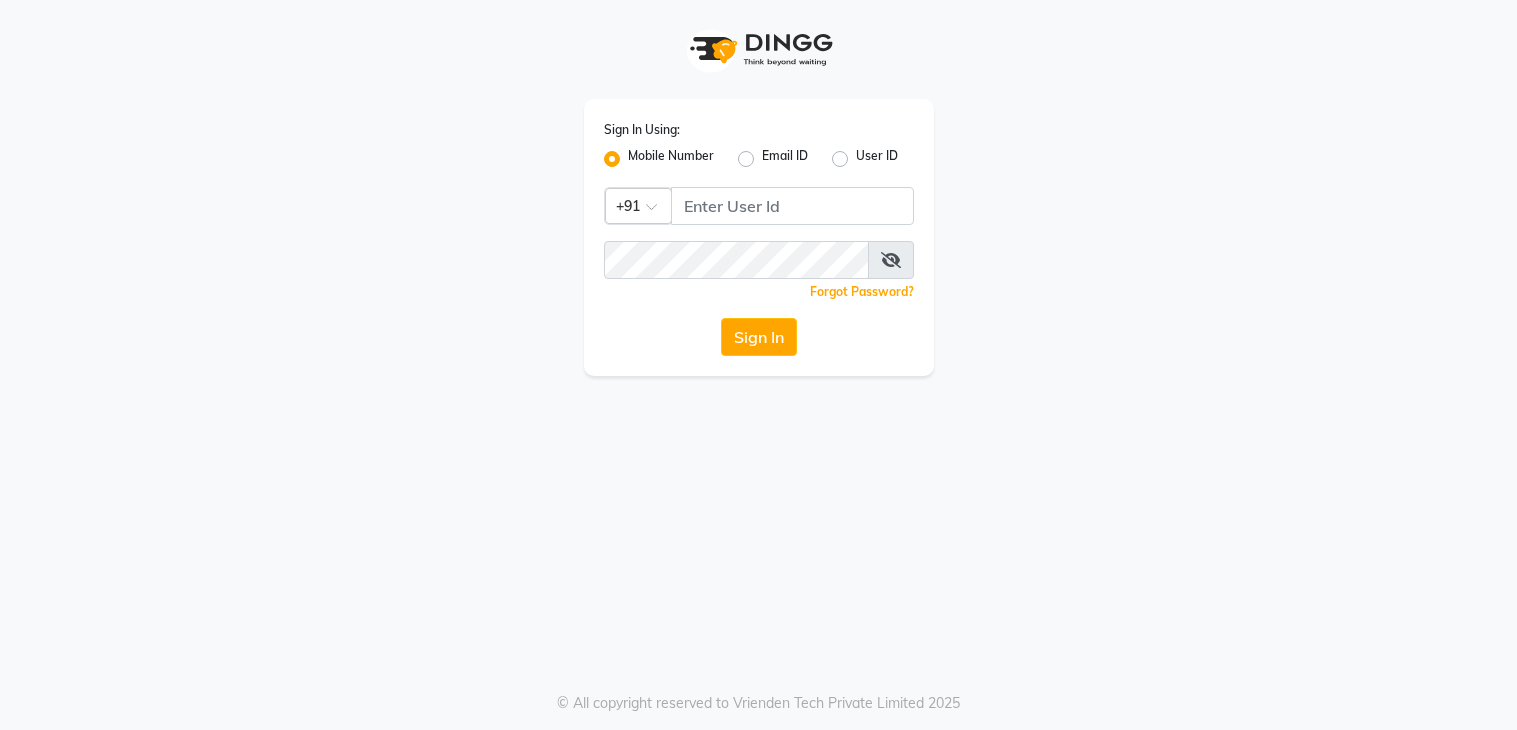 scroll, scrollTop: 0, scrollLeft: 0, axis: both 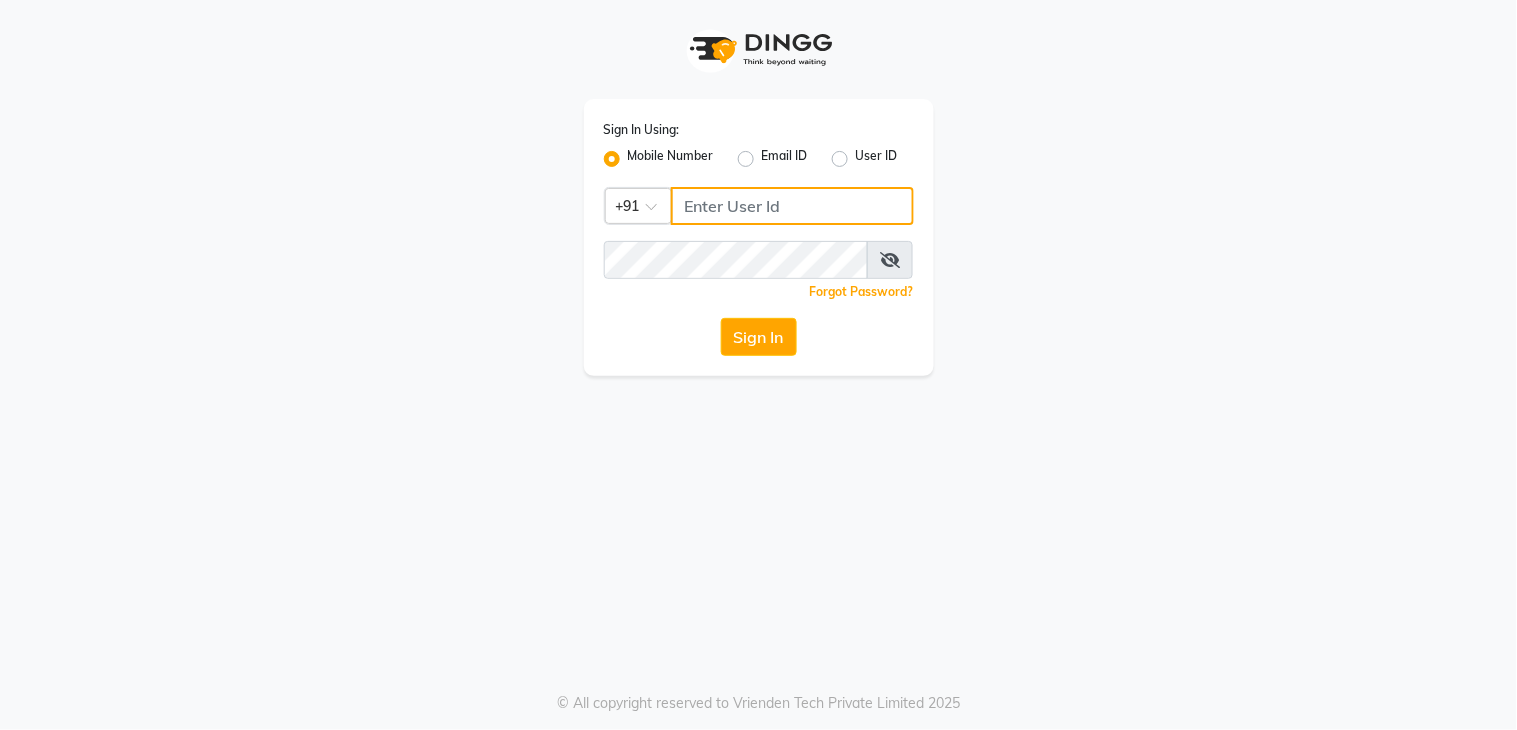 type on "7278274131" 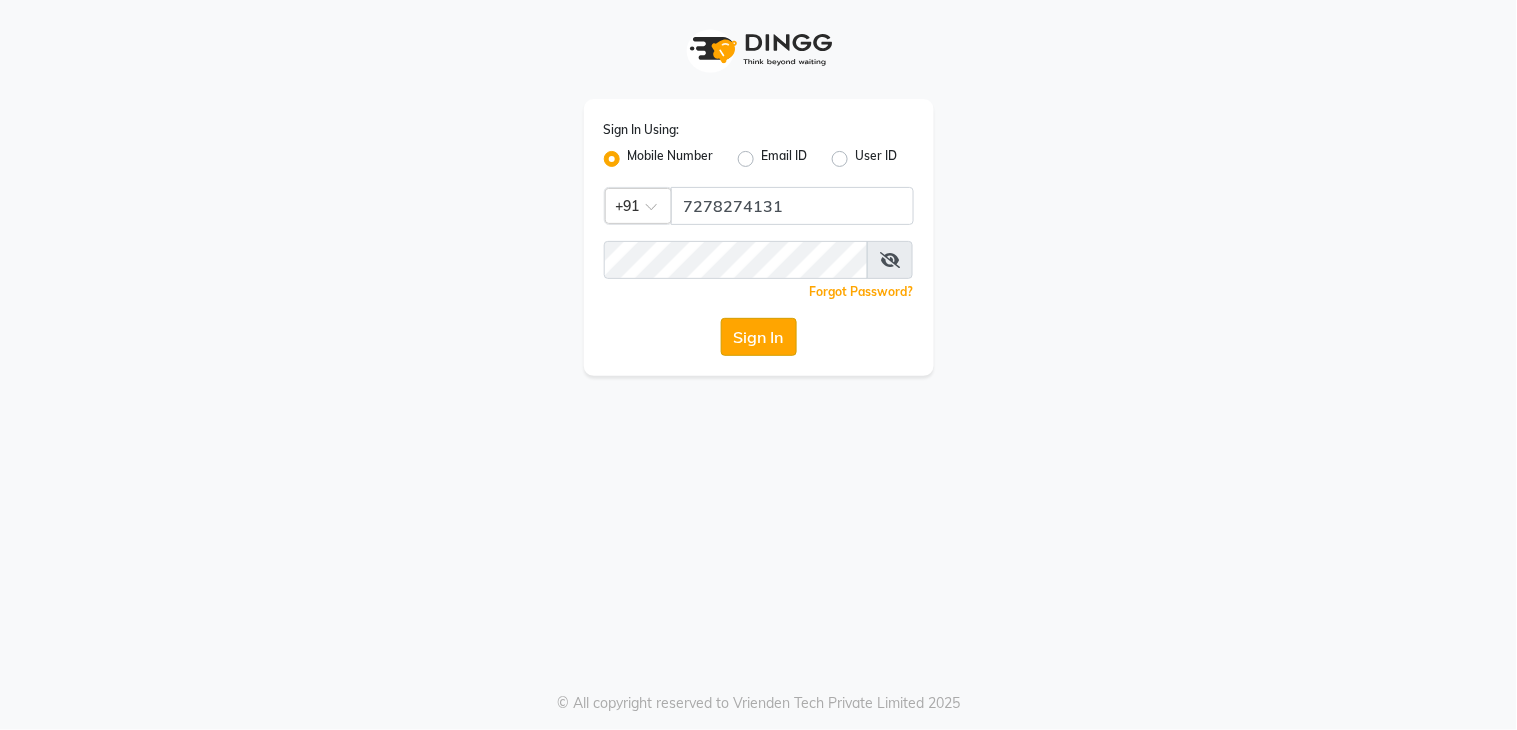 drag, startPoint x: 0, startPoint y: 0, endPoint x: 765, endPoint y: 337, distance: 835.93896 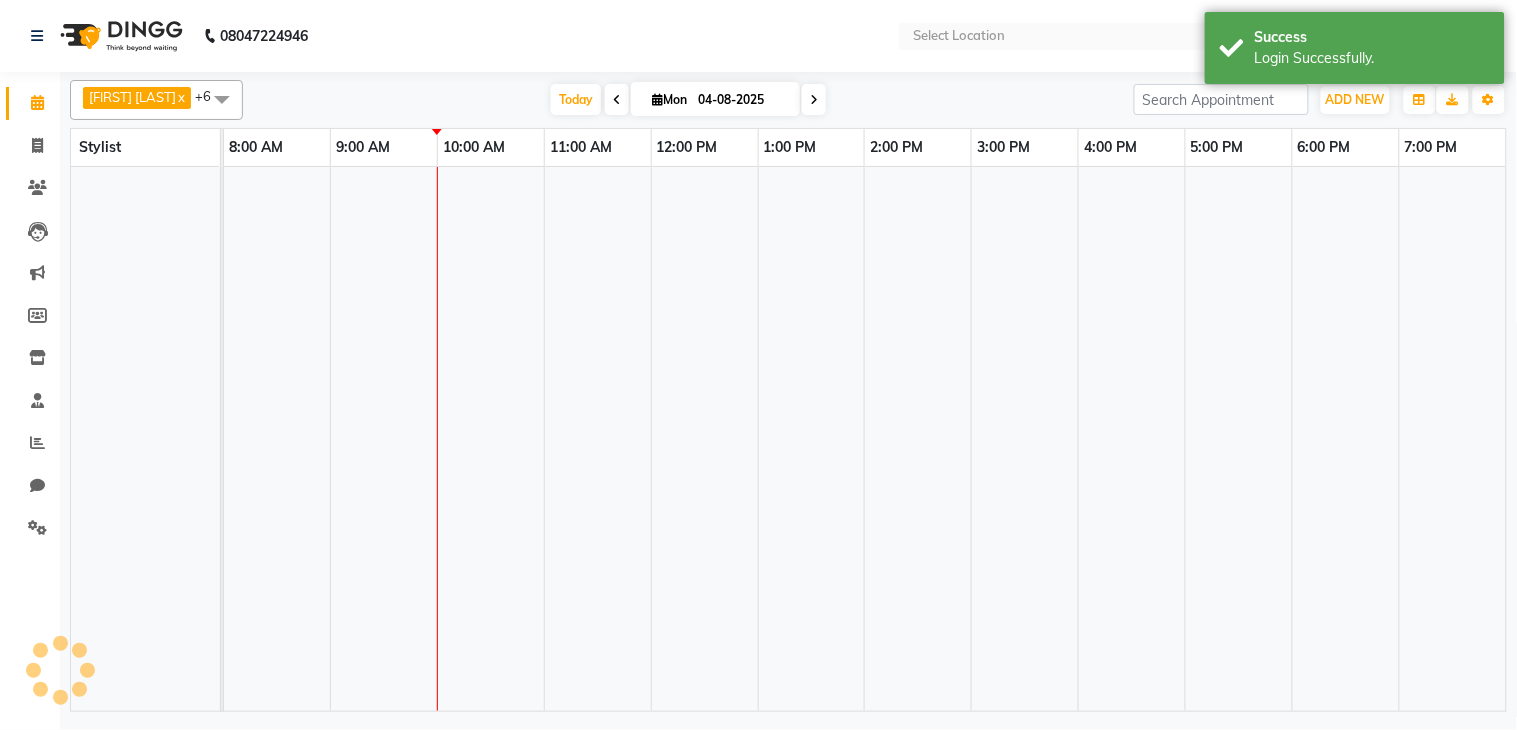 select on "en" 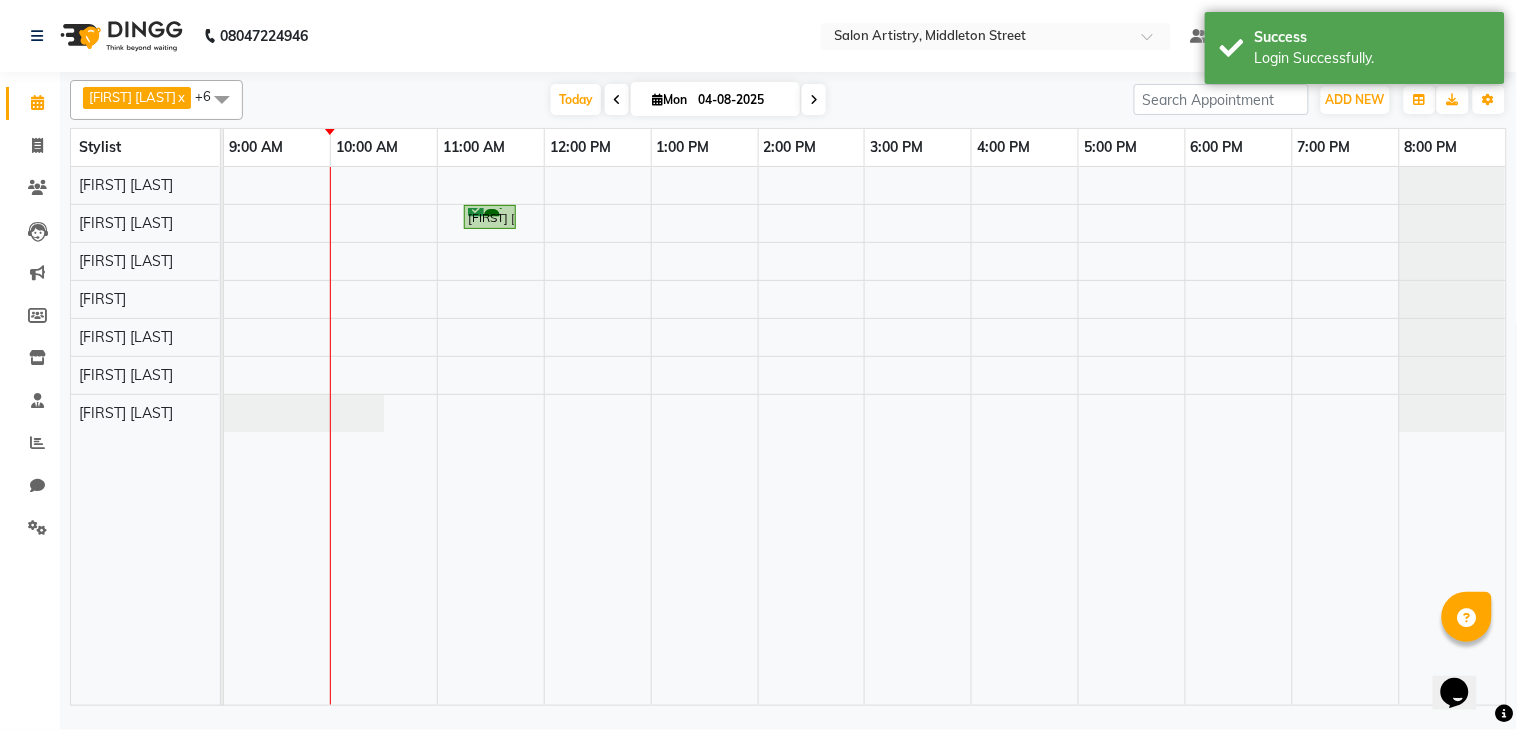 scroll, scrollTop: 0, scrollLeft: 0, axis: both 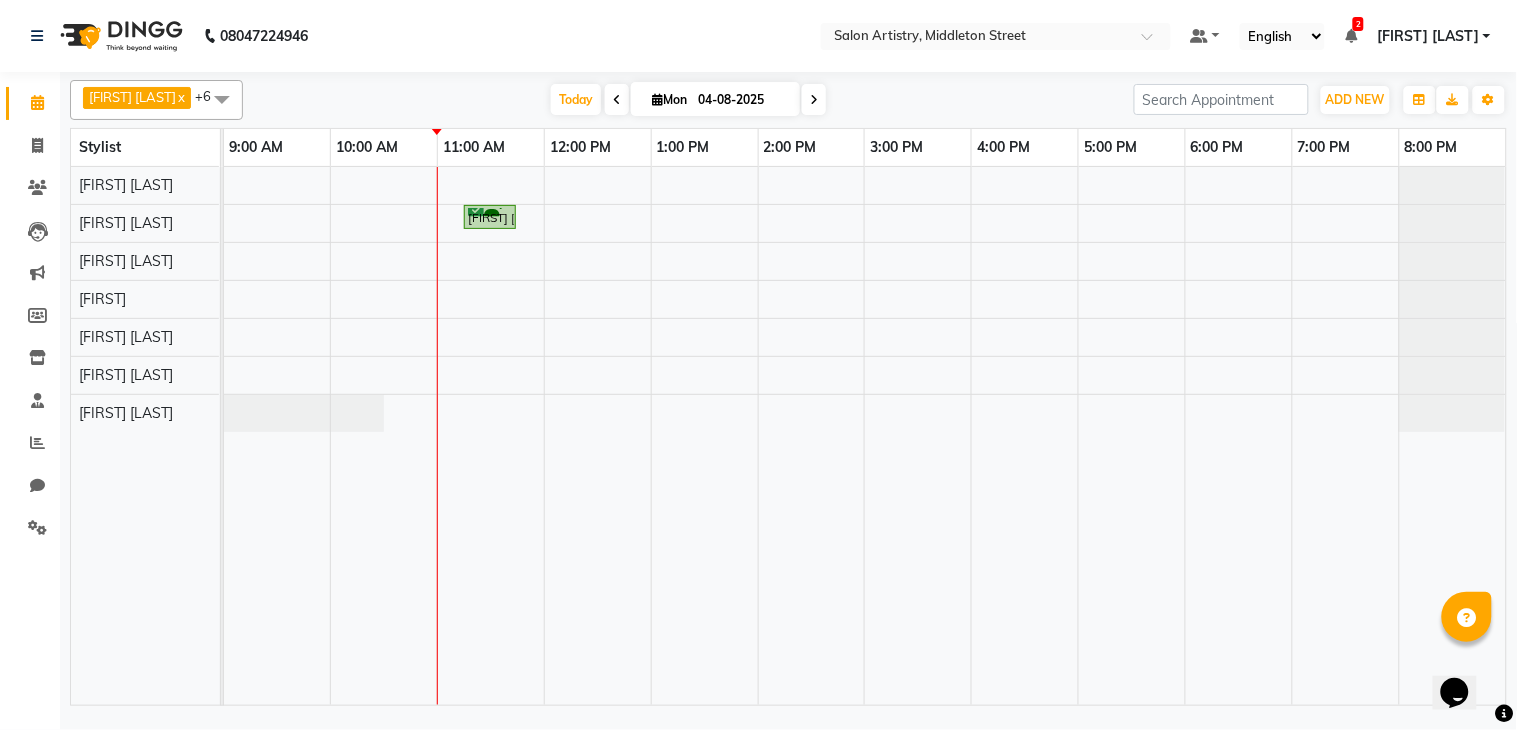 click at bounding box center (814, 99) 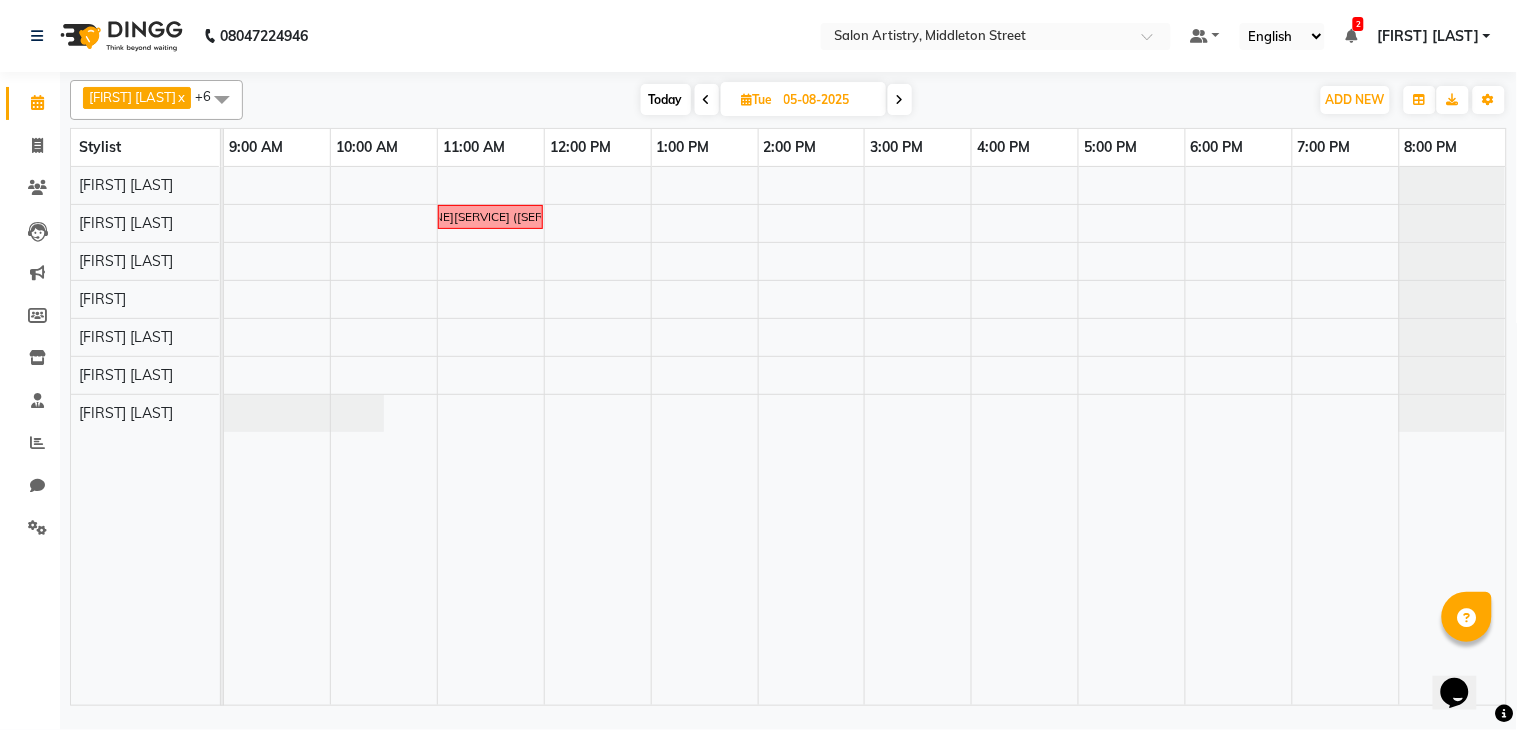 click at bounding box center (900, 99) 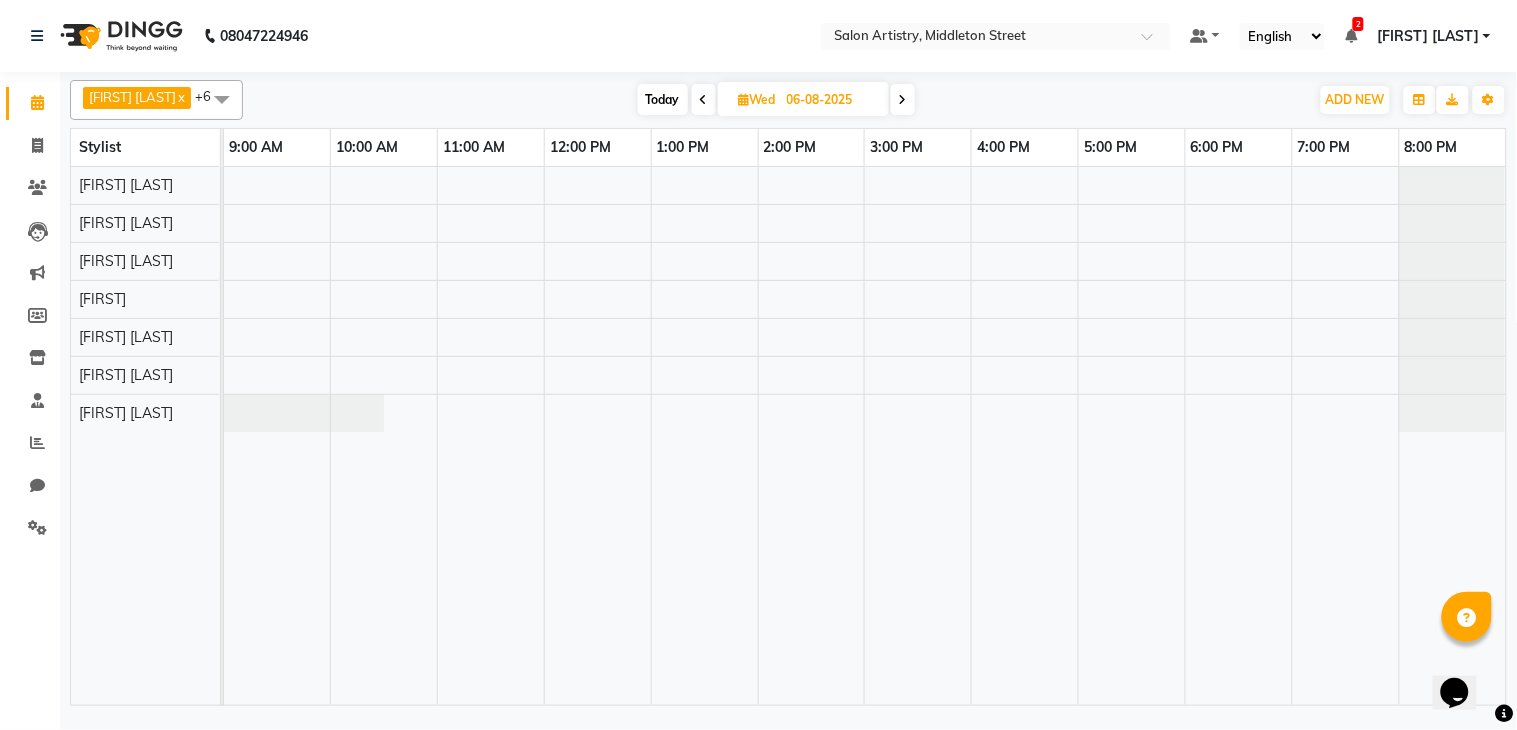 click at bounding box center (704, 100) 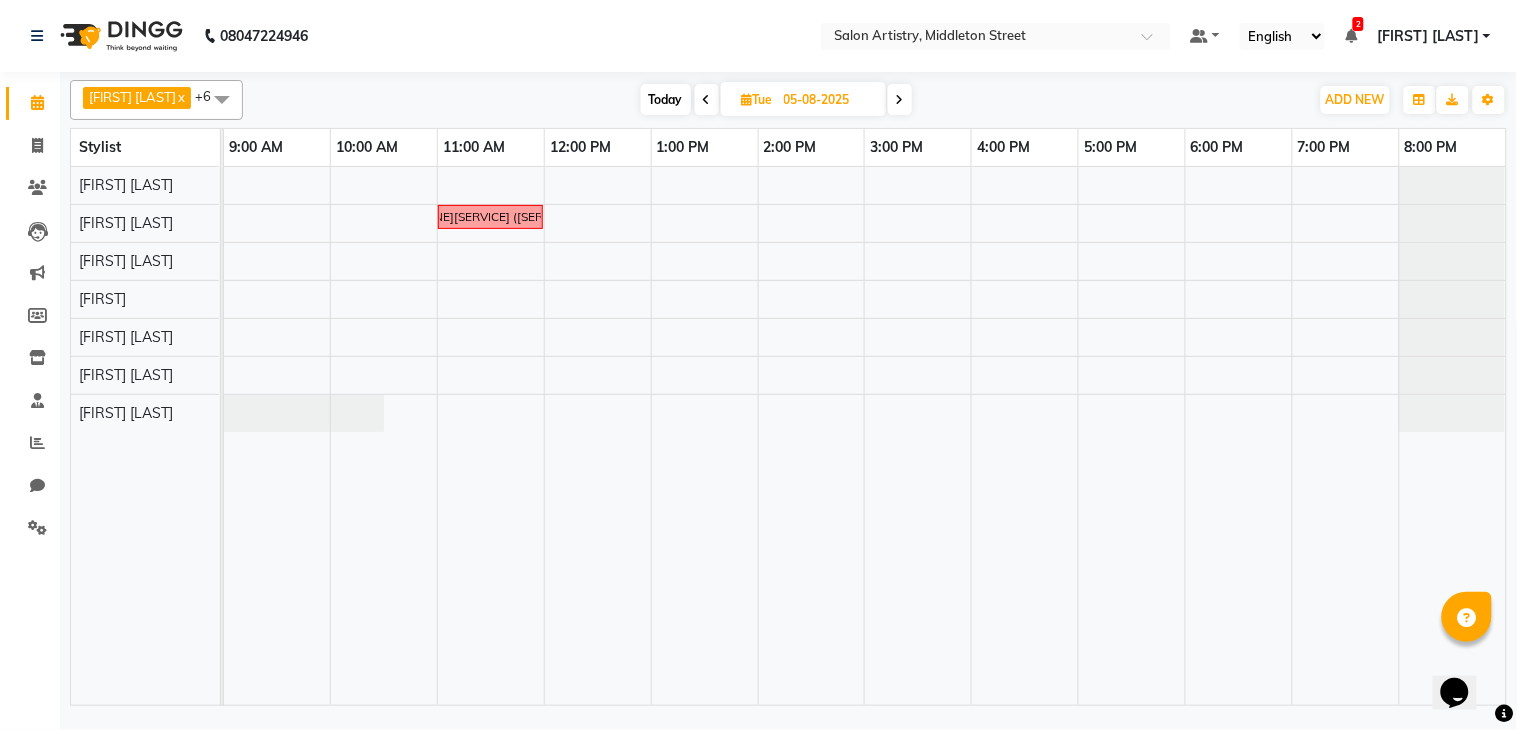click at bounding box center [707, 99] 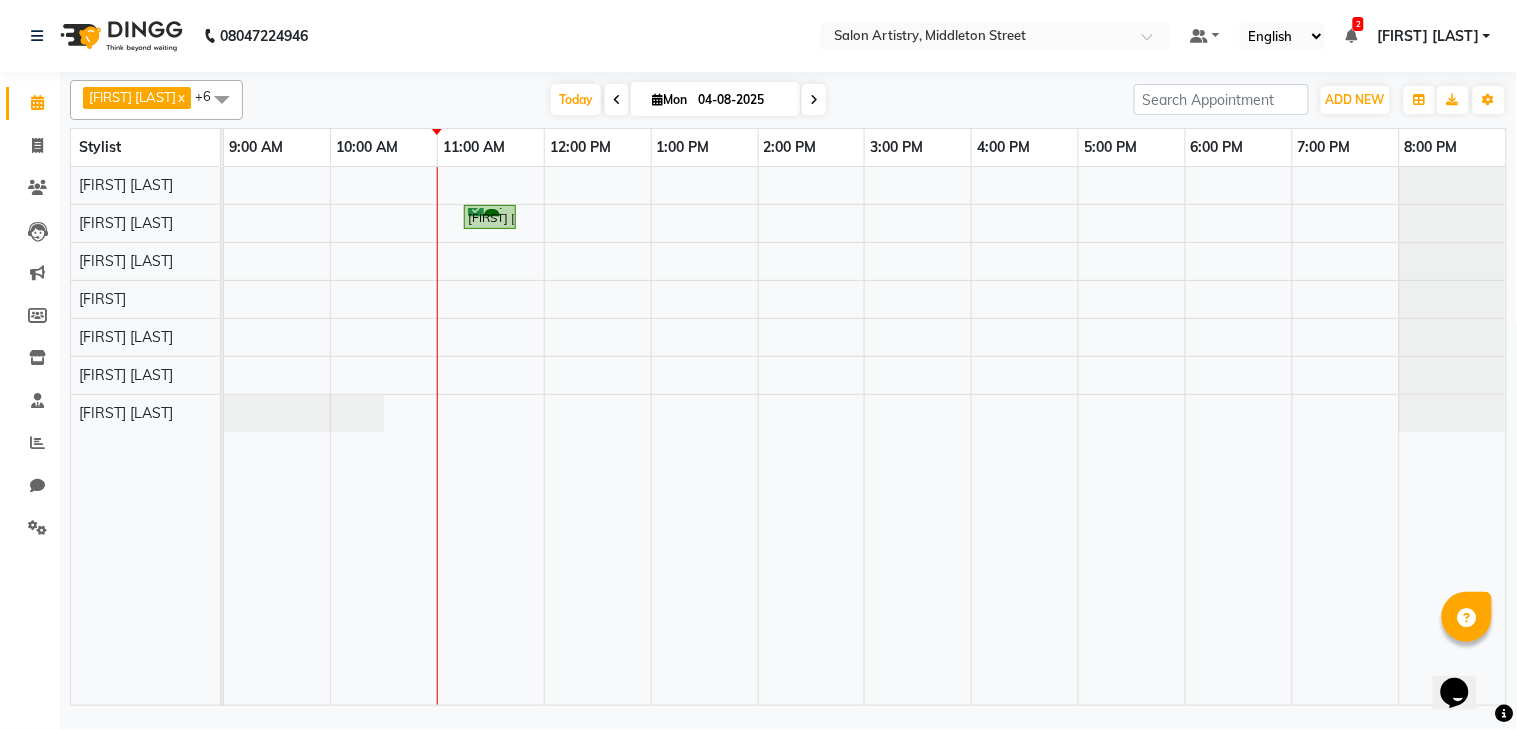 click on "Neena Mukharjee, TK01, 11:15 AM-11:45 AM, Waxing - Argan Oil Wax - Half Legs" at bounding box center [865, 436] 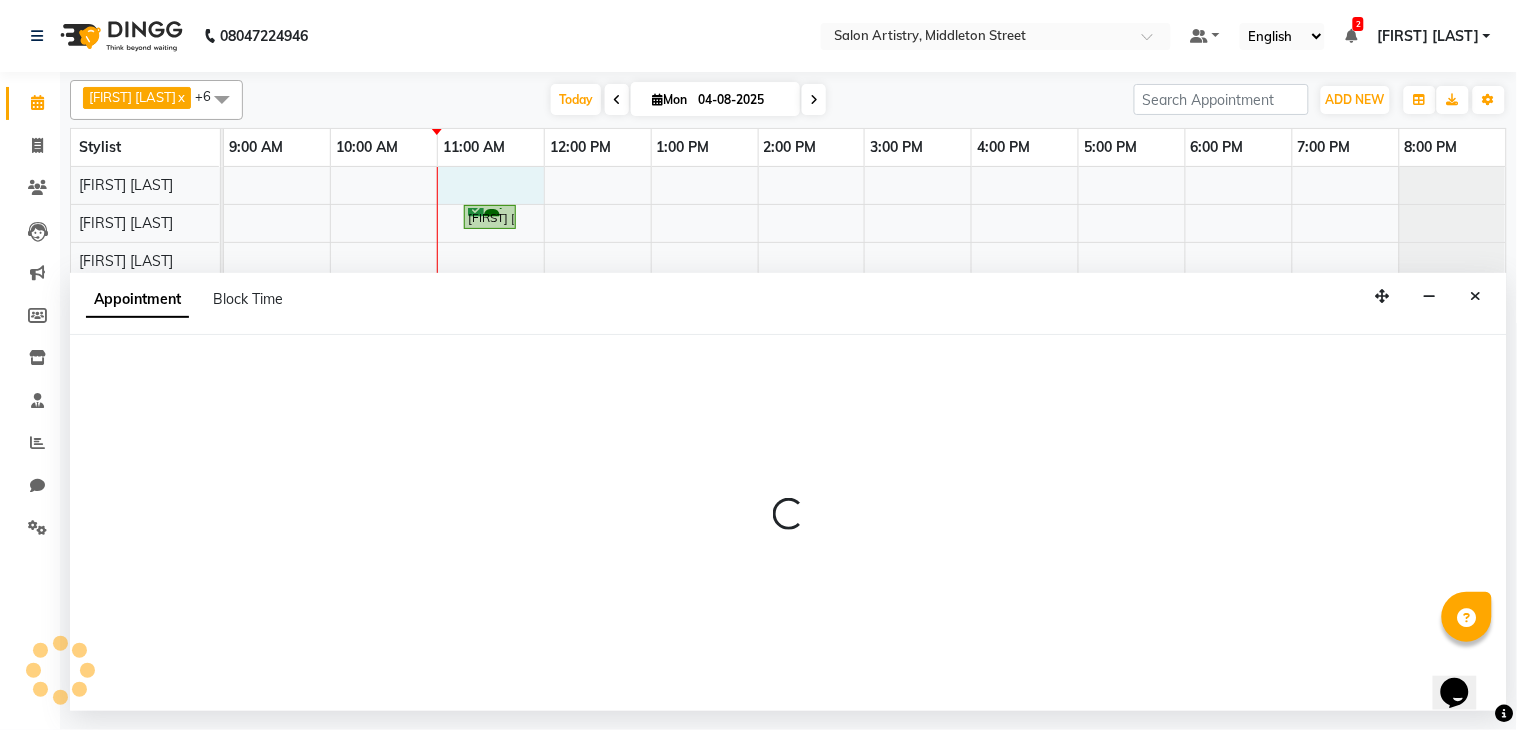 select on "79858" 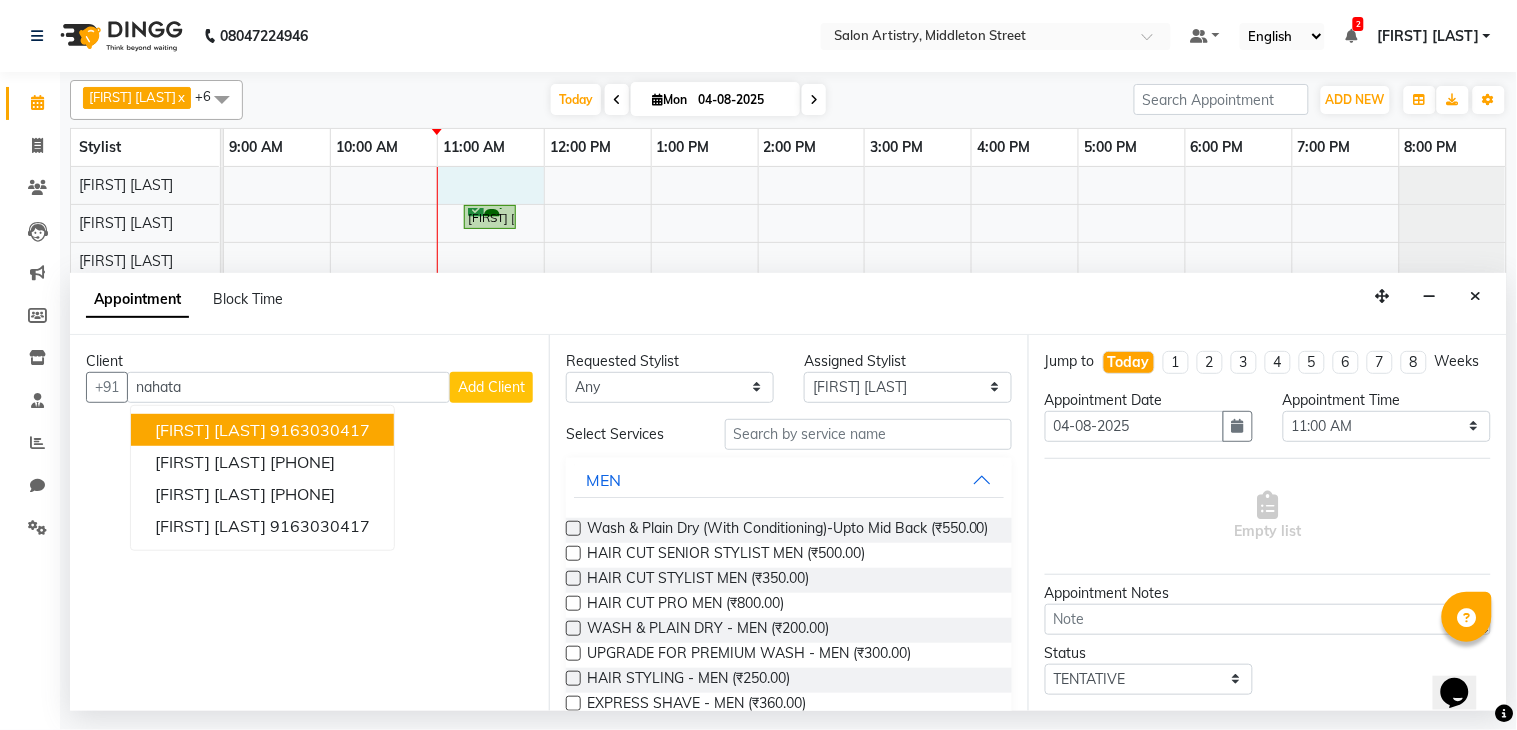 click on "9163030417" at bounding box center (320, 430) 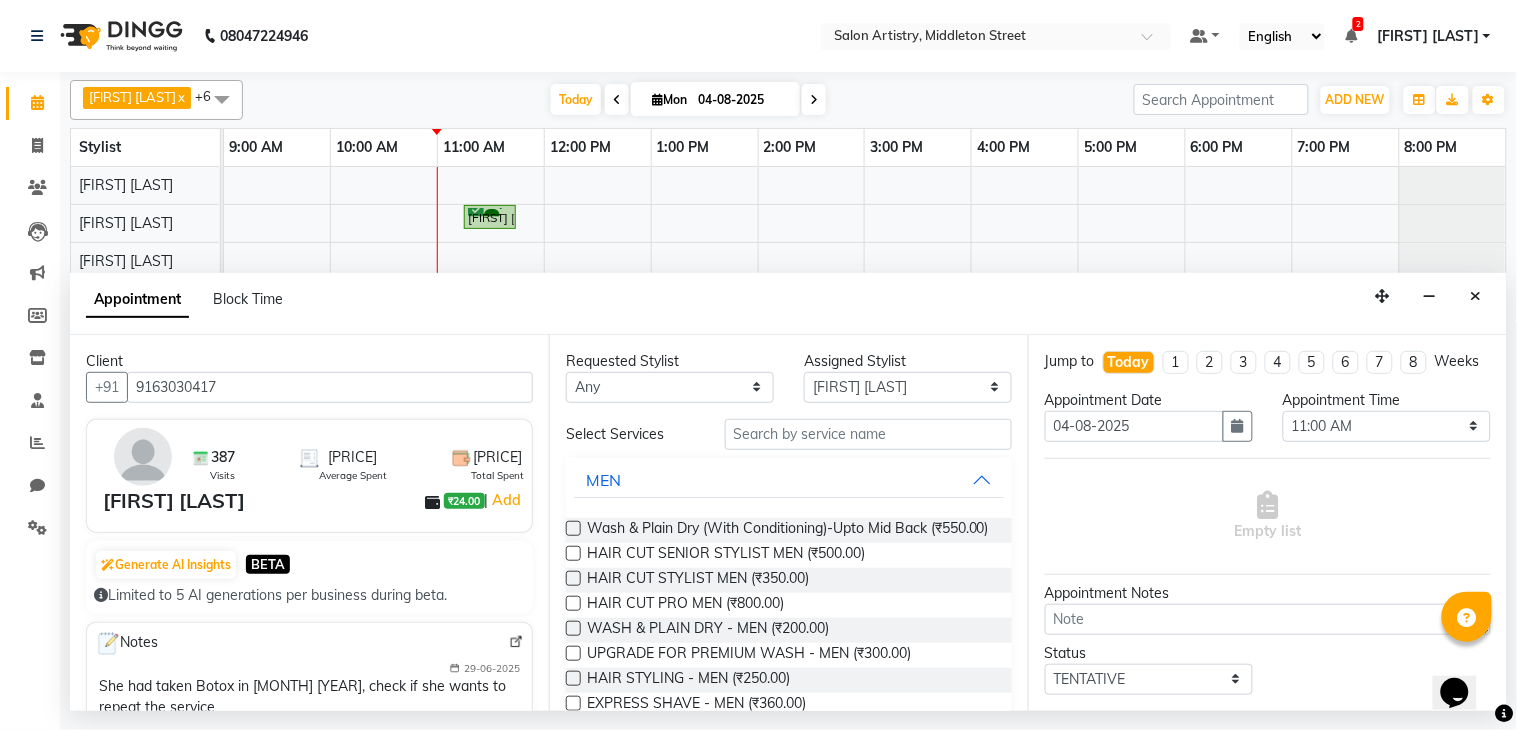 type on "9163030417" 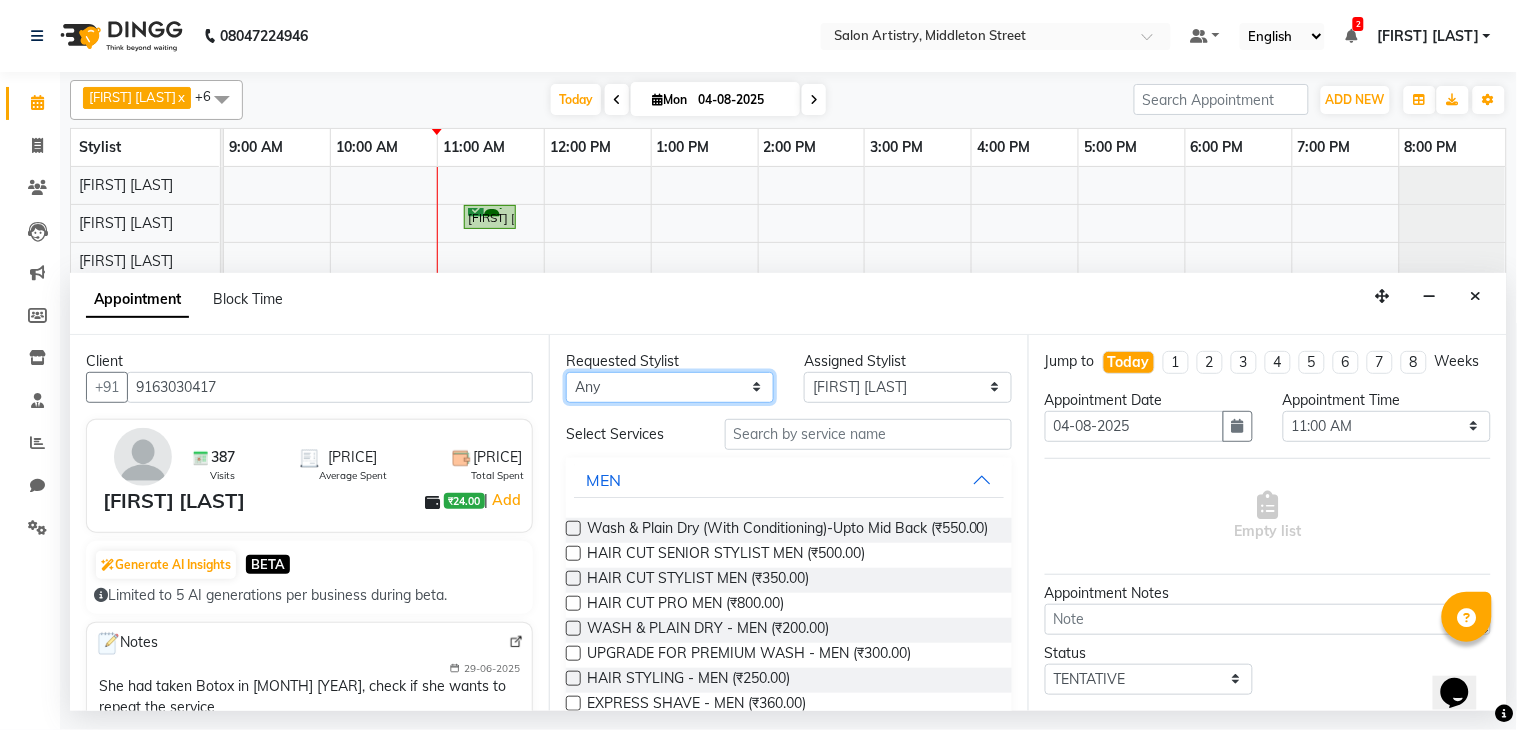 click on "Any Anupriya Ghosh Iqbal Ahmed Irshad Khan Mannu Kumar Gupta Mekhla Bhattacharya Minika Das Puja Debnath Reception Rekha Singh Ricky Das Rony Das Sangeeta Lodh Sharfaraz Ata Waris Simmy Rai Tapasi" at bounding box center [670, 387] 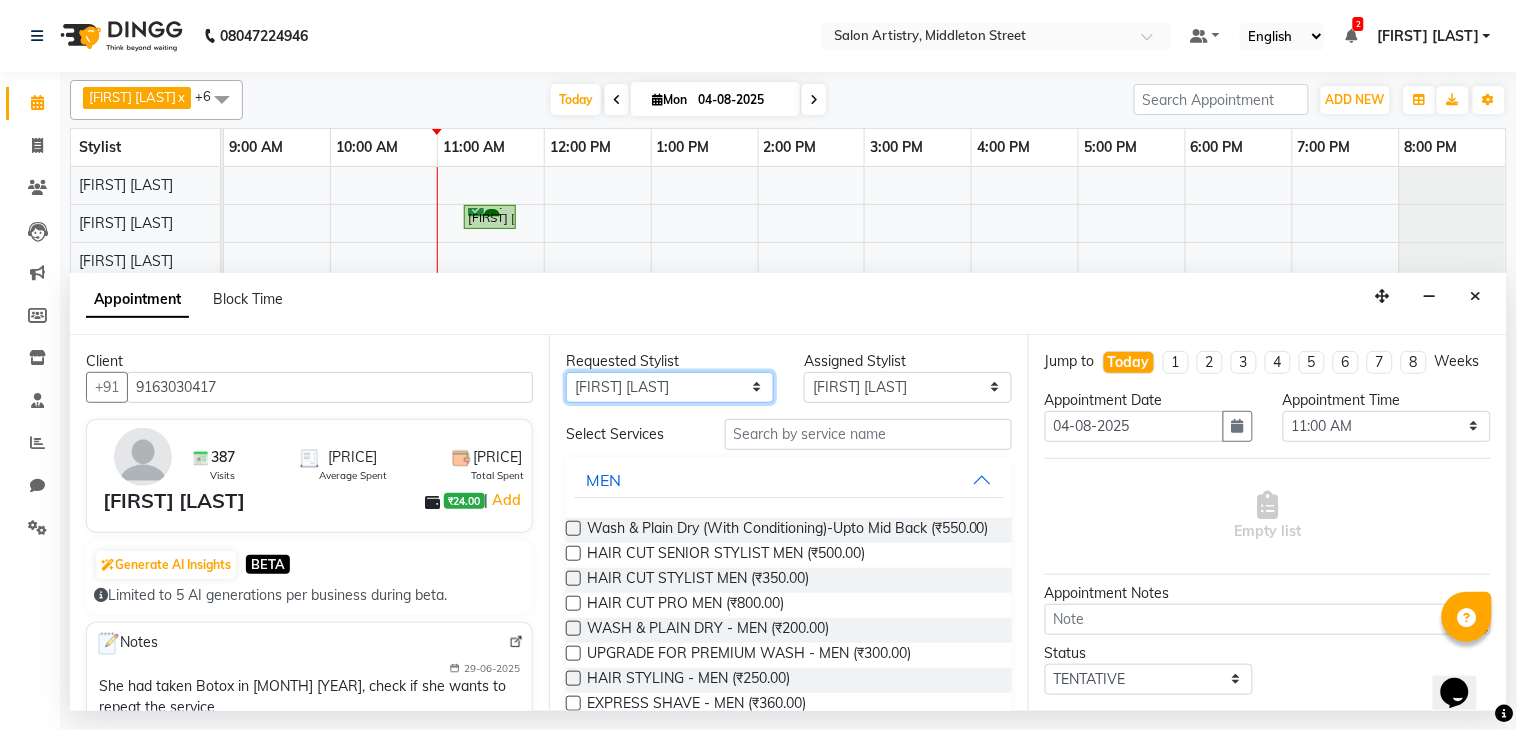 click on "Any Anupriya Ghosh Iqbal Ahmed Irshad Khan Mannu Kumar Gupta Mekhla Bhattacharya Minika Das Puja Debnath Reception Rekha Singh Ricky Das Rony Das Sangeeta Lodh Sharfaraz Ata Waris Simmy Rai Tapasi" at bounding box center (670, 387) 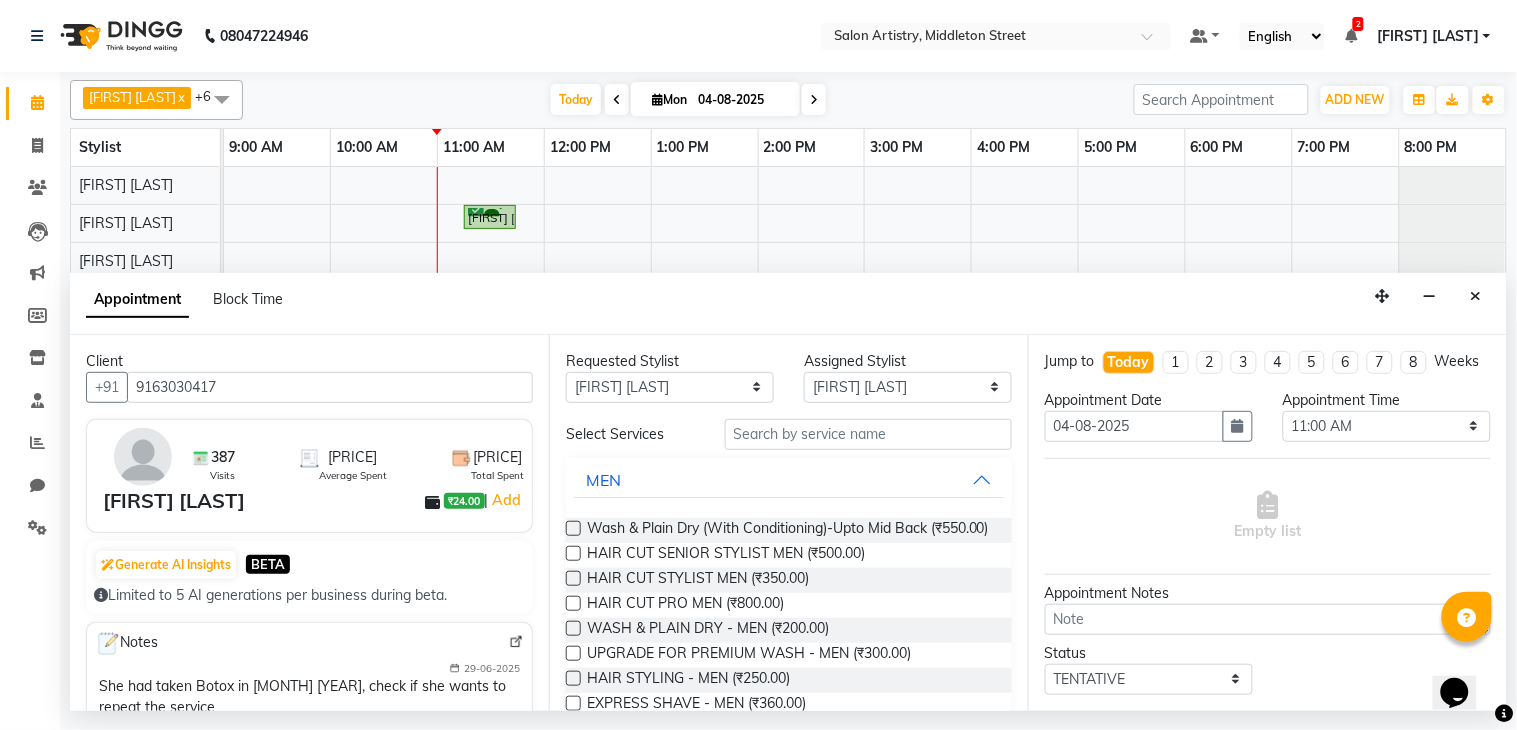 click at bounding box center (573, 528) 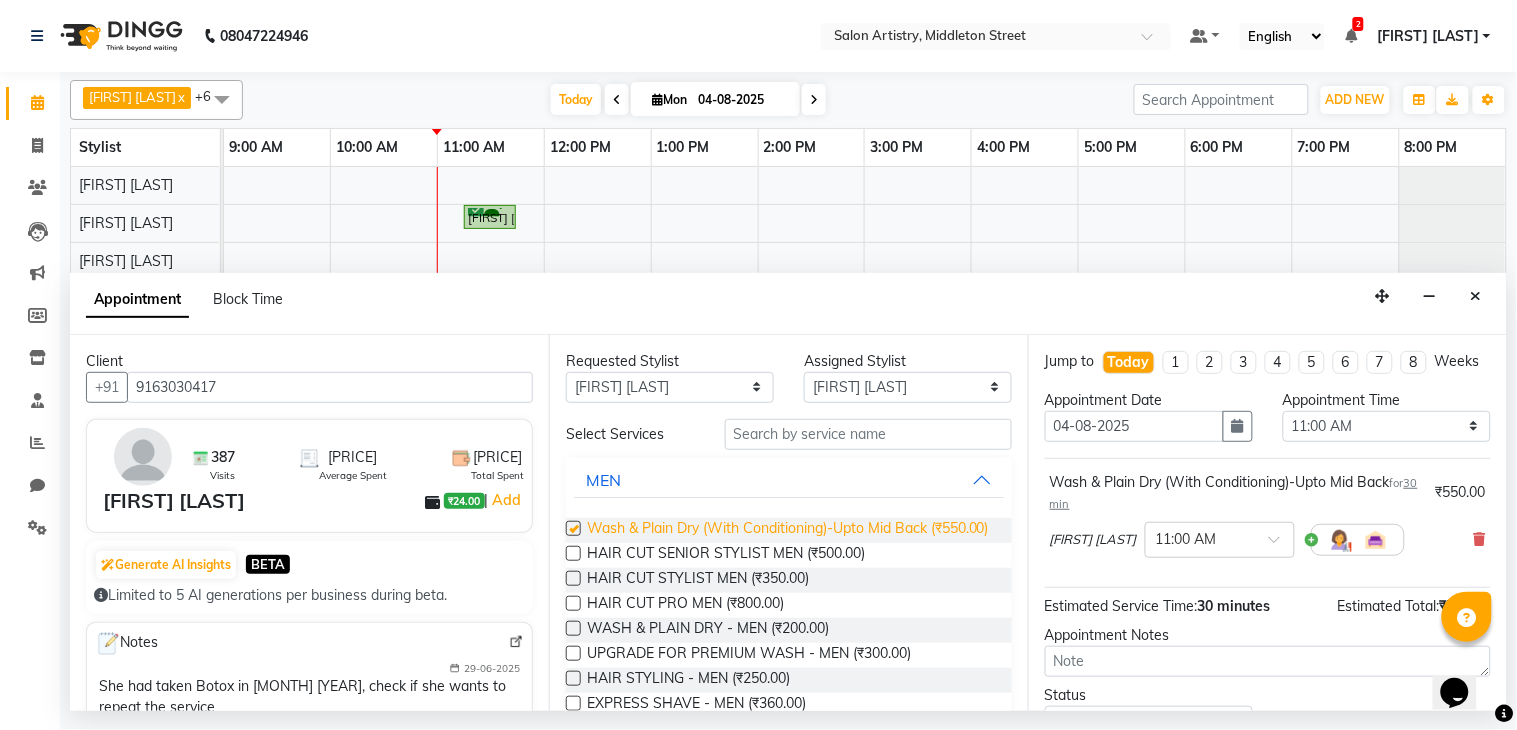 checkbox on "false" 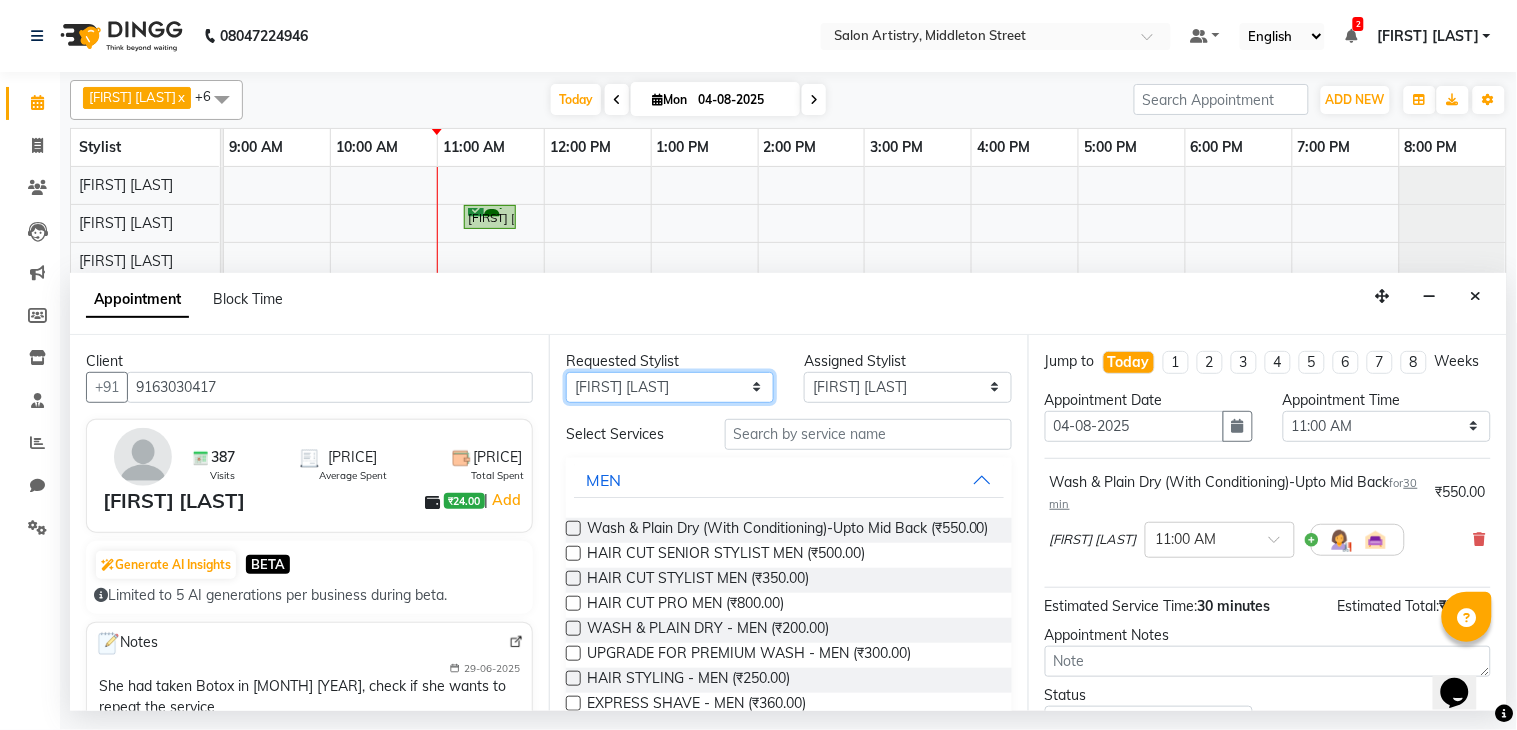 click on "Any Anupriya Ghosh Iqbal Ahmed Irshad Khan Mannu Kumar Gupta Mekhla Bhattacharya Minika Das Puja Debnath Reception Rekha Singh Ricky Das Rony Das Sangeeta Lodh Sharfaraz Ata Waris Simmy Rai Tapasi" at bounding box center (670, 387) 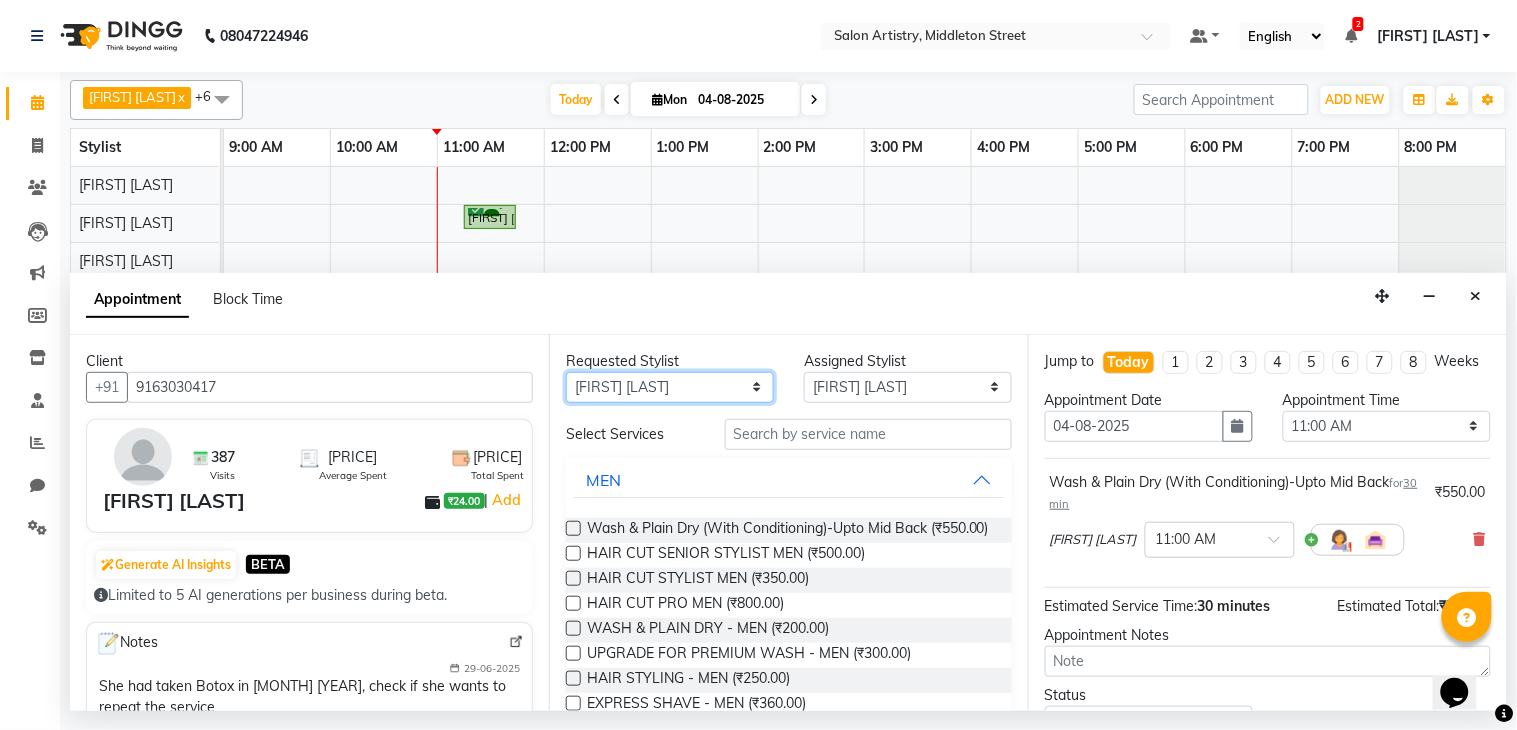 select on "79862" 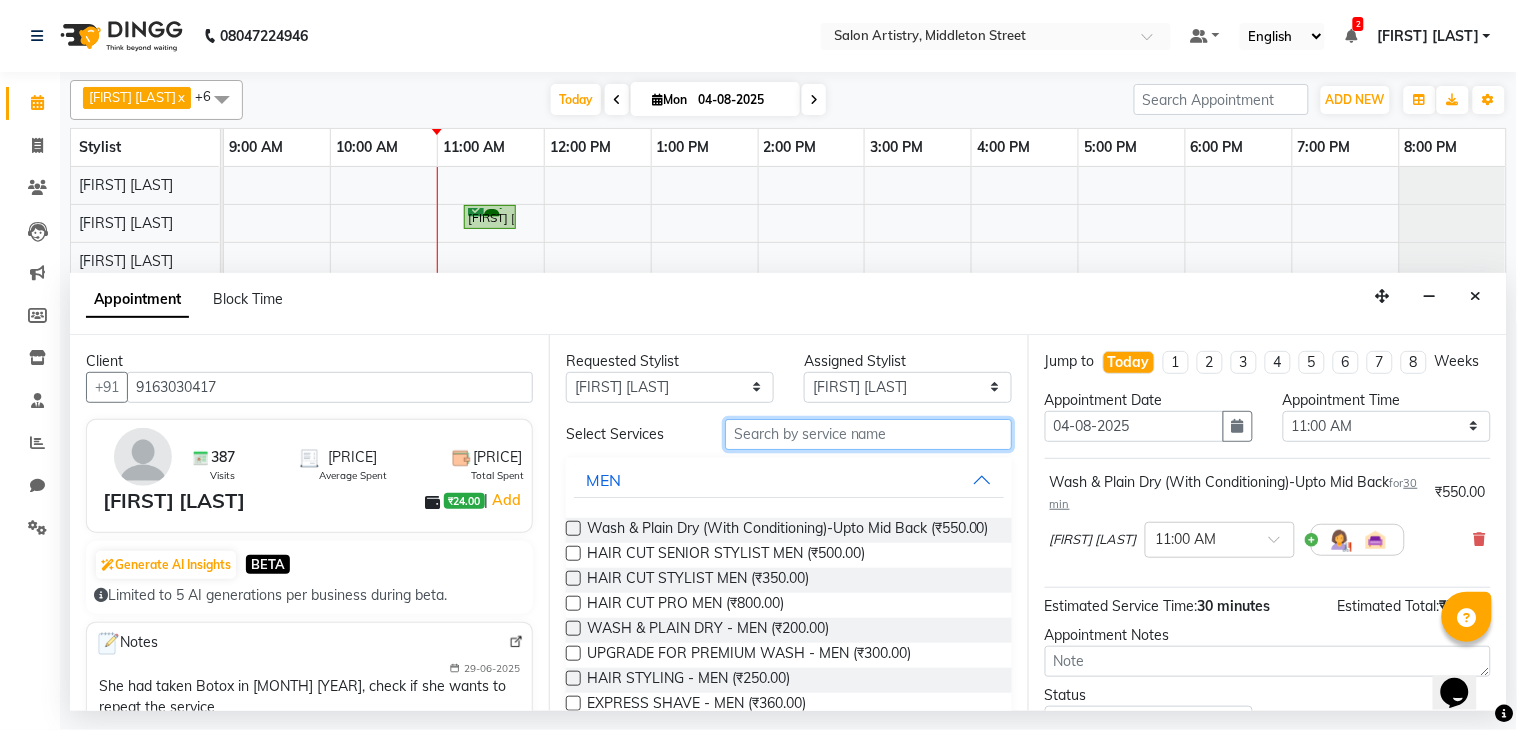 click at bounding box center [868, 434] 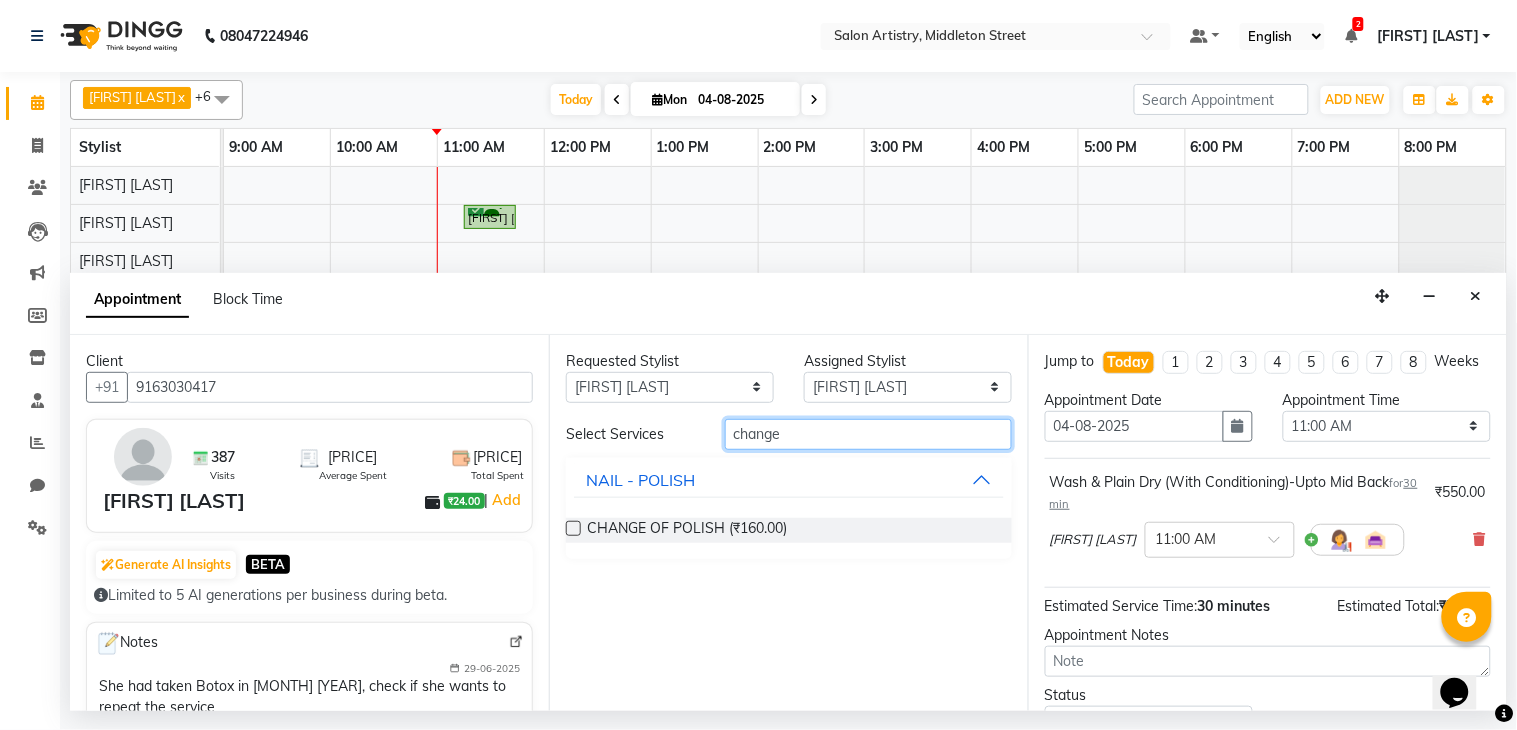 type on "change" 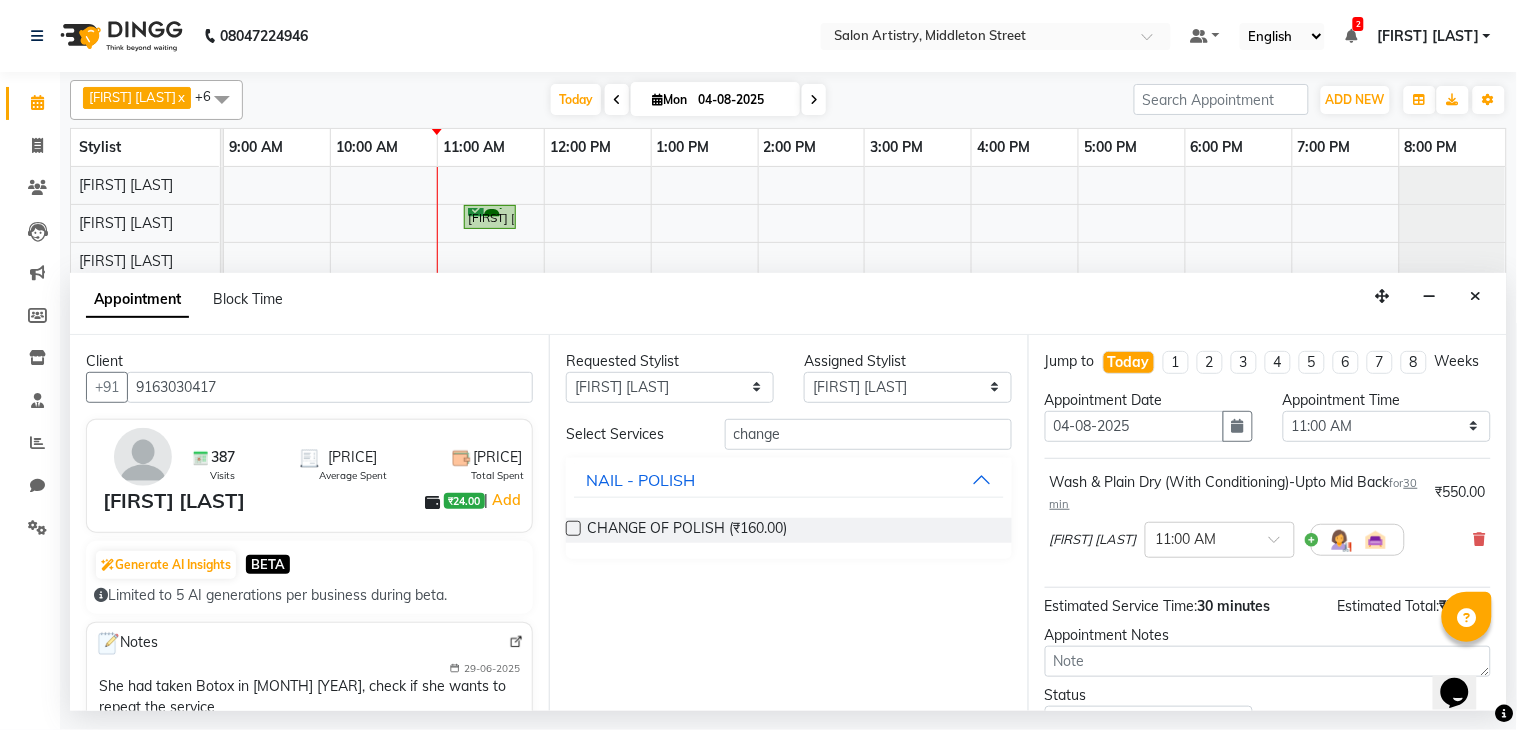click at bounding box center (573, 528) 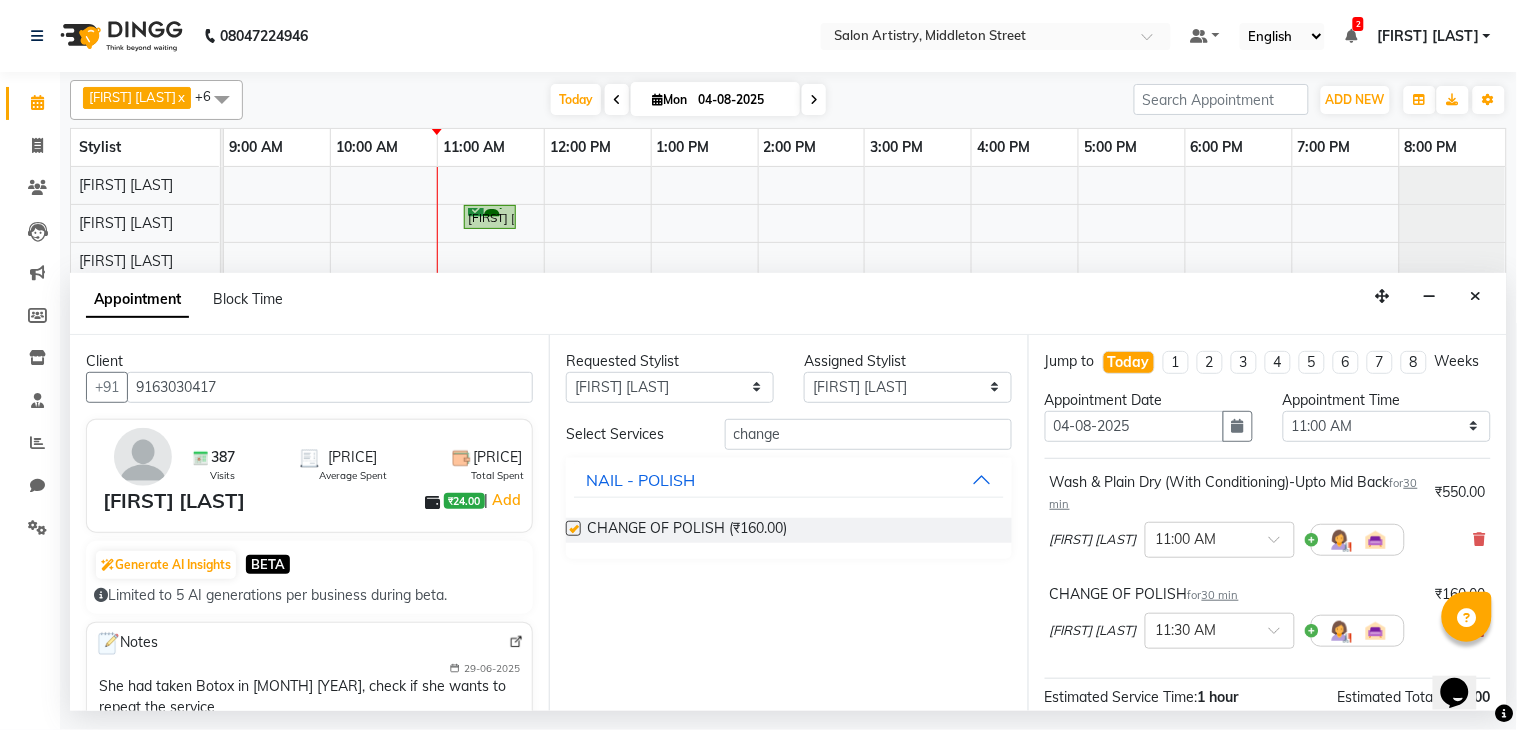 checkbox on "false" 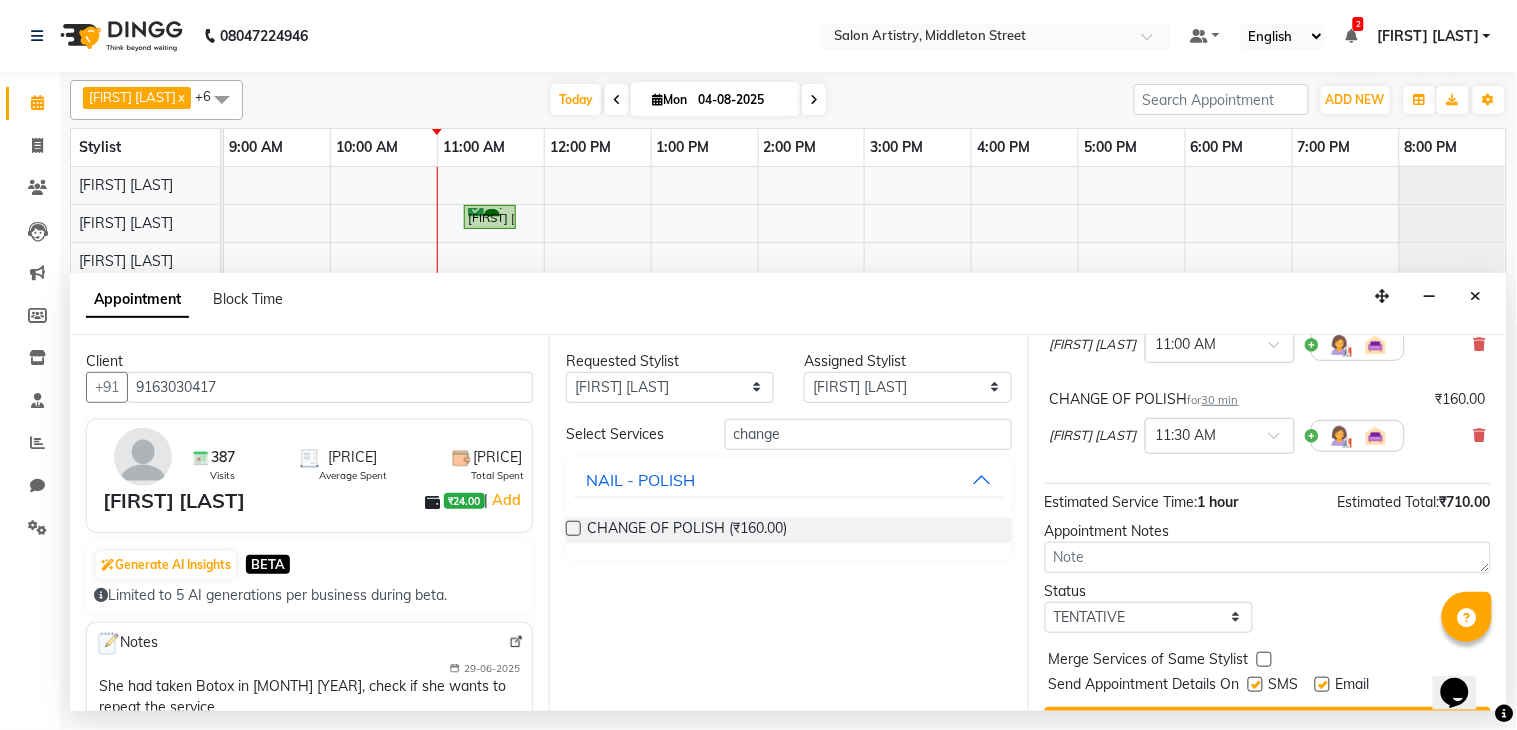 scroll, scrollTop: 151, scrollLeft: 0, axis: vertical 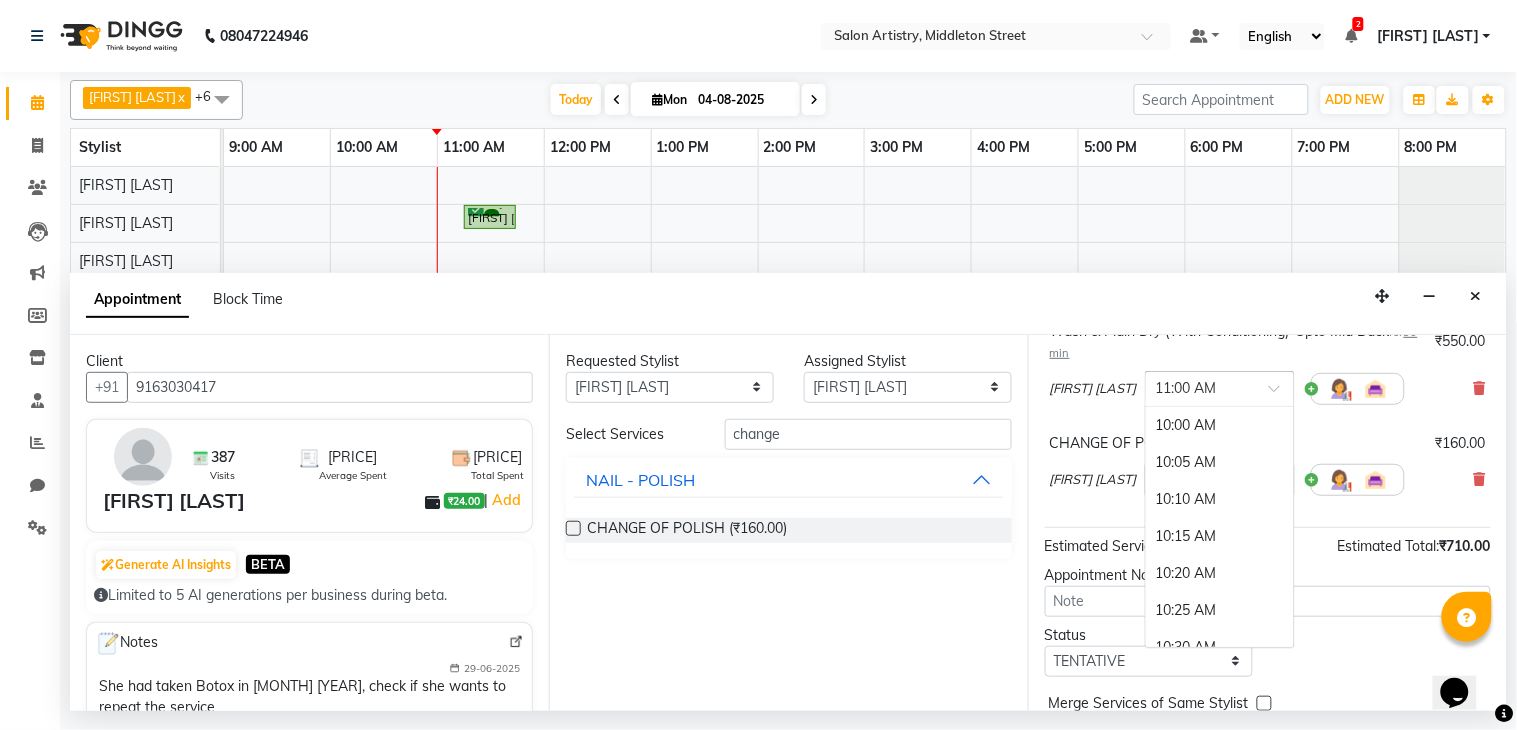 click at bounding box center [1200, 387] 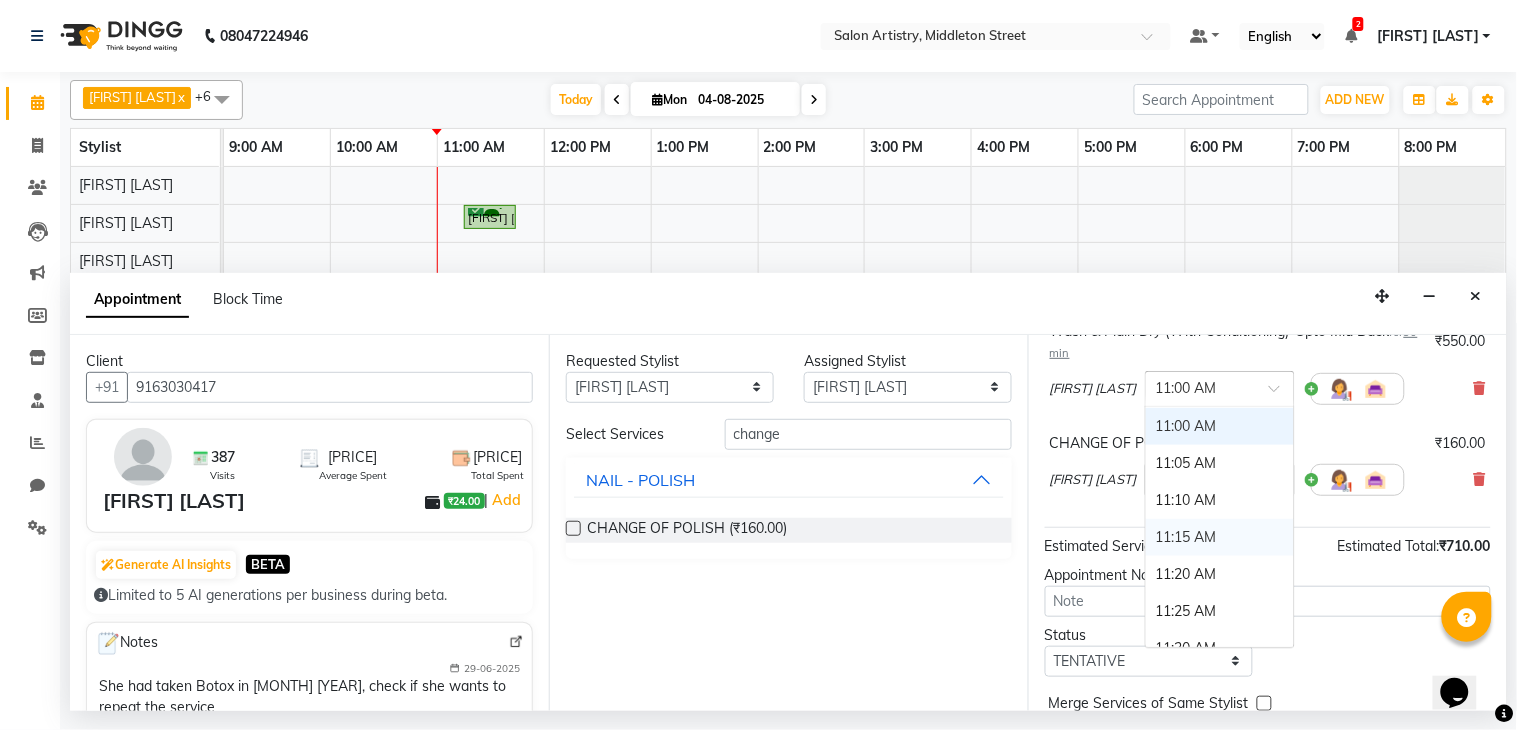 click on "11:15 AM" at bounding box center [1220, 537] 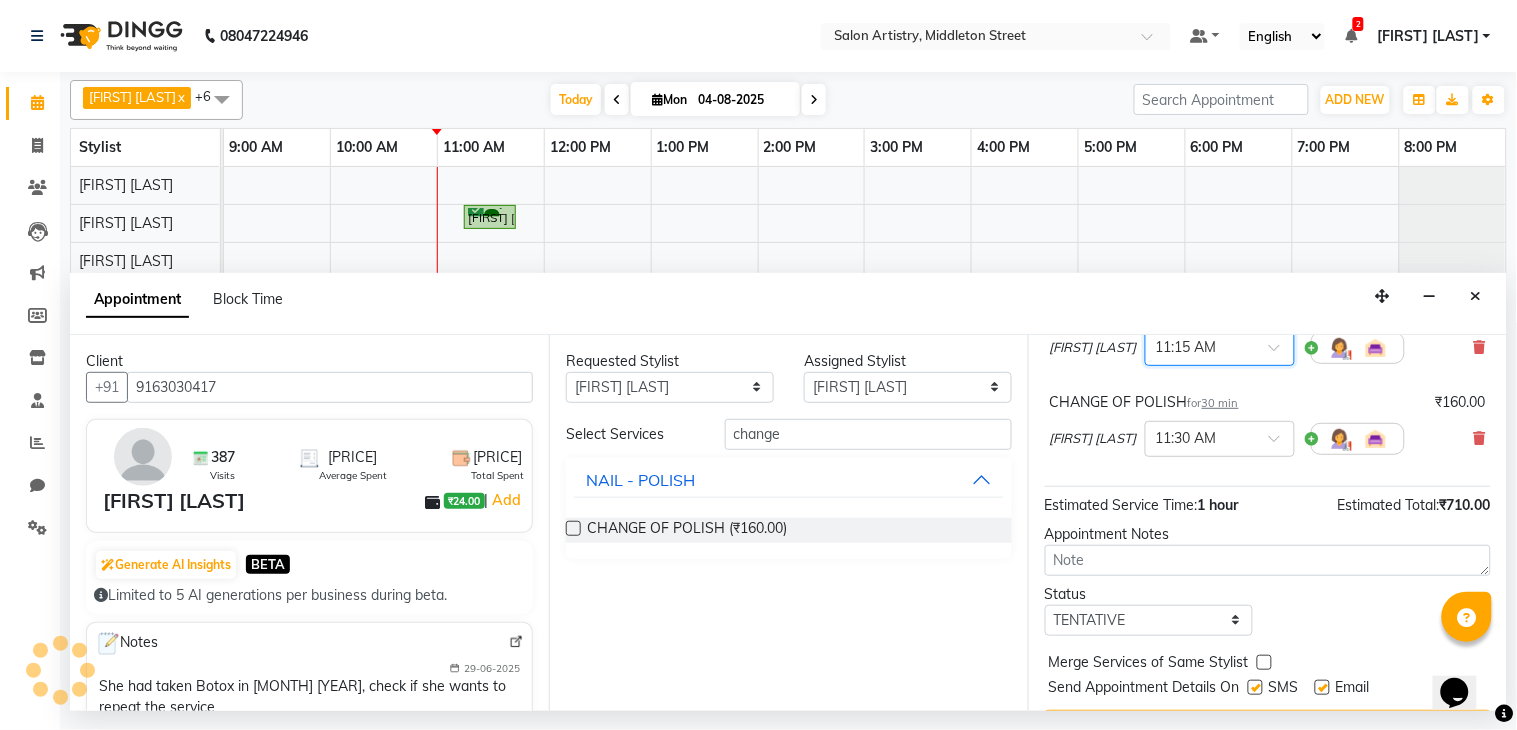 scroll, scrollTop: 222, scrollLeft: 0, axis: vertical 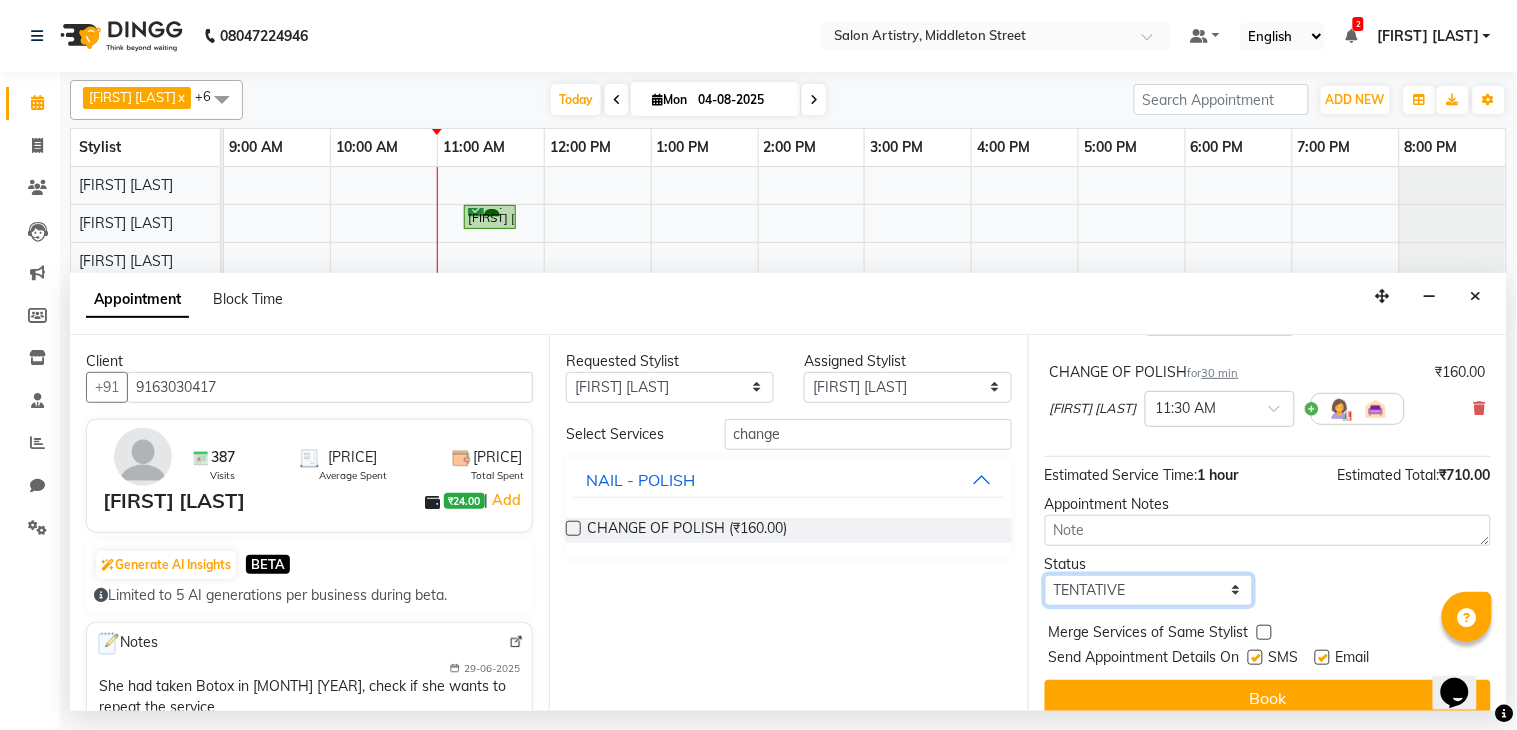 click on "Select TENTATIVE CONFIRM CHECK-IN UPCOMING" at bounding box center (1149, 590) 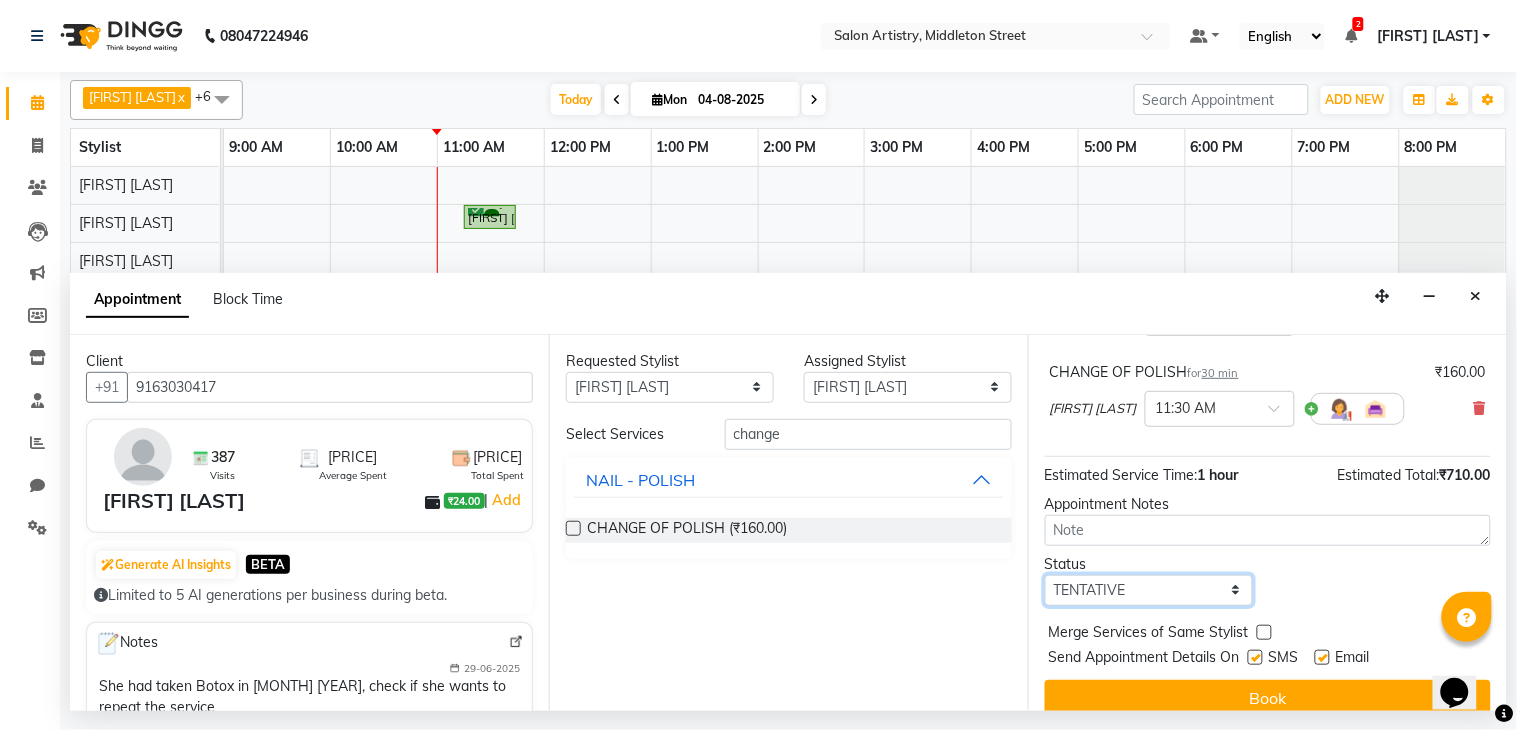 select on "check-in" 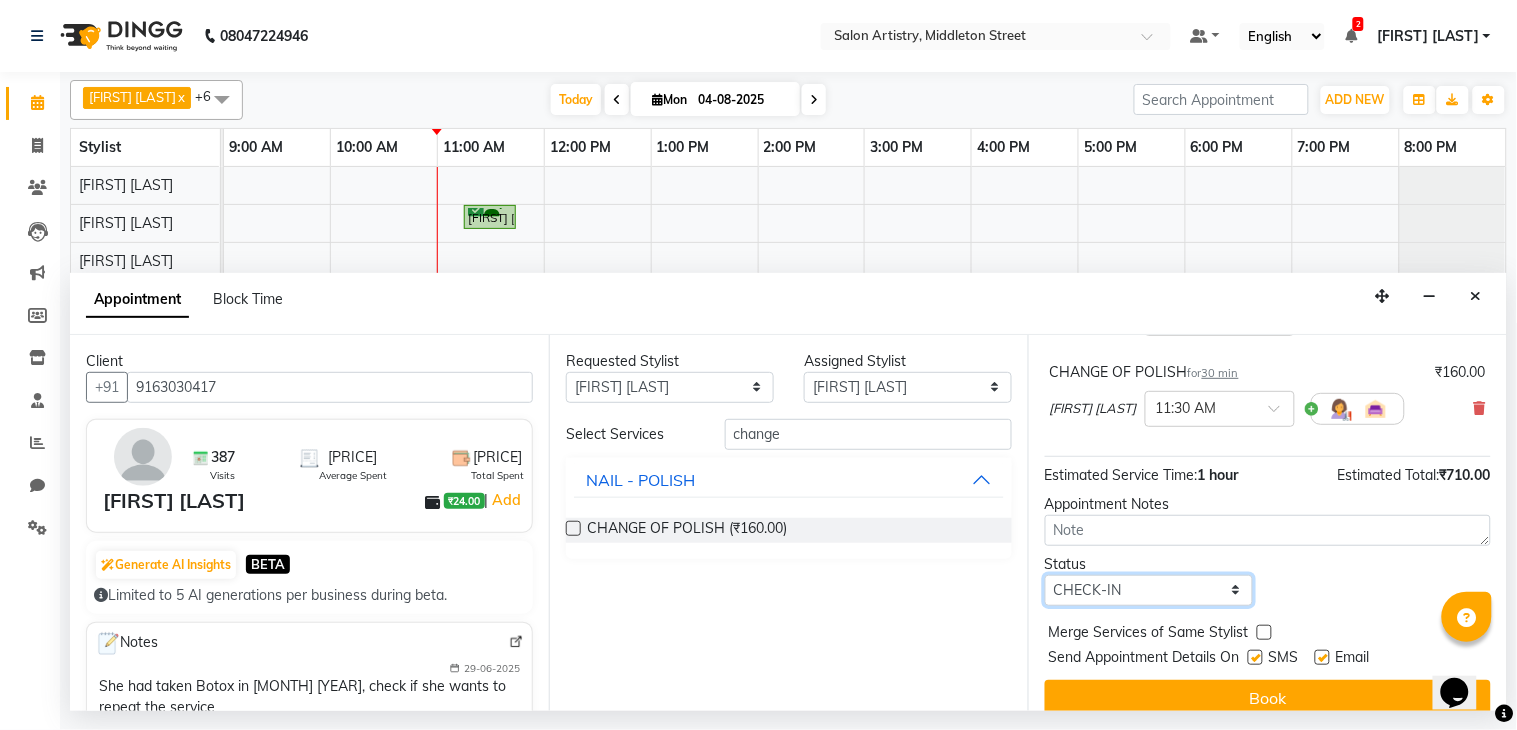 click on "Select TENTATIVE CONFIRM CHECK-IN UPCOMING" at bounding box center (1149, 590) 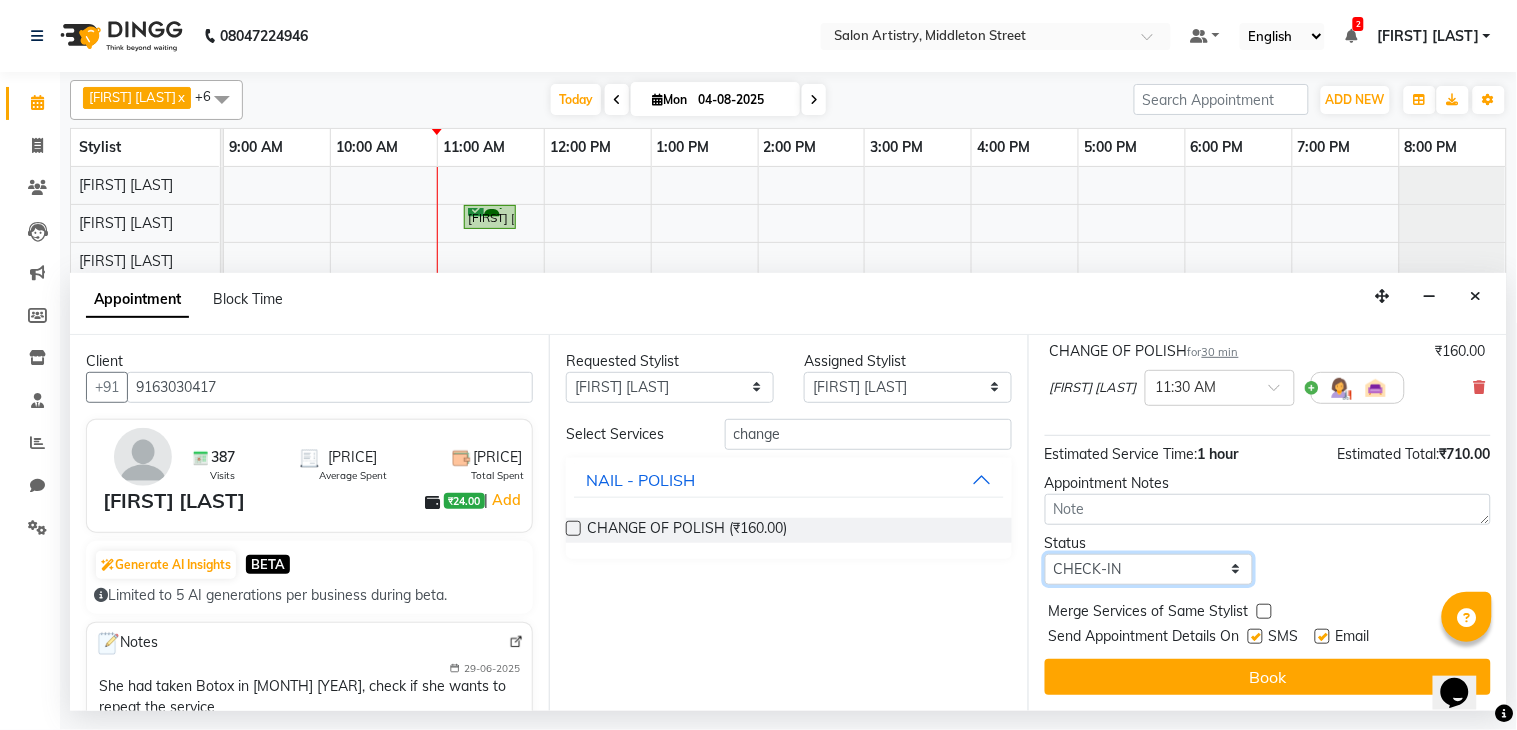 scroll, scrollTop: 262, scrollLeft: 0, axis: vertical 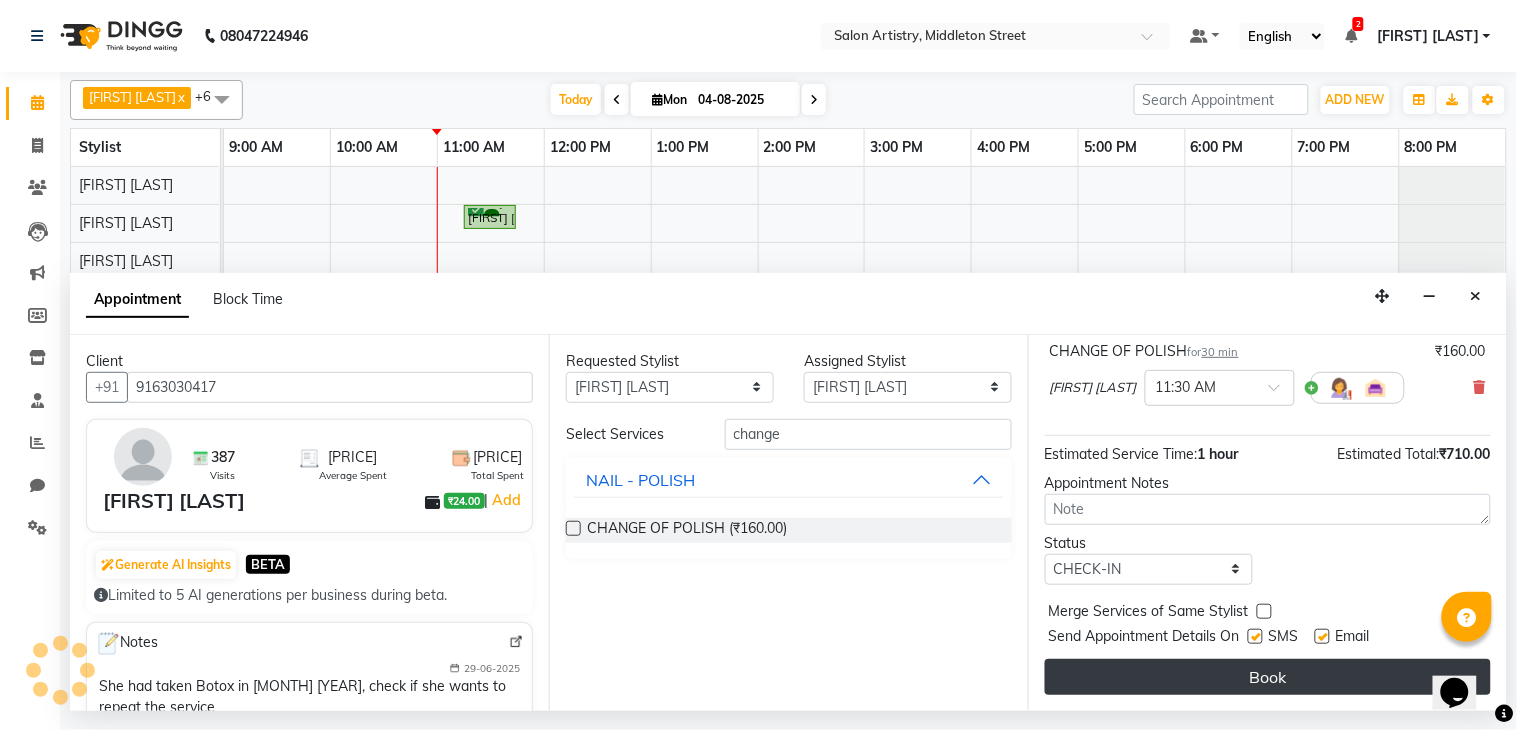 click on "Book" at bounding box center [1268, 677] 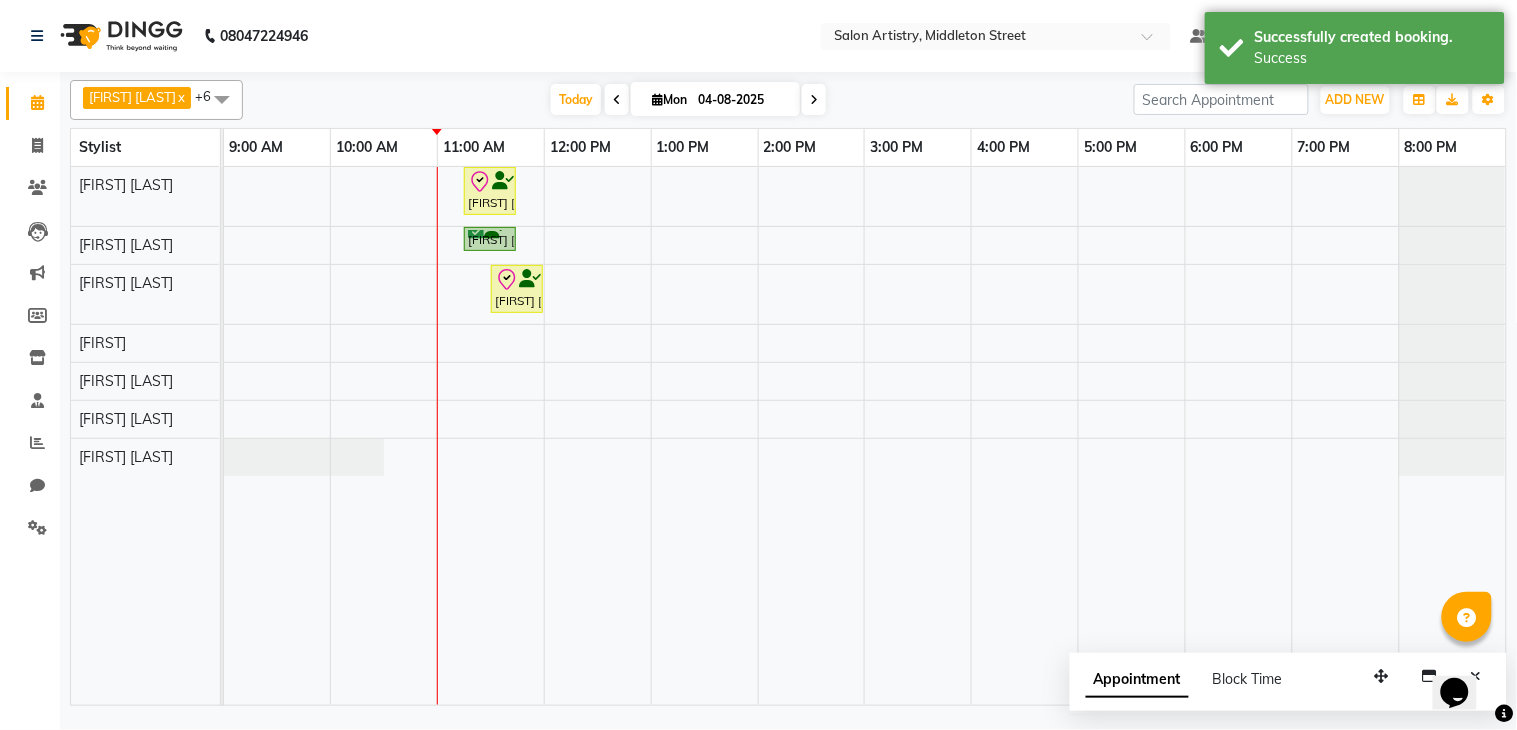 click on "Shikha Nahata, TK02, 11:15 AM-11:45 AM, Wash & Plain Dry (With Conditioning)-Upto Mid Back     Neena Mukharjee, TK01, 11:15 AM-11:45 AM, Waxing - Argan Oil Wax - Half Legs
Shikha Nahata, TK02, 11:30 AM-12:00 PM, CHANGE OF POLISH" at bounding box center [865, 436] 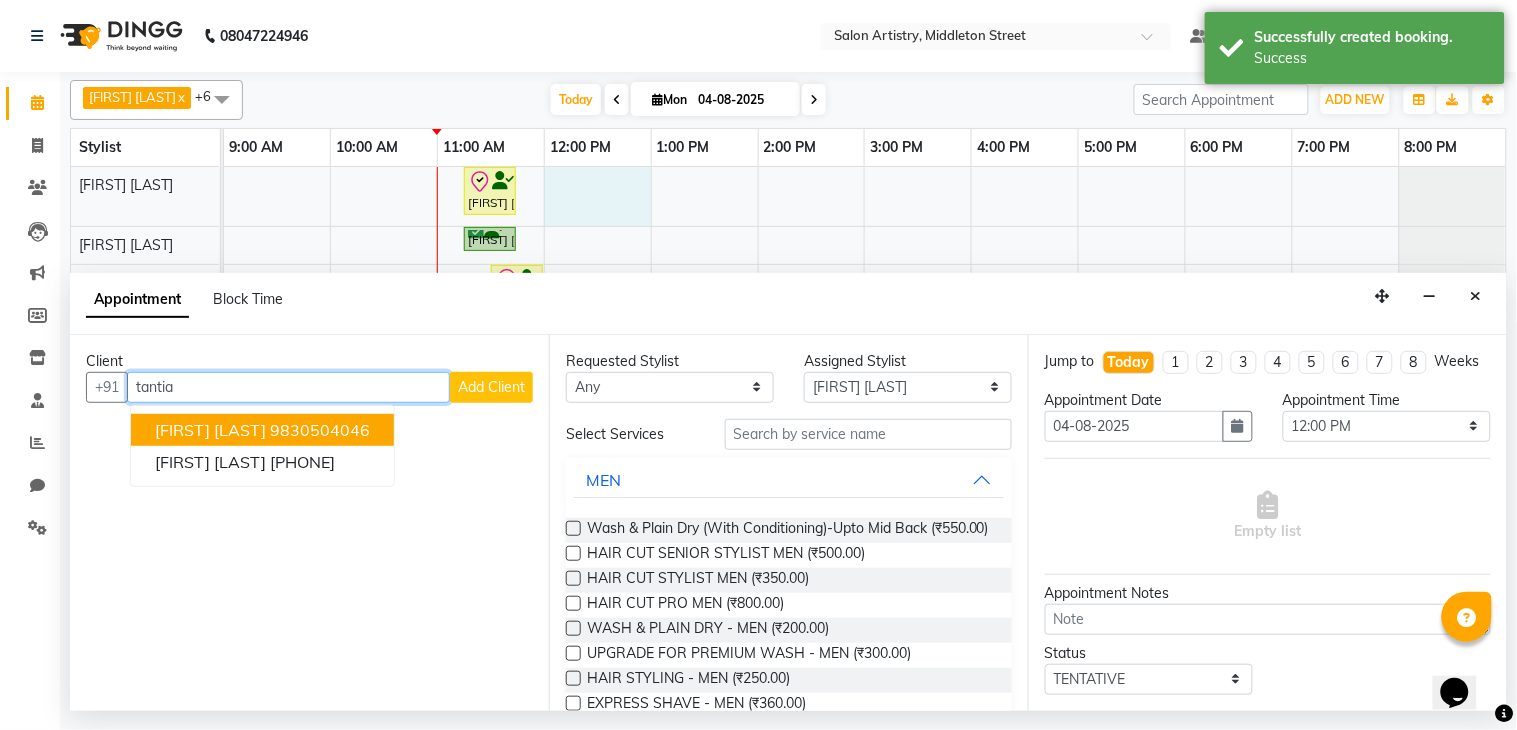 click on "[FIRST] [LAST]" at bounding box center (210, 430) 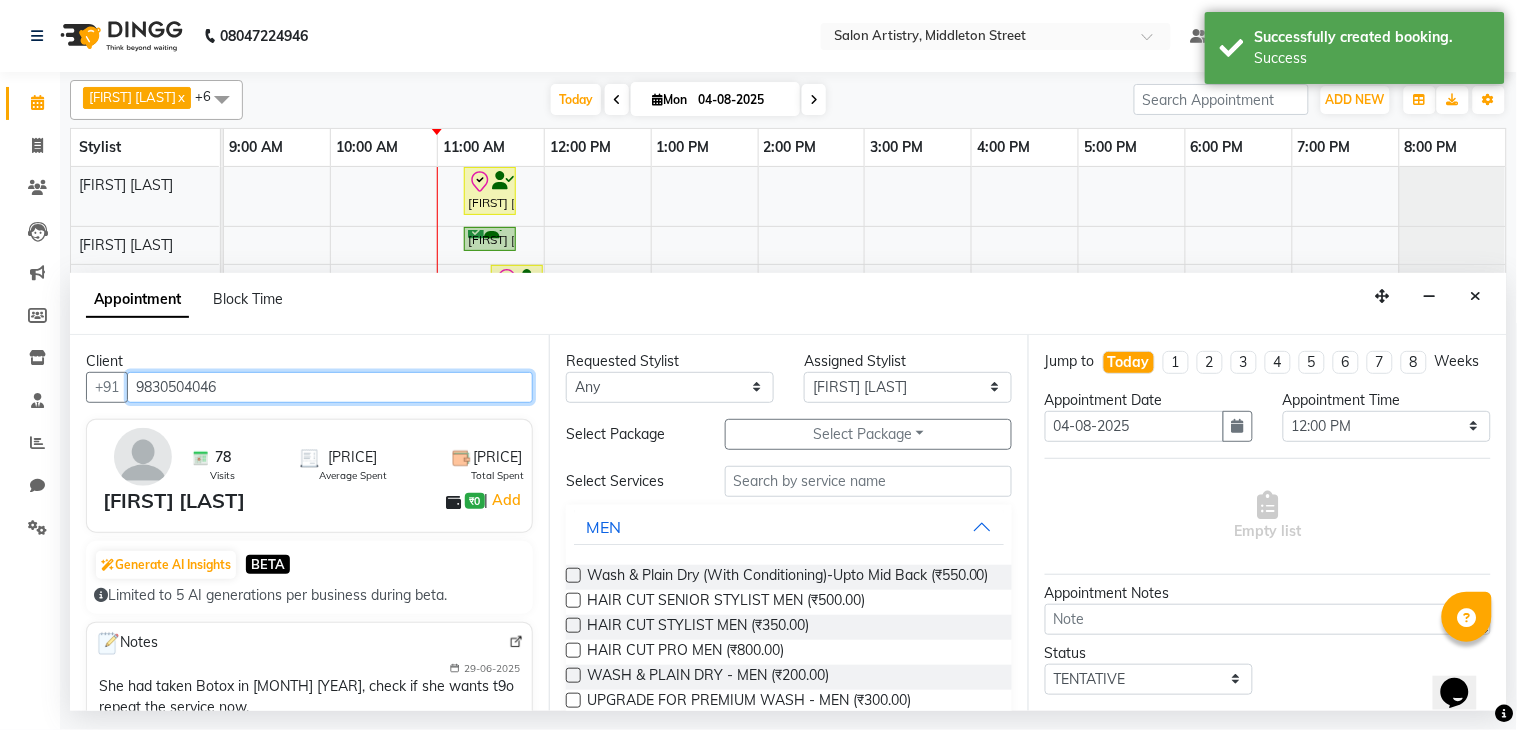 type on "9830504046" 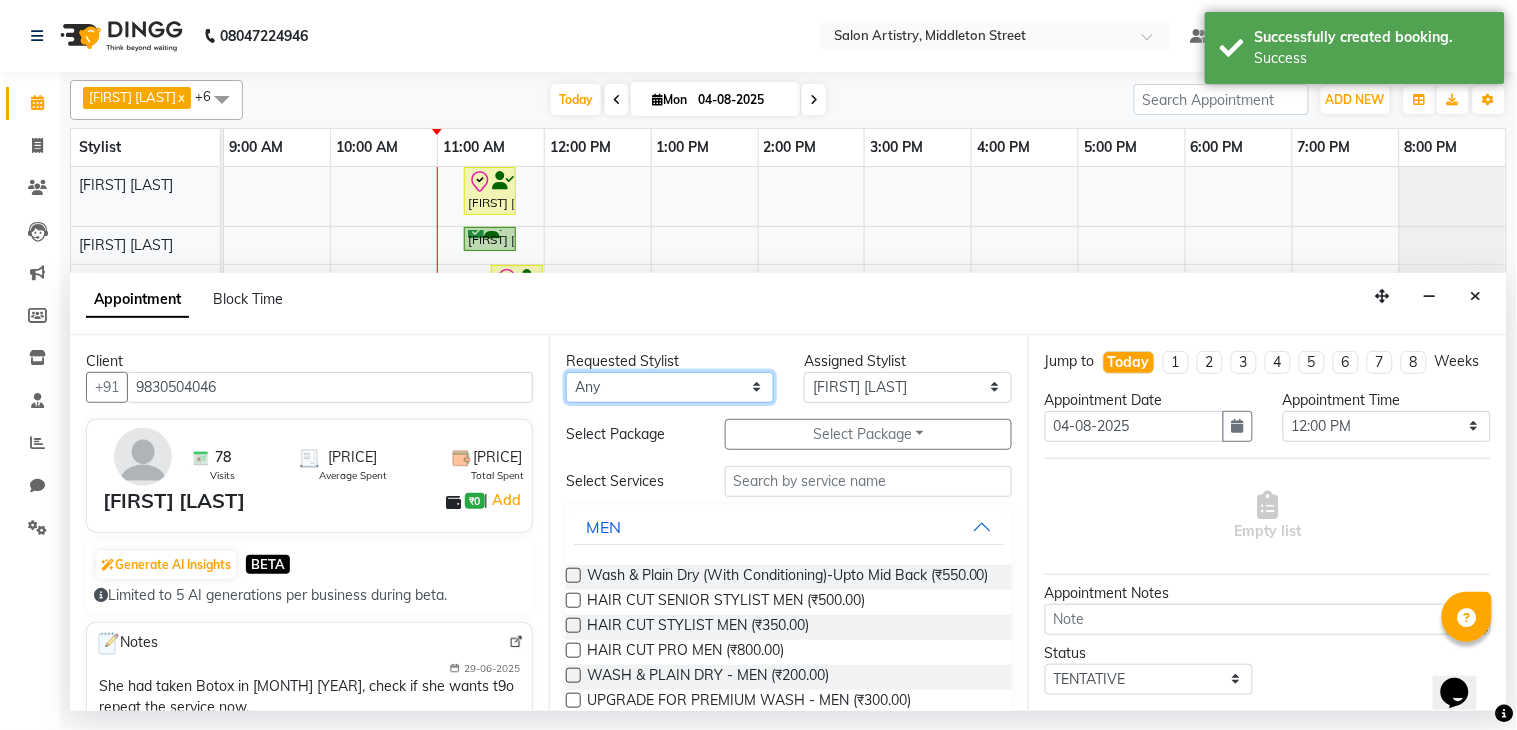 click on "Any Anupriya Ghosh Iqbal Ahmed Irshad Khan Mannu Kumar Gupta Mekhla Bhattacharya Minika Das Puja Debnath Reception Rekha Singh Ricky Das Rony Das Sangeeta Lodh Sharfaraz Ata Waris Simmy Rai Tapasi" at bounding box center (670, 387) 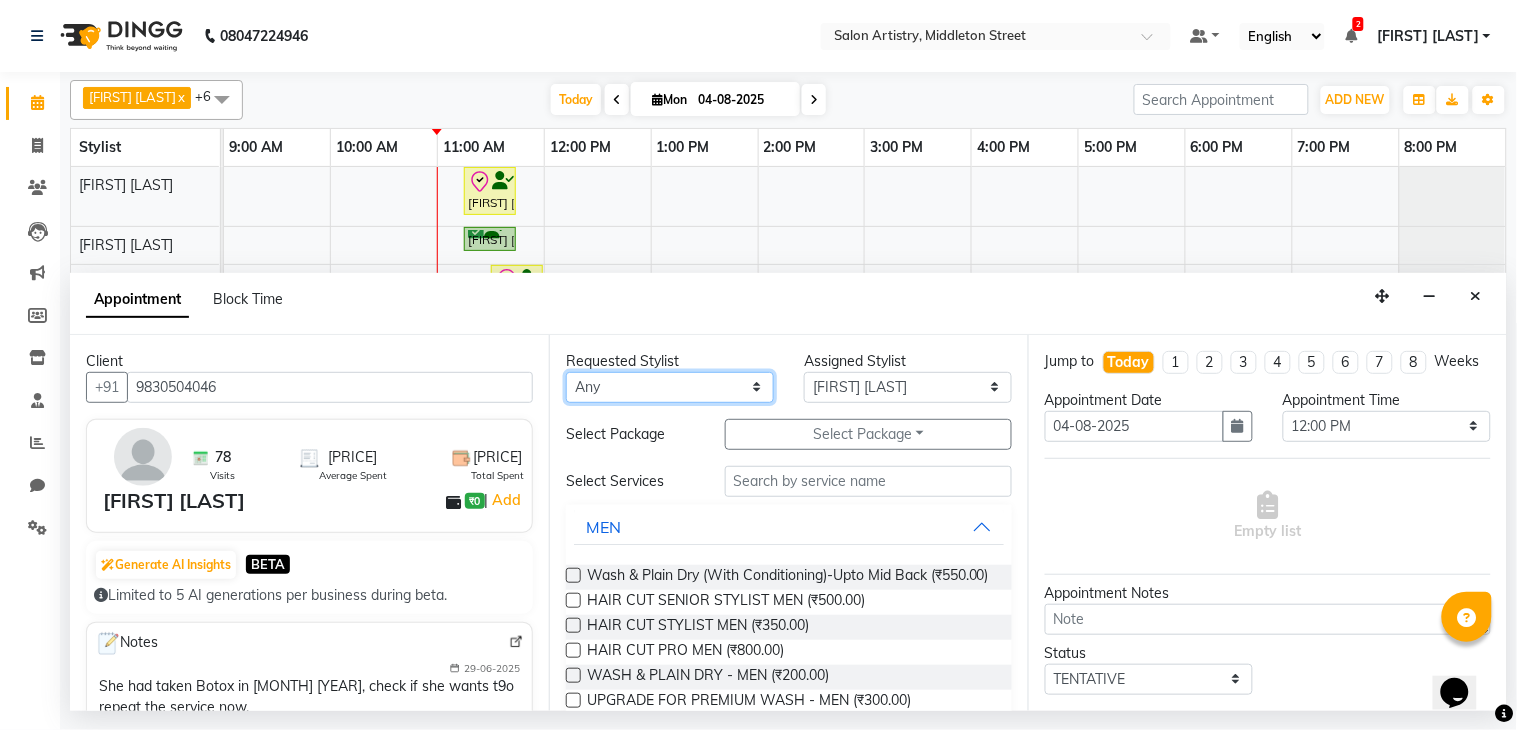 select on "79858" 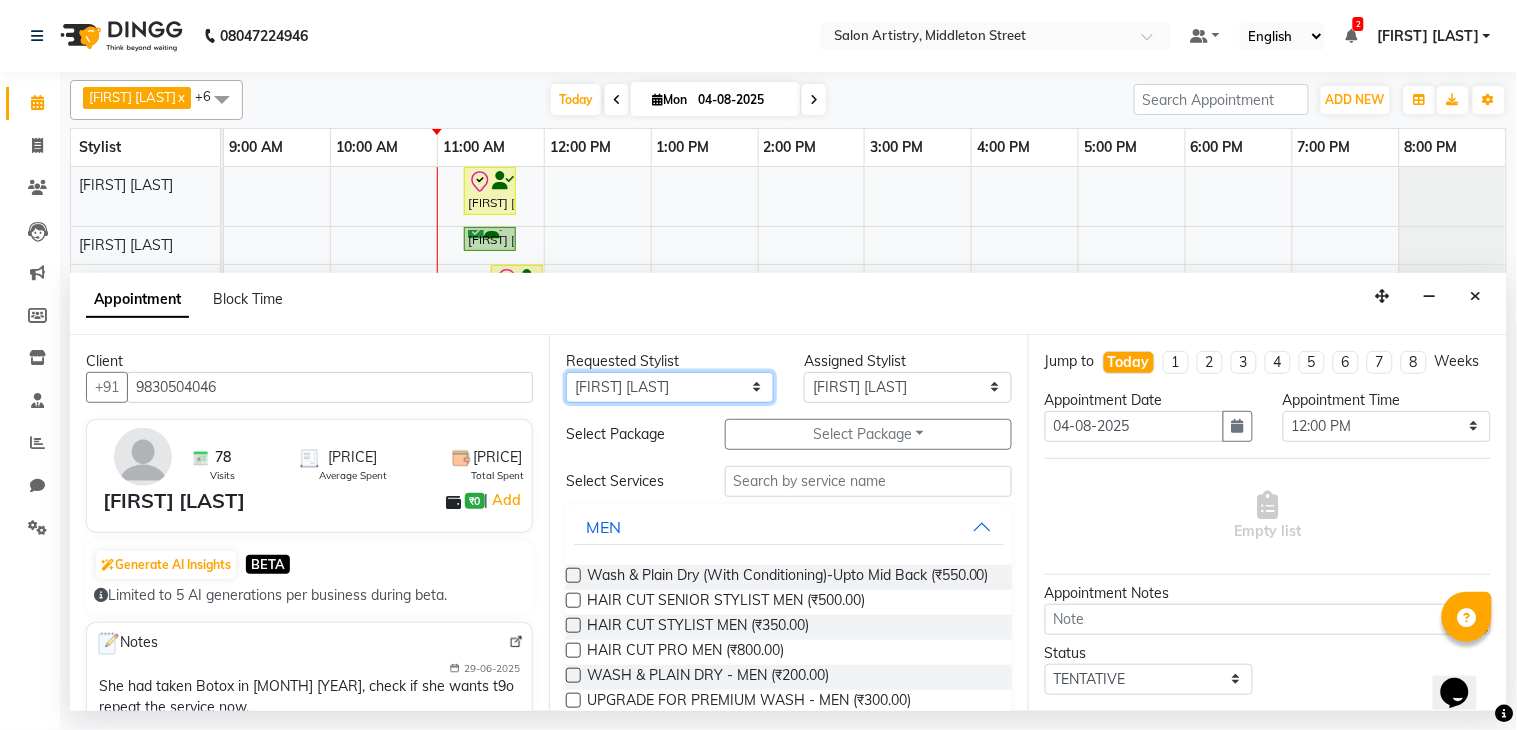 click on "Any Anupriya Ghosh Iqbal Ahmed Irshad Khan Mannu Kumar Gupta Mekhla Bhattacharya Minika Das Puja Debnath Reception Rekha Singh Ricky Das Rony Das Sangeeta Lodh Sharfaraz Ata Waris Simmy Rai Tapasi" at bounding box center (670, 387) 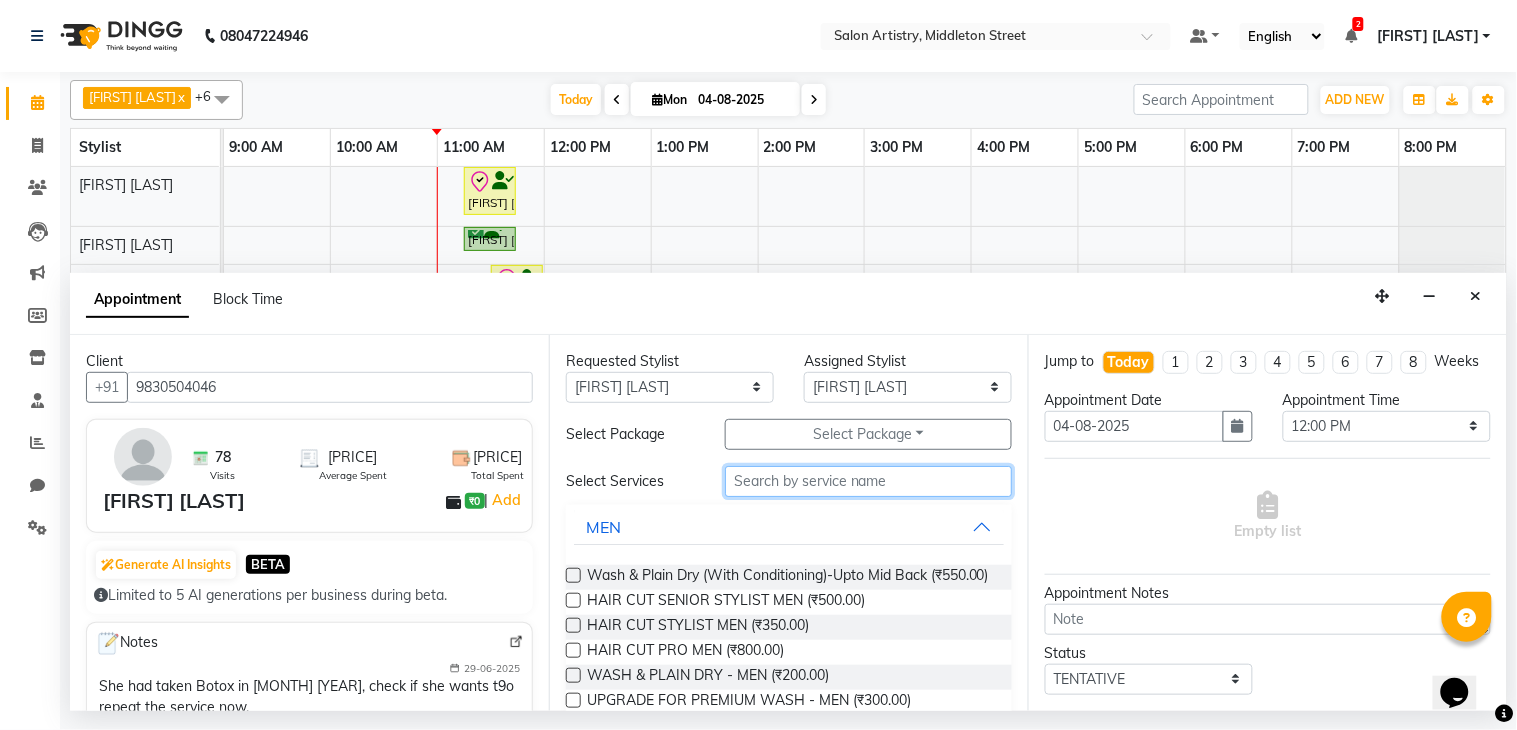 click at bounding box center [868, 481] 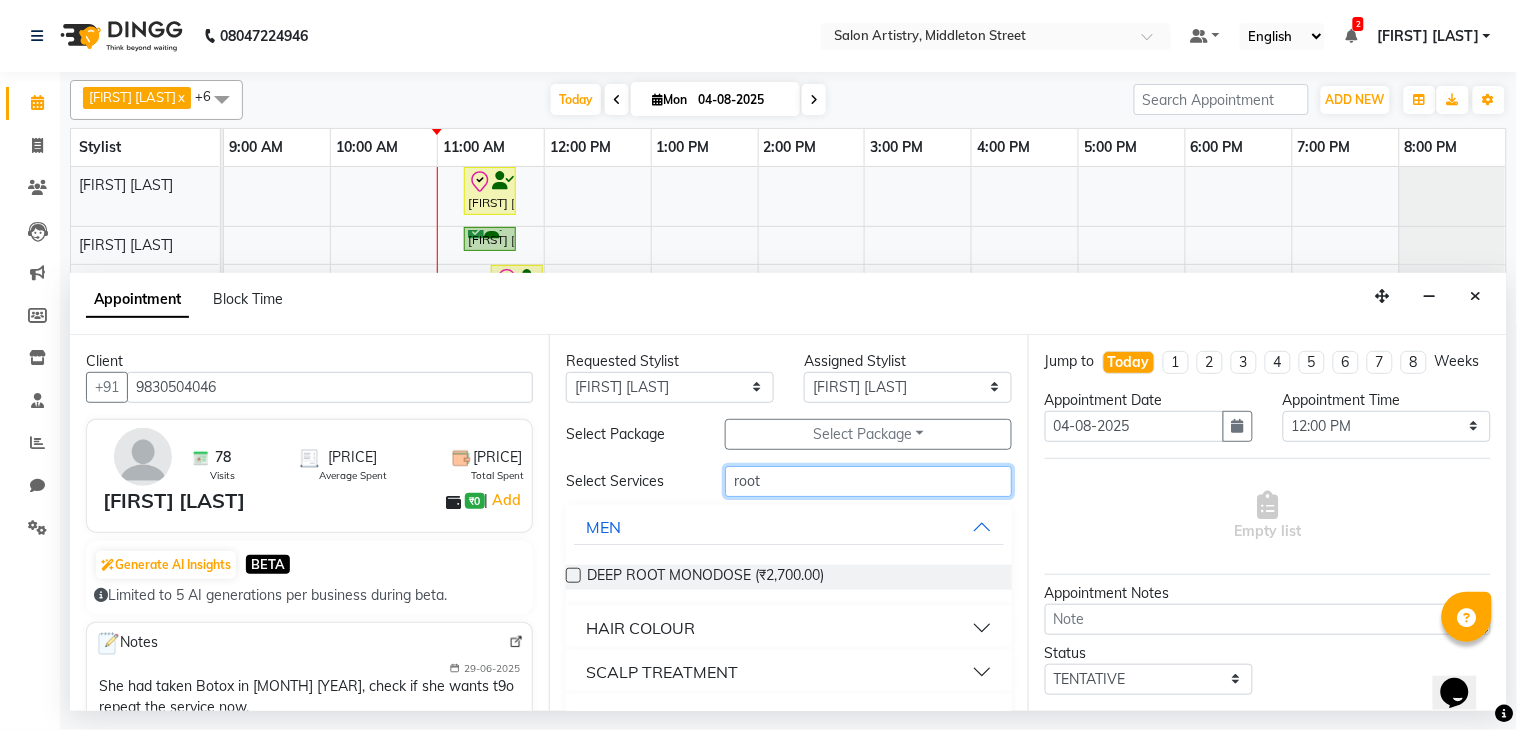 type on "root" 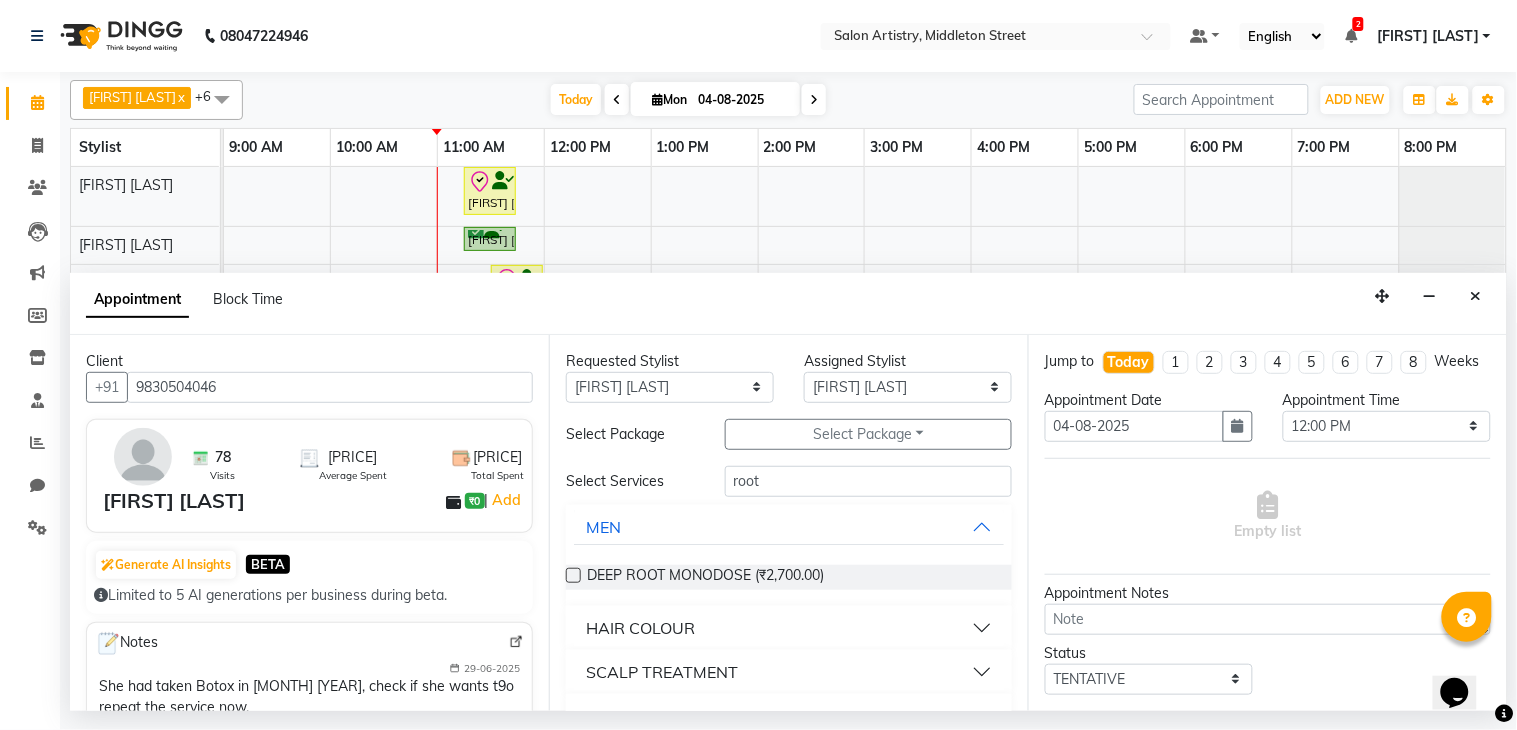 click on "HAIR COLOUR" at bounding box center [789, 628] 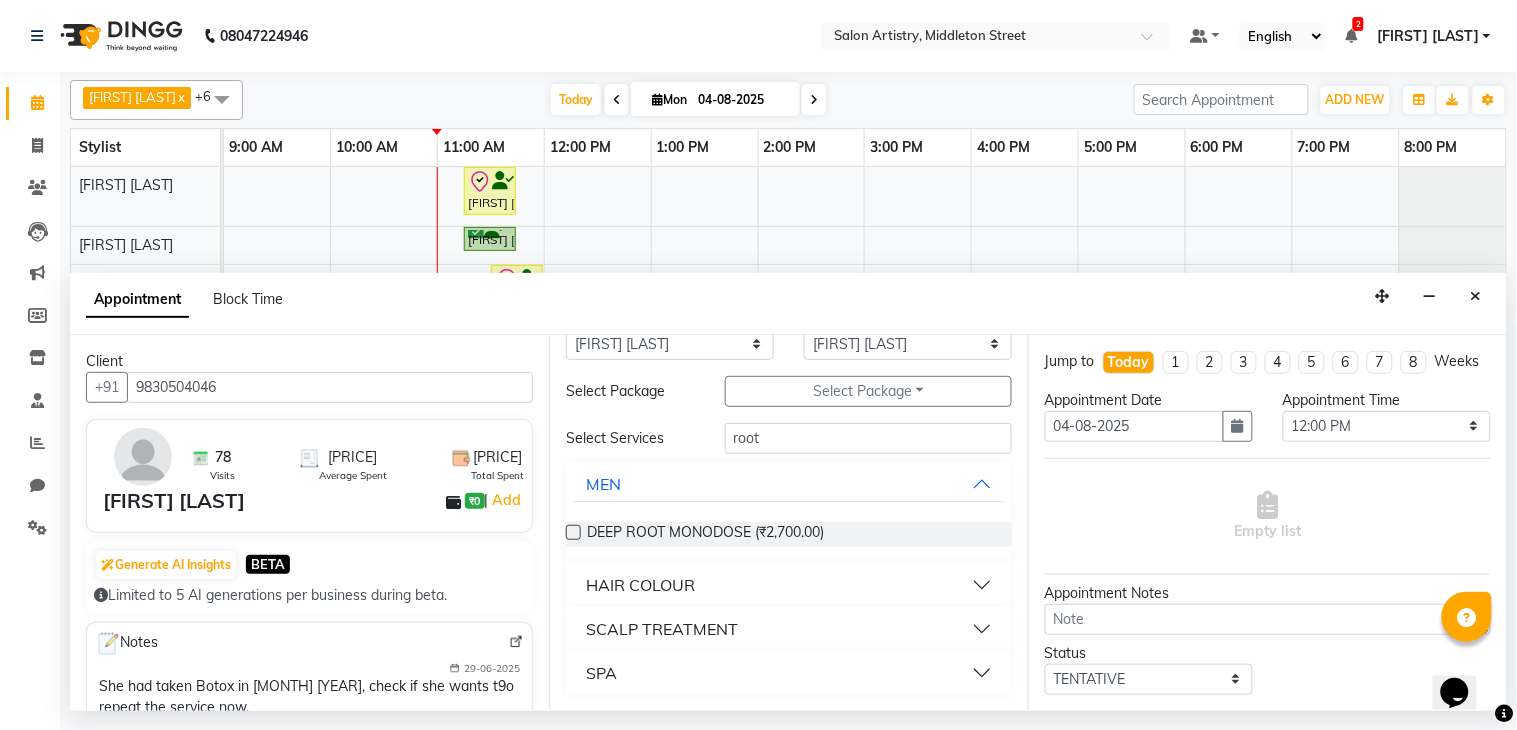 click on "HAIR COLOUR" at bounding box center (640, 585) 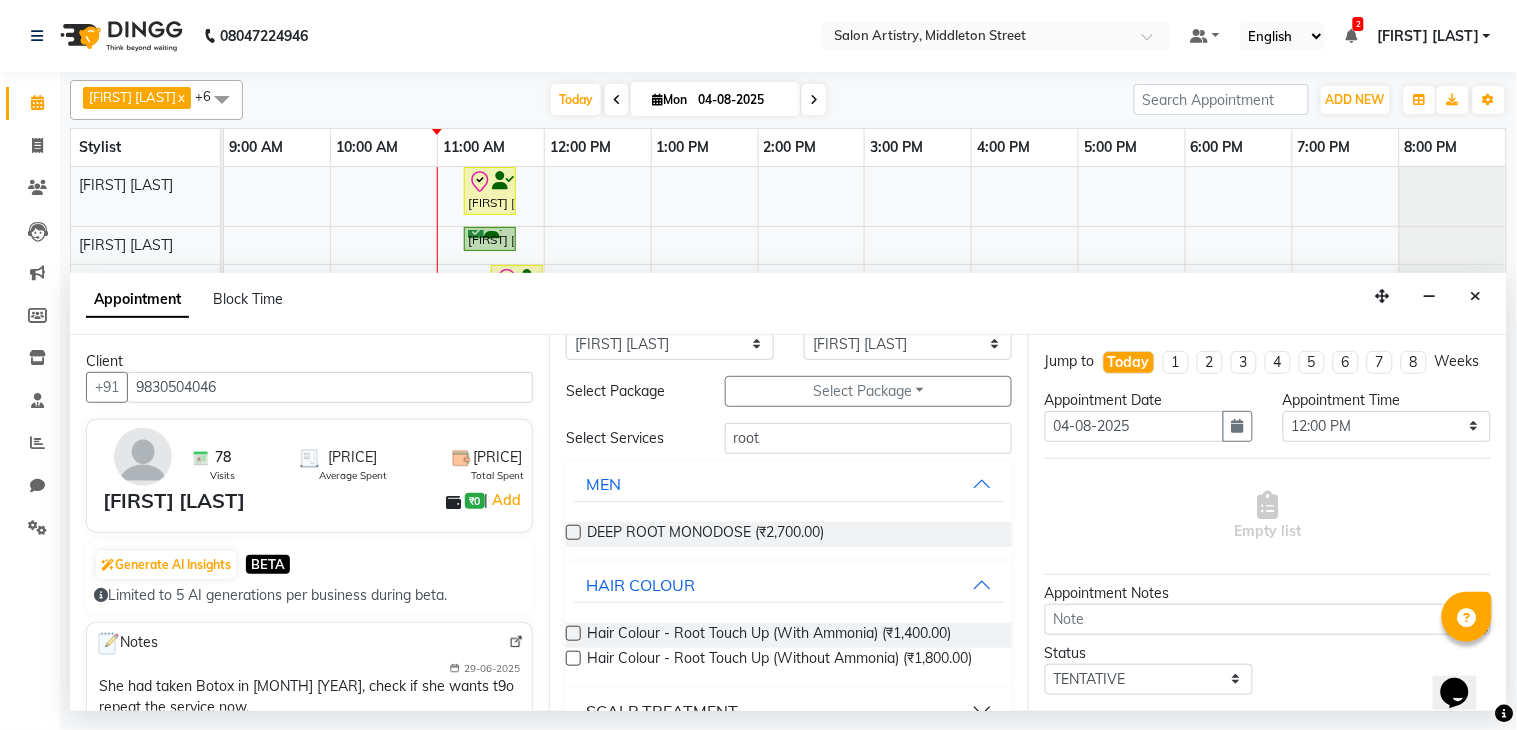 click at bounding box center [573, 658] 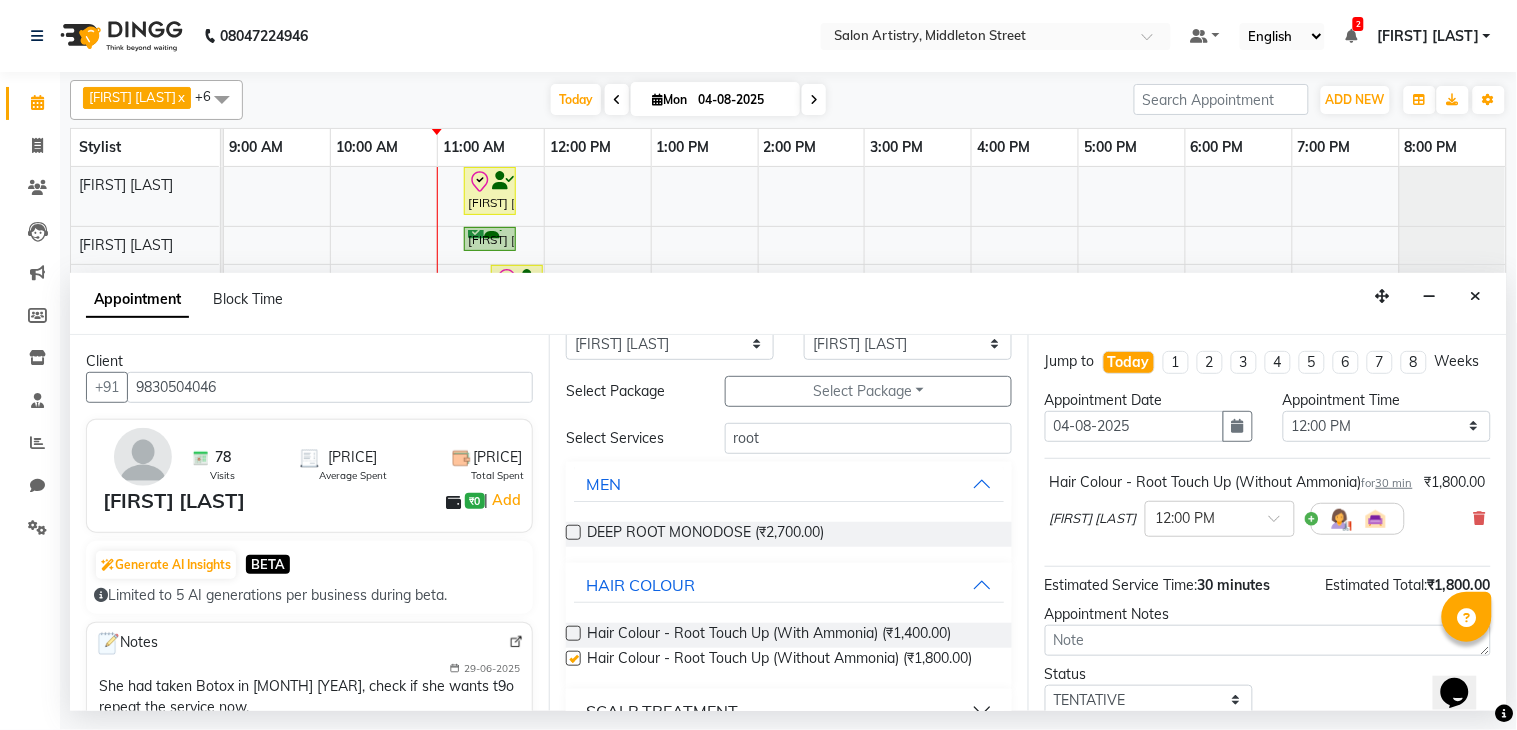 checkbox on "false" 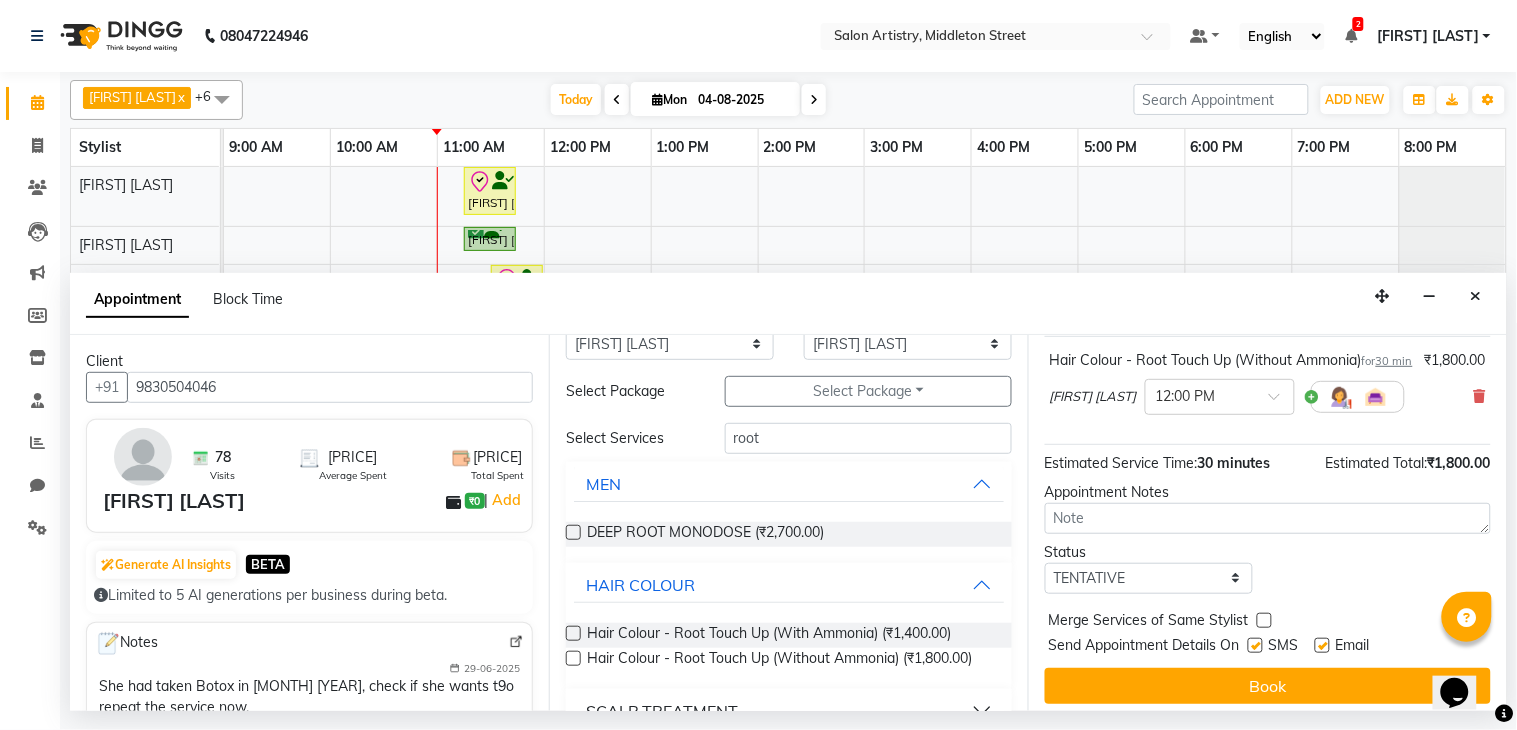 scroll, scrollTop: 171, scrollLeft: 0, axis: vertical 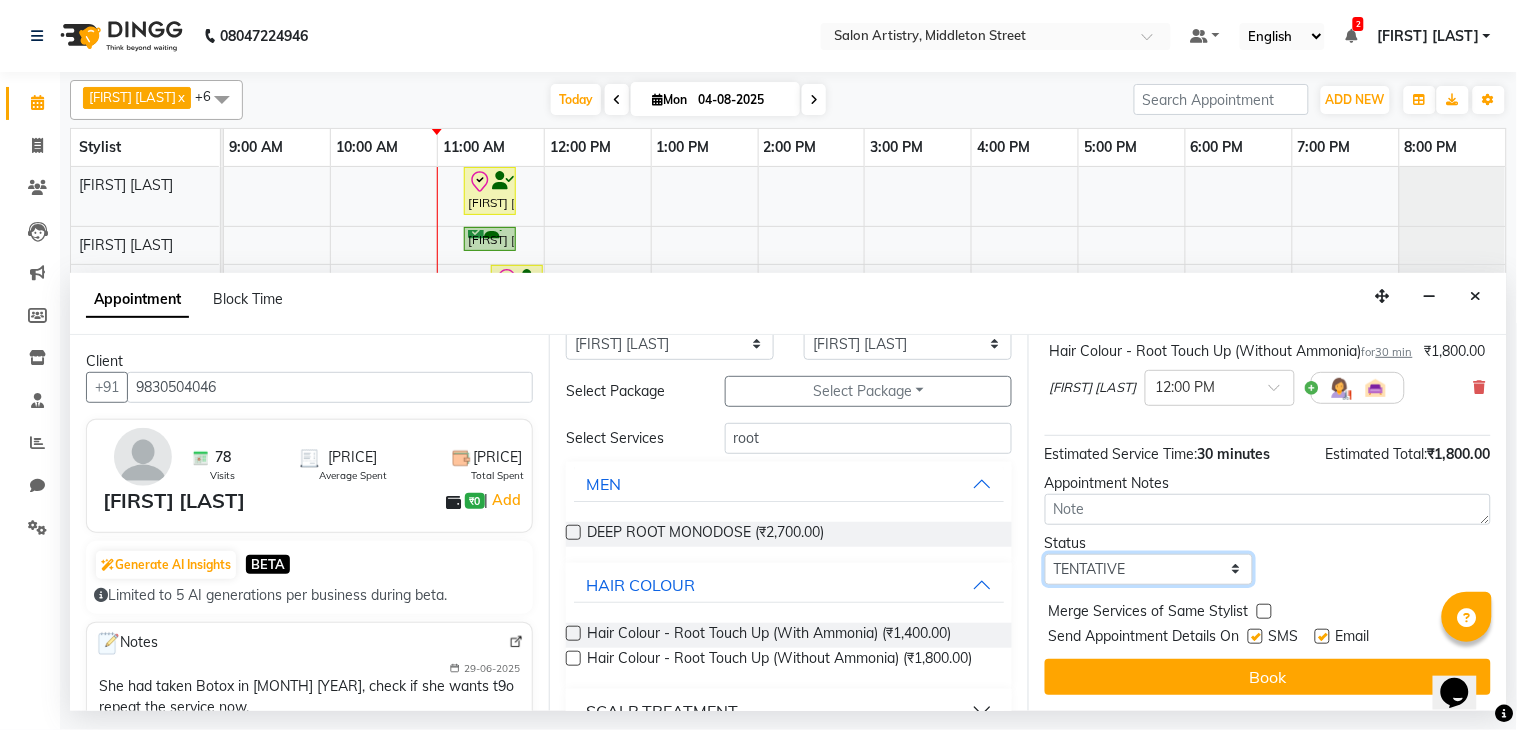 click on "Select TENTATIVE CONFIRM CHECK-IN UPCOMING" at bounding box center (1149, 569) 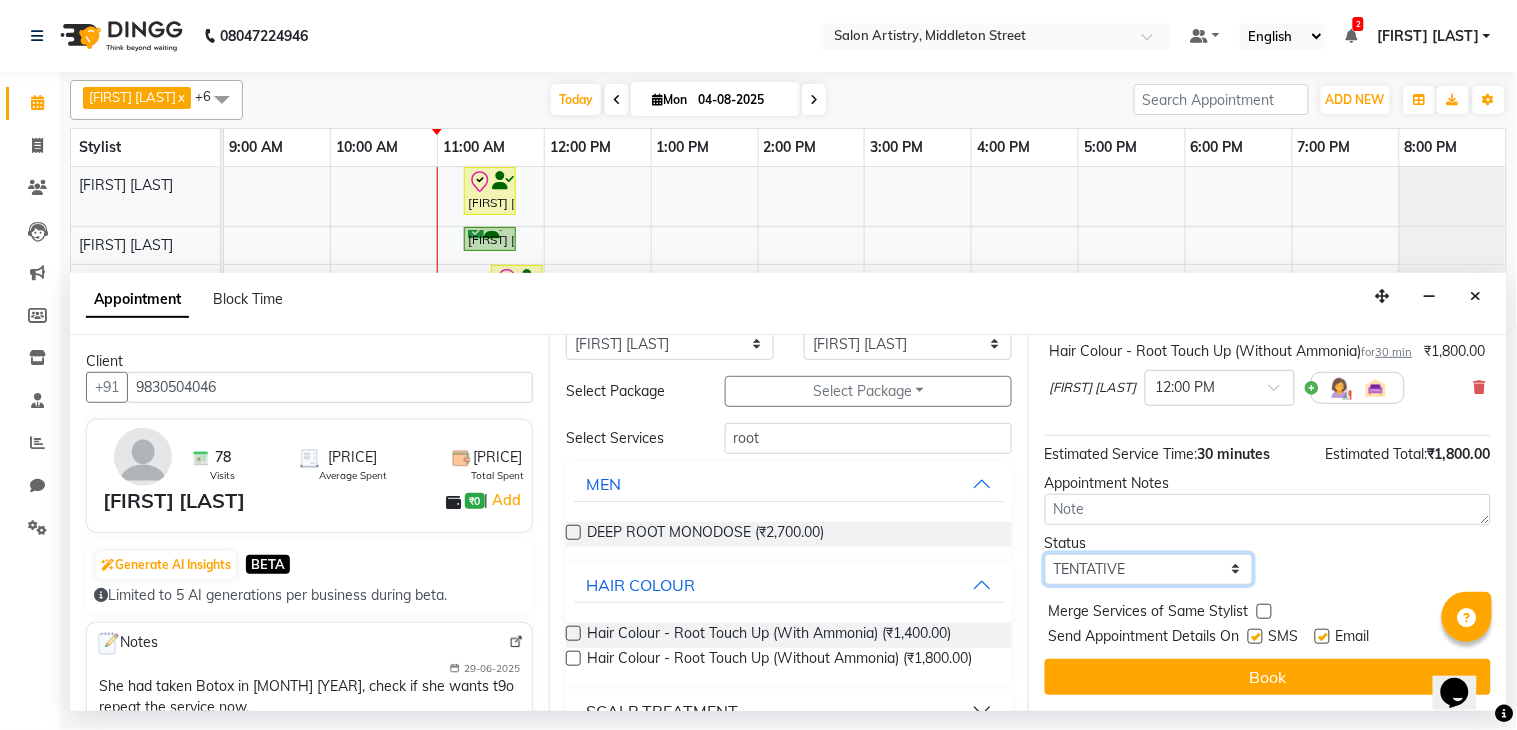 click on "Select TENTATIVE CONFIRM CHECK-IN UPCOMING" at bounding box center (1149, 569) 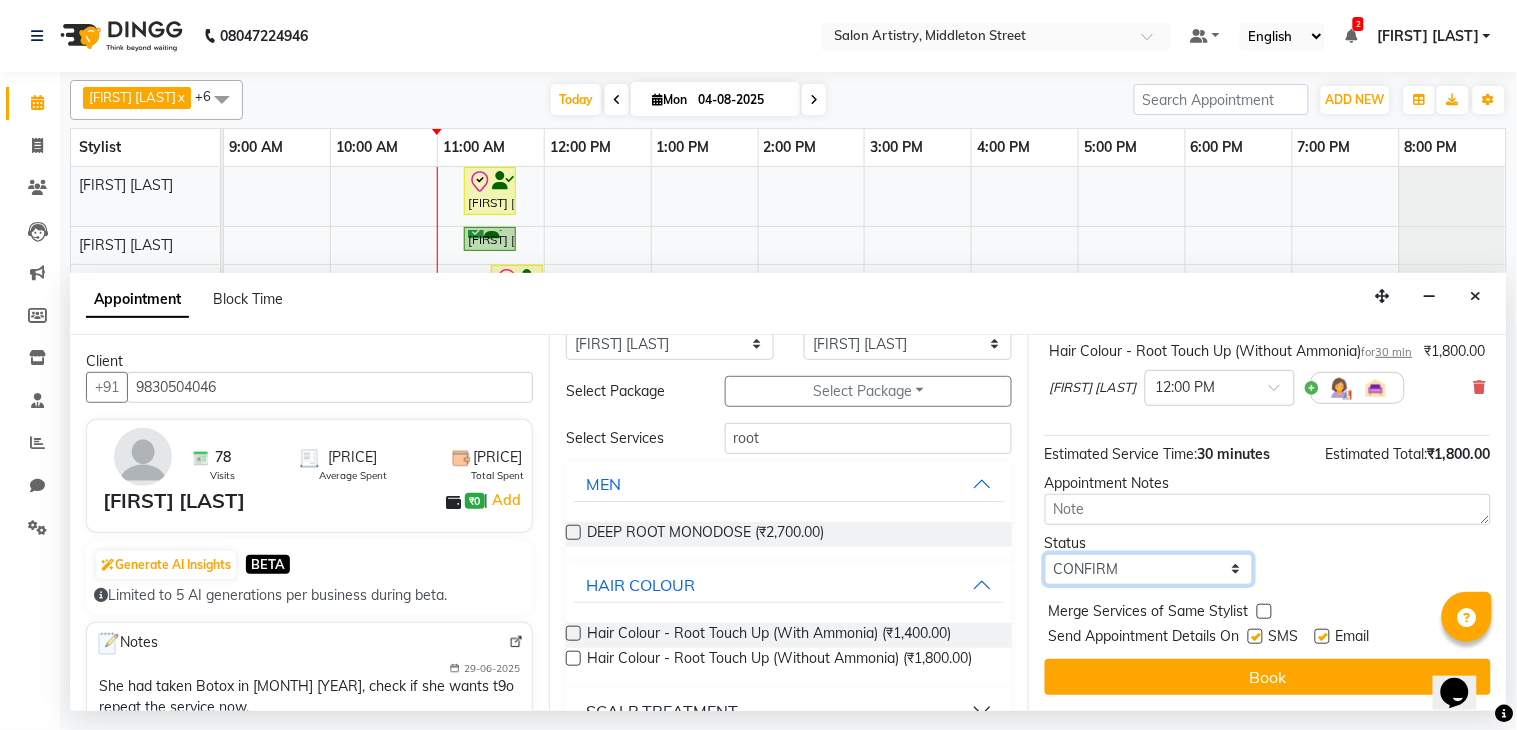 click on "Select TENTATIVE CONFIRM CHECK-IN UPCOMING" at bounding box center (1149, 569) 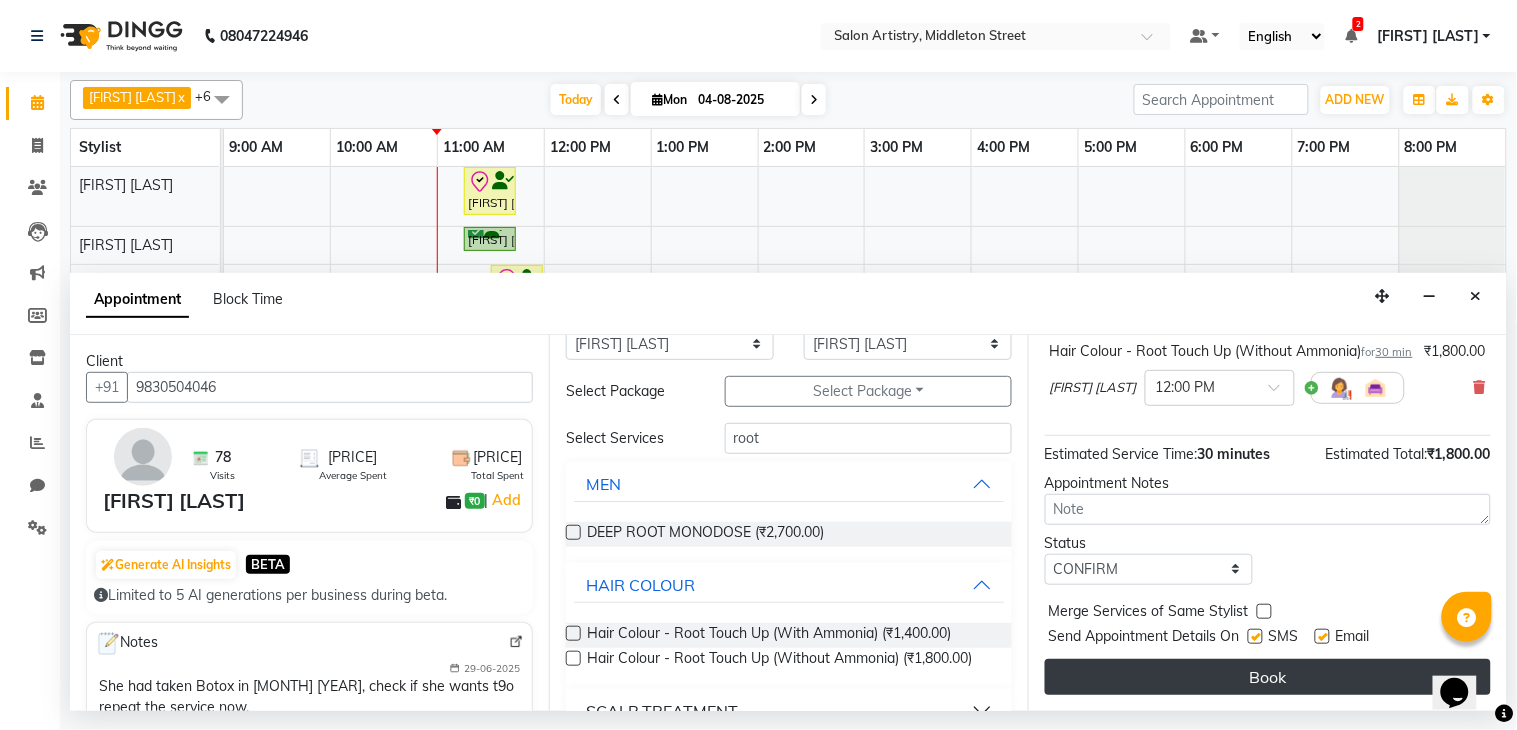 click on "Book" at bounding box center (1268, 677) 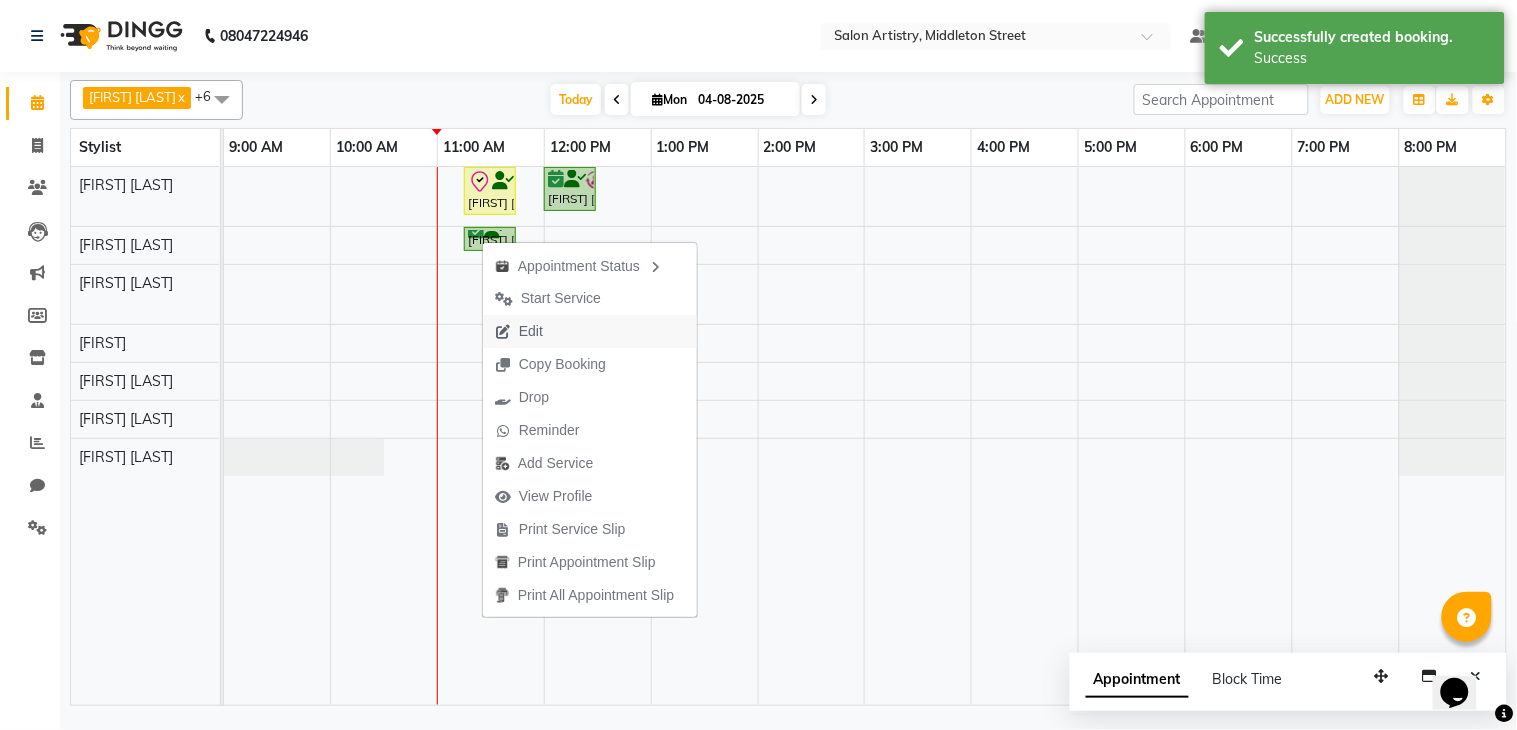 click on "Edit" at bounding box center [531, 331] 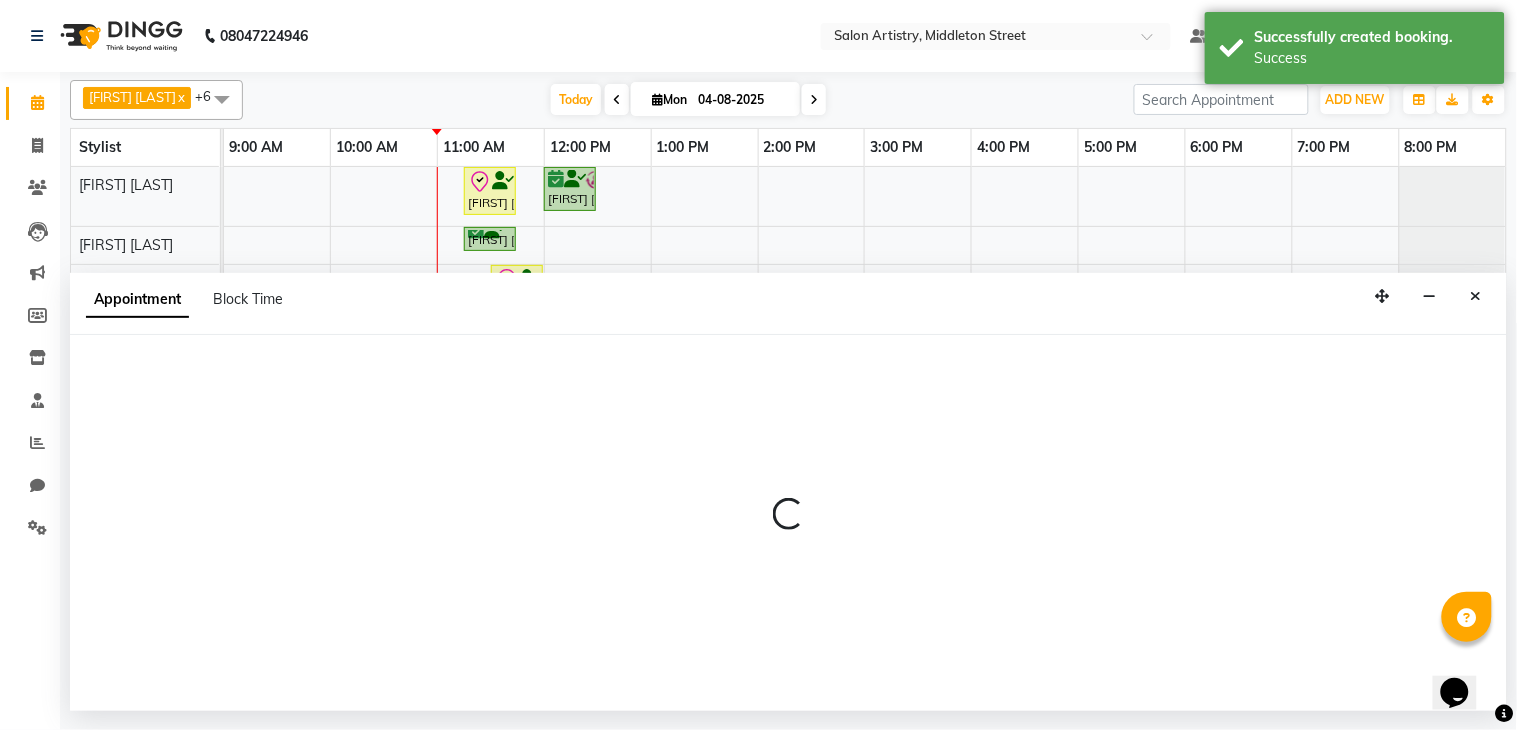 select on "tentative" 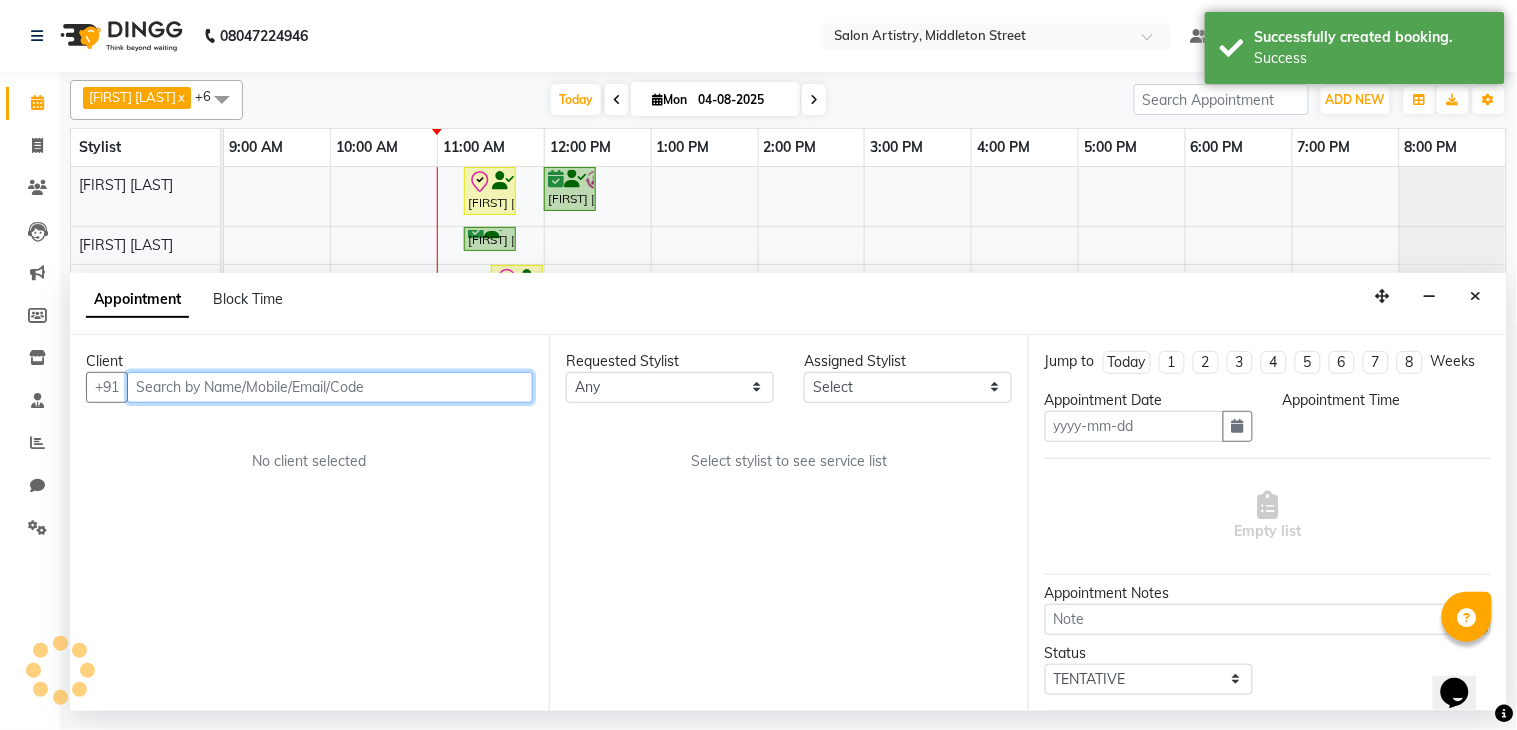 type on "04-08-2025" 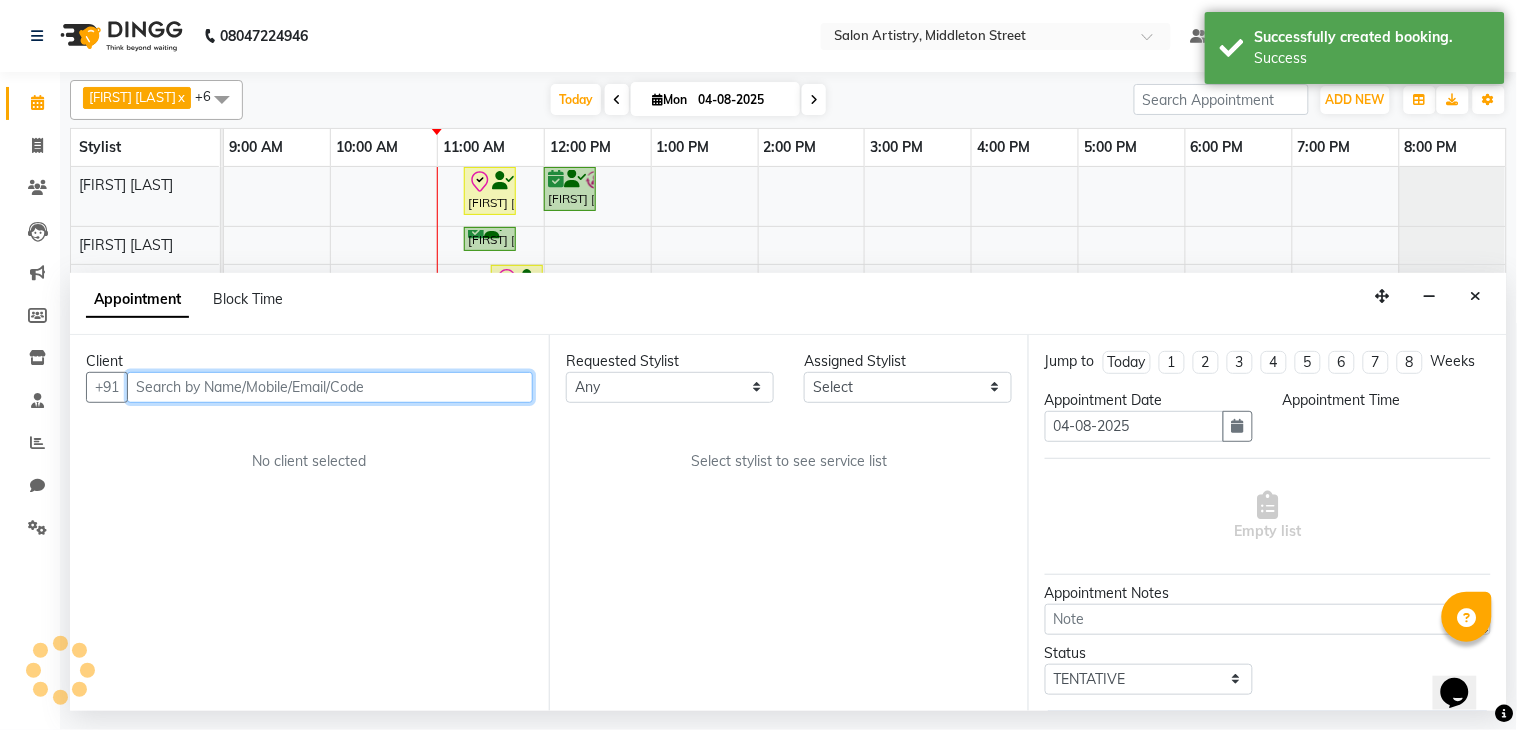 select on "79860" 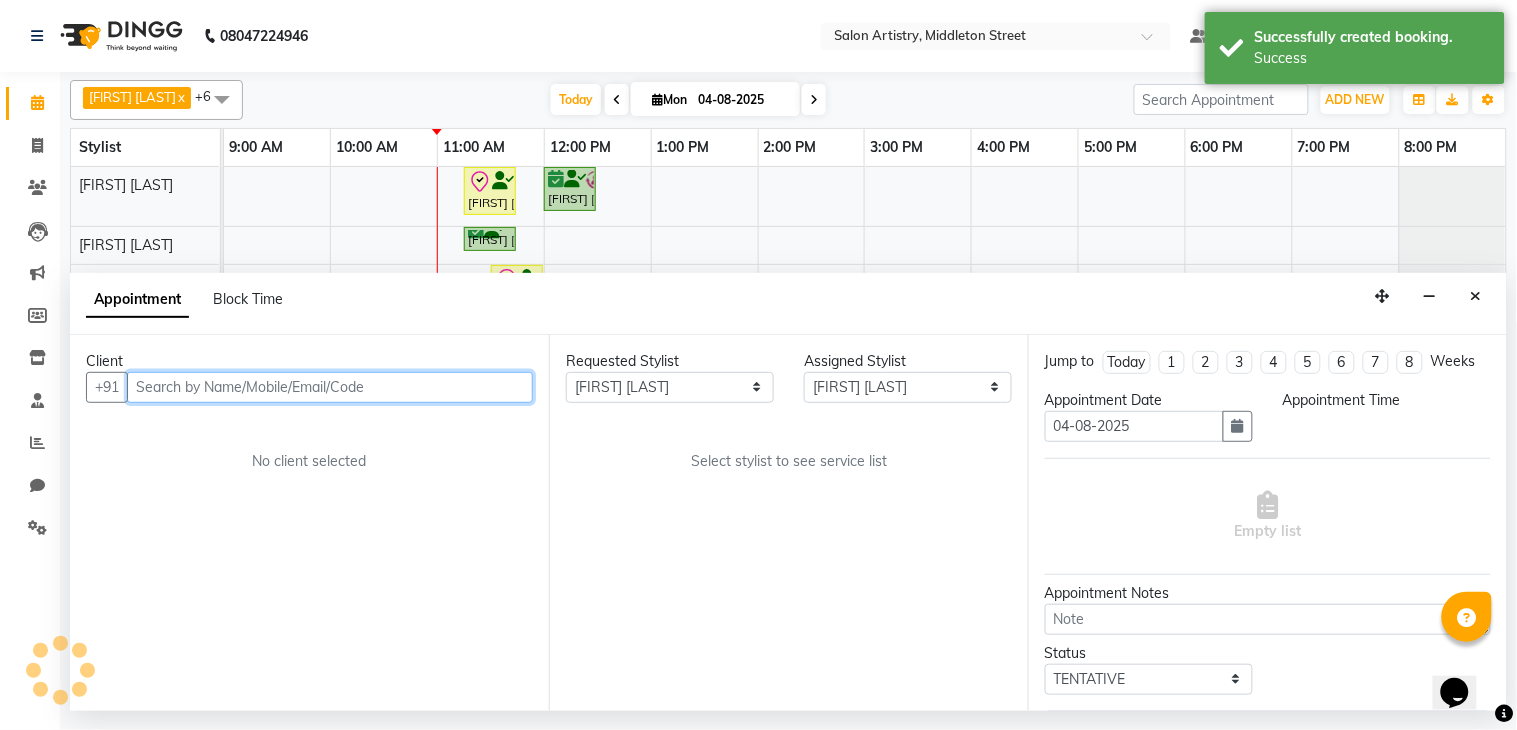 select on "confirm booking" 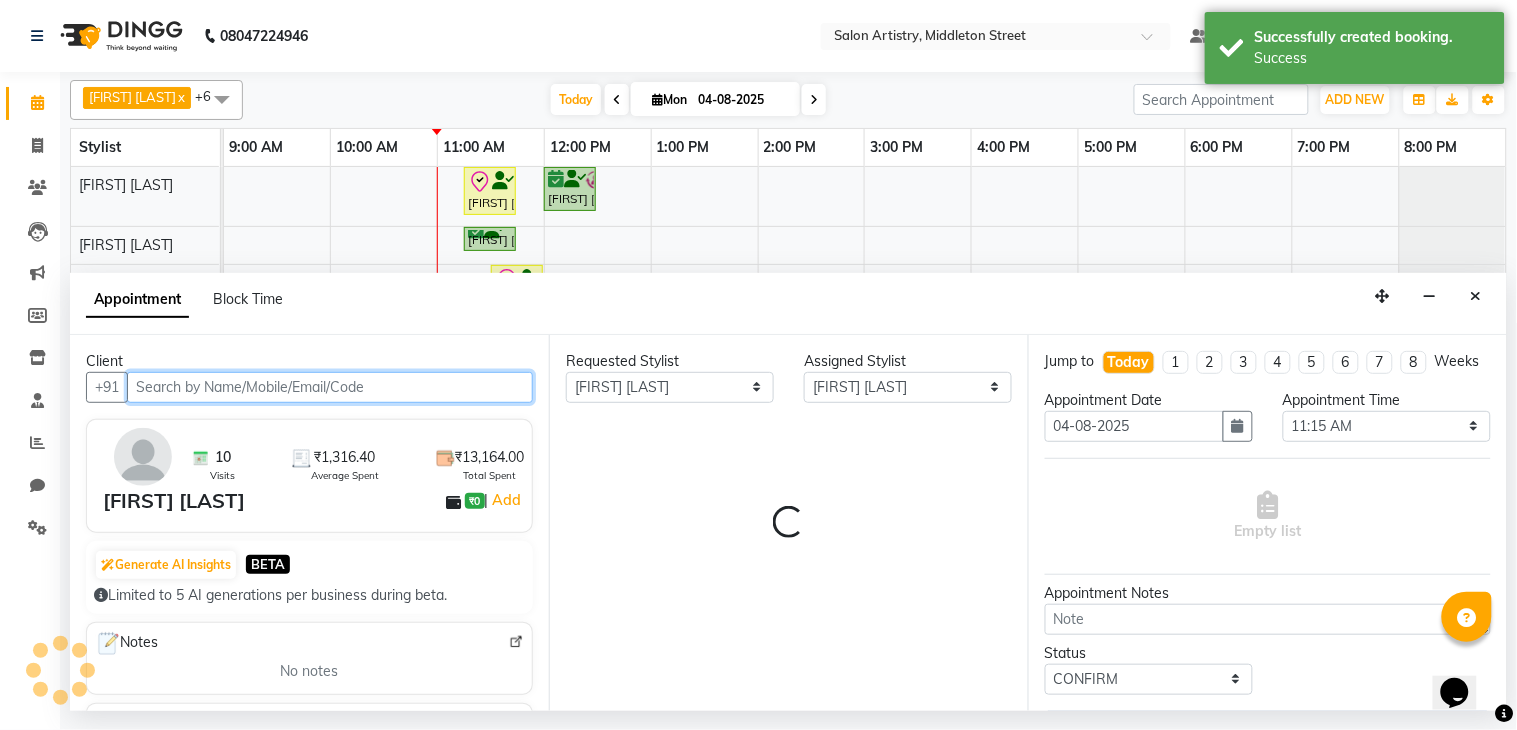 select on "4168" 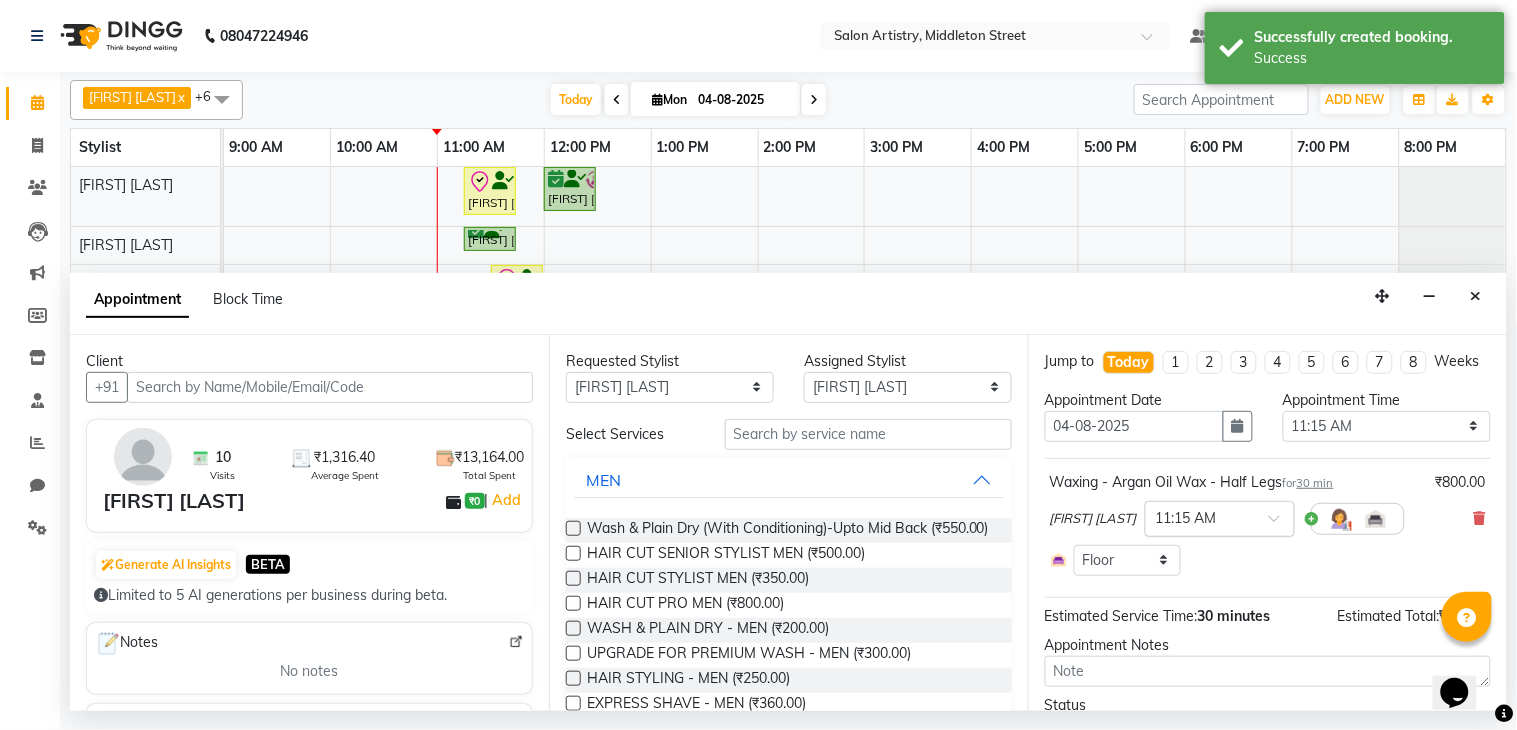 click at bounding box center [1200, 517] 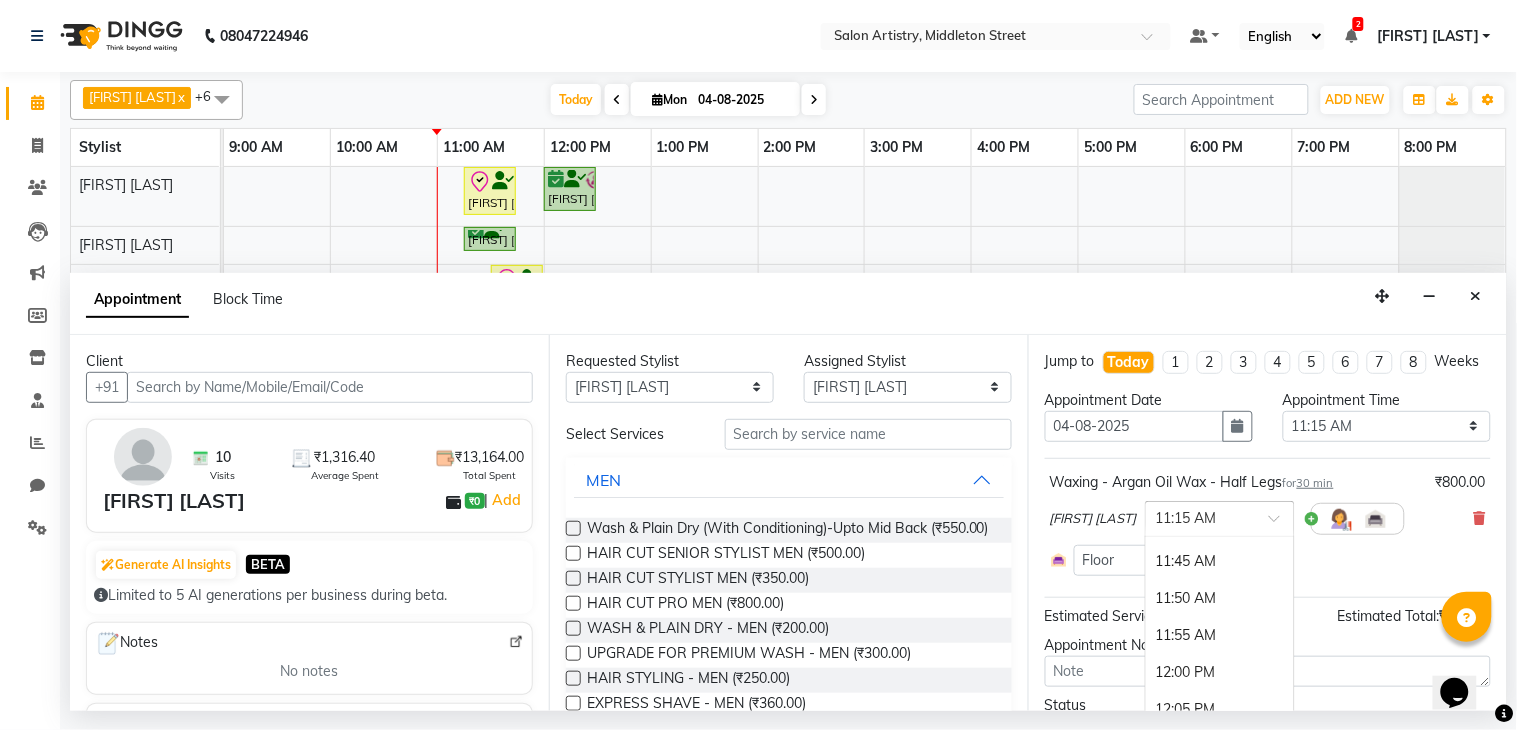 scroll, scrollTop: 775, scrollLeft: 0, axis: vertical 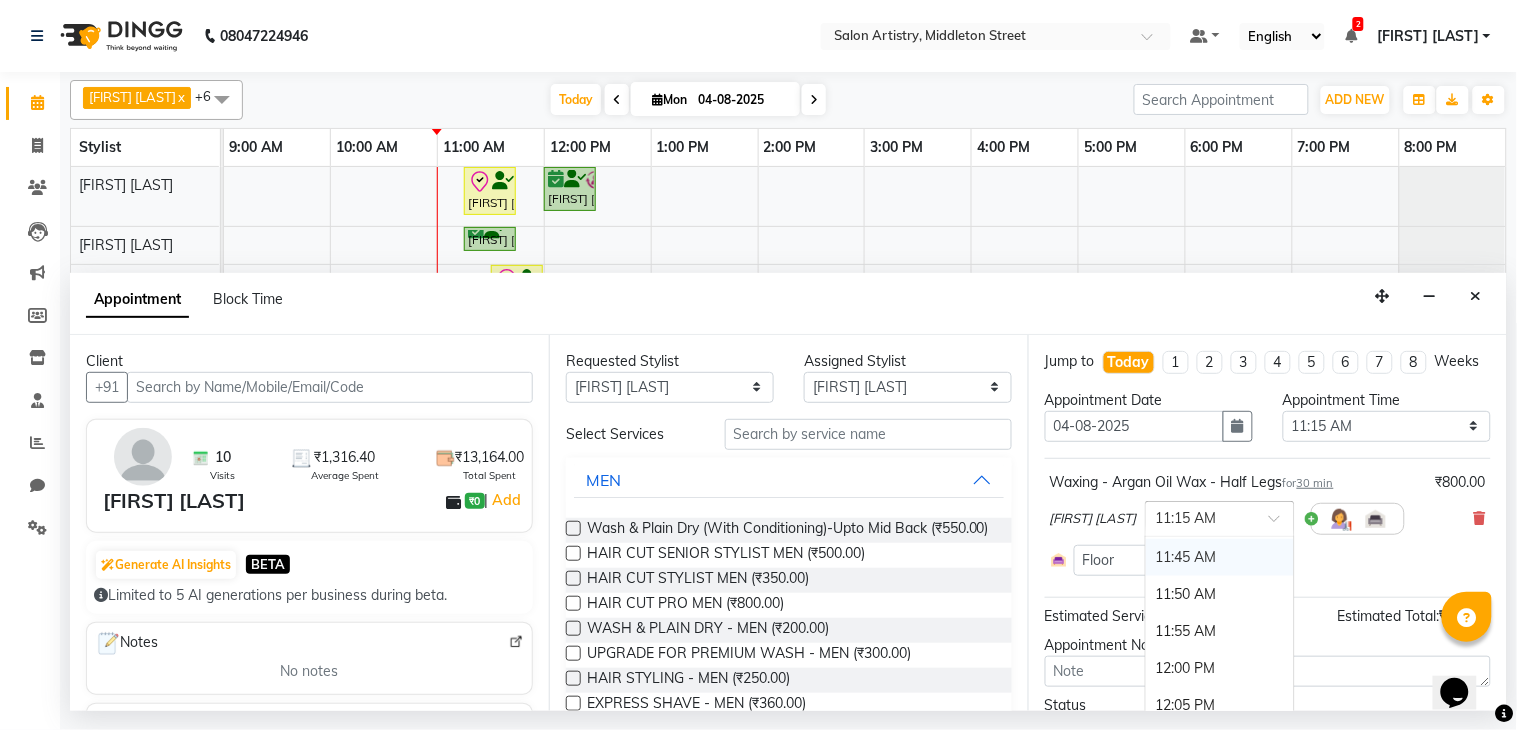 click on "11:45 AM" at bounding box center (1220, 557) 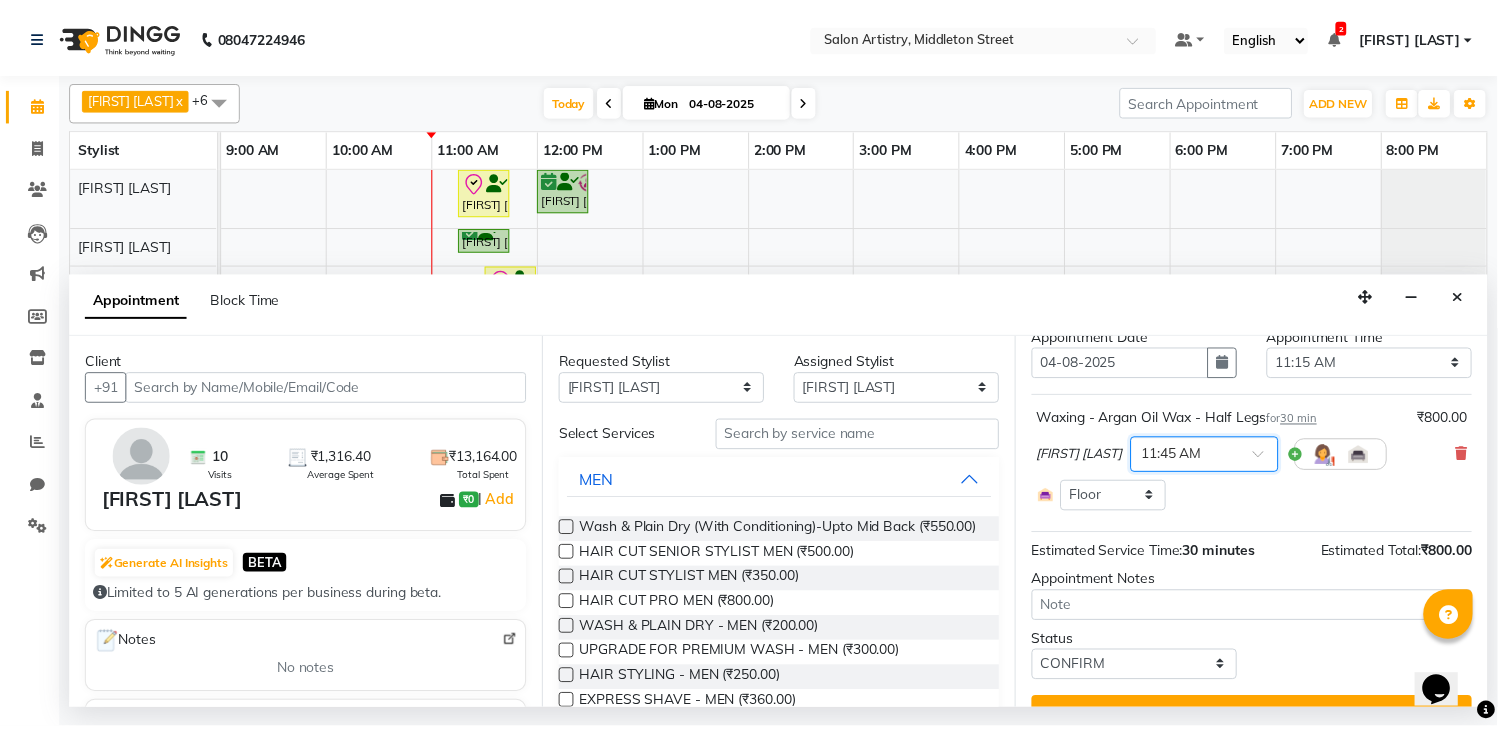 scroll, scrollTop: 123, scrollLeft: 0, axis: vertical 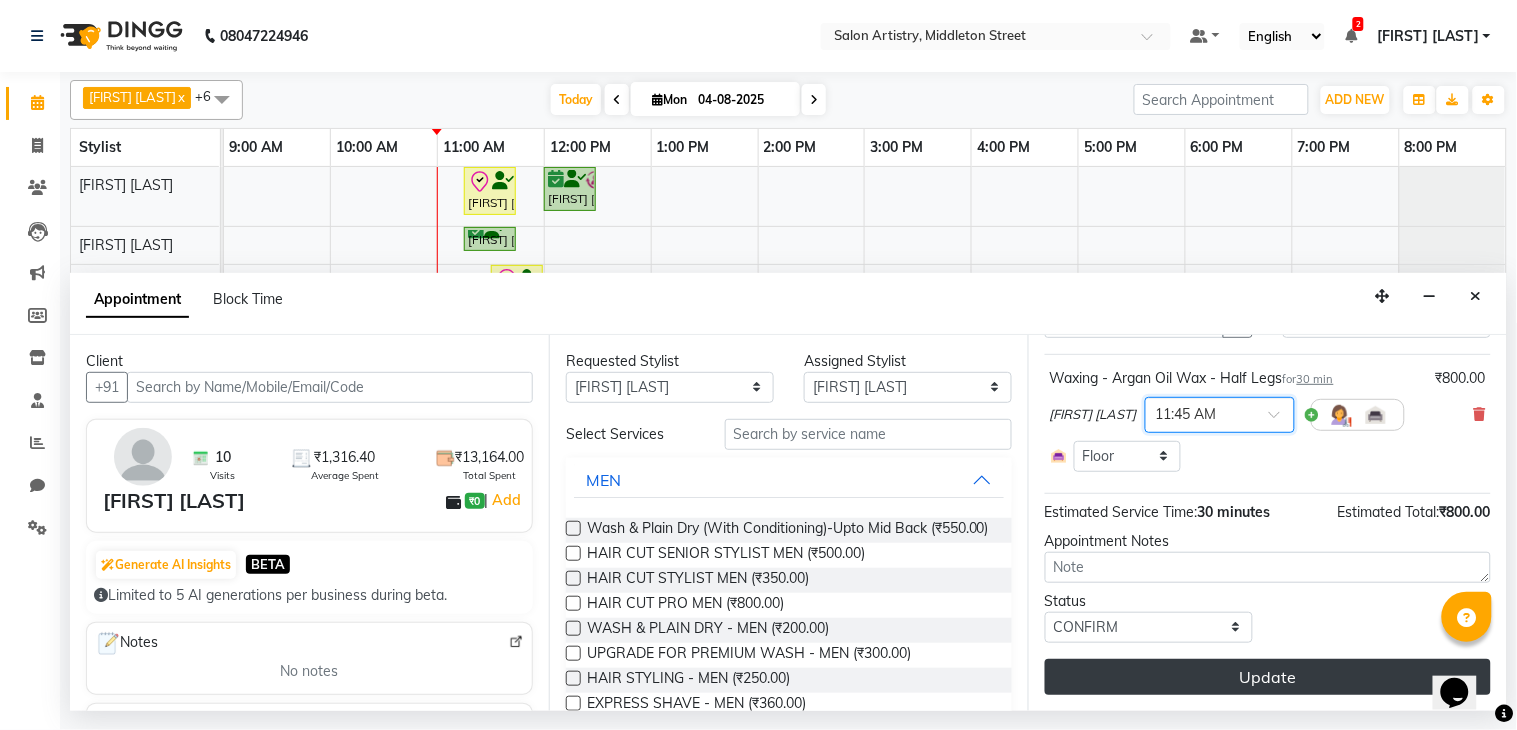 click on "Update" at bounding box center (1268, 677) 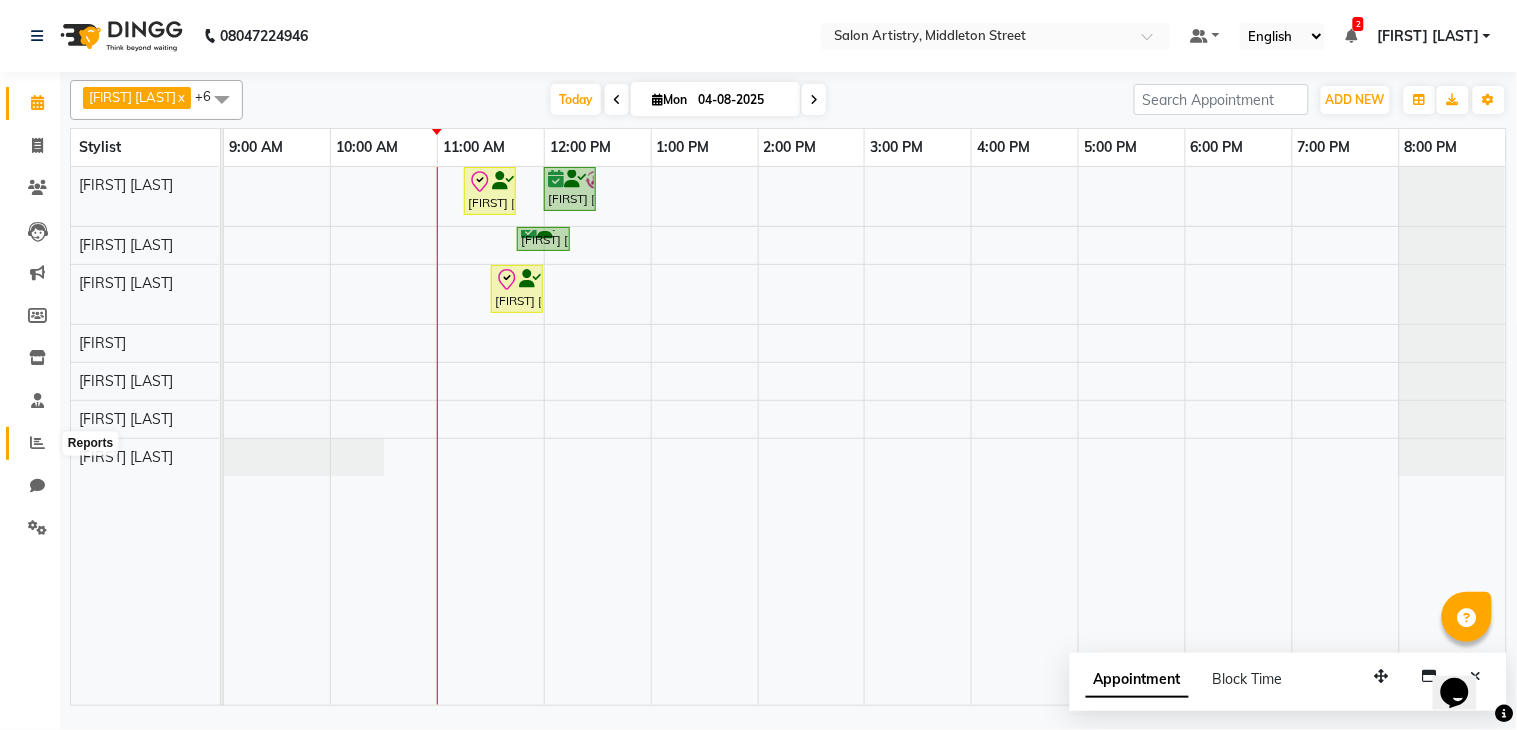 click 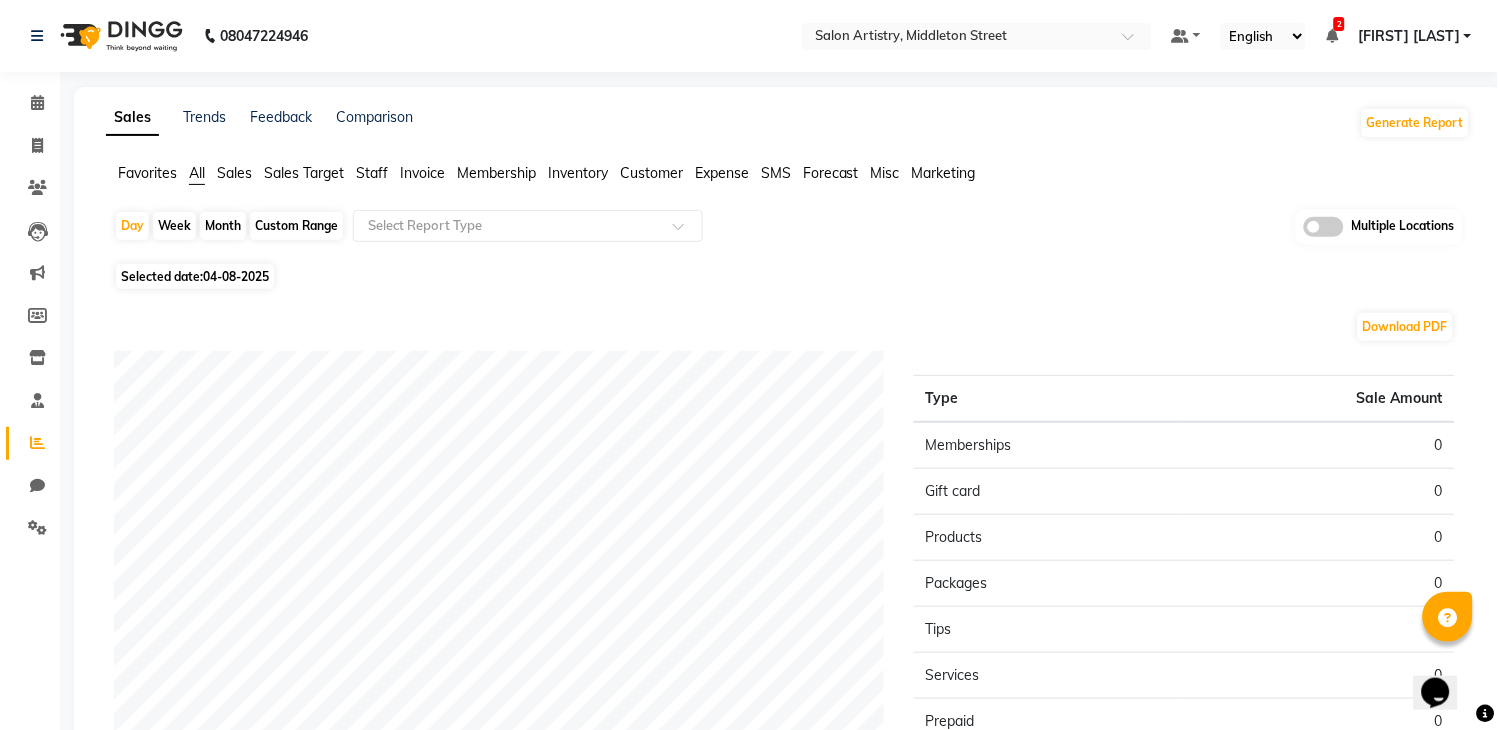 click on "04-08-2025" 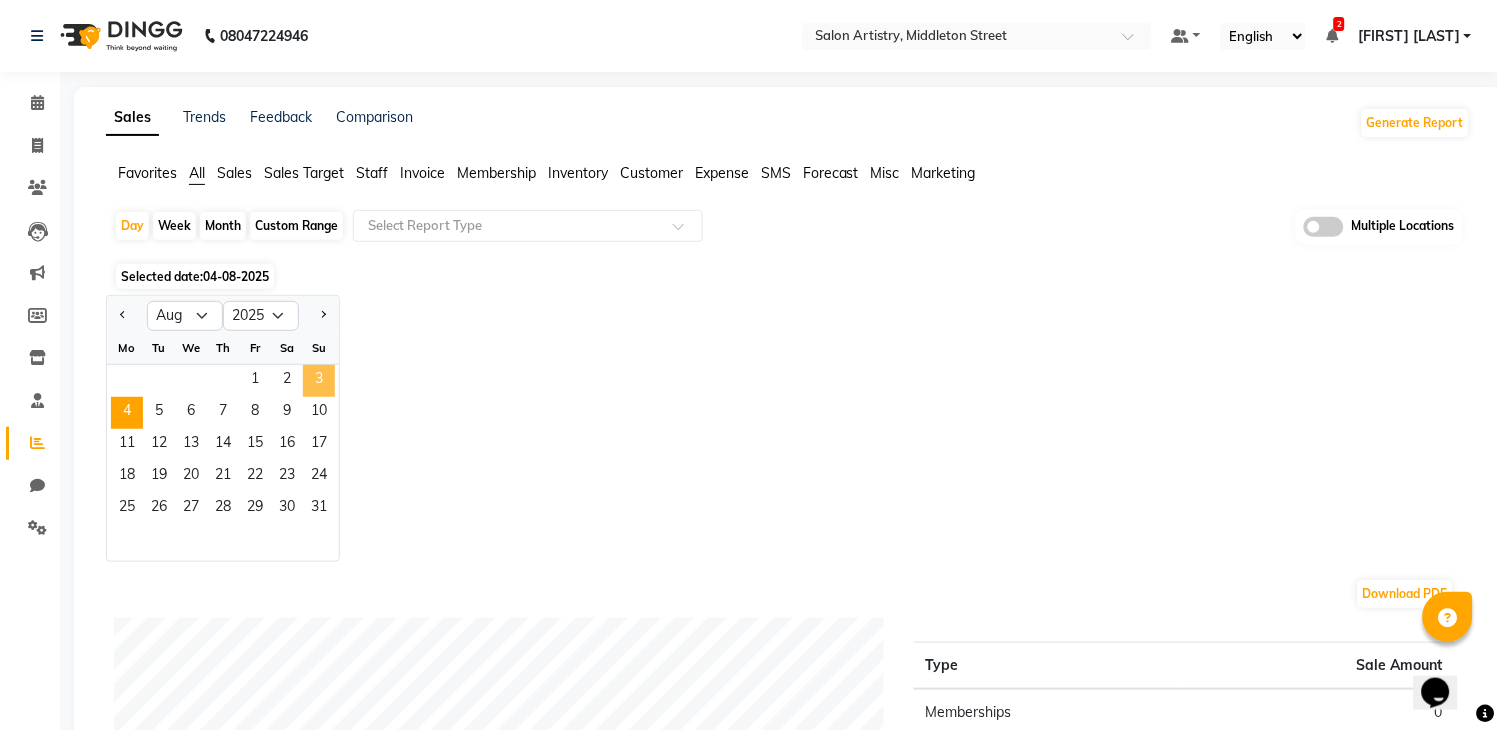 click on "3" 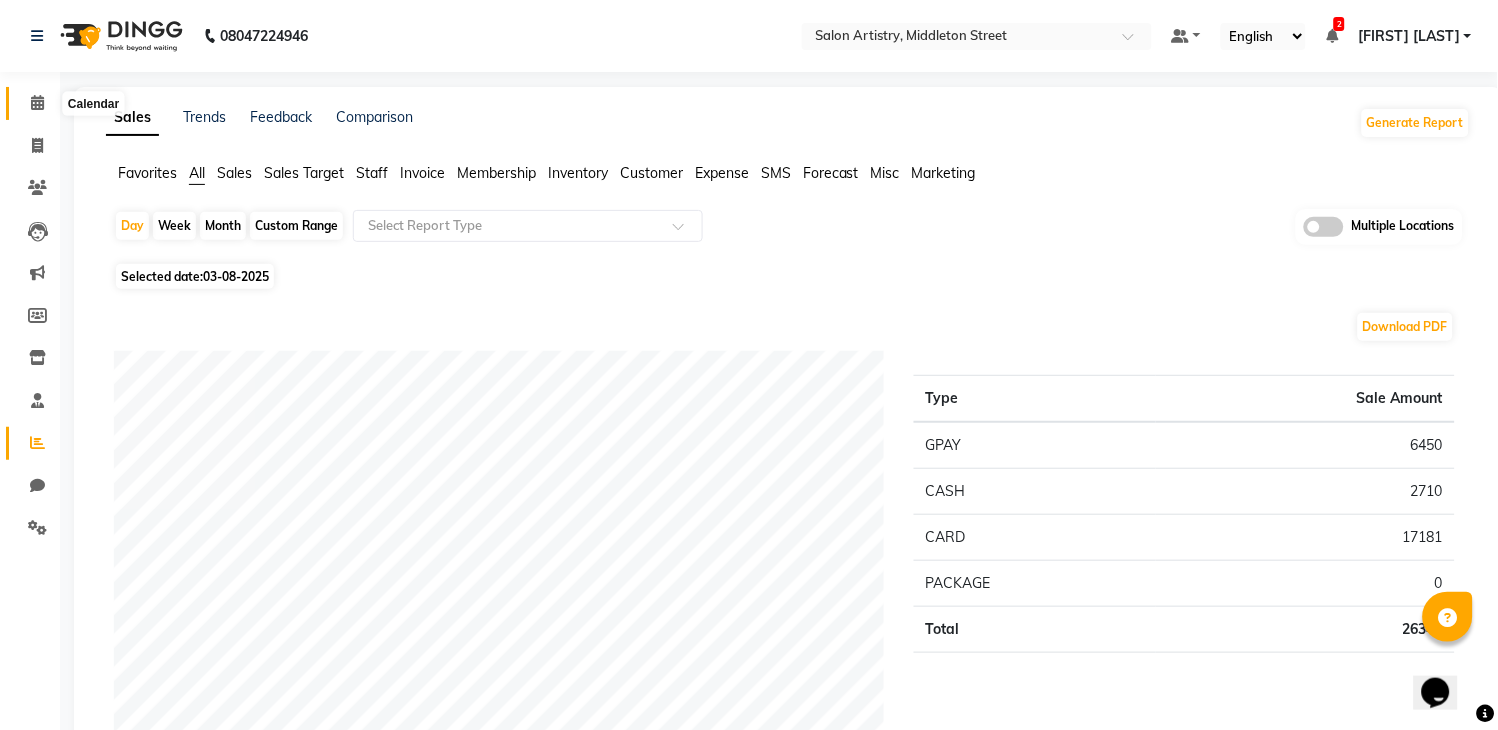 click 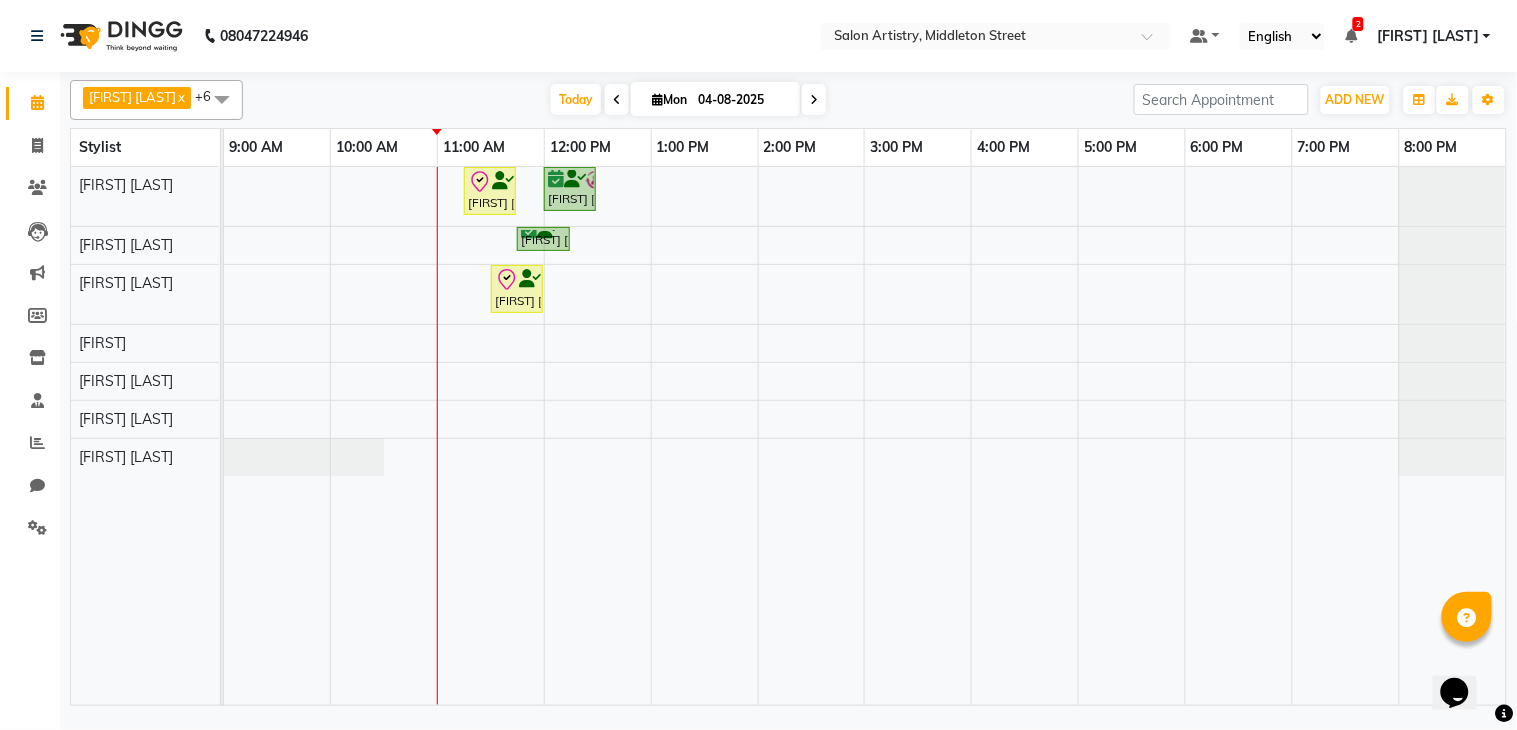 click on "04-08-2025" at bounding box center [742, 100] 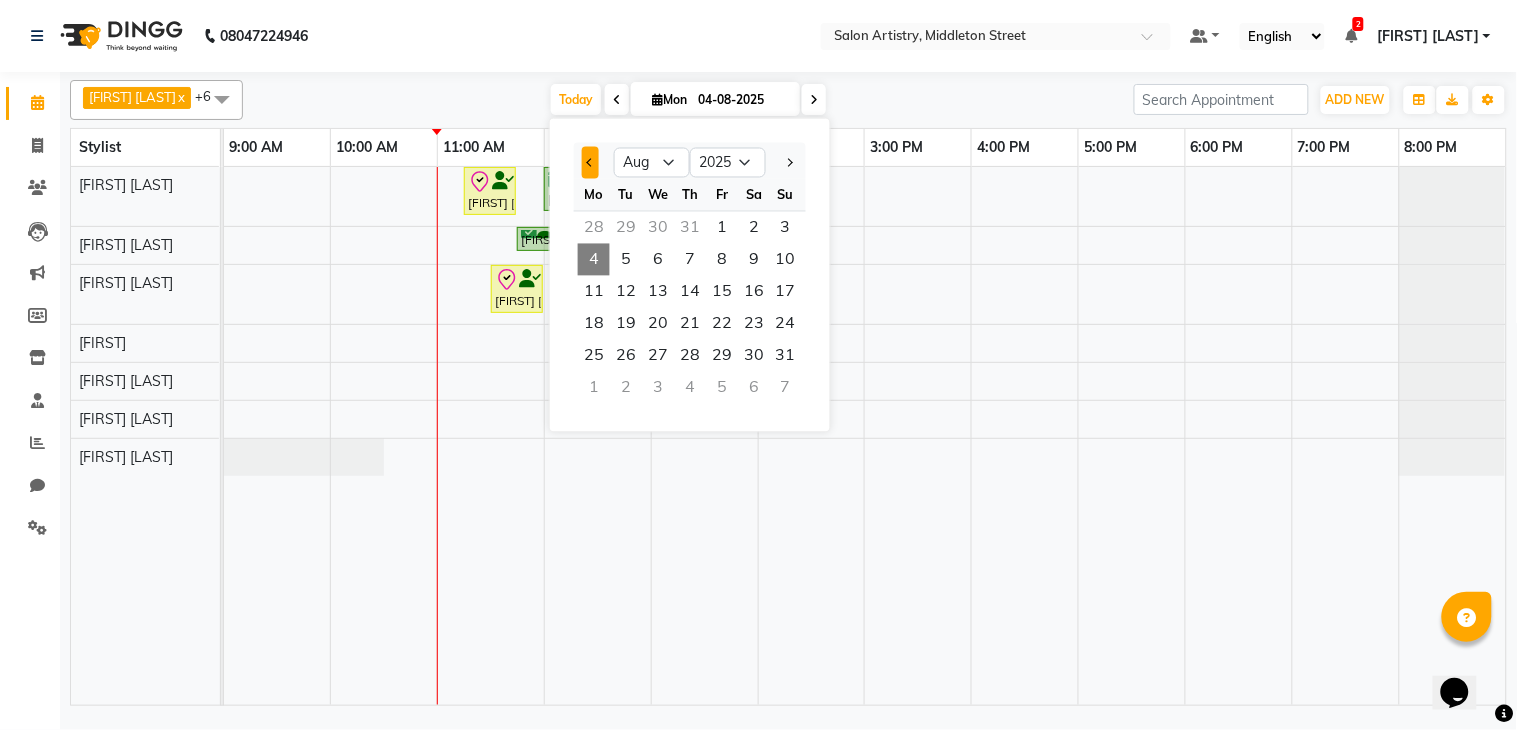 click at bounding box center (590, 163) 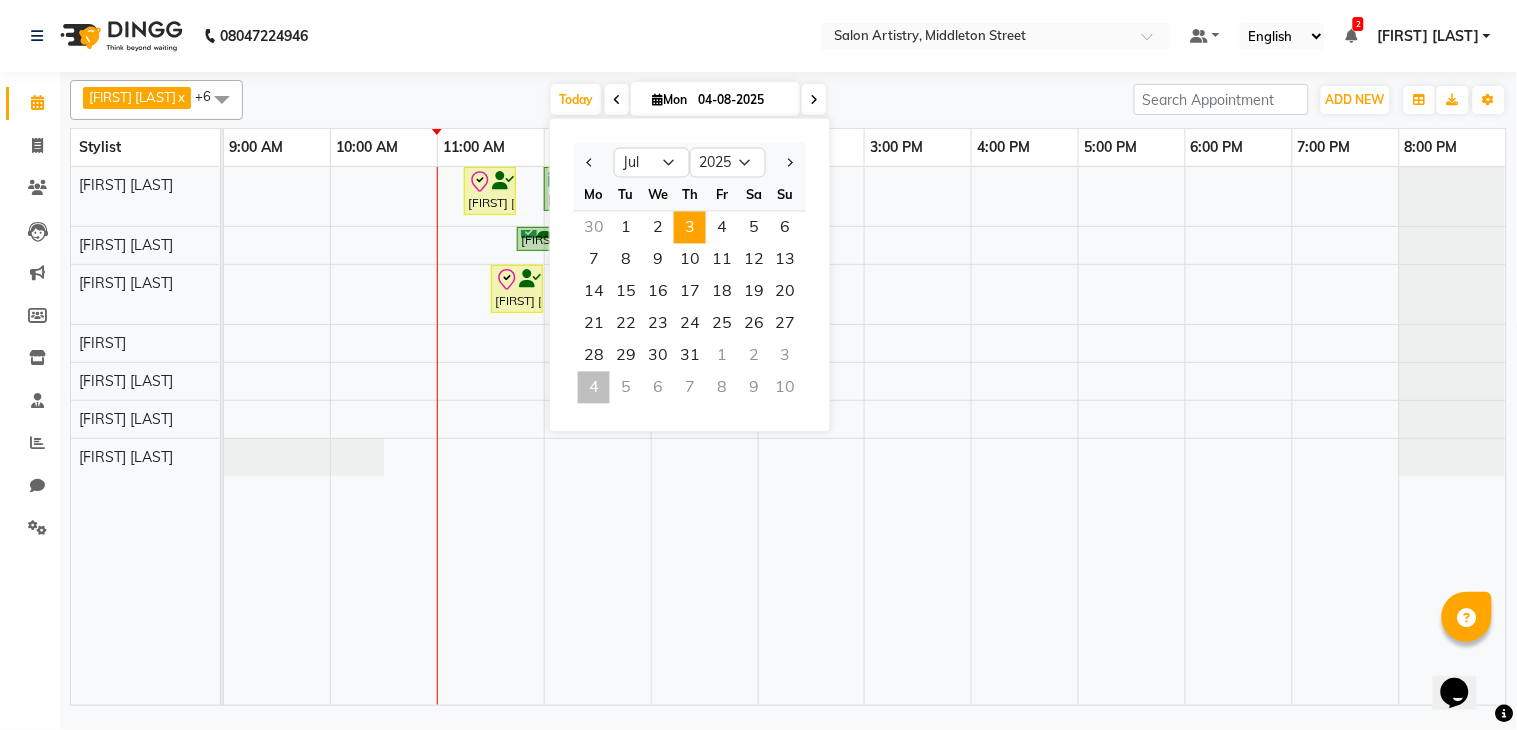 click on "3" at bounding box center (690, 228) 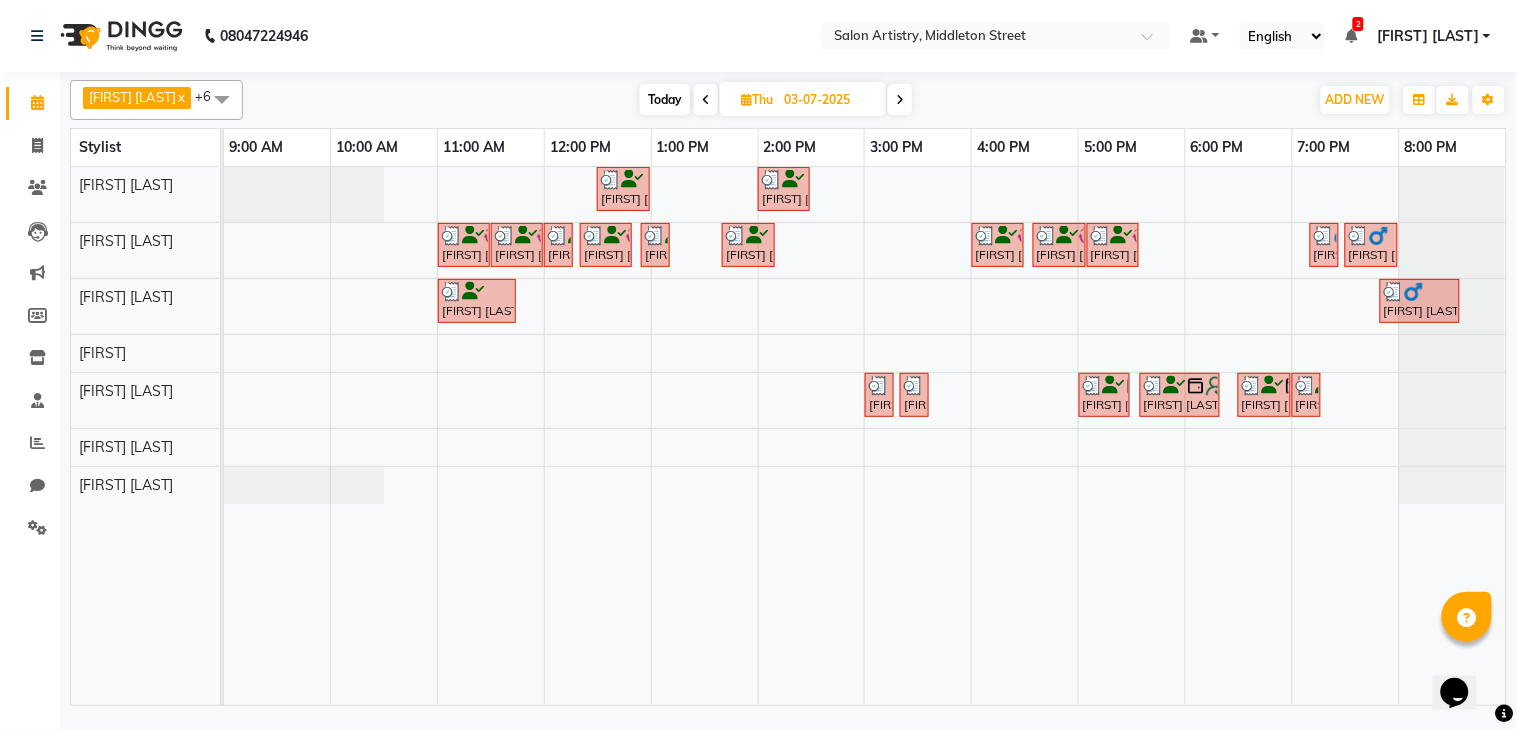 click at bounding box center [900, 99] 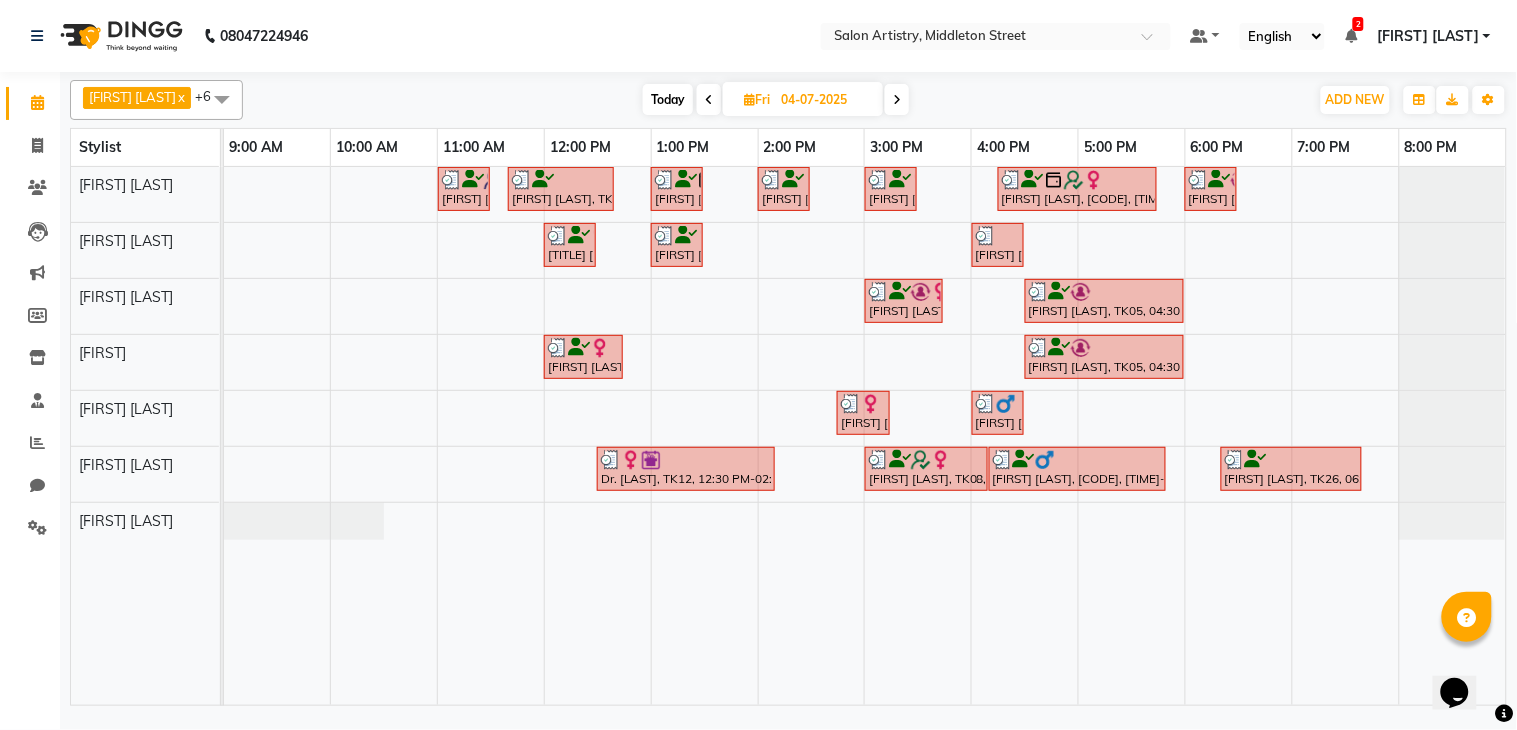 click at bounding box center (897, 99) 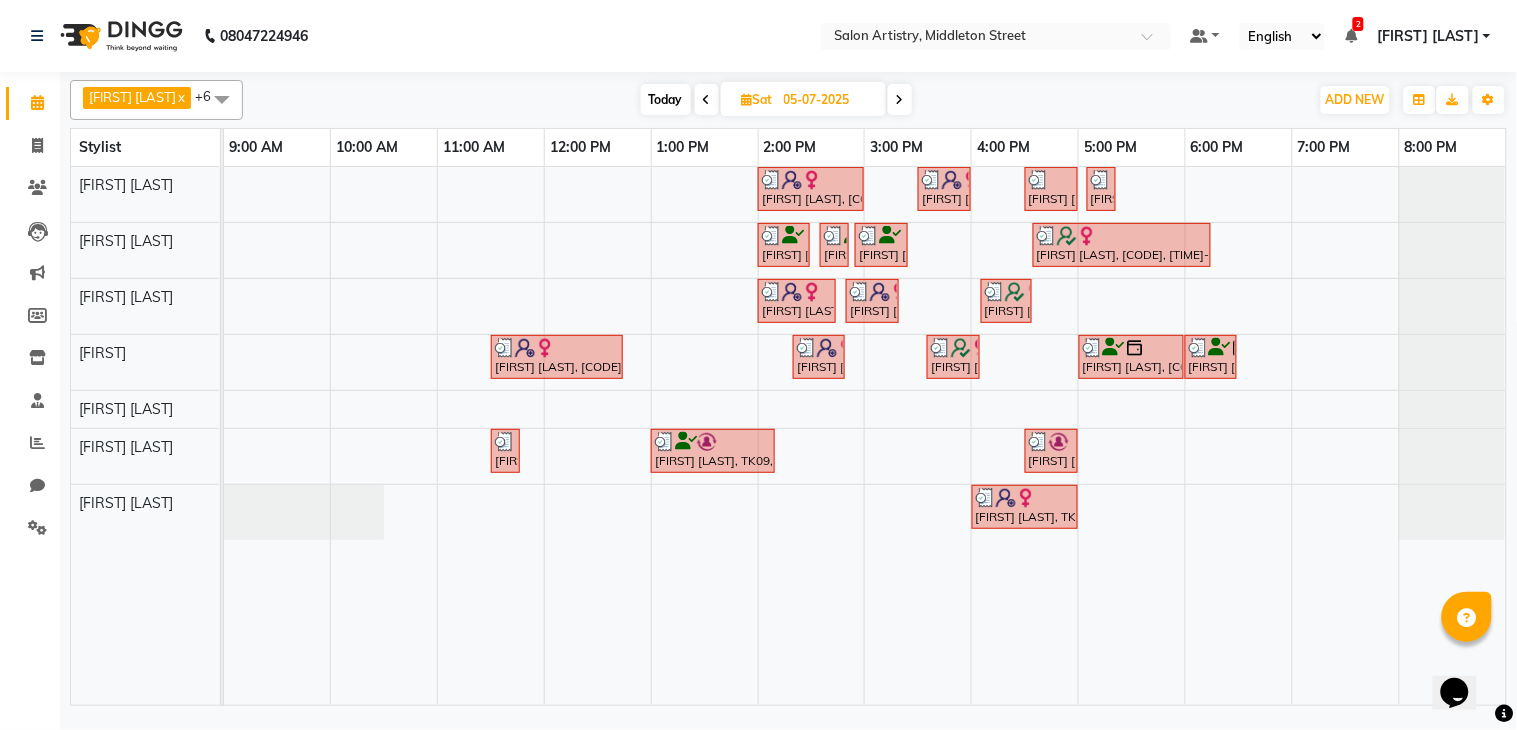 click on "Today" at bounding box center (666, 99) 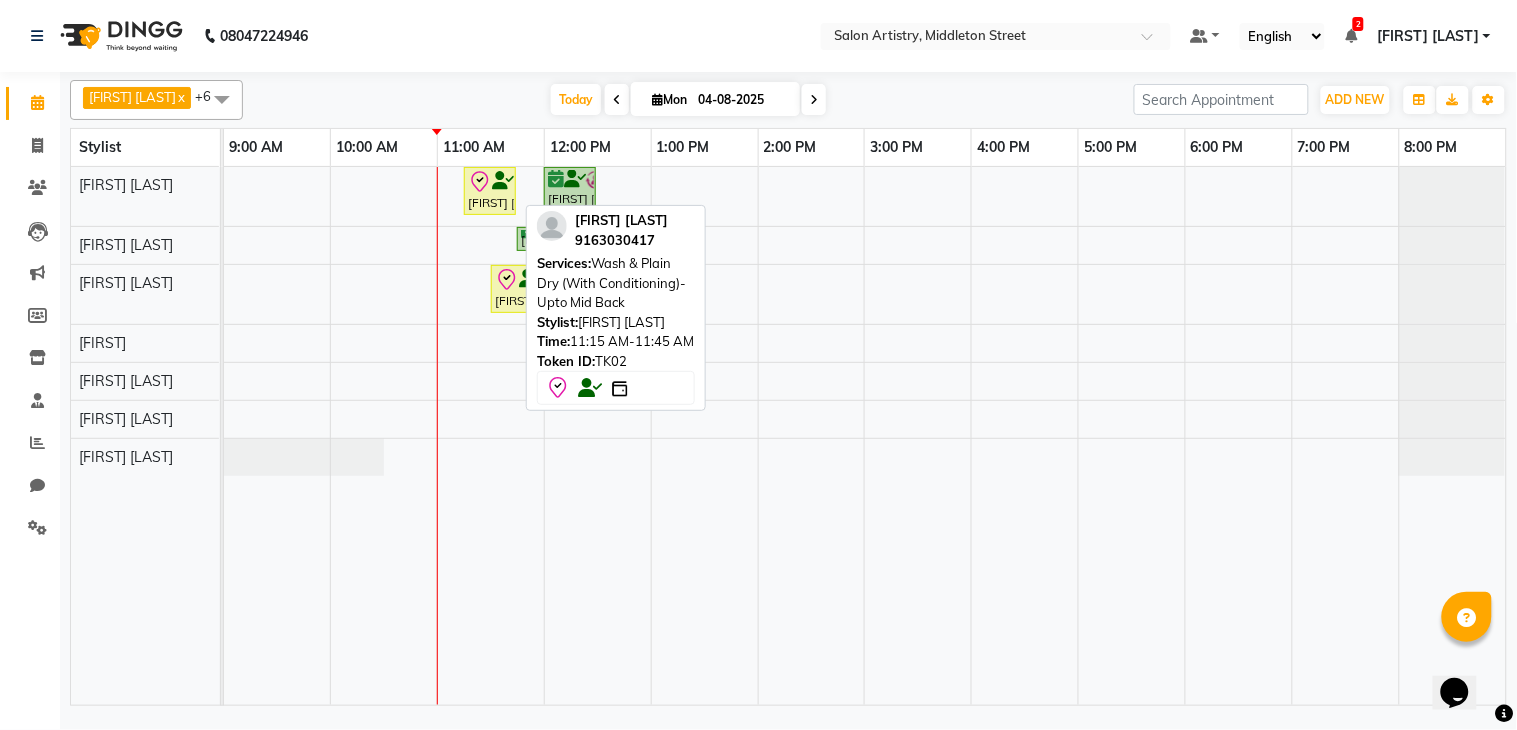 click on "[FIRST] [LAST], TK02, 11:15 AM-11:45 AM, Wash & Plain Dry (With Conditioning)-Upto Mid Back" at bounding box center (490, 191) 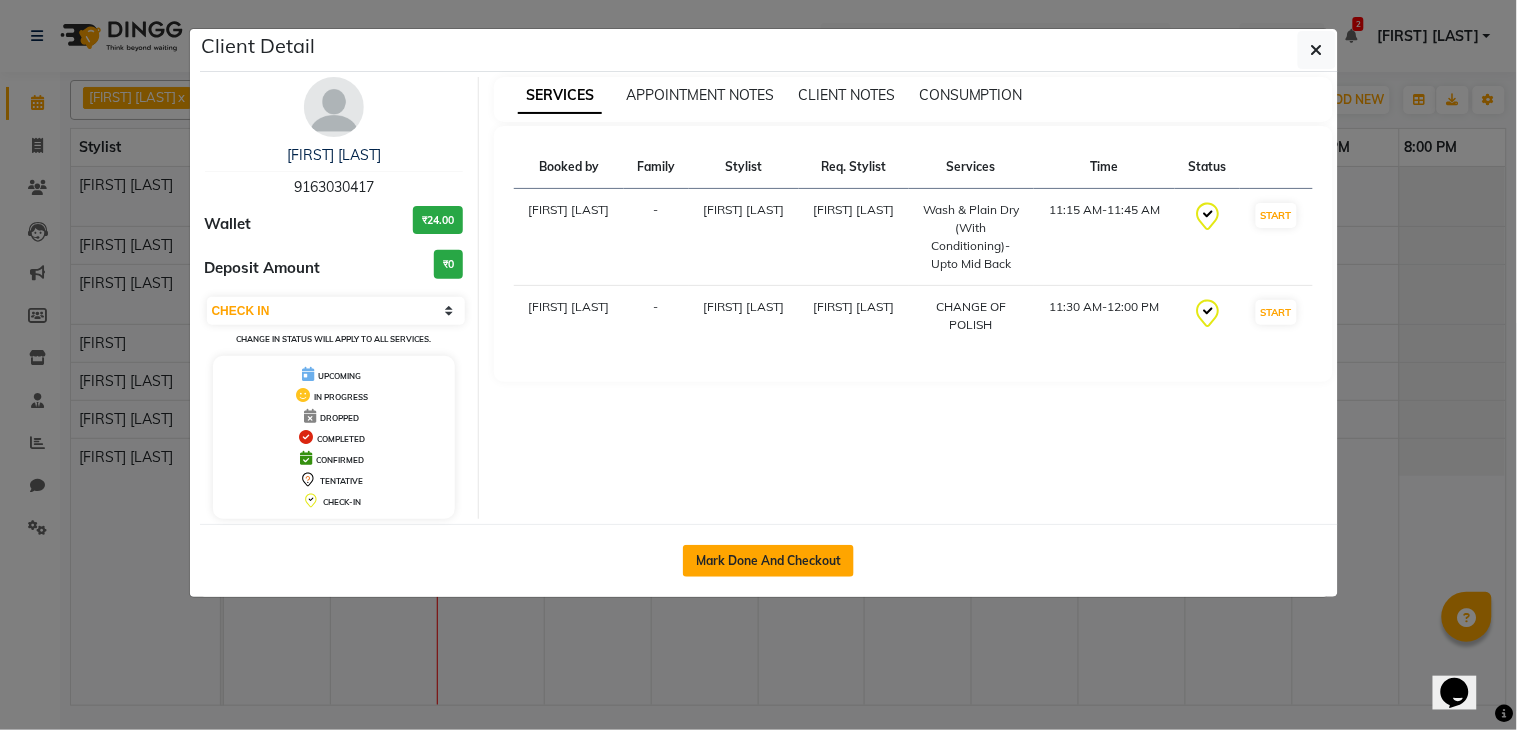 click on "Mark Done And Checkout" 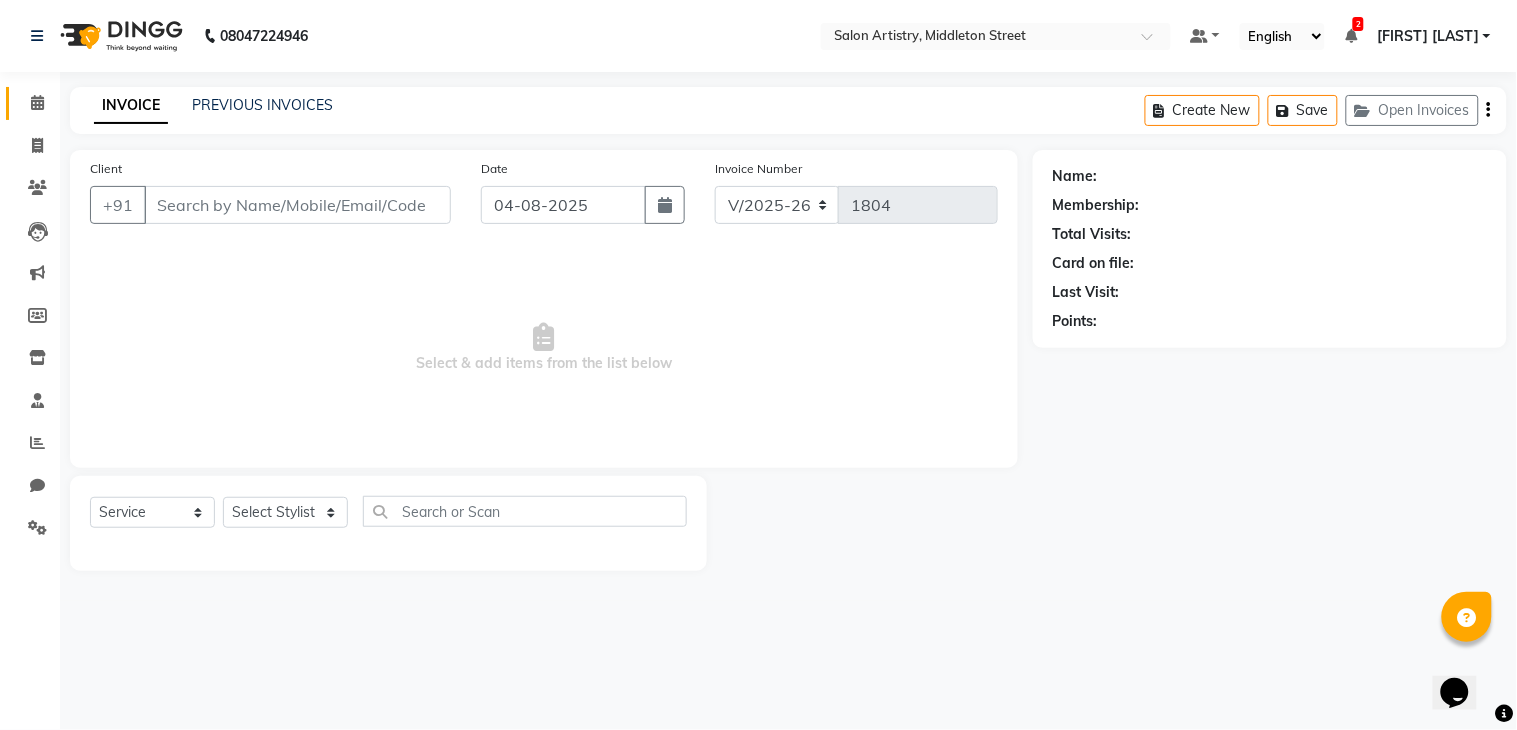type on "9163030417" 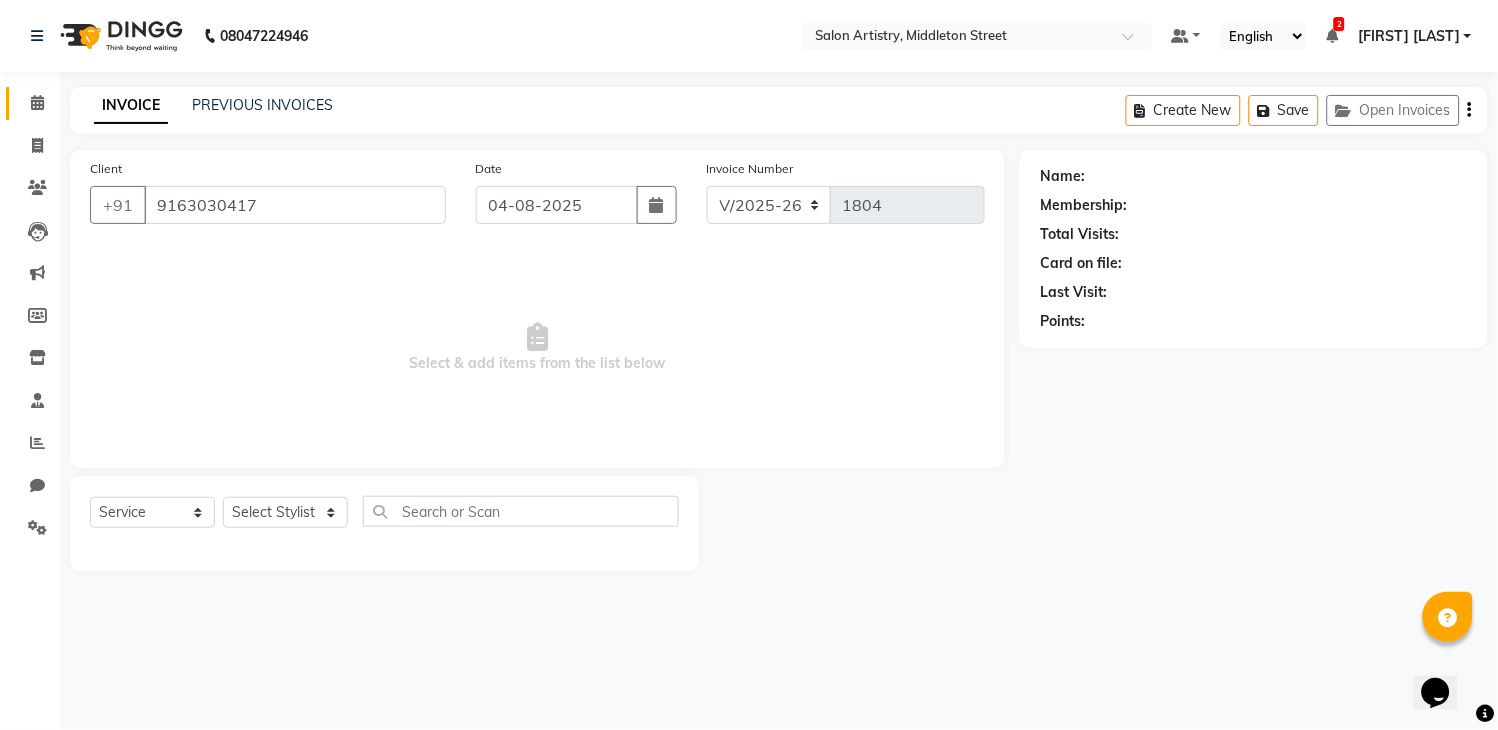 select on "79865" 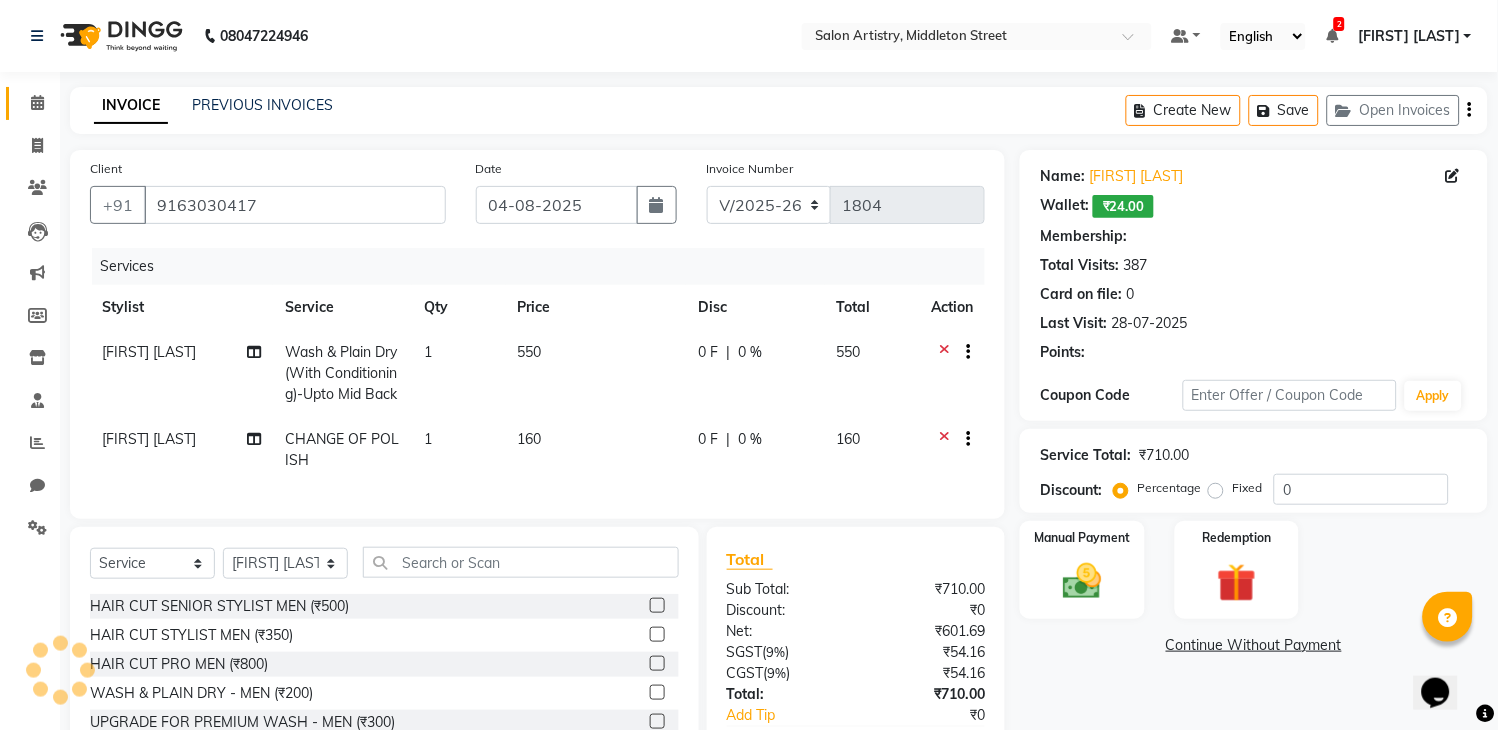 select on "1: Object" 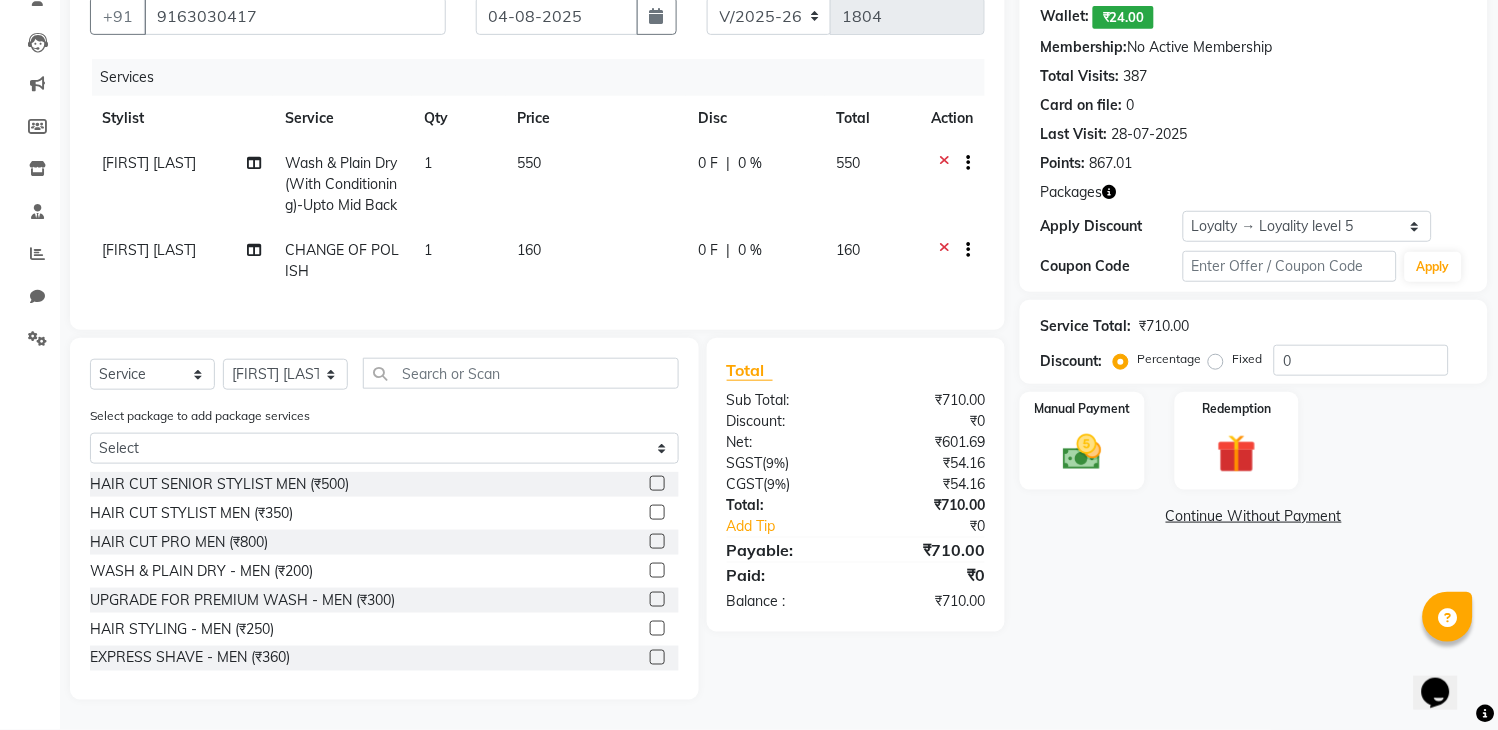 scroll, scrollTop: 207, scrollLeft: 0, axis: vertical 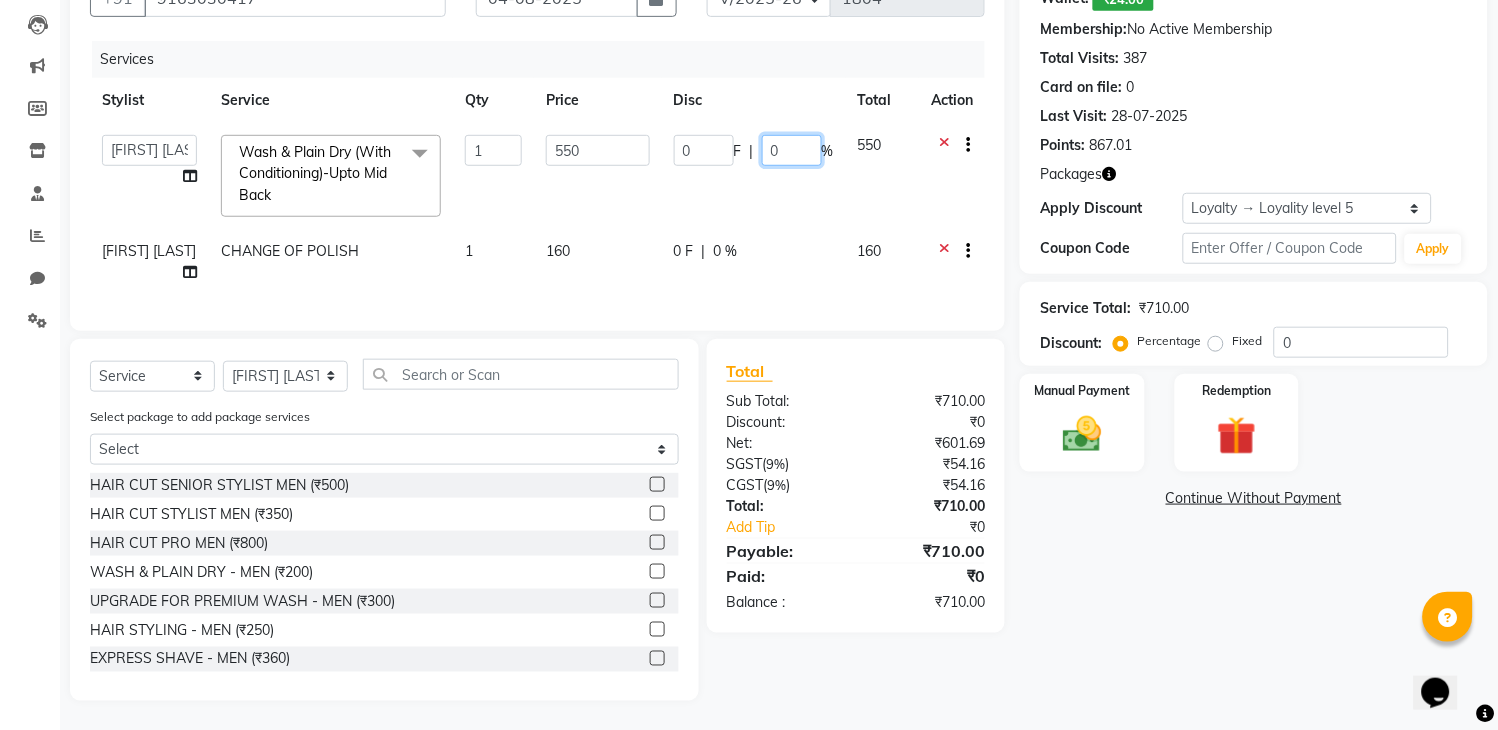click on "0" 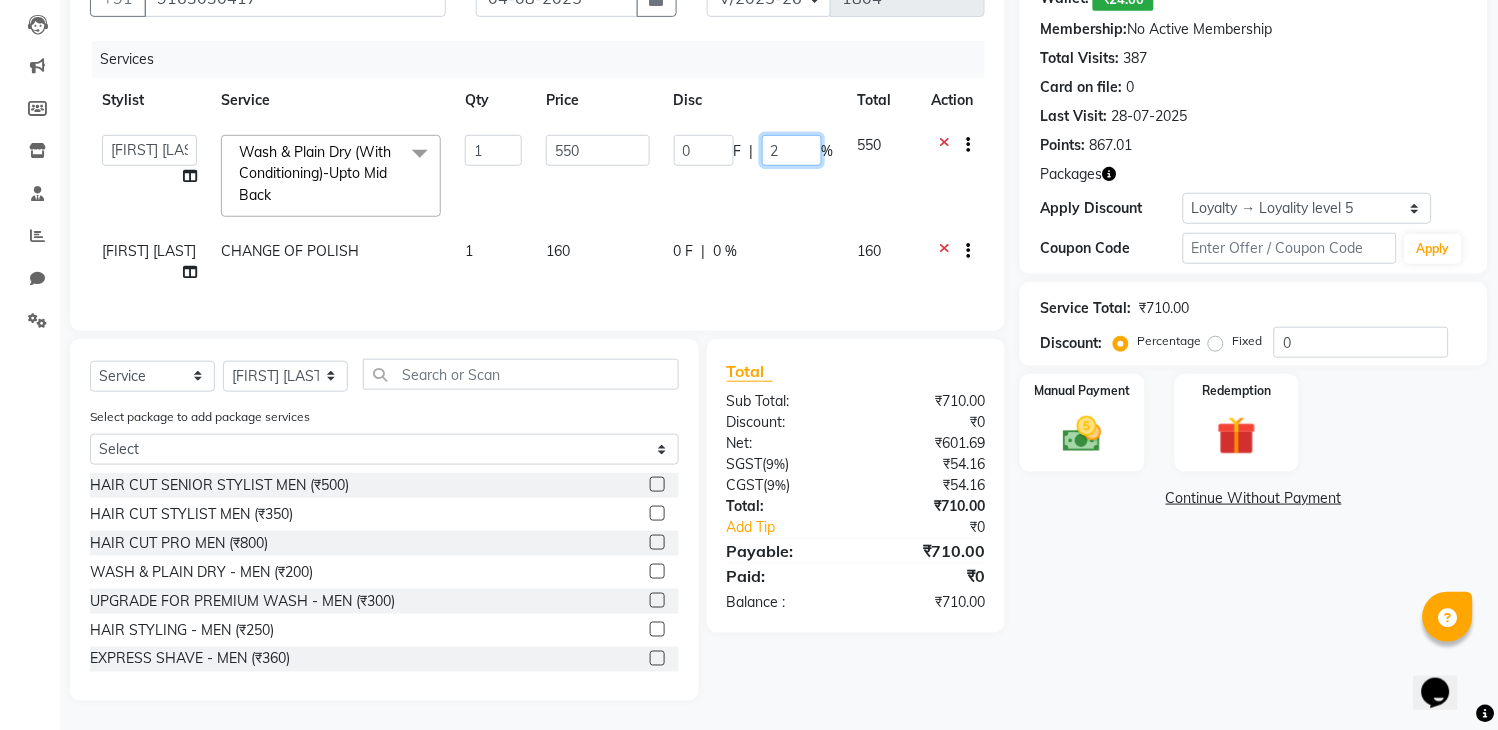 type on "25" 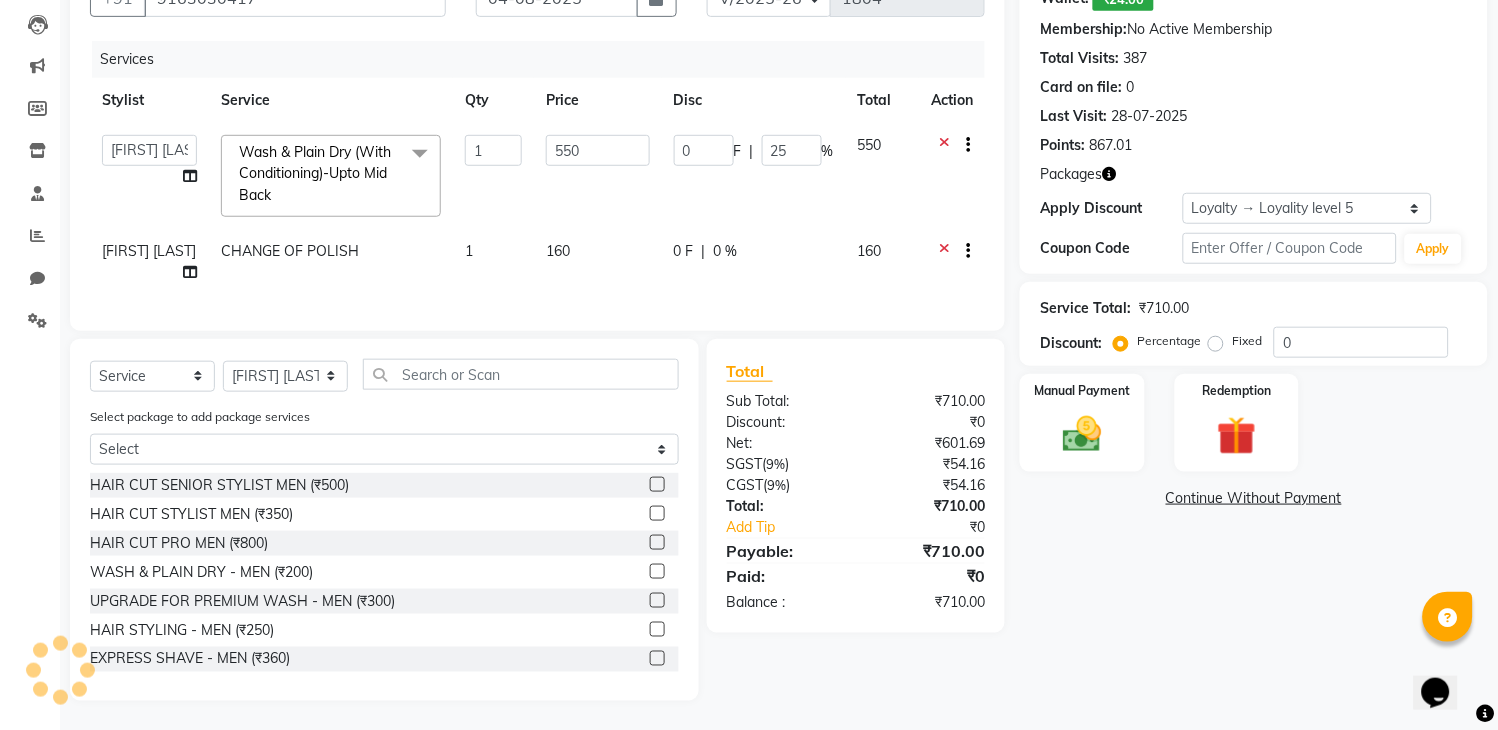 click on "0 F | 0 %" 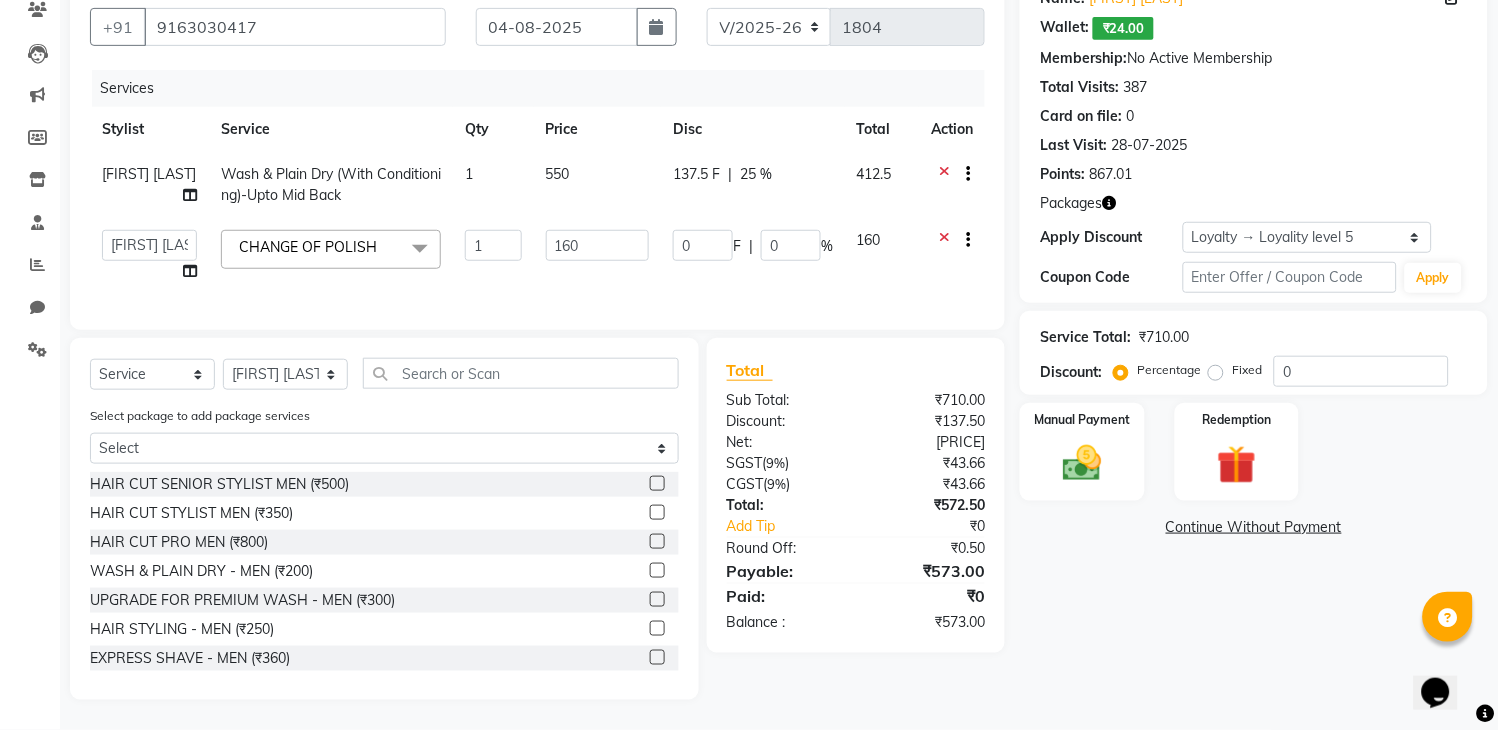 scroll, scrollTop: 196, scrollLeft: 0, axis: vertical 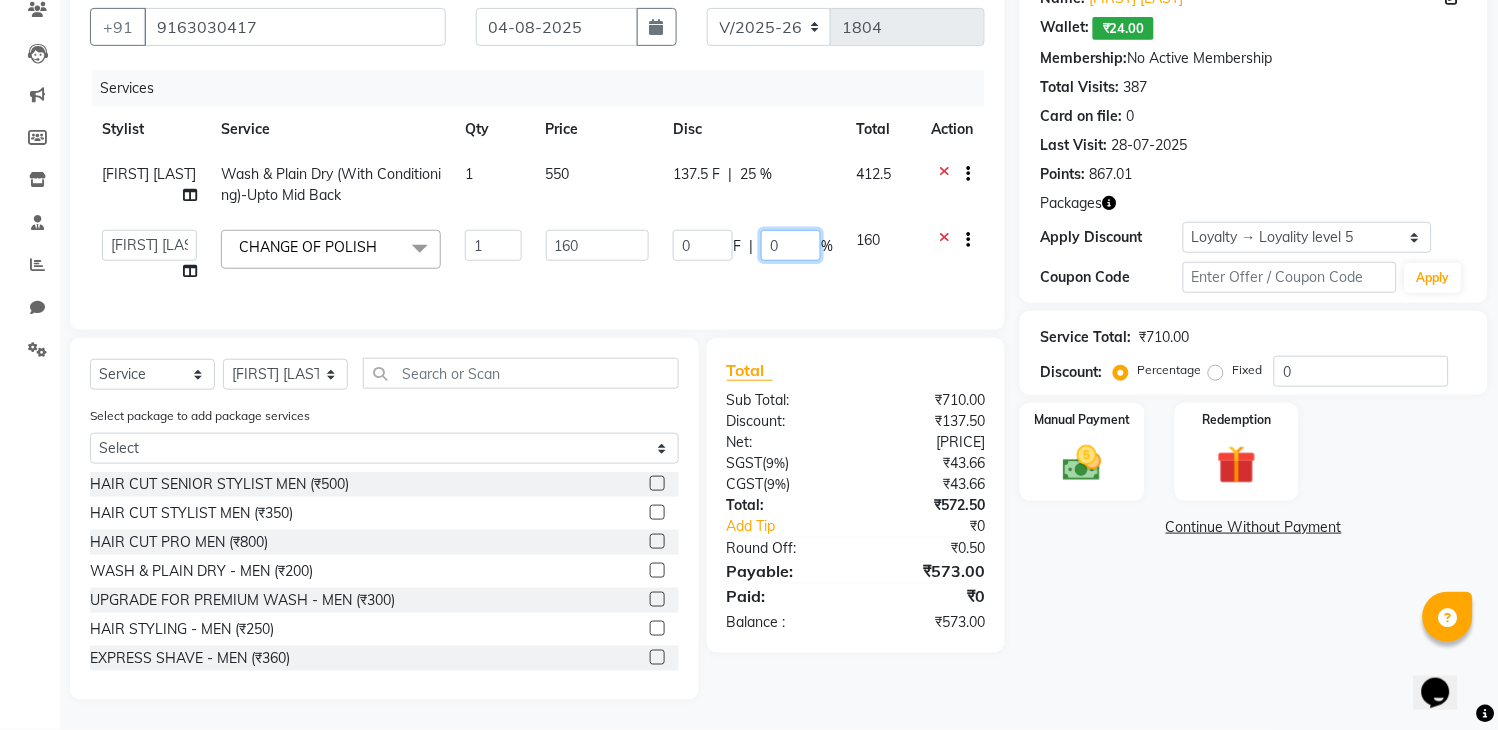 click on "0" 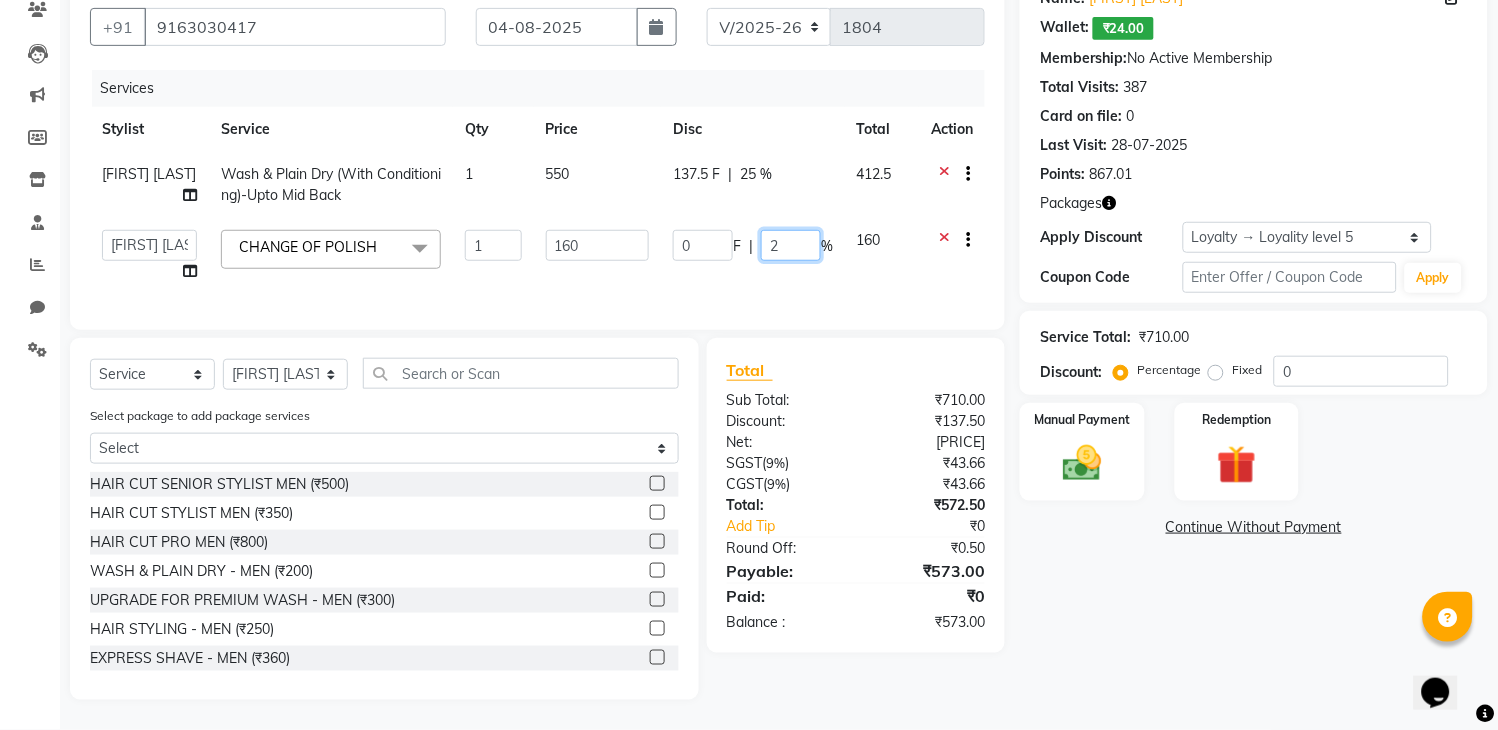 type on "25" 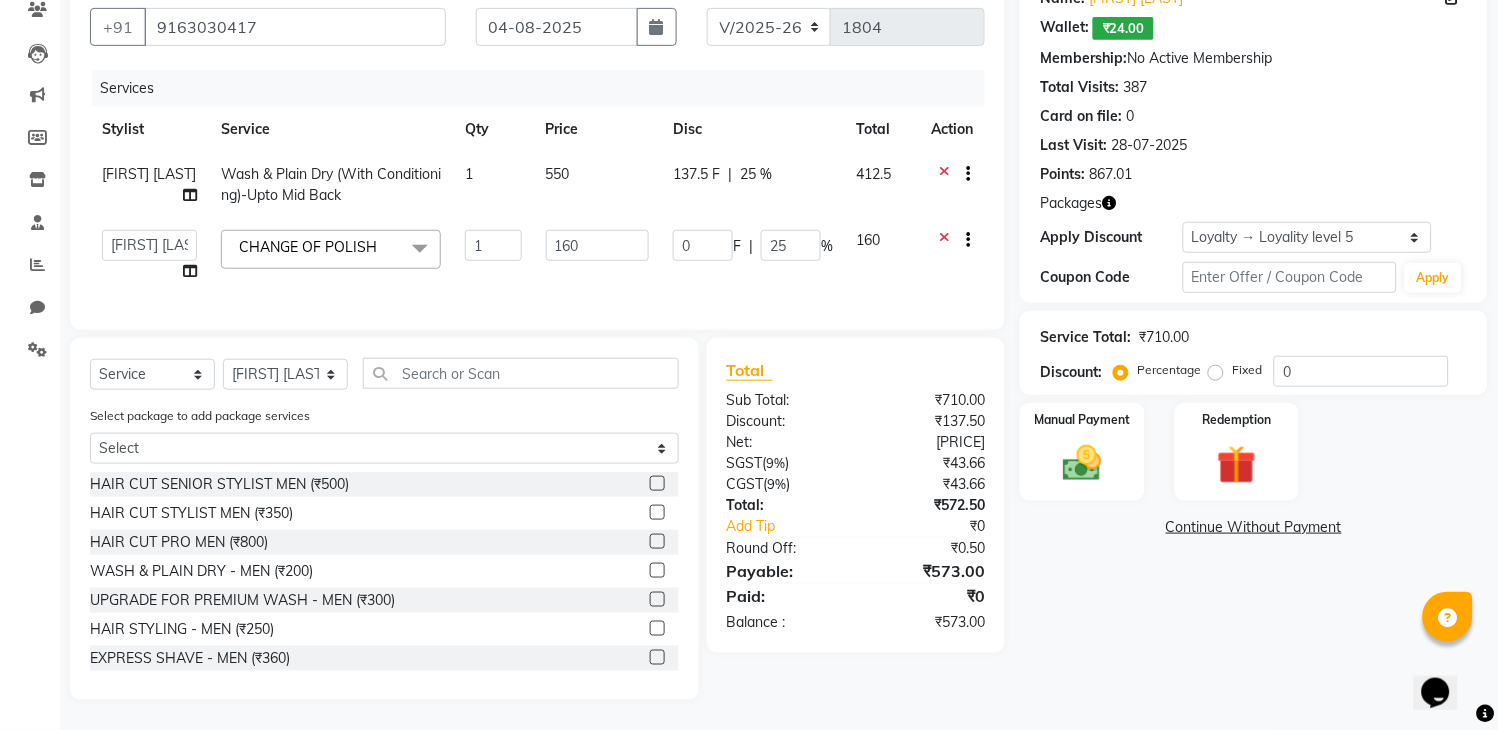 click on "Services" 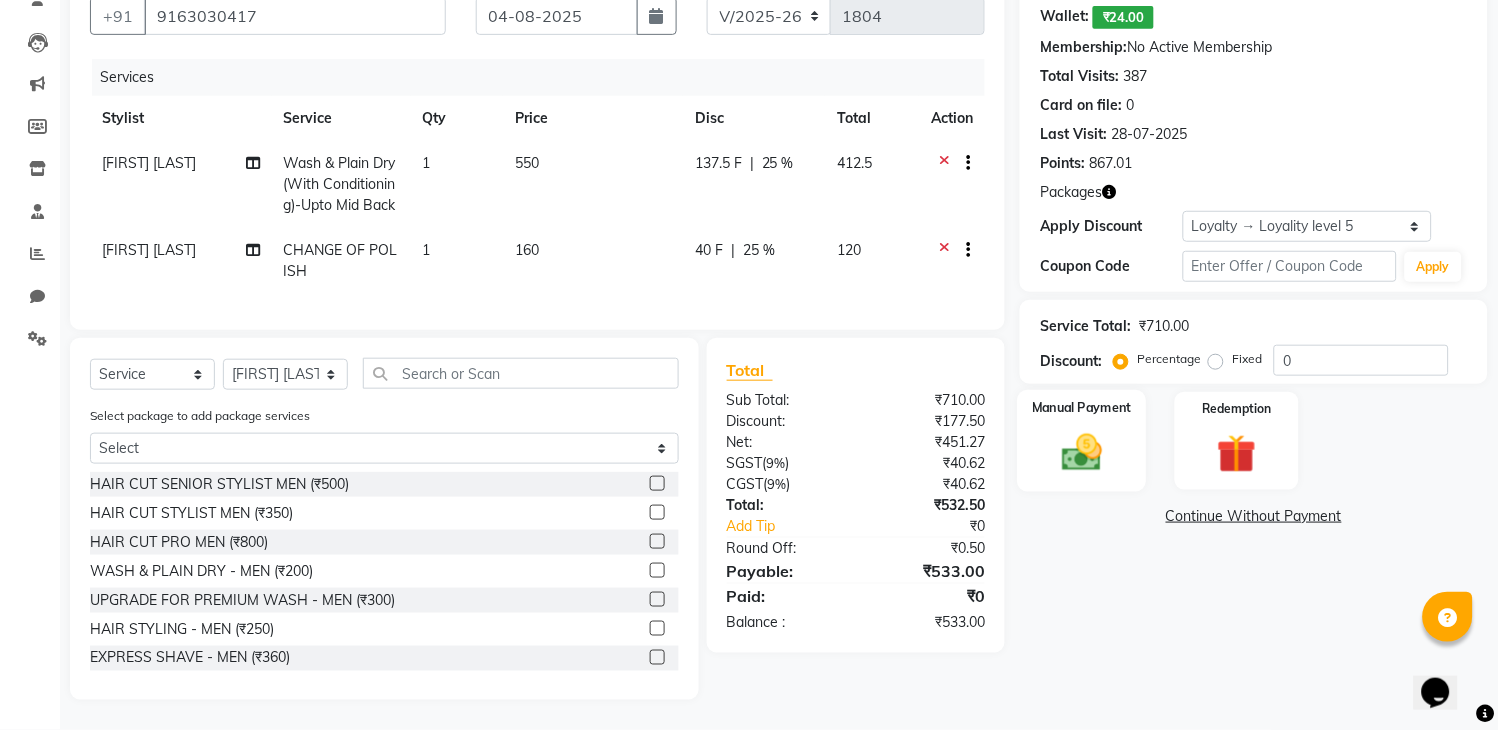 click 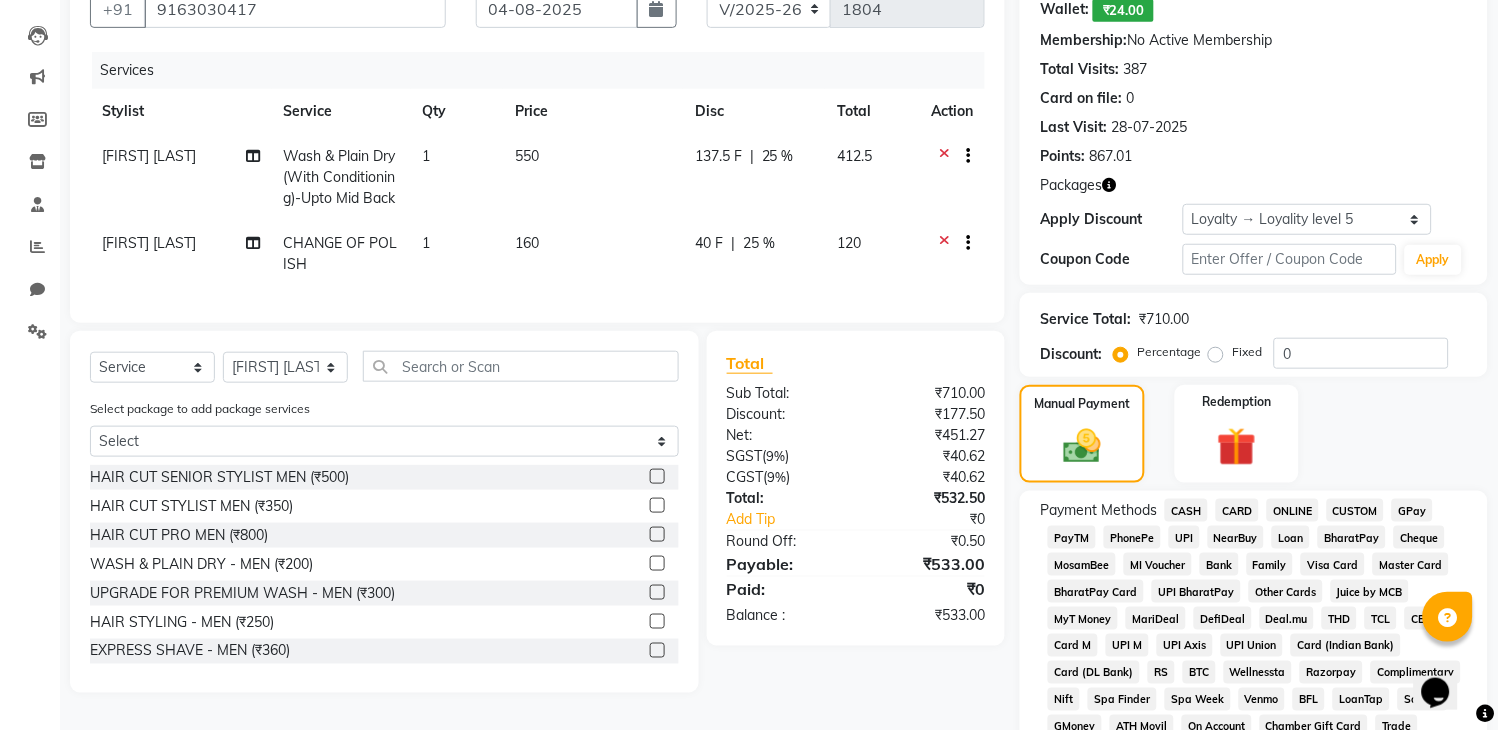 click on "GPay" 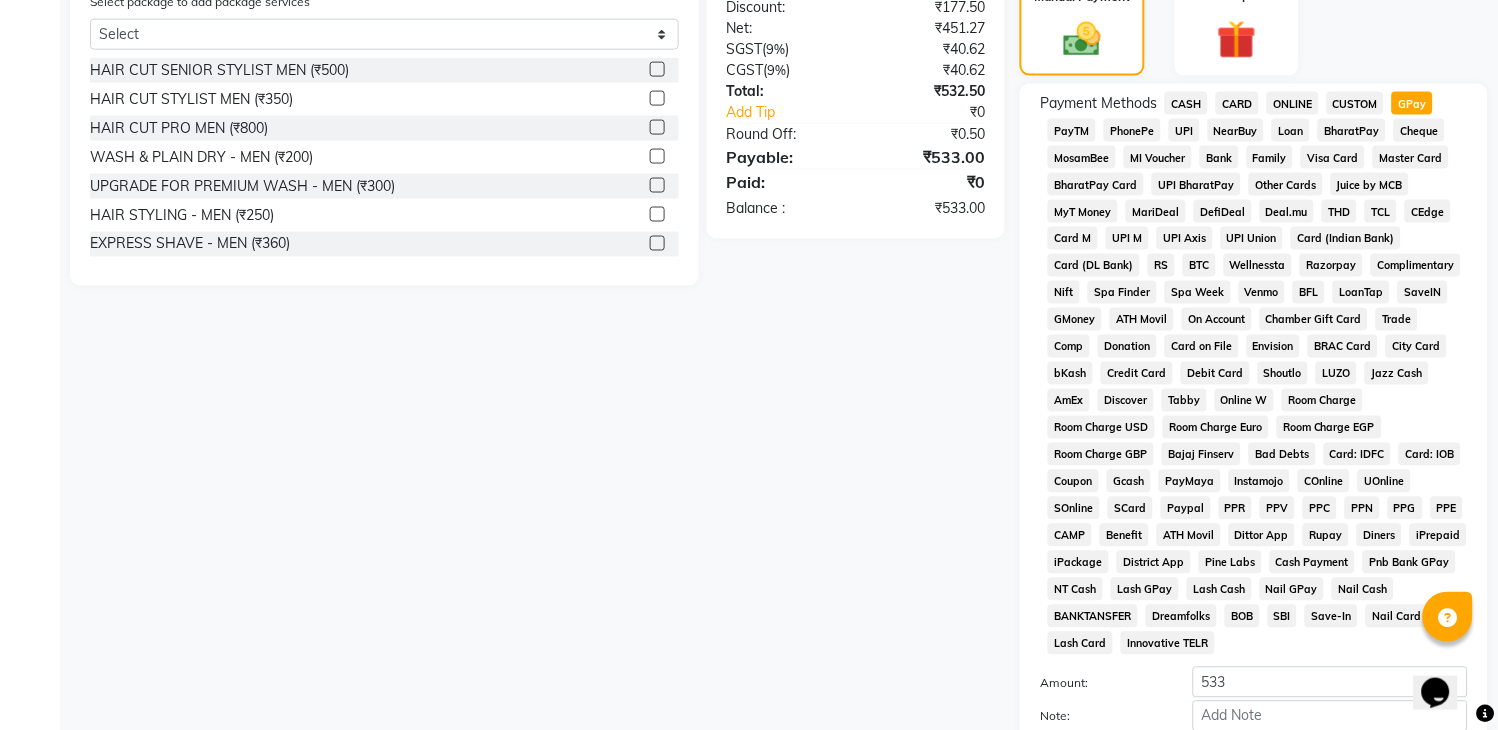 scroll, scrollTop: 752, scrollLeft: 0, axis: vertical 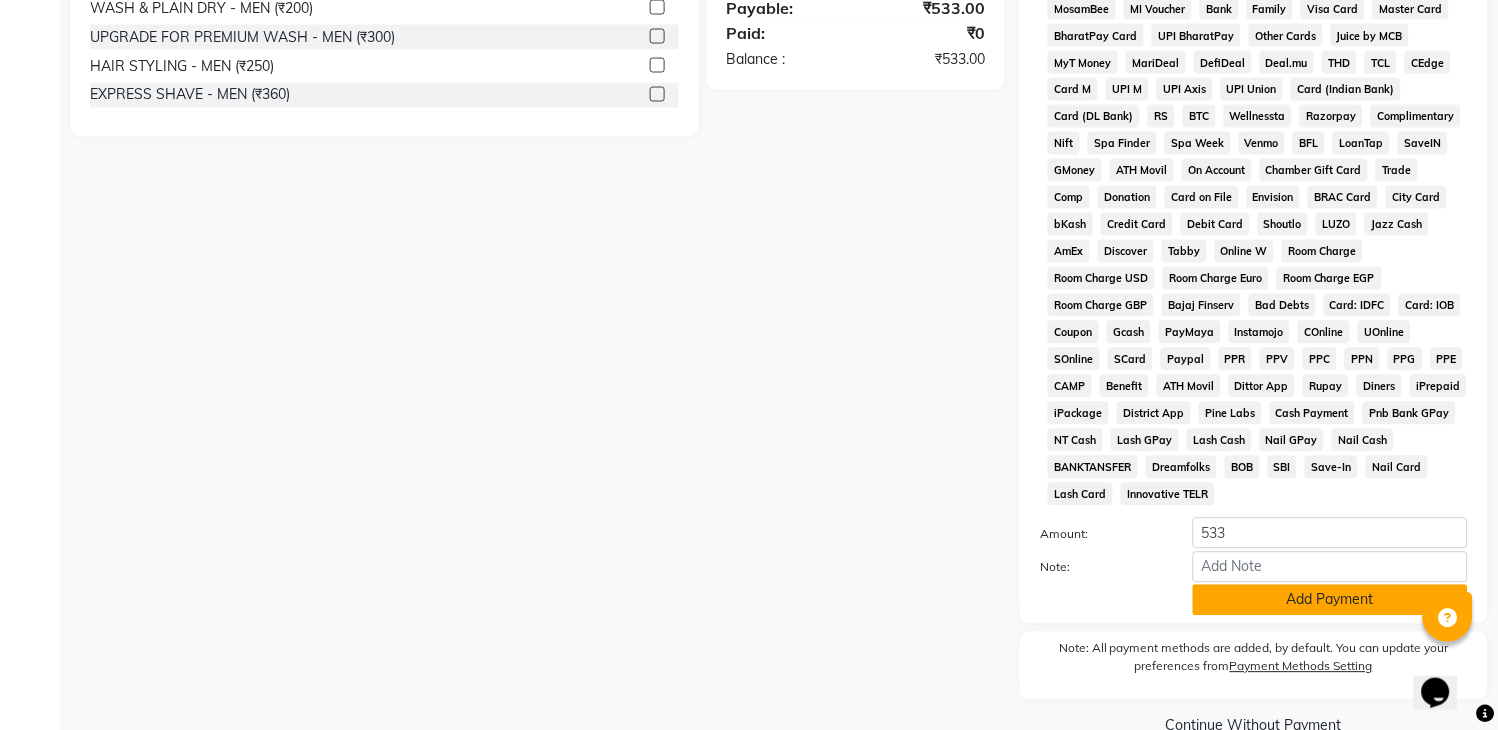 click on "Add Payment" 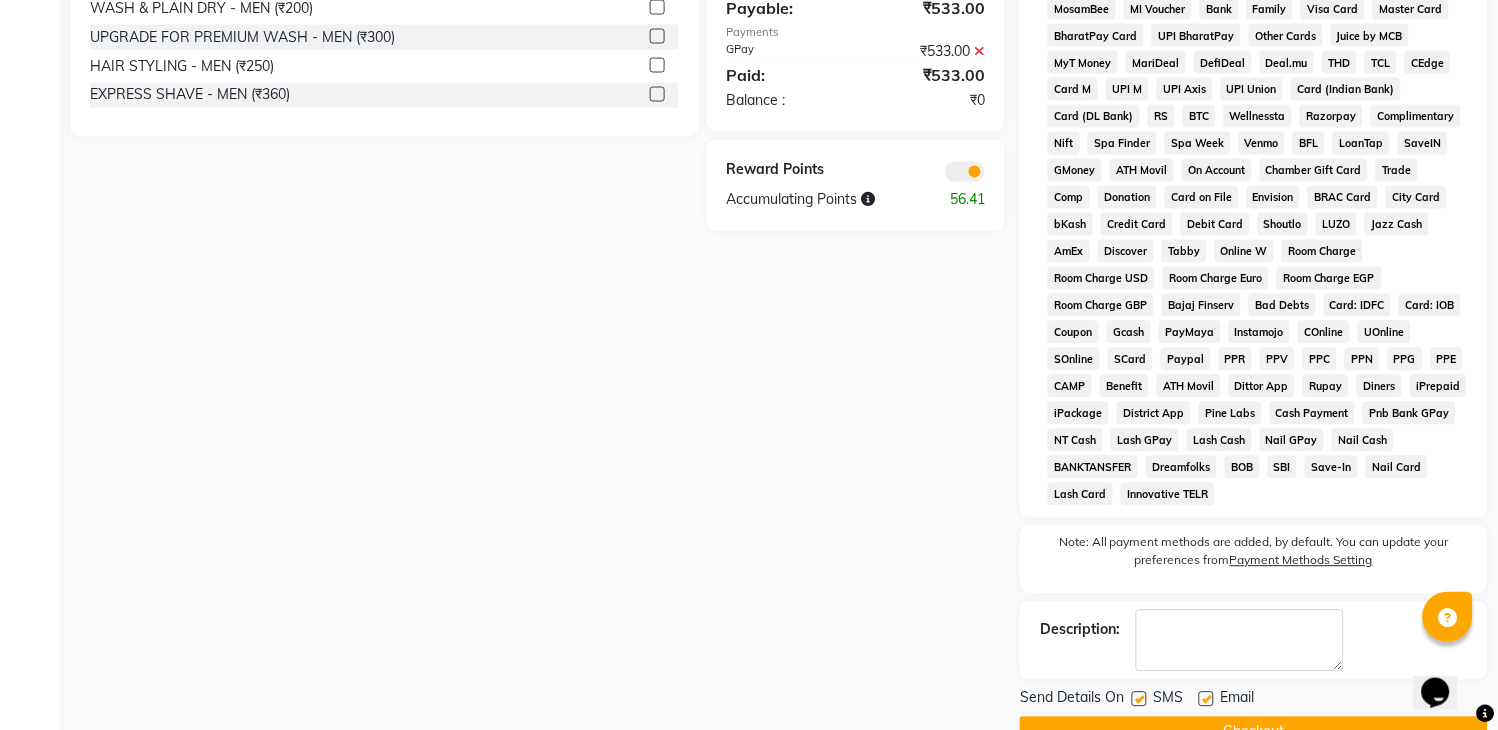 scroll, scrollTop: 805, scrollLeft: 0, axis: vertical 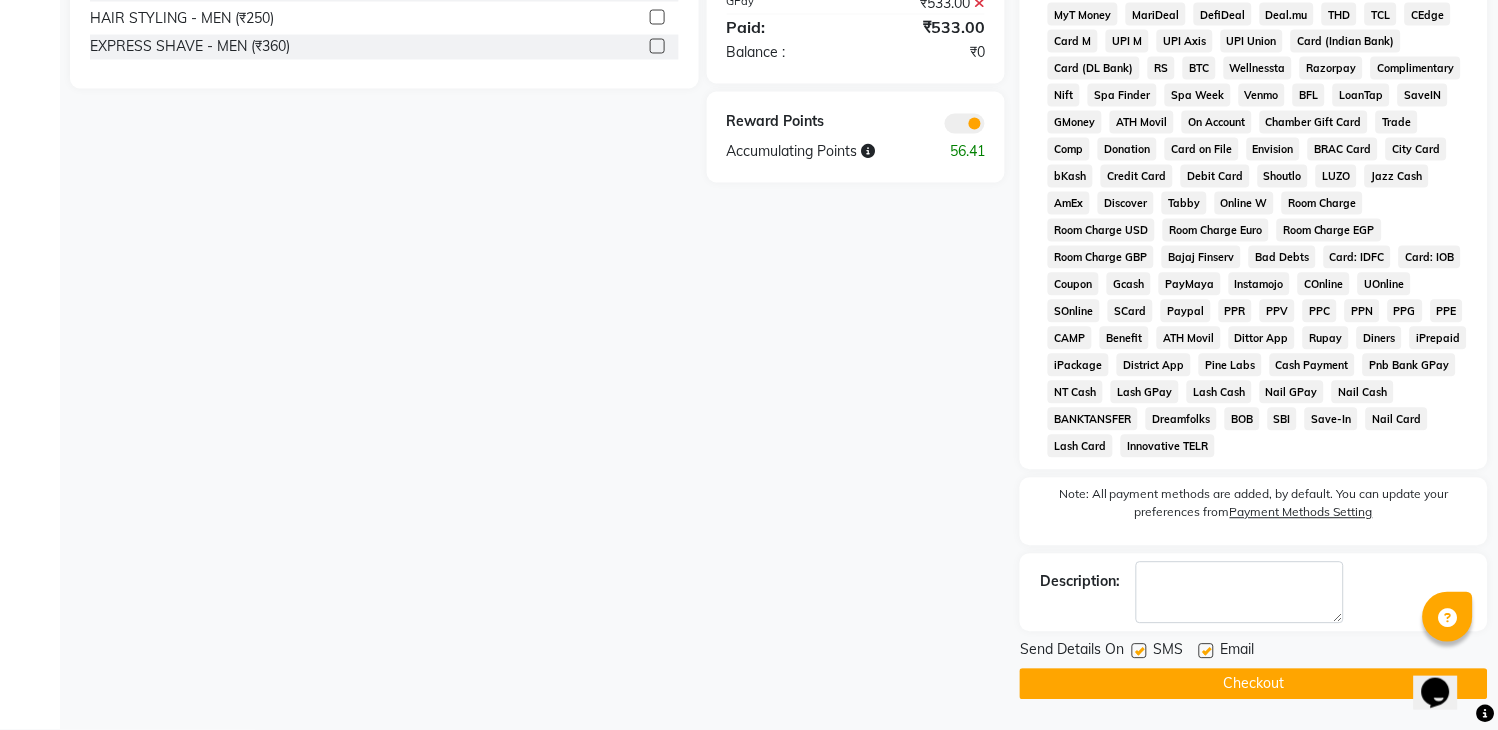 click on "Checkout" 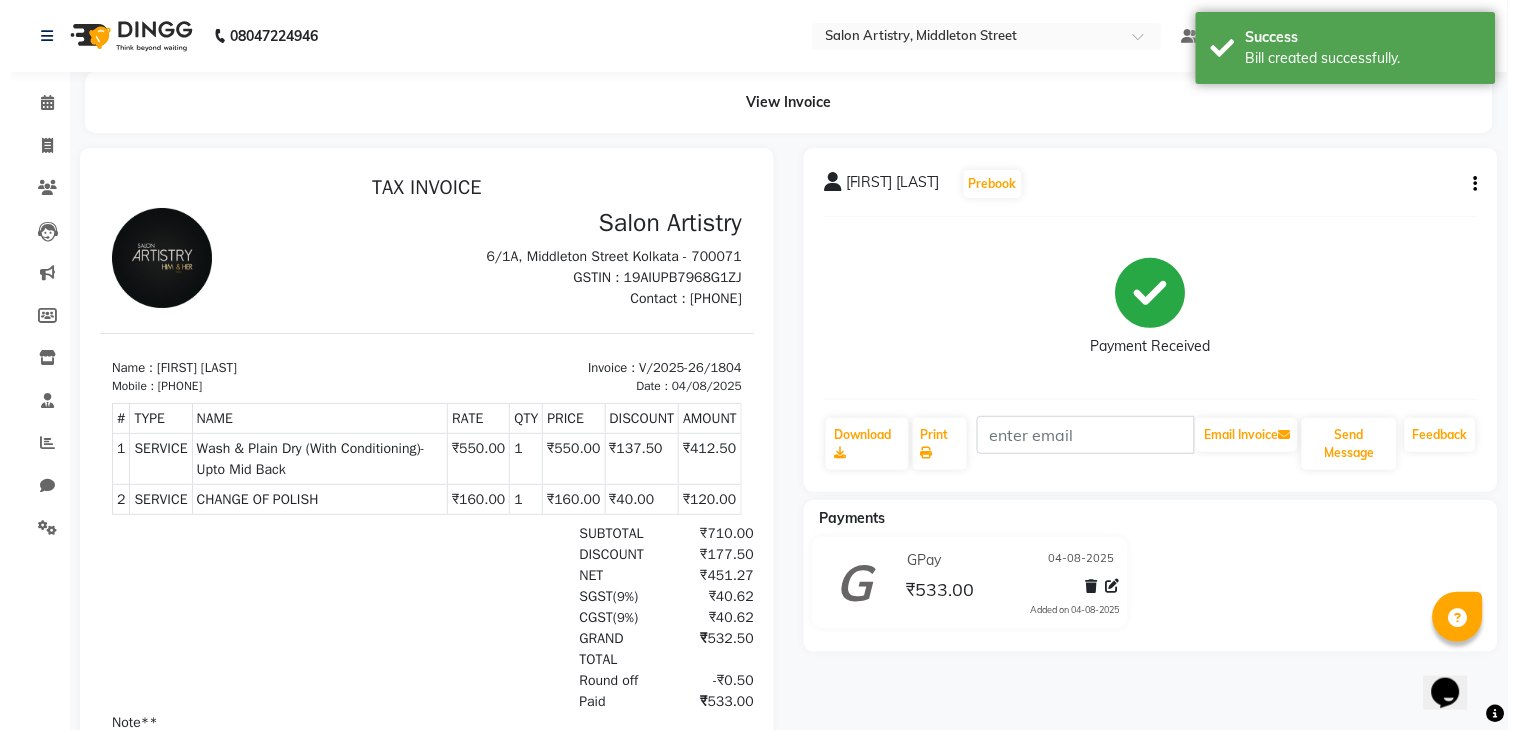 scroll, scrollTop: 0, scrollLeft: 0, axis: both 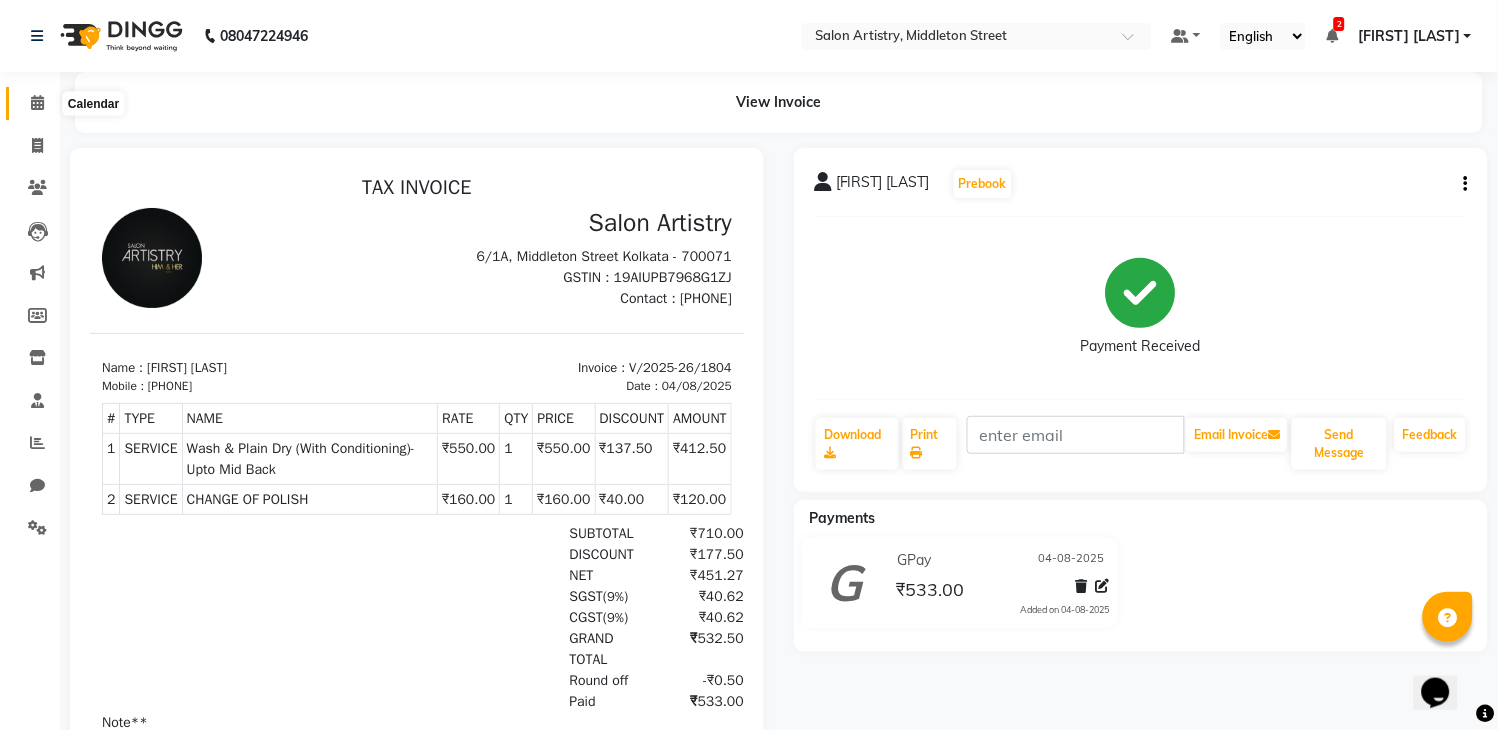 click 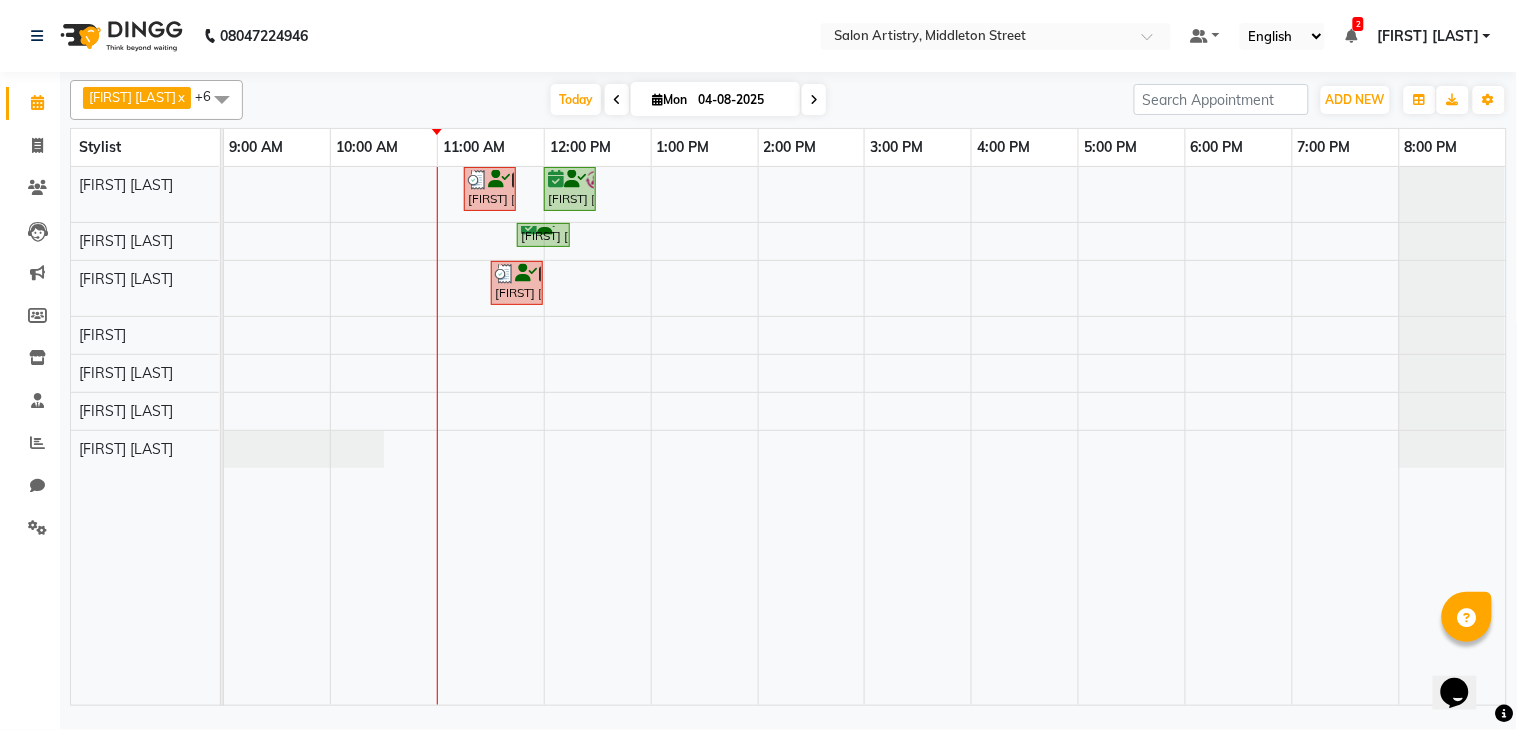 click on "04-08-2025" at bounding box center [742, 100] 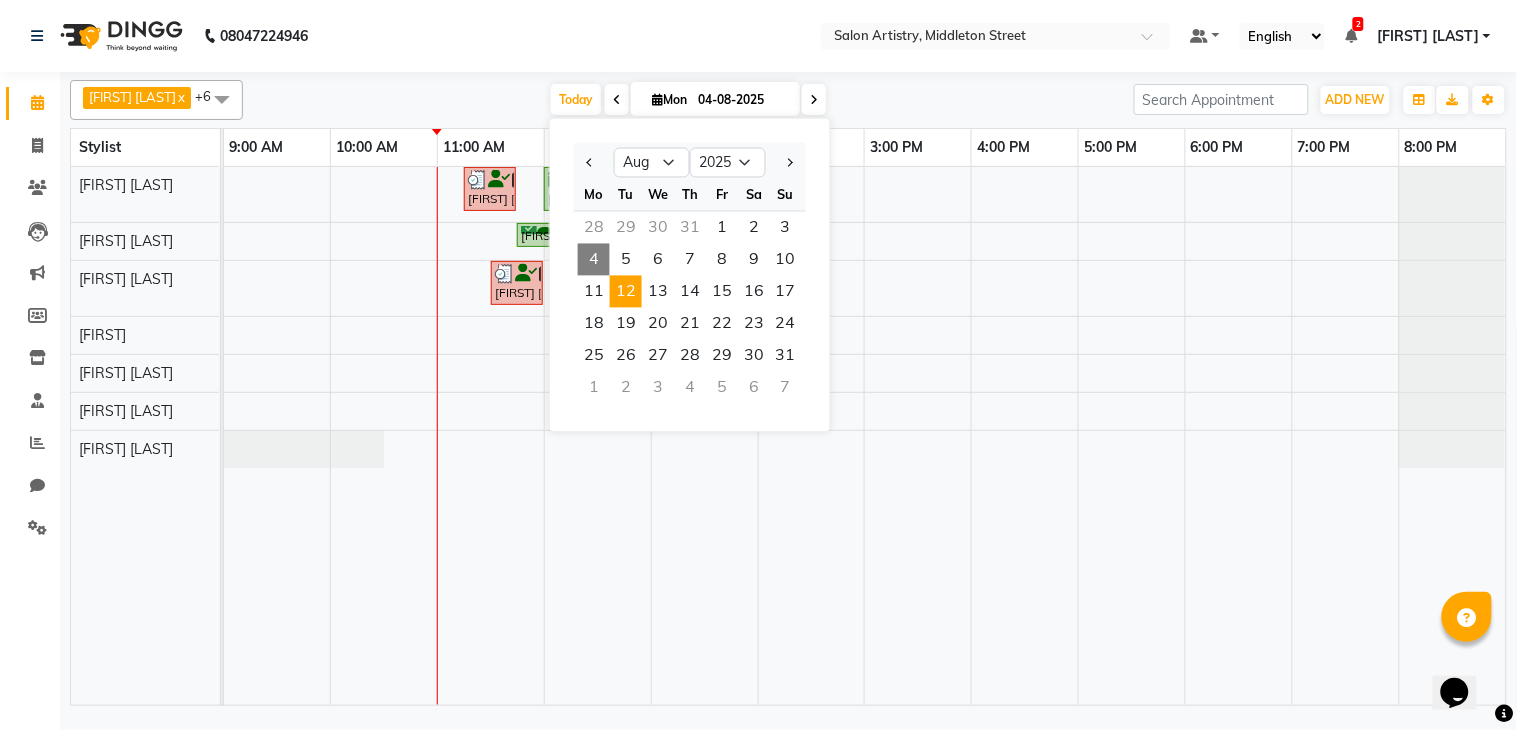 click on "12" at bounding box center (626, 292) 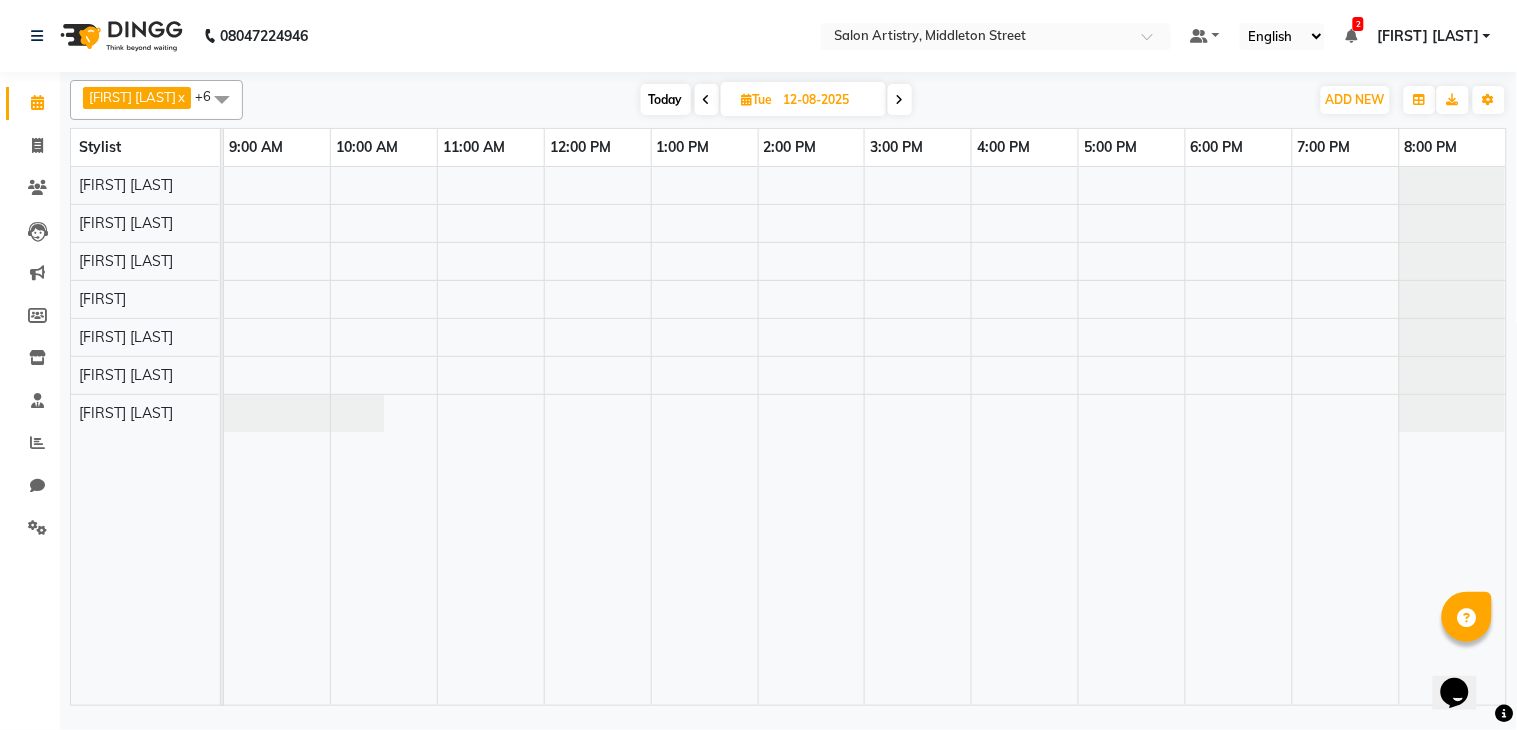 click on "12-08-2025" at bounding box center (828, 100) 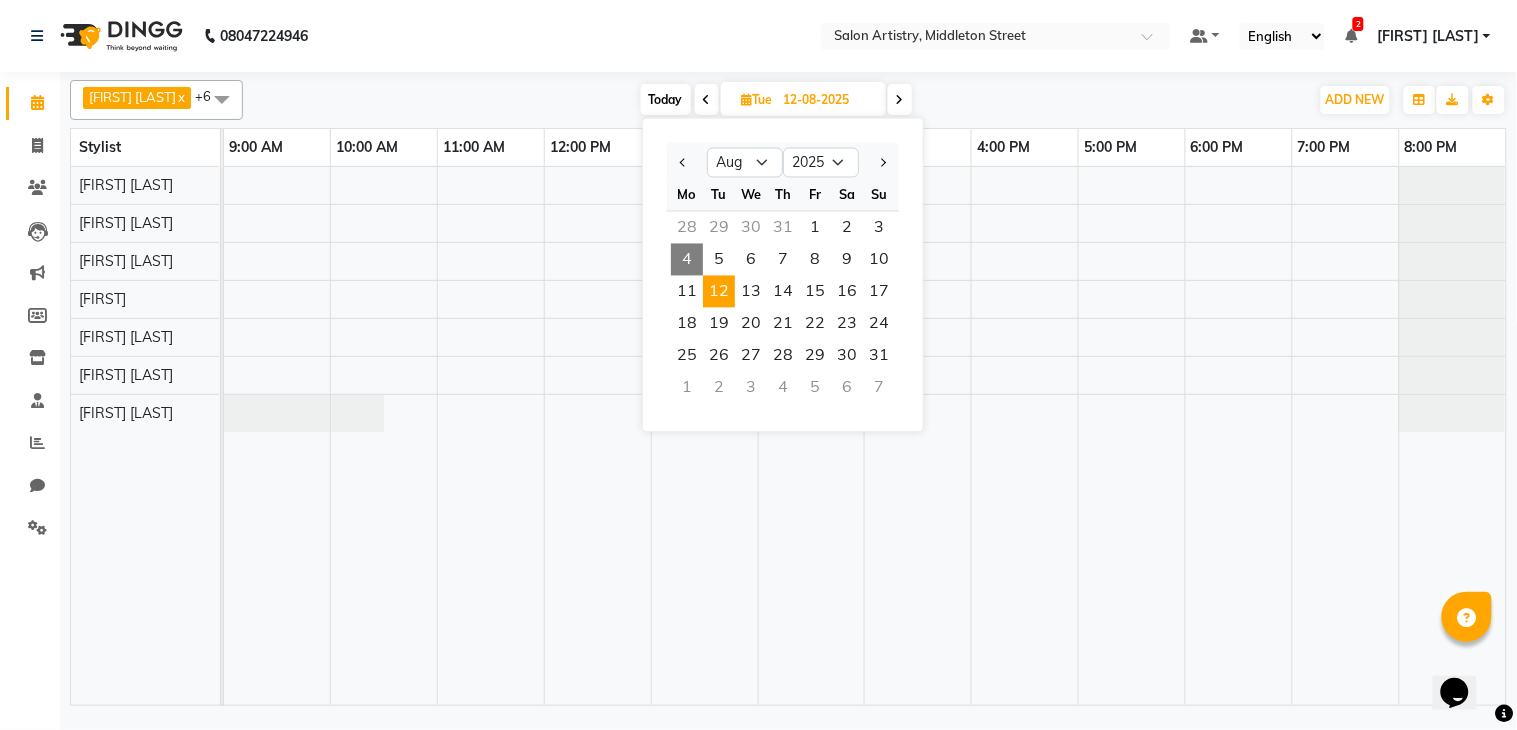 click on "4" at bounding box center [687, 260] 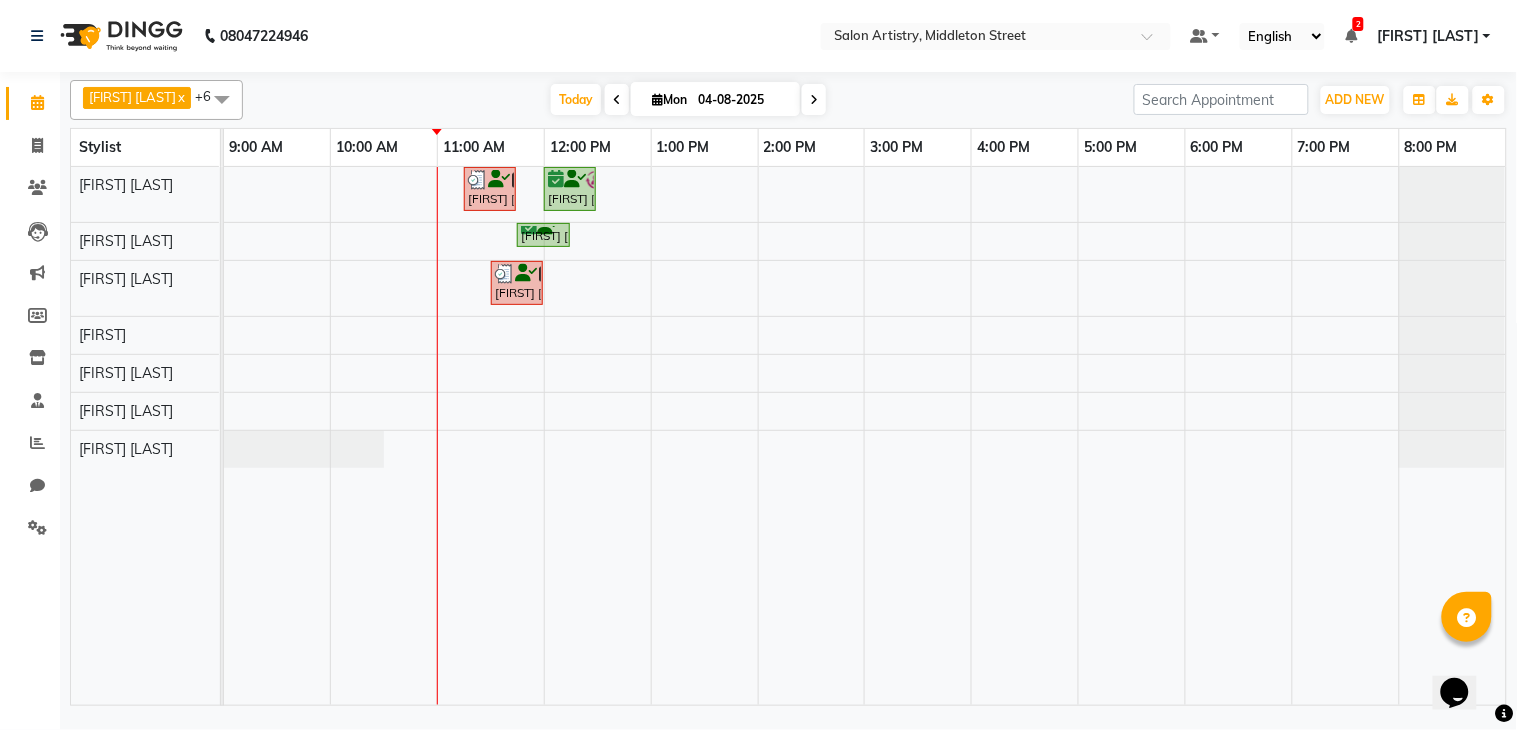 click on "Shikha Nahata, TK02, 11:15 AM-11:45 AM, Wash & Plain Dry (With Conditioning)-Upto Mid Back     Seama Tantia, TK03, 12:00 PM-12:30 PM, Hair Colour - Root Touch Up (Without Ammonia)     Neena Mukharjee, TK01, 11:45 AM-12:15 PM, Waxing - Argan Oil Wax - Half Legs     Shikha Nahata, TK02, 11:30 AM-12:00 PM, CHANGE OF POLISH" at bounding box center (865, 436) 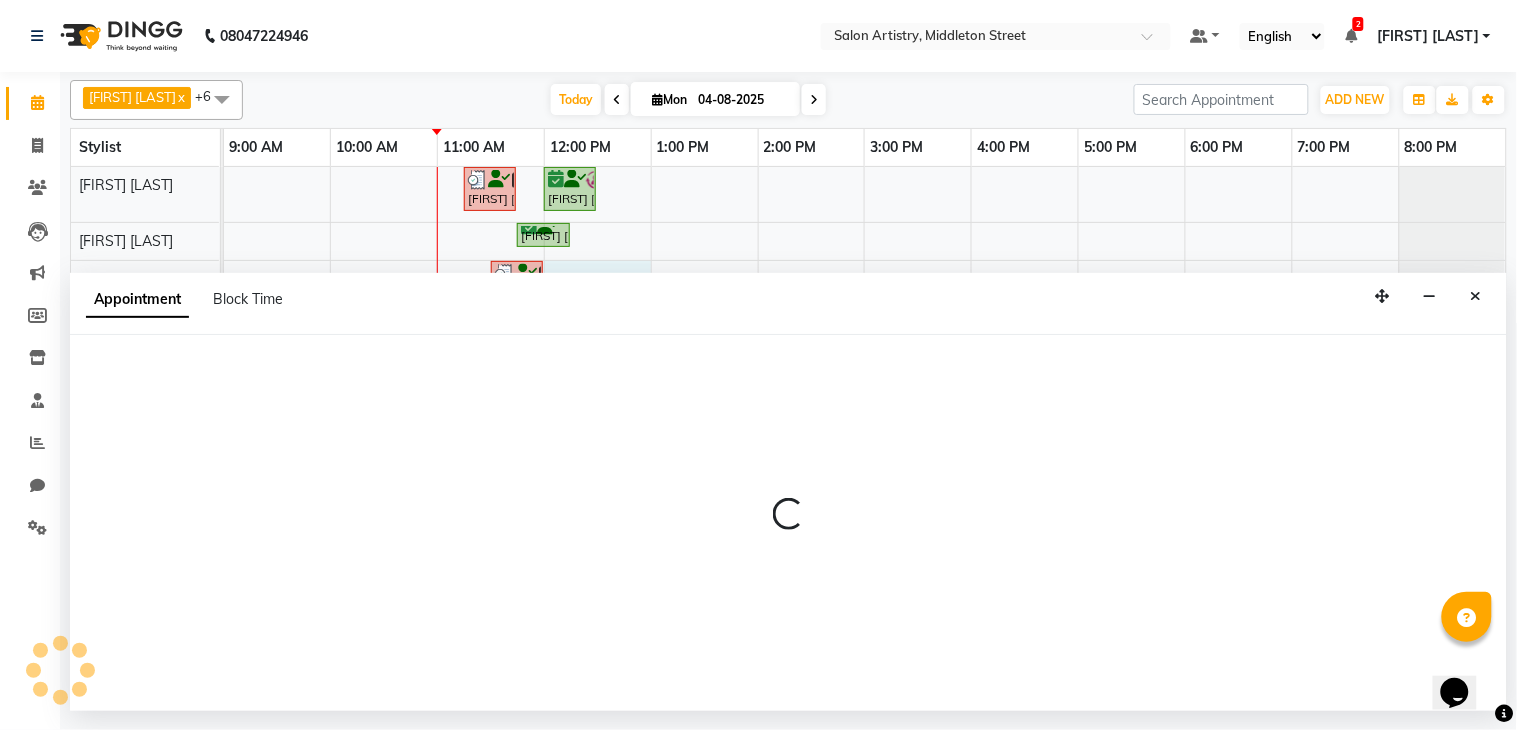 select on "79862" 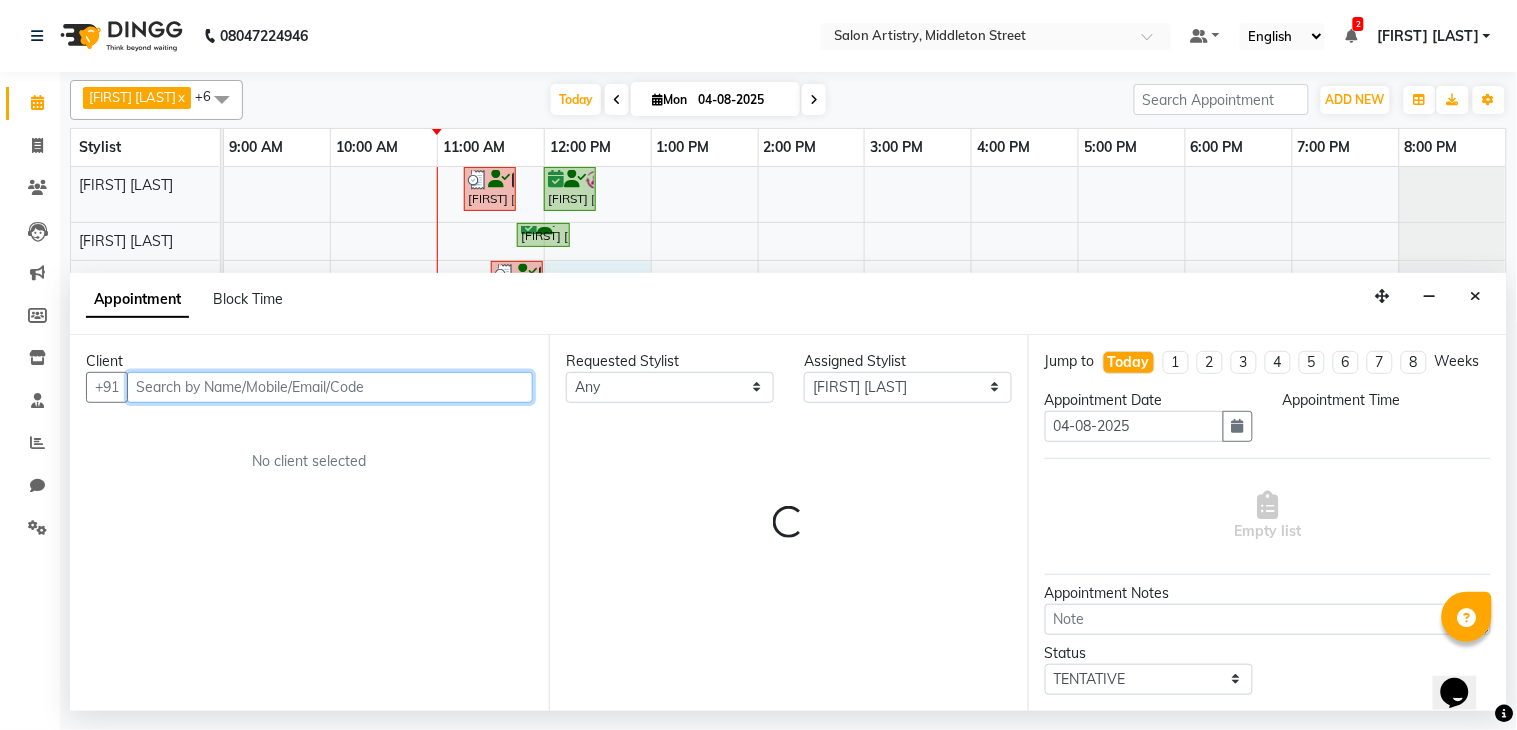 select on "720" 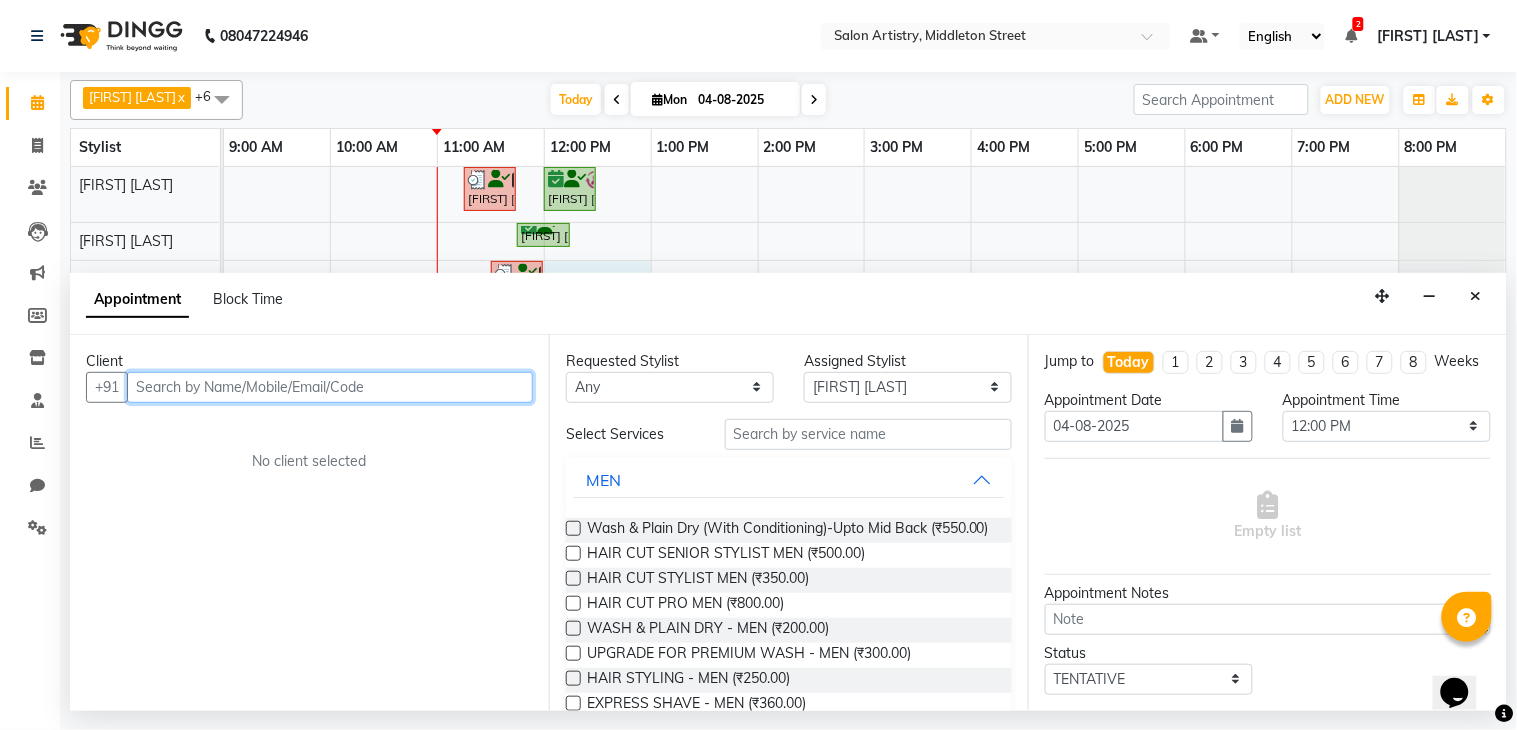 click at bounding box center (330, 387) 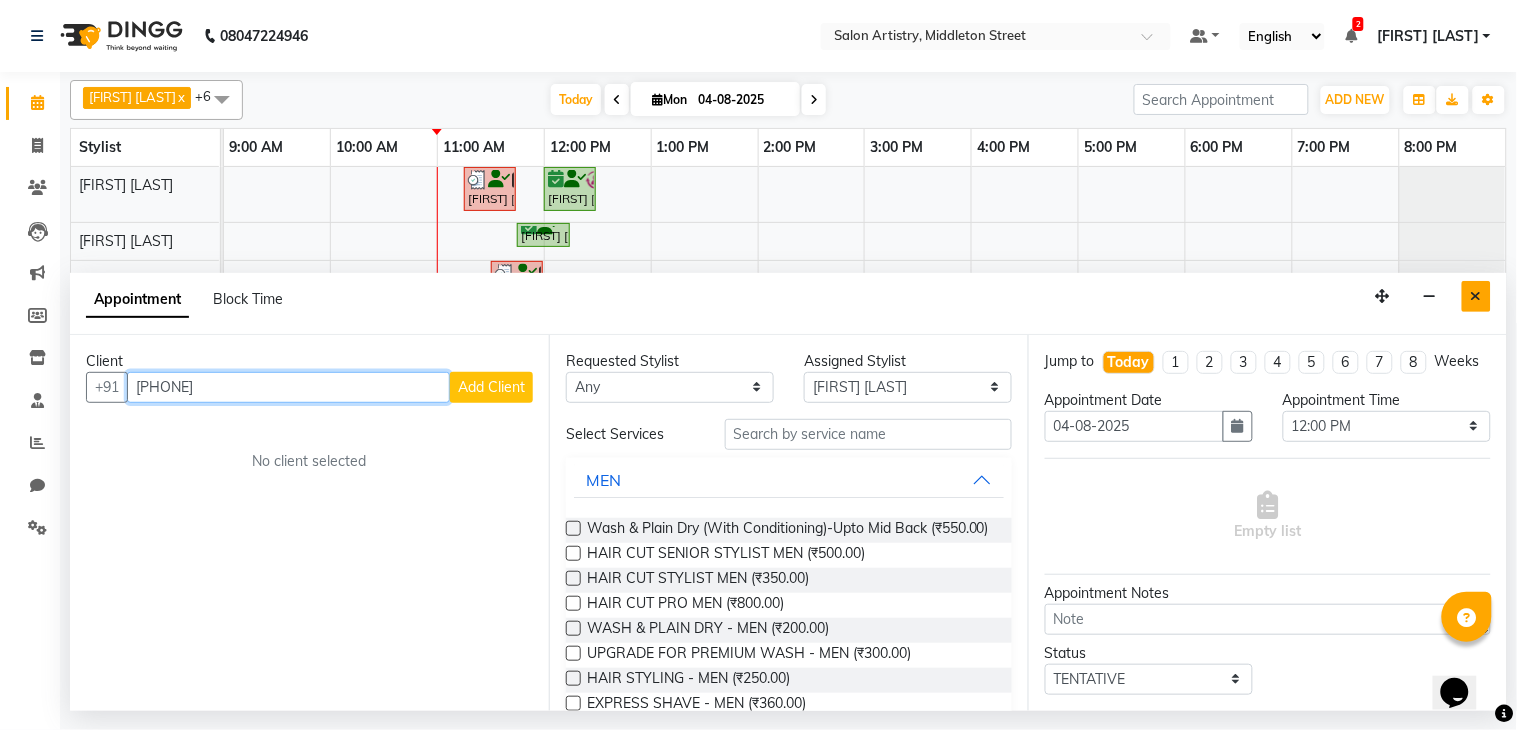 type on "775987" 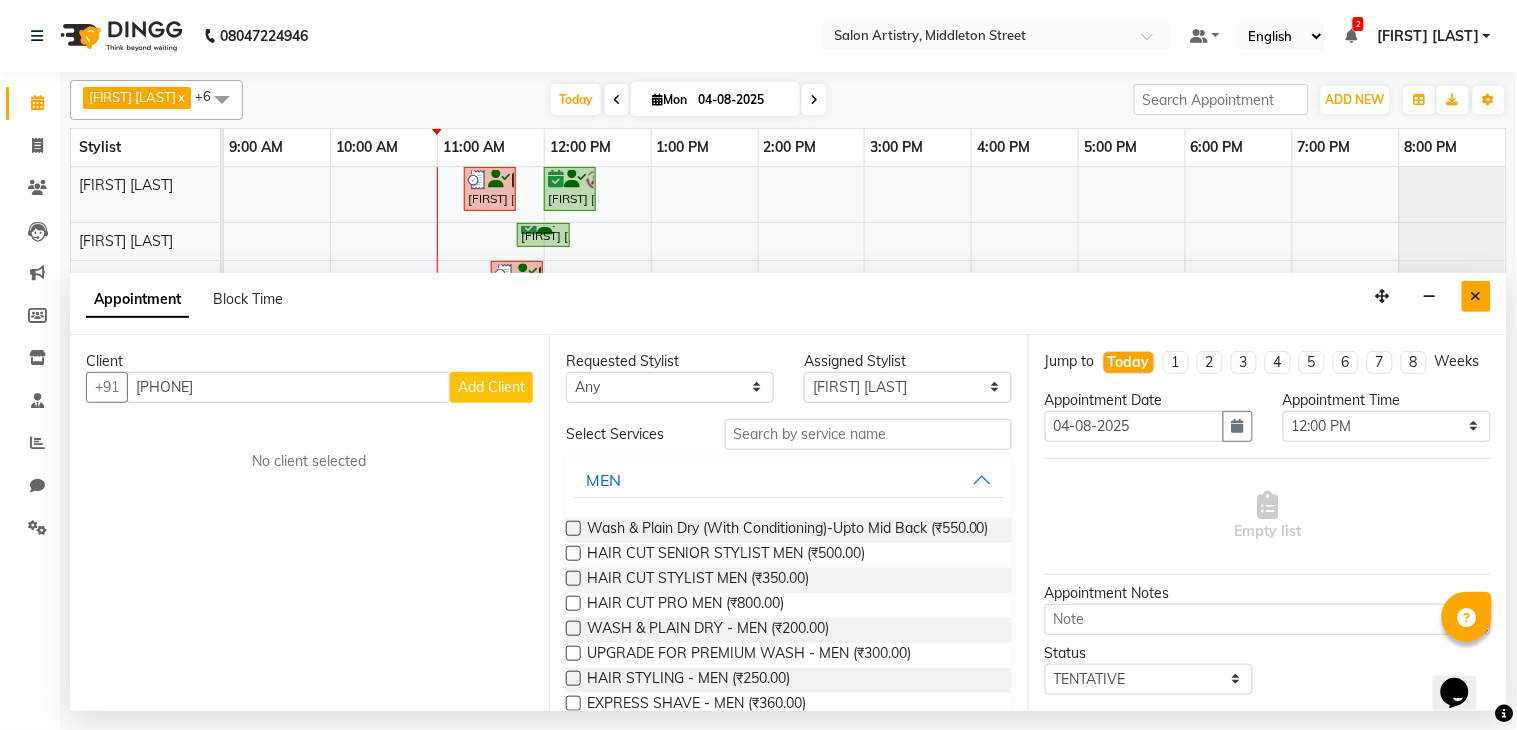 click at bounding box center (1476, 296) 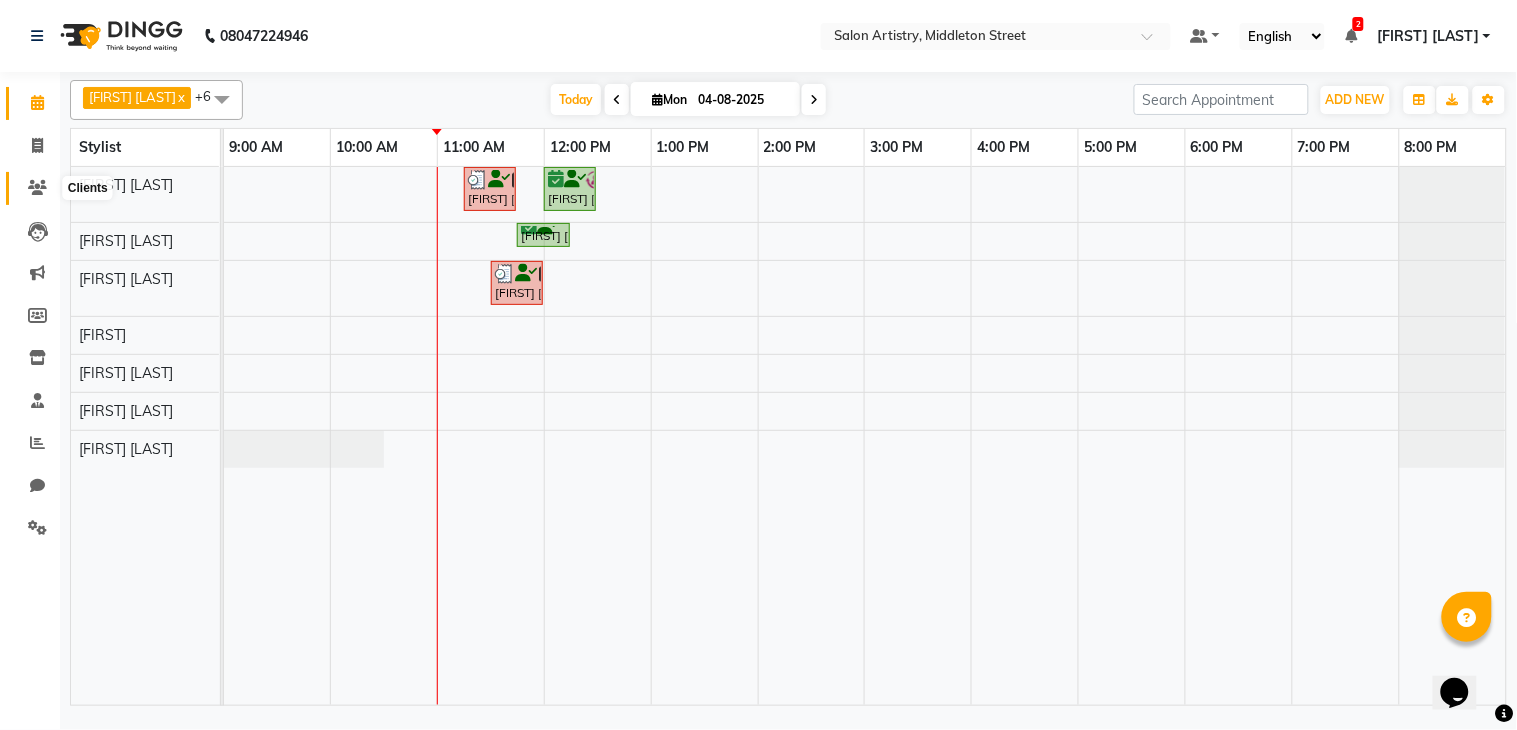 click 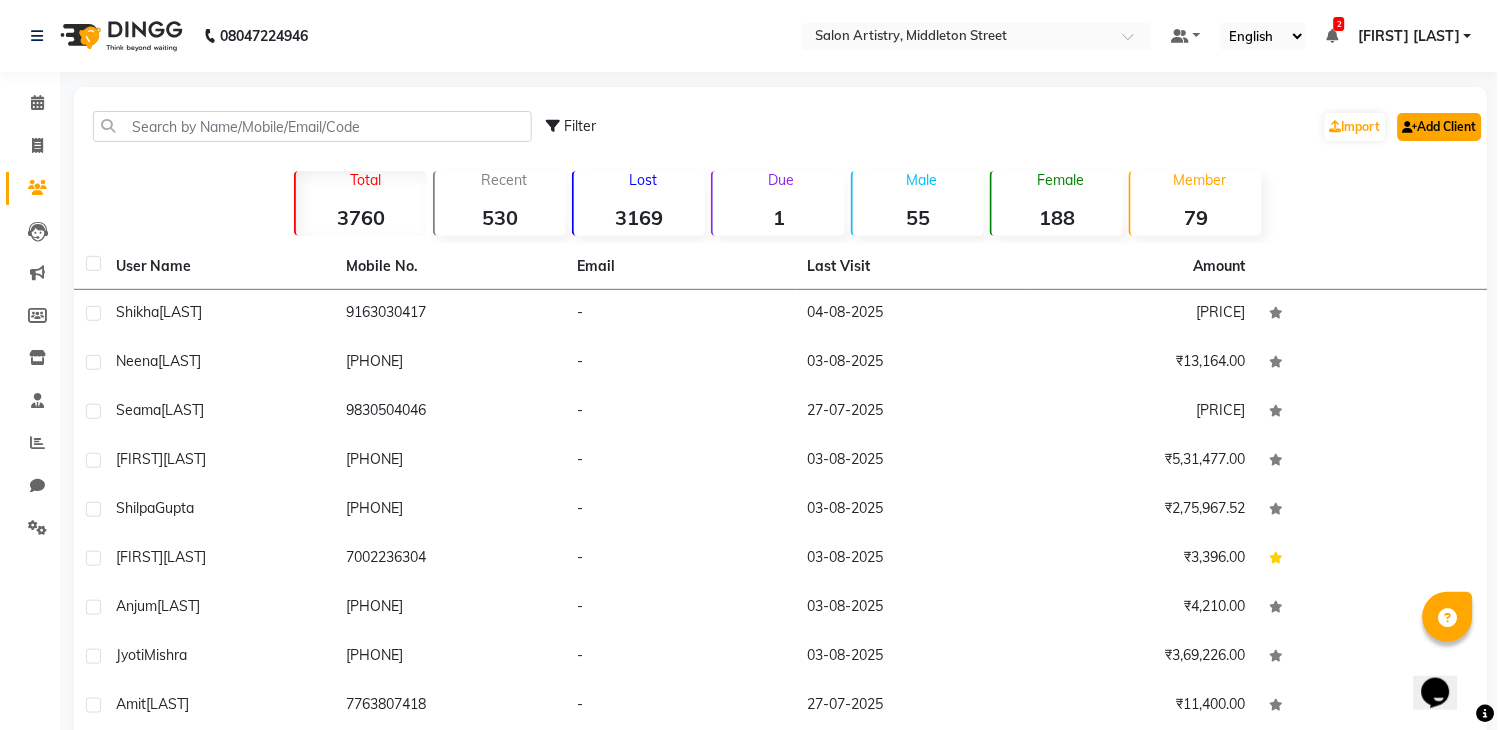 click on "Add Client" 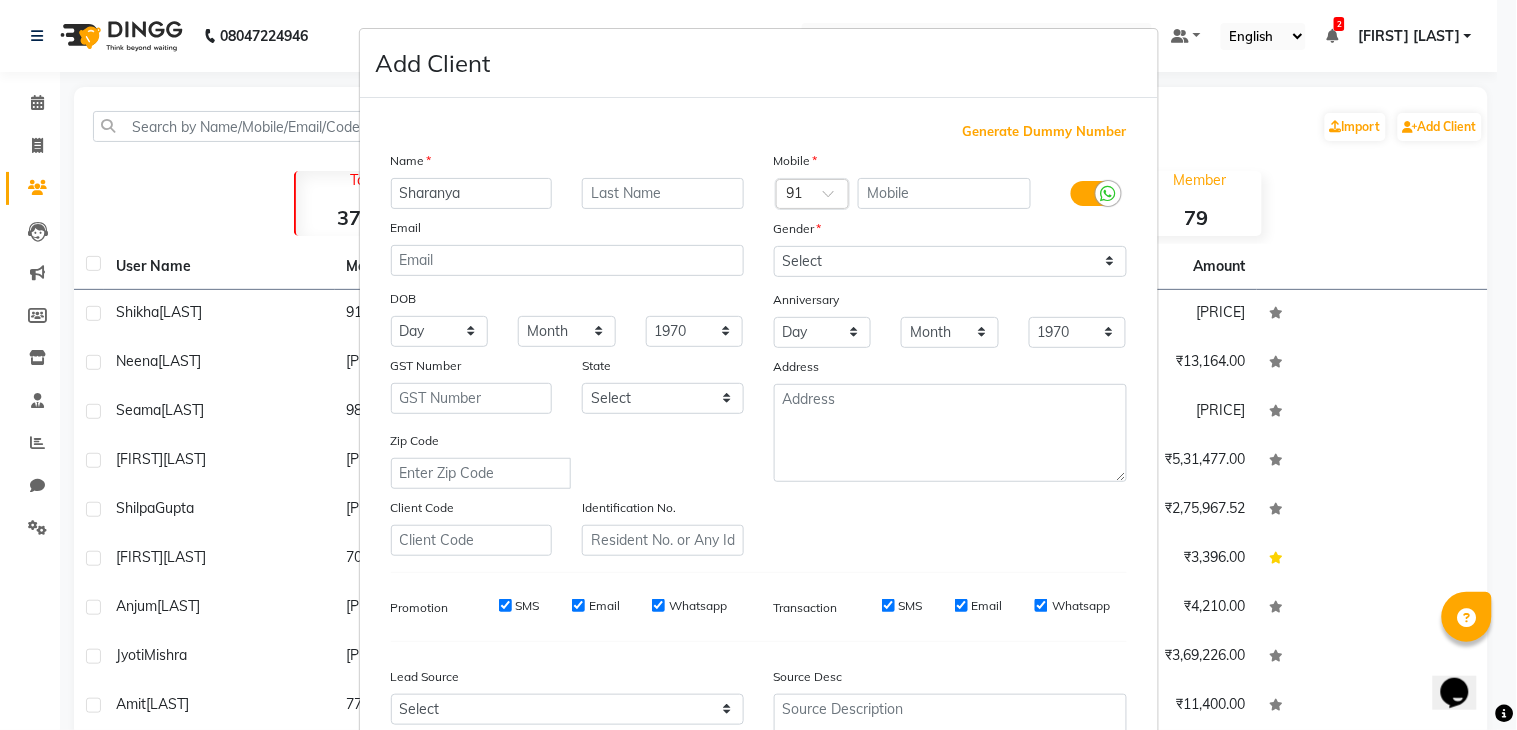 type on "Sharanya" 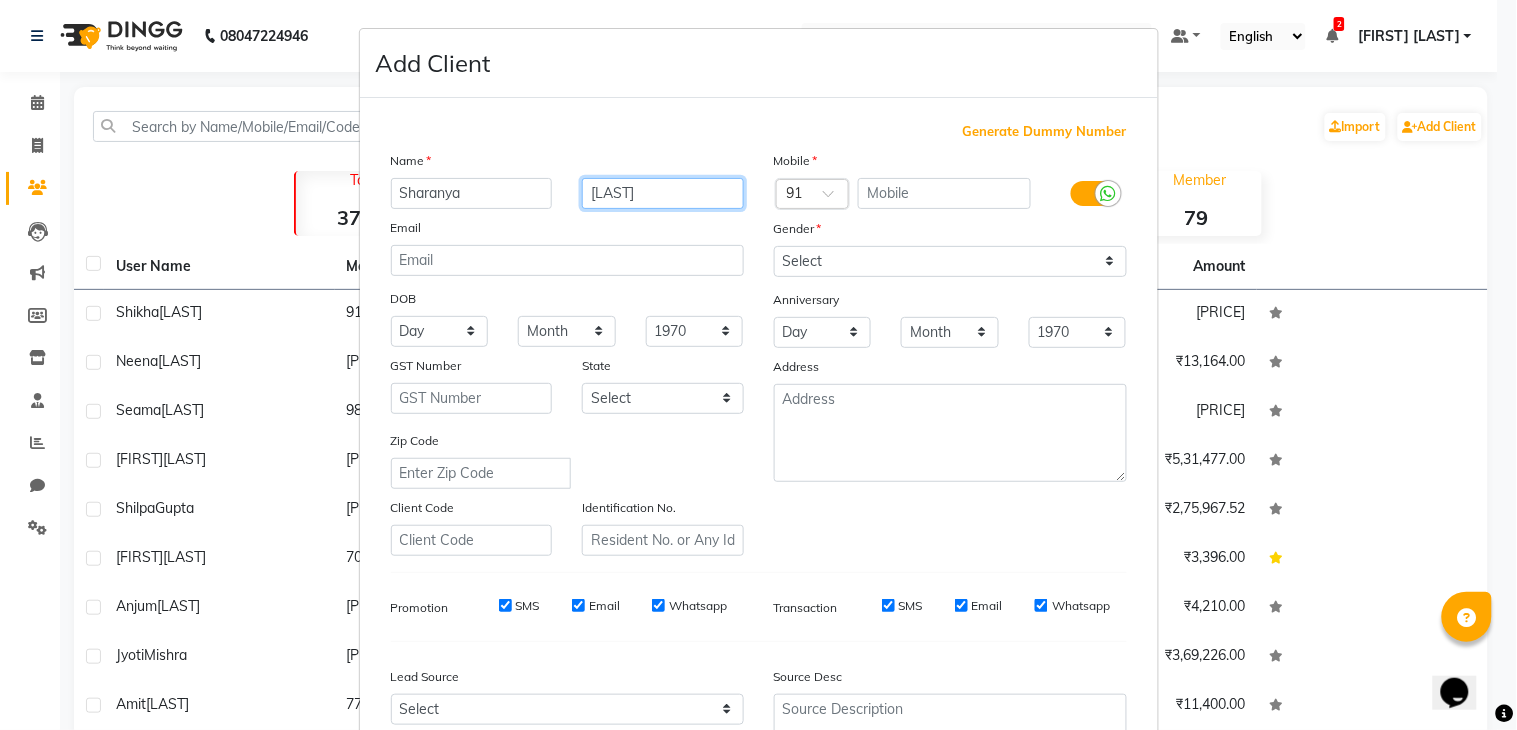 type on "[LAST]" 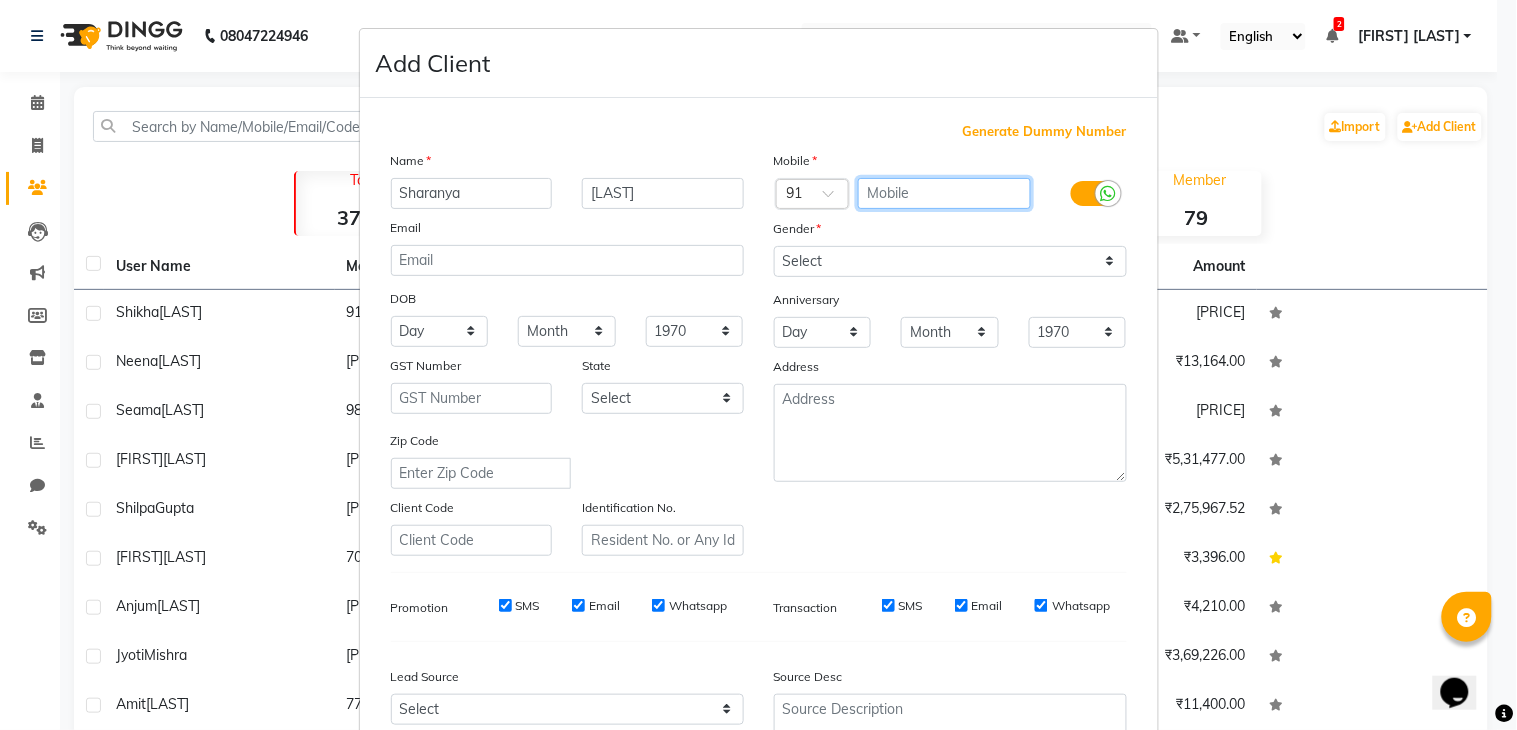 click at bounding box center (944, 193) 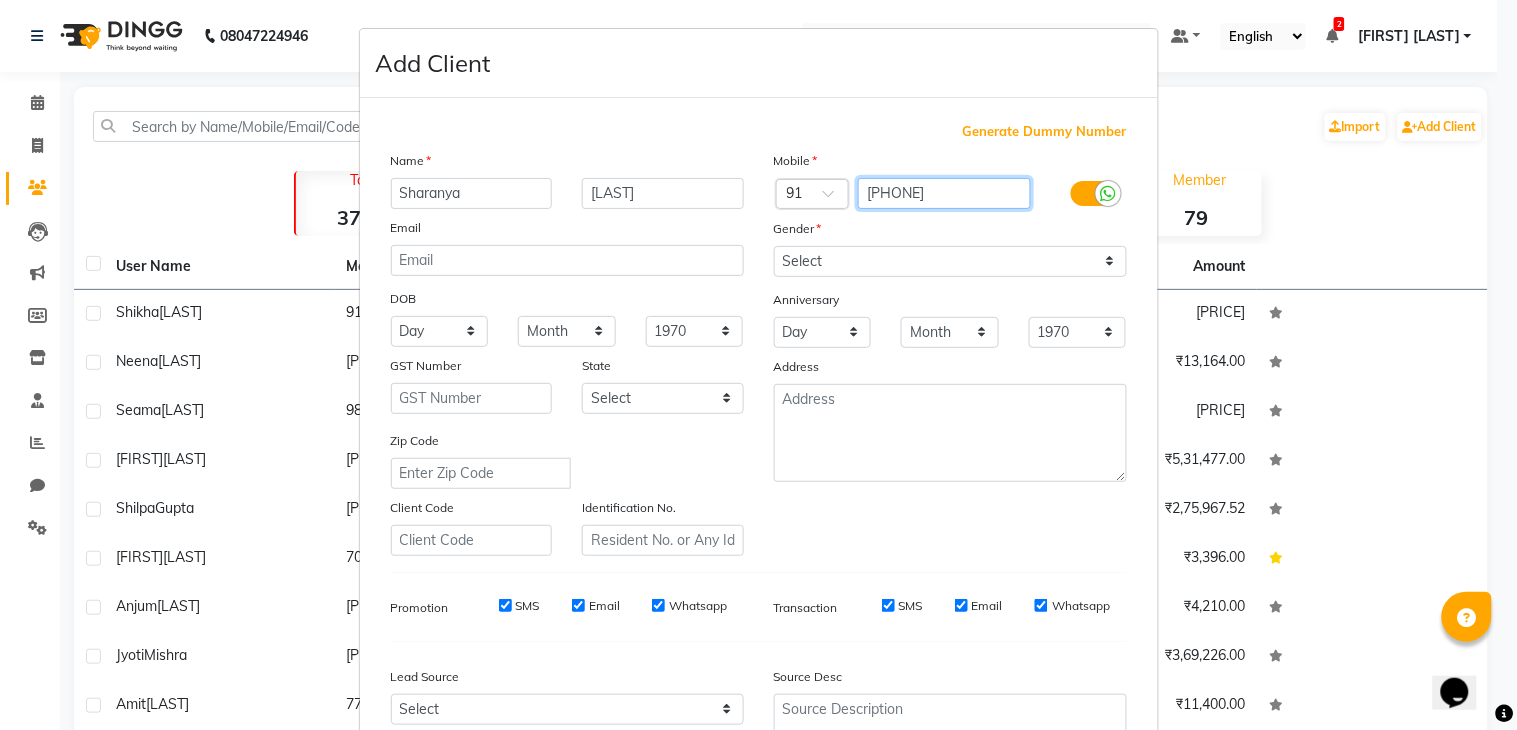 type on "[PHONE]" 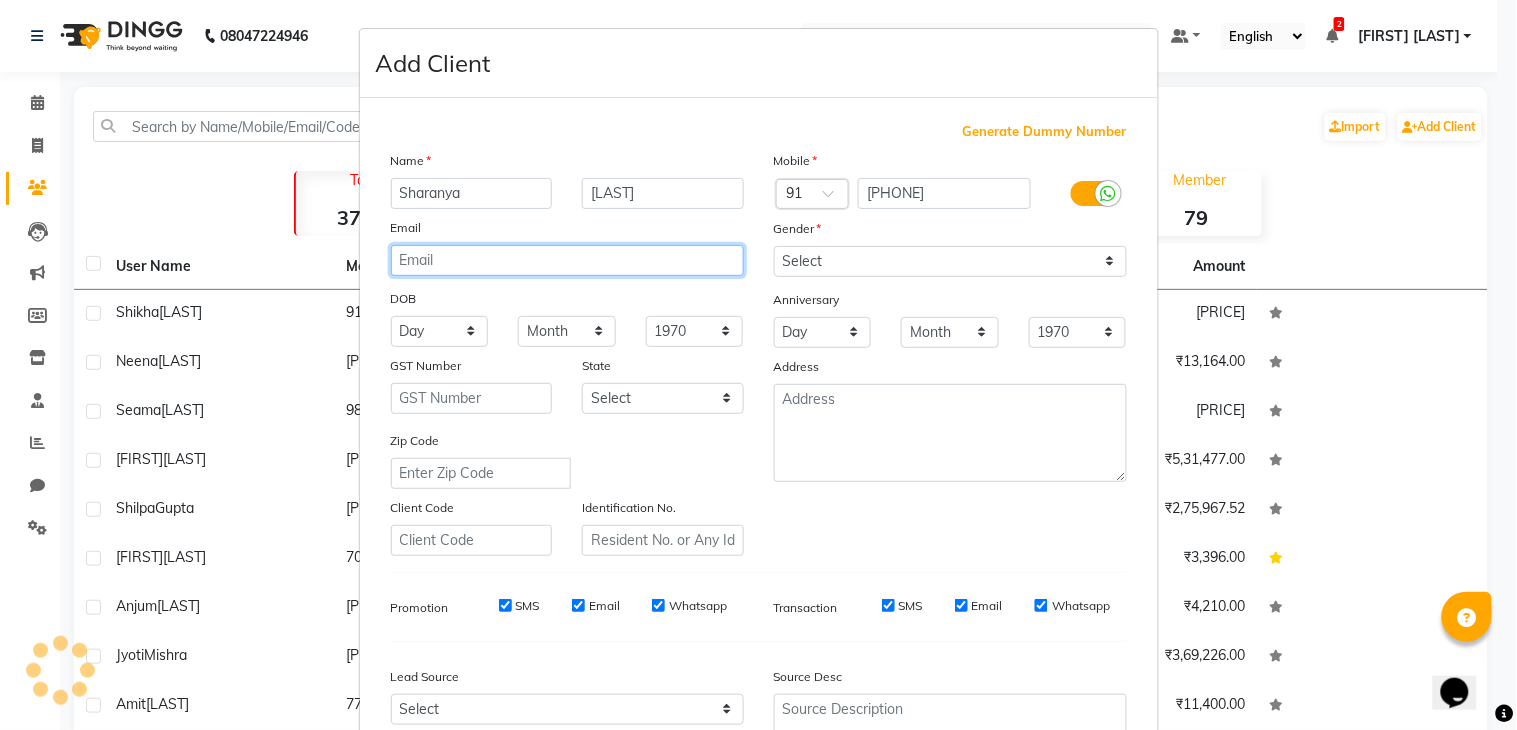 click at bounding box center (567, 260) 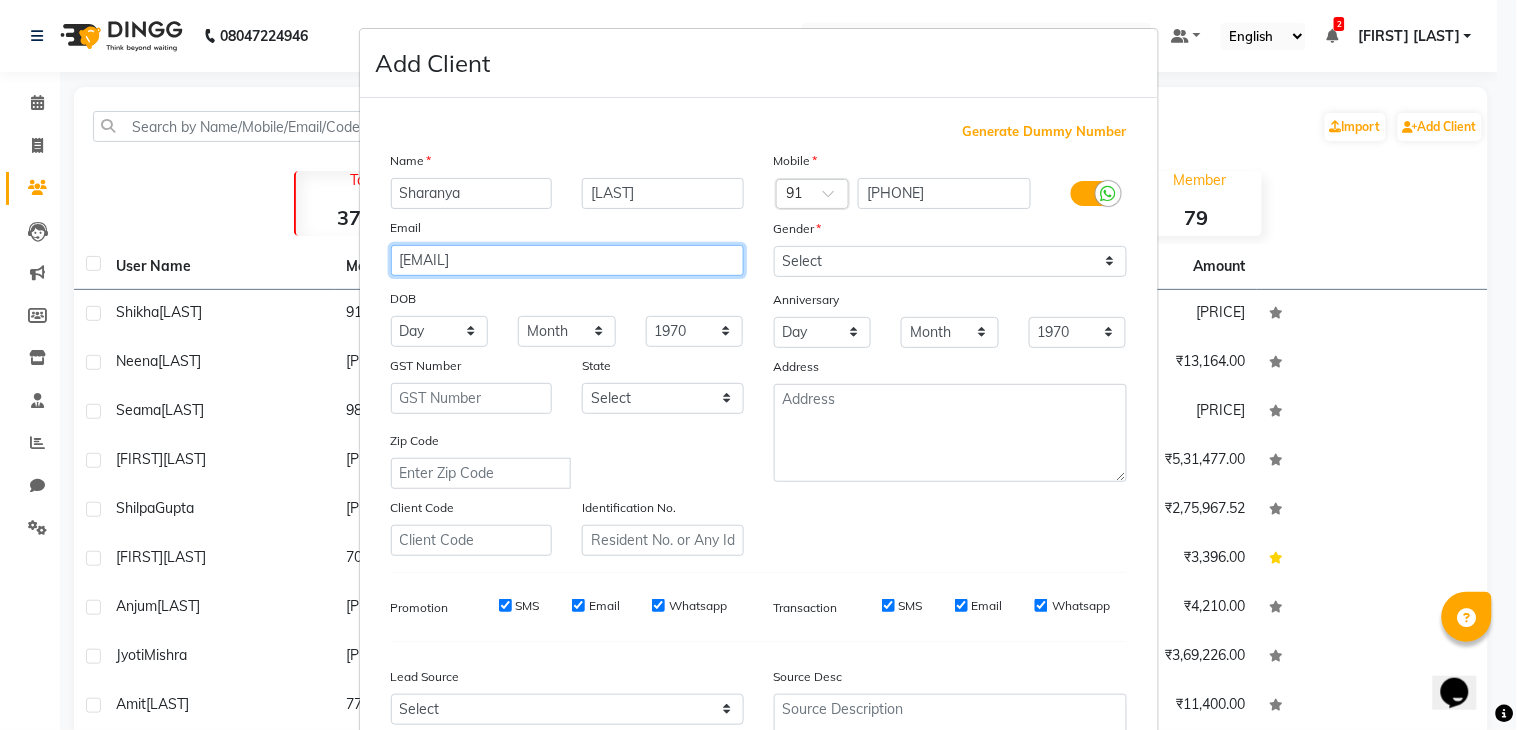 type on "[EMAIL]" 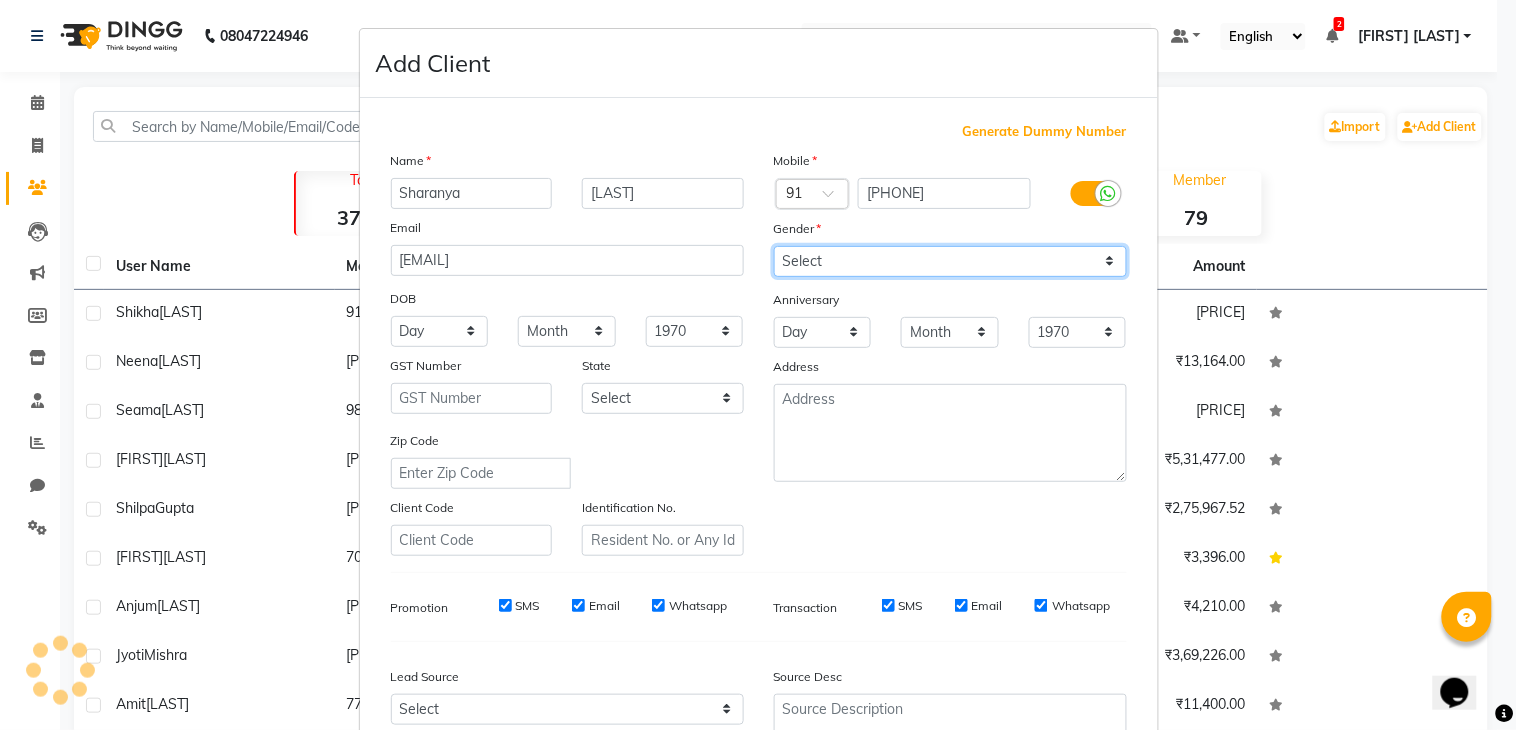 click on "Select Male Female Other Prefer Not To Say" at bounding box center (950, 261) 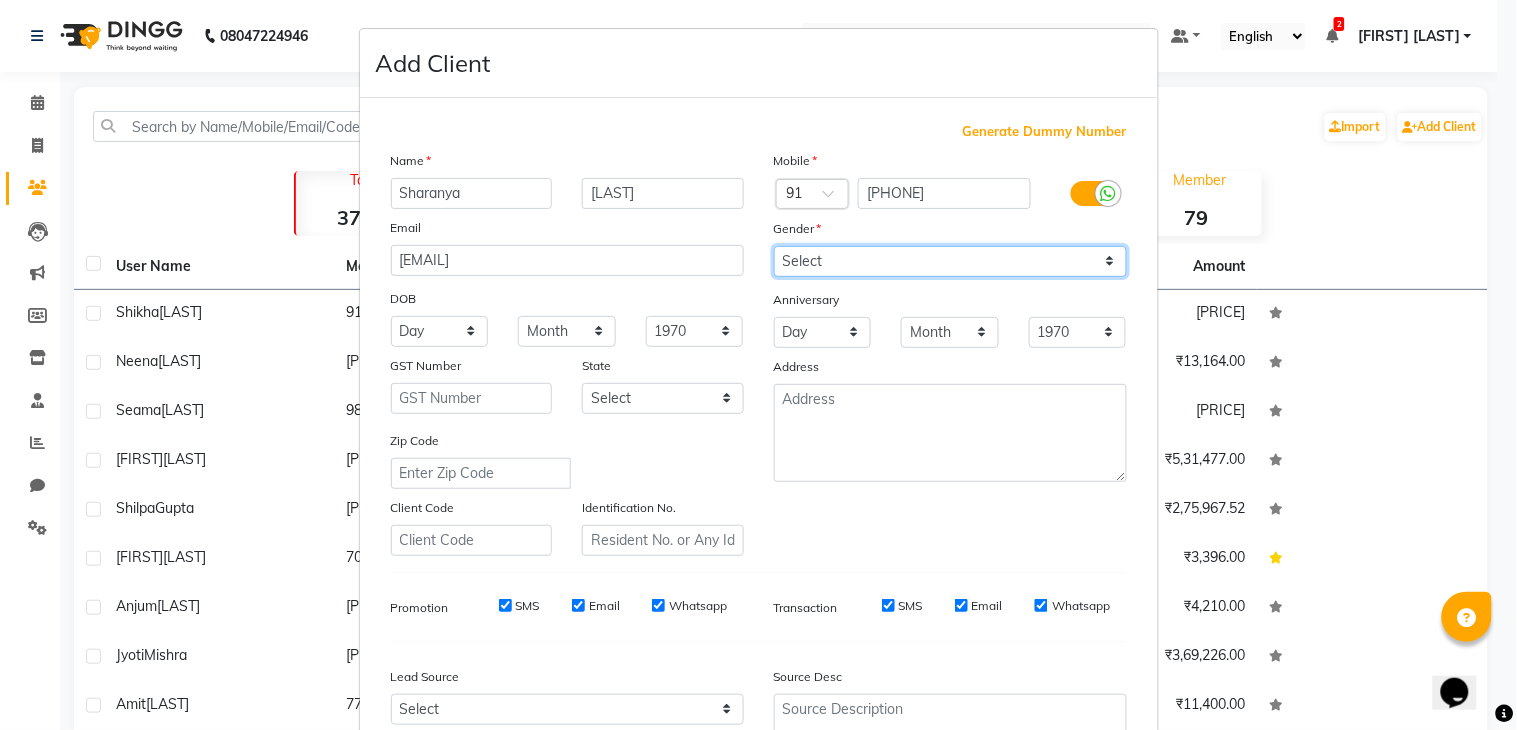 select on "female" 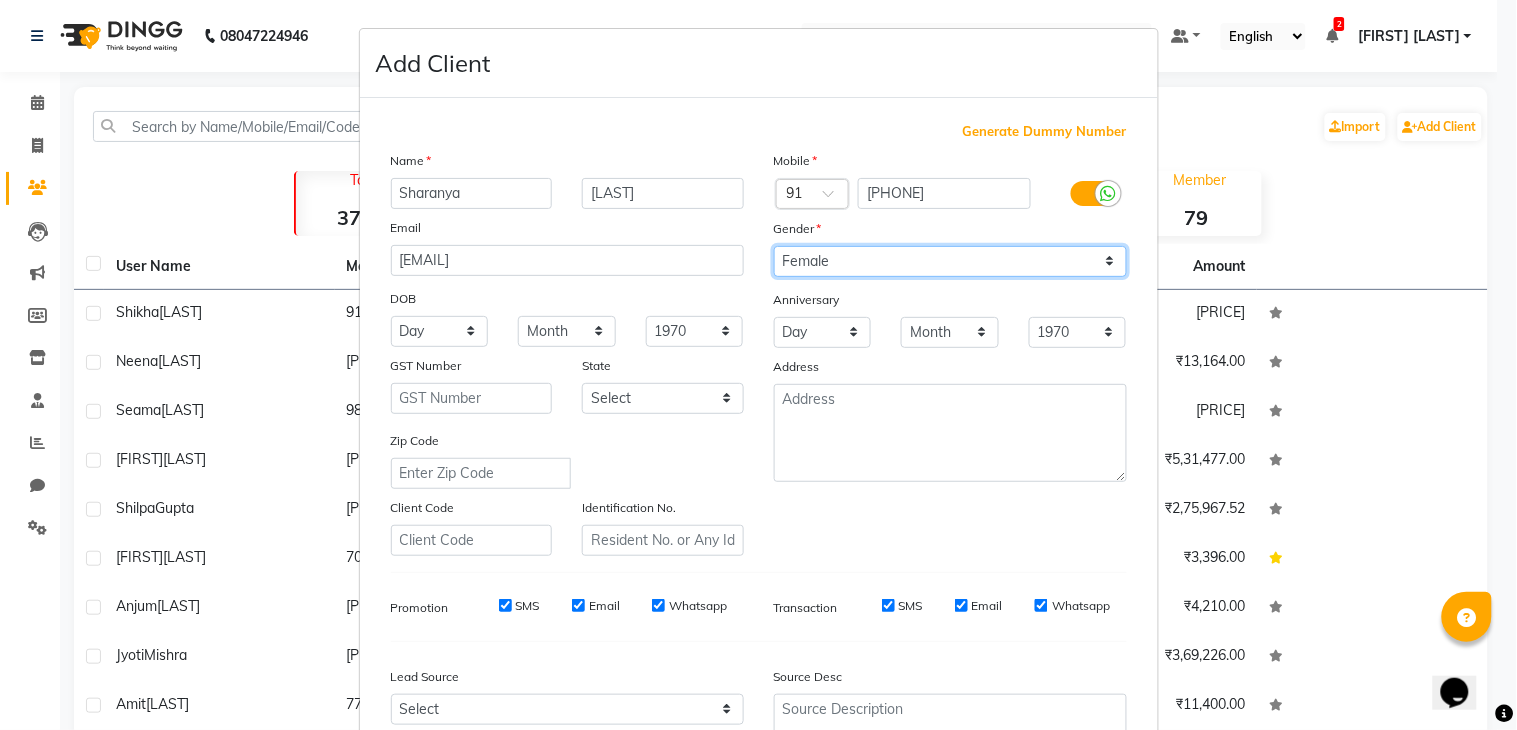 click on "Select Male Female Other Prefer Not To Say" at bounding box center (950, 261) 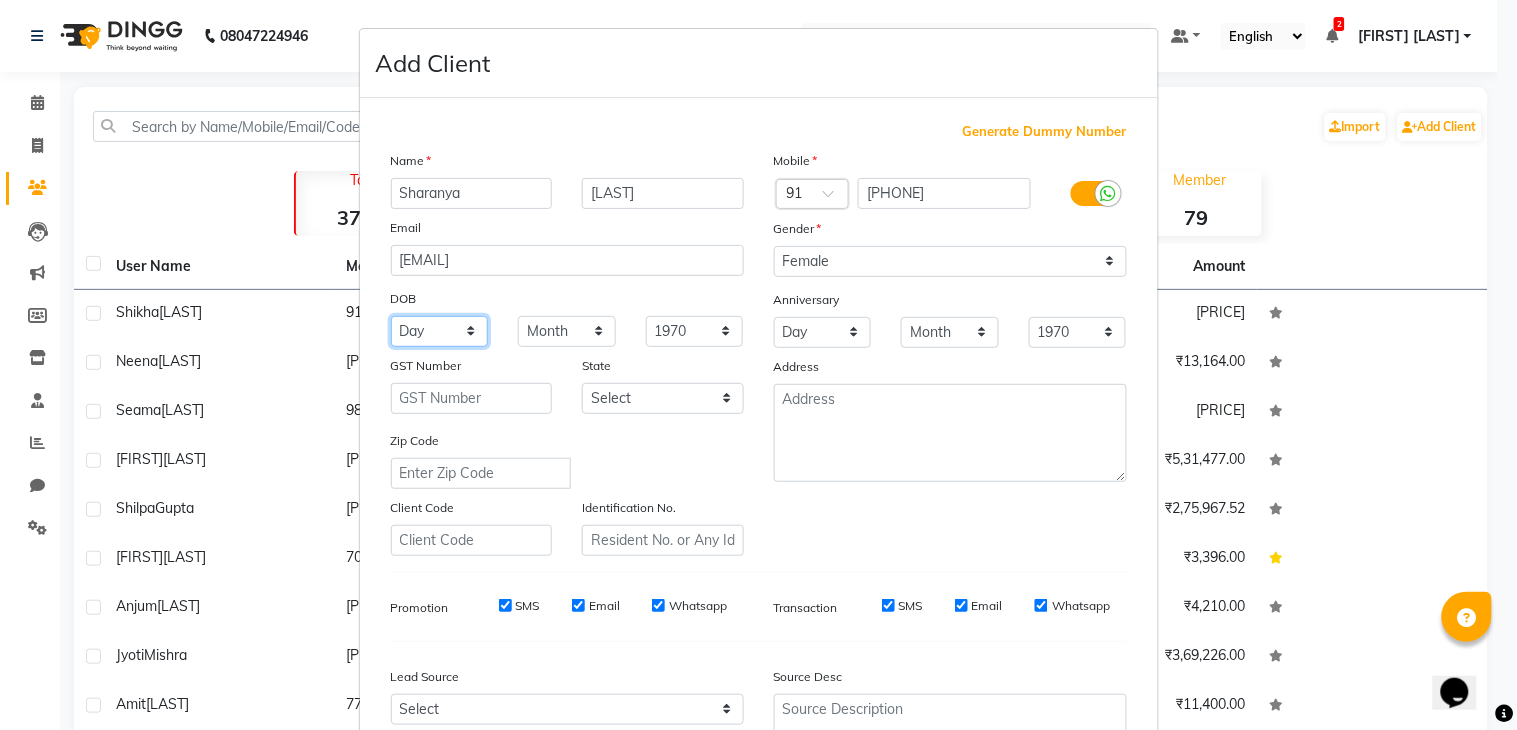 click on "Day 01 02 03 04 05 06 07 08 09 10 11 12 13 14 15 16 17 18 19 20 21 22 23 24 25 26 27 28 29 30 31" at bounding box center (440, 331) 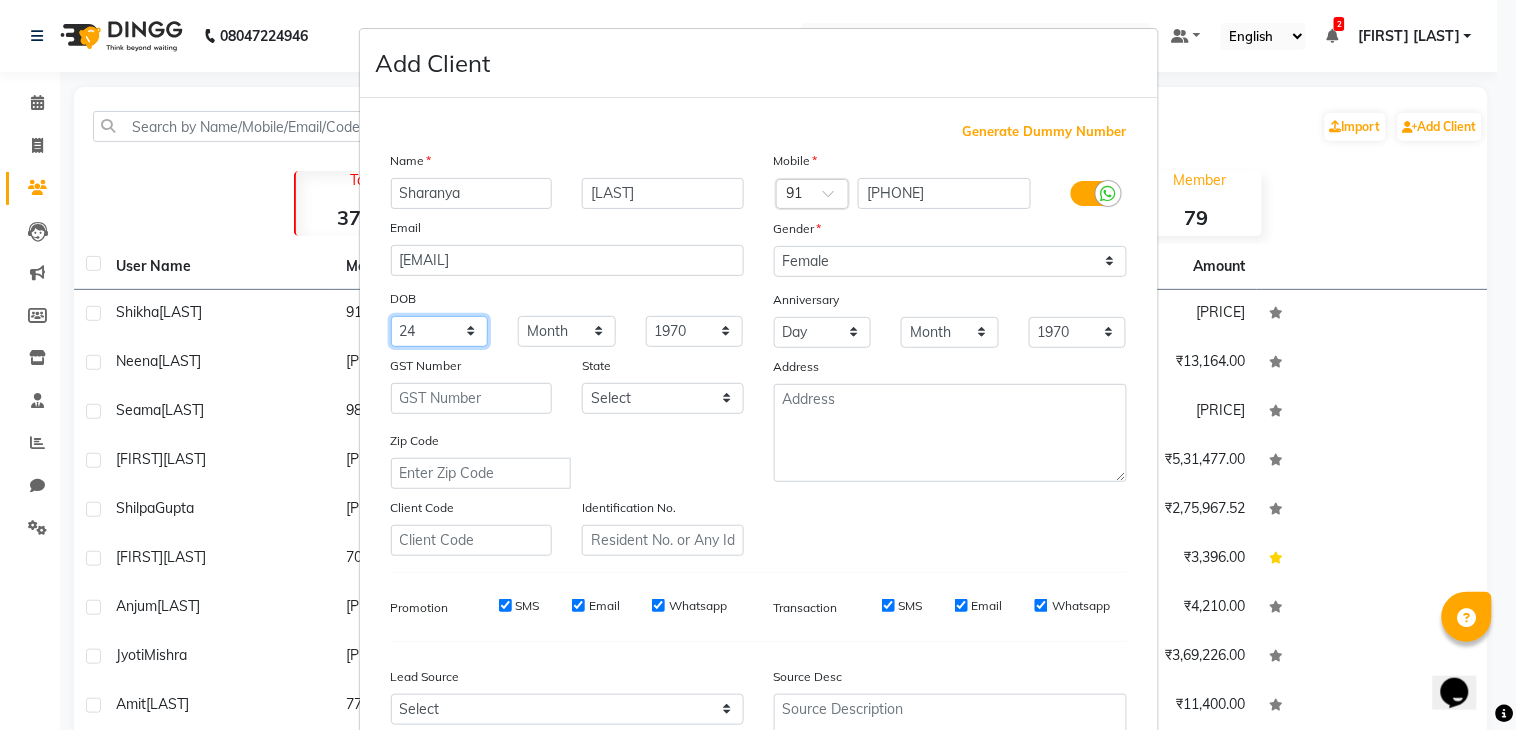 click on "Day 01 02 03 04 05 06 07 08 09 10 11 12 13 14 15 16 17 18 19 20 21 22 23 24 25 26 27 28 29 30 31" at bounding box center [440, 331] 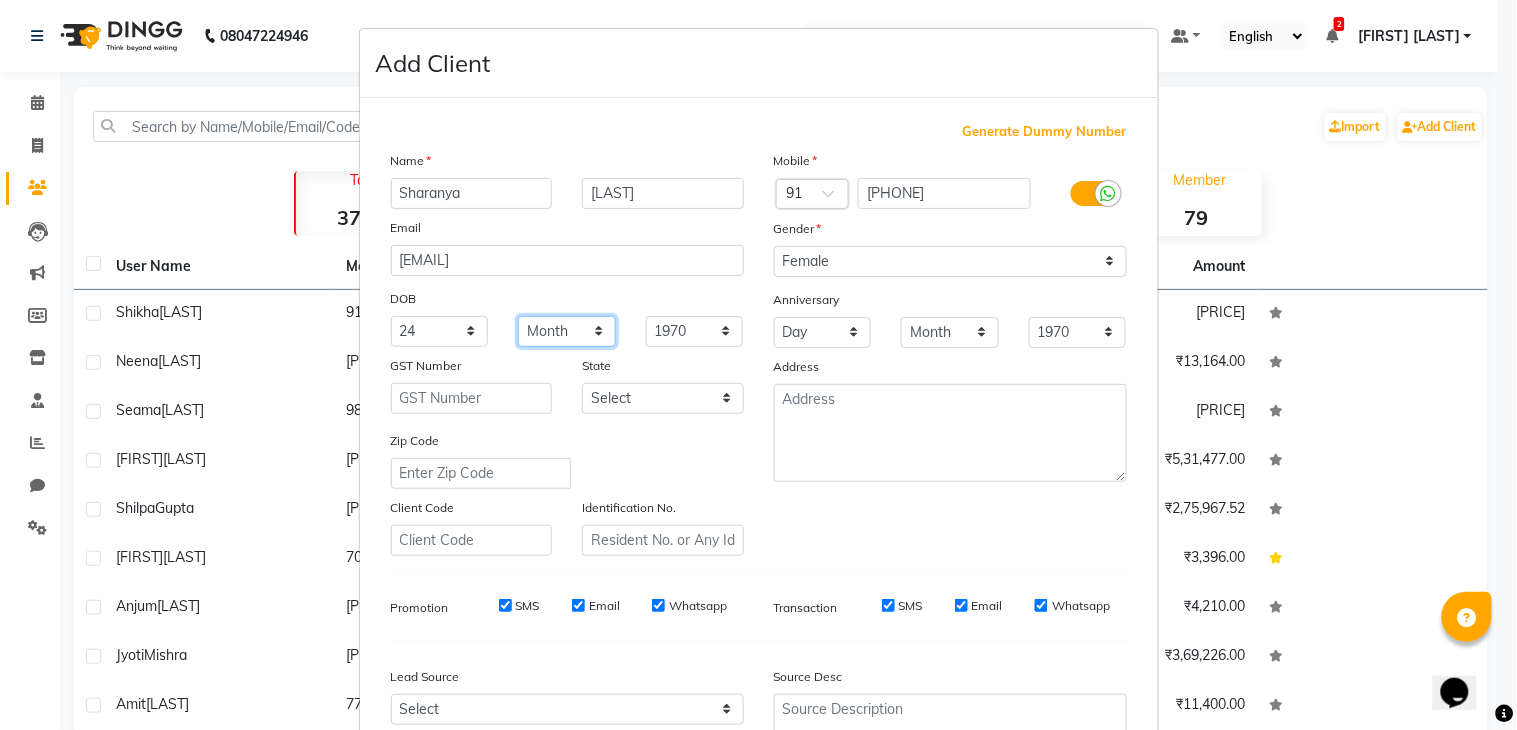 click on "Month January February March April May June July August September October November December" at bounding box center [567, 331] 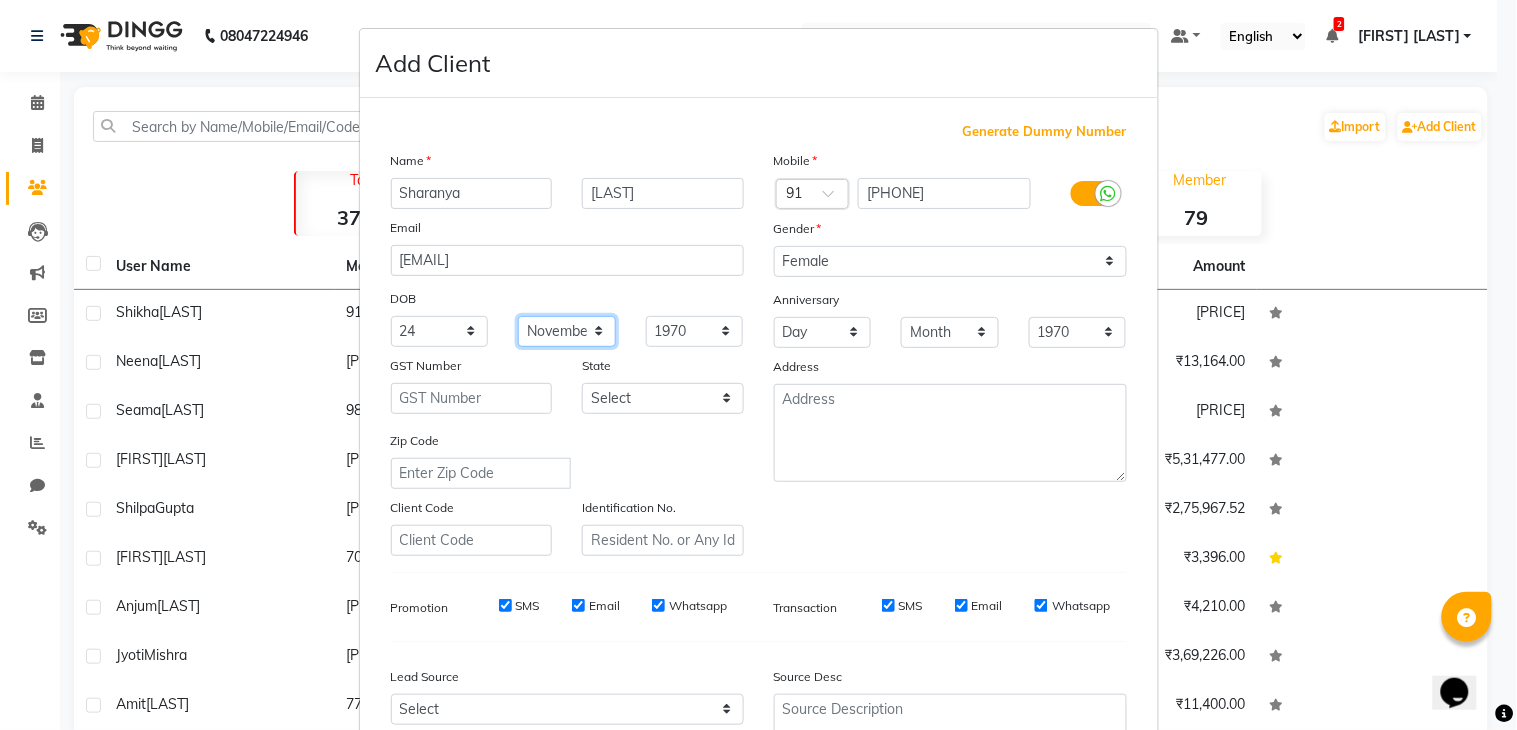 click on "Month January February March April May June July August September October November December" at bounding box center [567, 331] 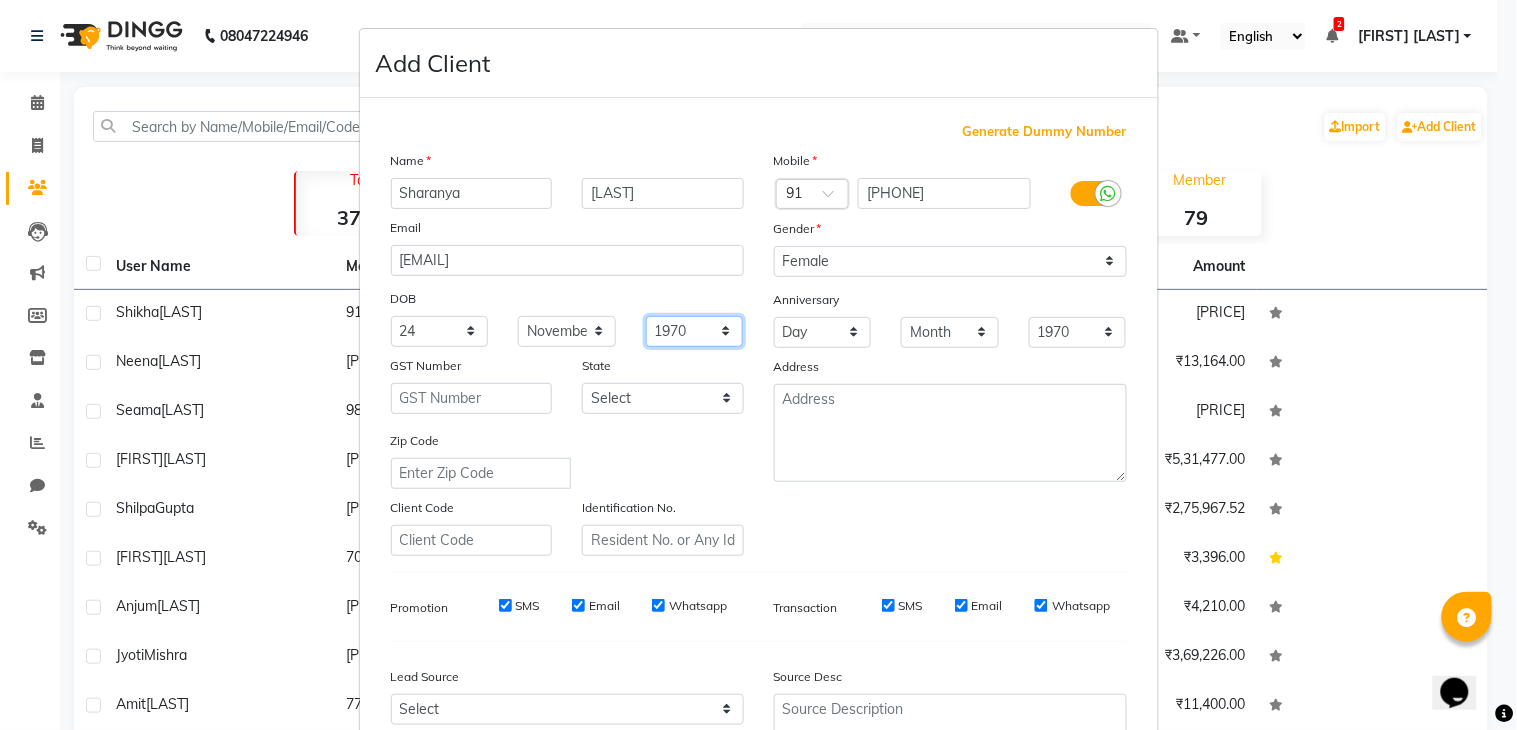 drag, startPoint x: 678, startPoint y: 333, endPoint x: 677, endPoint y: 344, distance: 11.045361 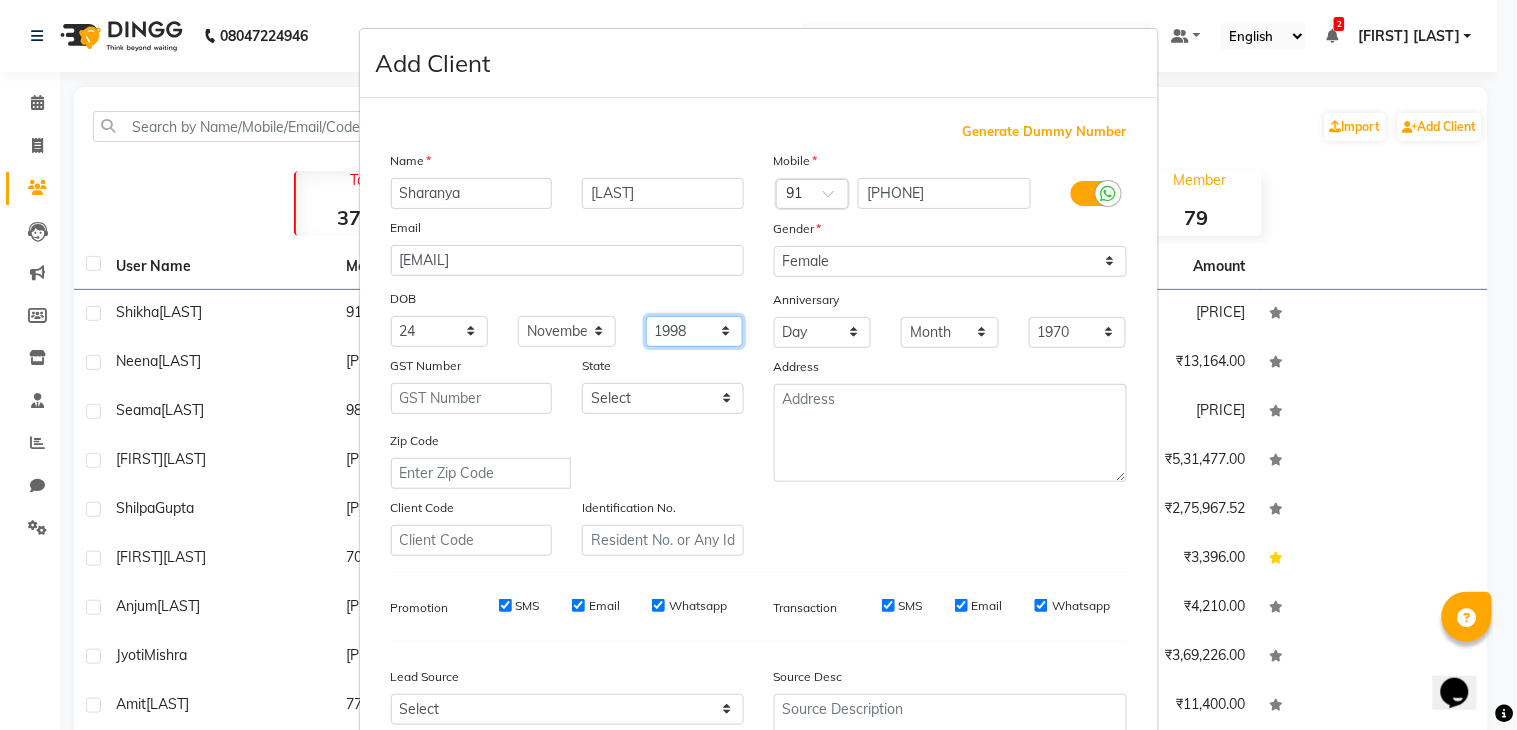 click on "1940 1941 1942 1943 1944 1945 1946 1947 1948 1949 1950 1951 1952 1953 1954 1955 1956 1957 1958 1959 1960 1961 1962 1963 1964 1965 1966 1967 1968 1969 1970 1971 1972 1973 1974 1975 1976 1977 1978 1979 1980 1981 1982 1983 1984 1985 1986 1987 1988 1989 1990 1991 1992 1993 1994 1995 1996 1997 1998 1999 2000 2001 2002 2003 2004 2005 2006 2007 2008 2009 2010 2011 2012 2013 2014 2015 2016 2017 2018 2019 2020 2021 2022 2023 2024" at bounding box center (695, 331) 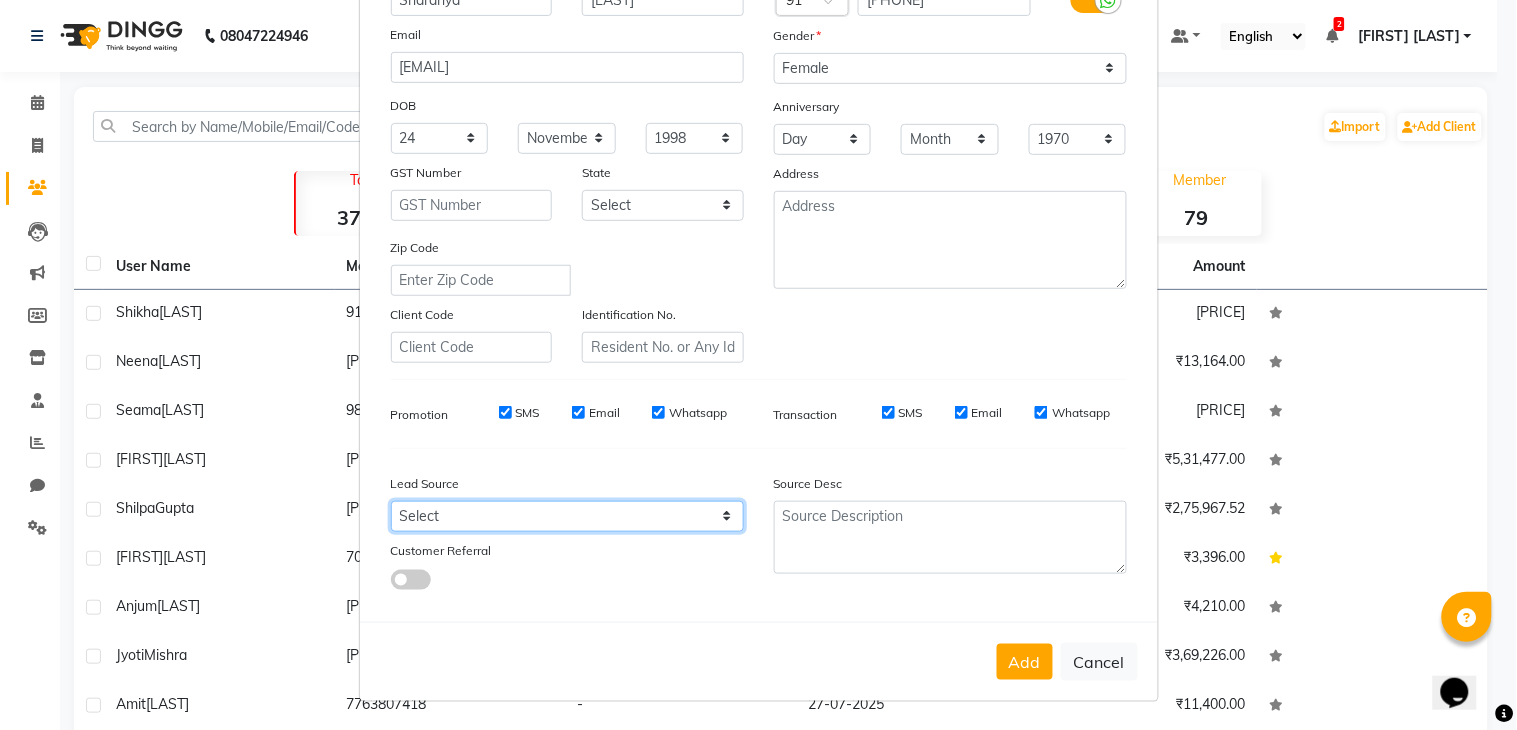 click on "Select Walk-in Referral Internet Friend Word of Mouth Advertisement Facebook JustDial Google Other" at bounding box center (567, 516) 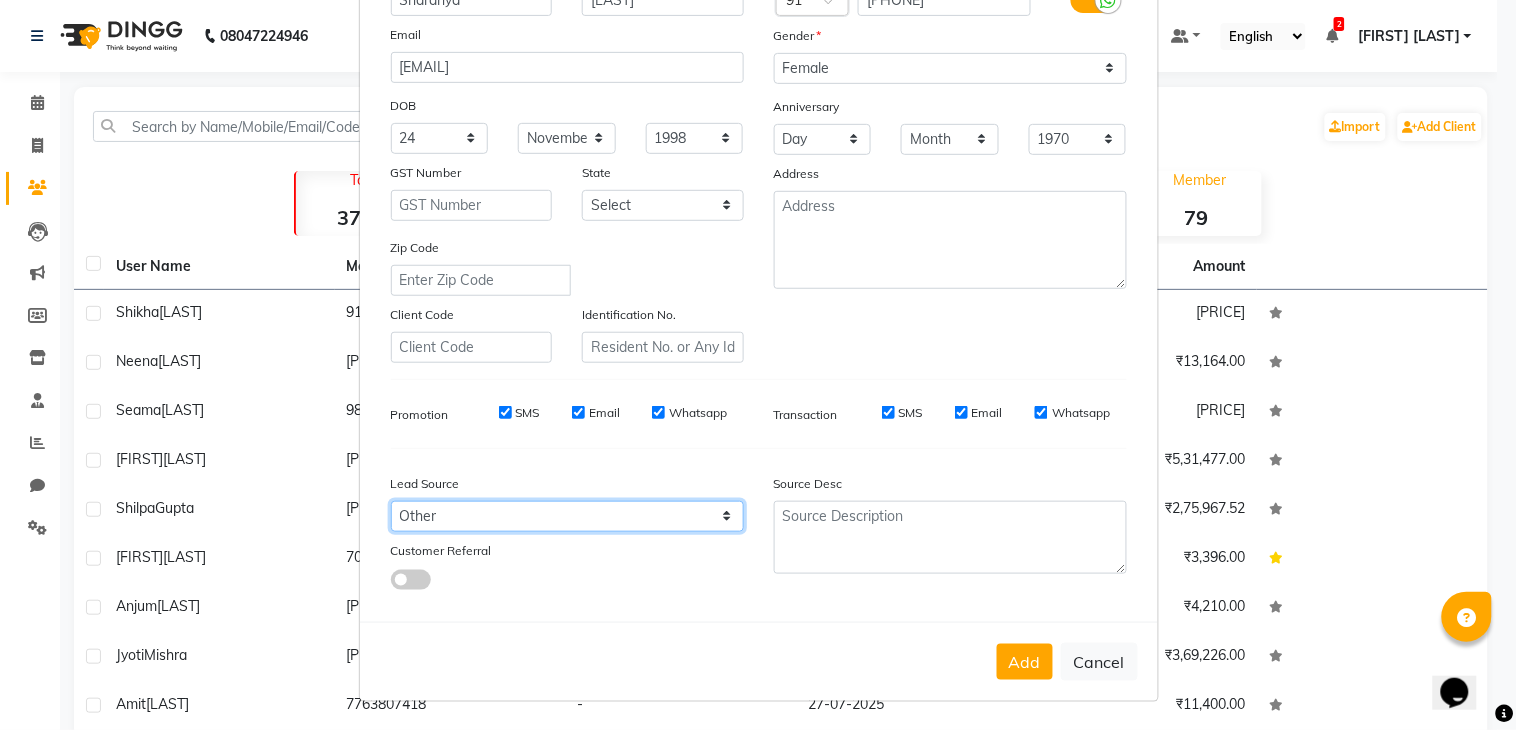 click on "Select Walk-in Referral Internet Friend Word of Mouth Advertisement Facebook JustDial Google Other" at bounding box center [567, 516] 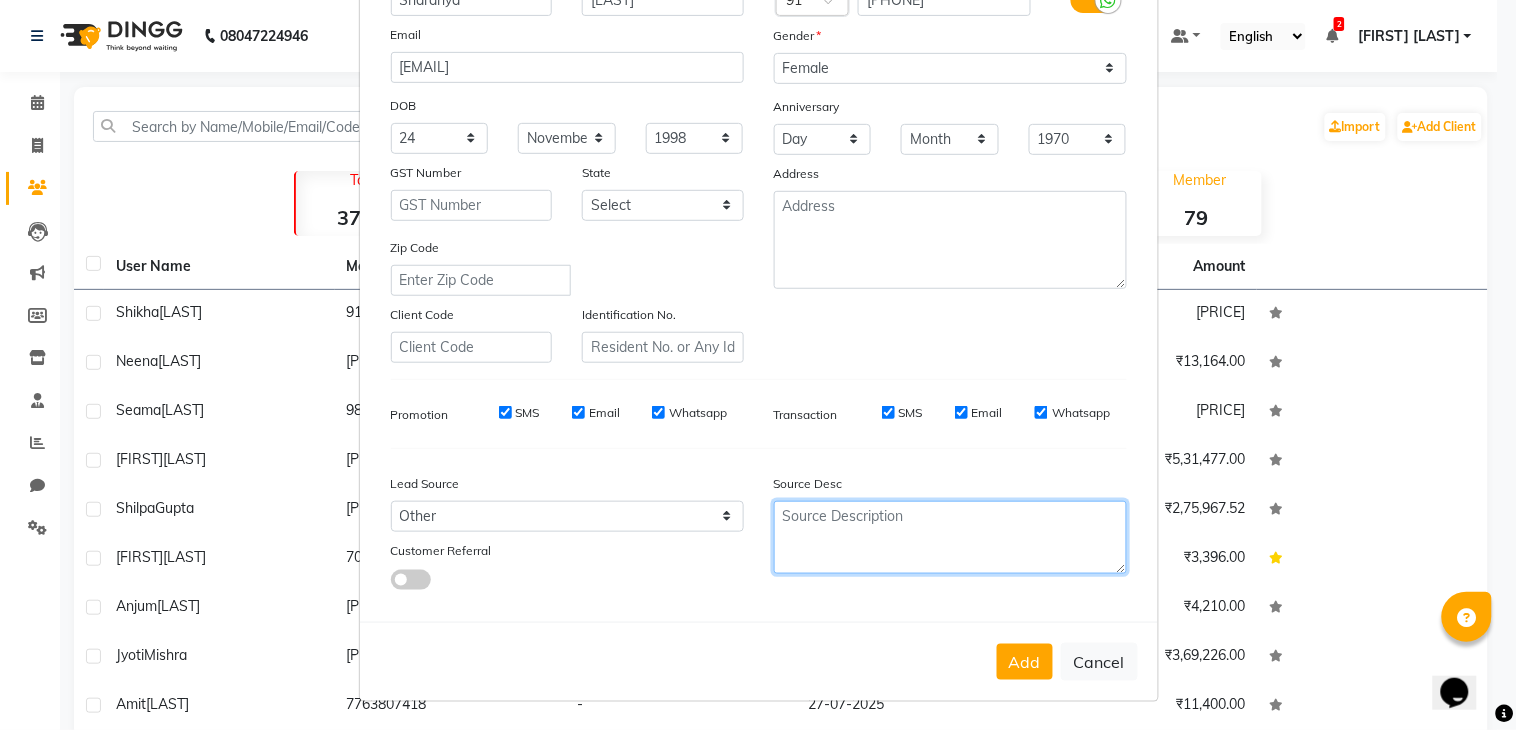 click at bounding box center [950, 537] 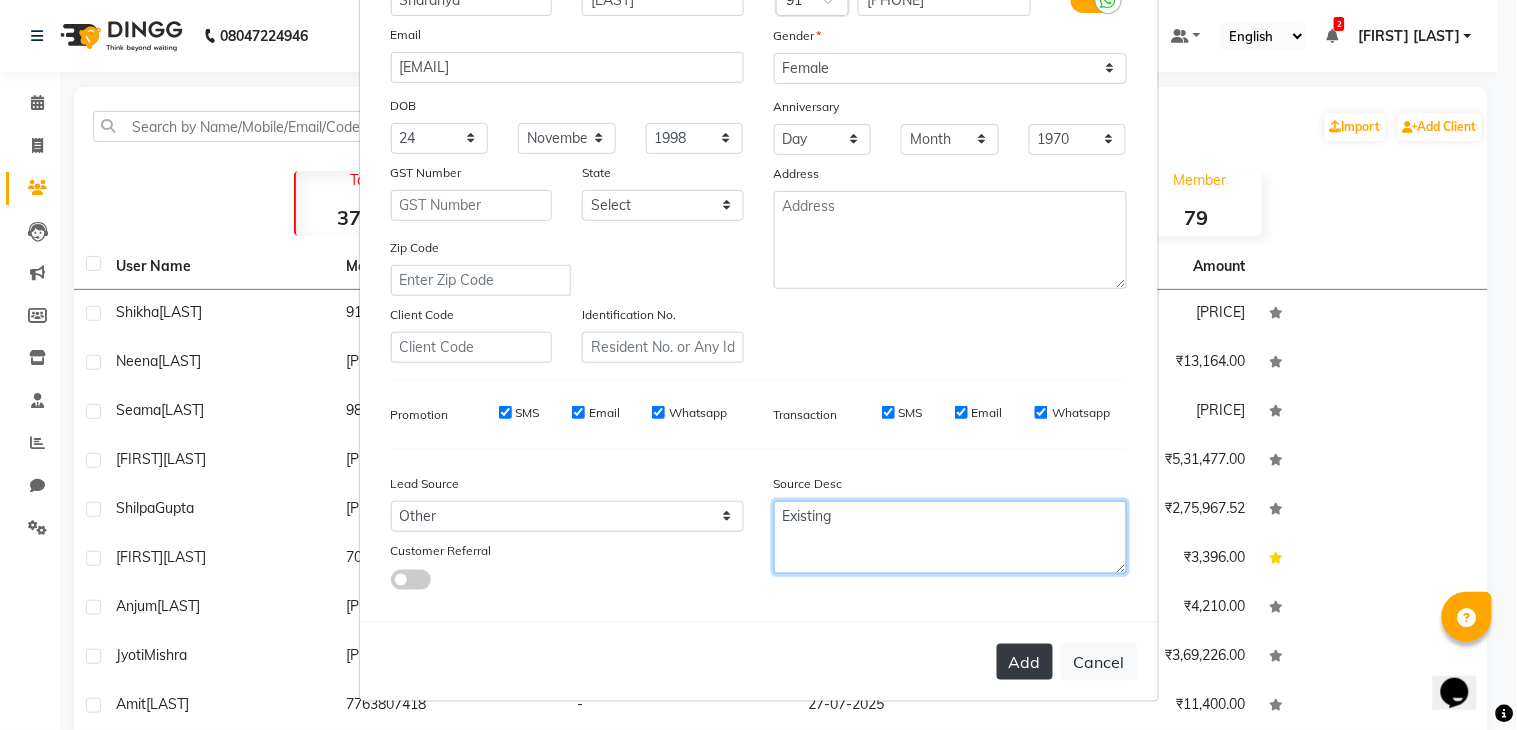 type on "Existing" 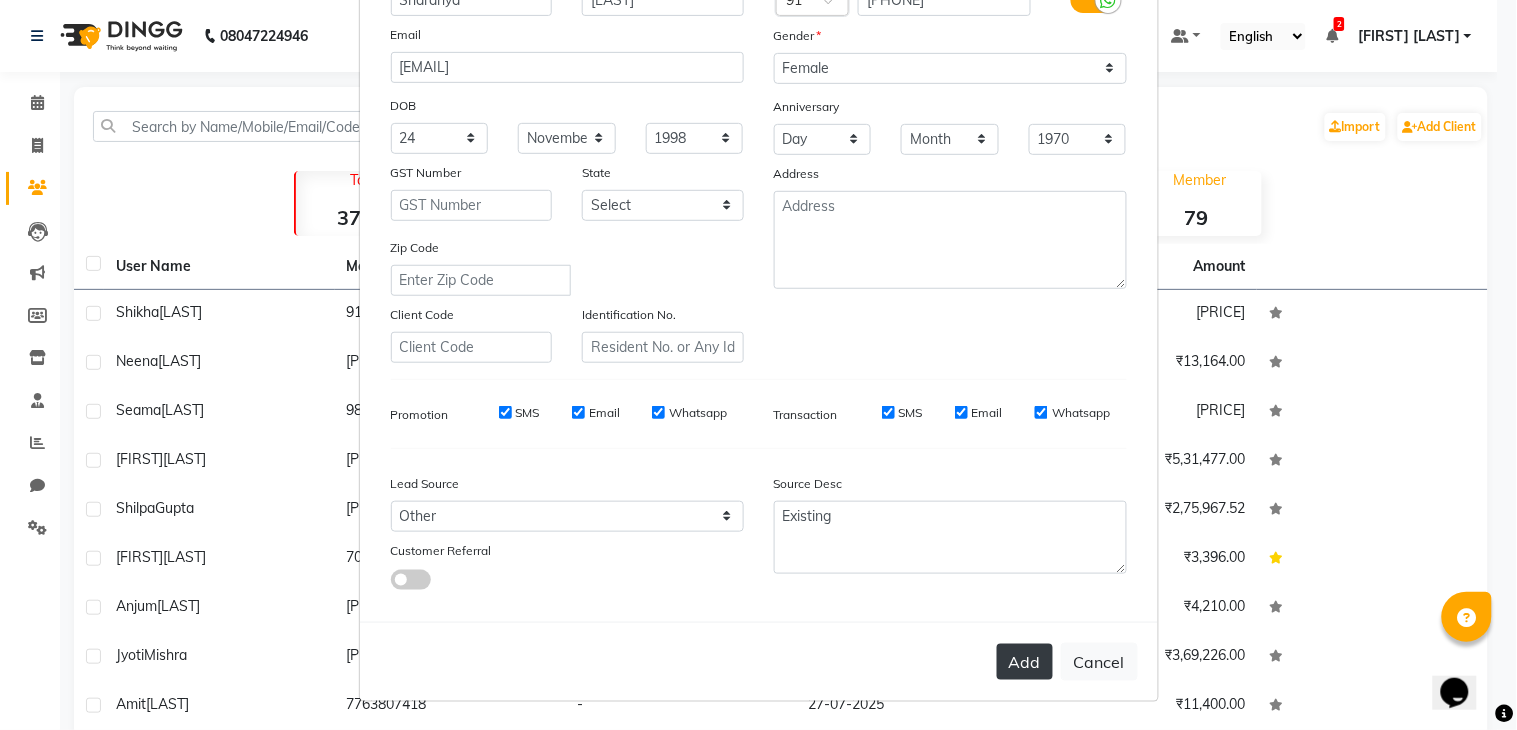 click on "Add" at bounding box center [1025, 662] 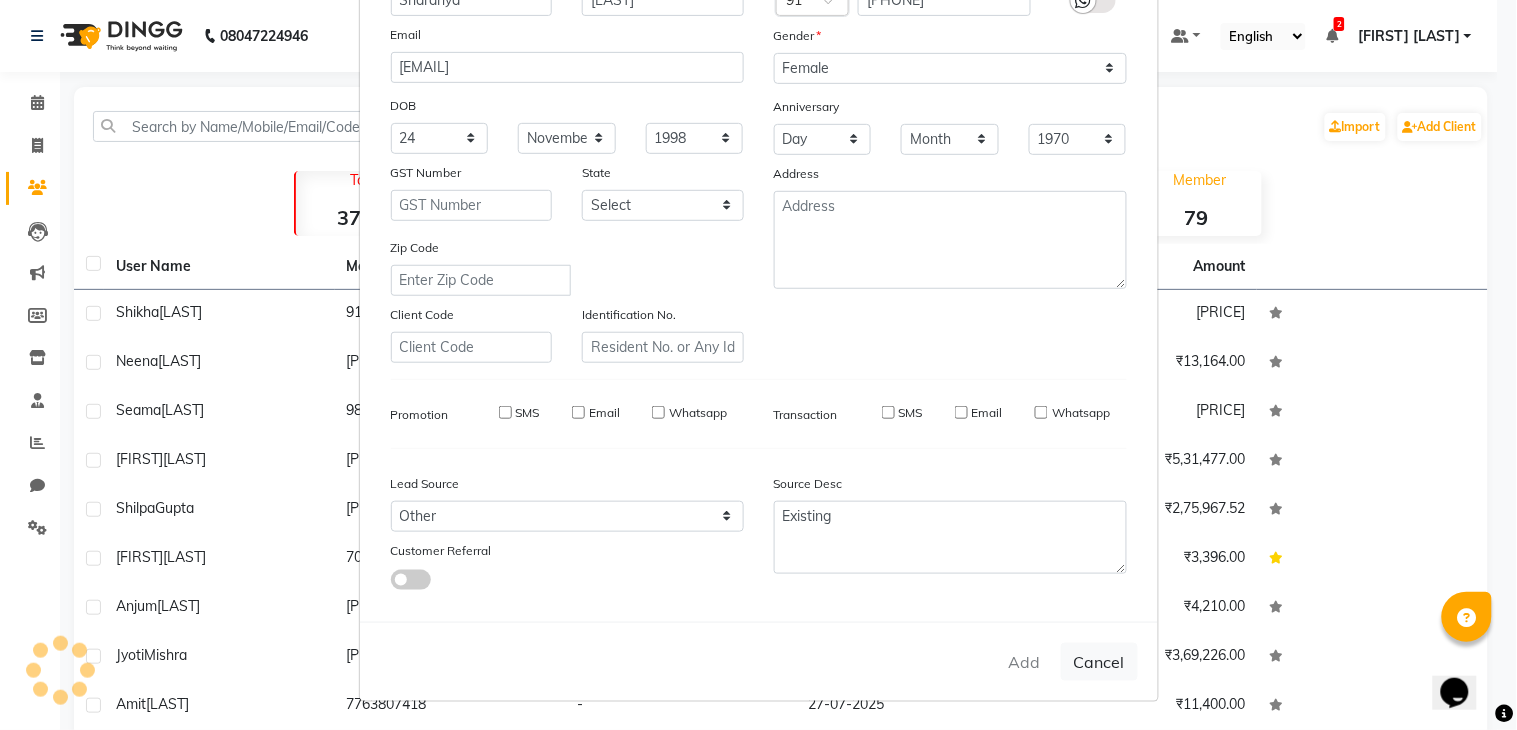 type 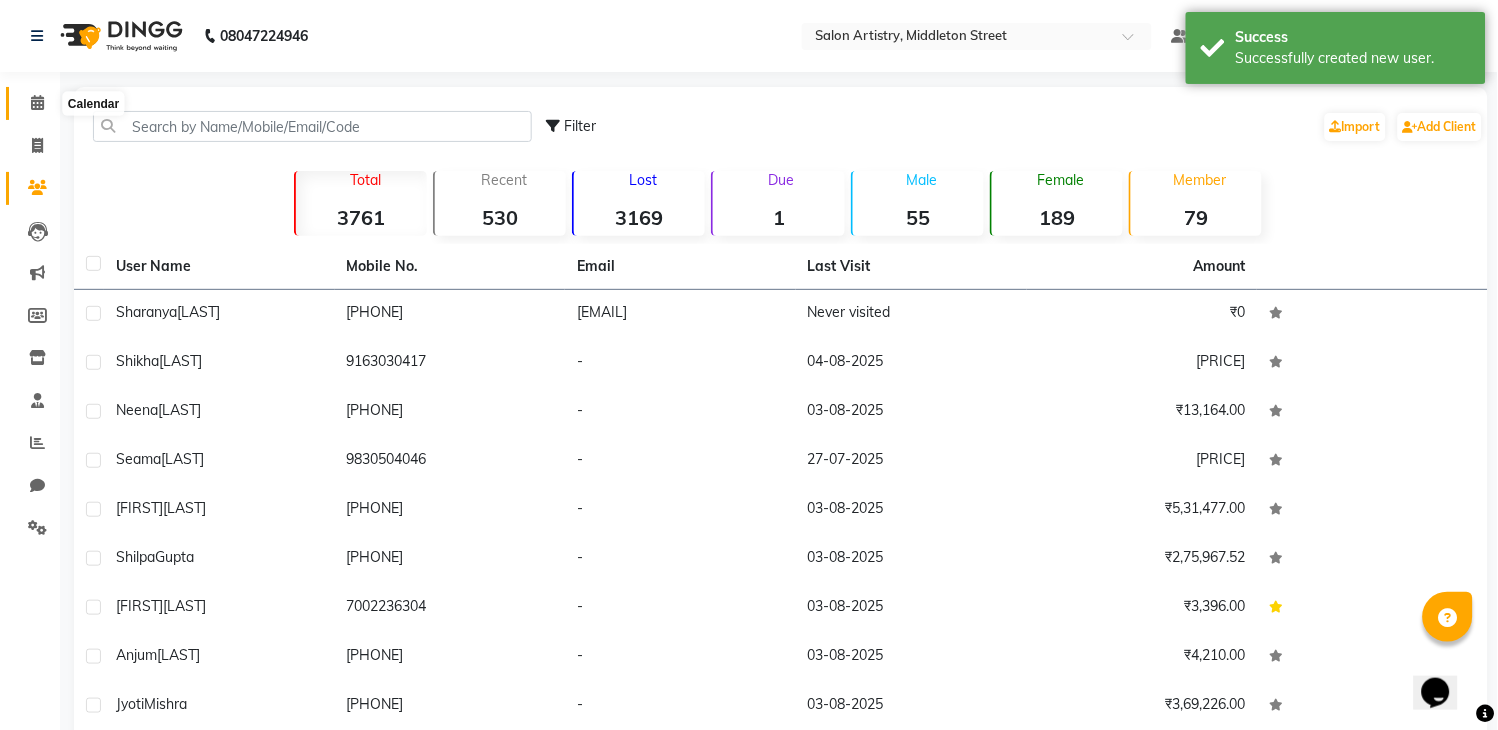 click 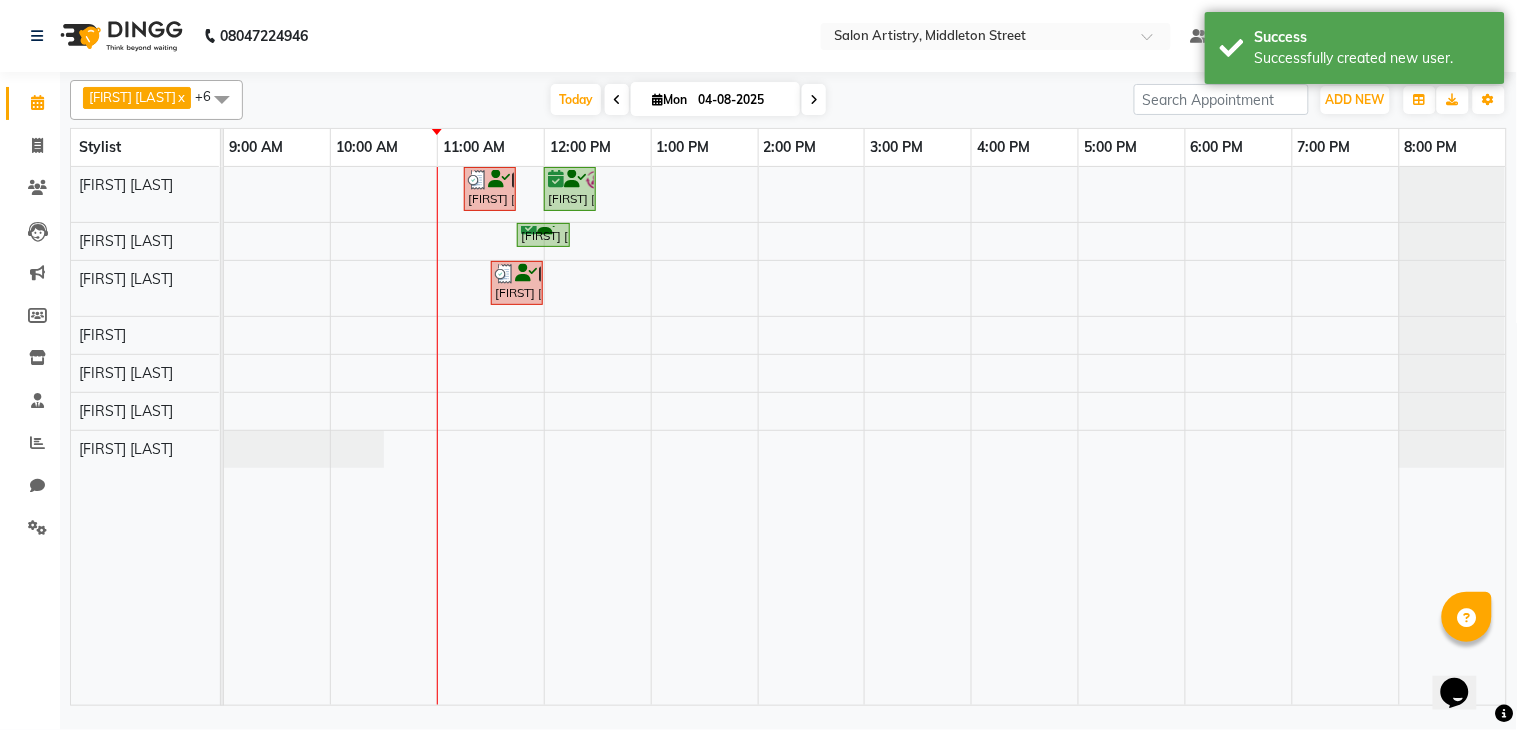 click on "Shikha Nahata, TK02, 11:15 AM-11:45 AM, Wash & Plain Dry (With Conditioning)-Upto Mid Back     Seama Tantia, TK03, 12:00 PM-12:30 PM, Hair Colour - Root Touch Up (Without Ammonia)     Neena Mukharjee, TK01, 11:45 AM-12:15 PM, Waxing - Argan Oil Wax - Half Legs     Shikha Nahata, TK02, 11:30 AM-12:00 PM, CHANGE OF POLISH" at bounding box center [865, 436] 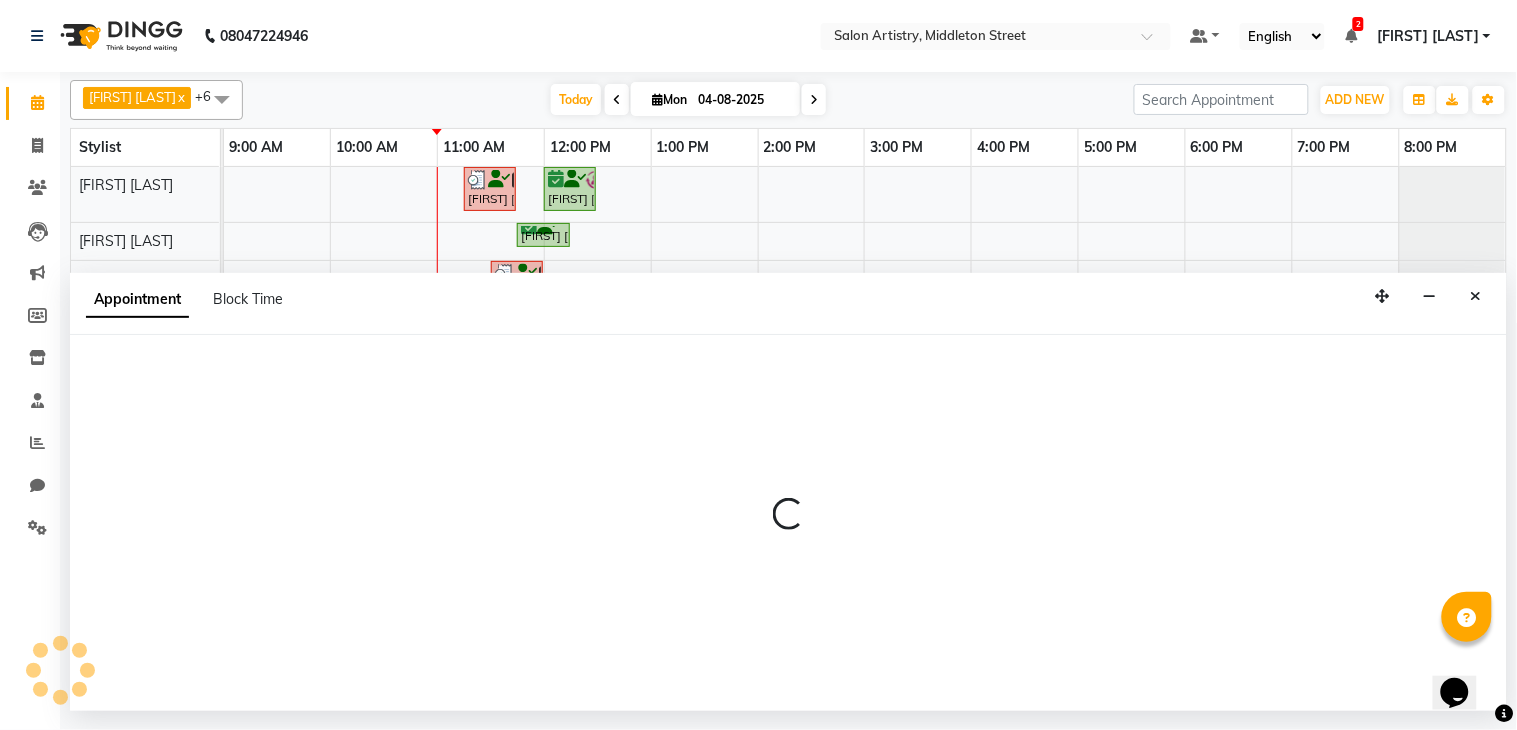 select on "79865" 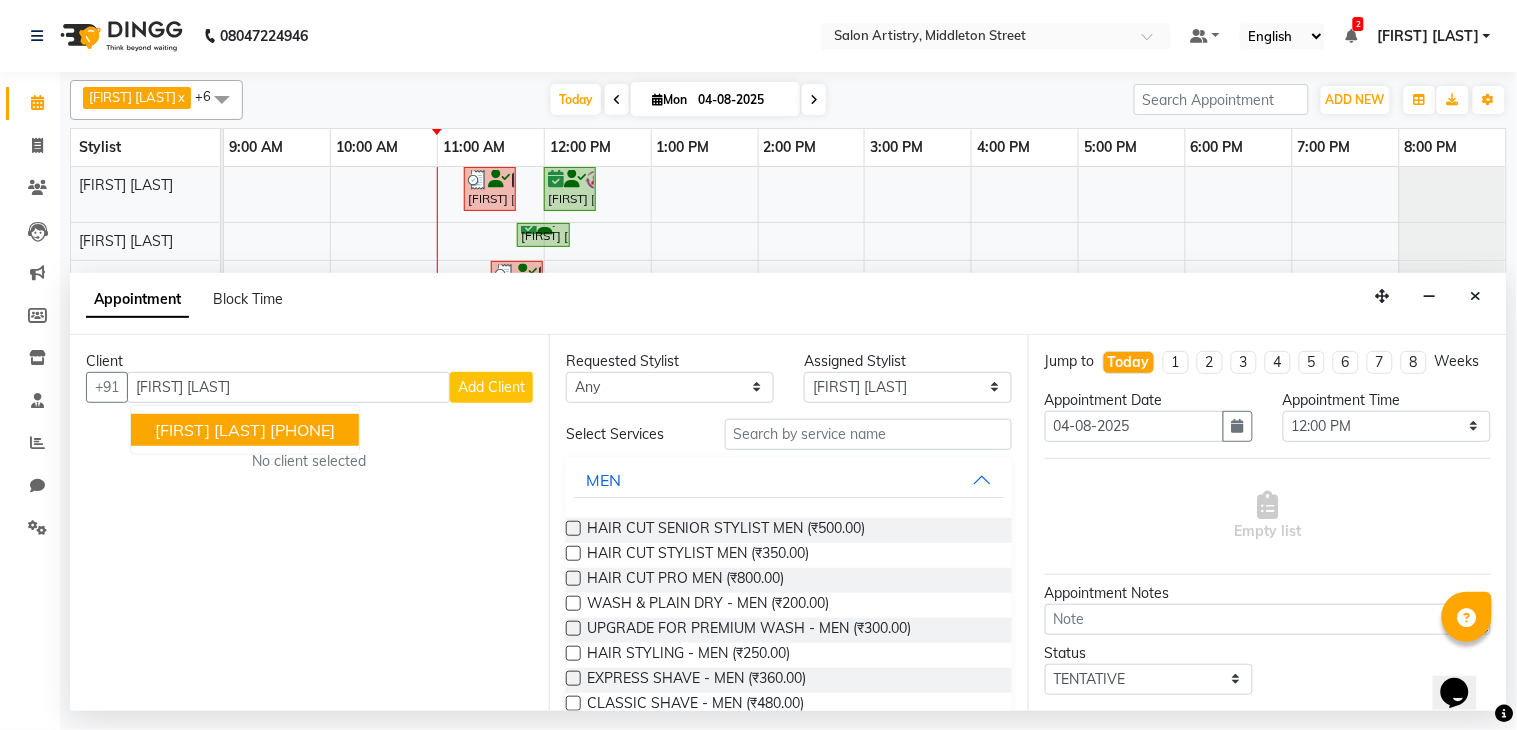 click on "[PHONE]" at bounding box center (302, 430) 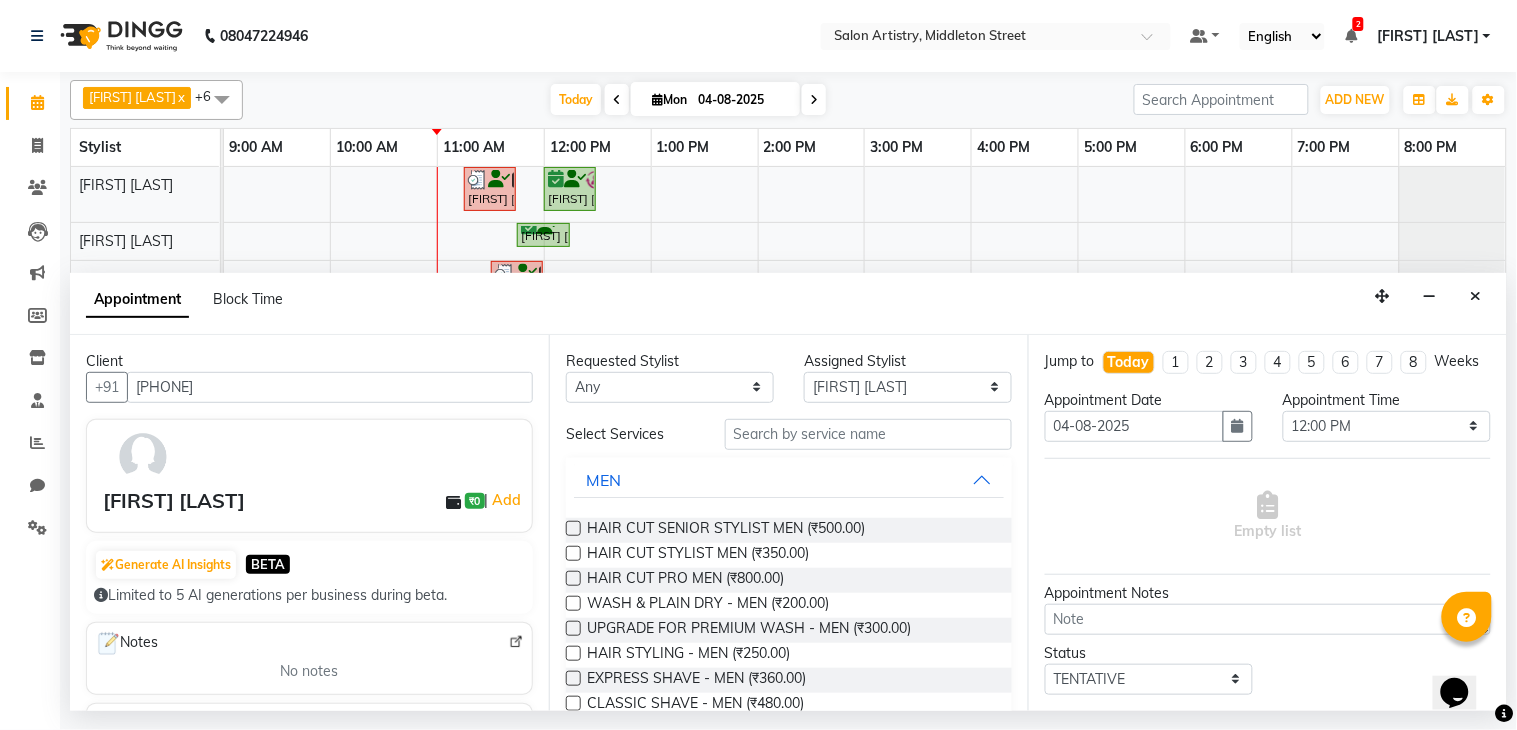 type on "[PHONE]" 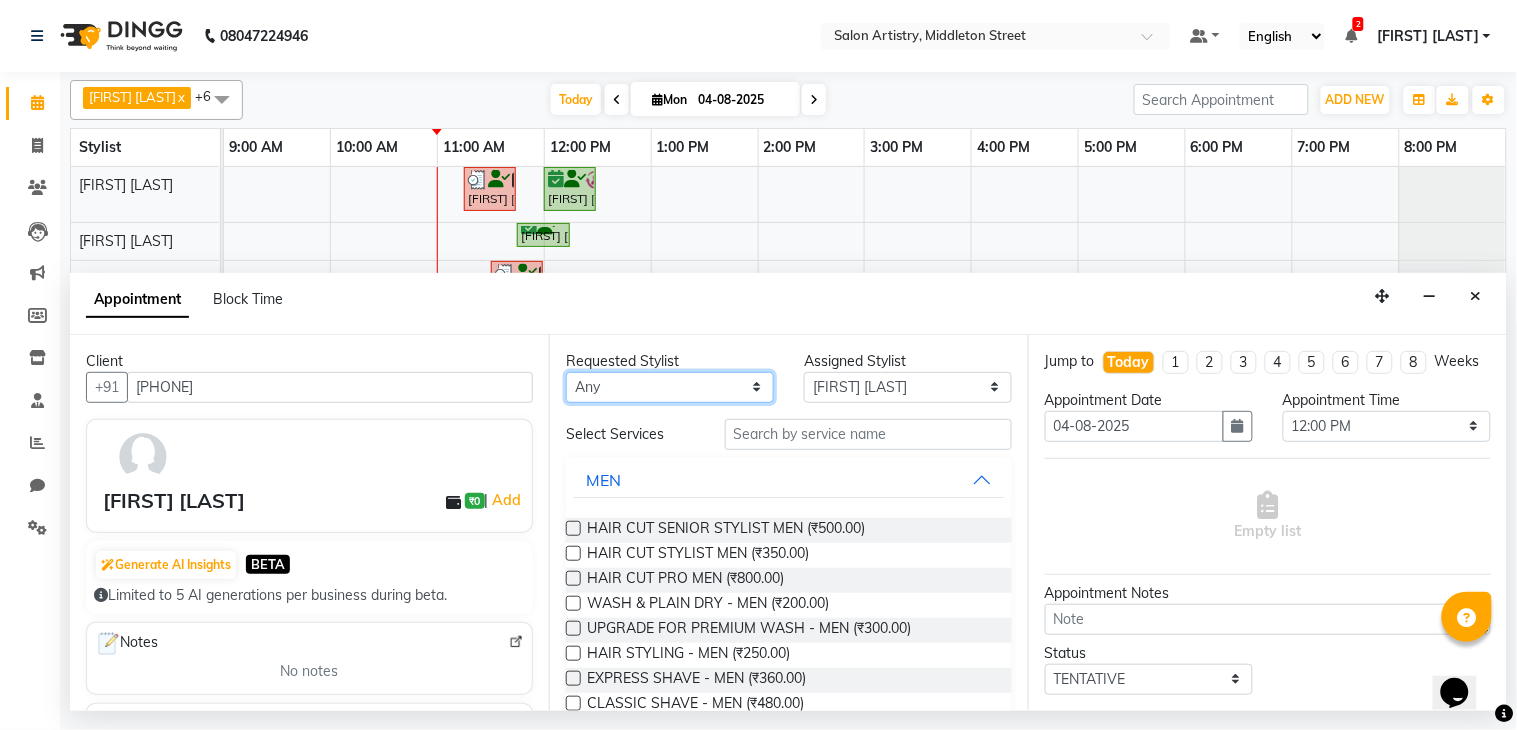 click on "Any Anupriya Ghosh Iqbal Ahmed Irshad Khan Mannu Kumar Gupta Mekhla Bhattacharya Minika Das Puja Debnath Reception Rekha Singh Ricky Das Rony Das Sangeeta Lodh Sharfaraz Ata Waris Simmy Rai Tapasi" at bounding box center (670, 387) 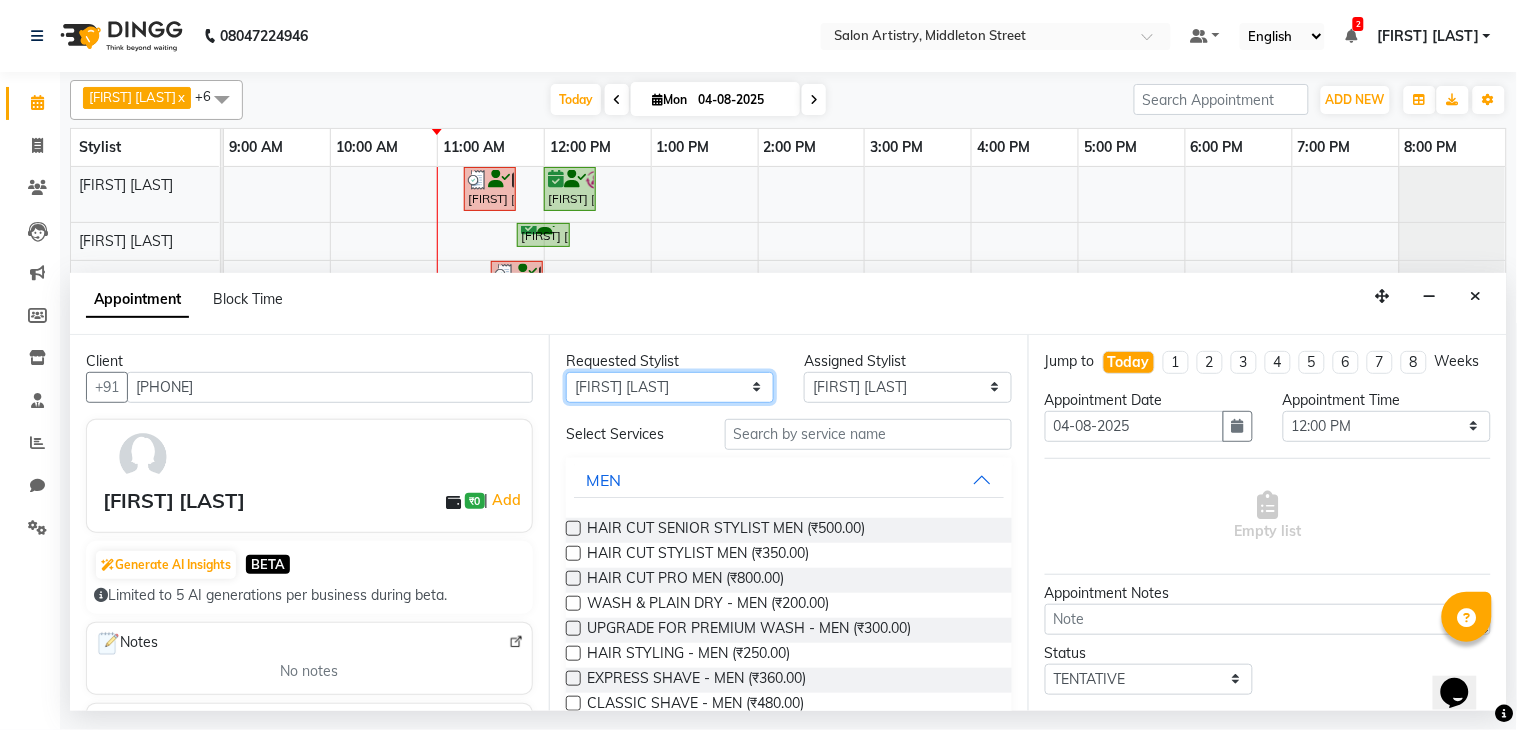 click on "Any Anupriya Ghosh Iqbal Ahmed Irshad Khan Mannu Kumar Gupta Mekhla Bhattacharya Minika Das Puja Debnath Reception Rekha Singh Ricky Das Rony Das Sangeeta Lodh Sharfaraz Ata Waris Simmy Rai Tapasi" at bounding box center (670, 387) 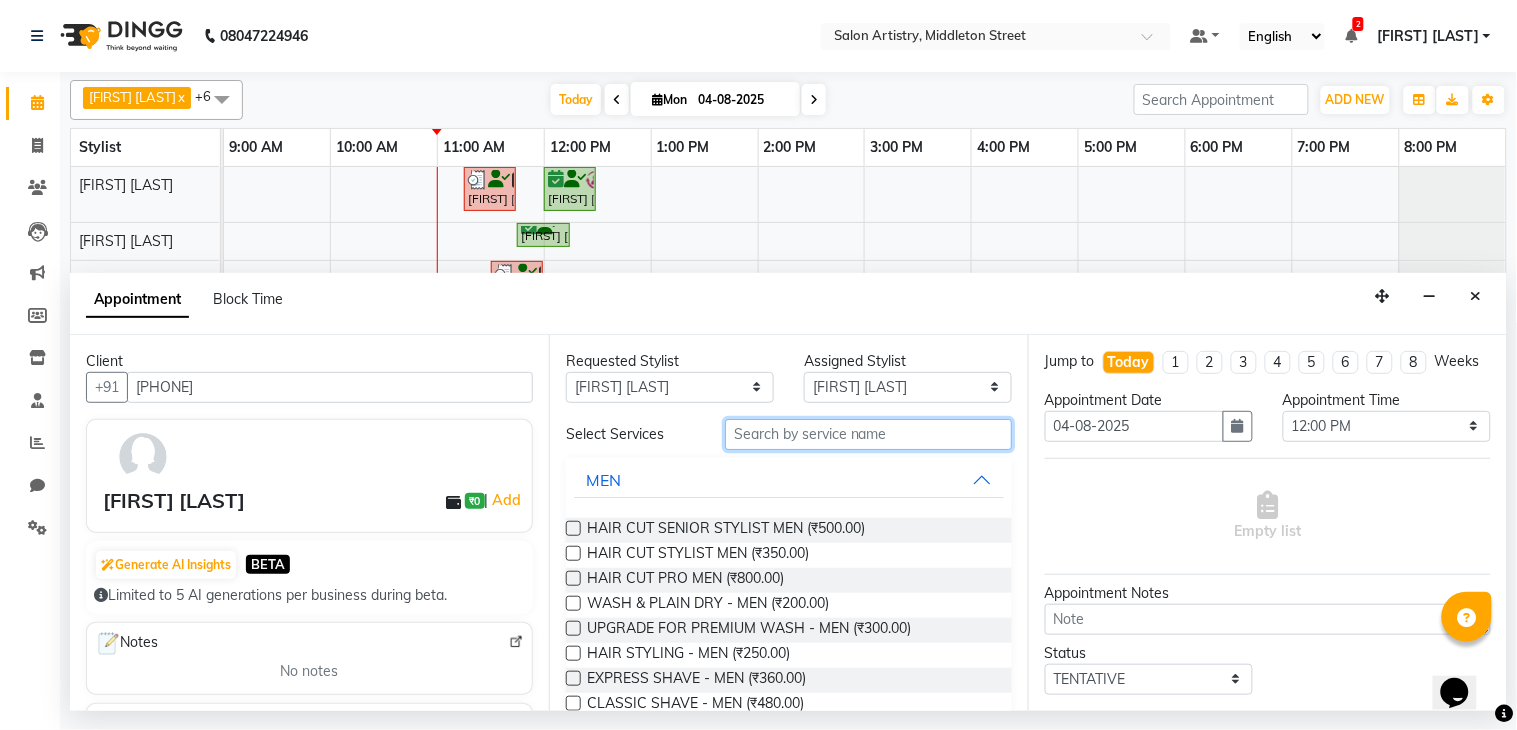 click at bounding box center (868, 434) 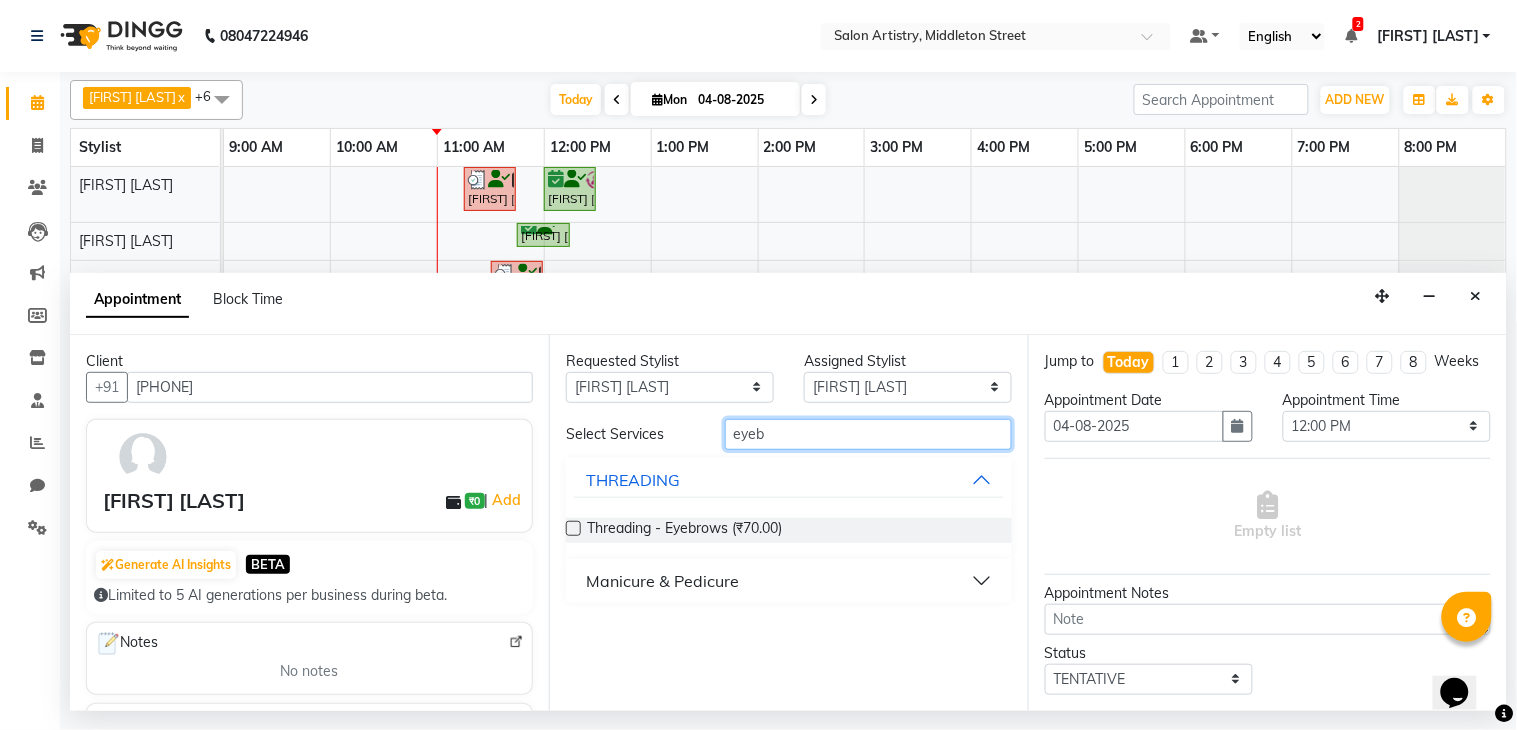 type on "eyeb" 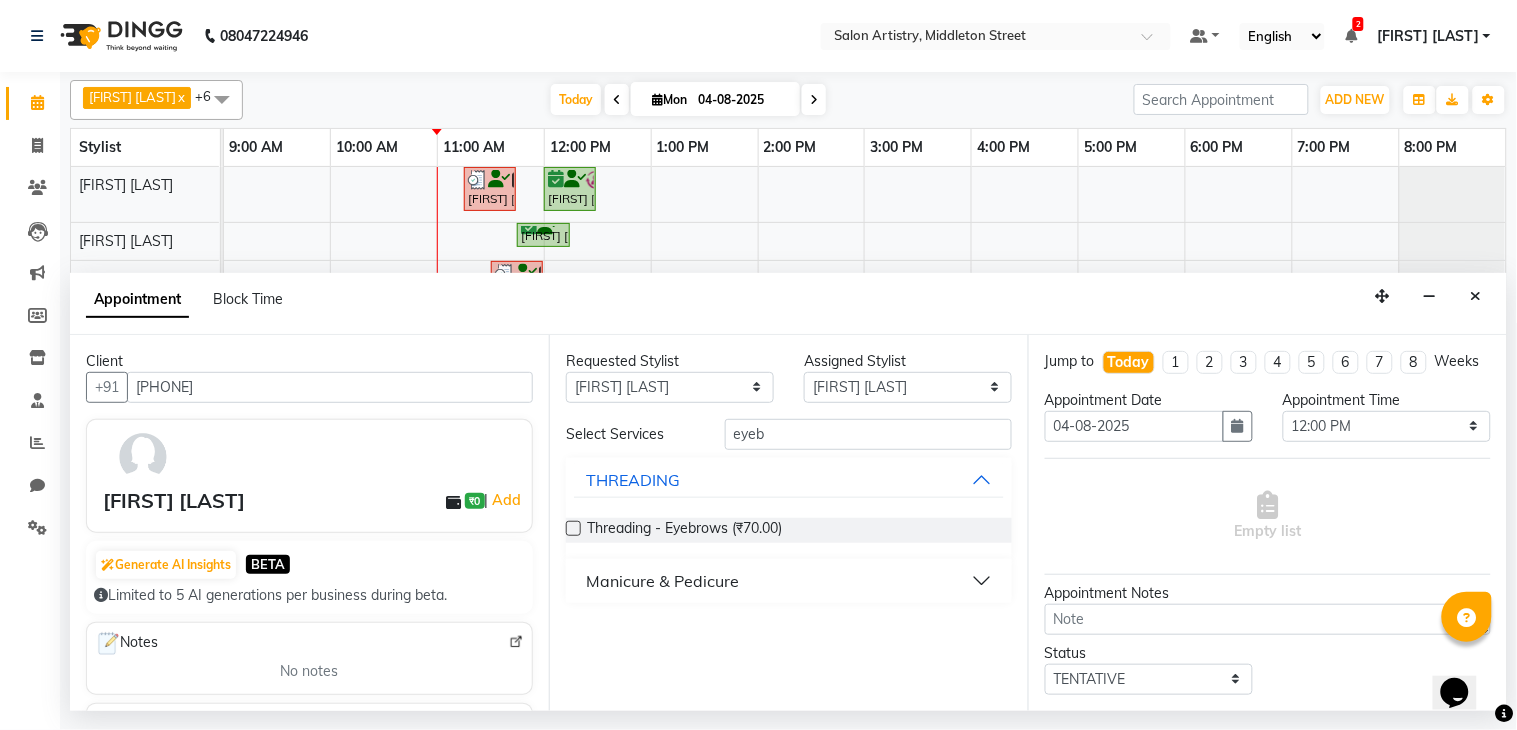 click at bounding box center [573, 528] 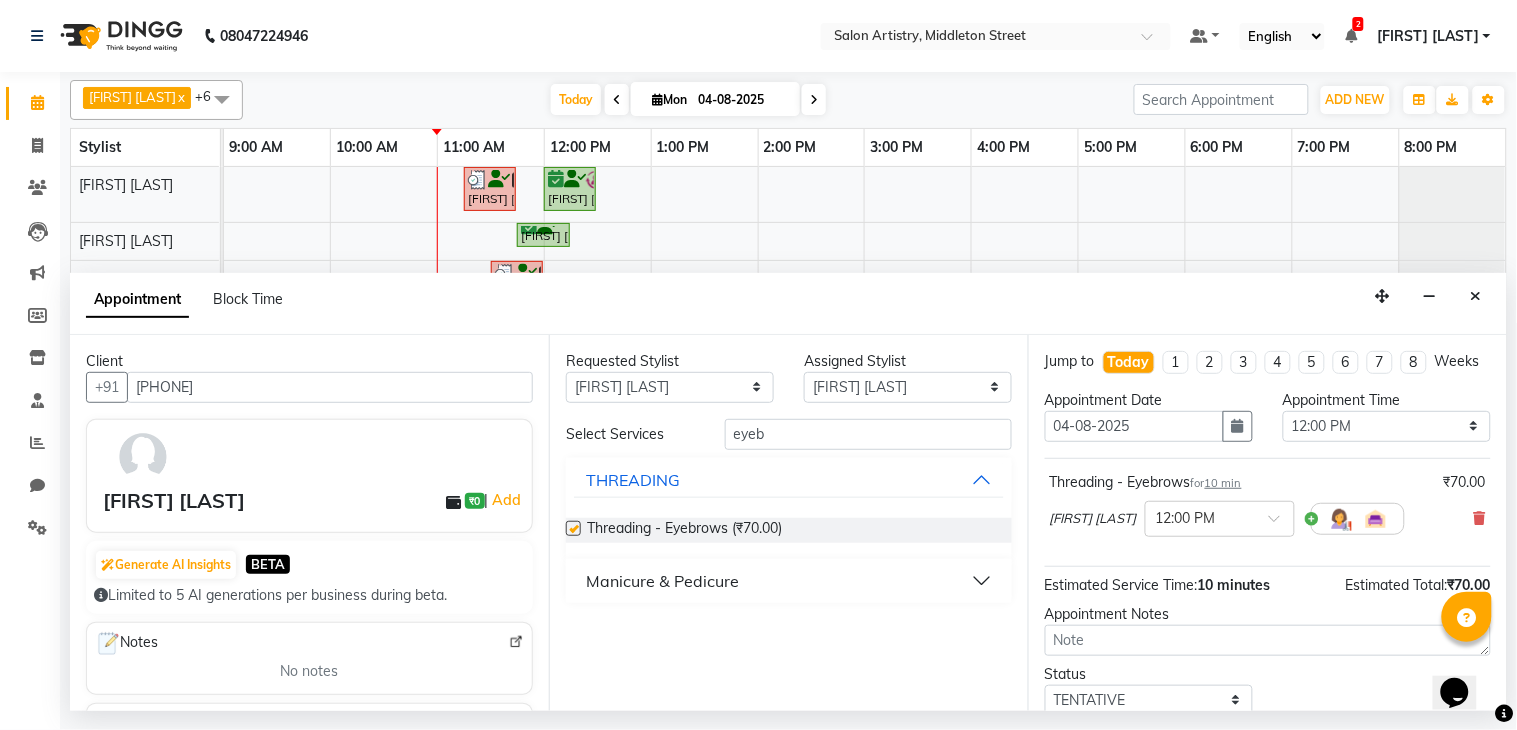 checkbox on "false" 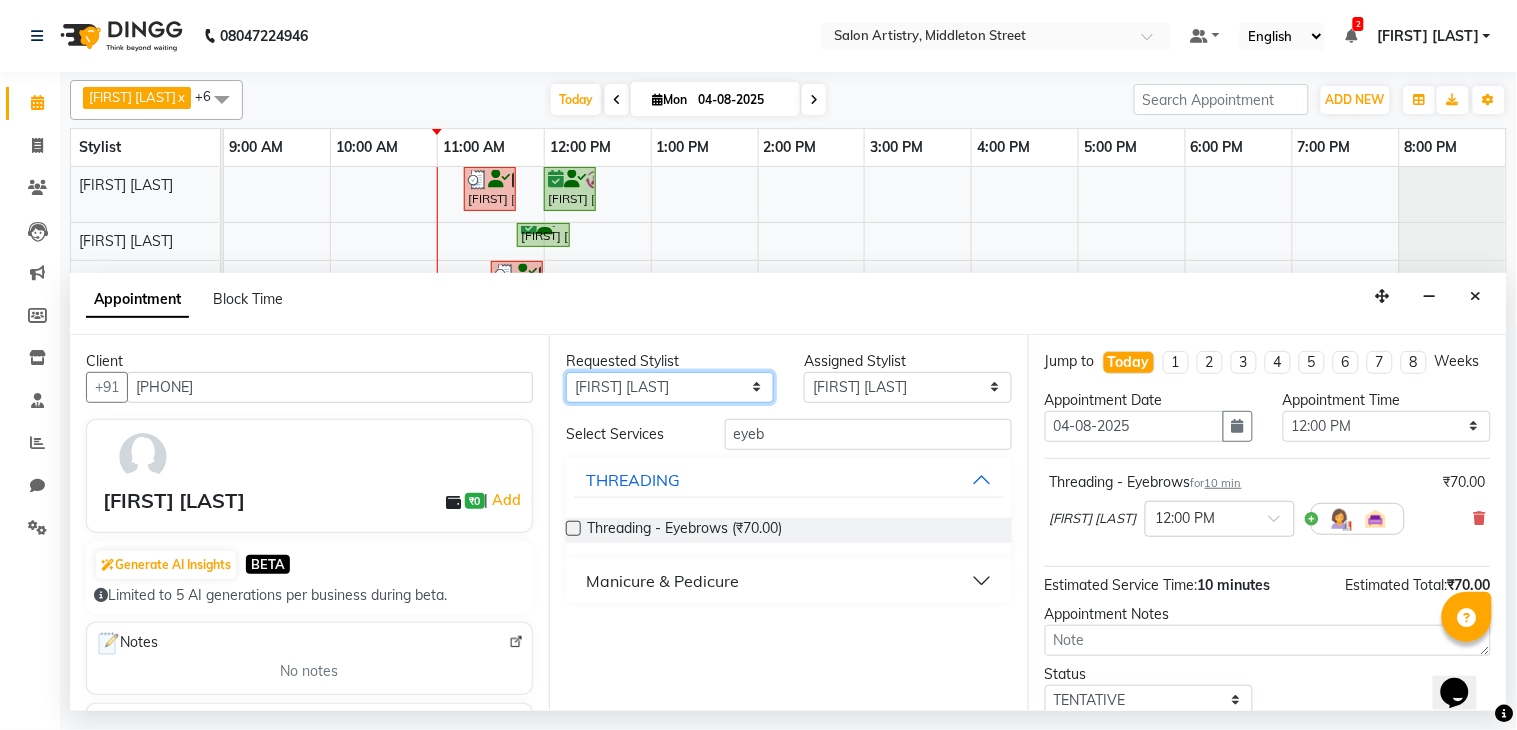 click on "Any Anupriya Ghosh Iqbal Ahmed Irshad Khan Mannu Kumar Gupta Mekhla Bhattacharya Minika Das Puja Debnath Reception Rekha Singh Ricky Das Rony Das Sangeeta Lodh Sharfaraz Ata Waris Simmy Rai Tapasi" at bounding box center [670, 387] 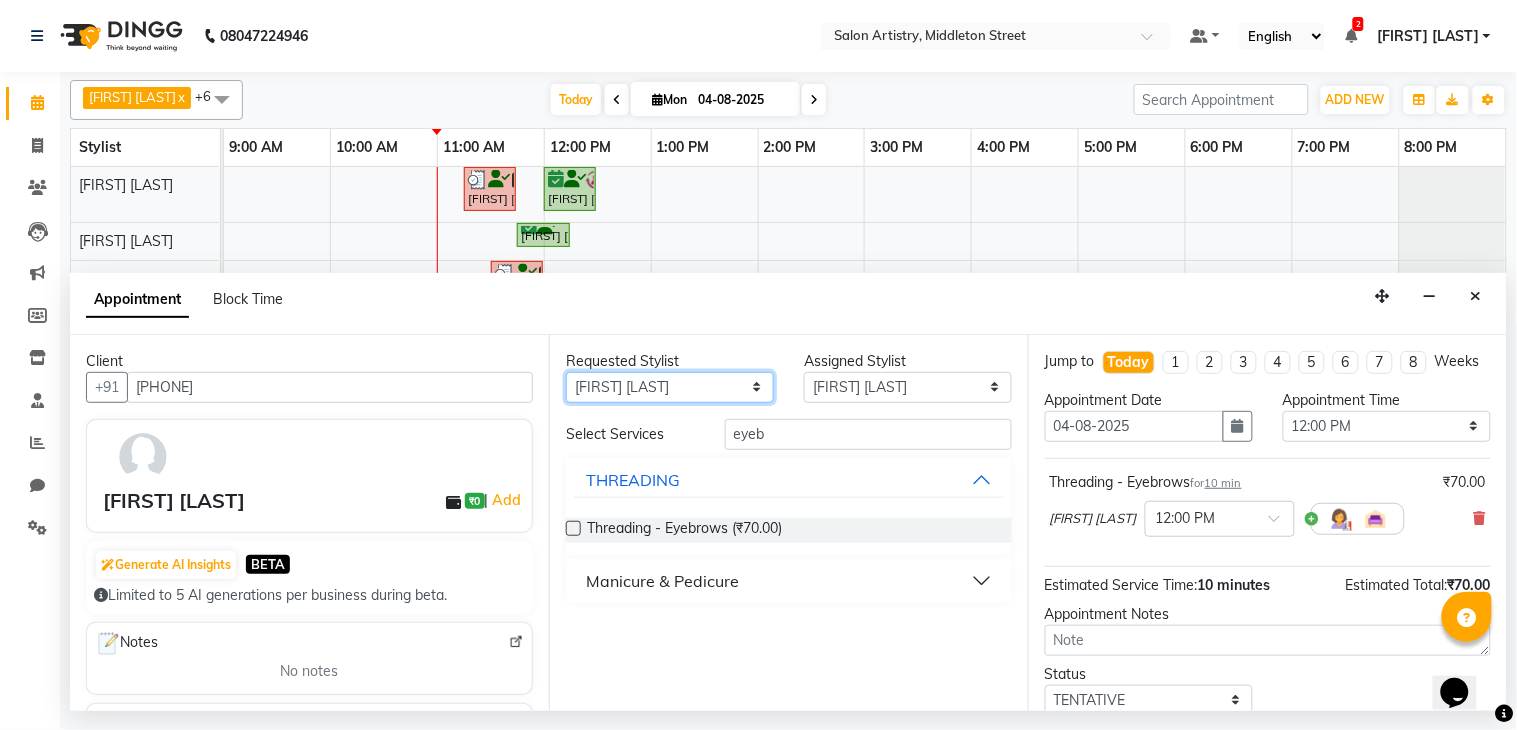 select on "null" 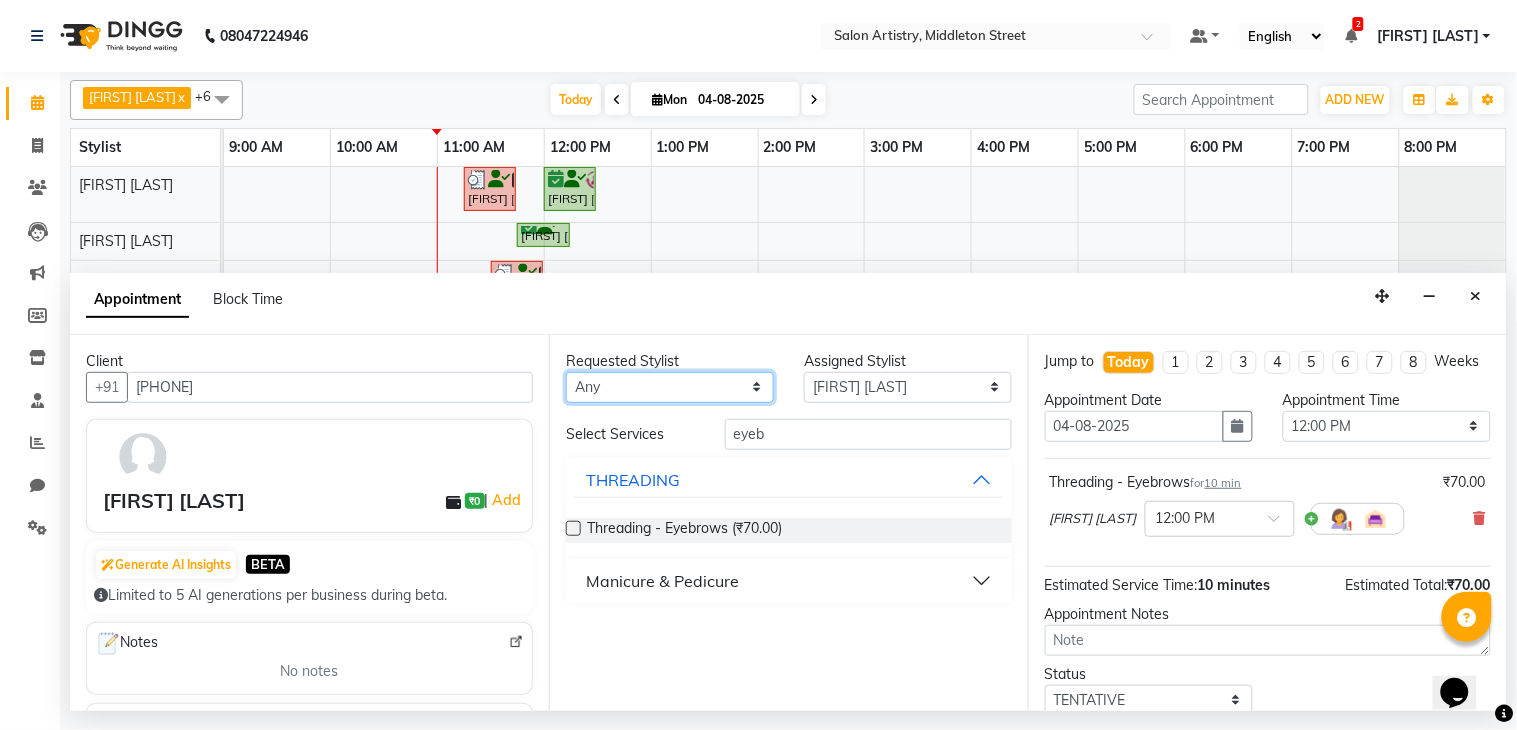 click on "Any Anupriya Ghosh Iqbal Ahmed Irshad Khan Mannu Kumar Gupta Mekhla Bhattacharya Minika Das Puja Debnath Reception Rekha Singh Ricky Das Rony Das Sangeeta Lodh Sharfaraz Ata Waris Simmy Rai Tapasi" at bounding box center [670, 387] 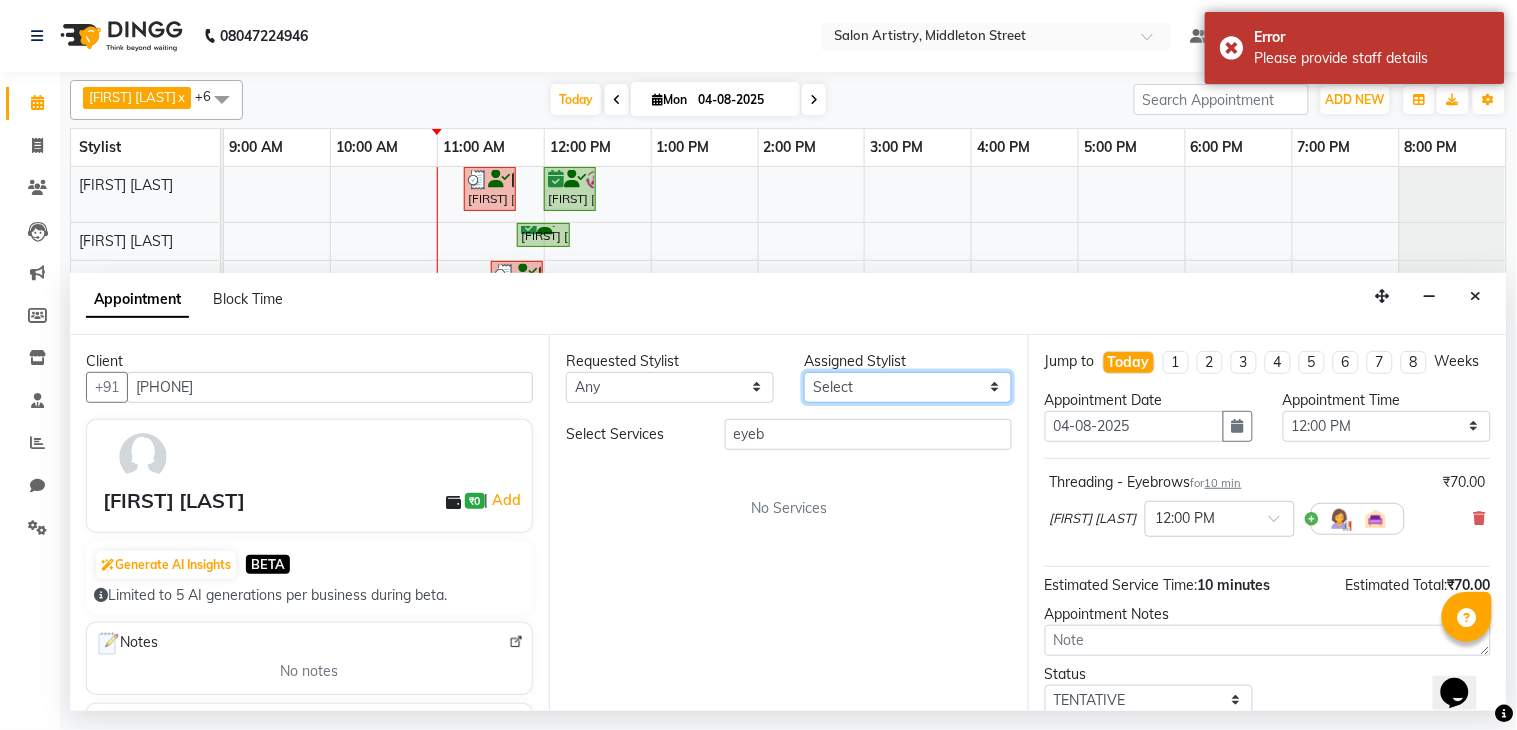 click on "Select Anupriya Ghosh Iqbal Ahmed Irshad Khan Mannu Kumar Gupta Mekhla Bhattacharya Minika Das Puja Debnath Reception Rekha Singh Ricky Das Rony Das Sangeeta Lodh Sharfaraz Ata Waris Simmy Rai Tapasi" at bounding box center [908, 387] 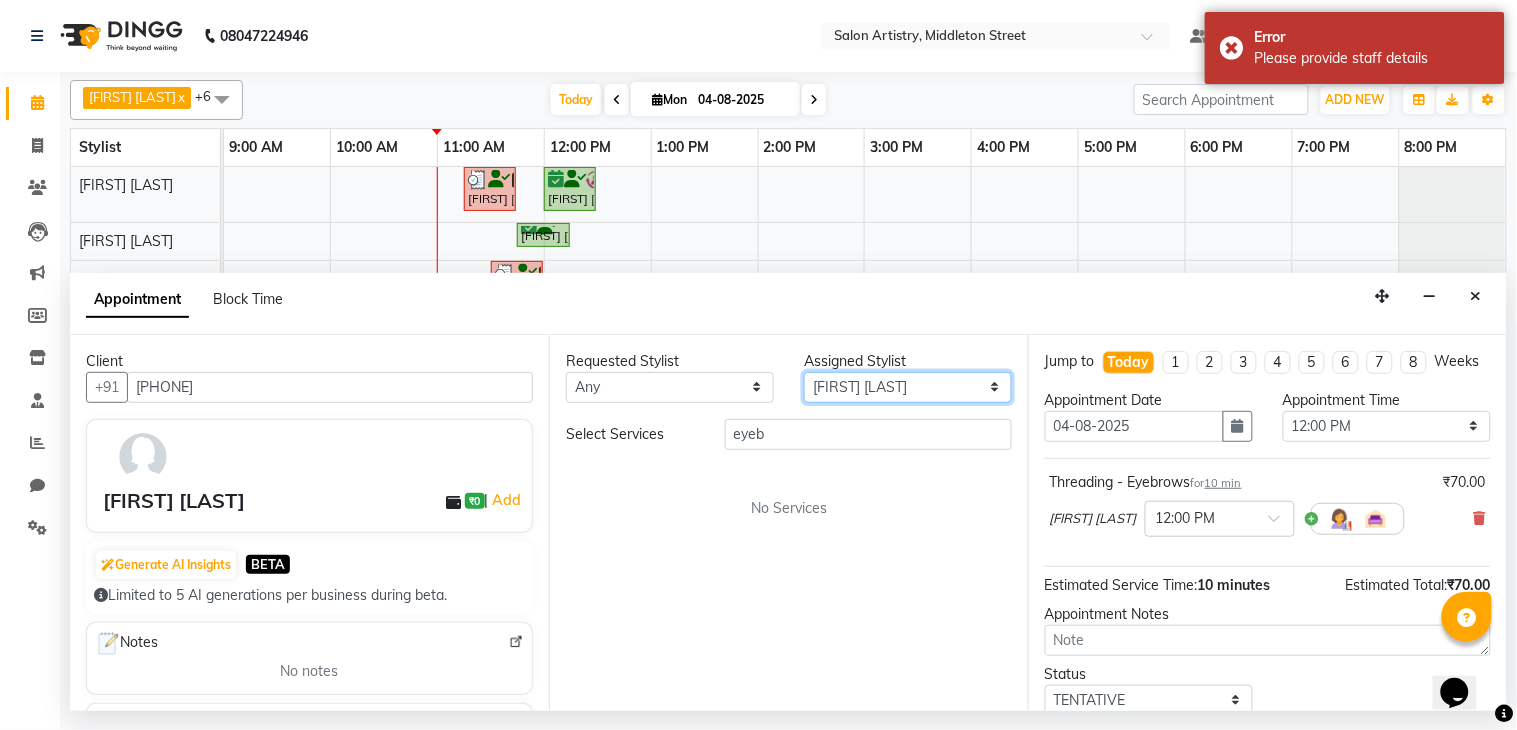 click on "Select Anupriya Ghosh Iqbal Ahmed Irshad Khan Mannu Kumar Gupta Mekhla Bhattacharya Minika Das Puja Debnath Reception Rekha Singh Ricky Das Rony Das Sangeeta Lodh Sharfaraz Ata Waris Simmy Rai Tapasi" at bounding box center [908, 387] 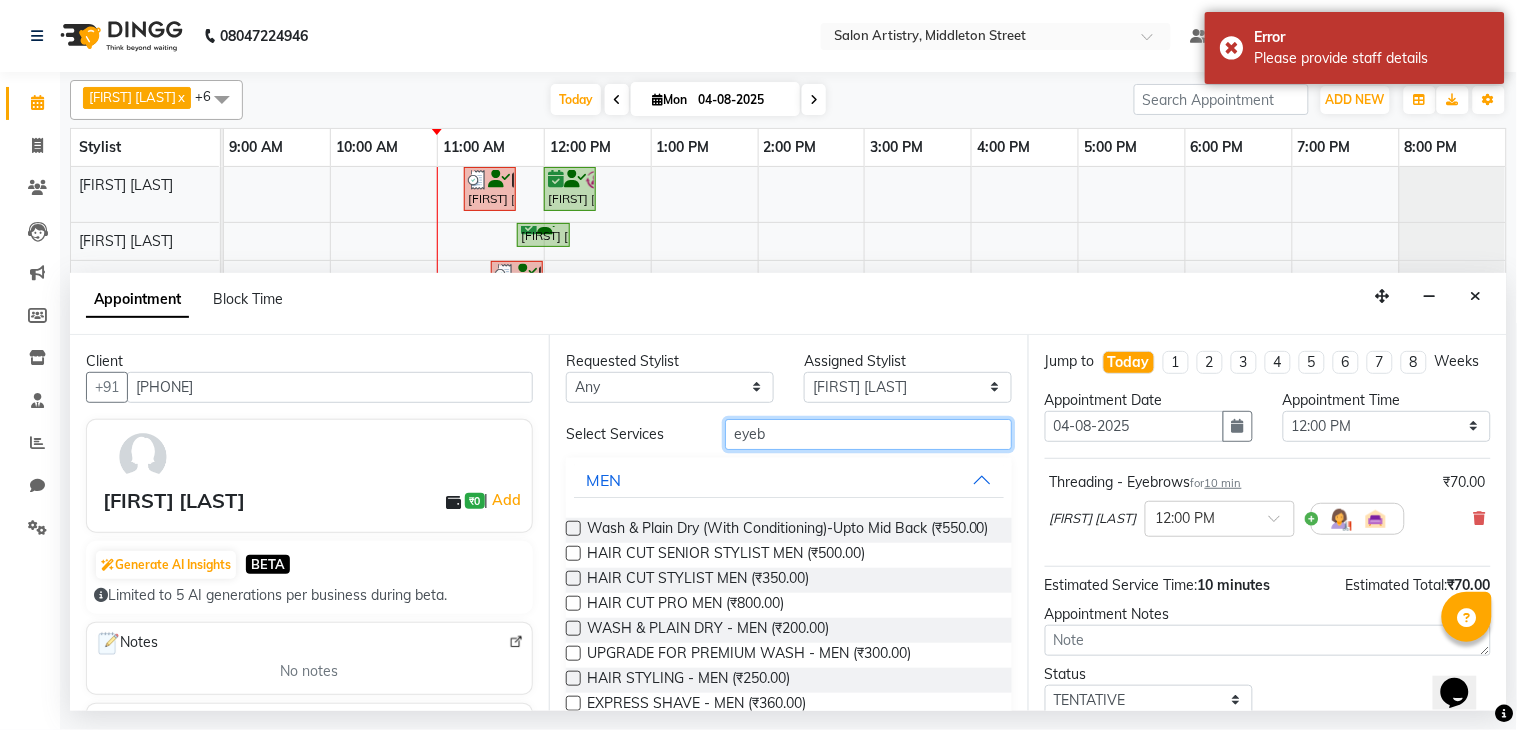 click on "eyeb" at bounding box center [868, 434] 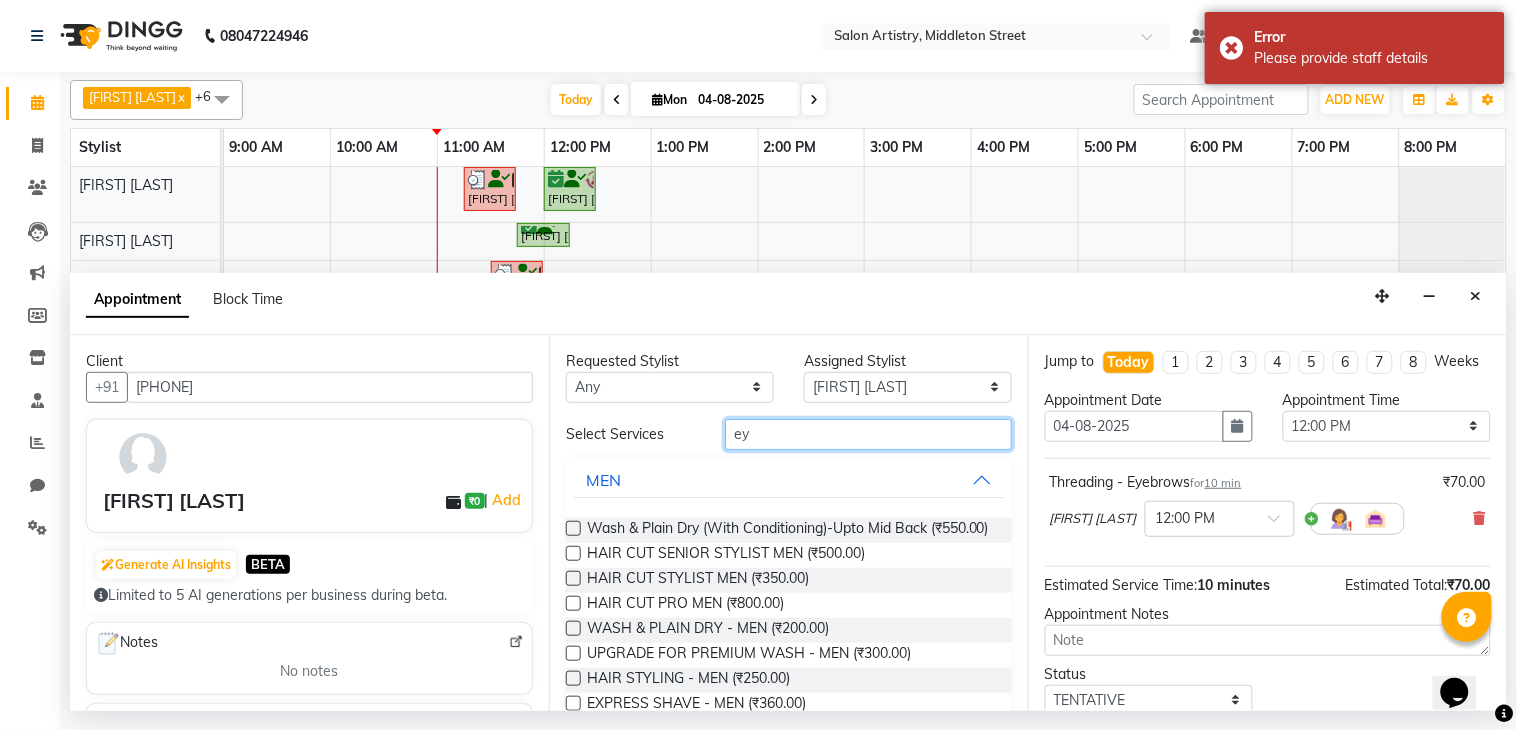 type on "e" 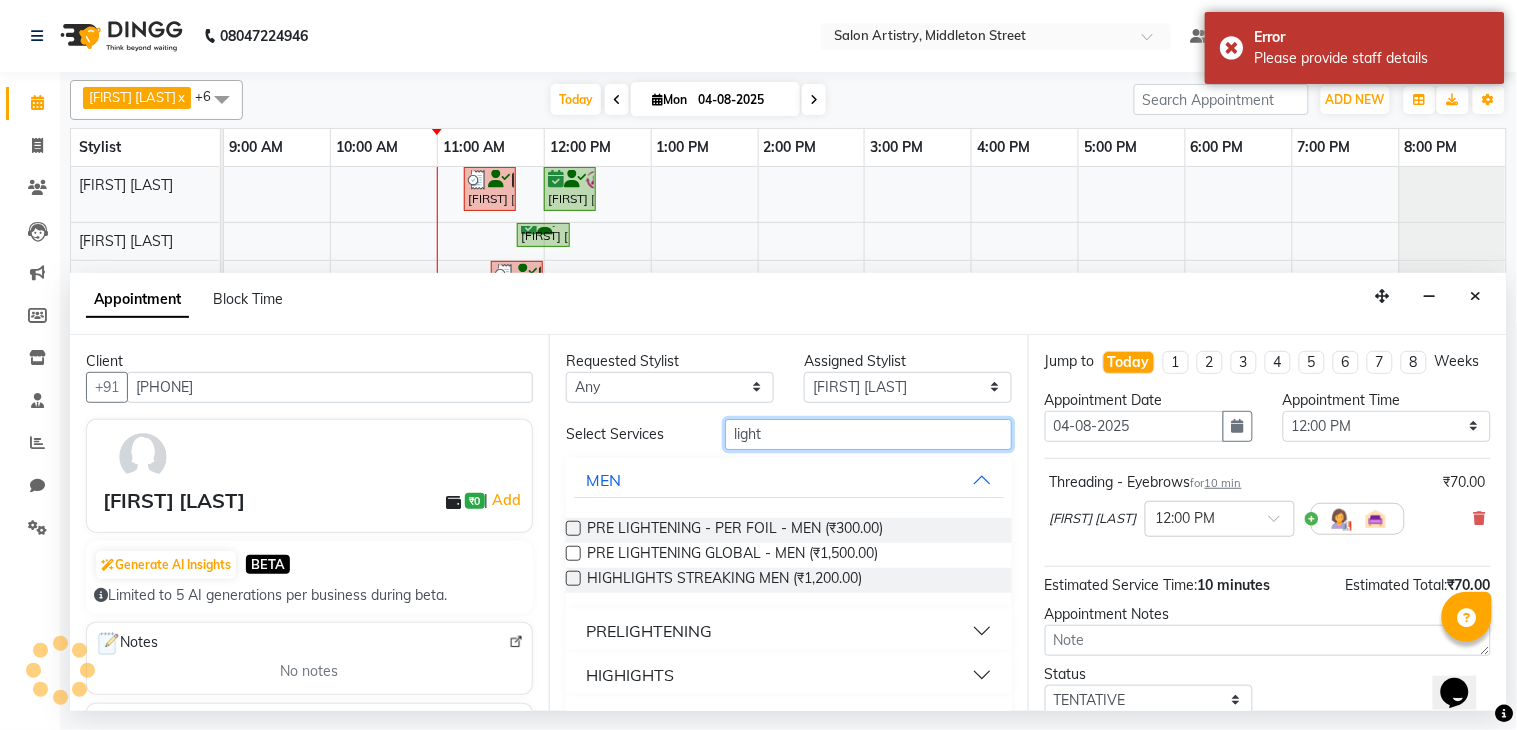 scroll, scrollTop: 177, scrollLeft: 0, axis: vertical 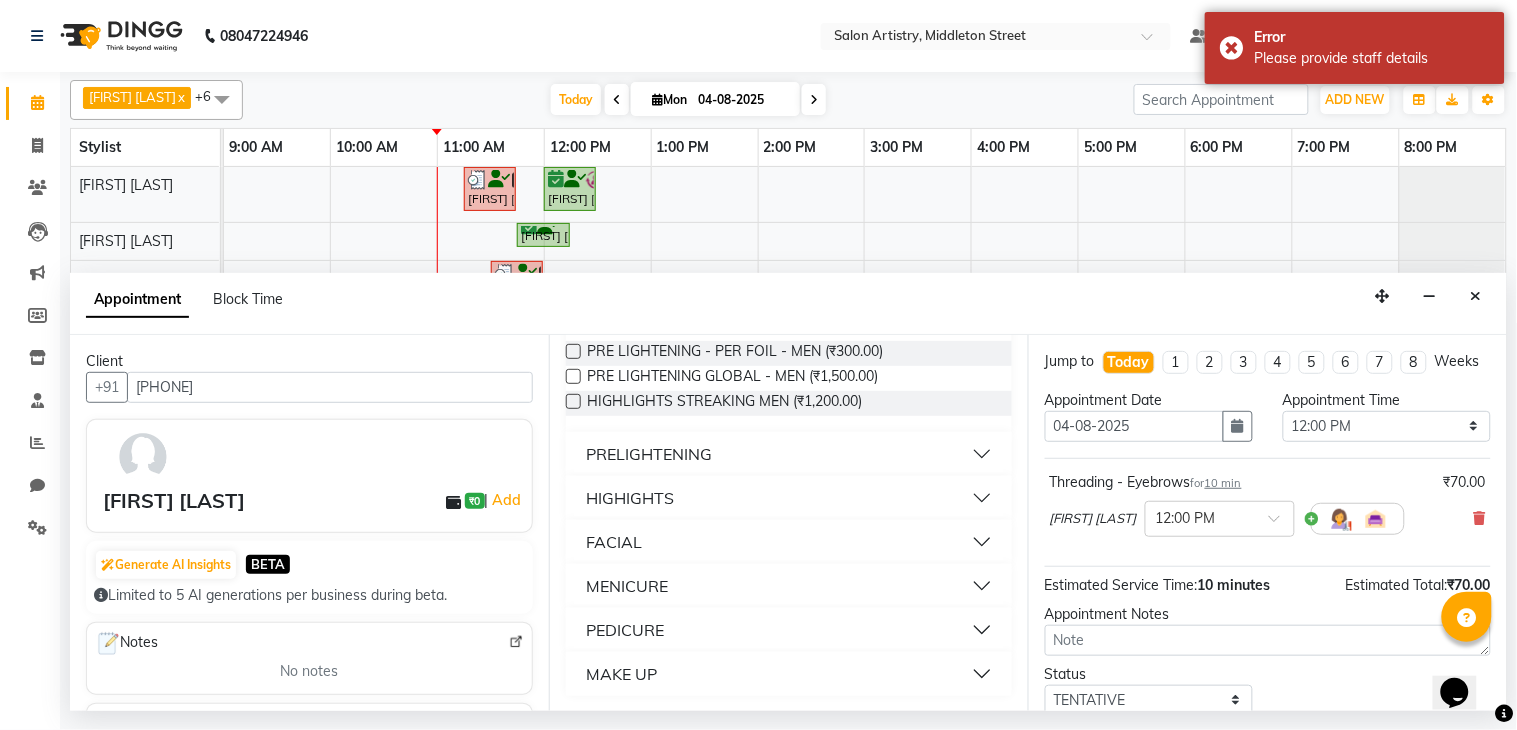 type on "light" 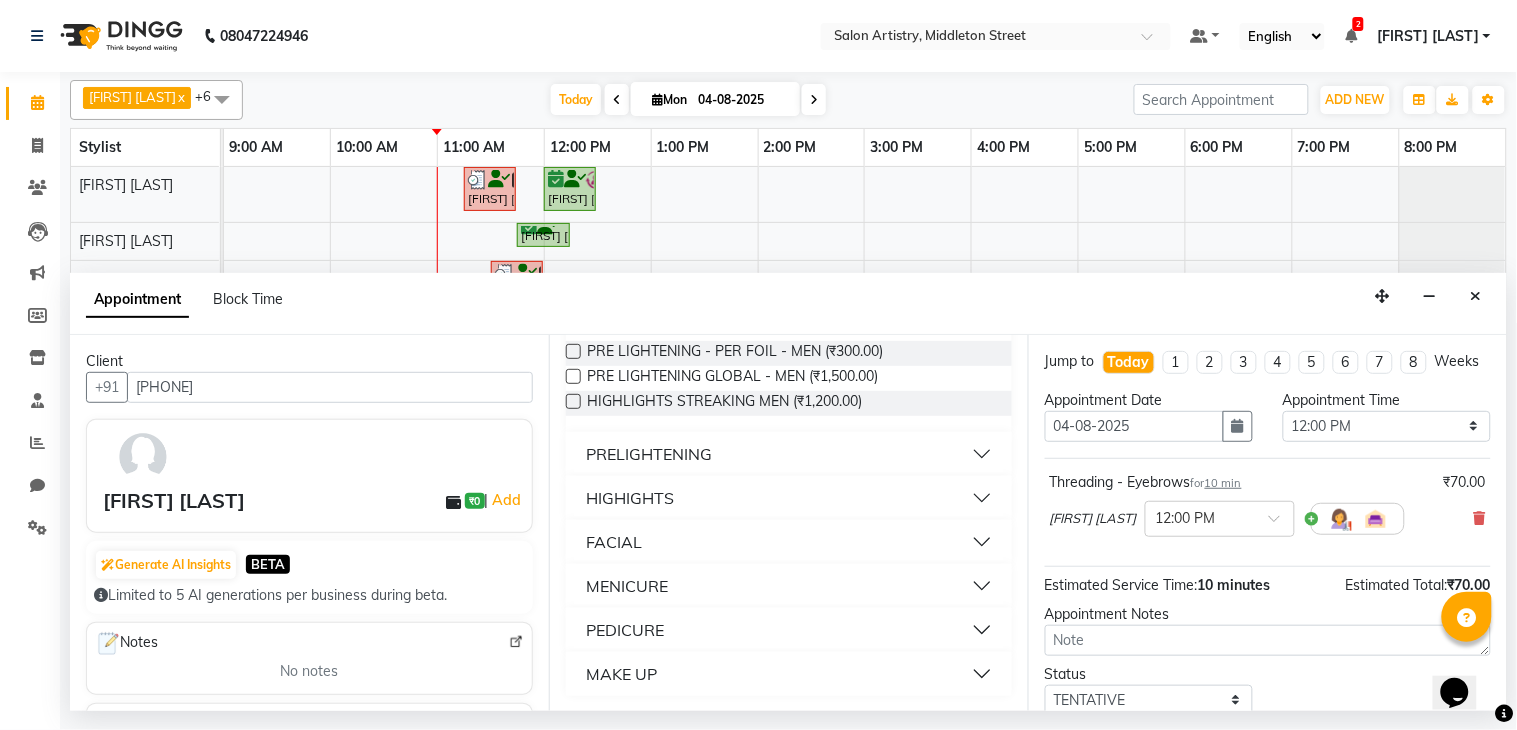click on "PEDICURE" at bounding box center [789, 630] 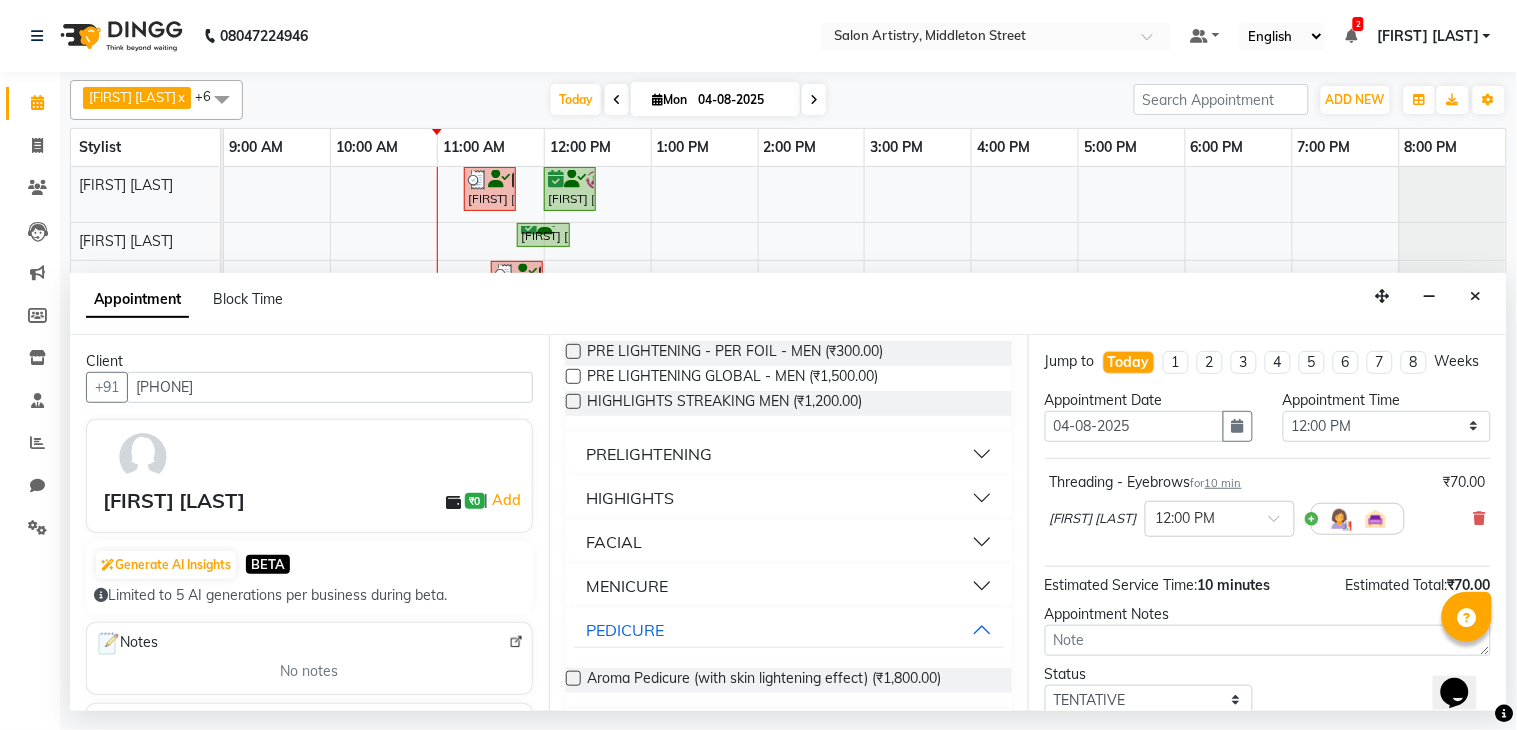 click at bounding box center [573, 678] 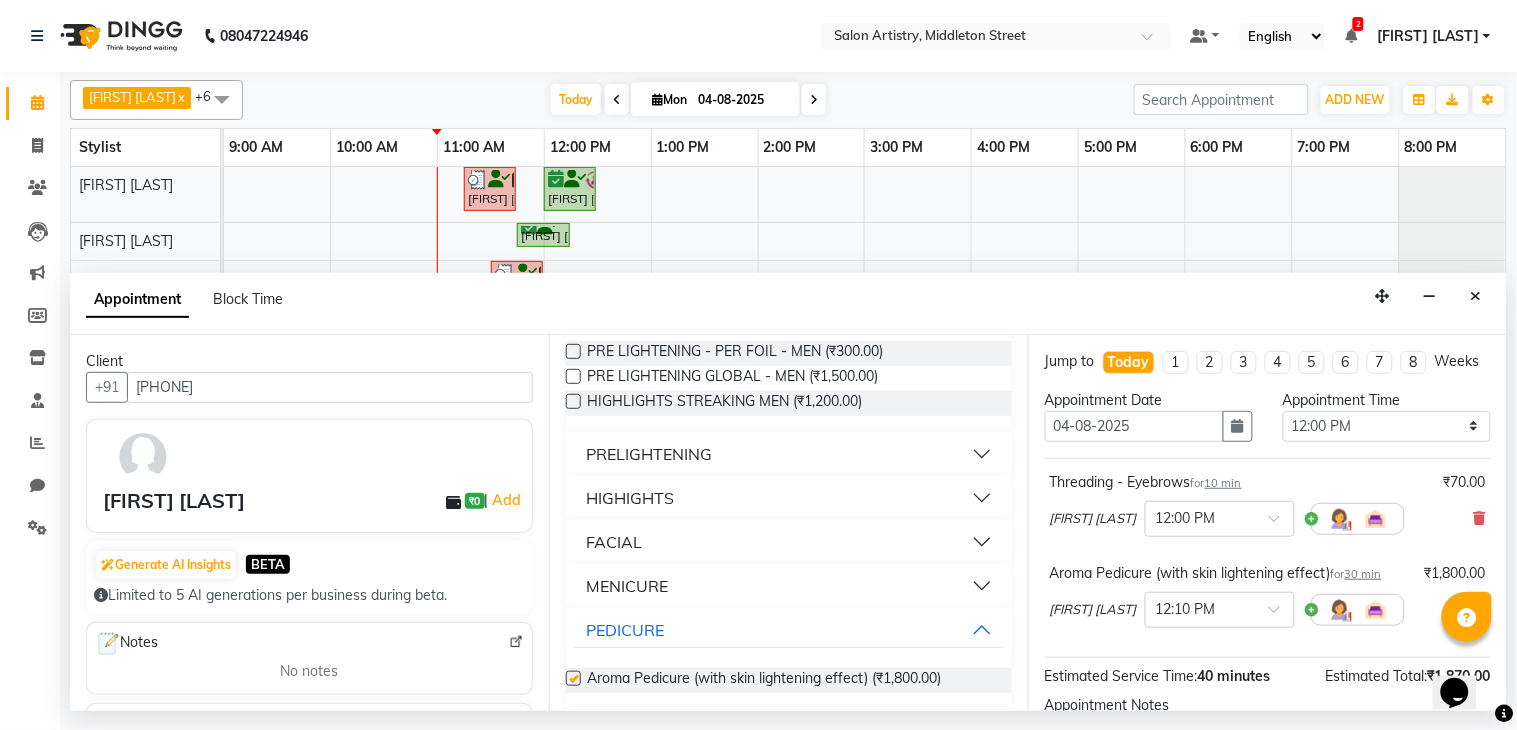 checkbox on "false" 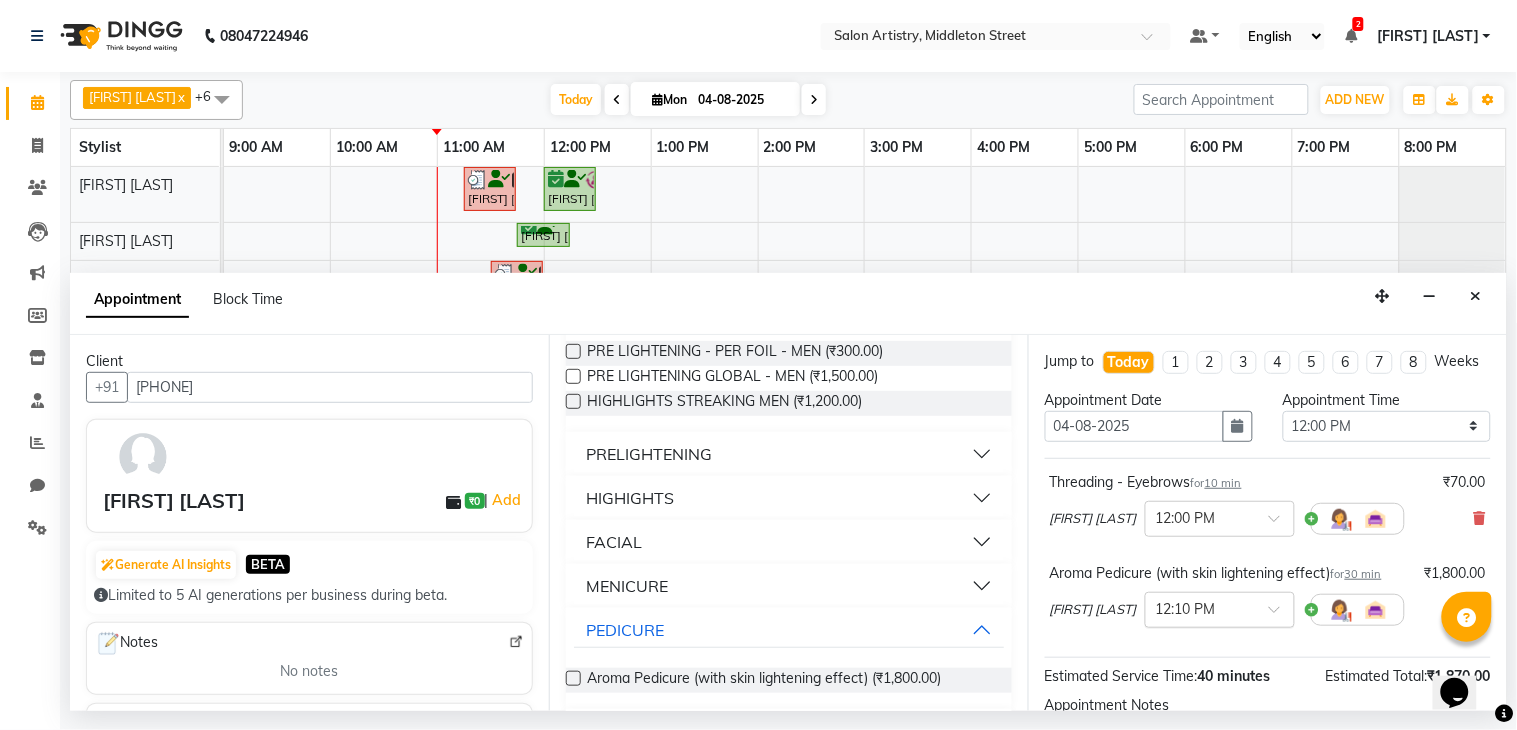 click at bounding box center [1200, 608] 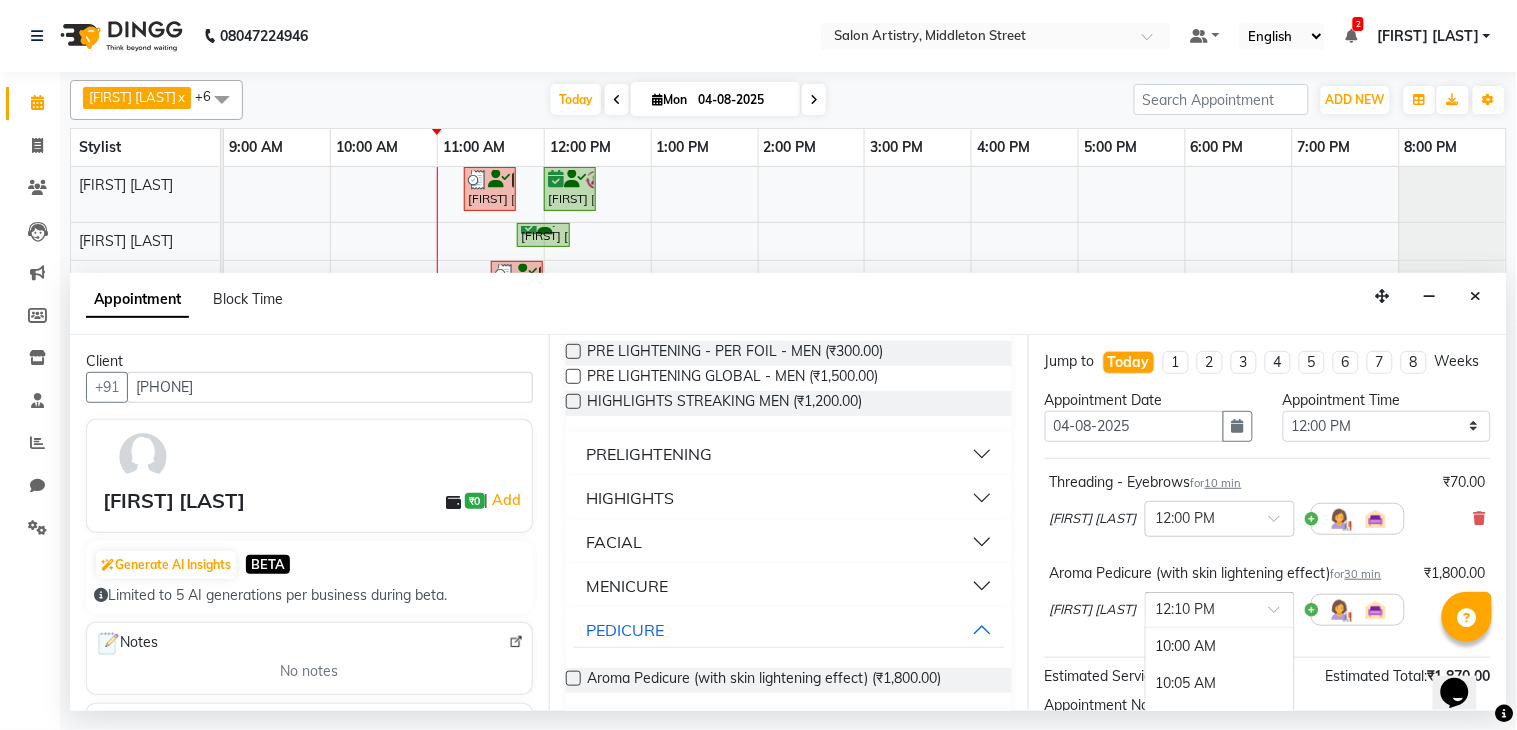scroll, scrollTop: 973, scrollLeft: 0, axis: vertical 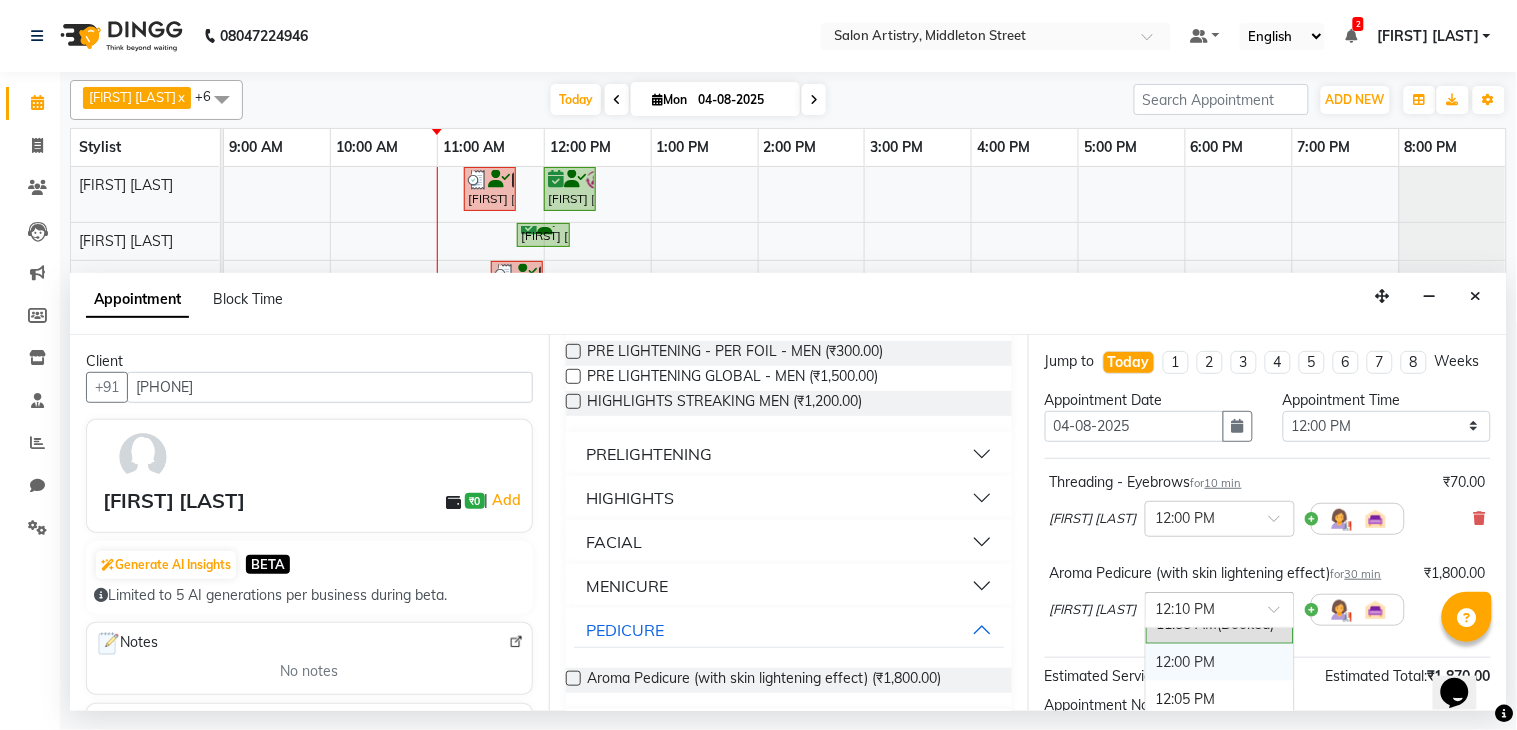 click on "12:00 PM" at bounding box center [1220, 662] 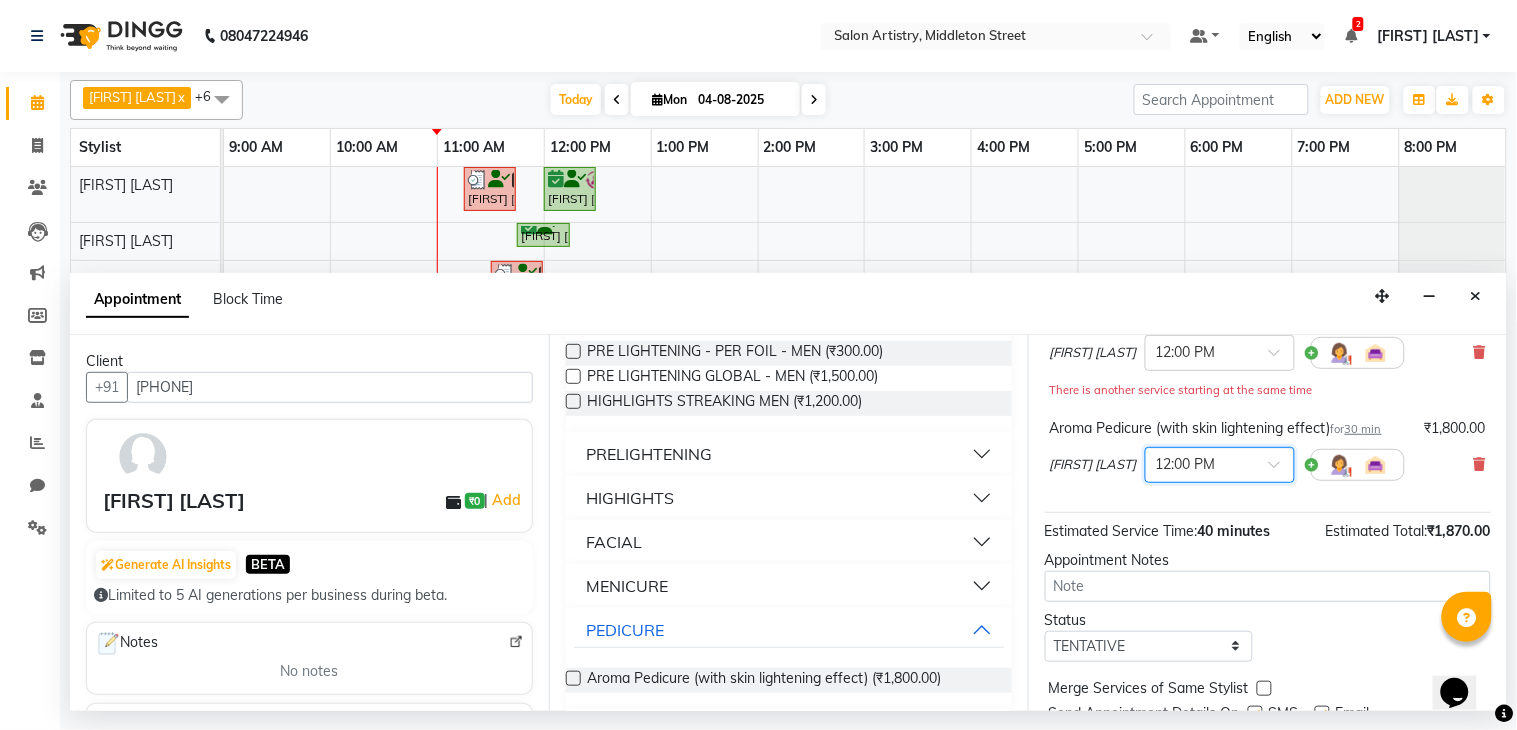scroll, scrollTop: 262, scrollLeft: 0, axis: vertical 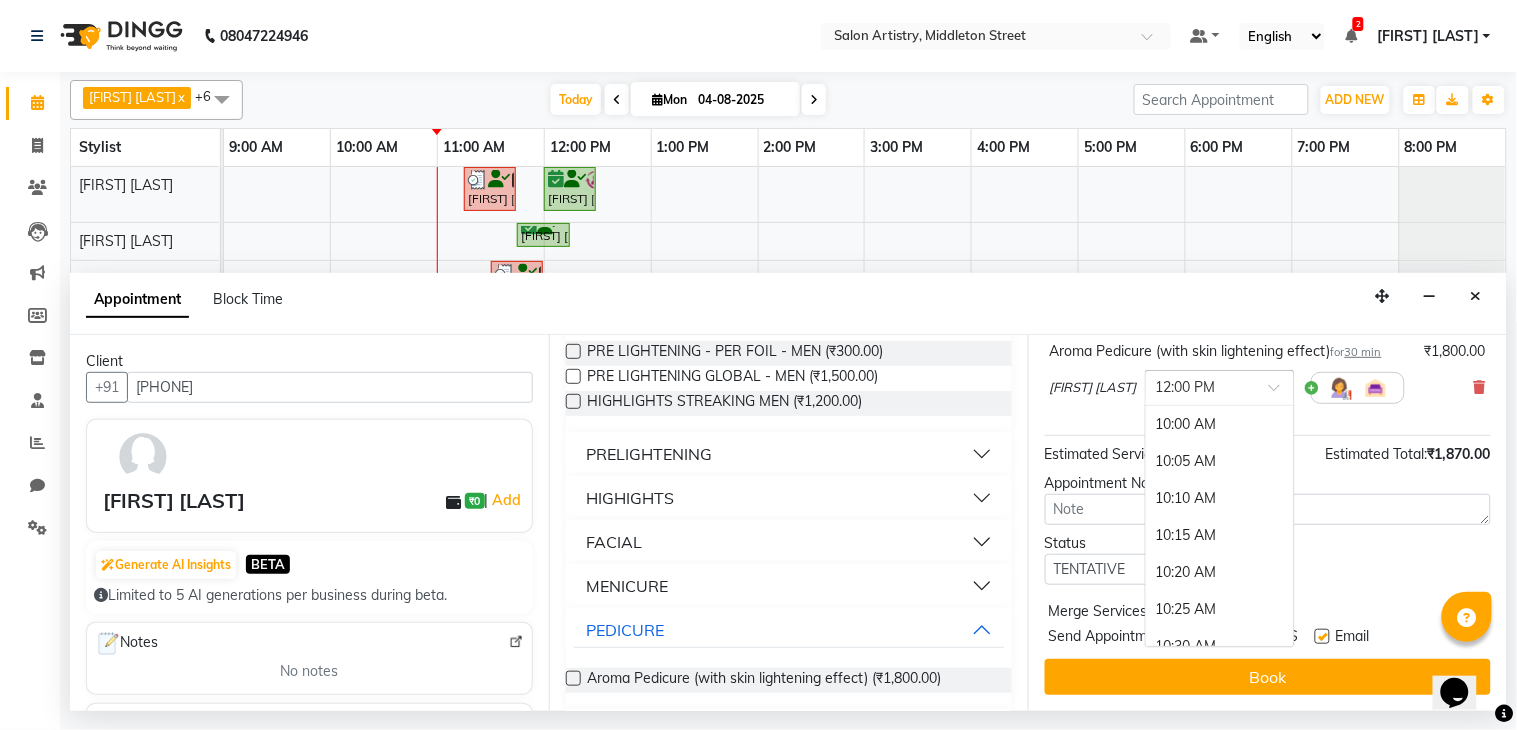 click at bounding box center (1200, 386) 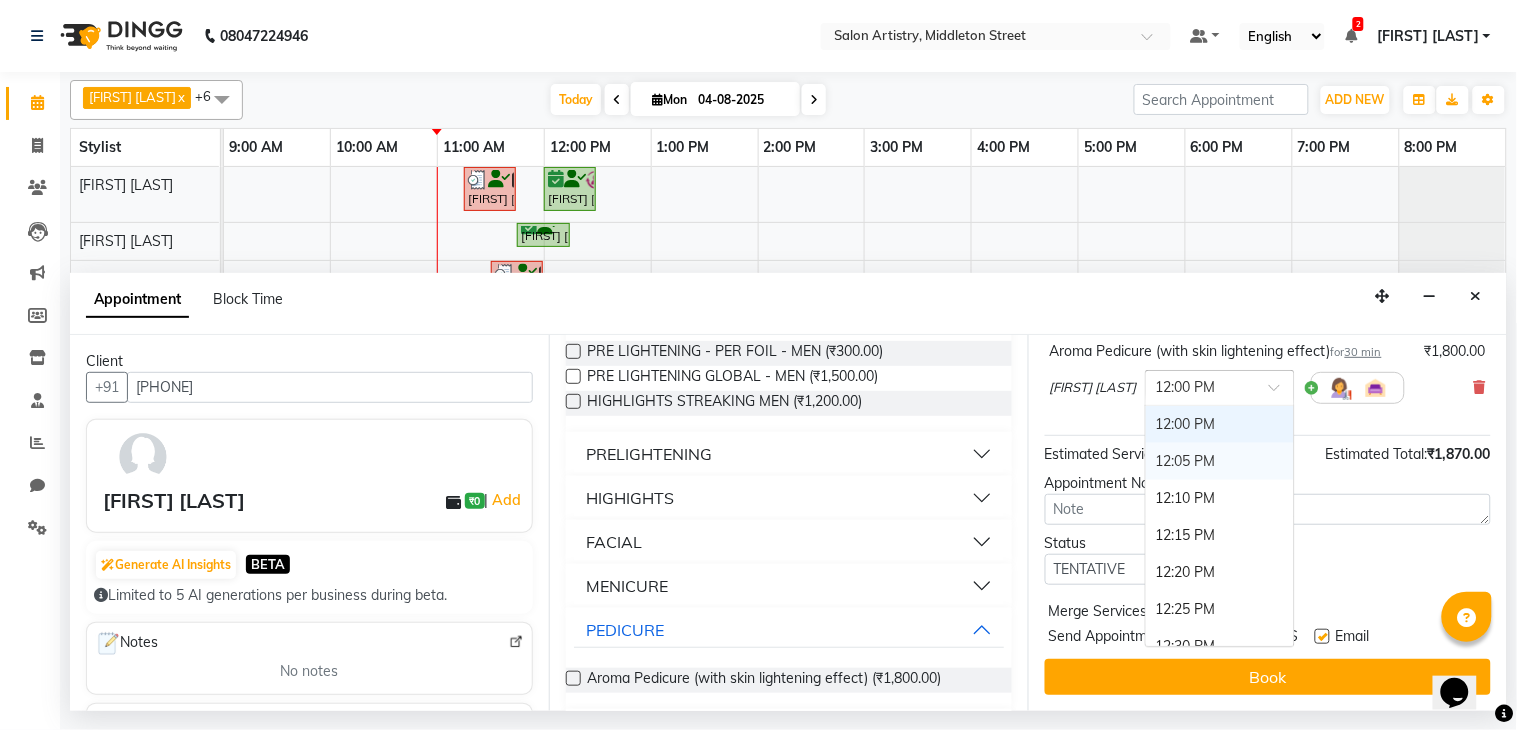 click on "12:05 PM" at bounding box center (1220, 461) 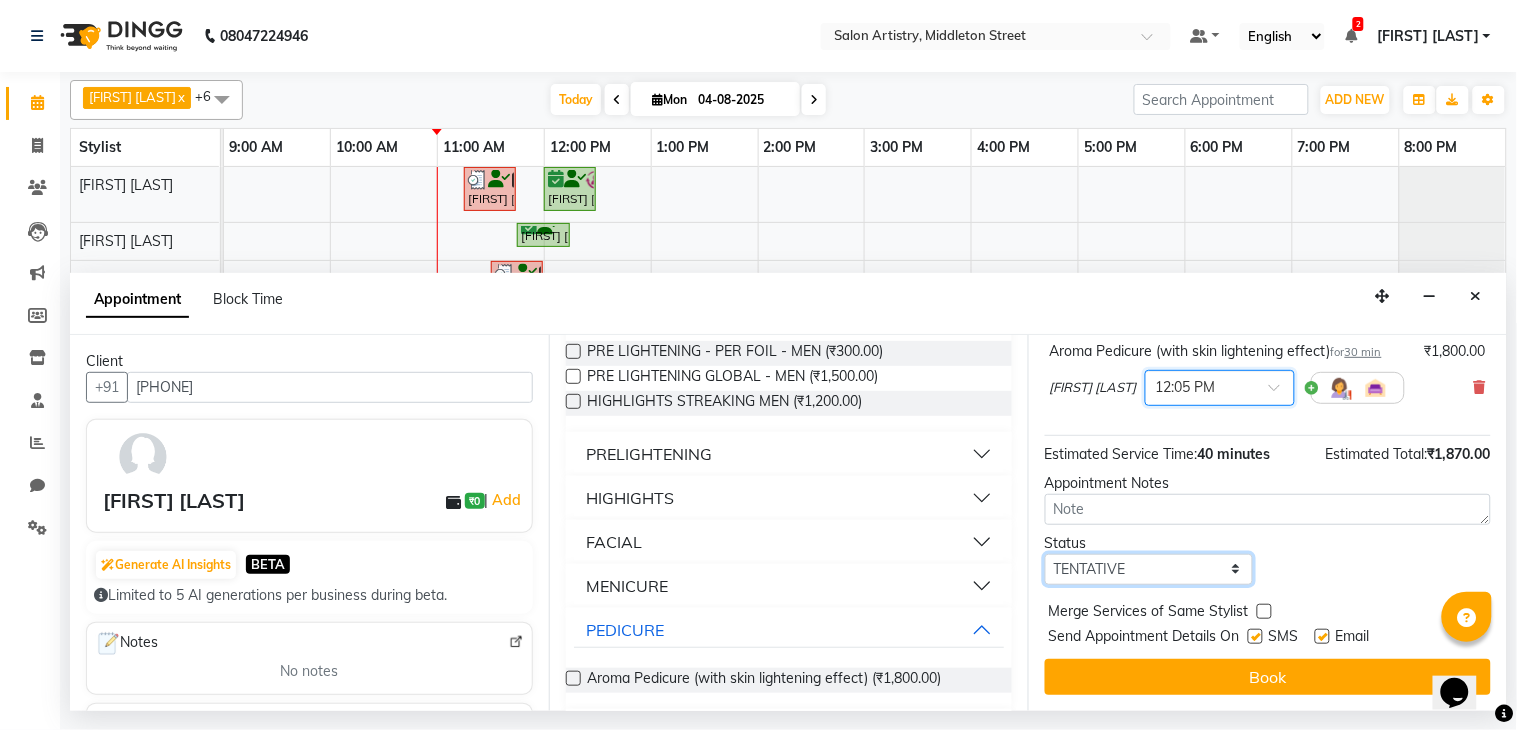 click on "Select TENTATIVE CONFIRM CHECK-IN UPCOMING" at bounding box center (1149, 569) 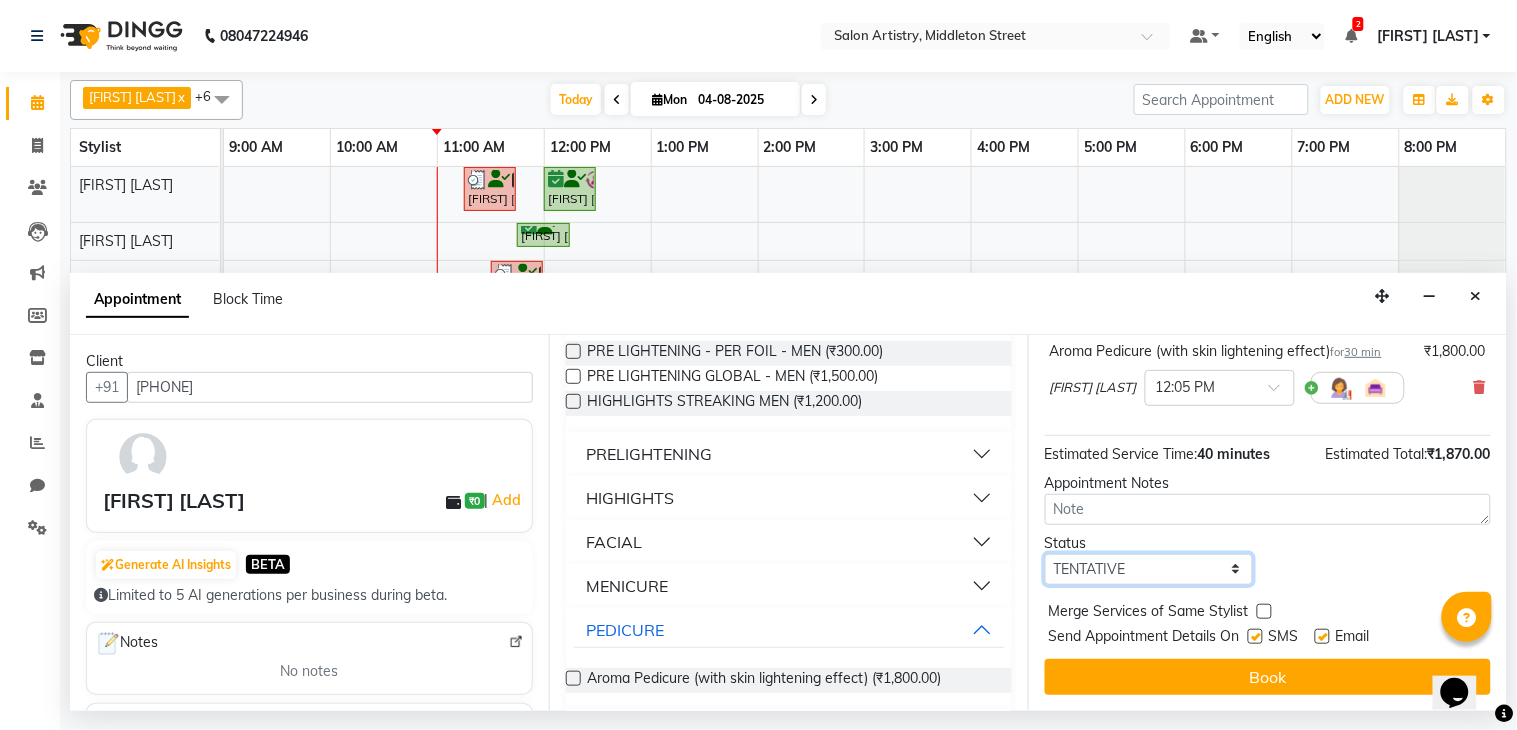 select on "check-in" 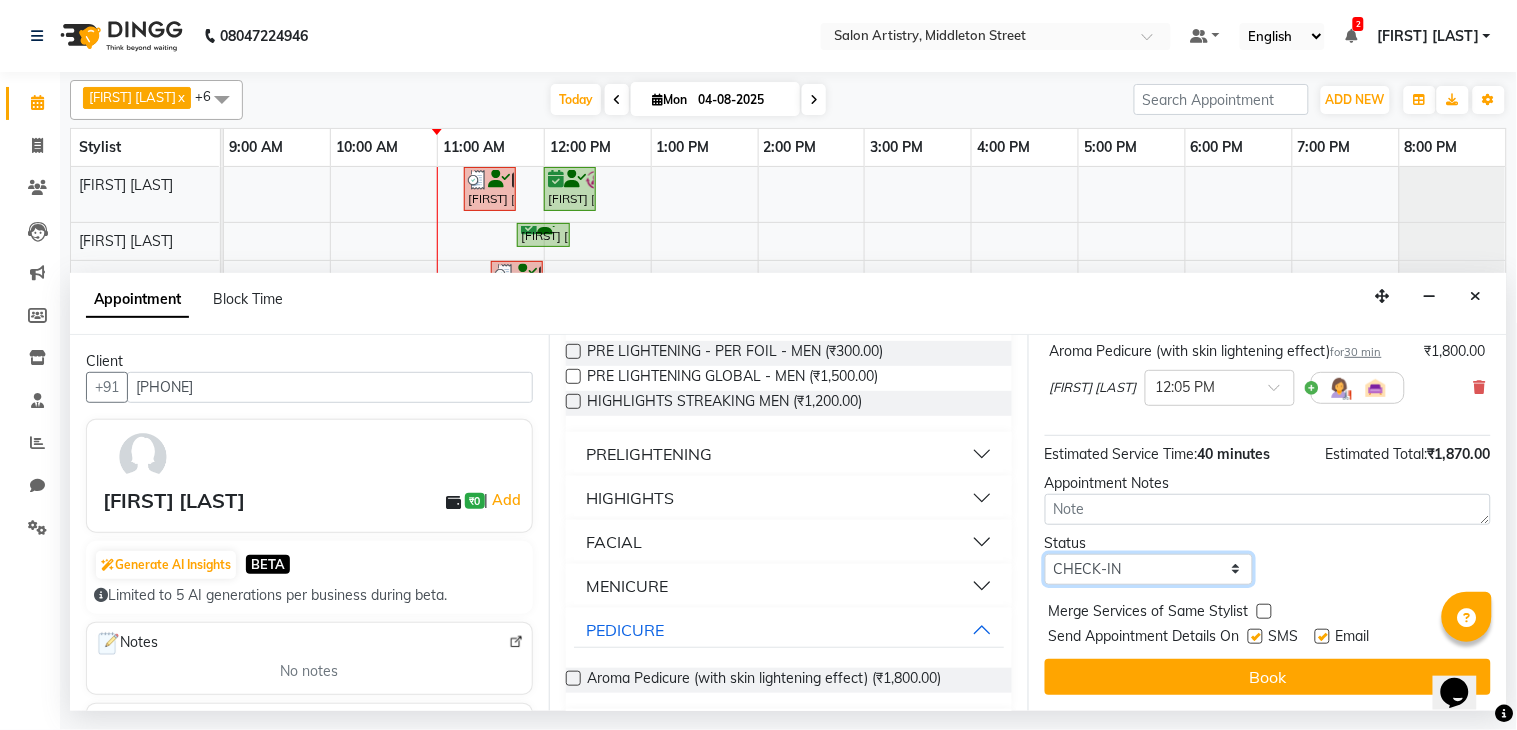 click on "Select TENTATIVE CONFIRM CHECK-IN UPCOMING" at bounding box center [1149, 569] 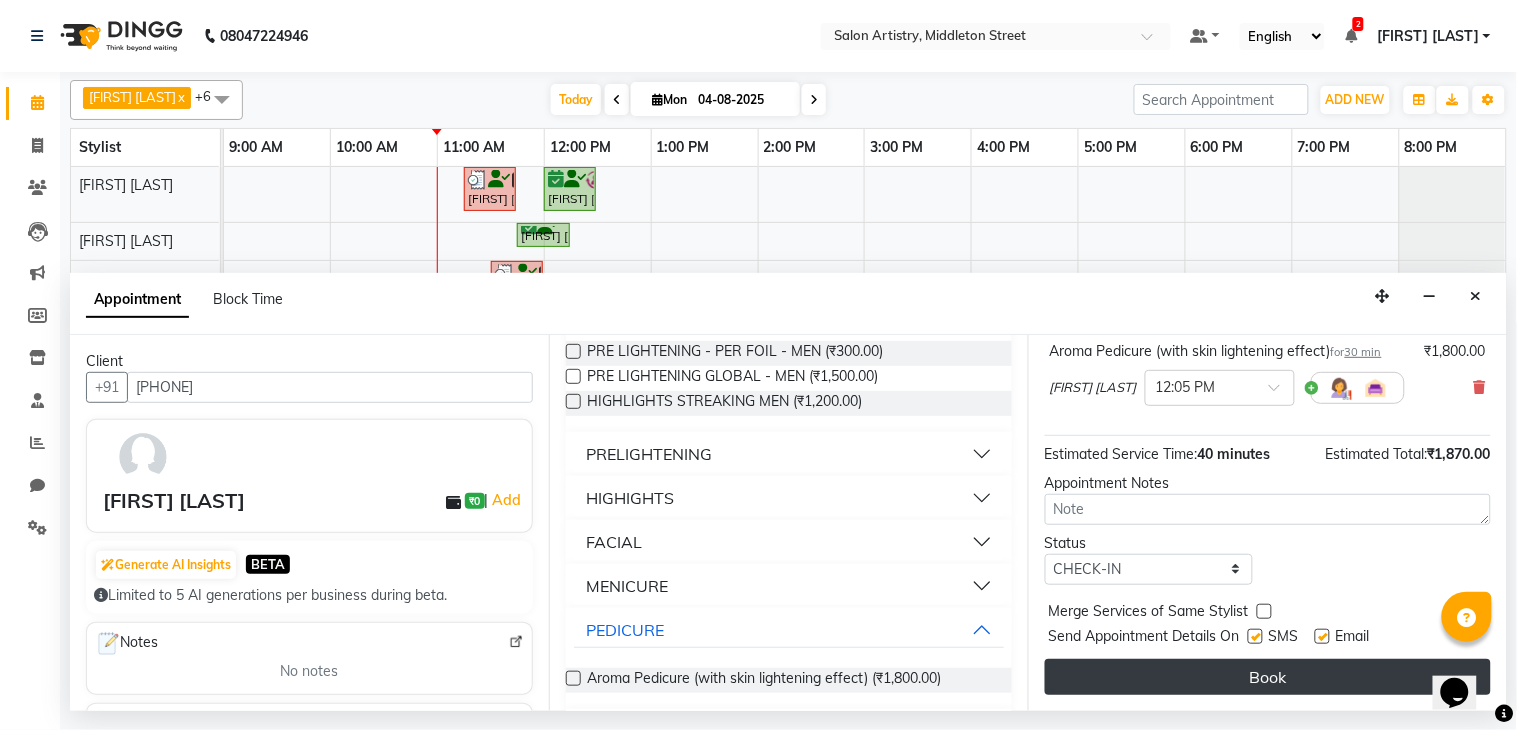 click on "Book" at bounding box center [1268, 677] 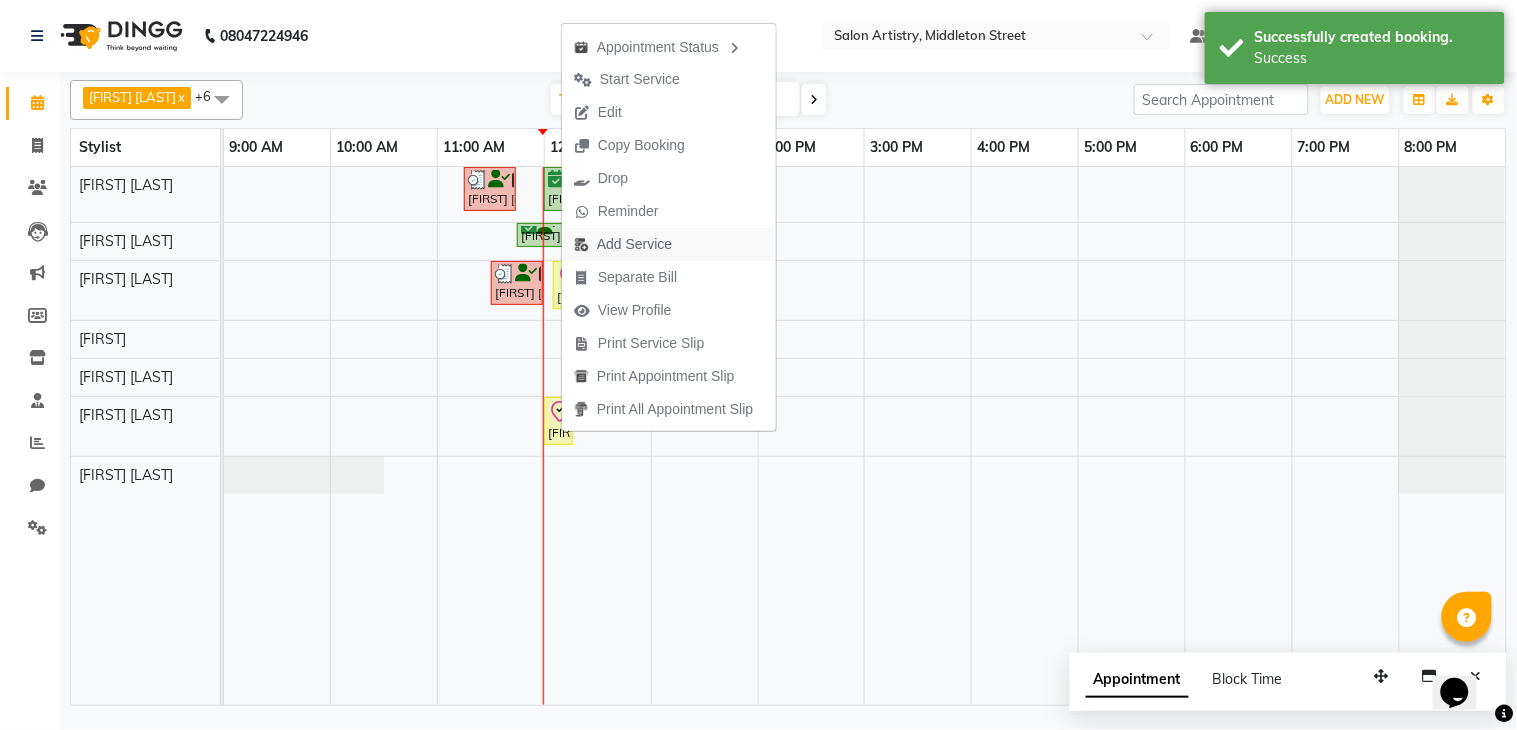 click on "Add Service" at bounding box center [623, 244] 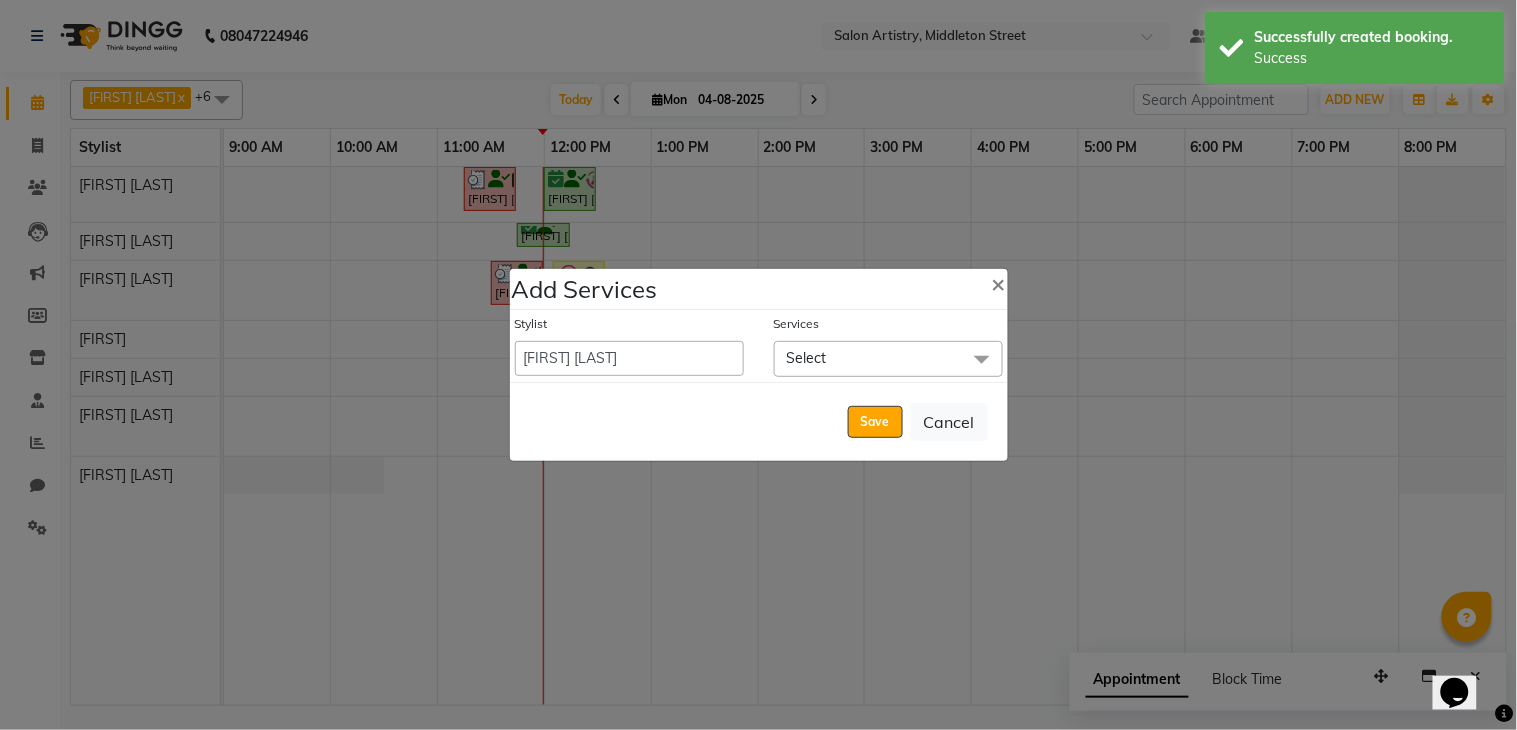 click on "Select" 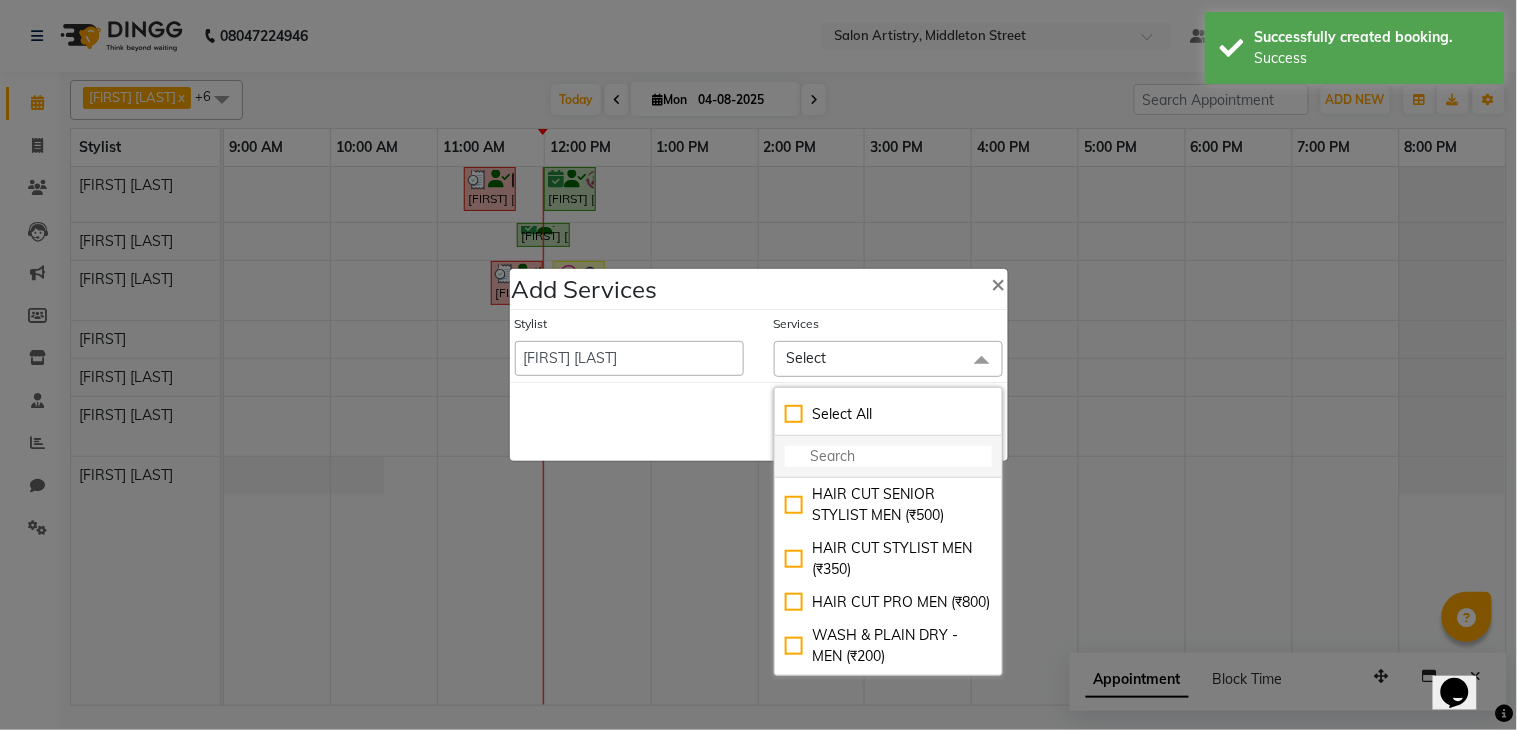 click 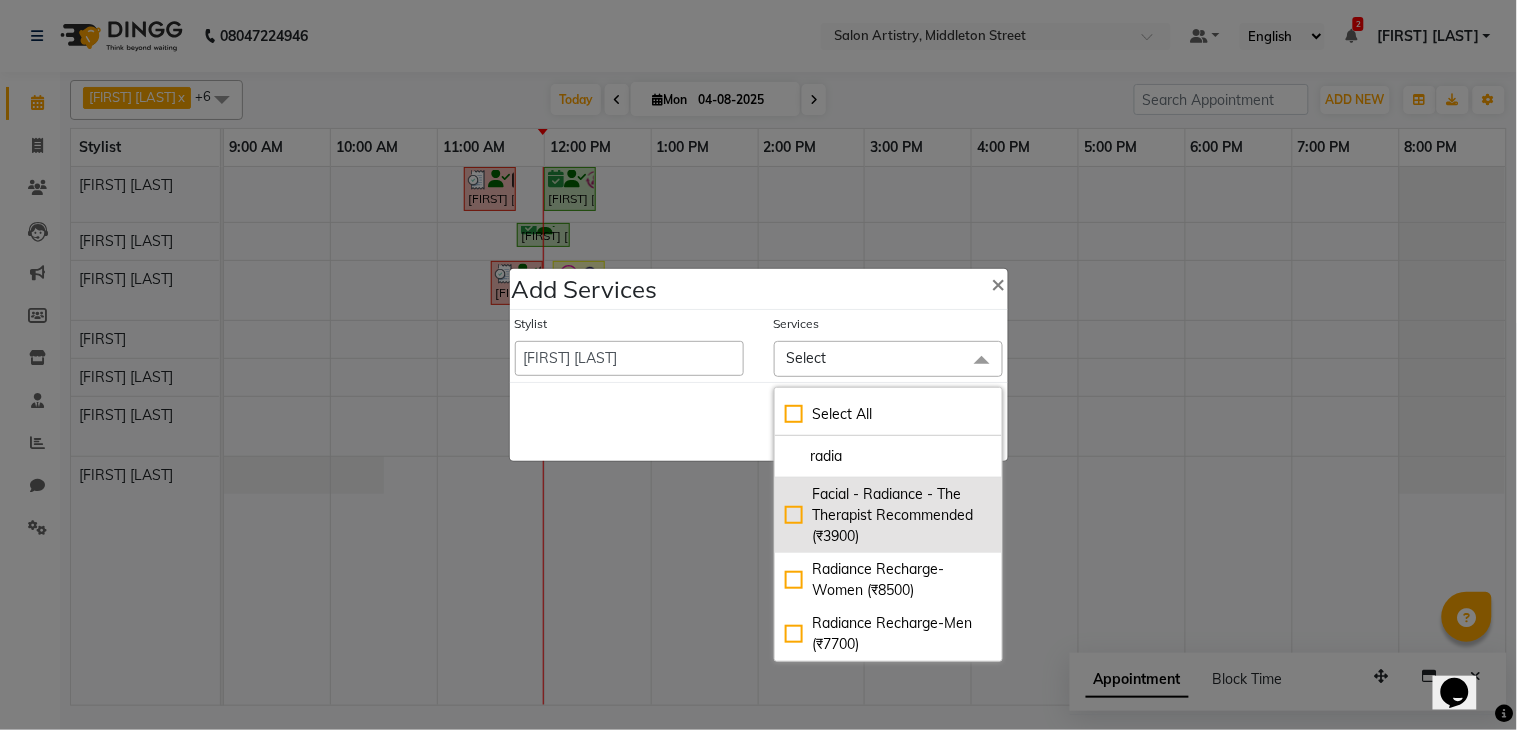 type on "radia" 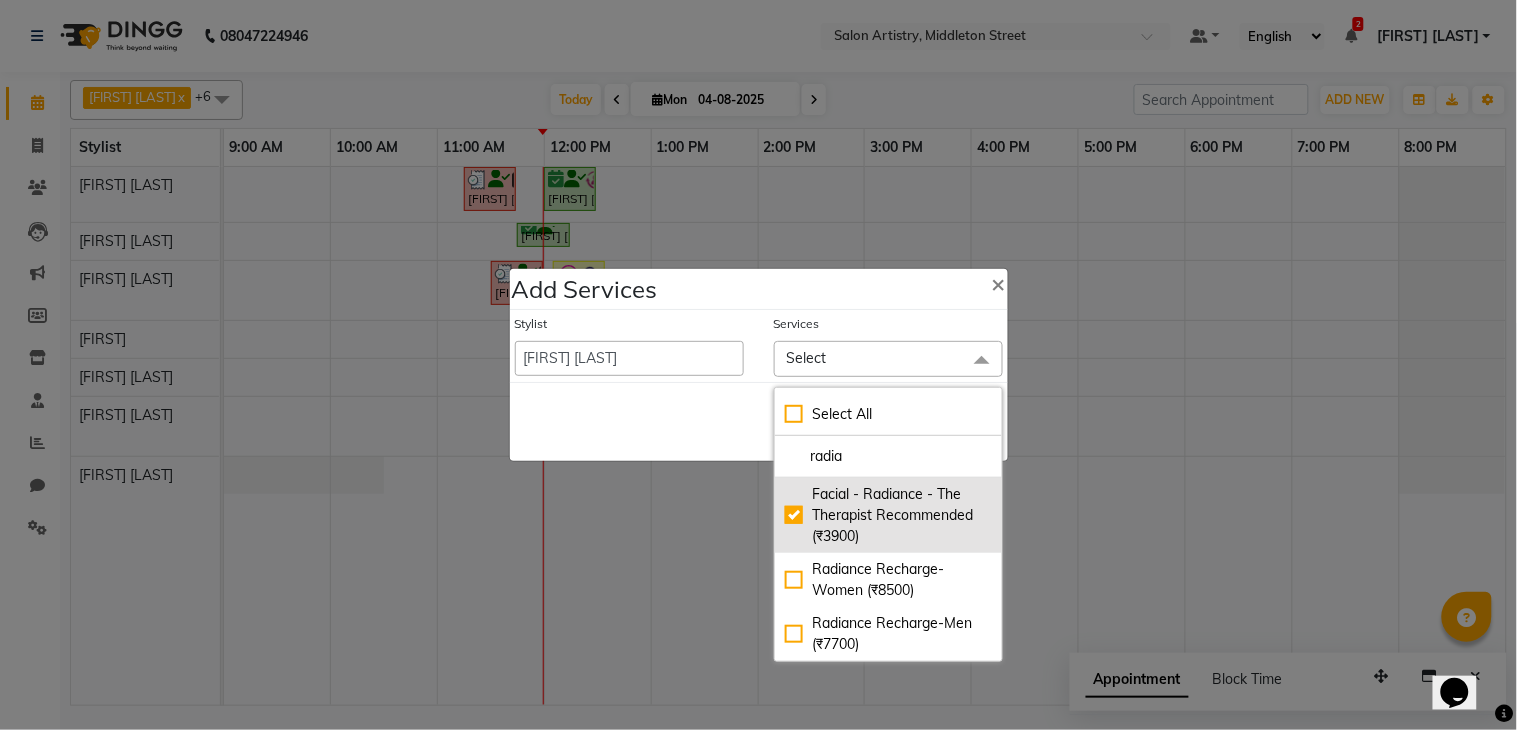 checkbox on "true" 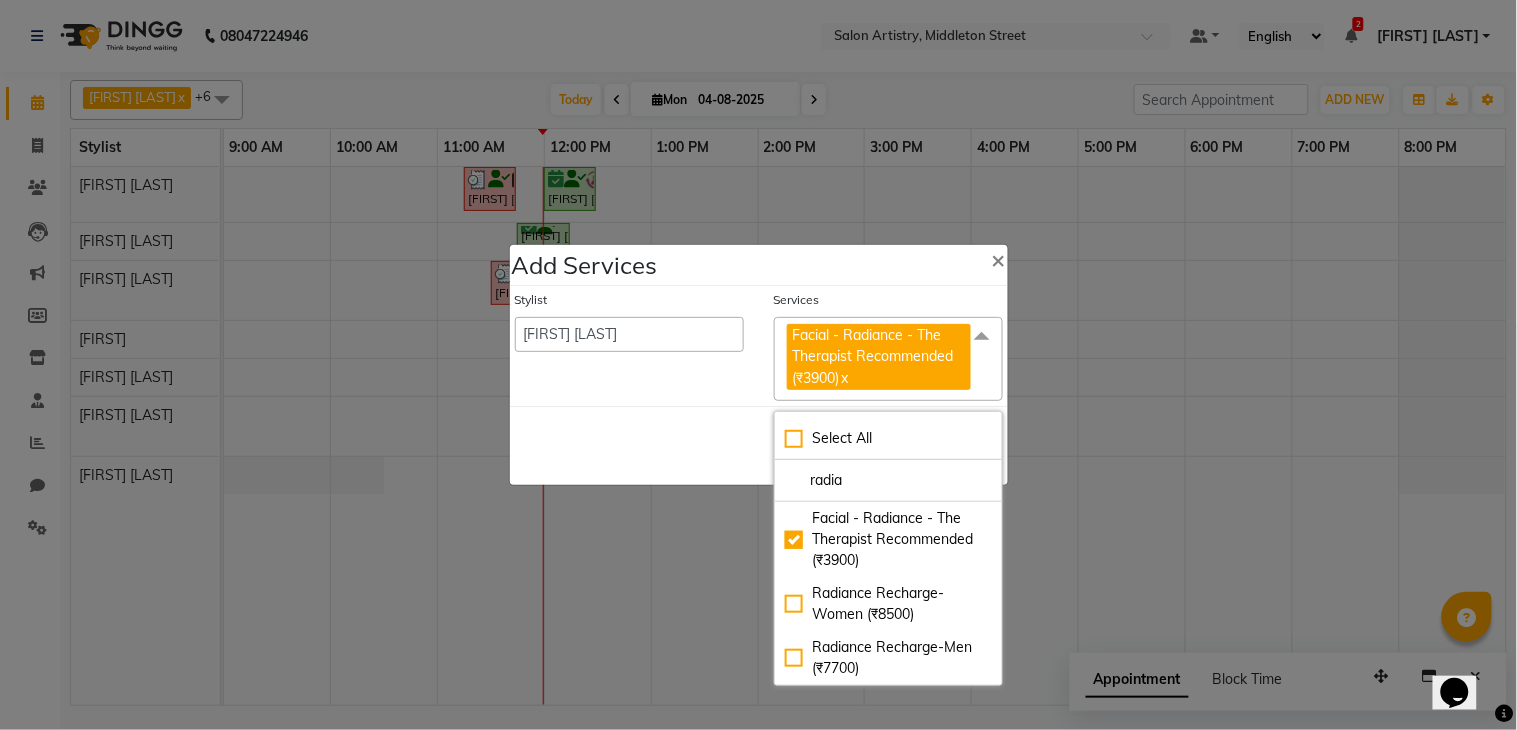click on "Save   Cancel" 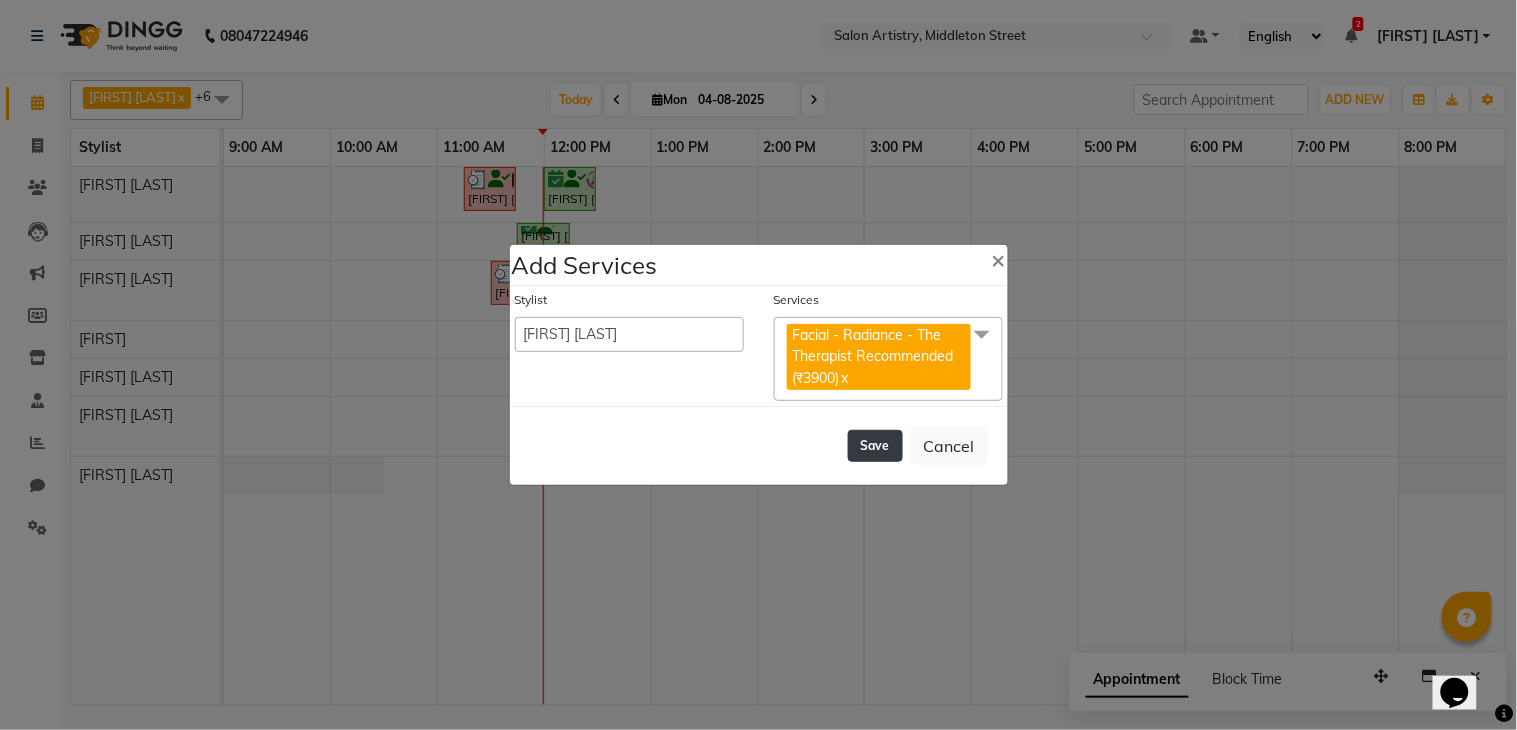 click on "Save" 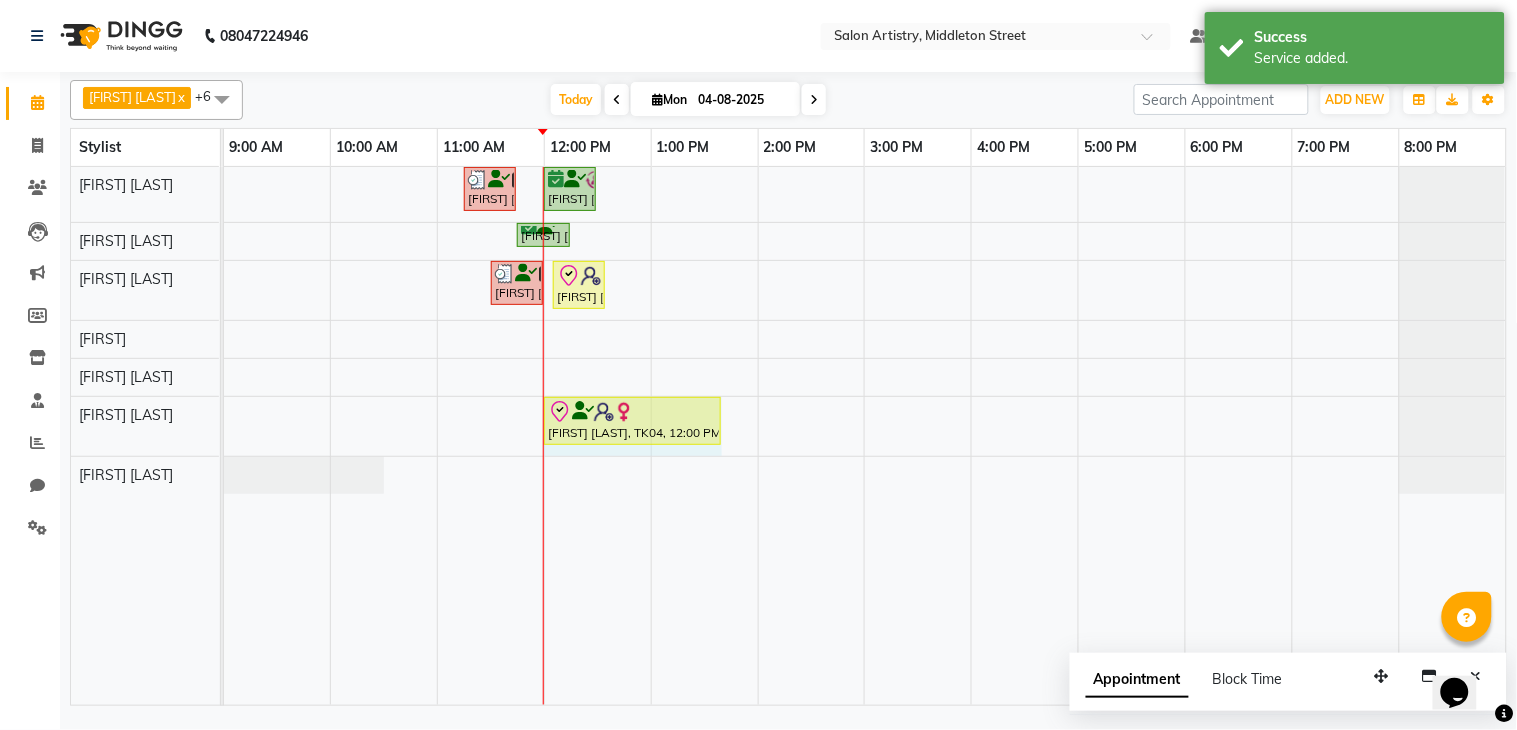 drag, startPoint x: 616, startPoint y: 421, endPoint x: 656, endPoint y: 424, distance: 40.112343 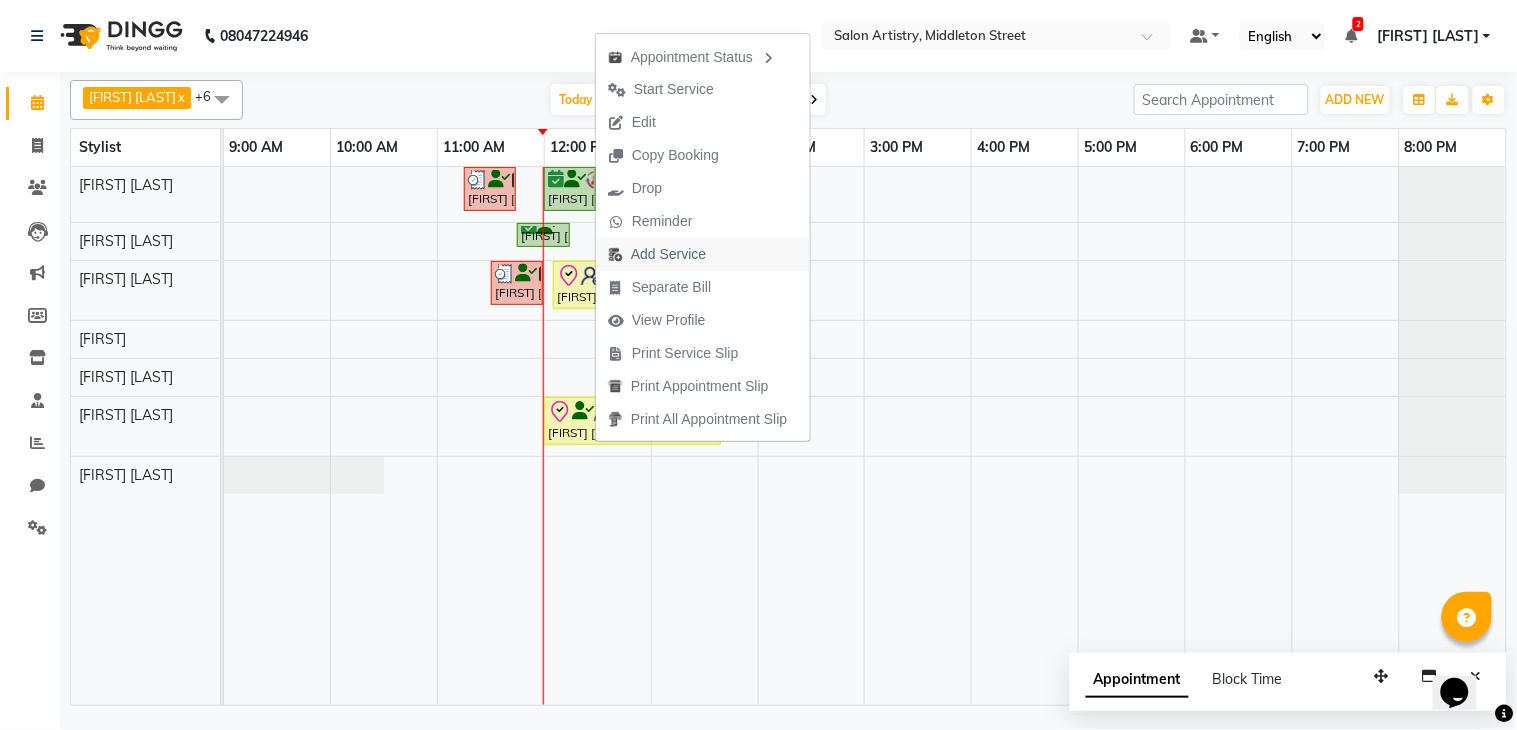 click on "Add Service" at bounding box center [668, 254] 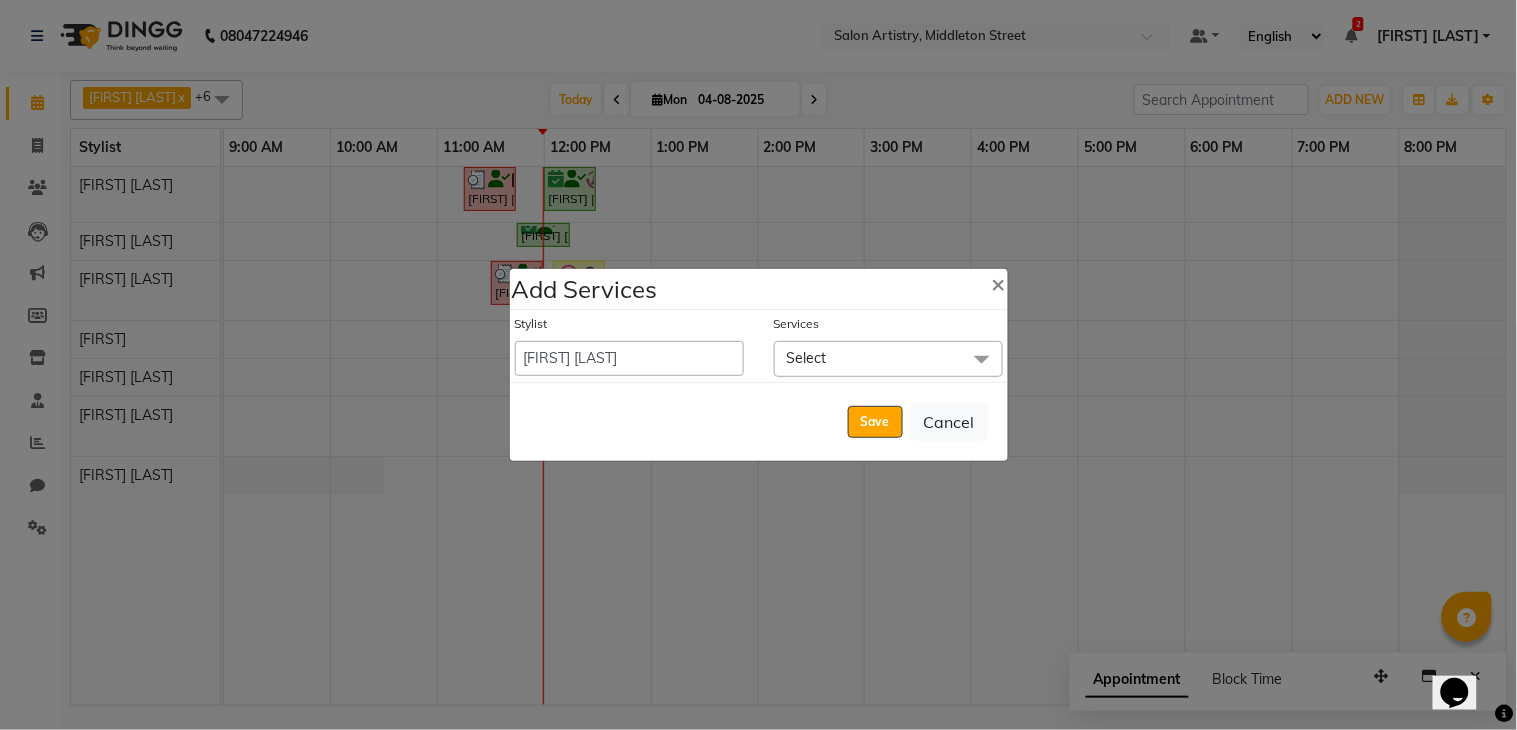 click on "Select" 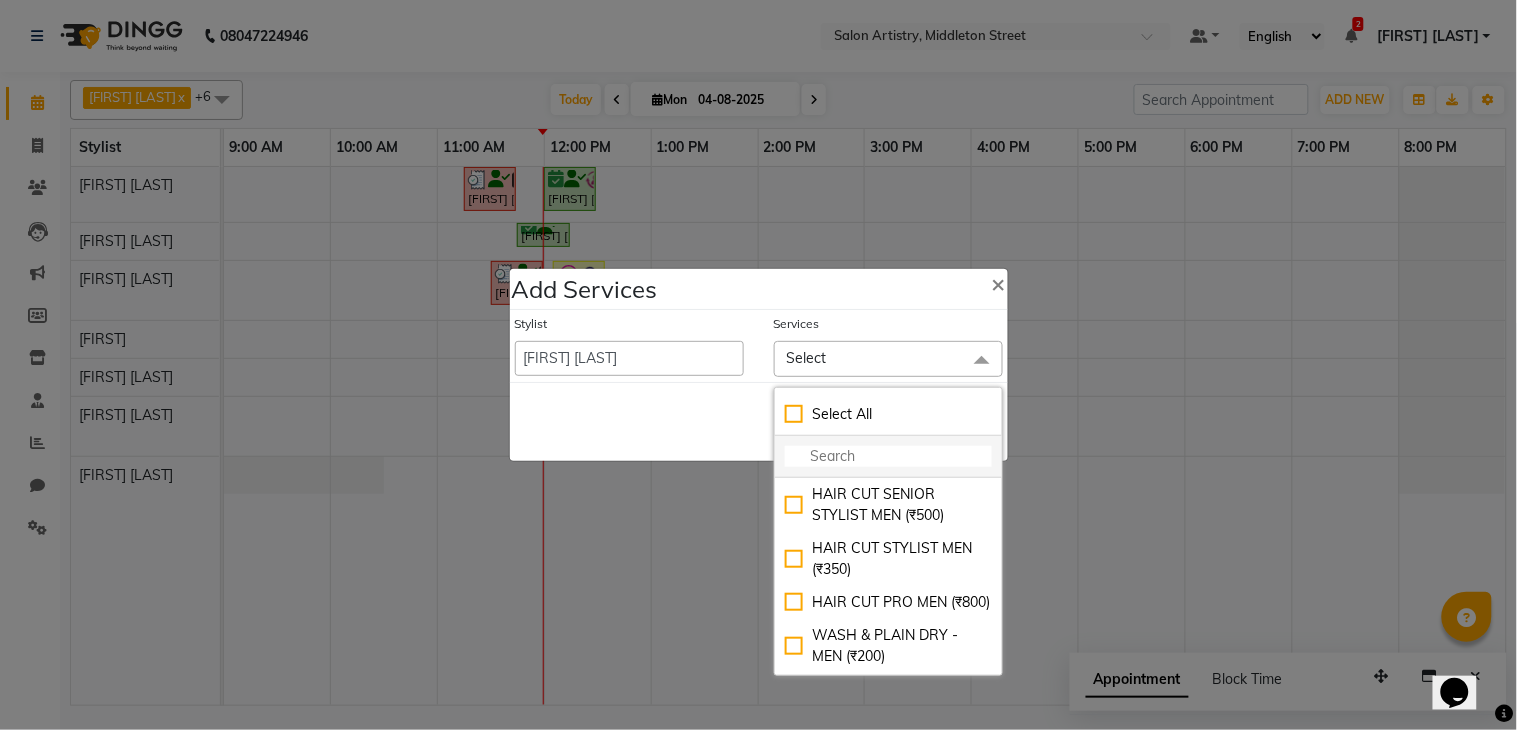 click 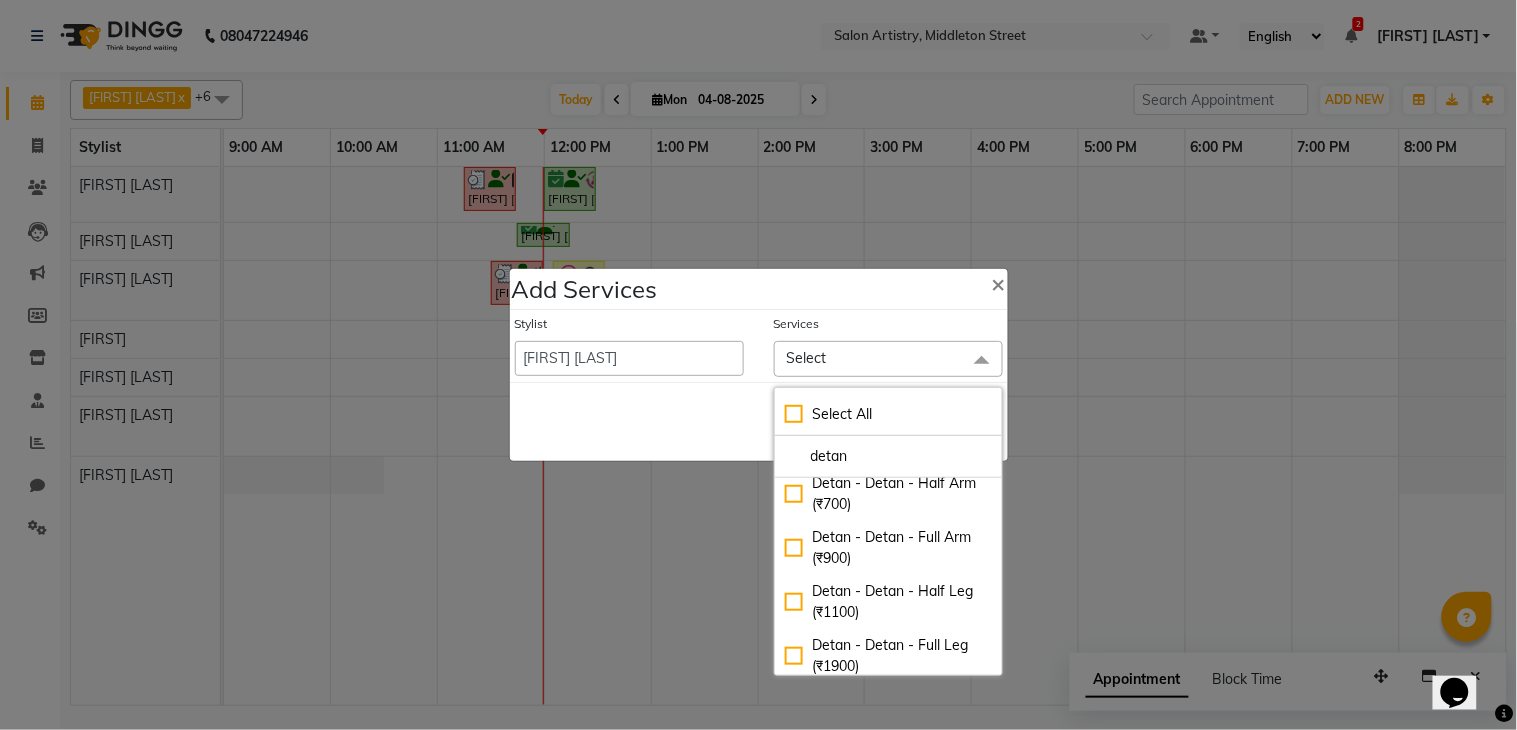 scroll, scrollTop: 222, scrollLeft: 0, axis: vertical 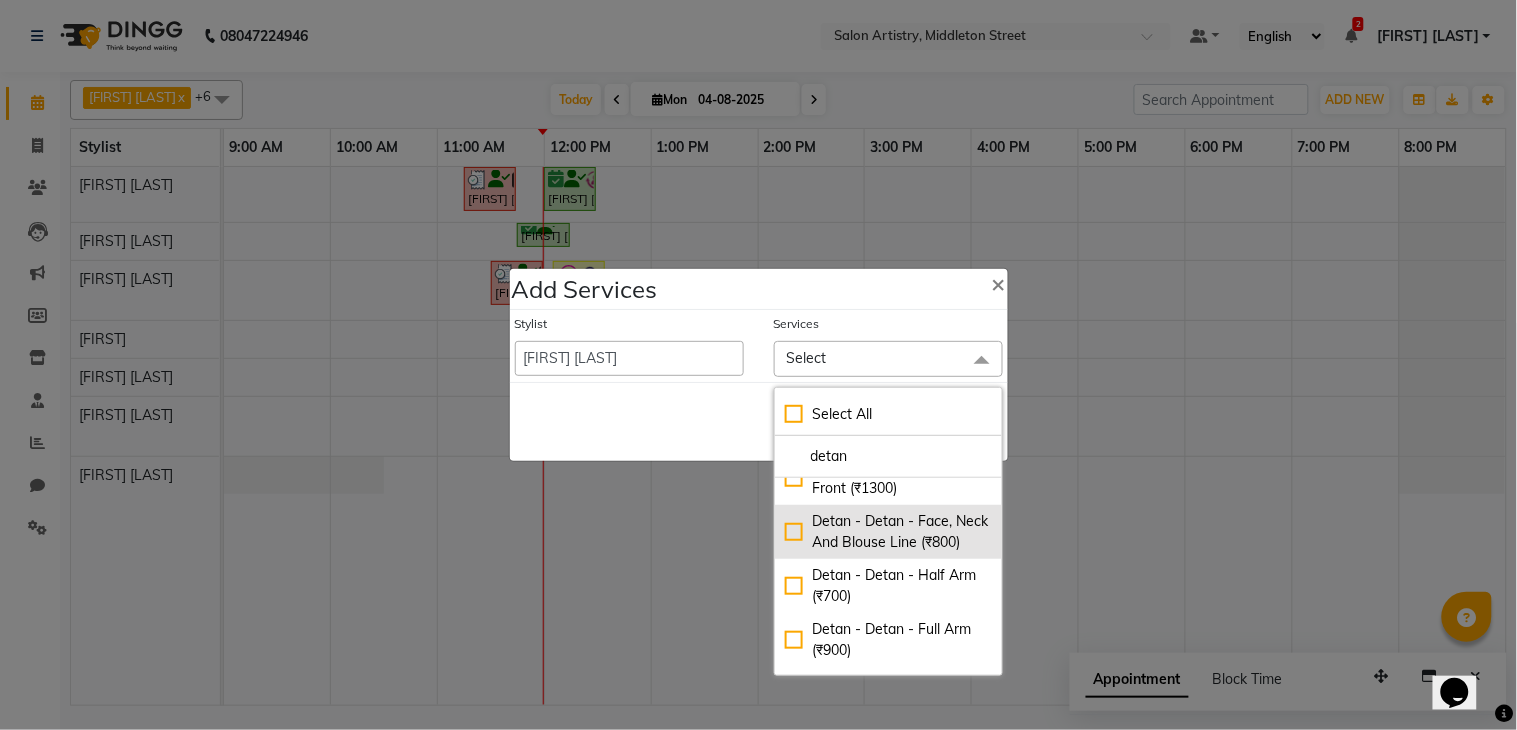 type on "detan" 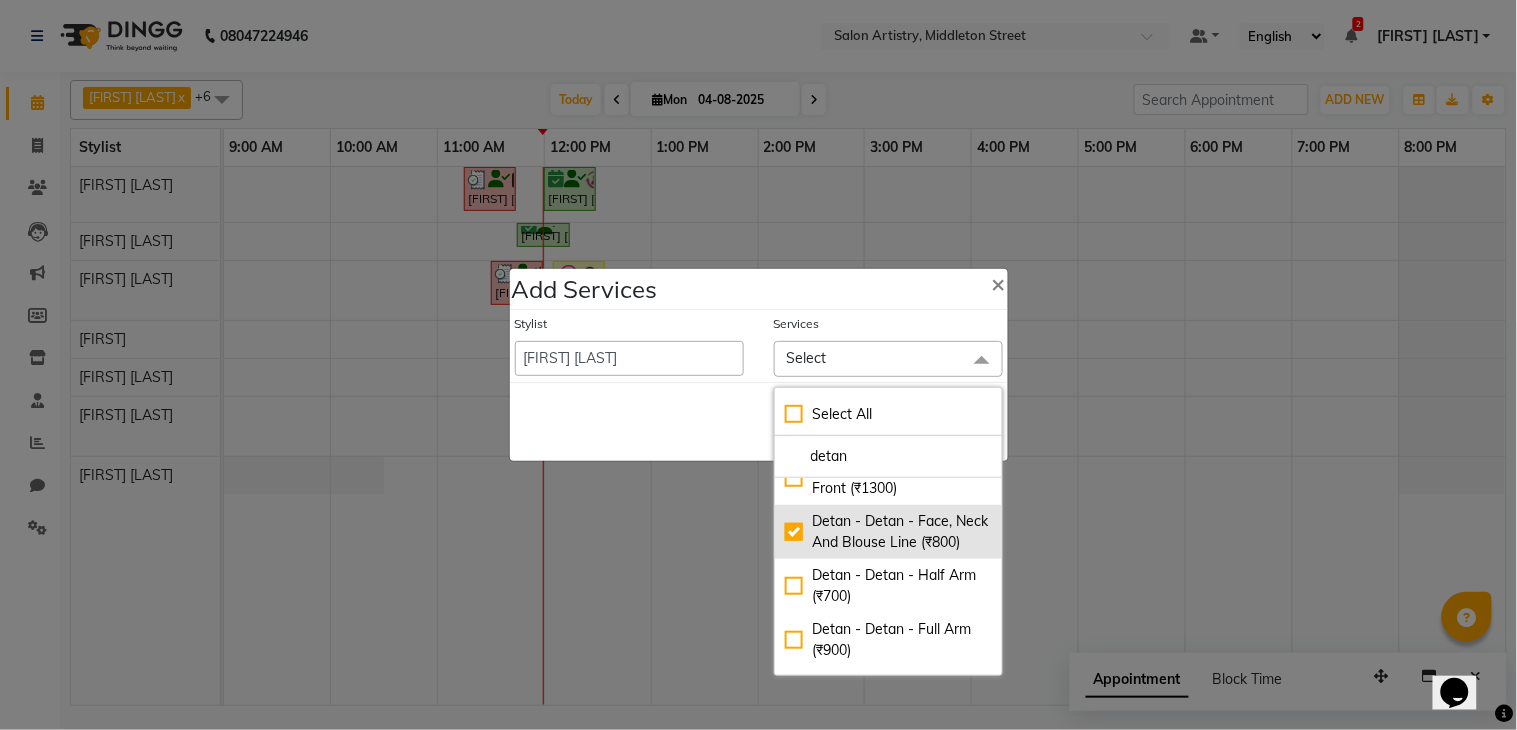 checkbox on "true" 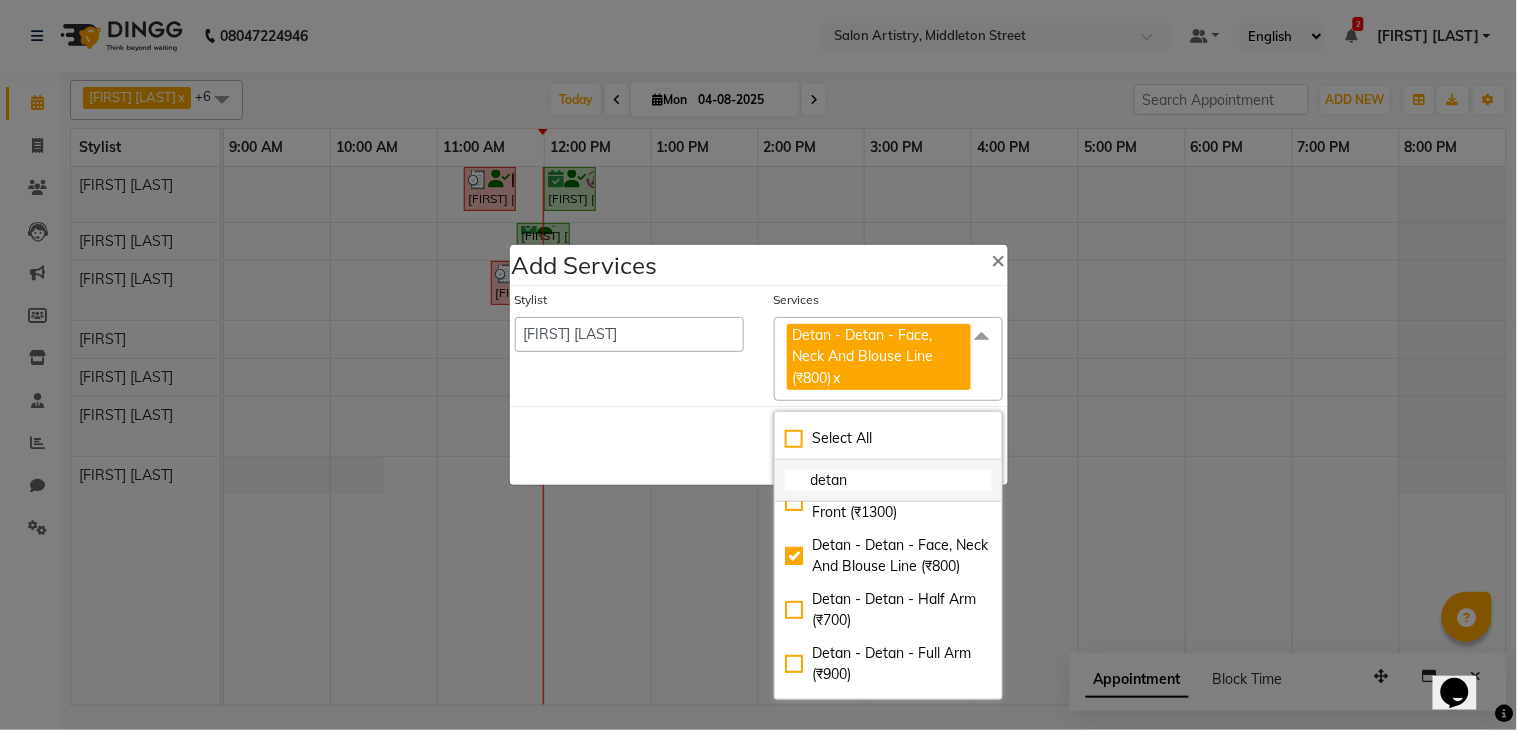 click on "detan" 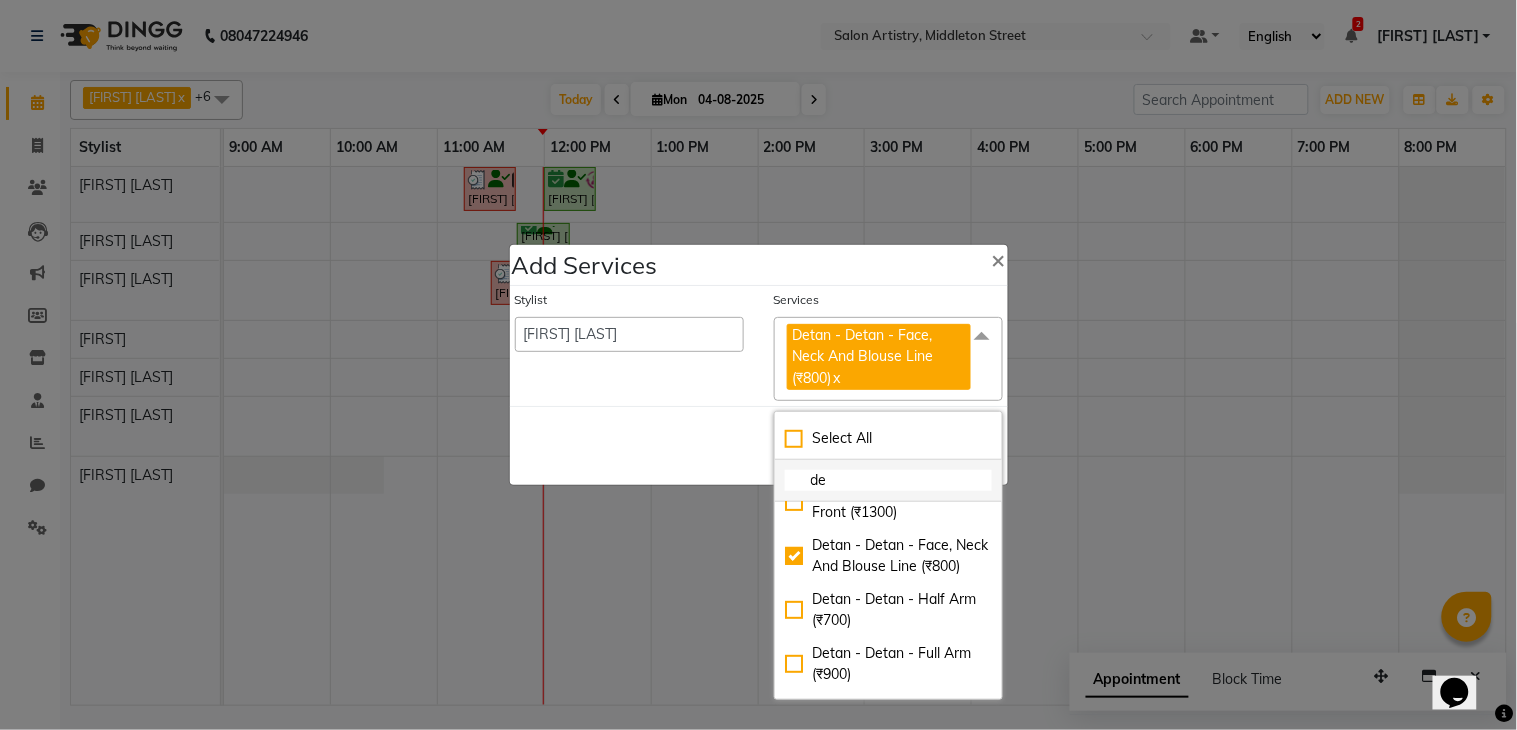 type on "d" 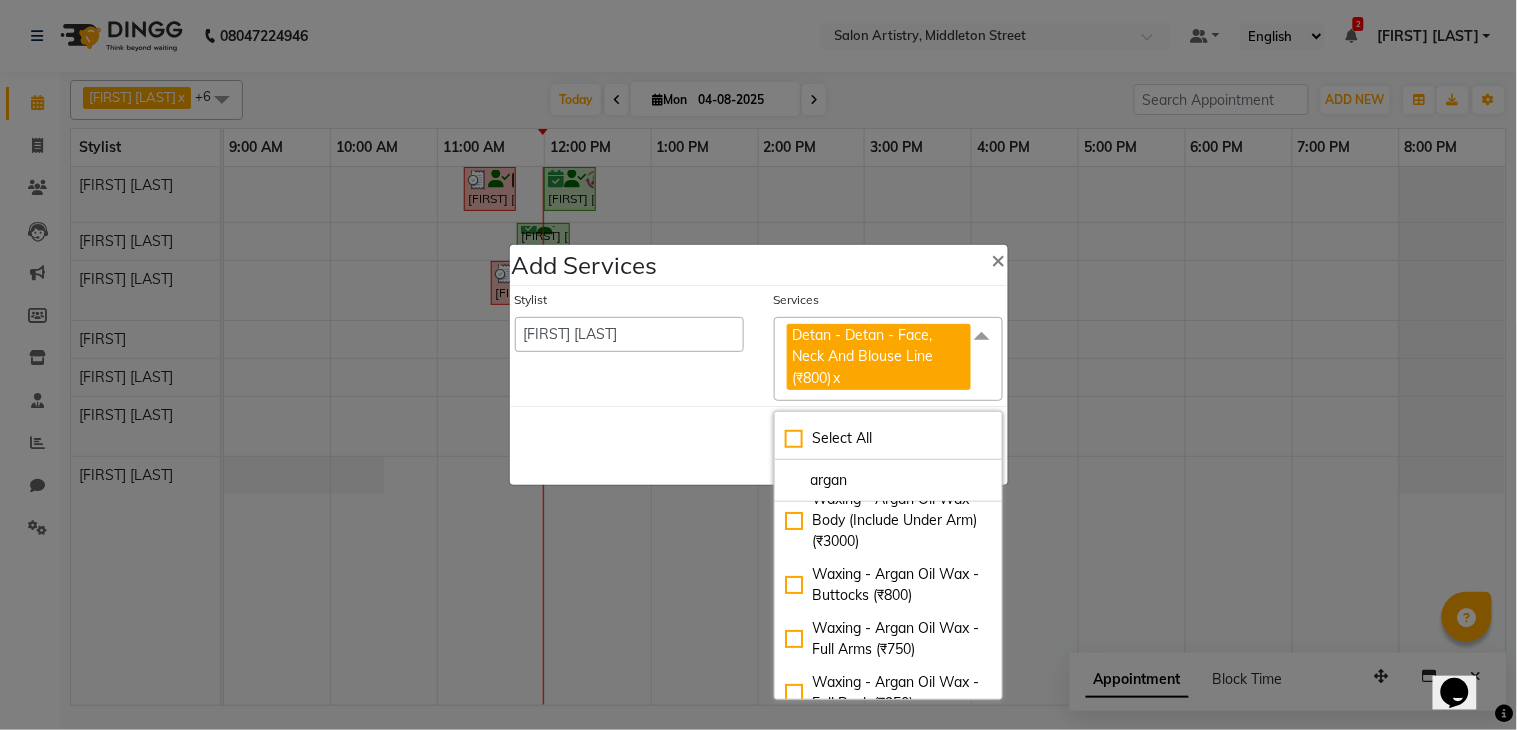 scroll, scrollTop: 111, scrollLeft: 0, axis: vertical 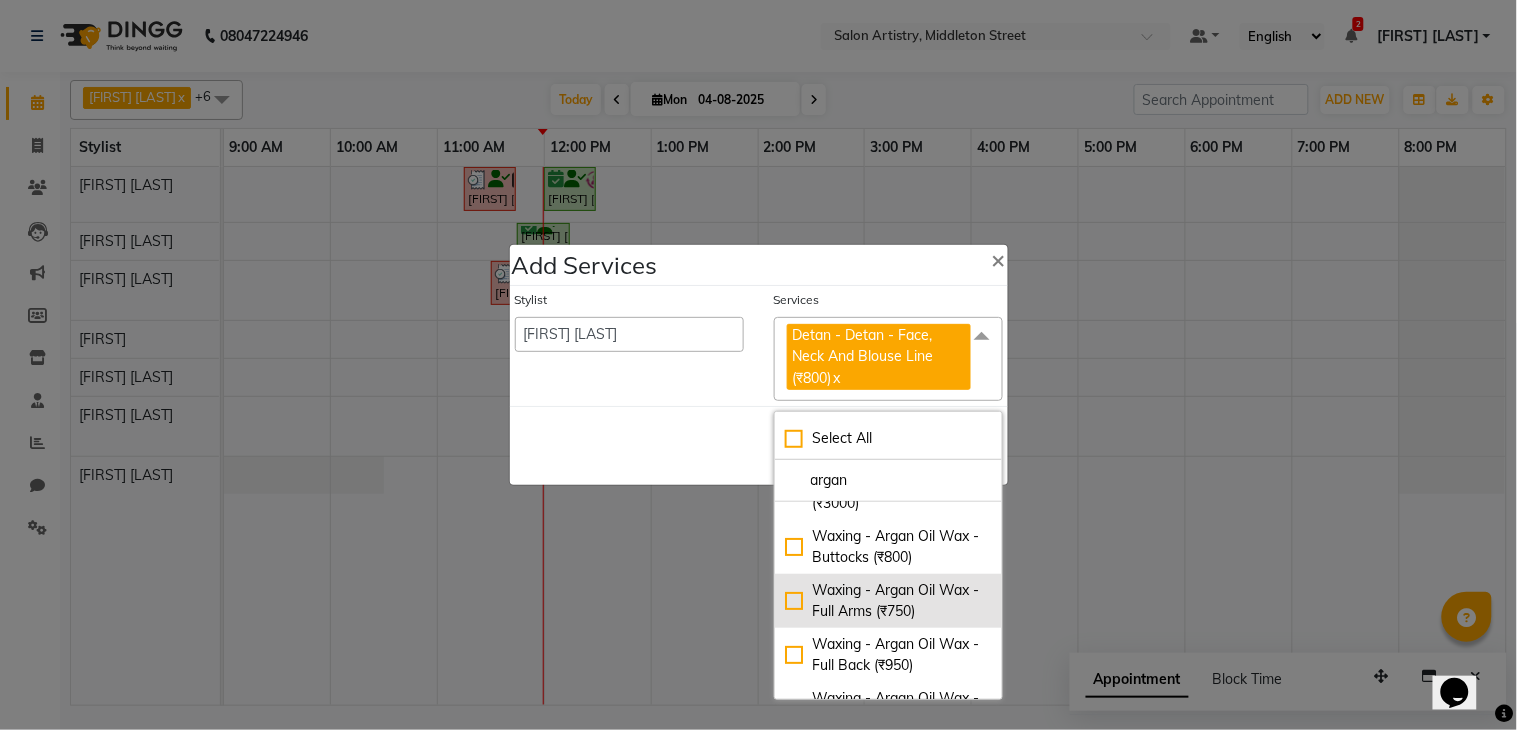 type on "argan" 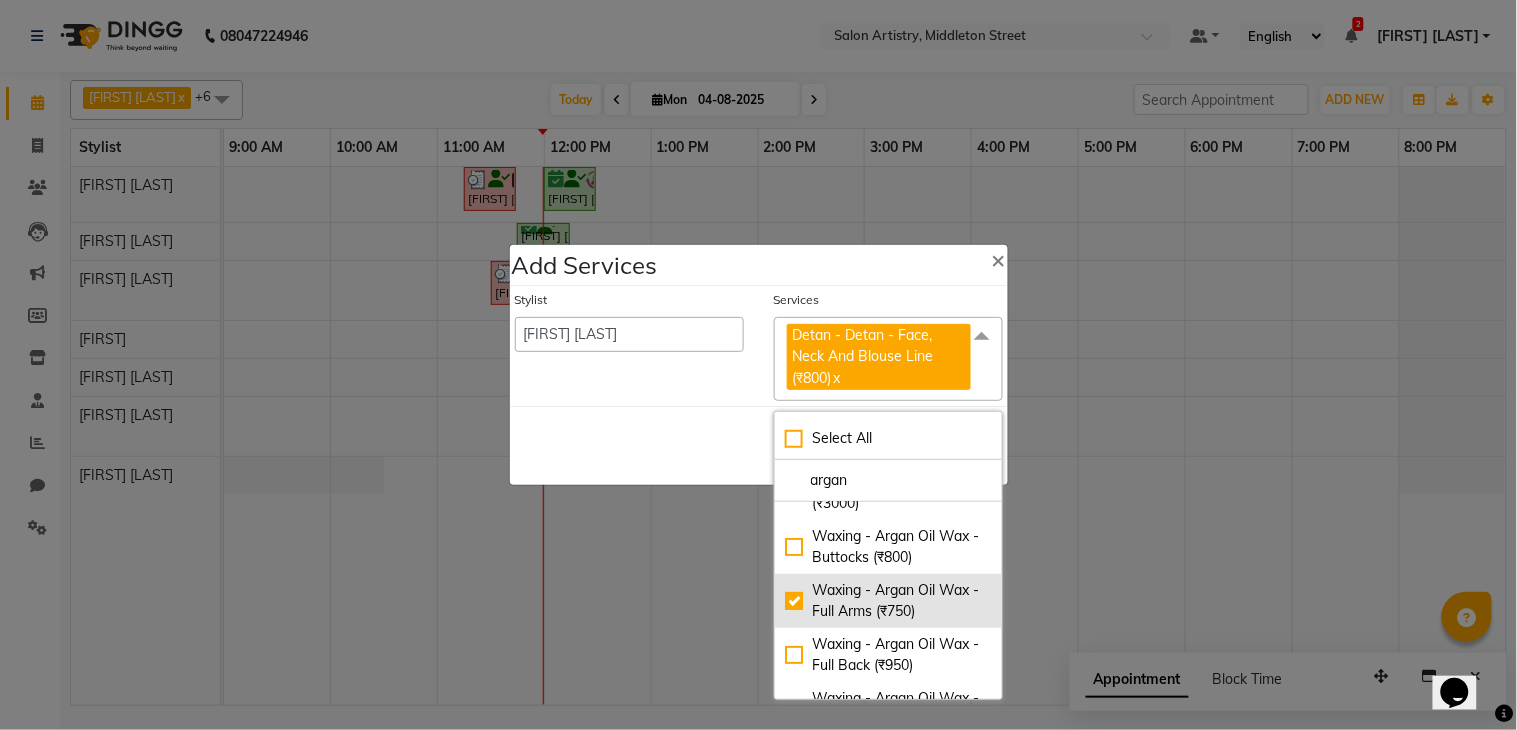 checkbox on "true" 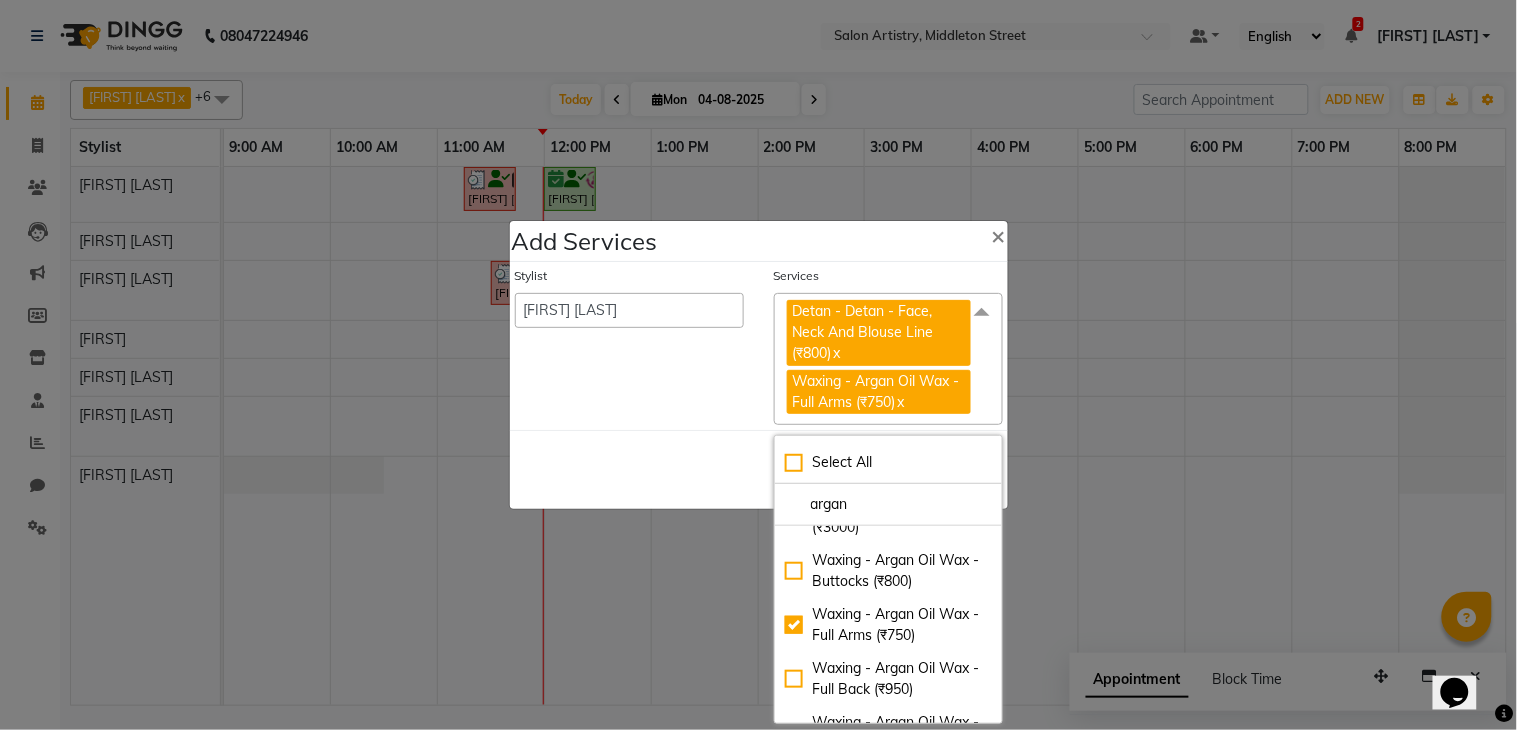 click on "Stylist  Admin   [FIRST] [LAST]   [FIRST] [LAST]   [FIRST] [LAST]   [FIRST] [LAST]   [FIRST] [LAST]   [FIRST] [LAST]   [FIRST] [LAST]   Reception   [FIRST] [LAST]   [FIRST] [LAST]   [FIRST] [LAST]   [FIRST] [LAST]   [FIRST] [LAST]   [FIRST] [LAST]   [FIRST]" 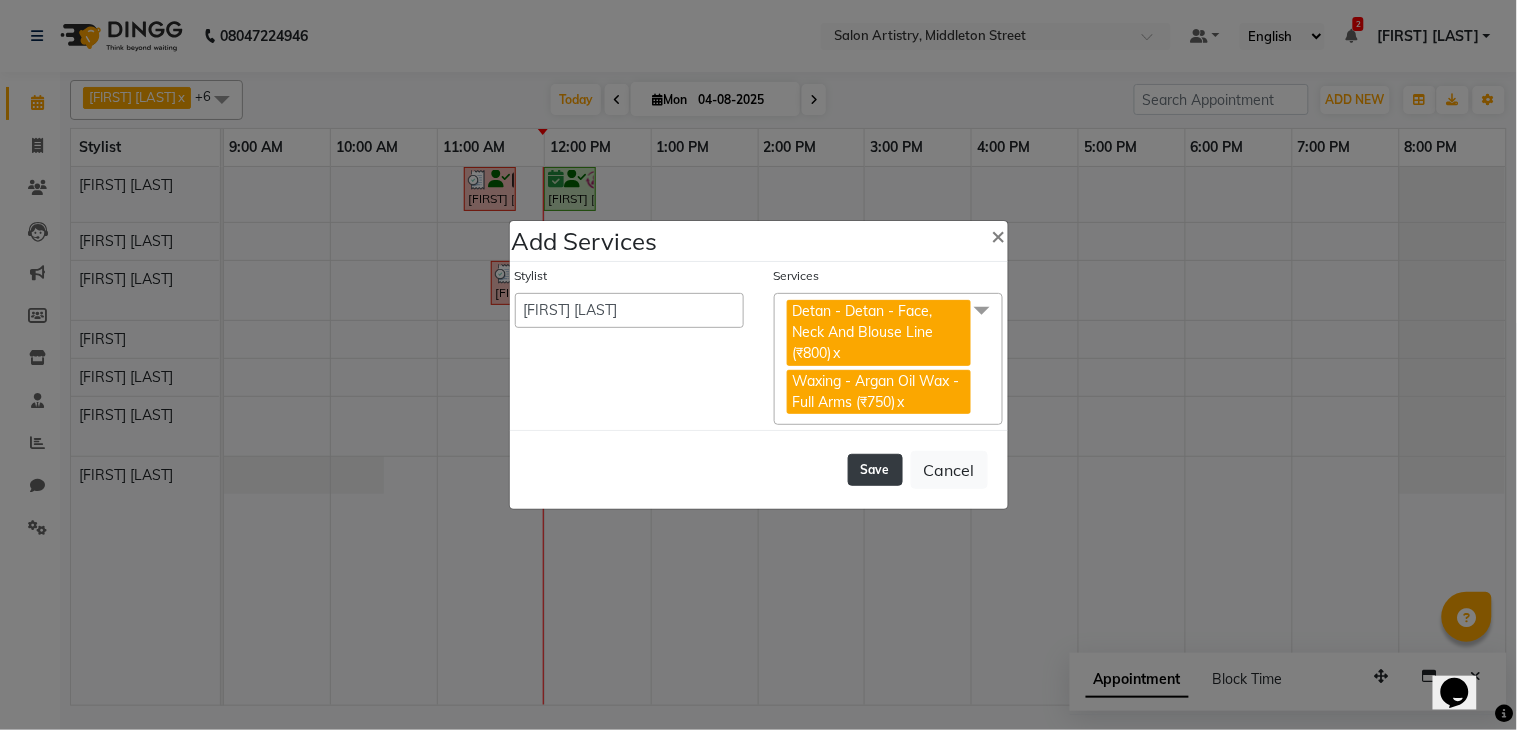 click on "Save" 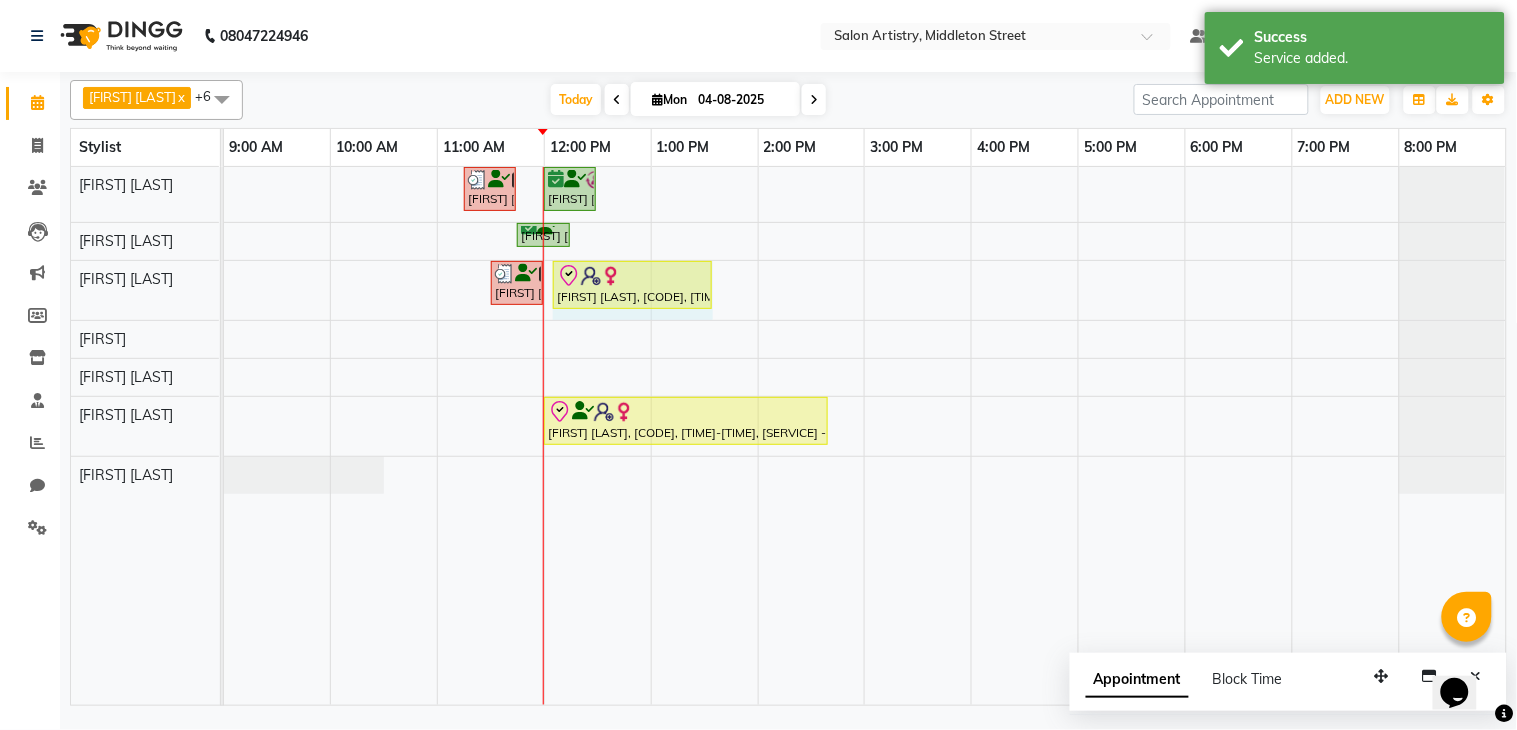 drag, startPoint x: 602, startPoint y: 276, endPoint x: 664, endPoint y: 293, distance: 64.288414 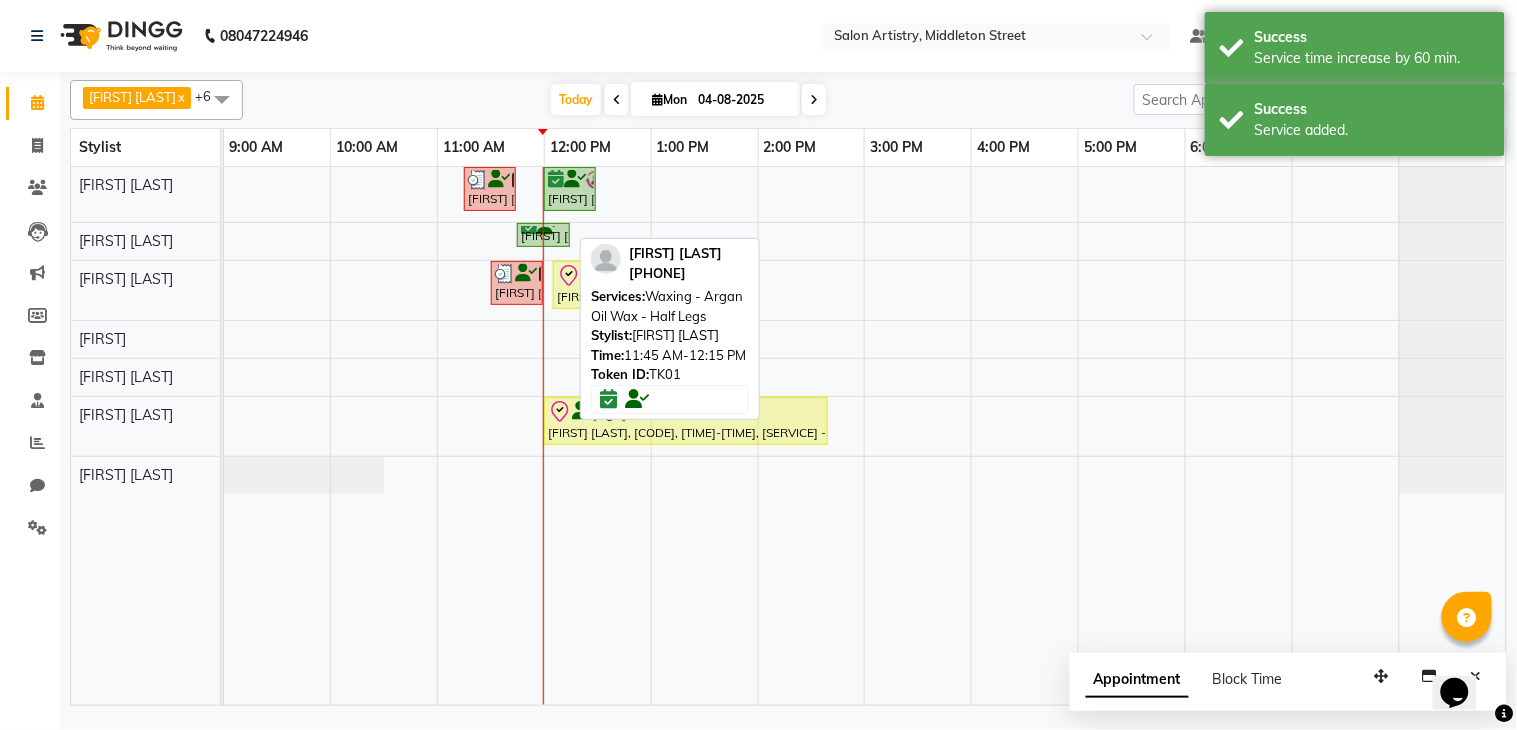 click on "Neena Mukharjee, TK01, 11:45 AM-12:15 PM, Waxing - Argan Oil Wax - Half Legs" at bounding box center (543, 235) 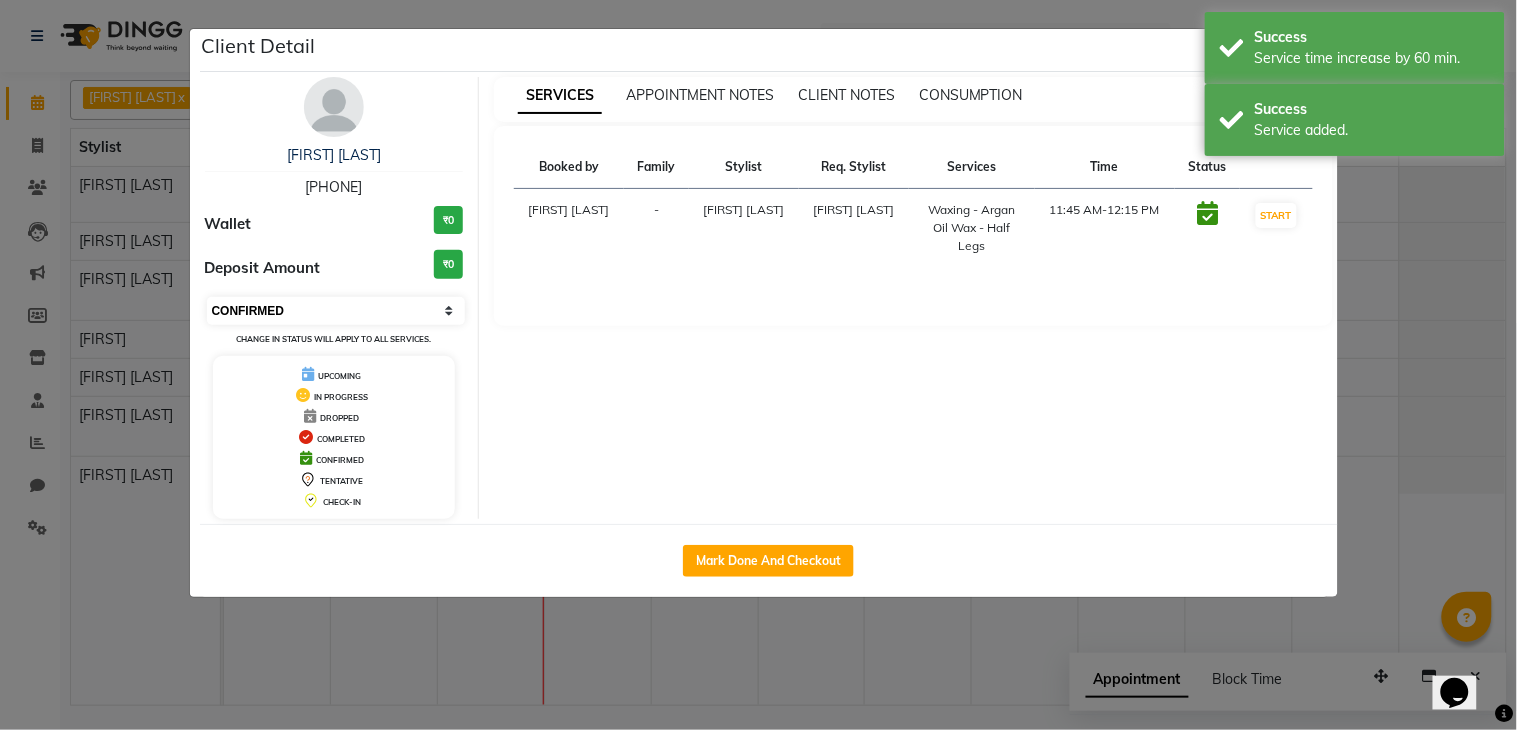 click on "Select IN SERVICE CONFIRMED TENTATIVE CHECK IN MARK DONE DROPPED UPCOMING" at bounding box center [336, 311] 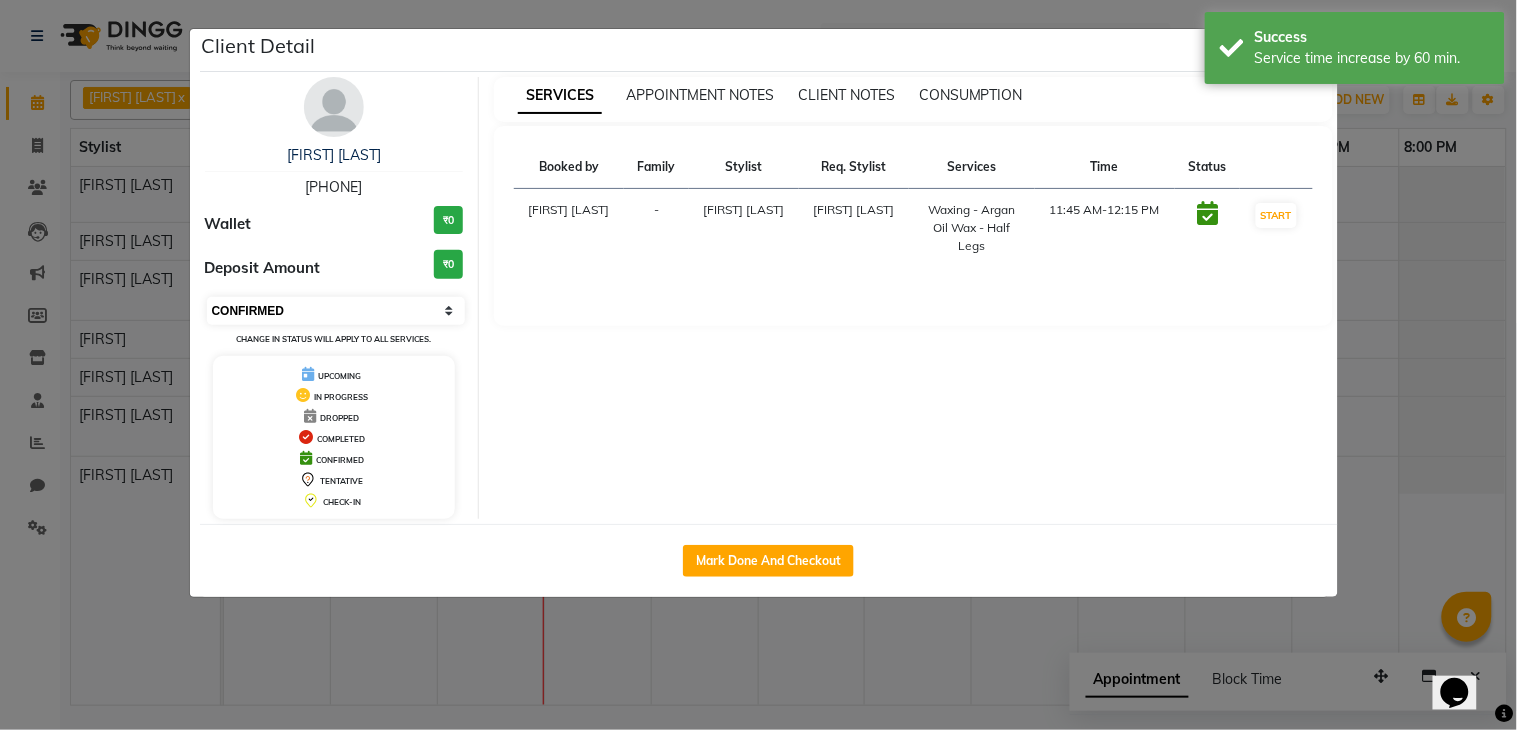 select on "8" 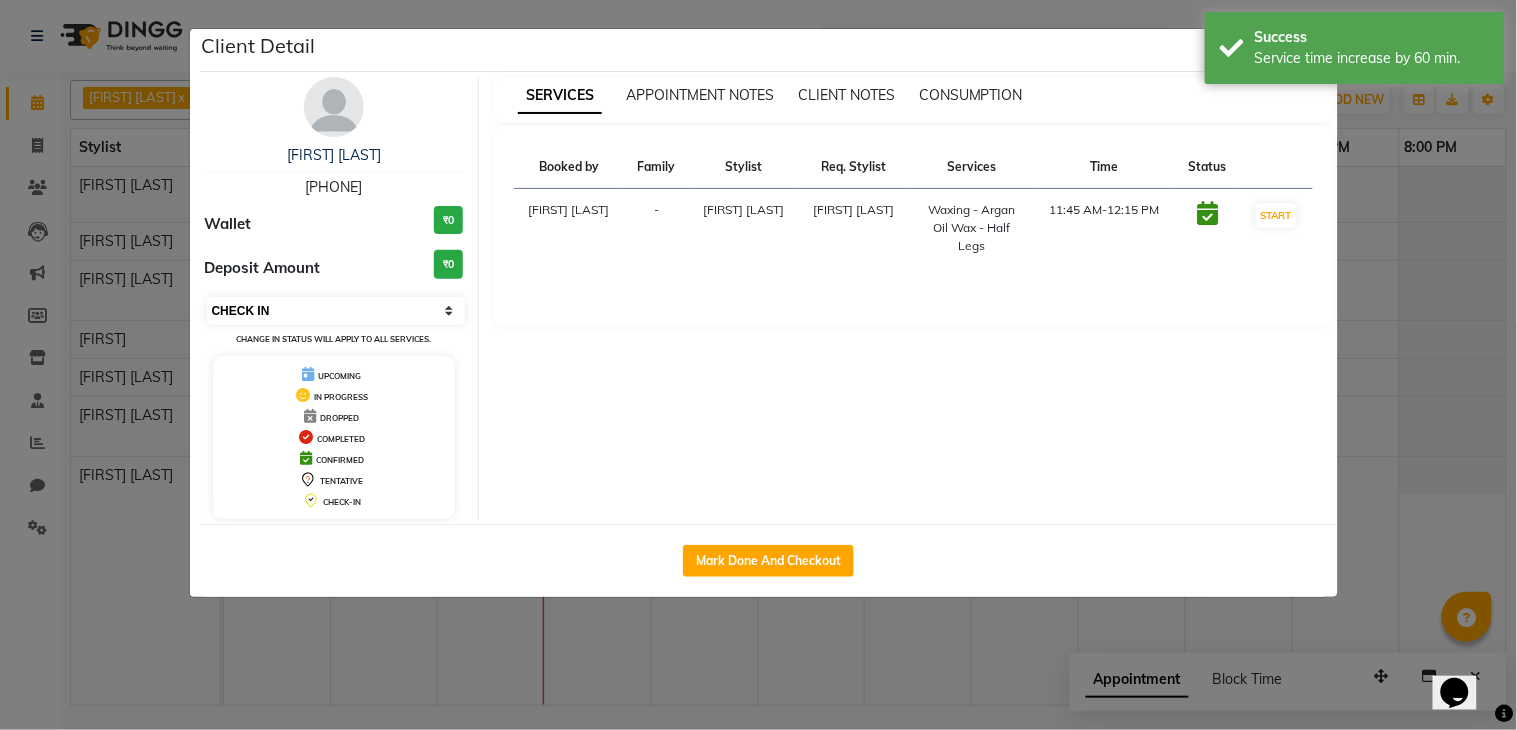 click on "Select IN SERVICE CONFIRMED TENTATIVE CHECK IN MARK DONE DROPPED UPCOMING" at bounding box center [336, 311] 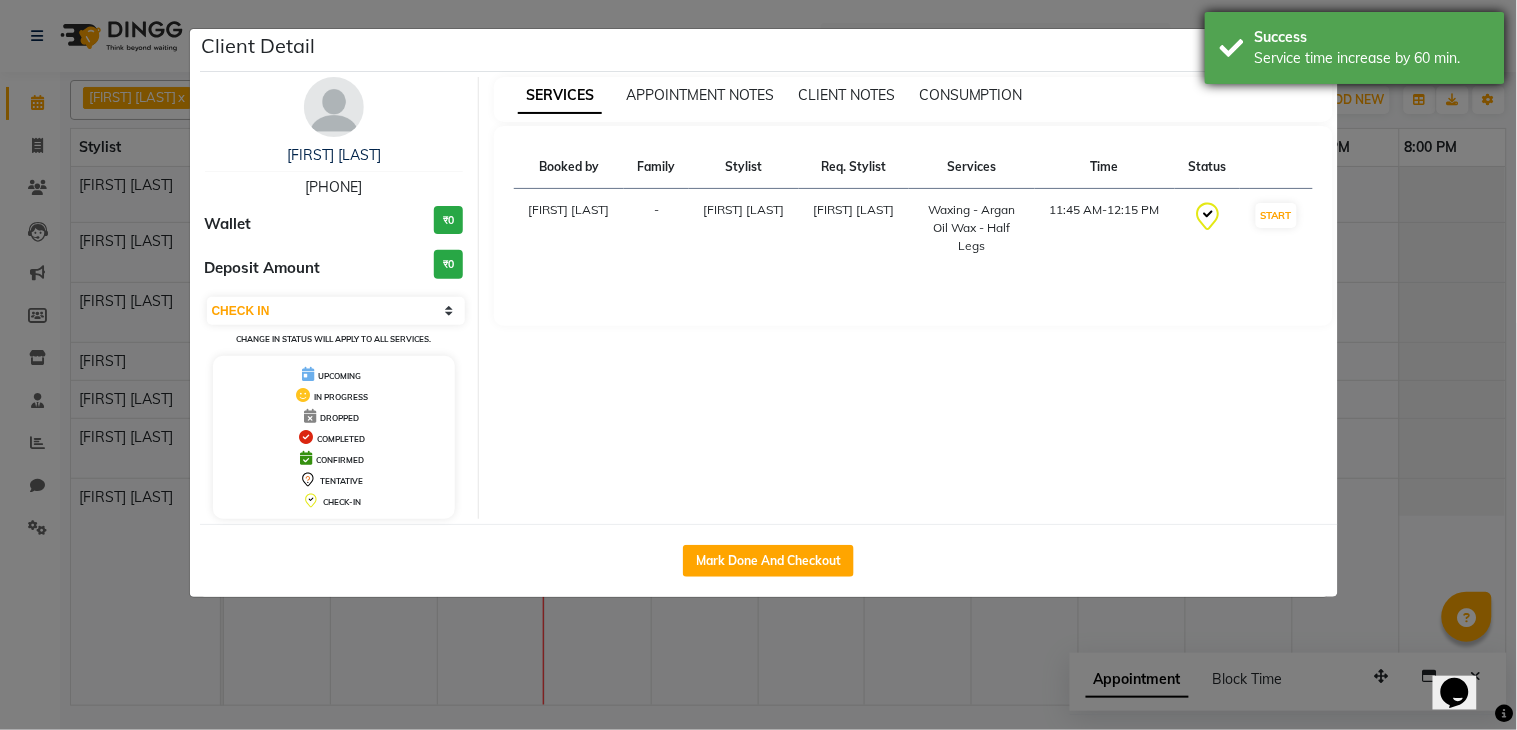 click on "Service time increase by 60 min." at bounding box center (1372, 58) 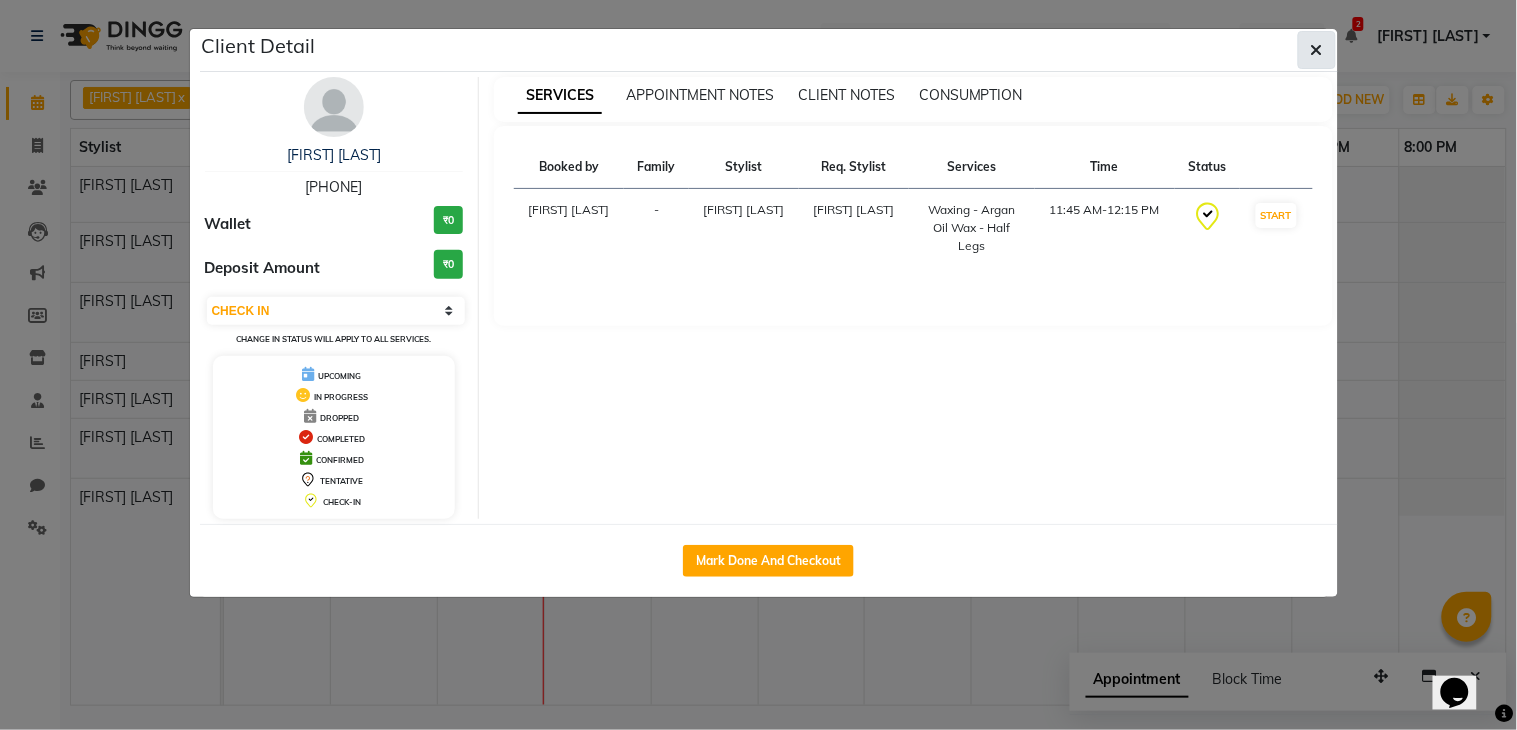 click 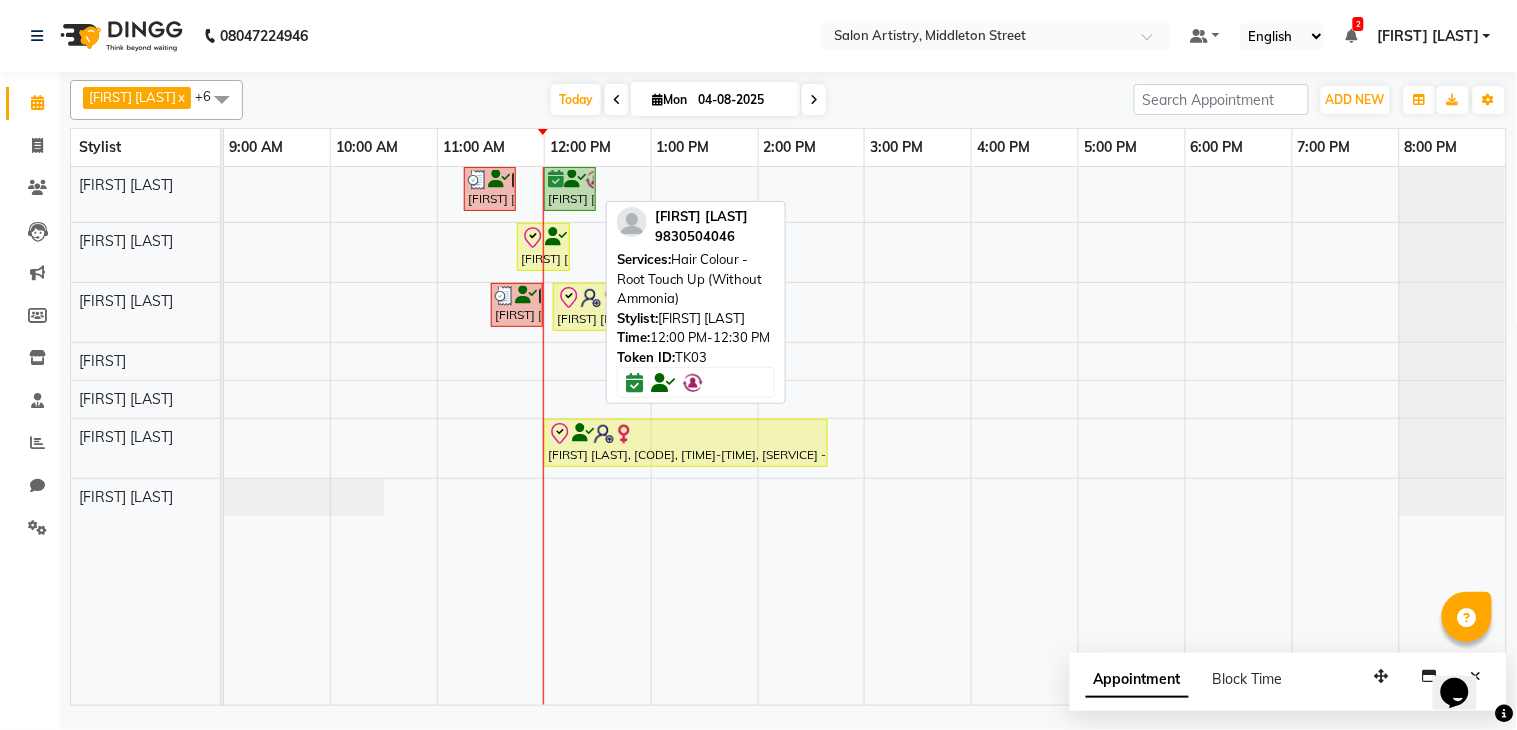 click on "Seama Tantia, TK03, 12:00 PM-12:30 PM, Hair Colour - Root Touch Up (Without Ammonia)" at bounding box center (570, 189) 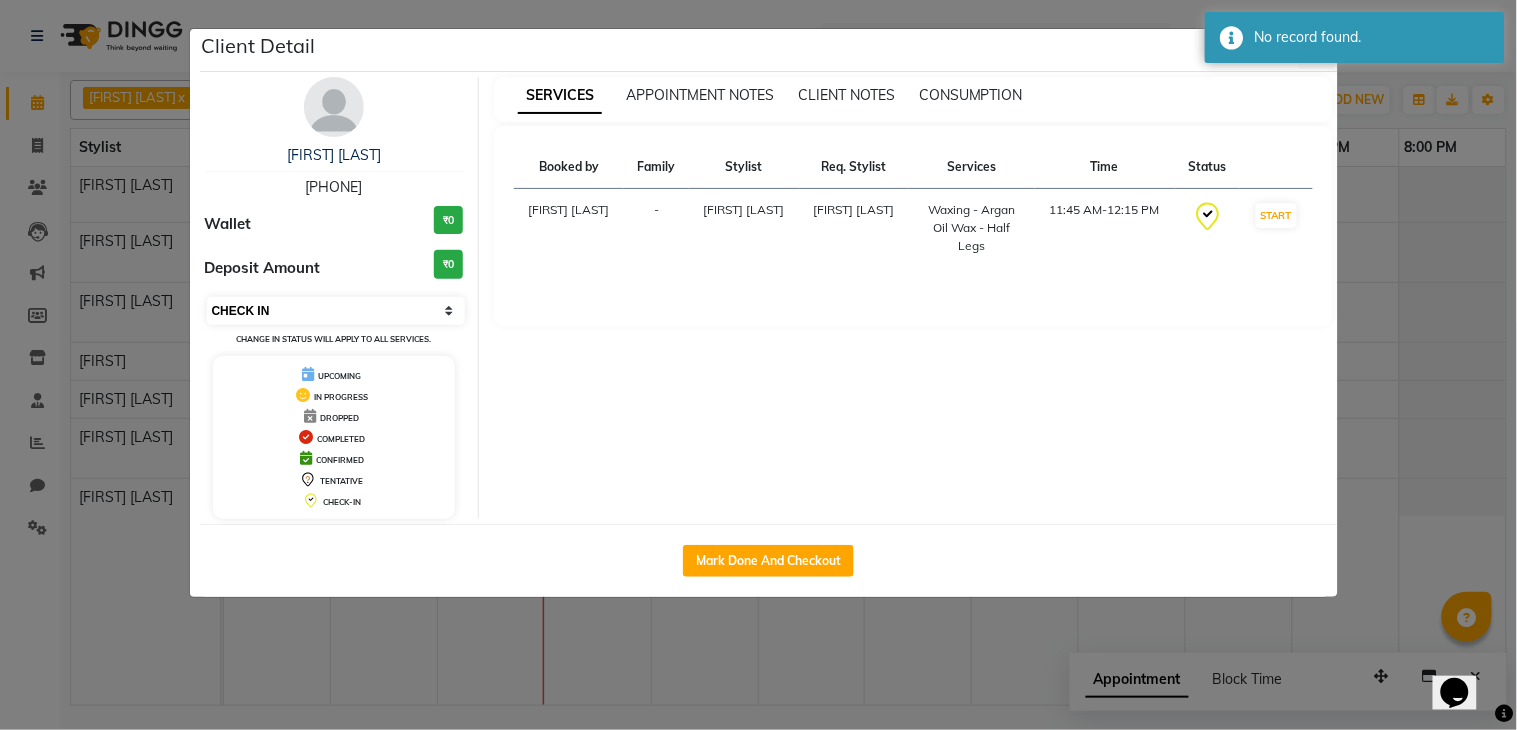 click on "Select IN SERVICE CONFIRMED TENTATIVE CHECK IN MARK DONE DROPPED UPCOMING" at bounding box center (336, 311) 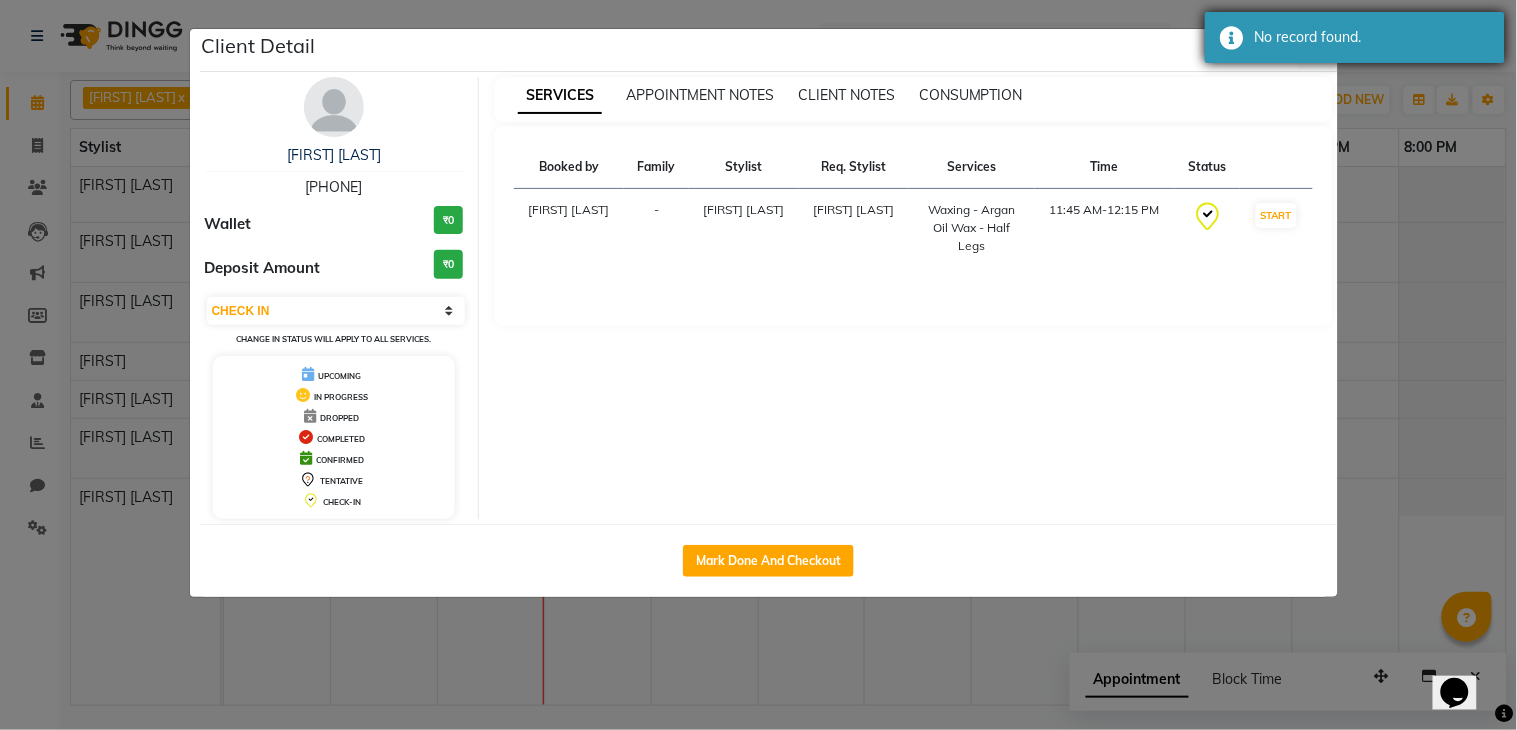 click on "No record found." at bounding box center [1372, 37] 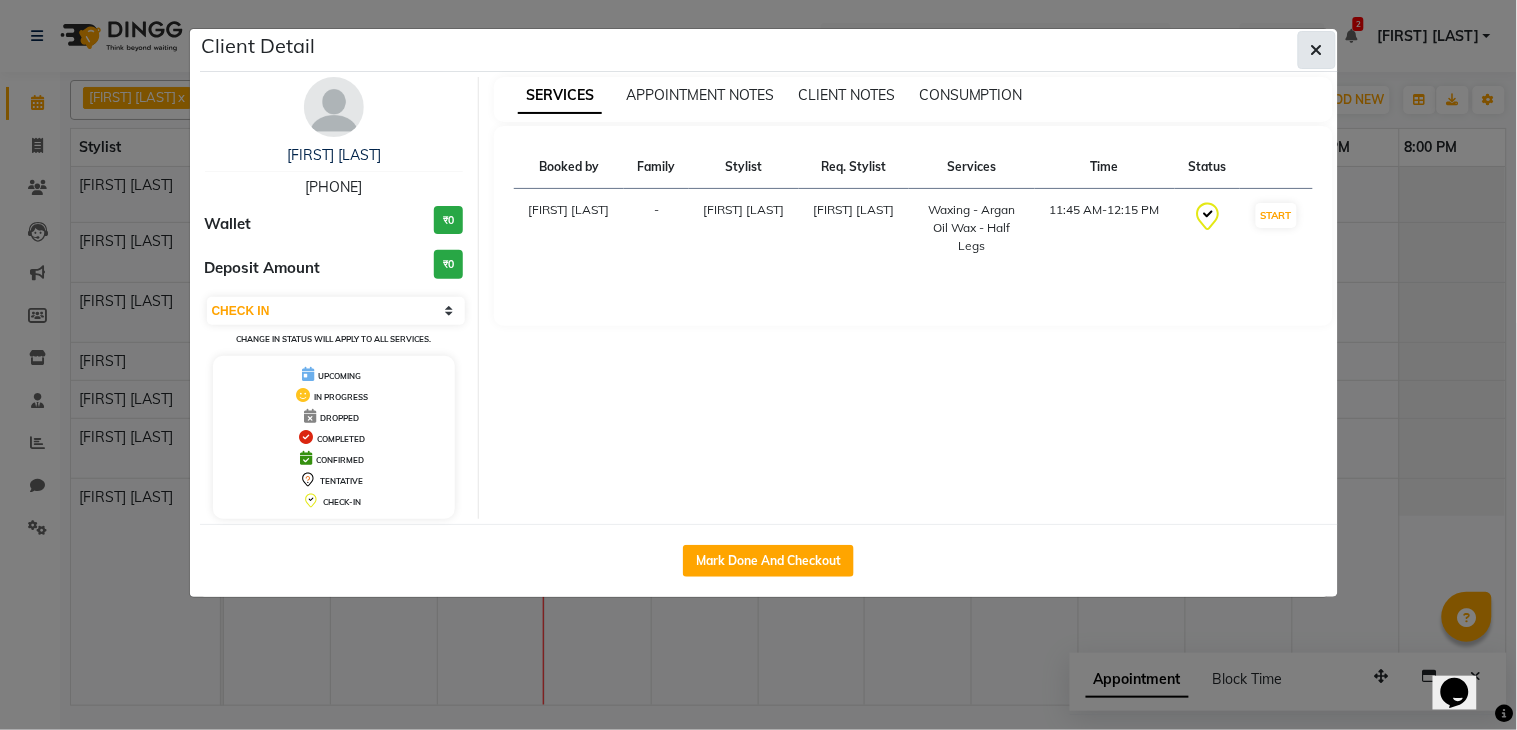 click 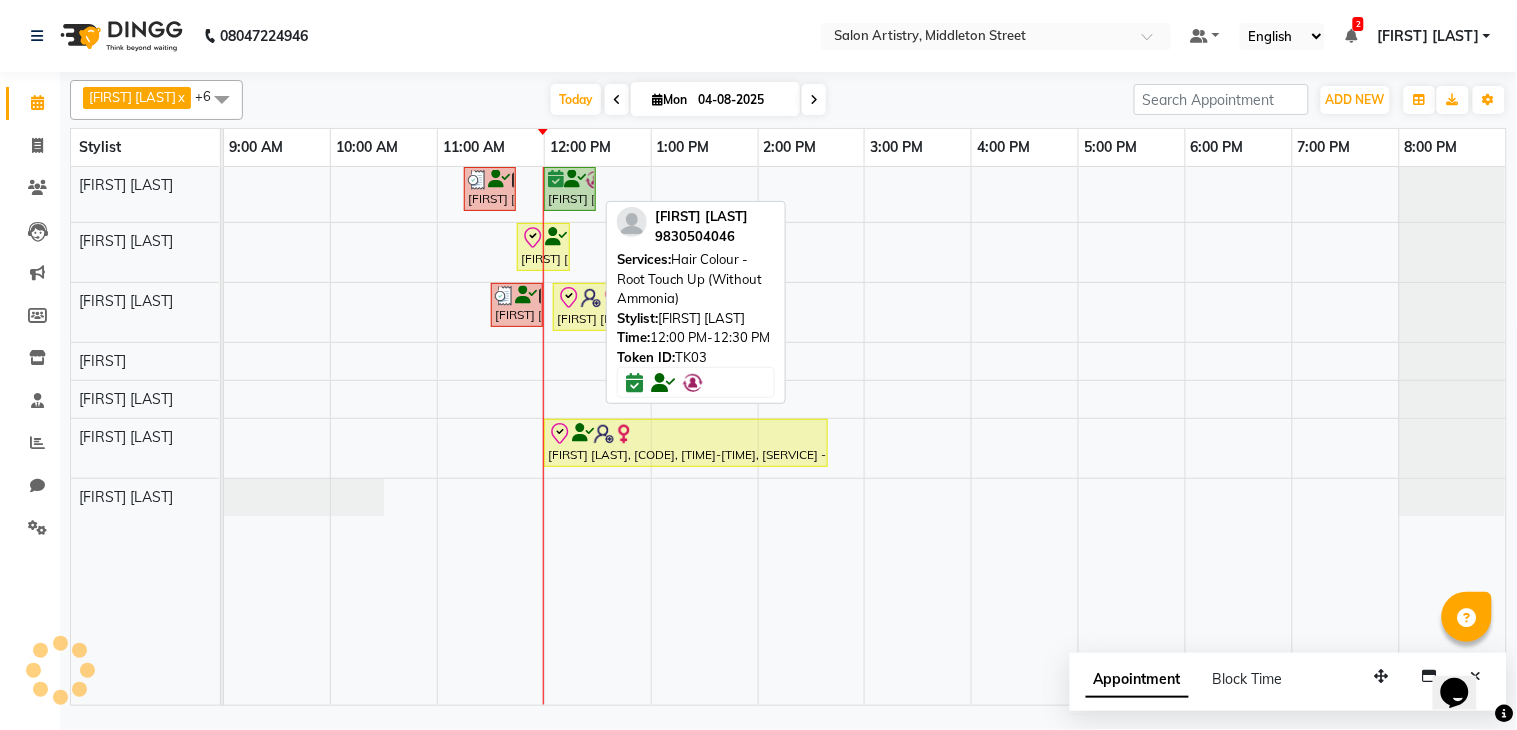 click on "Seama Tantia, TK03, 12:00 PM-12:30 PM, Hair Colour - Root Touch Up (Without Ammonia)" at bounding box center (570, 189) 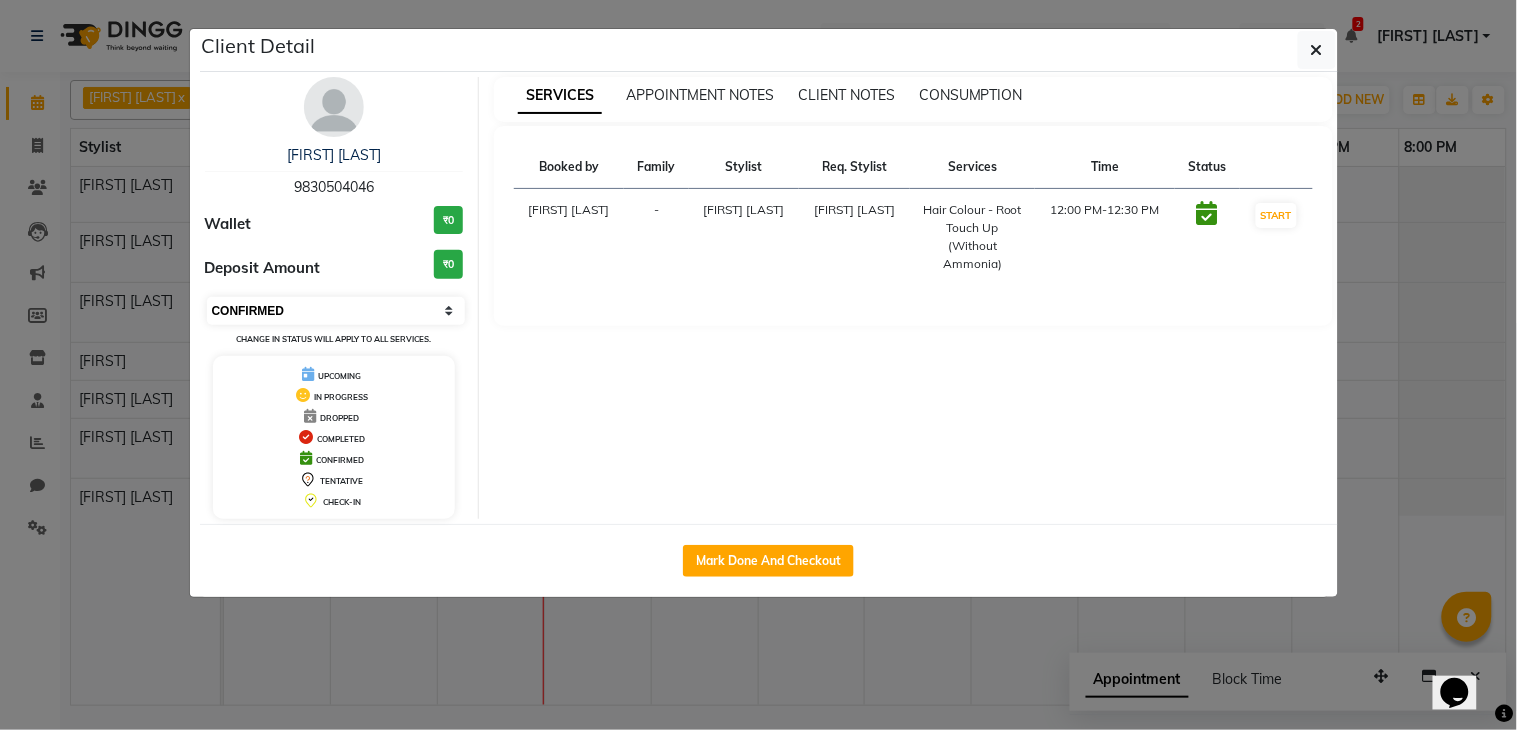 click on "Select IN SERVICE CONFIRMED TENTATIVE CHECK IN MARK DONE DROPPED UPCOMING" at bounding box center [336, 311] 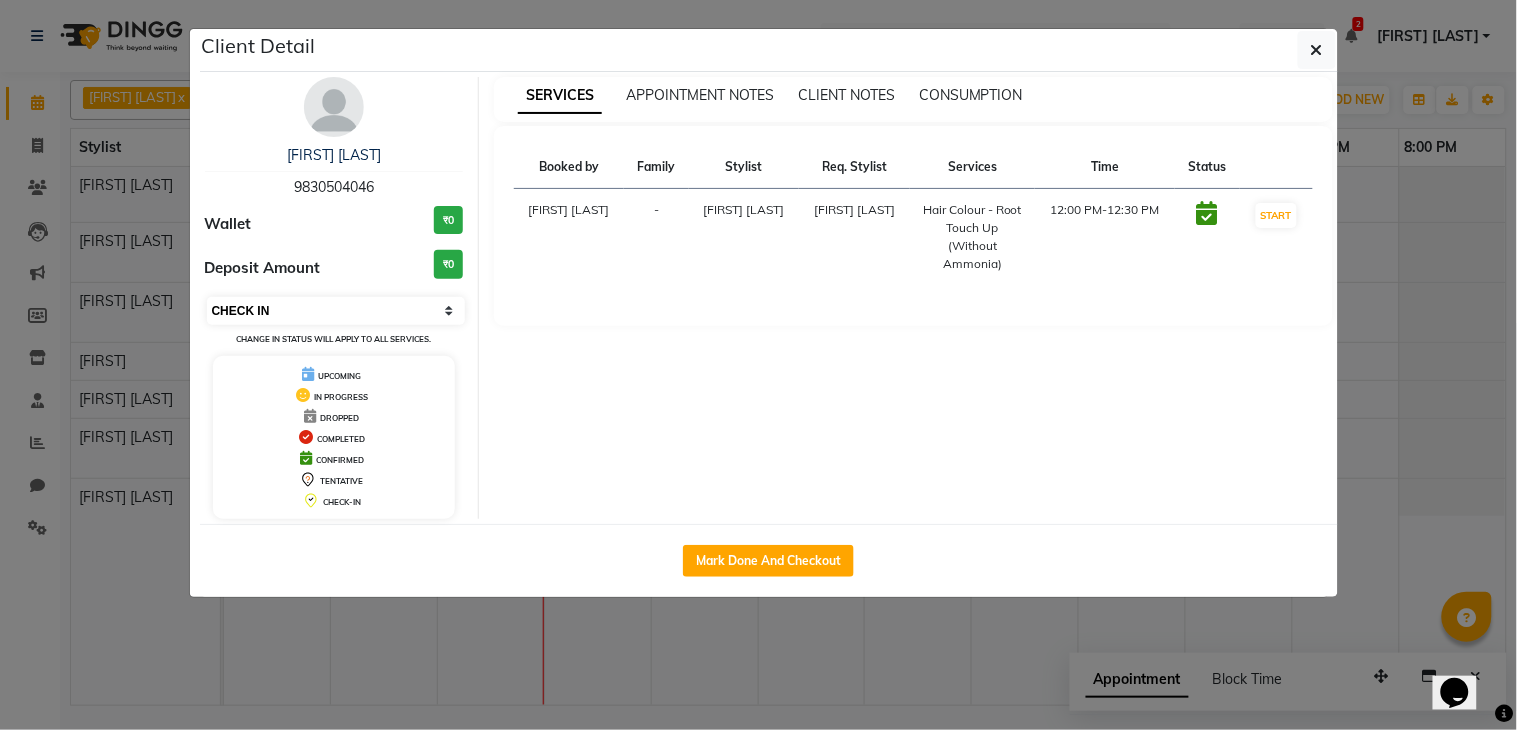 click on "Select IN SERVICE CONFIRMED TENTATIVE CHECK IN MARK DONE DROPPED UPCOMING" at bounding box center (336, 311) 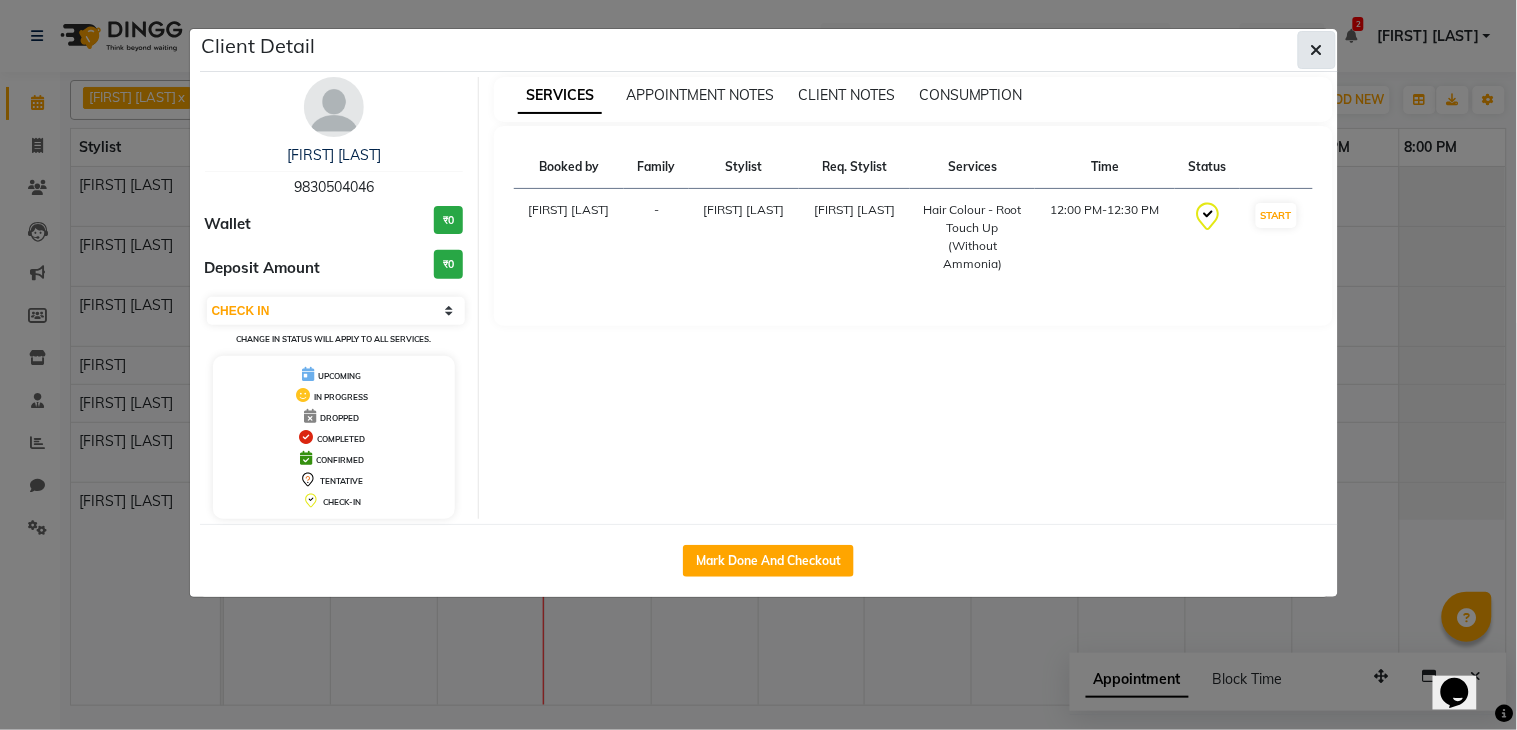 click 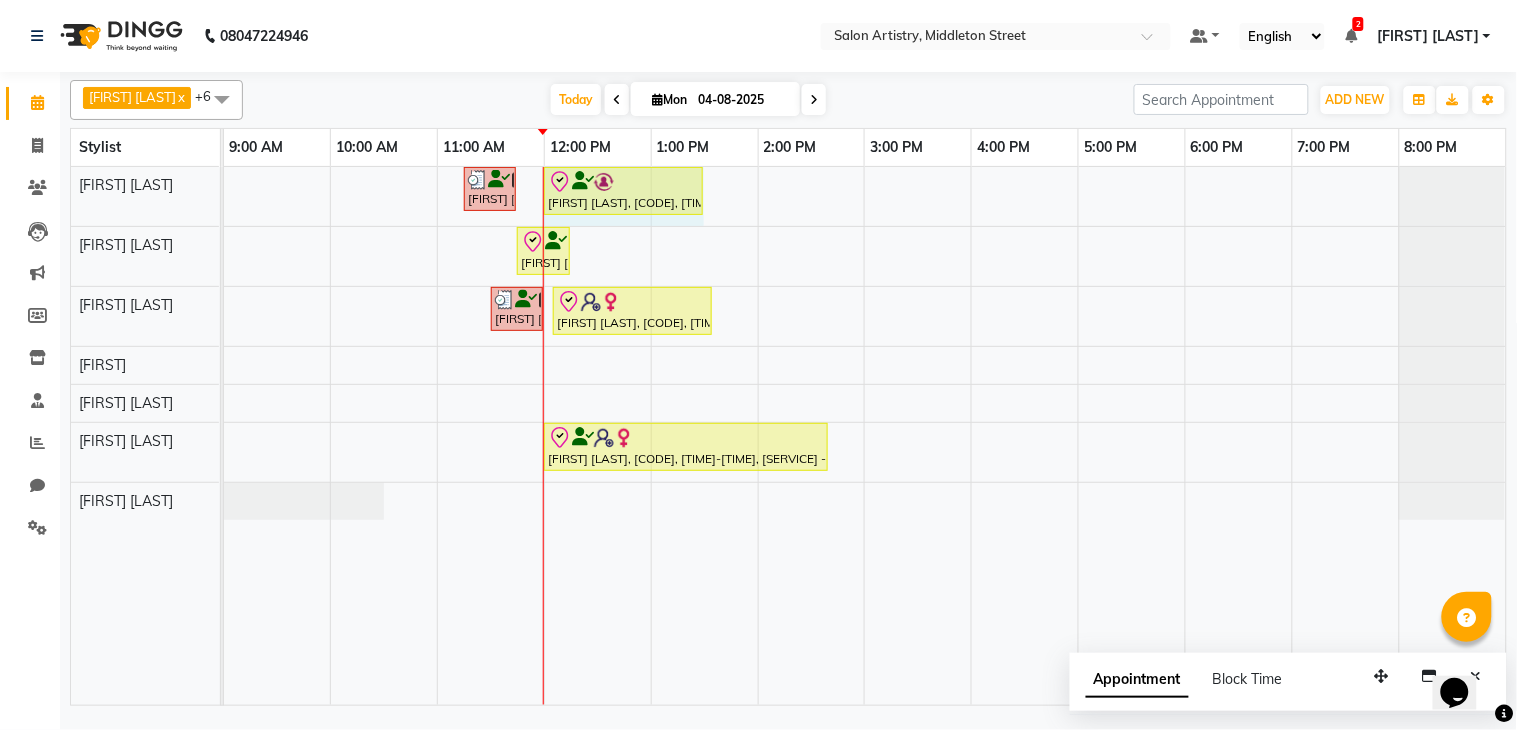 drag, startPoint x: 595, startPoint y: 198, endPoint x: 664, endPoint y: 207, distance: 69.58448 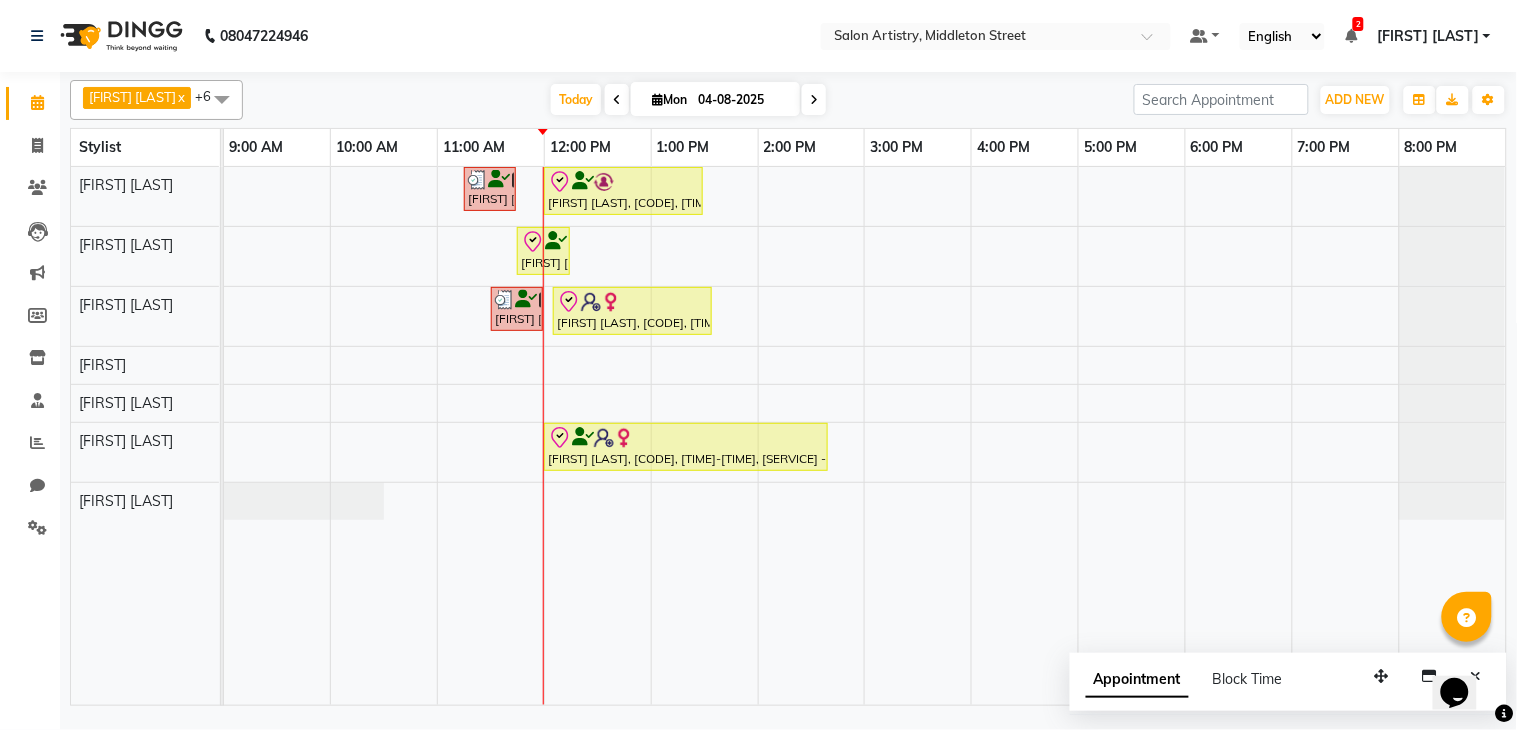 click at bounding box center [814, 100] 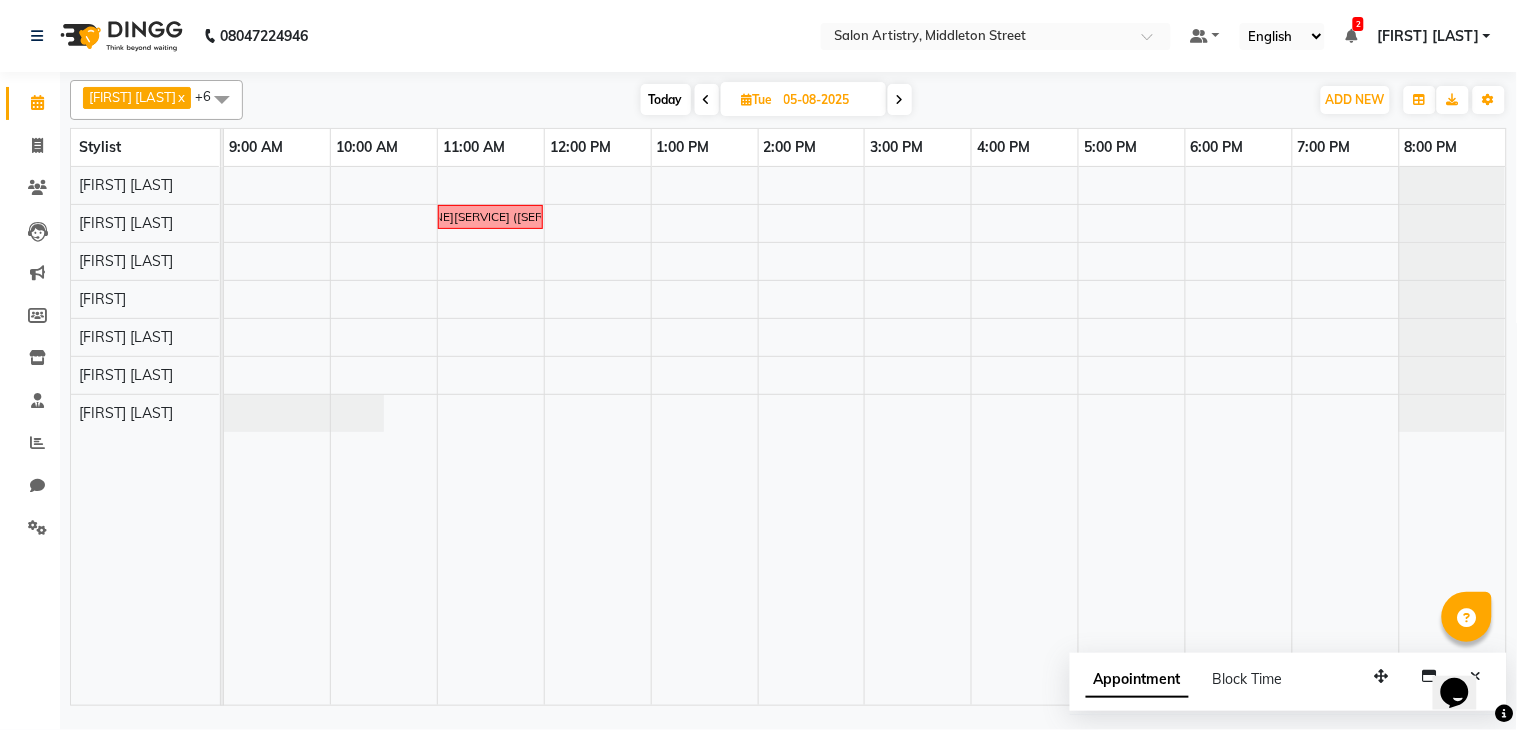 click at bounding box center (222, 99) 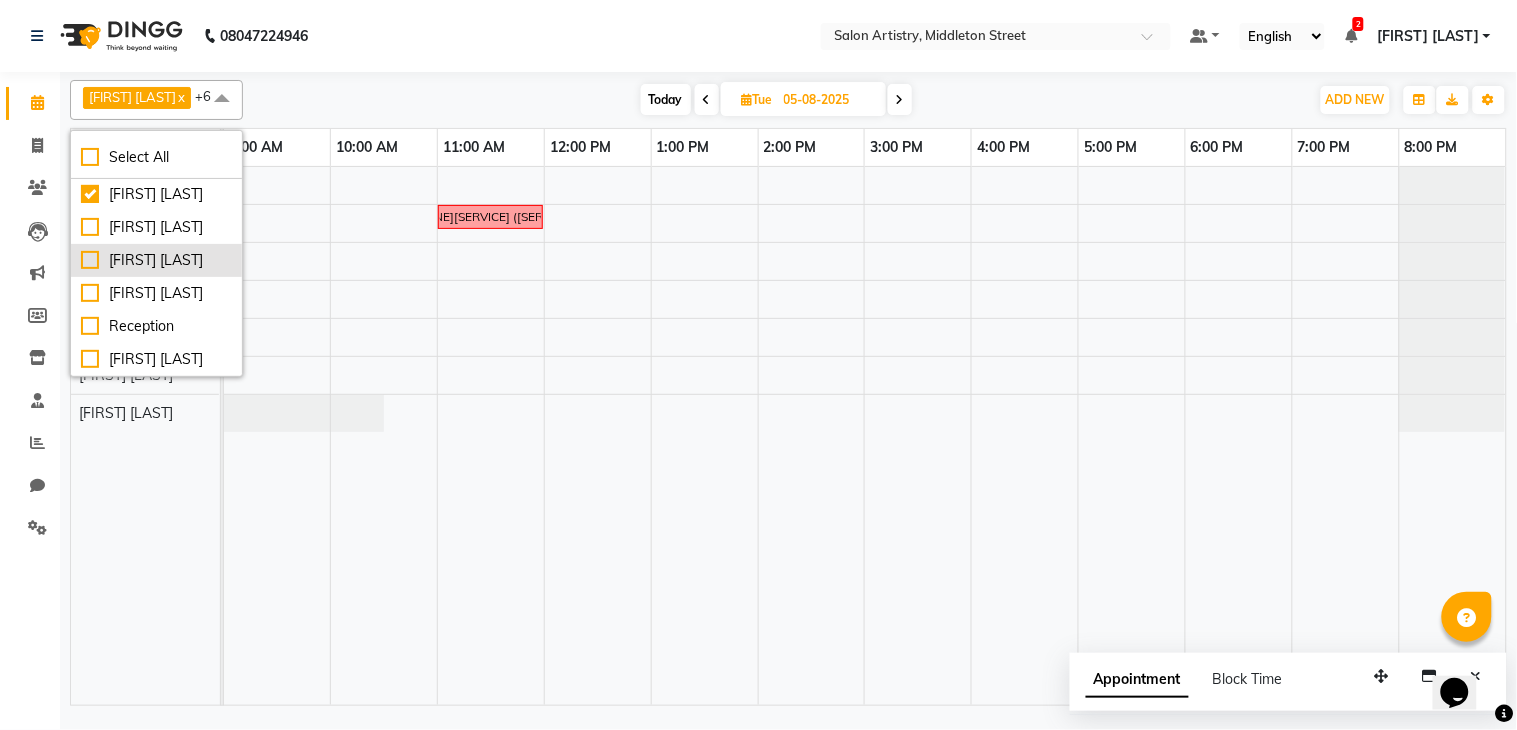 scroll, scrollTop: 423, scrollLeft: 0, axis: vertical 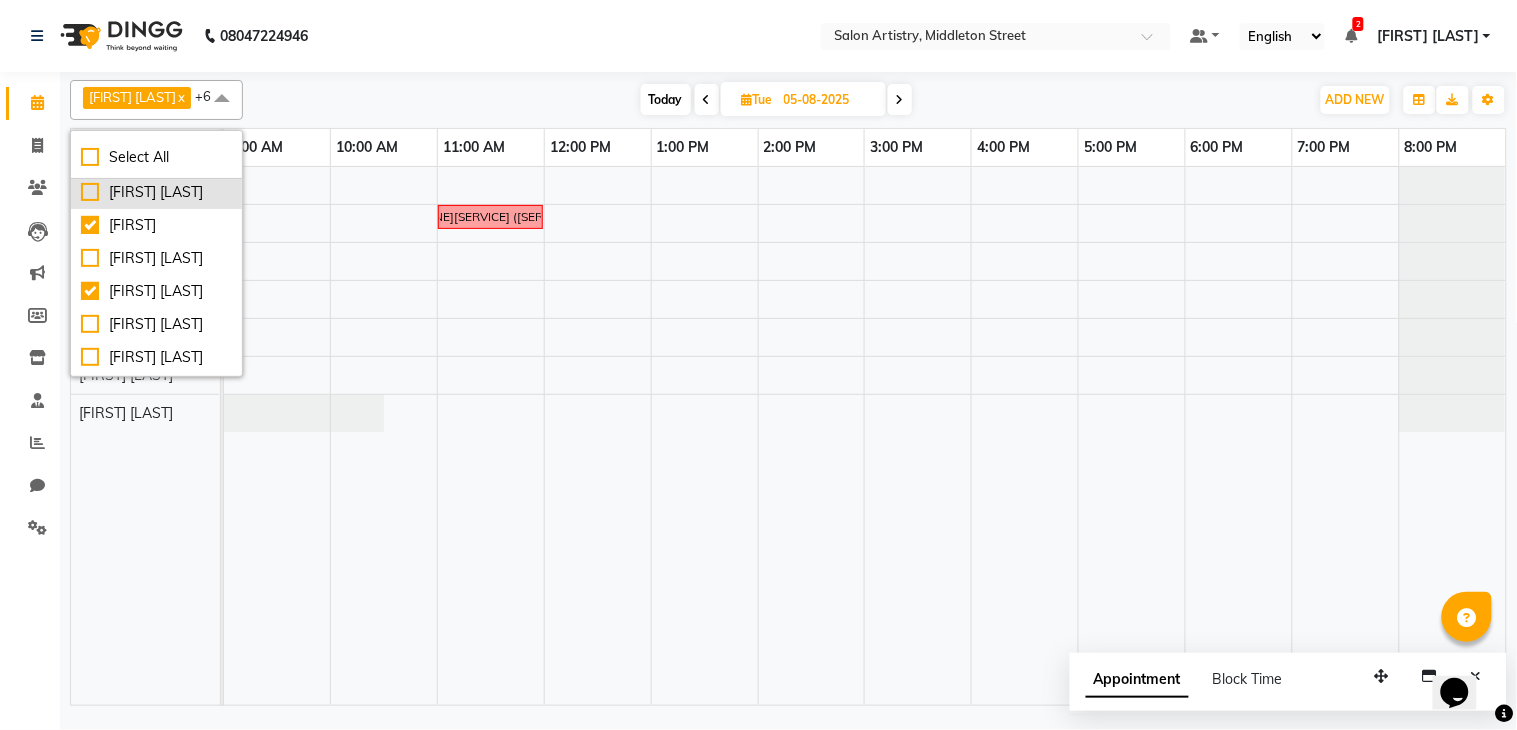 click on "[PERSON] [PERSON]" at bounding box center (156, 192) 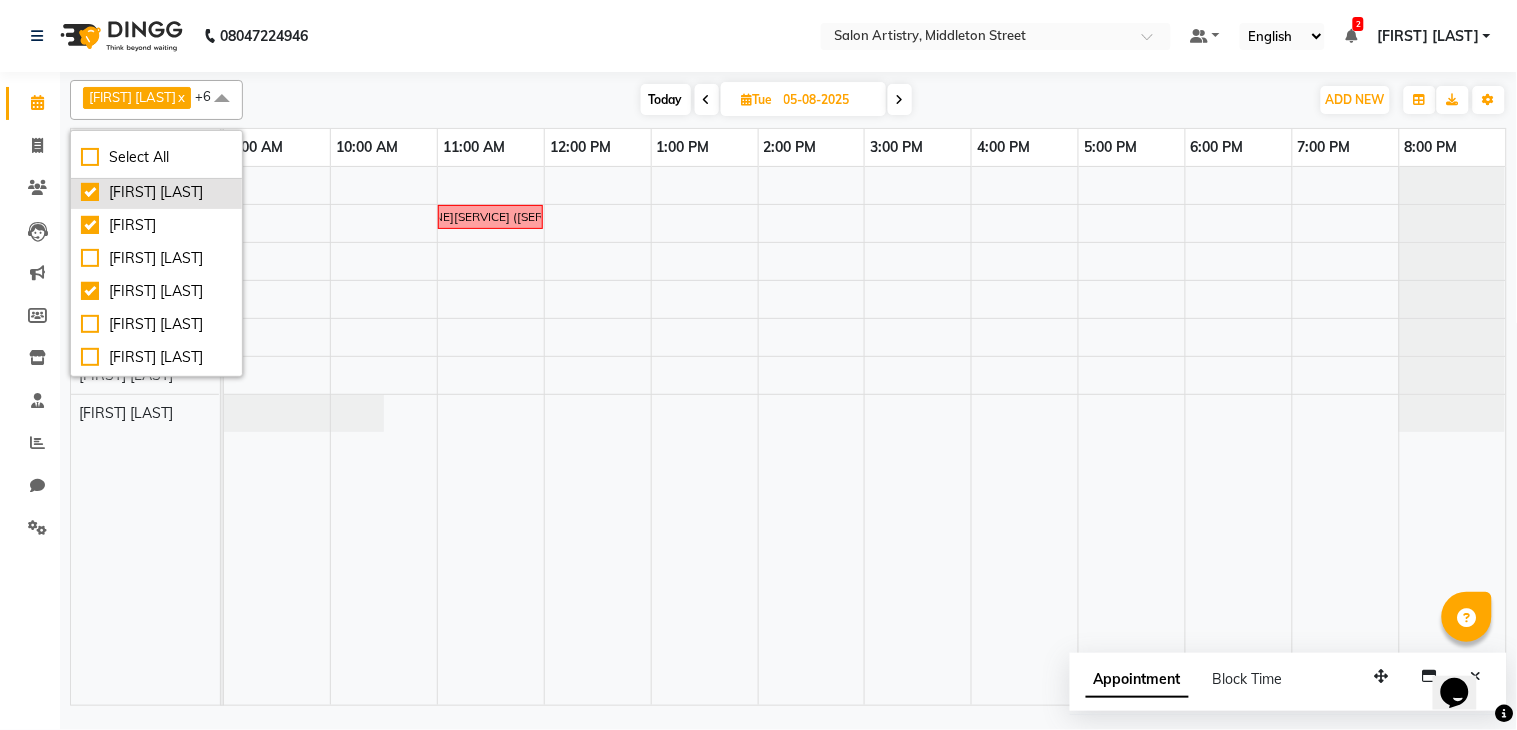 checkbox on "true" 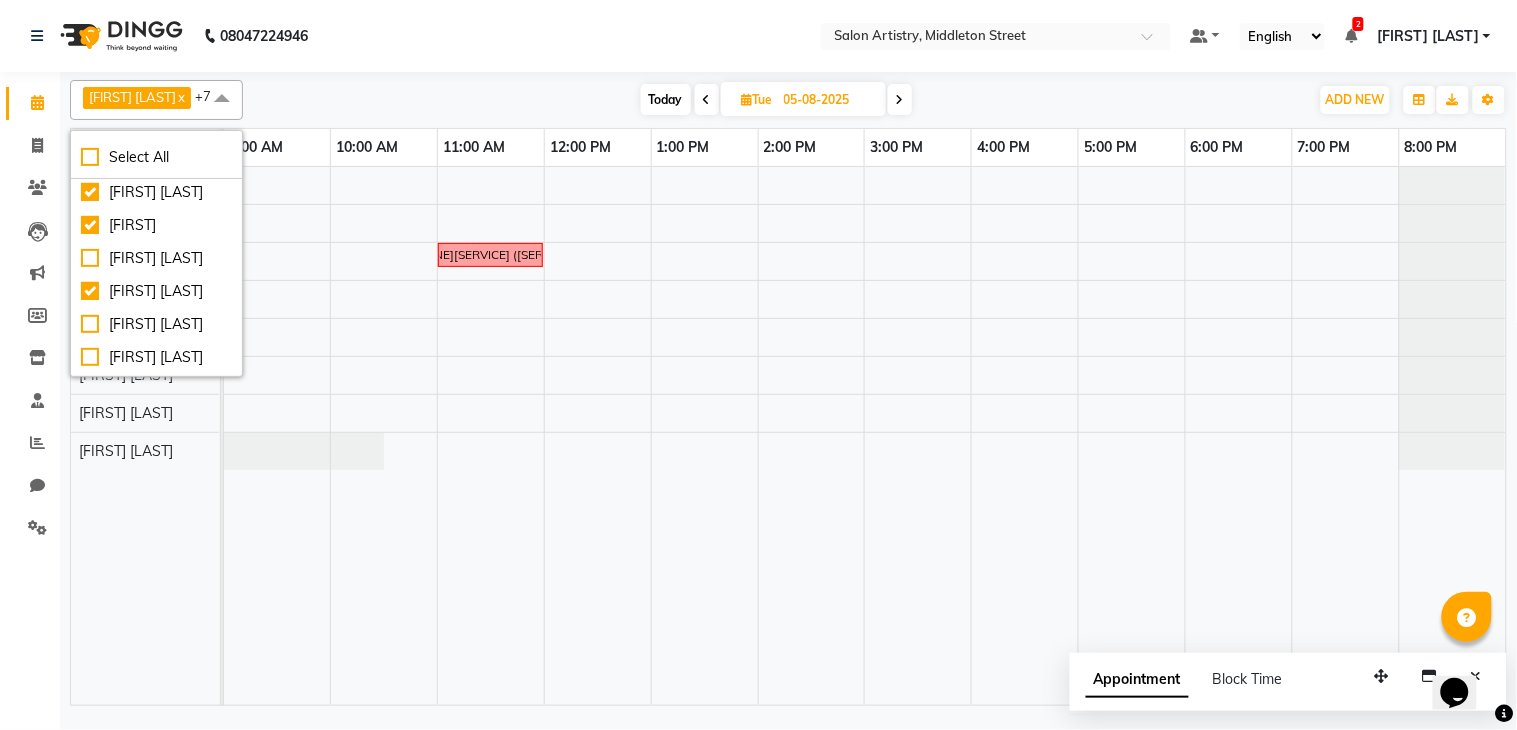 click on "08047224946 Select Location ×  Salon Artistry, Middleton Street Default Panel My Panel English ENGLISH Español العربية मराठी हिंदी ગુજરાતી தமிழ் 中文 2 Notifications nothing to show Mannu Kumar Gupta Manage Profile Change Password Sign out  Version:3.15.11" 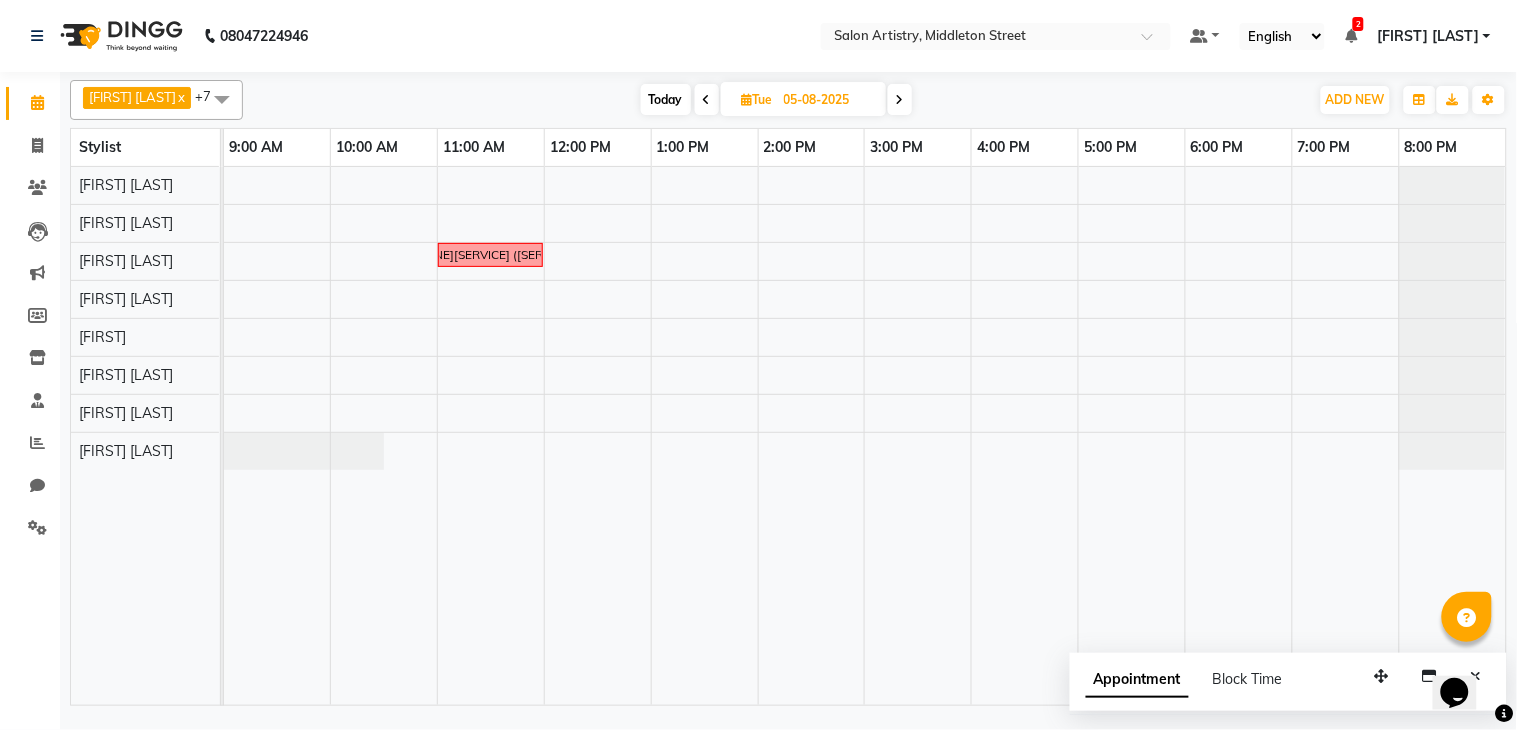 click on "[PHONE][PHONE] Cut - Hair Cut (Sr Stylist) (Wash & Conditioning" at bounding box center [865, 436] 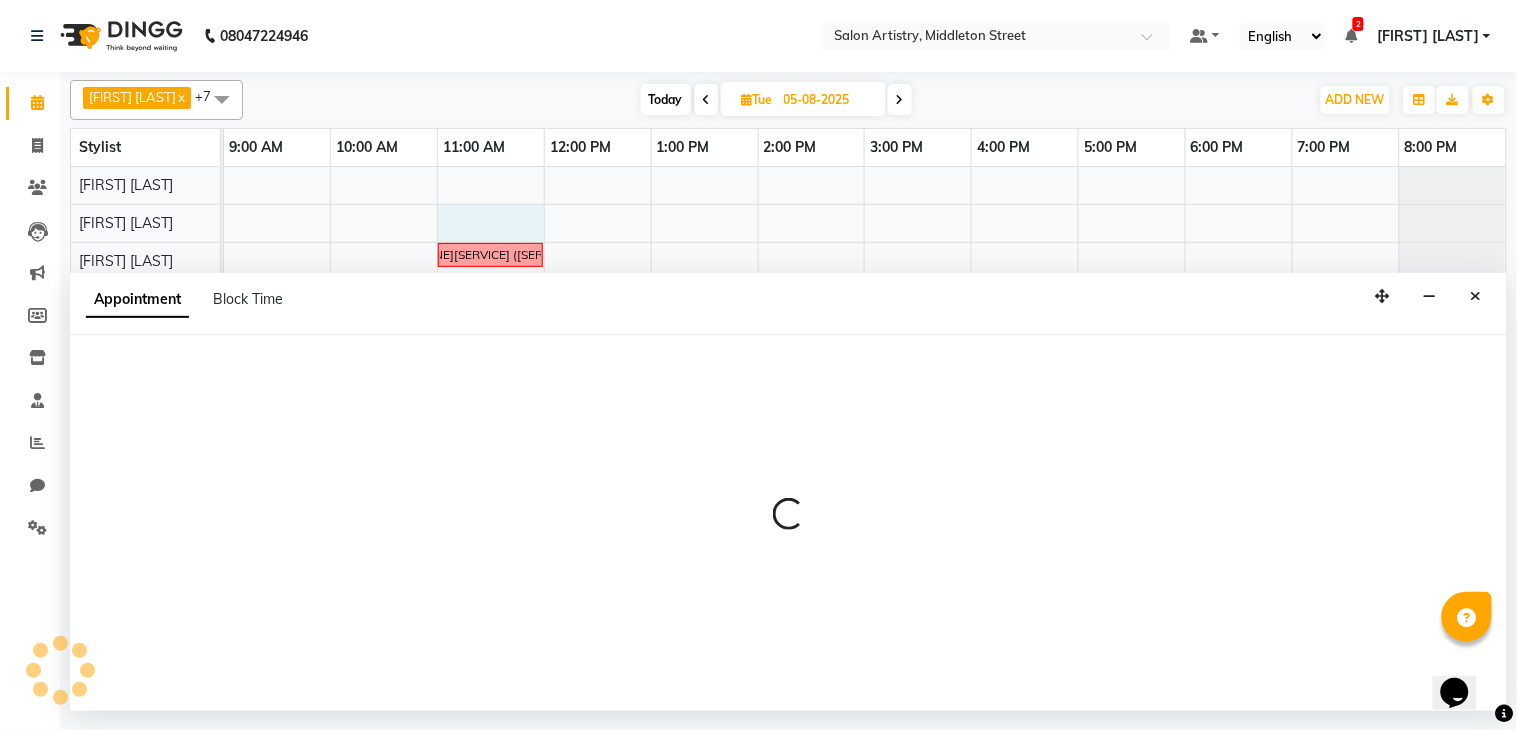 select on "79859" 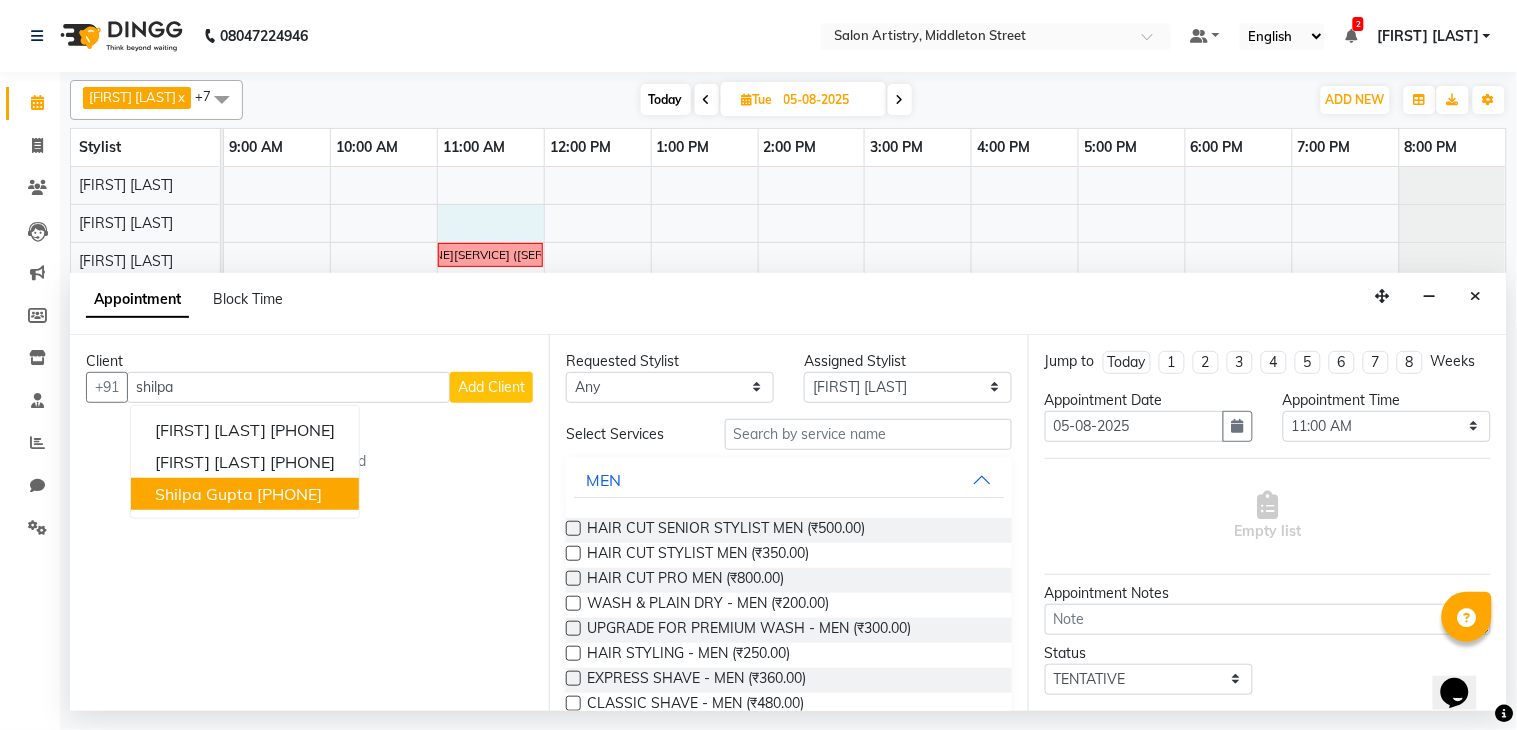 click on "Shilpa Gupta  9831140484" at bounding box center (245, 494) 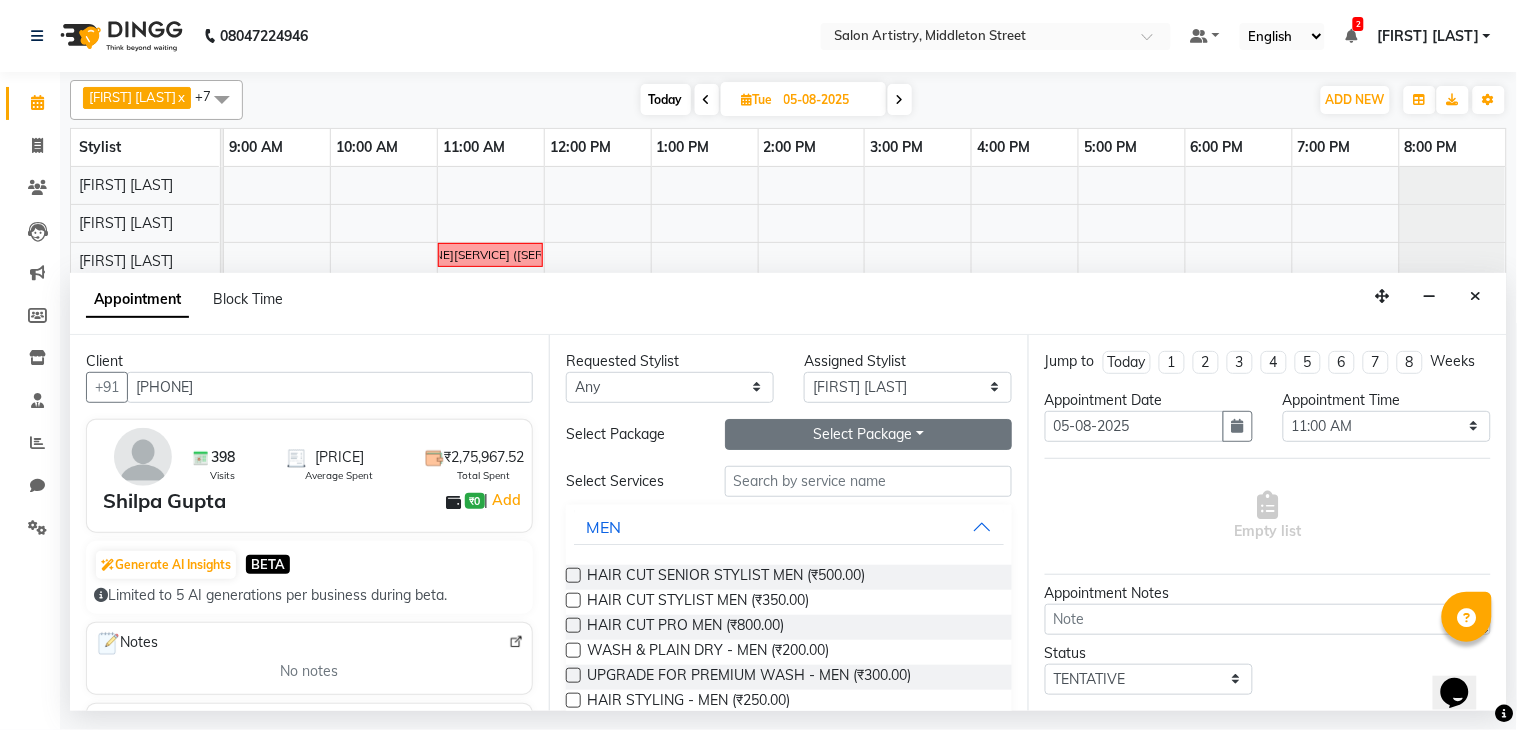type on "9831140484" 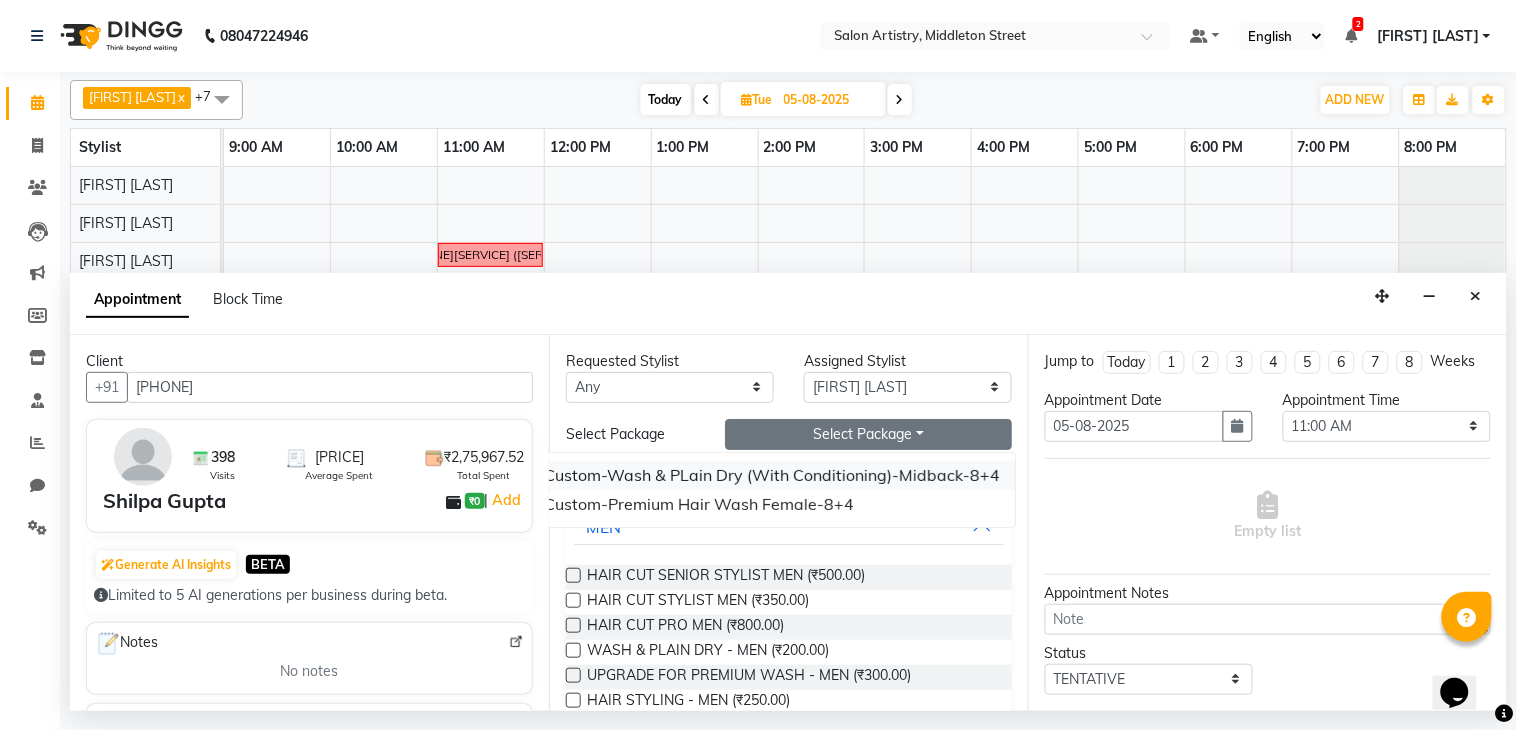 click on "Custom-Wash & PLain Dry (With Conditioning)-Midback-8+4" at bounding box center [772, 475] 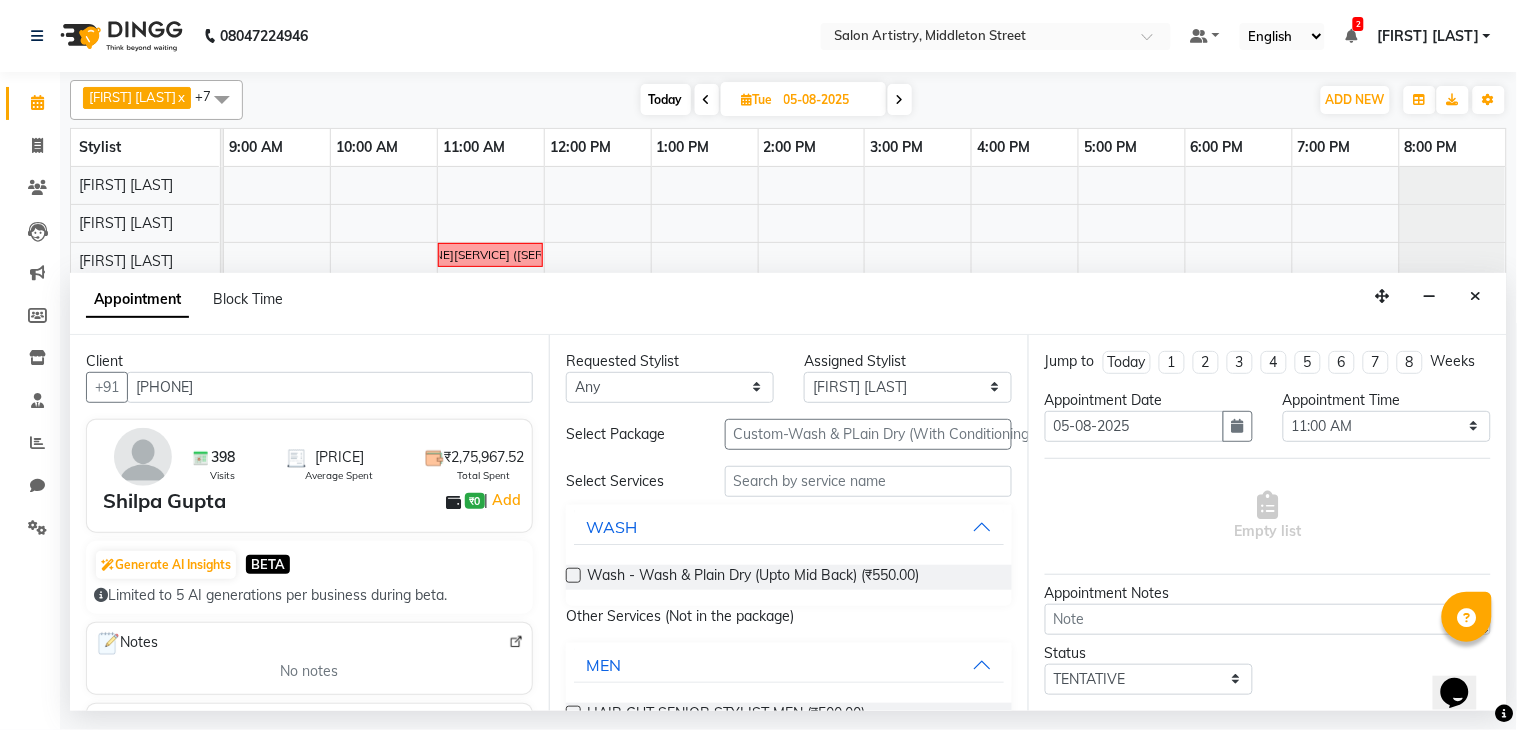 click at bounding box center [573, 575] 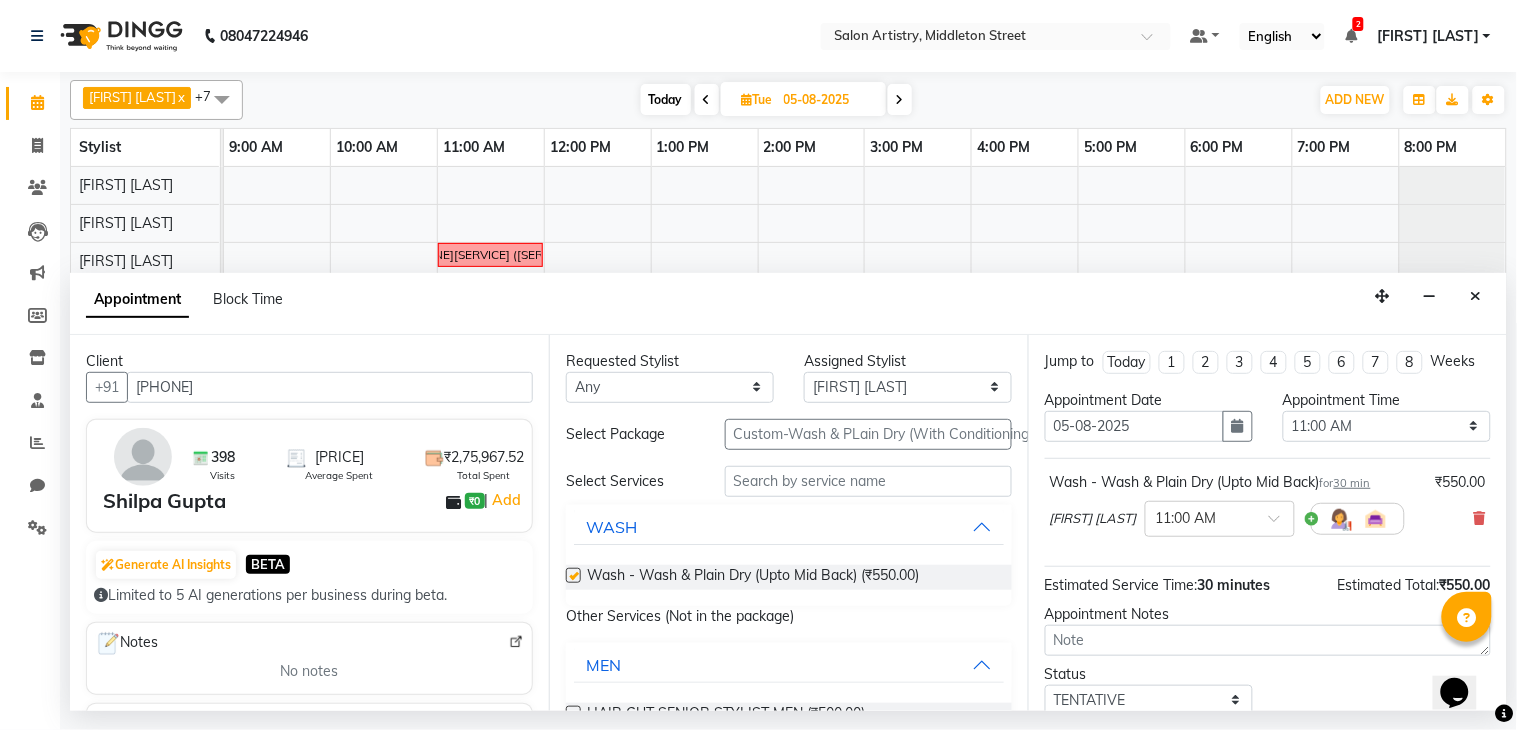 checkbox on "false" 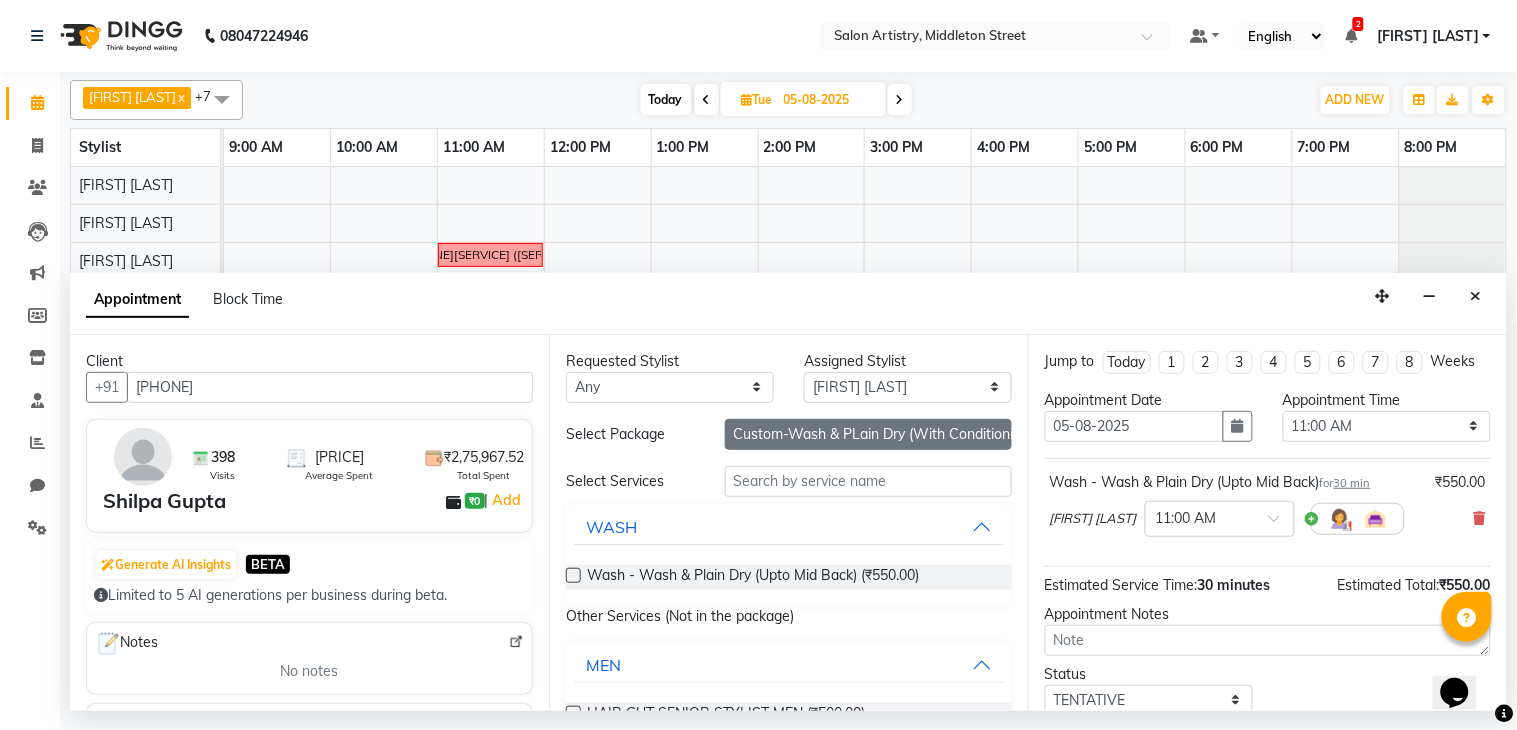click on "Custom-Wash & PLain Dry (With Conditioning)-Midback-8+4" at bounding box center (868, 434) 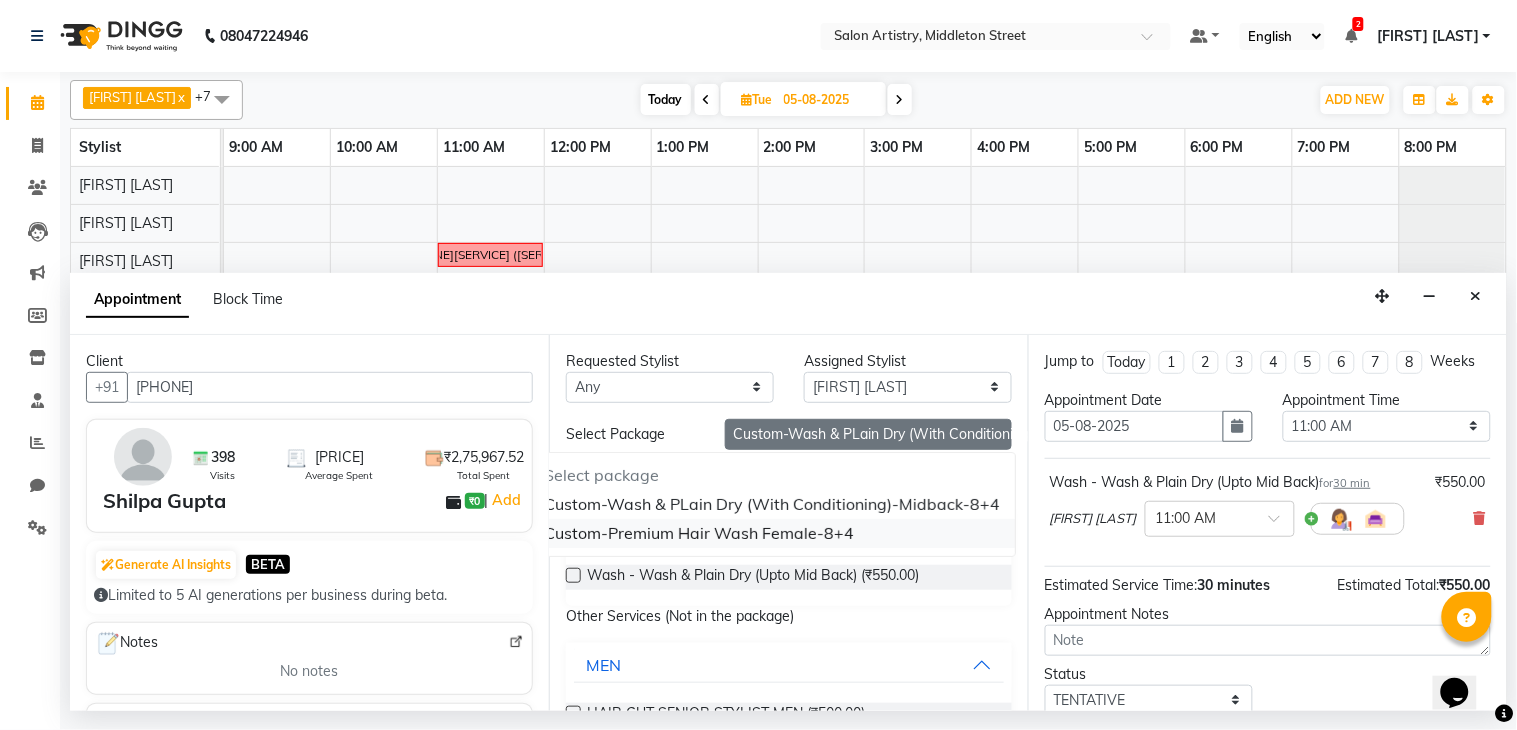 click on "Custom-Premium Hair Wash Female-8+4" at bounding box center [772, 533] 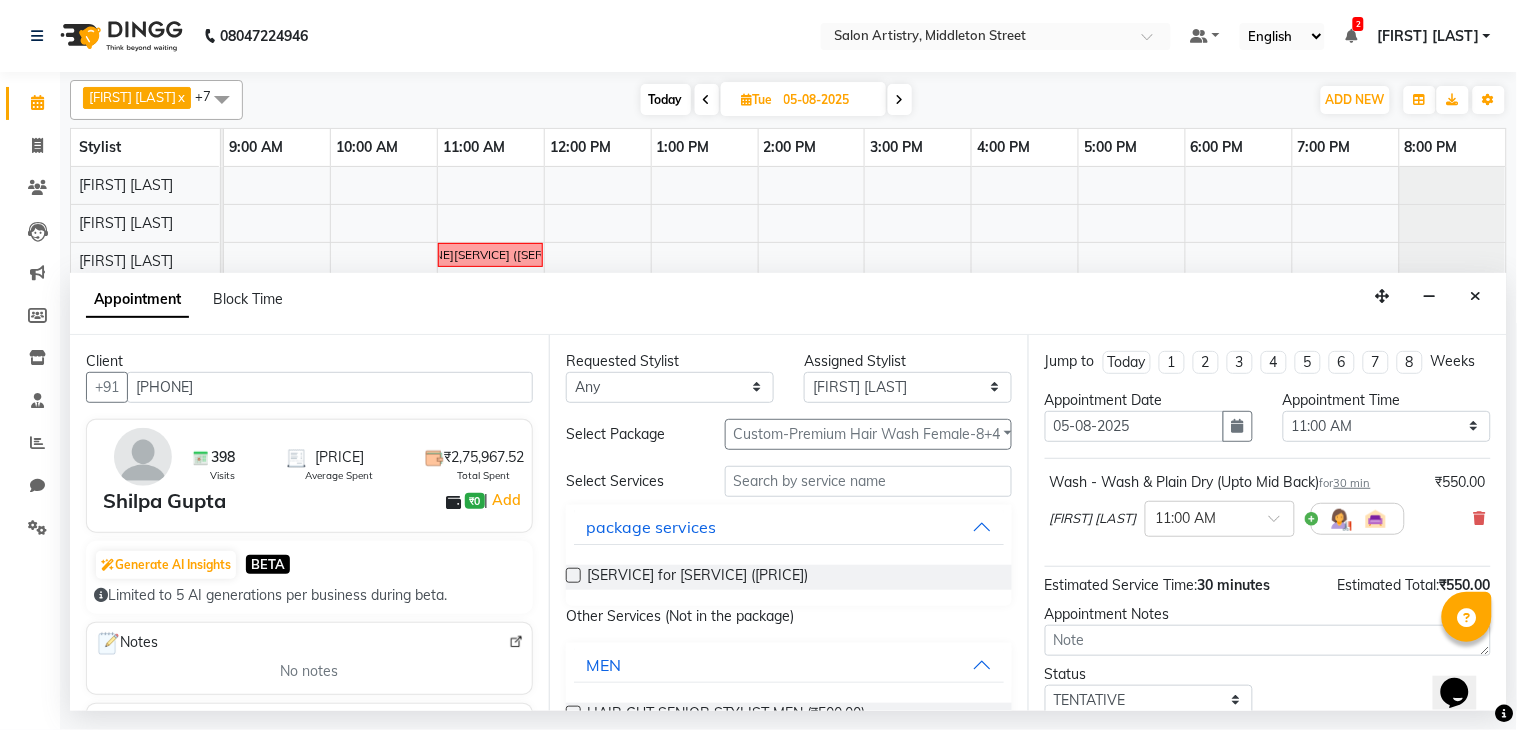 click at bounding box center [573, 575] 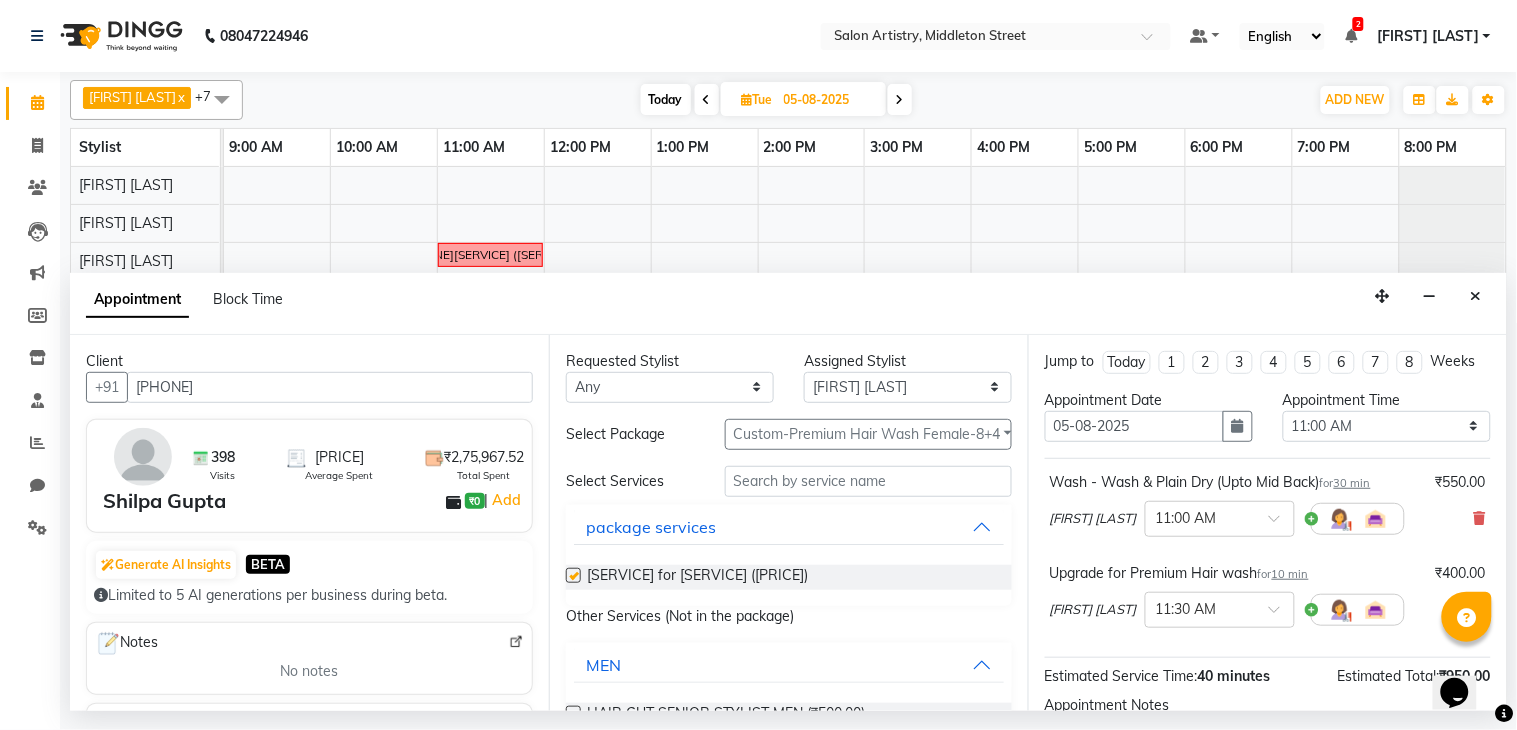 checkbox on "false" 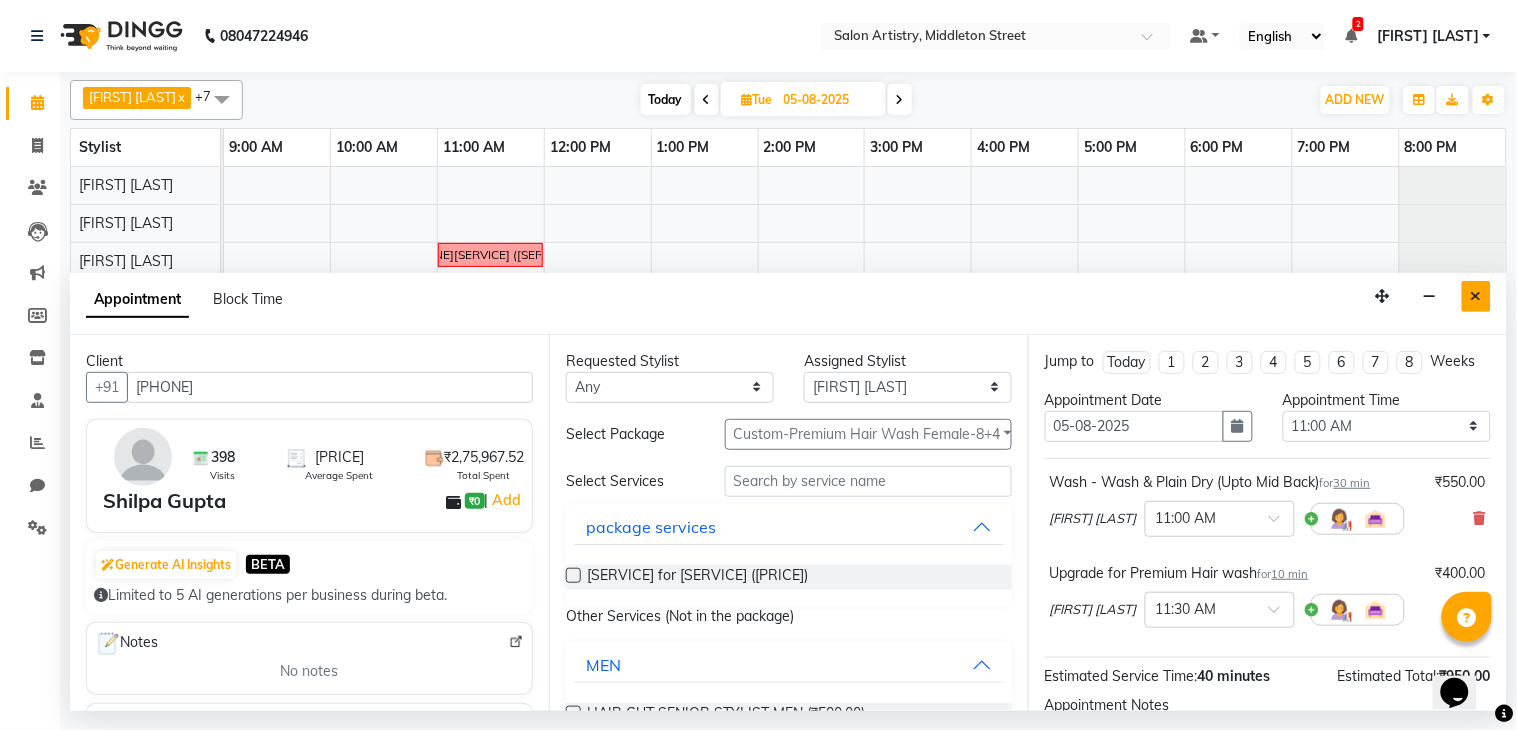 click at bounding box center [1476, 296] 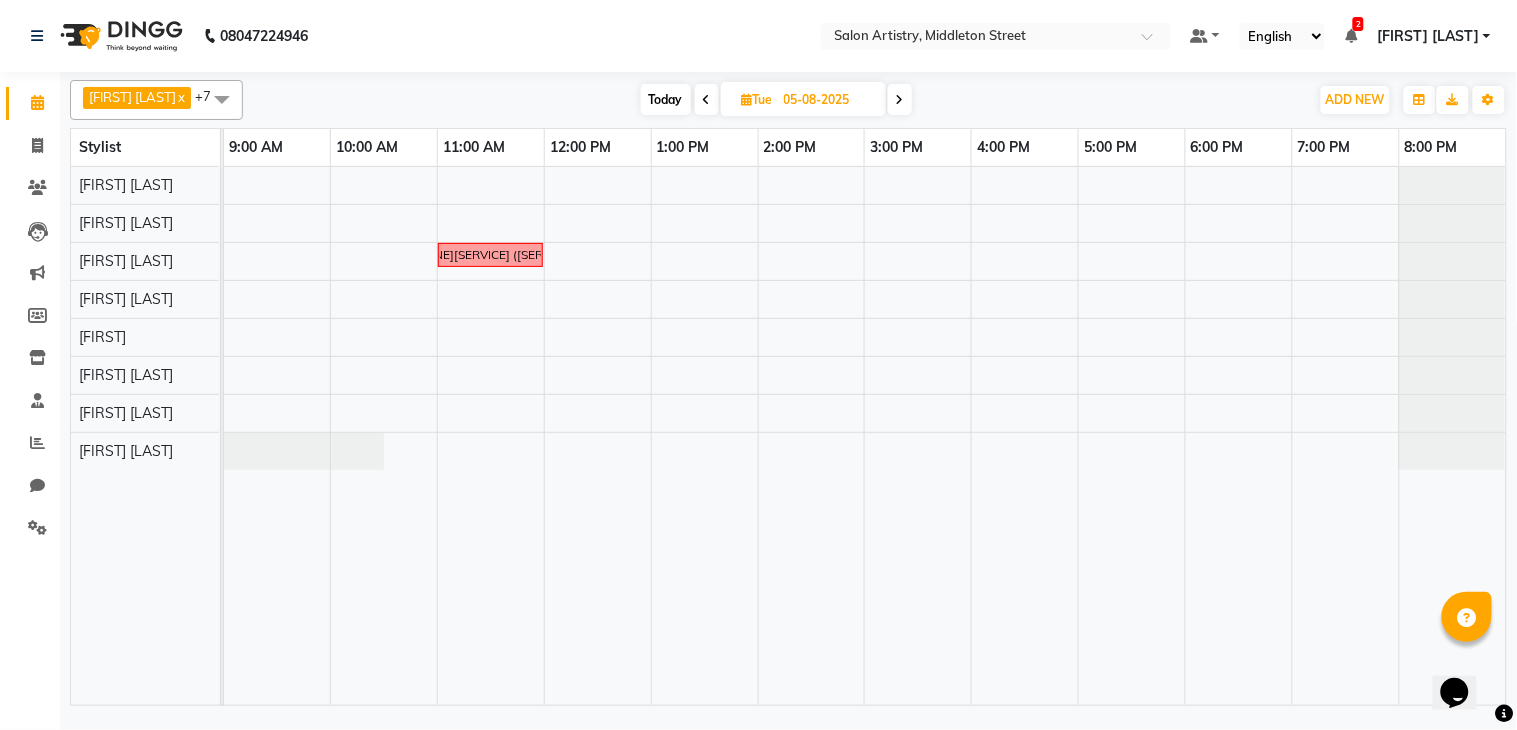 click at bounding box center (707, 100) 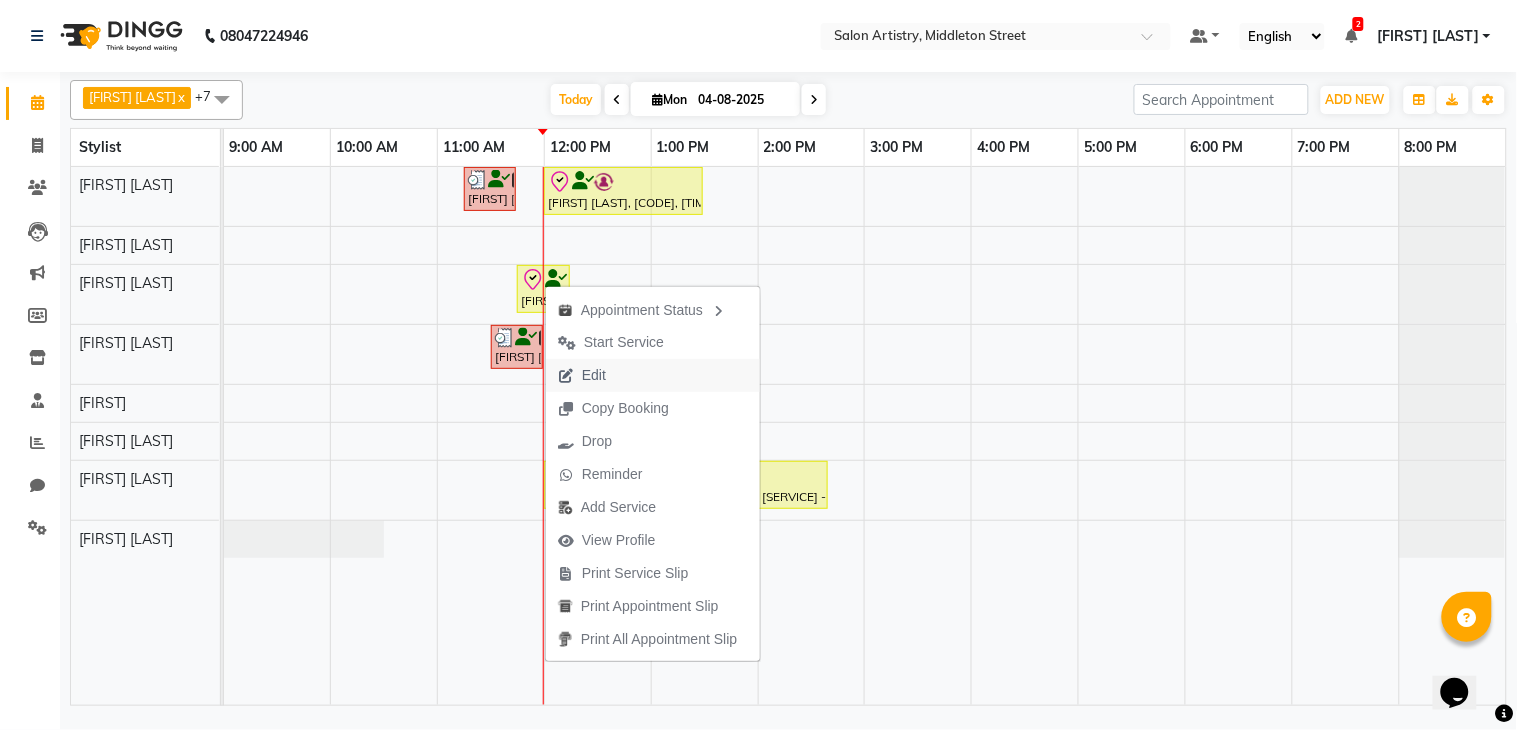 click on "Edit" at bounding box center (594, 375) 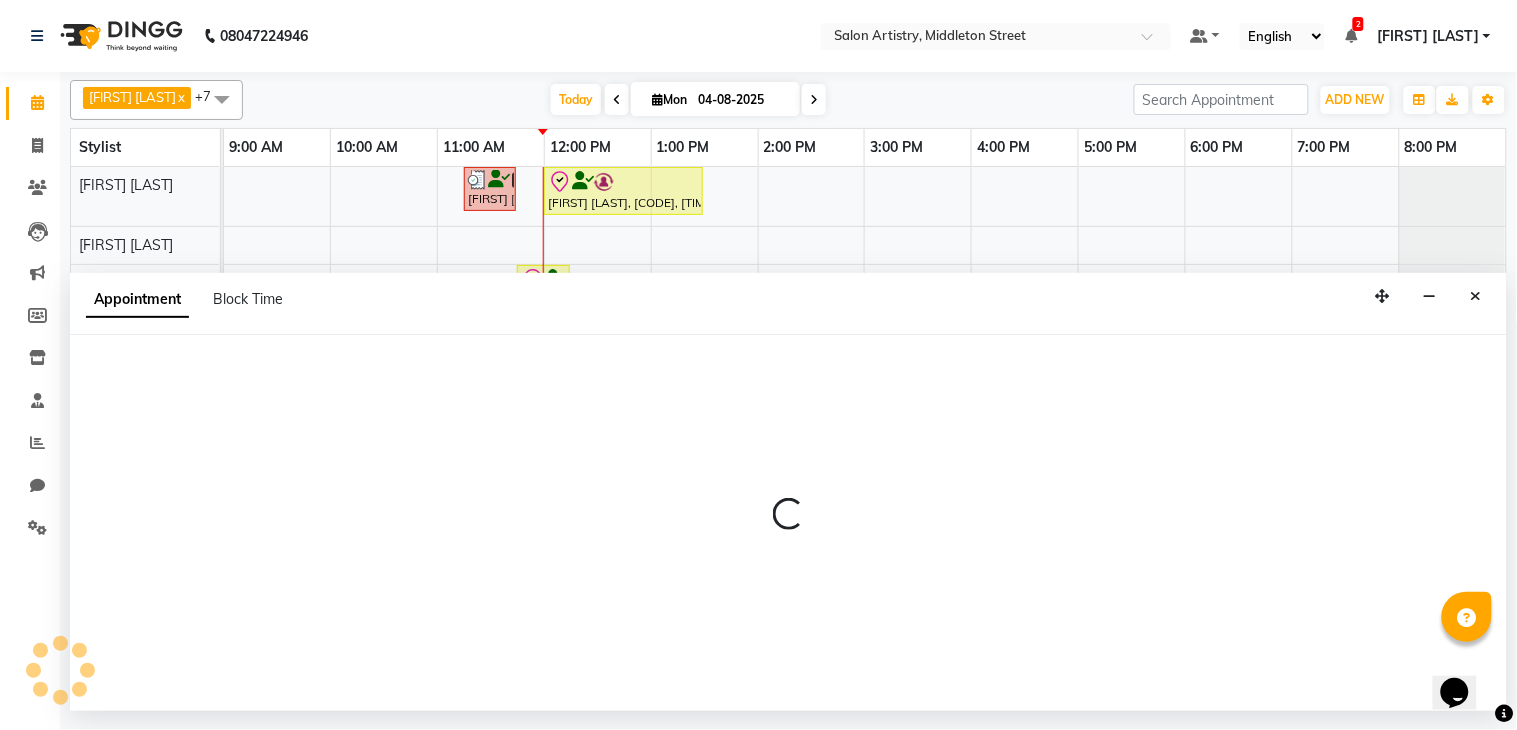 select on "check-in" 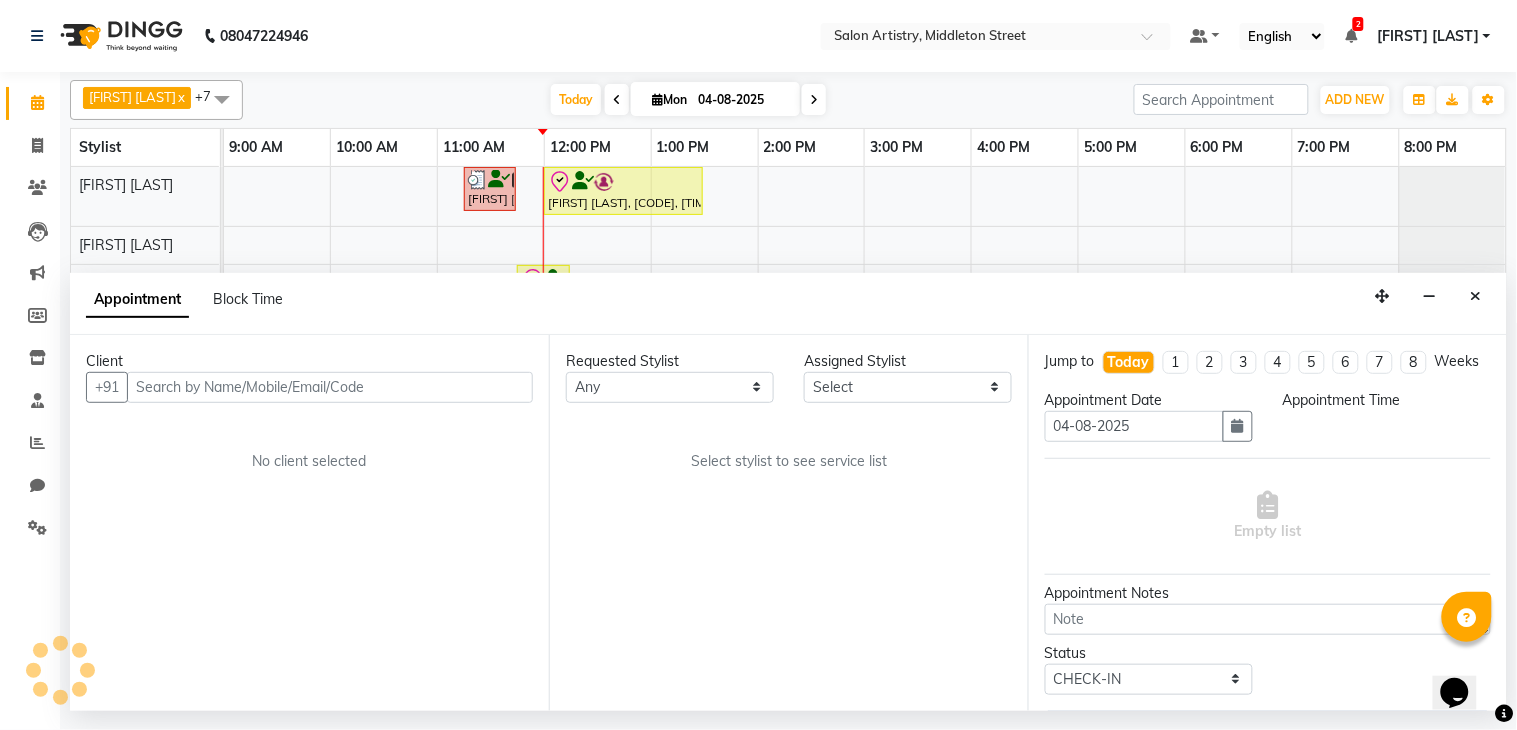 select on "79860" 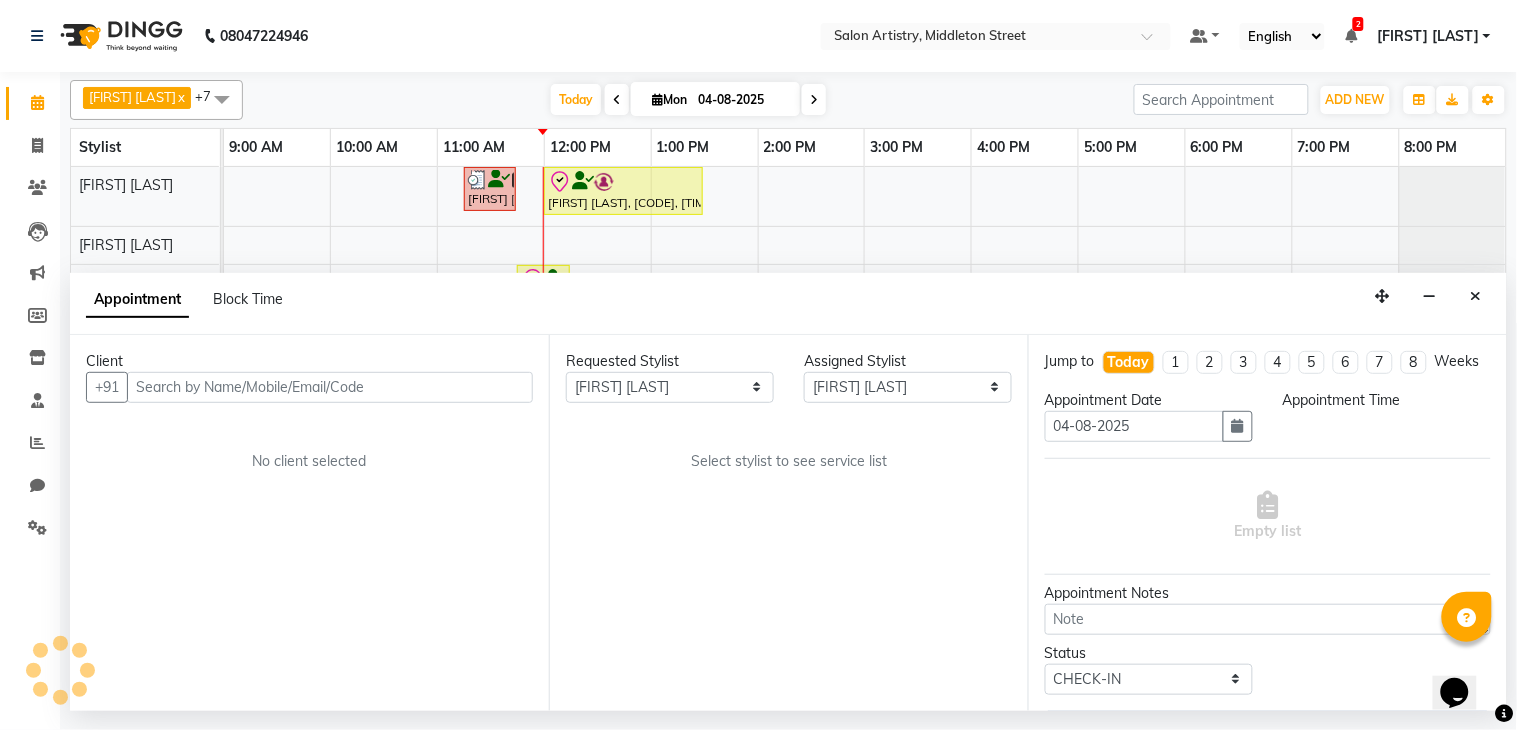 select on "705" 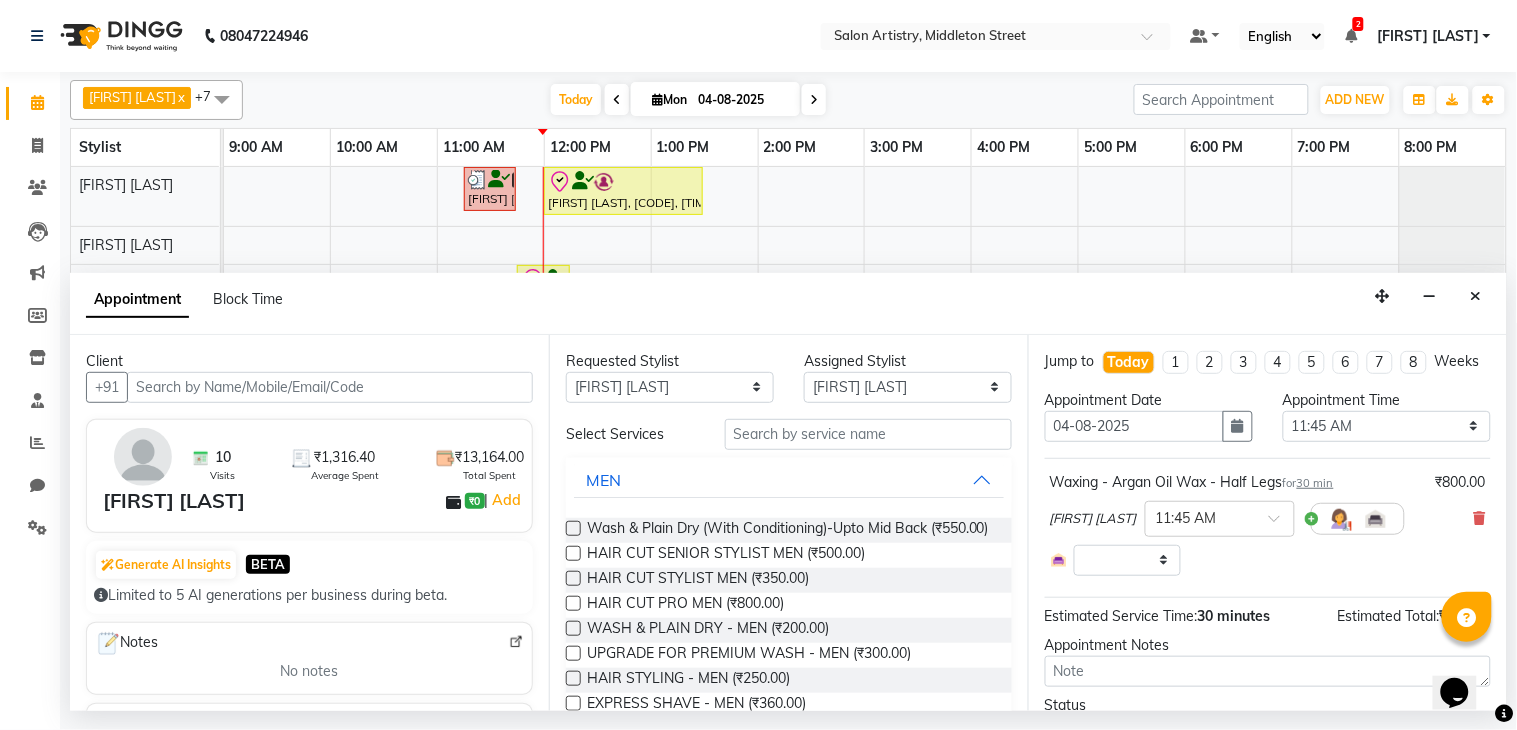 select on "4168" 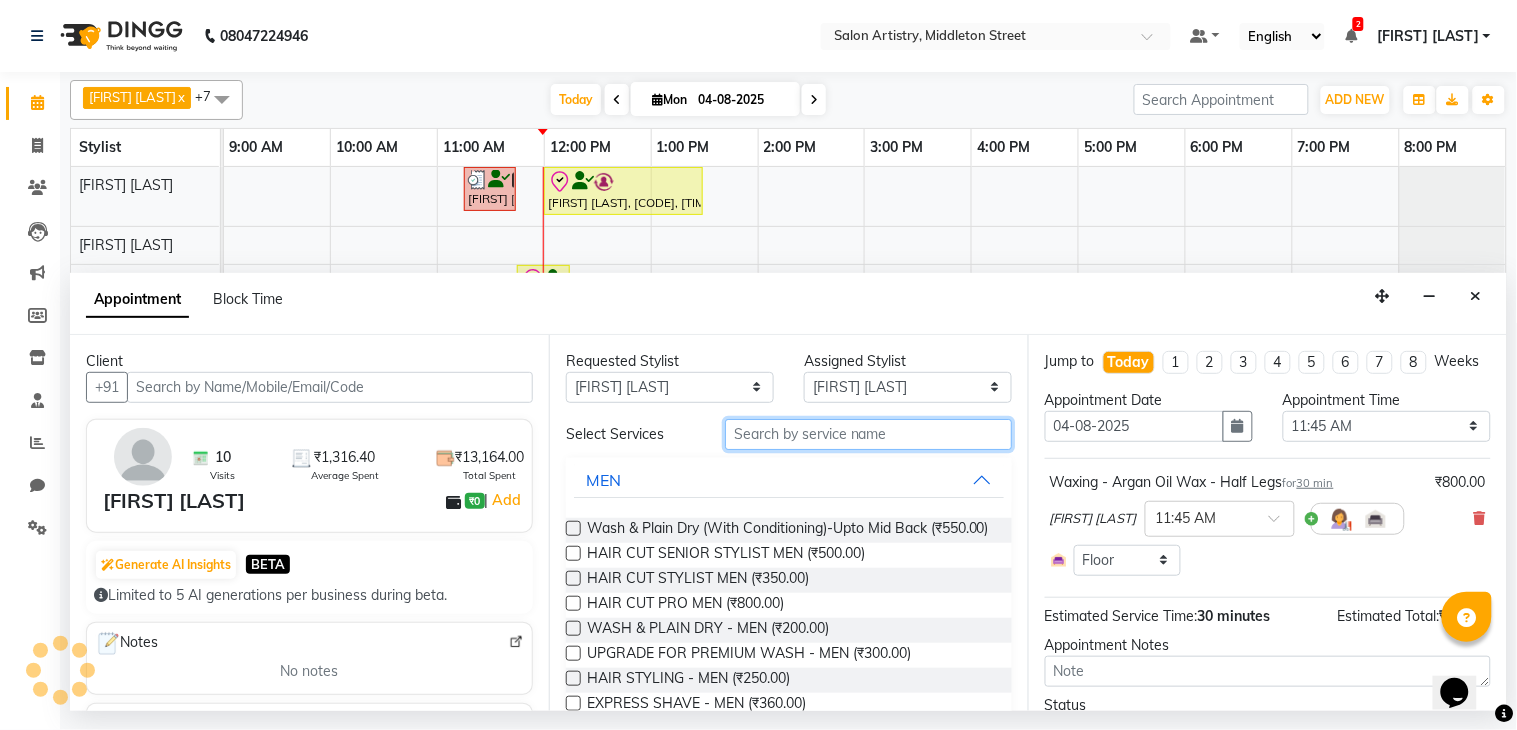 click at bounding box center (868, 434) 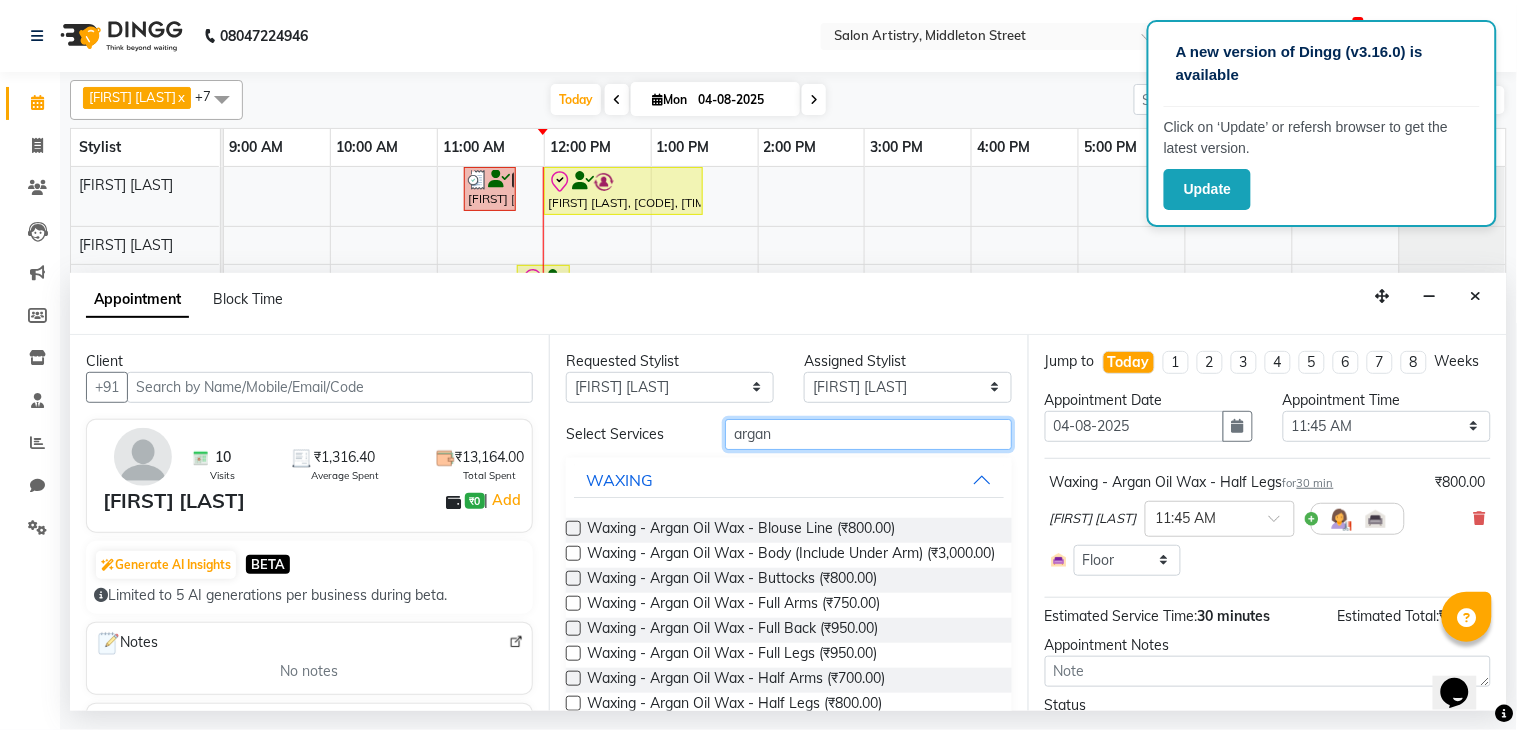 type on "argan" 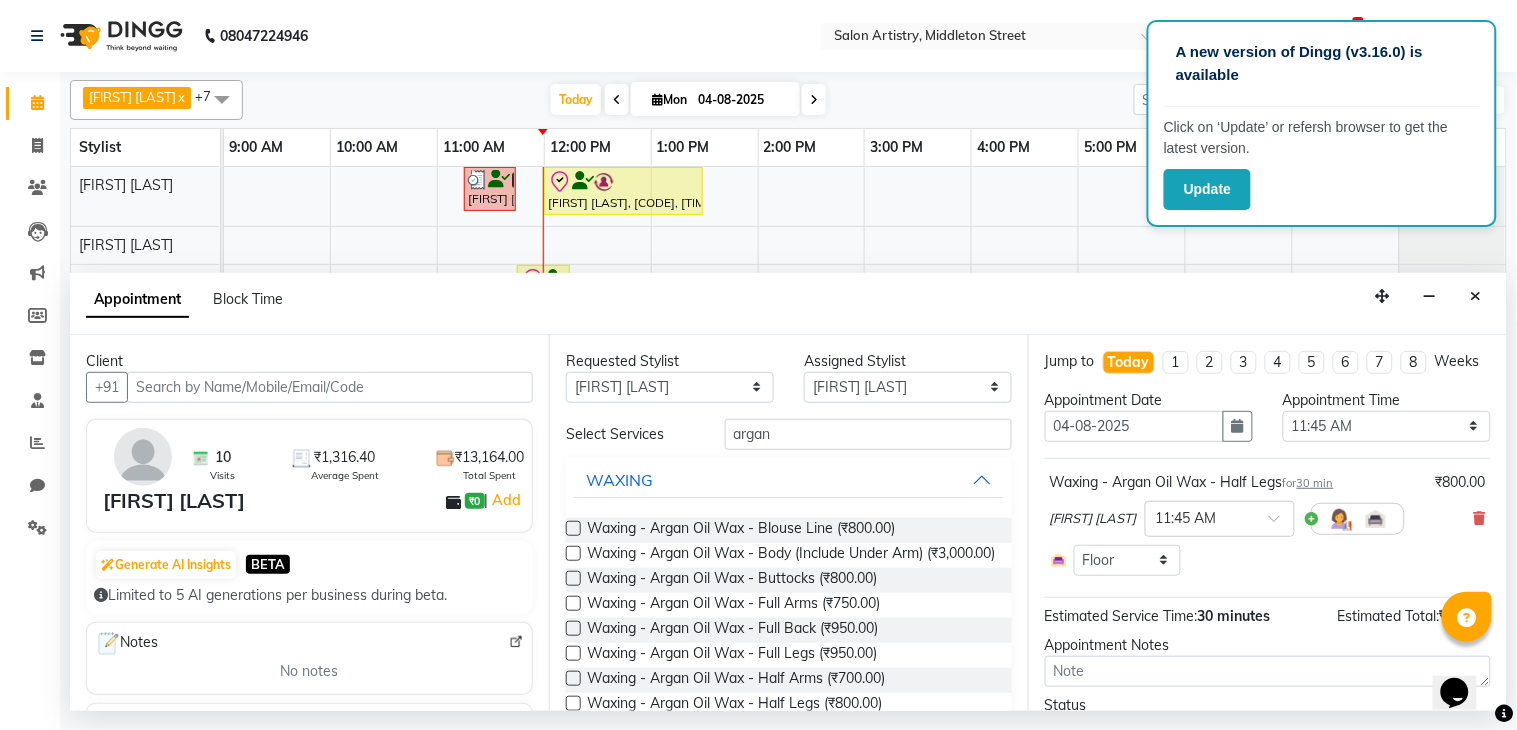 click at bounding box center [573, 653] 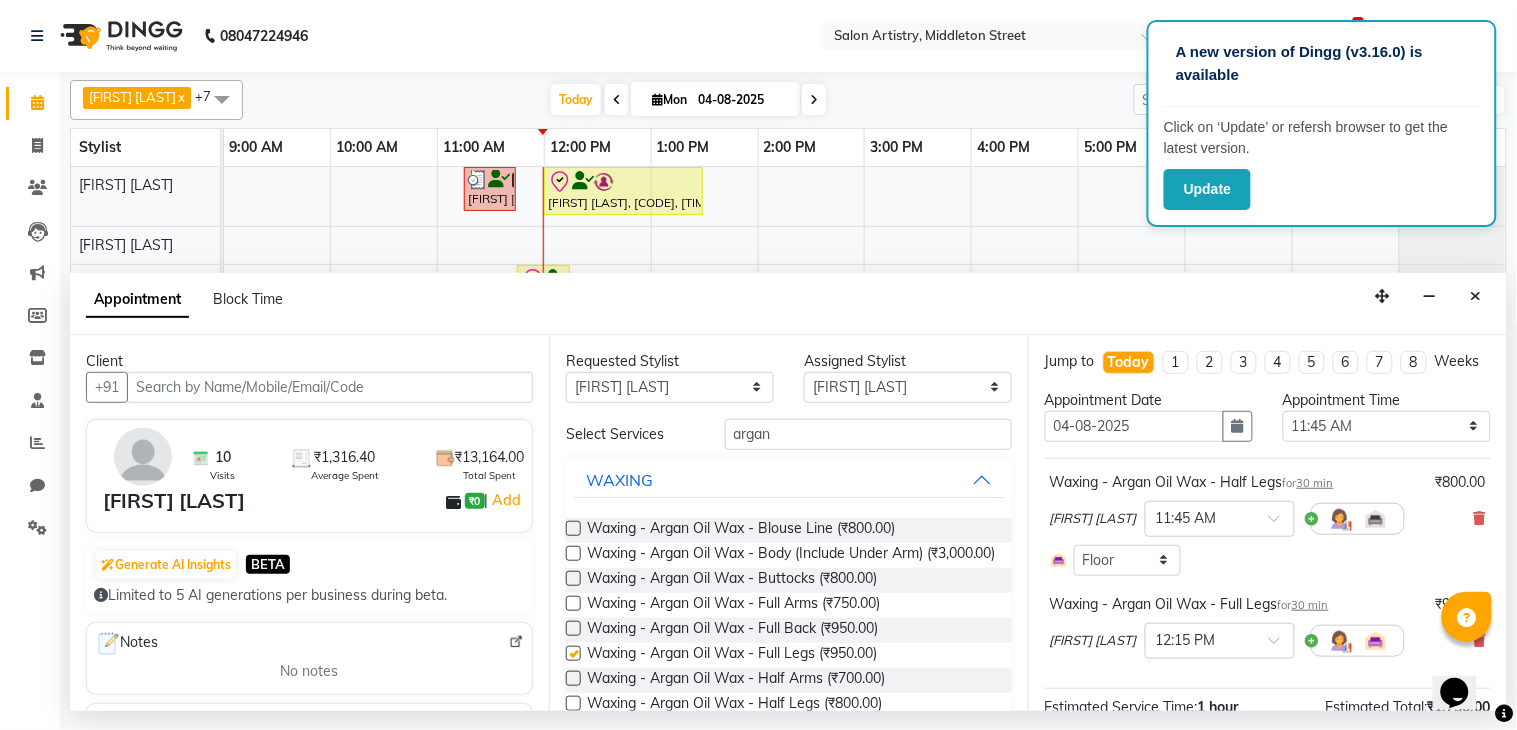 checkbox on "false" 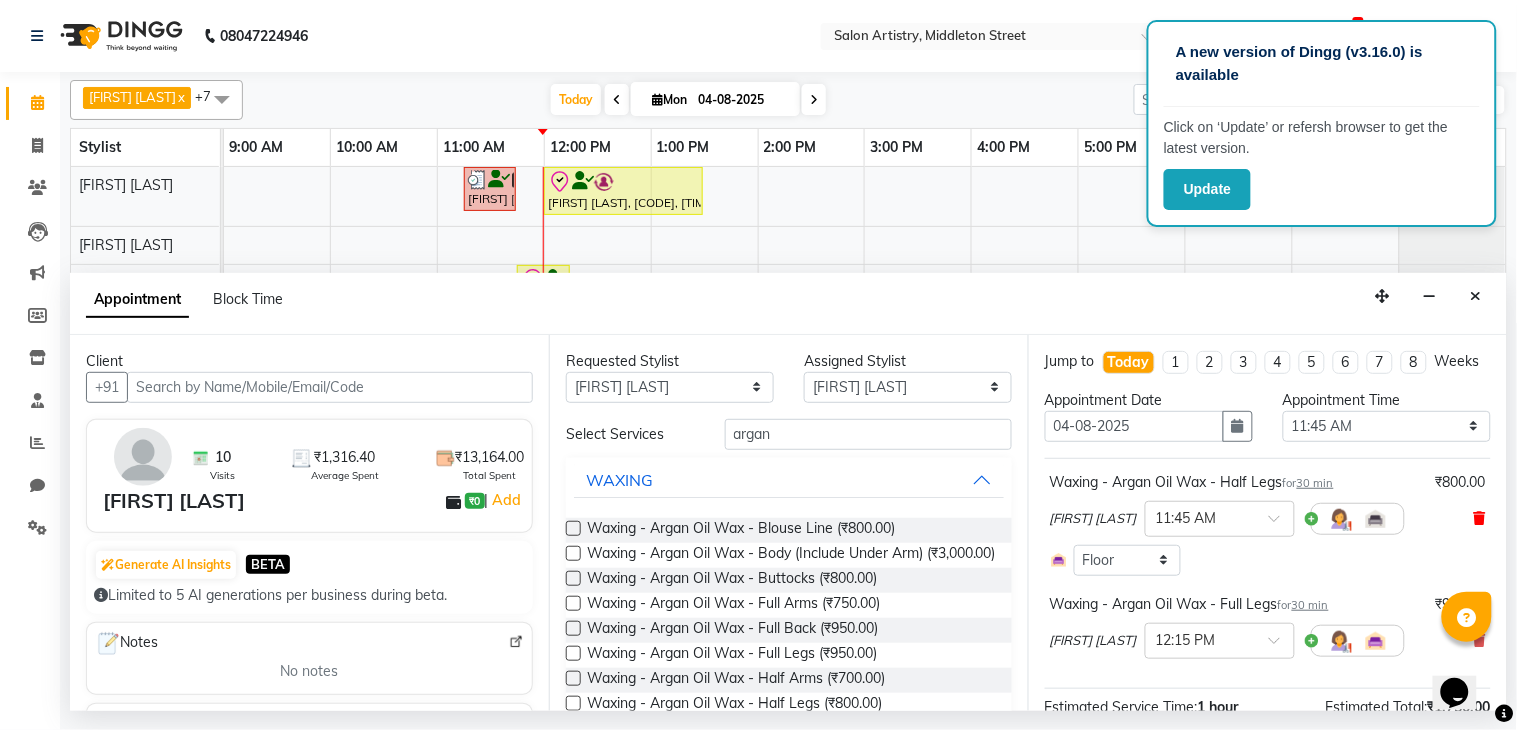 click at bounding box center [1480, 518] 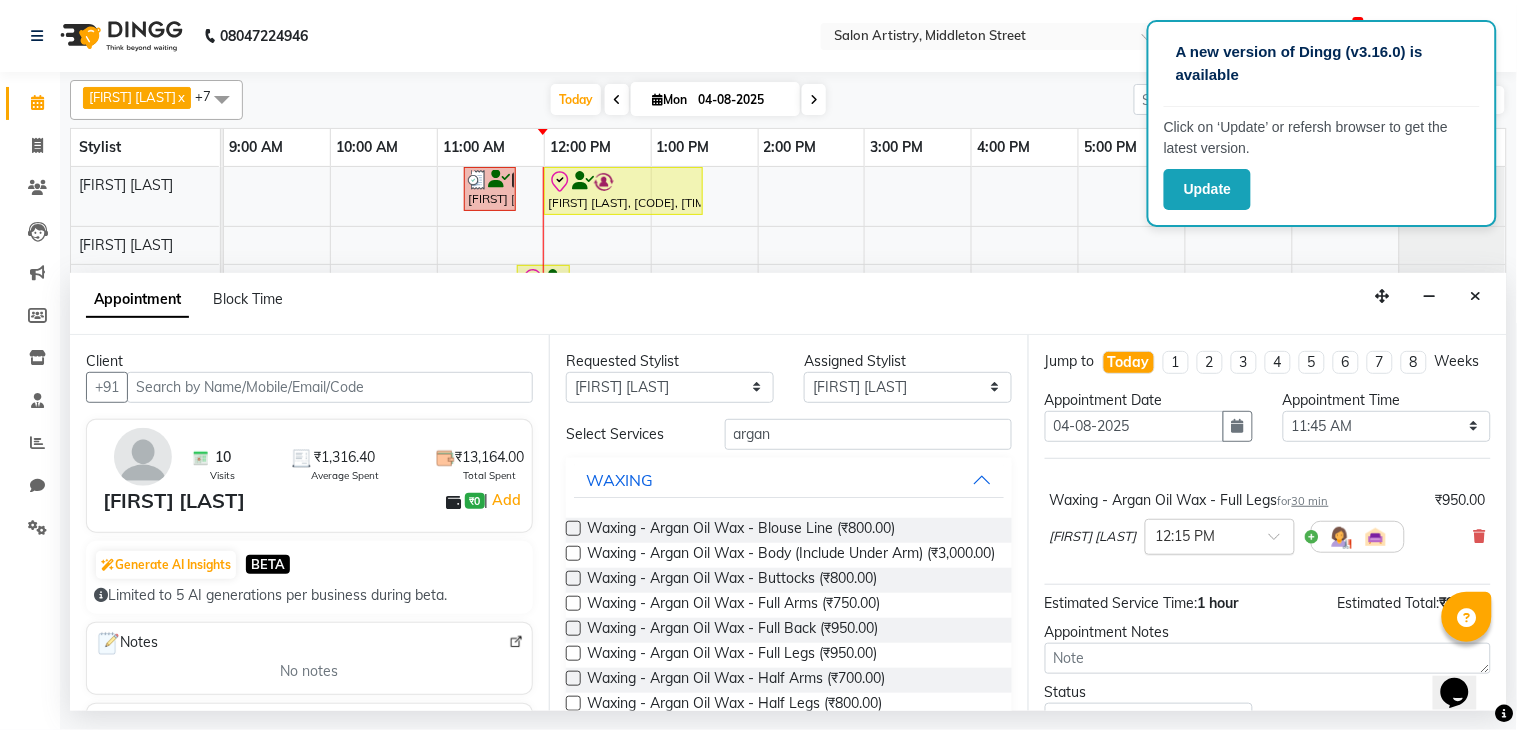 click at bounding box center (1200, 535) 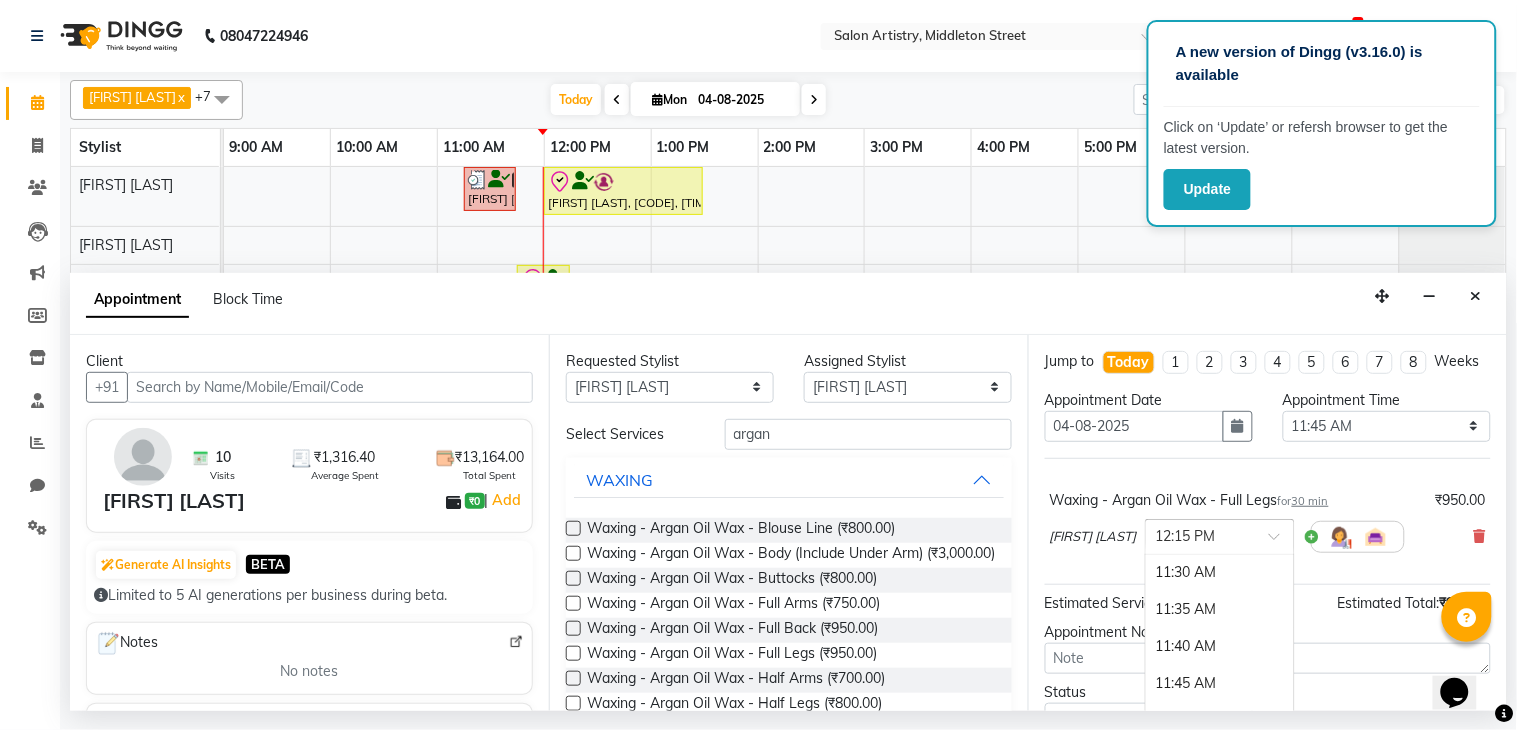 scroll, scrollTop: 664, scrollLeft: 0, axis: vertical 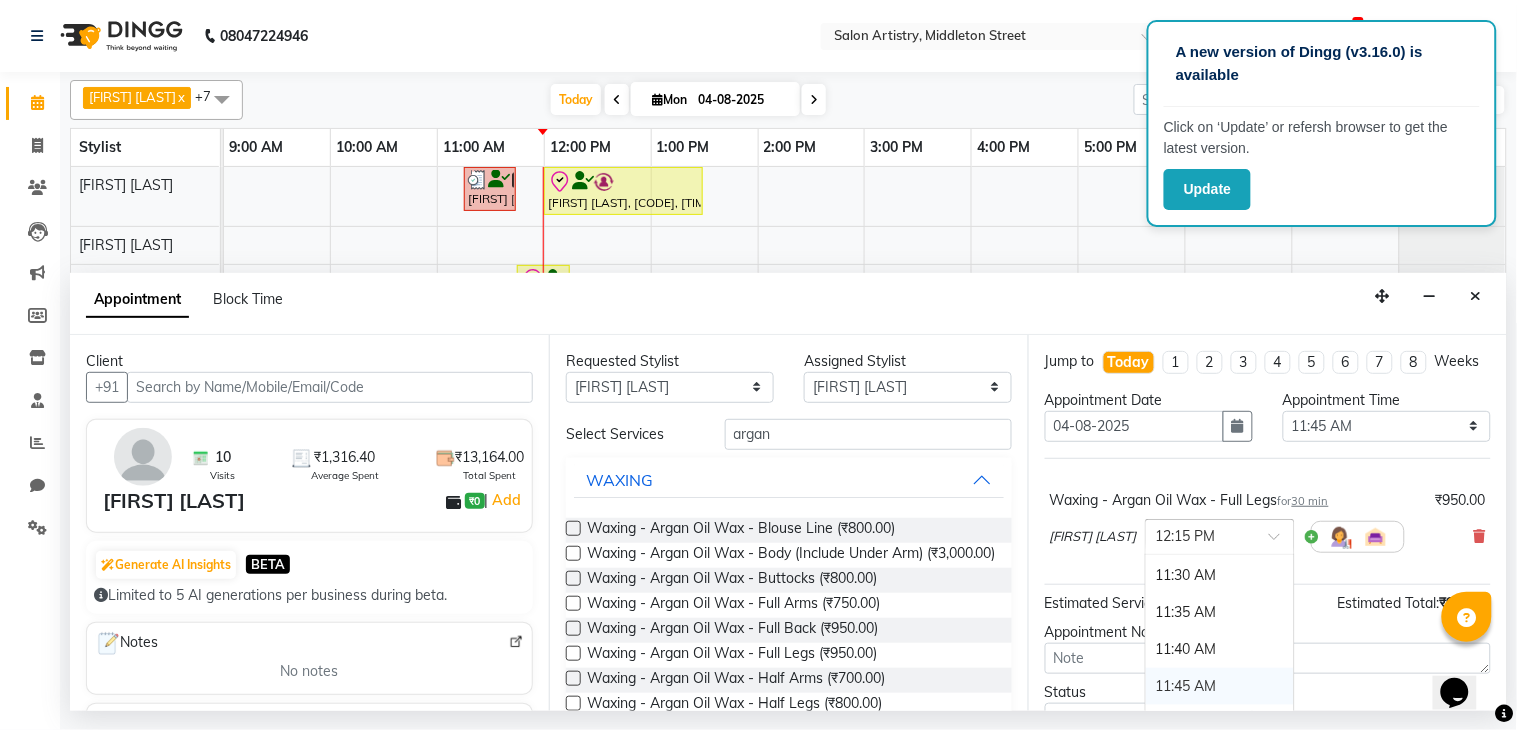 click on "11:45 AM" at bounding box center [1220, 686] 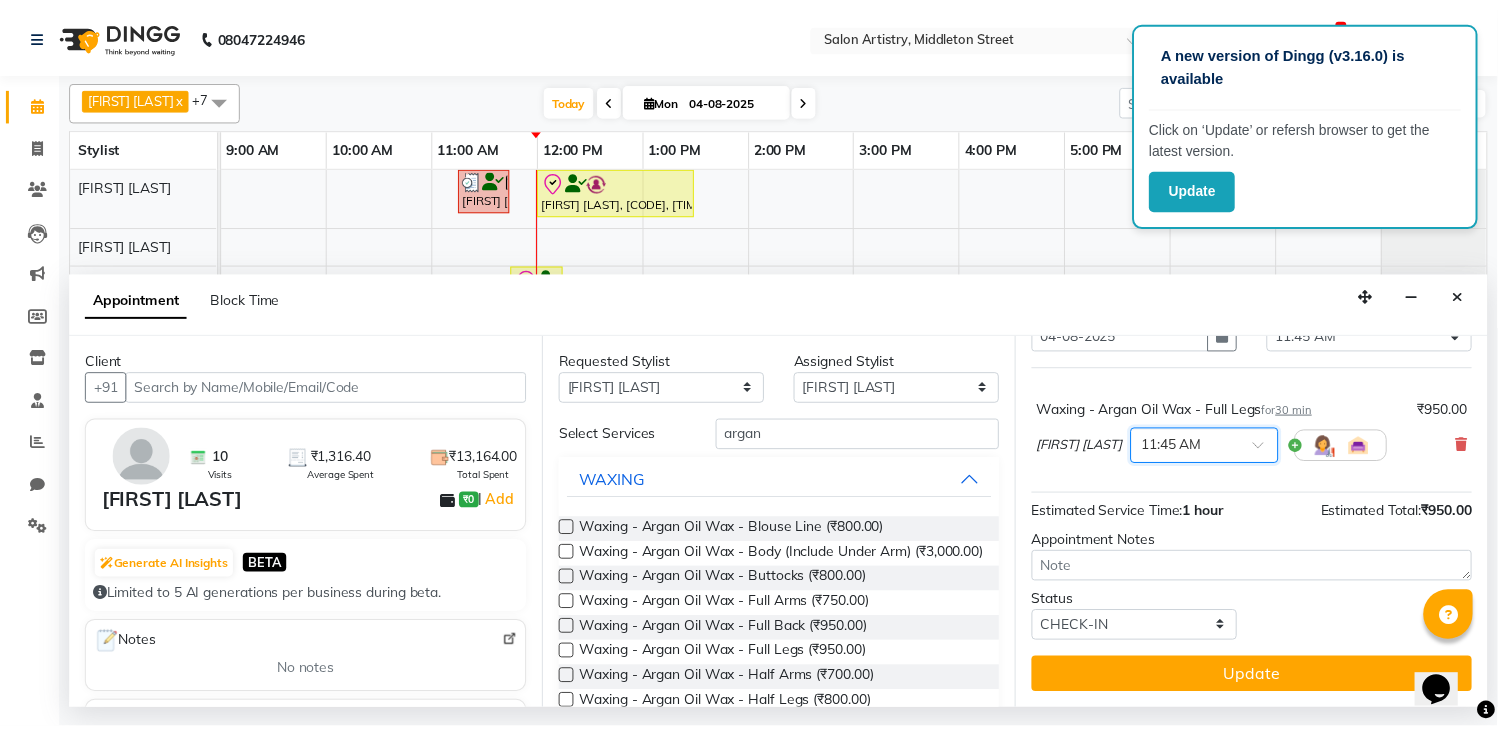 scroll, scrollTop: 110, scrollLeft: 0, axis: vertical 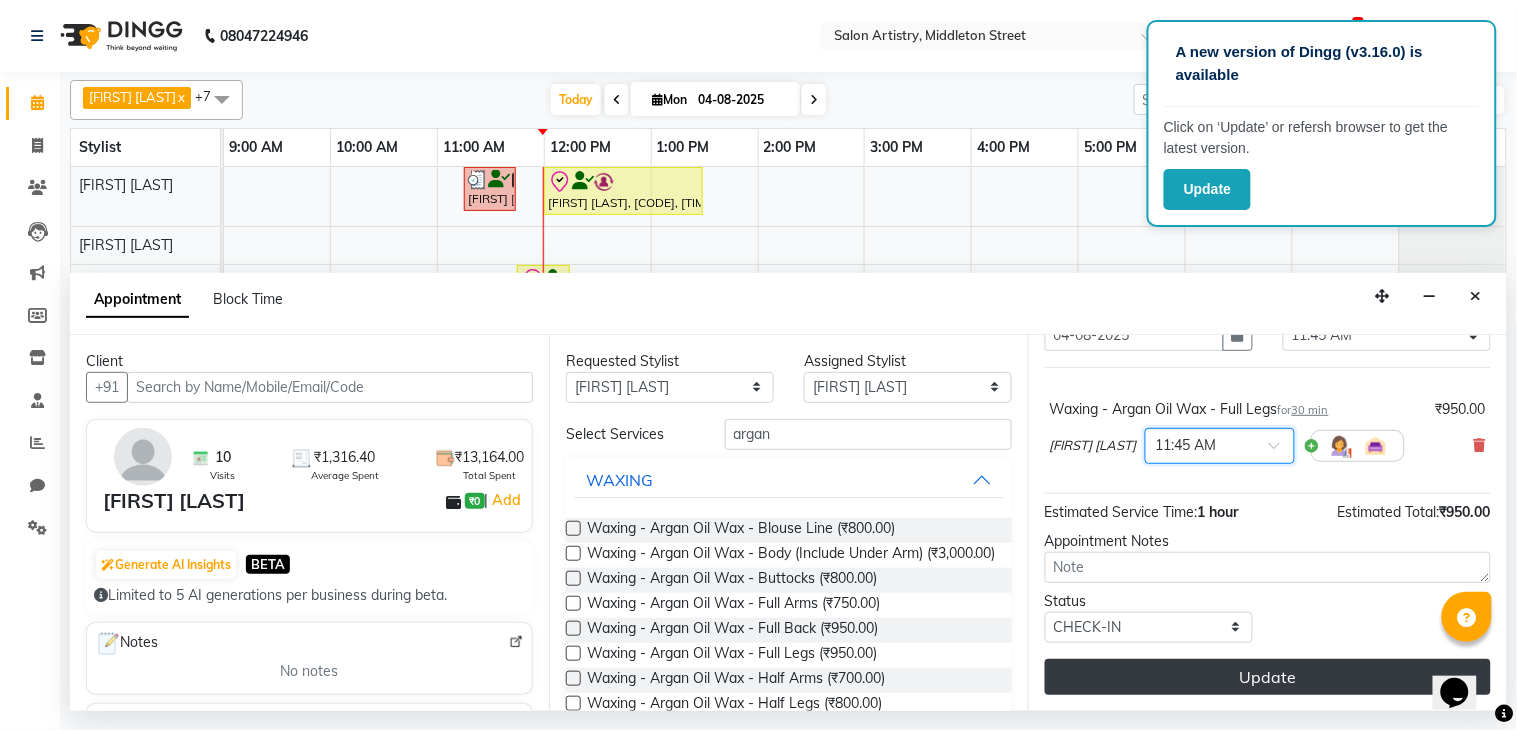 click on "Update" at bounding box center (1268, 677) 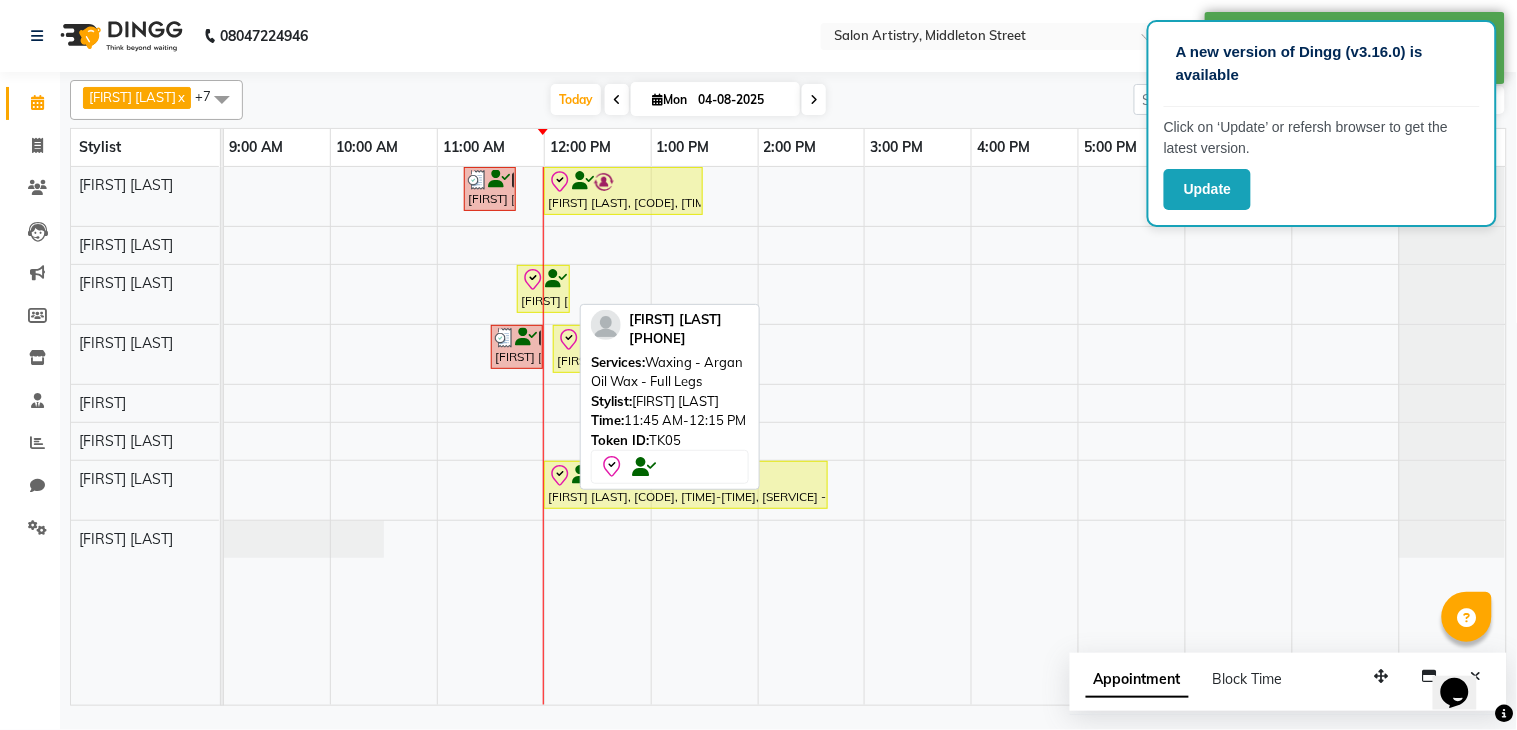 click at bounding box center [543, 280] 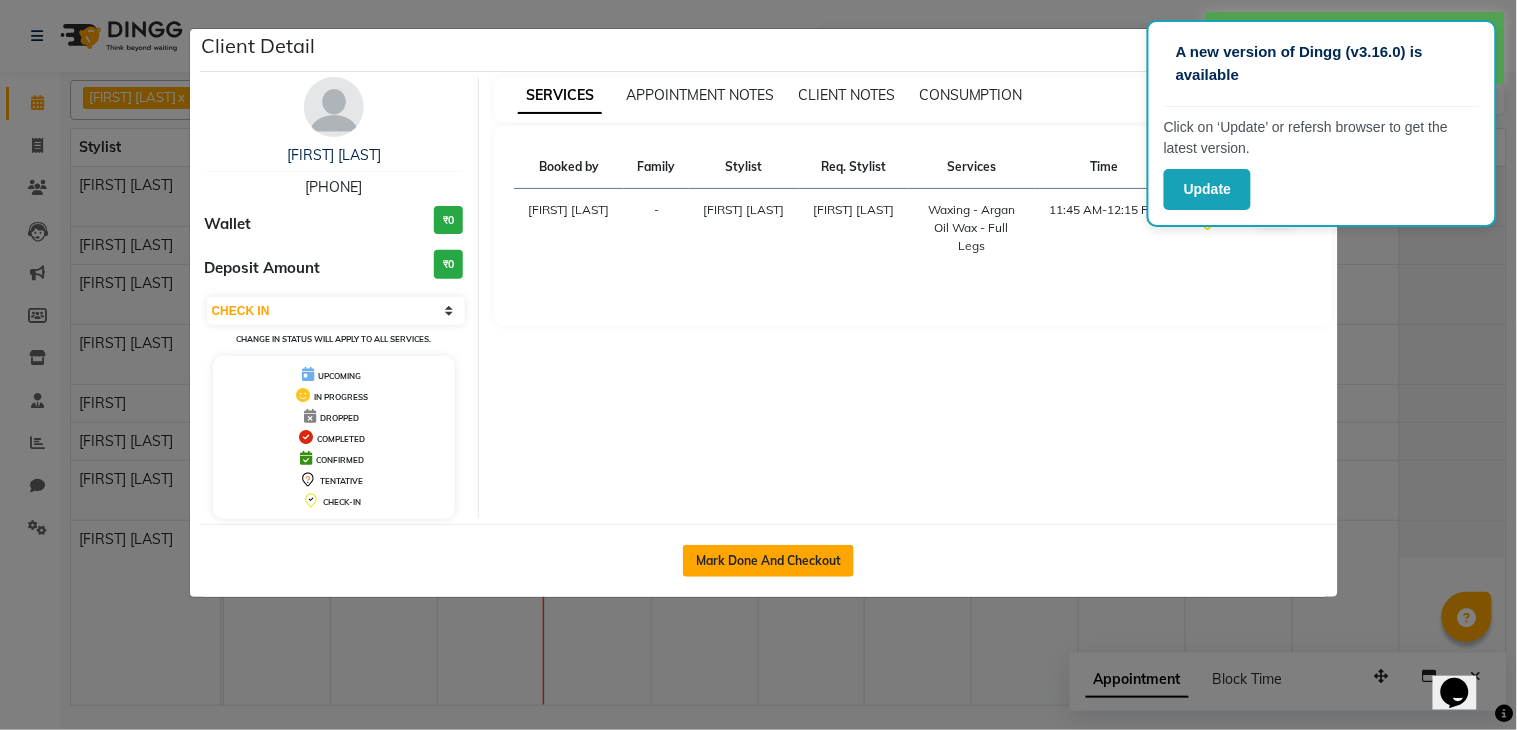 click on "Mark Done And Checkout" 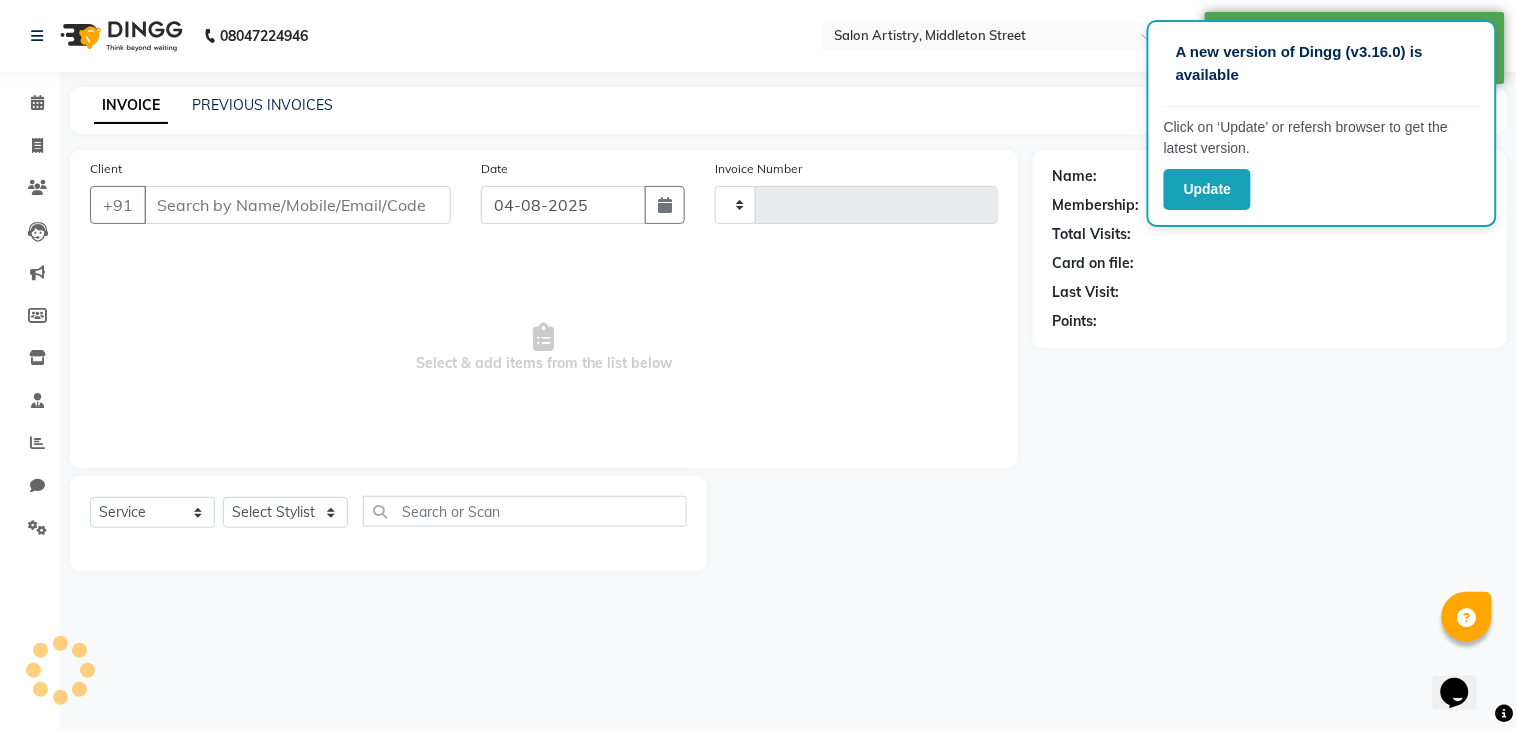 type on "1805" 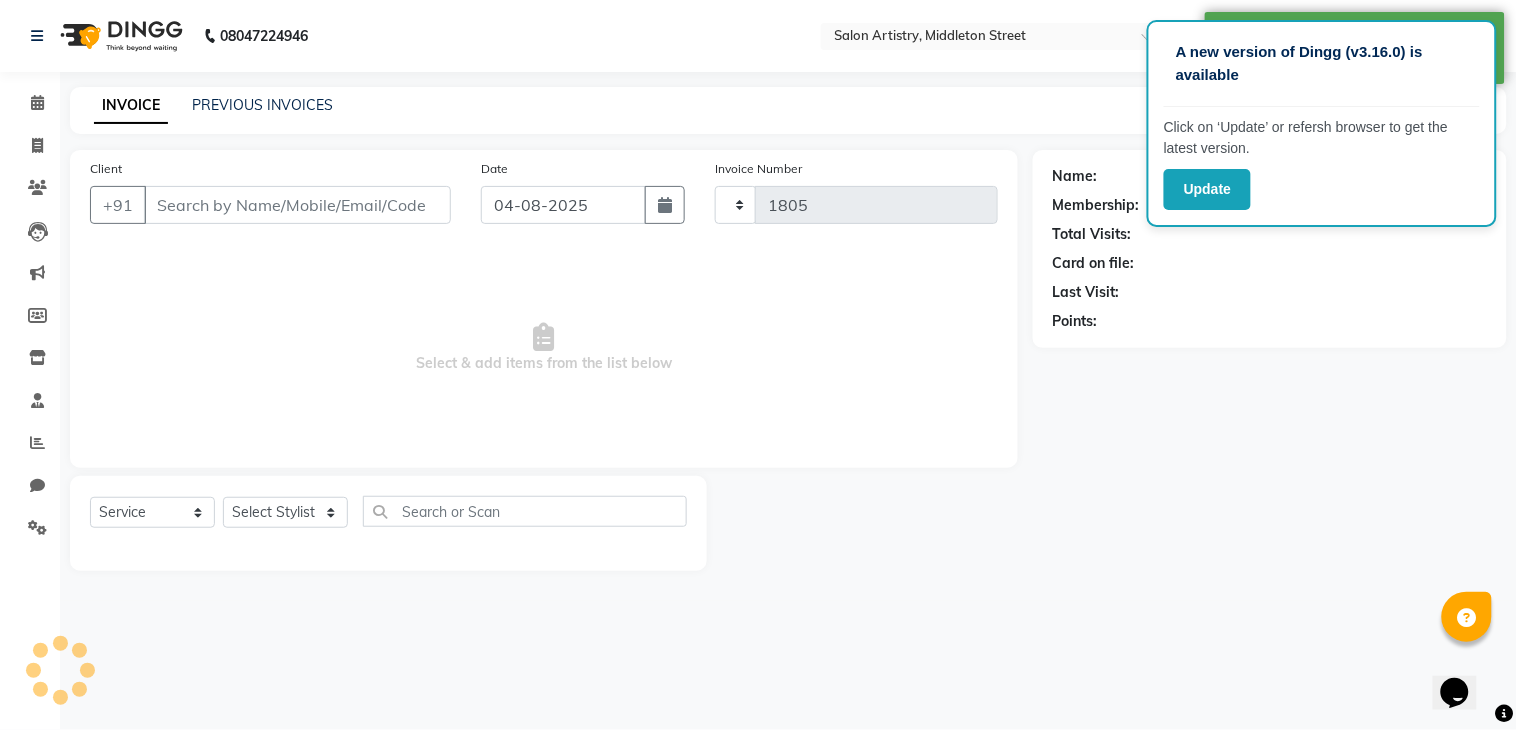 select on "8285" 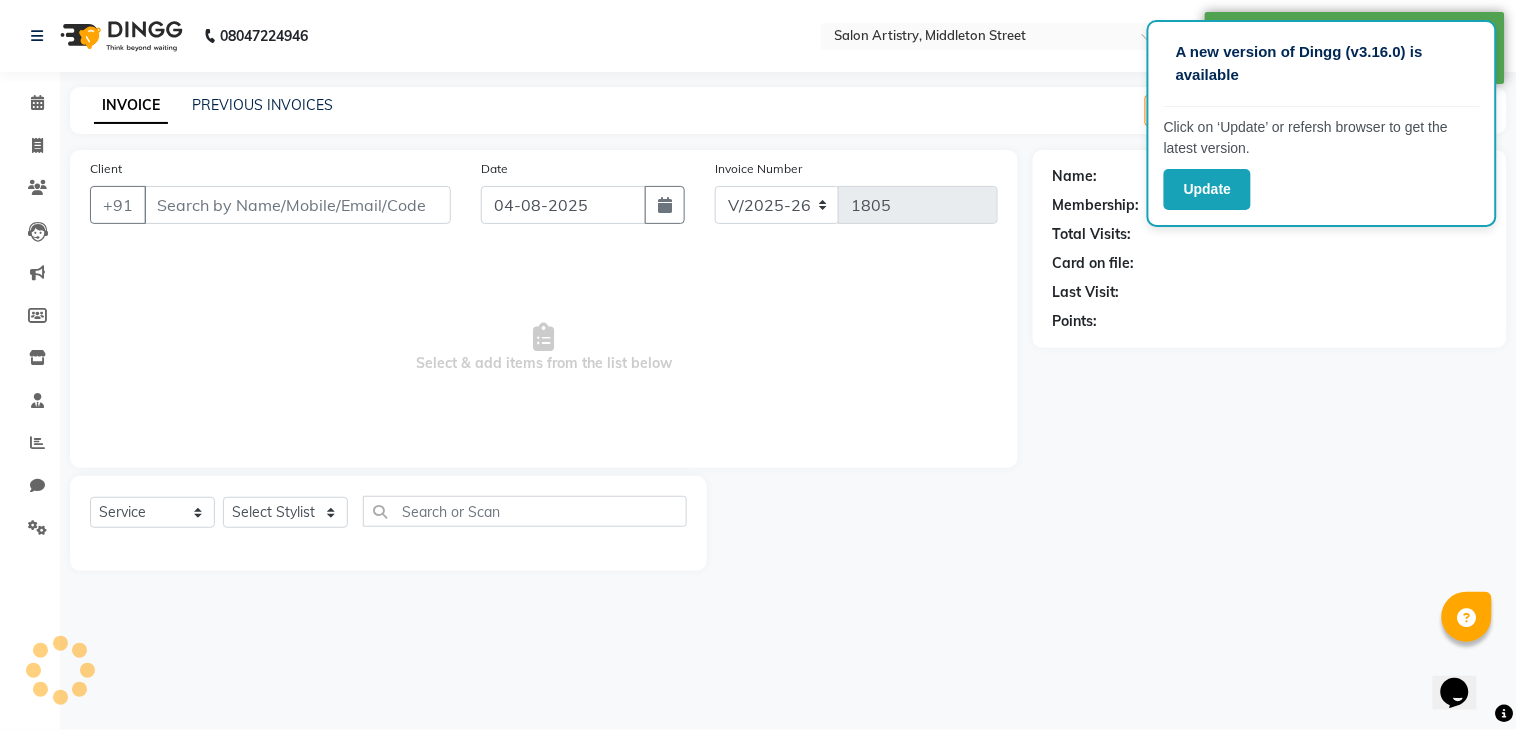 select on "79865" 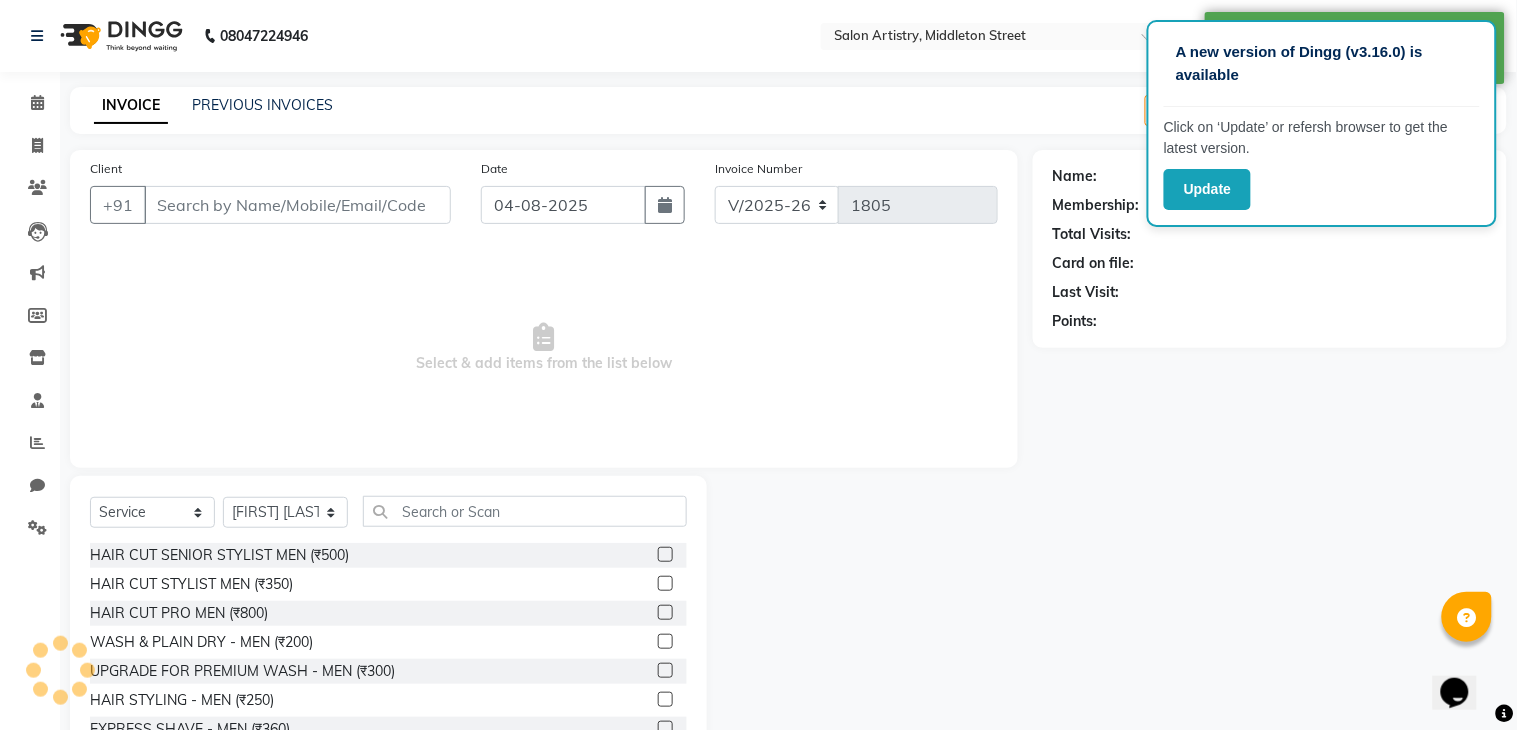 type on "9900097823" 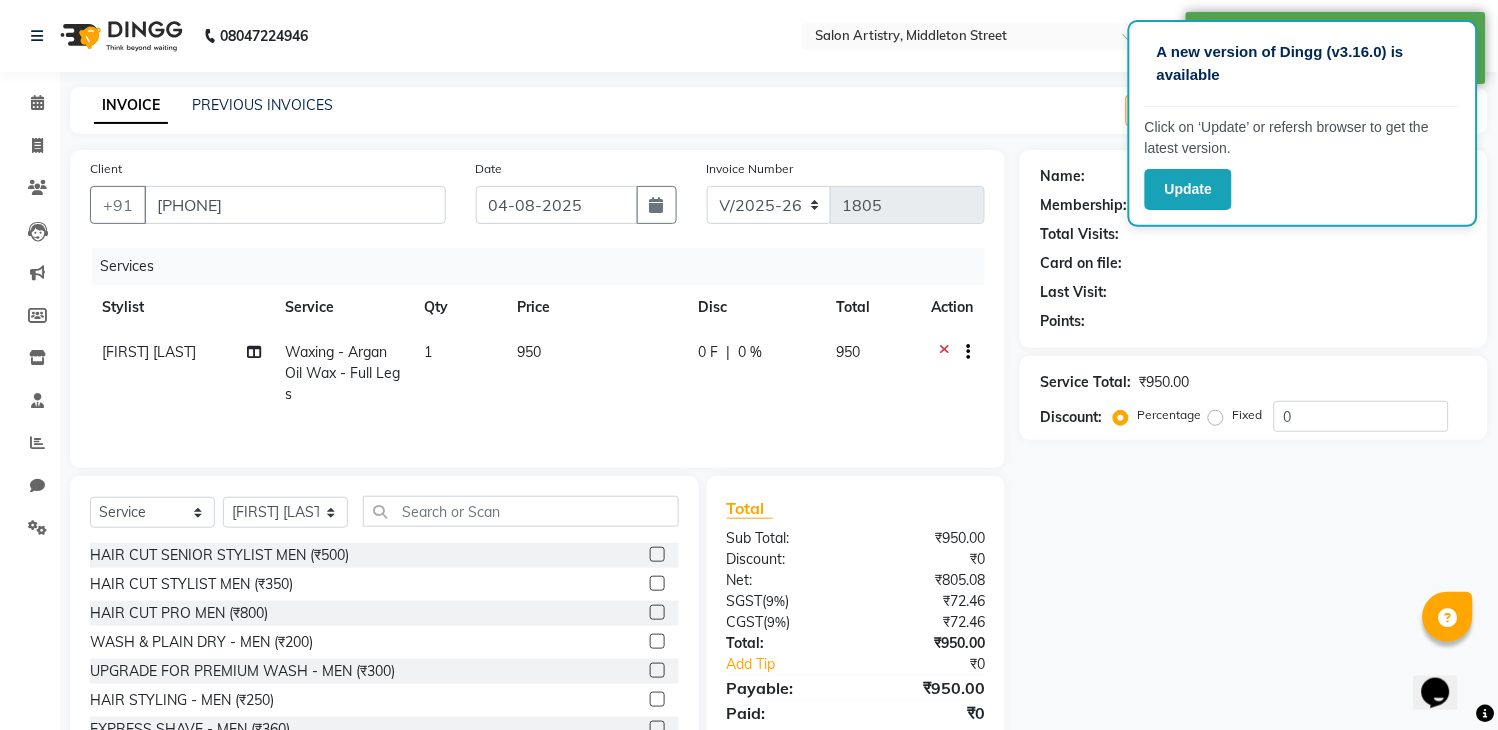 select on "1: Object" 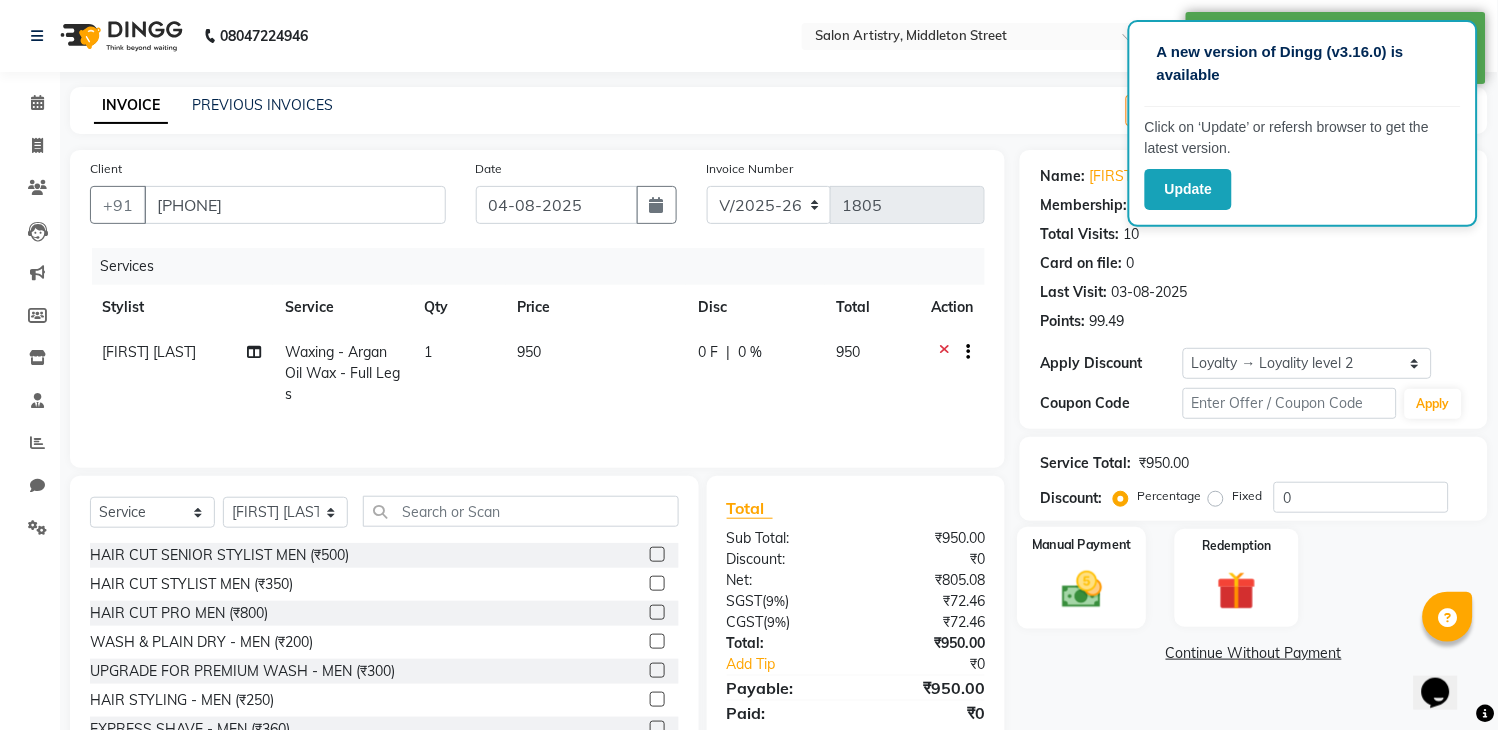 click 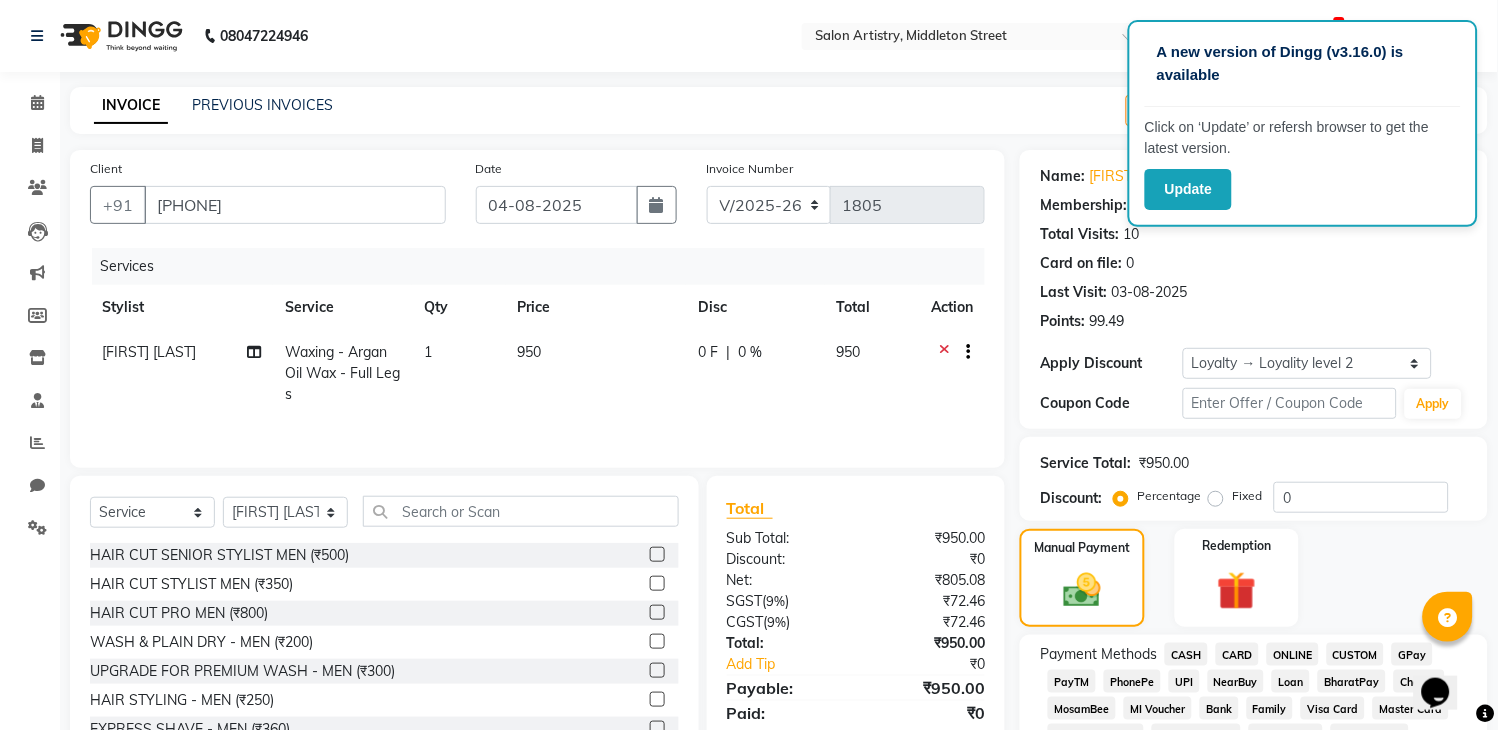 click on "CARD" 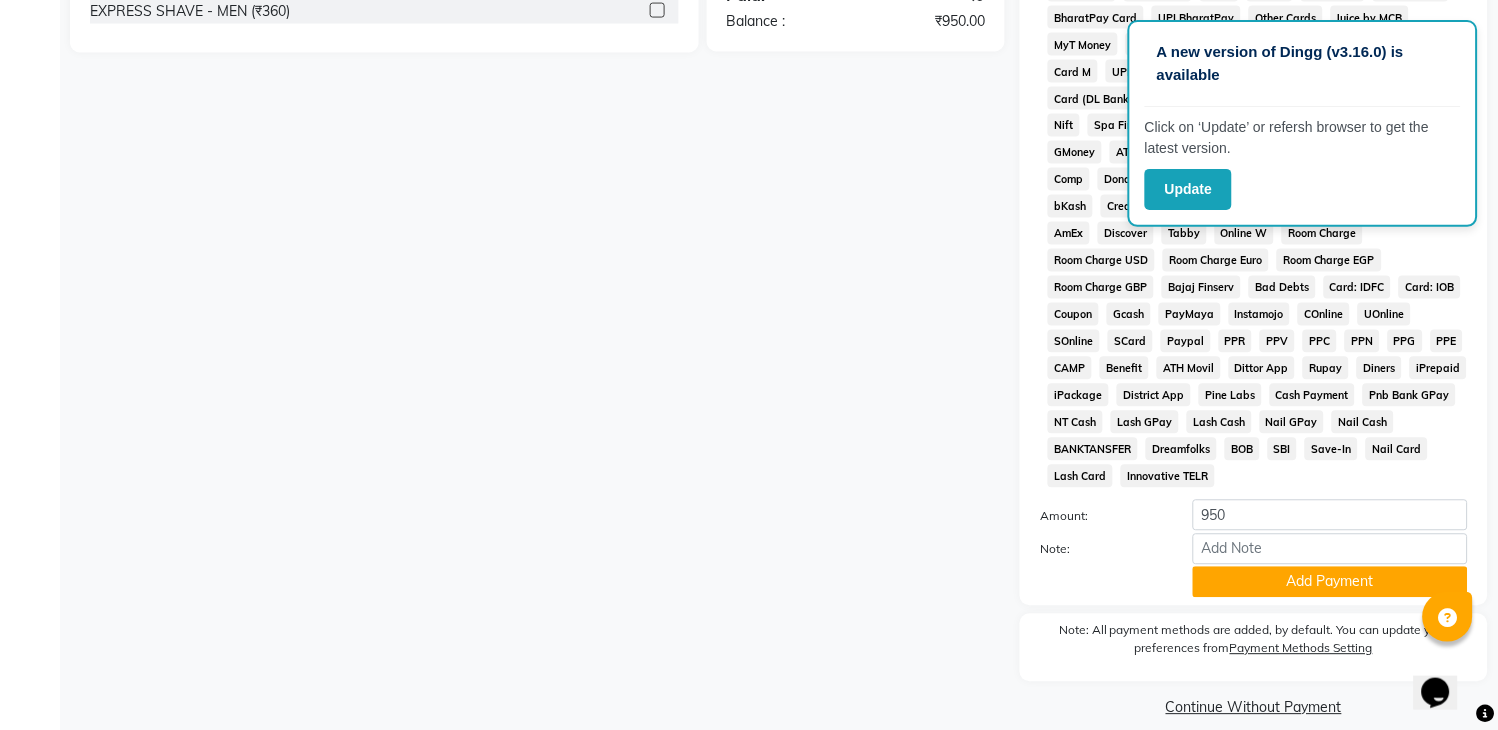 scroll, scrollTop: 746, scrollLeft: 0, axis: vertical 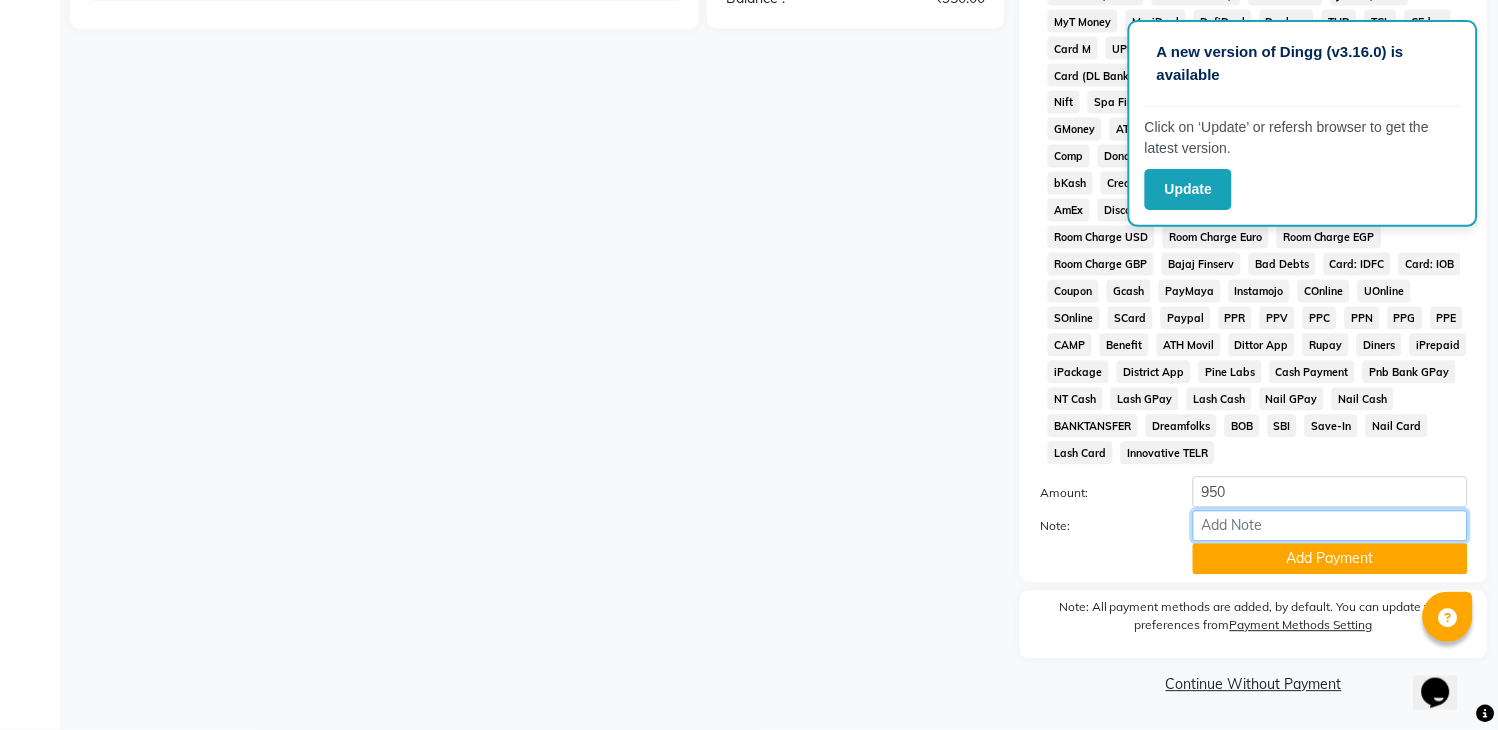 click on "Note:" at bounding box center (1330, 526) 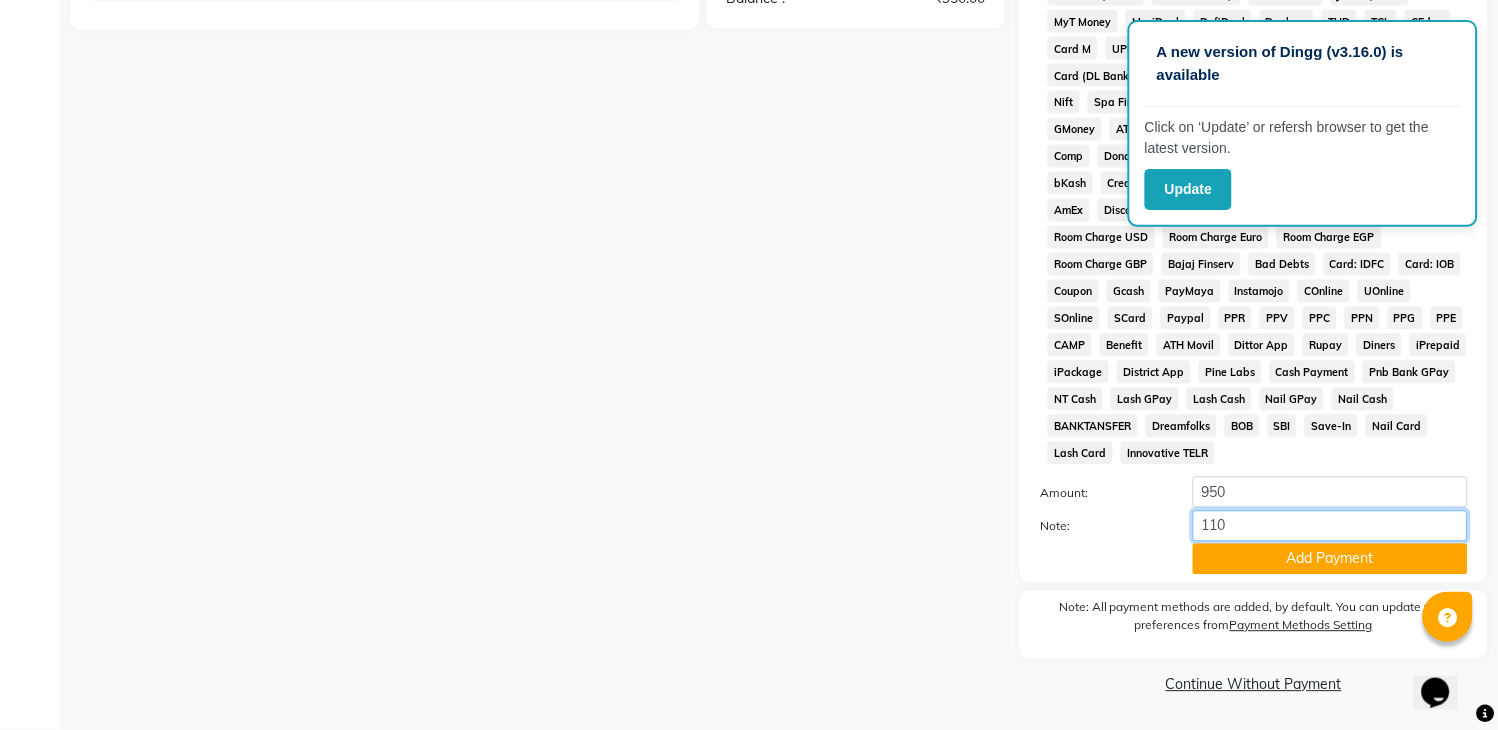 type on "1104" 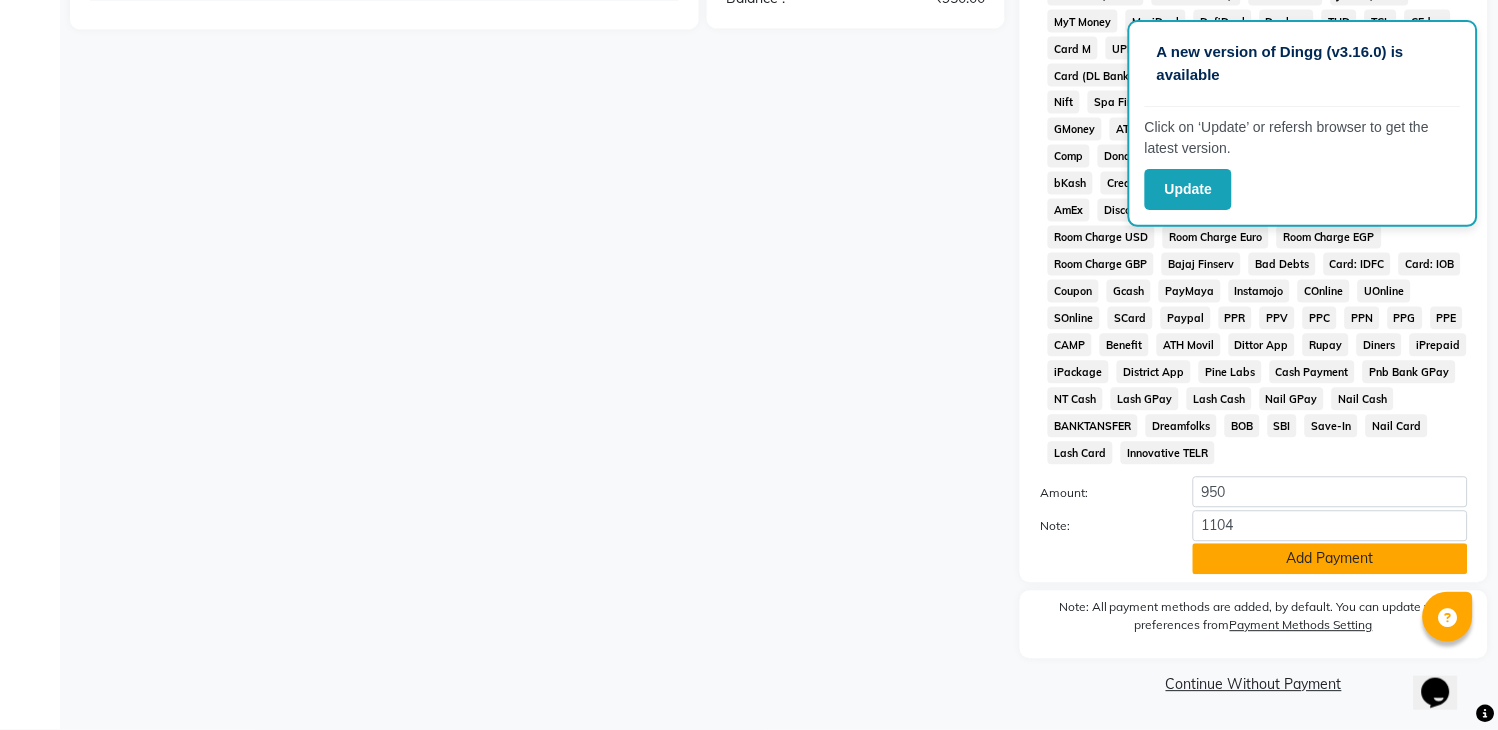 click on "Add Payment" 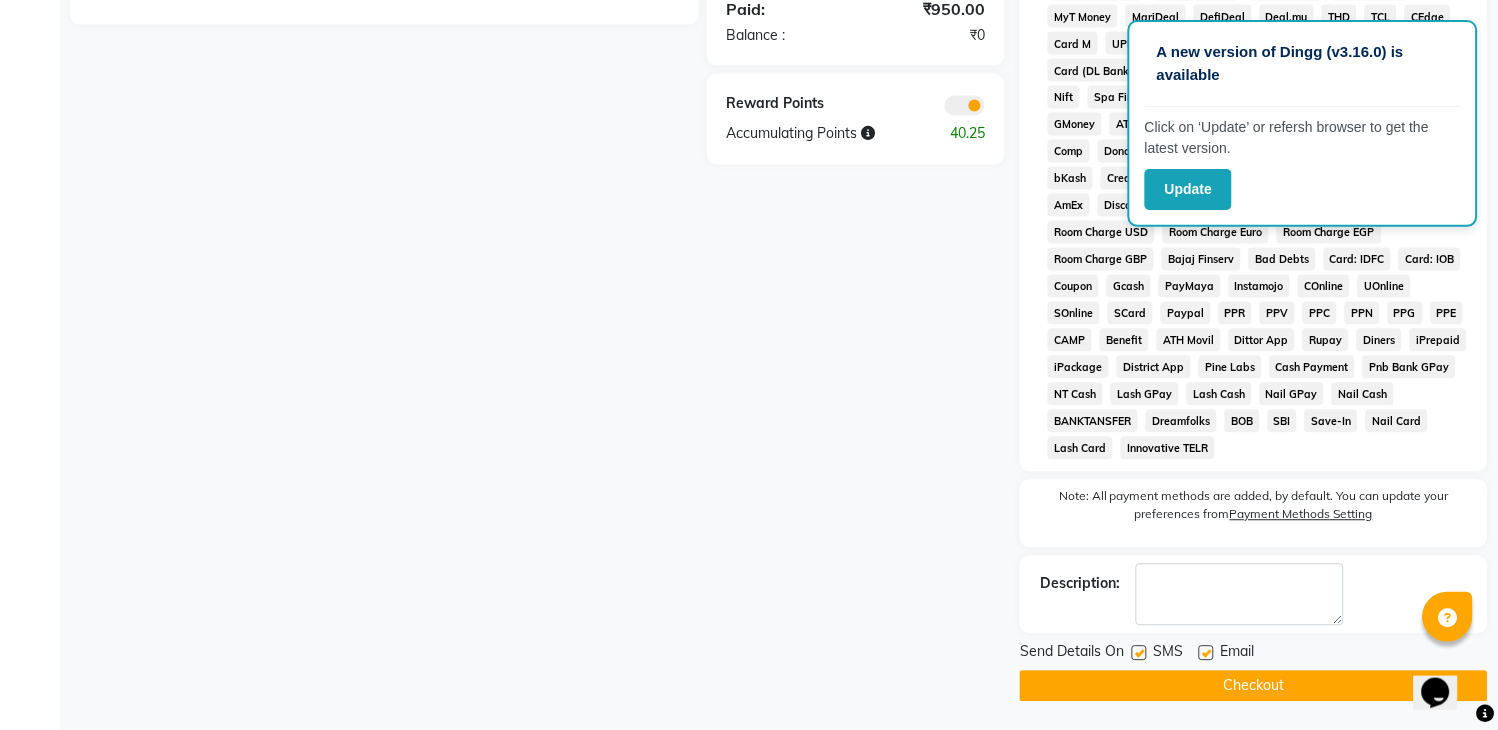 click on "Checkout" 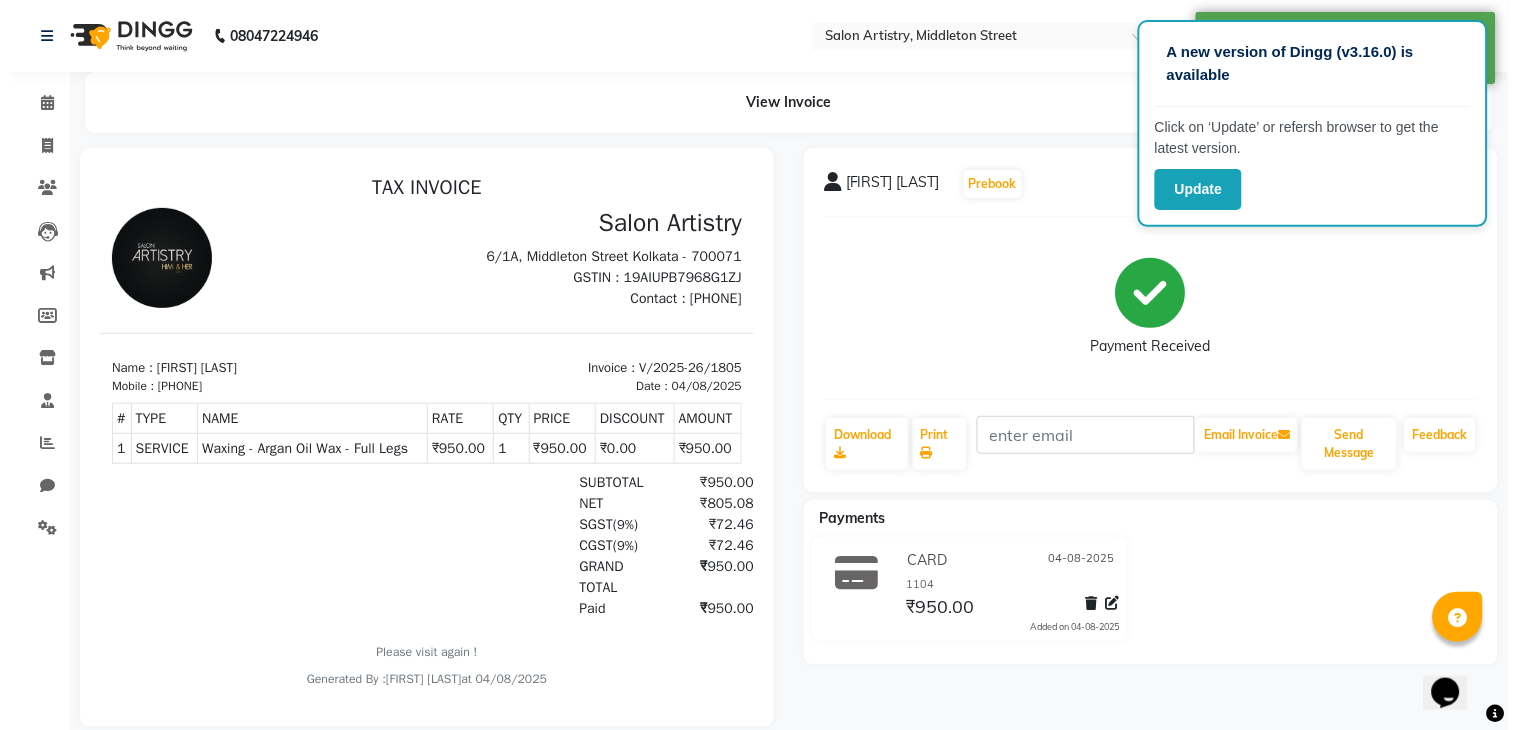 scroll, scrollTop: 0, scrollLeft: 0, axis: both 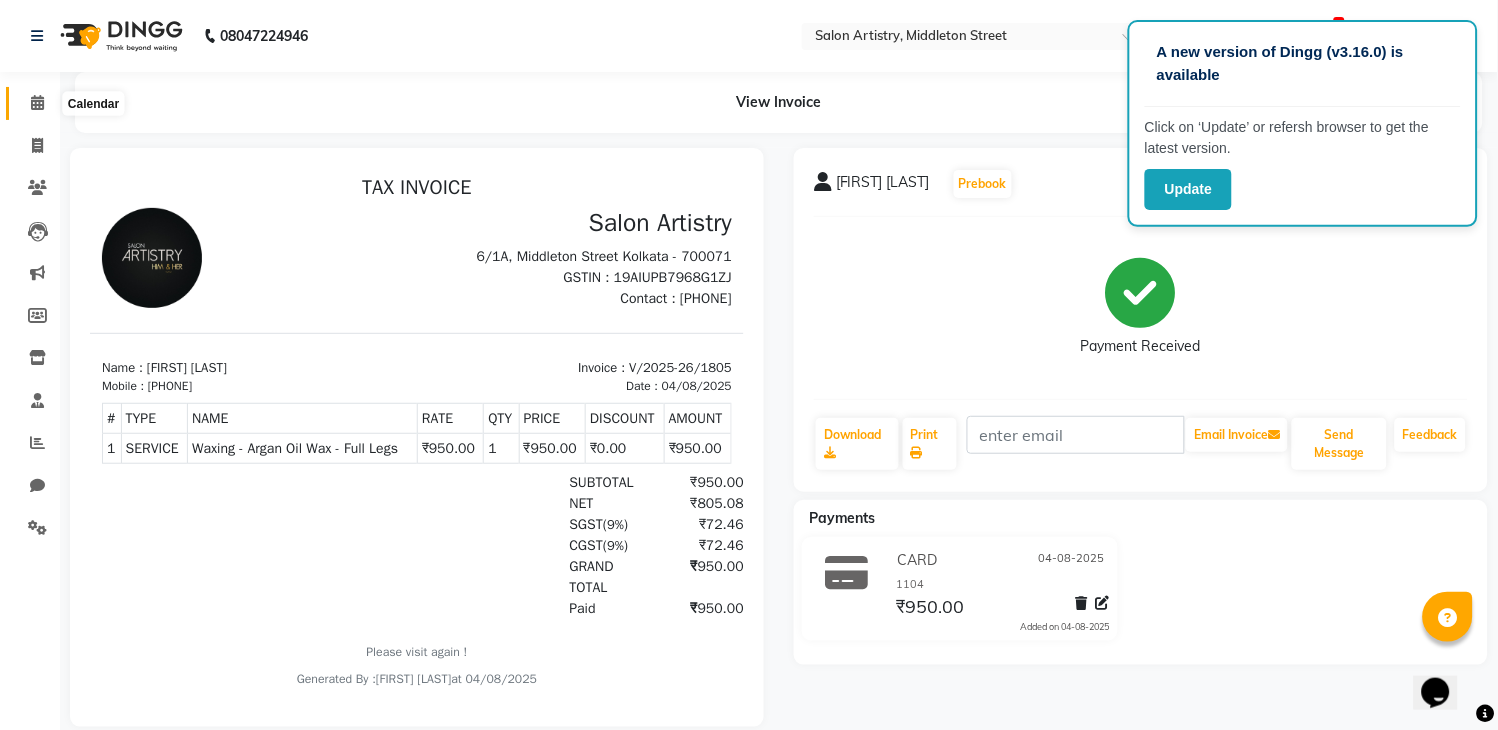 click 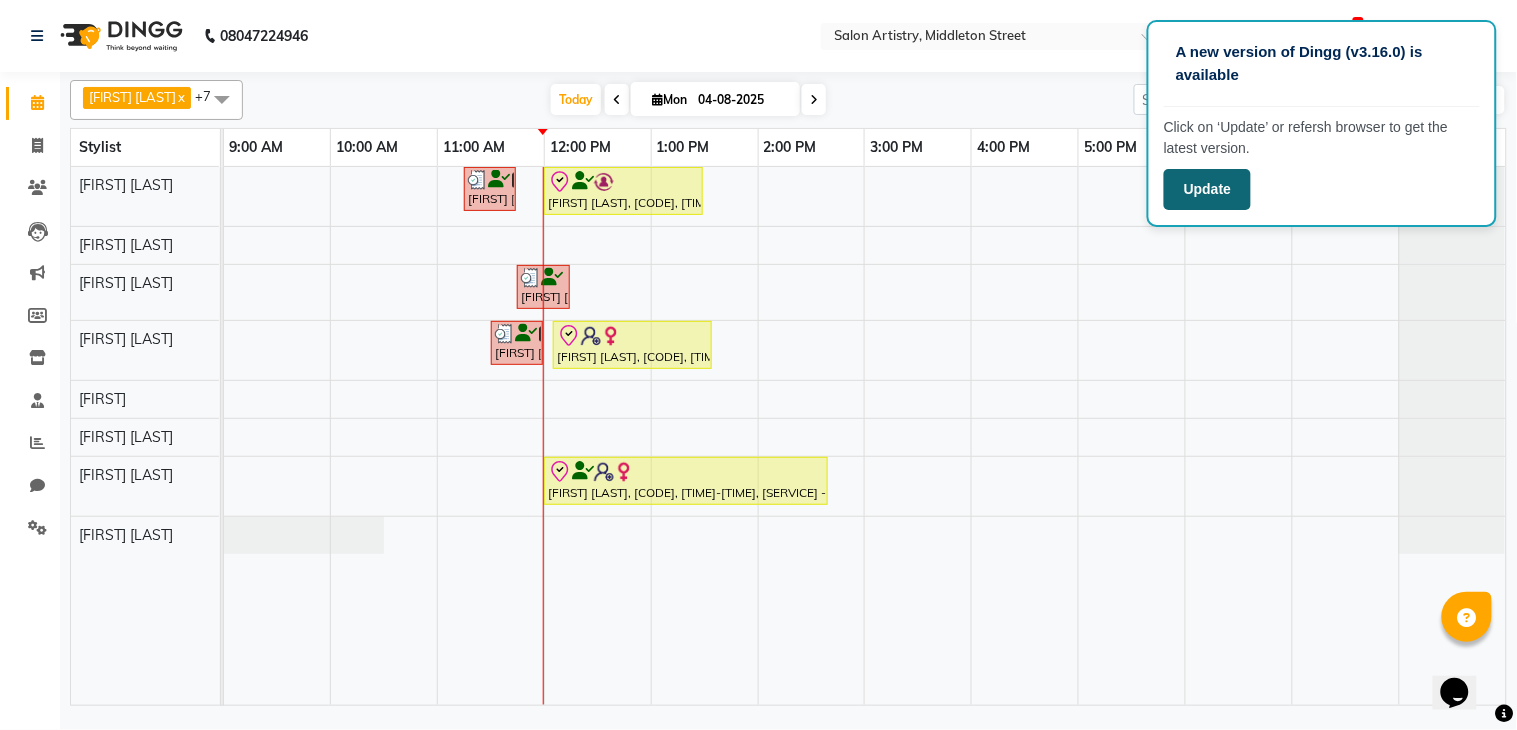 click on "Update" 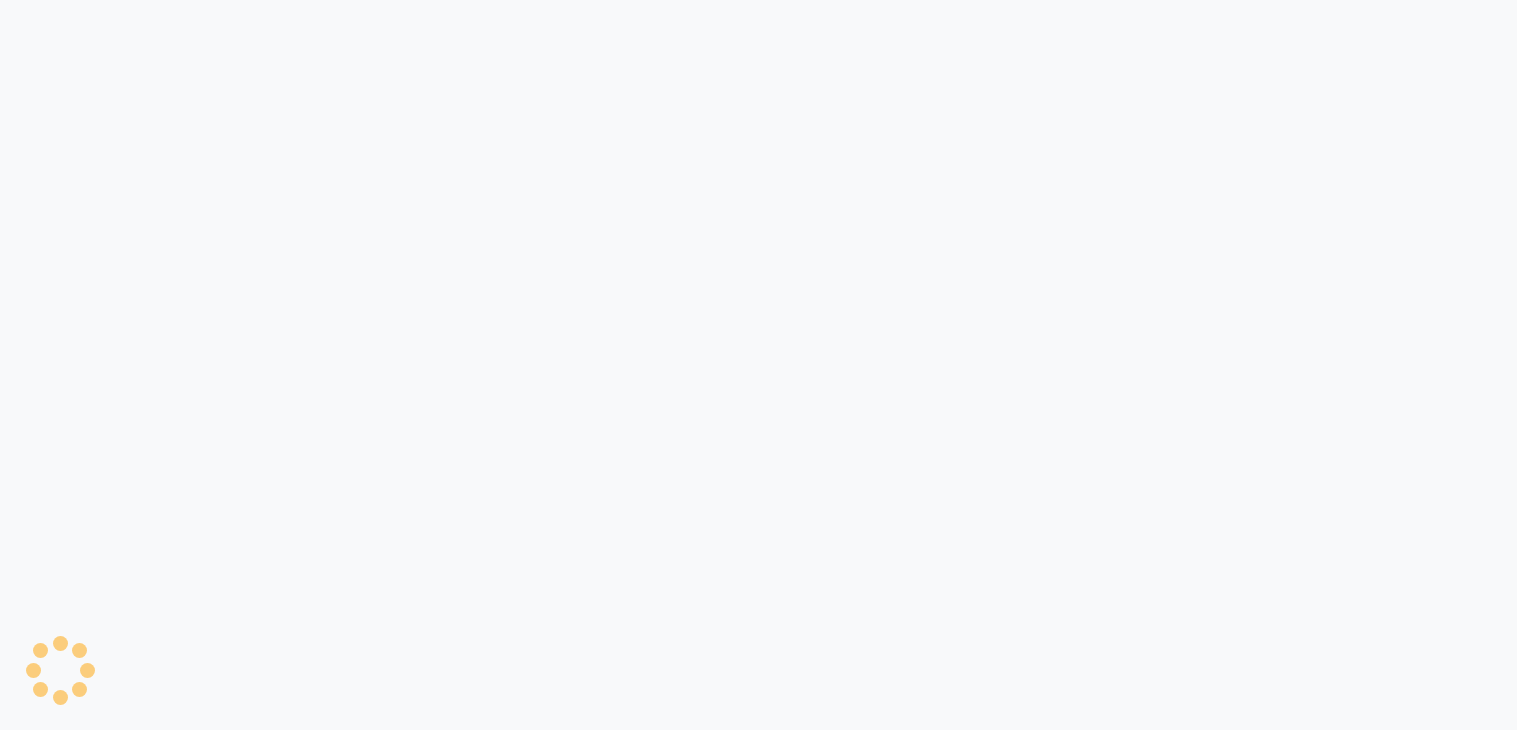 scroll, scrollTop: 0, scrollLeft: 0, axis: both 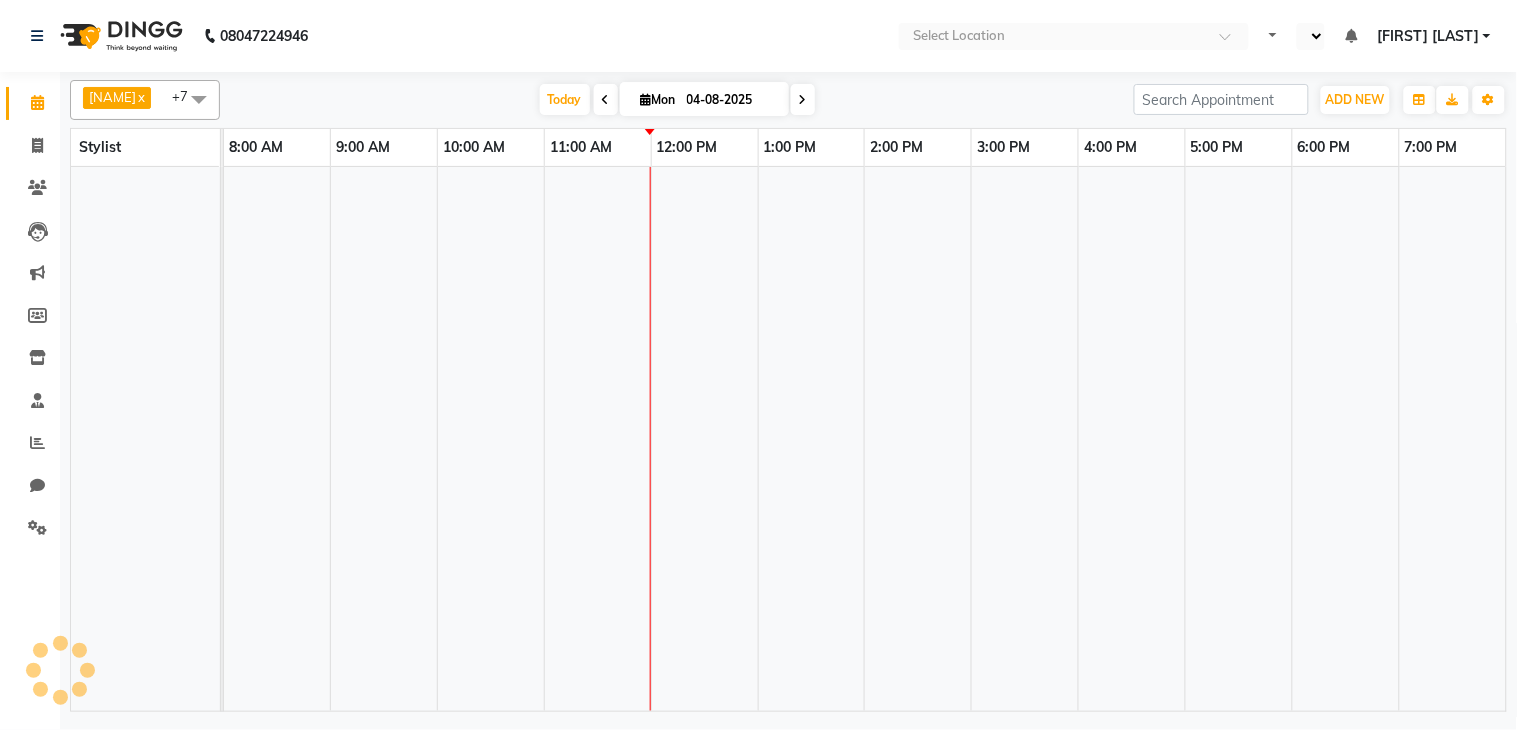 select on "en" 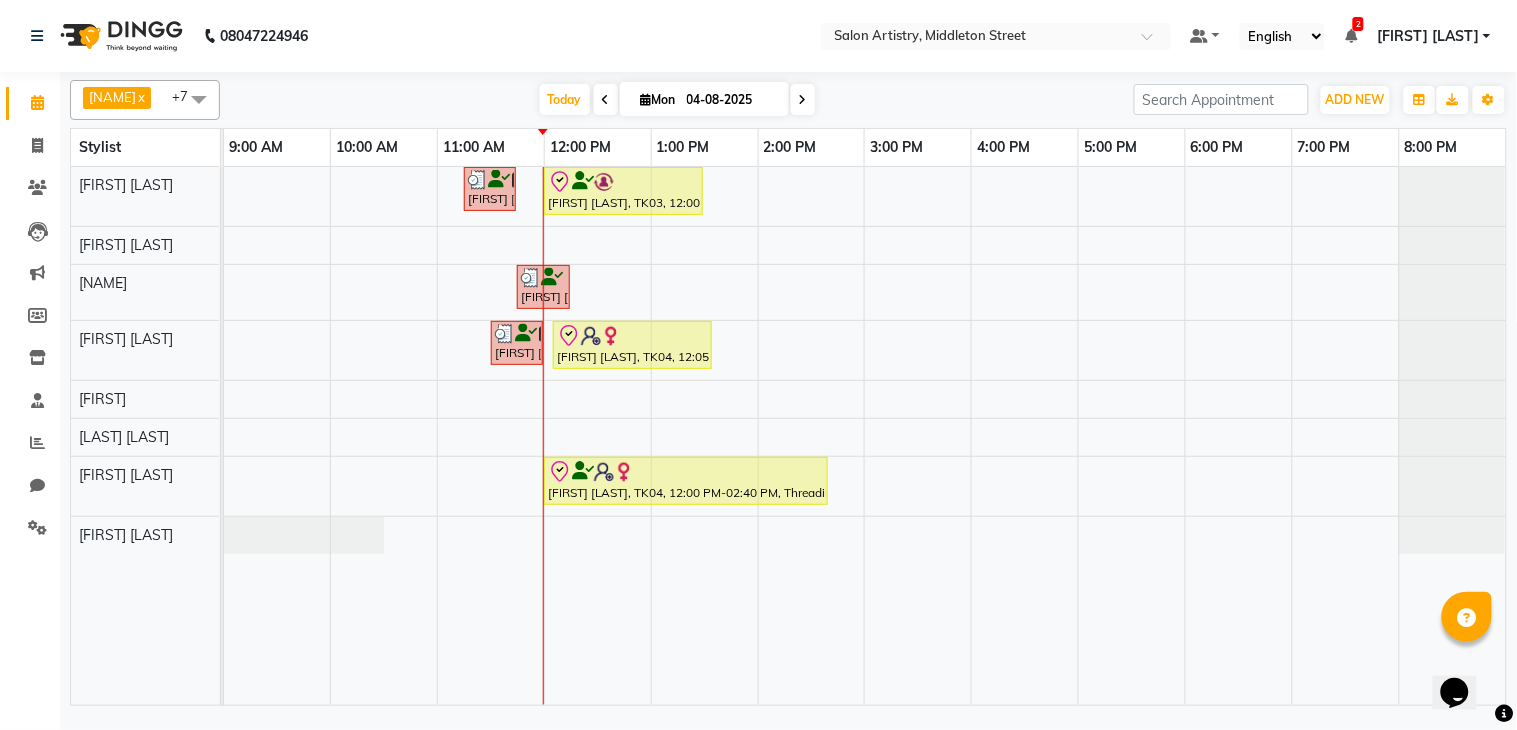 scroll, scrollTop: 0, scrollLeft: 0, axis: both 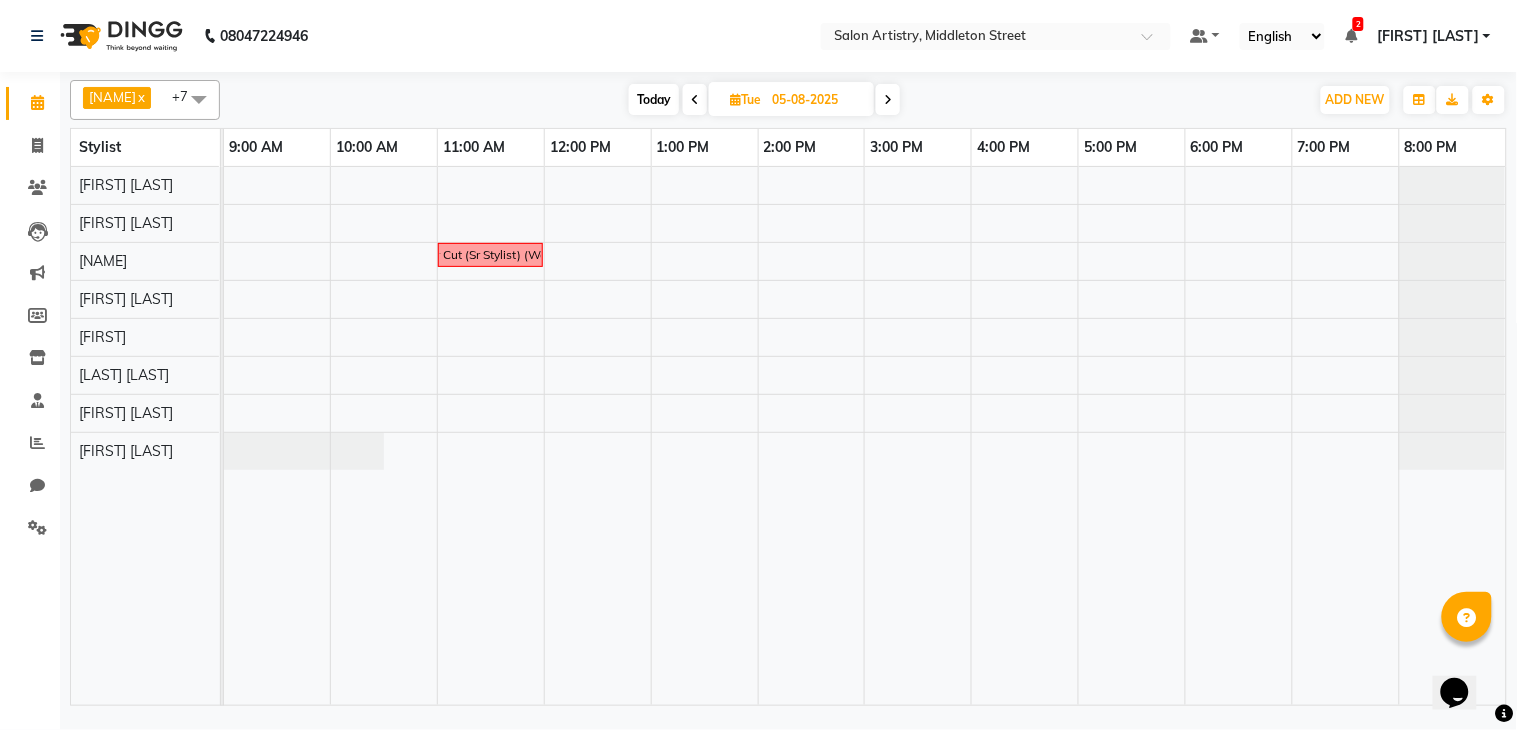 click on "[PHONE]Cut - Hair Cut (Sr Stylist) (Wash & Conditioning" at bounding box center [865, 436] 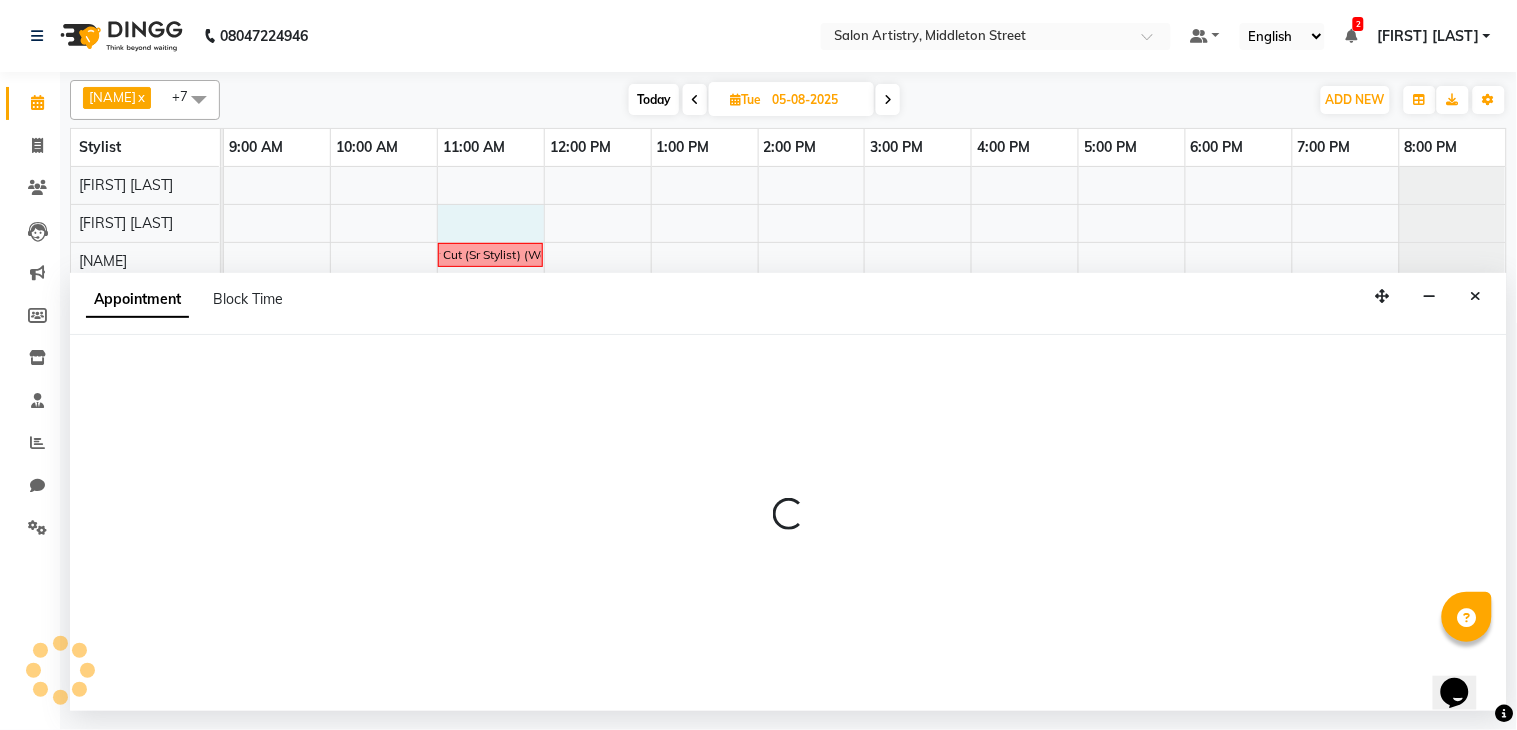 select on "79859" 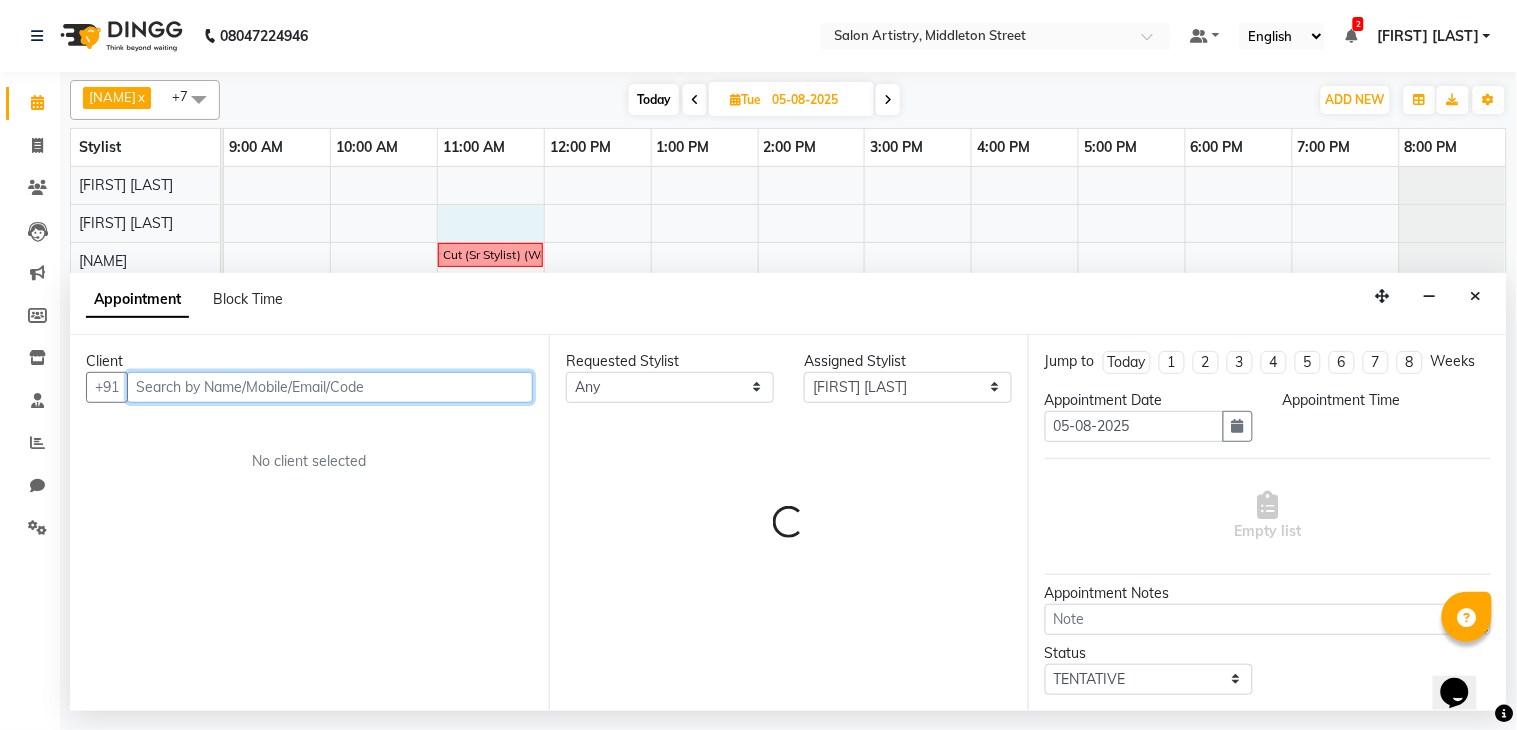 select on "660" 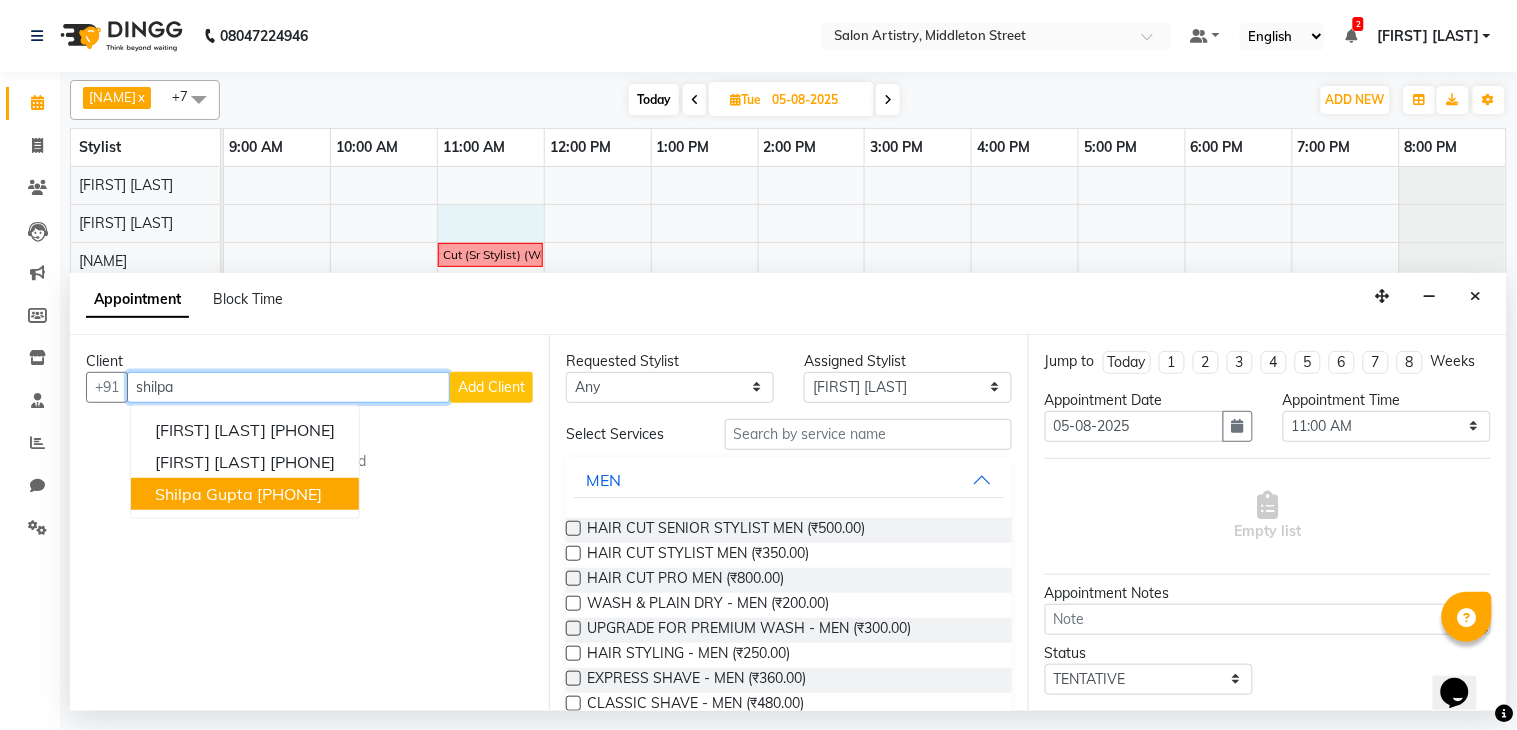 click on "Shilpa Gupta" at bounding box center (204, 494) 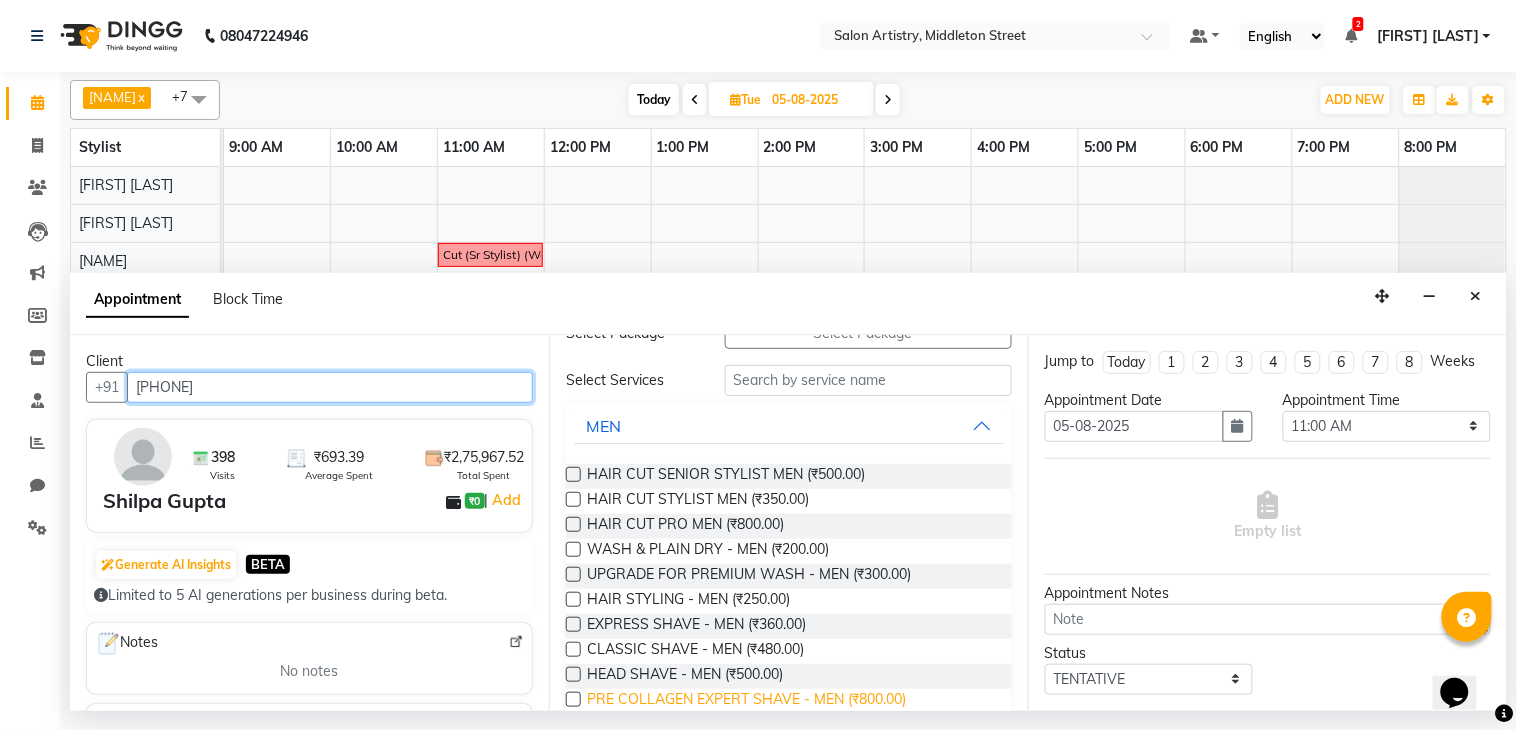 scroll, scrollTop: 0, scrollLeft: 0, axis: both 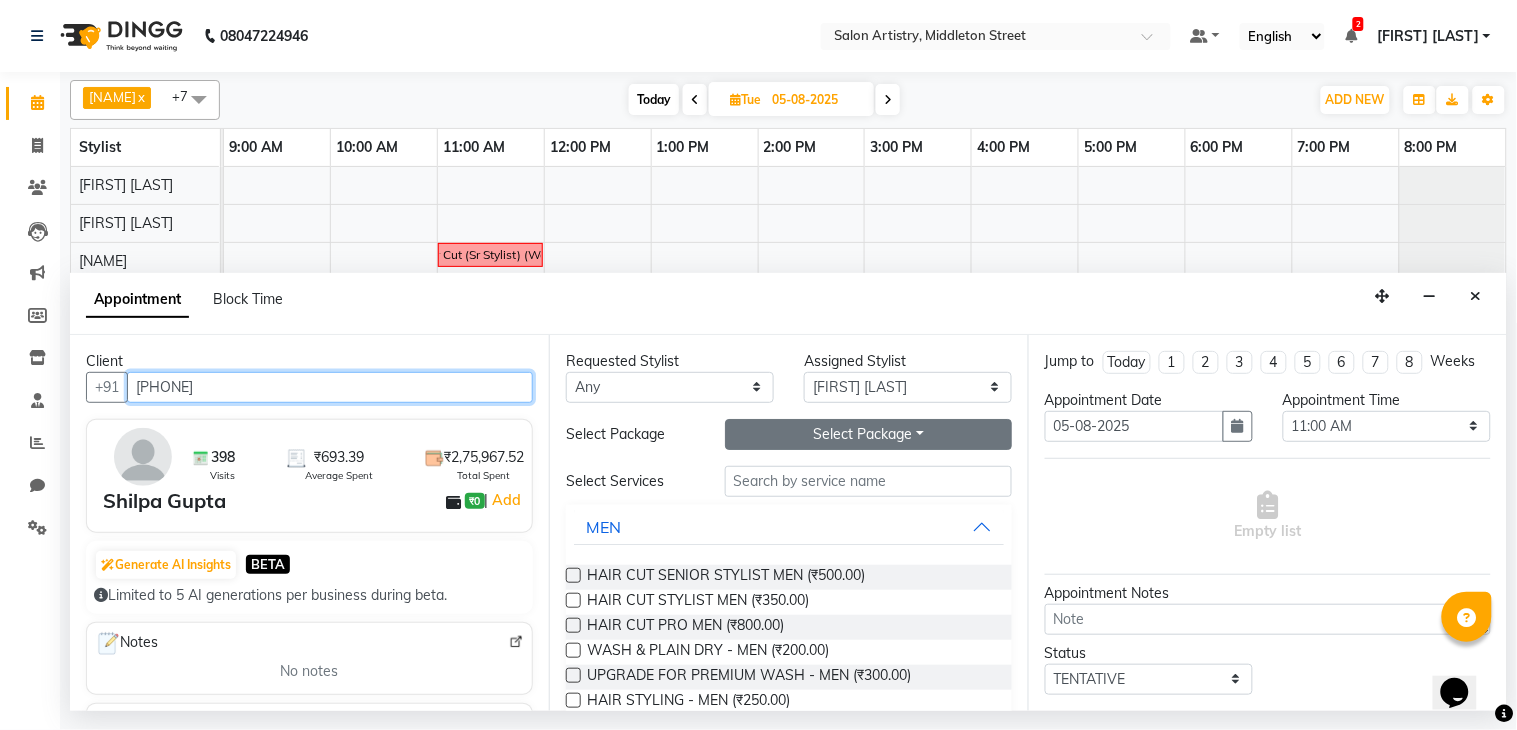 type on "[PHONE]" 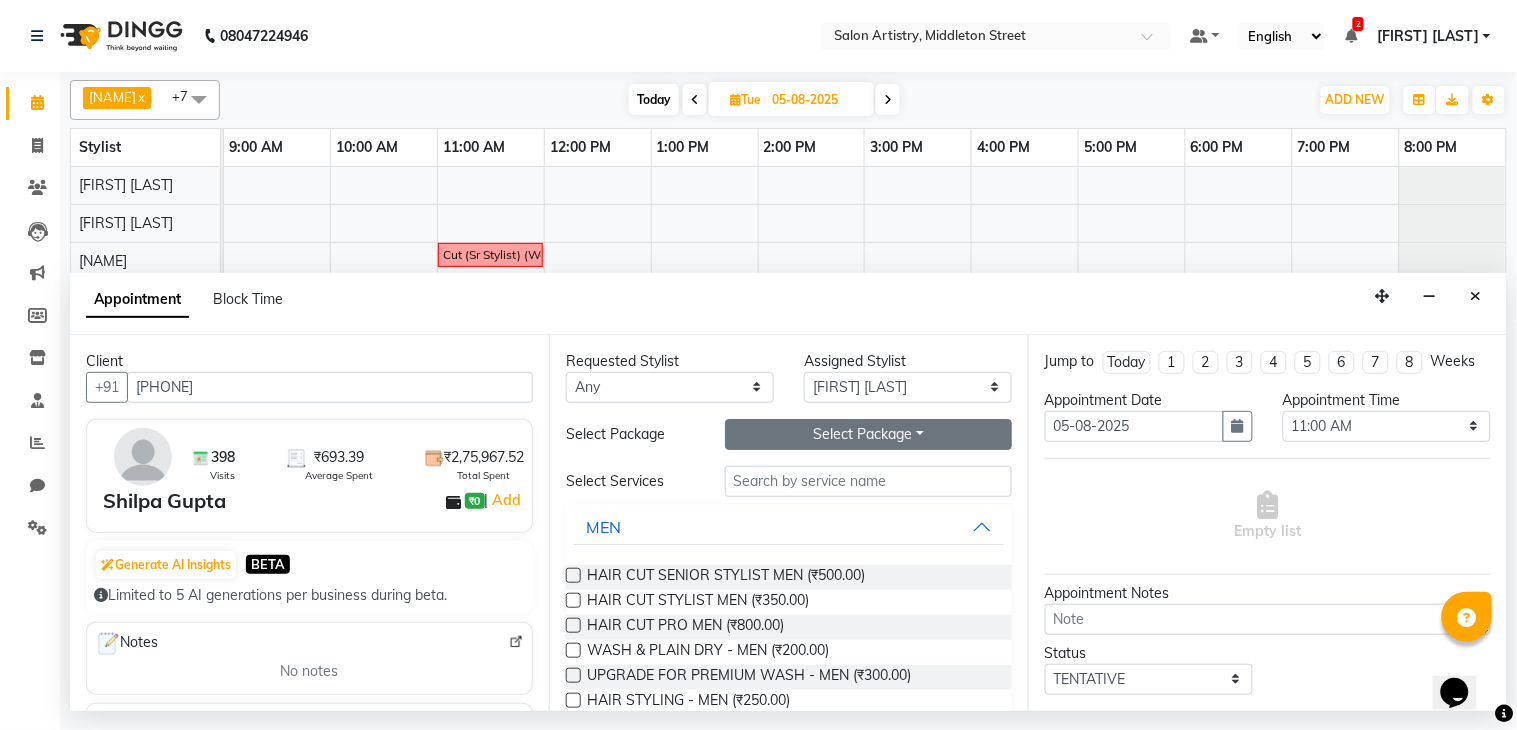 click on "Select Package  Toggle Dropdown" at bounding box center (868, 434) 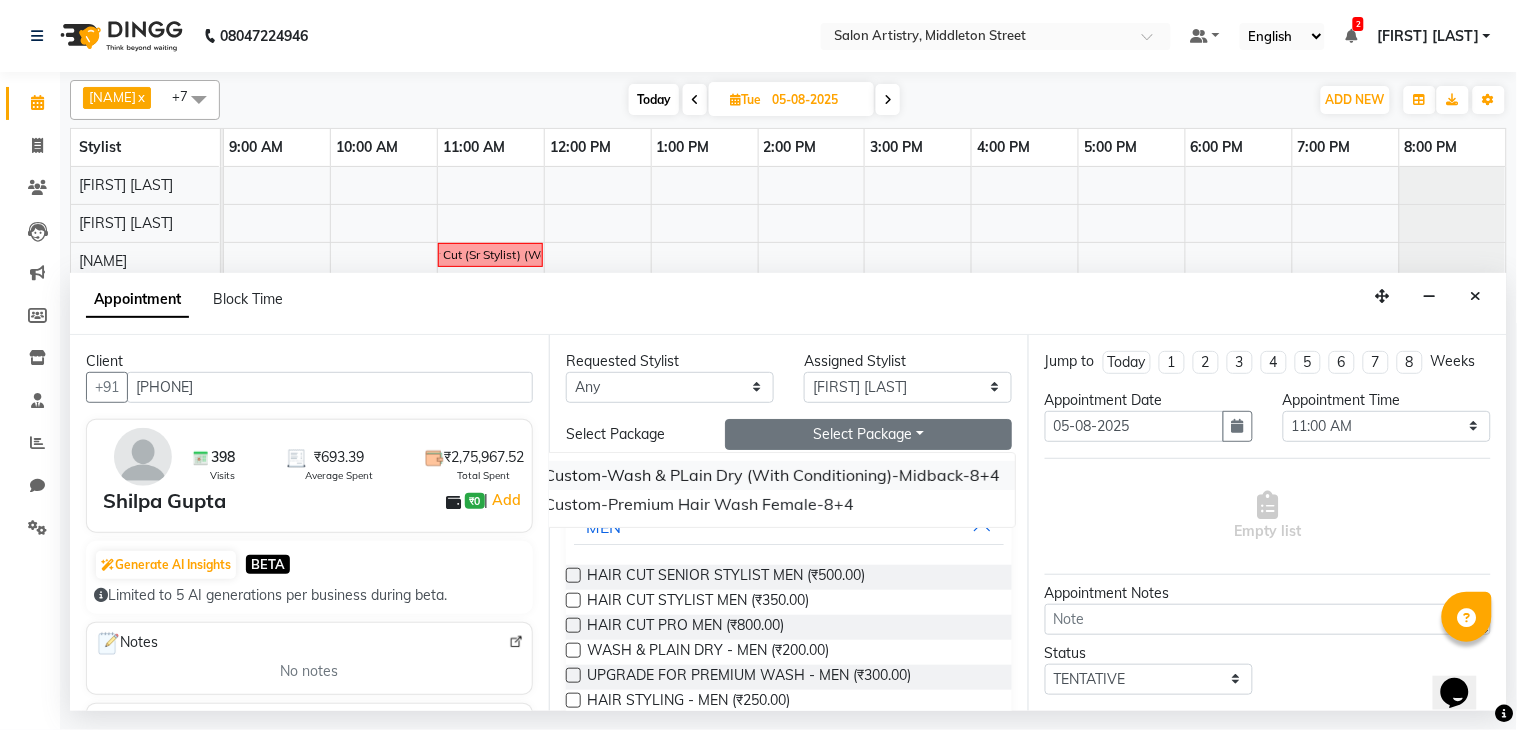 click on "Custom-Wash & PLain Dry (With Conditioning)-Midback-8+4" at bounding box center (772, 475) 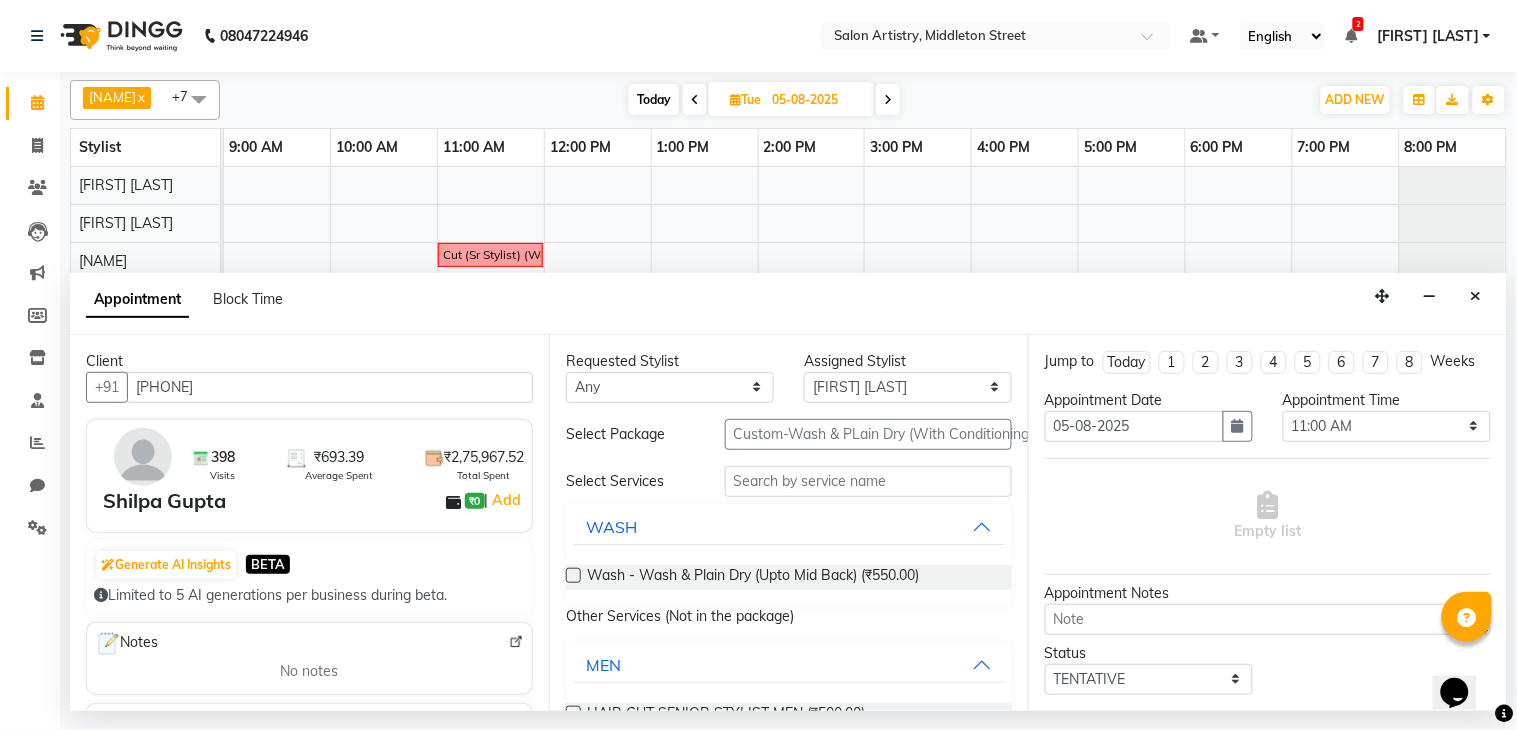 click at bounding box center [573, 575] 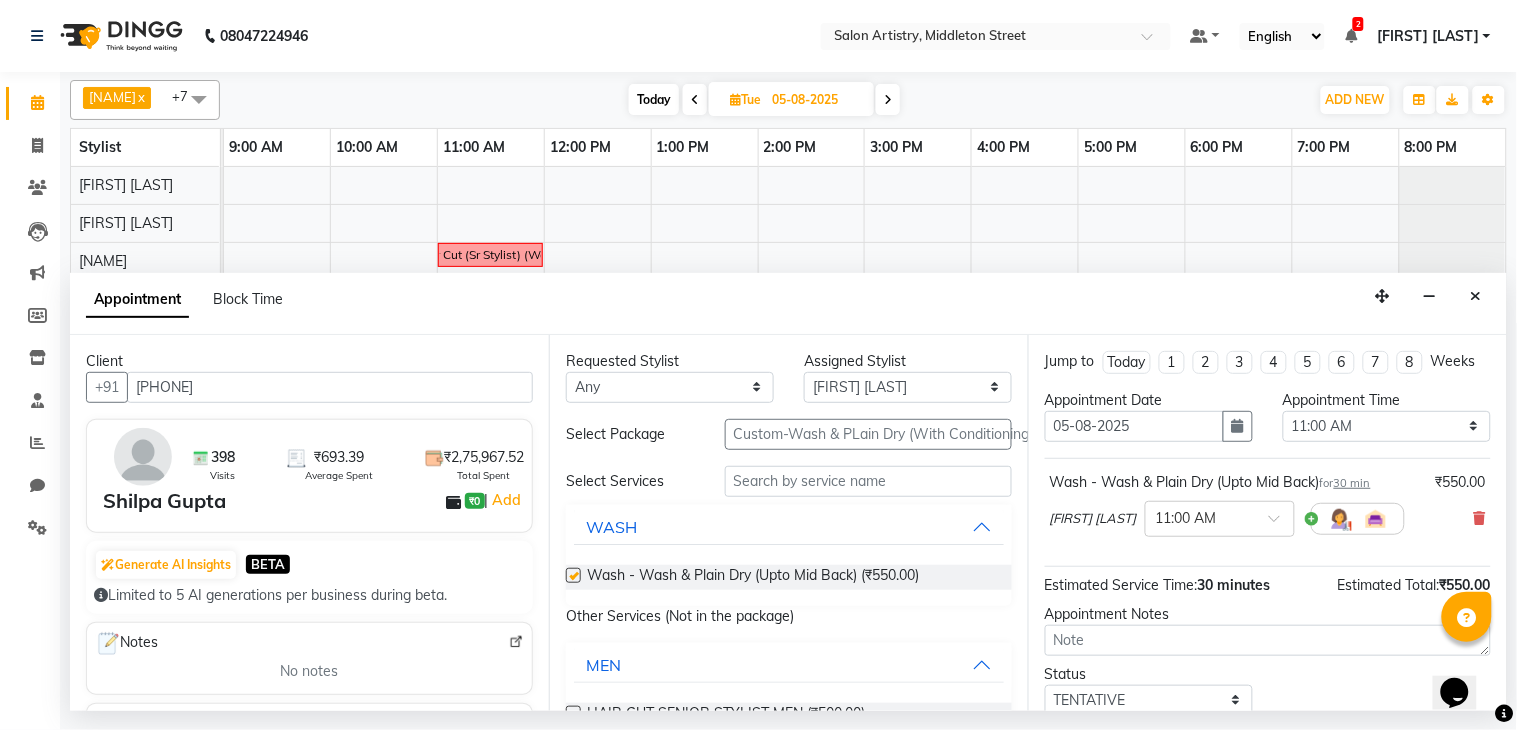checkbox on "false" 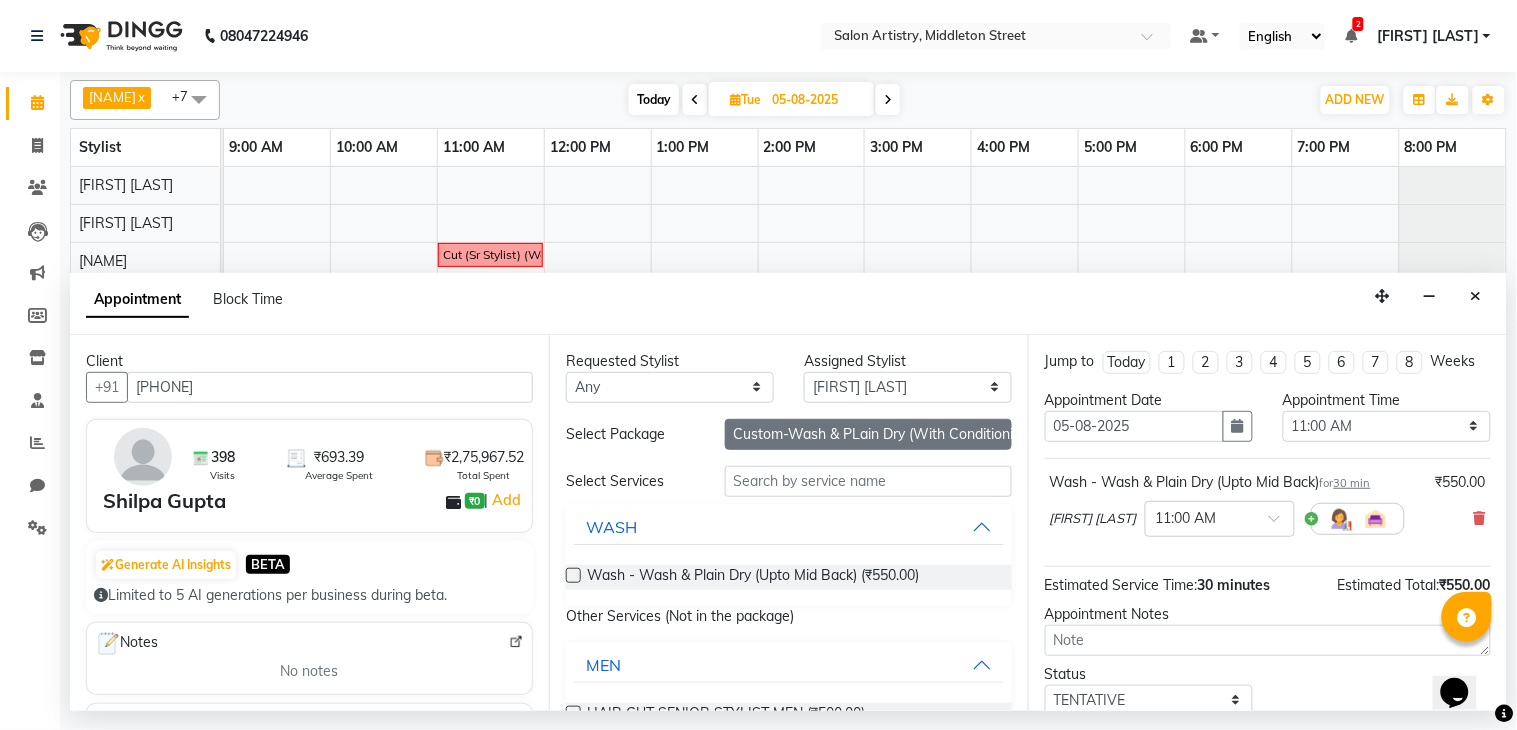 click on "Custom-Wash & PLain Dry (With Conditioning)-Midback-8+4" at bounding box center [868, 434] 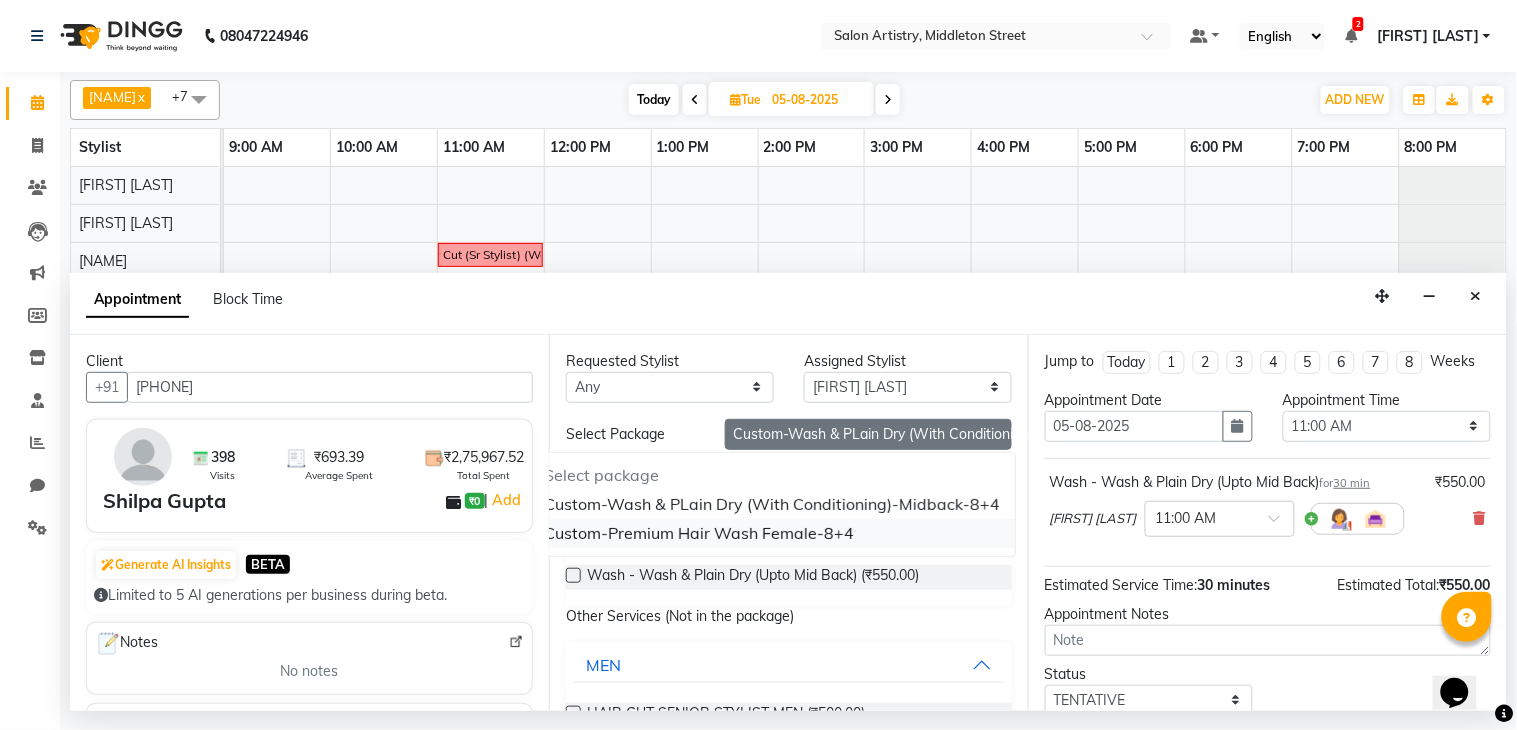 click on "Custom-Premium Hair Wash Female-8+4" at bounding box center (772, 533) 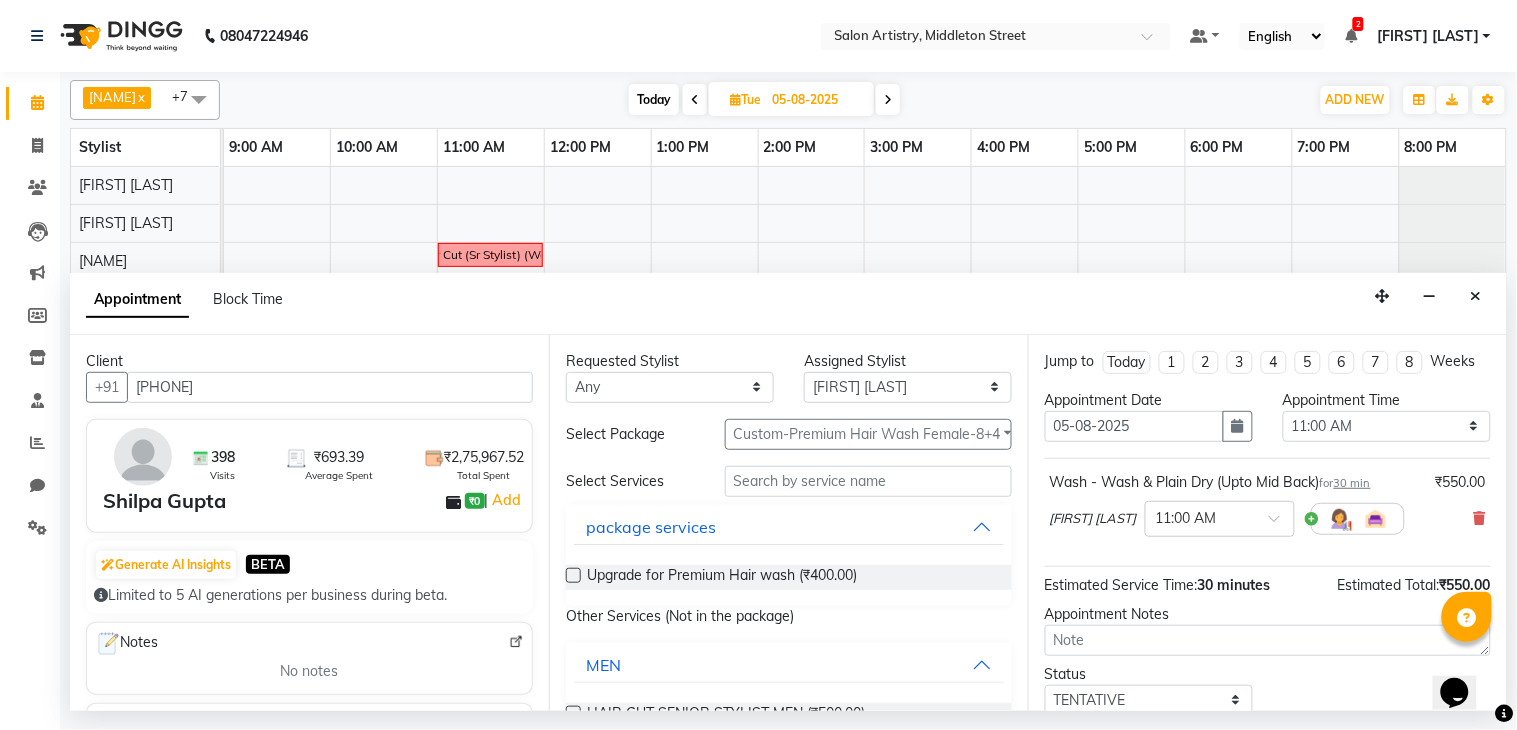 click at bounding box center (573, 575) 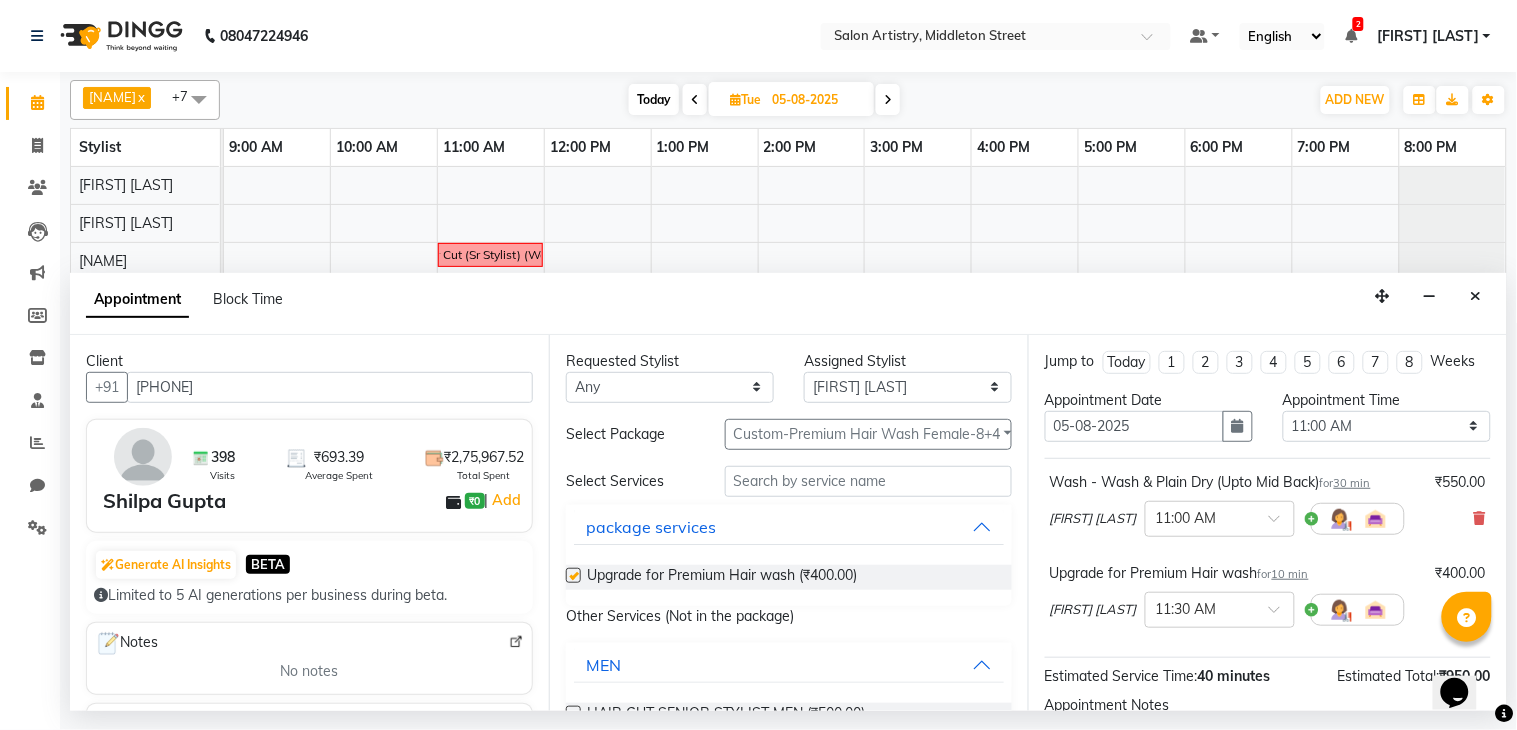 checkbox on "false" 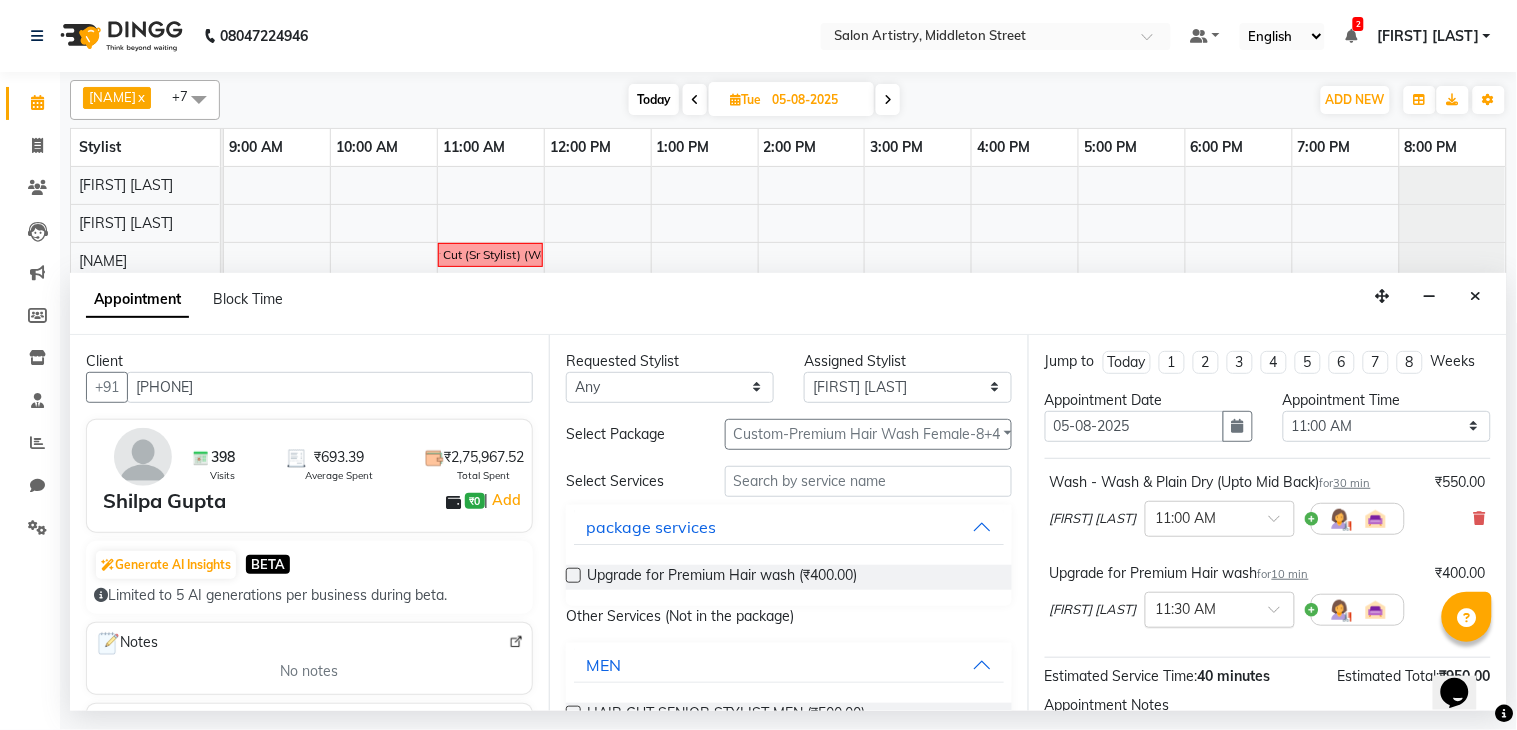 click on "× 11:30 AM" at bounding box center [1220, 610] 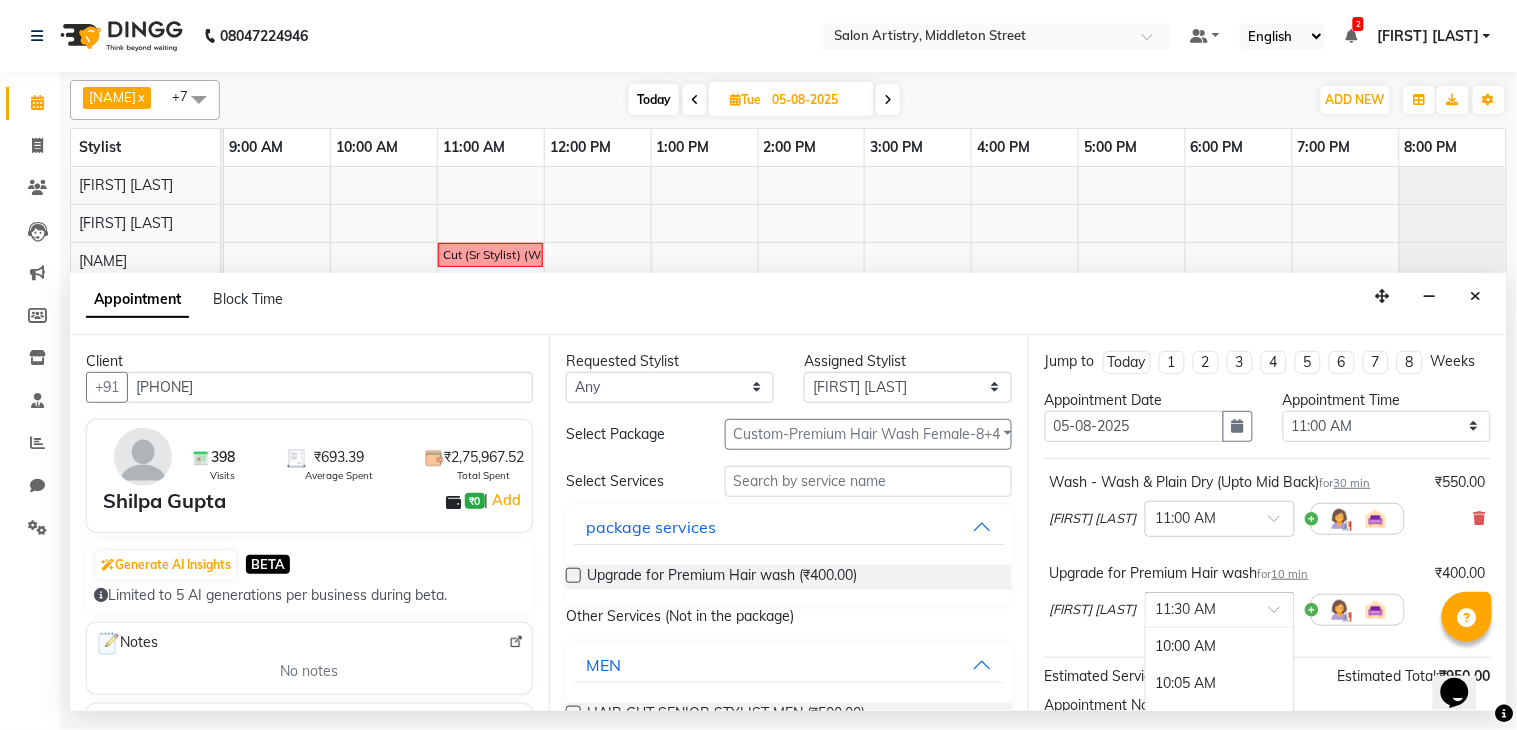 scroll, scrollTop: 664, scrollLeft: 0, axis: vertical 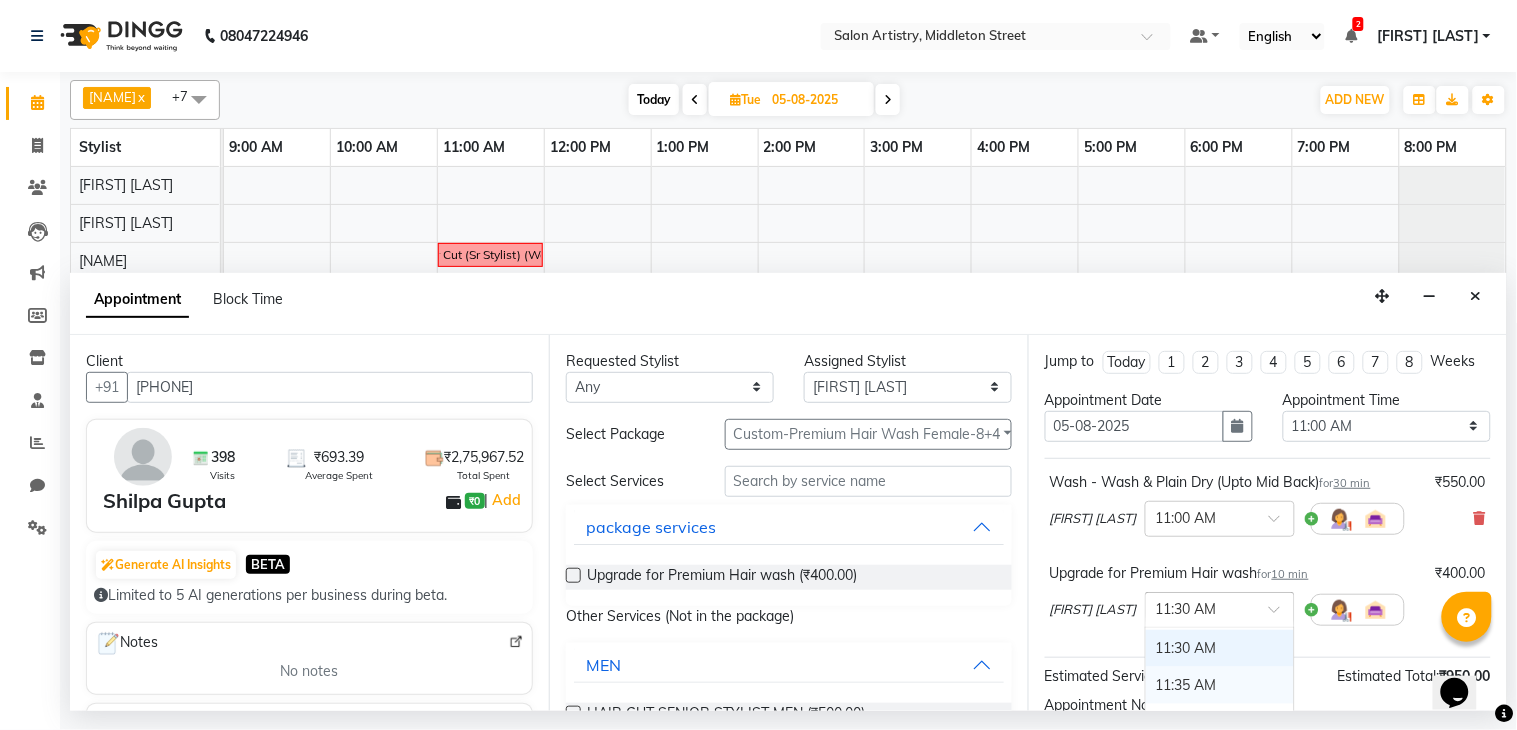click on "11:35 AM" at bounding box center (1220, 685) 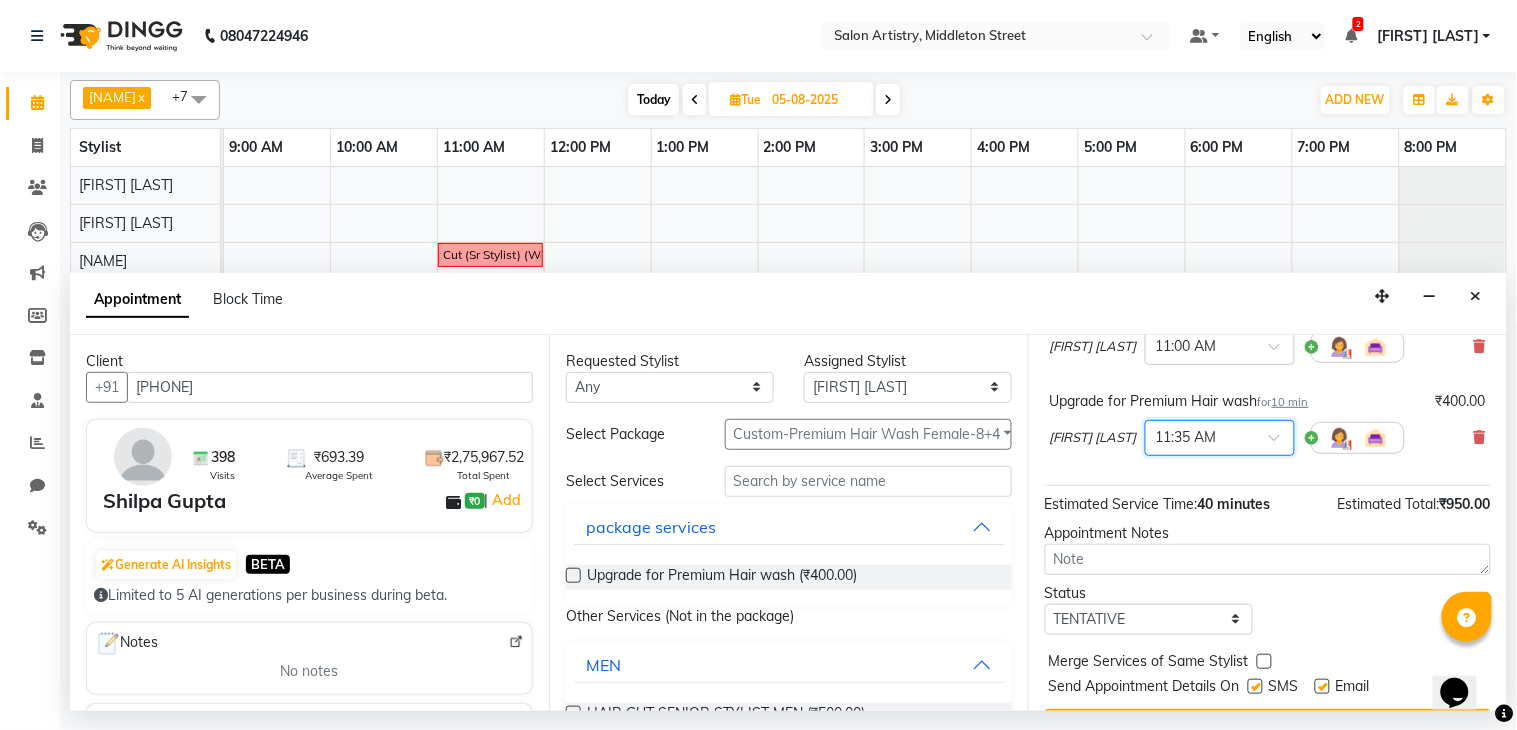scroll, scrollTop: 222, scrollLeft: 0, axis: vertical 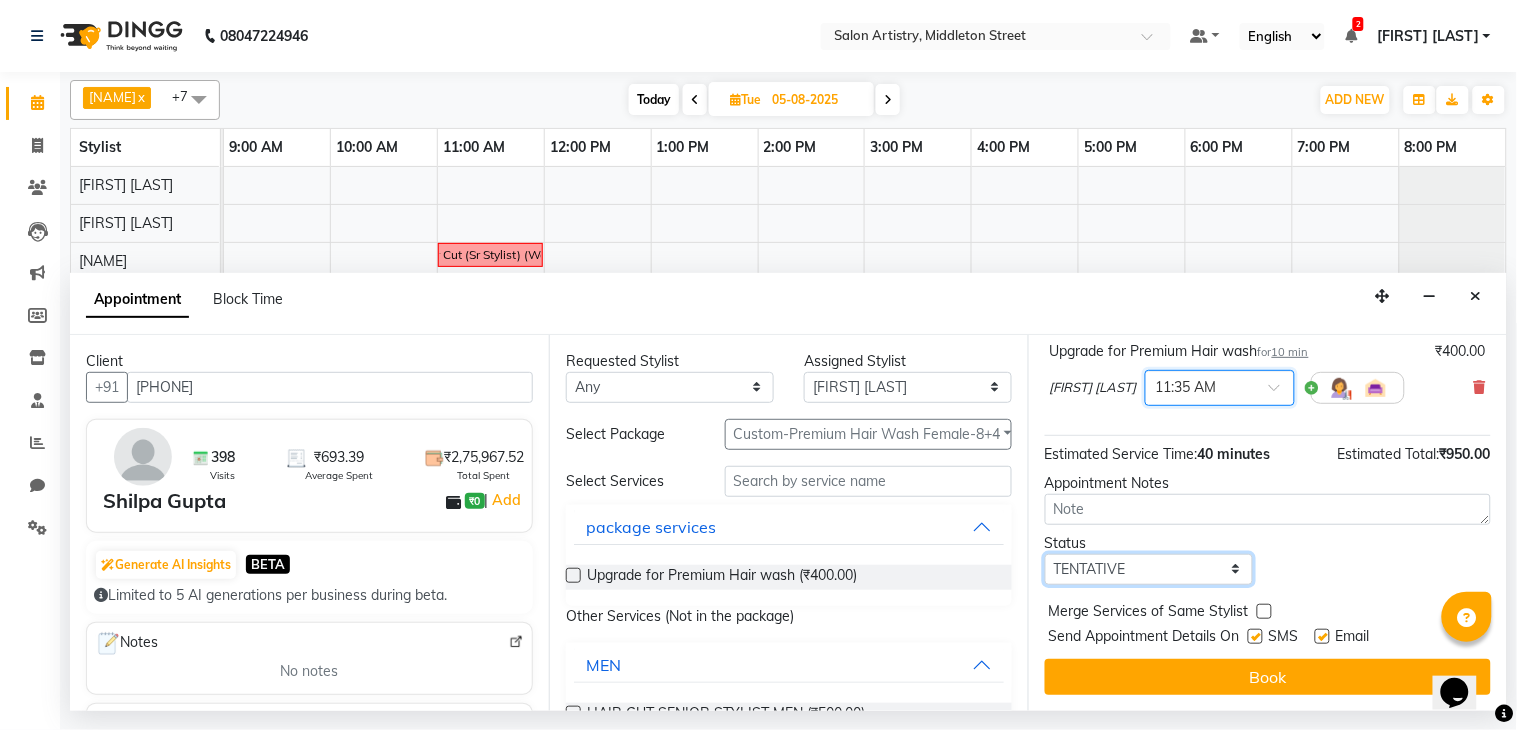 click on "Select TENTATIVE CONFIRM UPCOMING" at bounding box center (1149, 569) 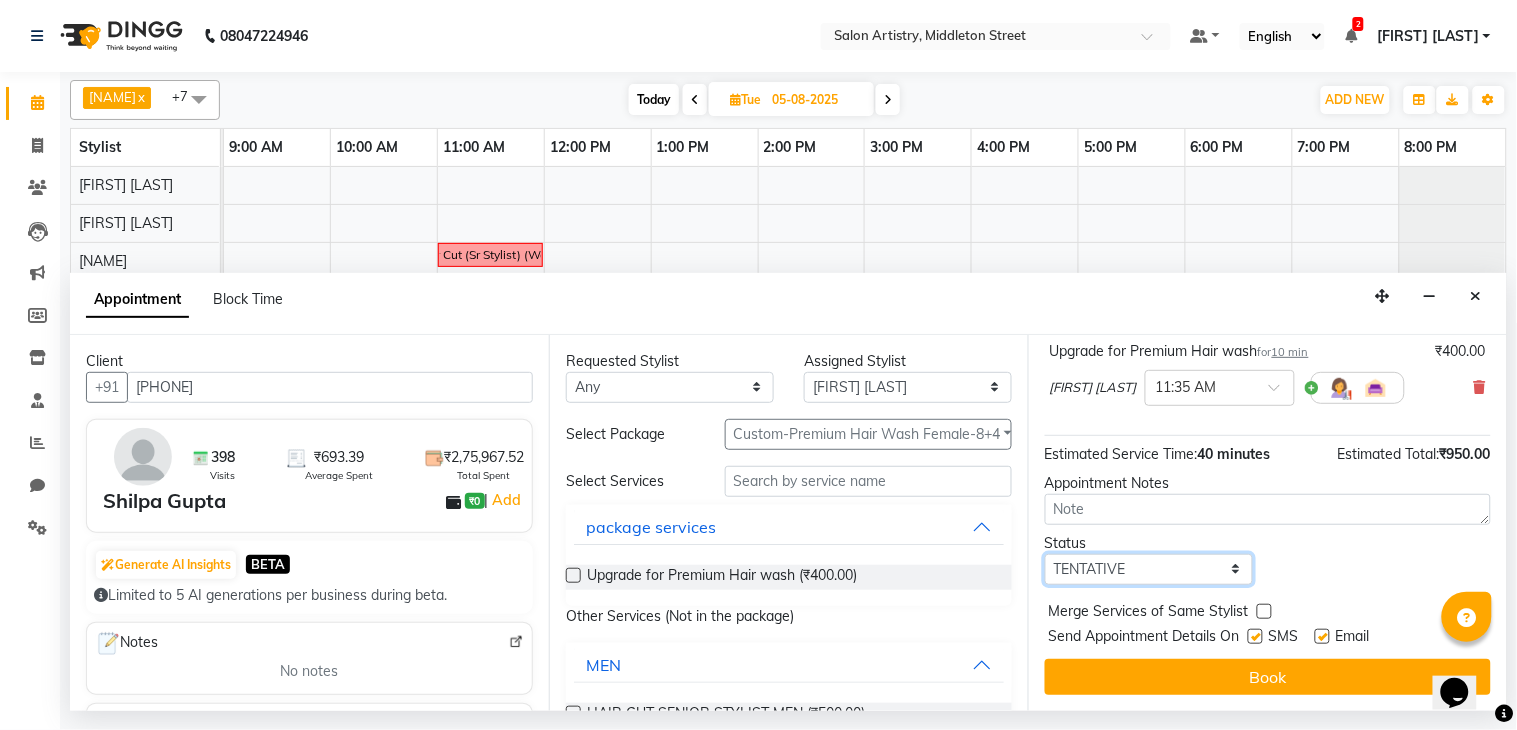 select on "confirm booking" 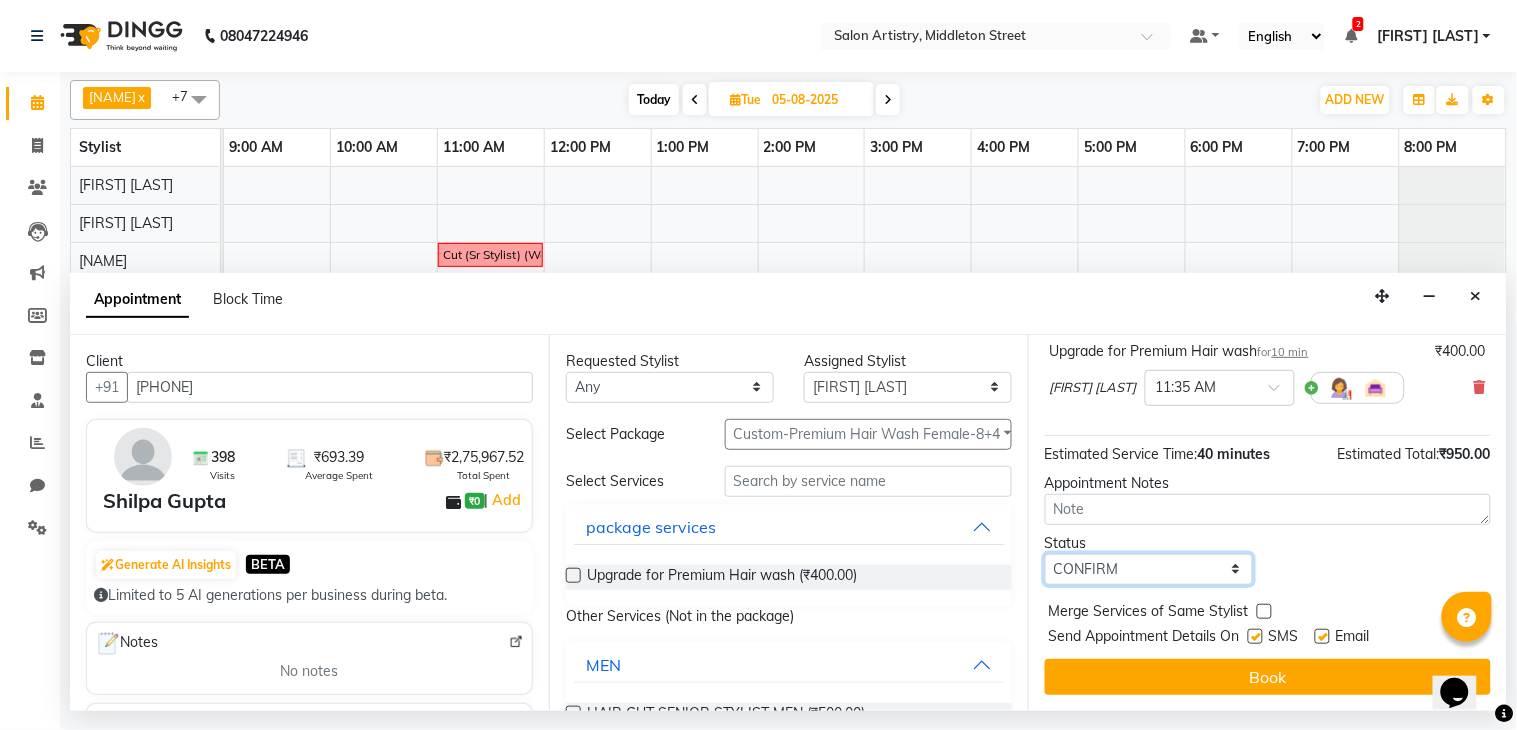 click on "Select TENTATIVE CONFIRM UPCOMING" at bounding box center (1149, 569) 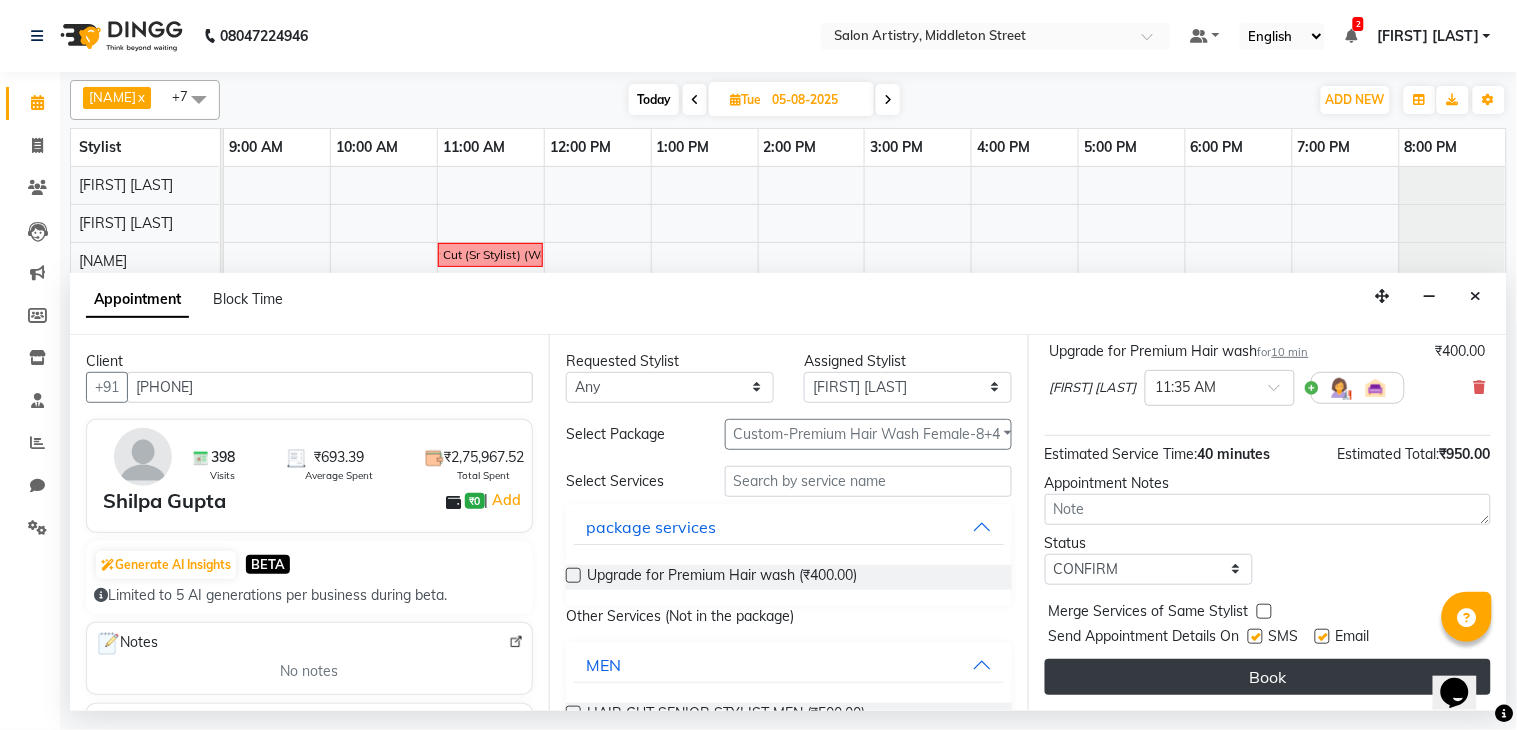 click on "Book" at bounding box center (1268, 677) 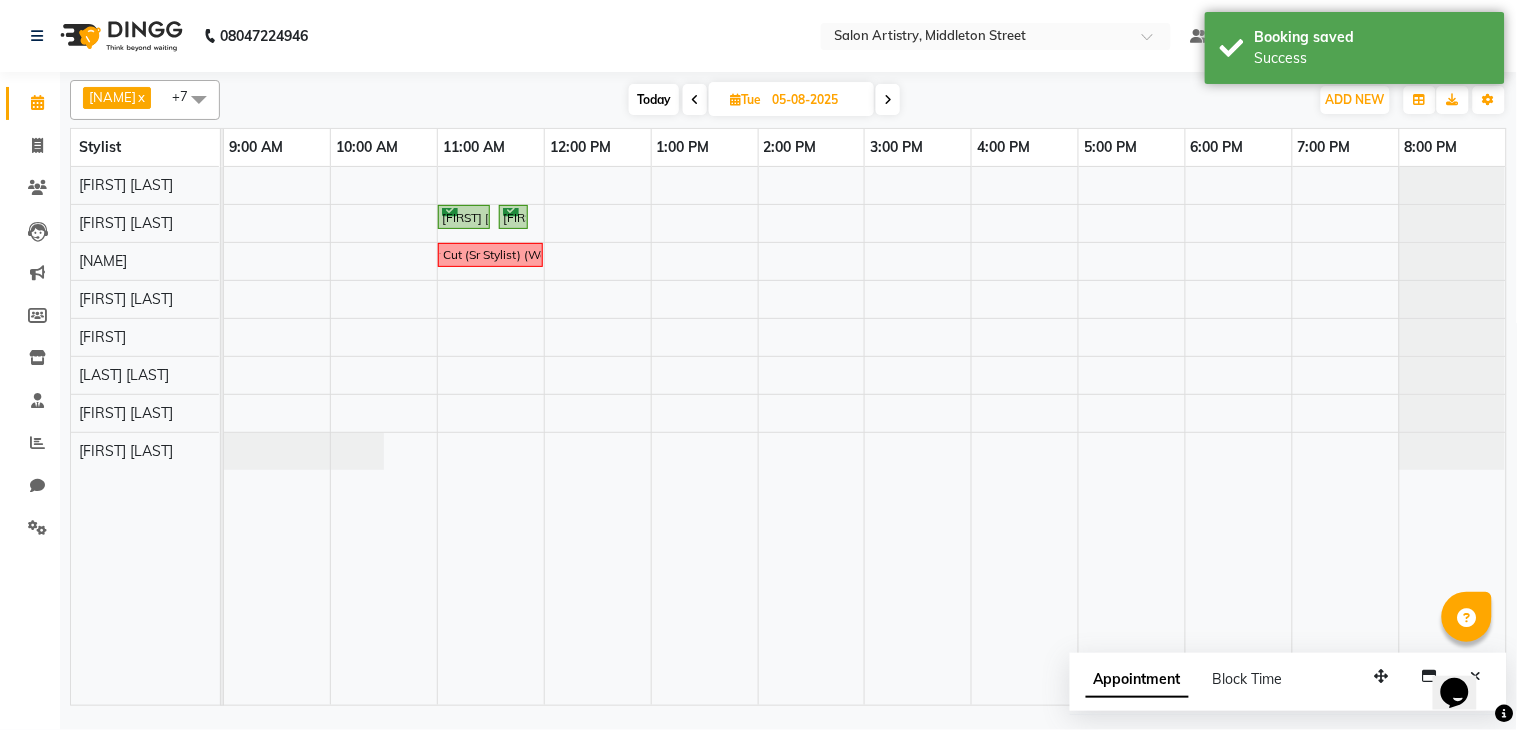 click at bounding box center [695, 99] 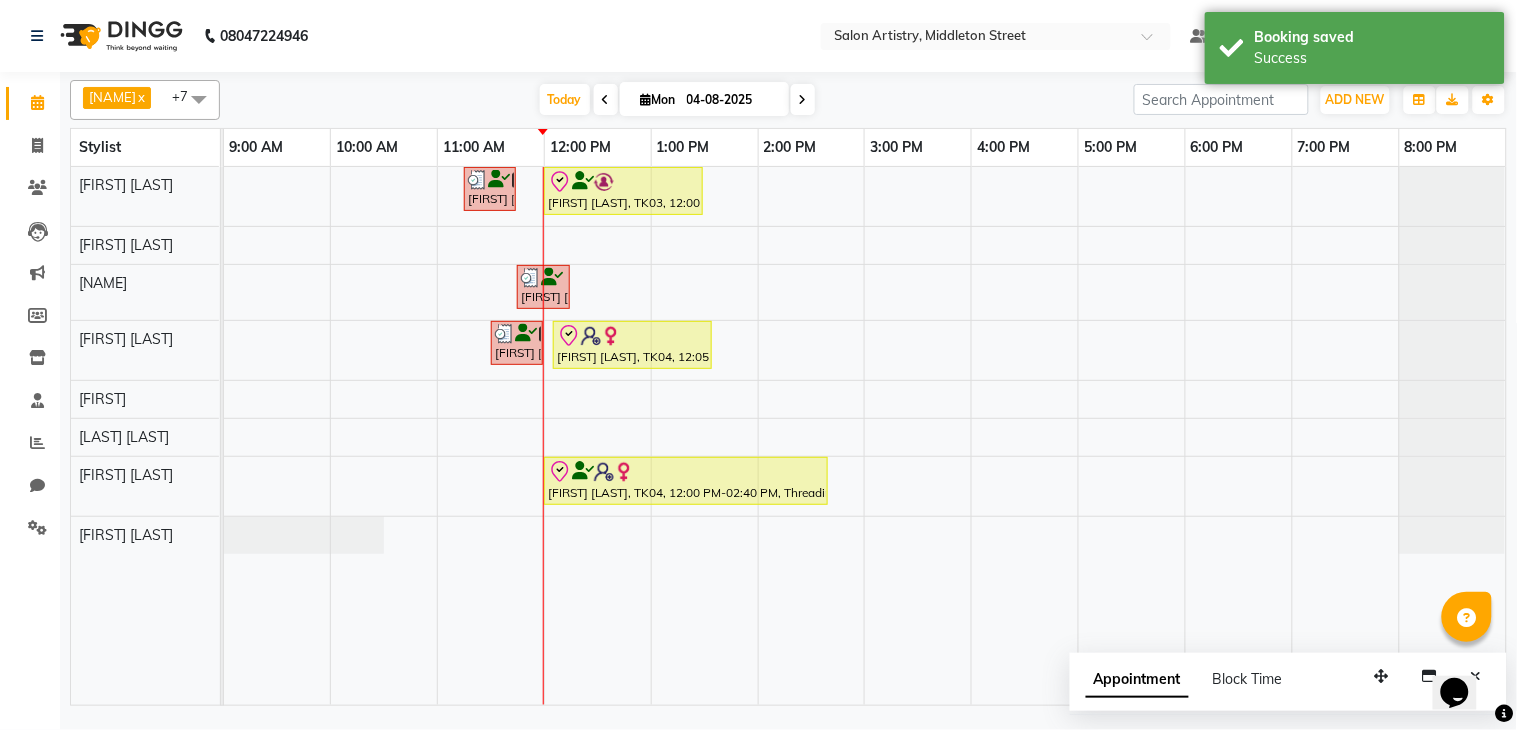 click at bounding box center (199, 99) 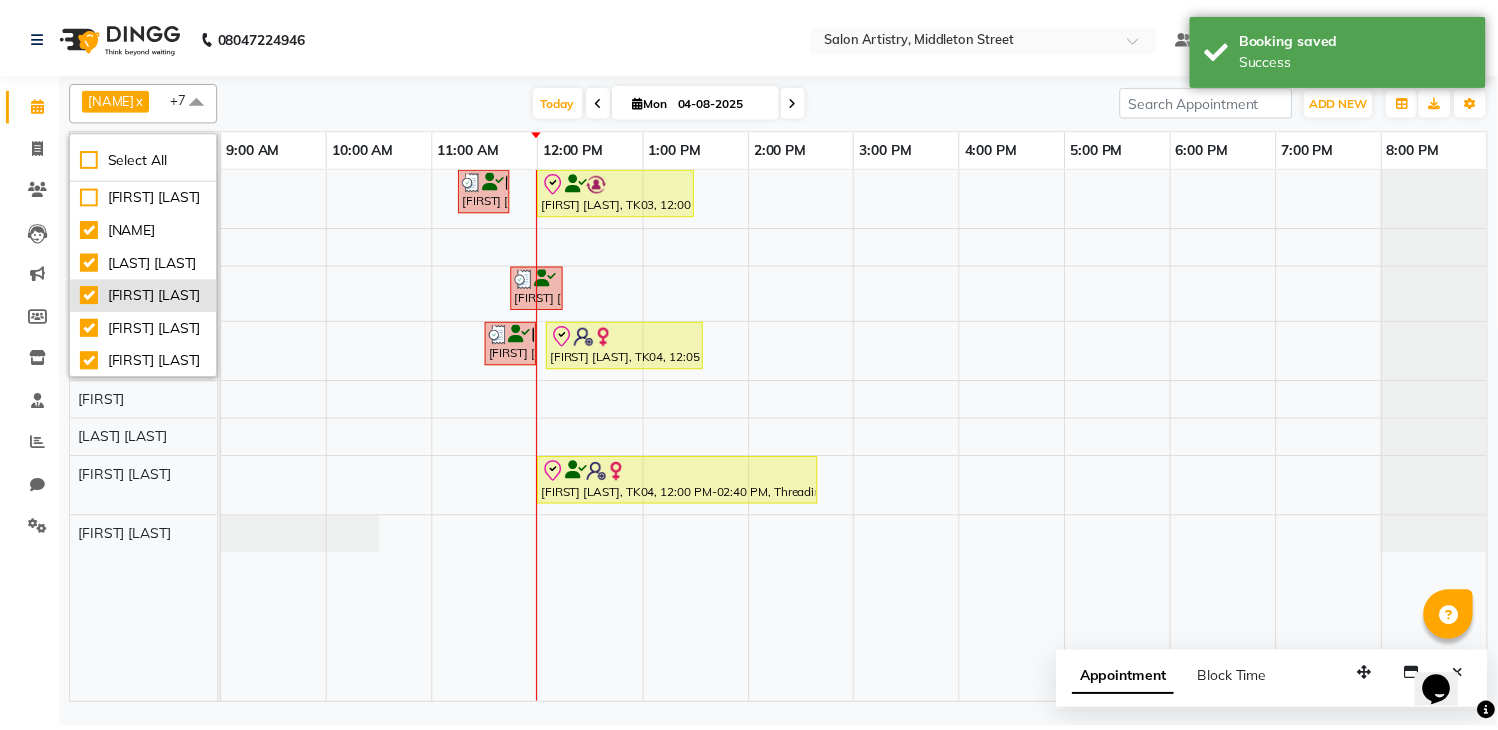 scroll, scrollTop: 111, scrollLeft: 0, axis: vertical 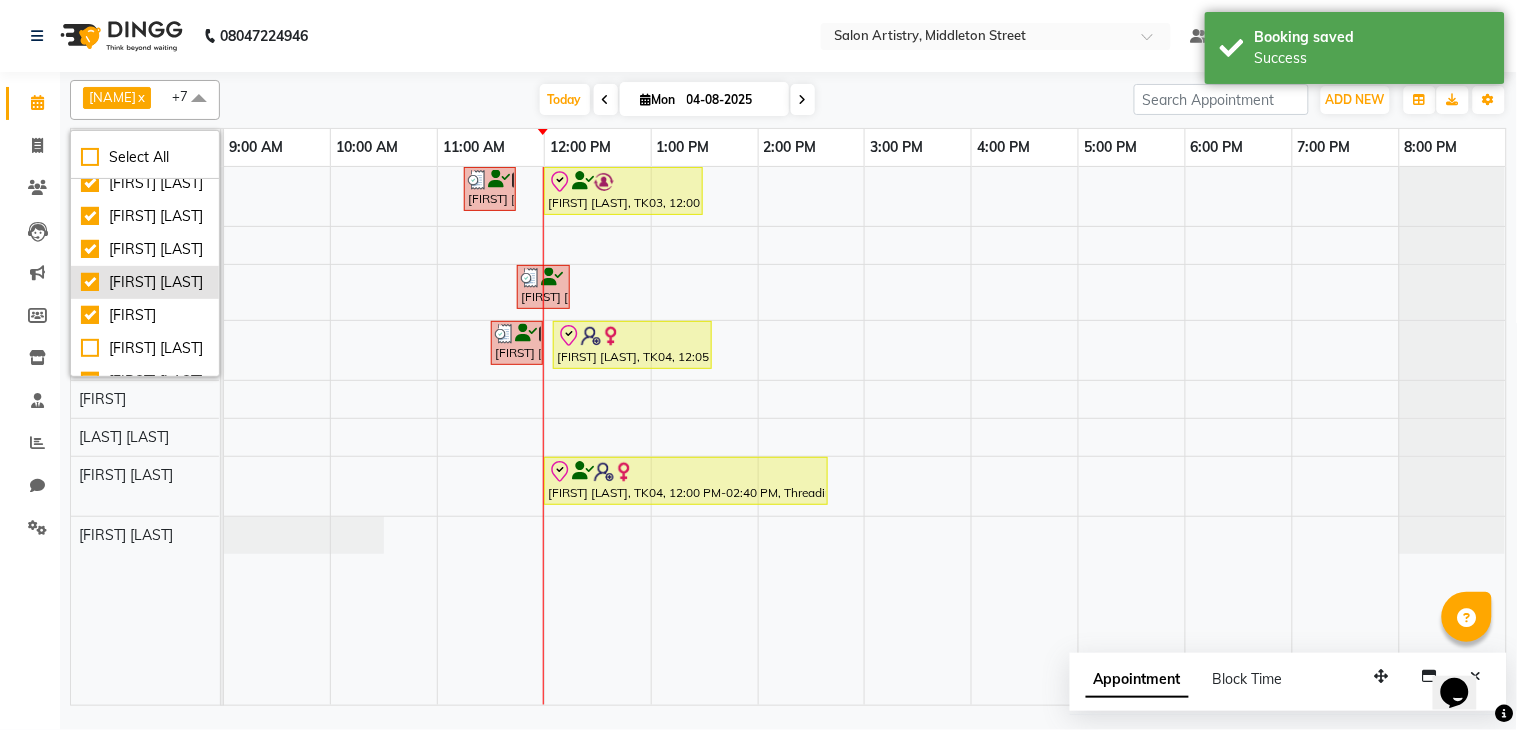 click on "Simmy Rai" at bounding box center [145, 282] 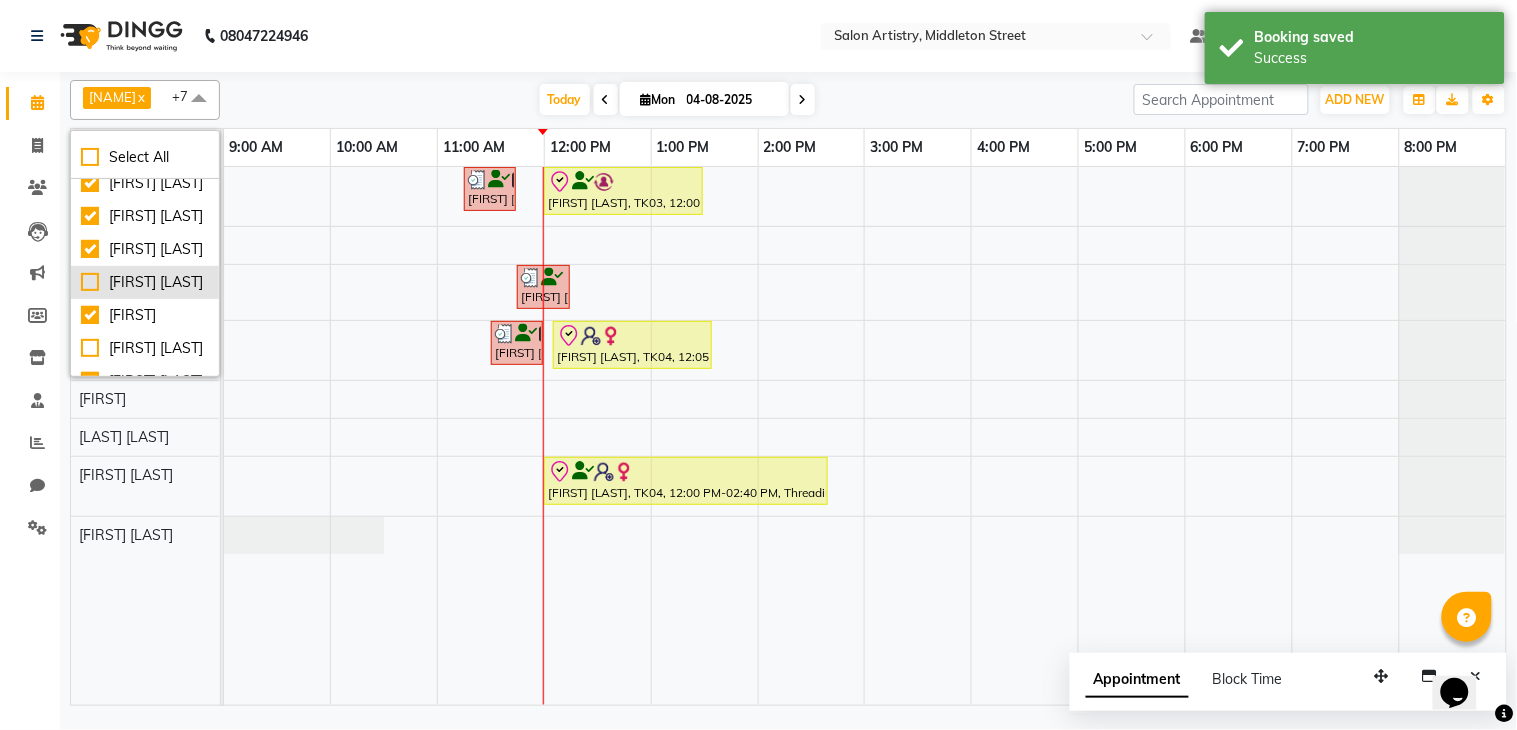 checkbox on "false" 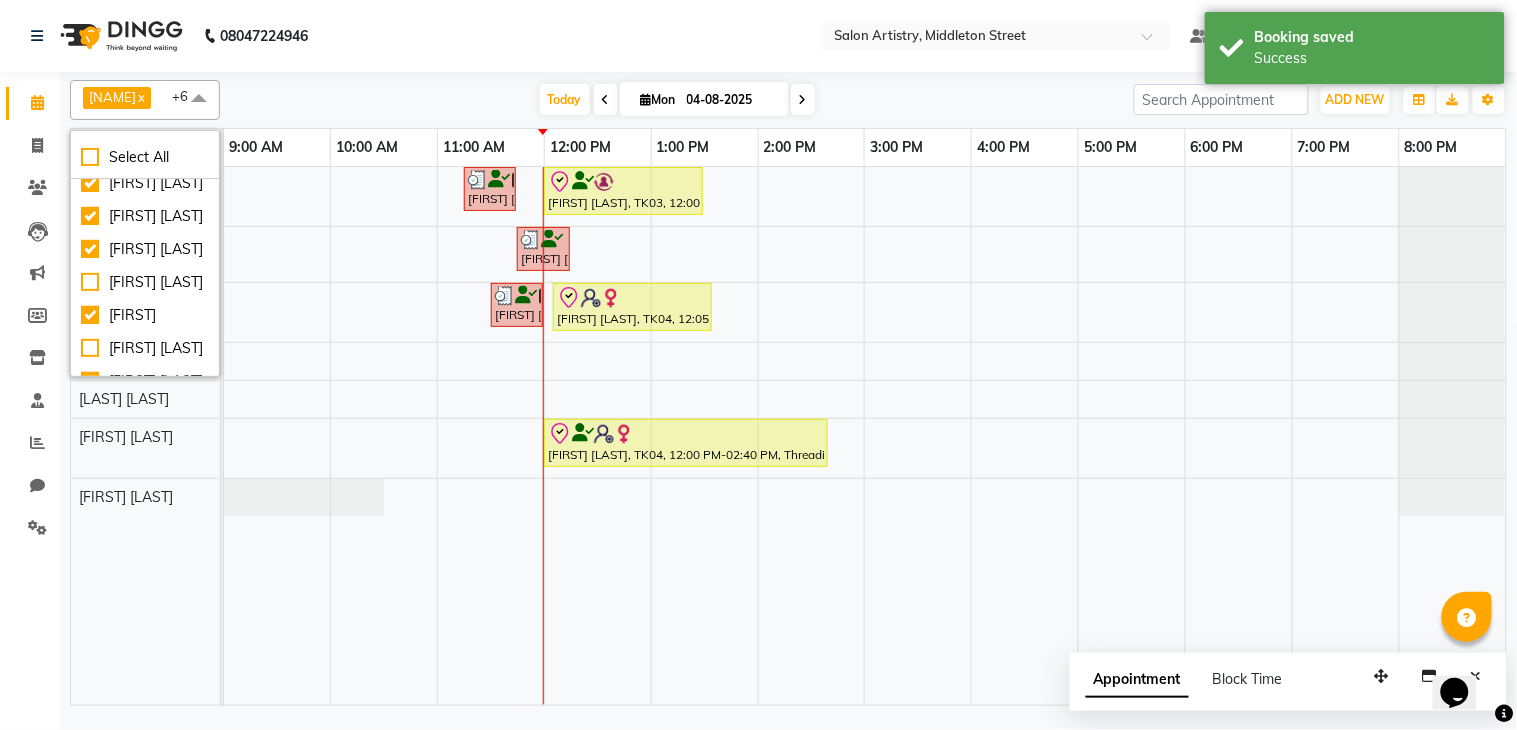 click on "08047224946 Select Location ×  Salon Artistry, Middleton Street Default Panel My Panel English ENGLISH Español العربية मराठी हिंदी ગુજરાતી தமிழ் 中文 2 Notifications nothing to show Mannu Kumar Gupta Manage Profile Change Password Sign out  Version:3.16.0" 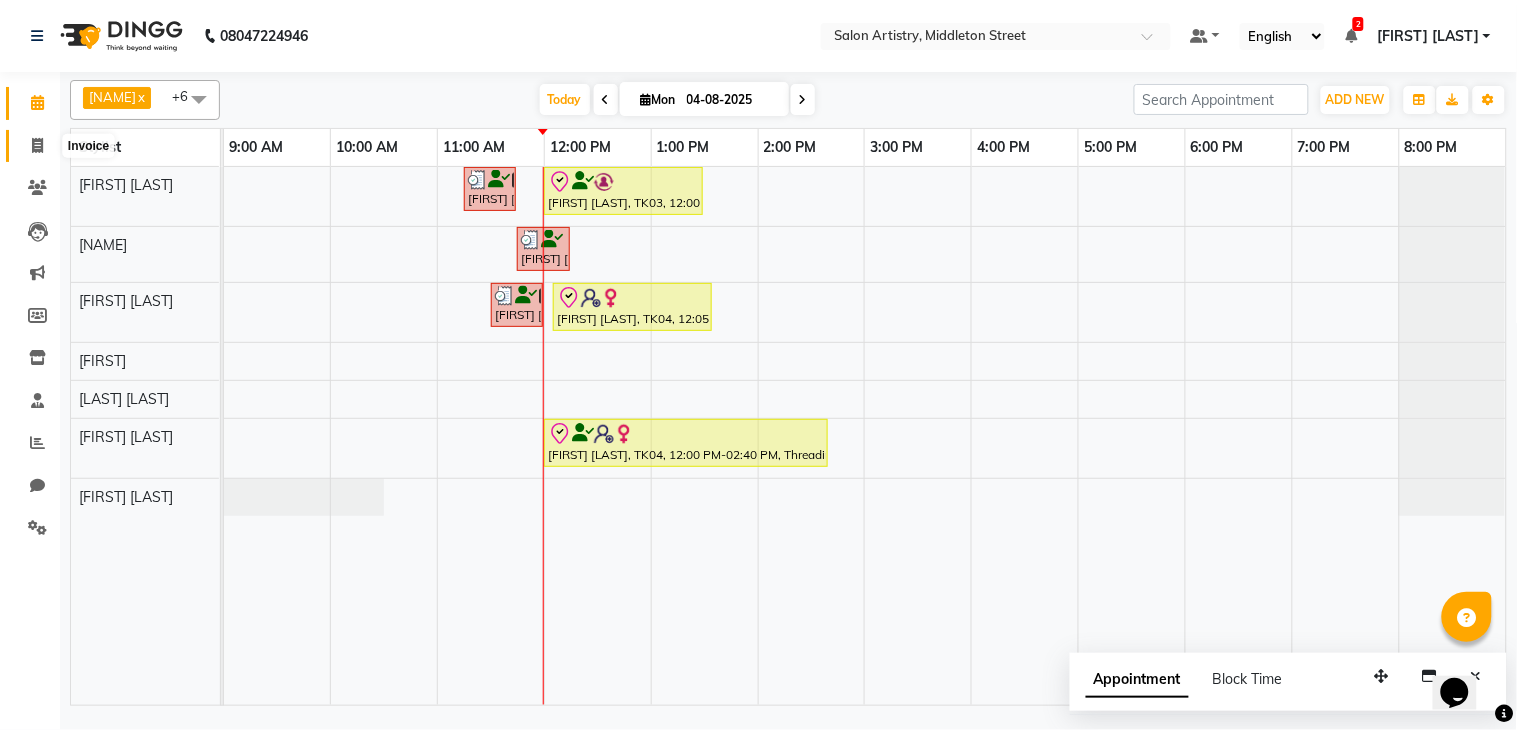 click 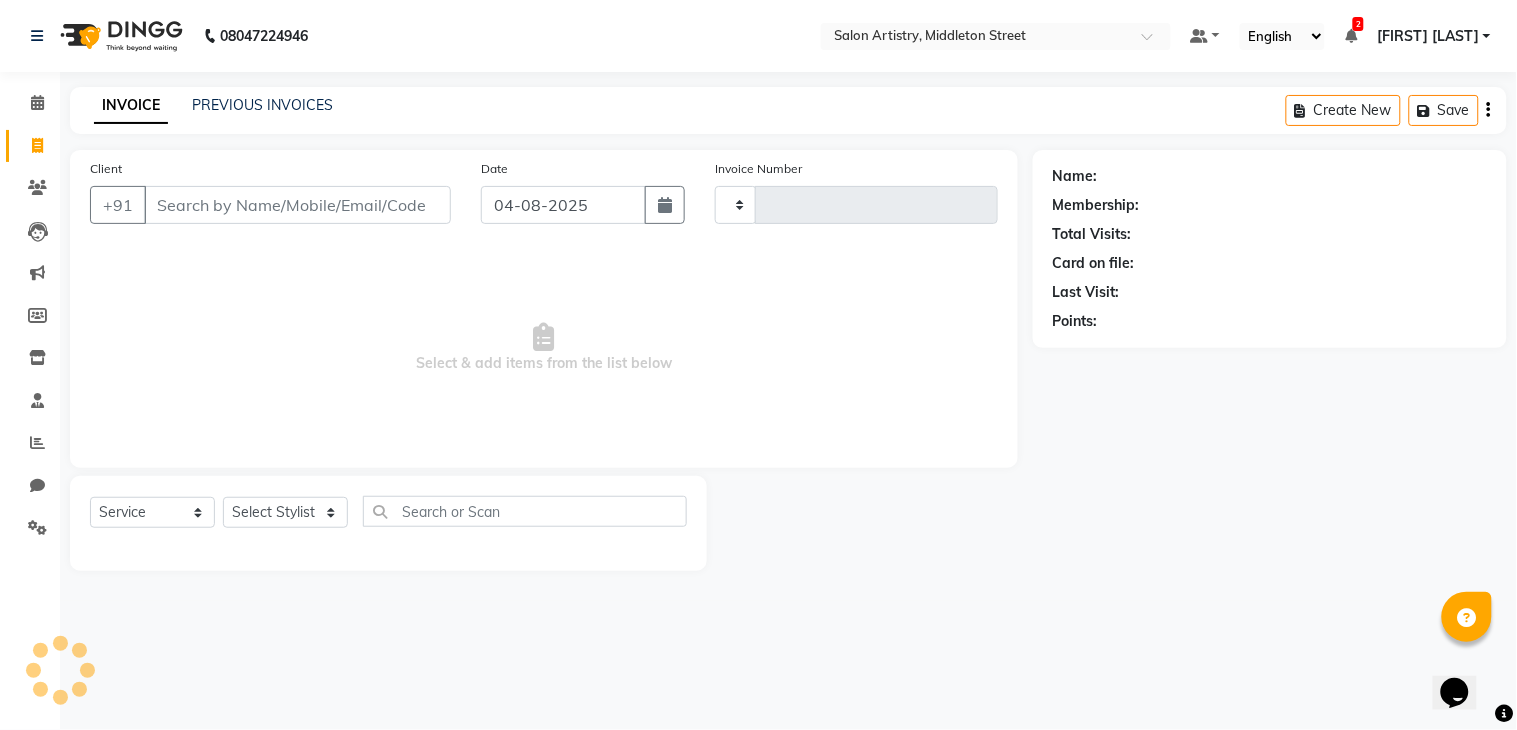 type on "1806" 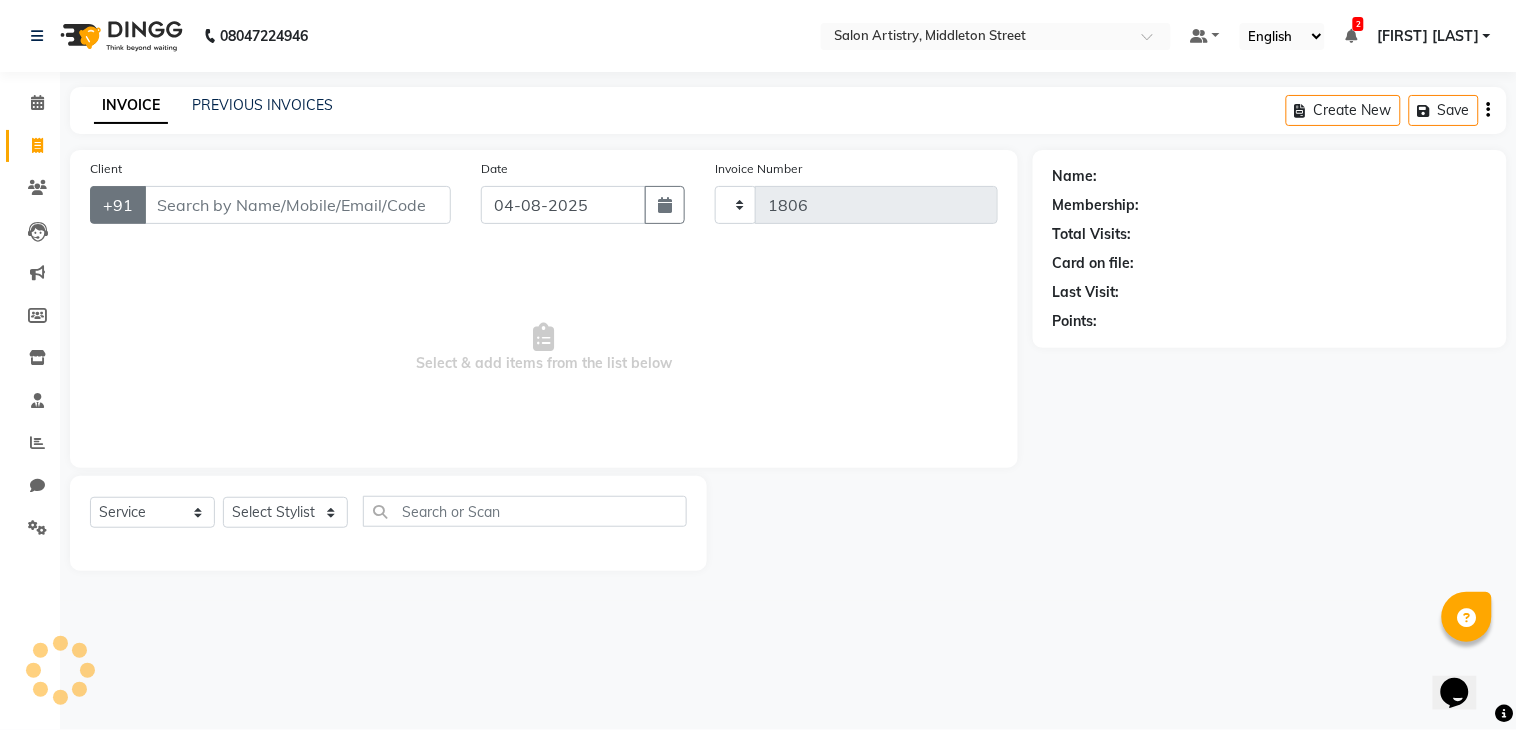 select on "8285" 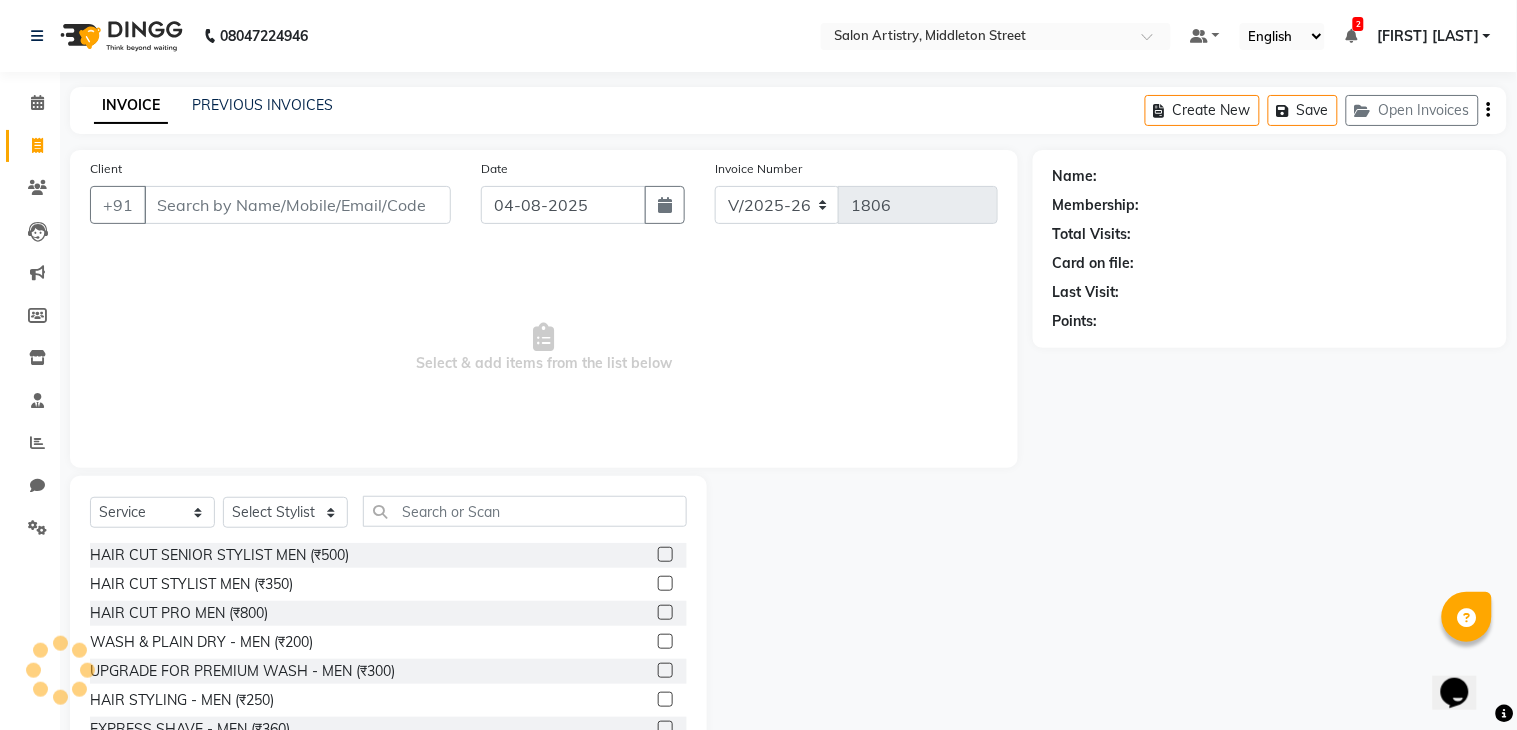 select on "79865" 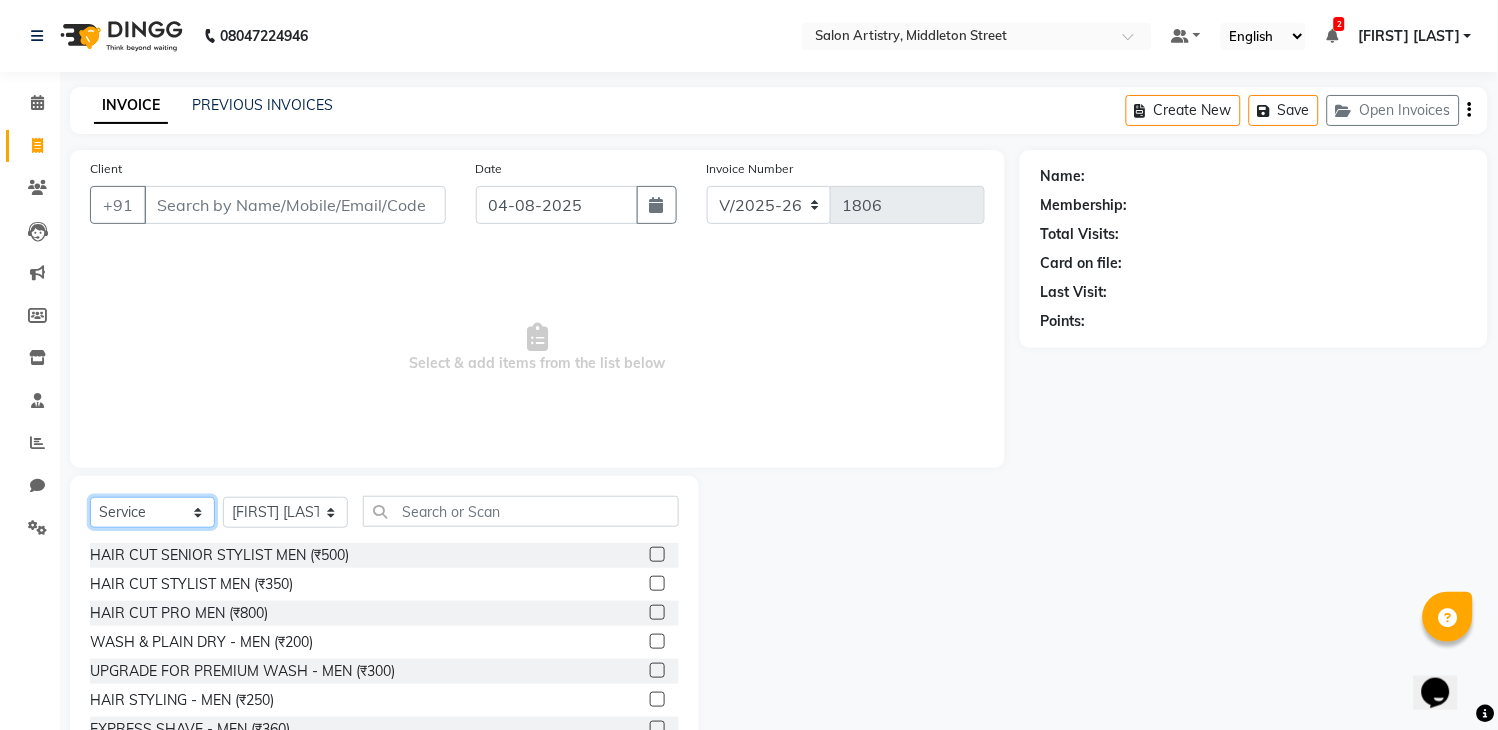 click on "Select  Service  Product  Membership  Package Voucher Prepaid Gift Card" 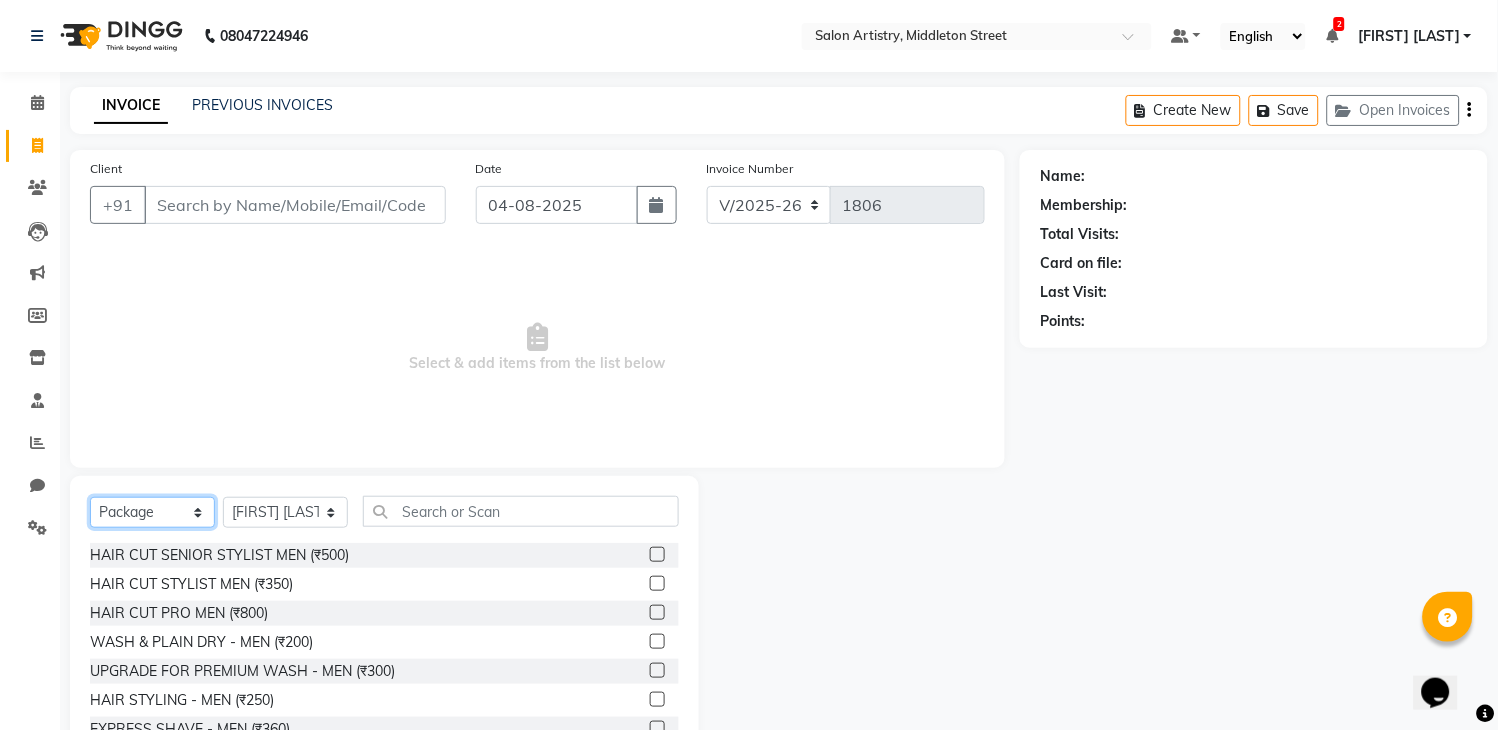 click on "Select  Service  Product  Membership  Package Voucher Prepaid Gift Card" 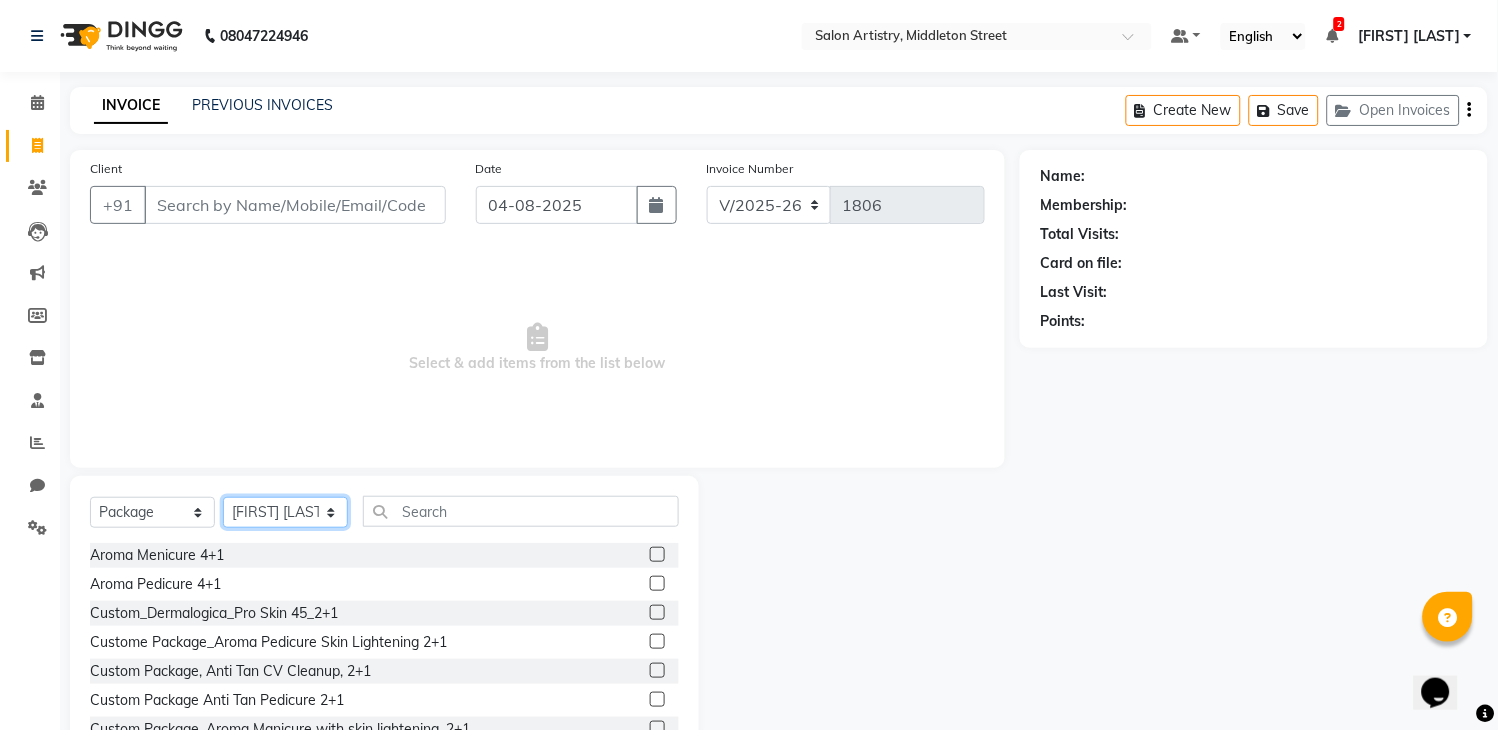 drag, startPoint x: 282, startPoint y: 525, endPoint x: 282, endPoint y: 538, distance: 13 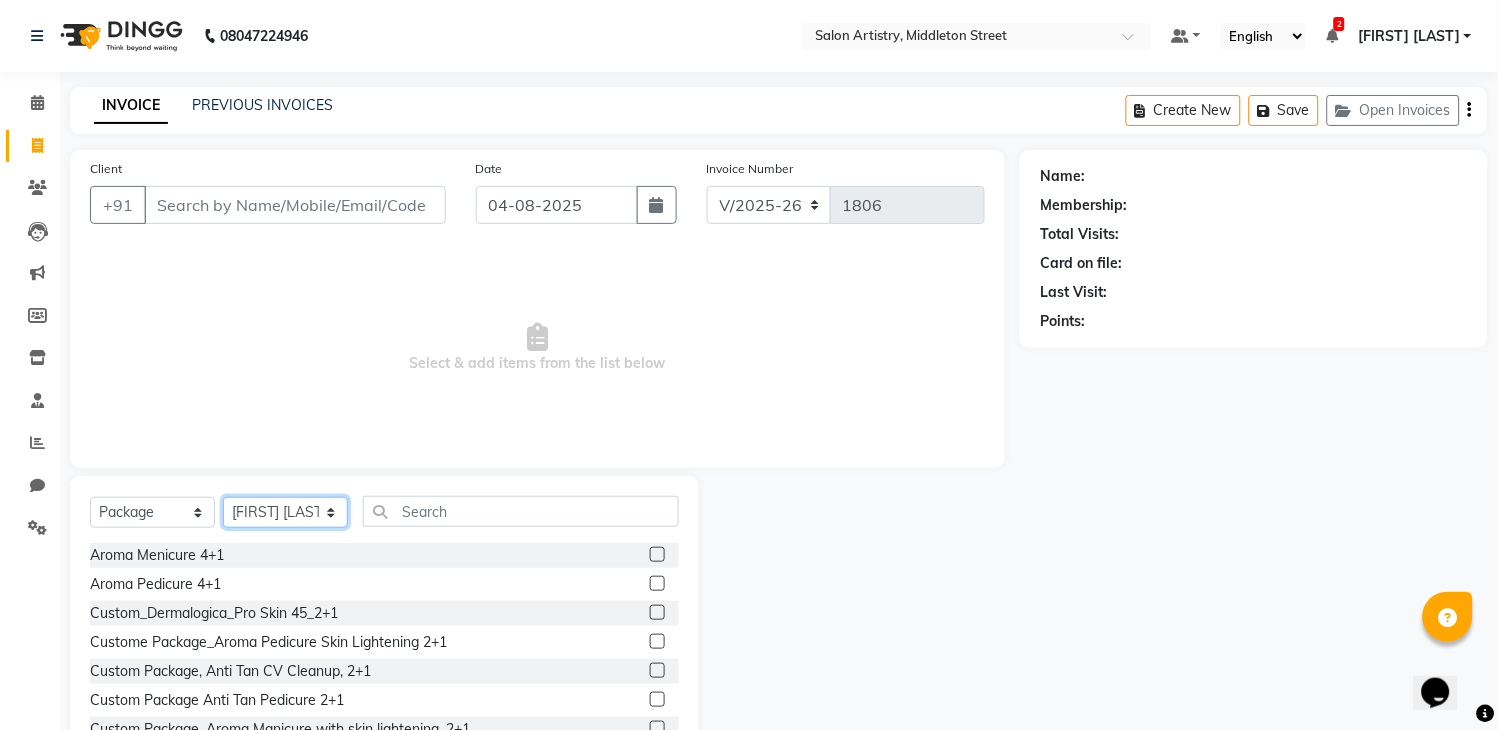 select on "79863" 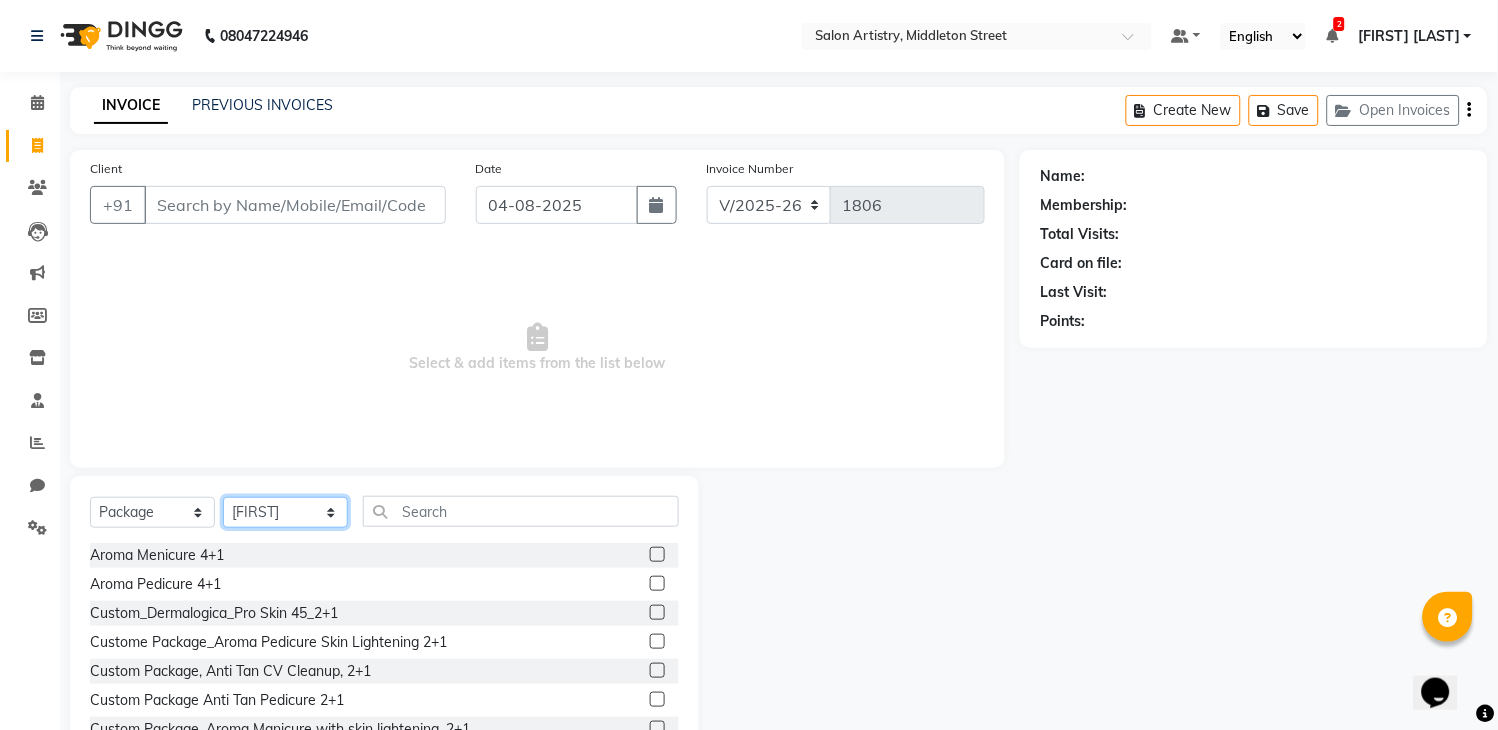 click on "Select Stylist Admin Anupriya Ghosh Iqbal Ahmed Irshad Khan Mannu Kumar Gupta Mekhla Bhattacharya Minika Das Puja Debnath Reception Rekha Singh Ricky Das Rony Das Sangeeta Lodh Sharfaraz Ata Waris Simmy Rai Tapasi" 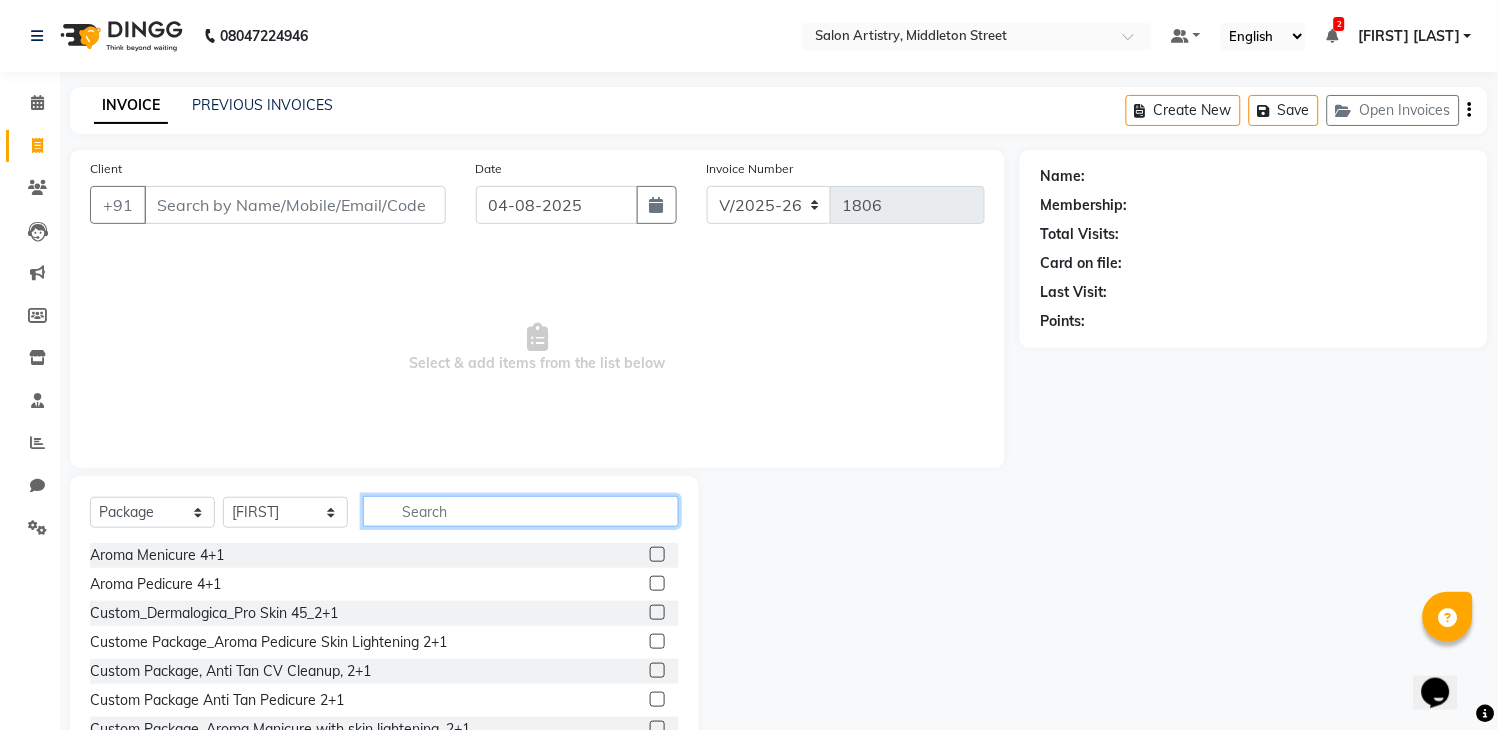 click 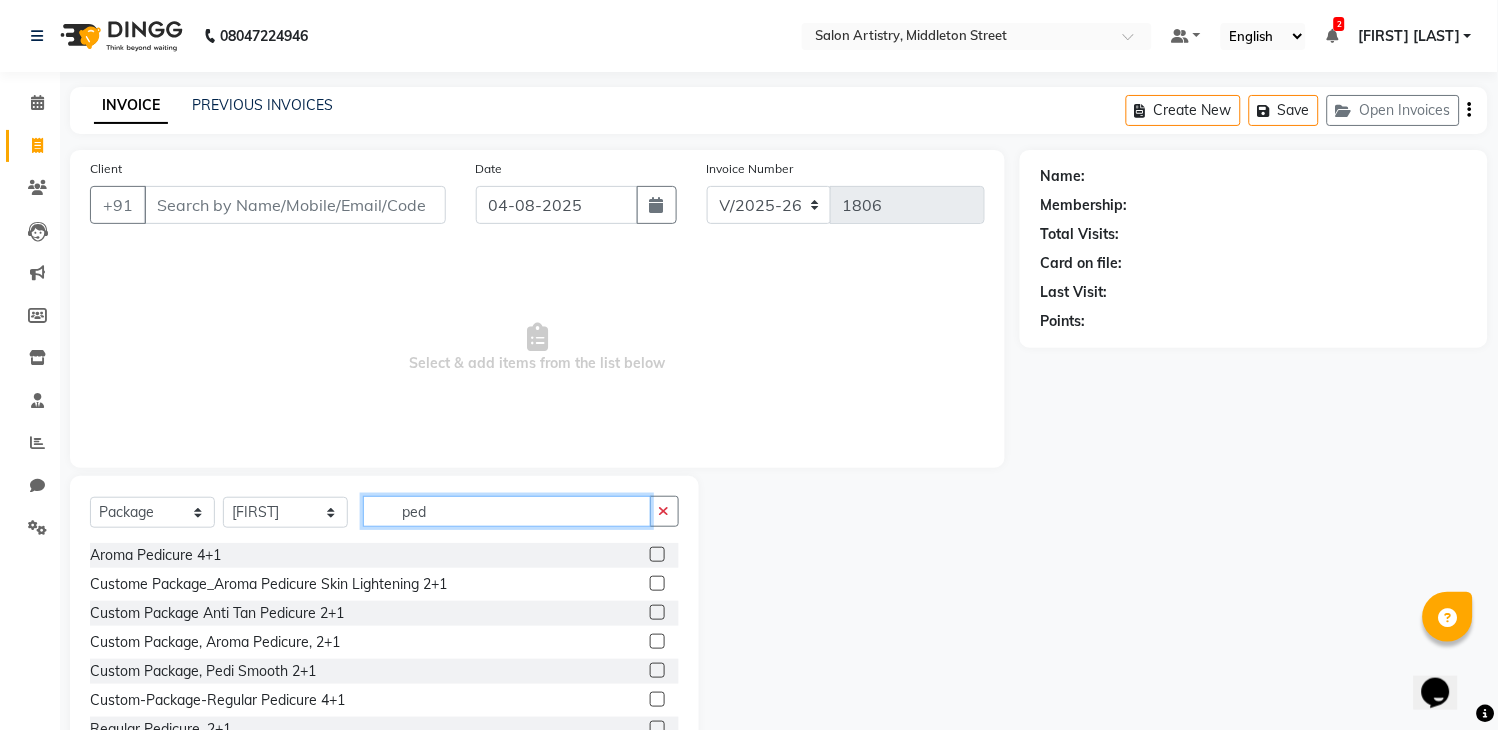 scroll, scrollTop: 71, scrollLeft: 0, axis: vertical 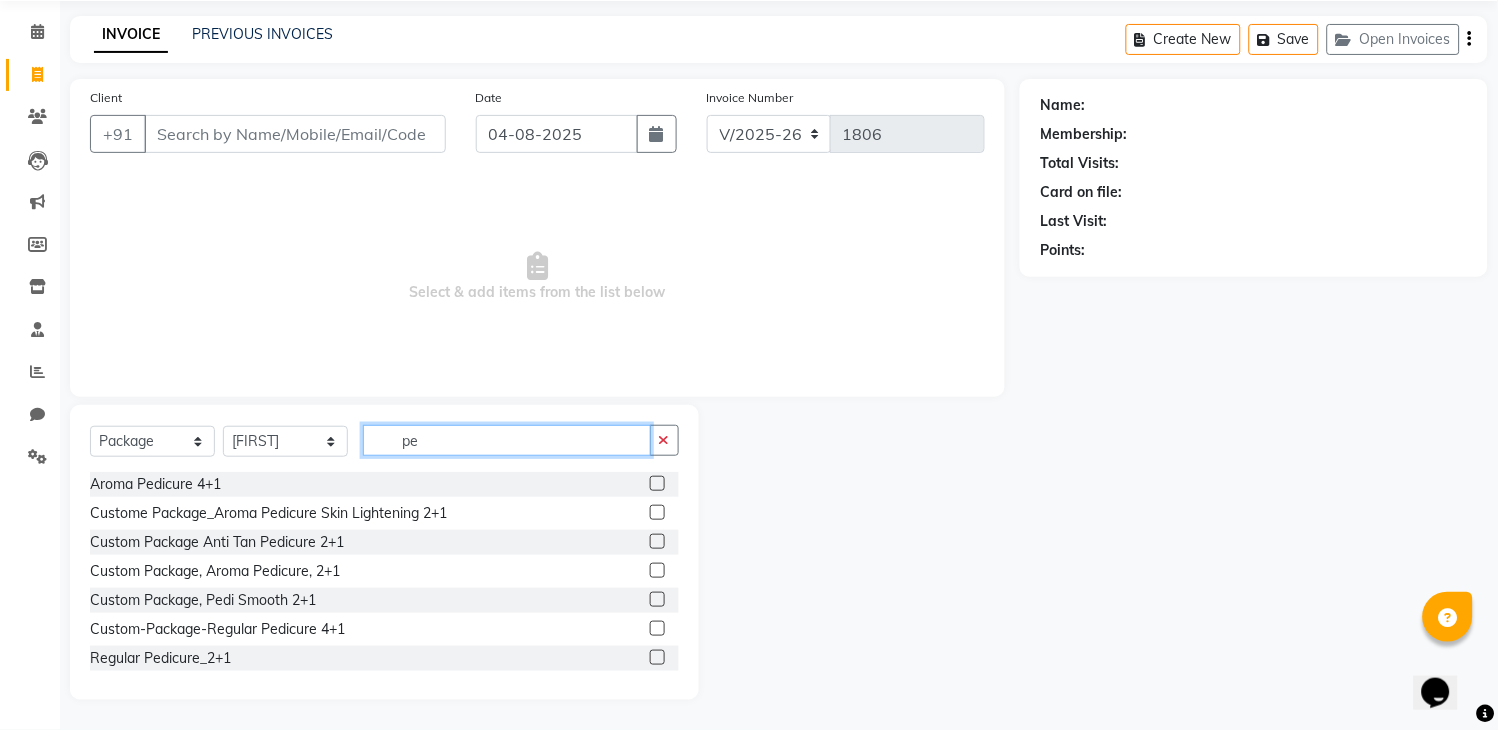 type on "p" 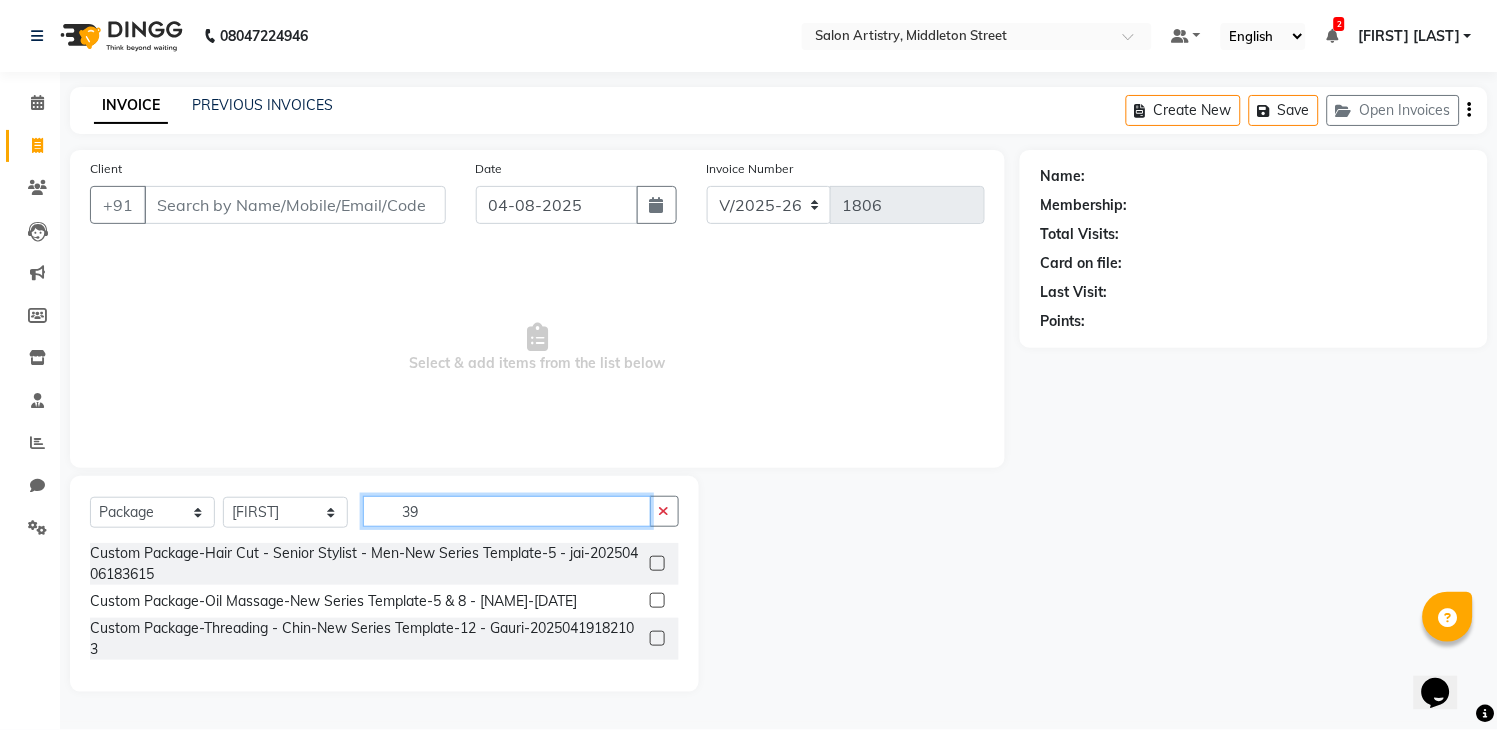 scroll, scrollTop: 0, scrollLeft: 0, axis: both 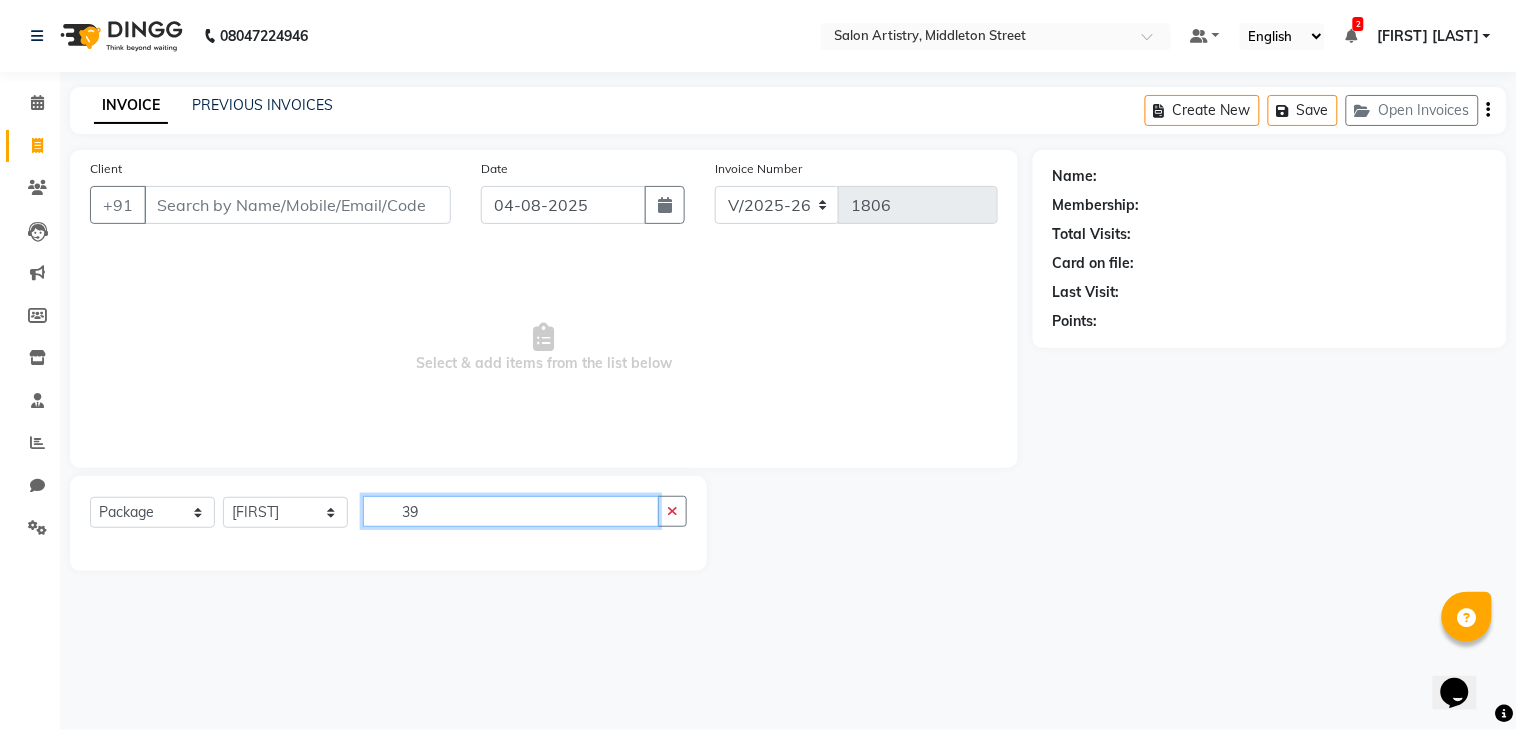 type on "3" 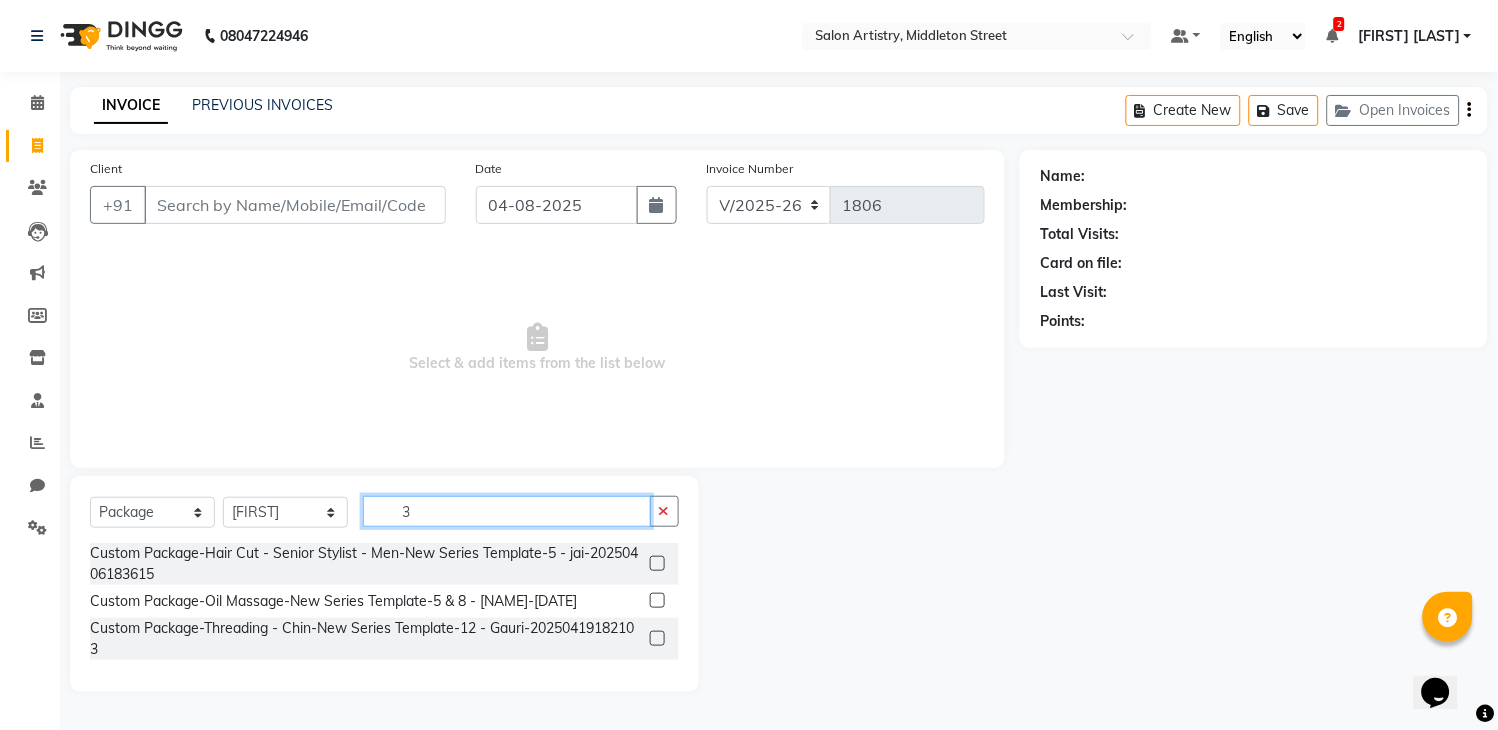 type 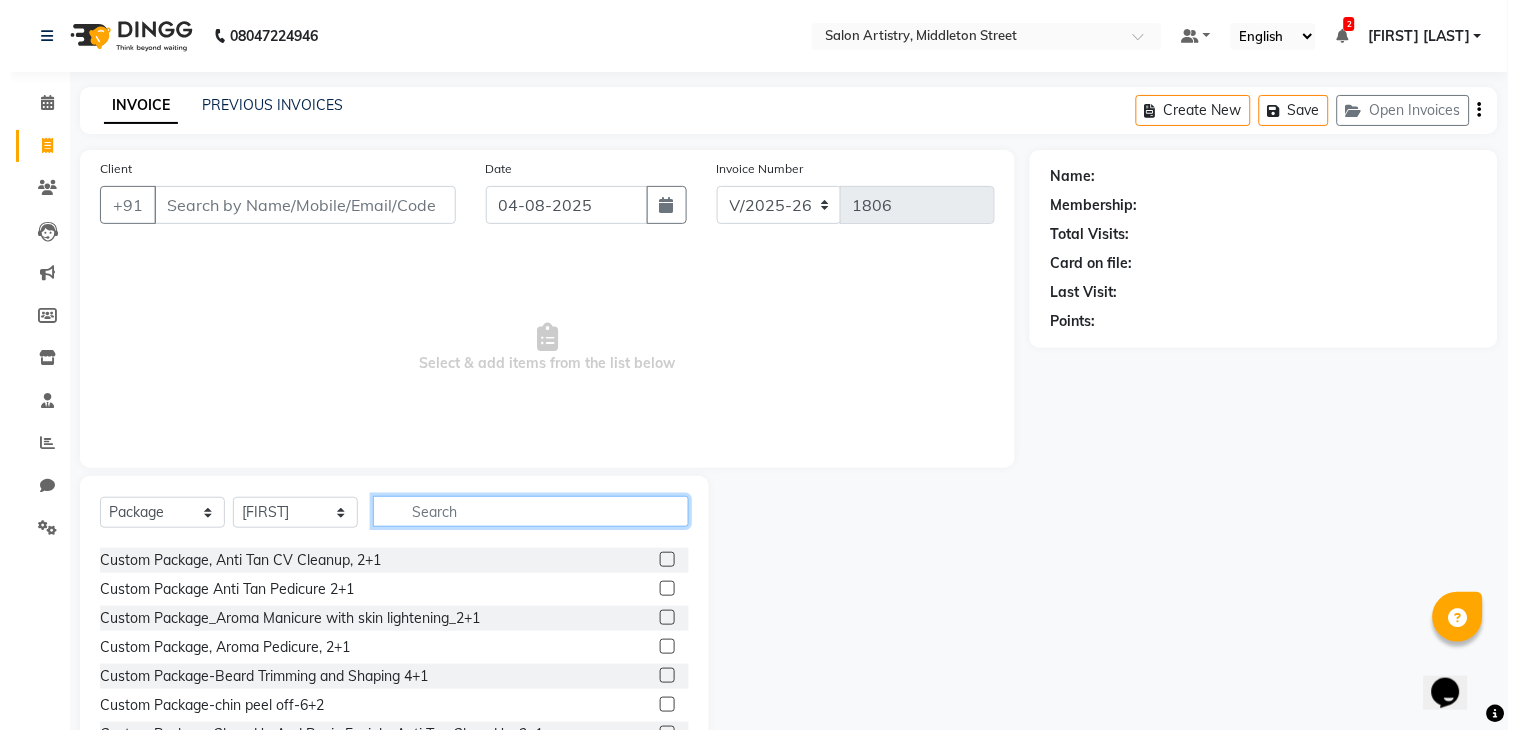 scroll, scrollTop: 0, scrollLeft: 0, axis: both 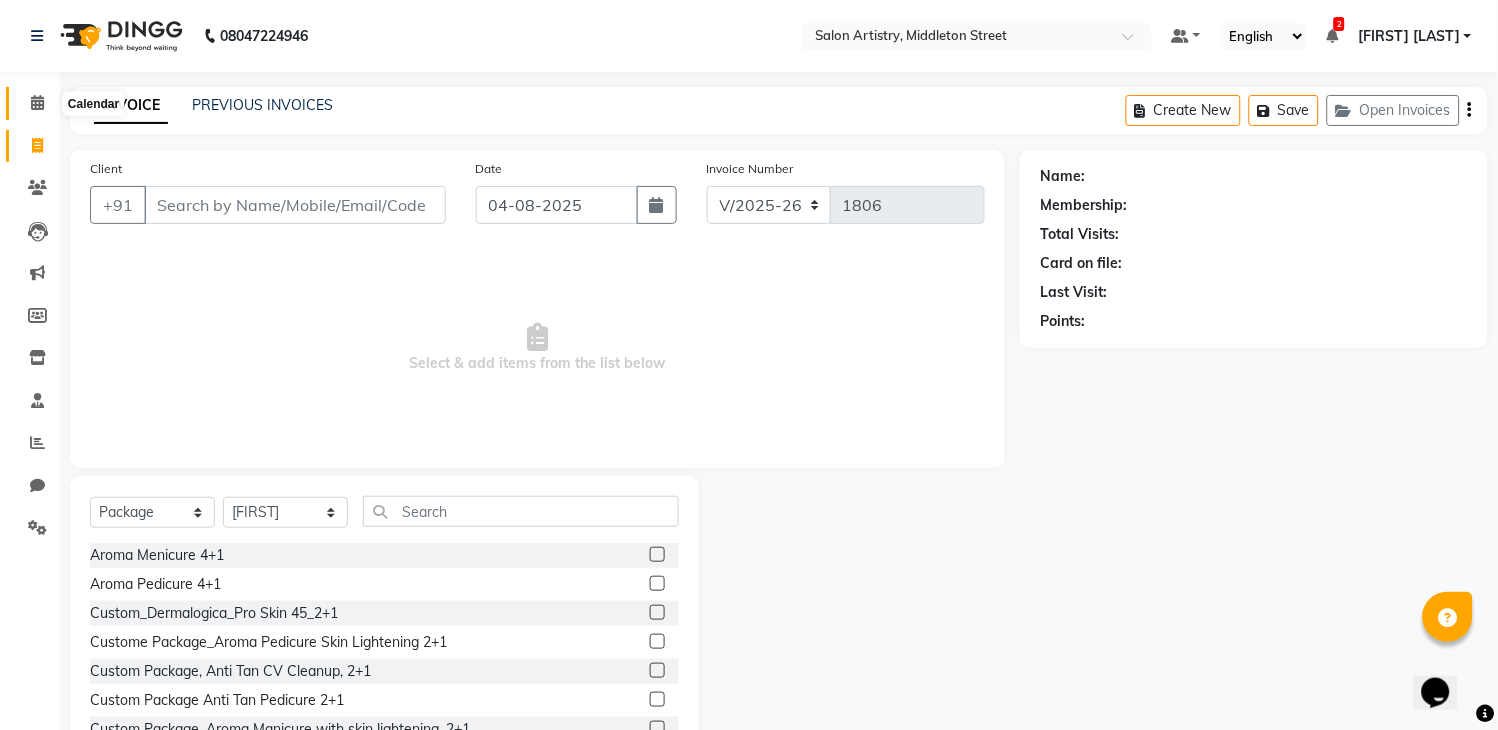 click 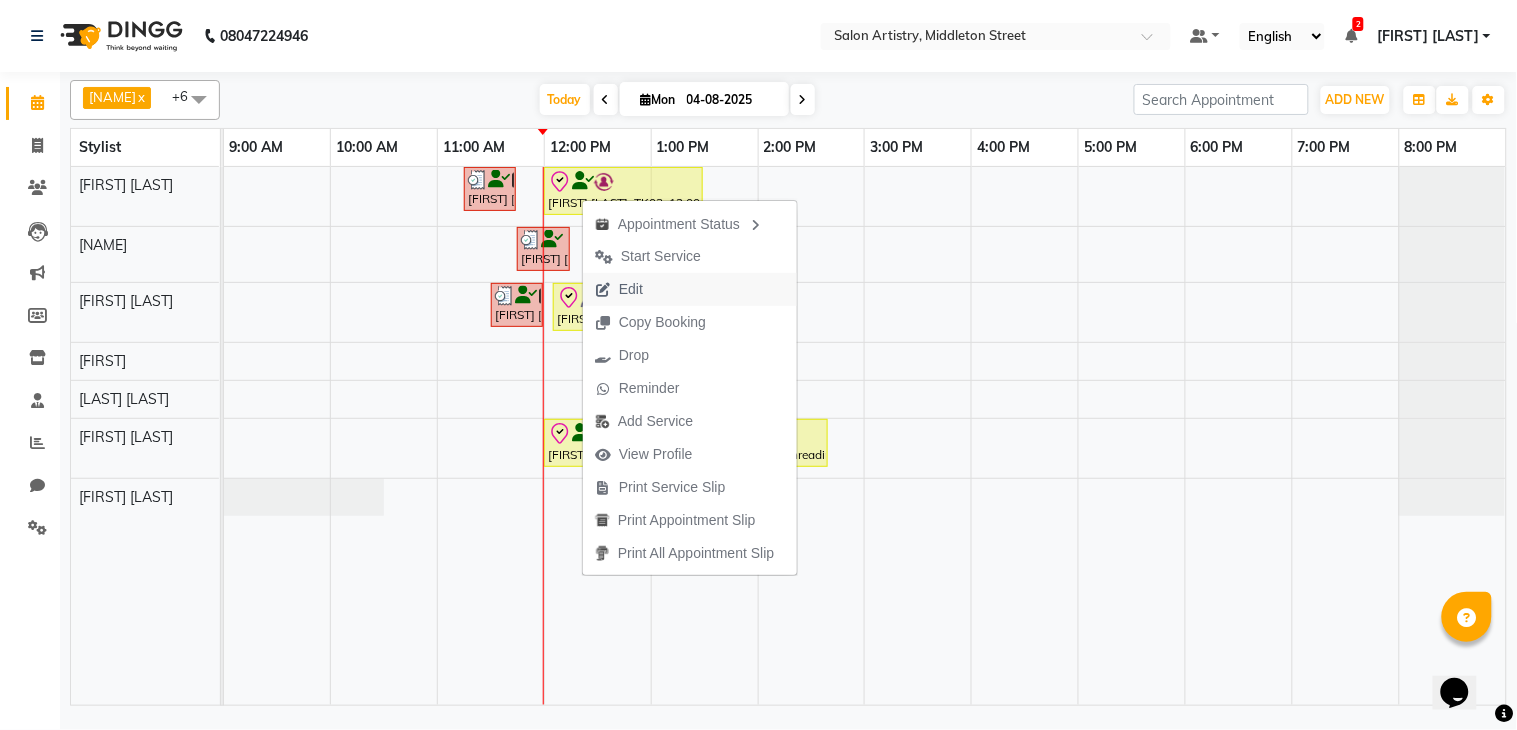click on "Edit" at bounding box center [631, 289] 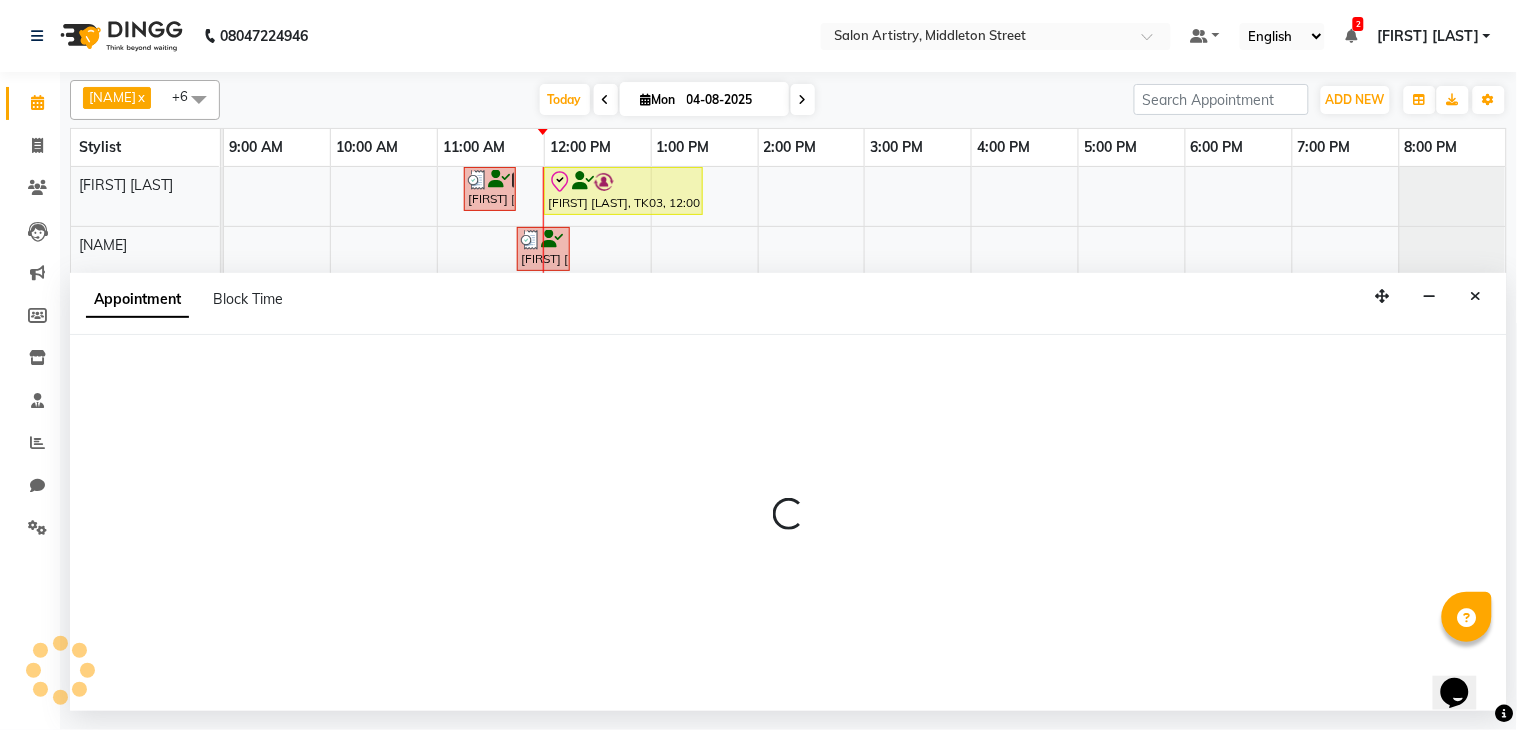 select on "tentative" 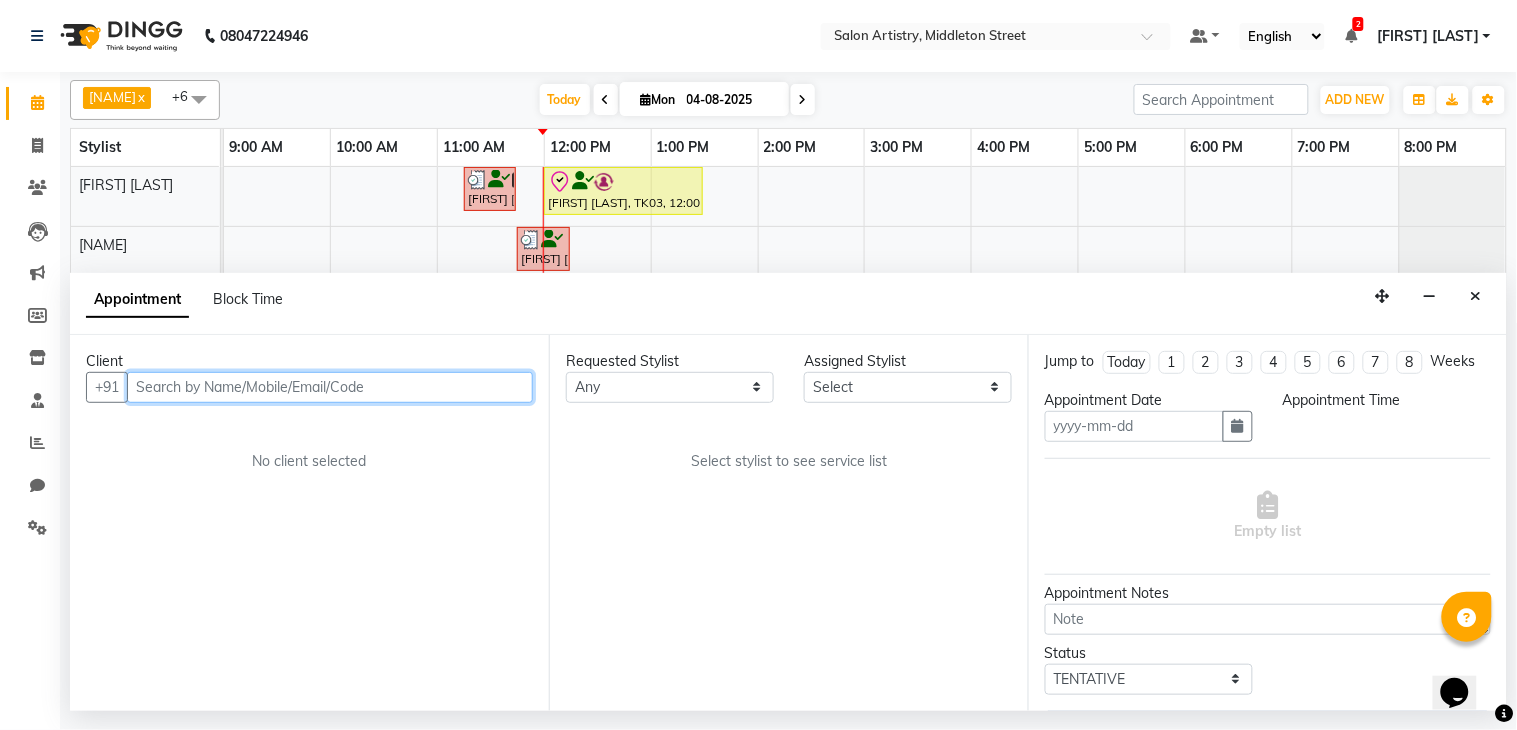 type on "04-08-2025" 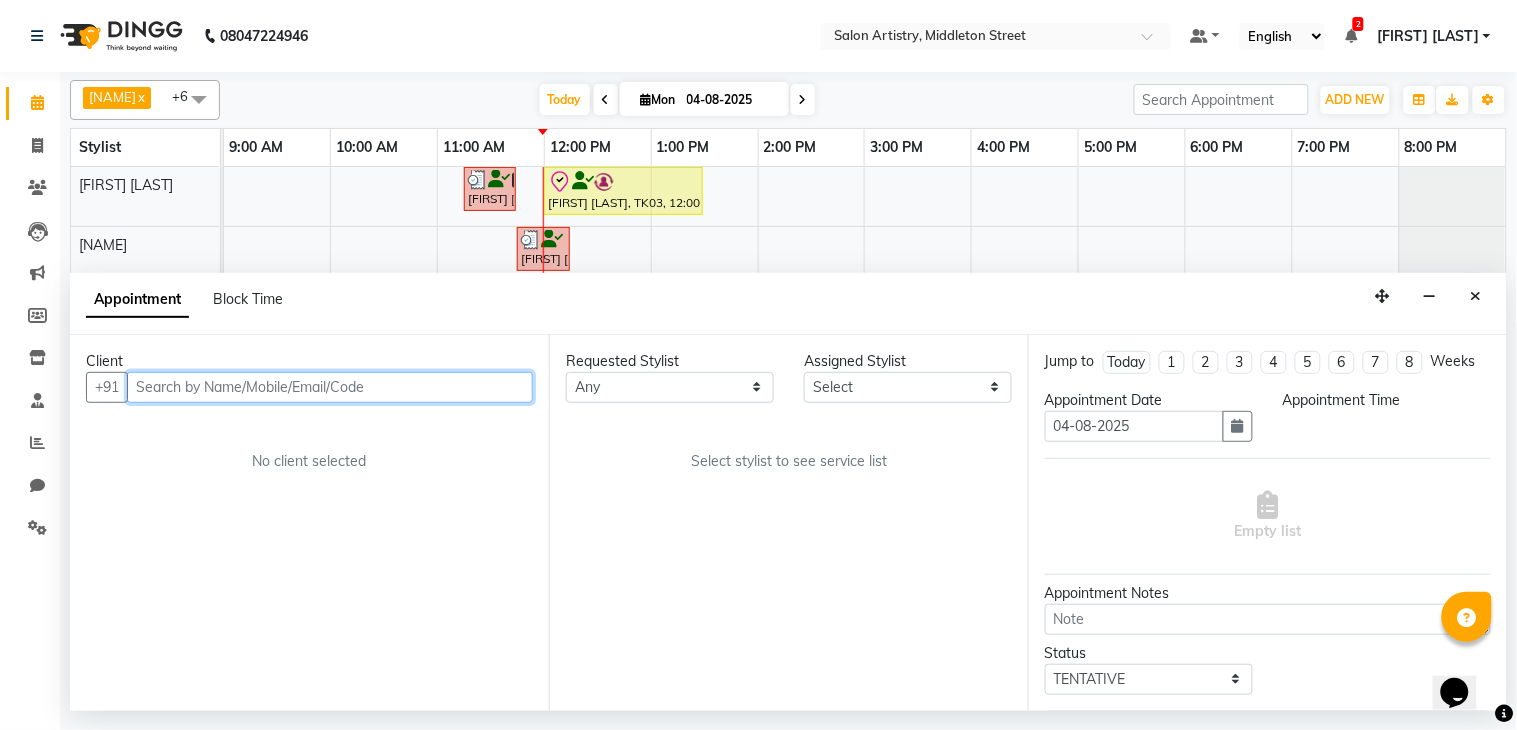 select on "check-in" 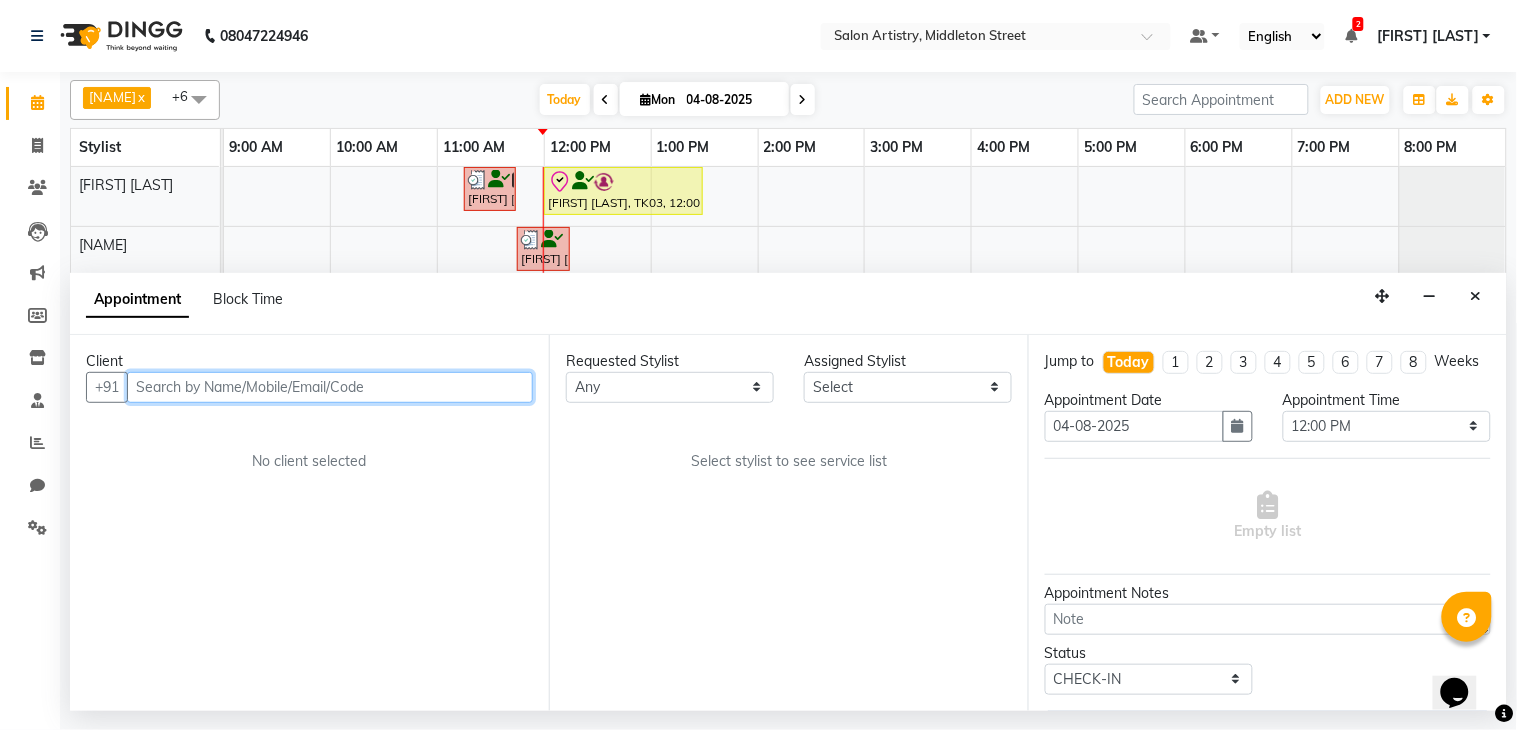 select on "79858" 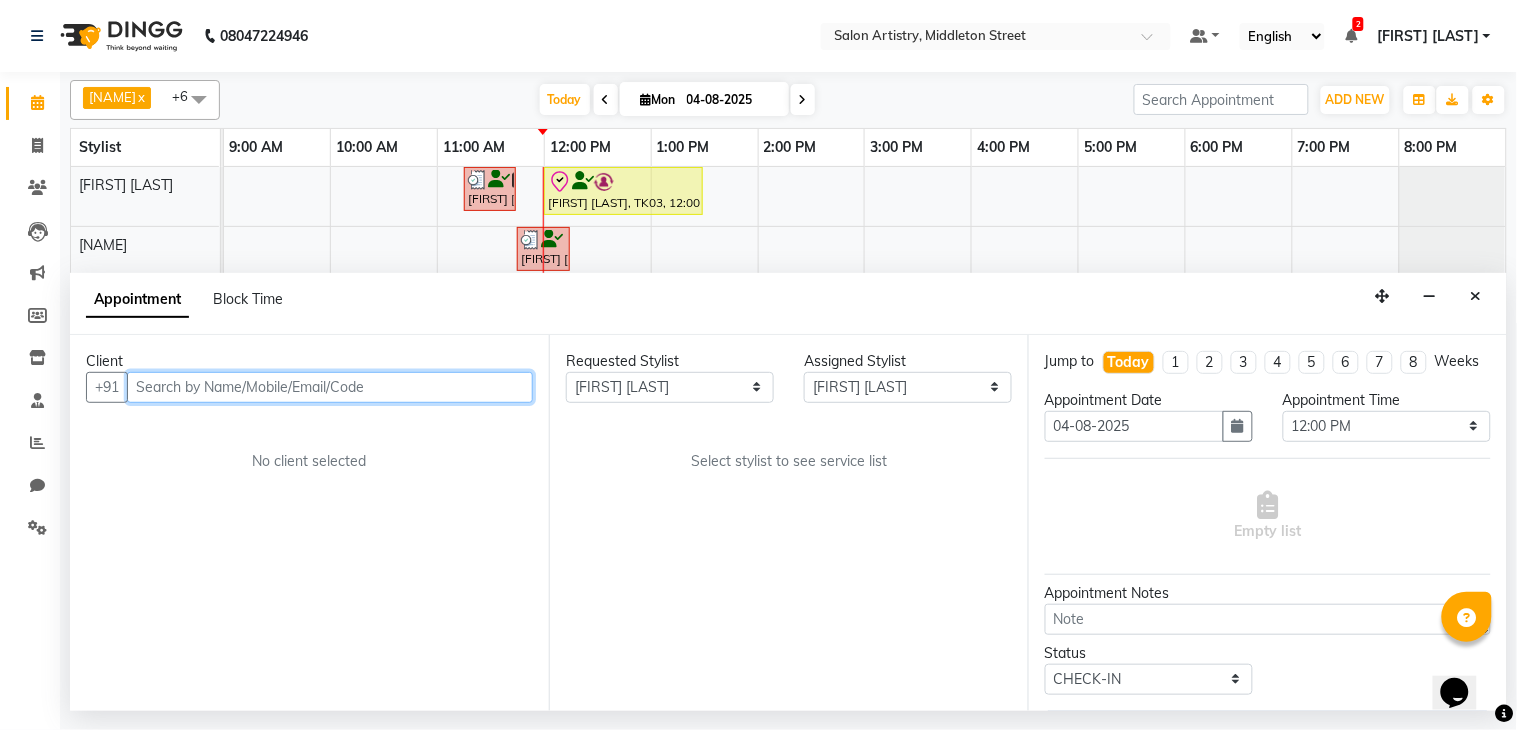 select on "4168" 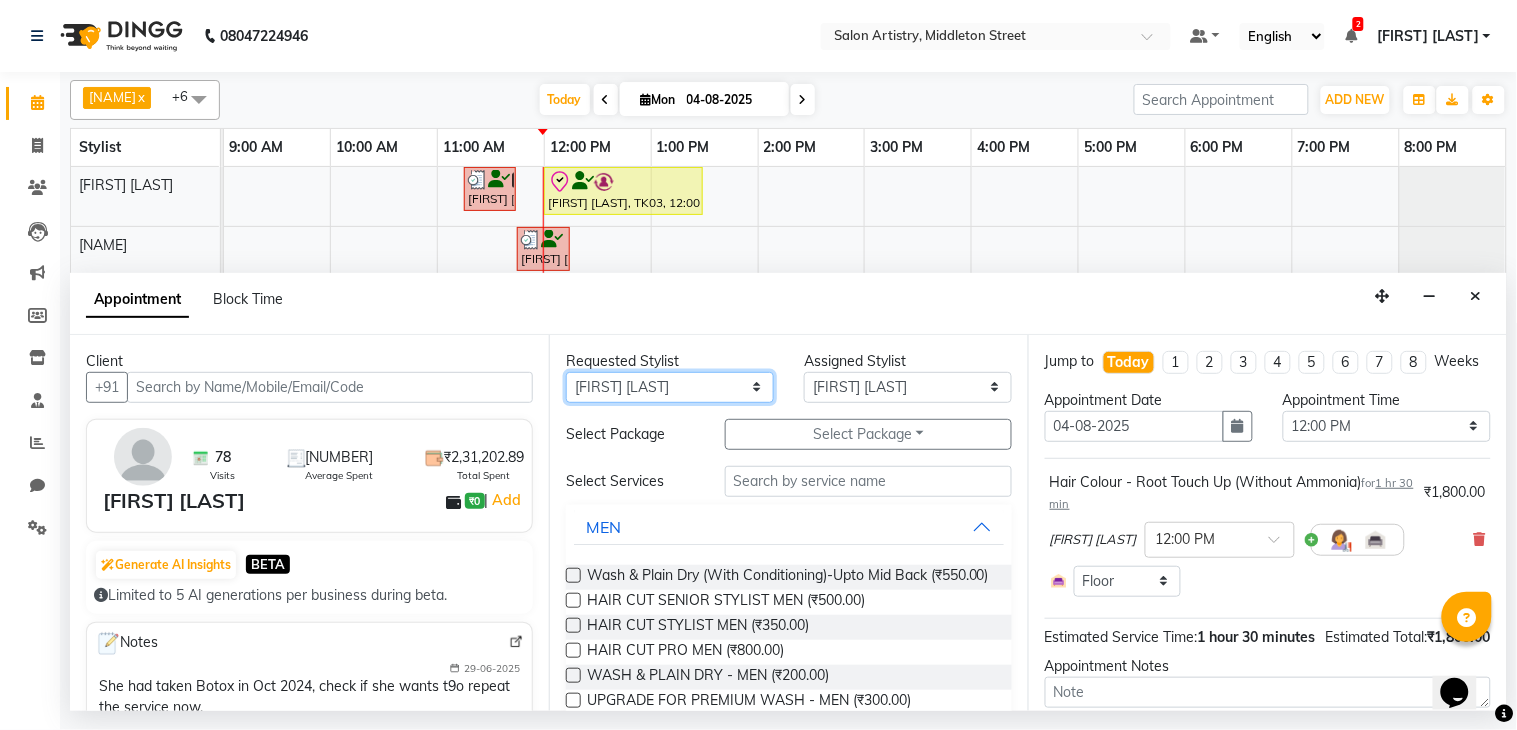 click on "Any Anupriya Ghosh Iqbal Ahmed Irshad Khan Mannu Kumar Gupta Mekhla Bhattacharya Minika Das Puja Debnath Reception Rekha Singh Ricky Das Rony Das Sangeeta Lodh Sharfaraz Ata Waris Simmy Rai Tapasi" at bounding box center [670, 387] 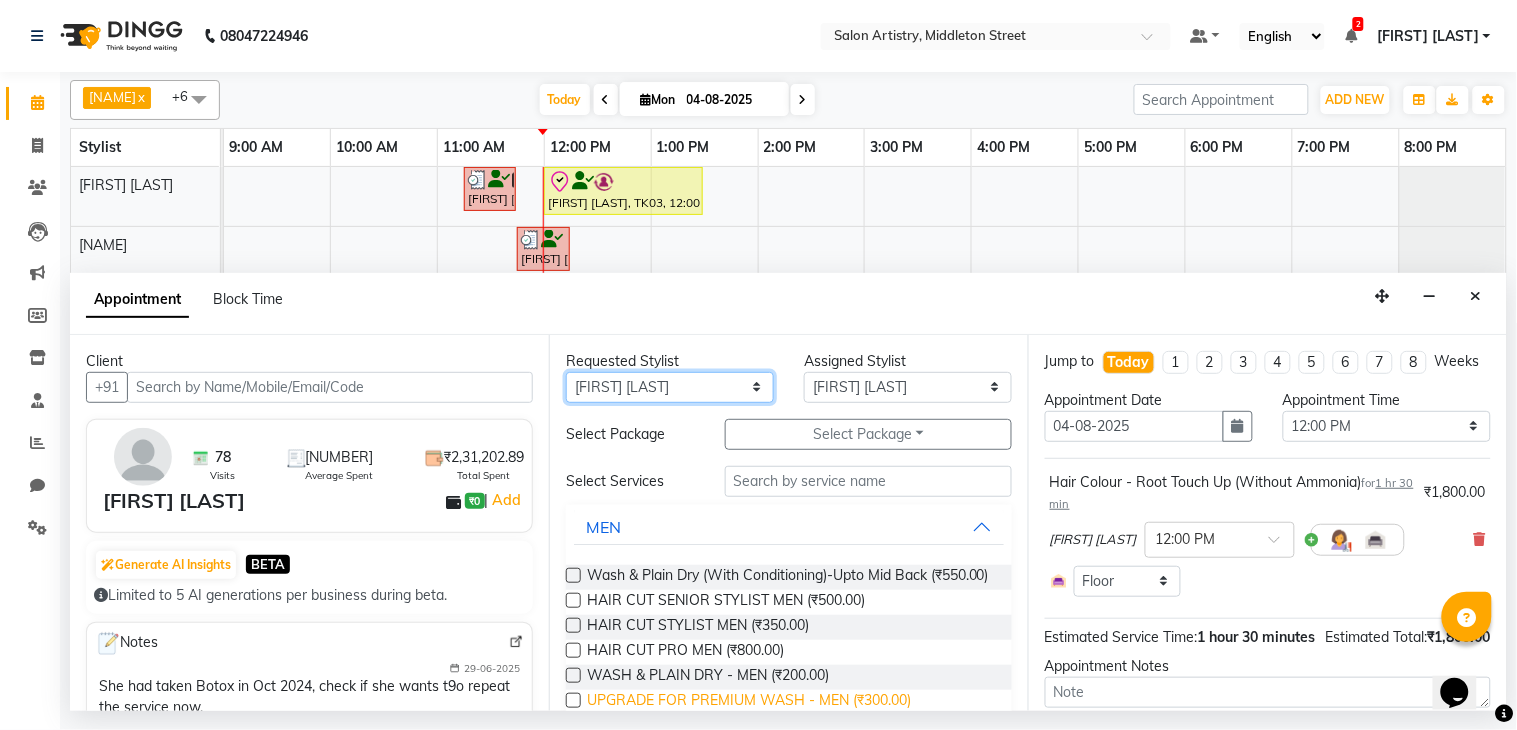 select on "79863" 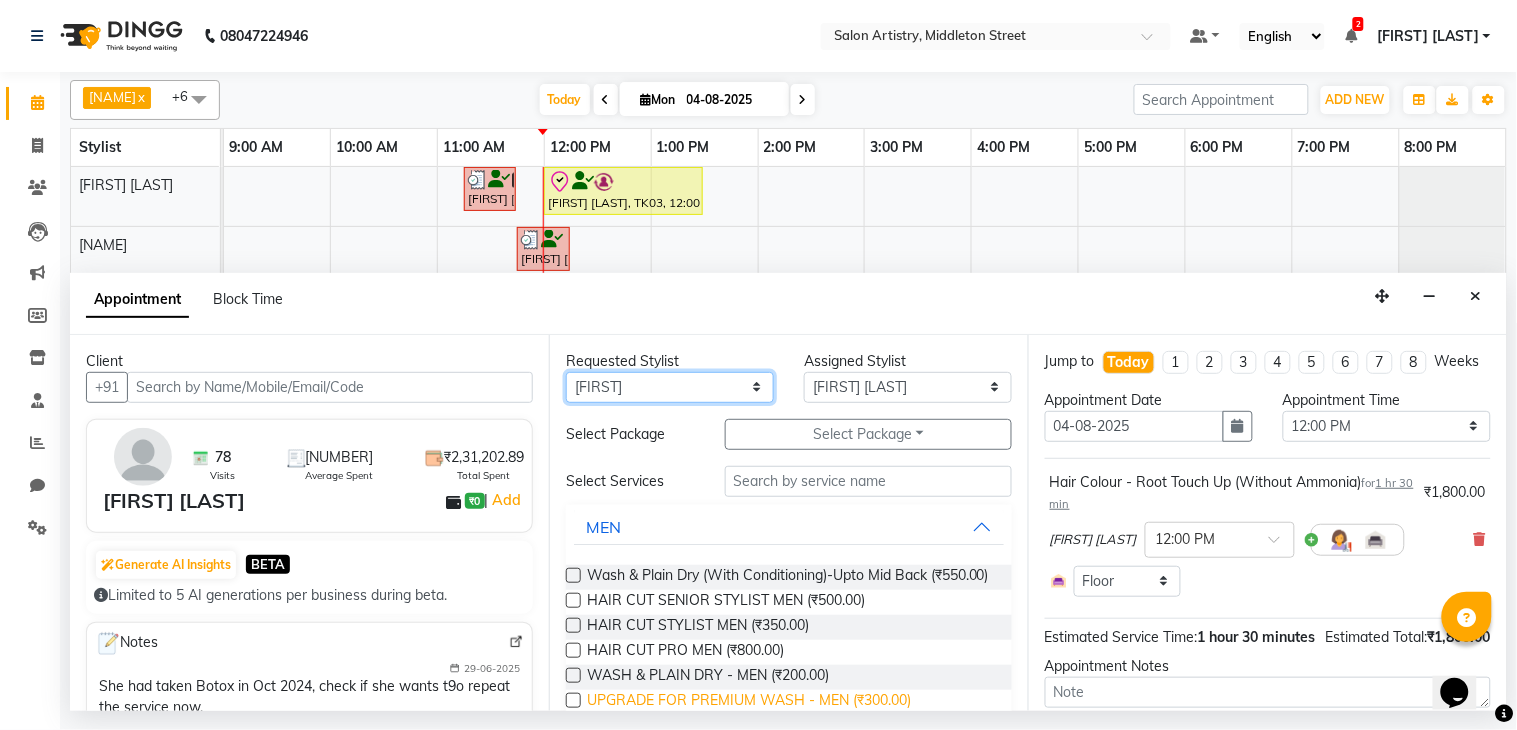 click on "Any Anupriya Ghosh Iqbal Ahmed Irshad Khan Mannu Kumar Gupta Mekhla Bhattacharya Minika Das Puja Debnath Reception Rekha Singh Ricky Das Rony Das Sangeeta Lodh Sharfaraz Ata Waris Simmy Rai Tapasi" at bounding box center [670, 387] 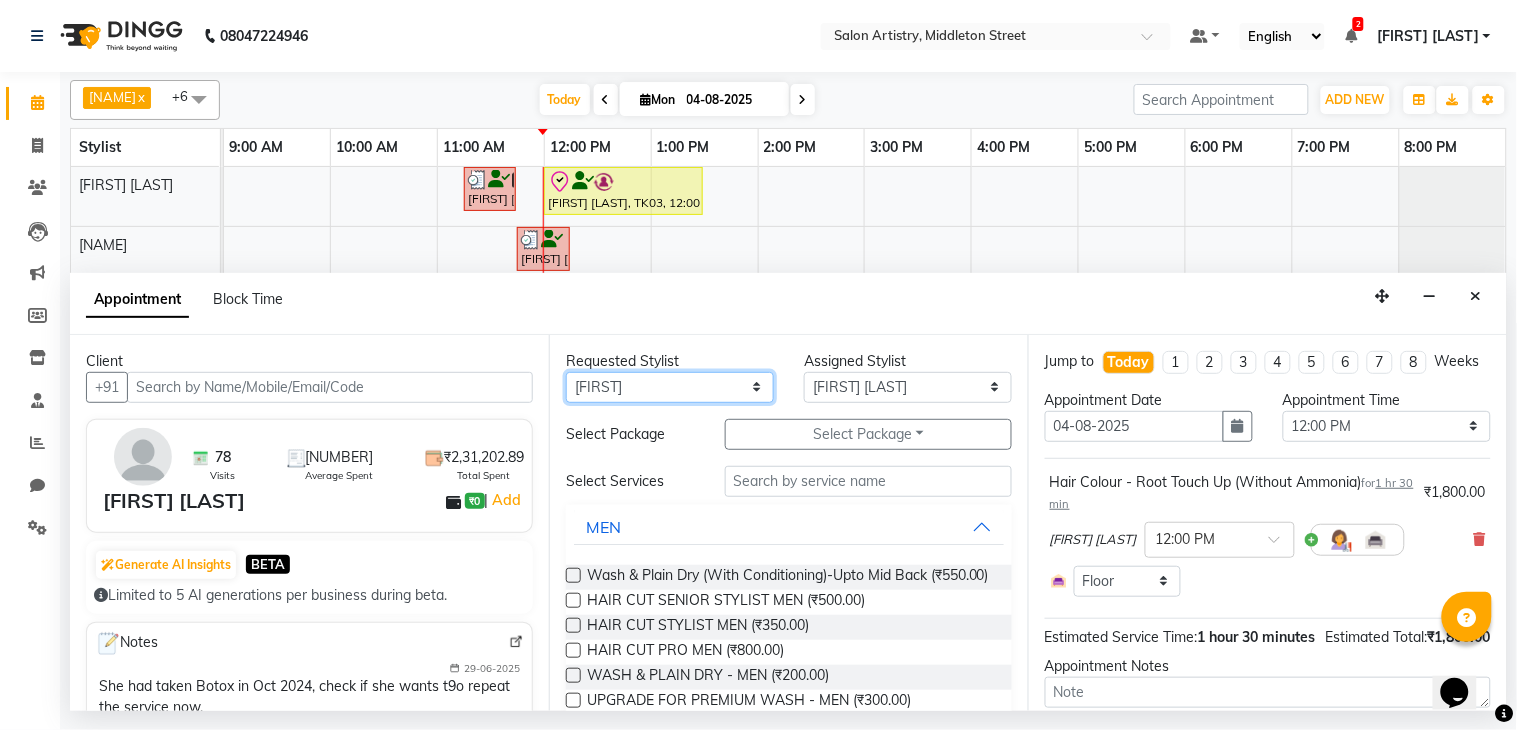 select on "79863" 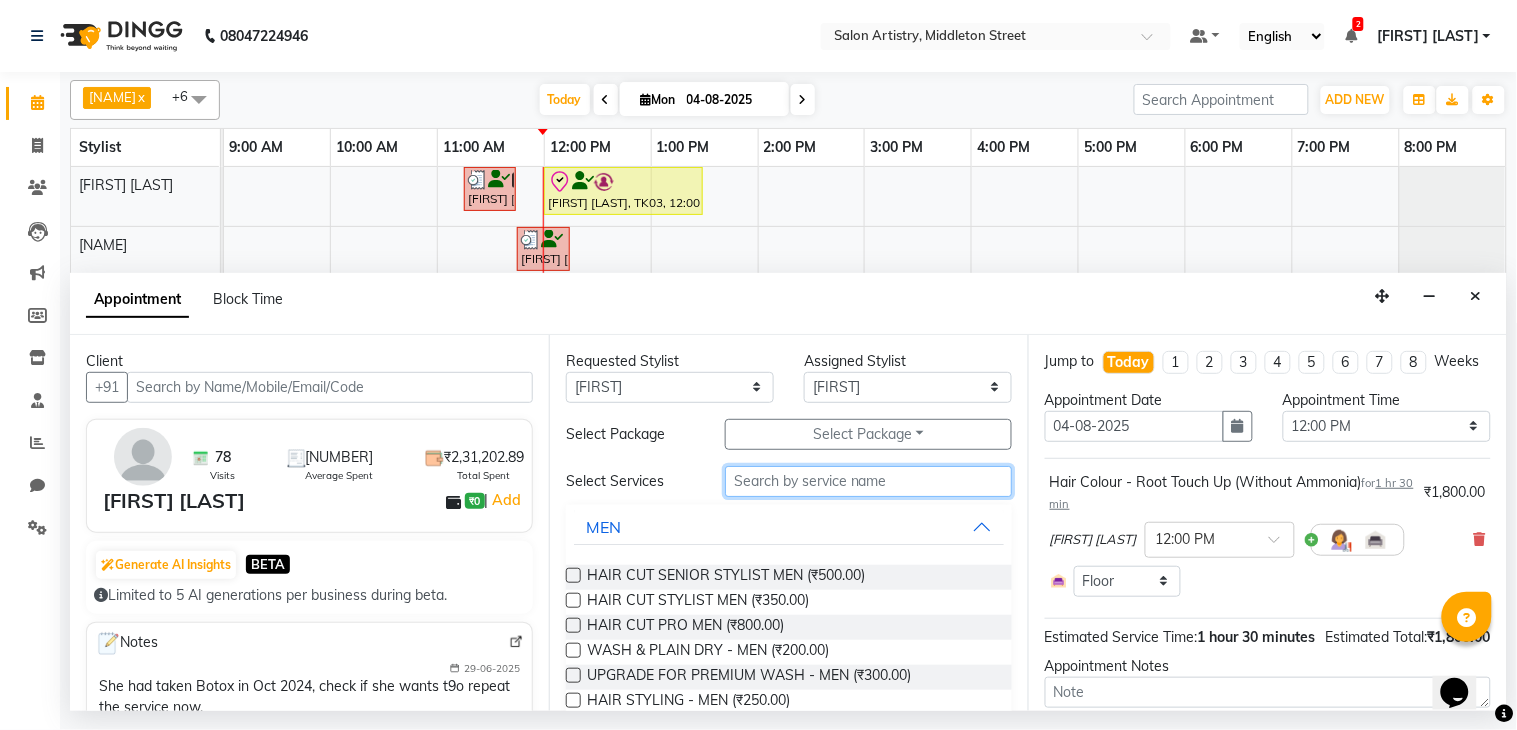 click at bounding box center (868, 481) 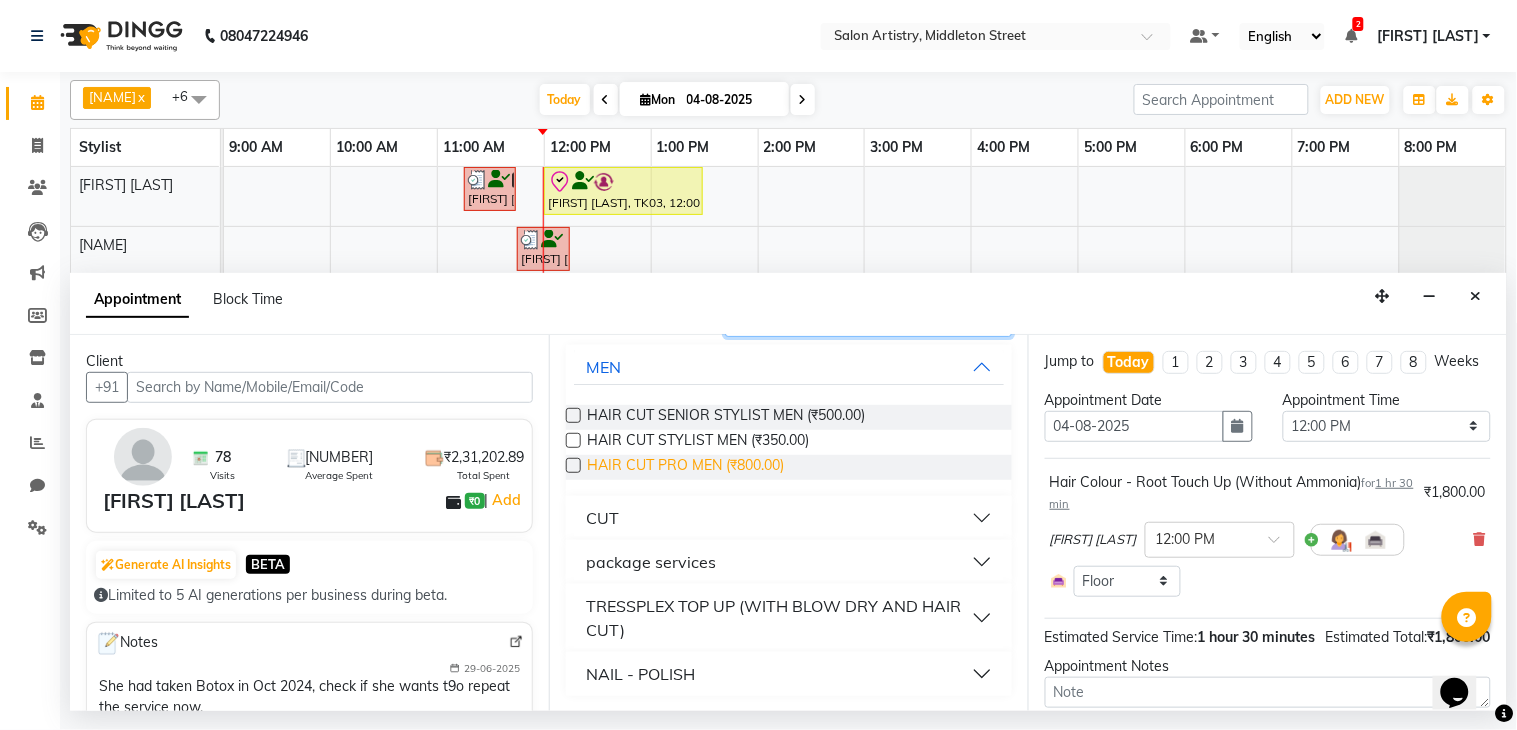 scroll, scrollTop: 161, scrollLeft: 0, axis: vertical 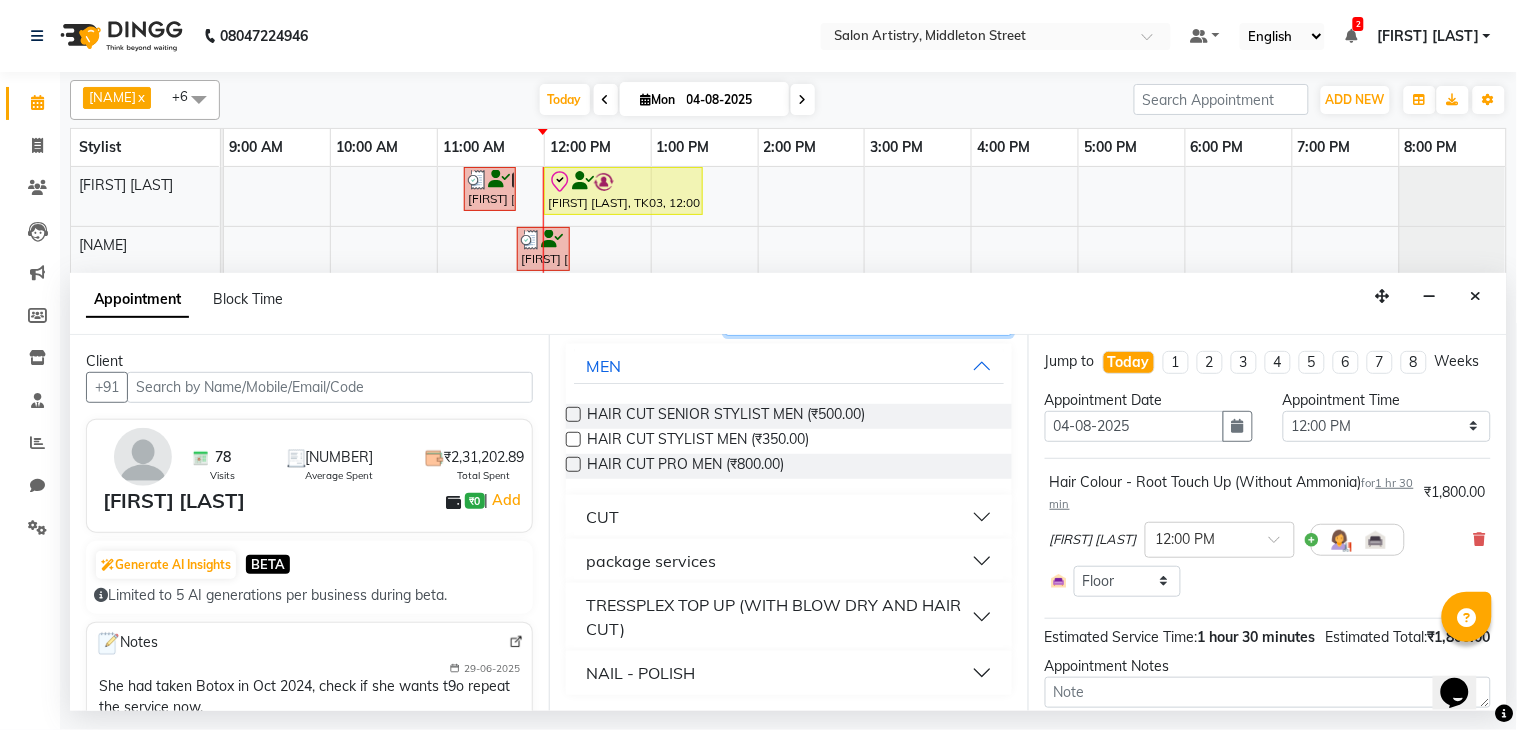 type on "cut" 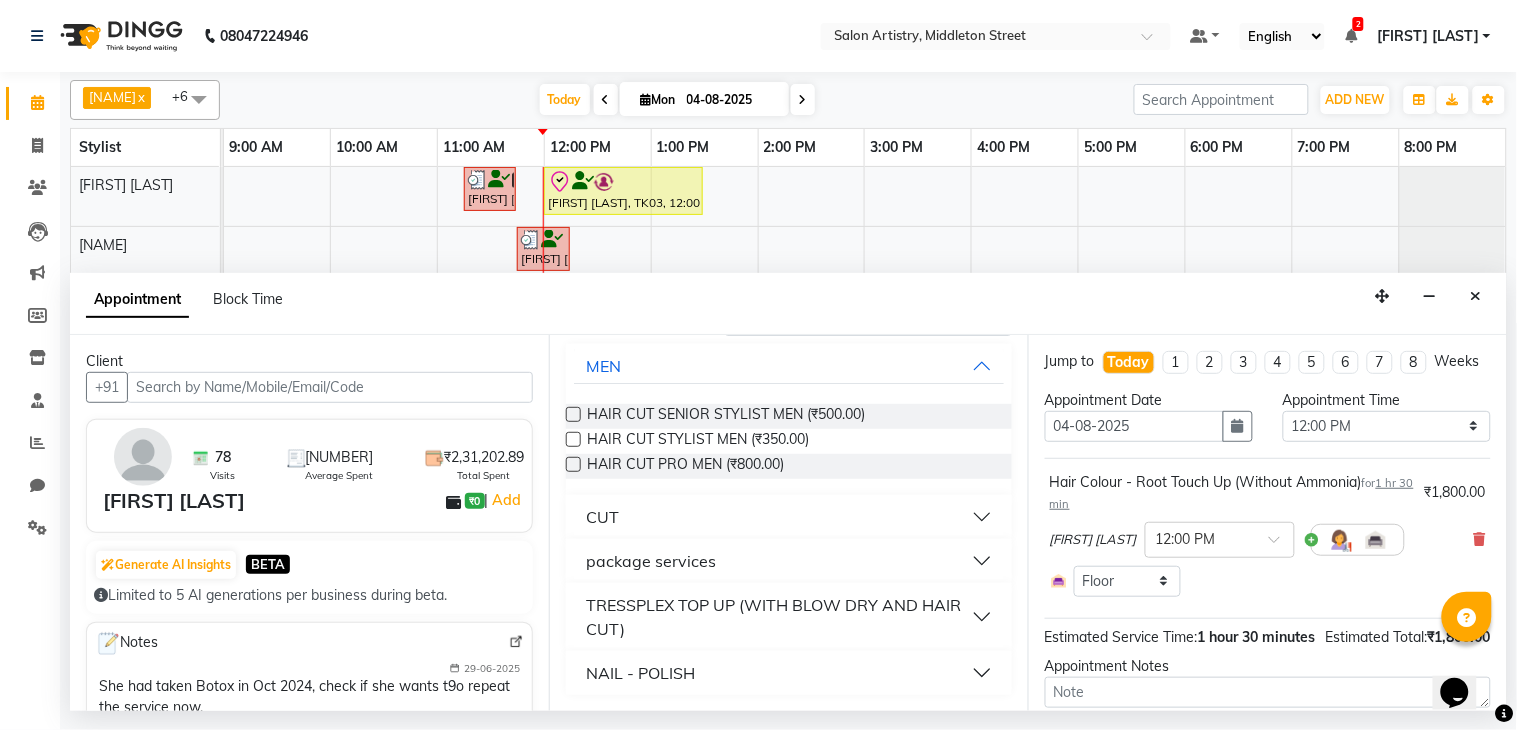 click on "NAIL - POLISH" at bounding box center (789, 673) 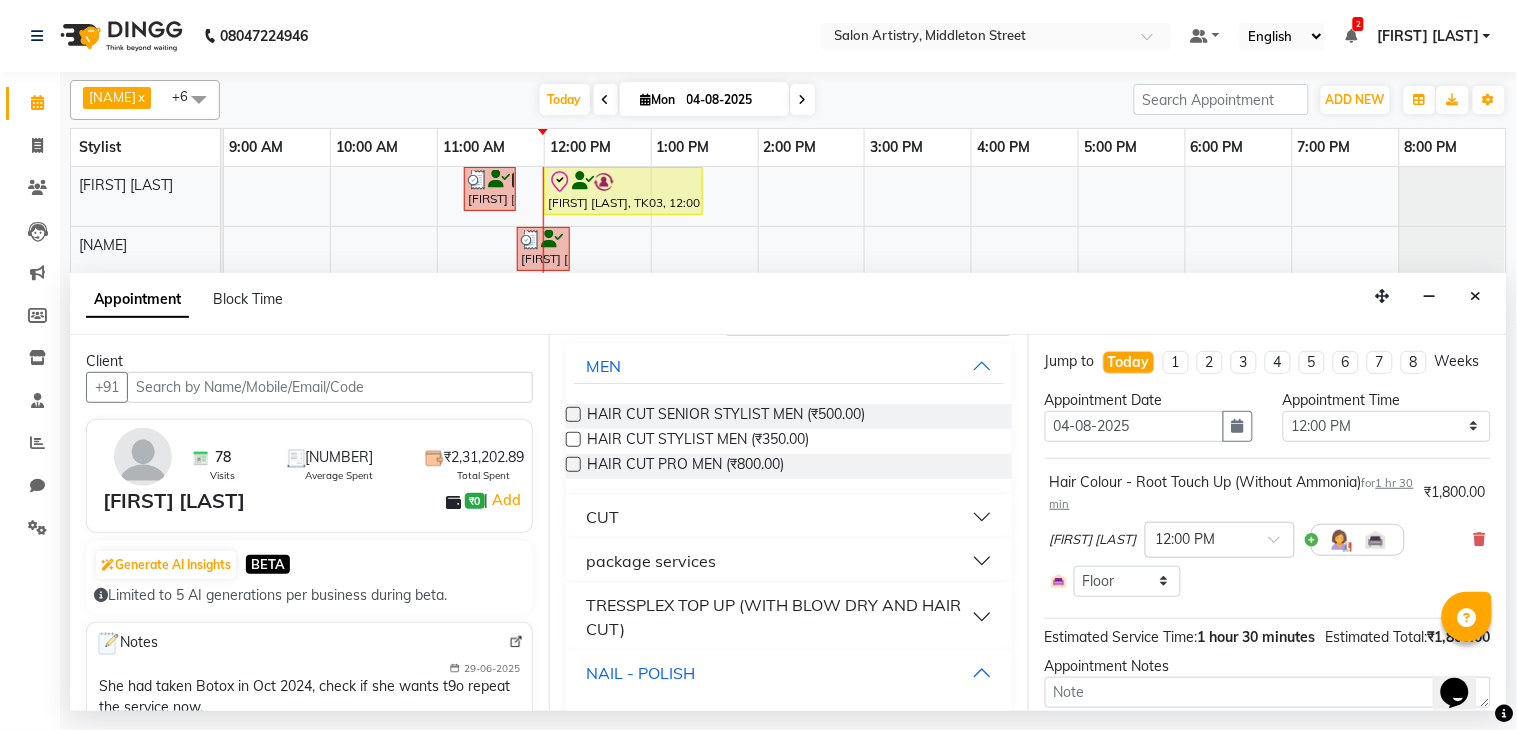 scroll, scrollTop: 217, scrollLeft: 0, axis: vertical 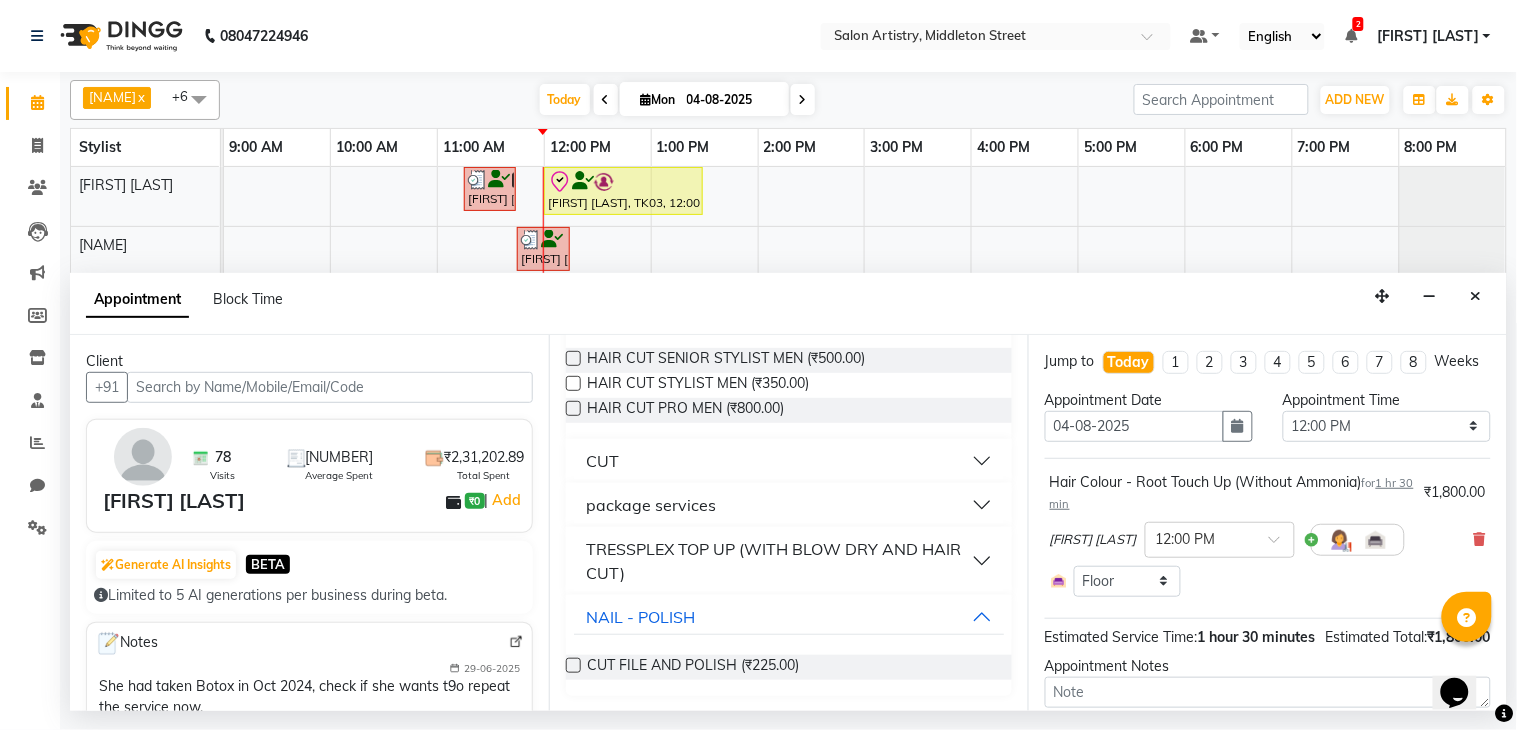 click at bounding box center [573, 665] 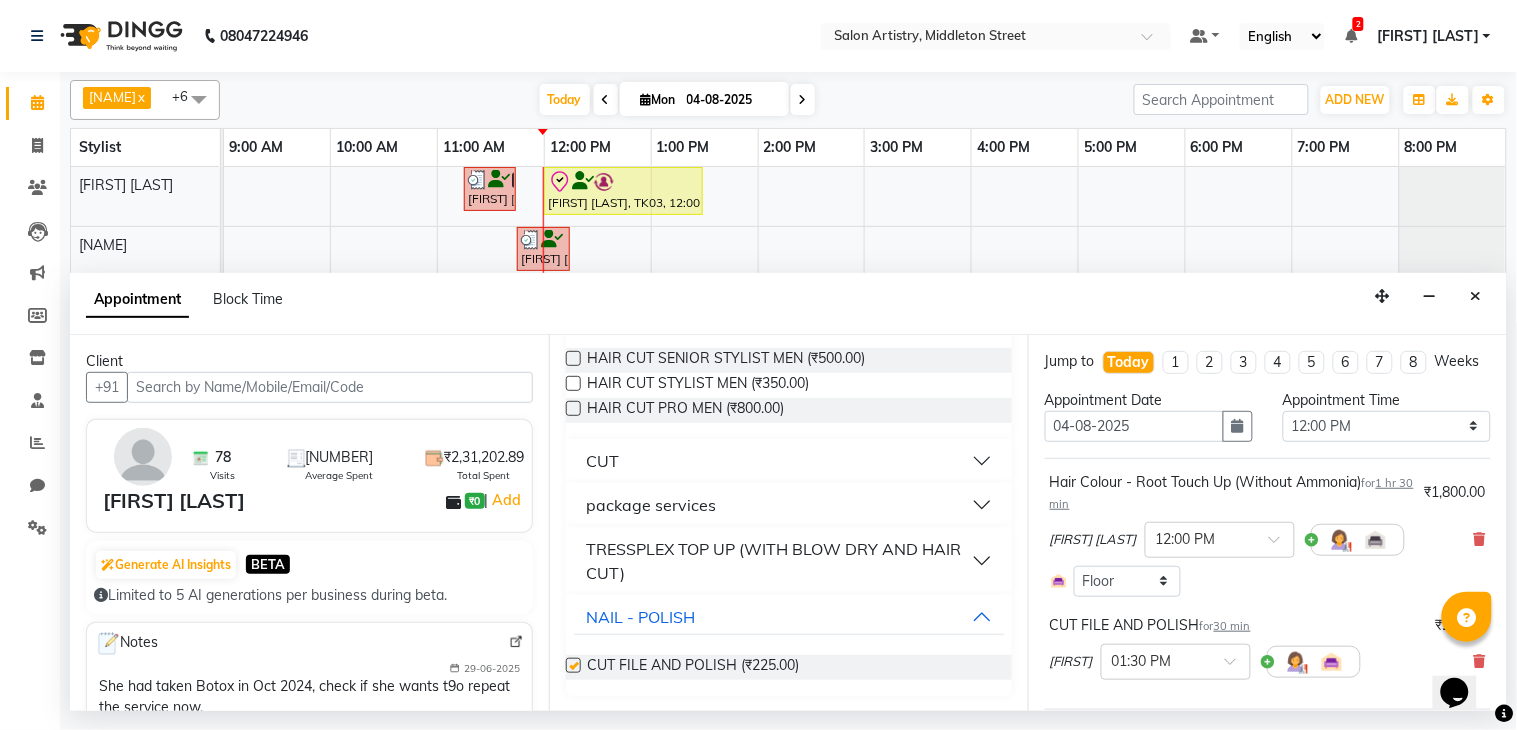 checkbox on "false" 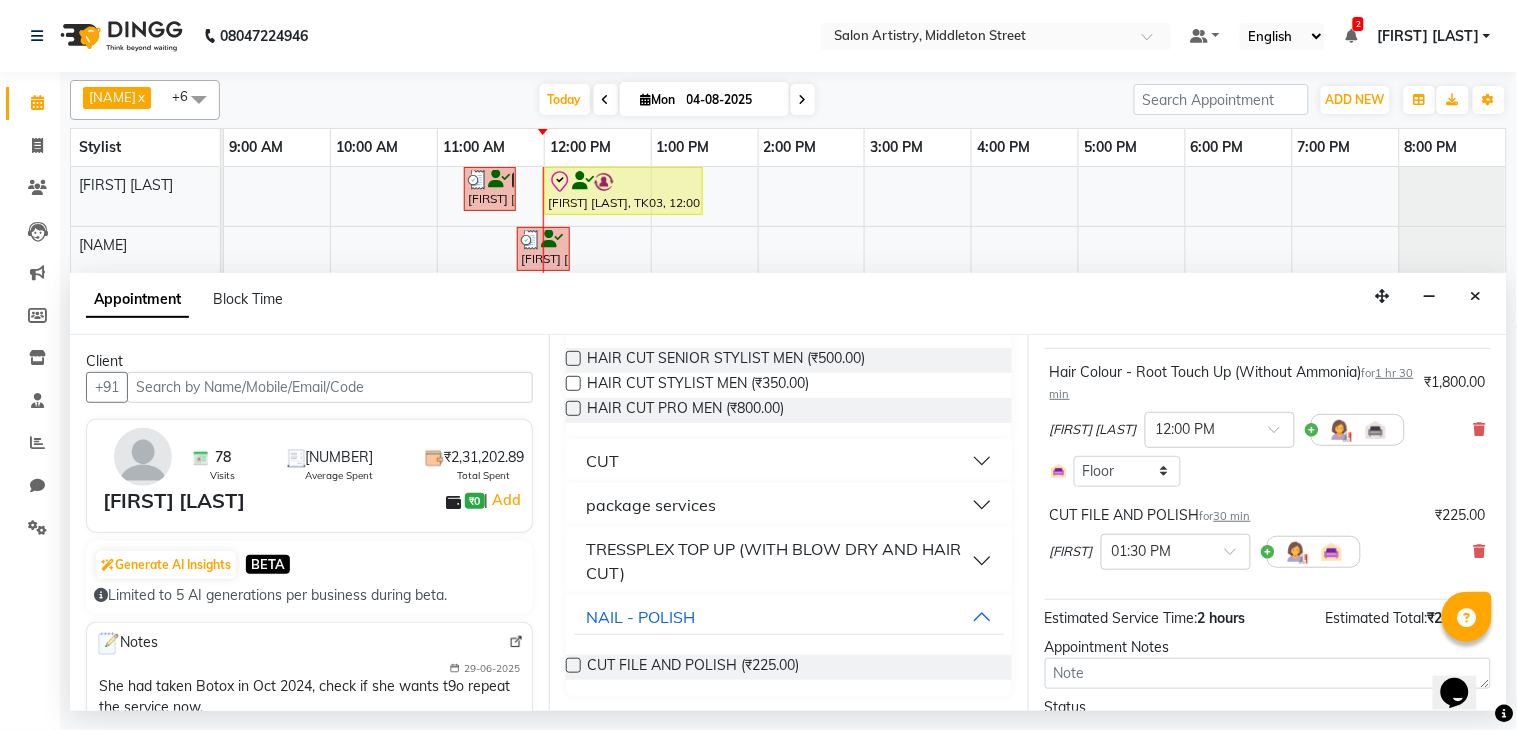 scroll, scrollTop: 111, scrollLeft: 0, axis: vertical 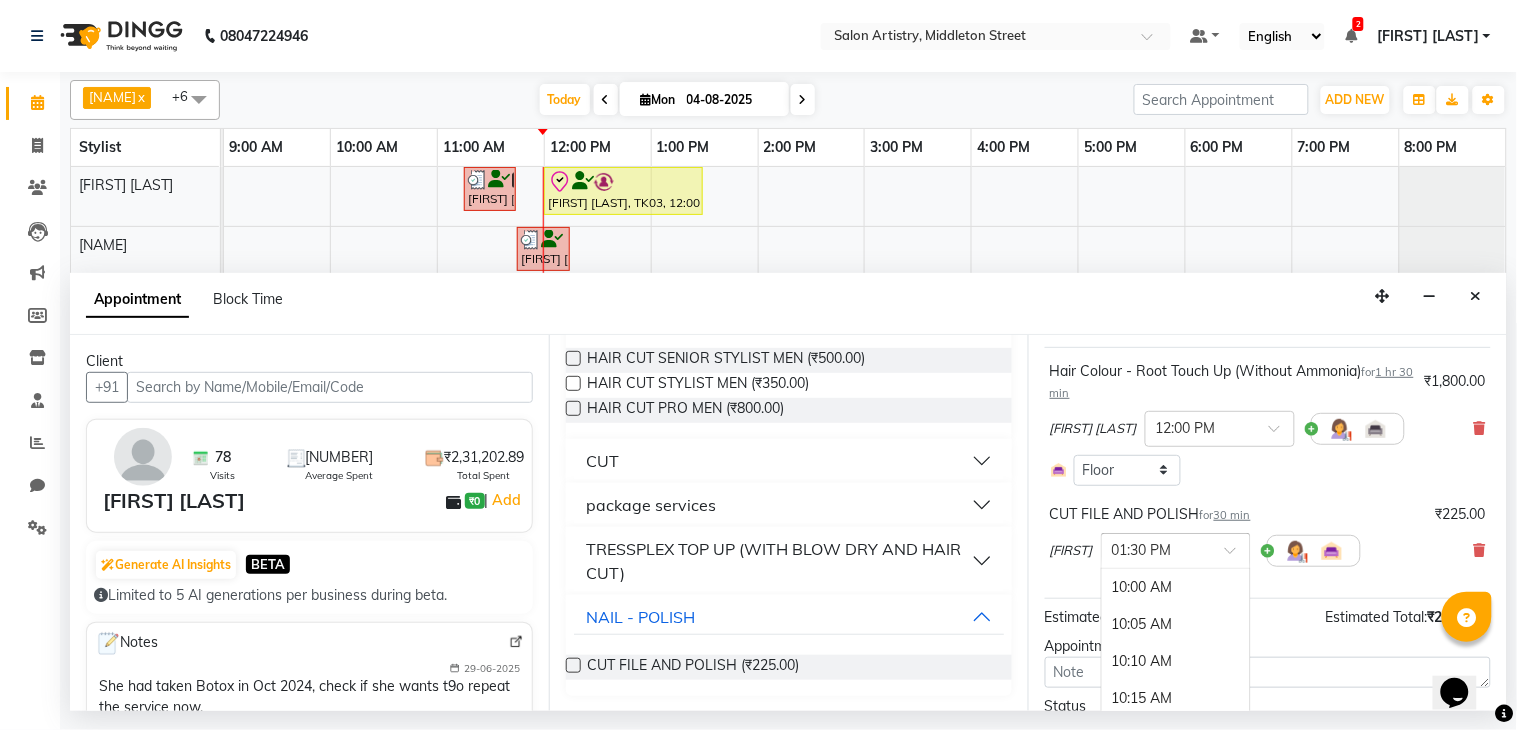 click at bounding box center [1156, 549] 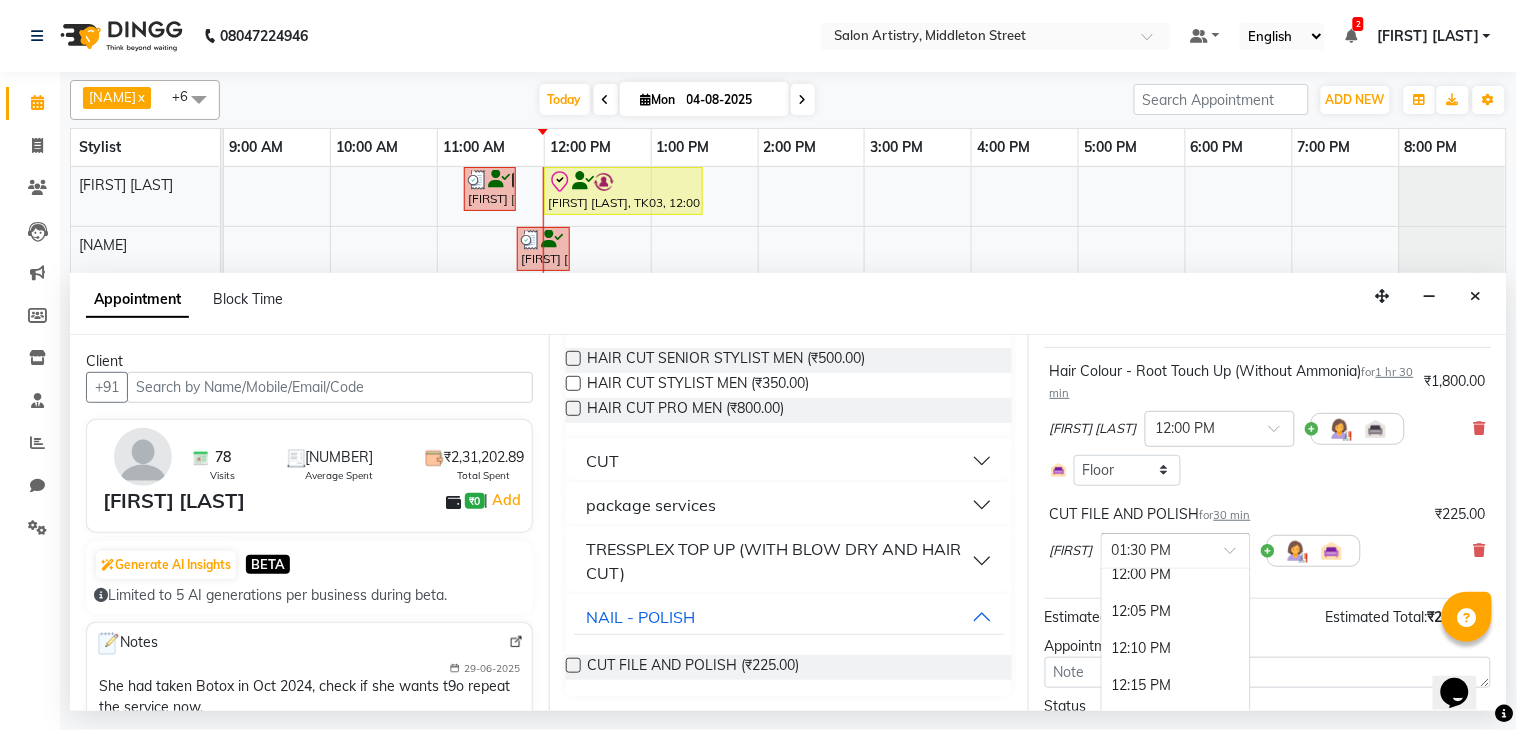 scroll, scrollTop: 884, scrollLeft: 0, axis: vertical 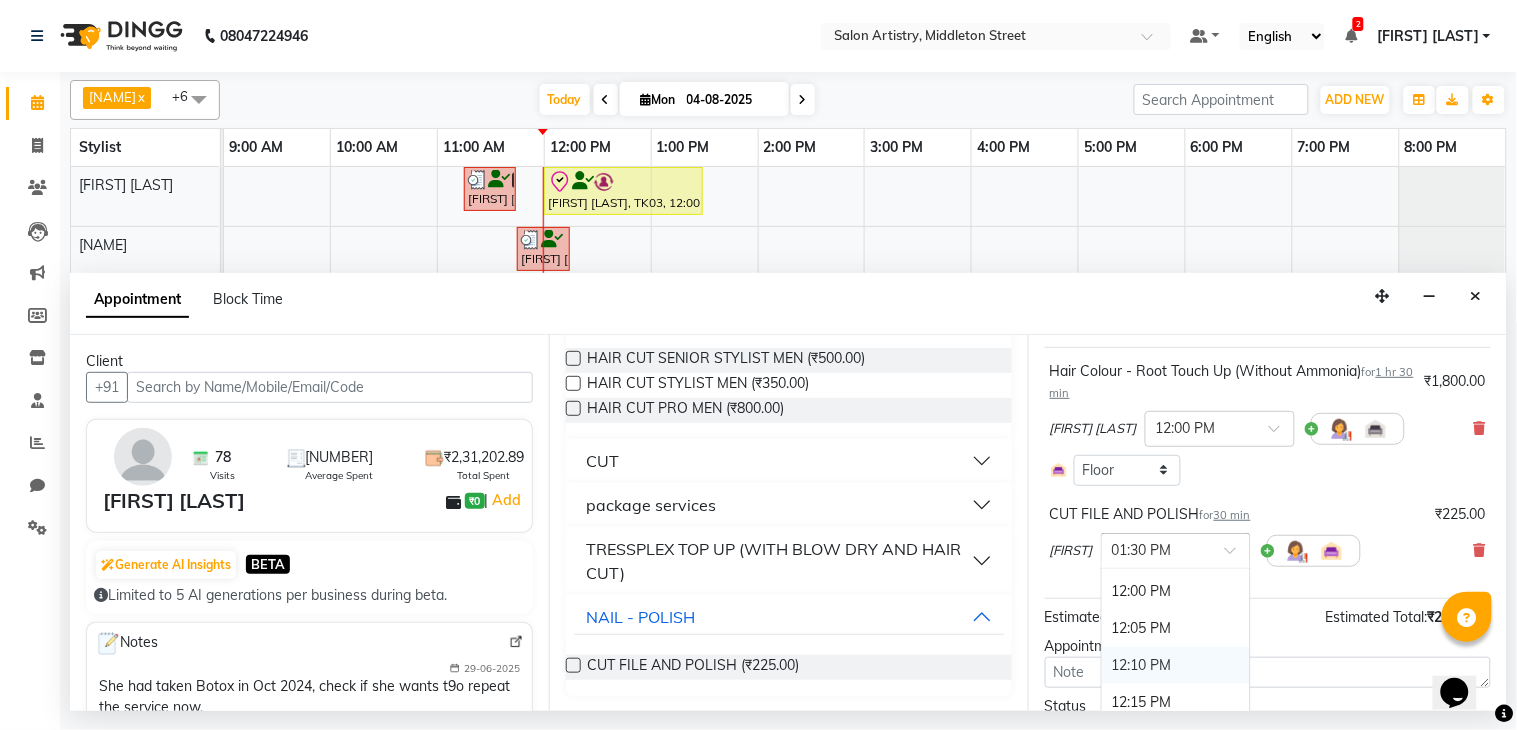 click on "12:10 PM" at bounding box center [1176, 665] 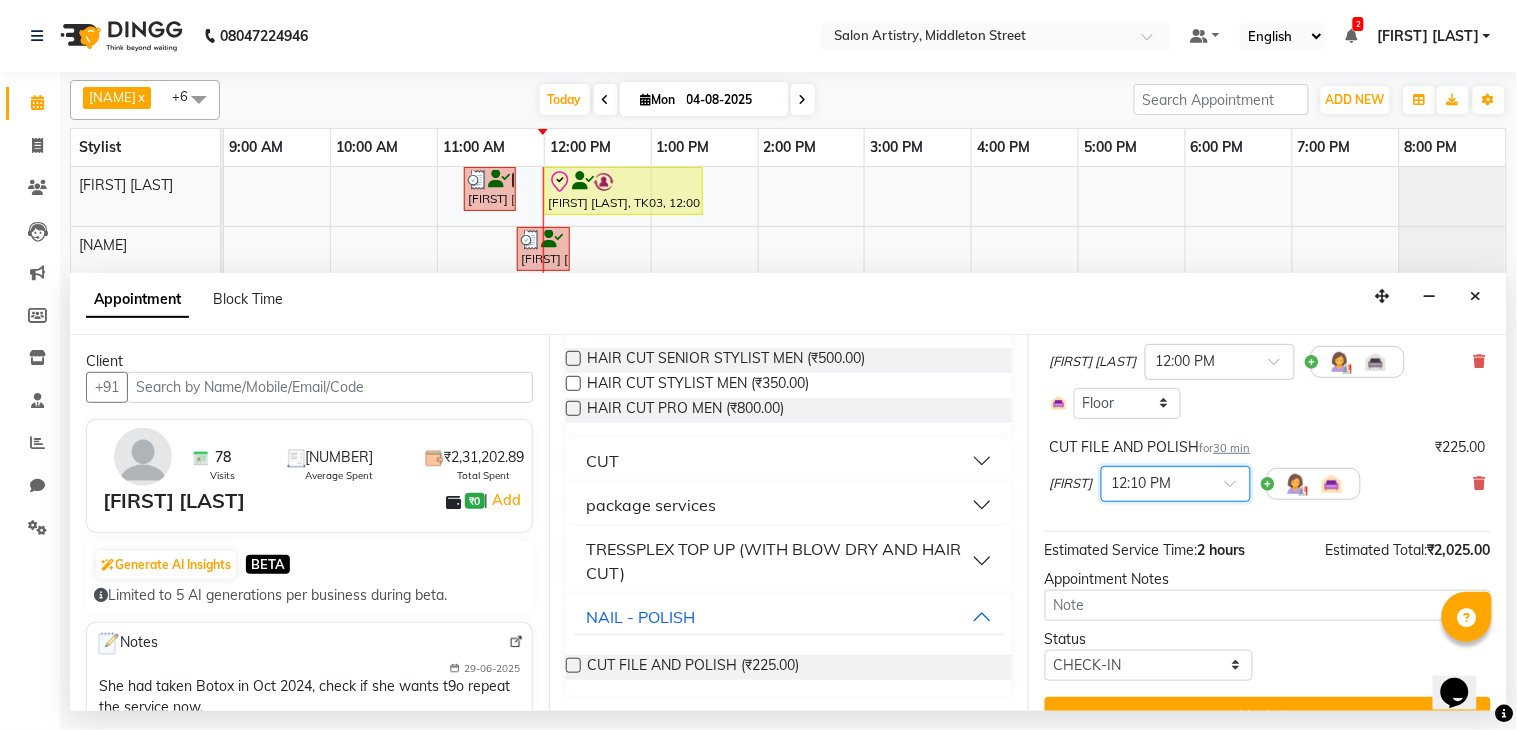 scroll, scrollTop: 235, scrollLeft: 0, axis: vertical 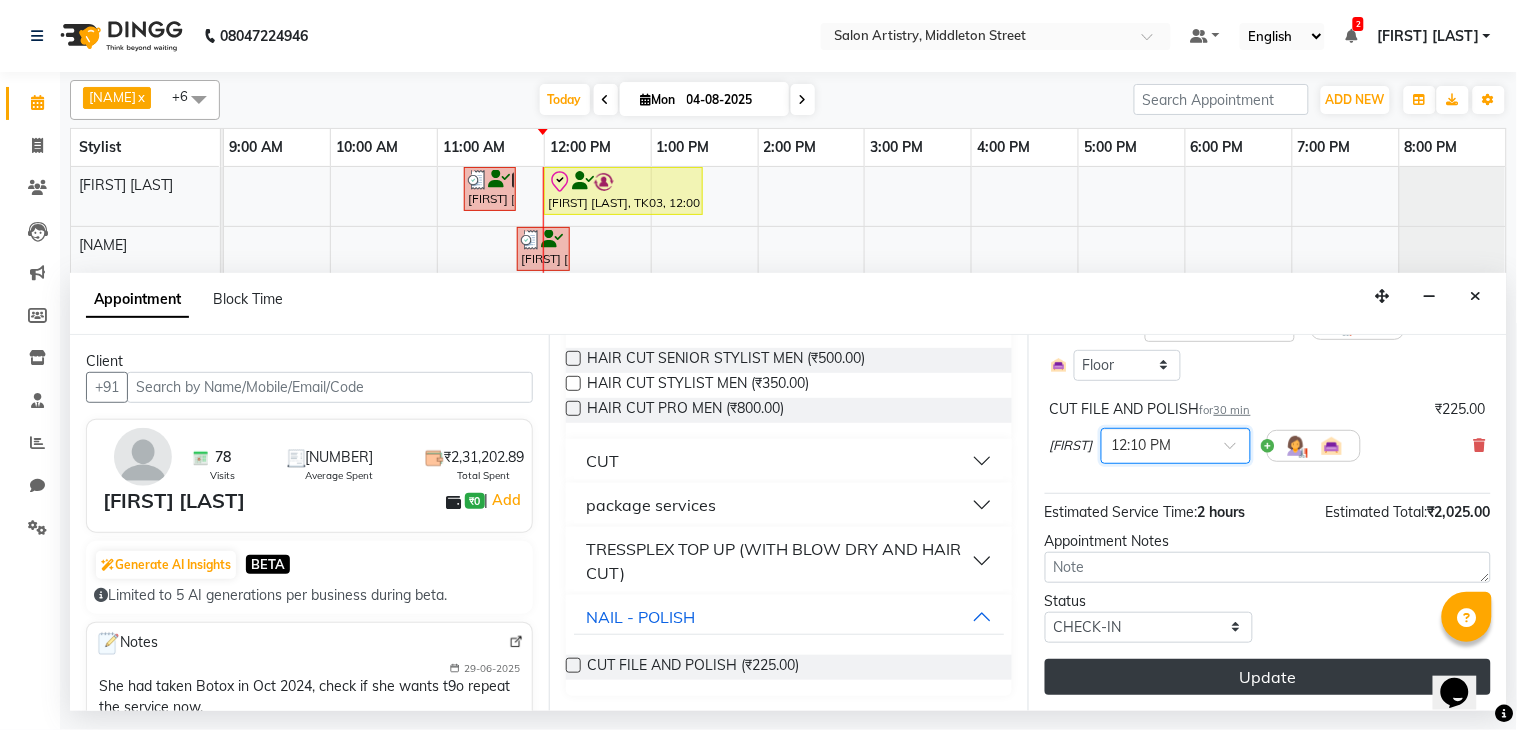 click on "Update" at bounding box center (1268, 677) 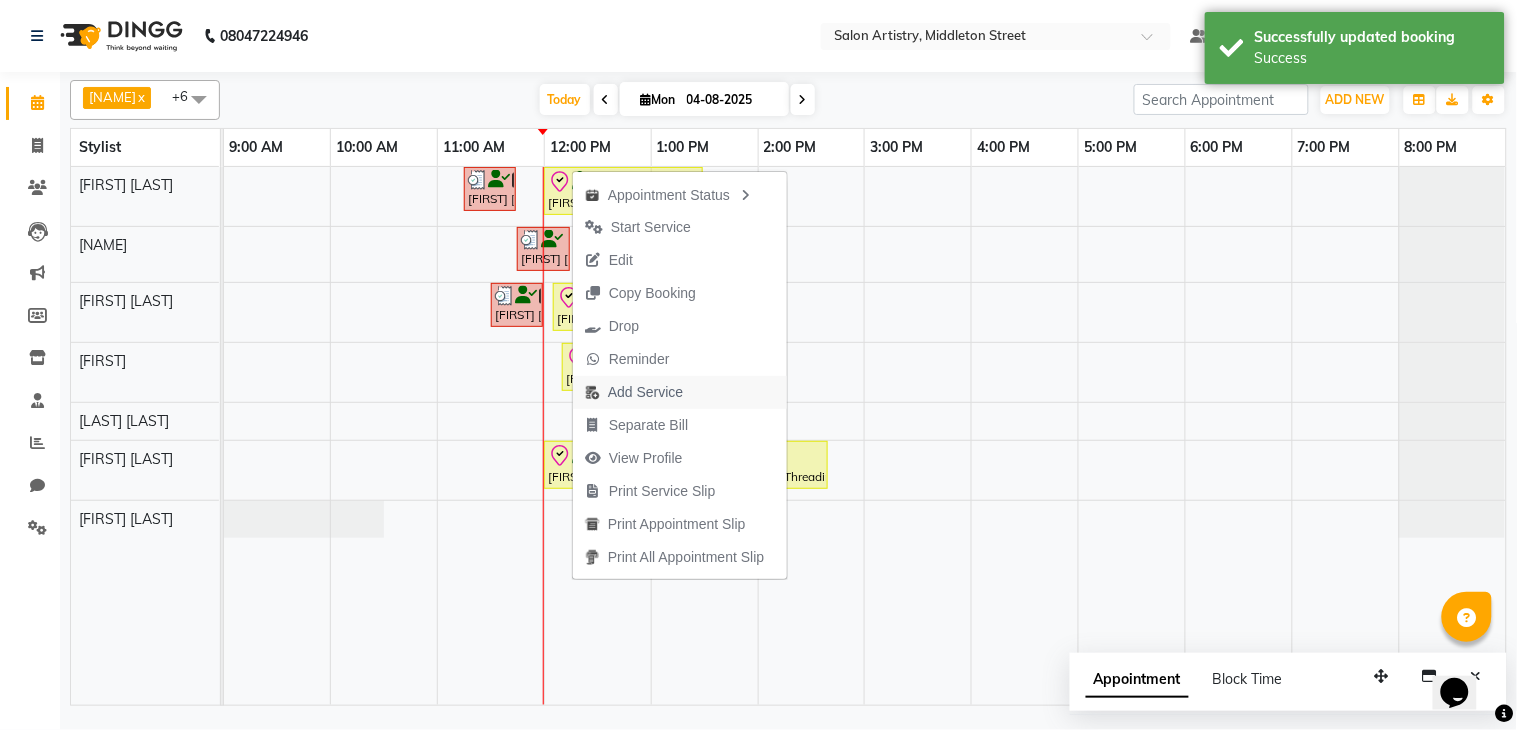 click on "Add Service" at bounding box center (645, 392) 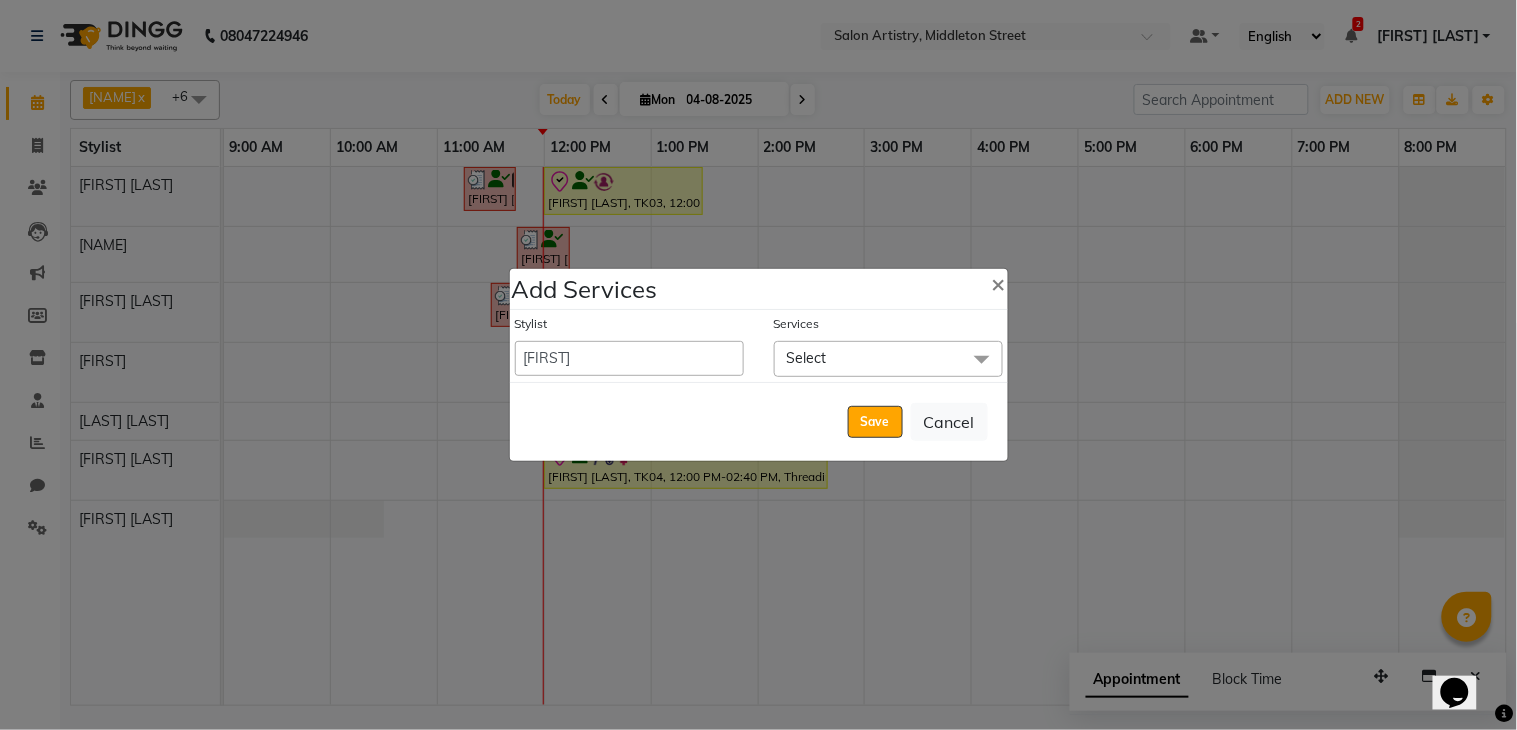 click on "Select" 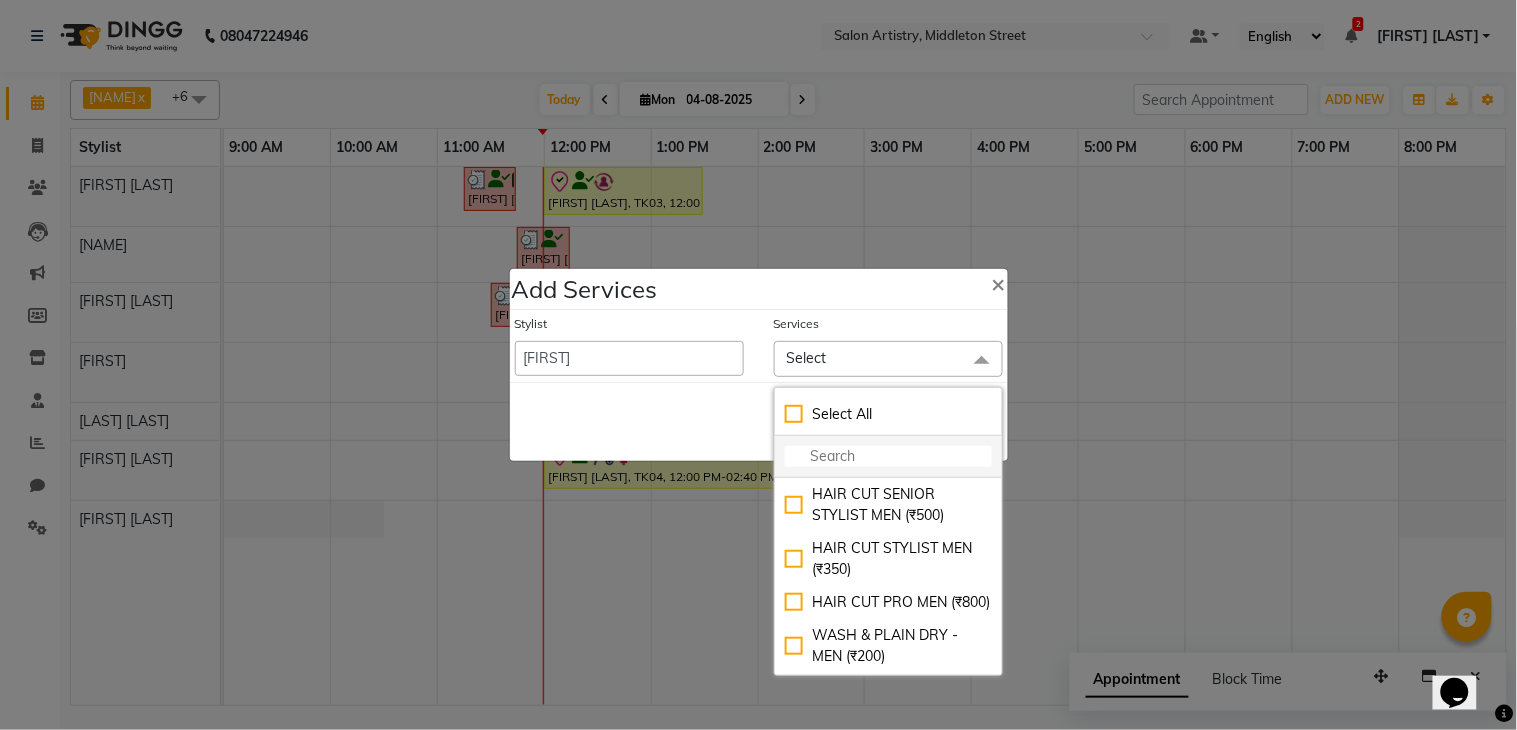 click 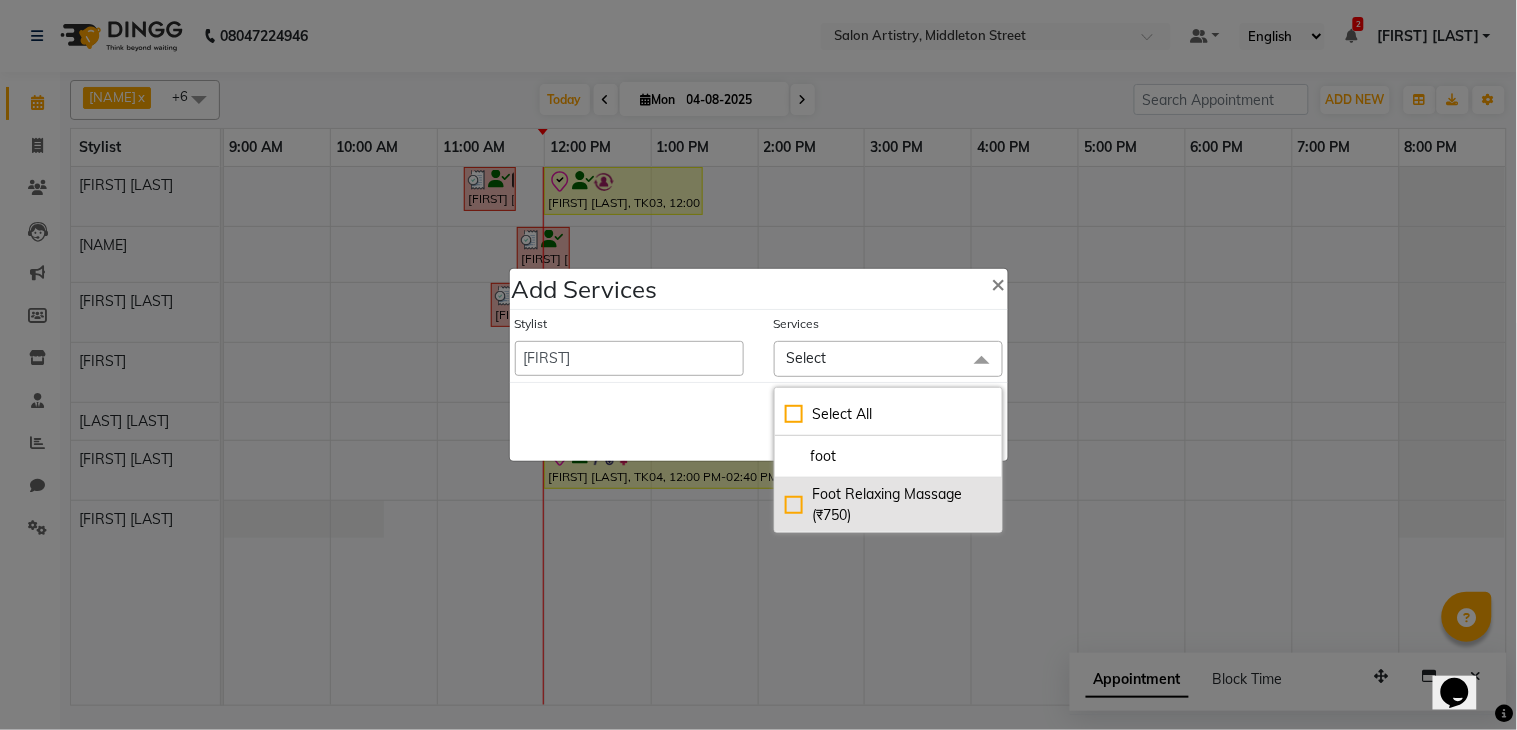 type on "foot" 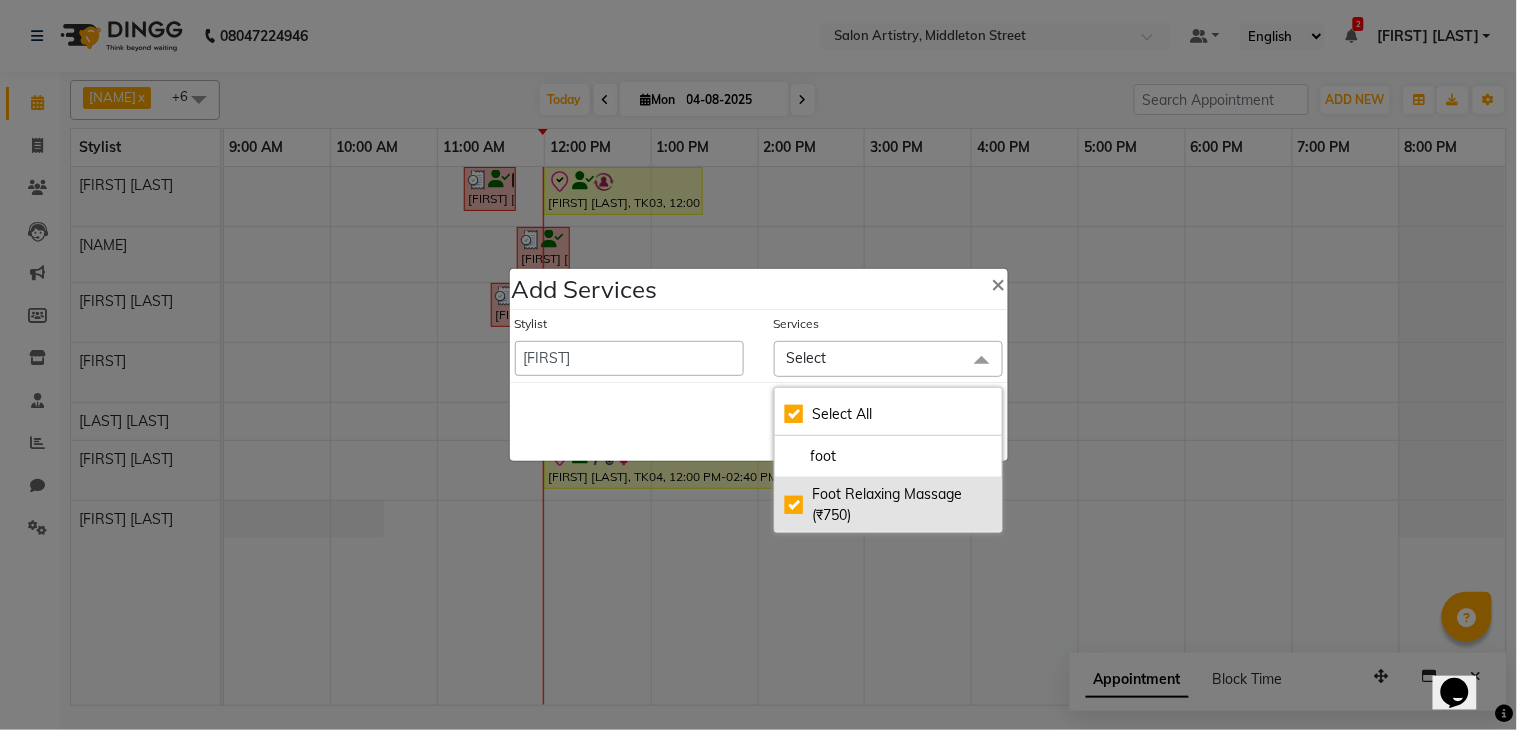 checkbox on "true" 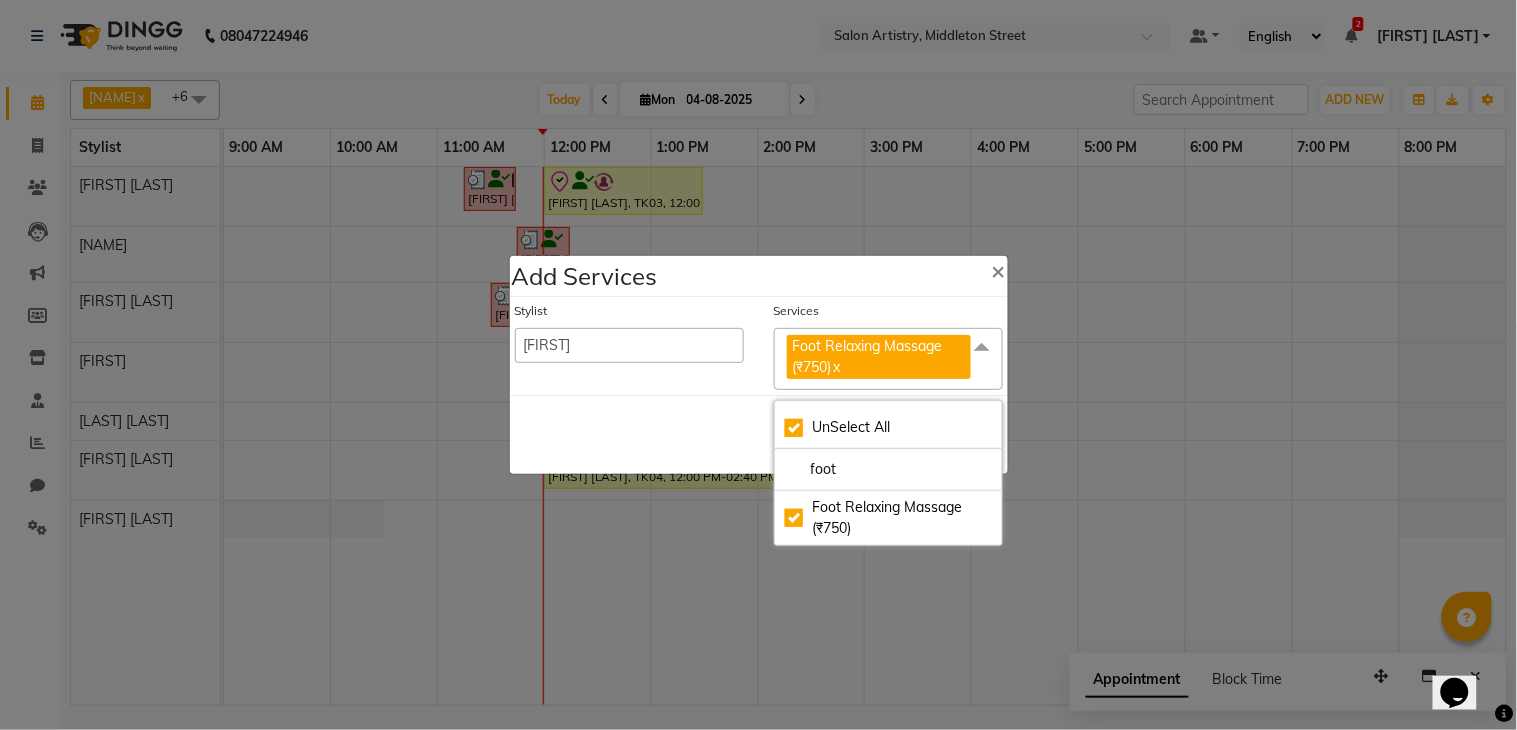 click on "Save   Cancel" 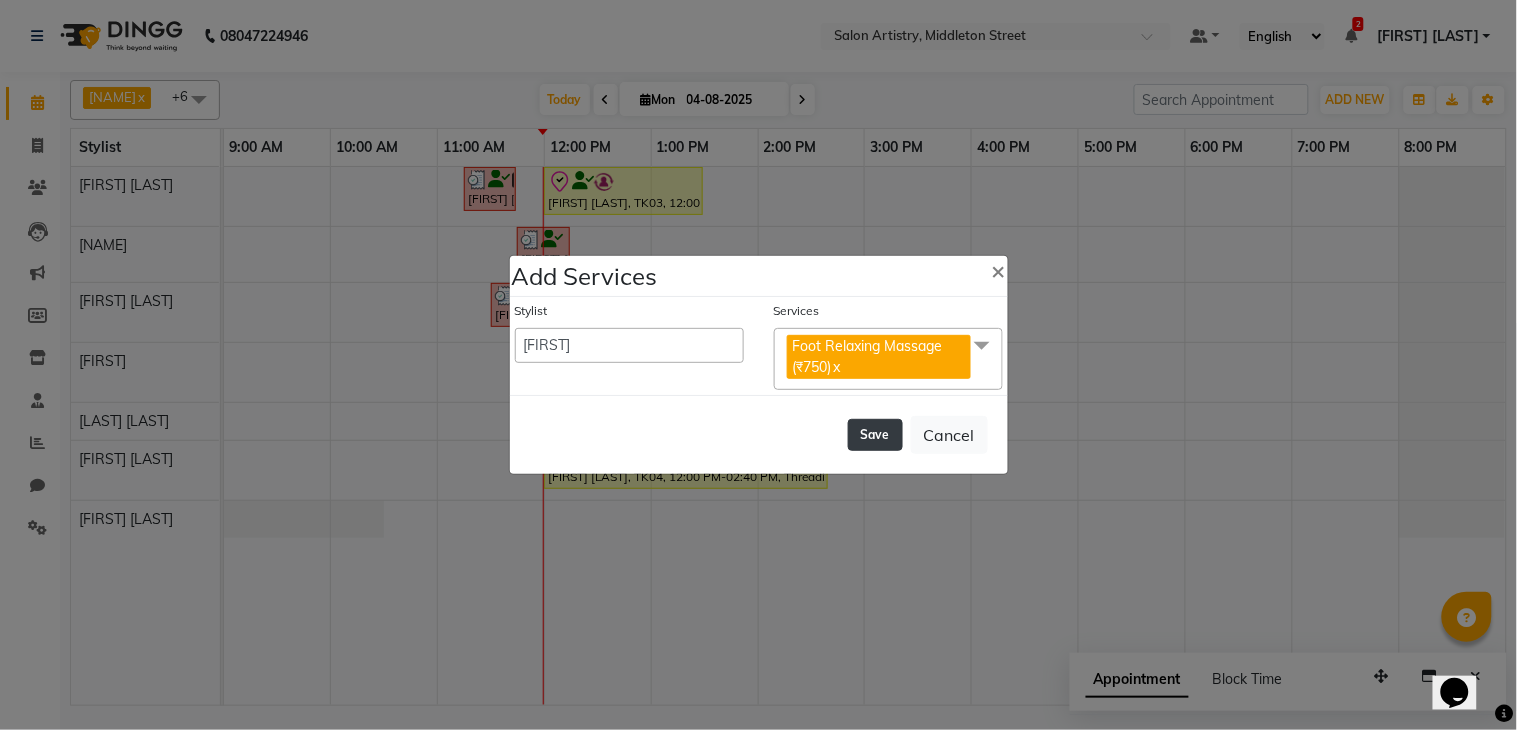 click on "Save" 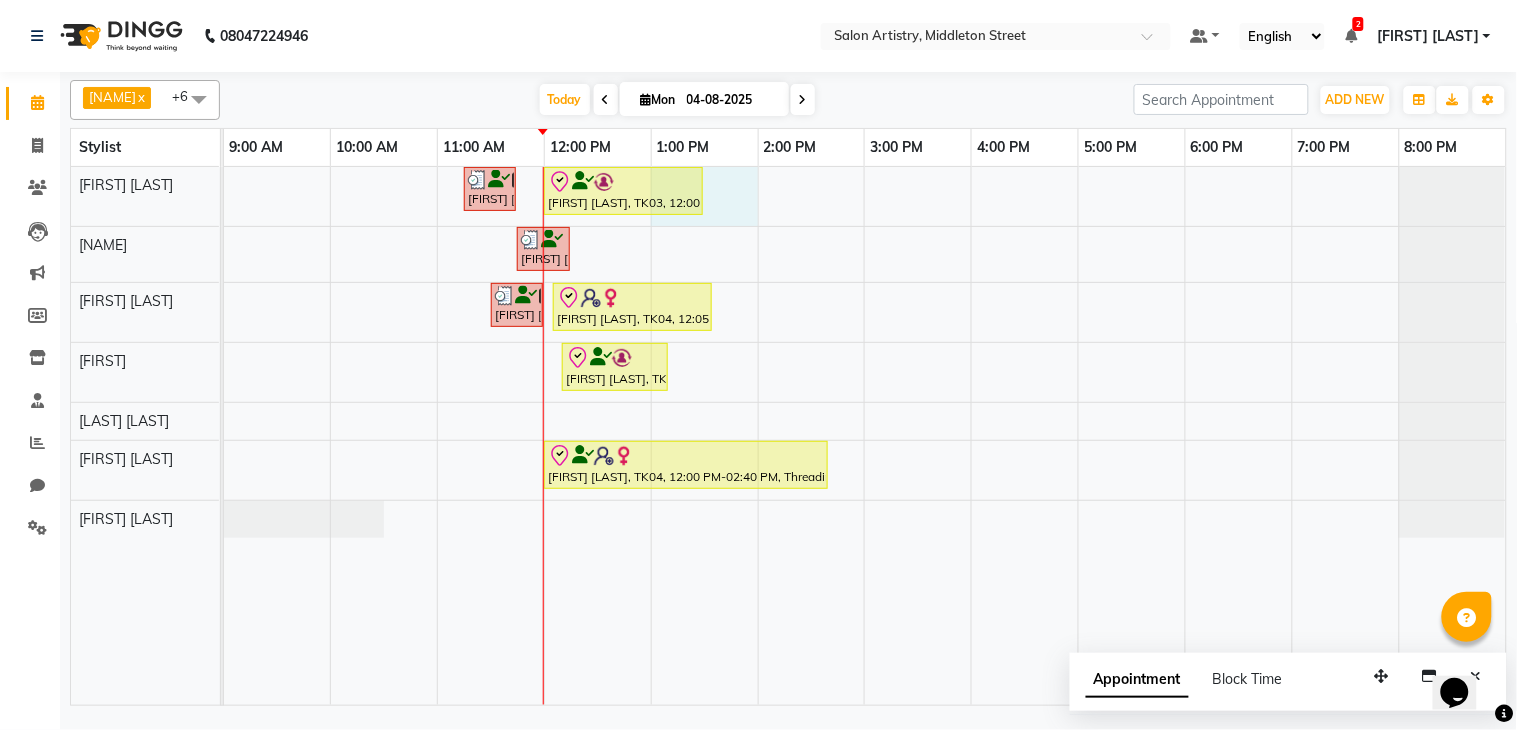 click on "Shikha Nahata, TK02, 11:15 AM-11:45 AM, Wash & Plain Dry (With Conditioning)-Upto Mid Back
Seama Tantia, TK03, 12:00 PM-01:30 PM, Hair Colour - Root Touch Up (Without Ammonia)     Neena Mukharjee, TK05, 11:45 AM-12:15 PM, Waxing - Argan Oil Wax - Full Legs     Shikha Nahata, TK02, 11:30 AM-12:00 PM, CHANGE OF POLISH
Sharanya Ghorai, TK04, 12:05 PM-01:35 PM, Aroma Pedicure  (with skin lightening effect)
Seama Tantia, TK03, 12:10 PM-01:10 PM, CUT FILE AND POLISH,Foot Relaxing Massage (₹750)
Sharanya Ghorai, TK04, 12:00 PM-02:40 PM, Threading - Eyebrows,Facial - Radiance - The Therapist Recommended (₹3900),Detan - Detan - Face, Neck And Blouse Line (₹800),Waxing - Argan Oil Wax - Full Arms (₹750)" at bounding box center [865, 436] 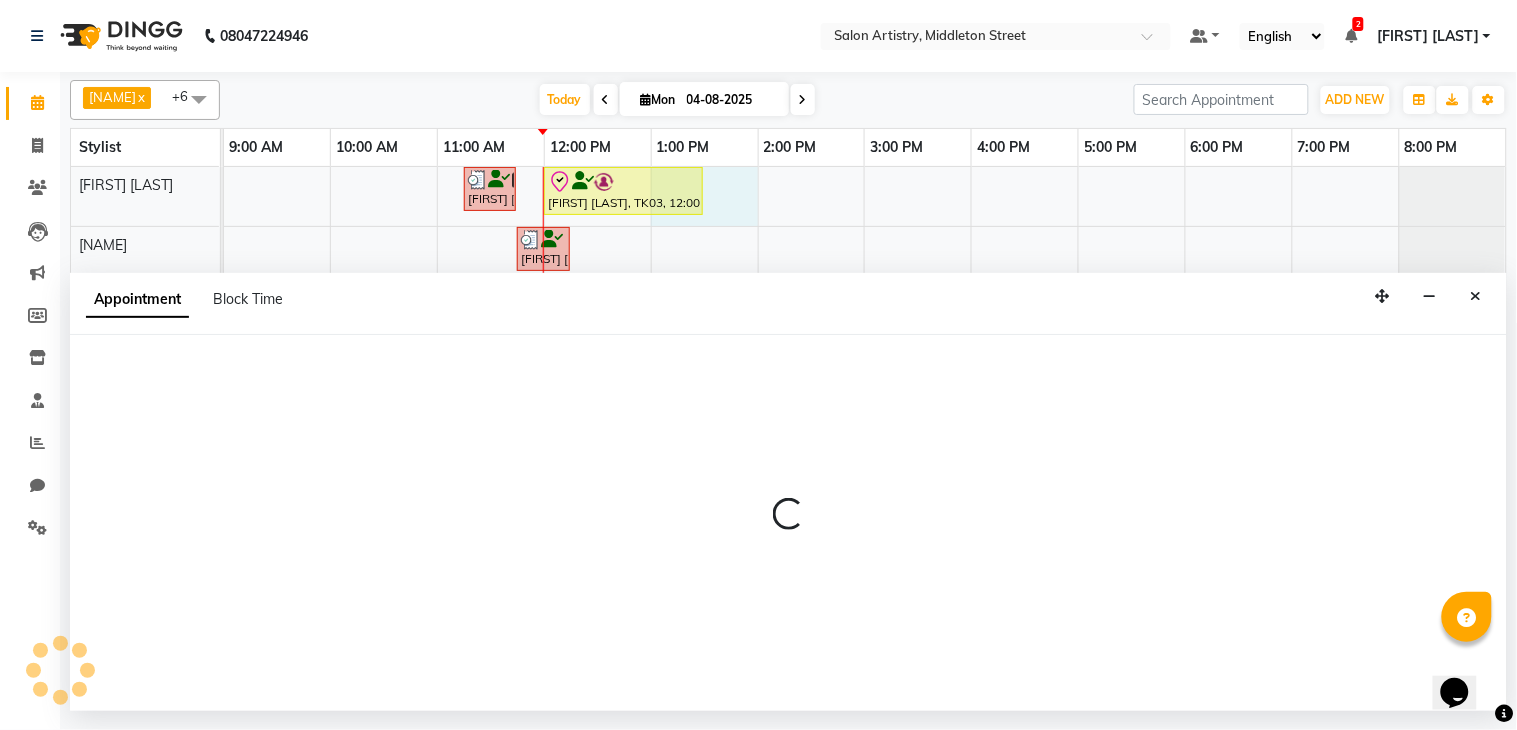 select on "79858" 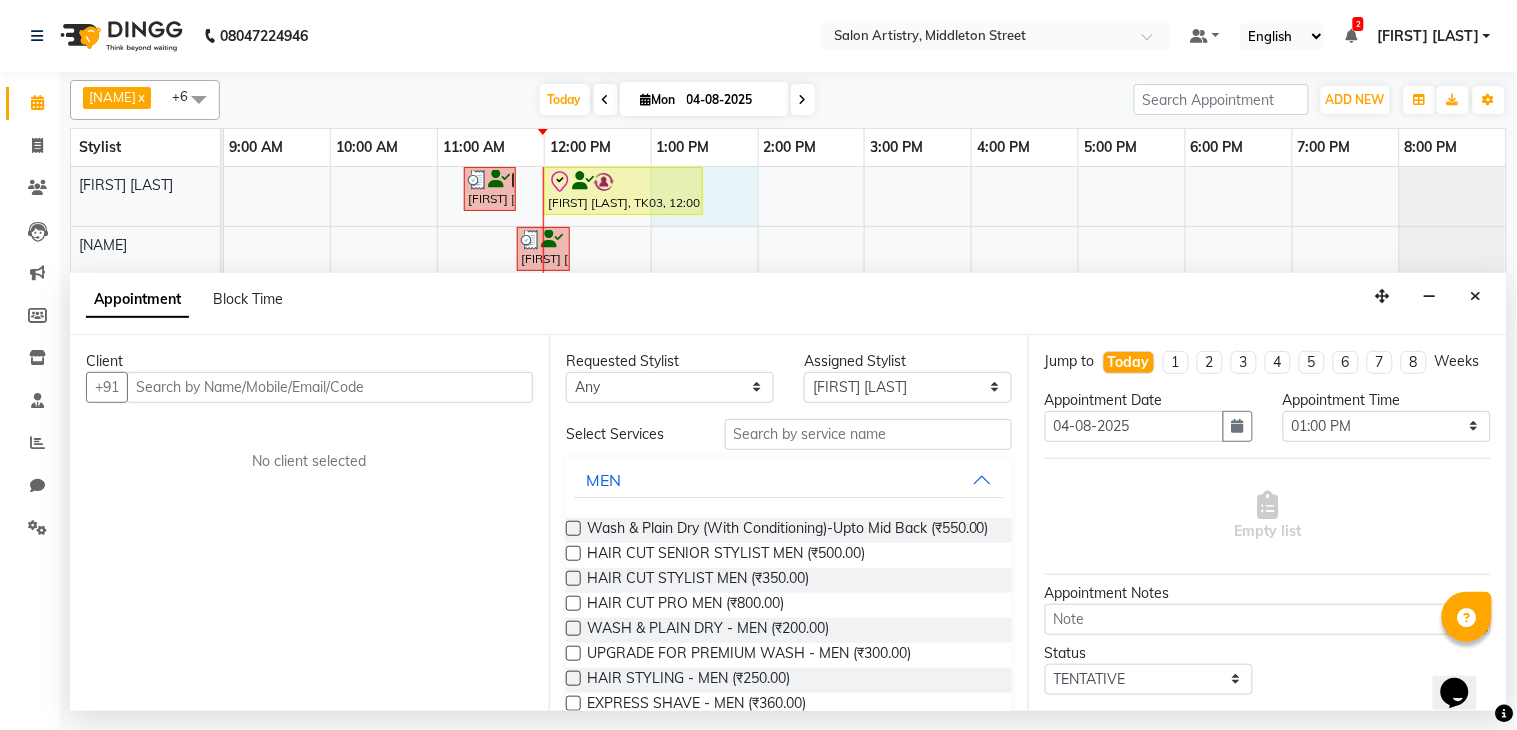 click at bounding box center (330, 387) 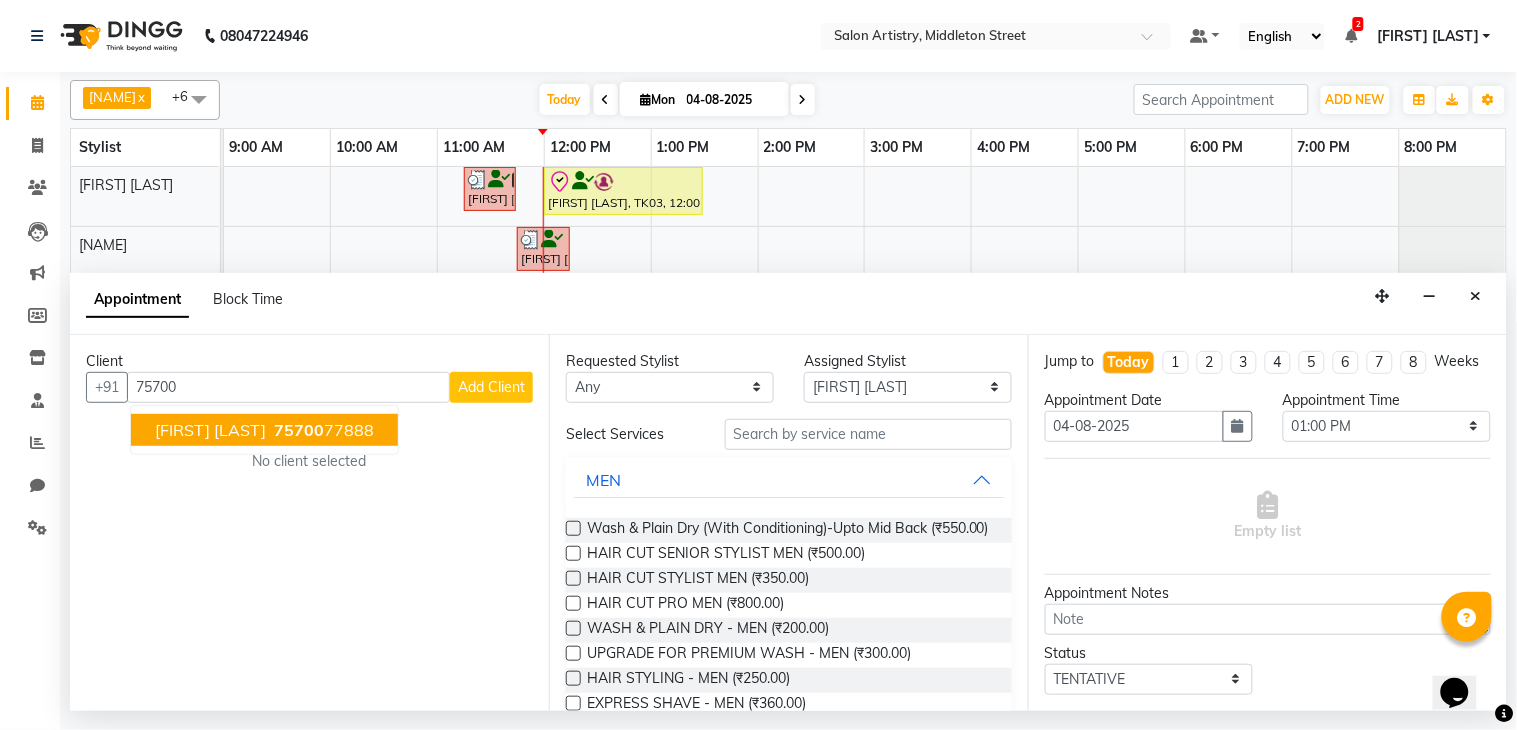 click on "75700 77888" at bounding box center (322, 430) 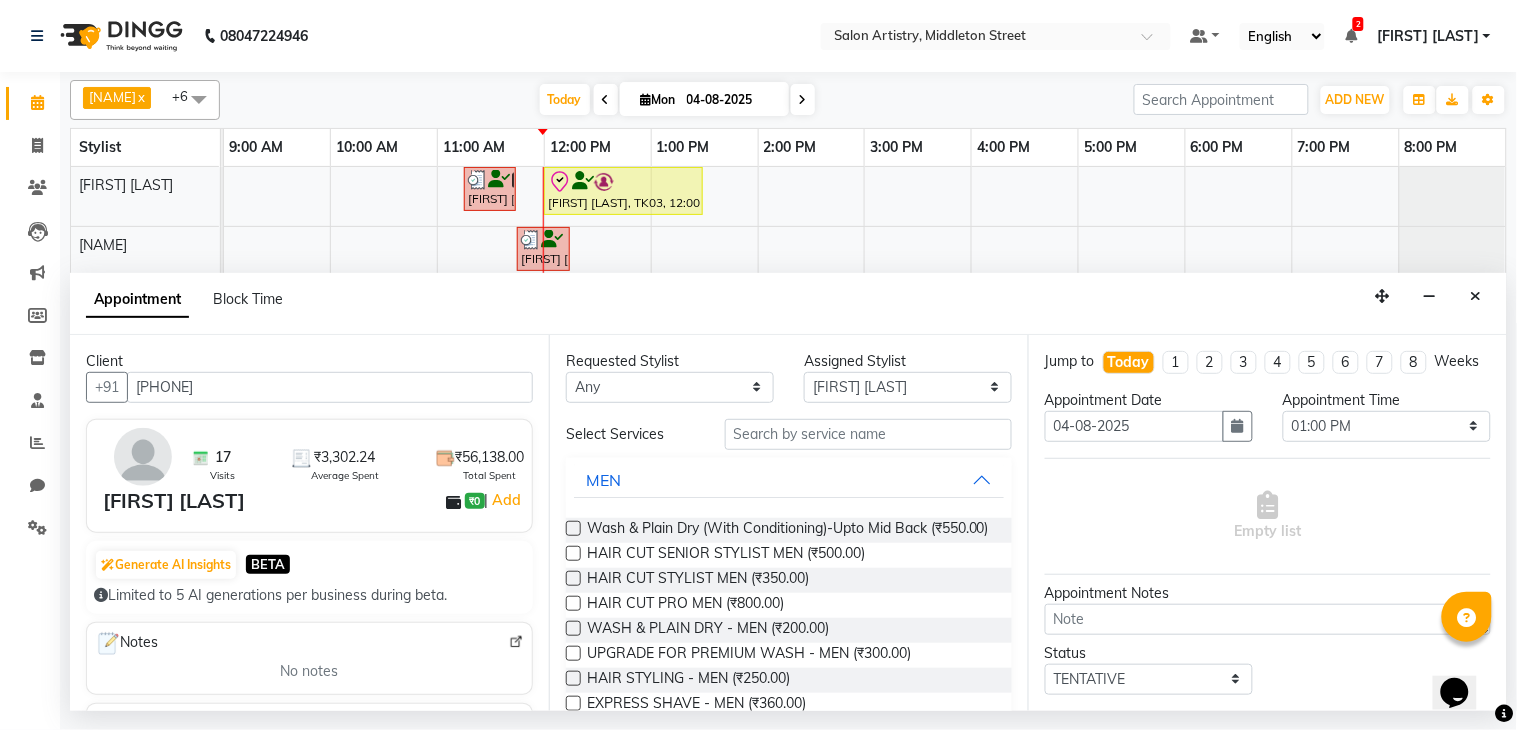 type on "[PHONE]" 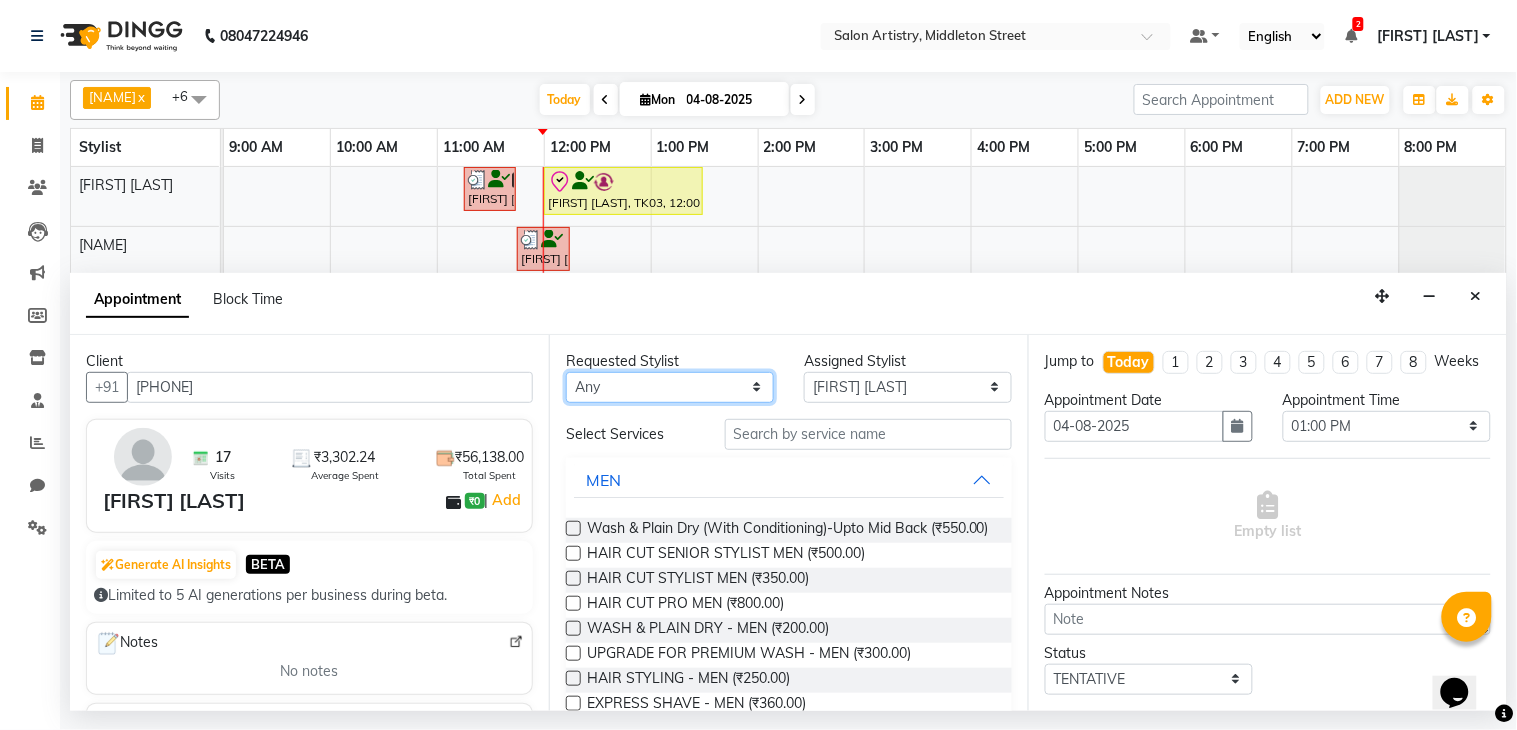 click on "Any Anupriya Ghosh Iqbal Ahmed Irshad Khan Mannu Kumar Gupta Mekhla Bhattacharya Minika Das Puja Debnath Reception Rekha Singh Ricky Das Rony Das Sangeeta Lodh Sharfaraz Ata Waris Simmy Rai Tapasi" at bounding box center [670, 387] 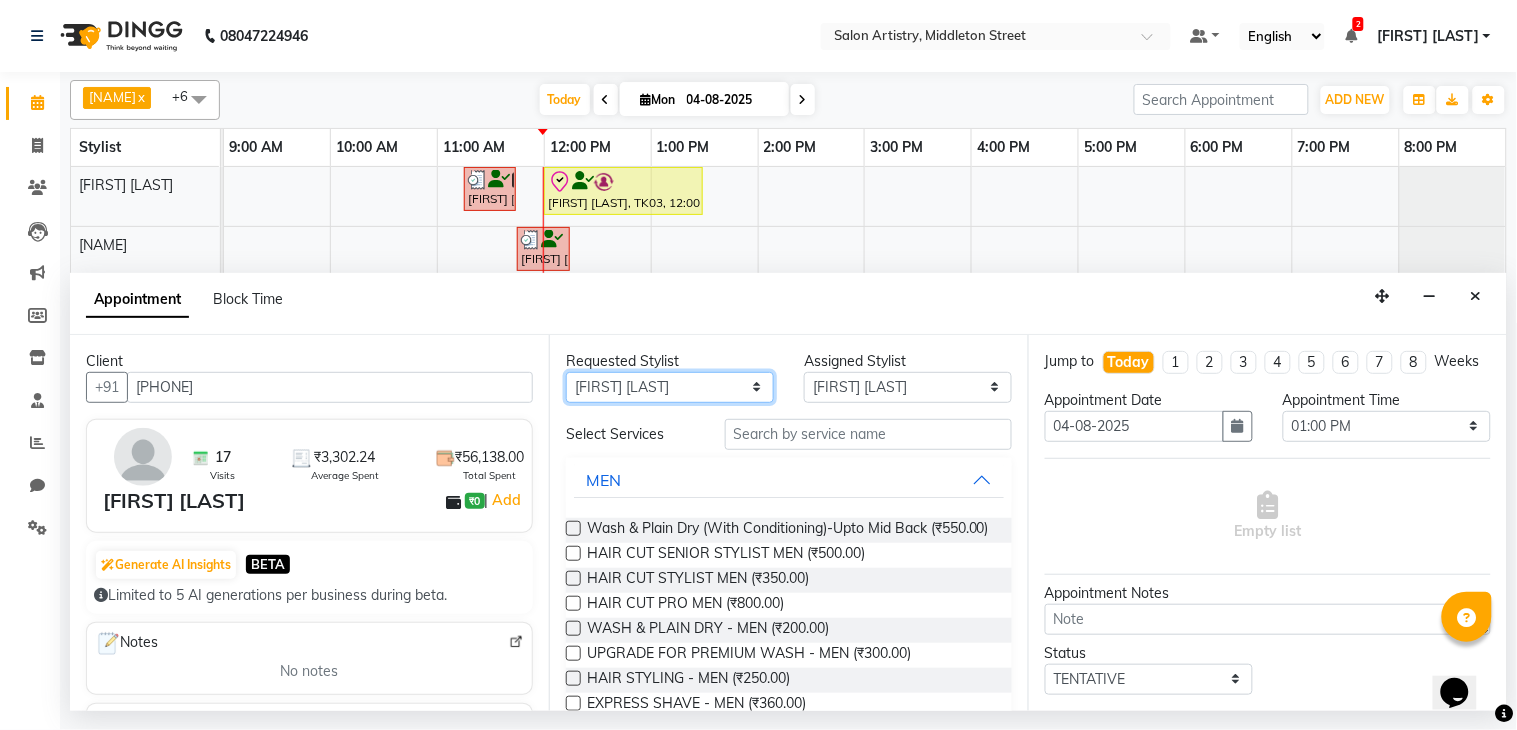 click on "Any Anupriya Ghosh Iqbal Ahmed Irshad Khan Mannu Kumar Gupta Mekhla Bhattacharya Minika Das Puja Debnath Reception Rekha Singh Ricky Das Rony Das Sangeeta Lodh Sharfaraz Ata Waris Simmy Rai Tapasi" at bounding box center (670, 387) 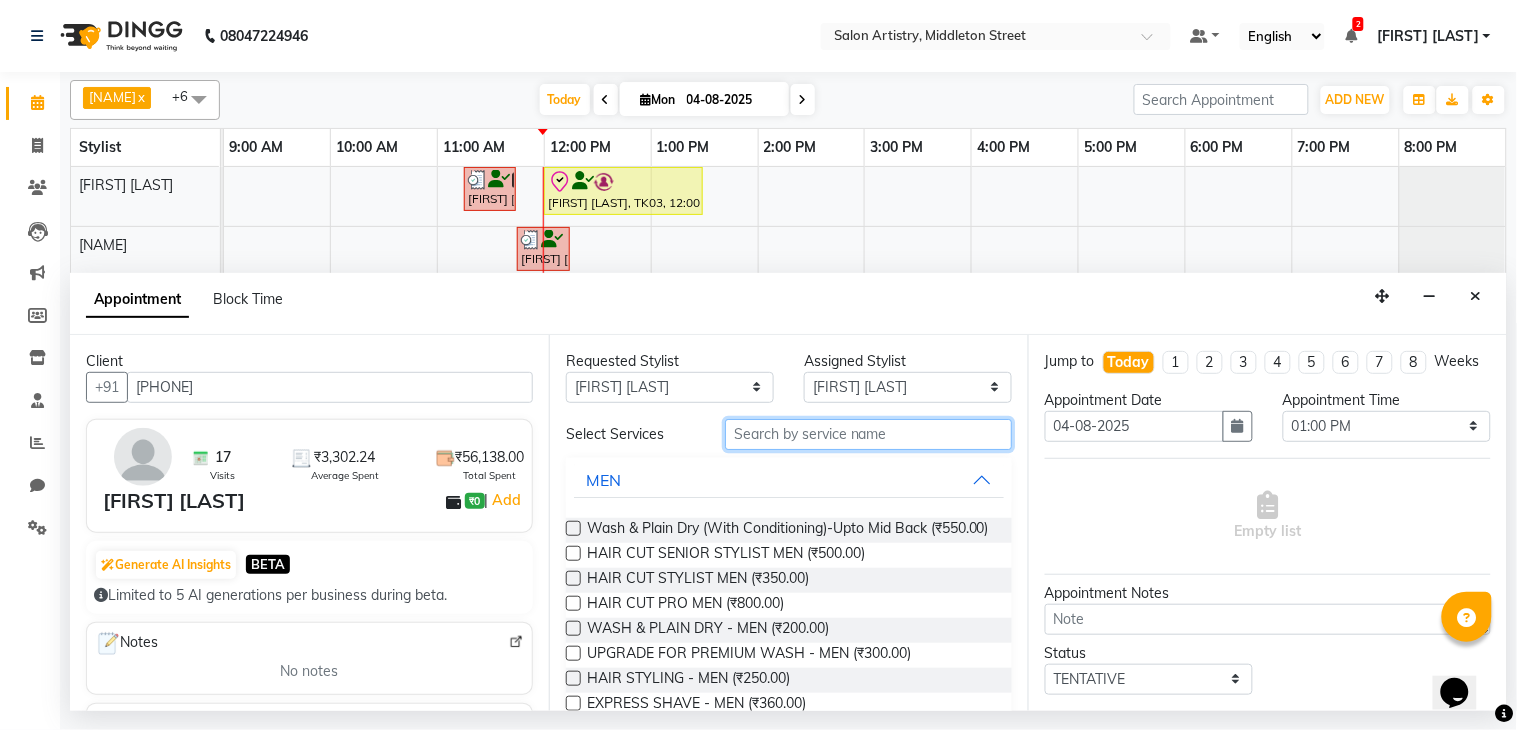click at bounding box center (868, 434) 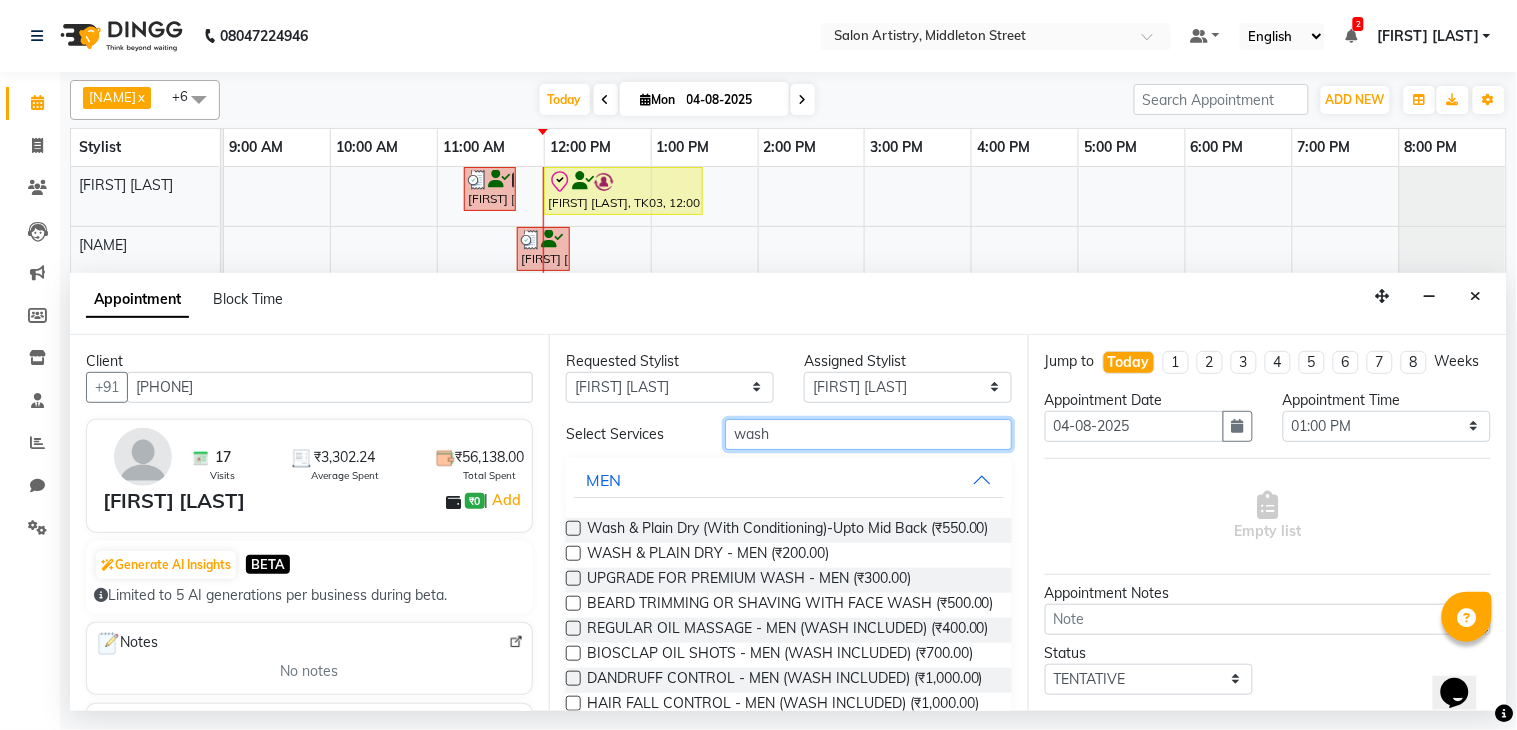 type on "wash" 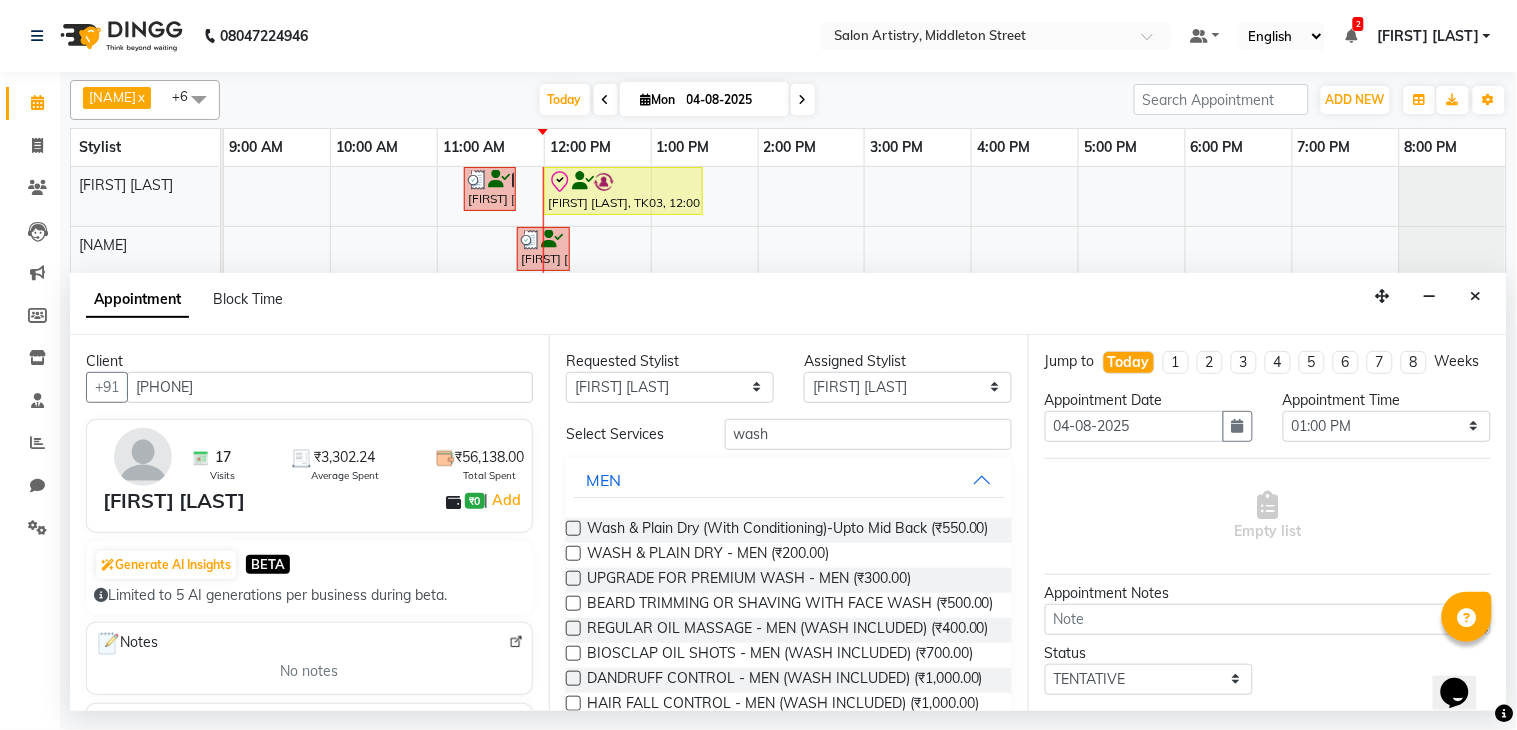 click at bounding box center [573, 528] 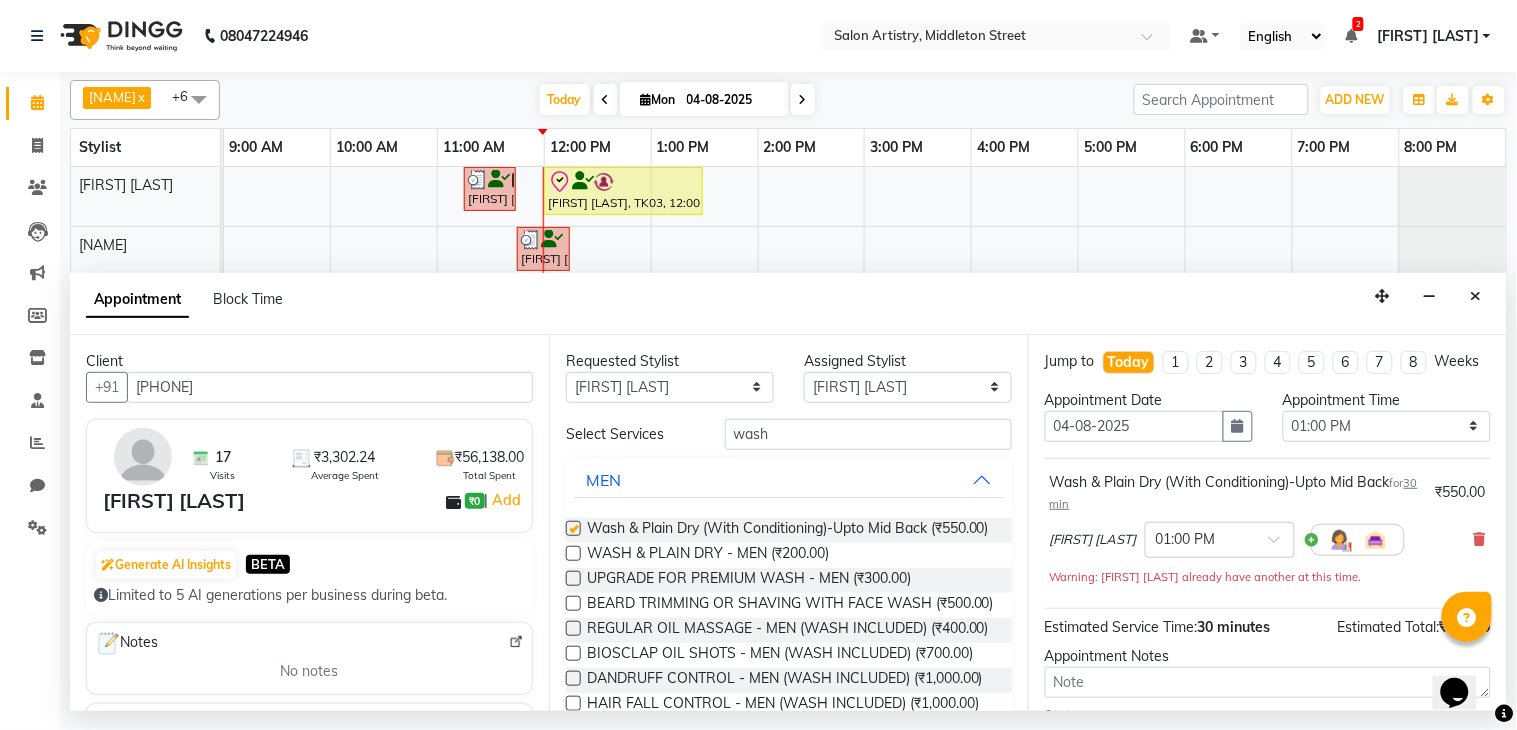 checkbox on "false" 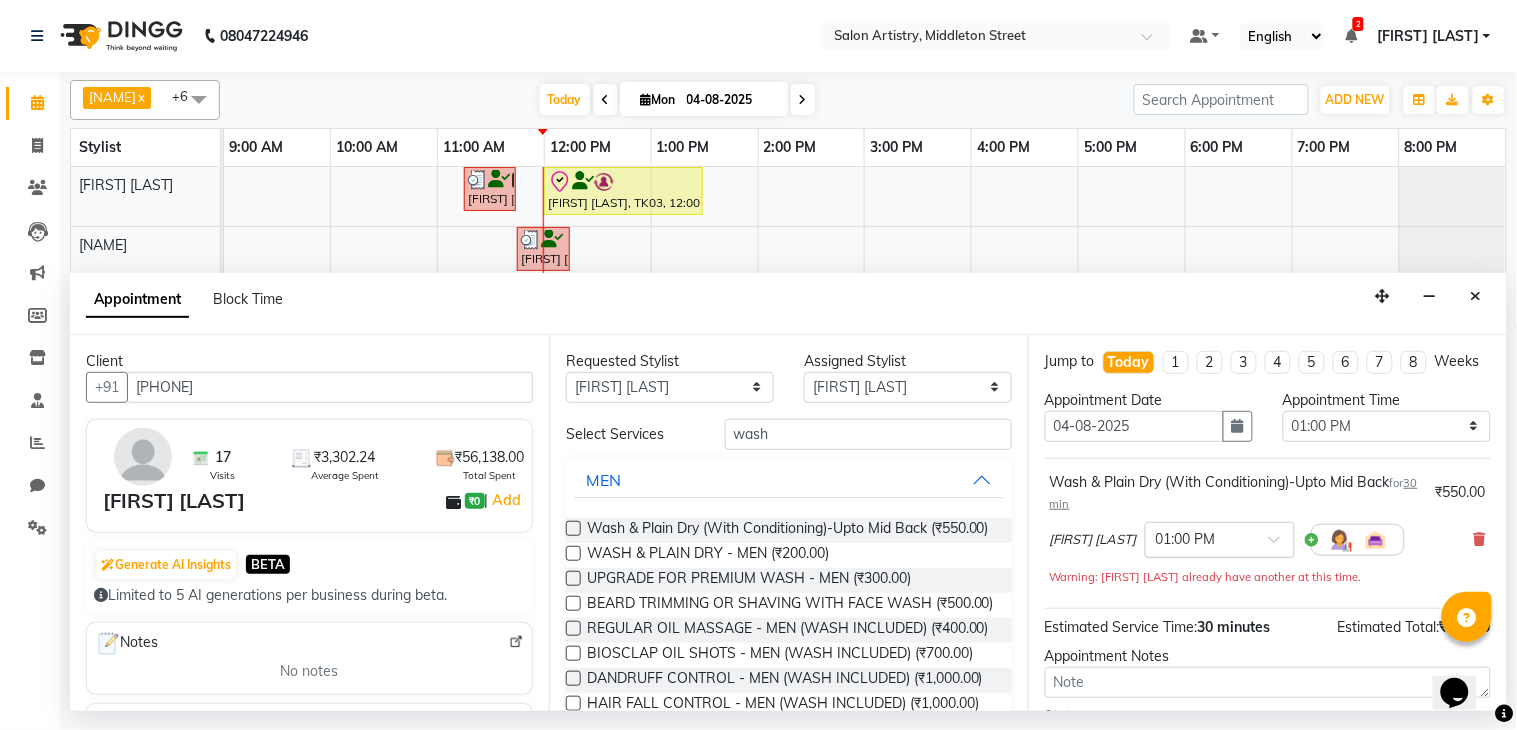 click at bounding box center (1200, 538) 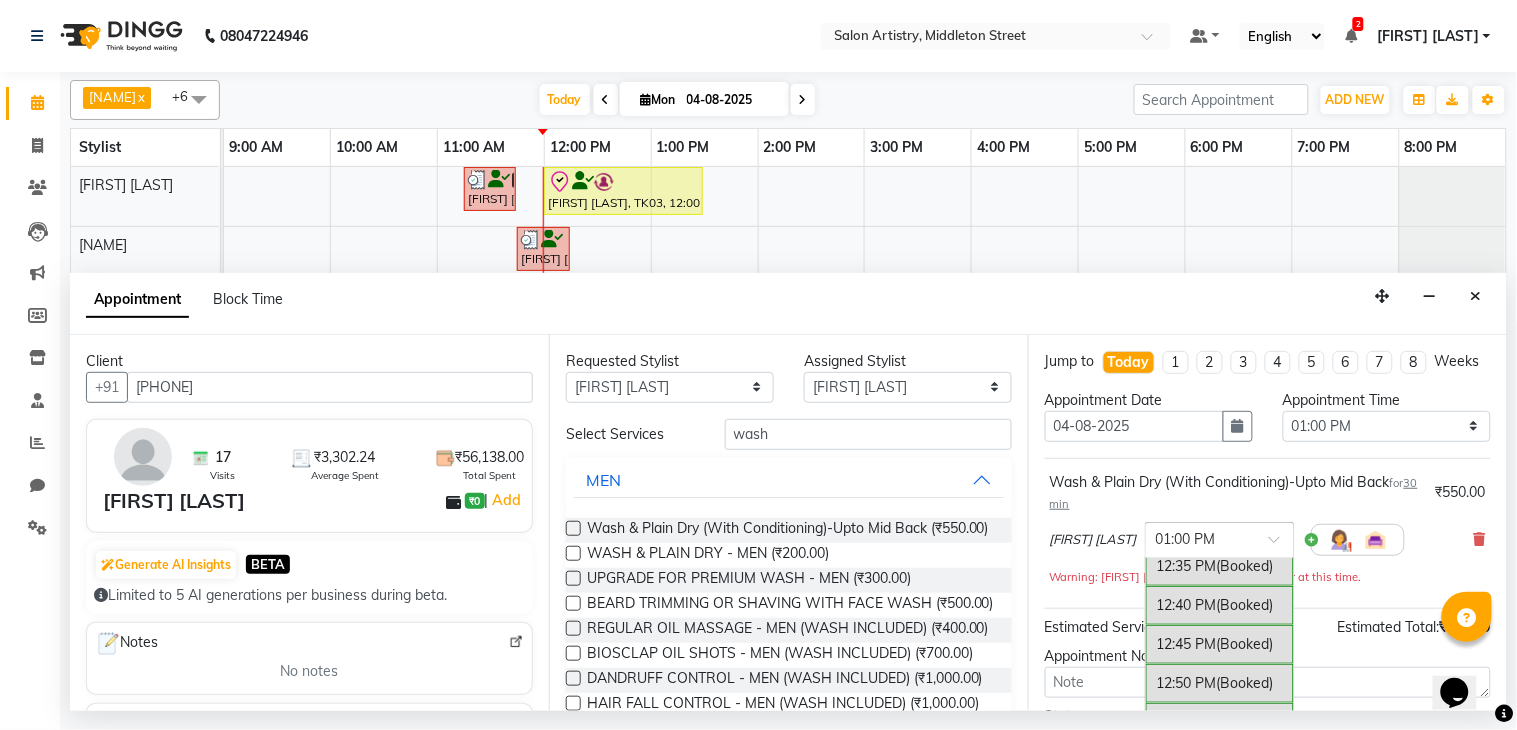 scroll, scrollTop: 1147, scrollLeft: 0, axis: vertical 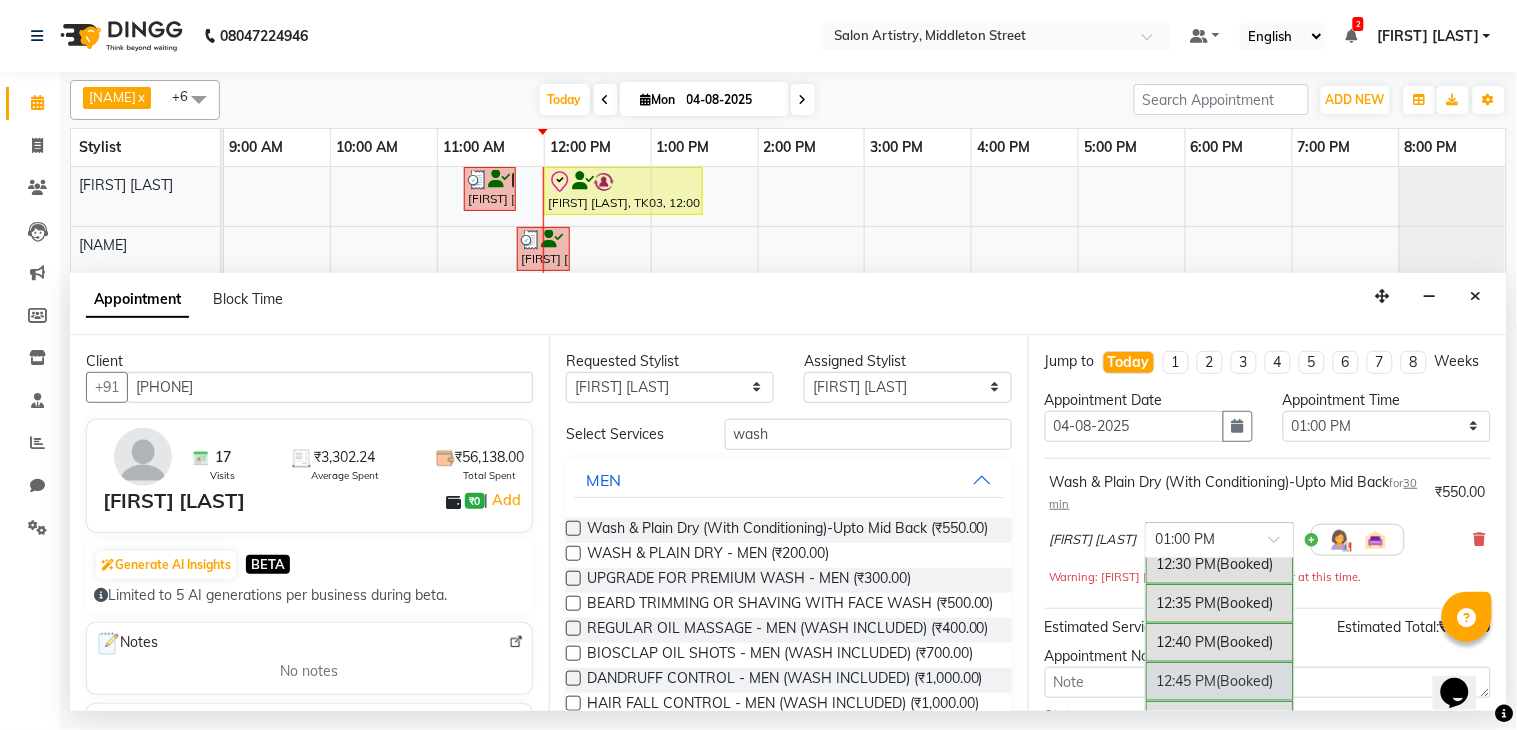 click on "12:45 PM   (Booked)" at bounding box center (1220, 681) 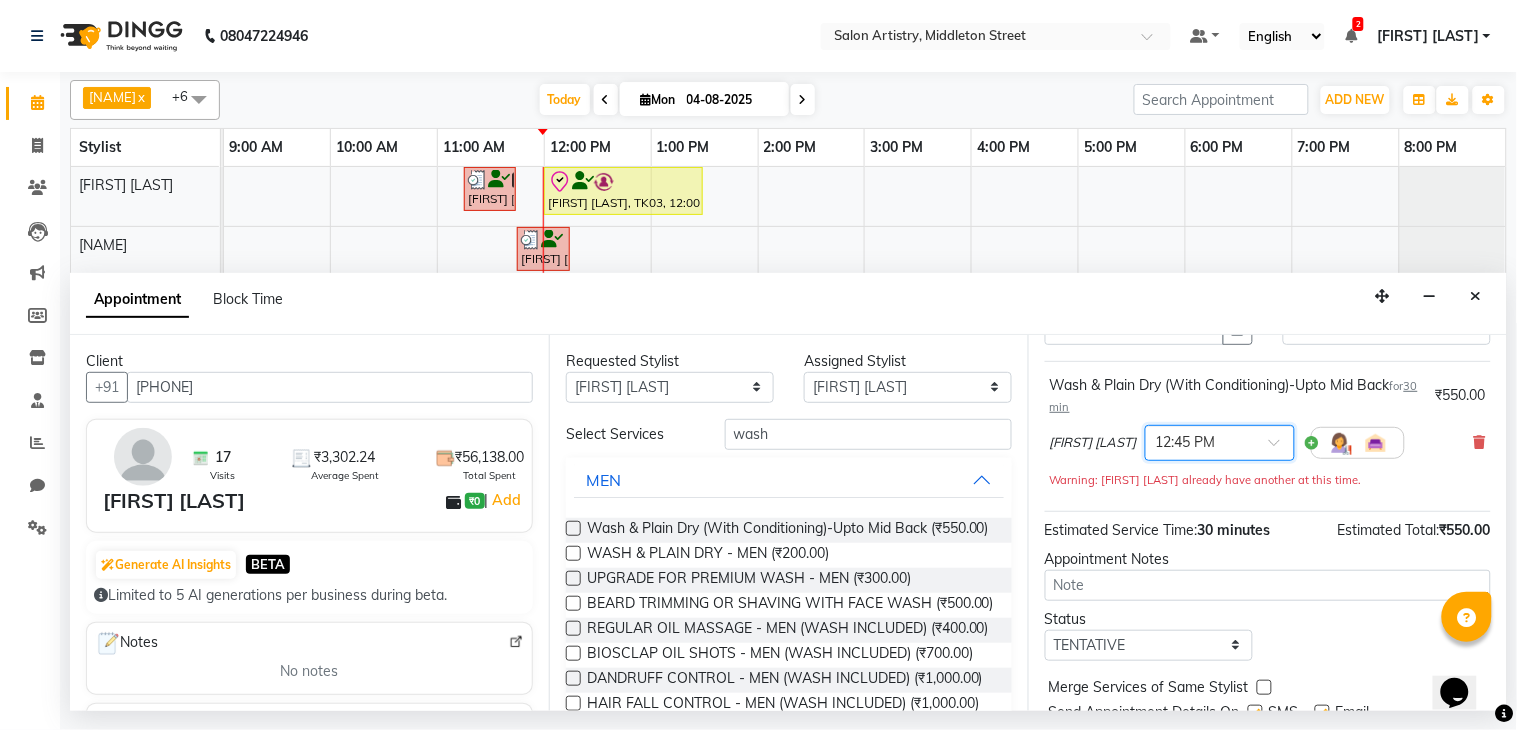 scroll, scrollTop: 111, scrollLeft: 0, axis: vertical 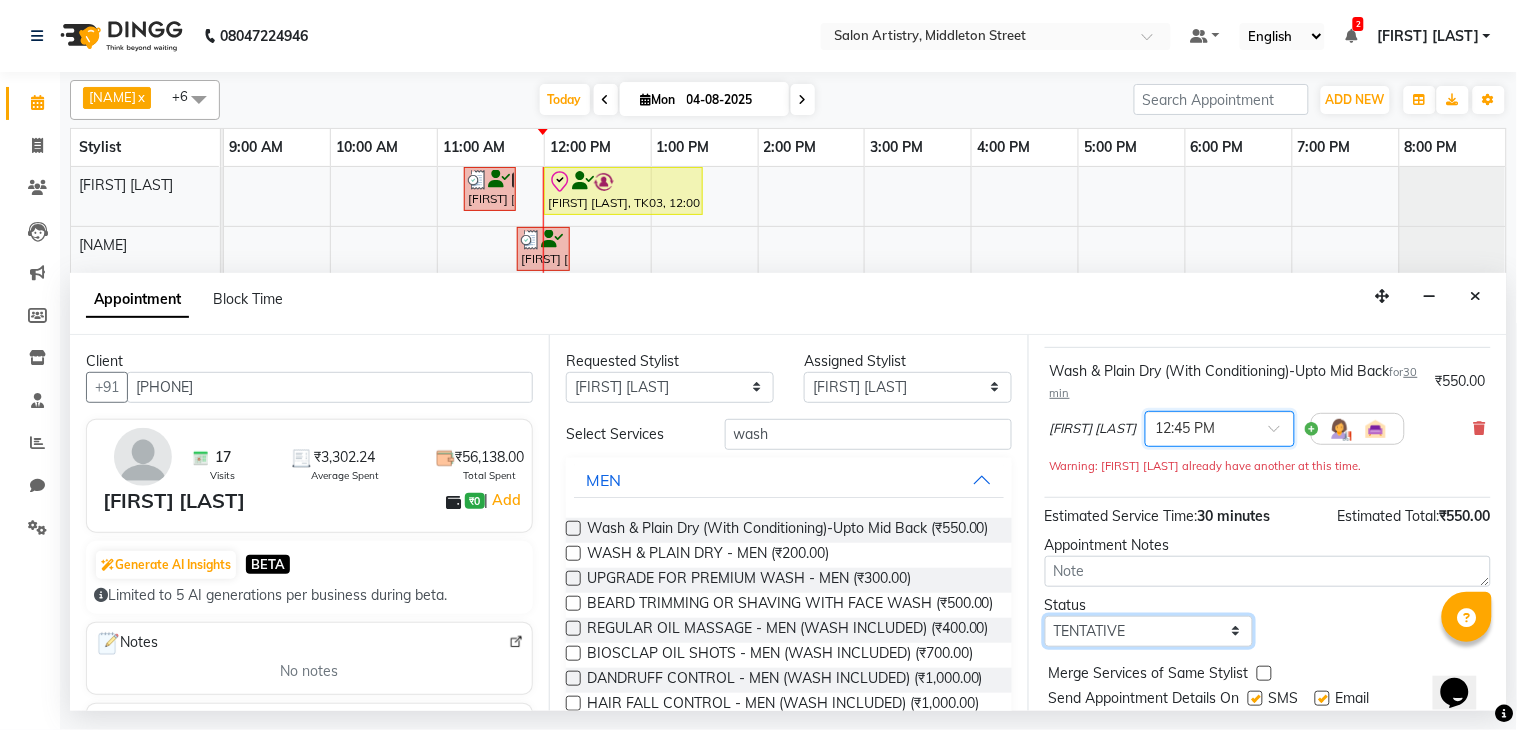 click on "Select TENTATIVE CONFIRM CHECK-IN UPCOMING" at bounding box center [1149, 631] 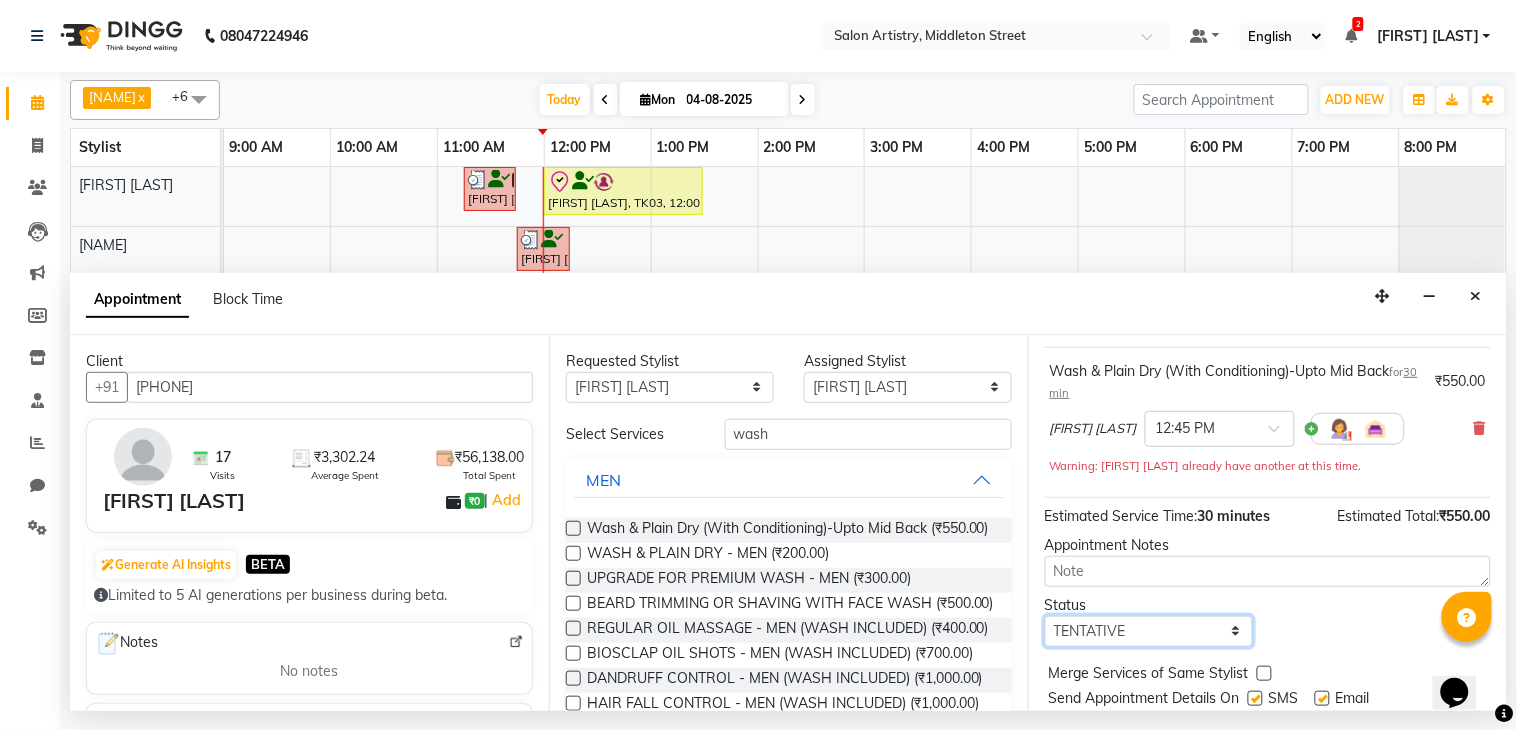 select on "check-in" 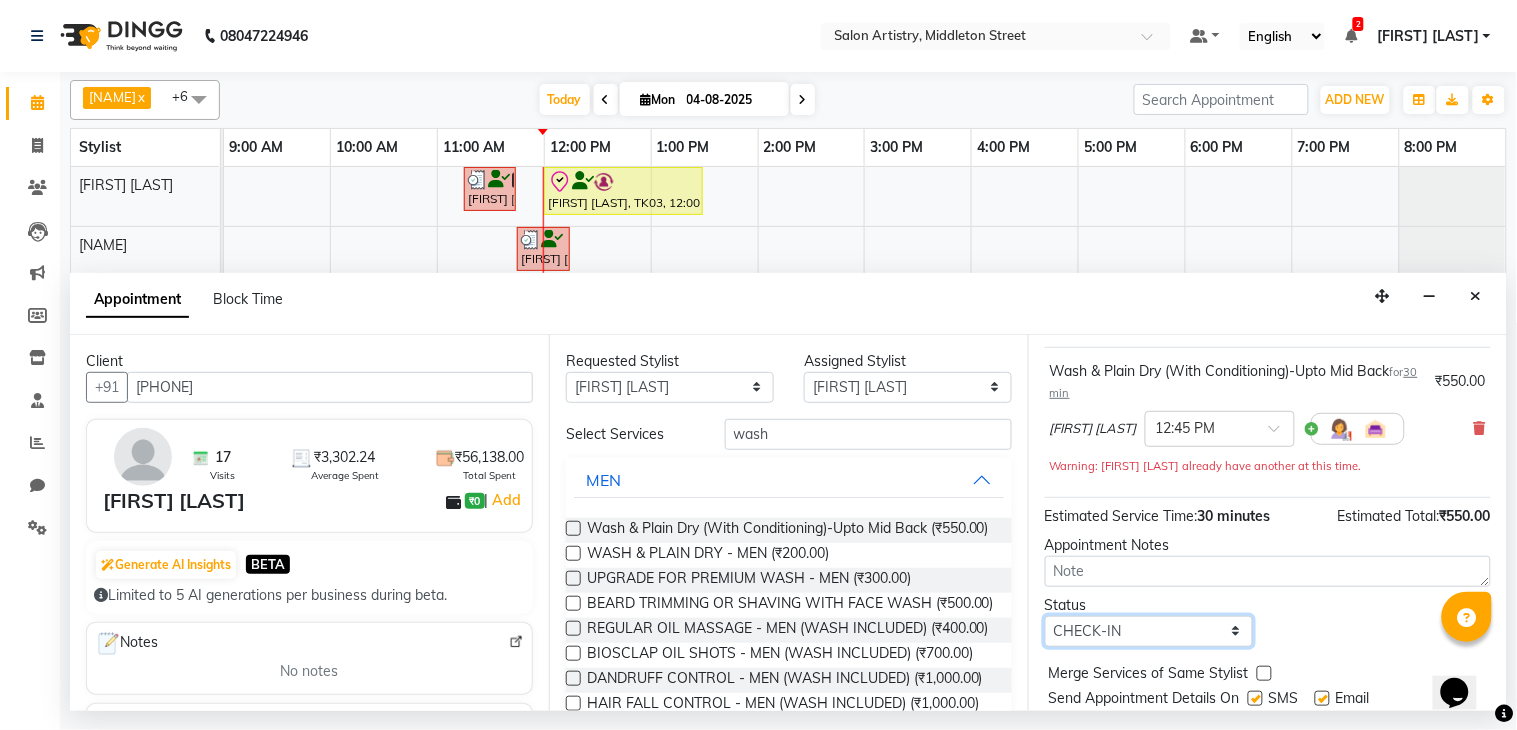 click on "Select TENTATIVE CONFIRM CHECK-IN UPCOMING" at bounding box center [1149, 631] 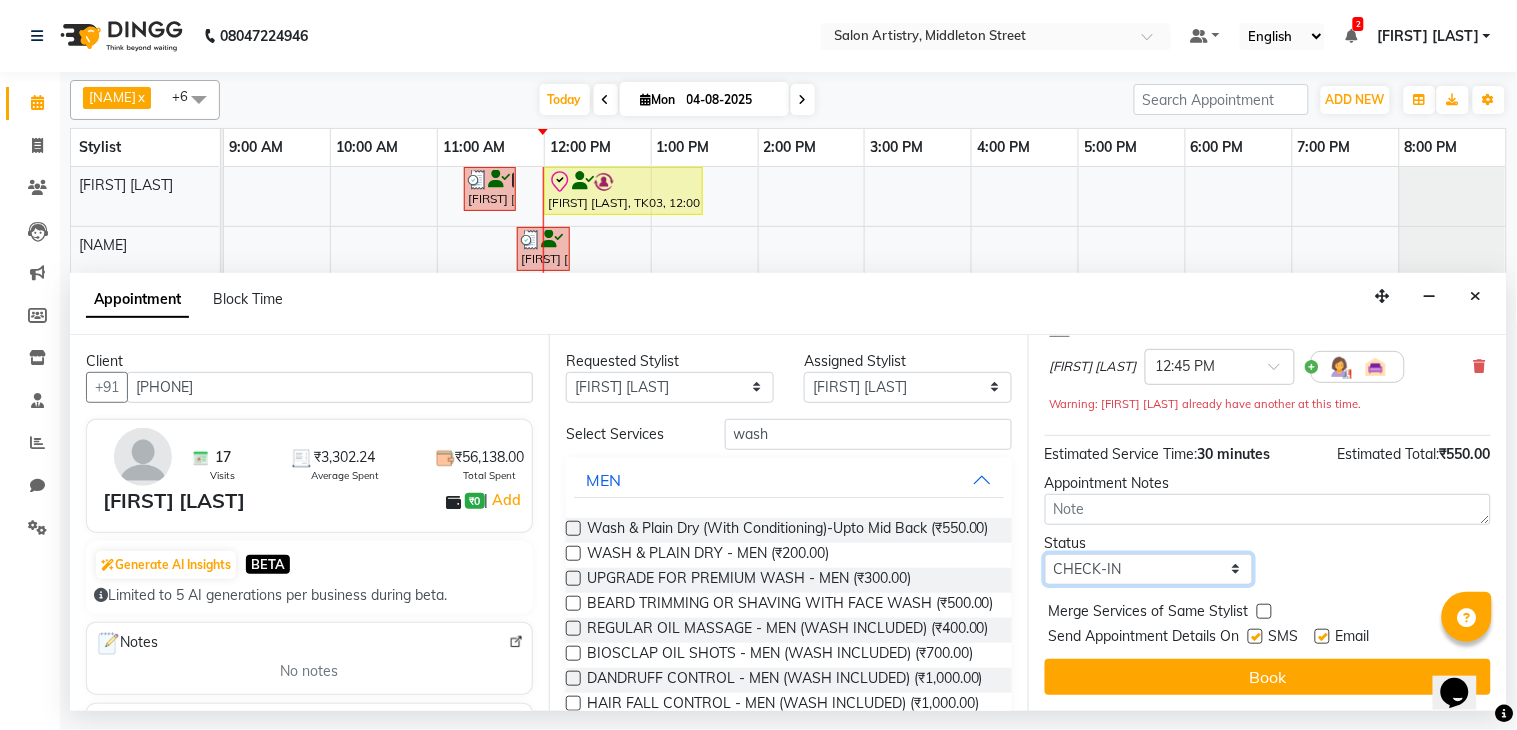 scroll, scrollTop: 192, scrollLeft: 0, axis: vertical 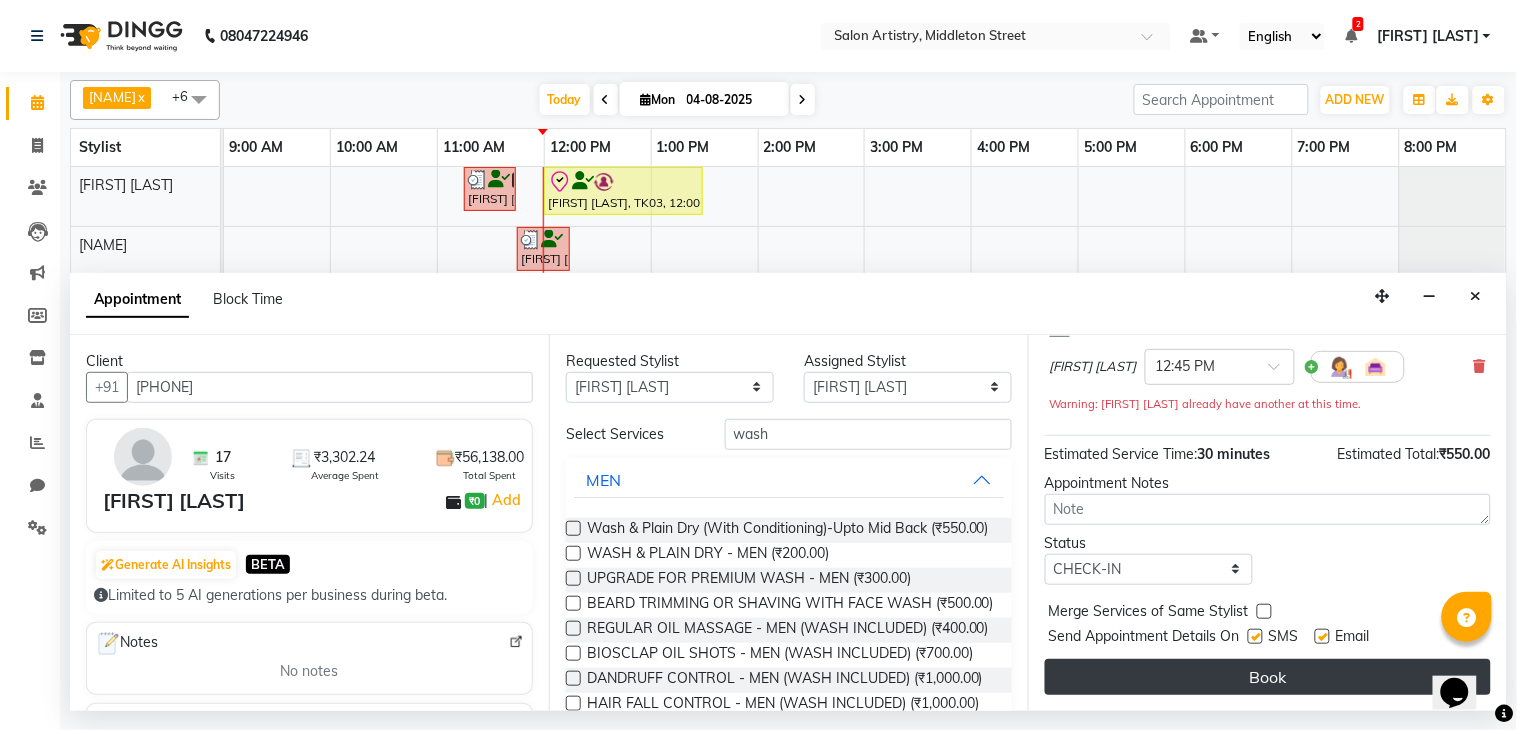 click on "Book" at bounding box center [1268, 677] 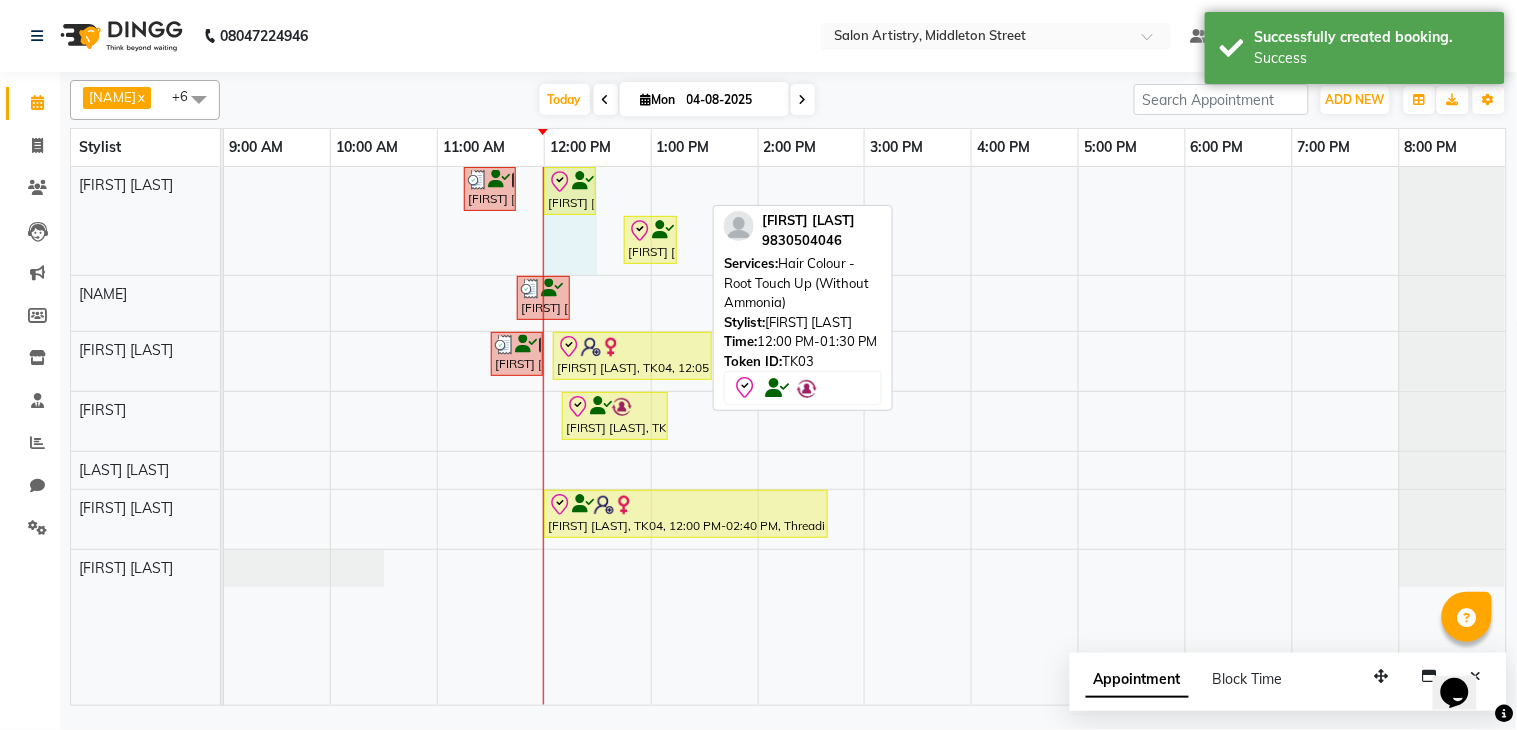 drag, startPoint x: 703, startPoint y: 178, endPoint x: 620, endPoint y: 182, distance: 83.09633 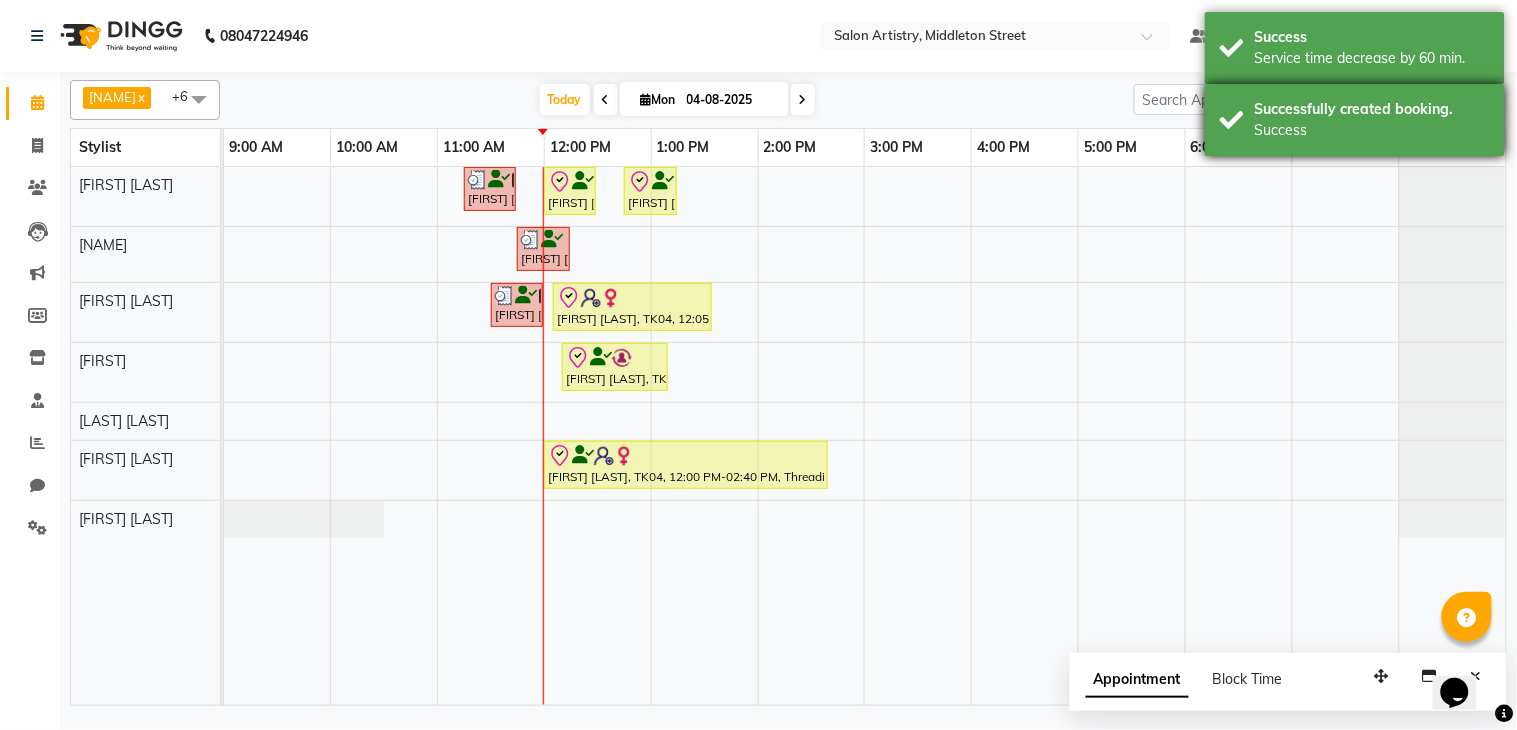 click on "Successfully created booking." at bounding box center [1372, 109] 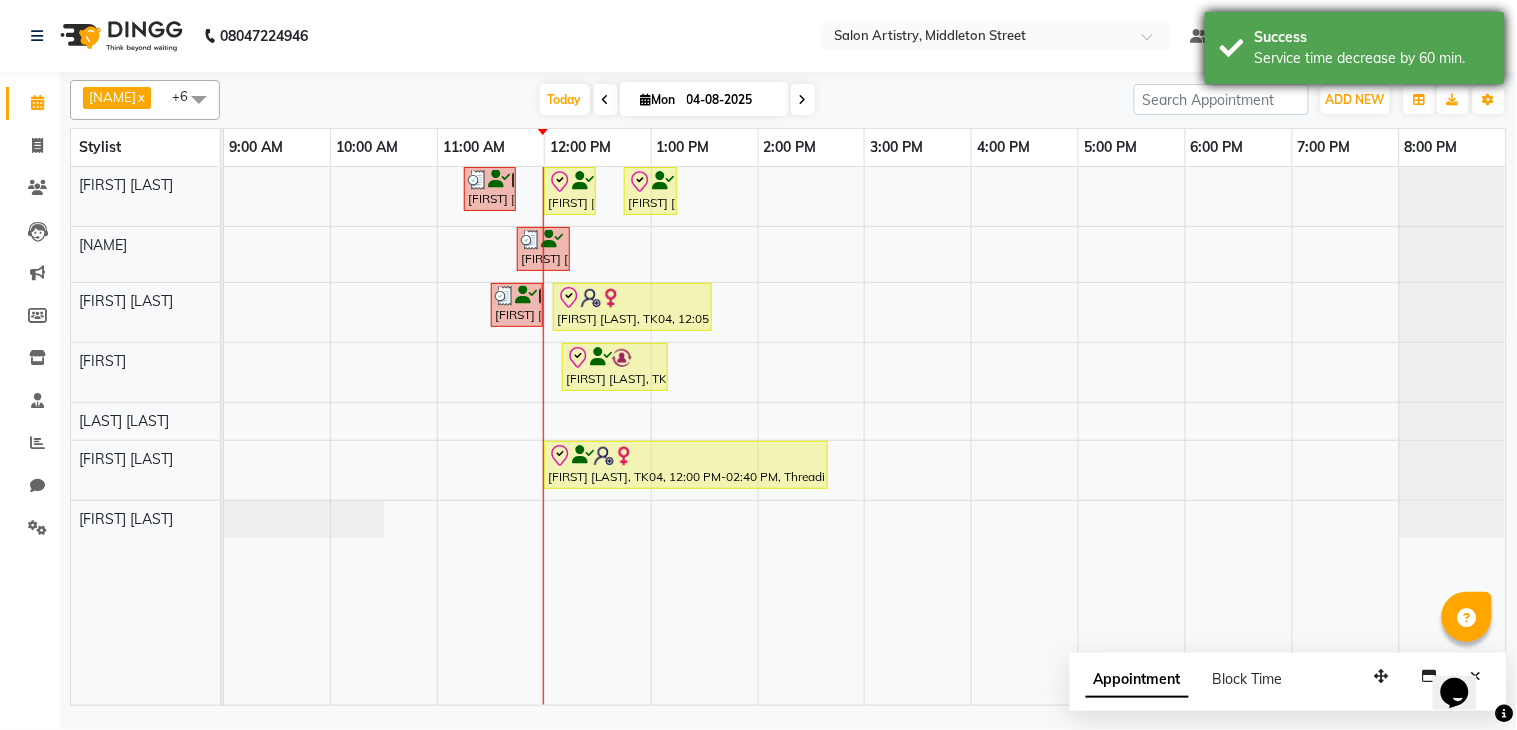 click on "Success" at bounding box center (1372, 37) 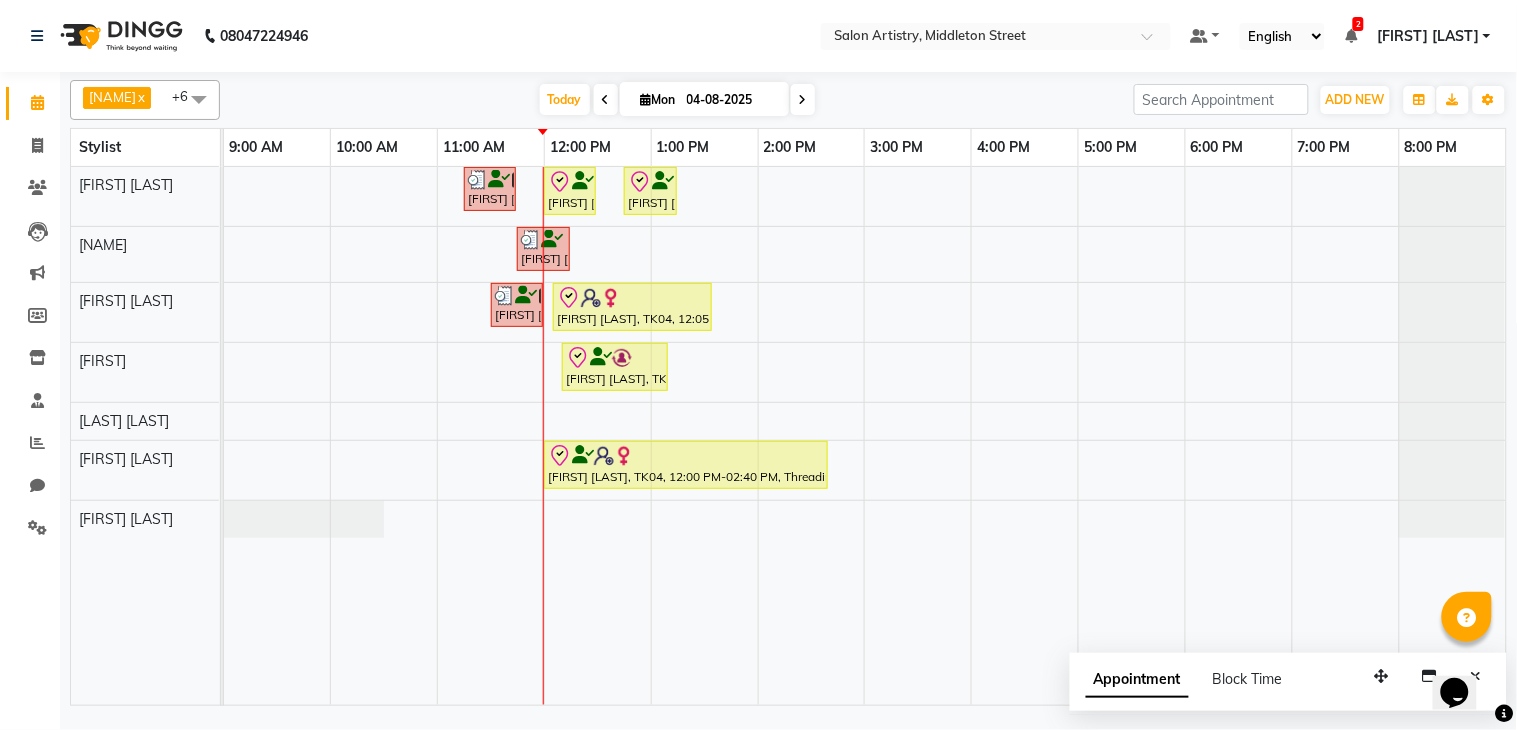 click at bounding box center (1351, 36) 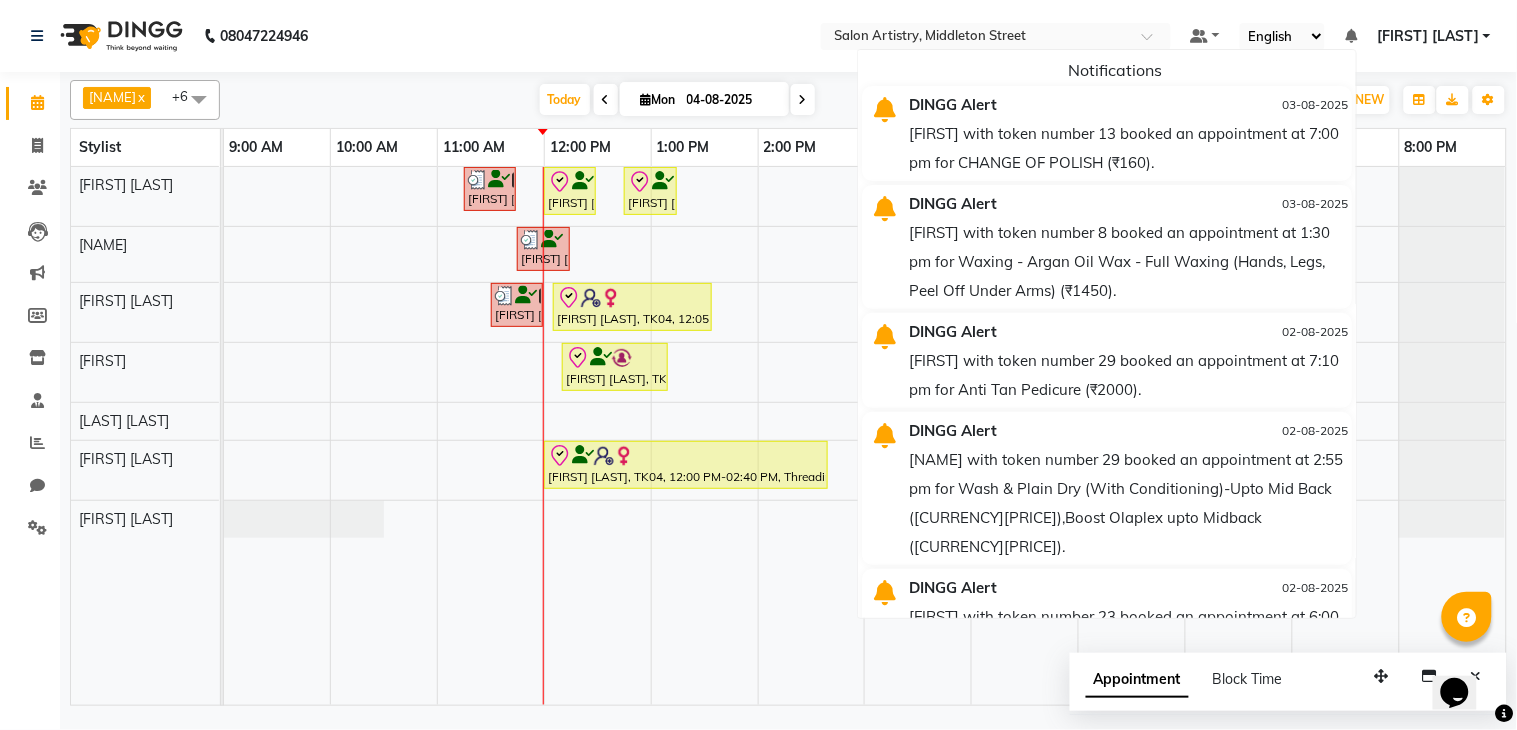 click on "Anjum with token number 13 booked an appointment at 7:00 pm for CHANGE OF POLISH (₹160)." at bounding box center (1128, 148) 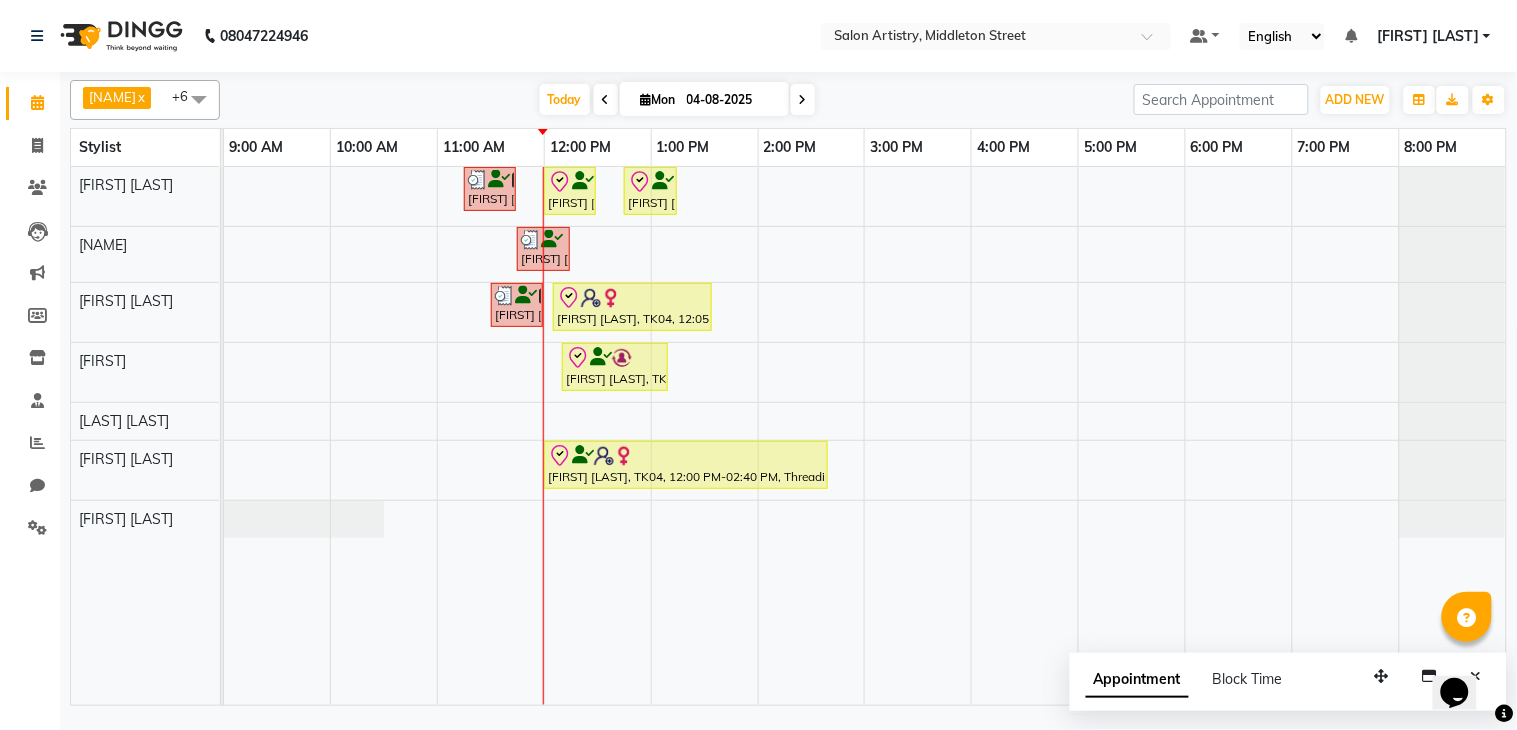 click at bounding box center [1351, 36] 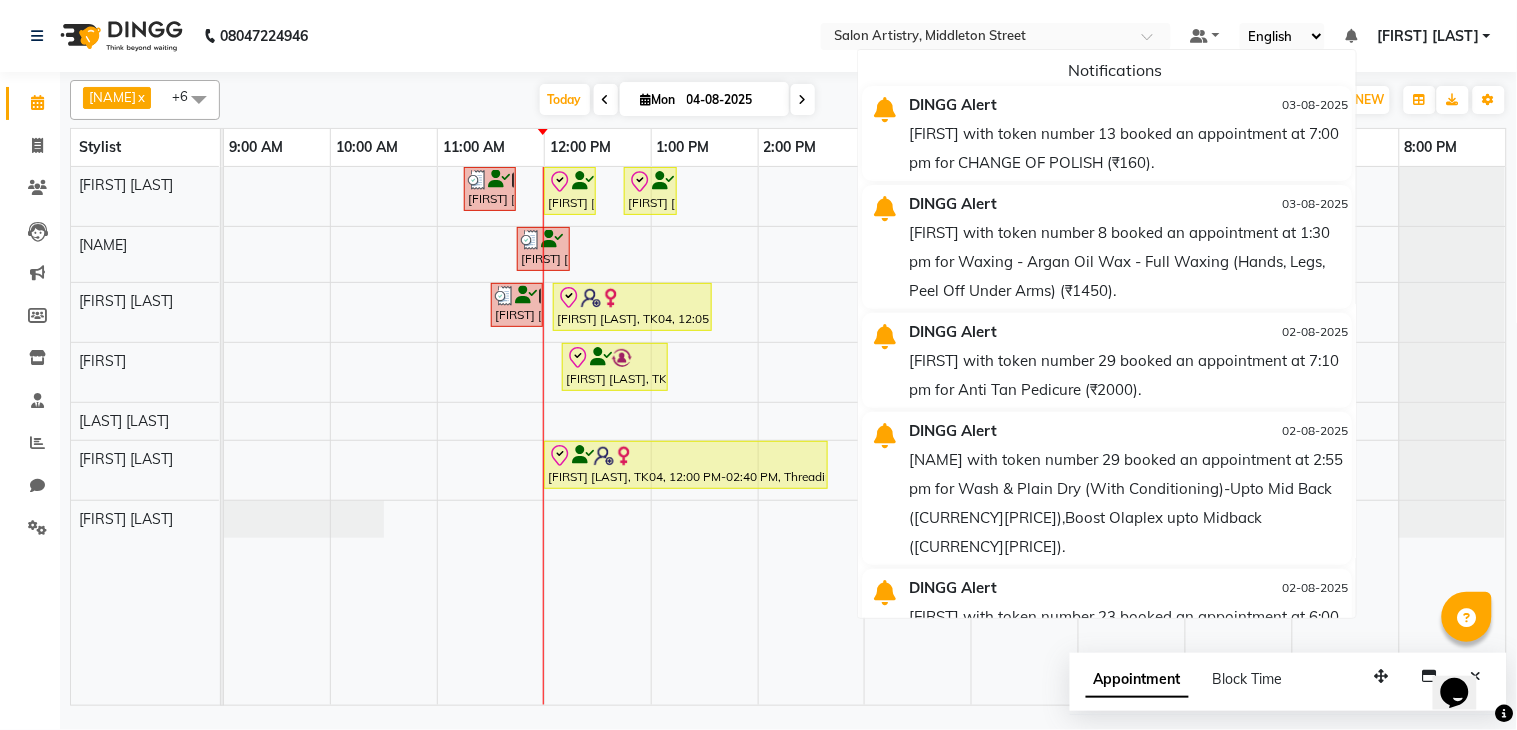 click at bounding box center [1452, 470] 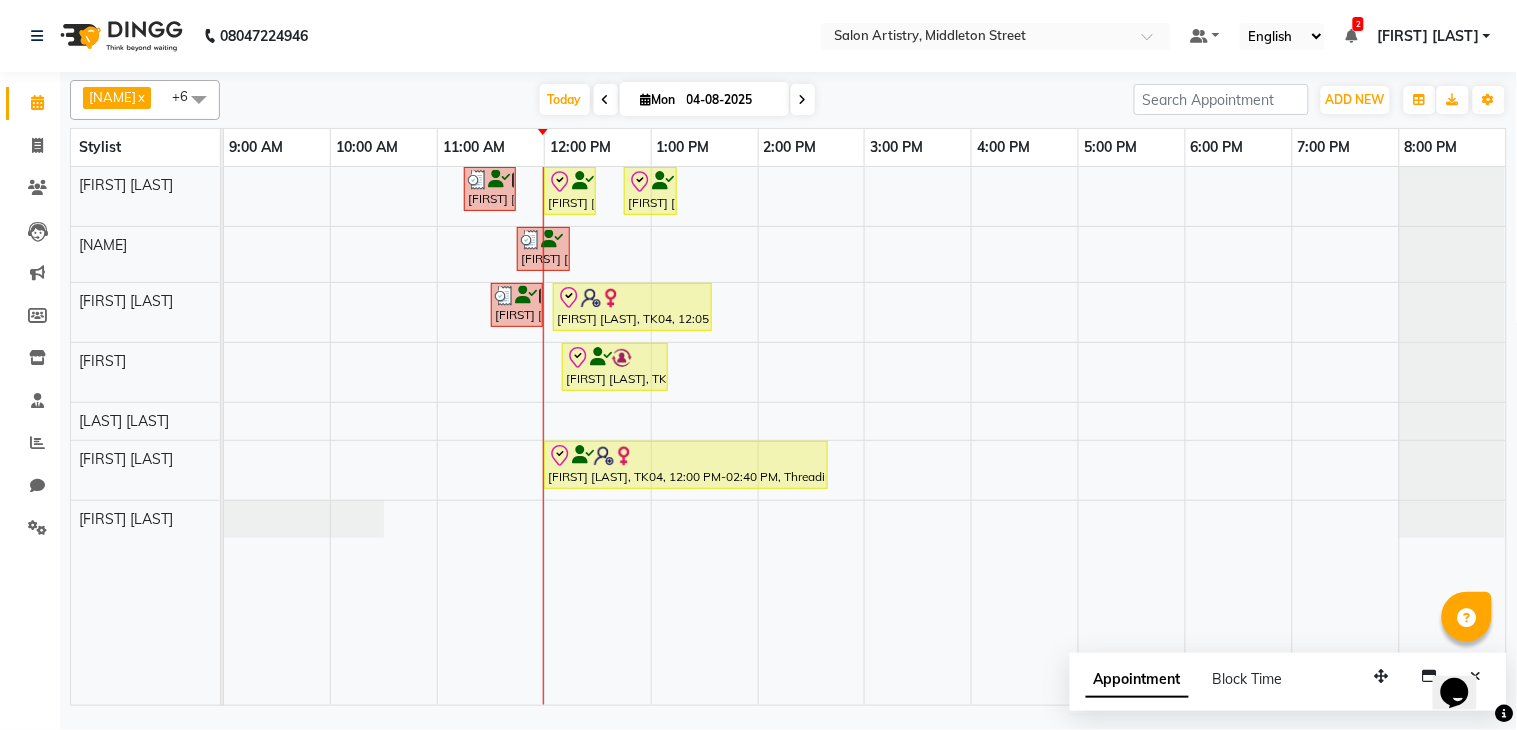 click on "Shikha Nahata, TK02, 11:15 AM-11:45 AM, Wash & Plain Dry (With Conditioning)-Upto Mid Back
Seama Tantia, TK03, 12:00 PM-12:30 PM, Hair Colour - Root Touch Up (Without Ammonia)
Ariza Fatma, TK06, 12:45 PM-01:15 PM, Wash & Plain Dry (With Conditioning)-Upto Mid Back     Neena Mukharjee, TK05, 11:45 AM-12:15 PM, Waxing - Argan Oil Wax - Full Legs     Shikha Nahata, TK02, 11:30 AM-12:00 PM, CHANGE OF POLISH
Sharanya Ghorai, TK04, 12:05 PM-01:35 PM, Aroma Pedicure  (with skin lightening effect)
Seama Tantia, TK03, 12:10 PM-01:10 PM, CUT FILE AND POLISH,Foot Relaxing Massage (₹750)
Sharanya Ghorai, TK04, 12:00 PM-02:40 PM, Threading - Eyebrows,Facial - Radiance - The Therapist Recommended (₹3900),Detan - Detan - Face, Neck And Blouse Line (₹800),Waxing - Argan Oil Wax - Full Arms (₹750)" at bounding box center [865, 436] 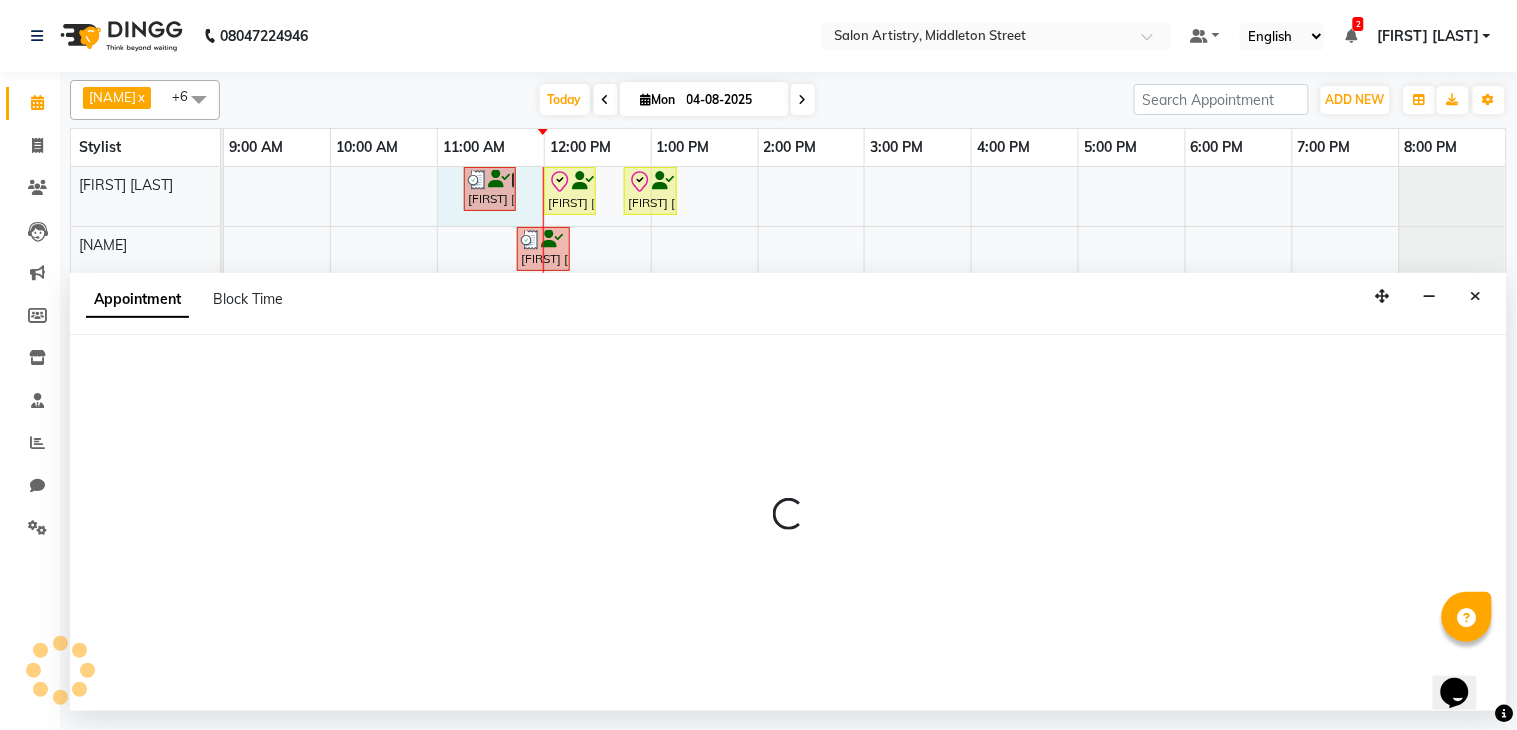 select on "79858" 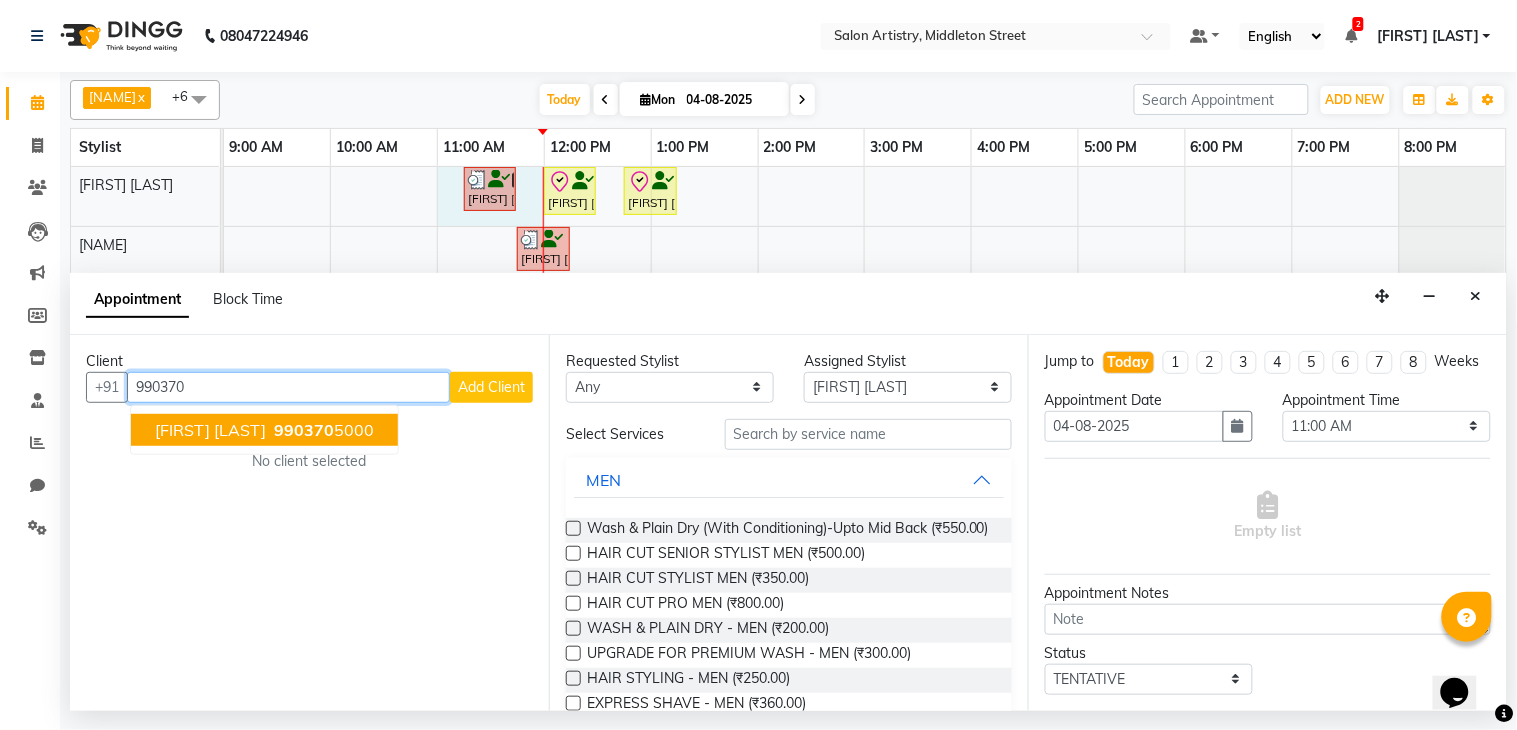 click on "990370" at bounding box center (304, 430) 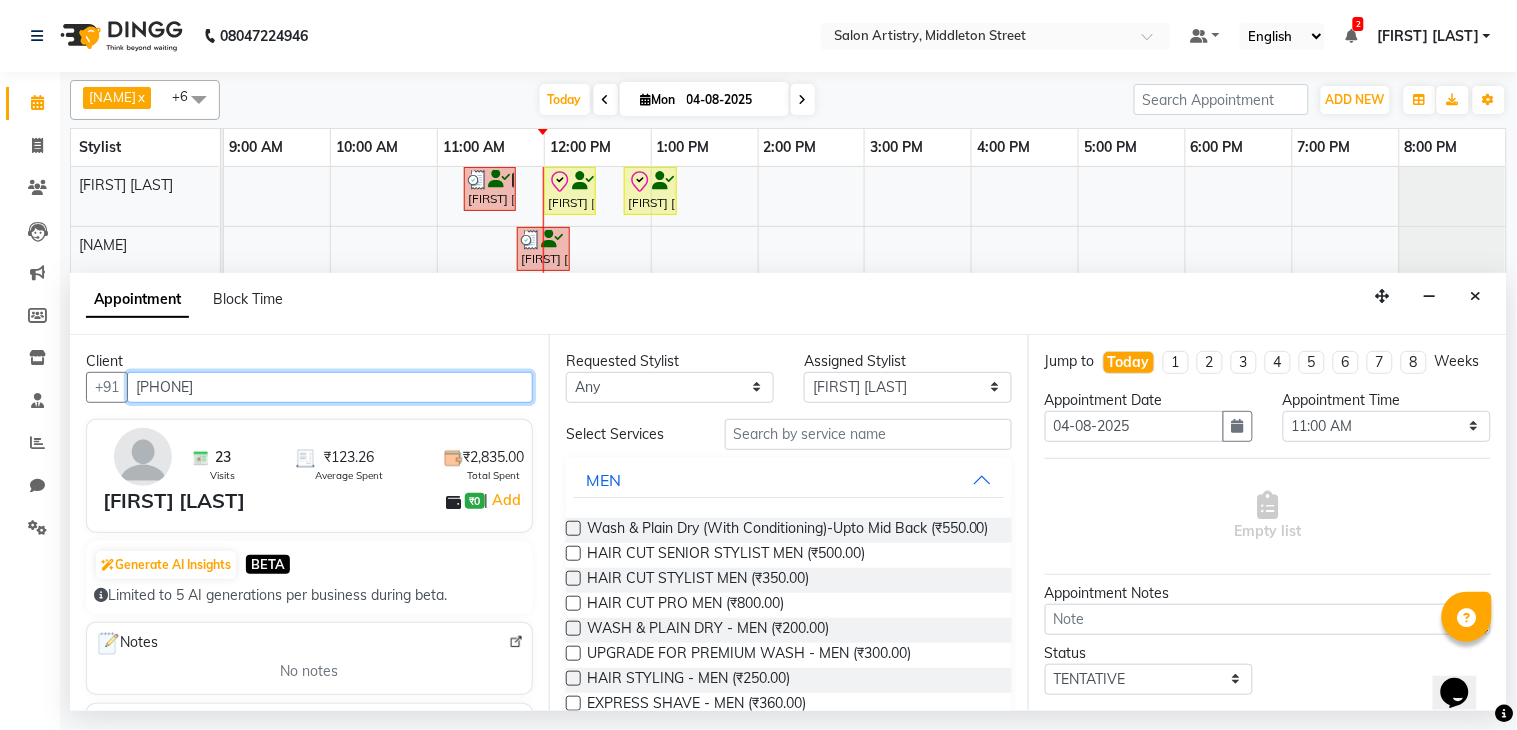 type on "[PHONE]" 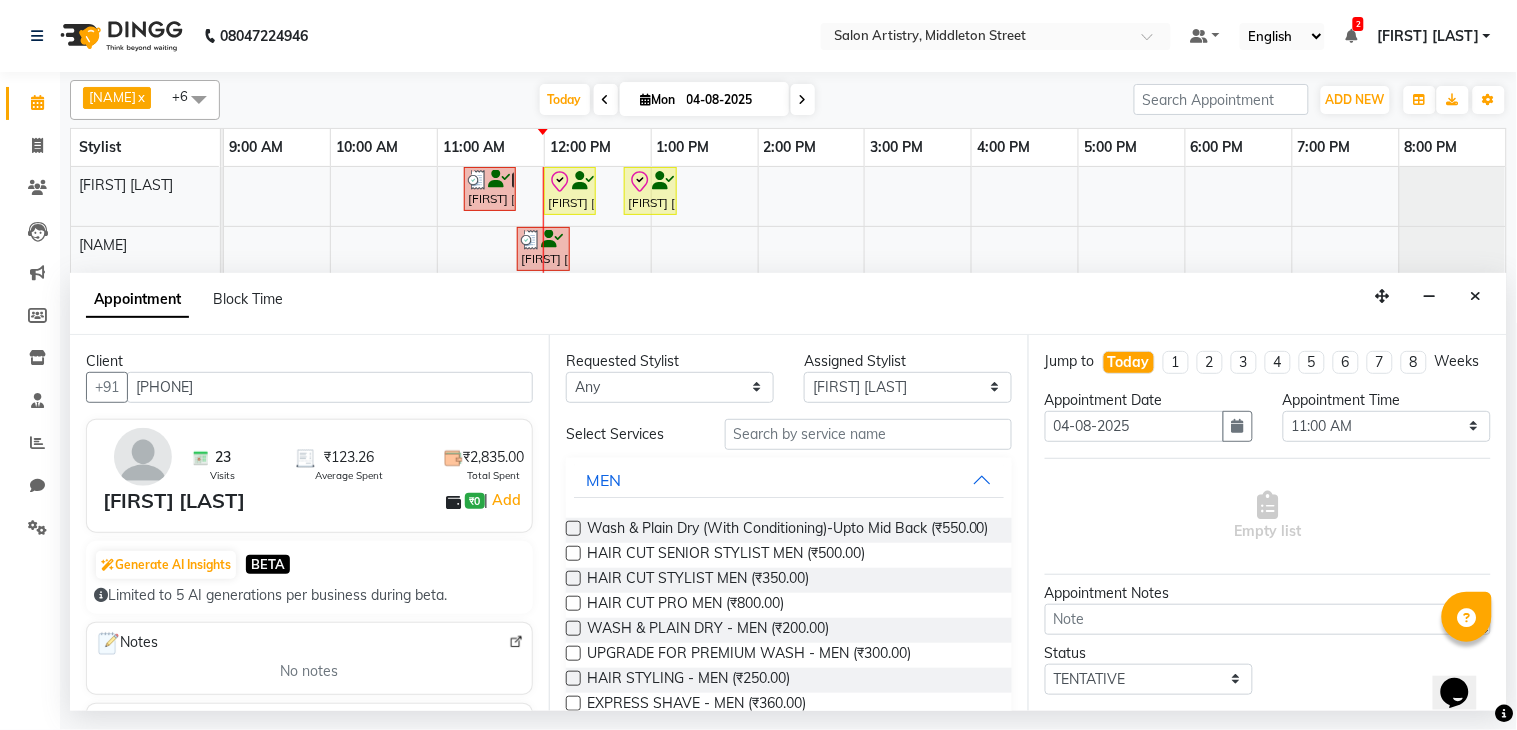 click at bounding box center [573, 528] 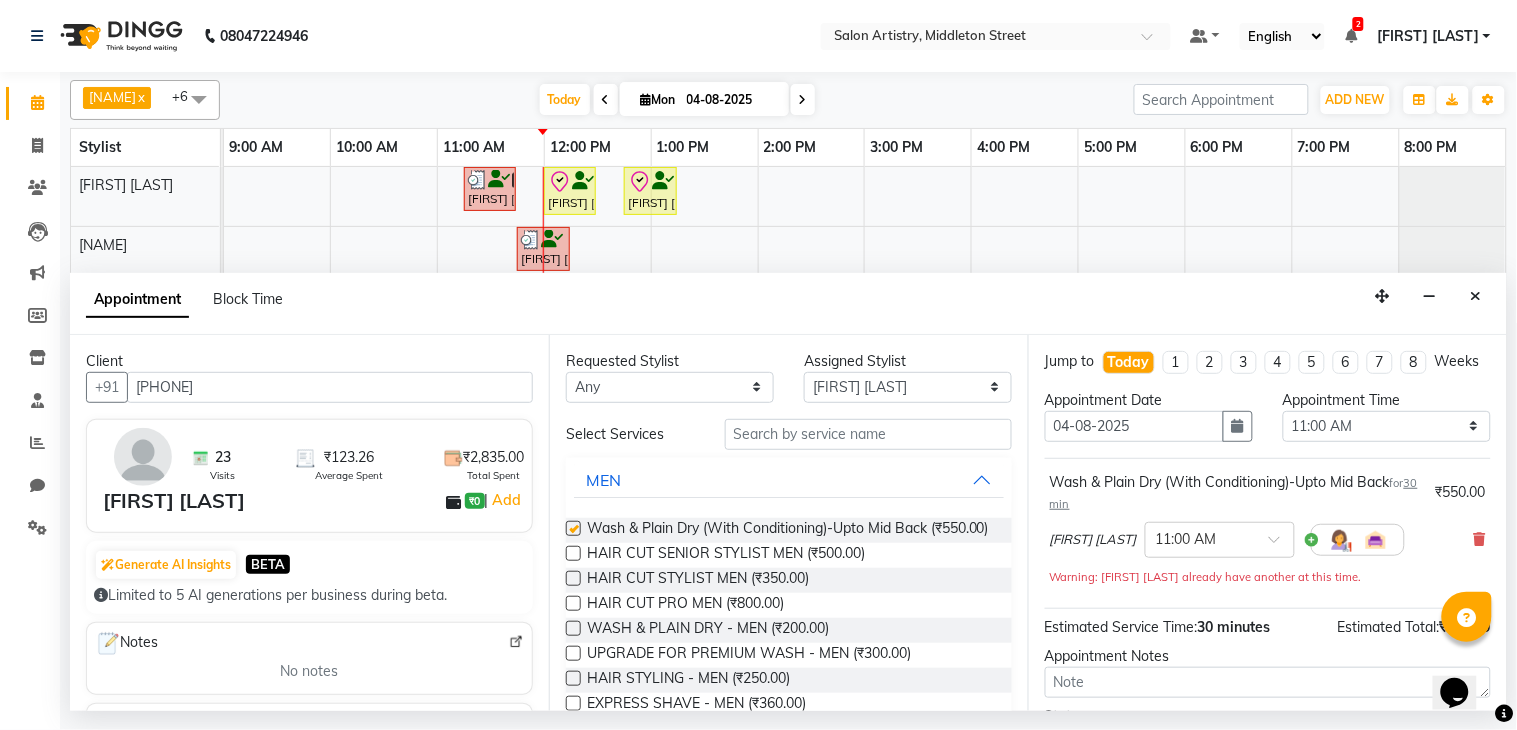 checkbox on "false" 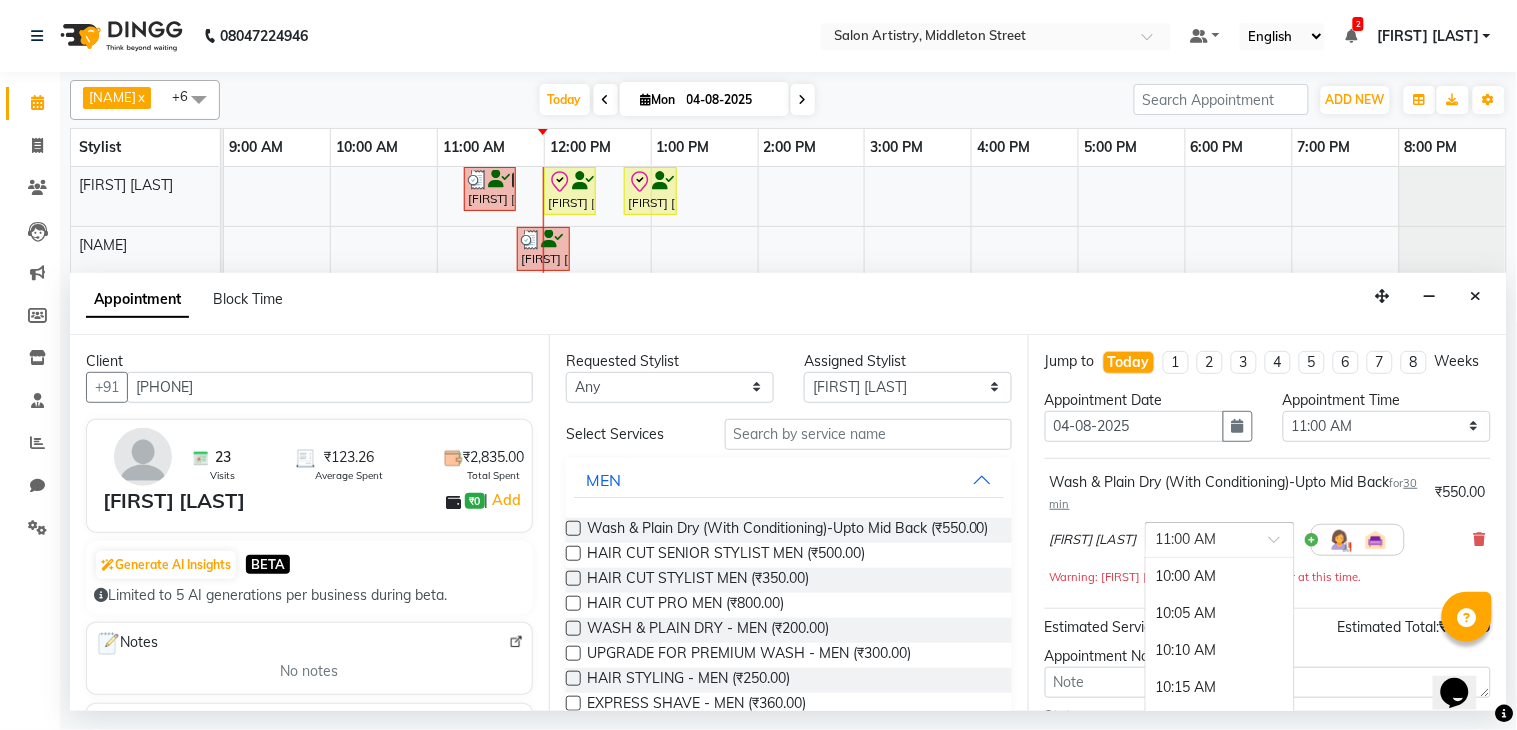 click at bounding box center [1200, 538] 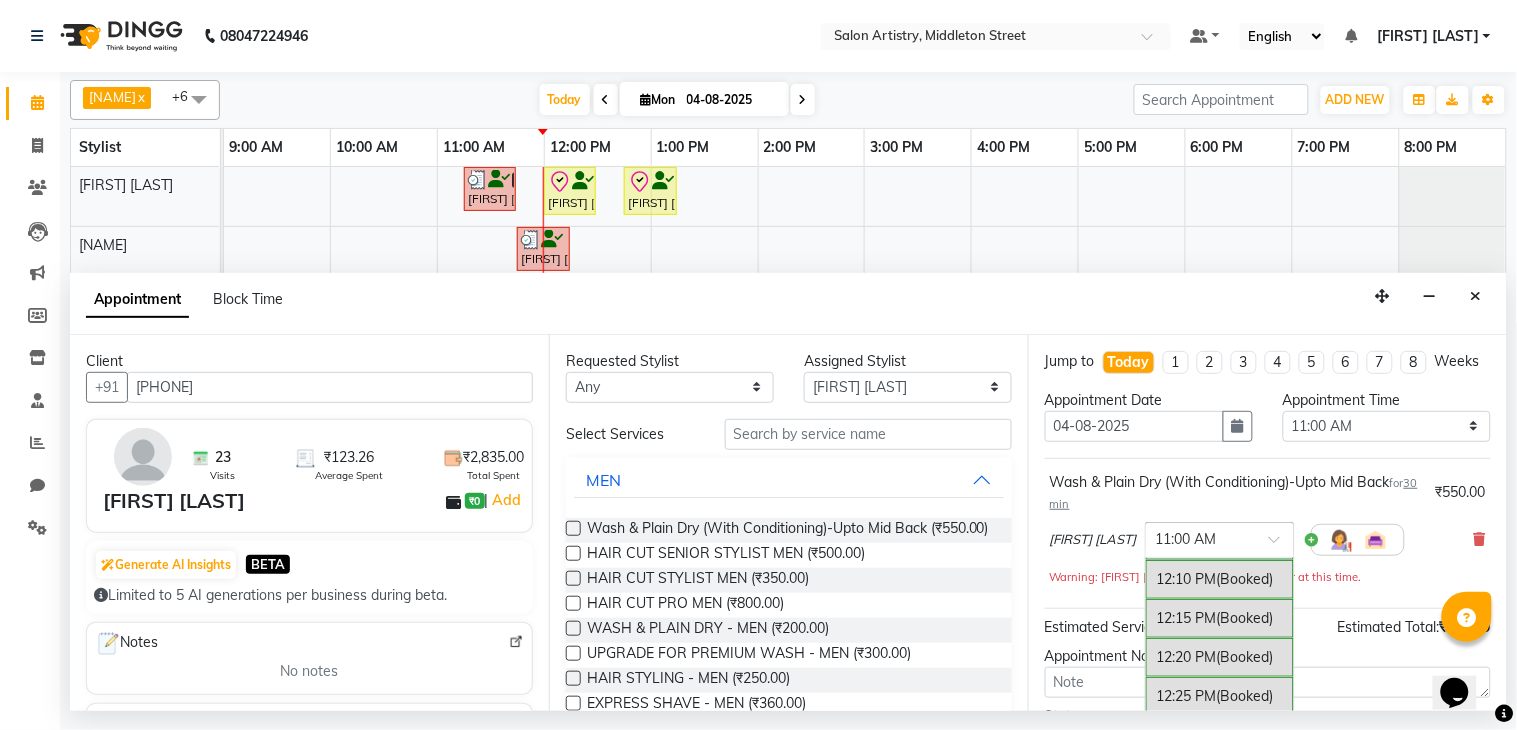 scroll, scrollTop: 1110, scrollLeft: 0, axis: vertical 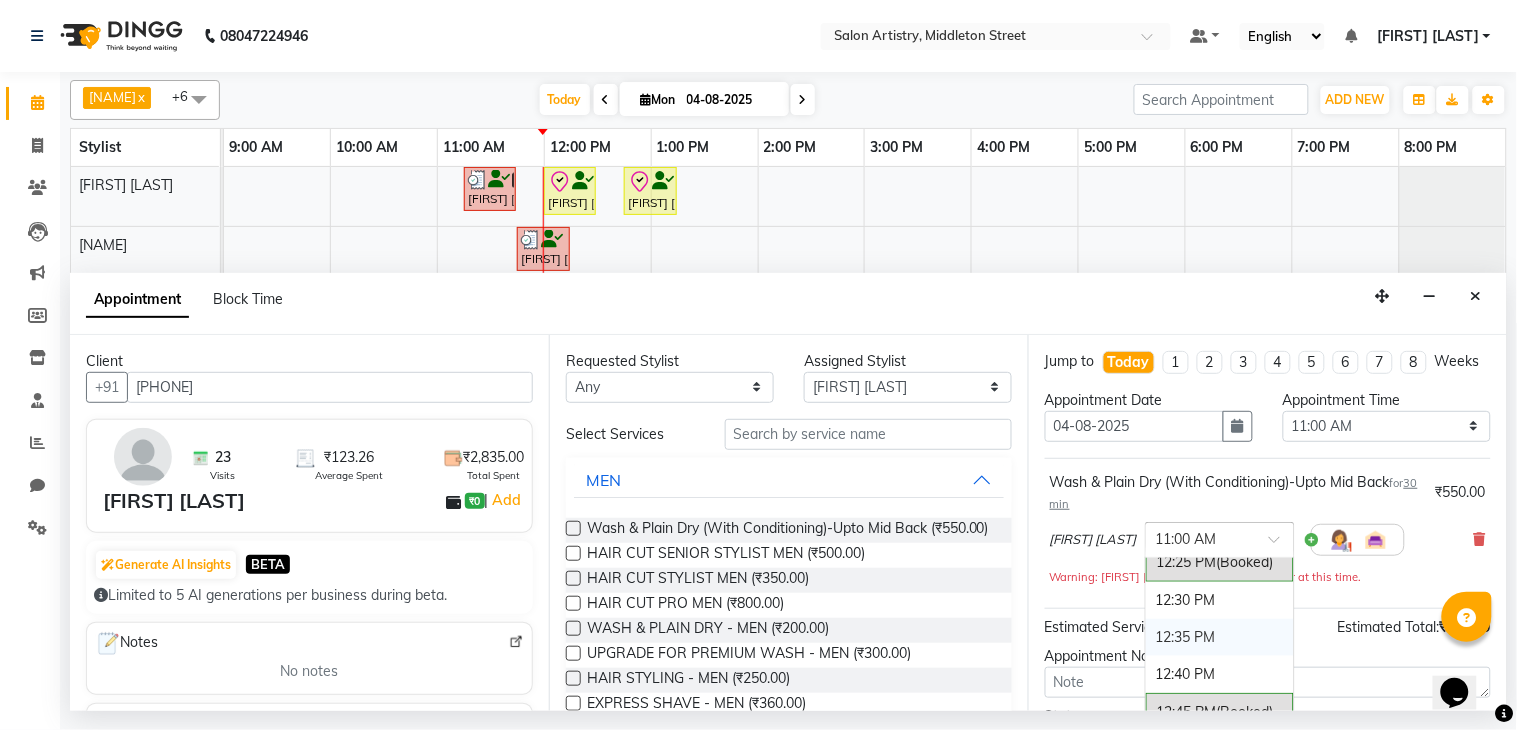 click on "12:35 PM" at bounding box center [1220, 637] 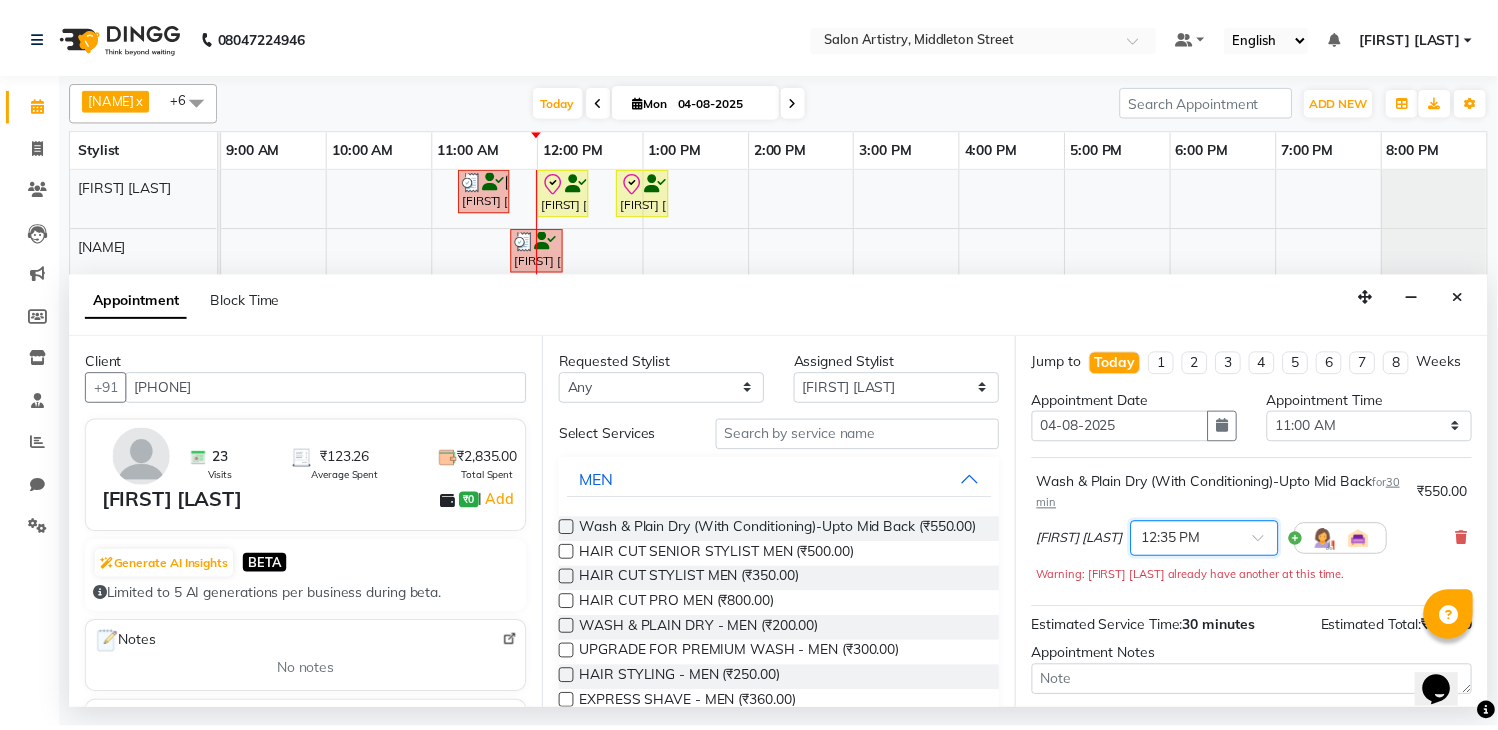 scroll, scrollTop: 192, scrollLeft: 0, axis: vertical 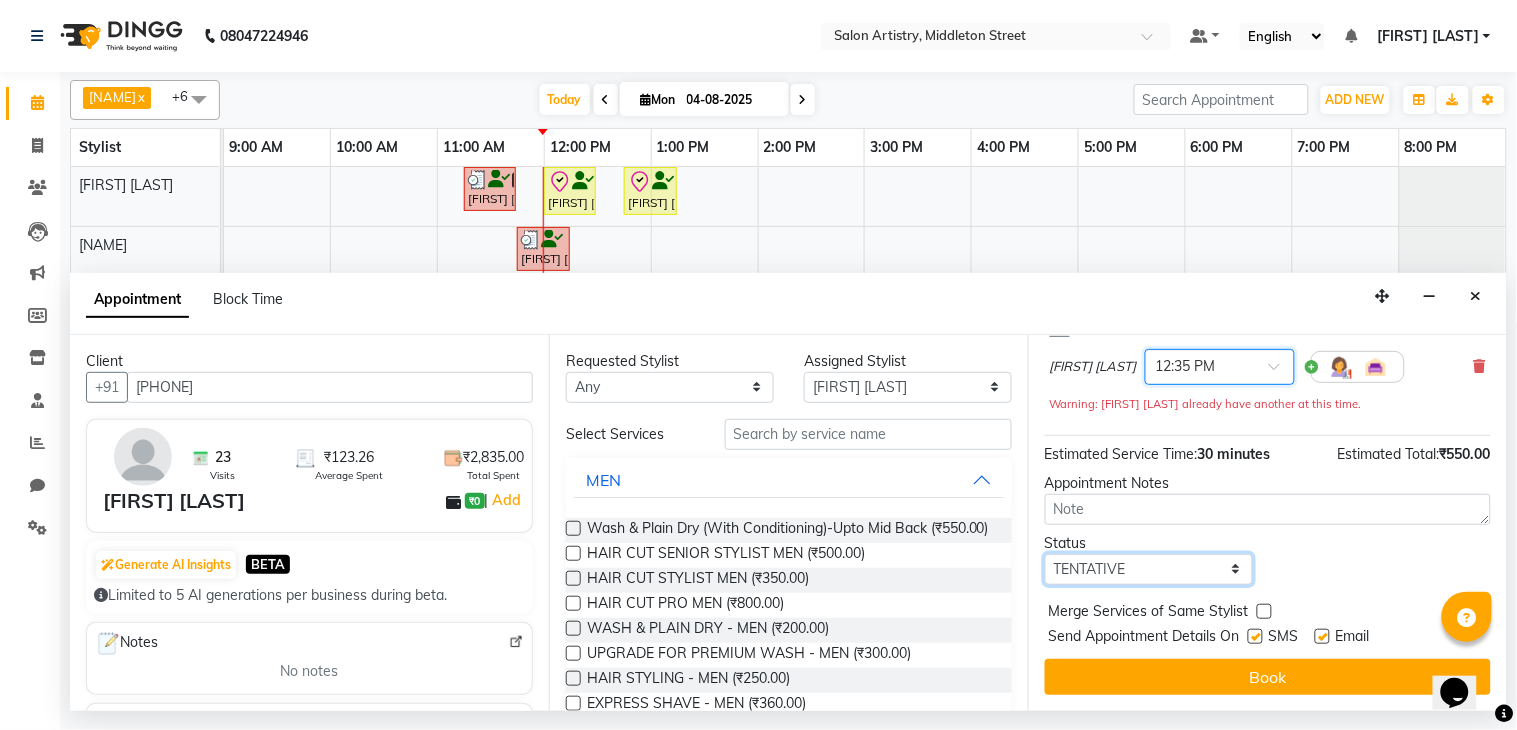 click on "Select TENTATIVE CONFIRM CHECK-IN UPCOMING" at bounding box center [1149, 569] 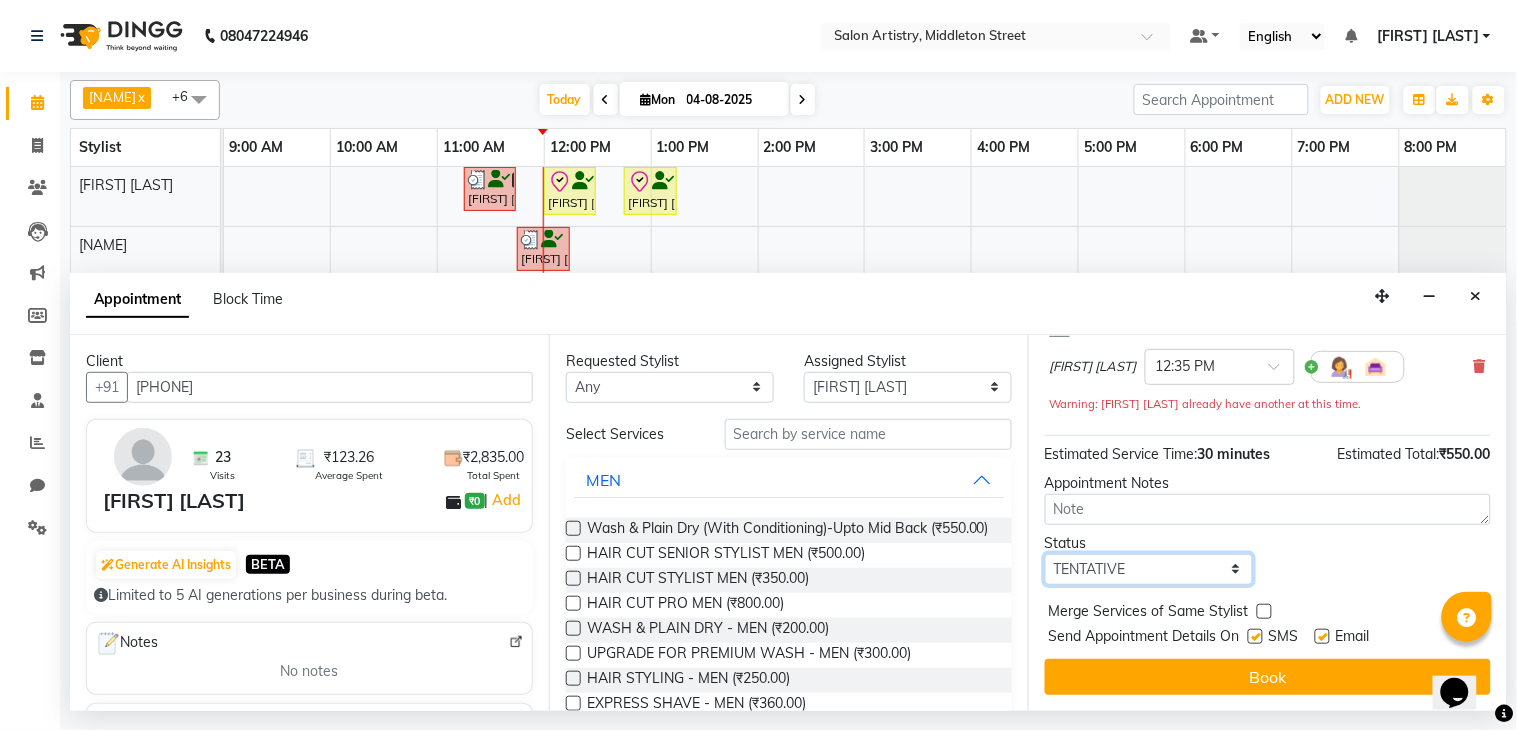 select on "check-in" 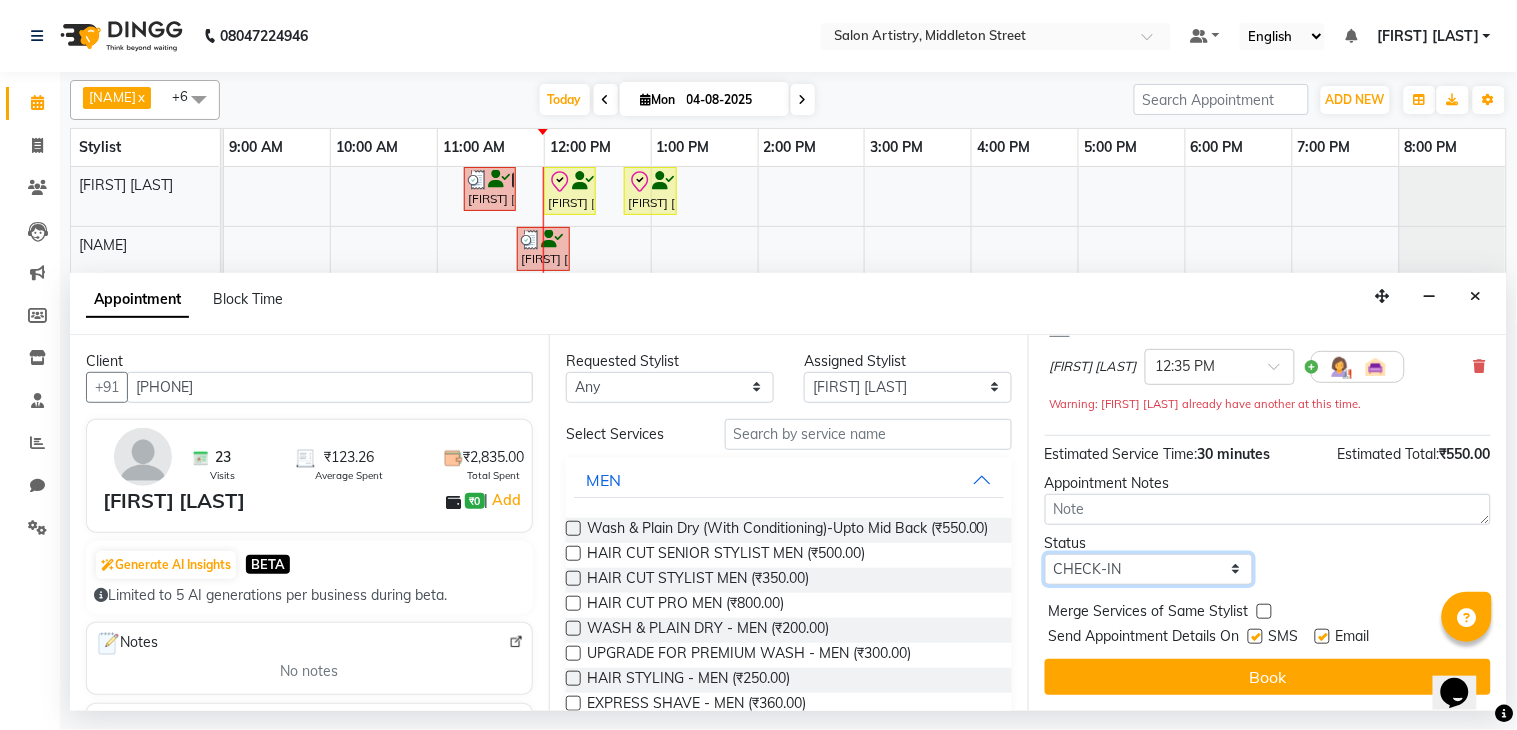click on "Select TENTATIVE CONFIRM CHECK-IN UPCOMING" at bounding box center (1149, 569) 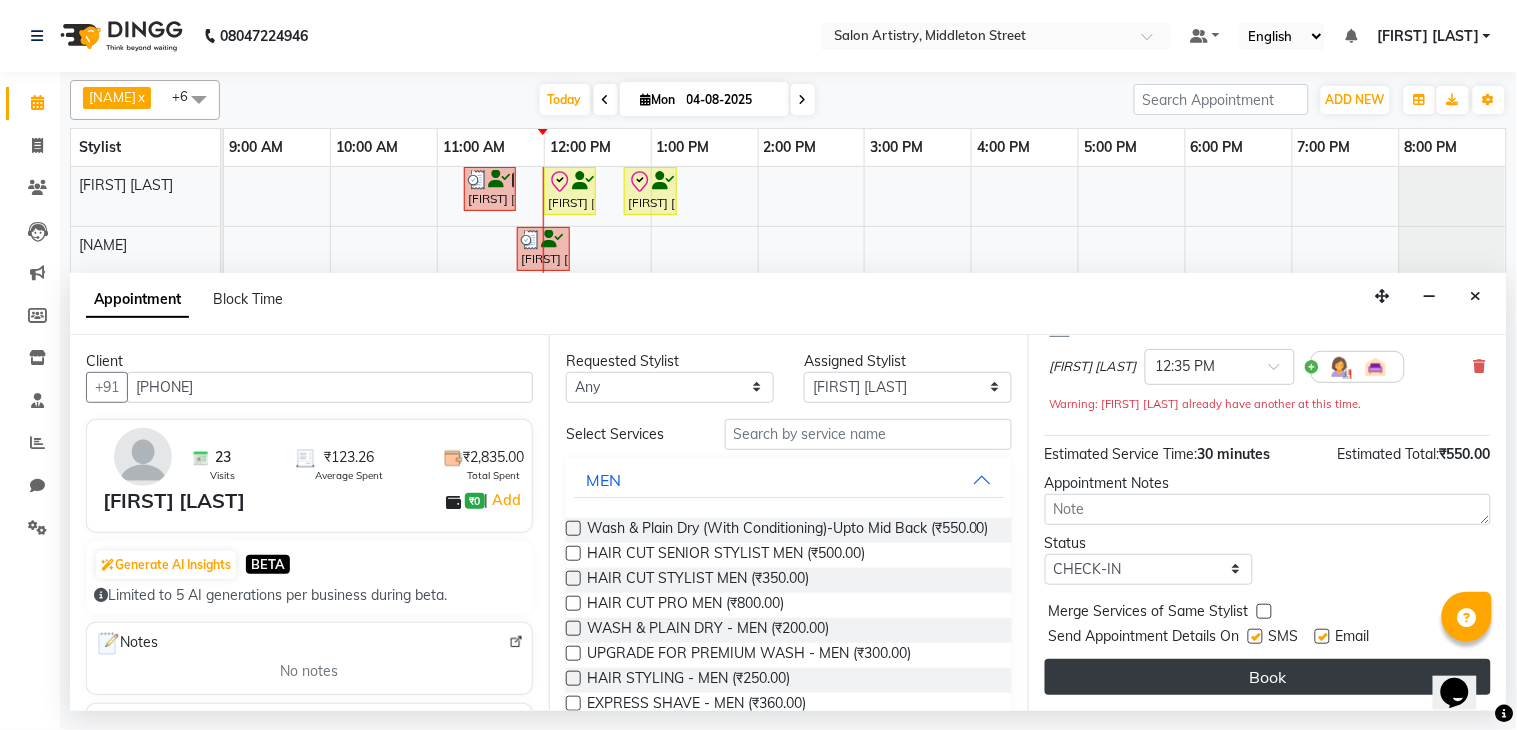 click on "Book" at bounding box center (1268, 677) 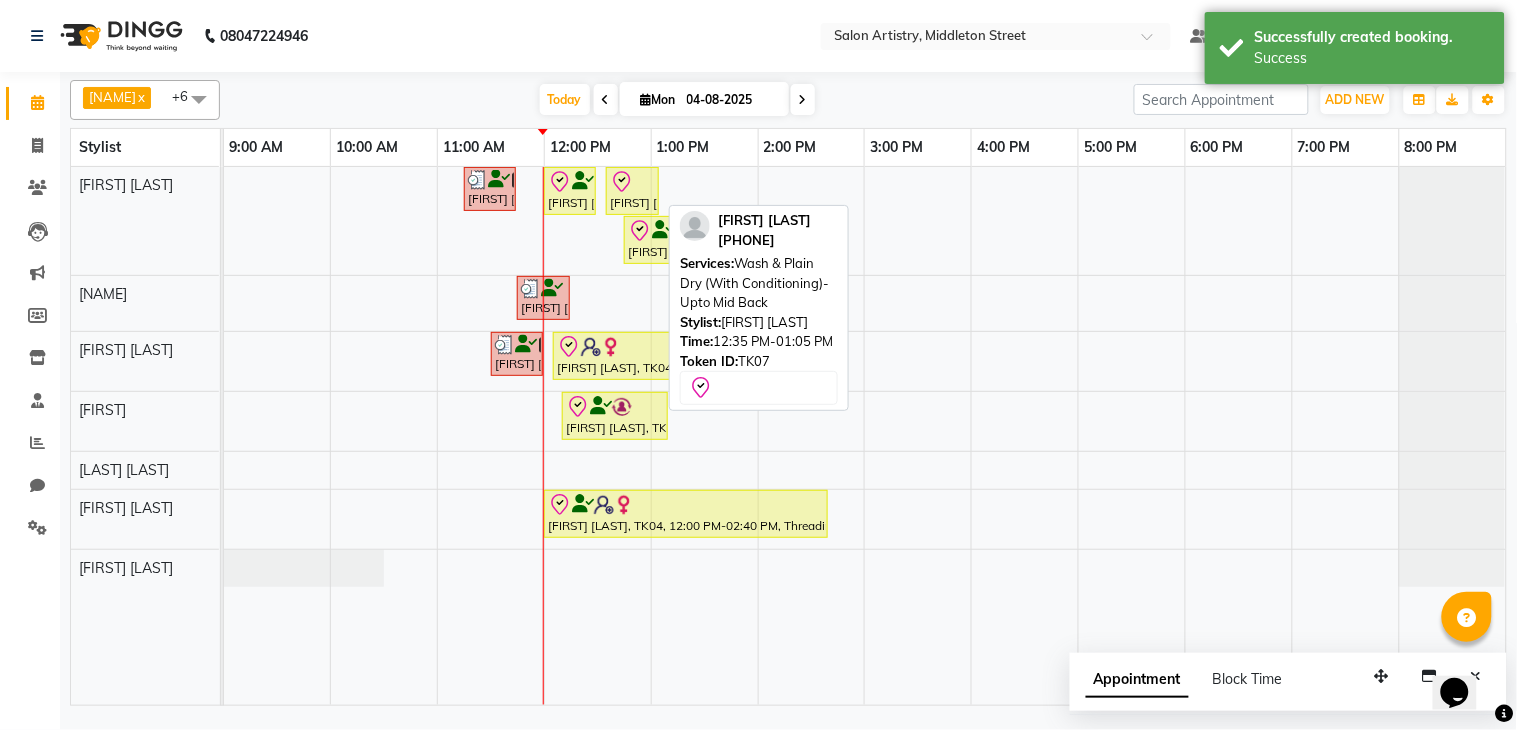 click 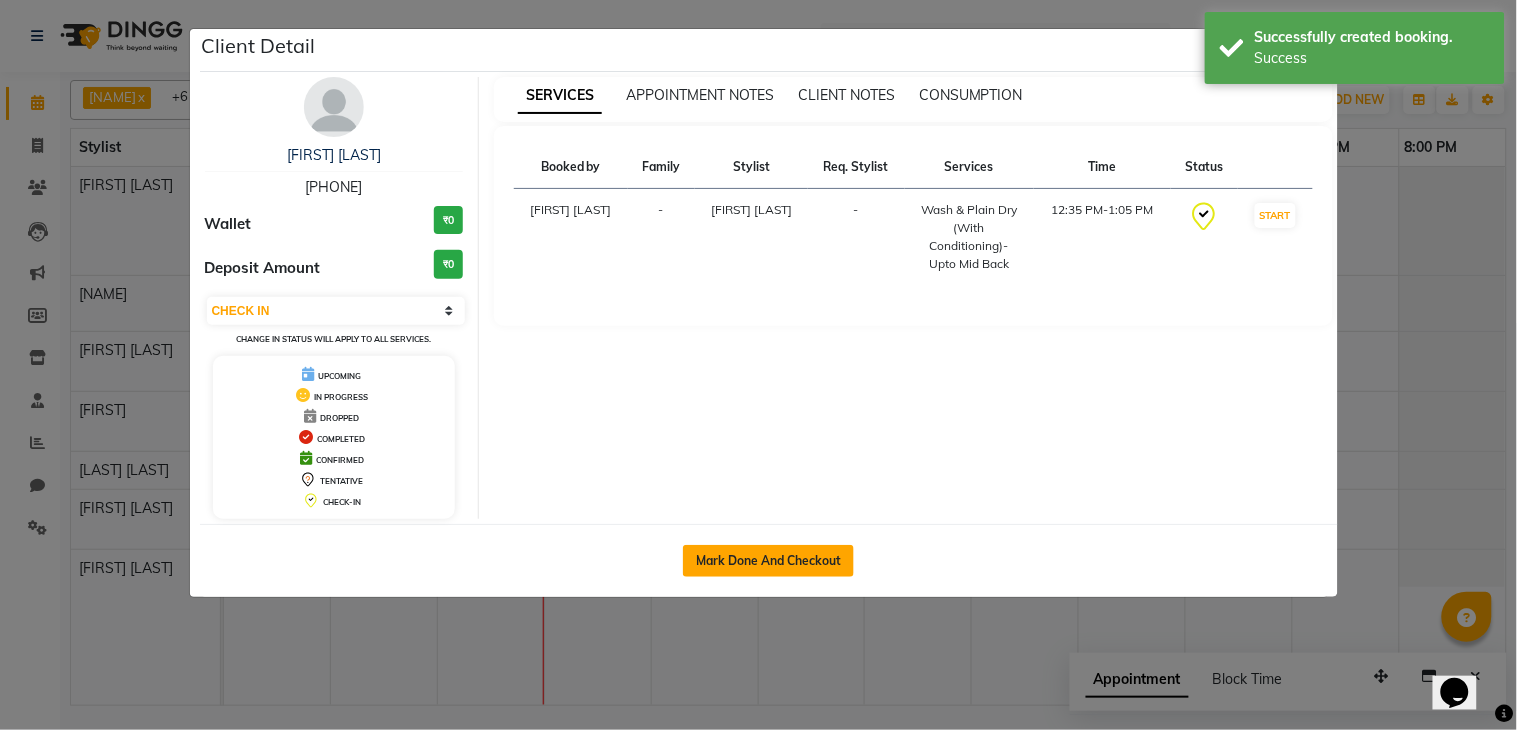 click on "Mark Done And Checkout" 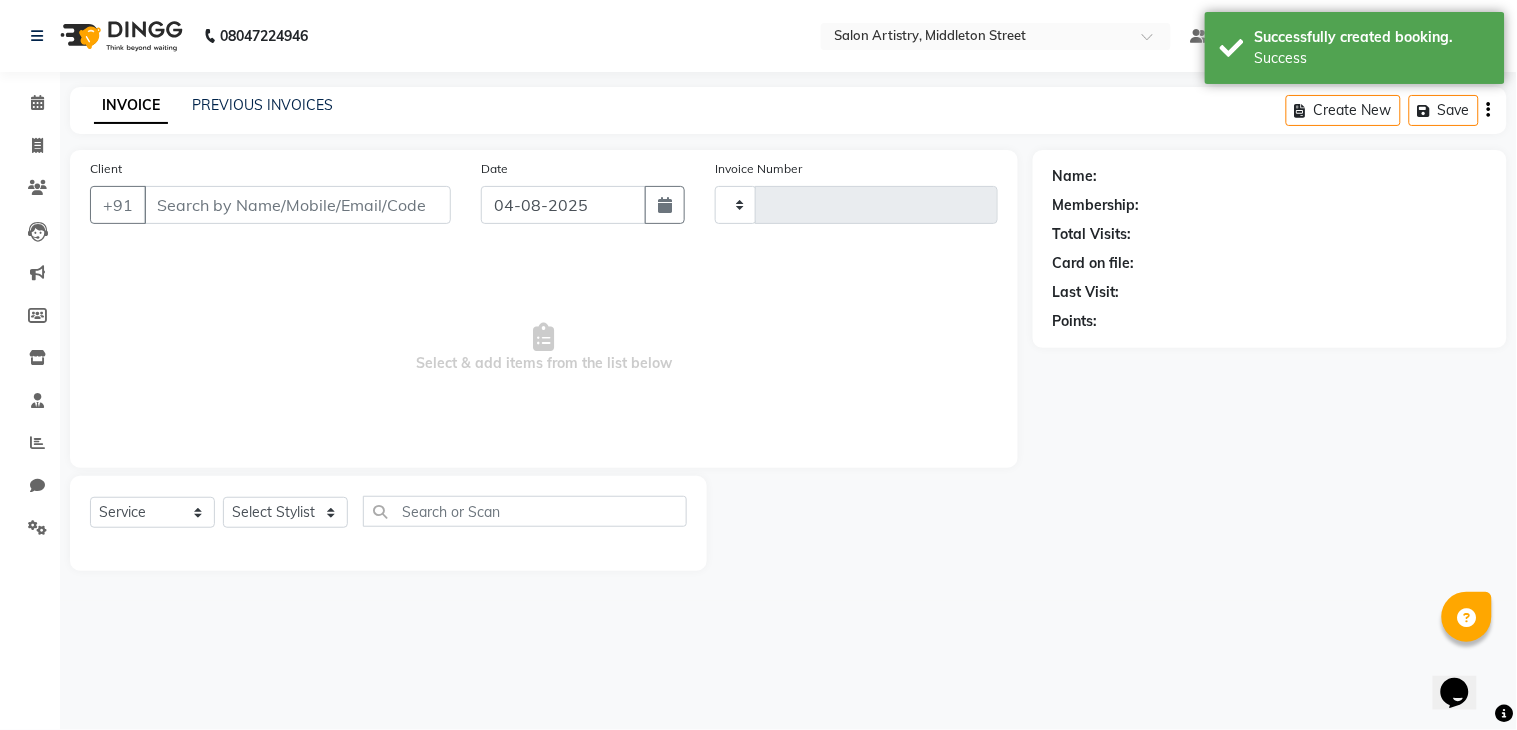type on "1806" 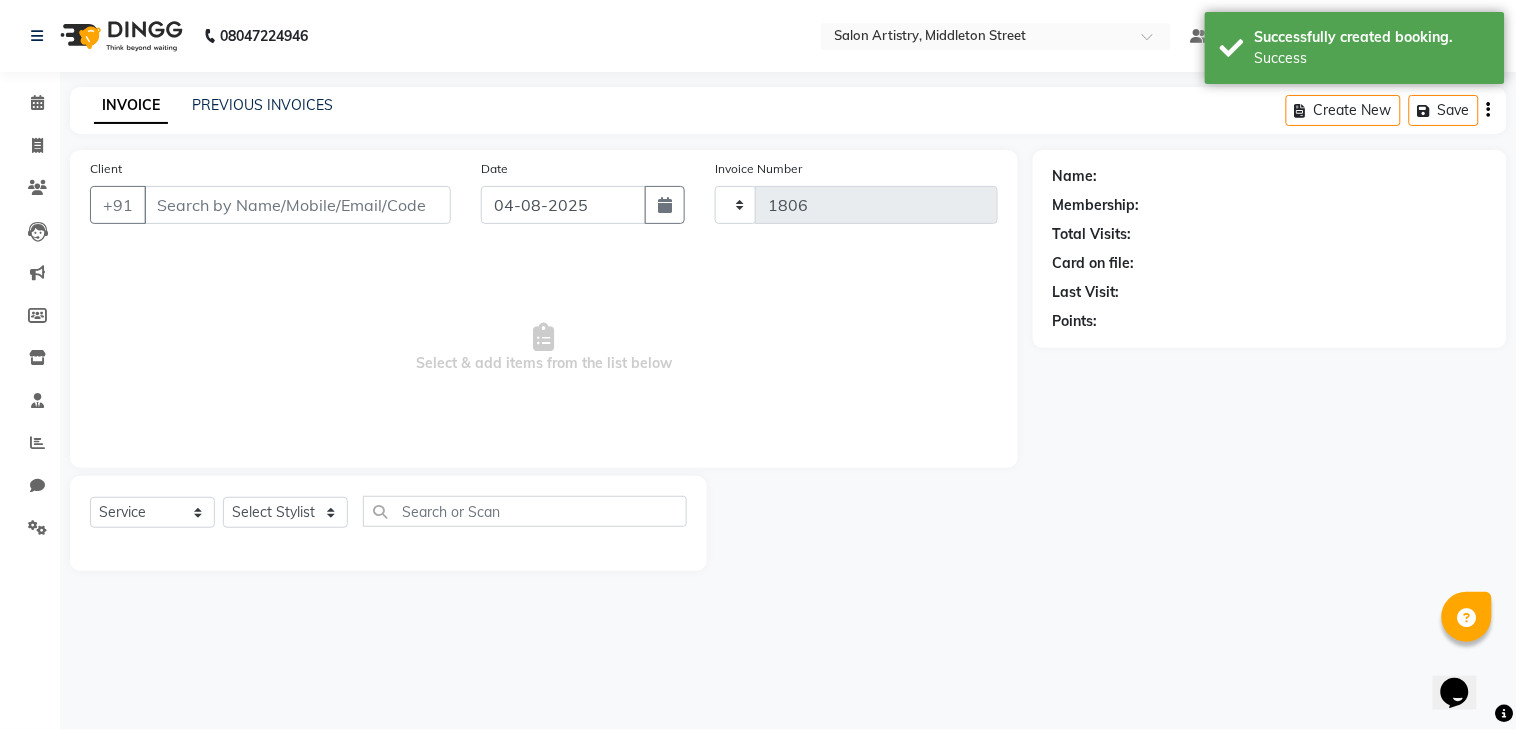 select on "8285" 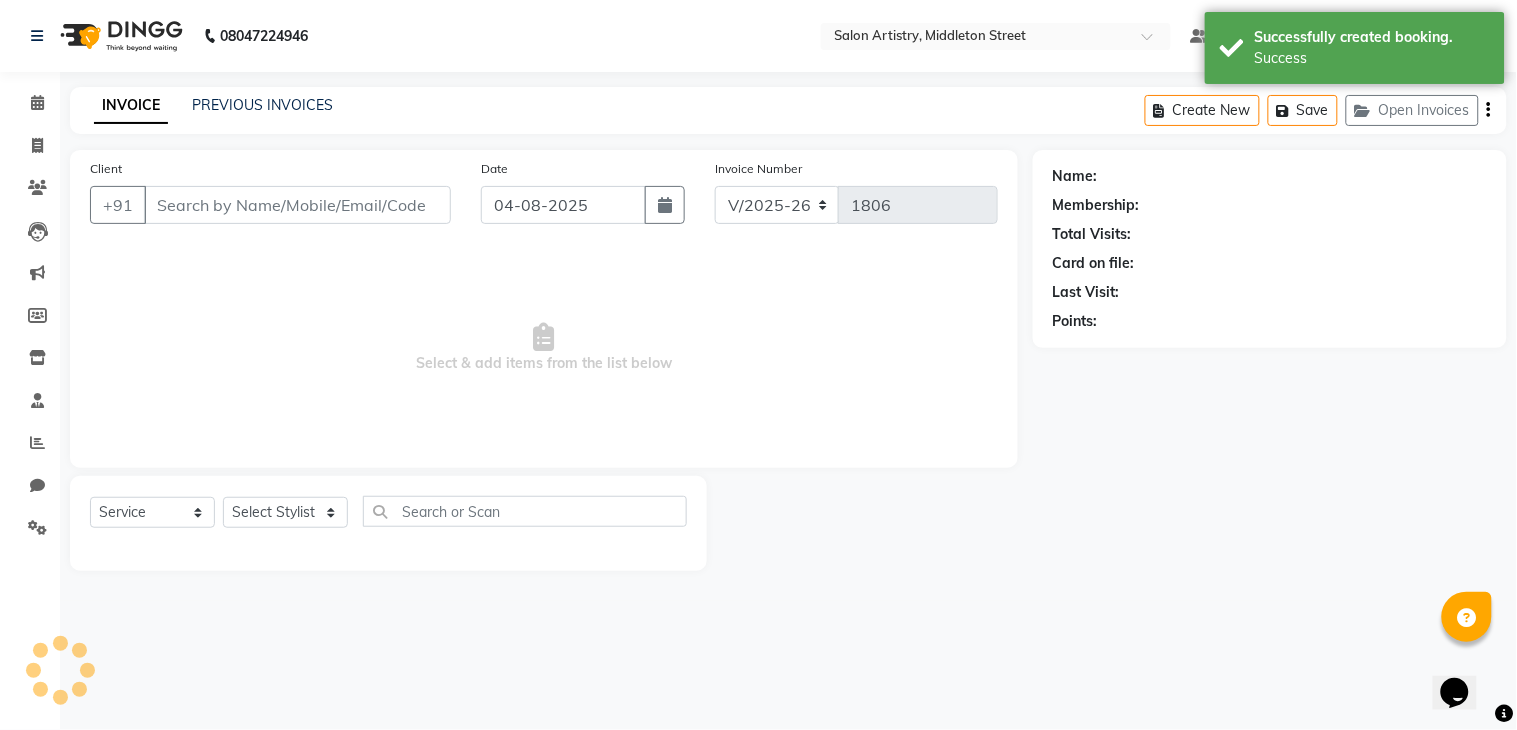 select on "79865" 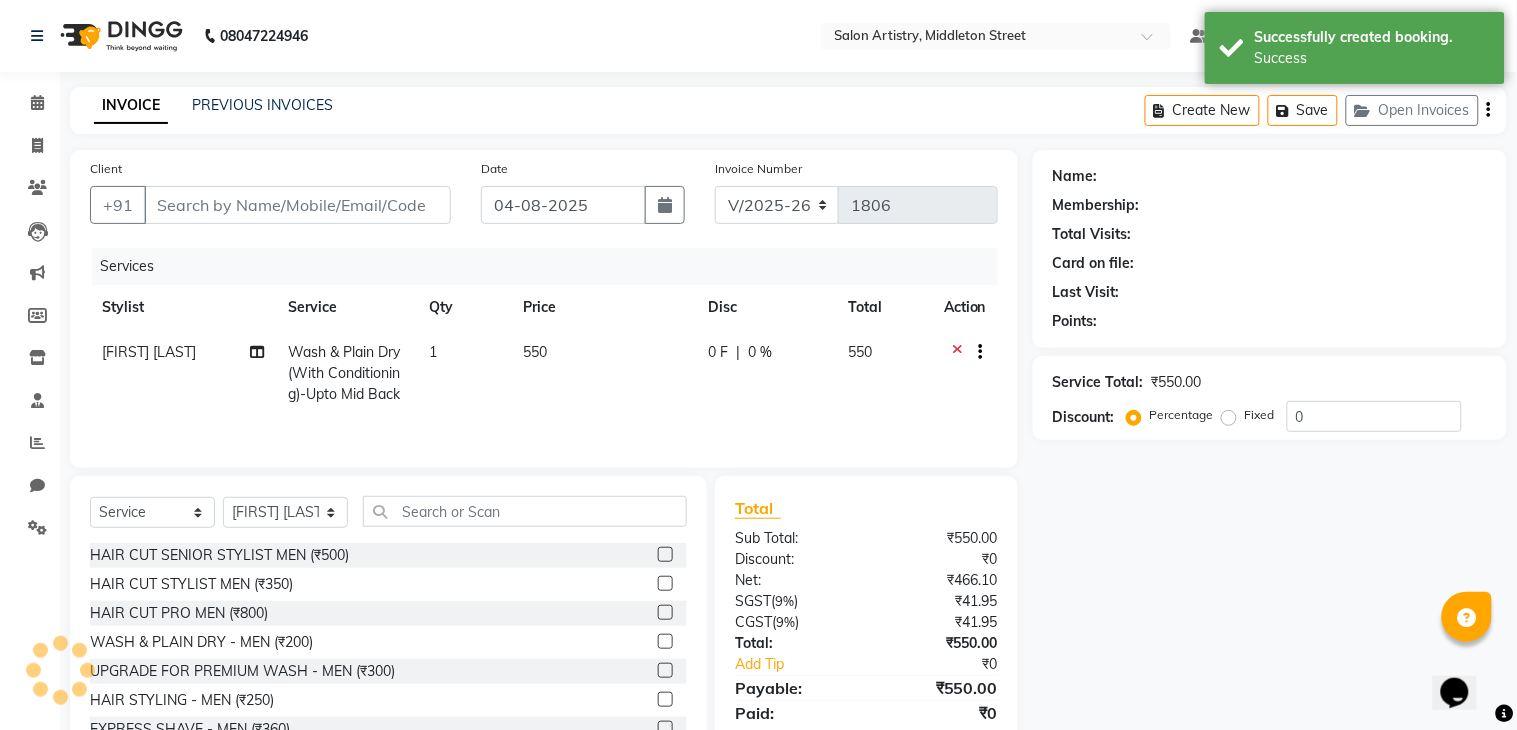 type on "[PHONE]" 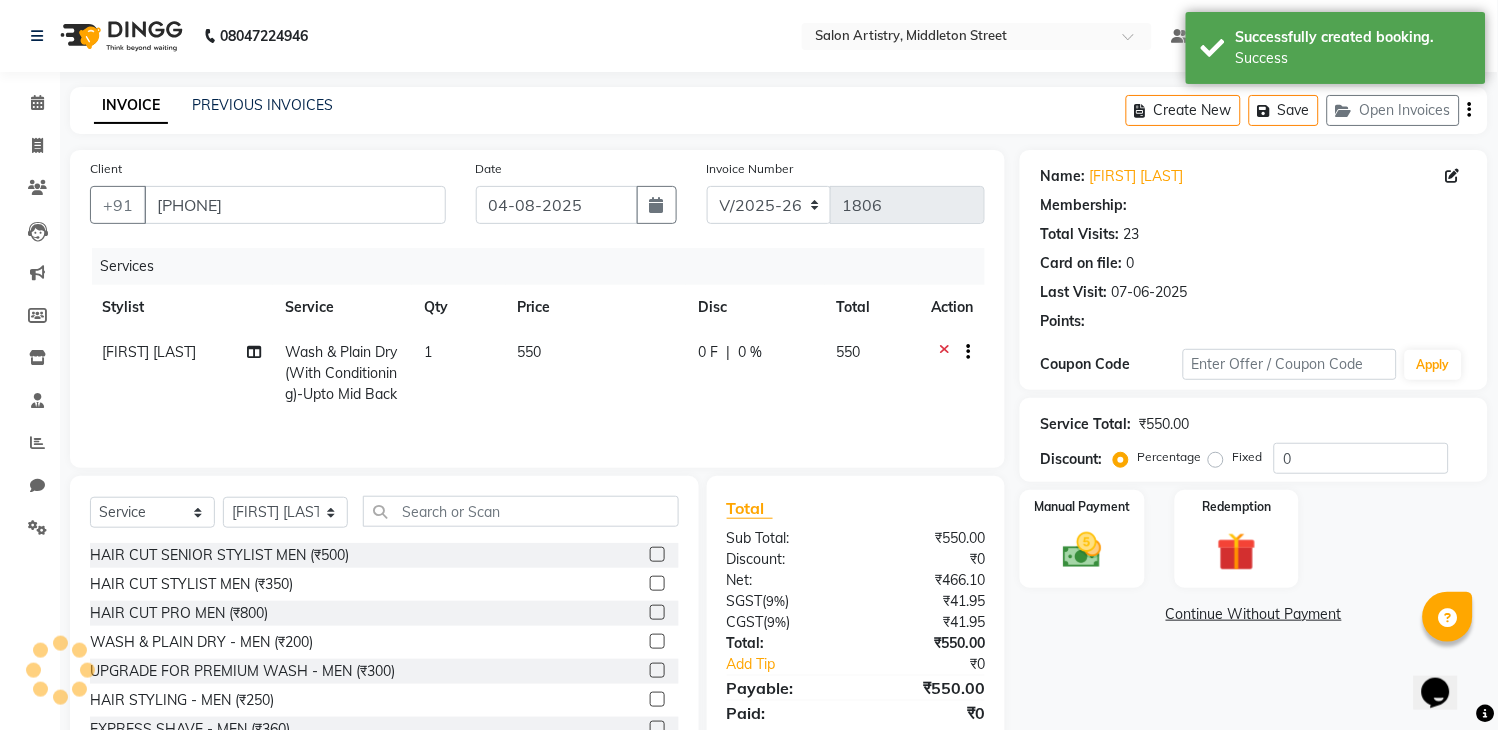 select on "1: Object" 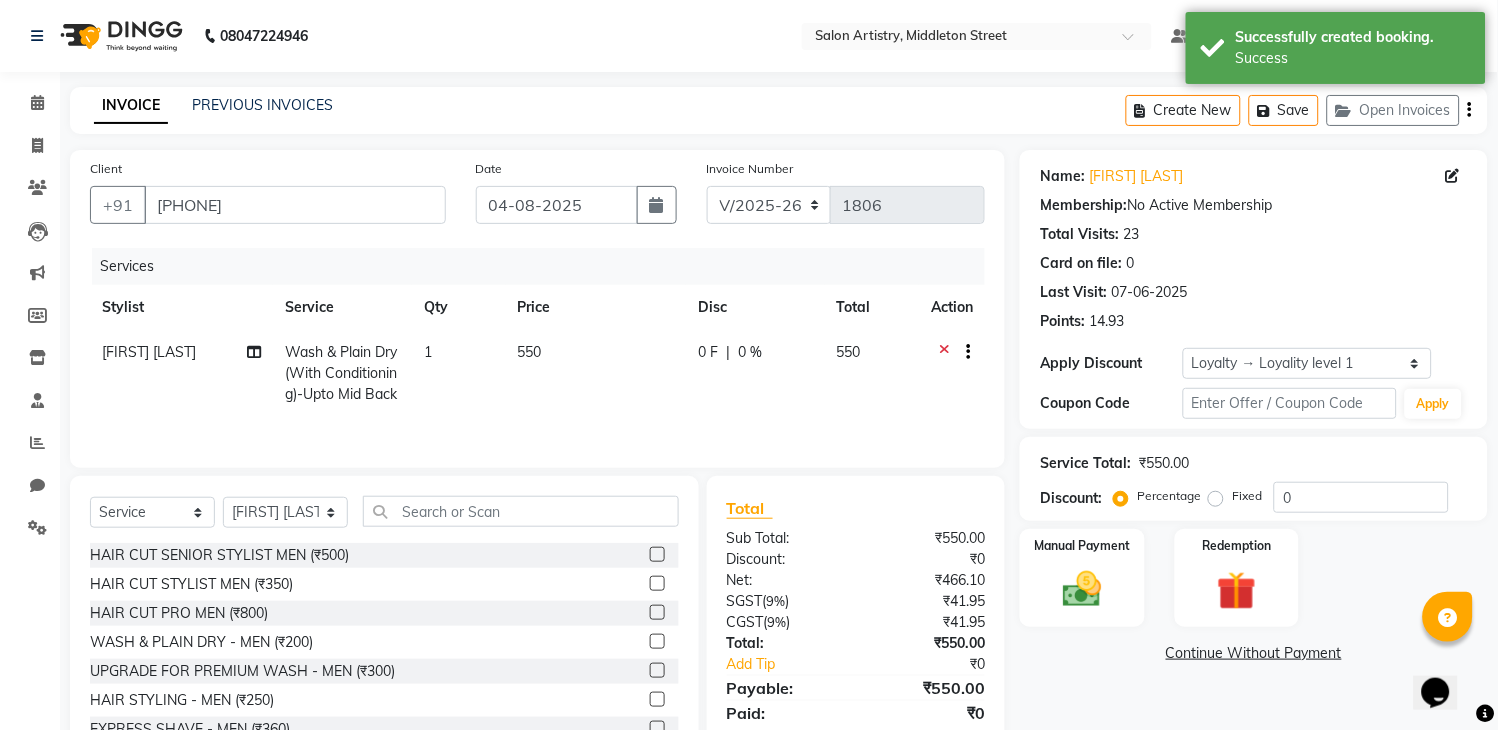 click on "0 %" 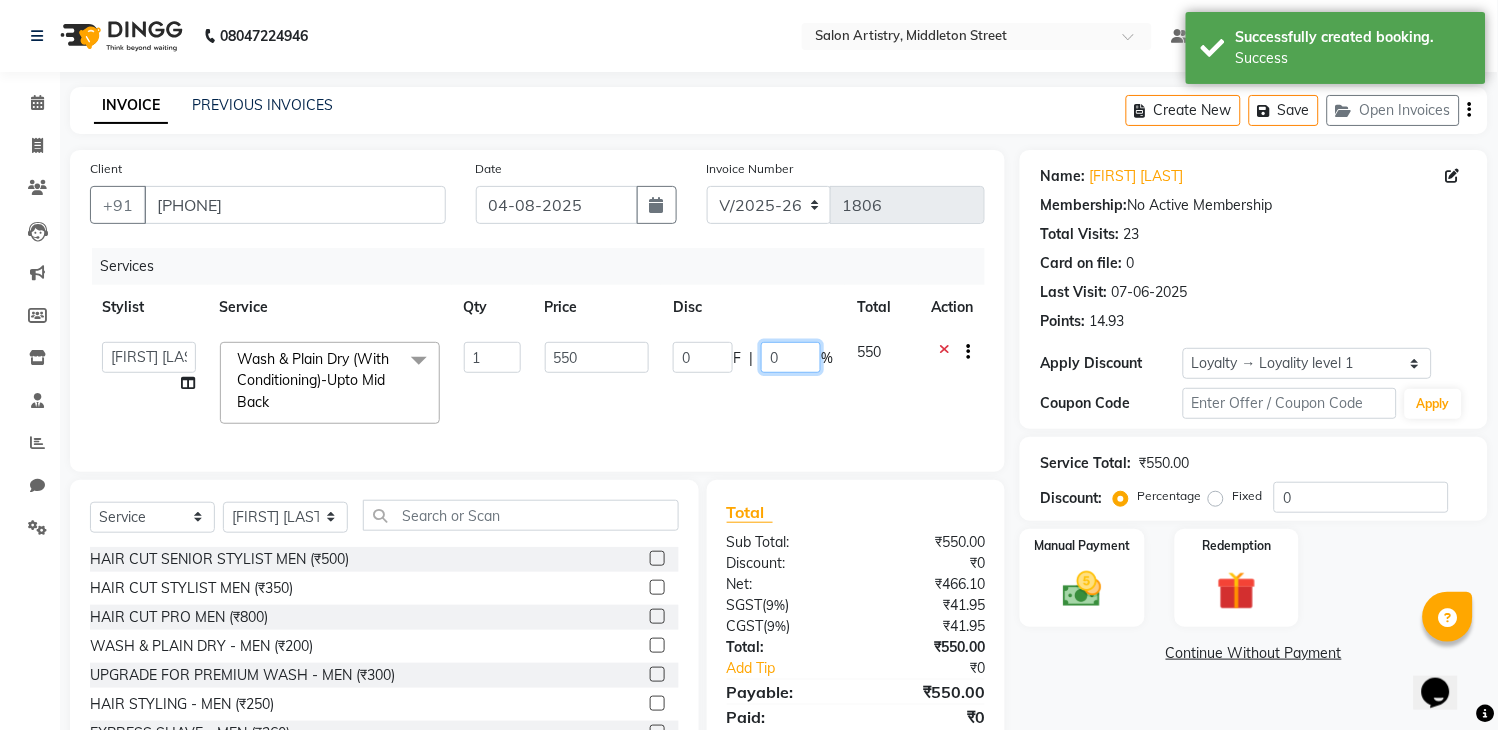 click on "0" 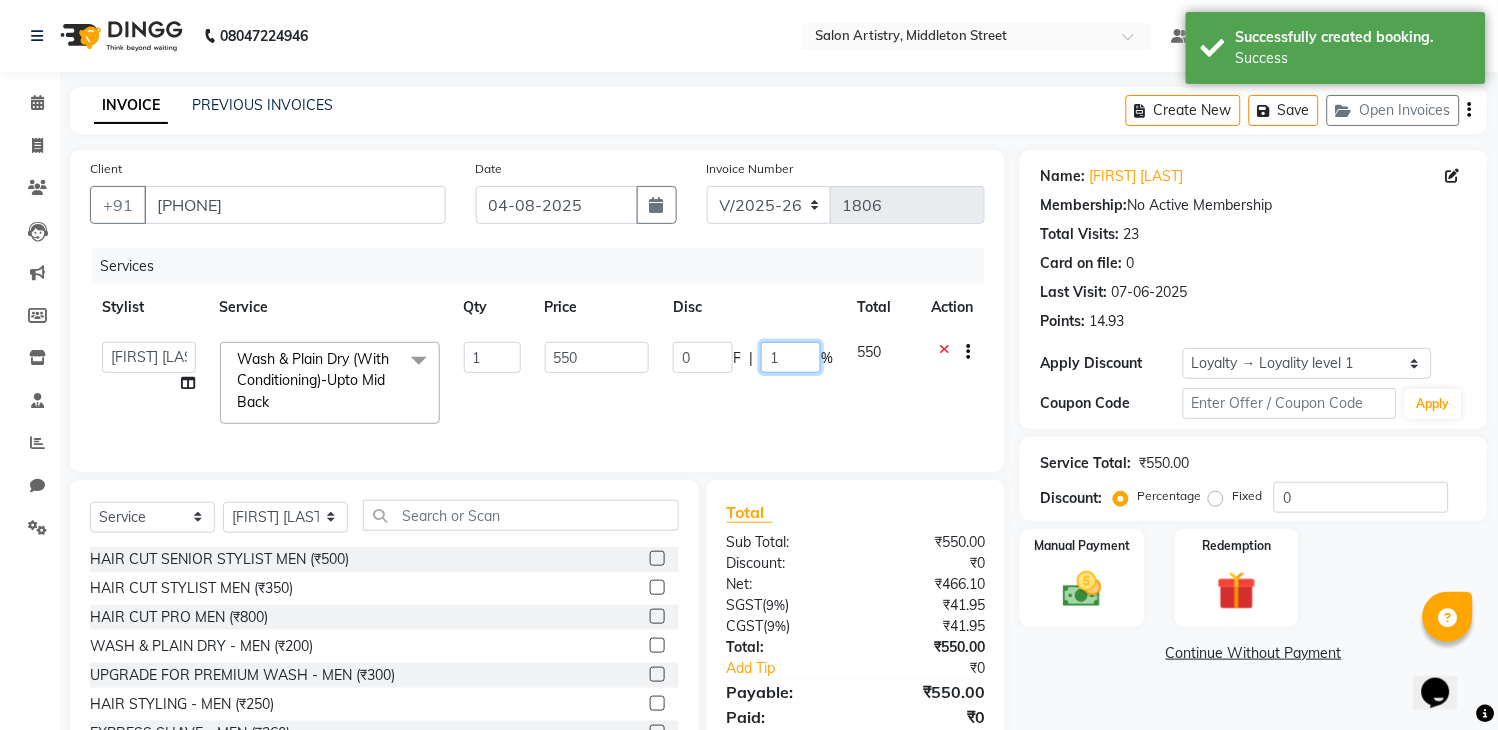 type on "10" 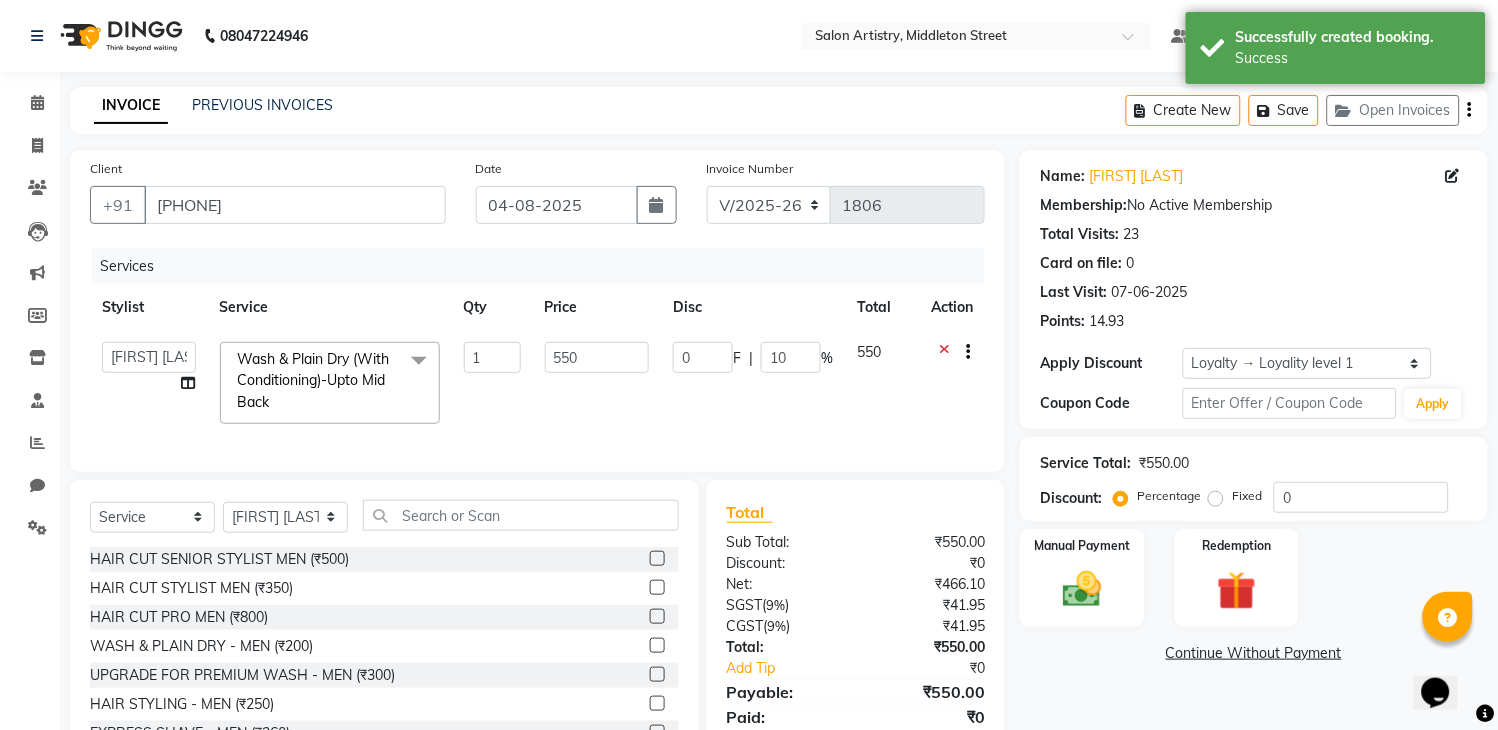 click on "INVOICE PREVIOUS INVOICES Create New   Save   Open Invoices  Client +91 9903705000 Date 04-08-2025 Invoice Number V/2025 V/2025-26 1806 Services Stylist Service Qty Price Disc Total Action  Admin   Anupriya Ghosh   Iqbal Ahmed   Irshad Khan   Mannu Kumar Gupta   Mekhla Bhattacharya   Minika Das   Puja Debnath   Reception   Rekha Singh   Ricky Das   Rony Das   Sangeeta Lodh   Sharfaraz Ata Waris   Simmy Rai   Tapasi  Wash & Plain Dry (With Conditioning)-Upto Mid Back  x Wash & Plain Dry (With Conditioning)-Upto Mid Back (₹550) HAIR CUT SENIOR STYLIST MEN (₹500) HAIR CUT STYLIST MEN (₹350) HAIR CUT PRO MEN (₹800) WASH & PLAIN DRY - MEN (₹200) UPGRADE FOR PREMIUM WASH - MEN (₹300) HAIR STYLING - MEN (₹250) EXPRESS SHAVE - MEN (₹360) CLASSIC SHAVE - MEN (₹480) HEAD SHAVE - MEN (₹500) PRE COLLAGEN EXPERT SHAVE - MEN (₹800) BEARD TRIM MEN (₹250) BEARD TRIMMING AND SHAPING (₹350) BEARD TRIMMING OR SHAVING WITH FACE WASH (₹500) BEARD SPA MEN (₹500) PRE LIGHTENING GLOBAL - MEN (₹1500)" 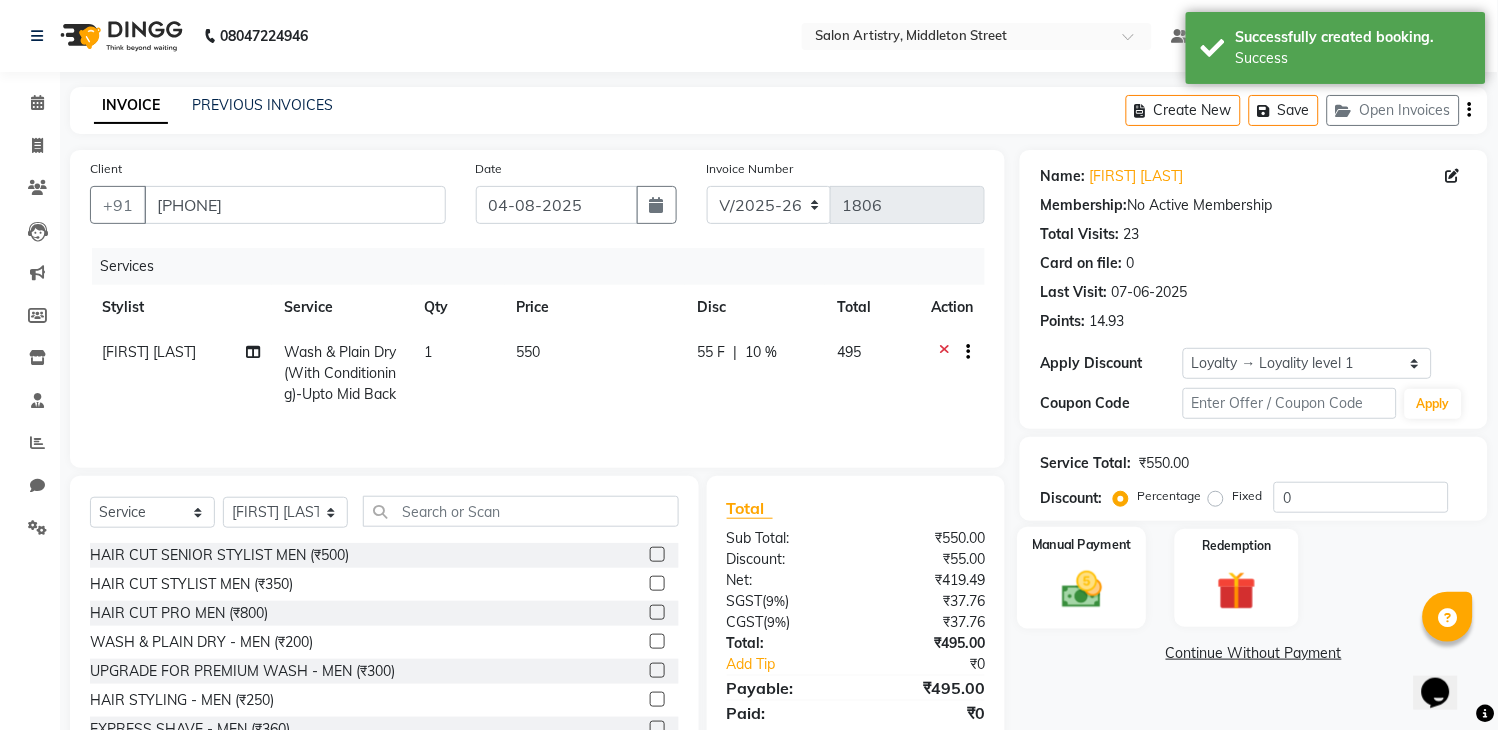 click 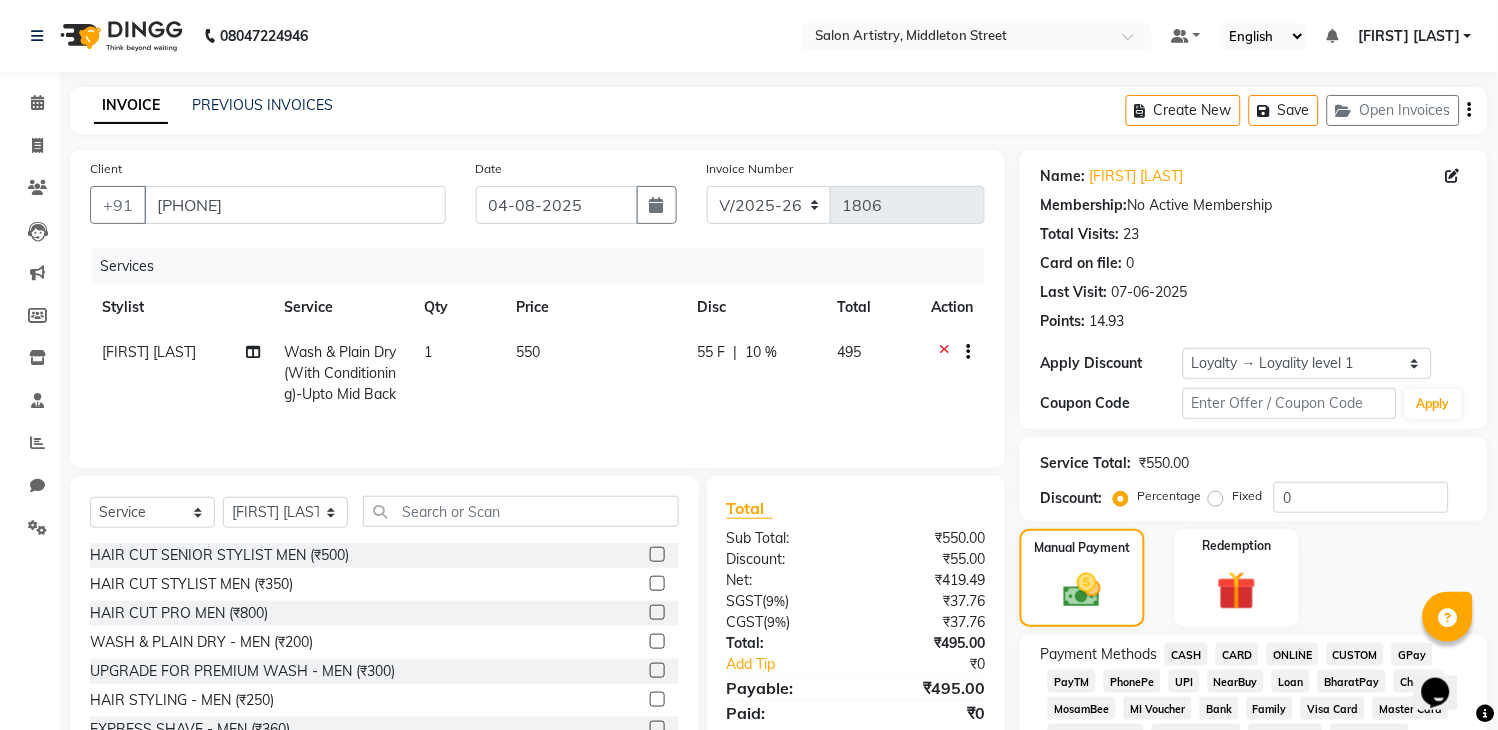 click on "CASH" 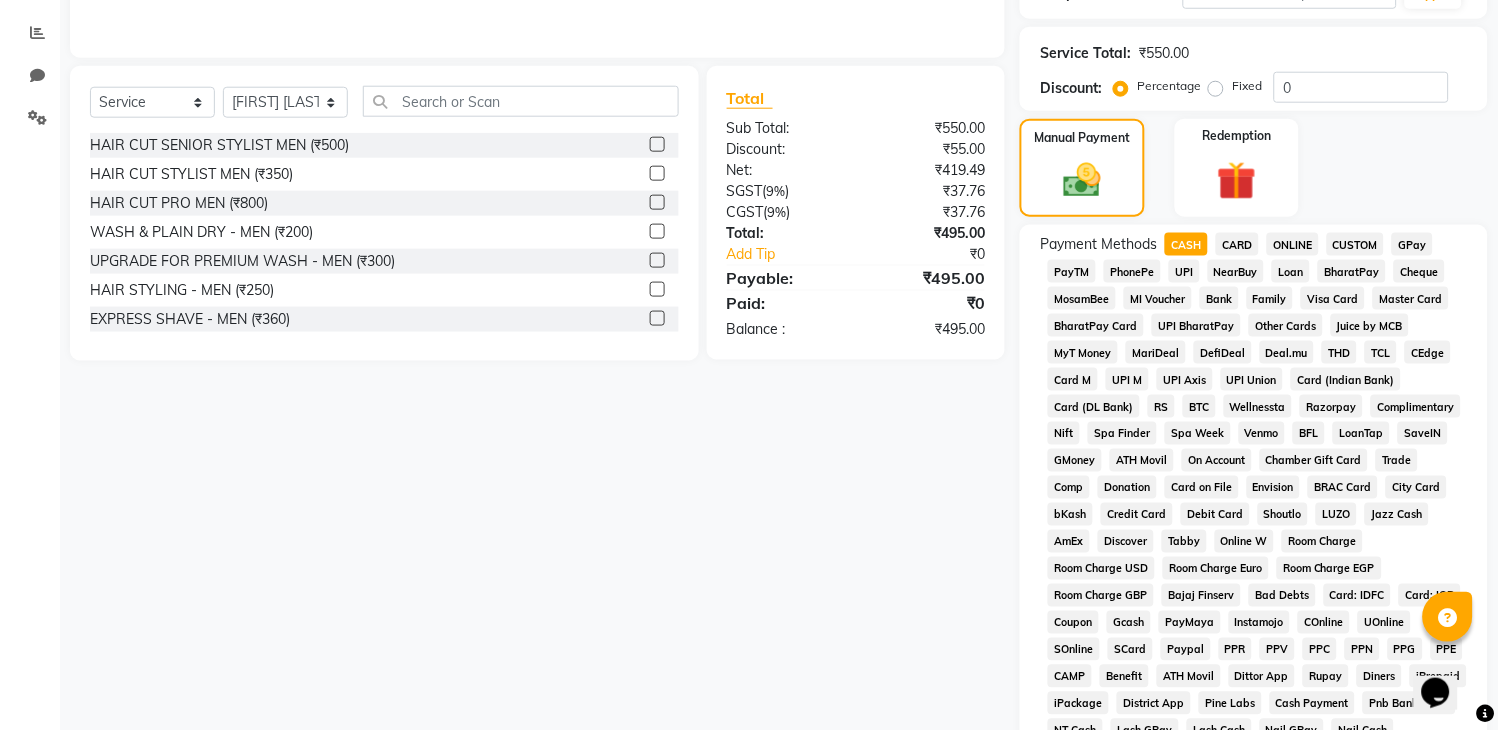 scroll, scrollTop: 666, scrollLeft: 0, axis: vertical 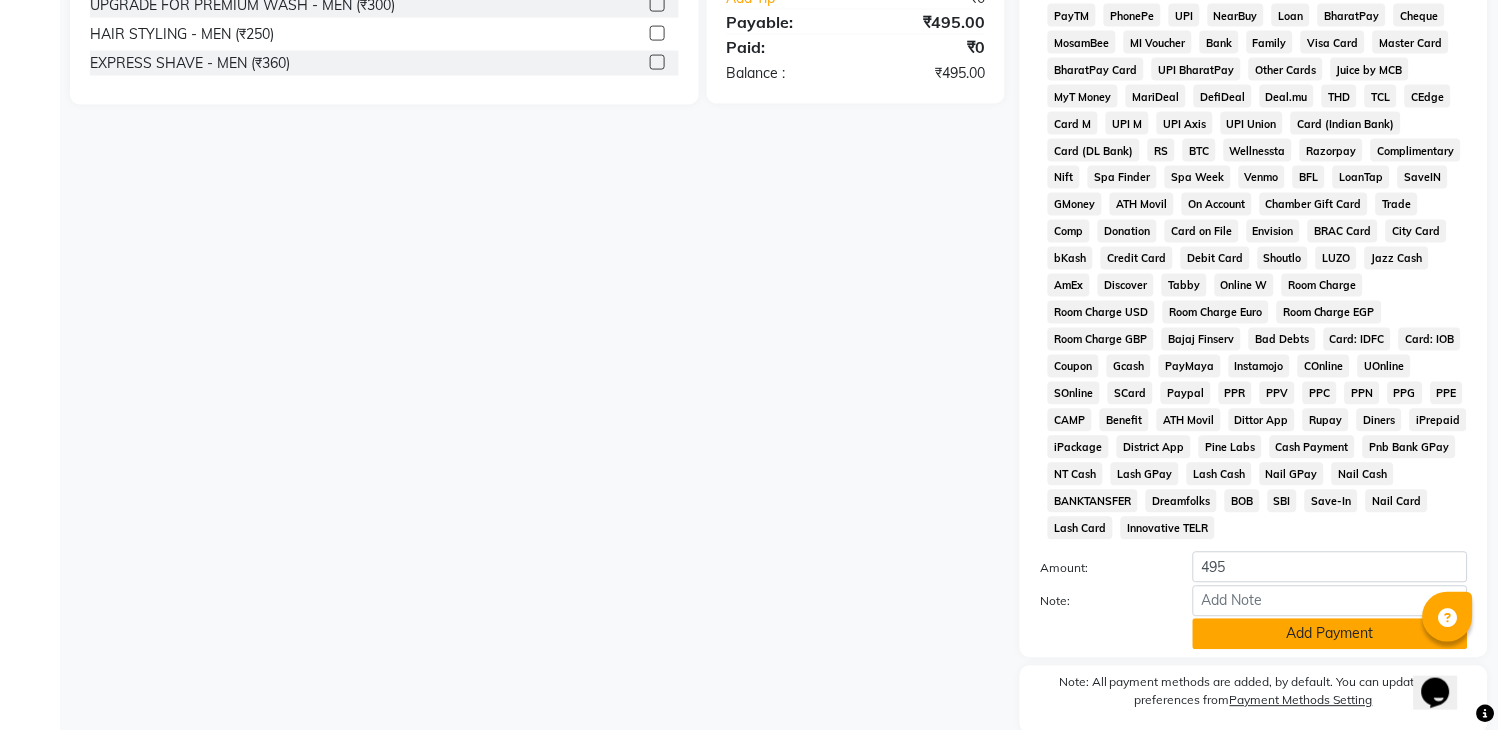 click on "Add Payment" 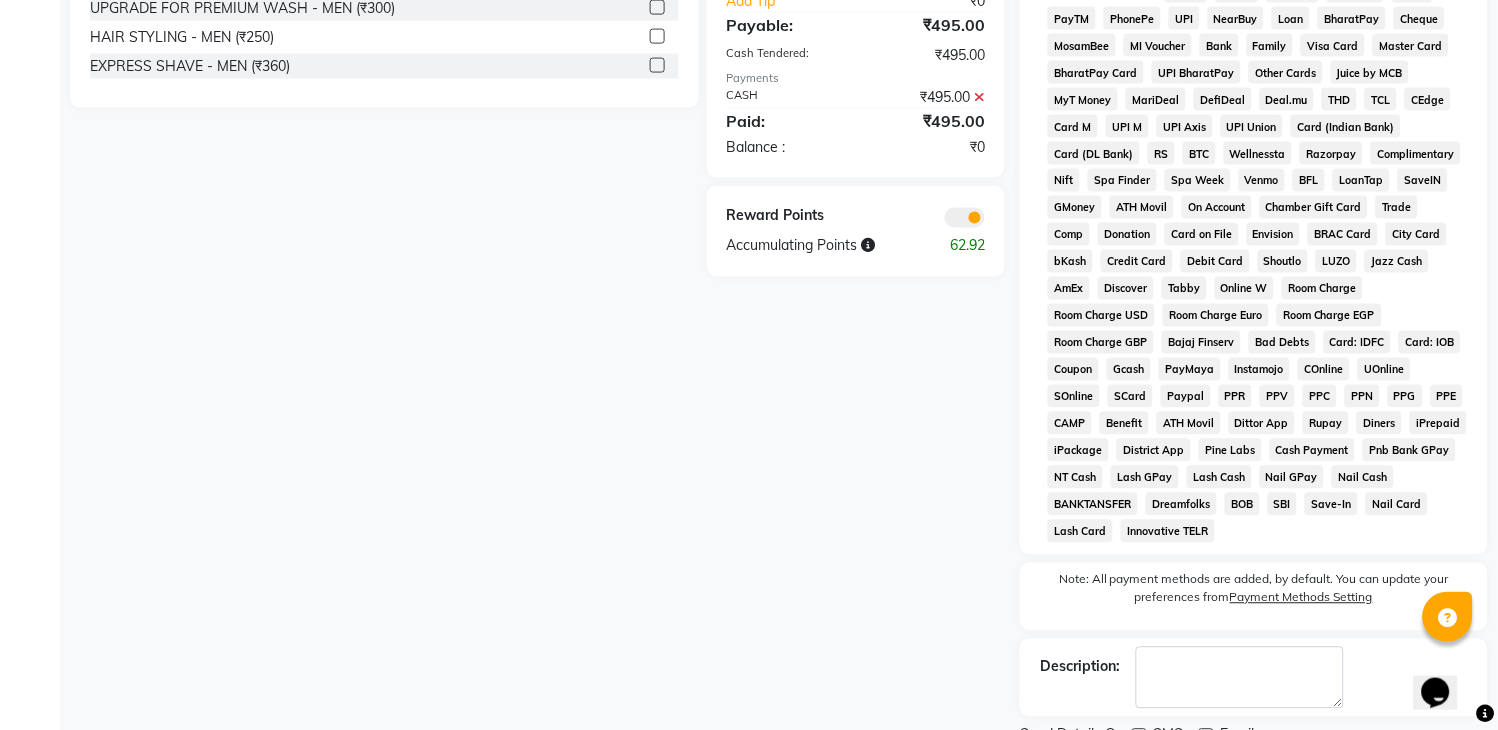scroll, scrollTop: 753, scrollLeft: 0, axis: vertical 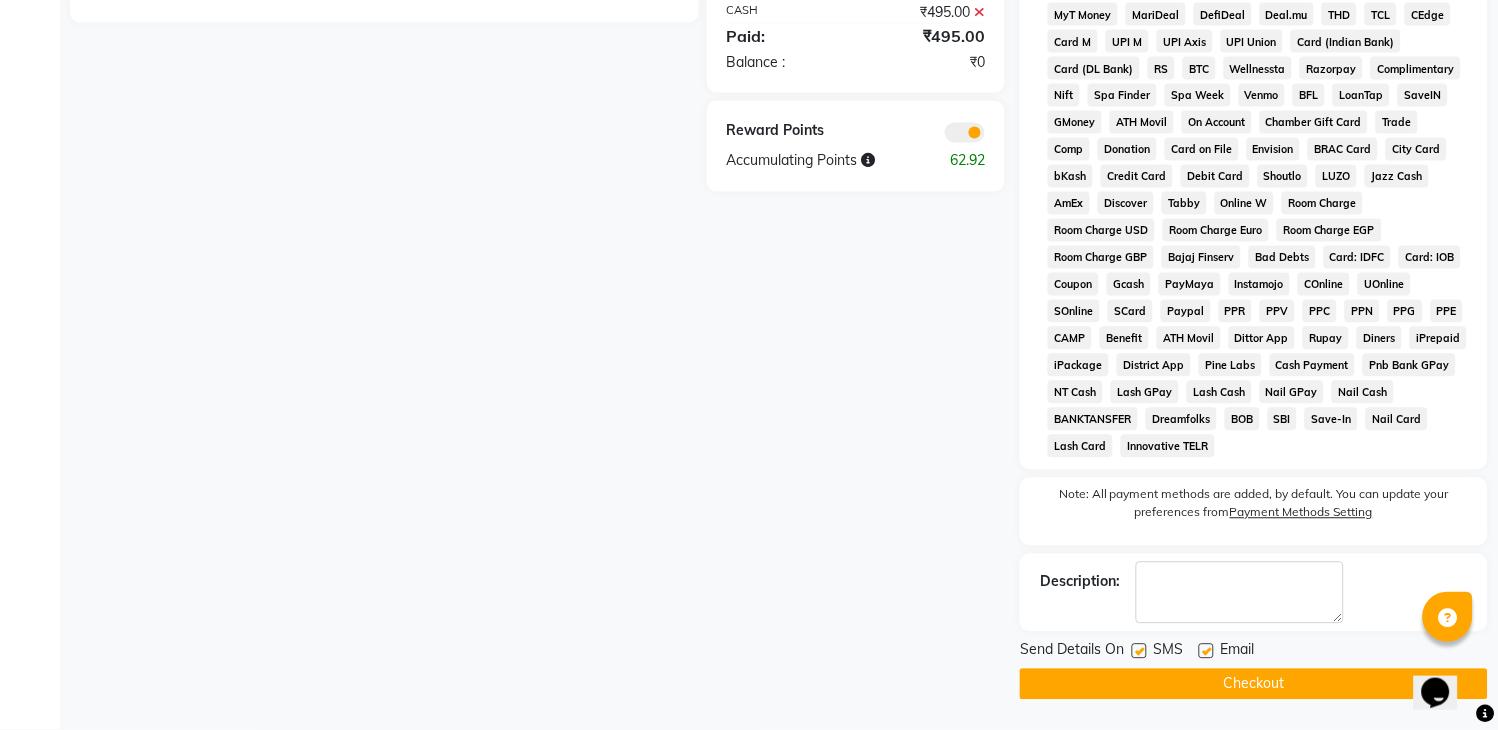 click on "Checkout" 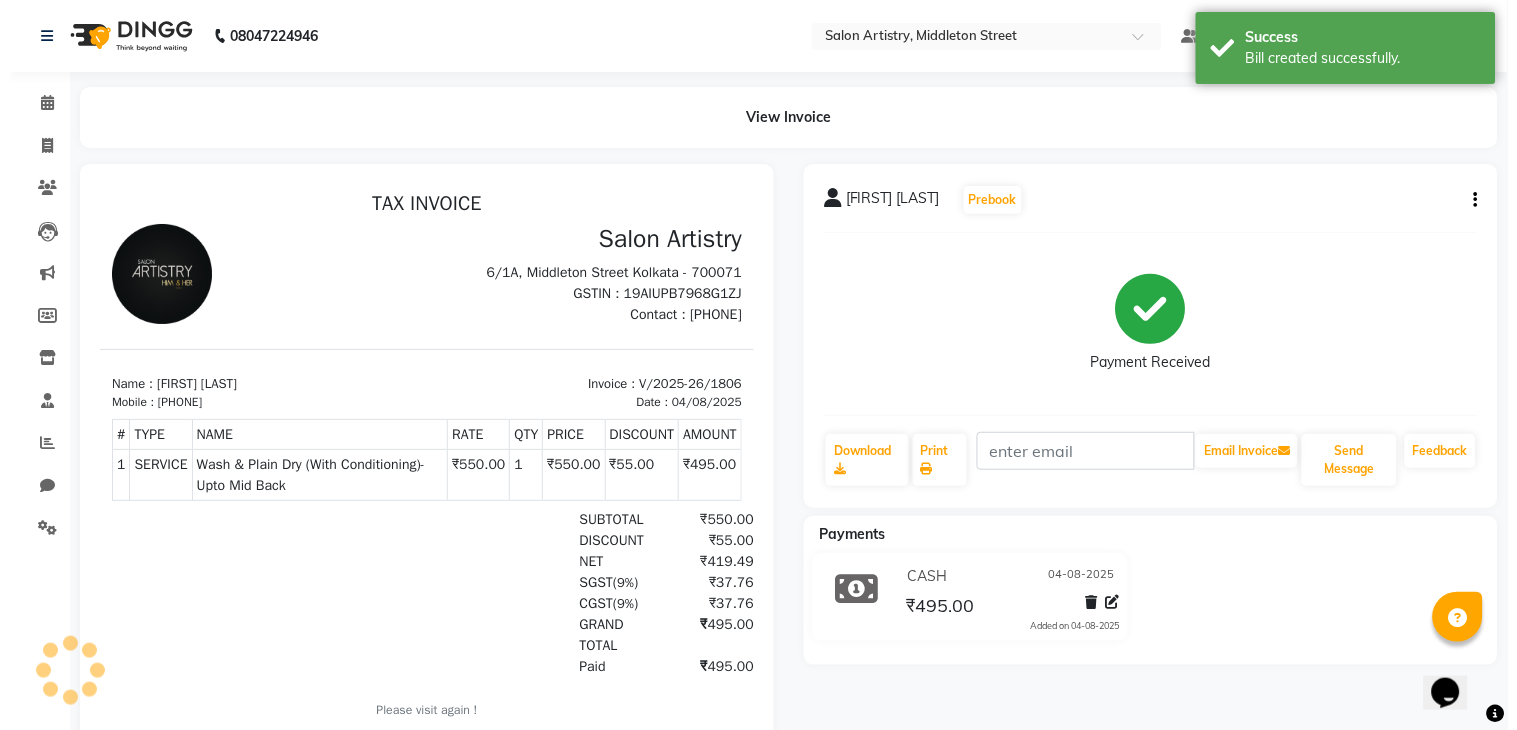 scroll, scrollTop: 0, scrollLeft: 0, axis: both 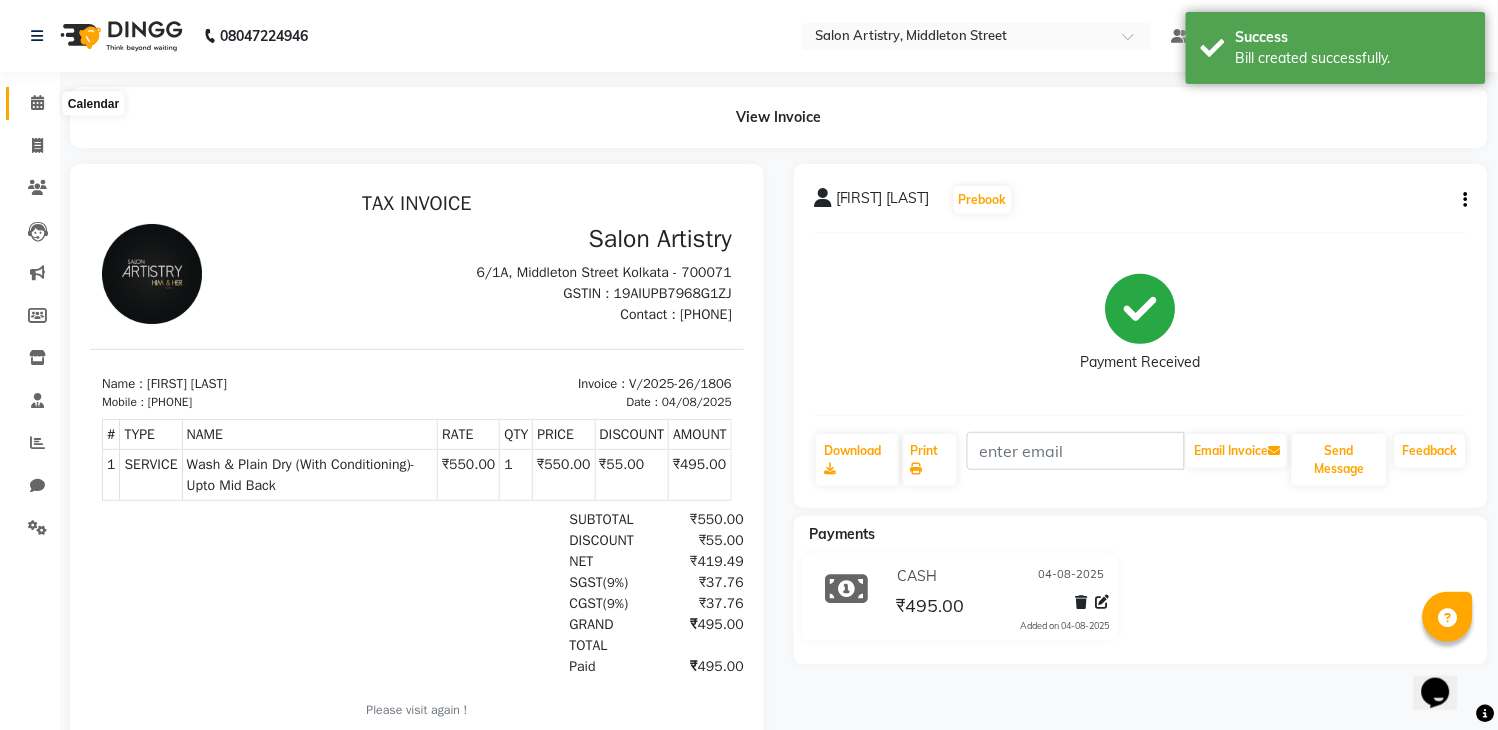 click 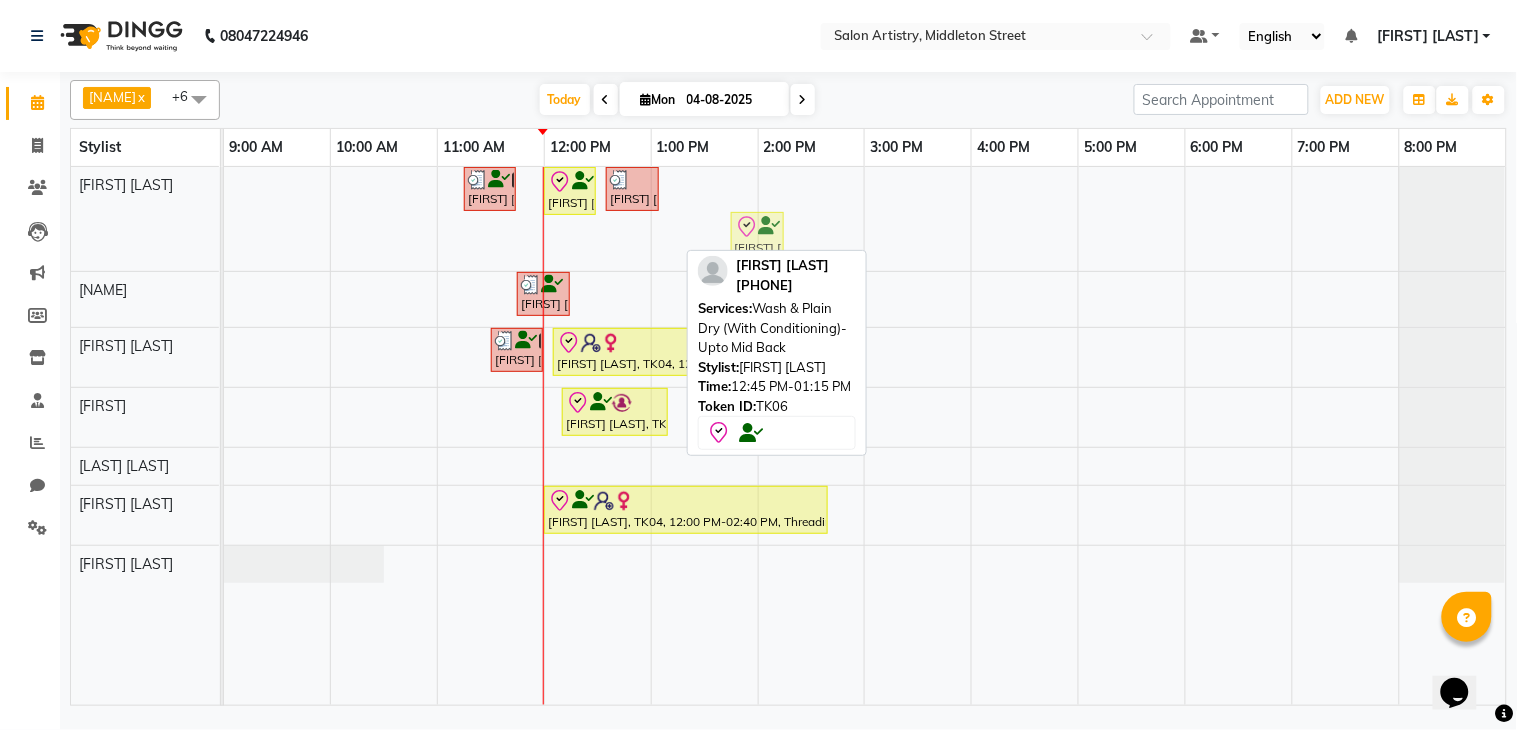 drag, startPoint x: 638, startPoint y: 236, endPoint x: 668, endPoint y: 236, distance: 30 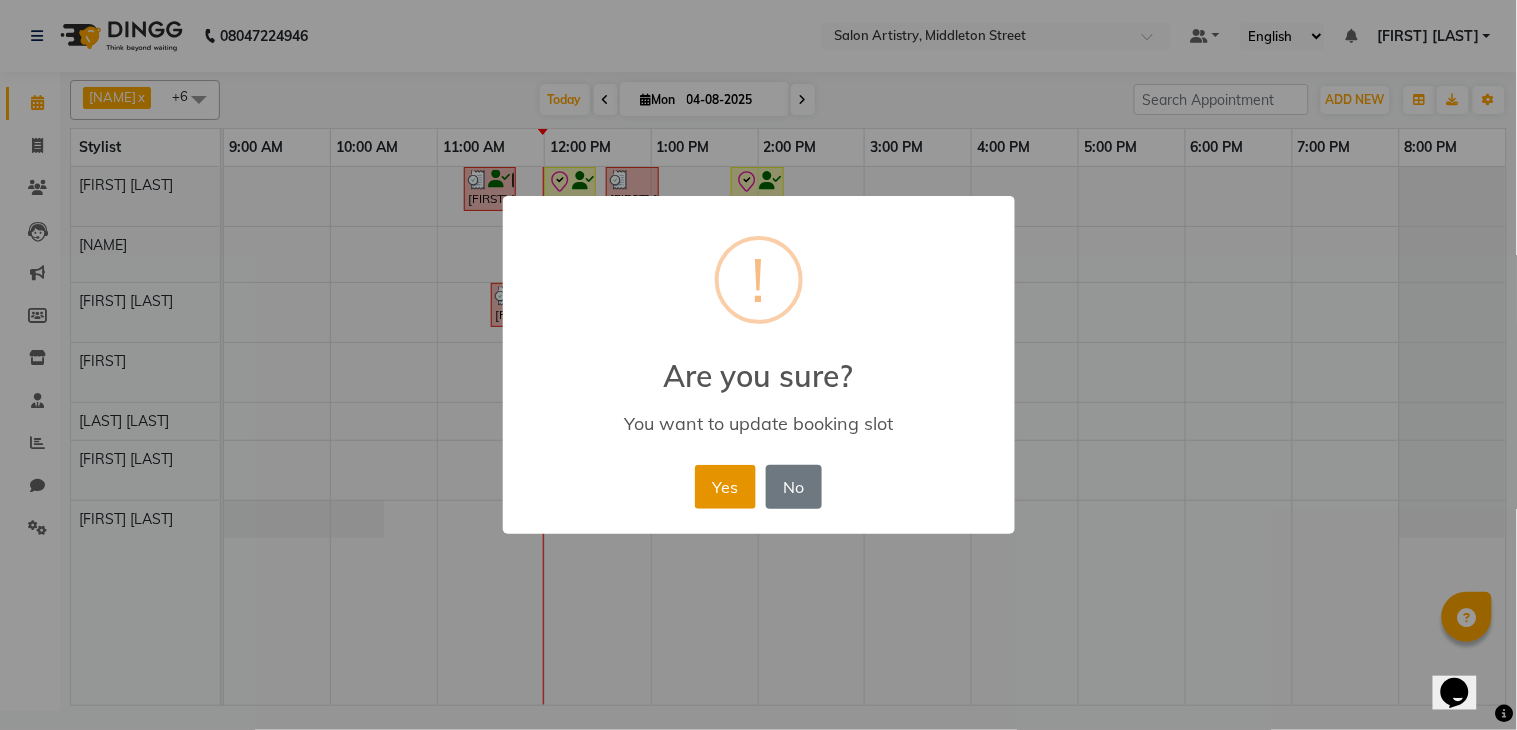 click on "Yes" at bounding box center (725, 487) 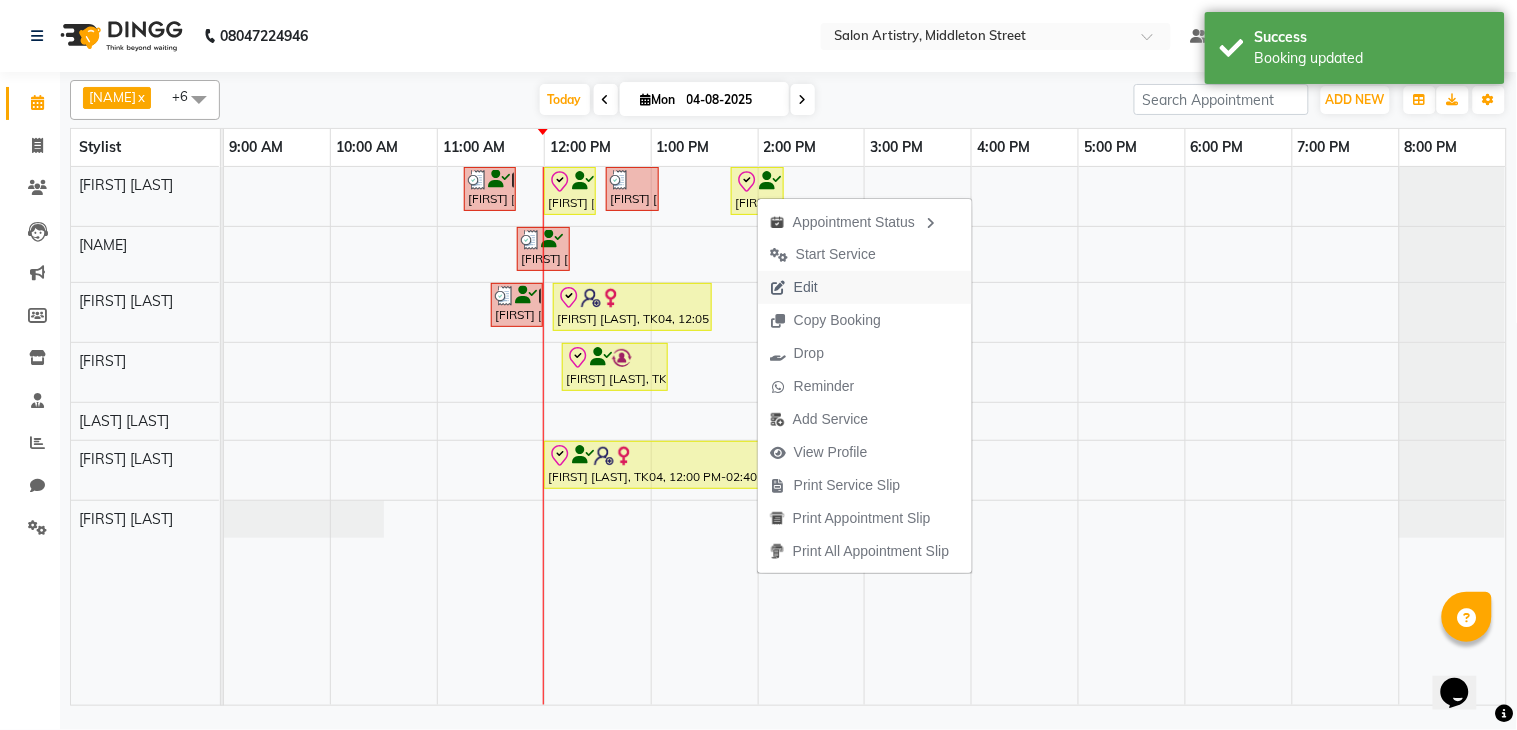 click on "Edit" at bounding box center [794, 287] 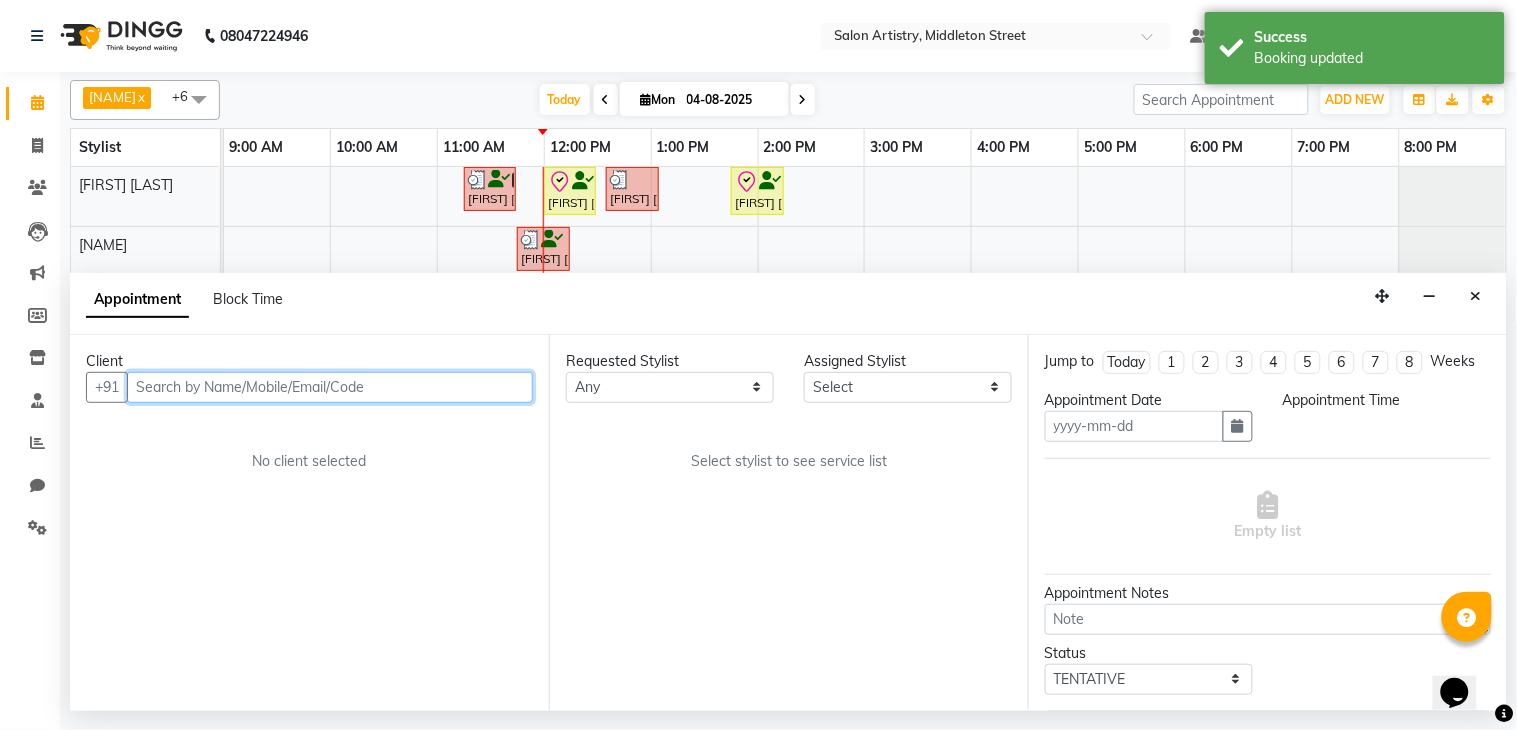 type on "04-08-2025" 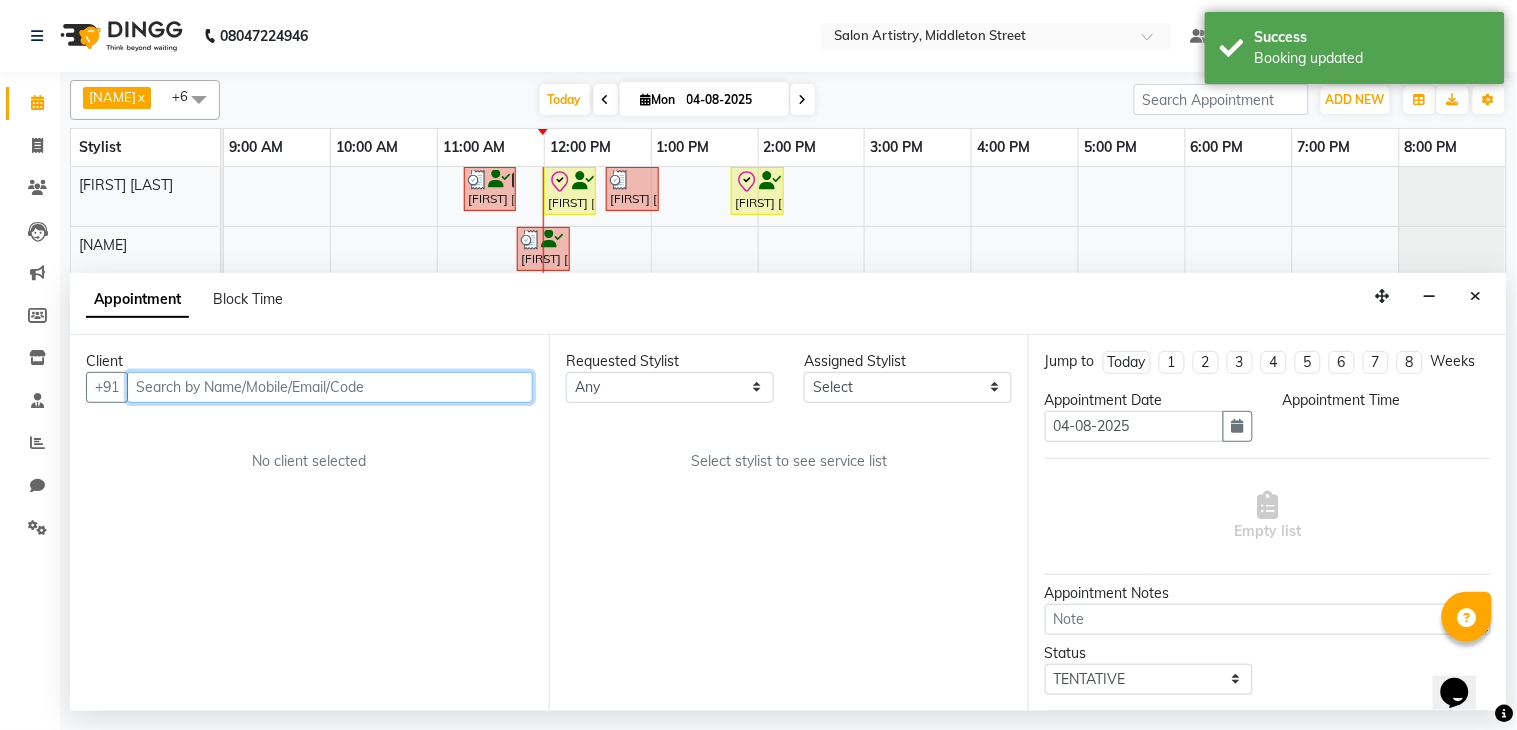 select on "check-in" 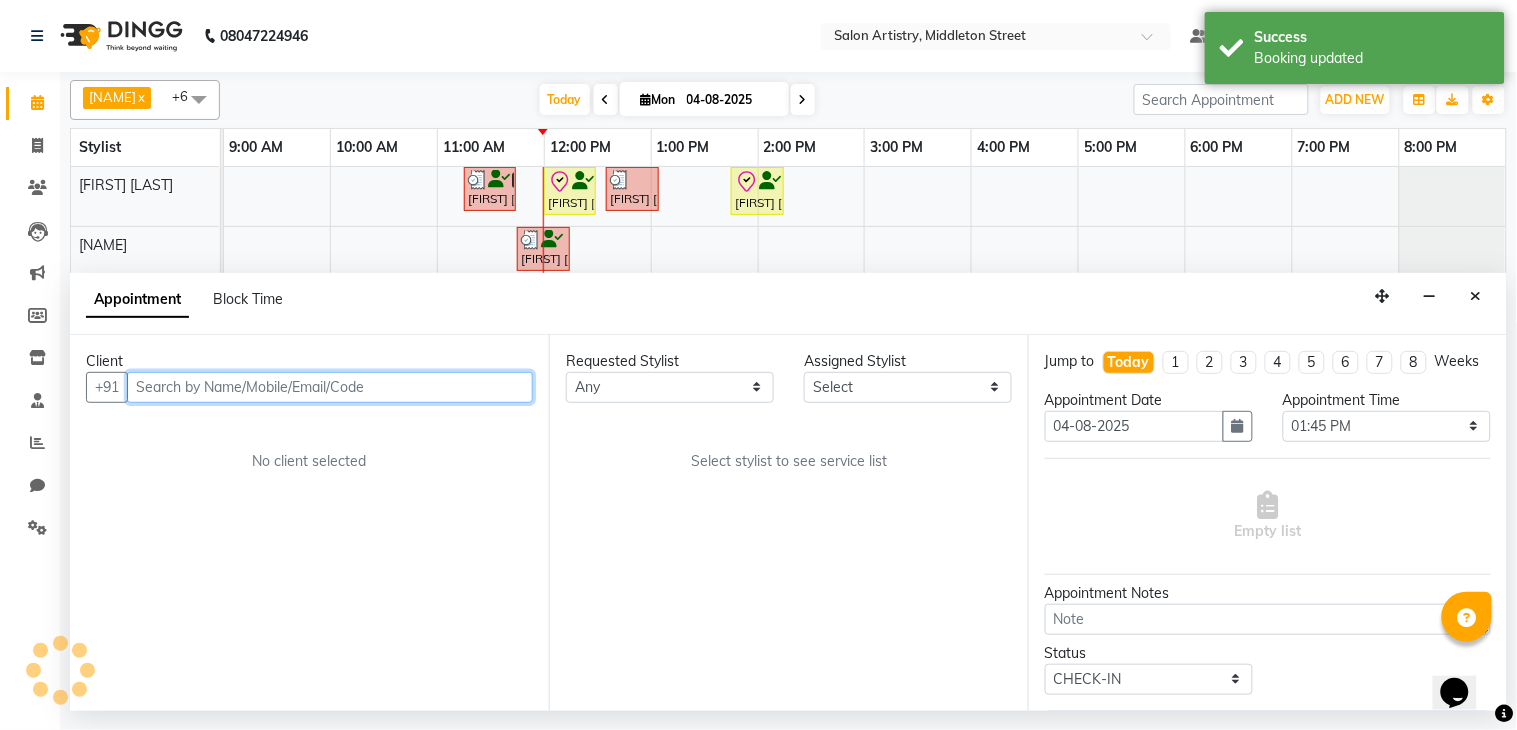 select on "79858" 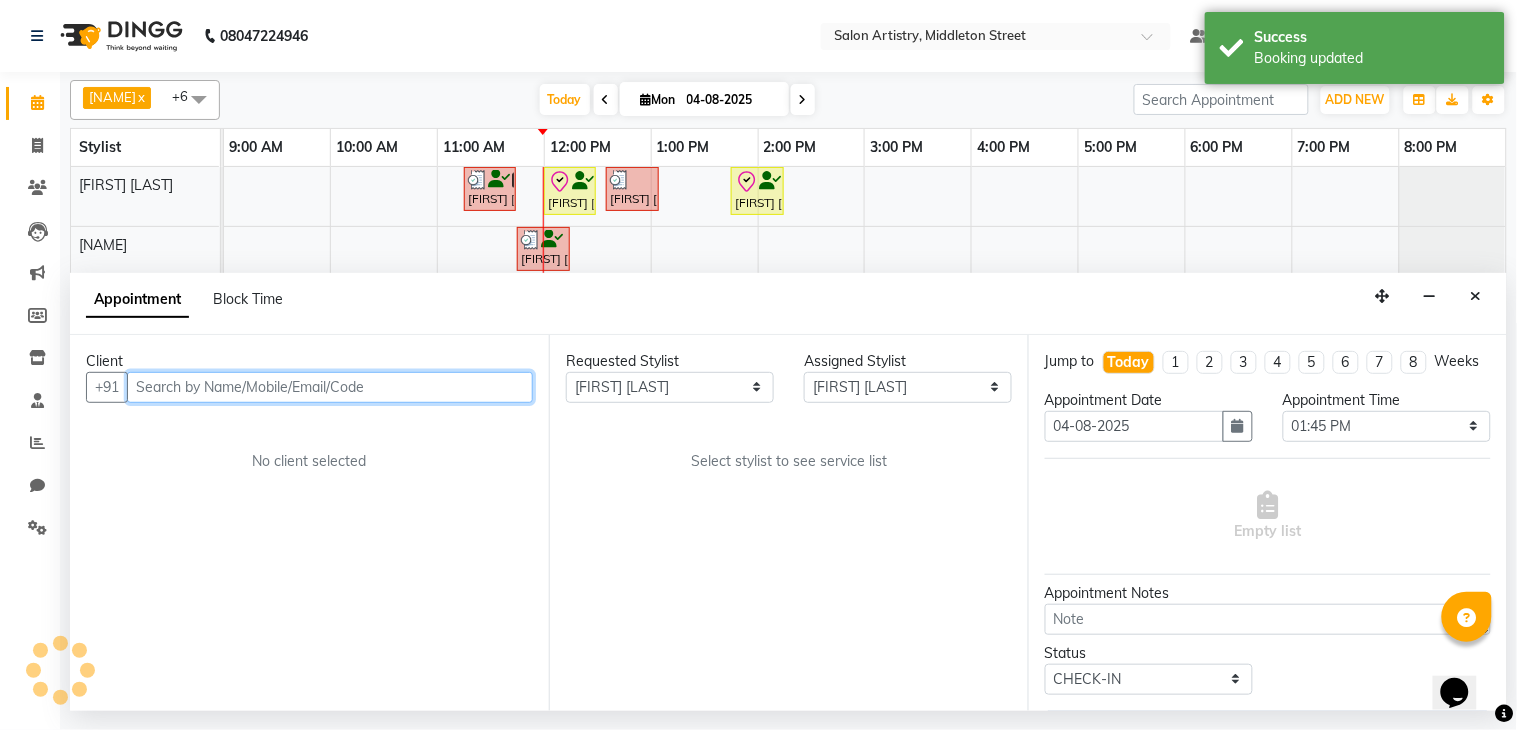 select on "4168" 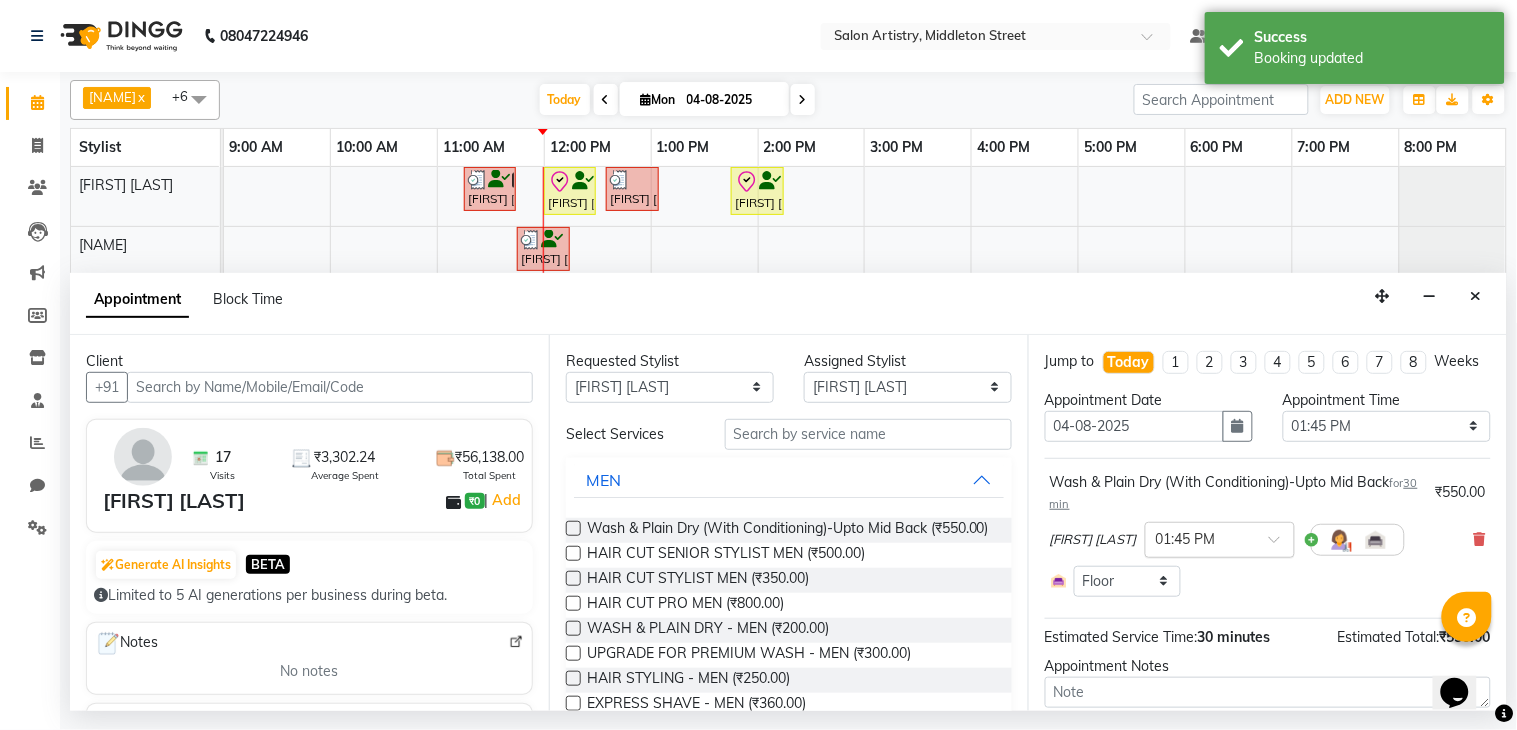 click at bounding box center [1200, 538] 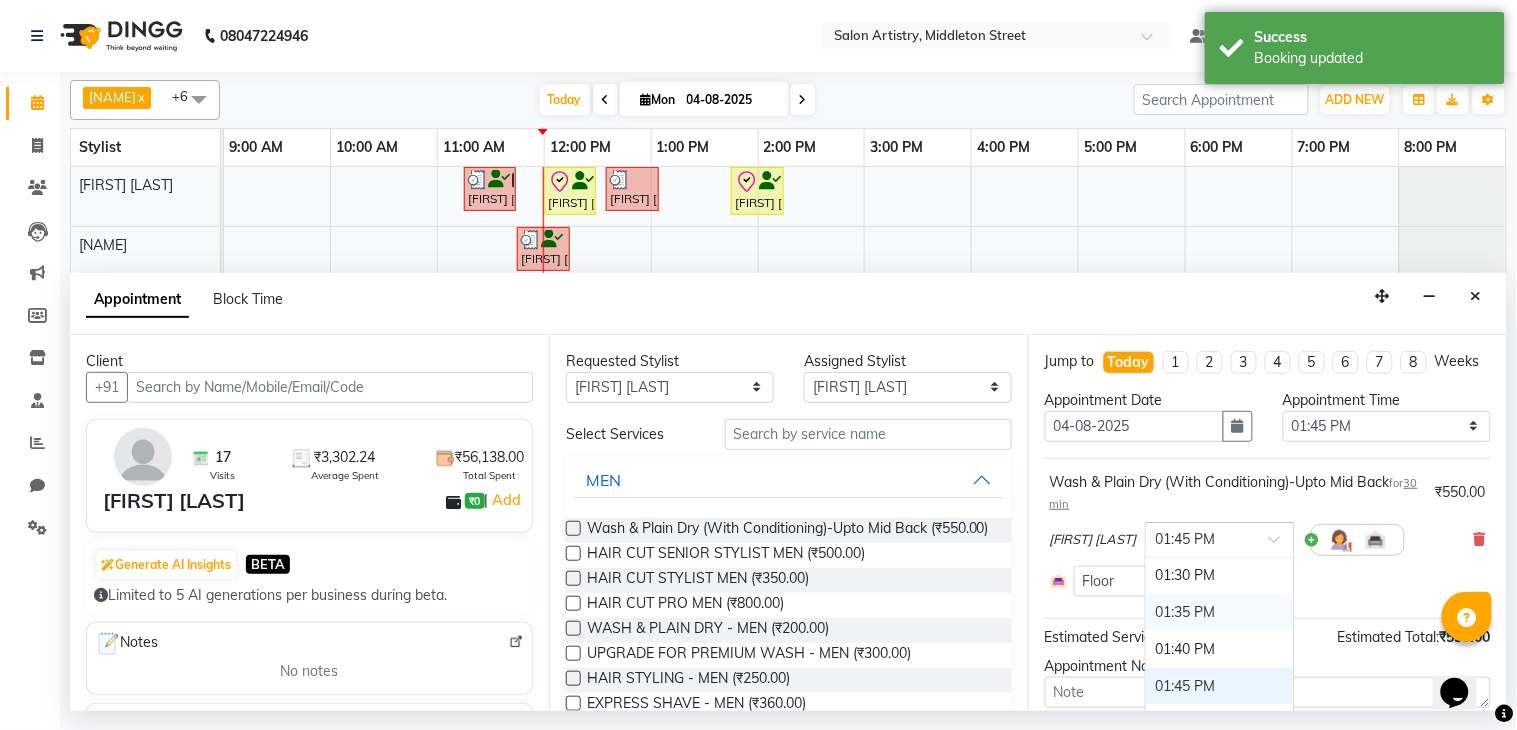 scroll, scrollTop: 1368, scrollLeft: 0, axis: vertical 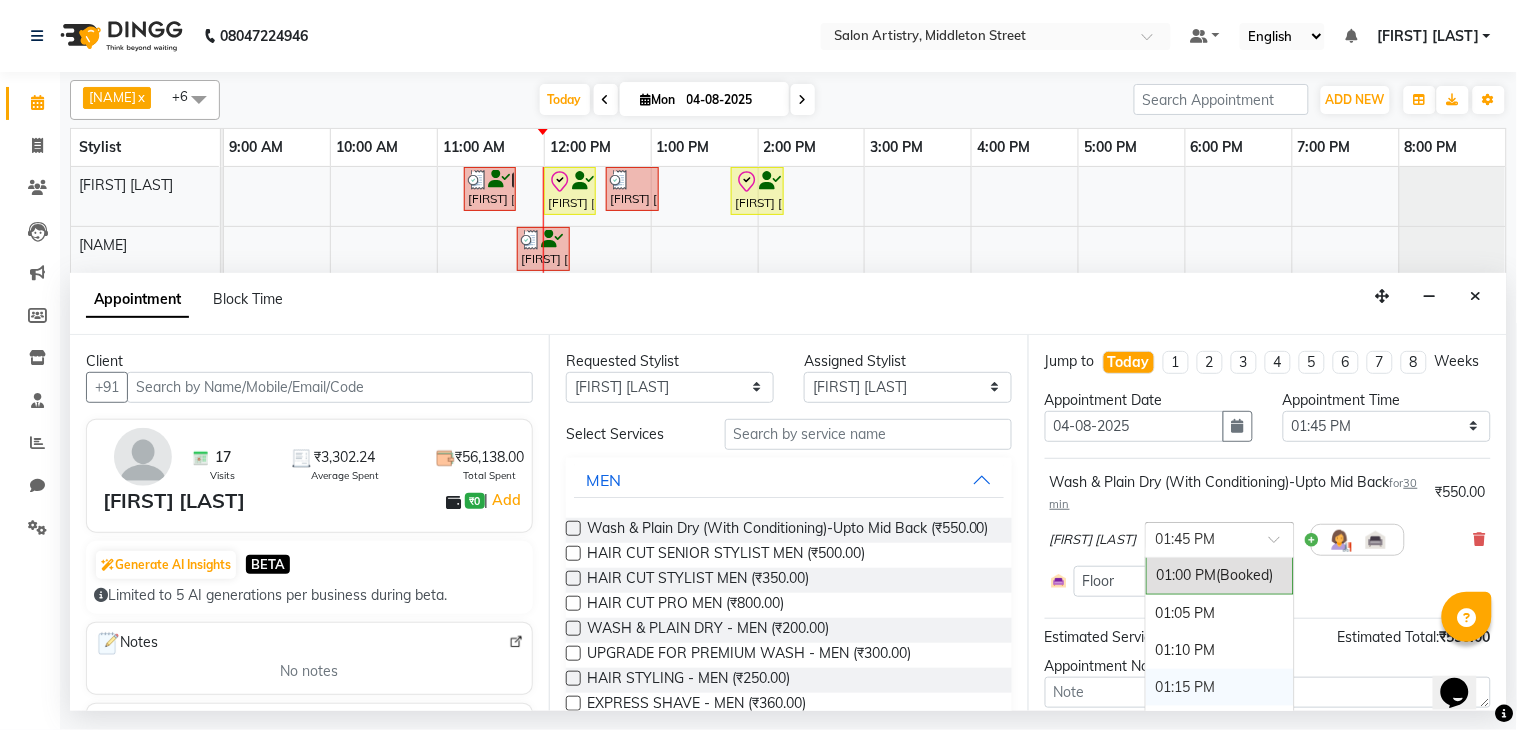 click on "01:15 PM" at bounding box center (1220, 687) 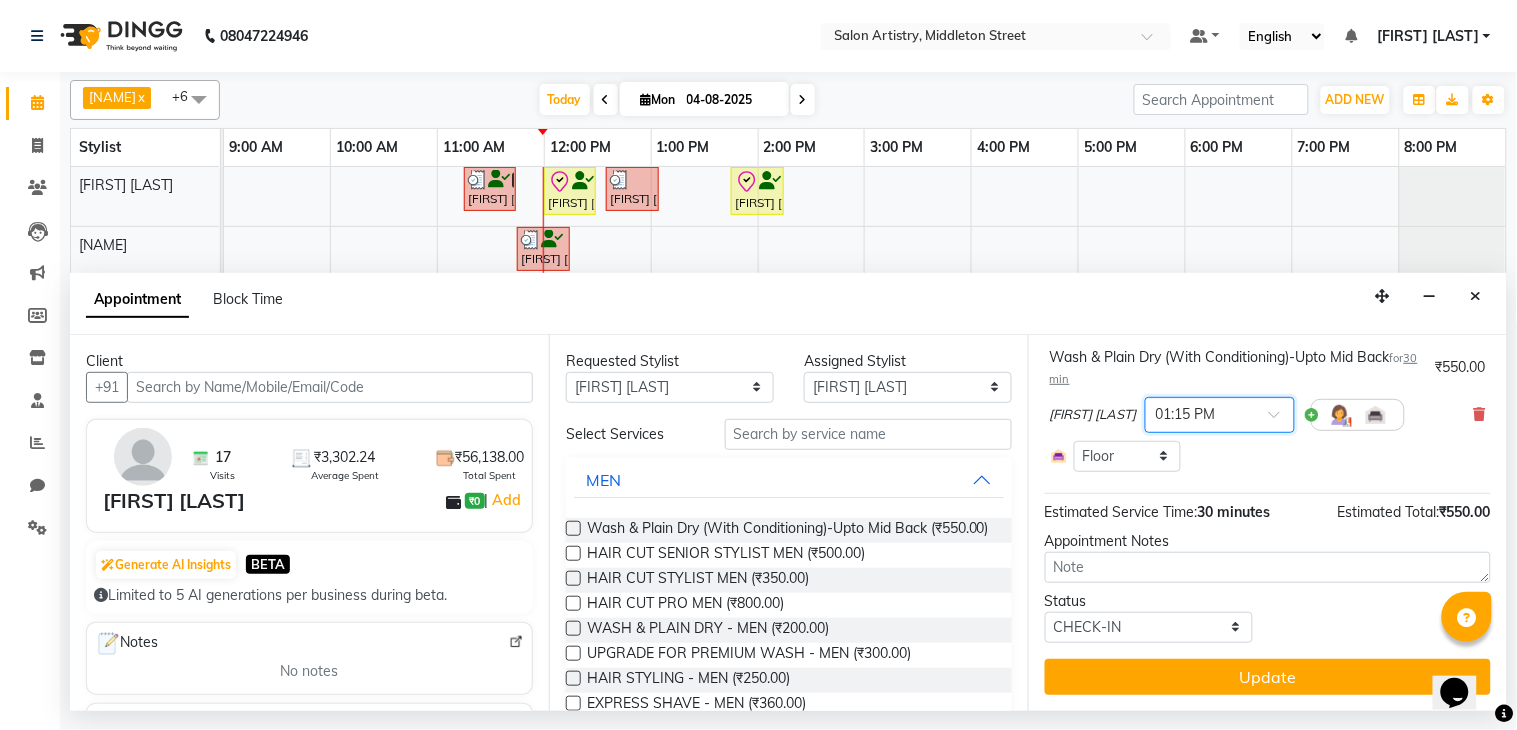 scroll, scrollTop: 144, scrollLeft: 0, axis: vertical 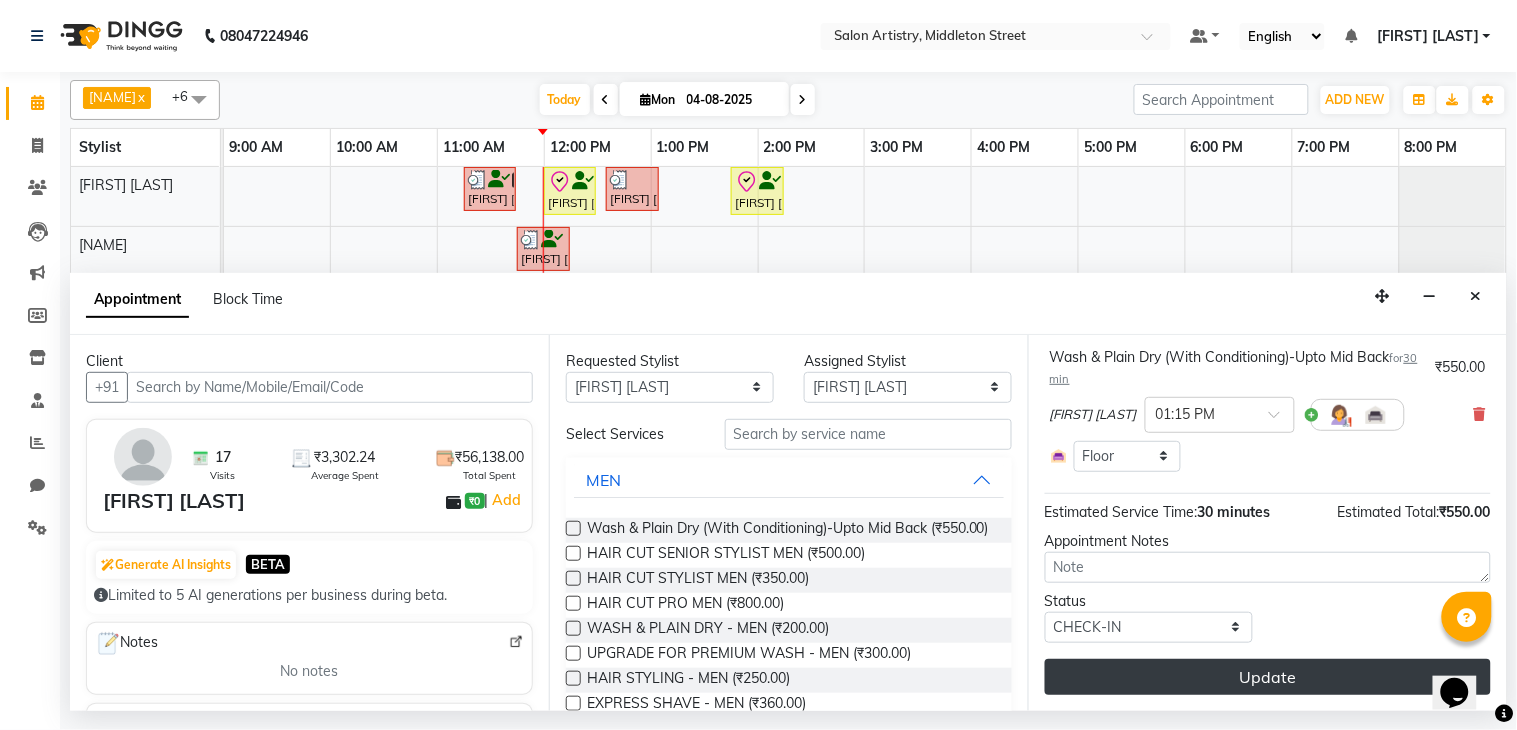 click on "Update" at bounding box center (1268, 677) 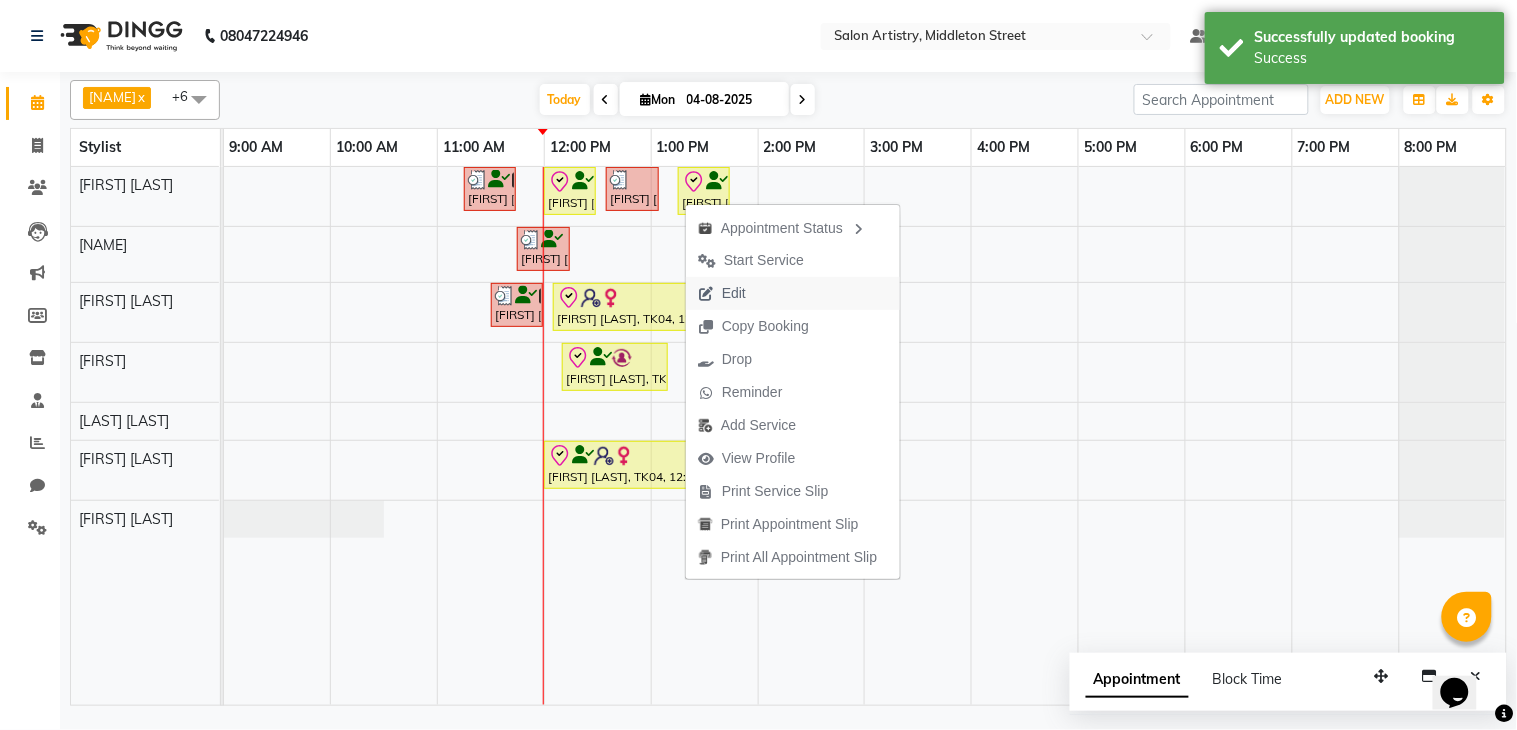 click on "Edit" at bounding box center [734, 293] 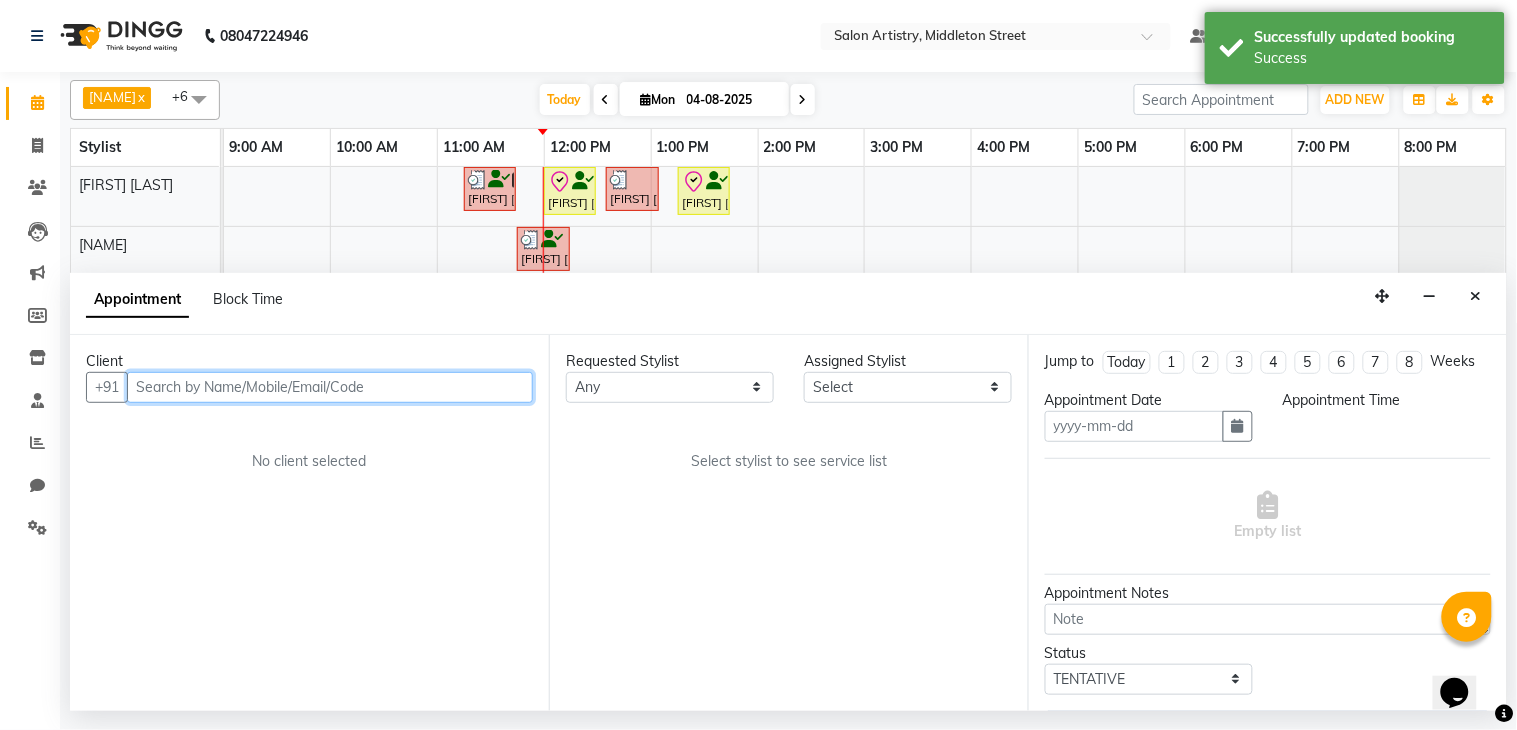 type on "04-08-2025" 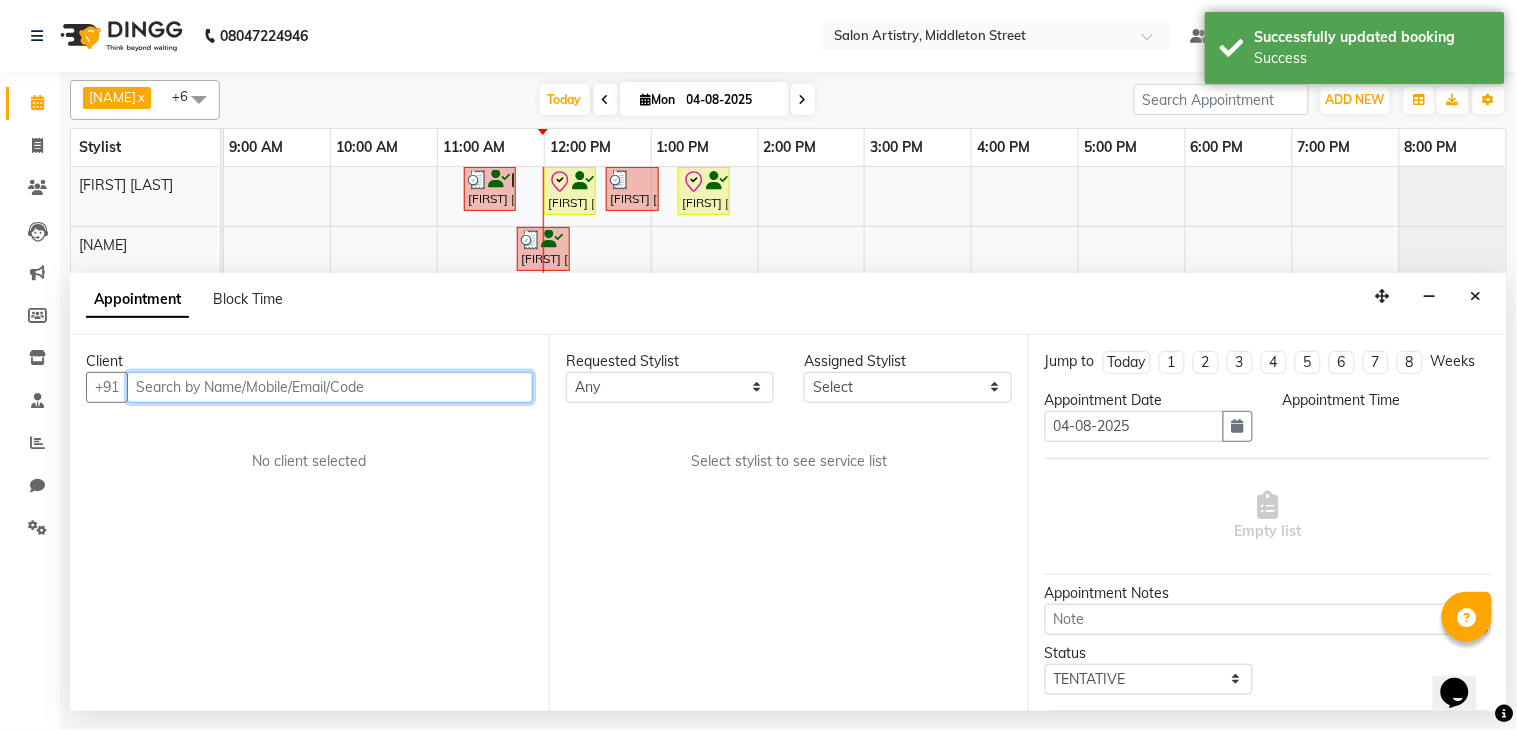 select on "check-in" 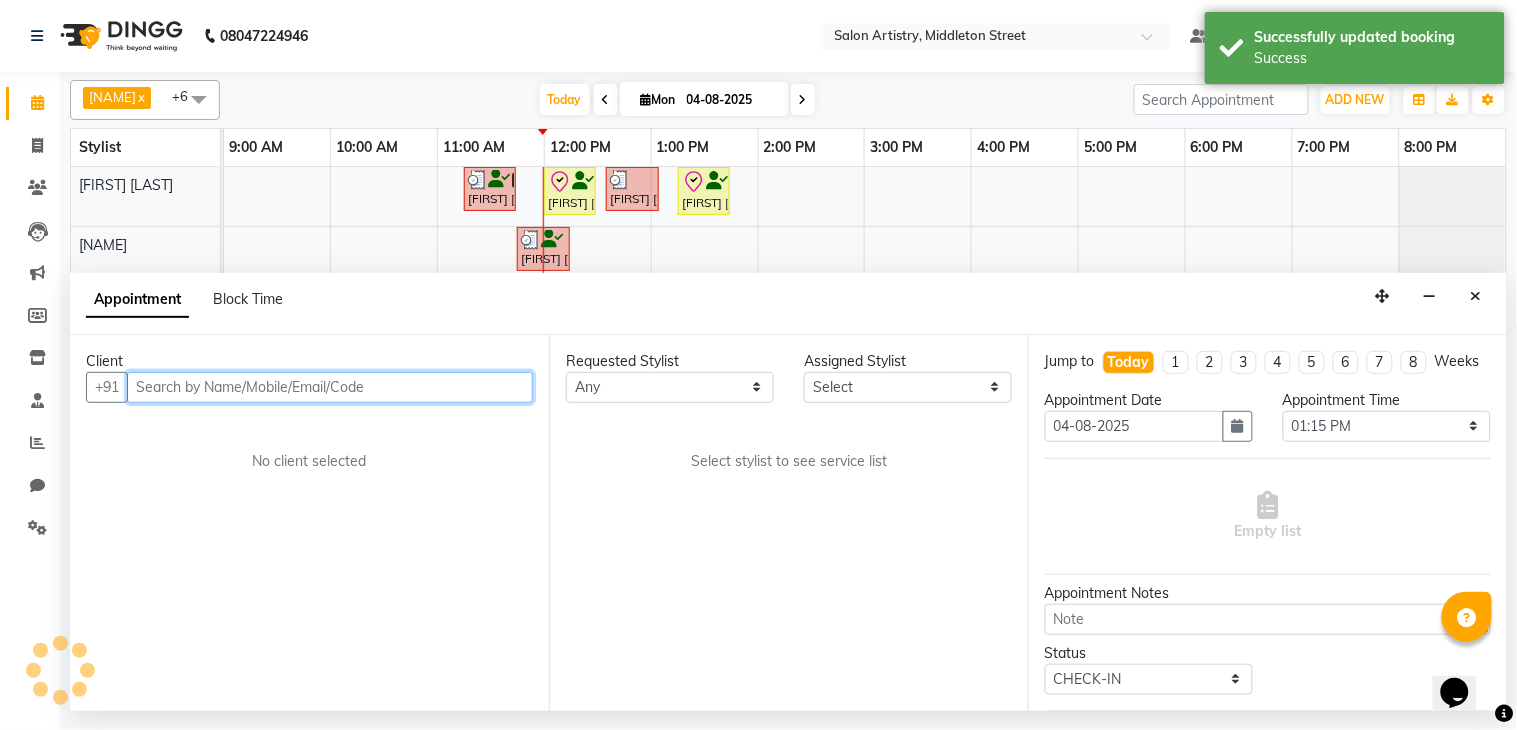 select on "79858" 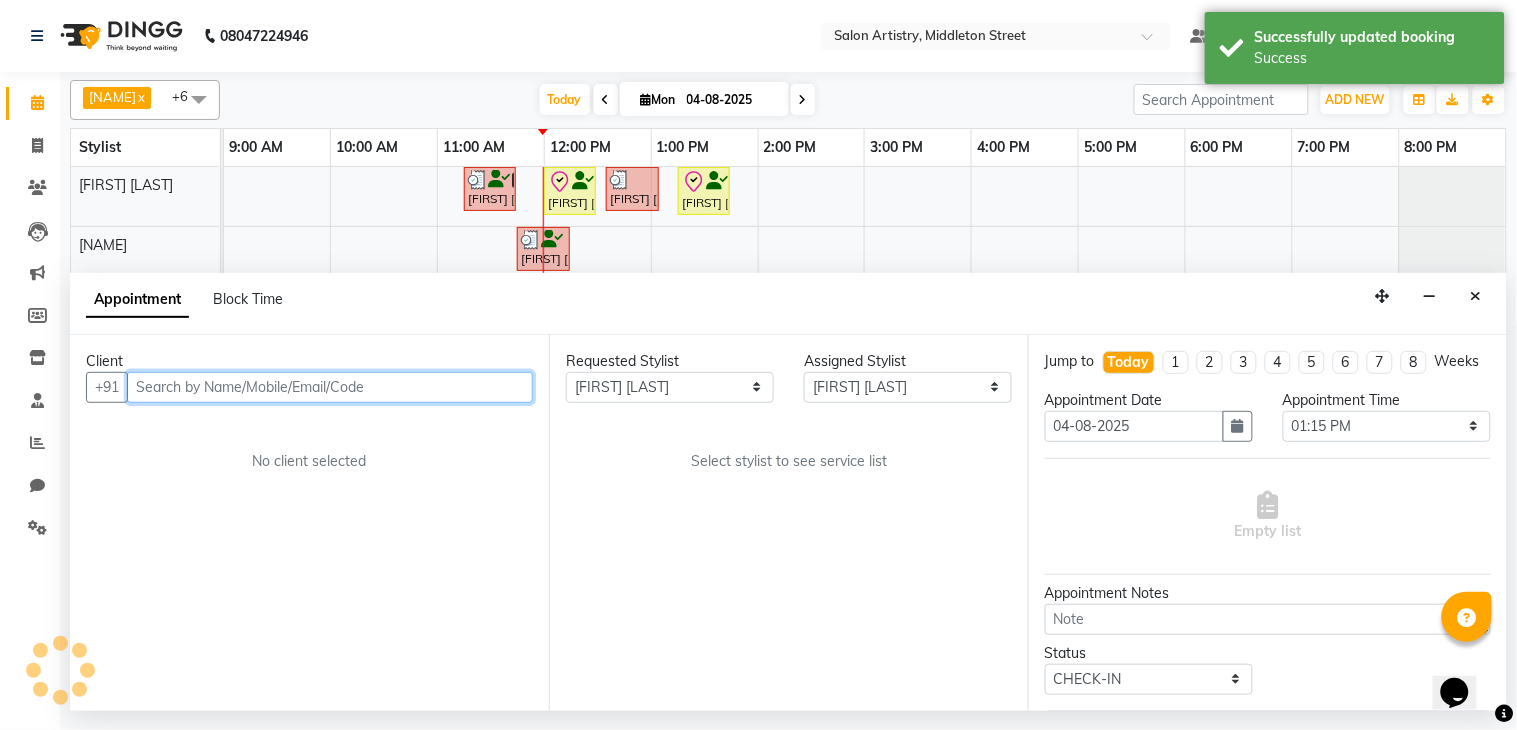 select on "4168" 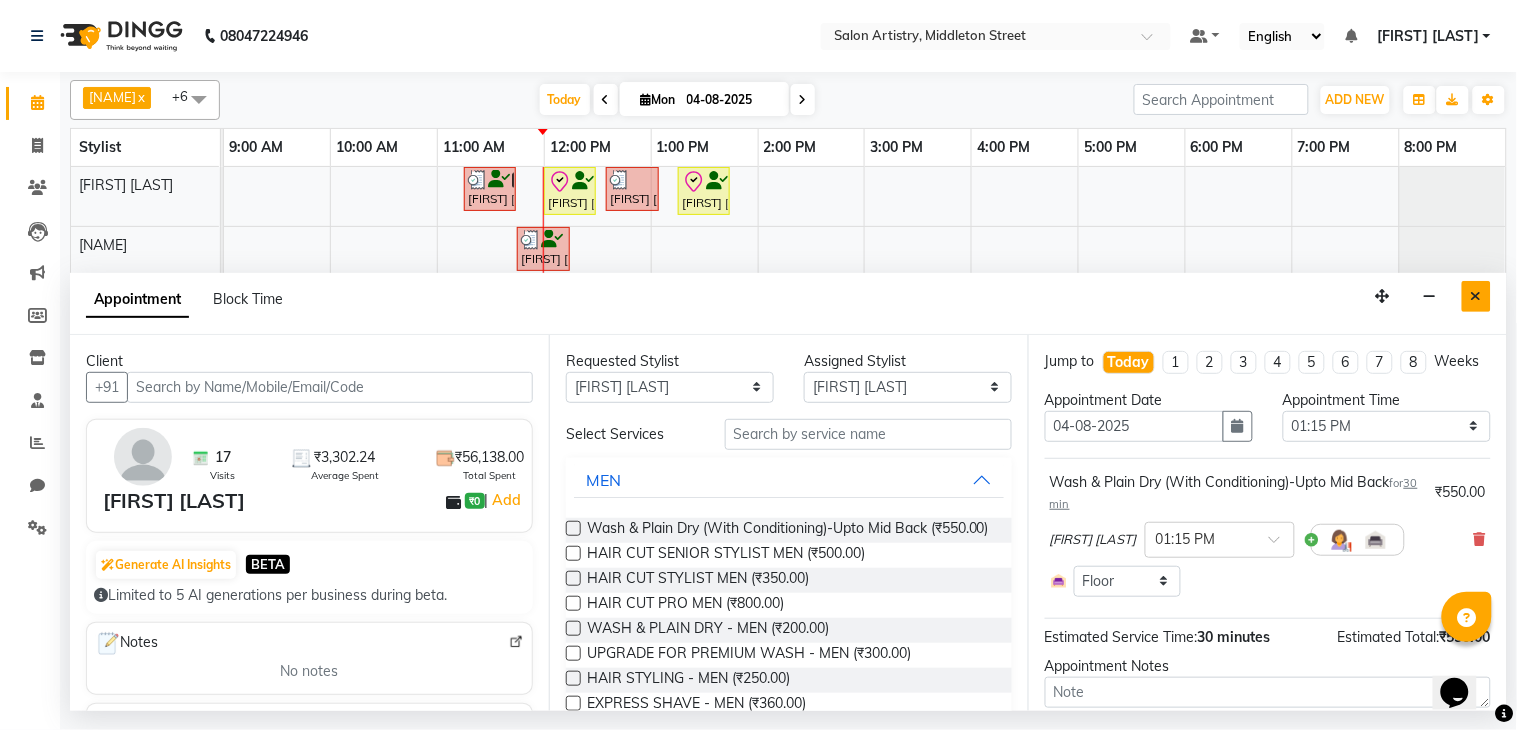 click at bounding box center [1476, 296] 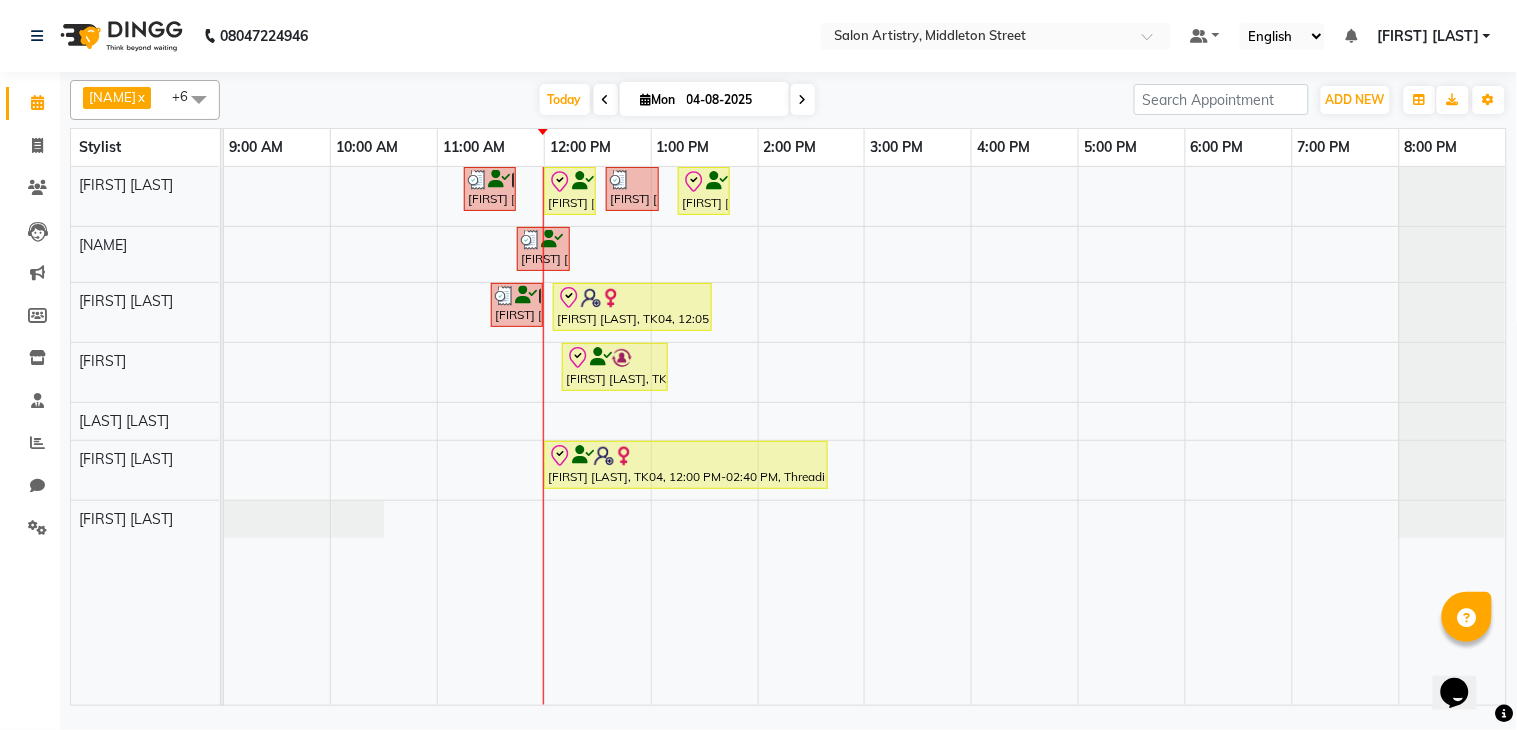 click on "04-08-2025" at bounding box center (731, 100) 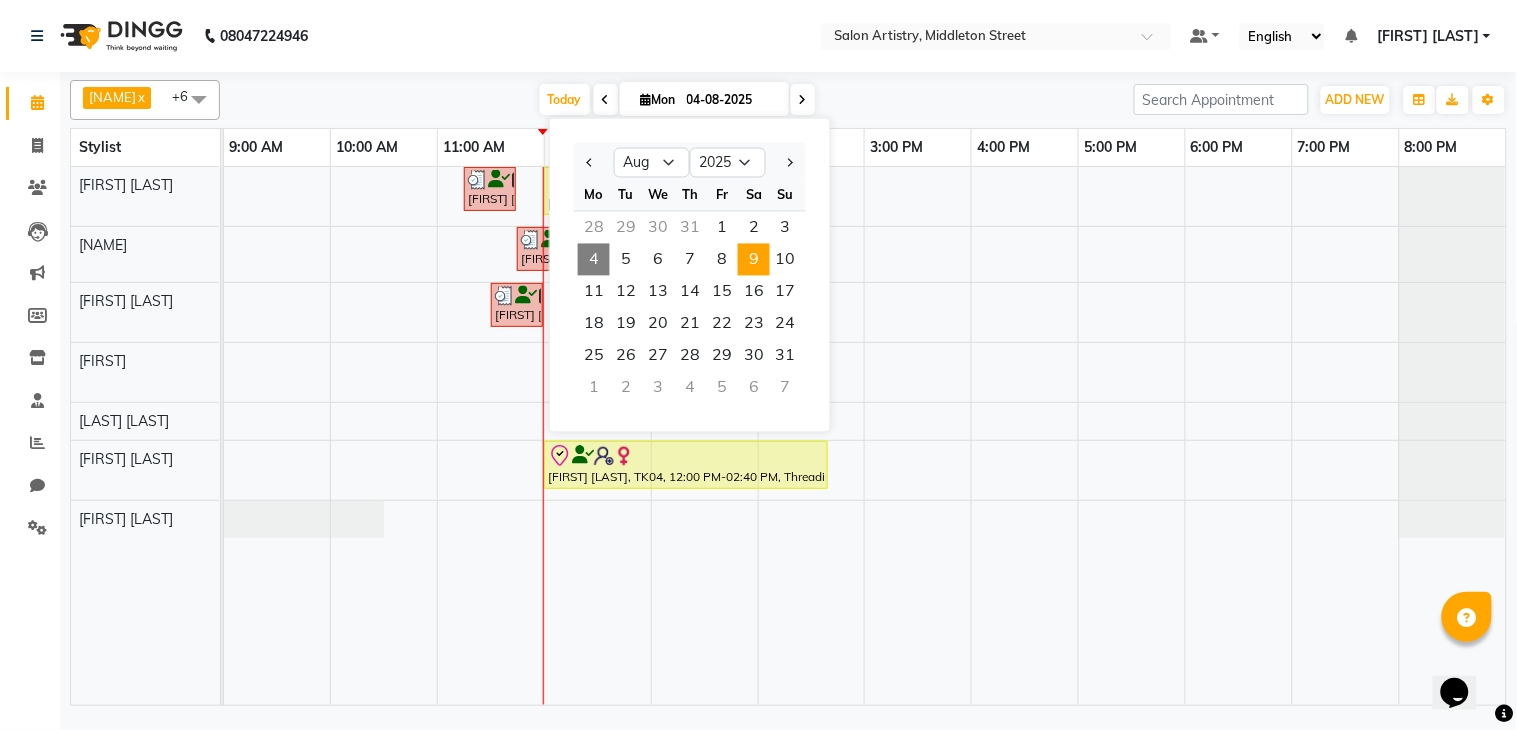 click on "9" at bounding box center (754, 260) 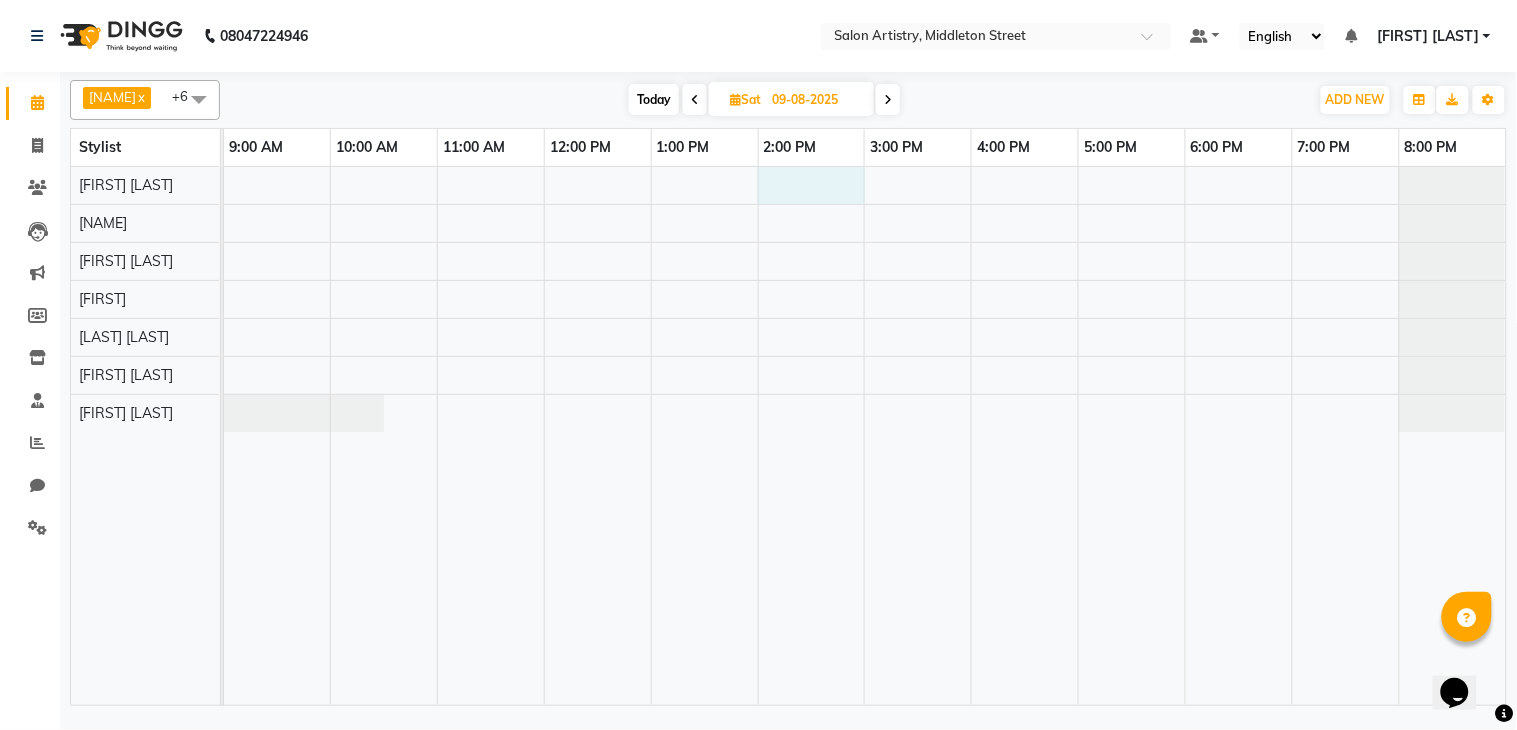 click at bounding box center [865, 436] 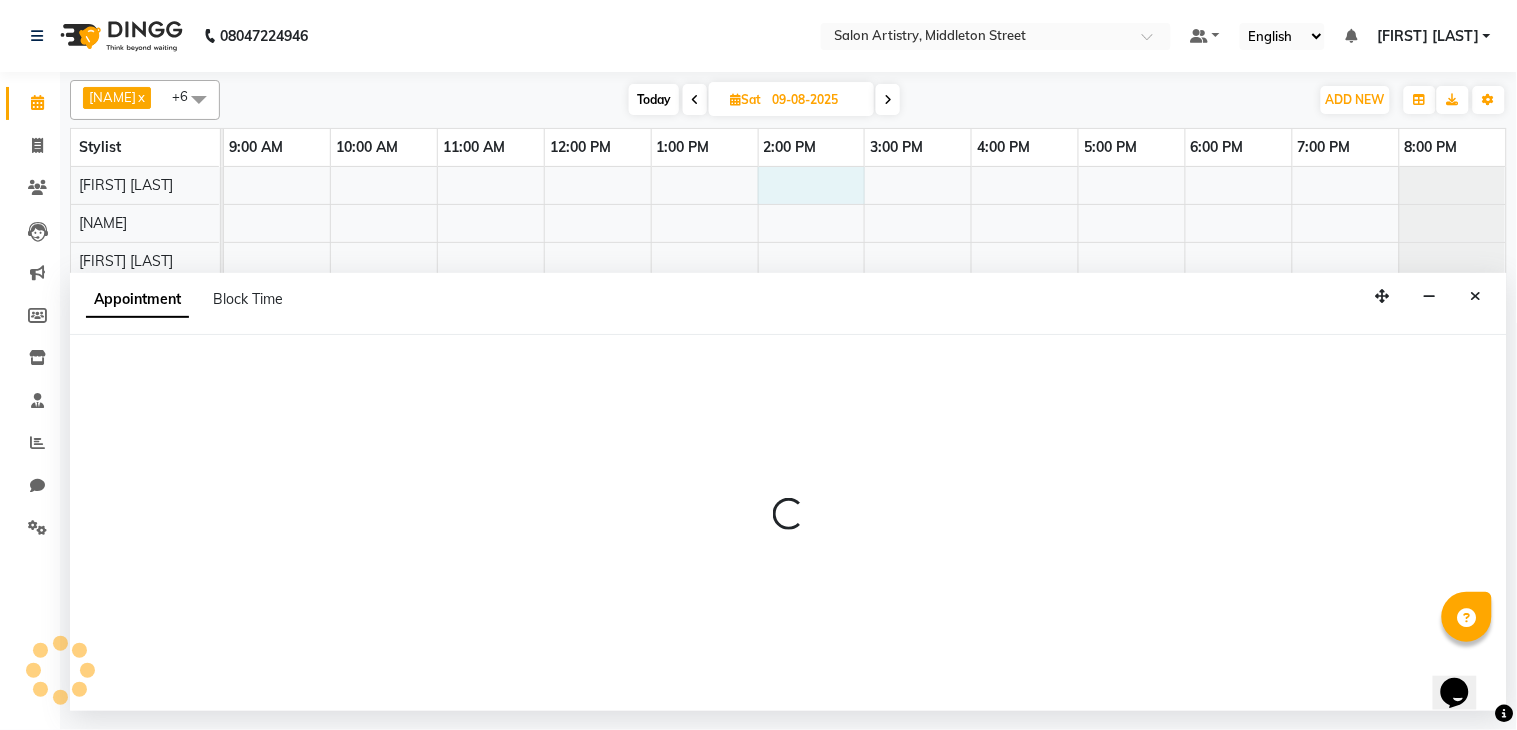 select on "79858" 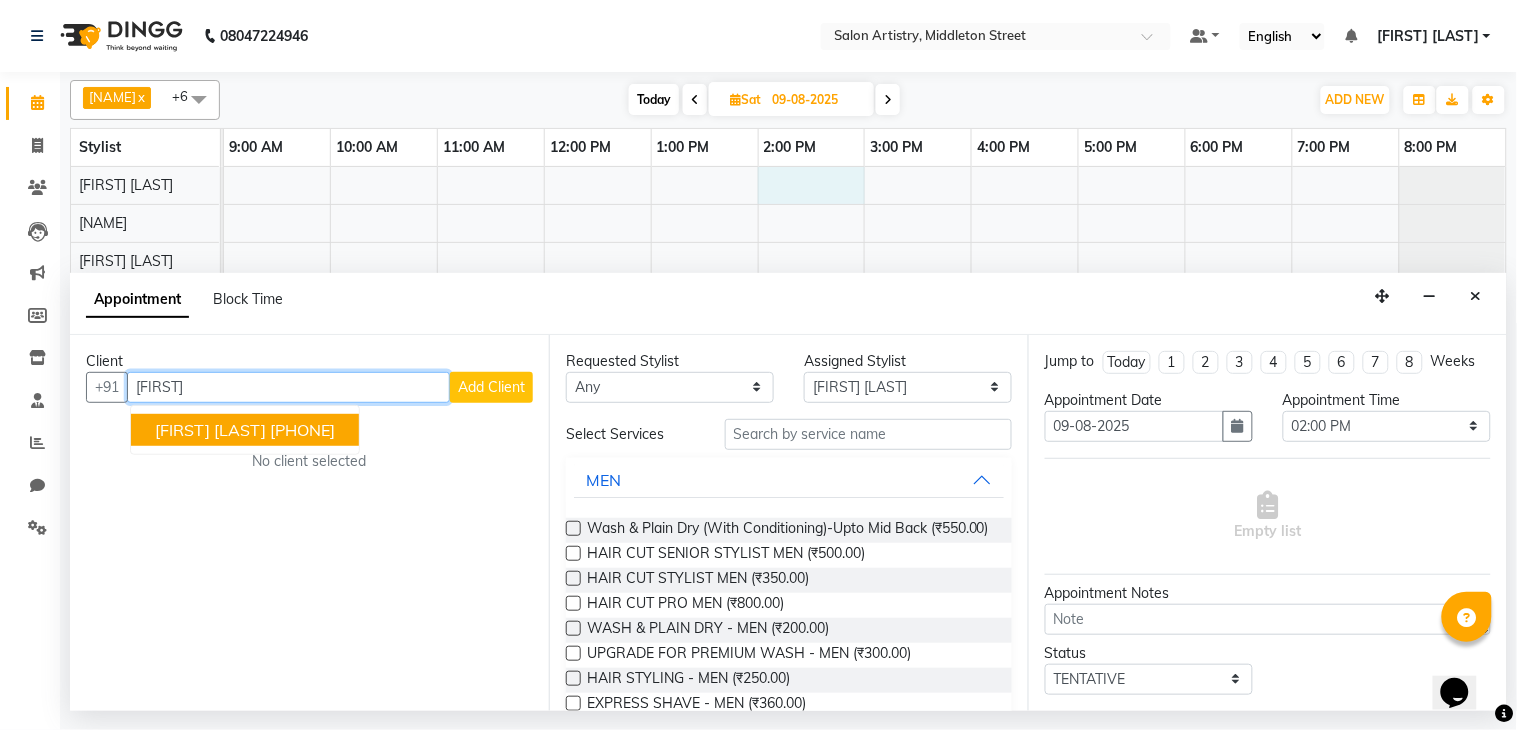 click on "[FIRST] [LAST]" at bounding box center [210, 430] 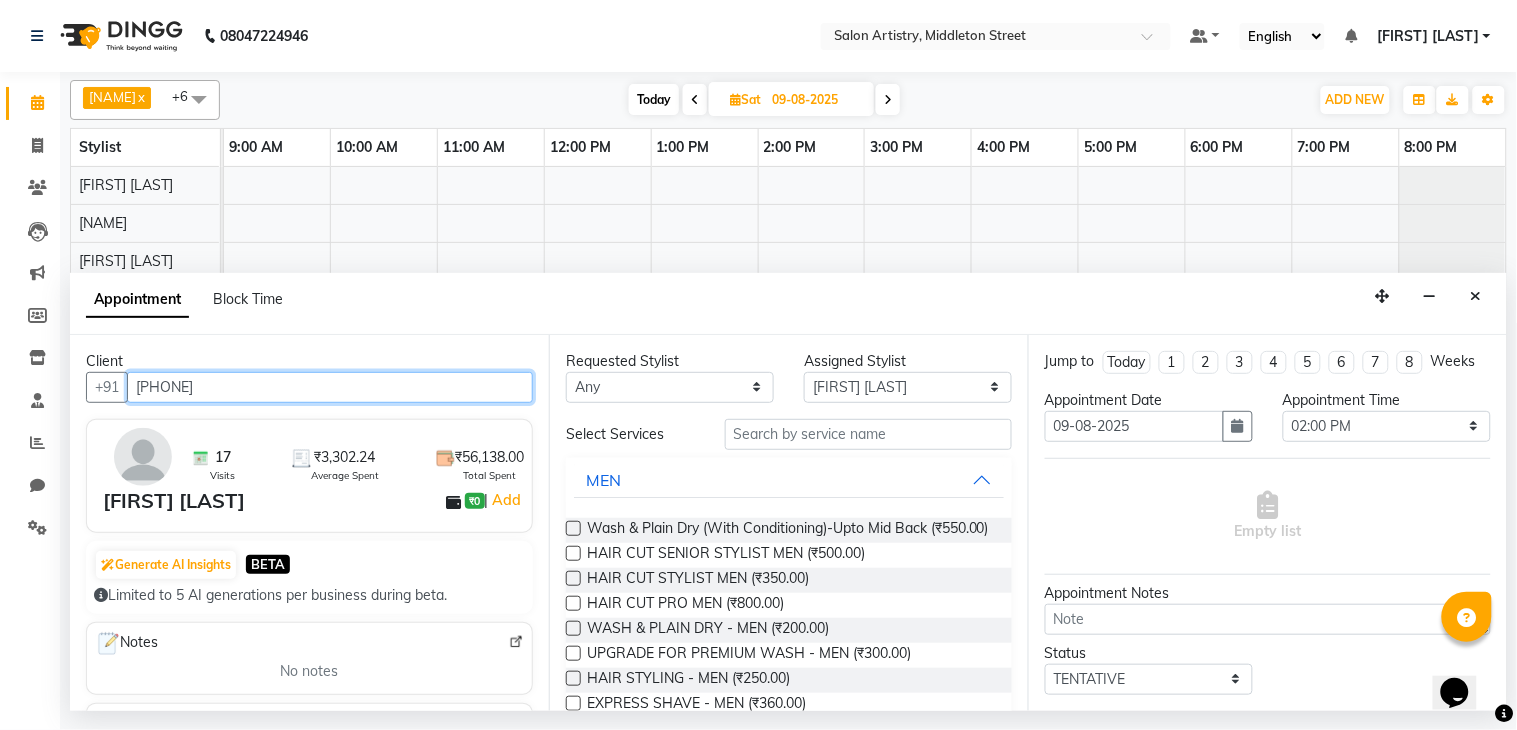 type on "[PHONE]" 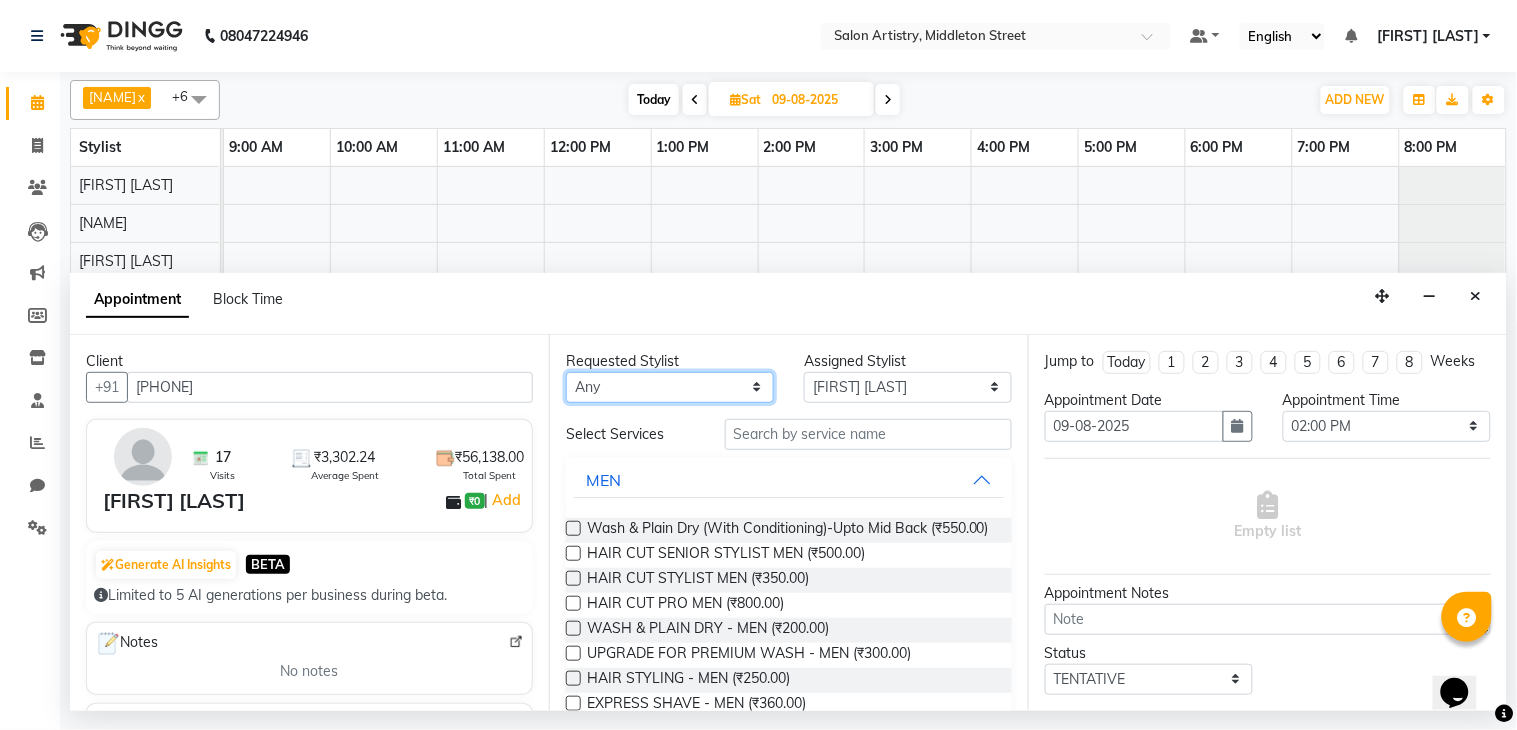 click on "Any Anupriya Ghosh Iqbal Ahmed Irshad Khan Mannu Kumar Gupta Mekhla Bhattacharya Minika Das Puja Debnath Reception Rekha Singh Ricky Das Rony Das Sangeeta Lodh Sharfaraz Ata Waris Simmy Rai Tapasi" at bounding box center (670, 387) 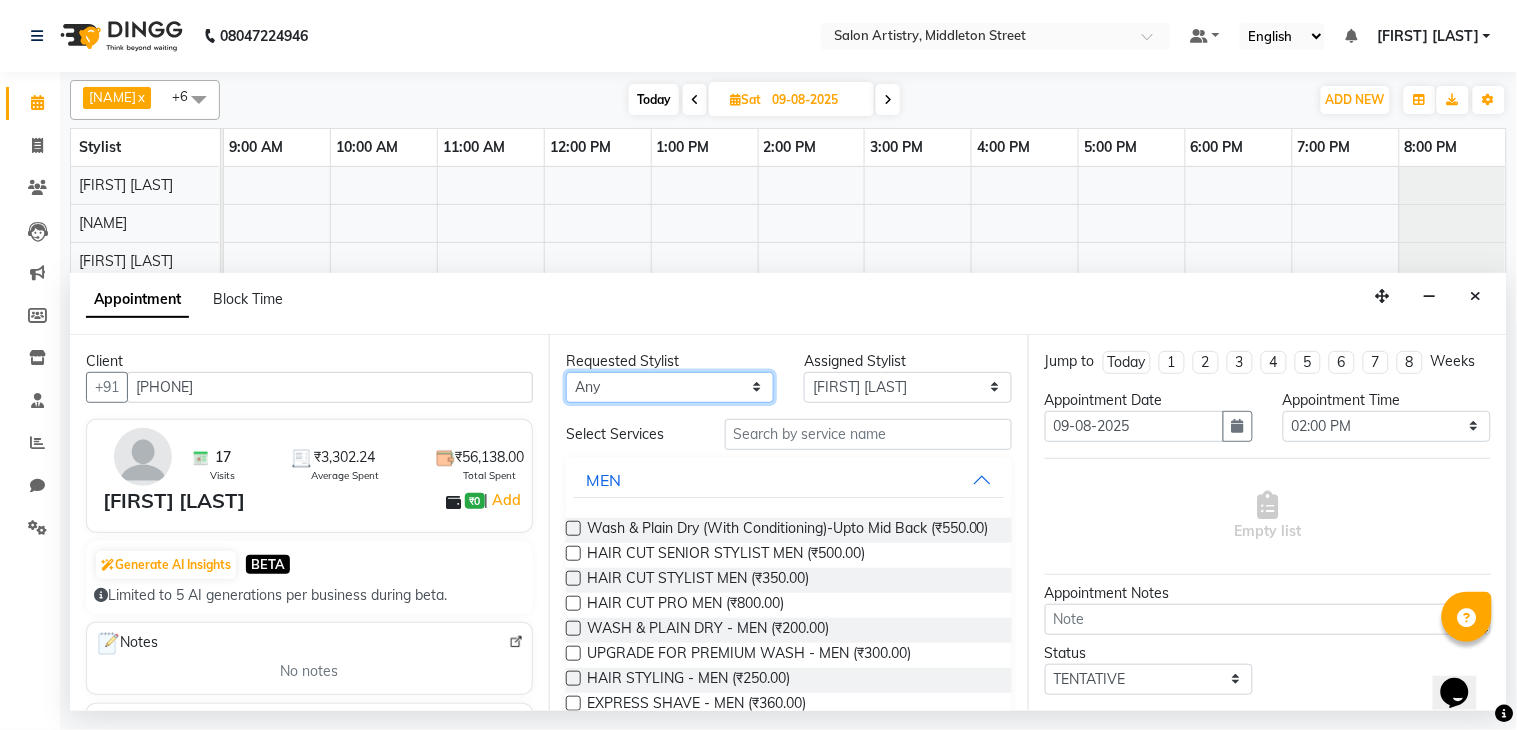select on "79858" 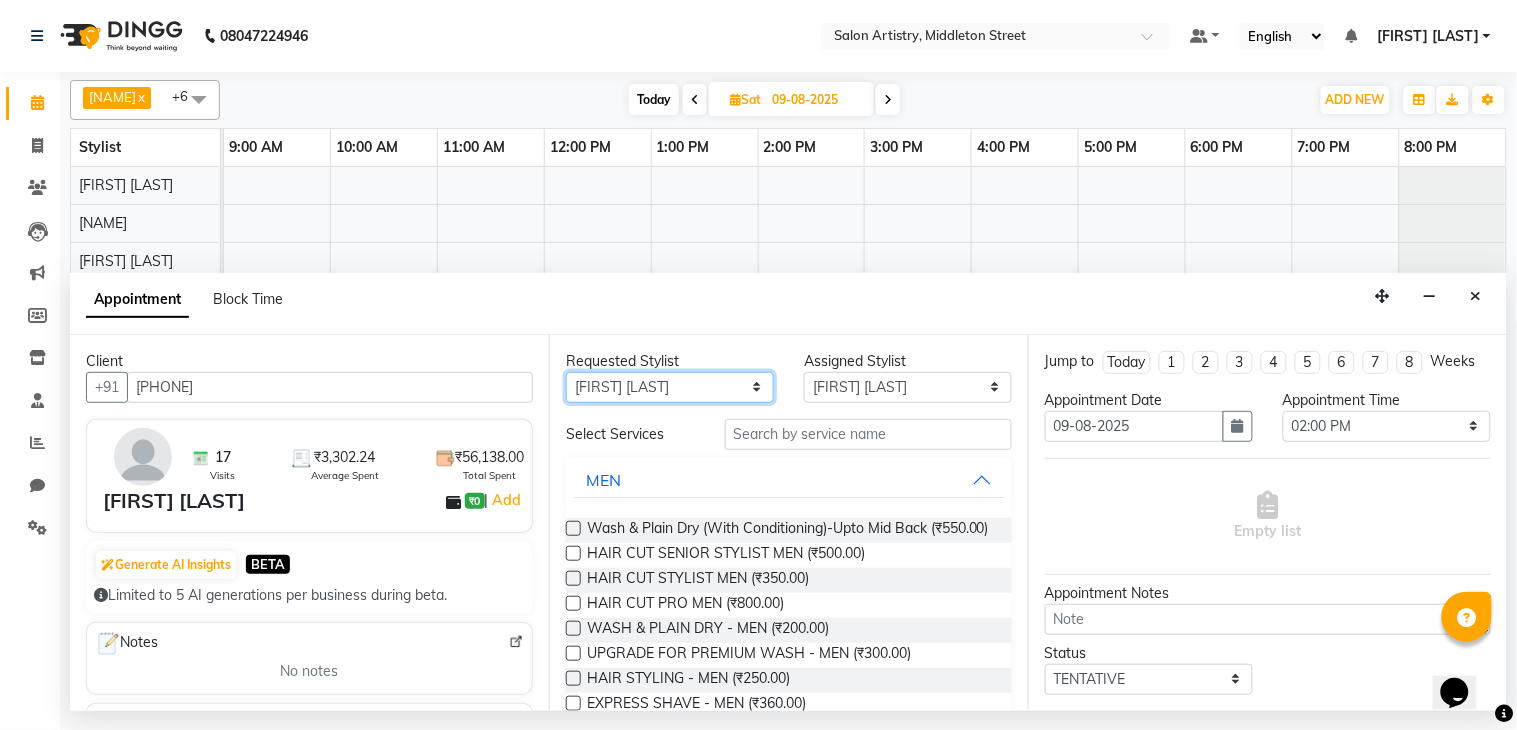 click on "Any Anupriya Ghosh Iqbal Ahmed Irshad Khan Mannu Kumar Gupta Mekhla Bhattacharya Minika Das Puja Debnath Reception Rekha Singh Ricky Das Rony Das Sangeeta Lodh Sharfaraz Ata Waris Simmy Rai Tapasi" at bounding box center (670, 387) 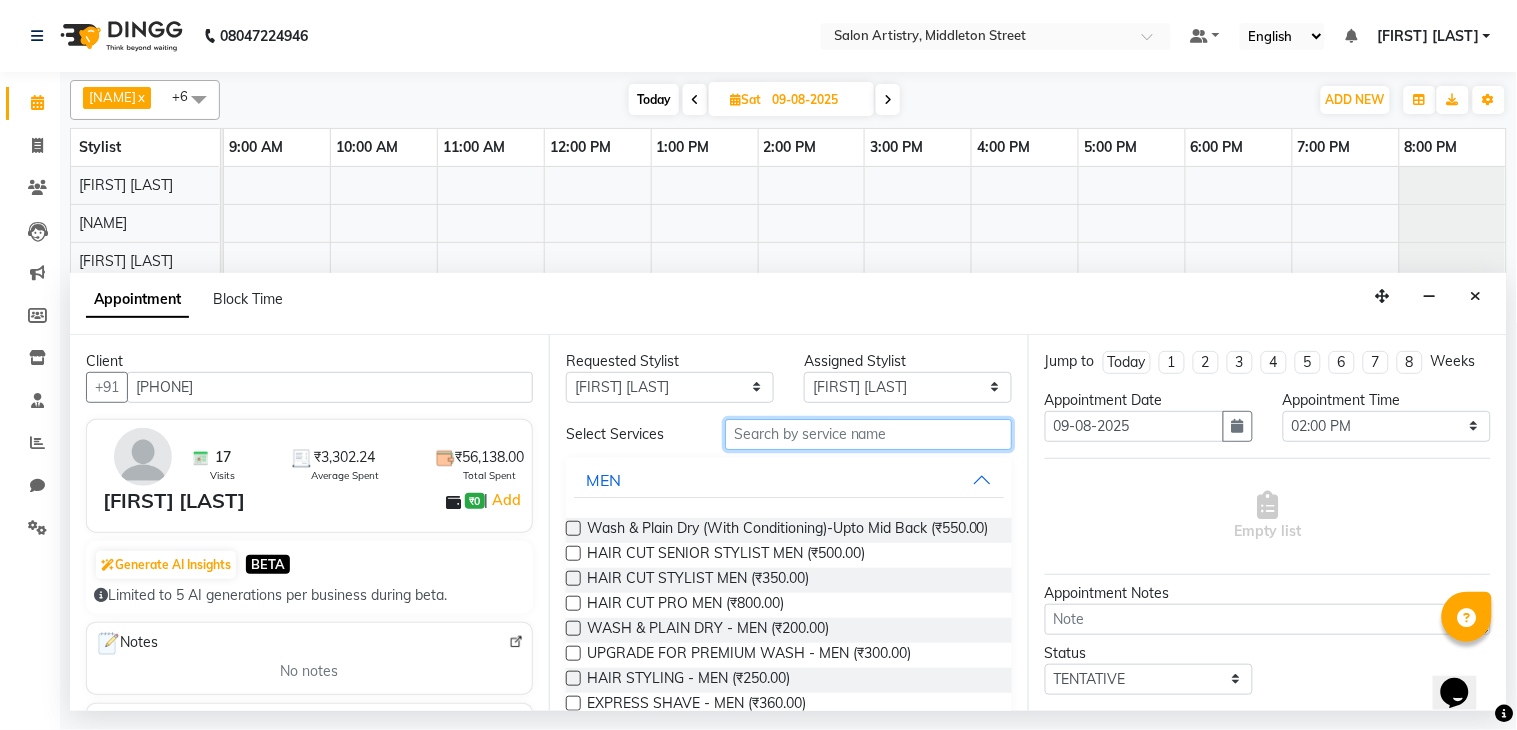click at bounding box center [868, 434] 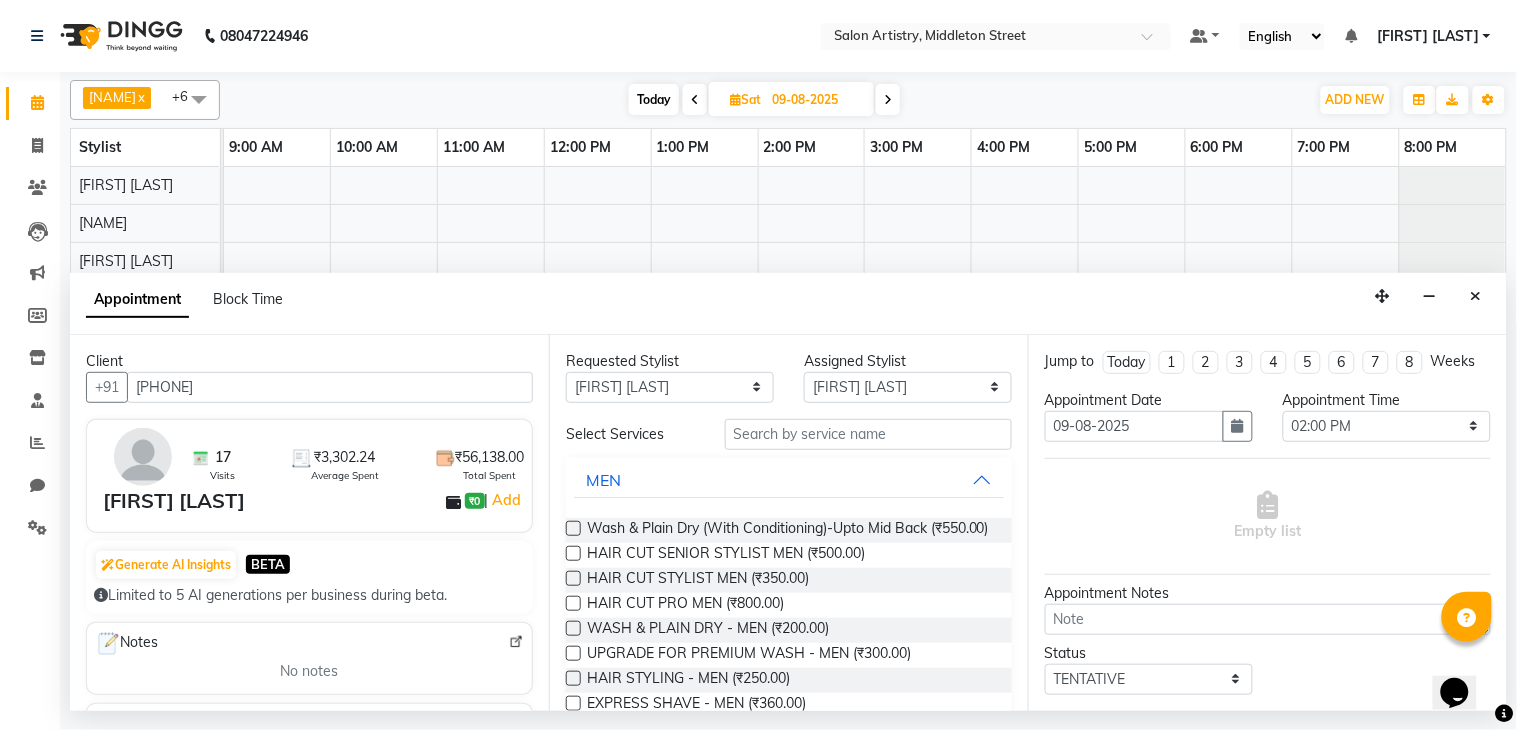 click at bounding box center (573, 528) 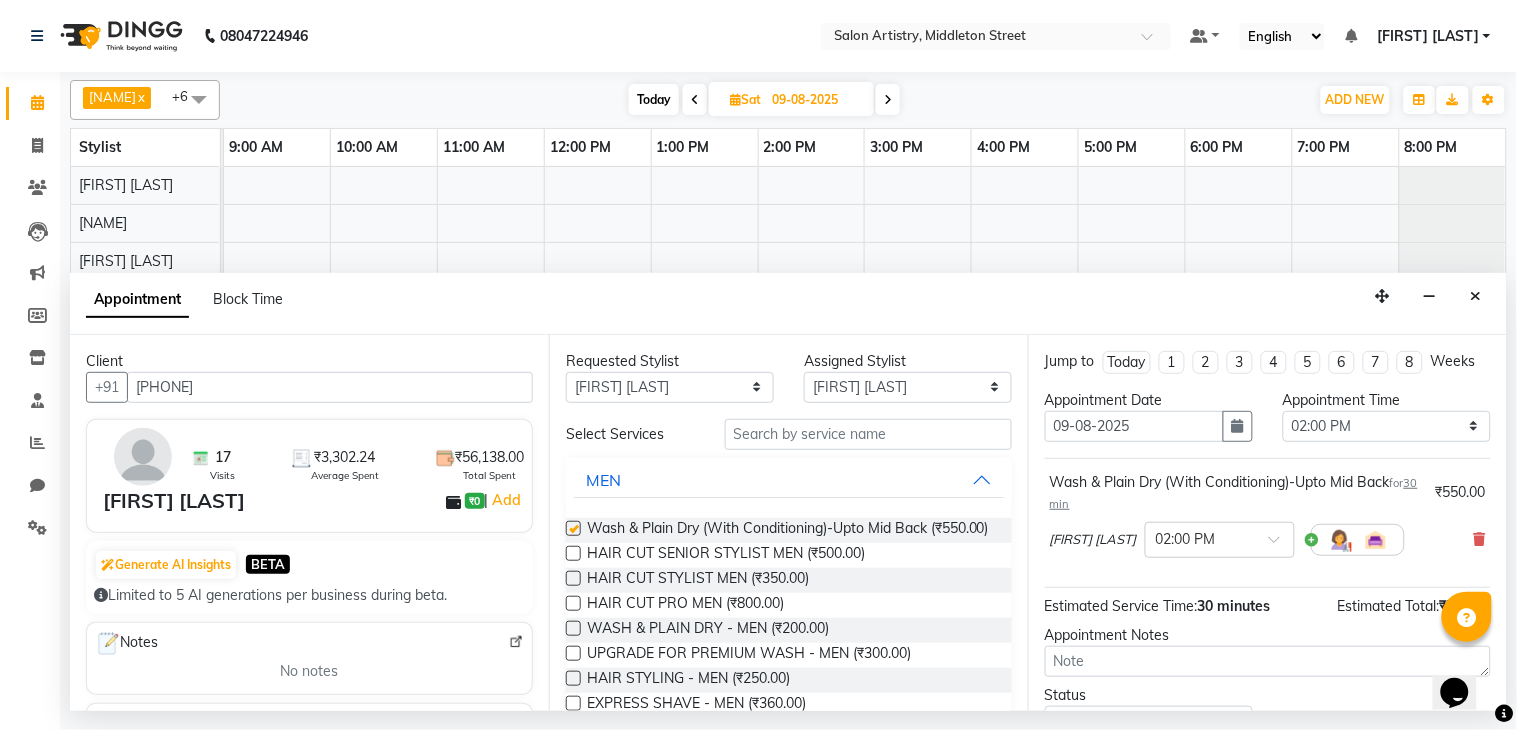 checkbox on "false" 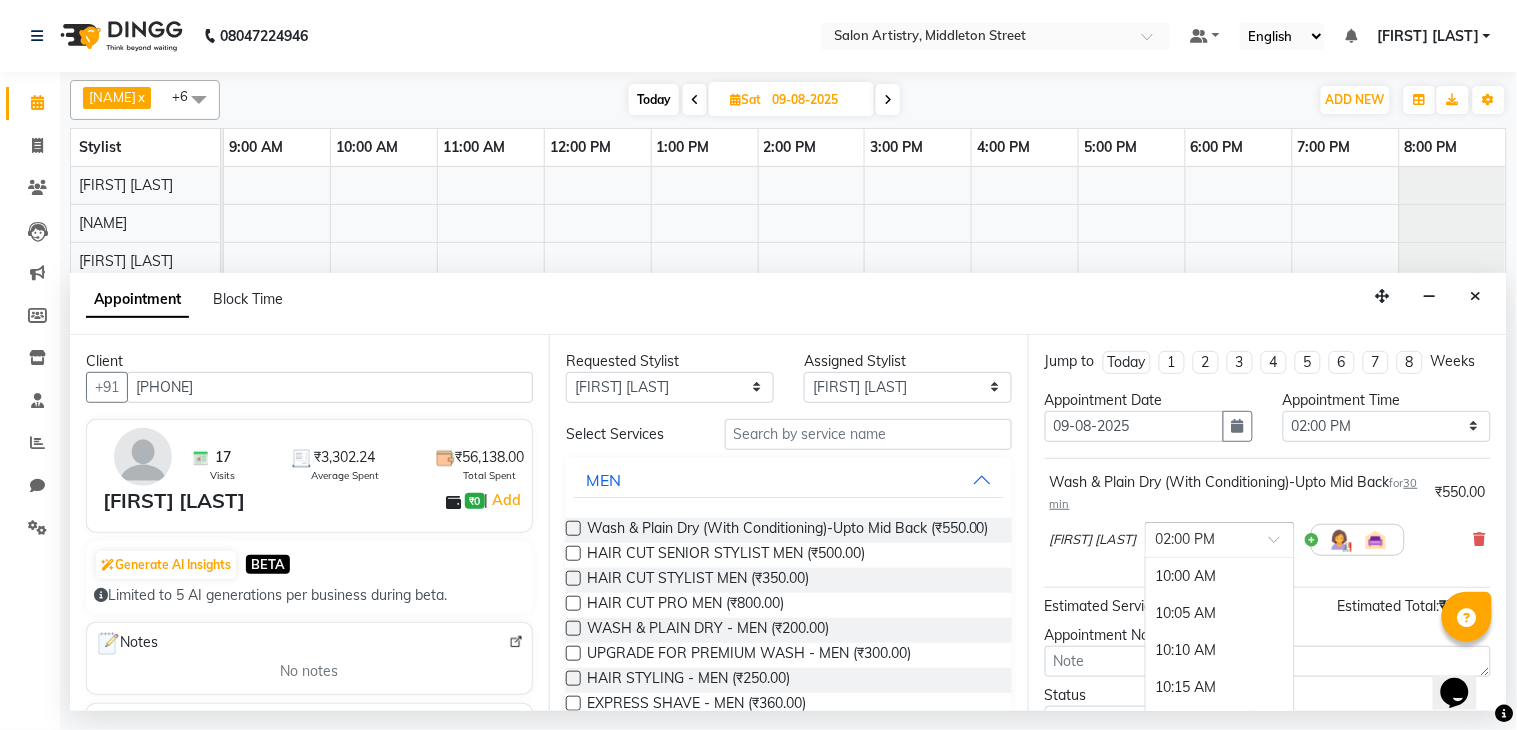click at bounding box center (1200, 538) 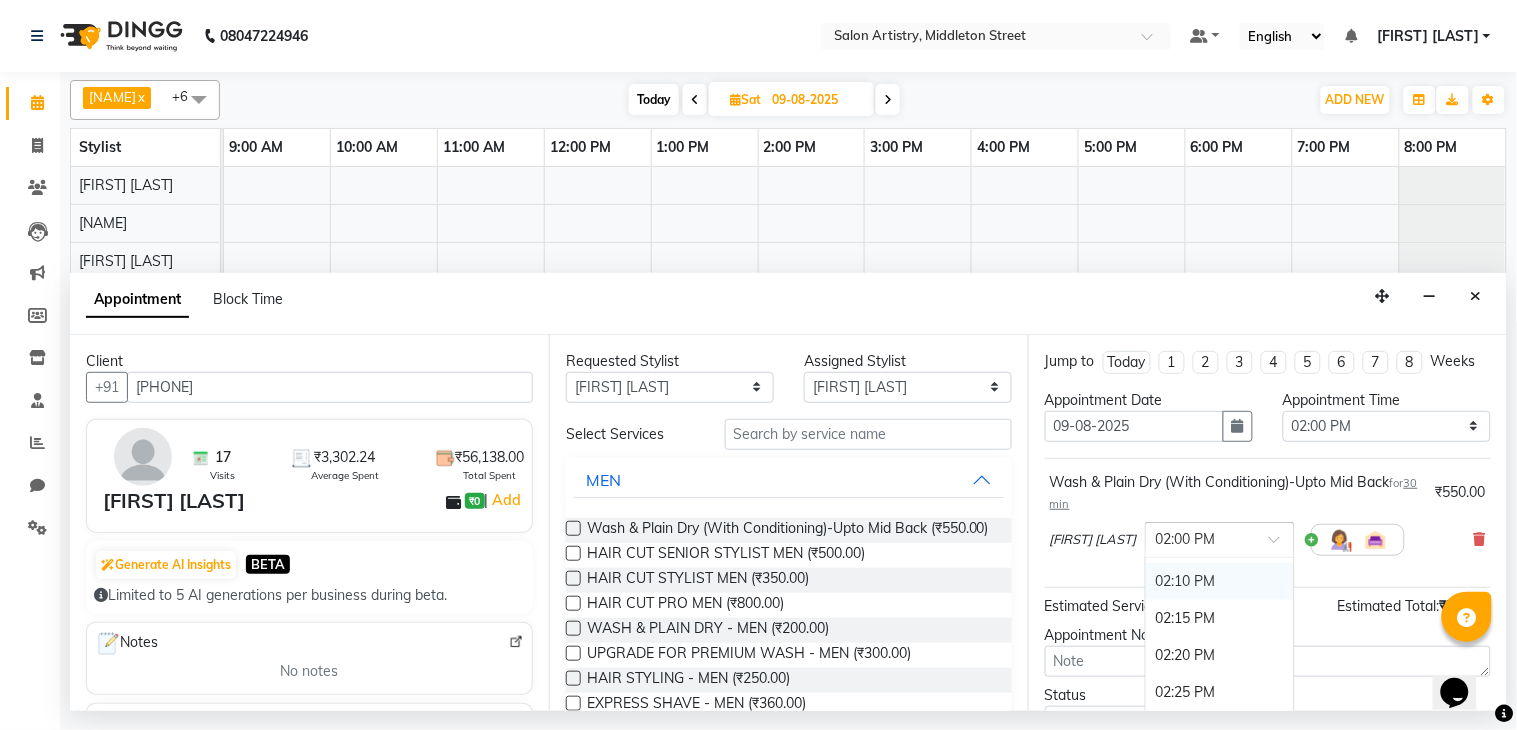 scroll, scrollTop: 1884, scrollLeft: 0, axis: vertical 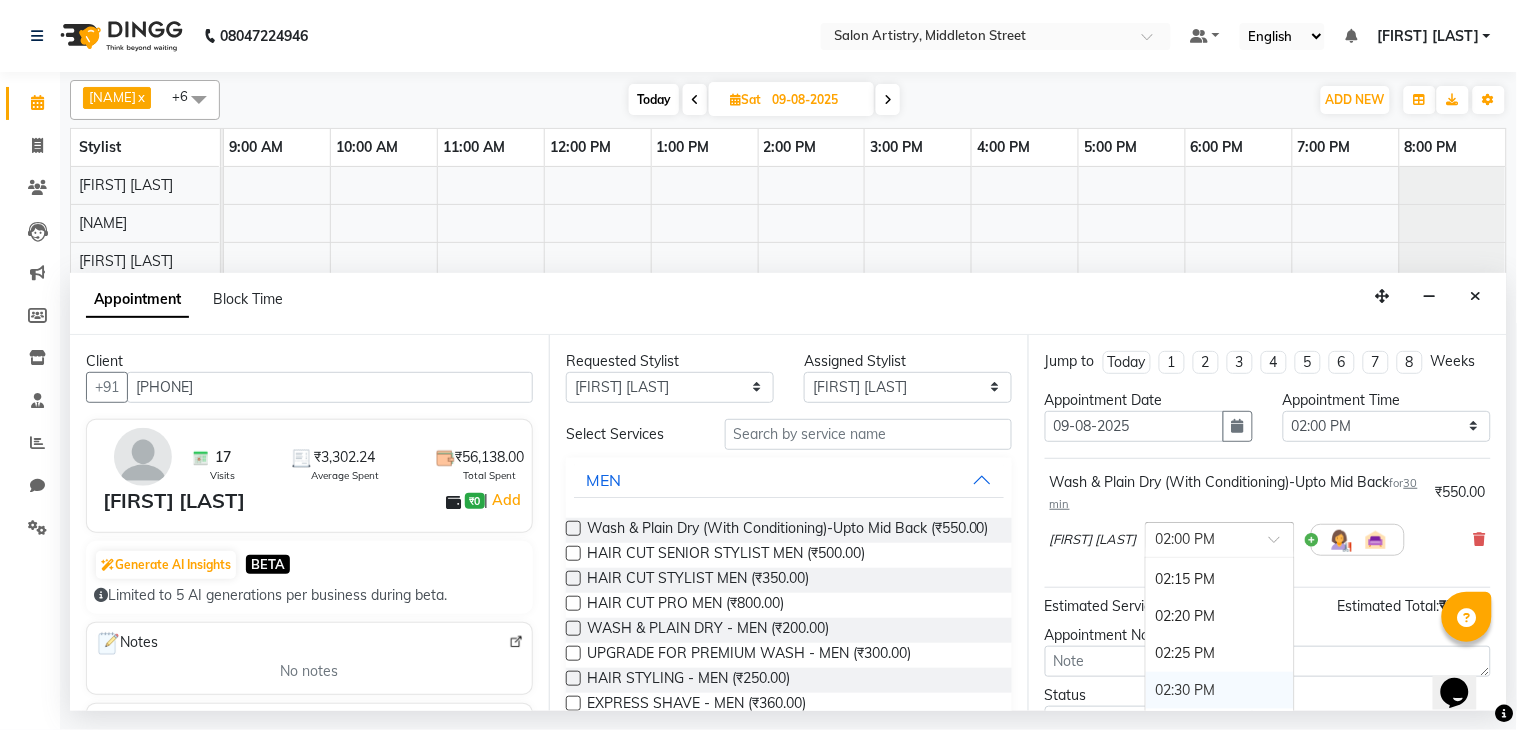 click on "02:30 PM" at bounding box center (1220, 690) 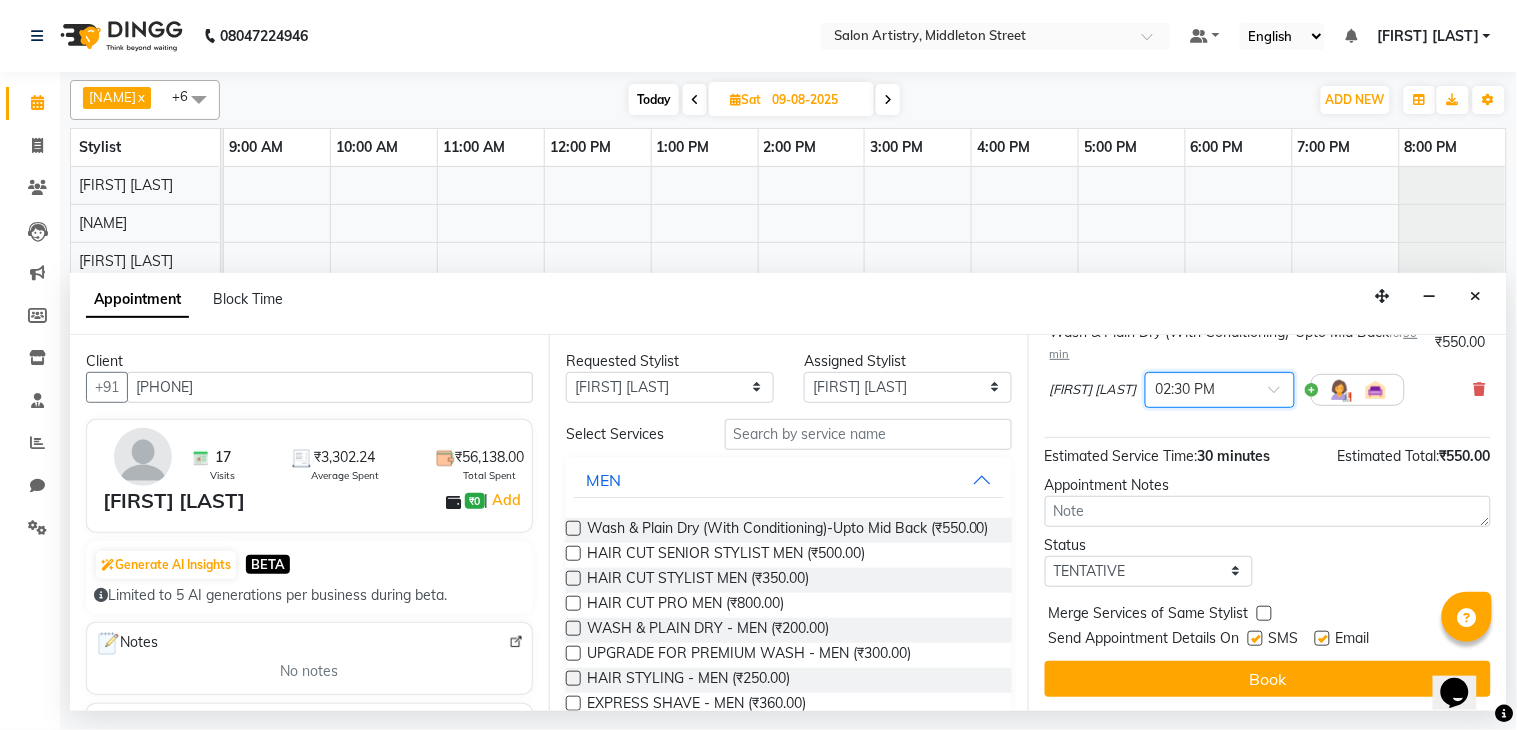 scroll, scrollTop: 171, scrollLeft: 0, axis: vertical 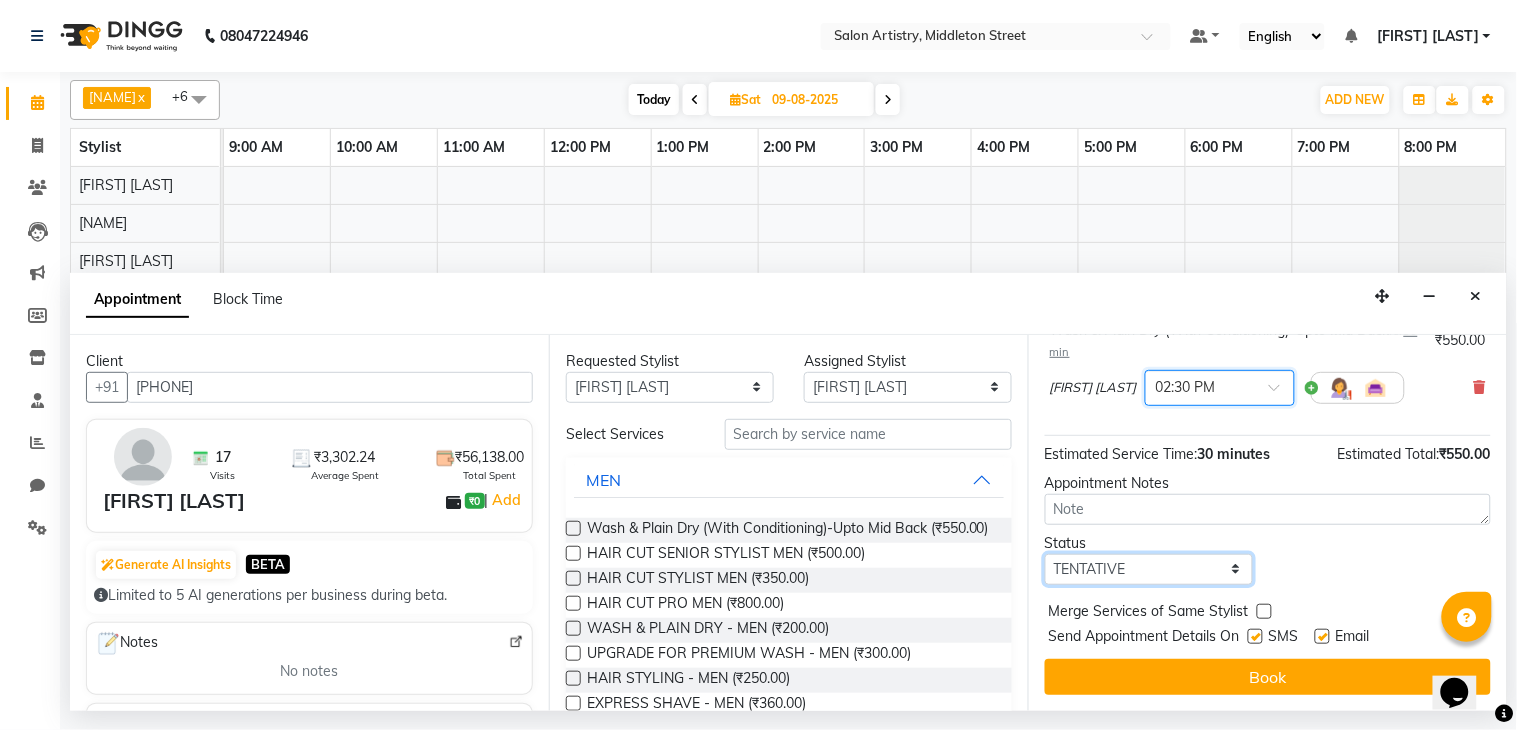 click on "Select TENTATIVE CONFIRM UPCOMING" at bounding box center [1149, 569] 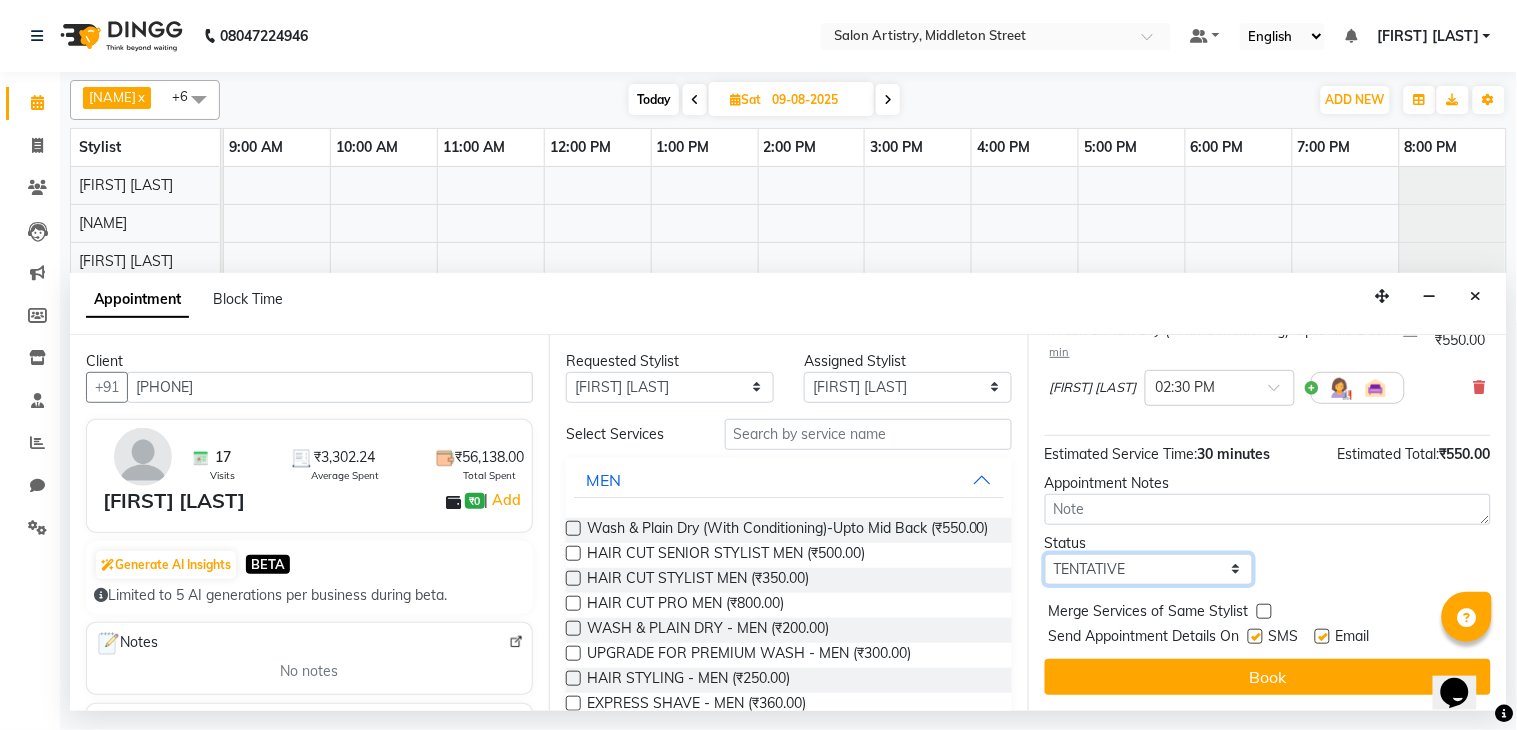 click on "Select TENTATIVE CONFIRM UPCOMING" at bounding box center (1149, 569) 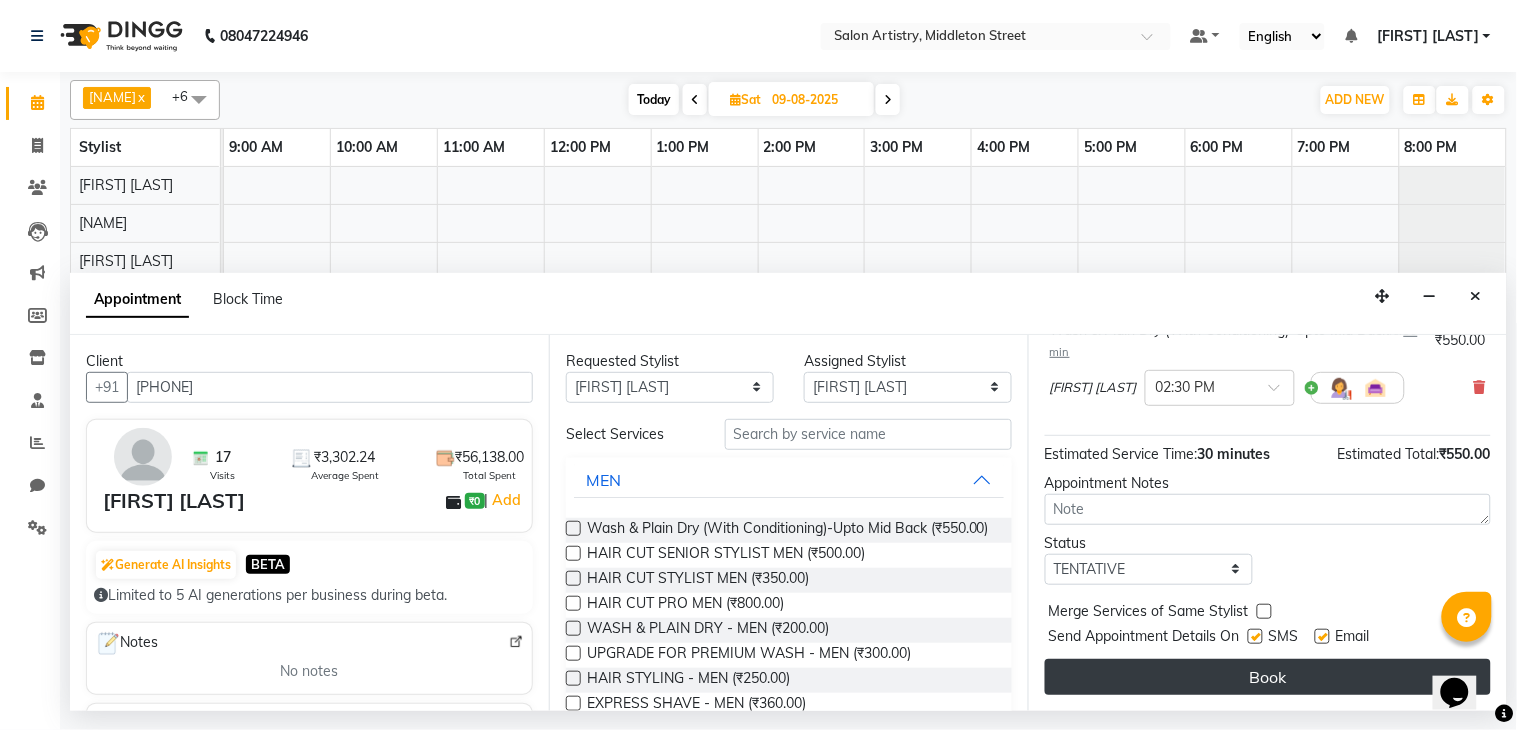 click on "Book" at bounding box center [1268, 677] 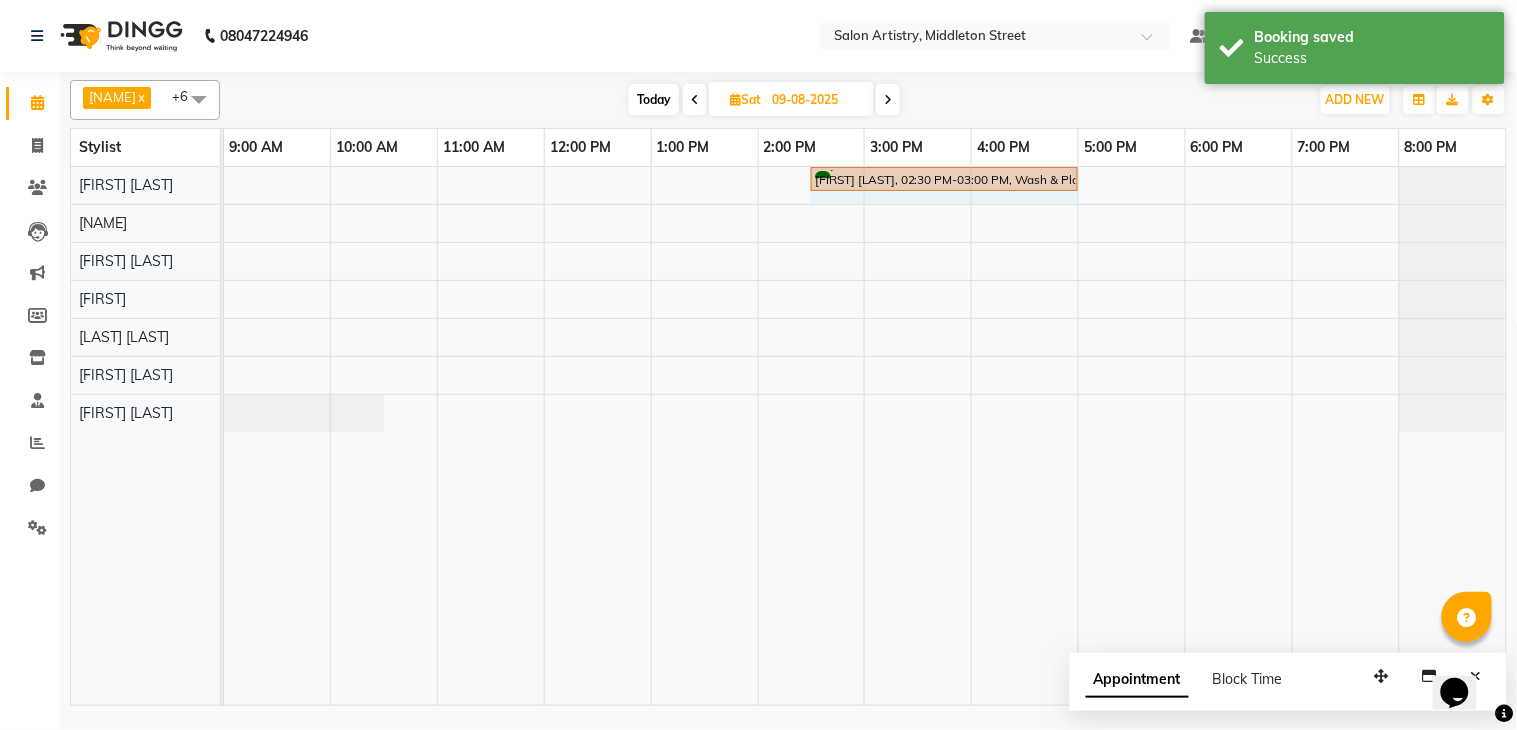 drag, startPoint x: 862, startPoint y: 174, endPoint x: 1063, endPoint y: 180, distance: 201.08954 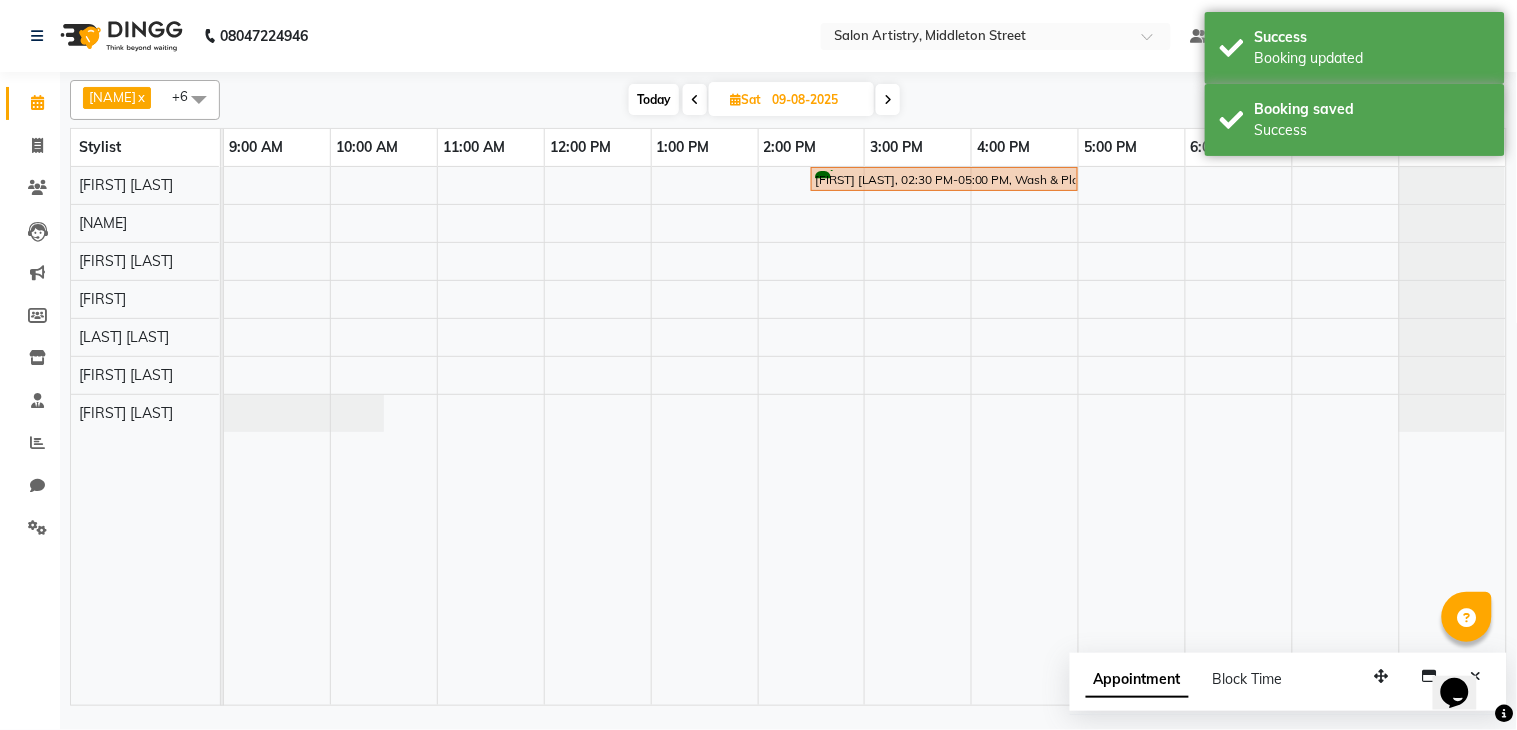 click on "Sat" at bounding box center [745, 99] 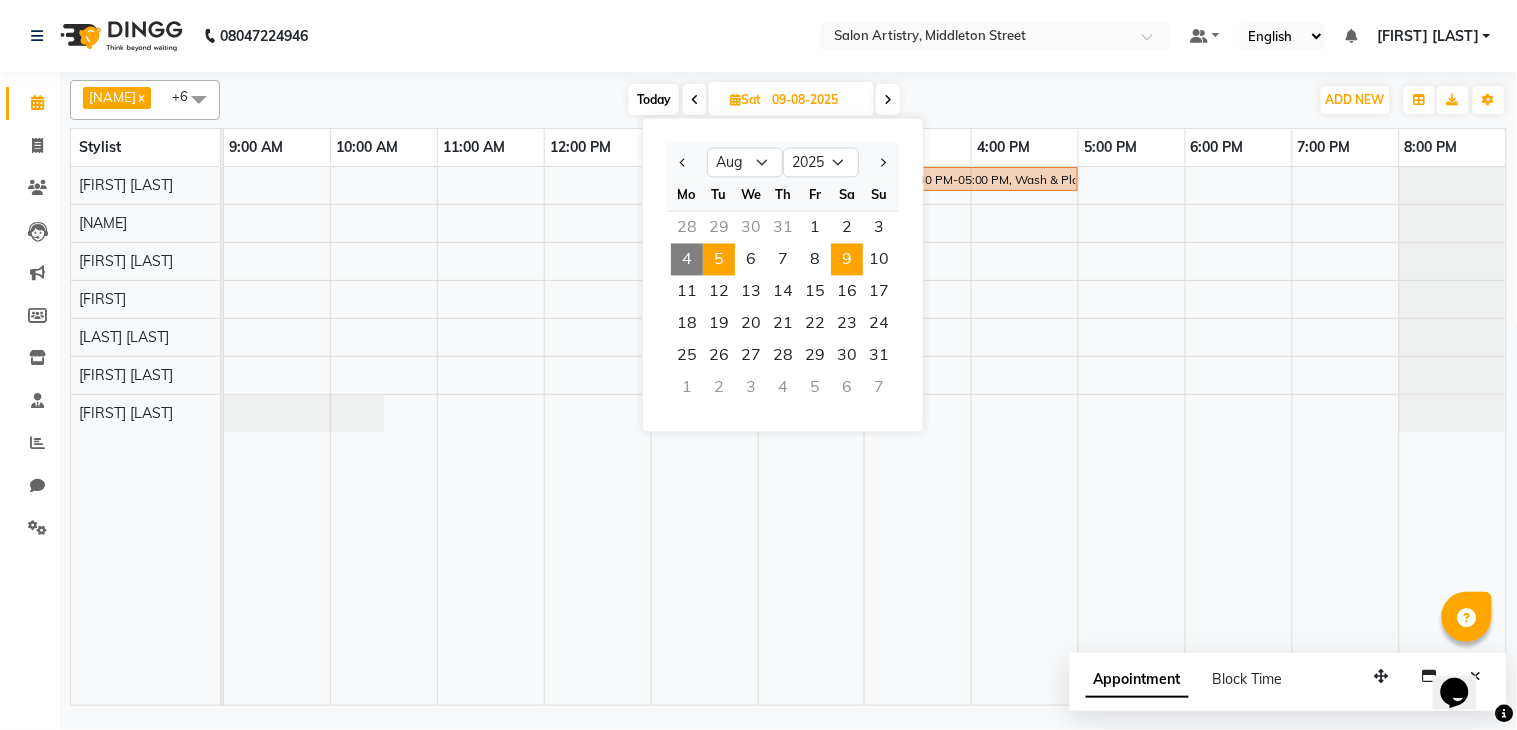 click on "5" at bounding box center [719, 260] 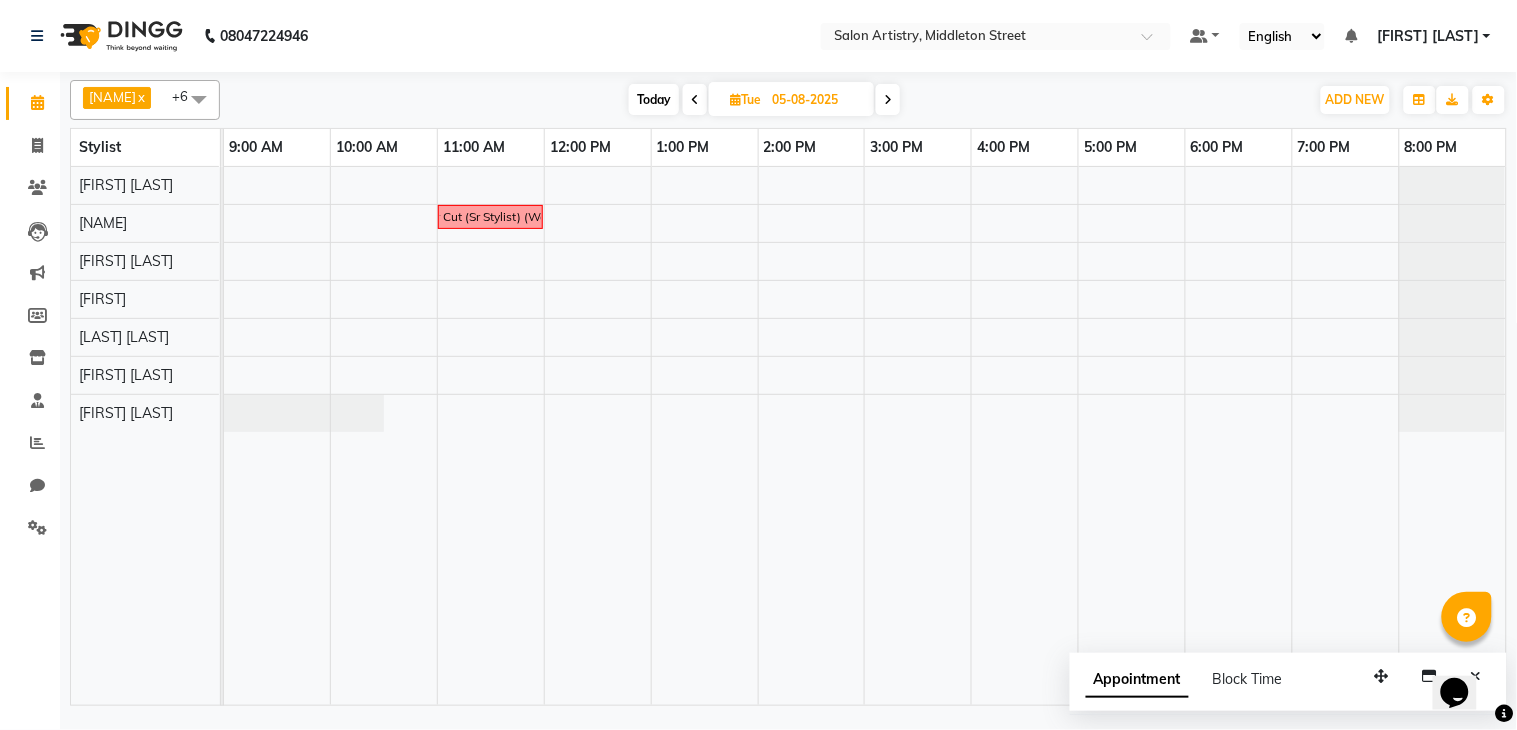 click at bounding box center [888, 99] 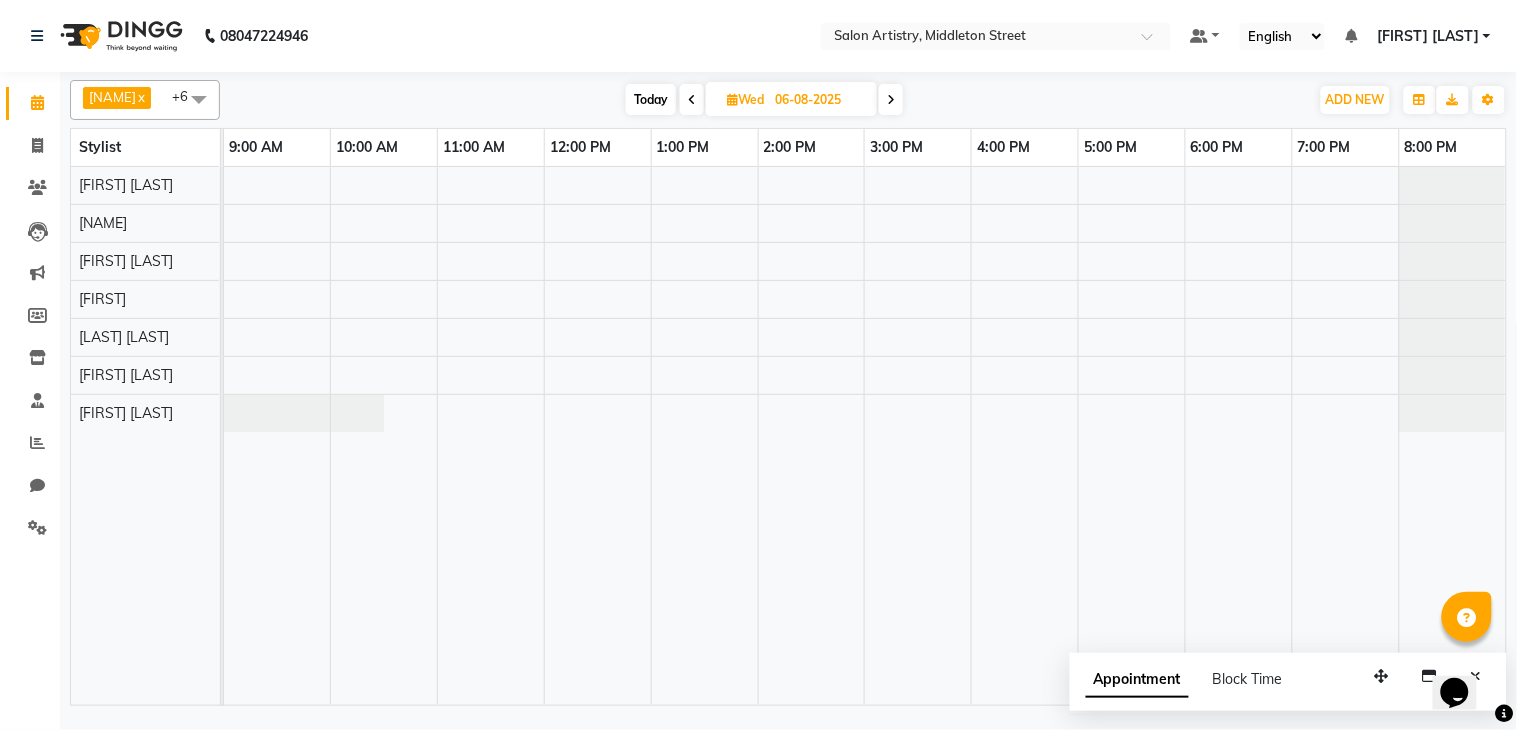 click at bounding box center (692, 99) 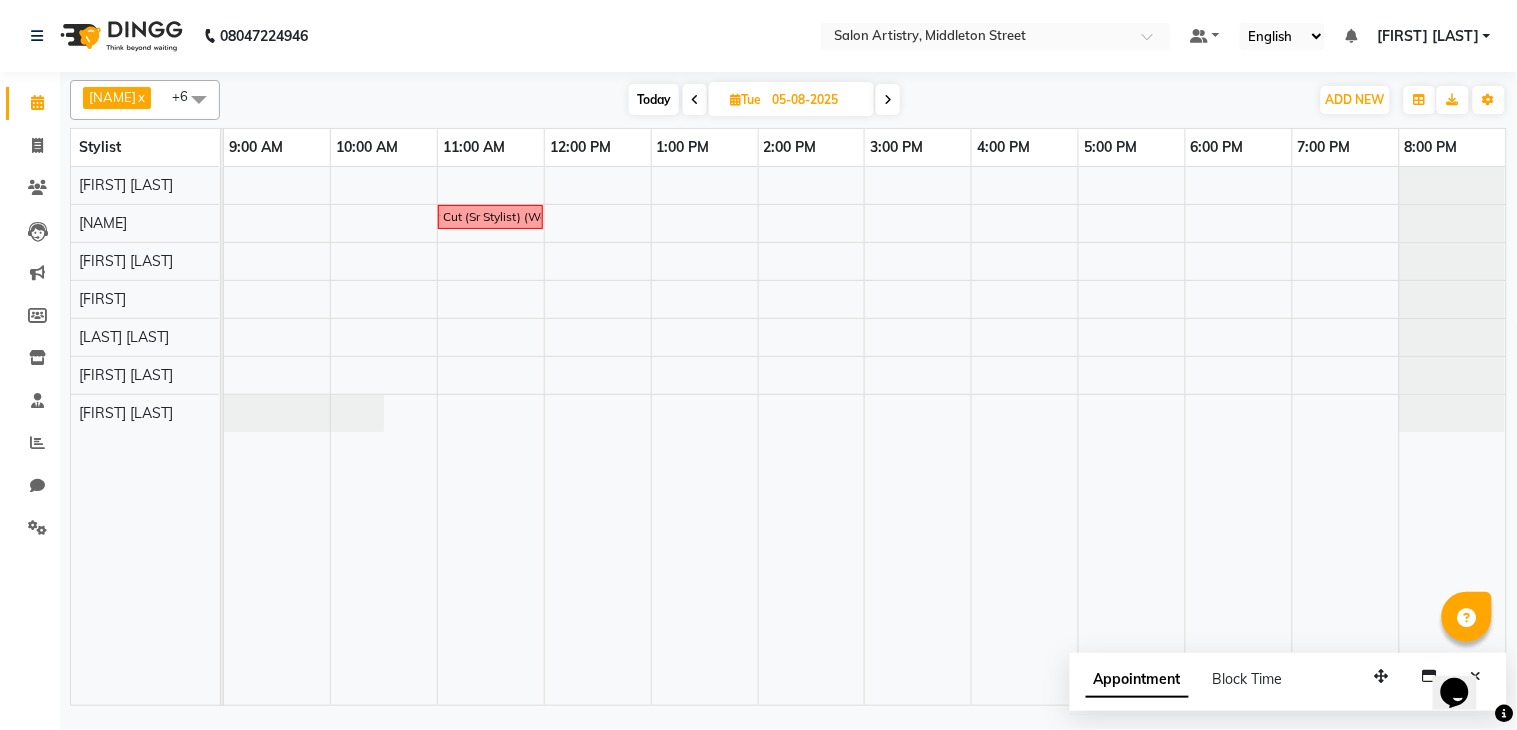 click at bounding box center [199, 99] 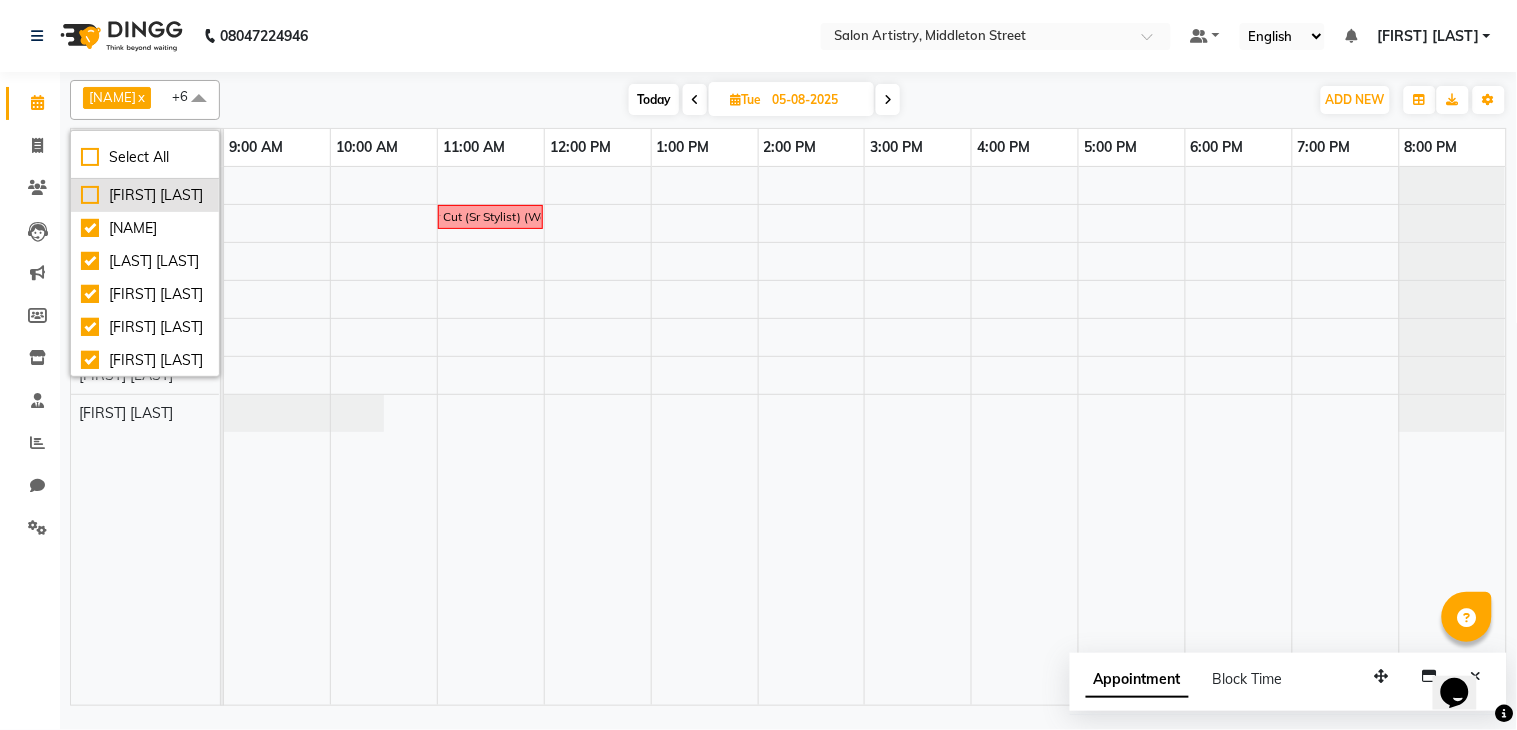 click on "[FIRST] [LAST]" at bounding box center (145, 195) 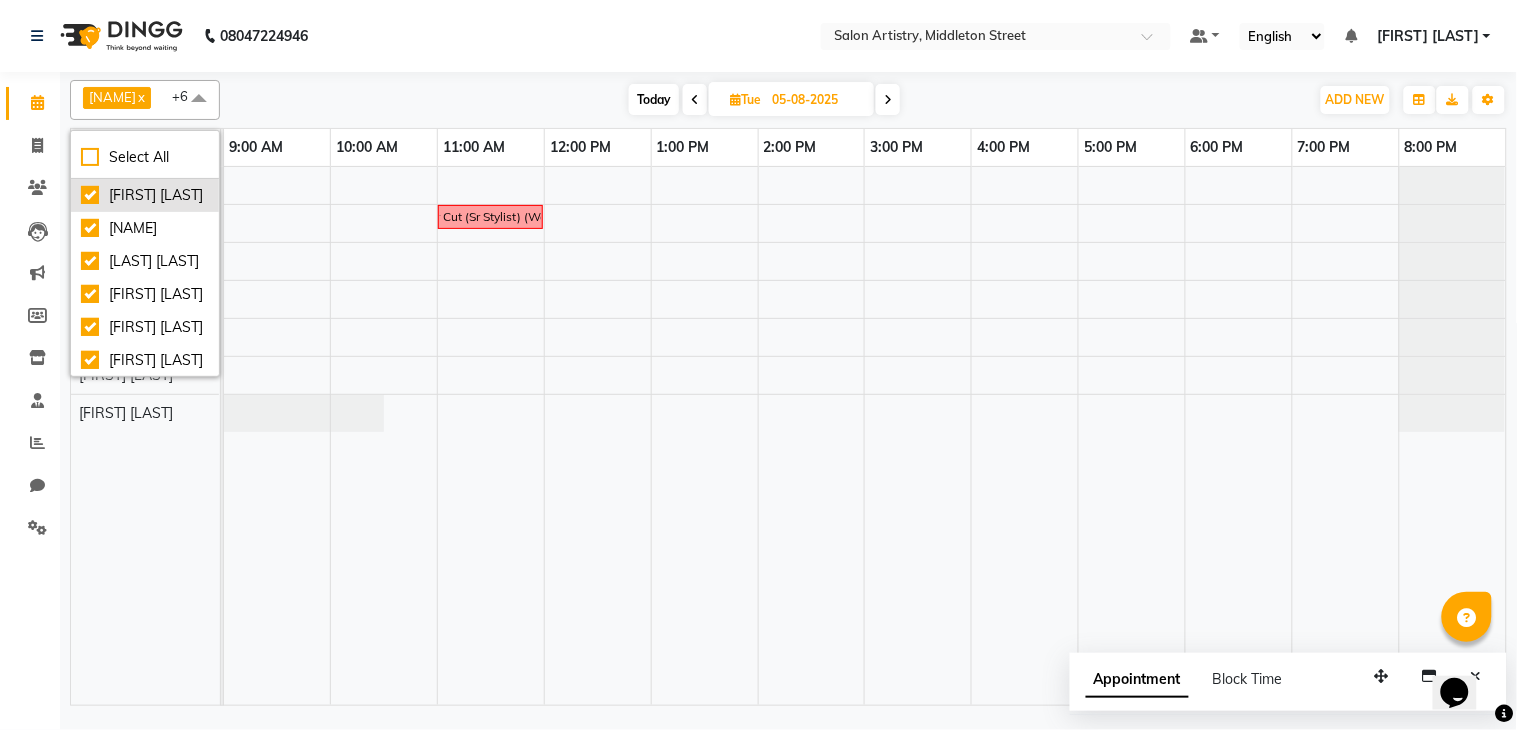 checkbox on "true" 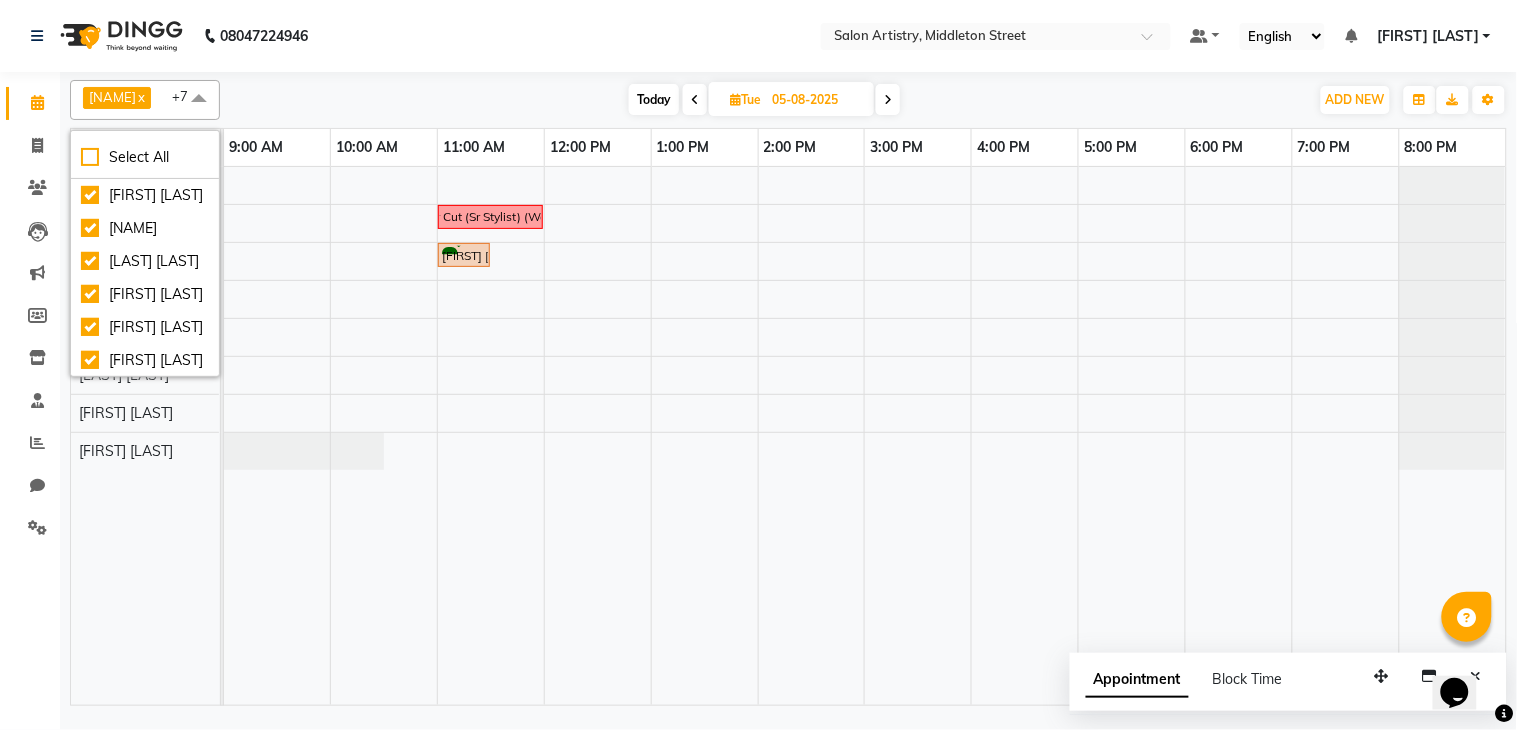 click on "Minika Das  x Rekha Singh  x Rony Das  x Sangeeta Lodh  x Sharfaraz Ata Waris  x Tapasi  x Irshad Khan  x Iqbal Ahmed  x +7 Select All Iqbal Ahmed Minika Das Rekha Singh Rony Das Sangeeta Lodh Sharfaraz Ata Waris Simmy Rai Tapasi Anupriya Ghosh Irshad Khan Mannu Kumar Gupta Mekhla Bhattacharya Puja Debnath Reception Ricky Das Today  Tue 05-08-2025 Toggle Dropdown Add Appointment Add Invoice Add Expense Add Attendance Add Client Add Transaction Toggle Dropdown Add Appointment Add Invoice Add Expense Add Attendance Add Client ADD NEW Toggle Dropdown Add Appointment Add Invoice Add Expense Add Attendance Add Client Add Transaction Minika Das  x Rekha Singh  x Rony Das  x Sangeeta Lodh  x Sharfaraz Ata Waris  x Tapasi  x Irshad Khan  x Iqbal Ahmed  x +7 Select All Iqbal Ahmed Minika Das Rekha Singh Rony Das Sangeeta Lodh Sharfaraz Ata Waris Simmy Rai Tapasi Anupriya Ghosh Irshad Khan Mannu Kumar Gupta Mekhla Bhattacharya Puja Debnath Reception Ricky Das Group By  Staff View   Room View  View as" 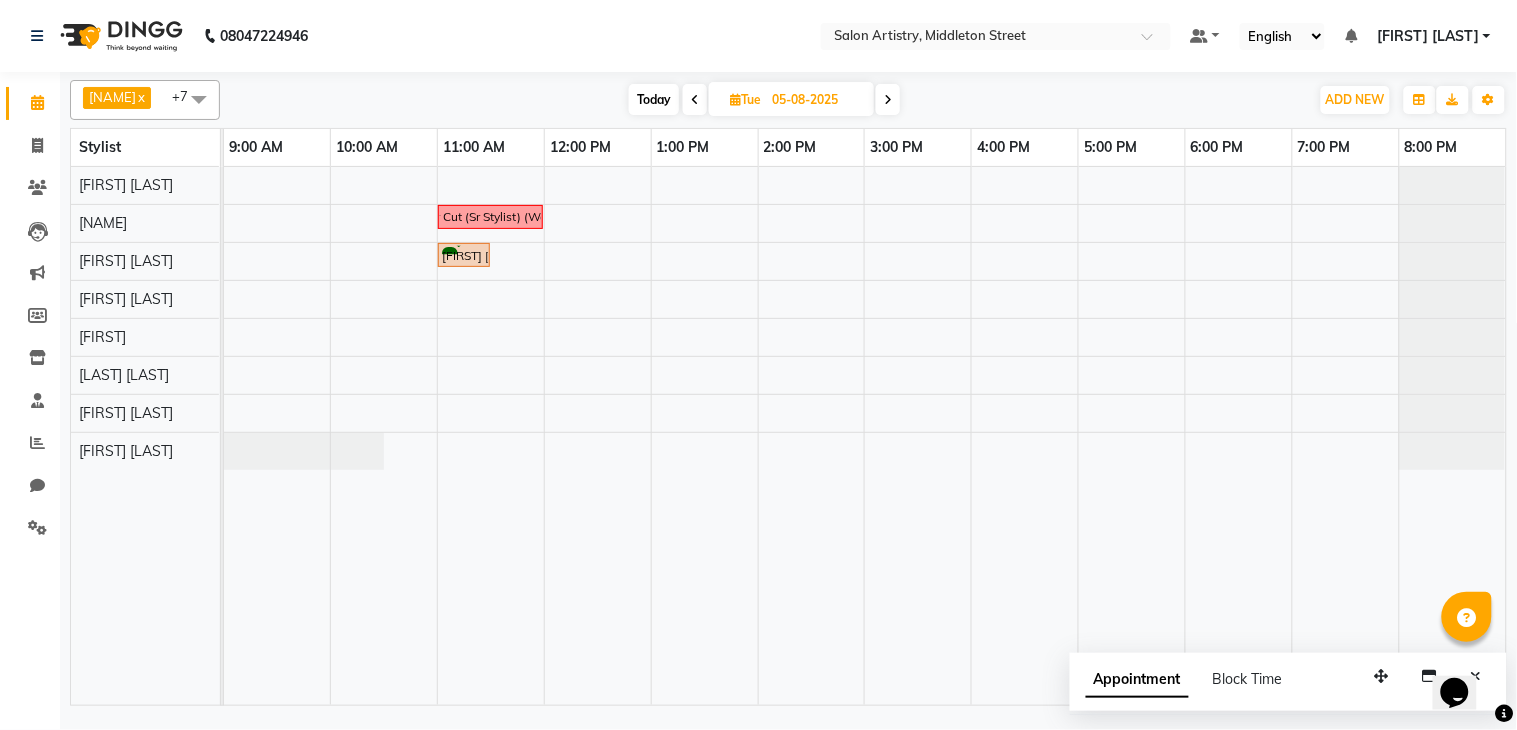 click on "05-08-2025" at bounding box center [816, 100] 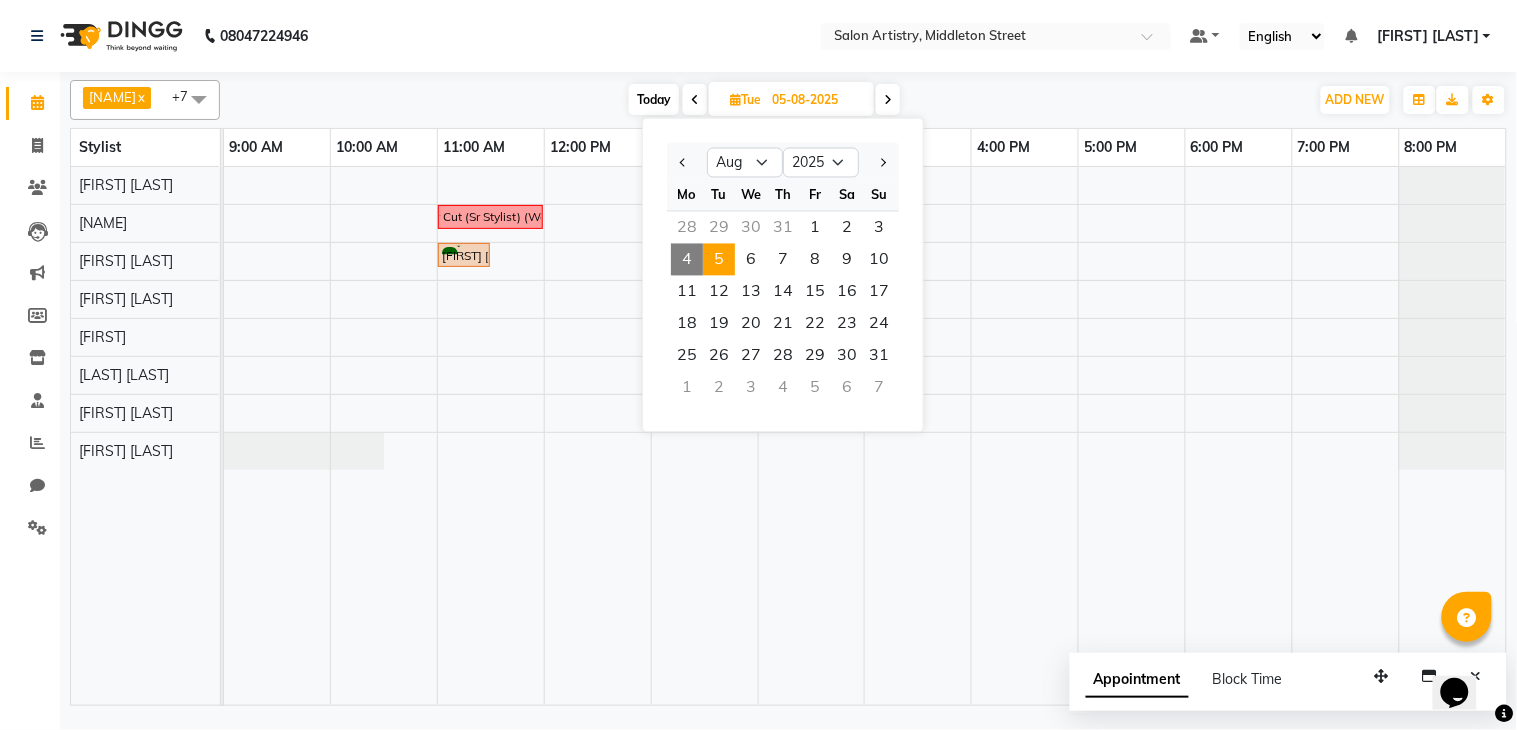 click on "4" at bounding box center (687, 260) 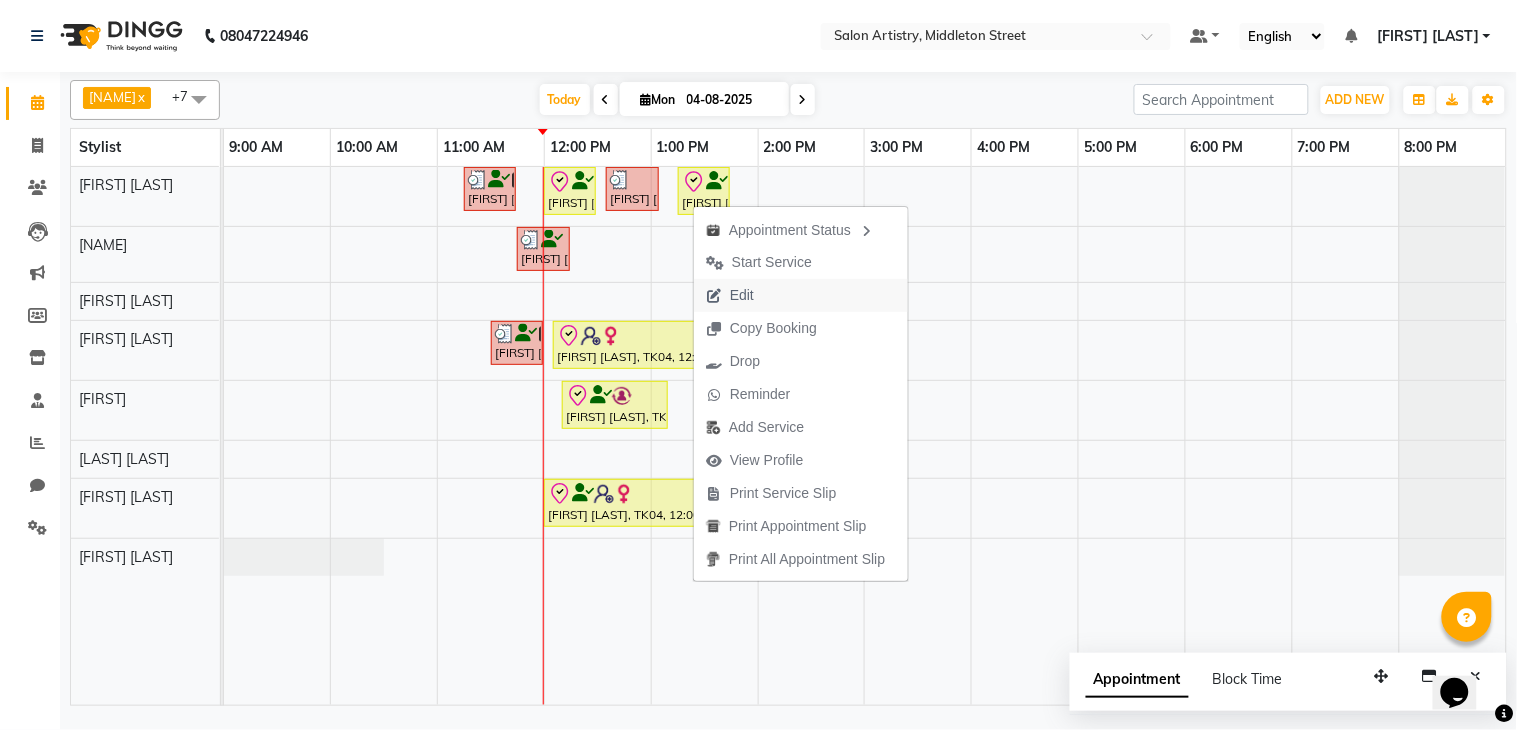 click on "Edit" at bounding box center [730, 295] 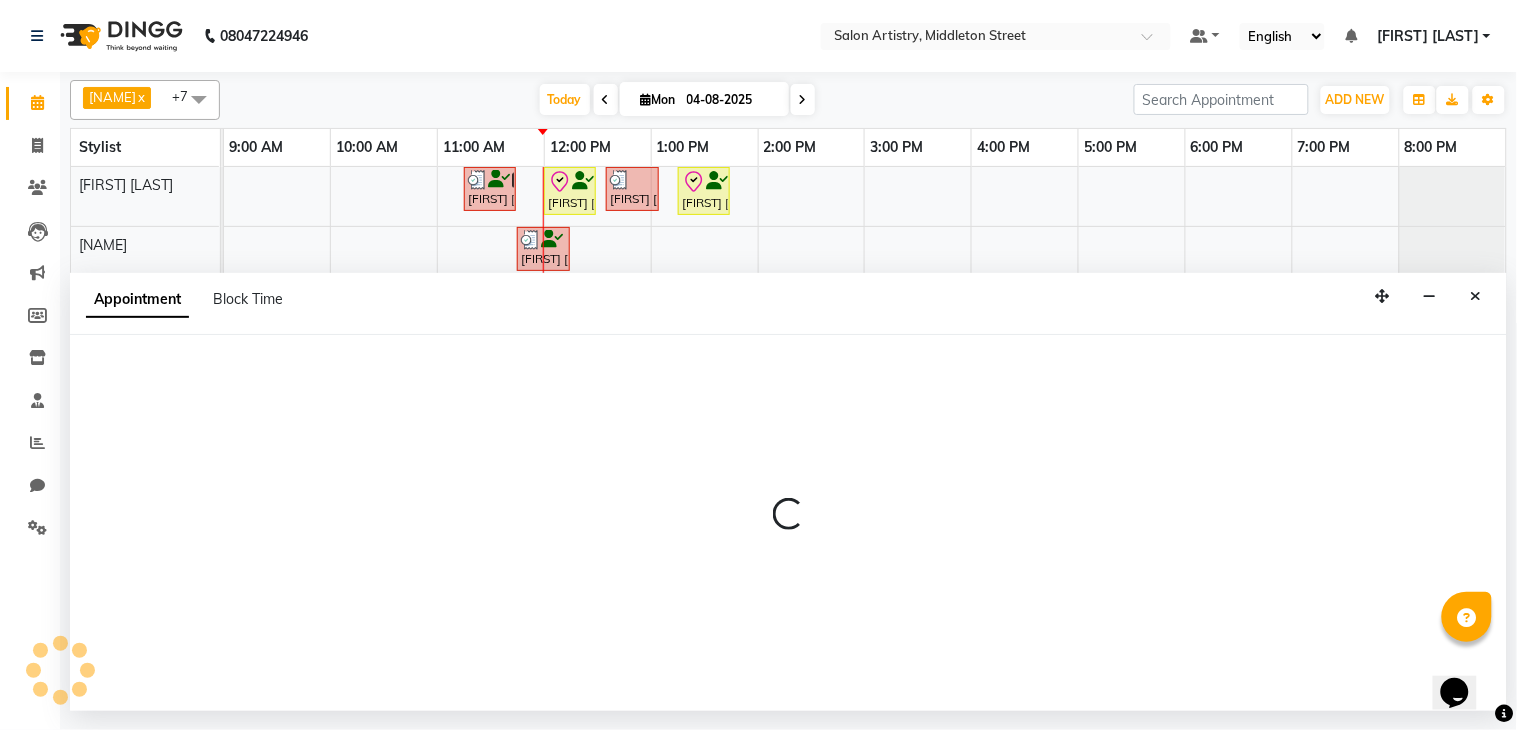 select on "tentative" 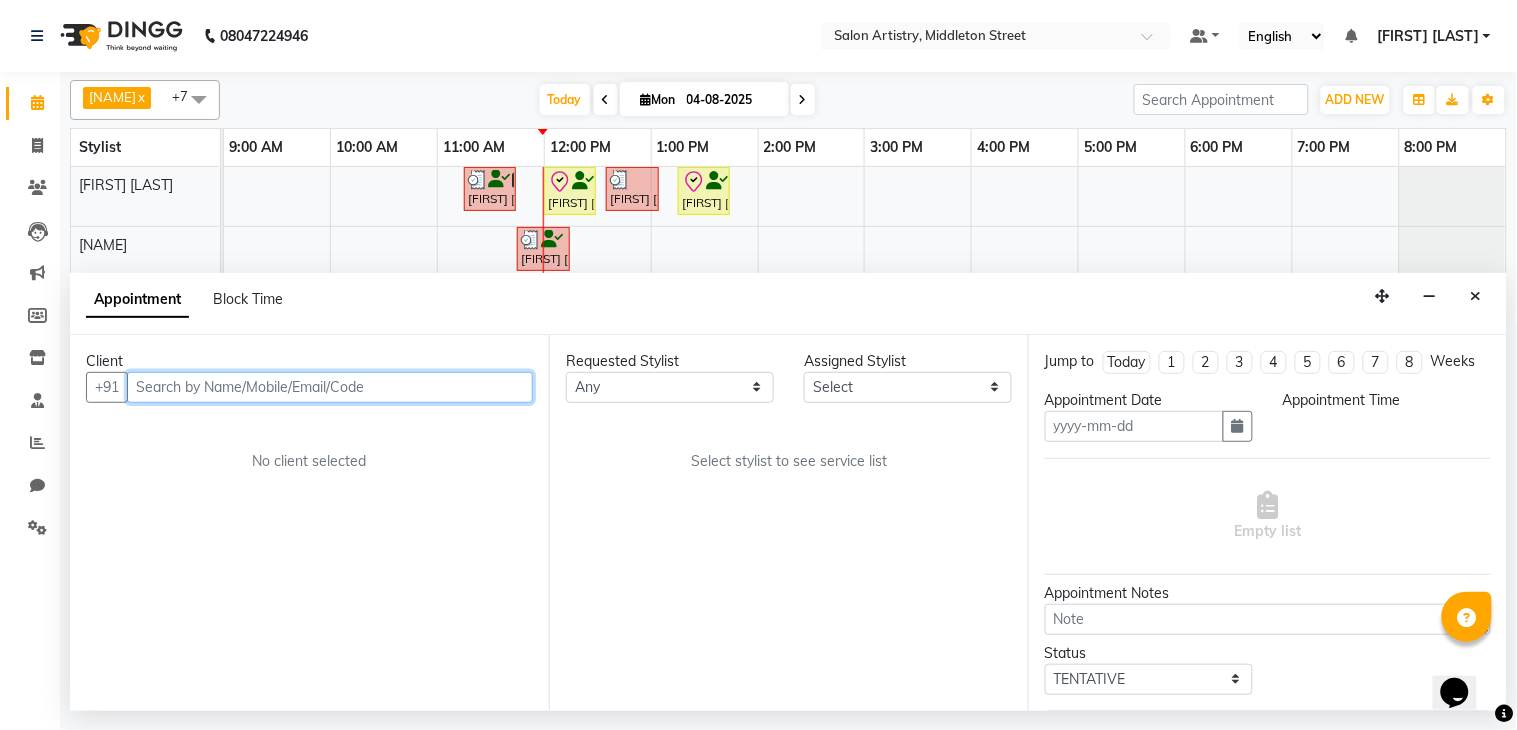 type on "04-08-2025" 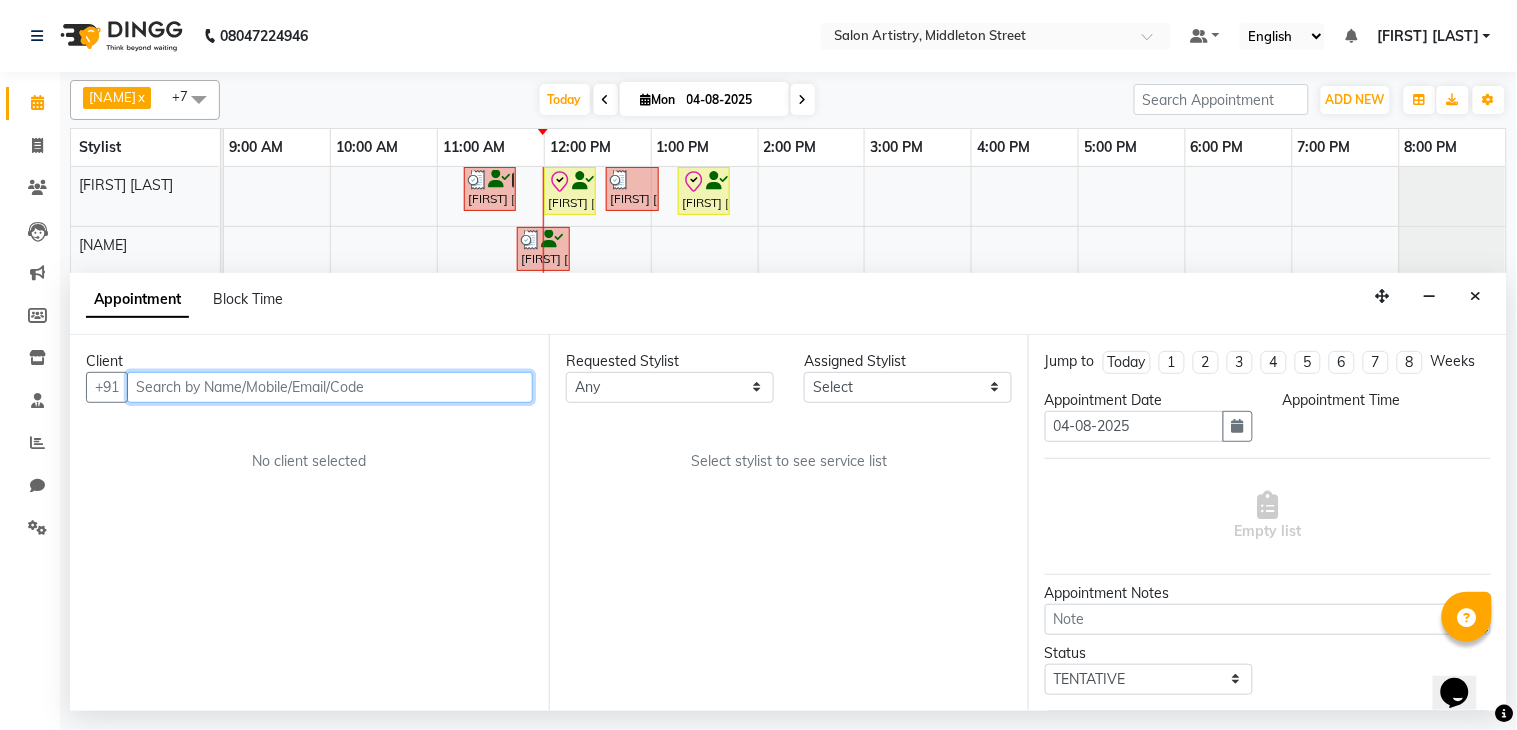 select on "check-in" 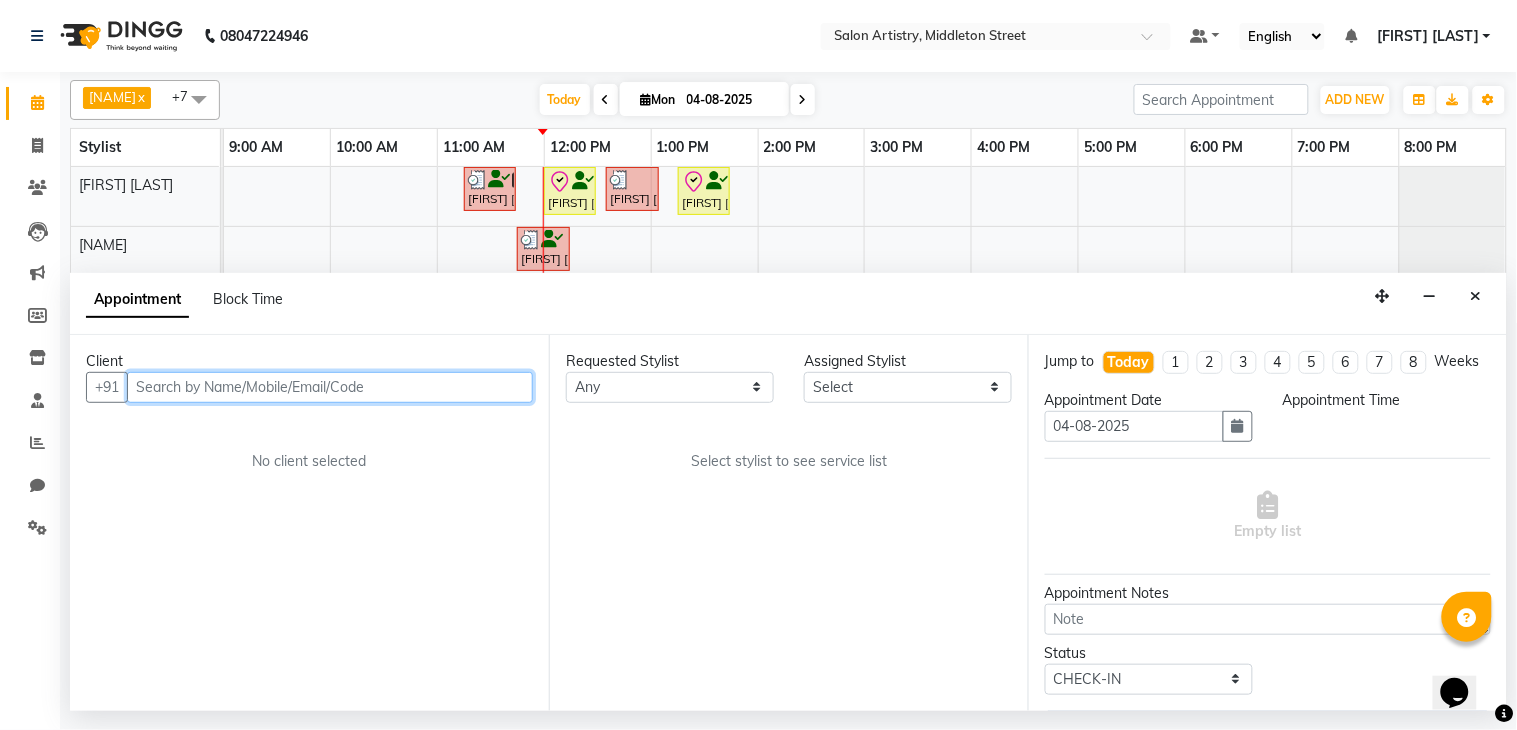 select on "79858" 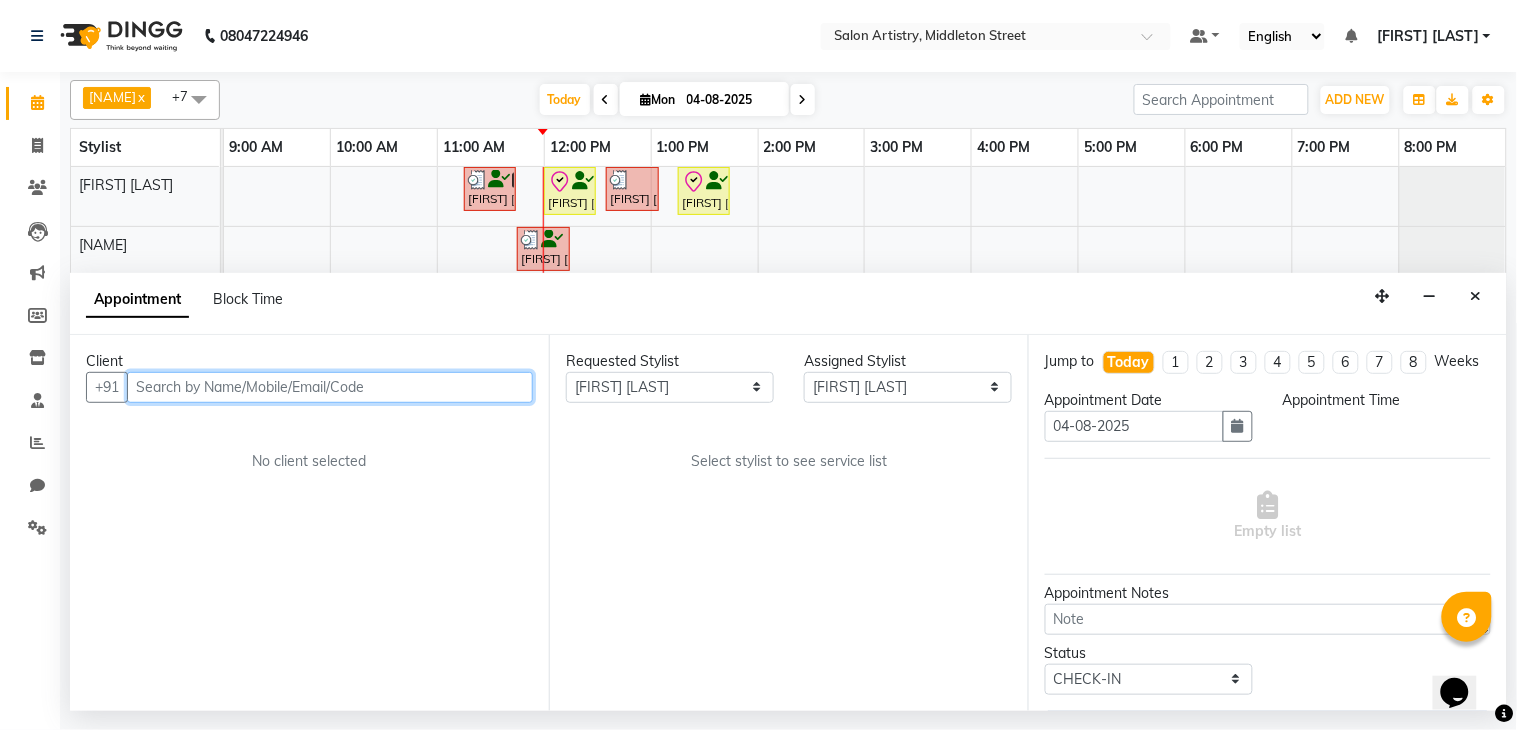 select on "795" 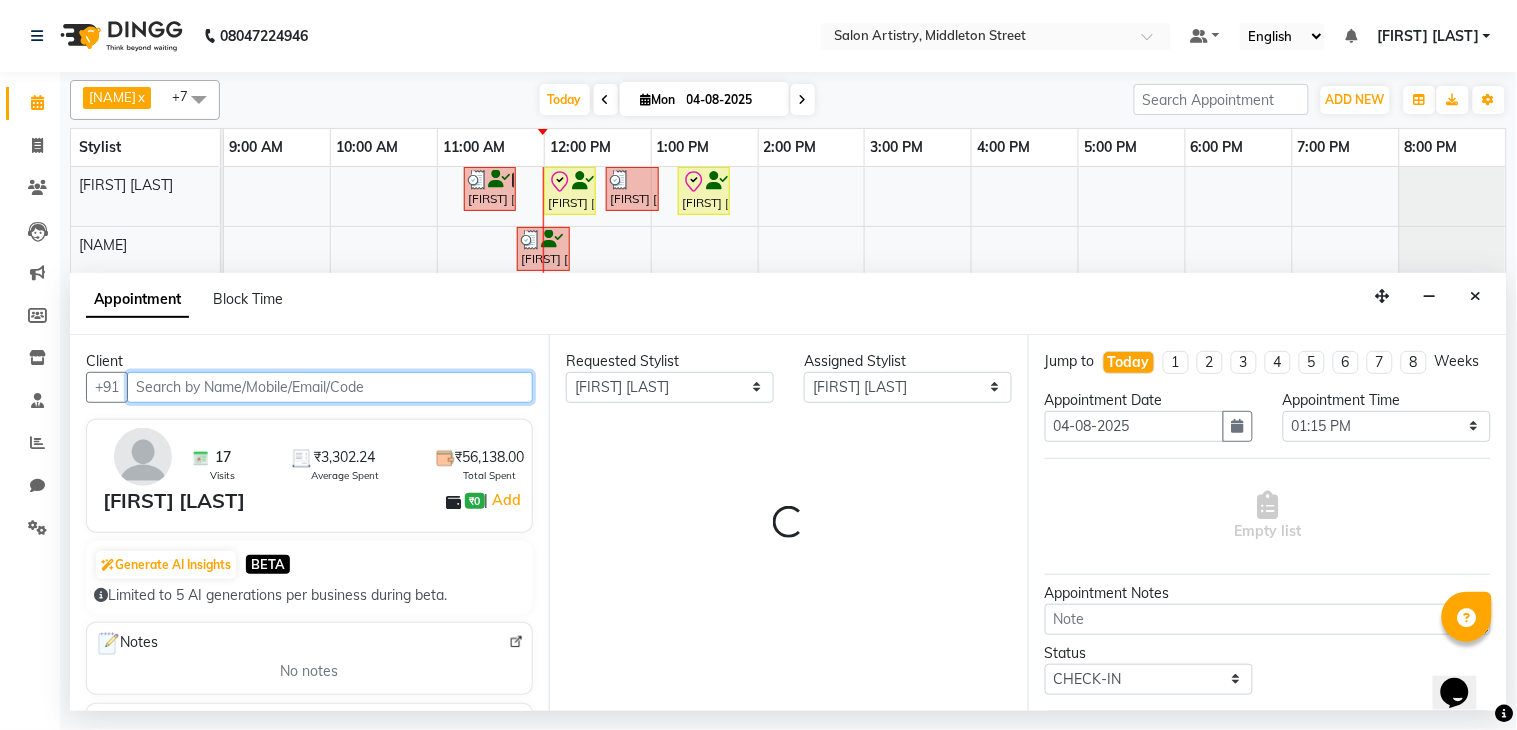 select on "4168" 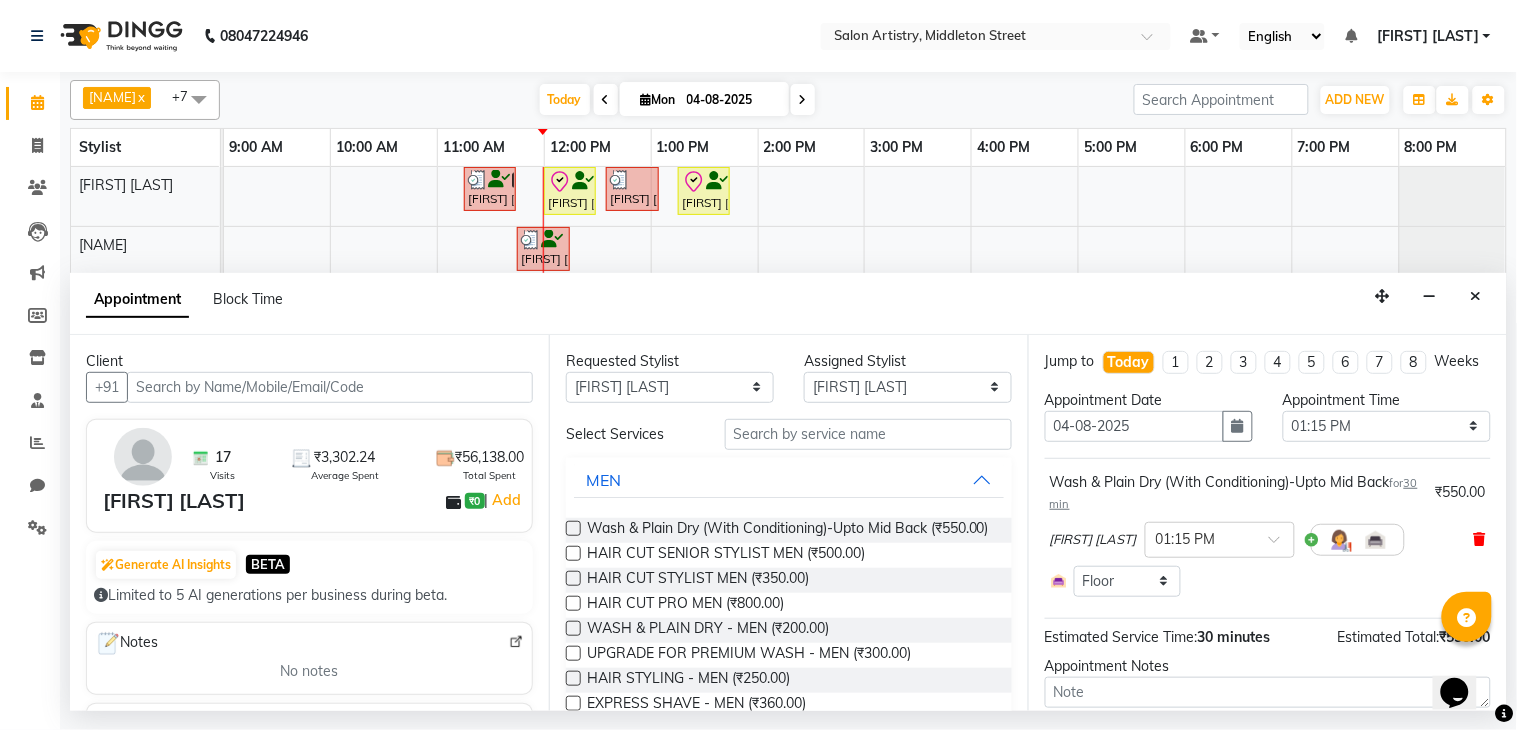click at bounding box center (1480, 539) 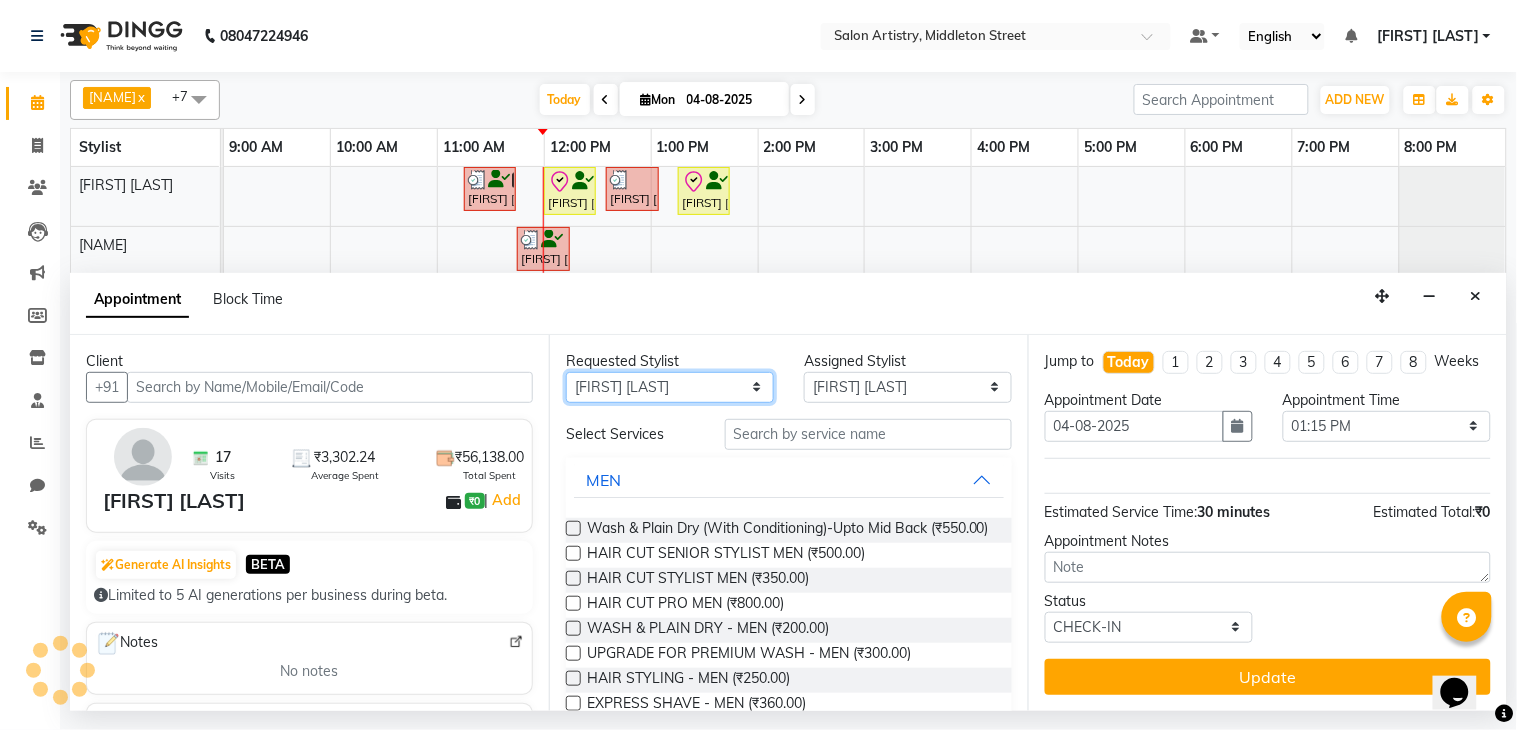 click on "Any Anupriya Ghosh Iqbal Ahmed Irshad Khan Mannu Kumar Gupta Mekhla Bhattacharya Minika Das Puja Debnath Reception Rekha Singh Ricky Das Rony Das Sangeeta Lodh Sharfaraz Ata Waris Simmy Rai Tapasi" at bounding box center (670, 387) 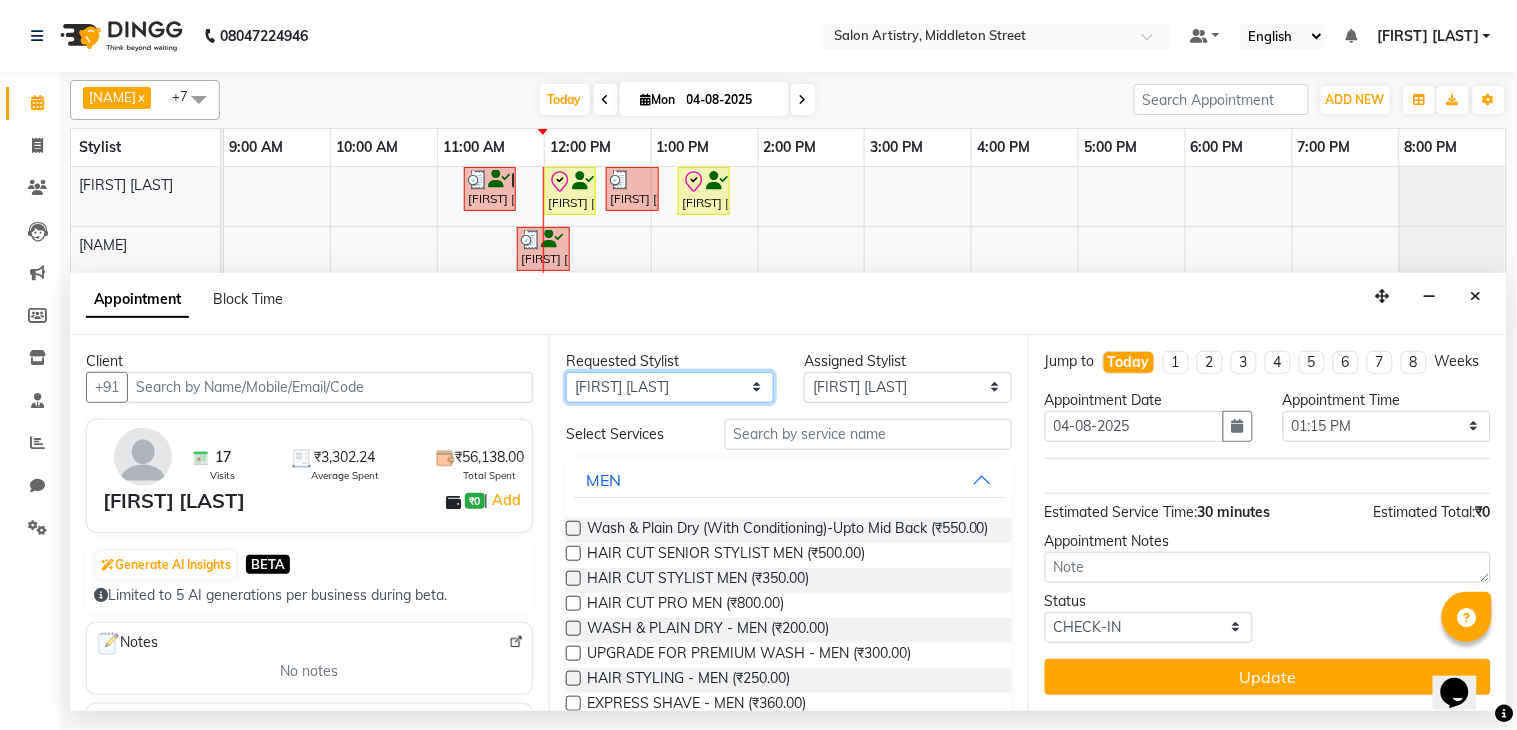select on "null" 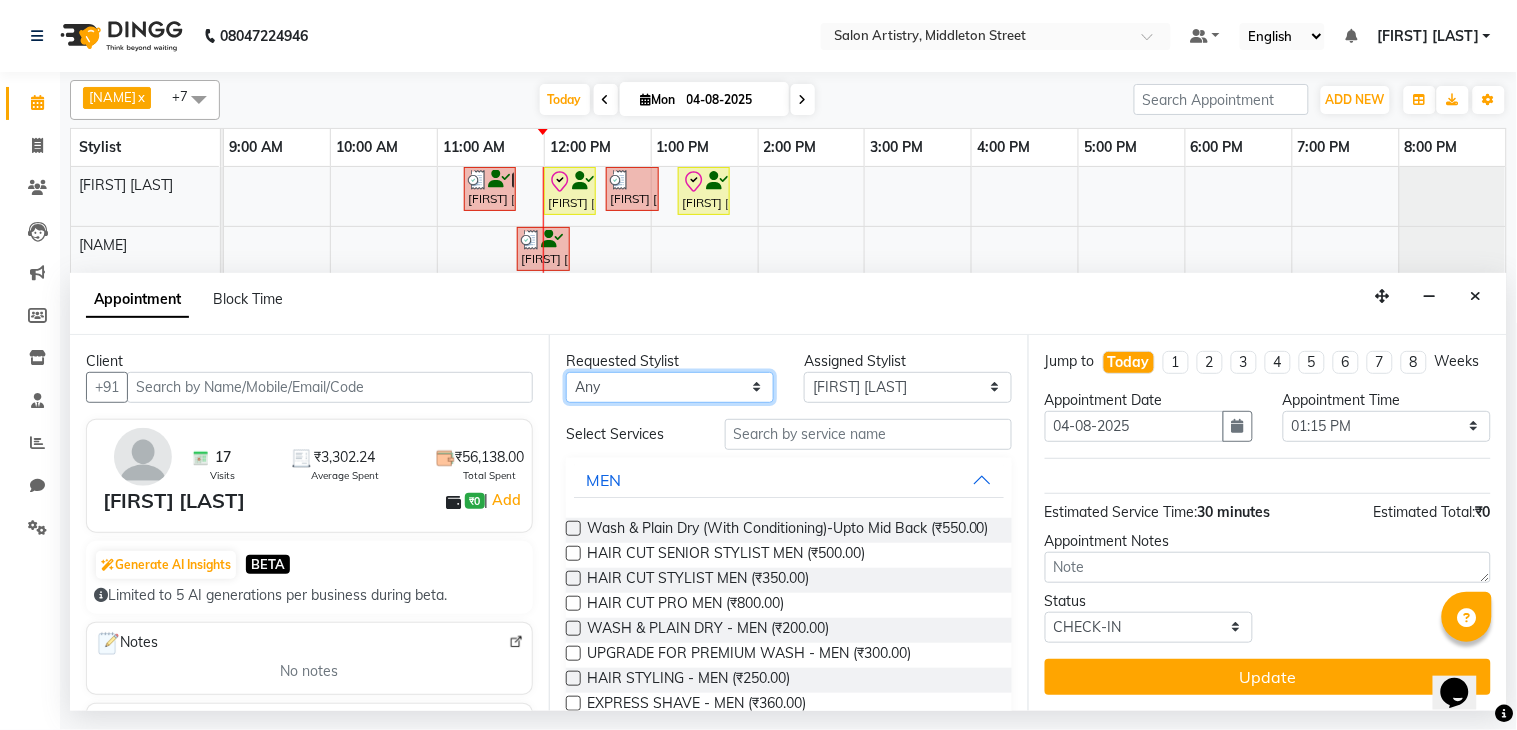 click on "Any Anupriya Ghosh Iqbal Ahmed Irshad Khan Mannu Kumar Gupta Mekhla Bhattacharya Minika Das Puja Debnath Reception Rekha Singh Ricky Das Rony Das Sangeeta Lodh Sharfaraz Ata Waris Simmy Rai Tapasi" at bounding box center (670, 387) 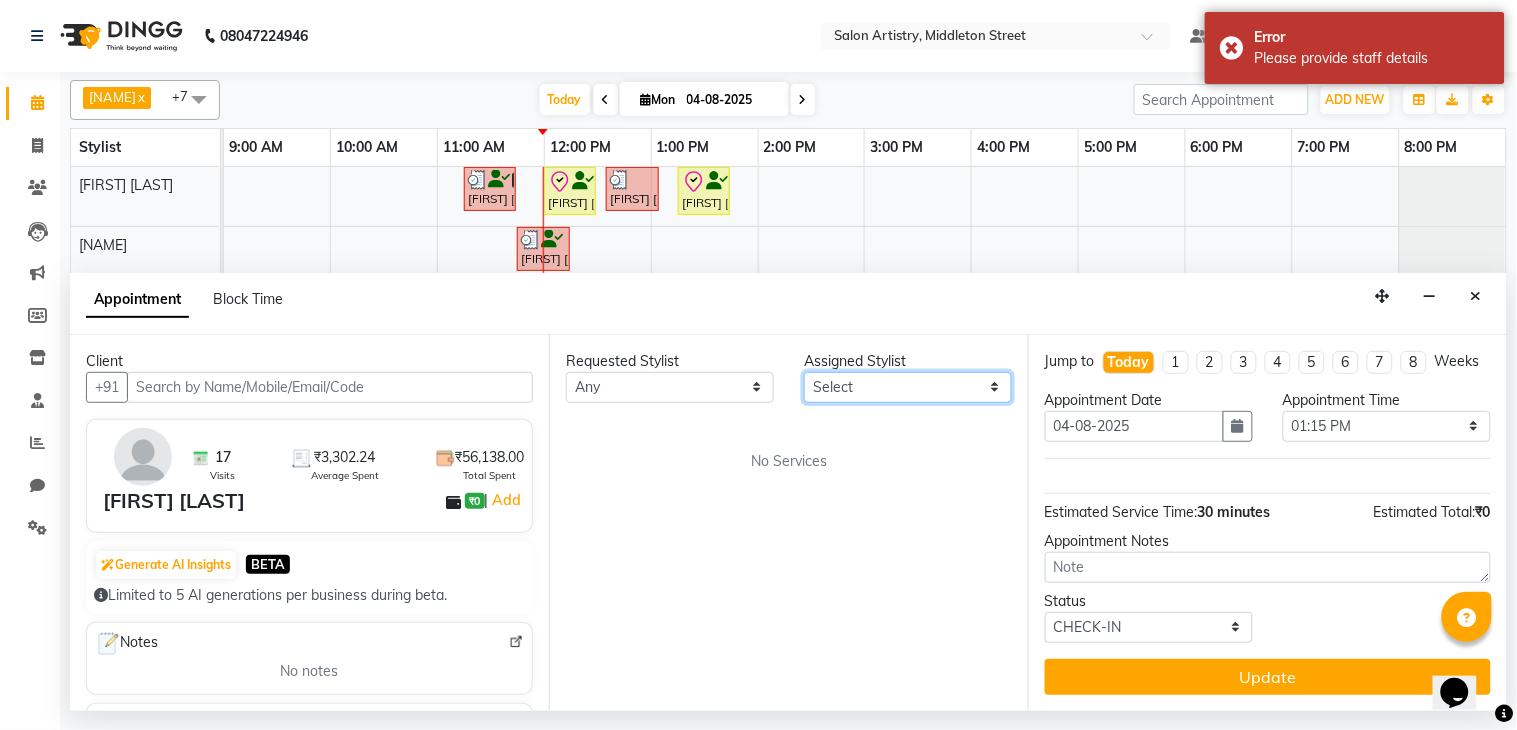click on "Select Anupriya Ghosh Iqbal Ahmed Irshad Khan Mannu Kumar Gupta Mekhla Bhattacharya Minika Das Puja Debnath Reception Rekha Singh Ricky Das Rony Das Sangeeta Lodh Sharfaraz Ata Waris Simmy Rai Tapasi" at bounding box center [908, 387] 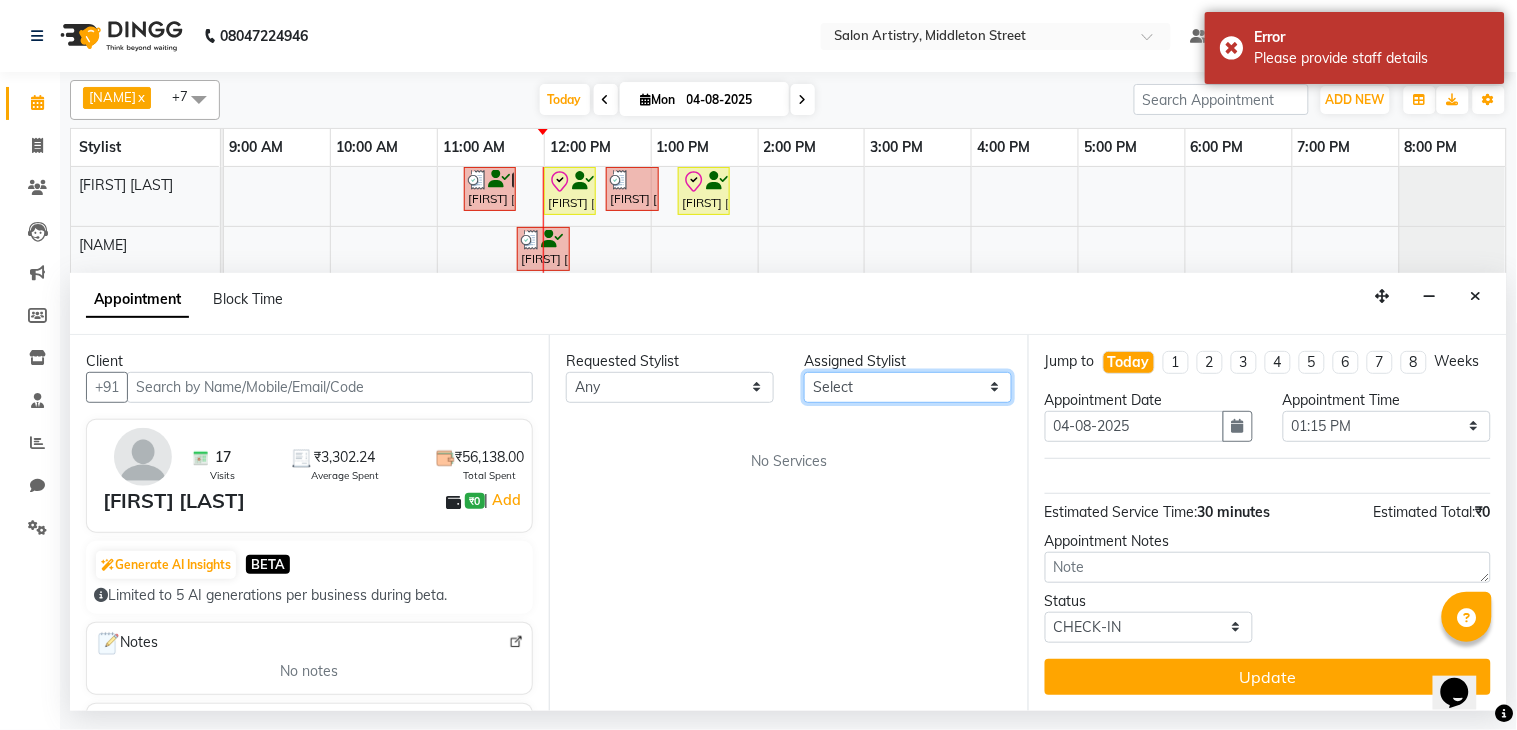 select on "79863" 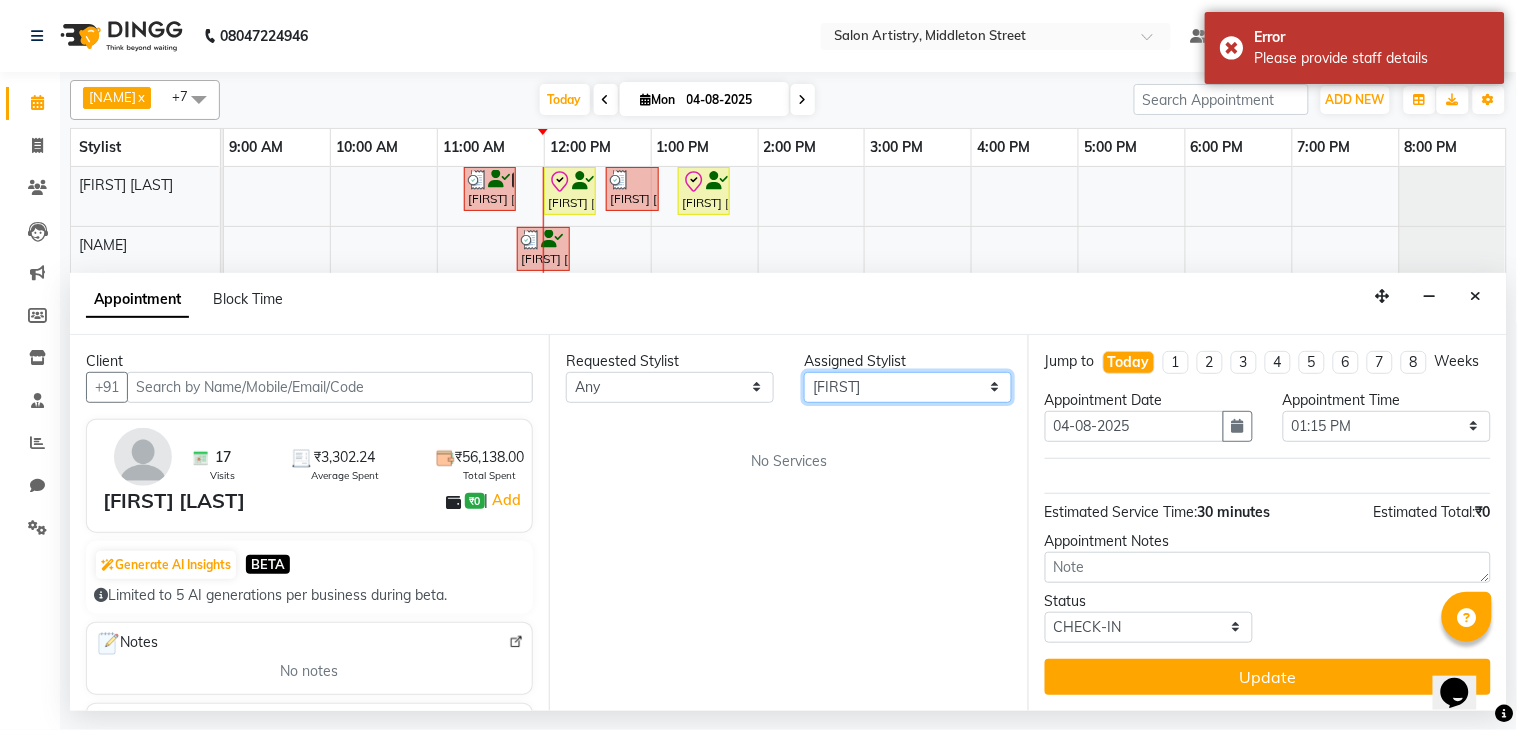 click on "Select Anupriya Ghosh Iqbal Ahmed Irshad Khan Mannu Kumar Gupta Mekhla Bhattacharya Minika Das Puja Debnath Reception Rekha Singh Ricky Das Rony Das Sangeeta Lodh Sharfaraz Ata Waris Simmy Rai Tapasi" at bounding box center [908, 387] 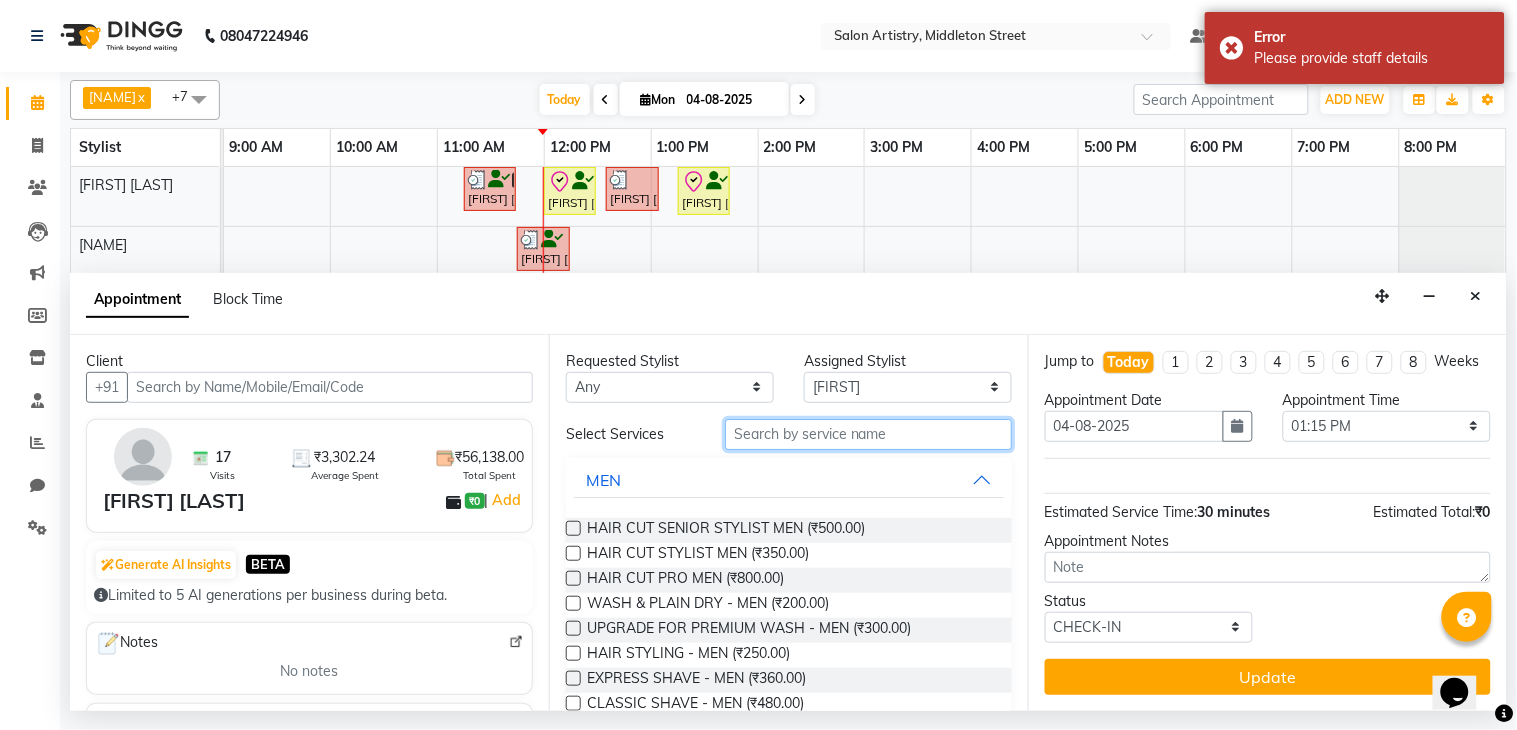 click at bounding box center (868, 434) 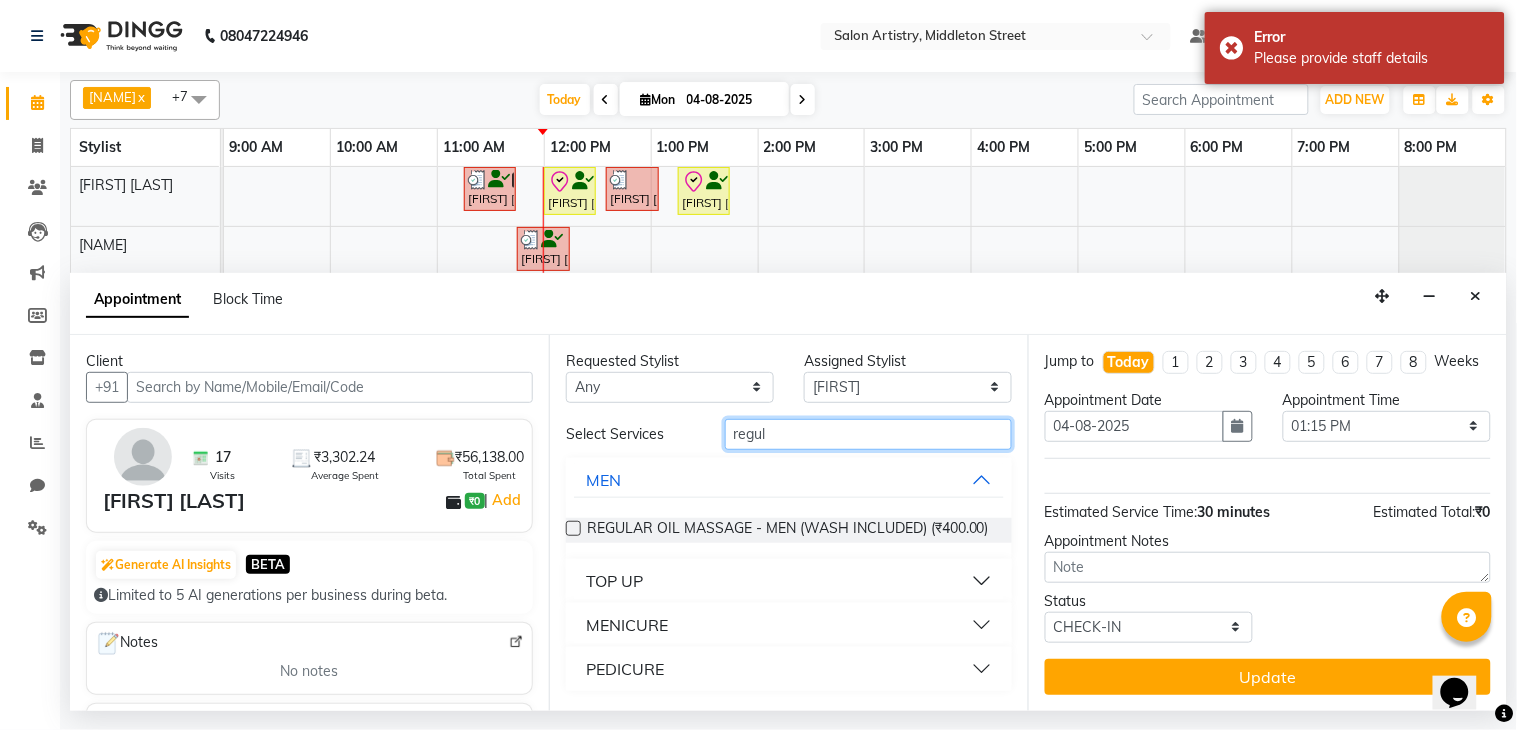 type on "regul" 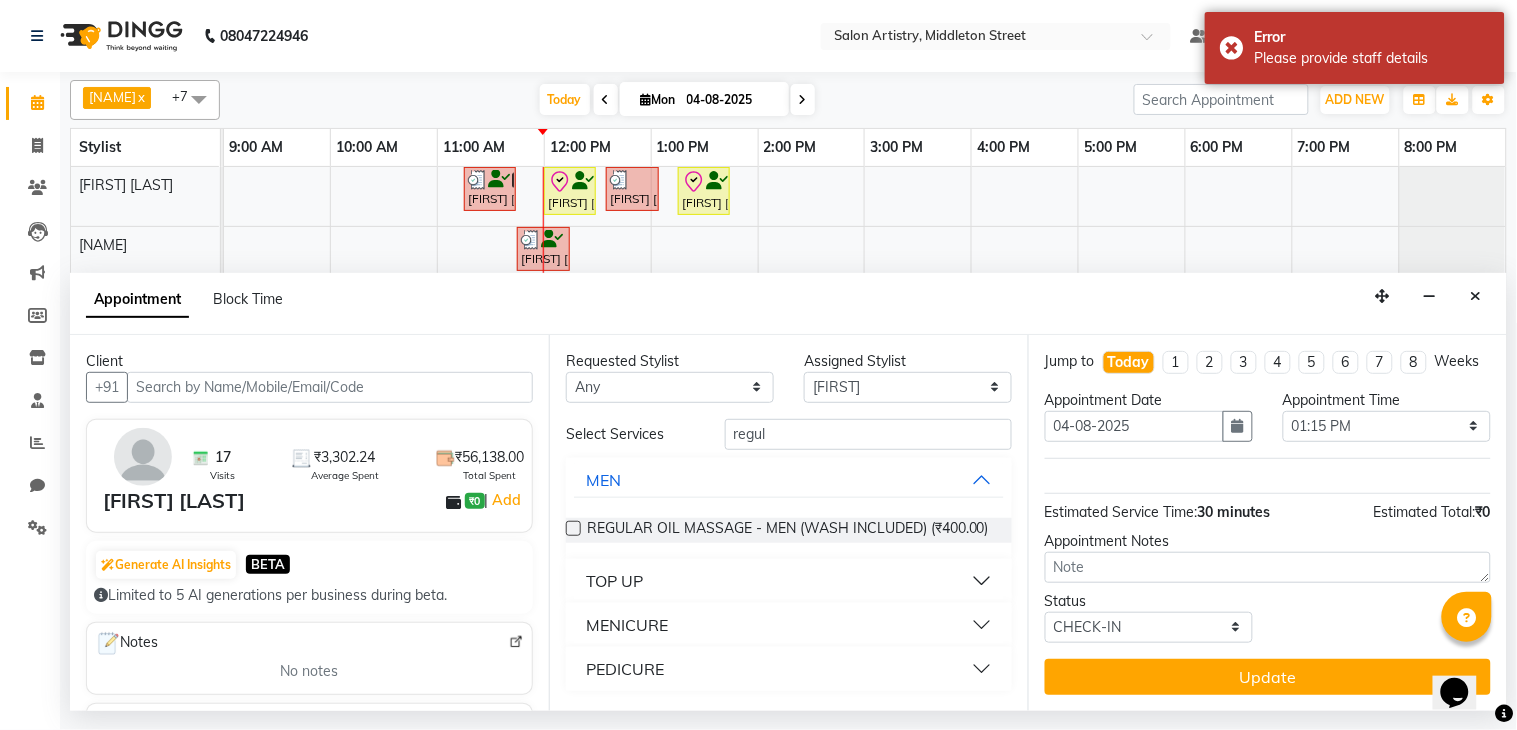 click on "PEDICURE" at bounding box center [789, 669] 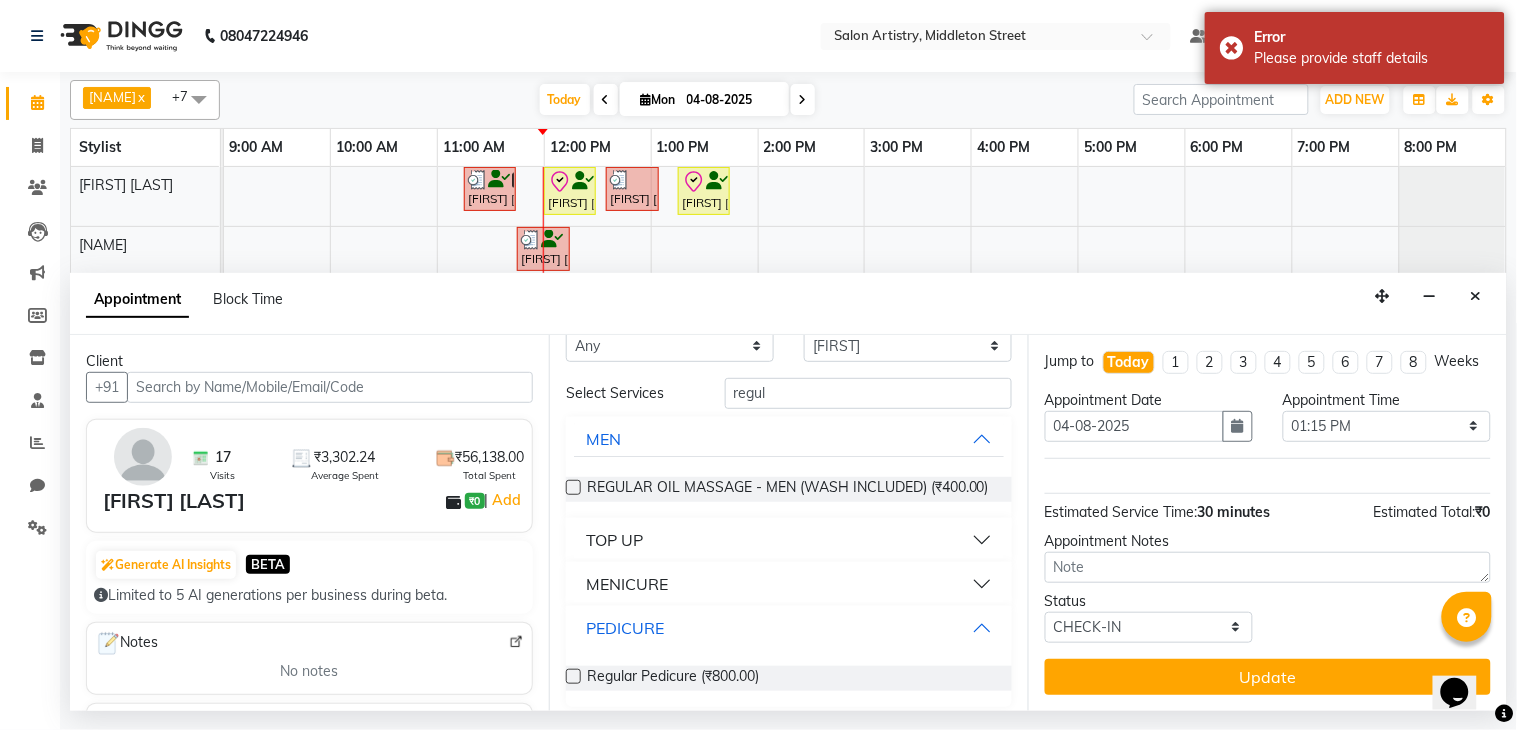scroll, scrollTop: 70, scrollLeft: 0, axis: vertical 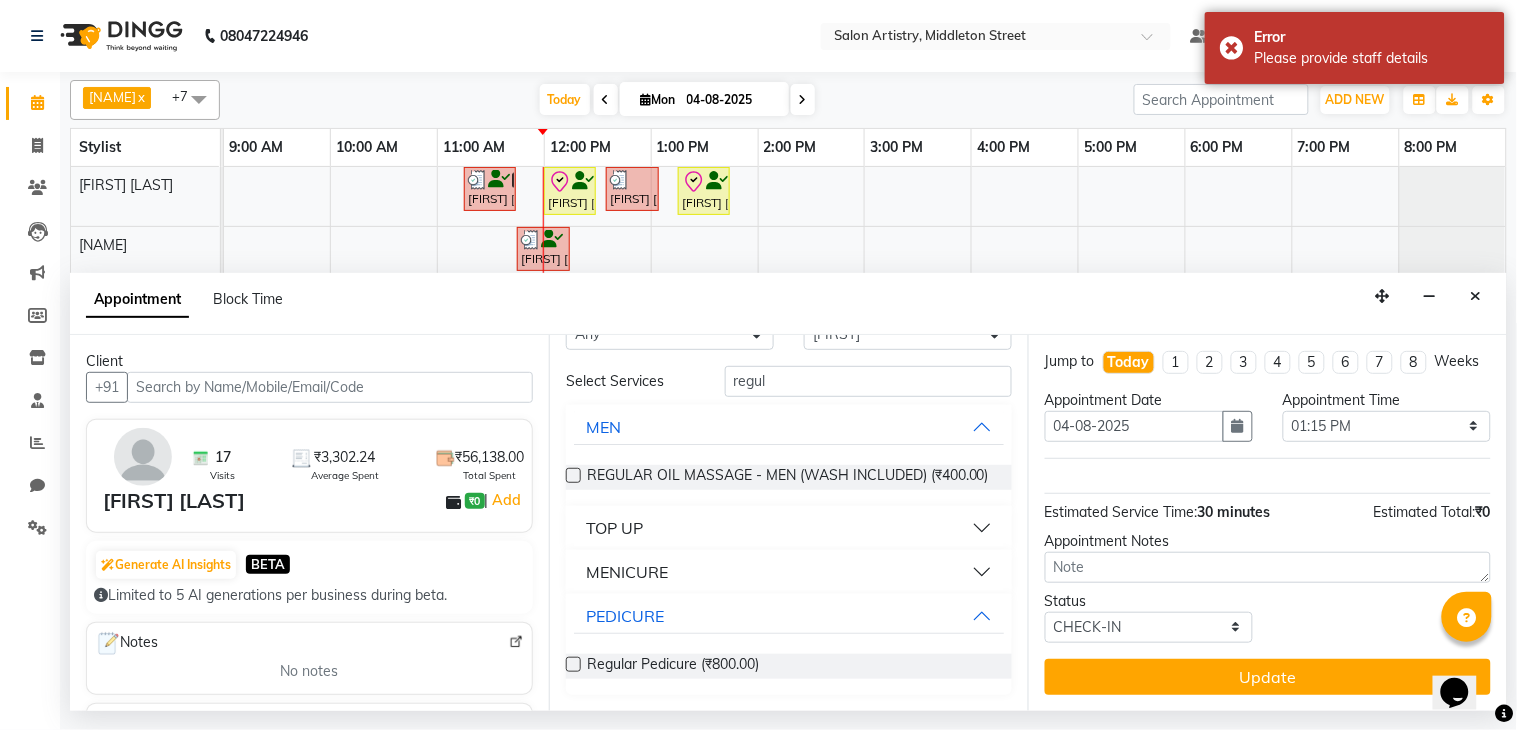 click at bounding box center [573, 664] 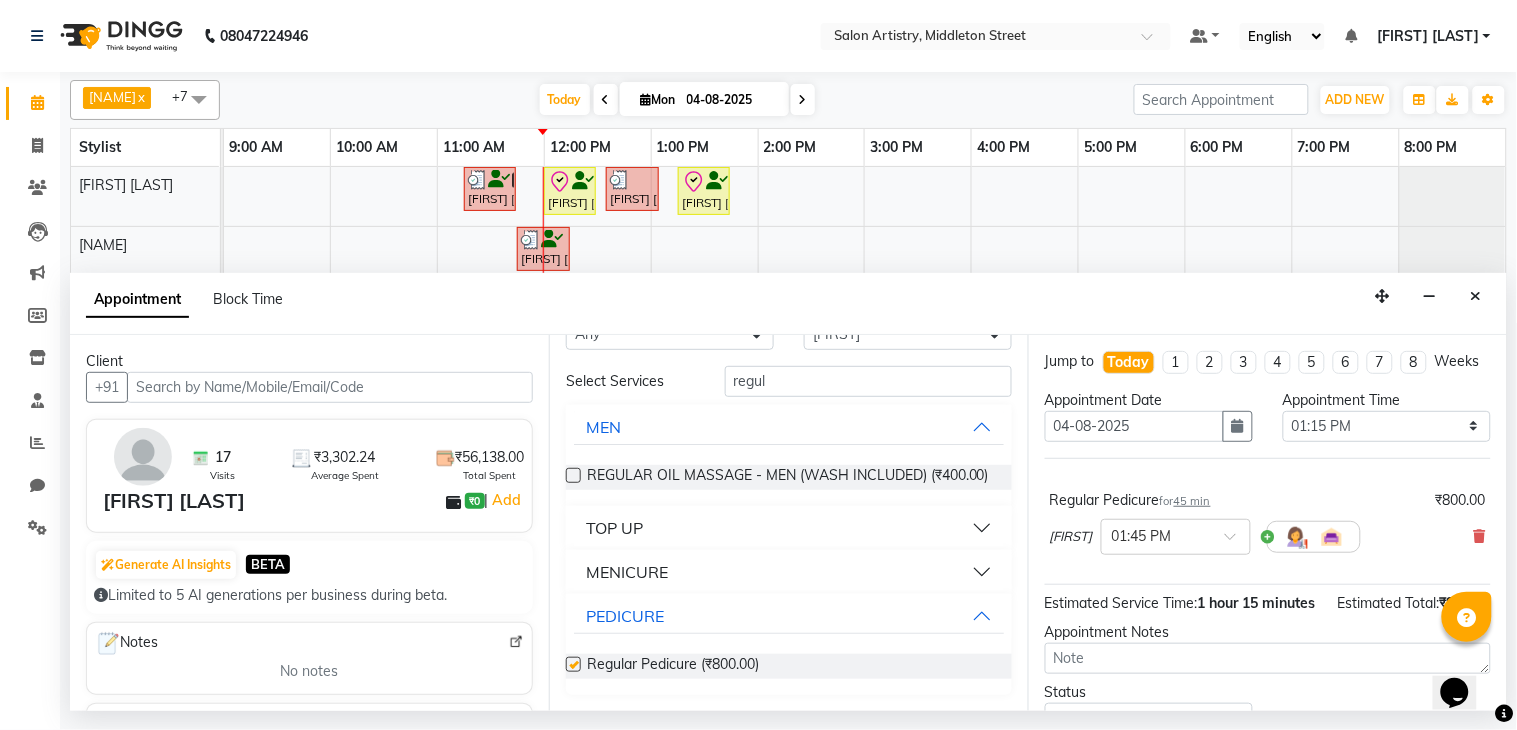 checkbox on "false" 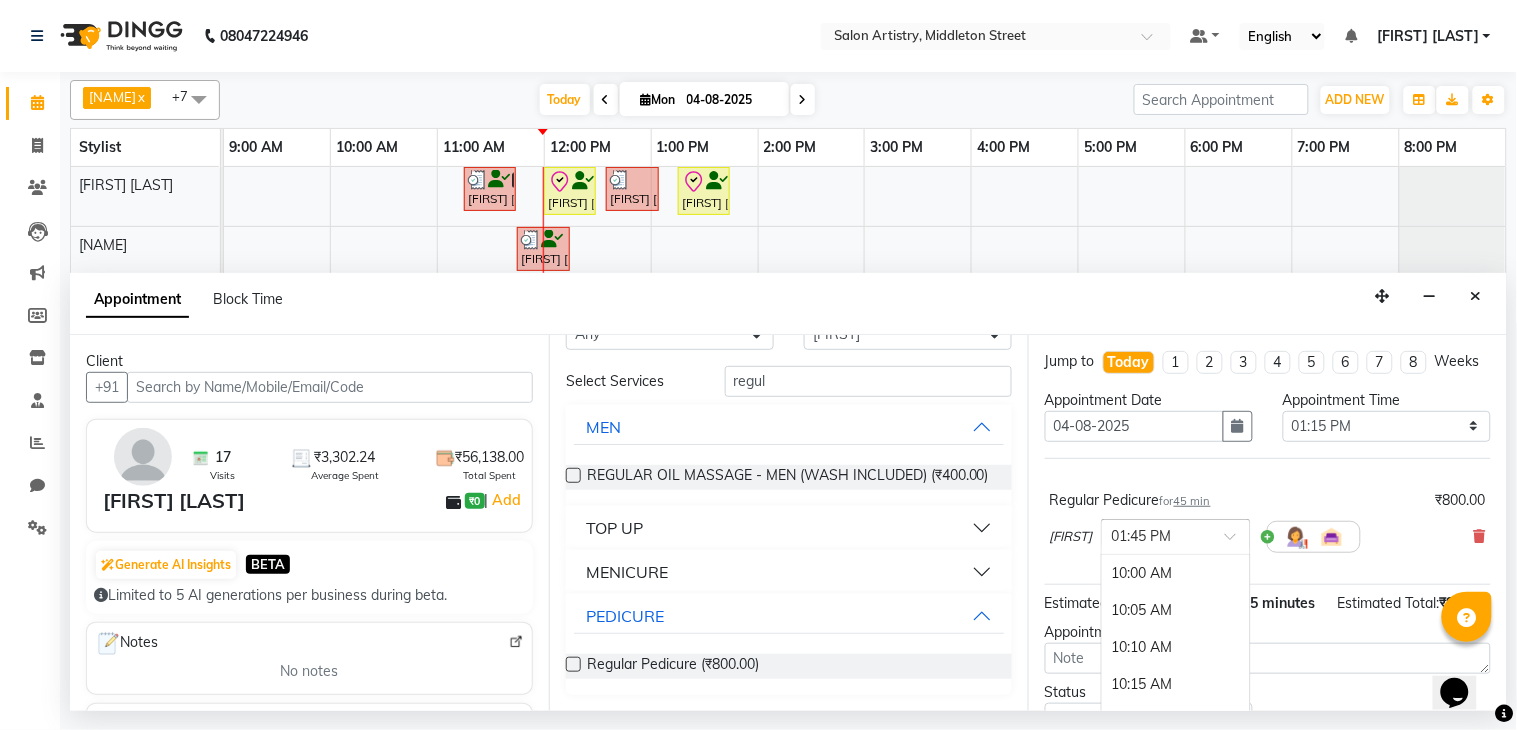 click at bounding box center [1156, 535] 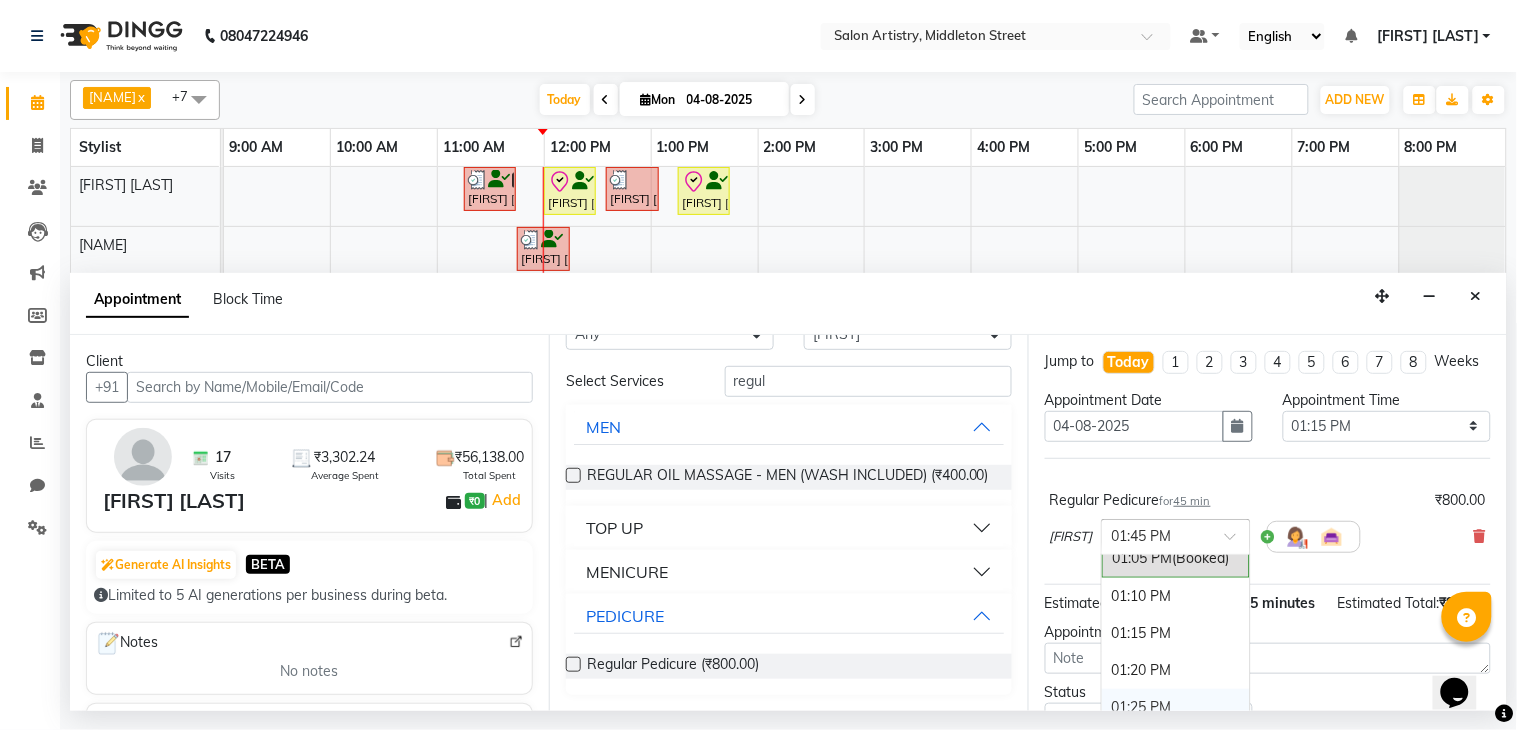 scroll, scrollTop: 1356, scrollLeft: 0, axis: vertical 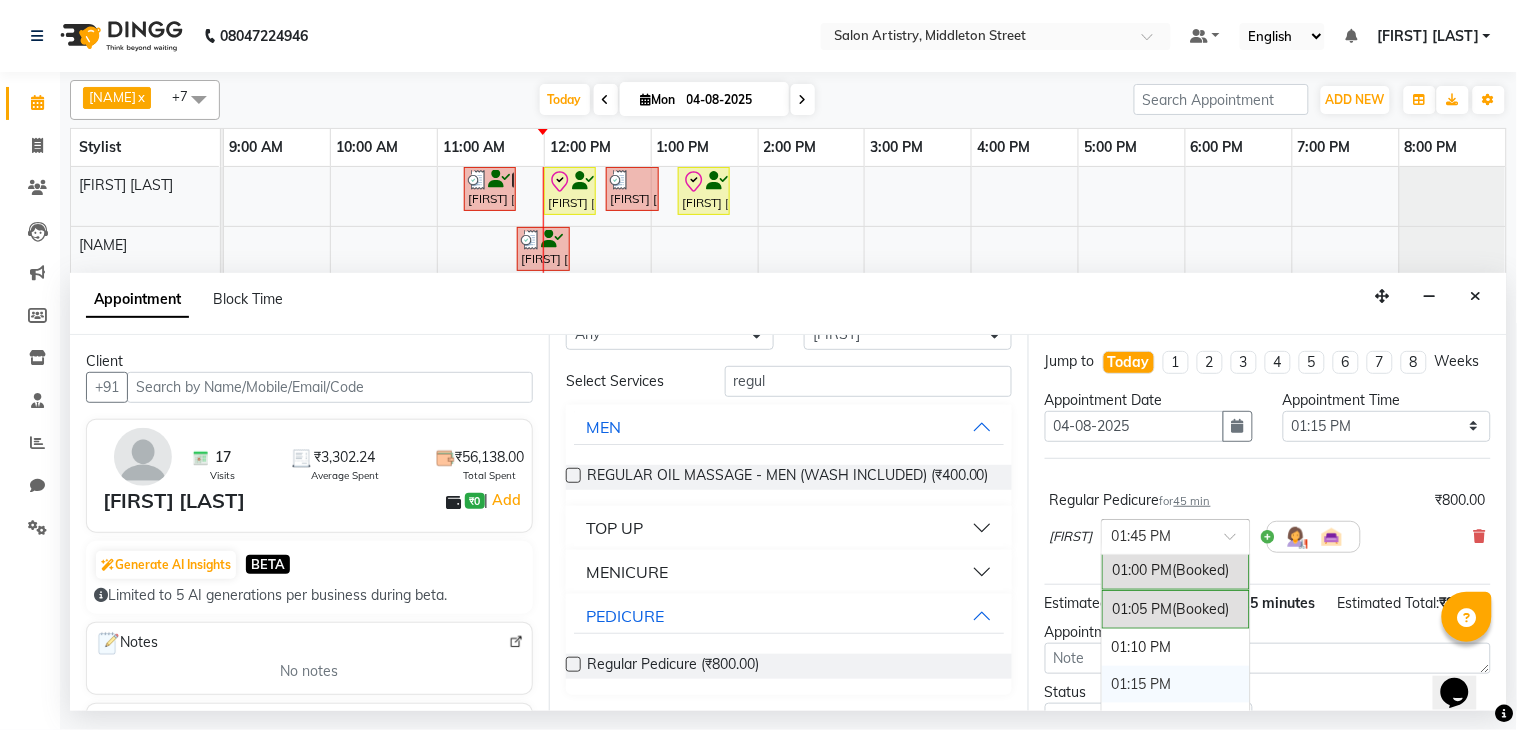 click on "01:15 PM" at bounding box center [1176, 684] 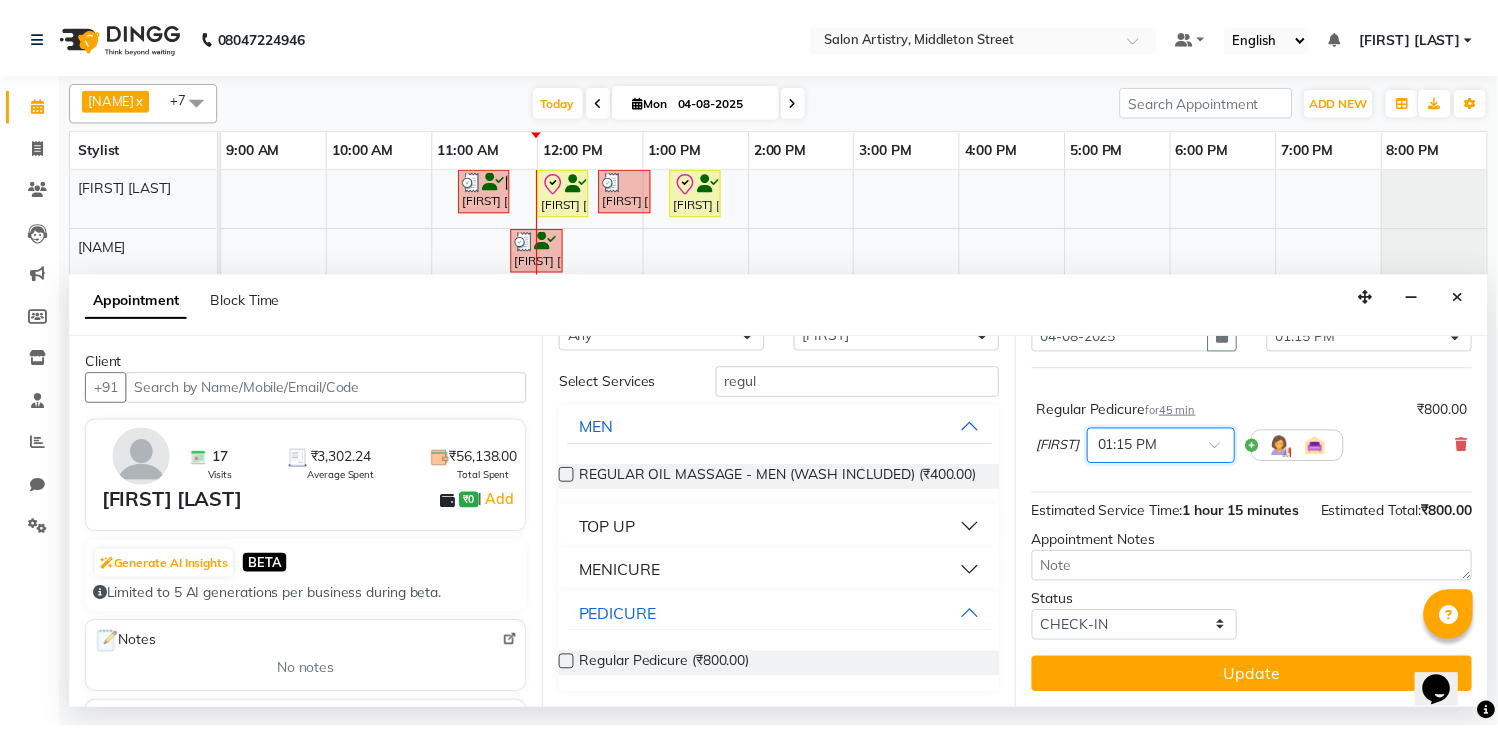 scroll, scrollTop: 131, scrollLeft: 0, axis: vertical 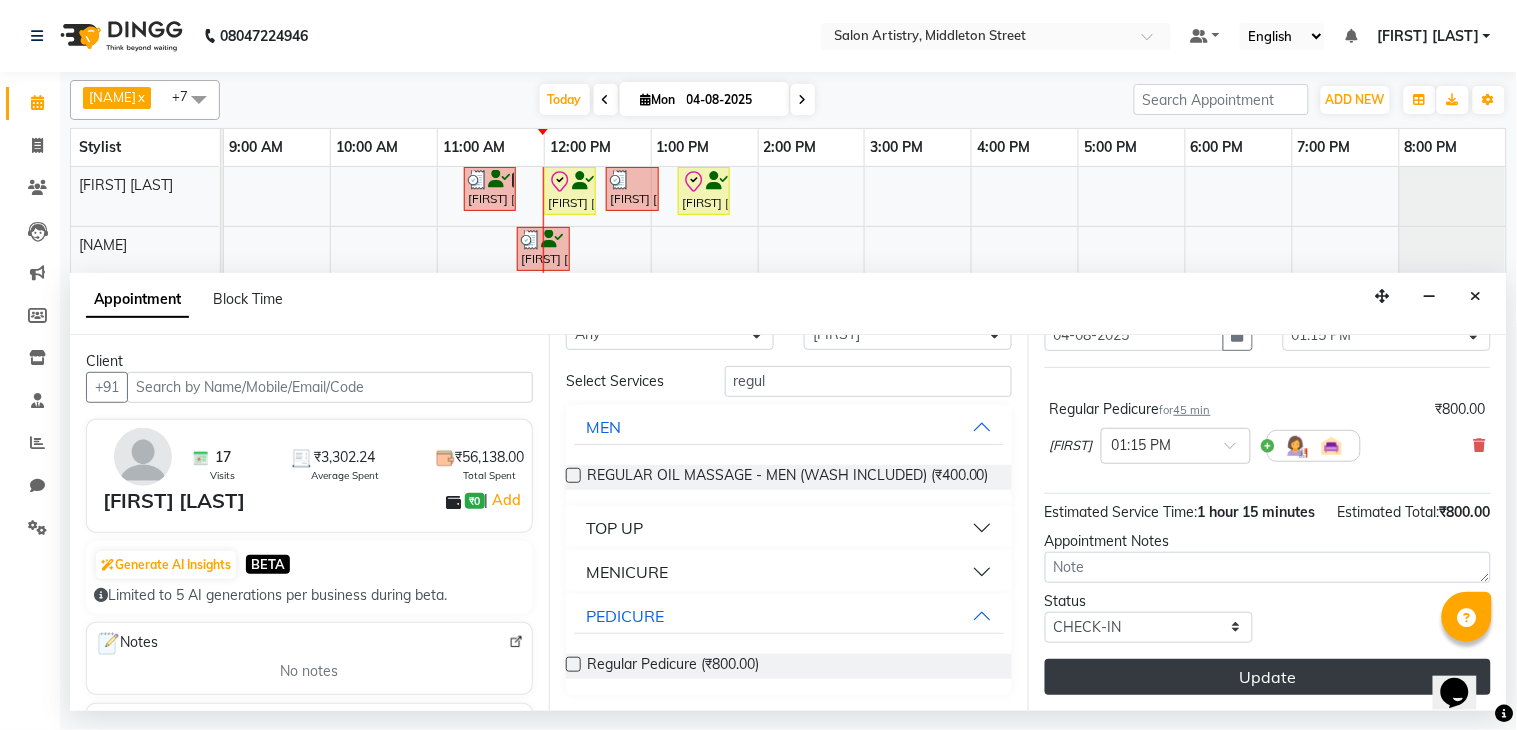 click on "Update" at bounding box center (1268, 677) 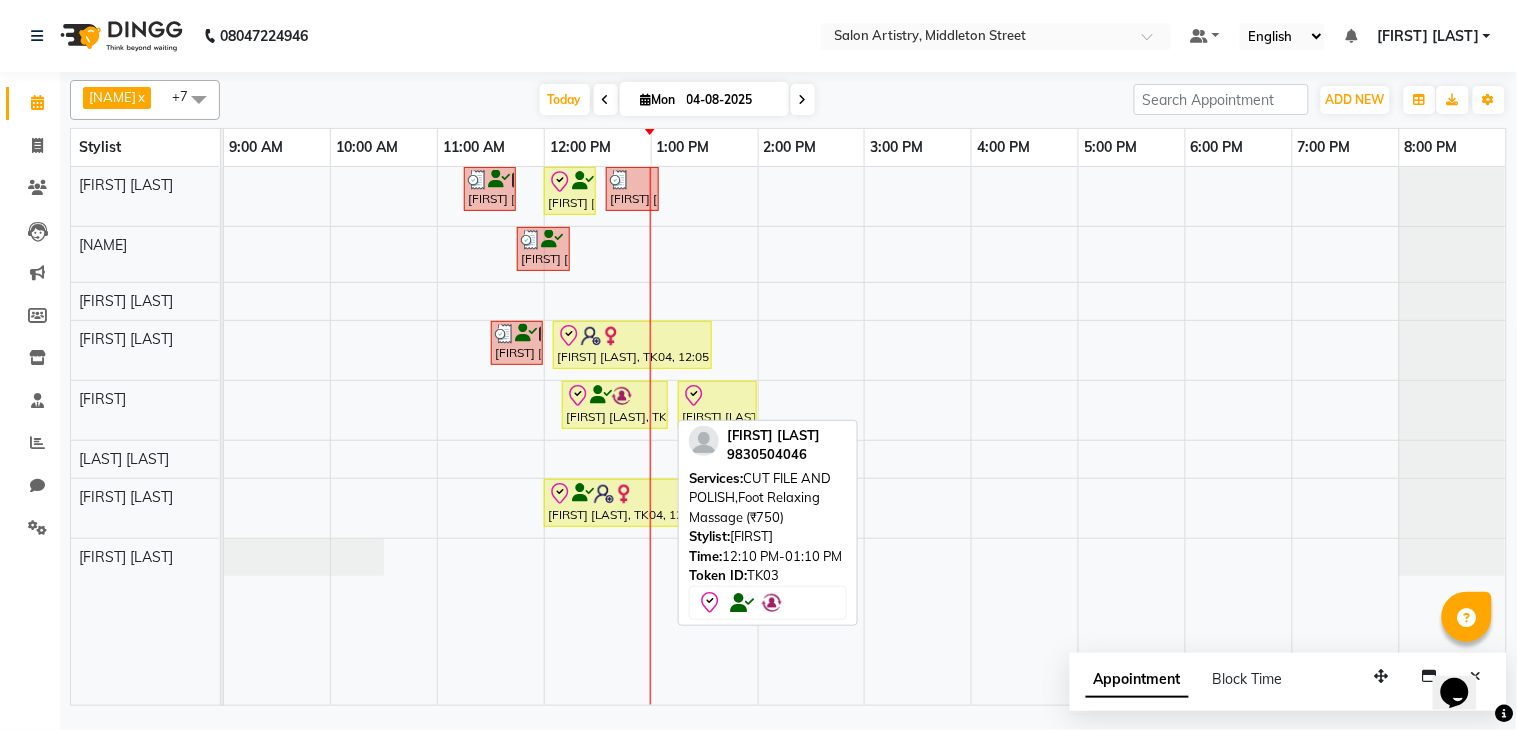 click at bounding box center (622, 396) 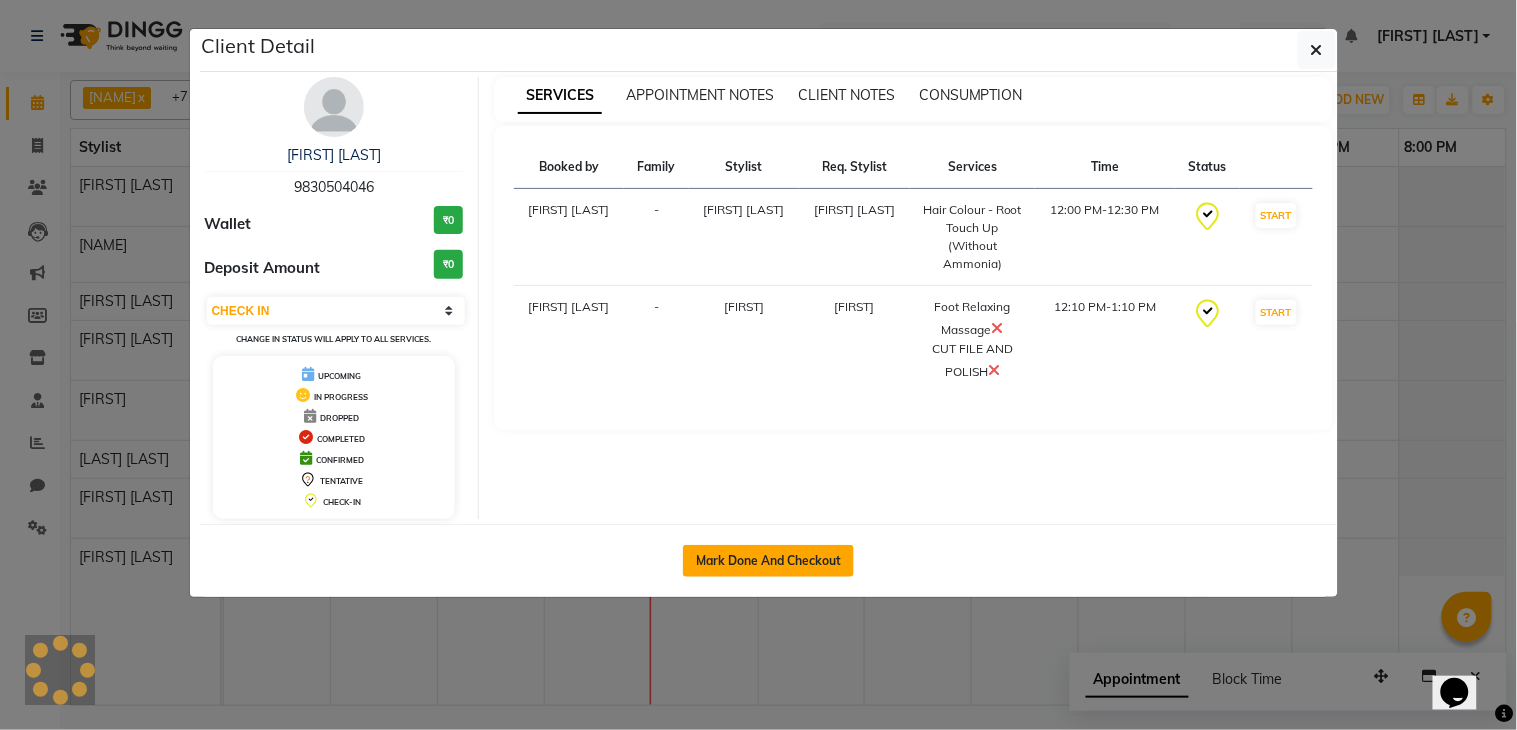 click on "Mark Done And Checkout" 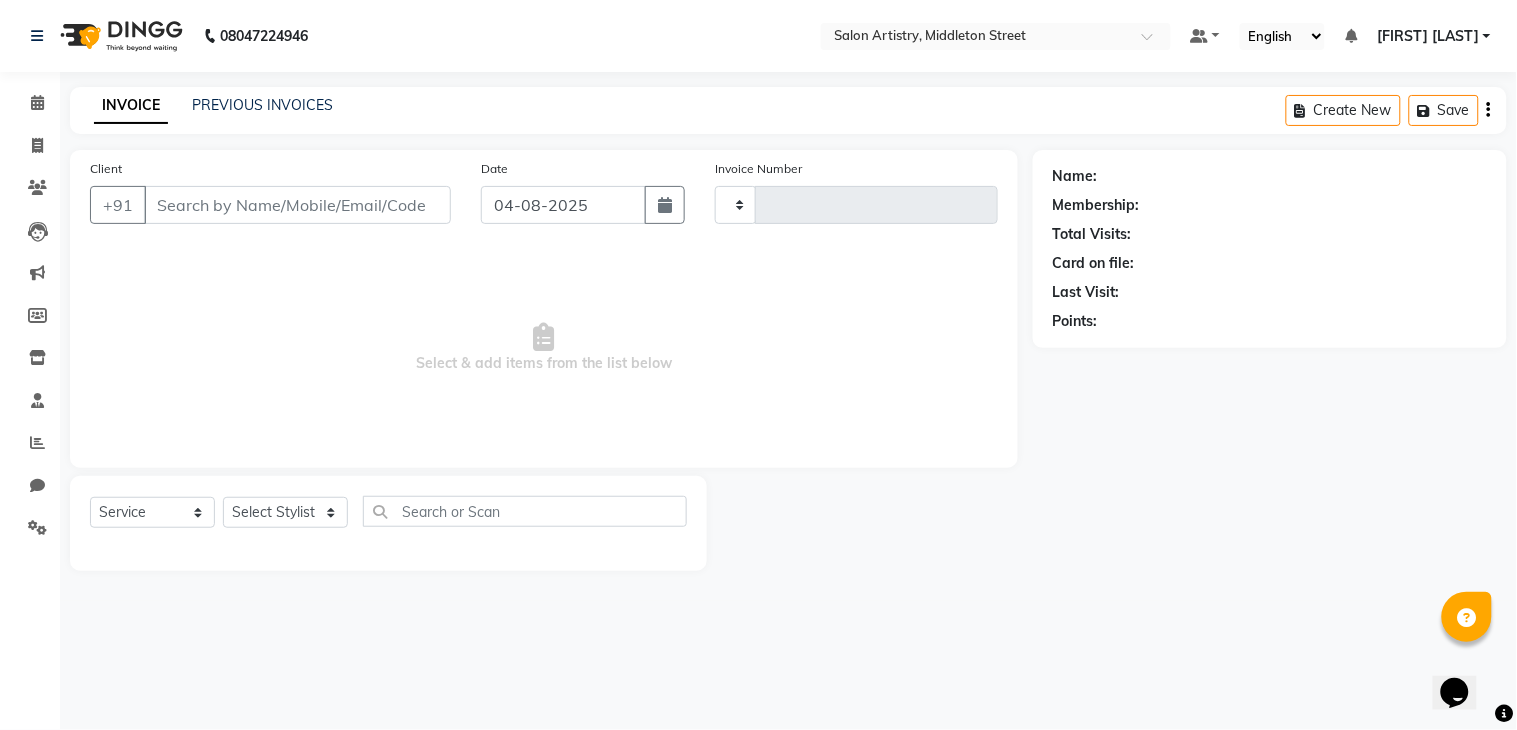 type on "1807" 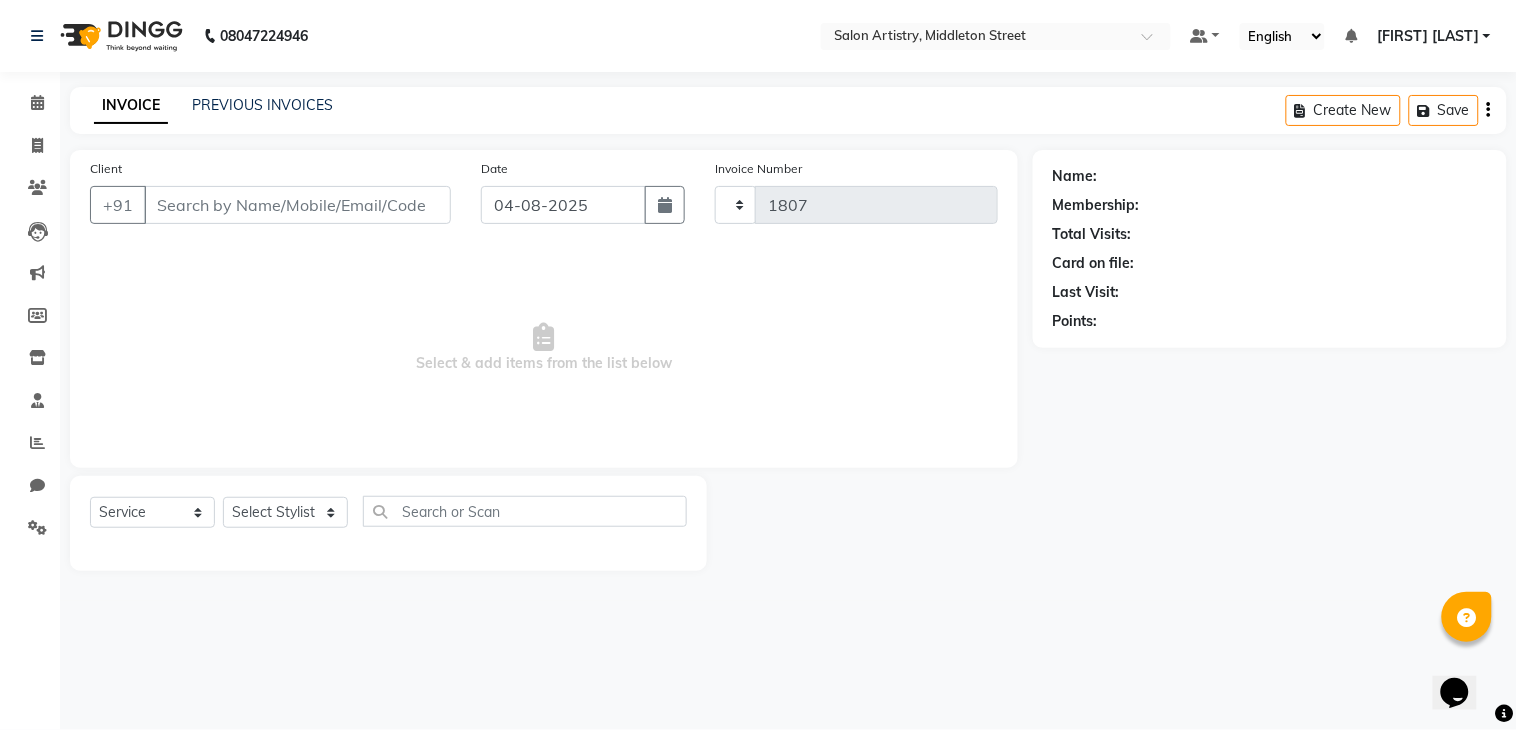 select on "8285" 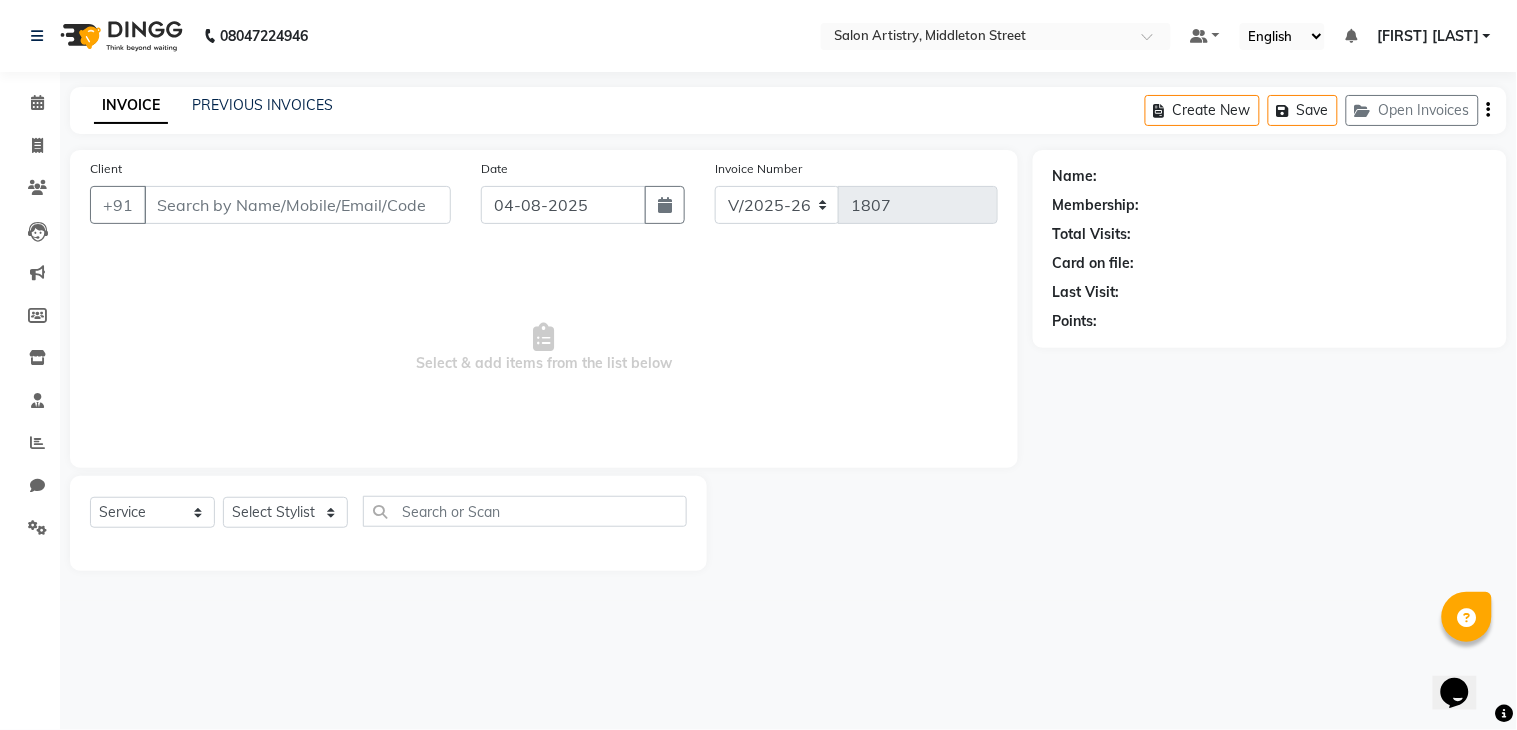 select on "79865" 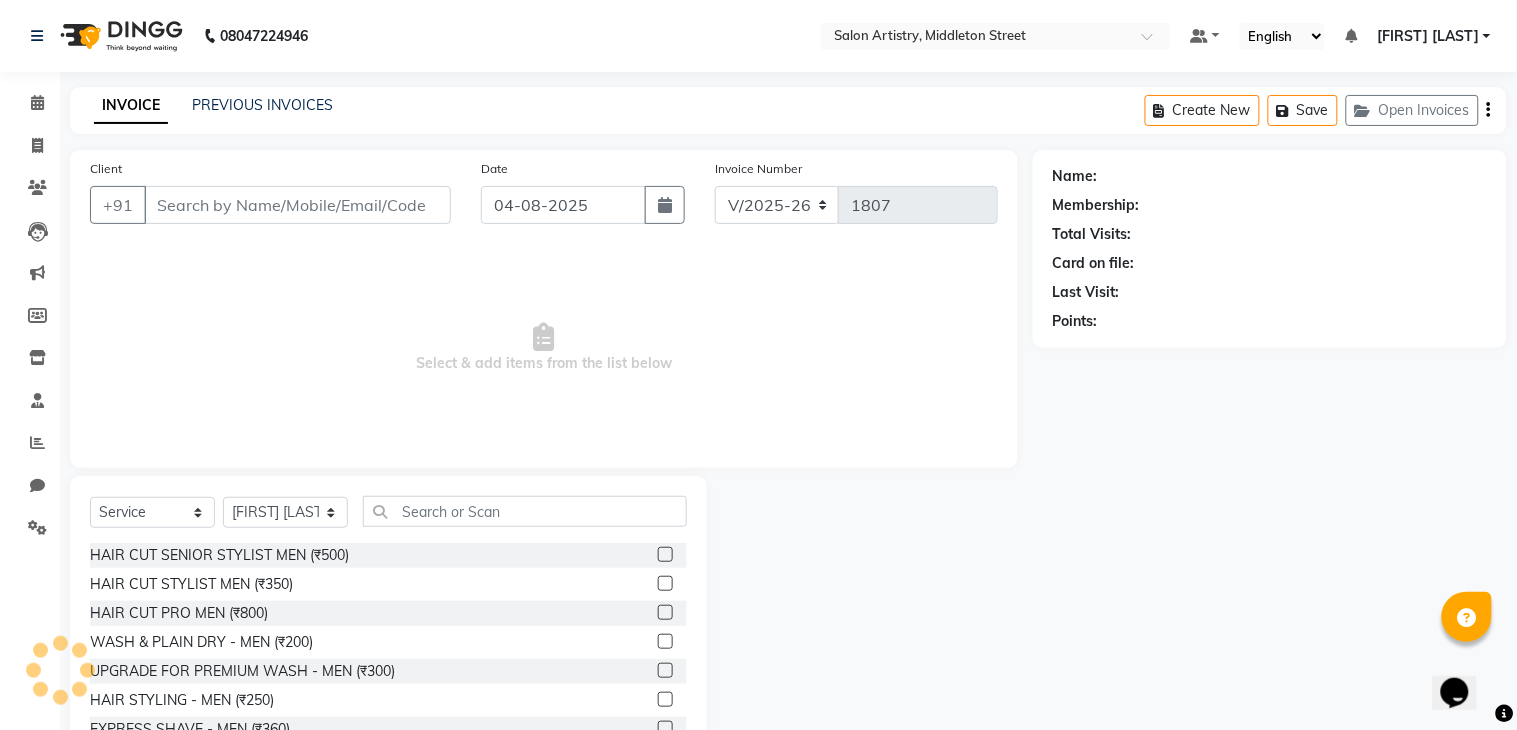 type on "9830504046" 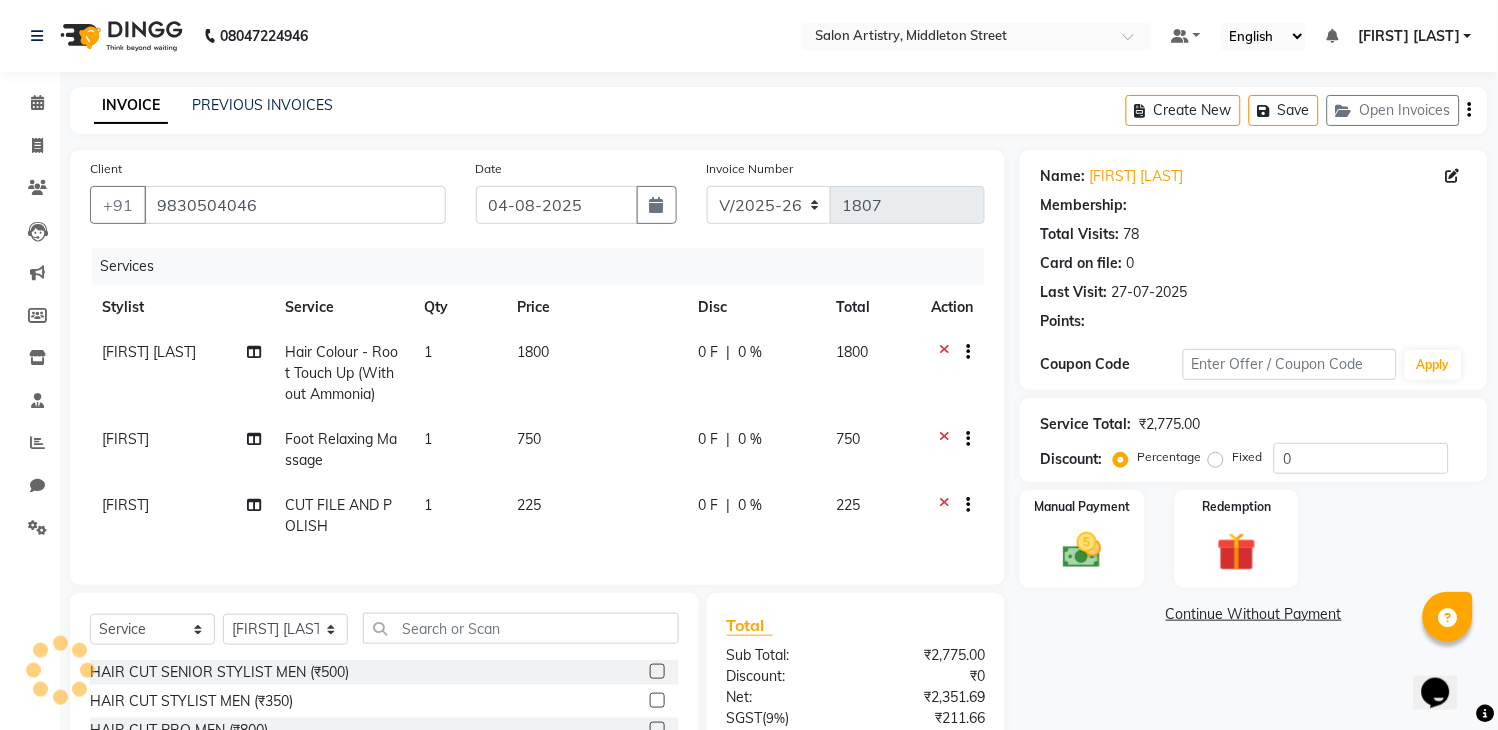 select on "1: Object" 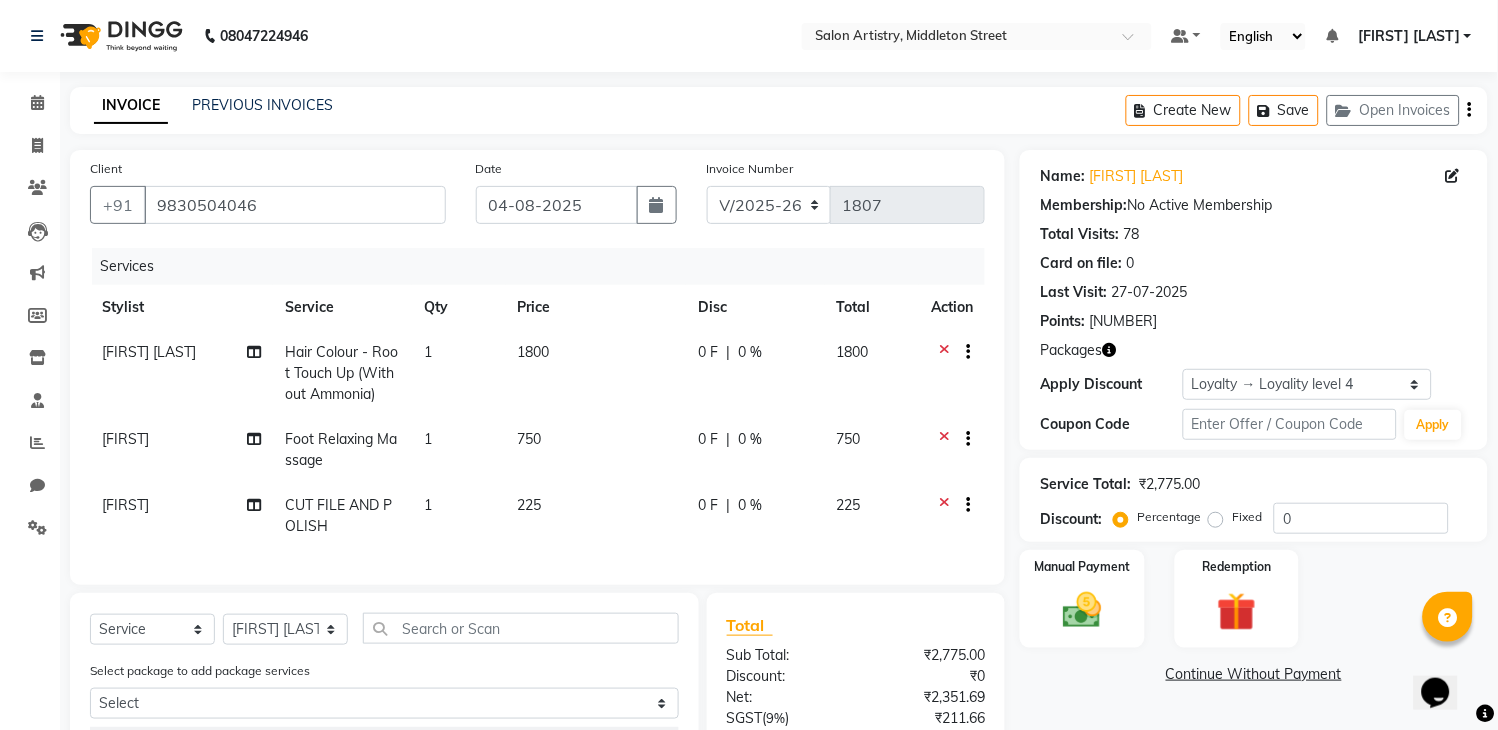 click on "0 F | 0 %" 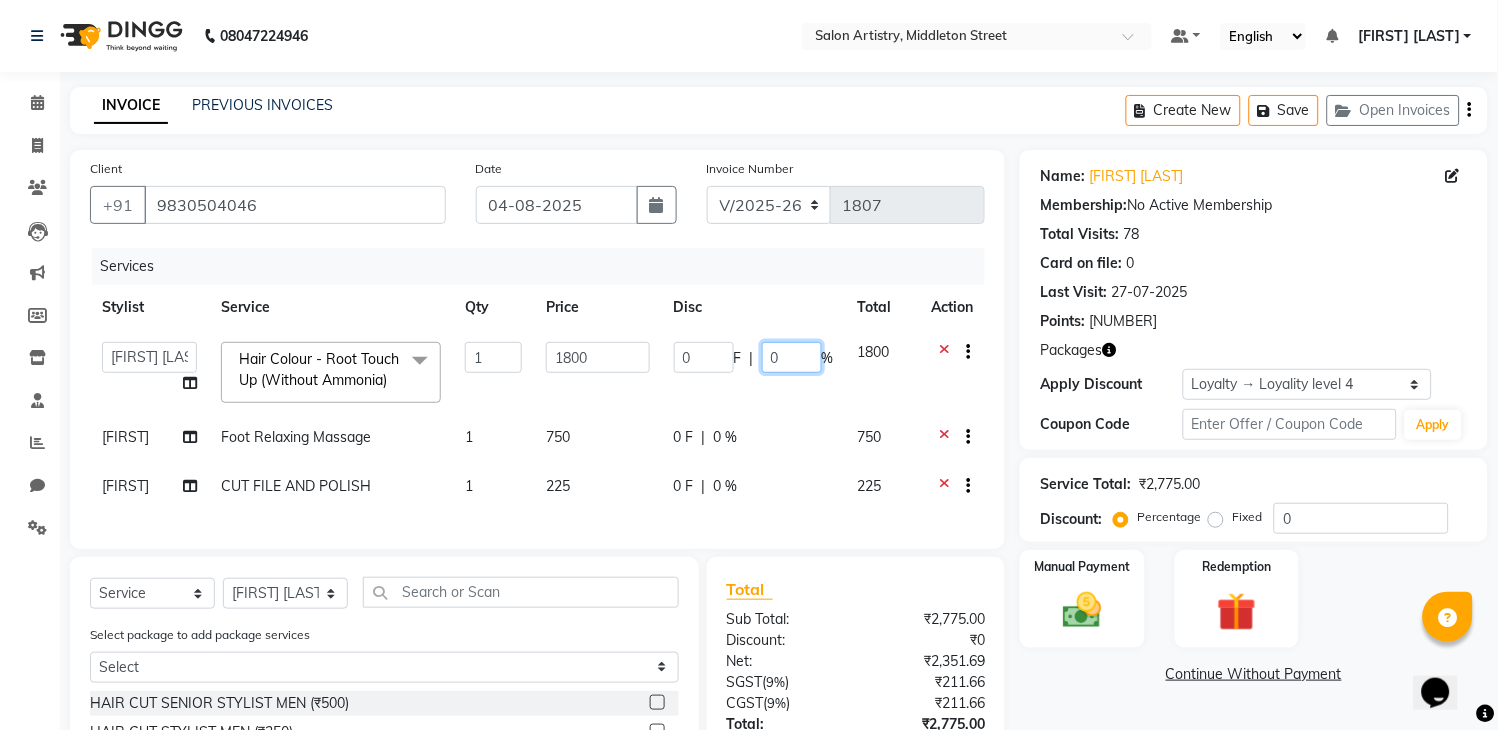 click on "0" 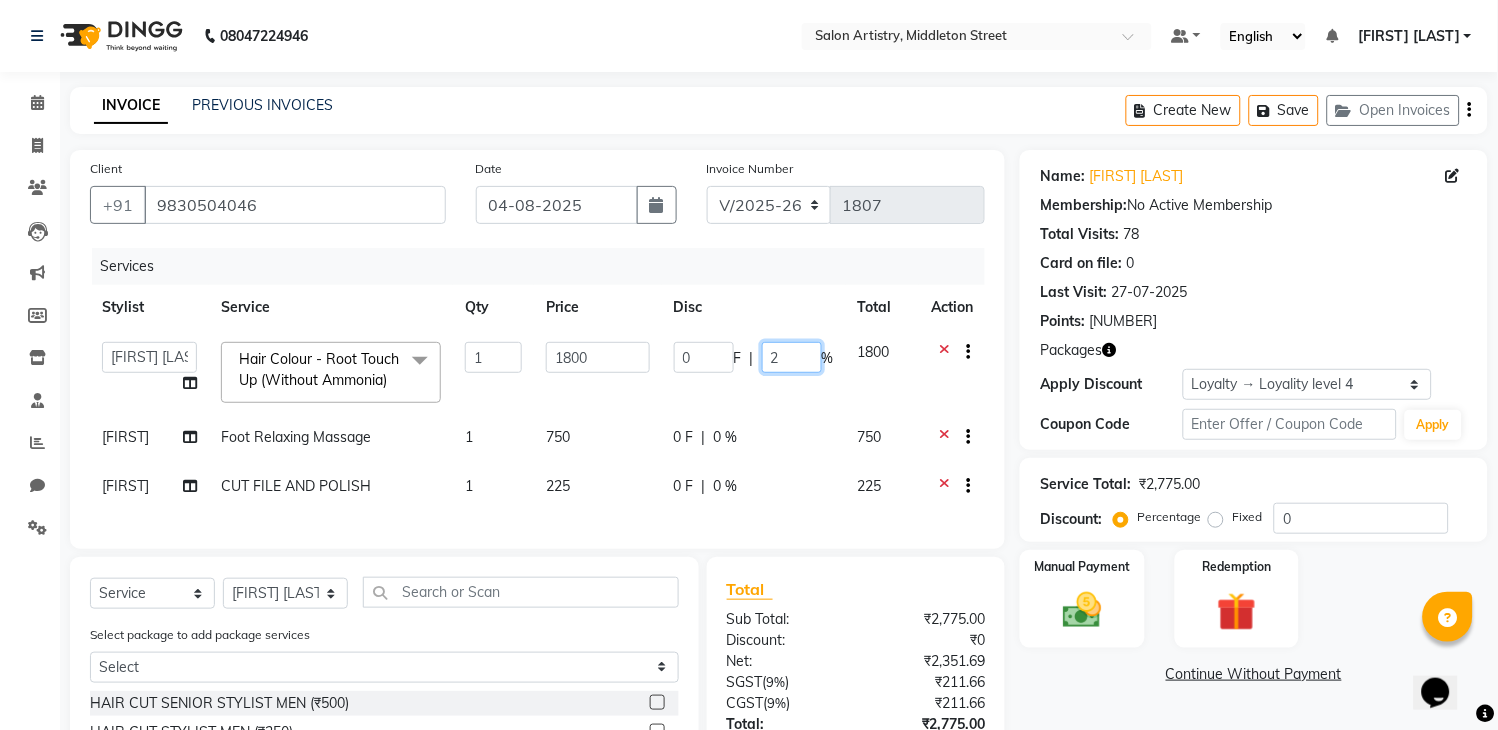 type on "25" 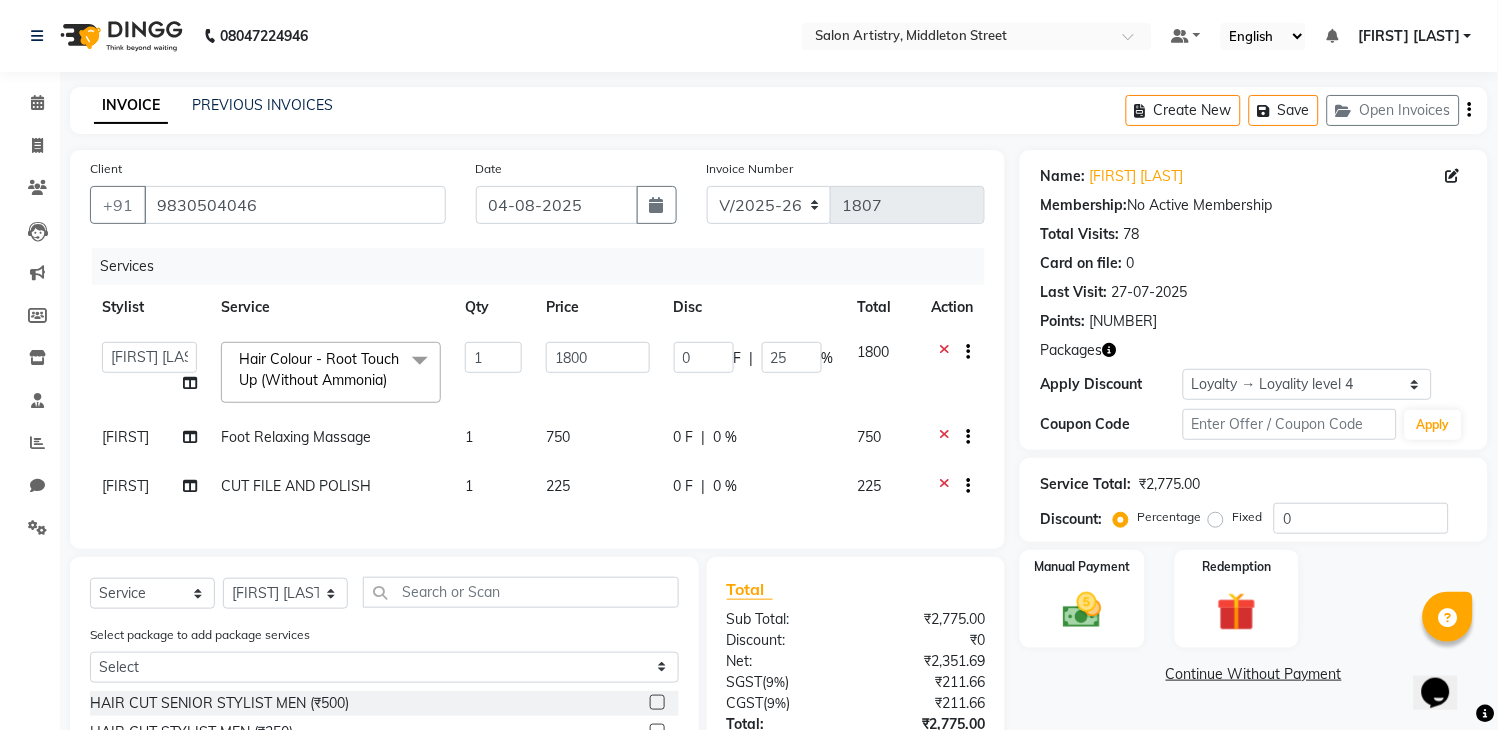 click on "750" 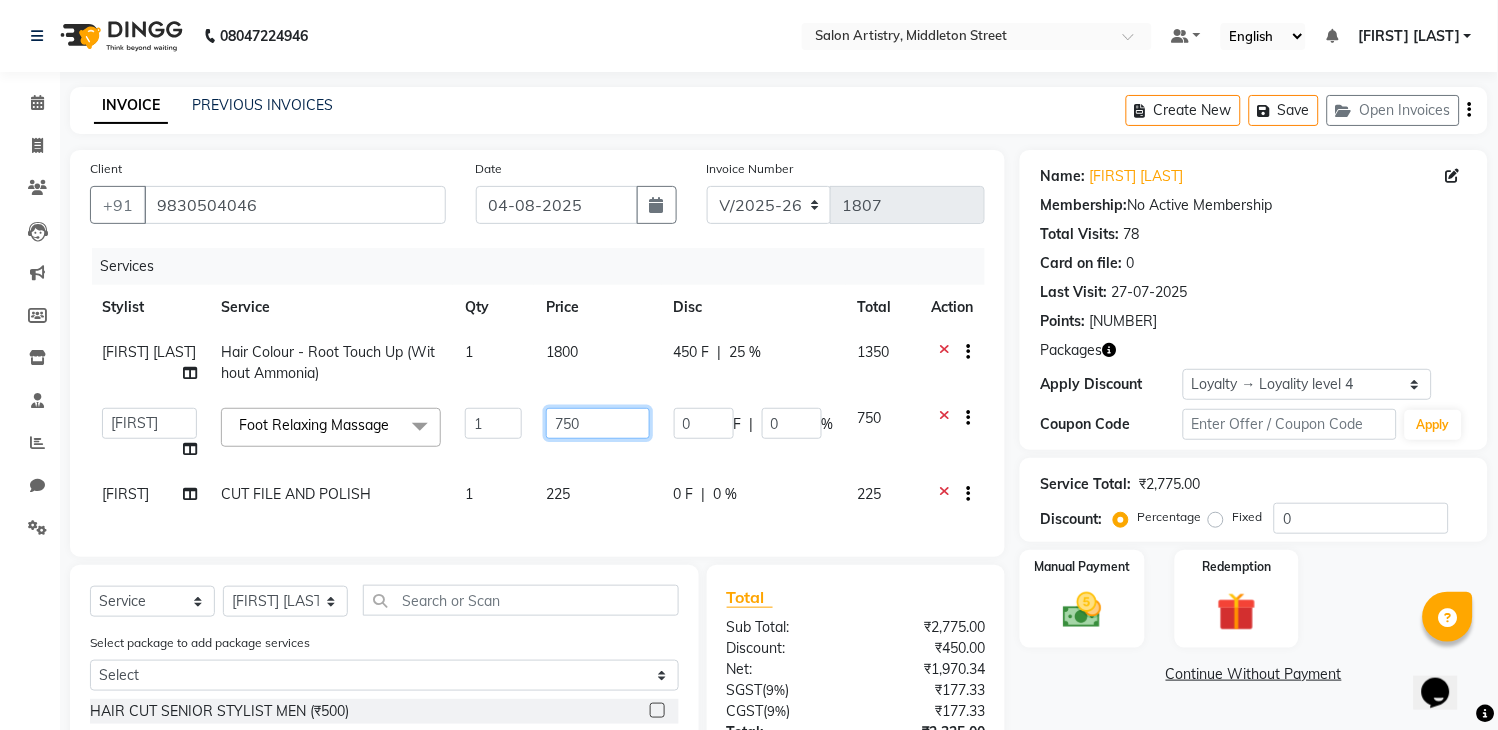 click on "750" 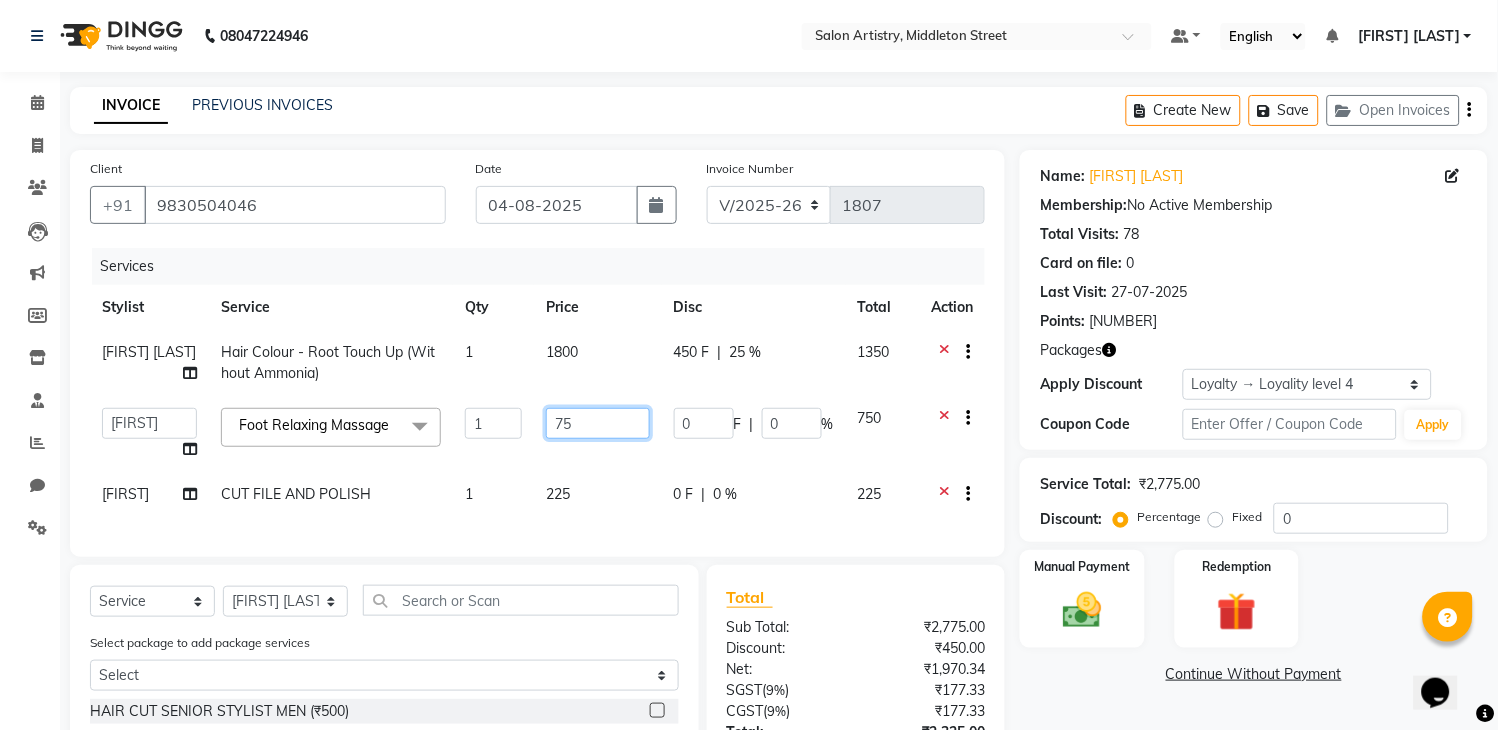 type on "7" 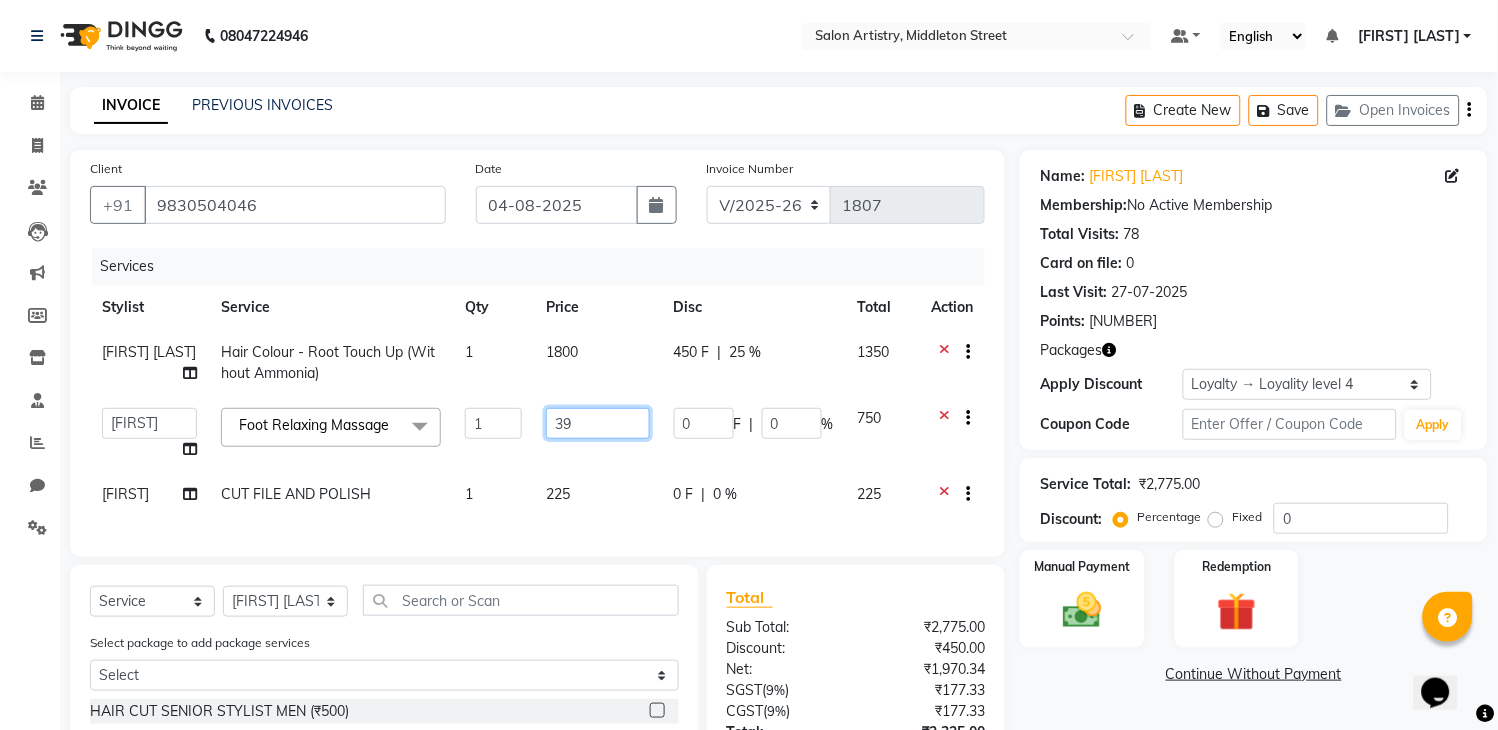 type on "399" 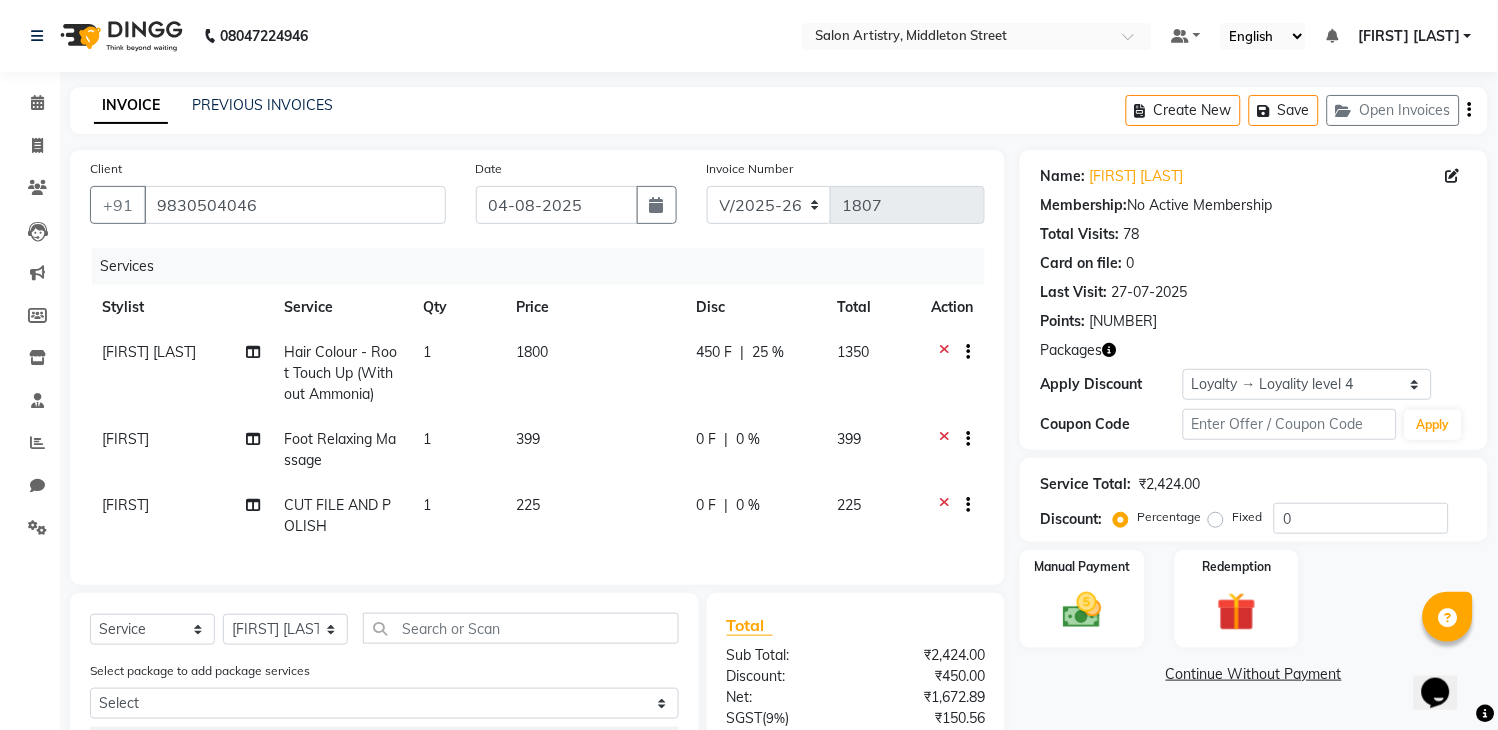 click on "0 F | 0 %" 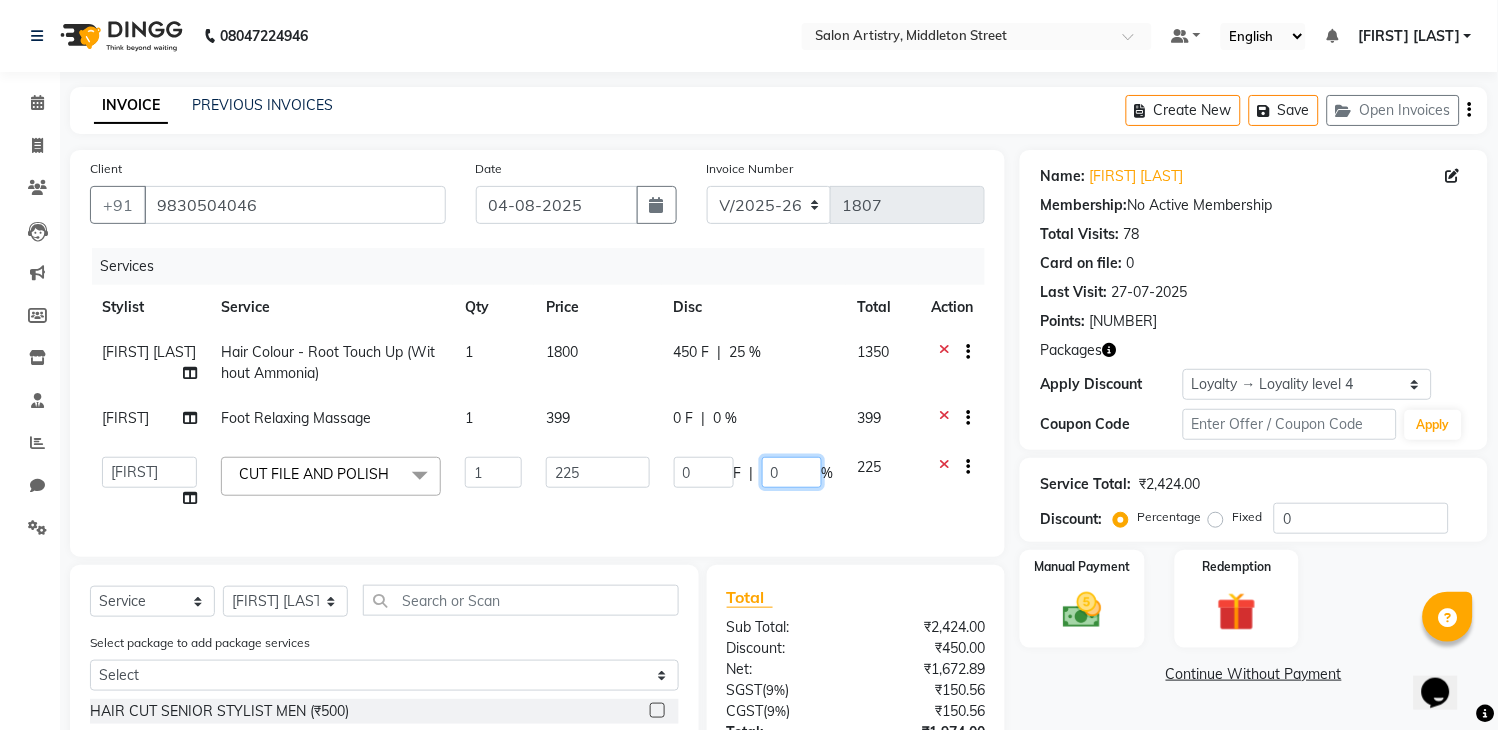 click on "0" 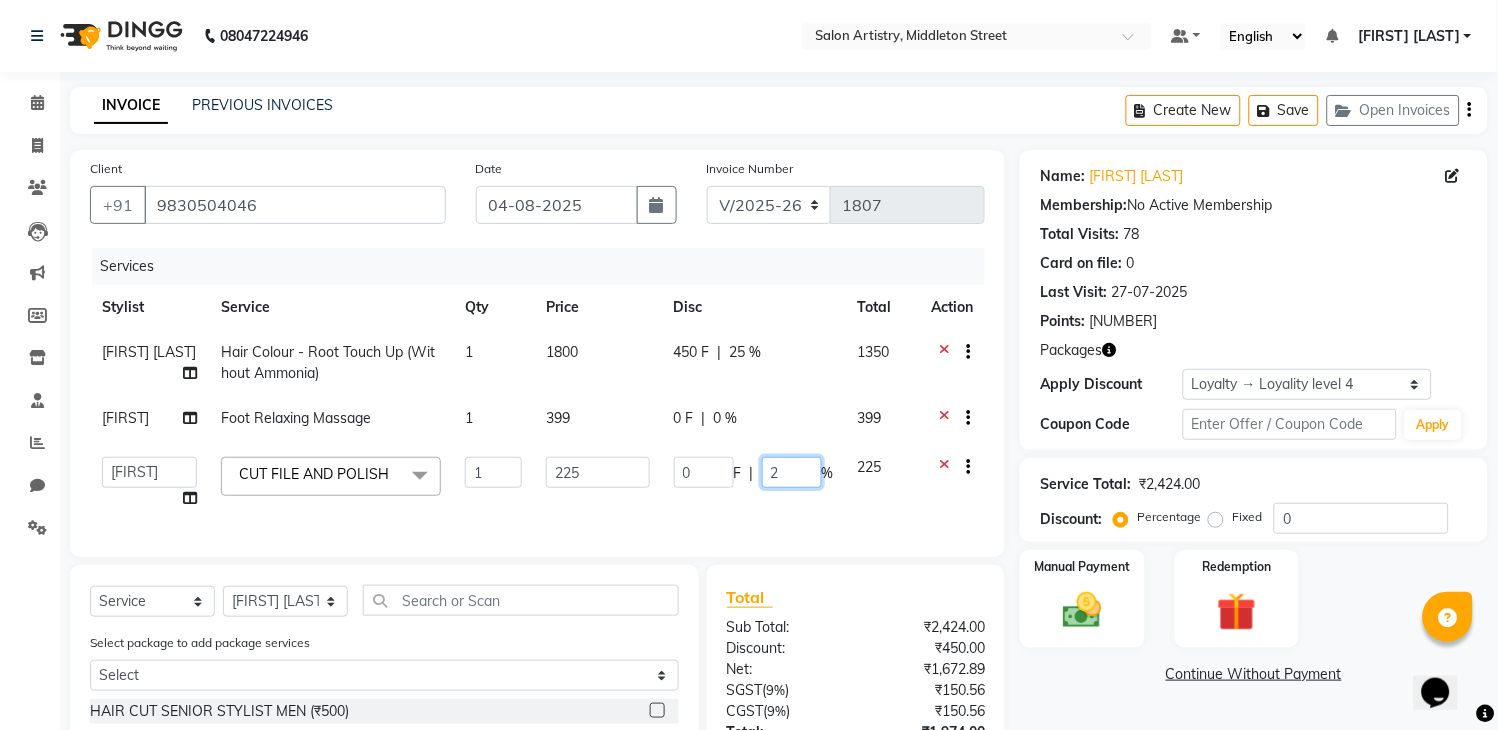 type on "25" 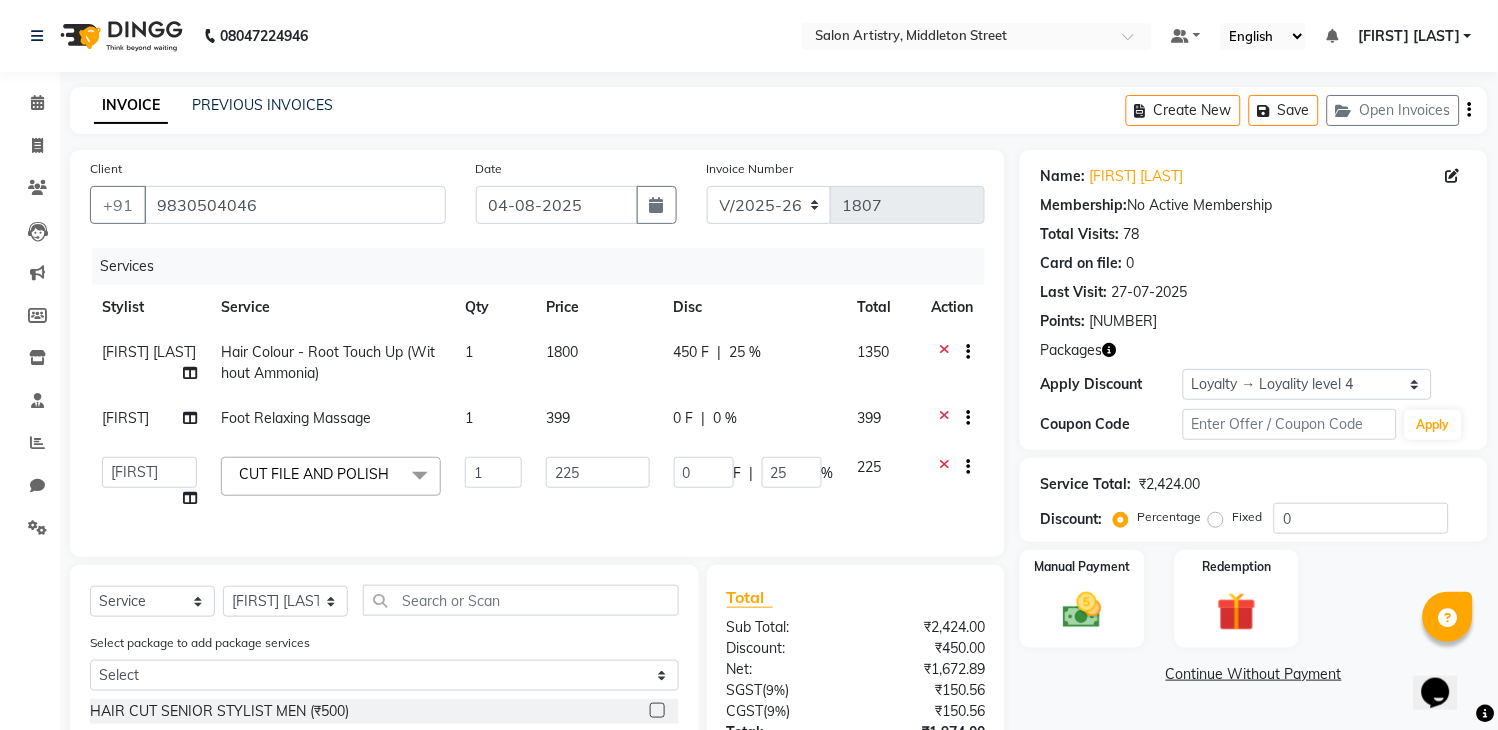 click on "08047224946 Select Location ×  Salon Artistry, Middleton Street Default Panel My Panel English ENGLISH Español العربية मराठी हिंदी ગુજરાતી தமிழ் 中文 Notifications  DINGG Alert   03-08-2025   Anjum with token number 13 booked an appointment at 7:00 pm for CHANGE OF POLISH (₹160).   DINGG Alert   03-08-2025   Sulekha with token number 8 booked an appointment at 1:30 pm for Waxing - Argan Oil Wax - Full Waxing (Hands, Legs, Peel Off Under Arms) (₹1450).   DINGG Alert   02-08-2025   Nayantara with token number 29 booked an appointment at 7:10 pm for Anti Tan Pedicure (₹2000).   DINGG Alert   02-08-2025   Nayantara with token number 29 booked an appointment at 2:55 pm for Wash & Plain Dry (With Conditioning)-Upto Mid Back (₹550),Boost Olaplex upto Midback (₹800).   DINGG Alert   02-08-2025   Nandita with token number 23 booked an appointment at 6:00 pm for Wash & Plain Dry (With Conditioning)-Upto Mid Back (₹550).   DINGG Alert   02-08-2025" at bounding box center (749, 478) 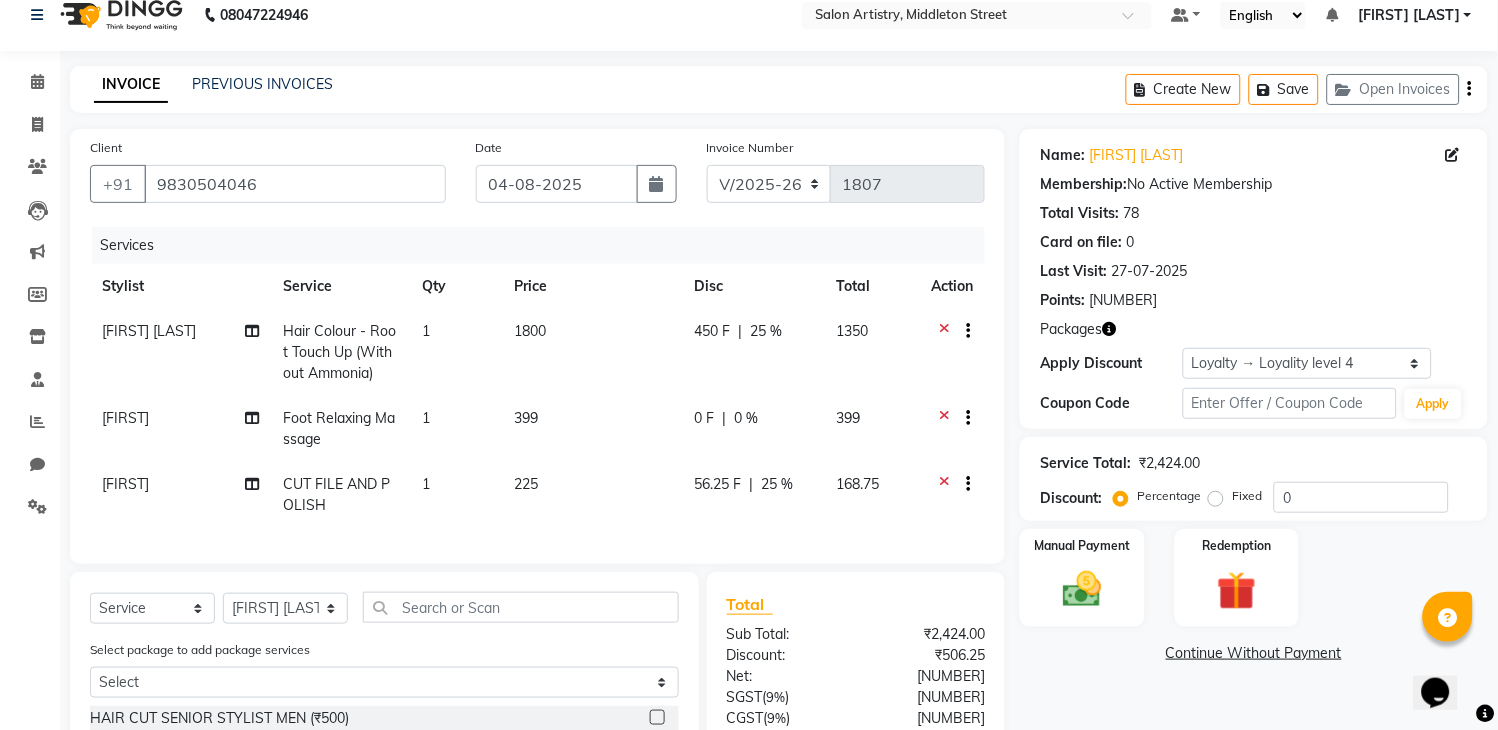 scroll, scrollTop: 0, scrollLeft: 0, axis: both 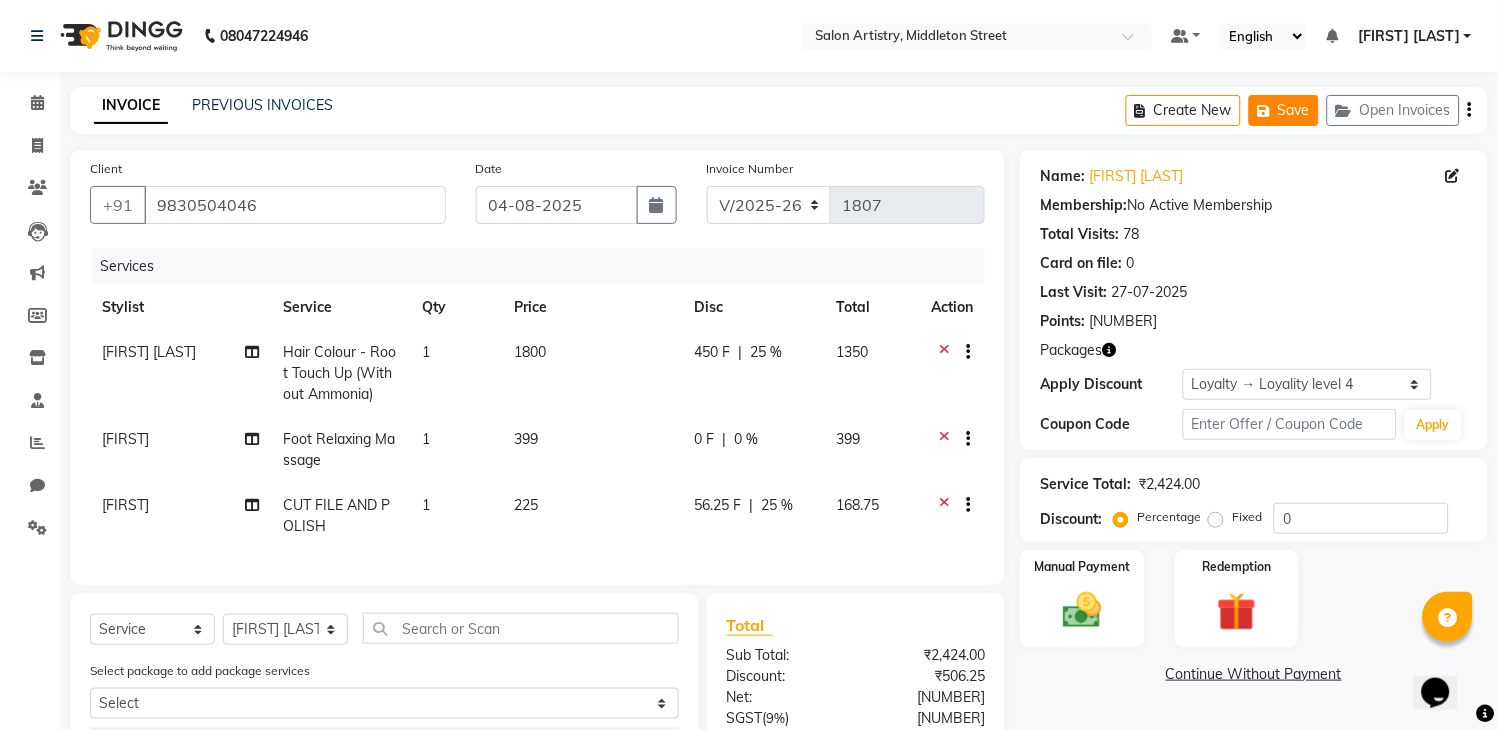 click on "Save" 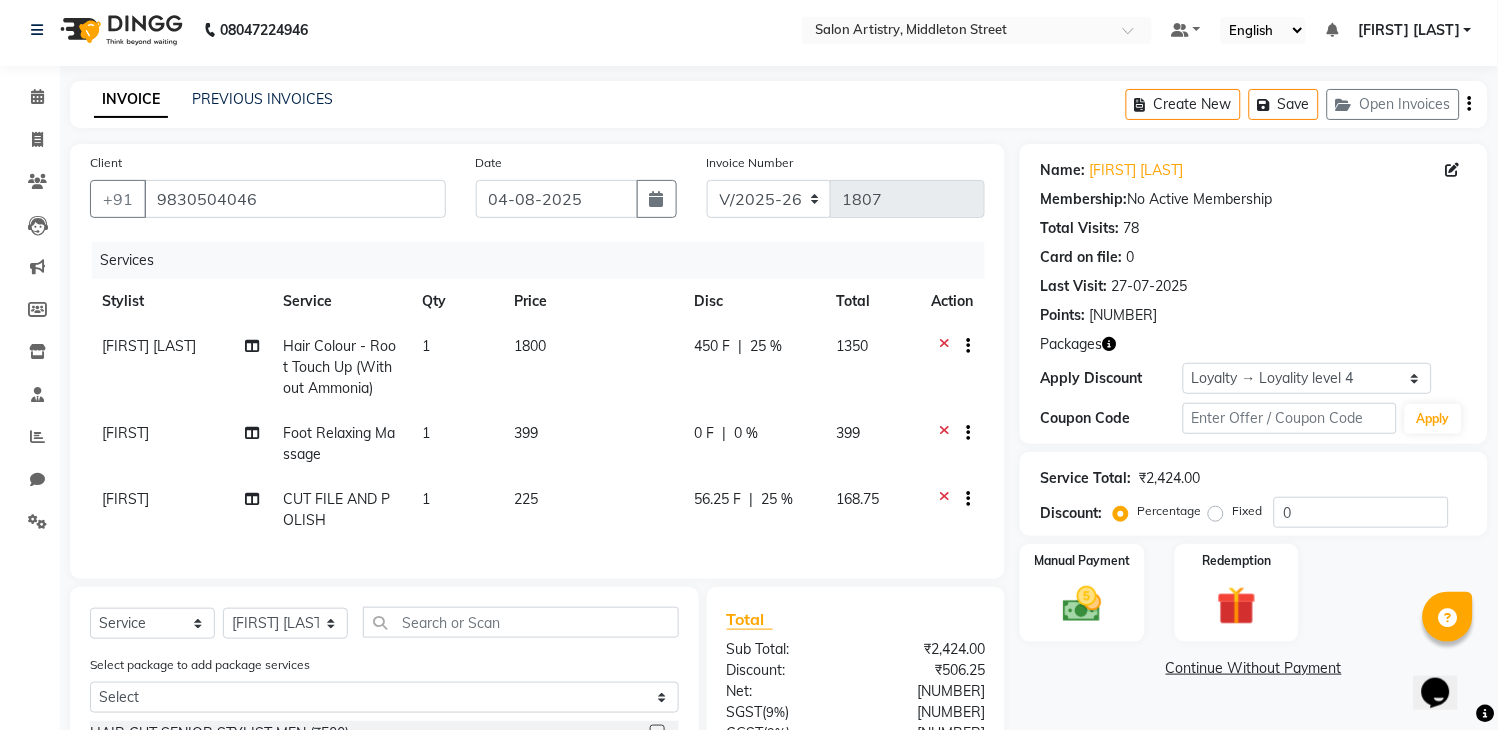scroll, scrollTop: 0, scrollLeft: 0, axis: both 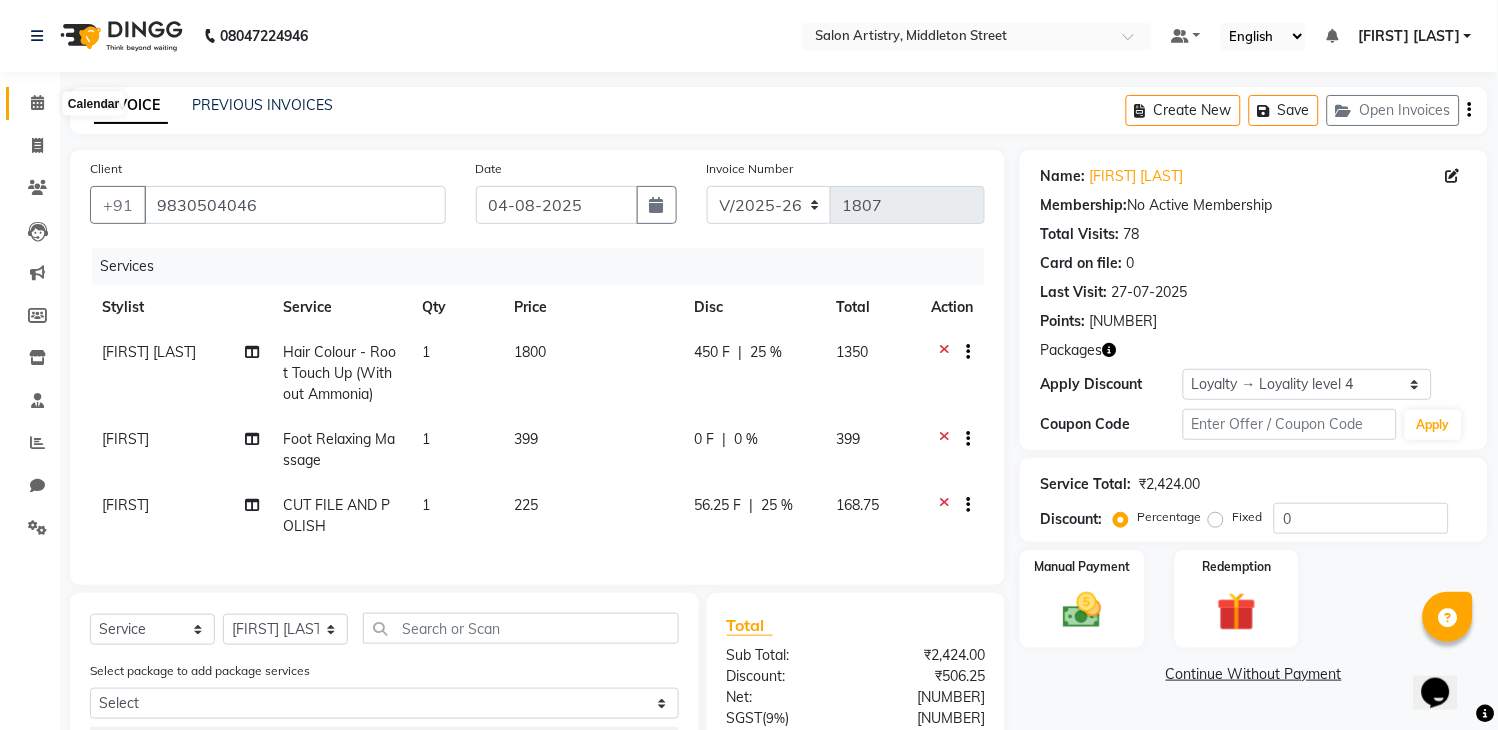 click 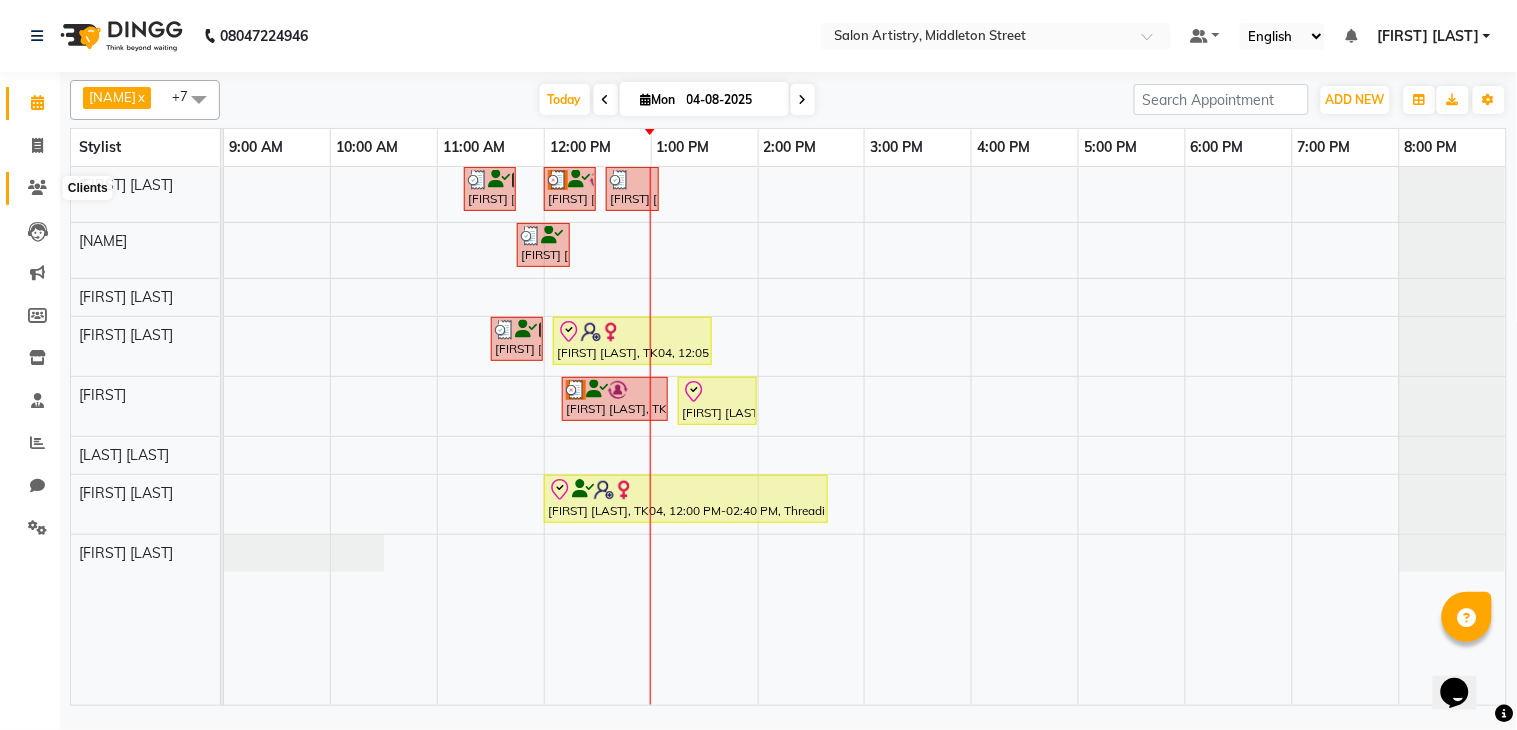 click 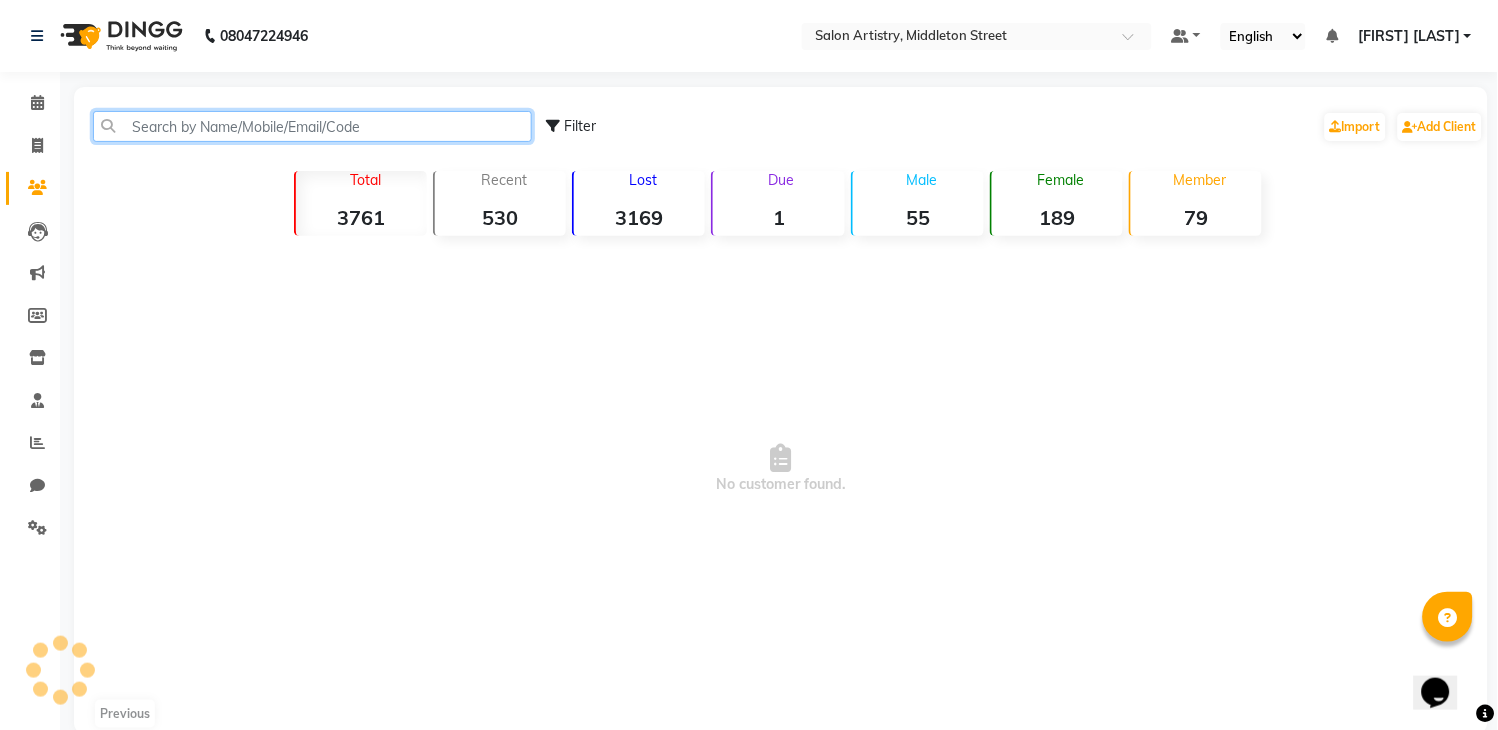 click 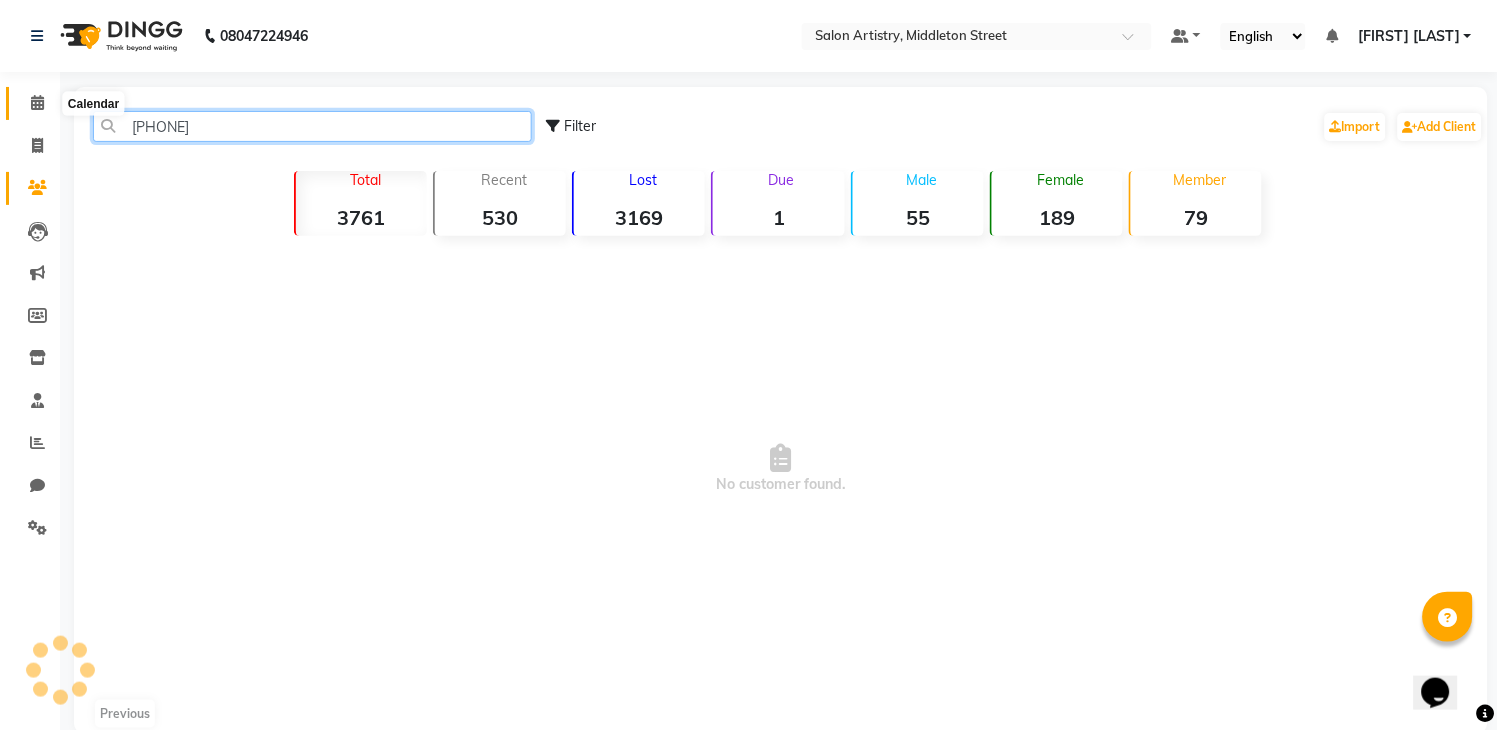 type on "[PHONE]" 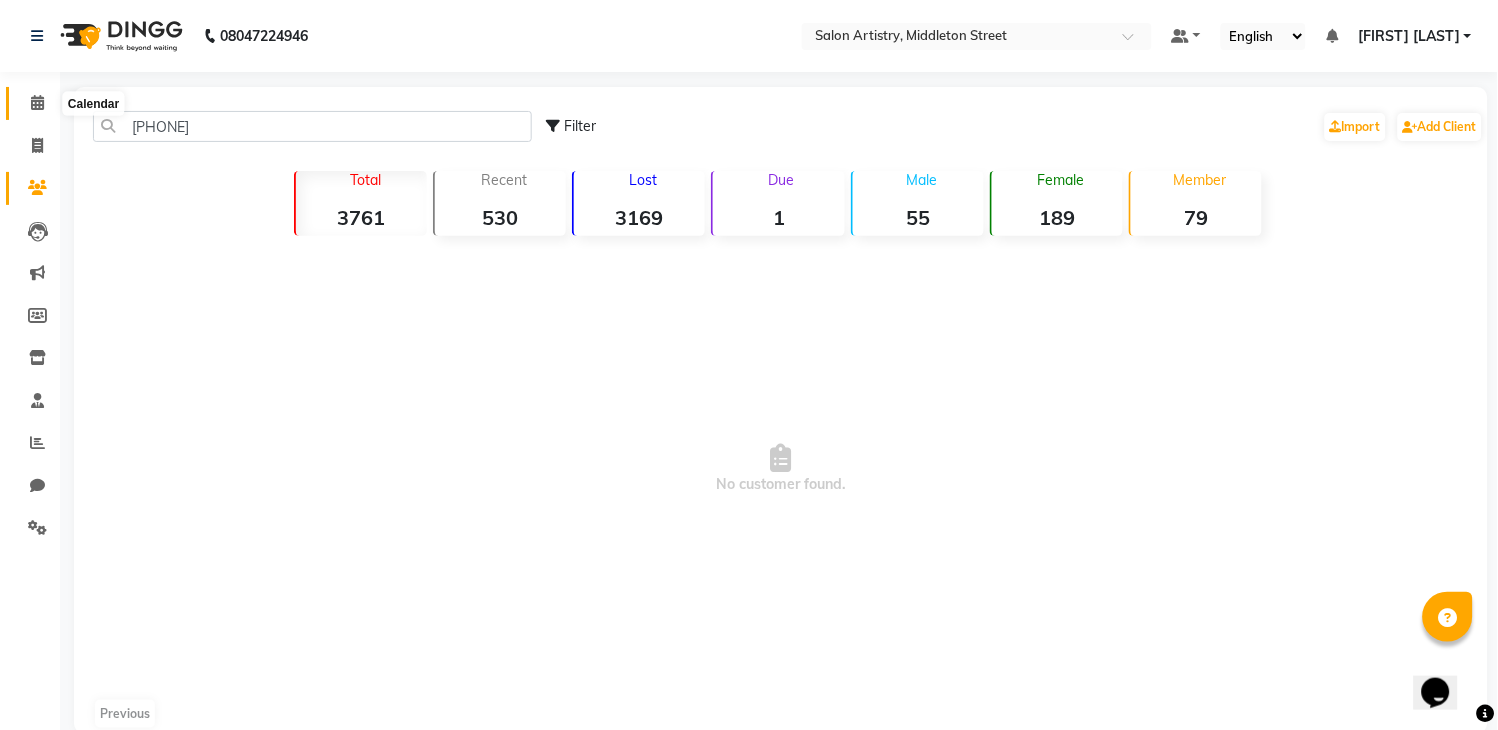 click 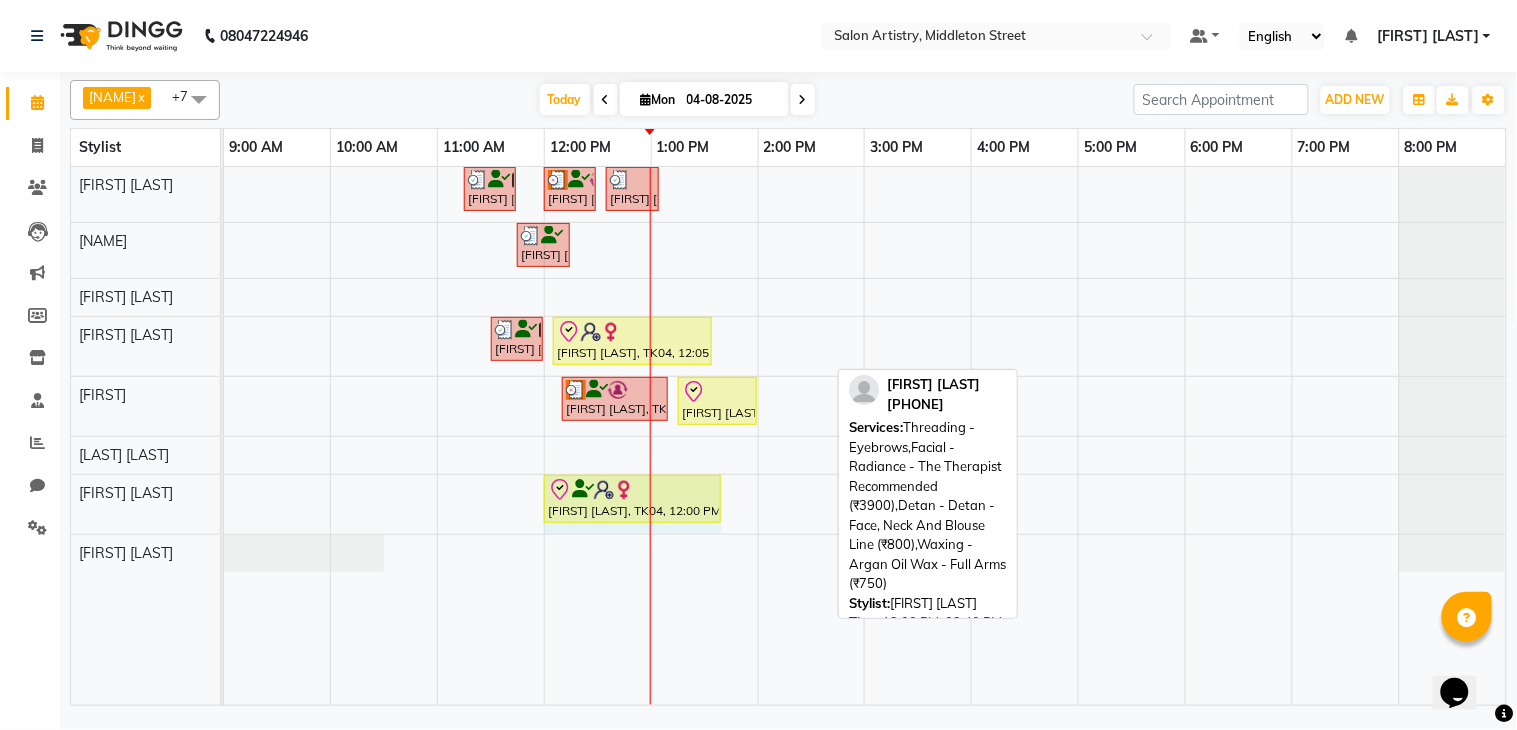 drag, startPoint x: 823, startPoint y: 500, endPoint x: 671, endPoint y: 481, distance: 153.18289 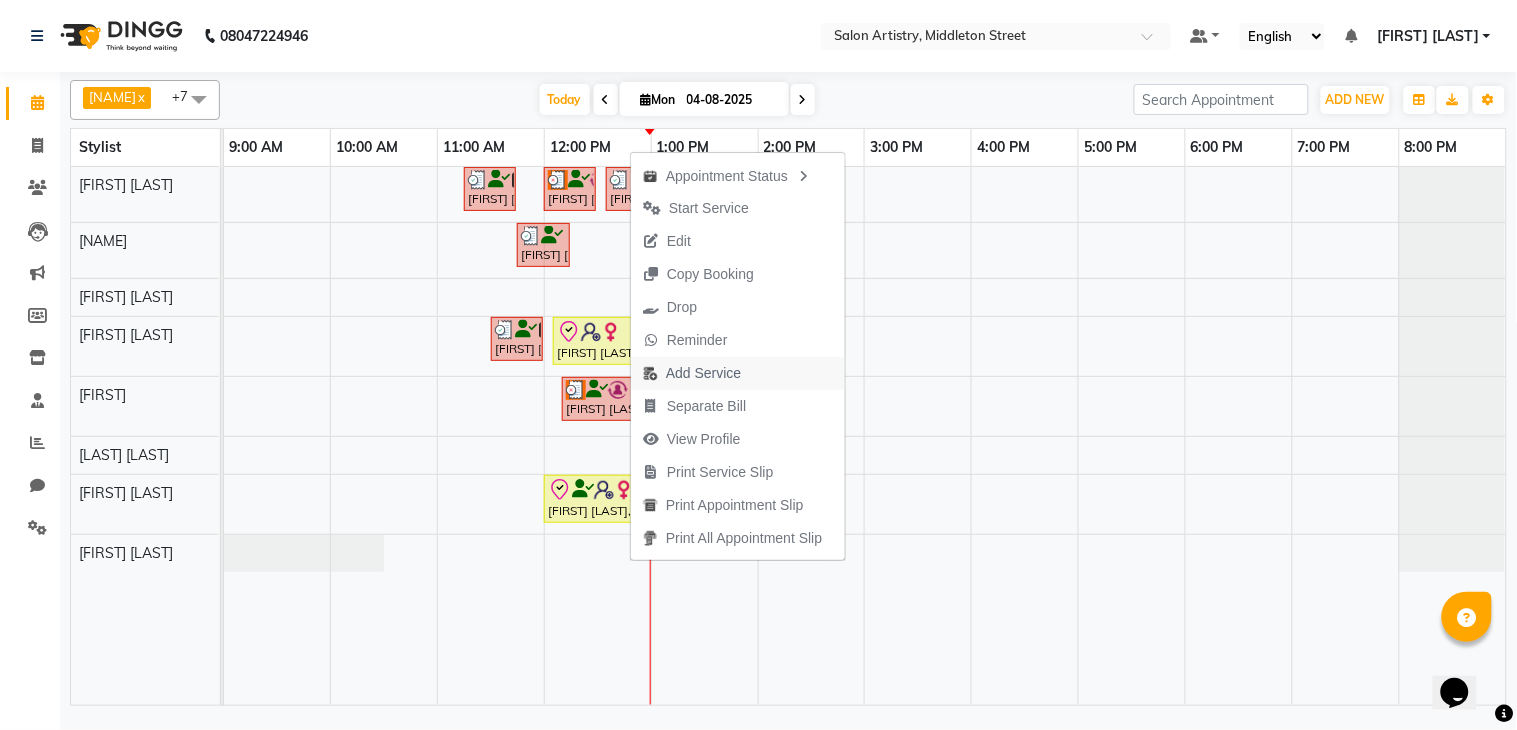 click on "Add Service" at bounding box center [703, 373] 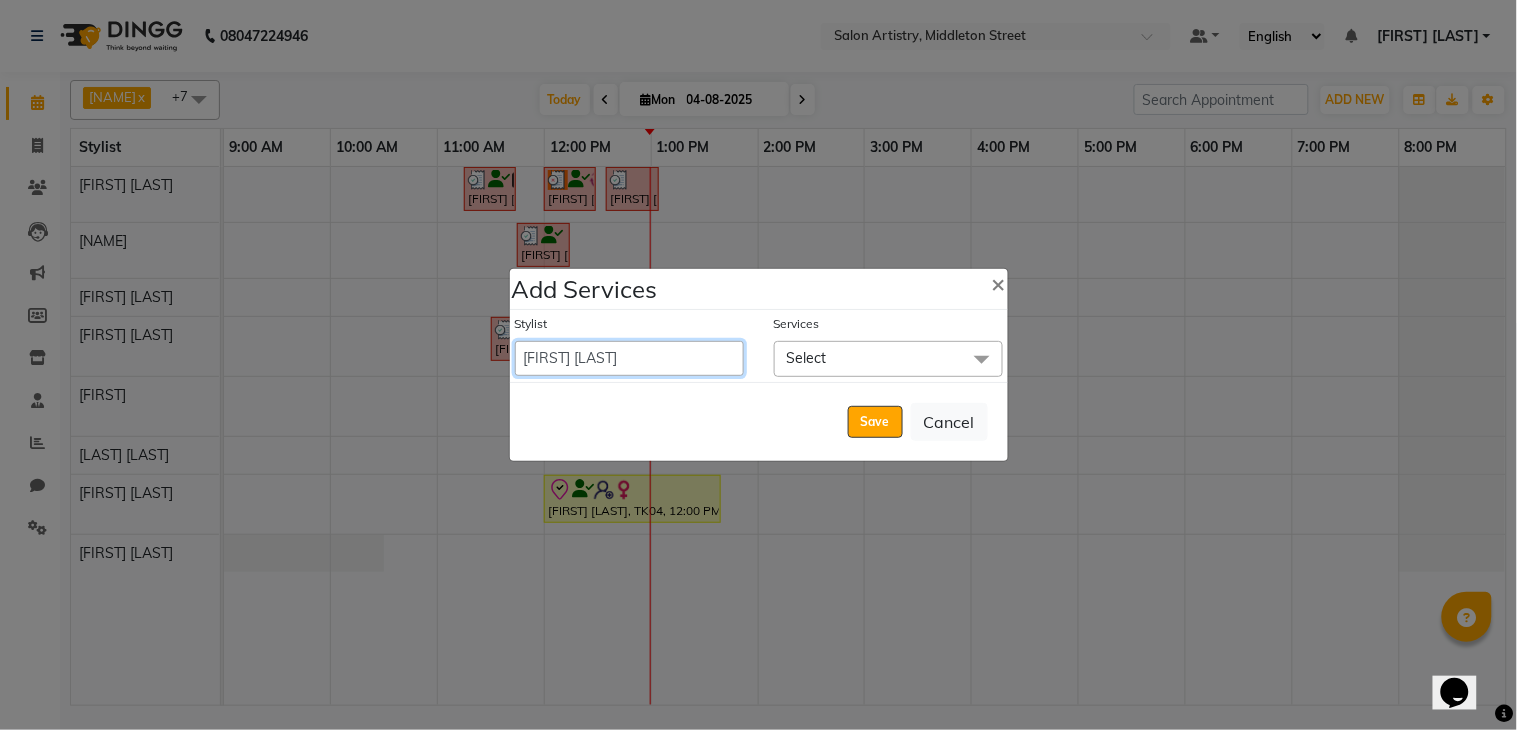 drag, startPoint x: 602, startPoint y: 357, endPoint x: 596, endPoint y: 372, distance: 16.155495 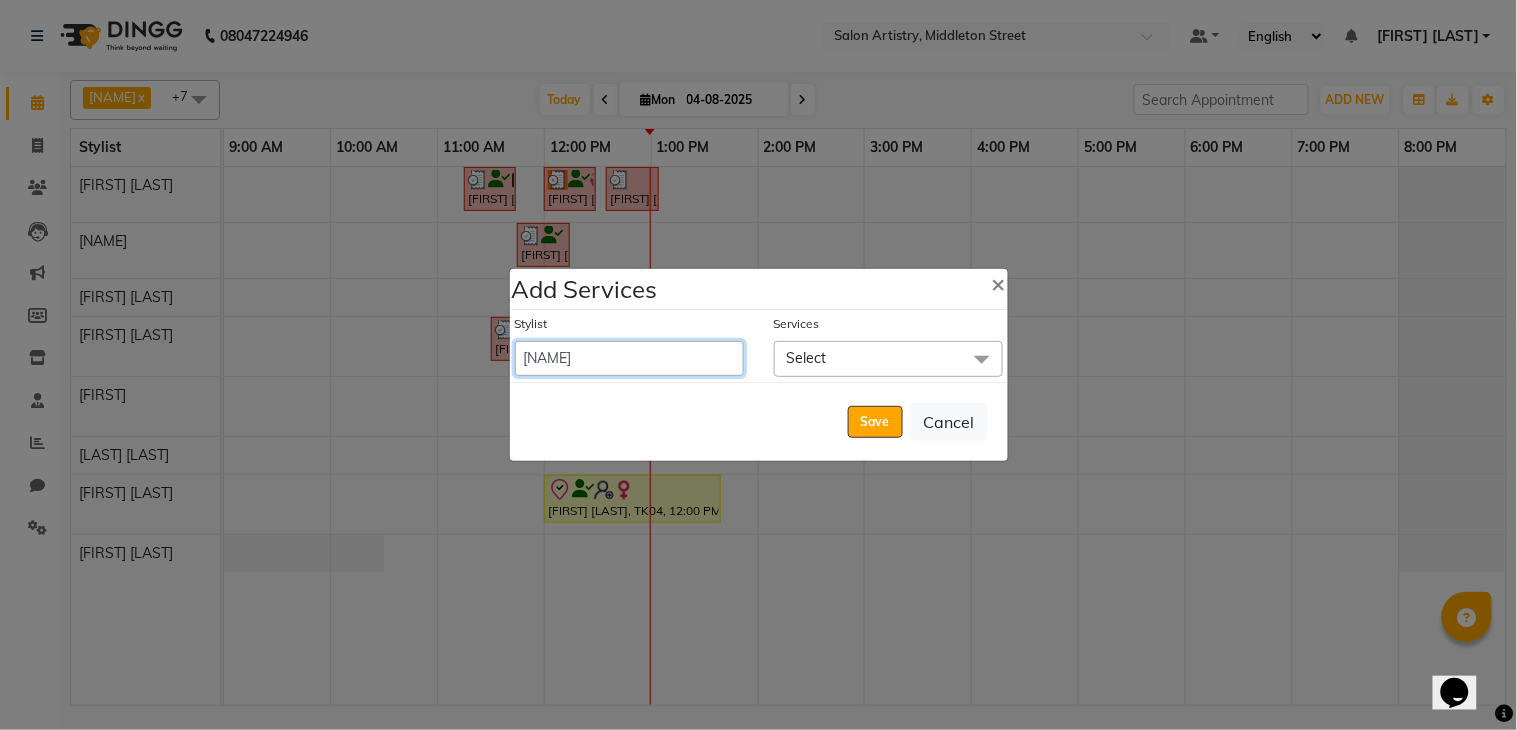 click on "Admin   Anupriya Ghosh   Iqbal Ahmed   Irshad Khan   Mannu Kumar Gupta   Mekhla Bhattacharya   Minika Das   Puja Debnath   Reception   Rekha Singh   Ricky Das   Rony Das   Sangeeta Lodh   Sharfaraz Ata Waris   Simmy Rai   Tapasi" at bounding box center (629, 358) 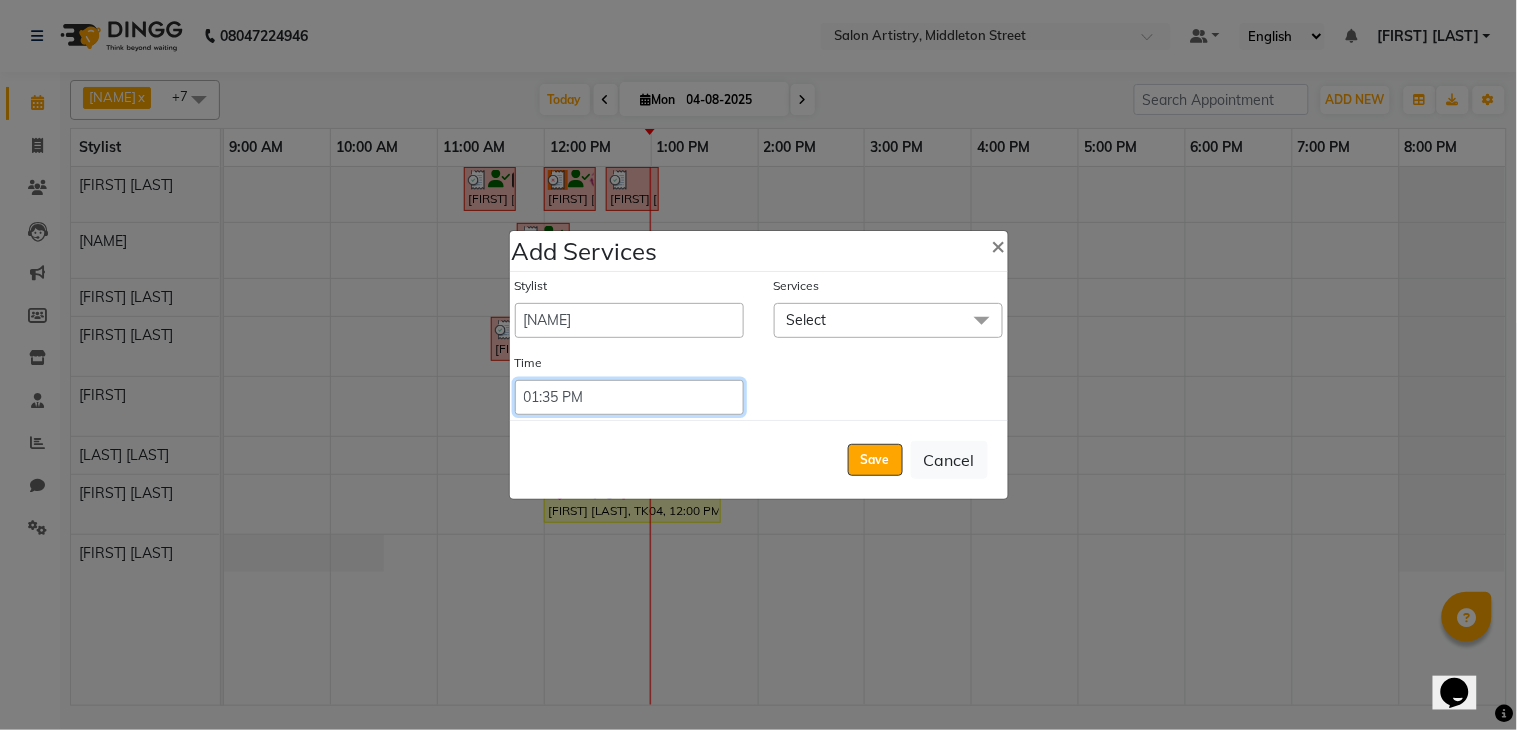 click on "Select 09:00 AM  09:05 AM  09:10 AM  09:15 AM  09:20 AM  09:25 AM  09:30 AM  09:35 AM  09:40 AM  09:45 AM  09:50 AM  09:55 AM  10:00 AM  10:05 AM  10:10 AM  10:15 AM  10:20 AM  10:25 AM  10:30 AM  10:35 AM  10:40 AM  10:45 AM  10:50 AM  10:55 AM  11:00 AM  11:05 AM  11:10 AM  11:15 AM  11:20 AM  11:25 AM  11:30 AM  11:35 AM  11:40 AM  11:45 AM  11:50 AM  11:55 AM  12:00 PM  12:05 PM  12:10 PM  12:15 PM  12:20 PM  12:25 PM  12:30 PM  12:35 PM  12:40 PM  12:45 PM  12:50 PM  12:55 PM  01:00 PM  01:05 PM  01:10 PM  01:15 PM  01:20 PM  01:25 PM  01:30 PM  01:35 PM  01:40 PM  01:45 PM  01:50 PM  01:55 PM  02:00 PM  02:05 PM  02:10 PM  02:15 PM  02:20 PM  02:25 PM  02:30 PM  02:35 PM  02:40 PM  02:45 PM  02:50 PM  02:55 PM  03:00 PM  03:05 PM  03:10 PM  03:15 PM  03:20 PM  03:25 PM  03:30 PM  03:35 PM  03:40 PM  03:45 PM  03:50 PM  03:55 PM  04:00 PM  04:05 PM  04:10 PM  04:15 PM  04:20 PM  04:25 PM  04:30 PM  04:35 PM  04:40 PM  04:45 PM  04:50 PM  04:55 PM  05:00 PM  05:05 PM  05:10 PM  05:15 PM  05:20 PM" at bounding box center [629, 397] 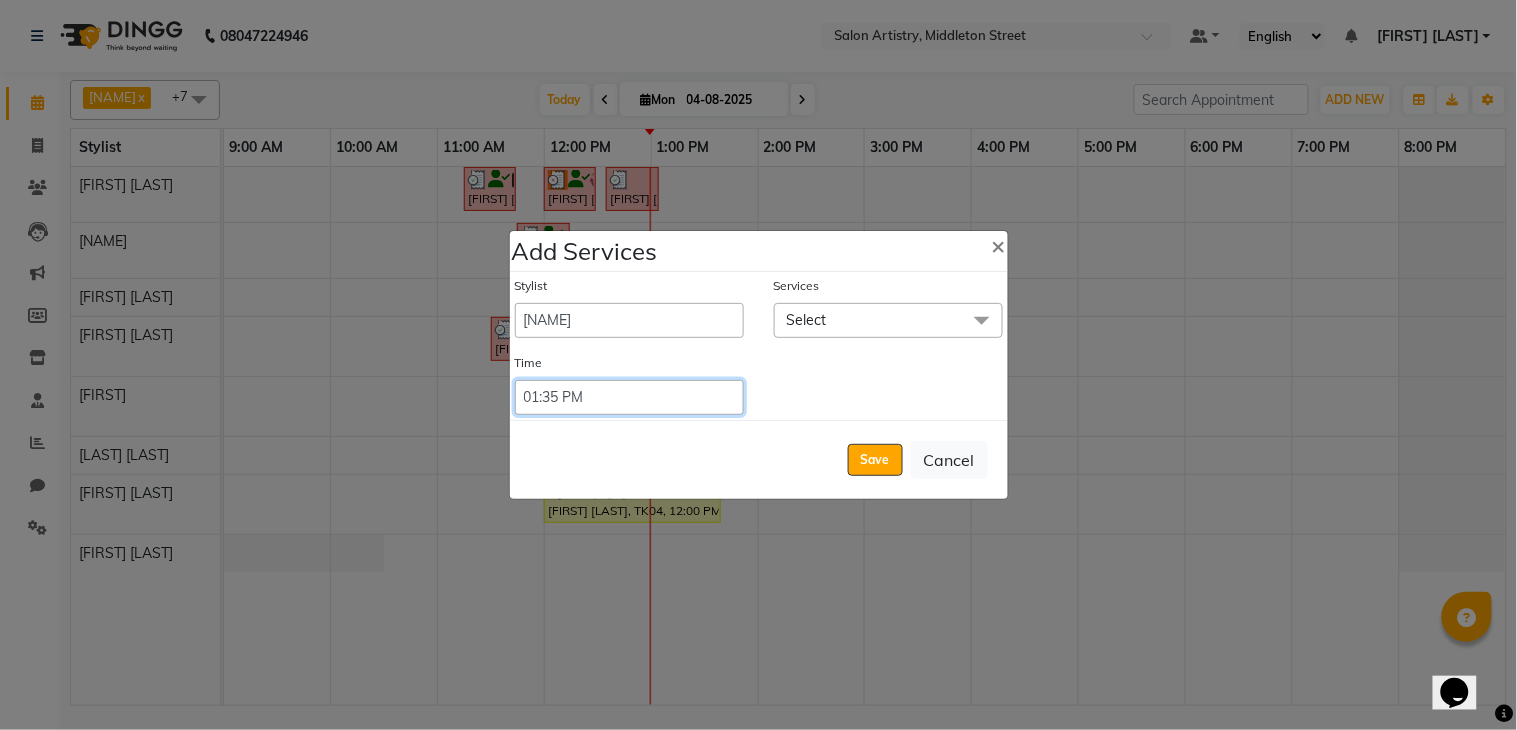 select on "795" 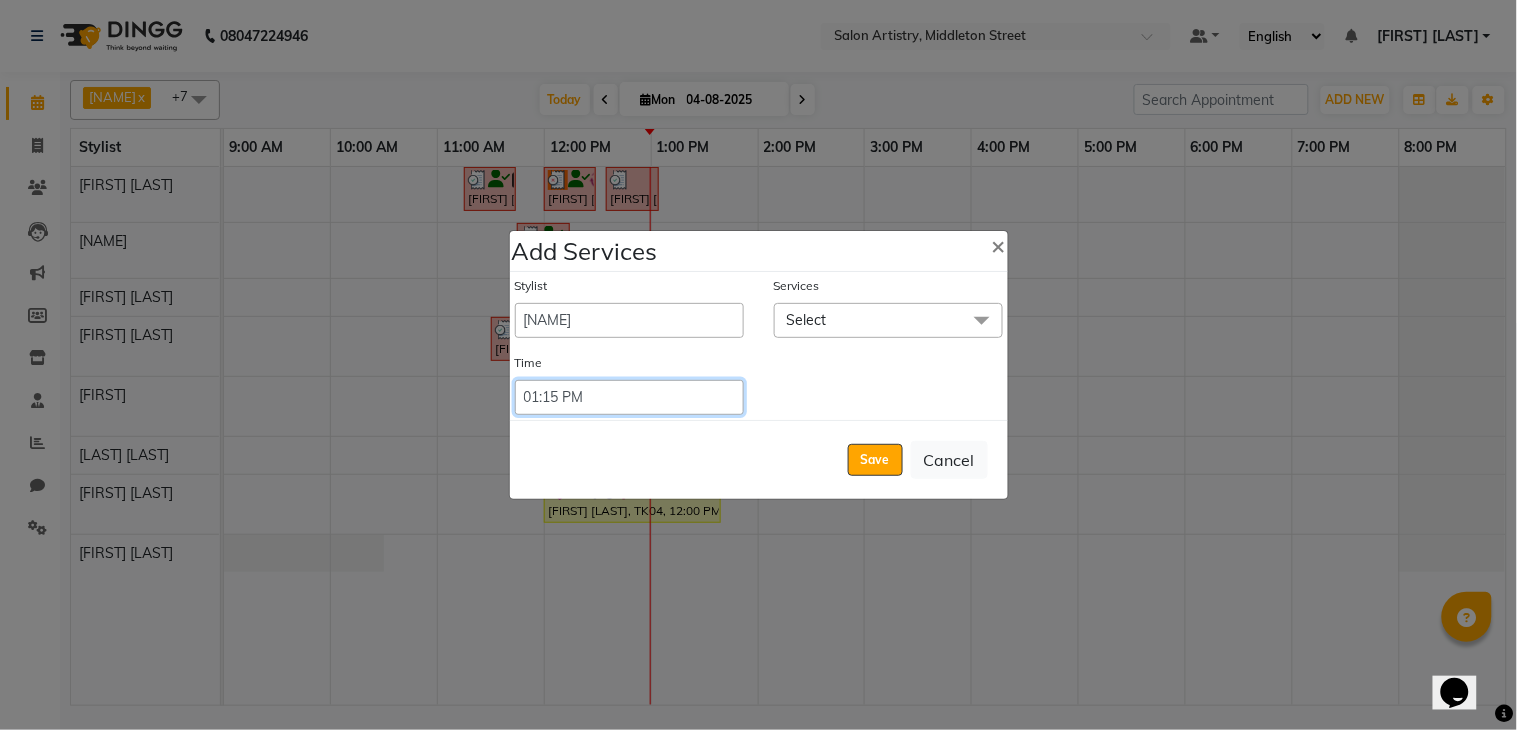 click on "Select 09:00 AM  09:05 AM  09:10 AM  09:15 AM  09:20 AM  09:25 AM  09:30 AM  09:35 AM  09:40 AM  09:45 AM  09:50 AM  09:55 AM  10:00 AM  10:05 AM  10:10 AM  10:15 AM  10:20 AM  10:25 AM  10:30 AM  10:35 AM  10:40 AM  10:45 AM  10:50 AM  10:55 AM  11:00 AM  11:05 AM  11:10 AM  11:15 AM  11:20 AM  11:25 AM  11:30 AM  11:35 AM  11:40 AM  11:45 AM  11:50 AM  11:55 AM  12:00 PM  12:05 PM  12:10 PM  12:15 PM  12:20 PM  12:25 PM  12:30 PM  12:35 PM  12:40 PM  12:45 PM  12:50 PM  12:55 PM  01:00 PM  01:05 PM  01:10 PM  01:15 PM  01:20 PM  01:25 PM  01:30 PM  01:35 PM  01:40 PM  01:45 PM  01:50 PM  01:55 PM  02:00 PM  02:05 PM  02:10 PM  02:15 PM  02:20 PM  02:25 PM  02:30 PM  02:35 PM  02:40 PM  02:45 PM  02:50 PM  02:55 PM  03:00 PM  03:05 PM  03:10 PM  03:15 PM  03:20 PM  03:25 PM  03:30 PM  03:35 PM  03:40 PM  03:45 PM  03:50 PM  03:55 PM  04:00 PM  04:05 PM  04:10 PM  04:15 PM  04:20 PM  04:25 PM  04:30 PM  04:35 PM  04:40 PM  04:45 PM  04:50 PM  04:55 PM  05:00 PM  05:05 PM  05:10 PM  05:15 PM  05:20 PM" at bounding box center (629, 397) 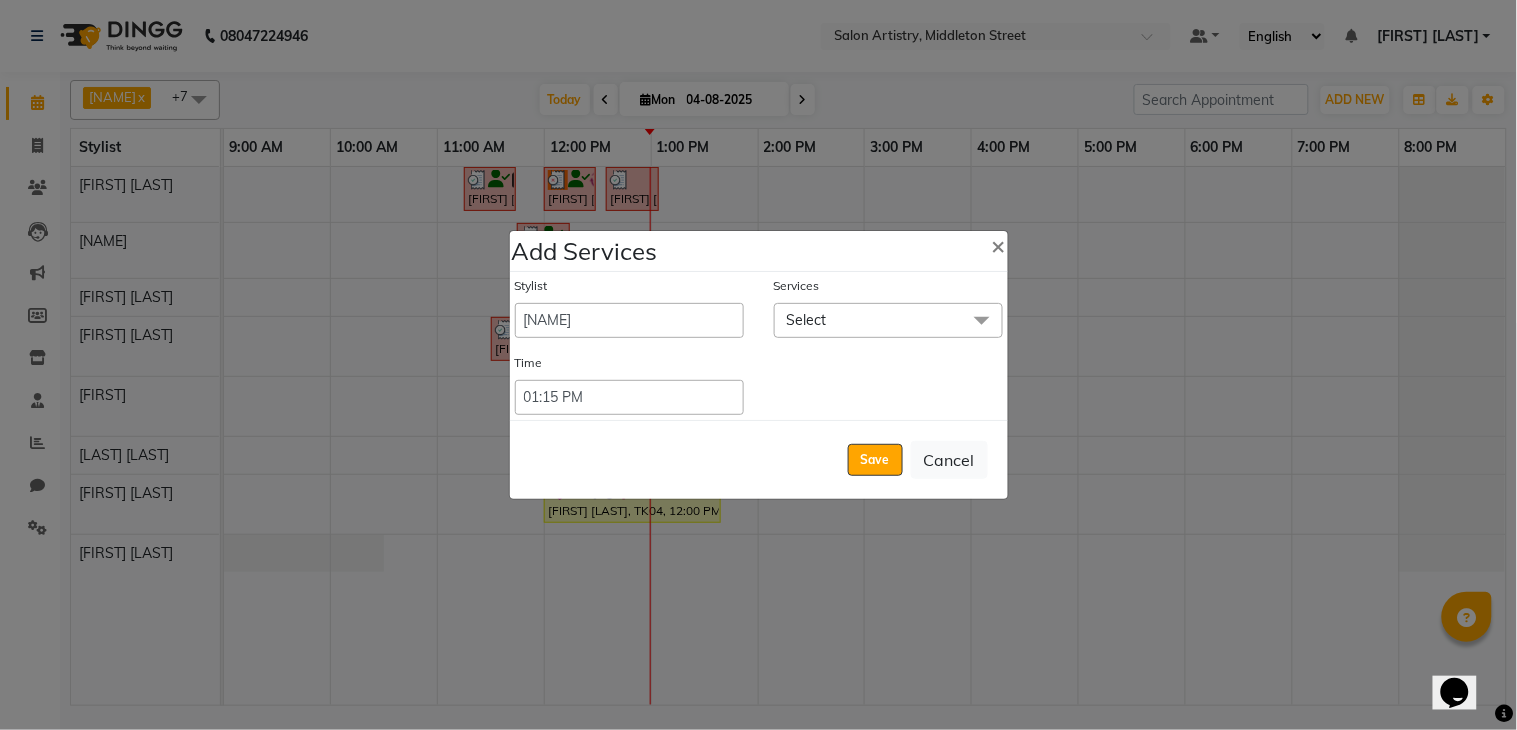 click on "Select" 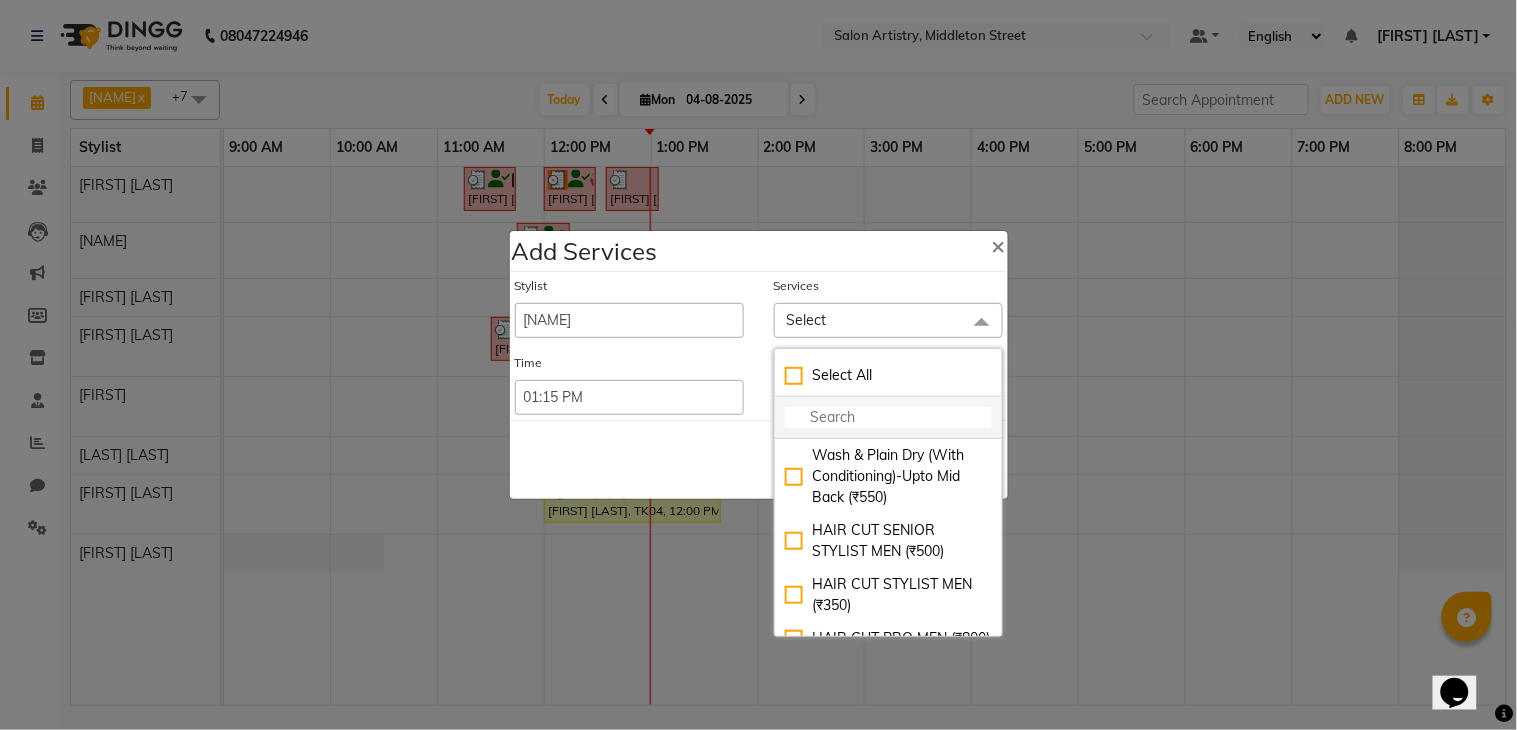 click 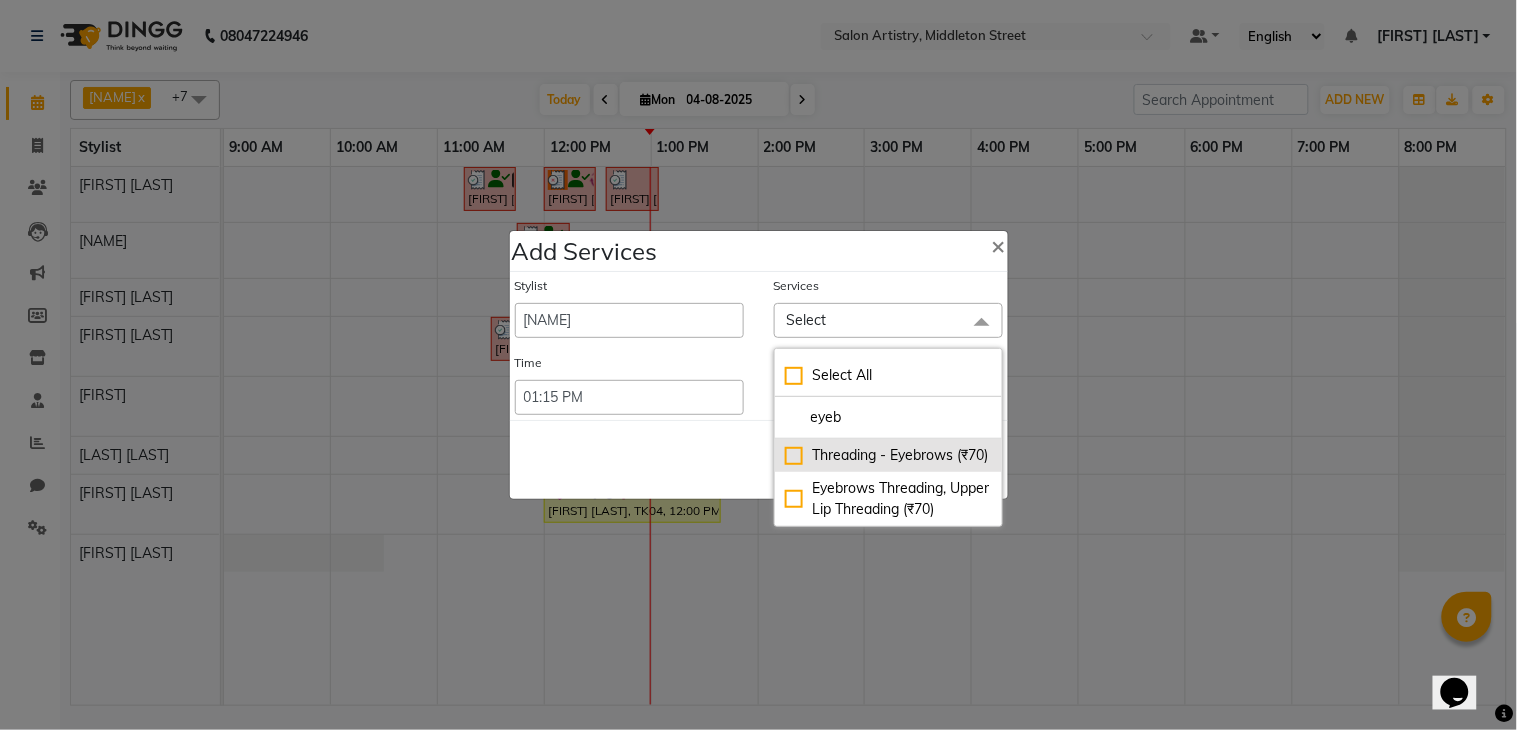 type on "eyeb" 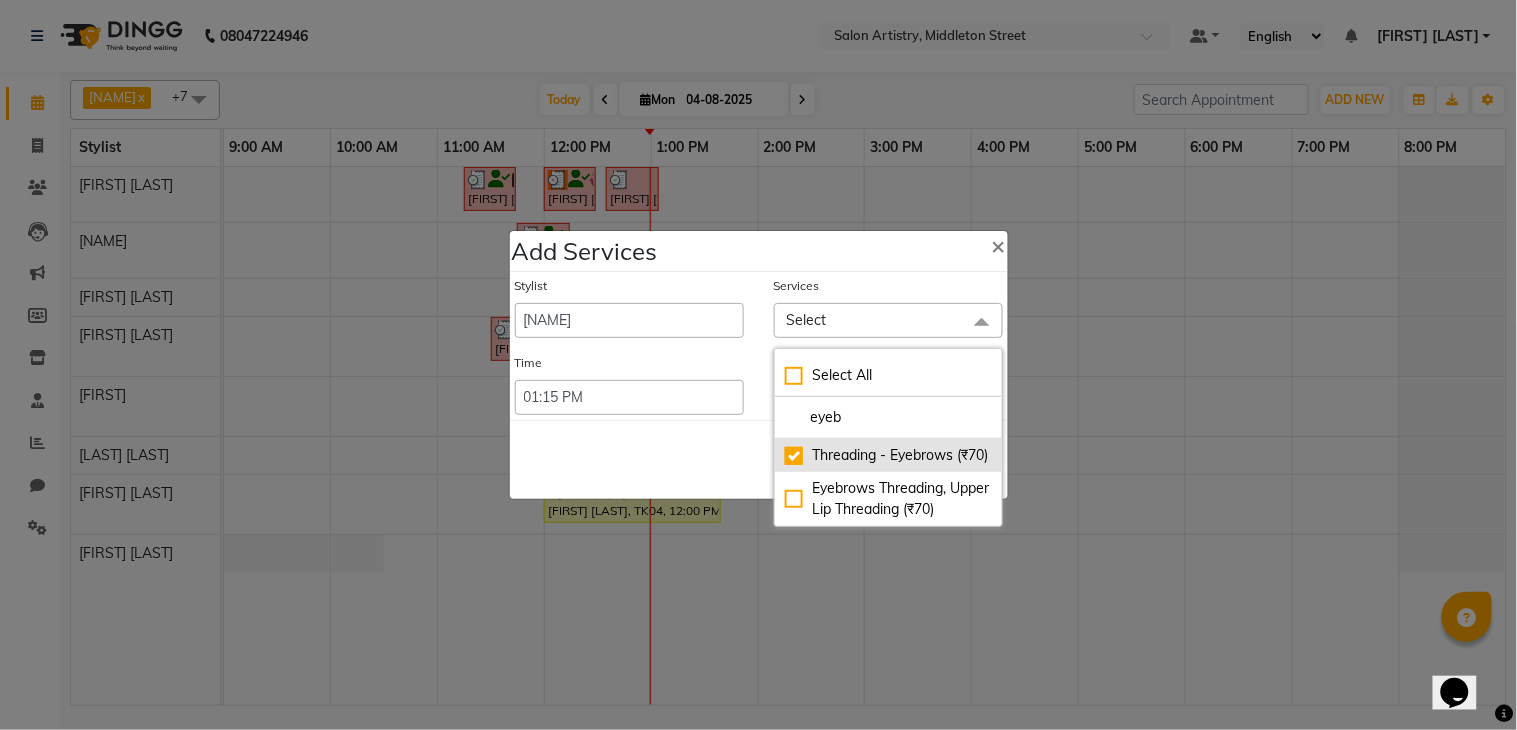 checkbox on "true" 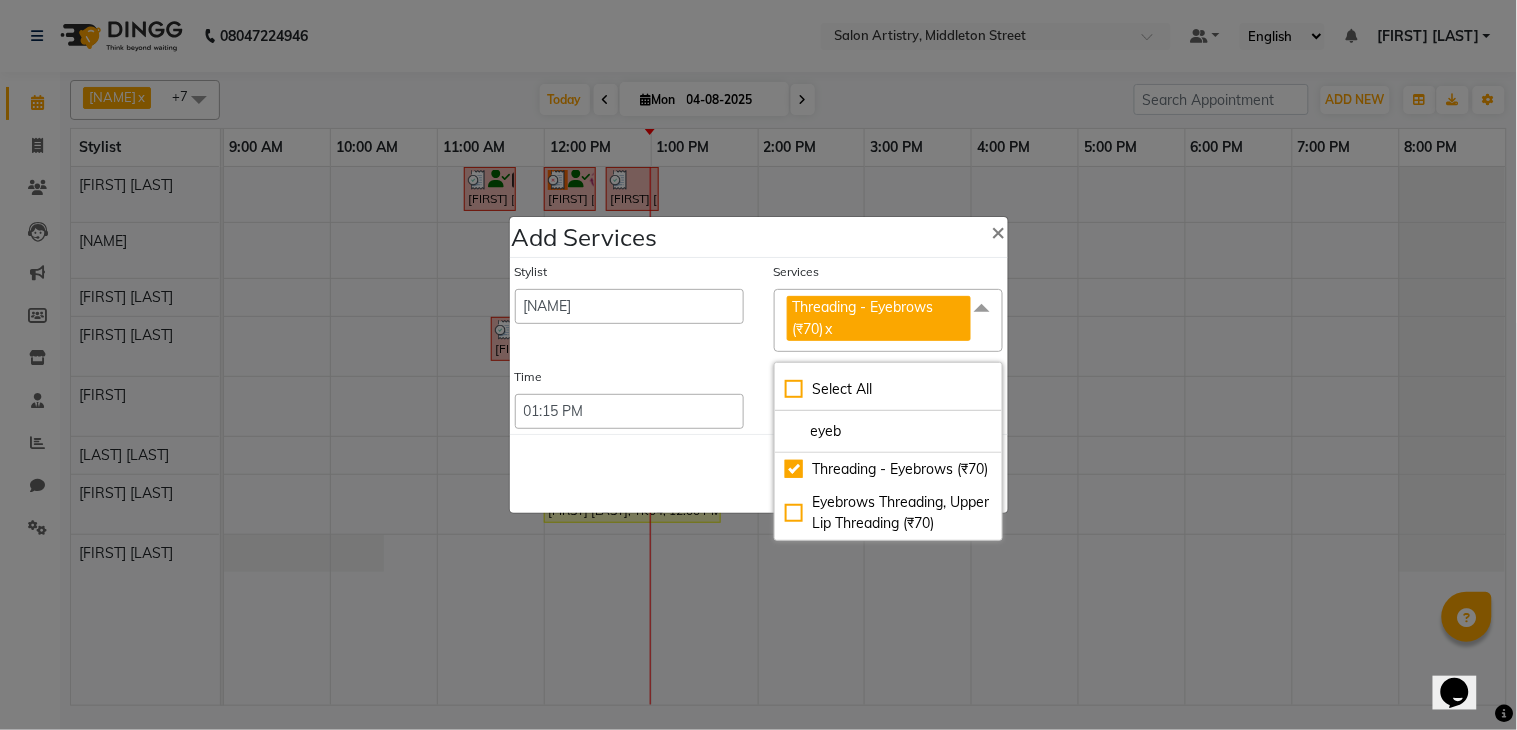 click on "Save   Cancel" 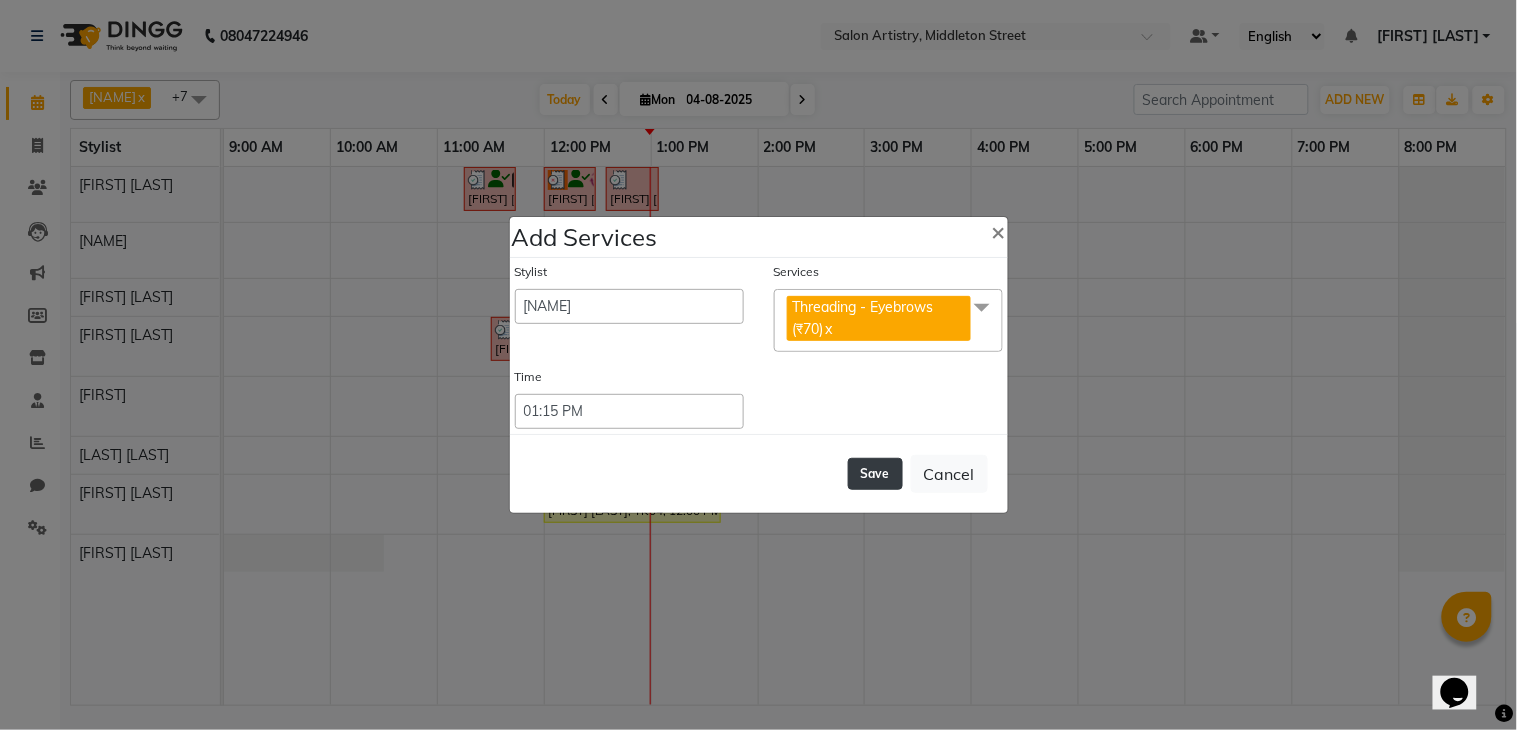 click on "Save" 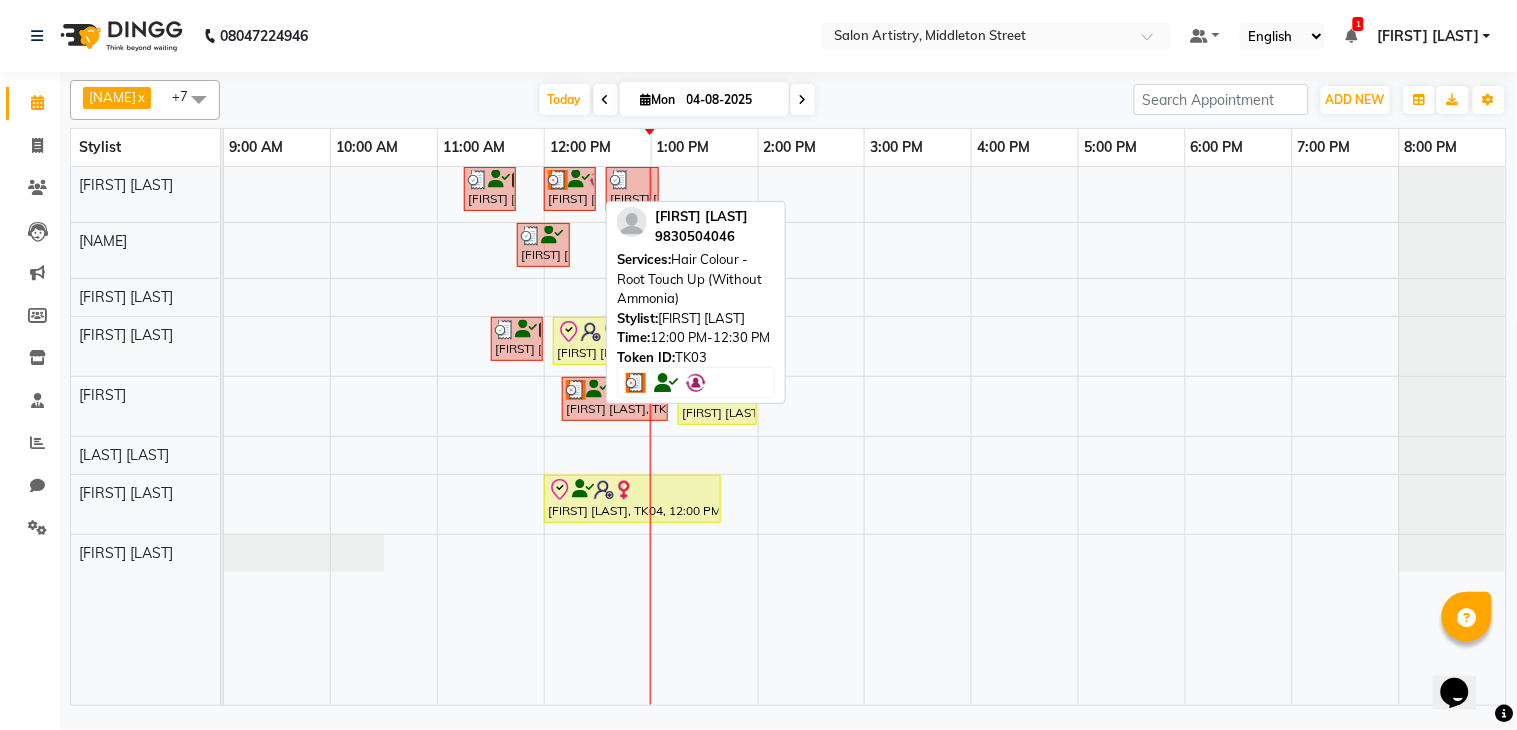 click on "Seama Tantia, TK03, 12:00 PM-12:30 PM, Hair Colour - Root Touch Up (Without Ammonia)" at bounding box center (570, 189) 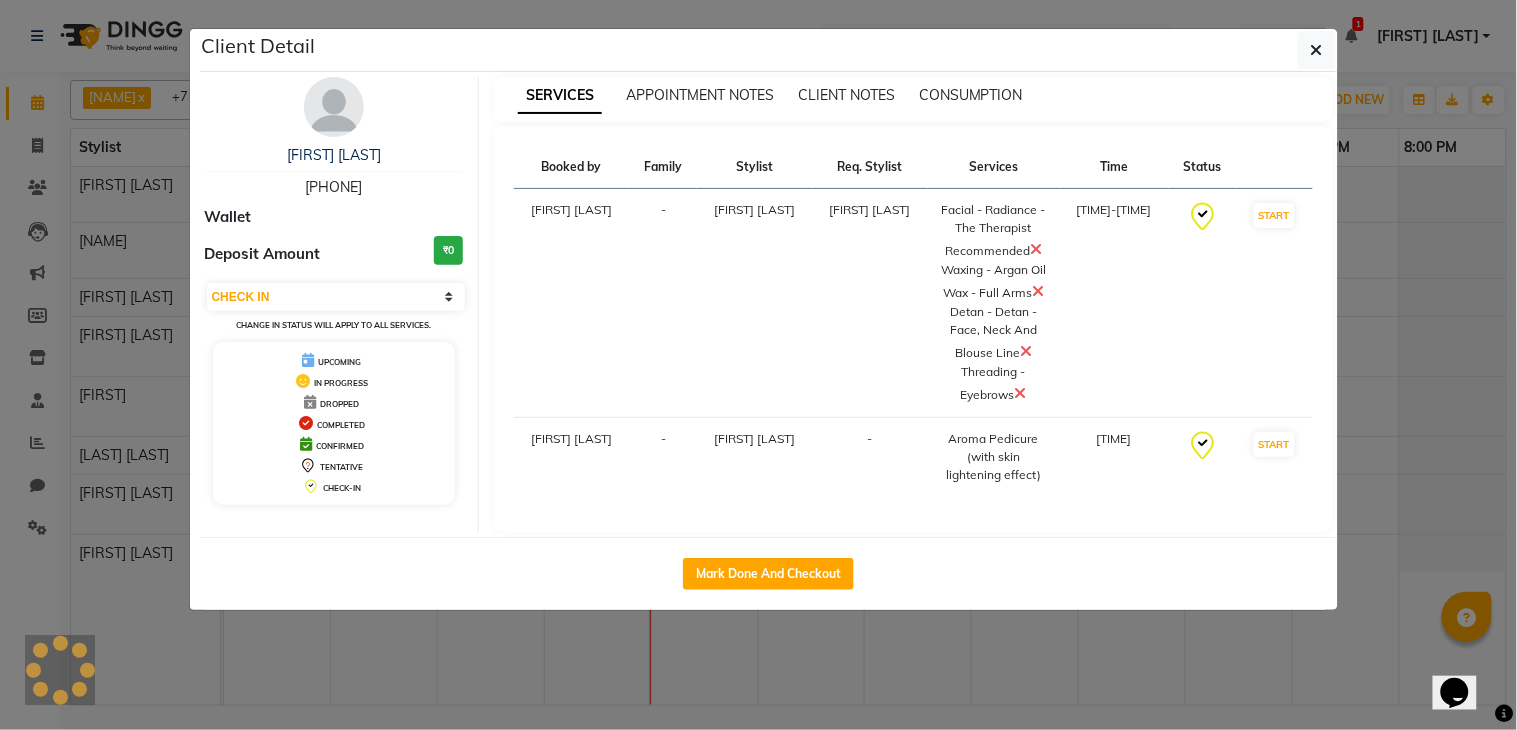 select on "3" 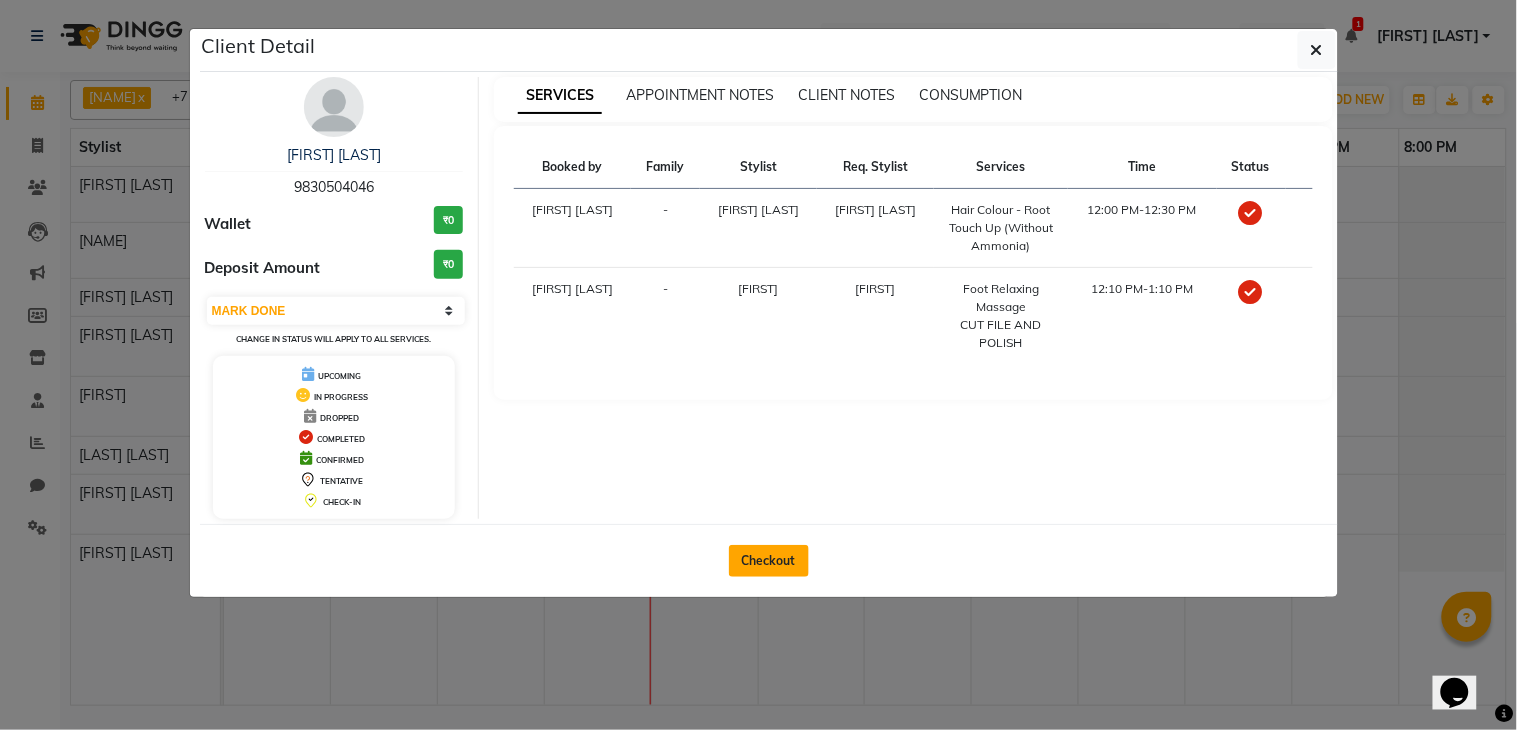 click on "Checkout" 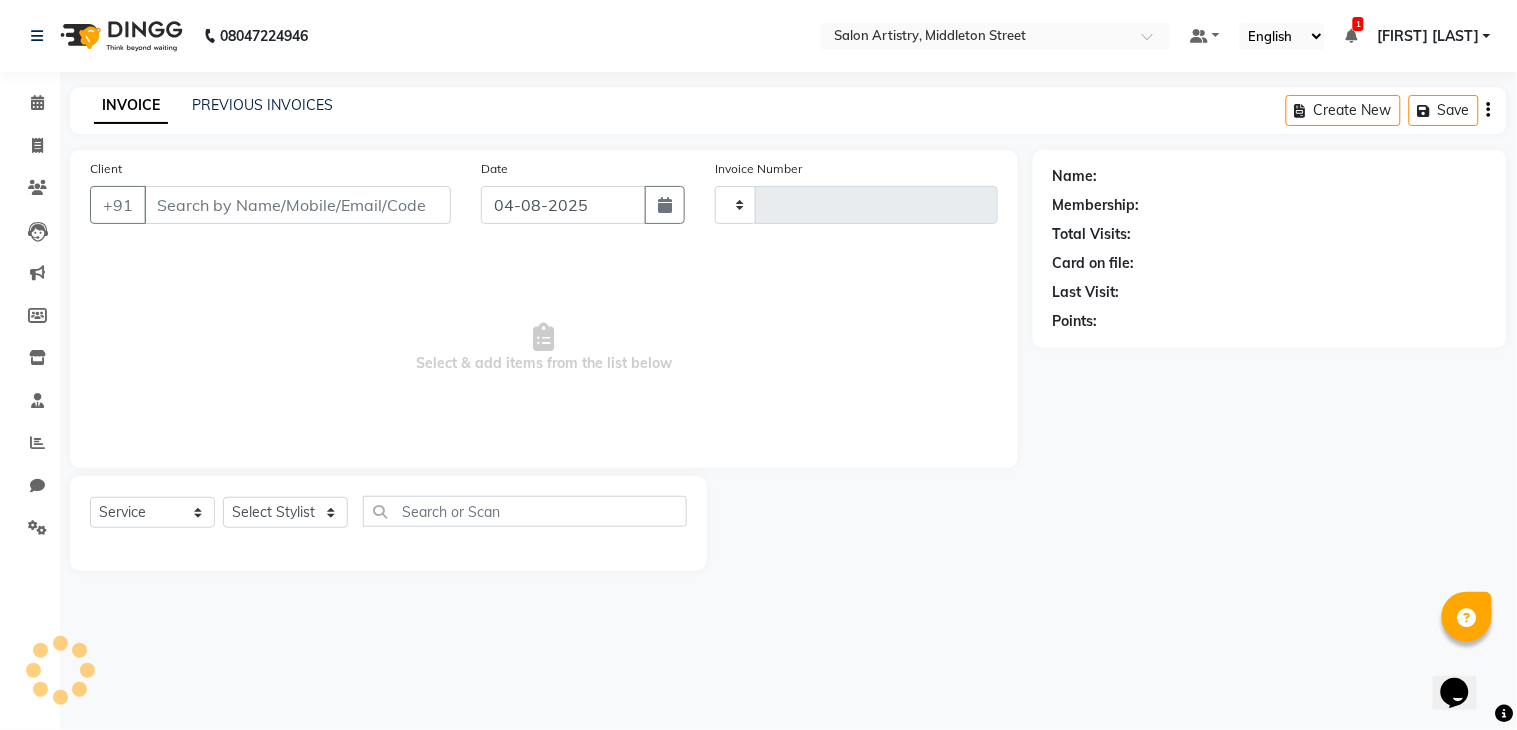 type on "1807" 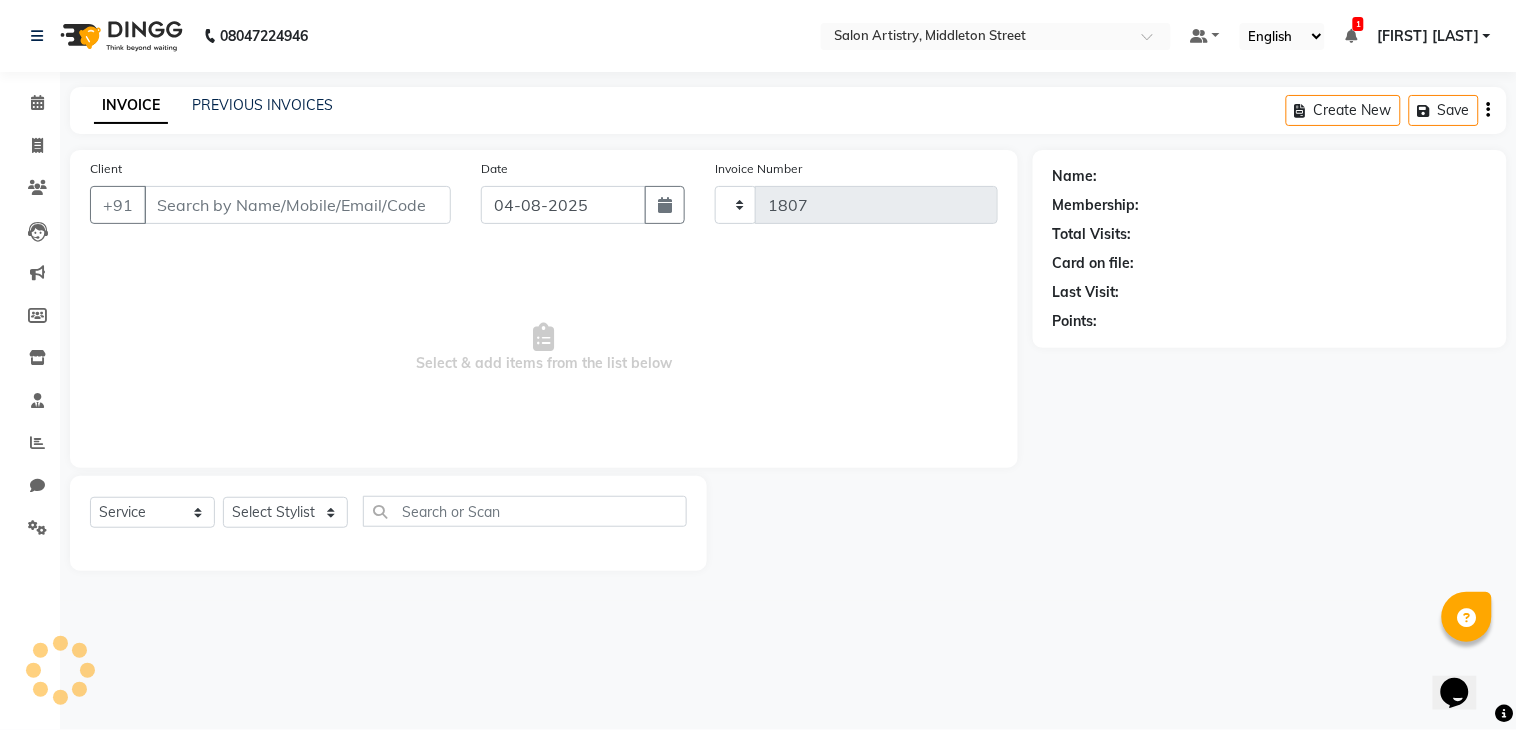 select on "8285" 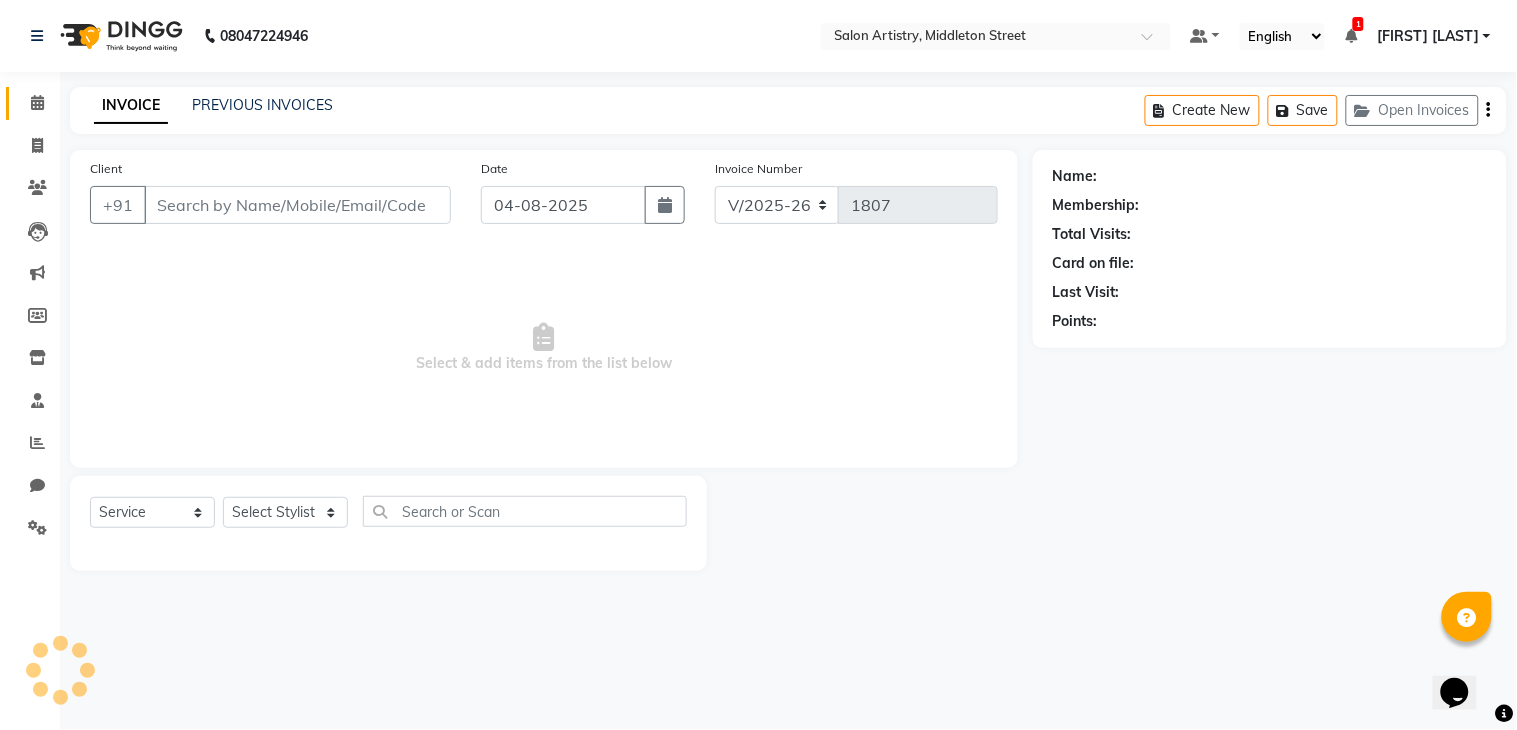 select on "79865" 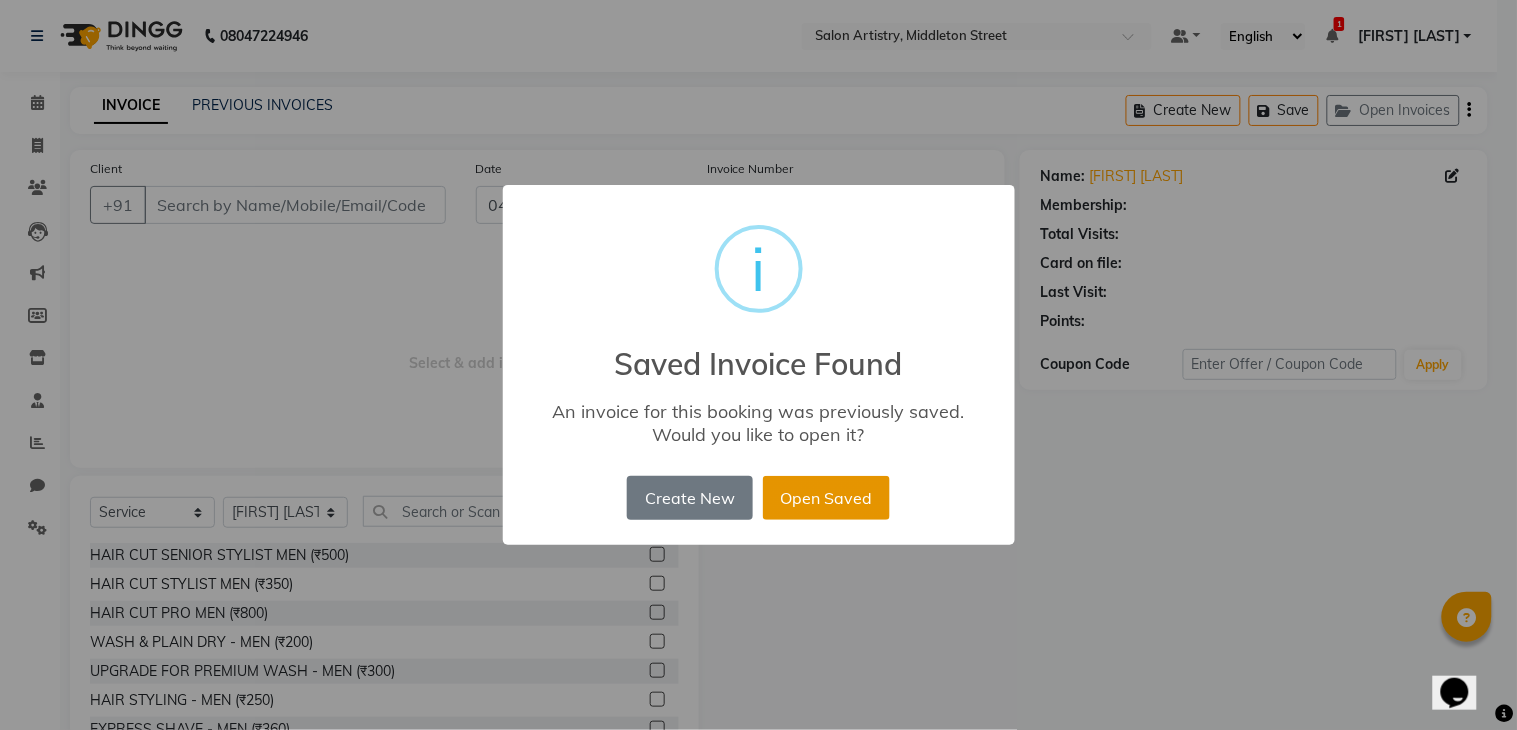 click on "Open Saved" at bounding box center (826, 498) 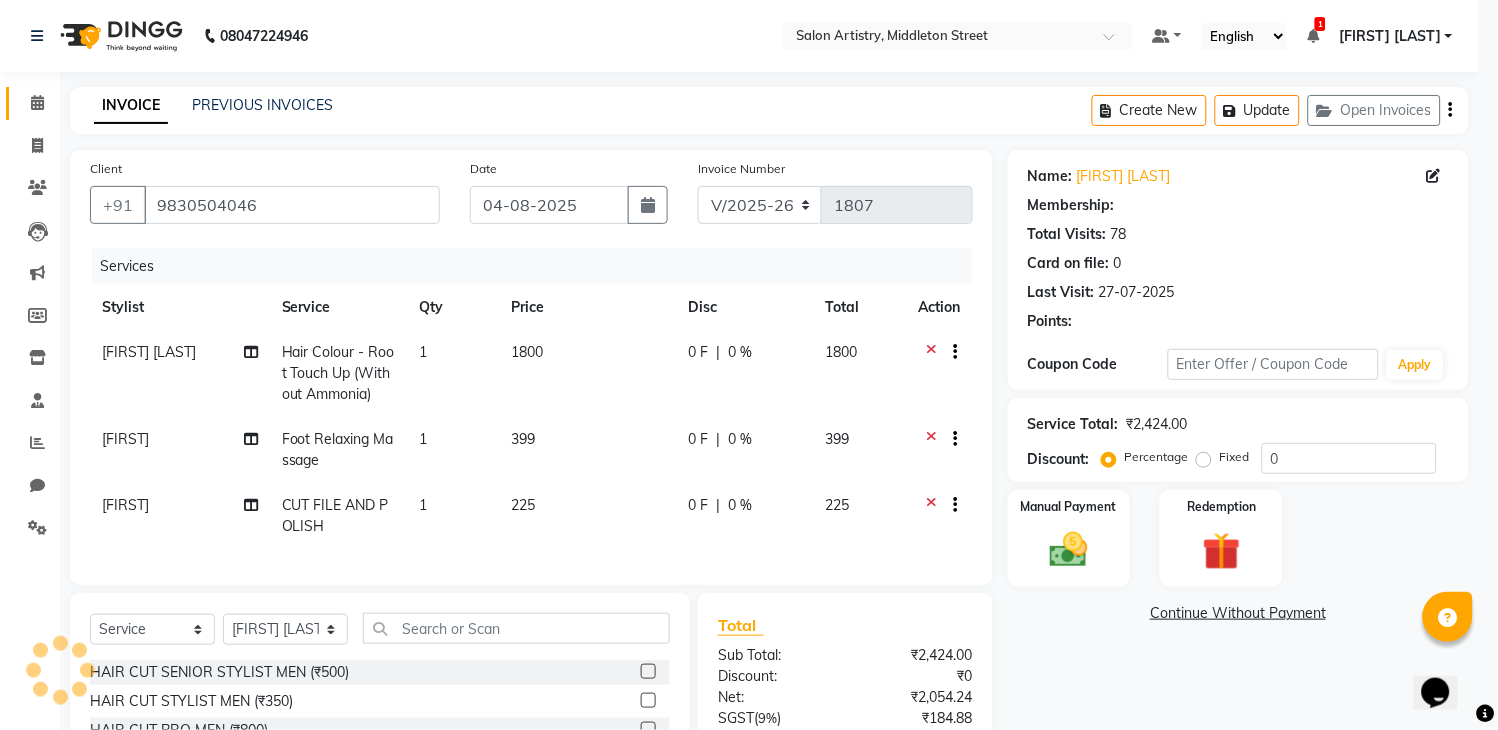 select on "1: Object" 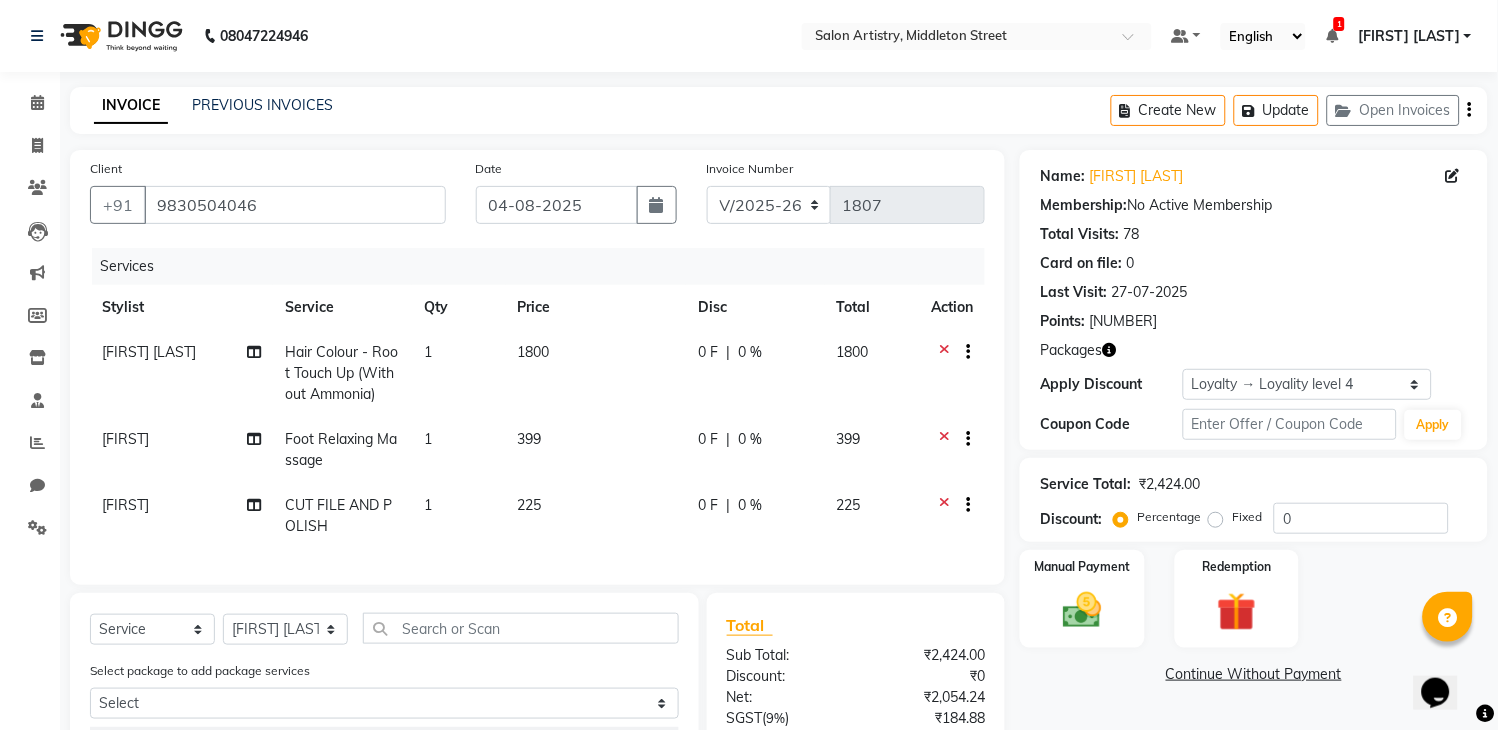 click on "0 %" 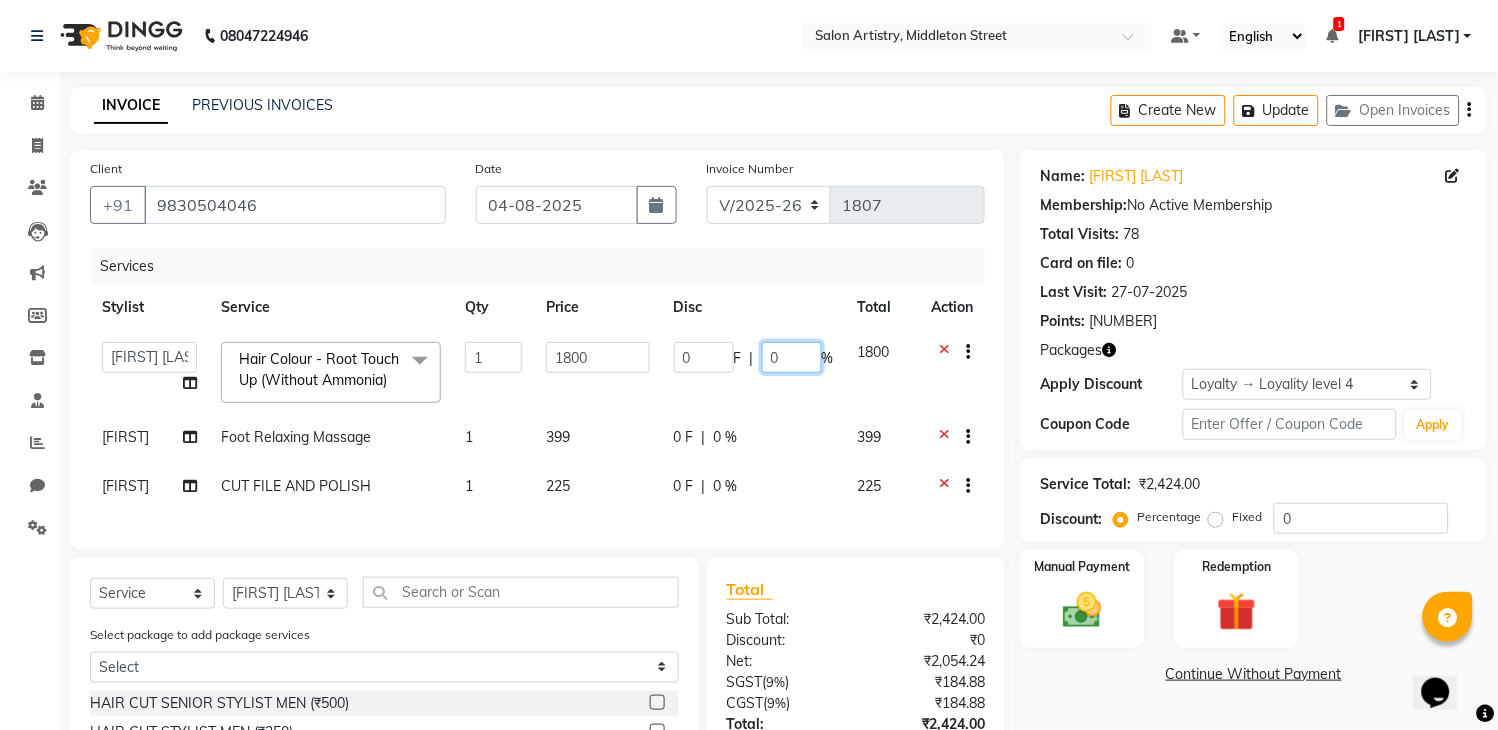 click on "0" 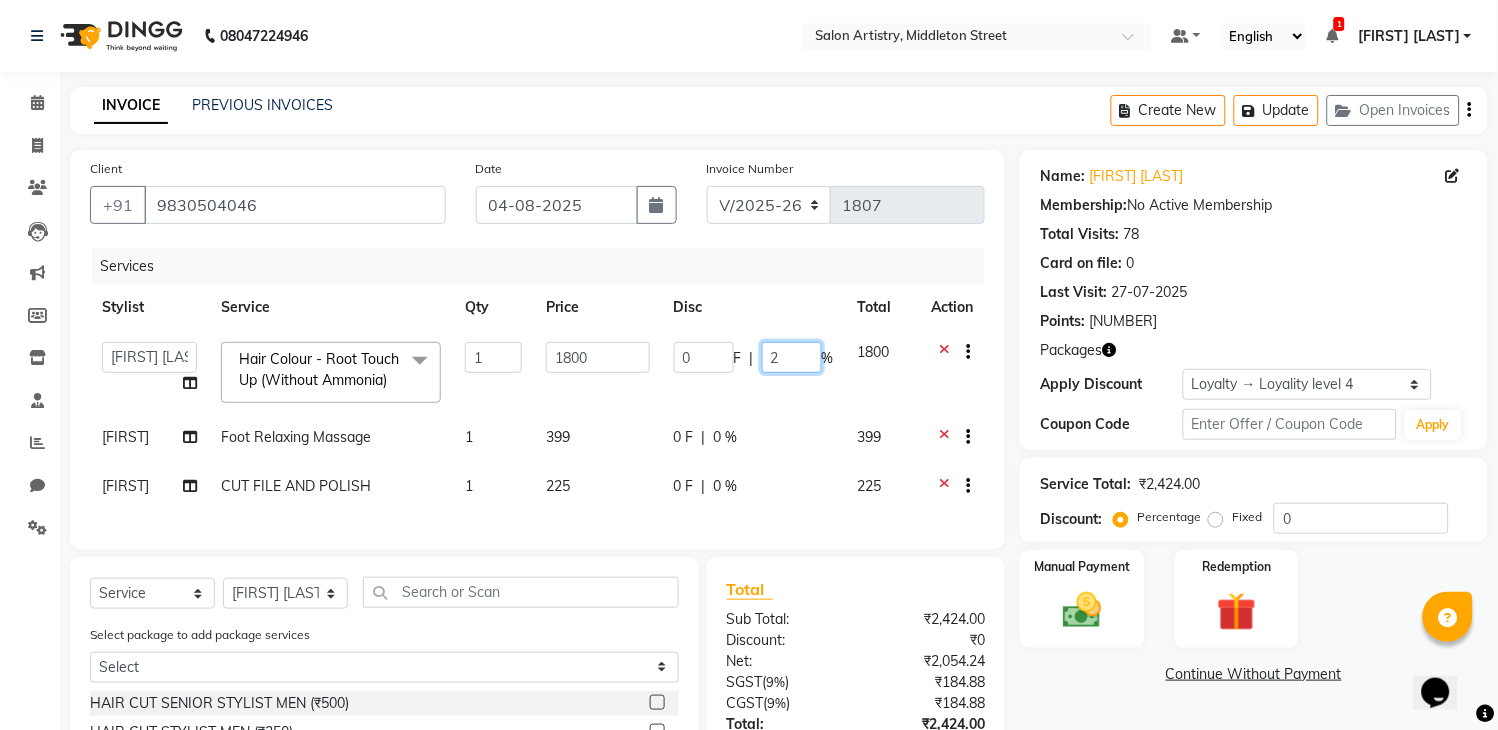 type on "25" 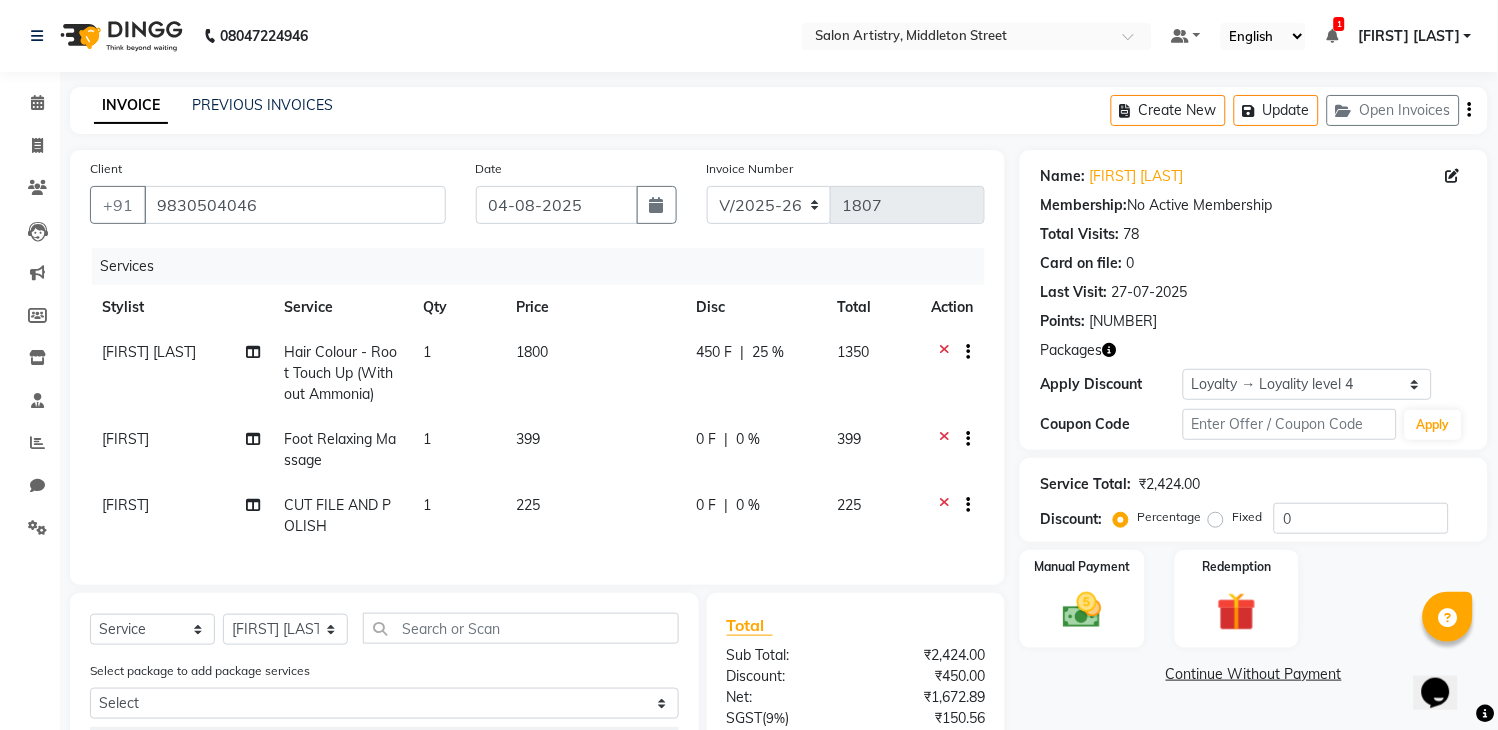 click on "0 F | 0 %" 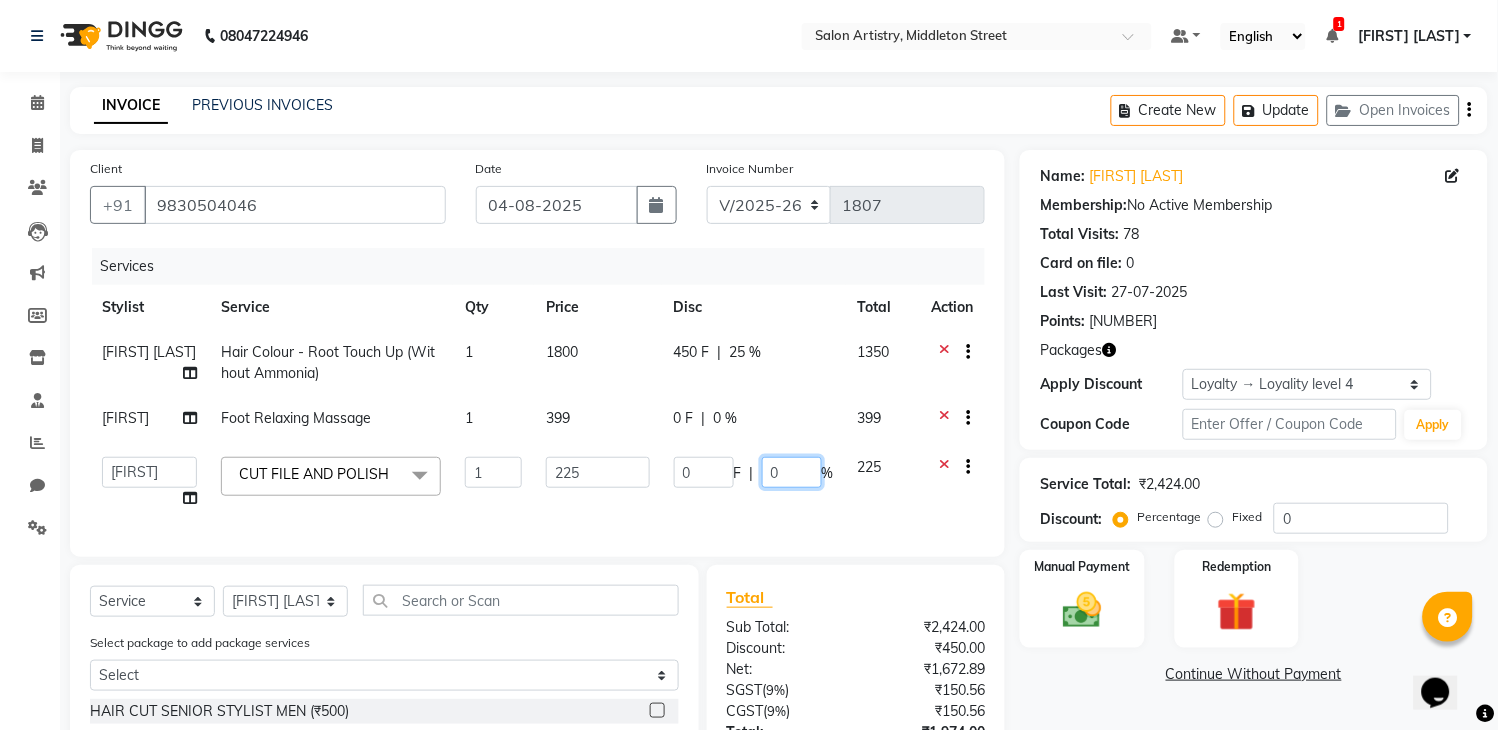 click on "0" 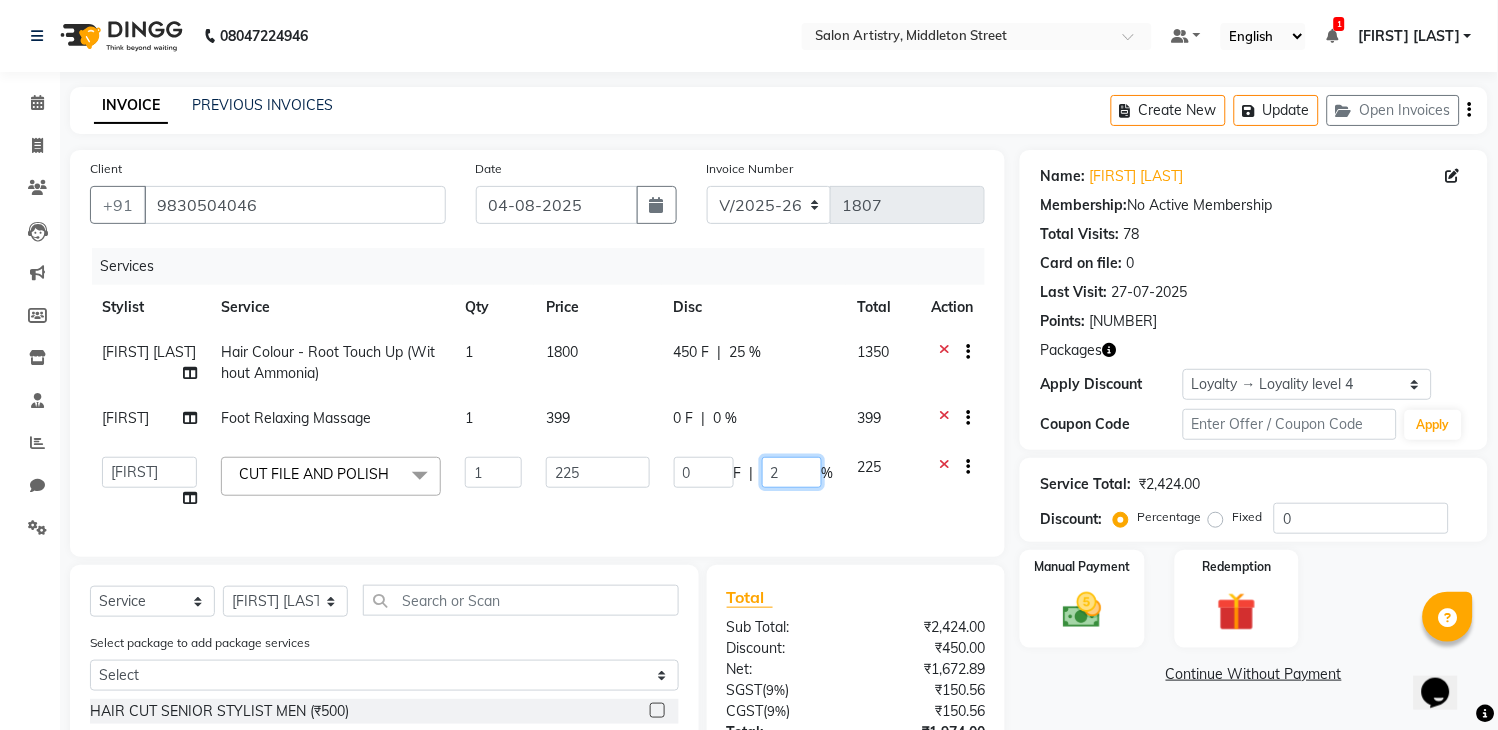 type on "25" 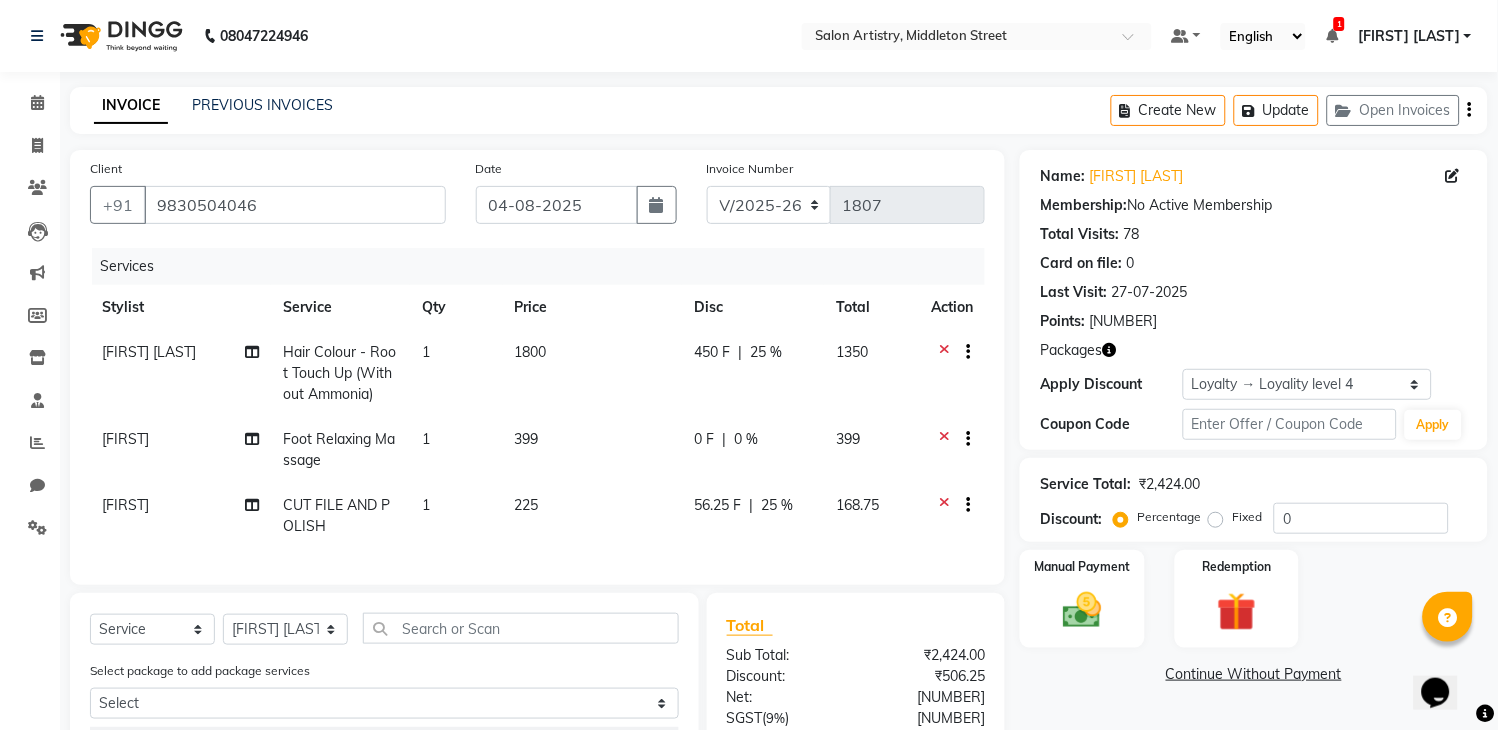 click on "Client +91 9830504046 Date 04-08-2025 Invoice Number V/2025 V/2025-26 1807 Services Stylist Service Qty Price Disc Total Action Sharfaraz Ata Waris Hair Colour - Root Touch Up (Without Ammonia) 1 1800 450 F | 25 % 1350 Tapasi Foot Relaxing Massage 1 399 0 F | 0 % 399 Tapasi CUT FILE AND POLISH 1 225 56.25 F | 25 % 168.75" 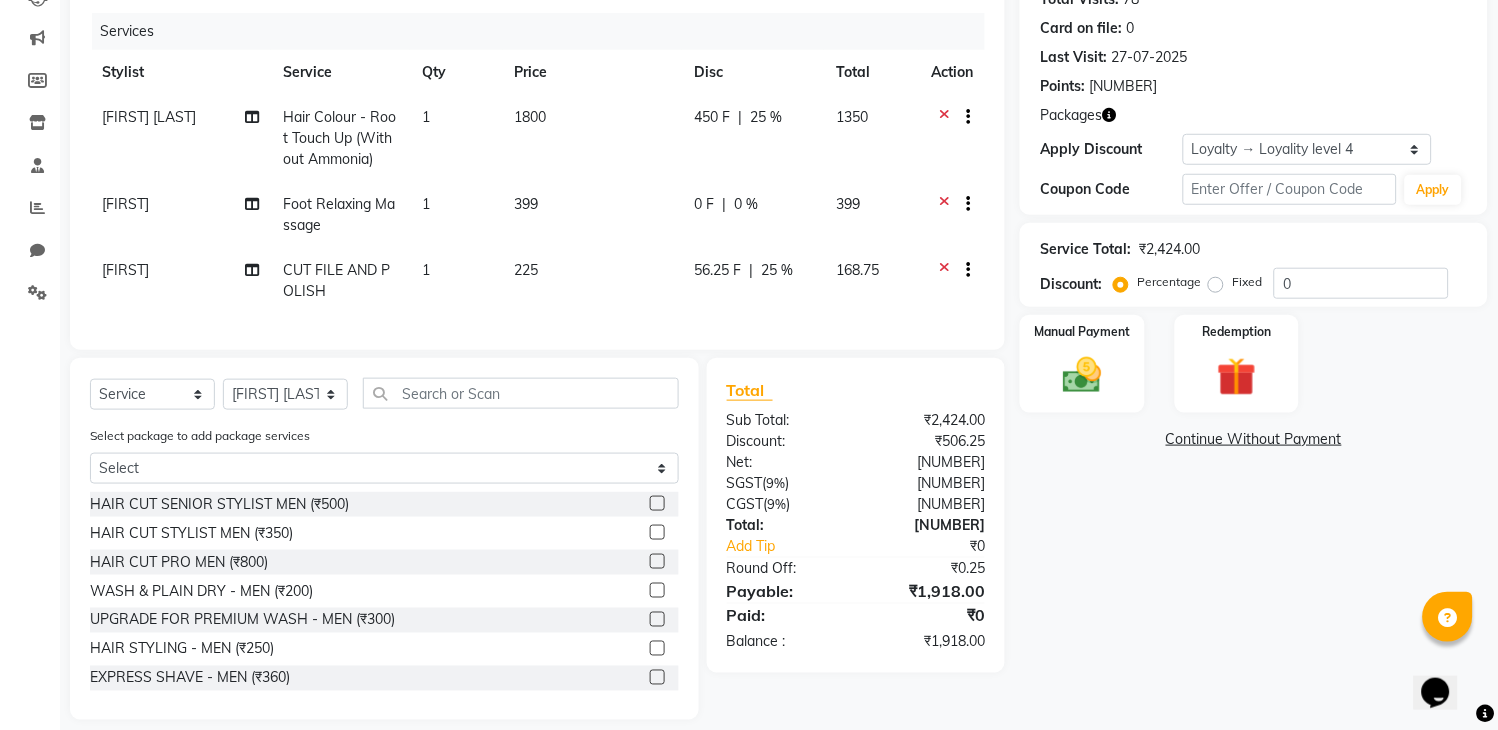 scroll, scrollTop: 274, scrollLeft: 0, axis: vertical 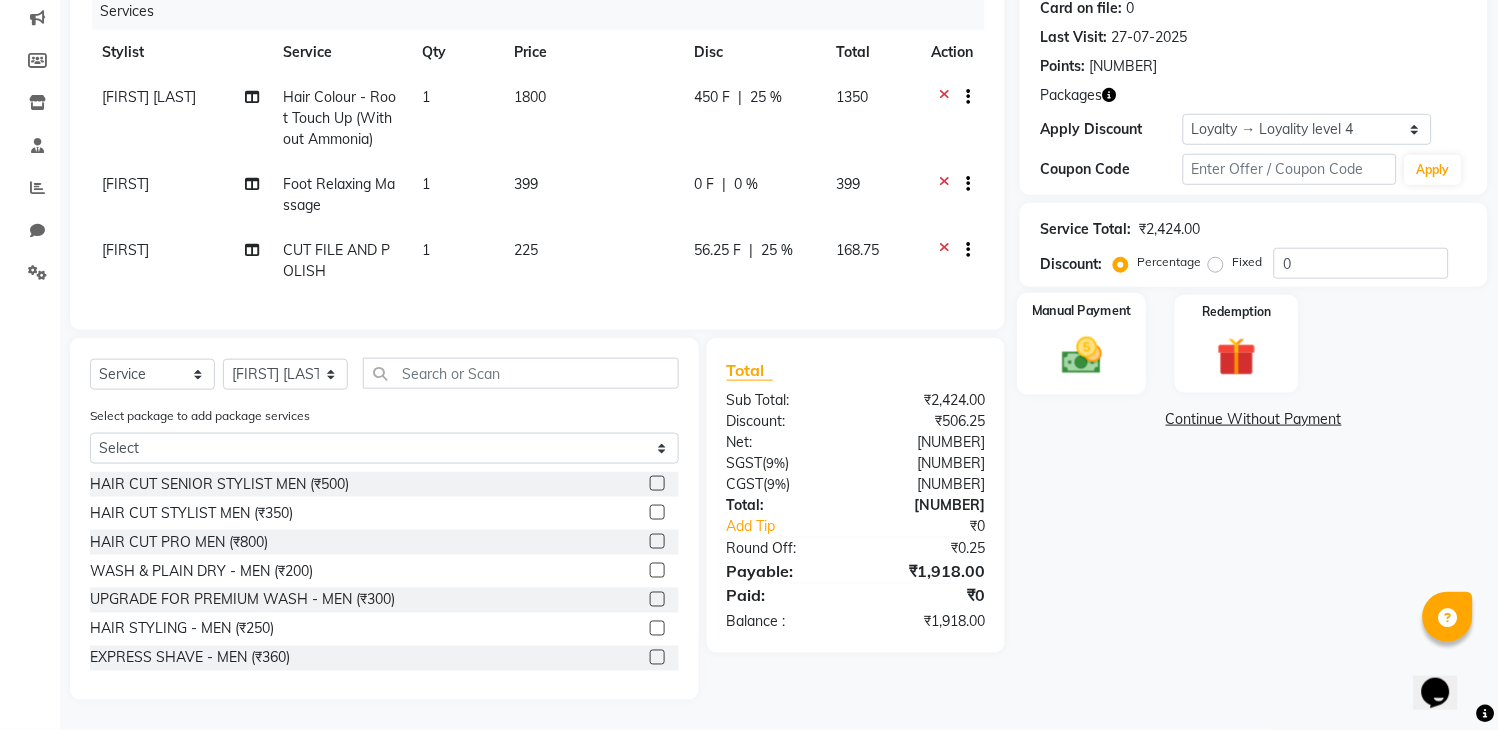 click 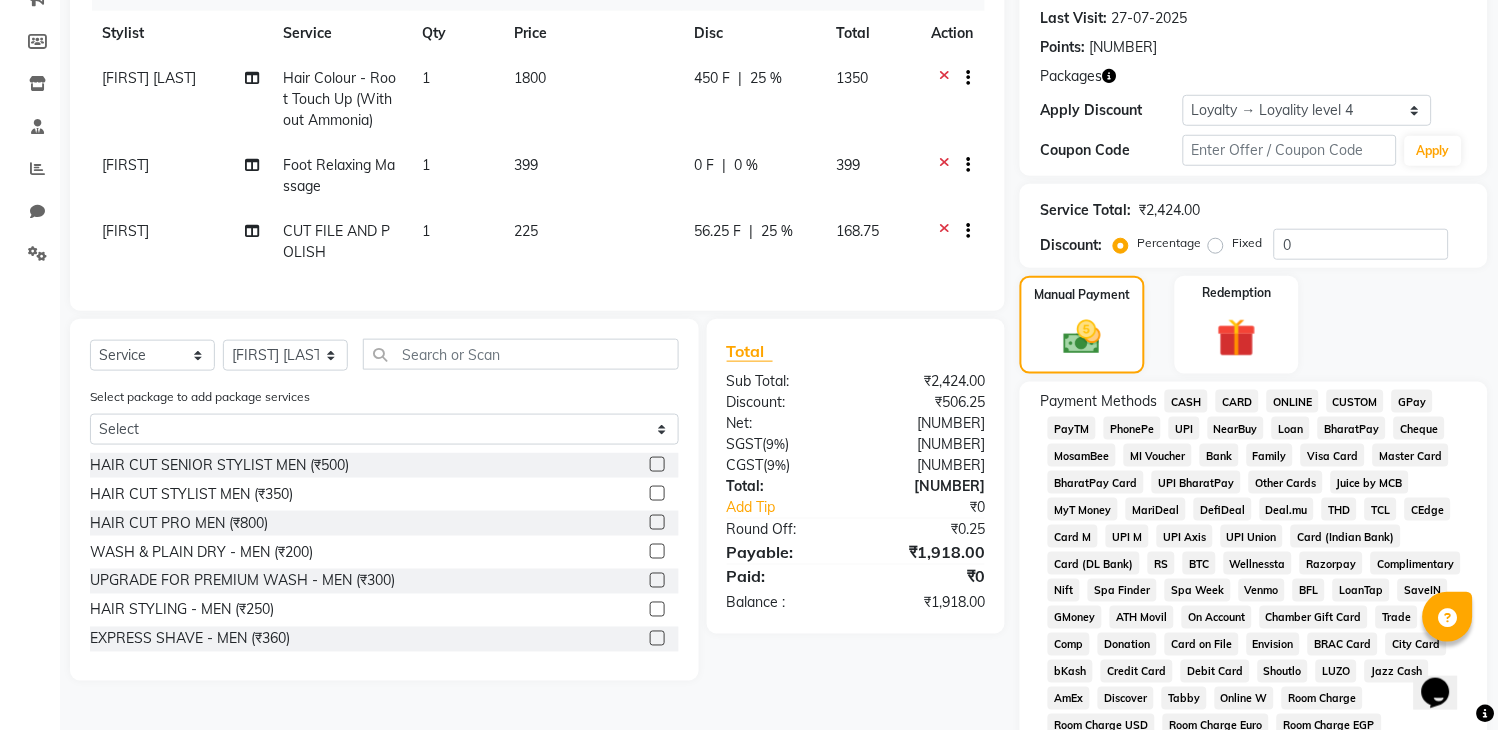 click on "CASH" 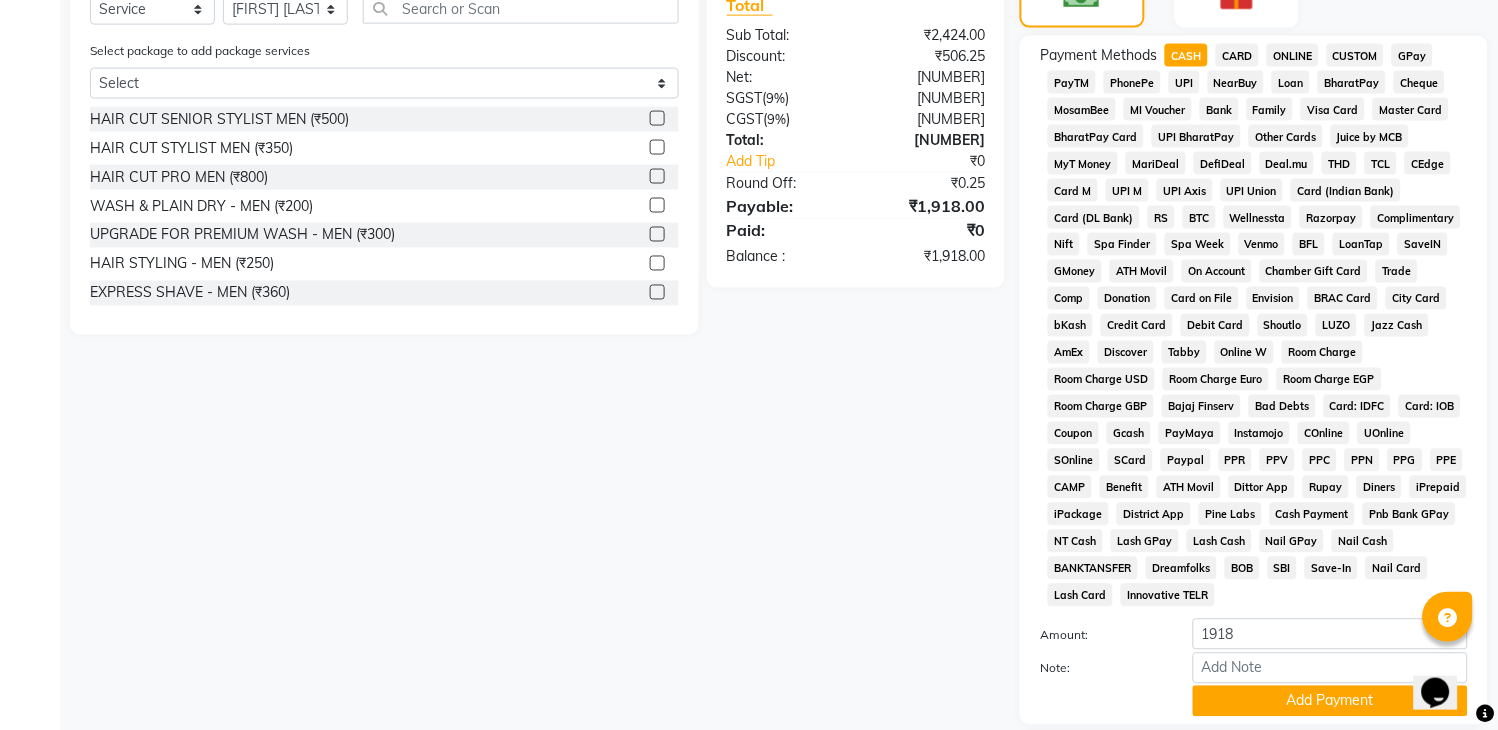 scroll, scrollTop: 767, scrollLeft: 0, axis: vertical 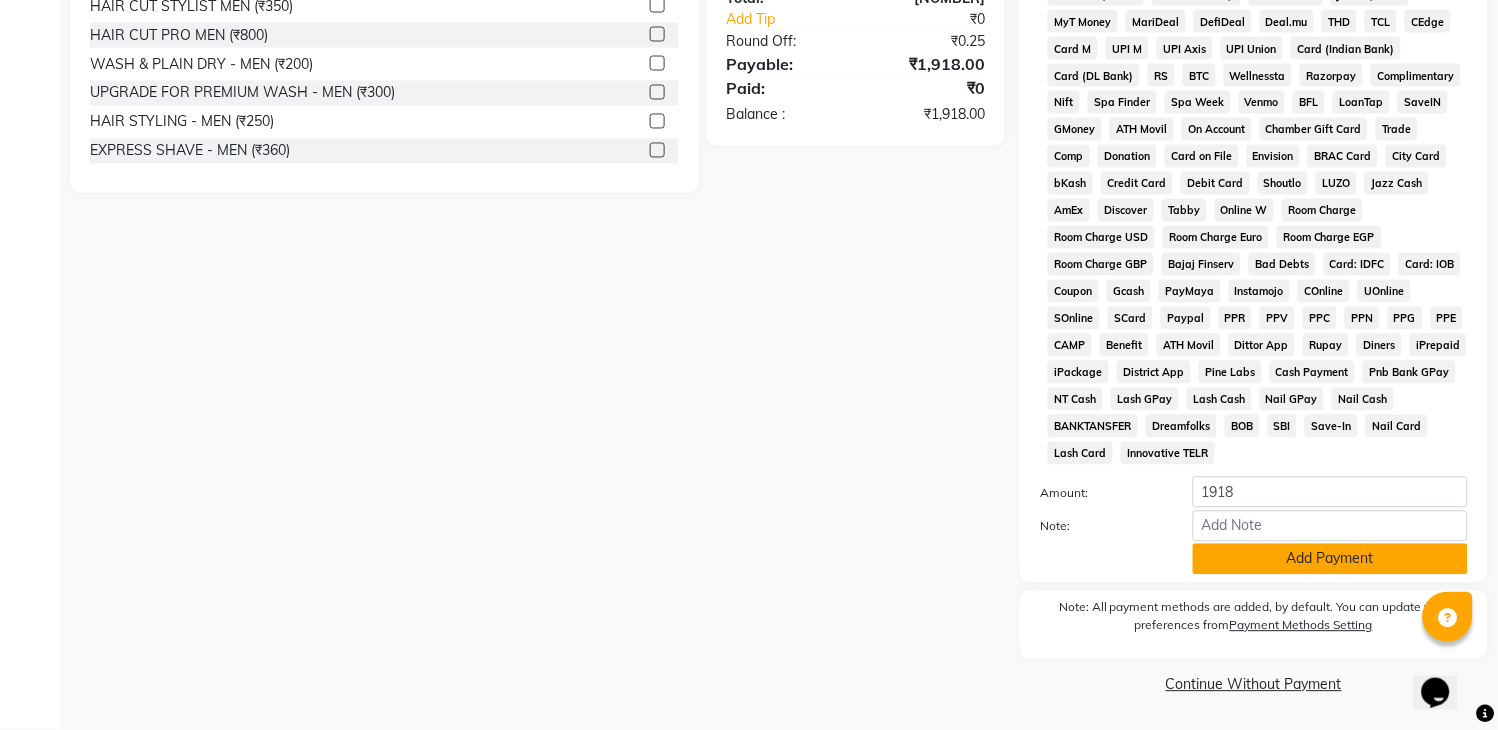 click on "Add Payment" 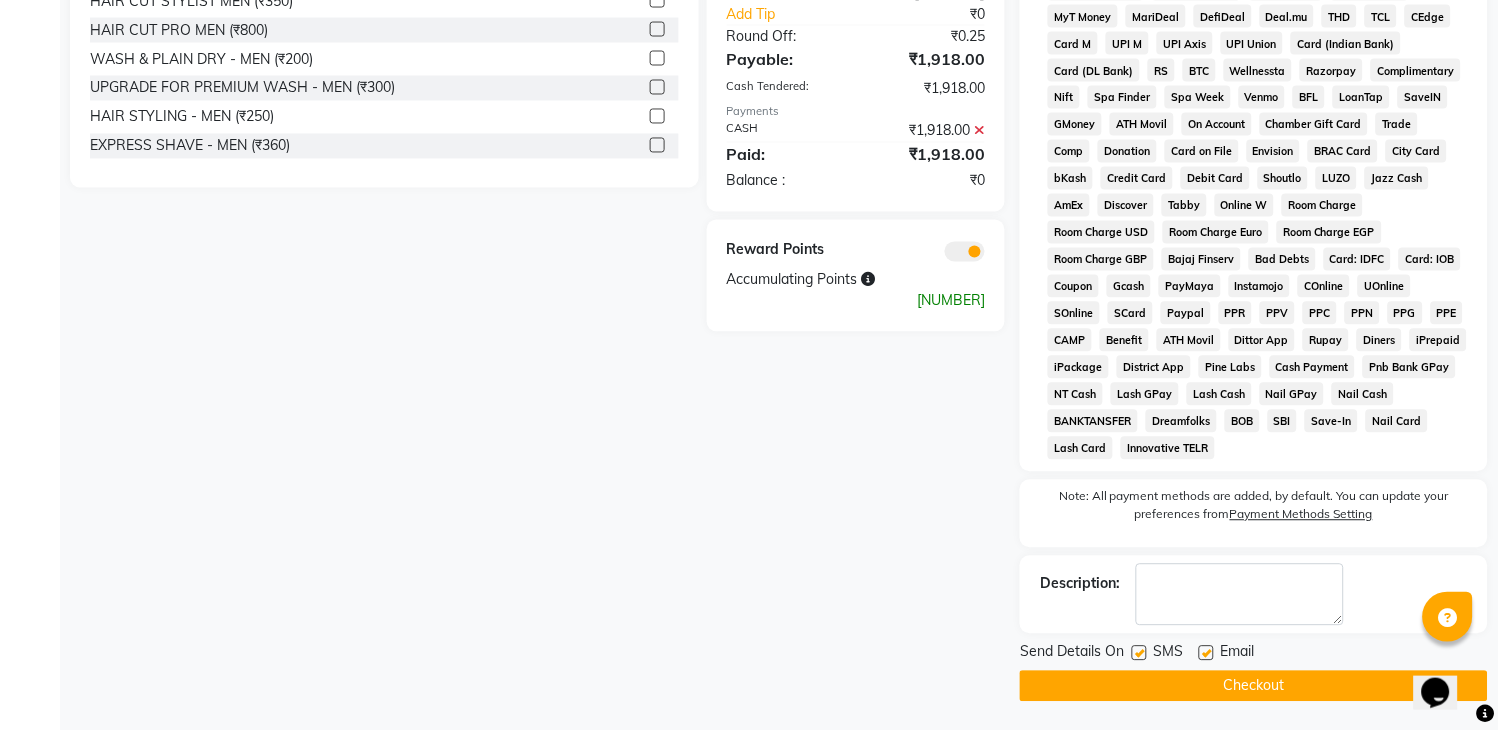 click on "Checkout" 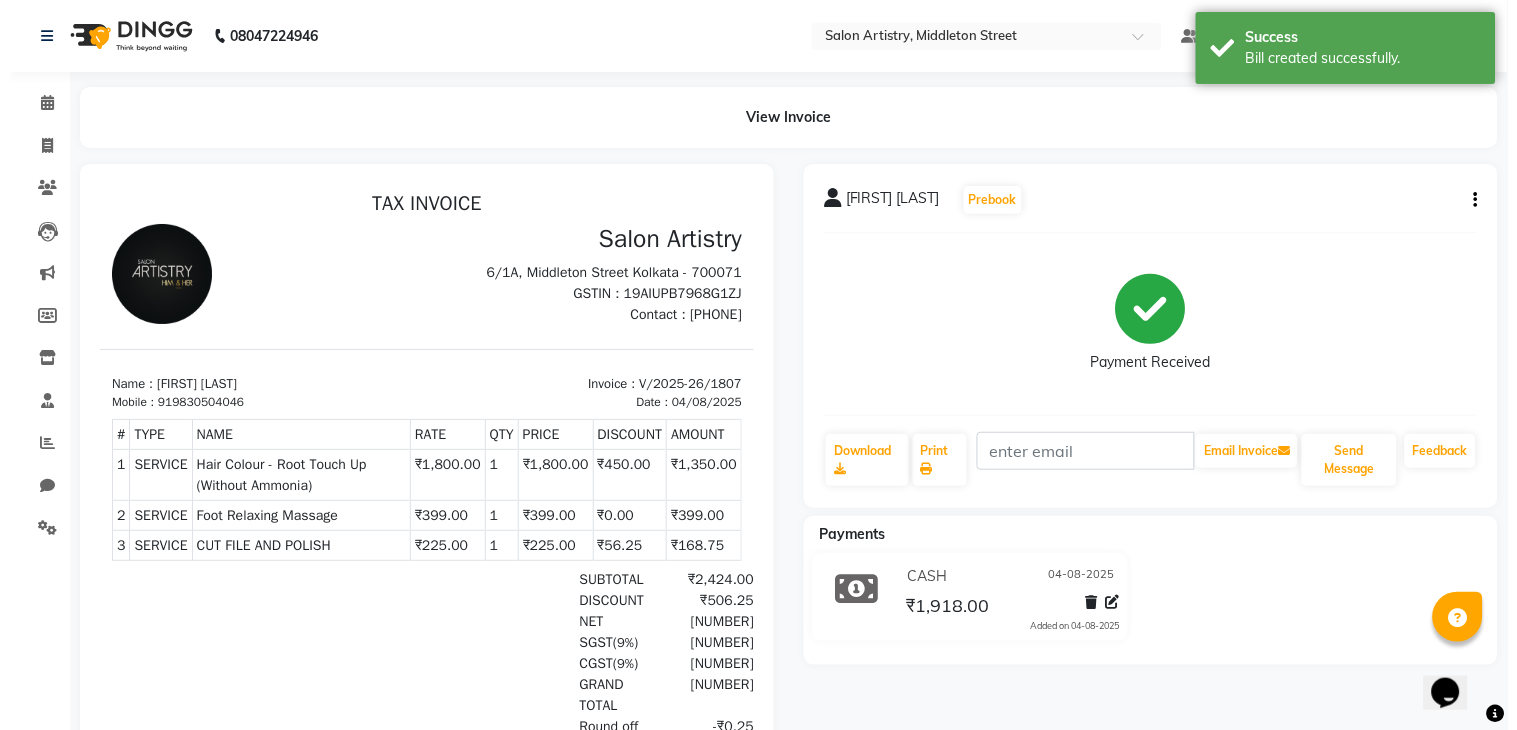 scroll, scrollTop: 0, scrollLeft: 0, axis: both 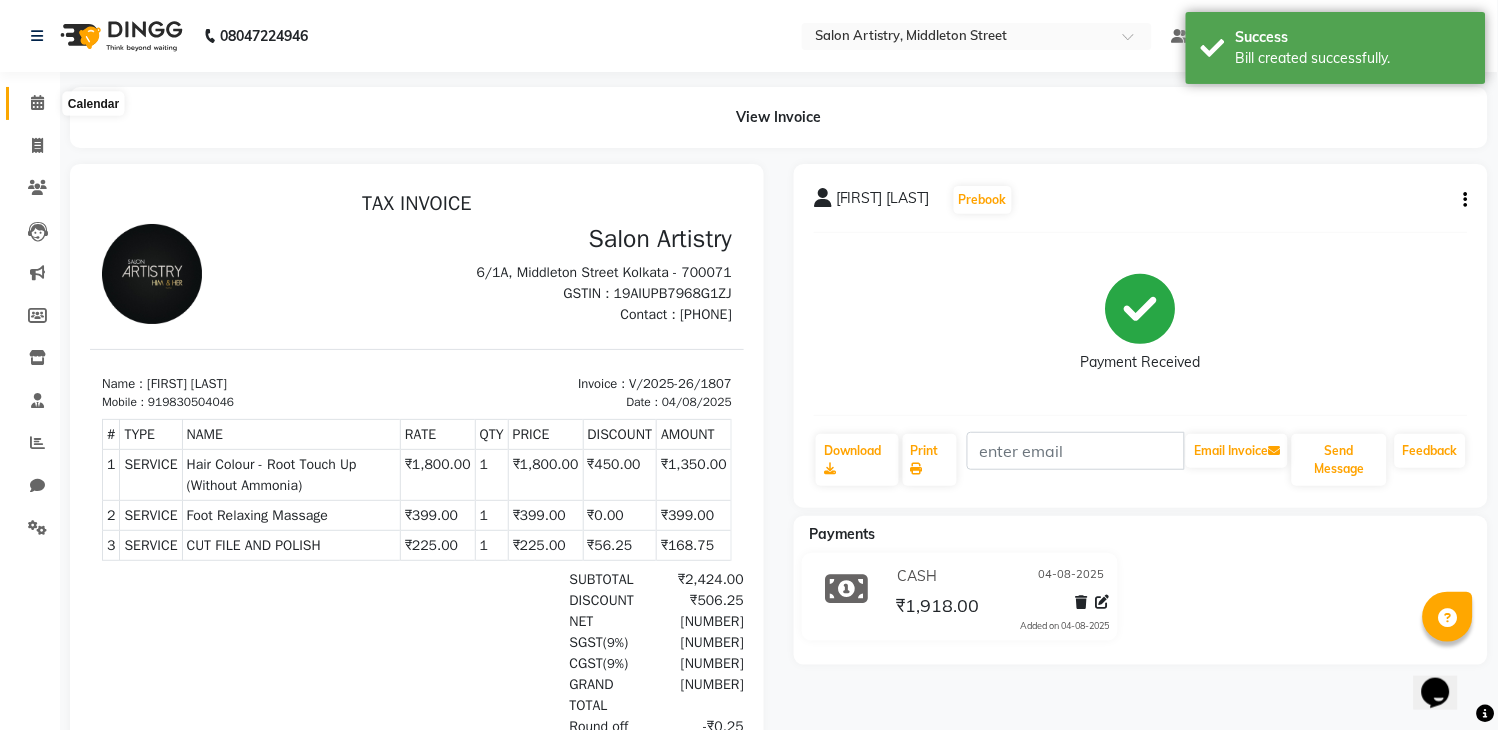 click 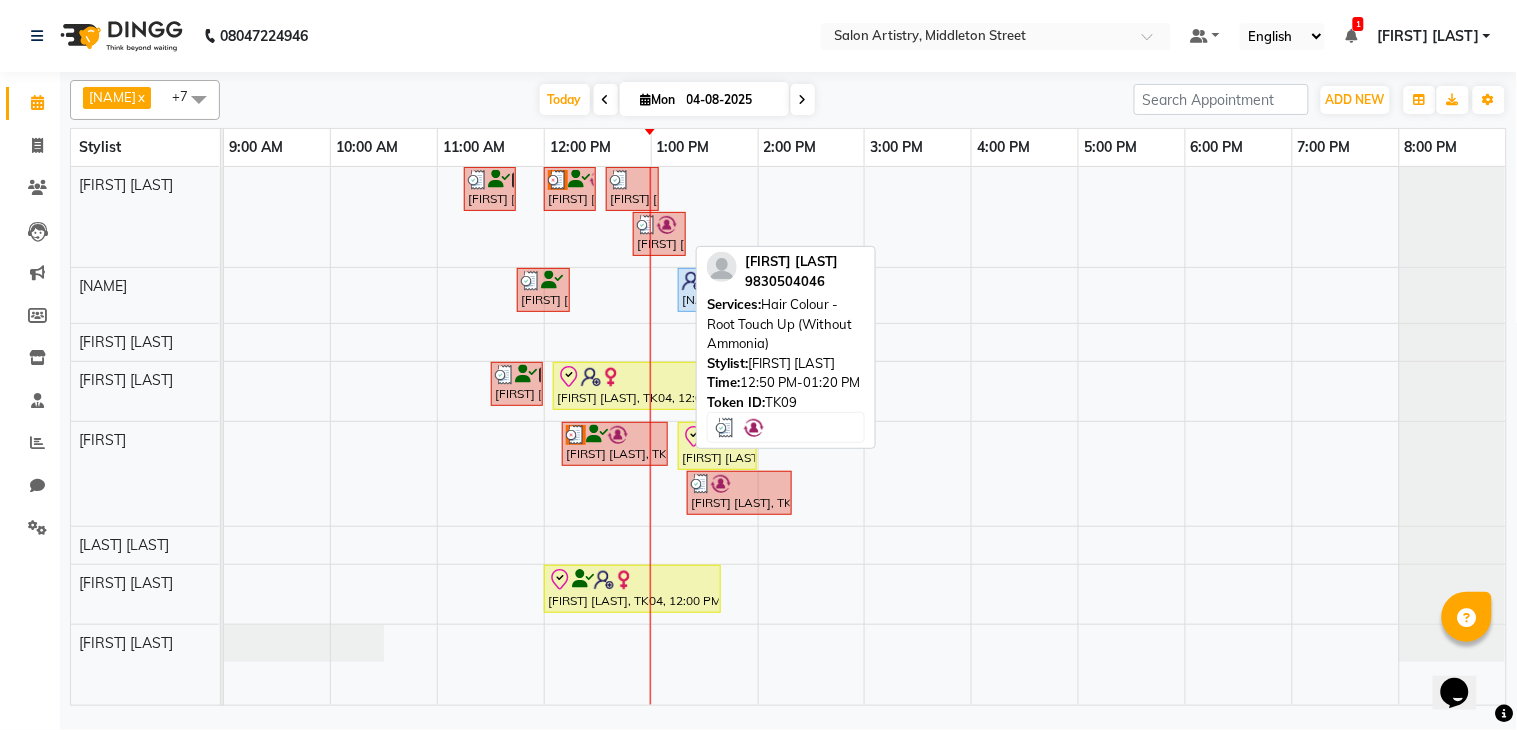 click at bounding box center (647, 225) 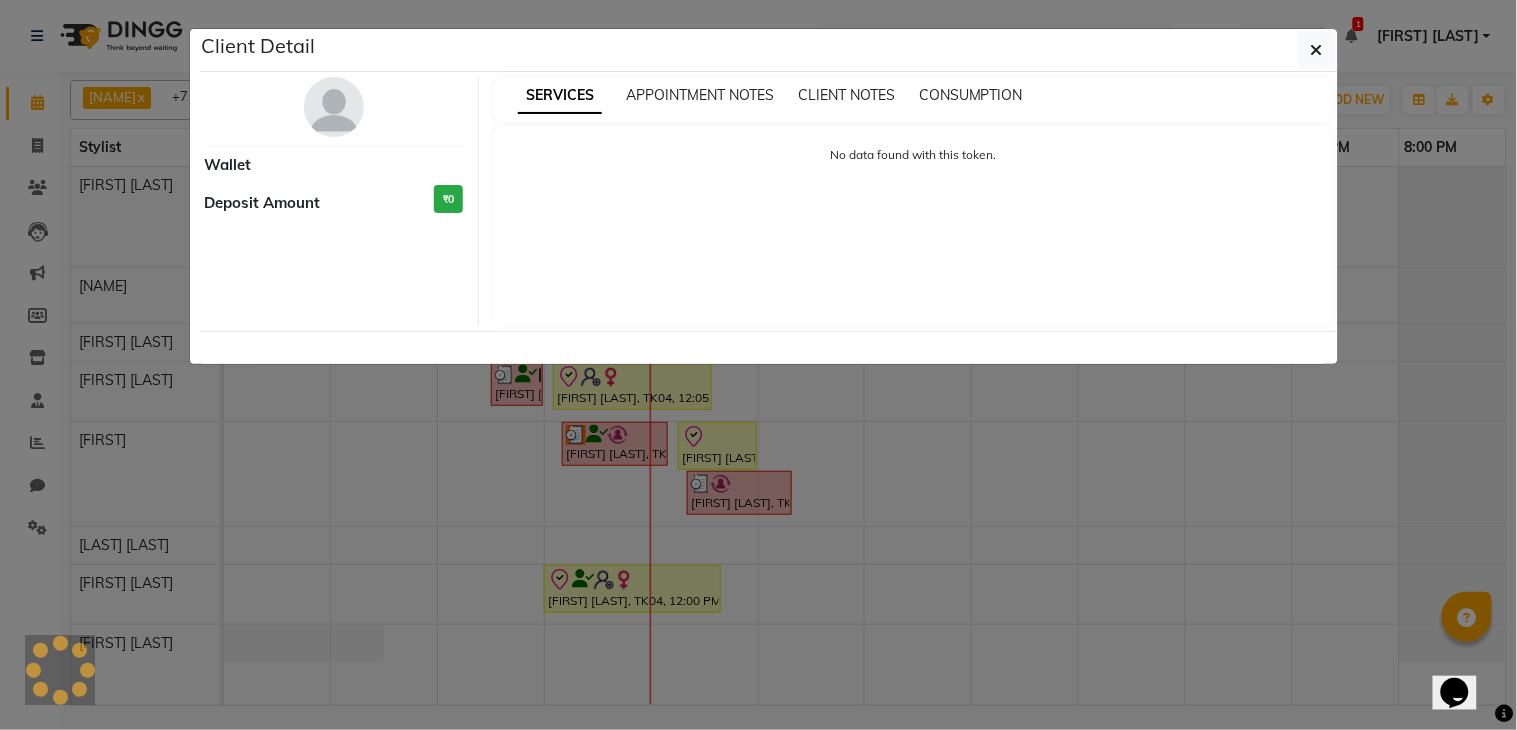 select on "3" 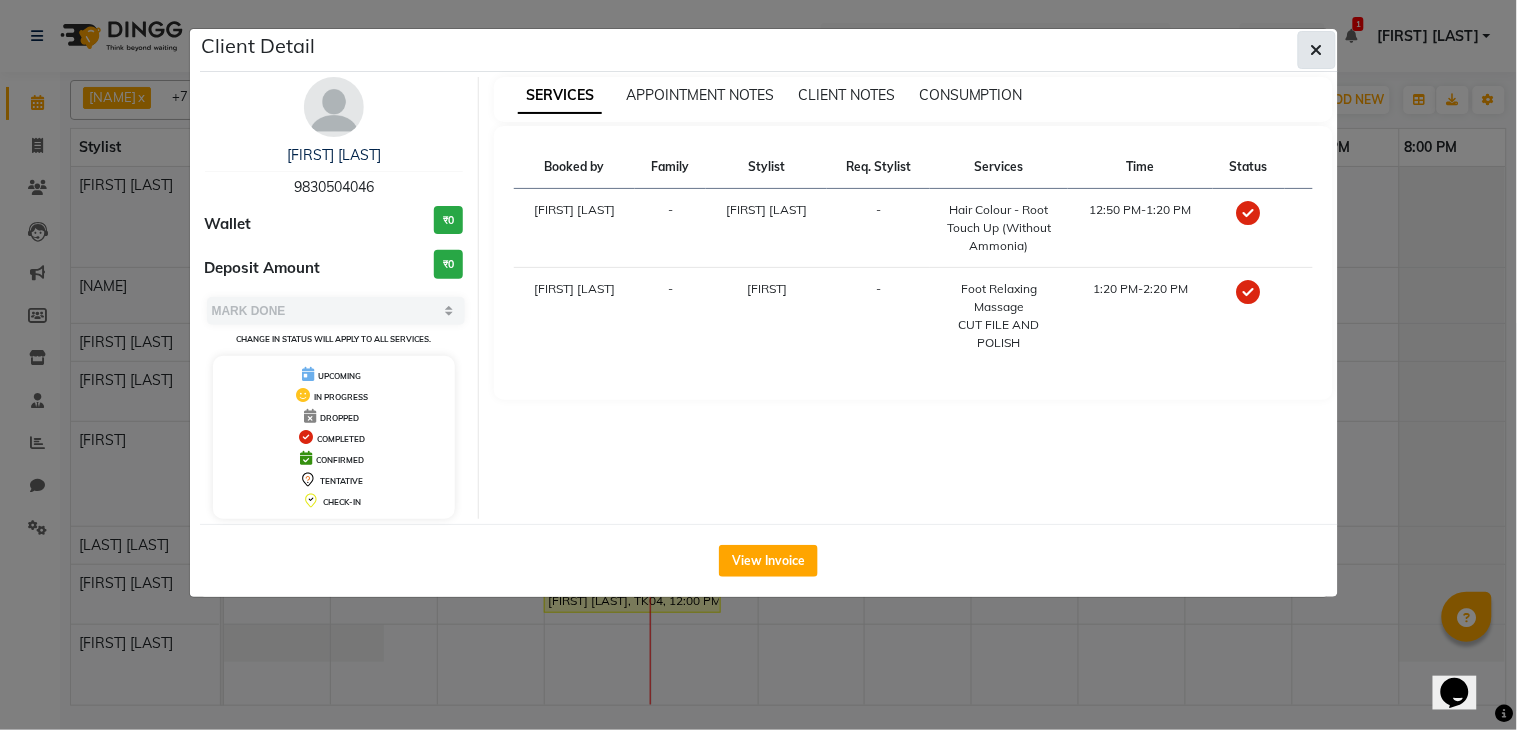 click 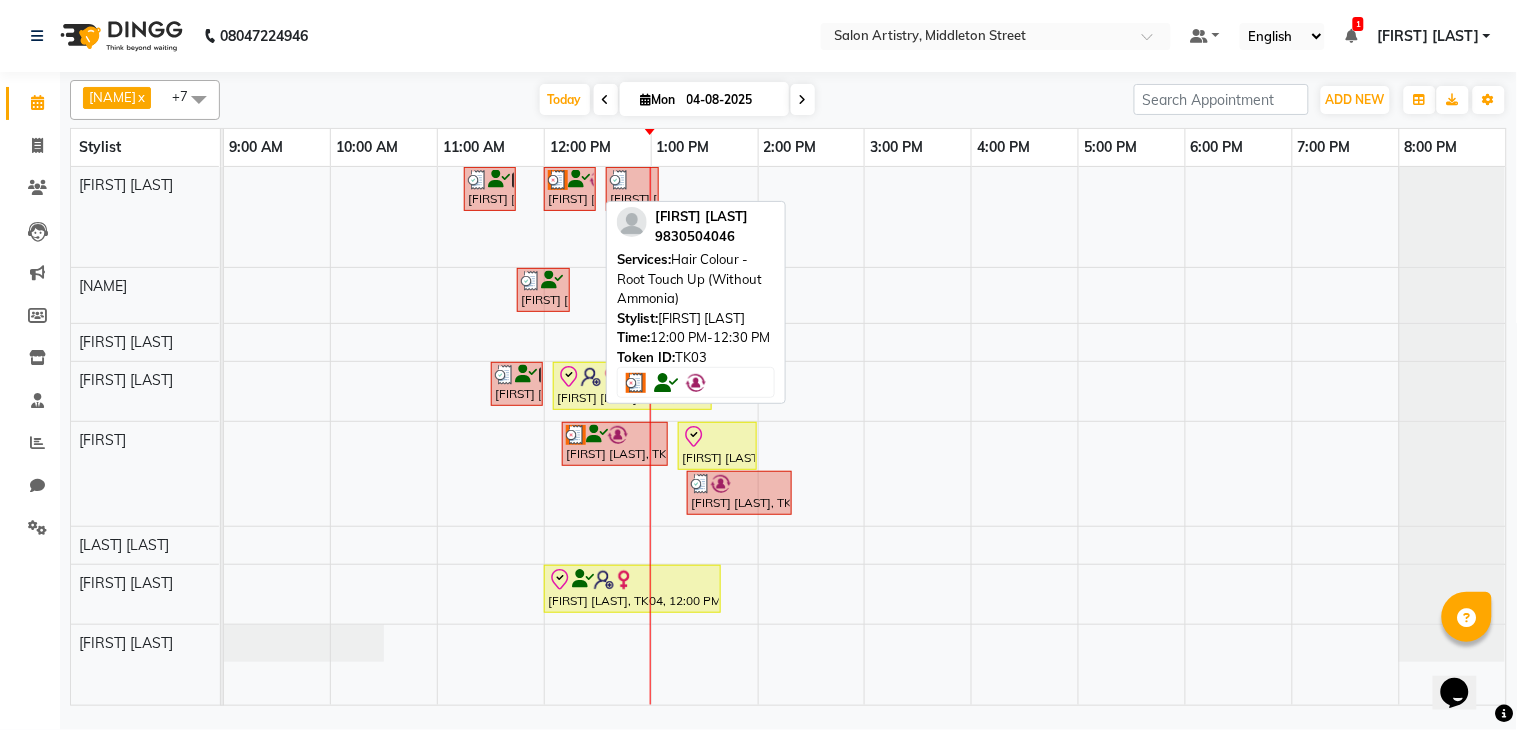 click on "Seama Tantia, TK03, 12:00 PM-12:30 PM, Hair Colour - Root Touch Up (Without Ammonia)" at bounding box center (570, 189) 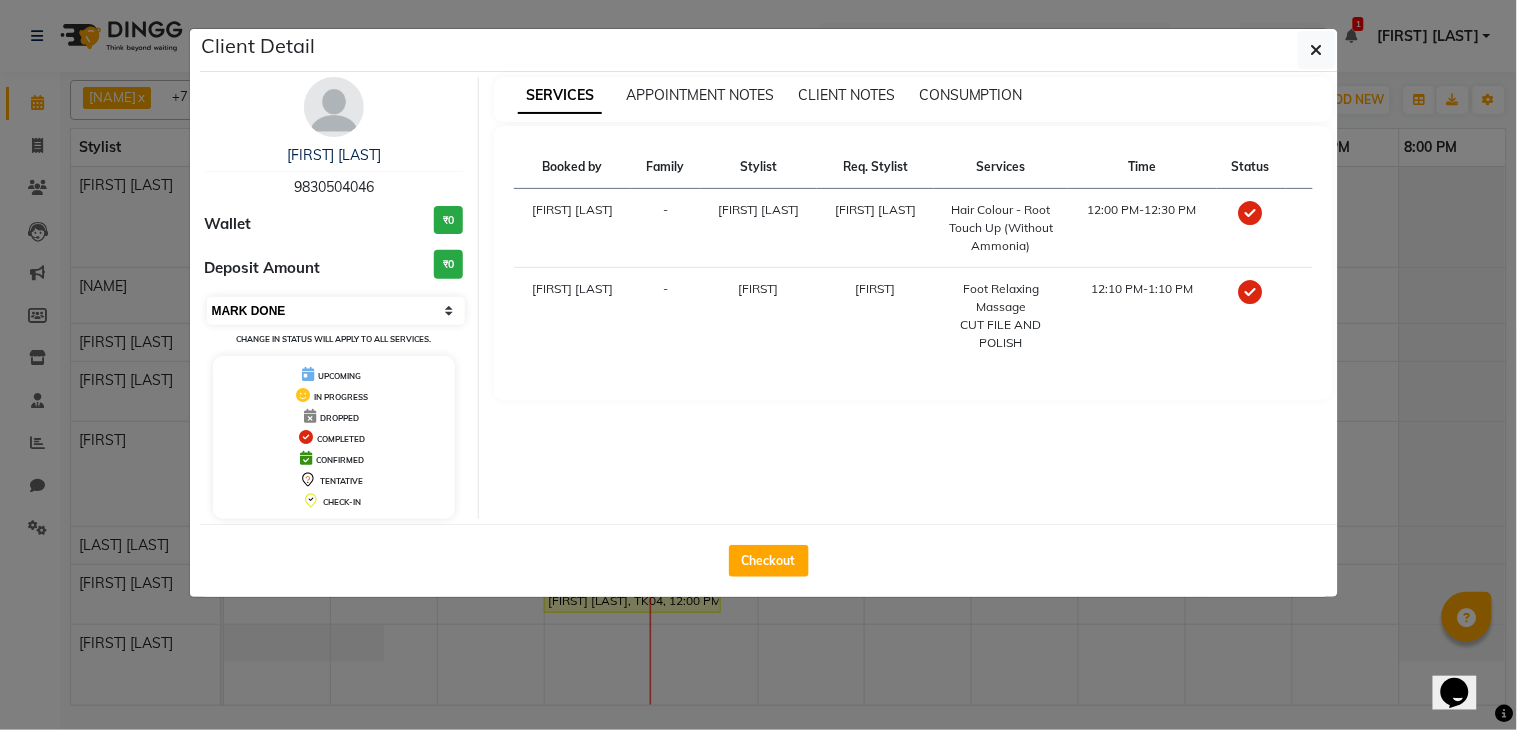 click on "Select MARK DONE UPCOMING" at bounding box center (336, 311) 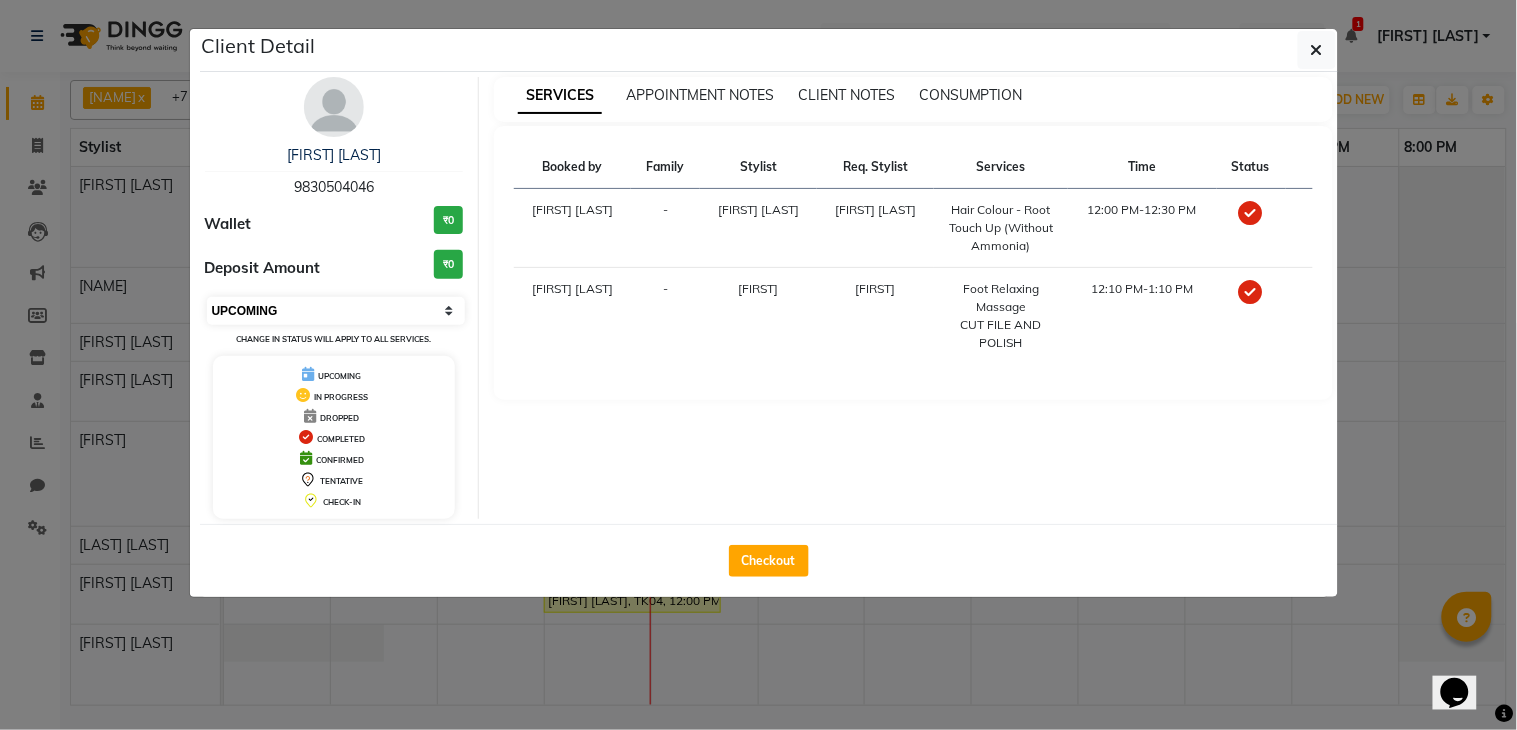 click on "Select MARK DONE UPCOMING" at bounding box center [336, 311] 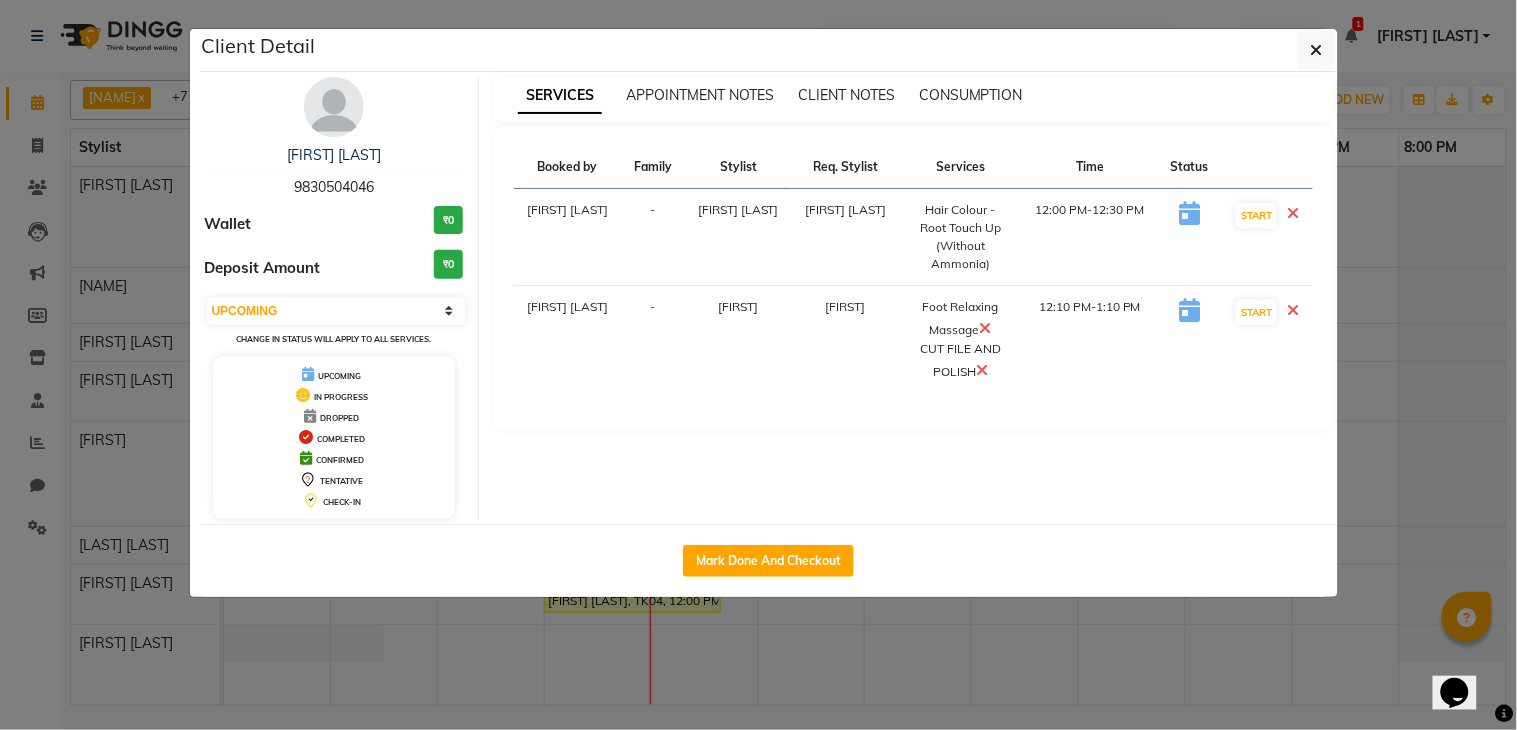 click at bounding box center (1293, 213) 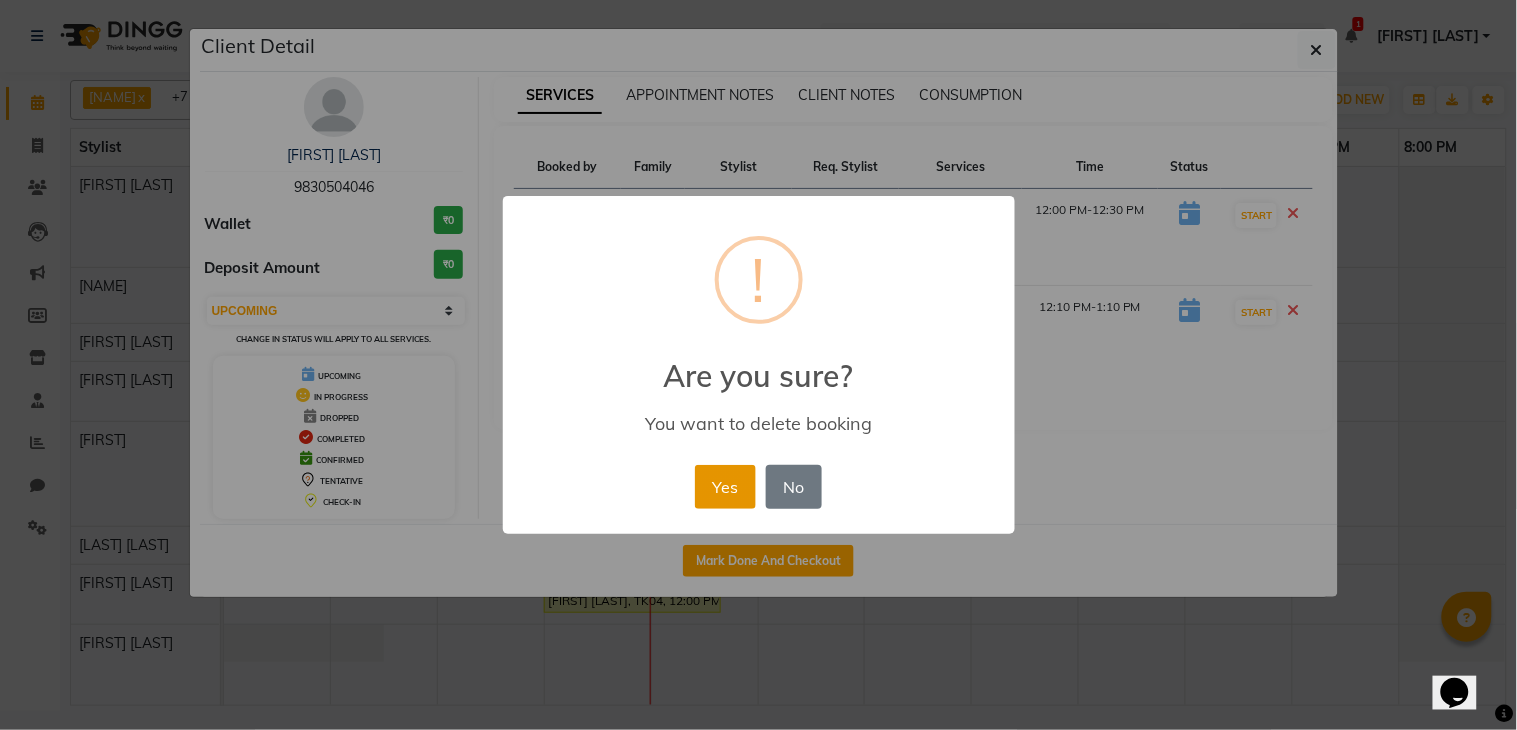 click on "Yes" at bounding box center (725, 487) 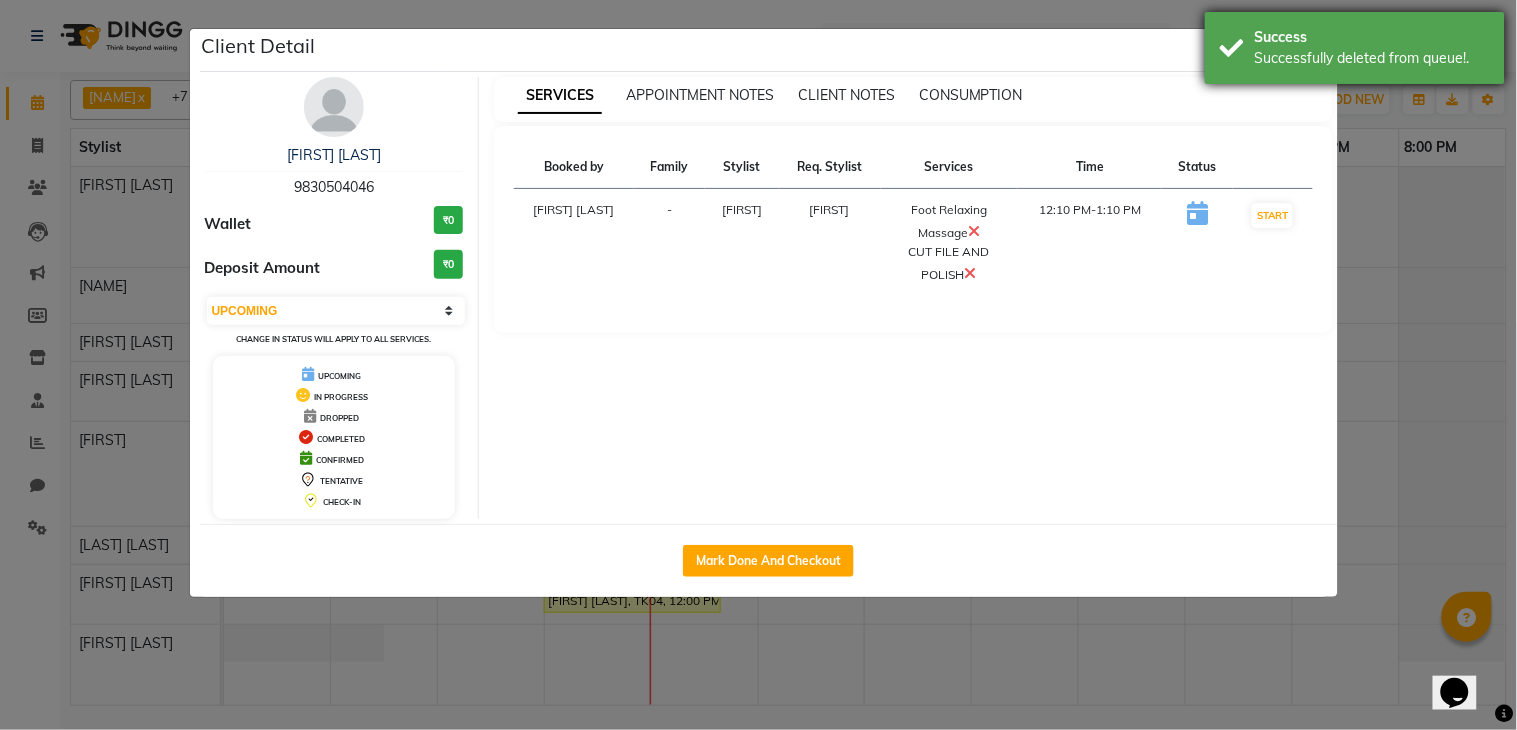 click on "Successfully deleted from queue!." at bounding box center [1372, 58] 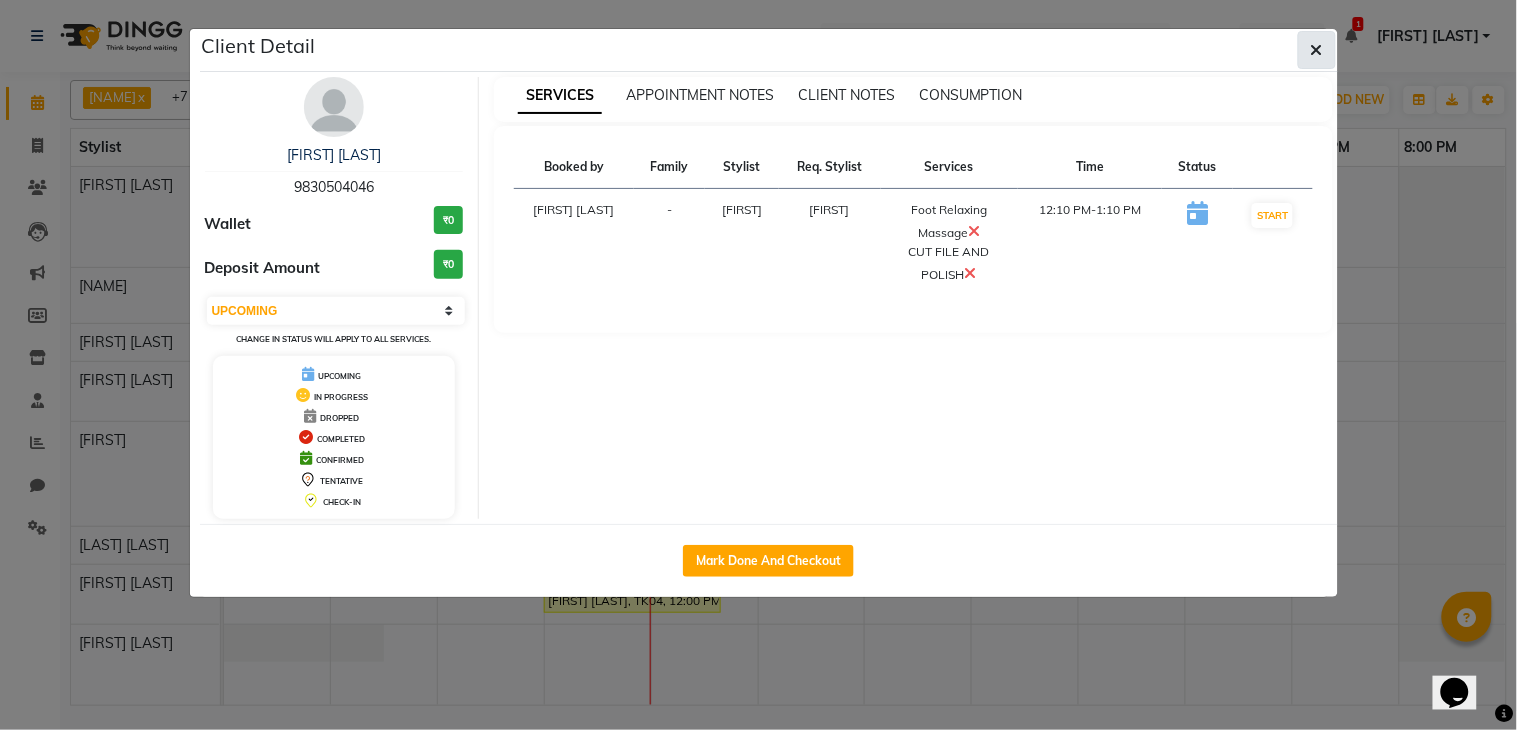 click 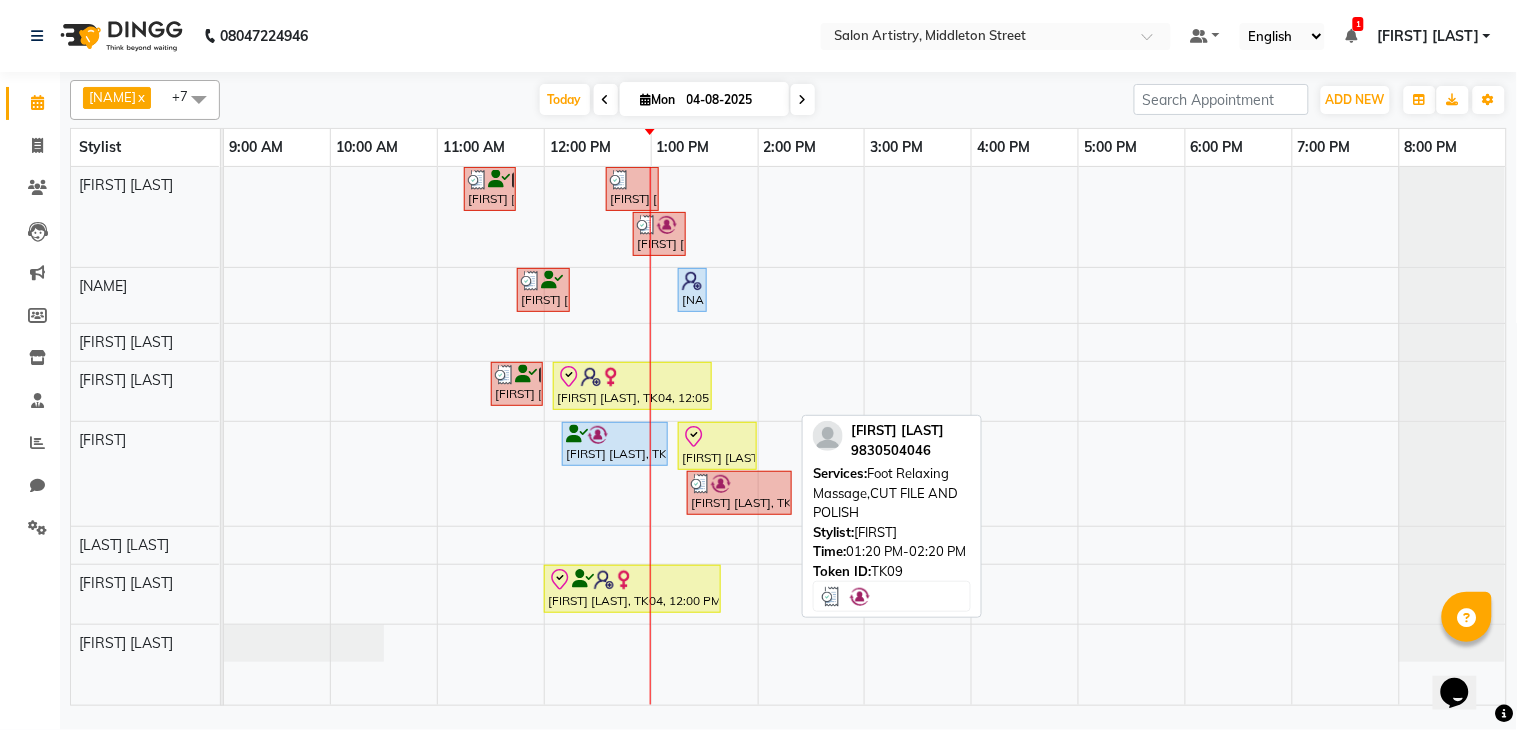 click on "Seama Tantia, TK09, [TIME]-[TIME], Foot Relaxing Massage,CUT FILE AND POLISH" at bounding box center [739, 493] 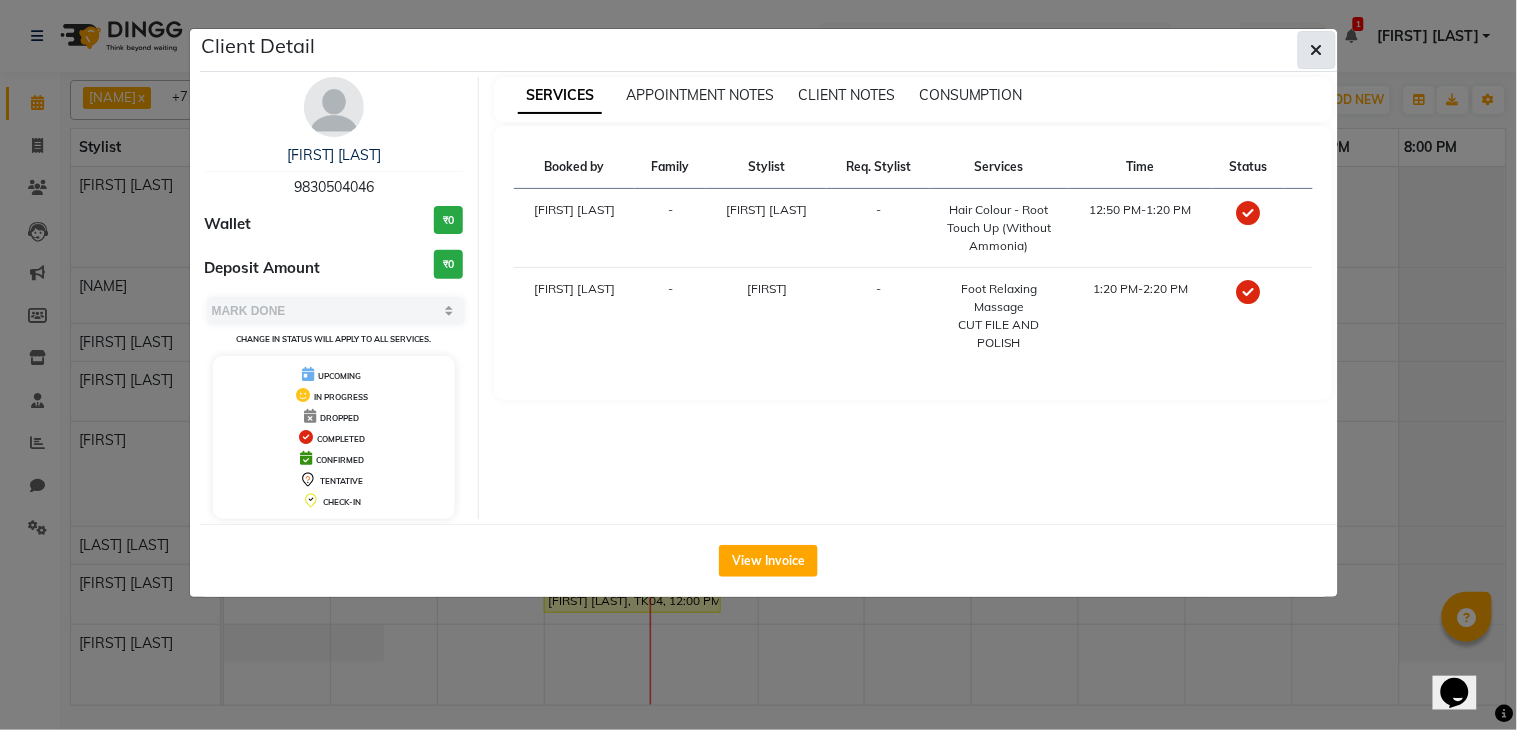 click 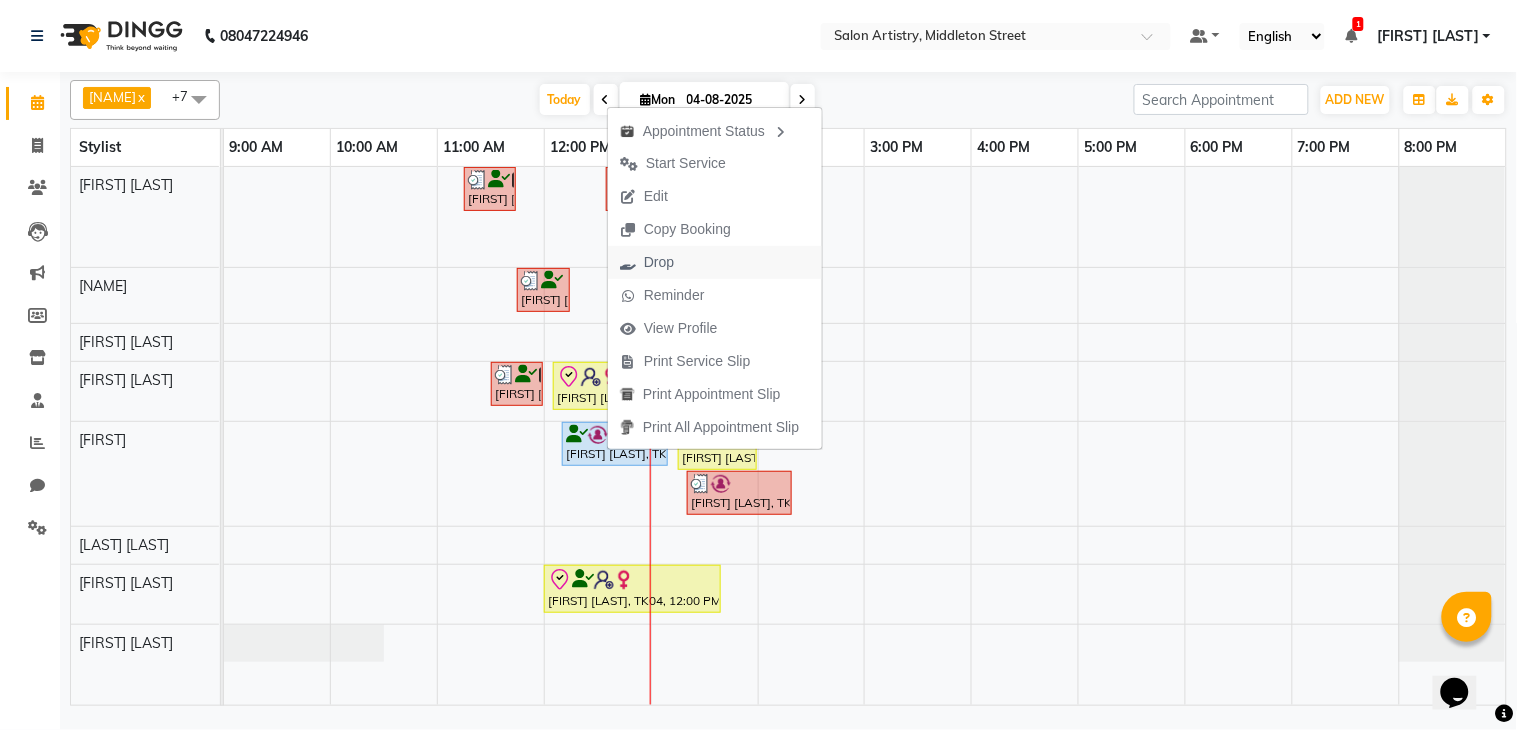 click on "Drop" at bounding box center (659, 262) 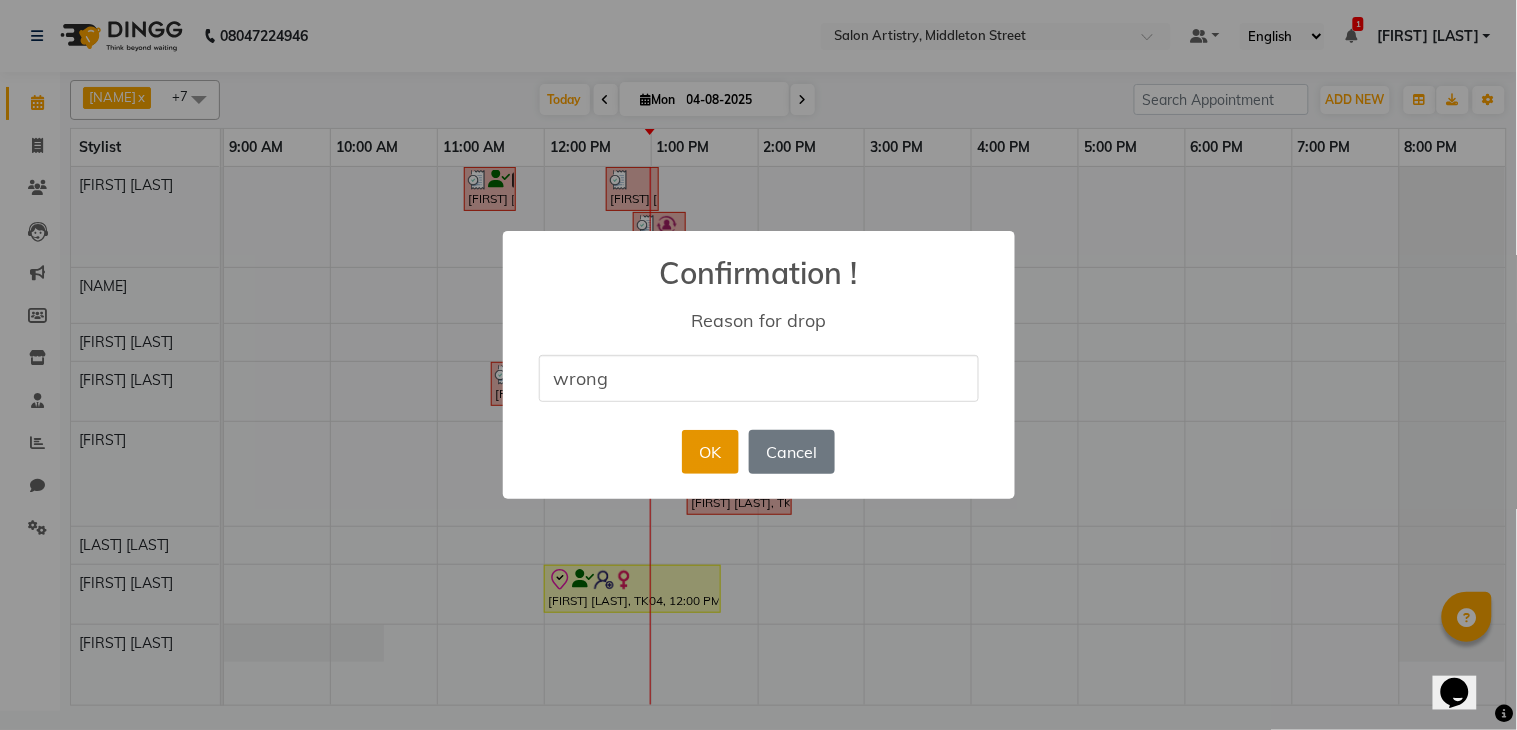 type on "wrong" 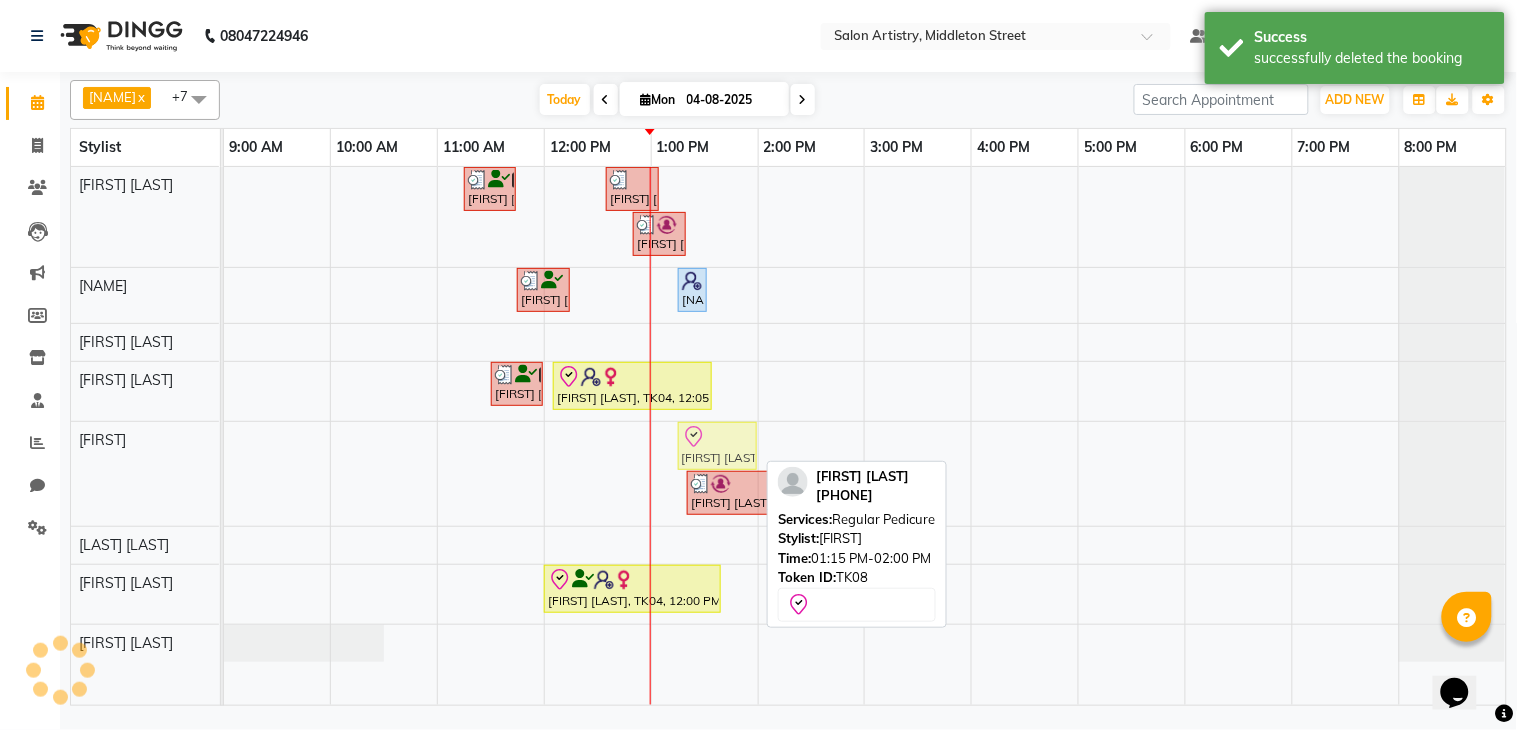drag, startPoint x: 703, startPoint y: 454, endPoint x: 646, endPoint y: 447, distance: 57.428215 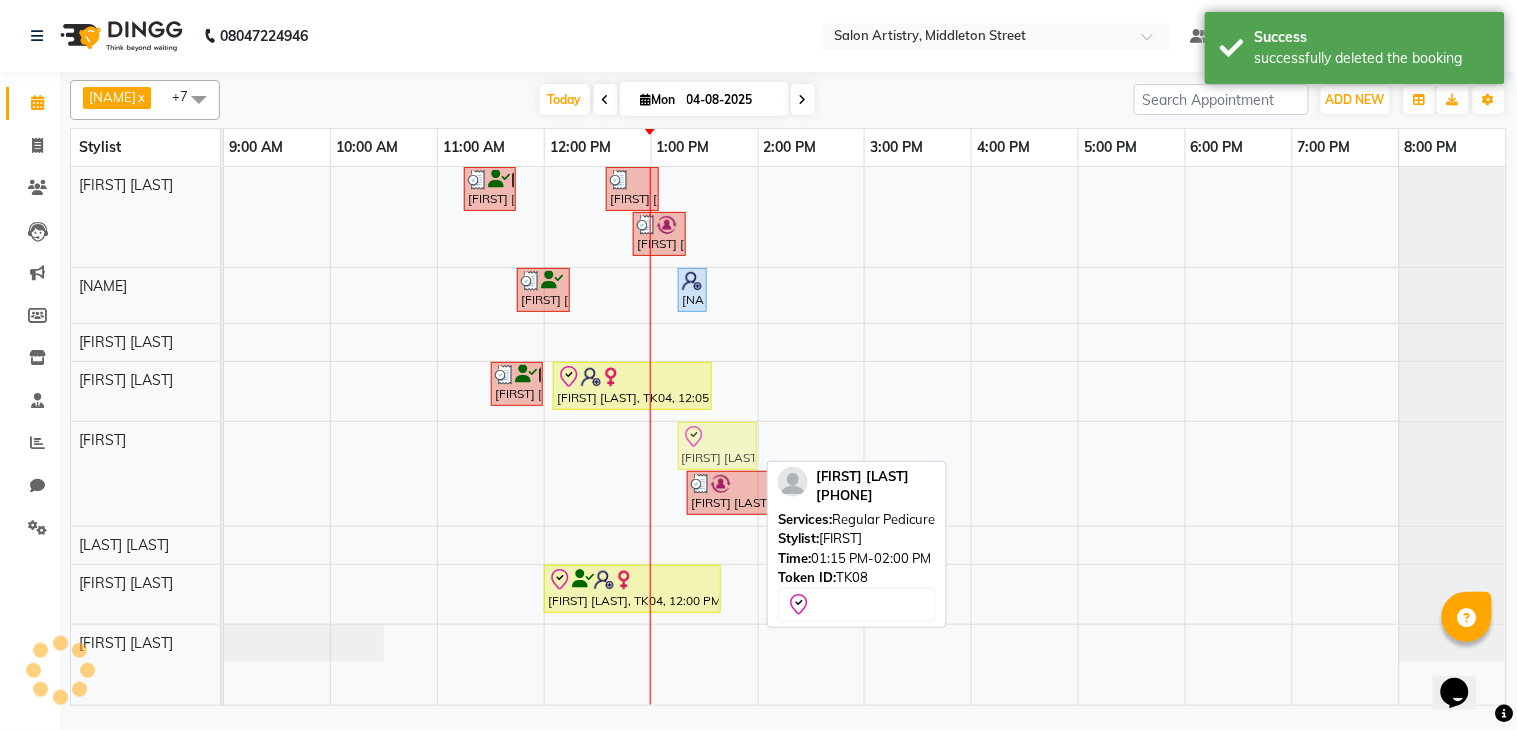 click on "Shikha Nahata, TK02, 11:15 AM-11:45 AM, Wash & Plain Dry (With Conditioning)-Upto Mid Back     Sangeeta Kothari, TK07, 12:35 PM-01:05 PM, Wash & Plain Dry (With Conditioning)-Upto Mid Back     Seama Tantia, TK09, 12:50 PM-01:20 PM, Hair Colour - Root Touch Up (Without Ammonia)     Neena Mukharjee, TK05, 11:45 AM-12:15 PM, Waxing - Argan Oil Wax - Full Legs     Sharanya Ghorai, TK04, 01:15 PM-01:25 PM, Threading - Eyebrows (₹70)     Shikha Nahata, TK02, 11:30 AM-12:00 PM, CHANGE OF POLISH
Sharanya Ghorai, TK04, 12:05 PM-01:35 PM, Aroma Pedicure  (with skin lightening effect)
Ariza Fatma, TK08, 01:15 PM-02:00 PM, Regular Pedicure     Seama Tantia, TK09, 01:20 PM-02:20 PM, Foot Relaxing Massage,CUT FILE AND POLISH
Ariza Fatma, TK08, 01:15 PM-02:00 PM, Regular Pedicure" at bounding box center (865, 436) 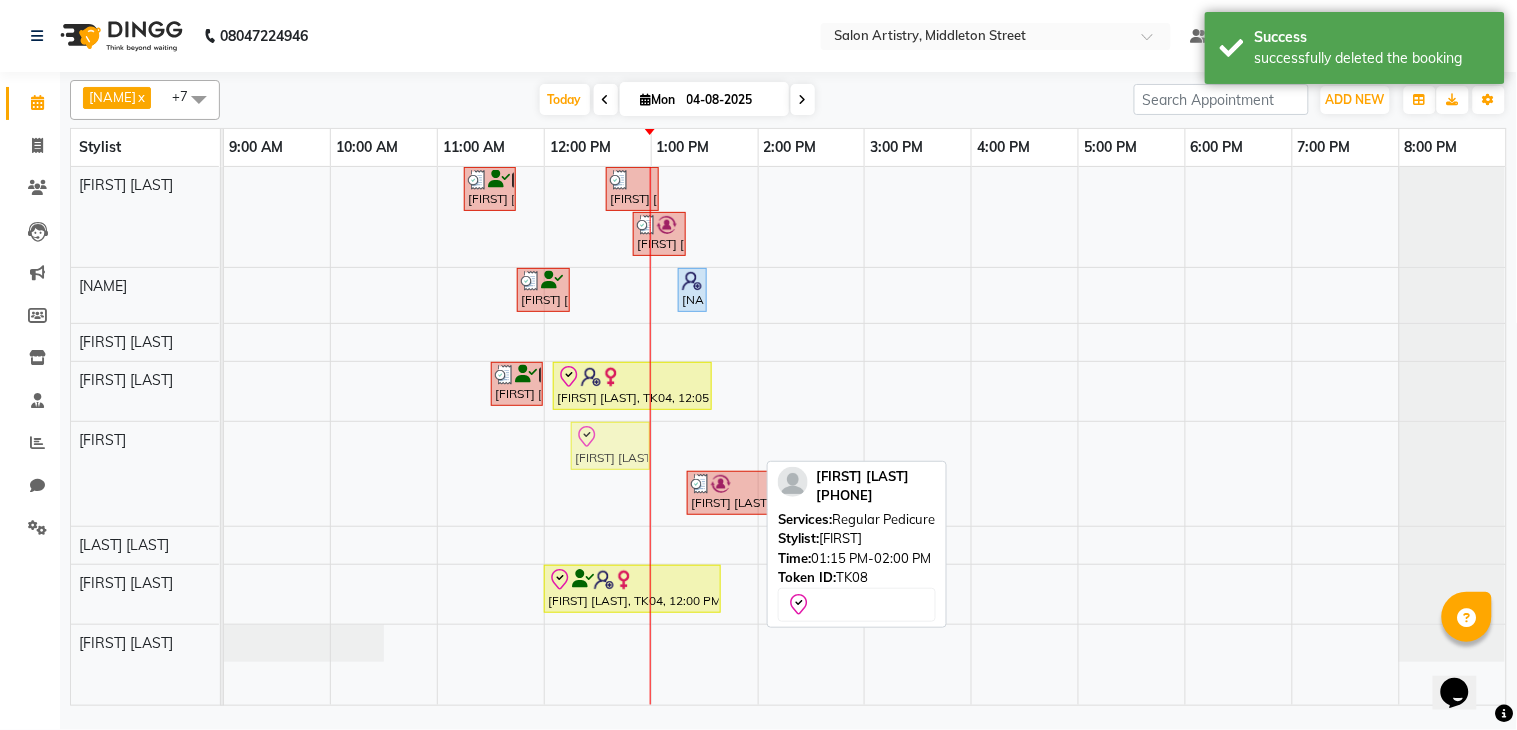 drag, startPoint x: 722, startPoint y: 443, endPoint x: 642, endPoint y: 467, distance: 83.52245 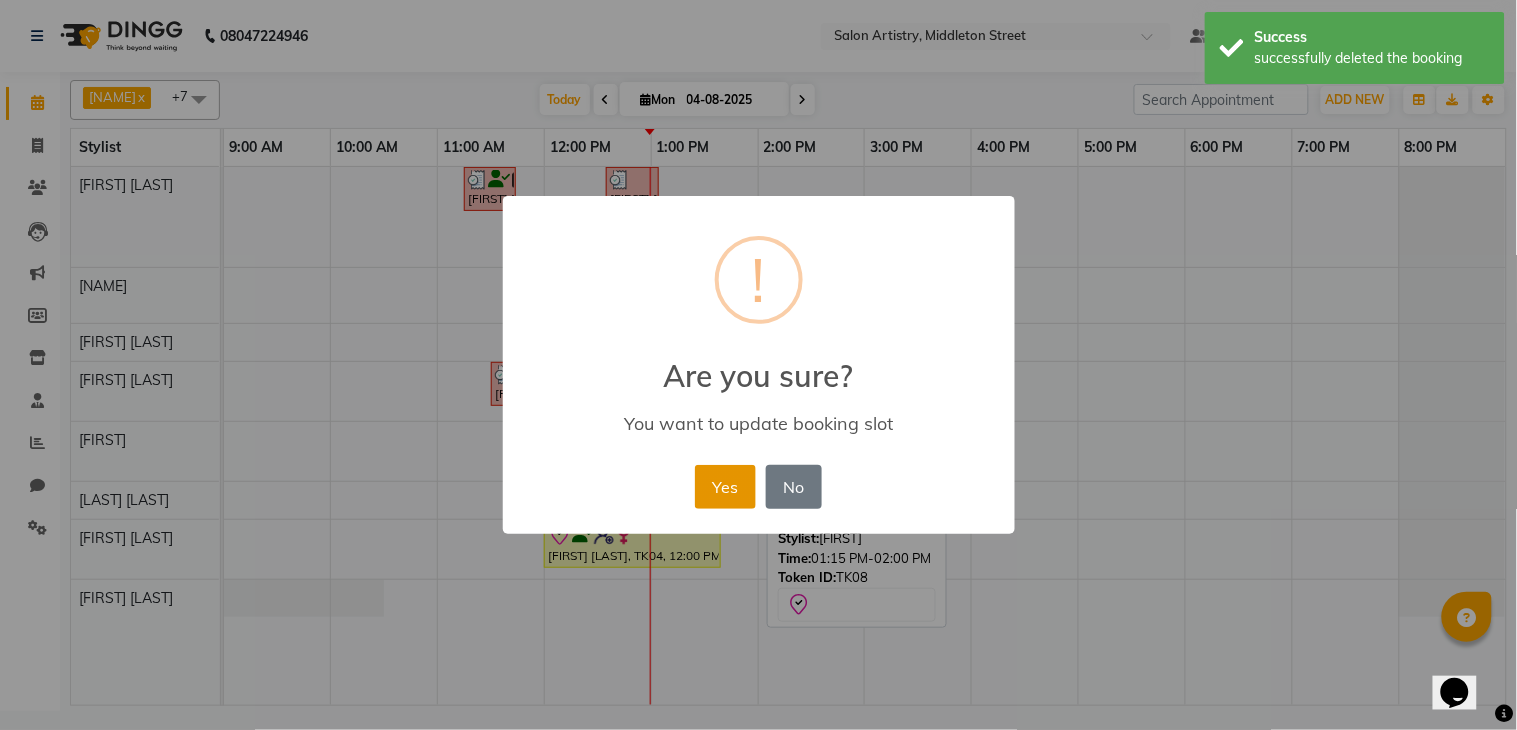 click on "Yes" at bounding box center (725, 487) 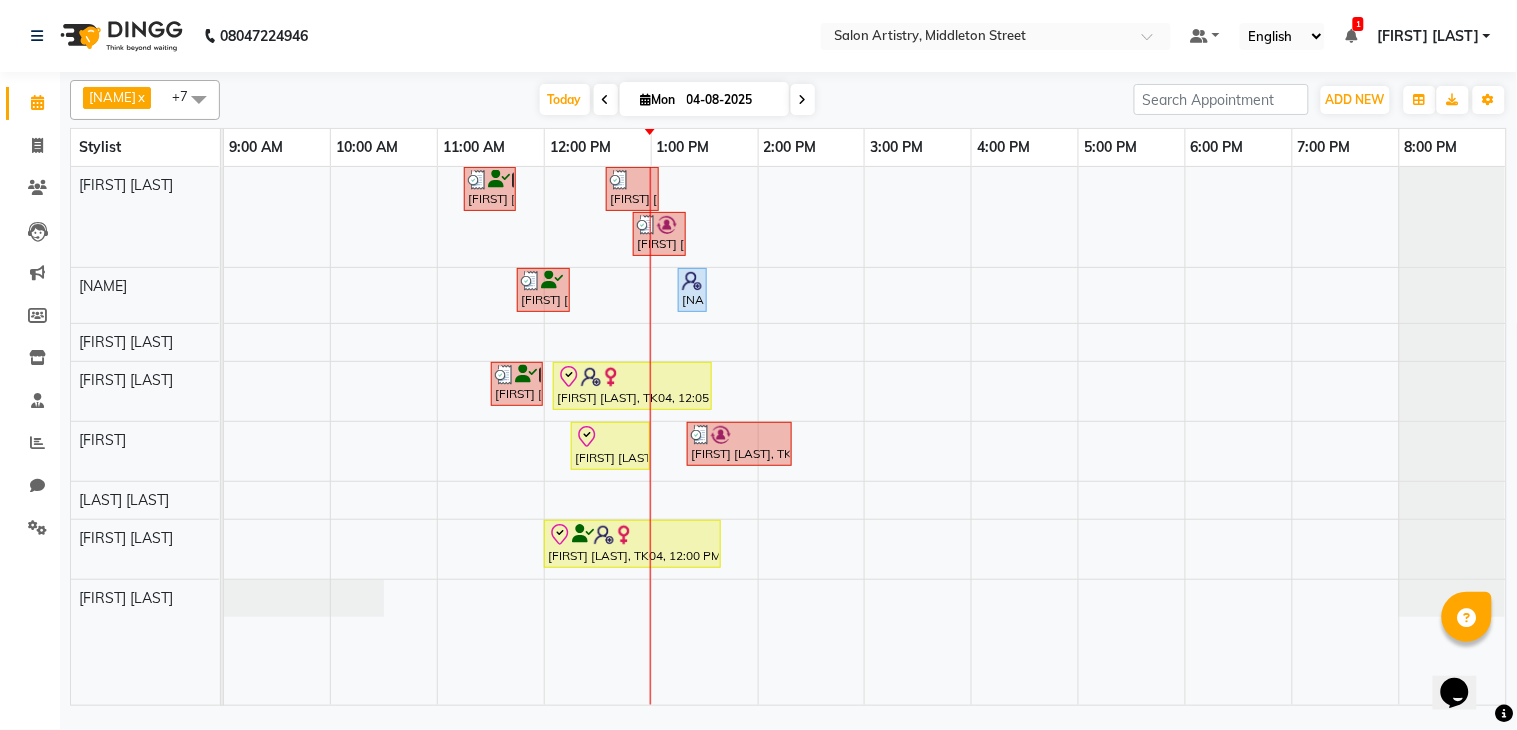 click at bounding box center [199, 99] 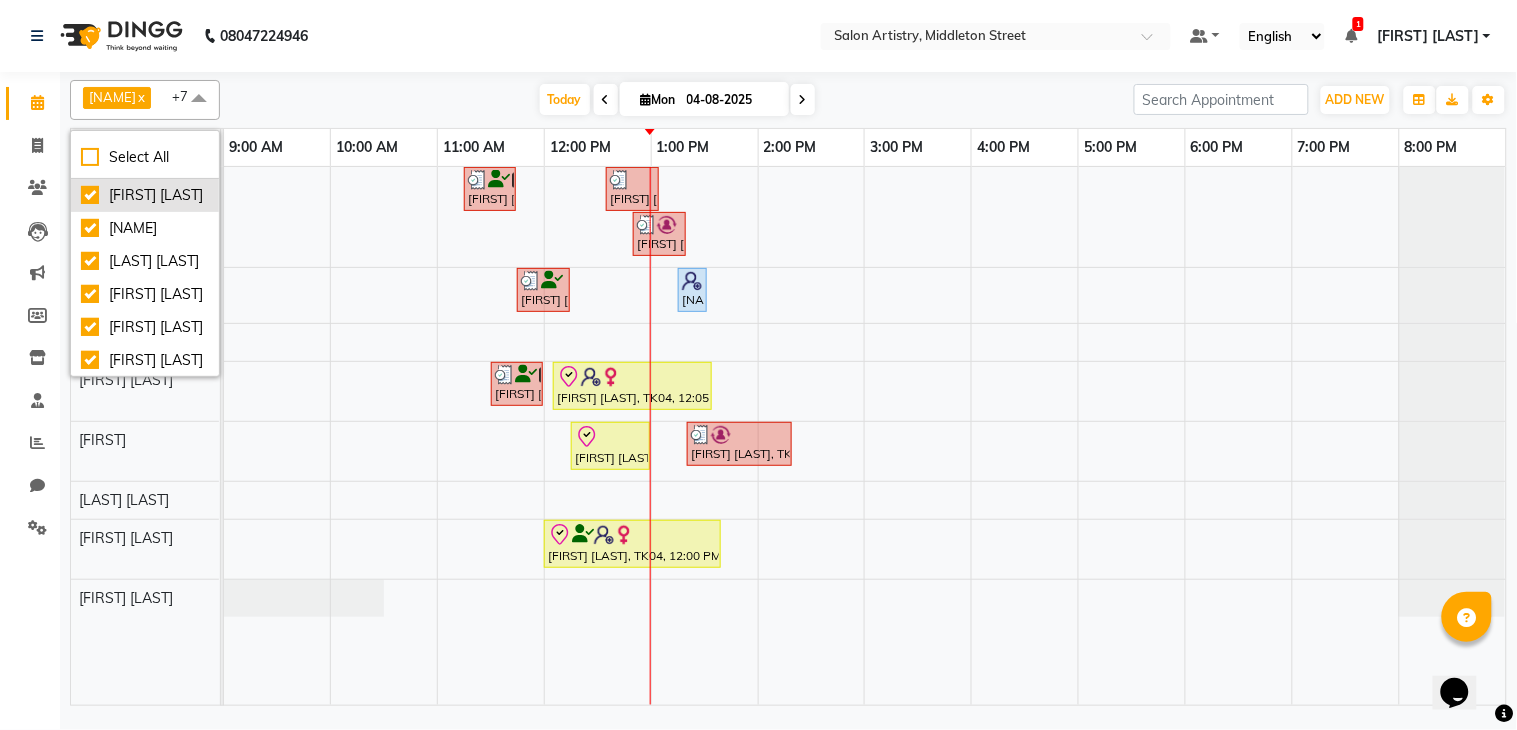click on "[PERSON] [PERSON]" at bounding box center (145, 195) 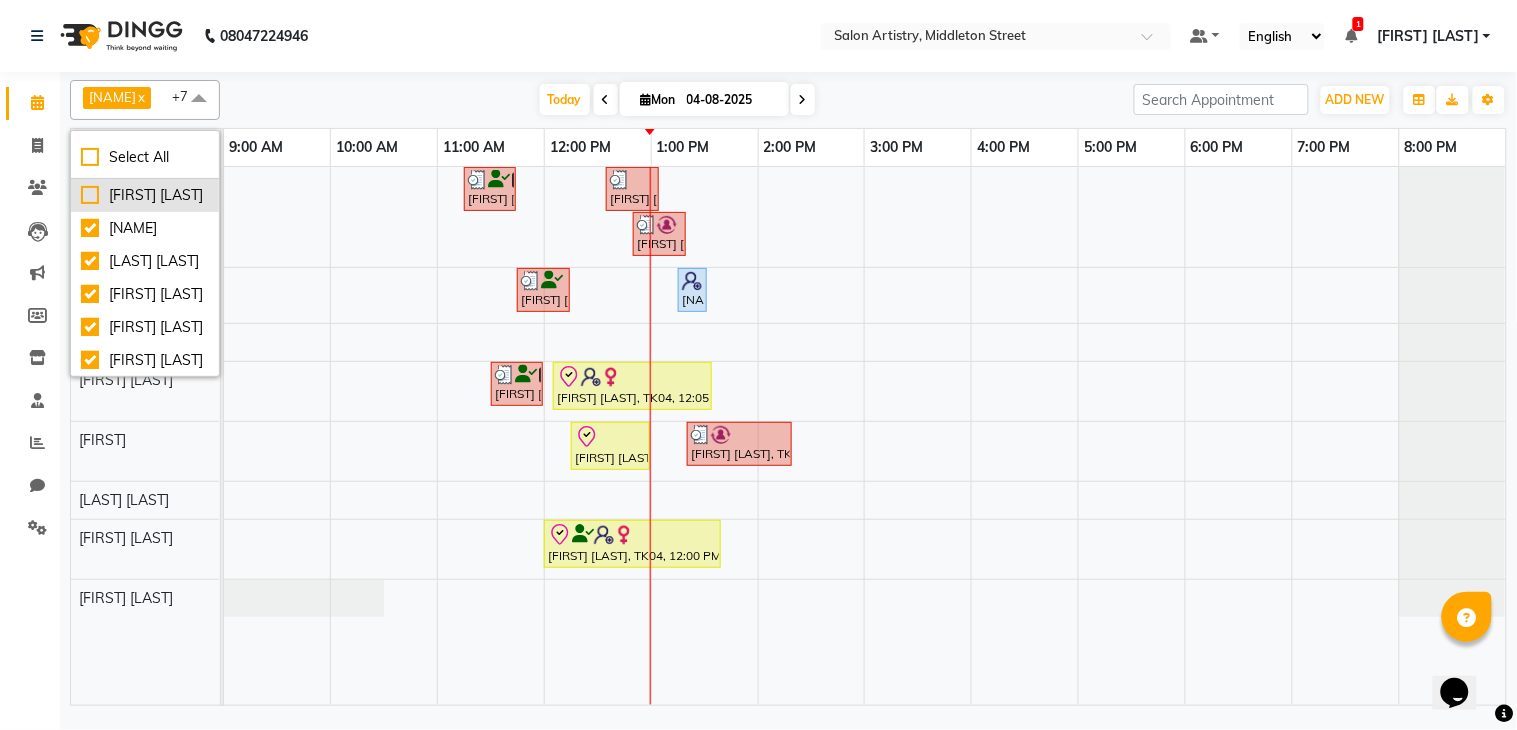checkbox on "false" 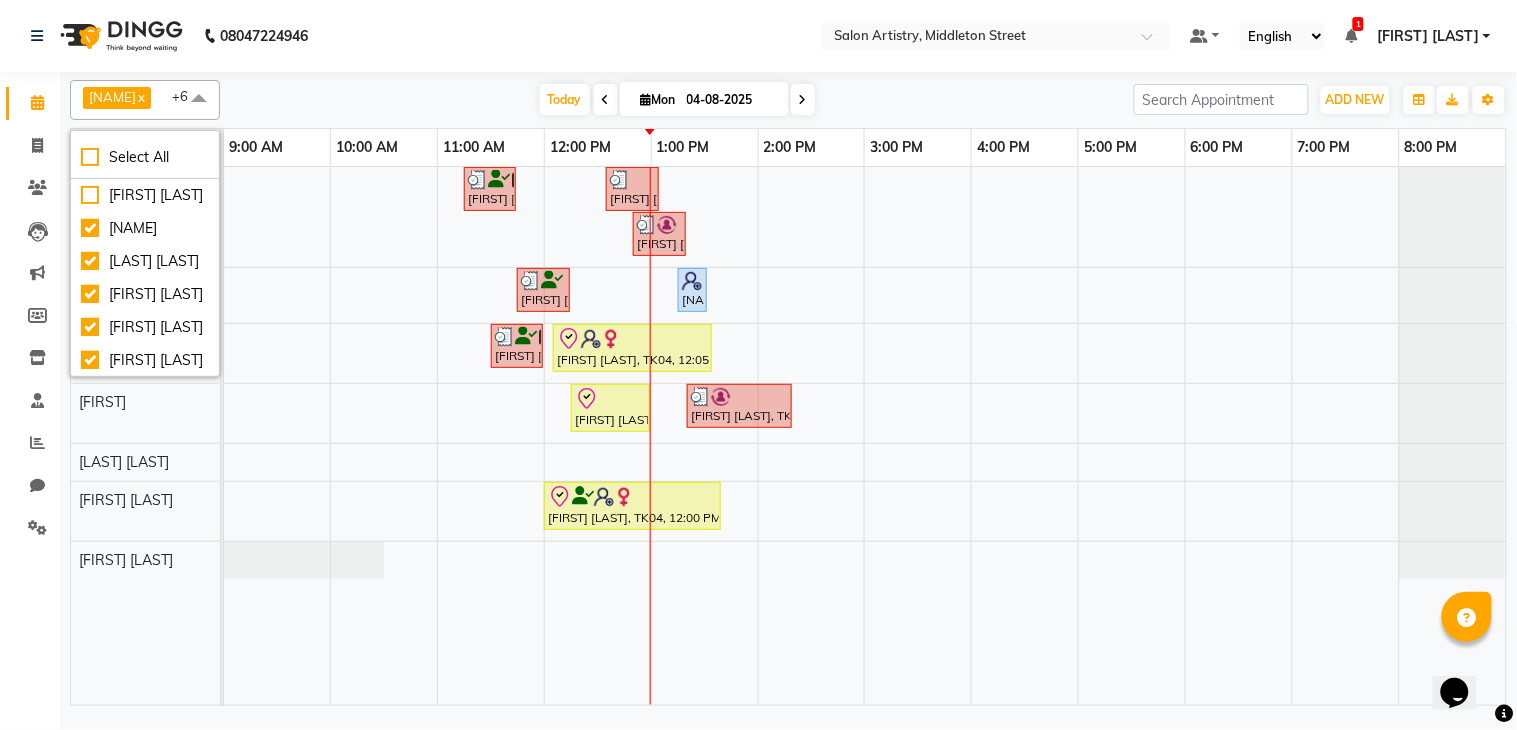click on "08047224946 Select Location ×  Salon Artistry, Middleton Street Default Panel My Panel English ENGLISH Español العربية मराठी हिंदी ગુજરાતી தமிழ் 中文 1 Notifications  DINGG Alert   03-08-2025   Anjum with token number 13 booked an appointment at 7:00 pm for CHANGE OF POLISH (₹160).   DINGG Alert   03-08-2025   Sulekha with token number 8 booked an appointment at 1:30 pm for Waxing - Argan Oil Wax - Full Waxing (Hands, Legs, Peel Off Under Arms) (₹1450).   DINGG Alert   02-08-2025   Nayantara with token number 29 booked an appointment at 7:10 pm for Anti Tan Pedicure (₹2000).   DINGG Alert   02-08-2025   Nayantara with token number 29 booked an appointment at 2:55 pm for Wash & Plain Dry (With Conditioning)-Upto Mid Back (₹550),Boost Olaplex upto Midback (₹800).   DINGG Alert   02-08-2025   Nandita with token number 23 booked an appointment at 6:00 pm for Wash & Plain Dry (With Conditioning)-Upto Mid Back (₹550).   DINGG Alert   02-08-2025" 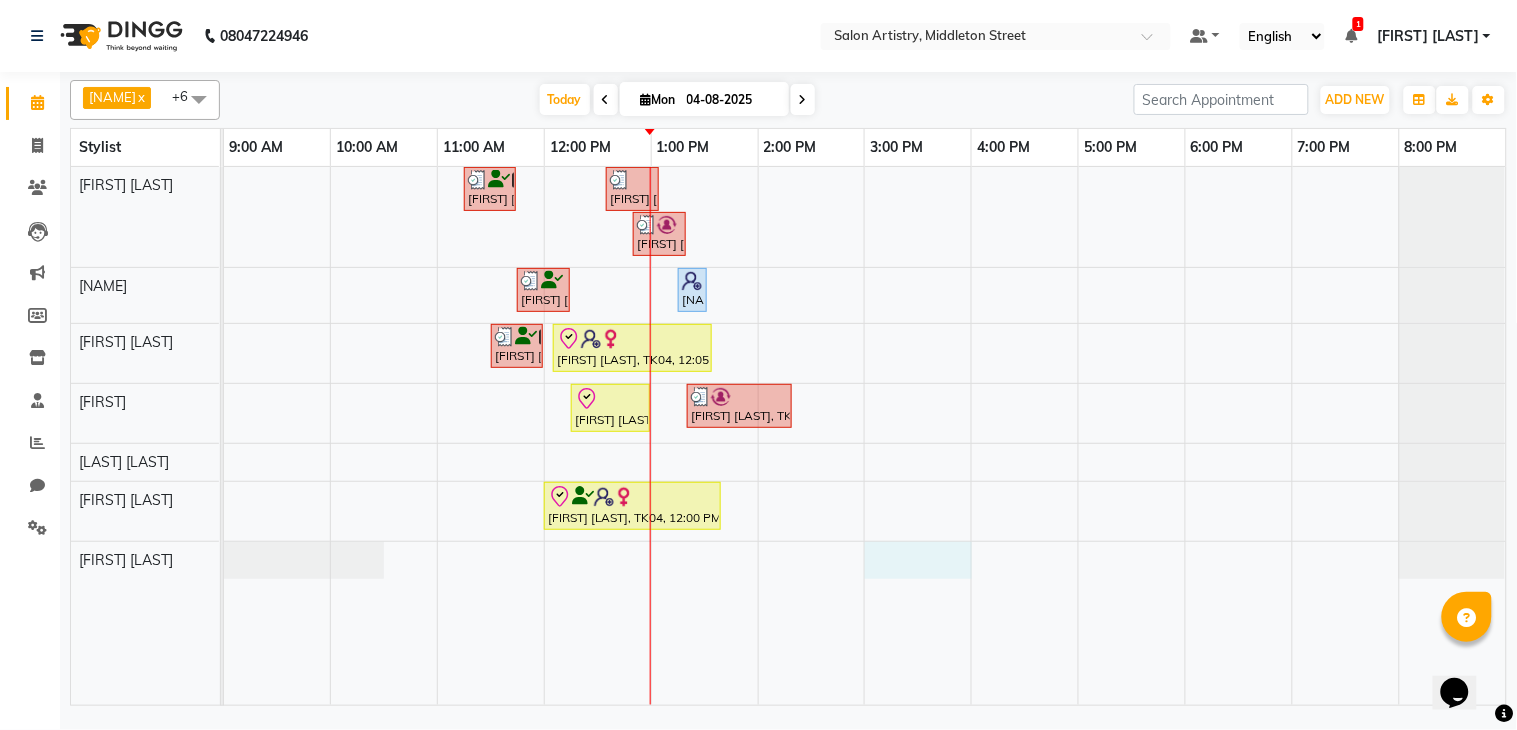 click on "Shikha Nahata, TK02, 11:15 AM-11:45 AM, Wash & Plain Dry (With Conditioning)-Upto Mid Back     Sangeeta Kothari, TK07, 12:35 PM-01:05 PM, Wash & Plain Dry (With Conditioning)-Upto Mid Back     Seama Tantia, TK09, 12:50 PM-01:20 PM, Hair Colour - Root Touch Up (Without Ammonia)     Neena Mukharjee, TK05, 11:45 AM-12:15 PM, Waxing - Argan Oil Wax - Full Legs     Sharanya Ghorai, TK04, 01:15 PM-01:25 PM, Threading - Eyebrows (₹70)     Shikha Nahata, TK02, 11:30 AM-12:00 PM, CHANGE OF POLISH
Sharanya Ghorai, TK04, 12:05 PM-01:35 PM, Aroma Pedicure  (with skin lightening effect)
Ariza Fatma, TK08, 12:15 PM-01:00 PM, Regular Pedicure     Seama Tantia, TK09, 01:20 PM-02:20 PM, Foot Relaxing Massage,CUT FILE AND POLISH
Sharanya Ghorai, TK04, 12:00 PM-01:40 PM, Threading - Eyebrows,Facial - Radiance - The Therapist Recommended (₹3900),Detan - Detan - Face, Neck And Blouse Line (₹800),Waxing - Argan Oil Wax - Full Arms (₹750)" at bounding box center [865, 436] 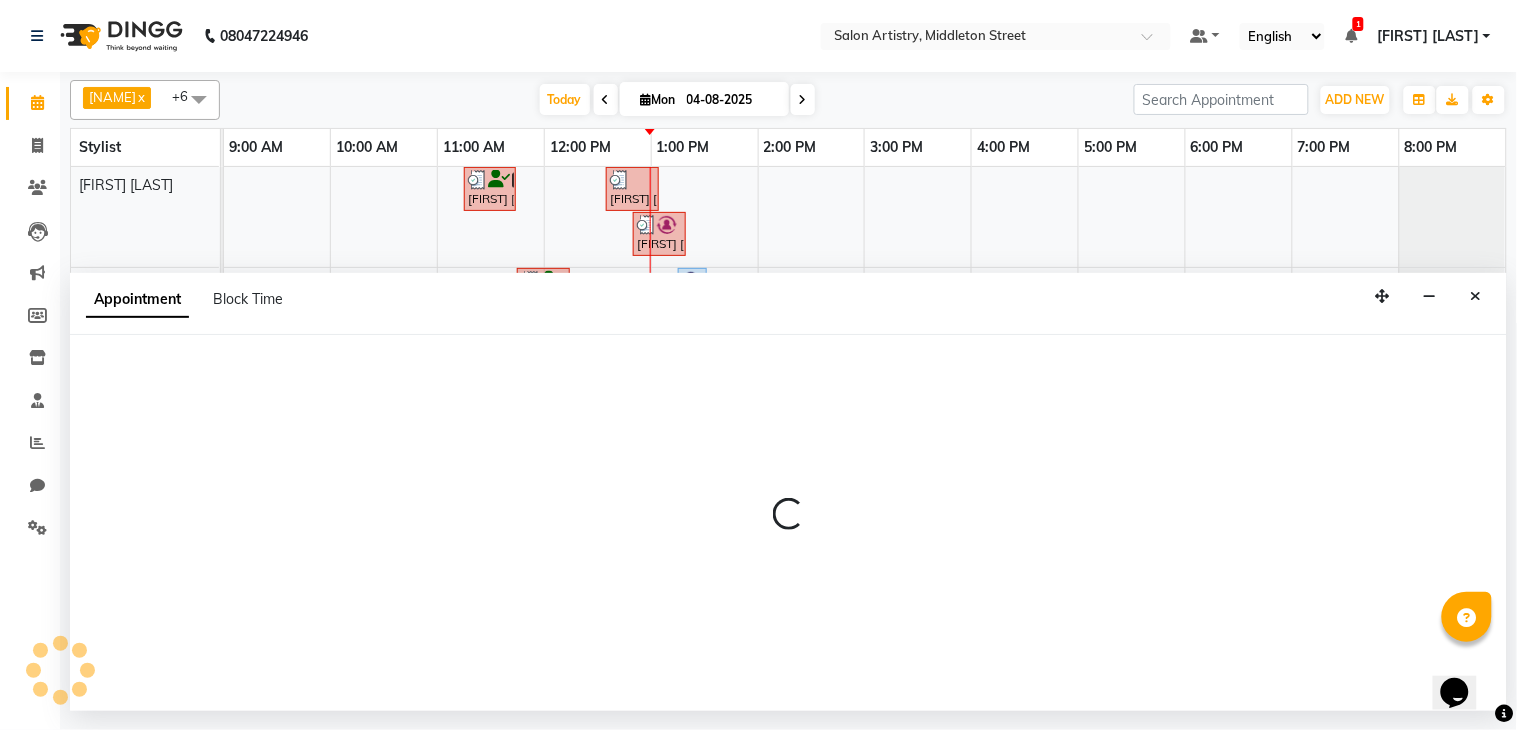 select on "[PHONE]" 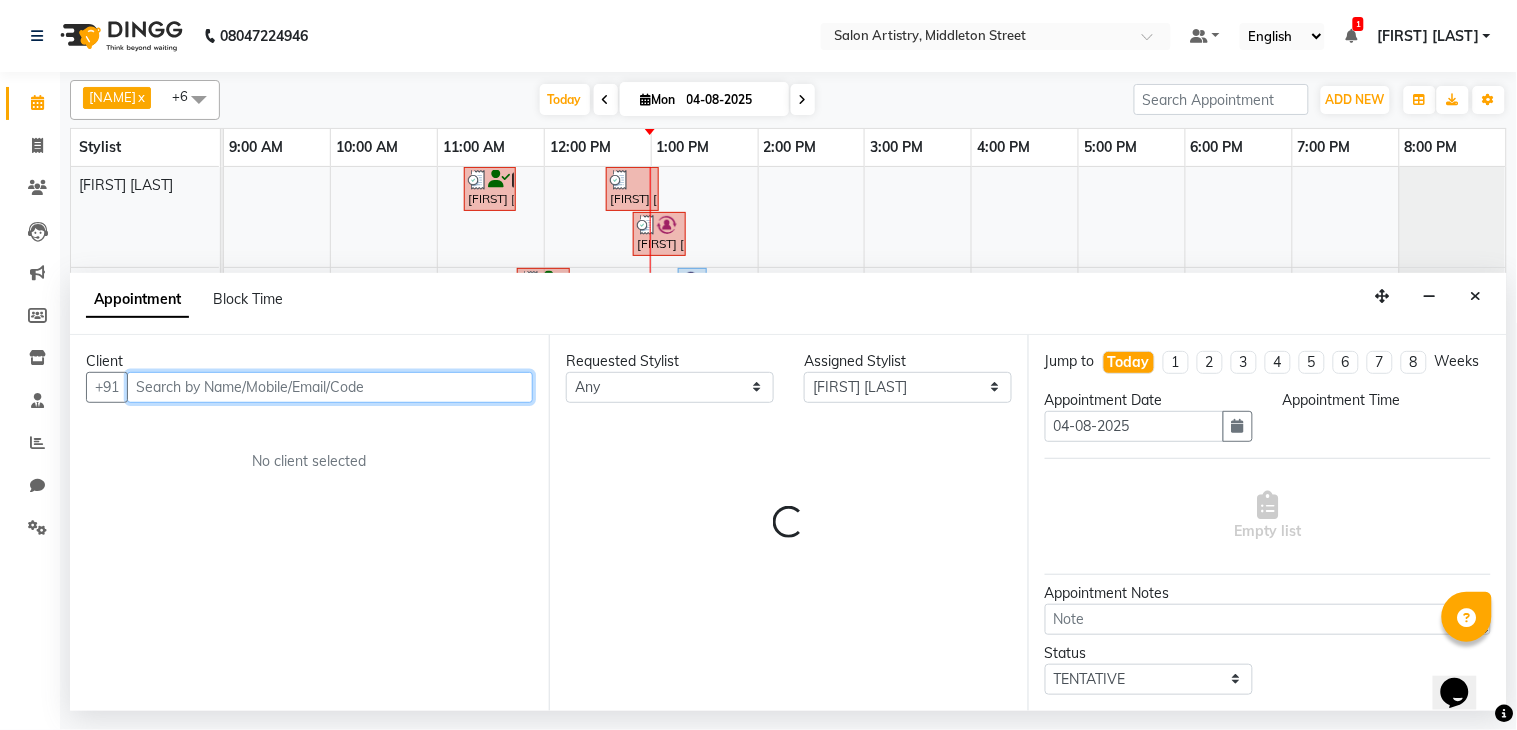 select on "900" 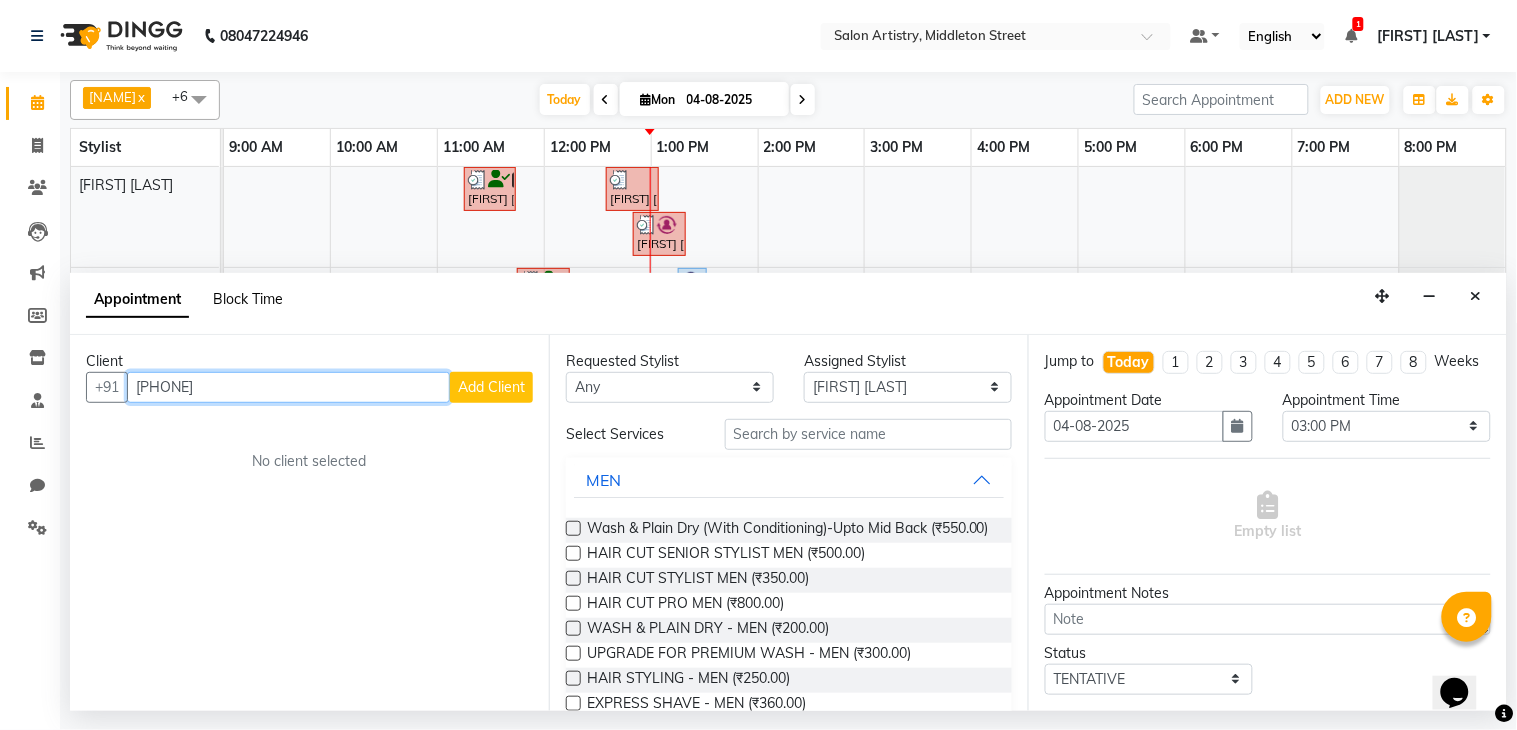 type on "[PHONE]" 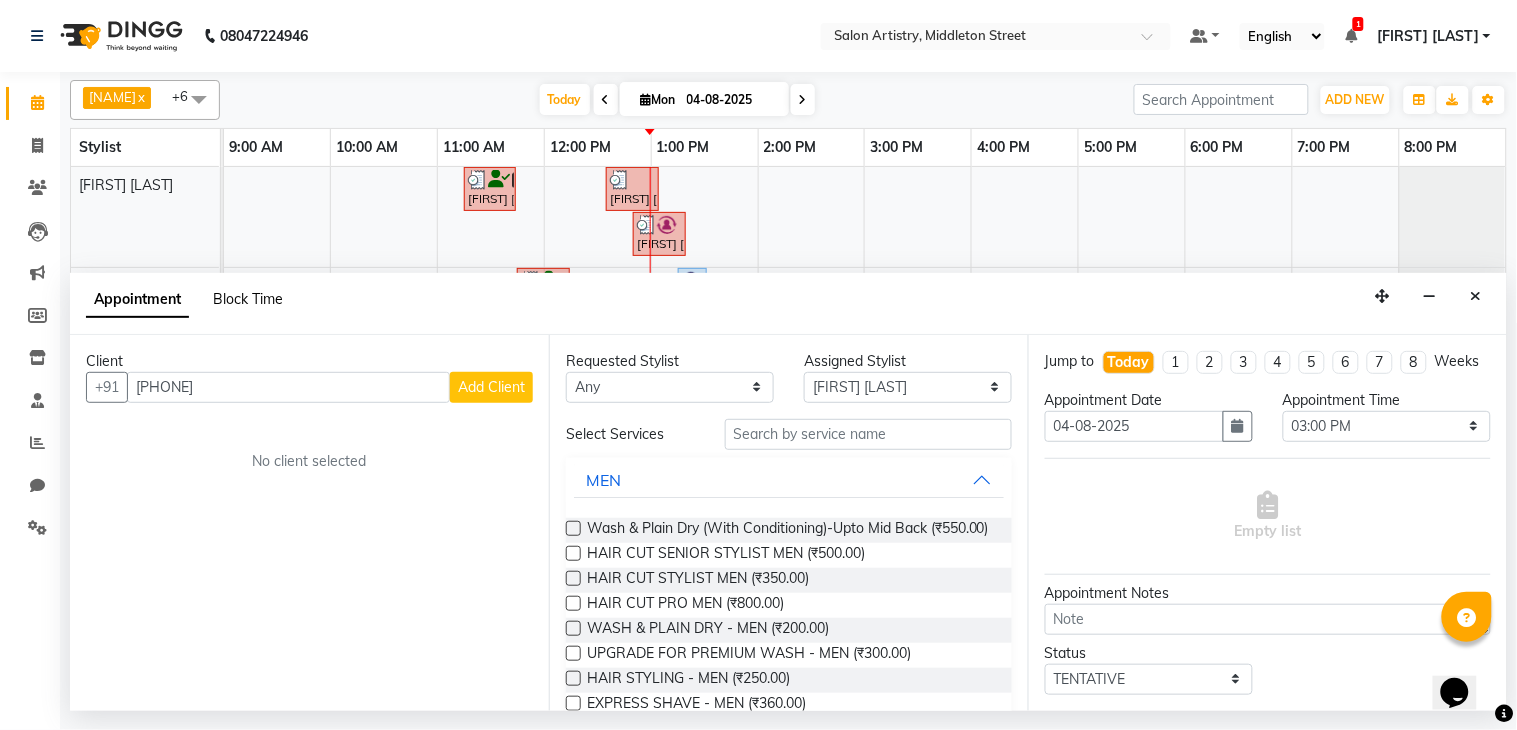 click on "Block Time" at bounding box center (248, 299) 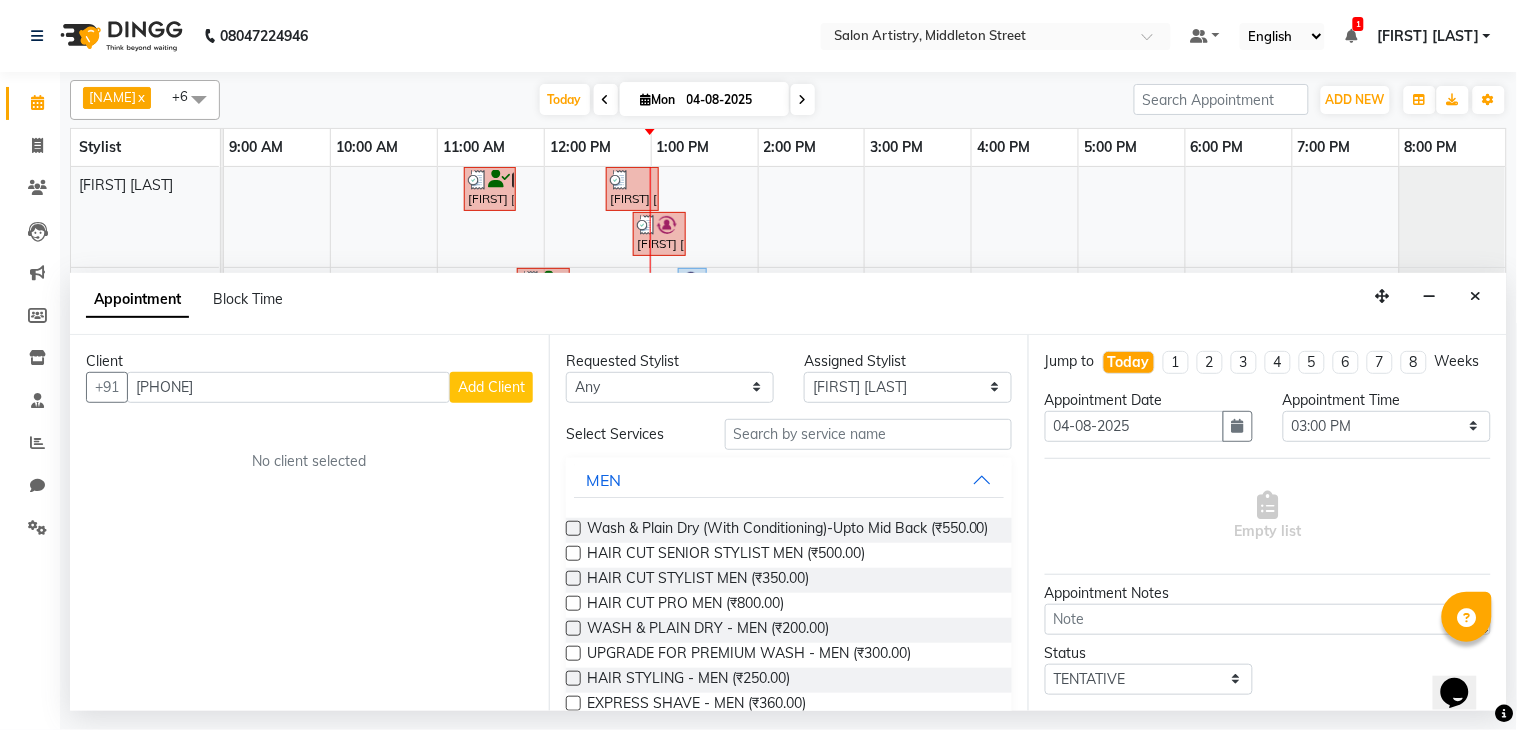 select on "[PHONE]" 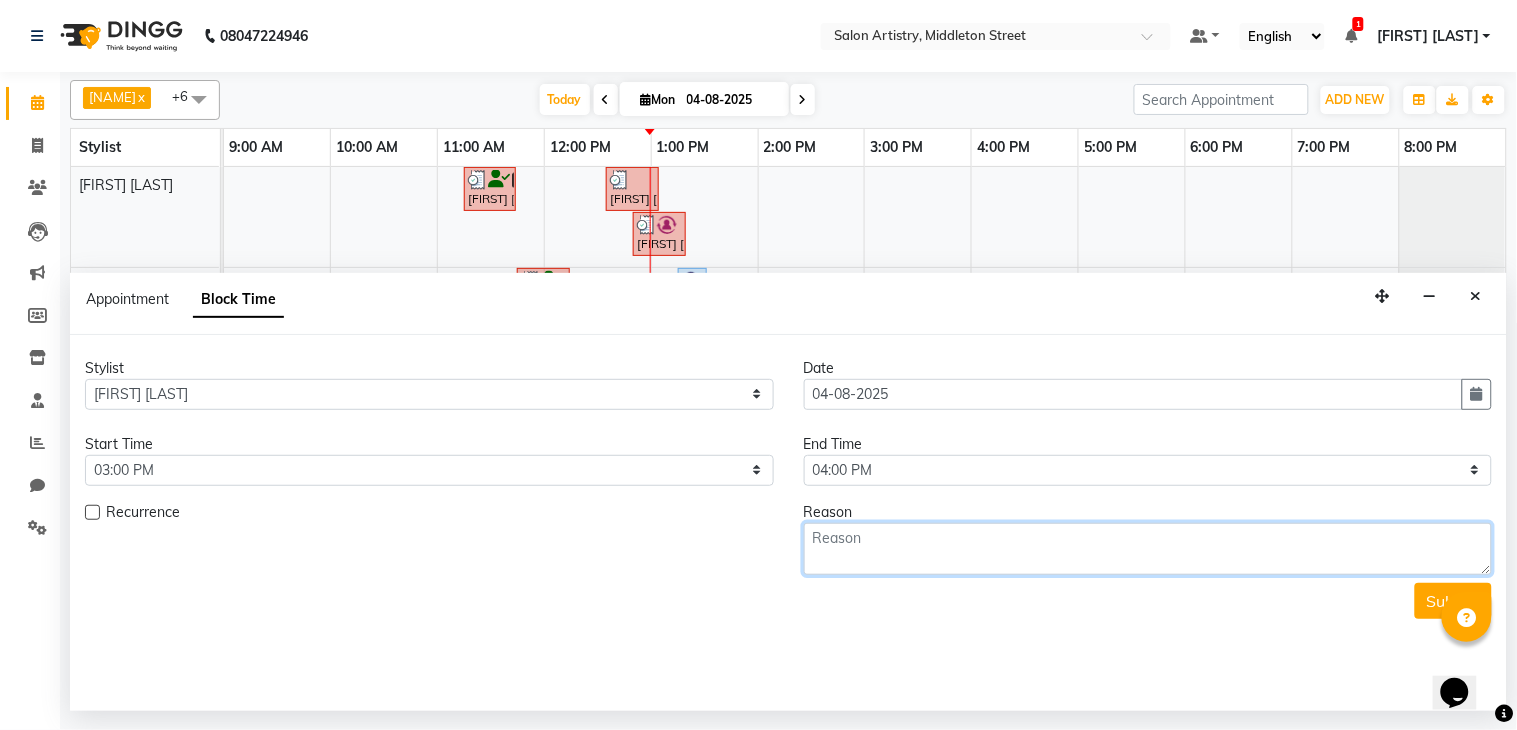 click at bounding box center [1148, 549] 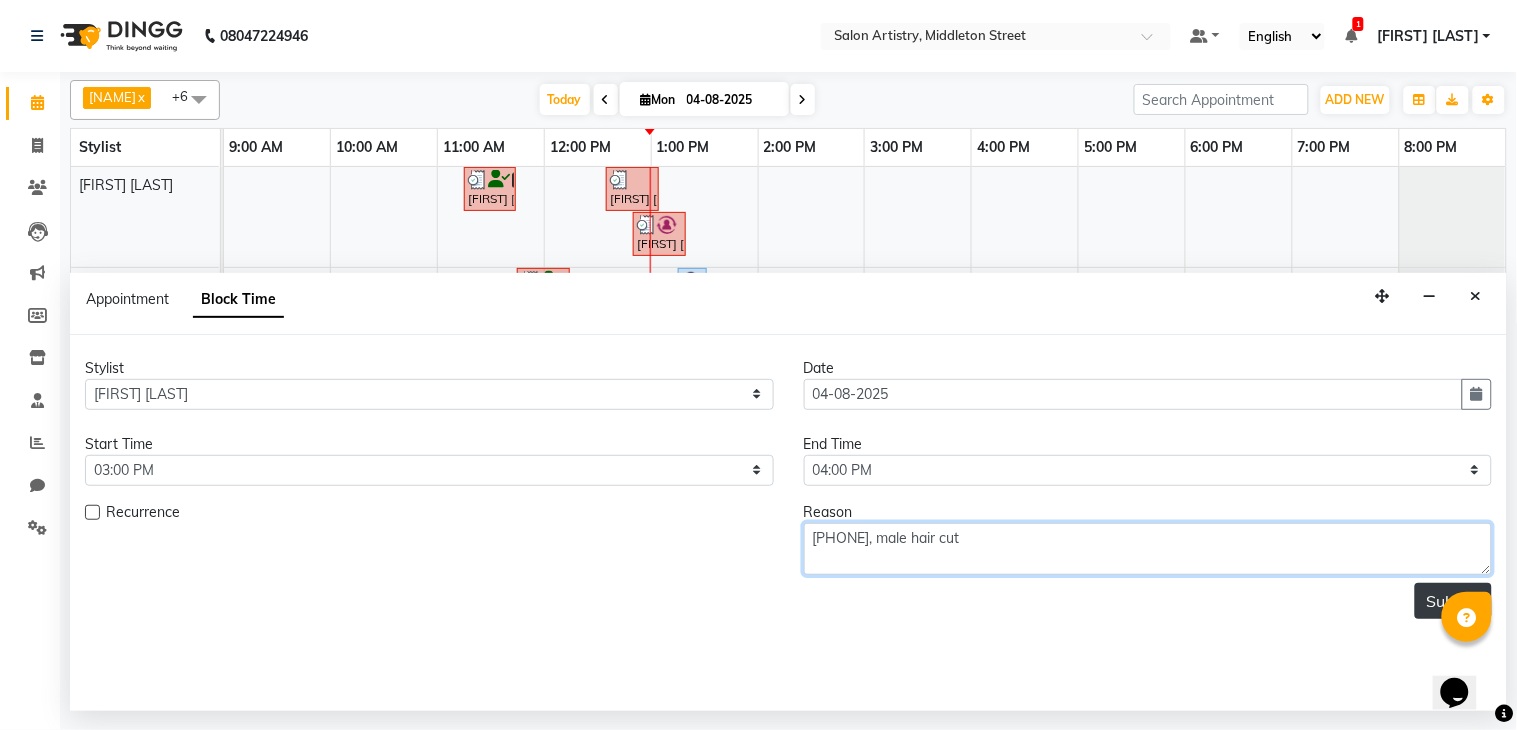 type on "8296755333, male hair cut" 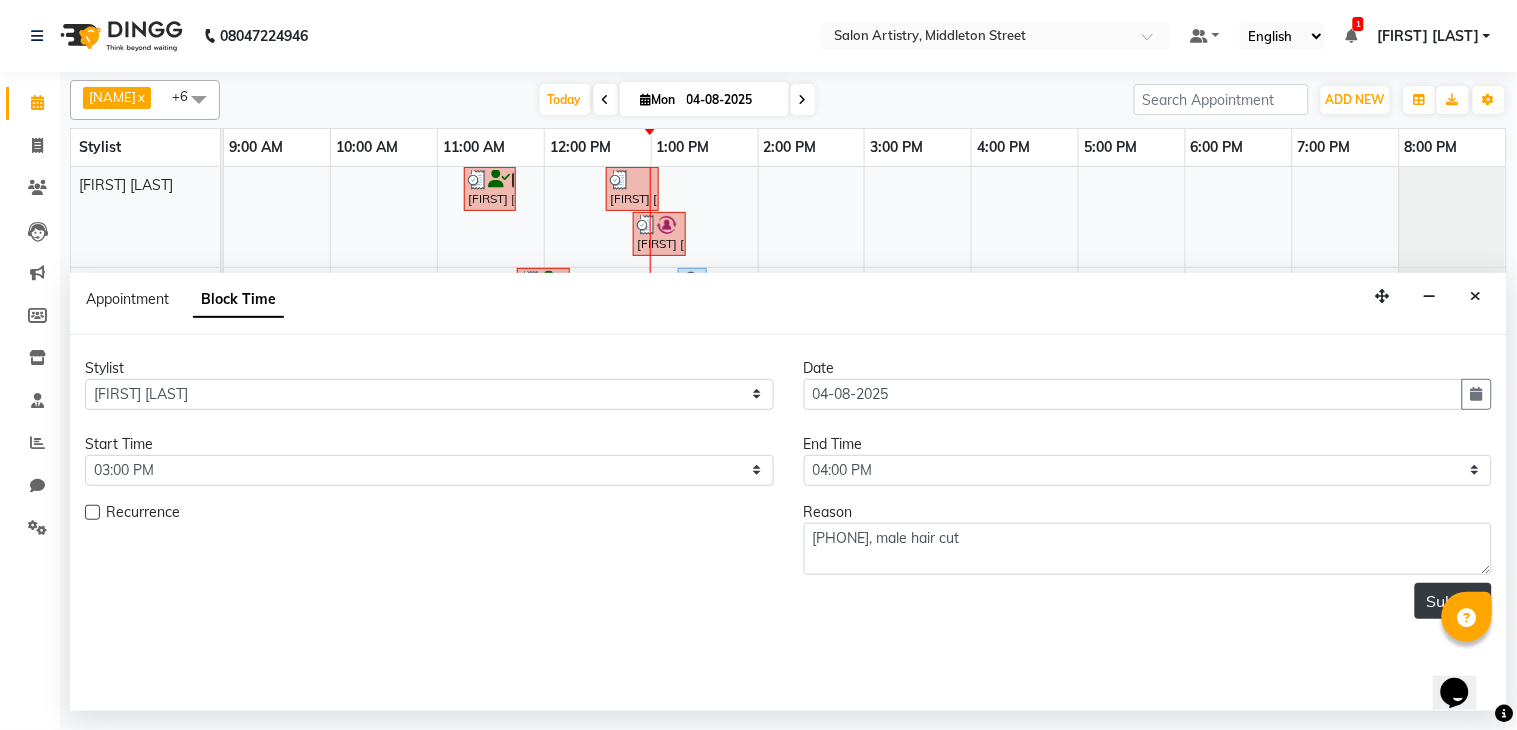 click on "Submit" at bounding box center [1453, 601] 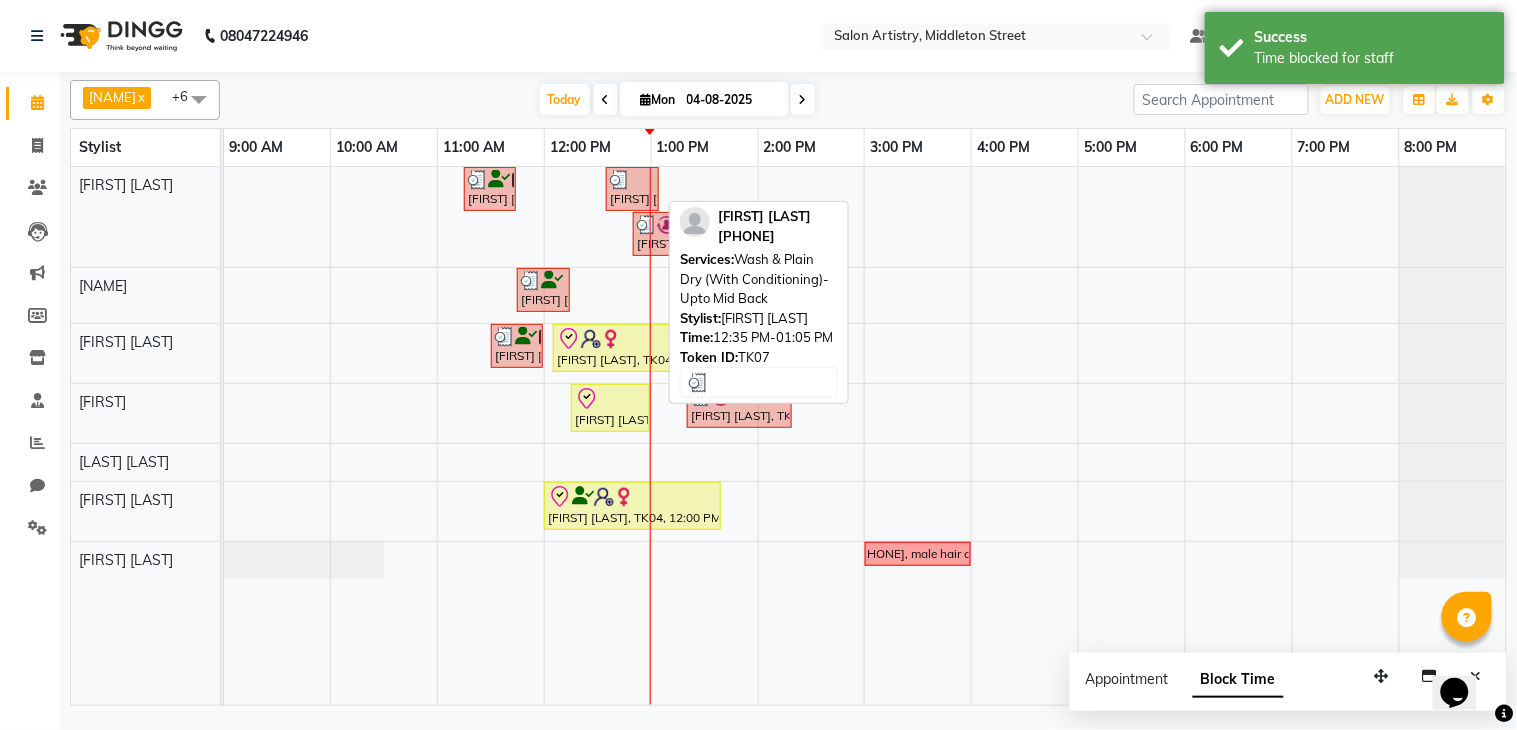 click at bounding box center (620, 180) 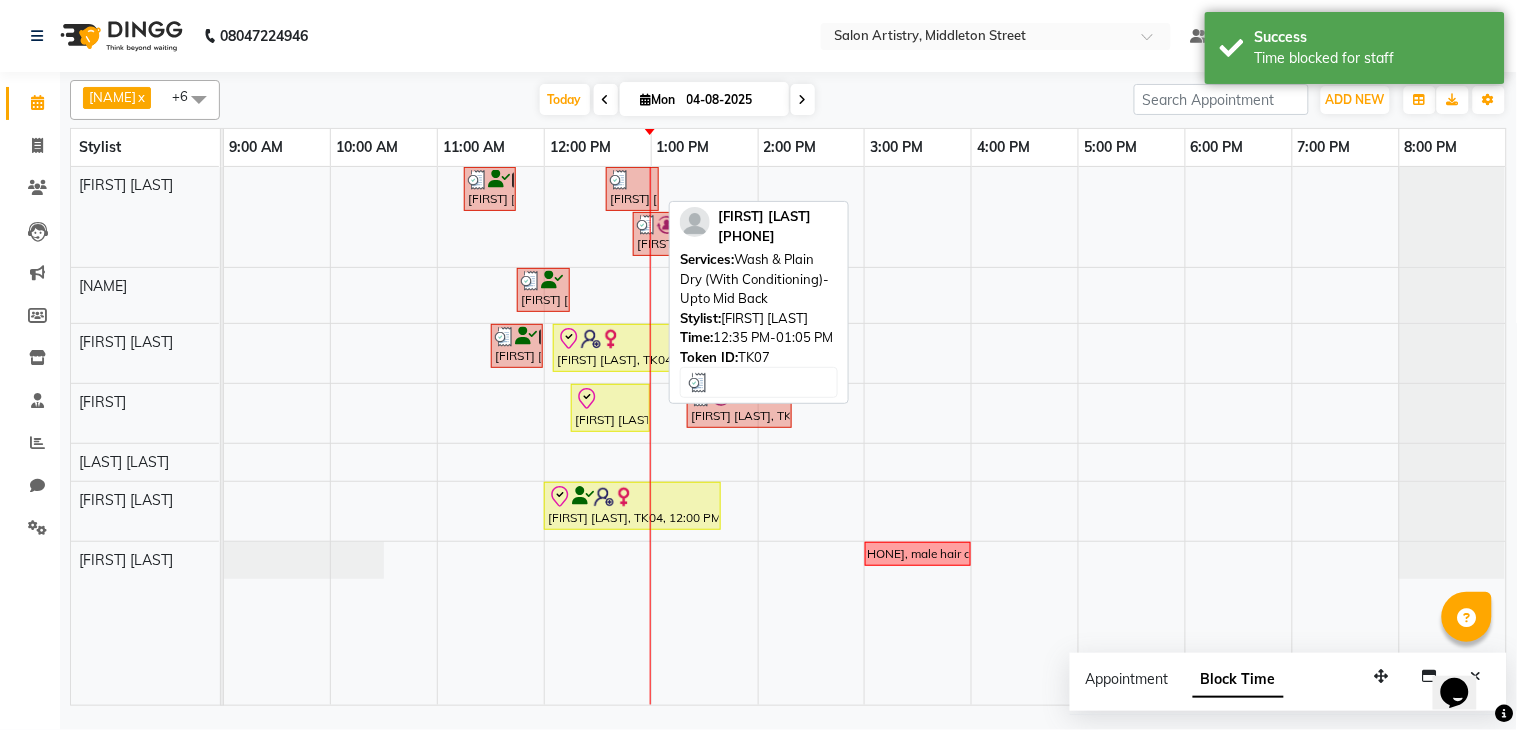click on "[PERSON], TK07, [TIME]-[TIME], Wash & Plain Dry (With Conditioning)-Upto Mid Back" at bounding box center (632, 189) 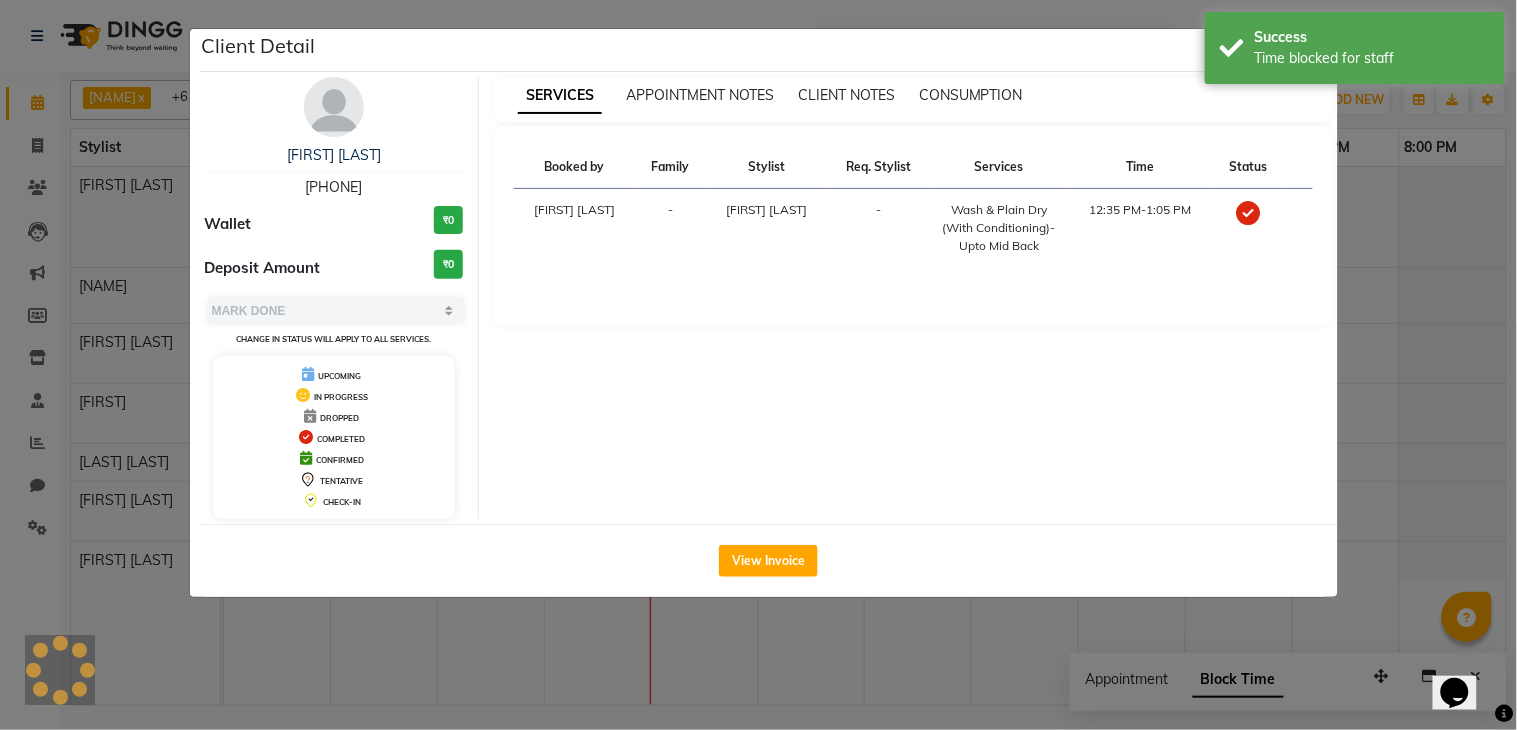 click on "[PERSON] [PERSON] [PERSON]" at bounding box center [574, 228] 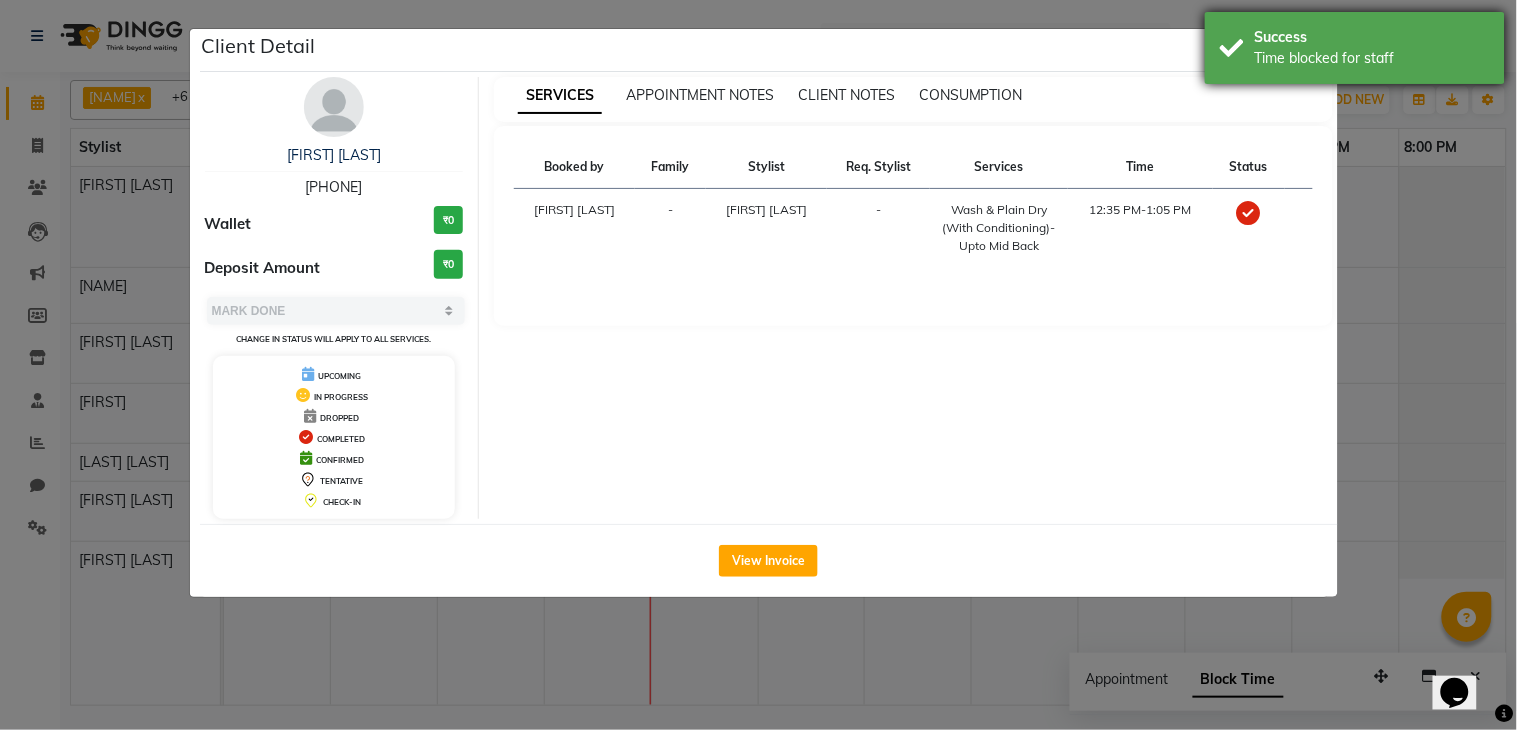 click on "Success   Time blocked for staff" at bounding box center (1355, 48) 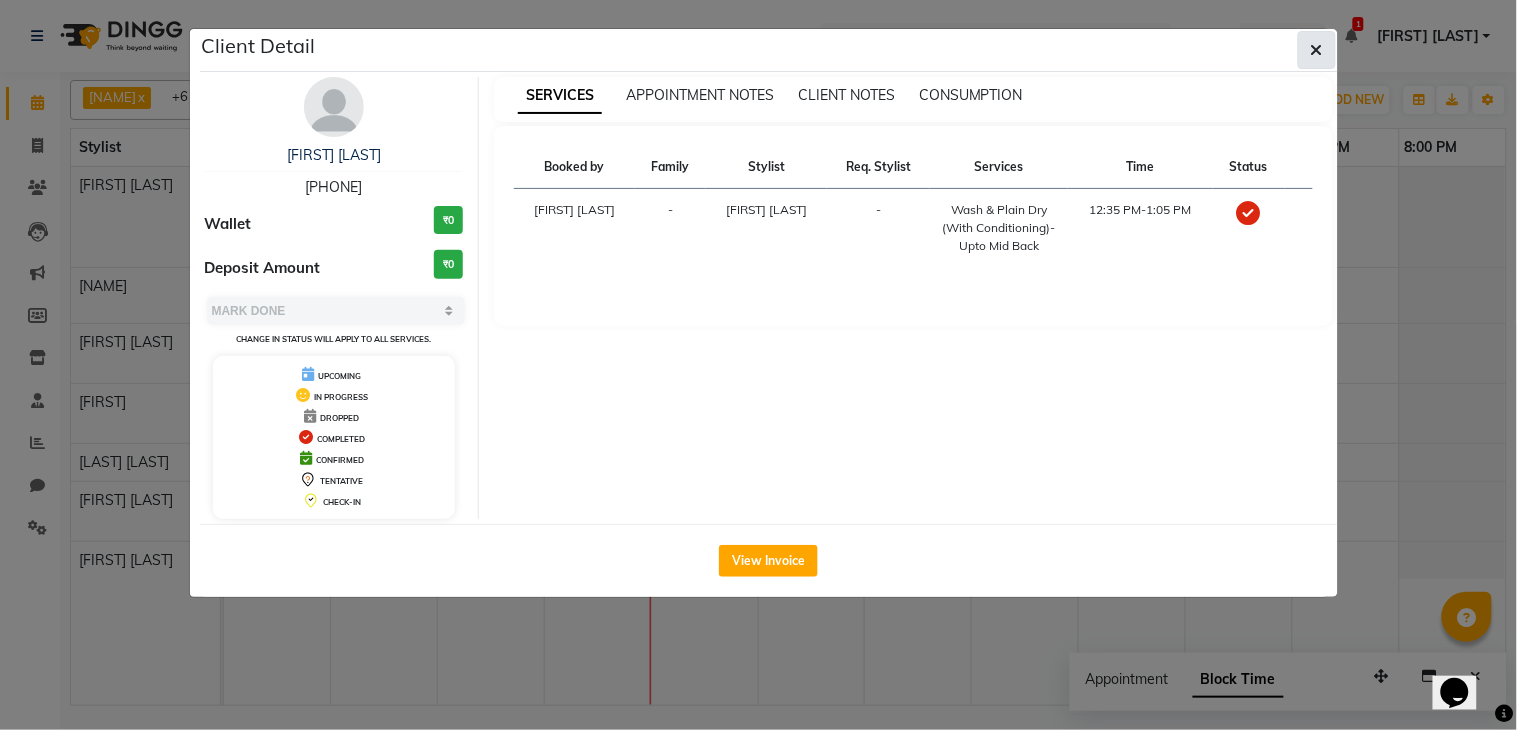 click 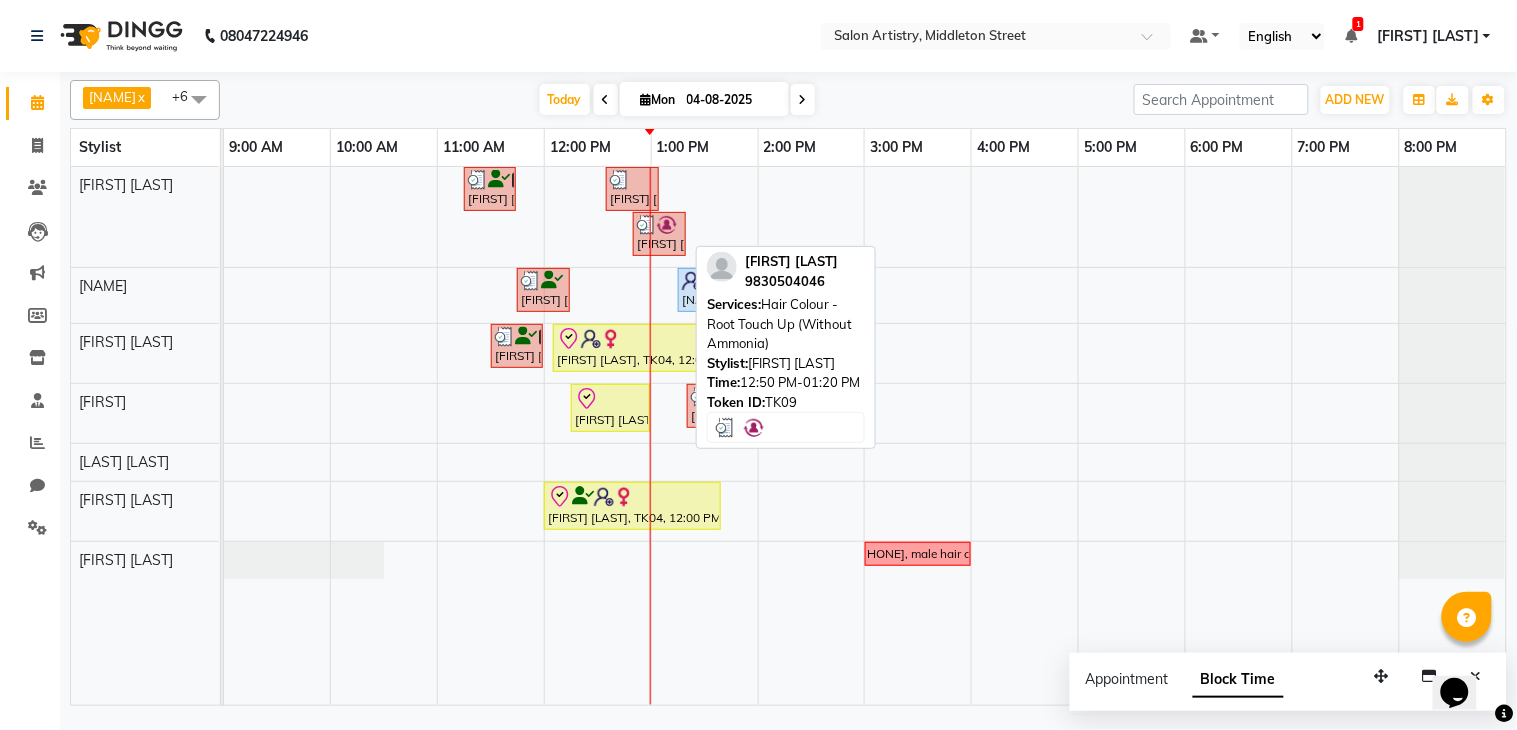 click at bounding box center (647, 225) 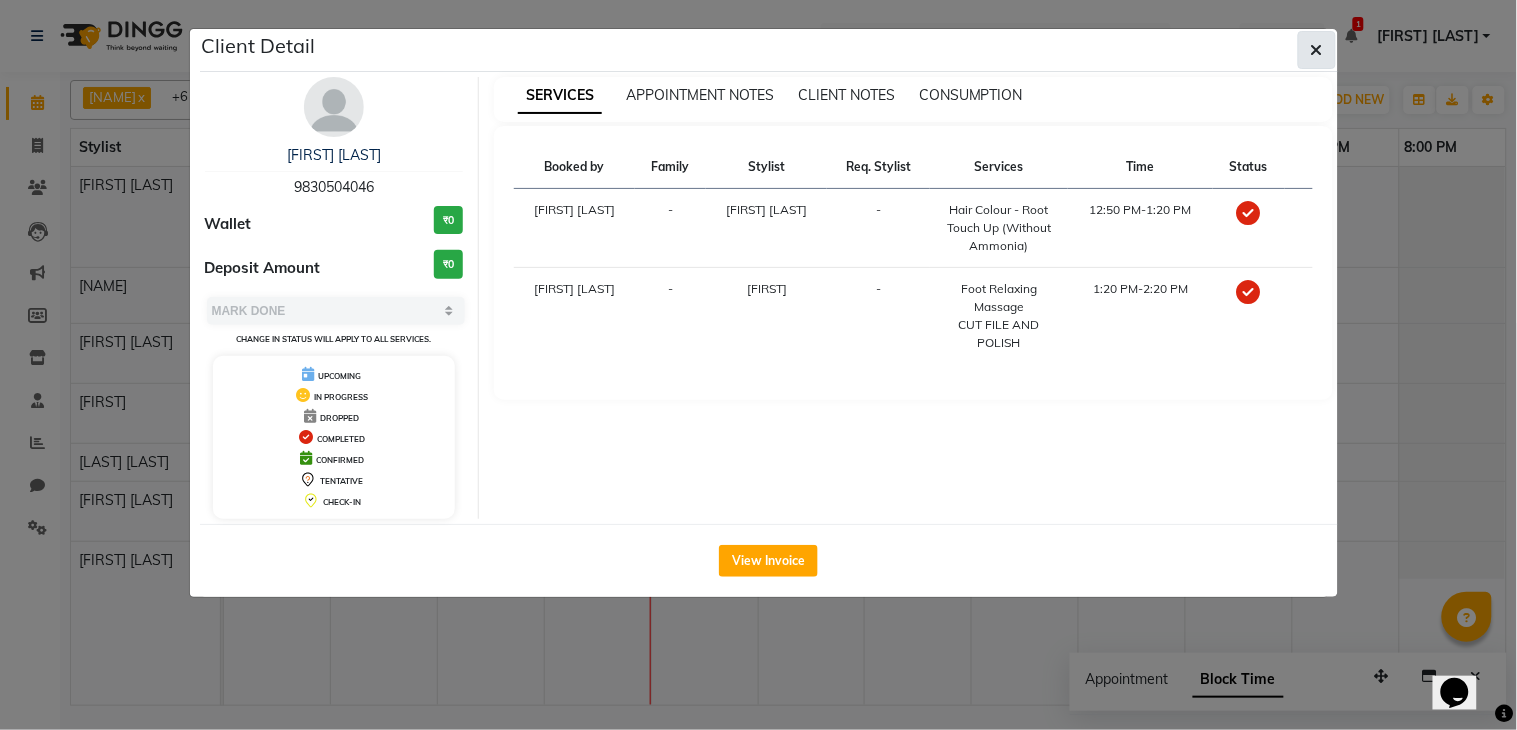 click 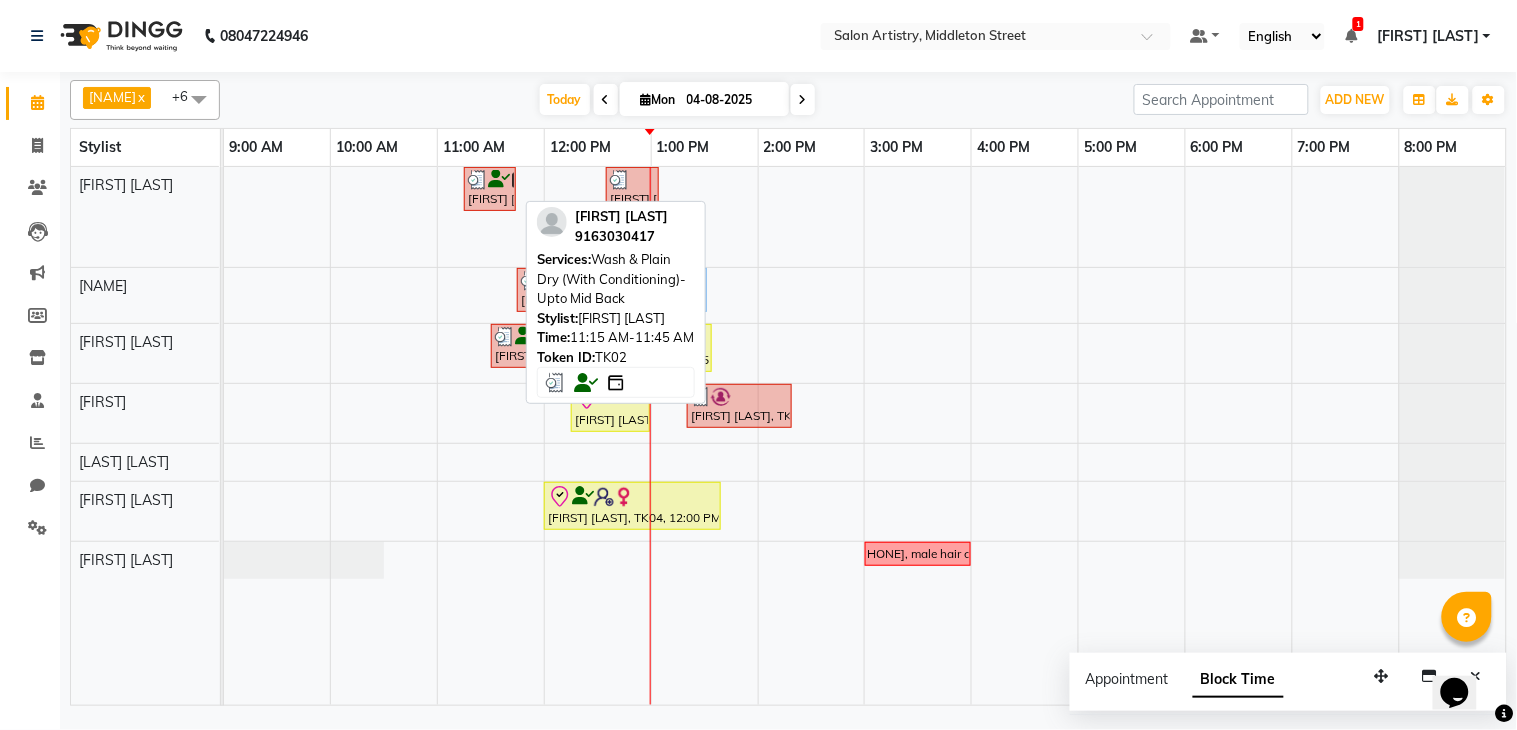 click on "[PERSON], TK02, [TIME]-[TIME], Wash & Plain Dry (With Conditioning)-Upto Mid Back" at bounding box center [490, 189] 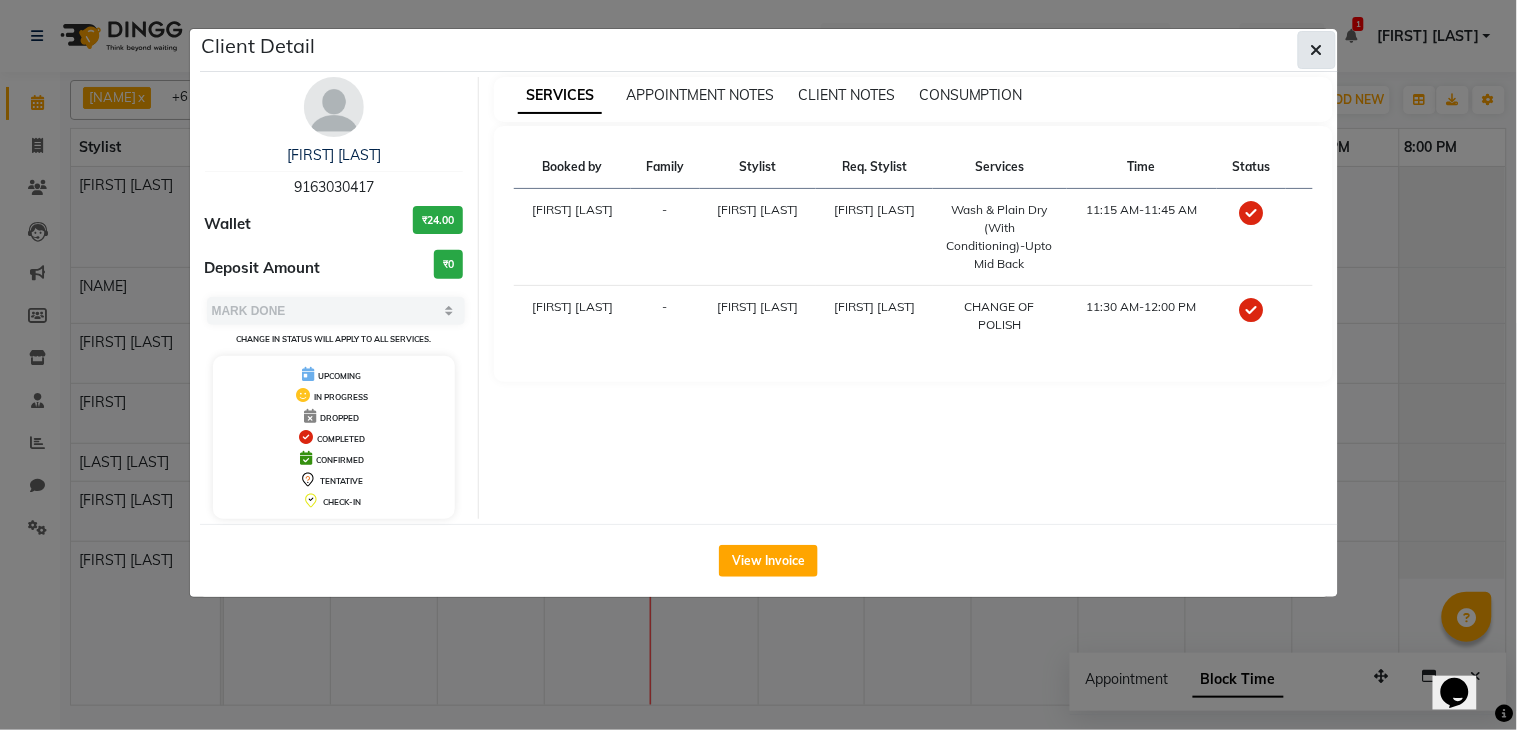 click 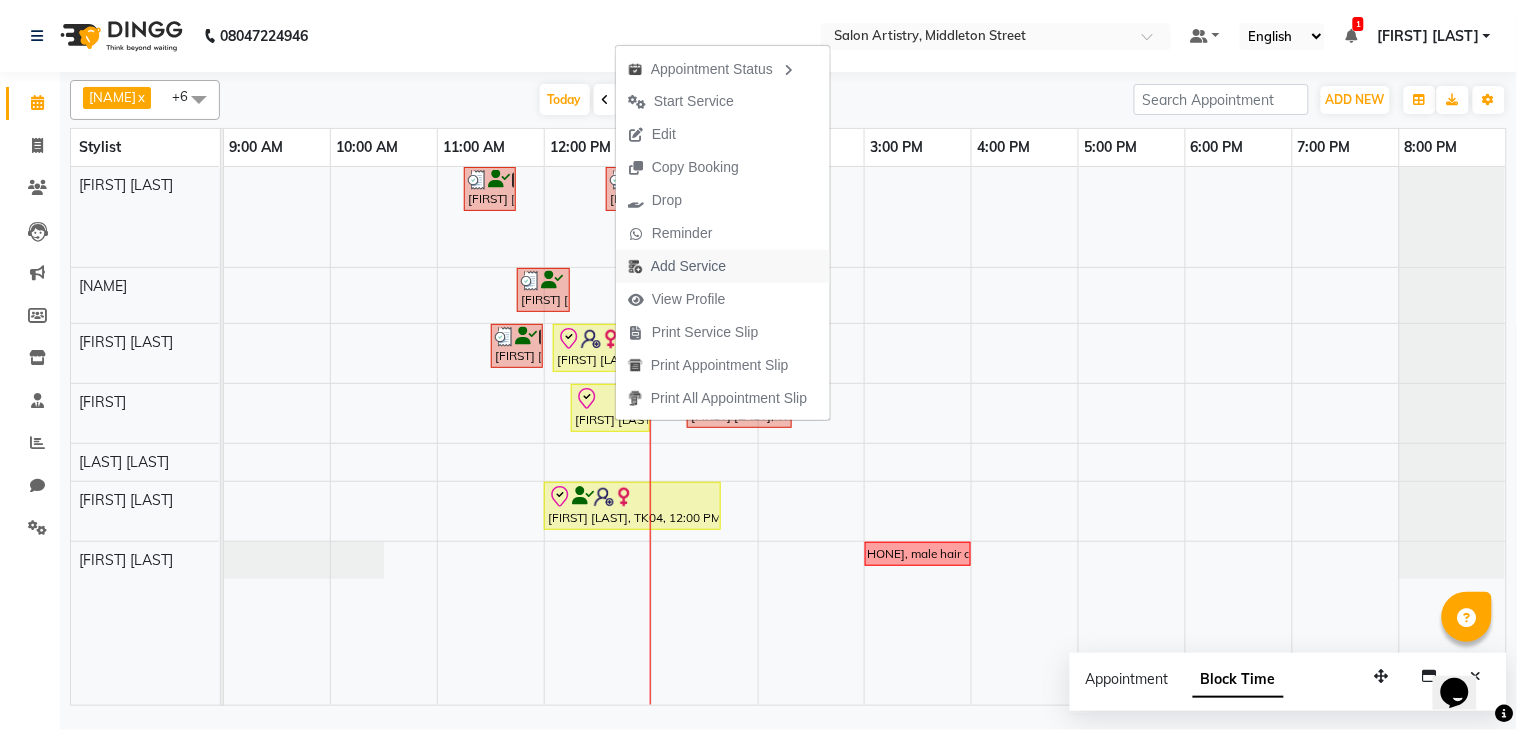 click on "Add Service" at bounding box center (688, 266) 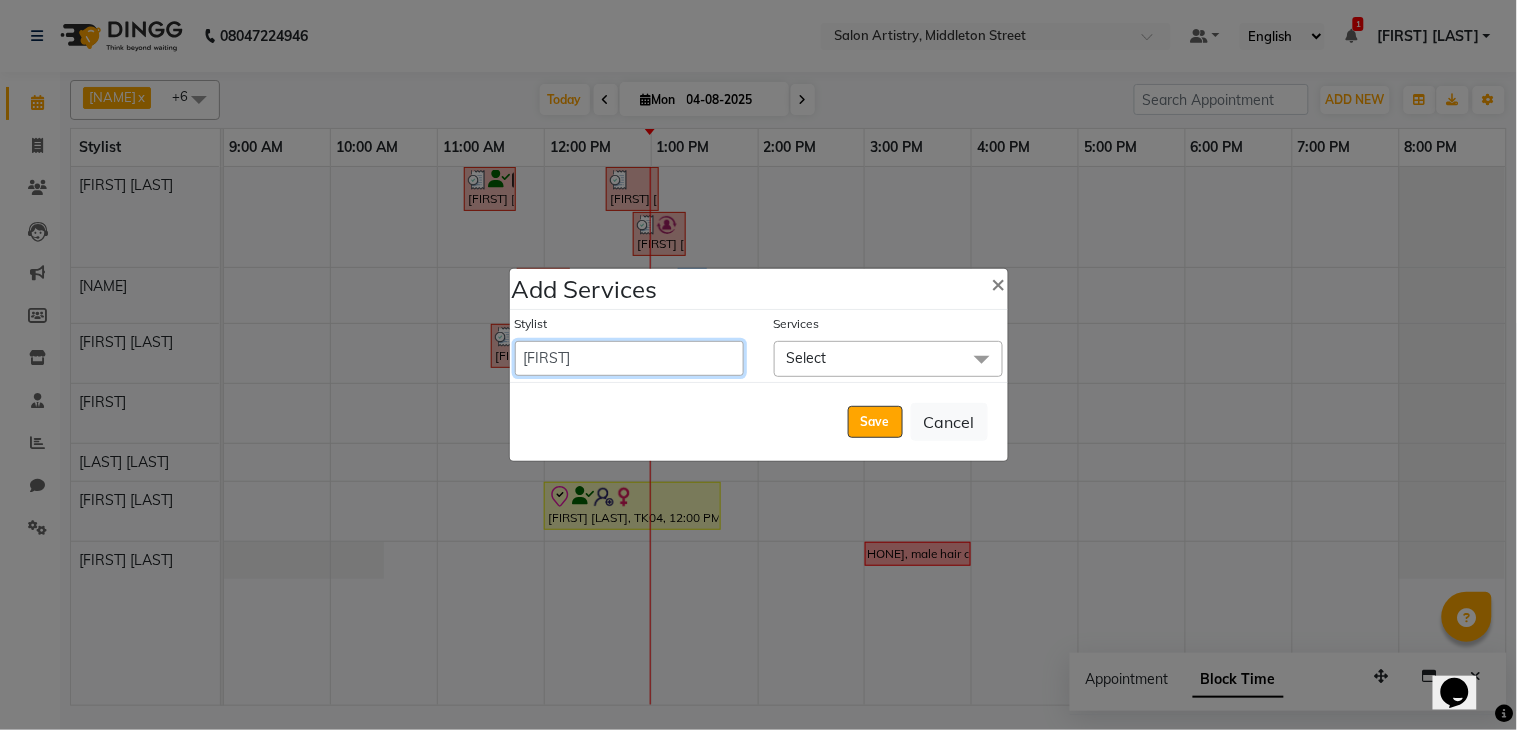 drag, startPoint x: 613, startPoint y: 363, endPoint x: 610, endPoint y: 374, distance: 11.401754 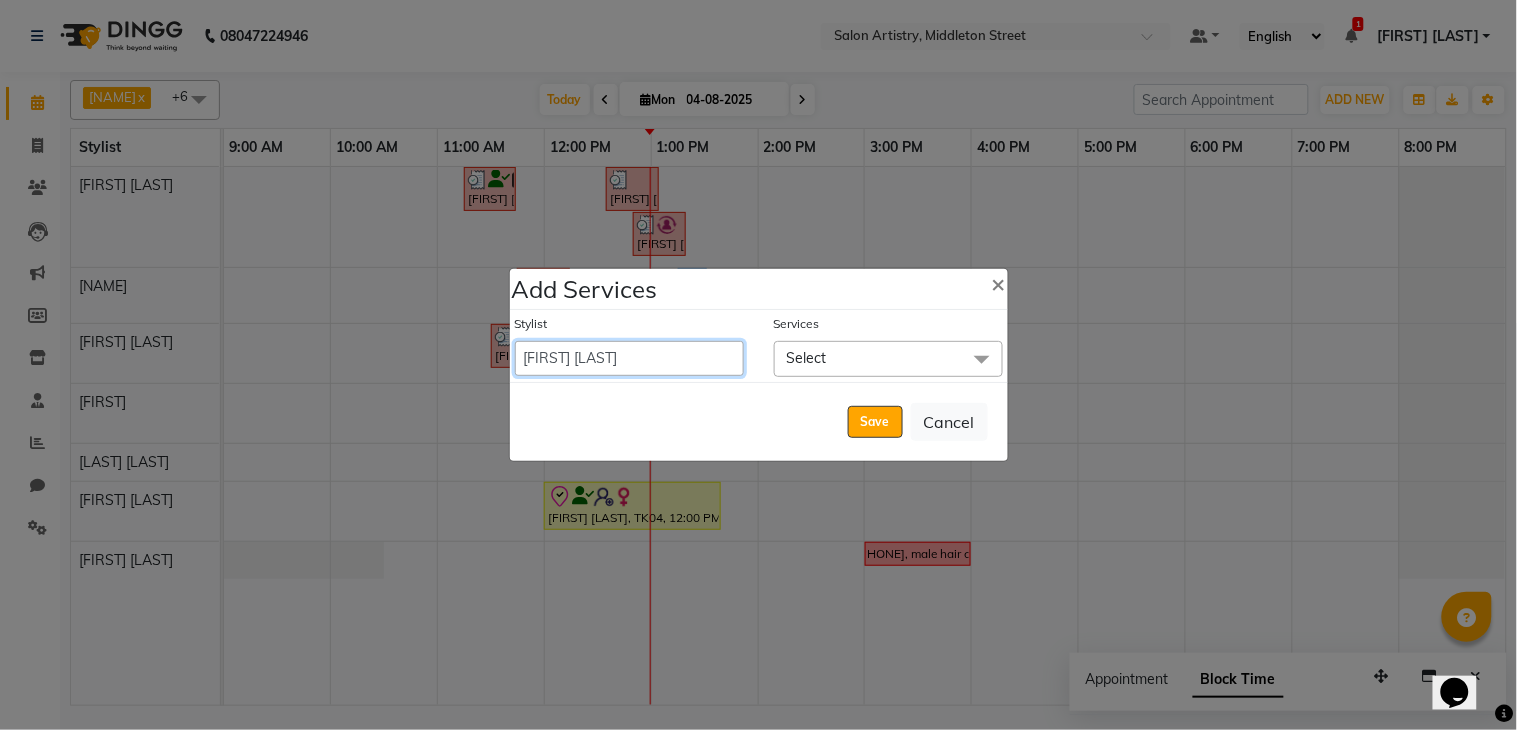 click on "Admin   Anupriya Ghosh   Iqbal Ahmed   Irshad Khan   Mannu Kumar Gupta   Mekhla Bhattacharya   Minika Das   Puja Debnath   Reception   Rekha Singh   Ricky Das   Rony Das   Sangeeta Lodh   Sharfaraz Ata Waris   Simmy Rai   Tapasi" at bounding box center (629, 358) 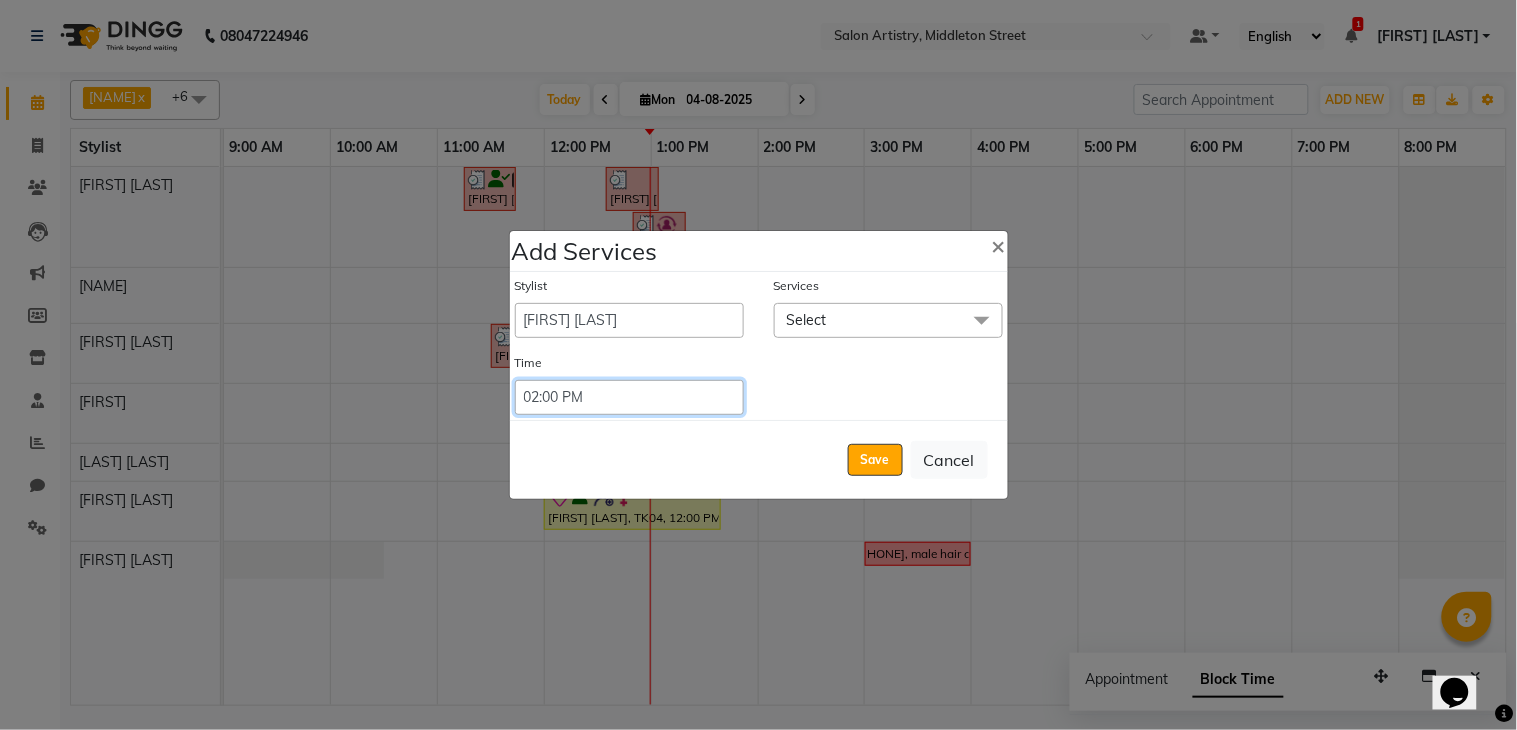 click on "Select 09:00 AM  09:05 AM  09:10 AM  09:15 AM  09:20 AM  09:25 AM  09:30 AM  09:35 AM  09:40 AM  09:45 AM  09:50 AM  09:55 AM  10:00 AM  10:05 AM  10:10 AM  10:15 AM  10:20 AM  10:25 AM  10:30 AM  10:35 AM  10:40 AM  10:45 AM  10:50 AM  10:55 AM  11:00 AM  11:05 AM  11:10 AM  11:15 AM  11:20 AM  11:25 AM  11:30 AM  11:35 AM  11:40 AM  11:45 AM  11:50 AM  11:55 AM  12:00 PM  12:05 PM  12:10 PM  12:15 PM  12:20 PM  12:25 PM  12:30 PM  12:35 PM  12:40 PM  12:45 PM  12:50 PM  12:55 PM  01:00 PM  01:05 PM  01:10 PM  01:15 PM  01:20 PM  01:25 PM  01:30 PM  01:35 PM  01:40 PM  01:45 PM  01:50 PM  01:55 PM  02:00 PM  02:05 PM  02:10 PM  02:15 PM  02:20 PM  02:25 PM  02:30 PM  02:35 PM  02:40 PM  02:45 PM  02:50 PM  02:55 PM  03:00 PM  03:05 PM  03:10 PM  03:15 PM  03:20 PM  03:25 PM  03:30 PM  03:35 PM  03:40 PM  03:45 PM  03:50 PM  03:55 PM  04:00 PM  04:05 PM  04:10 PM  04:15 PM  04:20 PM  04:25 PM  04:30 PM  04:35 PM  04:40 PM  04:45 PM  04:50 PM  04:55 PM  05:00 PM  05:05 PM  05:10 PM  05:15 PM  05:20 PM" at bounding box center [629, 397] 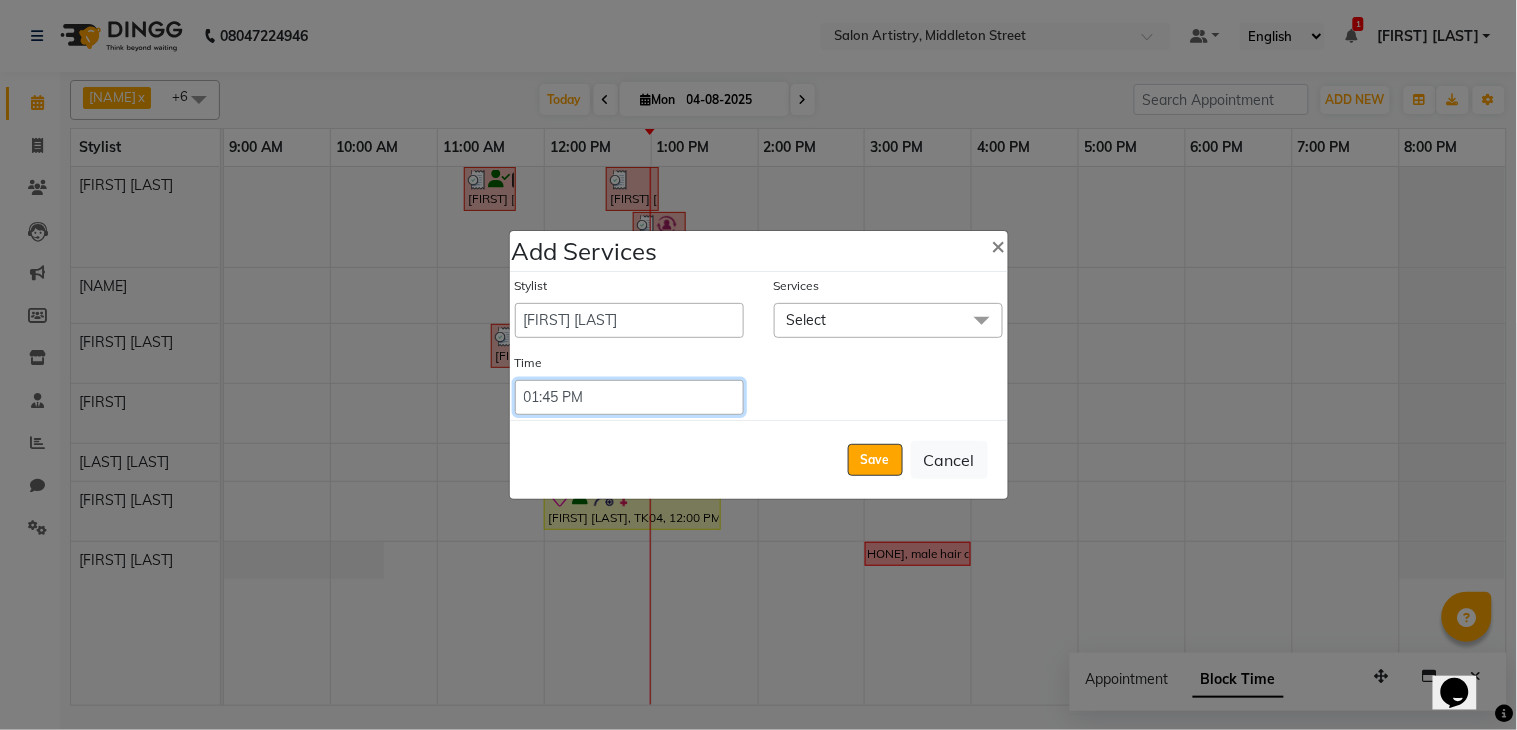 click on "Select 09:00 AM  09:05 AM  09:10 AM  09:15 AM  09:20 AM  09:25 AM  09:30 AM  09:35 AM  09:40 AM  09:45 AM  09:50 AM  09:55 AM  10:00 AM  10:05 AM  10:10 AM  10:15 AM  10:20 AM  10:25 AM  10:30 AM  10:35 AM  10:40 AM  10:45 AM  10:50 AM  10:55 AM  11:00 AM  11:05 AM  11:10 AM  11:15 AM  11:20 AM  11:25 AM  11:30 AM  11:35 AM  11:40 AM  11:45 AM  11:50 AM  11:55 AM  12:00 PM  12:05 PM  12:10 PM  12:15 PM  12:20 PM  12:25 PM  12:30 PM  12:35 PM  12:40 PM  12:45 PM  12:50 PM  12:55 PM  01:00 PM  01:05 PM  01:10 PM  01:15 PM  01:20 PM  01:25 PM  01:30 PM  01:35 PM  01:40 PM  01:45 PM  01:50 PM  01:55 PM  02:00 PM  02:05 PM  02:10 PM  02:15 PM  02:20 PM  02:25 PM  02:30 PM  02:35 PM  02:40 PM  02:45 PM  02:50 PM  02:55 PM  03:00 PM  03:05 PM  03:10 PM  03:15 PM  03:20 PM  03:25 PM  03:30 PM  03:35 PM  03:40 PM  03:45 PM  03:50 PM  03:55 PM  04:00 PM  04:05 PM  04:10 PM  04:15 PM  04:20 PM  04:25 PM  04:30 PM  04:35 PM  04:40 PM  04:45 PM  04:50 PM  04:55 PM  05:00 PM  05:05 PM  05:10 PM  05:15 PM  05:20 PM" at bounding box center [629, 397] 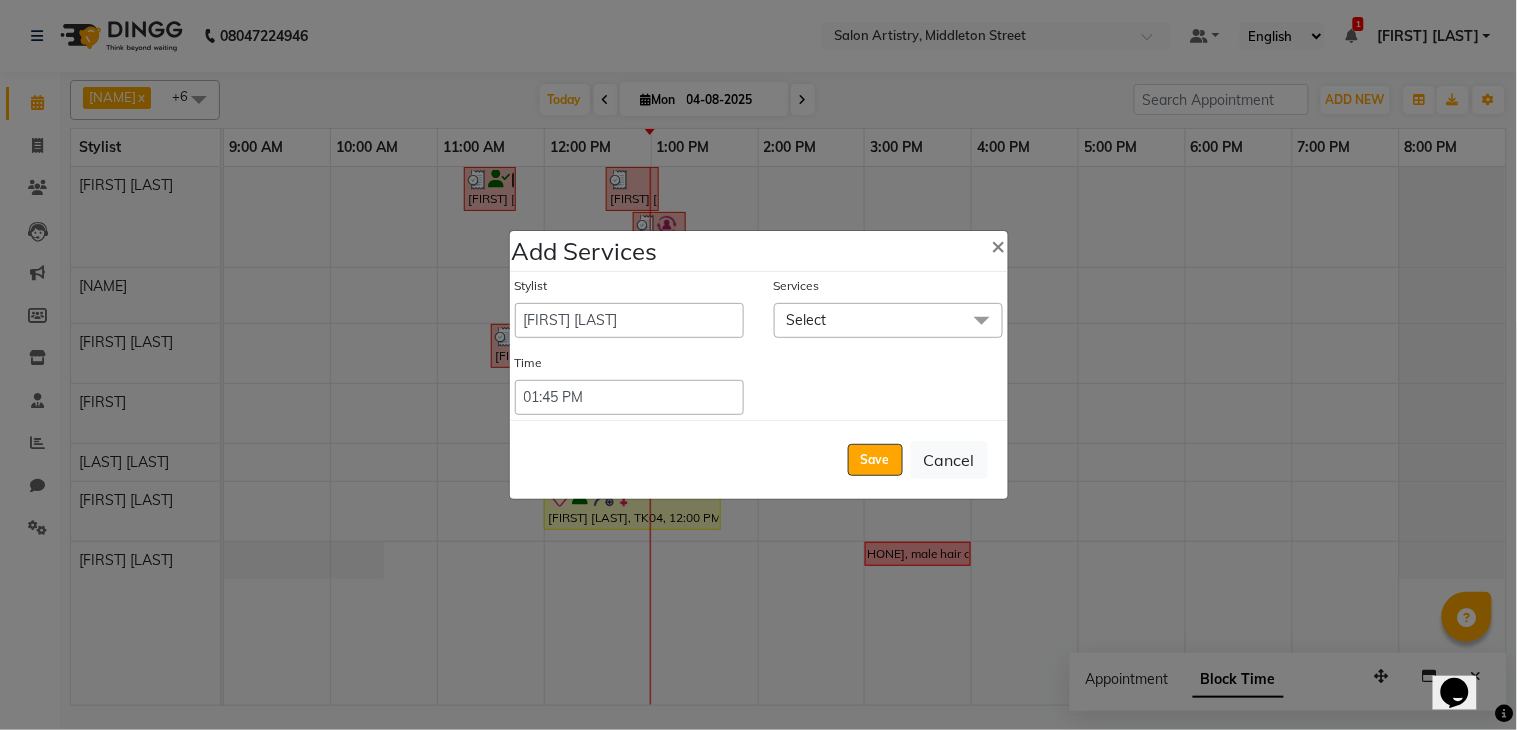 click on "Select" 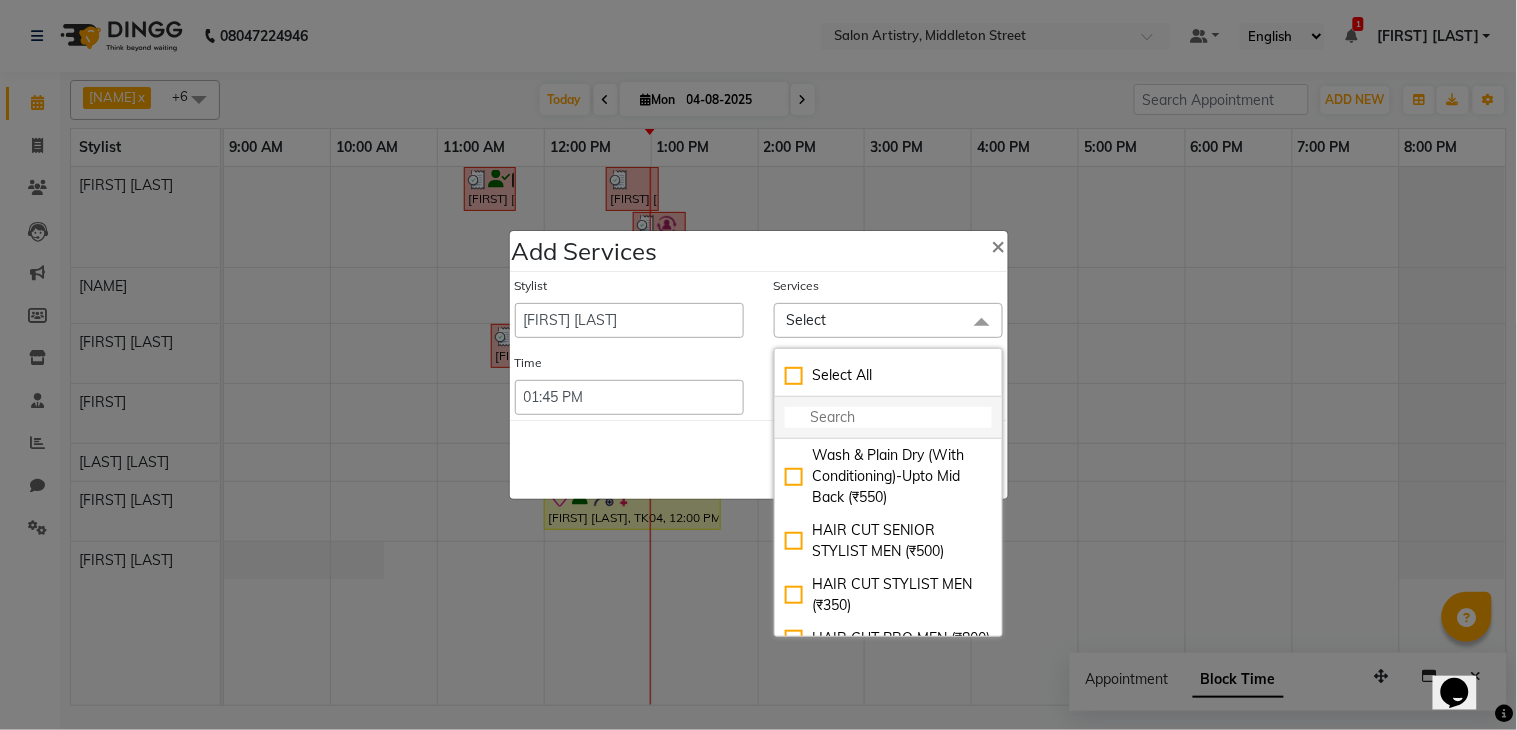 click 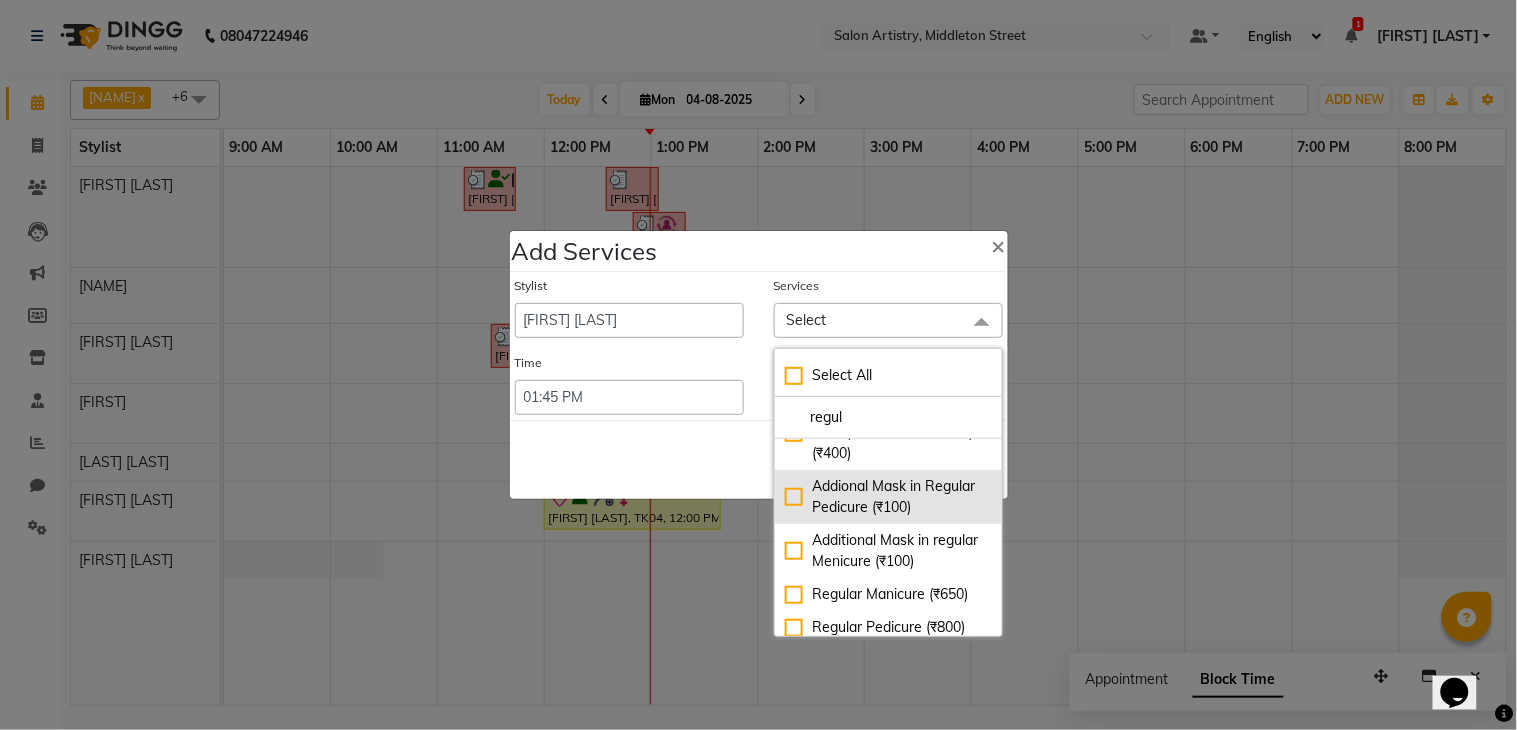 scroll, scrollTop: 93, scrollLeft: 0, axis: vertical 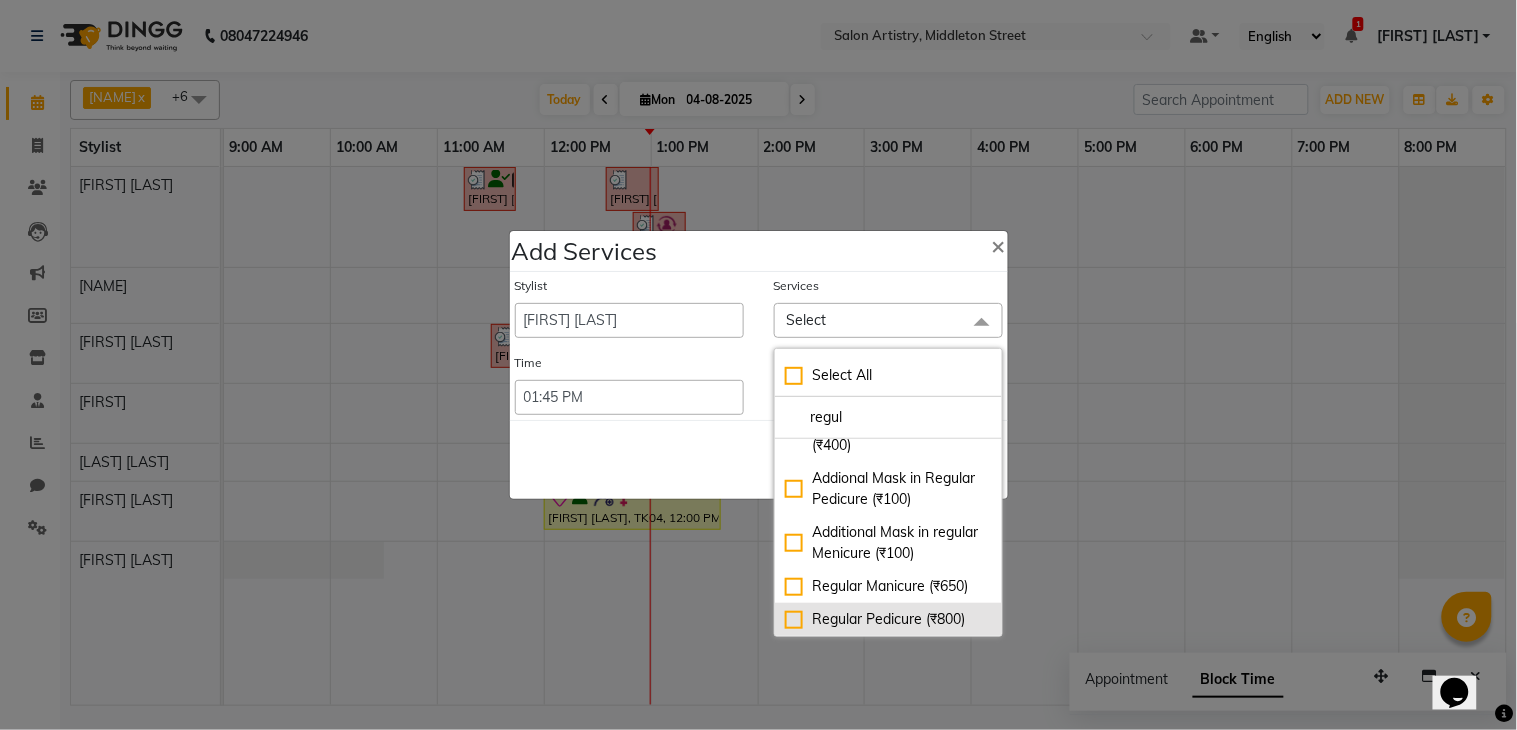 type on "regul" 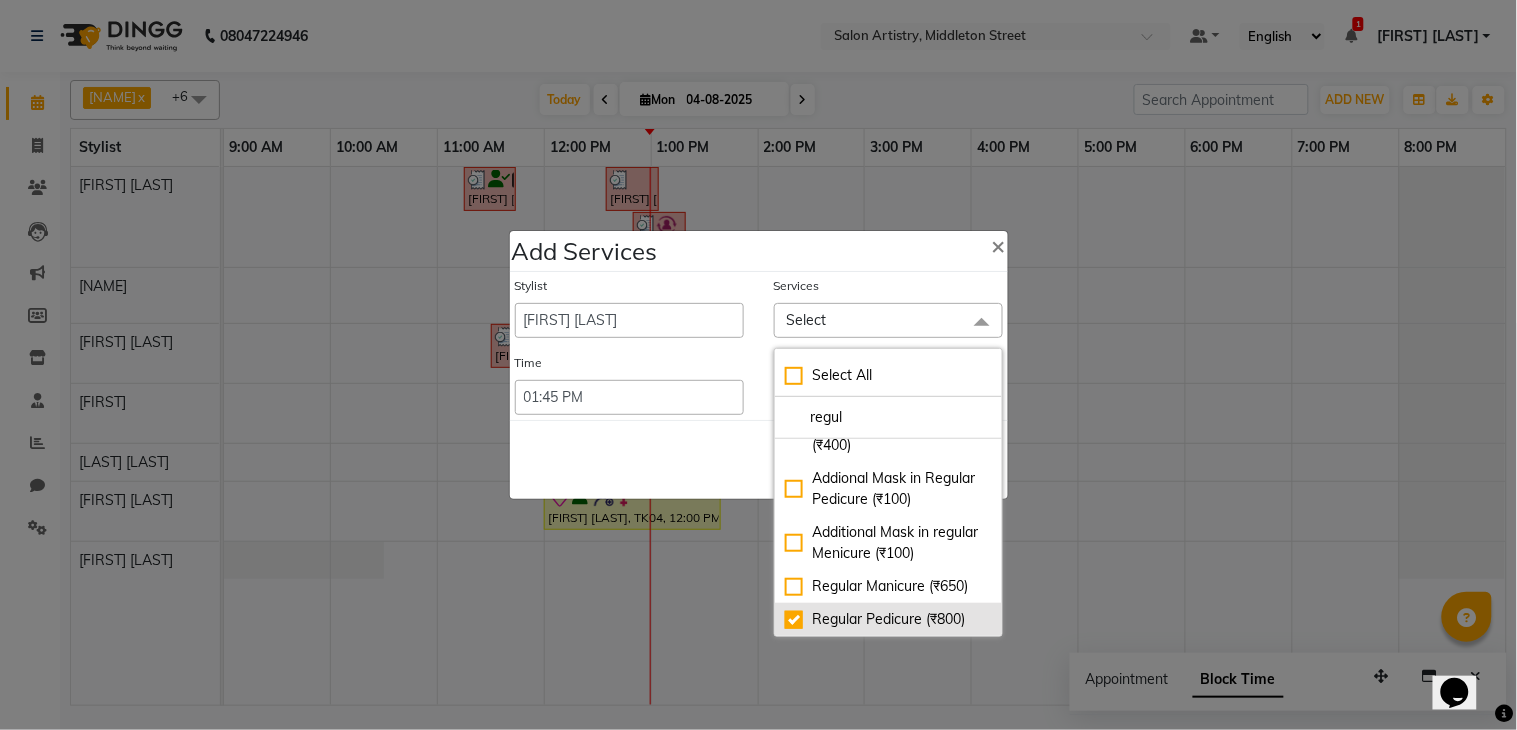 checkbox on "true" 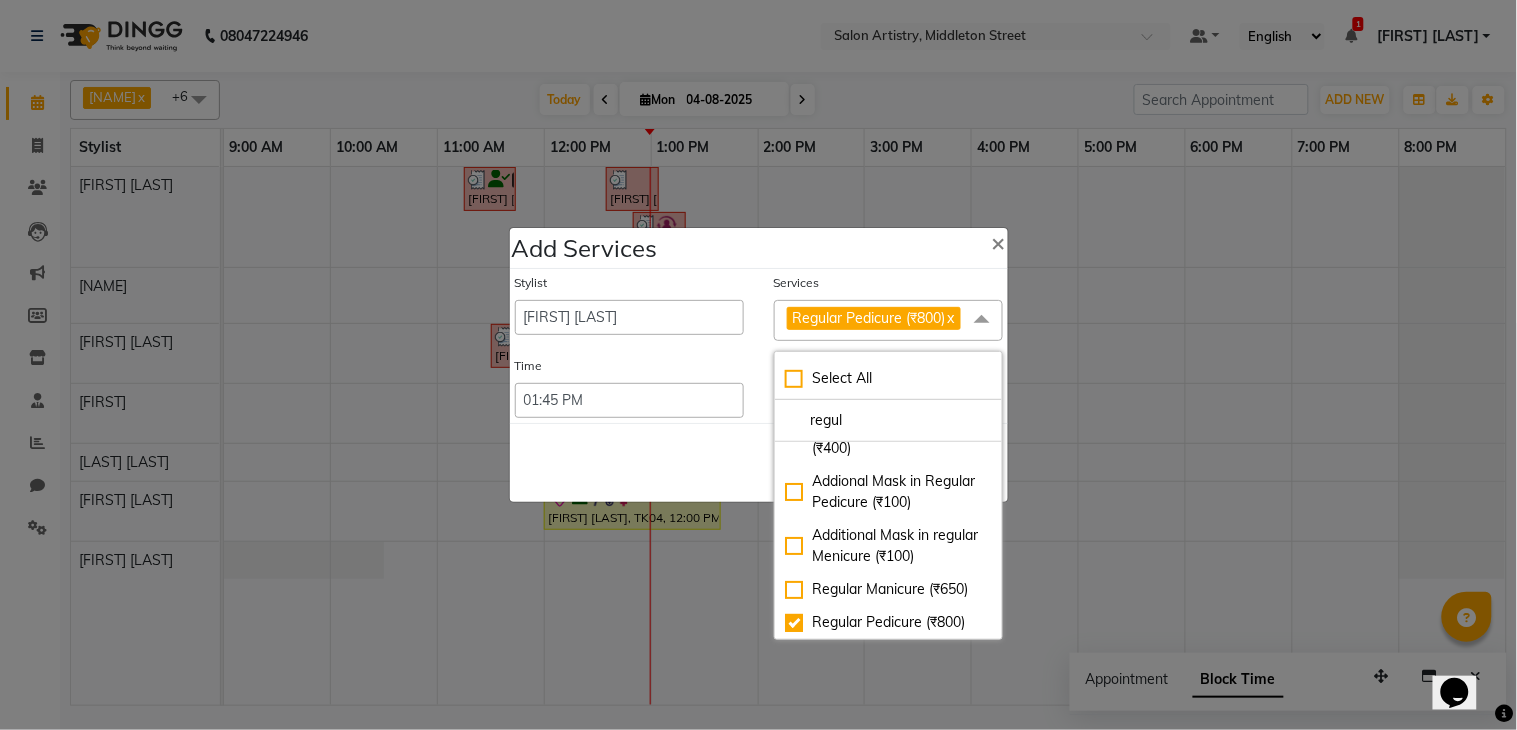 click on "Save   Cancel" 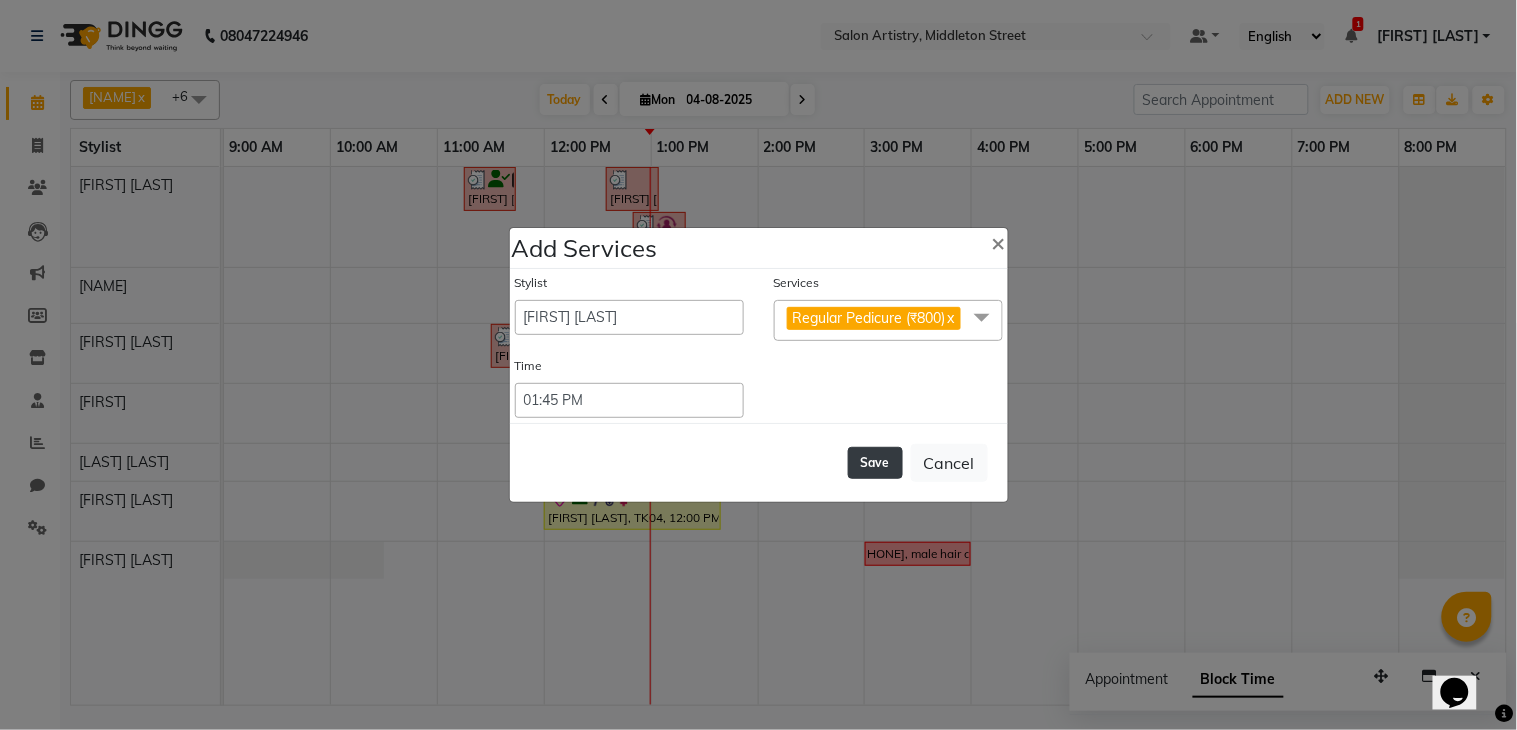 click on "Save" 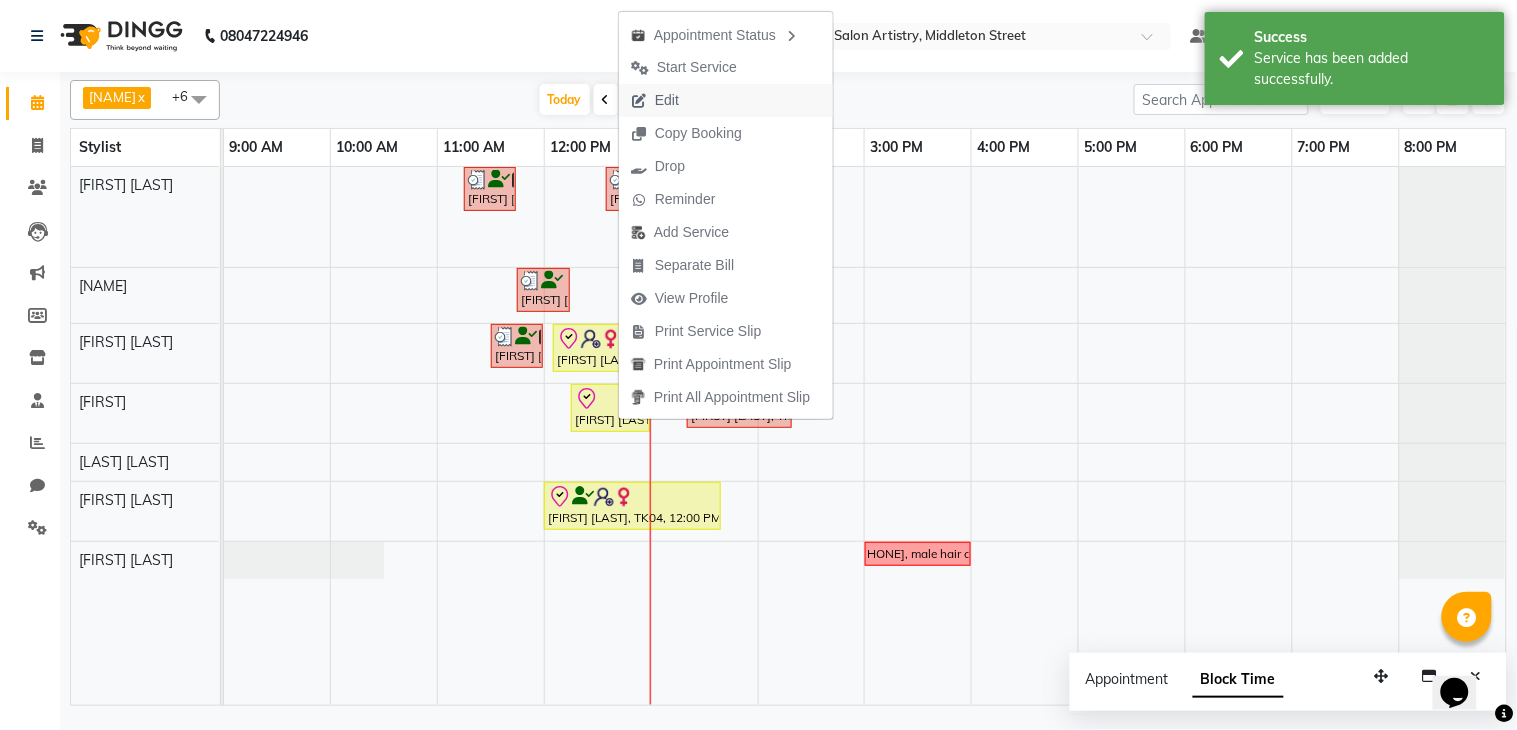 click on "Edit" at bounding box center [667, 100] 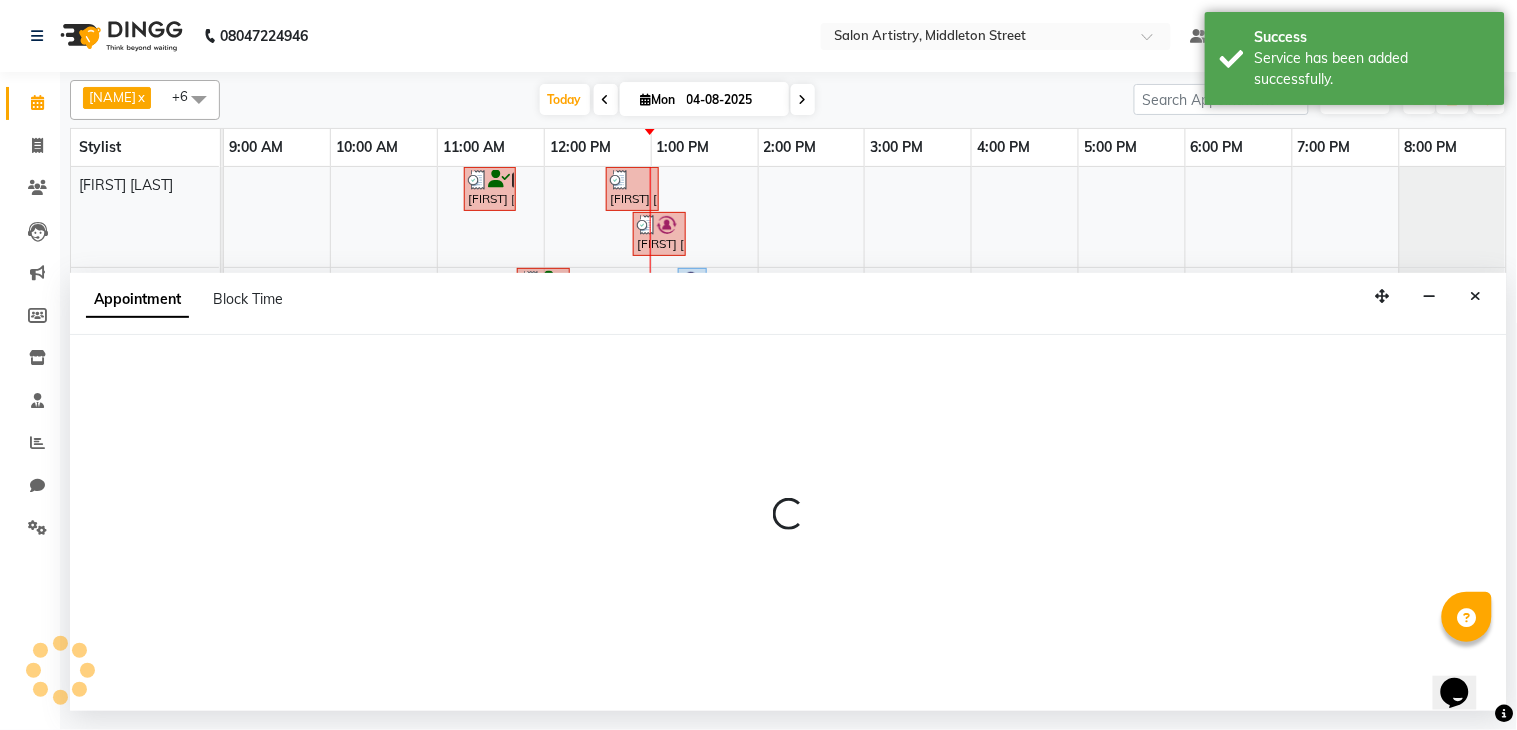 select on "tentative" 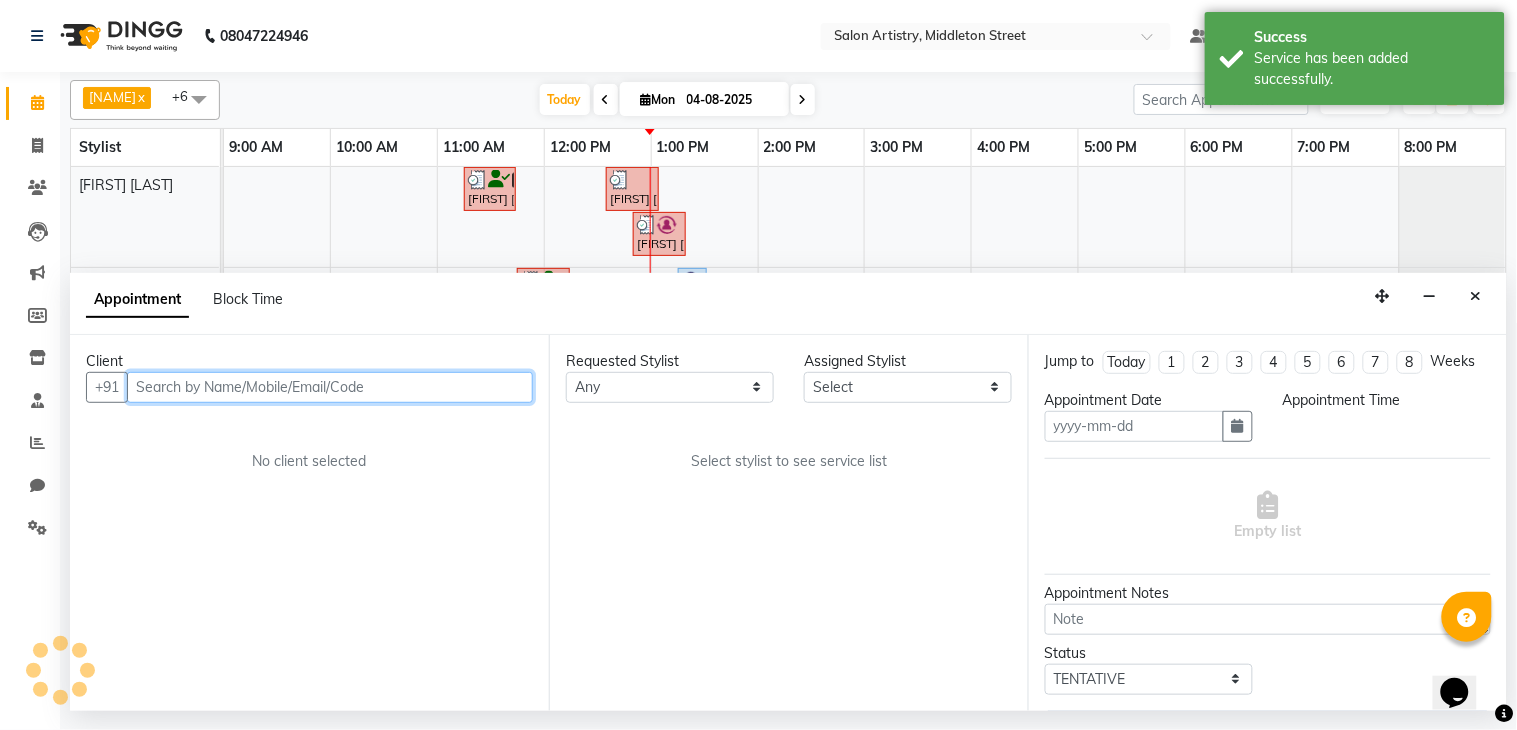 type on "04-08-2025" 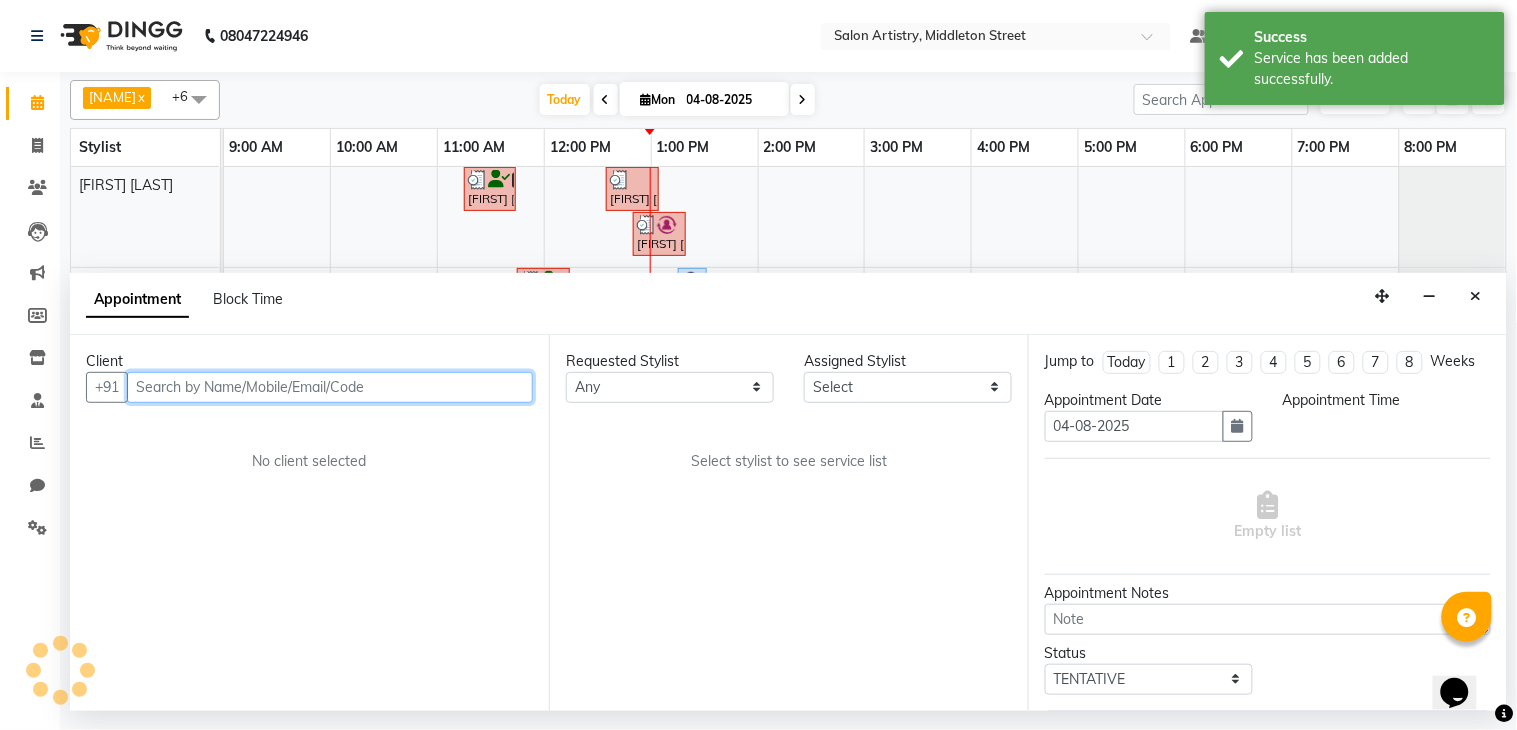 select on "upcoming" 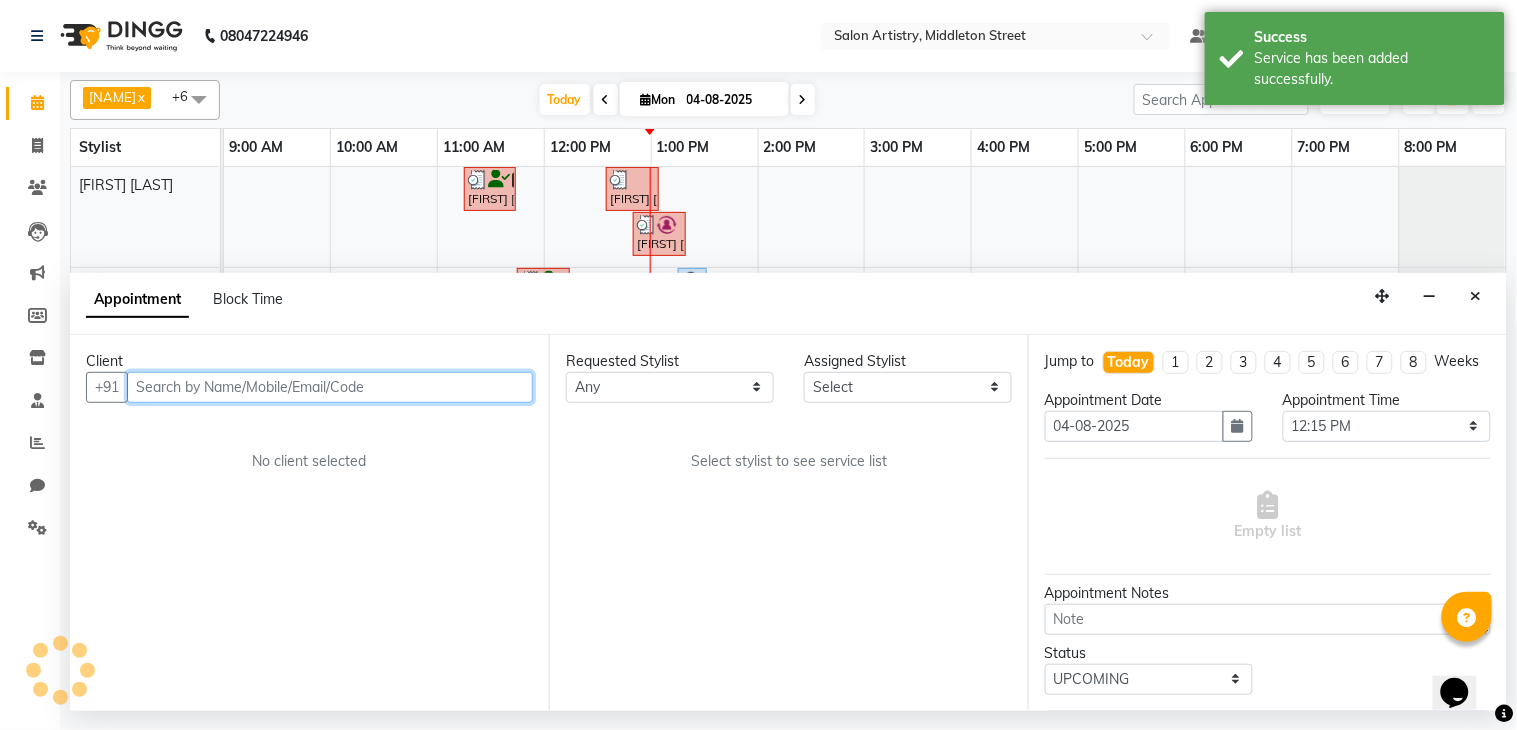 select on "79862" 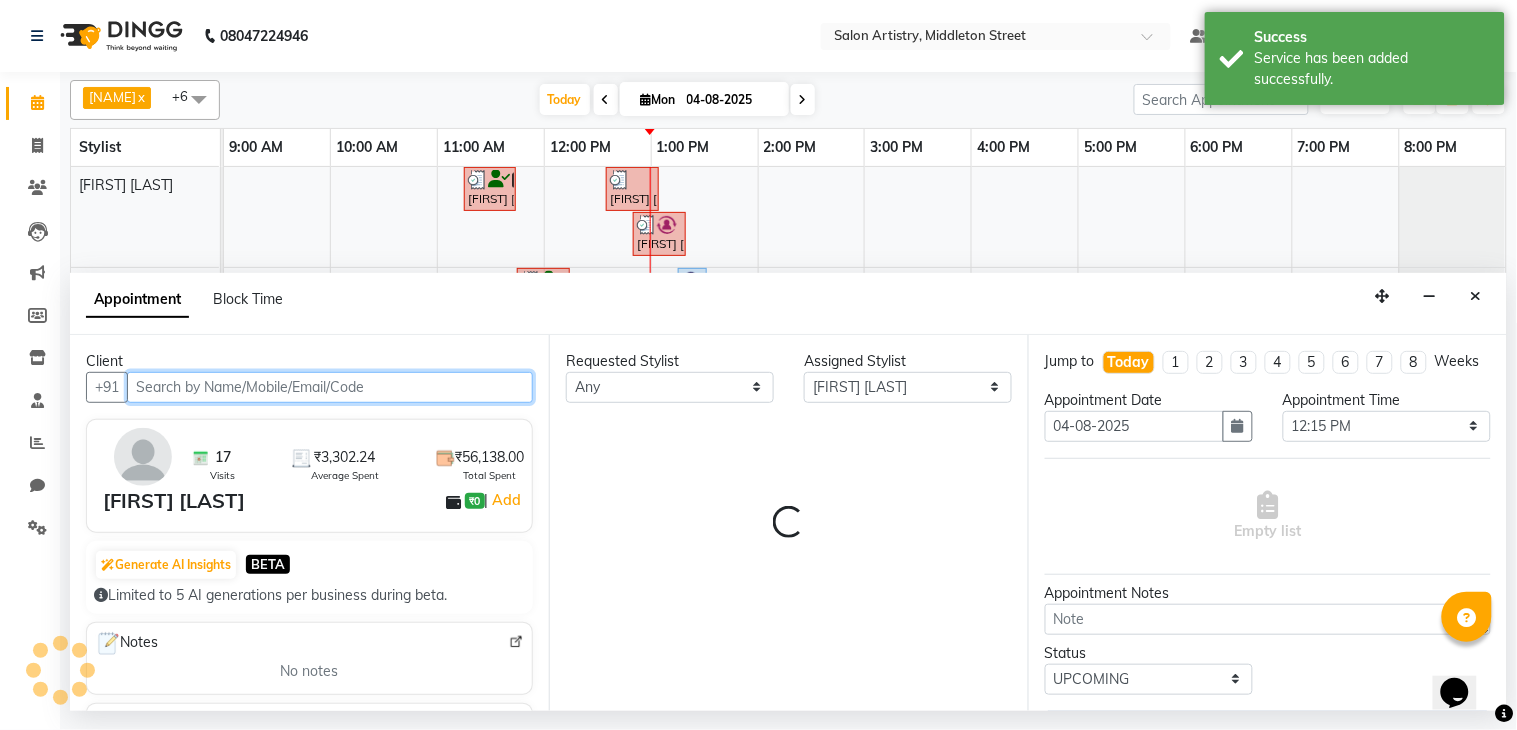 select on "4168" 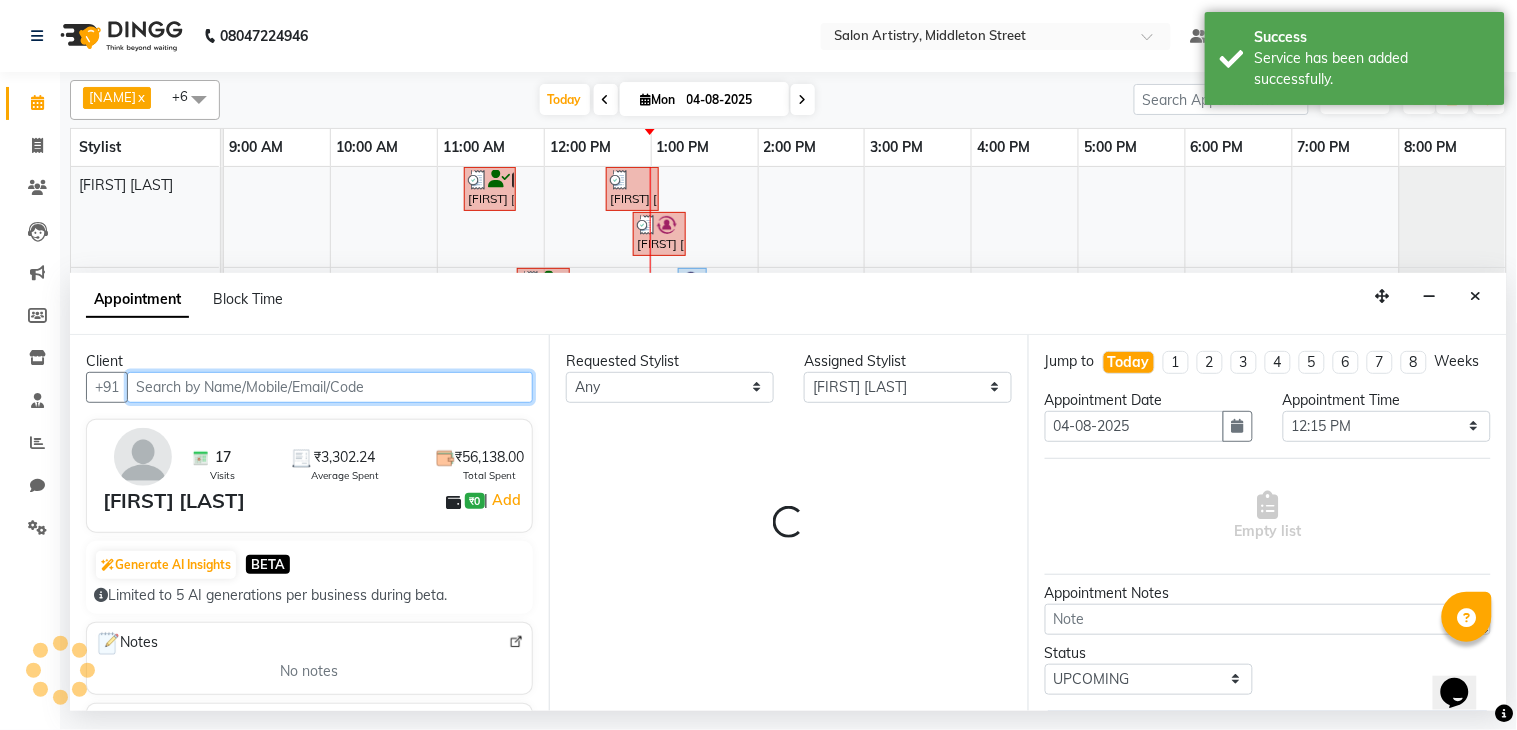 select on "4168" 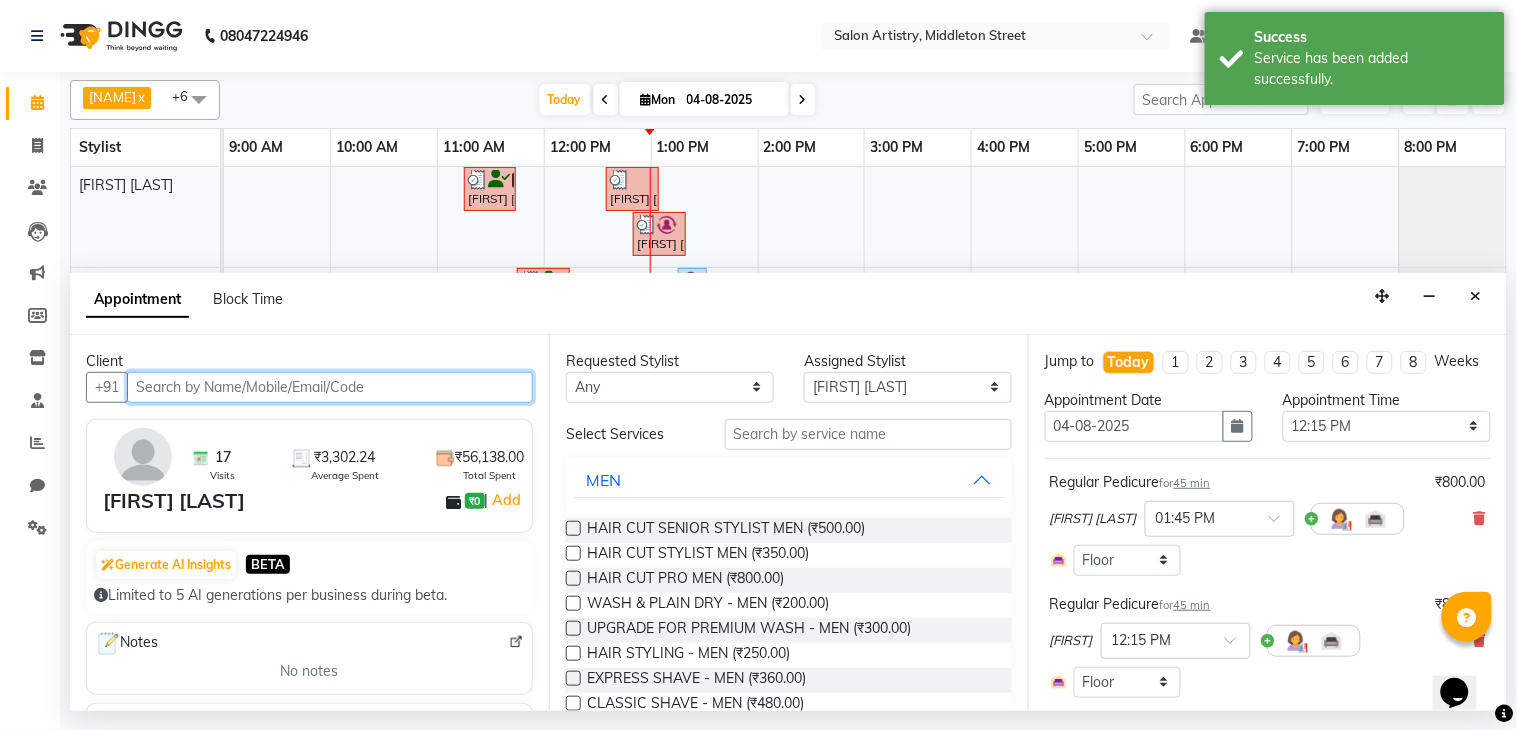 scroll, scrollTop: 111, scrollLeft: 0, axis: vertical 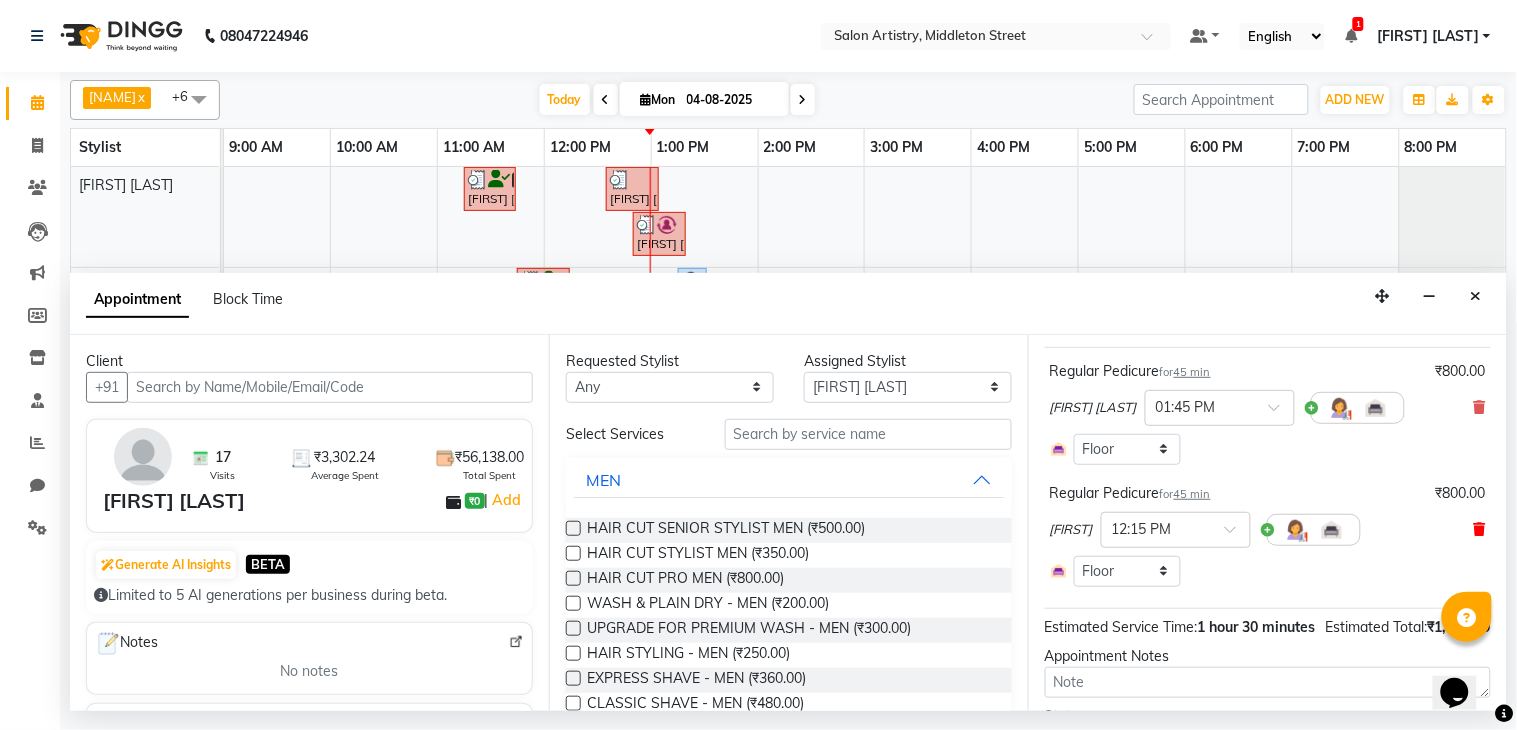 click at bounding box center [1480, 529] 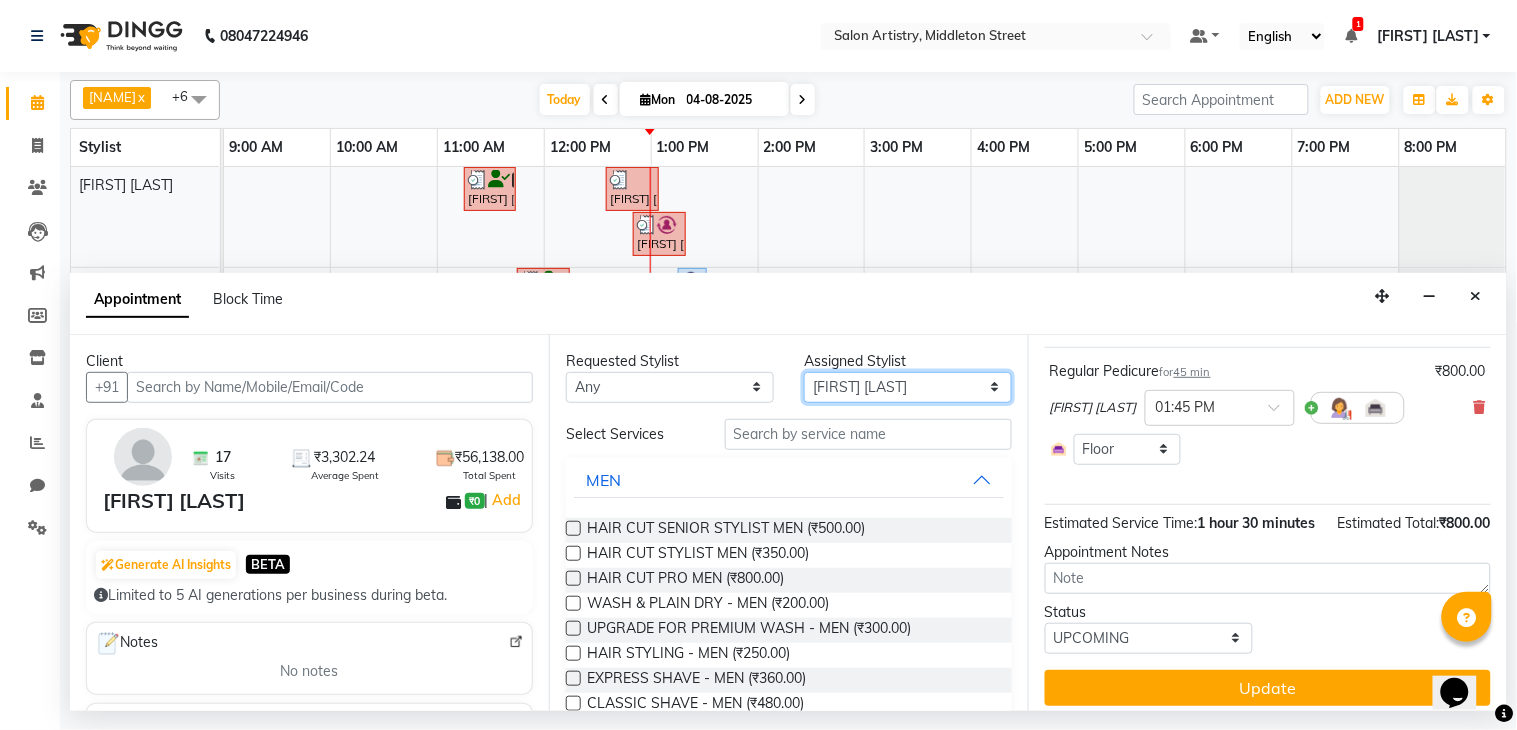 click on "Select [PERSON] [PERSON] [PERSON] [PERSON] [PERSON] [PERSON] [PERSON] [PERSON] [PERSON] [PERSON] [PERSON] [PERSON] [PERSON] [PERSON] [PERSON] [PERSON] [PERSON] [PERSON] [PERSON] [PERSON]" at bounding box center (908, 387) 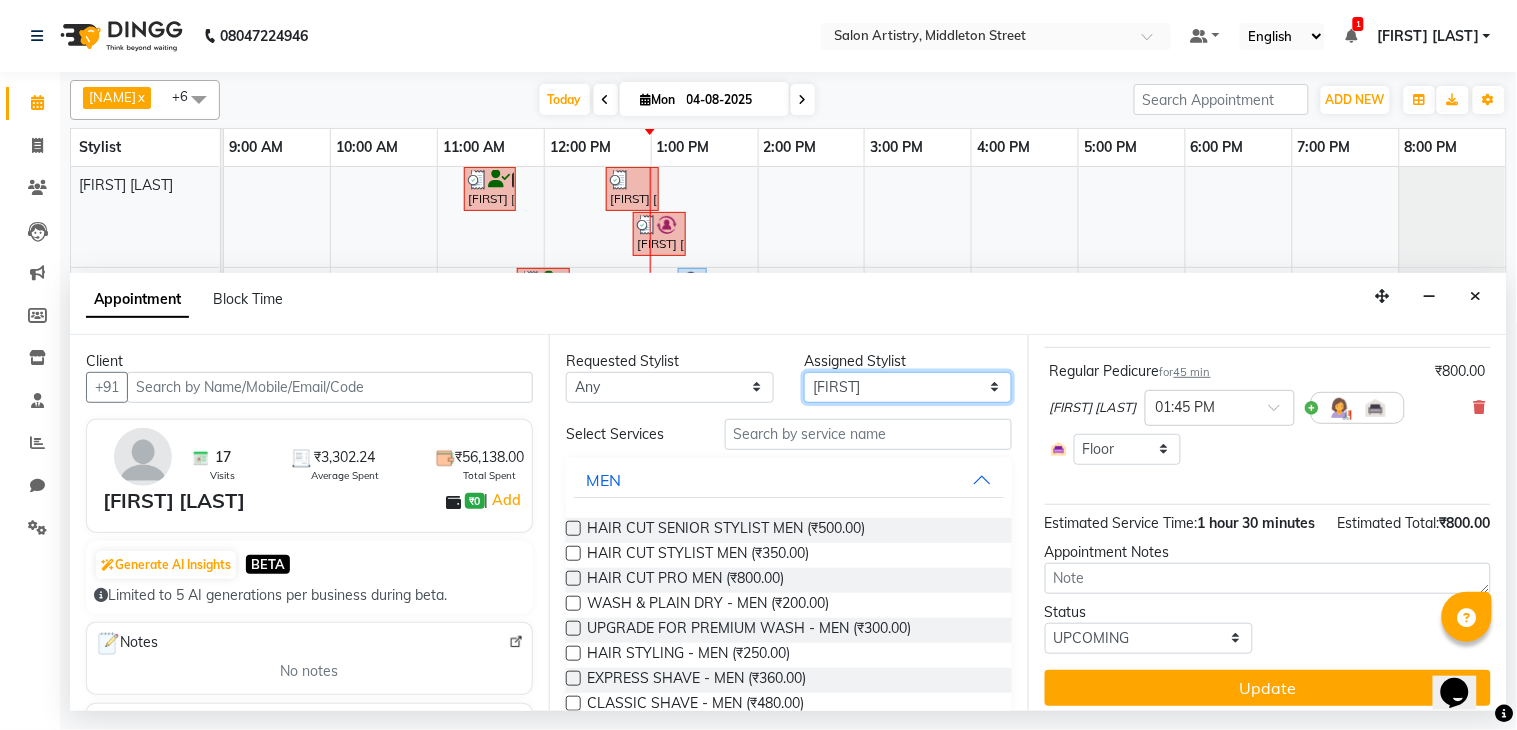 click on "Select [PERSON] [PERSON] [PERSON] [PERSON] [PERSON] [PERSON] [PERSON] [PERSON] [PERSON] [PERSON] [PERSON] [PERSON] [PERSON] [PERSON] [PERSON] [PERSON] [PERSON] [PERSON] [PERSON] [PERSON]" at bounding box center (908, 387) 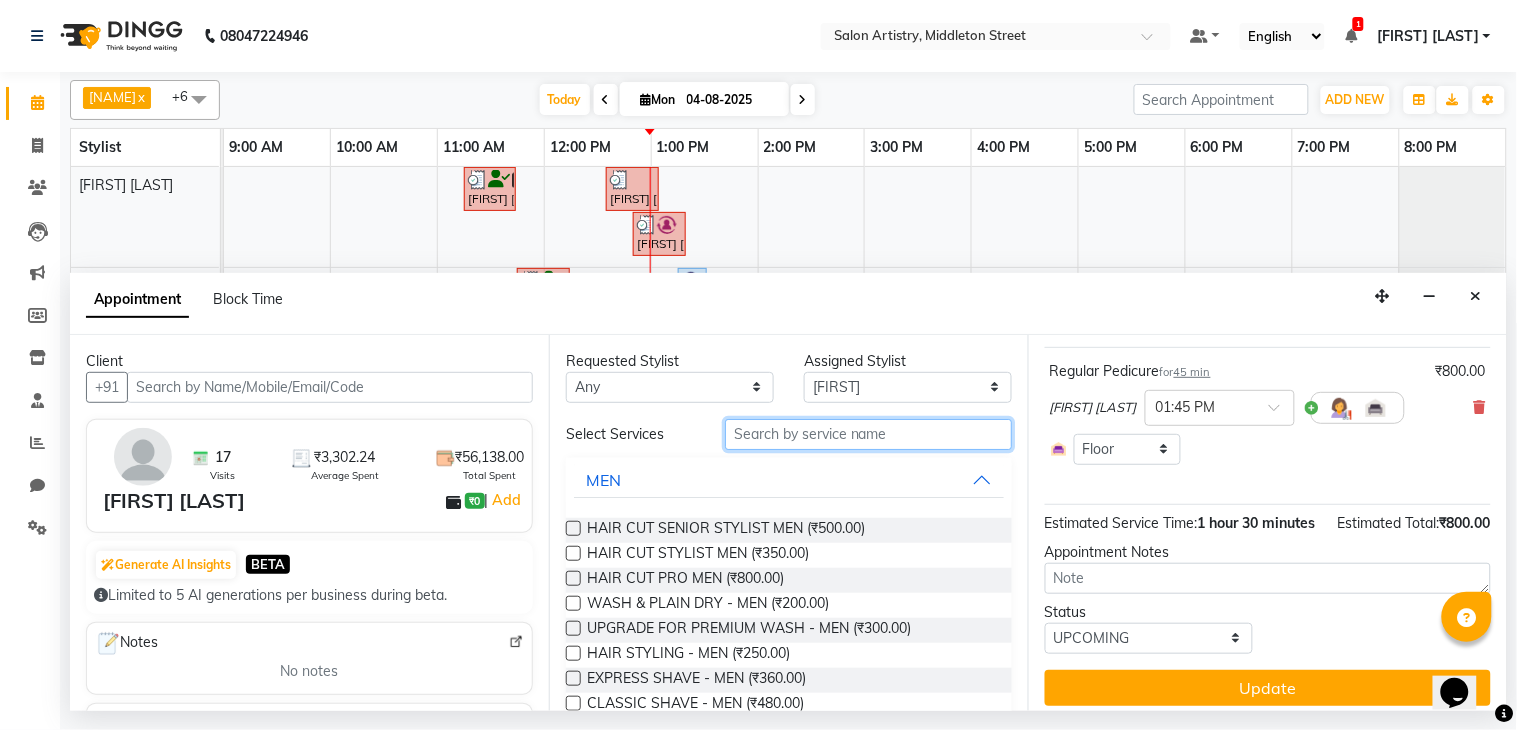 click at bounding box center [868, 434] 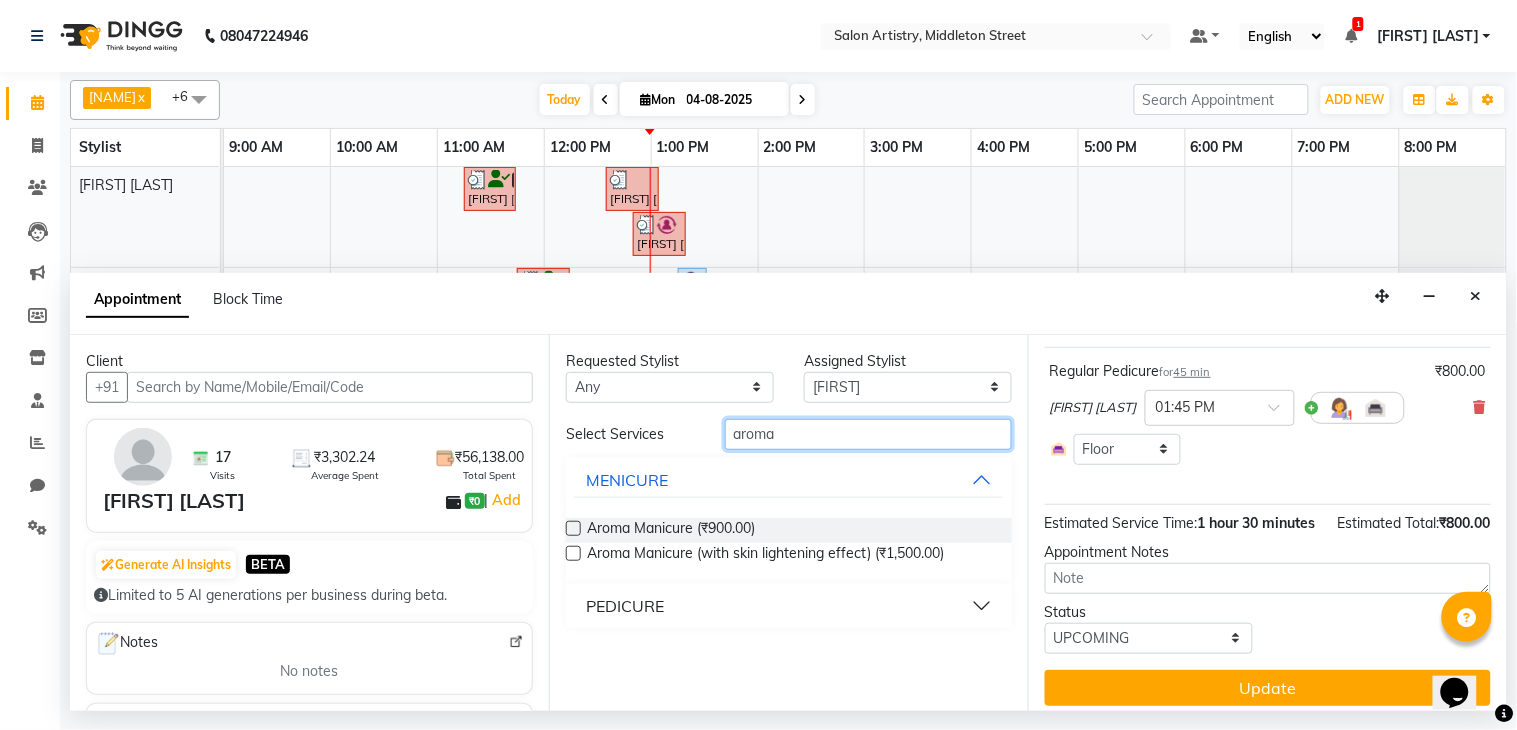 type on "aroma" 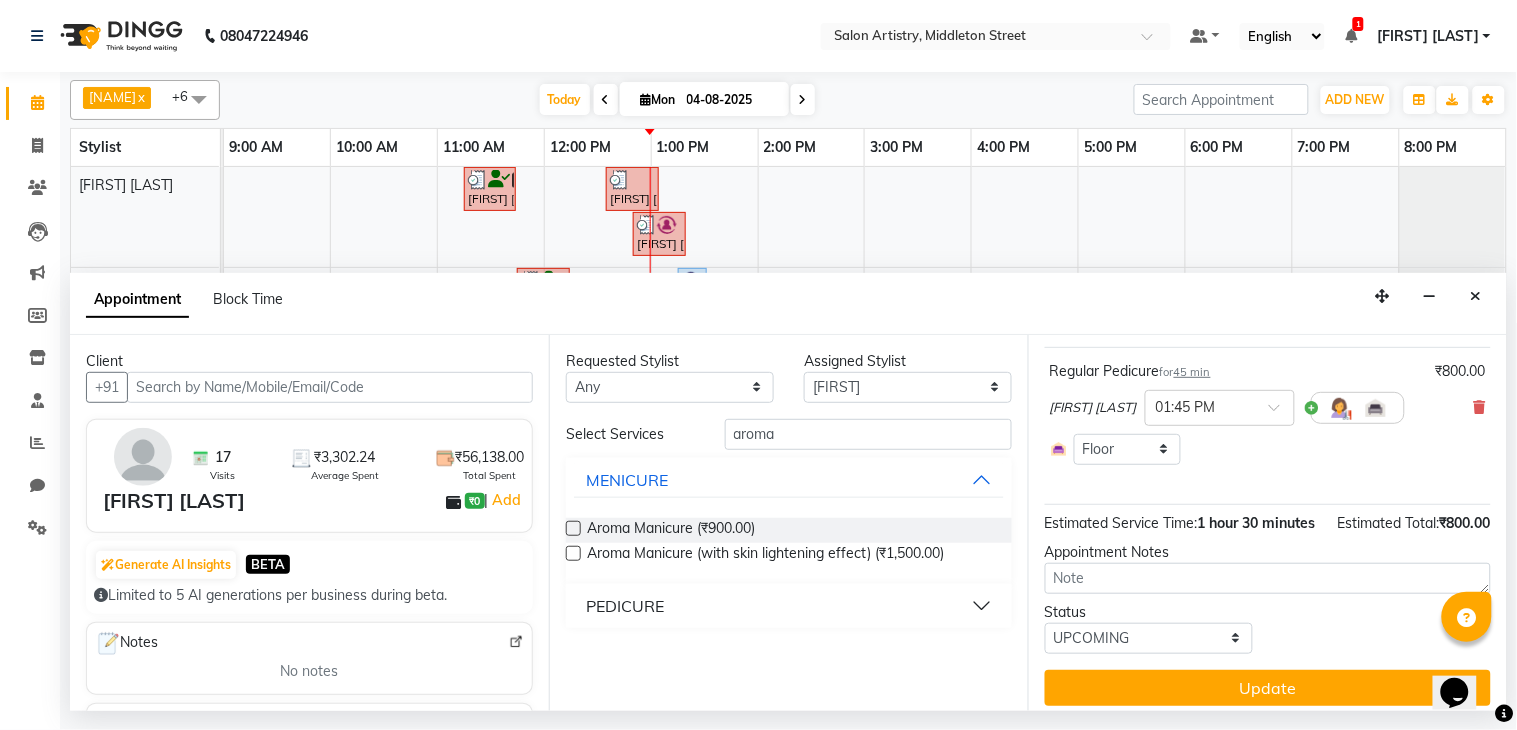 click on "PEDICURE" at bounding box center [625, 606] 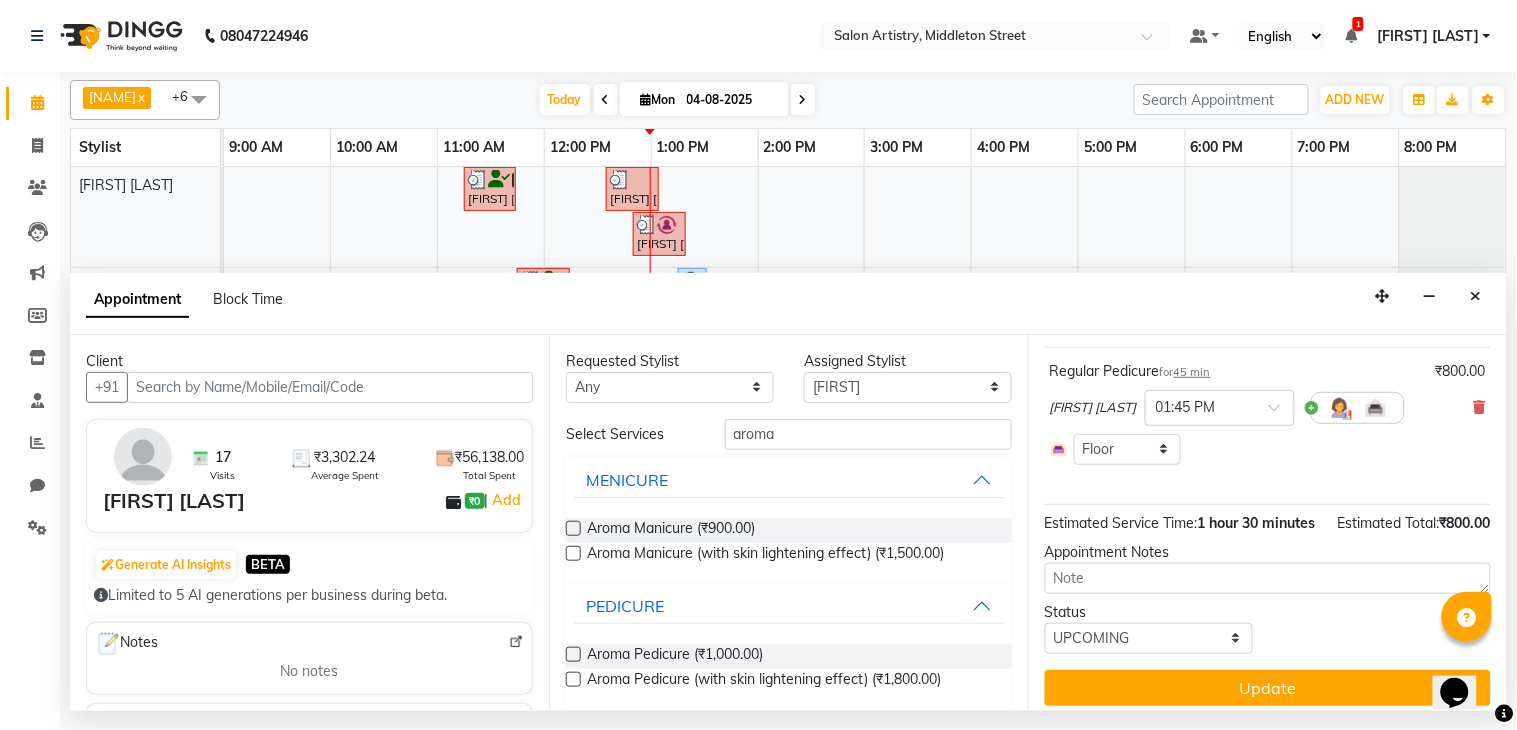 click at bounding box center (573, 654) 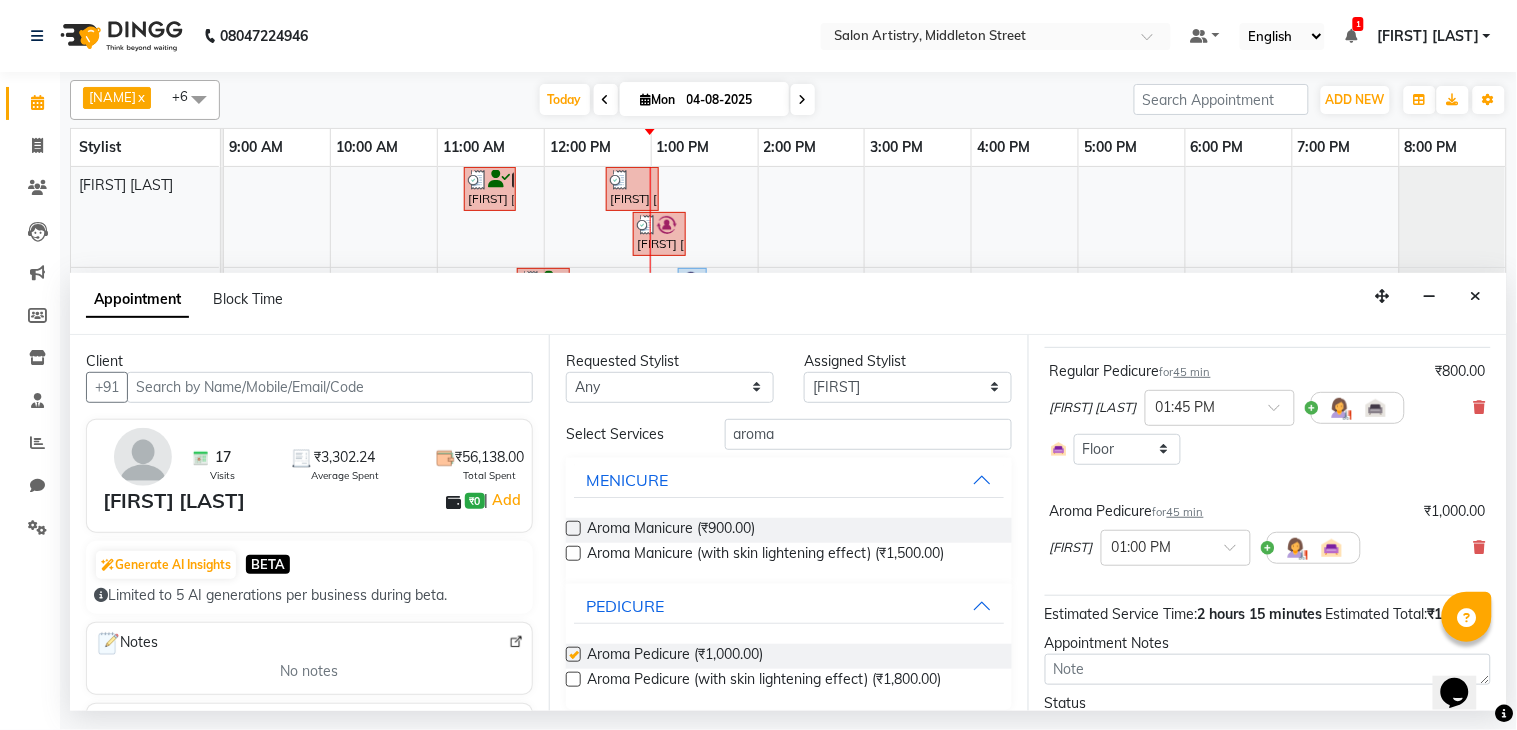 checkbox on "false" 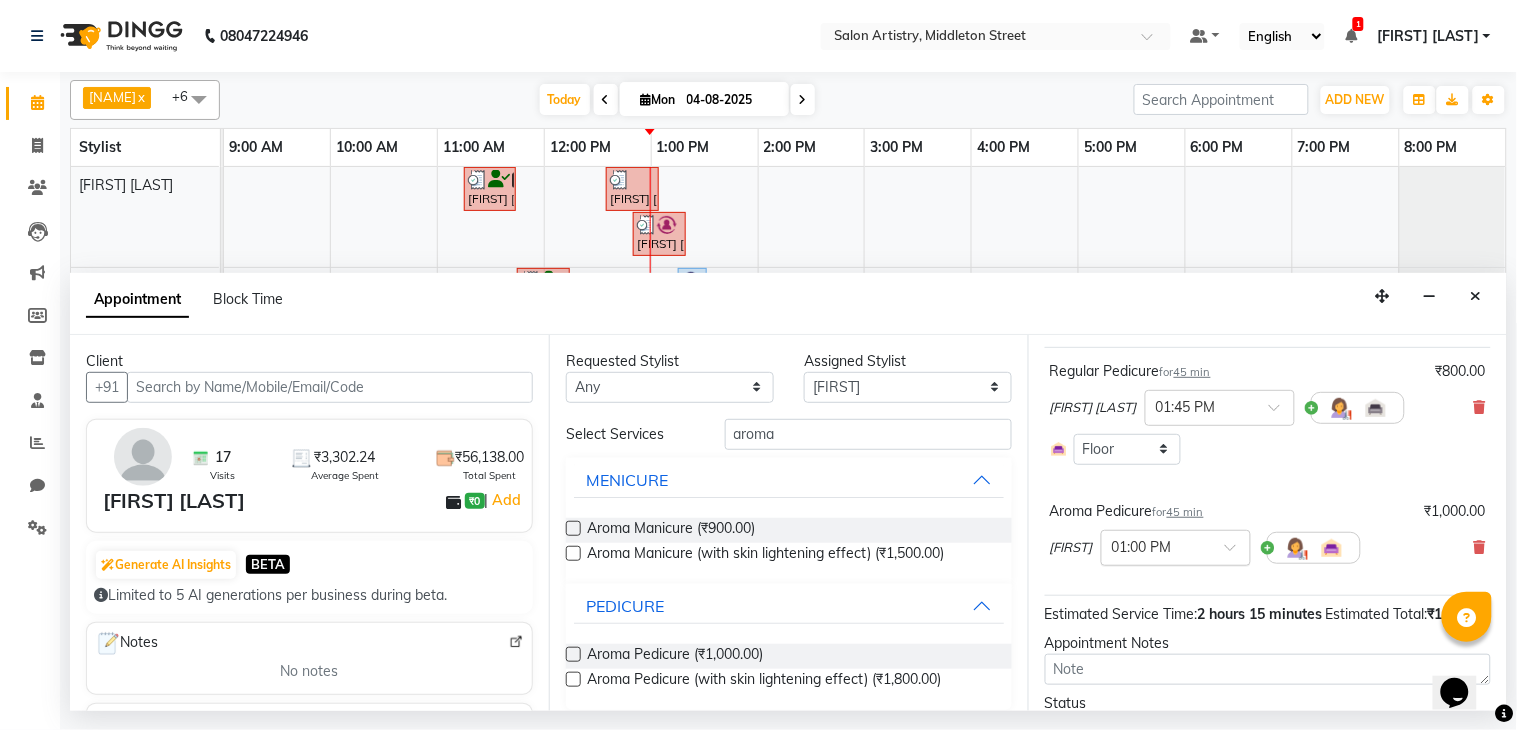 click at bounding box center (1156, 546) 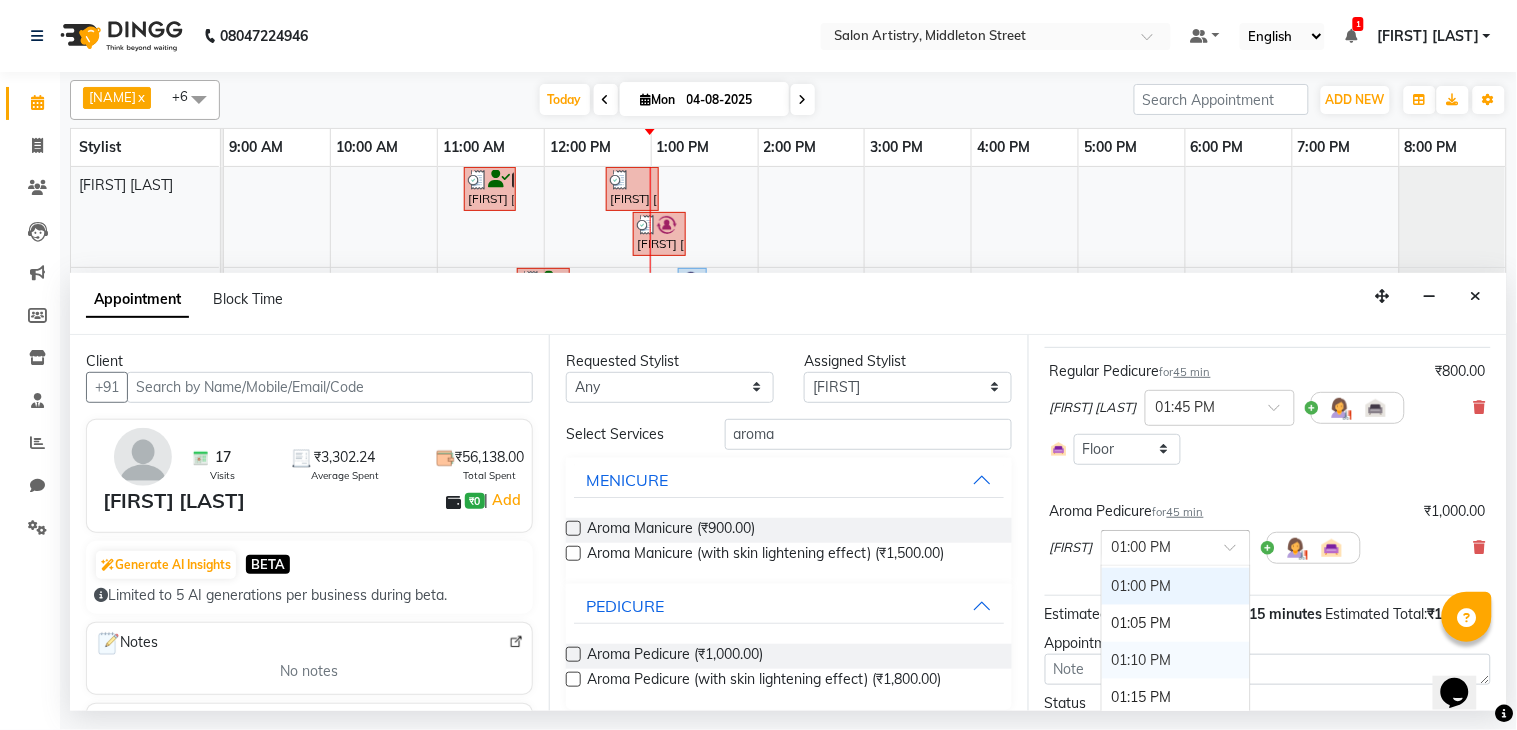 scroll, scrollTop: 996, scrollLeft: 0, axis: vertical 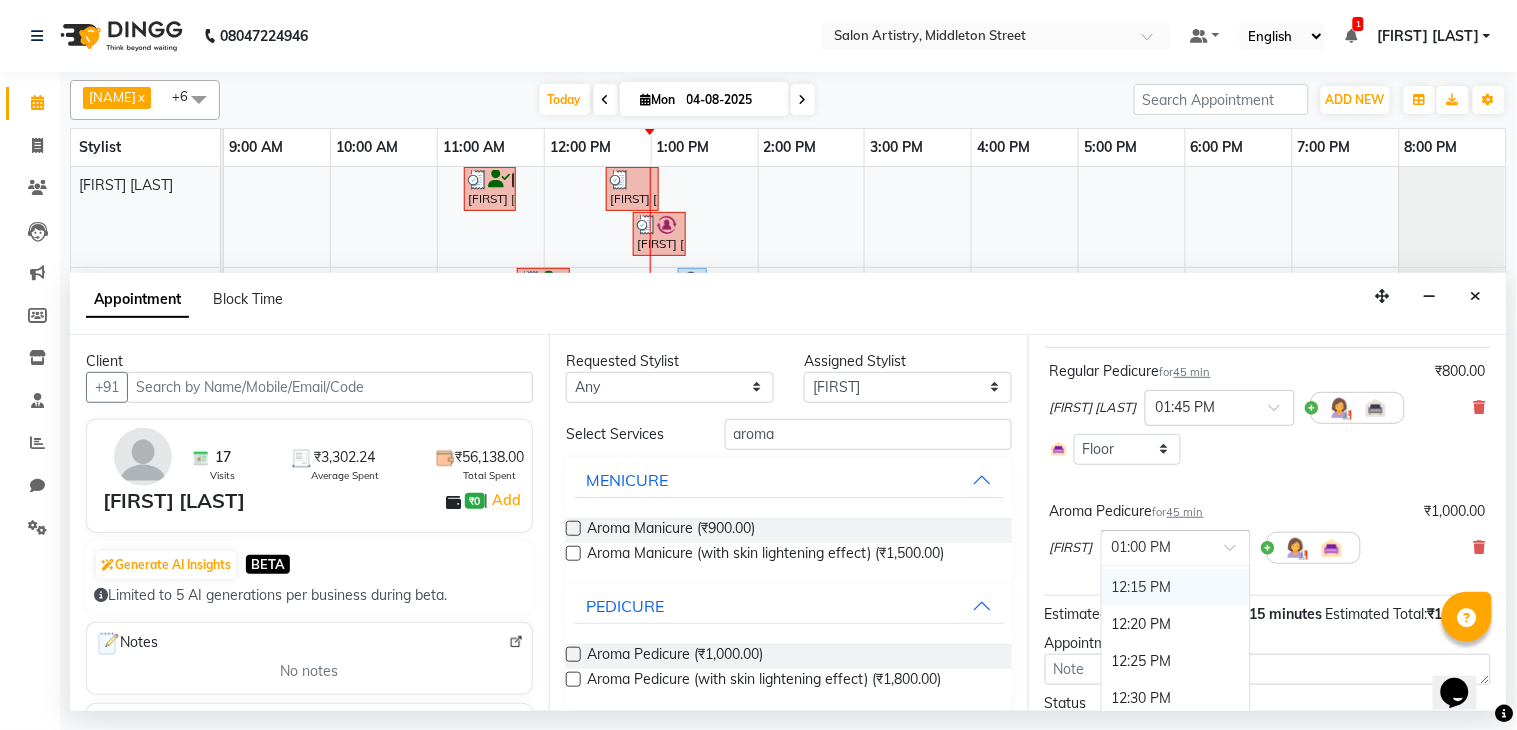 click on "12:15 PM" at bounding box center (1176, 587) 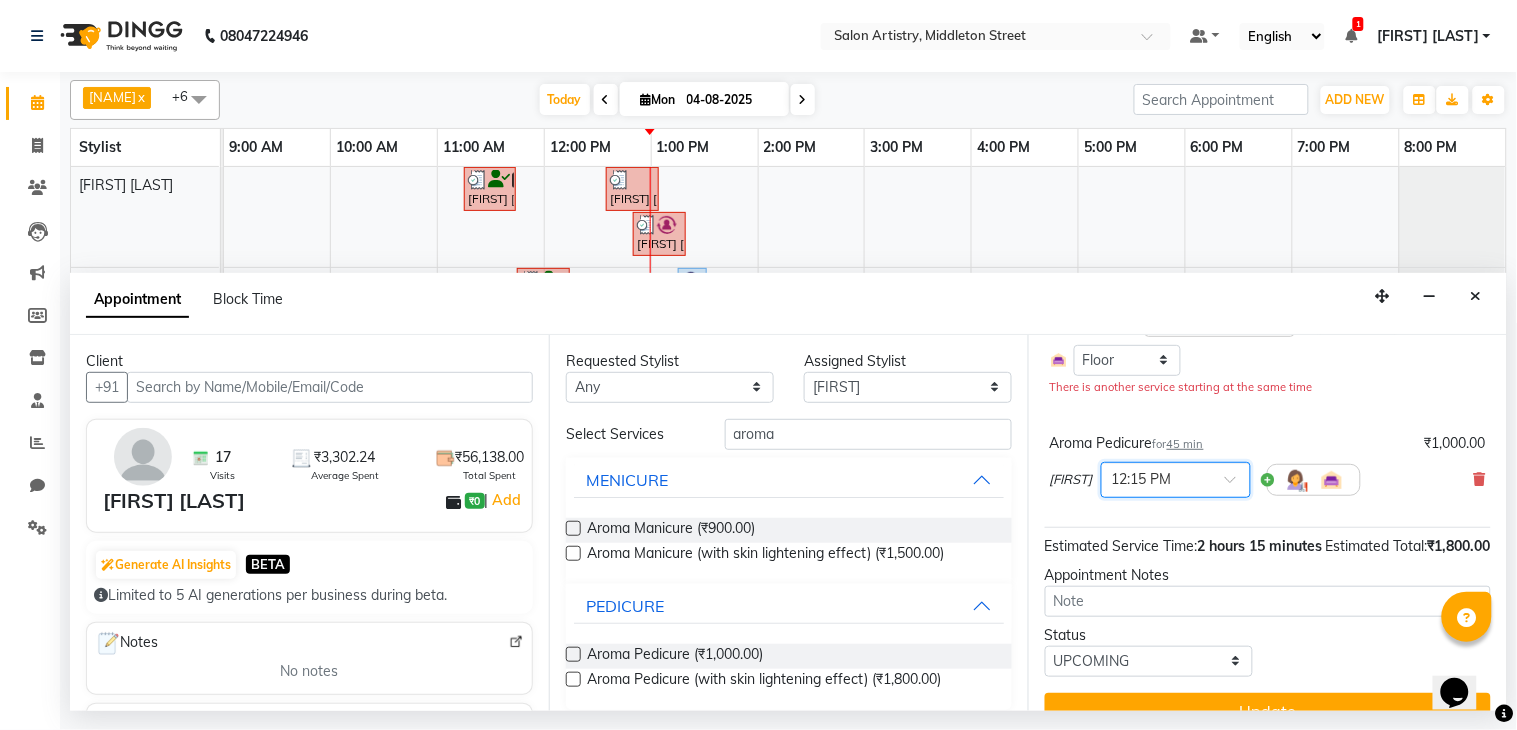 scroll, scrollTop: 274, scrollLeft: 0, axis: vertical 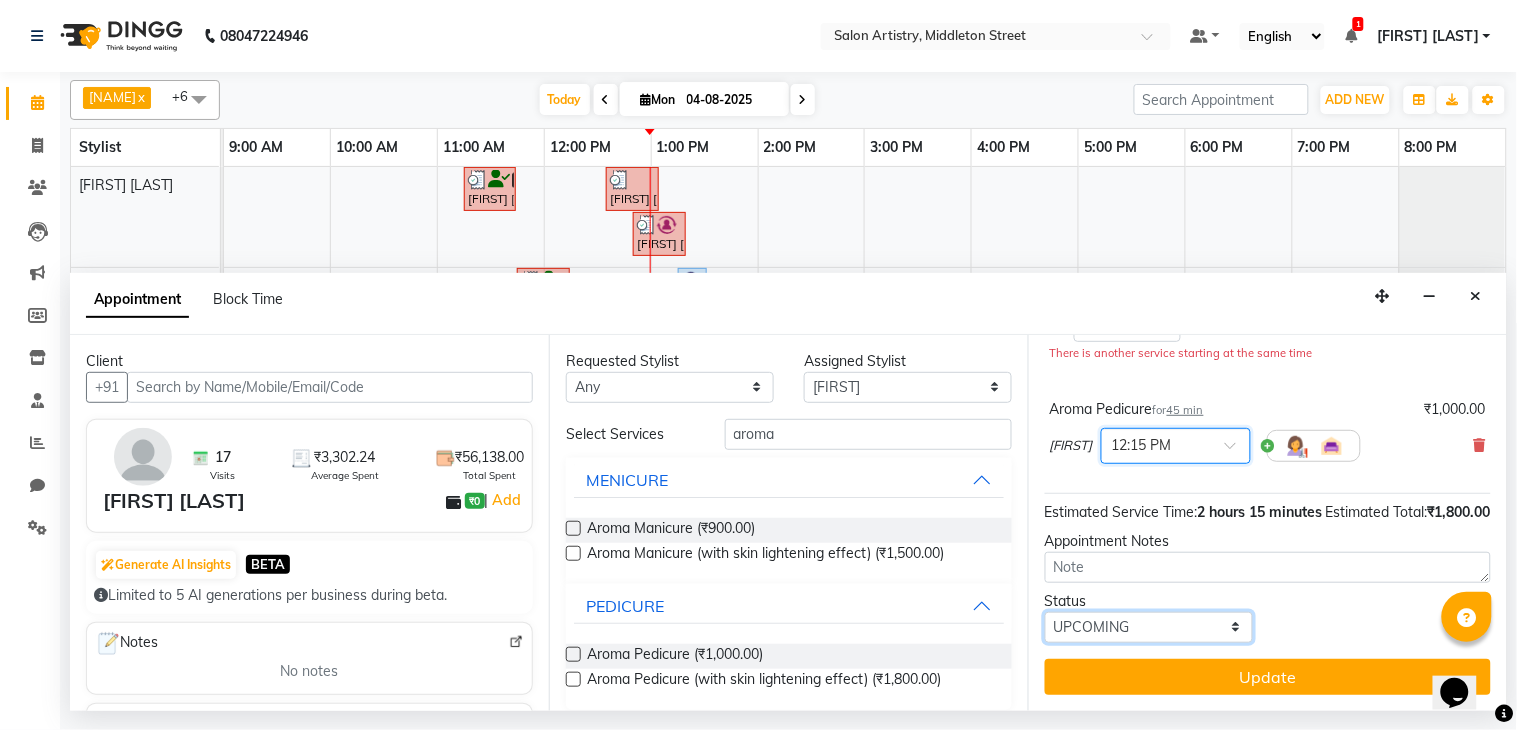 click on "Select TENTATIVE CONFIRM CHECK-IN UPCOMING" at bounding box center [1149, 627] 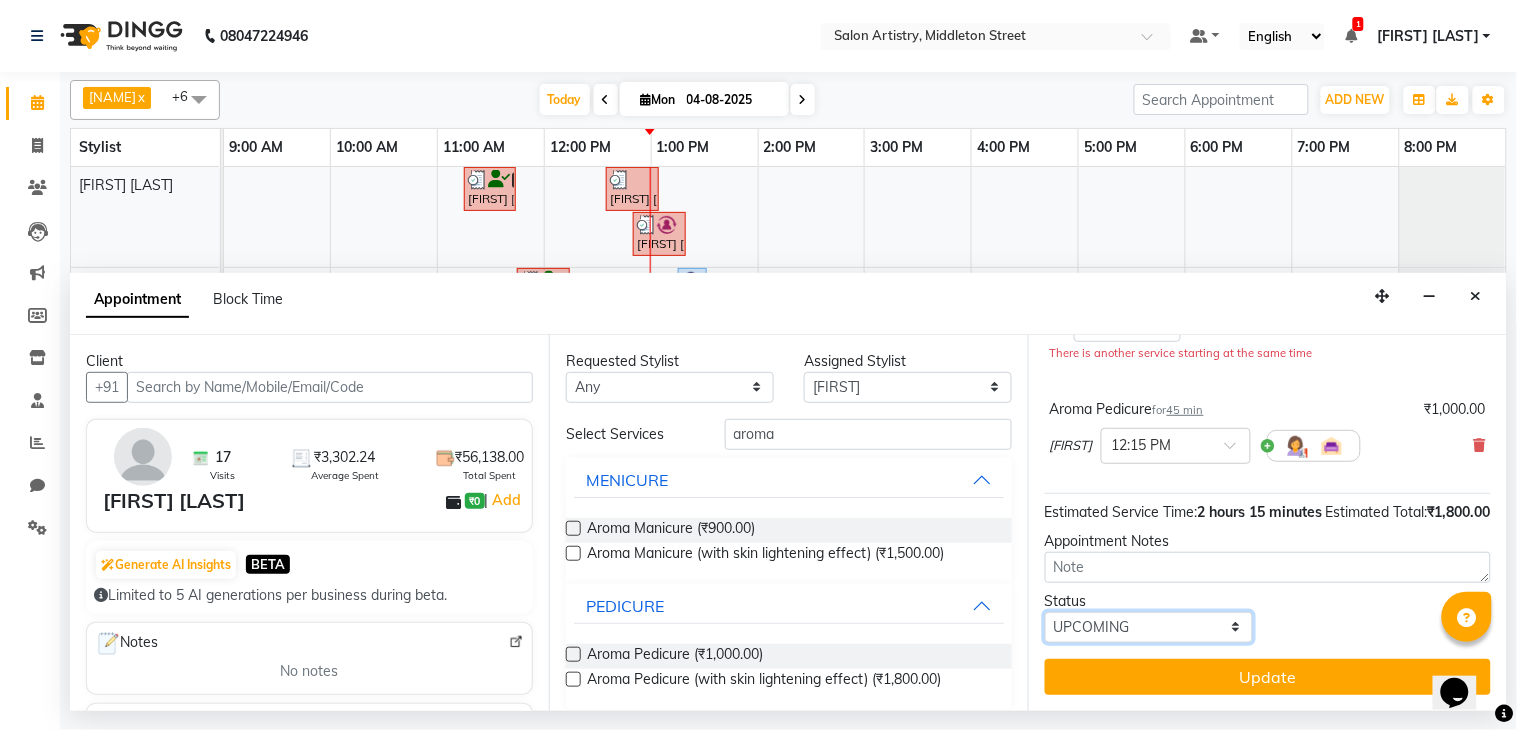 select on "check-in" 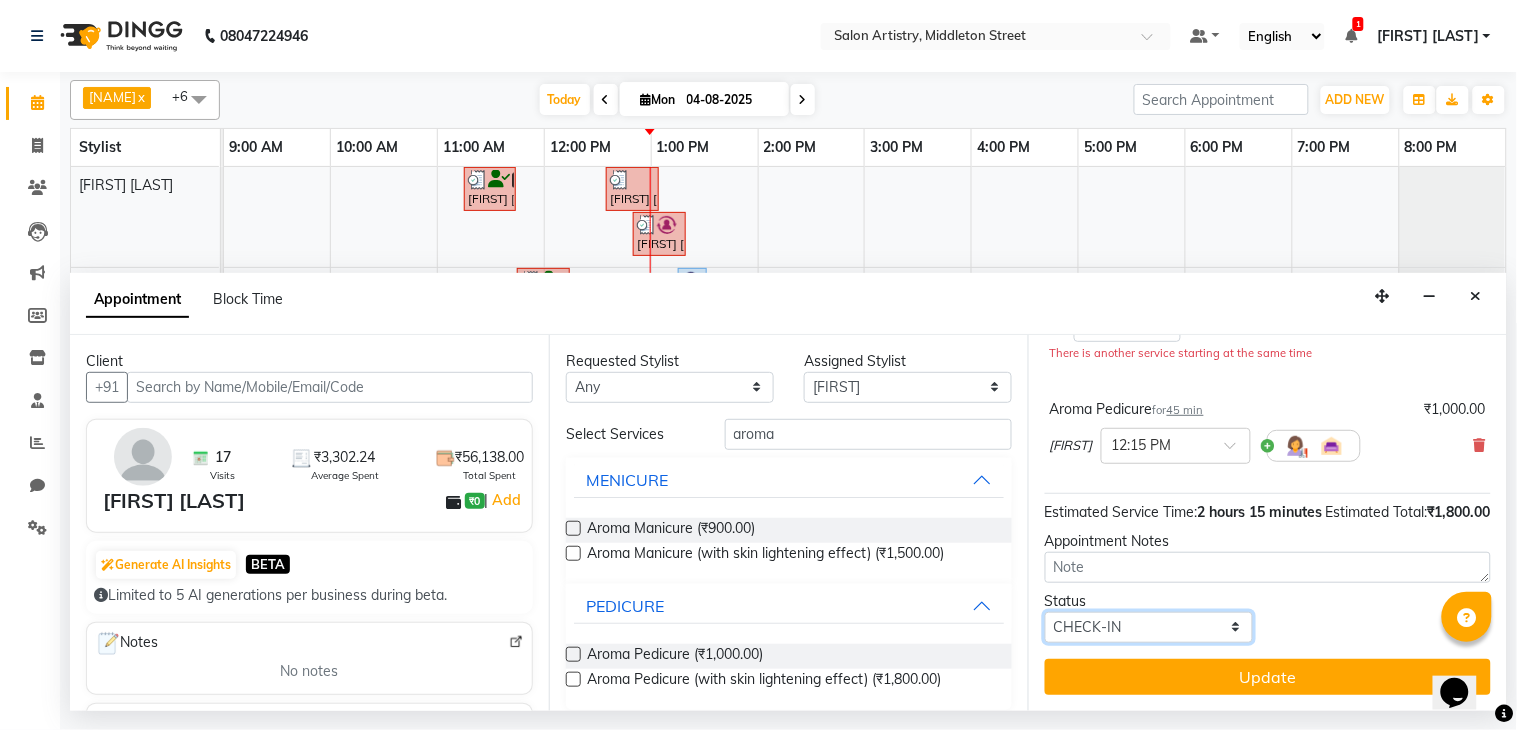 click on "Select TENTATIVE CONFIRM CHECK-IN UPCOMING" at bounding box center (1149, 627) 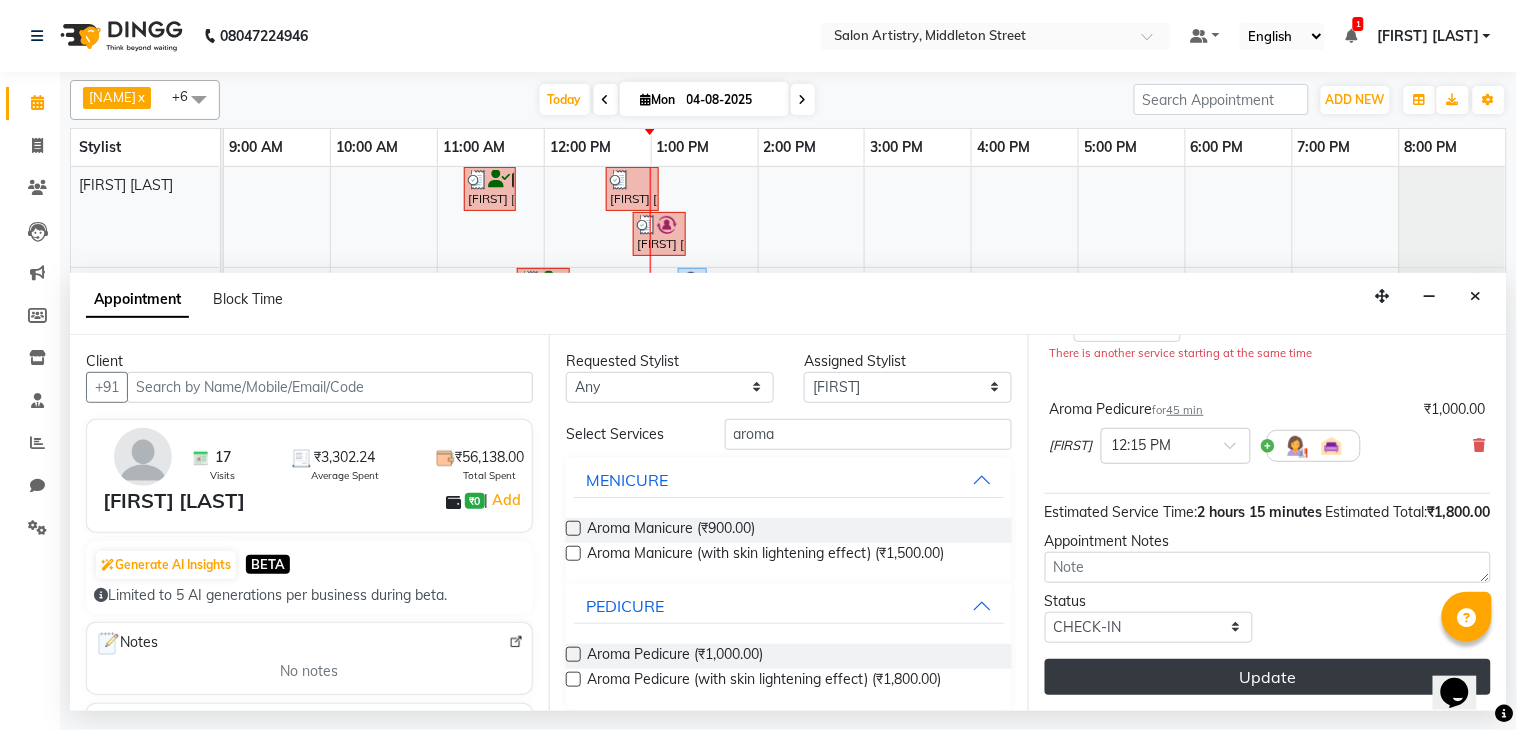 click on "Update" at bounding box center (1268, 677) 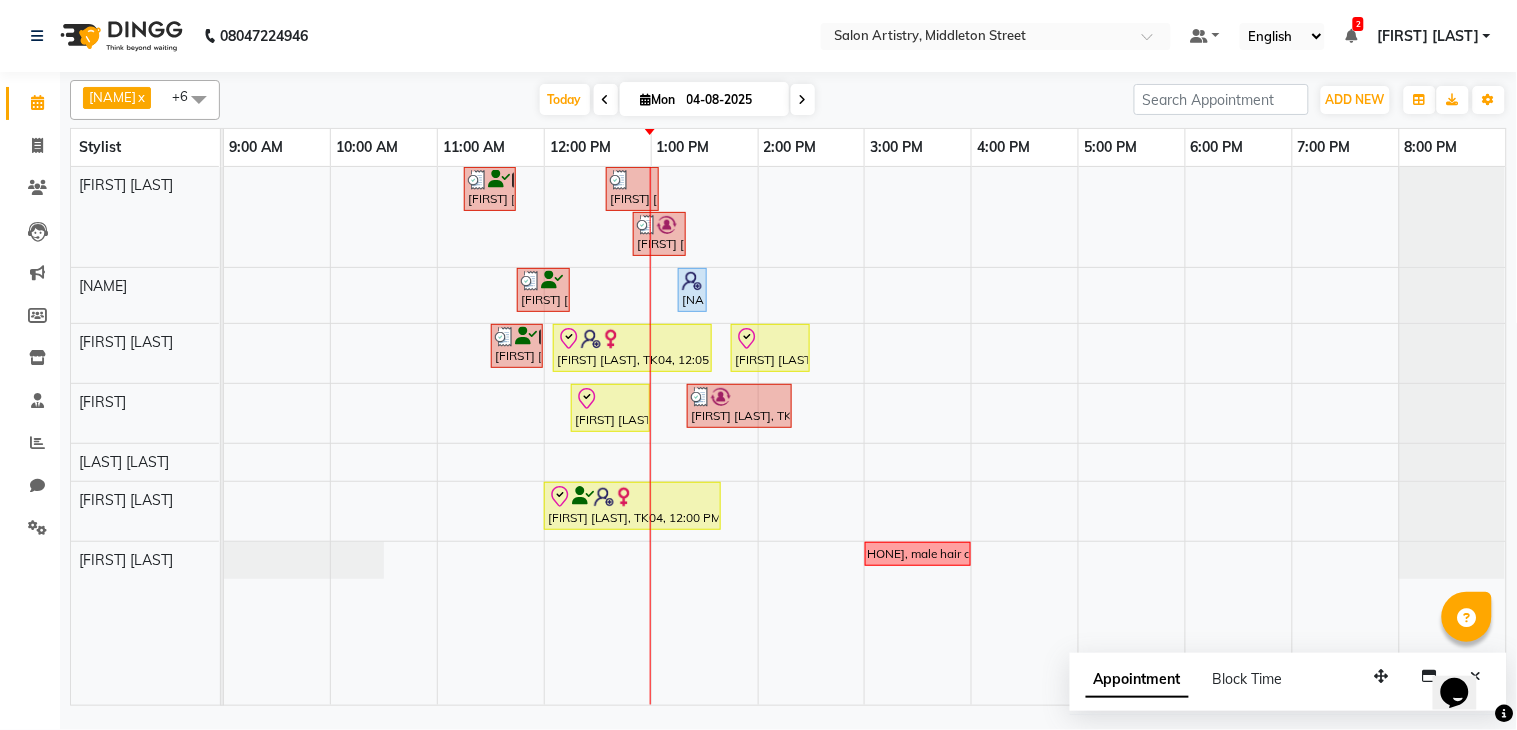 click on "Shikha Nahata, TK02, 11:15 AM-11:45 AM, Wash & Plain Dry (With Conditioning)-Upto Mid Back     Sangeeta Kothari, TK07, 12:35 PM-01:05 PM, Wash & Plain Dry (With Conditioning)-Upto Mid Back     Seama Tantia, TK09, 12:50 PM-01:20 PM, Hair Colour - Root Touch Up (Without Ammonia)     Neena Mukharjee, TK05, 11:45 AM-12:15 PM, Waxing - Argan Oil Wax - Full Legs     Sharanya Ghorai, TK04, 01:15 PM-01:25 PM, Threading - Eyebrows (₹70)     Shikha Nahata, TK02, 11:30 AM-12:00 PM, CHANGE OF POLISH
Sharanya Ghorai, TK04, 12:05 PM-01:35 PM, Aroma Pedicure  (with skin lightening effect)
Ariza Fatma, TK08, 01:45 PM-02:30 PM, Regular Pedicure
Ariza Fatma, TK08, 12:15 PM-01:00 PM, Aroma Pedicure     Seama Tantia, TK09, 01:20 PM-02:20 PM, Foot Relaxing Massage,CUT FILE AND POLISH
8296755333, male hair cut" at bounding box center [865, 436] 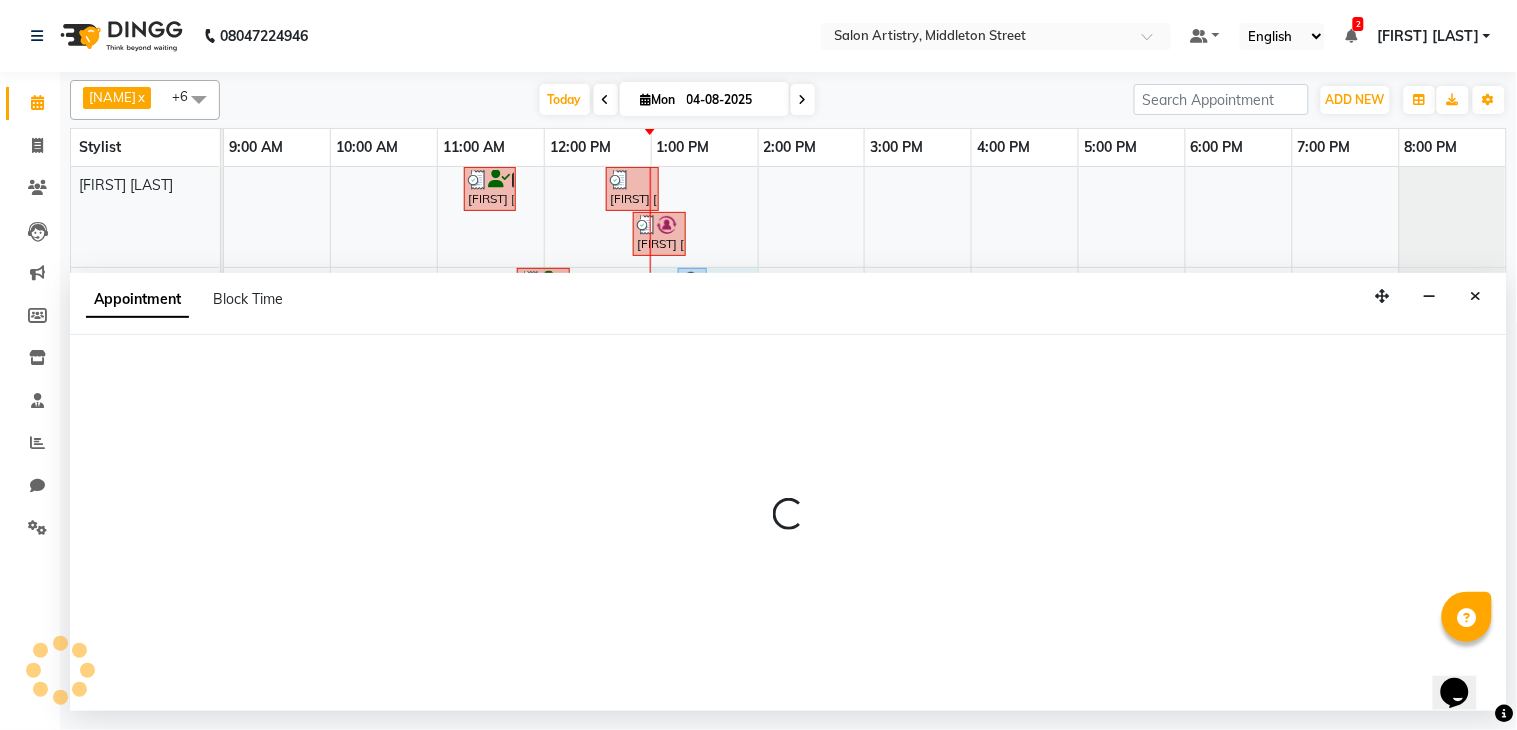 select on "79860" 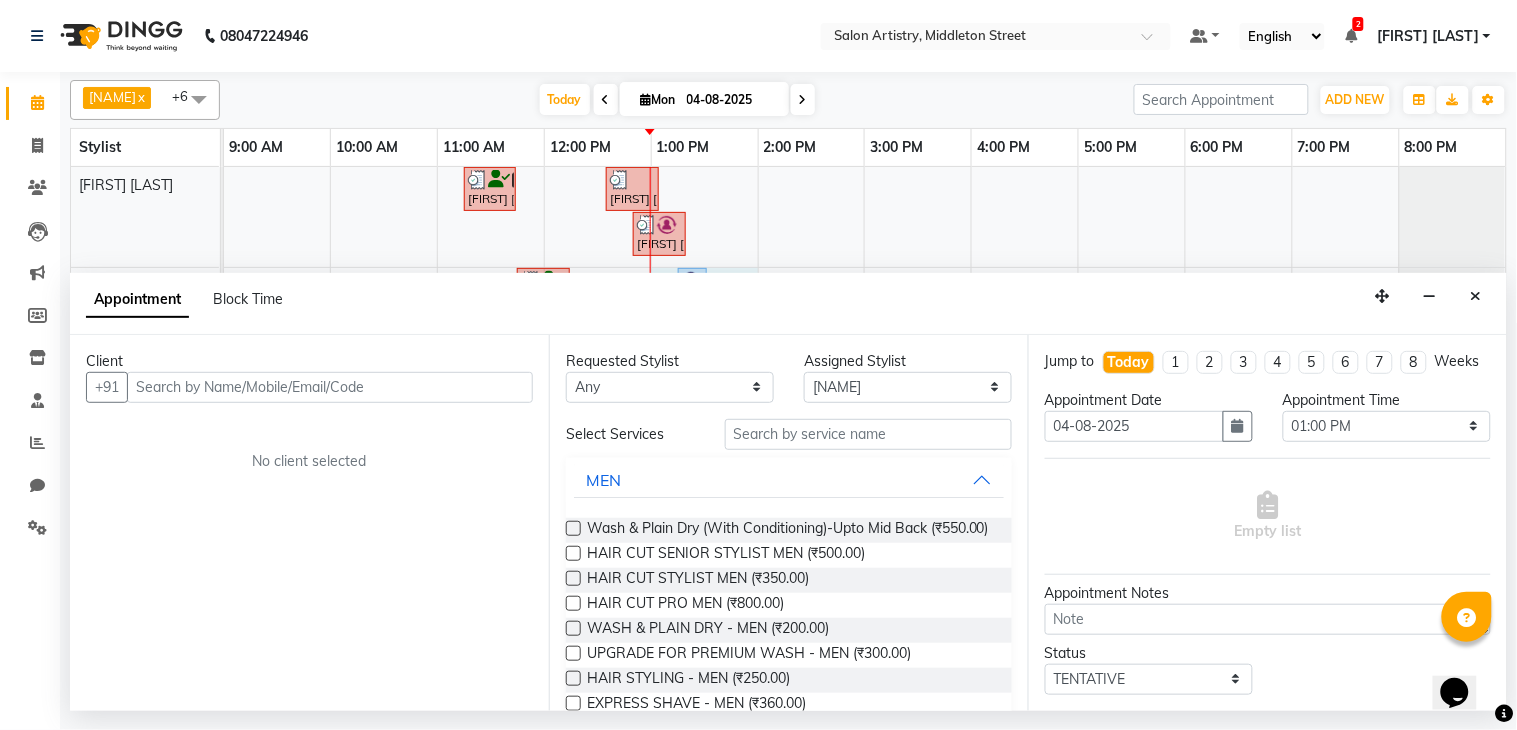 click at bounding box center [330, 387] 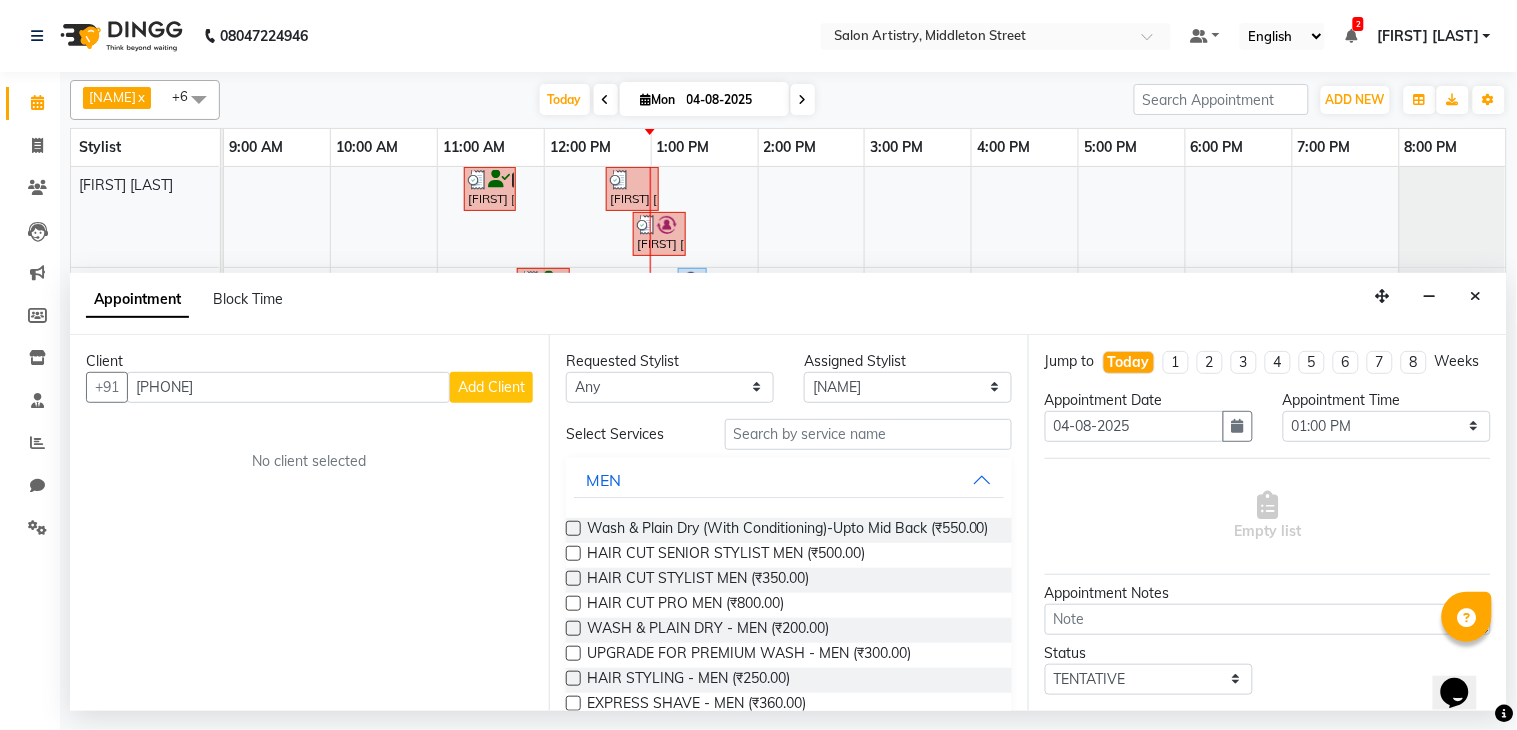 type on "[PHONE]" 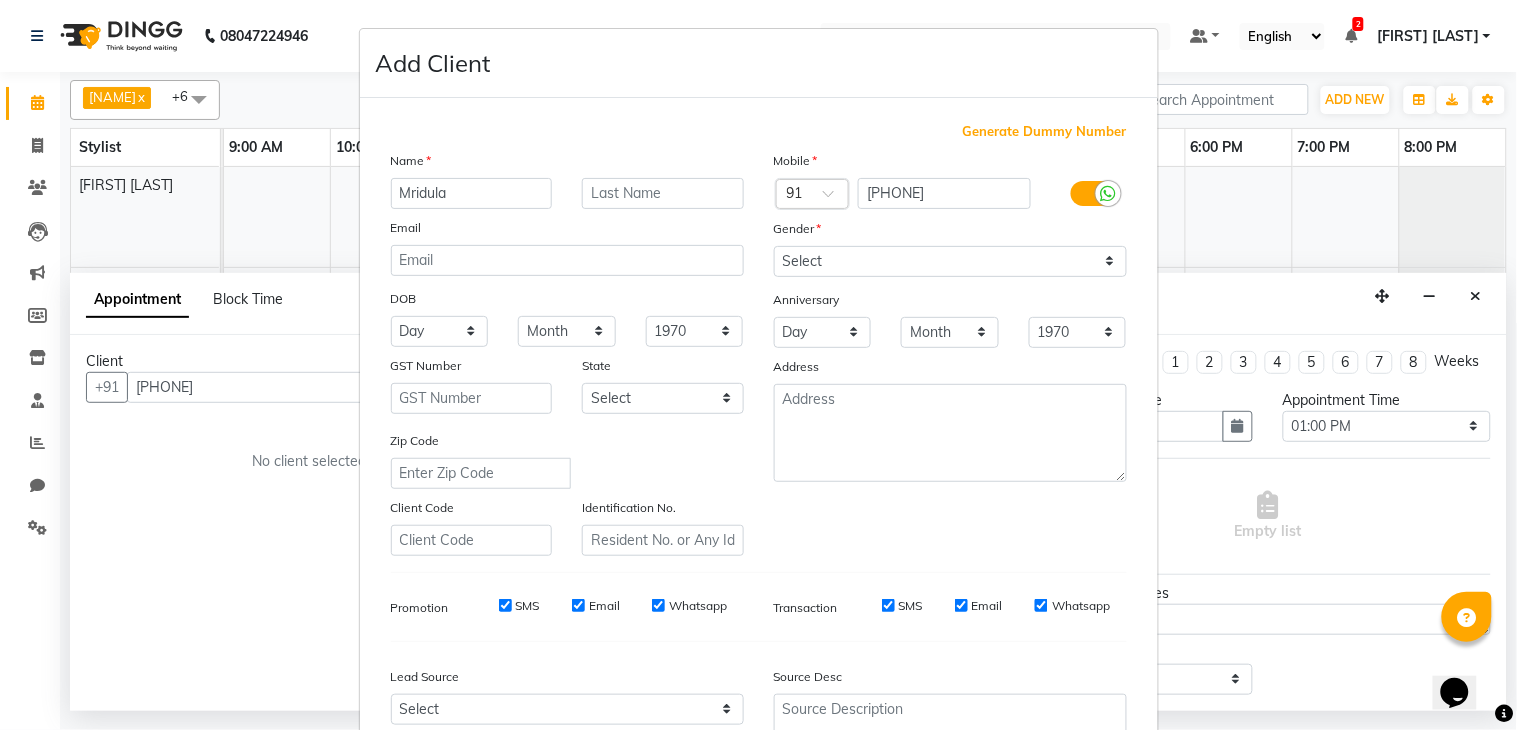 type on "Mridula" 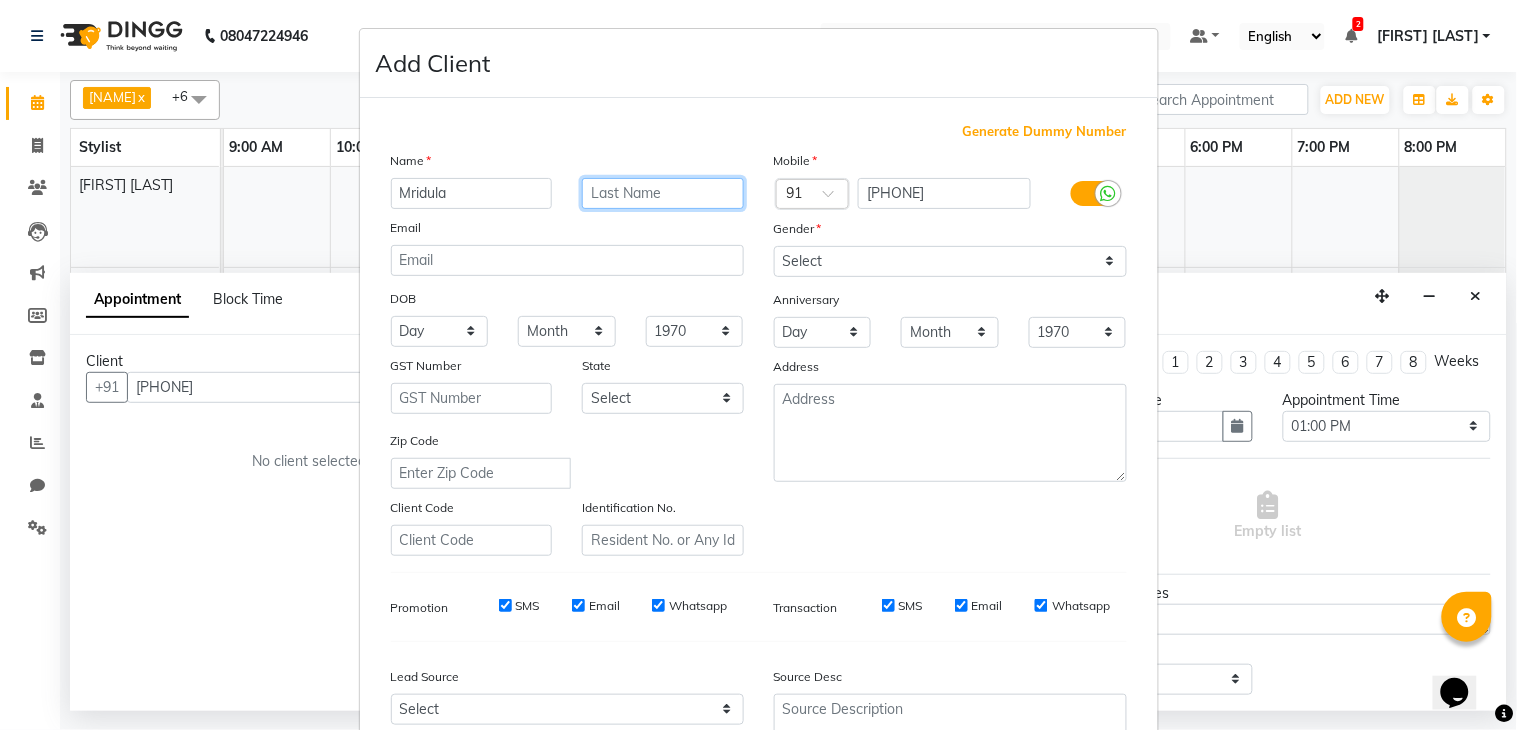 click at bounding box center [663, 193] 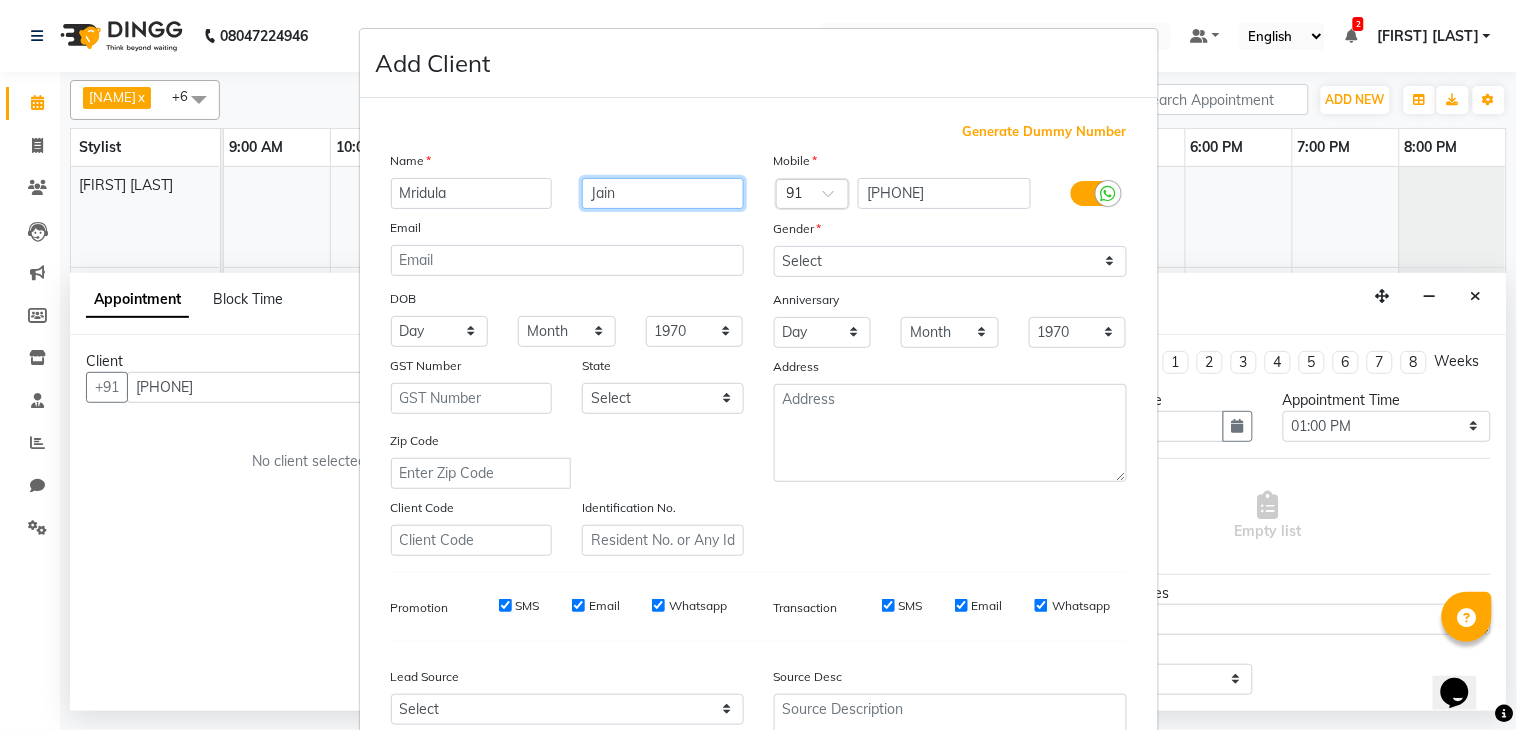 type on "Jain" 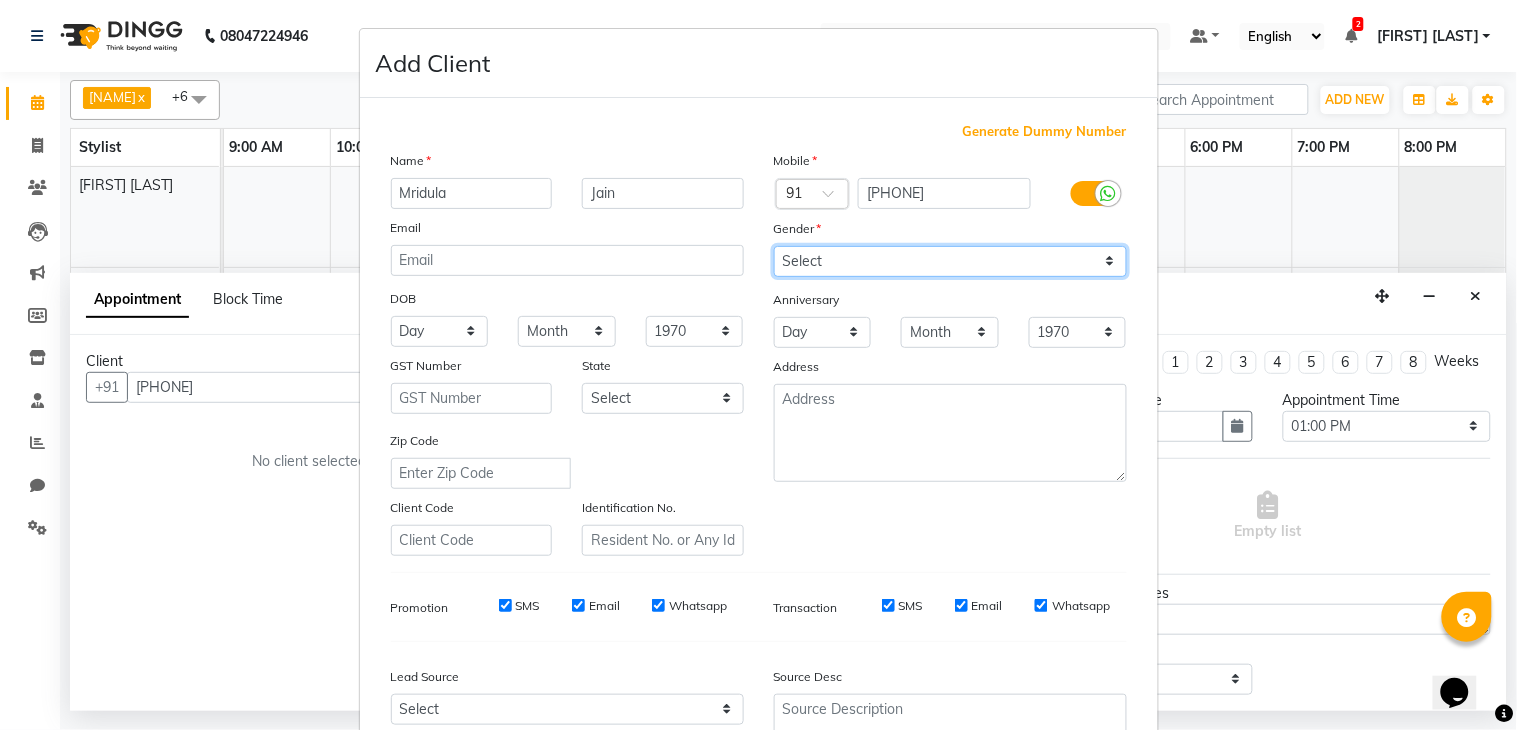 click on "Select Male Female Other Prefer Not To Say" at bounding box center [950, 261] 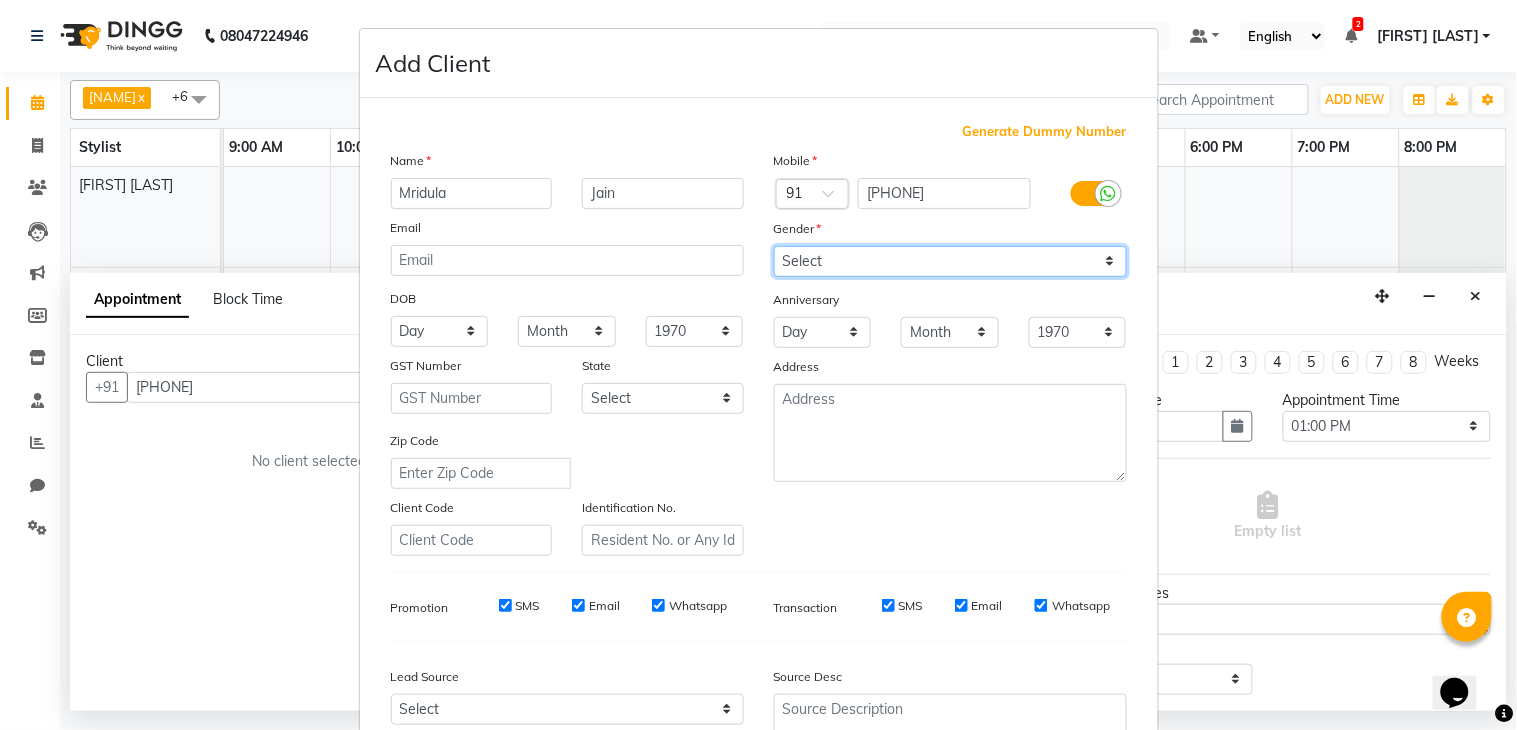 select on "female" 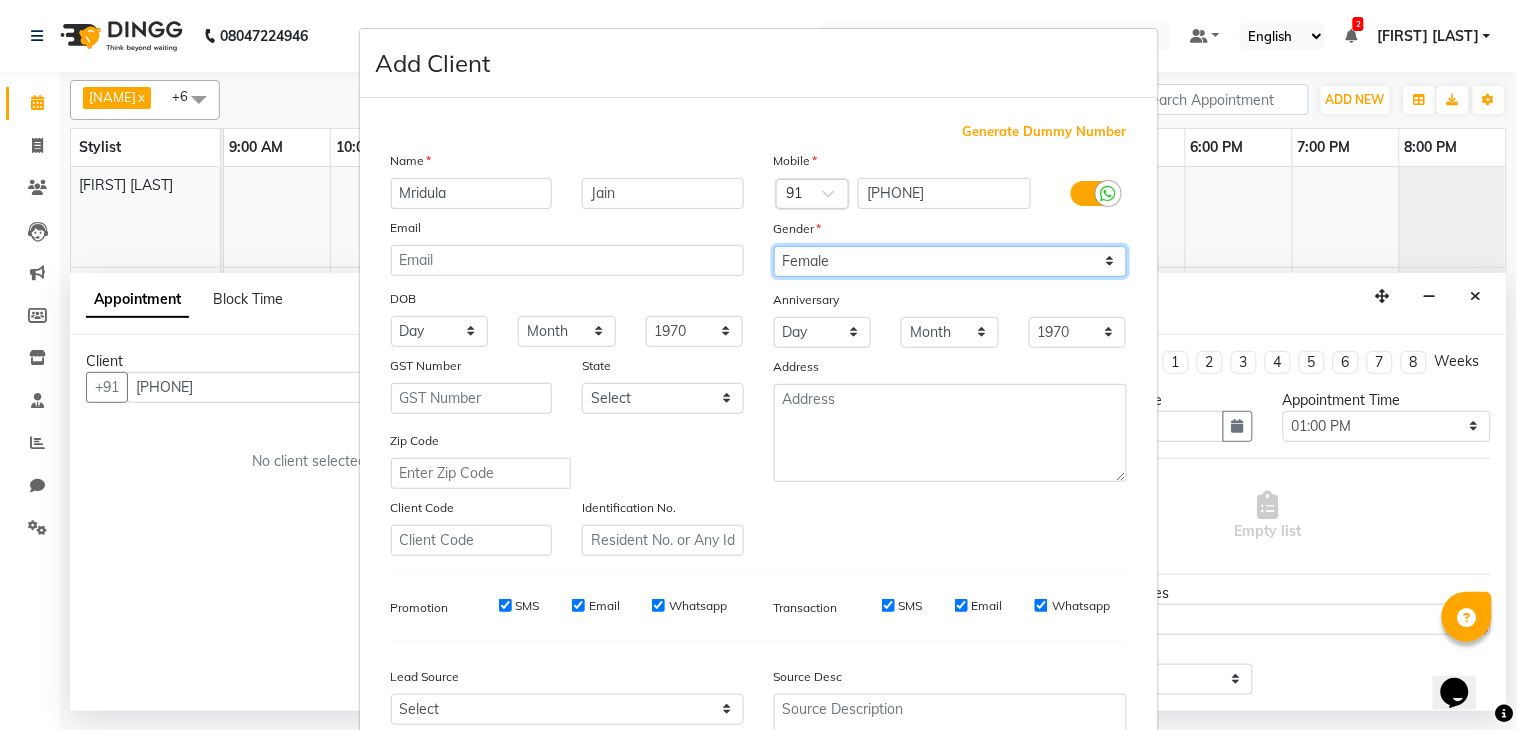 click on "Select Male Female Other Prefer Not To Say" at bounding box center (950, 261) 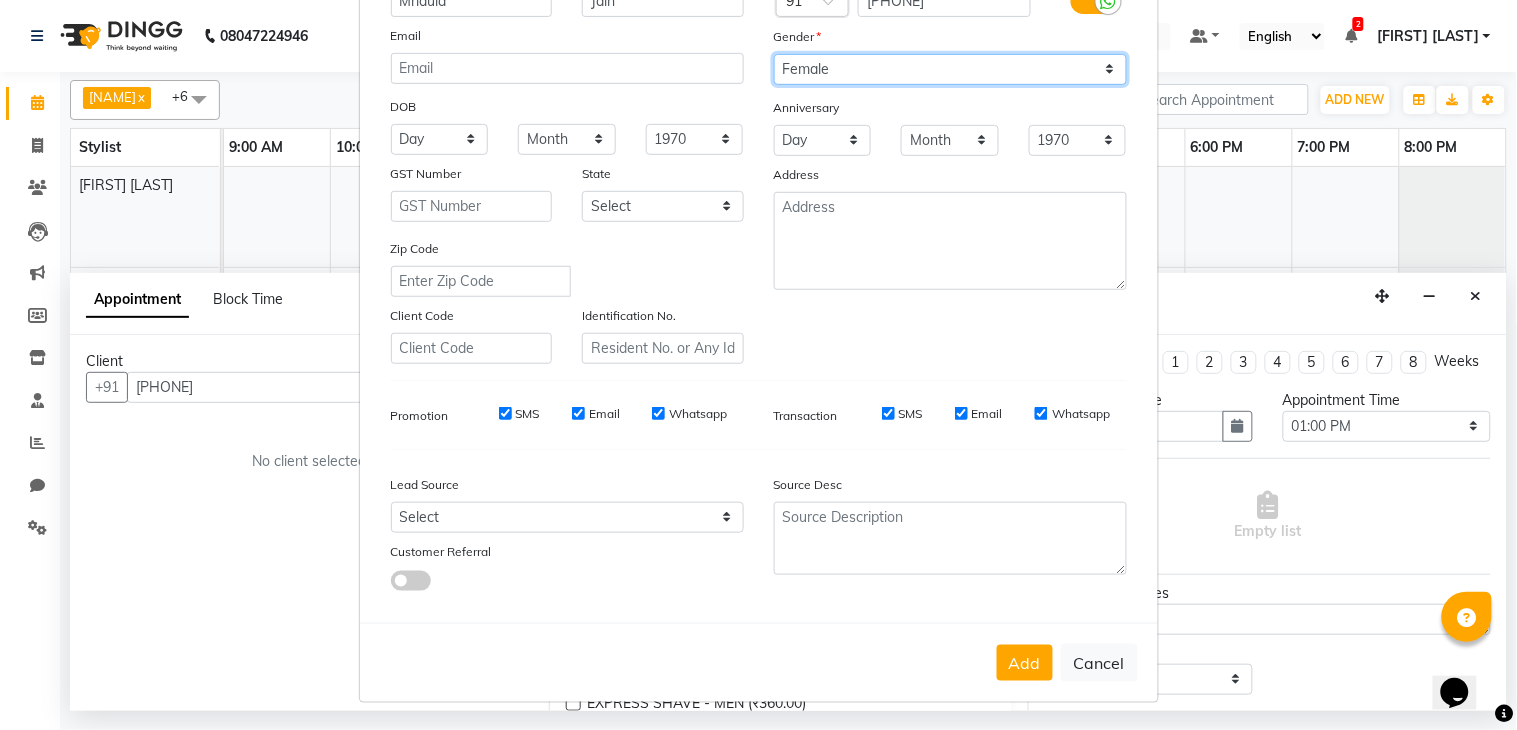 scroll, scrollTop: 194, scrollLeft: 0, axis: vertical 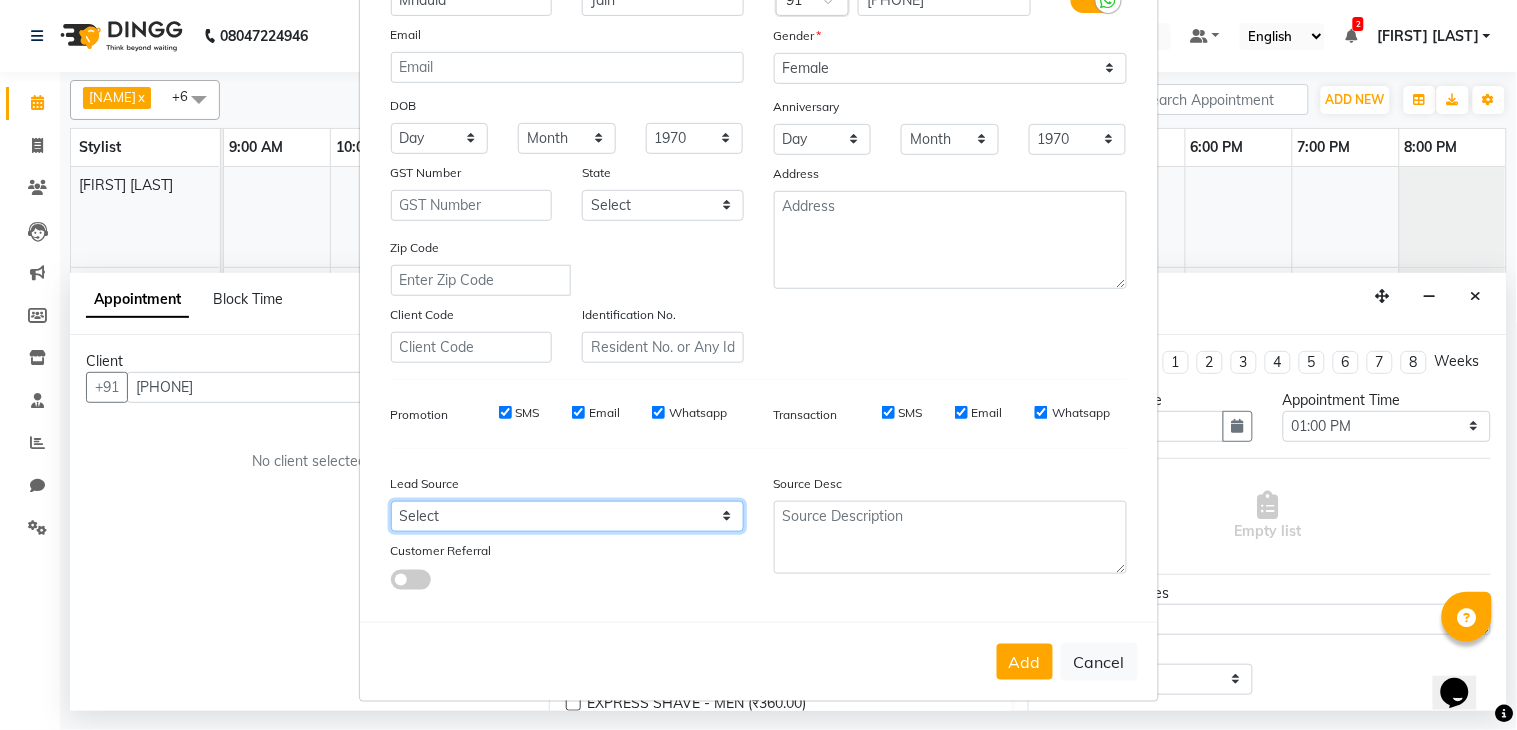 drag, startPoint x: 417, startPoint y: 517, endPoint x: 426, endPoint y: 534, distance: 19.235384 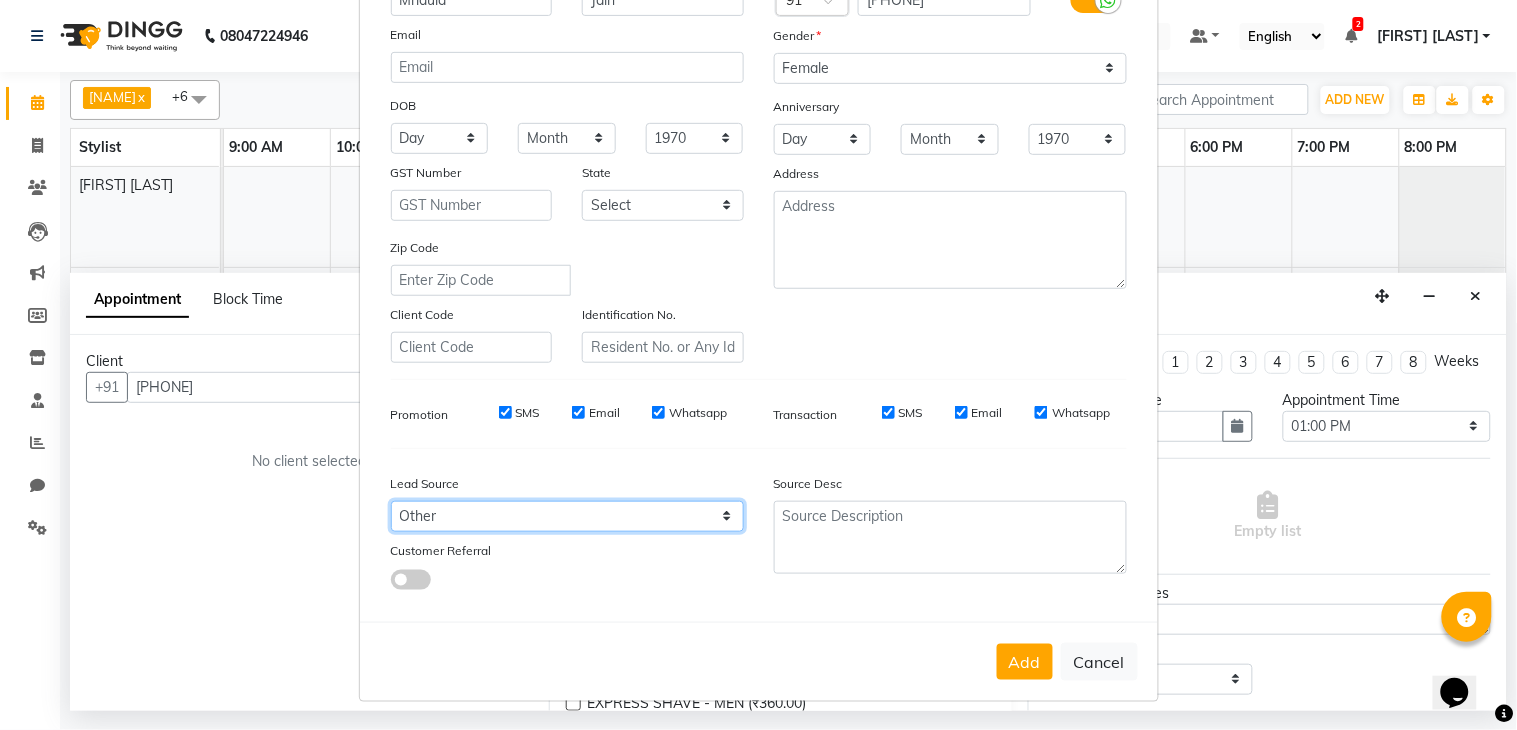 click on "Select Walk-in Referral Internet Friend Word of Mouth Advertisement Facebook JustDial Google Other" at bounding box center [567, 516] 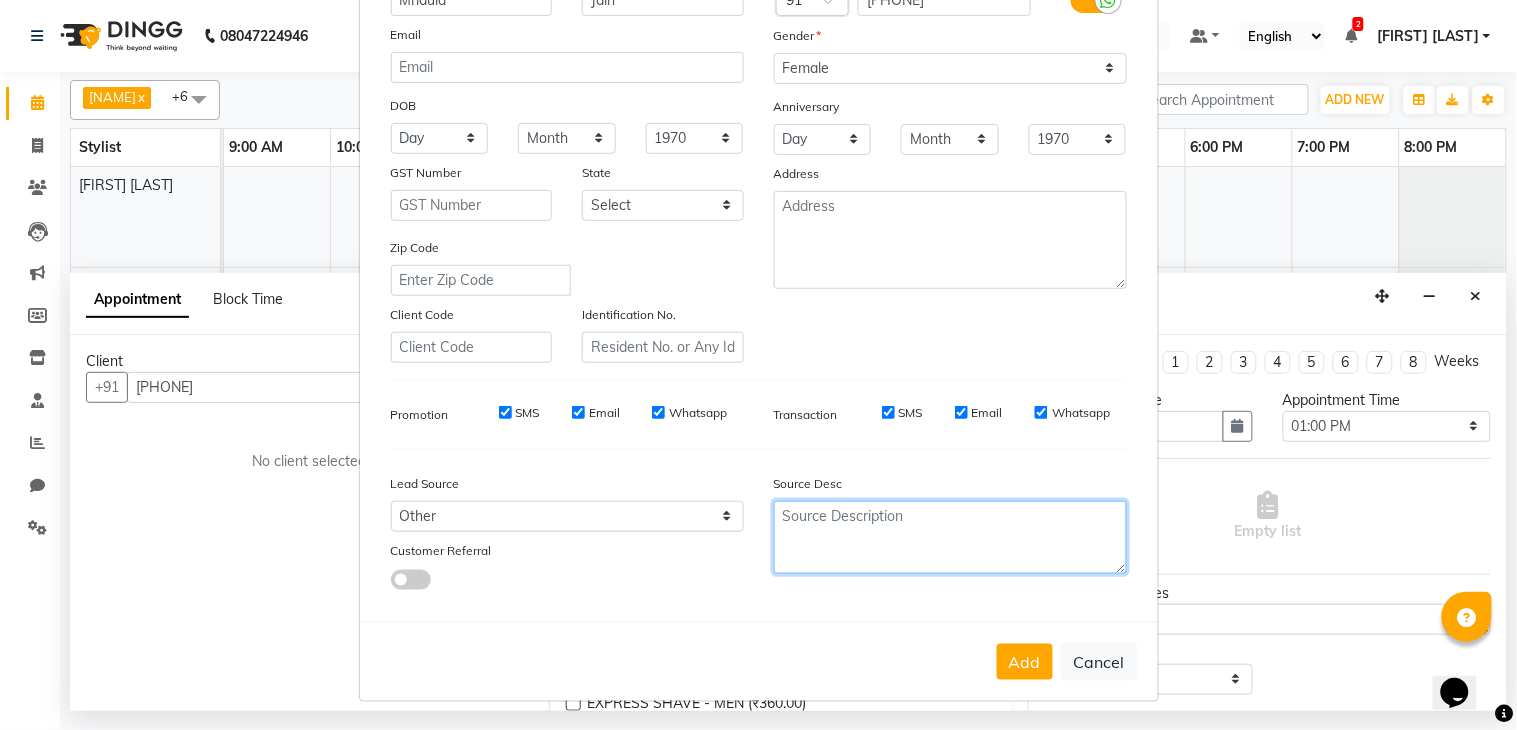 click at bounding box center [950, 537] 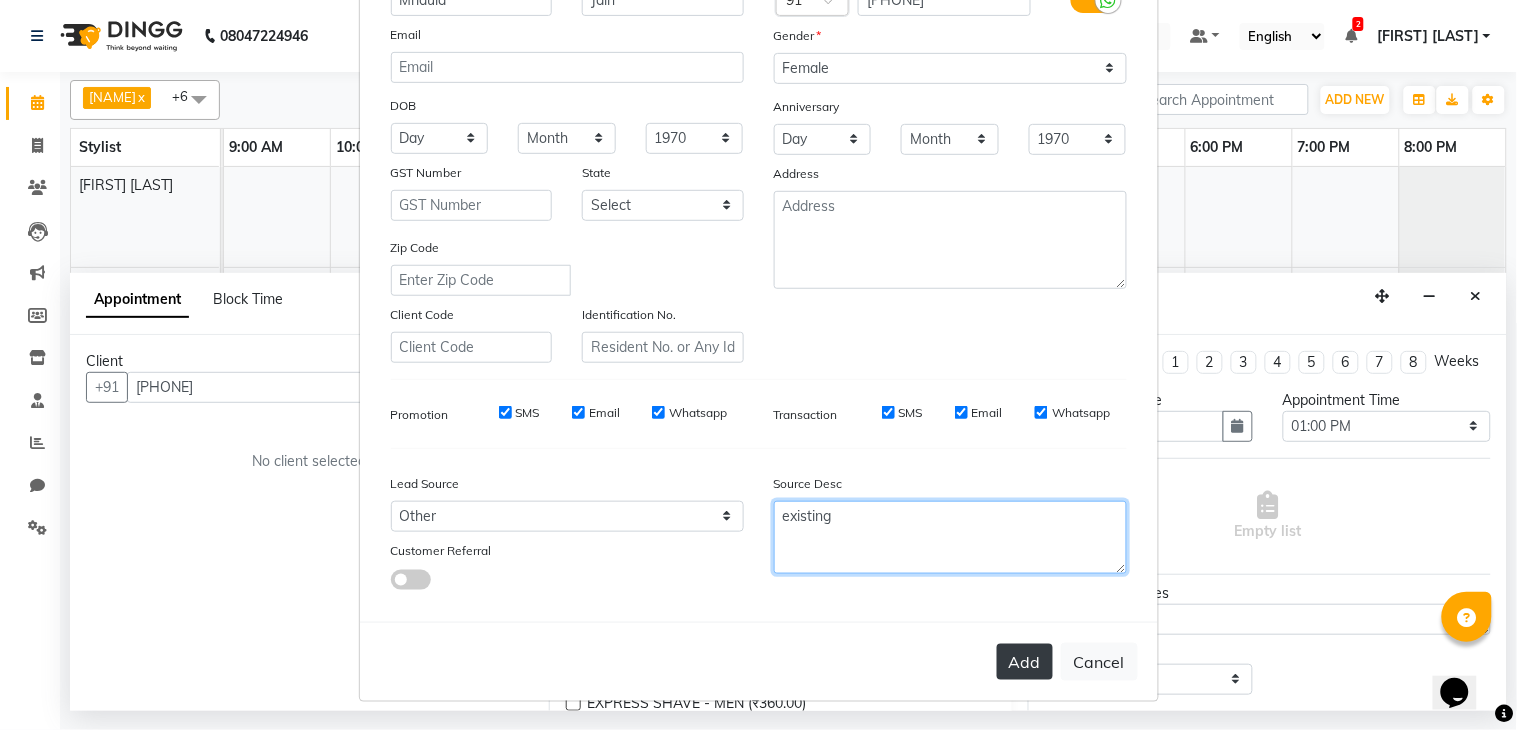 type on "existing" 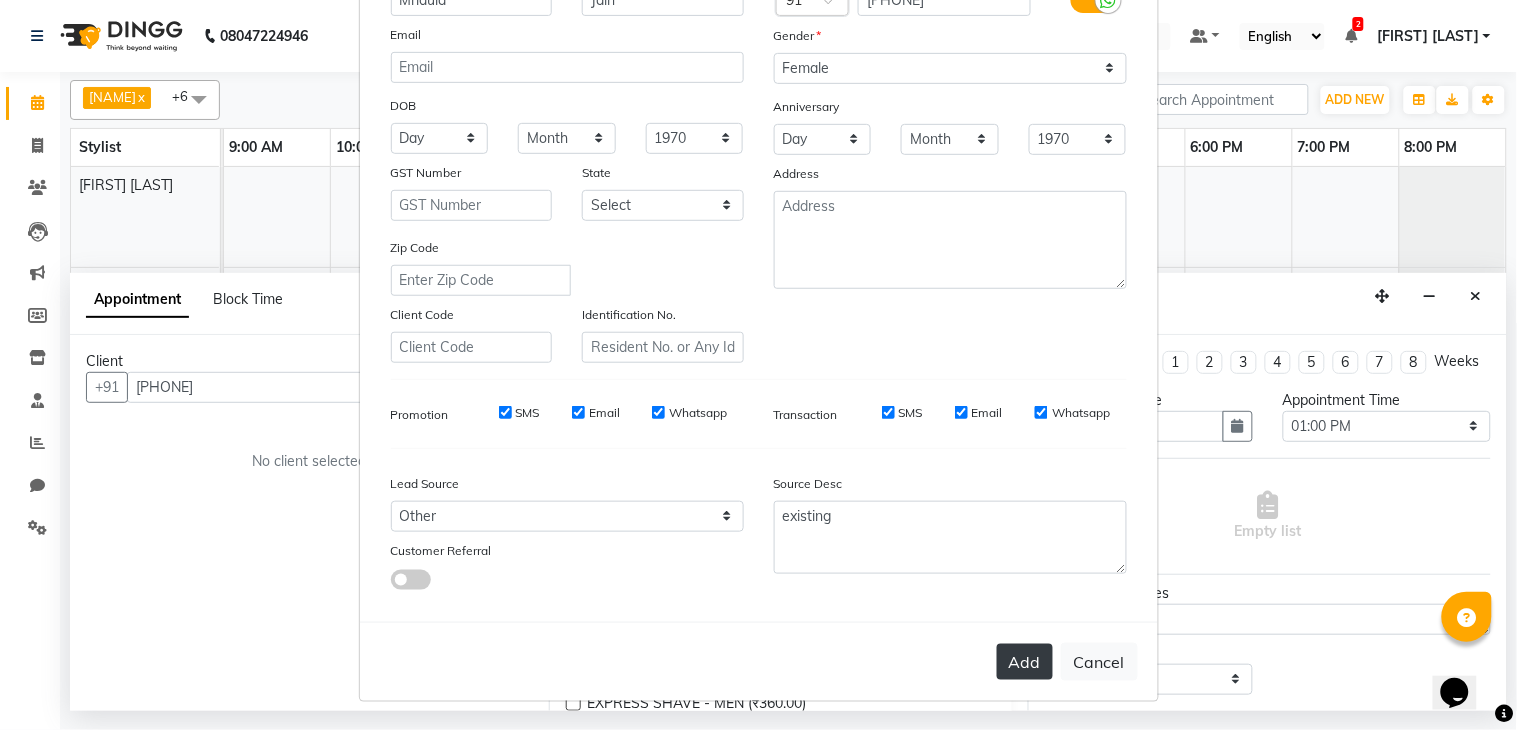click on "Add" at bounding box center (1025, 662) 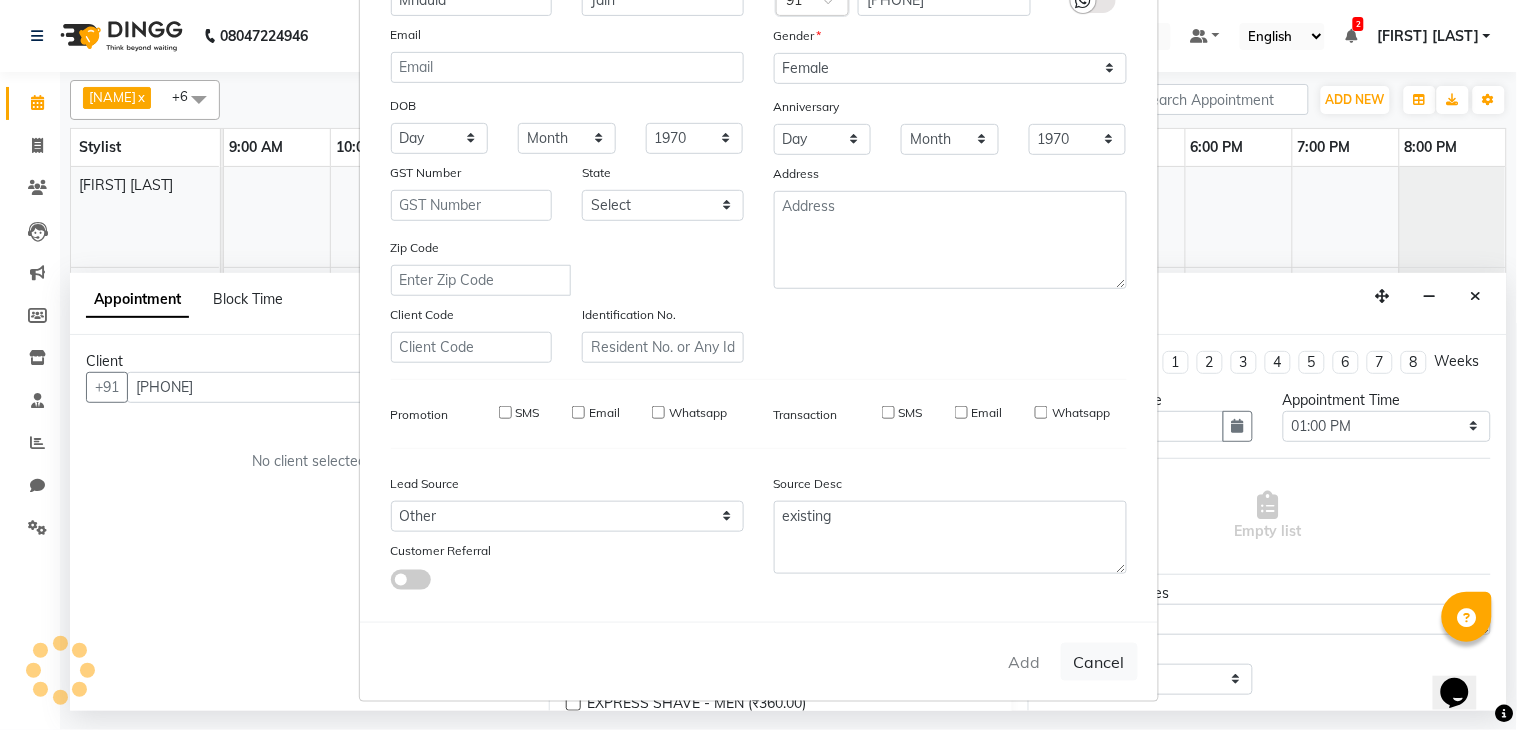 type 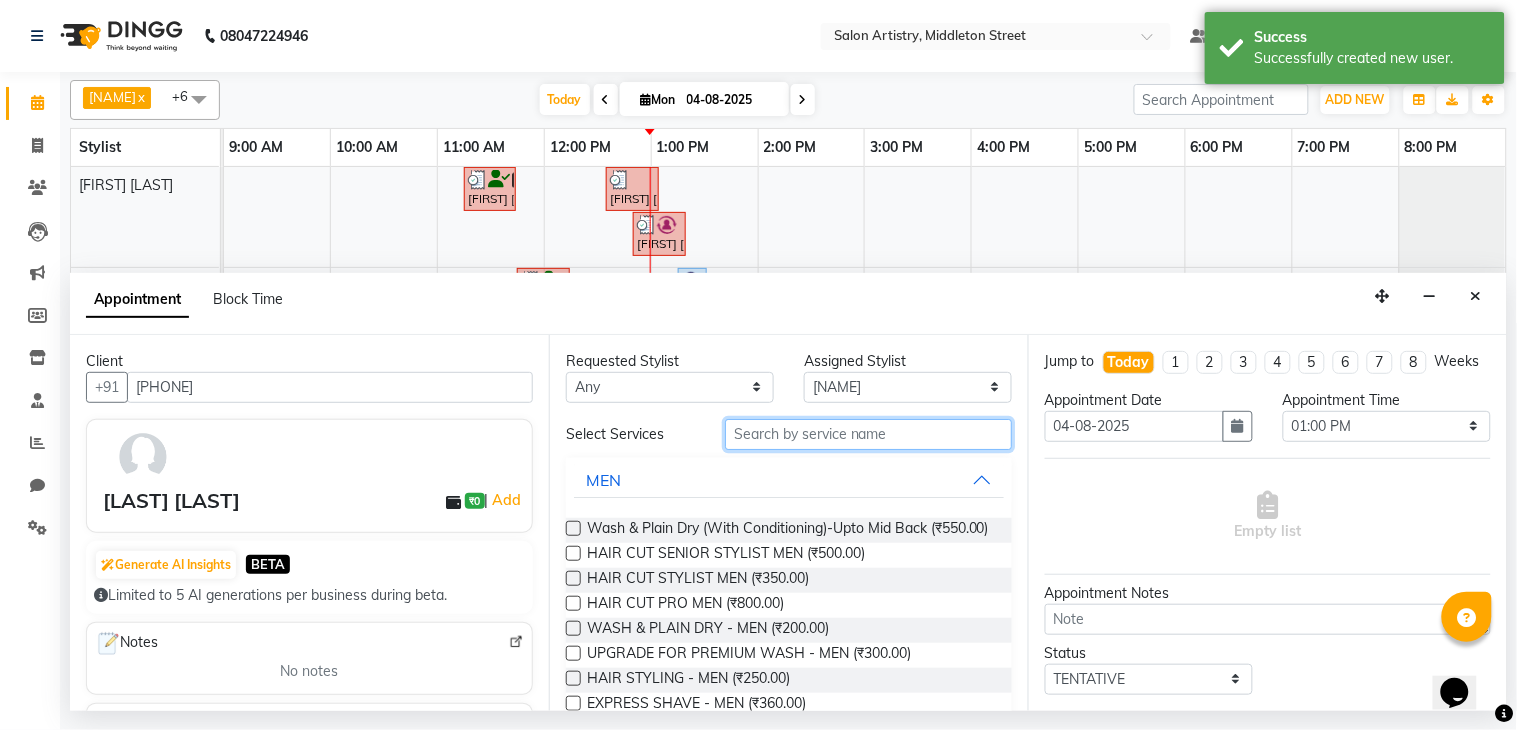 click at bounding box center (868, 434) 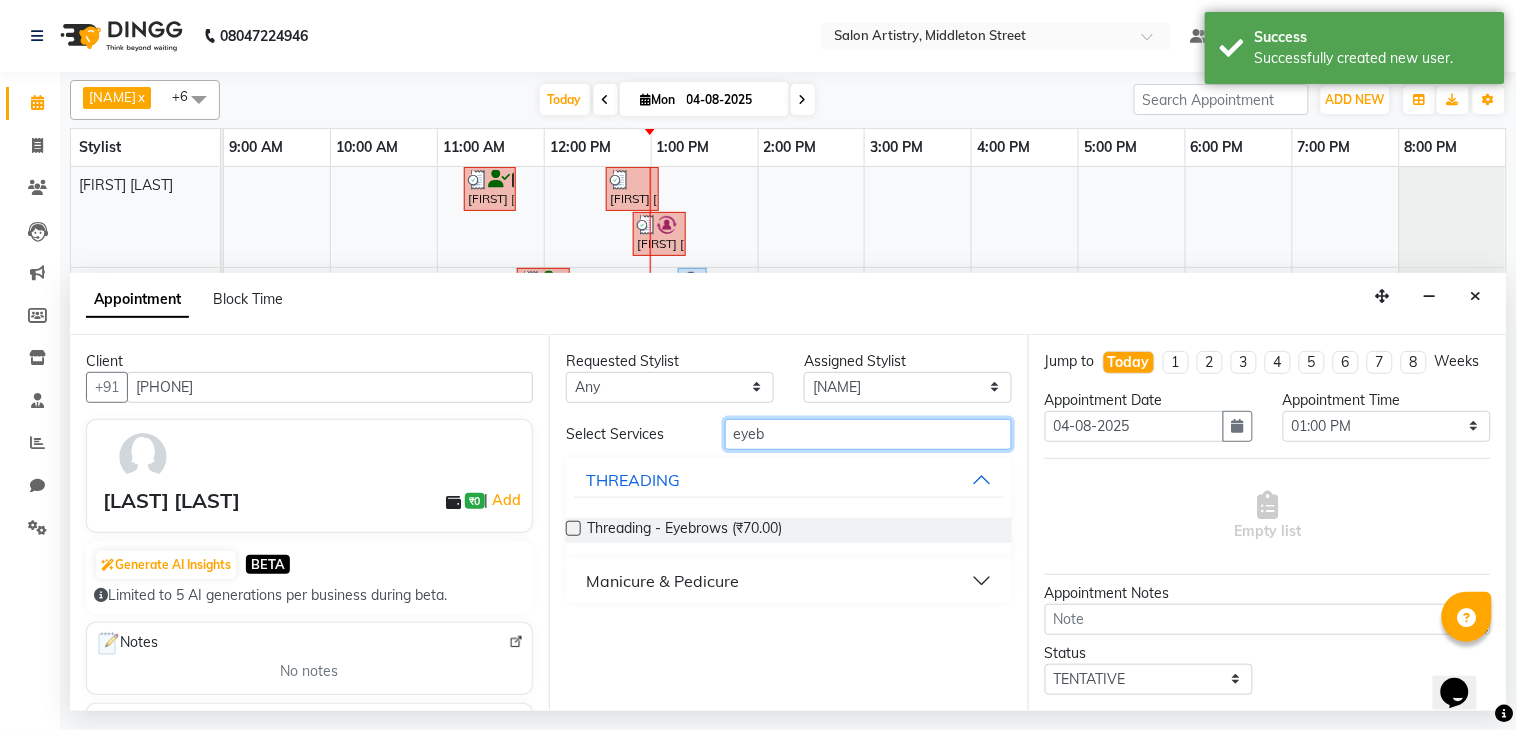 type on "eyeb" 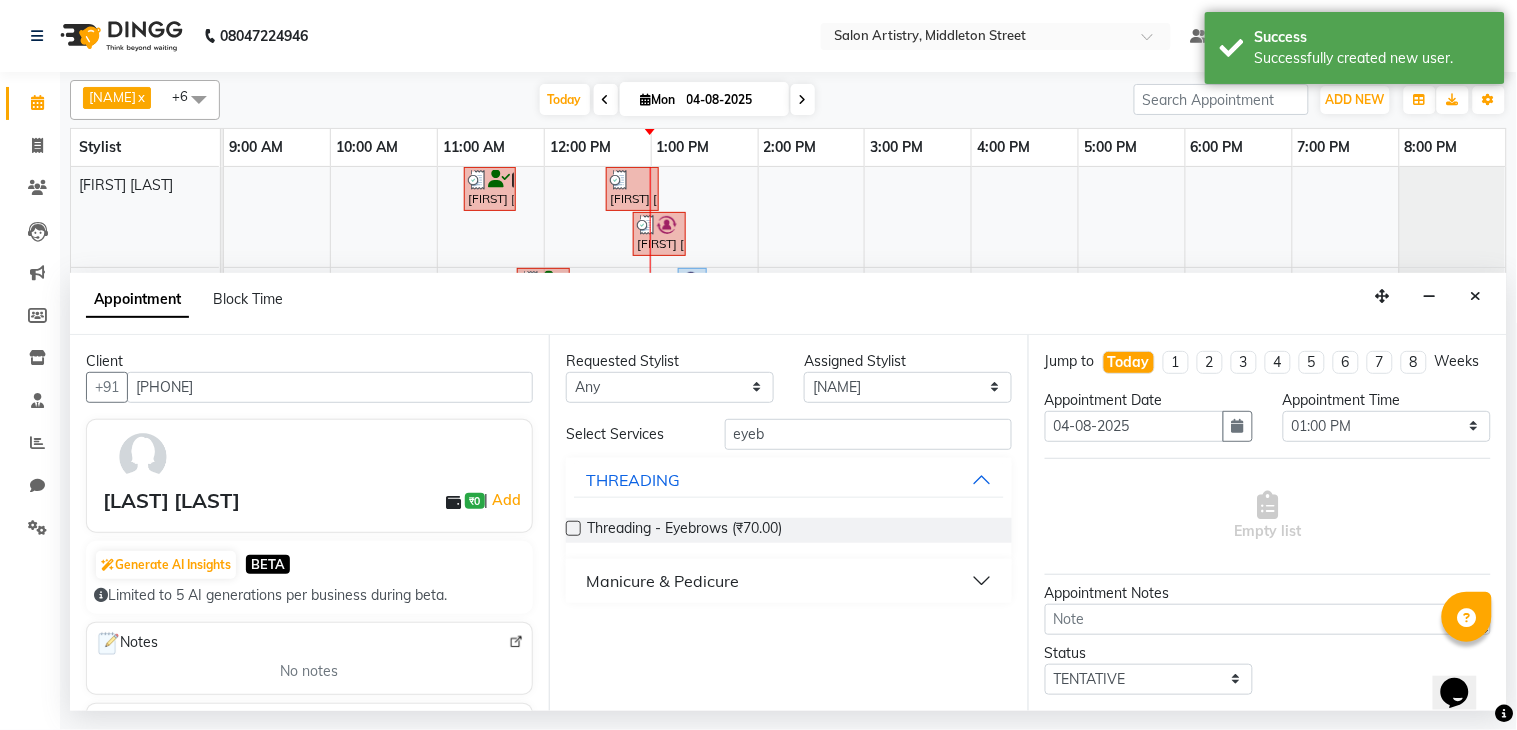 click at bounding box center (573, 528) 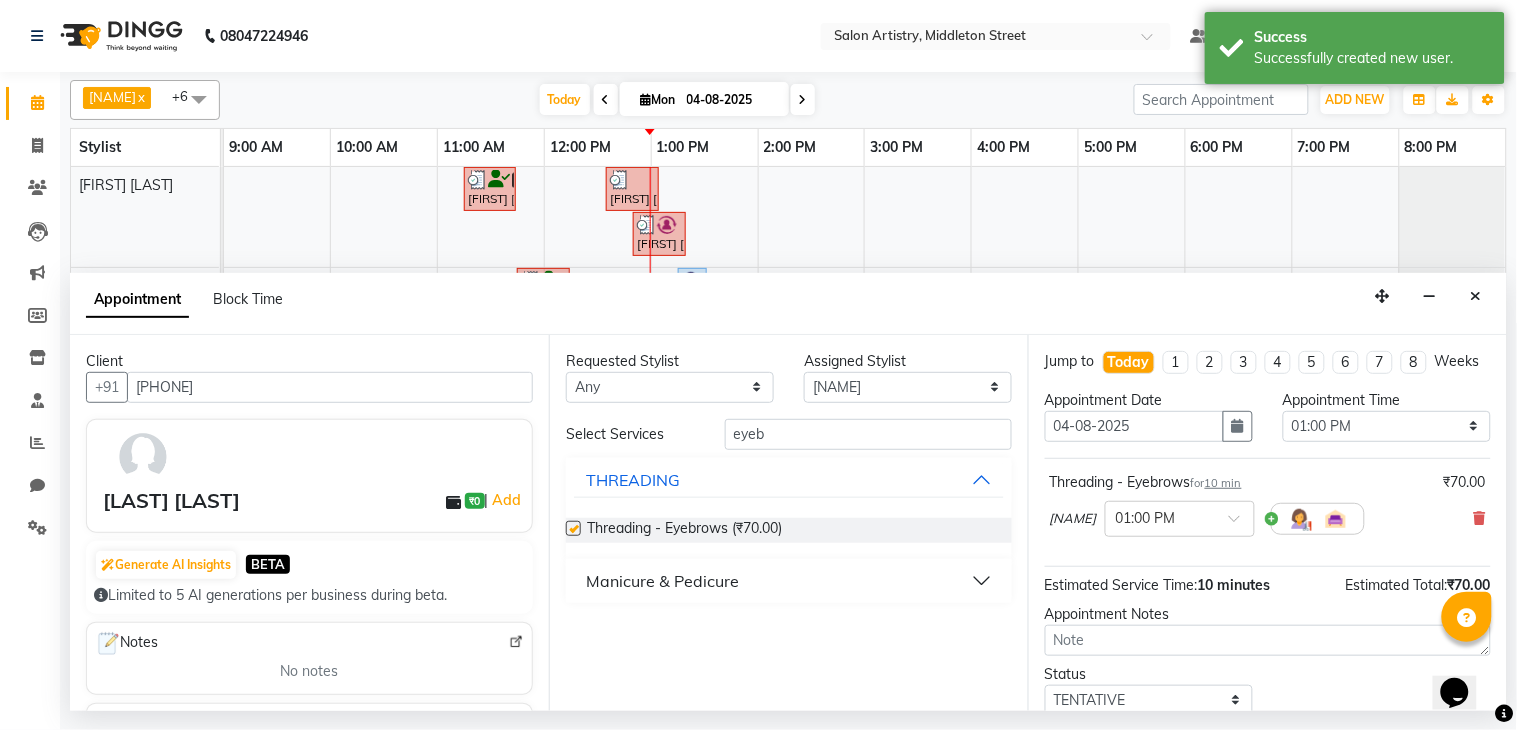 checkbox on "false" 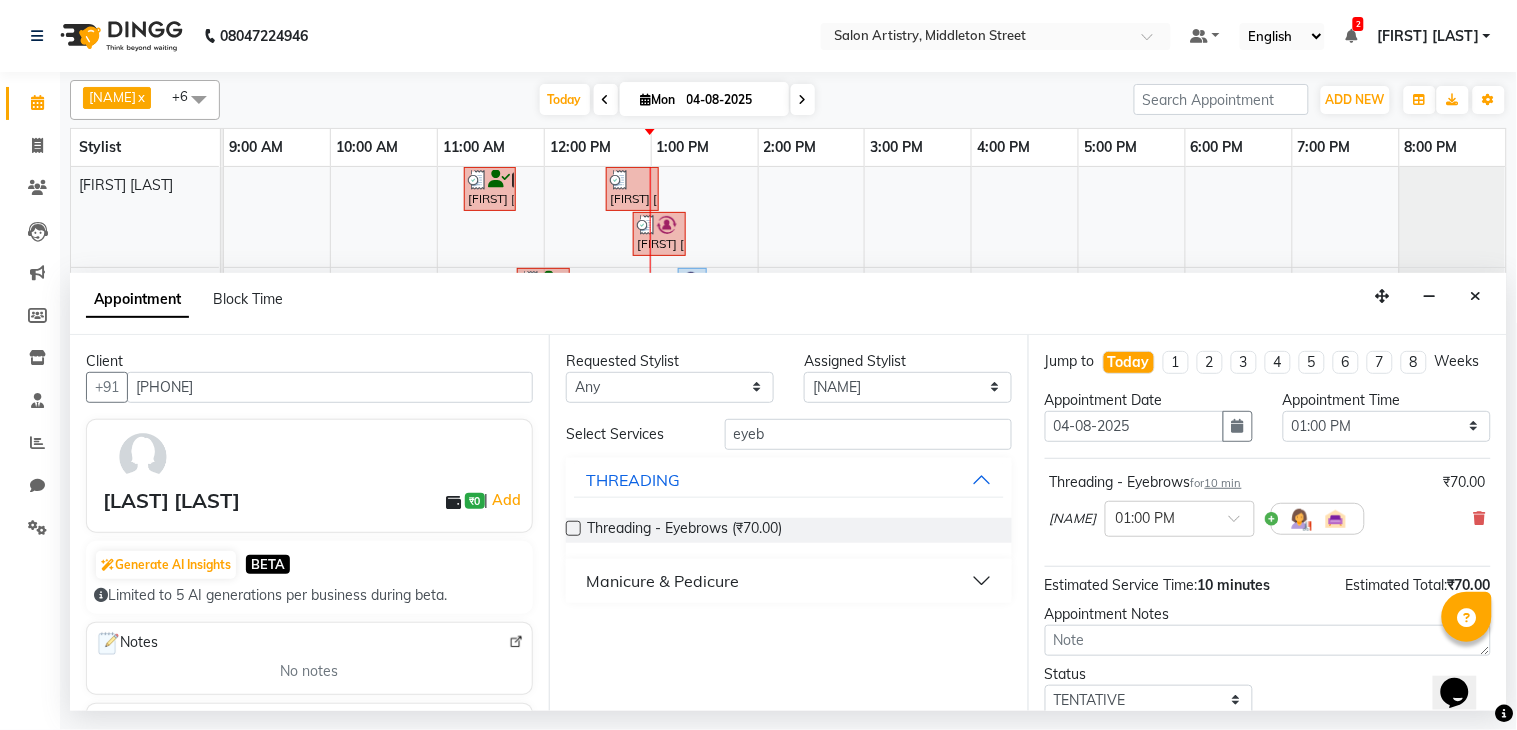 scroll, scrollTop: 150, scrollLeft: 0, axis: vertical 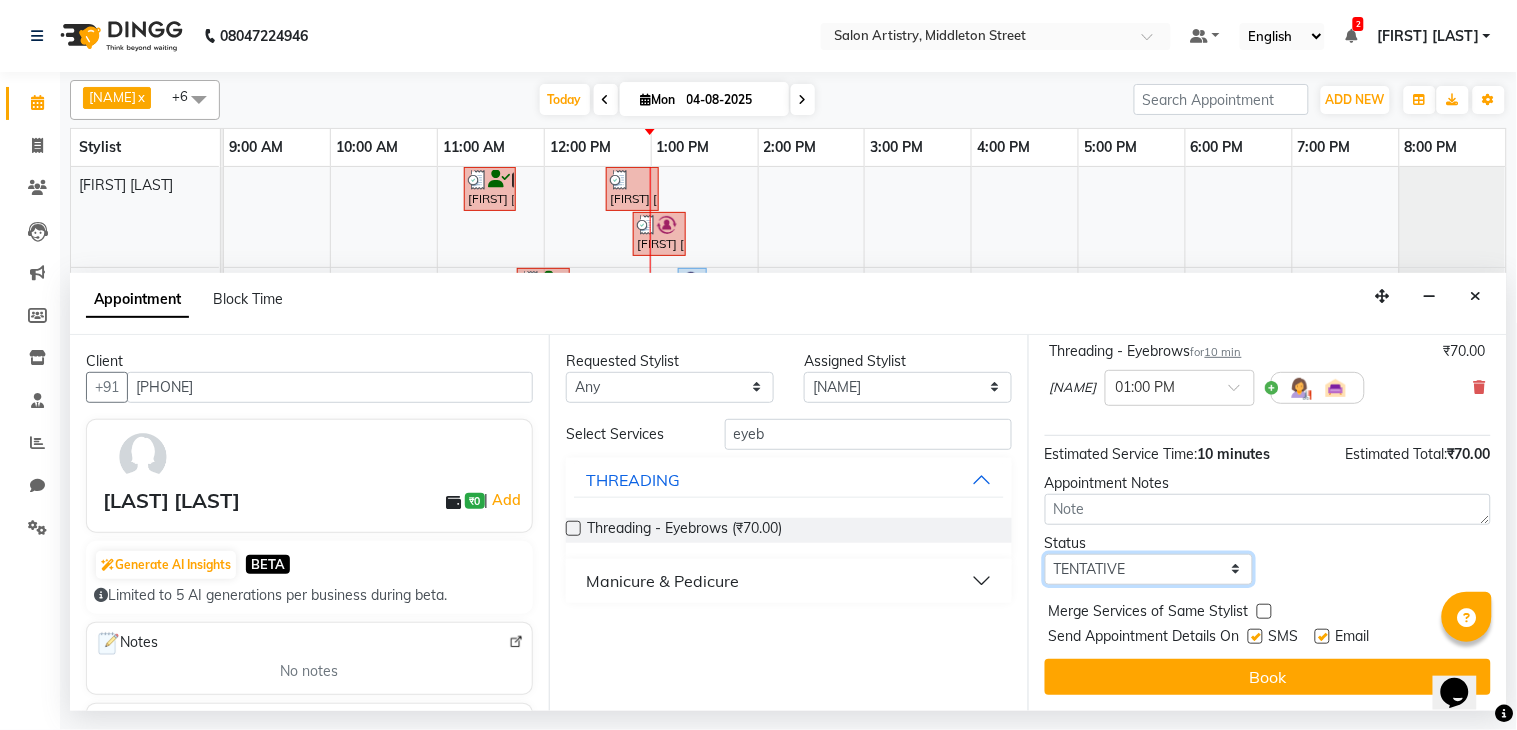 click on "Select TENTATIVE CONFIRM CHECK-IN UPCOMING" at bounding box center (1149, 569) 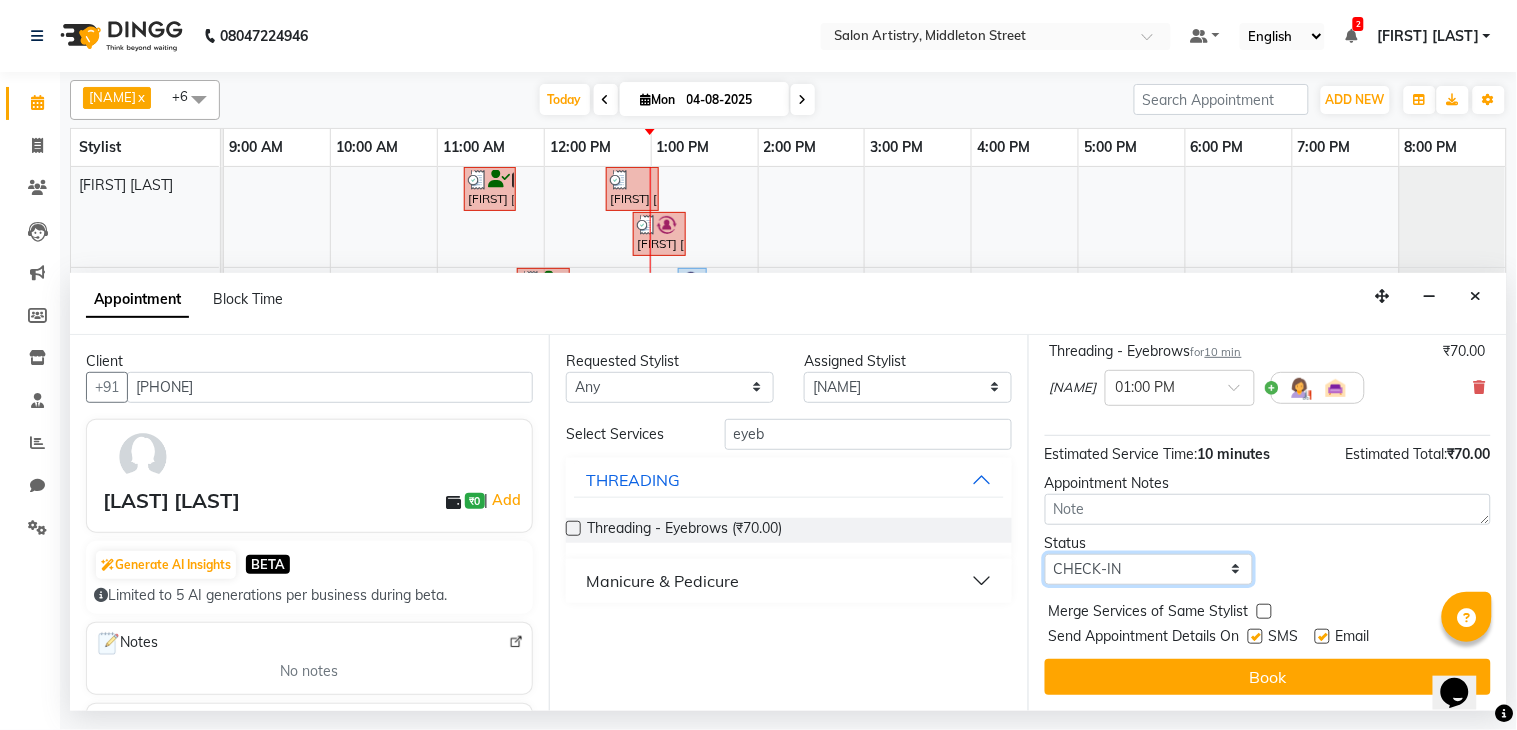 click on "Select TENTATIVE CONFIRM CHECK-IN UPCOMING" at bounding box center (1149, 569) 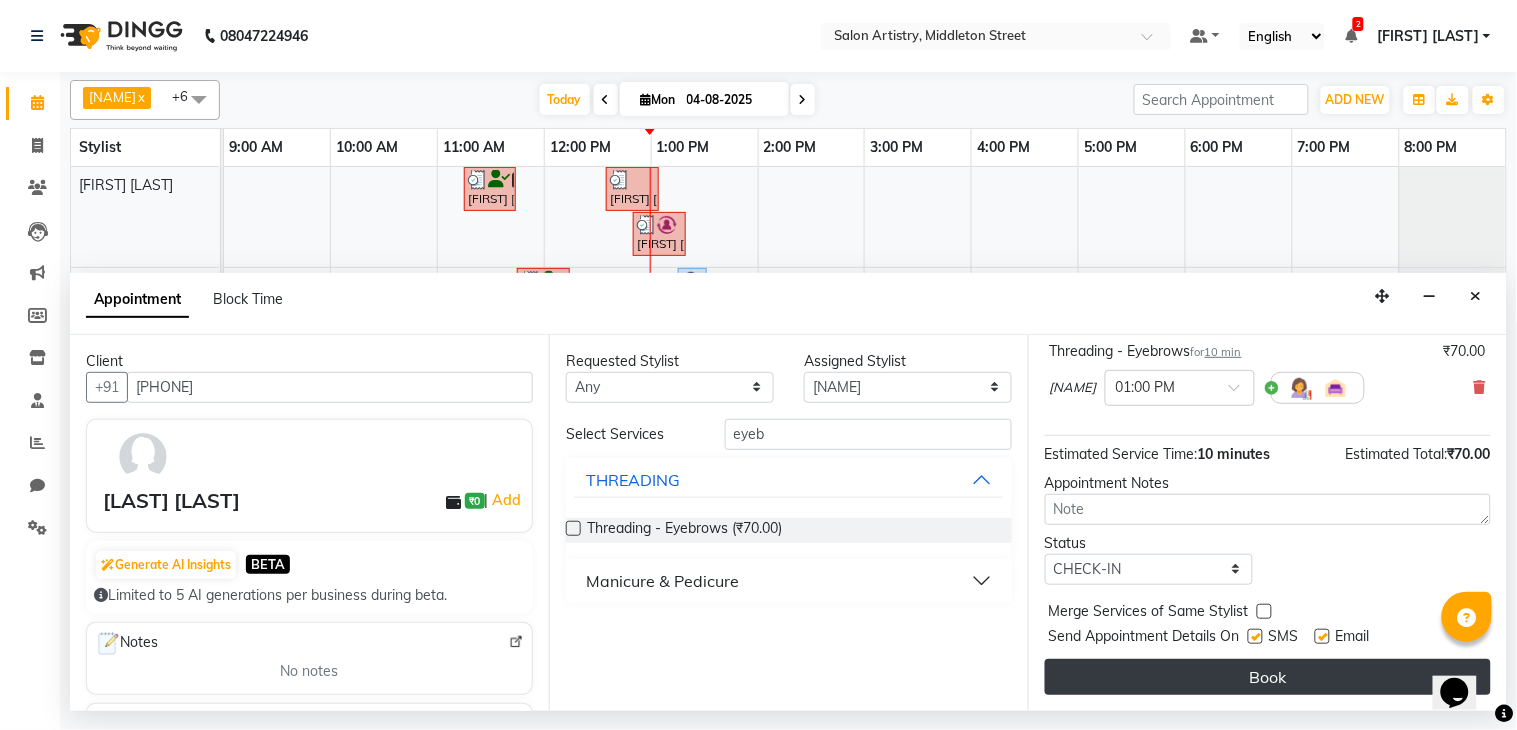 click on "Book" at bounding box center [1268, 677] 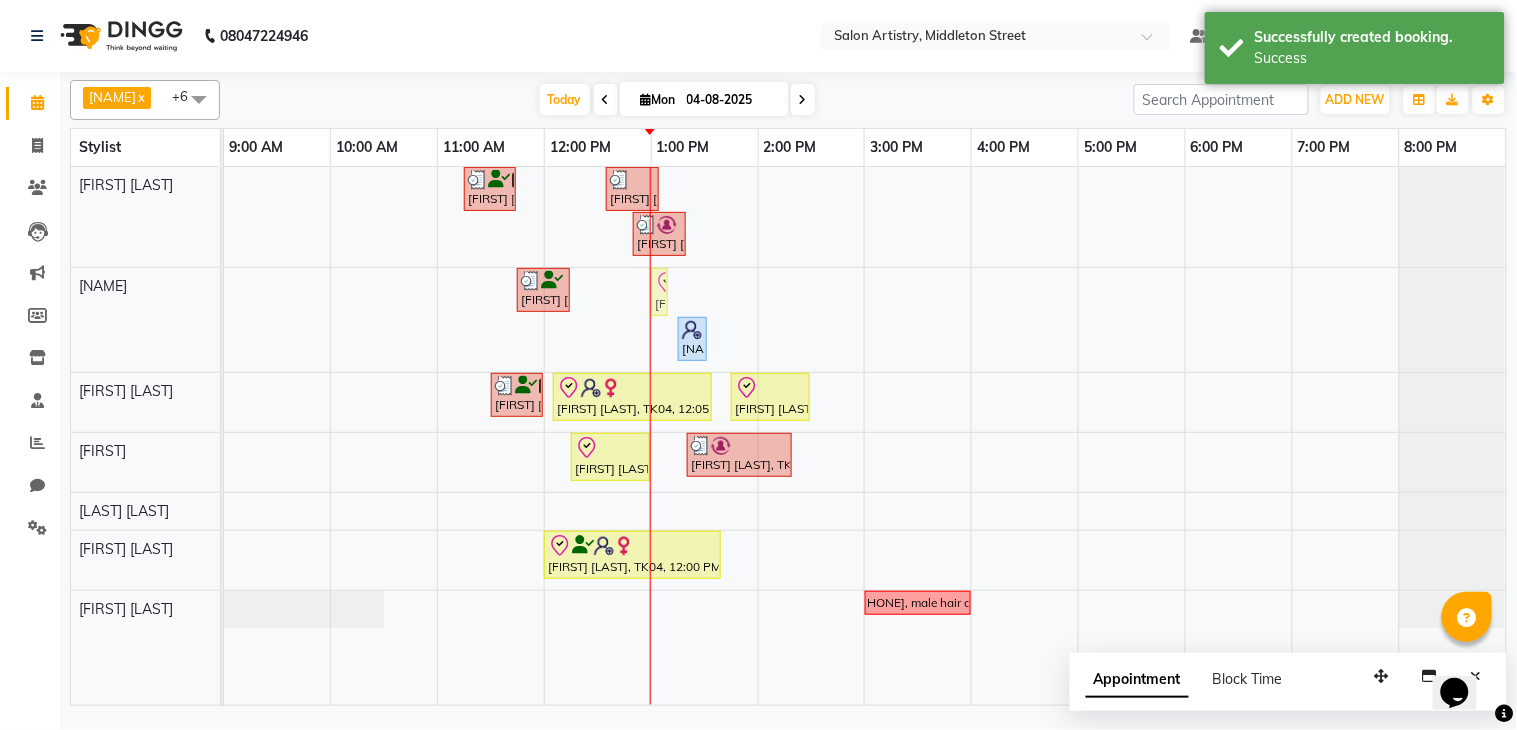 drag, startPoint x: 655, startPoint y: 291, endPoint x: 642, endPoint y: 288, distance: 13.341664 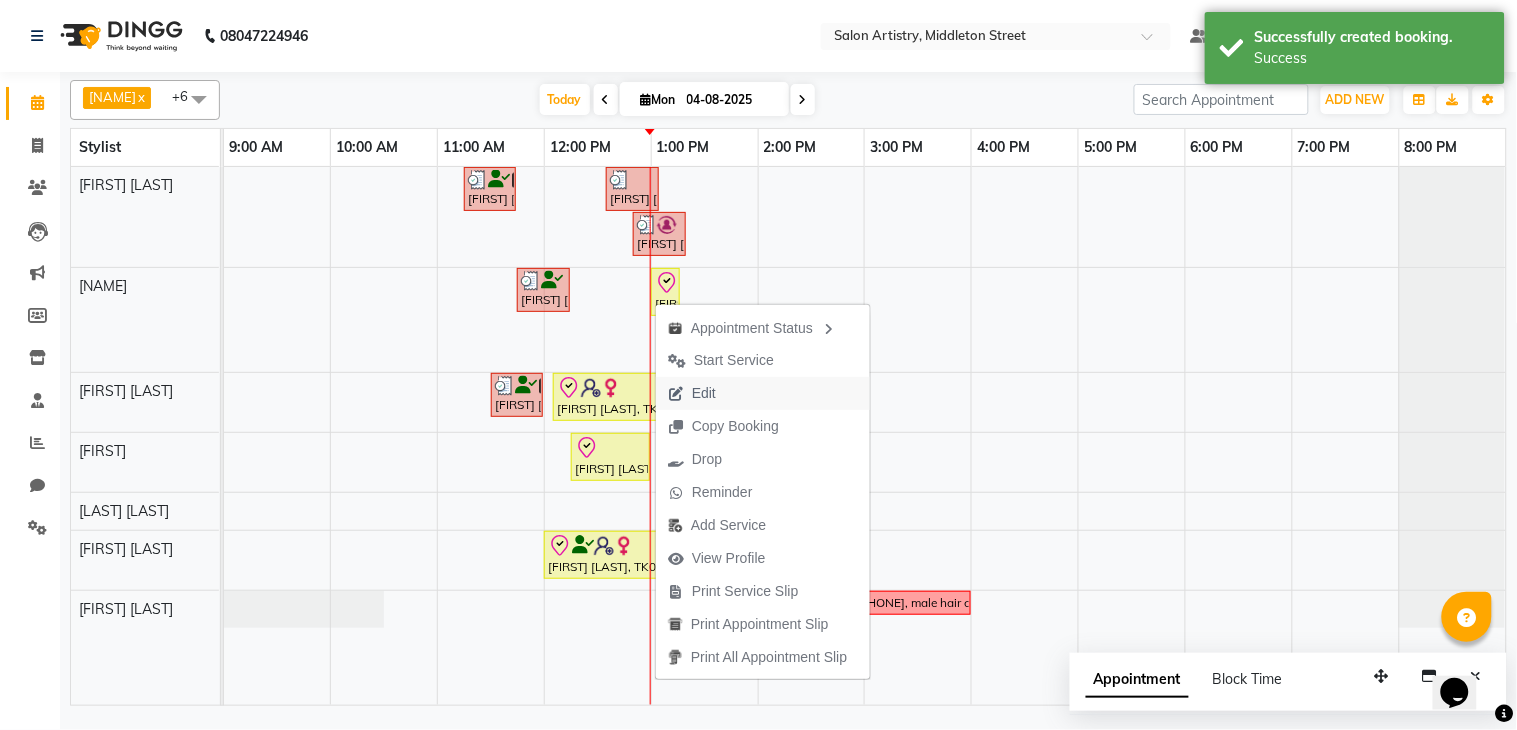 click on "Edit" at bounding box center (704, 393) 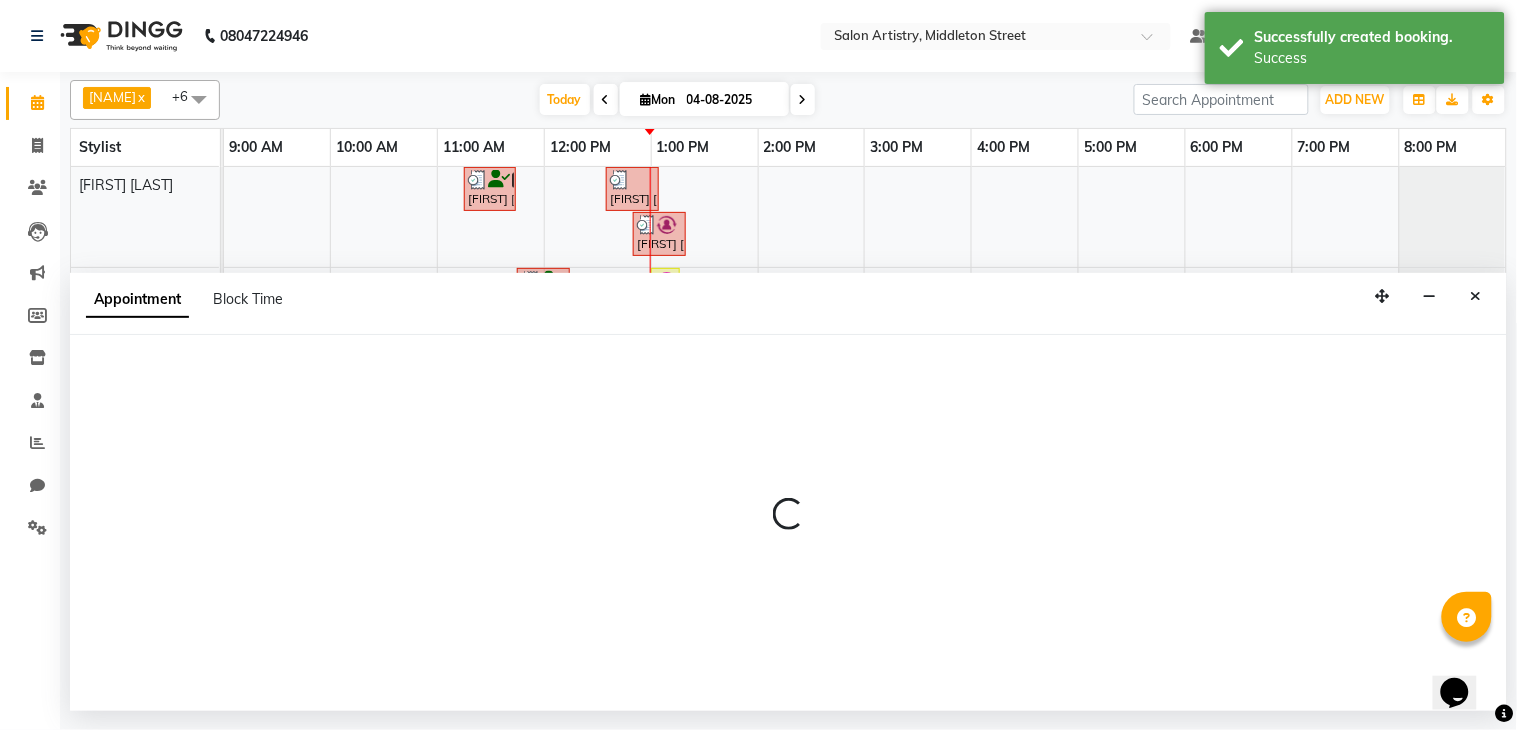select on "tentative" 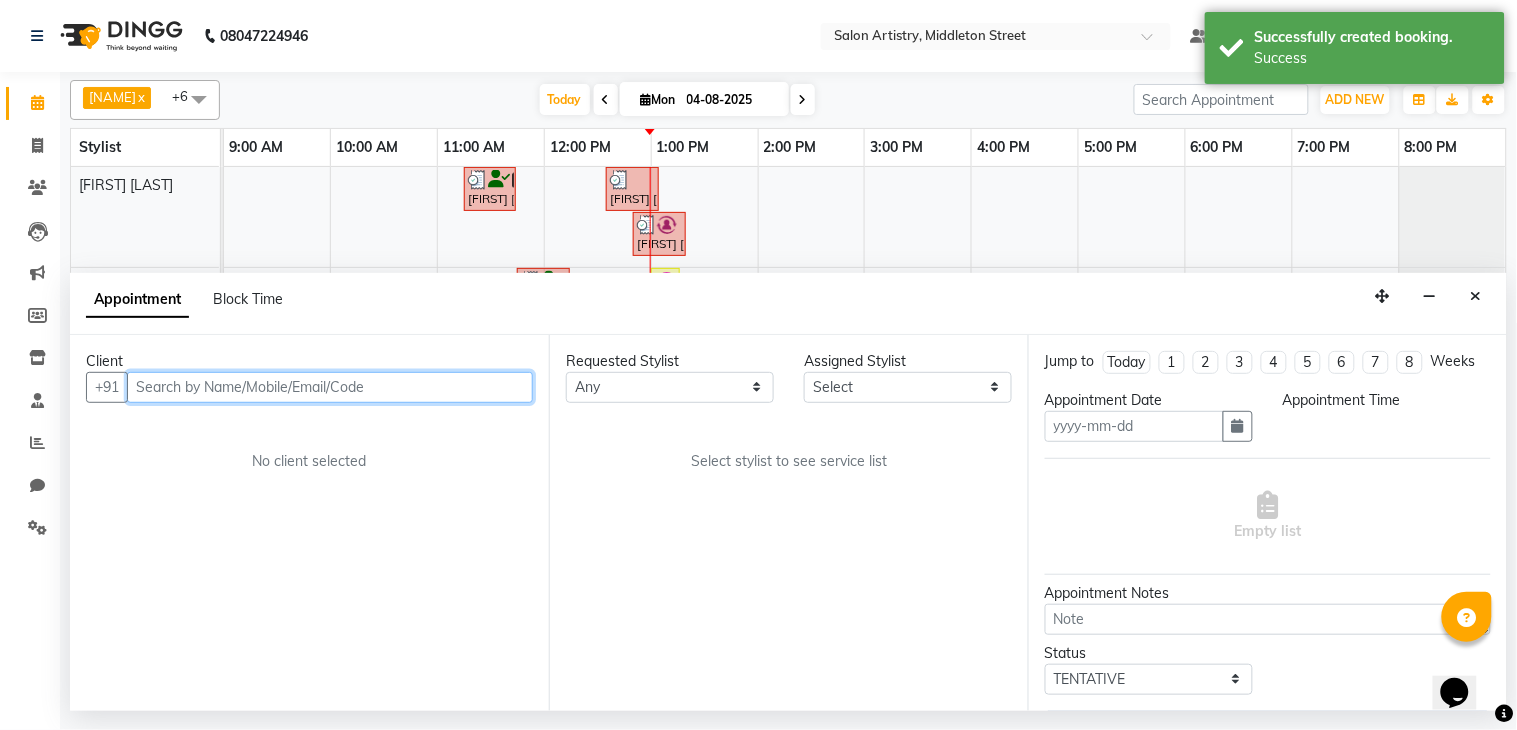 type on "04-08-2025" 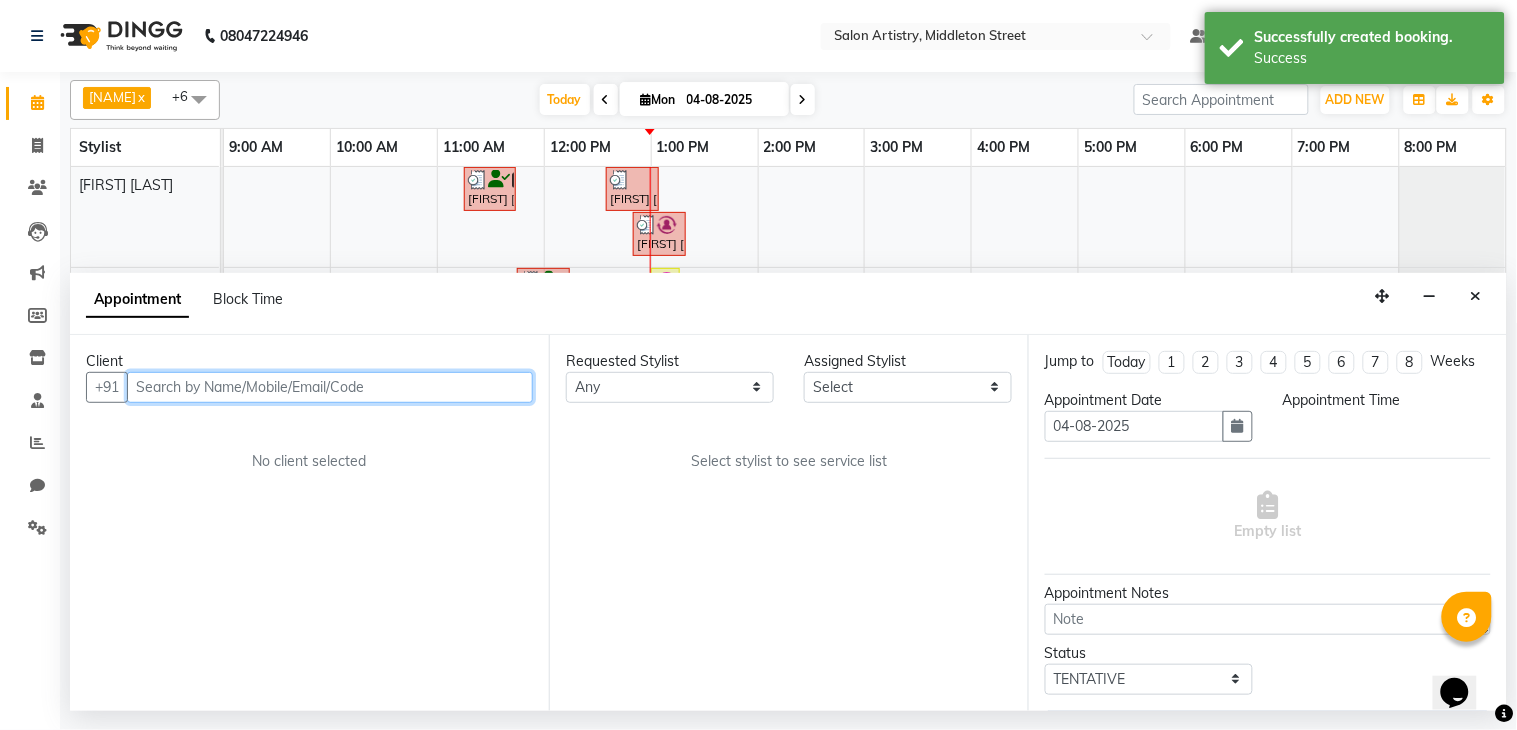 select on "79860" 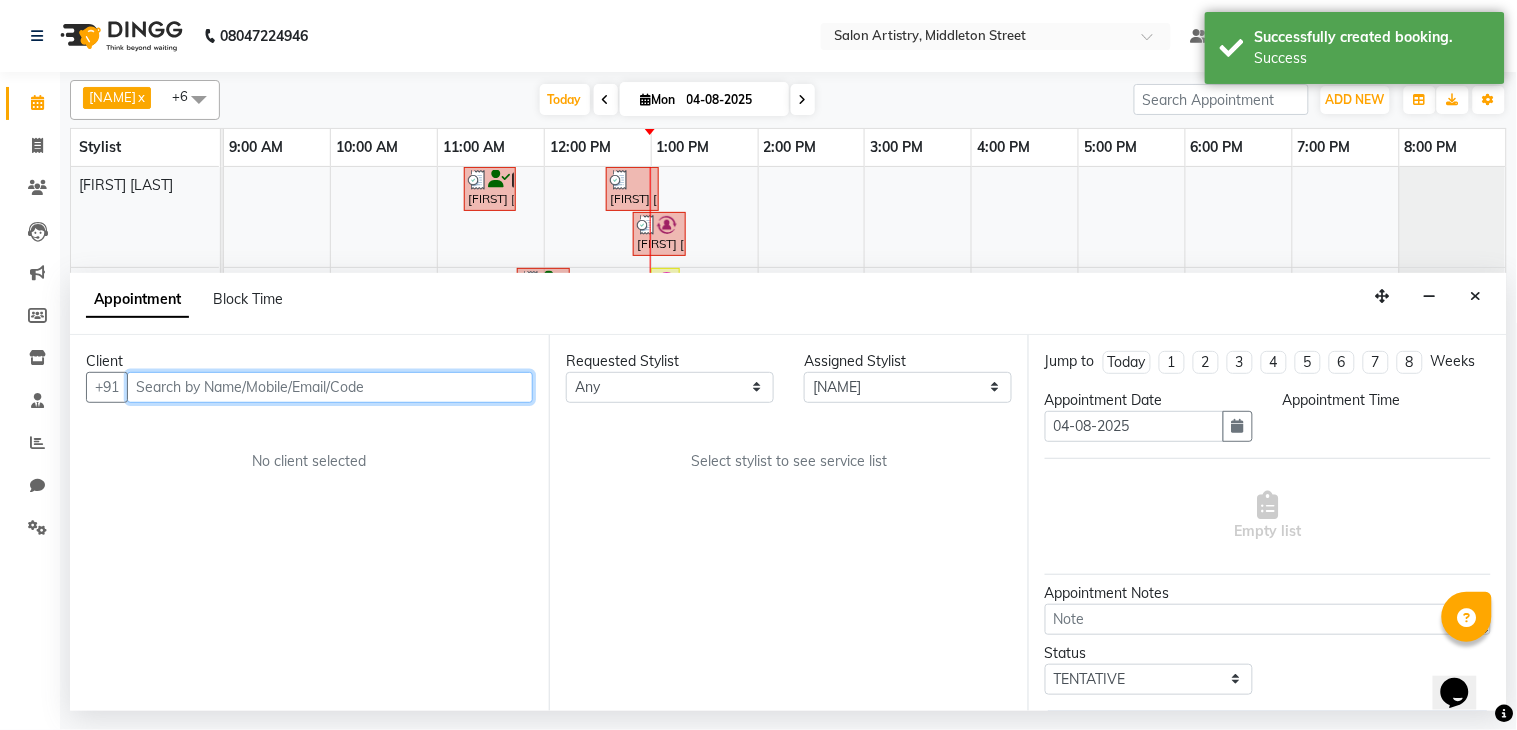 select on "check-in" 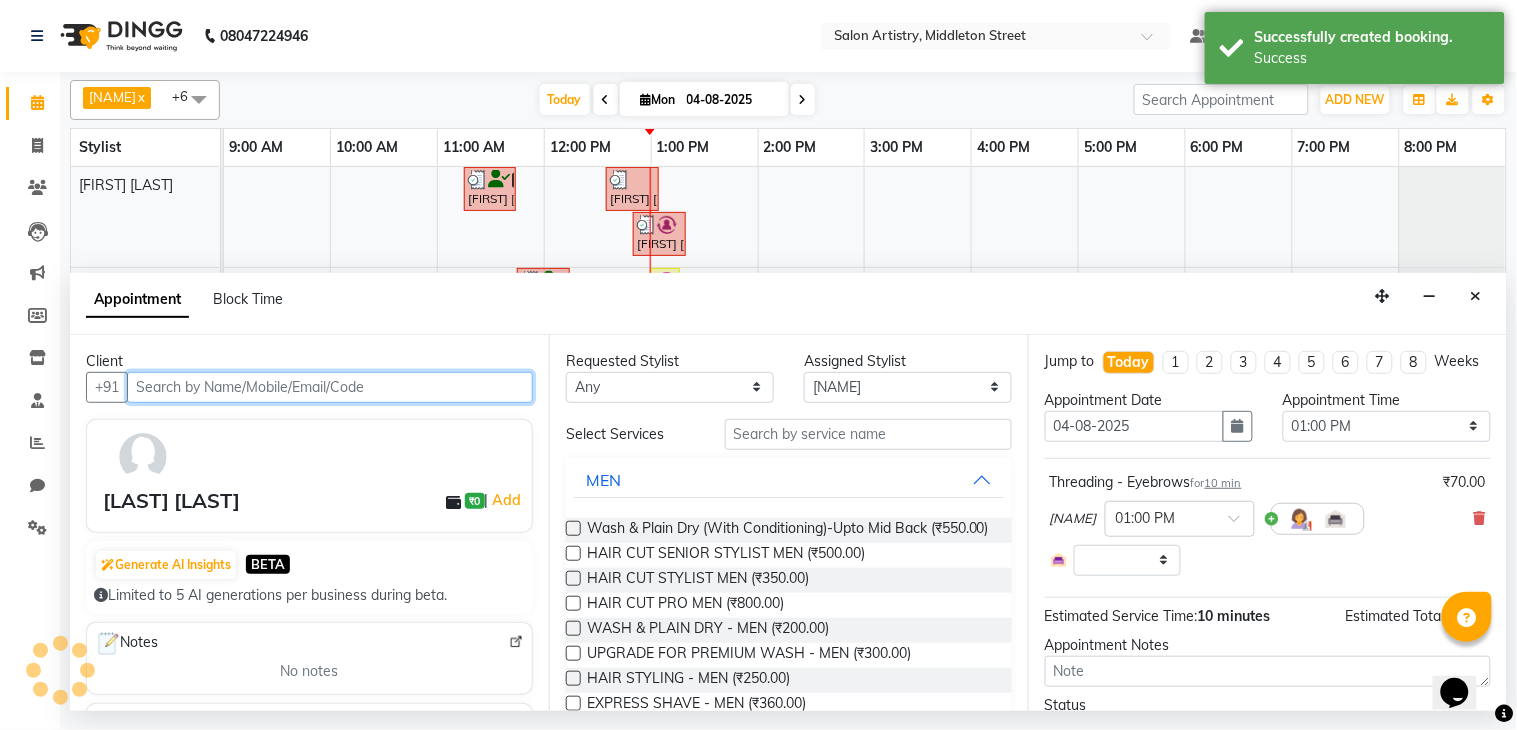 select on "4168" 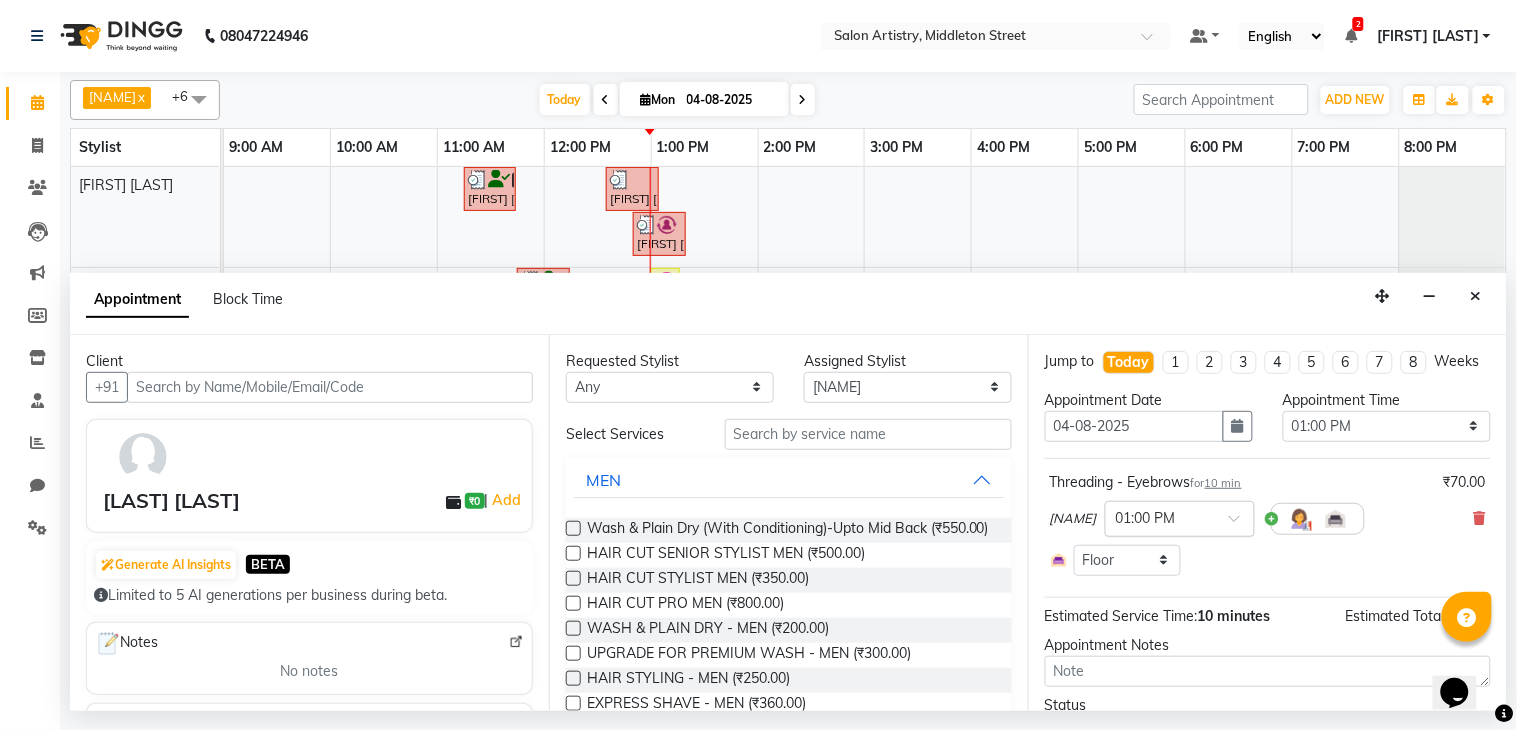 click at bounding box center (1160, 517) 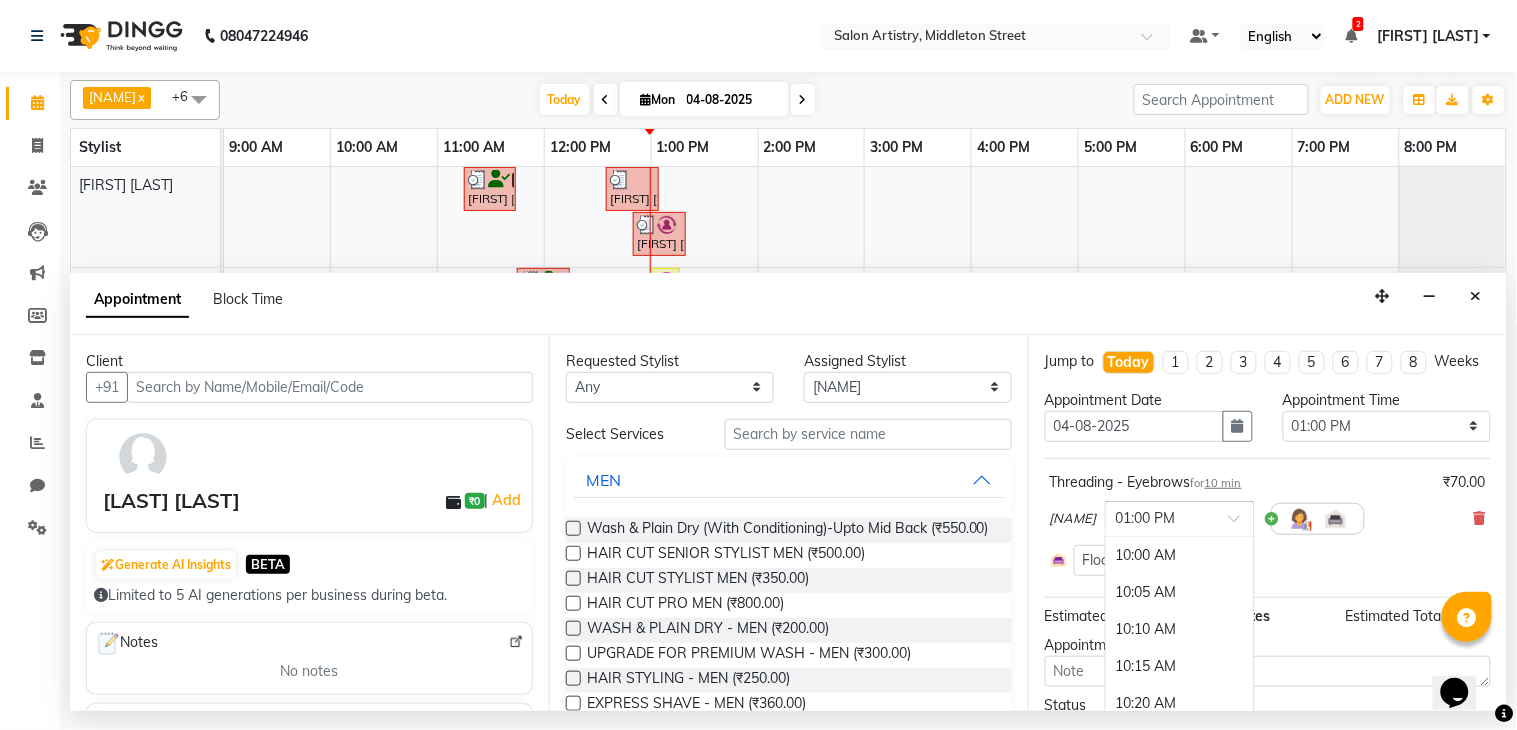 scroll, scrollTop: 1343, scrollLeft: 0, axis: vertical 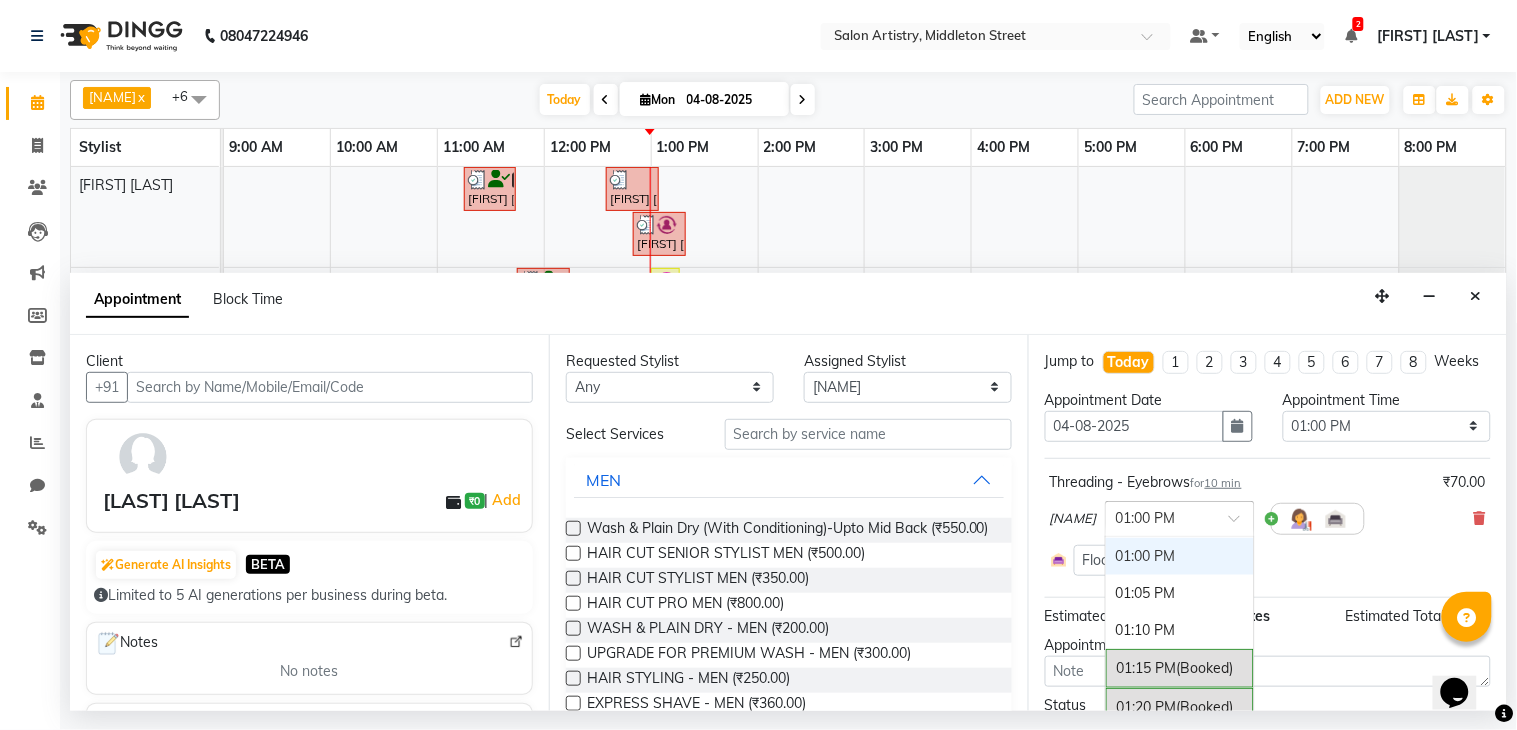 click on "01:00 PM" at bounding box center [1180, 556] 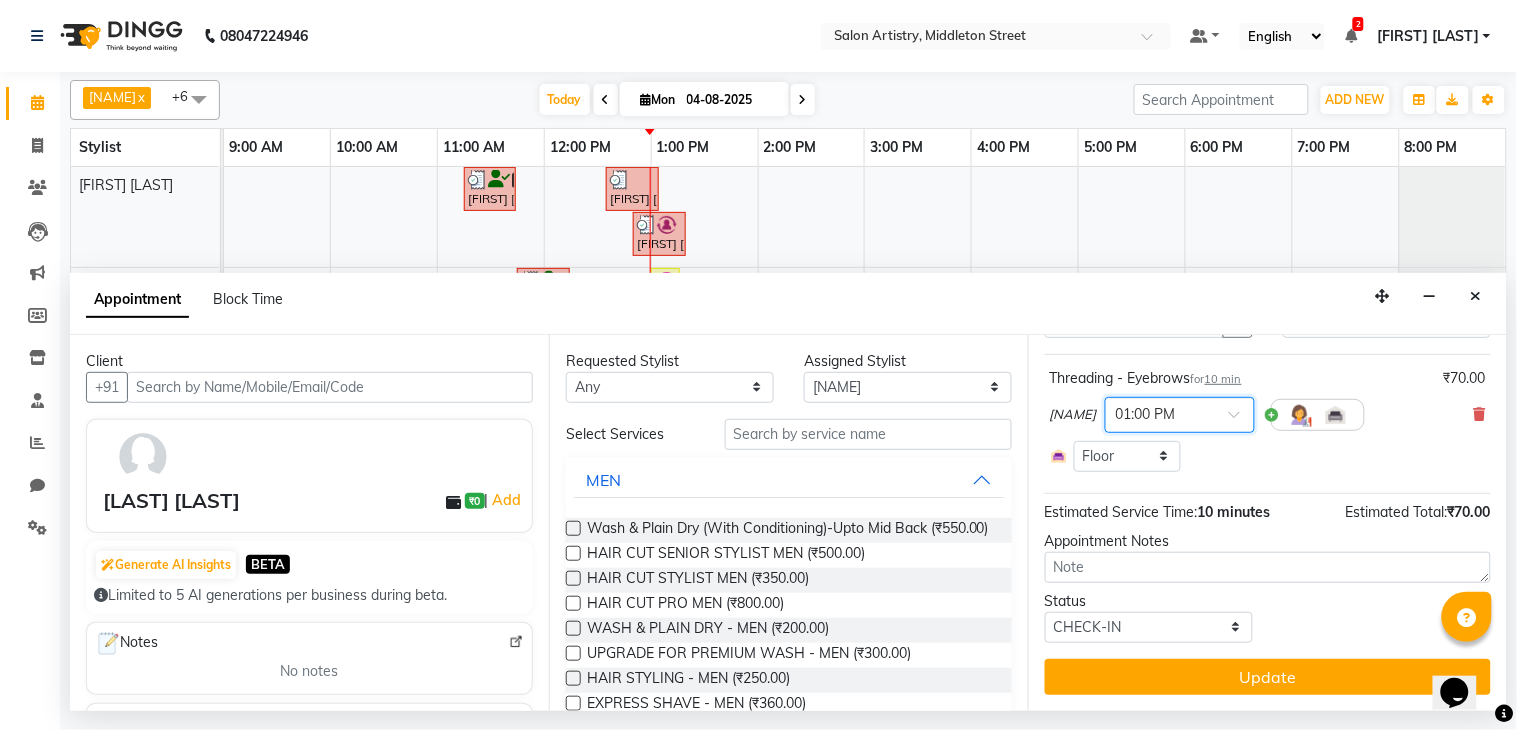 scroll, scrollTop: 123, scrollLeft: 0, axis: vertical 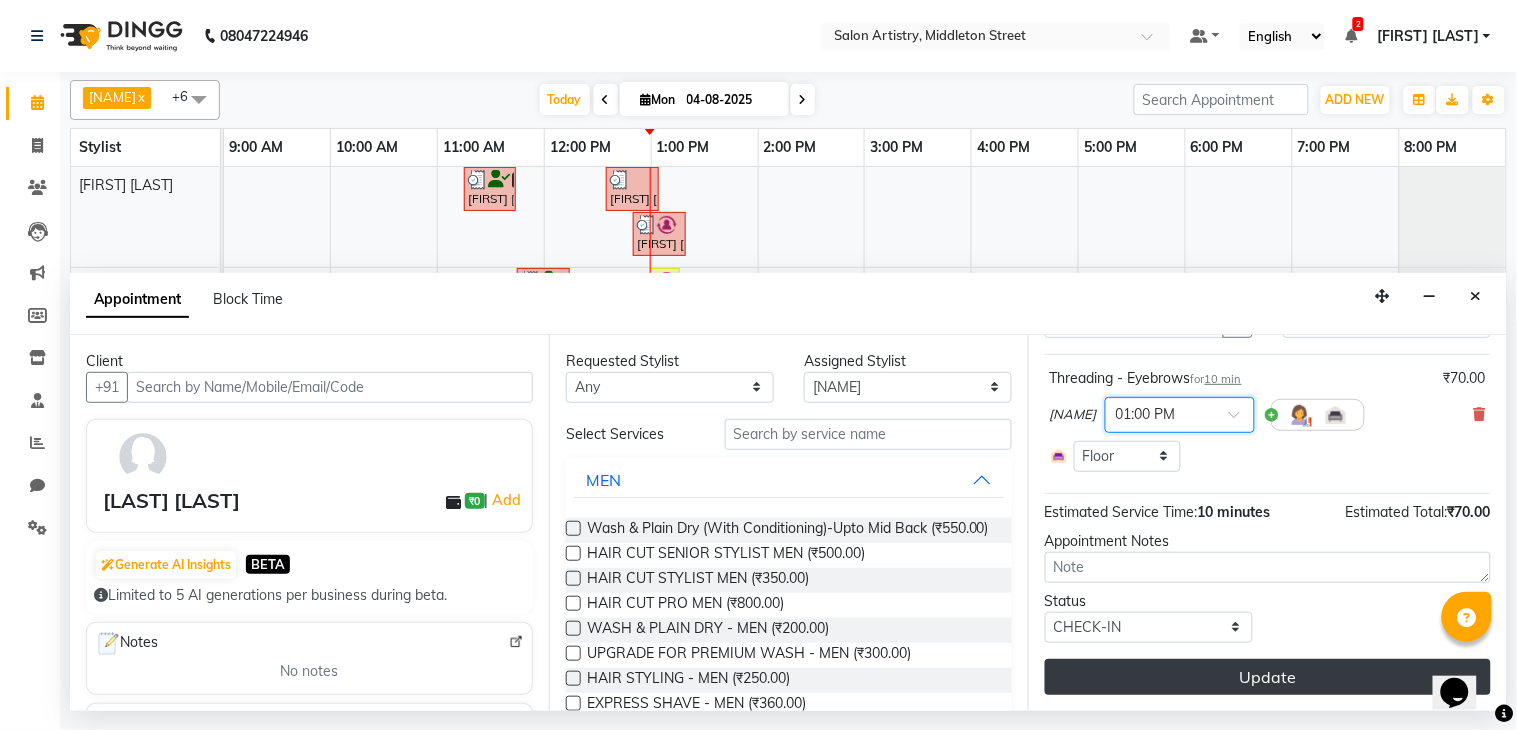click on "Update" at bounding box center [1268, 677] 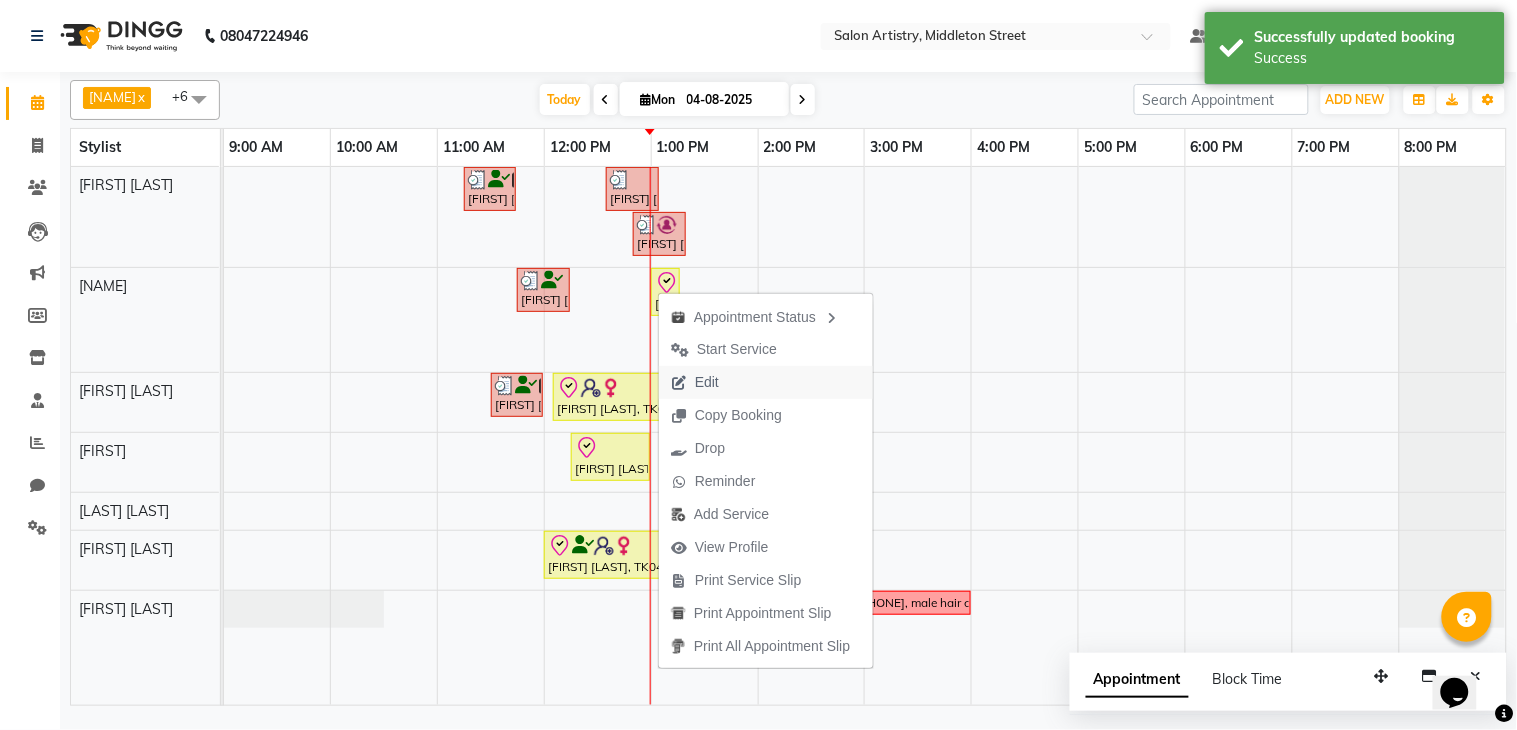 click on "Edit" at bounding box center (707, 382) 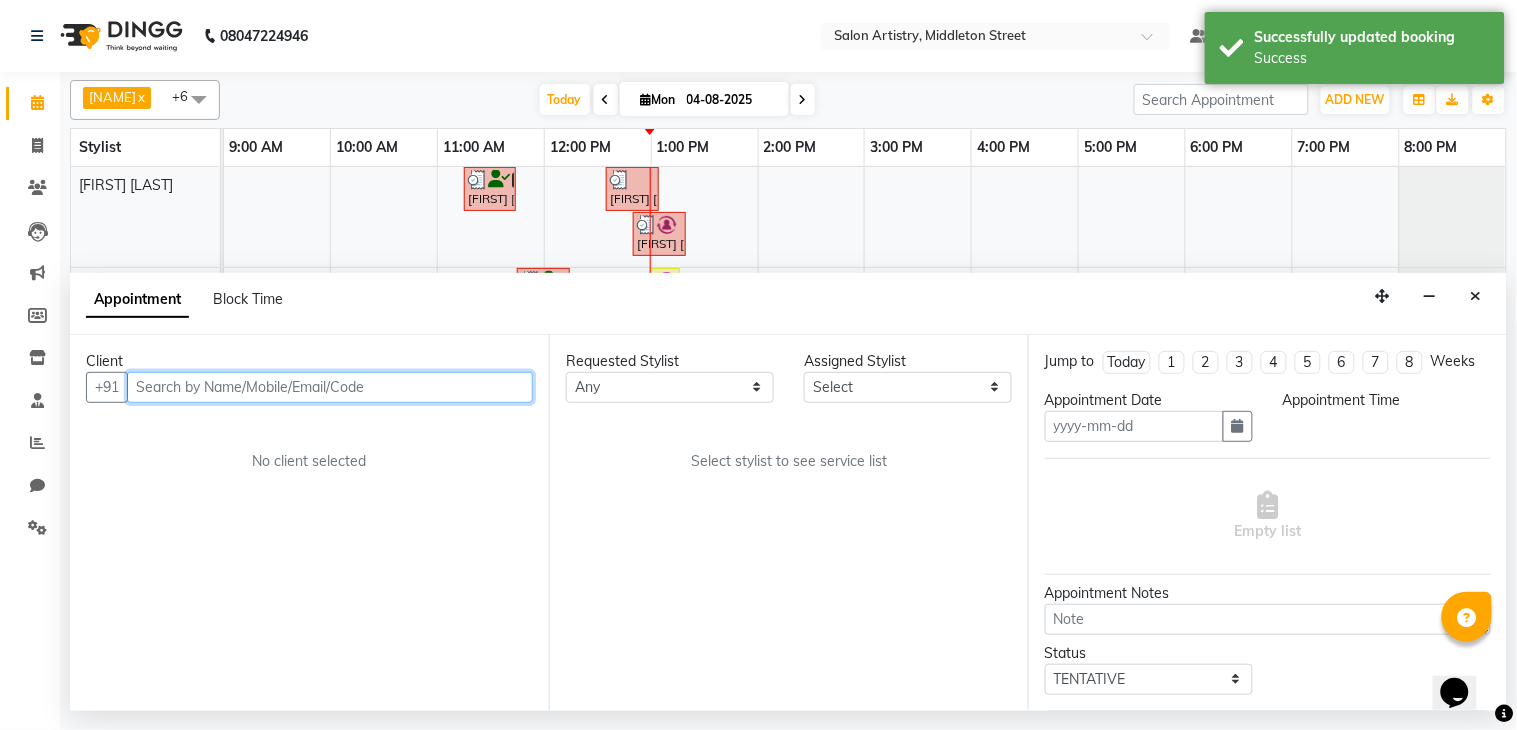 type on "04-08-2025" 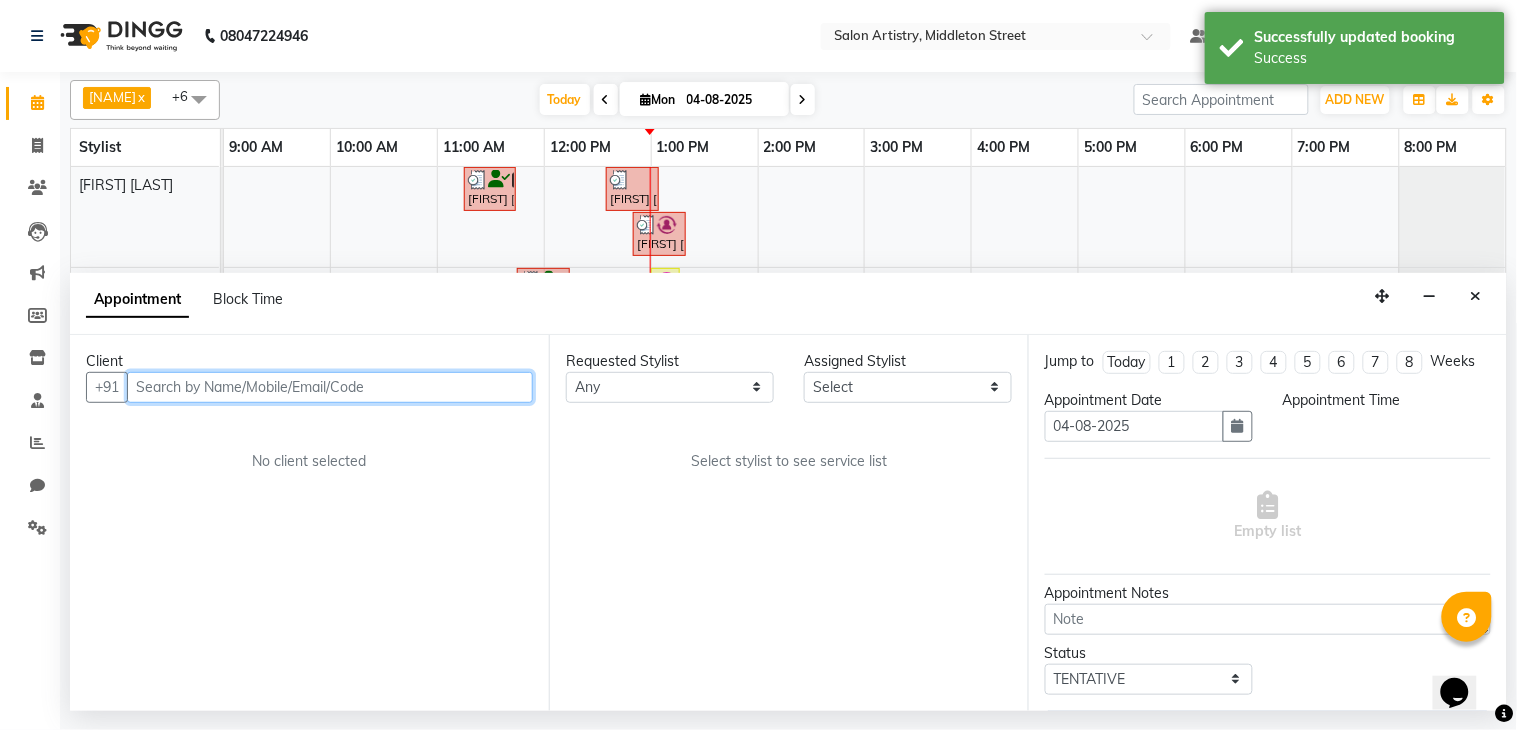 select on "check-in" 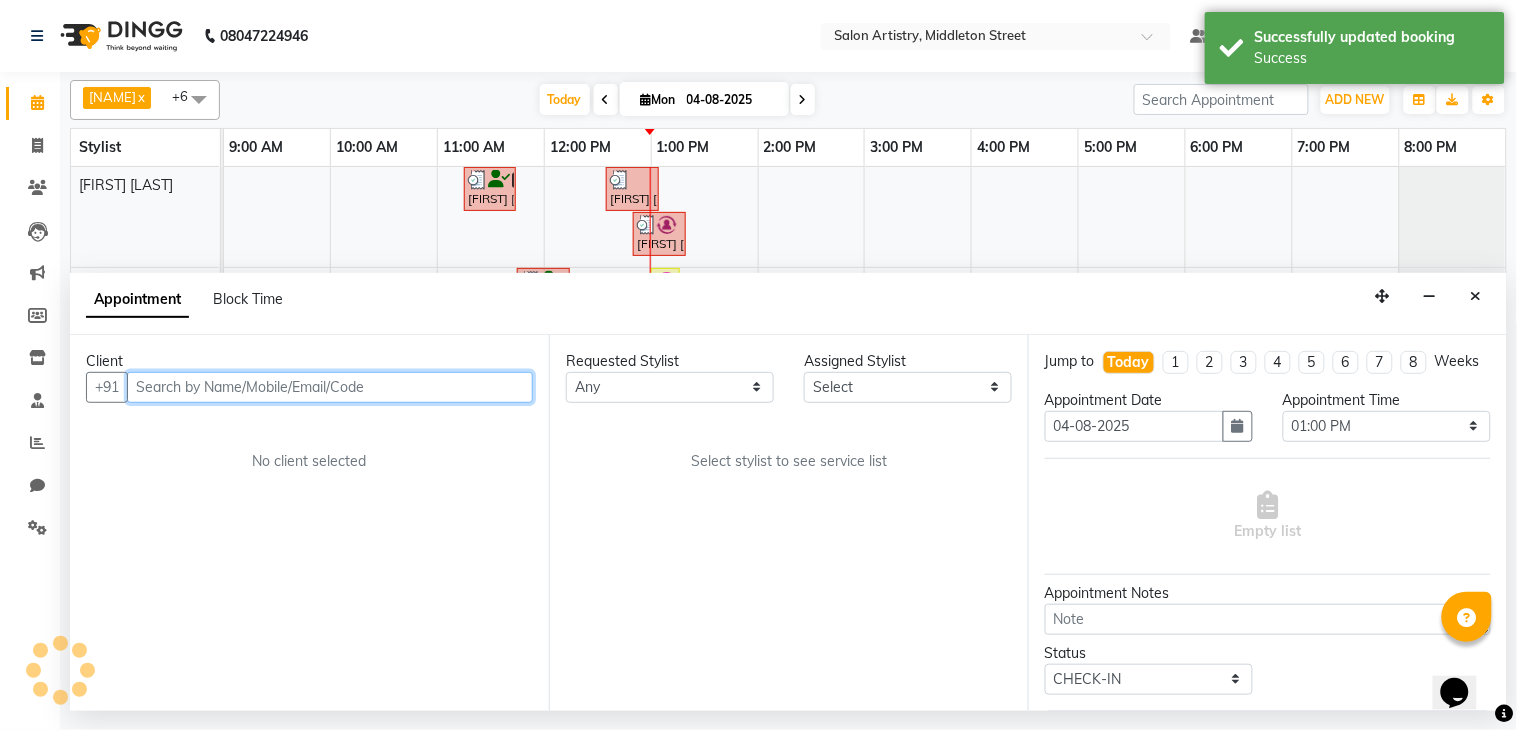 select on "79860" 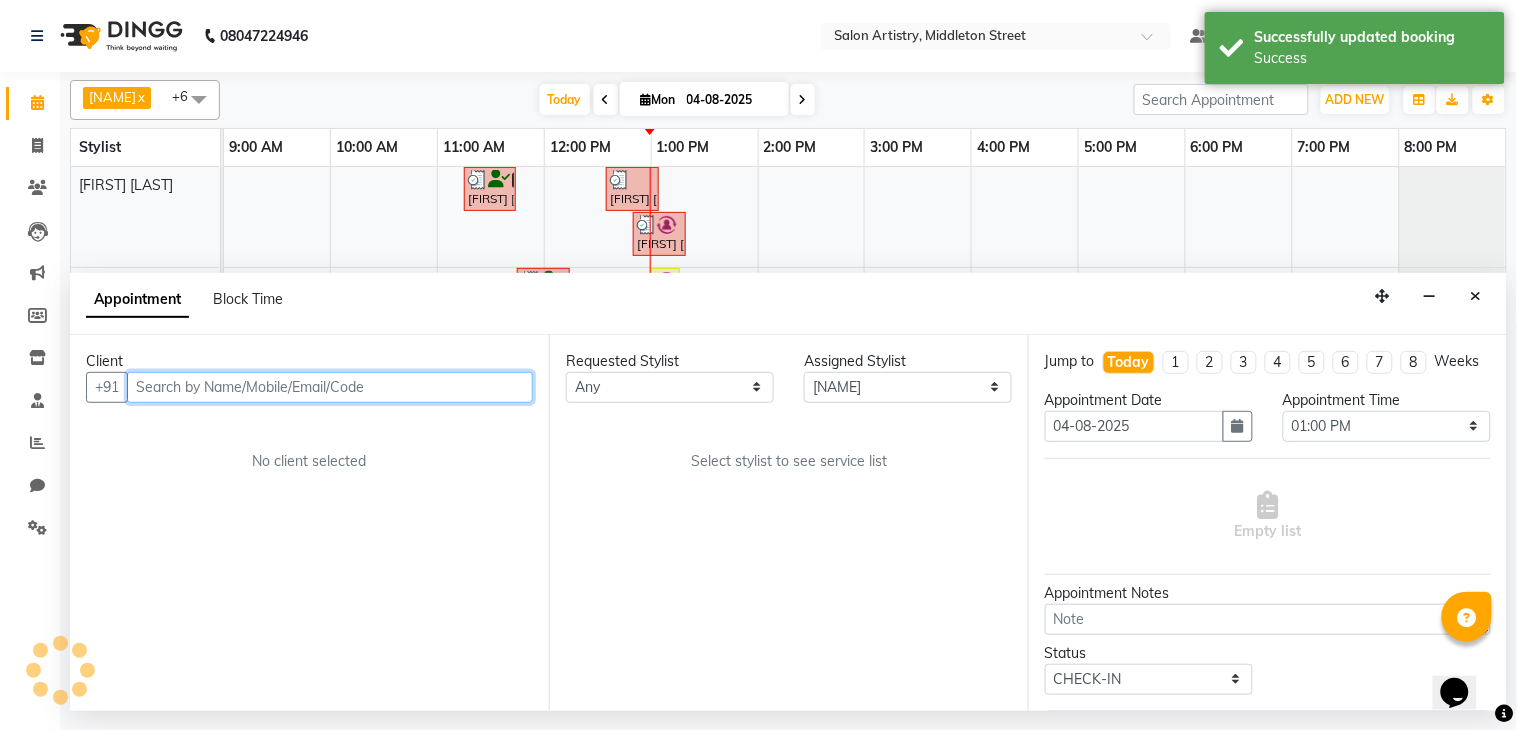 select on "4168" 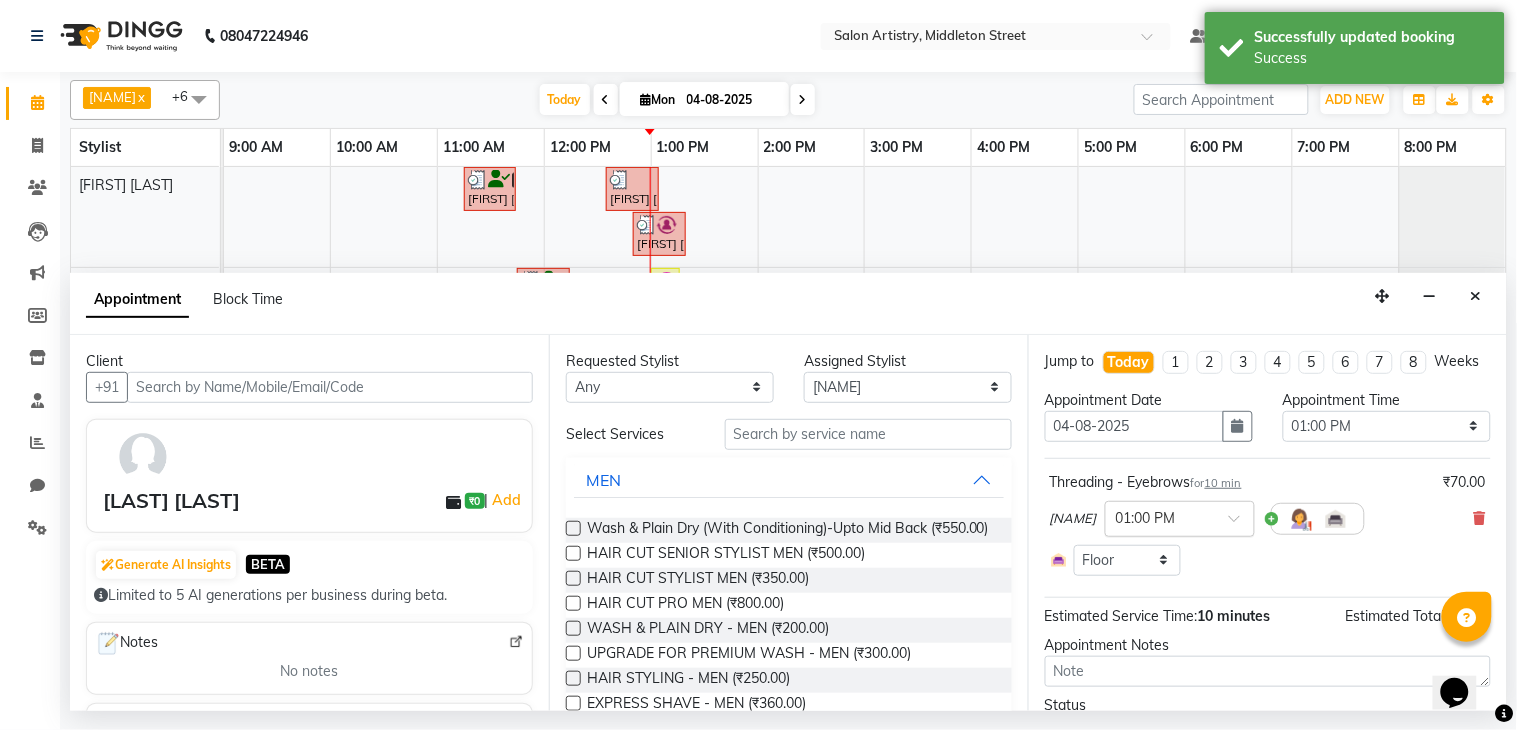 click at bounding box center [1160, 517] 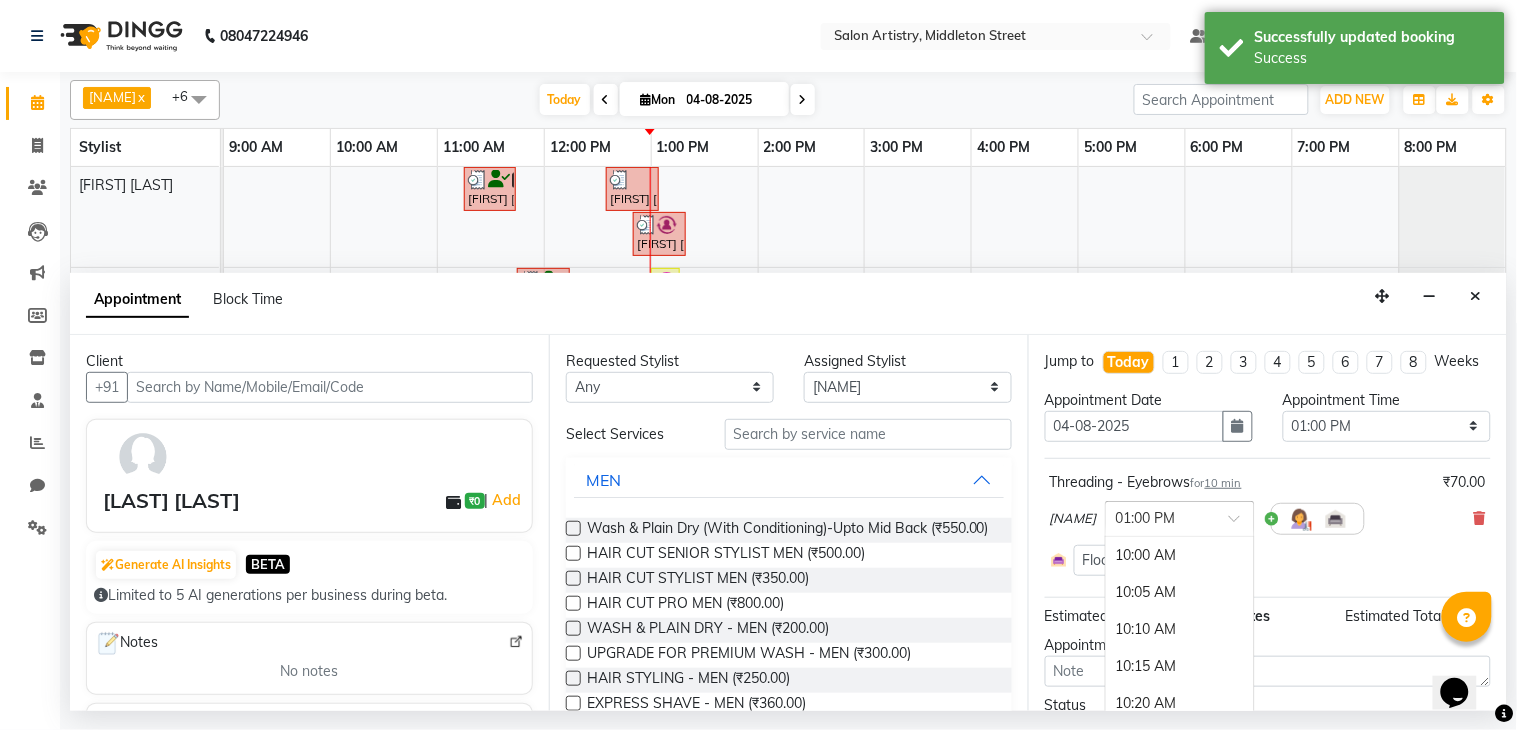scroll, scrollTop: 1343, scrollLeft: 0, axis: vertical 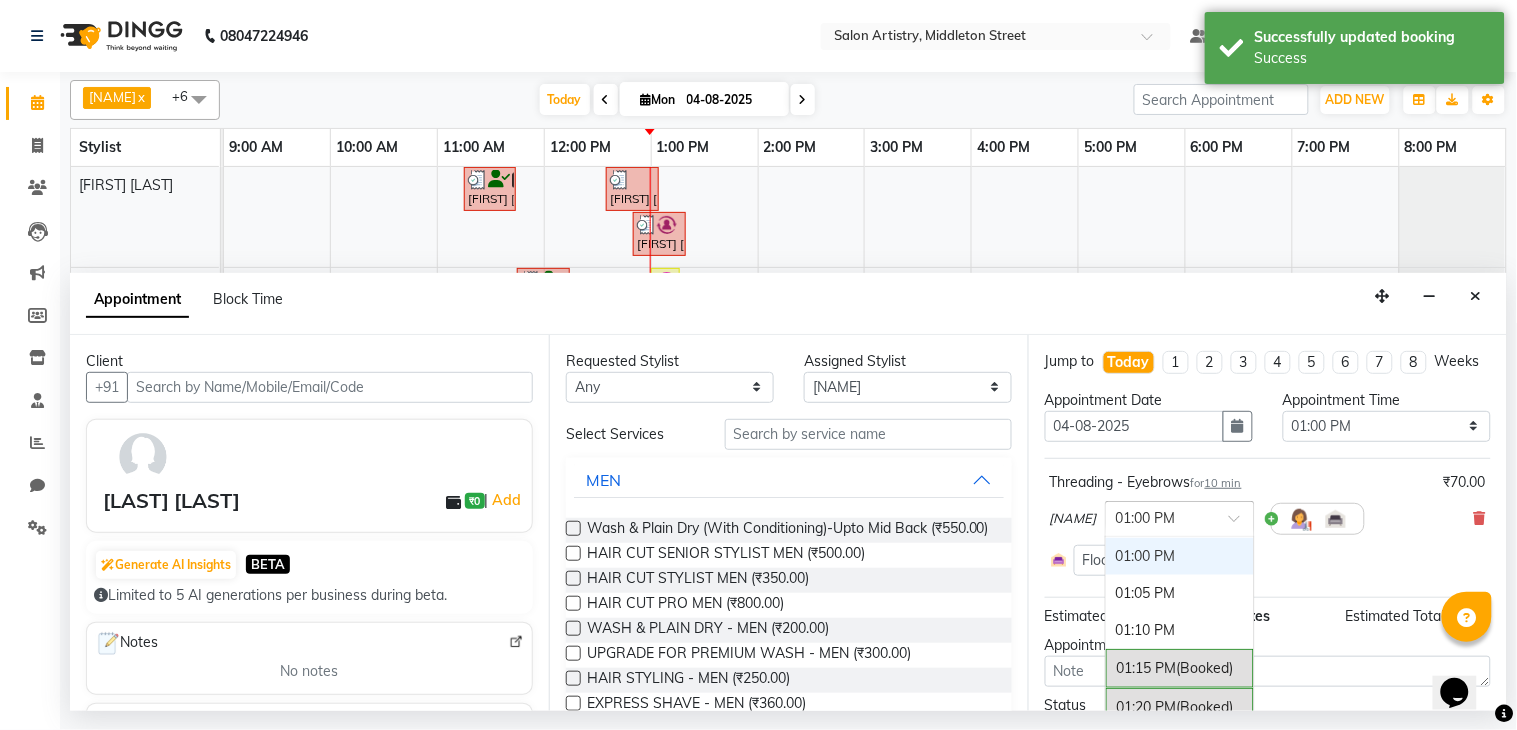 click on "01:00 PM" at bounding box center [1180, 556] 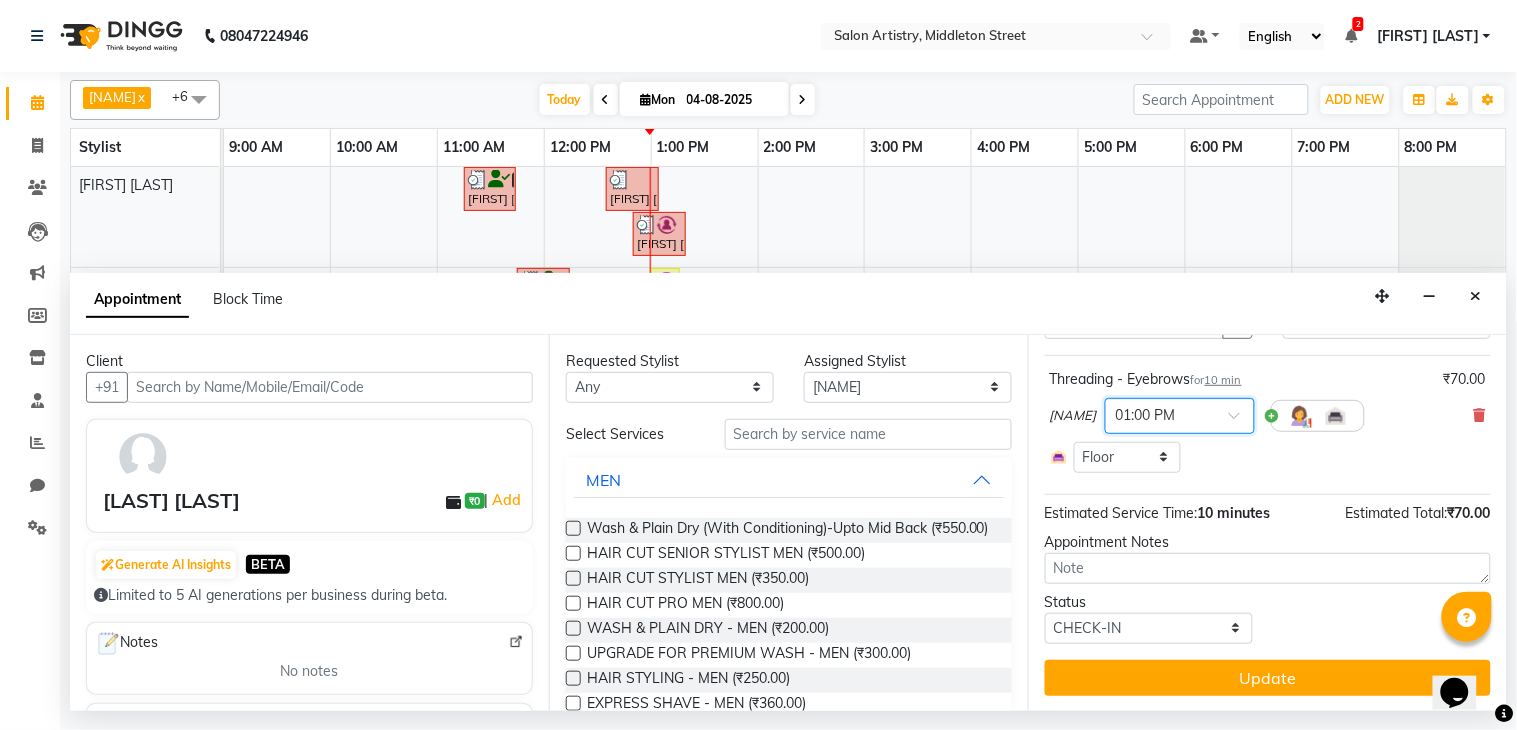 scroll, scrollTop: 111, scrollLeft: 0, axis: vertical 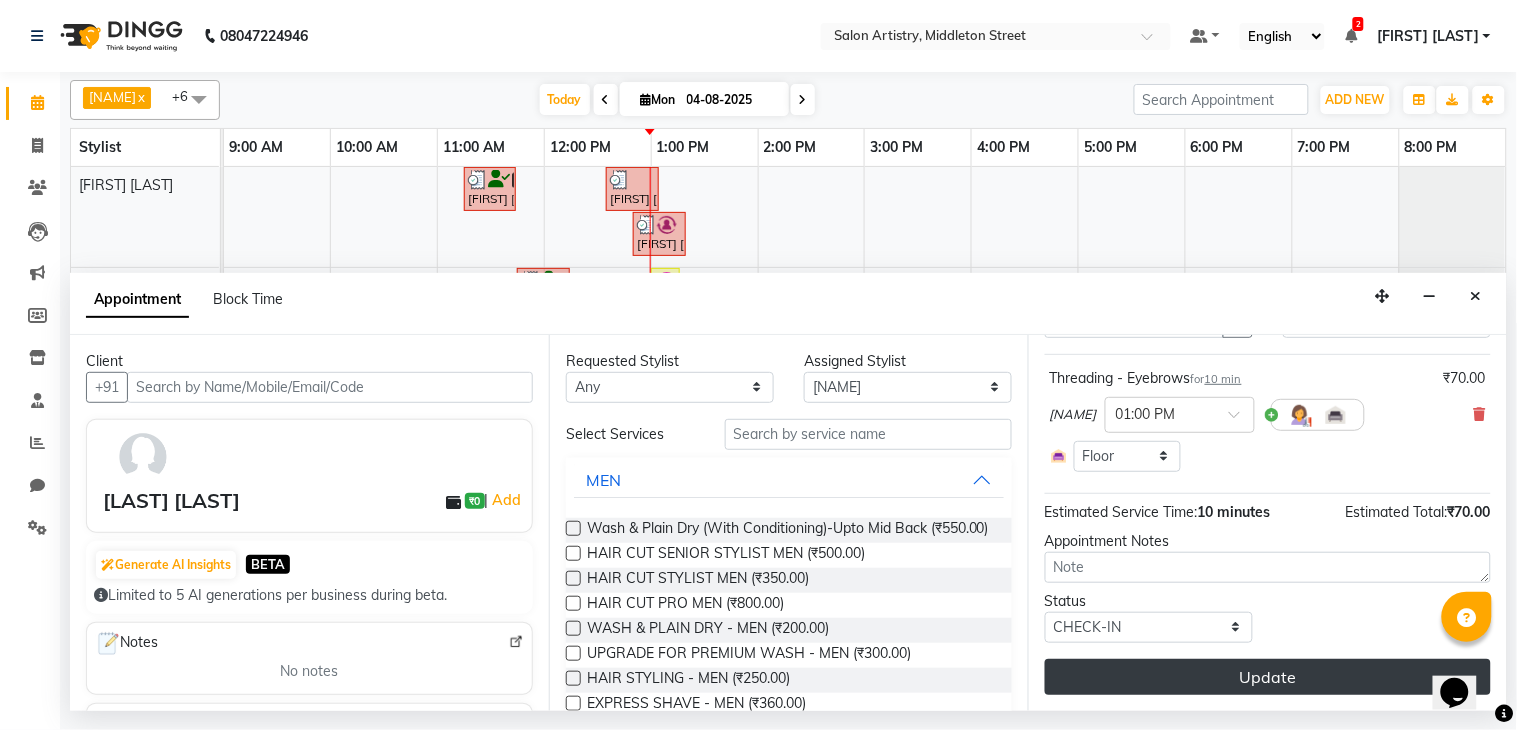 click on "Update" at bounding box center [1268, 677] 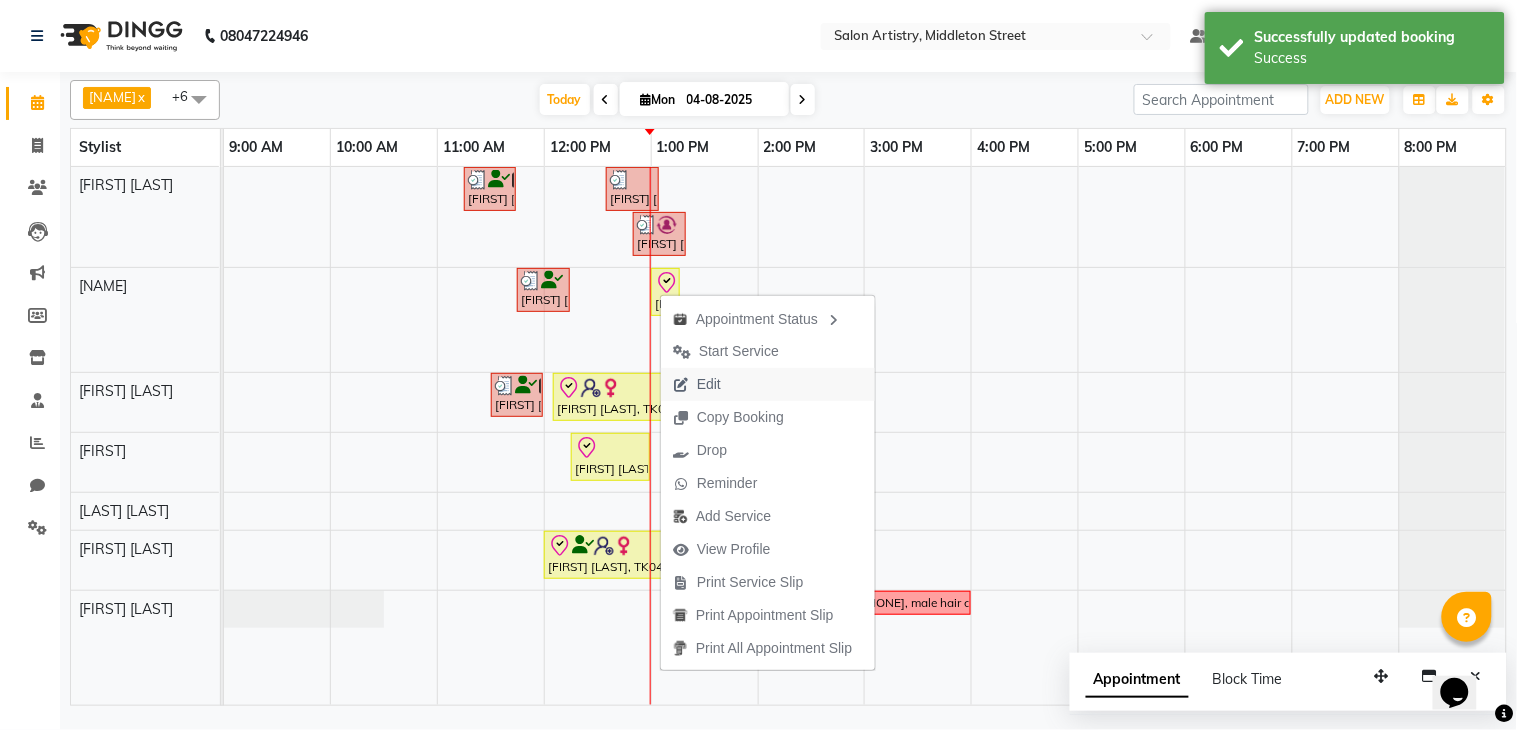 click on "Edit" at bounding box center [709, 384] 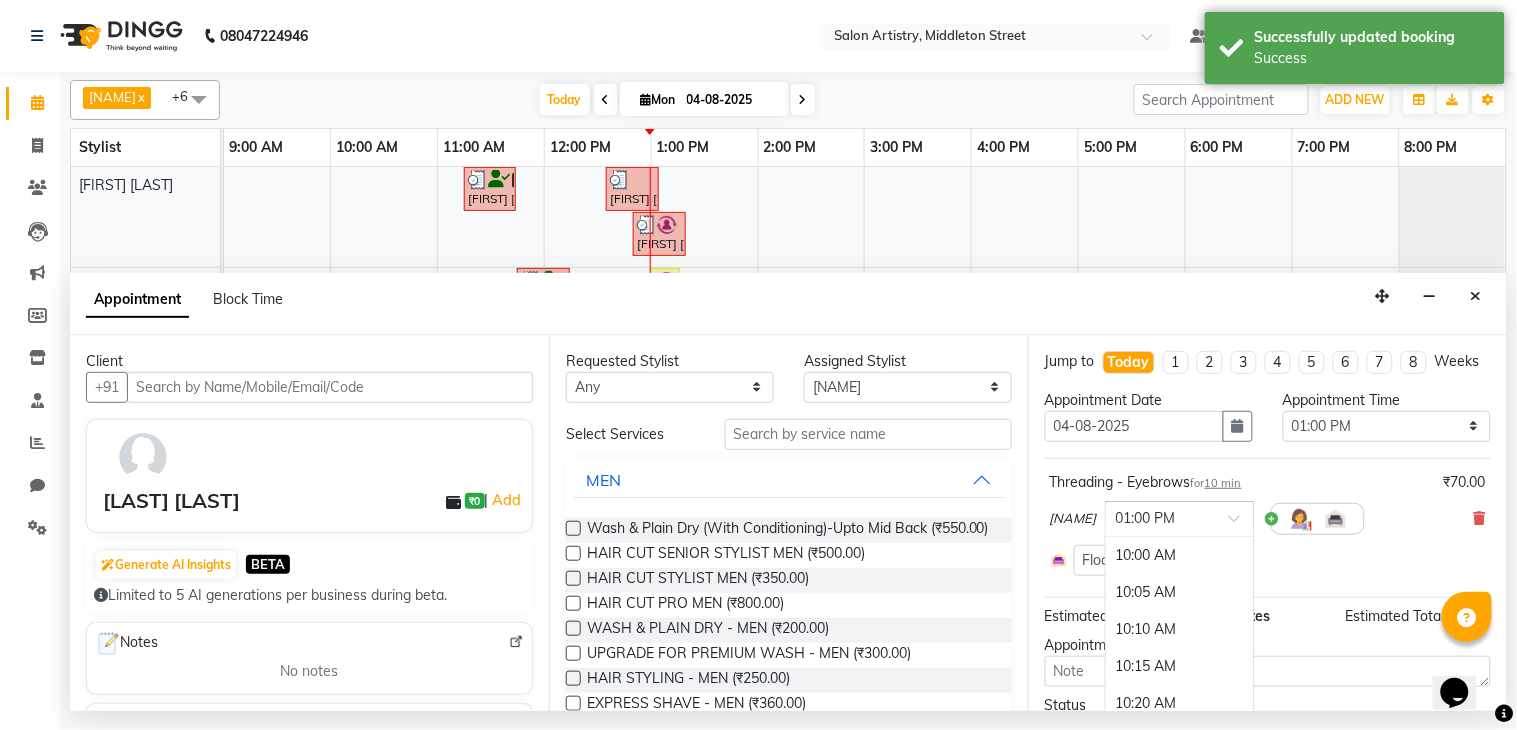 click at bounding box center [1160, 517] 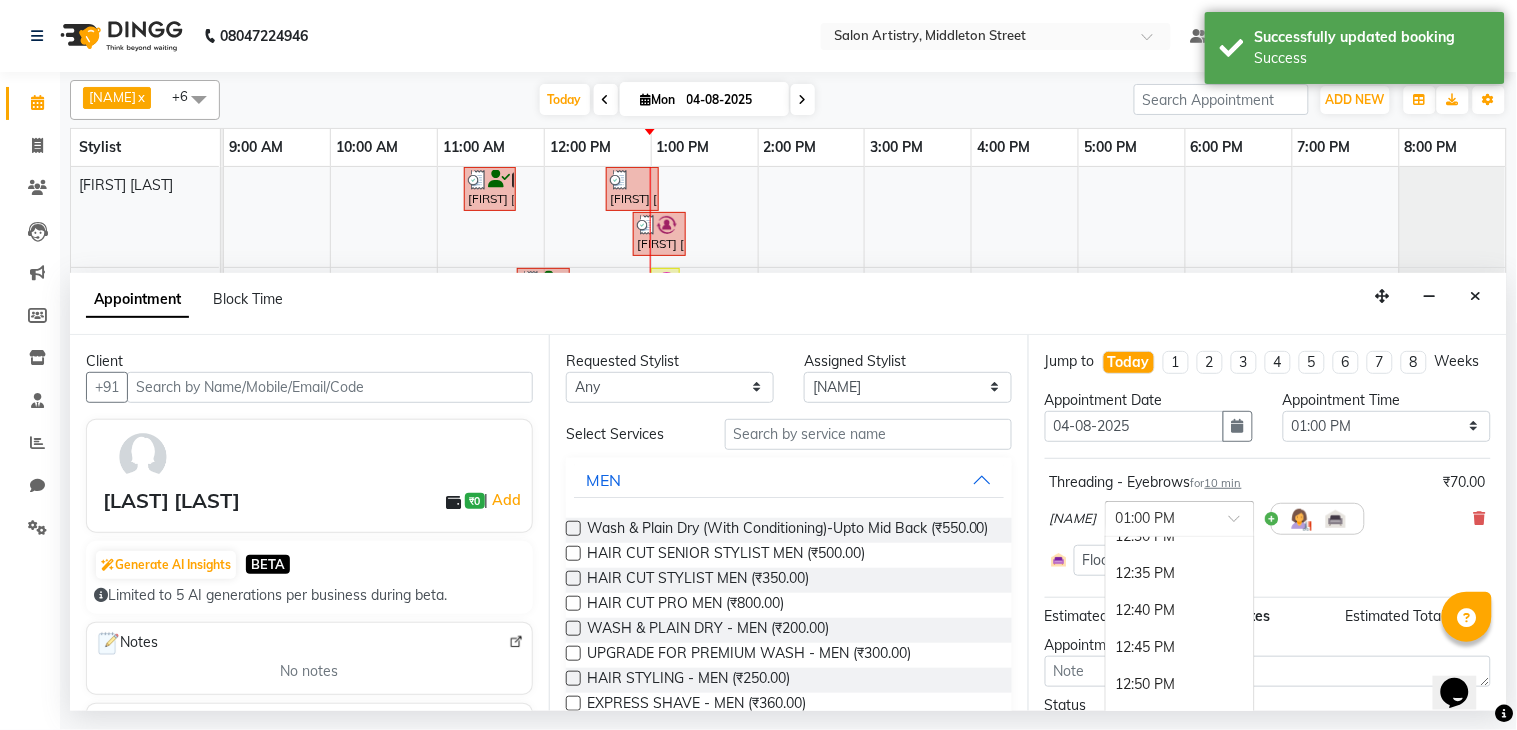 scroll, scrollTop: 1121, scrollLeft: 0, axis: vertical 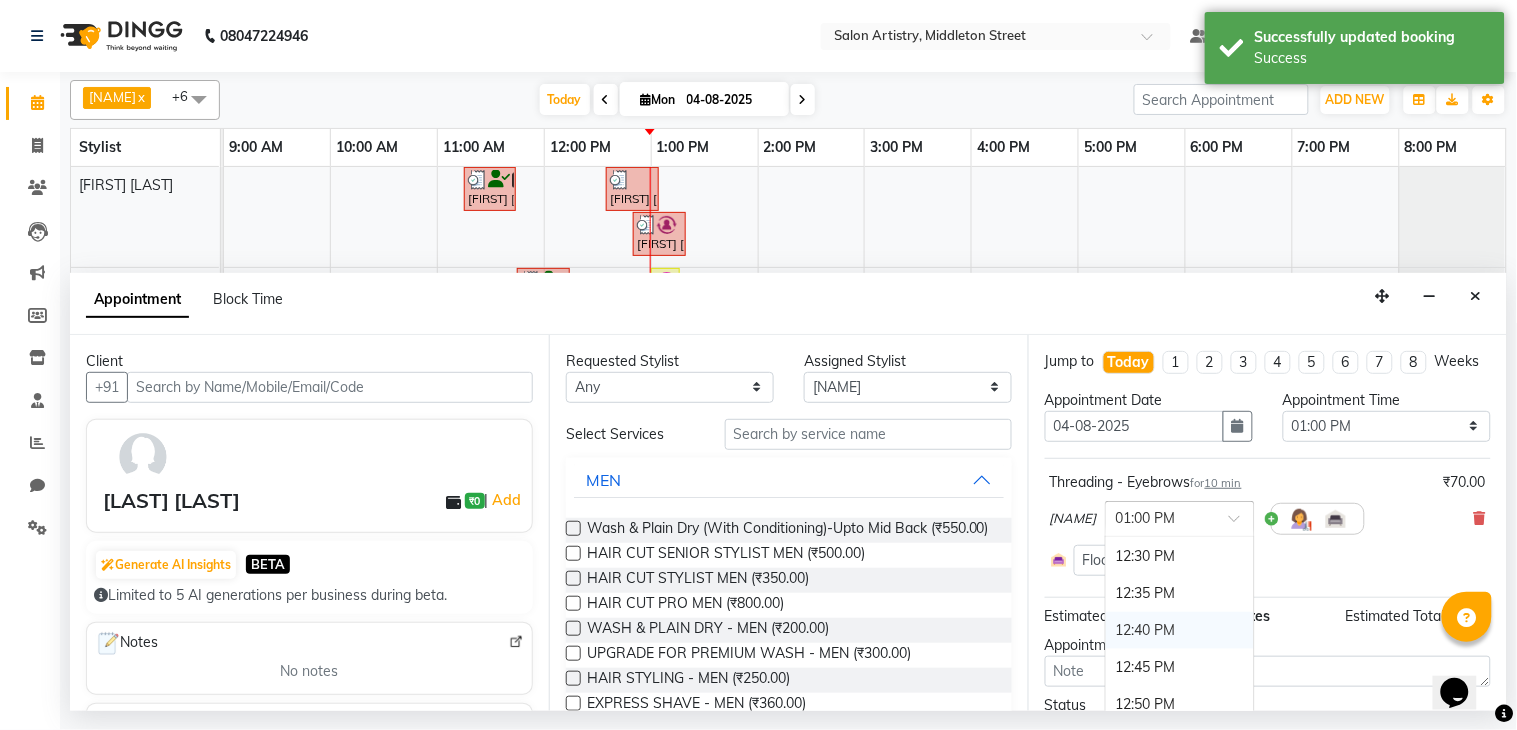 click on "12:40 PM" at bounding box center [1180, 630] 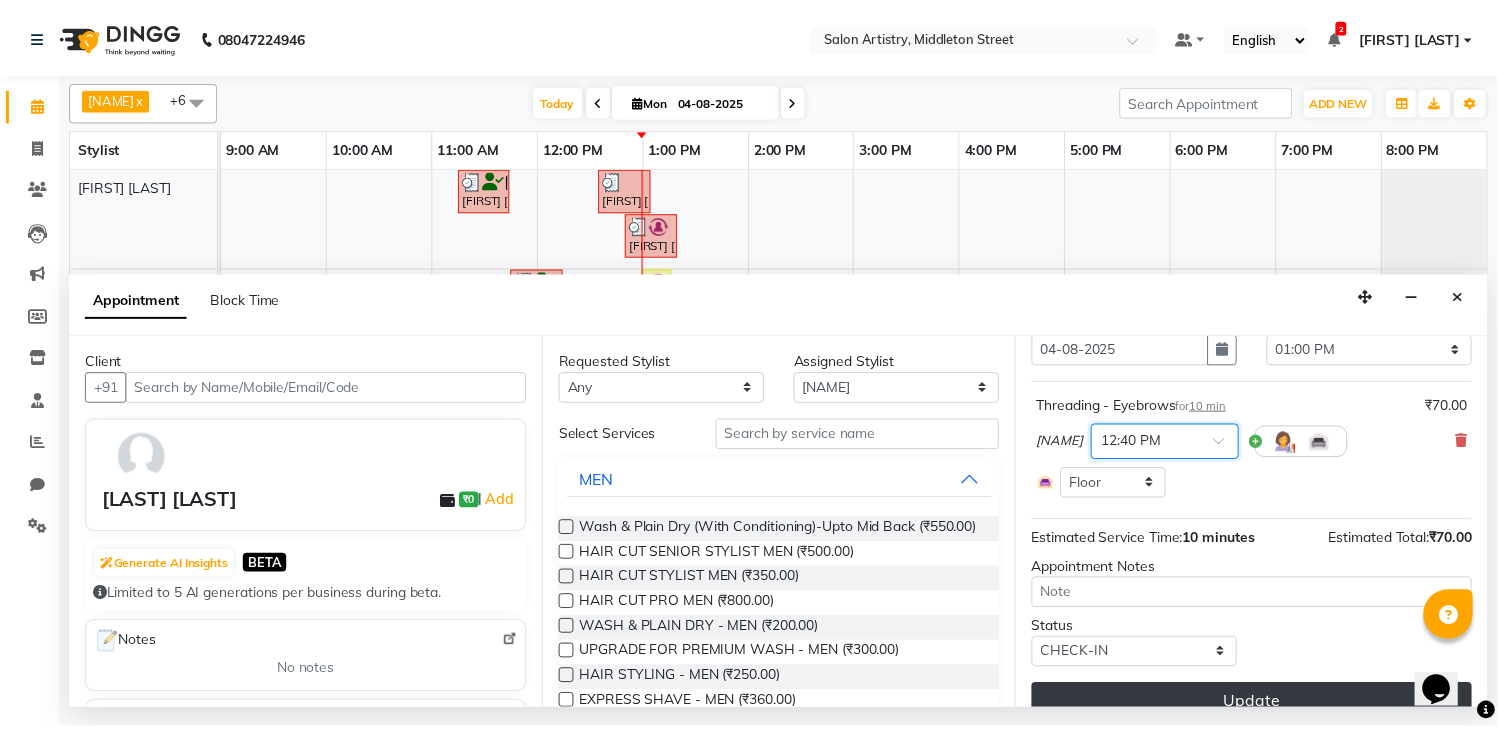 scroll, scrollTop: 111, scrollLeft: 0, axis: vertical 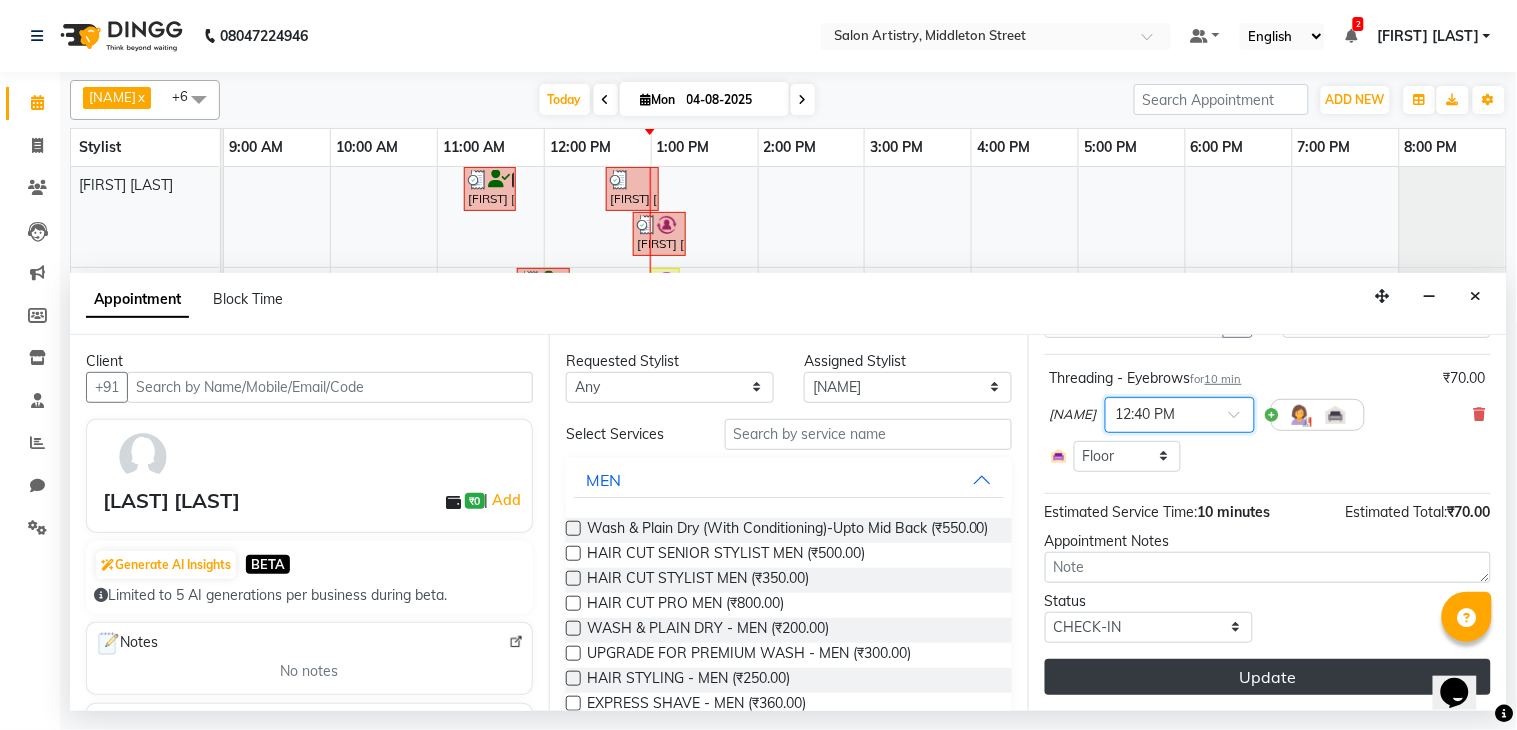 click on "Update" at bounding box center (1268, 677) 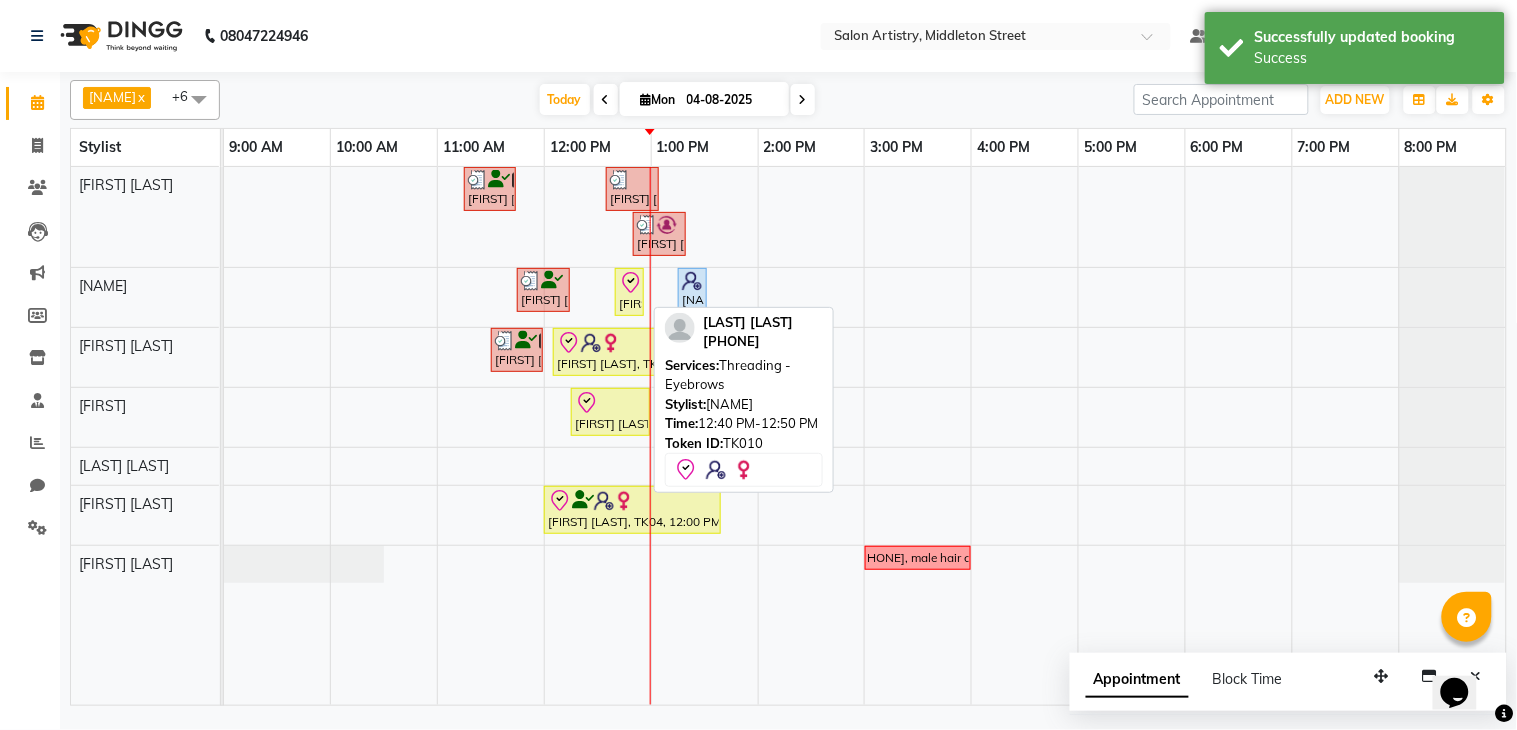 click on "[NAME], TK10, 12:40 PM-12:50 PM, Threading - Eyebrows" at bounding box center (629, 292) 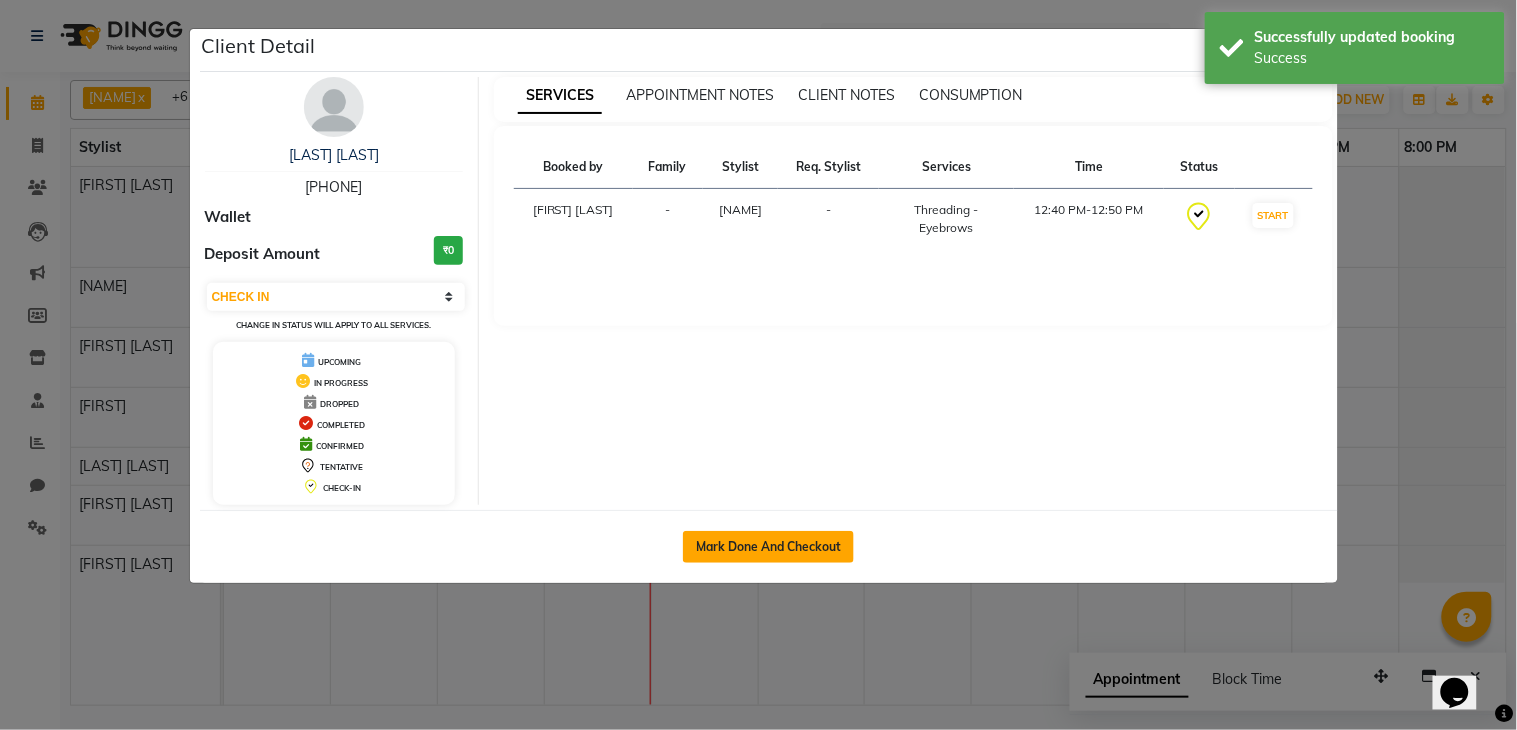 click on "Mark Done And Checkout" 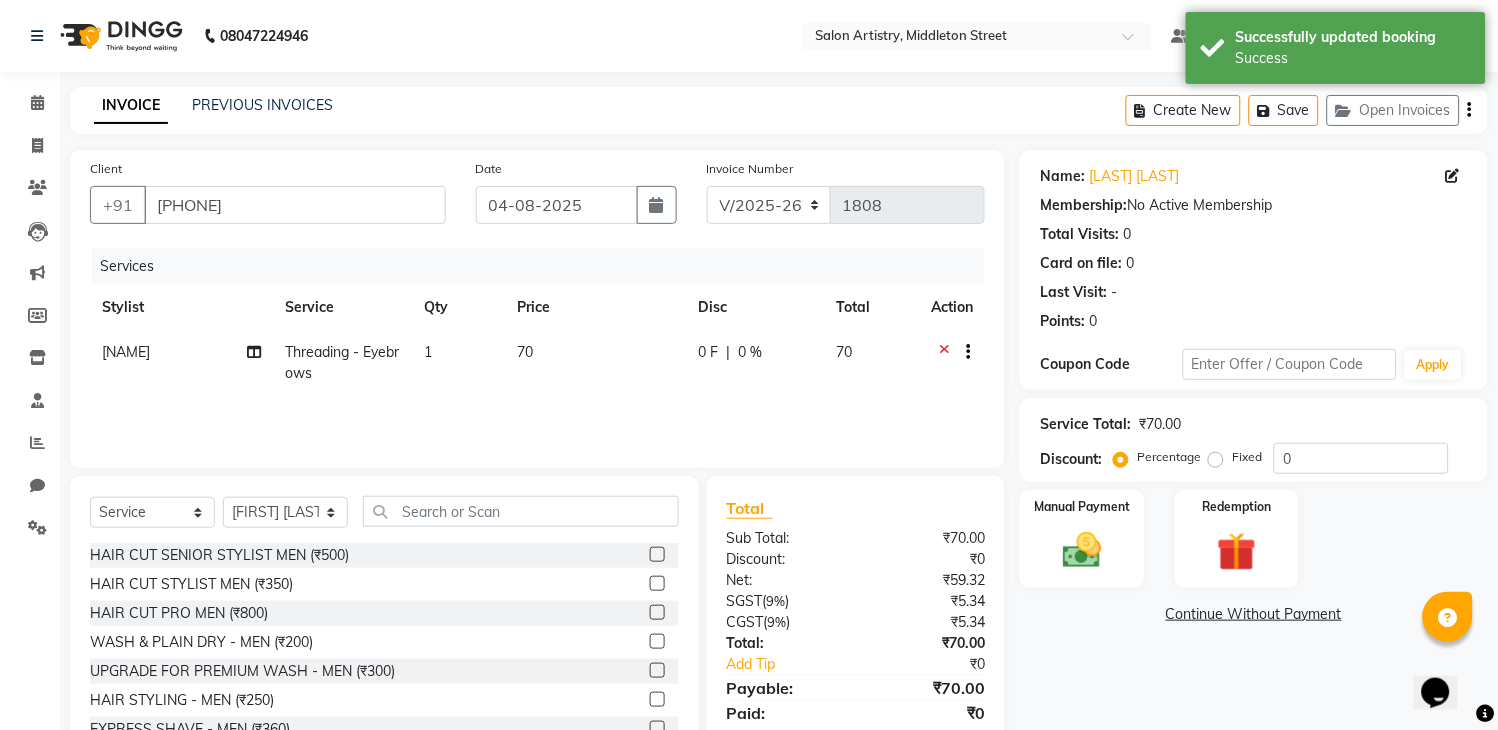 scroll, scrollTop: 71, scrollLeft: 0, axis: vertical 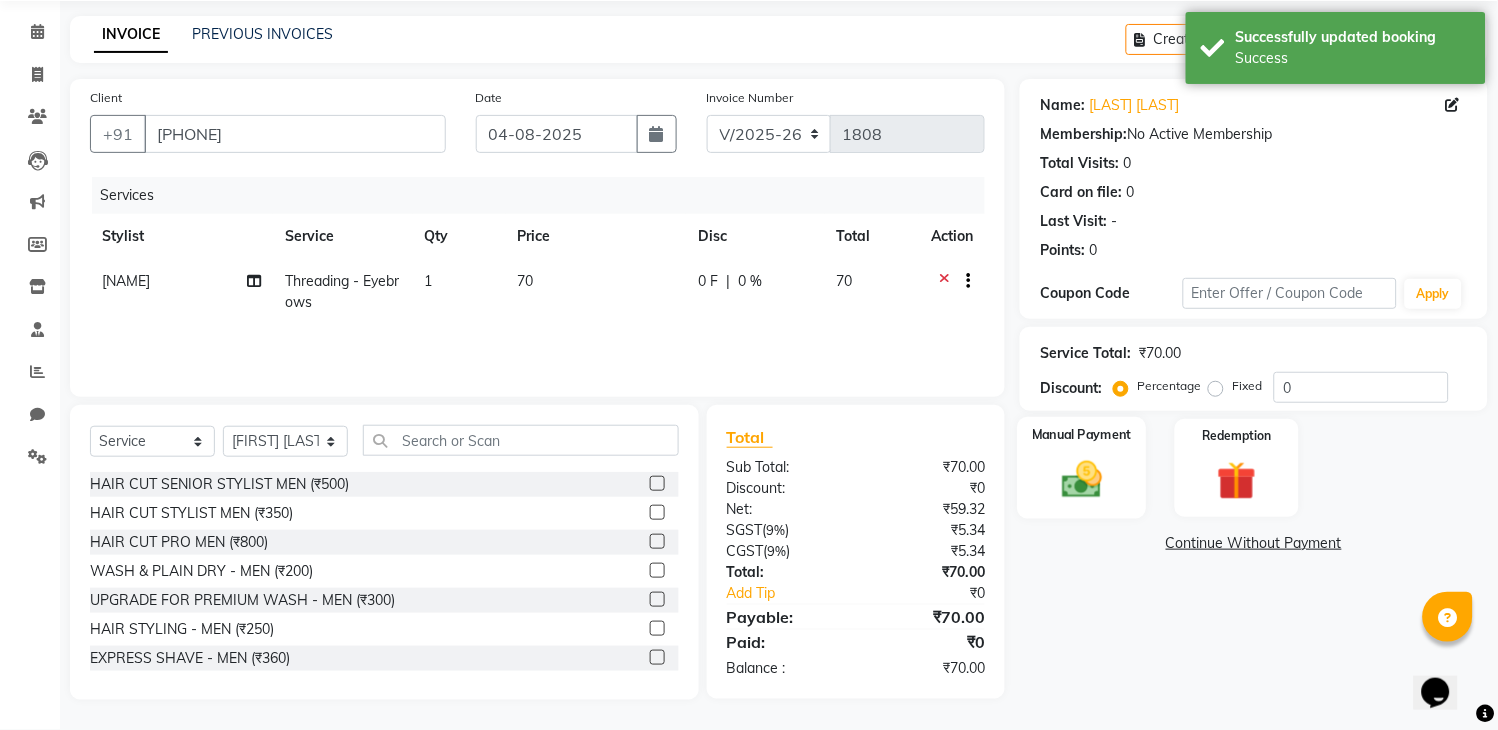 click 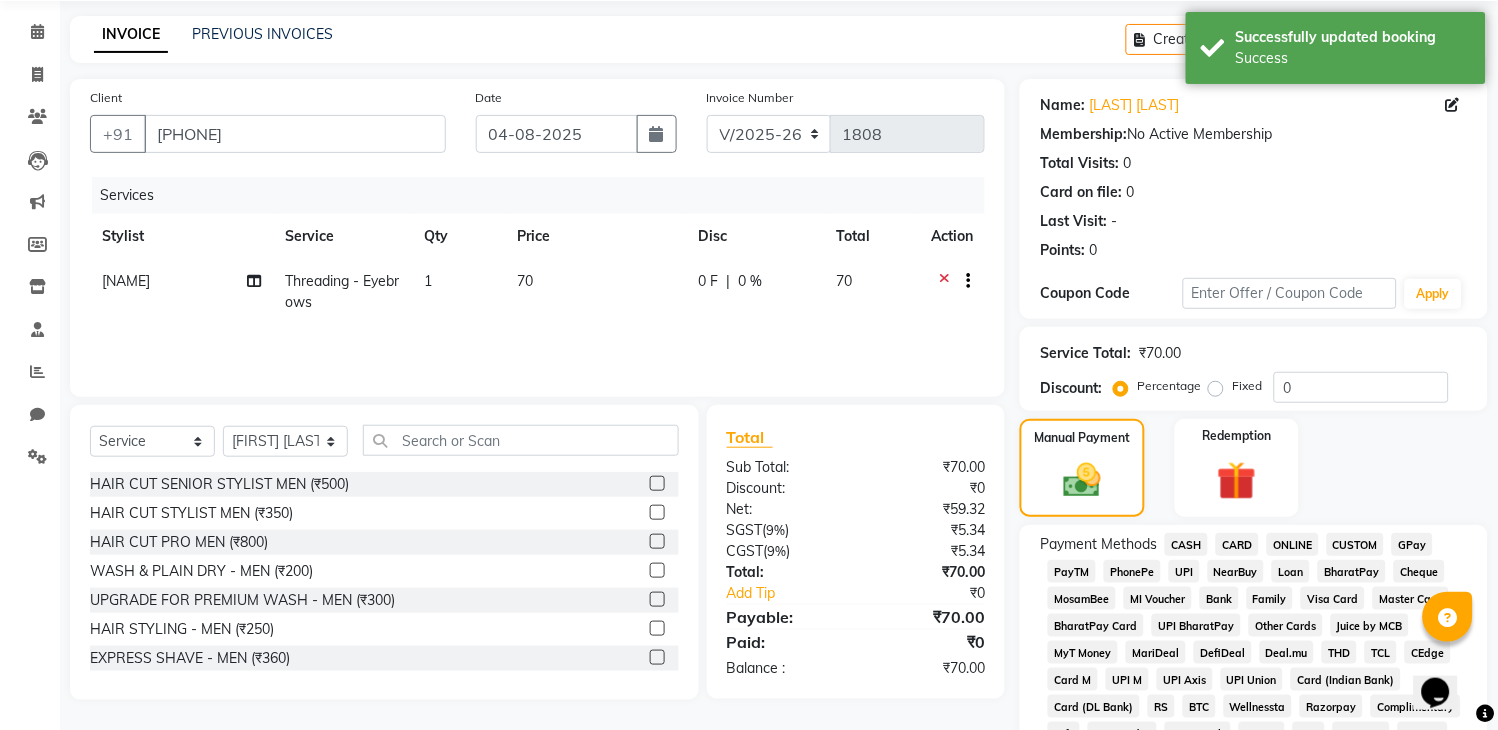 click on "CASH" 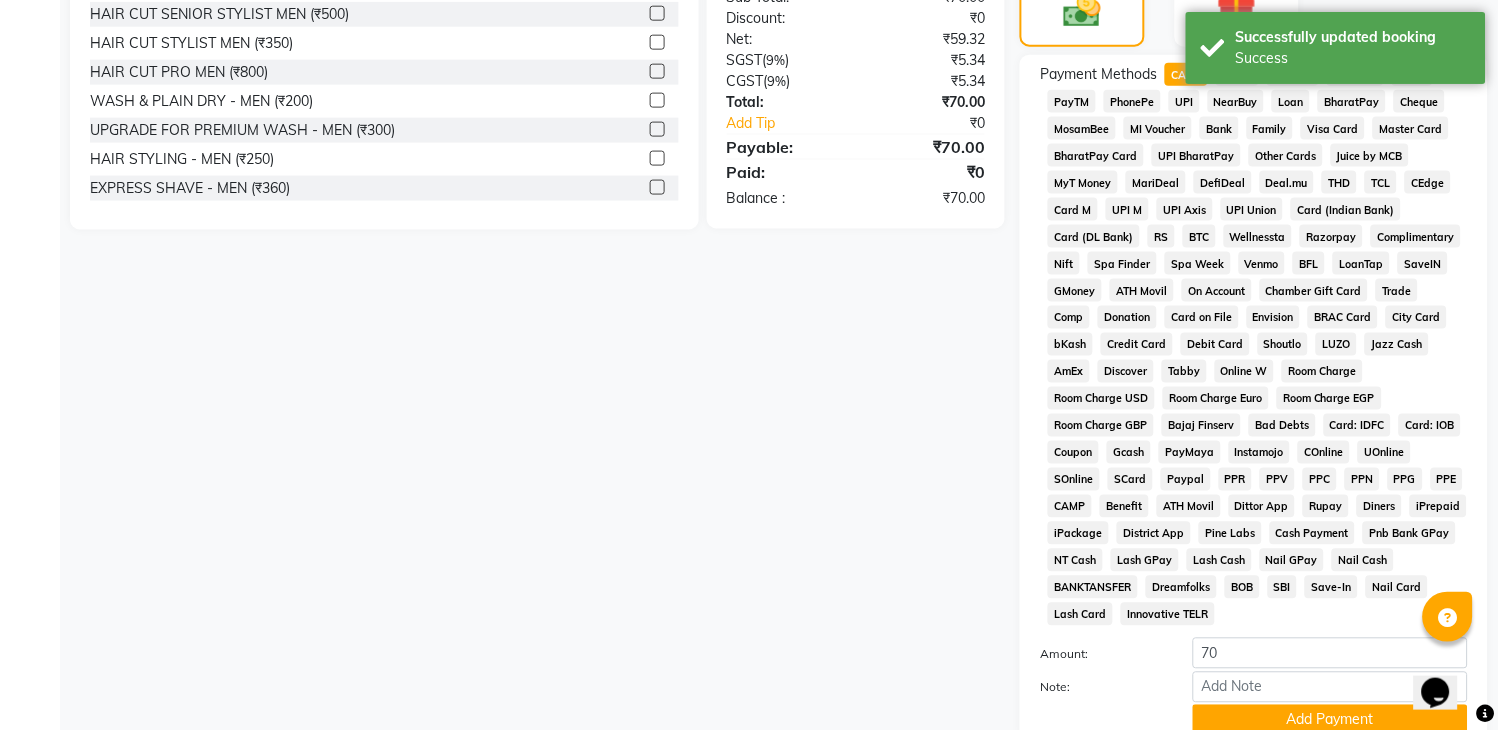 scroll, scrollTop: 555, scrollLeft: 0, axis: vertical 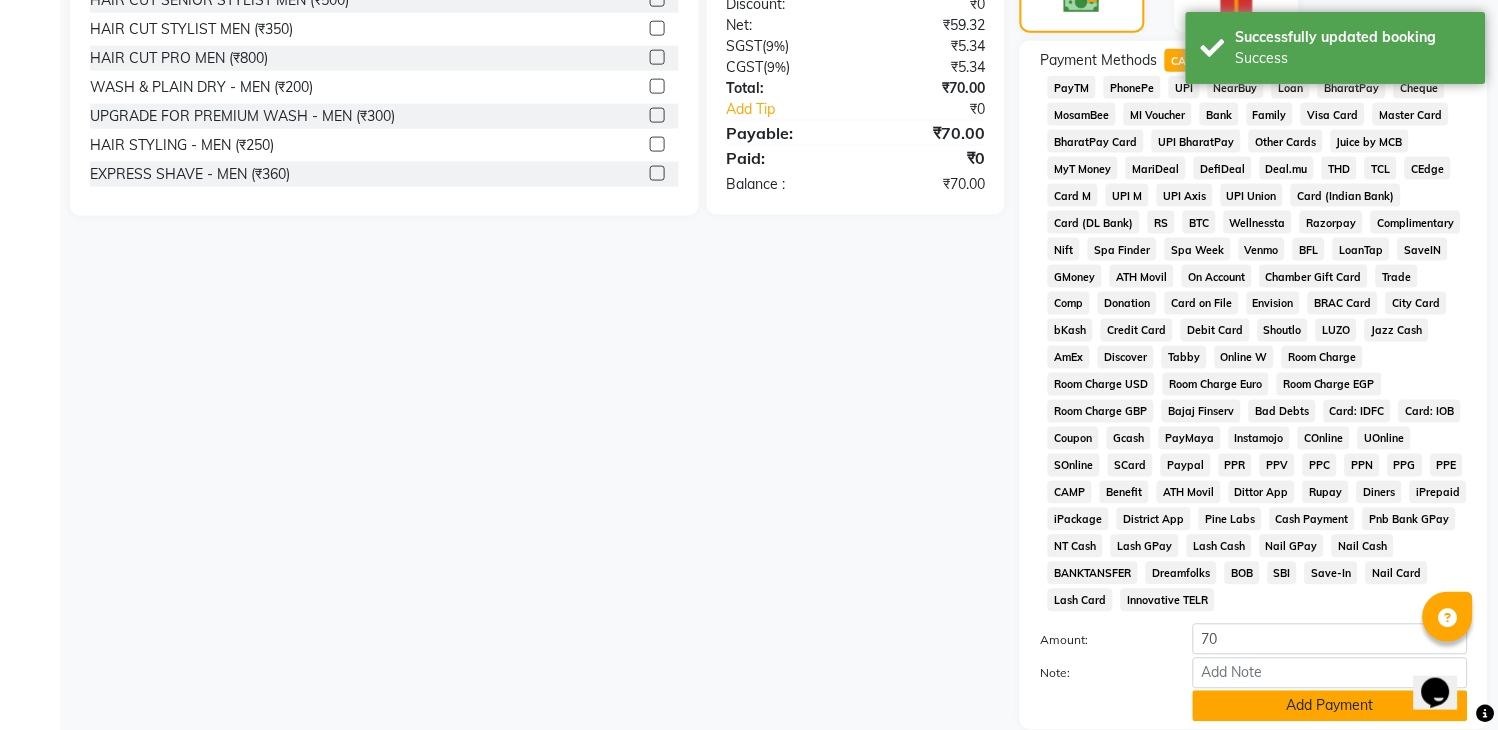 click on "Add Payment" 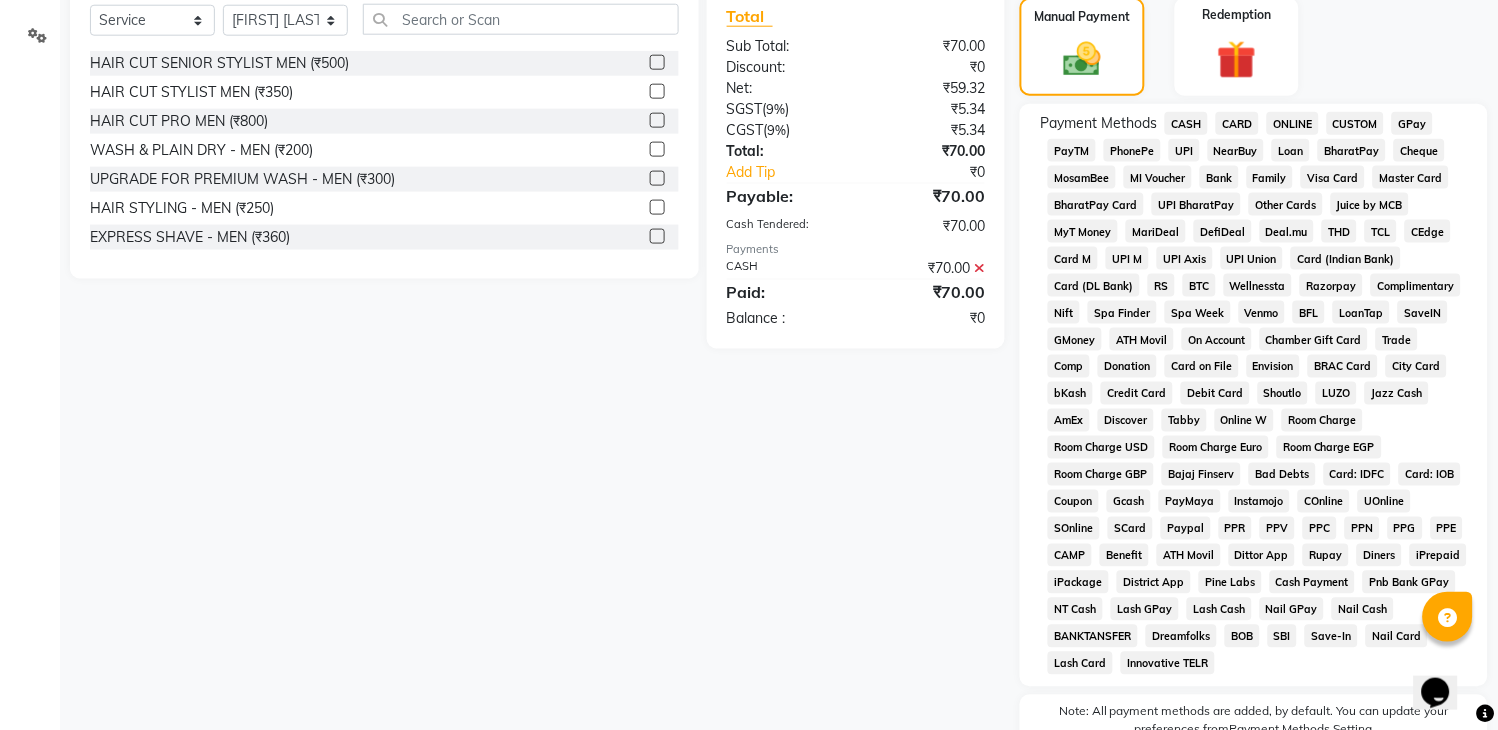 scroll, scrollTop: 714, scrollLeft: 0, axis: vertical 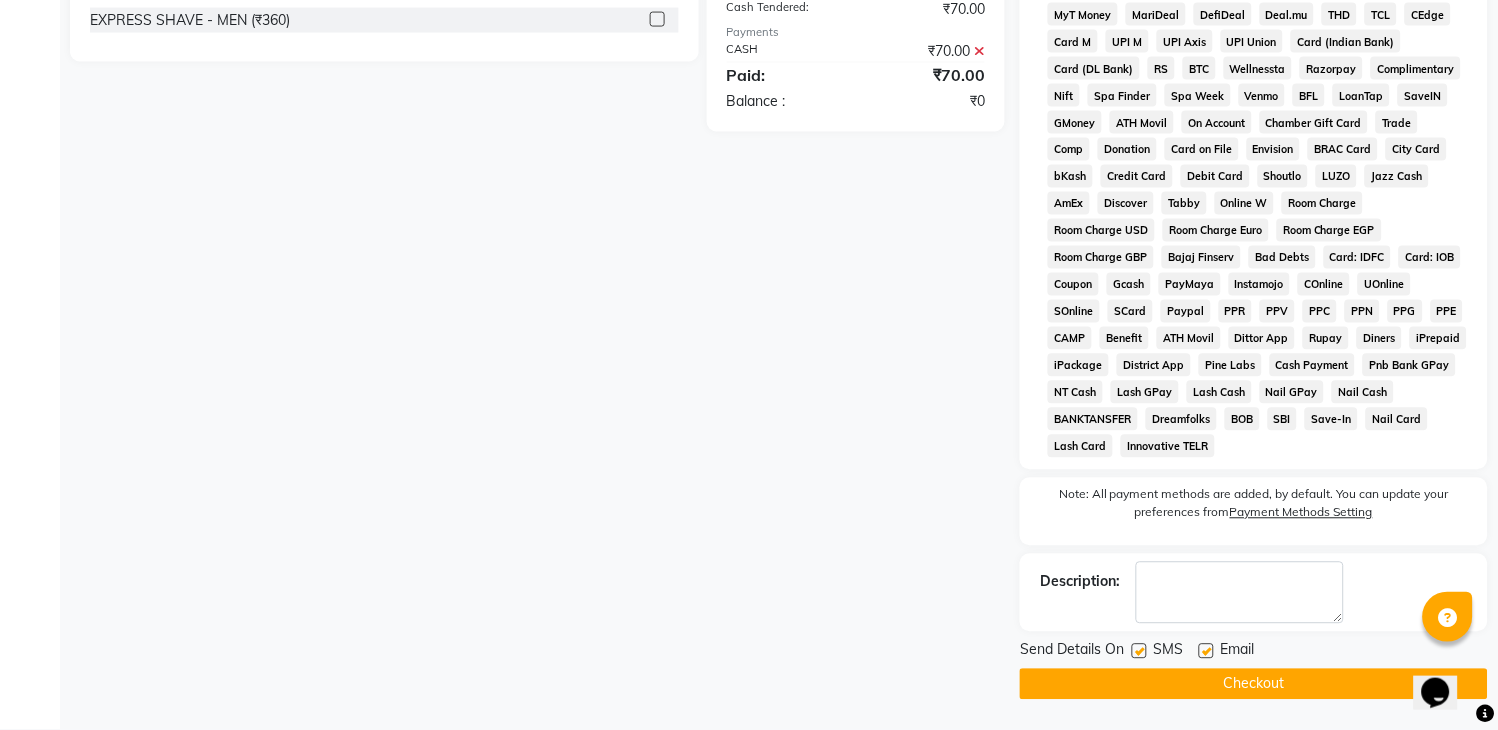 click on "Checkout" 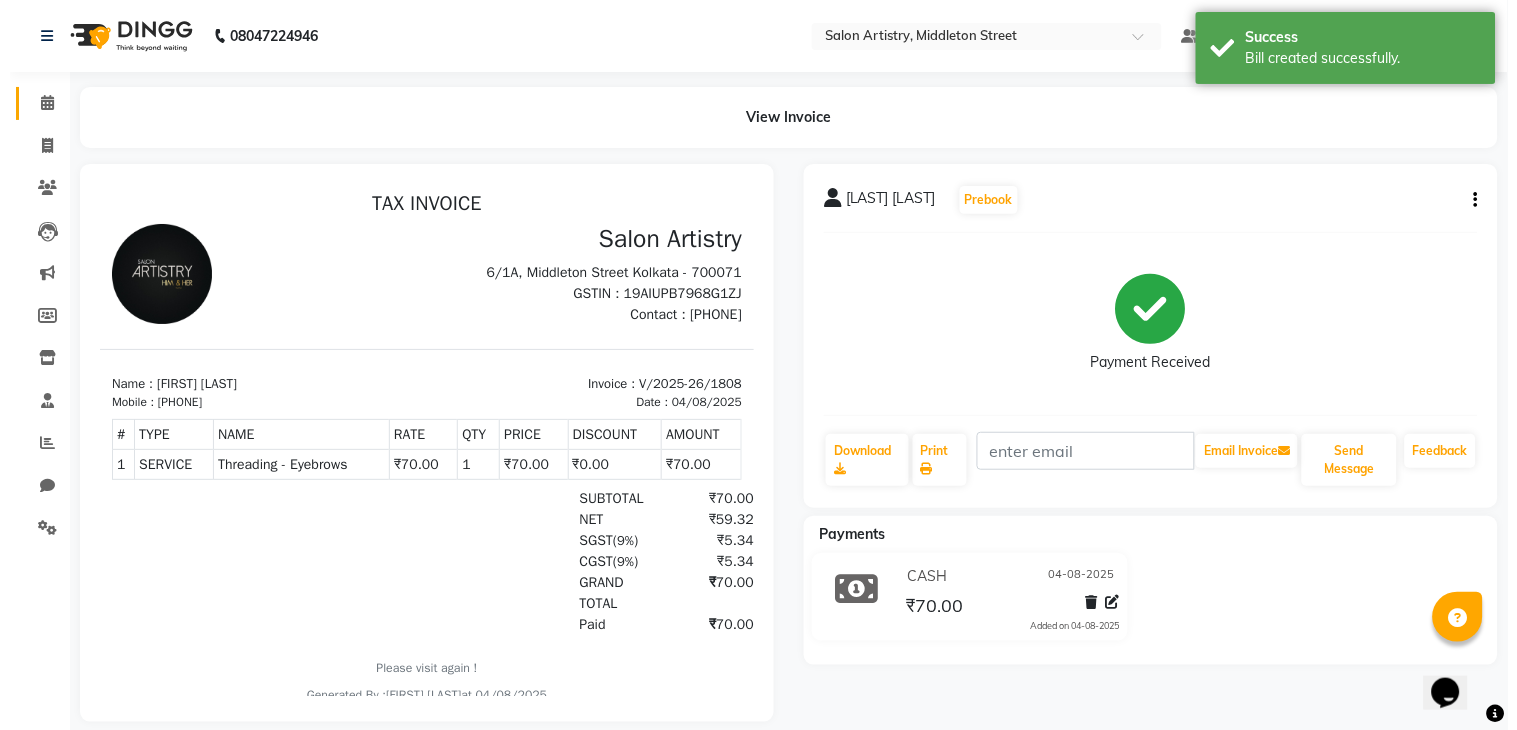 scroll, scrollTop: 0, scrollLeft: 0, axis: both 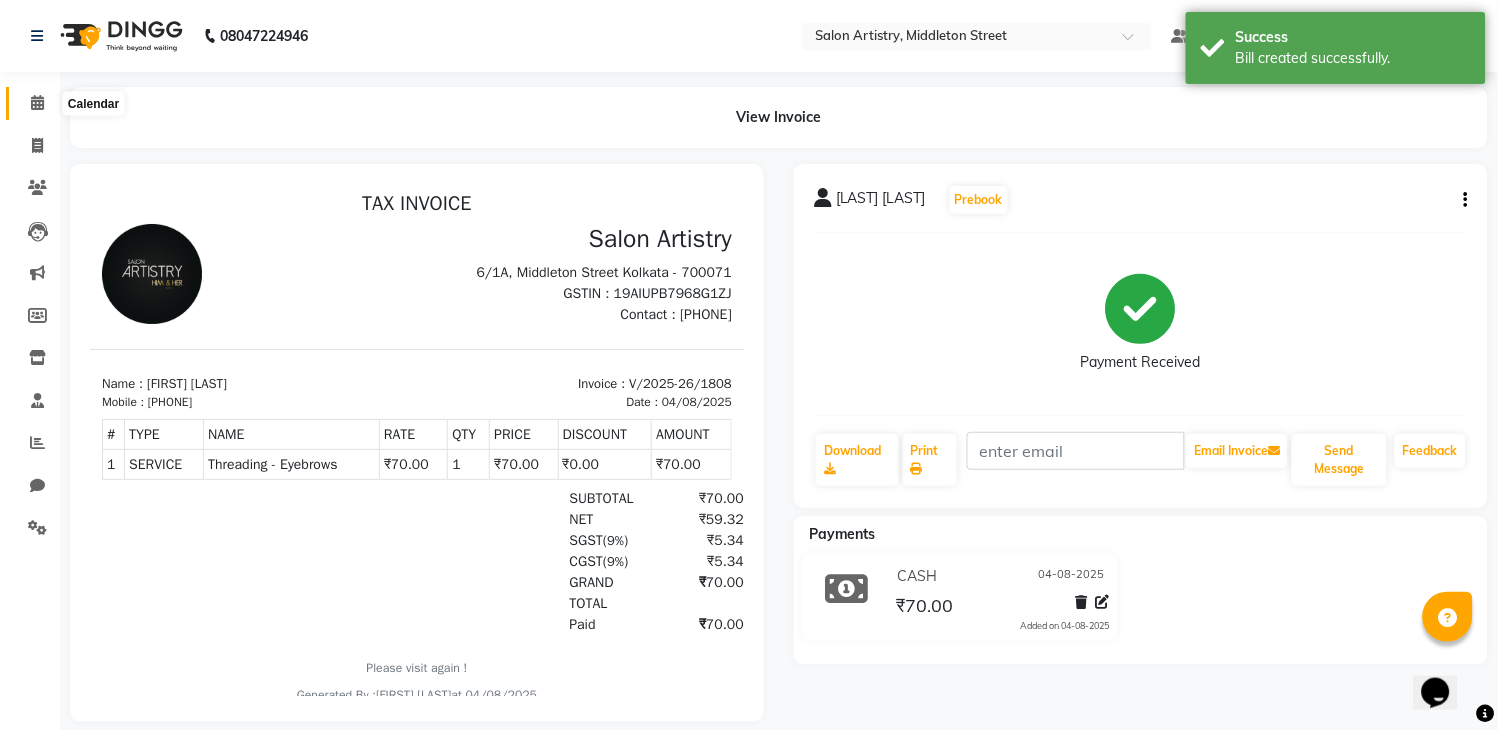 click 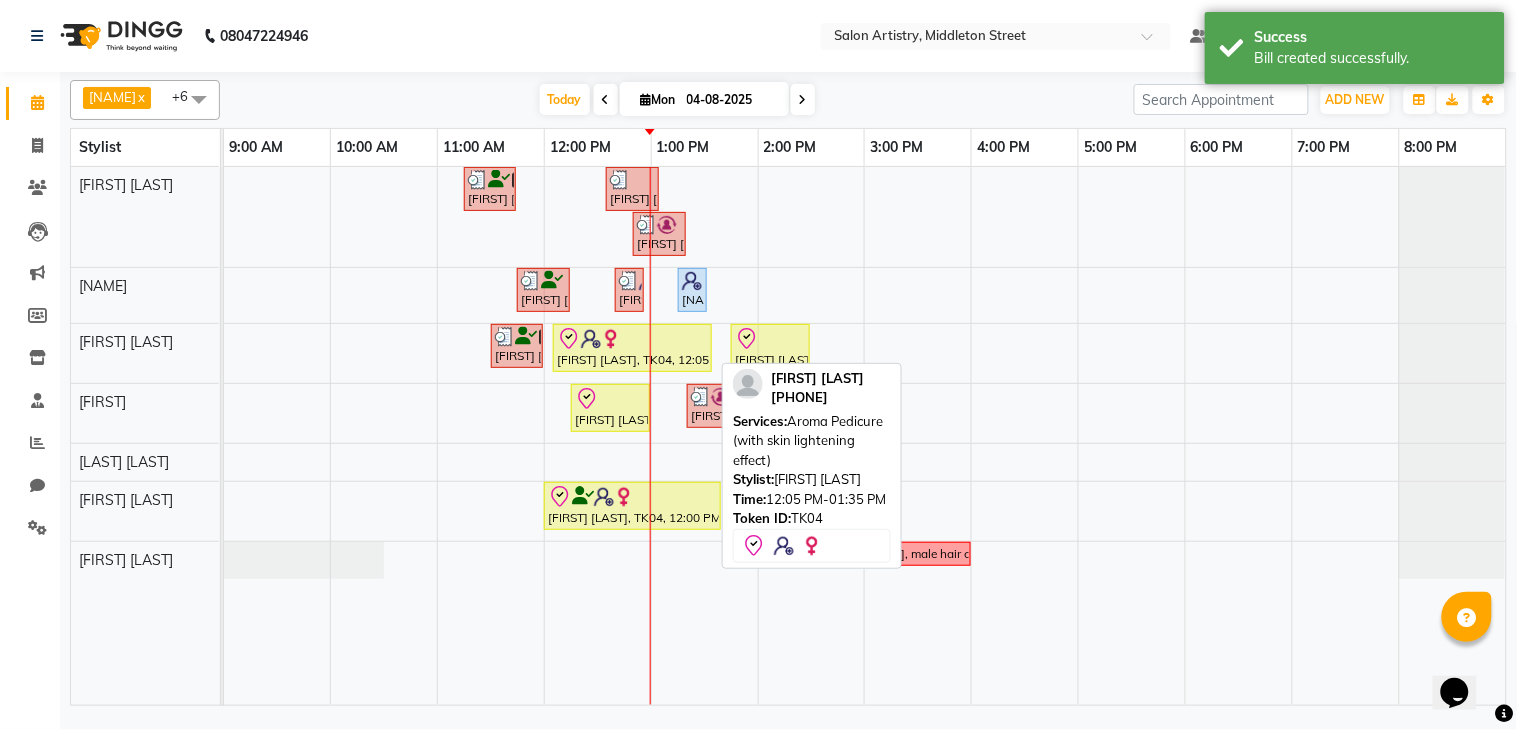 click on "[NAME], TK04, 12:05 PM-01:35 PM, Aroma Pedicure  (with skin lightening effect)" at bounding box center [632, 348] 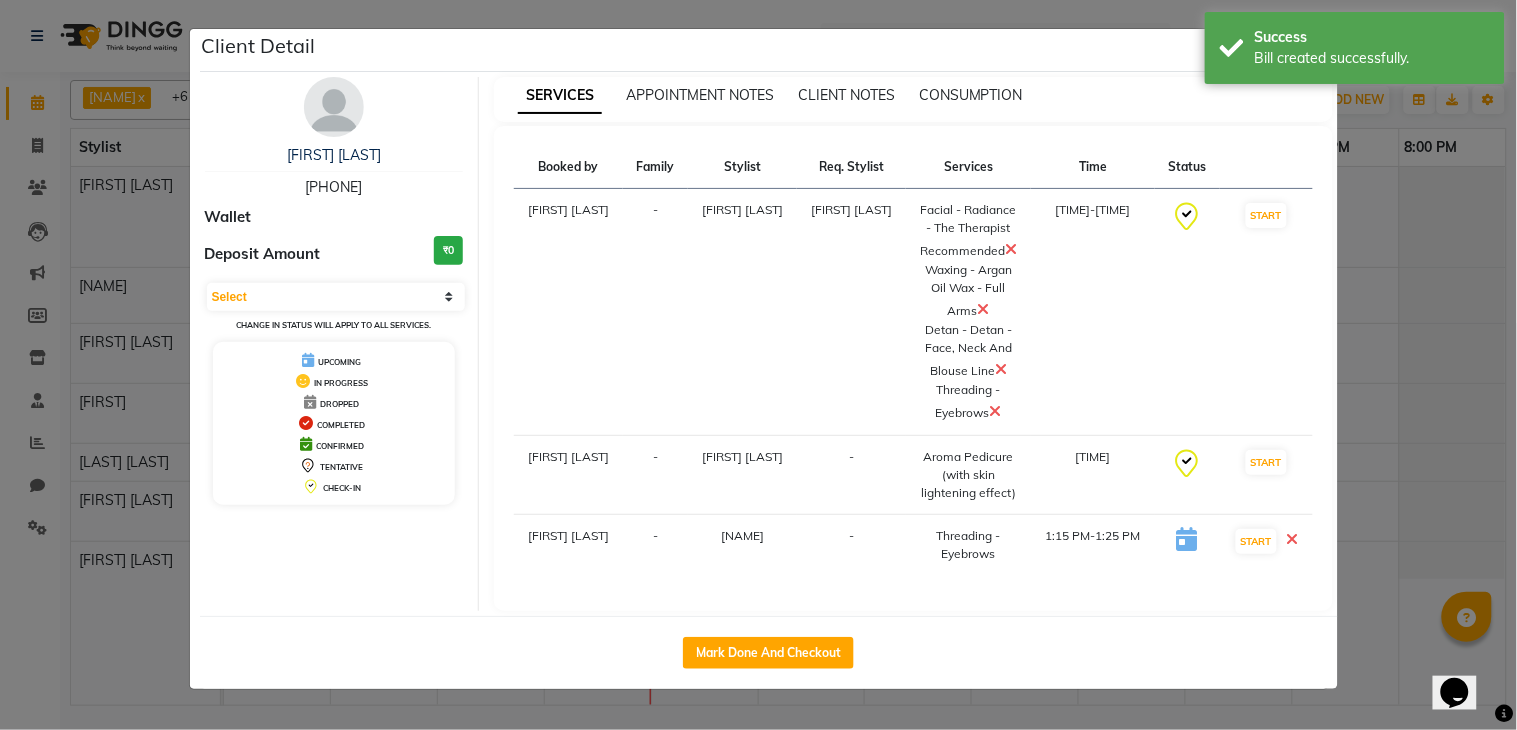 click at bounding box center (984, 309) 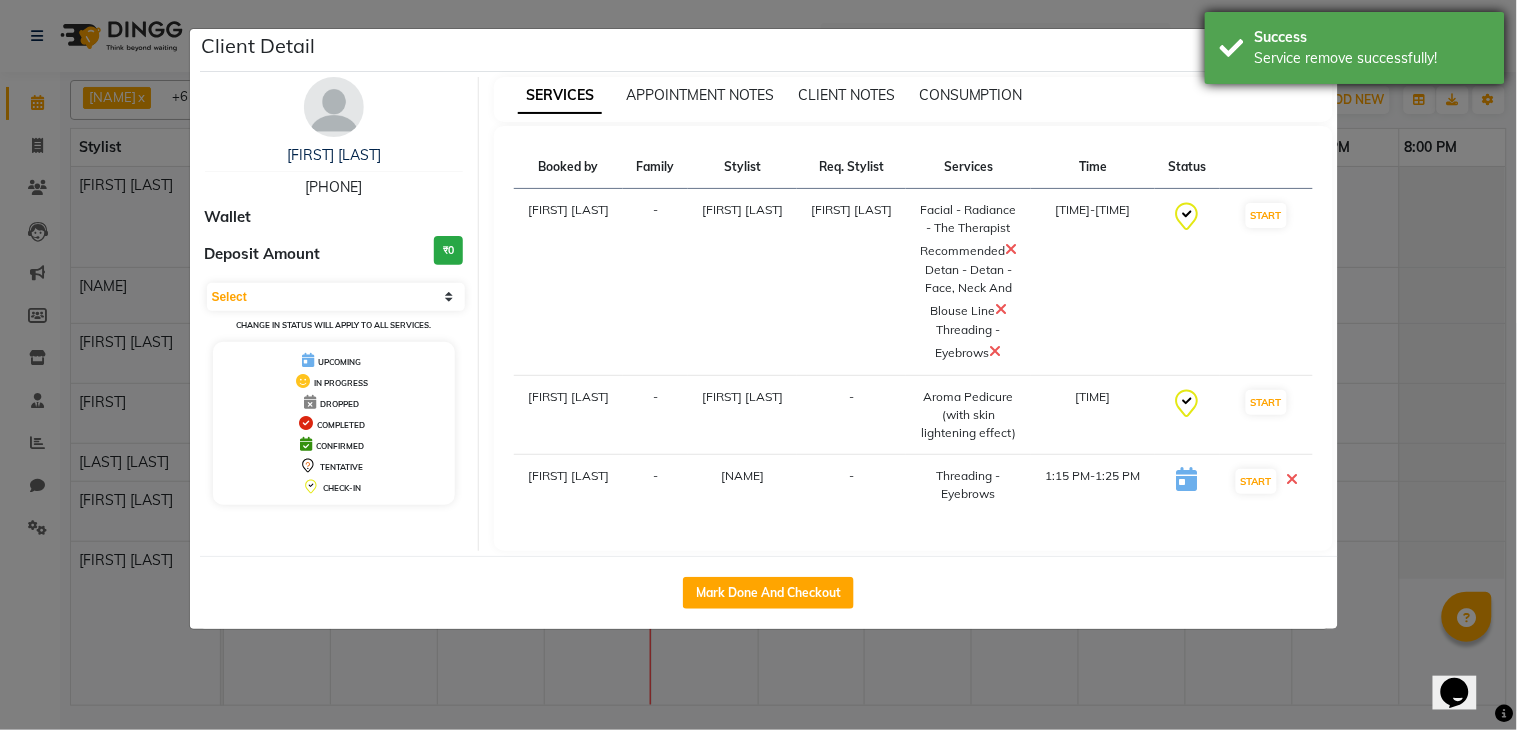 click on "Service remove successfully!" at bounding box center (1372, 58) 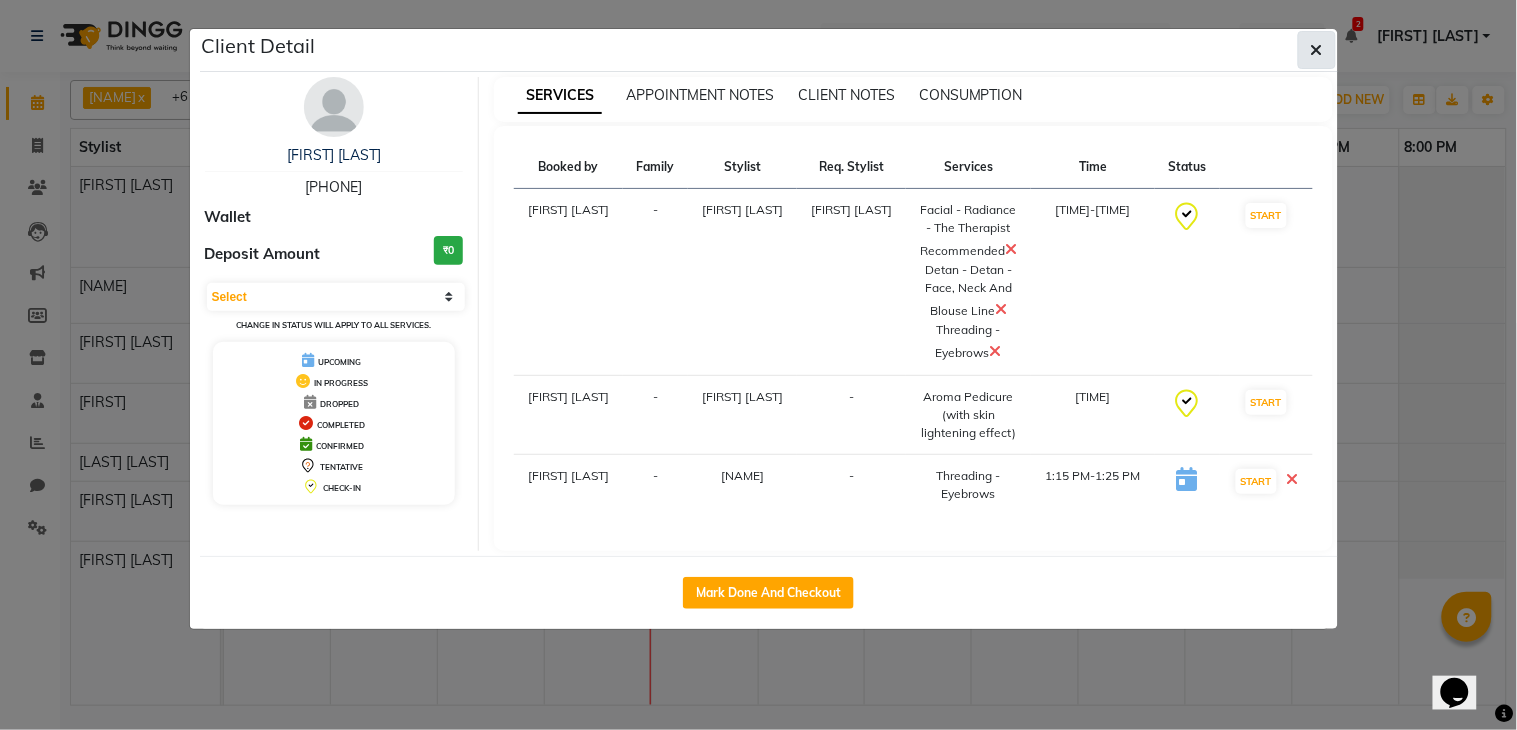 click 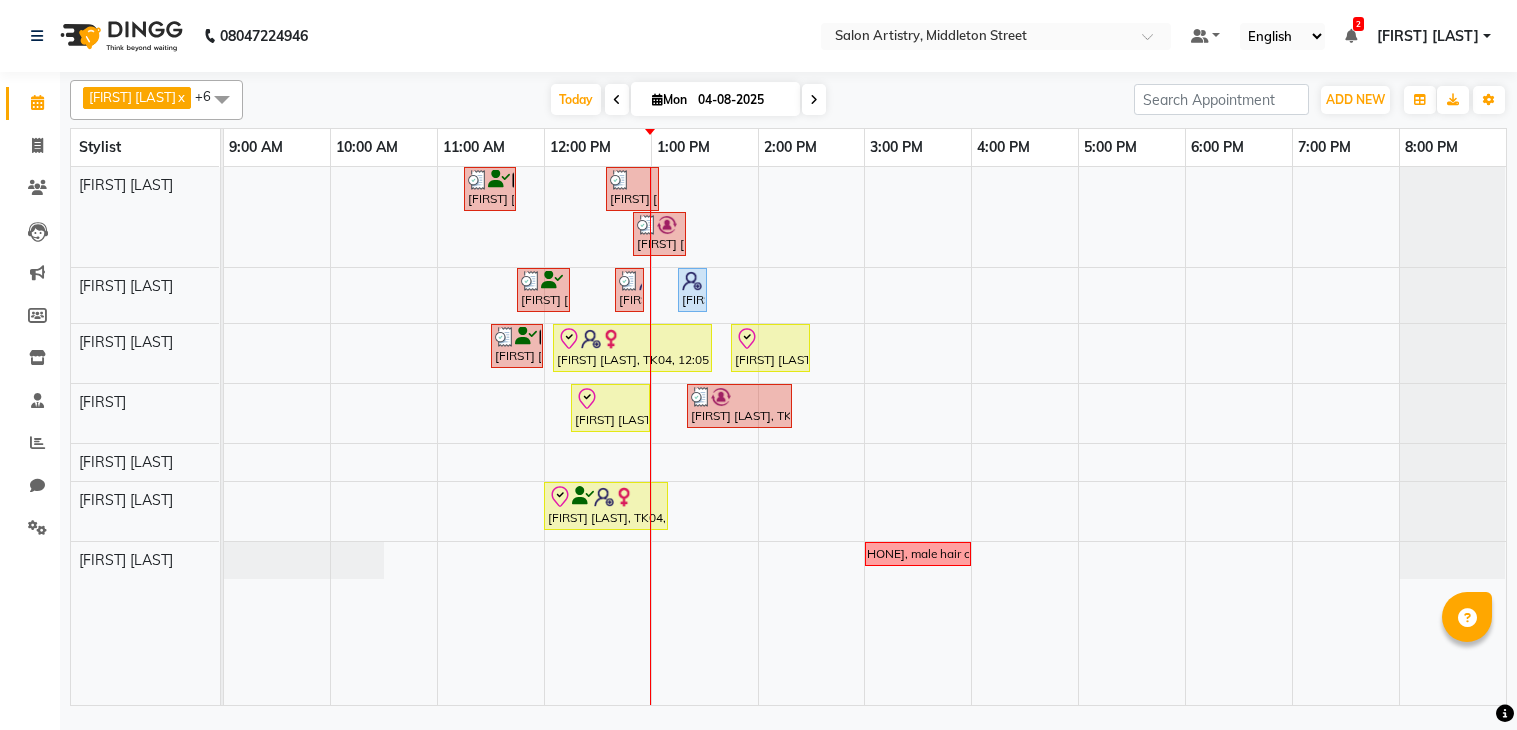 scroll, scrollTop: 0, scrollLeft: 0, axis: both 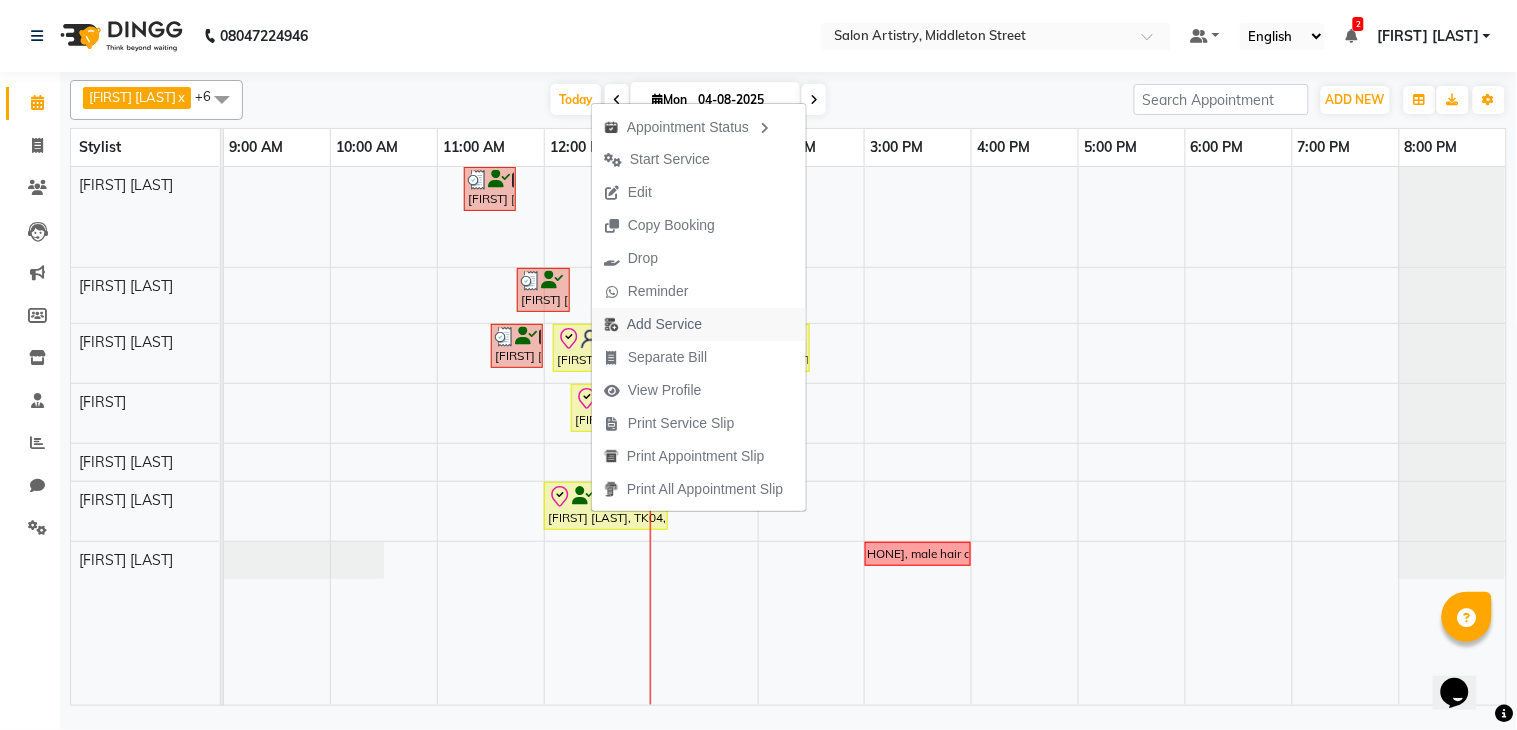 click on "Add Service" at bounding box center [664, 324] 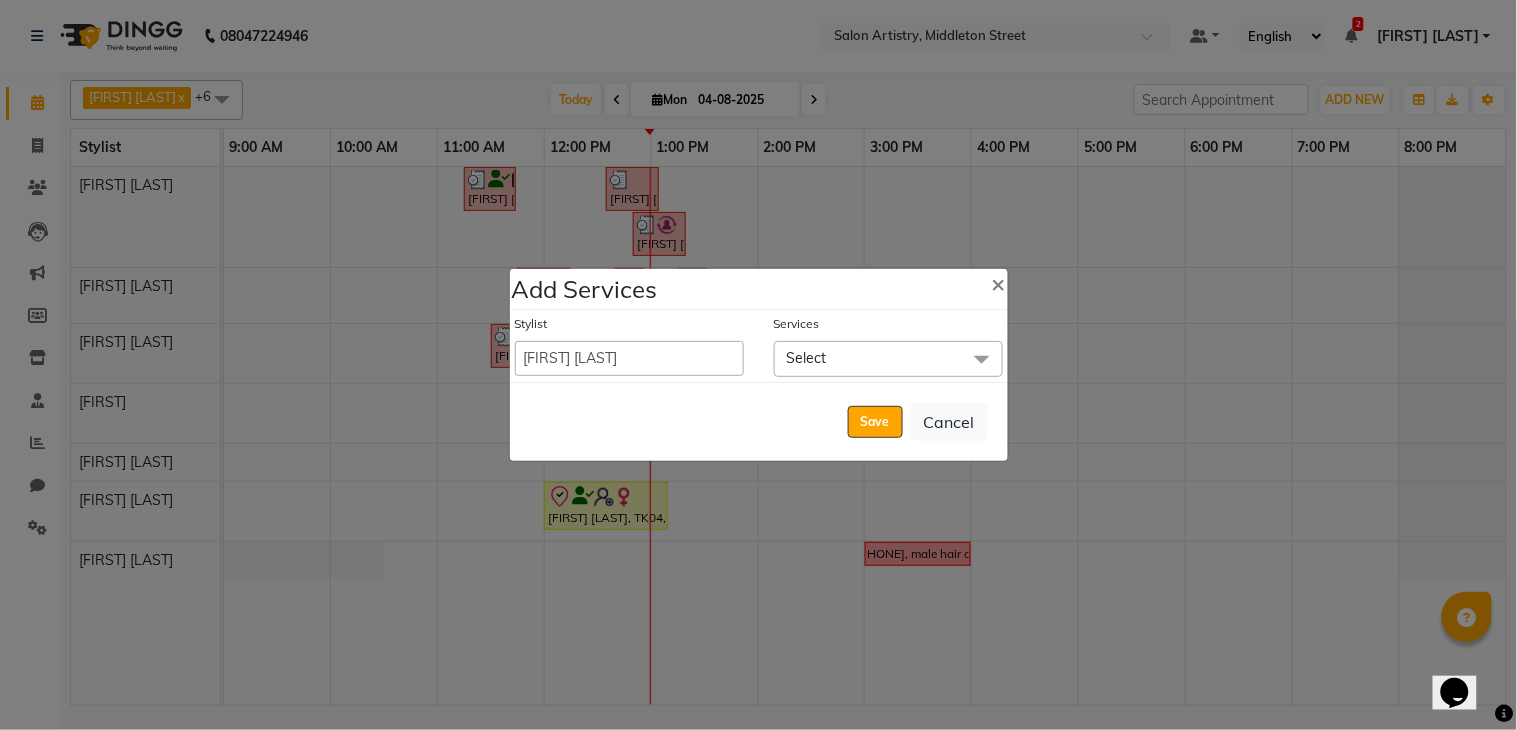 click on "Select" 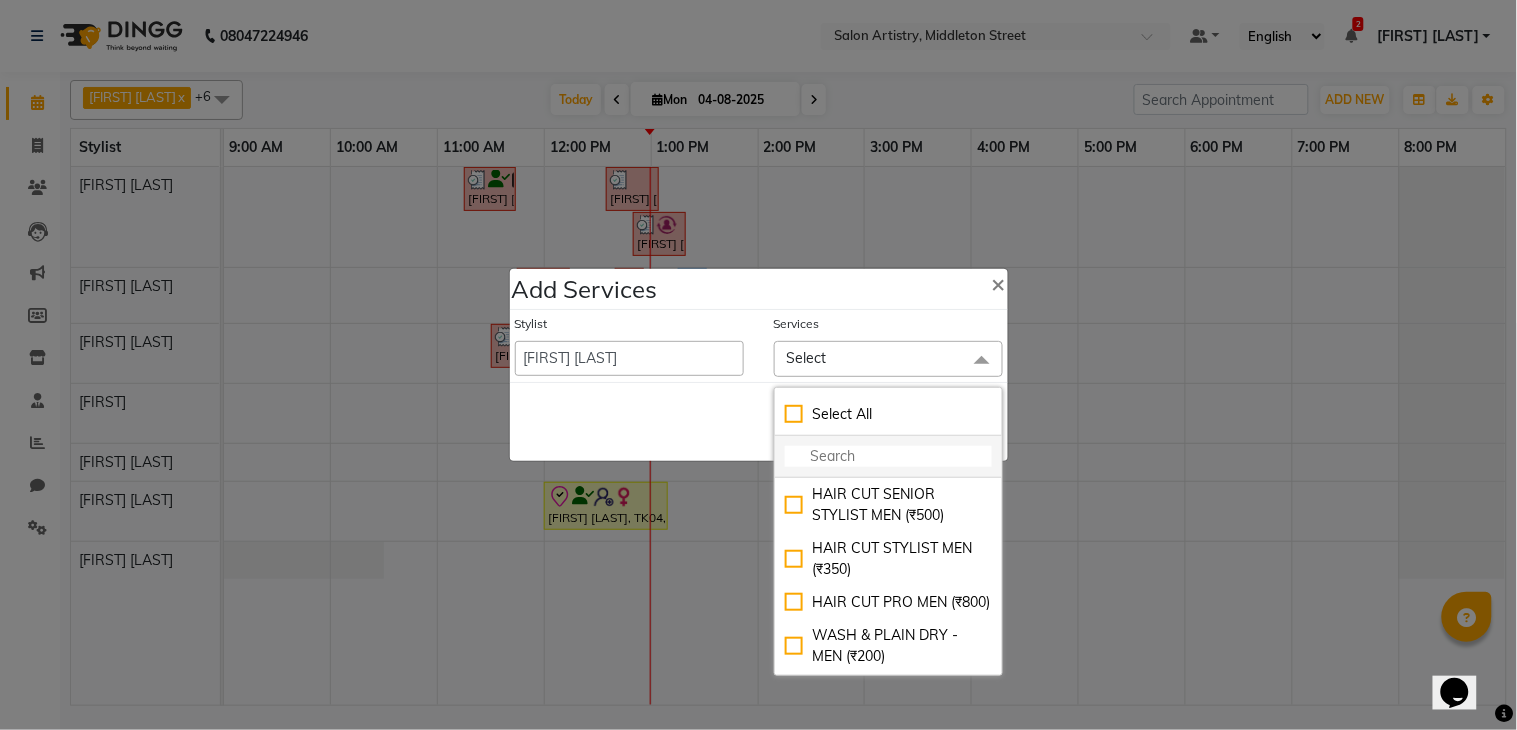 click 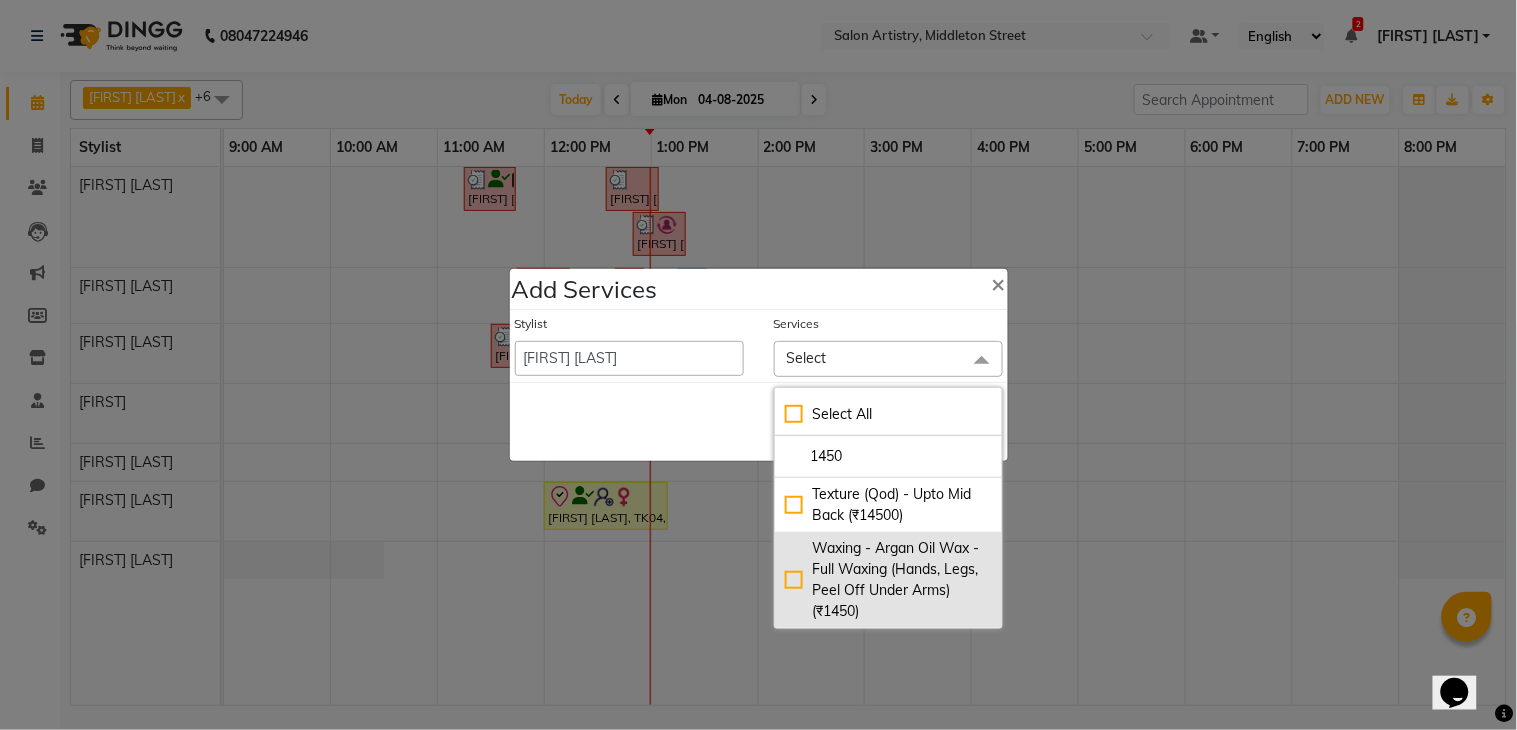 type on "1450" 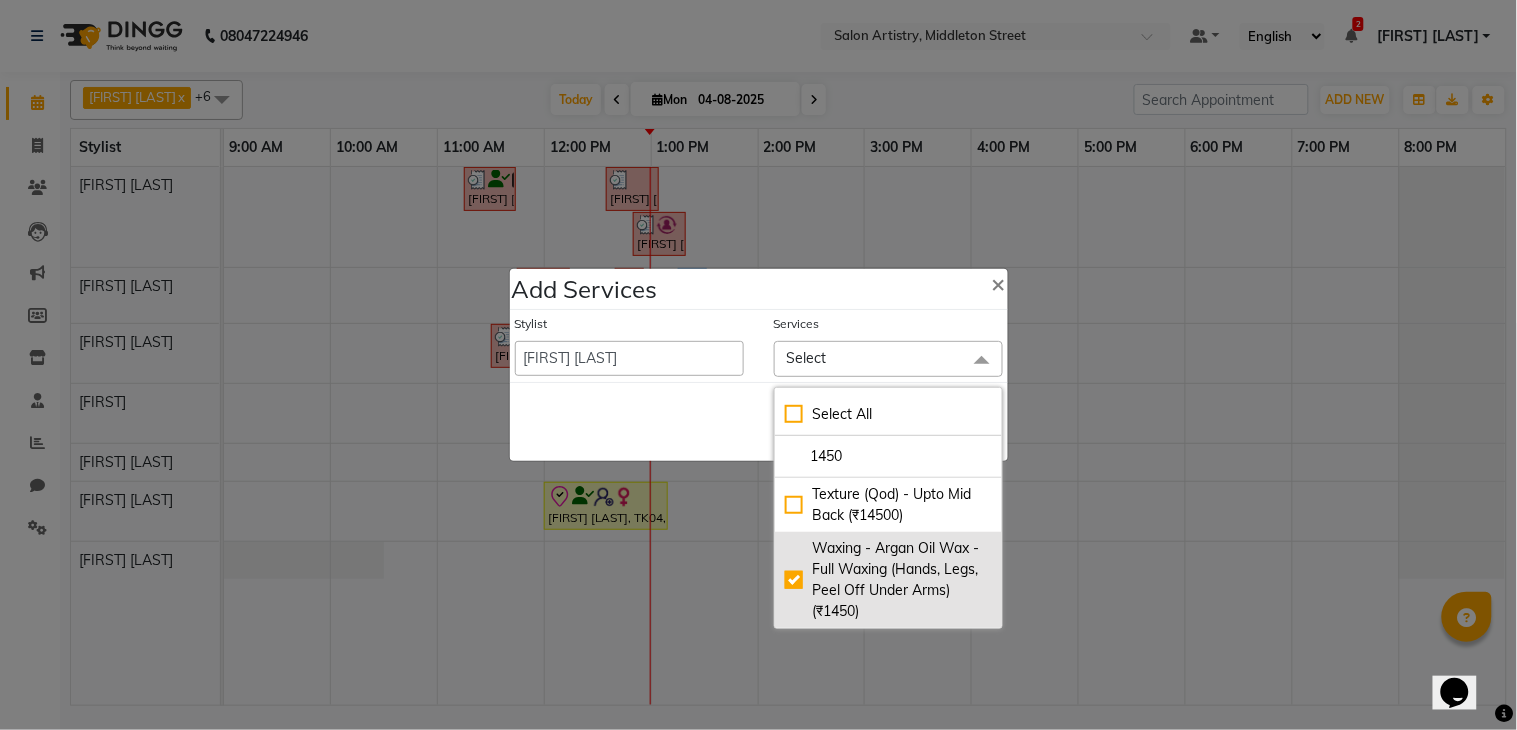 checkbox on "true" 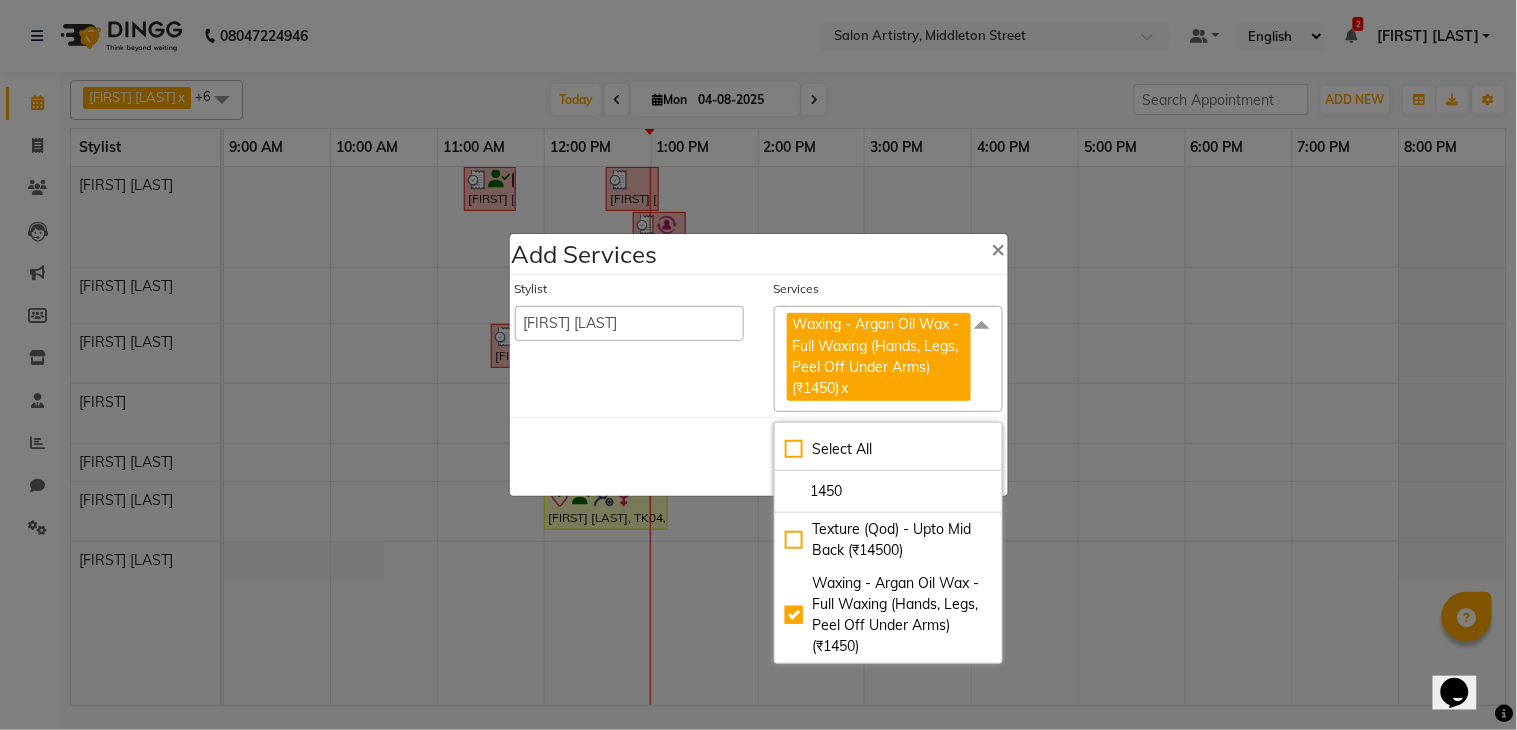 click on "Save   Cancel" 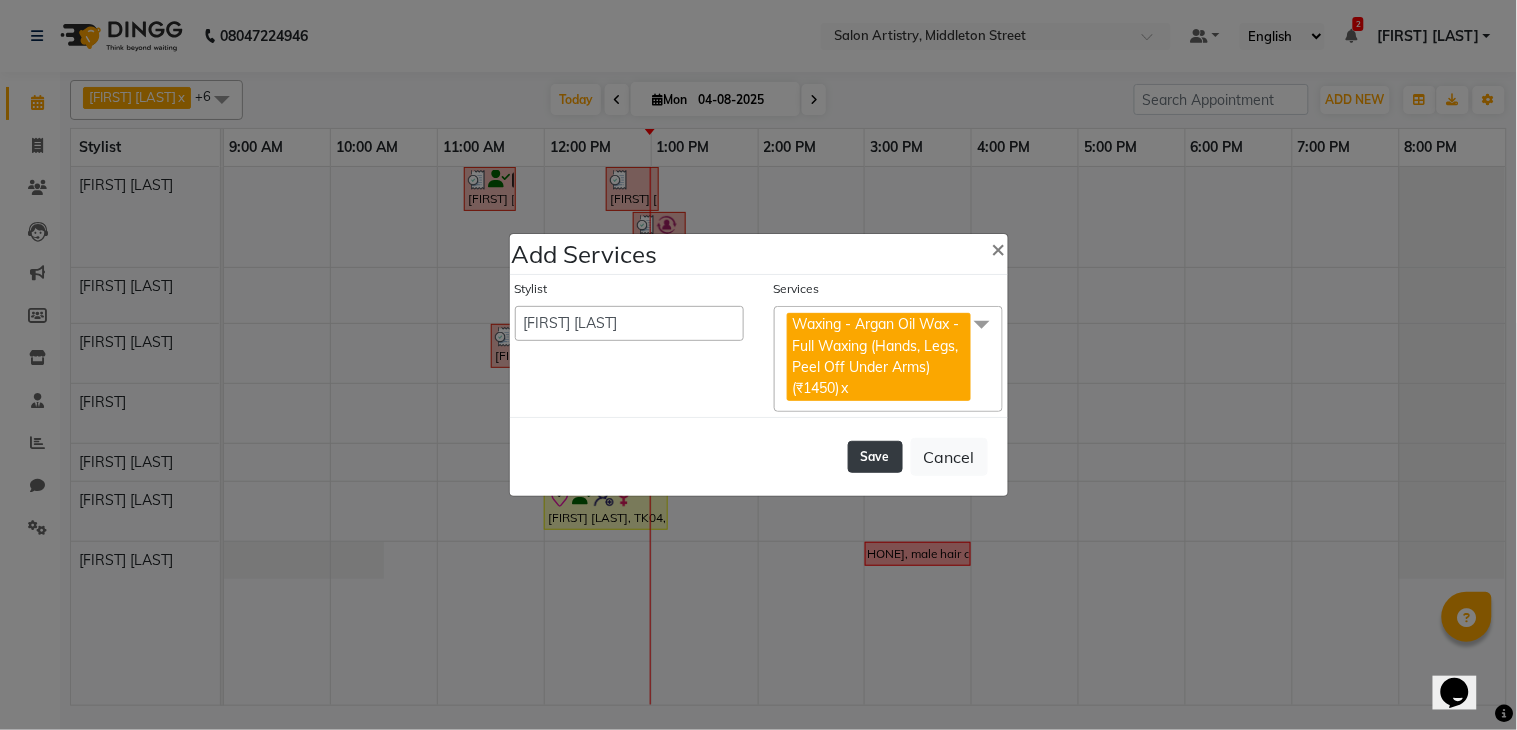 click on "Save" 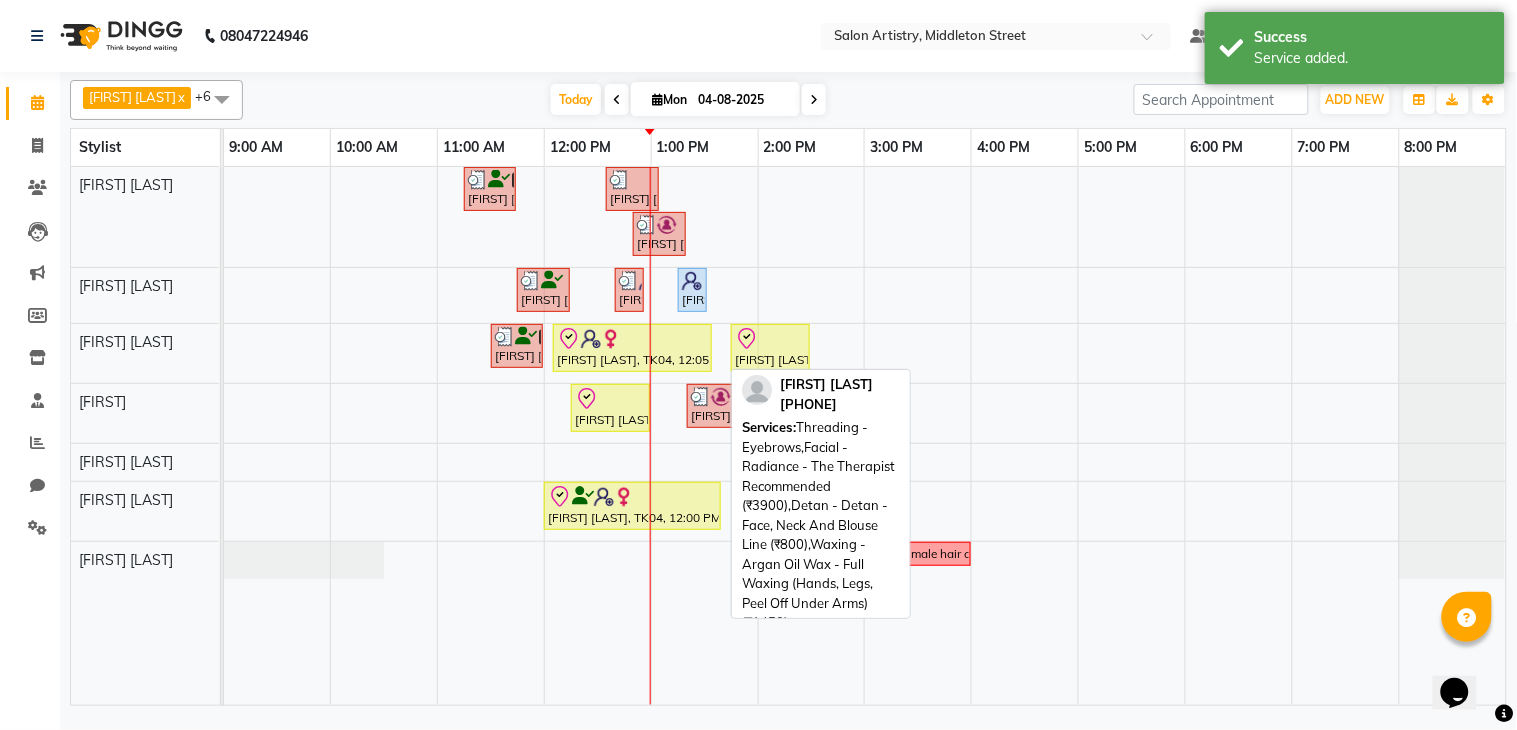 click on "Sharanya Ghorai, TK04, 12:00 PM-01:40 PM, Threading - Eyebrows,Facial - Radiance - The Therapist Recommended (₹3900),Detan - Detan - Face, Neck And Blouse Line (₹800),Waxing - Argan Oil Wax - Full Waxing (Hands, Legs, Peel Off Under Arms) (₹1450)" at bounding box center (632, 506) 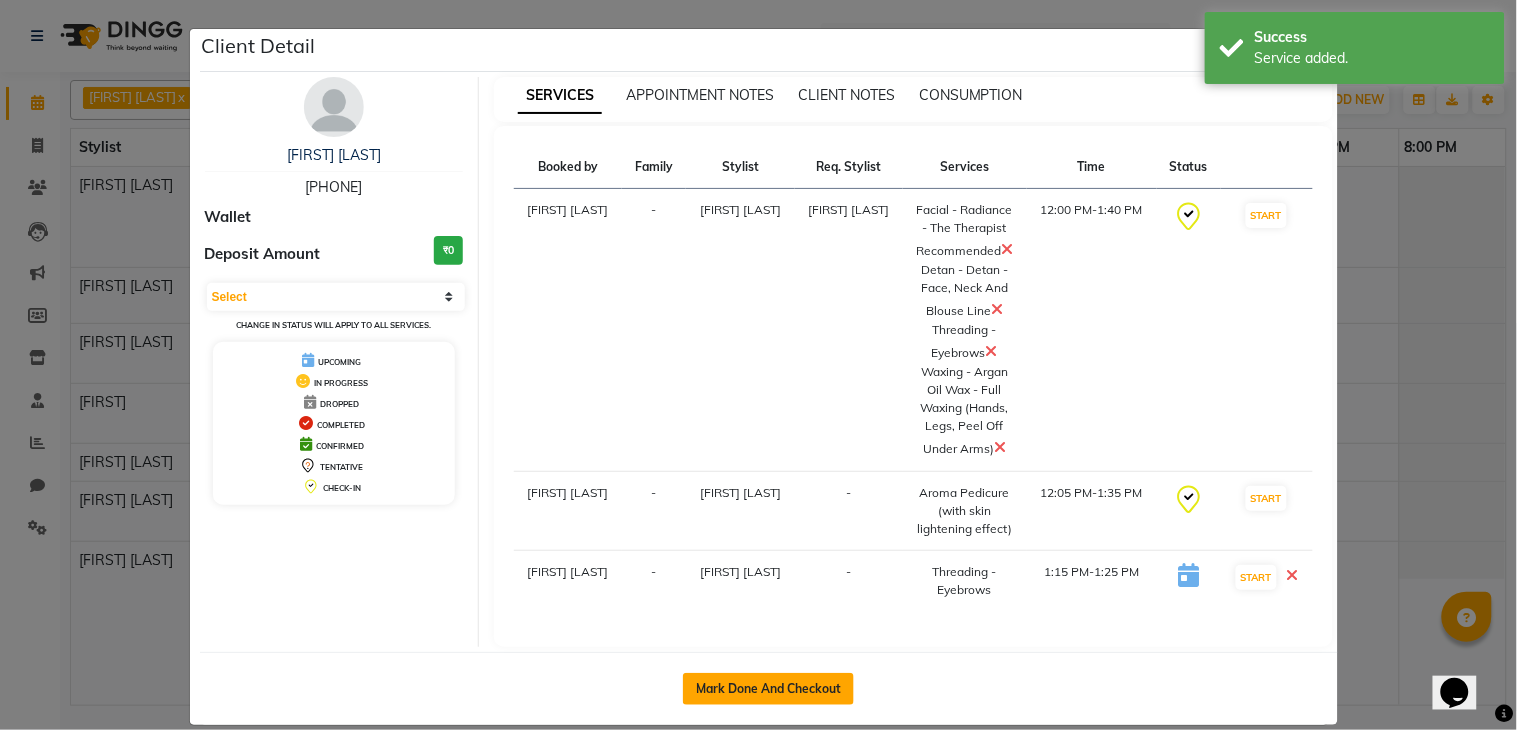 click on "Mark Done And Checkout" 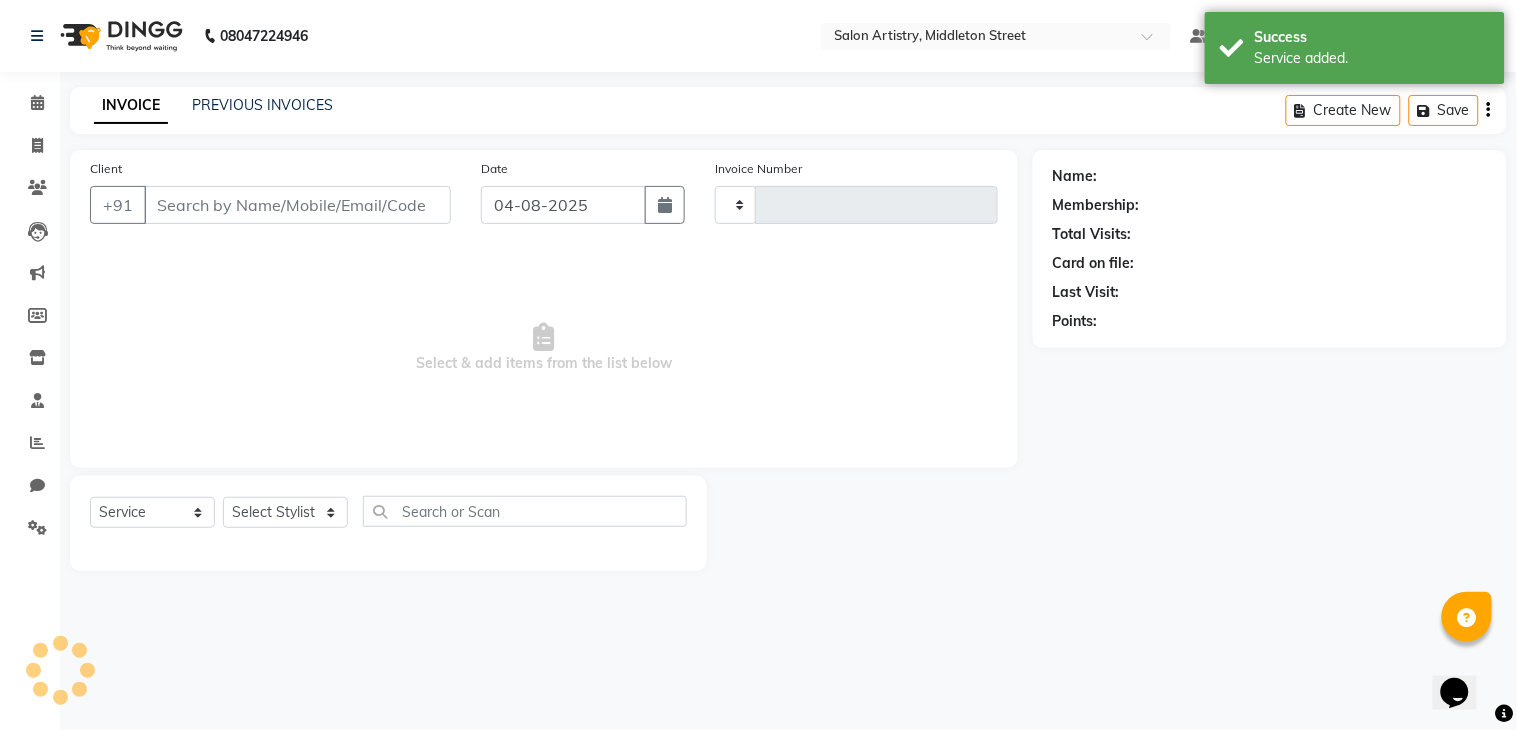 type on "1809" 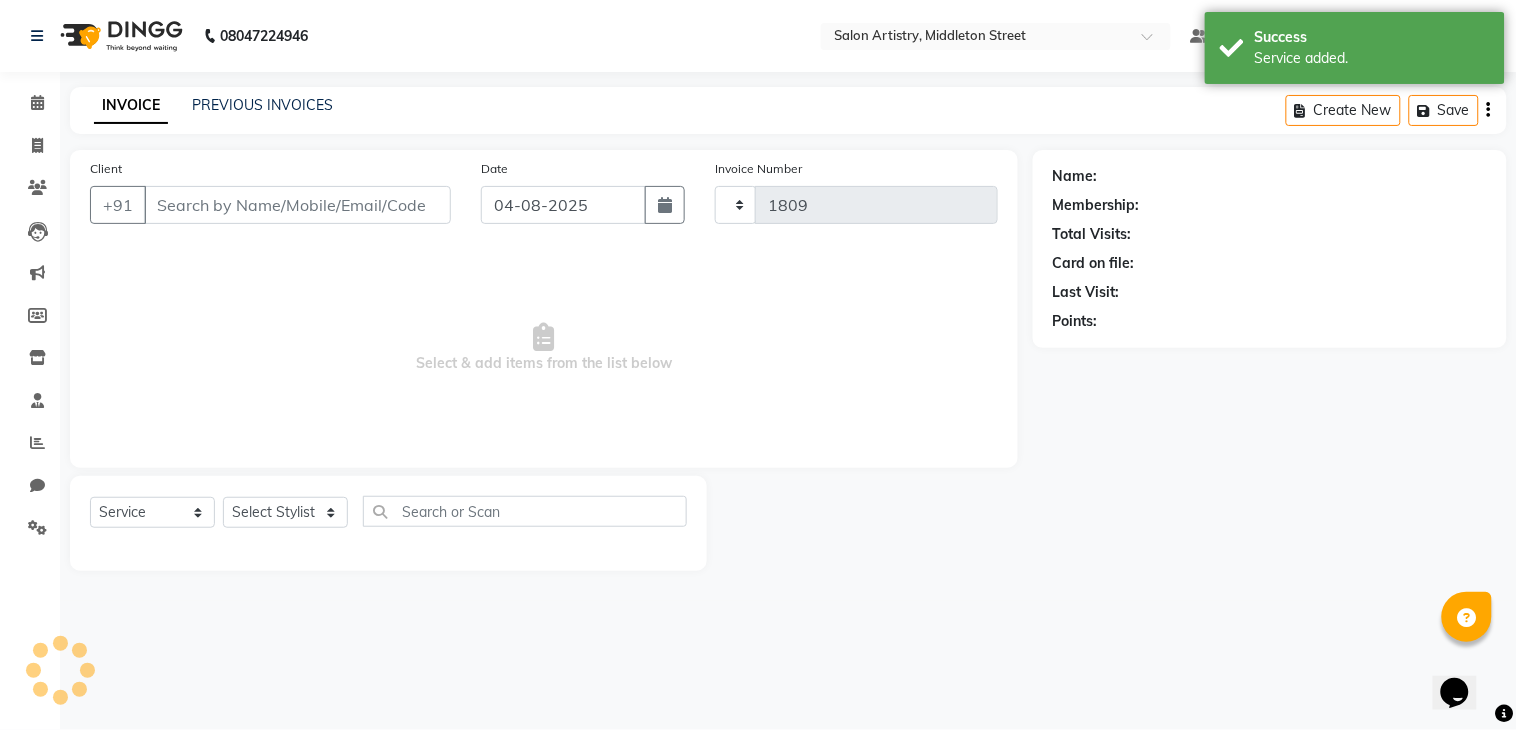 select on "8285" 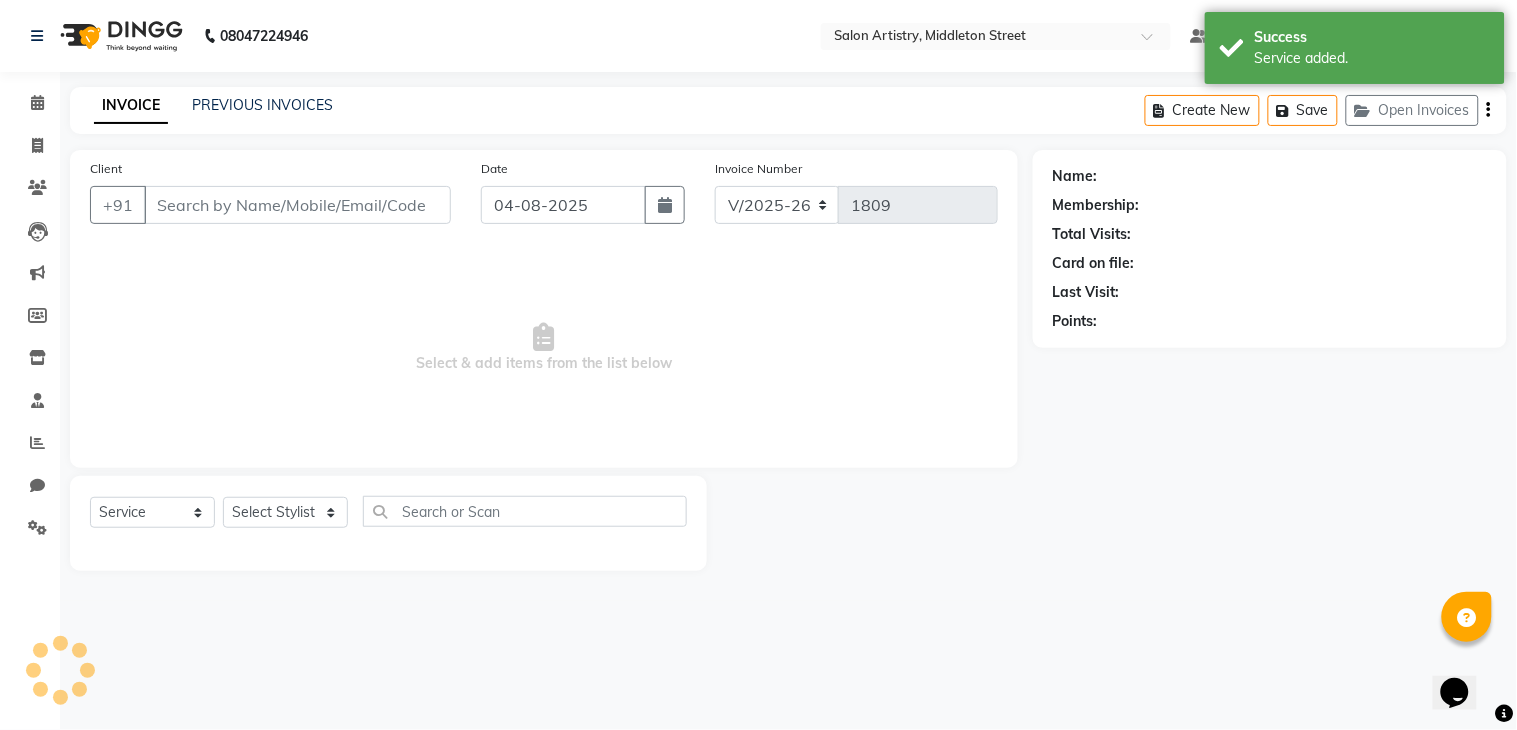 select on "79865" 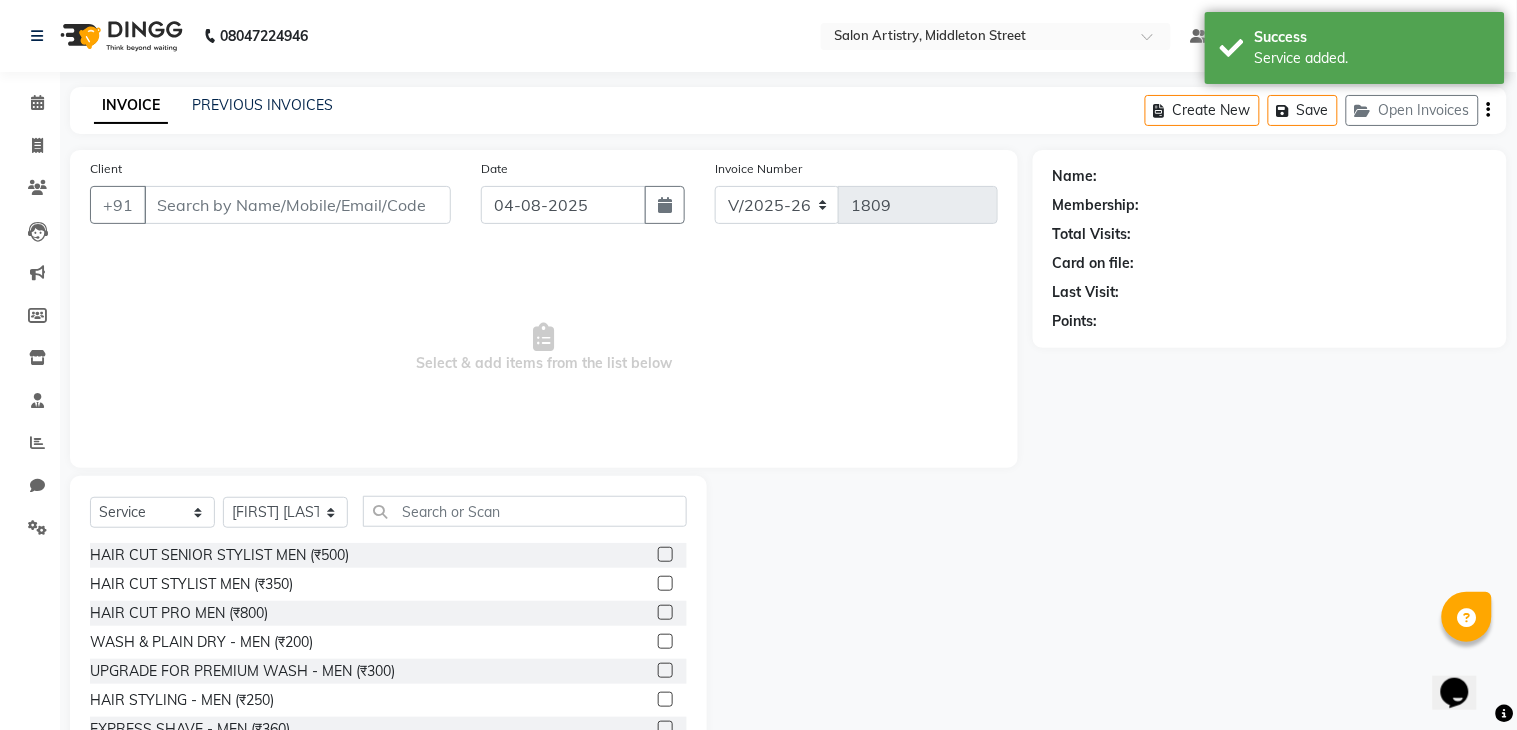 type on "7759879512" 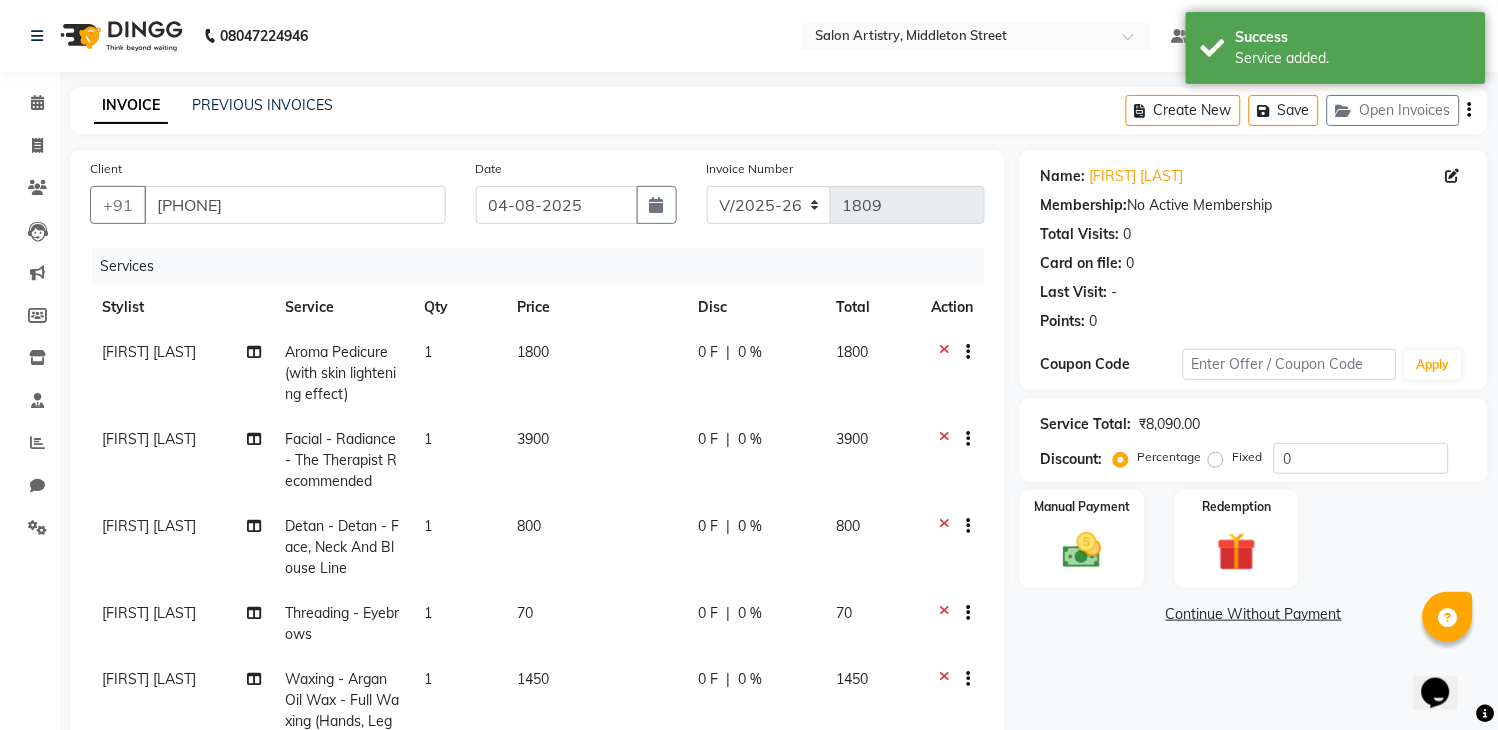 click on "0 %" 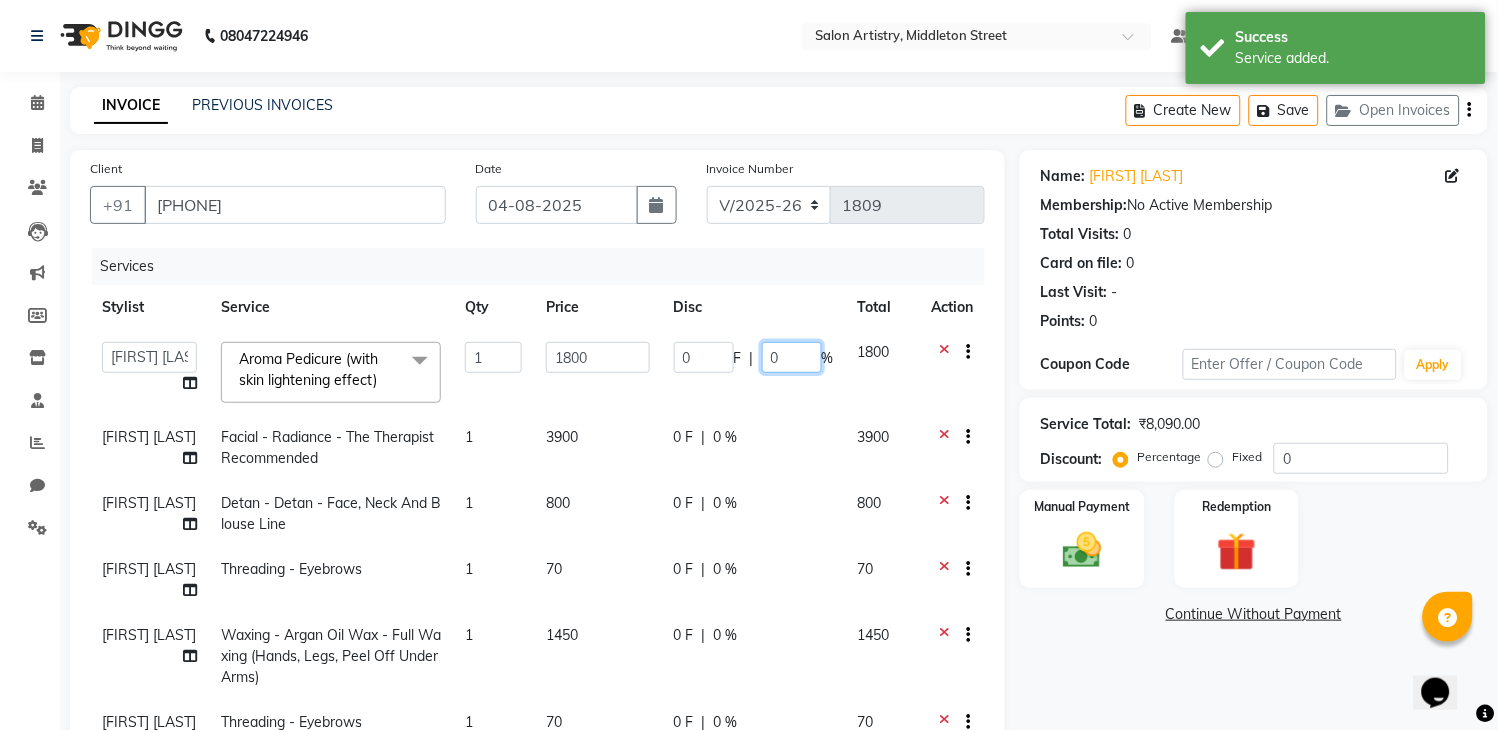 click on "0" 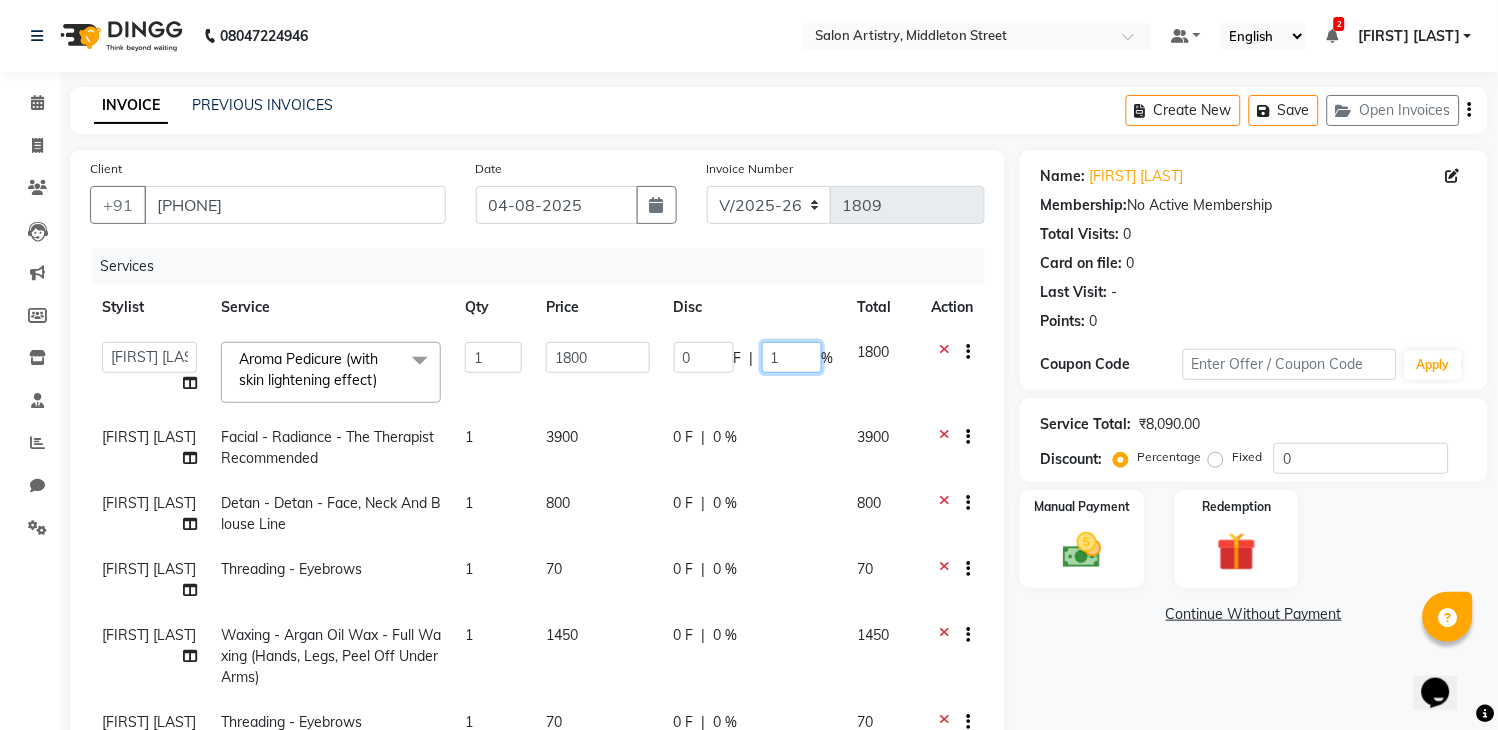 type on "10" 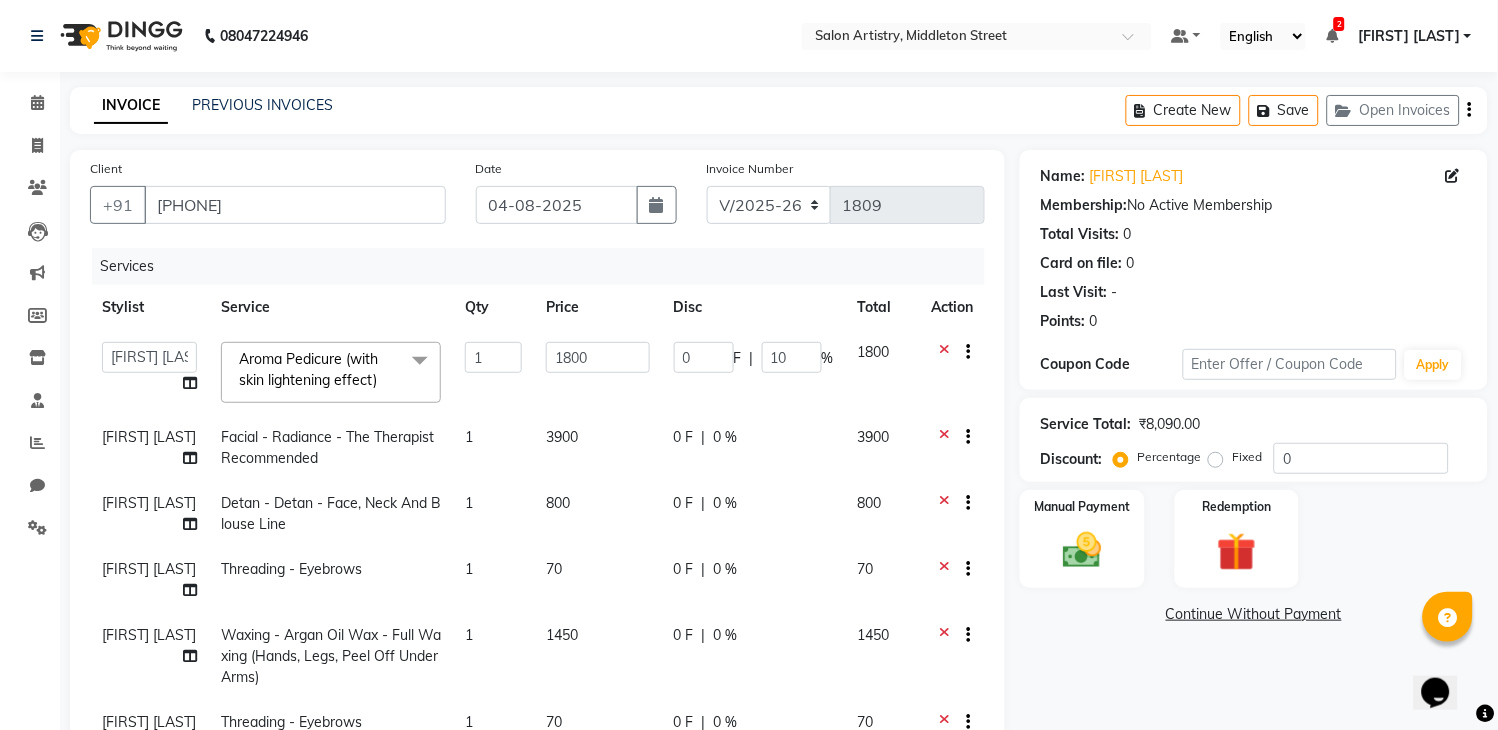 click on "0 F | 0 %" 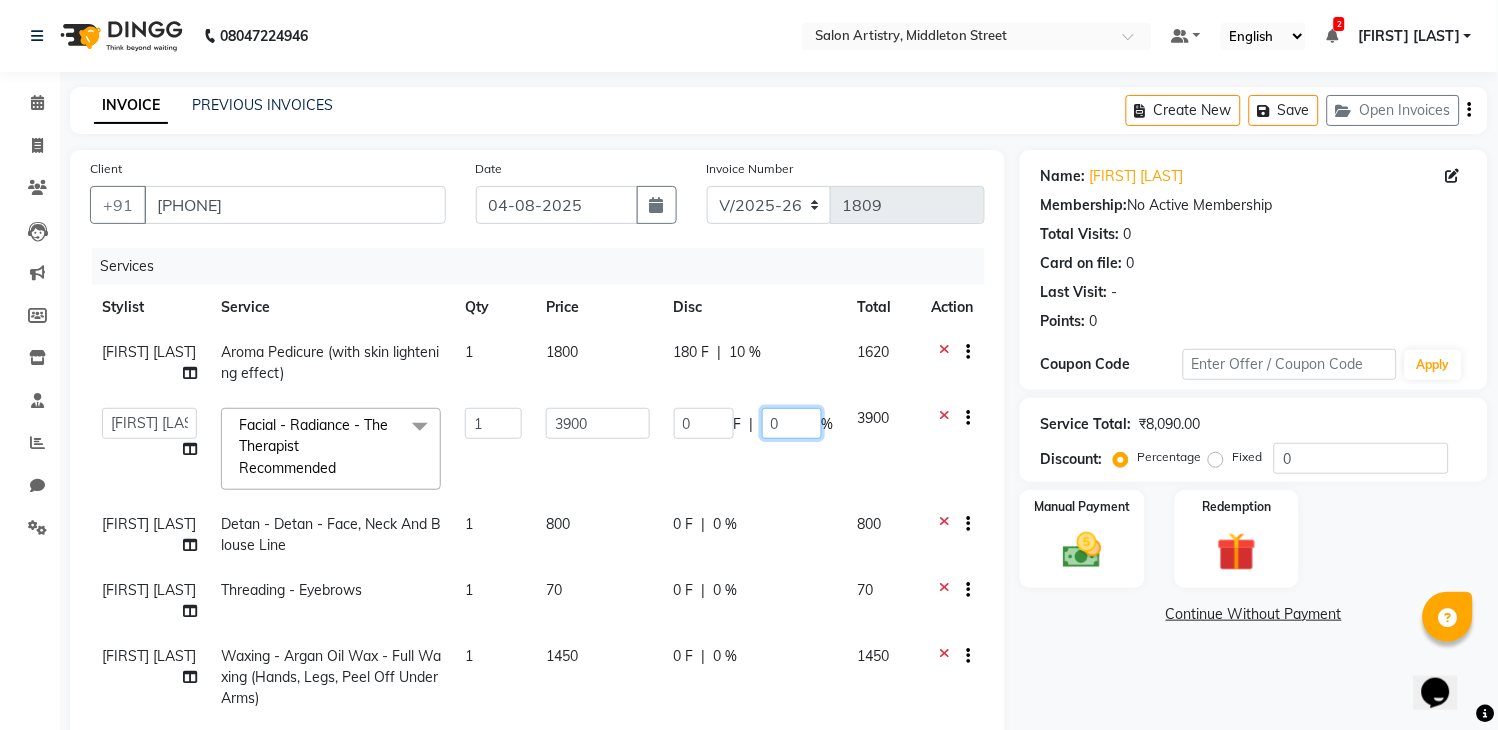 click on "0" 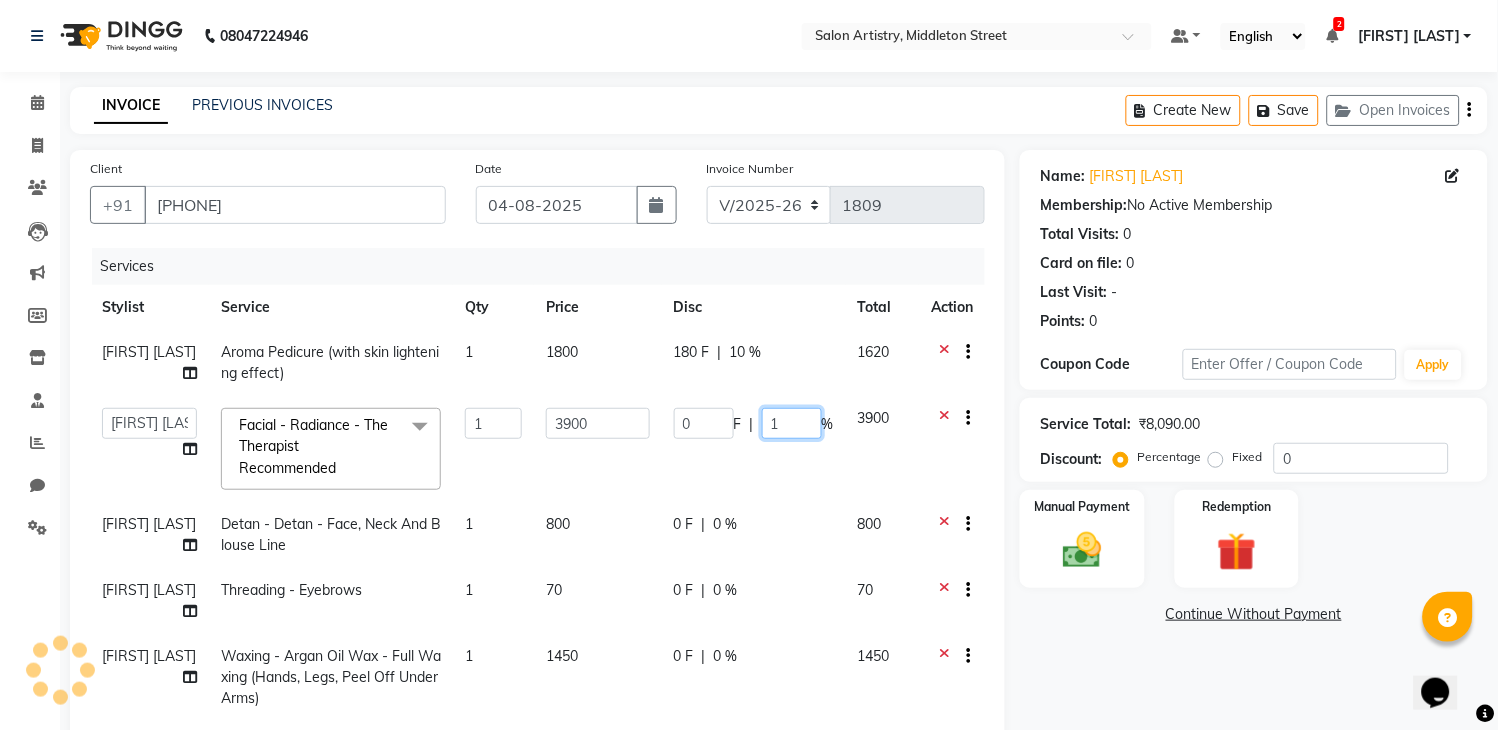 type on "10" 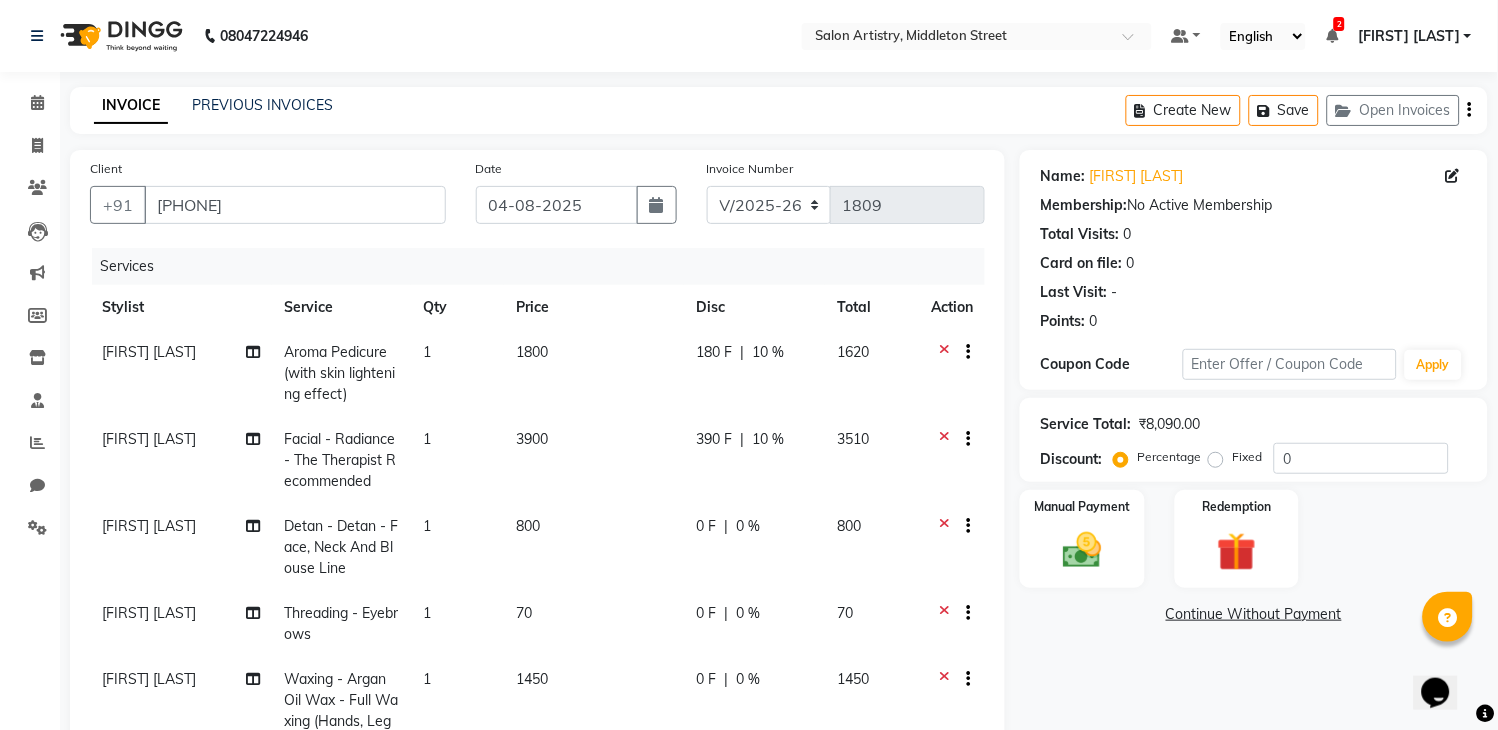 click on "800" 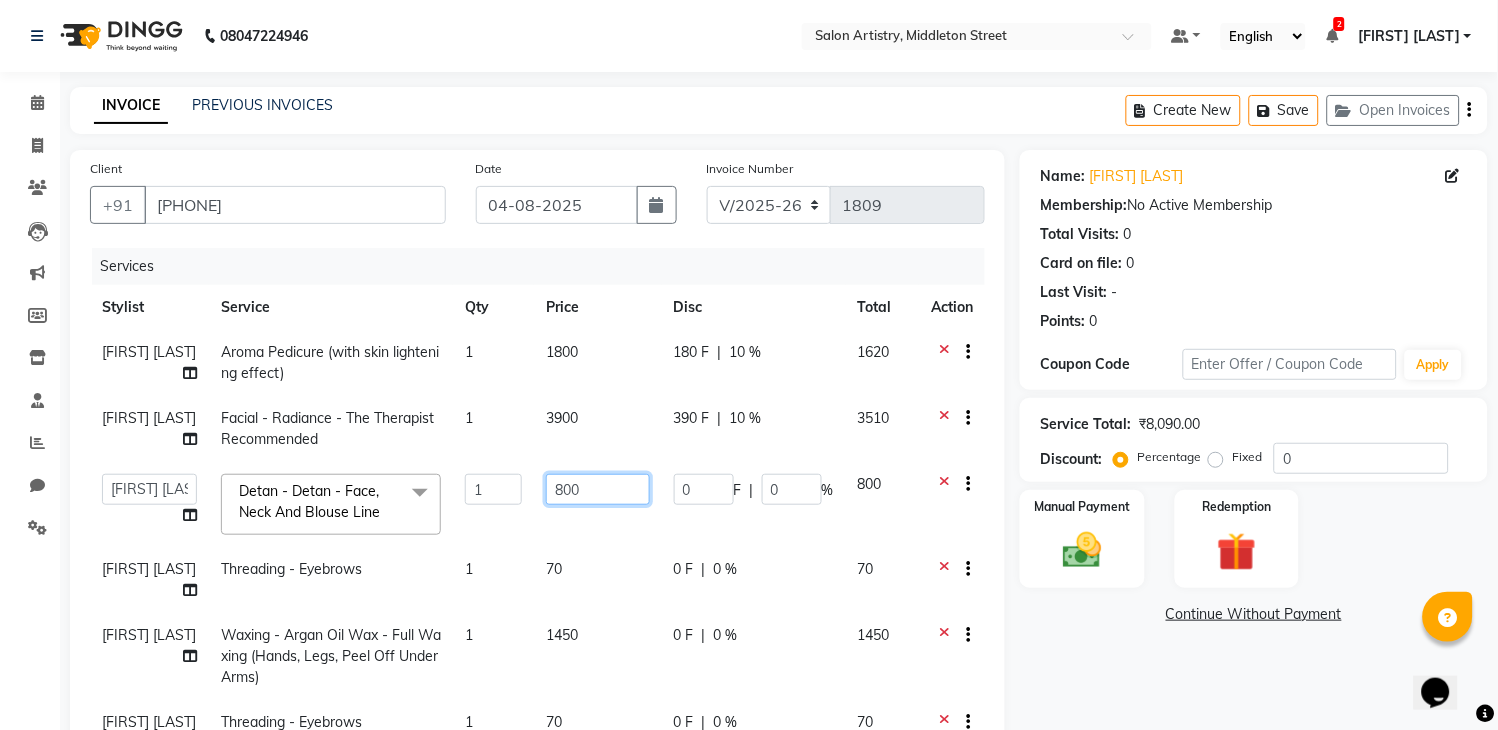 click on "800" 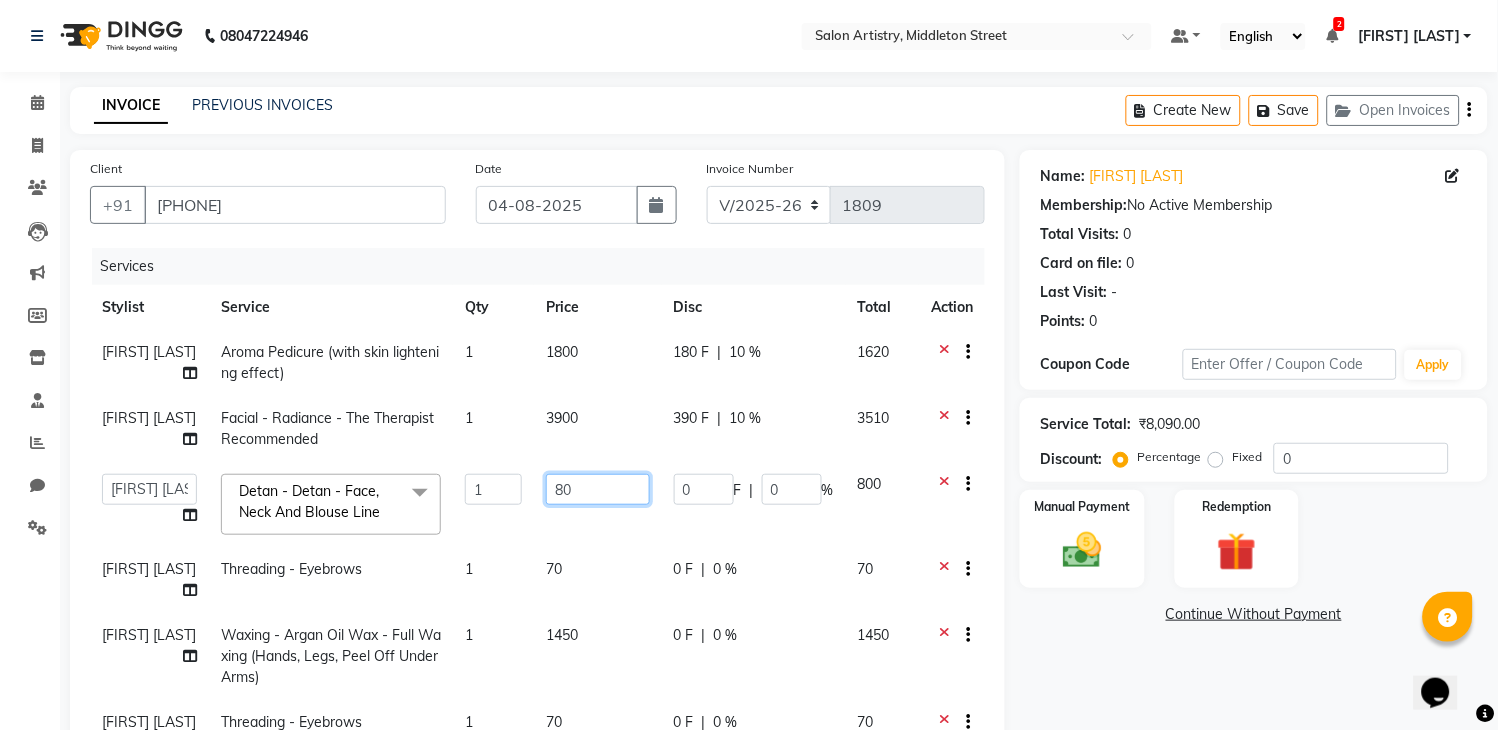 type on "8" 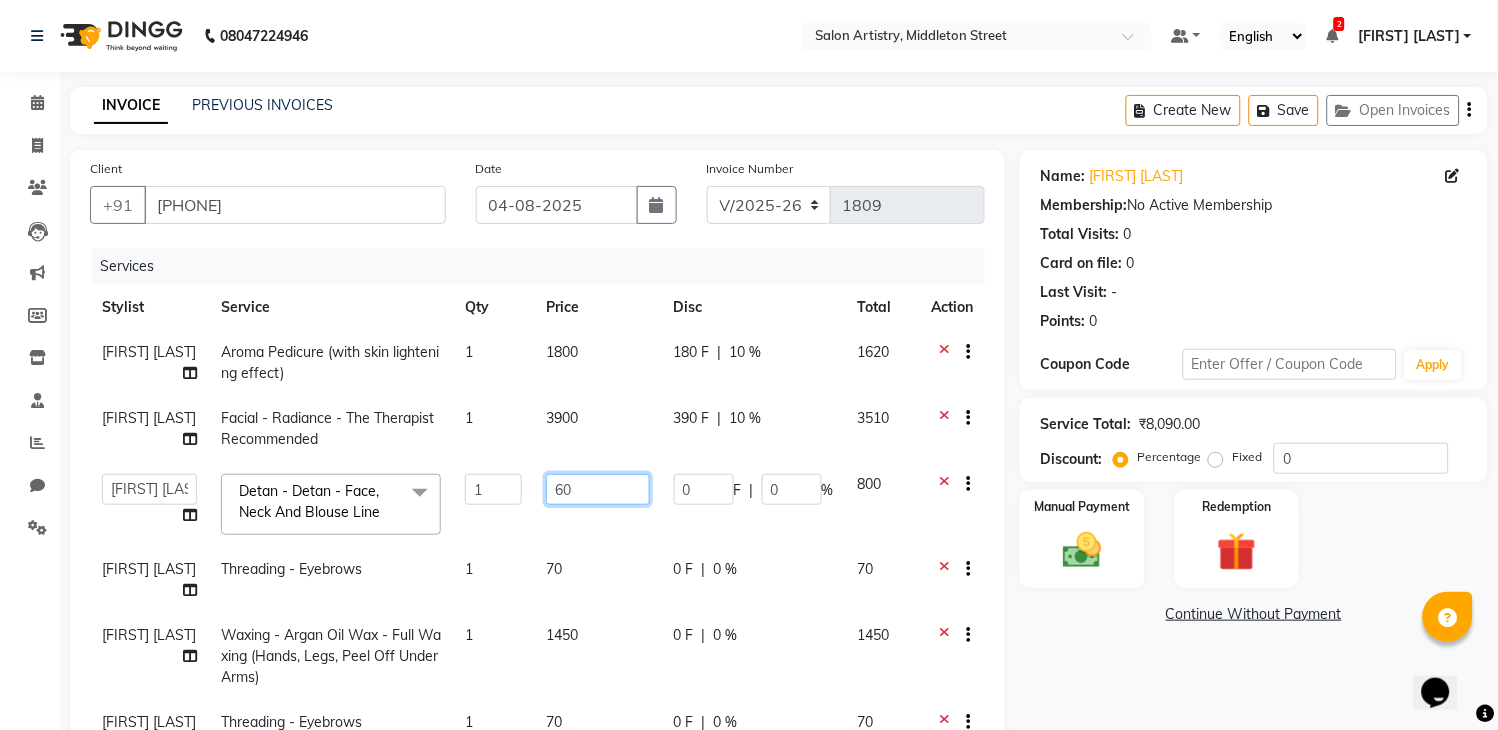 type on "600" 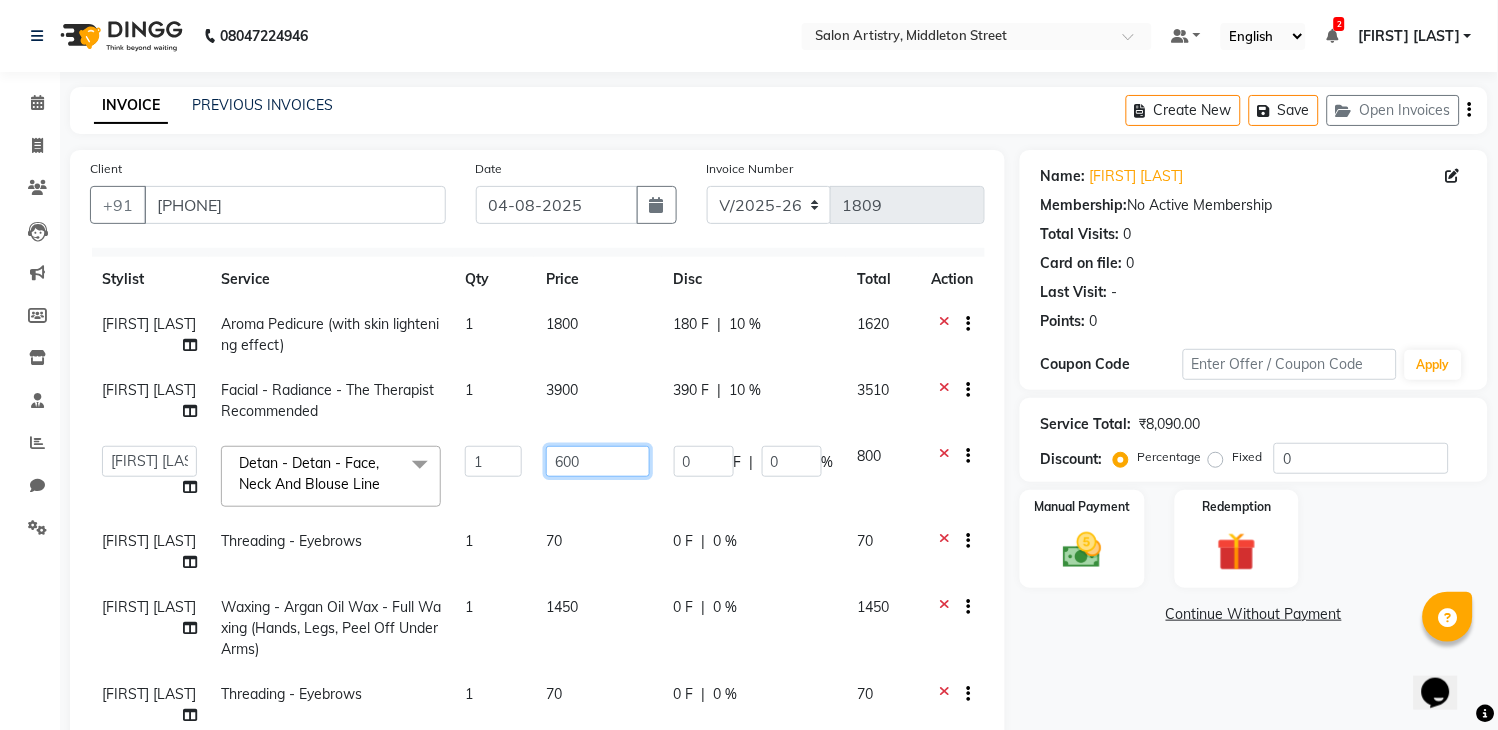 scroll, scrollTop: 35, scrollLeft: 0, axis: vertical 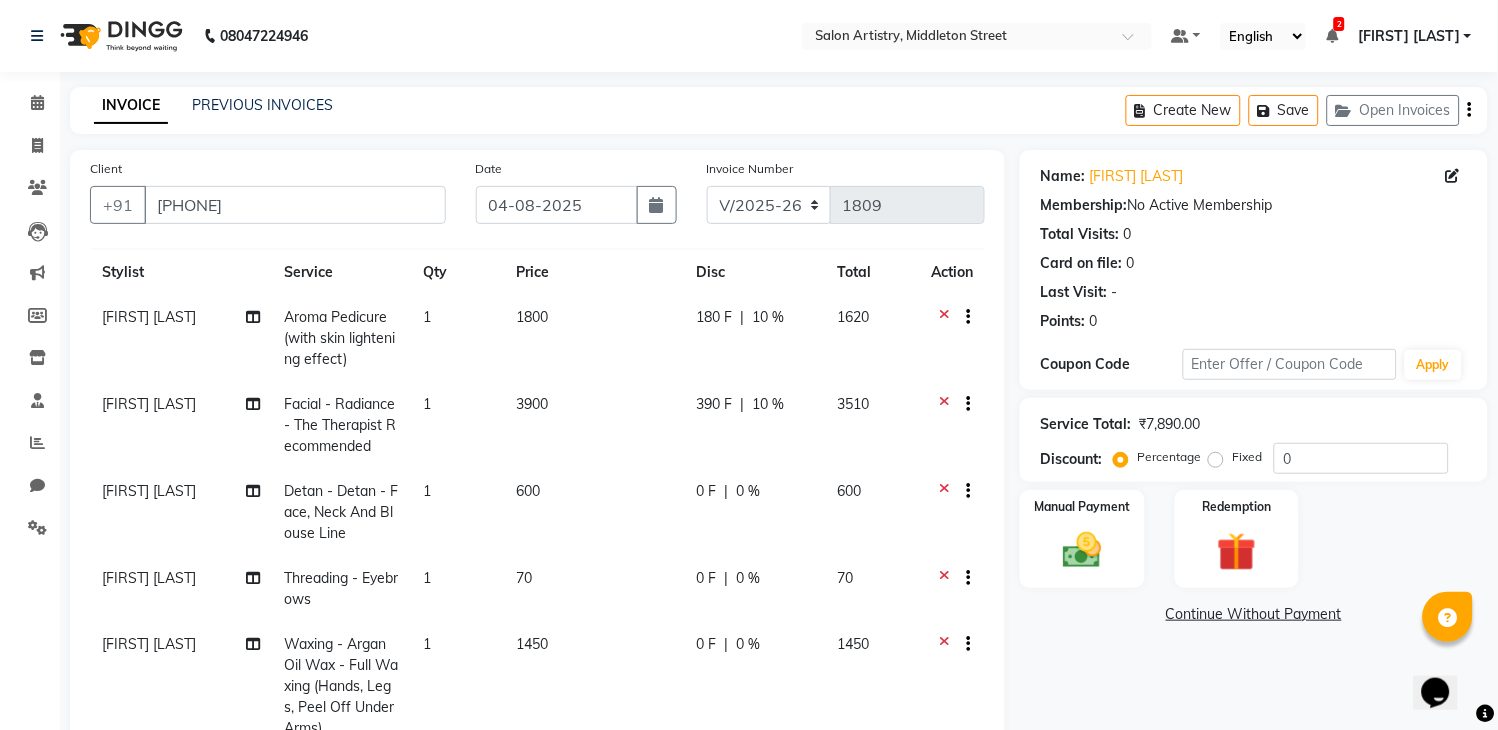 click on "Rony Das Aroma Pedicure  (with skin lightening effect) 1 1800 180 F | 10 % 1620 Sangeeta Lodh Facial - Radiance - The Therapist Recommended 1 3900 390 F | 10 % 3510 Sangeeta Lodh Detan - Detan - Face, Neck And Blouse Line 1 600 0 F | 0 % 600 Sangeeta Lodh Threading - Eyebrows 1 70 0 F | 0 % 70 Sangeeta Lodh Waxing - Argan Oil Wax - Full Waxing (Hands, Legs, Peel Off Under Arms) 1 1450 0 F | 0 % 1450 Minika Das Threading - Eyebrows 1 70 0 F | 0 % 70" 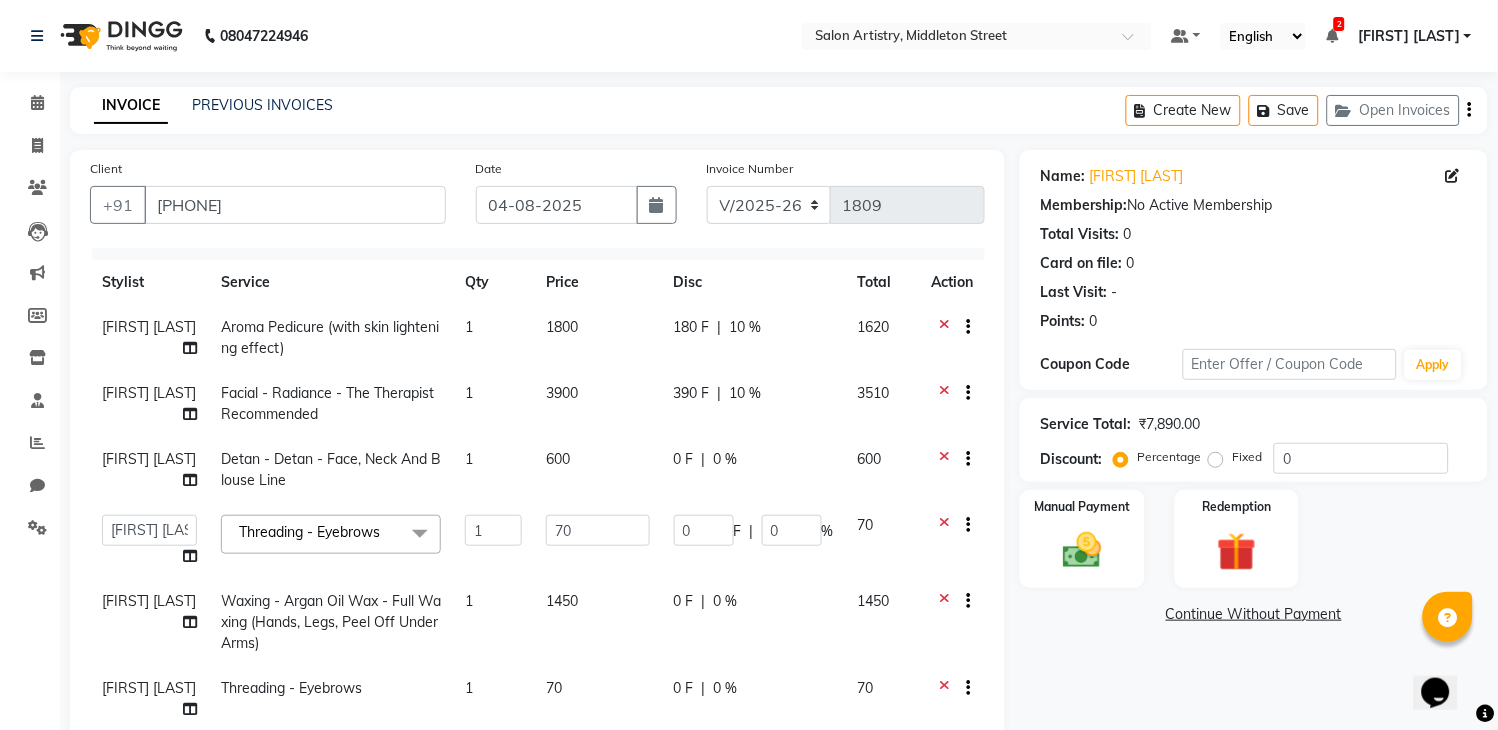 scroll, scrollTop: 26, scrollLeft: 0, axis: vertical 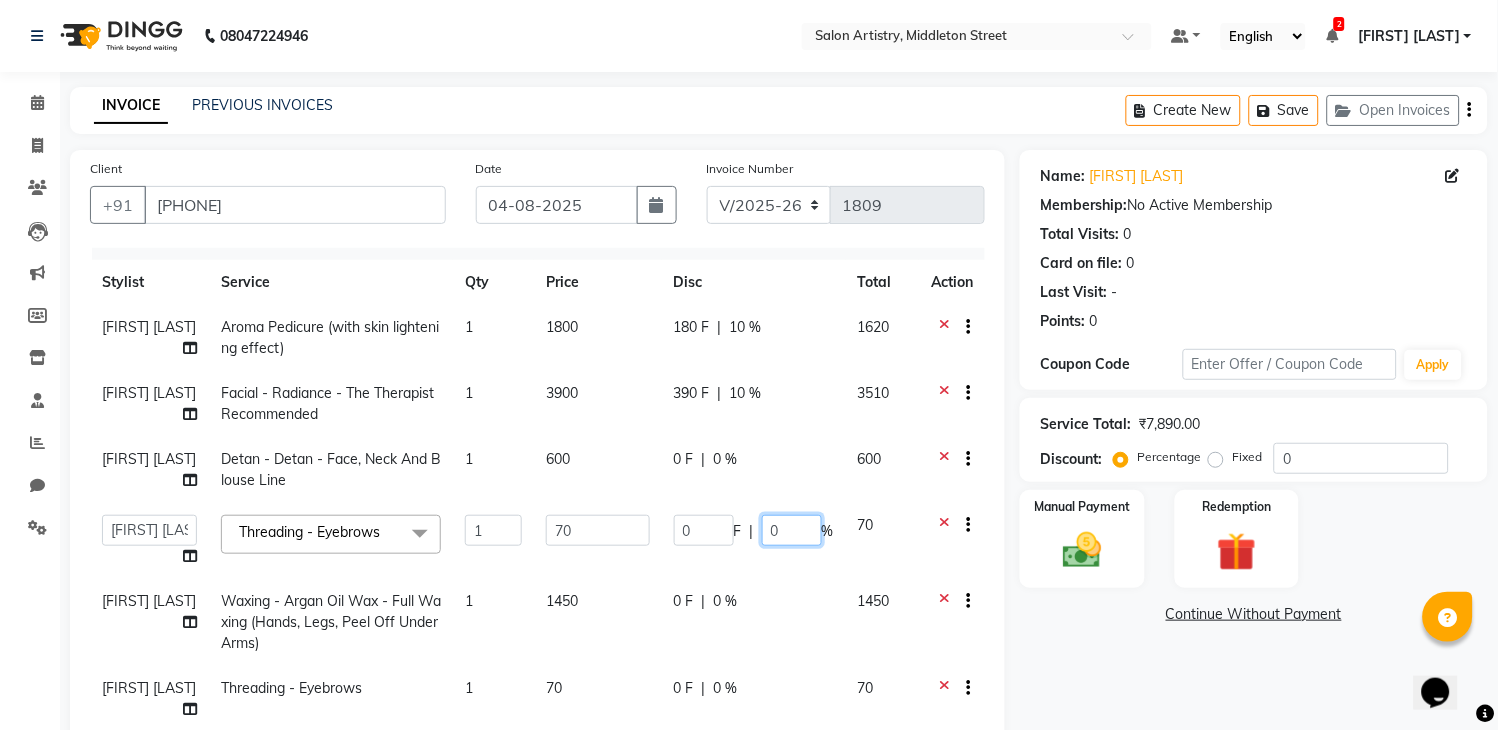 click on "0" 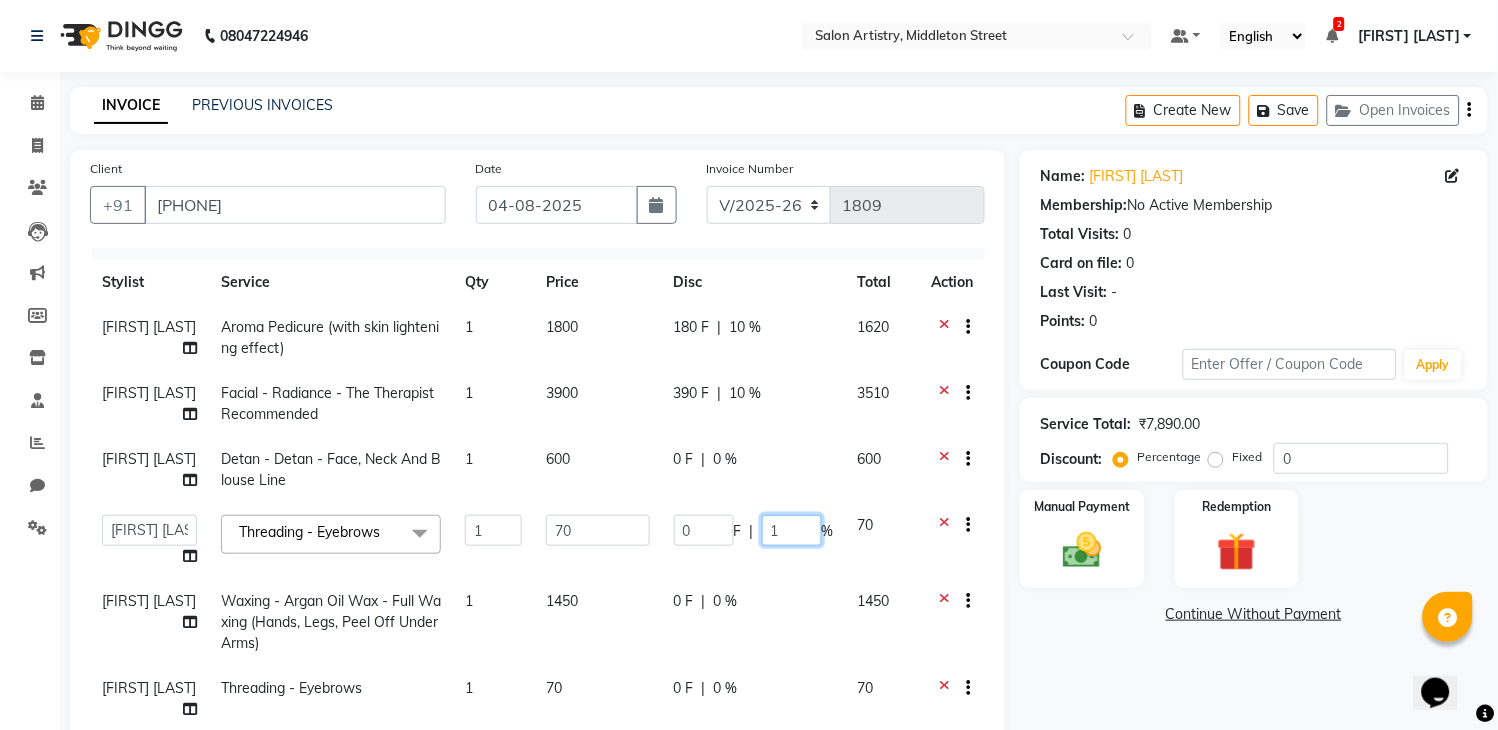 type on "10" 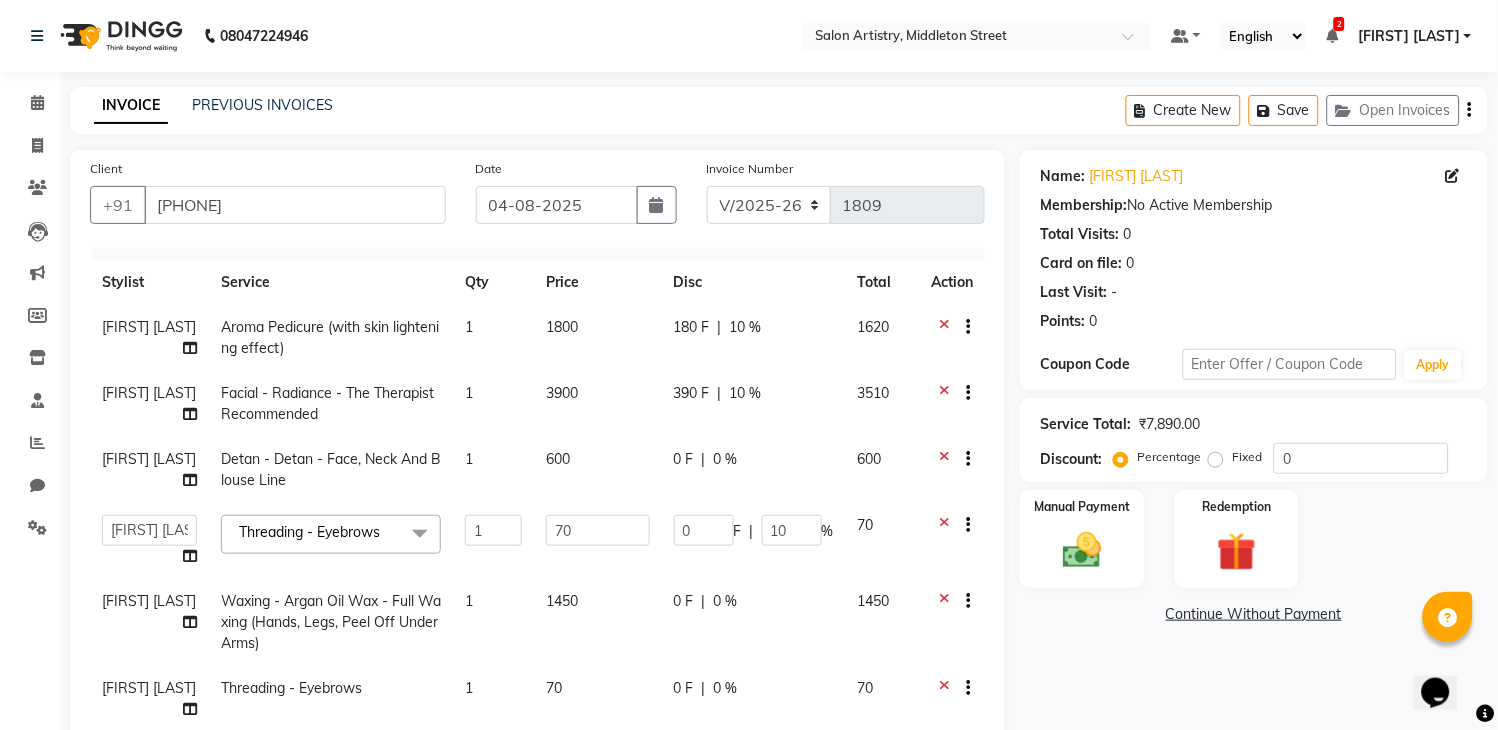 click on "Rony Das Aroma Pedicure  (with skin lightening effect) 1 1800 180 F | 10 % 1620 Sangeeta Lodh Facial - Radiance - The Therapist Recommended 1 3900 390 F | 10 % 3510 Sangeeta Lodh Detan - Detan - Face, Neck And Blouse Line 1 600 0 F | 0 % 600  Admin   Anupriya Ghosh   Iqbal Ahmed   Irshad Khan   Mannu Kumar Gupta   Mekhla Bhattacharya   Minika Das   Puja Debnath   Reception   Rekha Singh   Ricky Das   Rony Das   Sangeeta Lodh   Sharfaraz Ata Waris   Simmy Rai   Tapasi  Threading - Eyebrows  x HAIR CUT SENIOR STYLIST MEN (₹500) HAIR CUT STYLIST MEN (₹350) HAIR CUT PRO MEN (₹800) WASH & PLAIN DRY - MEN (₹200) UPGRADE FOR PREMIUM WASH - MEN (₹300) HAIR STYLING - MEN (₹250) EXPRESS SHAVE - MEN (₹360) CLASSIC SHAVE - MEN (₹480) HEAD SHAVE - MEN (₹500) PRE COLLAGEN EXPERT SHAVE - MEN (₹800) BEARD TRIM MEN (₹250) BEARD TRIMMING AND SHAPING (₹350) BEARD TRIMMING OR SHAVING WITH FACE WASH (₹500) BEARD SPA MEN (₹500) PRE LIGHTENING - PER FOIL - MEN (₹300) HIGHLIGHTS STREAKING MEN (₹1200)" 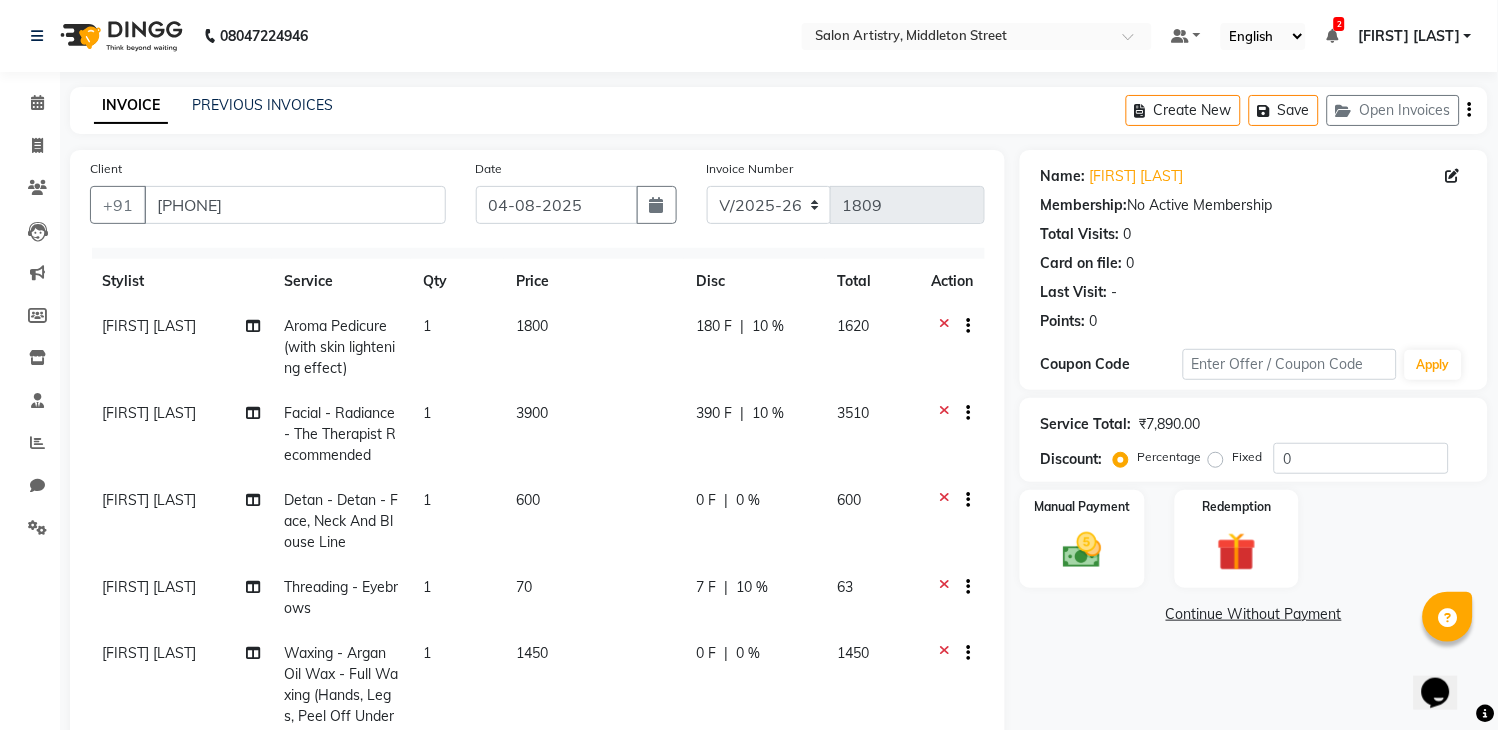 click on "0 %" 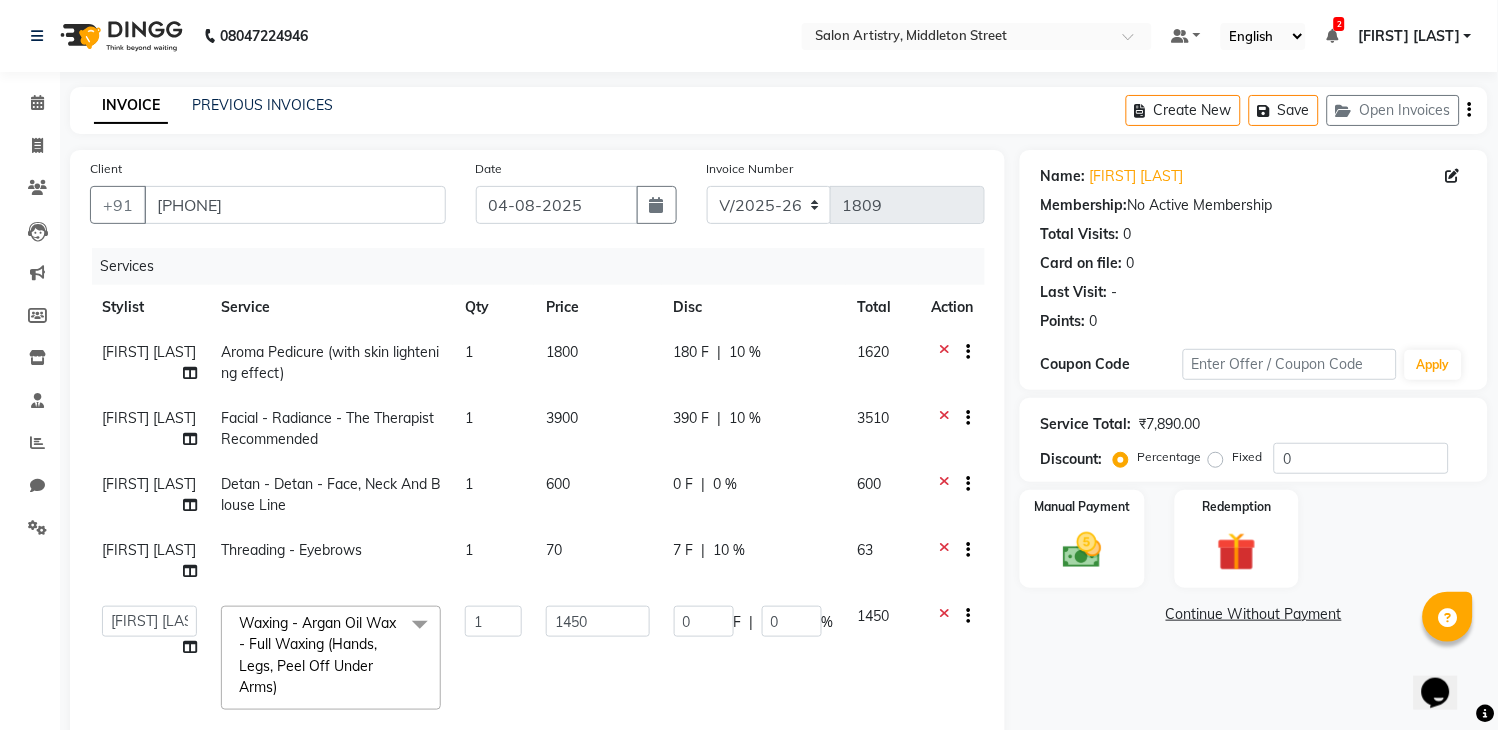 scroll, scrollTop: 57, scrollLeft: 0, axis: vertical 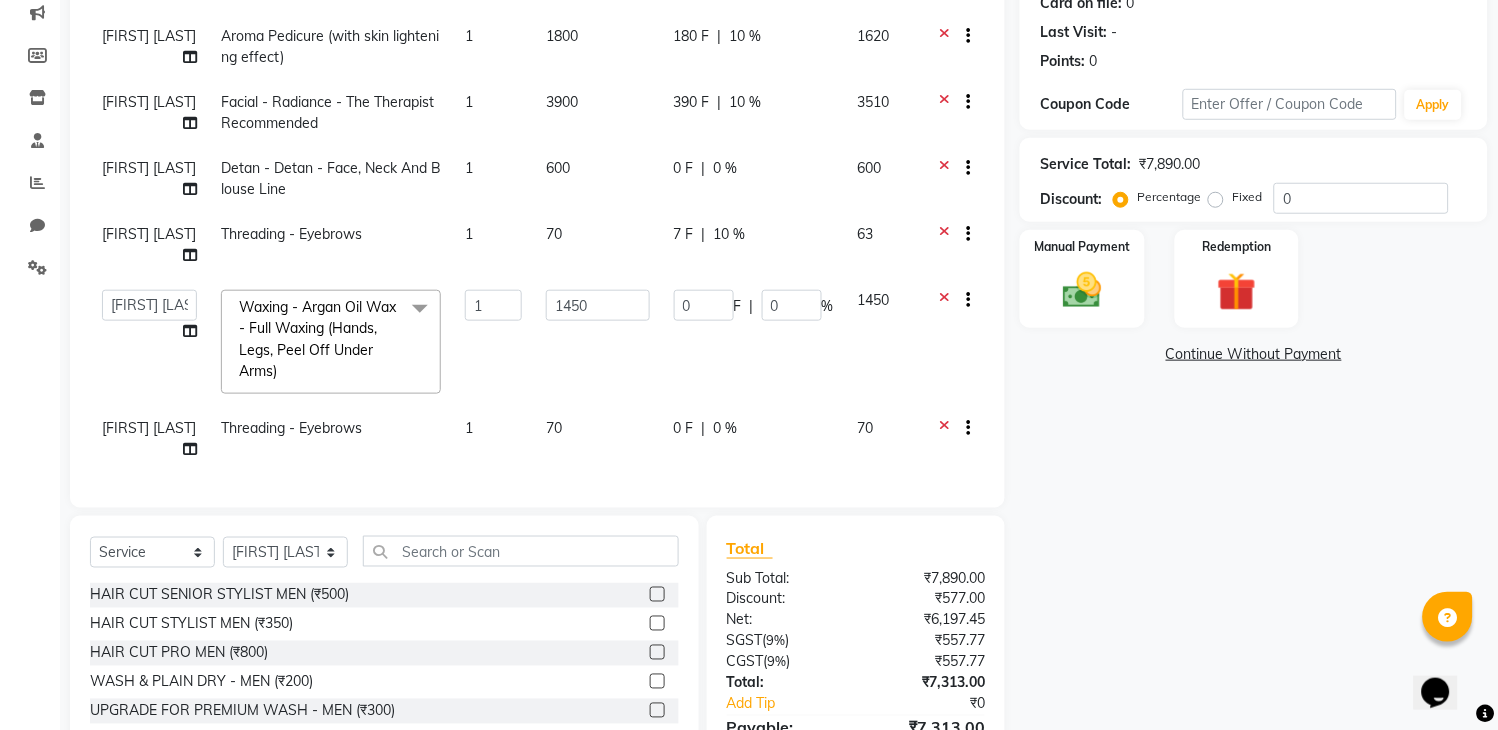 click on "0 F | 0 %" 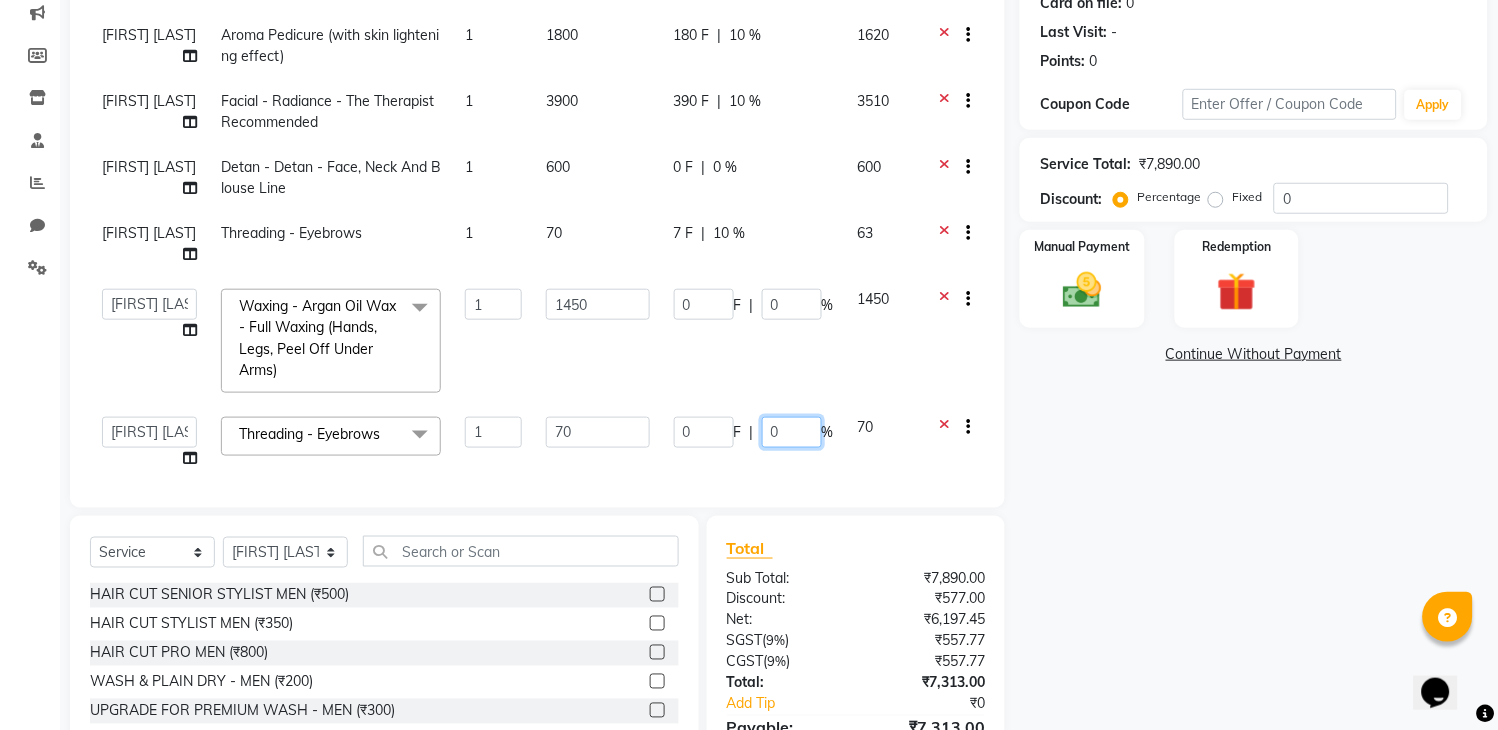 click on "0" 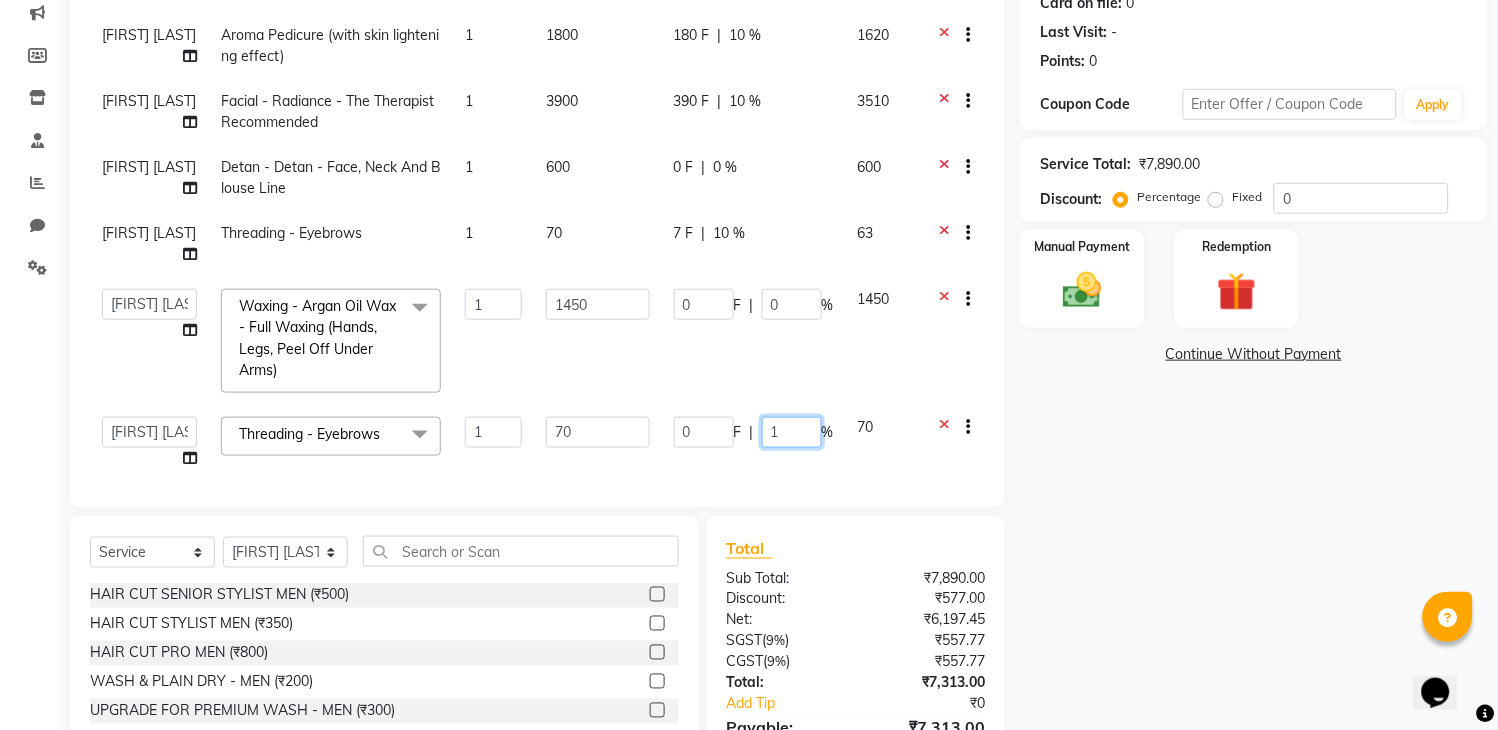 type on "10" 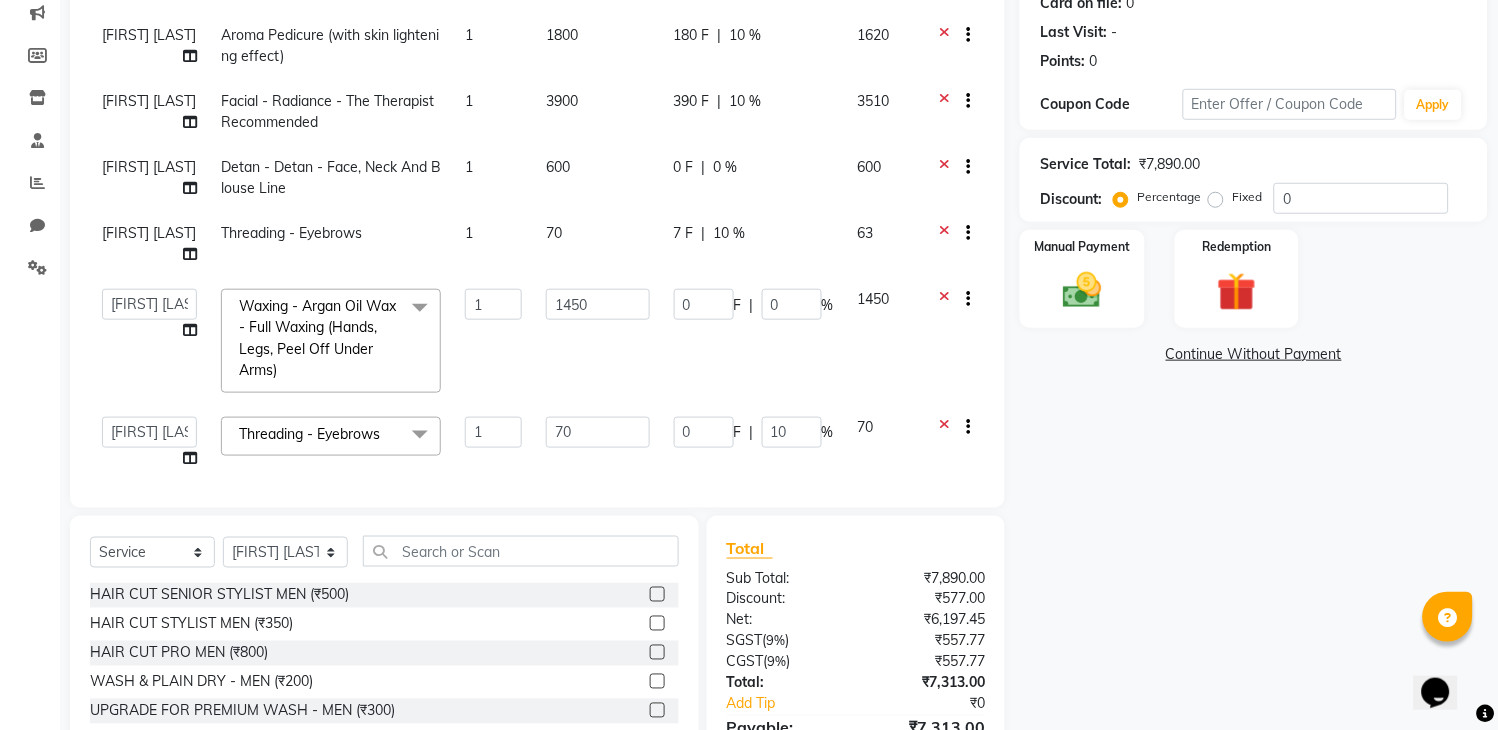 click on "Name: Sharanya Ghorai Membership:  No Active Membership  Total Visits:  0 Card on file:  0 Last Visit:   - Points:   0  Coupon Code Apply Service Total:  ₹7,890.00  Discount:  Percentage   Fixed  0 Manual Payment Redemption  Continue Without Payment" 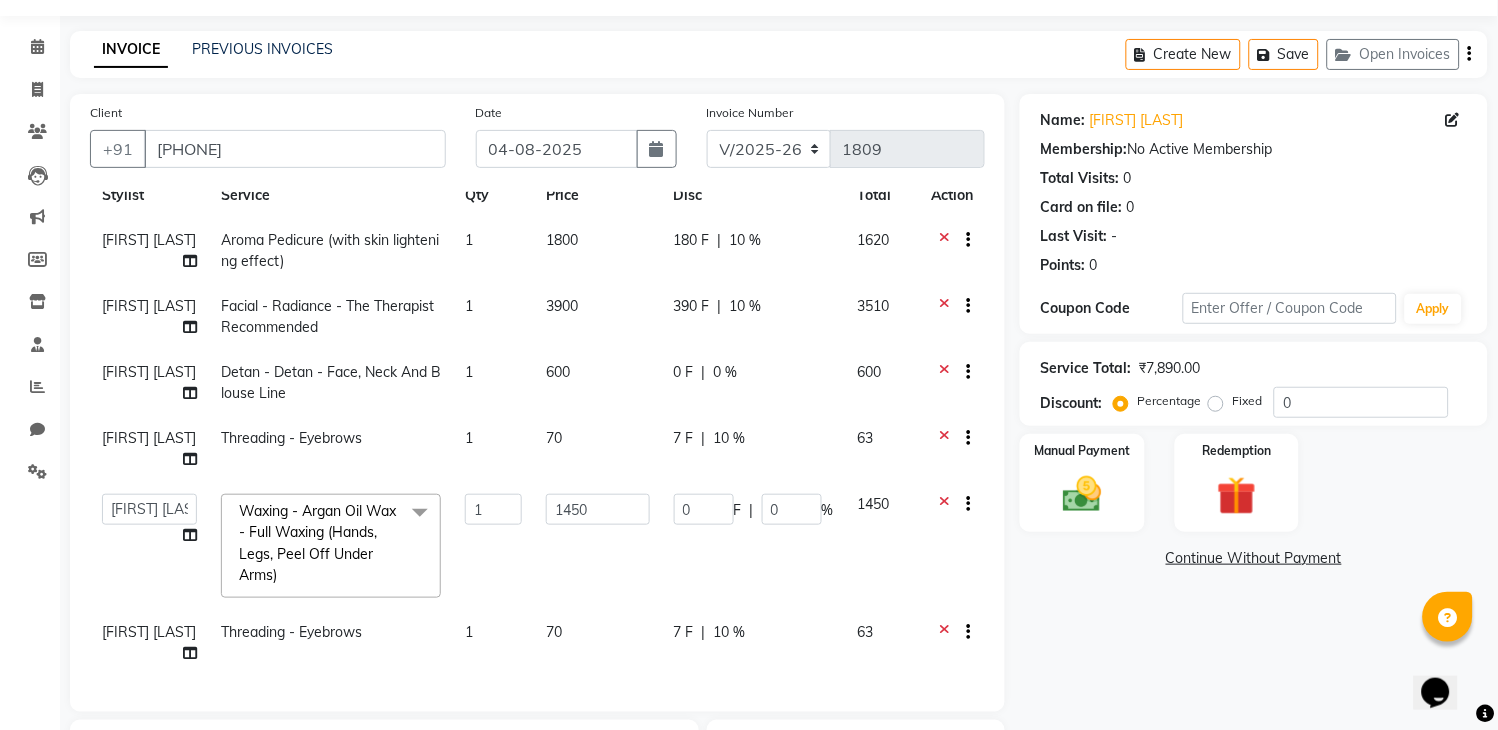 scroll, scrollTop: 37, scrollLeft: 0, axis: vertical 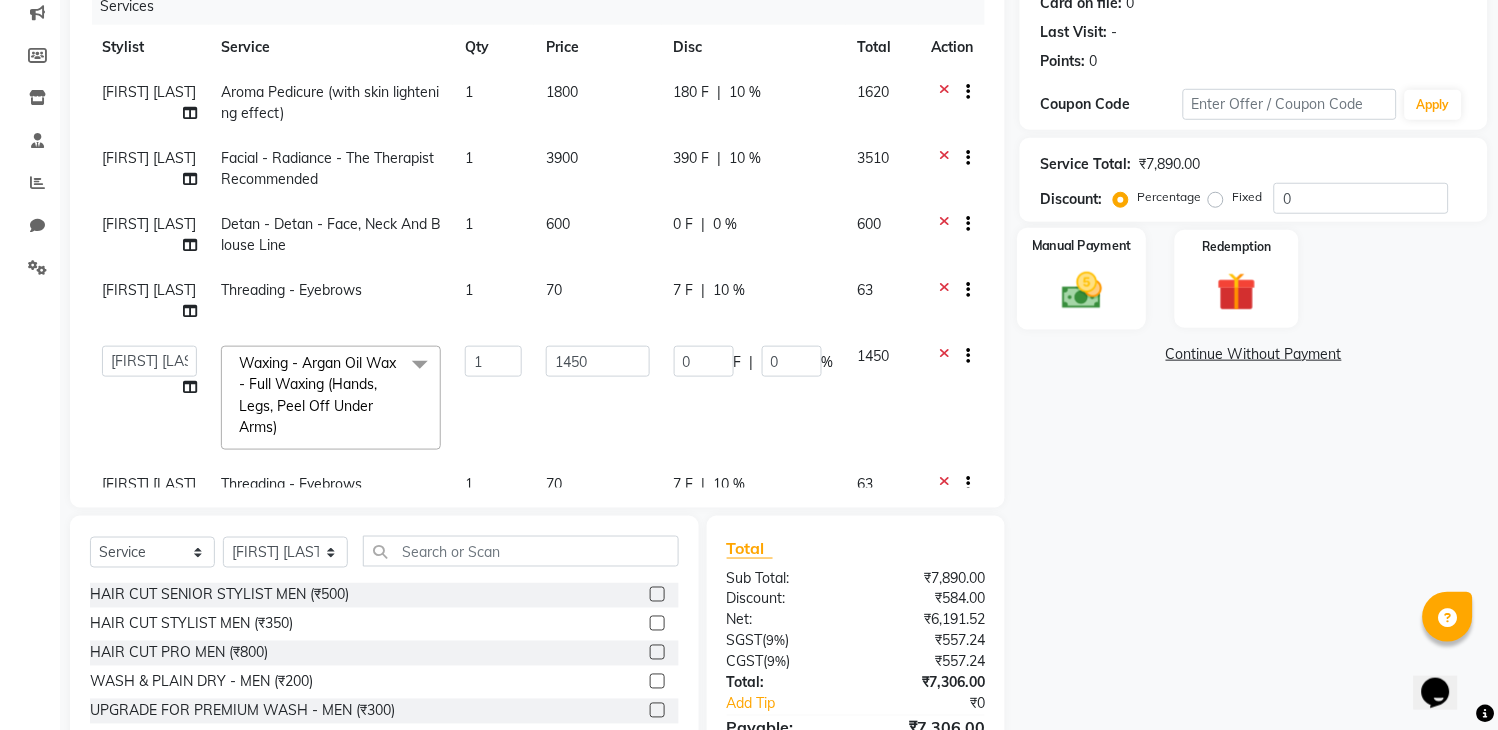 click 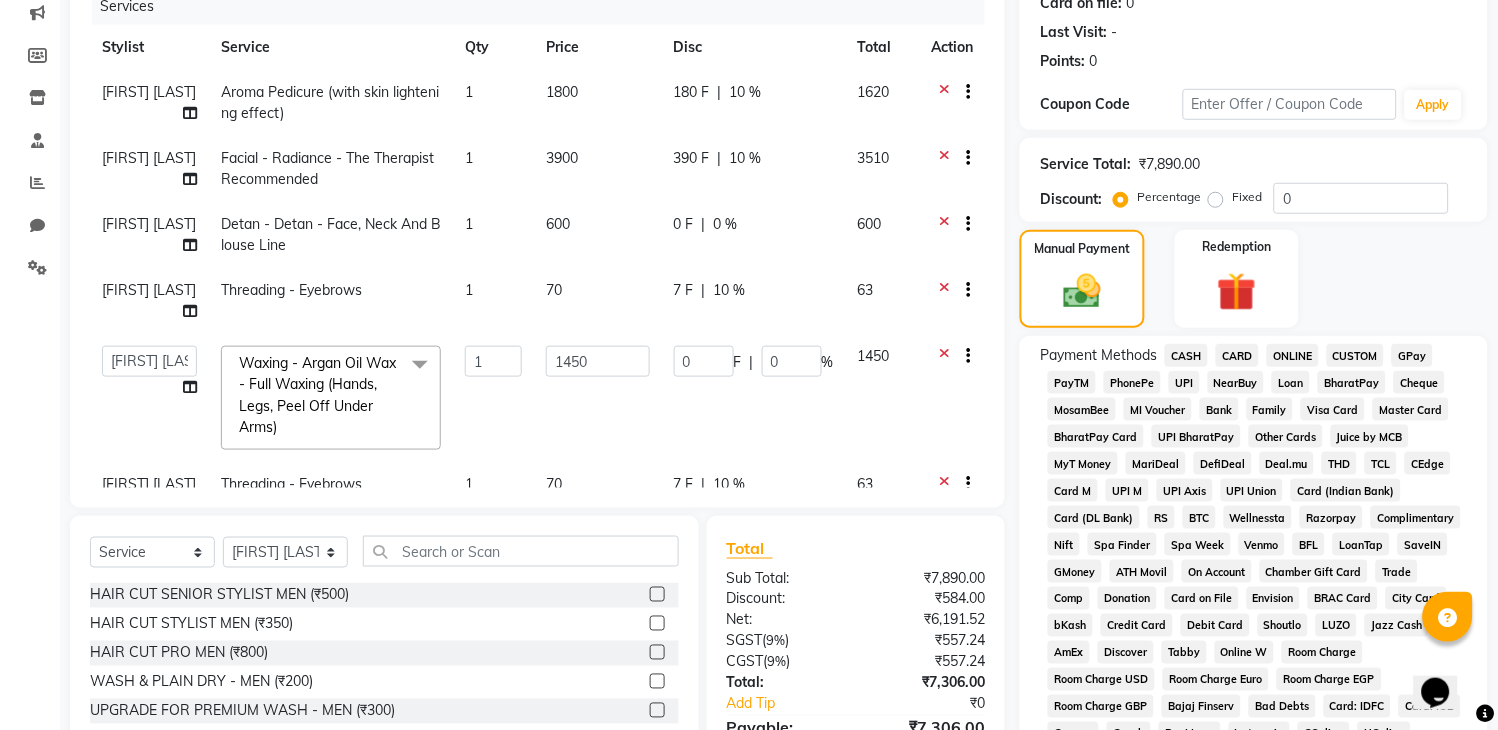 click on "GPay" 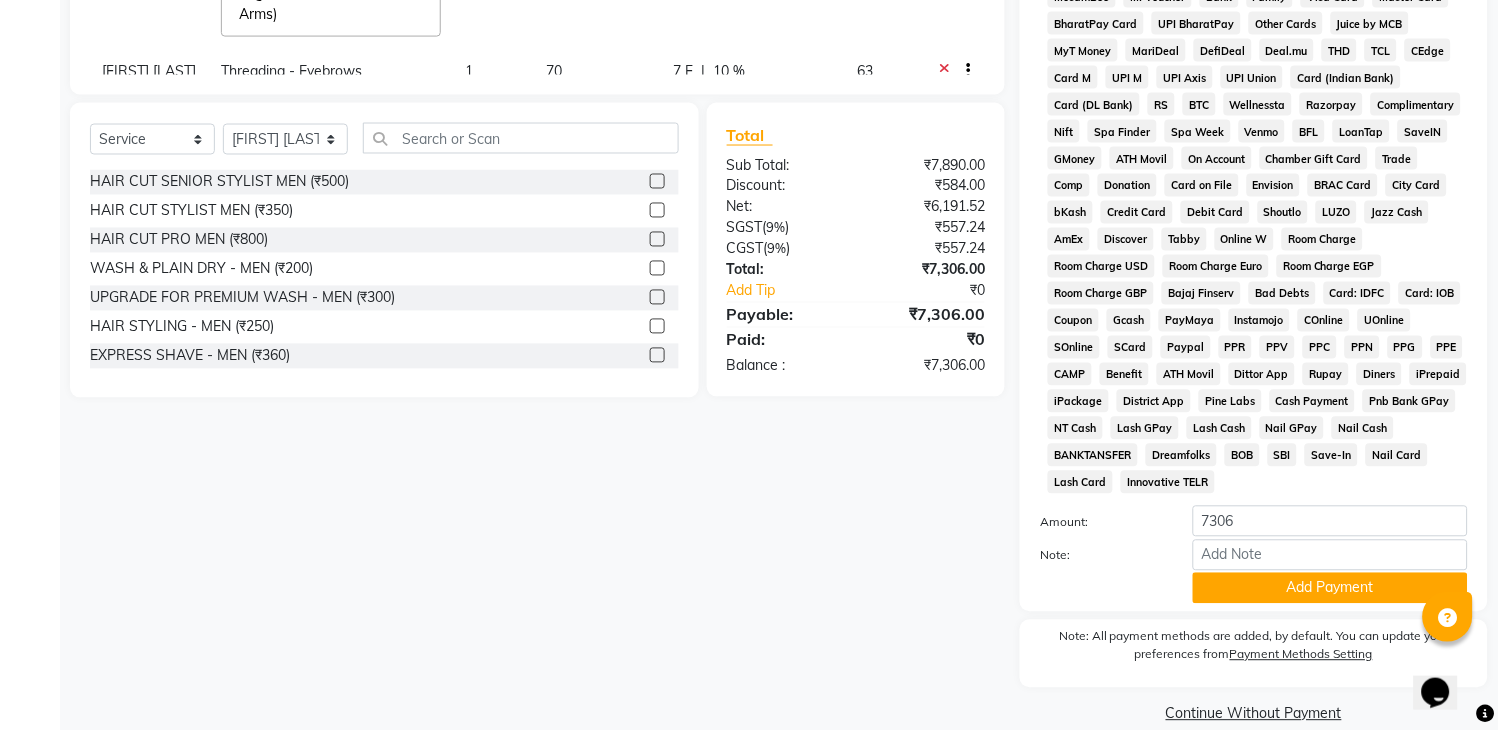 scroll, scrollTop: 707, scrollLeft: 0, axis: vertical 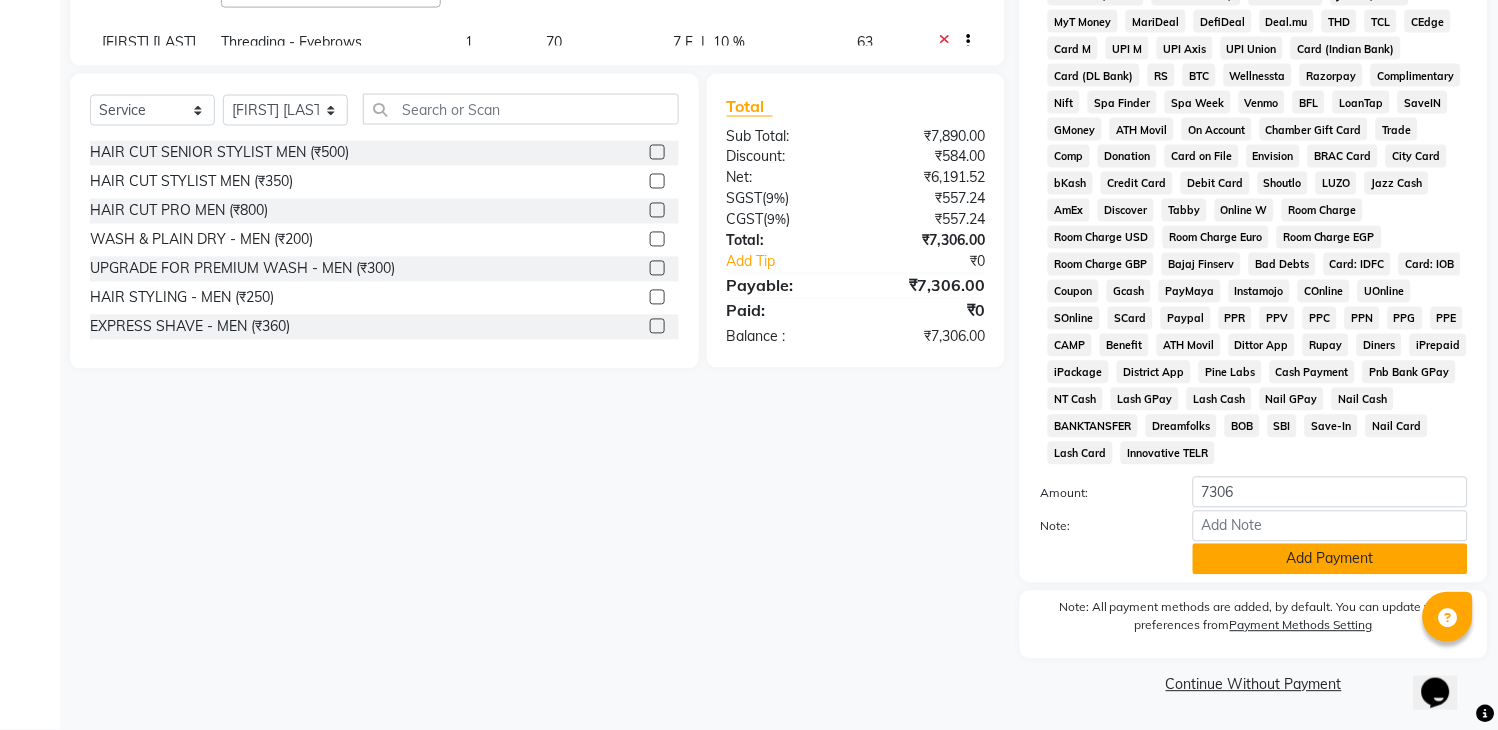 click on "Add Payment" 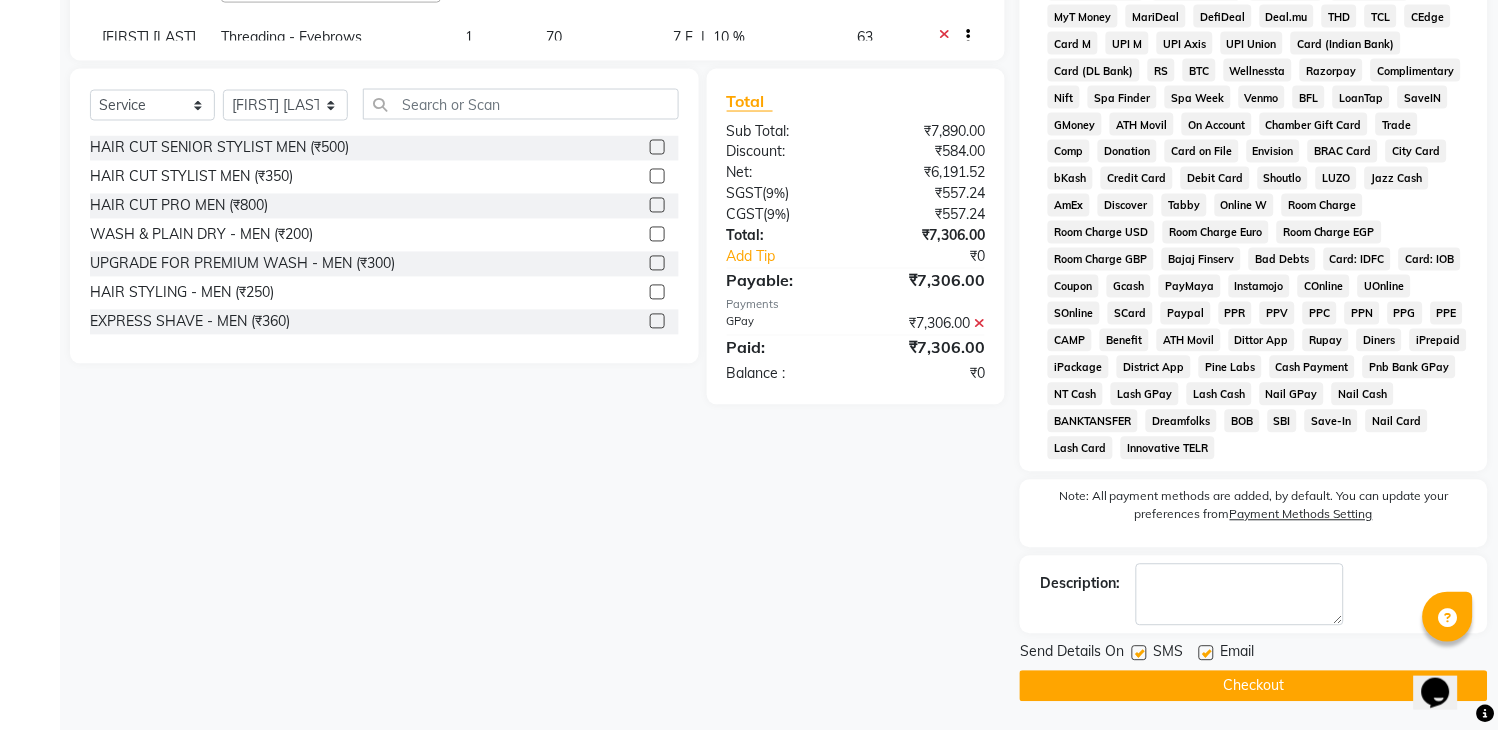 click on "Checkout" 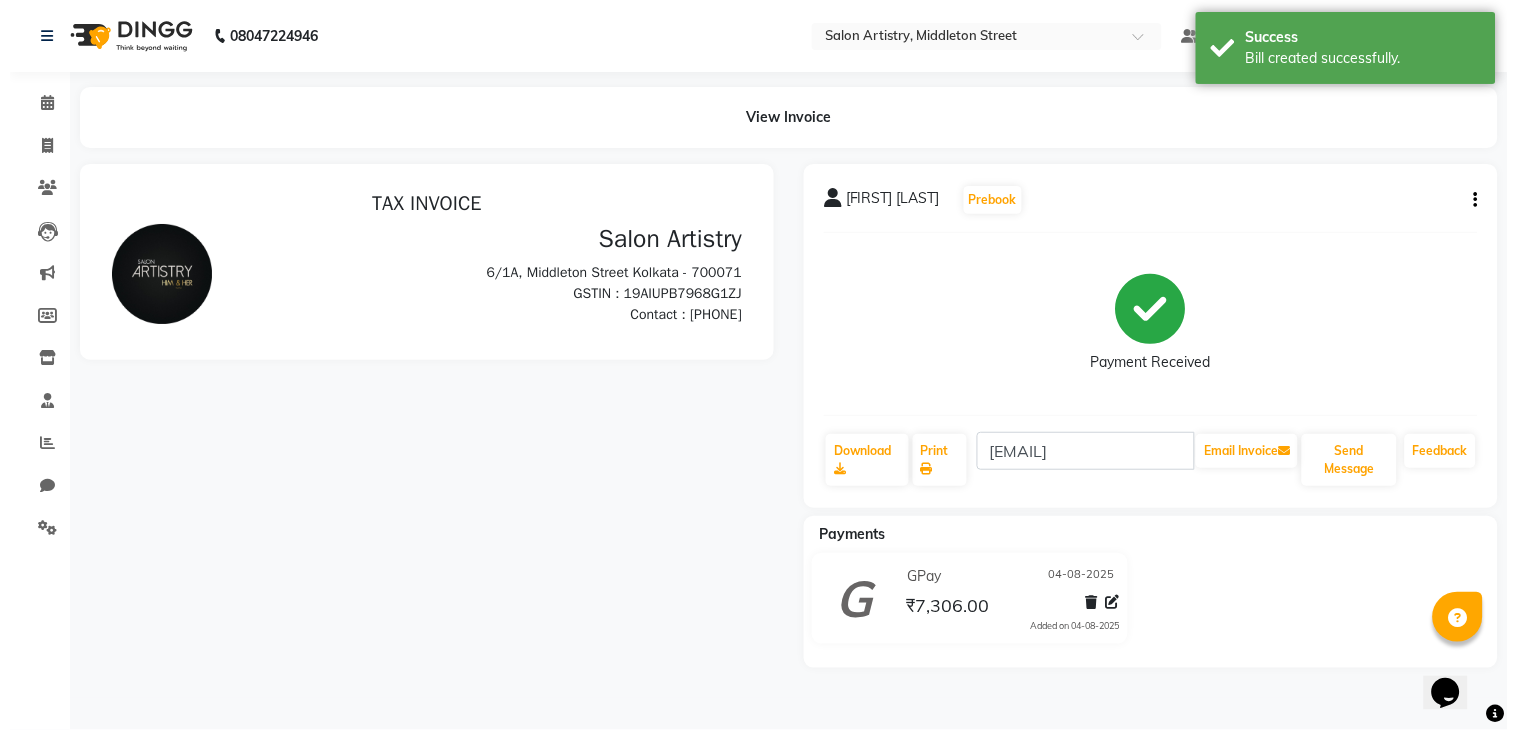 scroll, scrollTop: 0, scrollLeft: 0, axis: both 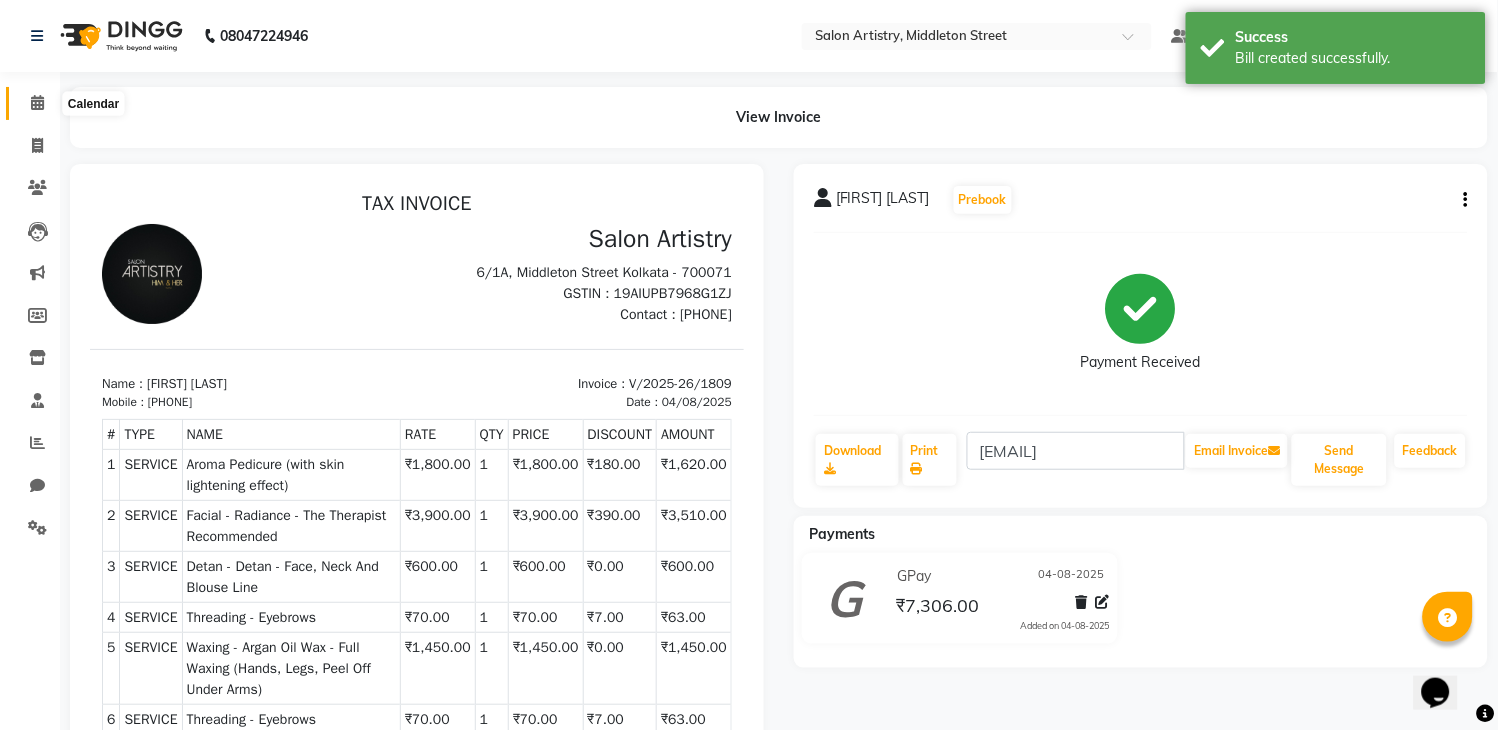 click 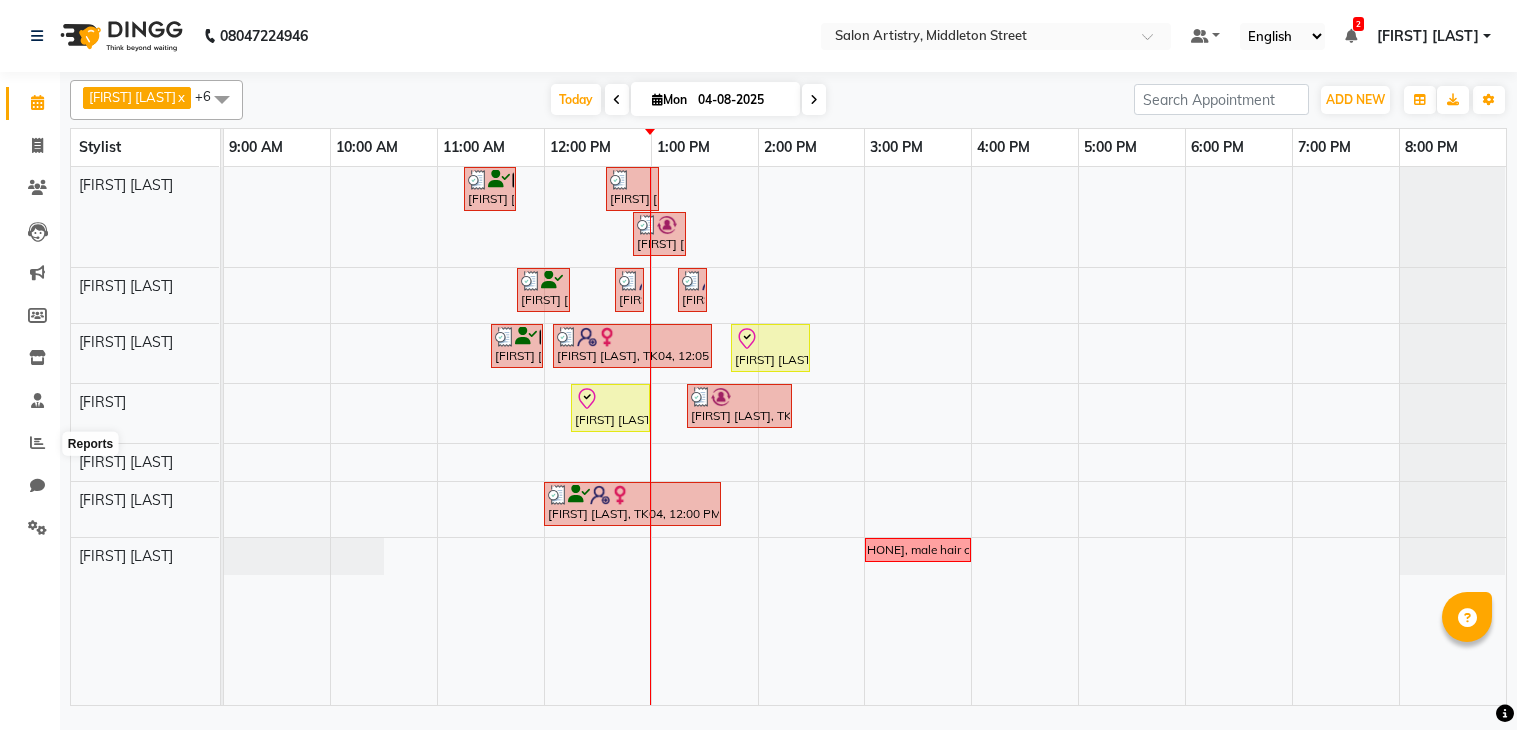scroll, scrollTop: 0, scrollLeft: 0, axis: both 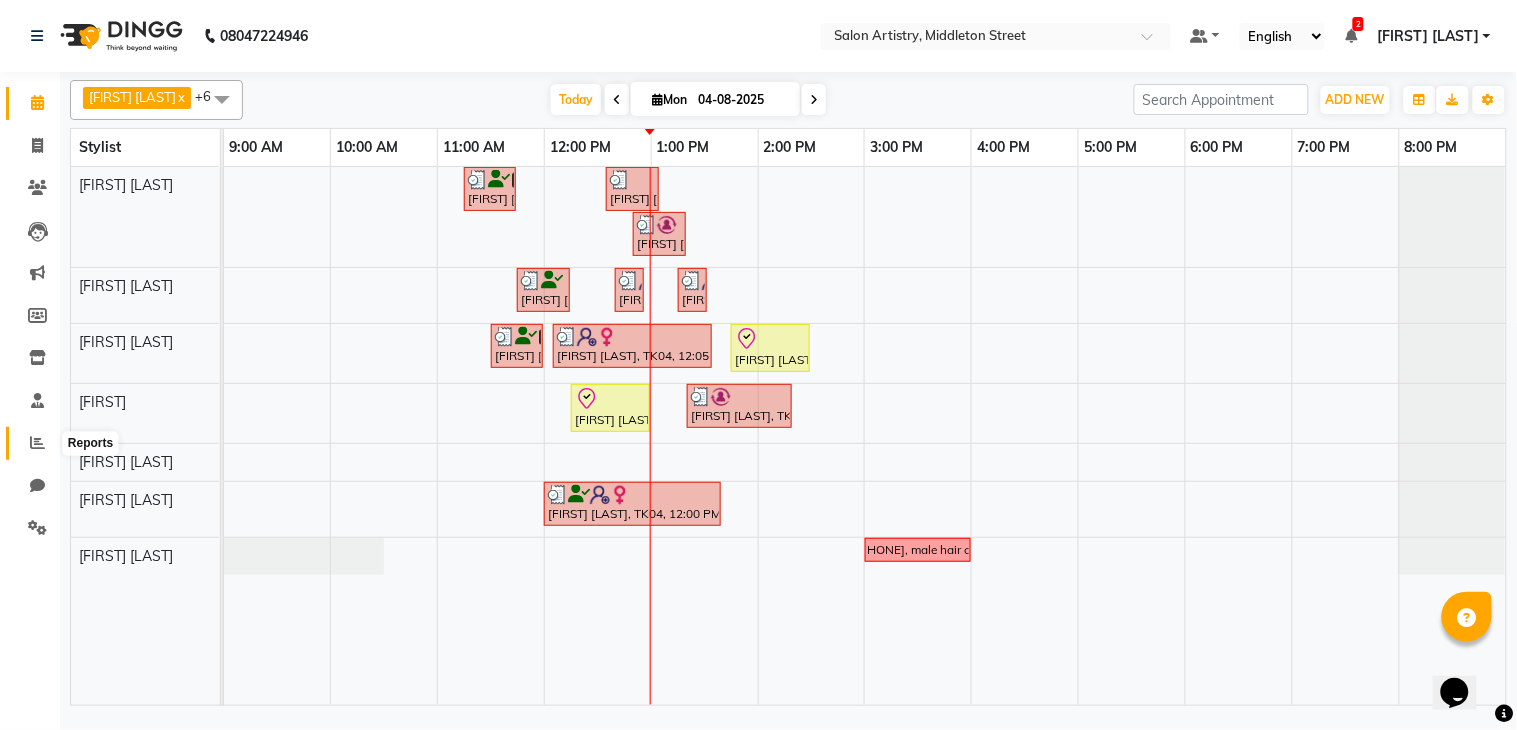 click 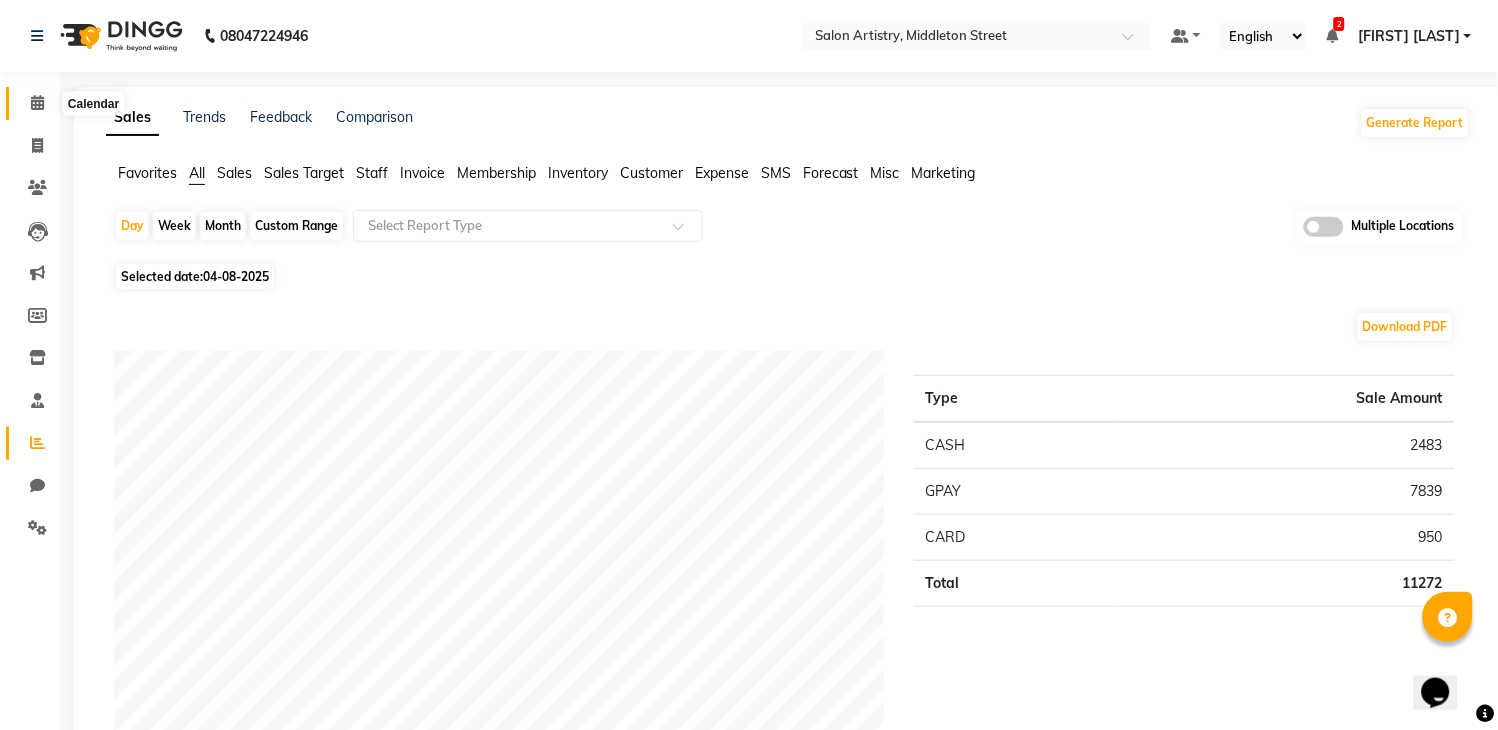 click 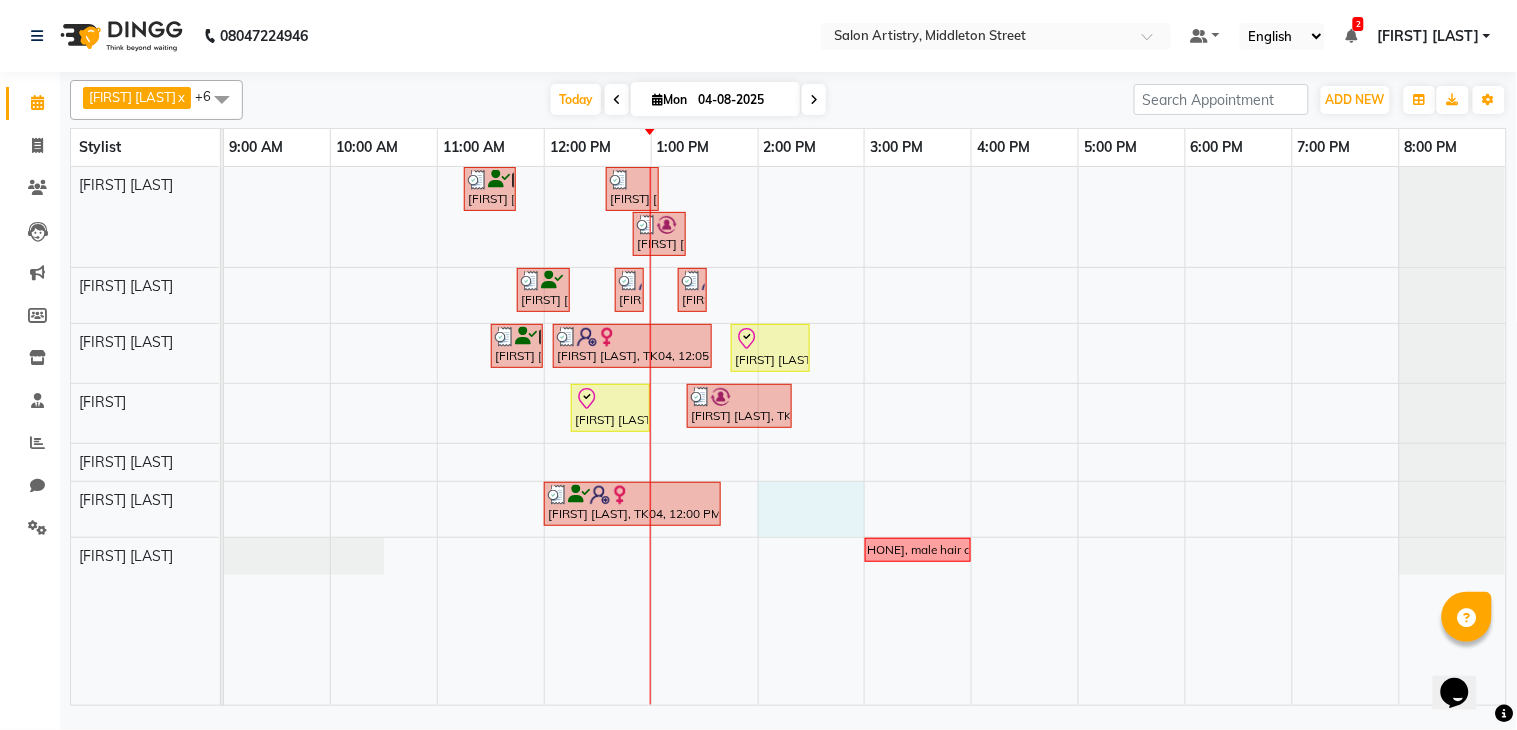 click on "Shikha Nahata, TK02, 11:15 AM-11:45 AM, Wash & Plain Dry (With Conditioning)-Upto Mid Back     Sangeeta Kothari, TK07, 12:35 PM-01:05 PM, Wash & Plain Dry (With Conditioning)-Upto Mid Back     Seama Tantia, TK09, 12:50 PM-01:20 PM, Hair Colour - Root Touch Up (Without Ammonia)     Neena Mukharjee, TK05, 11:45 AM-12:15 PM, Waxing - Argan Oil Wax - Full Legs     Mridula Jain, TK10, 12:40 PM-12:50 PM, Threading - Eyebrows     Sharanya Ghorai, TK04, 01:15 PM-01:25 PM, Threading - Eyebrows (₹70)     Shikha Nahata, TK02, 11:30 AM-12:00 PM, CHANGE OF POLISH     Sharanya Ghorai, TK04, 12:05 PM-01:35 PM, Aroma Pedicure  (with skin lightening effect)
Ariza Fatma, TK08, 01:45 PM-02:30 PM, Regular Pedicure
Ariza Fatma, TK08, 12:15 PM-01:00 PM, Aroma Pedicure     Seama Tantia, TK09, 01:20 PM-02:20 PM, Foot Relaxing Massage,CUT FILE AND POLISH      8296755333, male hair cut" at bounding box center [865, 436] 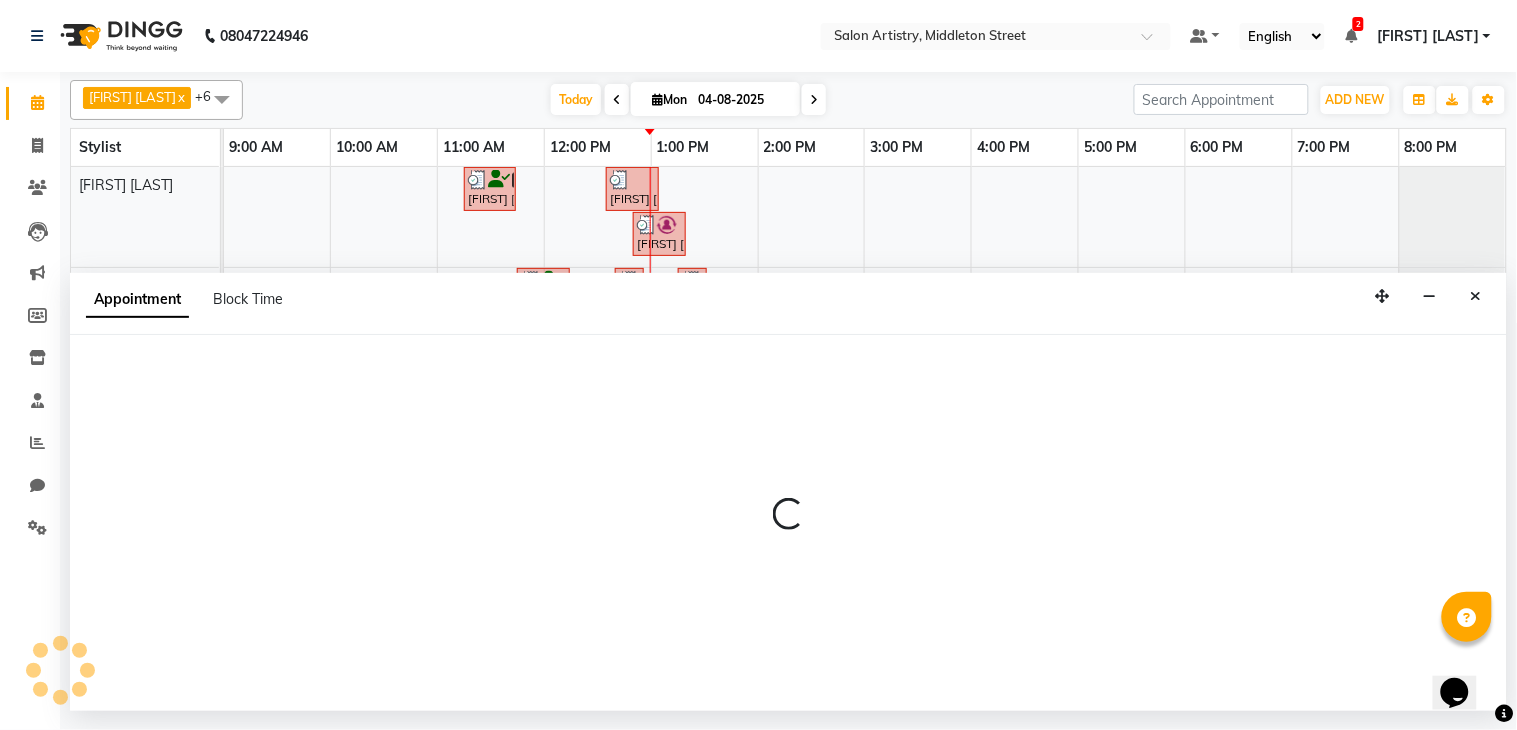 select on "79865" 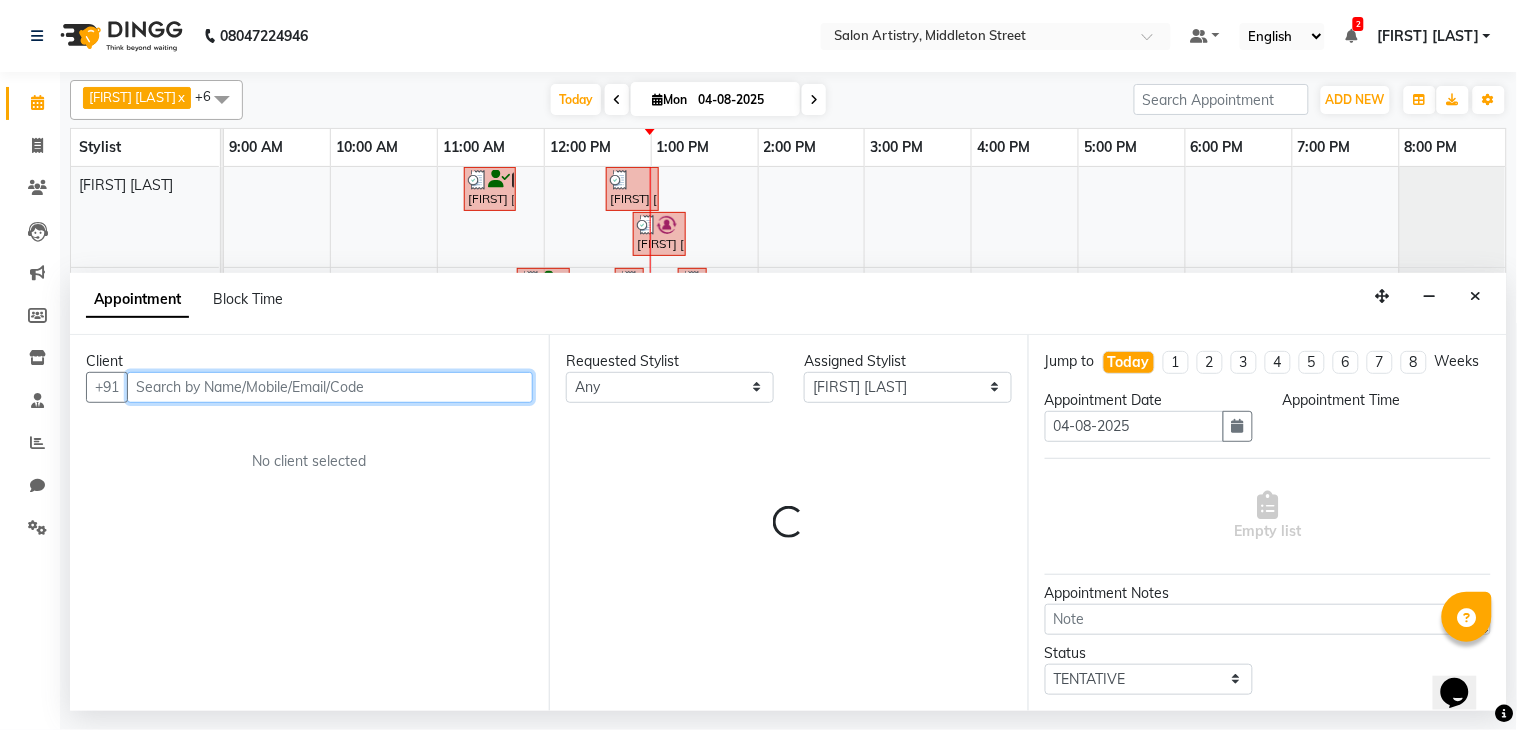 select on "840" 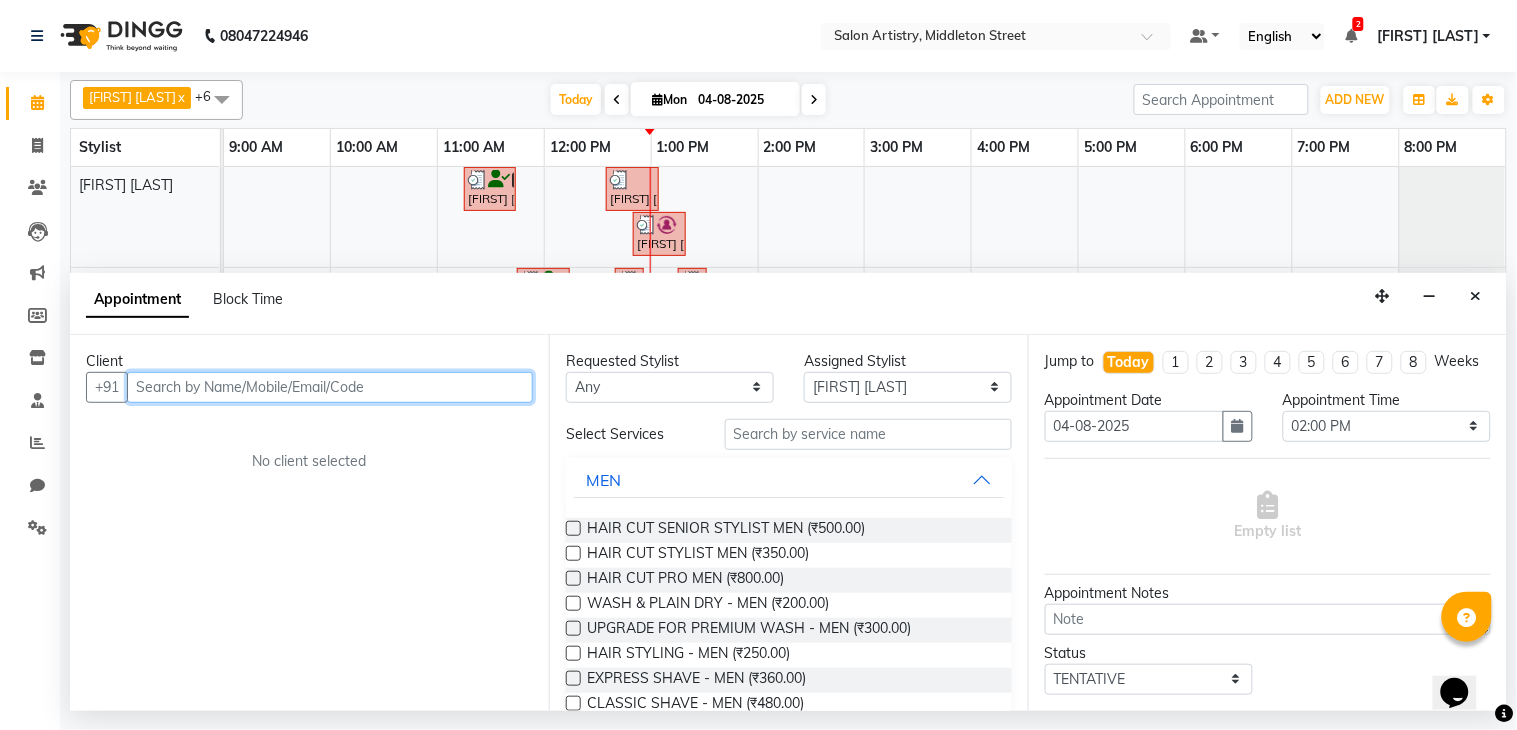 click at bounding box center [330, 387] 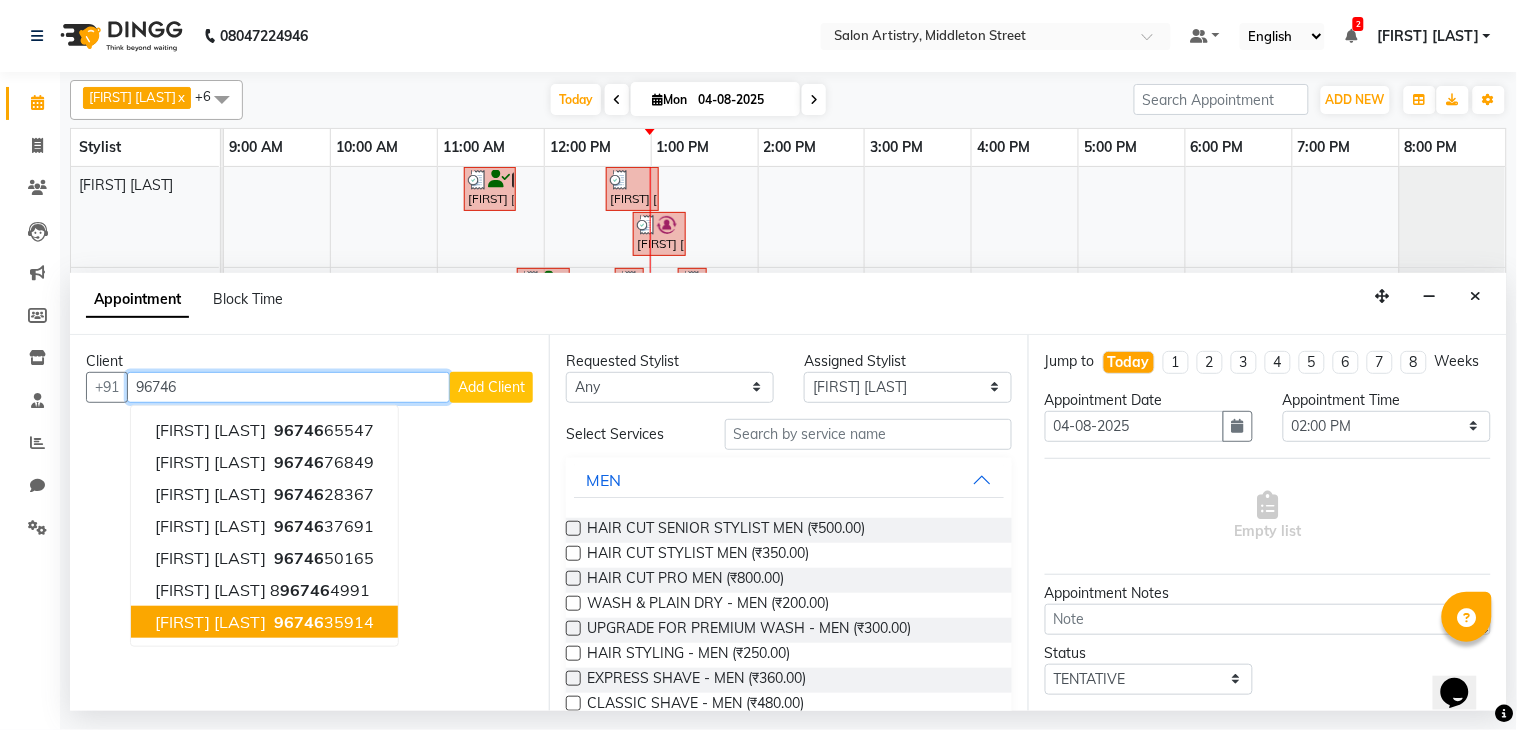 click on "Vandana Choudhary" at bounding box center [210, 622] 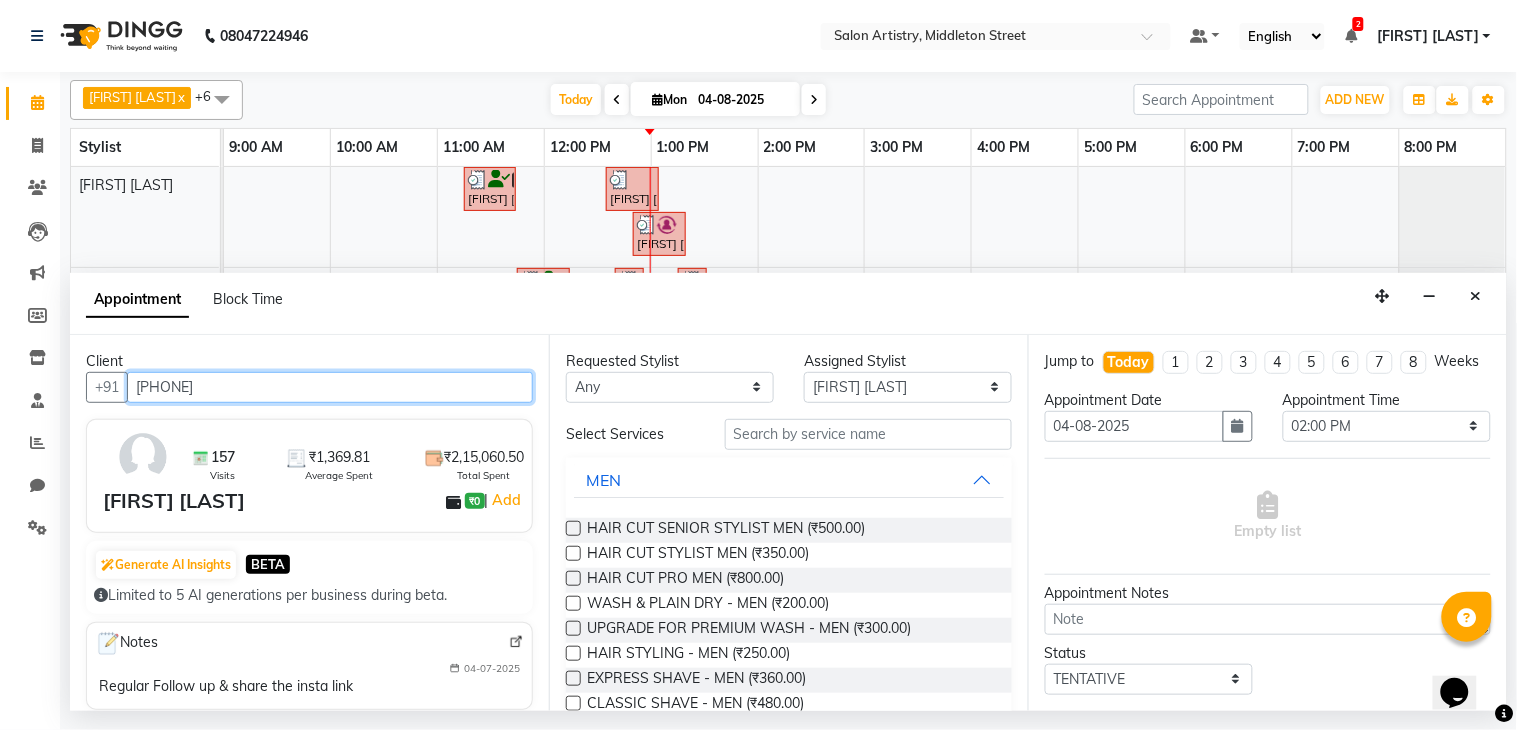 type on "9674635914" 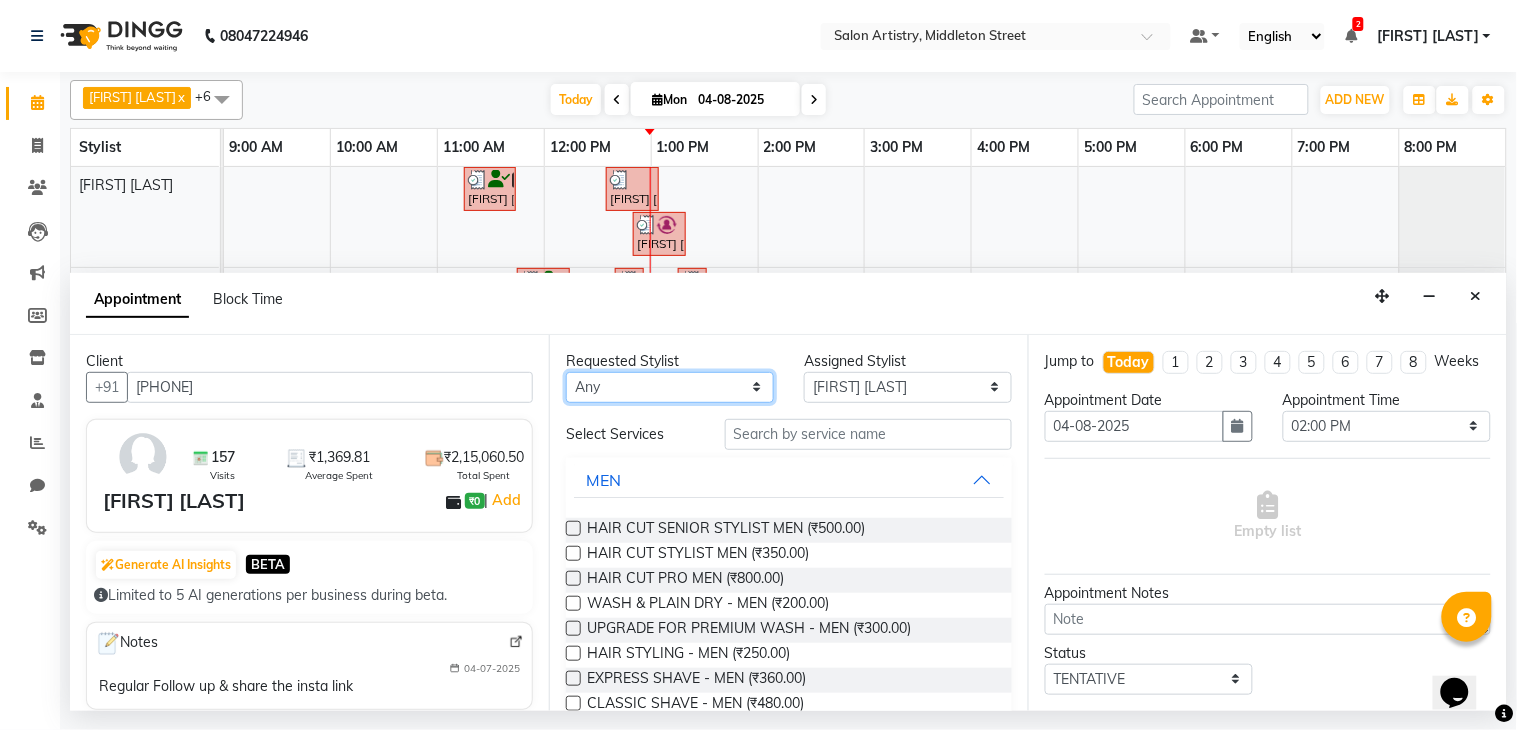 click on "Any Anupriya Ghosh Iqbal Ahmed Irshad Khan Mannu Kumar Gupta Mekhla Bhattacharya Minika Das Puja Debnath Reception Rekha Singh Ricky Das Rony Das Sangeeta Lodh Sharfaraz Ata Waris Simmy Rai Tapasi" at bounding box center [670, 387] 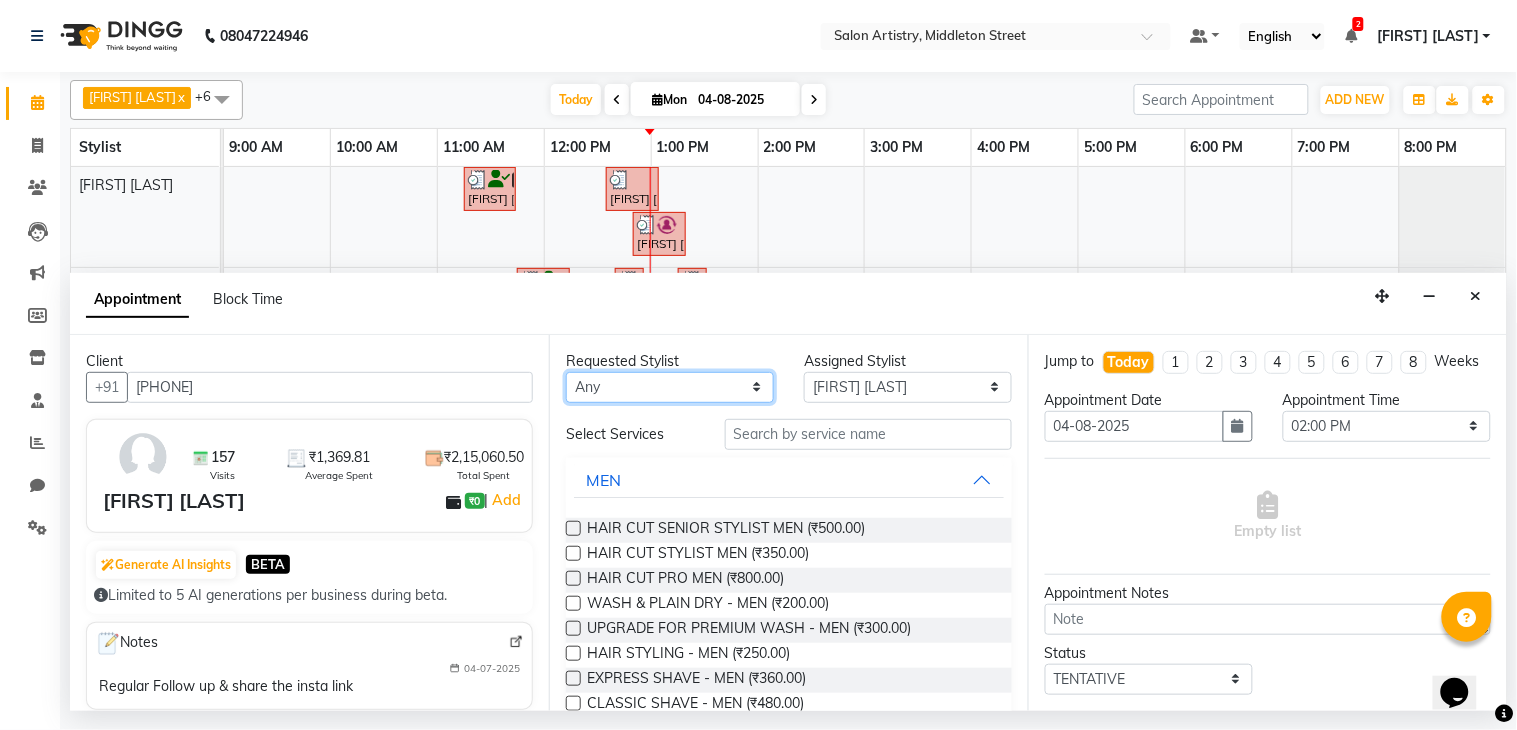select on "79865" 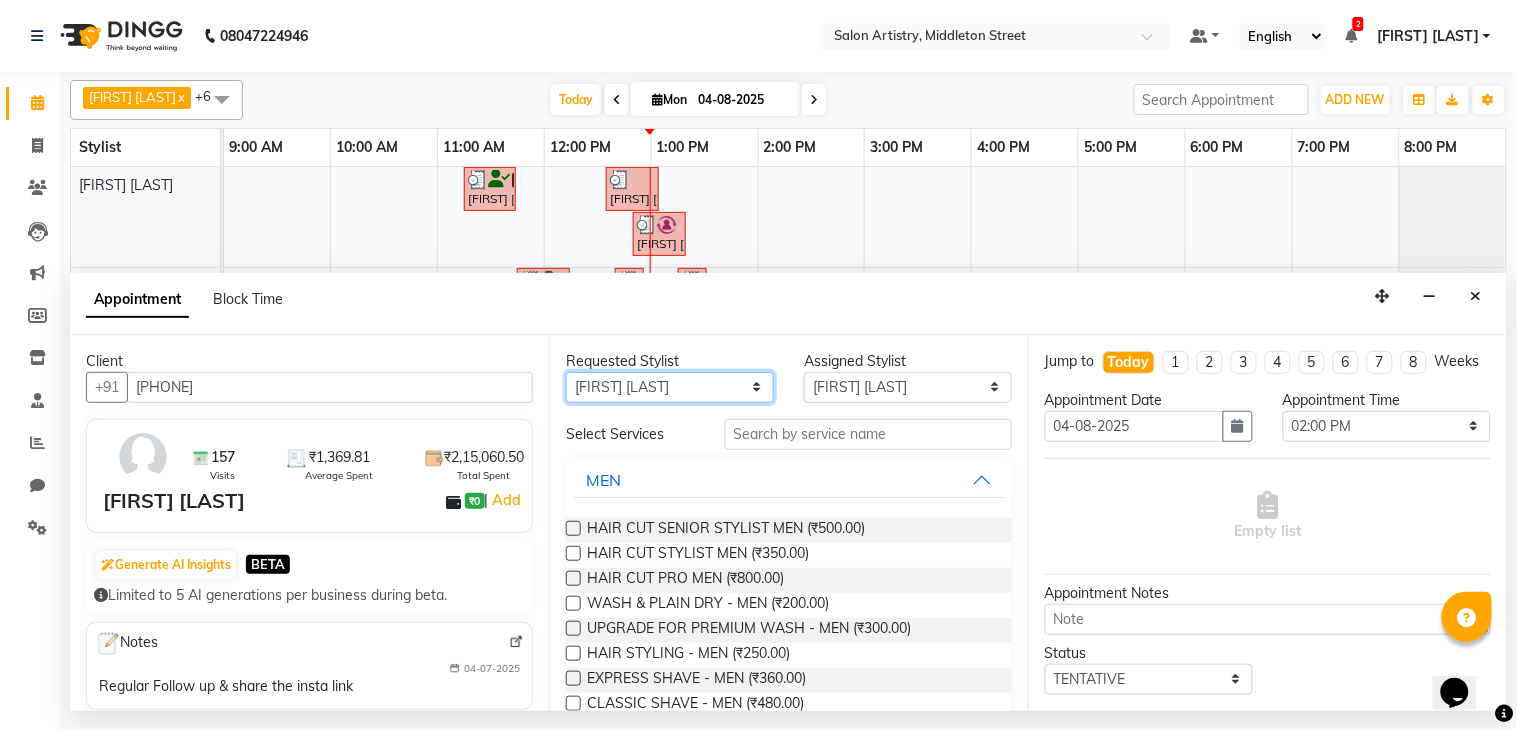 click on "Any Anupriya Ghosh Iqbal Ahmed Irshad Khan Mannu Kumar Gupta Mekhla Bhattacharya Minika Das Puja Debnath Reception Rekha Singh Ricky Das Rony Das Sangeeta Lodh Sharfaraz Ata Waris Simmy Rai Tapasi" at bounding box center (670, 387) 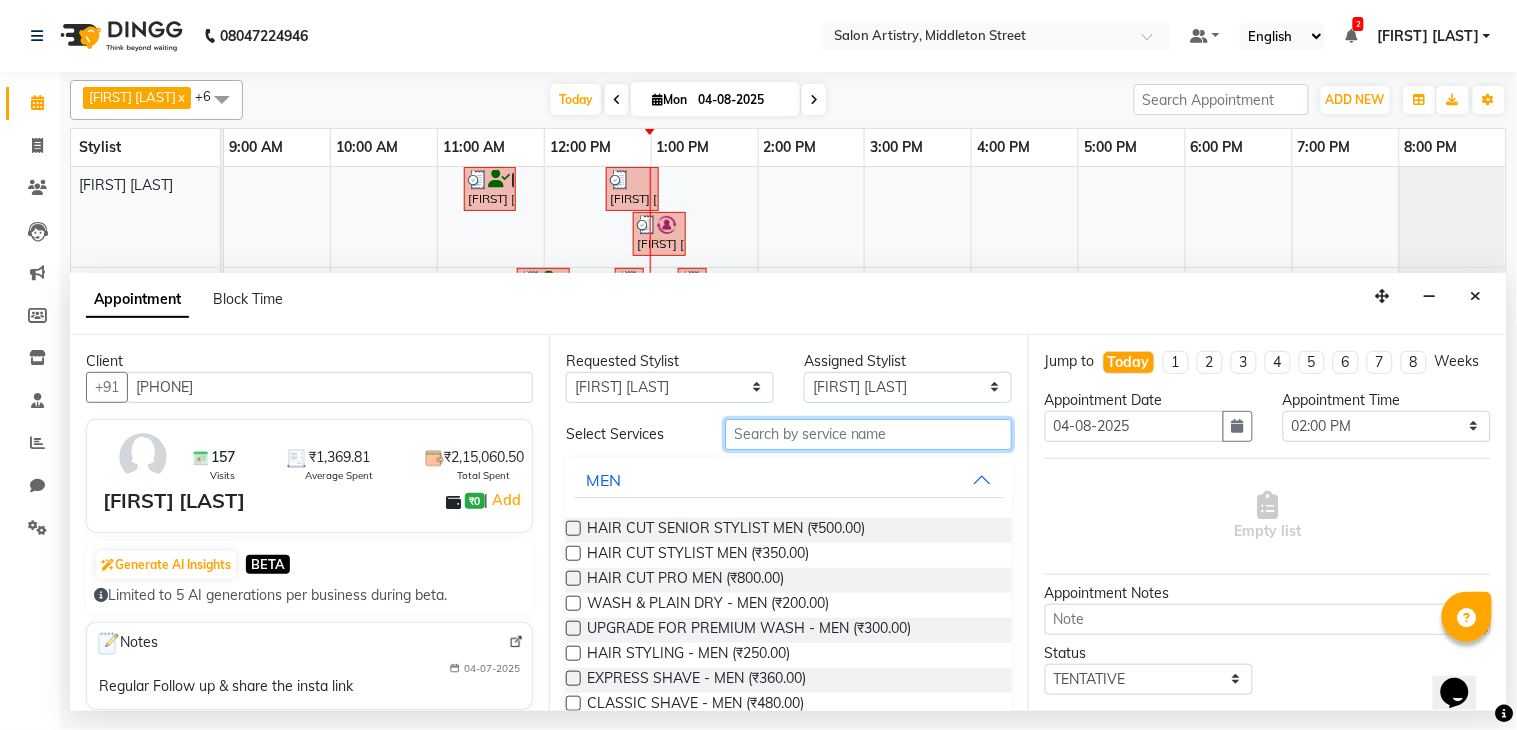 click at bounding box center [868, 434] 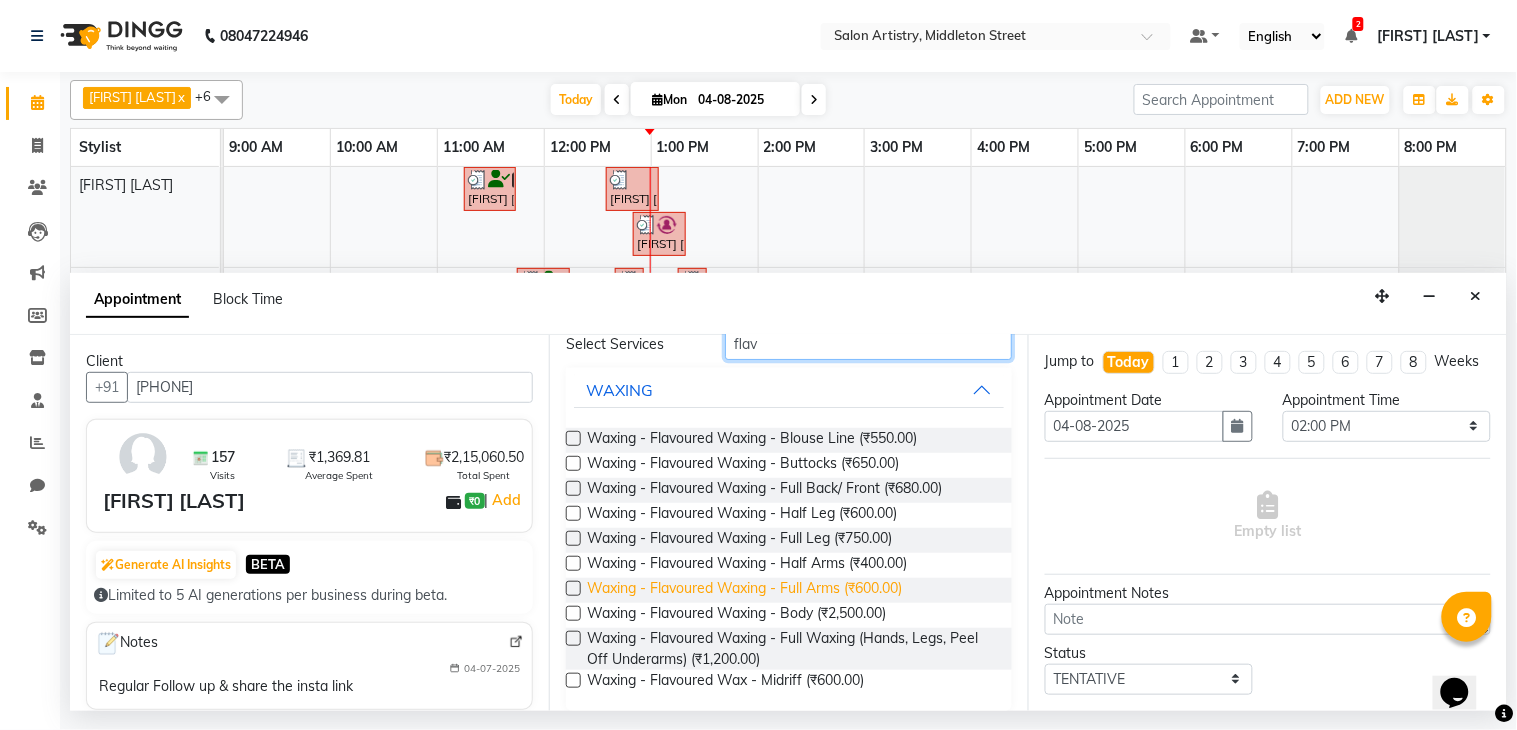 scroll, scrollTop: 105, scrollLeft: 0, axis: vertical 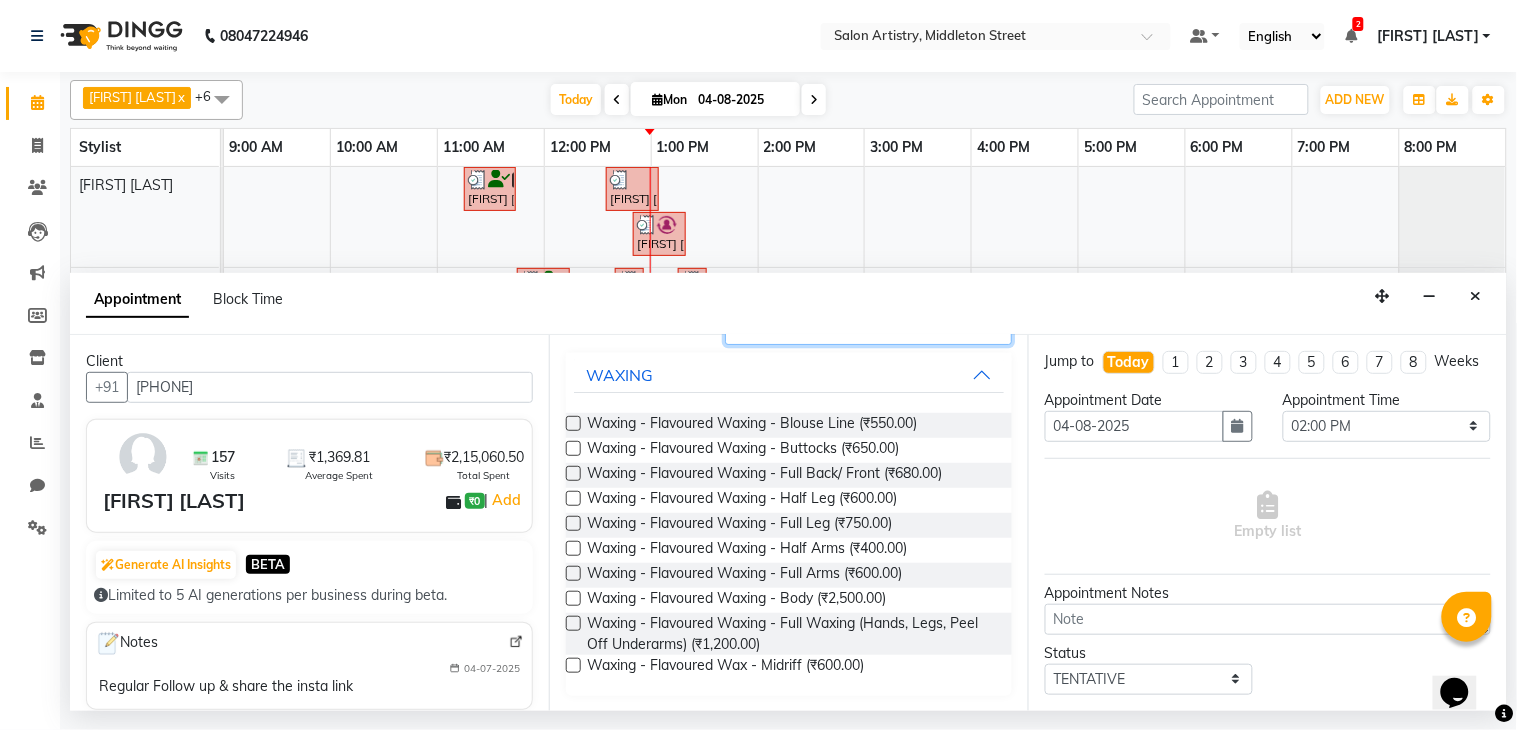 type on "flav" 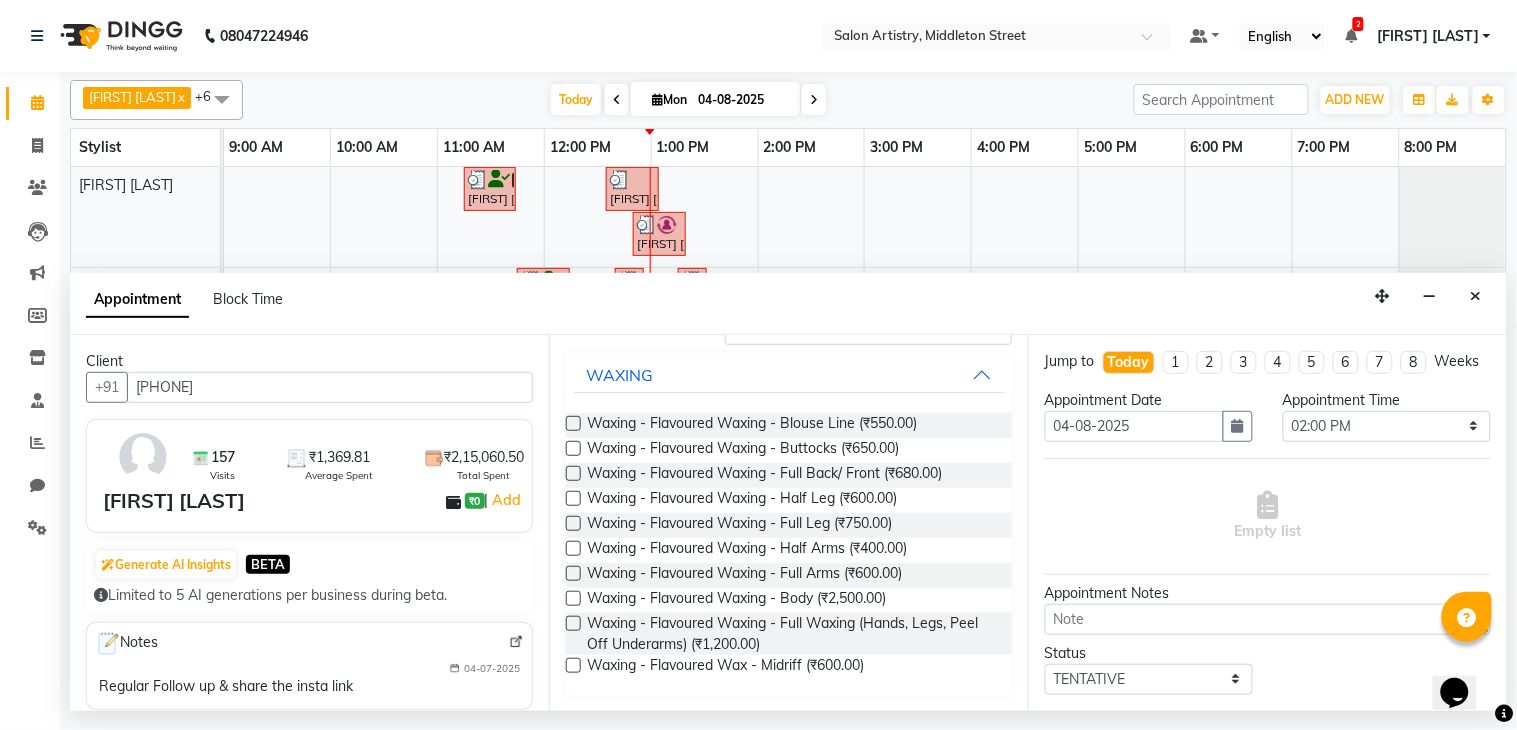 click at bounding box center (573, 623) 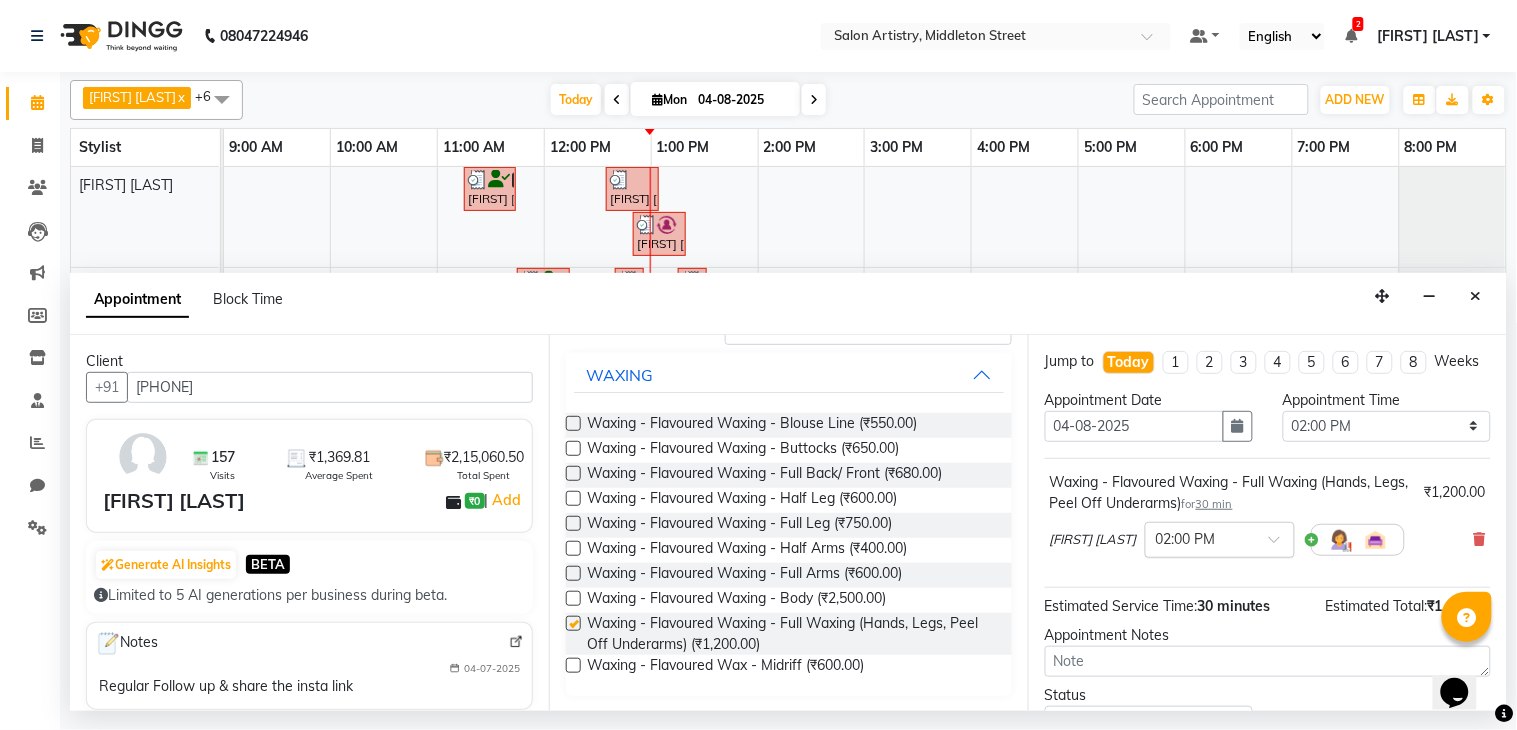 checkbox on "false" 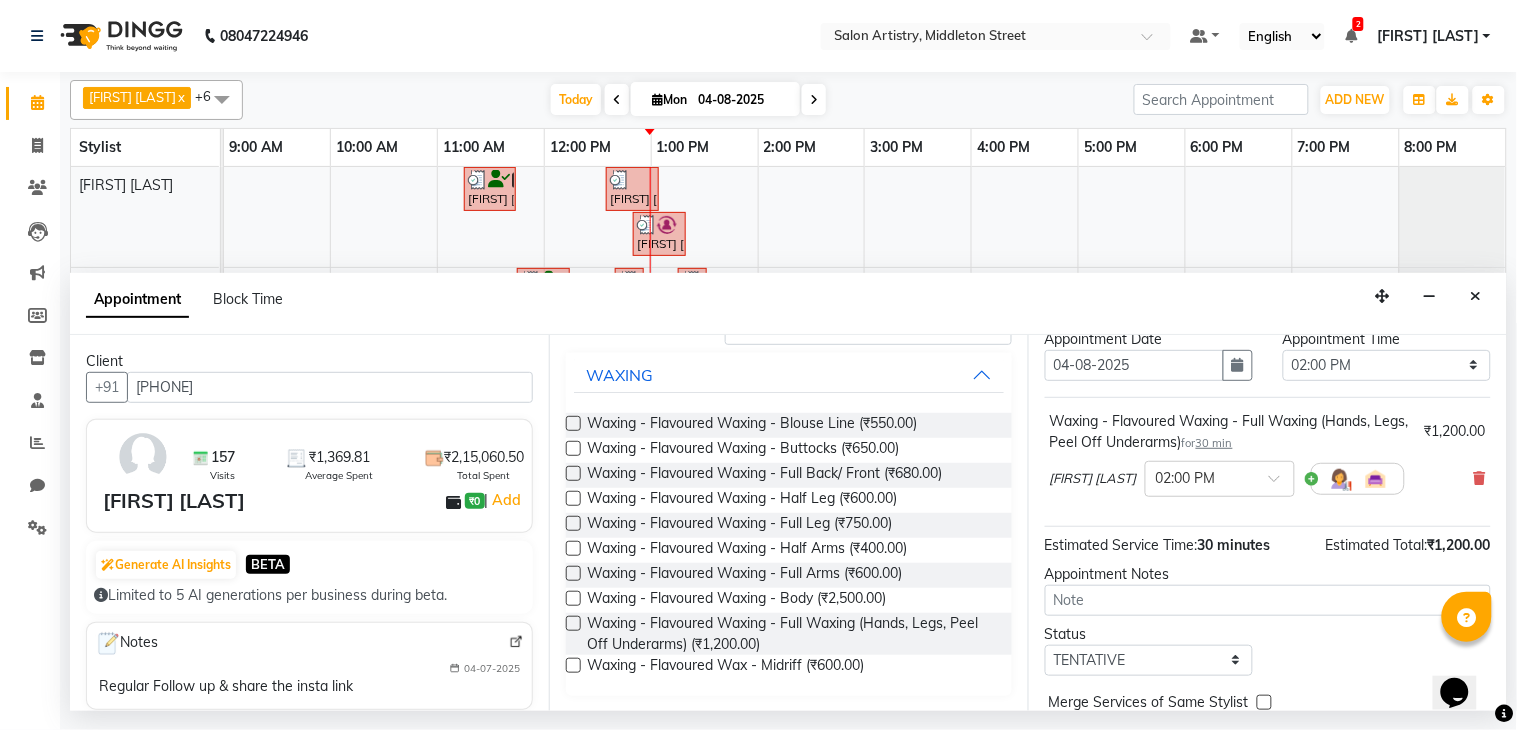 scroll, scrollTop: 60, scrollLeft: 0, axis: vertical 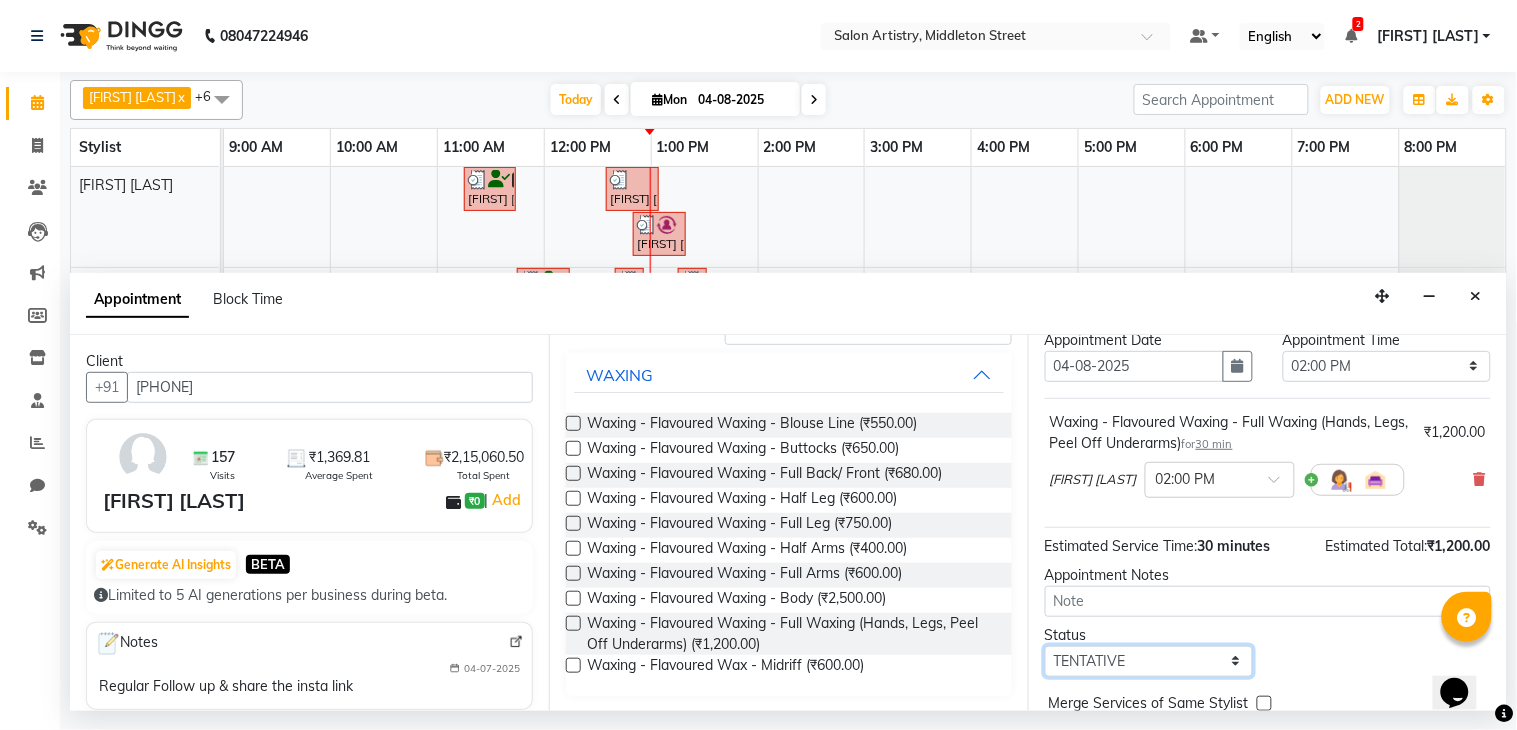 click on "Select TENTATIVE CONFIRM CHECK-IN UPCOMING" at bounding box center [1149, 661] 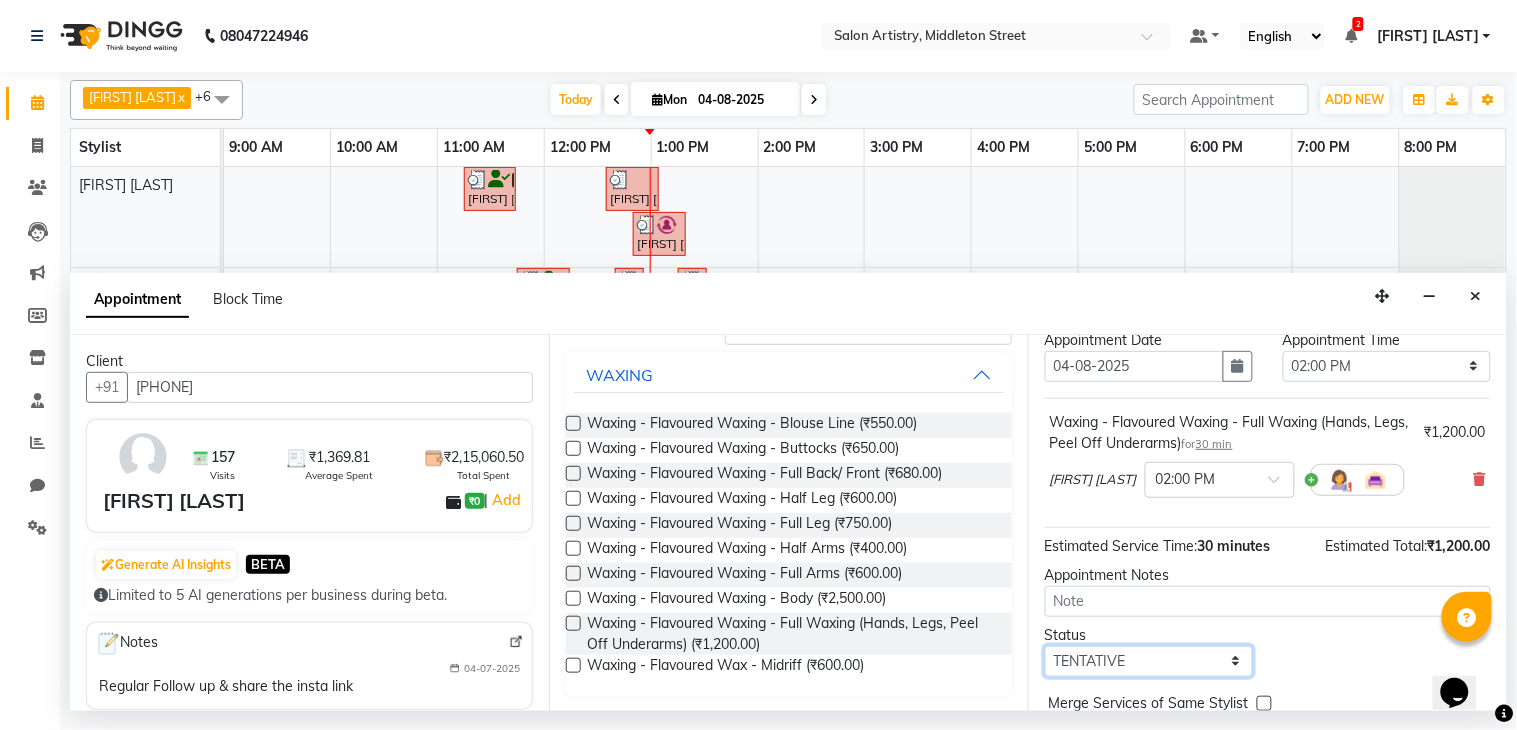 select on "confirm booking" 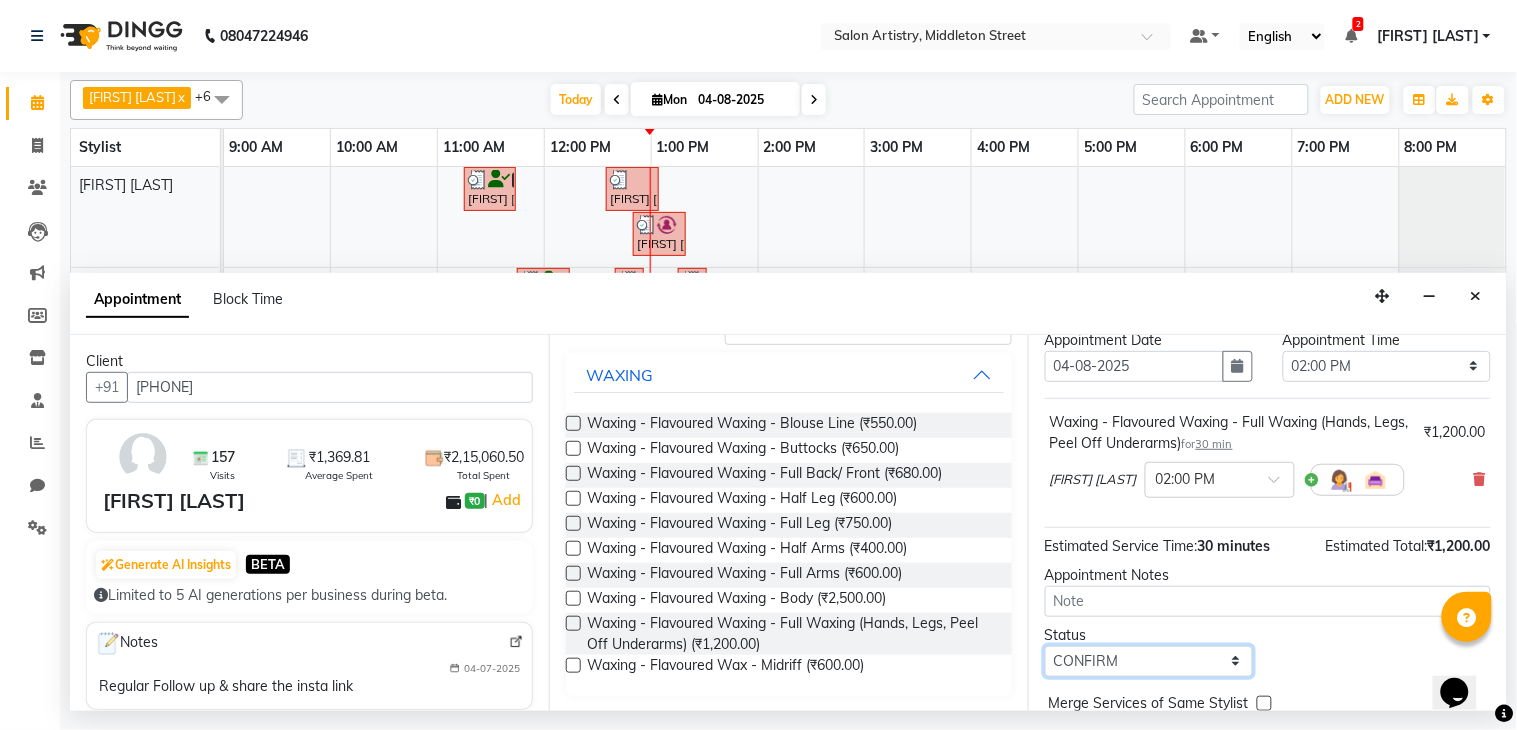 click on "Select TENTATIVE CONFIRM CHECK-IN UPCOMING" at bounding box center [1149, 661] 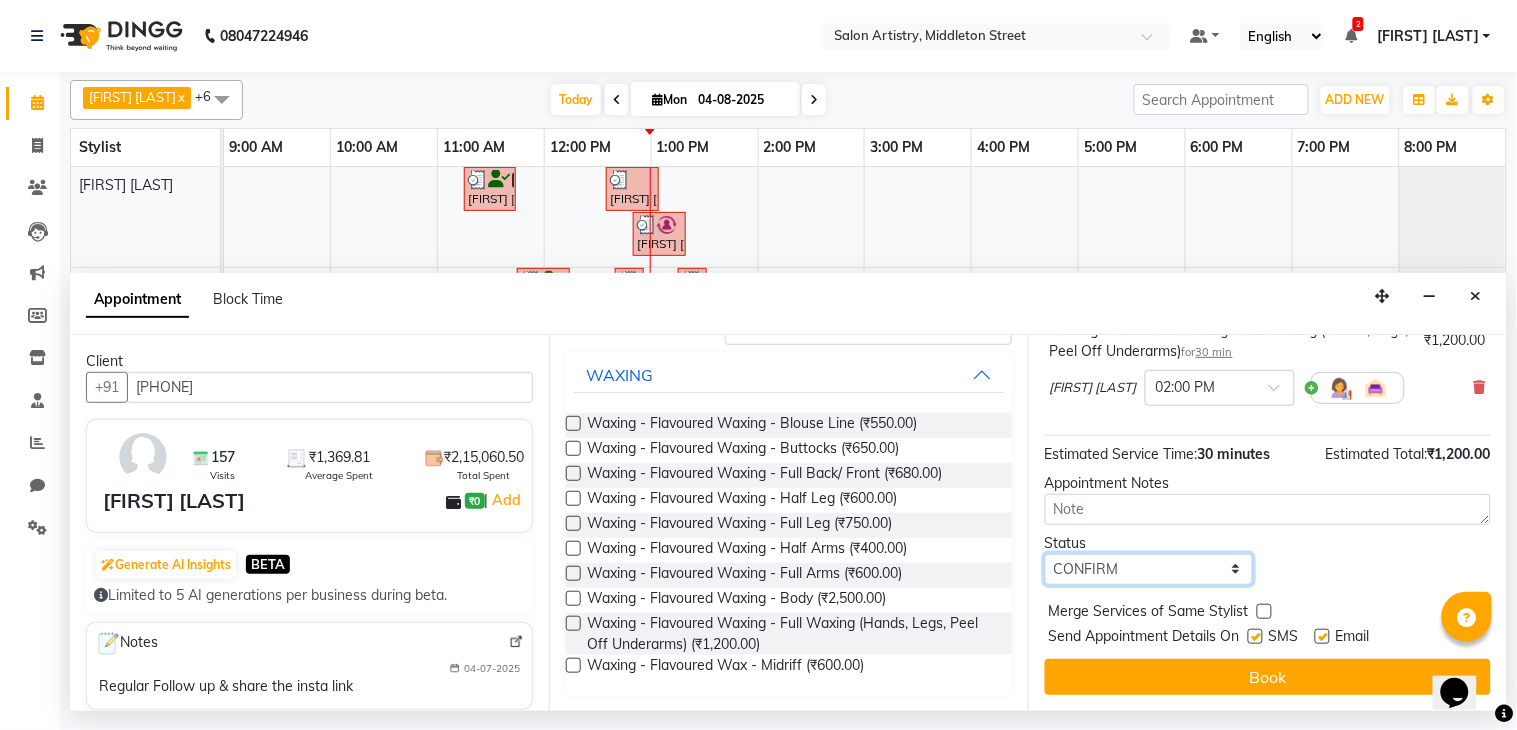scroll, scrollTop: 171, scrollLeft: 0, axis: vertical 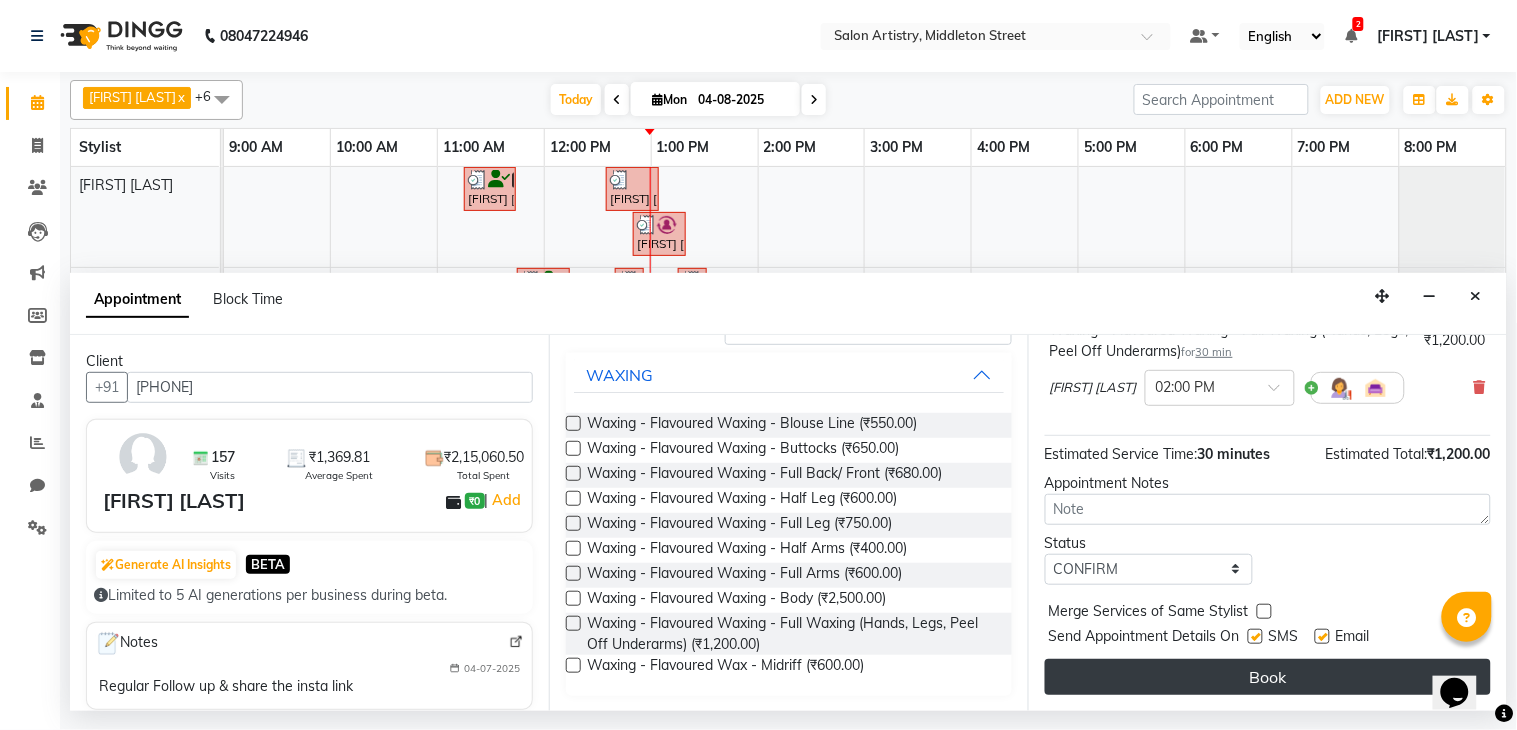 click on "Book" at bounding box center (1268, 677) 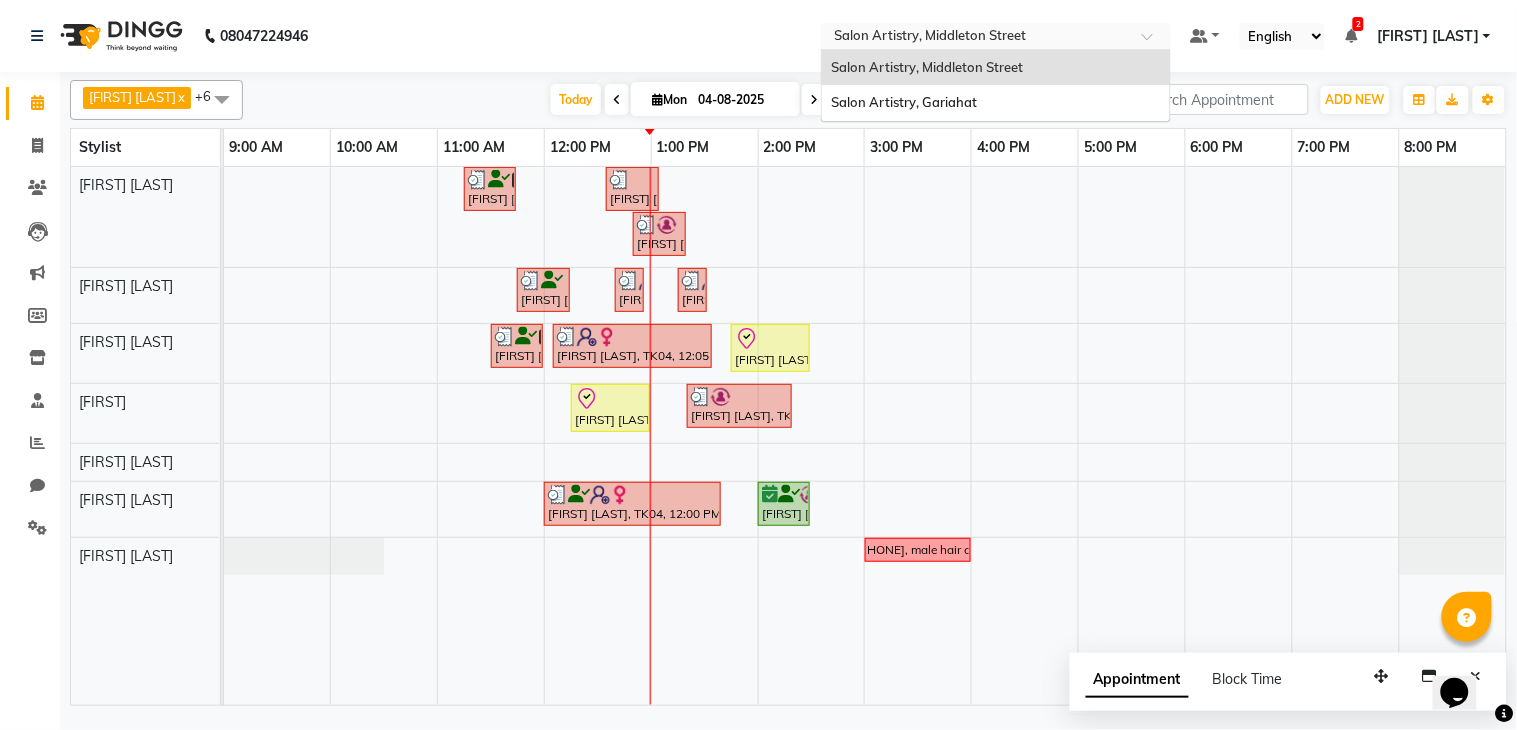click at bounding box center (976, 38) 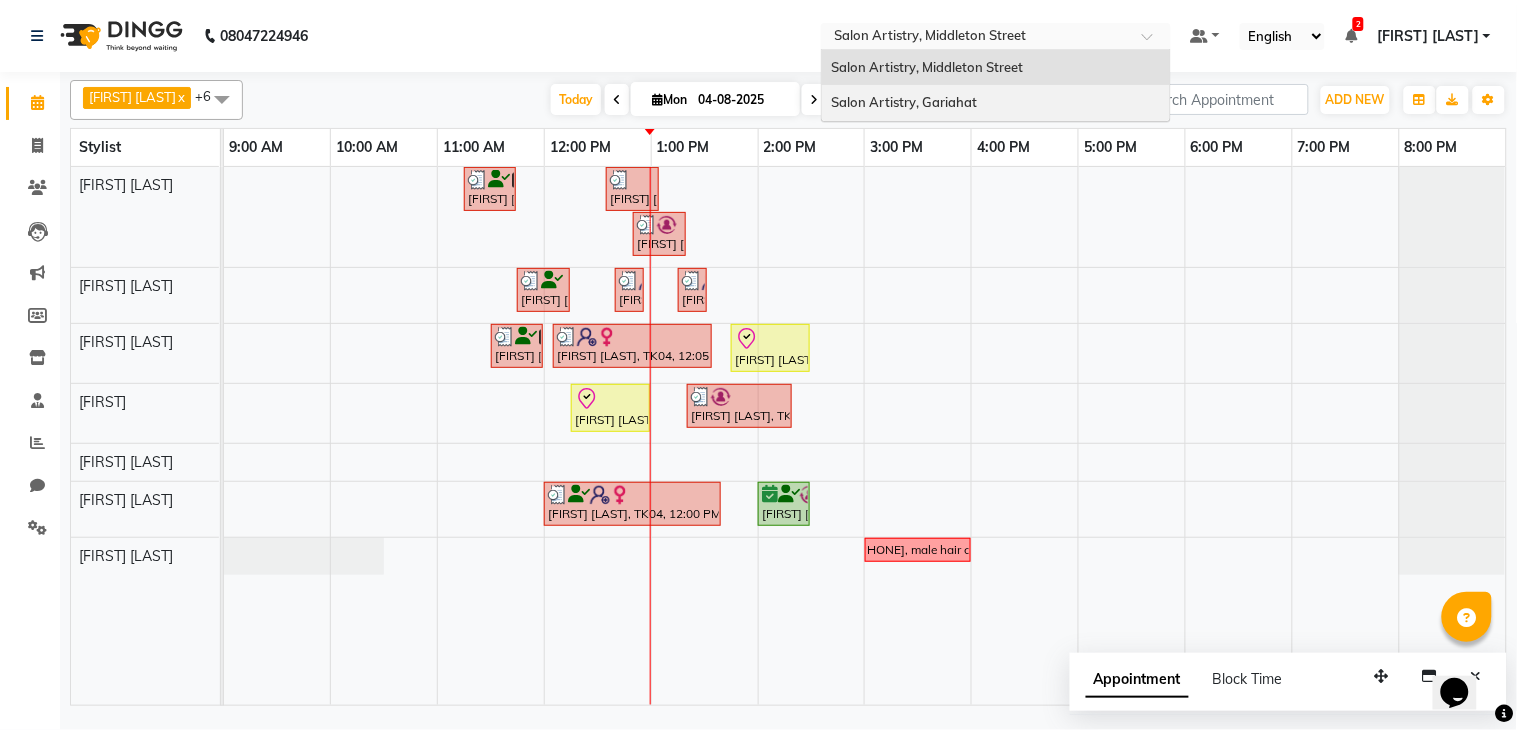 click on "Salon Artistry, Gariahat" at bounding box center [905, 102] 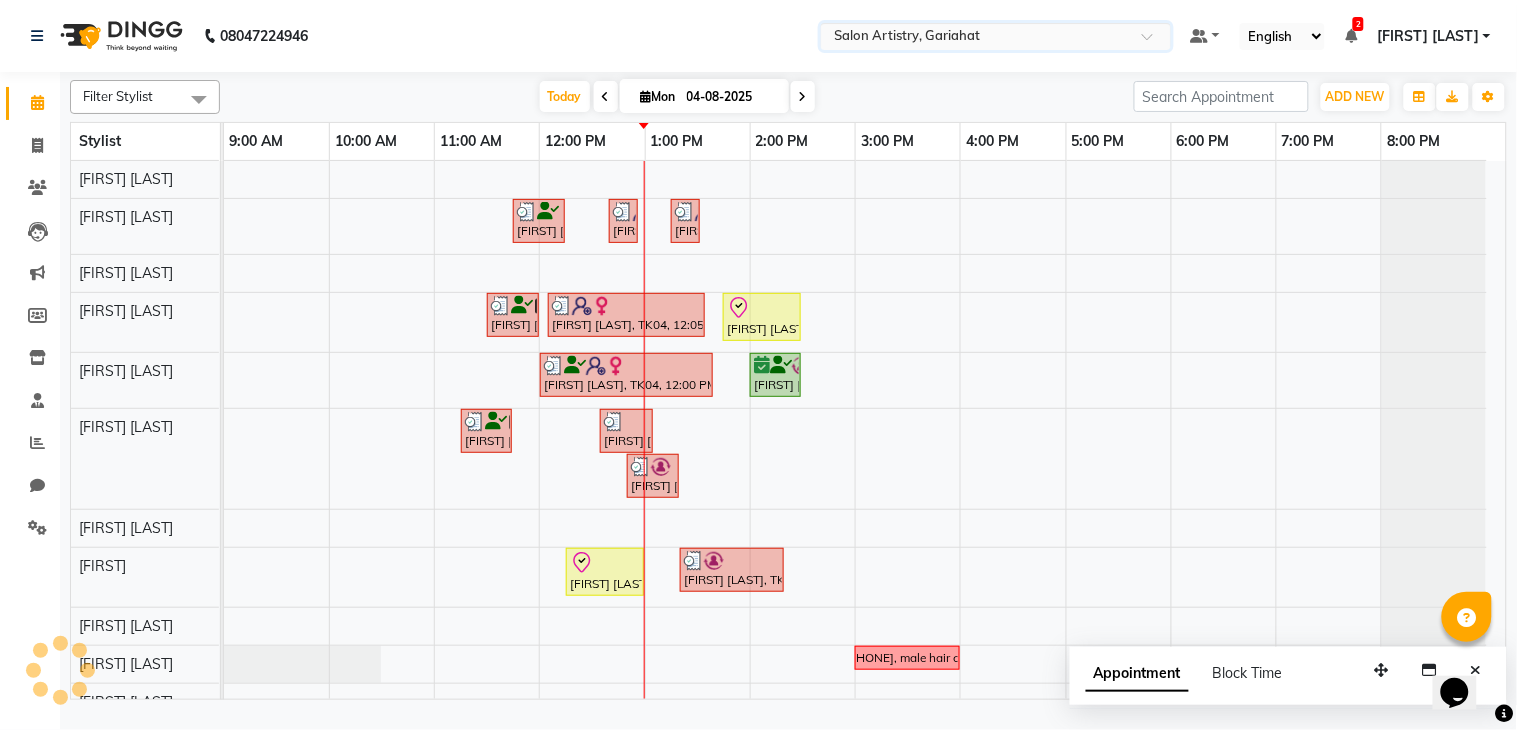 scroll, scrollTop: 52, scrollLeft: 0, axis: vertical 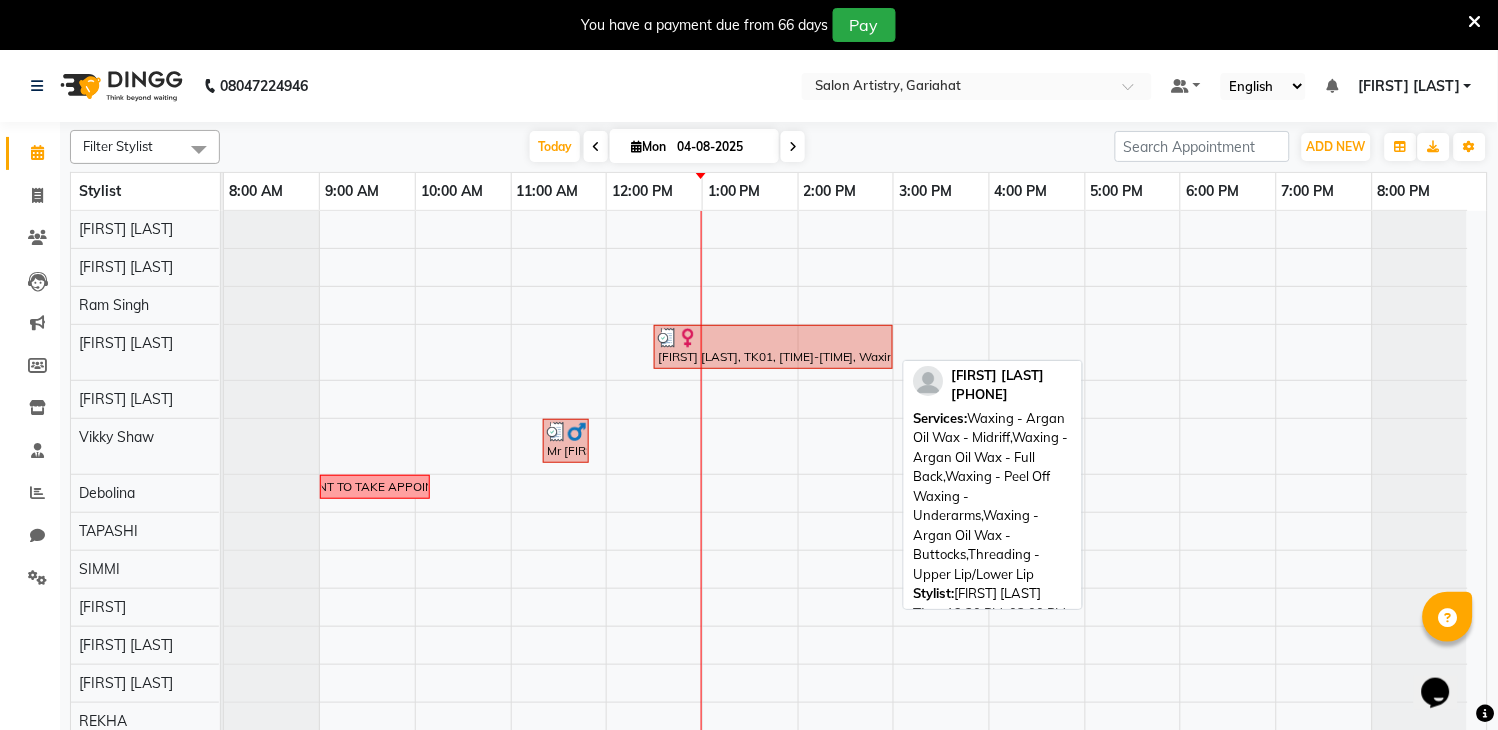 click on "[FIRST] [LAST], TK01, [TIME]-[TIME], Waxing - Argan Oil Wax - Midriff,Waxing - Argan Oil Wax - Full Back,Waxing - Peel Off Waxing - Underarms,Waxing - Argan Oil Wax - Buttocks,Threading - Upper Lip/Lower Lip" at bounding box center (773, 347) 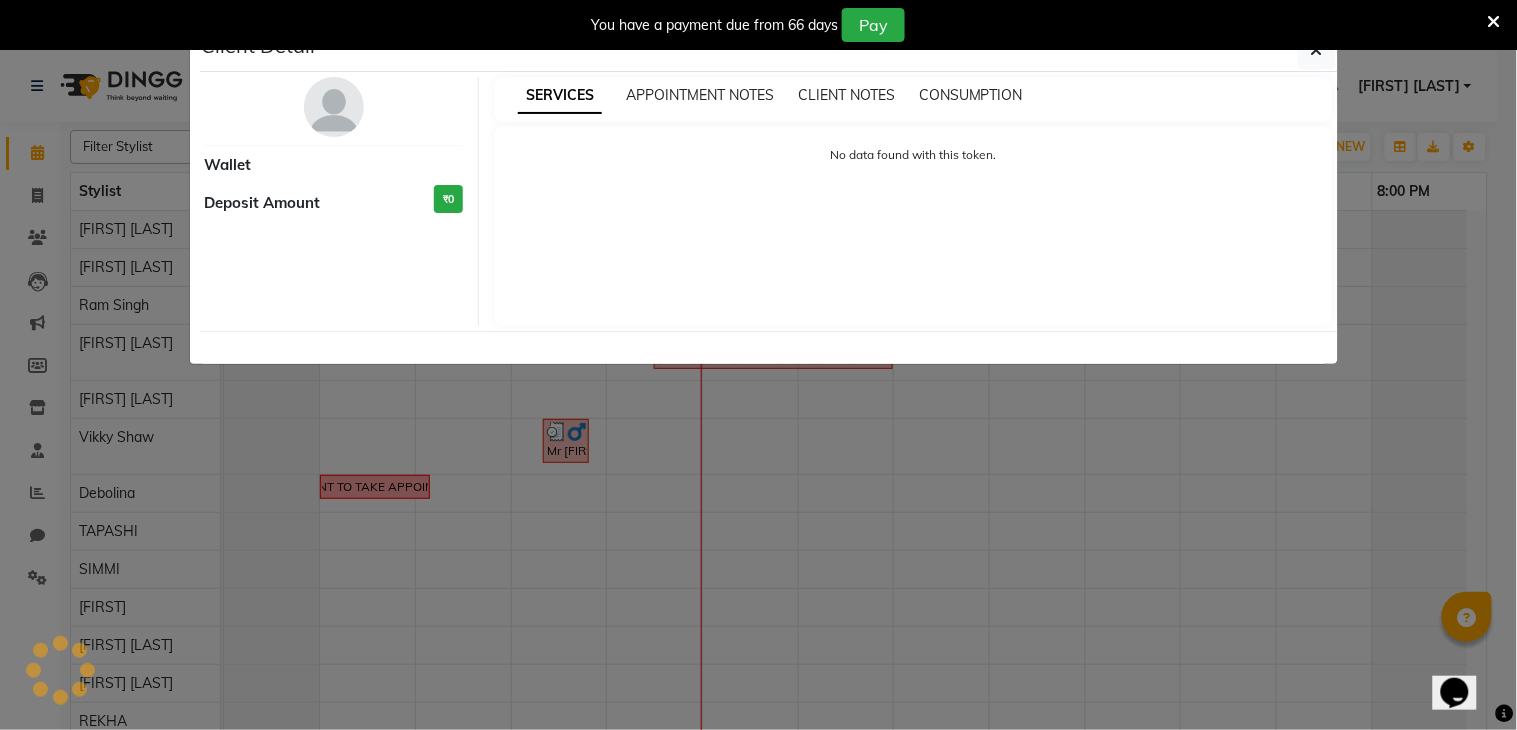 select on "3" 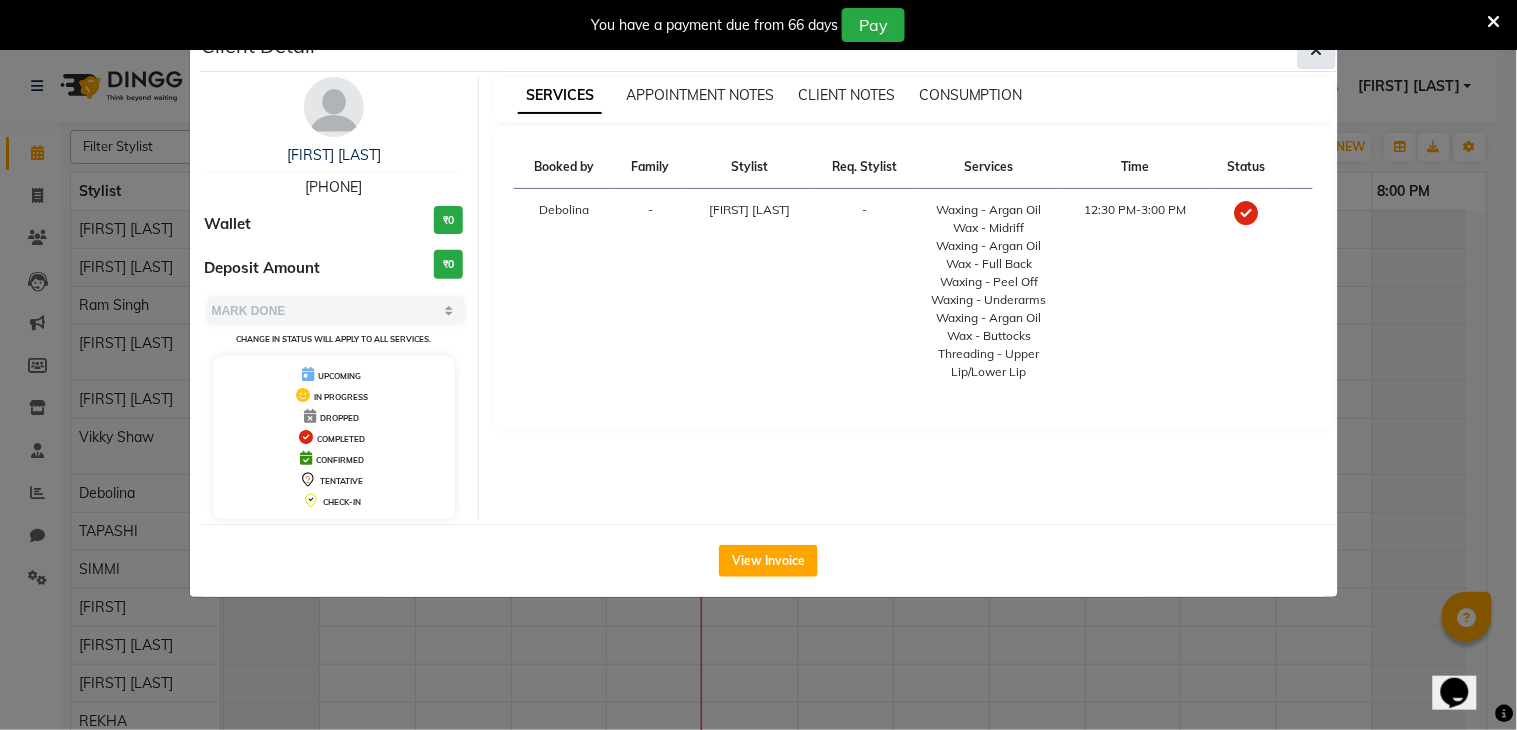 click 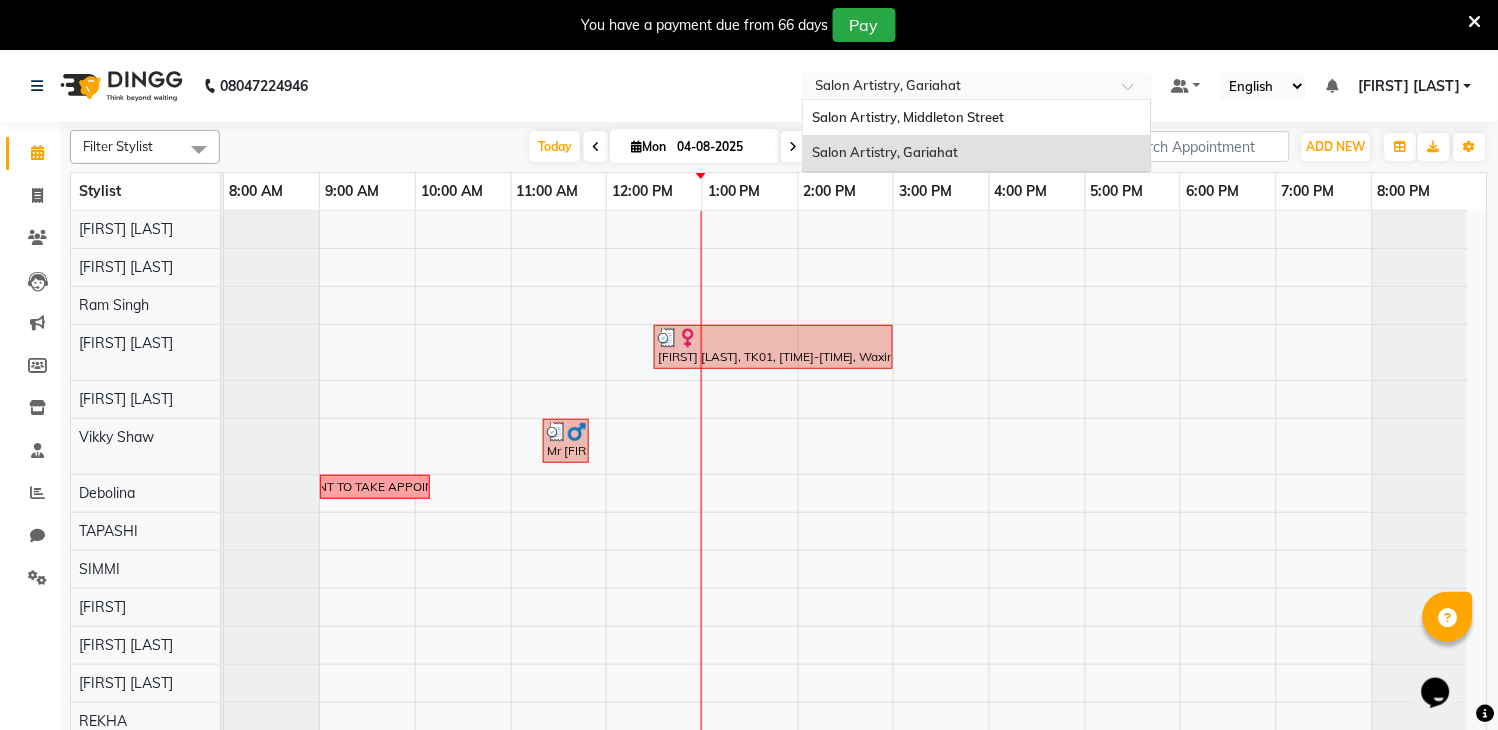 click at bounding box center (957, 88) 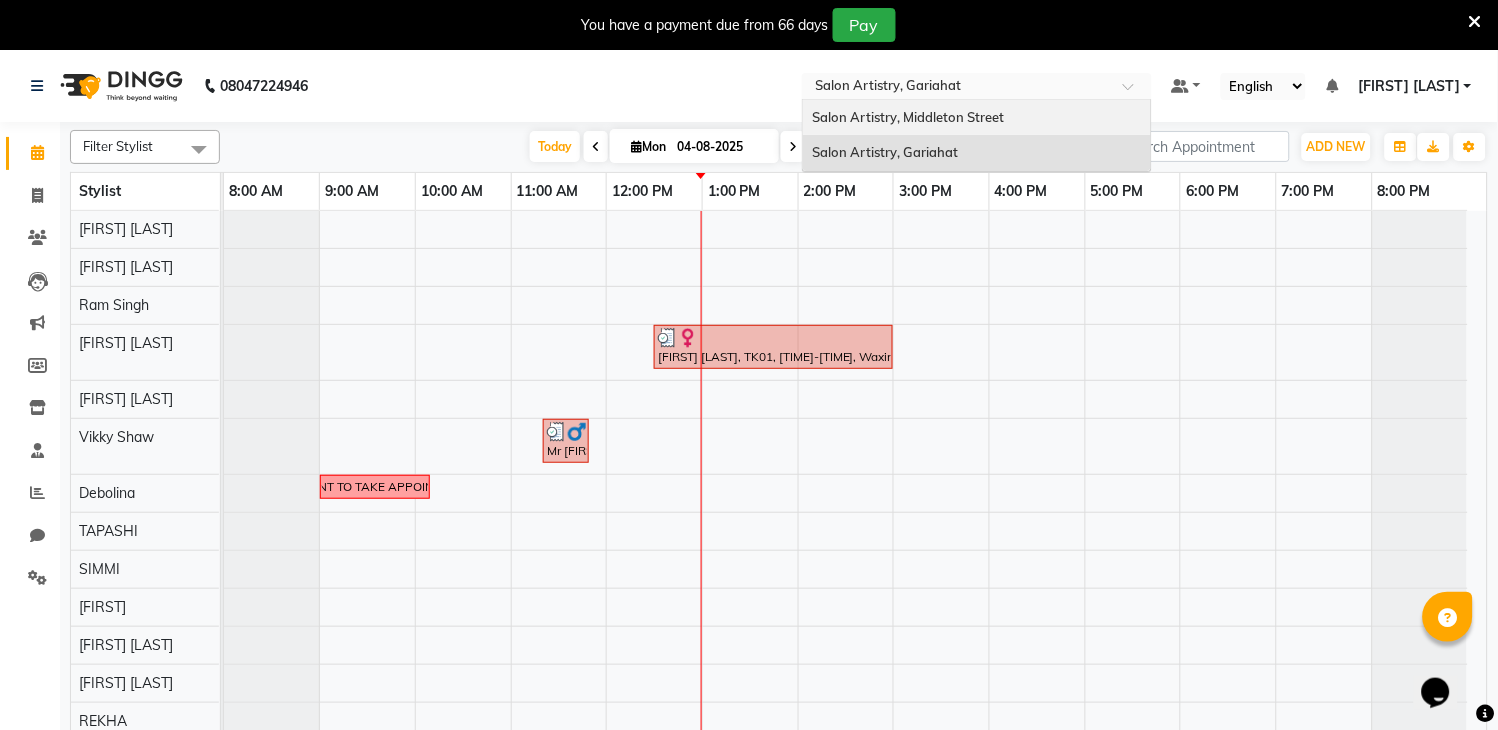 click on "Salon Artistry, Middleton Street" at bounding box center [977, 118] 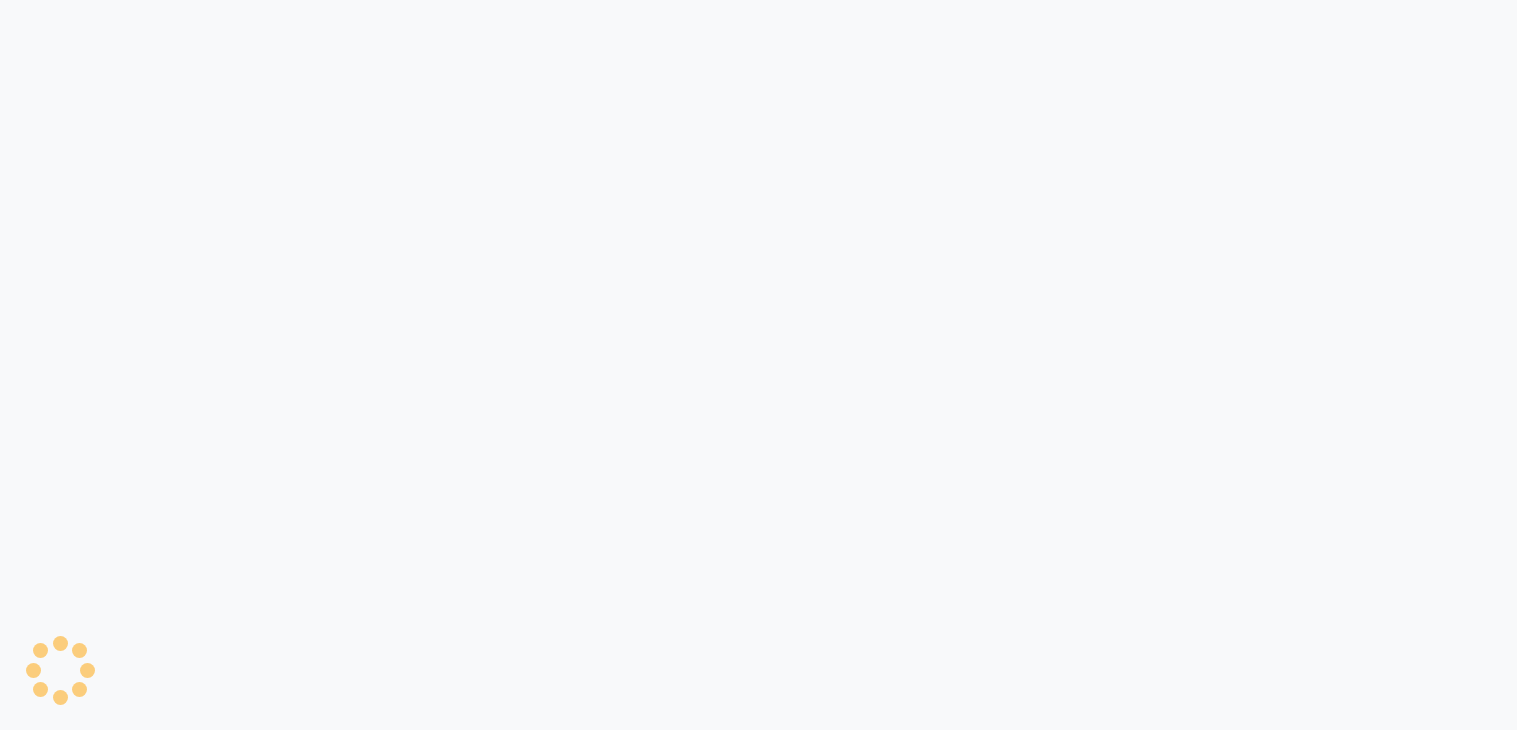 scroll, scrollTop: 0, scrollLeft: 0, axis: both 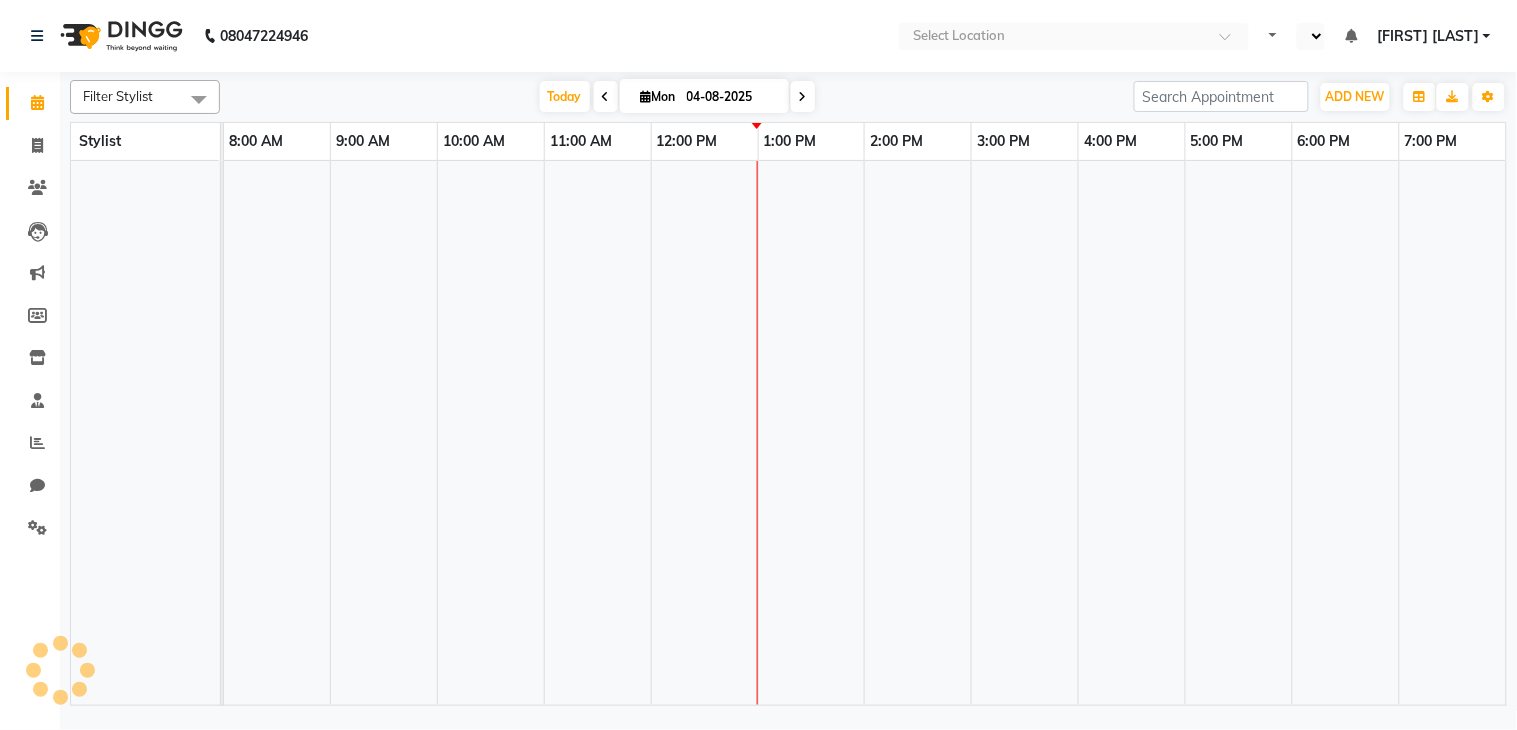 select on "en" 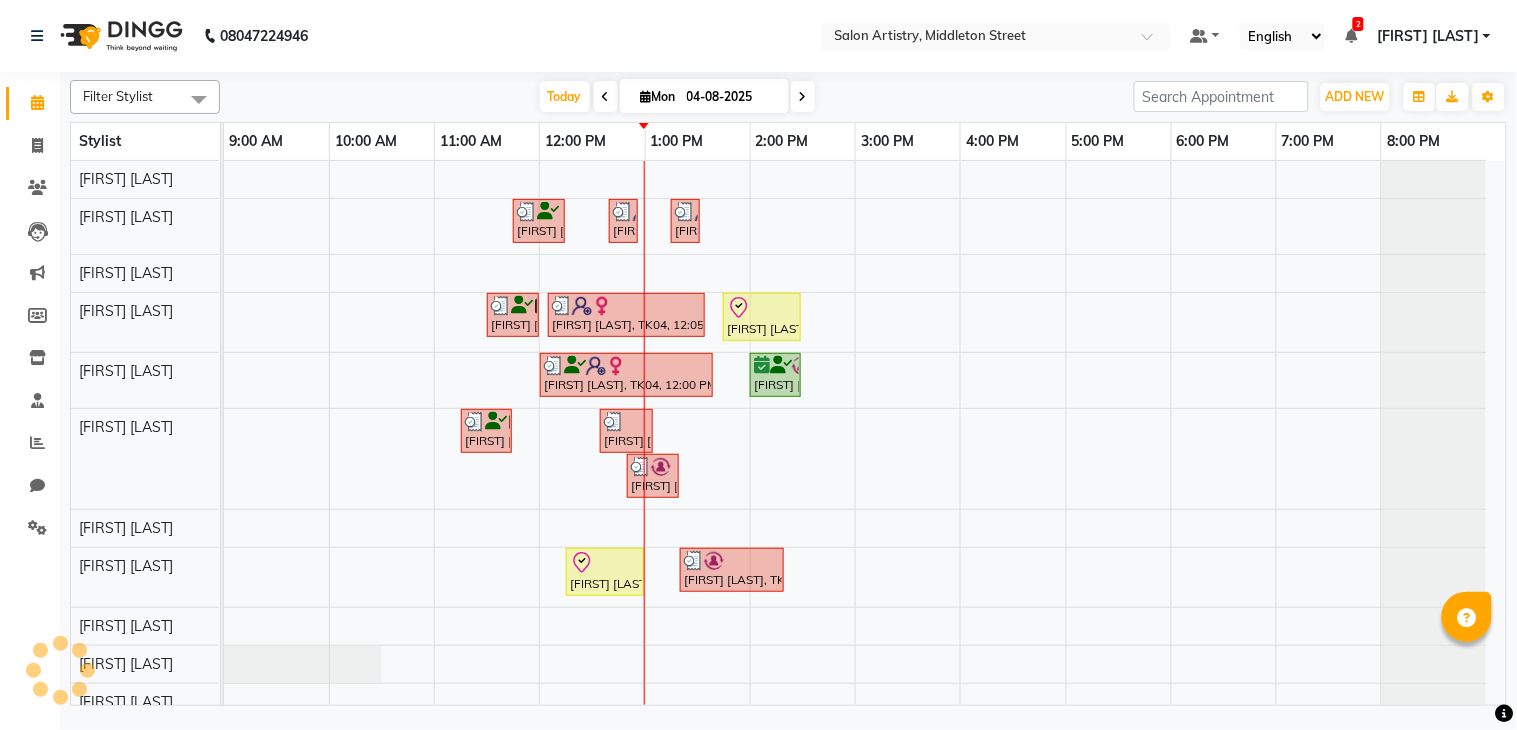 scroll, scrollTop: 0, scrollLeft: 0, axis: both 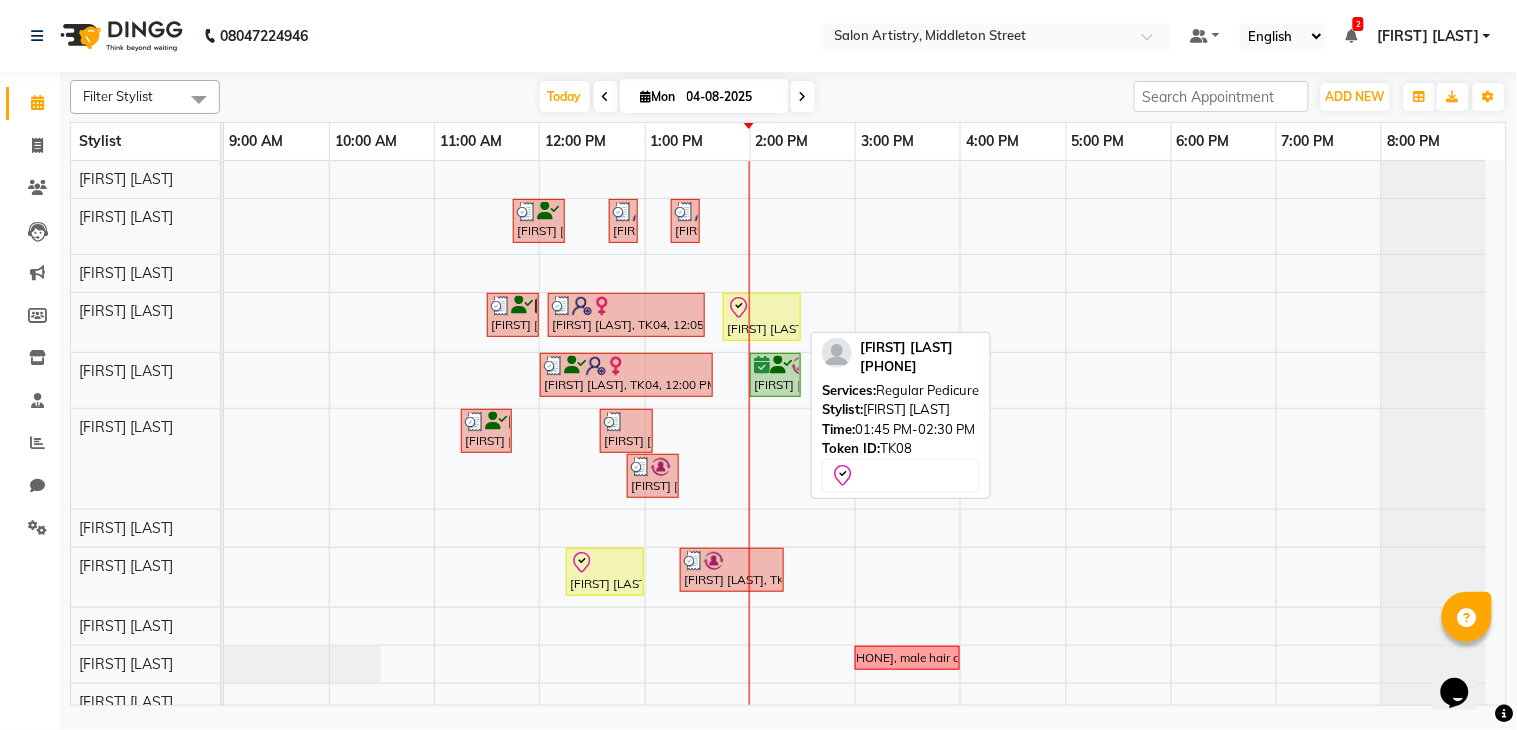click 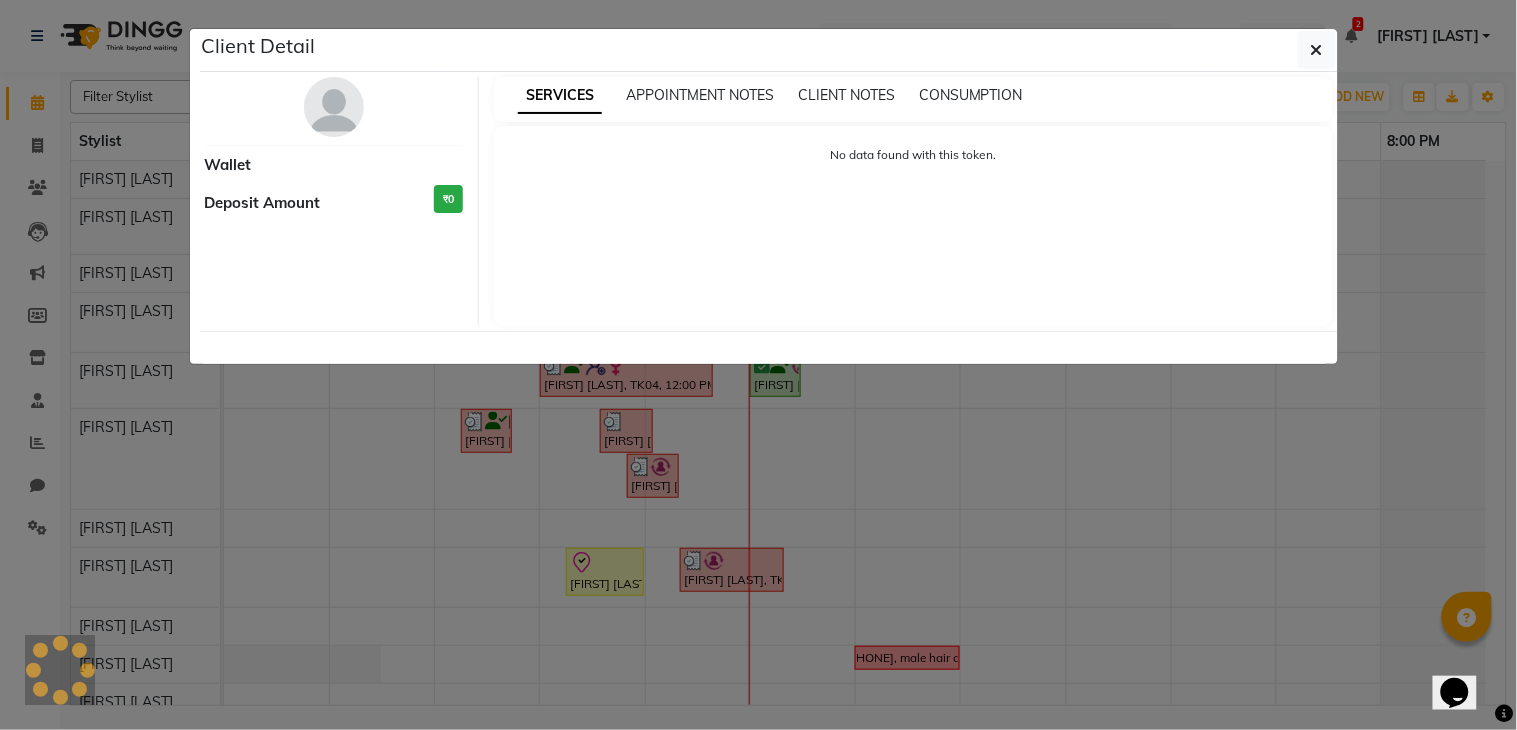 select on "8" 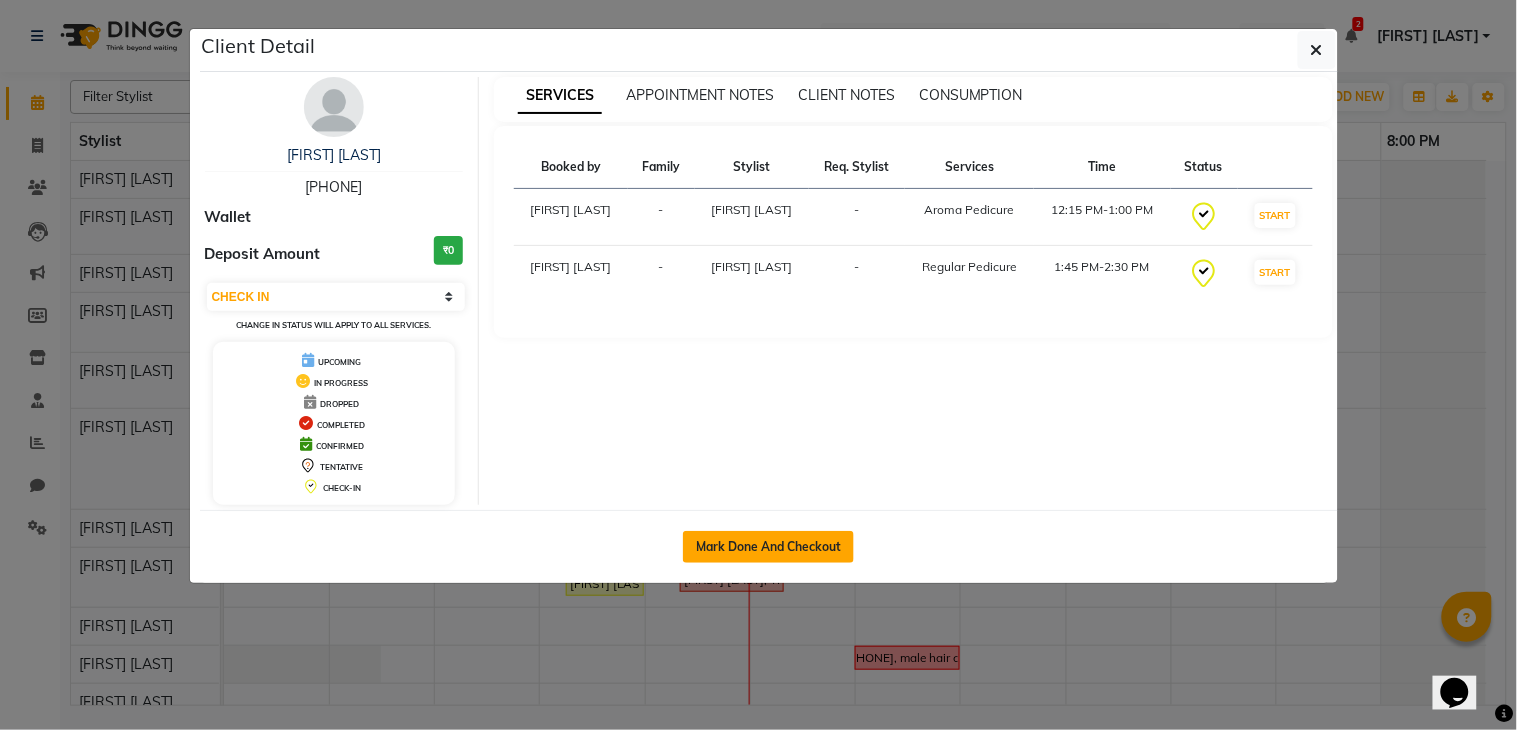 click on "Mark Done And Checkout" 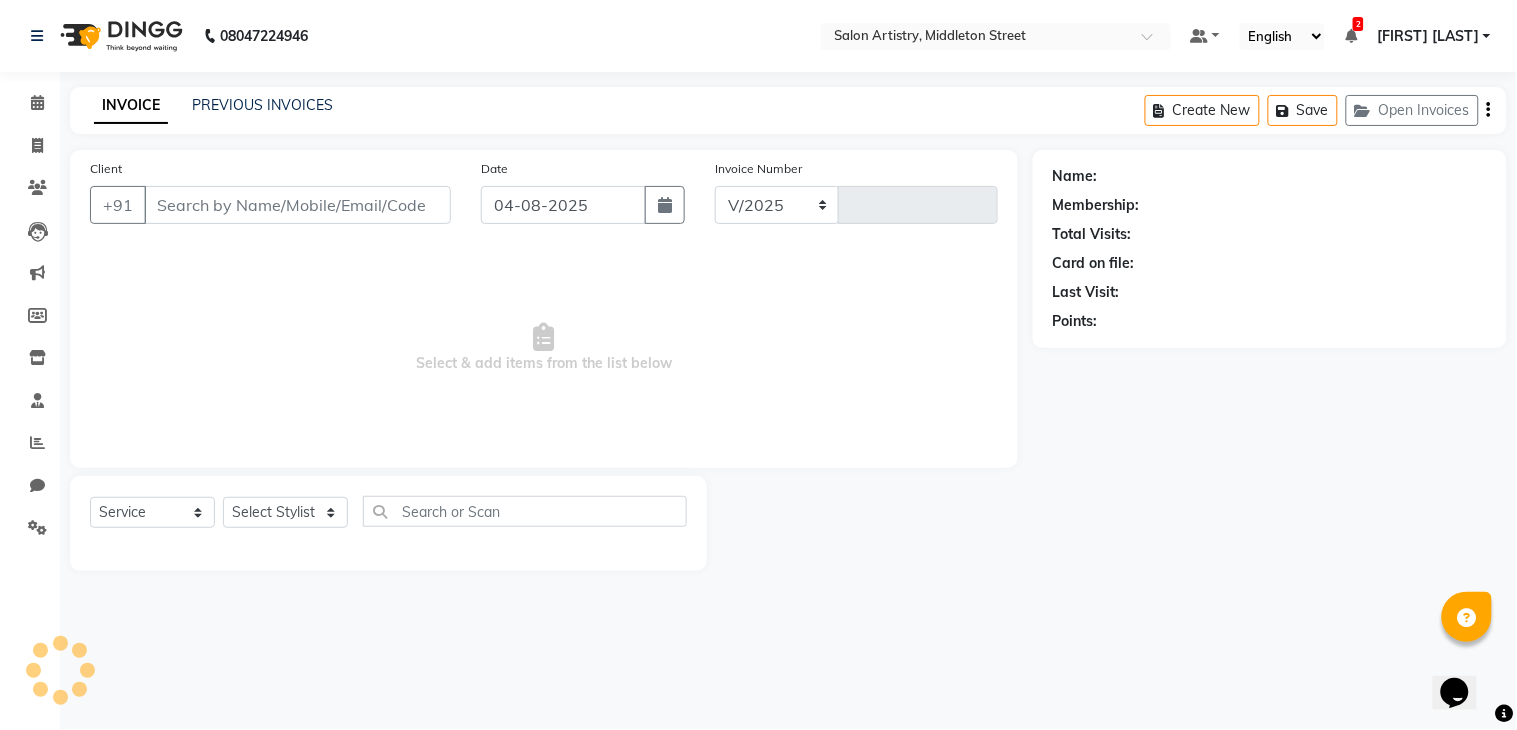 select on "8285" 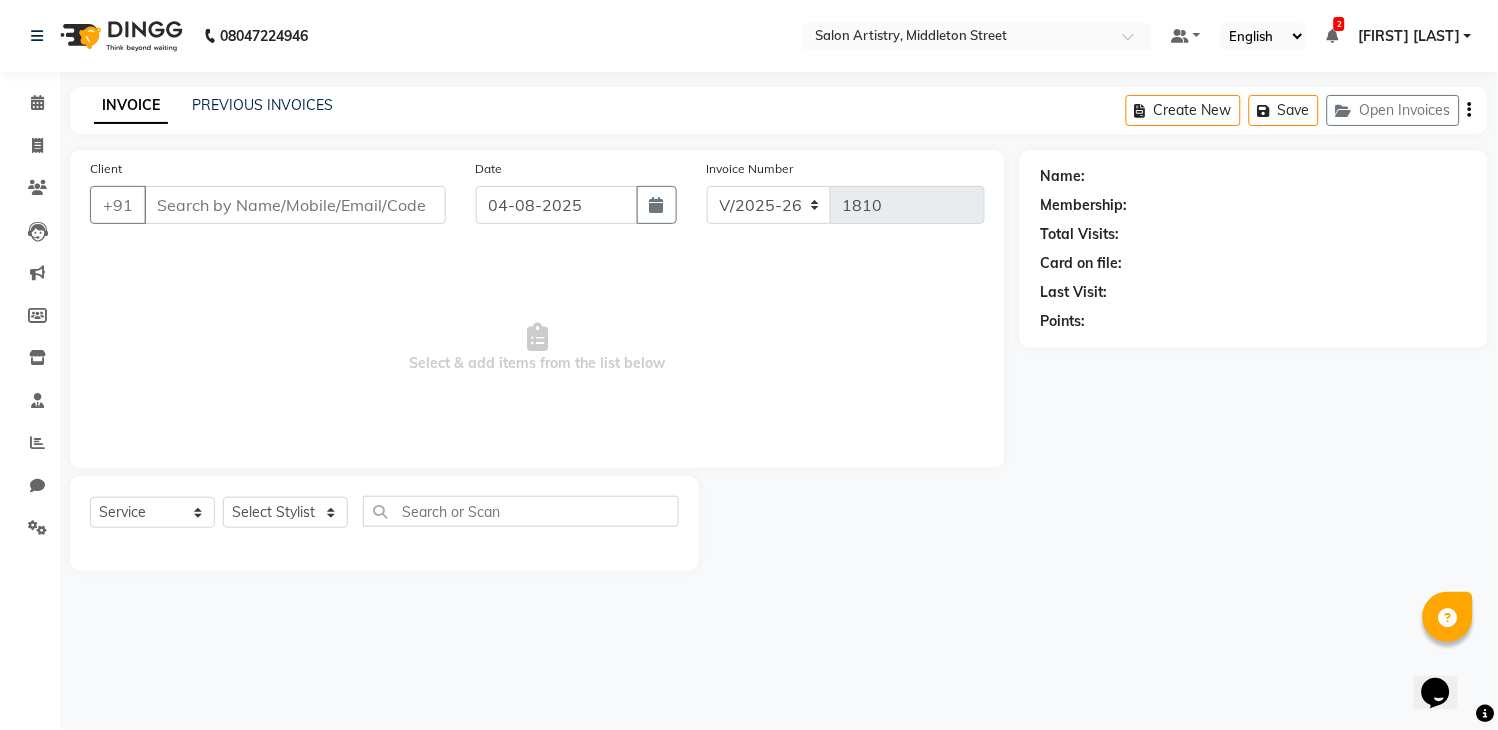 select on "79865" 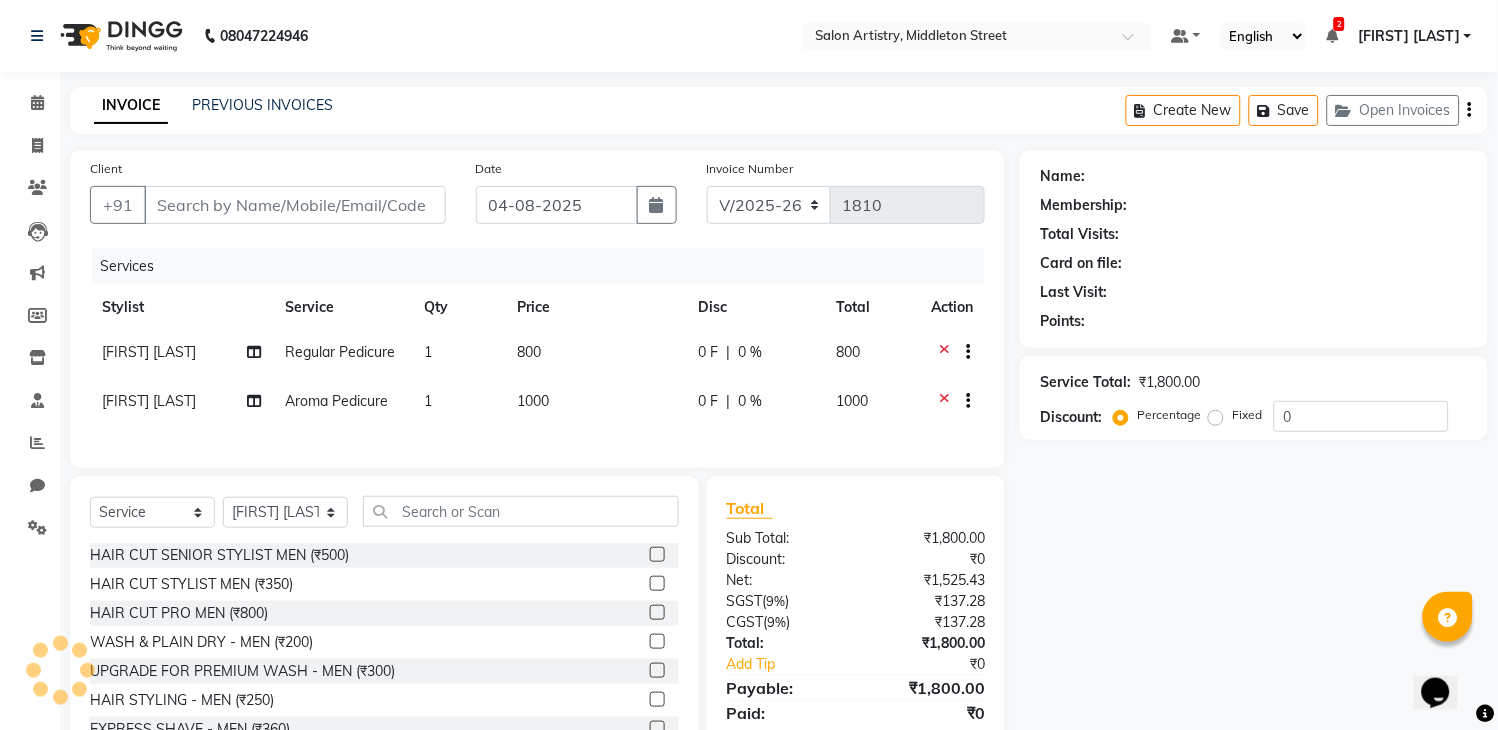 type on "[PHONE]" 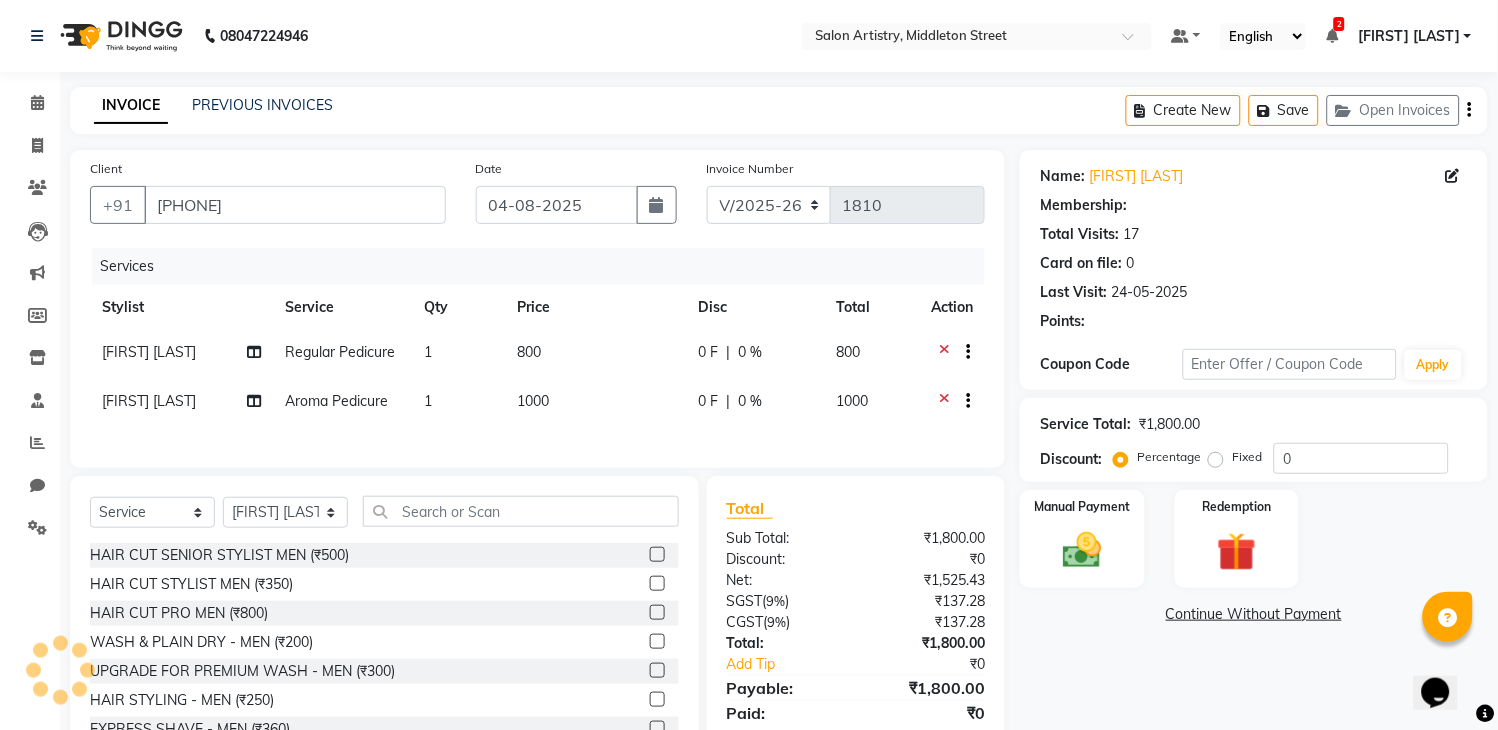 select on "1: Object" 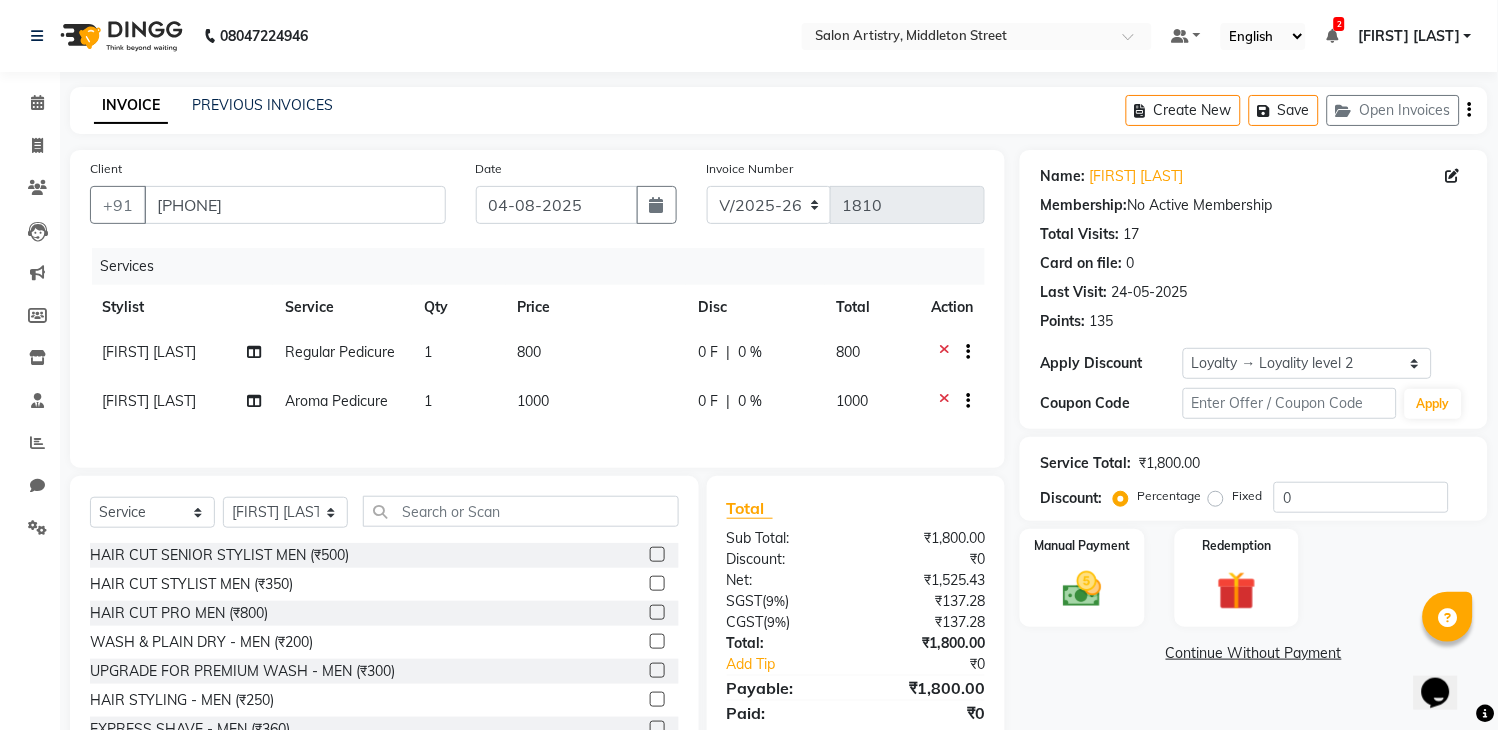 click on "0 F | 0 %" 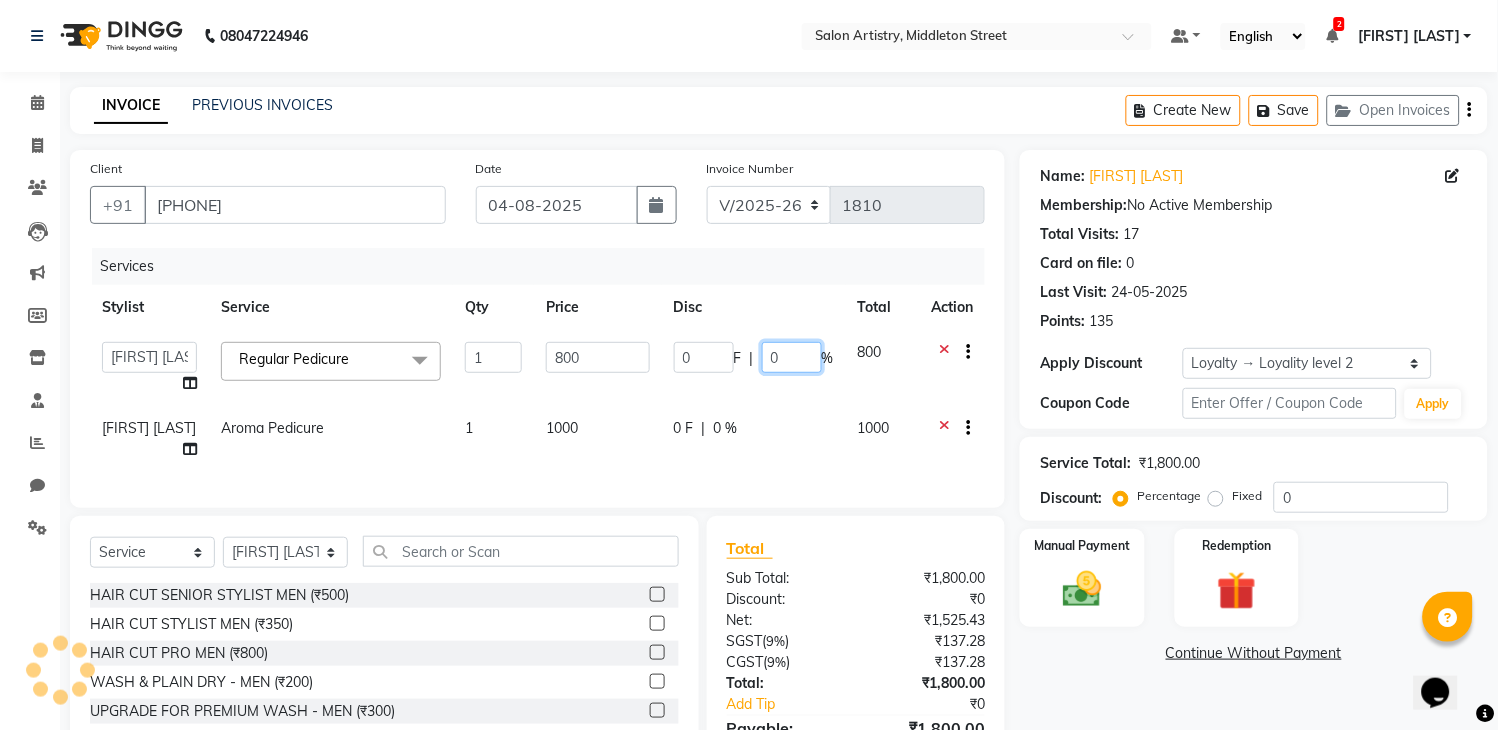 click on "0" 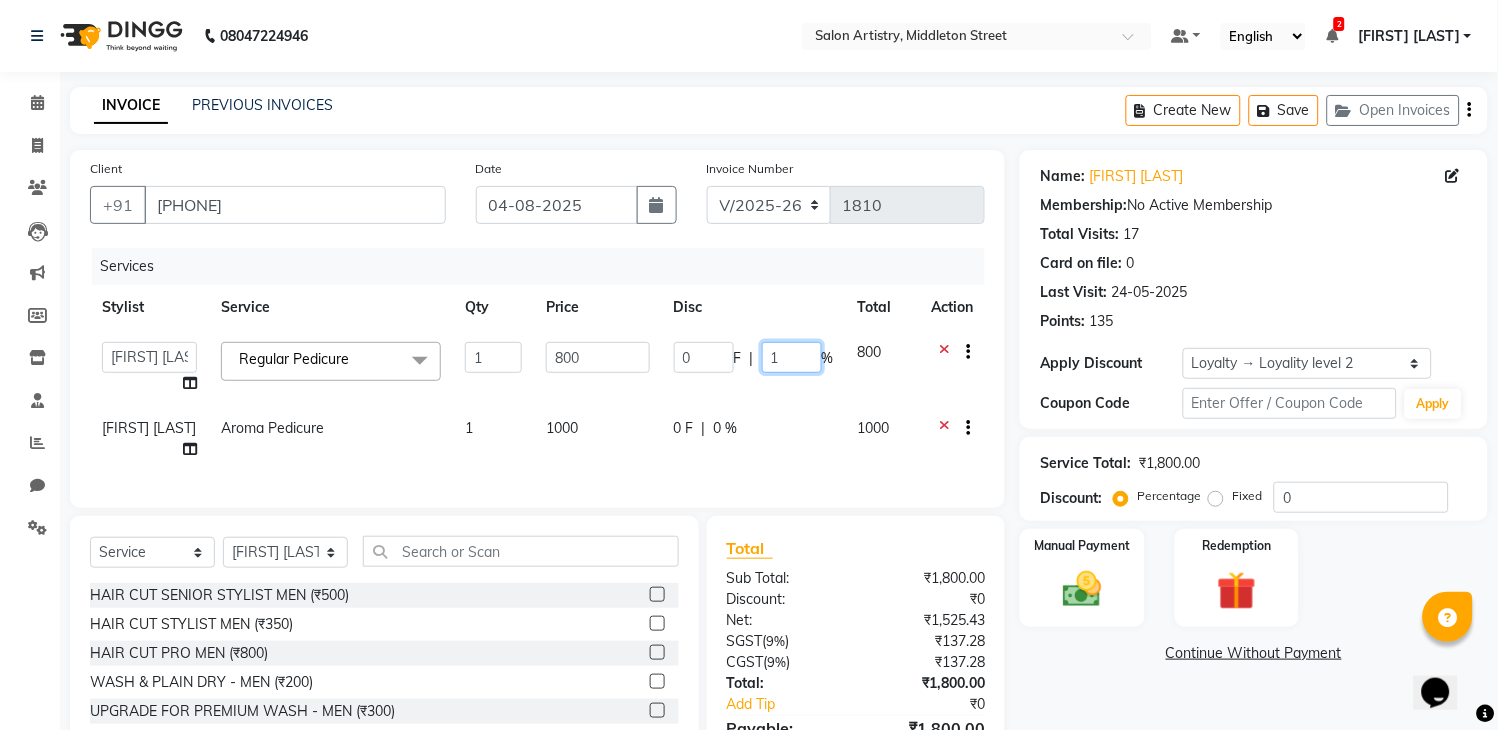 type on "10" 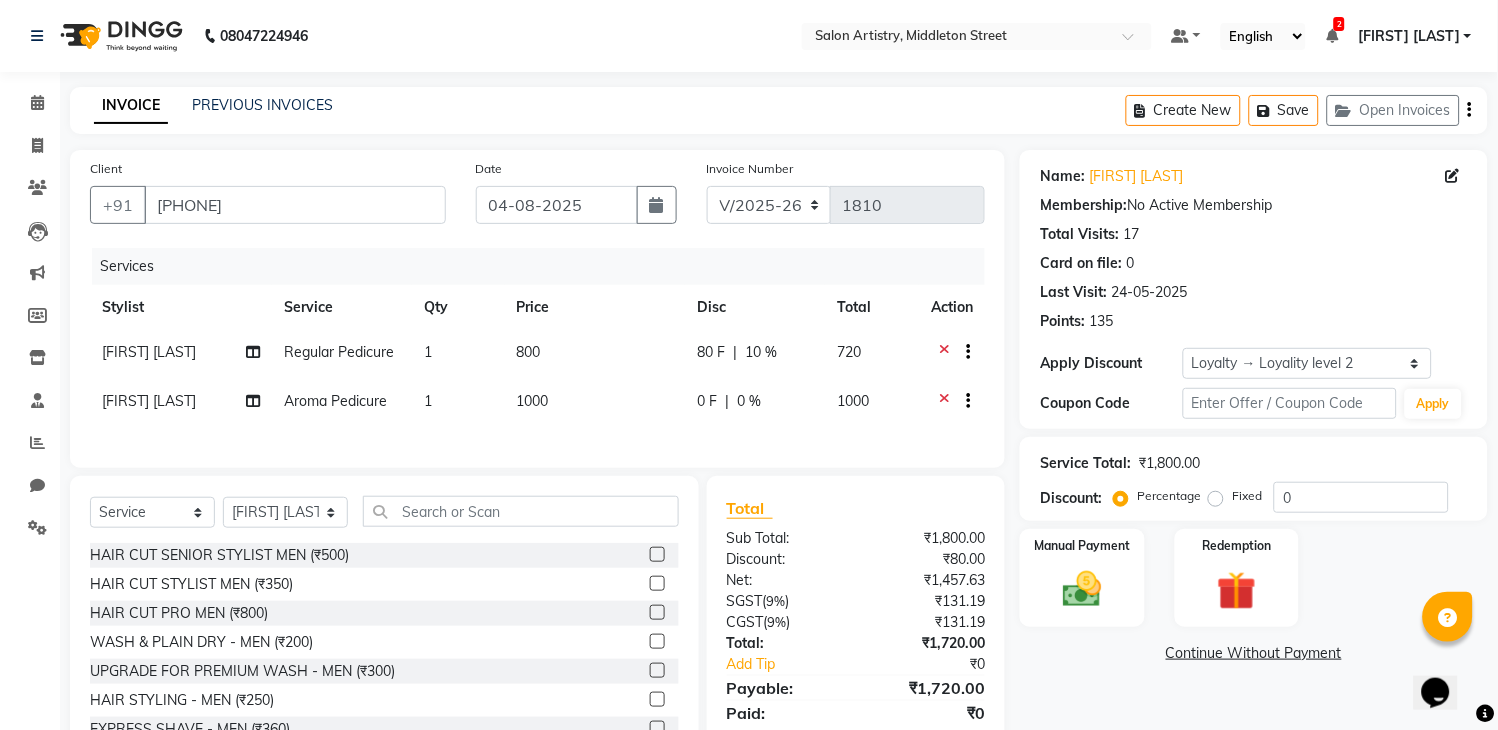 click on "0 F | 0 %" 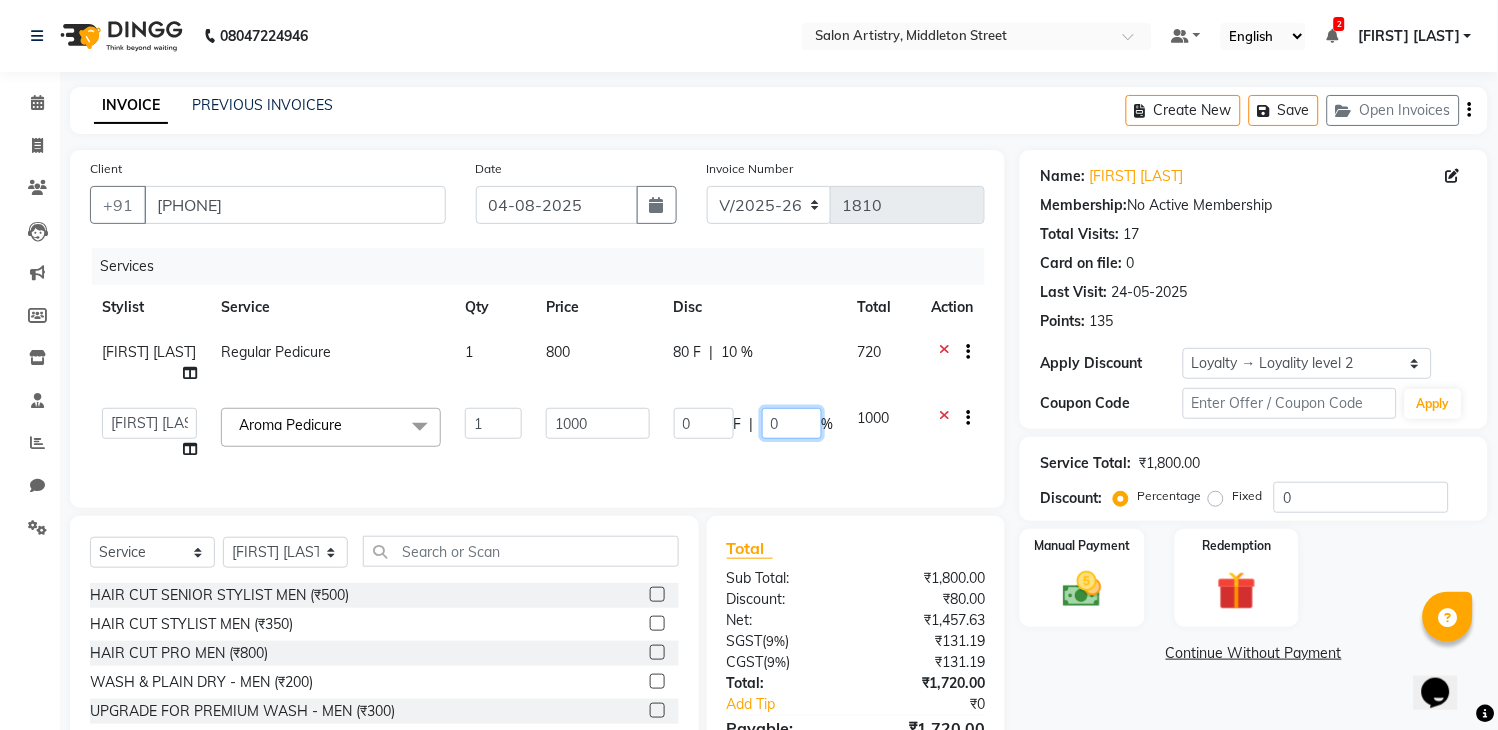 click on "0" 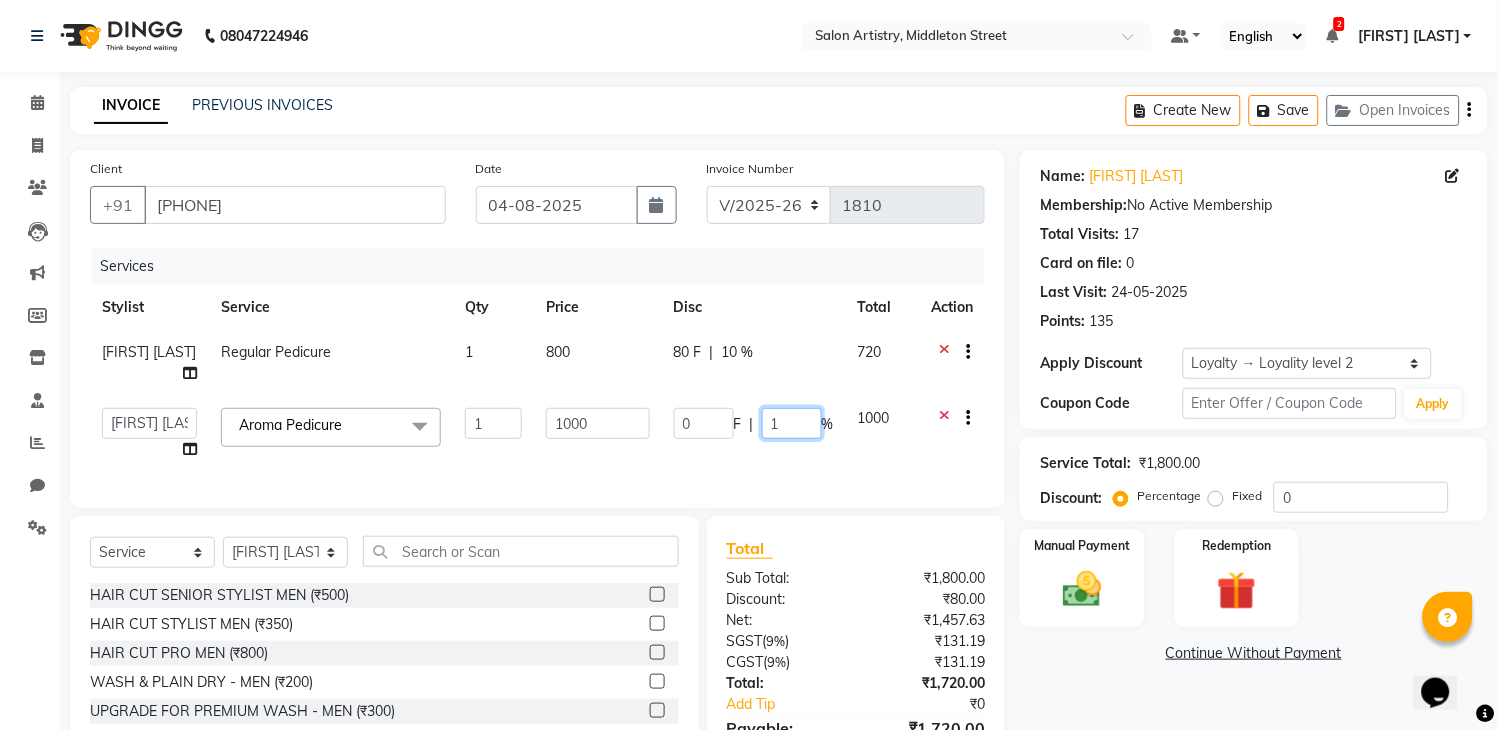 type on "10" 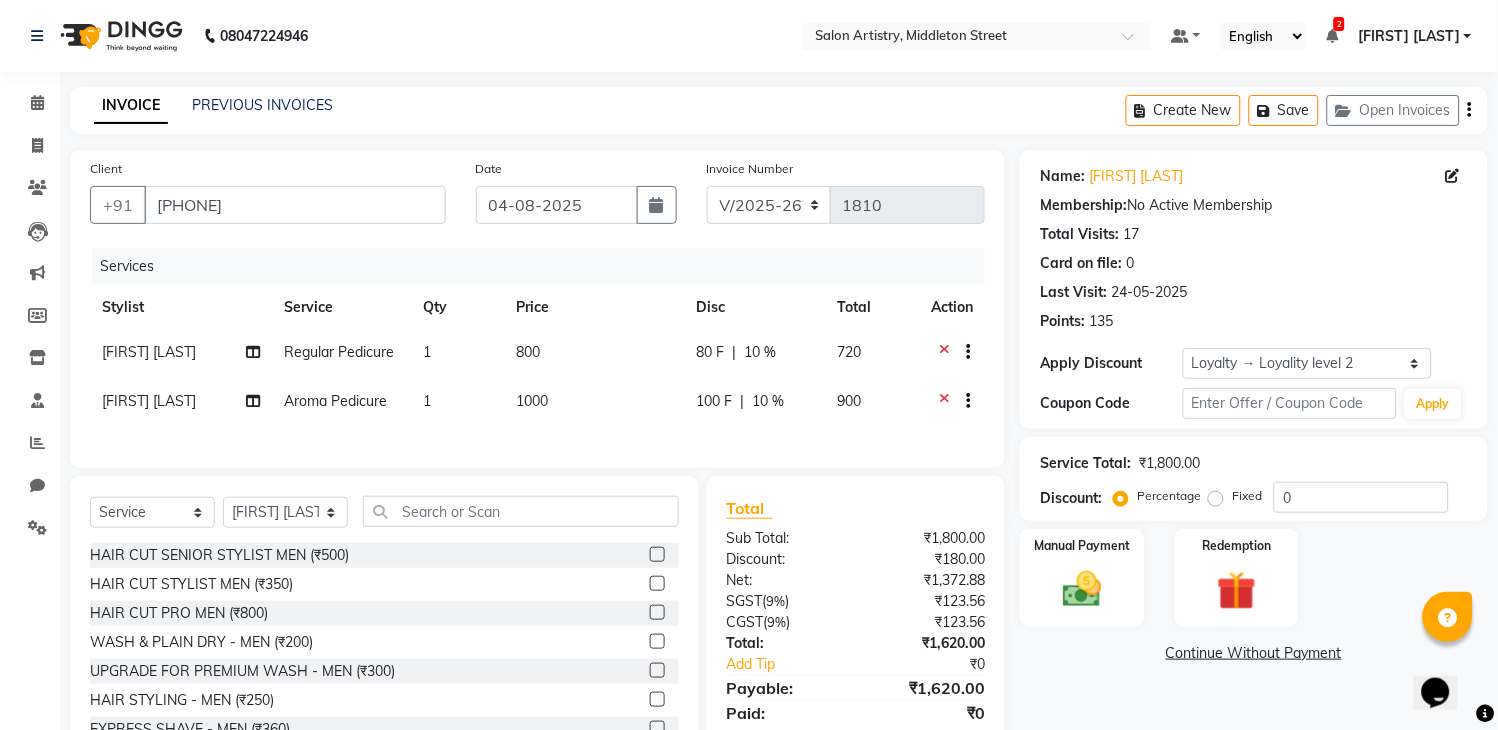 click on "INVOICE PREVIOUS INVOICES Create New   Save   Open Invoices" 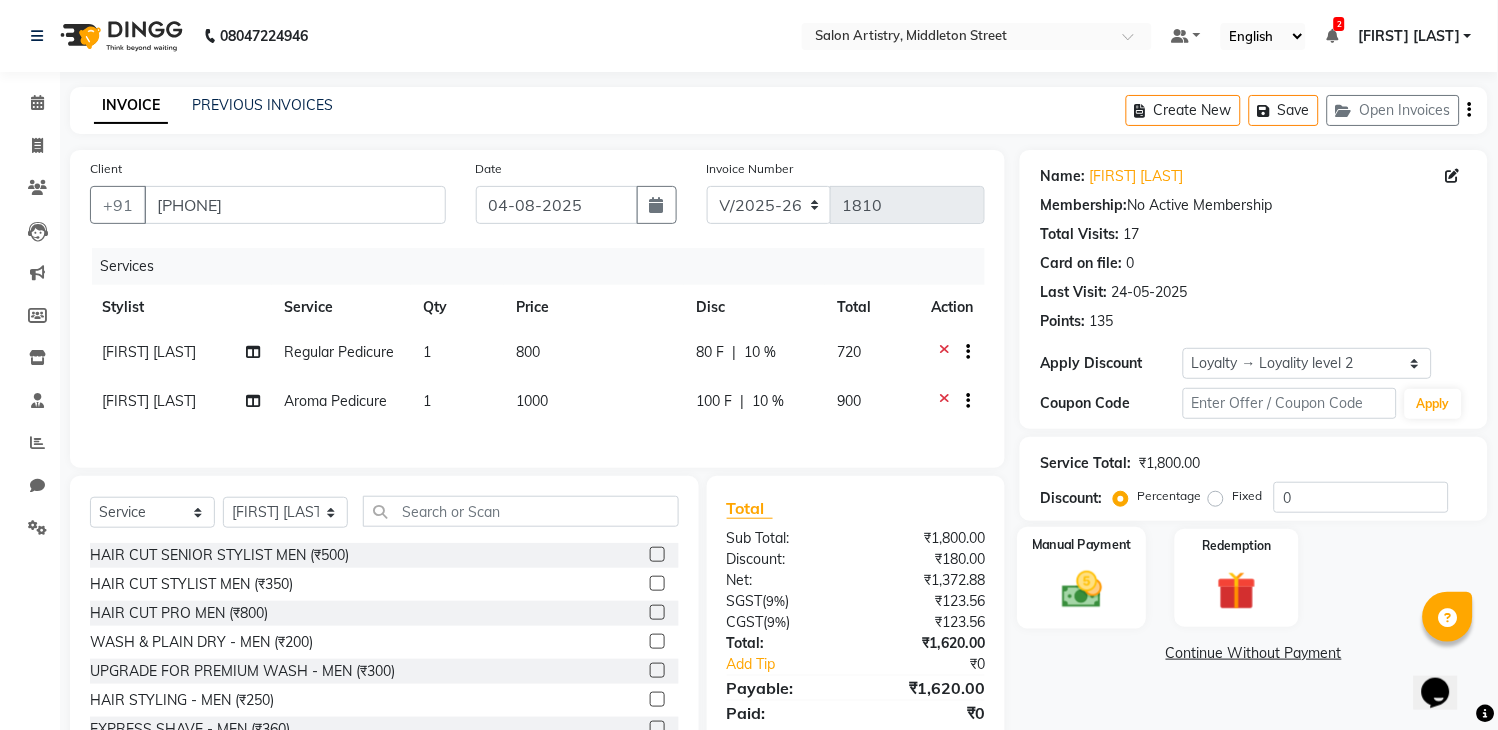 click 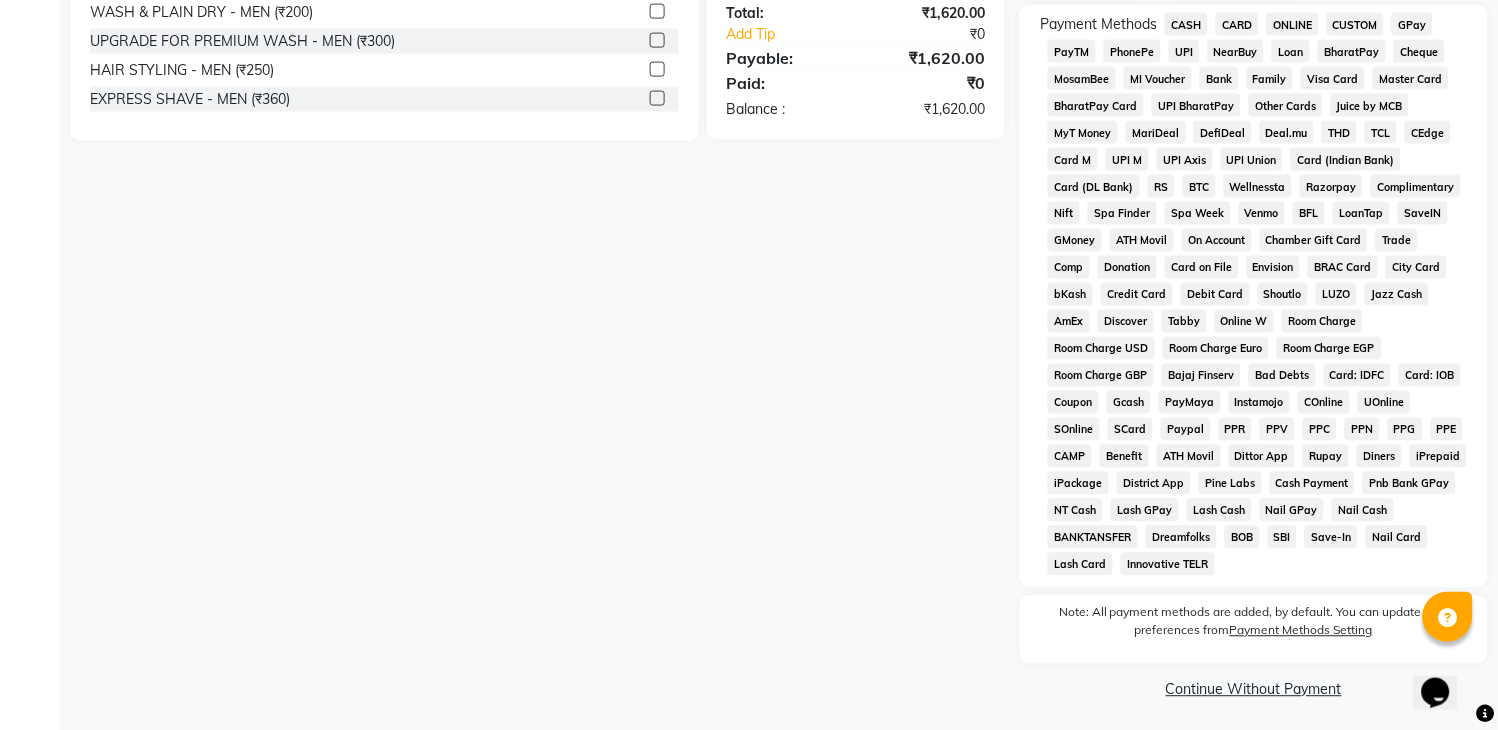 scroll, scrollTop: 640, scrollLeft: 0, axis: vertical 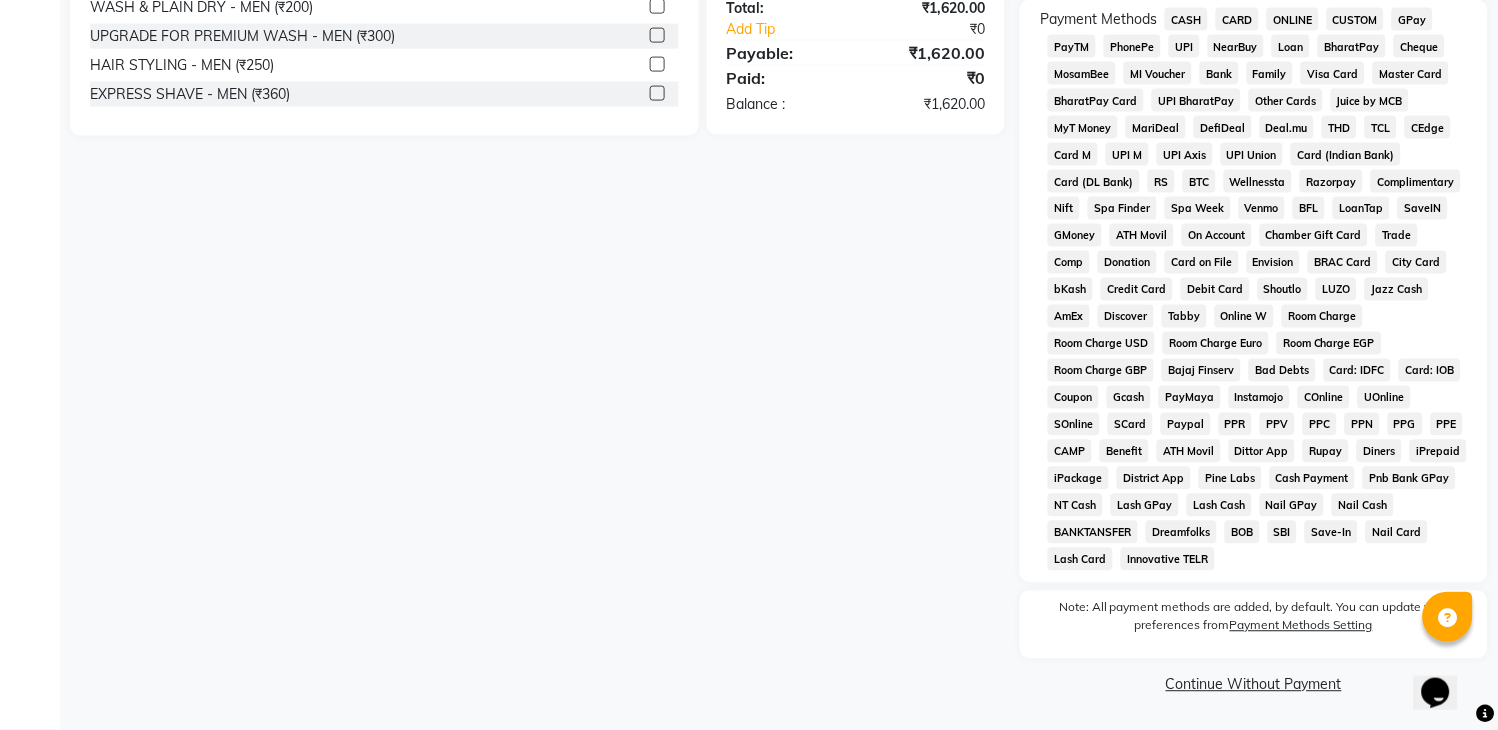 click on "GPay" 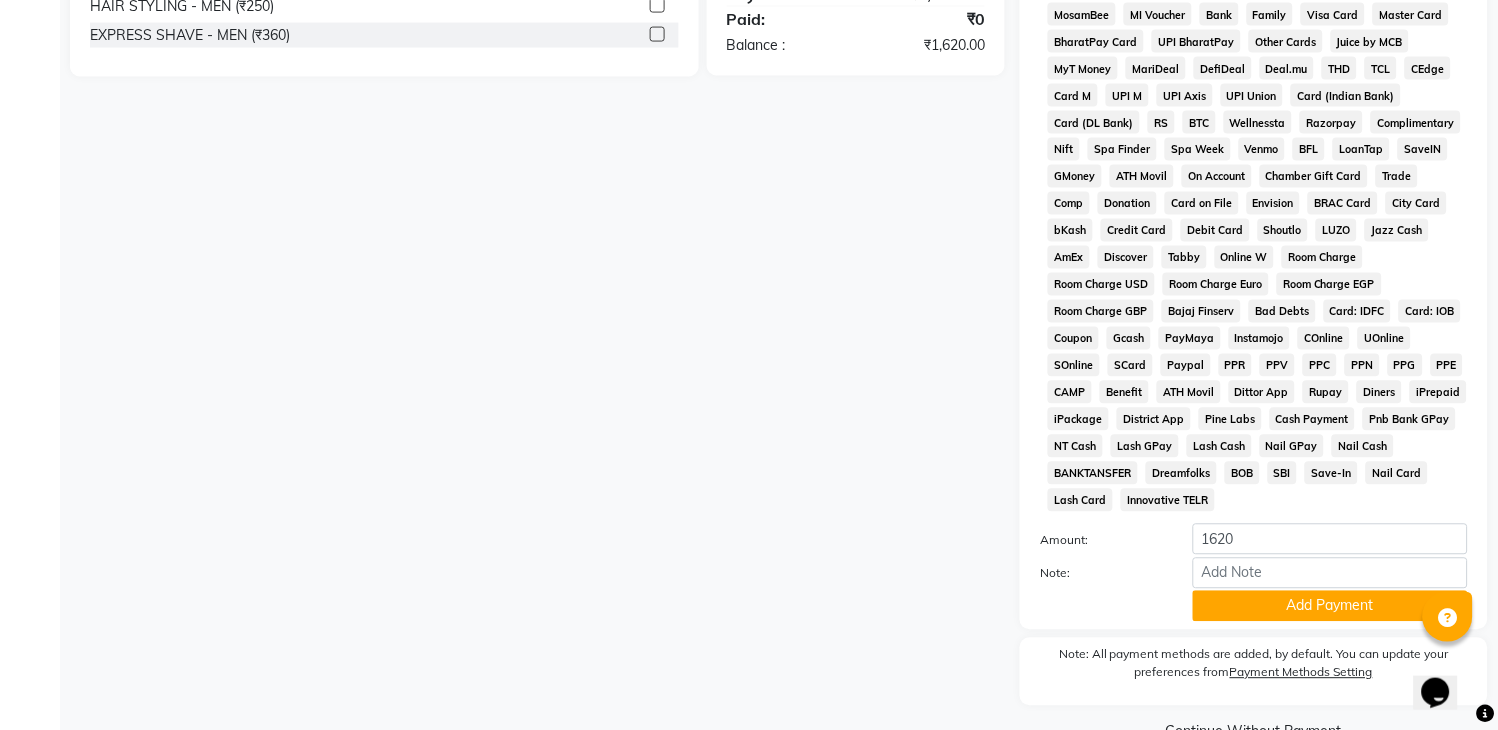 scroll, scrollTop: 746, scrollLeft: 0, axis: vertical 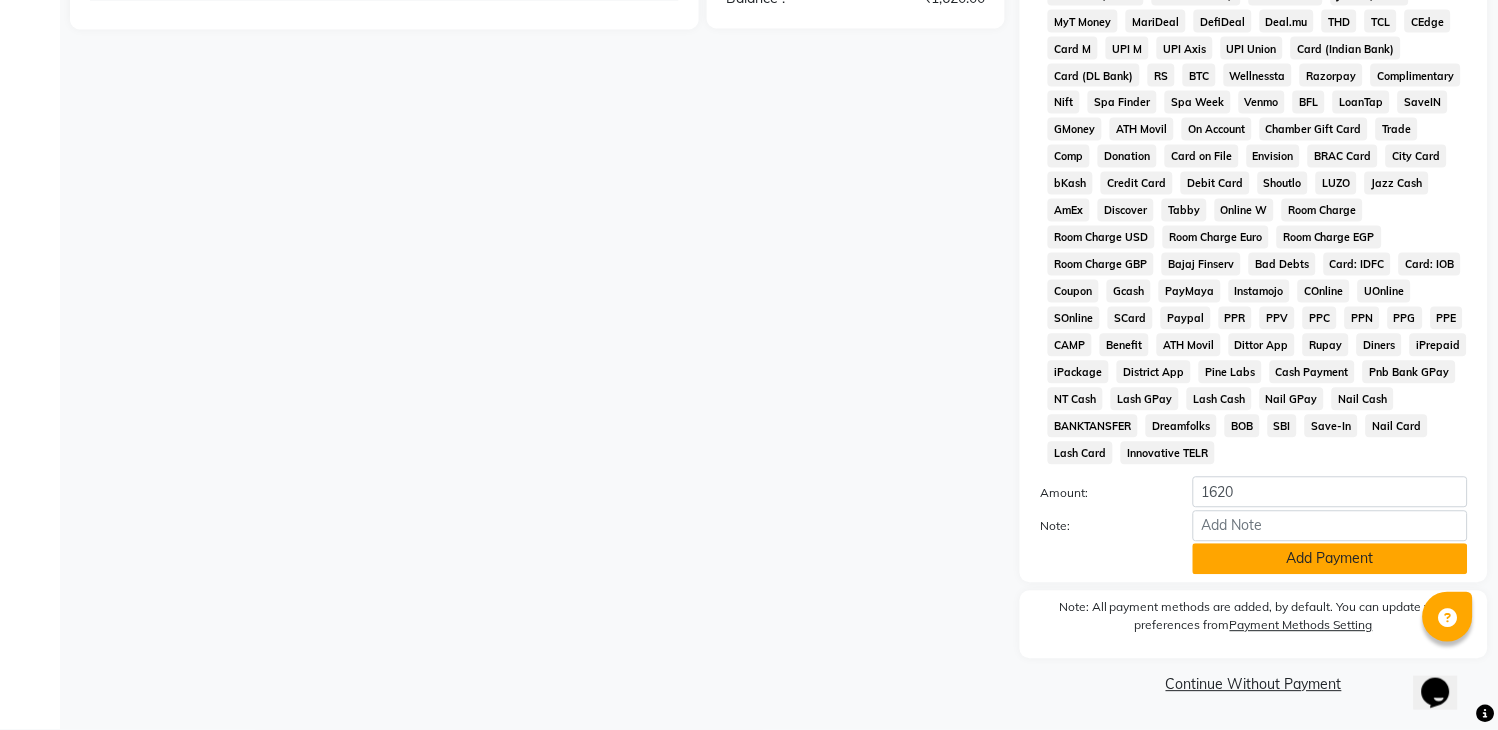 click on "Add Payment" 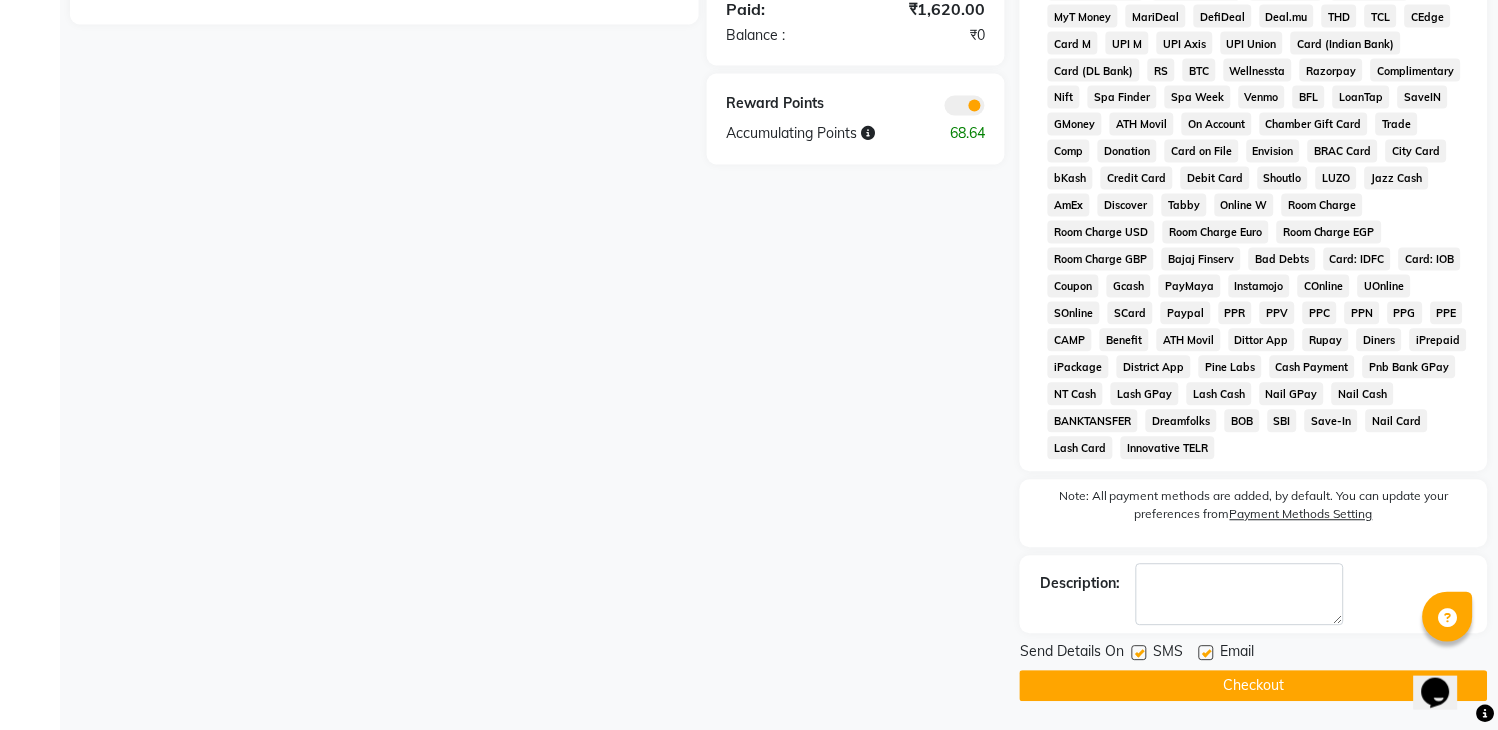 click on "Checkout" 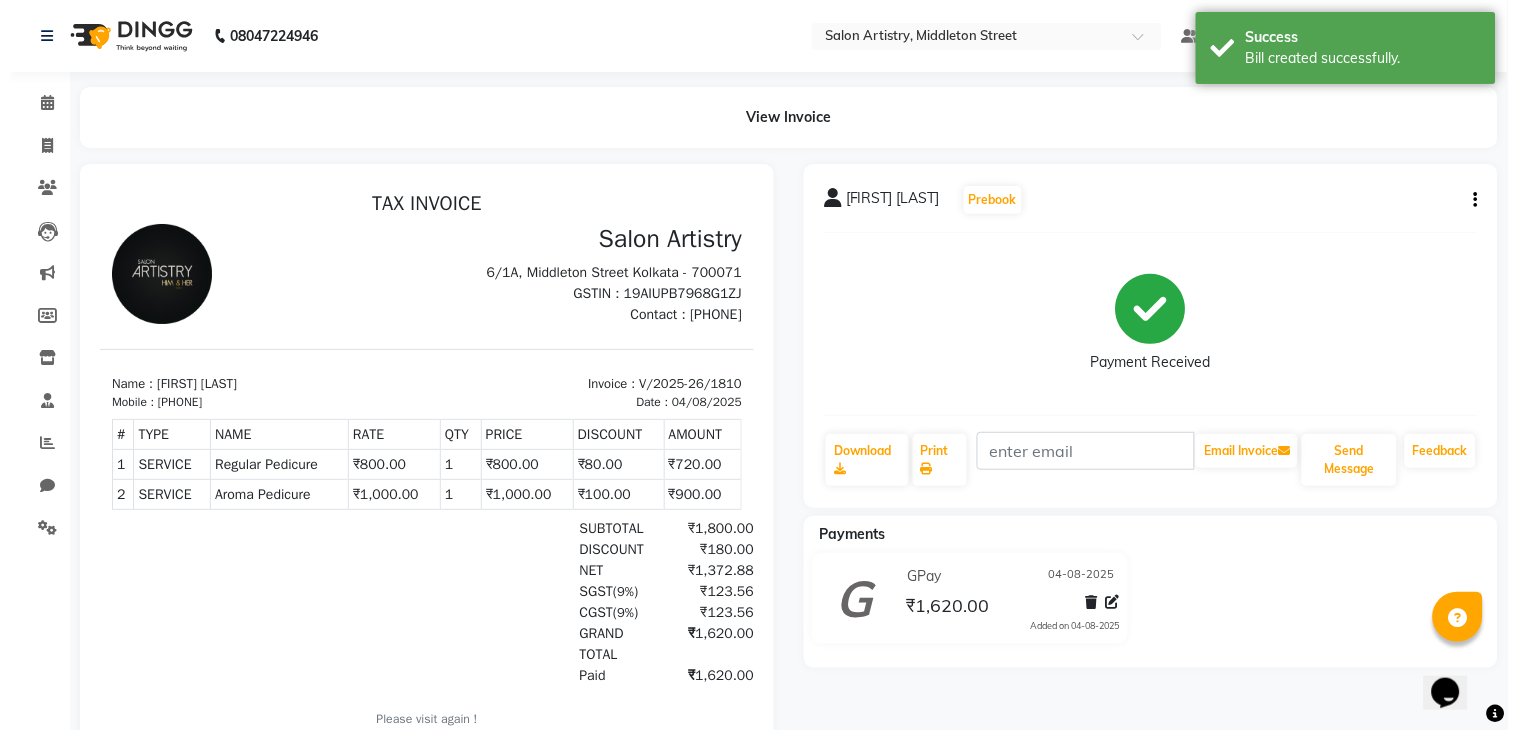 scroll, scrollTop: 0, scrollLeft: 0, axis: both 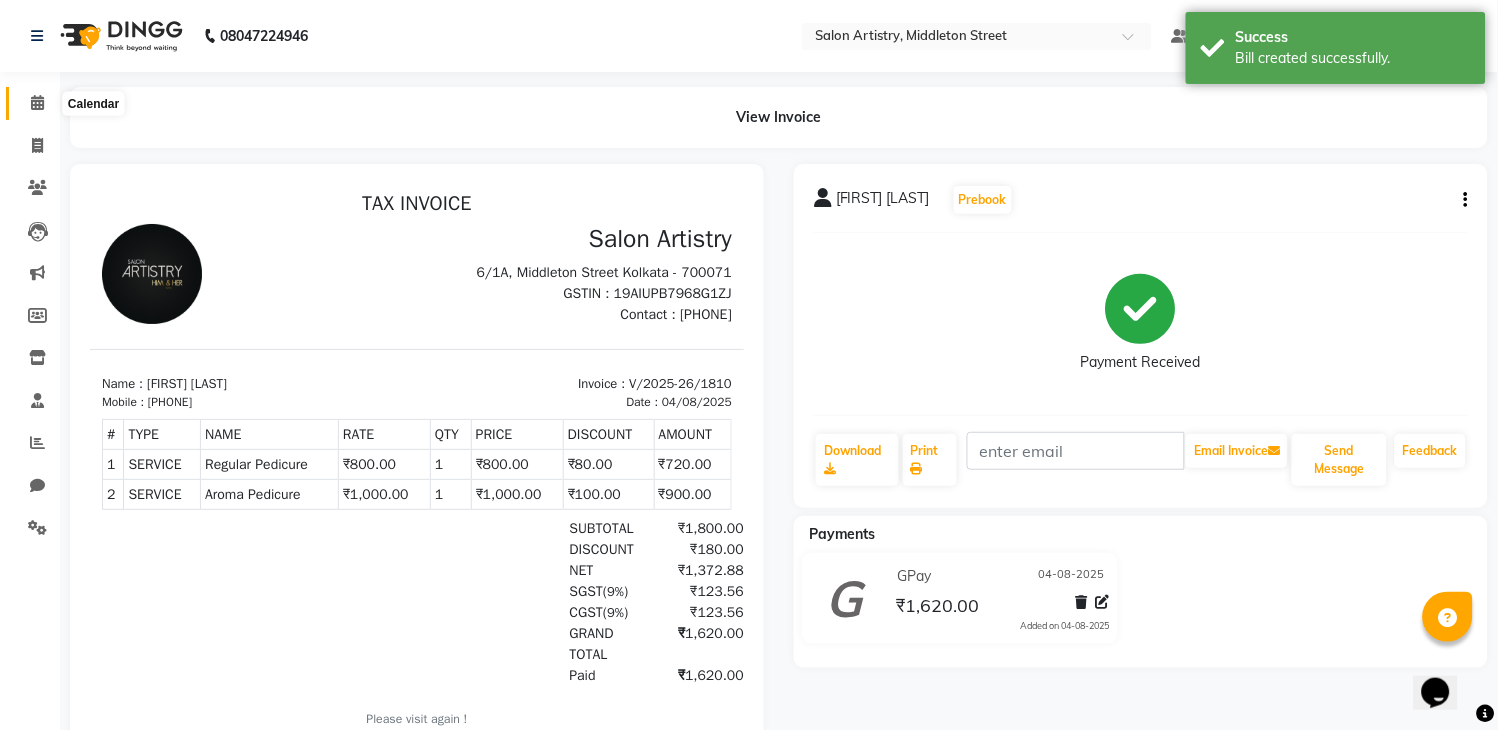 click 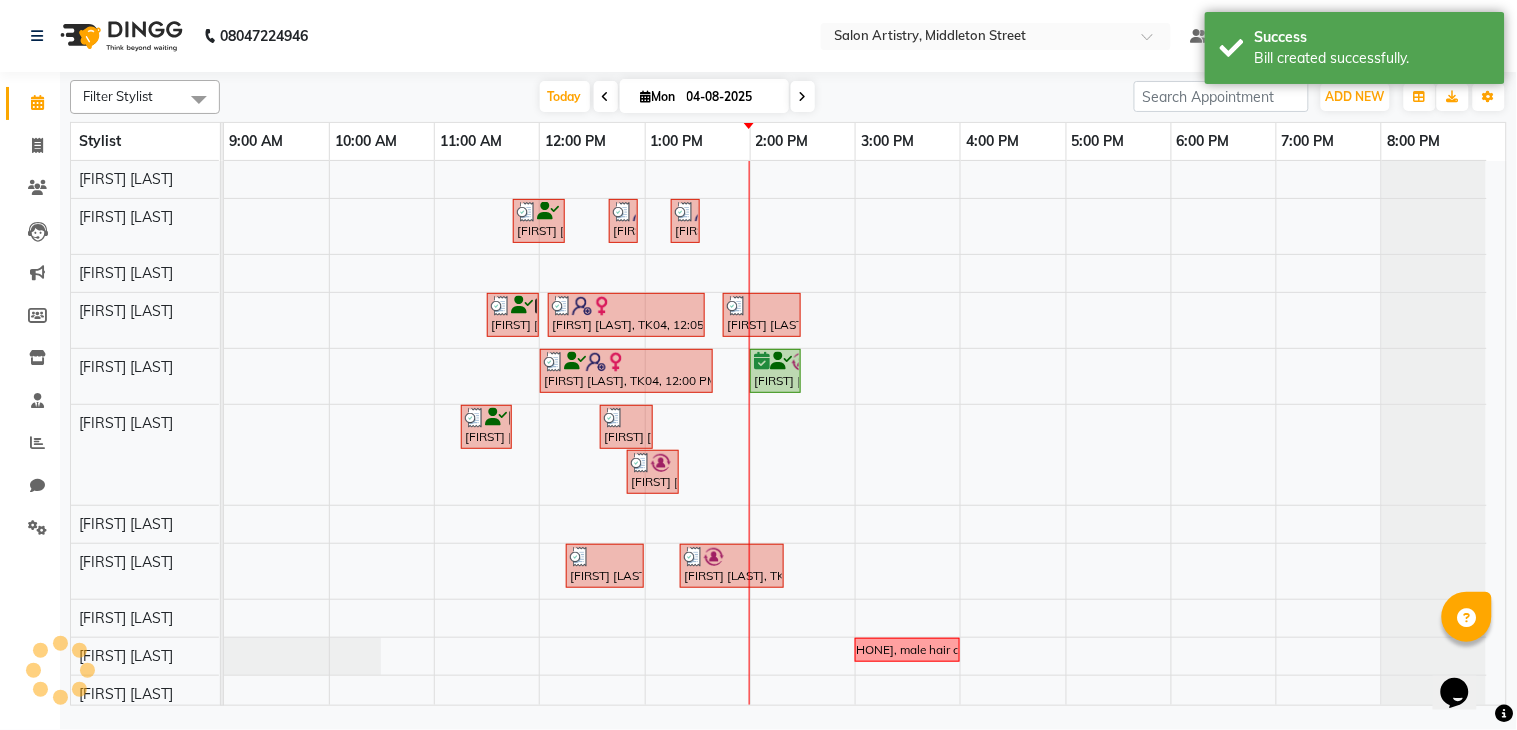 scroll, scrollTop: 0, scrollLeft: 0, axis: both 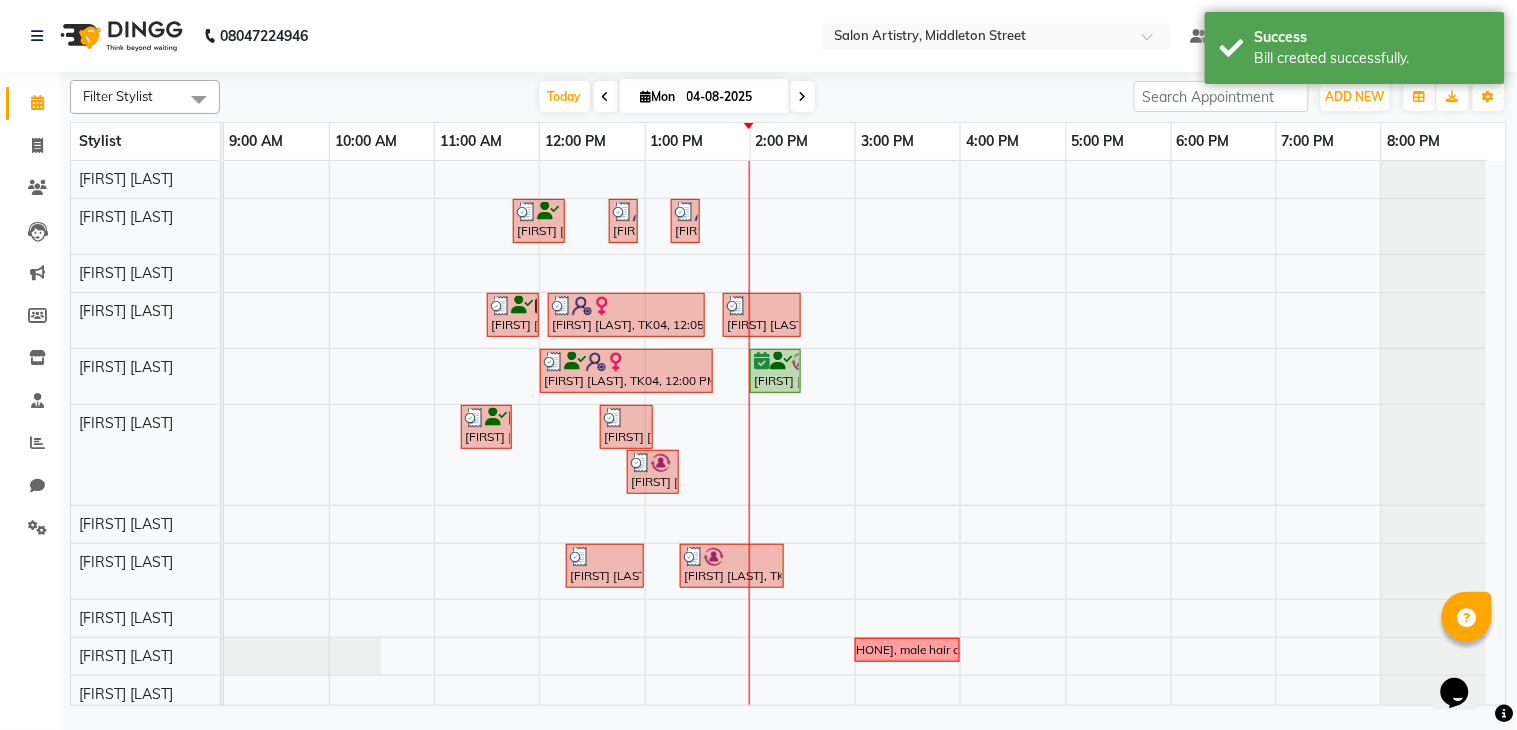 click at bounding box center [199, 99] 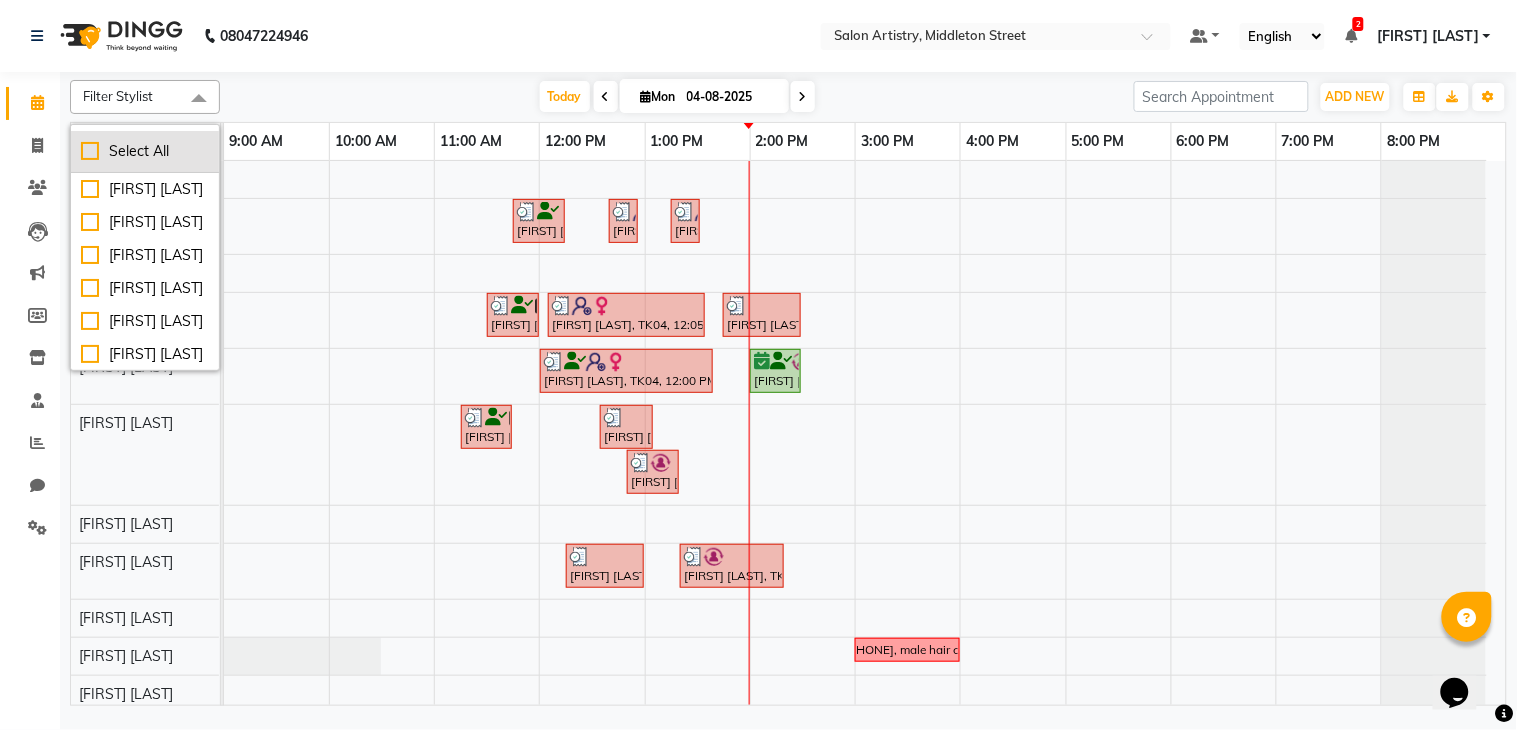 click on "Select All" at bounding box center [145, 151] 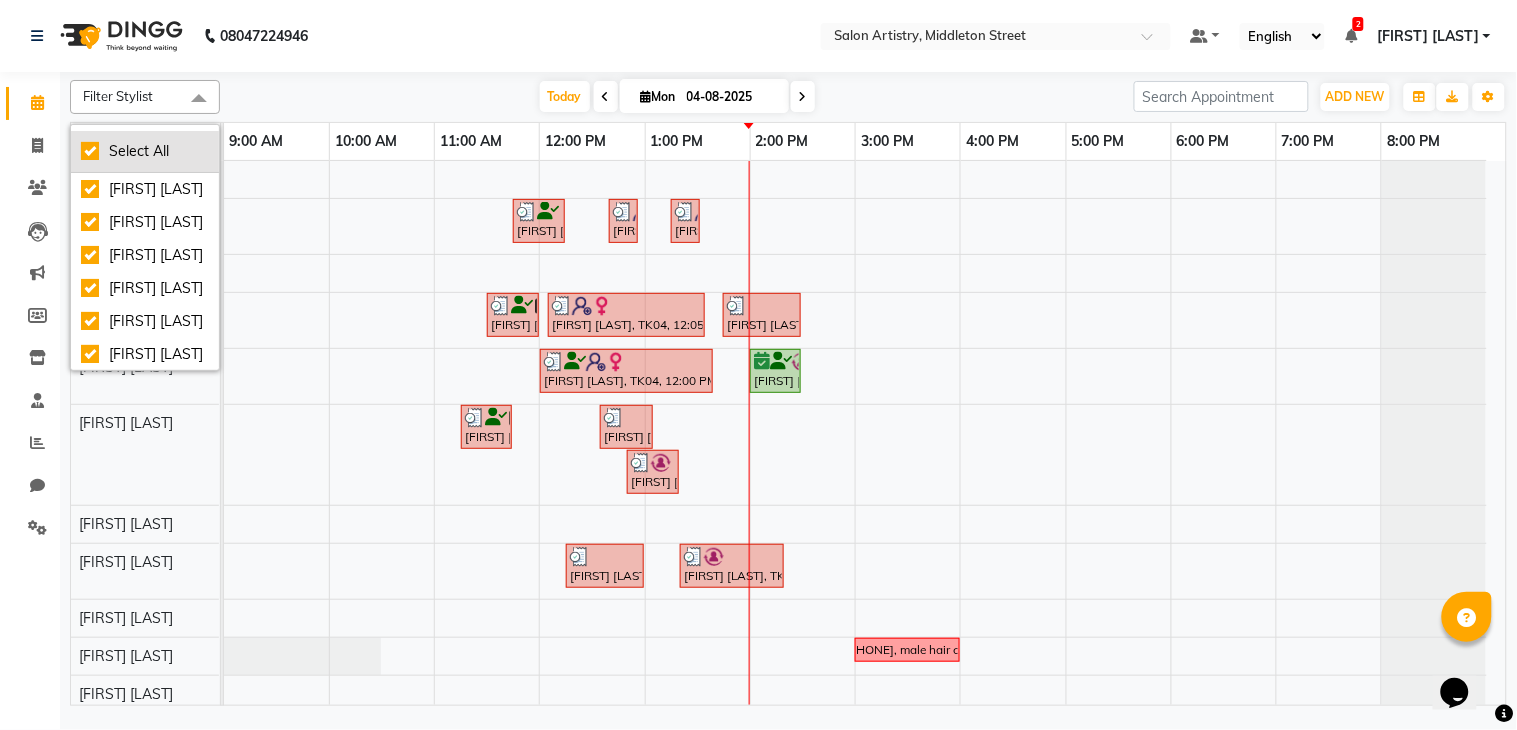 checkbox on "true" 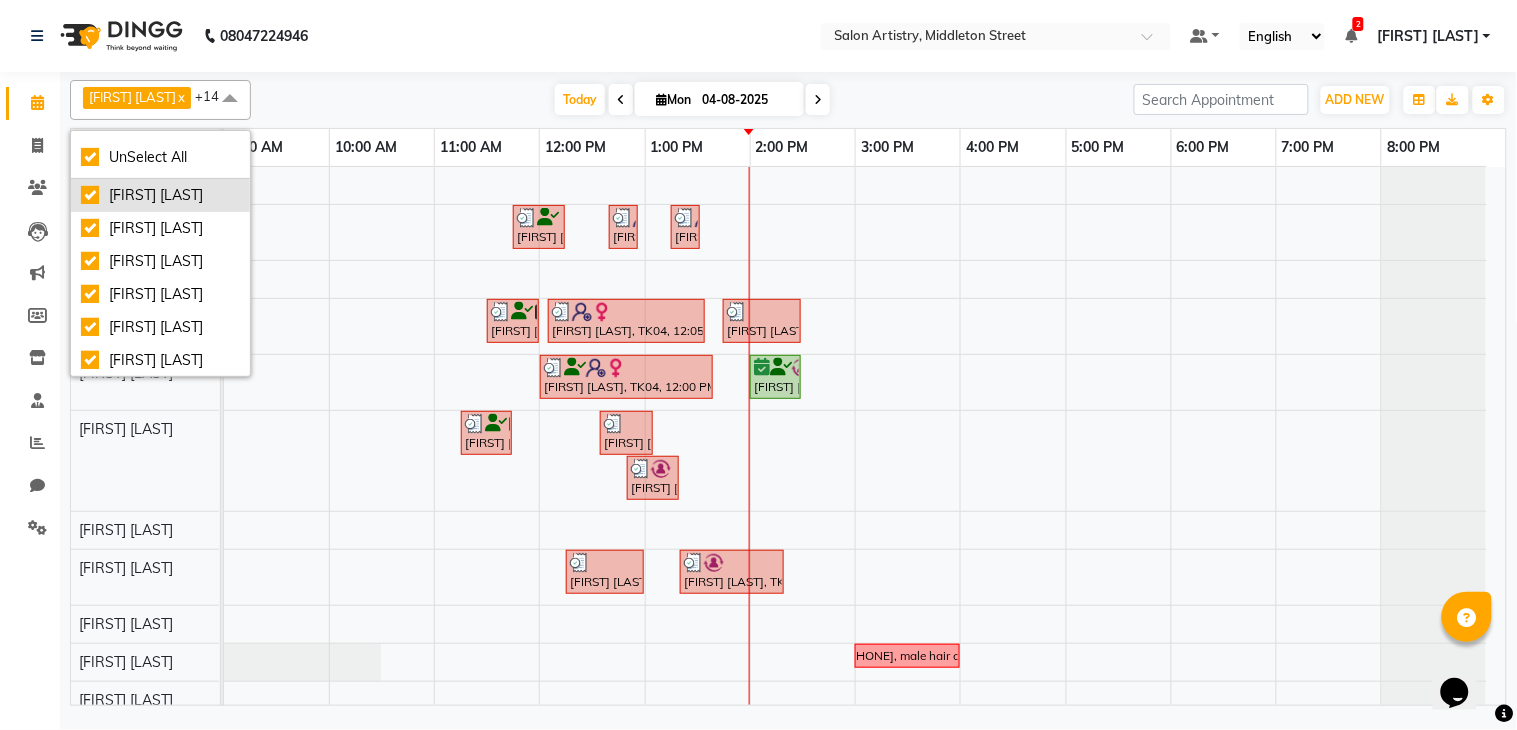 click on "[FIRST] [LAST]" at bounding box center [160, 195] 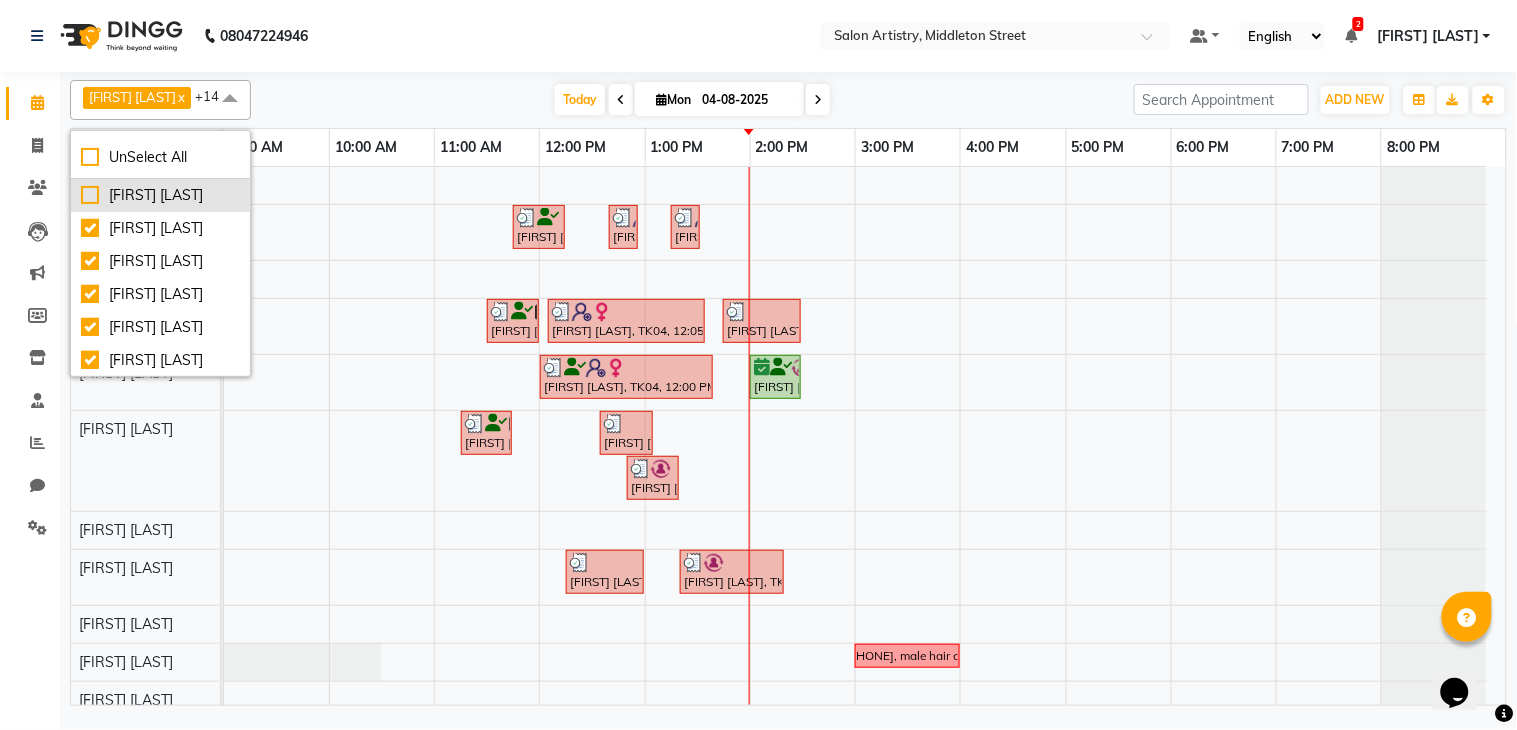 checkbox on "false" 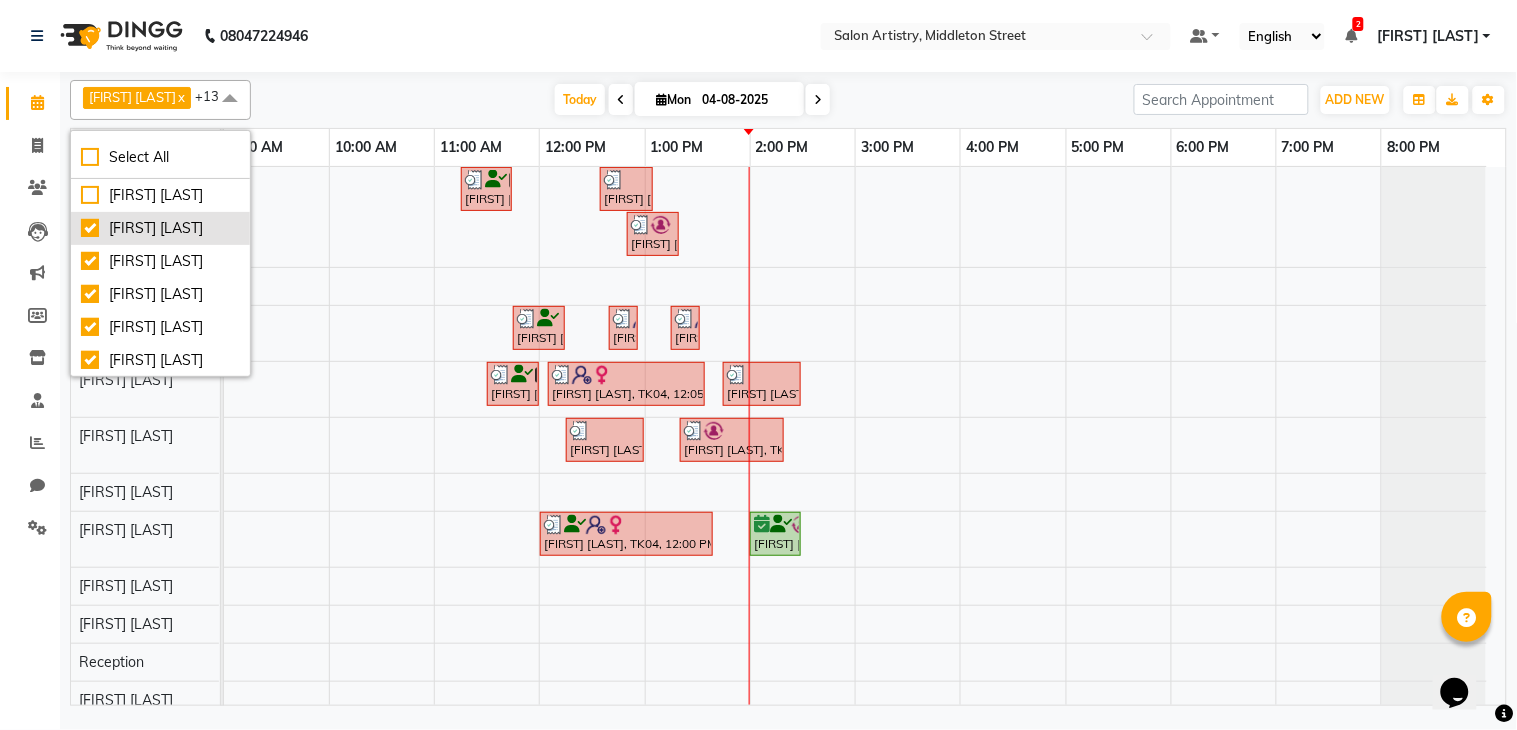 scroll, scrollTop: 62, scrollLeft: 0, axis: vertical 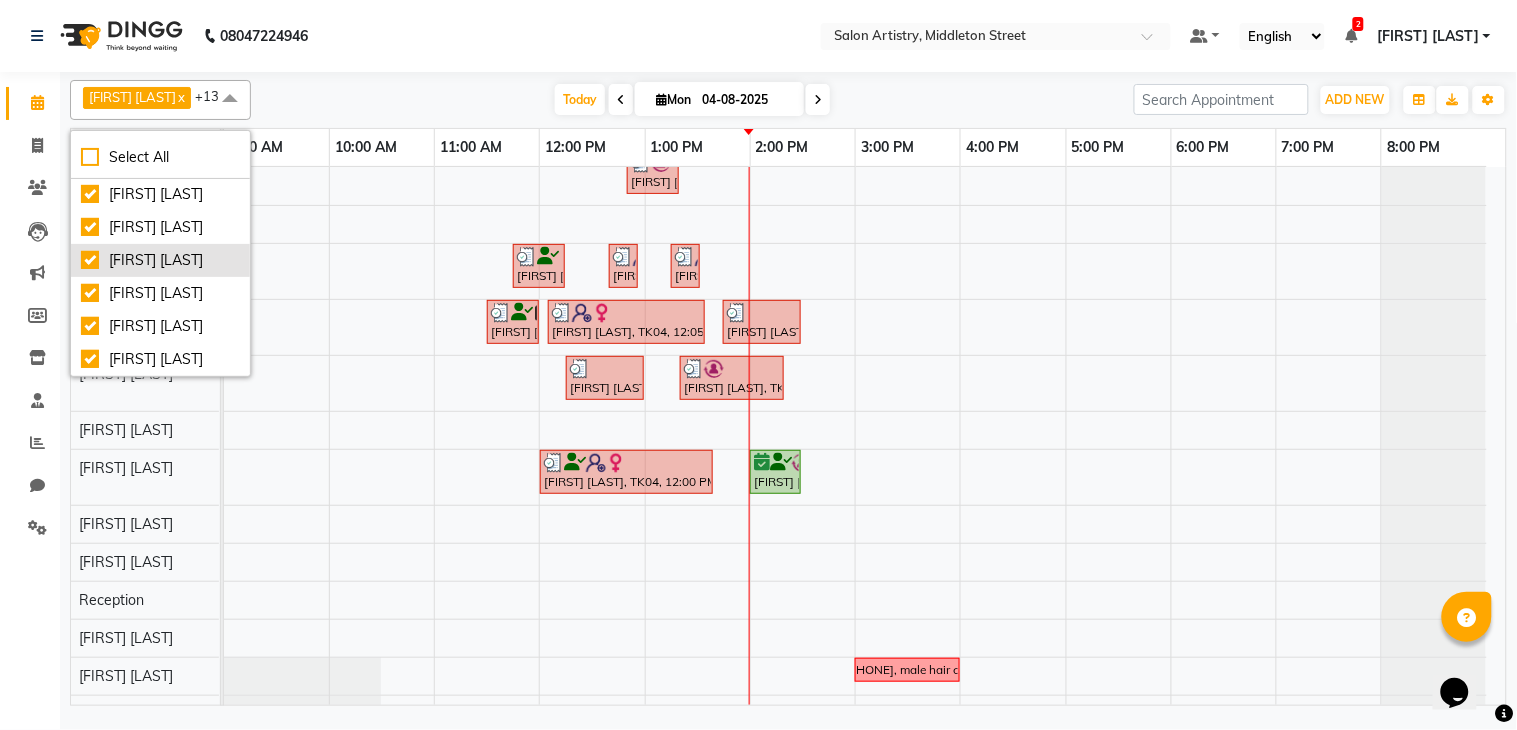 click on "[FIRST] [LAST]" at bounding box center [160, 260] 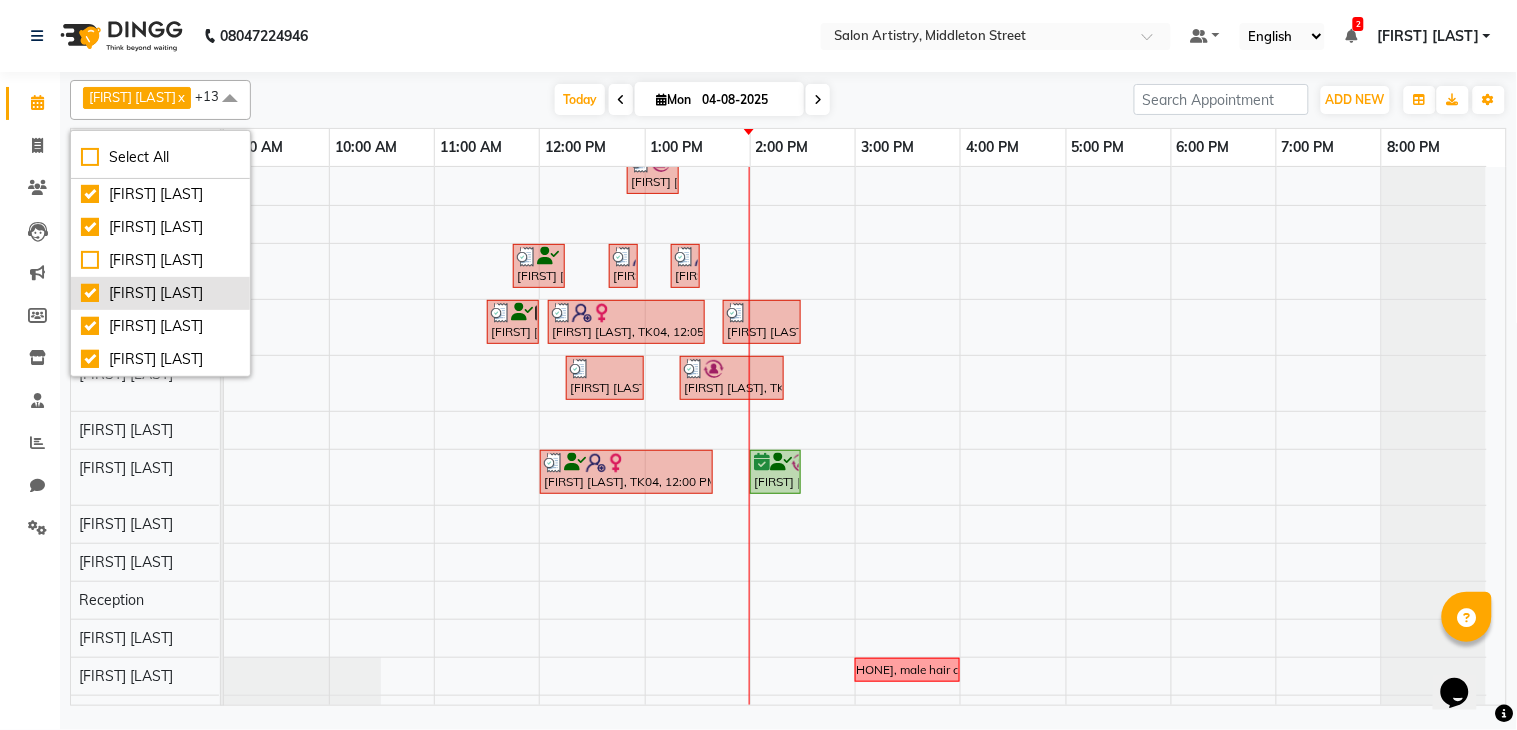 checkbox on "false" 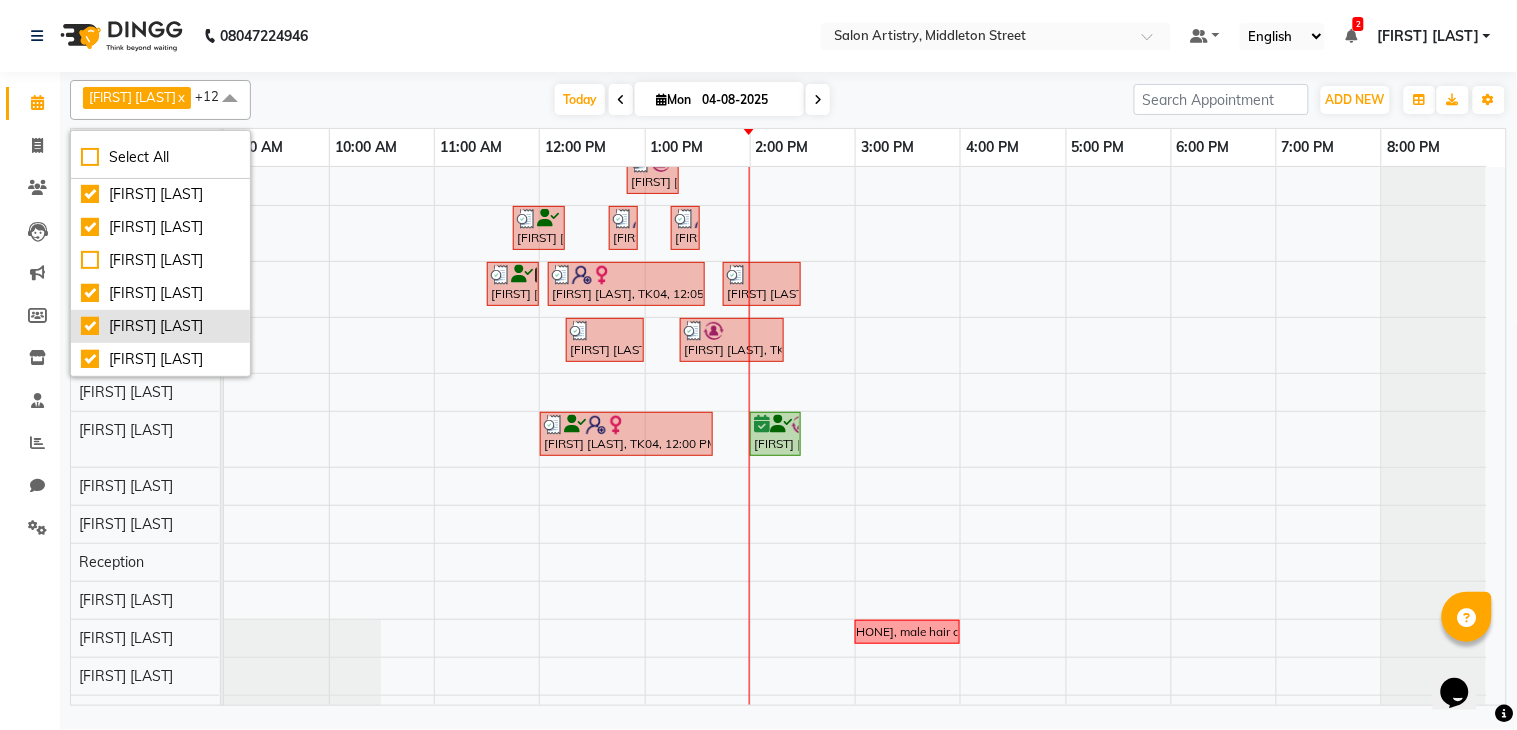 click on "[FIRST] [LAST]" at bounding box center [160, 326] 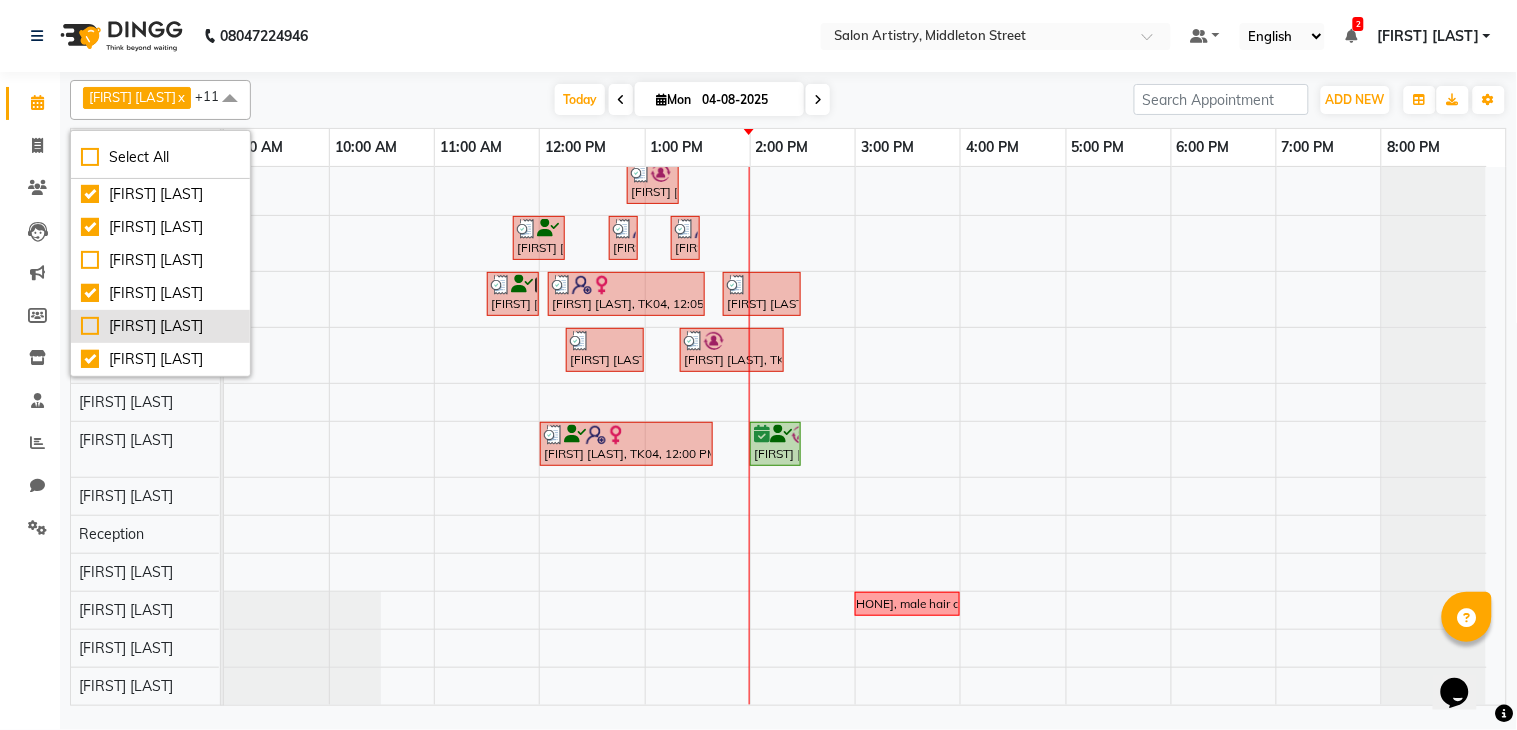 checkbox on "false" 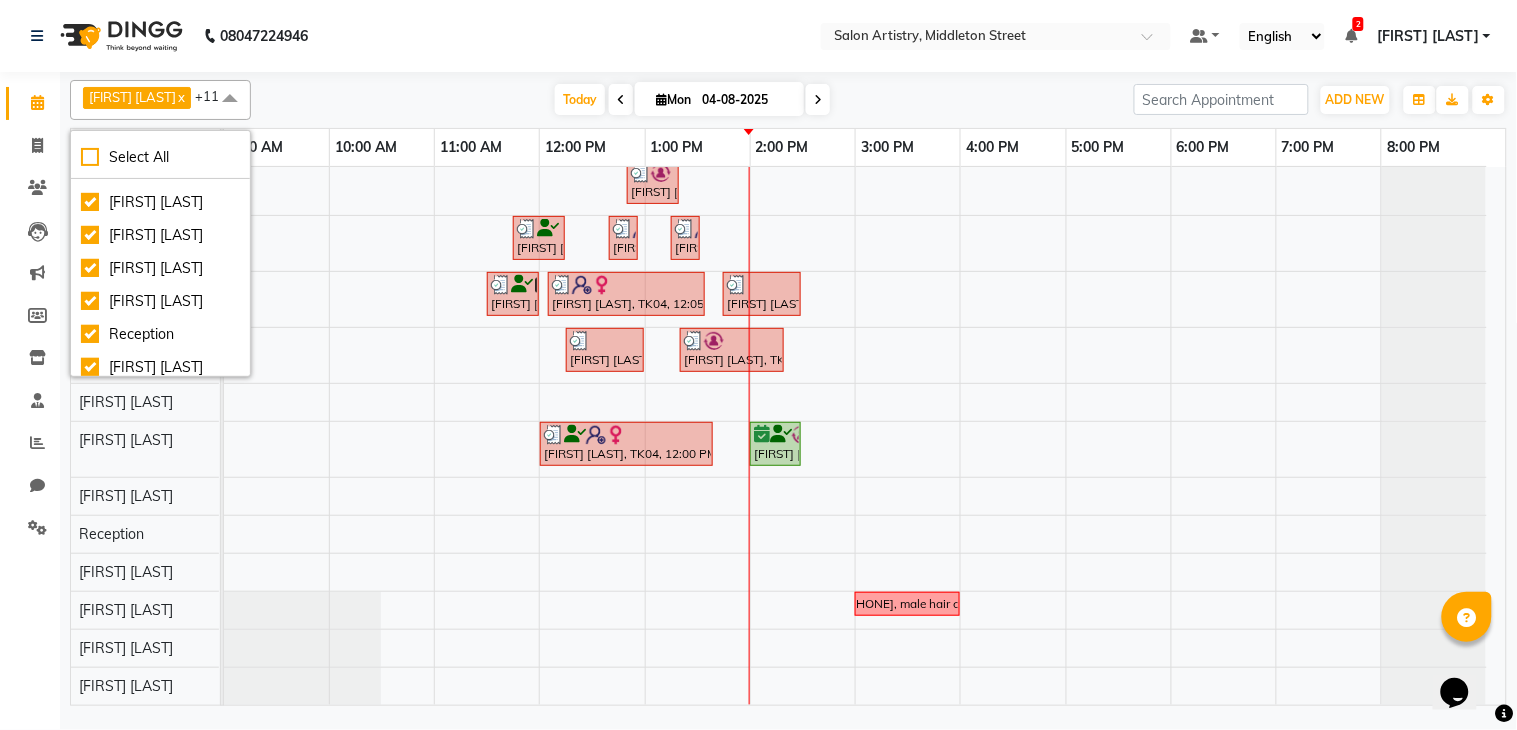 scroll, scrollTop: 311, scrollLeft: 0, axis: vertical 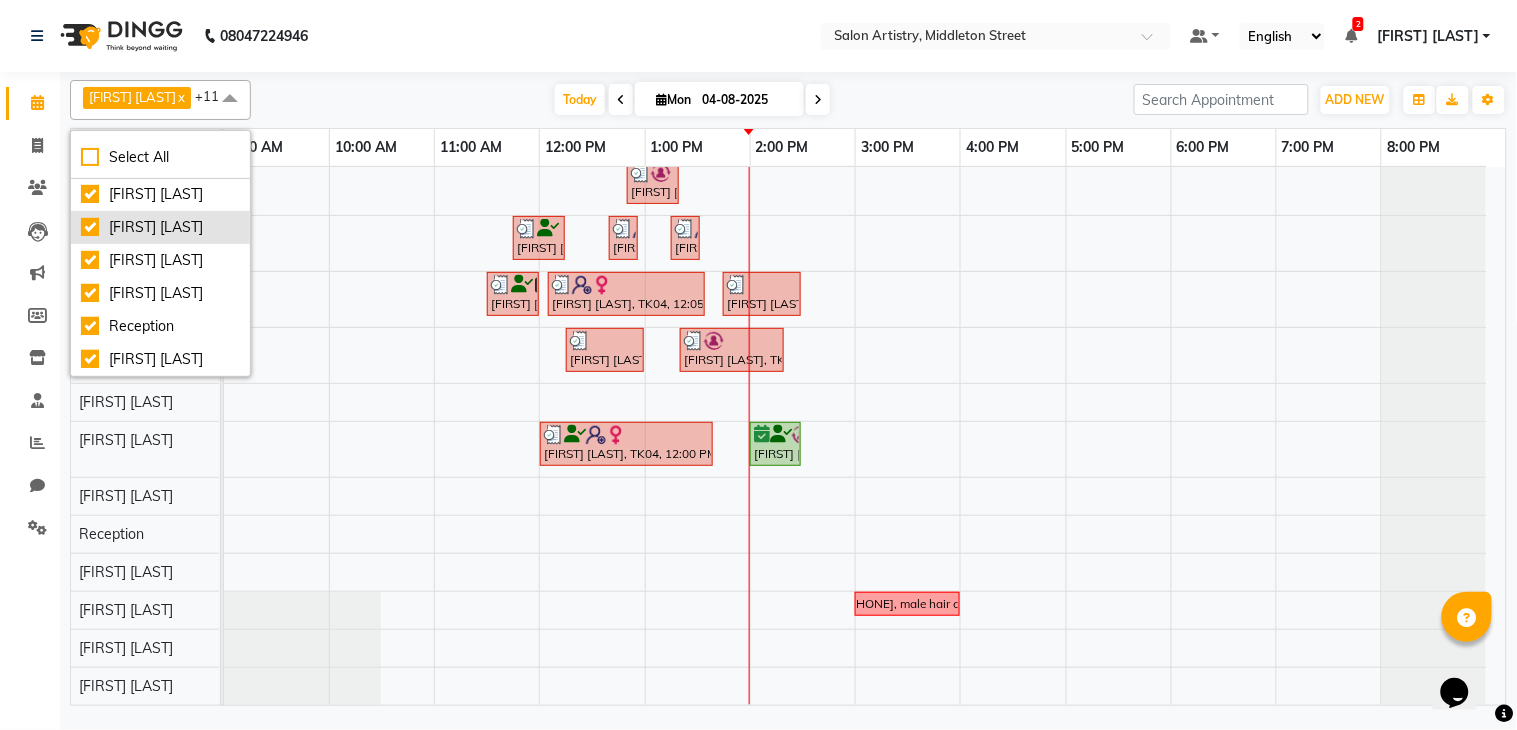 click on "[FIRST] [LAST]" at bounding box center (160, 227) 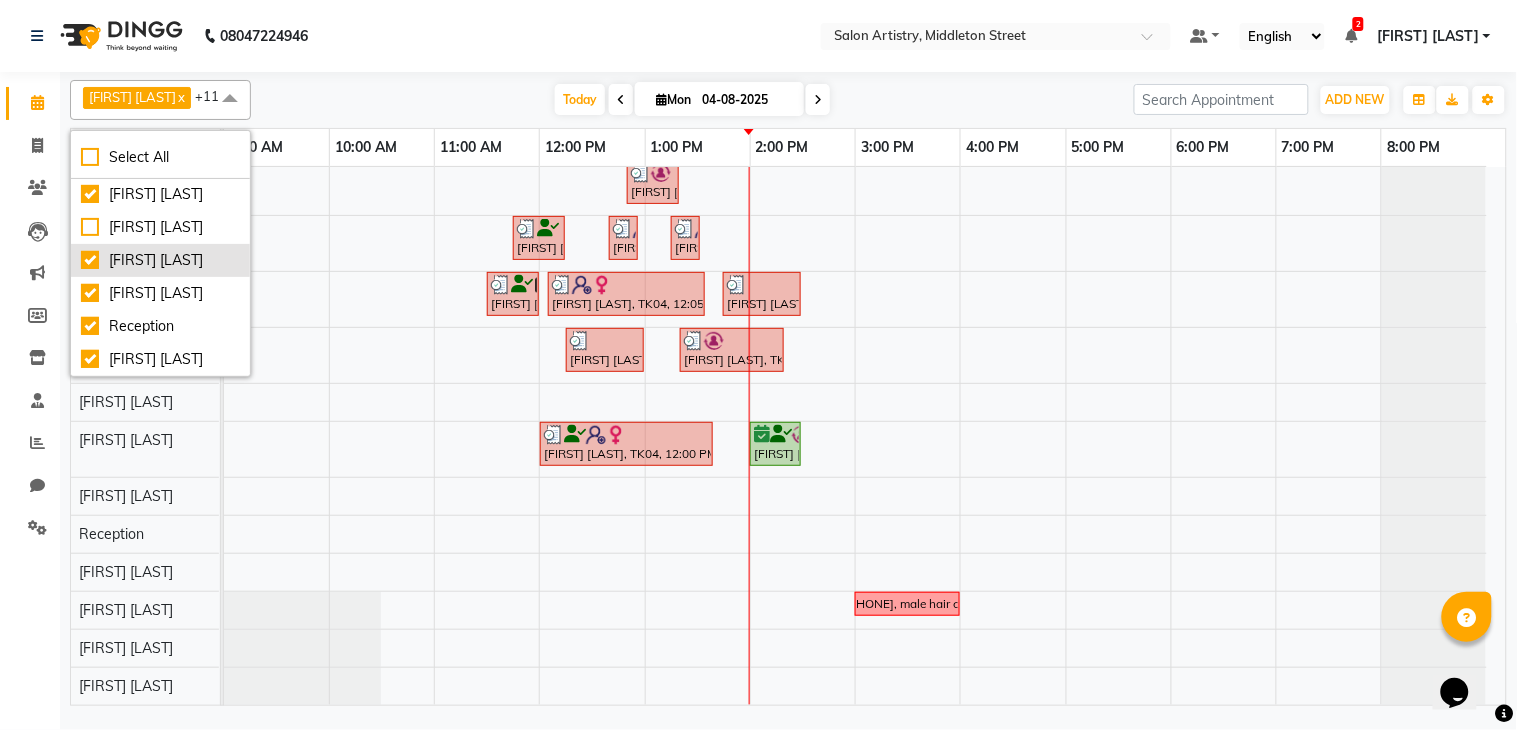 checkbox on "false" 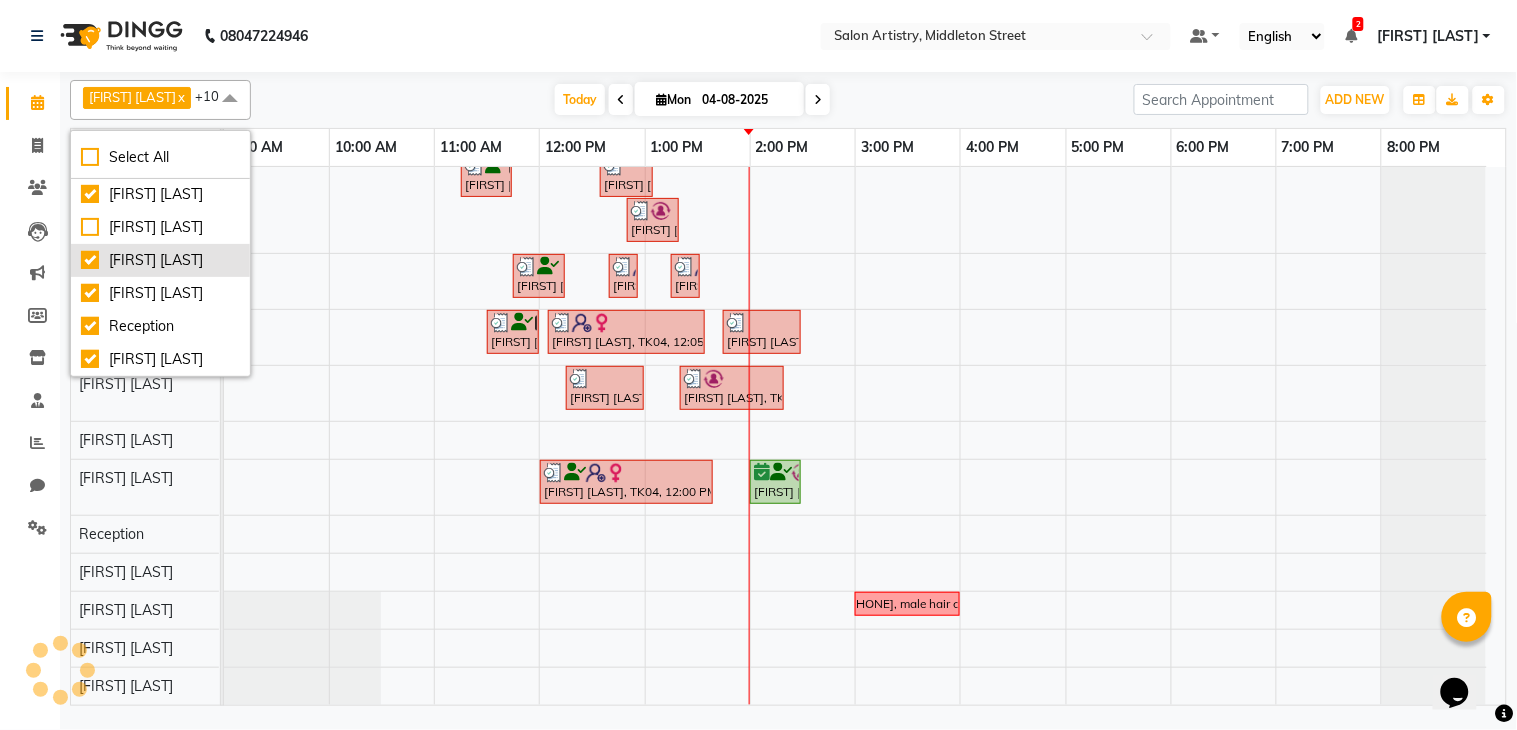 scroll, scrollTop: 34, scrollLeft: 0, axis: vertical 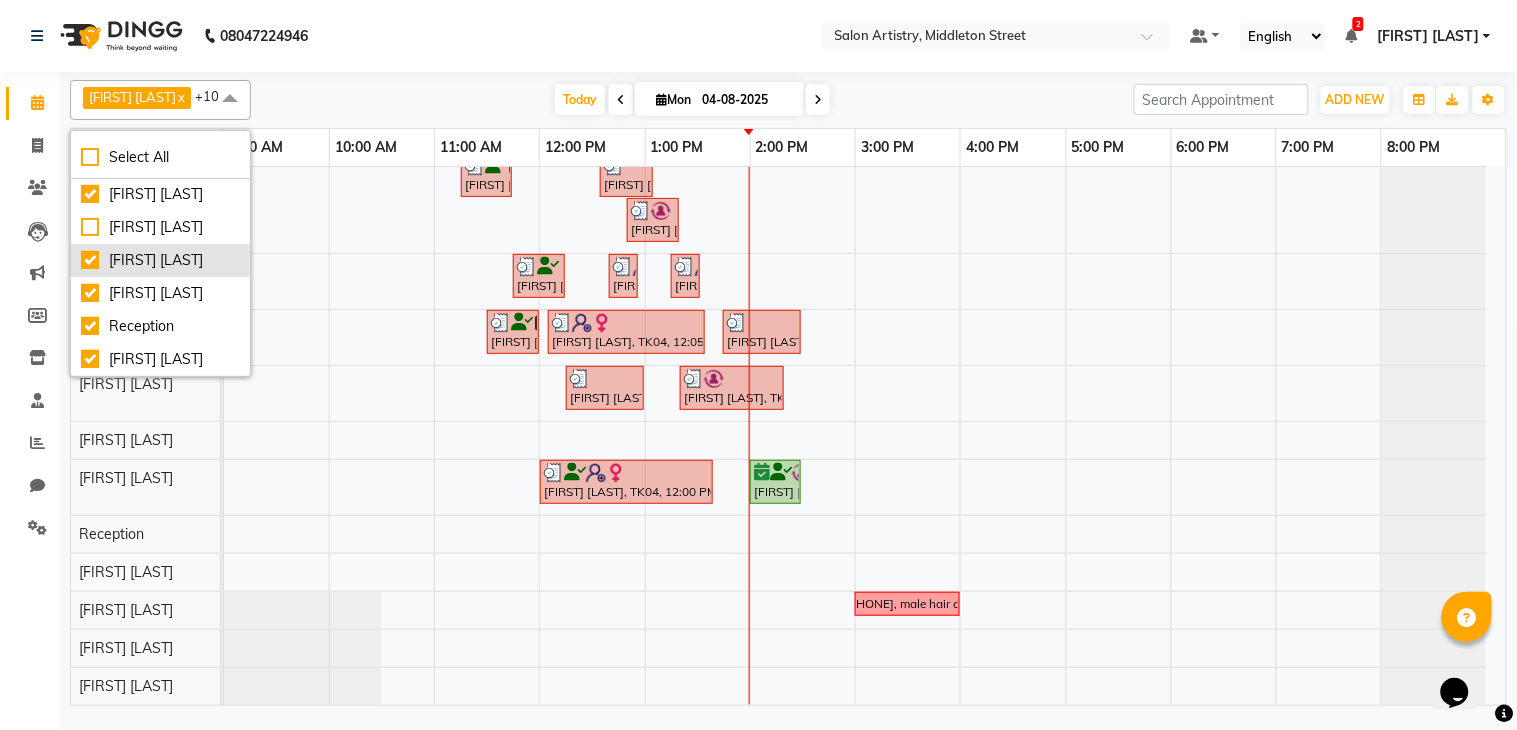 click on "[FIRST] [LAST]" at bounding box center [160, 260] 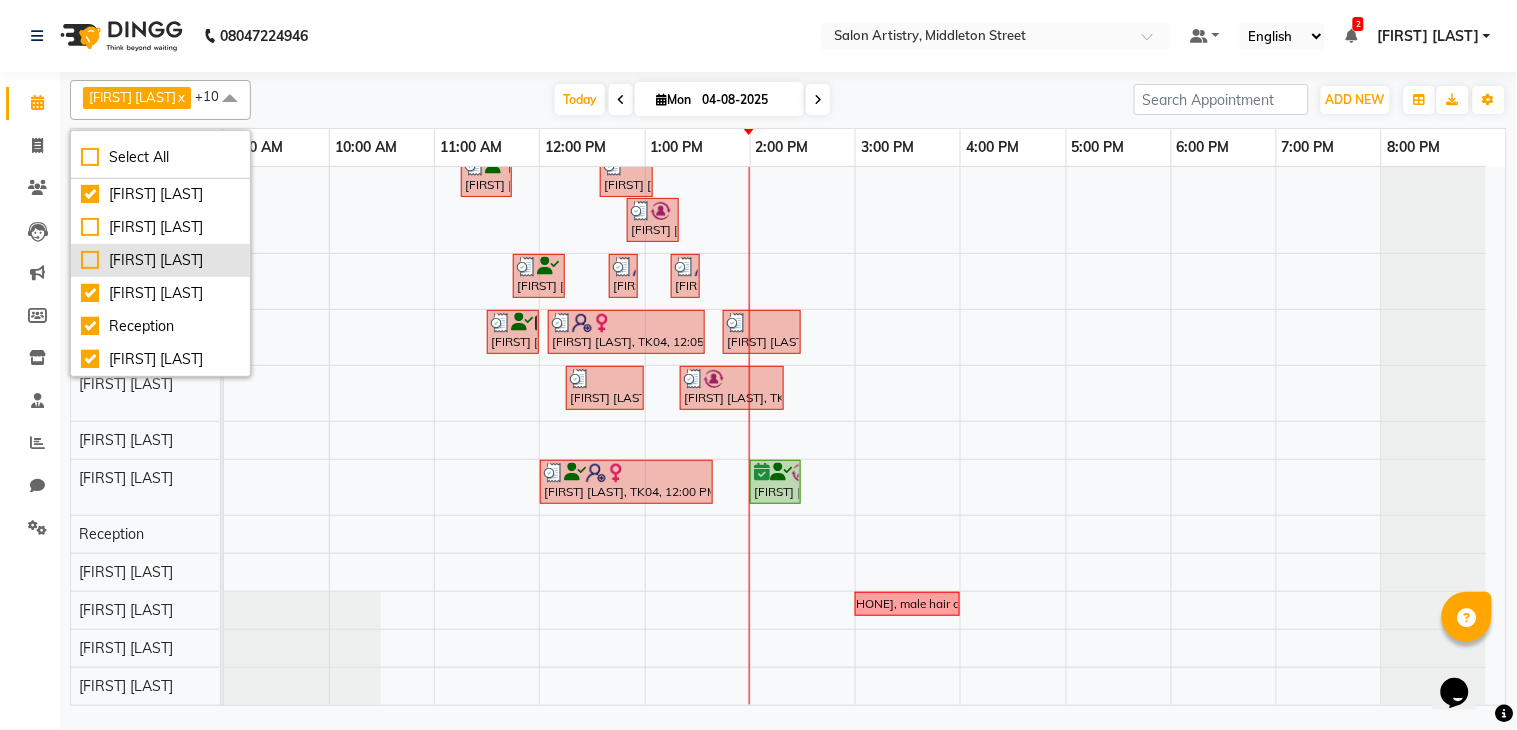 checkbox on "false" 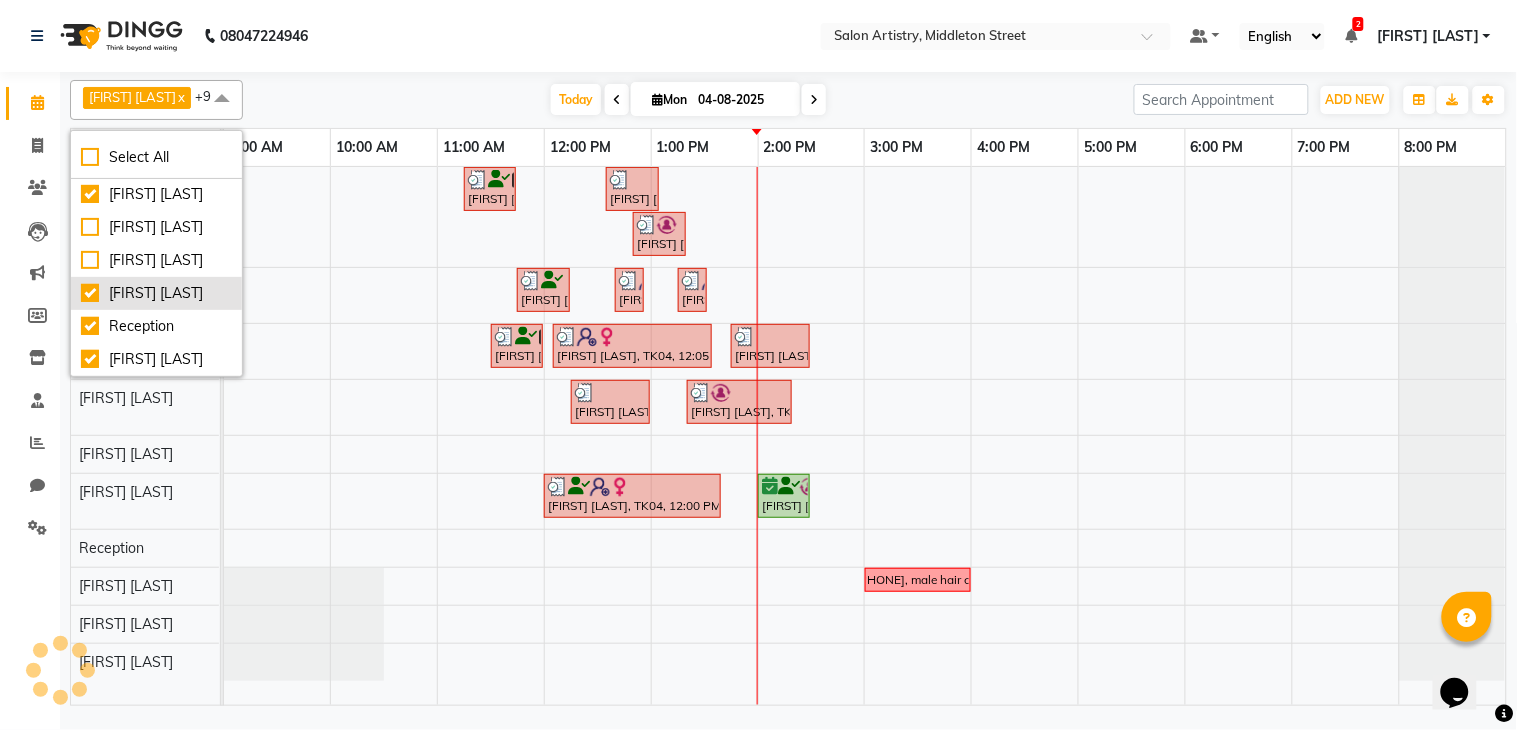 scroll, scrollTop: 423, scrollLeft: 0, axis: vertical 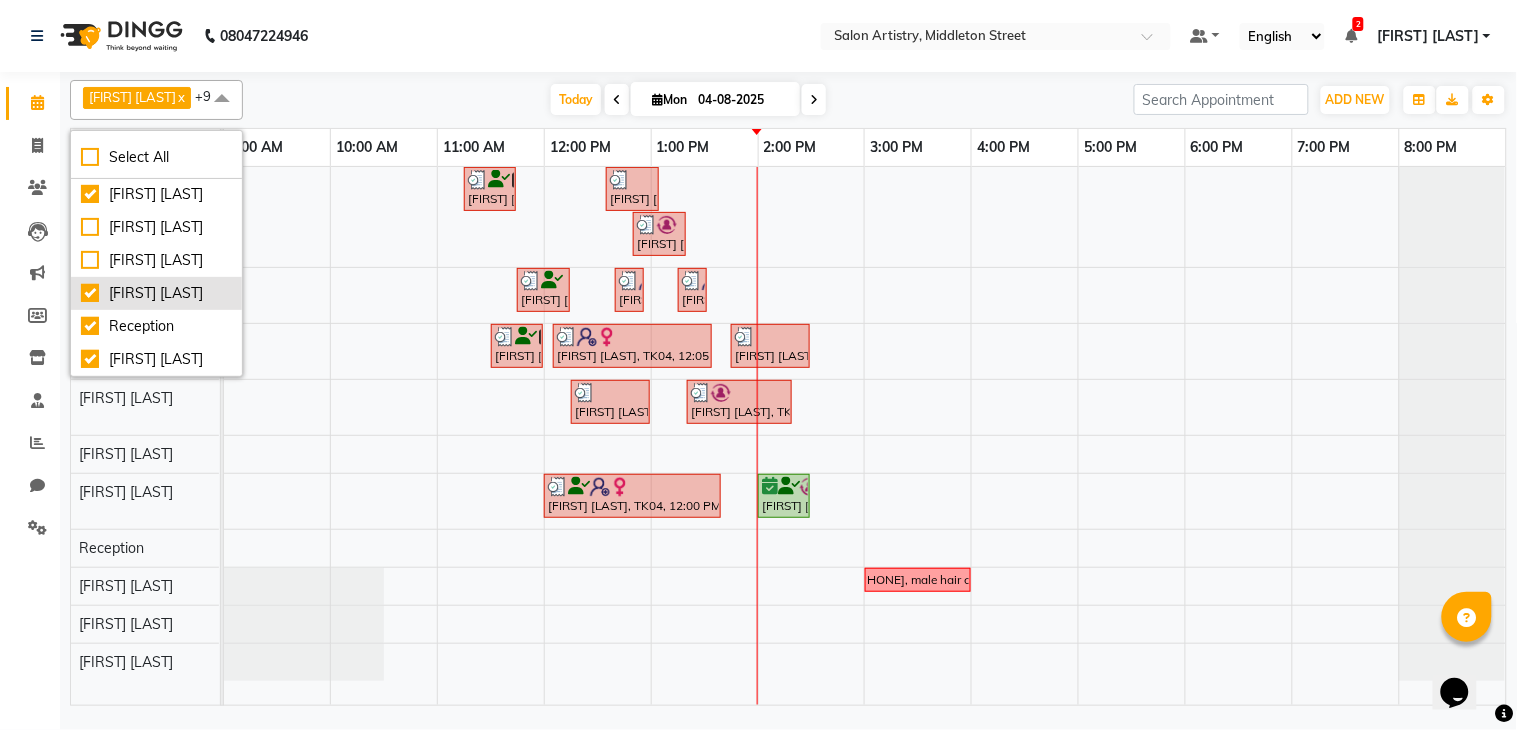 click on "[FIRST] [LAST]" at bounding box center (156, 293) 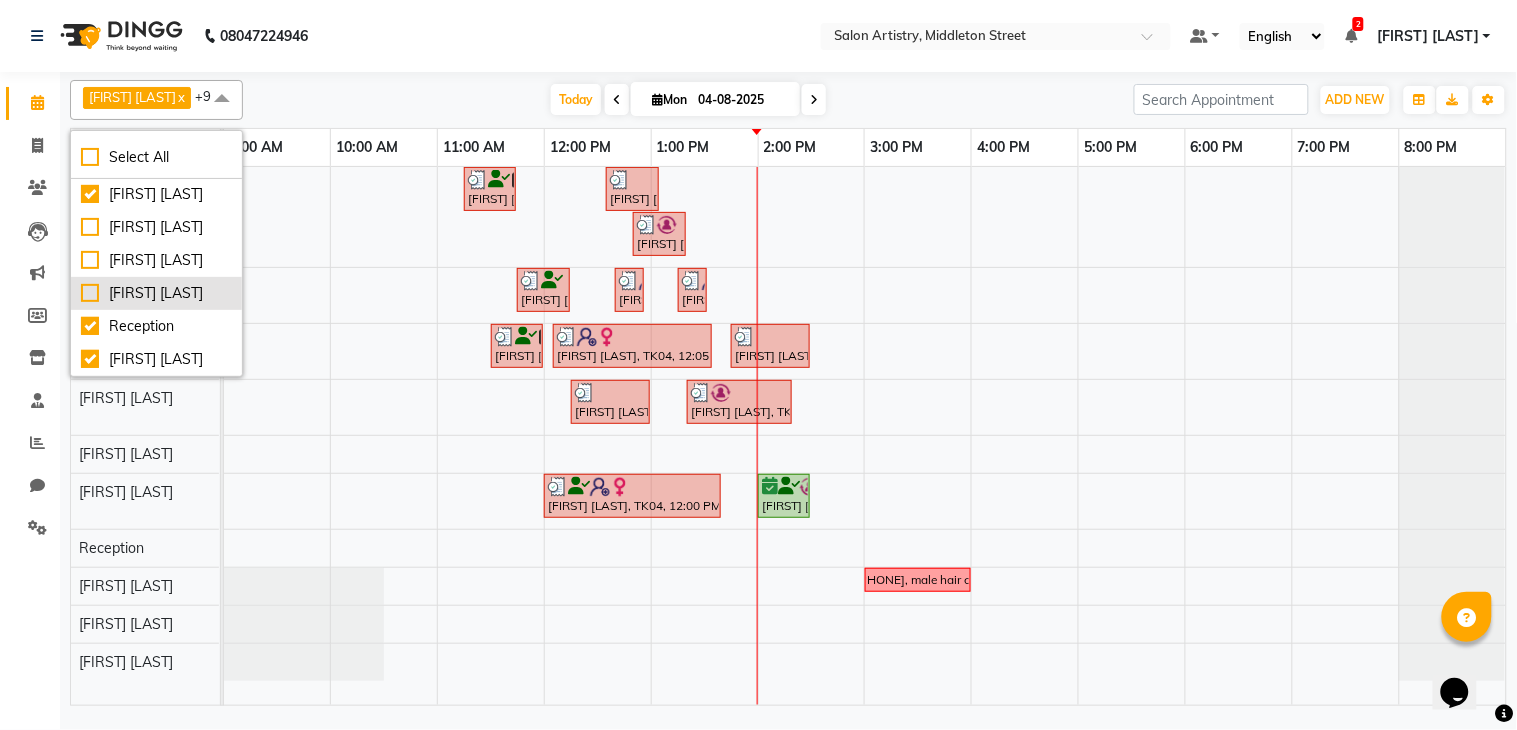 checkbox on "false" 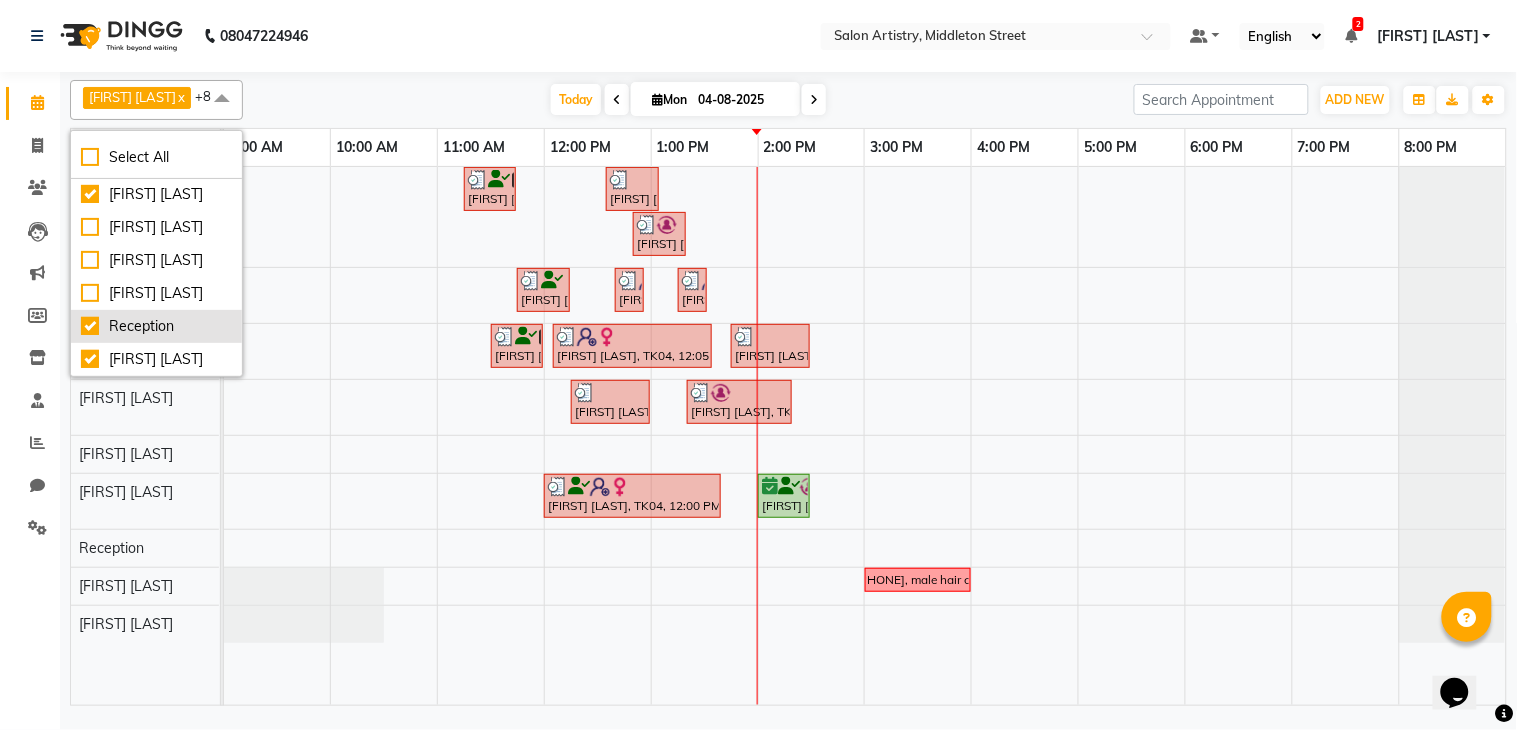 click on "Reception" at bounding box center (156, 326) 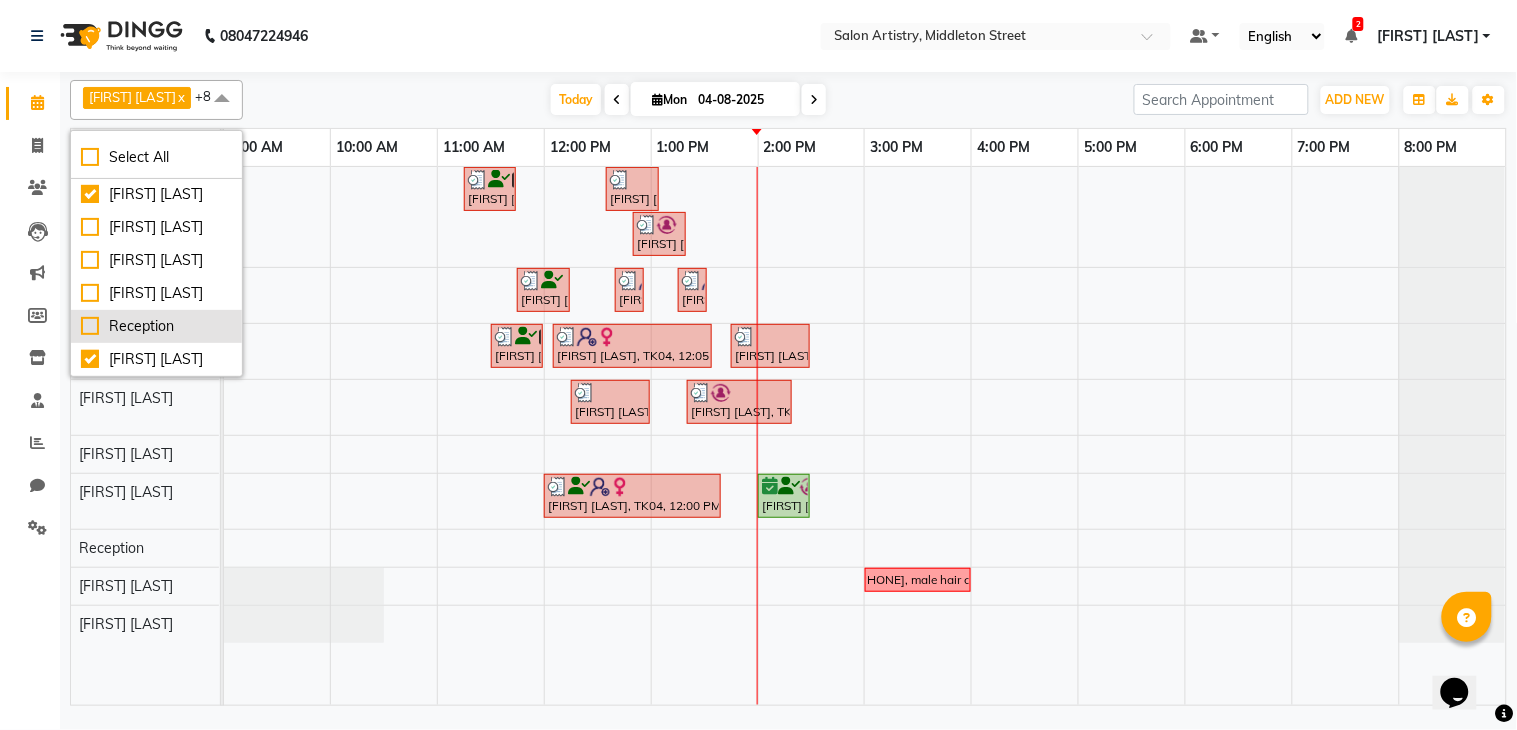 checkbox on "false" 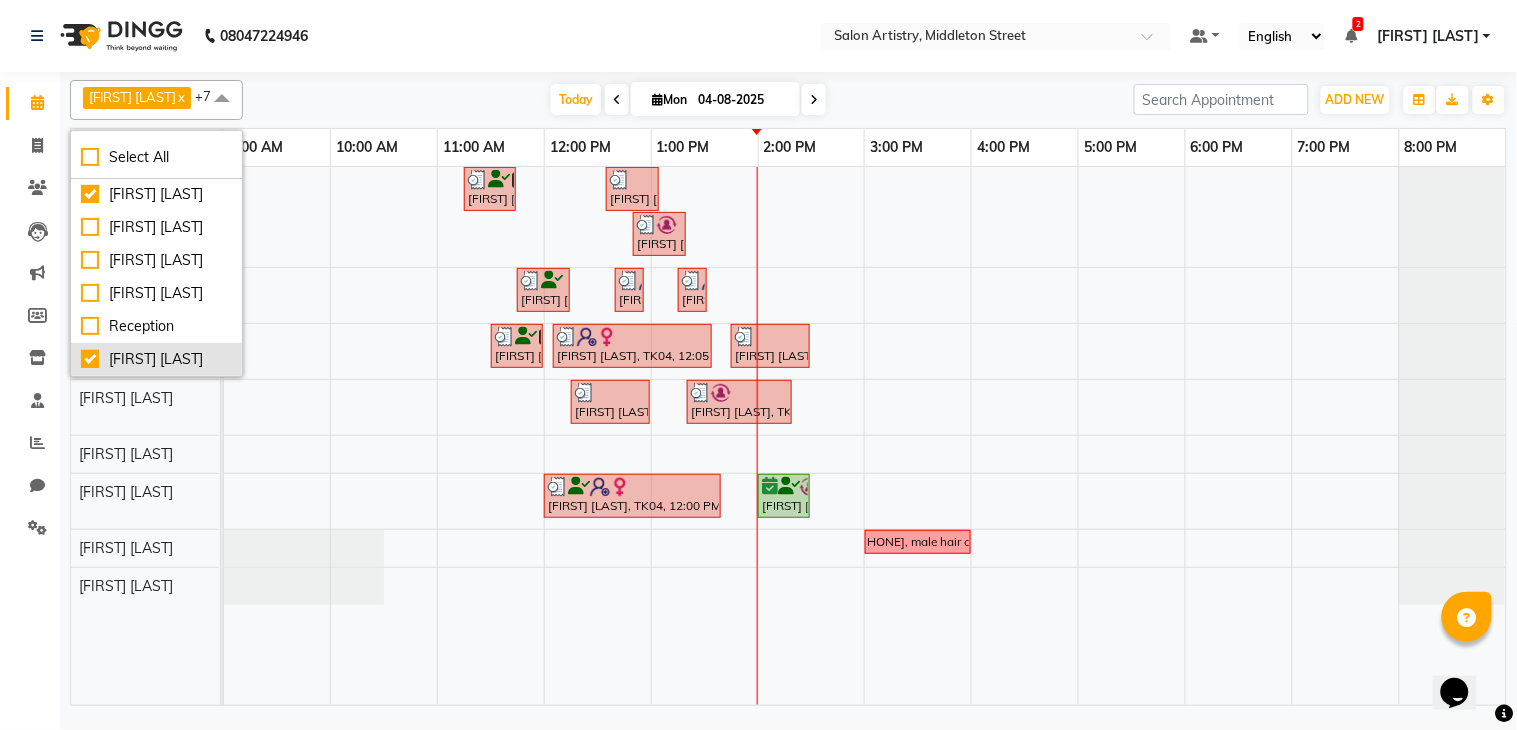 click on "[FIRST] [LAST]" at bounding box center (156, 359) 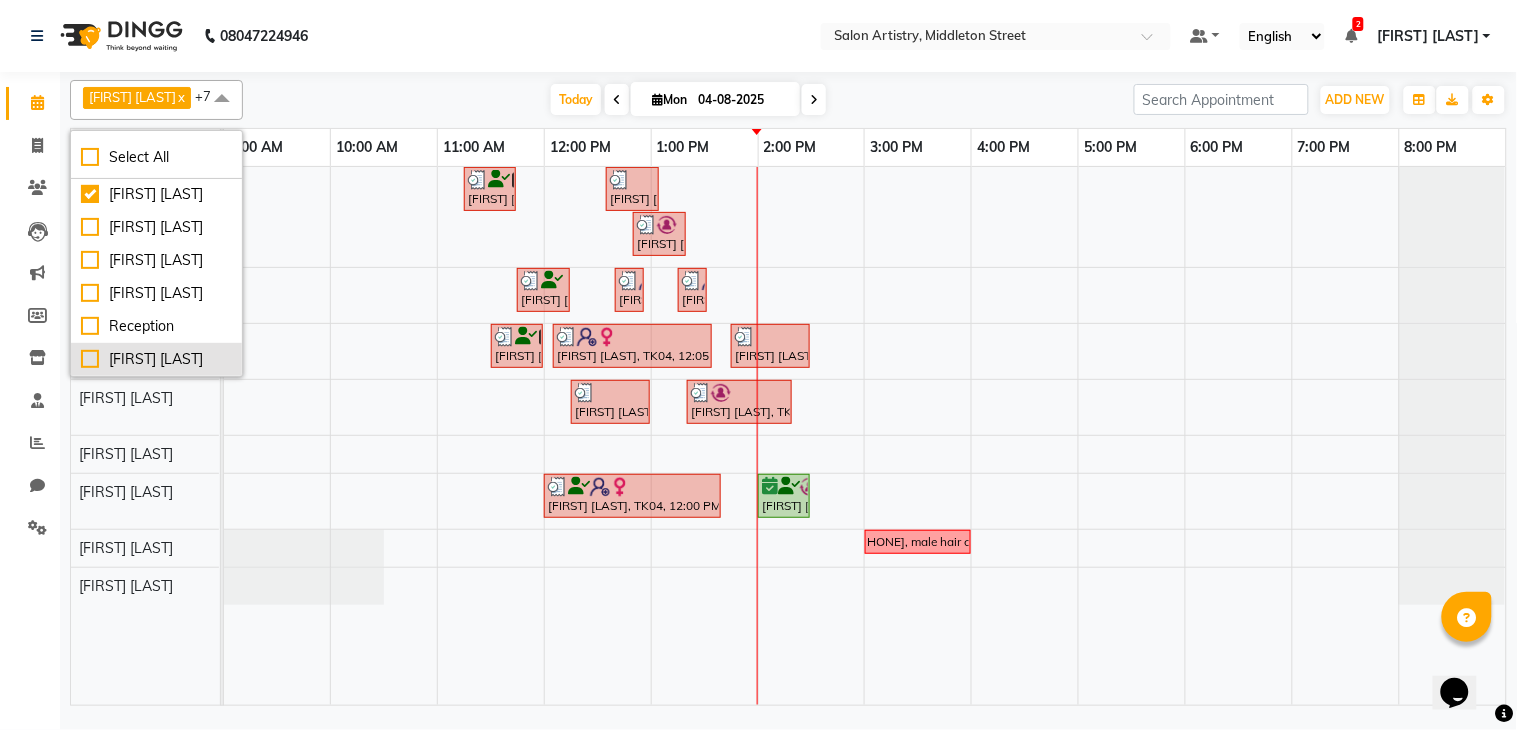 checkbox on "false" 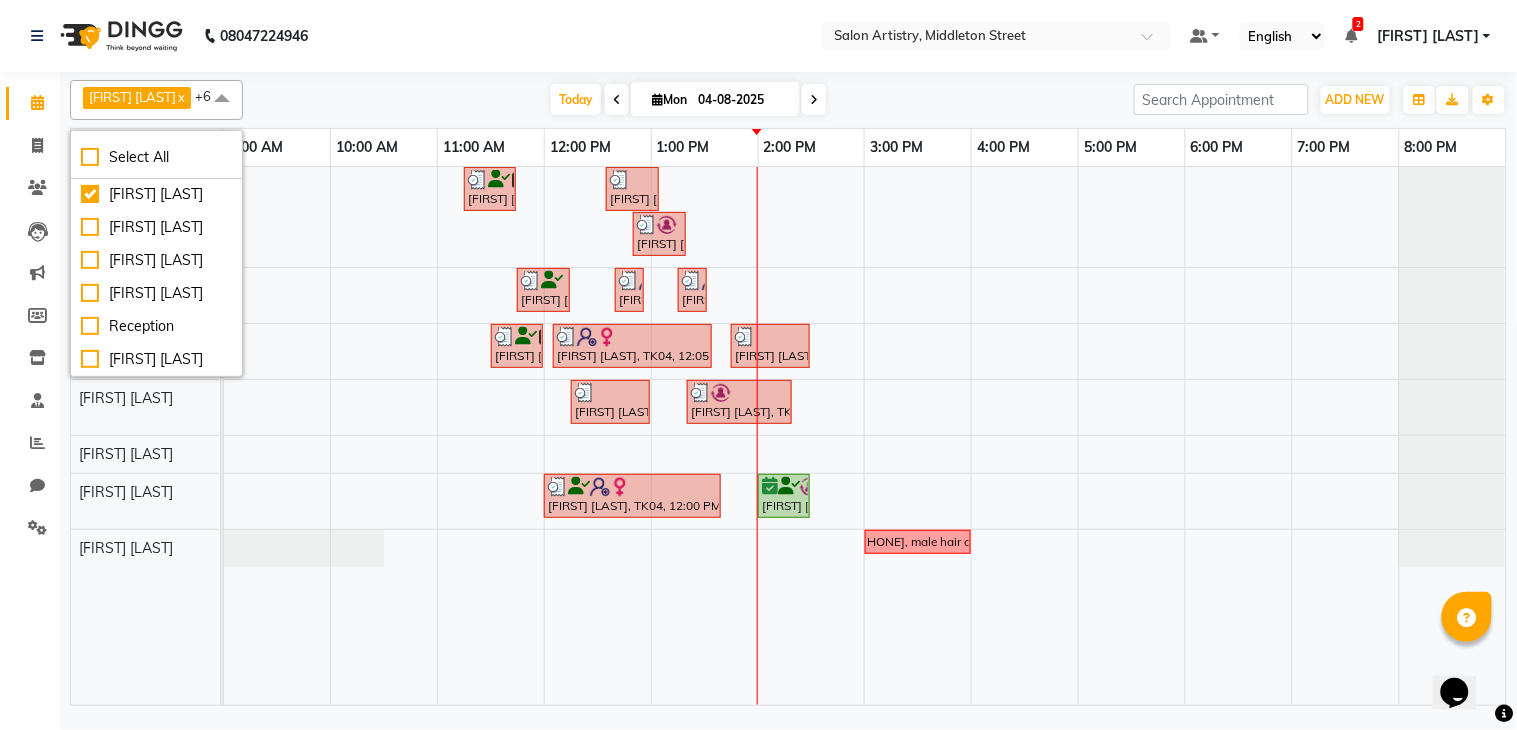 click on "08047224946 Select Location ×  Salon Artistry, Middleton Street Default Panel My Panel English ENGLISH Español العربية मराठी हिंदी ગુજરાતી தமிழ் 中文 2 Notifications nothing to show Mannu Kumar Gupta Manage Profile Change Password Sign out  Version:3.16.0" 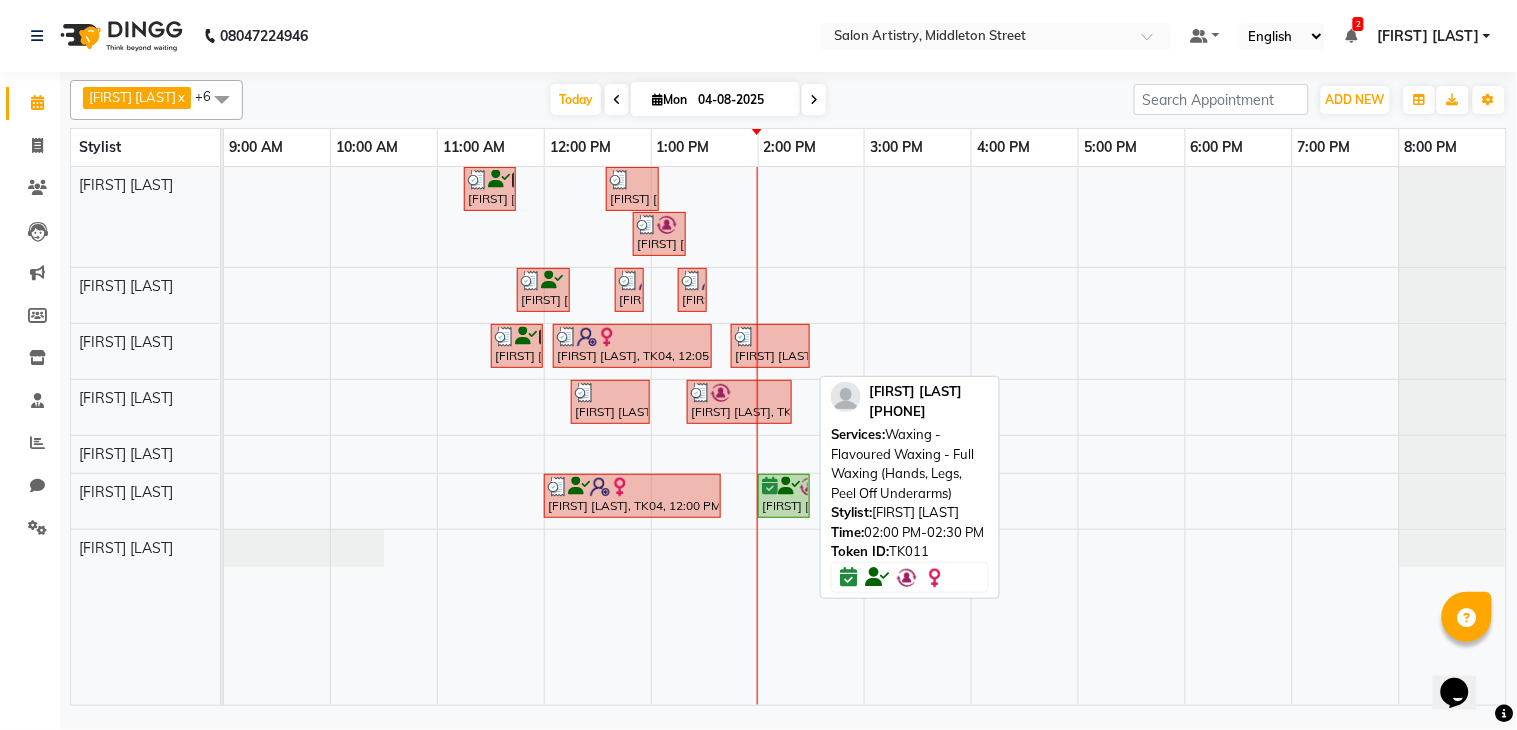 click on "Vandana Choudhary, TK11, 02:00 PM-02:30 PM, Waxing - Flavoured Waxing - Full Waxing (Hands, Legs, Peel Off Underarms)" at bounding box center (784, 496) 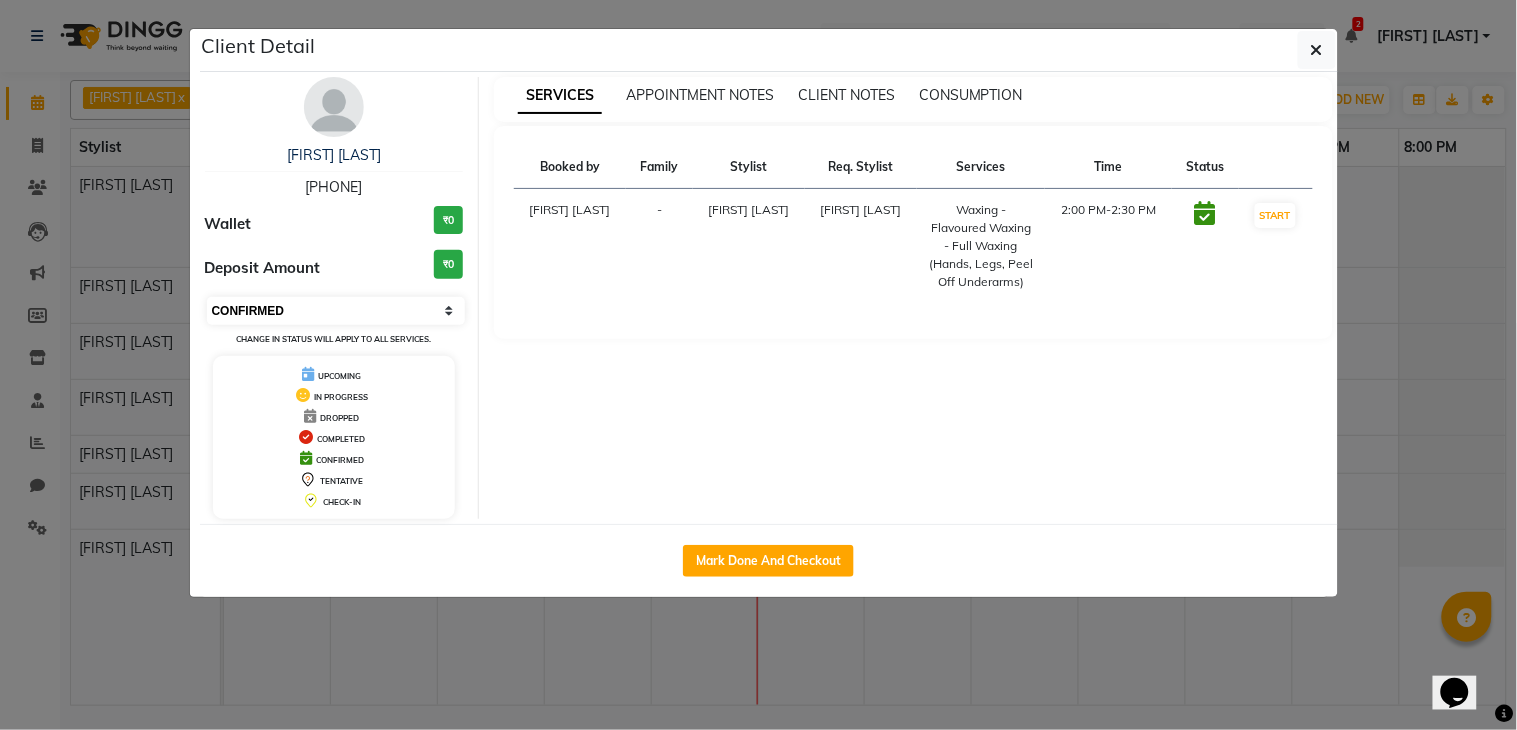 click on "Select IN SERVICE CONFIRMED TENTATIVE CHECK IN MARK DONE DROPPED UPCOMING" at bounding box center [336, 311] 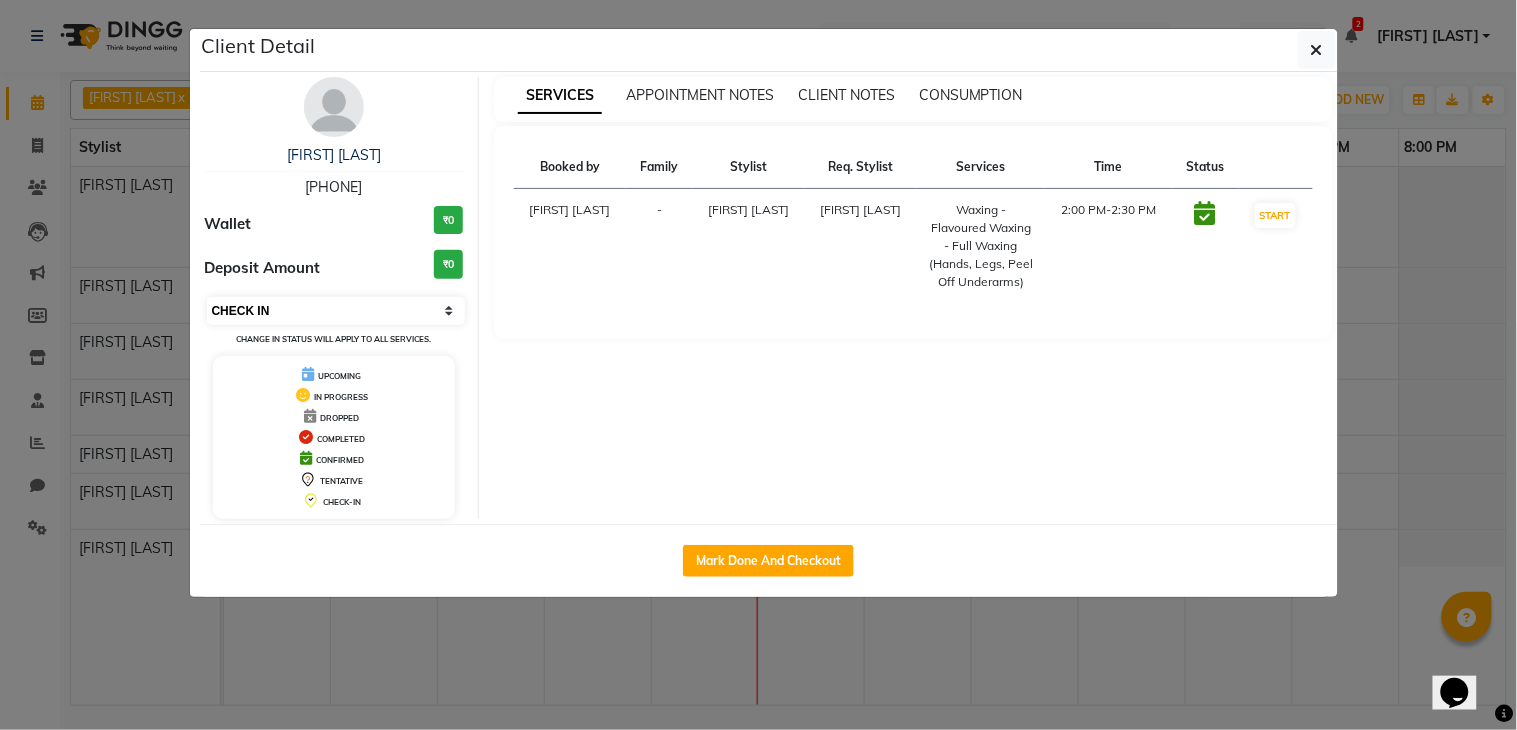 click on "Select IN SERVICE CONFIRMED TENTATIVE CHECK IN MARK DONE DROPPED UPCOMING" at bounding box center (336, 311) 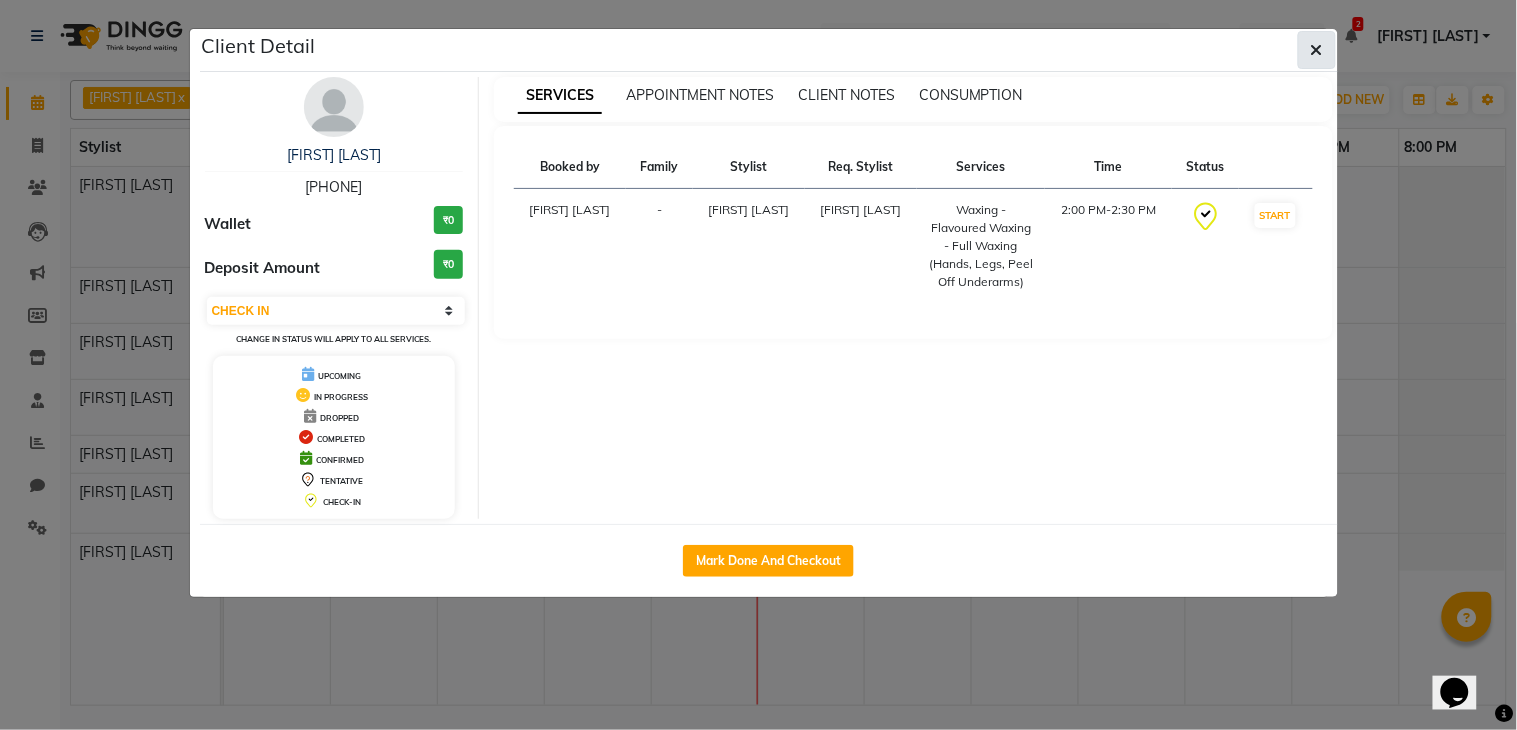 click 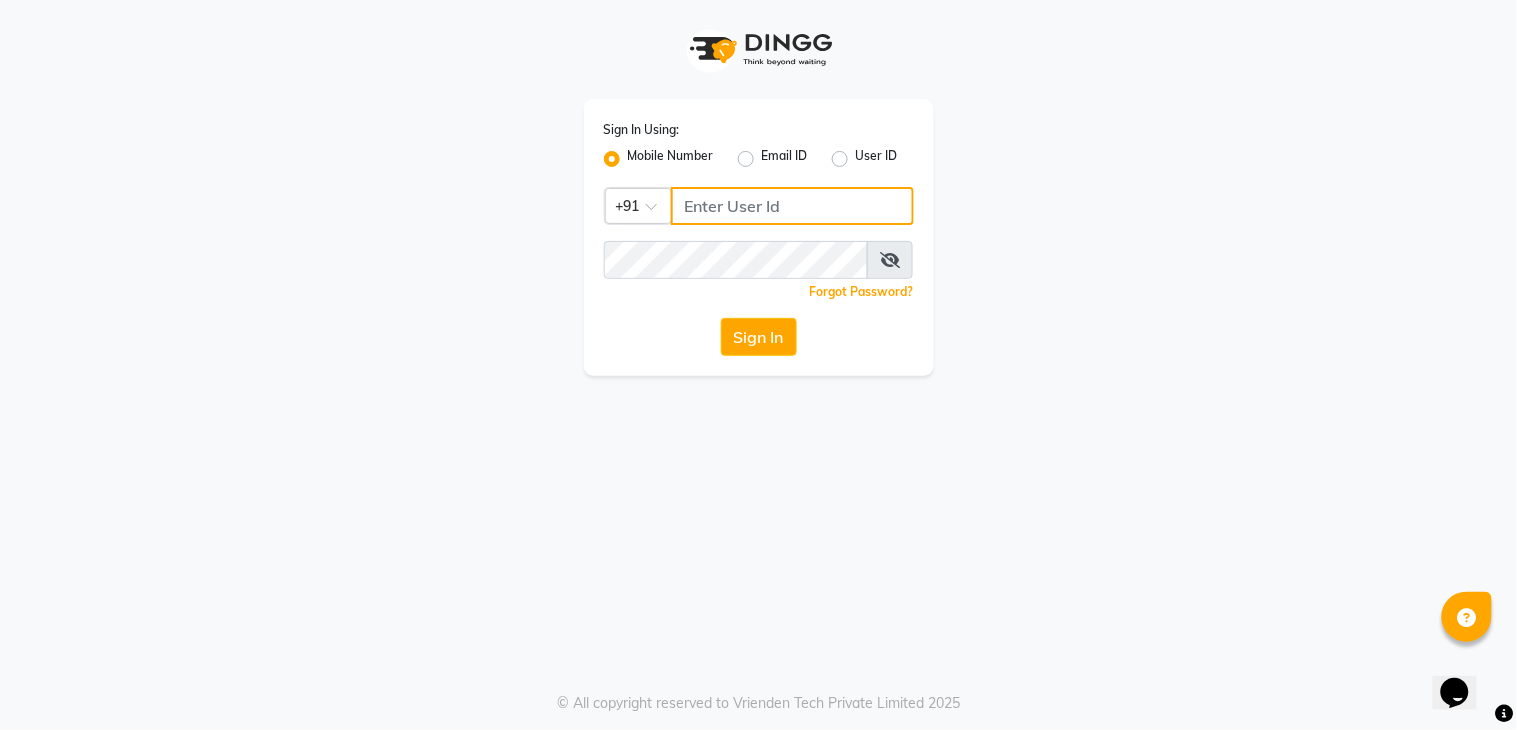 type on "7278274131" 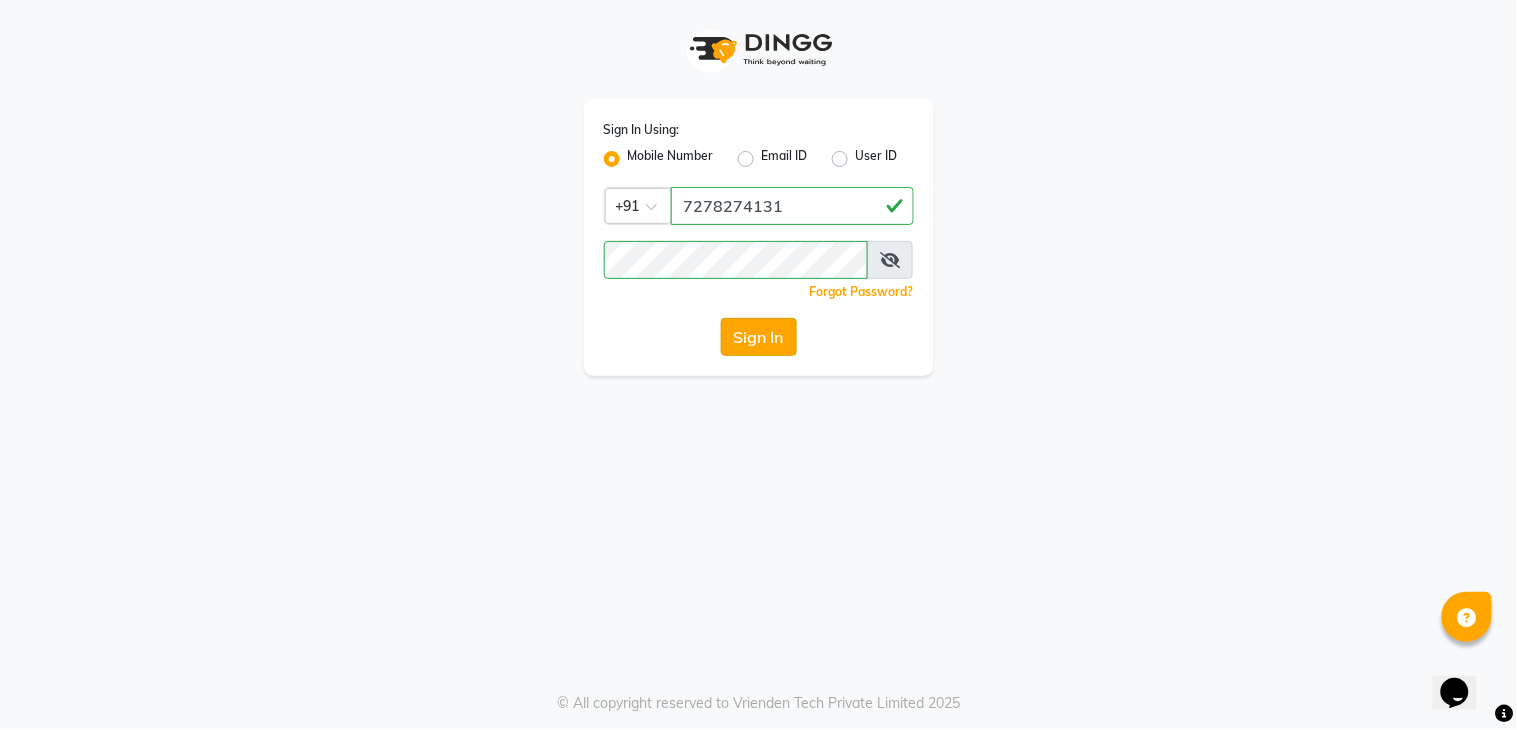 click on "Sign In" 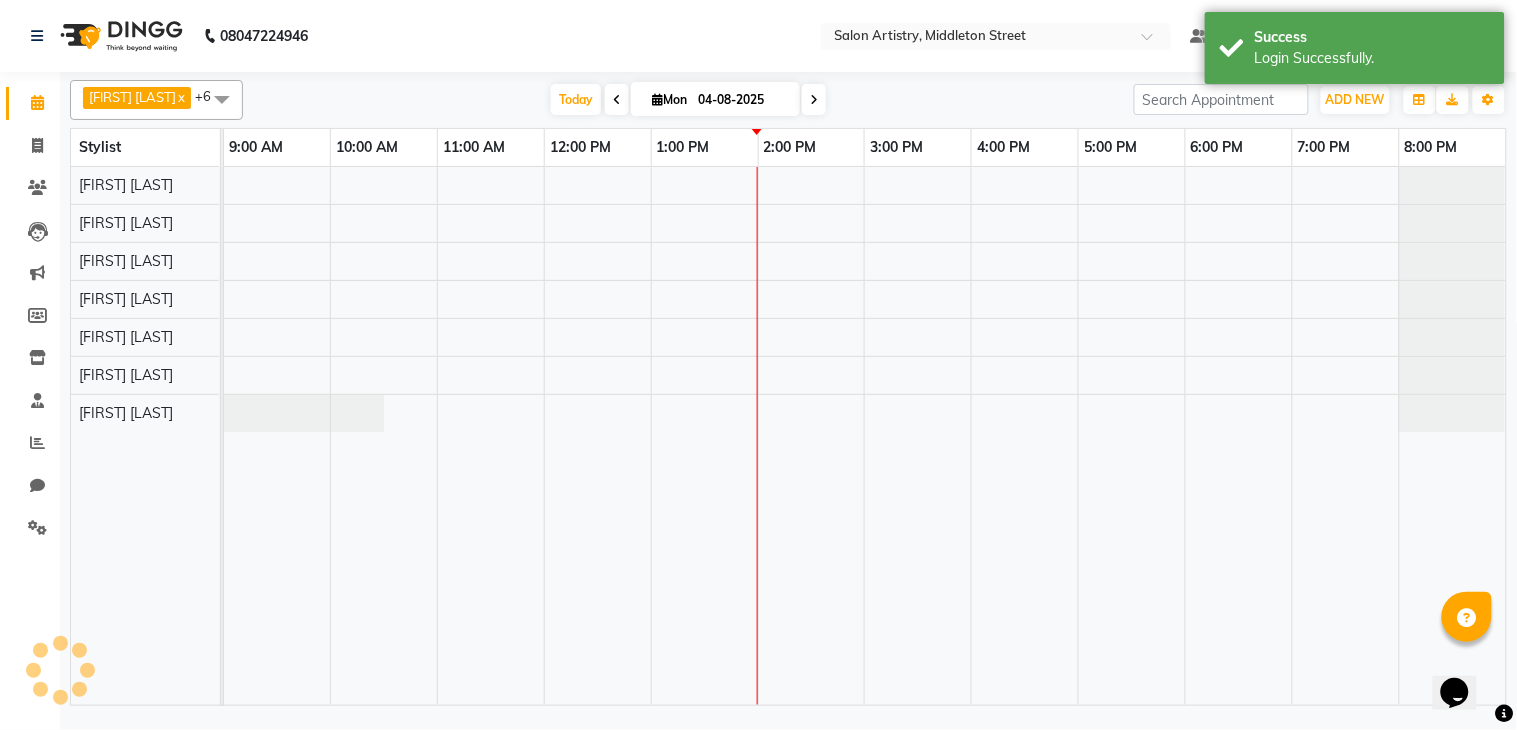 select on "en" 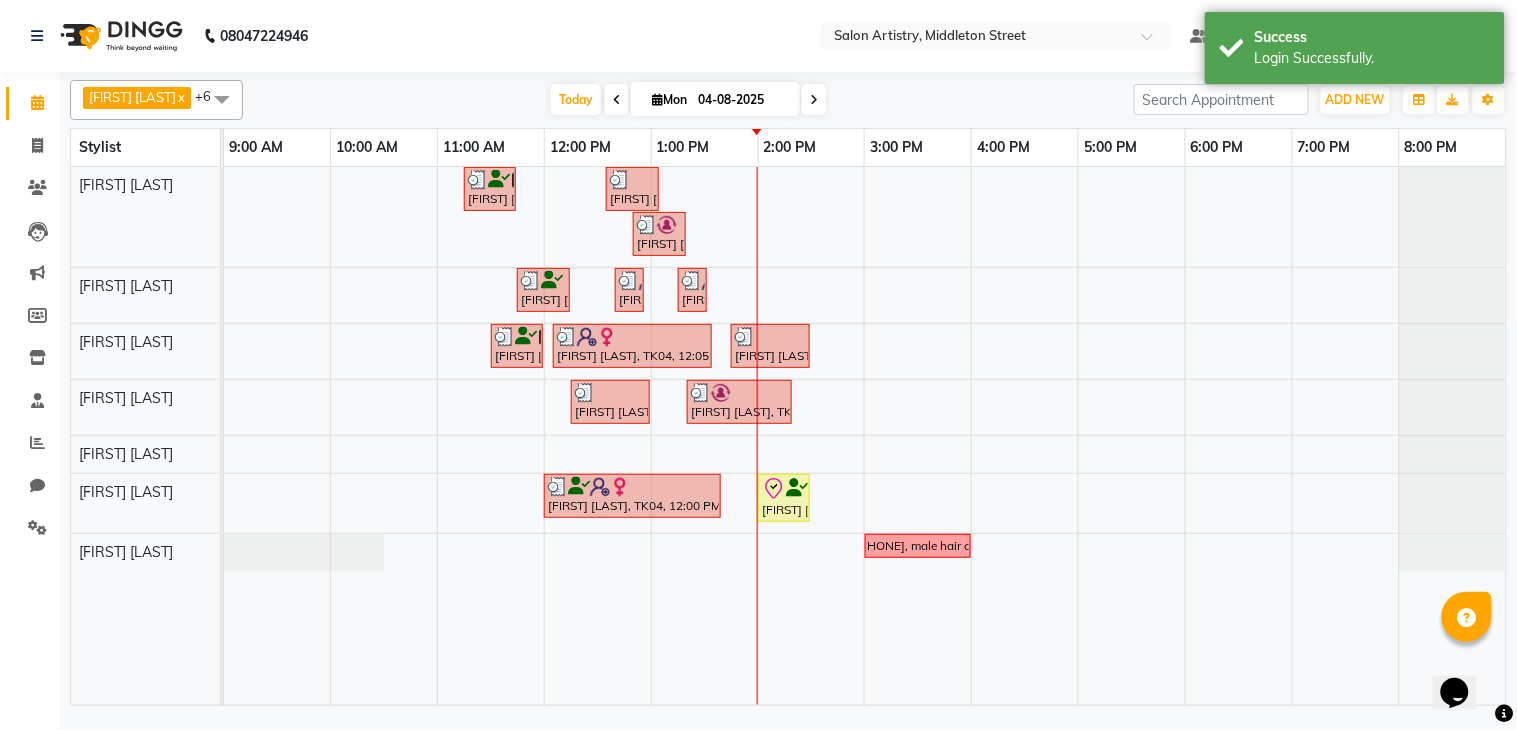 click on "Shikha Nahata, TK02, 11:15 AM-11:45 AM, Wash & Plain Dry (With Conditioning)-Upto Mid Back     Sangeeta Kothari, TK07, 12:35 PM-01:05 PM, Wash & Plain Dry (With Conditioning)-Upto Mid Back     Seama Tantia, TK09, 12:50 PM-01:20 PM, Hair Colour - Root Touch Up (Without Ammonia)     Neena Mukharjee, TK05, 11:45 AM-12:15 PM, Waxing - Argan Oil Wax - Full Legs     Mridula Jain, TK10, 12:40 PM-12:50 PM, Threading - Eyebrows     Sharanya Ghorai, TK04, 01:15 PM-01:25 PM, Threading - Eyebrows (₹70)     Shikha Nahata, TK02, 11:30 AM-12:00 PM, CHANGE OF POLISH     Sharanya Ghorai, TK04, 12:05 PM-01:35 PM, Aroma Pedicure  (with skin lightening effect)     Ariza Fatma, TK08, 01:45 PM-02:30 PM, Regular Pedicure     Ariza Fatma, TK08, 12:15 PM-01:00 PM, Aroma Pedicure     Seama Tantia, TK09, 01:20 PM-02:20 PM, Foot Relaxing Massage,CUT FILE AND POLISH
Vandana Choudhary, TK11, 02:00 PM-02:30 PM, Waxing - Flavoured Waxing - Full Waxing (Hands, Legs, Peel Off Underarms)  8296755333, male hair cut" at bounding box center [865, 436] 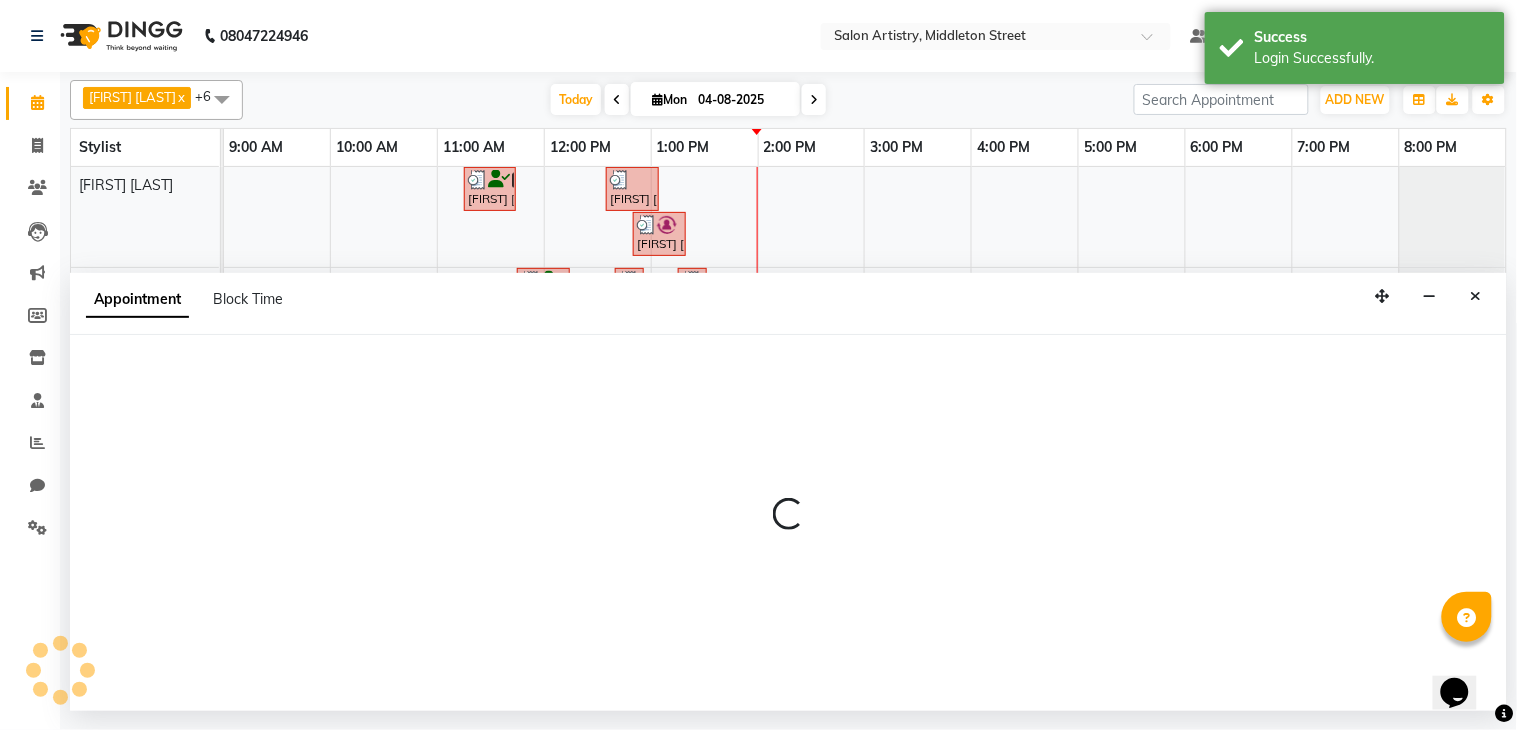 select on "79864" 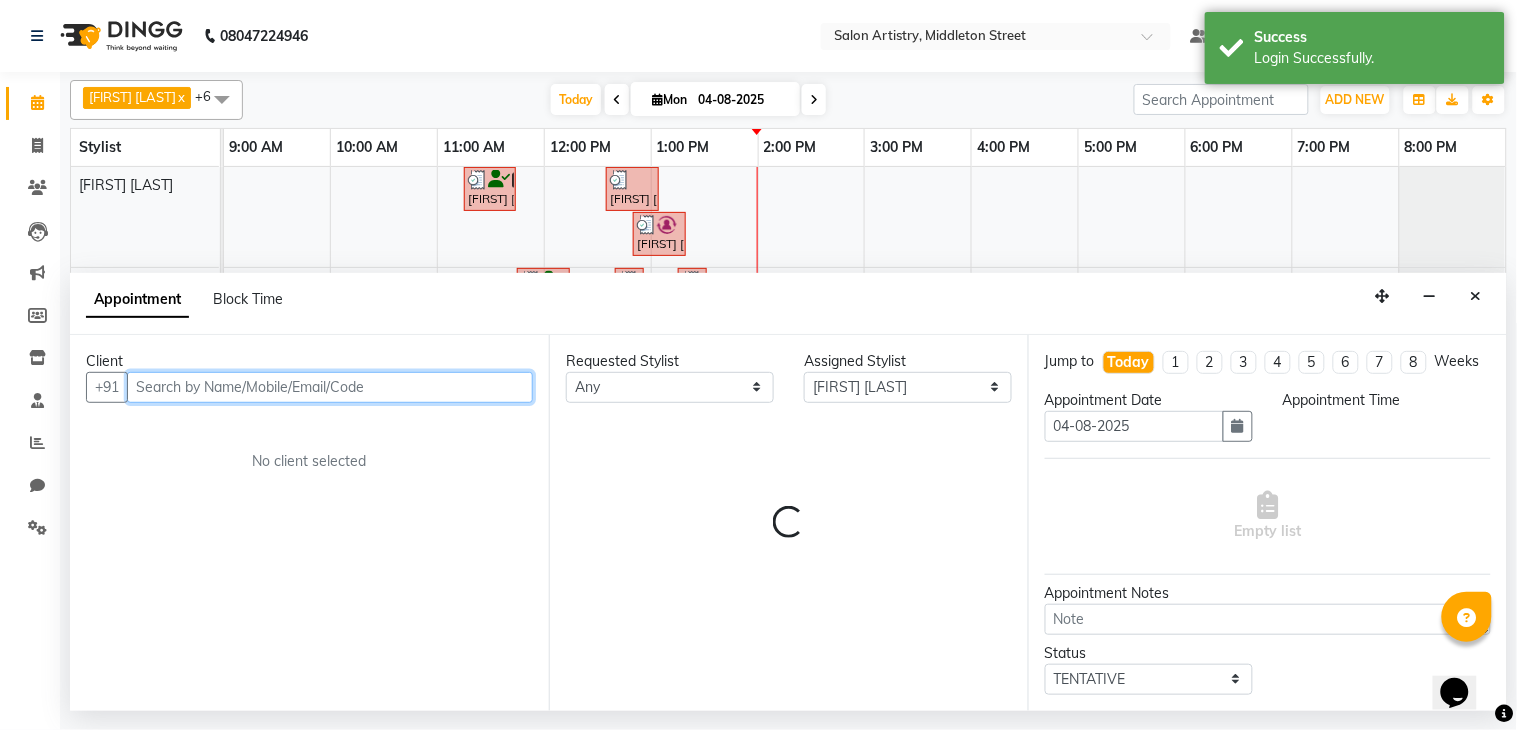 select on "840" 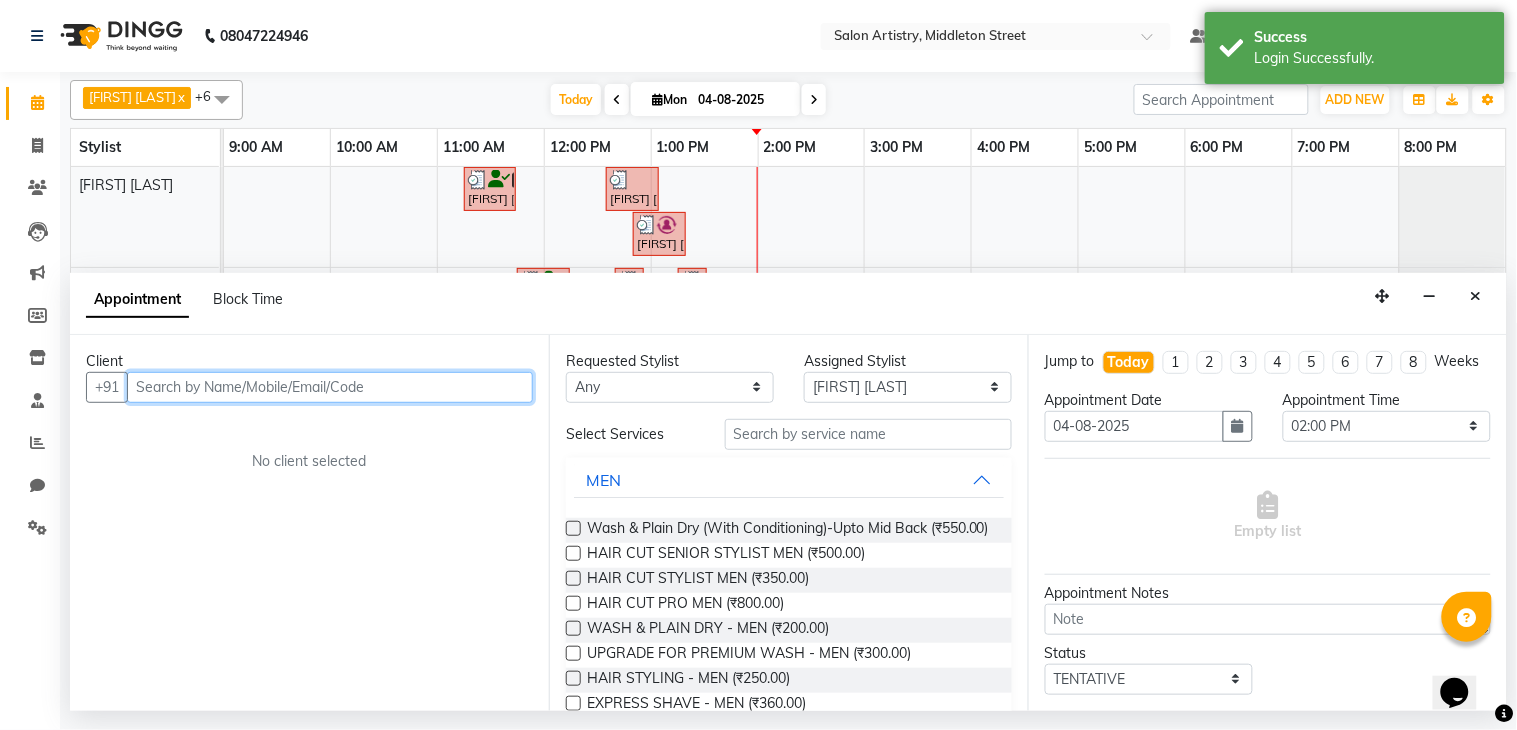 click at bounding box center [330, 387] 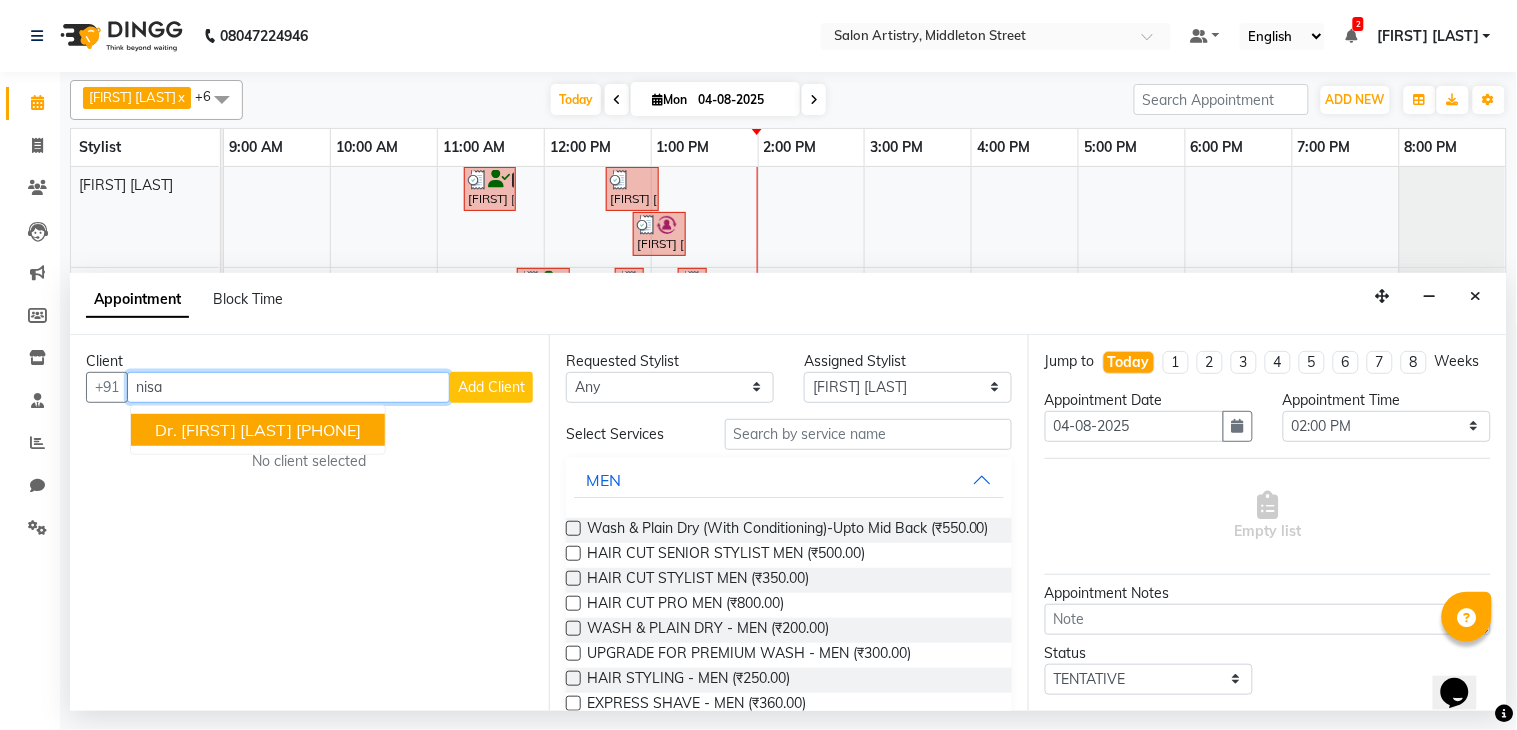 click on "Dr. [FIRST] [LAST]" at bounding box center (223, 430) 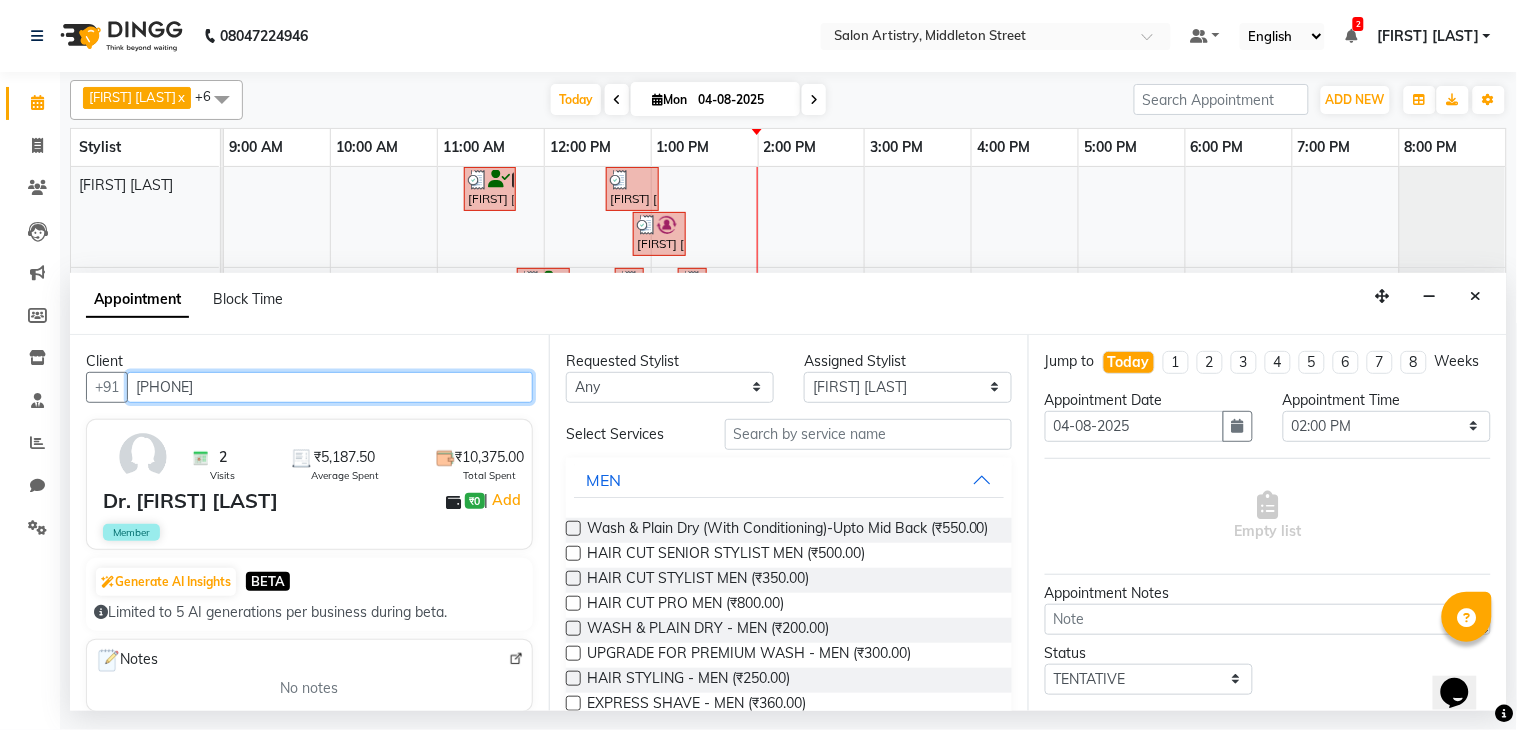 type on "[PHONE]" 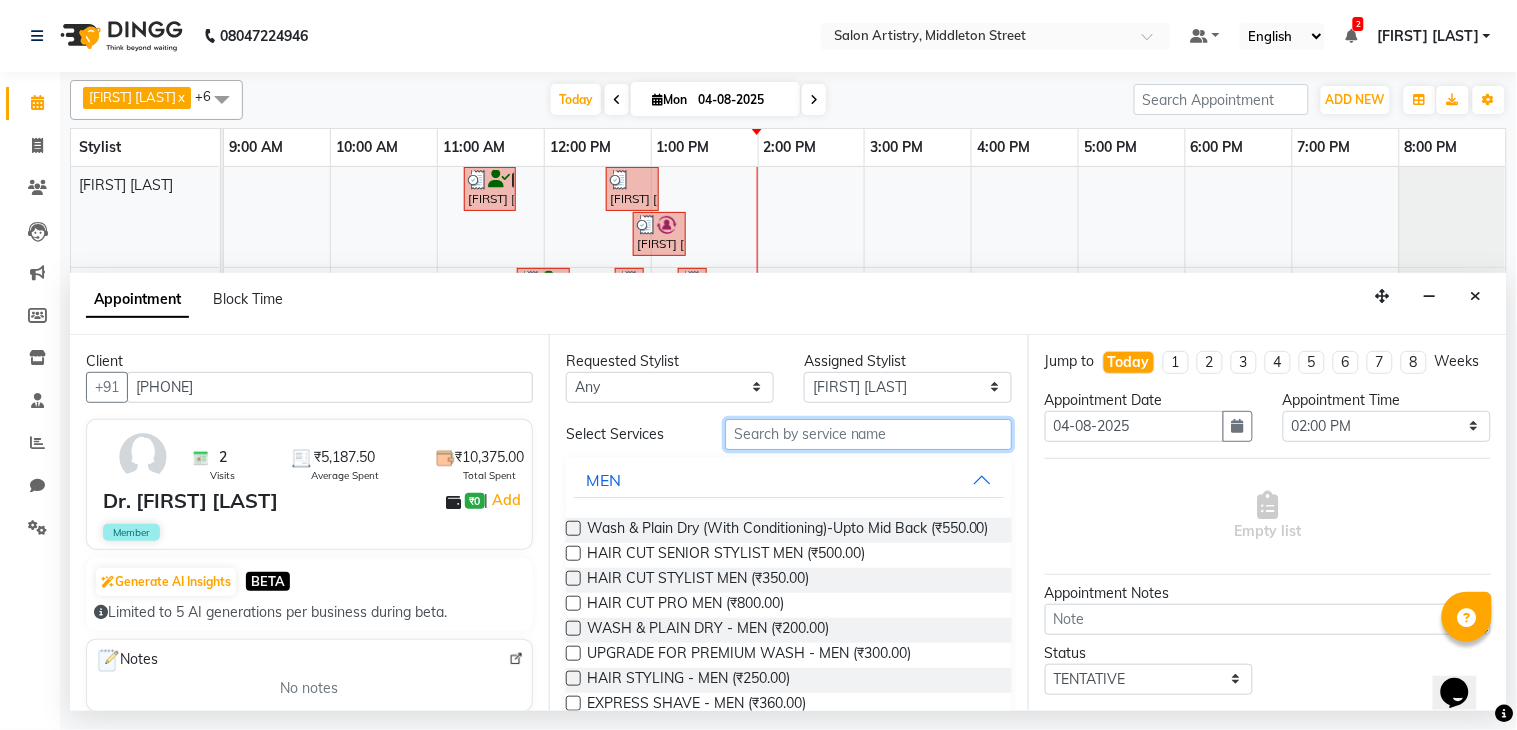 click at bounding box center [868, 434] 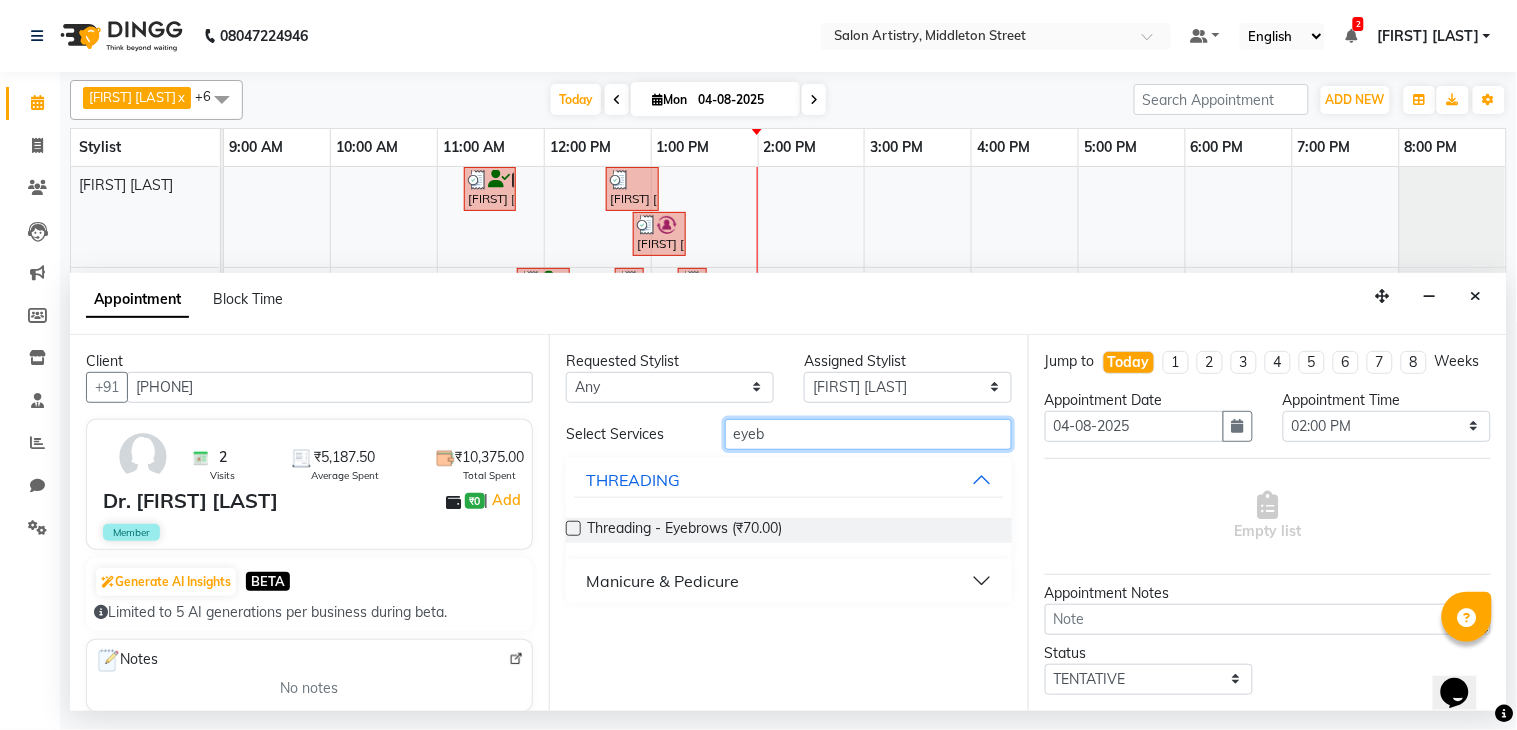 type on "eyeb" 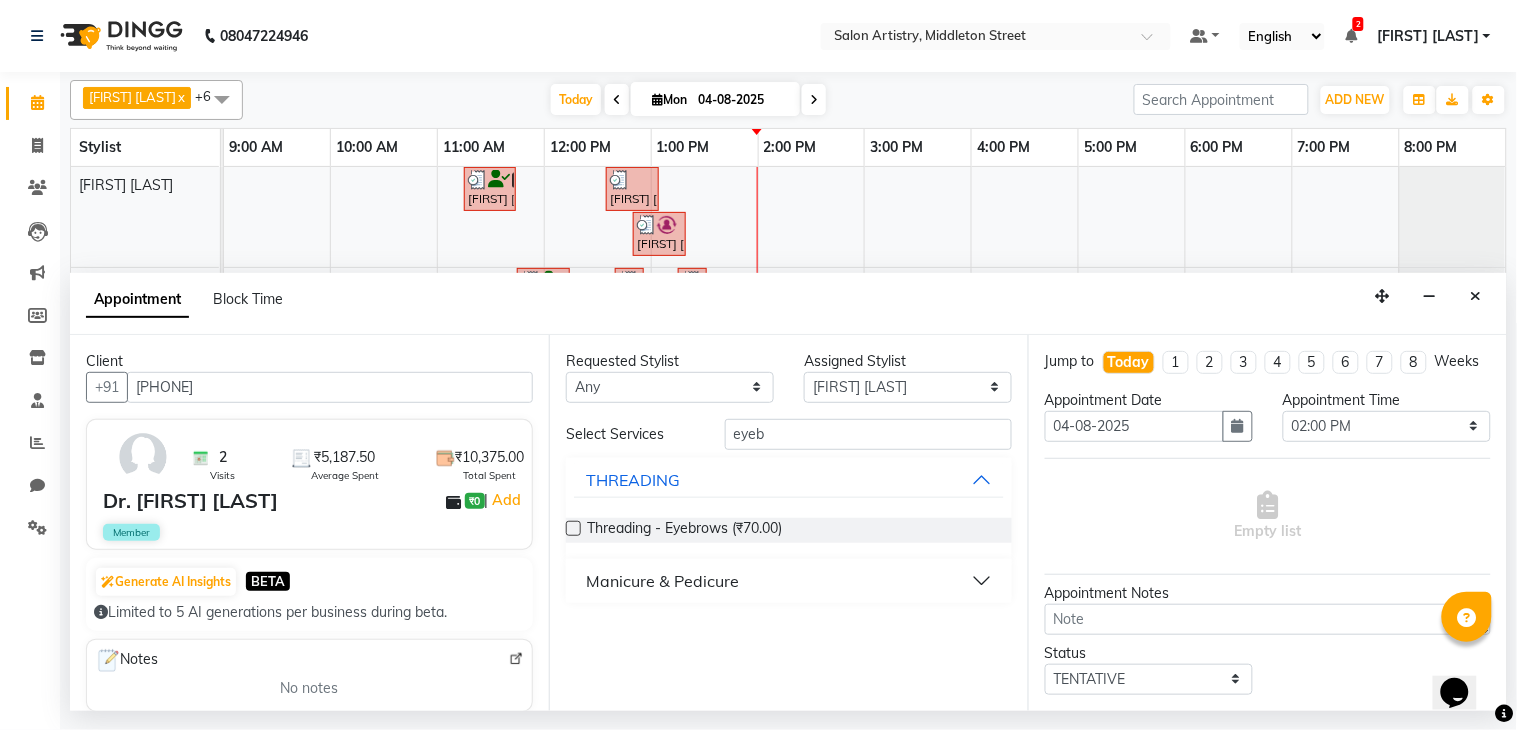 click at bounding box center [573, 528] 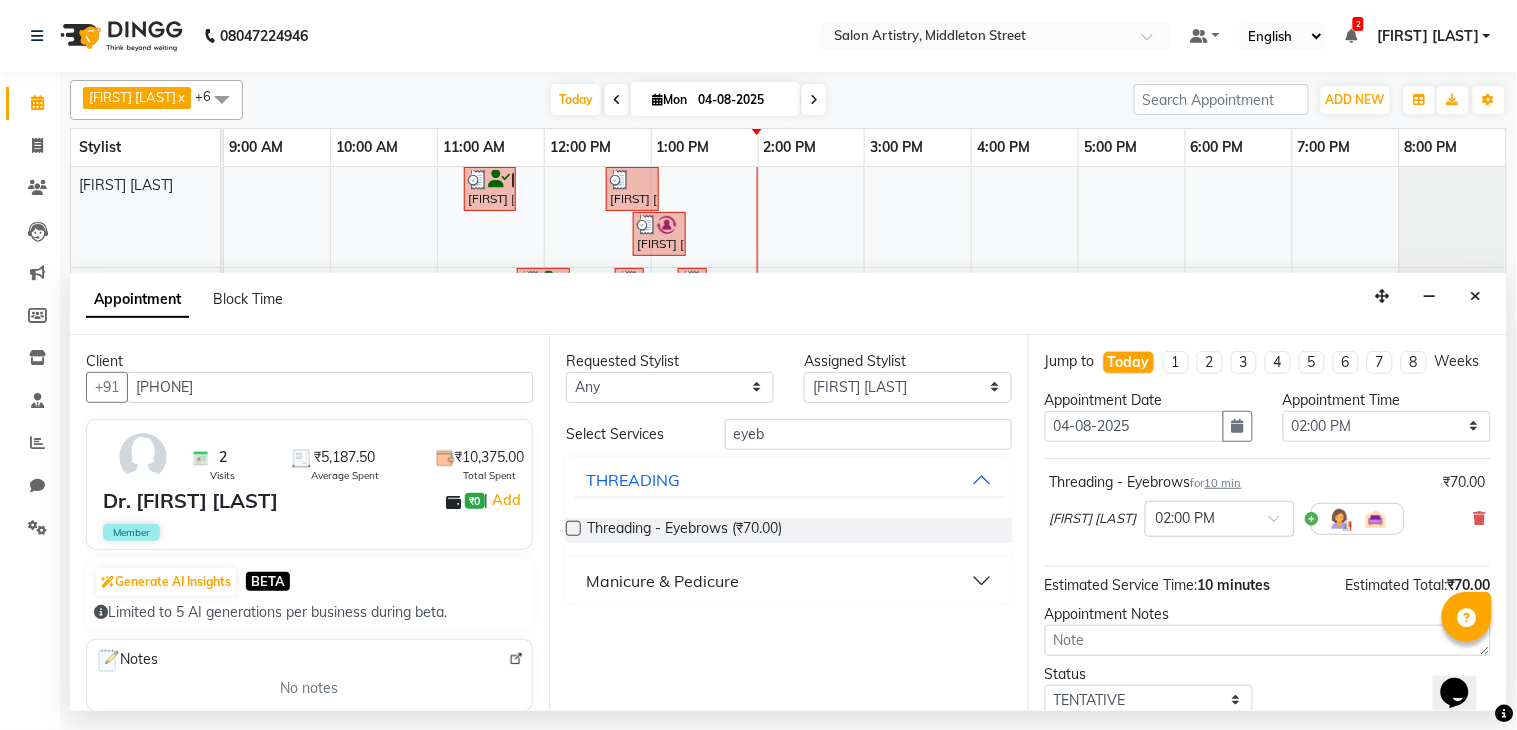 click at bounding box center (573, 528) 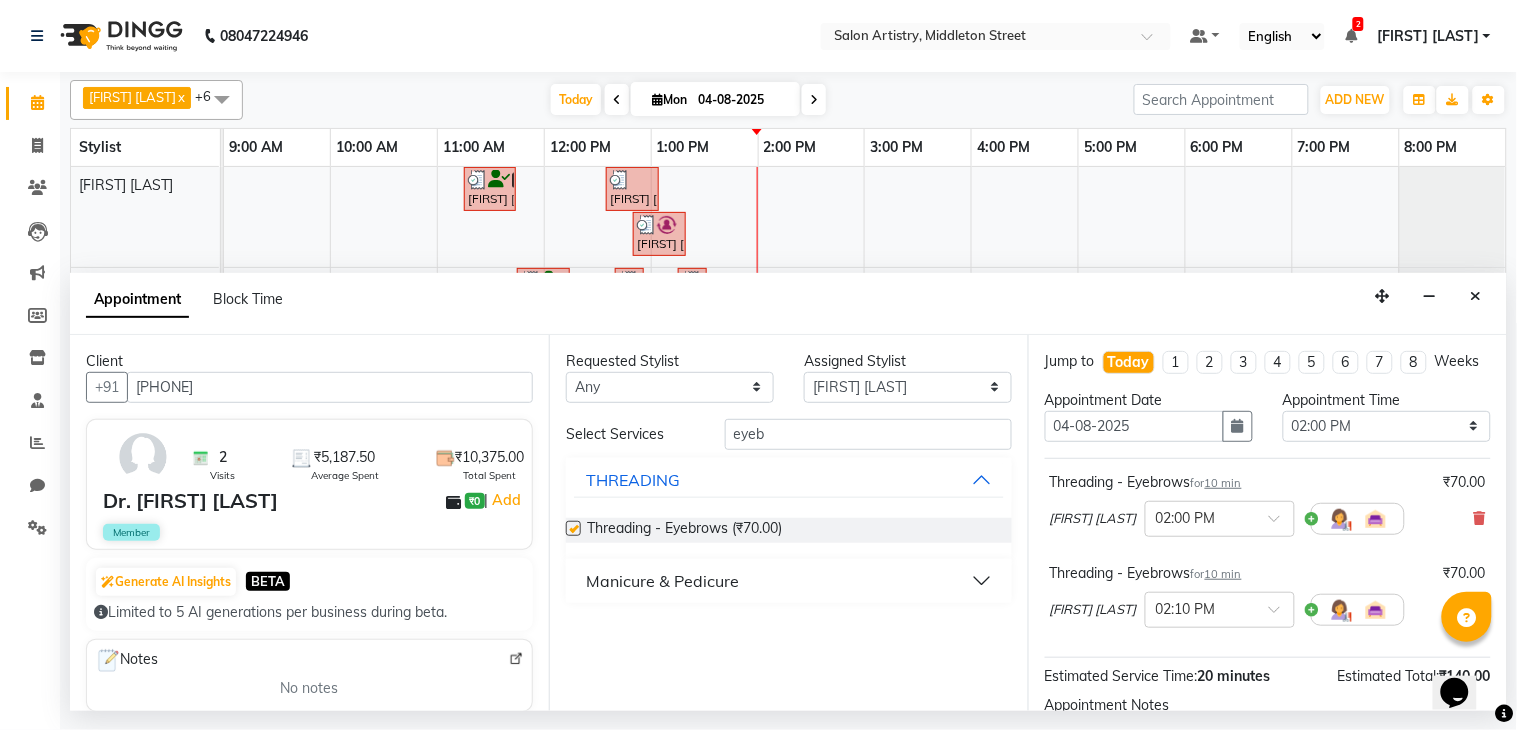 checkbox on "false" 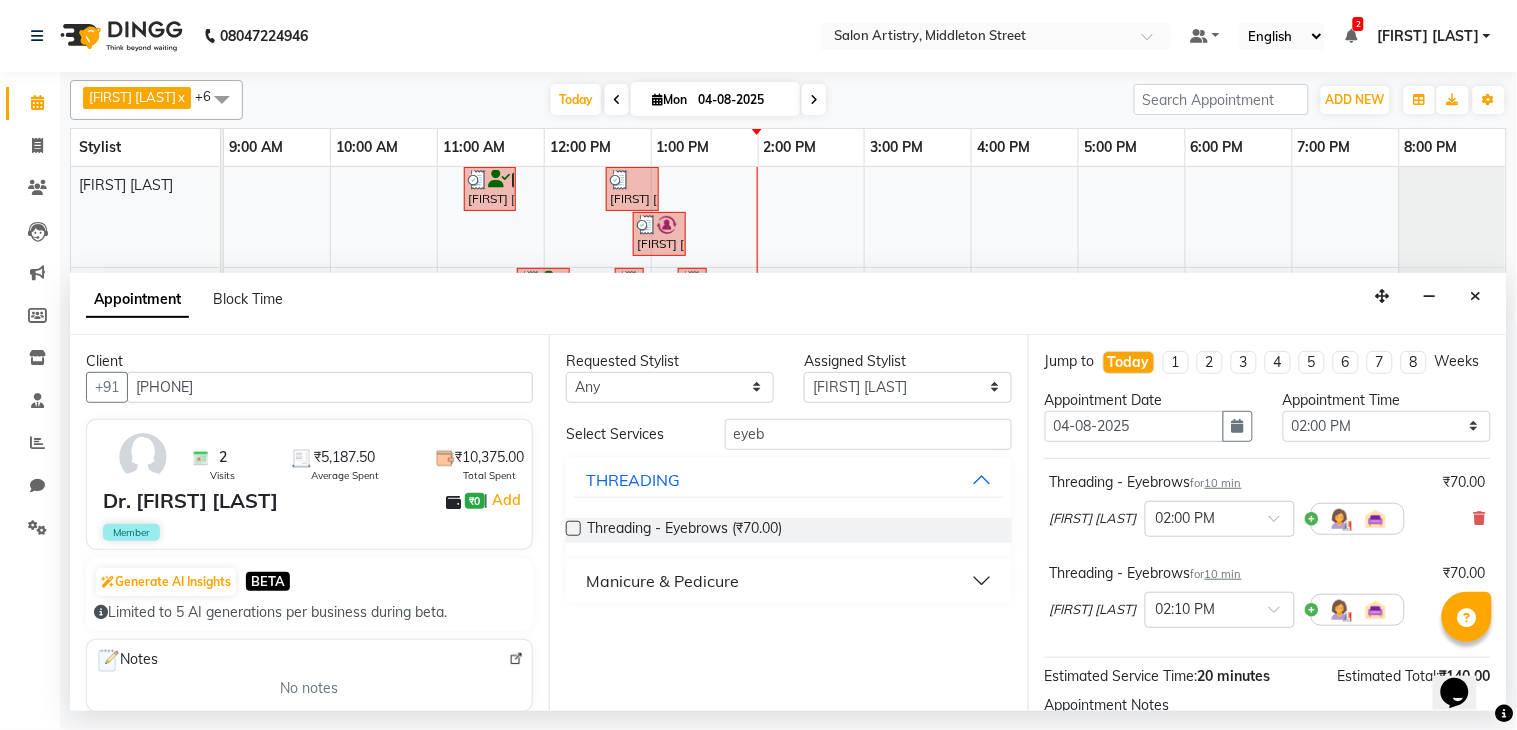 scroll, scrollTop: 222, scrollLeft: 0, axis: vertical 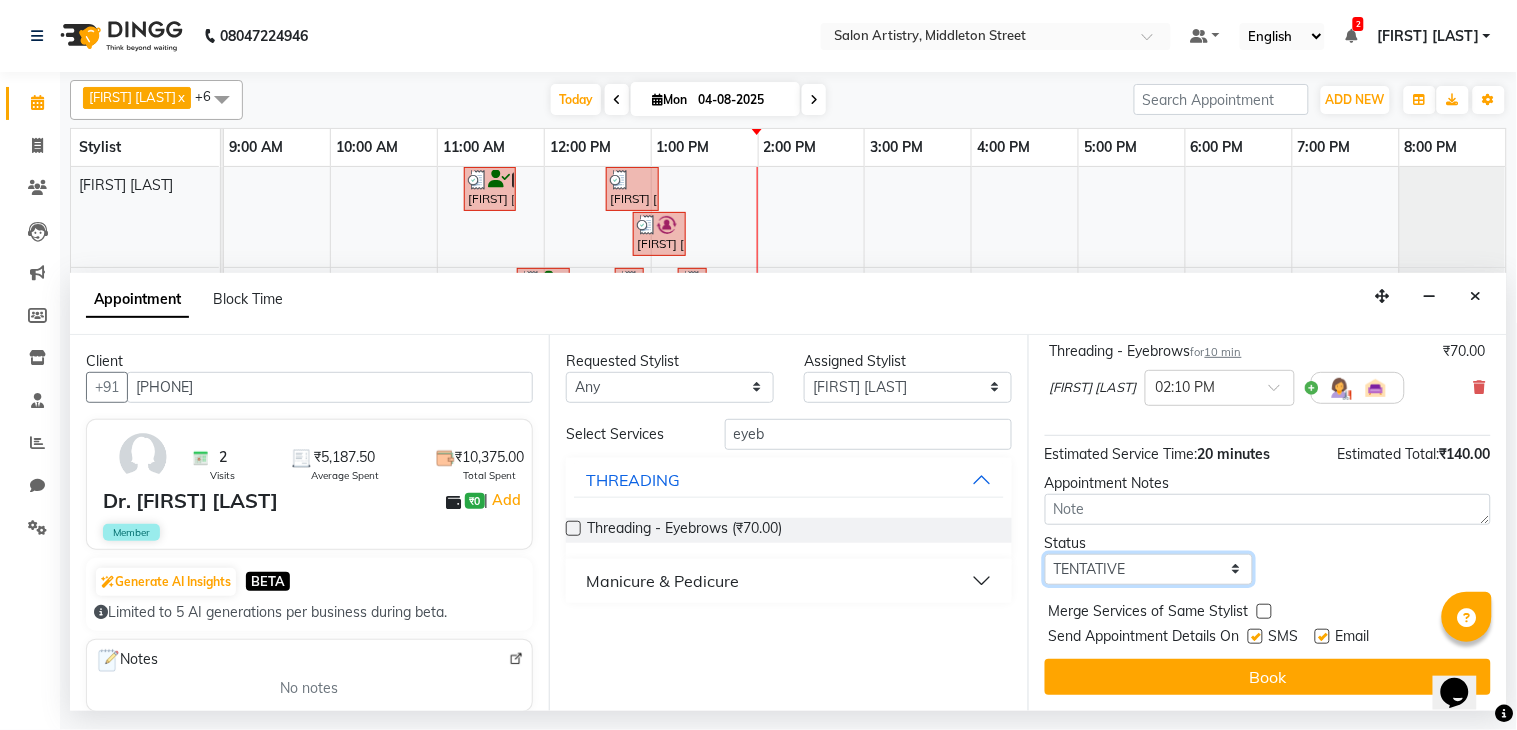 click on "Select TENTATIVE CONFIRM CHECK-IN UPCOMING" at bounding box center (1149, 569) 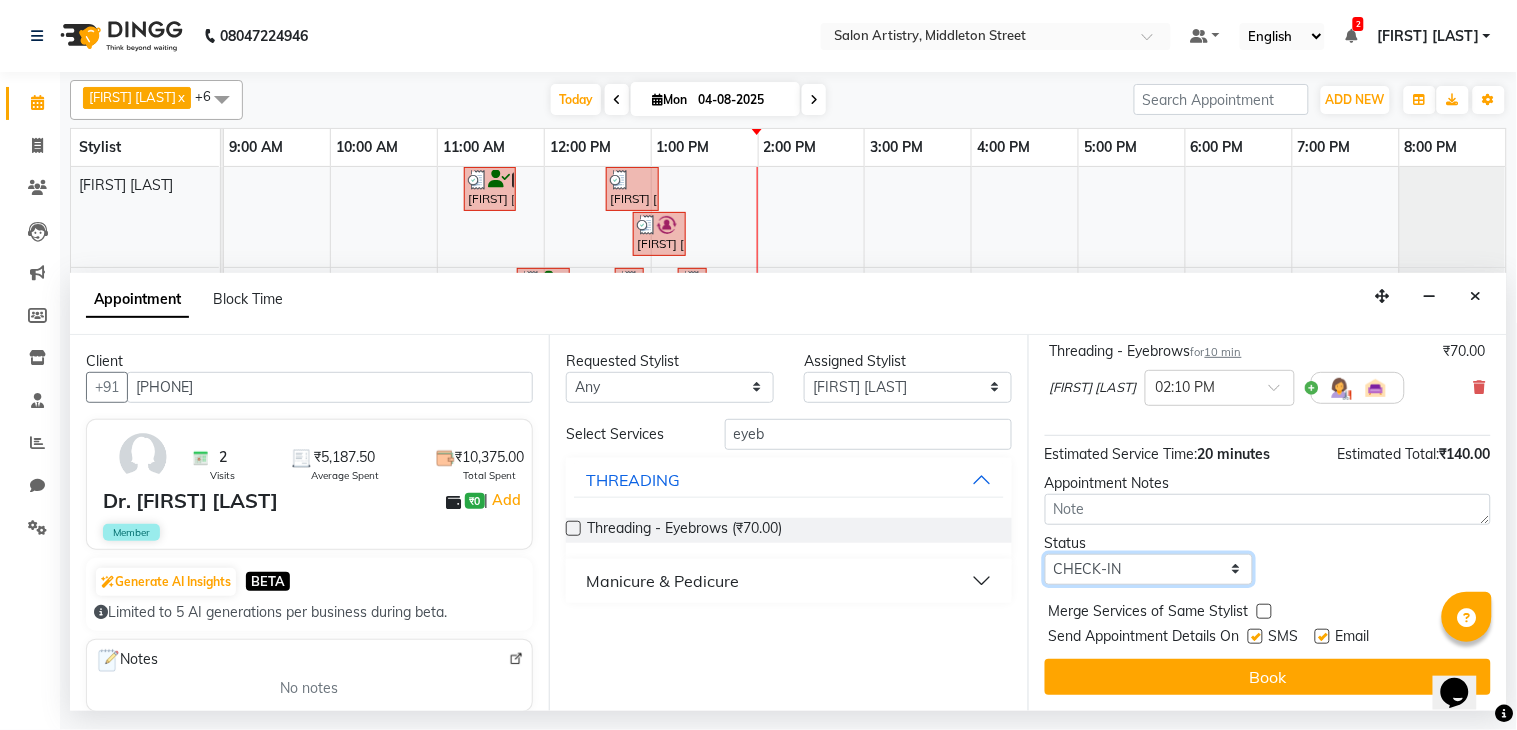 click on "Select TENTATIVE CONFIRM CHECK-IN UPCOMING" at bounding box center (1149, 569) 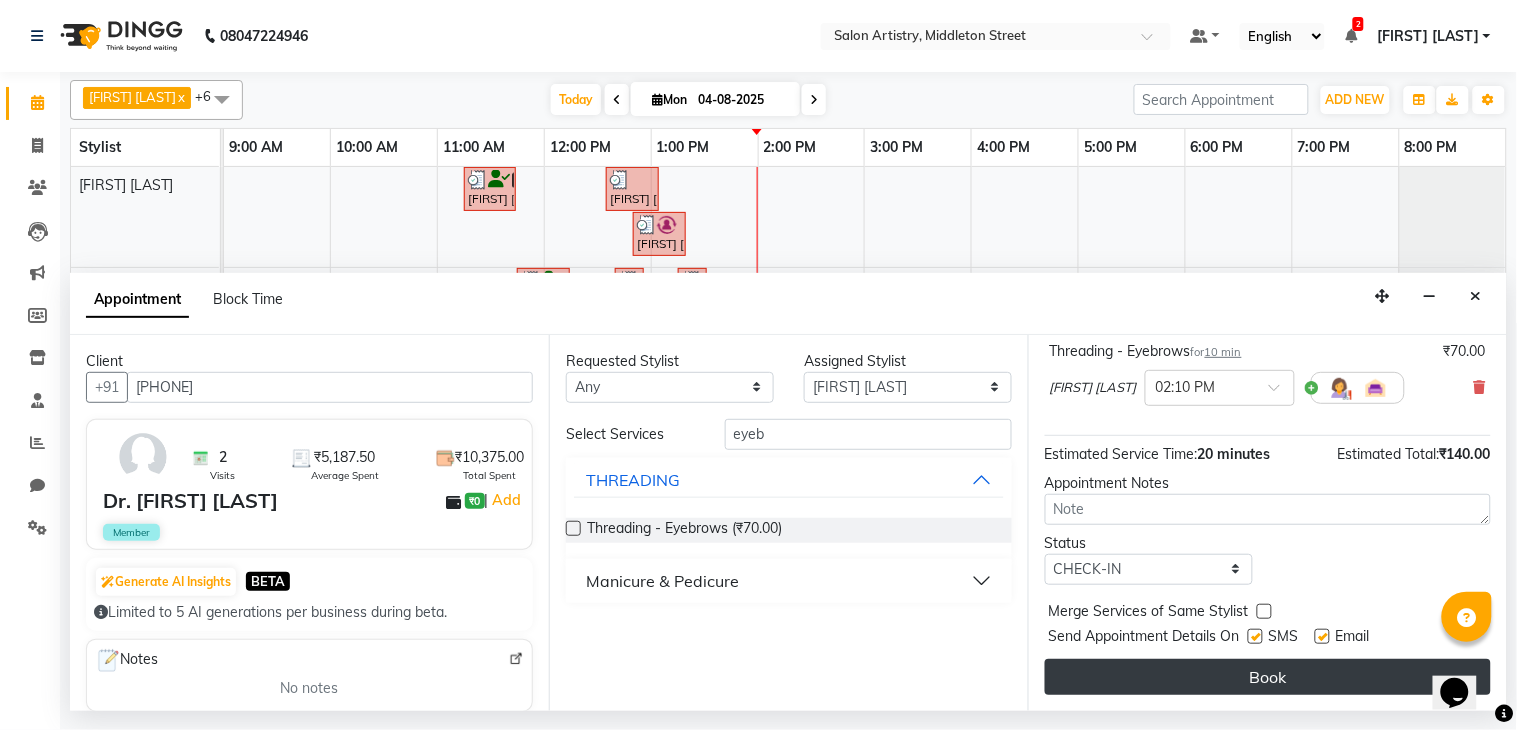 click on "Book" at bounding box center (1268, 677) 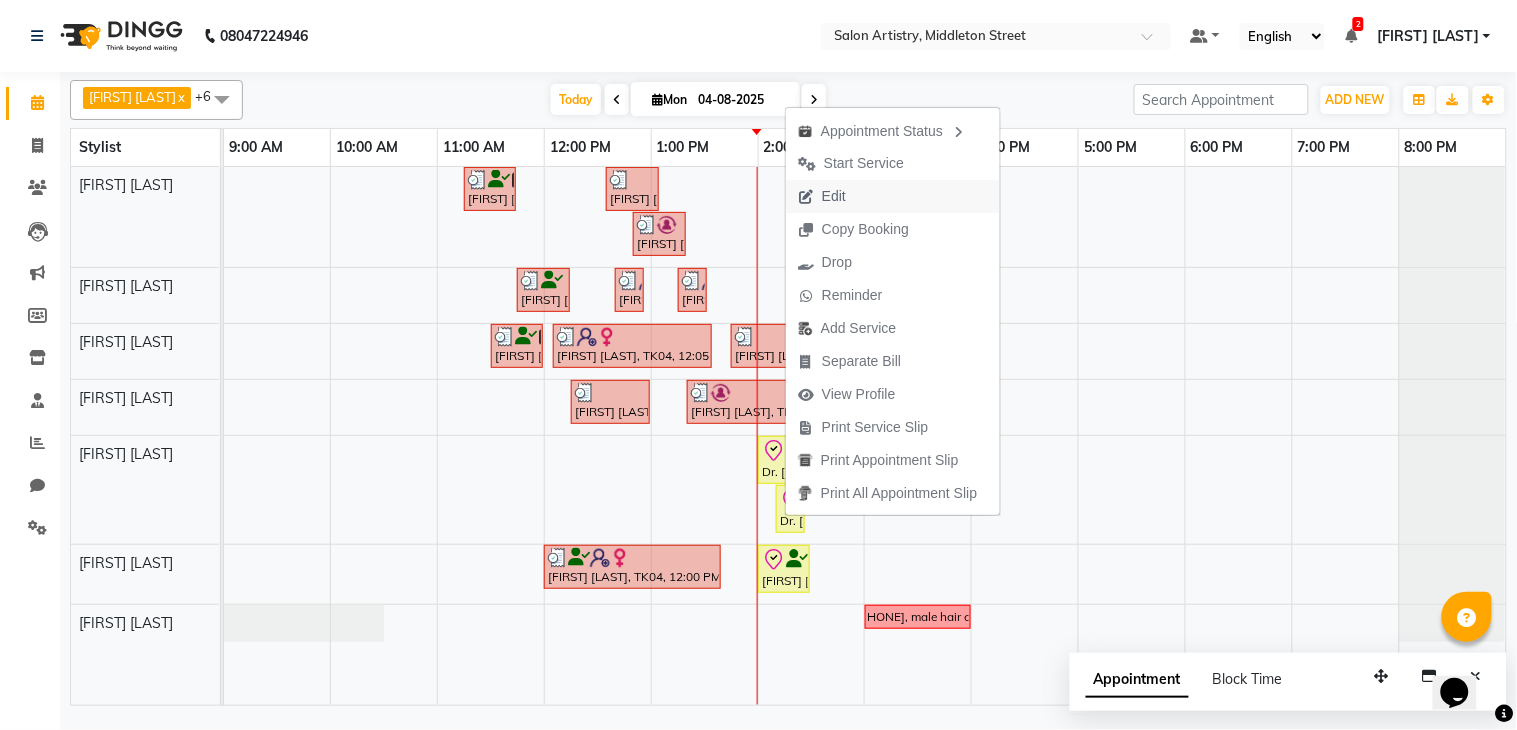 click on "Edit" at bounding box center [834, 196] 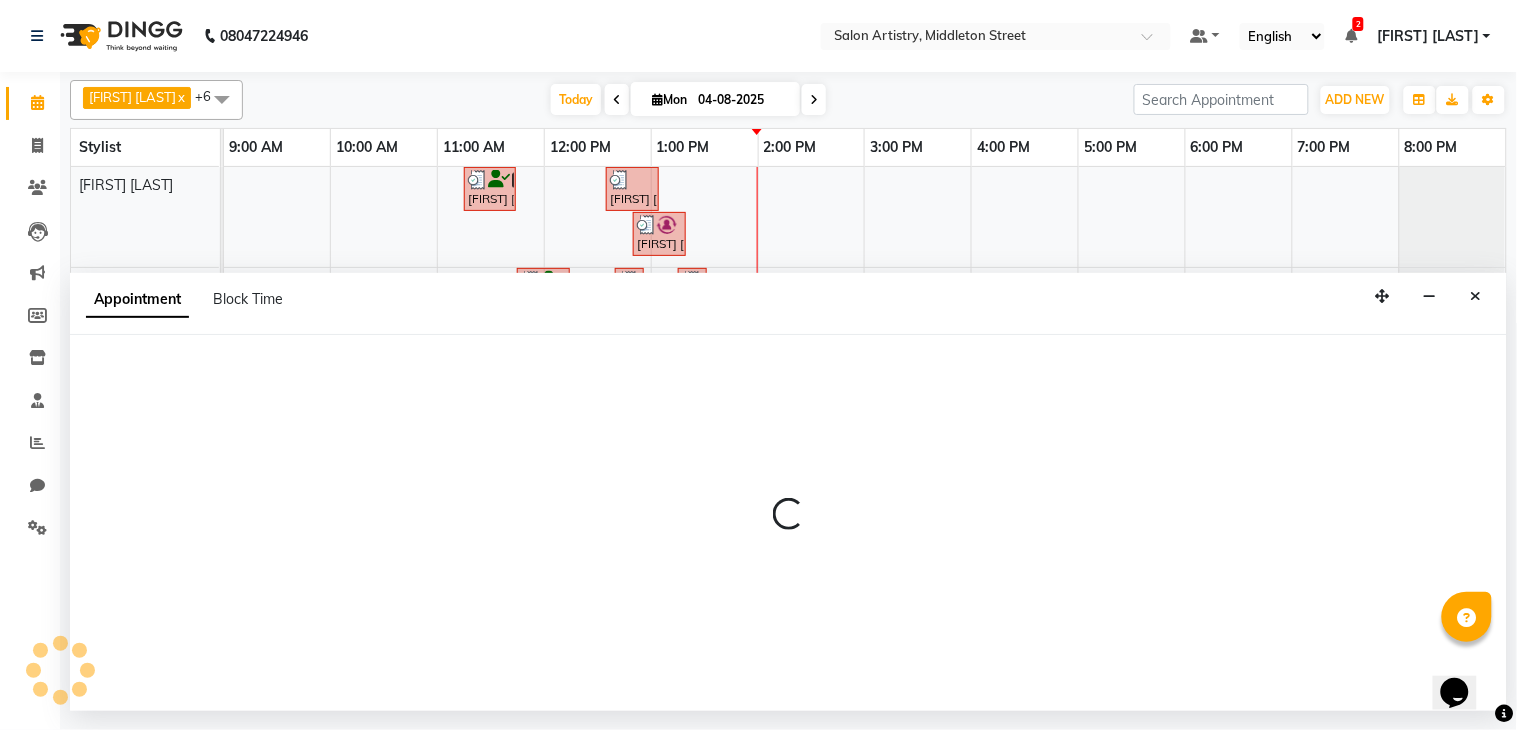 select on "tentative" 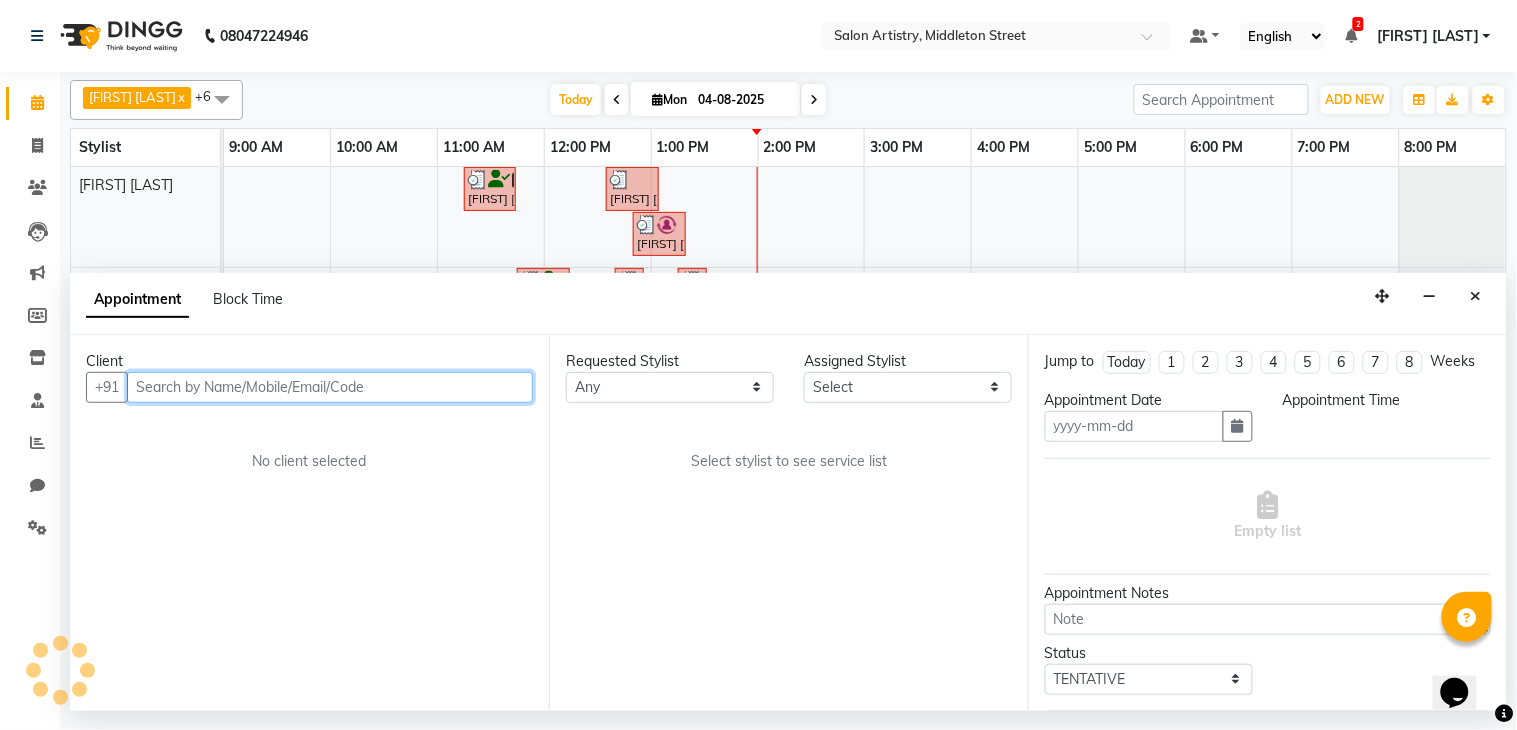 type on "04-08-2025" 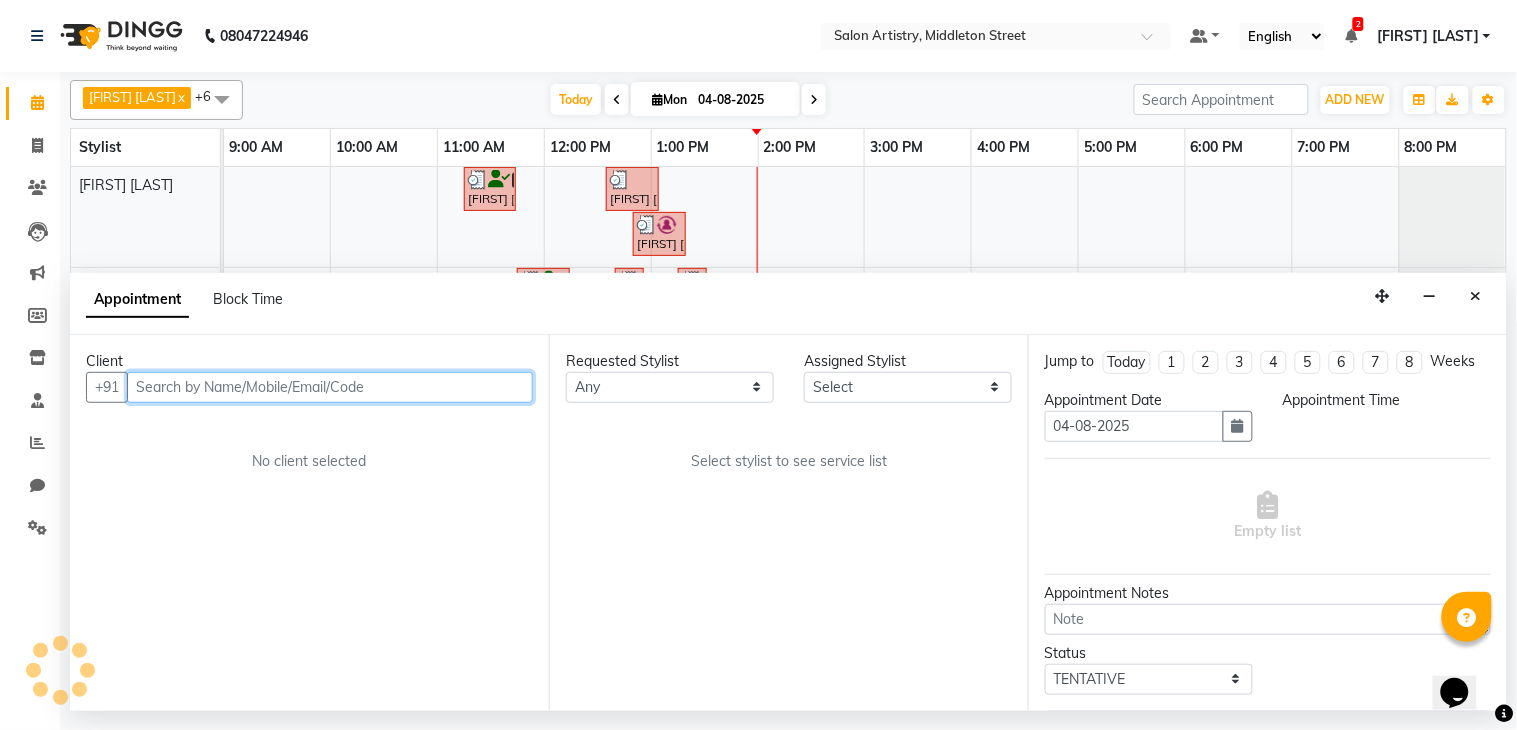 select on "check-in" 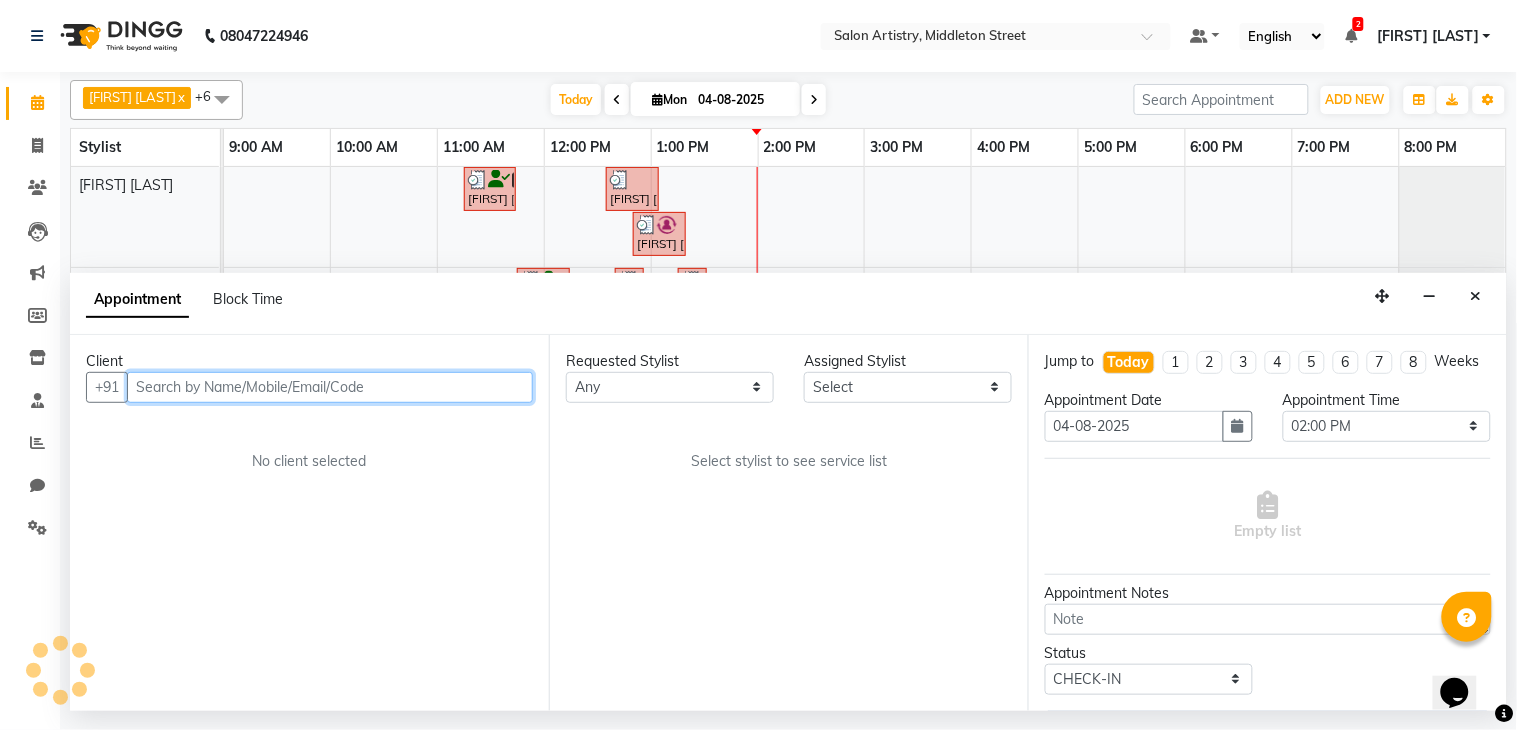 select on "79864" 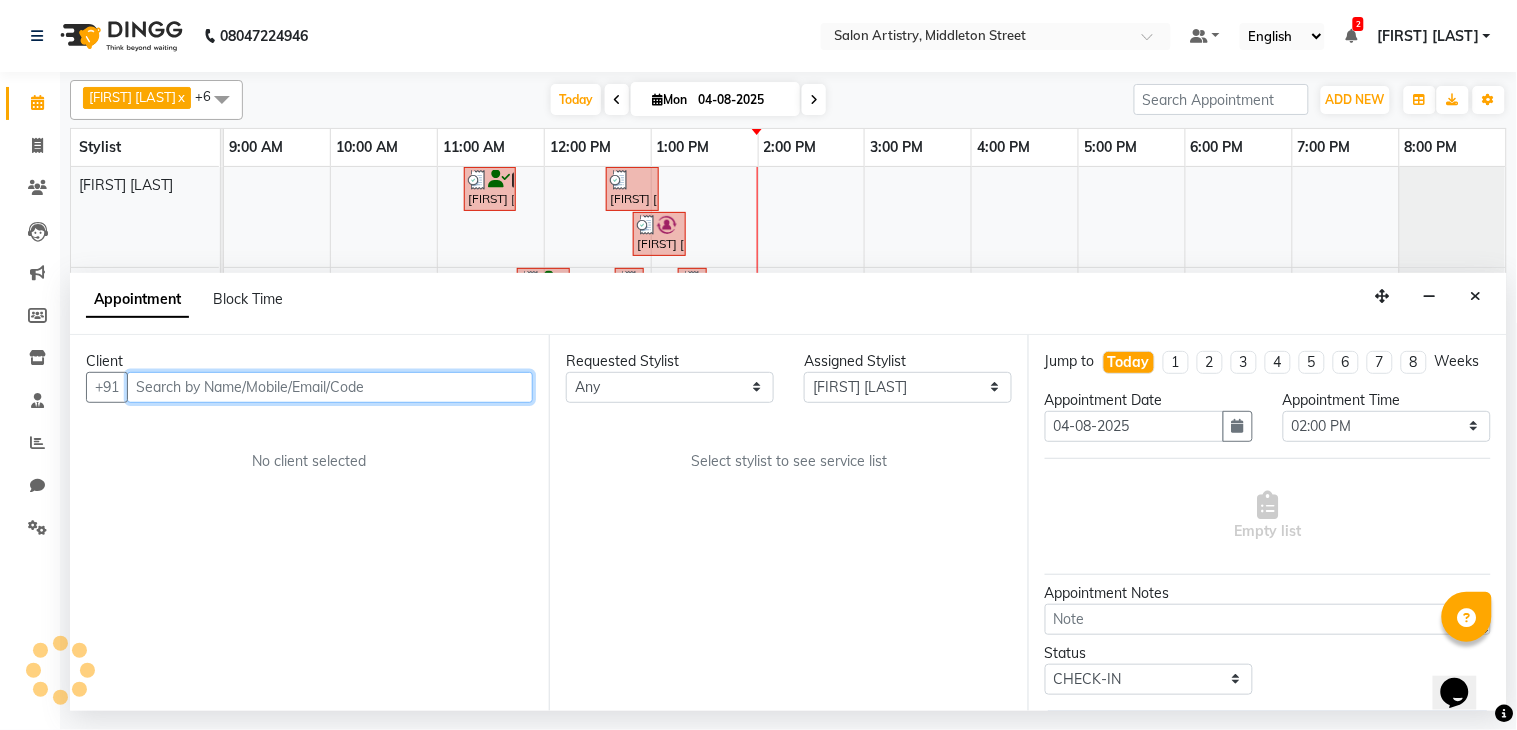 select on "4168" 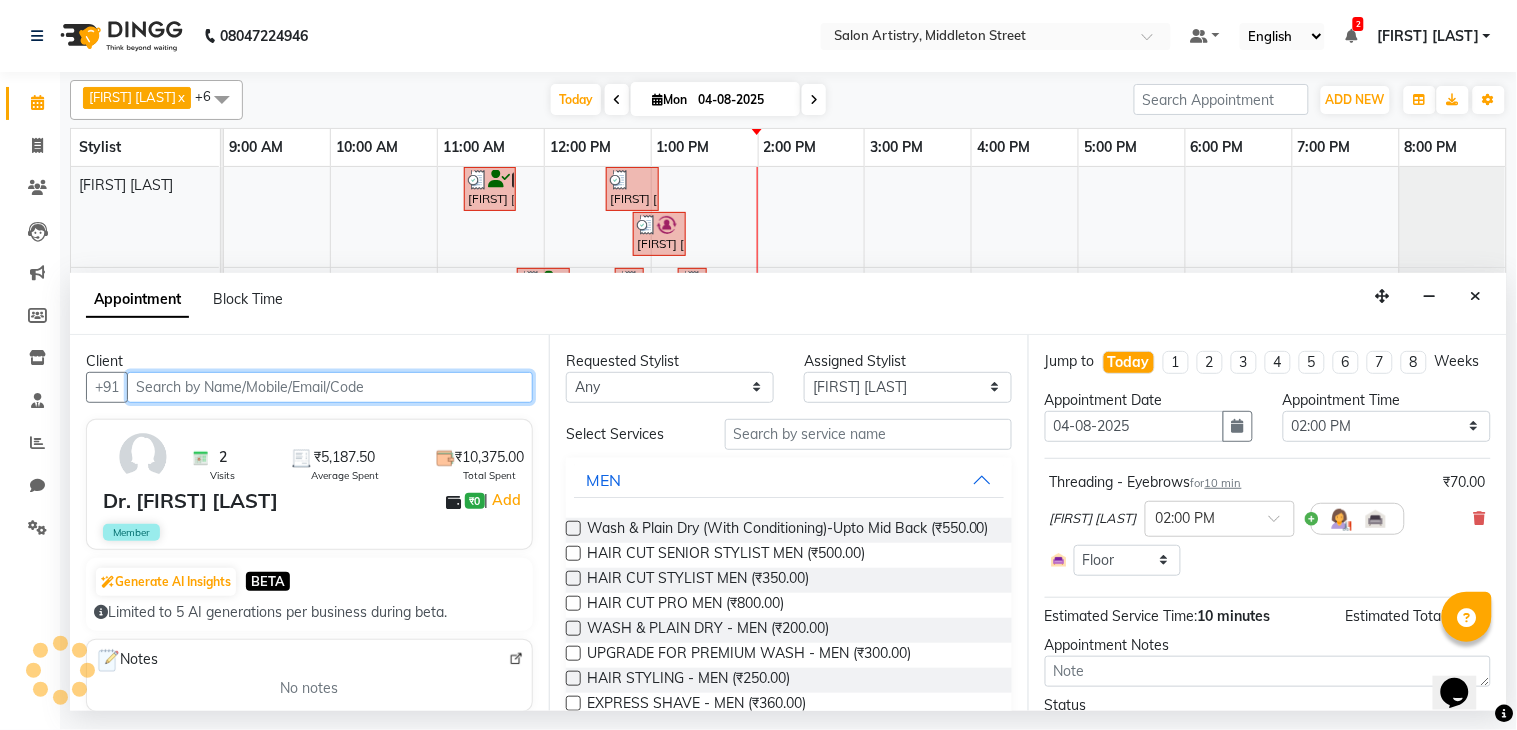 select on "4168" 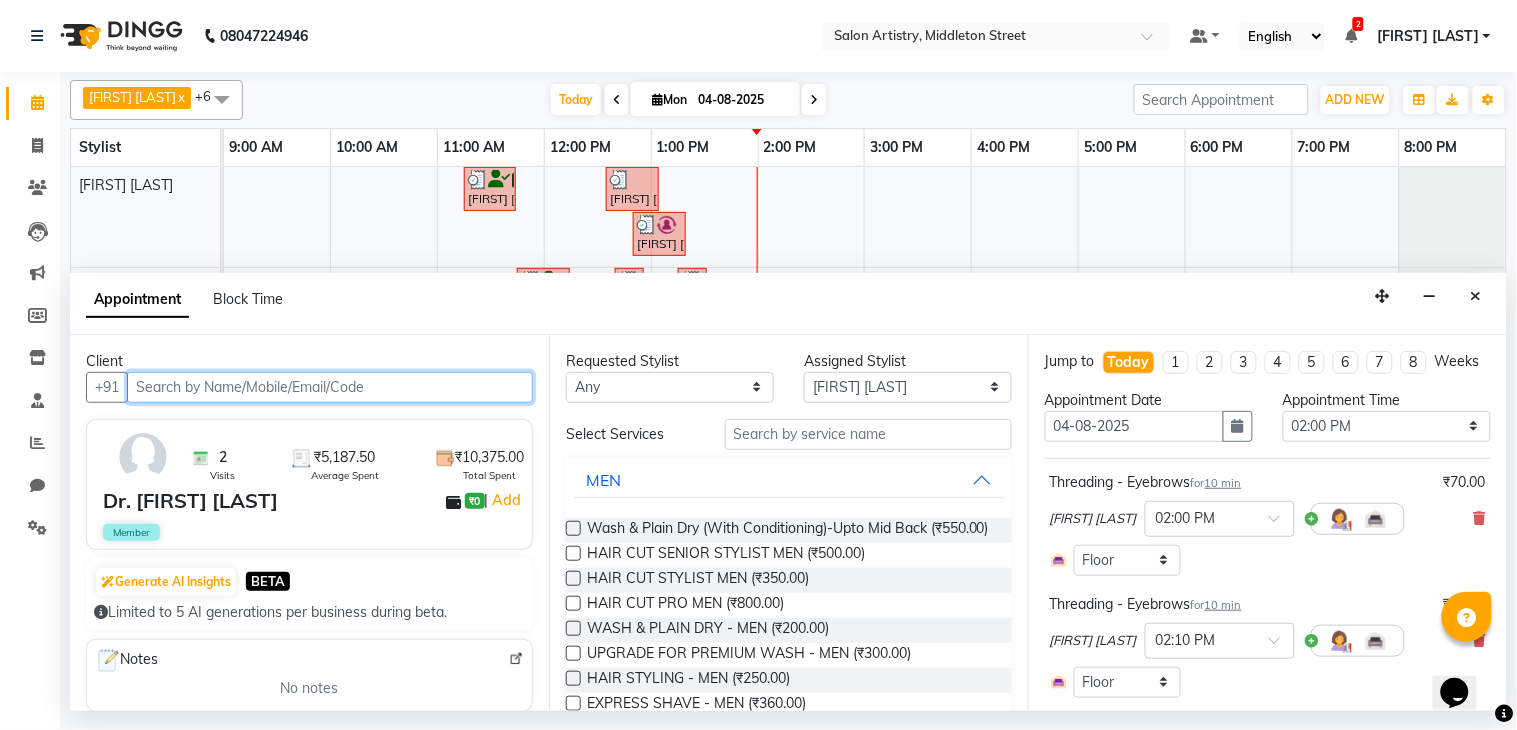 scroll, scrollTop: 111, scrollLeft: 0, axis: vertical 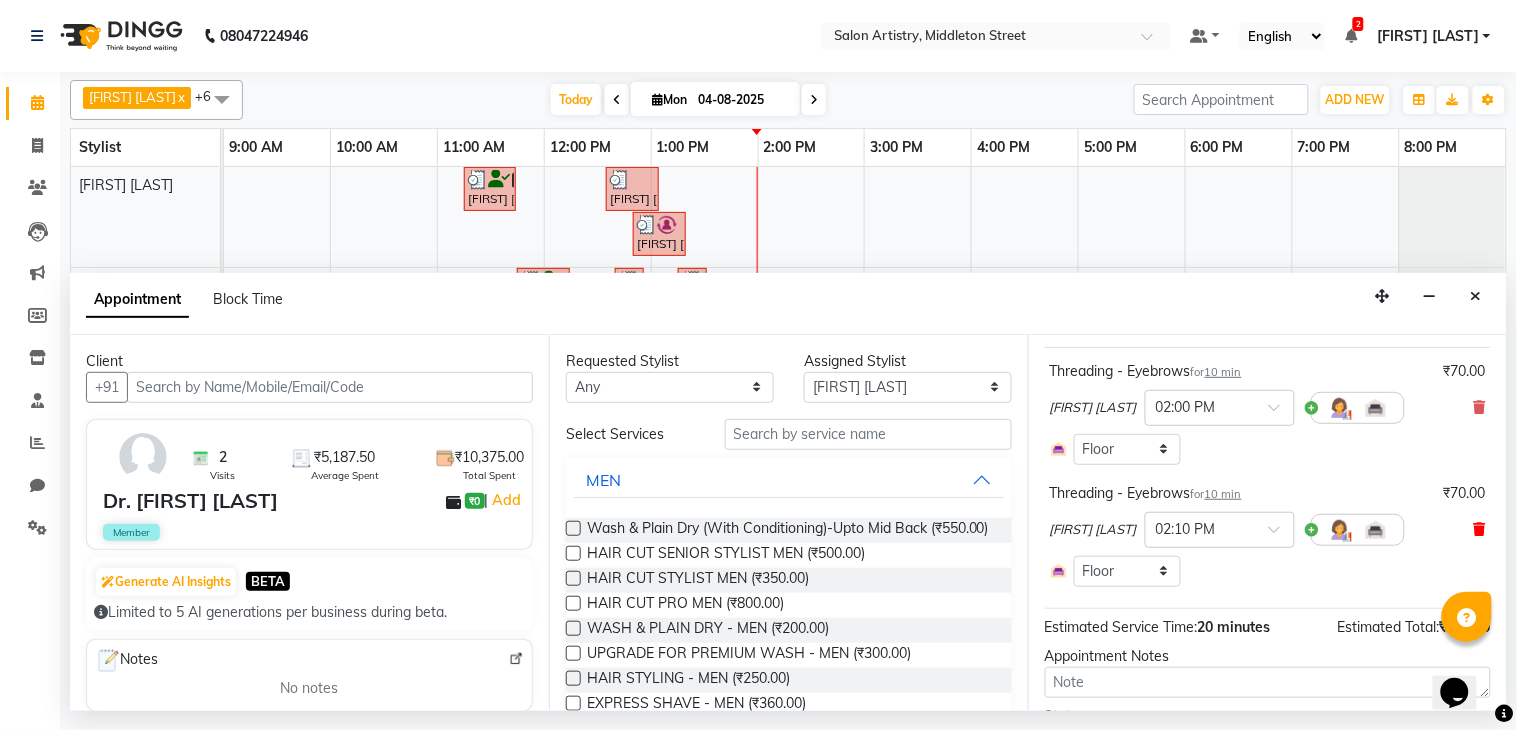 click at bounding box center [1480, 529] 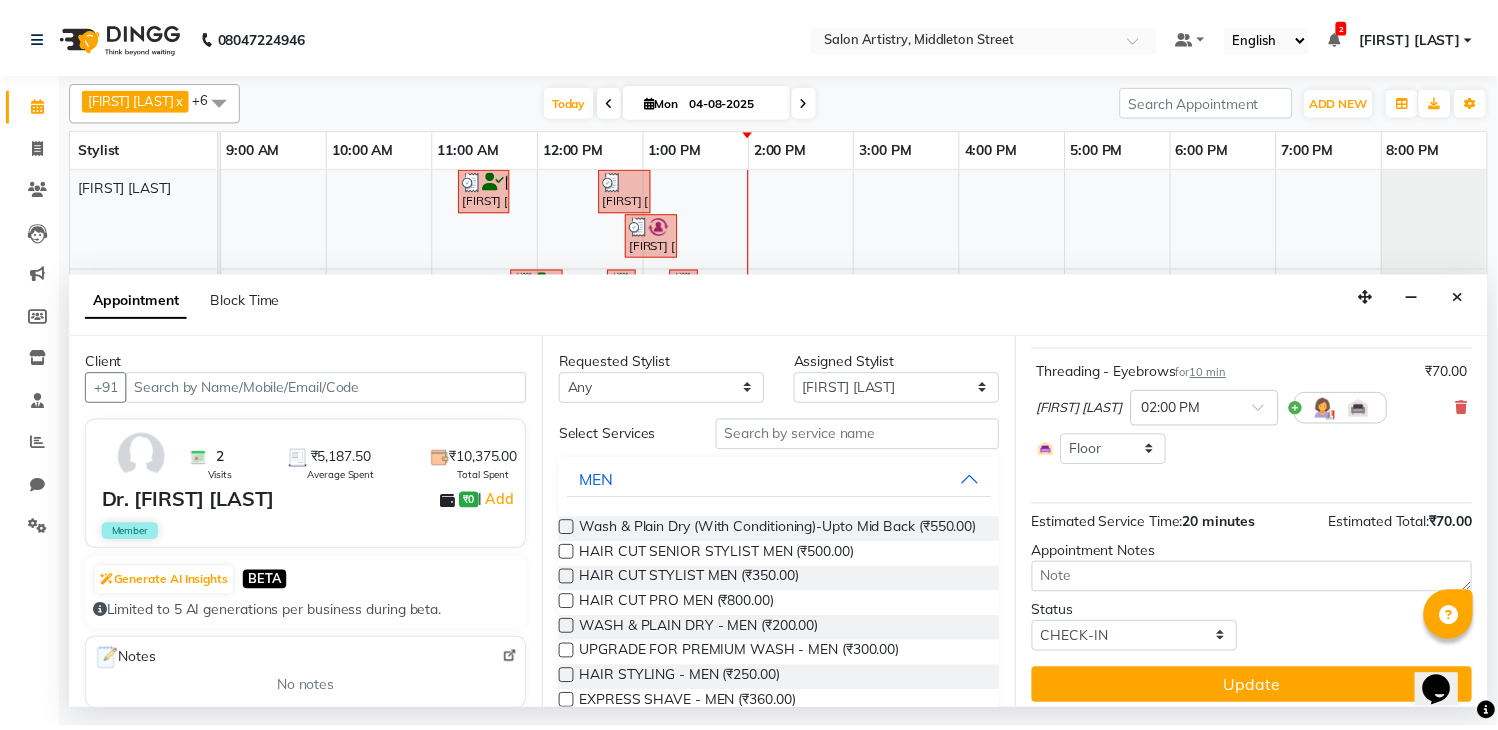 scroll, scrollTop: 141, scrollLeft: 0, axis: vertical 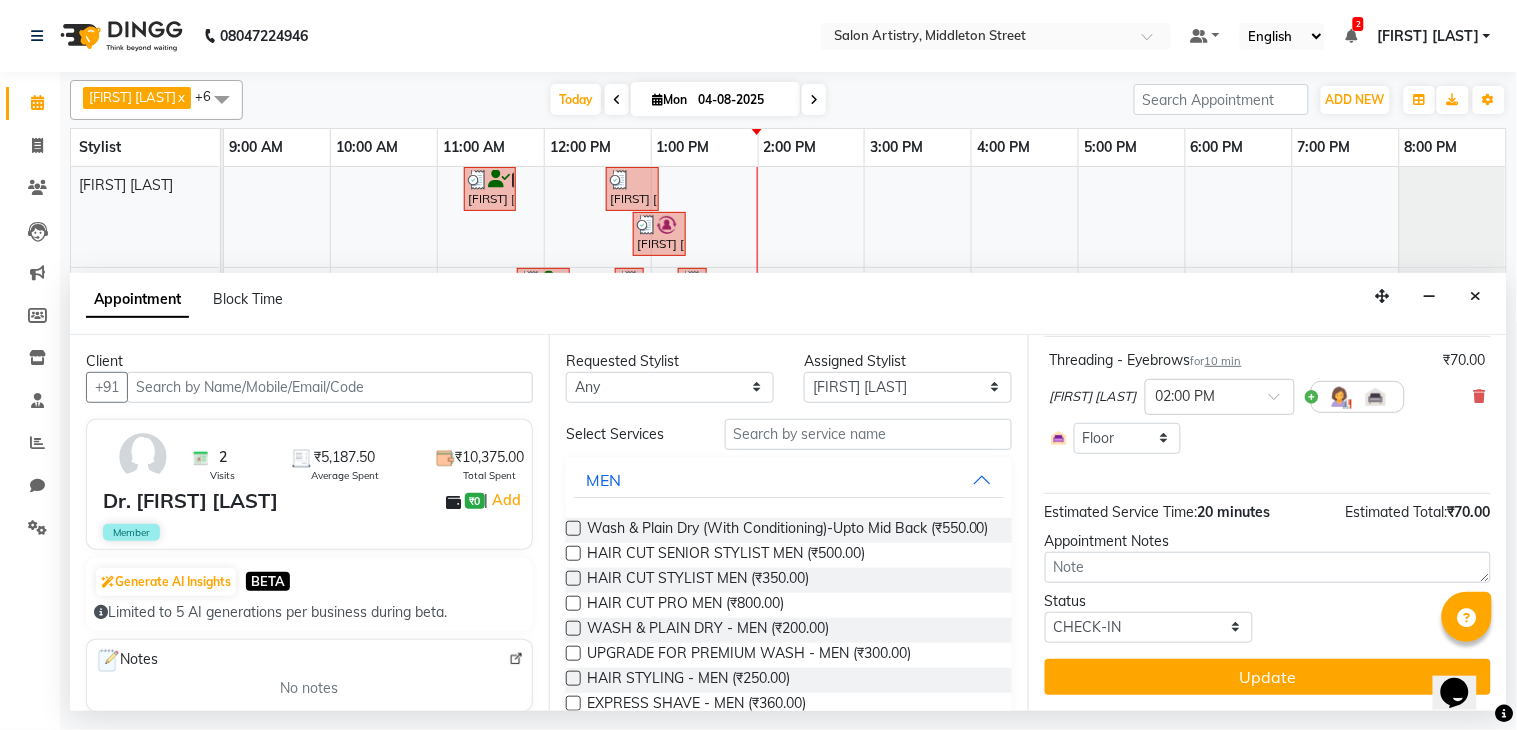 click on "Update" at bounding box center [1268, 677] 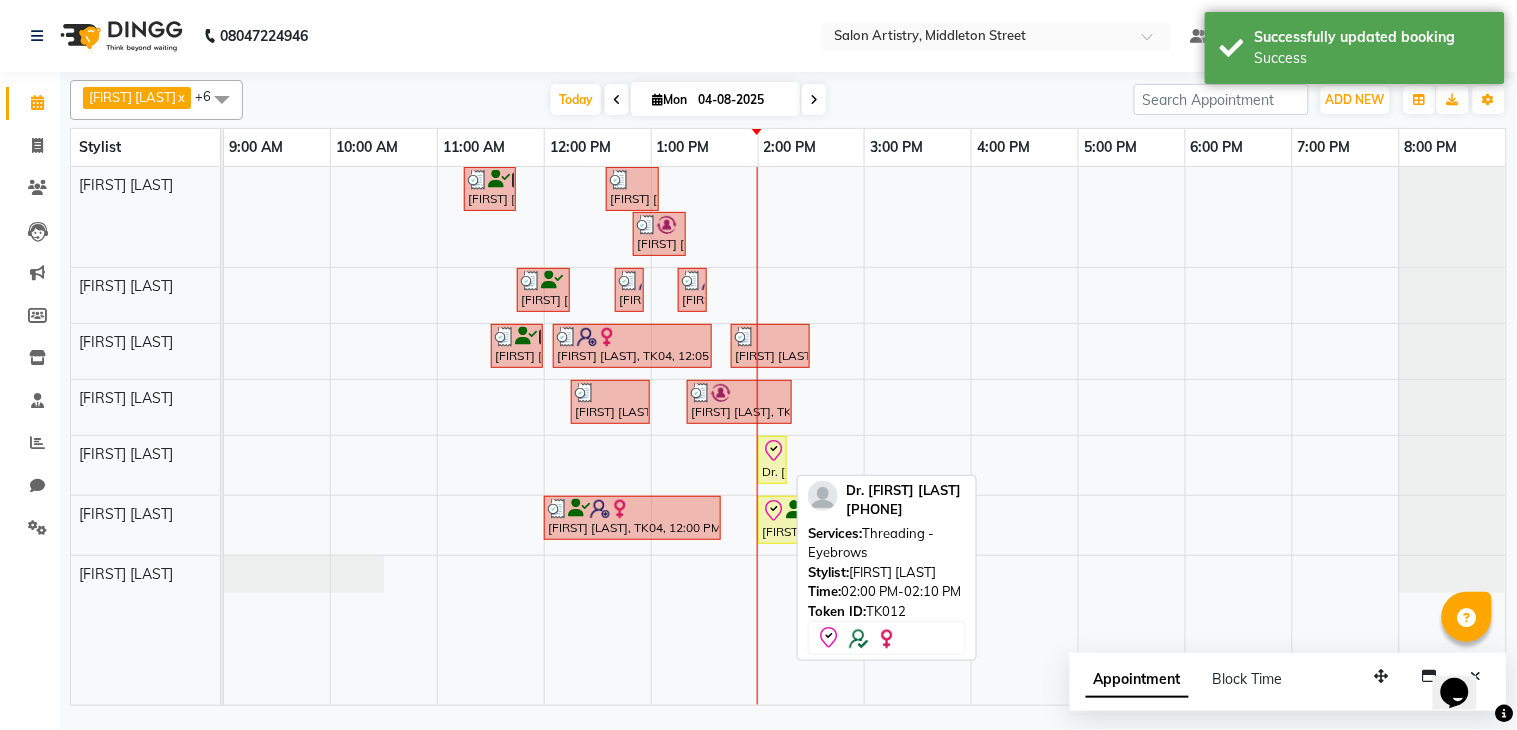 click on "Dr. [FIRST] [LAST], TK12, 02:00 PM-02:10 PM, Threading - Eyebrows" at bounding box center (772, 460) 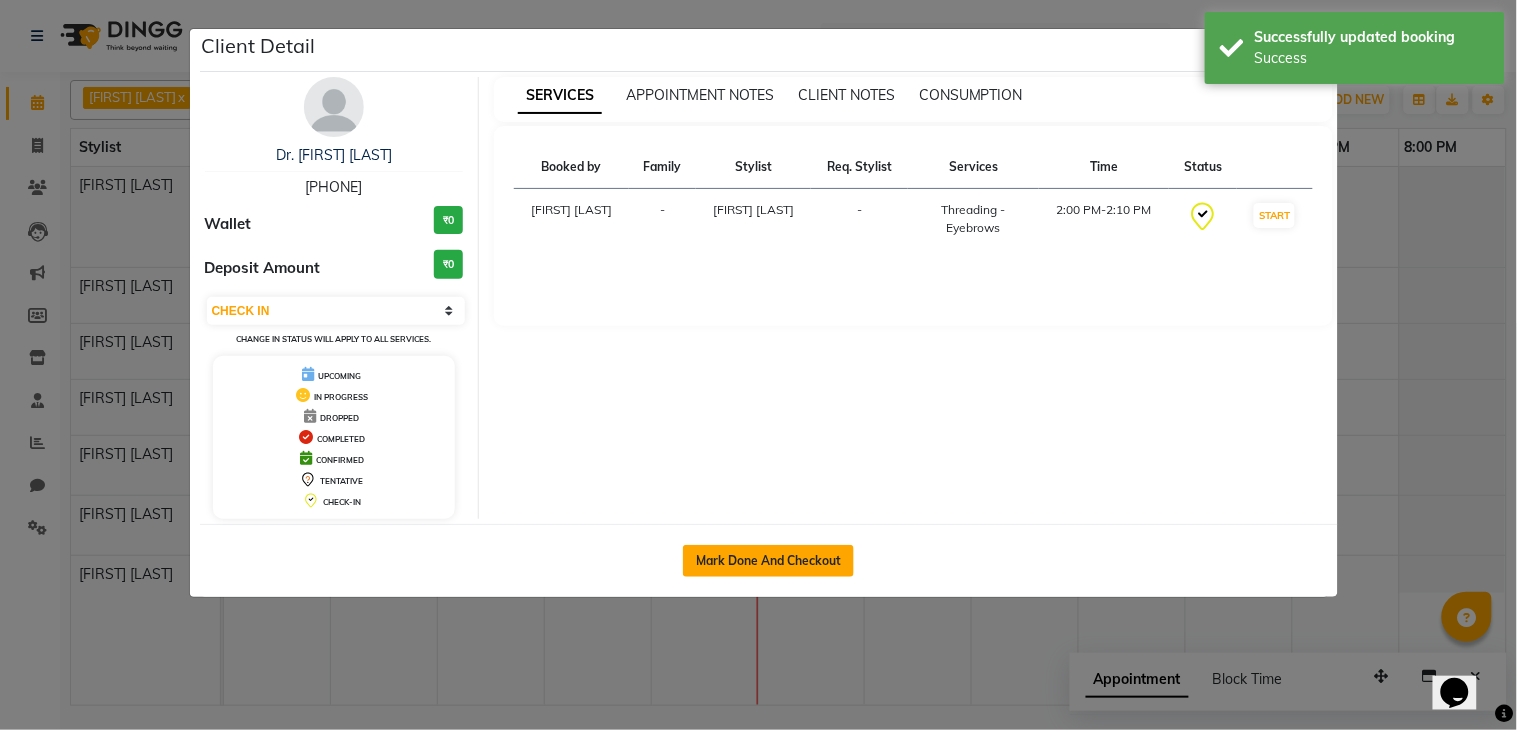 click on "Mark Done And Checkout" 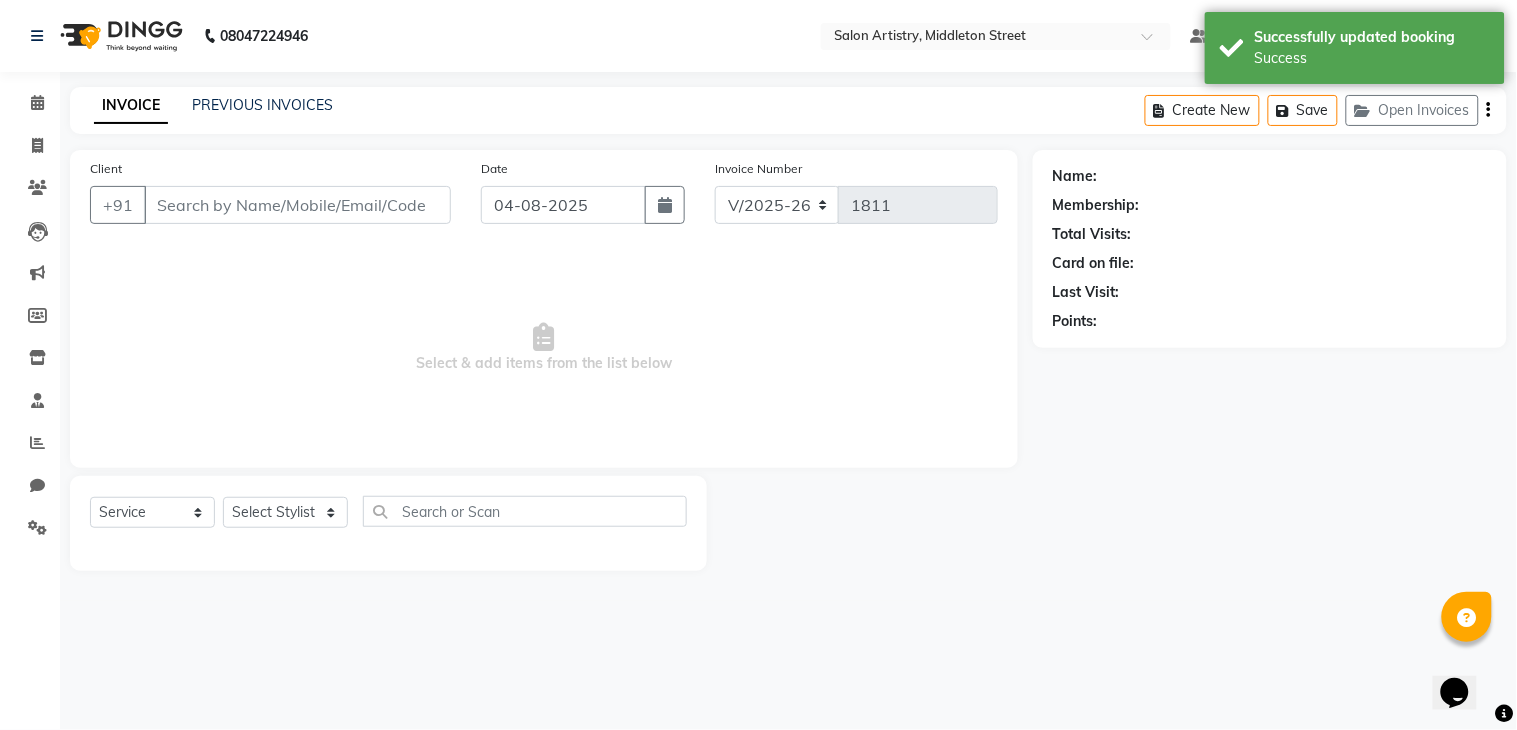 select on "79865" 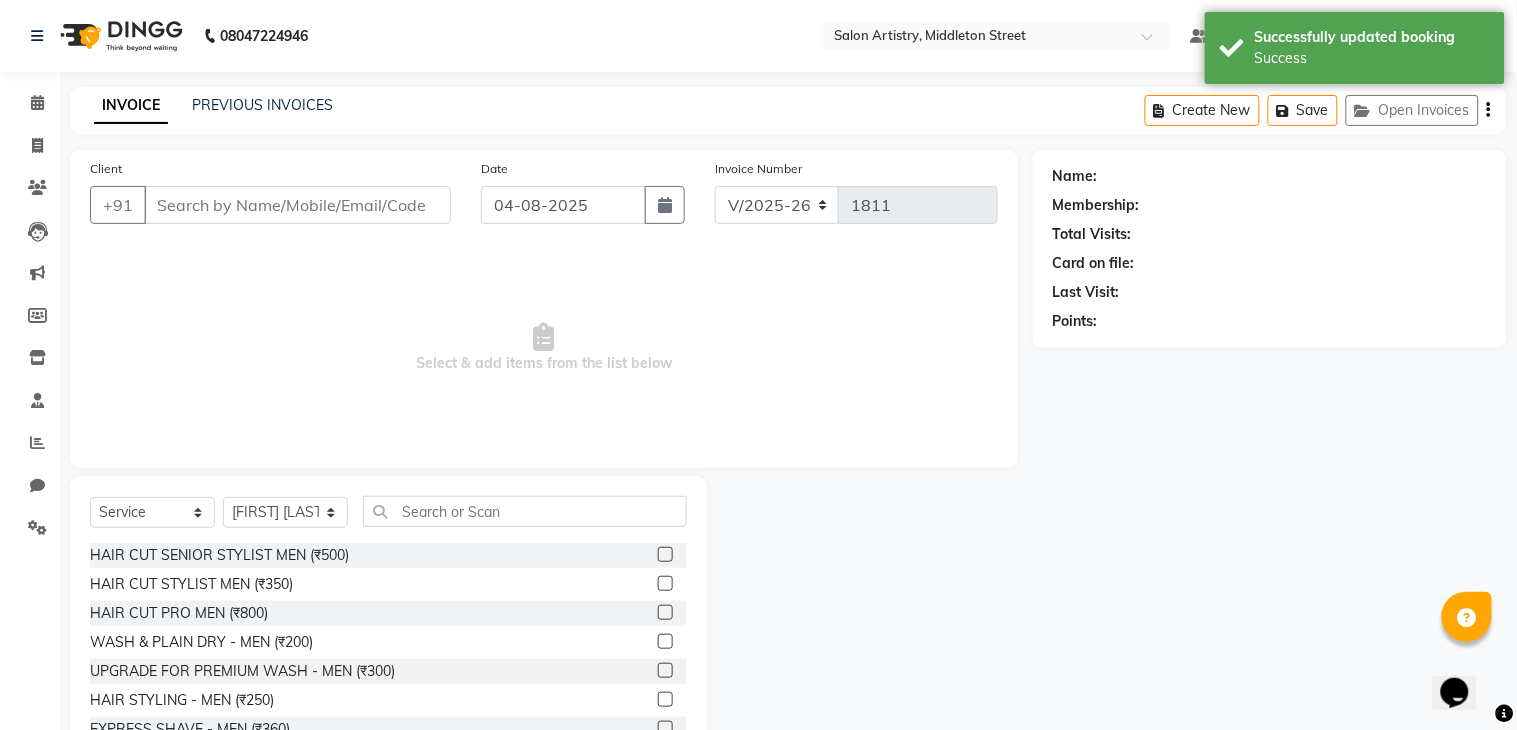 type on "[PHONE]" 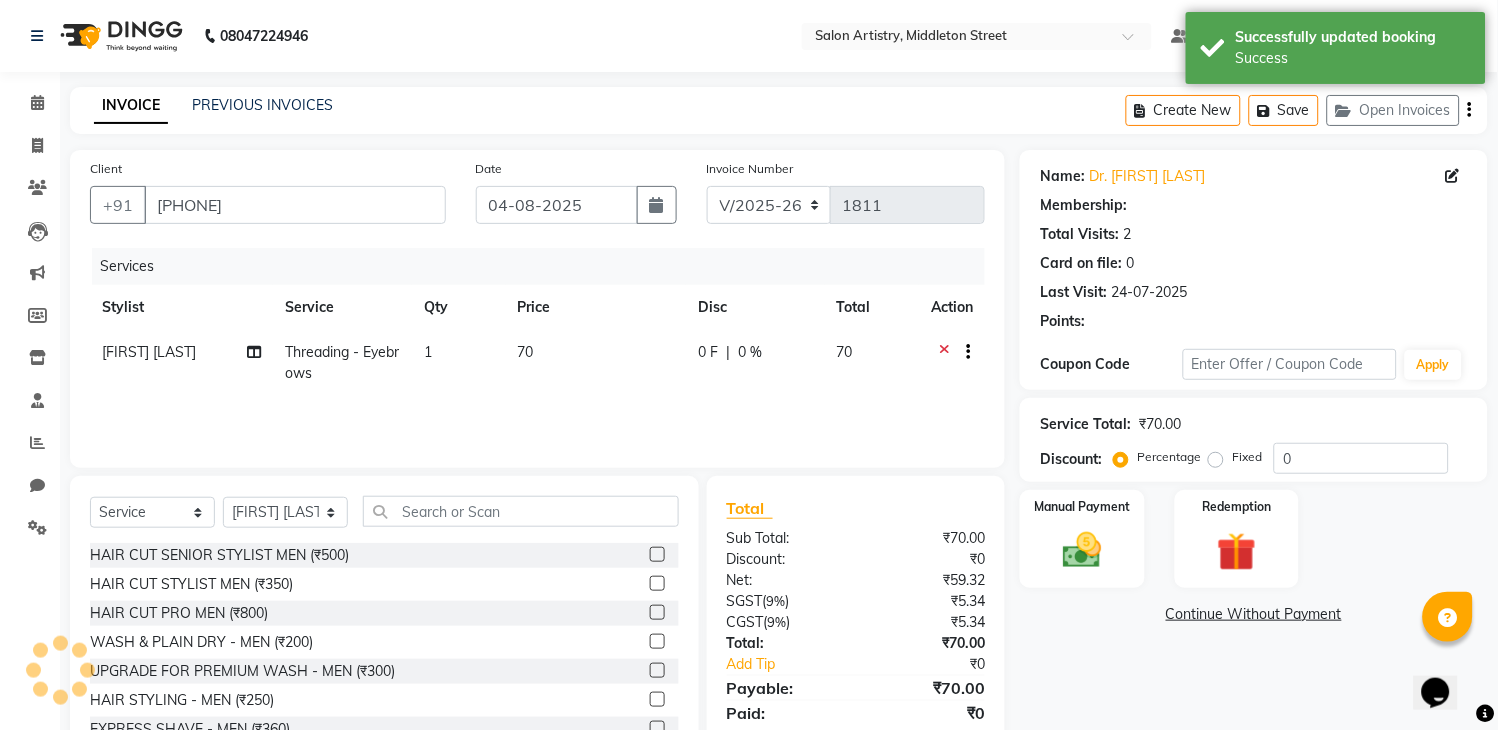select on "2: Object" 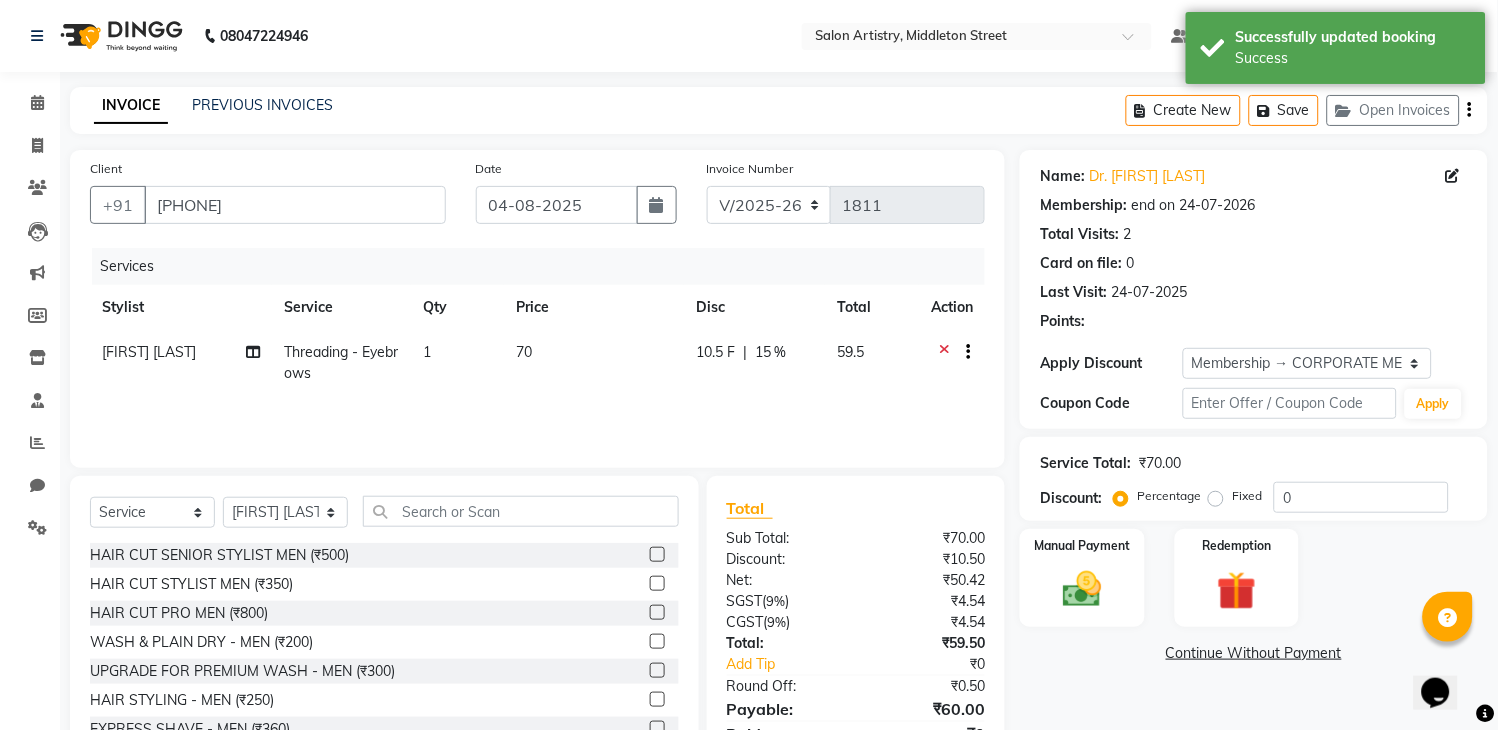 type on "15" 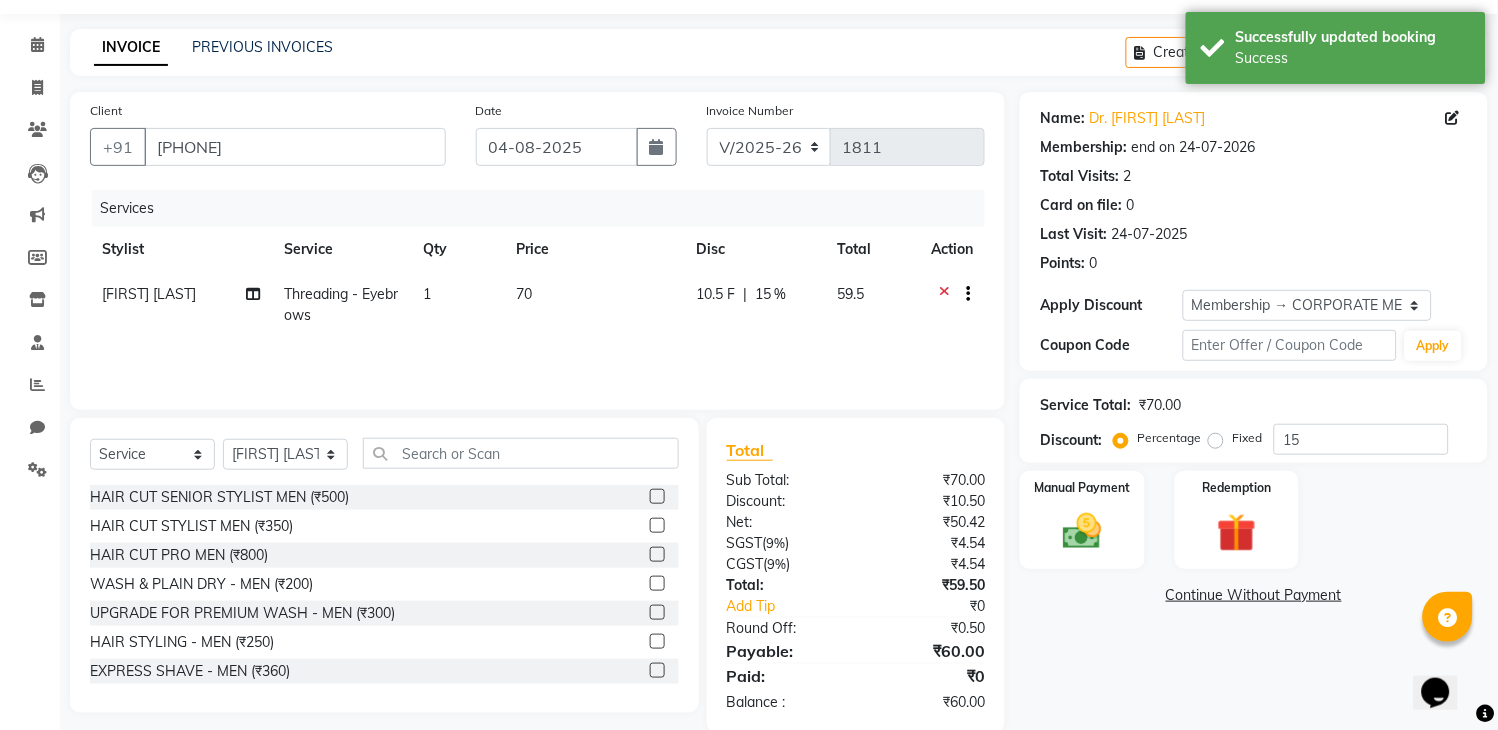 scroll, scrollTop: 91, scrollLeft: 0, axis: vertical 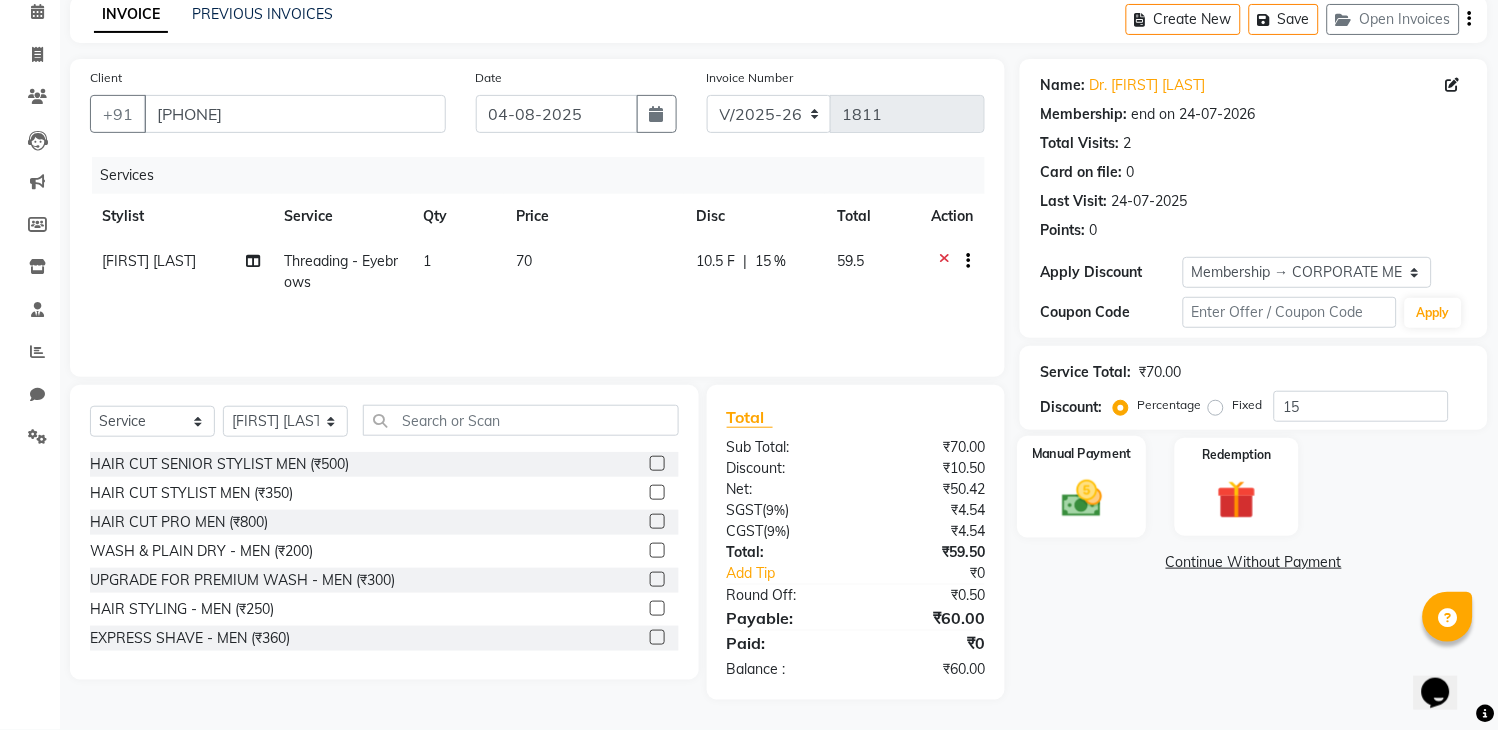 click 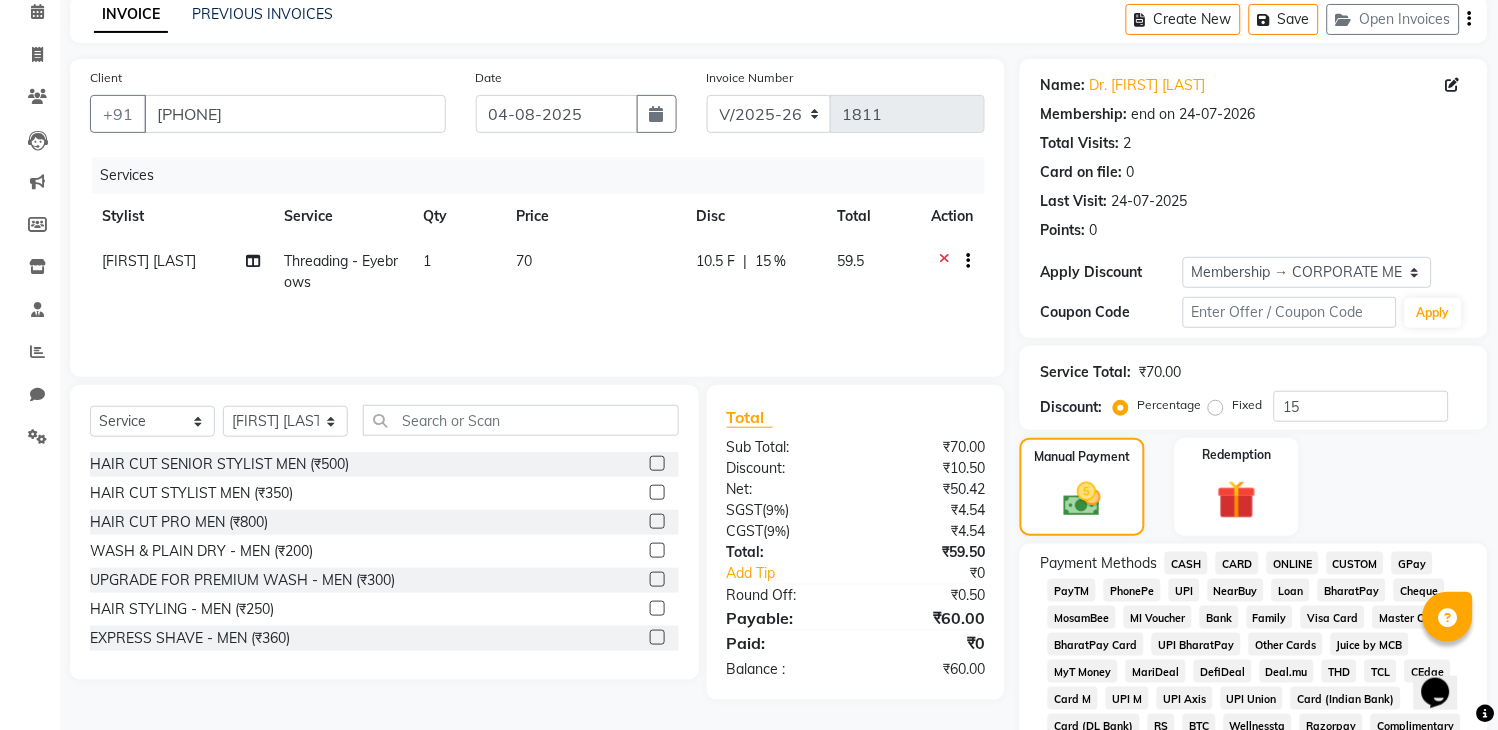 click on "CASH" 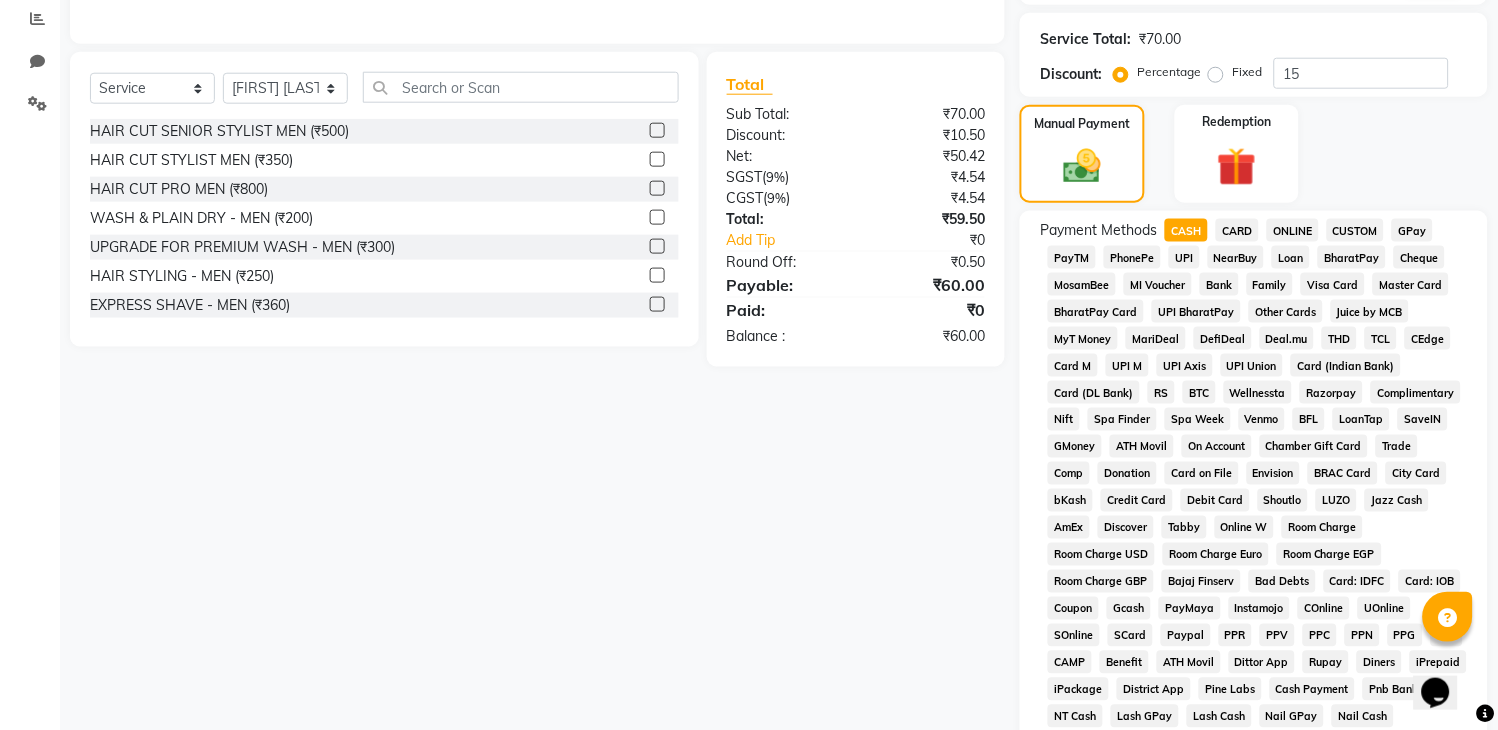scroll, scrollTop: 635, scrollLeft: 0, axis: vertical 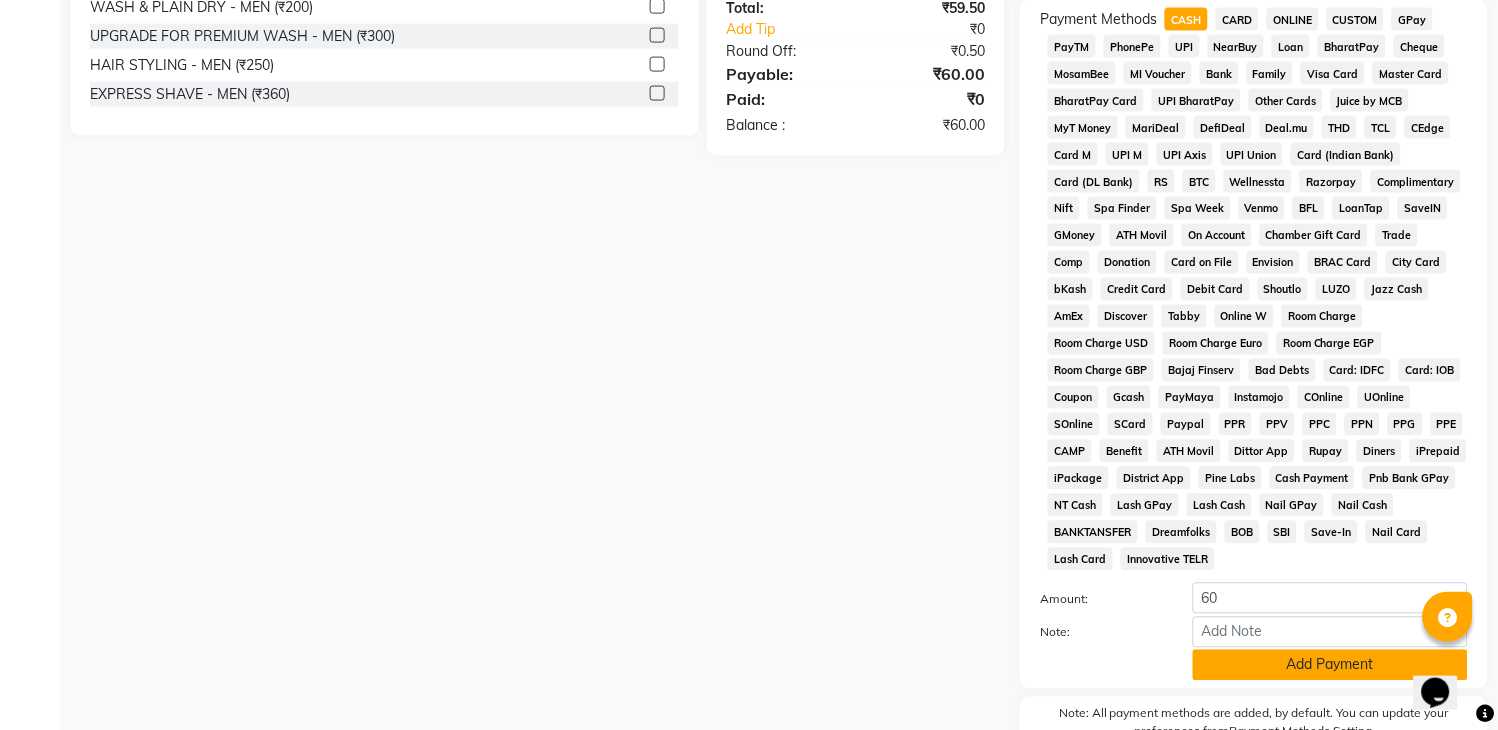 click on "Add Payment" 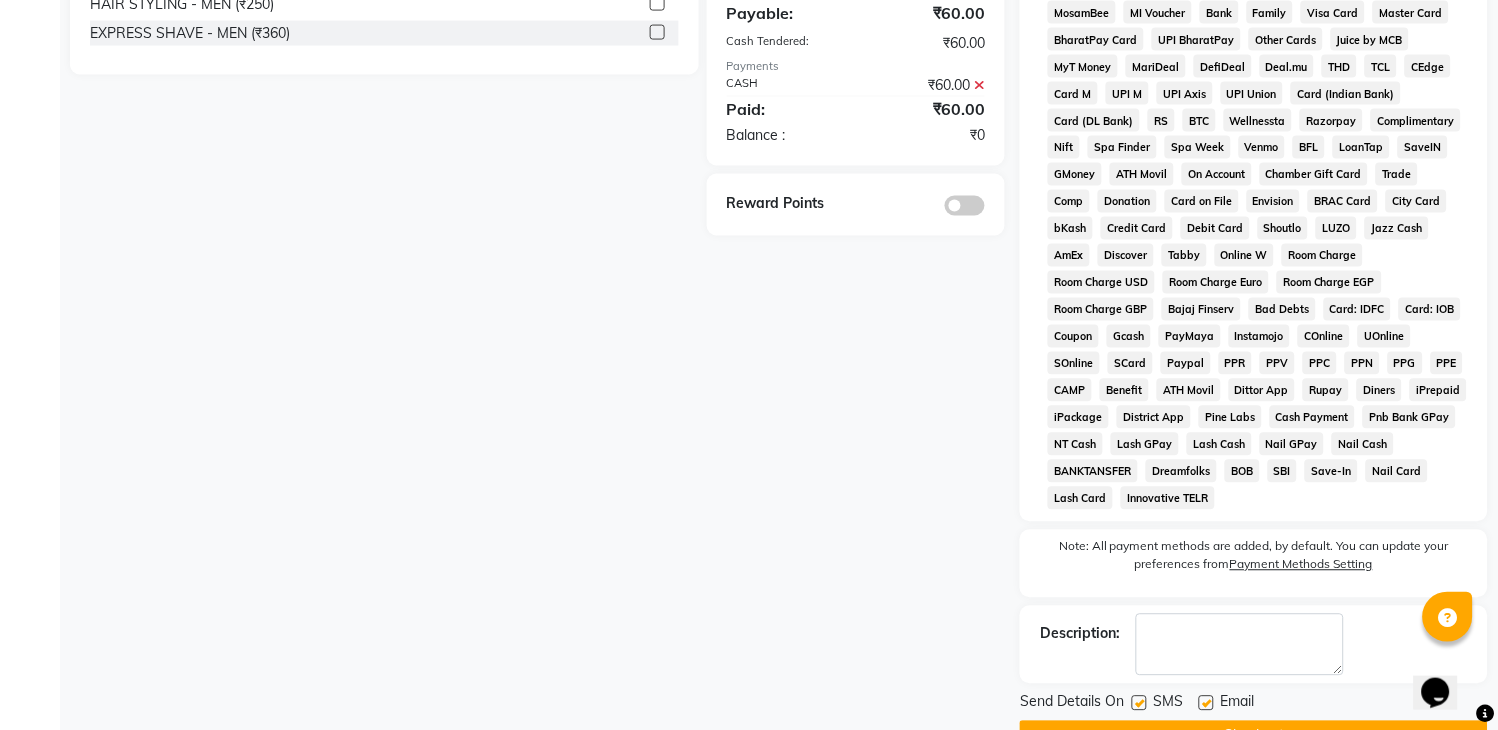 scroll, scrollTop: 753, scrollLeft: 0, axis: vertical 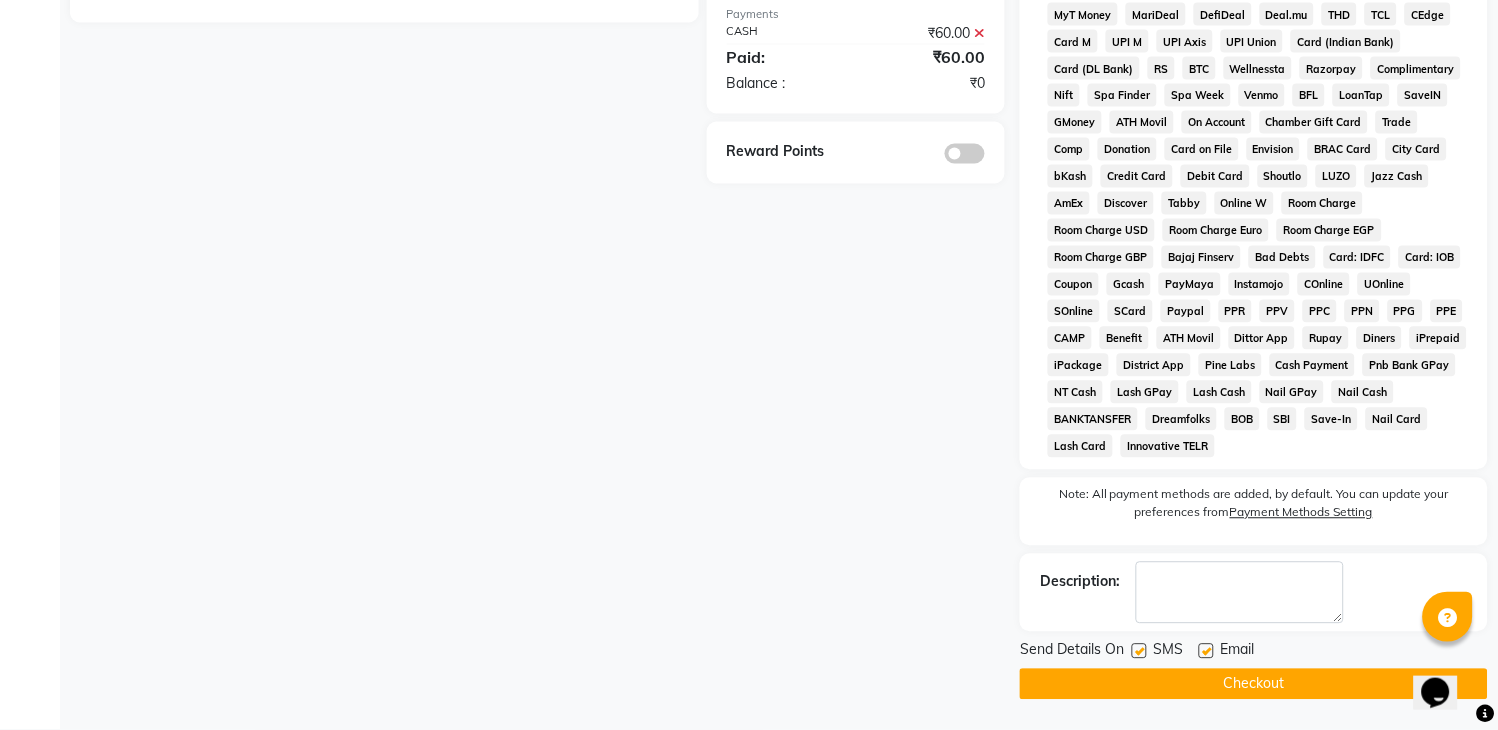 click on "Checkout" 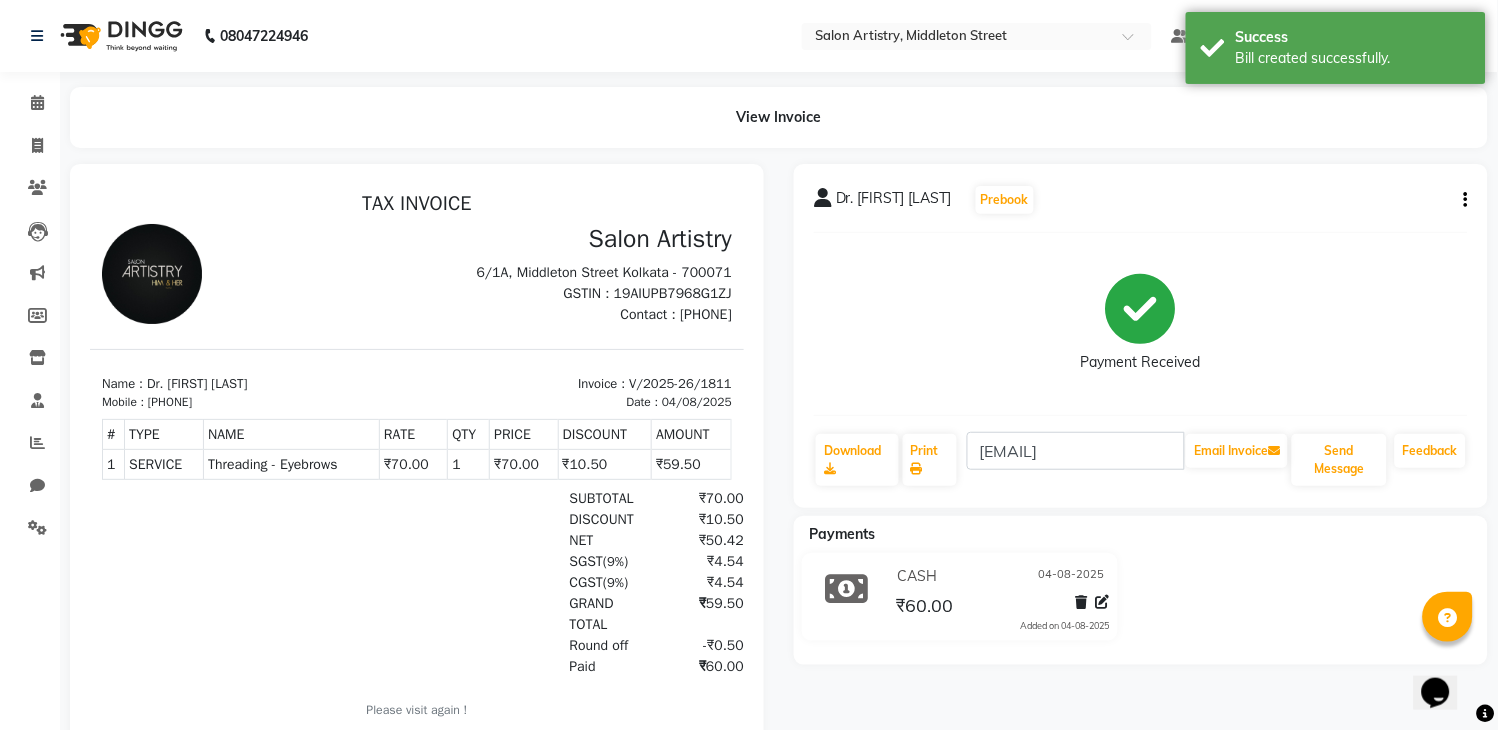 scroll, scrollTop: 0, scrollLeft: 0, axis: both 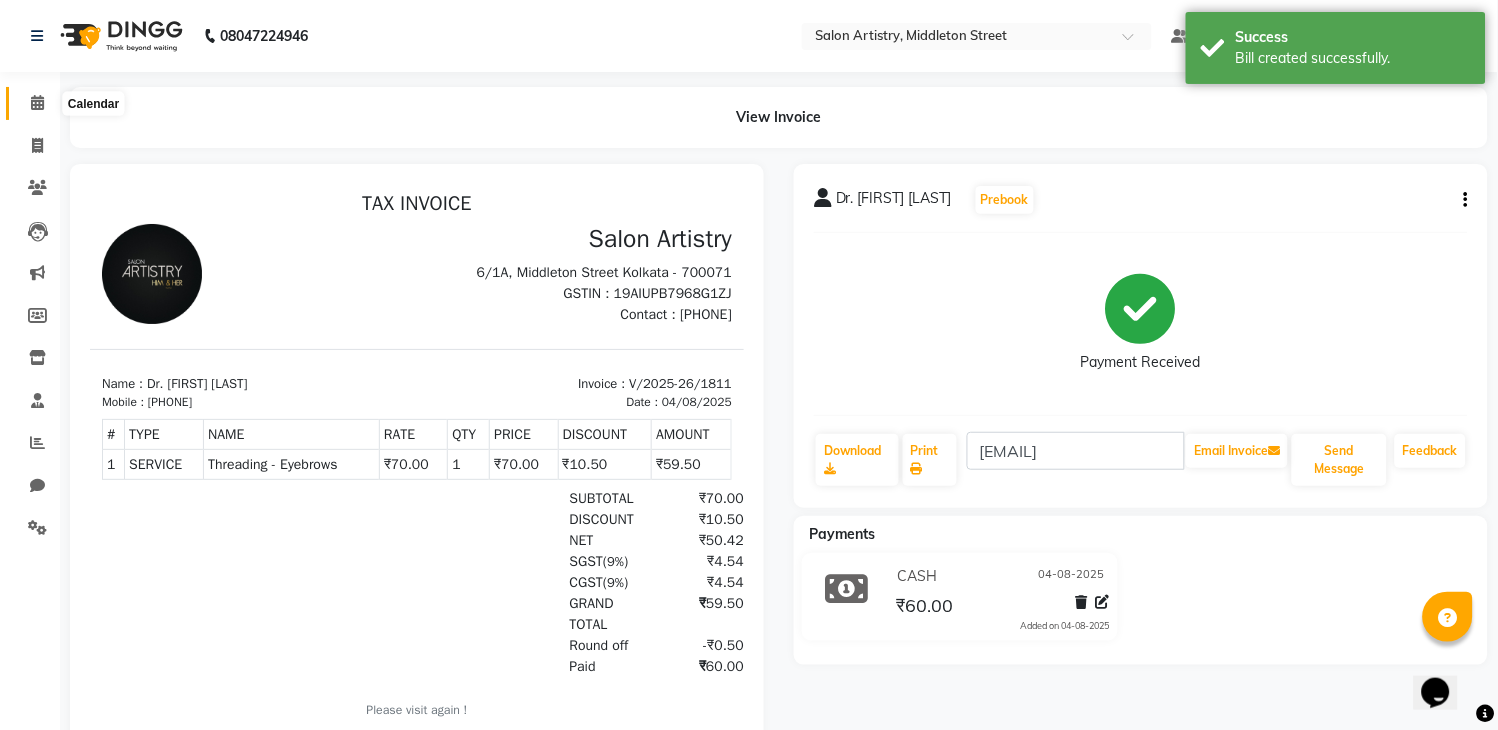 click 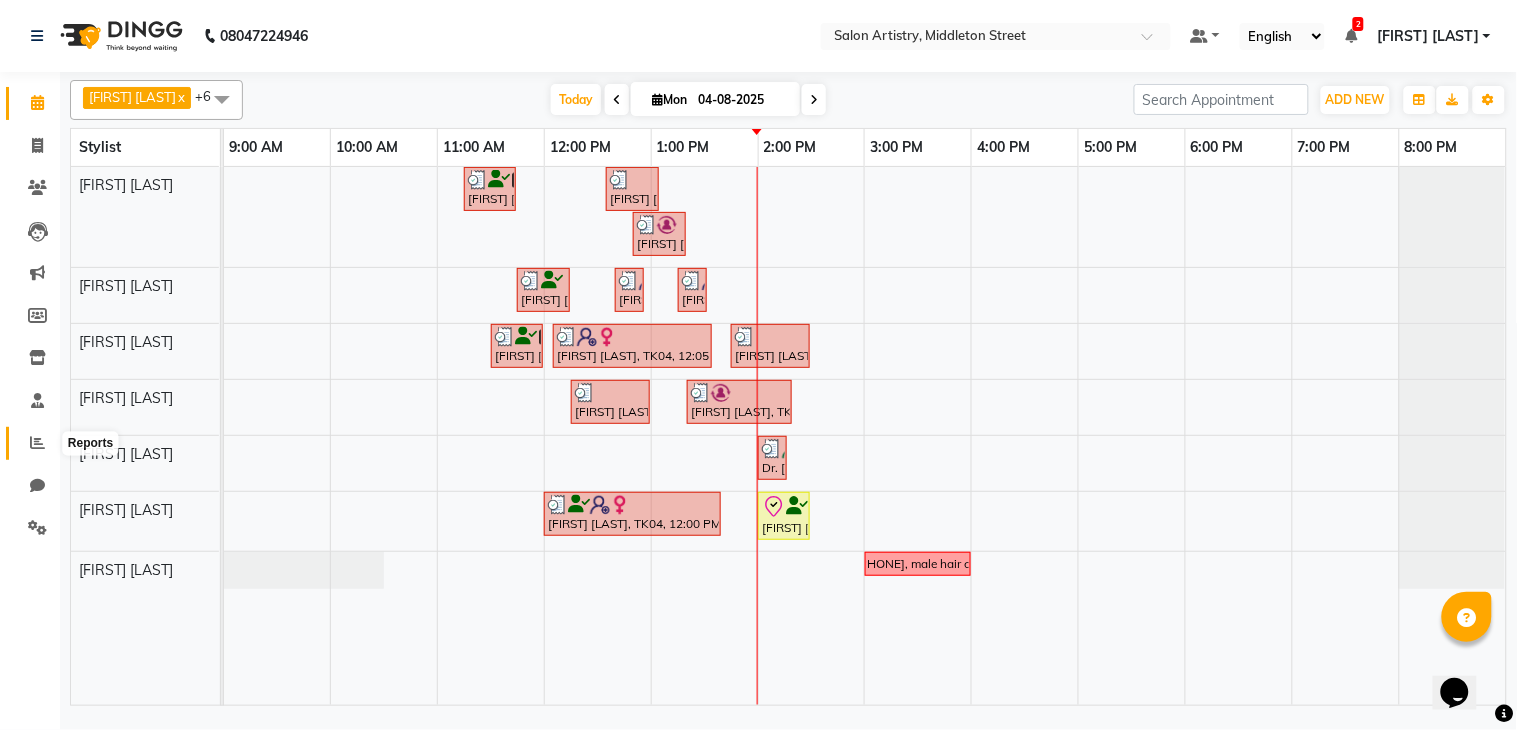 click 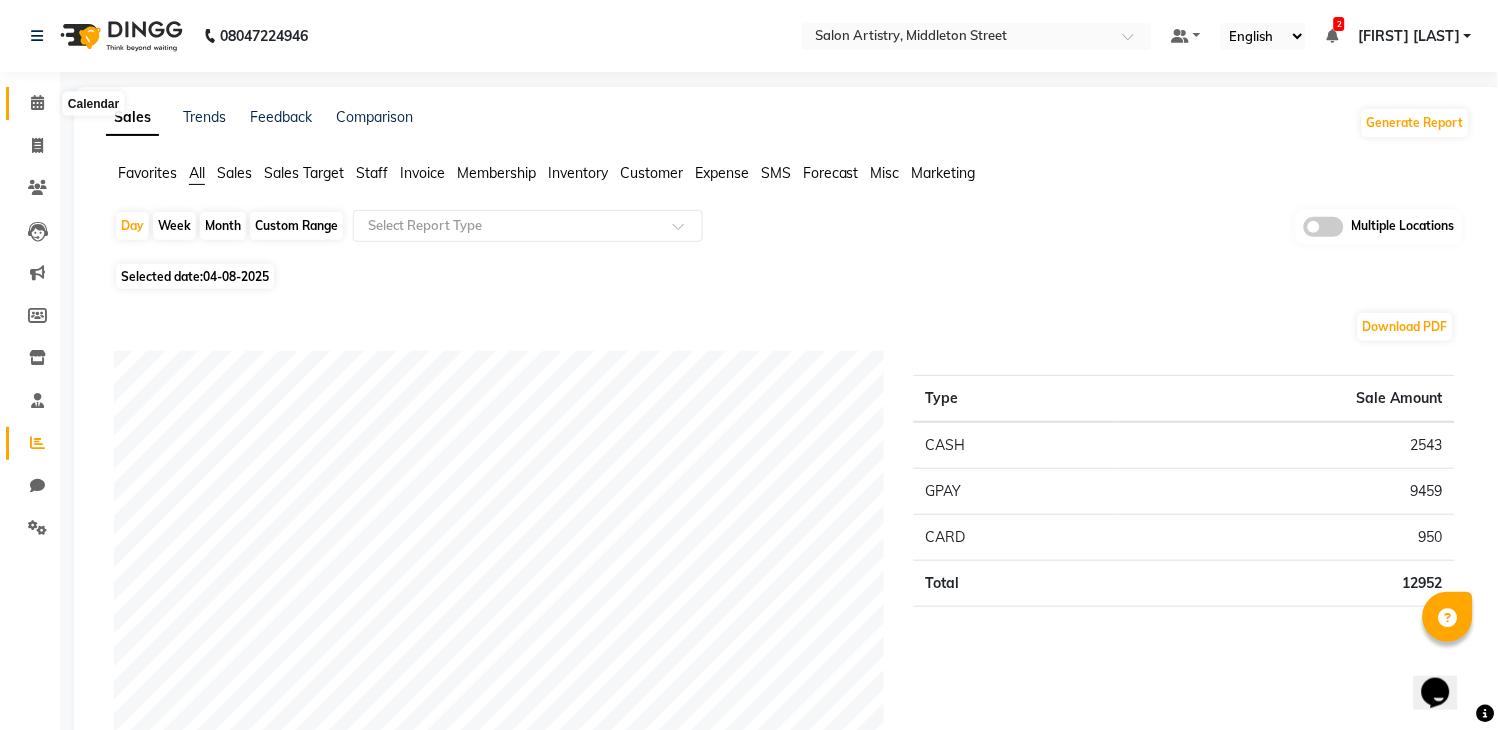 click 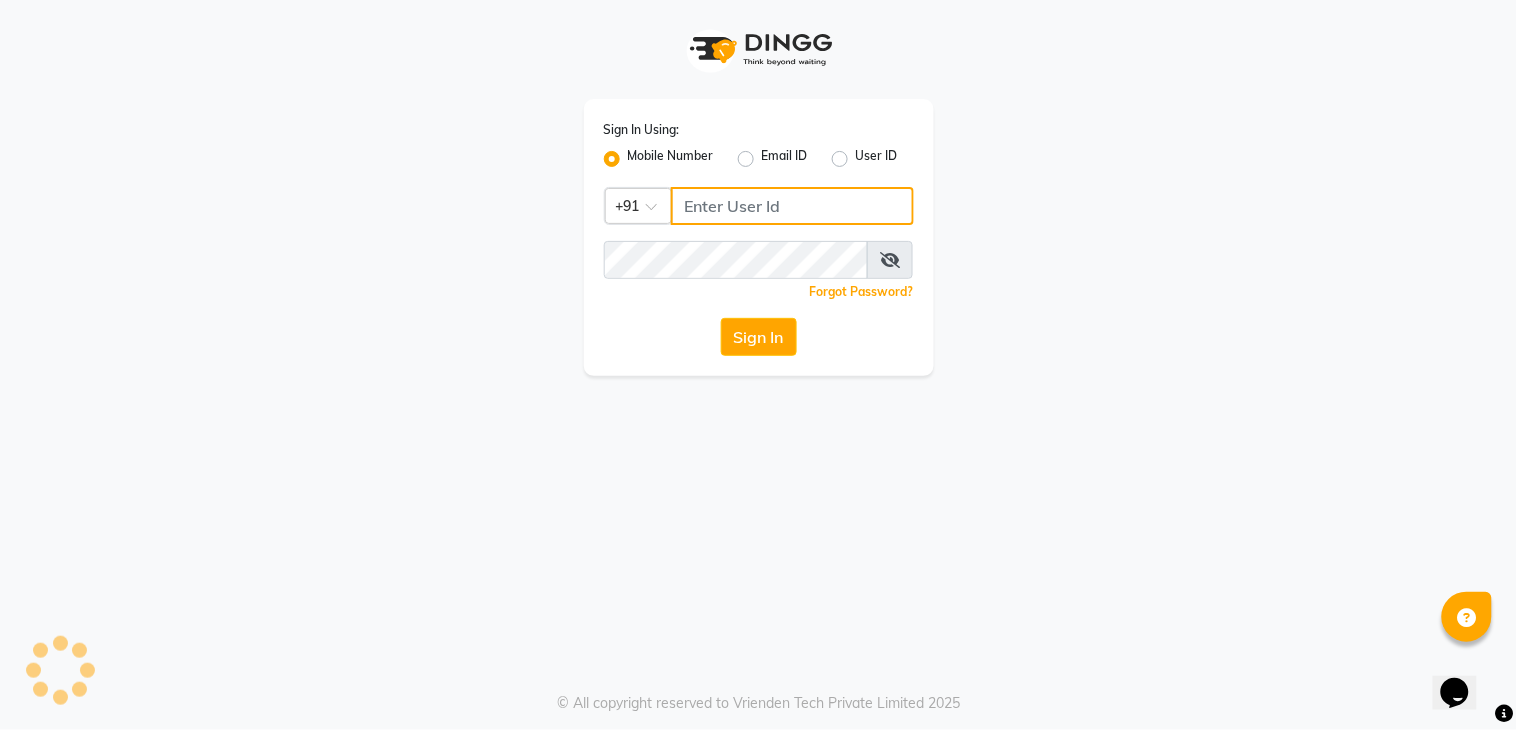 type on "7278274131" 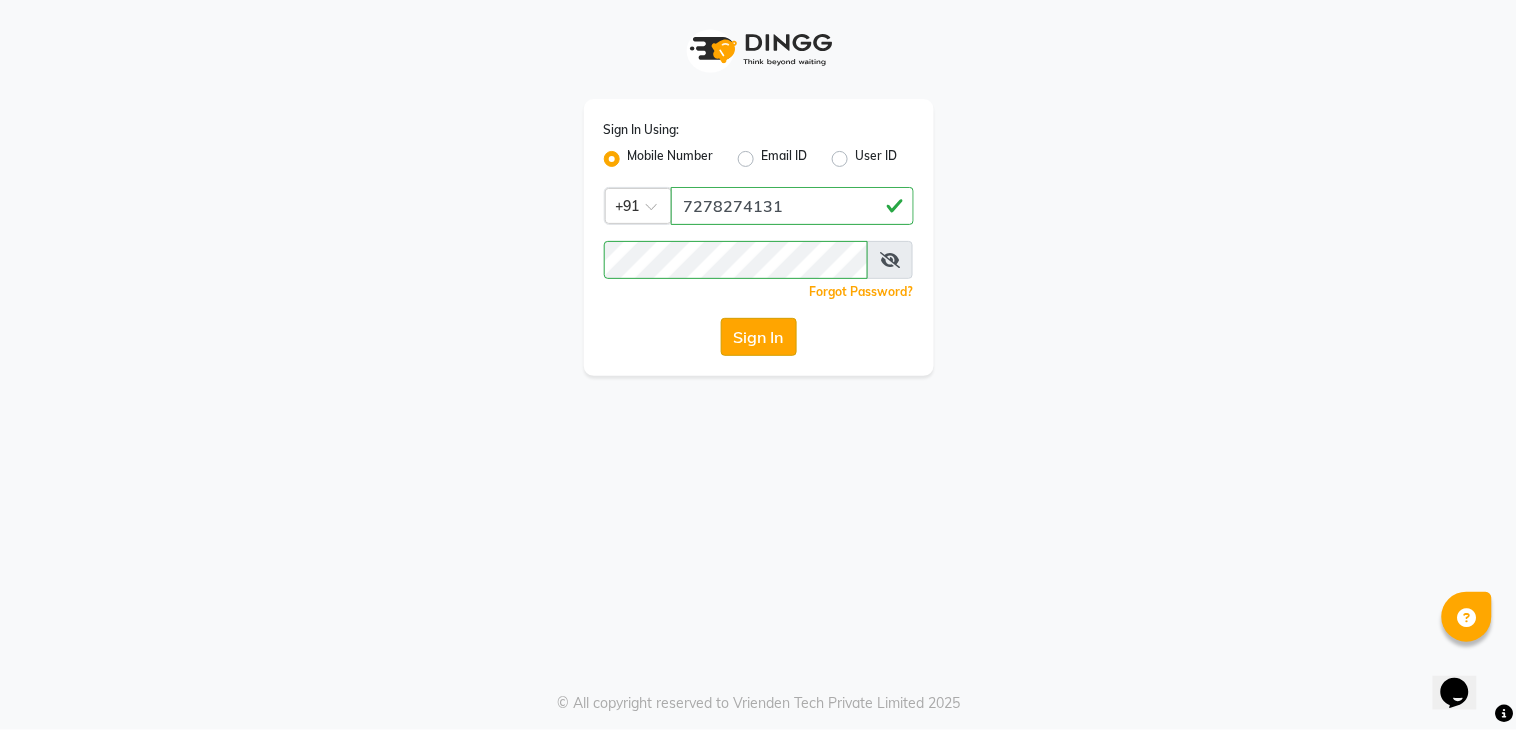 click on "Sign In" 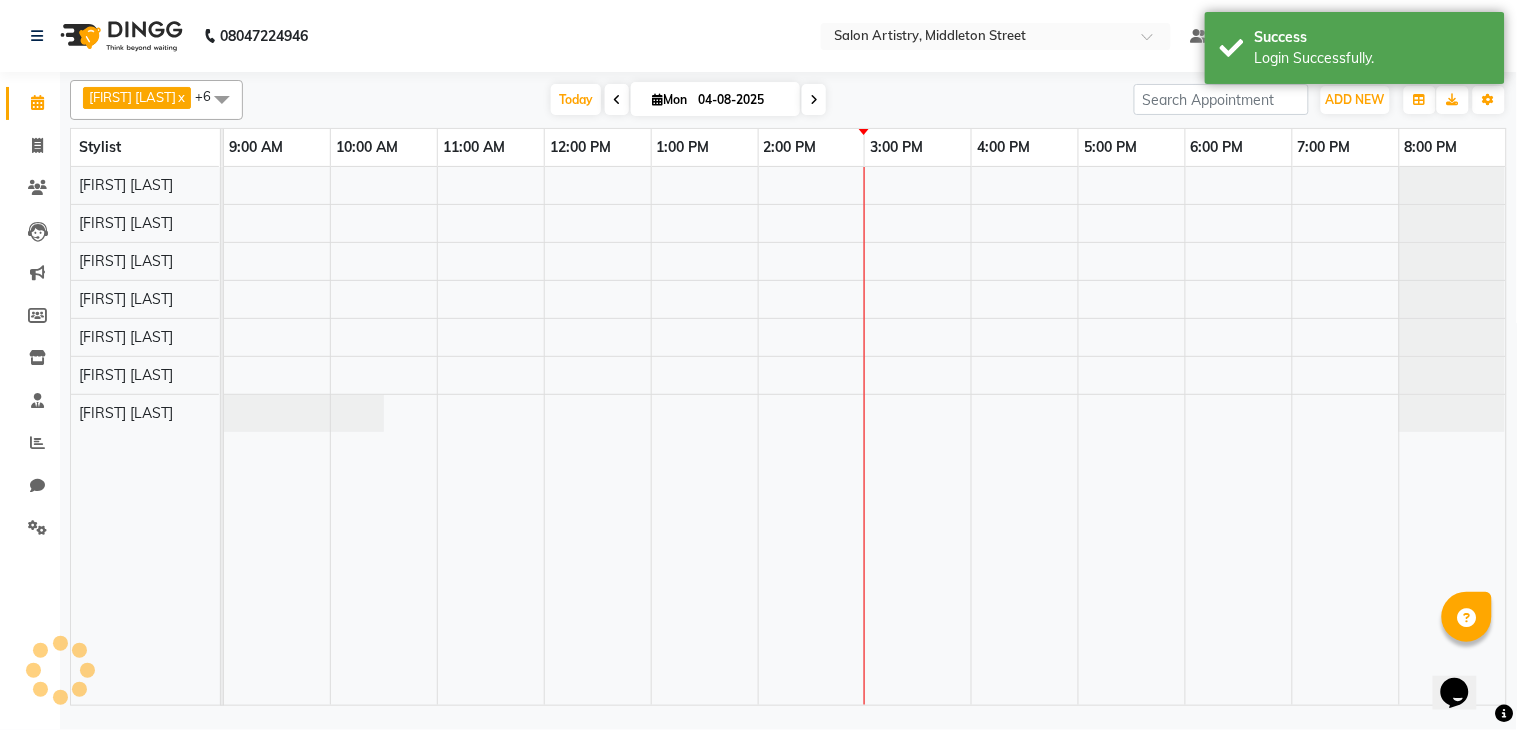 select on "en" 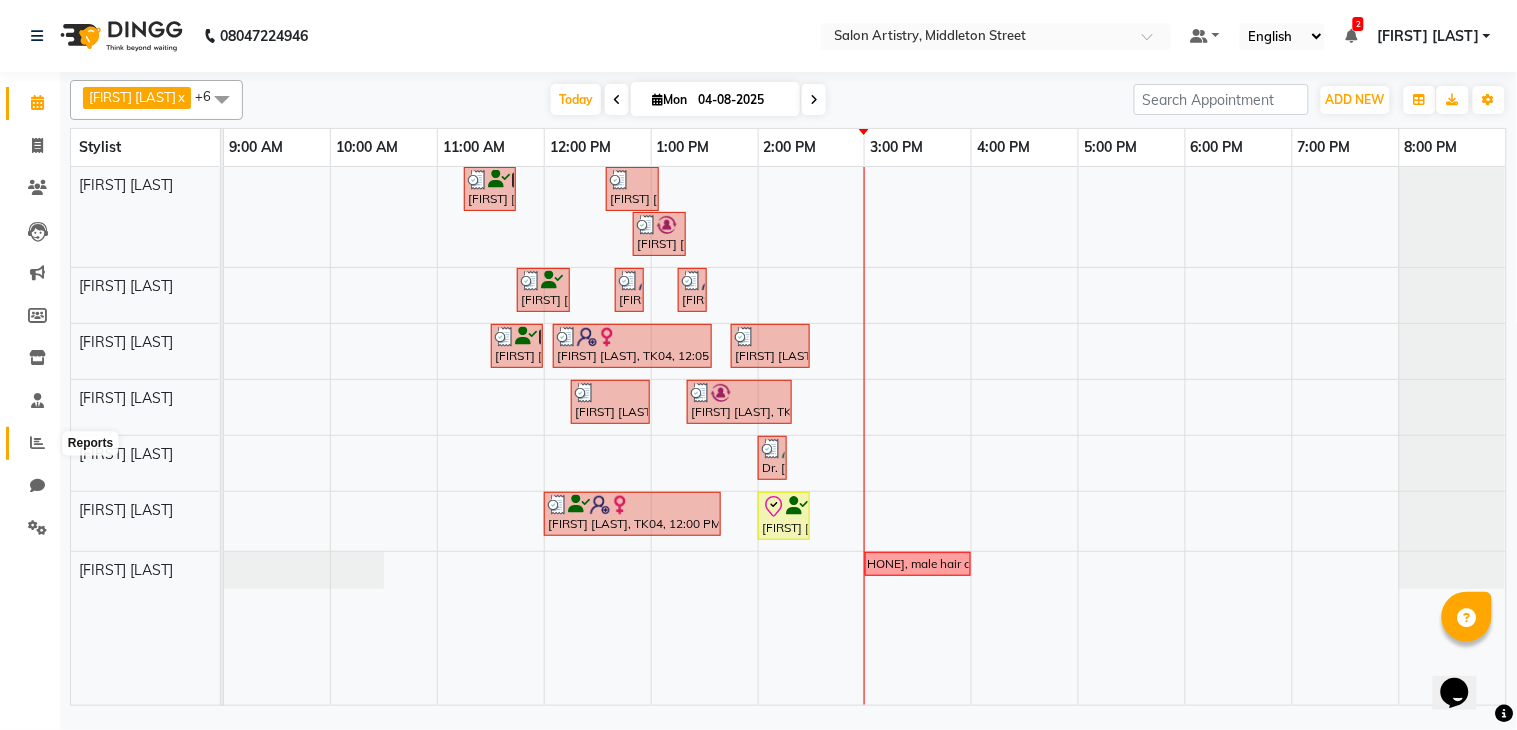 click 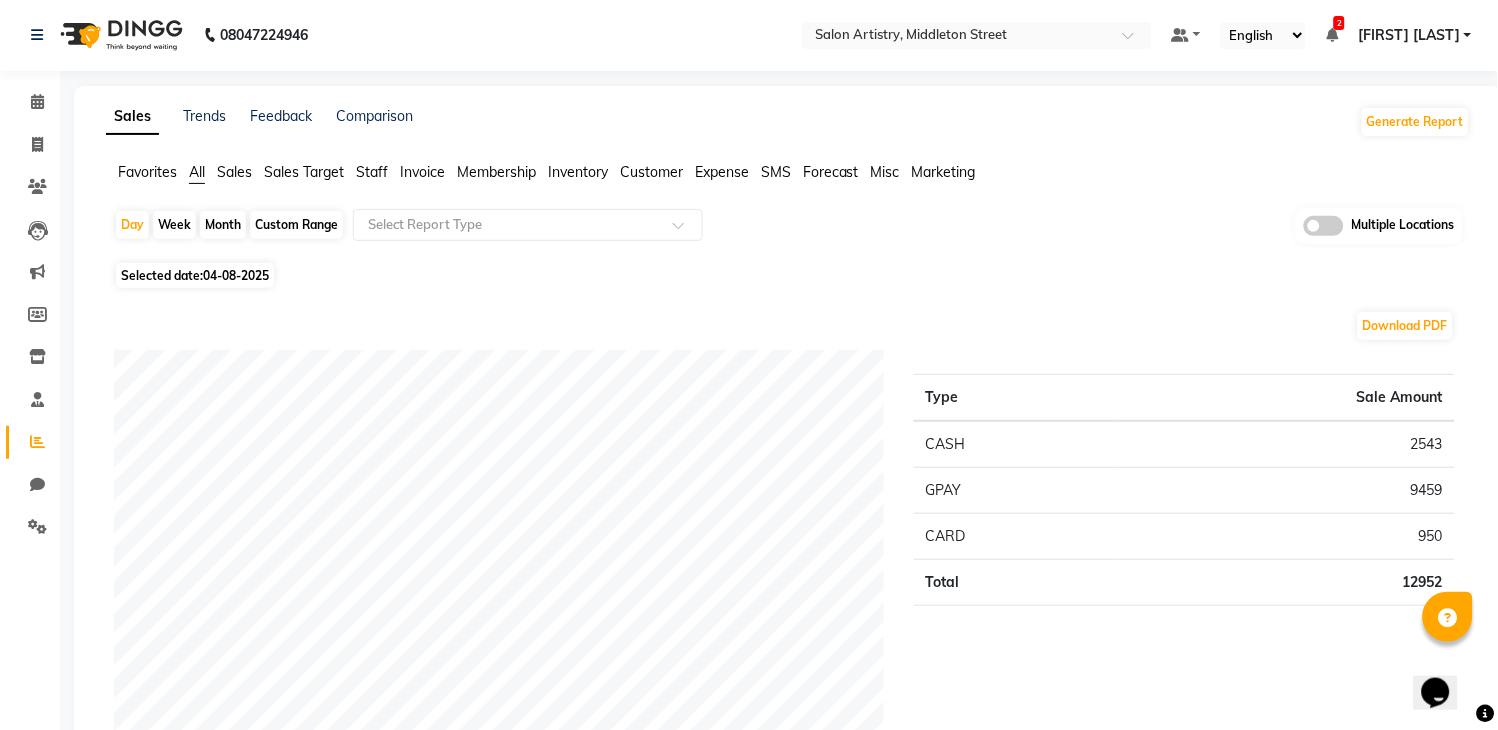scroll, scrollTop: 0, scrollLeft: 0, axis: both 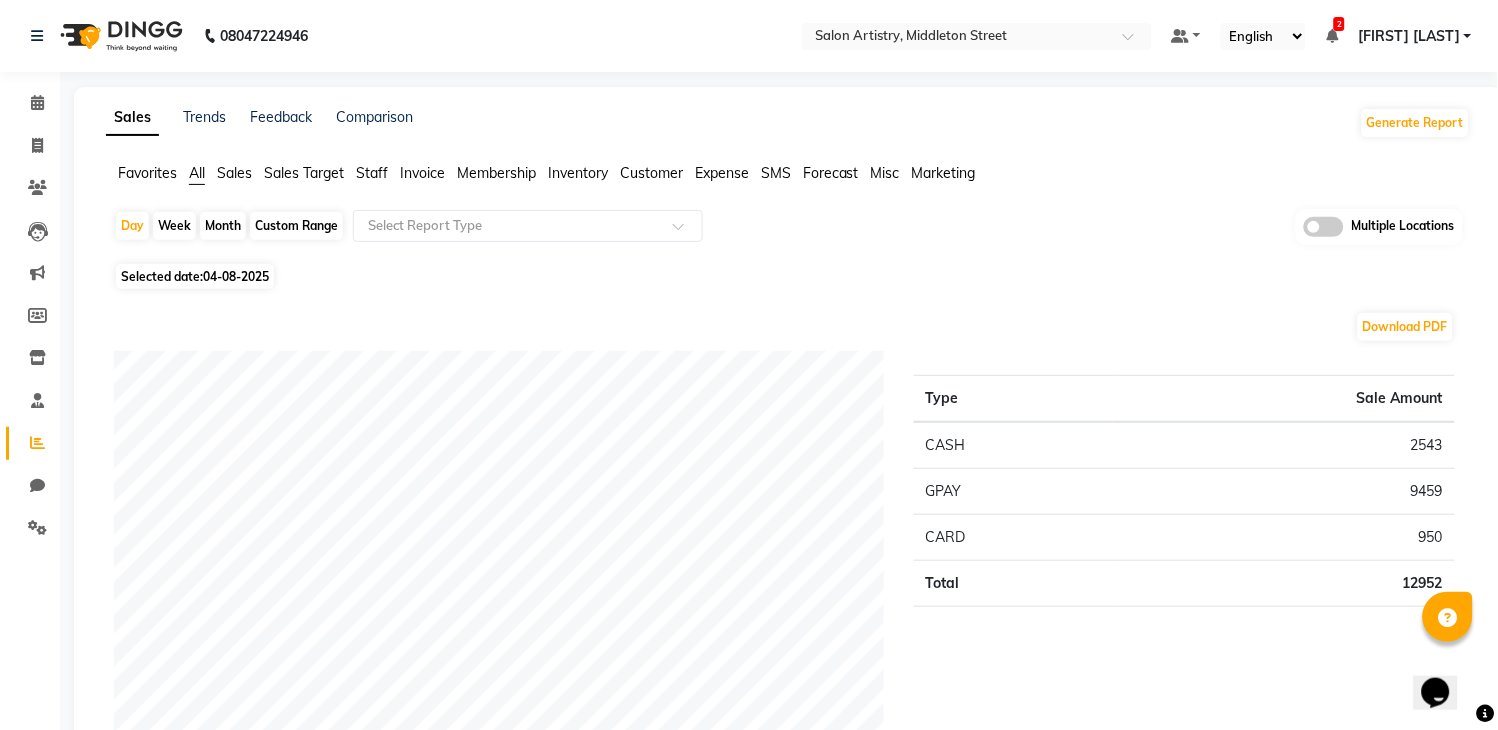 click on "Staff" 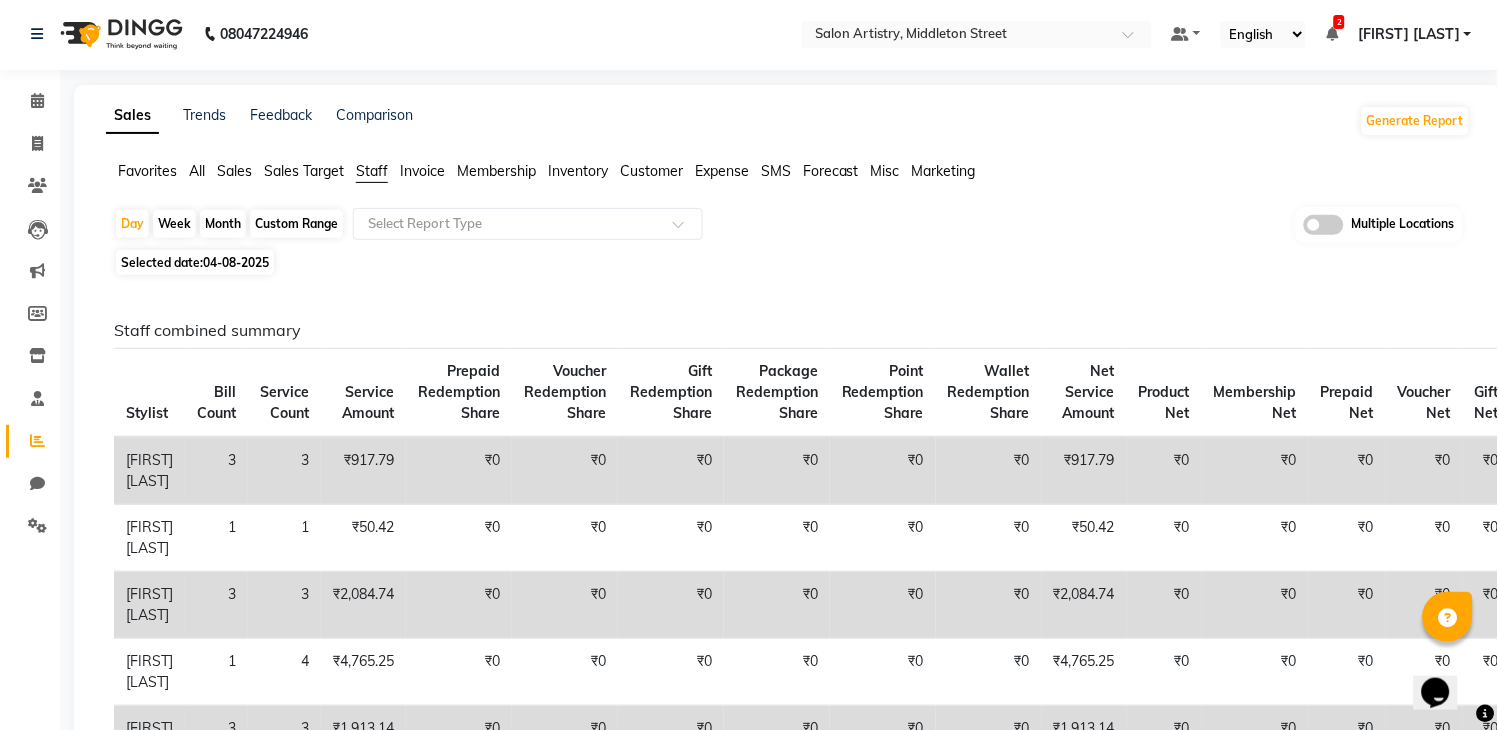 scroll, scrollTop: 0, scrollLeft: 0, axis: both 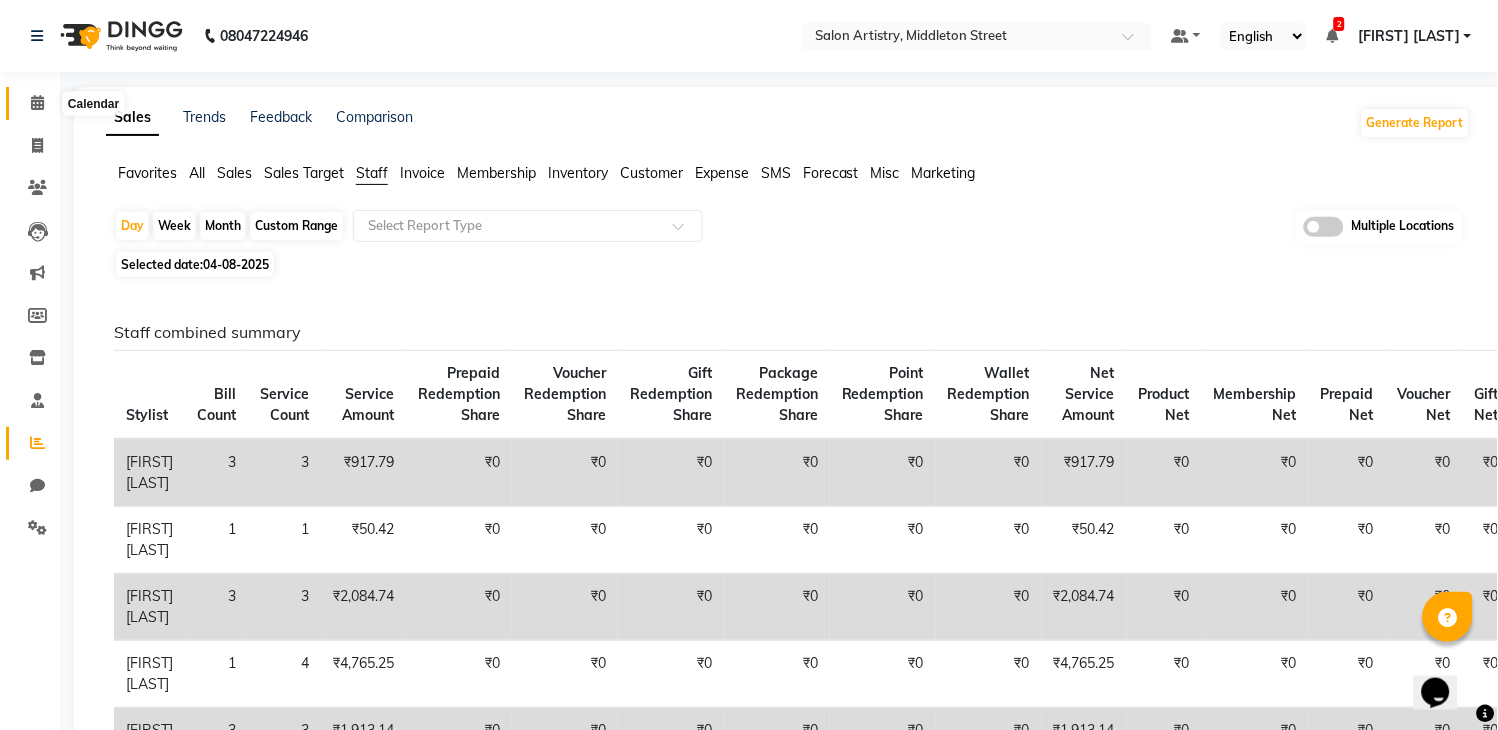 click 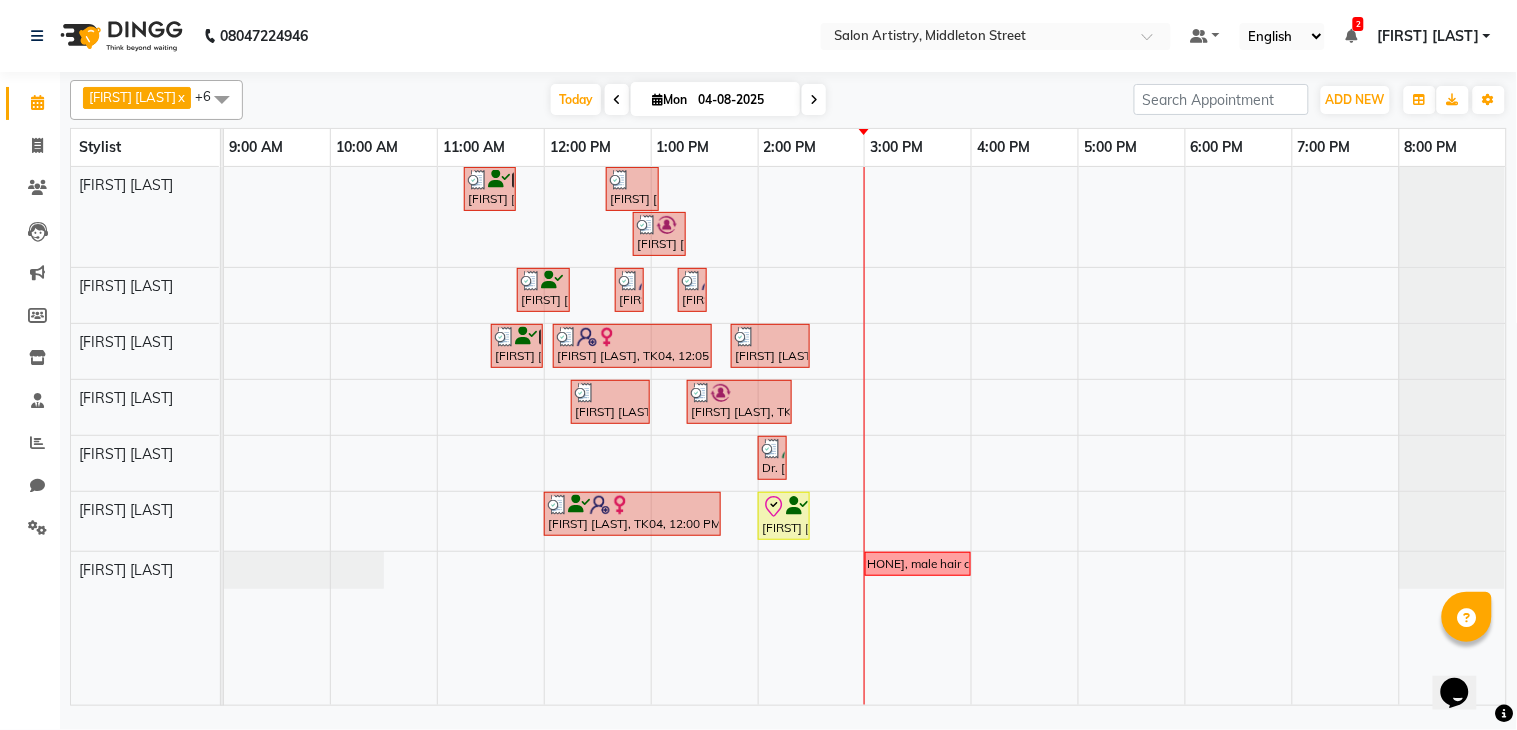 click at bounding box center [814, 100] 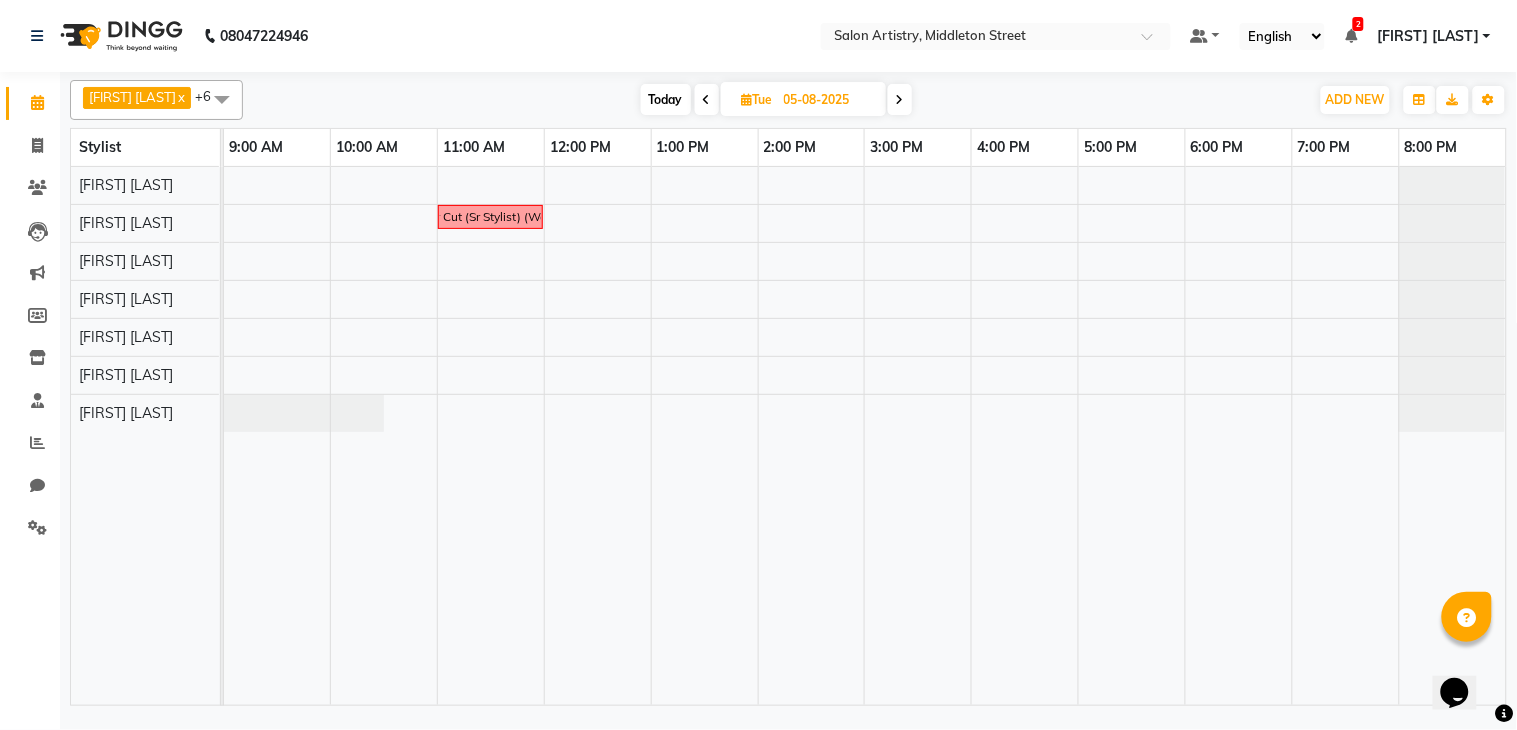 click on "05-08-2025" at bounding box center [828, 100] 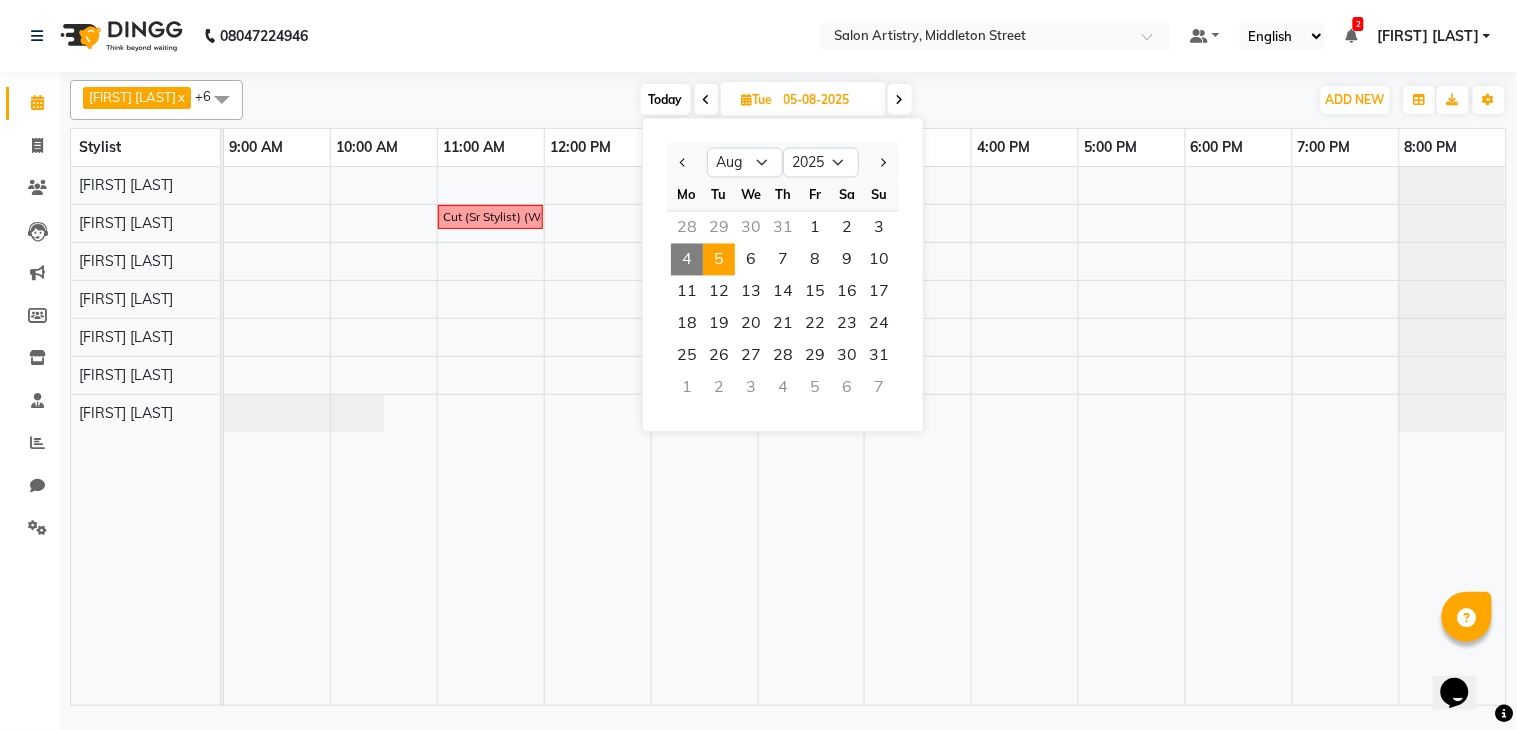 click at bounding box center [900, 100] 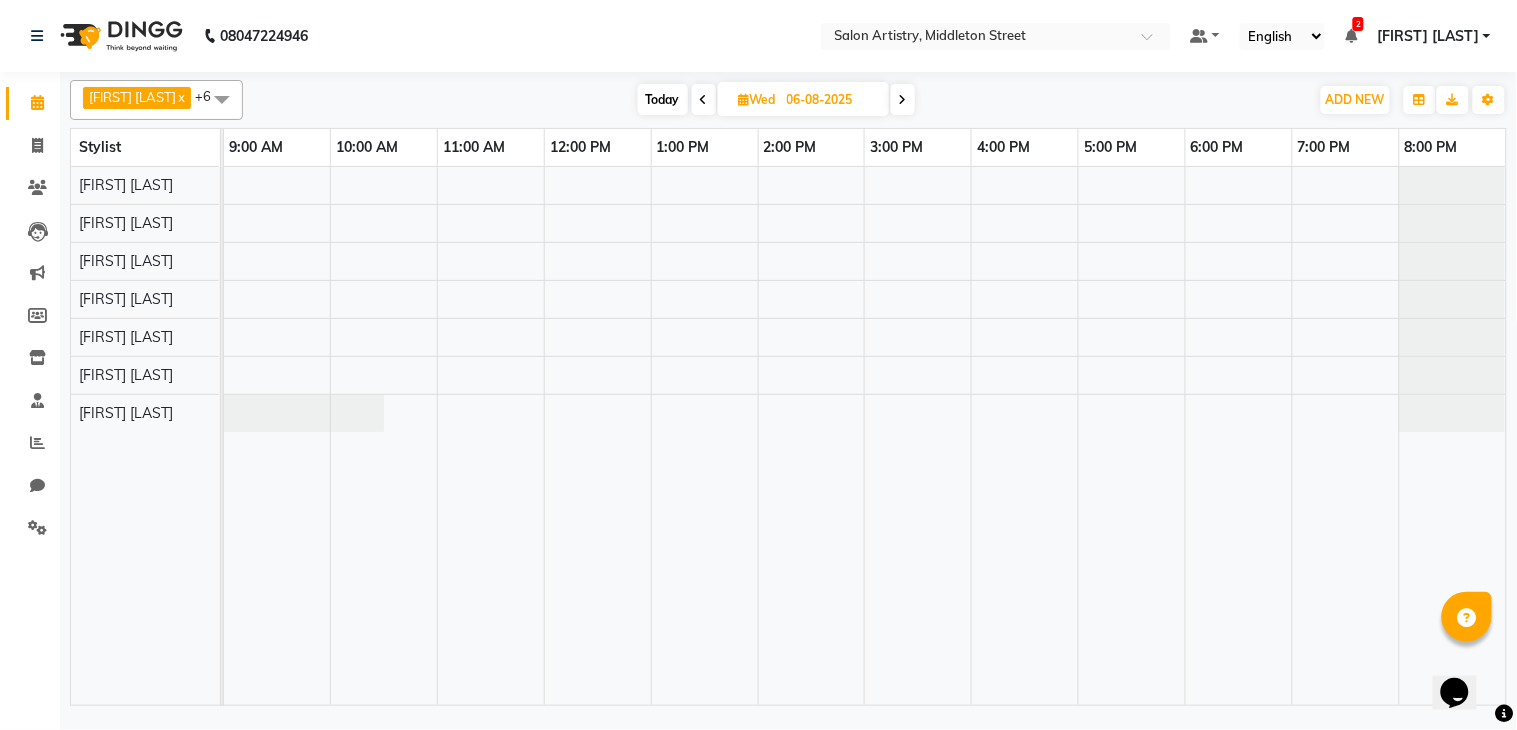 click on "Today" at bounding box center (663, 99) 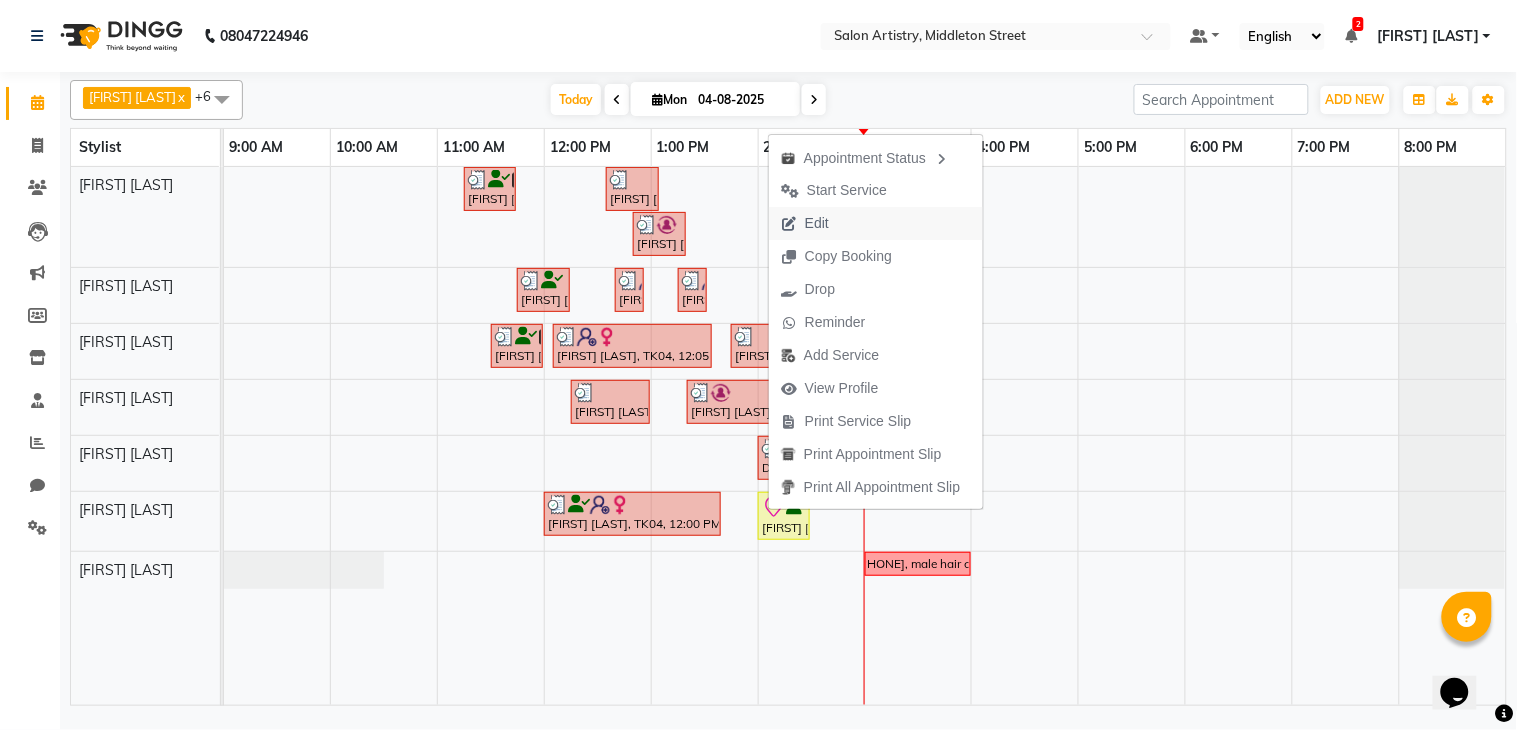 click on "Edit" at bounding box center (817, 223) 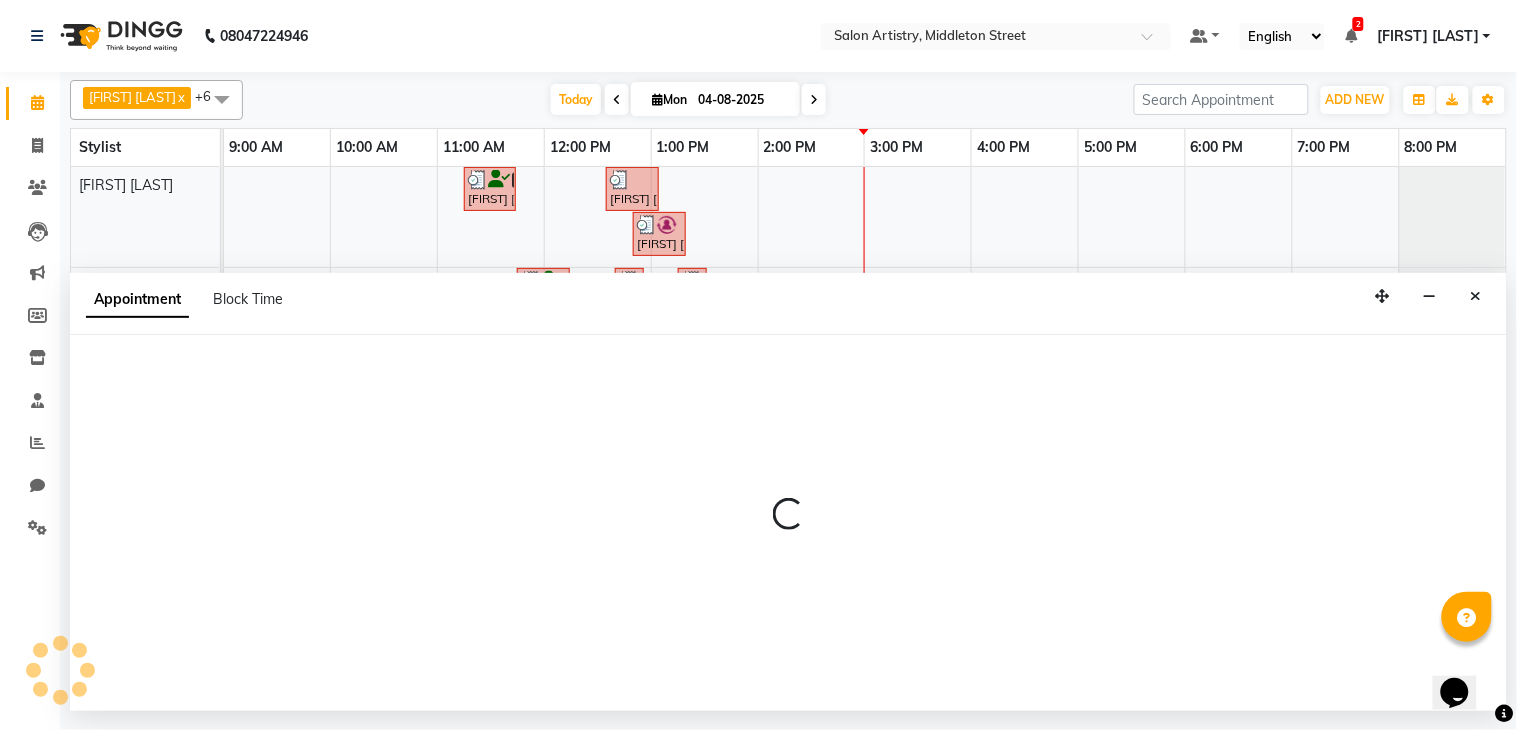 select on "check-in" 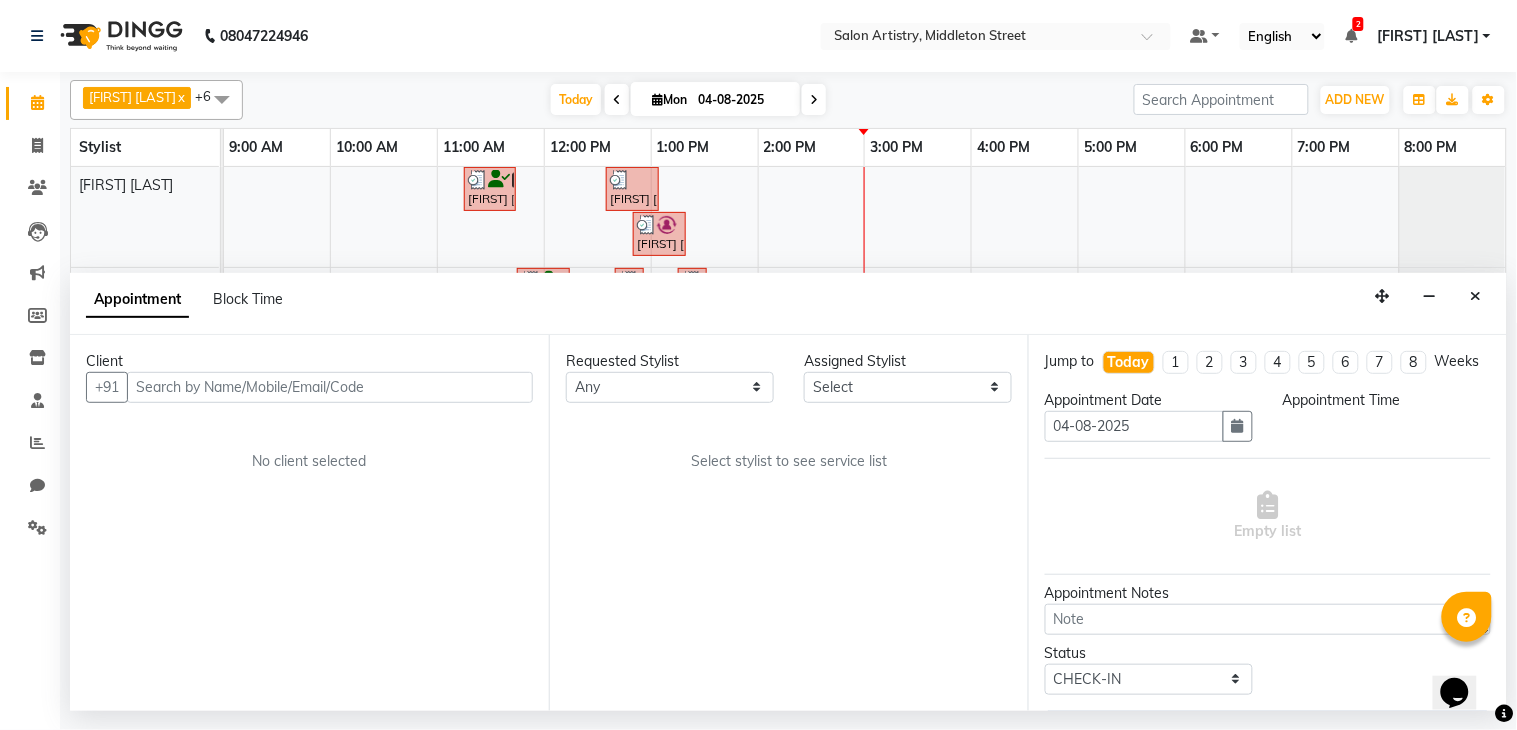 select on "79865" 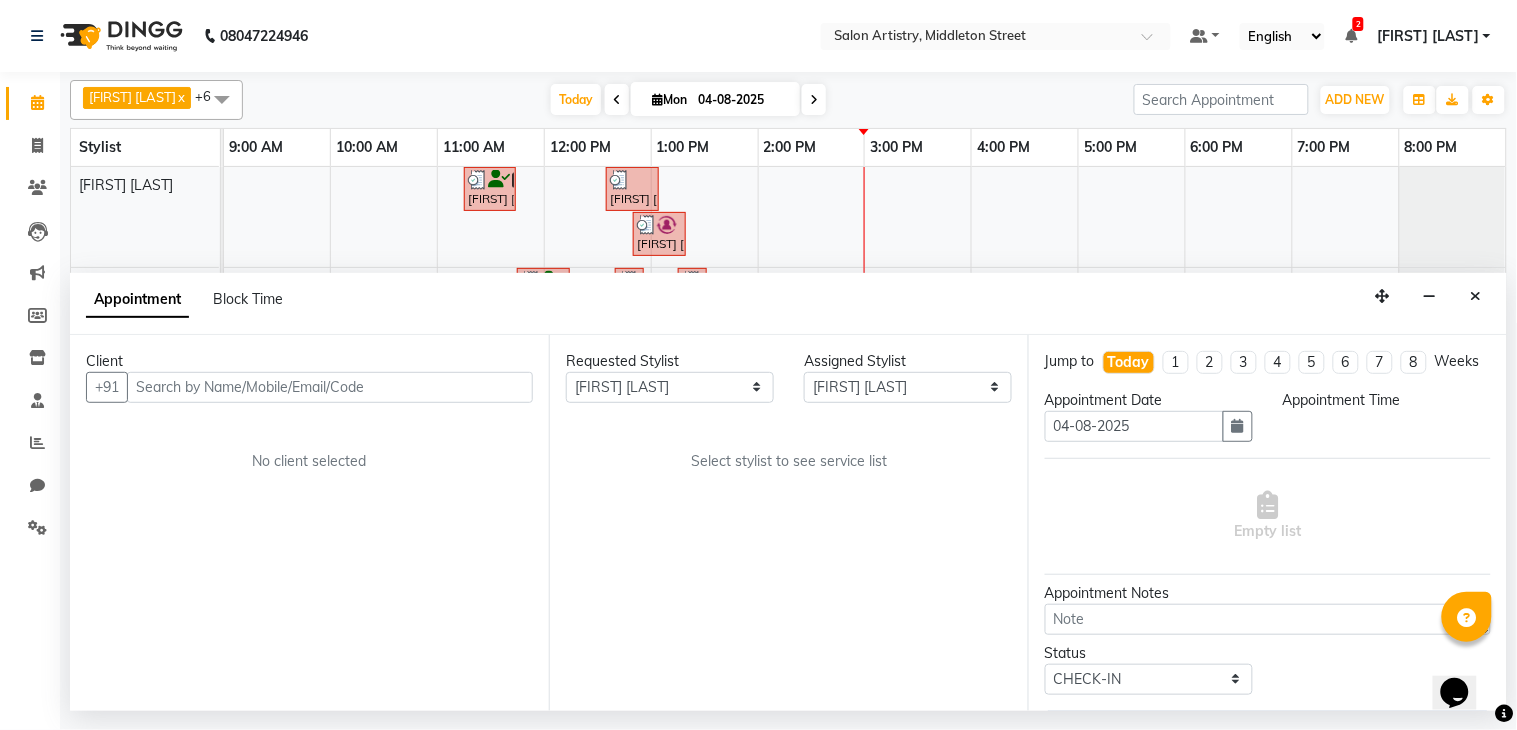 select on "840" 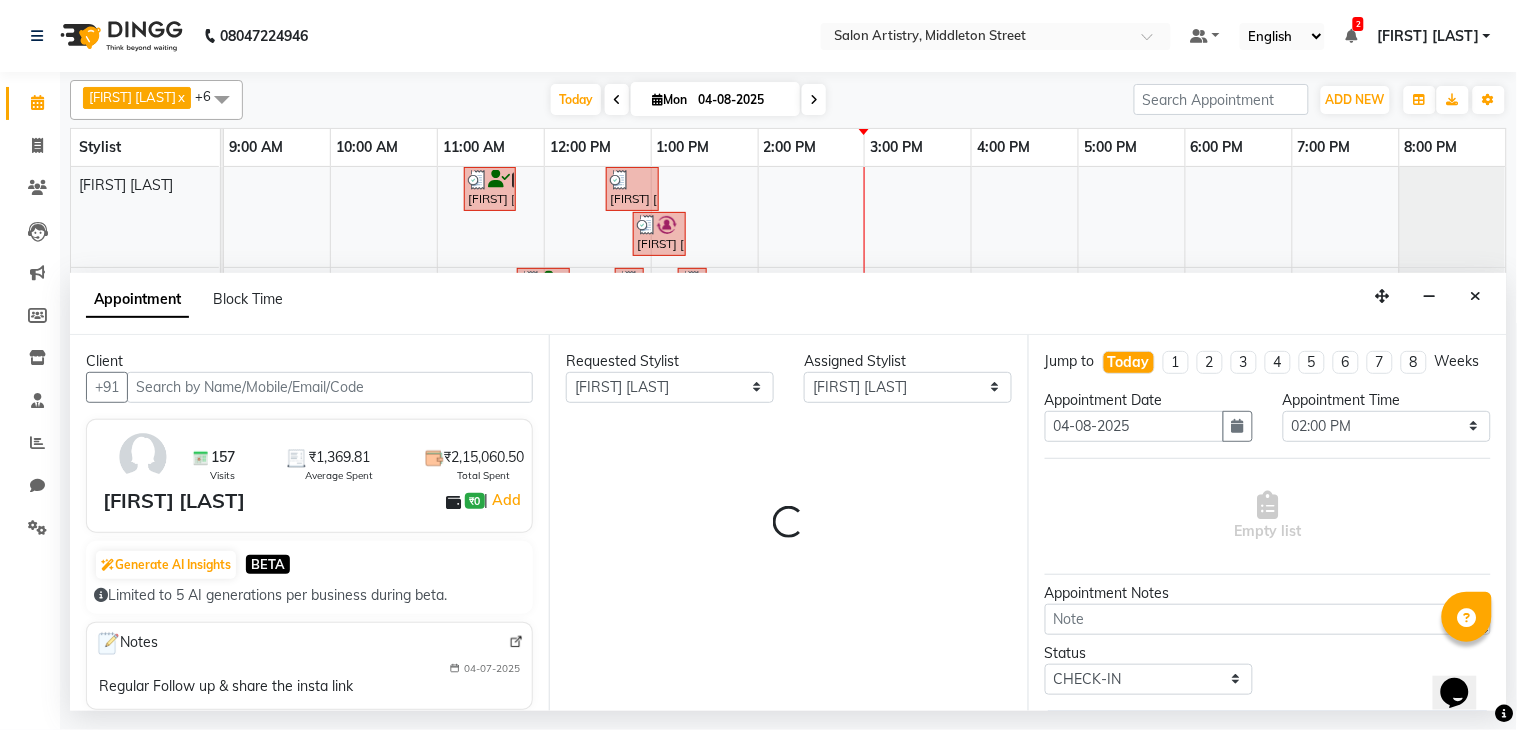 select on "4168" 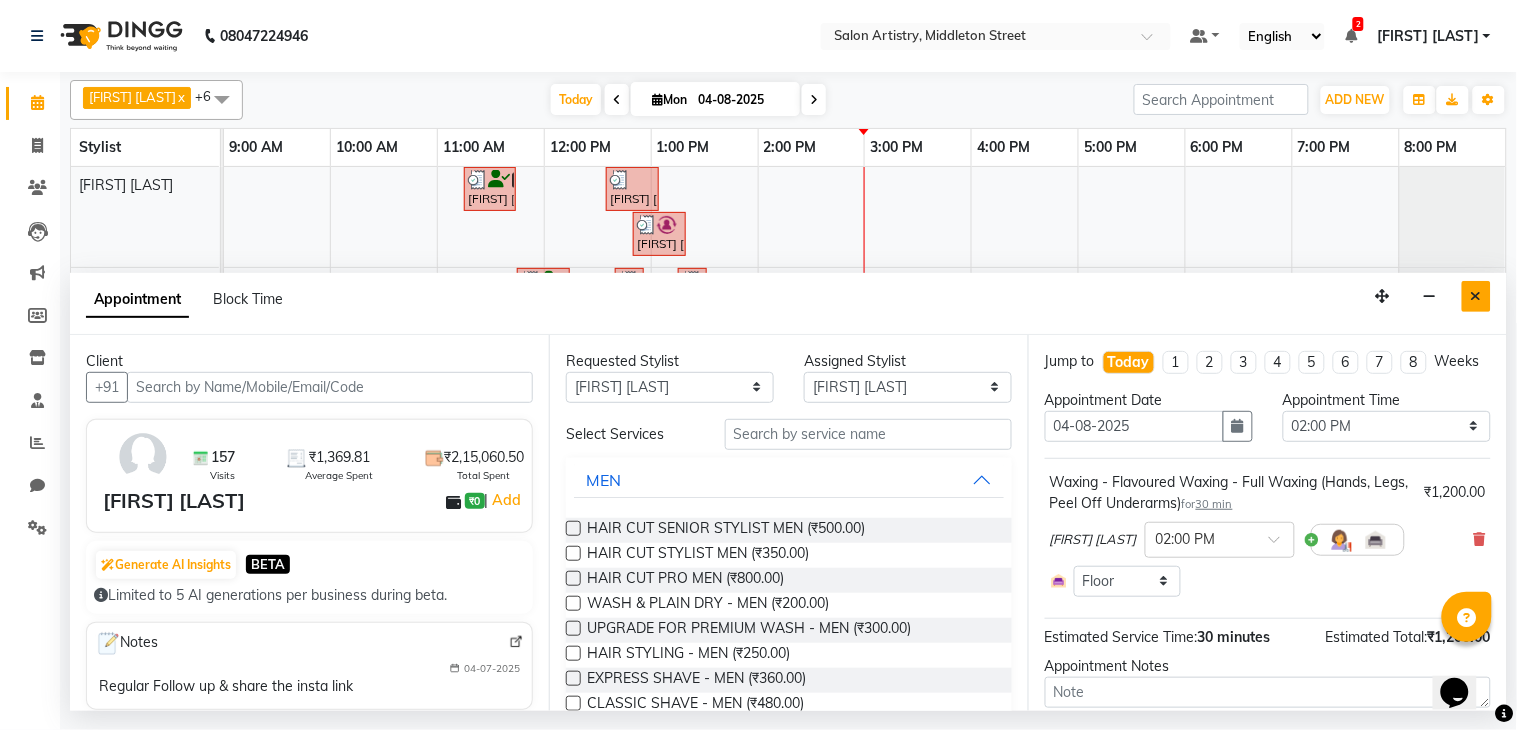 click at bounding box center [1476, 296] 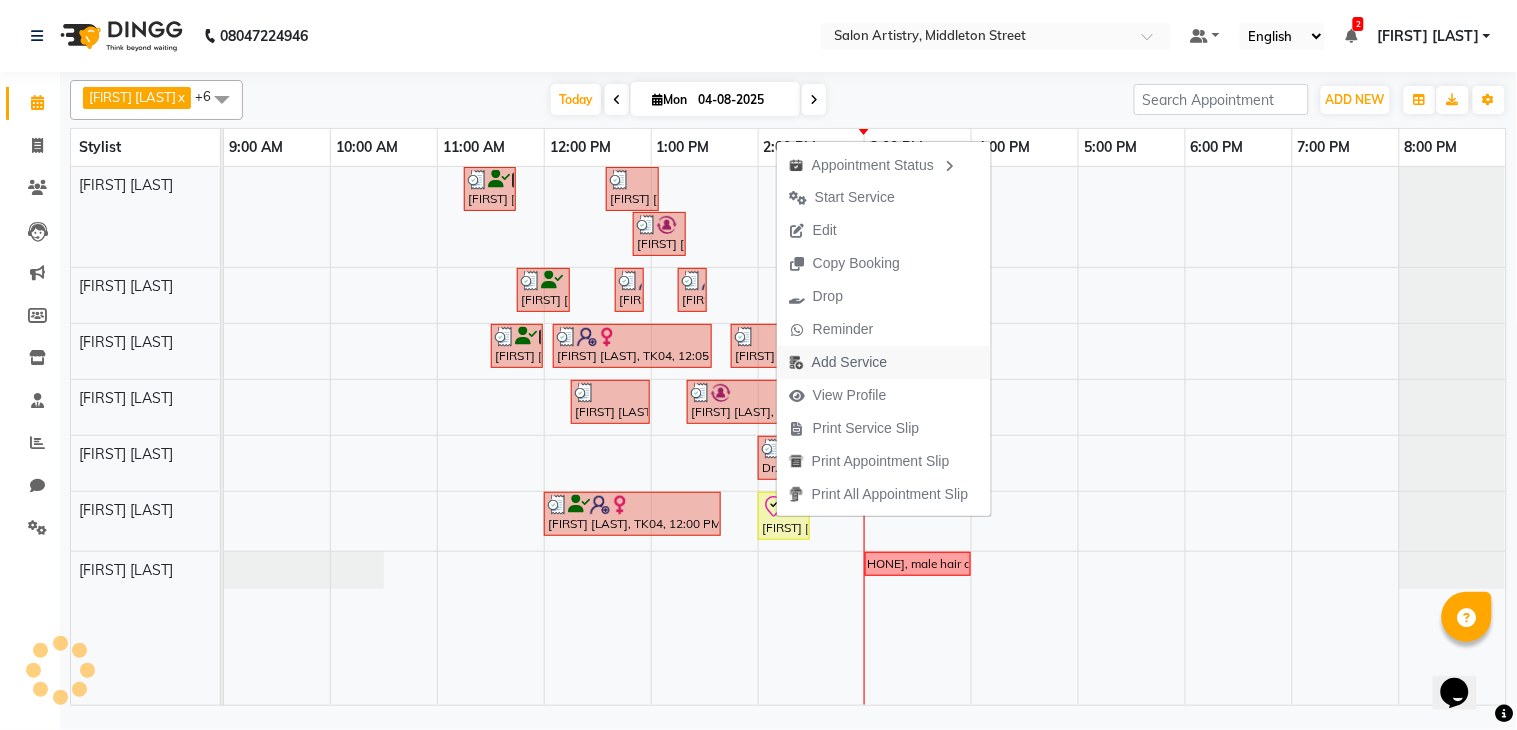 click on "Add Service" at bounding box center [849, 362] 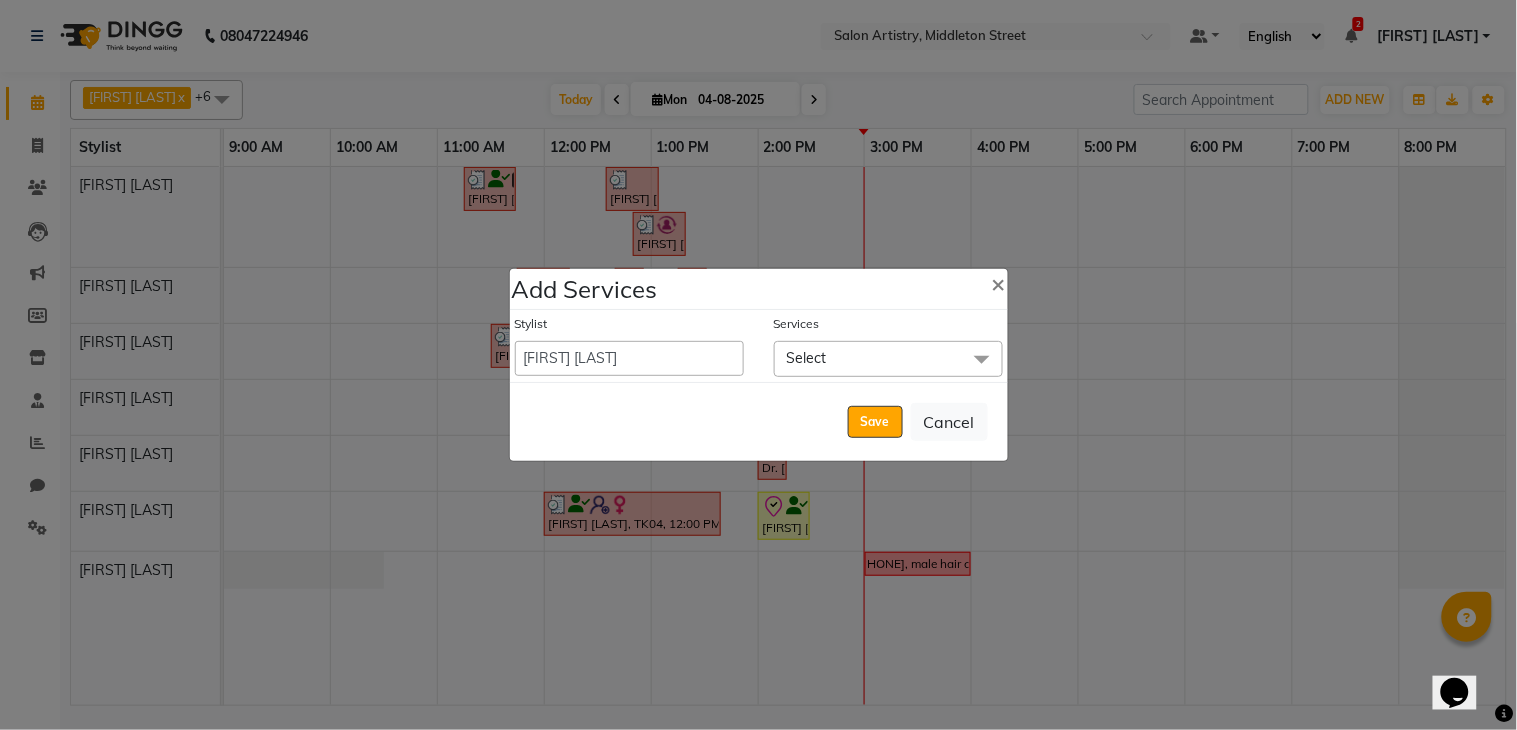 click on "Select" 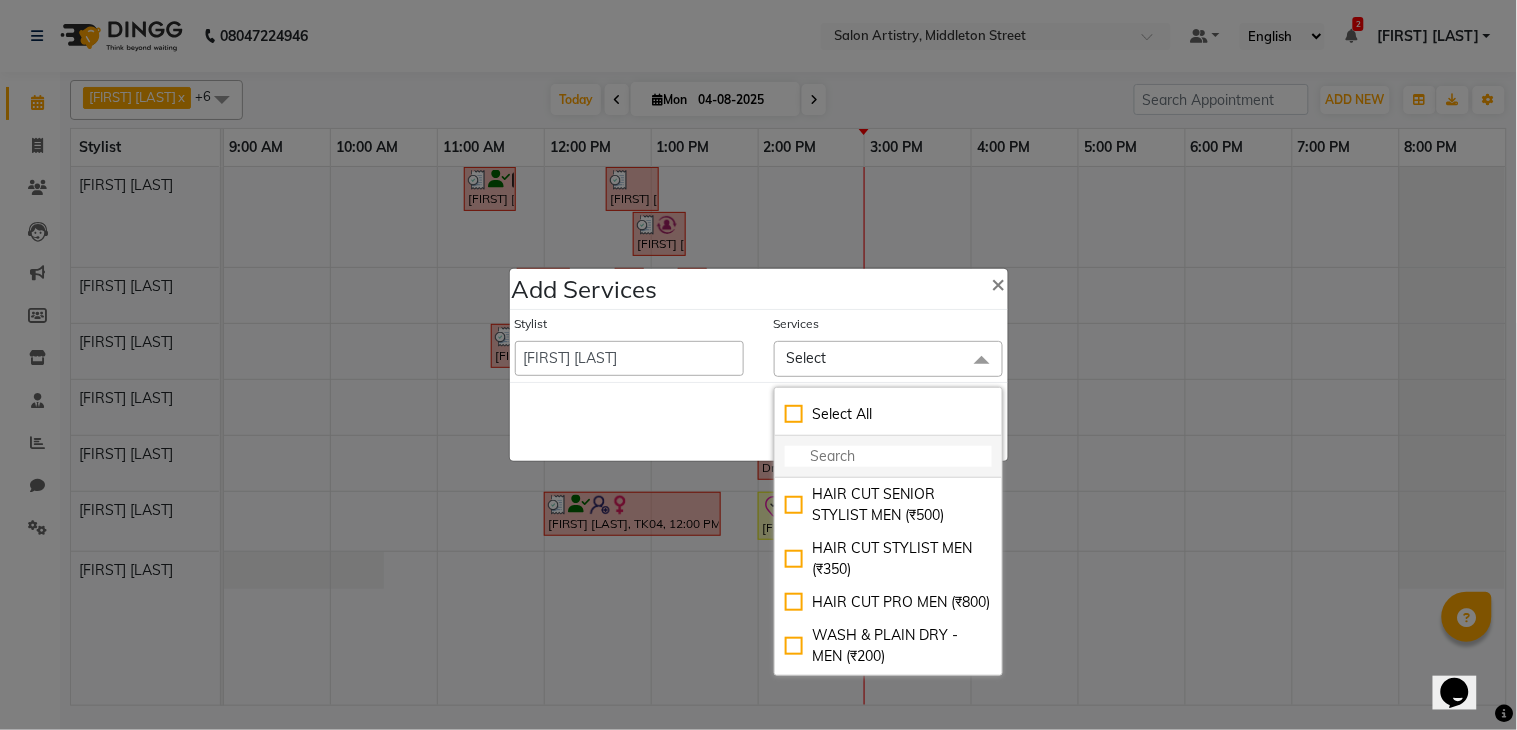 click 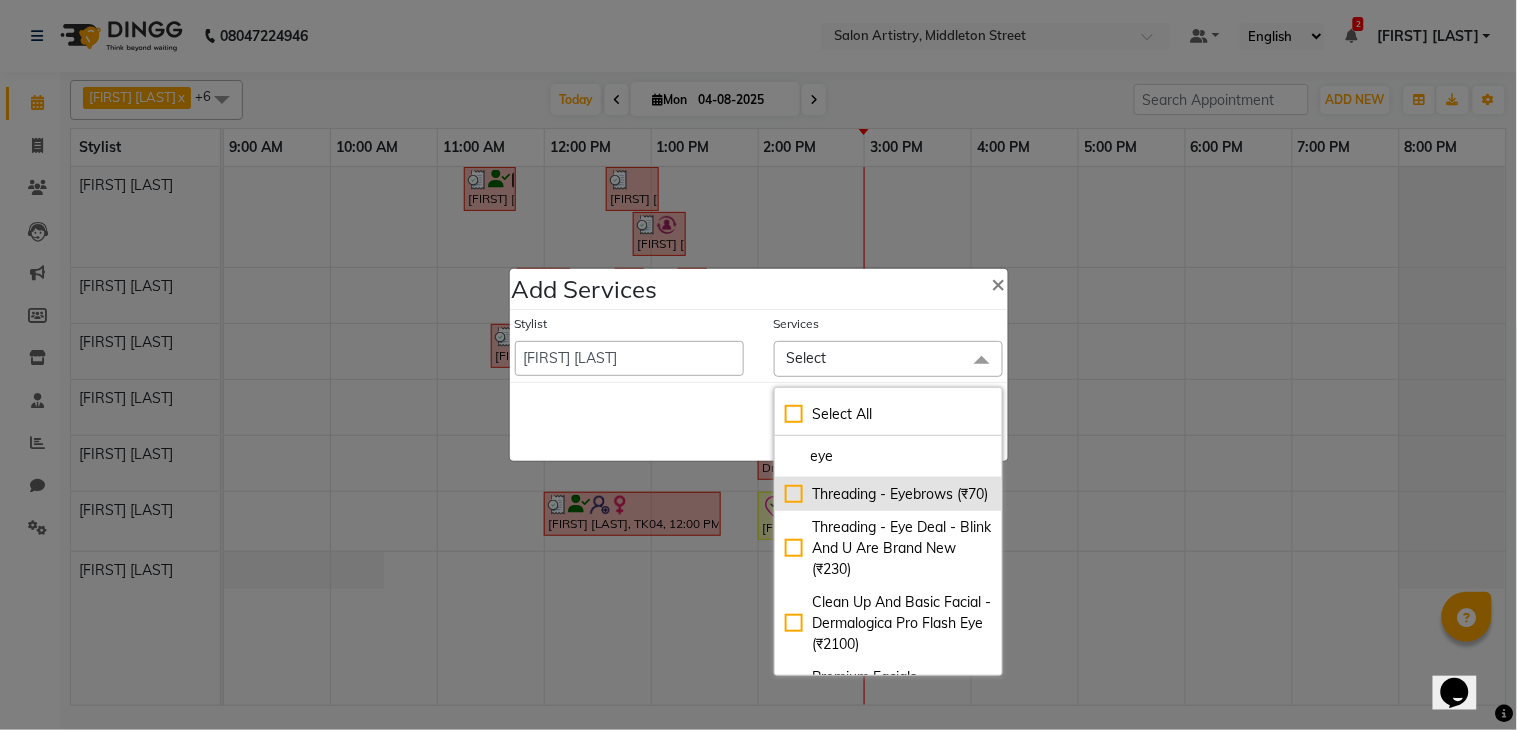 type on "eye" 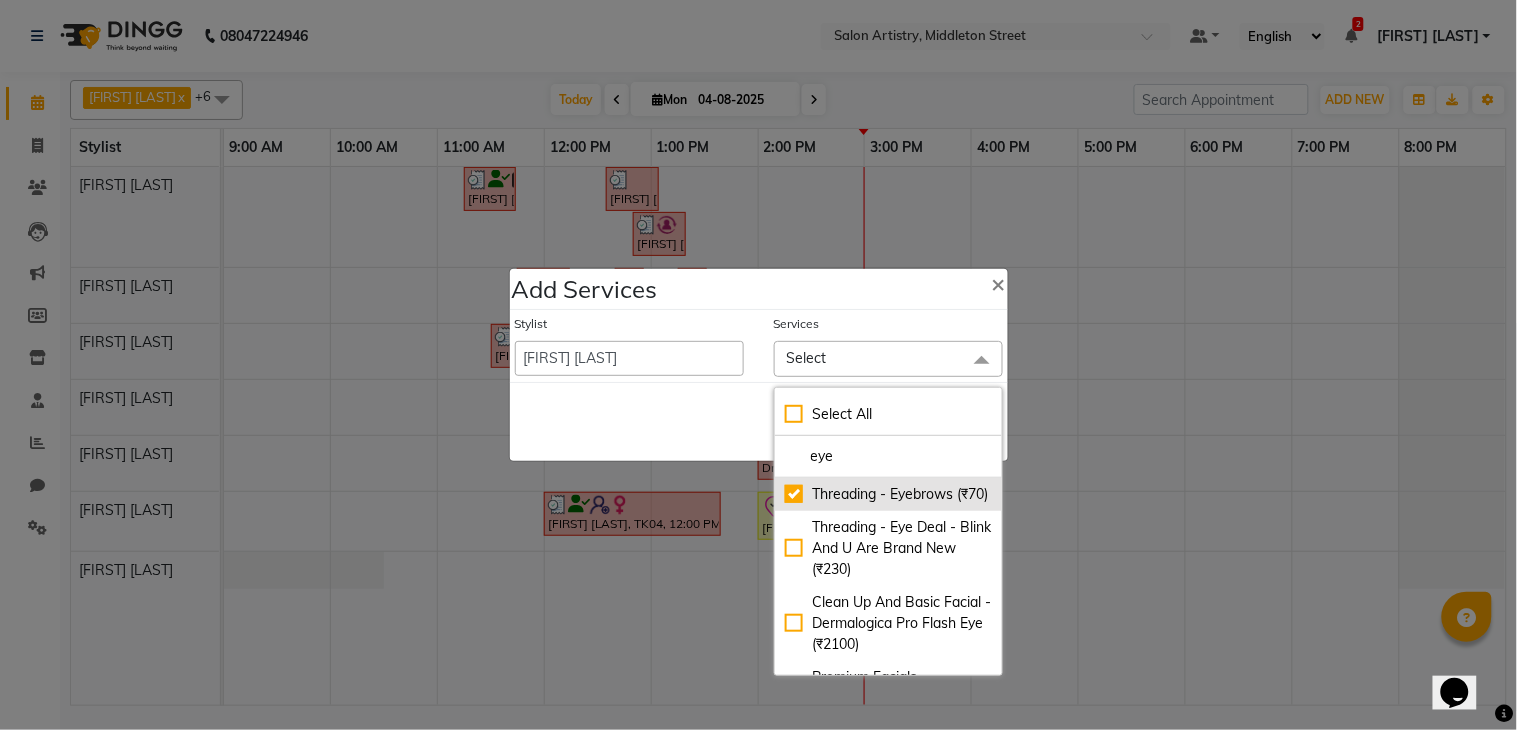 checkbox on "true" 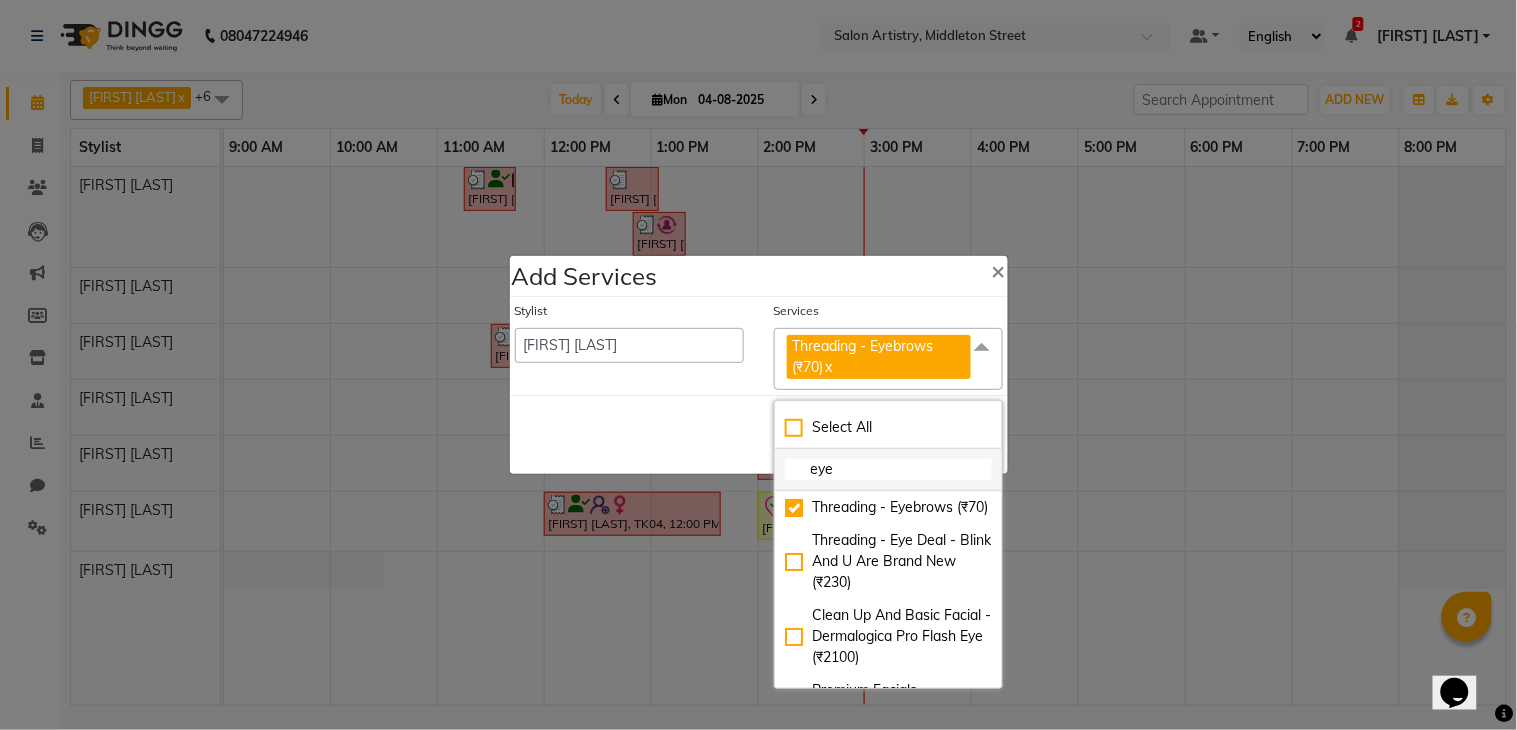 click on "eye" 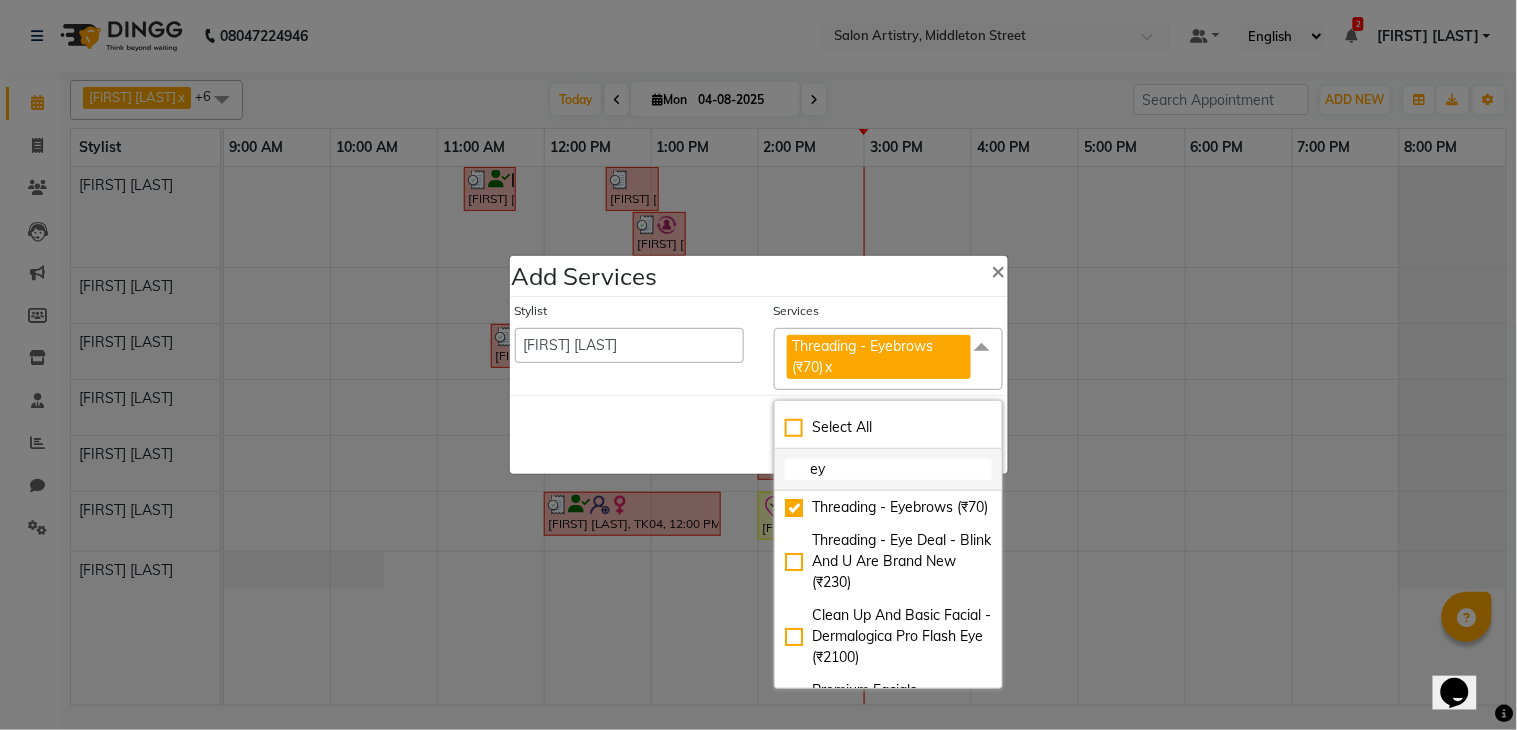 type on "e" 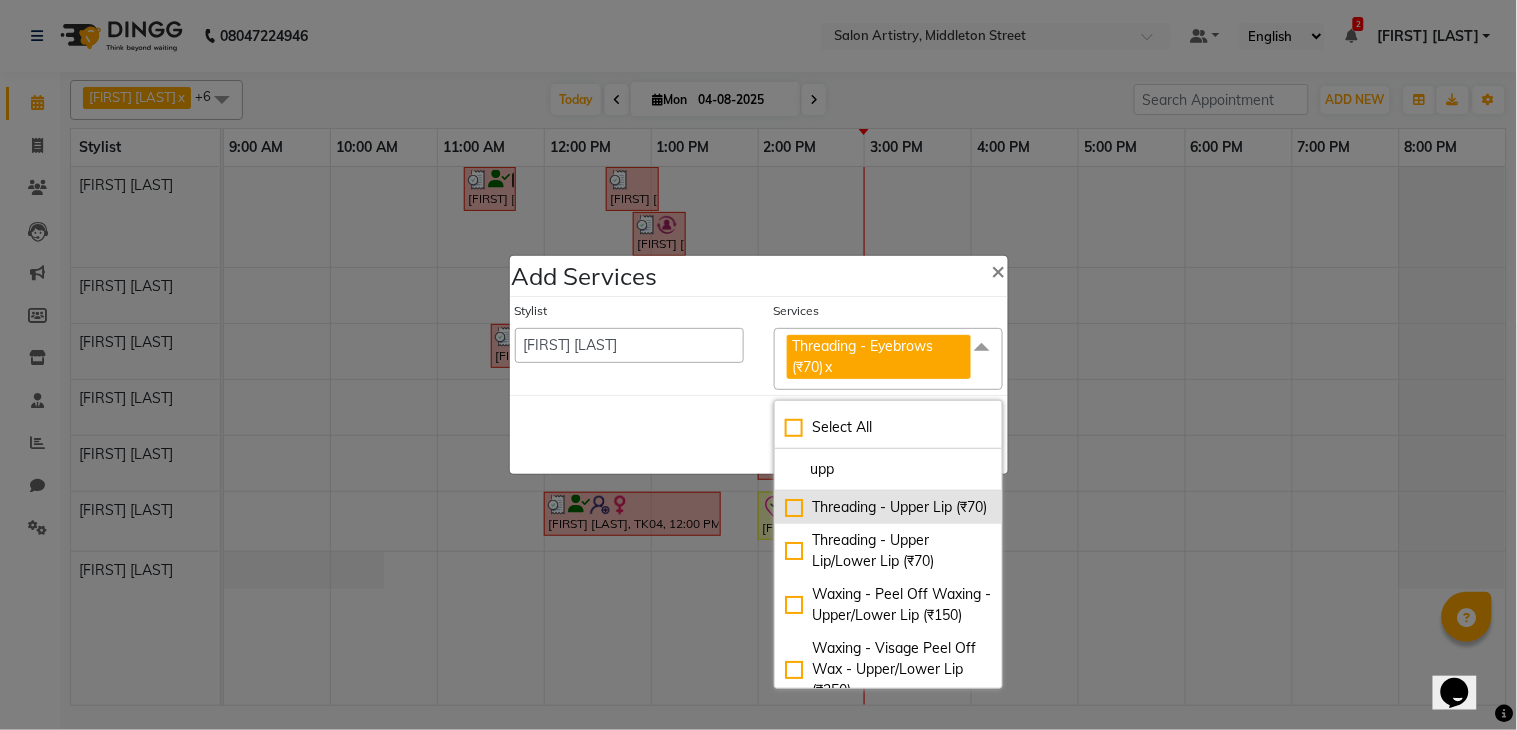 type on "upp" 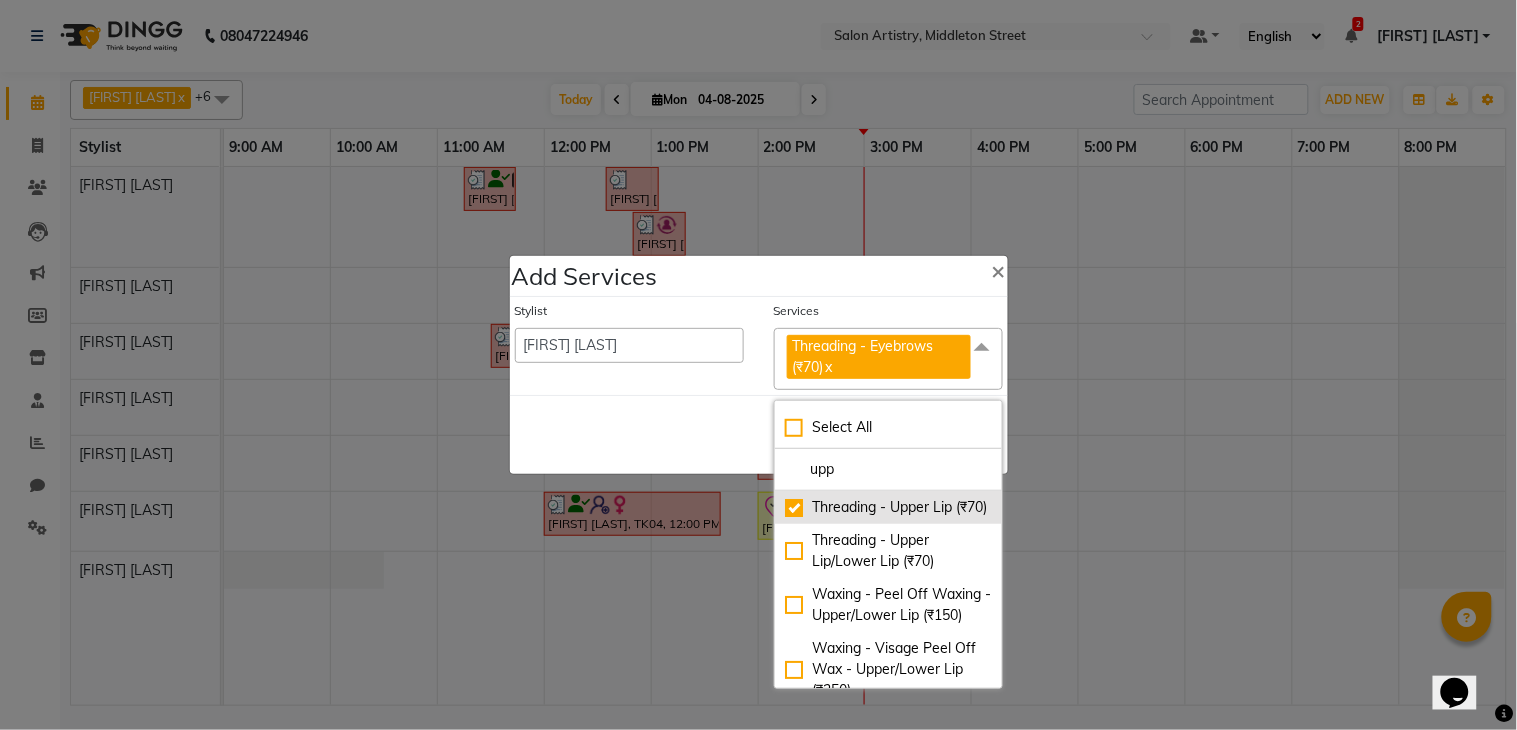 checkbox on "true" 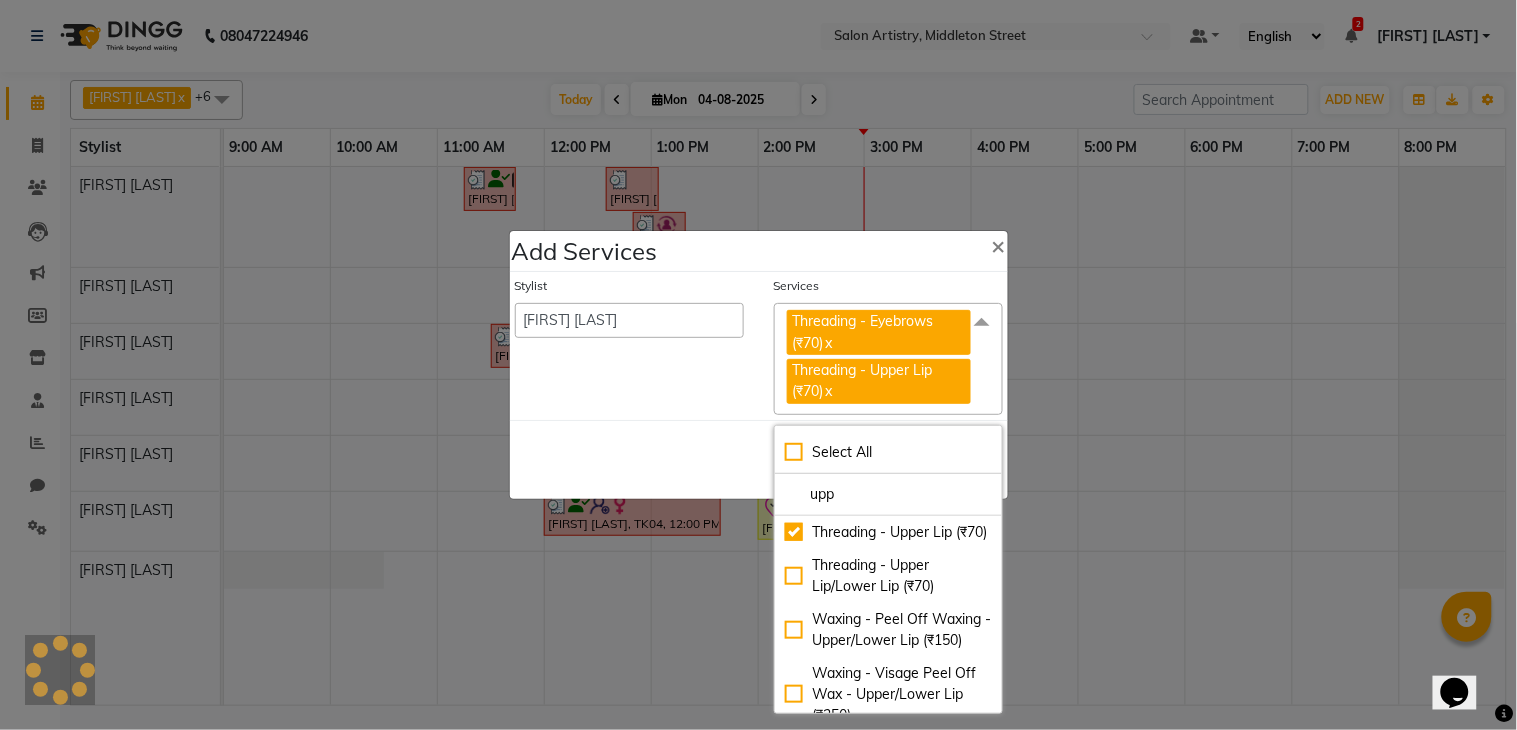 click on "Save   Cancel" 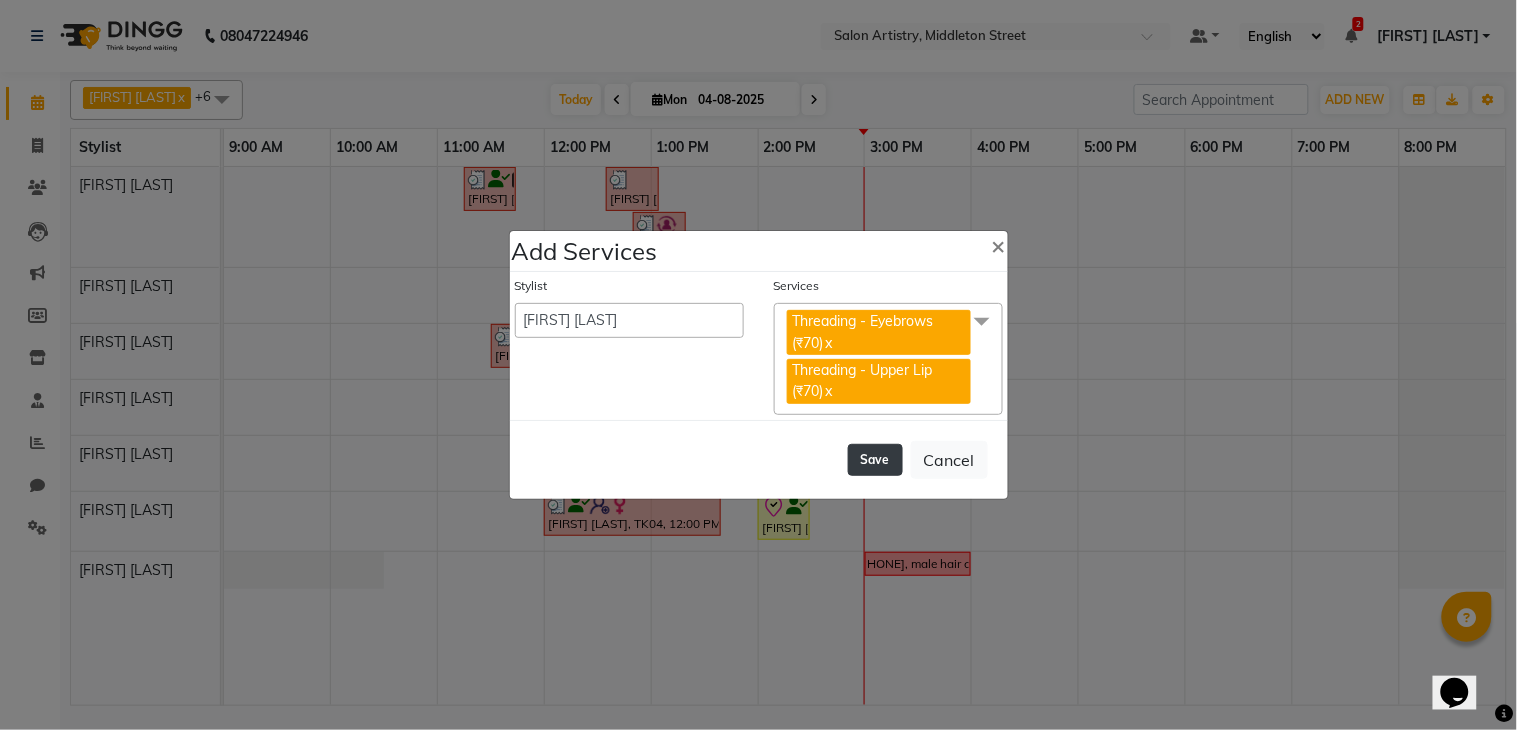 click on "Save" 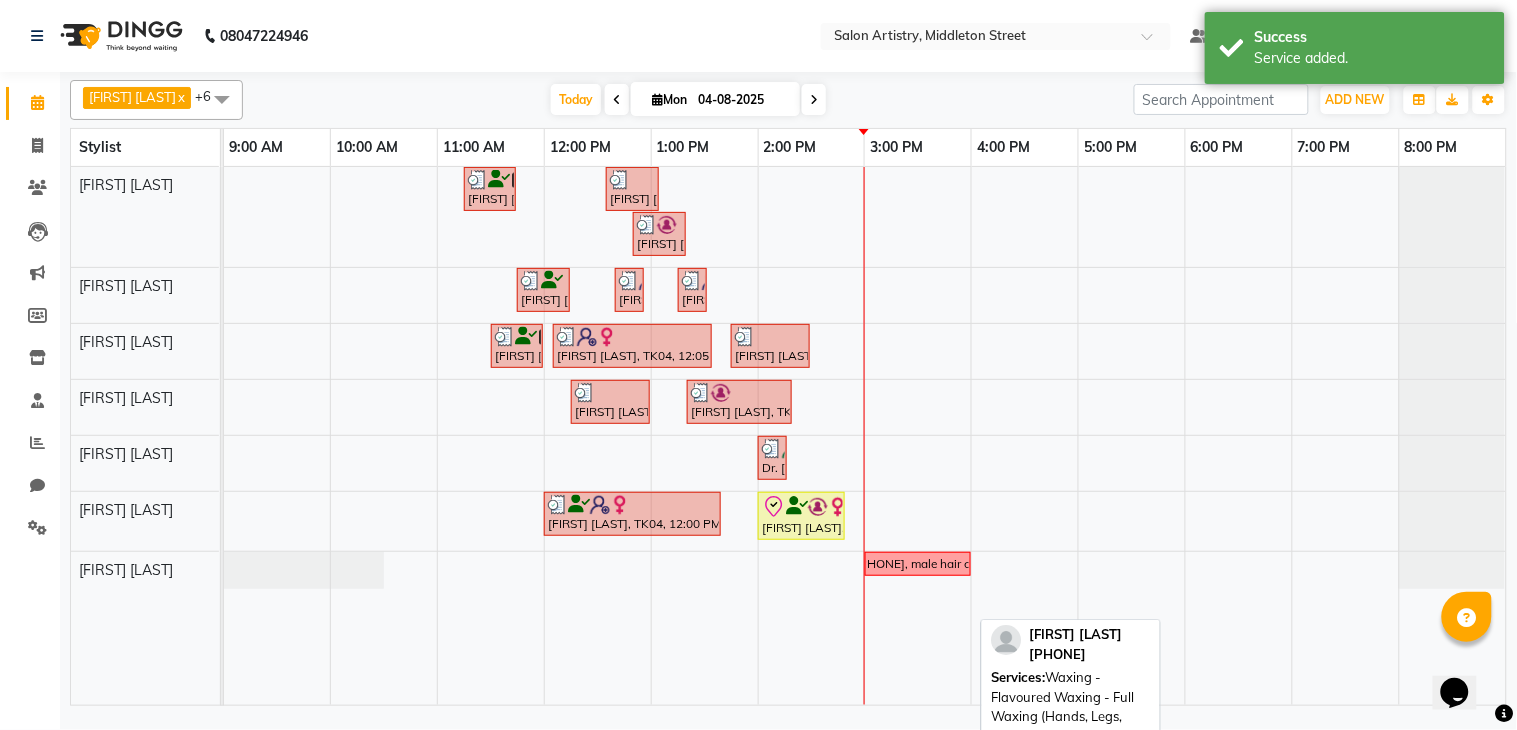 click on "[FIRST] [LAST], TK11, 02:00 PM-02:50 PM, Waxing - Flavoured Waxing - Full Waxing (Hands, Legs, Peel Off Underarms),Threading - Eyebrows (₹70),Threading - Upper Lip (₹70)" at bounding box center [801, 516] 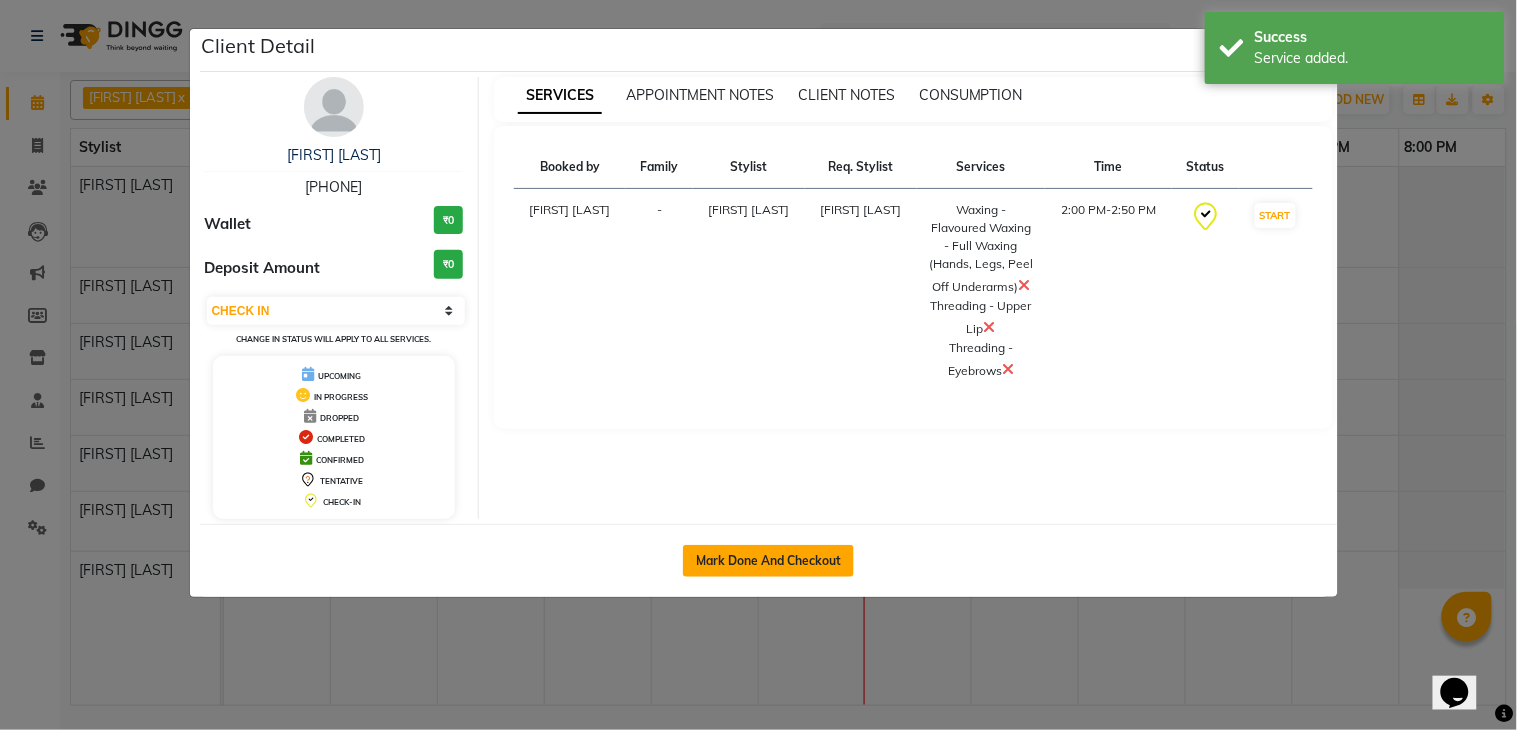 click on "Mark Done And Checkout" 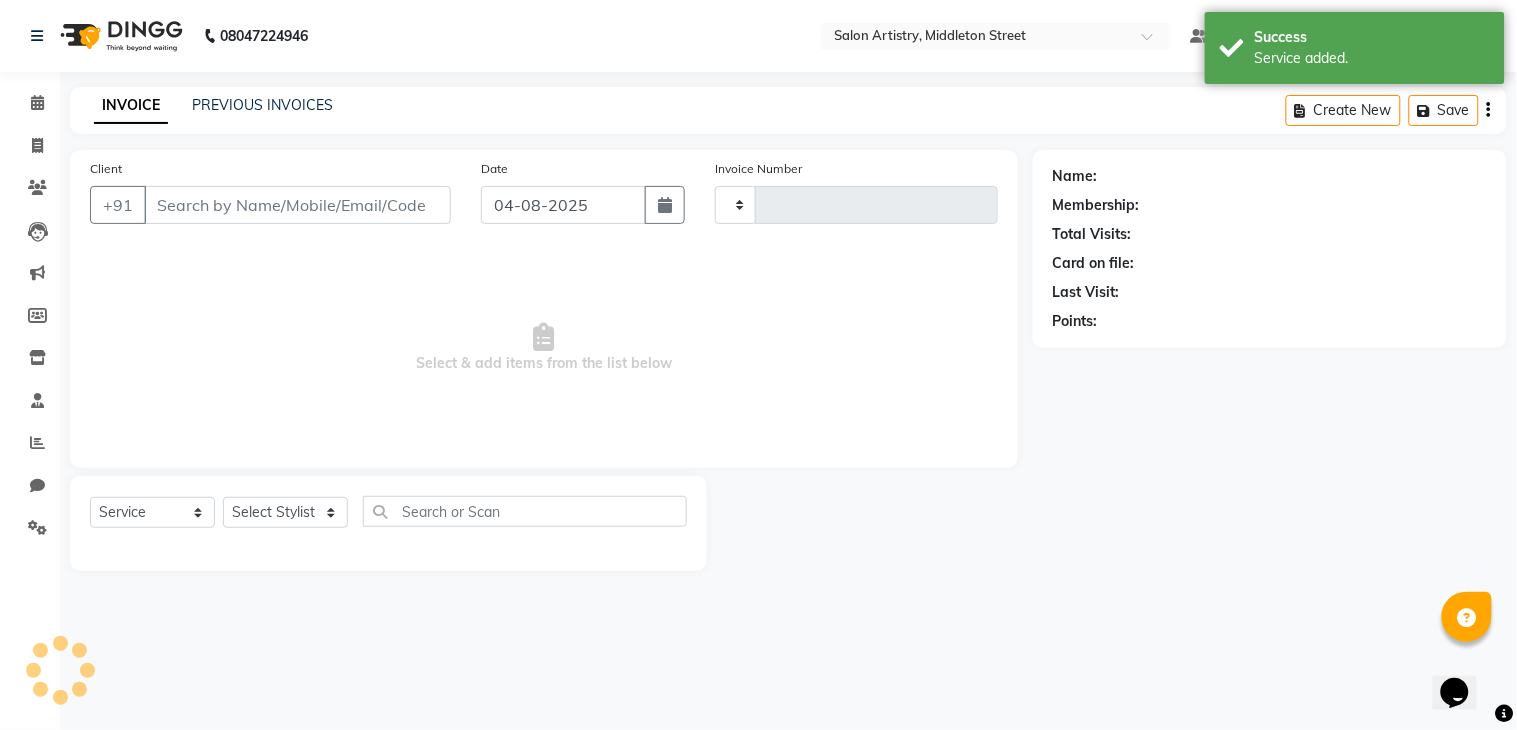 type on "1812" 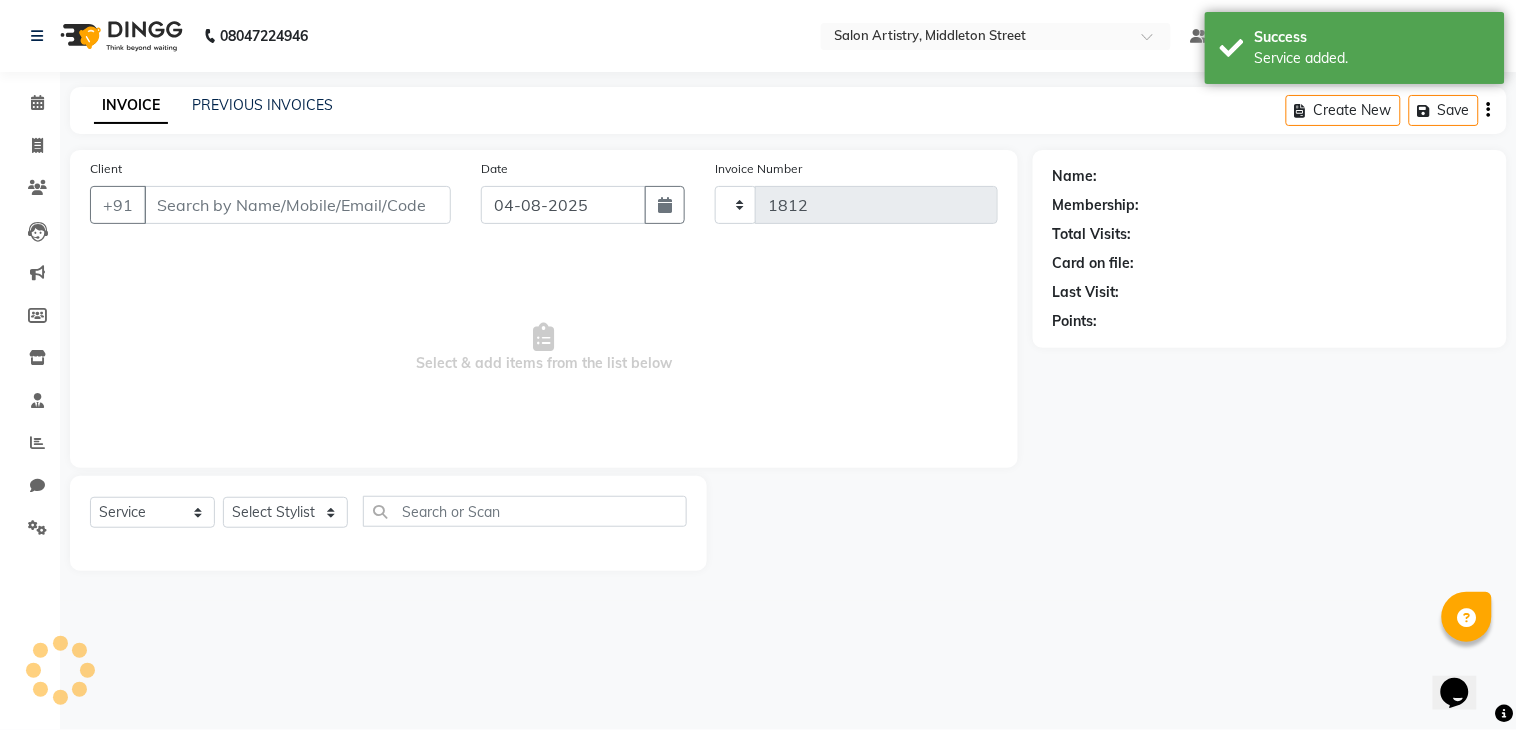 select on "8285" 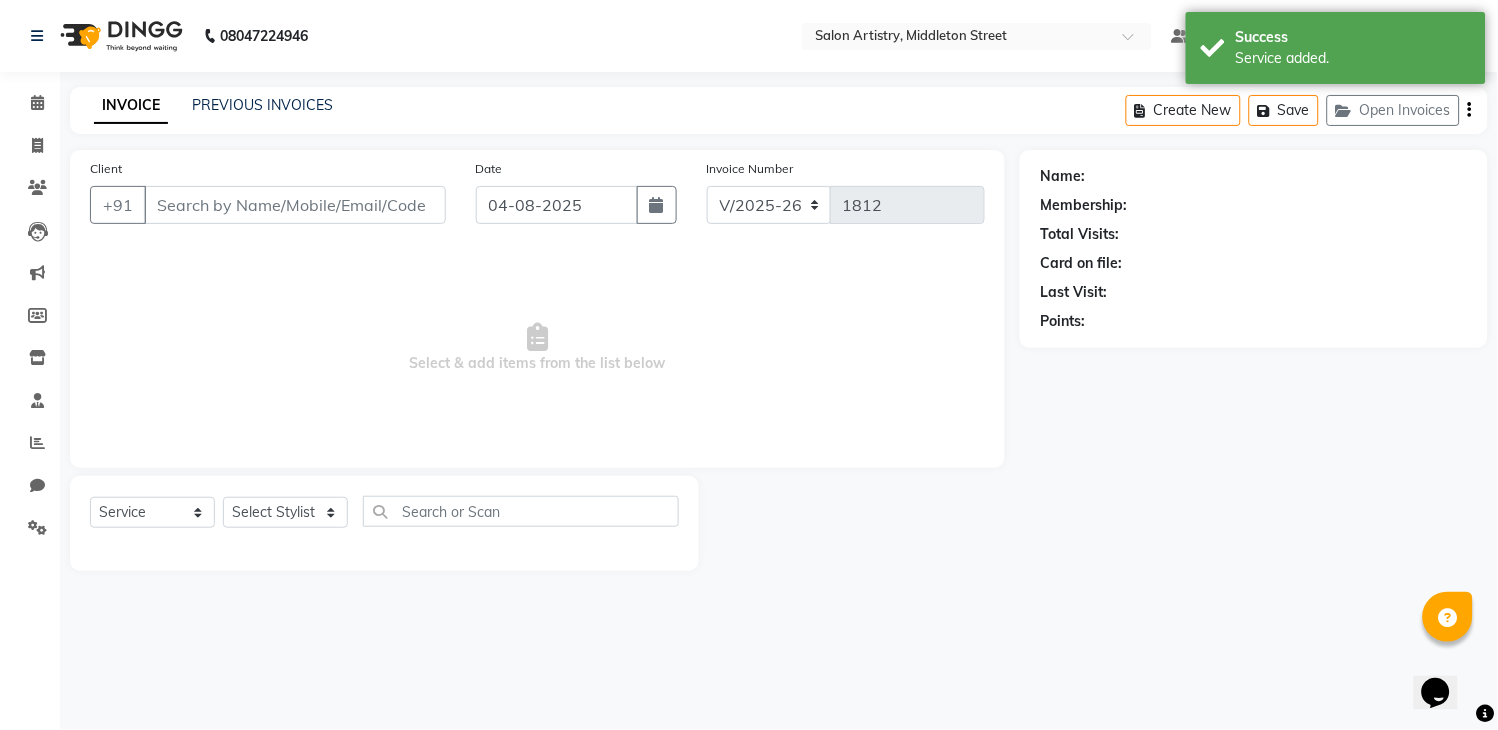 select on "79865" 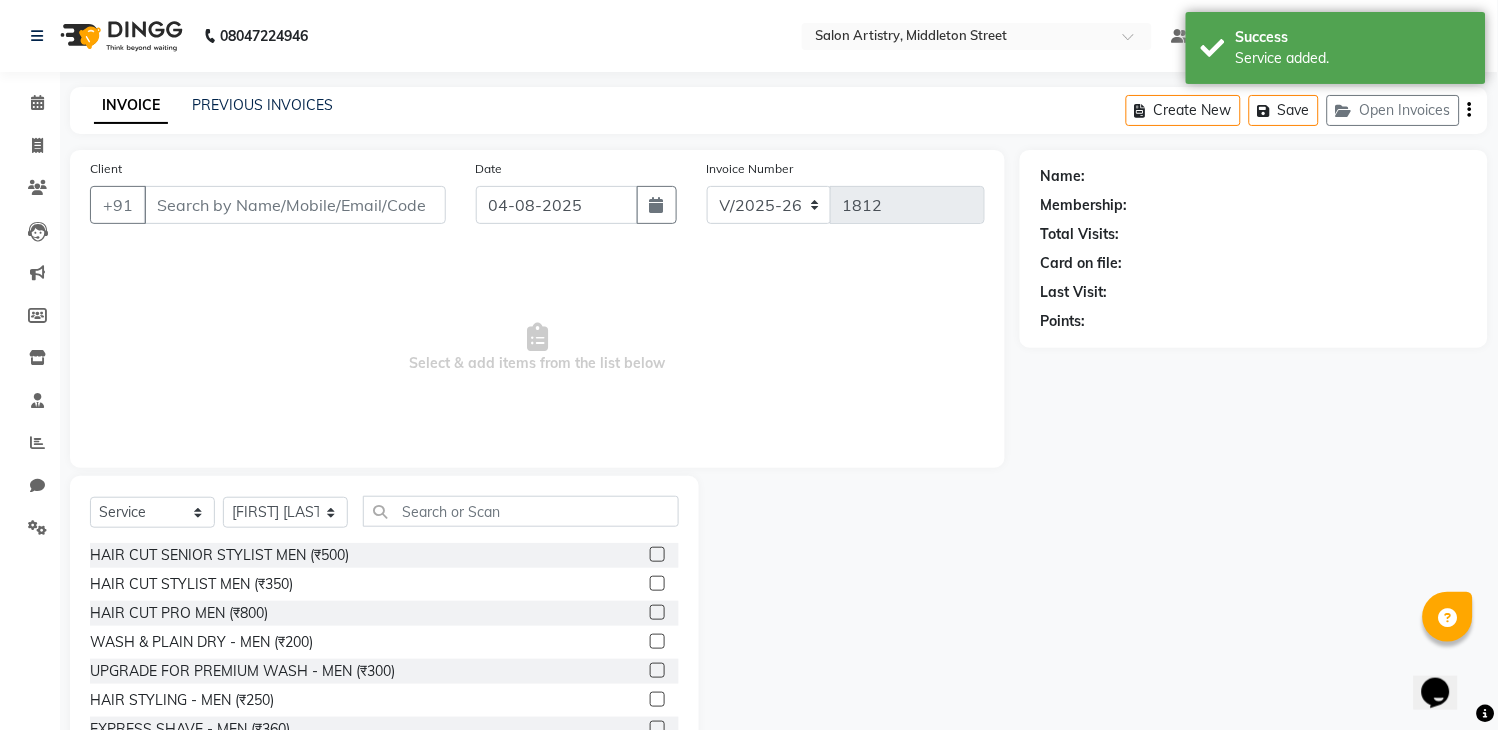 type on "[PHONE]" 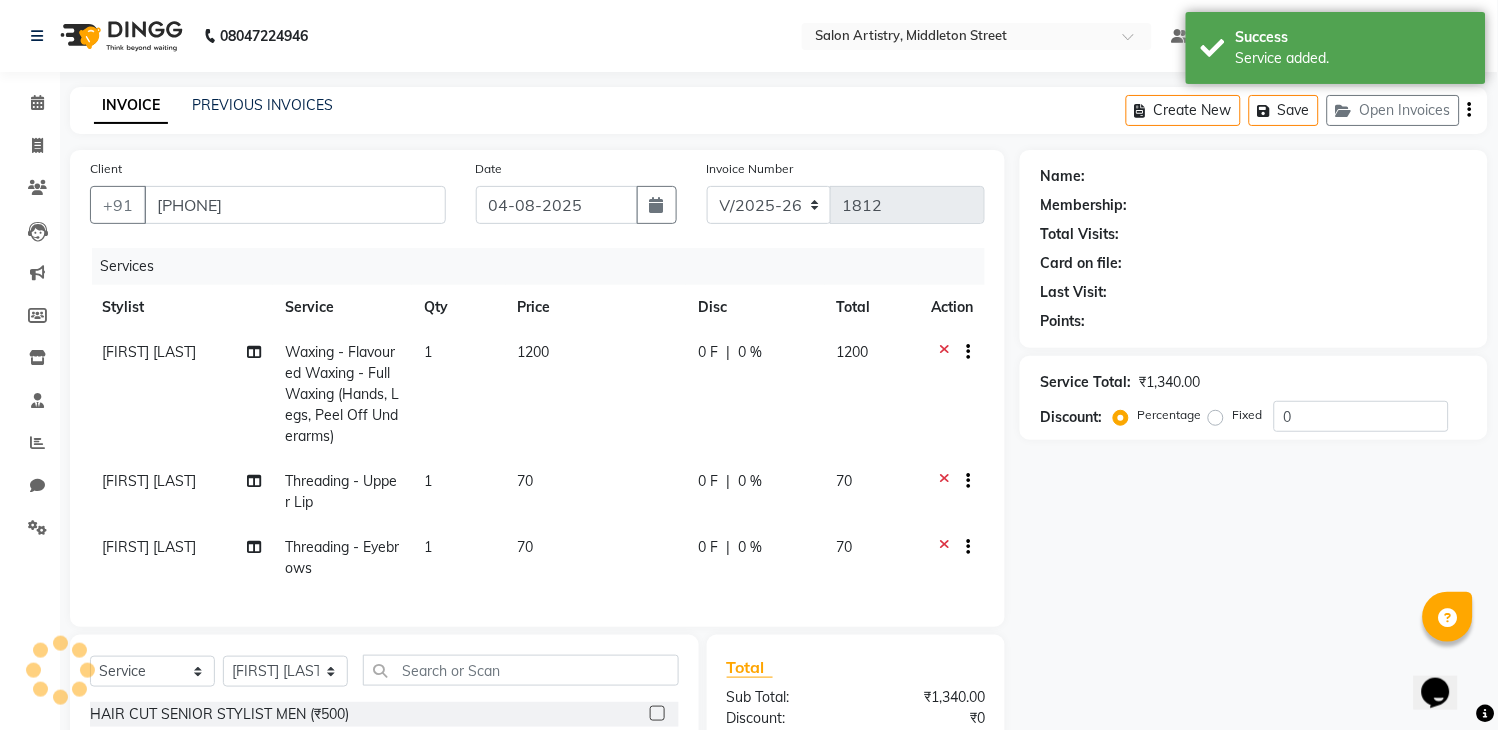 select on "1: Object" 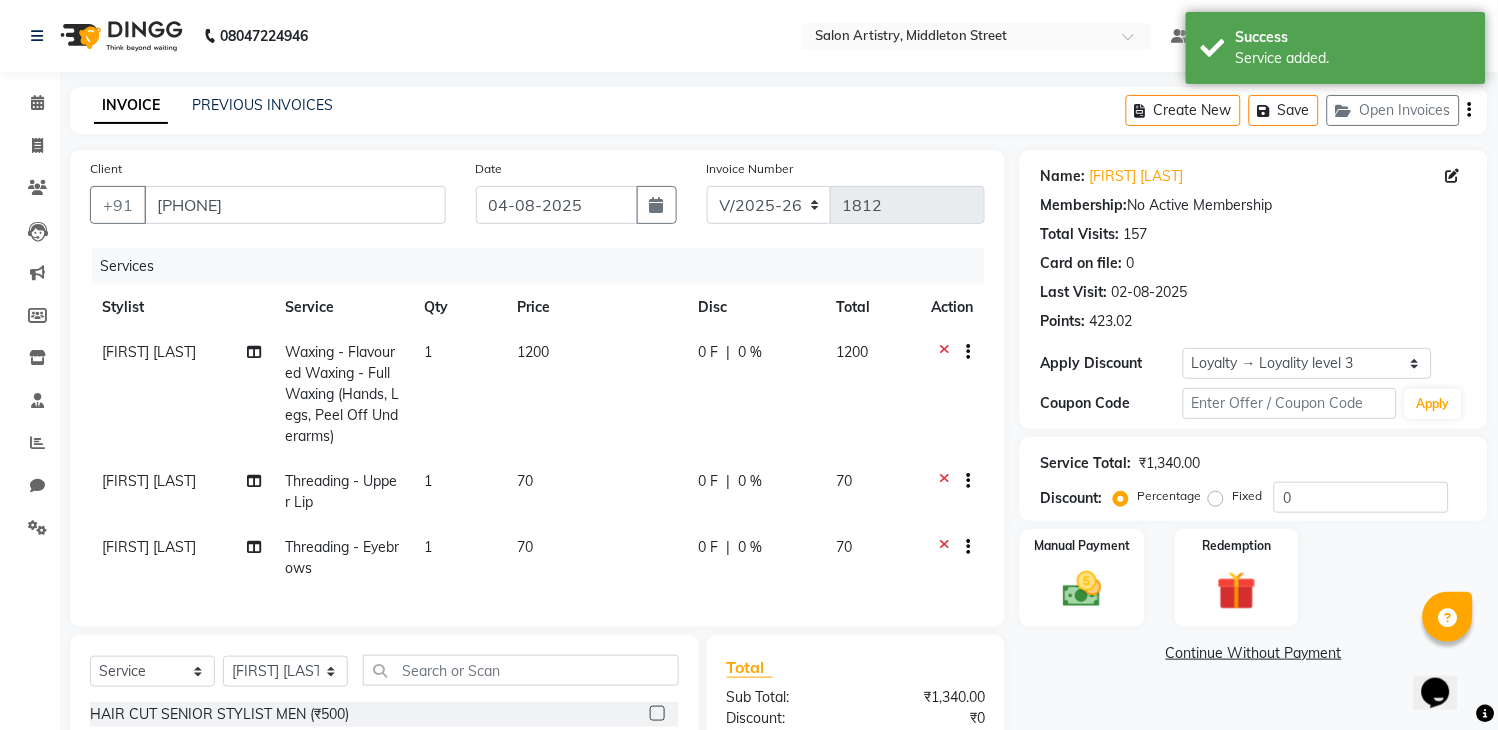 click on "0 %" 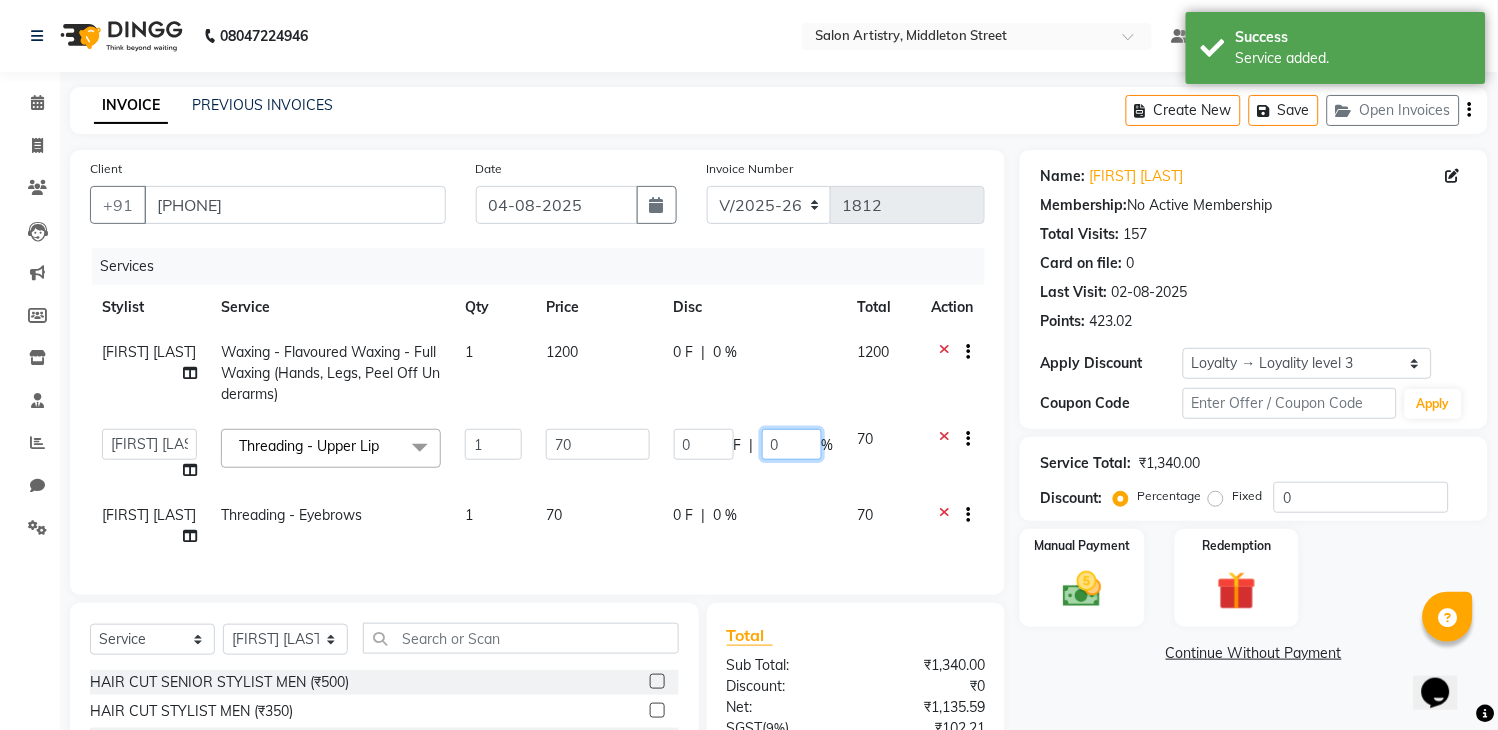 click on "0" 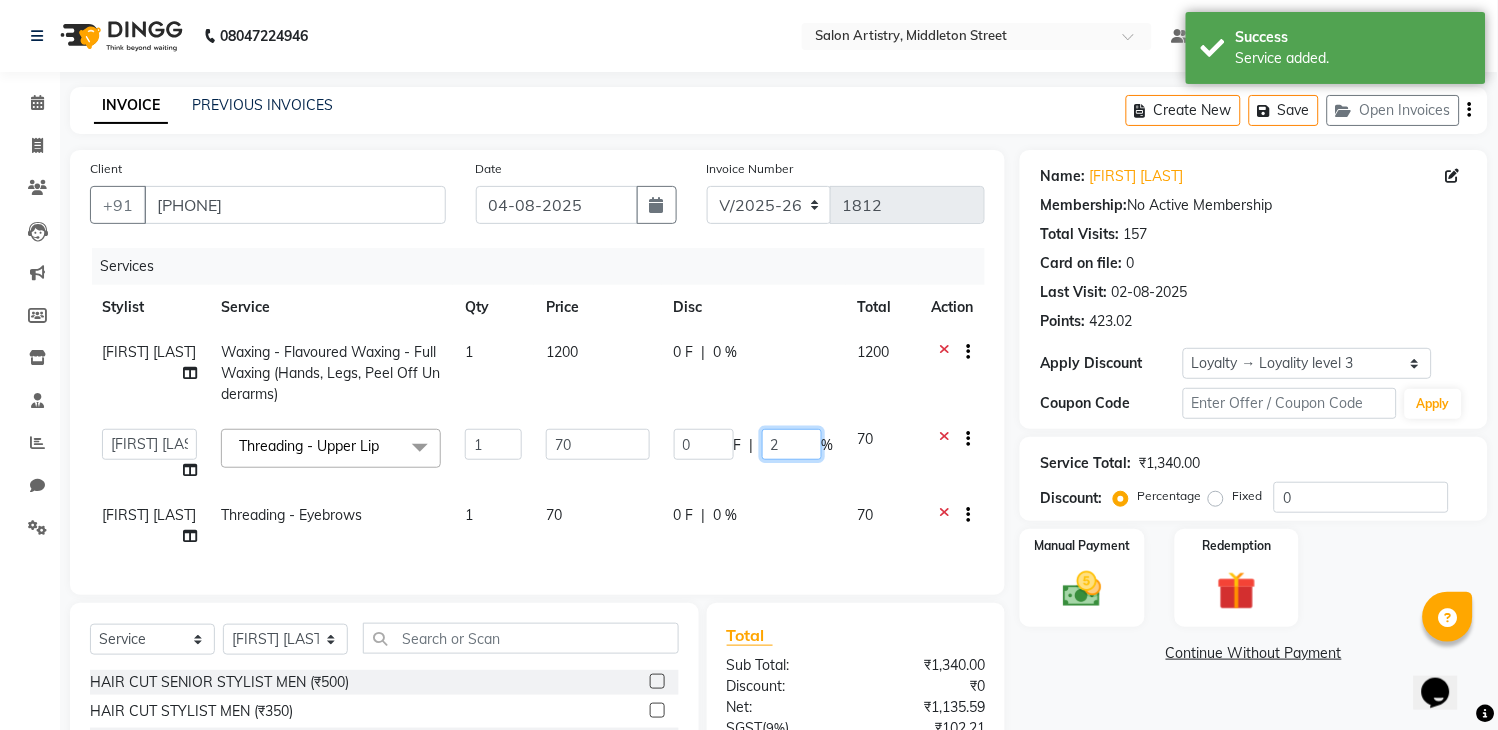 type on "20" 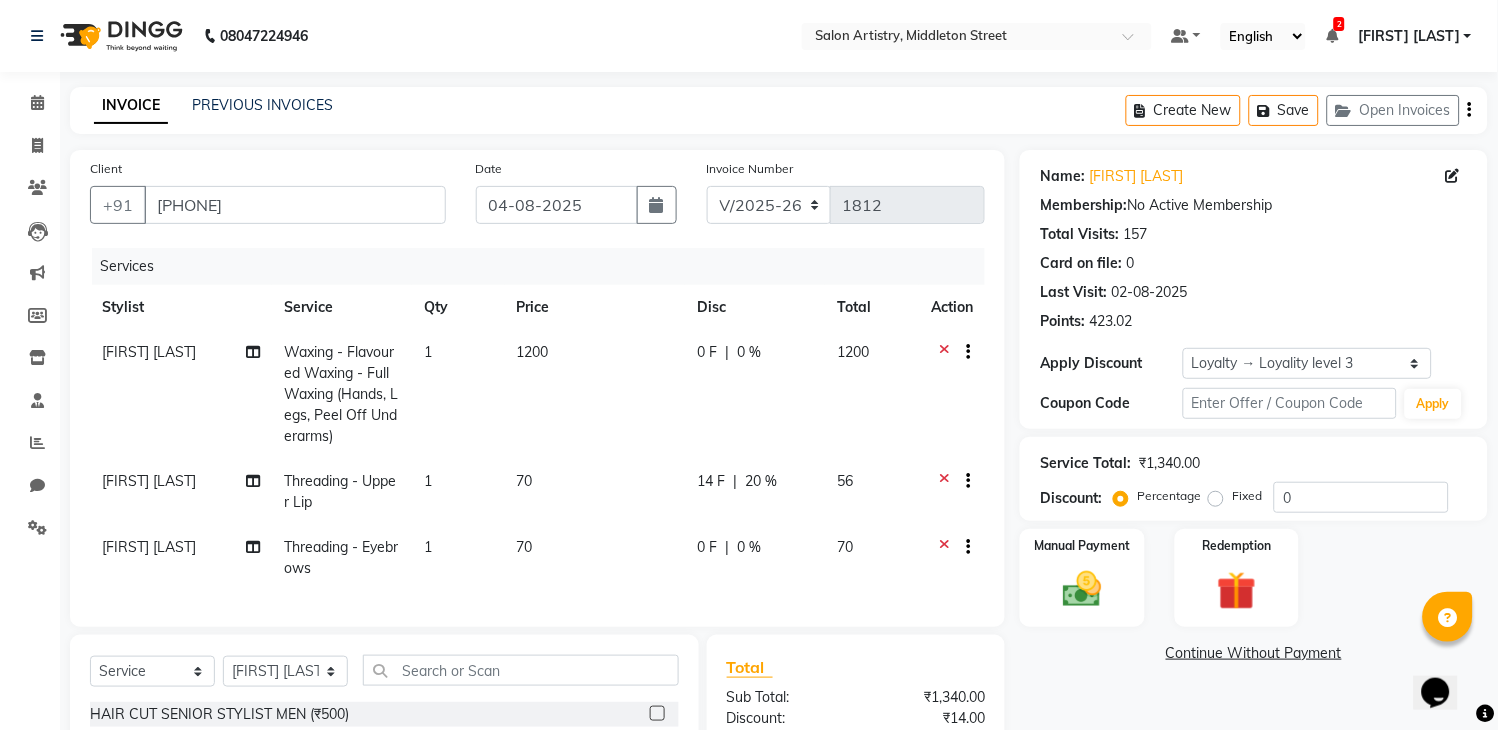click on "0 F | 0 %" 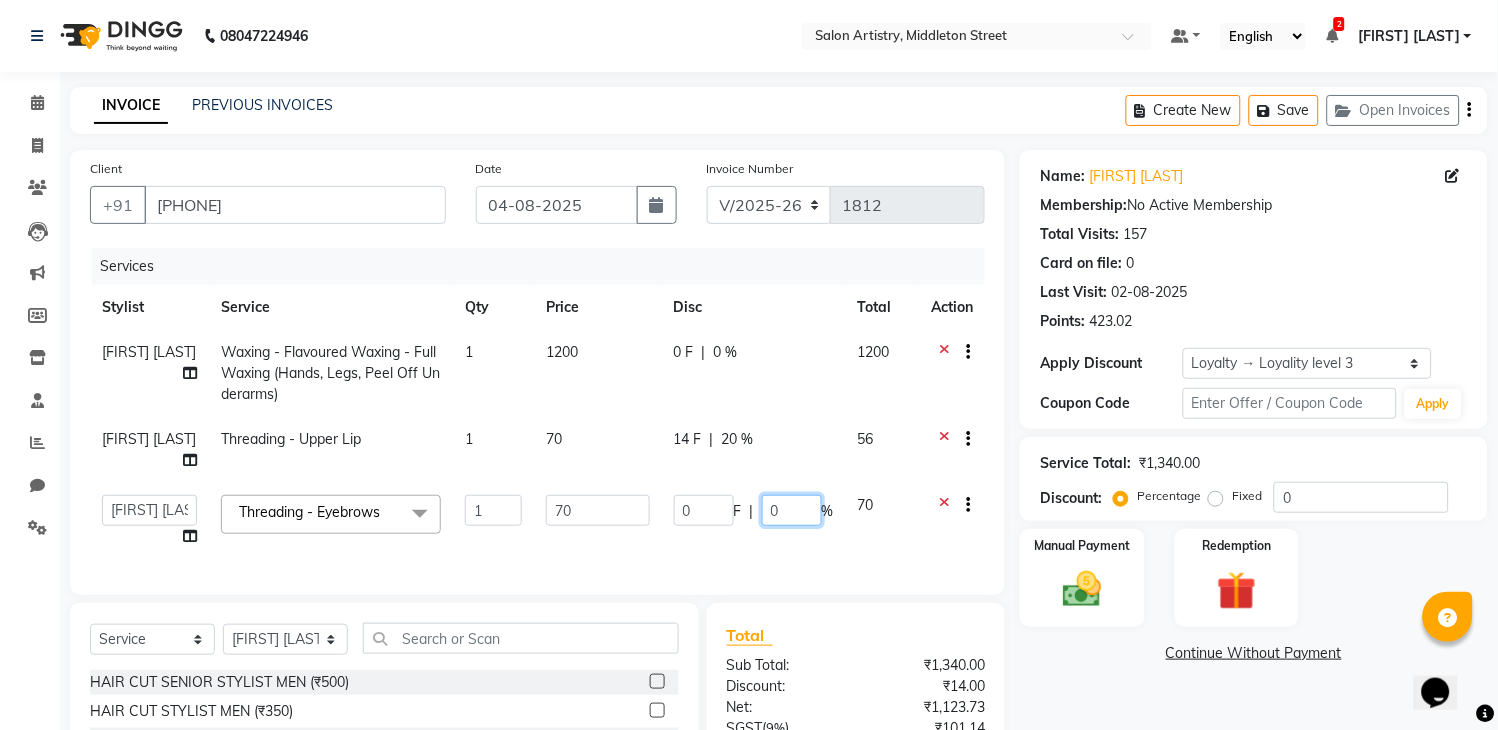 click on "0" 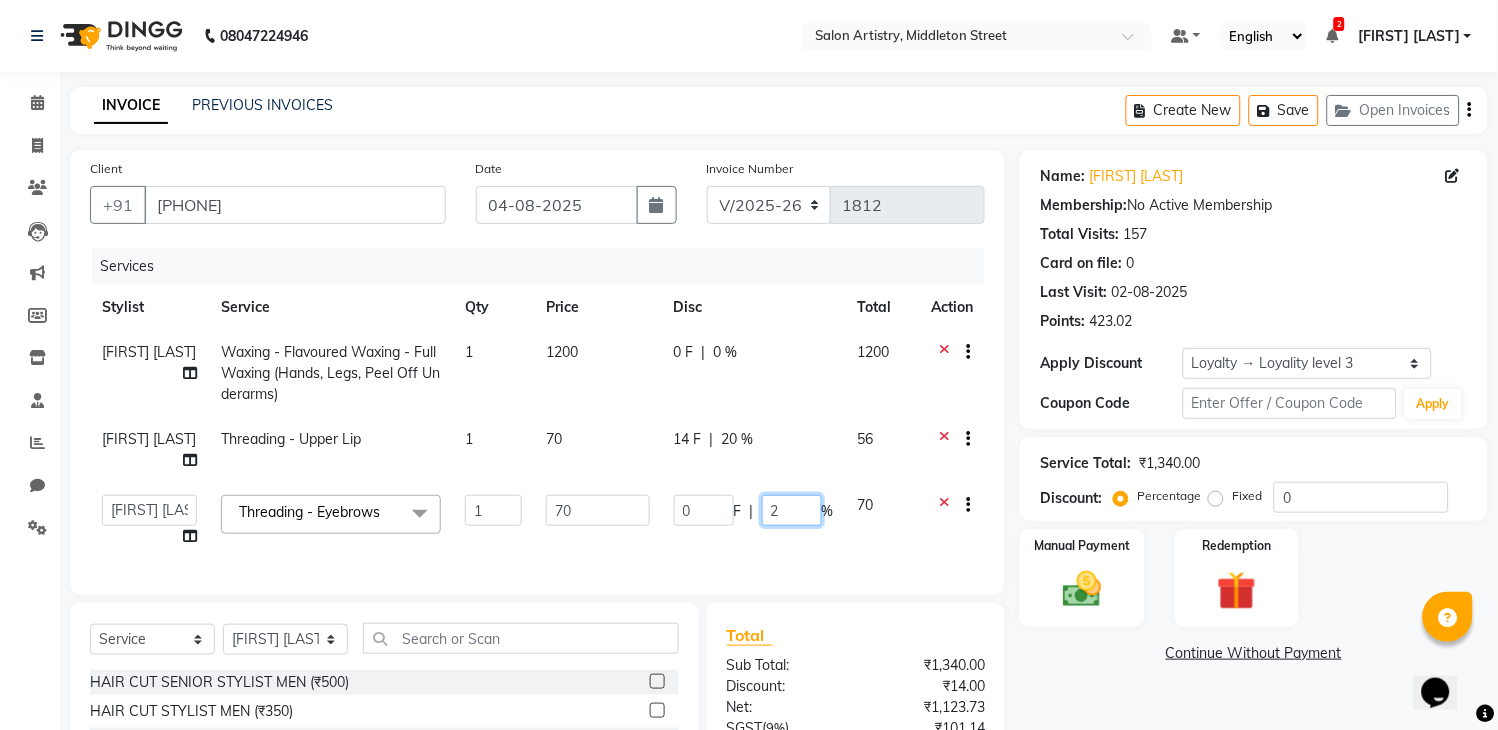 type on "20" 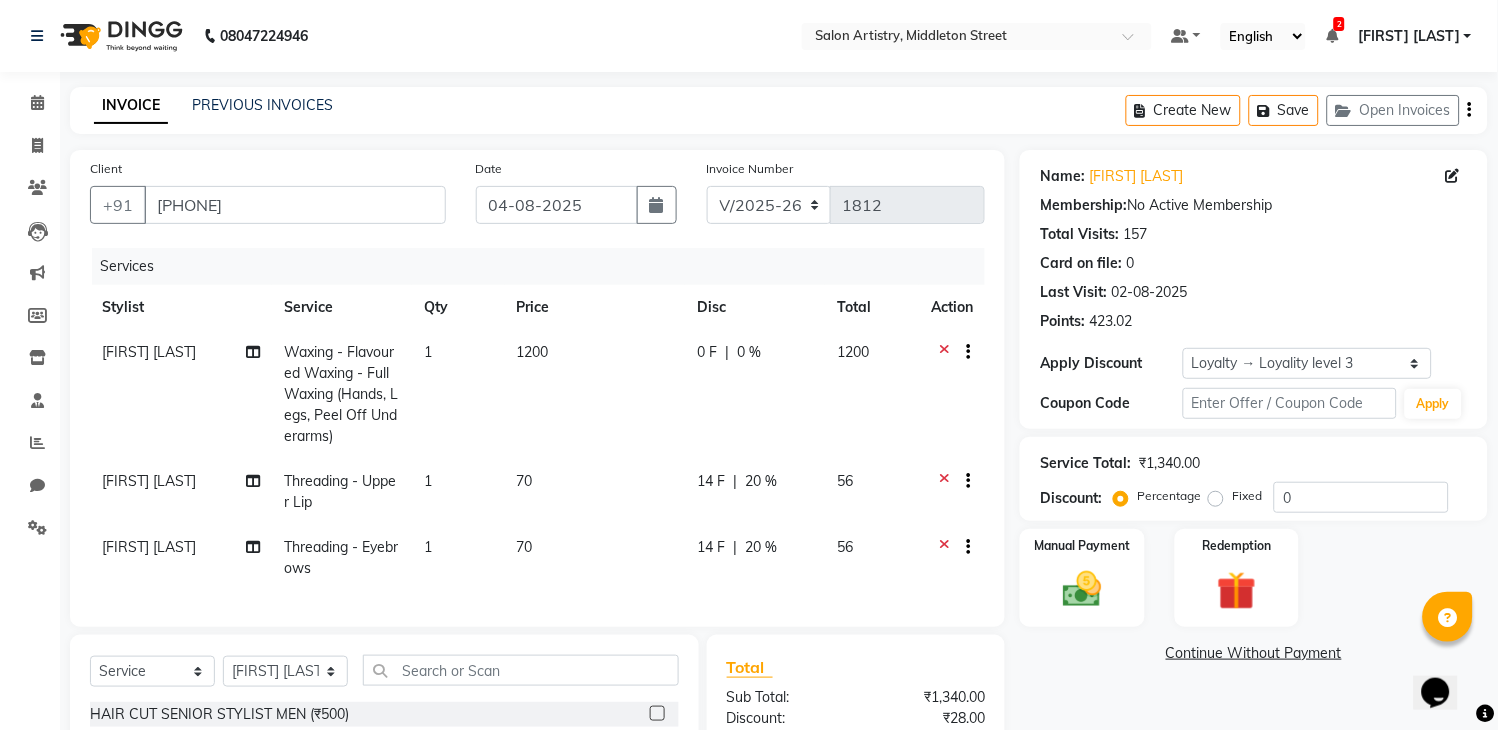 click on "Invoice Number V/2025 V/2025-26 1812" 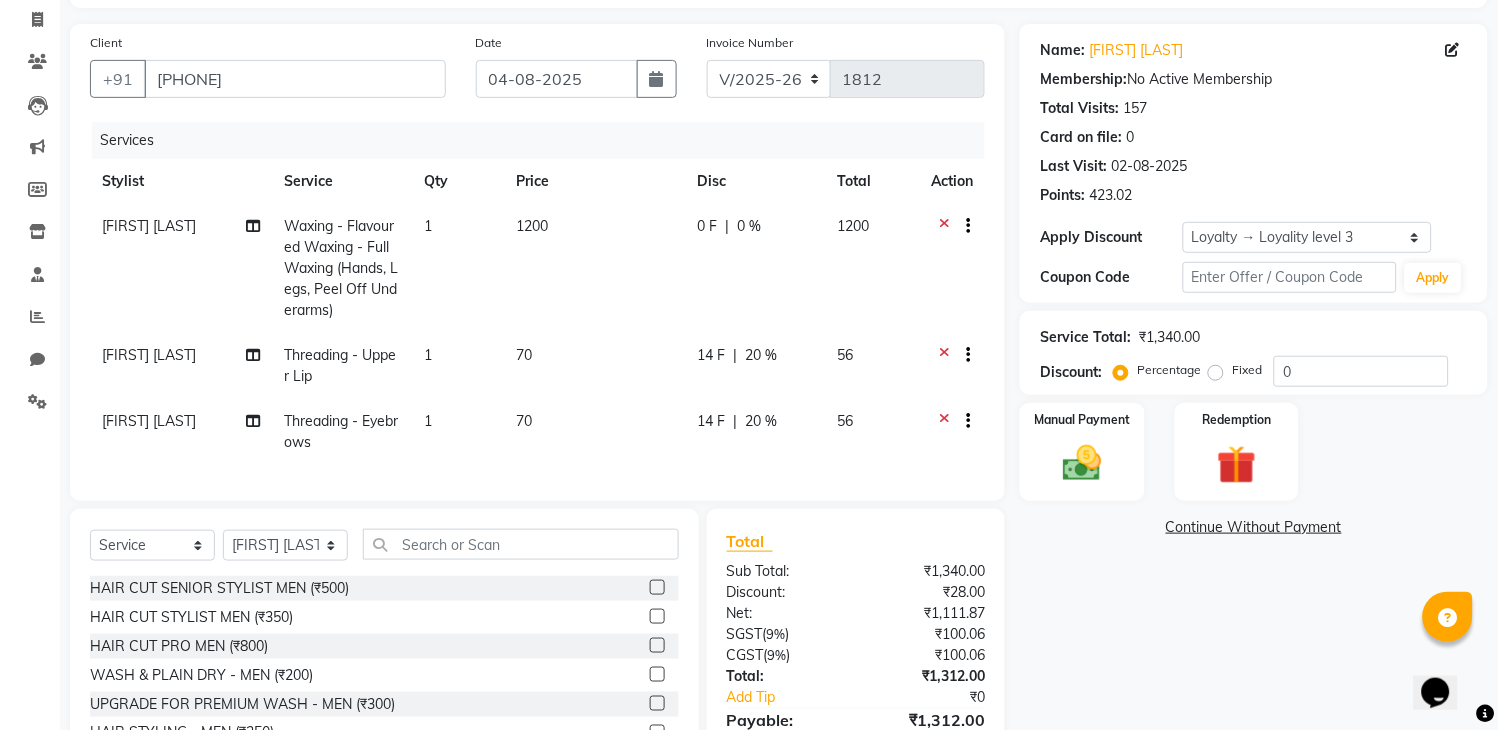 scroll, scrollTop: 248, scrollLeft: 0, axis: vertical 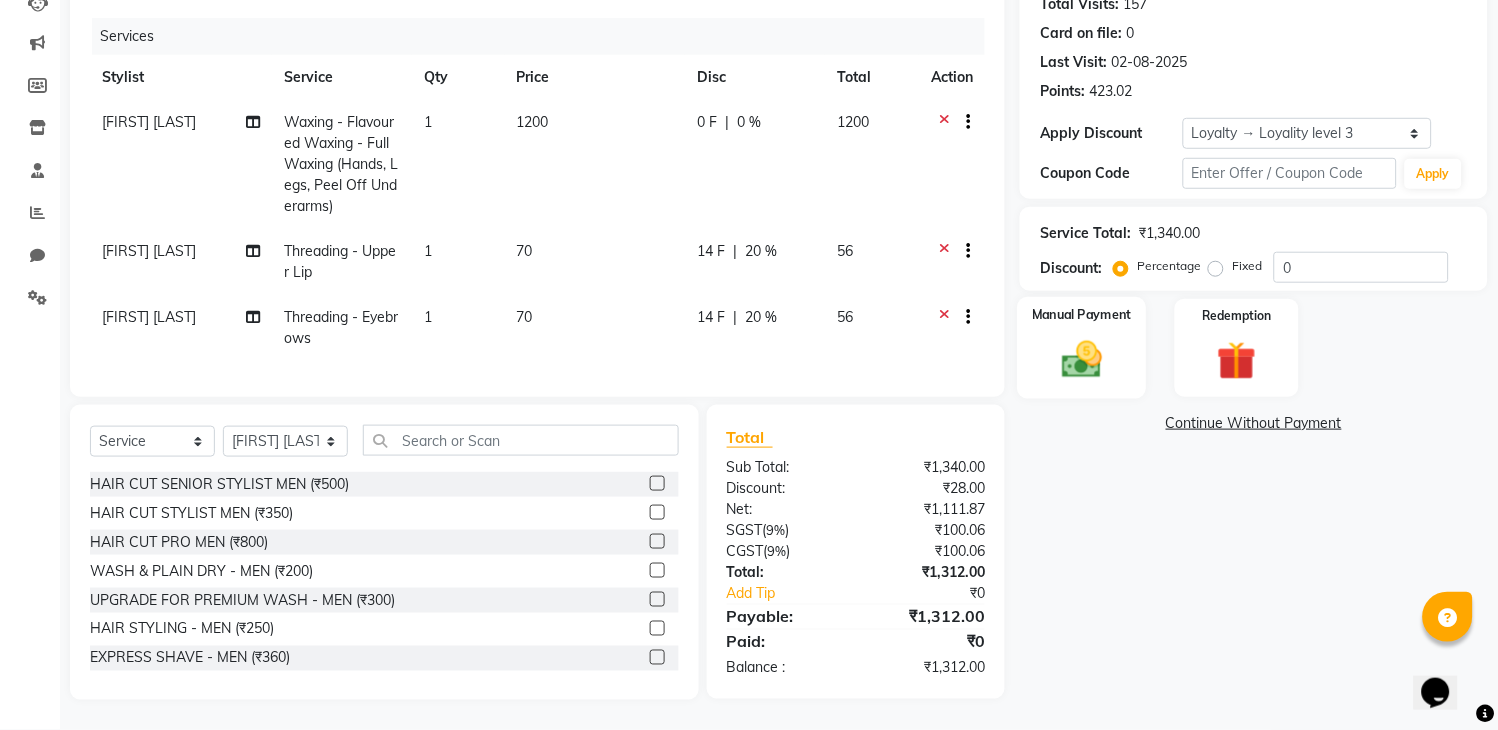 click 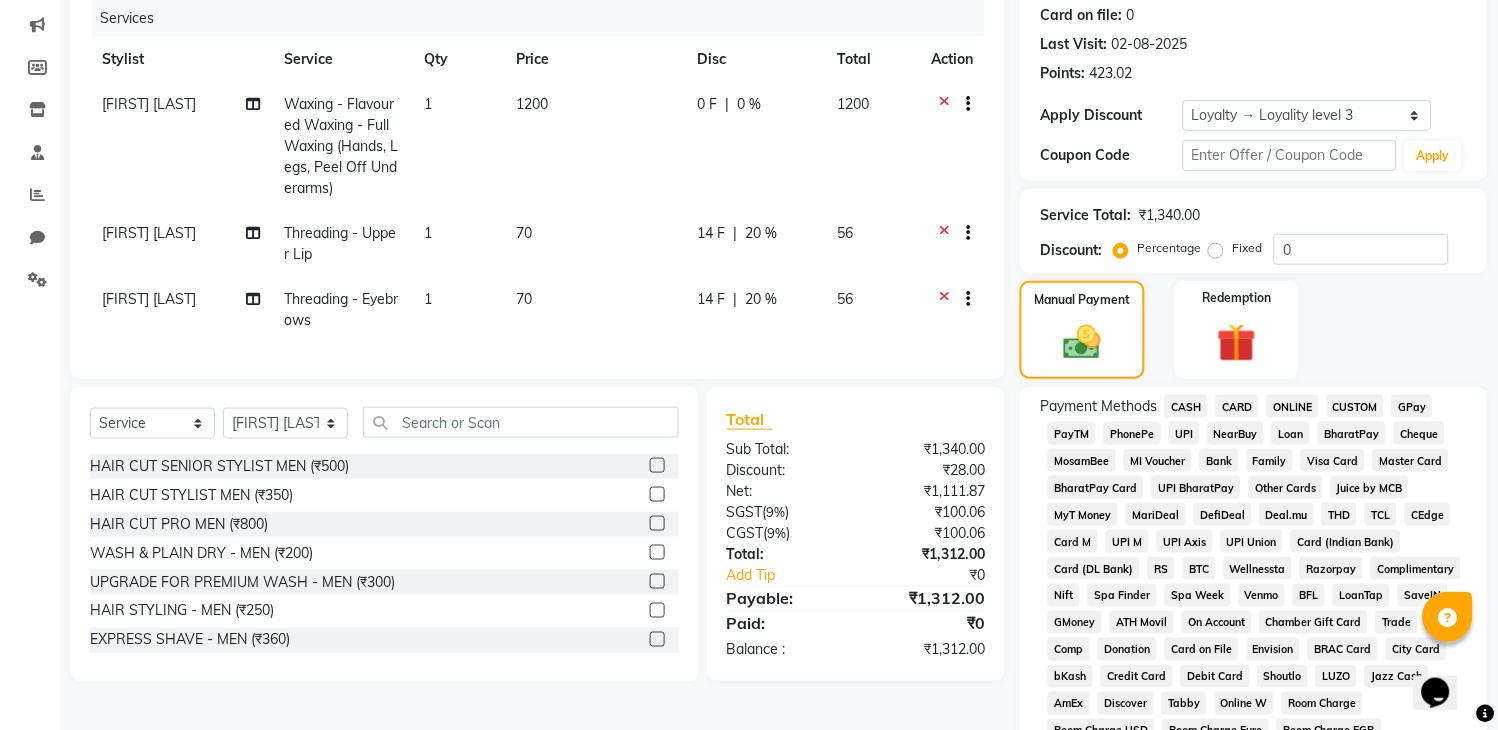 click on "CARD" 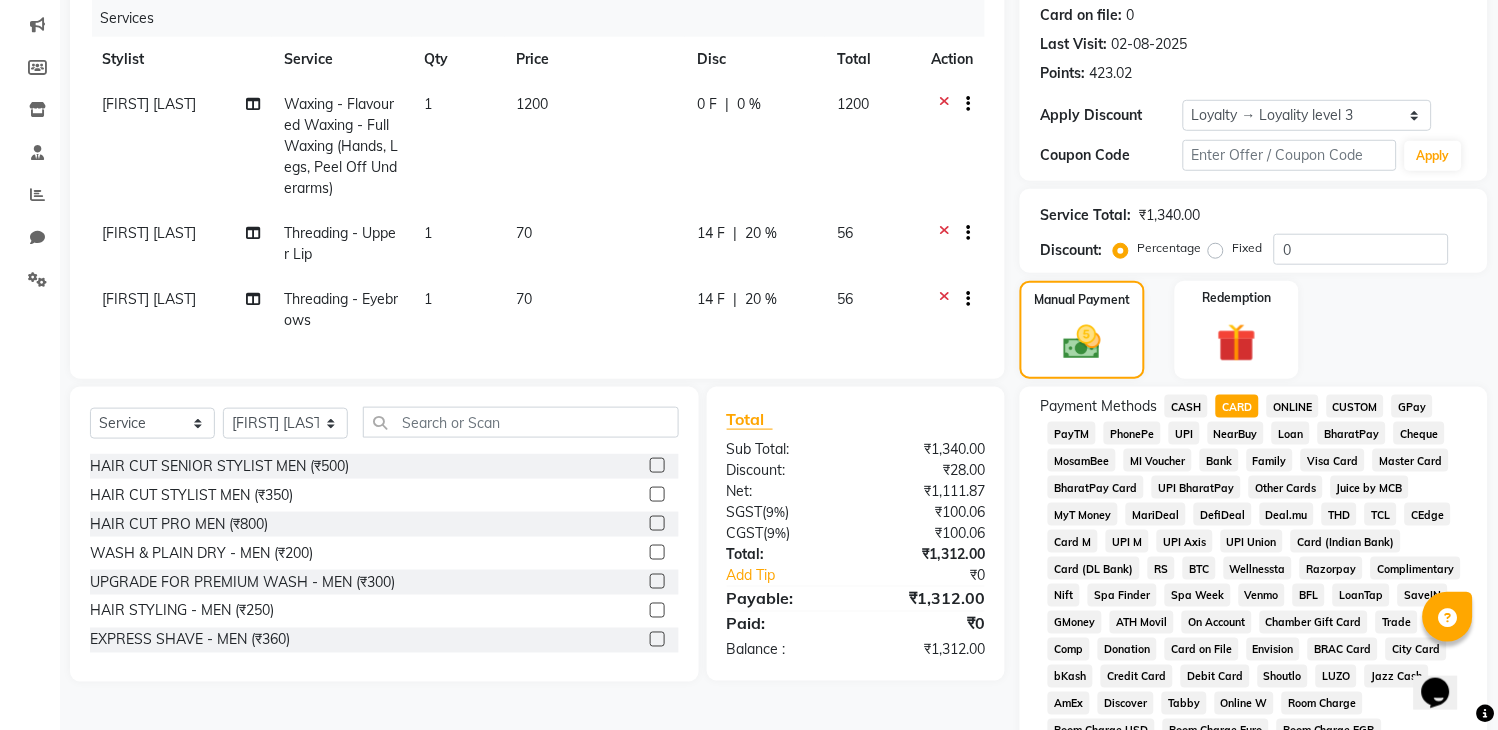 scroll, scrollTop: 746, scrollLeft: 0, axis: vertical 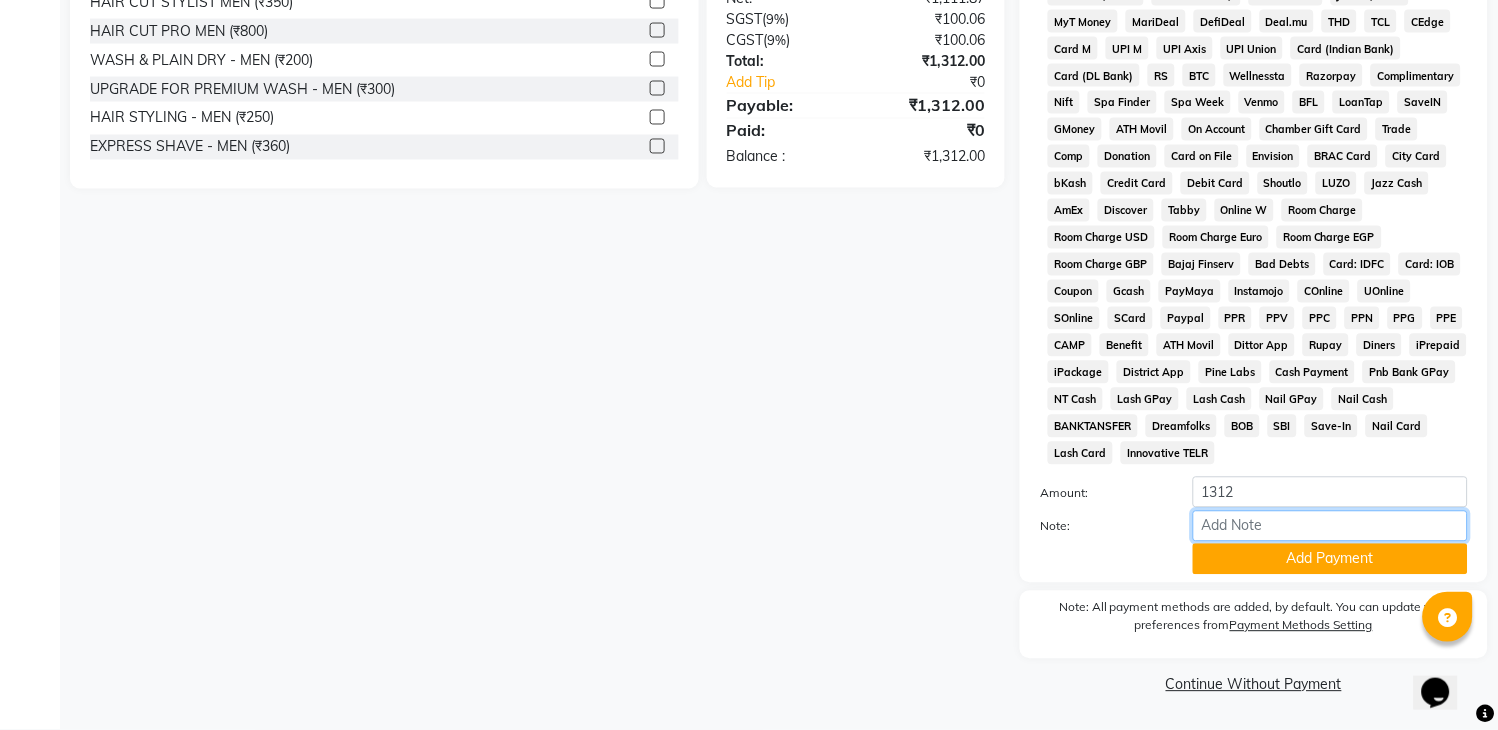click on "Note:" at bounding box center [1330, 526] 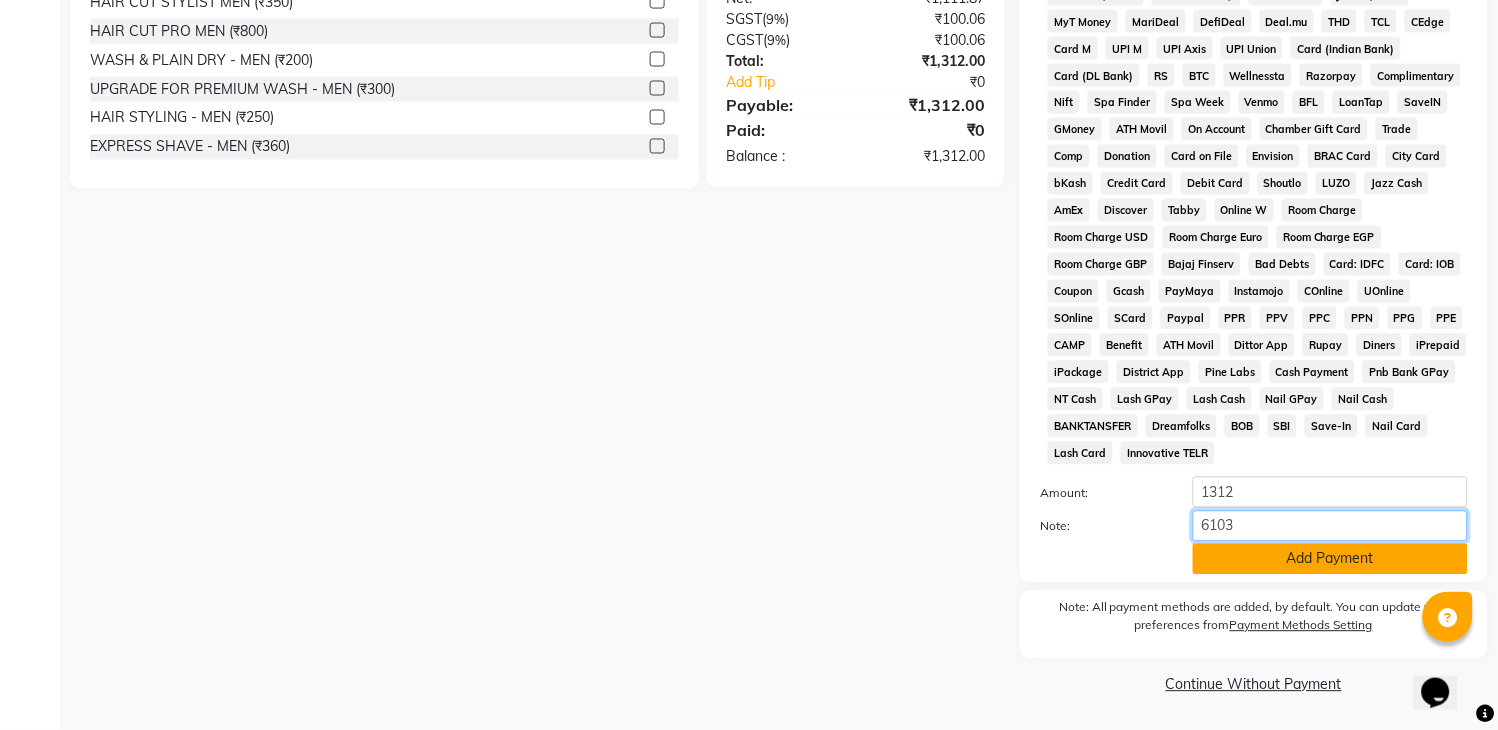 type on "6103" 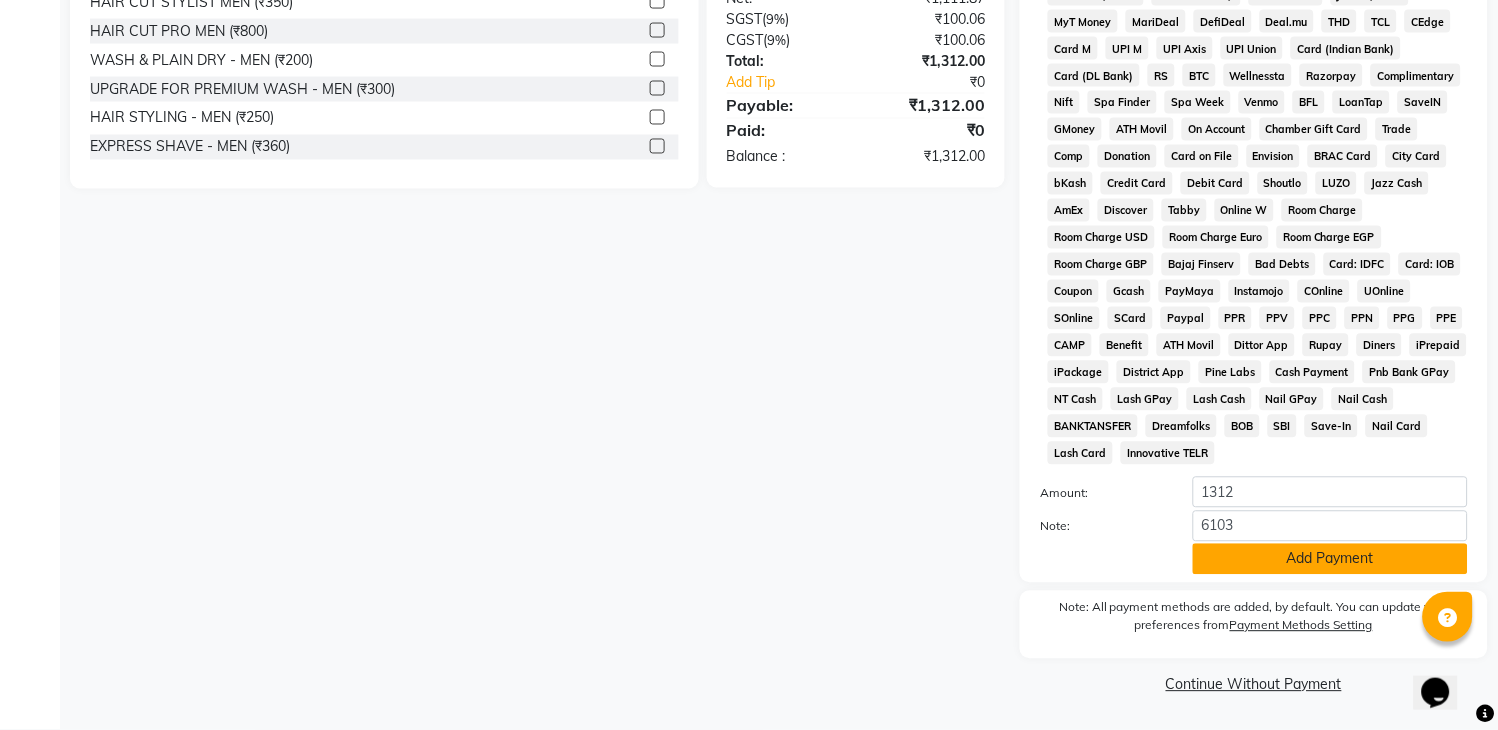click on "Add Payment" 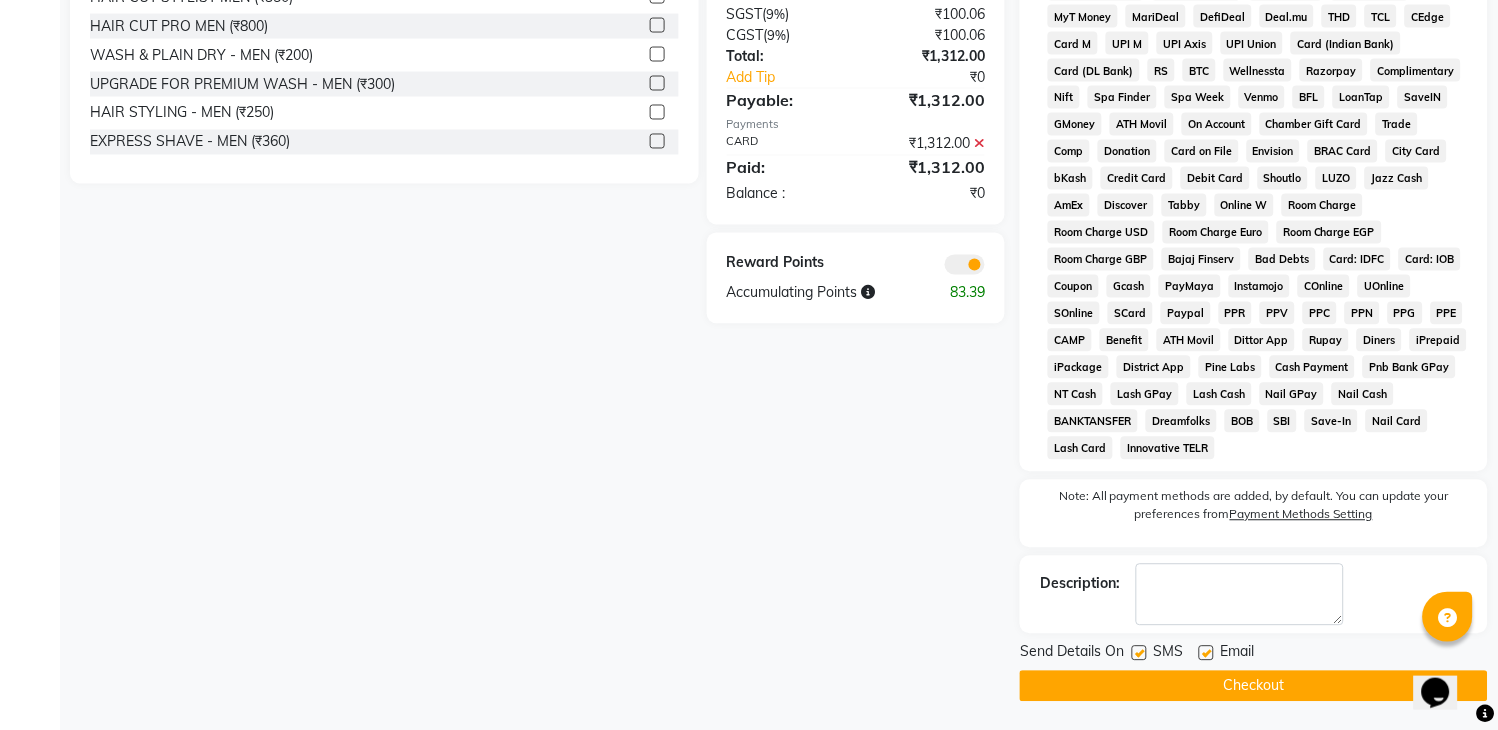 click on "Checkout" 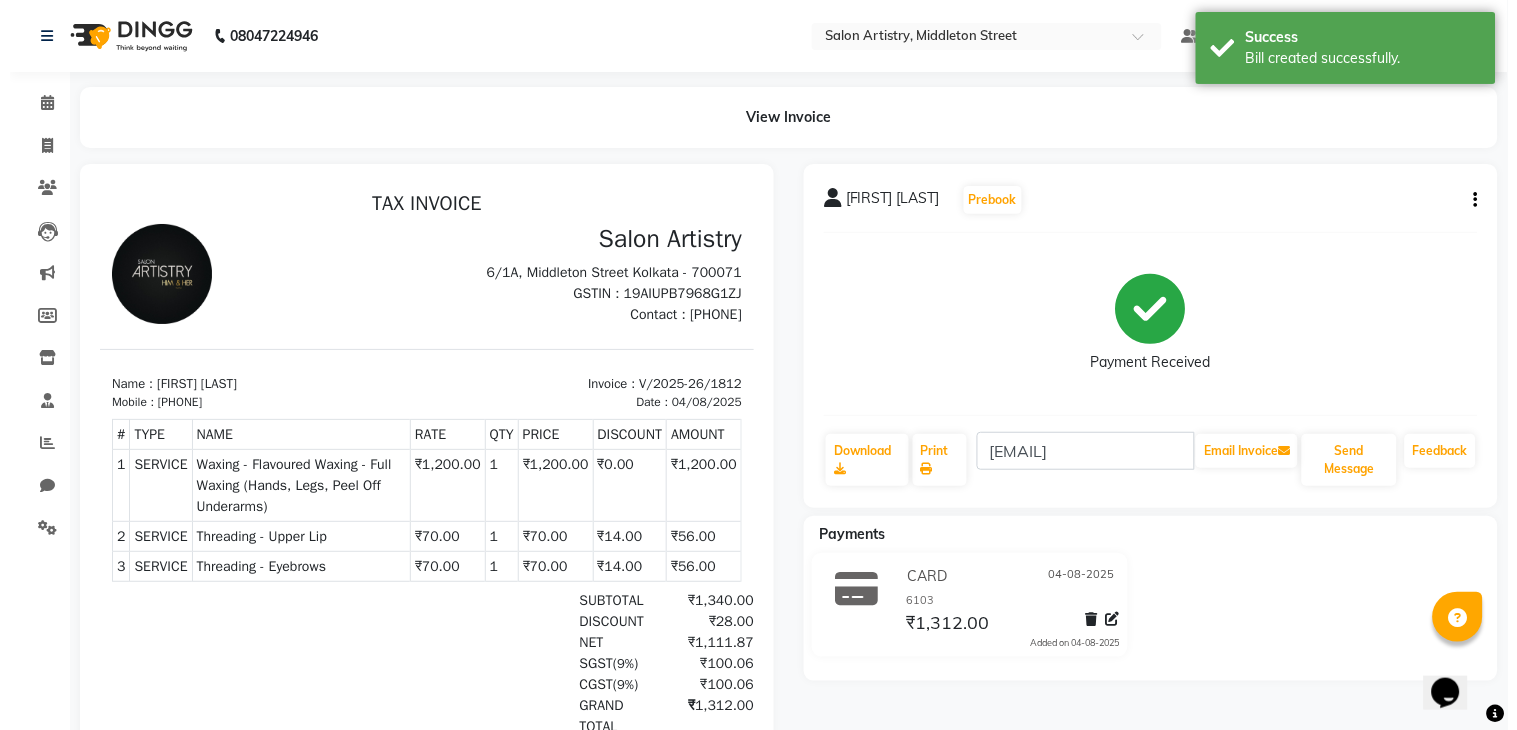 scroll, scrollTop: 0, scrollLeft: 0, axis: both 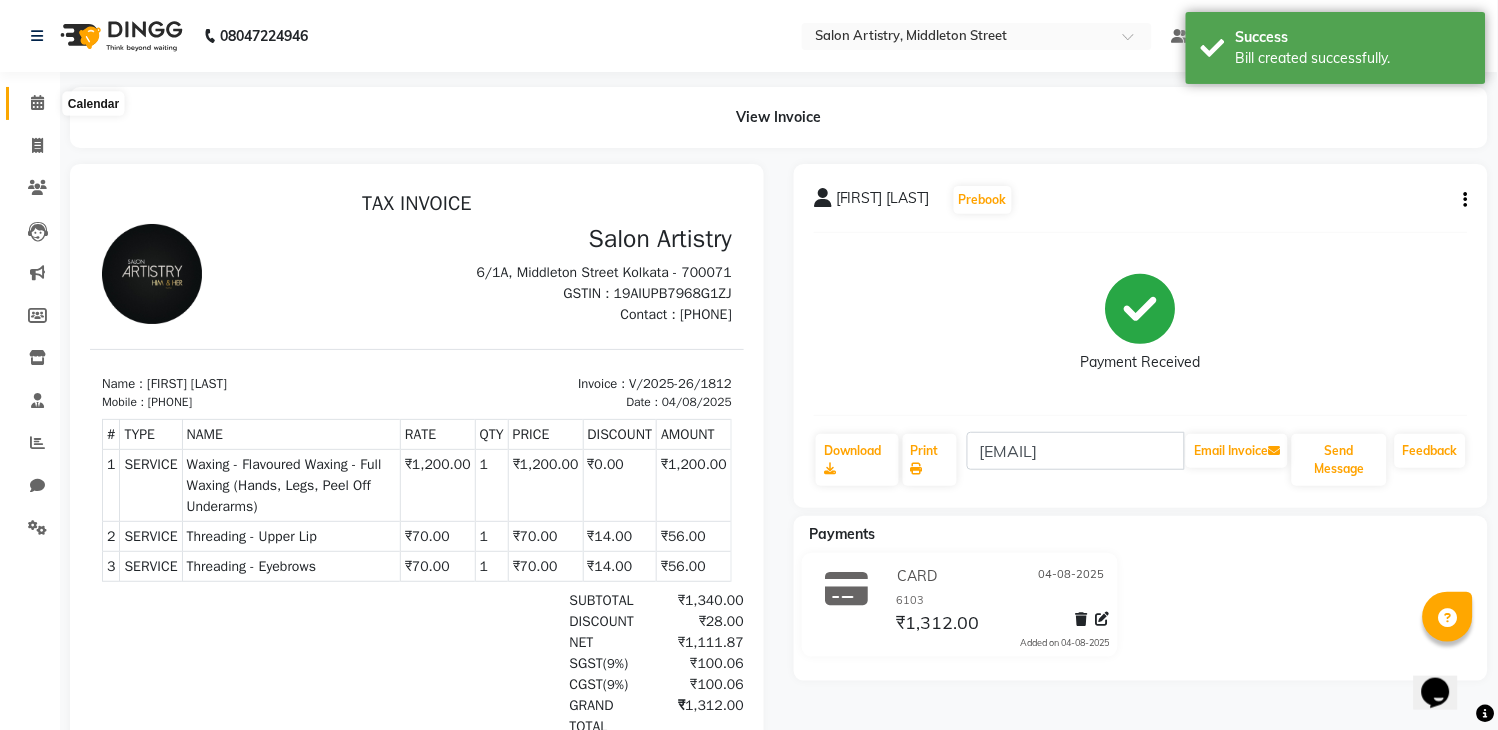 click 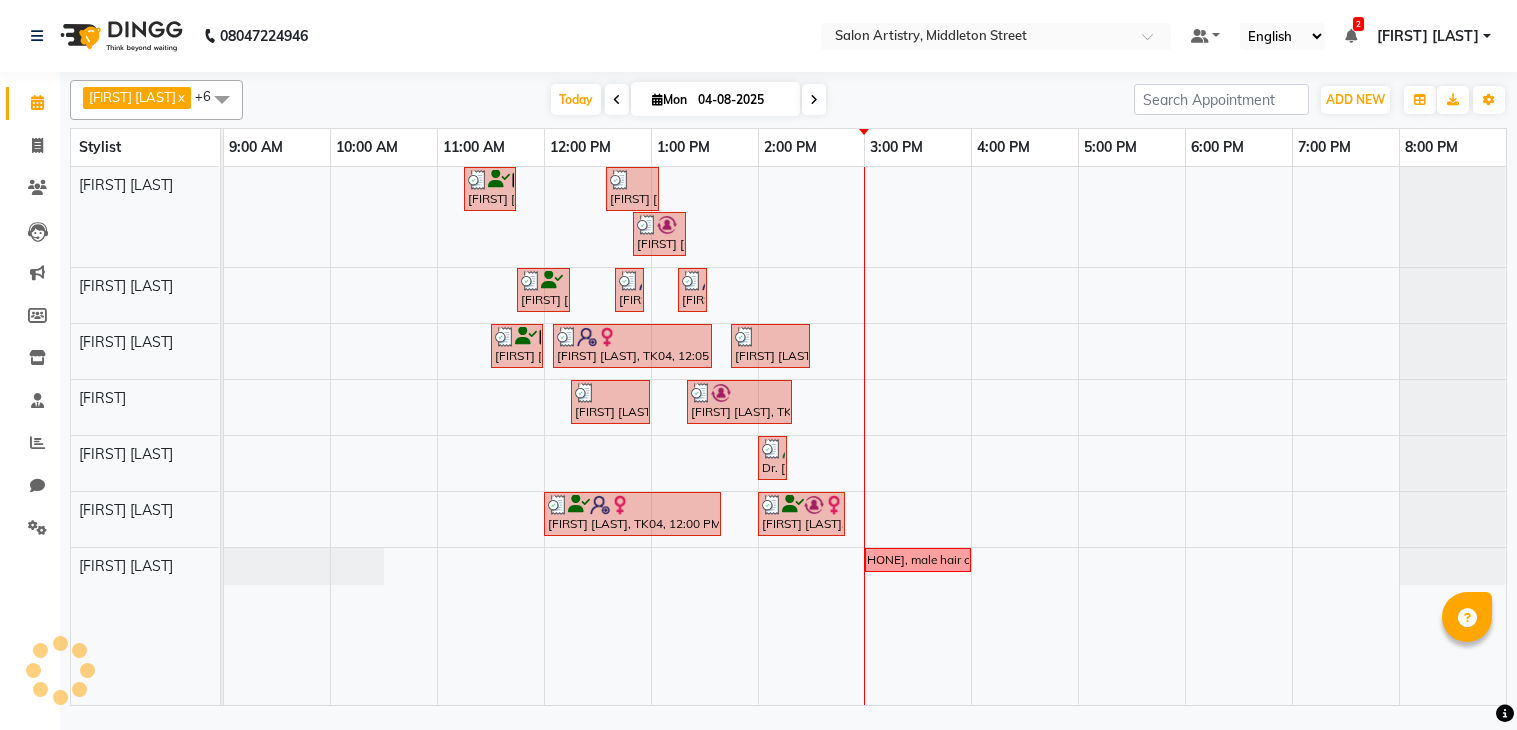 scroll, scrollTop: 0, scrollLeft: 0, axis: both 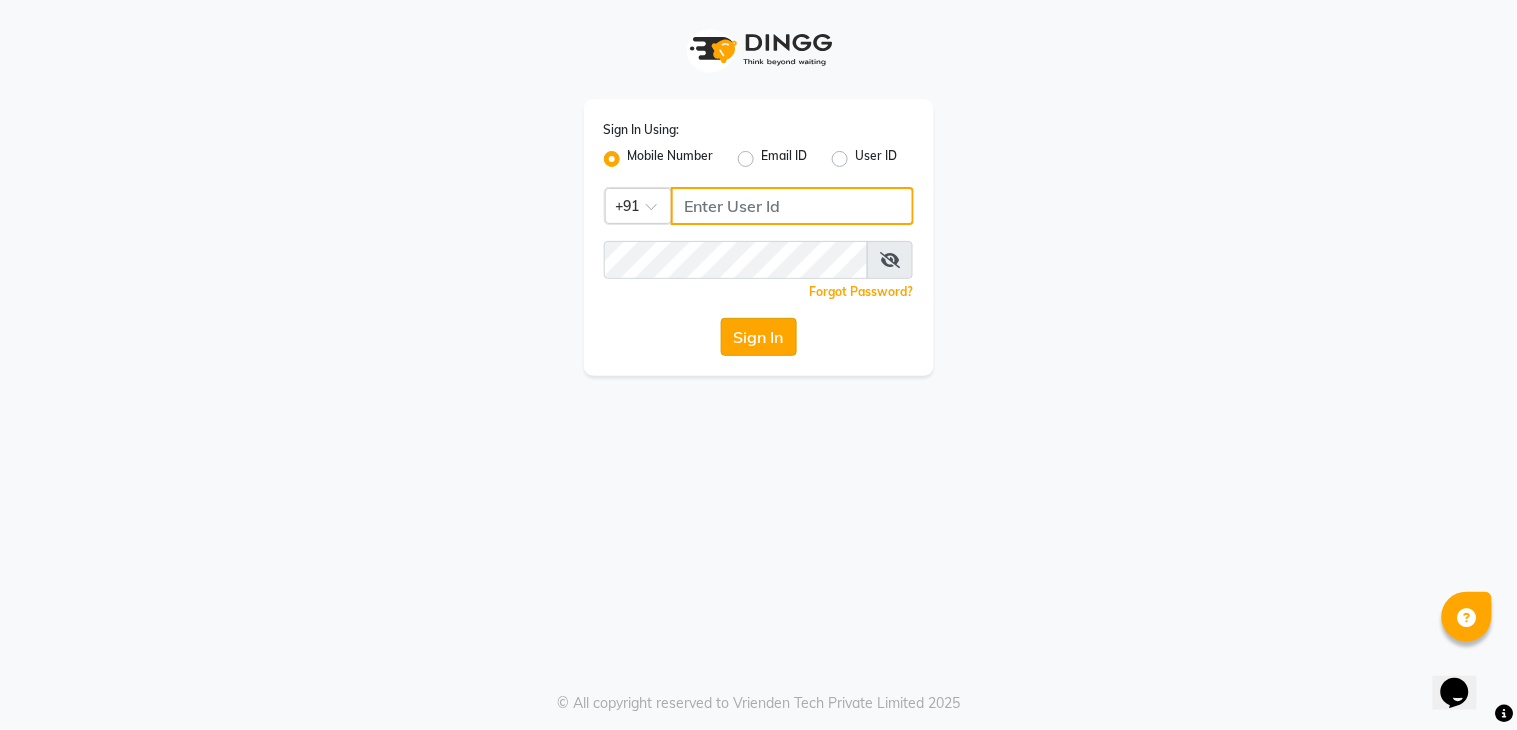 type on "7278274131" 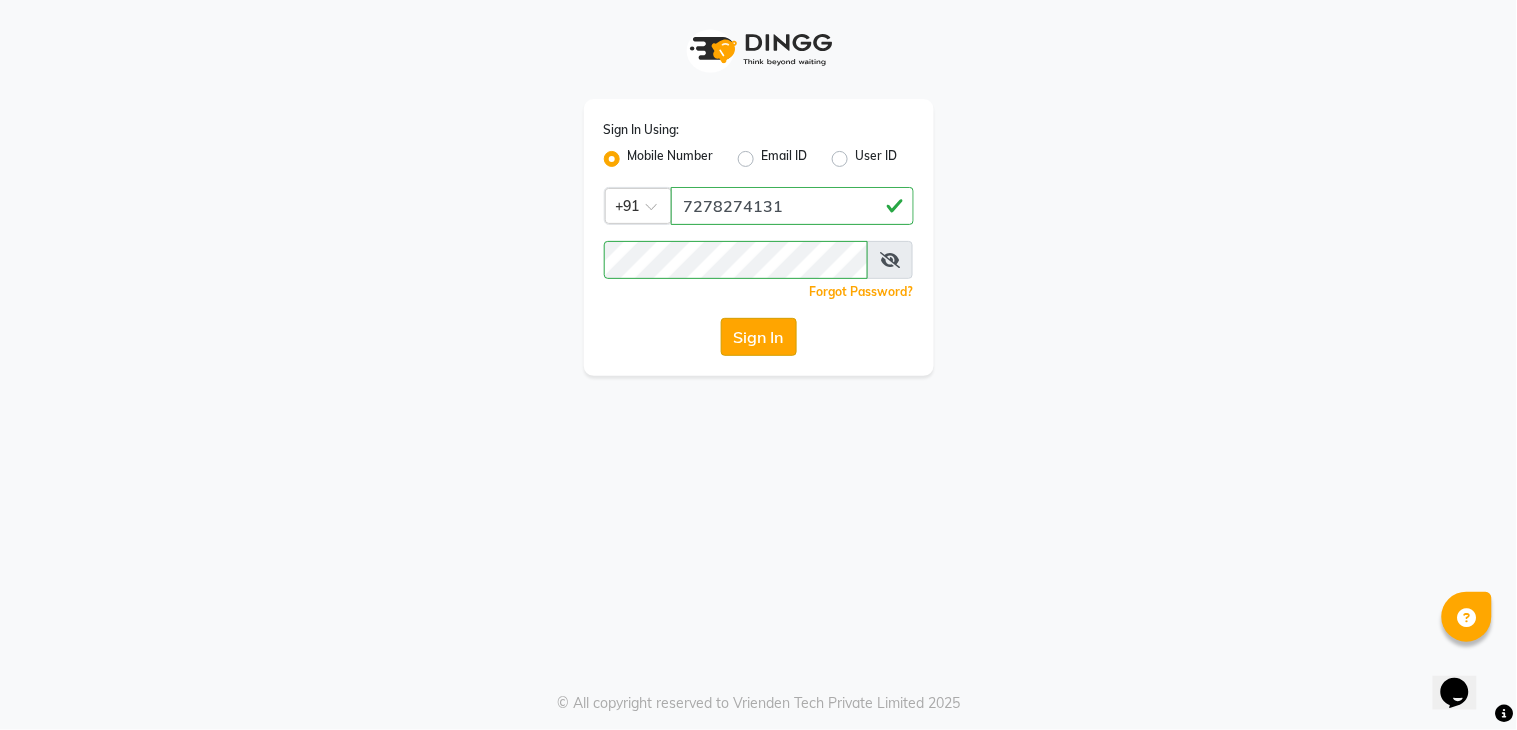 click on "Sign In" 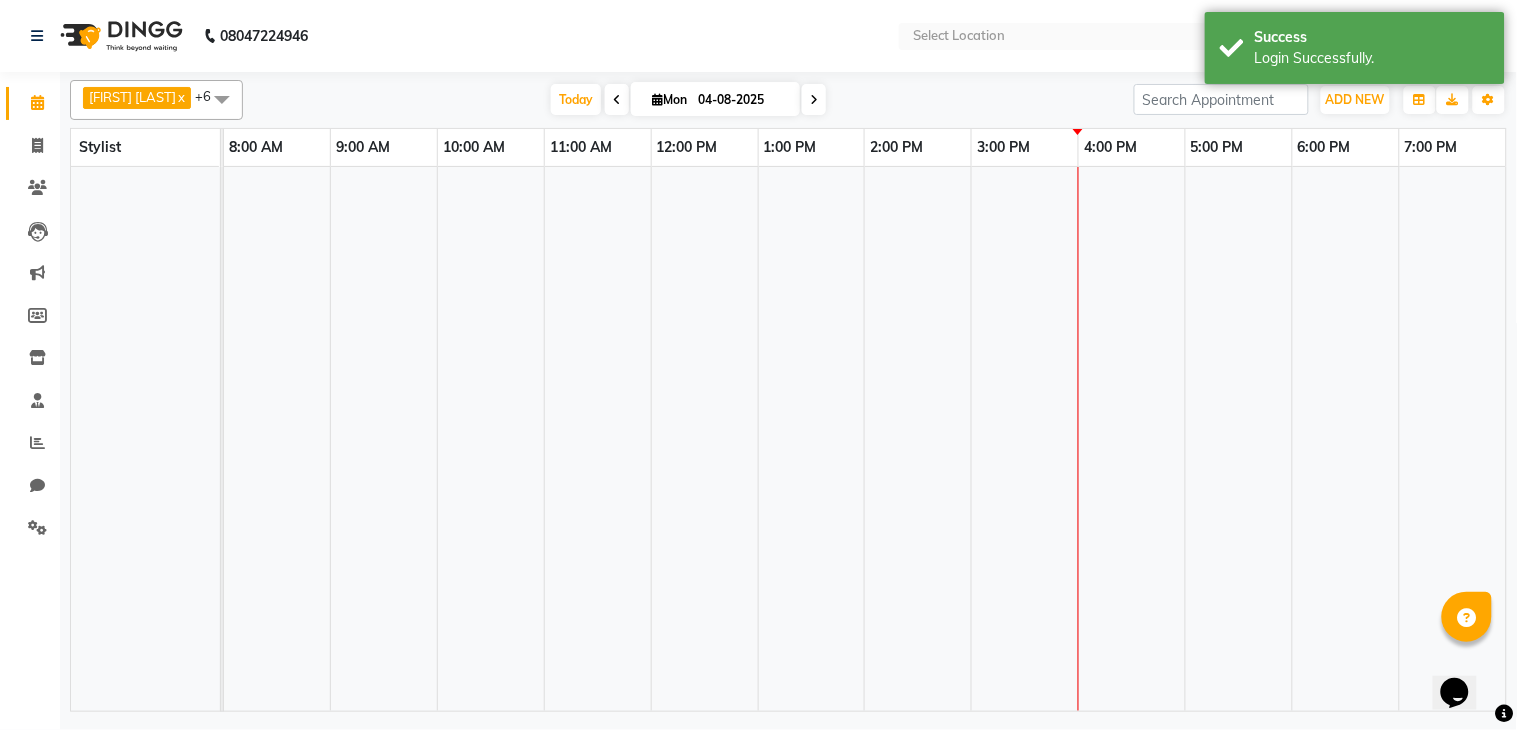 select on "en" 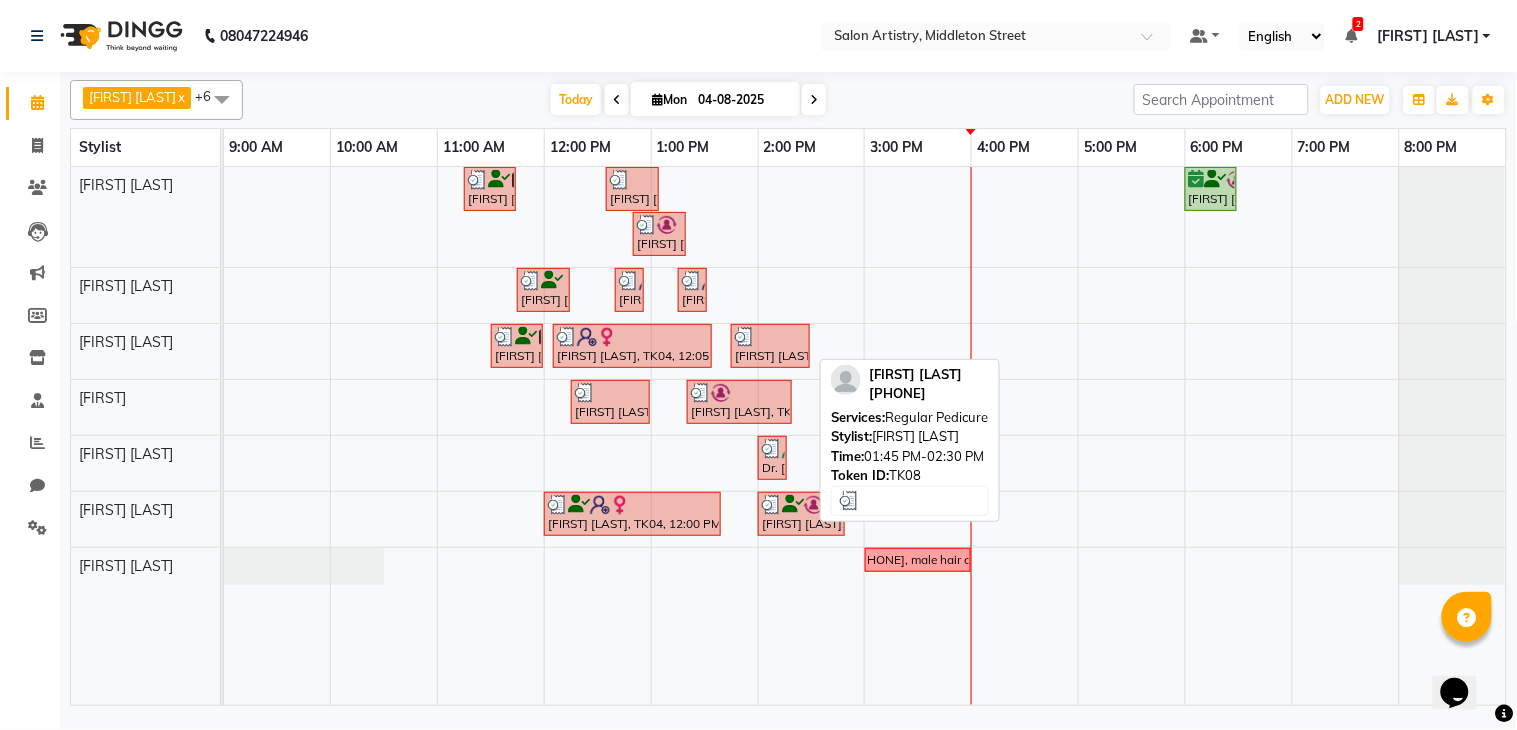 click on "[FIRST] [LAST], TK08, 01:45 PM-02:30 PM, Regular Pedicure" at bounding box center [770, 346] 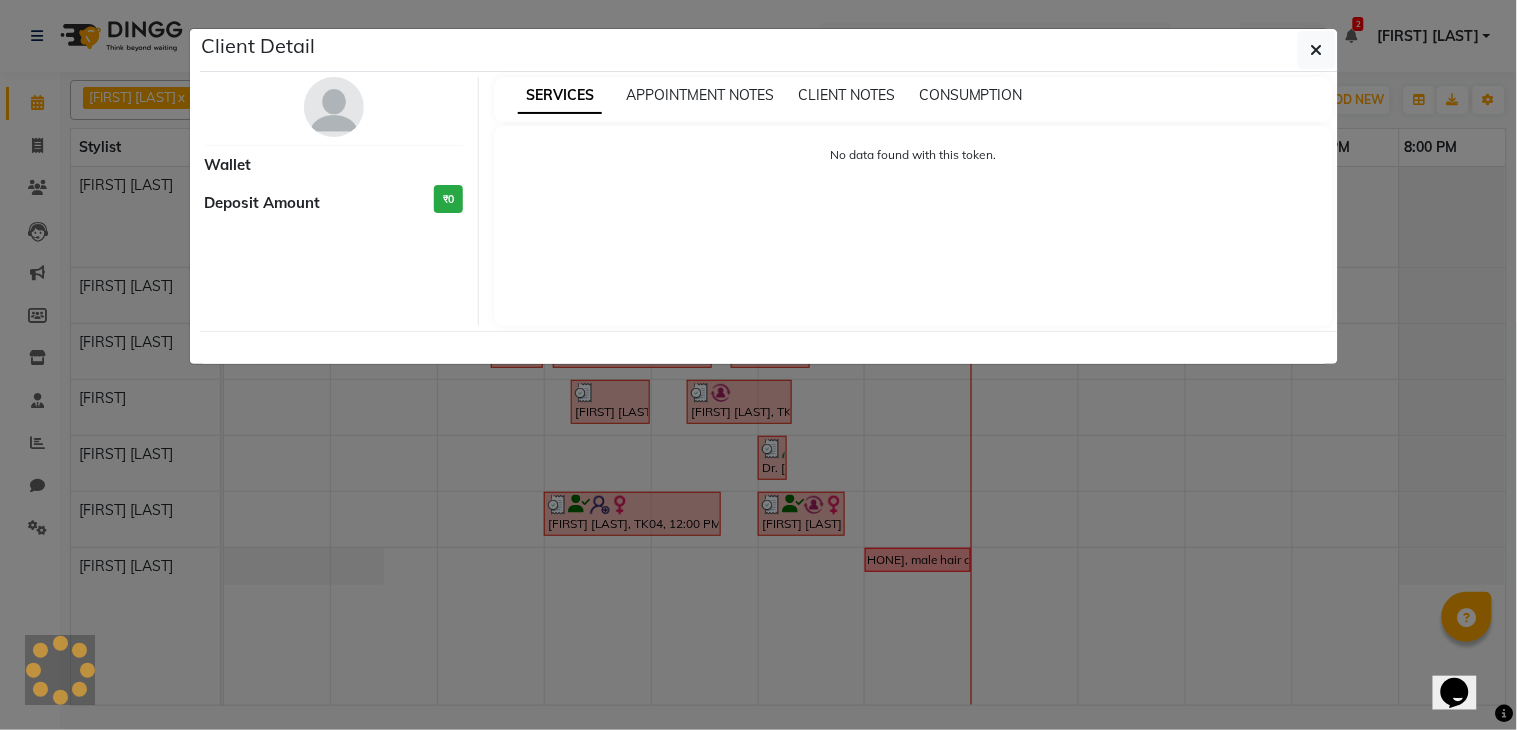 select on "3" 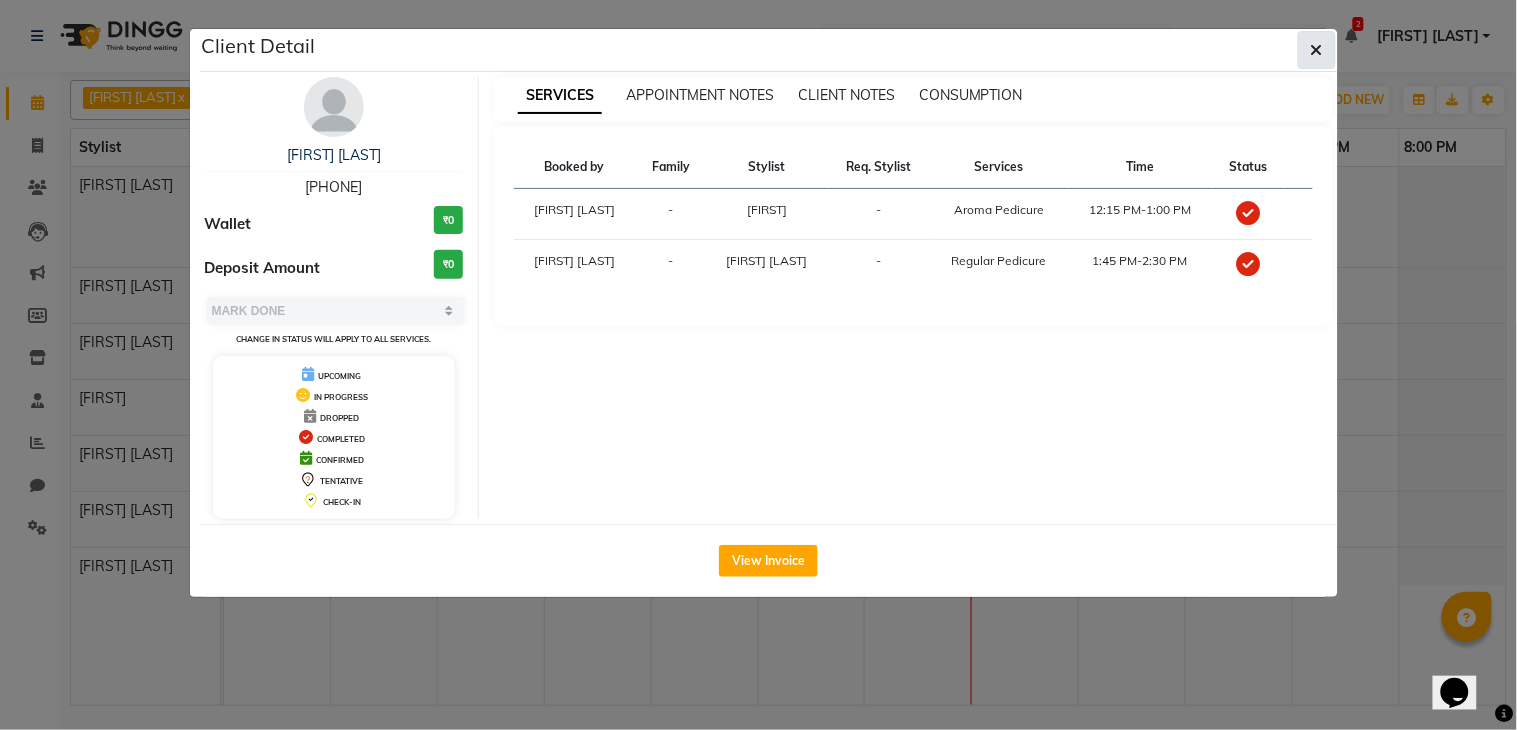click 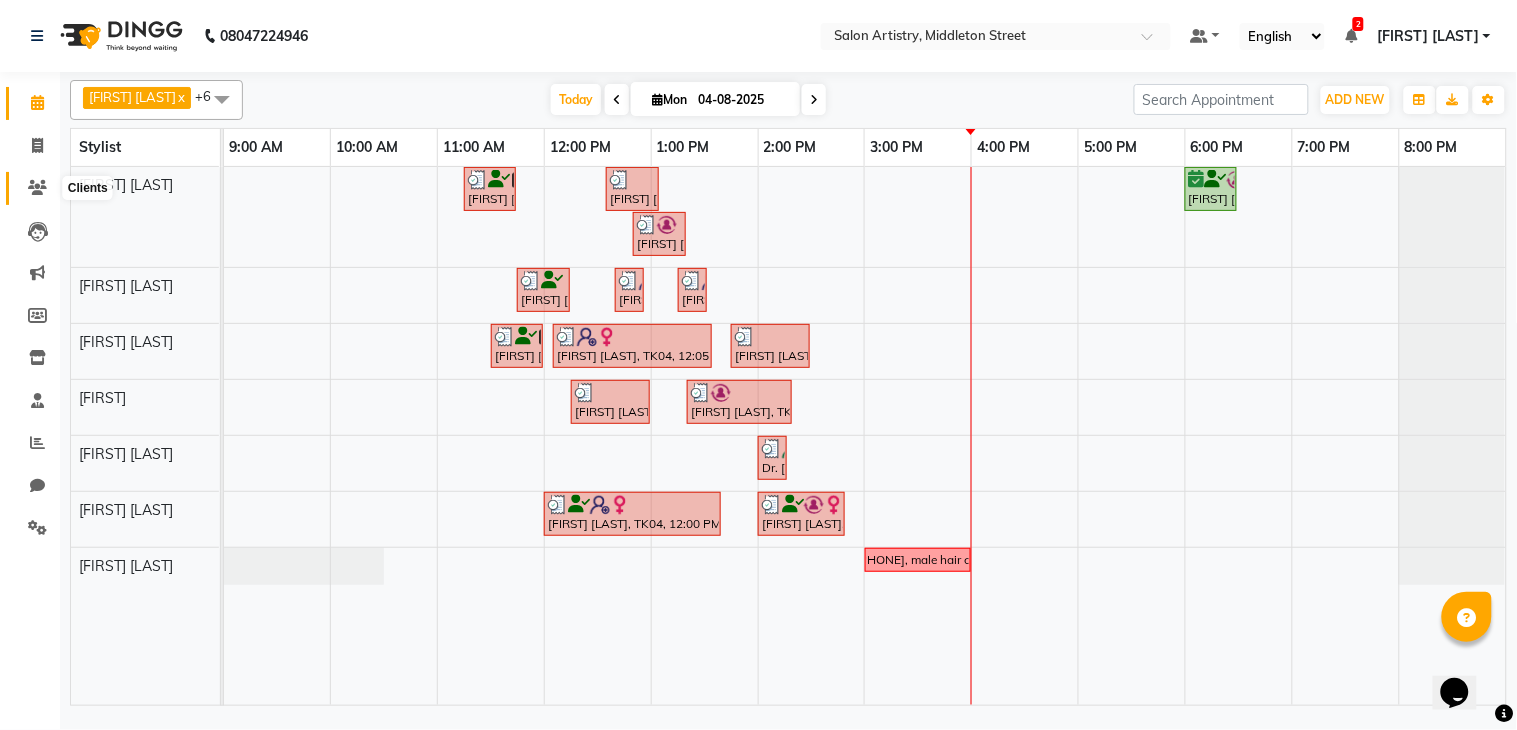 drag, startPoint x: 42, startPoint y: 184, endPoint x: 26, endPoint y: 184, distance: 16 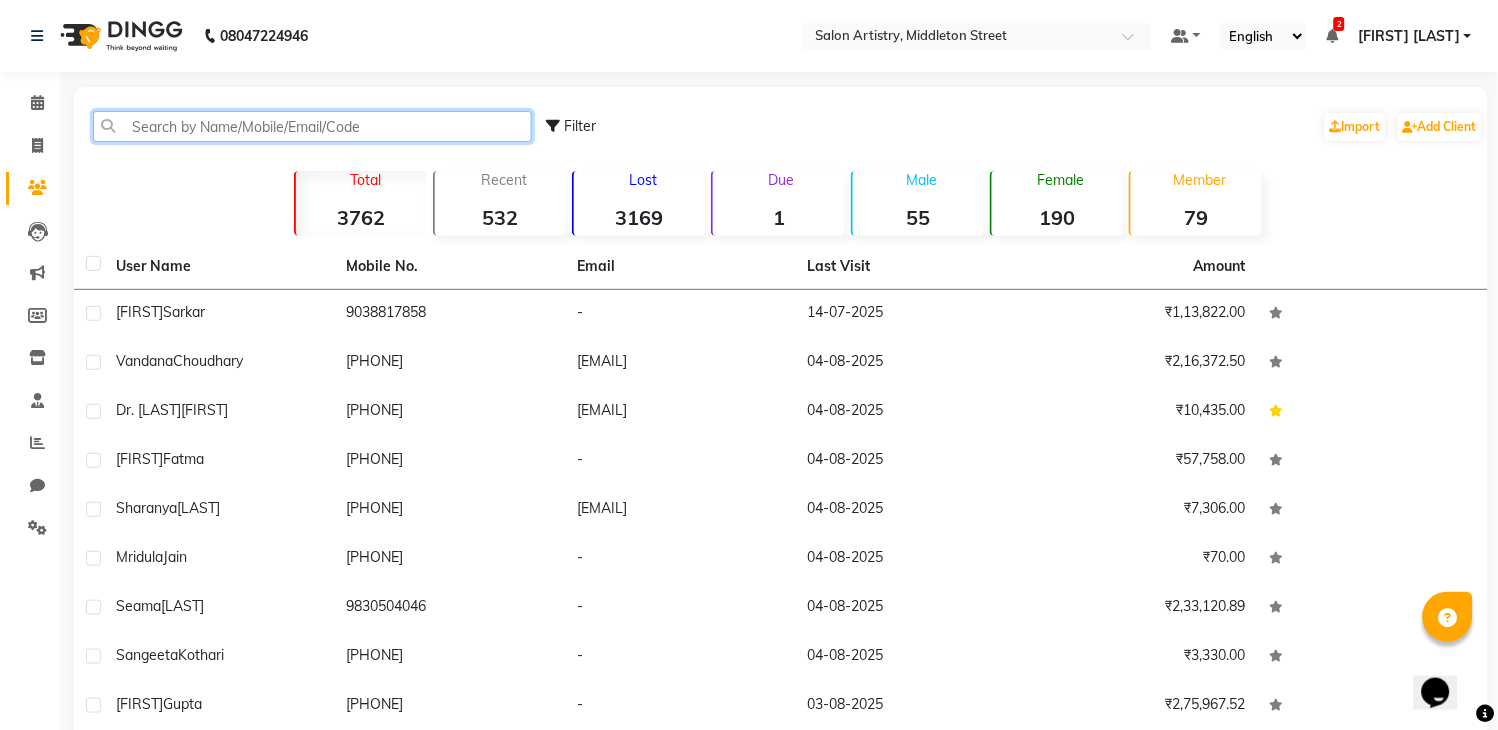 click 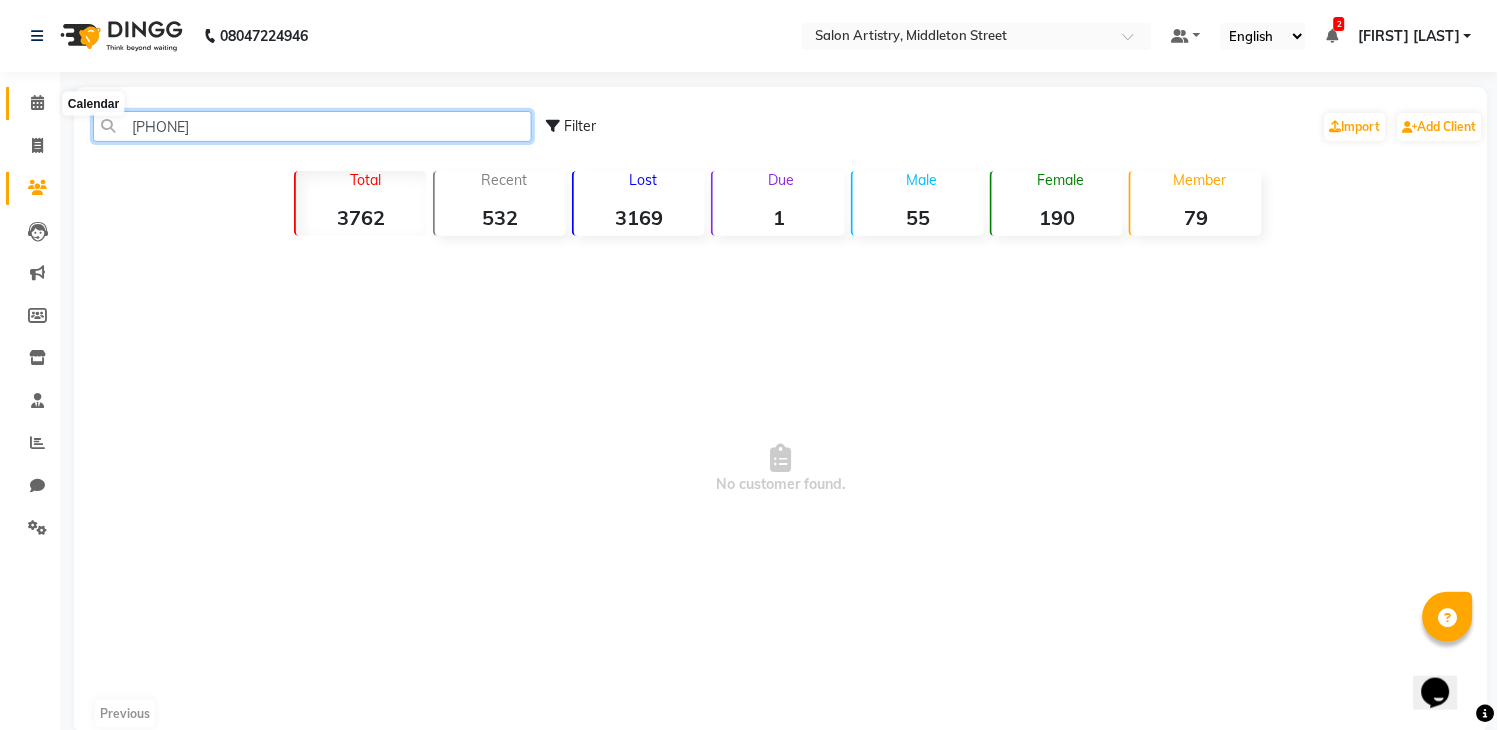type on "[PHONE]" 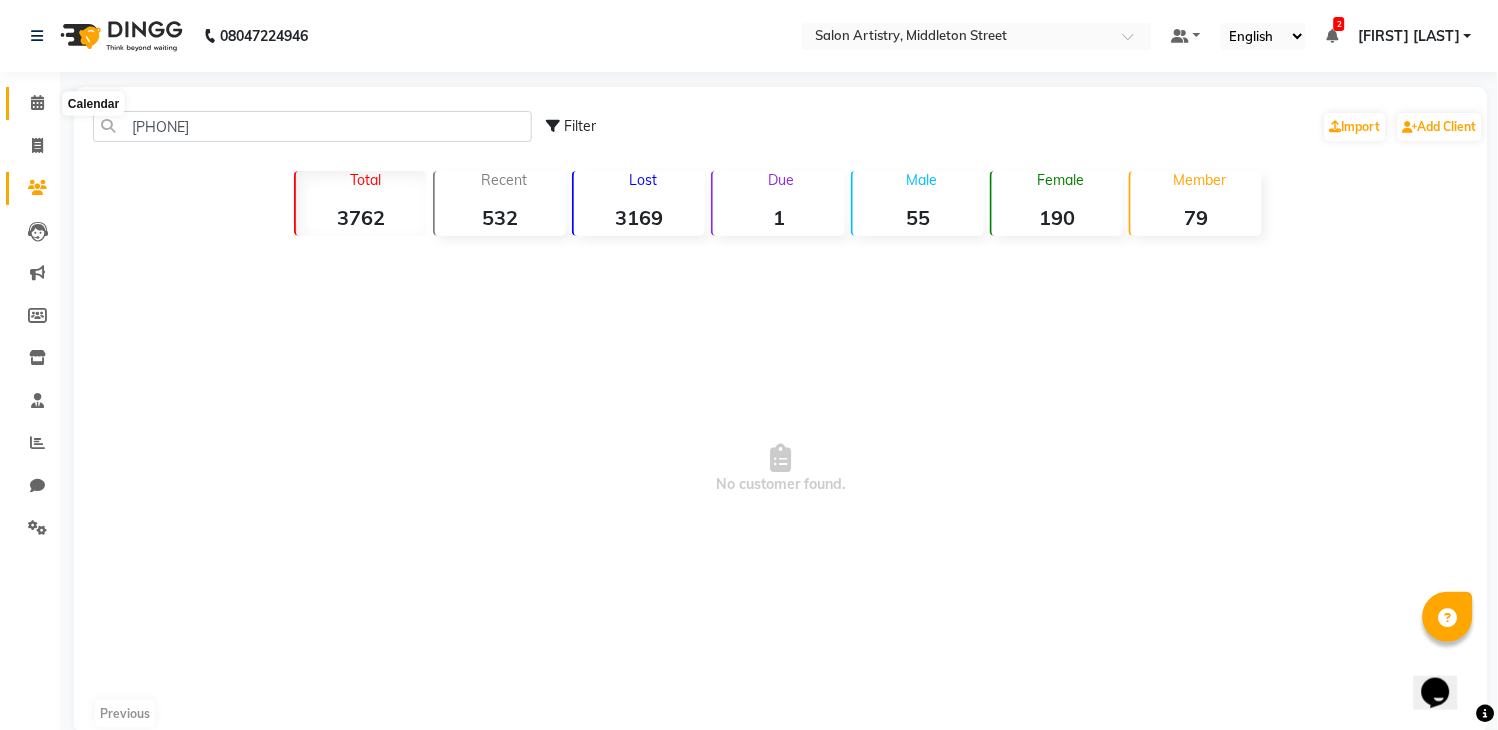 click 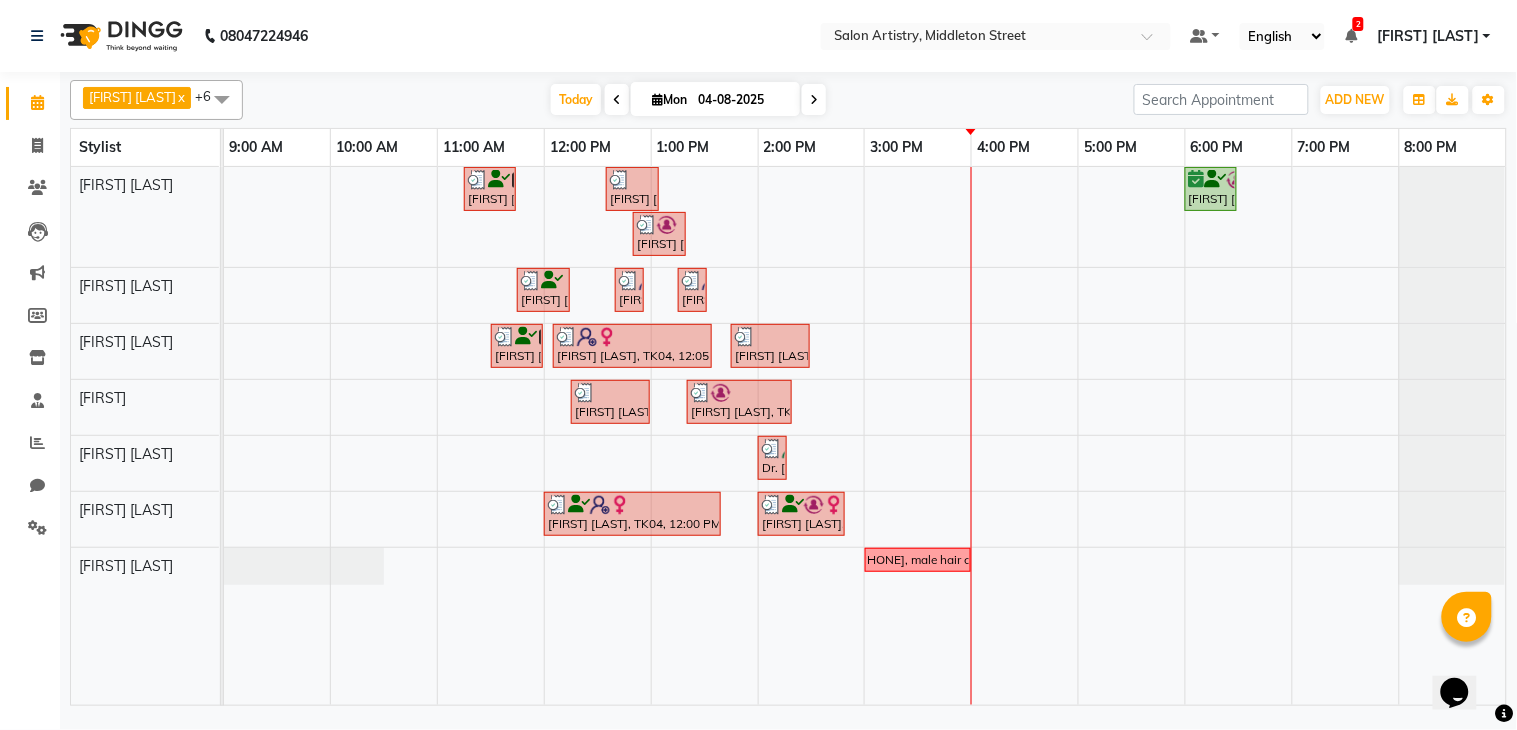 click on "[FIRST] [LAST], TK02, 11:15 AM-11:45 AM, Wash & Plain Dry (With Conditioning)-Upto Mid Back     [FIRST] [LAST], TK07, 12:35 PM-01:05 PM, Wash & Plain Dry (With Conditioning)-Upto Mid Back     [FIRST] [LAST], TK13, 06:00 PM-06:30 PM, Oil Massage - Bio Scalp Shots (Hair Fall/Dandruff/Moisture)     [FIRST] [LAST], TK09, 12:50 PM-01:20 PM, Hair Colour - Root Touch Up (Without Ammonia)     [FIRST] [LAST], TK05, 11:45 AM-12:15 PM, Waxing - Argan Oil Wax - Full Legs     [FIRST] [LAST], TK10, 12:40 PM-12:50 PM, Threading - Eyebrows     [FIRST] [LAST], TK04, 01:15 PM-01:25 PM, Threading - Eyebrows (₹70)     [FIRST] [LAST], TK02, 11:30 AM-12:00 PM, CHANGE OF POLISH     [FIRST] [LAST], TK04, 12:05 PM-01:35 PM, Aroma Pedicure  (with skin lightening effect)     [FIRST] [LAST], TK08, 01:45 PM-02:30 PM, Regular Pedicure     [FIRST] [LAST], TK08, 12:15 PM-01:00 PM, Aroma Pedicure     [FIRST] [LAST], TK09, 01:20 PM-02:20 PM, Foot Relaxing Massage,CUT FILE AND POLISH              [PHONE], male hair cut" at bounding box center [865, 436] 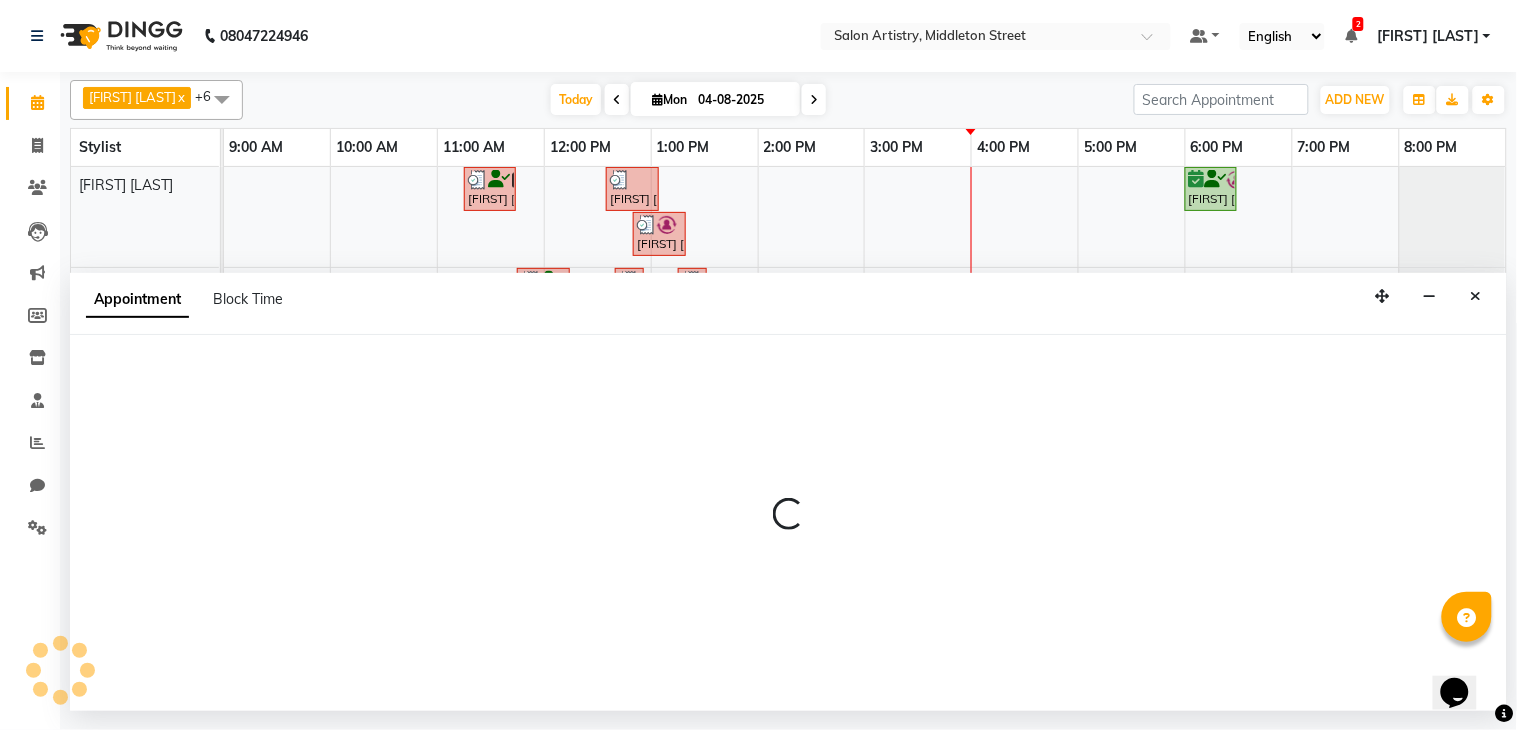 select on "79865" 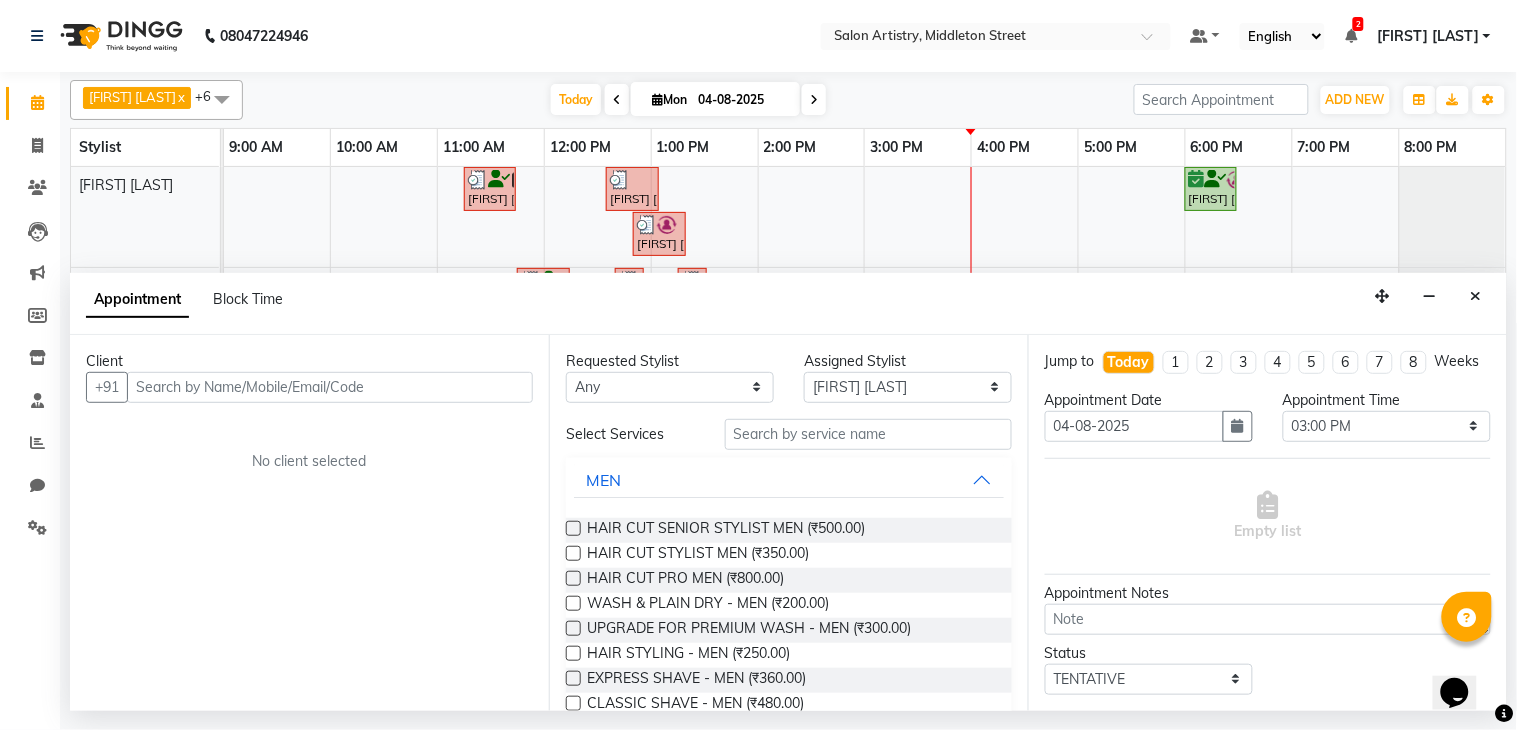 click at bounding box center (330, 387) 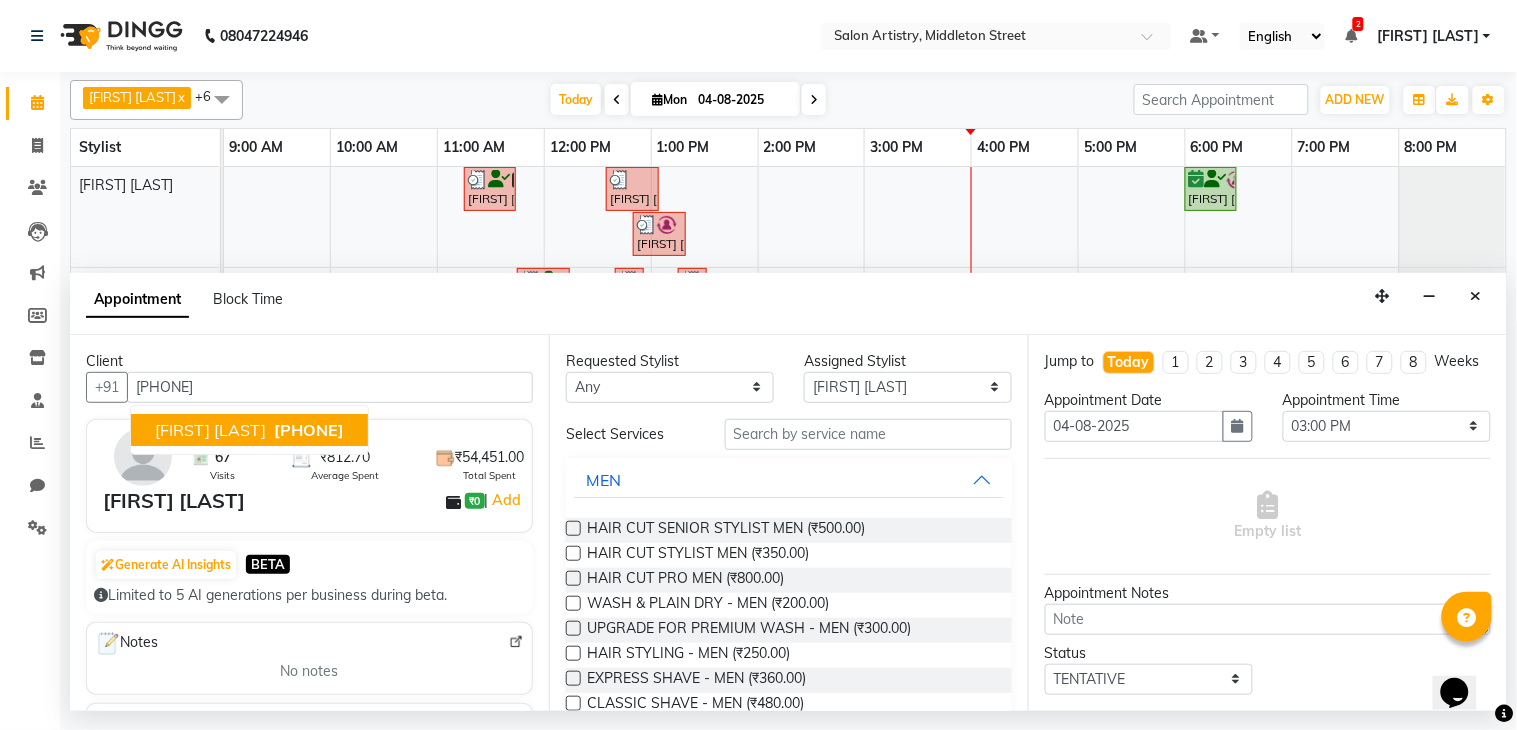 click on "[FIRST] [LAST] [PHONE]" at bounding box center (249, 430) 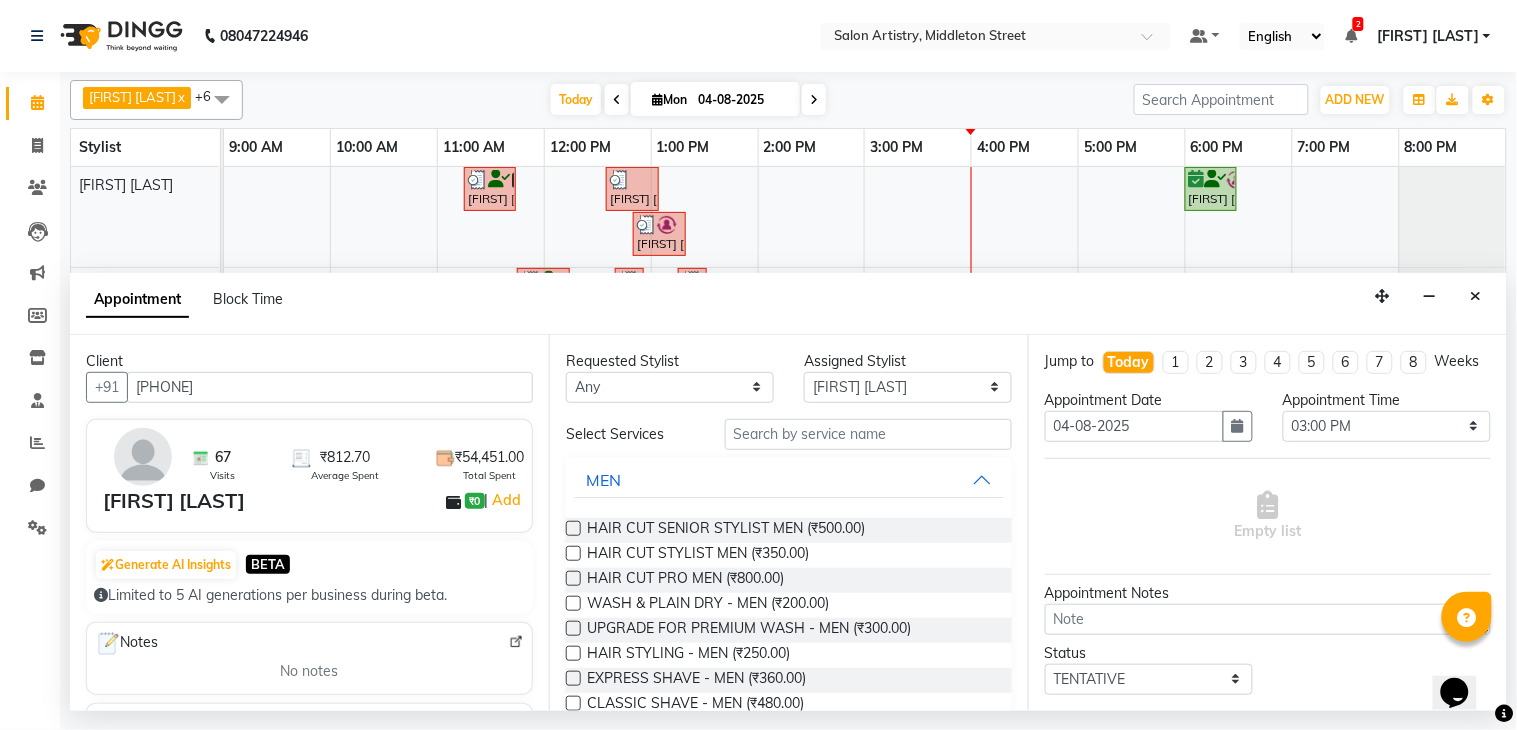 type on "[PHONE]" 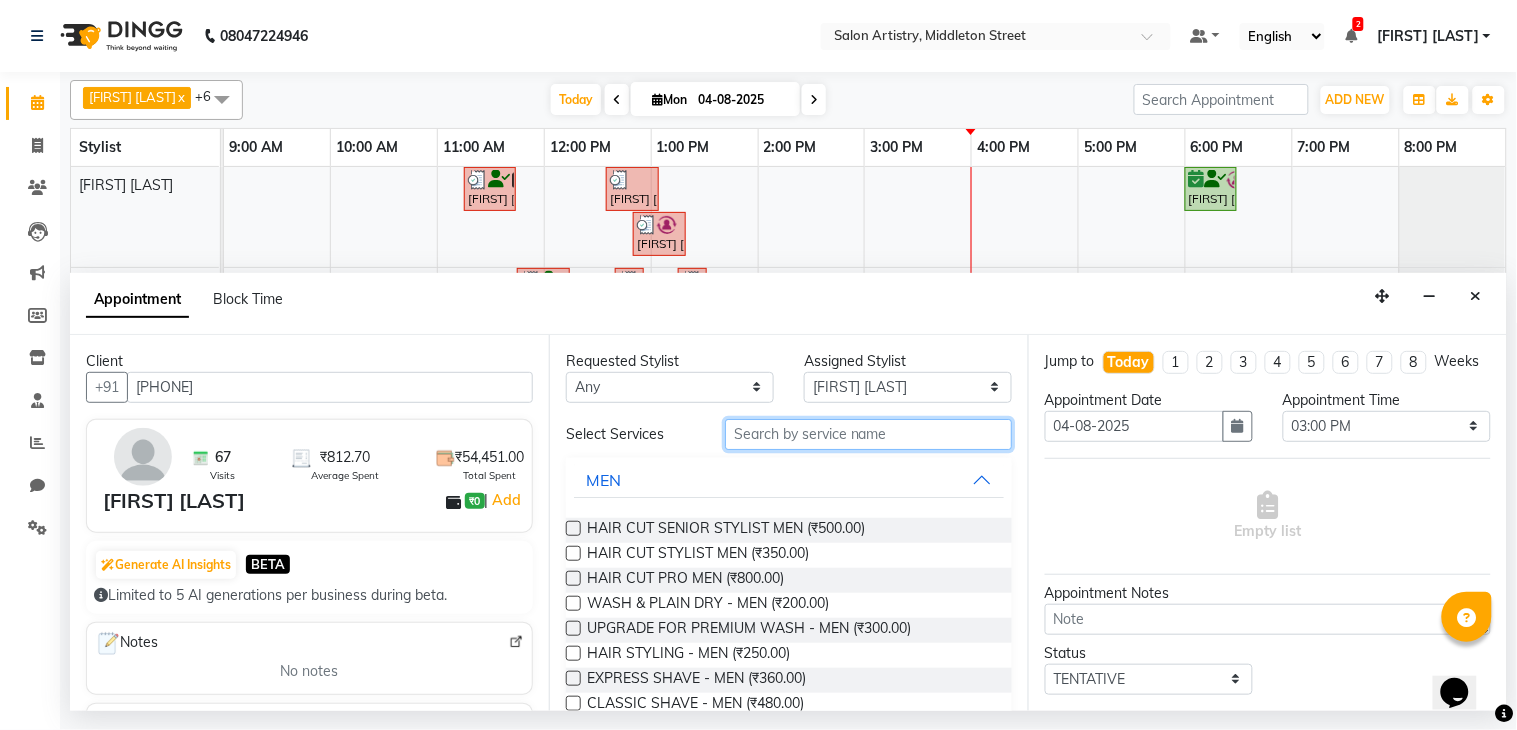 click at bounding box center [868, 434] 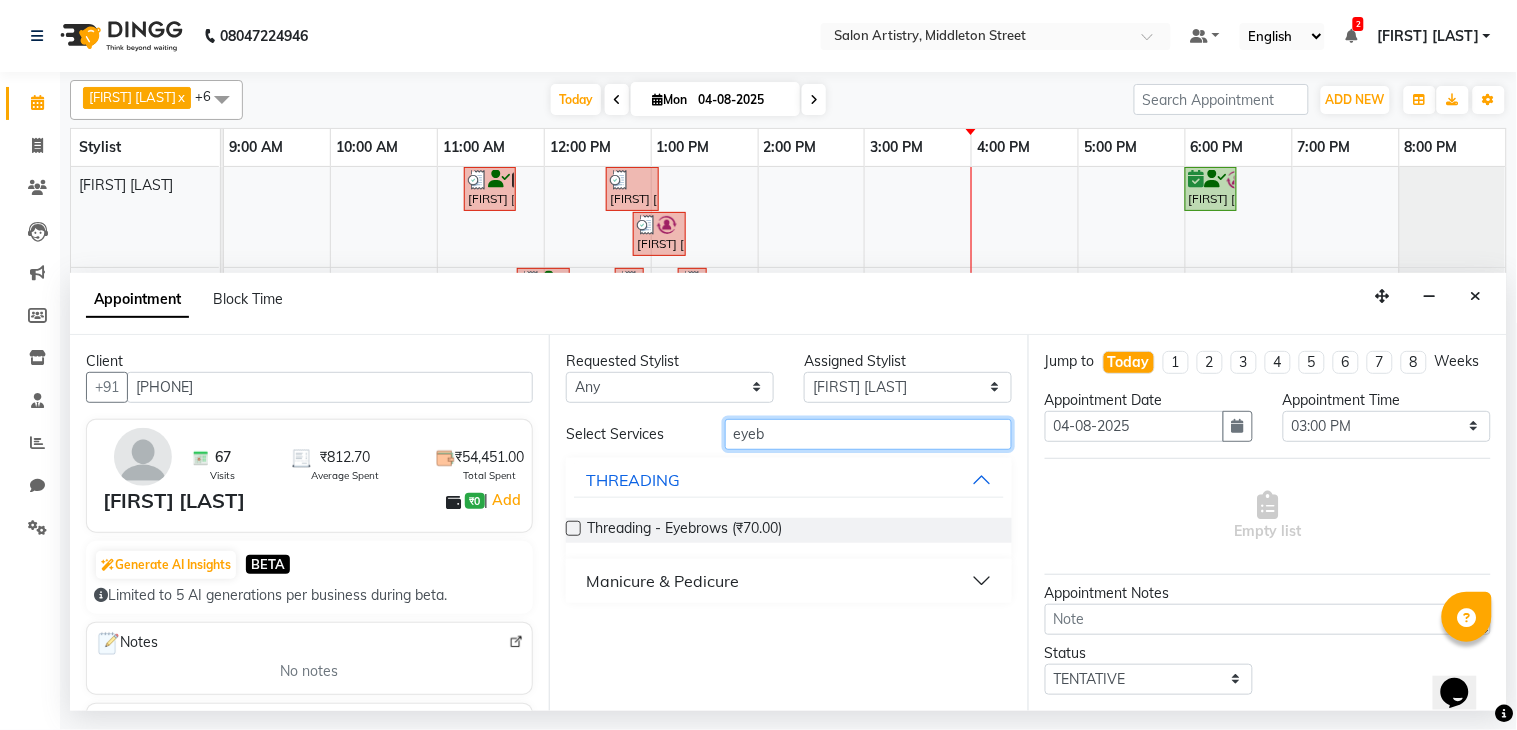 type on "eyeb" 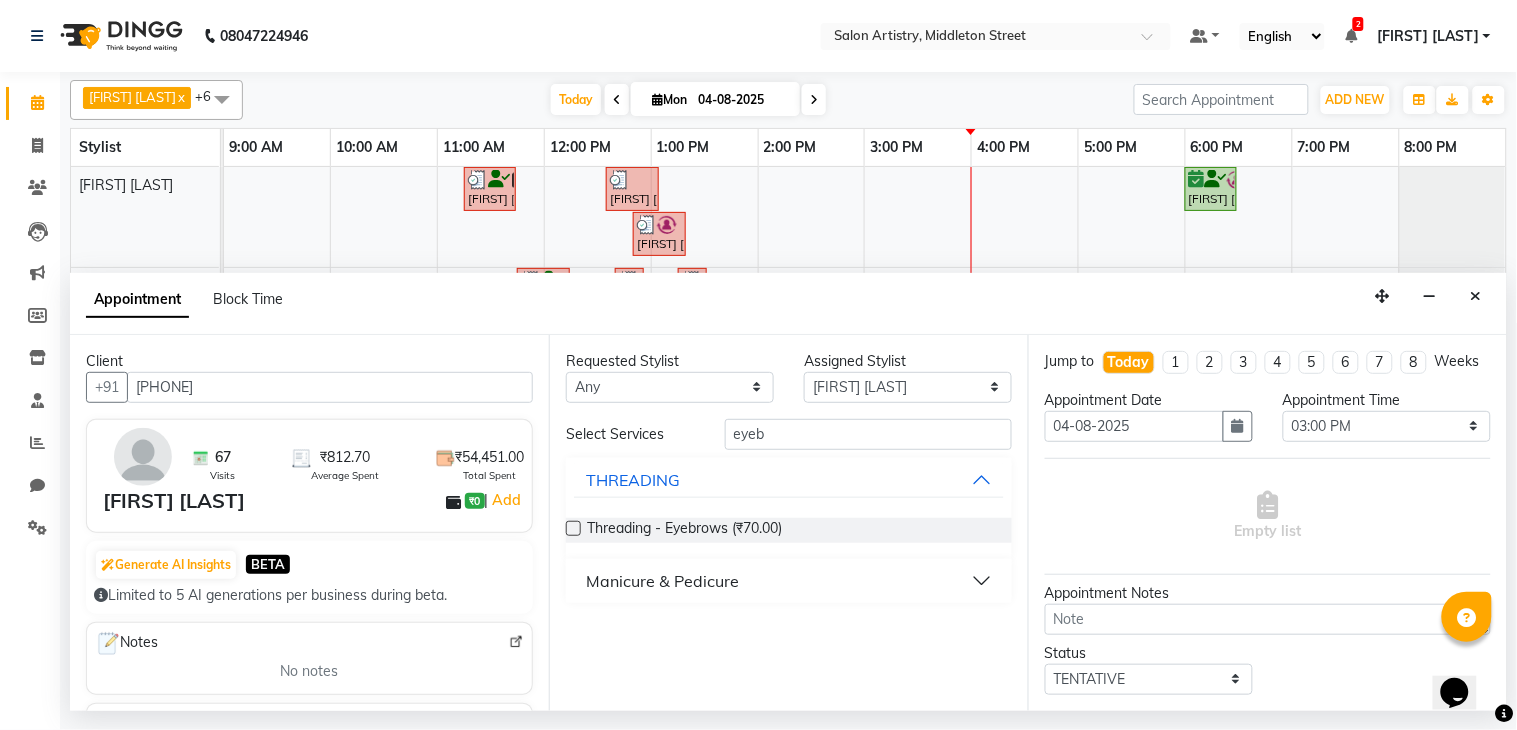 click at bounding box center [573, 528] 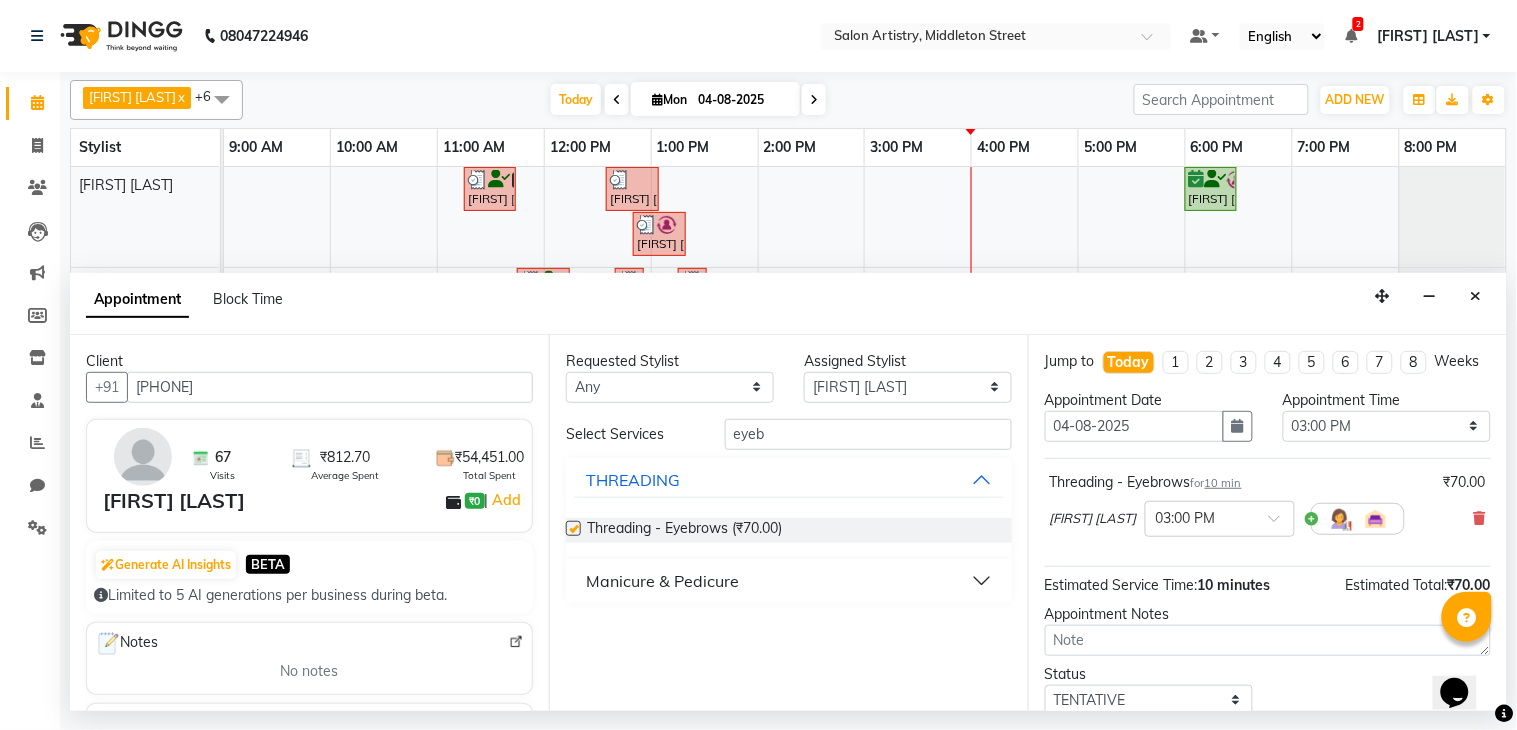 checkbox on "false" 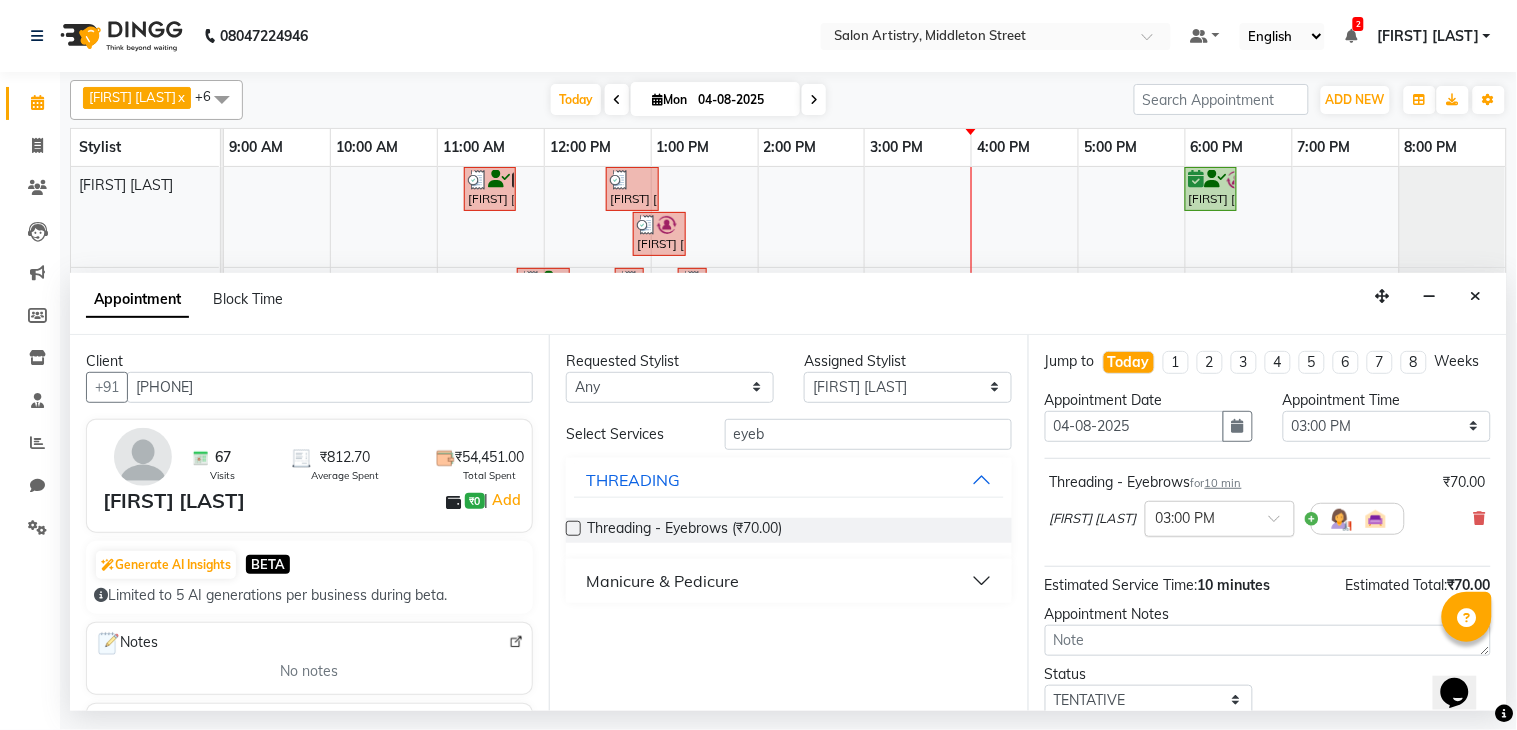click at bounding box center (1200, 517) 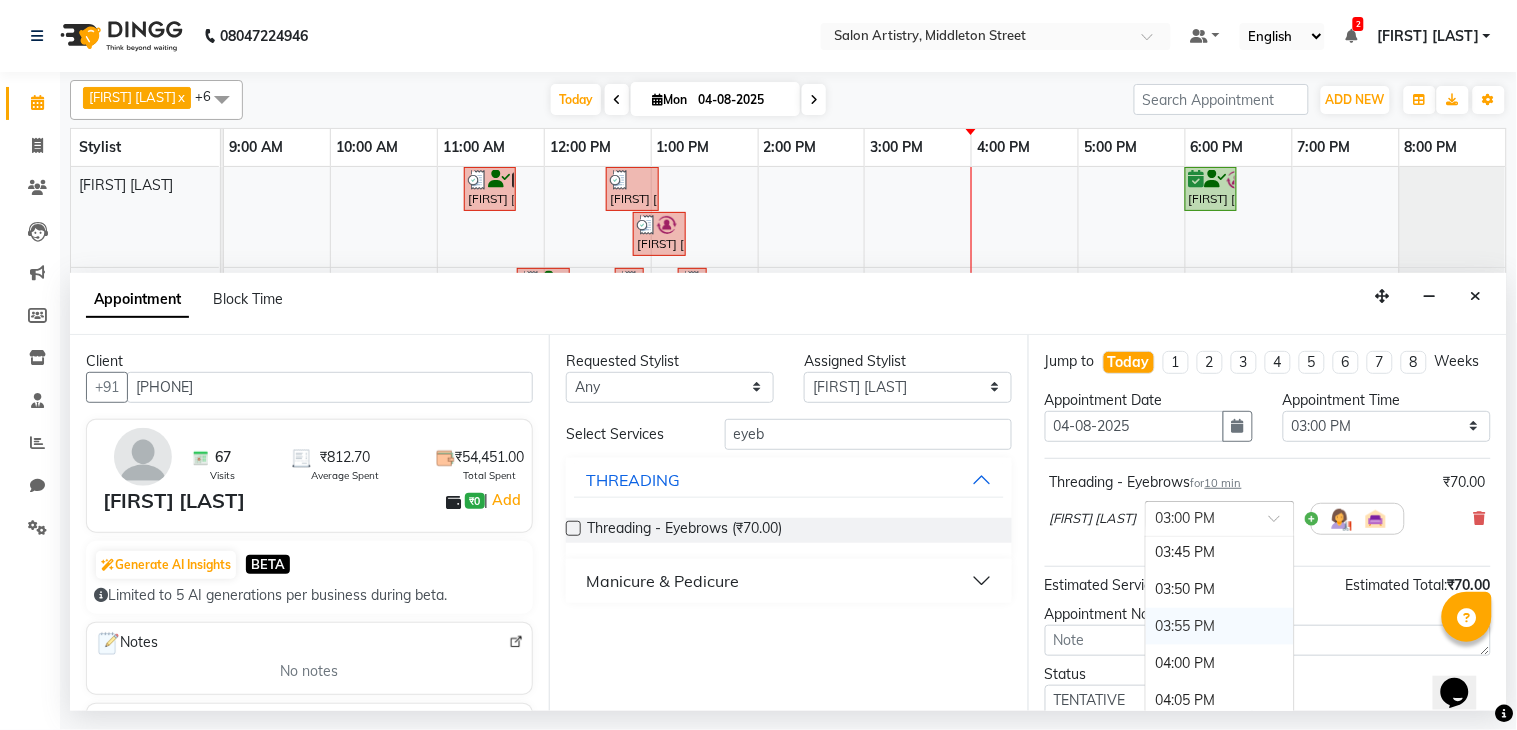 scroll, scrollTop: 2727, scrollLeft: 0, axis: vertical 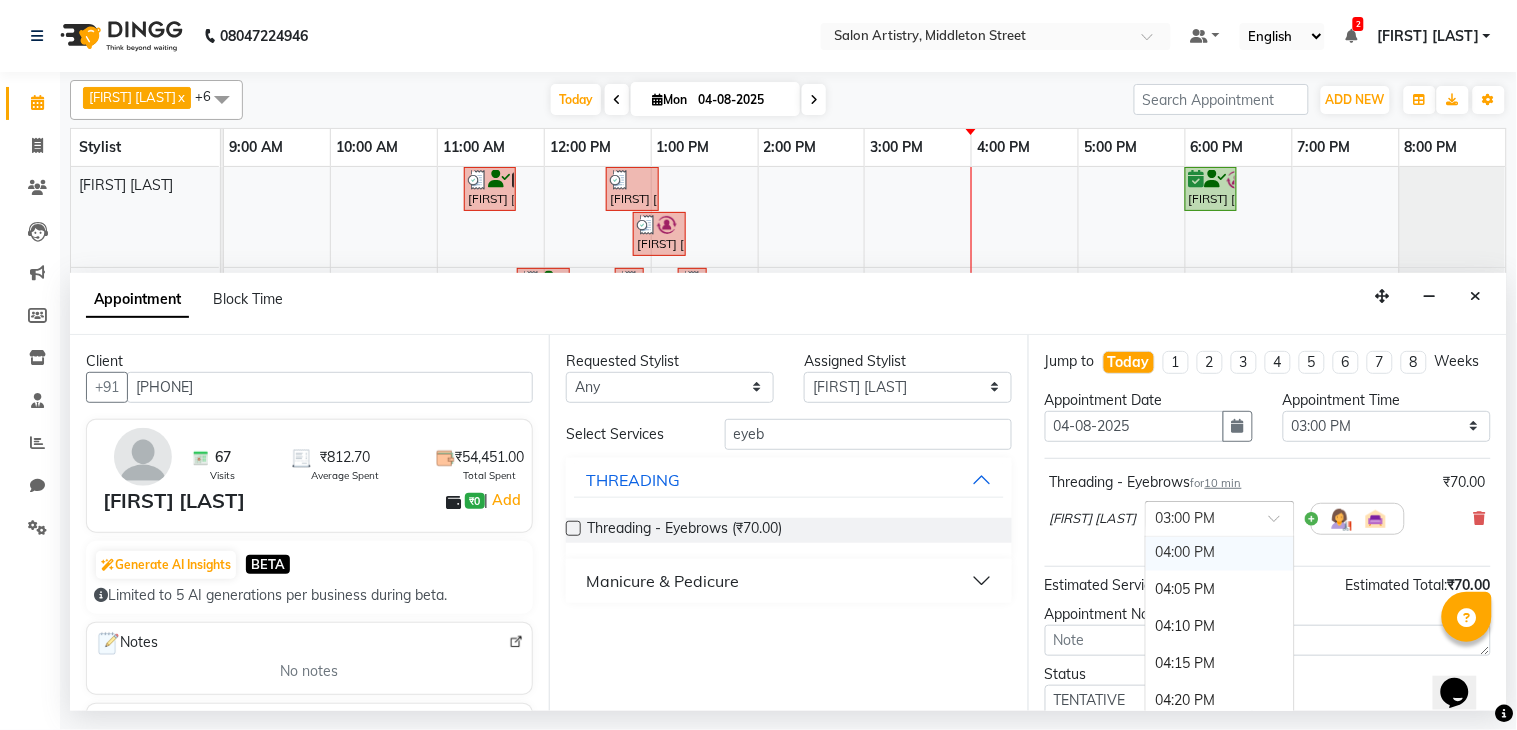 click on "04:00 PM" at bounding box center [1220, 552] 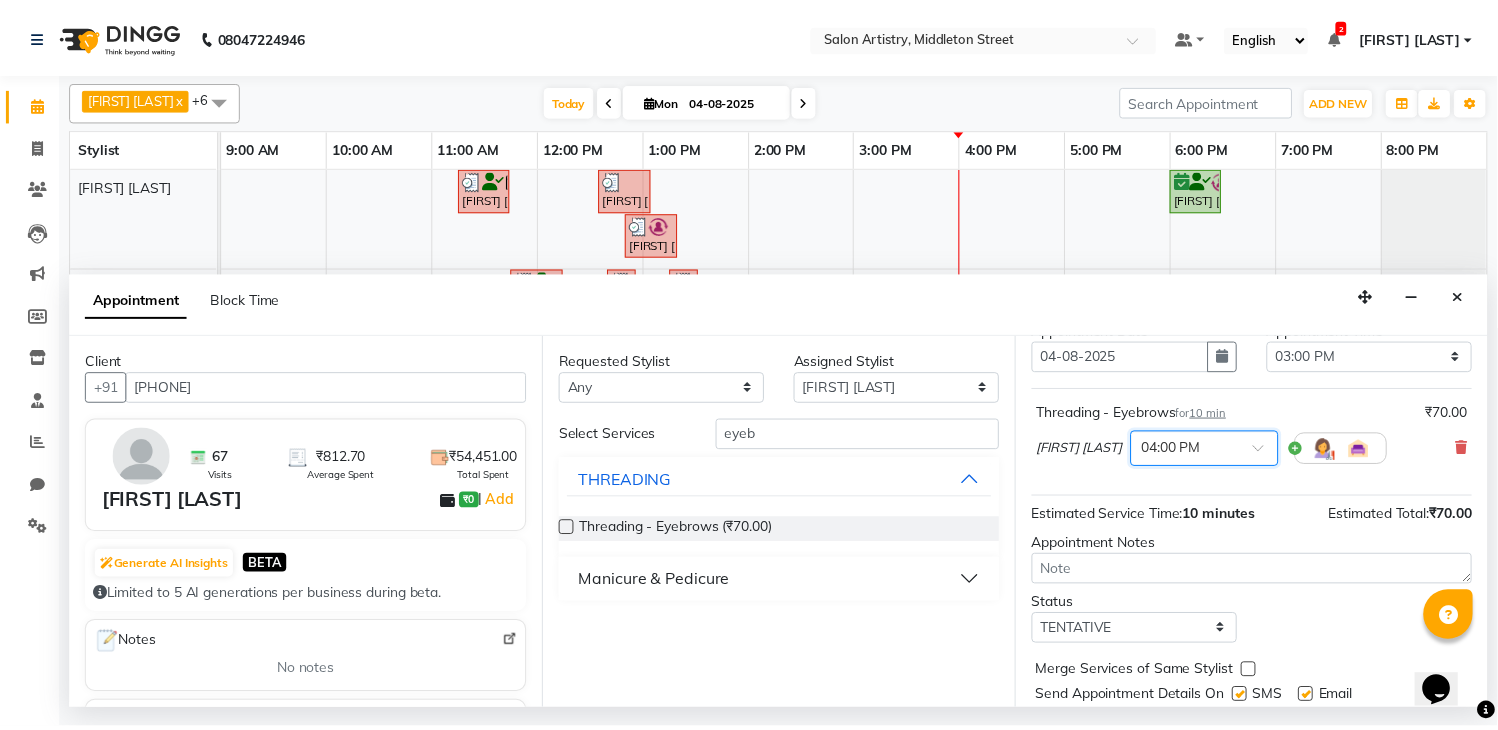 scroll, scrollTop: 150, scrollLeft: 0, axis: vertical 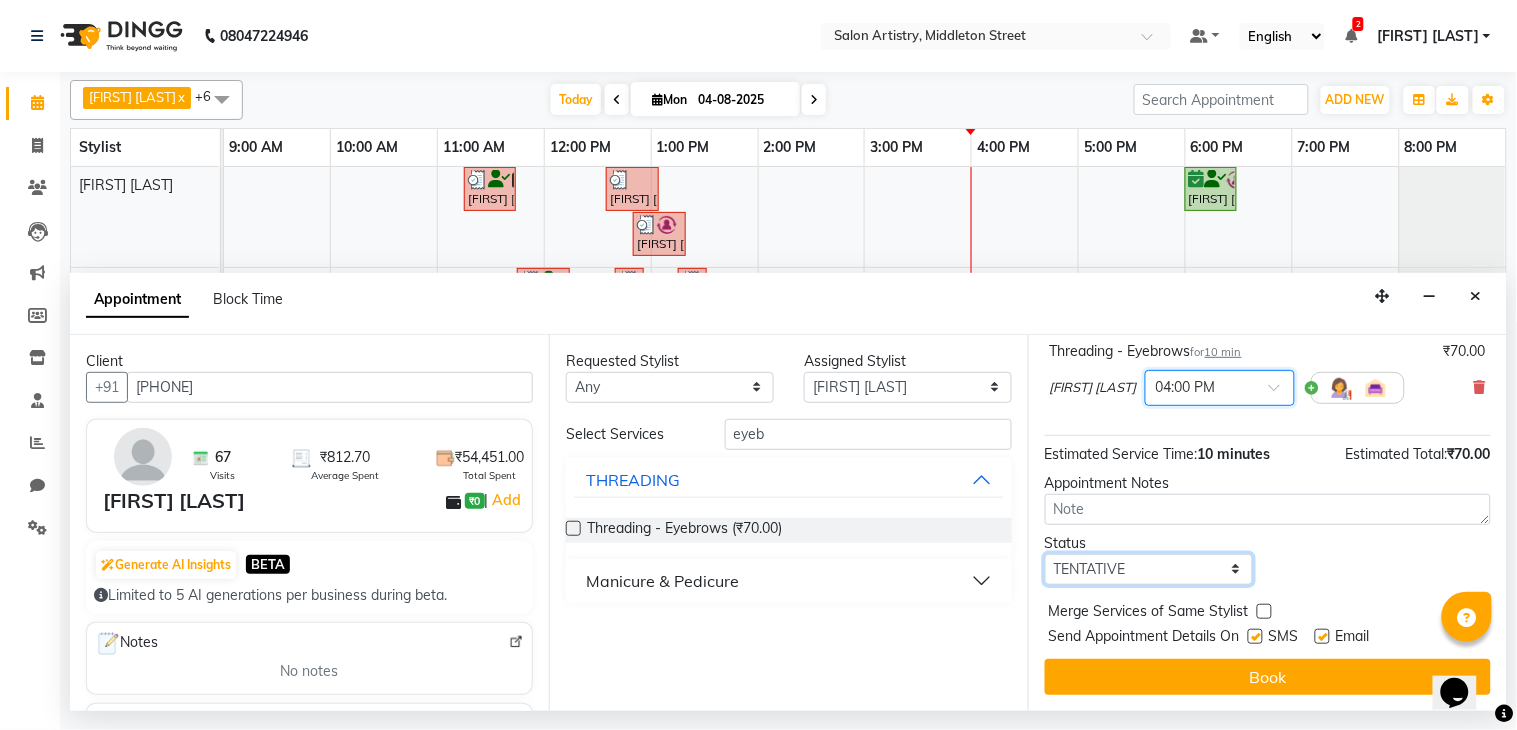 click on "Select TENTATIVE CONFIRM CHECK-IN UPCOMING" at bounding box center (1149, 569) 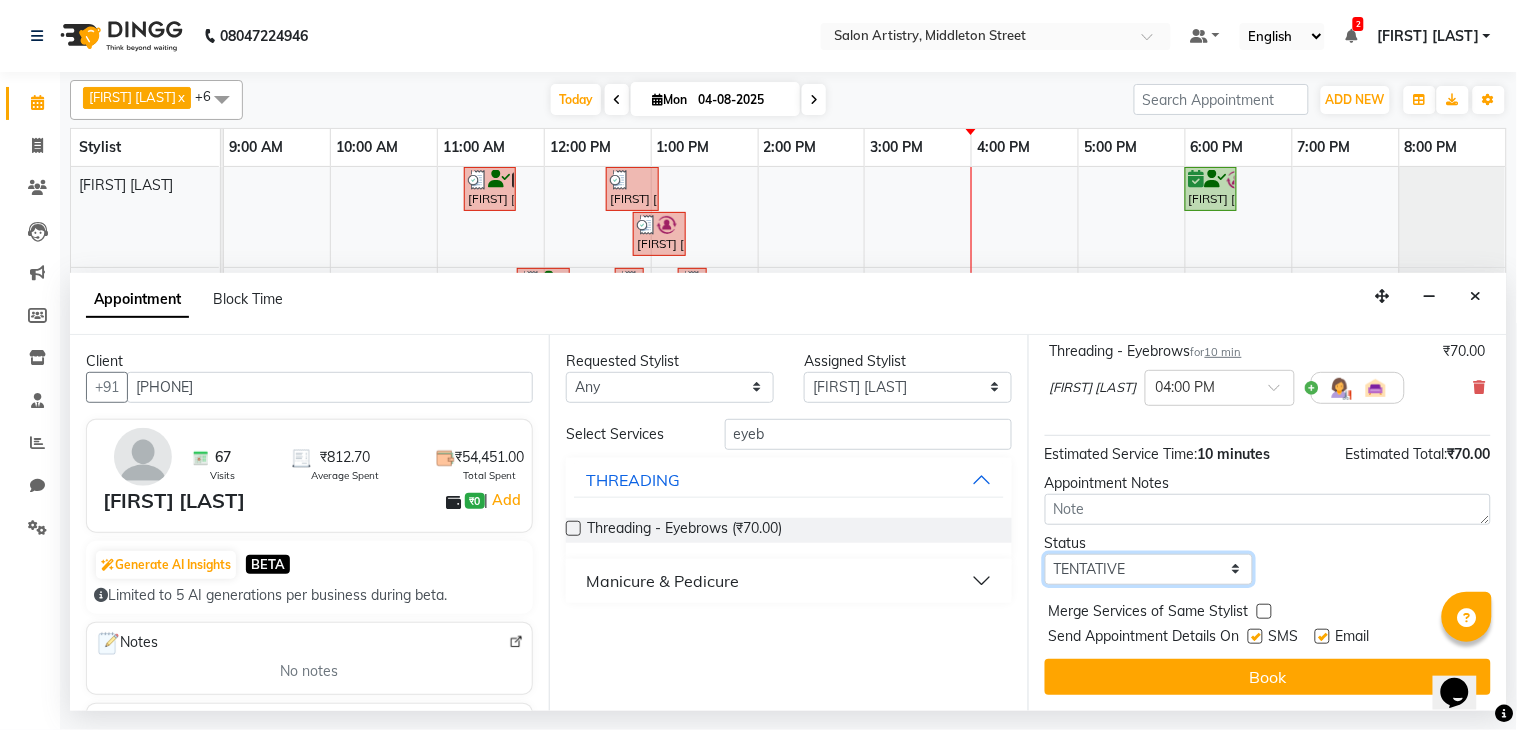select on "check-in" 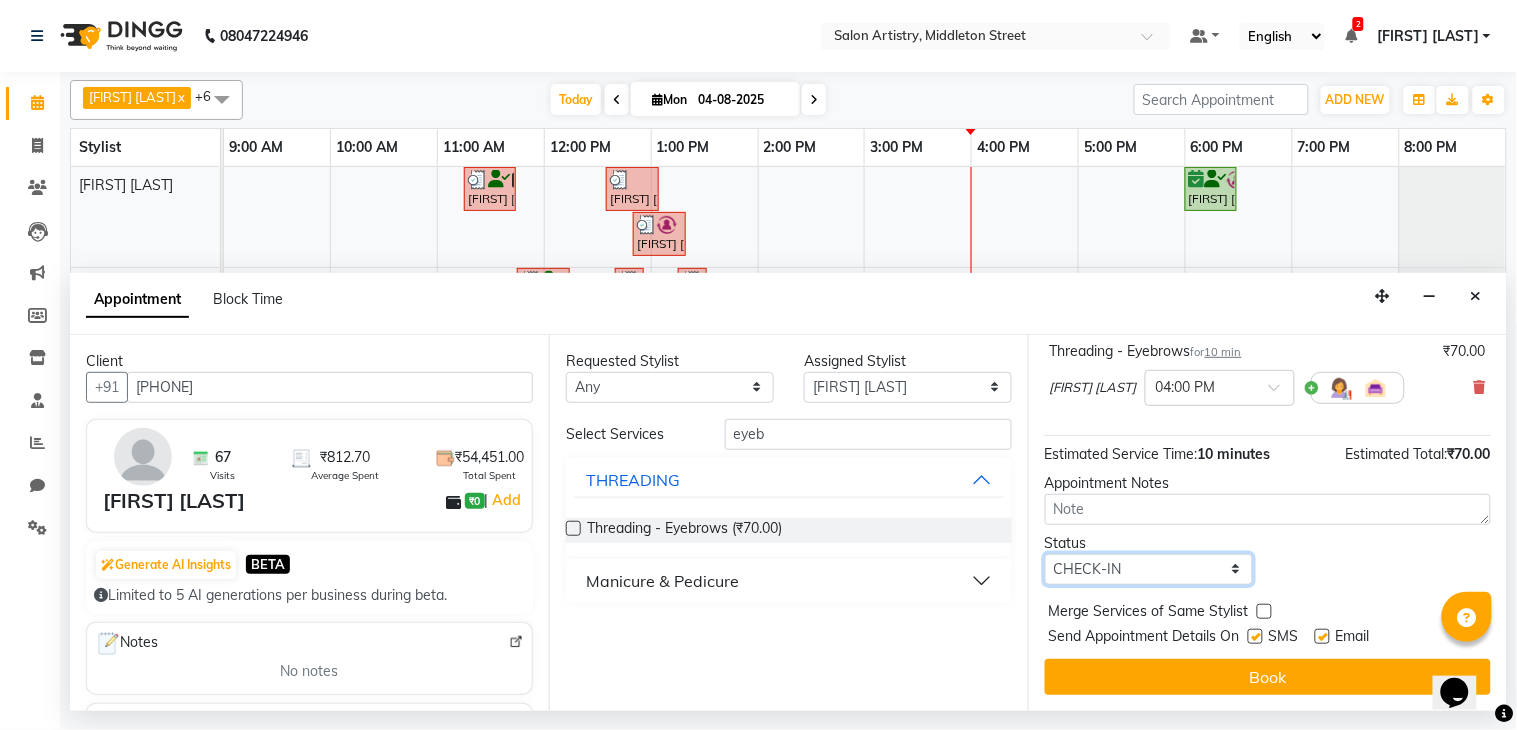 click on "Select TENTATIVE CONFIRM CHECK-IN UPCOMING" at bounding box center (1149, 569) 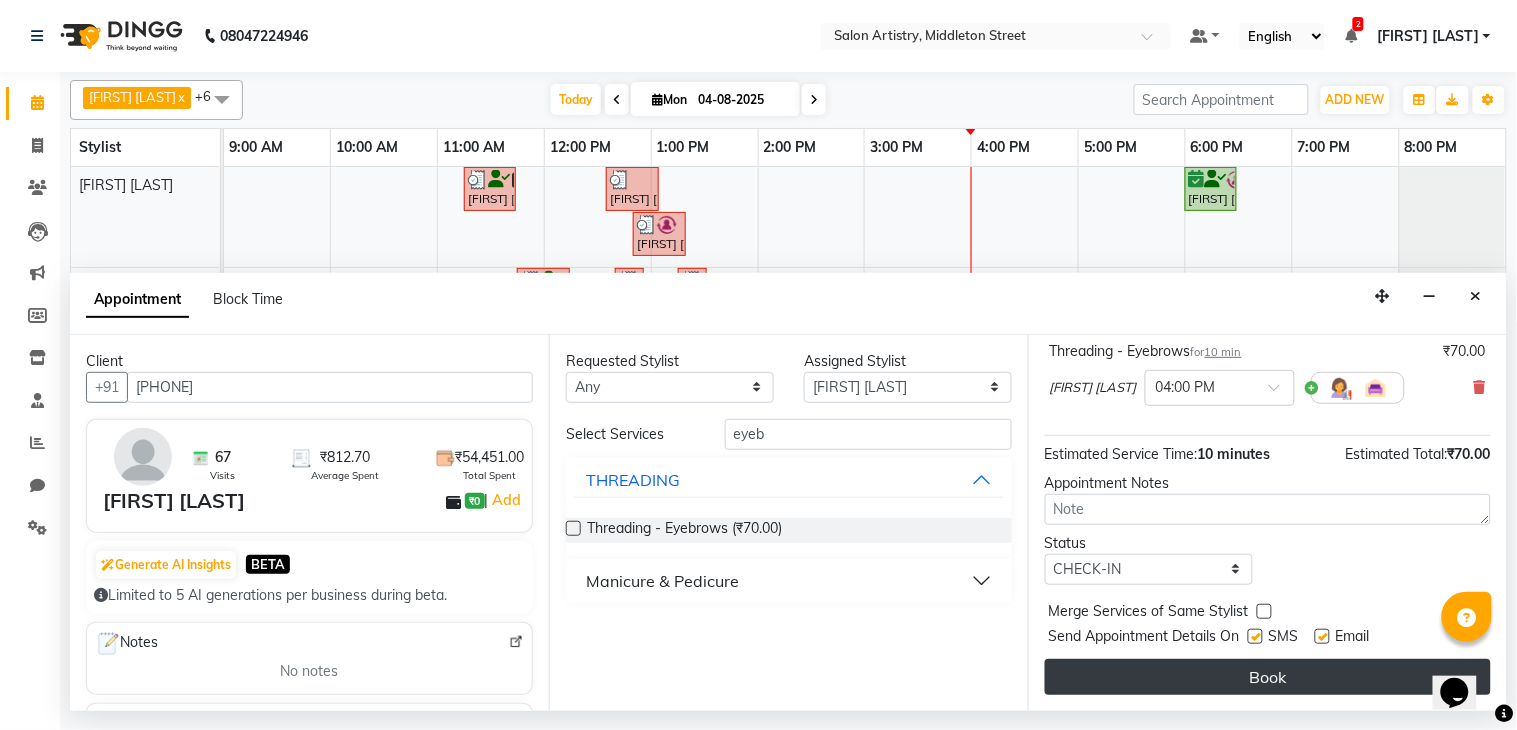 click on "Book" at bounding box center (1268, 677) 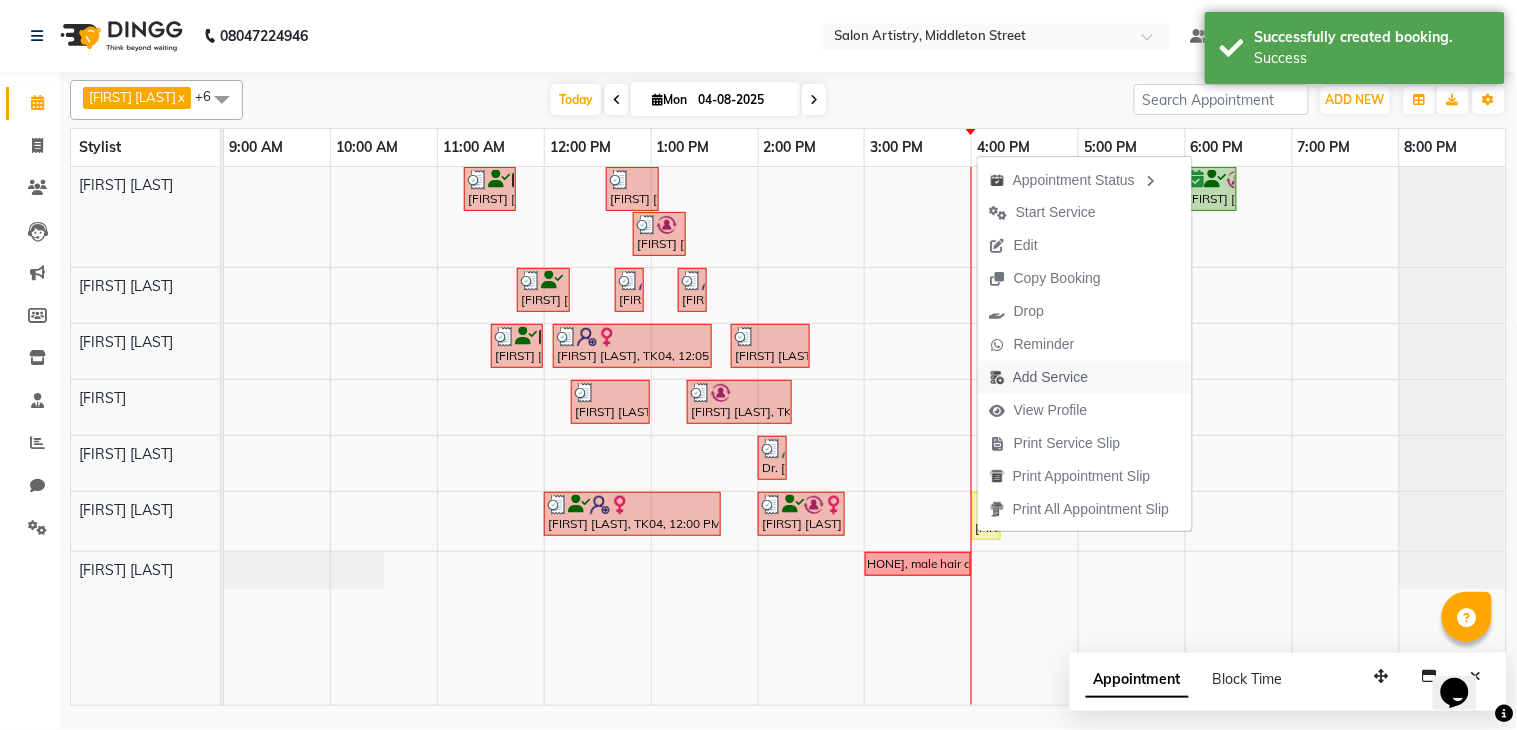 click on "Add Service" at bounding box center (1050, 377) 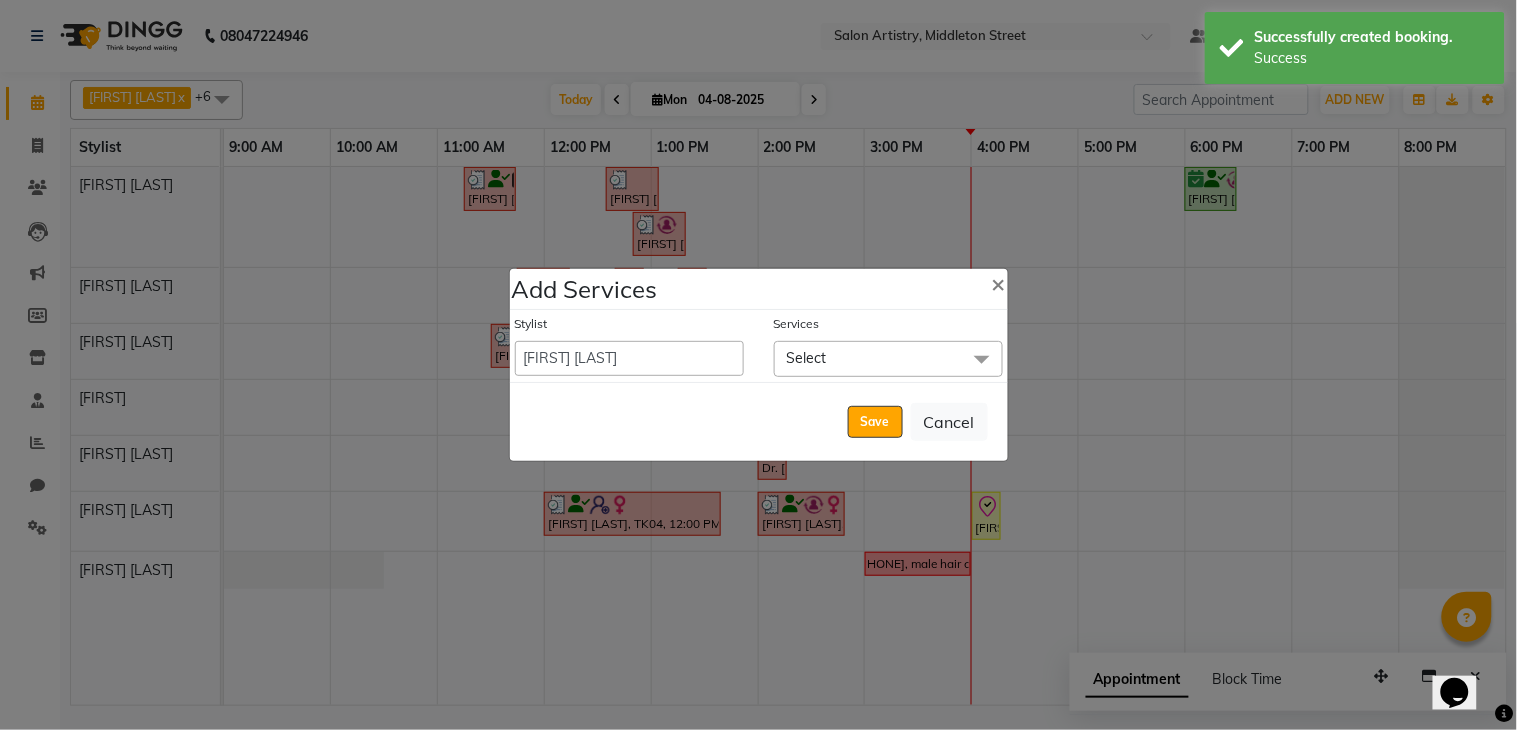 click on "Select" 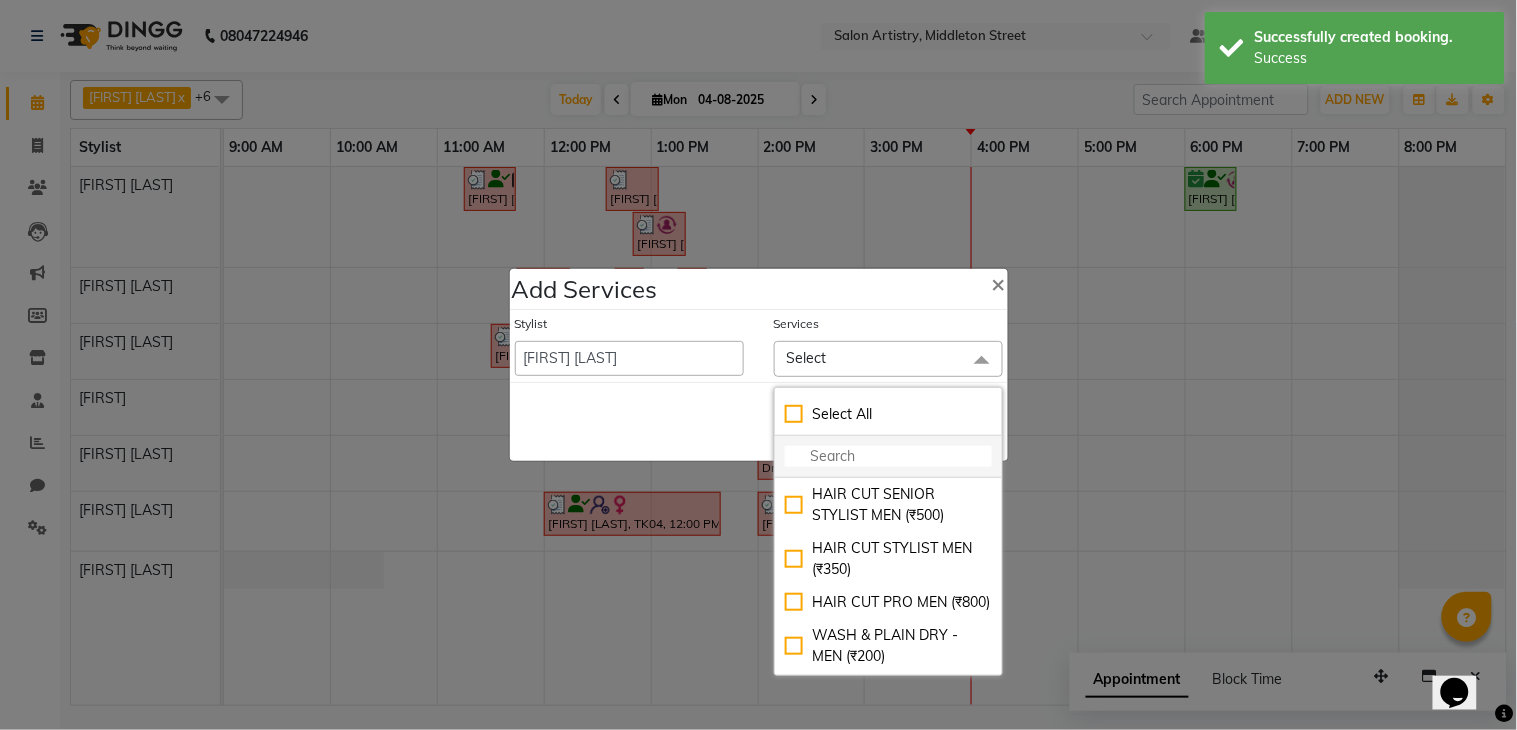 click 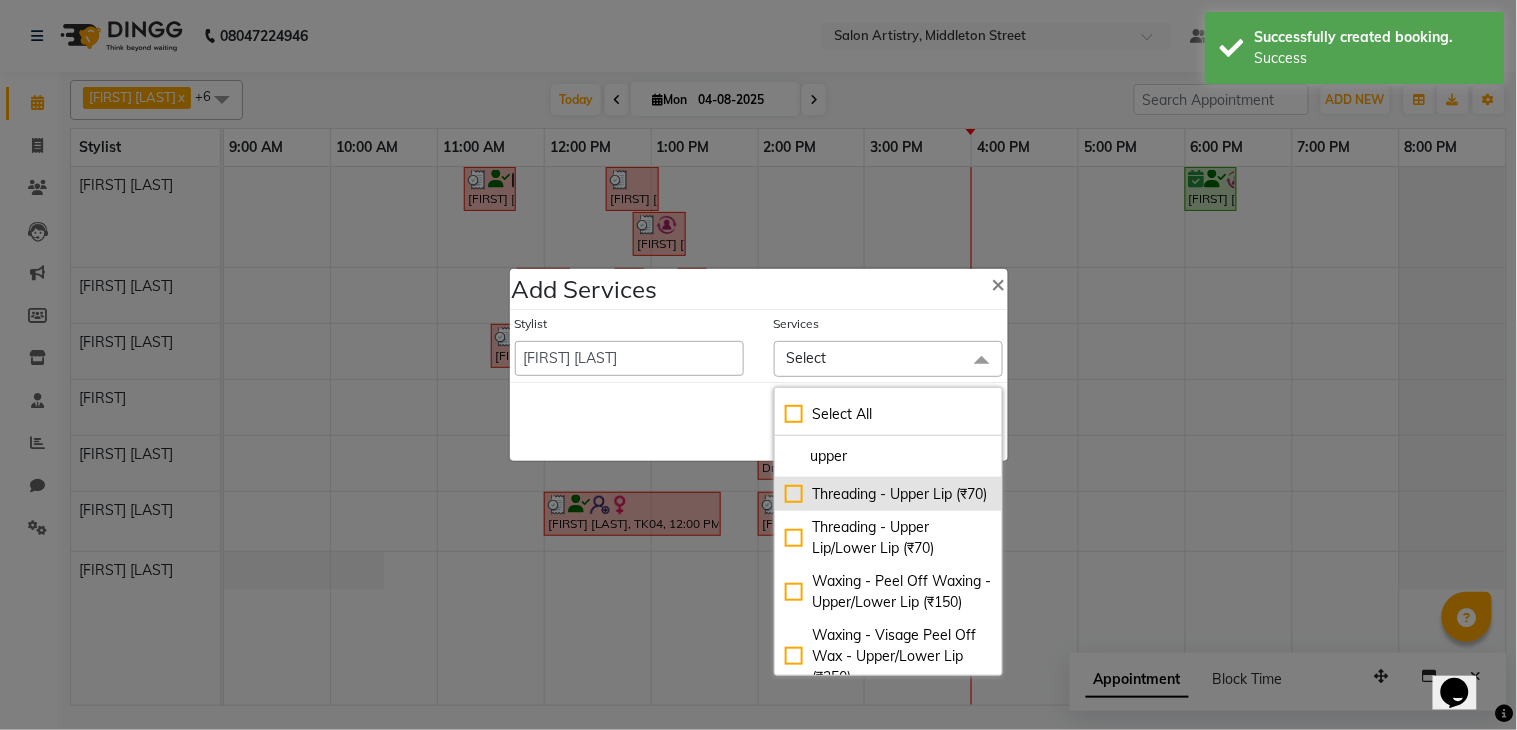 type on "upper" 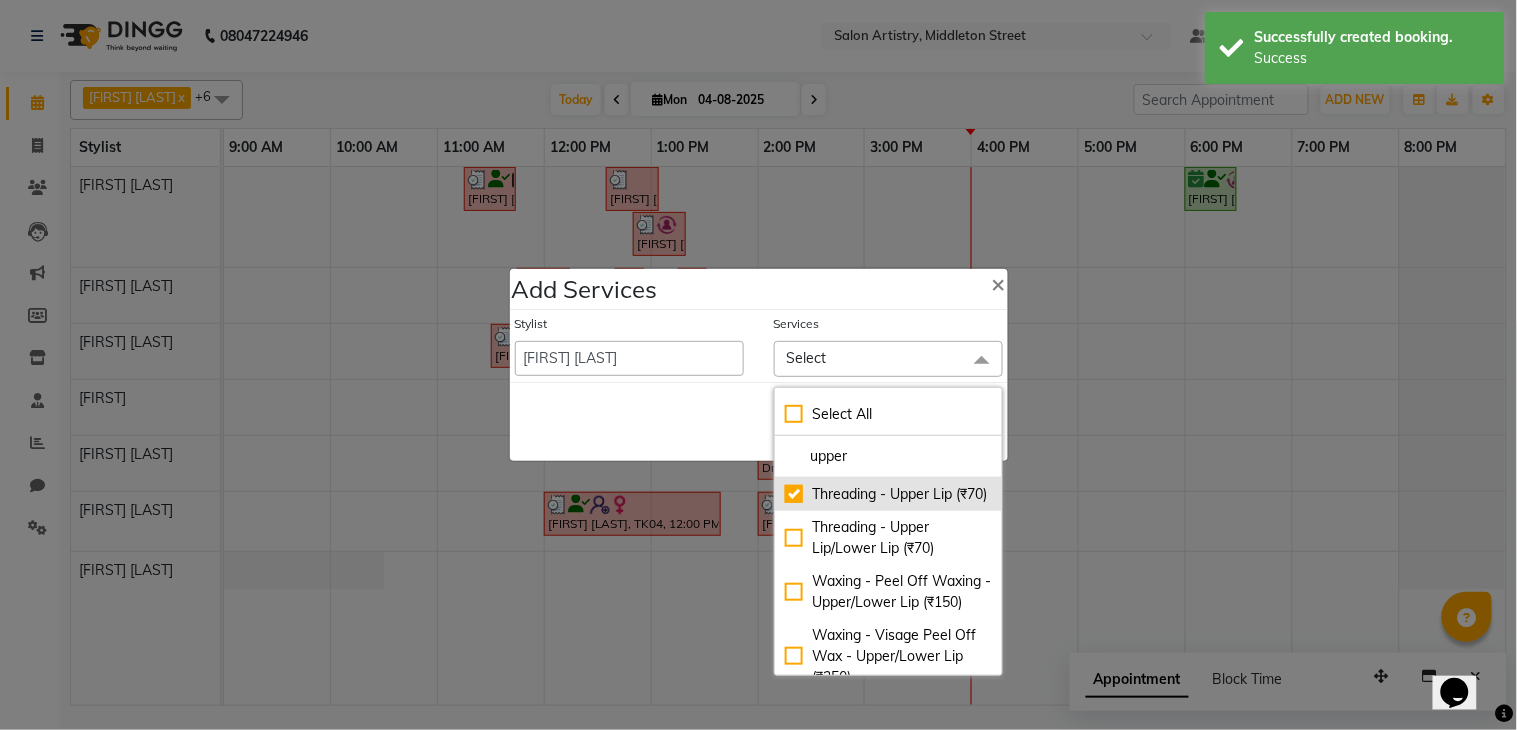 checkbox on "true" 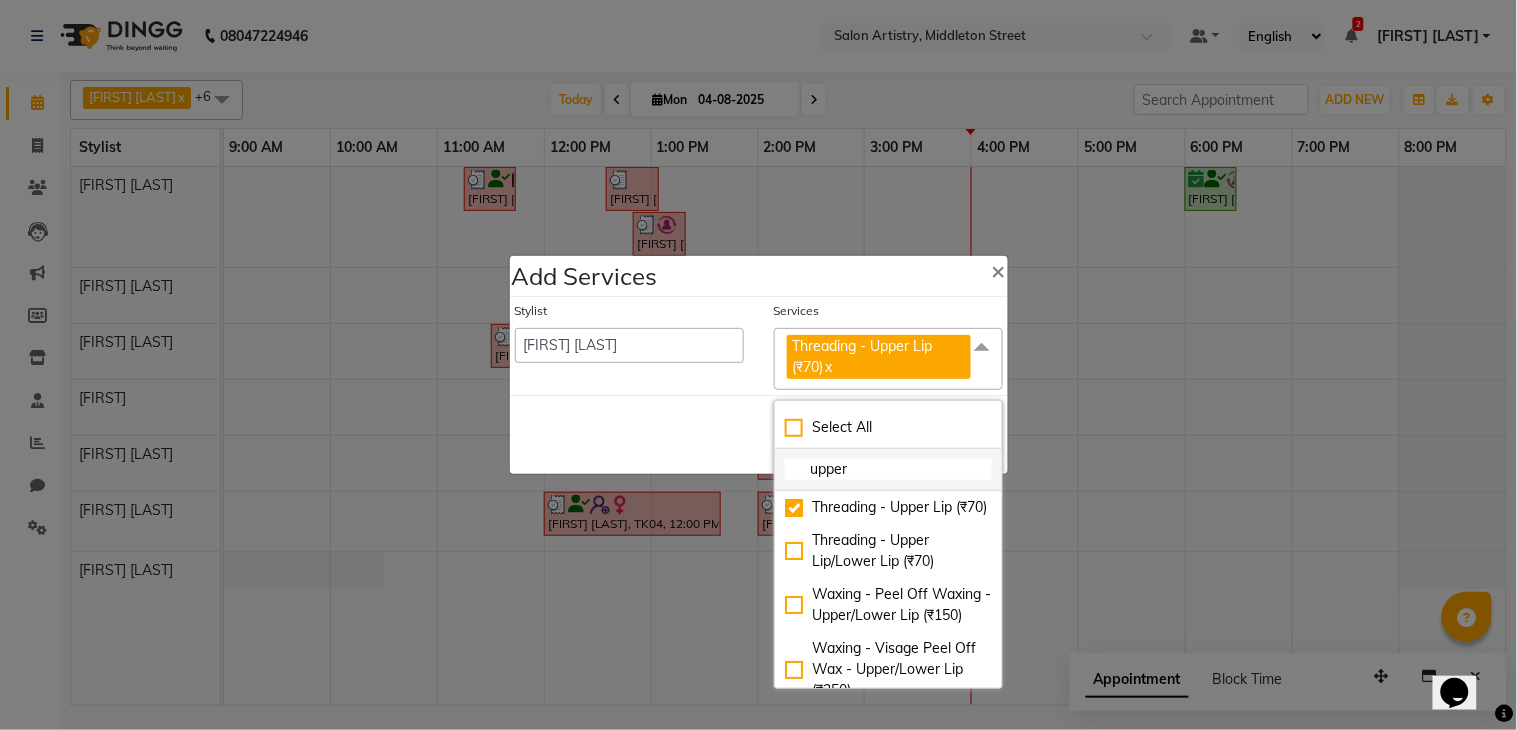 click on "upper" 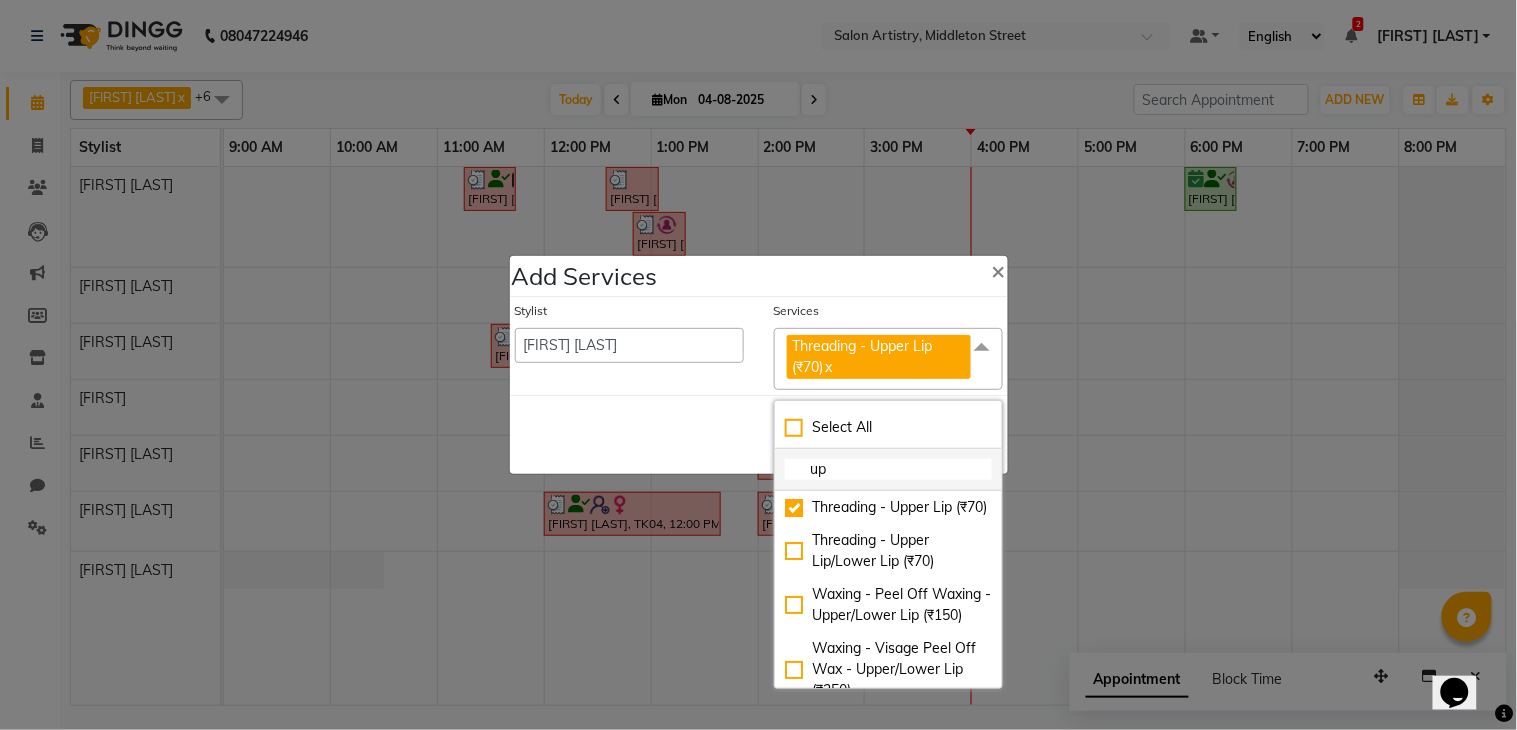 type on "u" 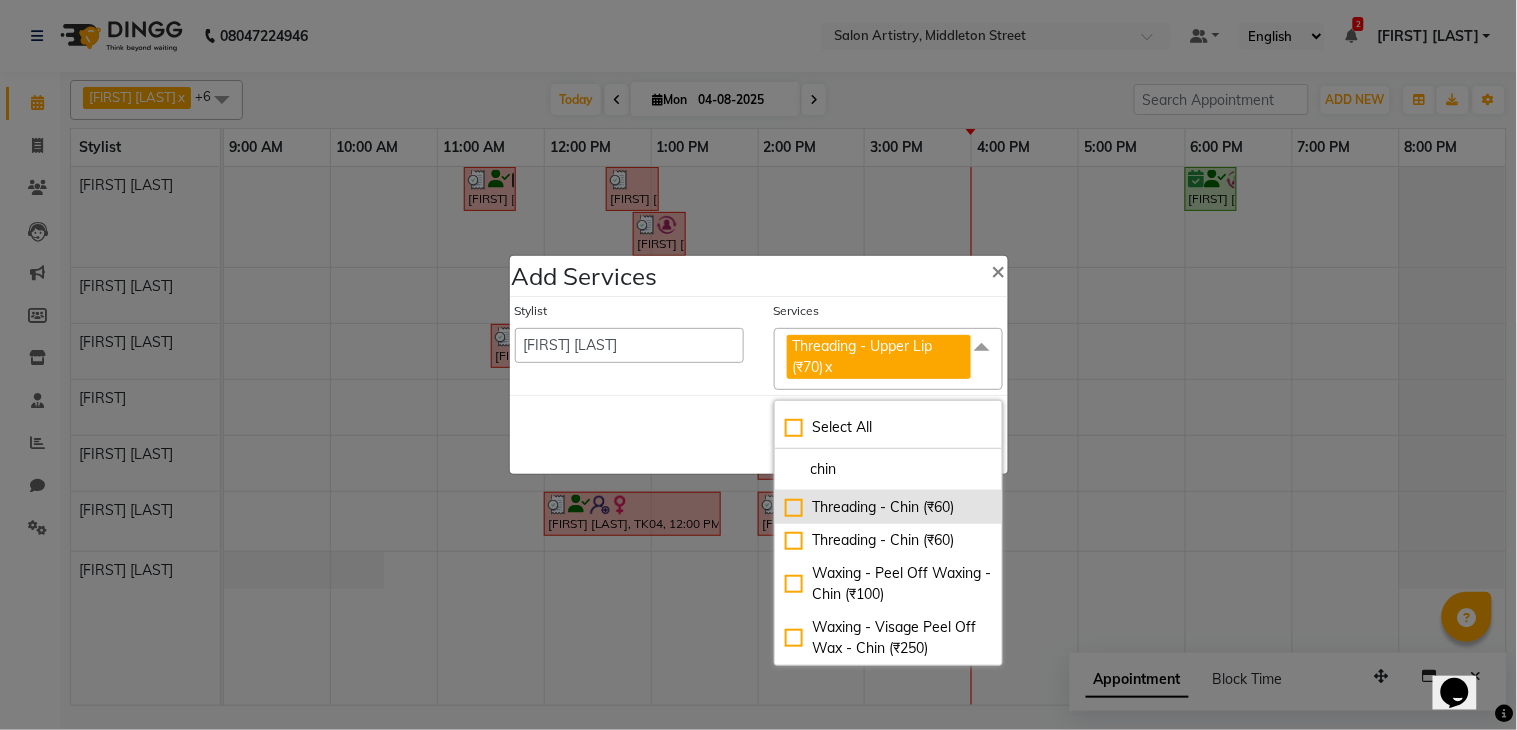 type on "chin" 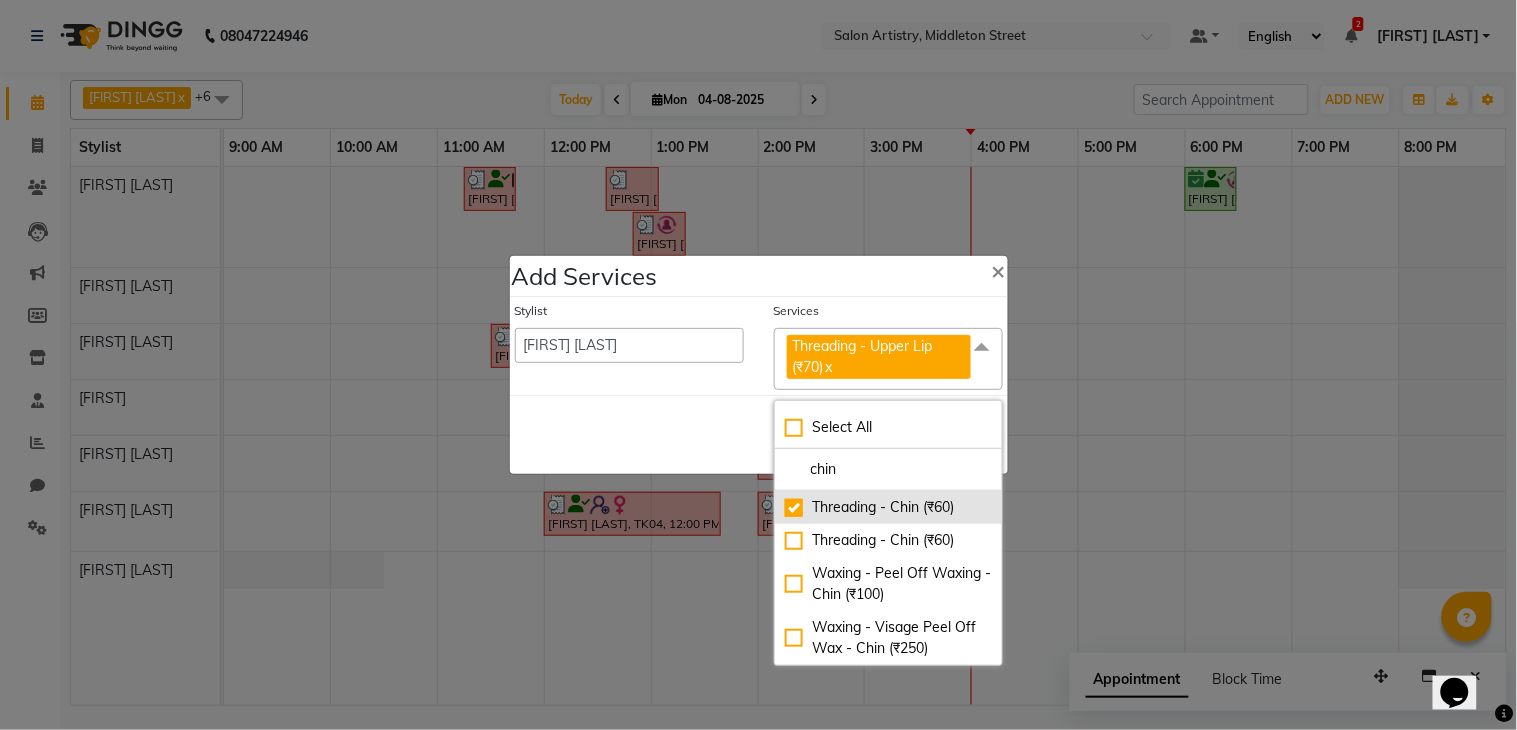 checkbox on "true" 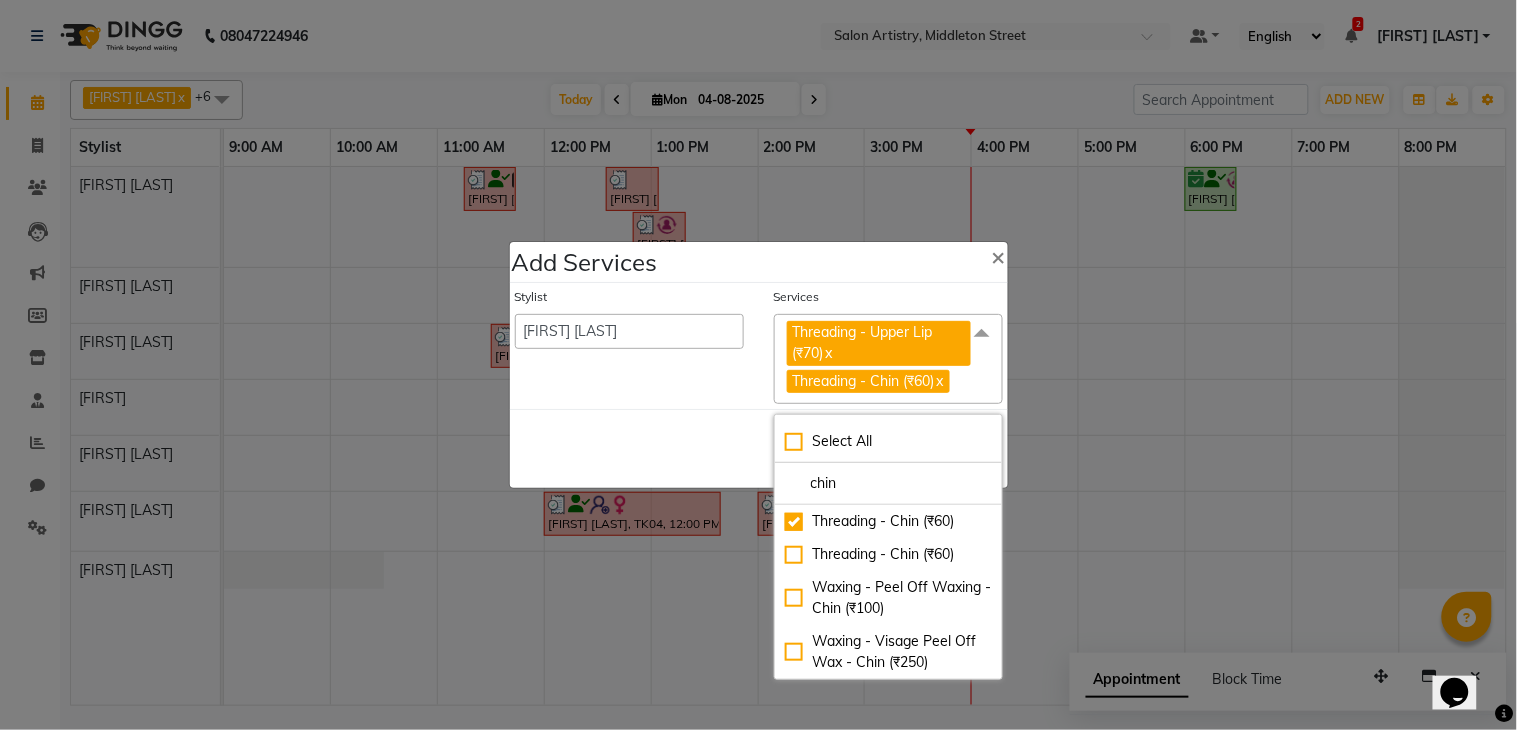 click on "Save   Cancel" 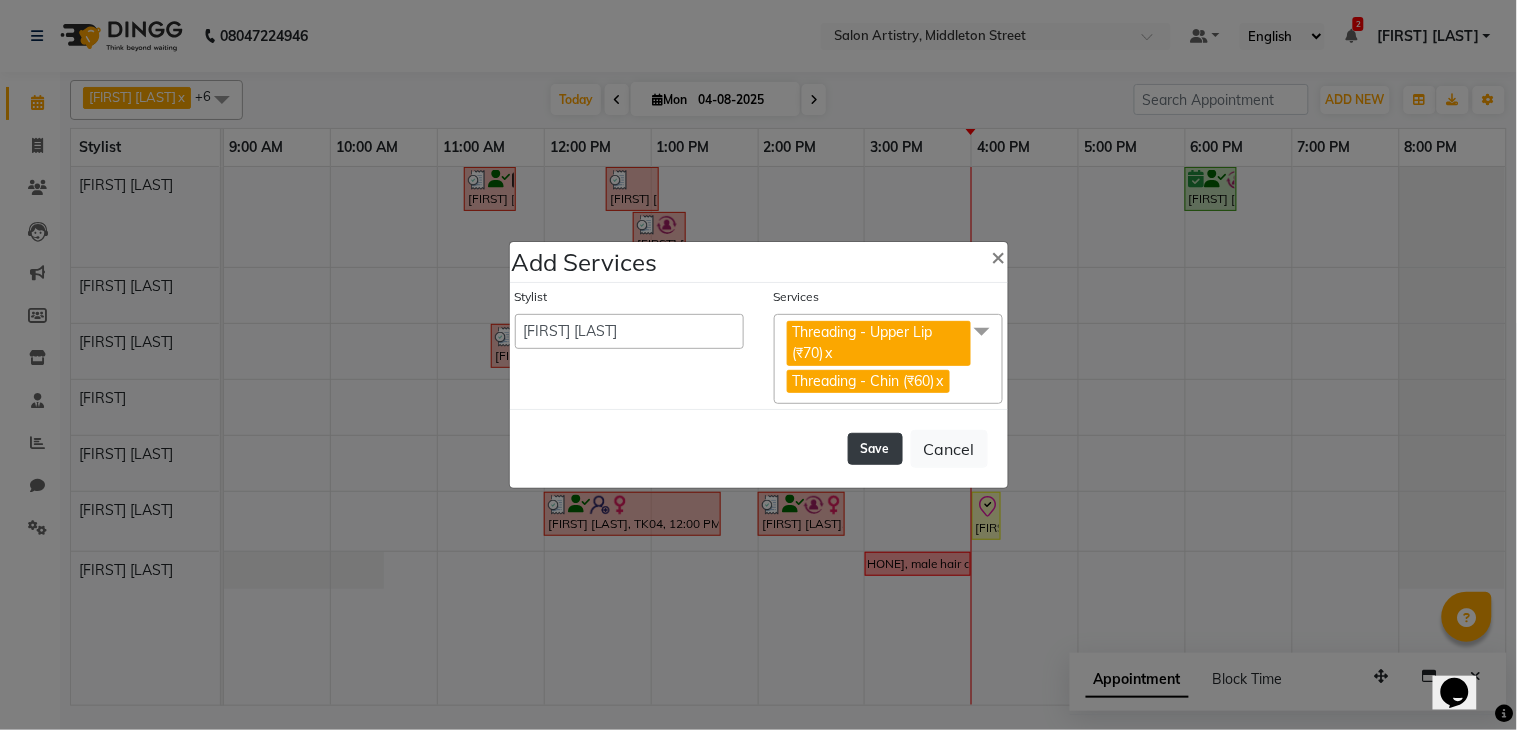 click on "Save" 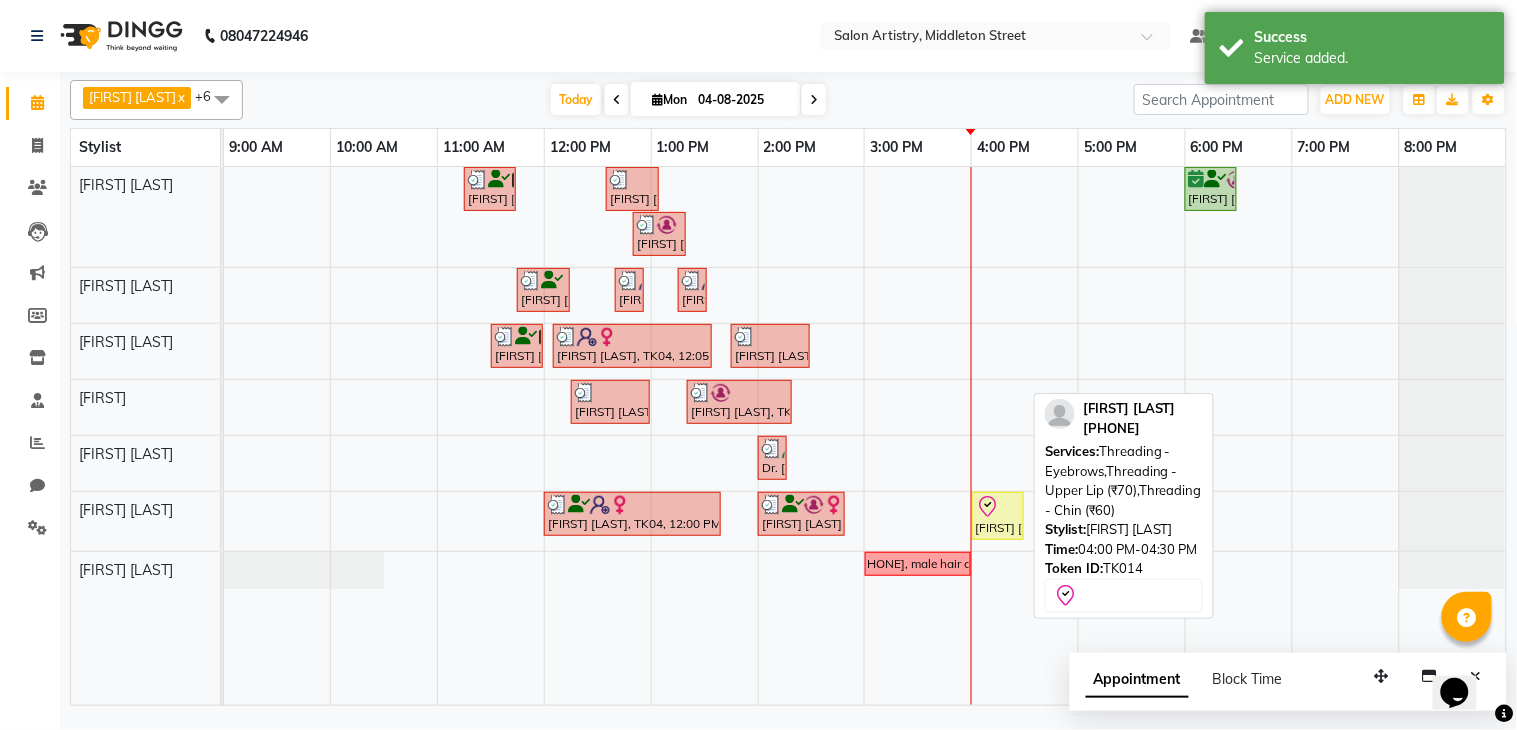 click at bounding box center [998, 507] 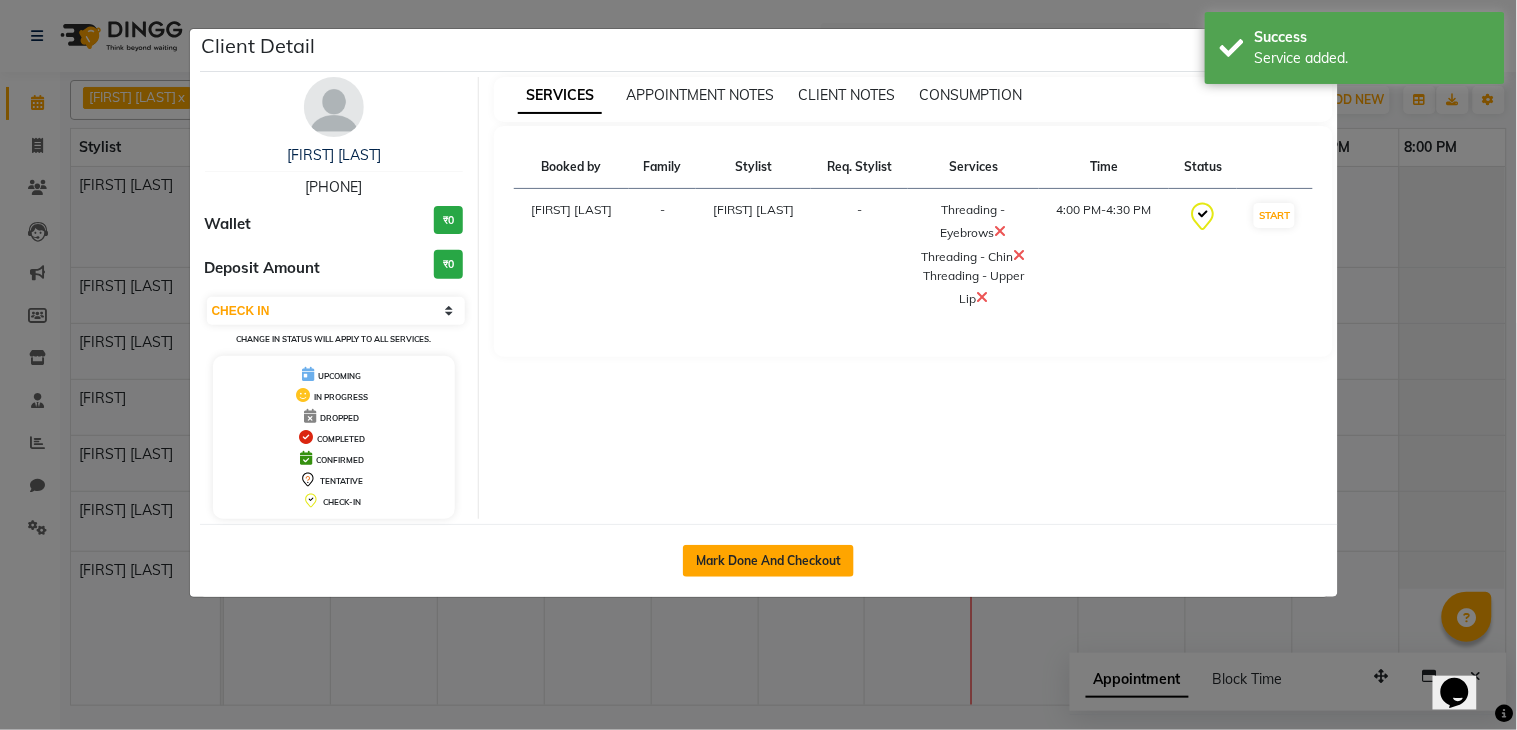 click on "Mark Done And Checkout" 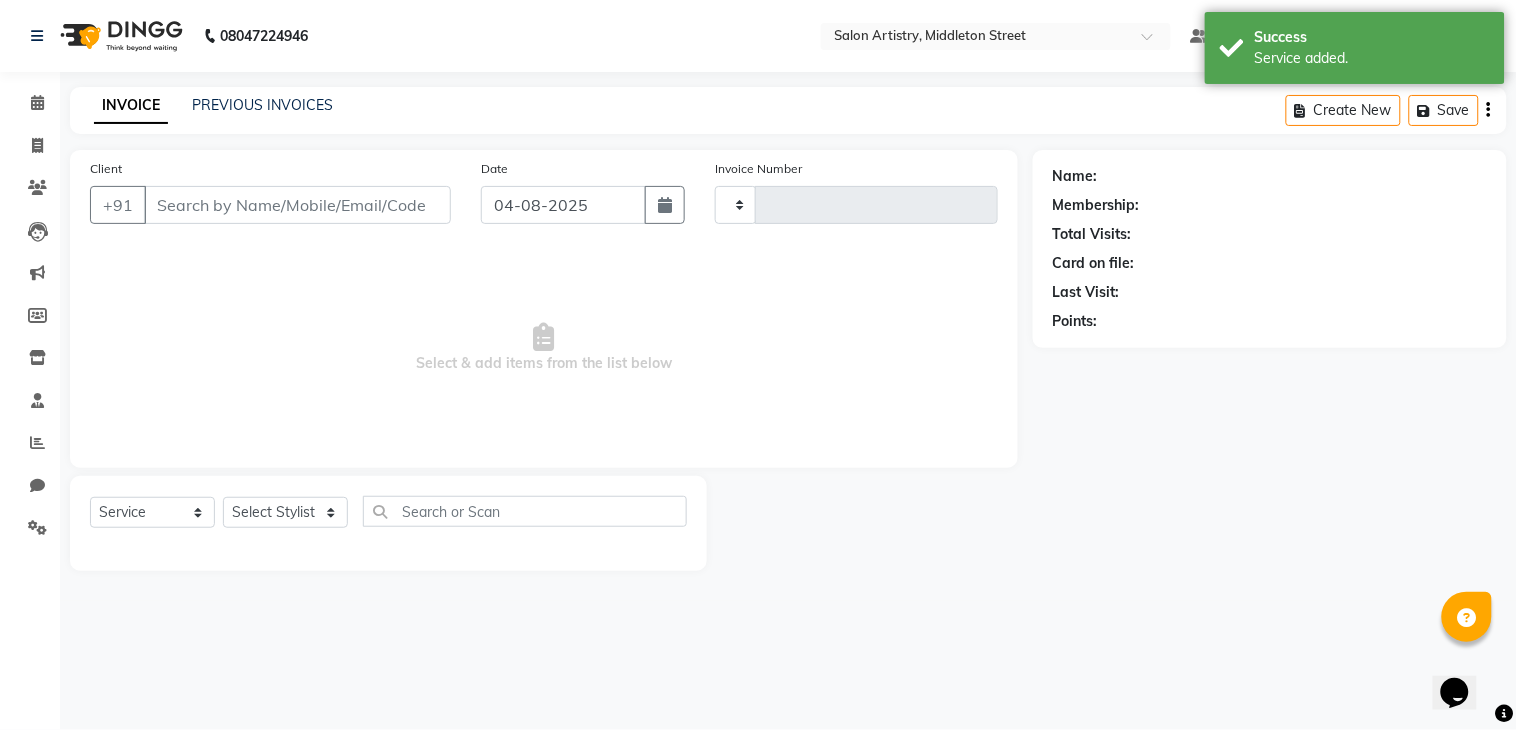 type on "1813" 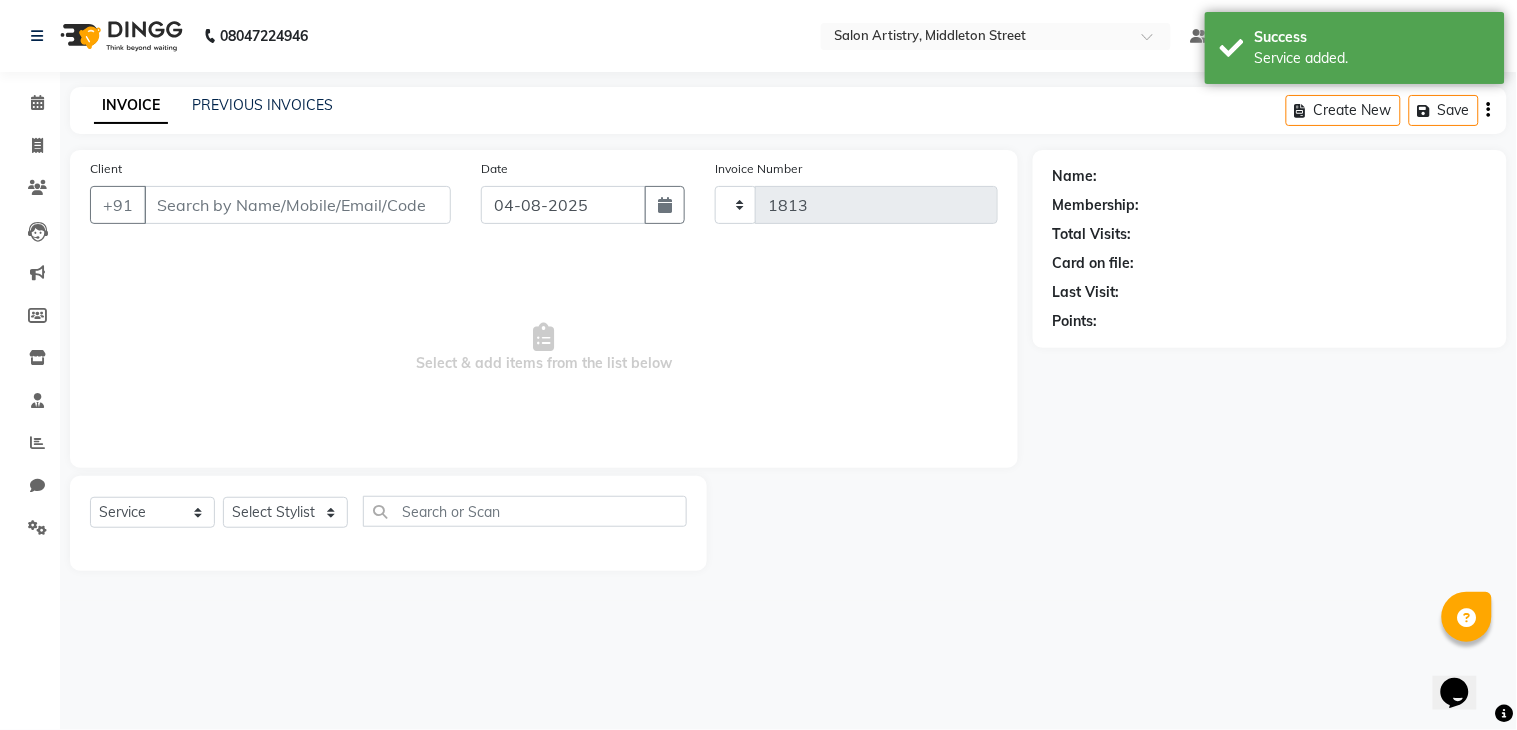 select on "8285" 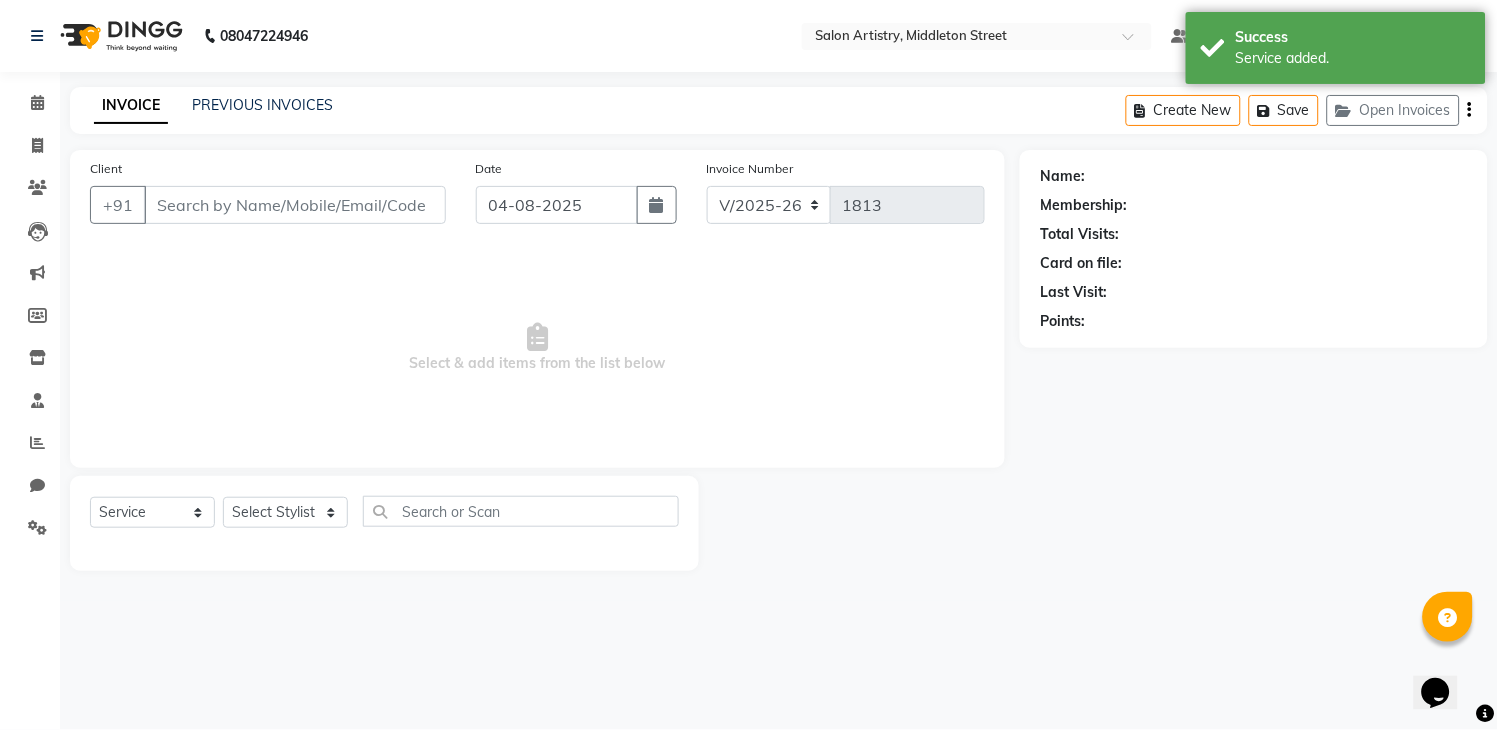 select on "79865" 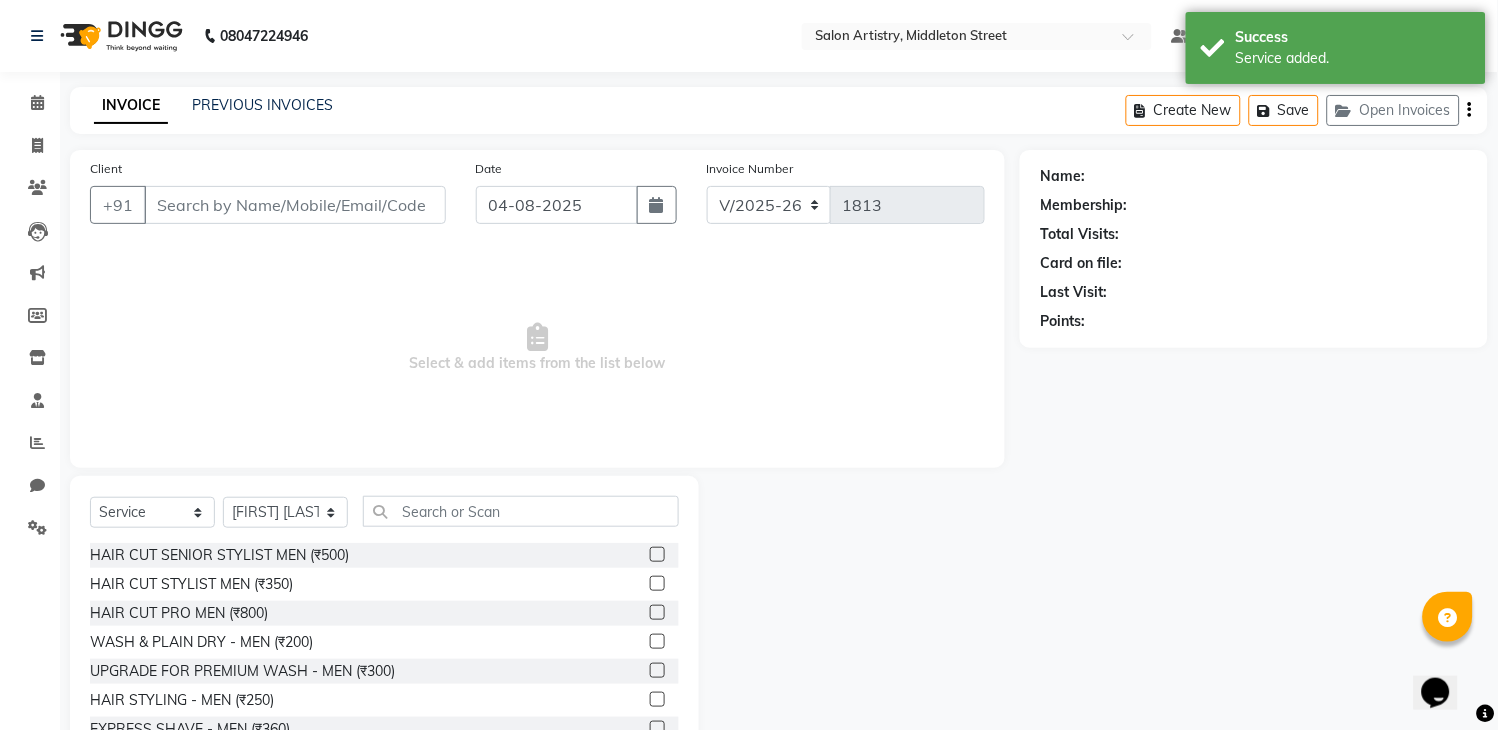 type on "[PHONE]" 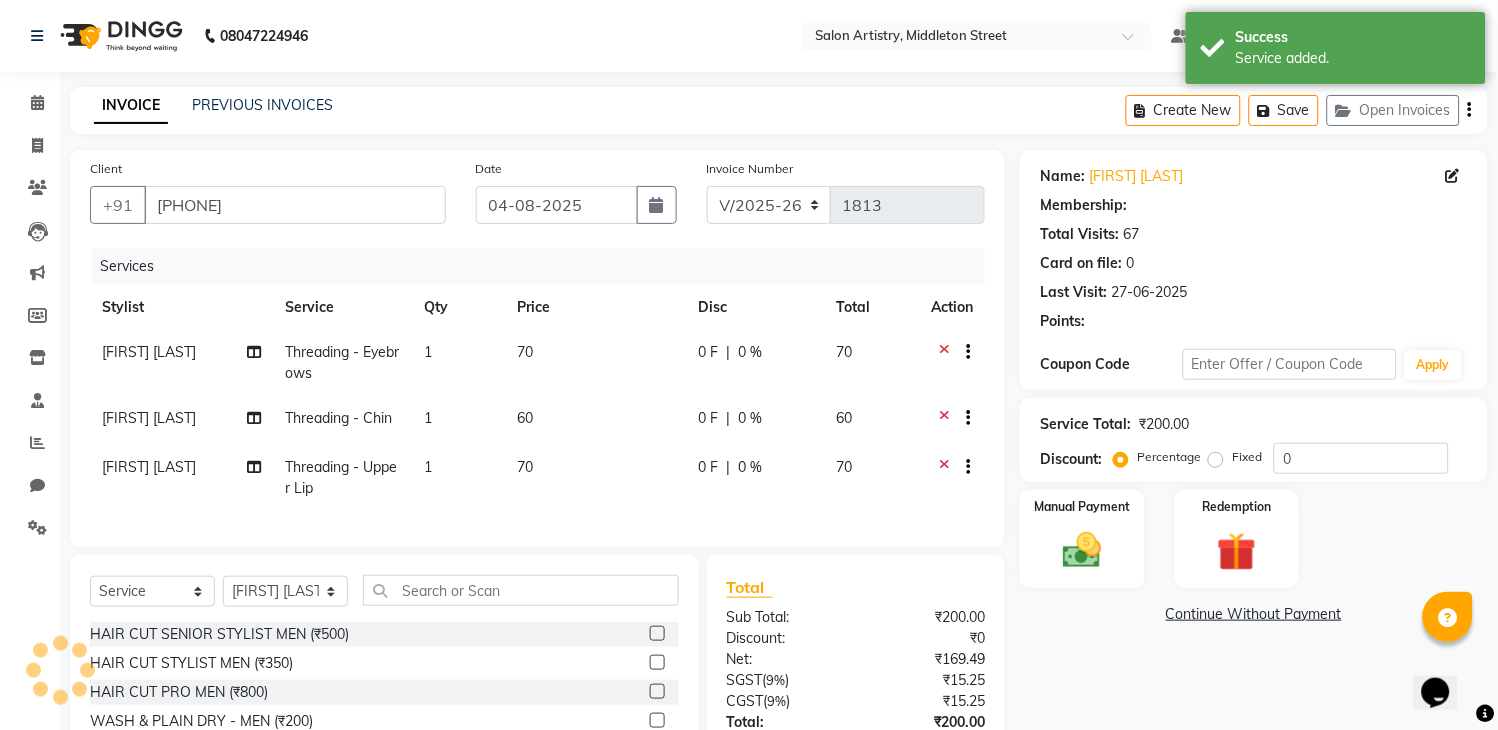 select on "1: Object" 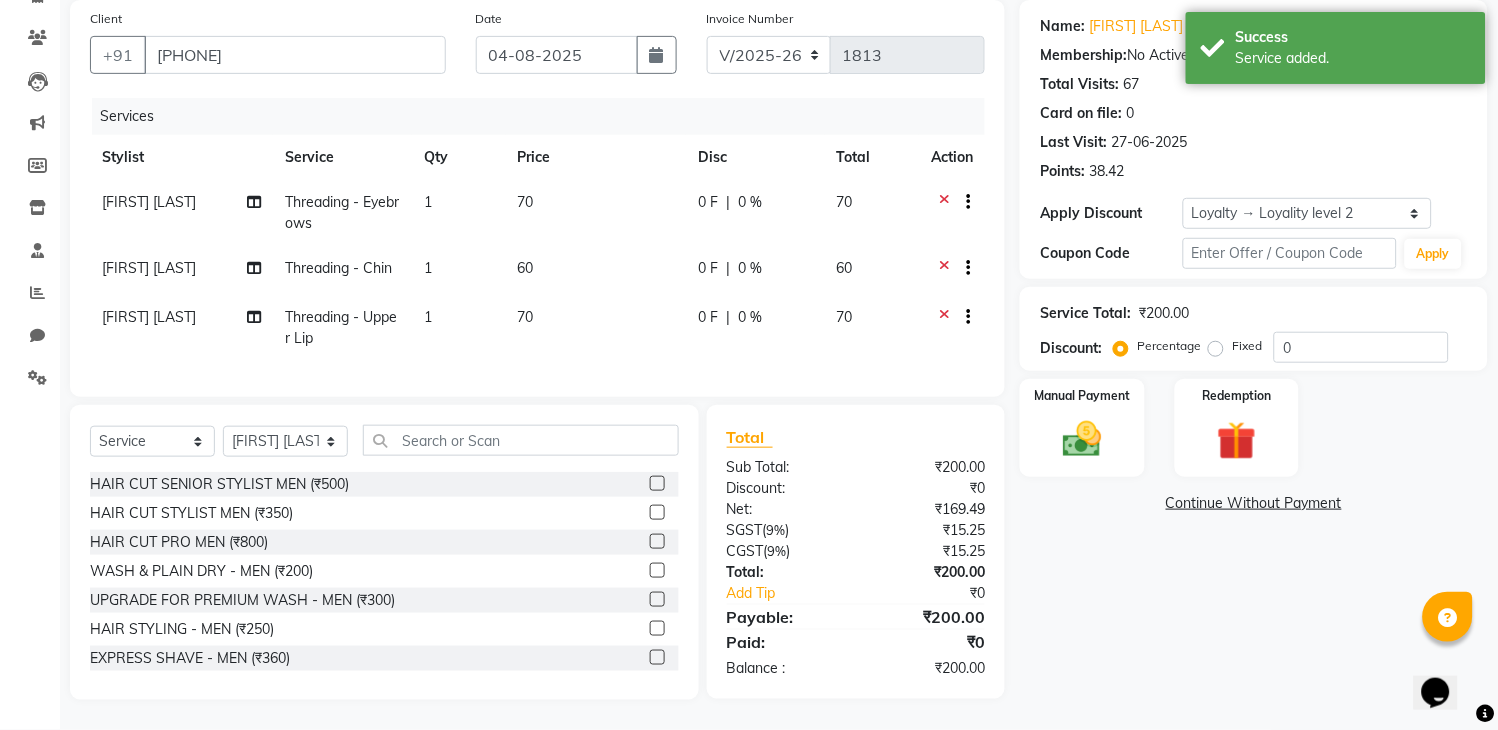 scroll, scrollTop: 168, scrollLeft: 0, axis: vertical 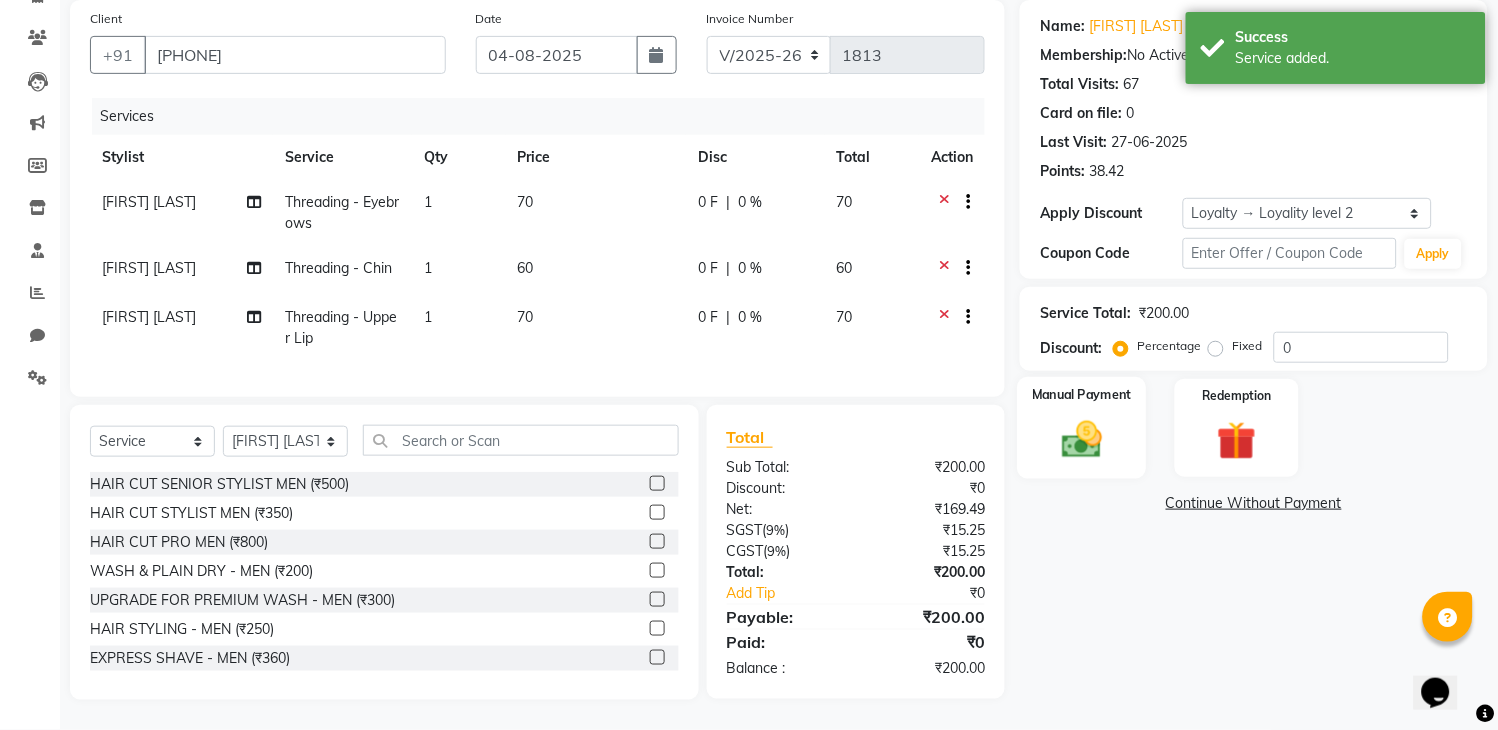 click 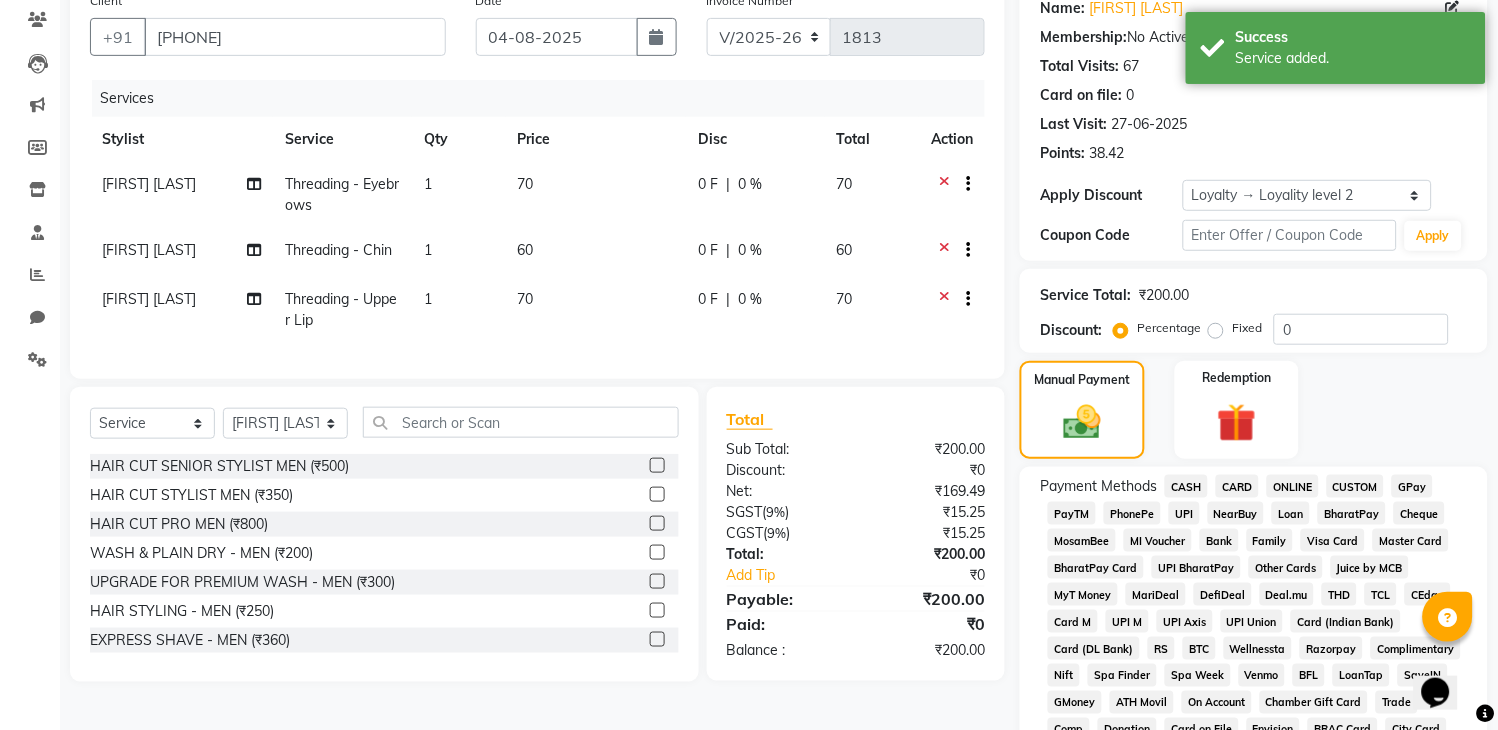 click on "CASH" 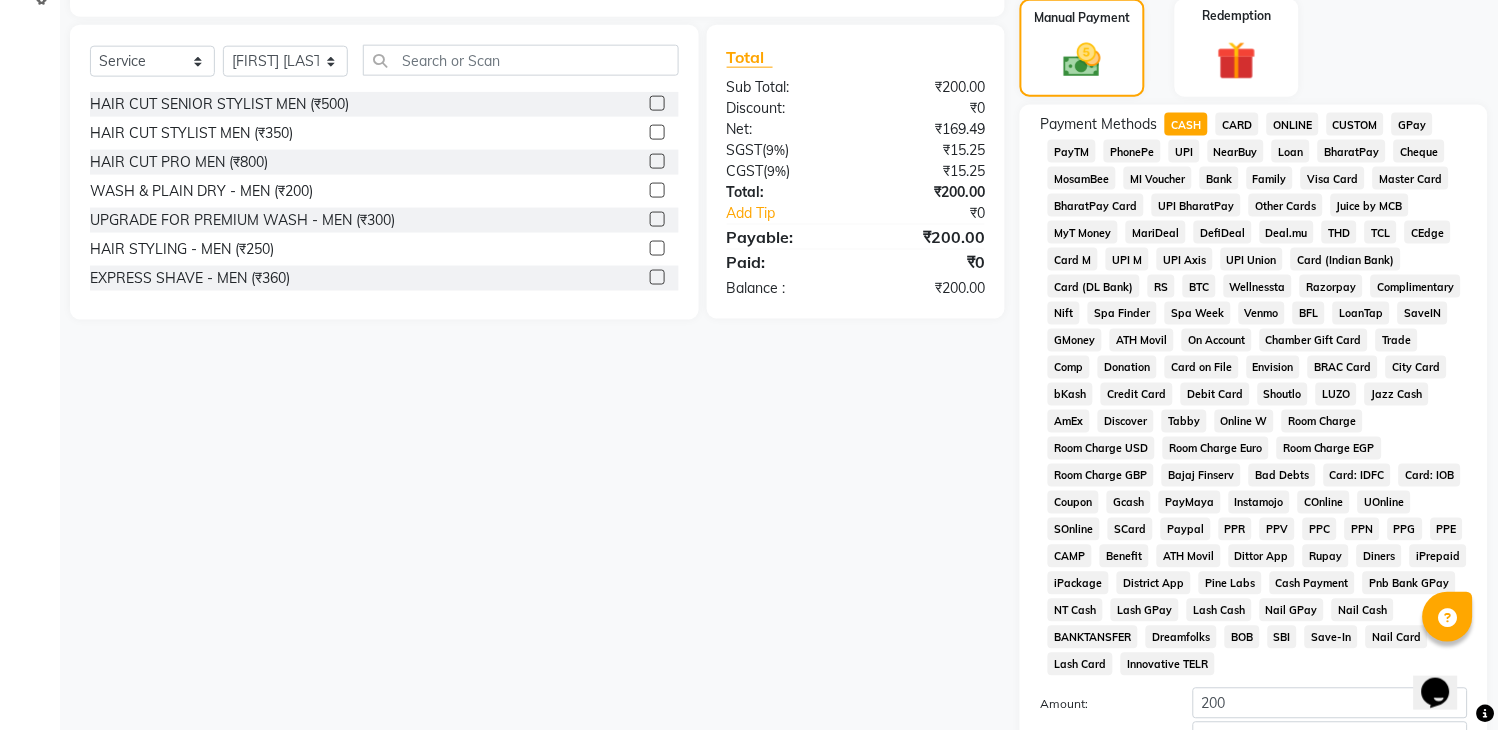 scroll, scrollTop: 613, scrollLeft: 0, axis: vertical 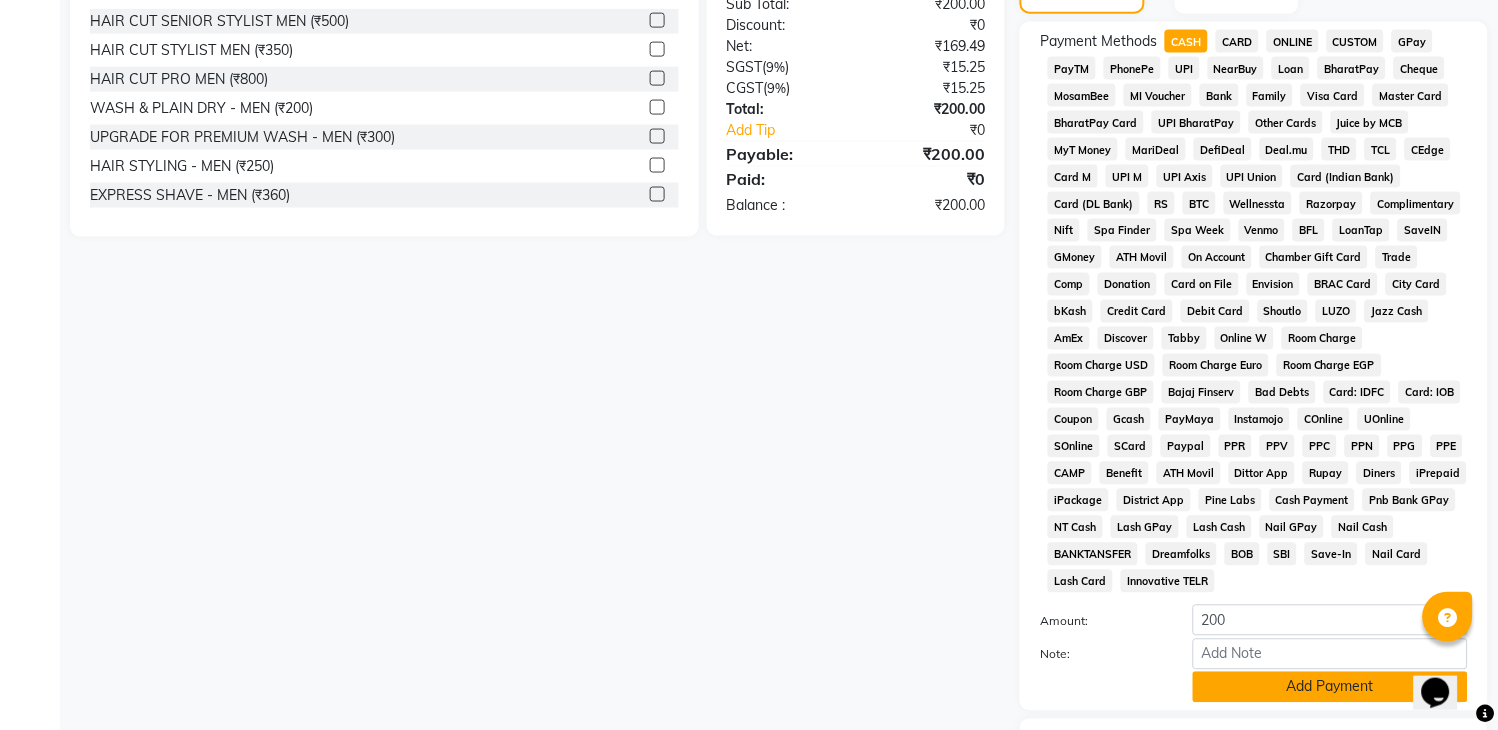 click on "Add Payment" 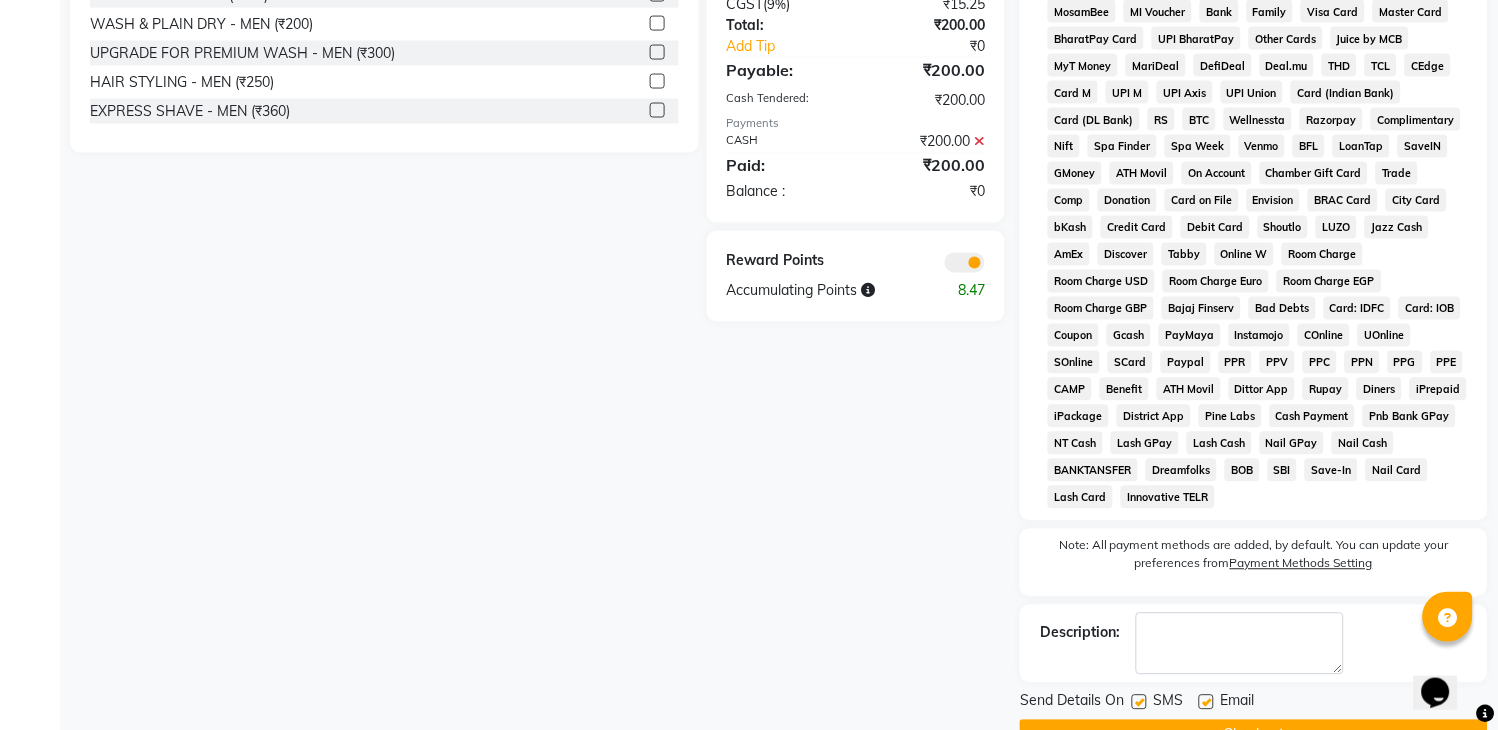 scroll, scrollTop: 753, scrollLeft: 0, axis: vertical 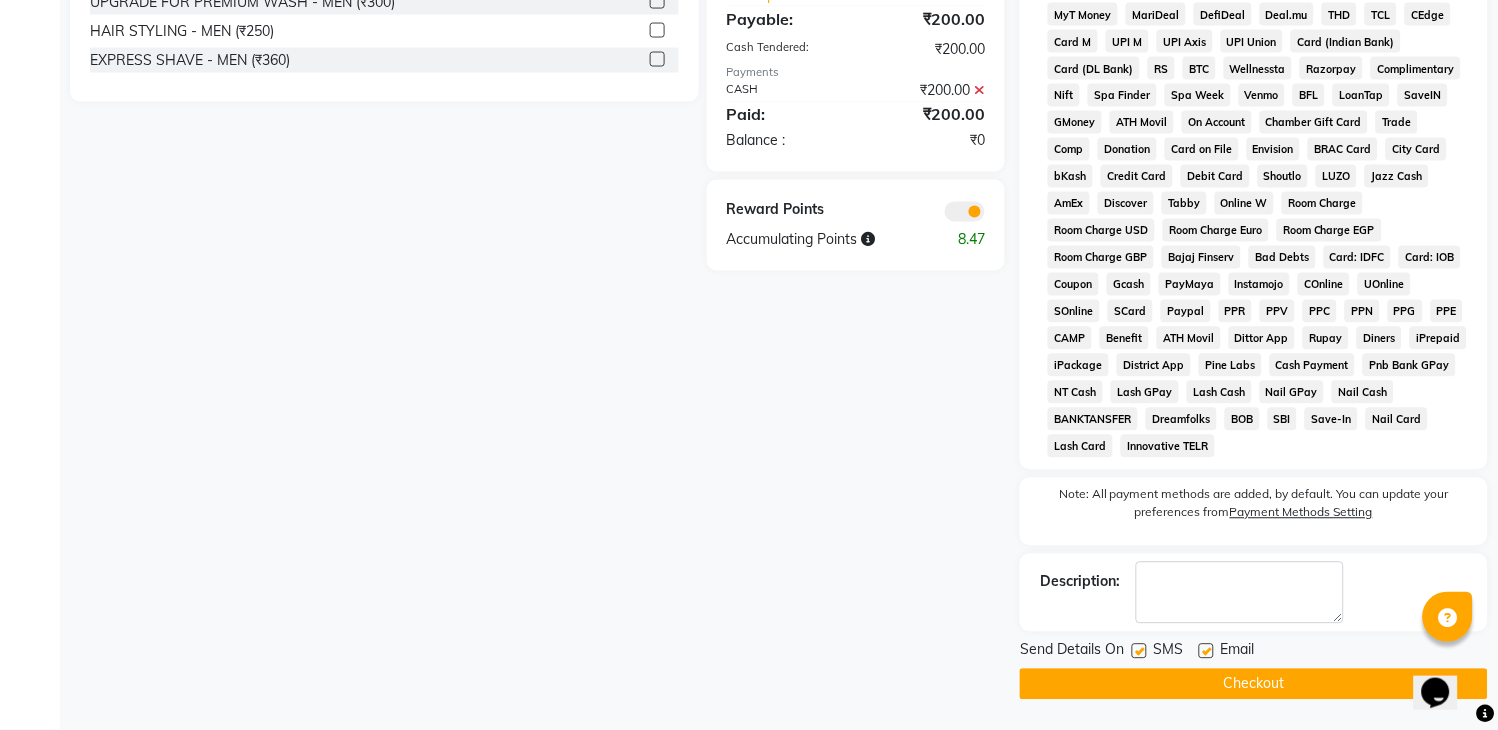 click on "Checkout" 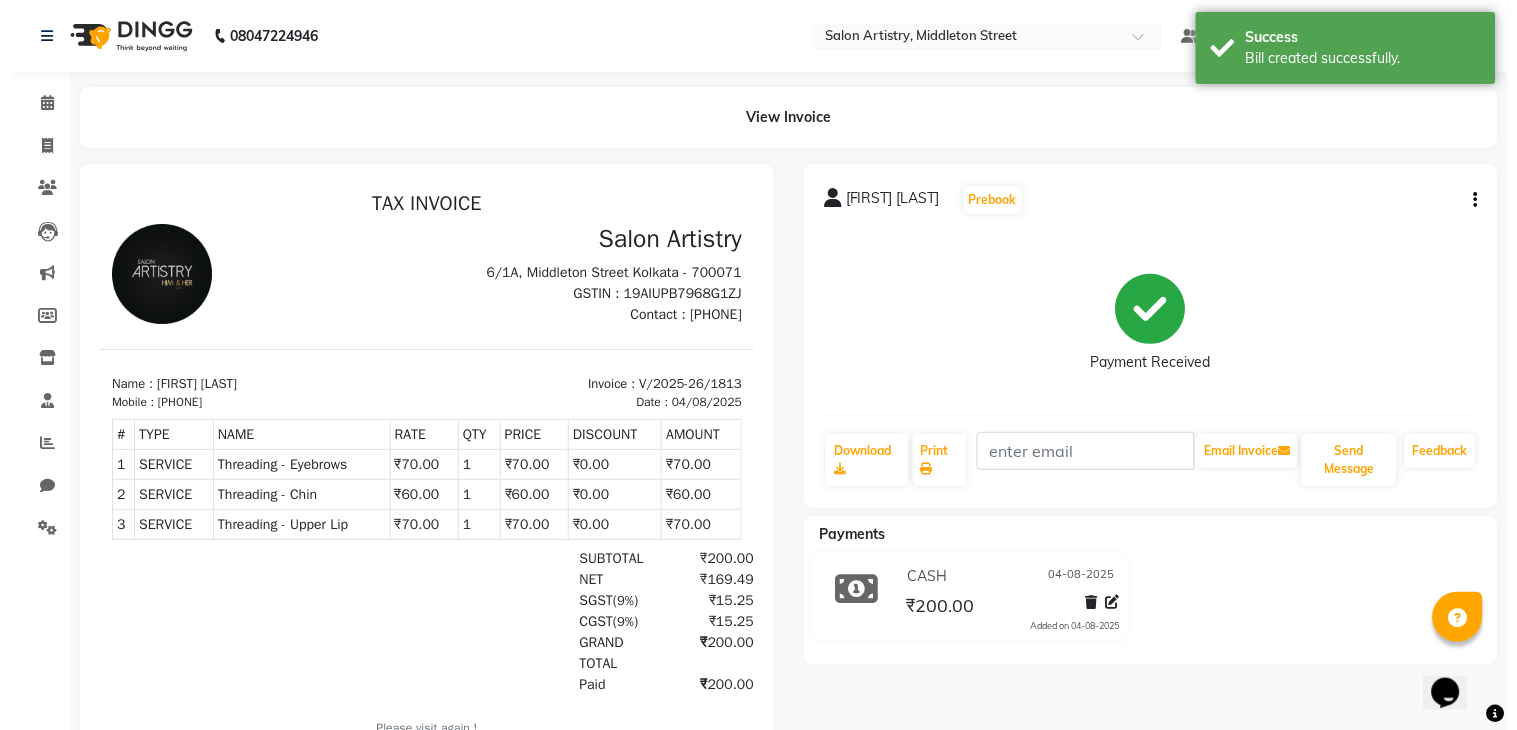 scroll, scrollTop: 0, scrollLeft: 0, axis: both 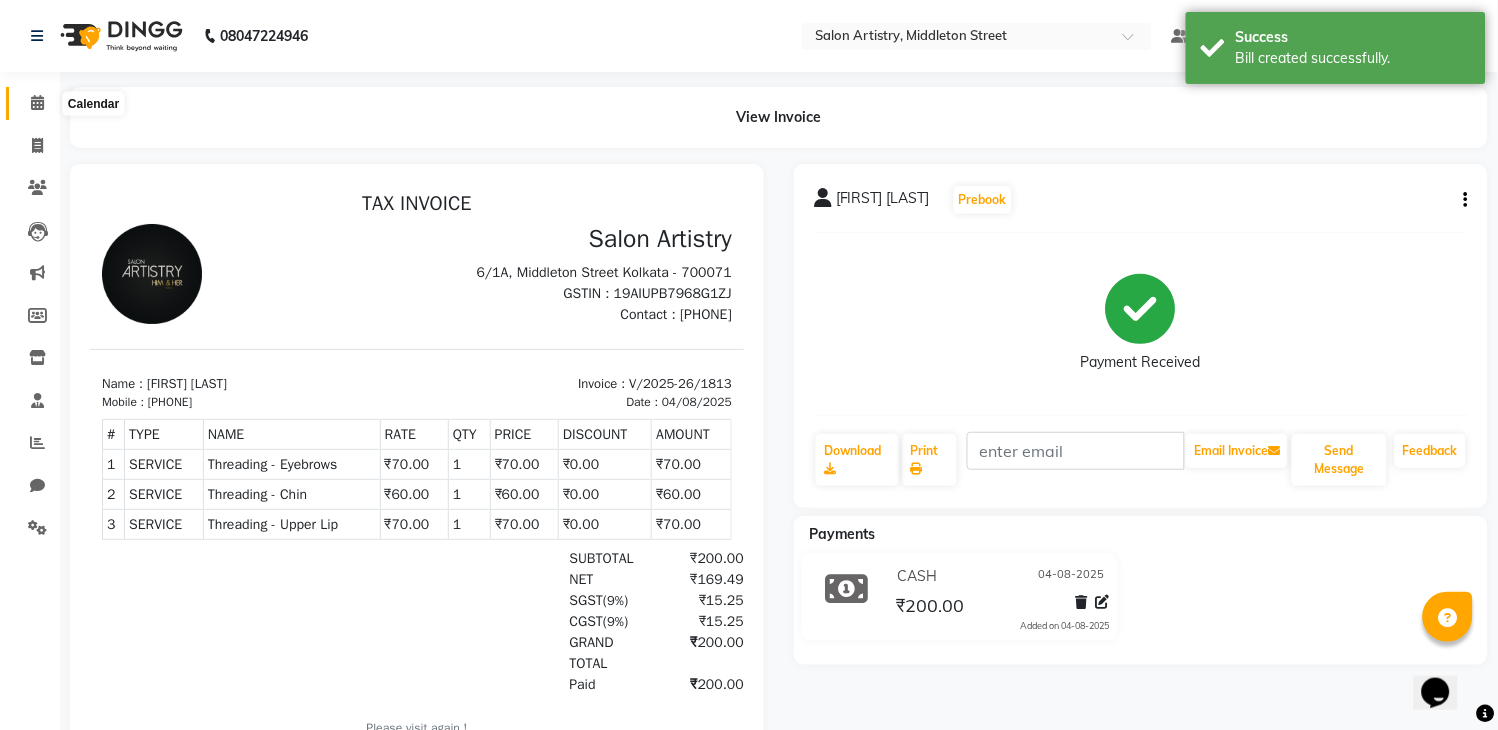 click 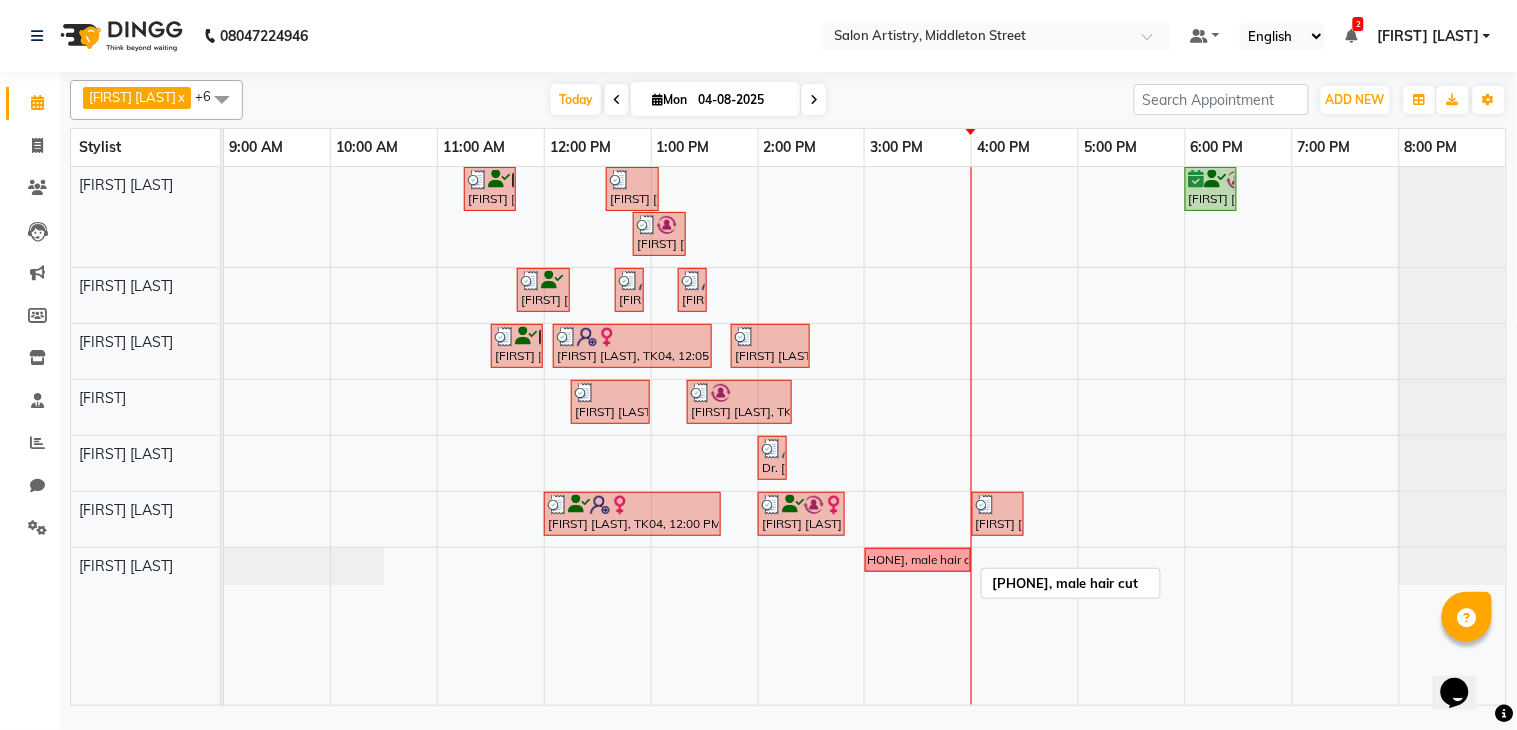 click on "[PHONE], male hair cut" at bounding box center [918, 560] 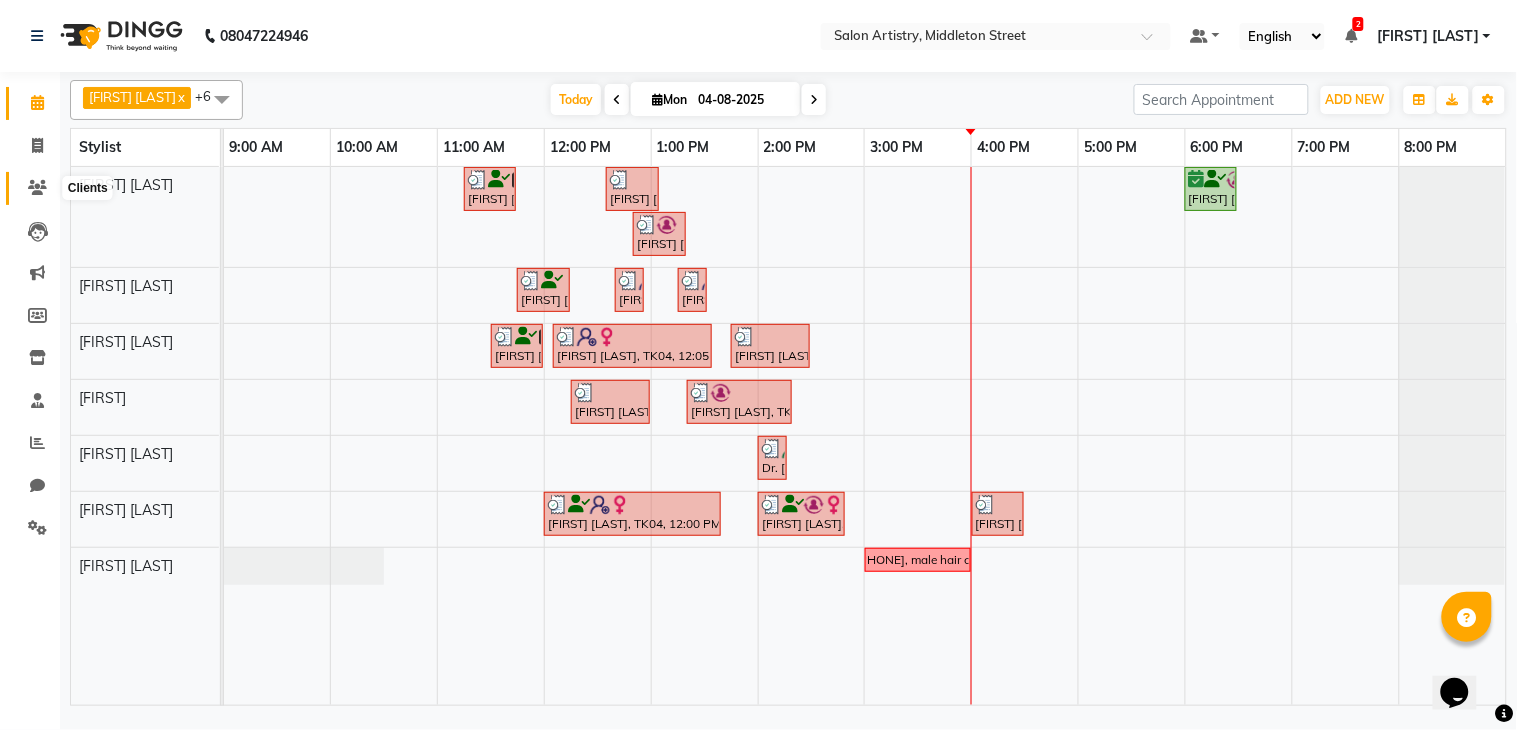 click 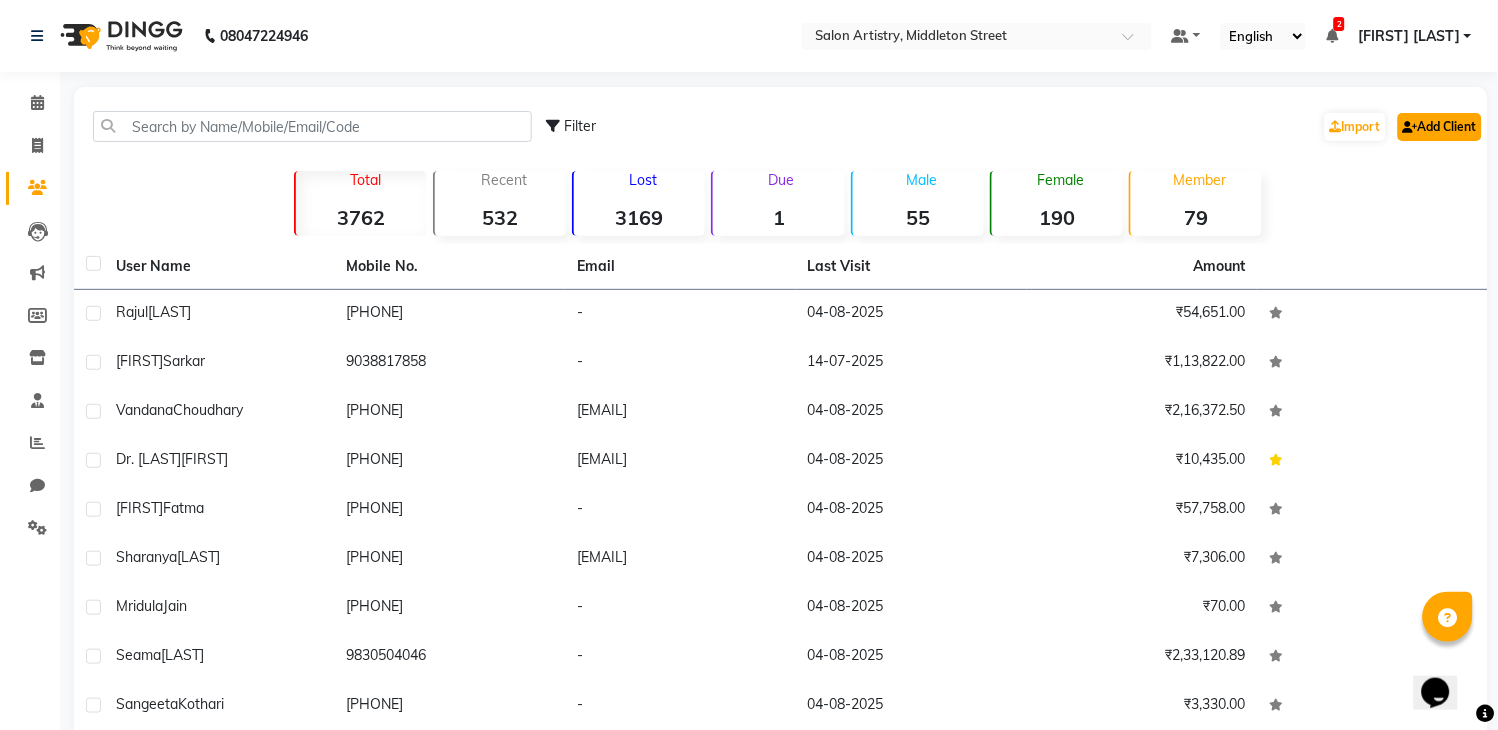 click on "Add Client" 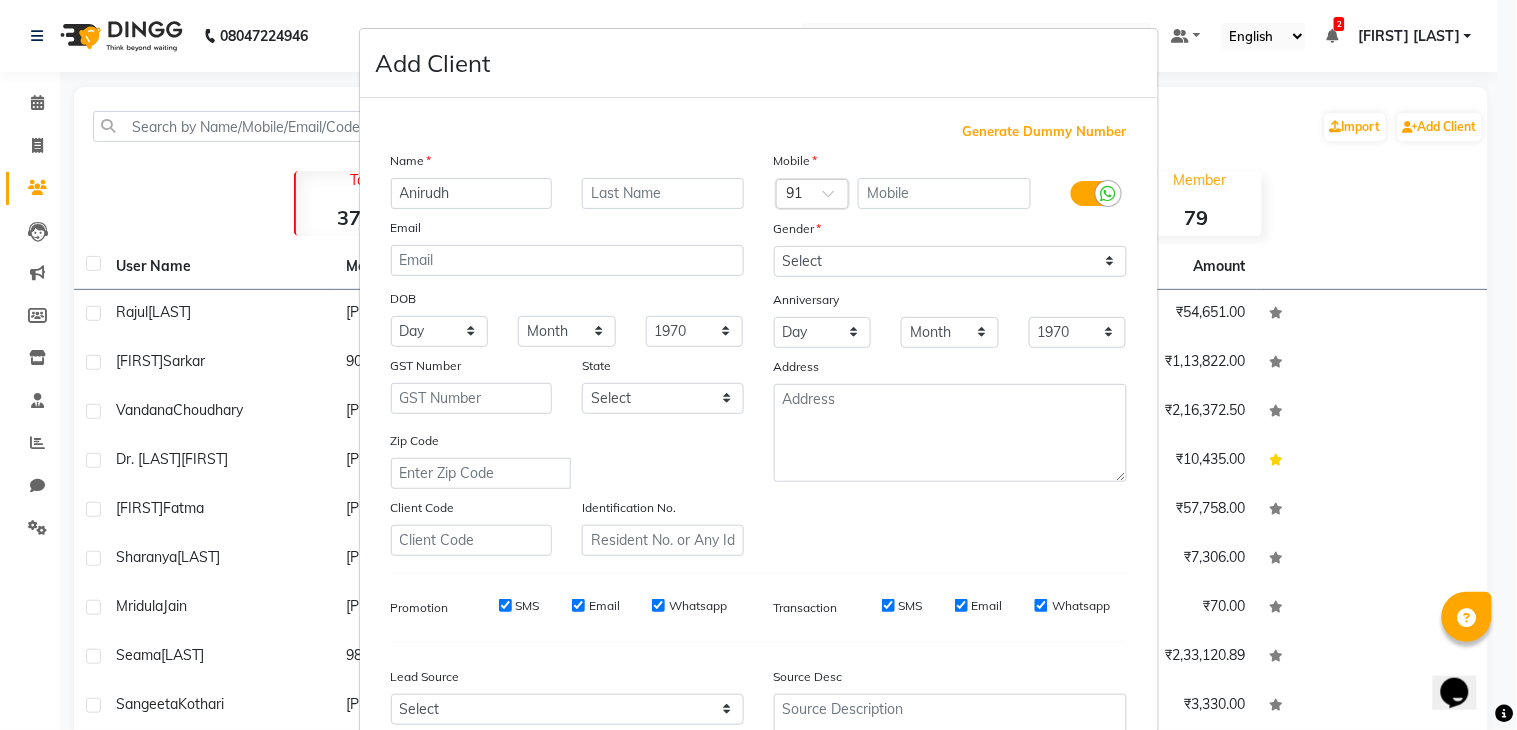 type on "Anirudh" 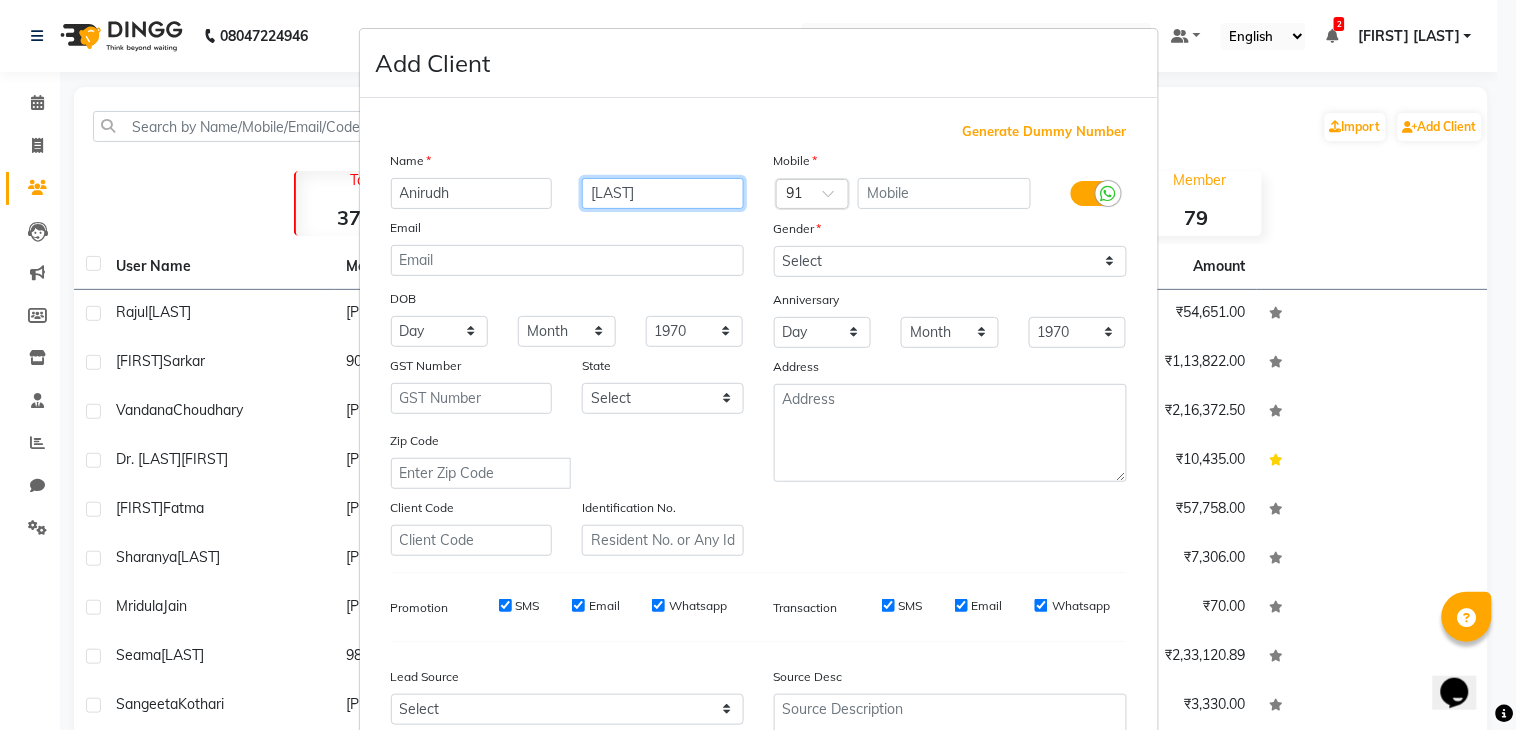 type on "[LAST]" 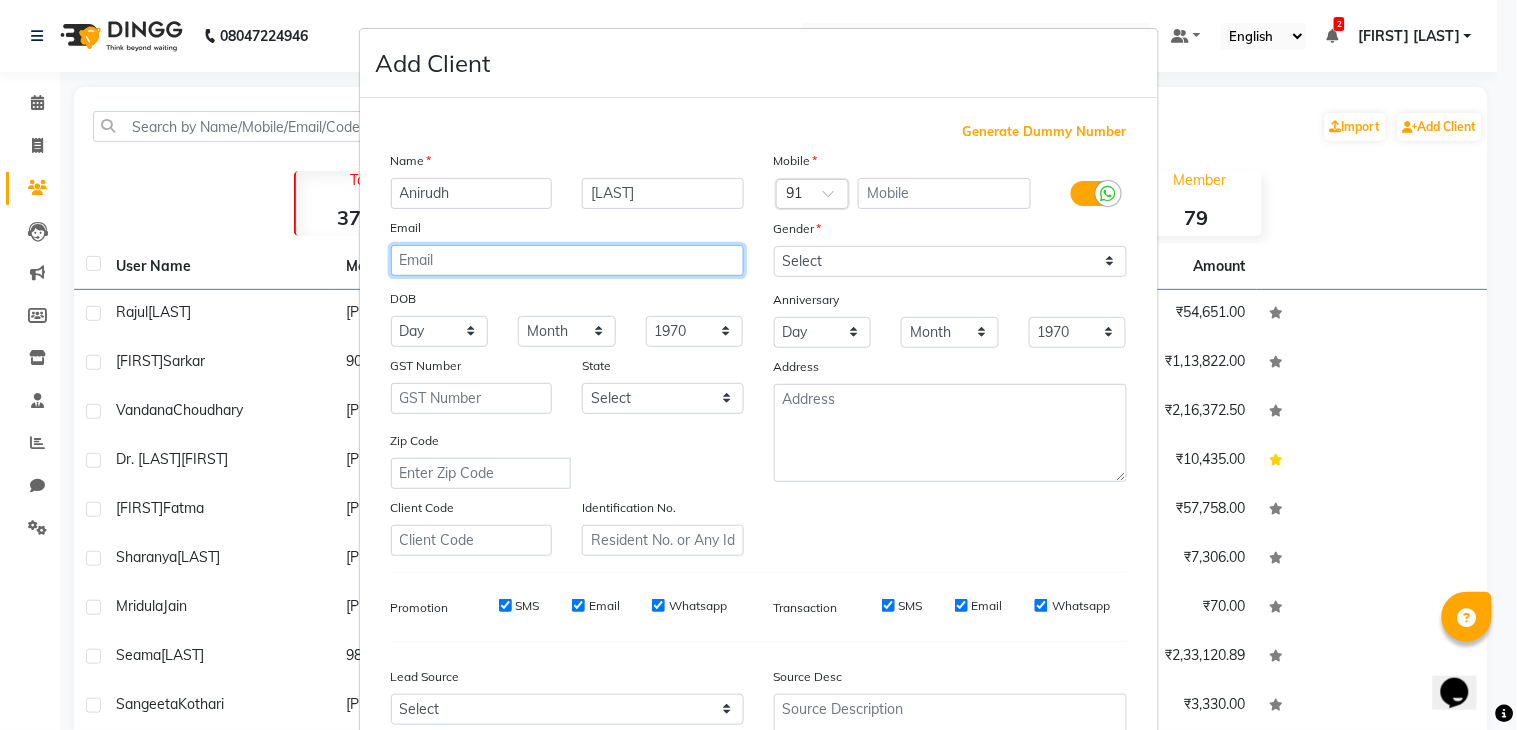 click at bounding box center (567, 260) 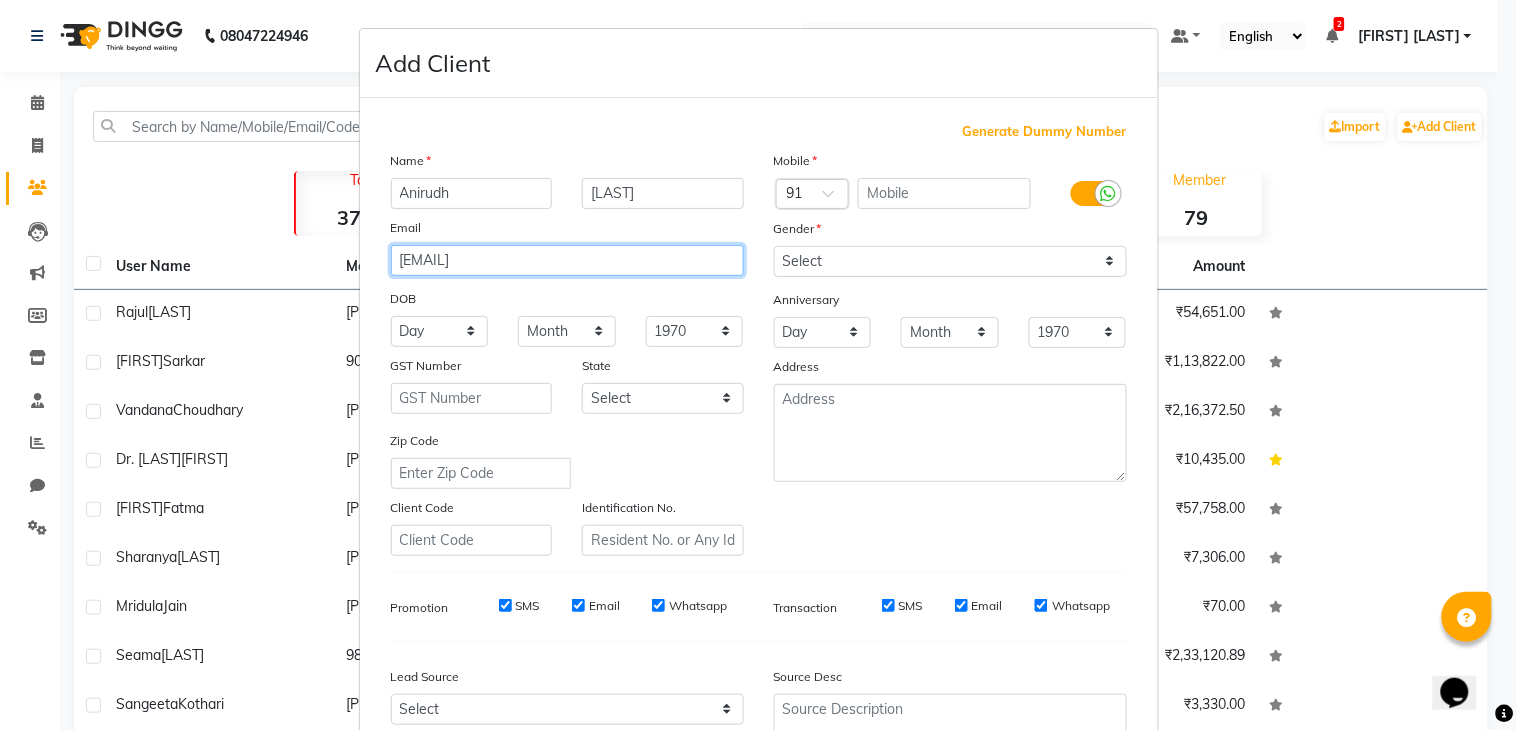 type on "[EMAIL]" 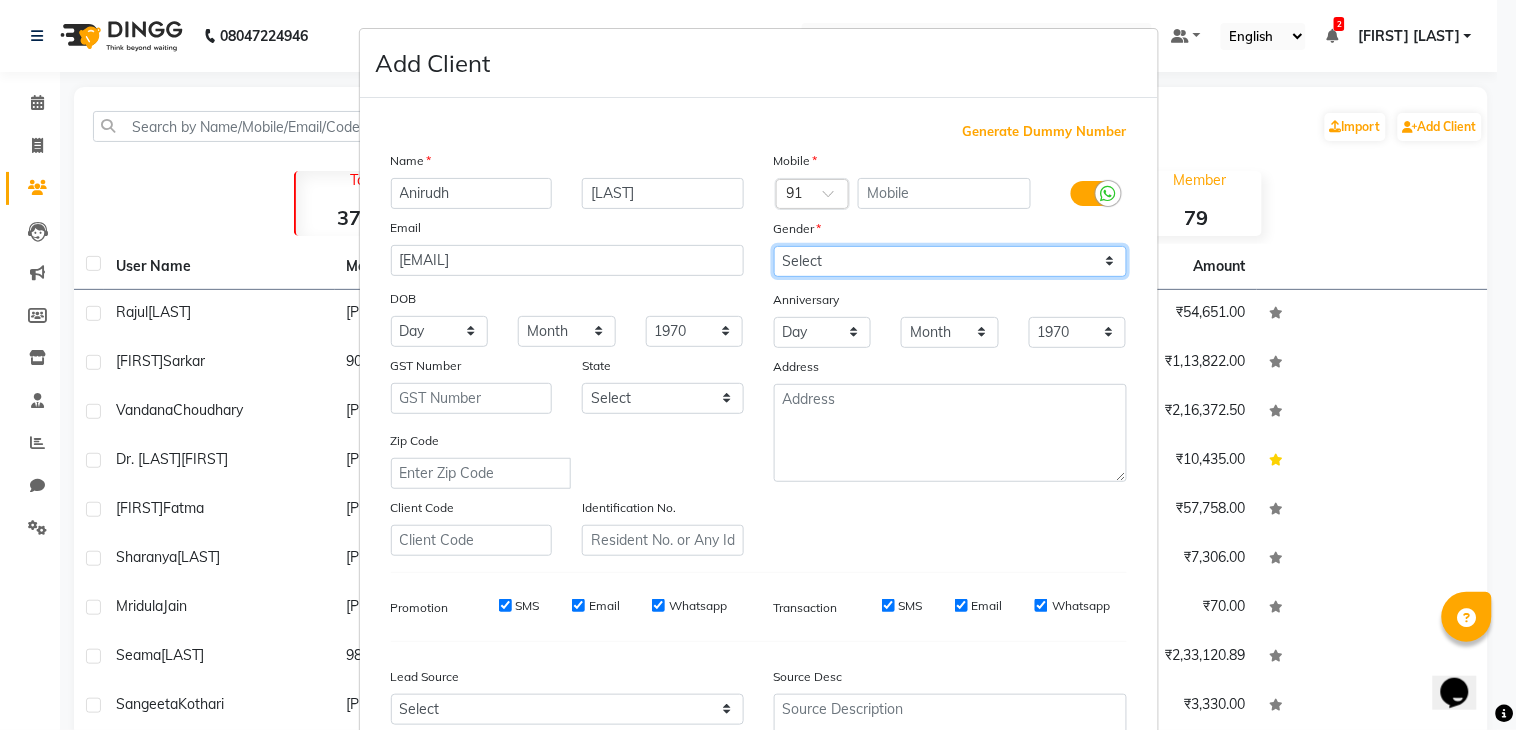 click on "Select Male Female Other Prefer Not To Say" at bounding box center [950, 261] 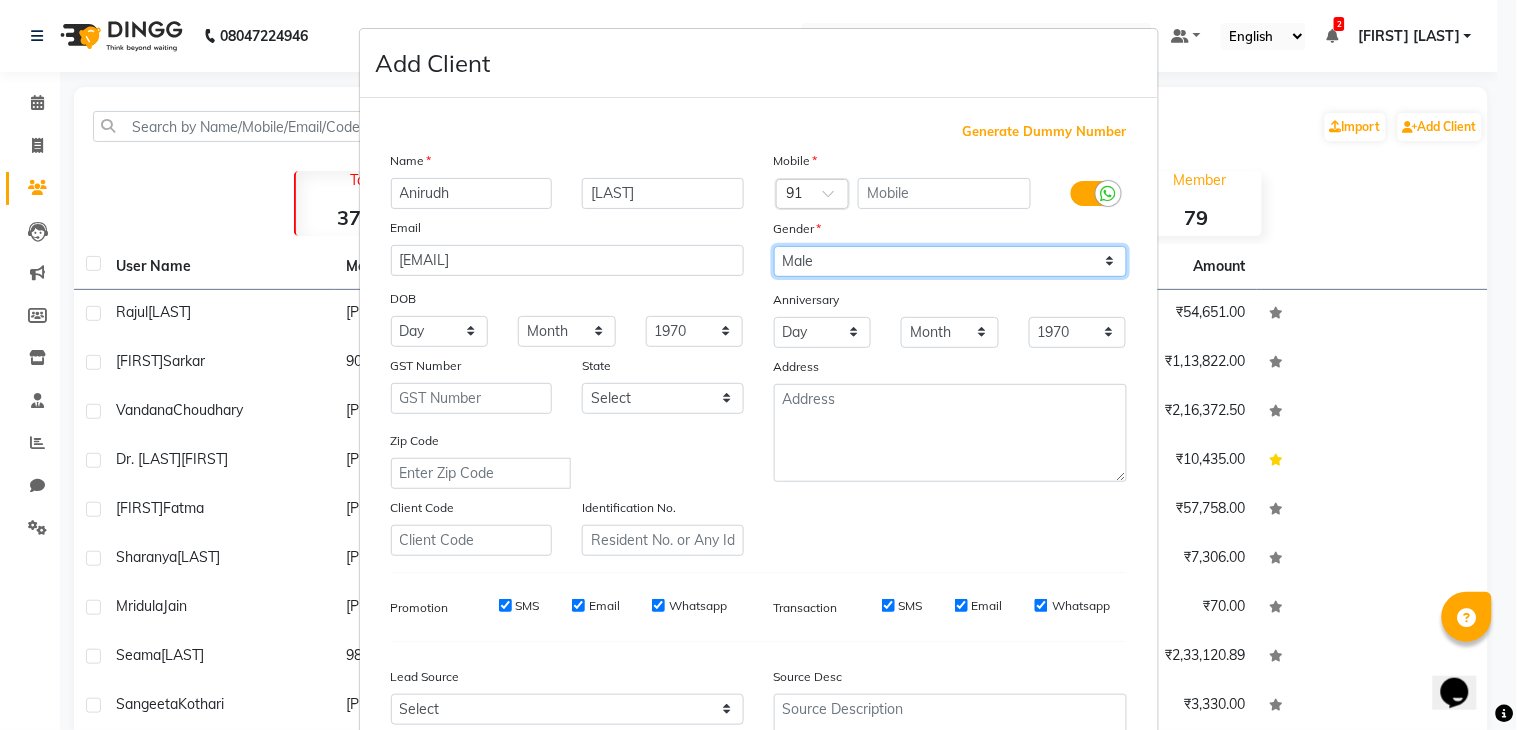 click on "Select Male Female Other Prefer Not To Say" at bounding box center (950, 261) 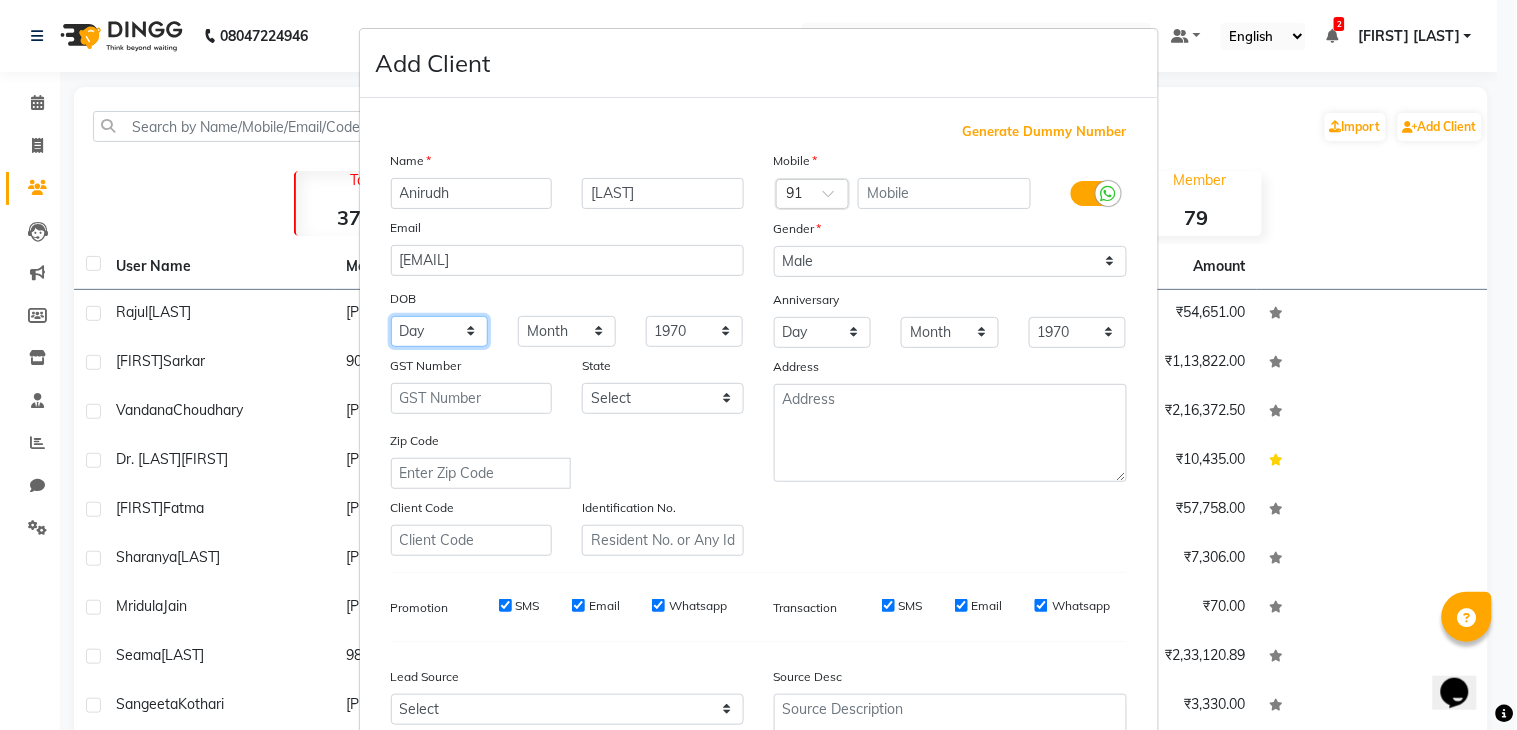 click on "Day 01 02 03 04 05 06 07 08 09 10 11 12 13 14 15 16 17 18 19 20 21 22 23 24 25 26 27 28 29 30 31" at bounding box center (440, 331) 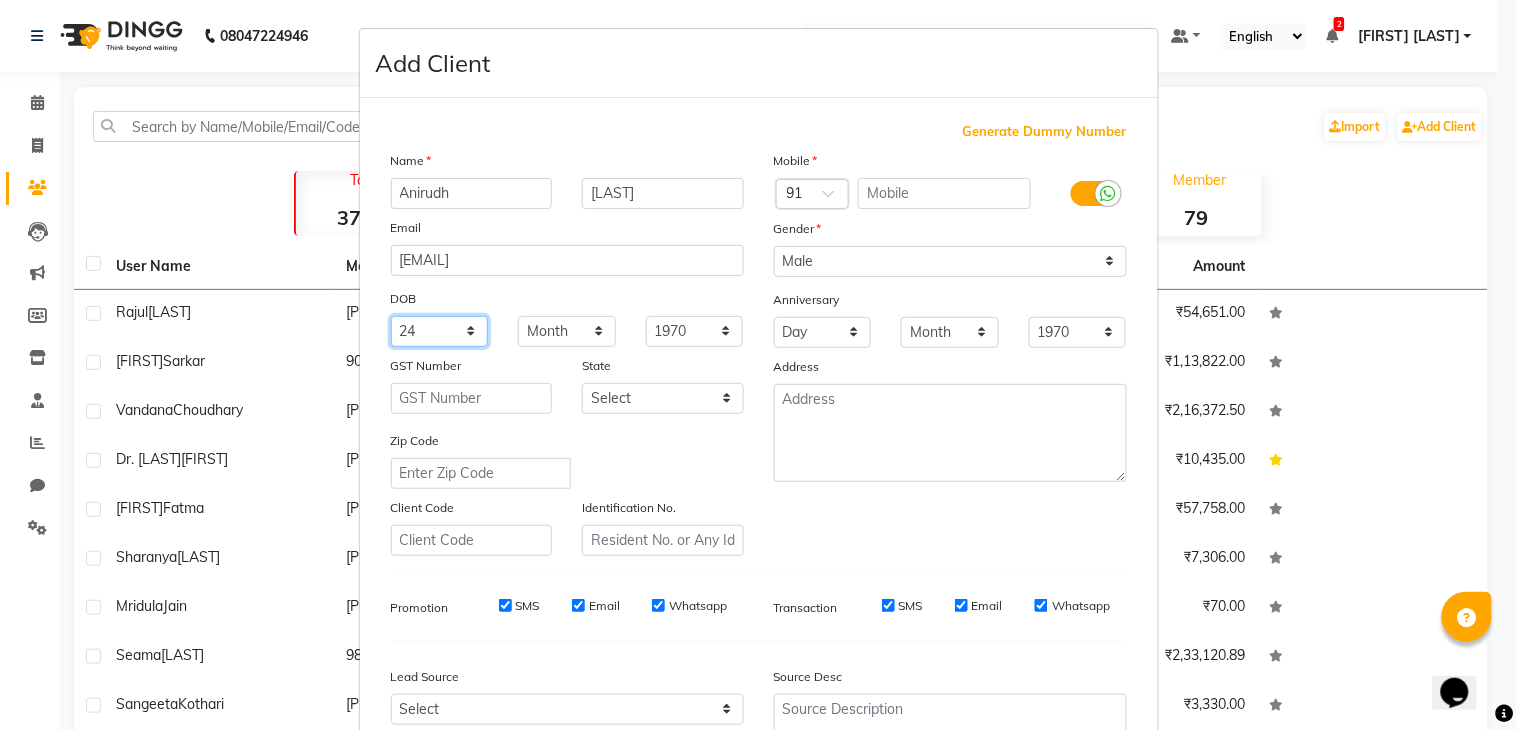 click on "Day 01 02 03 04 05 06 07 08 09 10 11 12 13 14 15 16 17 18 19 20 21 22 23 24 25 26 27 28 29 30 31" at bounding box center (440, 331) 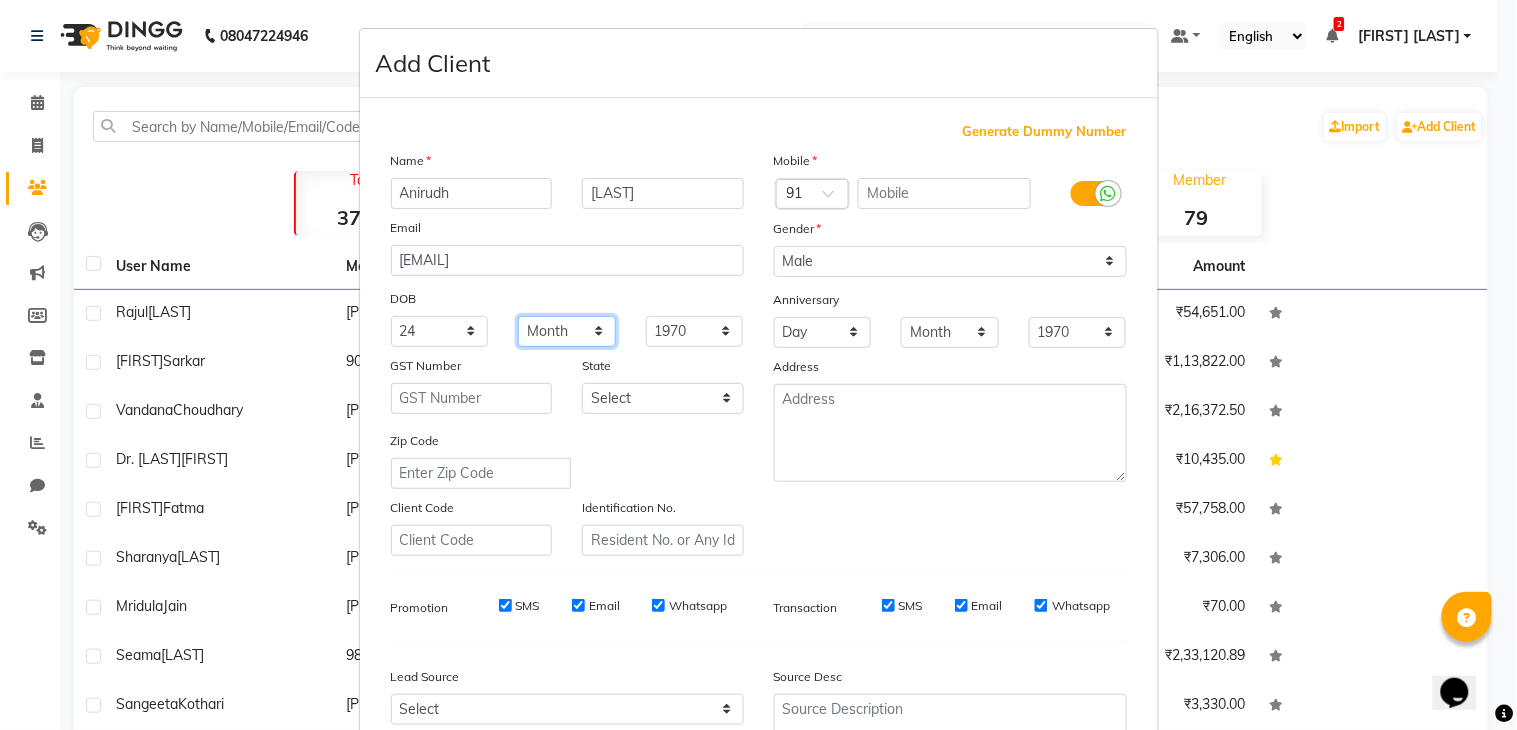 click on "Month January February March April May June July August September October November December" at bounding box center (567, 331) 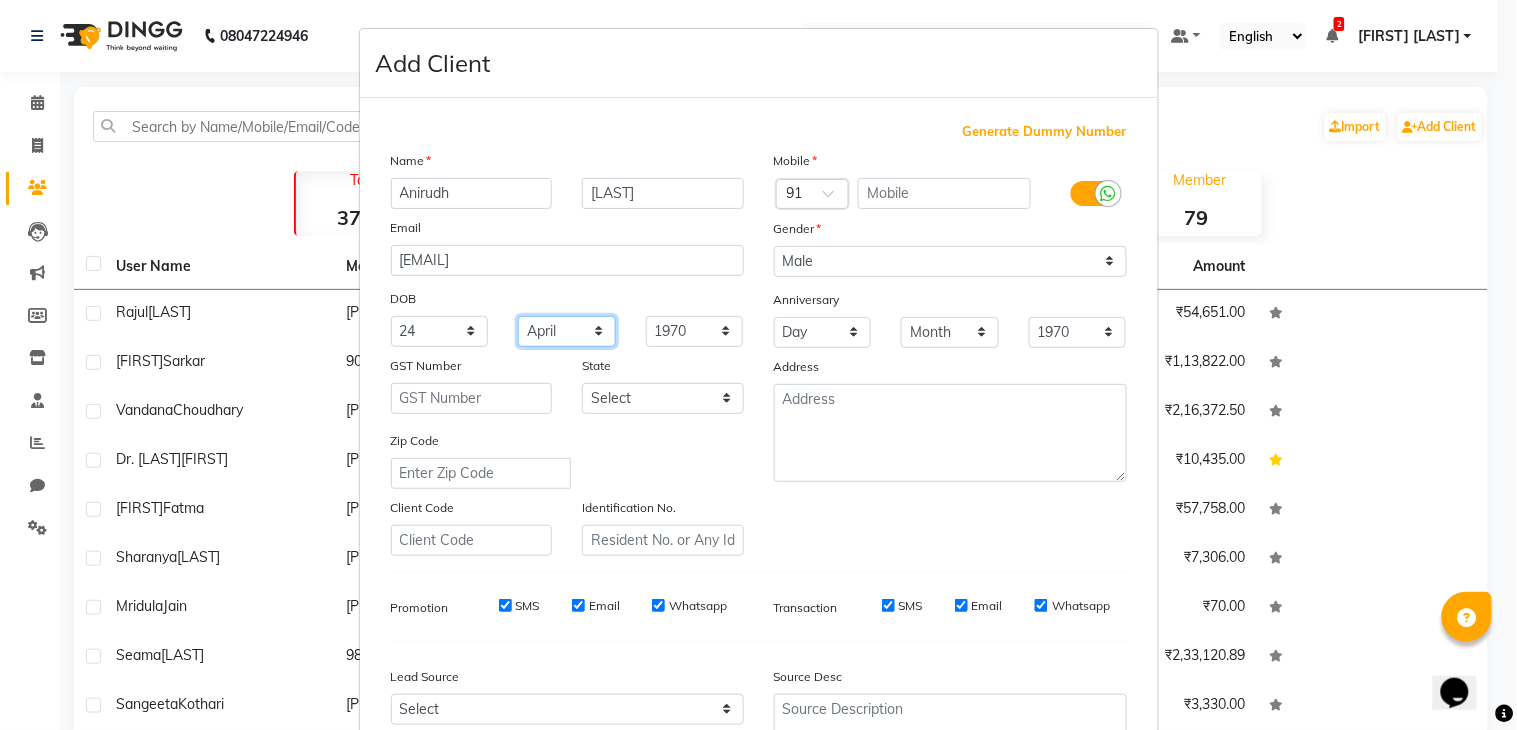 click on "Month January February March April May June July August September October November December" at bounding box center [567, 331] 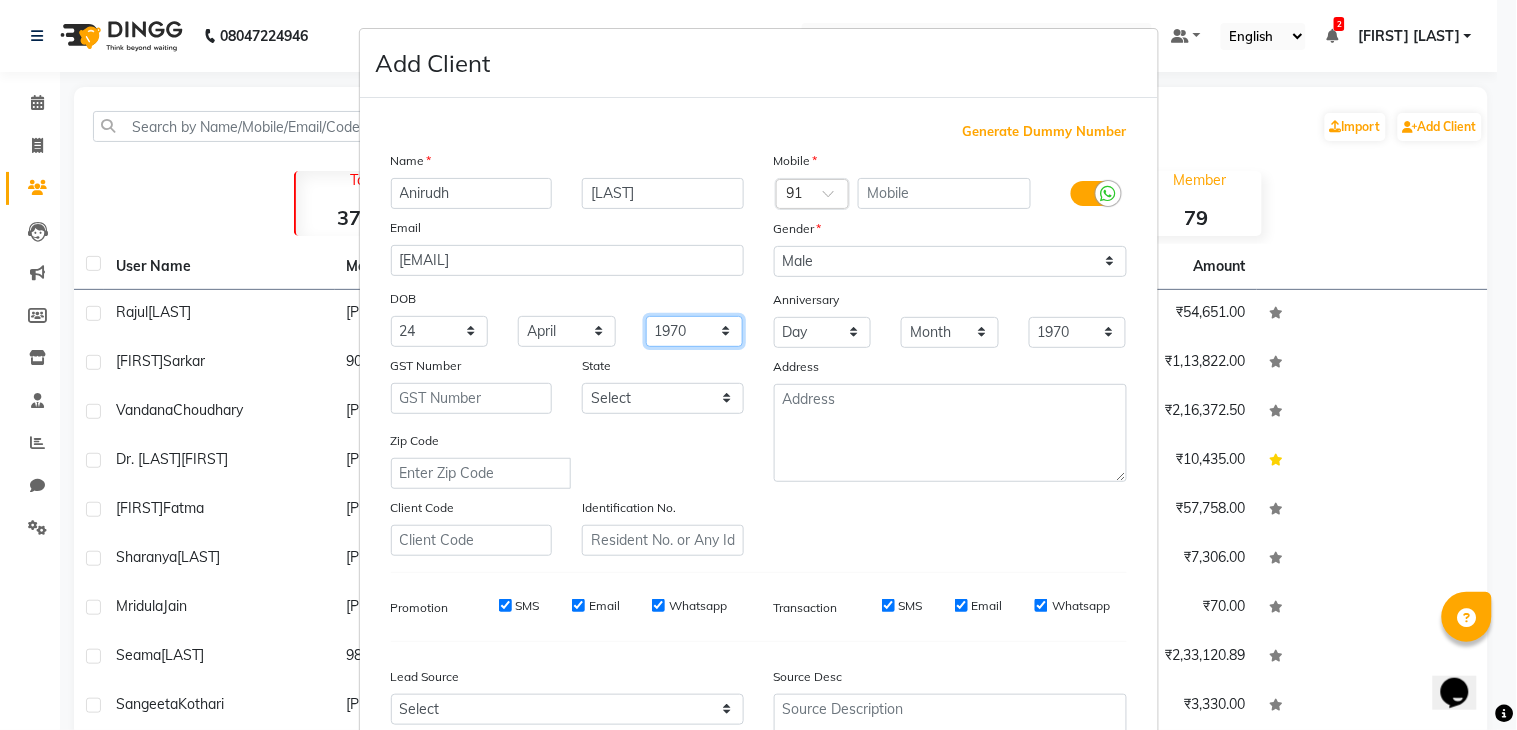 click on "1940 1941 1942 1943 1944 1945 1946 1947 1948 1949 1950 1951 1952 1953 1954 1955 1956 1957 1958 1959 1960 1961 1962 1963 1964 1965 1966 1967 1968 1969 1970 1971 1972 1973 1974 1975 1976 1977 1978 1979 1980 1981 1982 1983 1984 1985 1986 1987 1988 1989 1990 1991 1992 1993 1994 1995 1996 1997 1998 1999 2000 2001 2002 2003 2004 2005 2006 2007 2008 2009 2010 2011 2012 2013 2014 2015 2016 2017 2018 2019 2020 2021 2022 2023 2024" at bounding box center [695, 331] 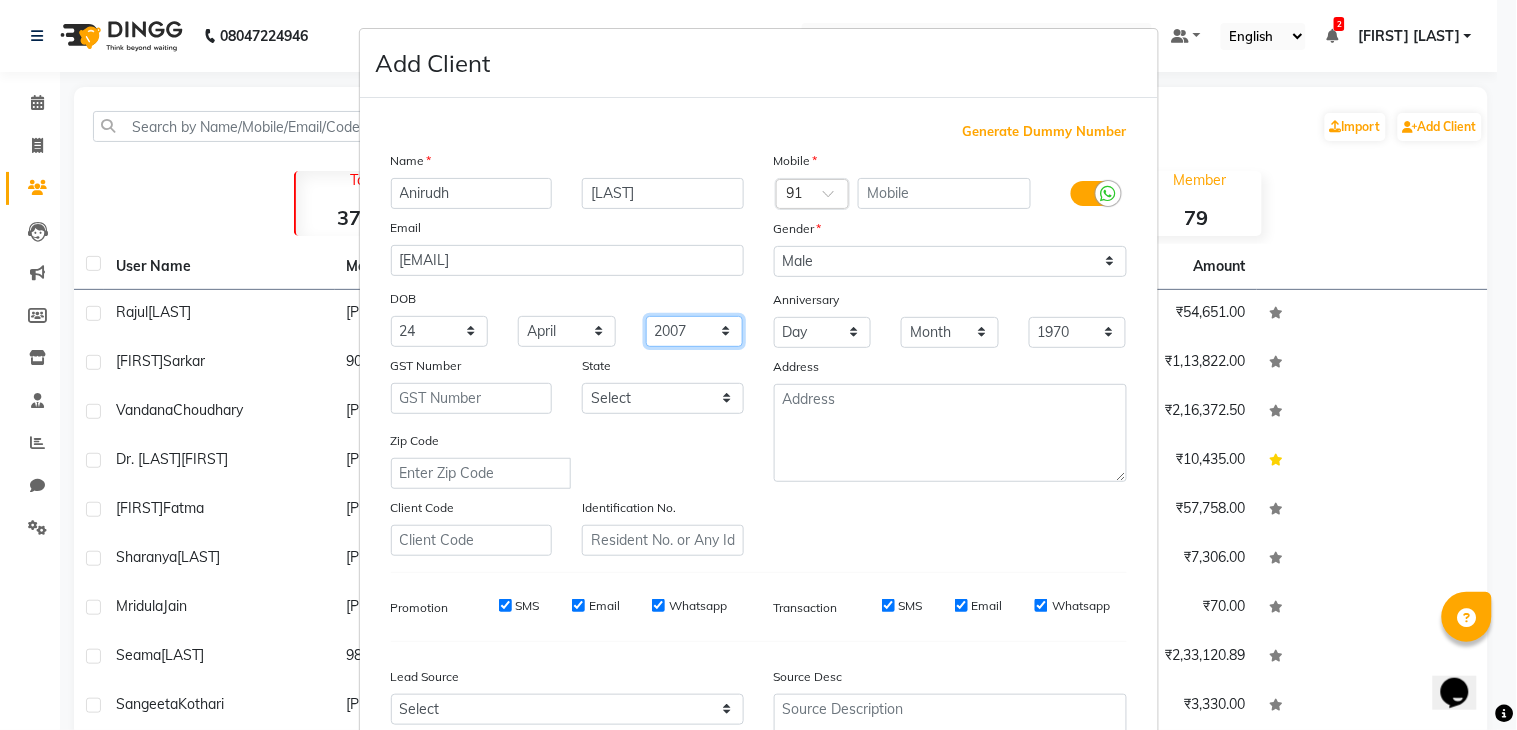 click on "1940 1941 1942 1943 1944 1945 1946 1947 1948 1949 1950 1951 1952 1953 1954 1955 1956 1957 1958 1959 1960 1961 1962 1963 1964 1965 1966 1967 1968 1969 1970 1971 1972 1973 1974 1975 1976 1977 1978 1979 1980 1981 1982 1983 1984 1985 1986 1987 1988 1989 1990 1991 1992 1993 1994 1995 1996 1997 1998 1999 2000 2001 2002 2003 2004 2005 2006 2007 2008 2009 2010 2011 2012 2013 2014 2015 2016 2017 2018 2019 2020 2021 2022 2023 2024" at bounding box center (695, 331) 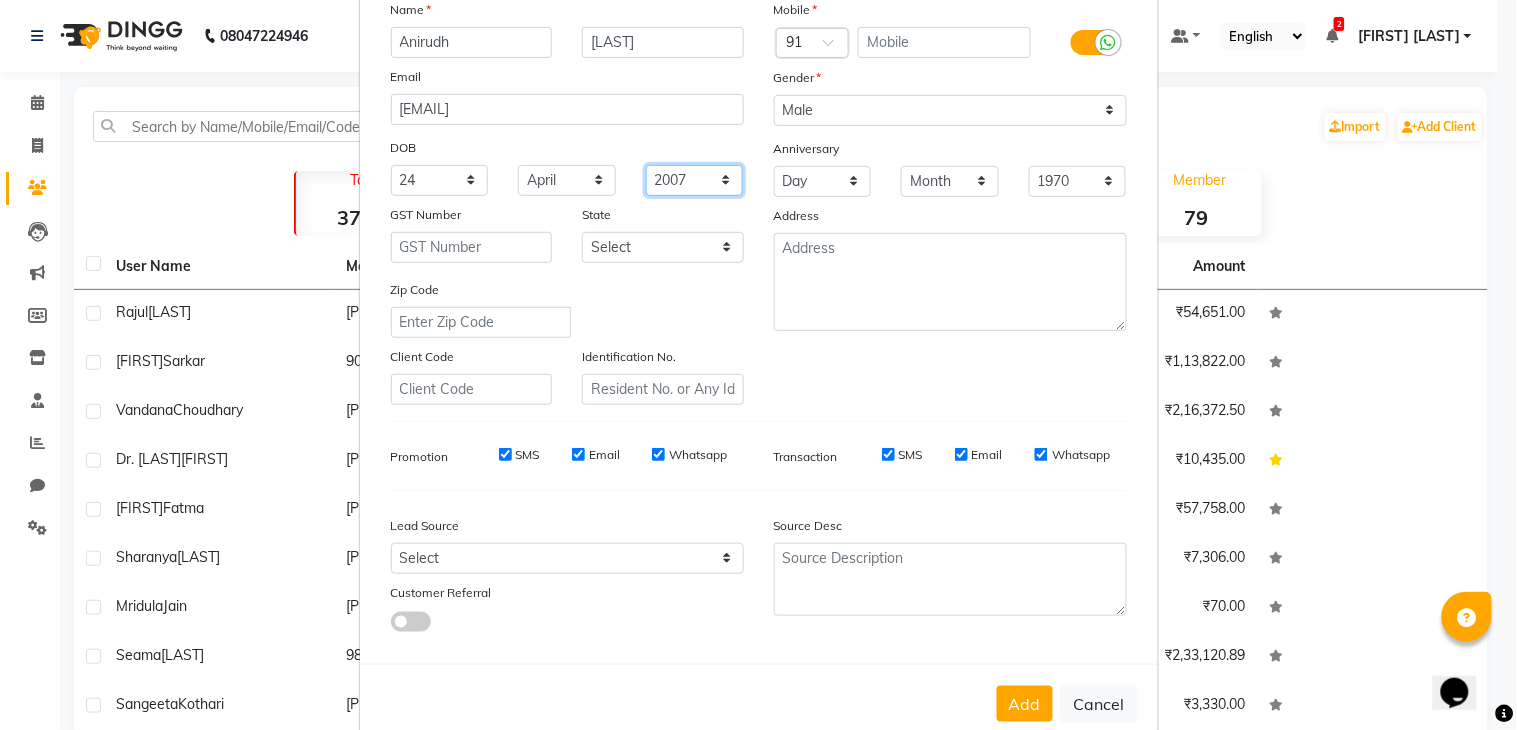 scroll, scrollTop: 194, scrollLeft: 0, axis: vertical 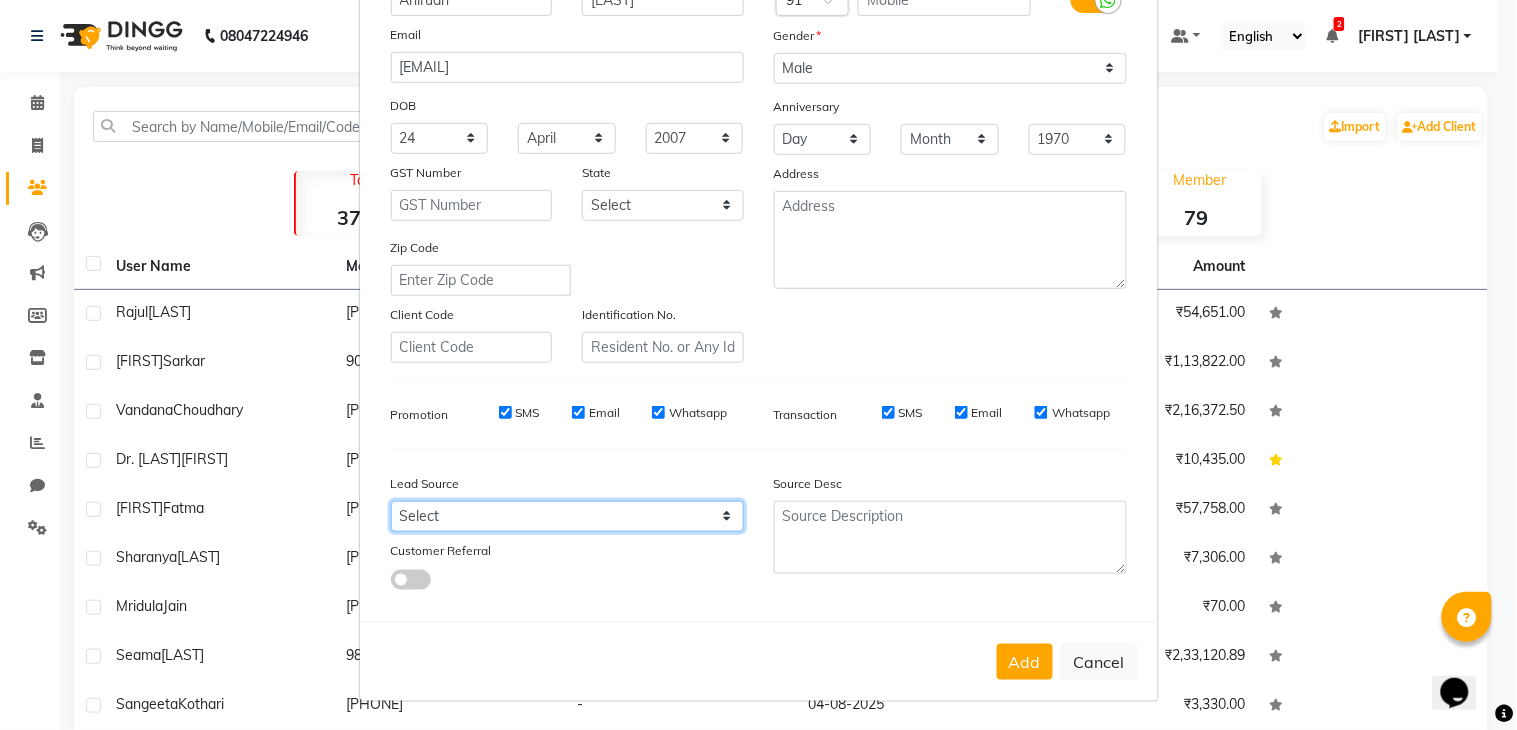 click on "Select Walk-in Referral Internet Friend Word of Mouth Advertisement Facebook JustDial Google Other" at bounding box center (567, 516) 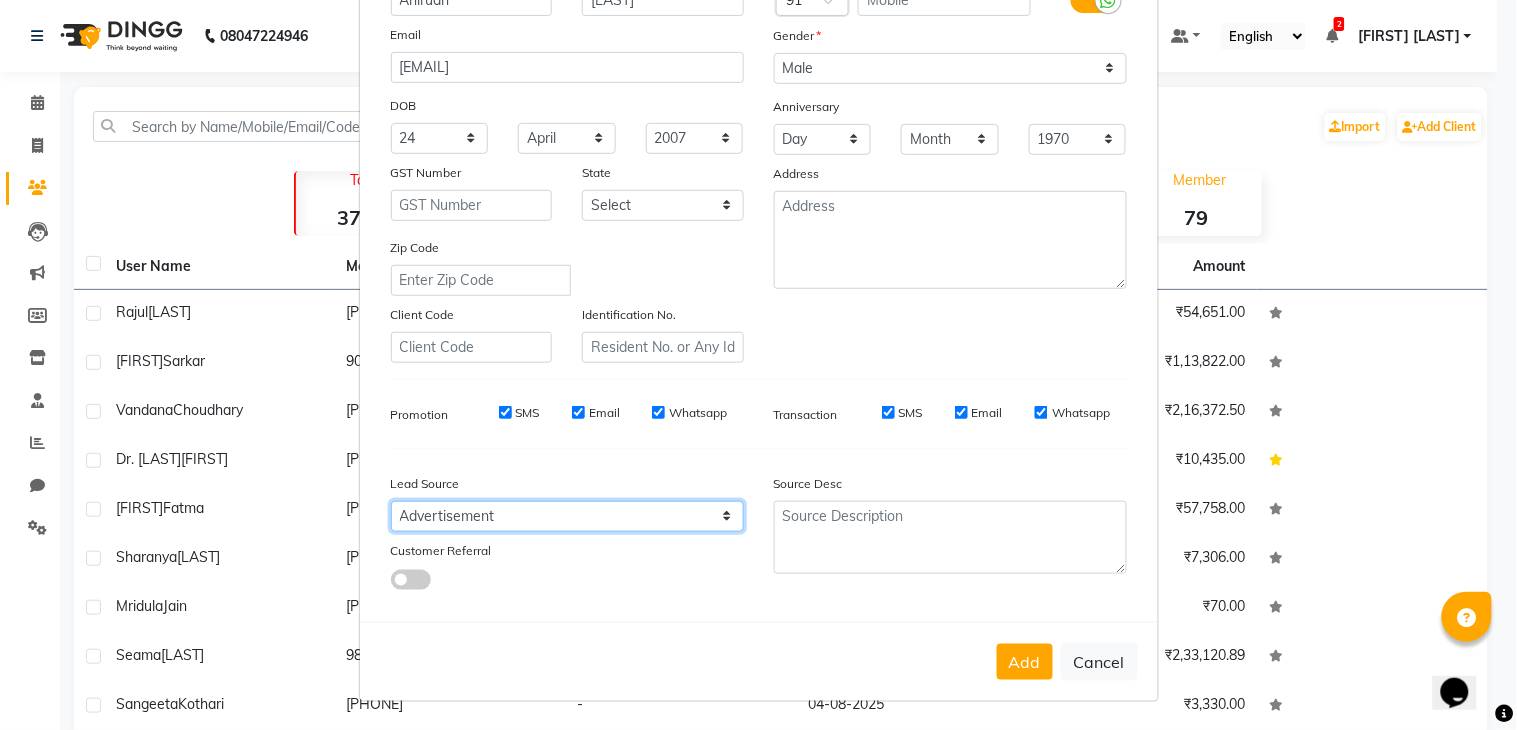 click on "Select Walk-in Referral Internet Friend Word of Mouth Advertisement Facebook JustDial Google Other" at bounding box center (567, 516) 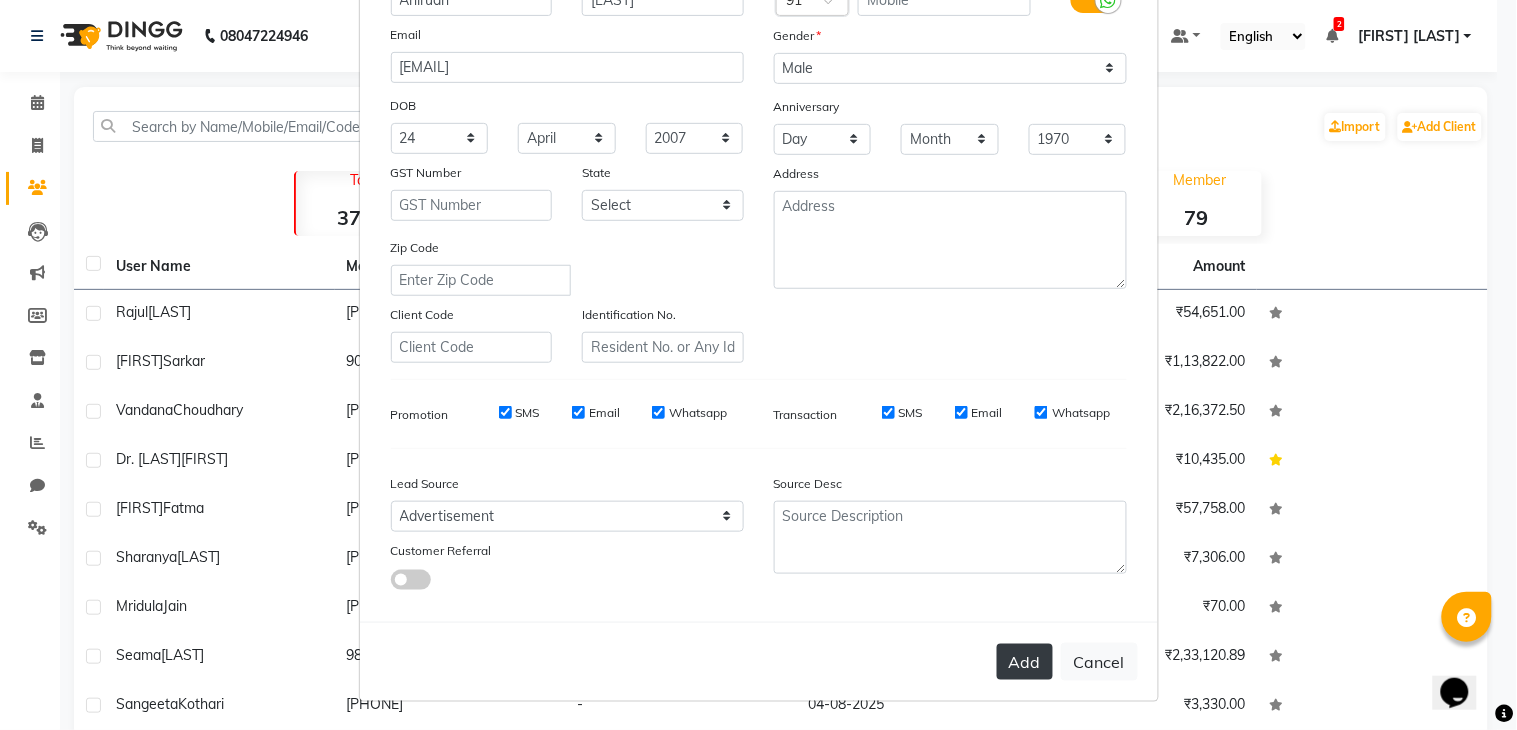click on "Add" at bounding box center (1025, 662) 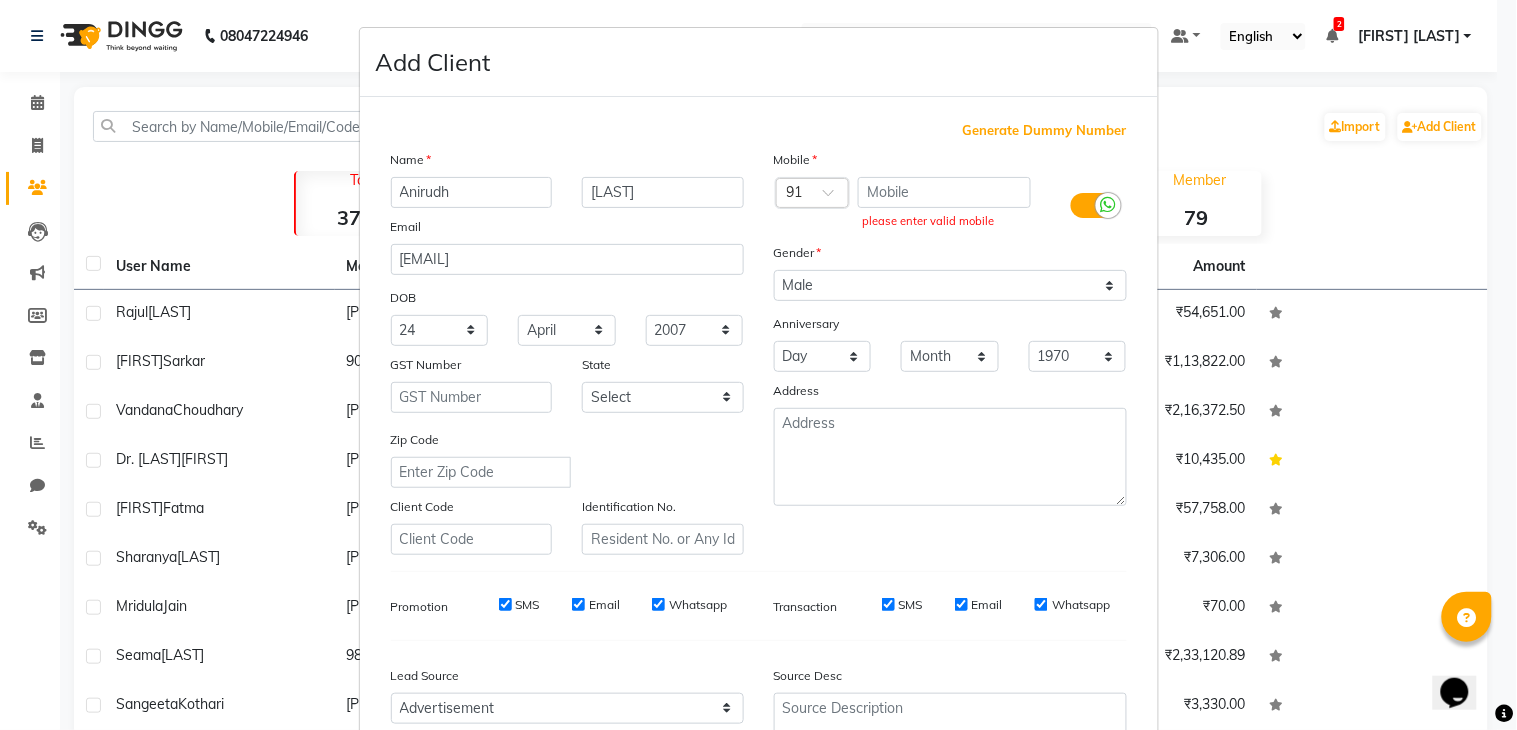 scroll, scrollTop: 0, scrollLeft: 0, axis: both 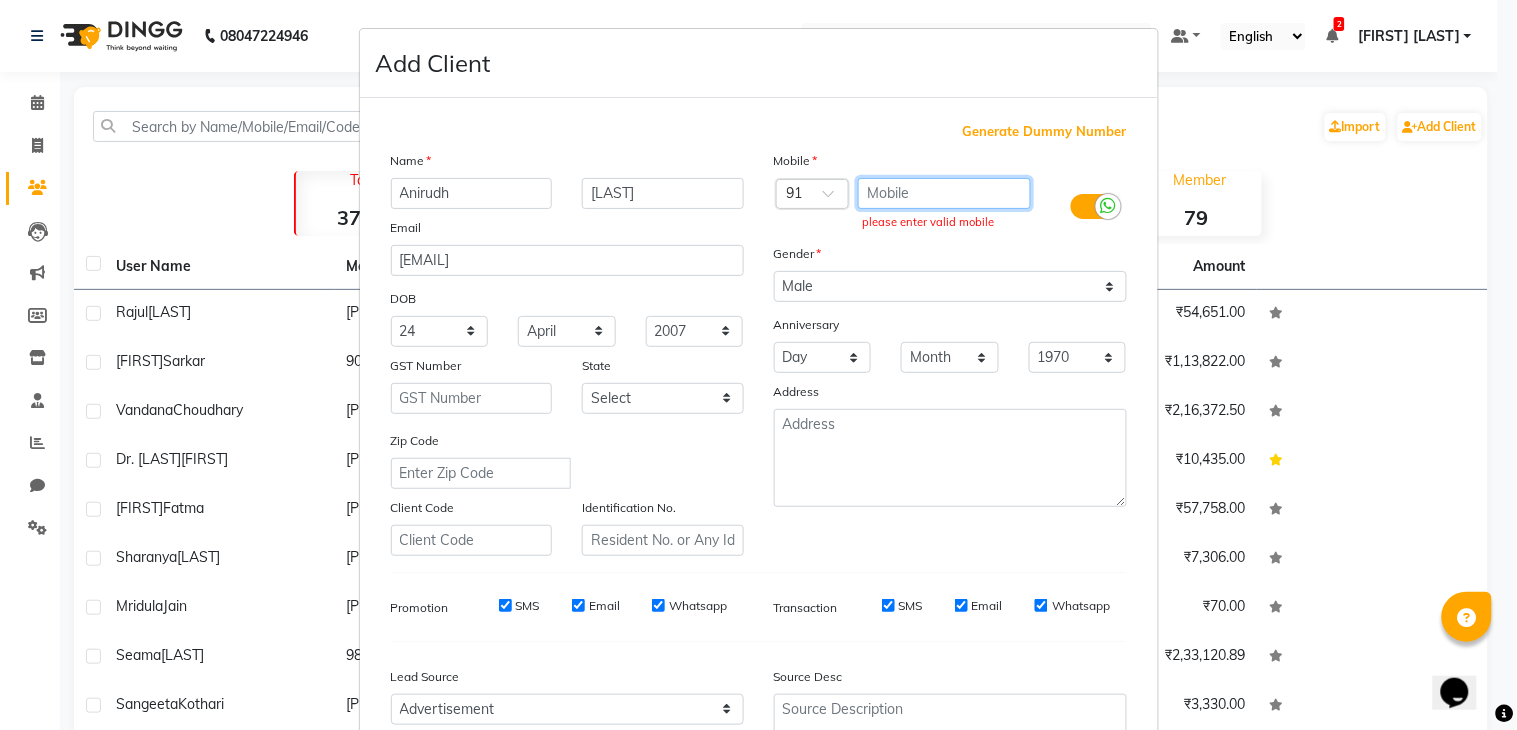 click at bounding box center (944, 193) 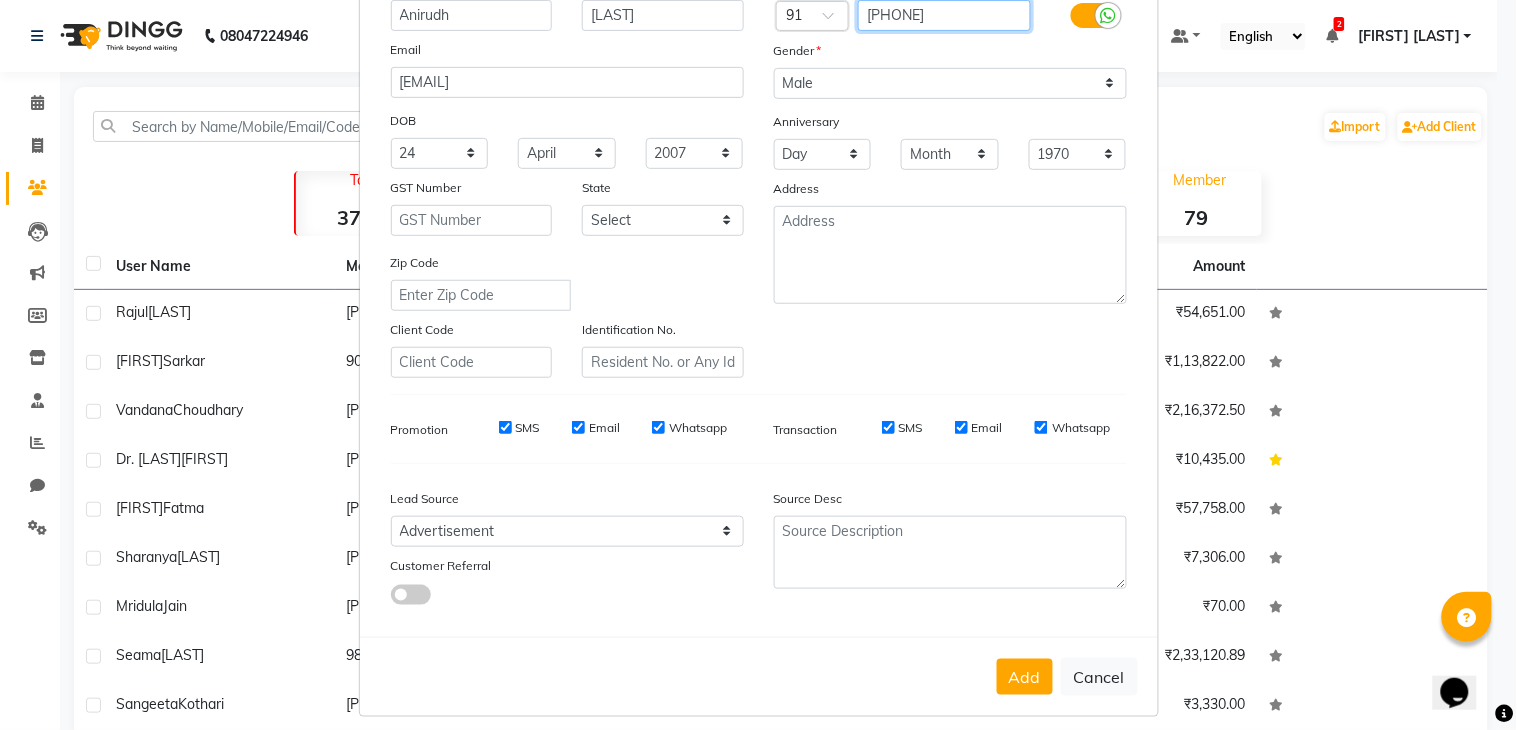 scroll, scrollTop: 194, scrollLeft: 0, axis: vertical 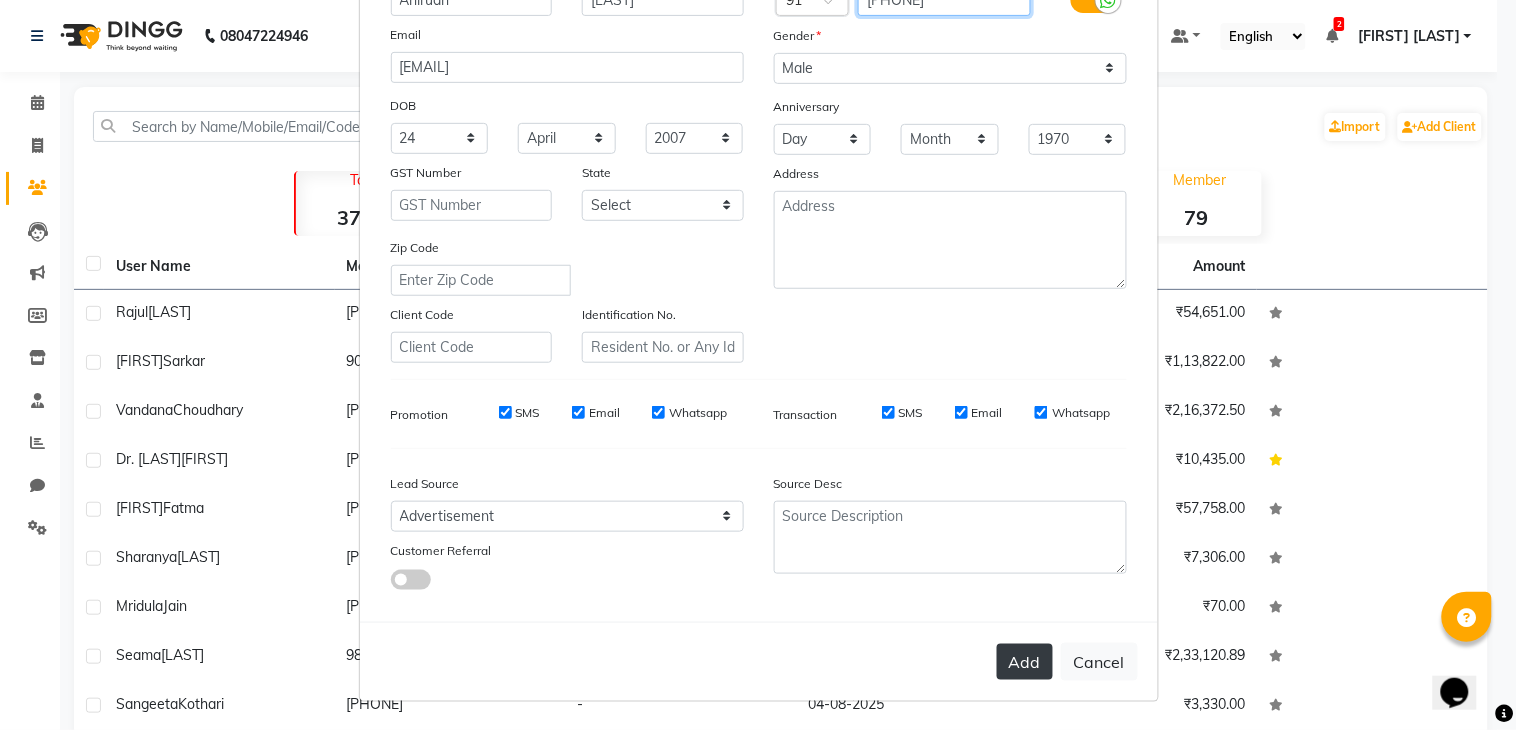 type on "[PHONE]" 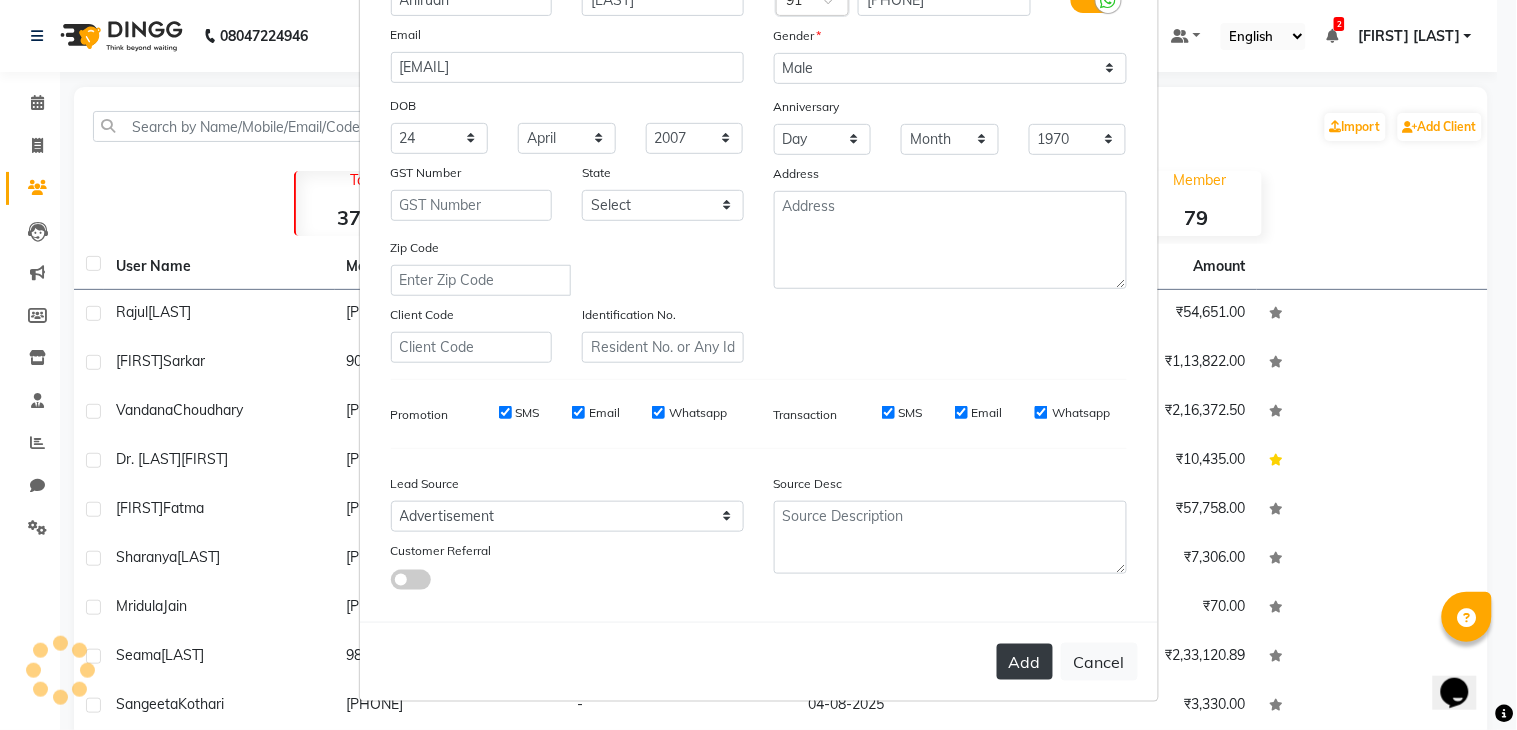 click on "Add" at bounding box center (1025, 662) 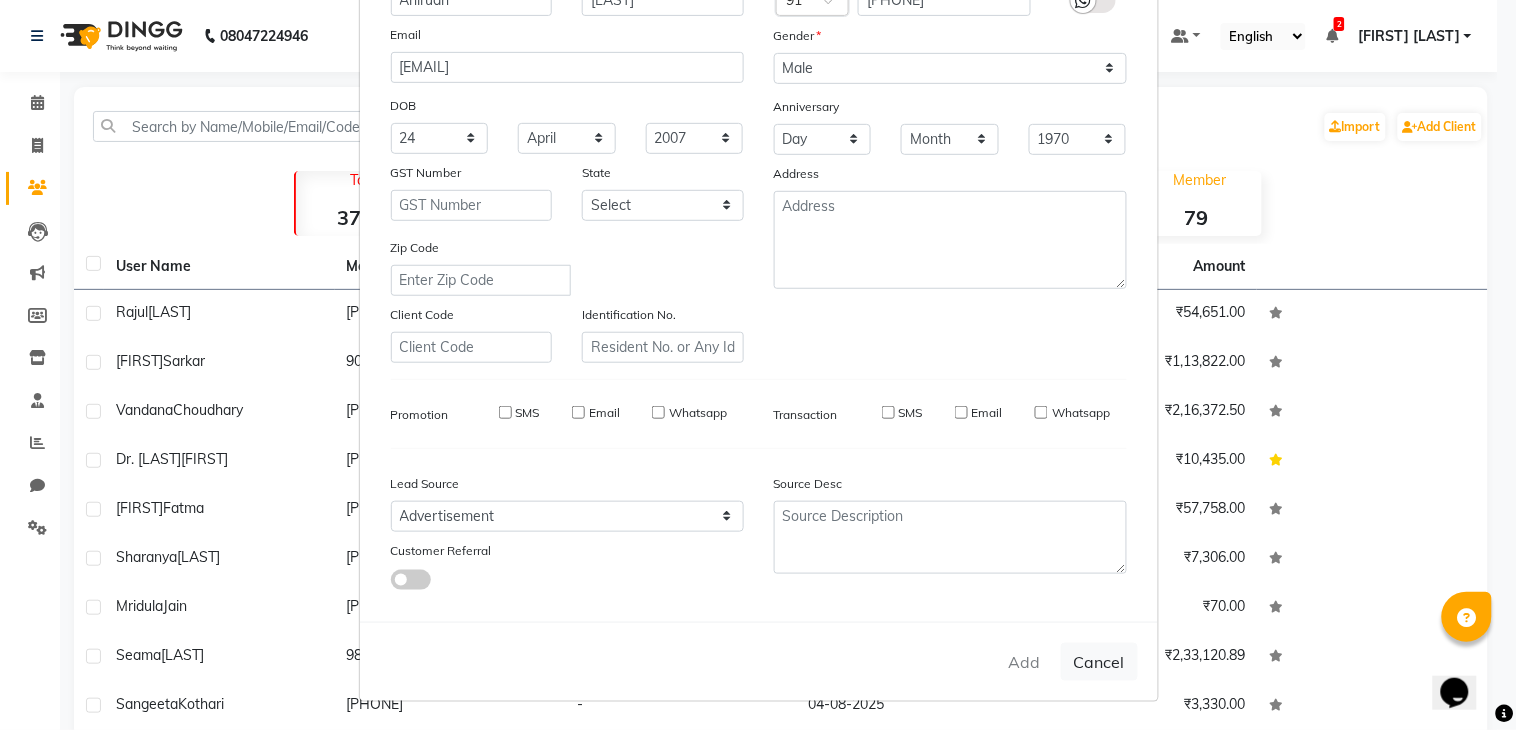 type 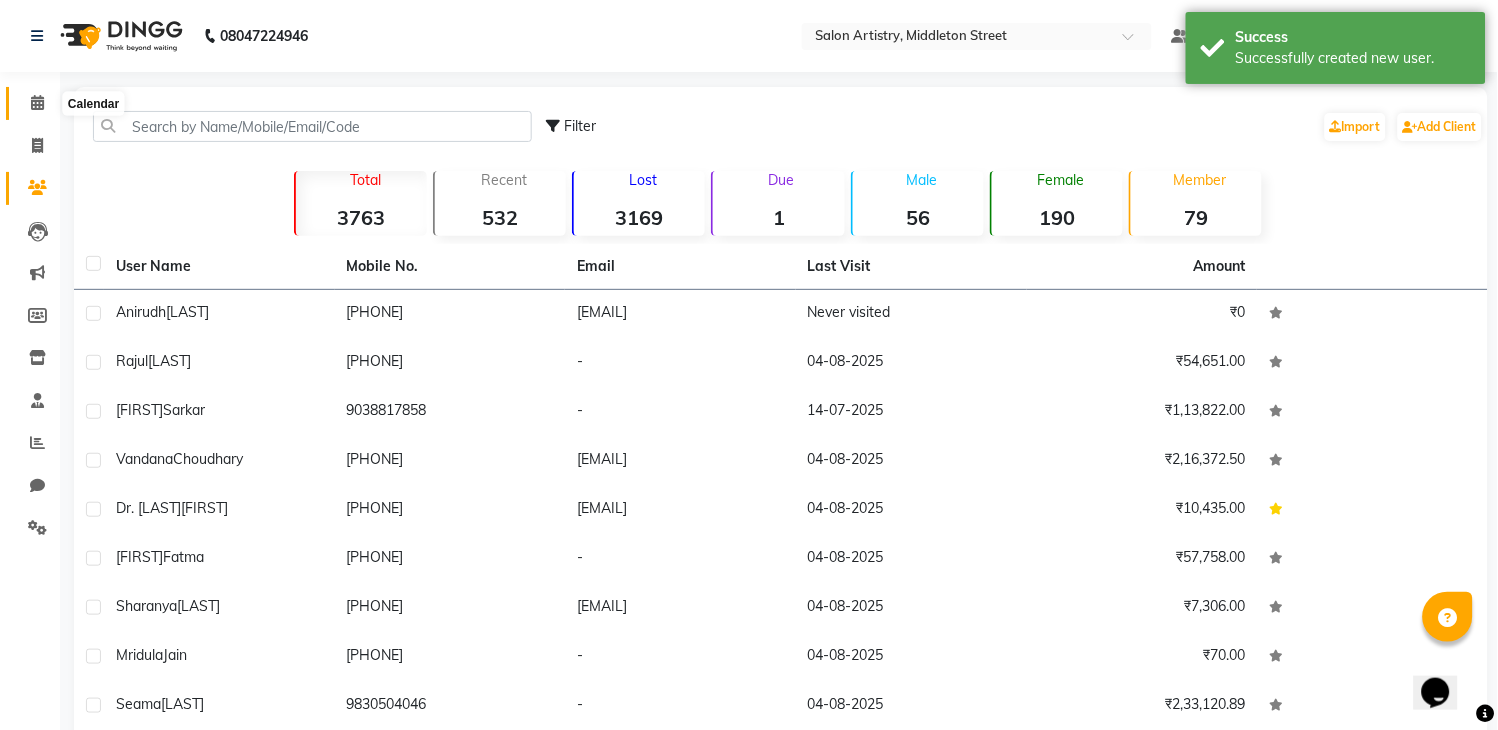 click 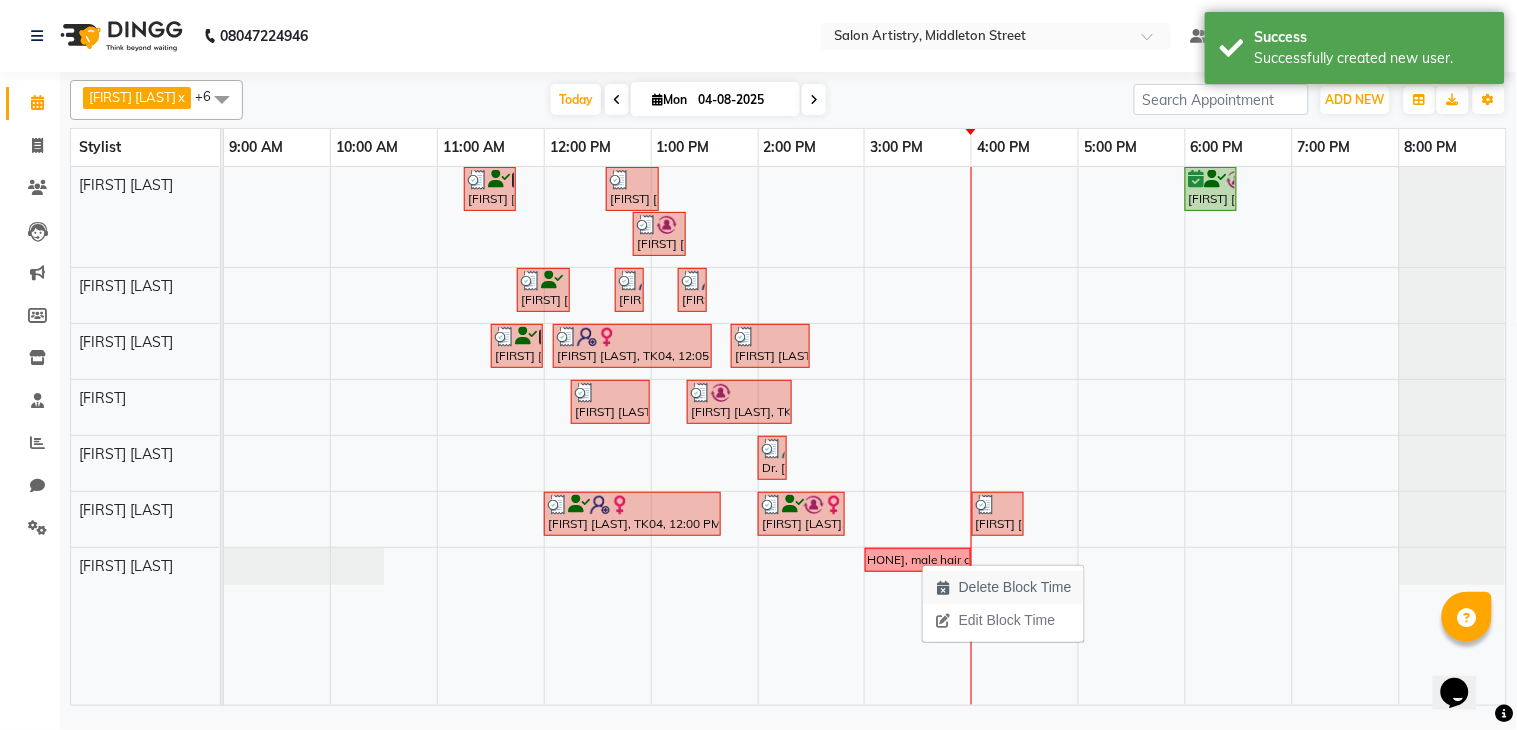 click on "Delete Block Time" at bounding box center (1003, 587) 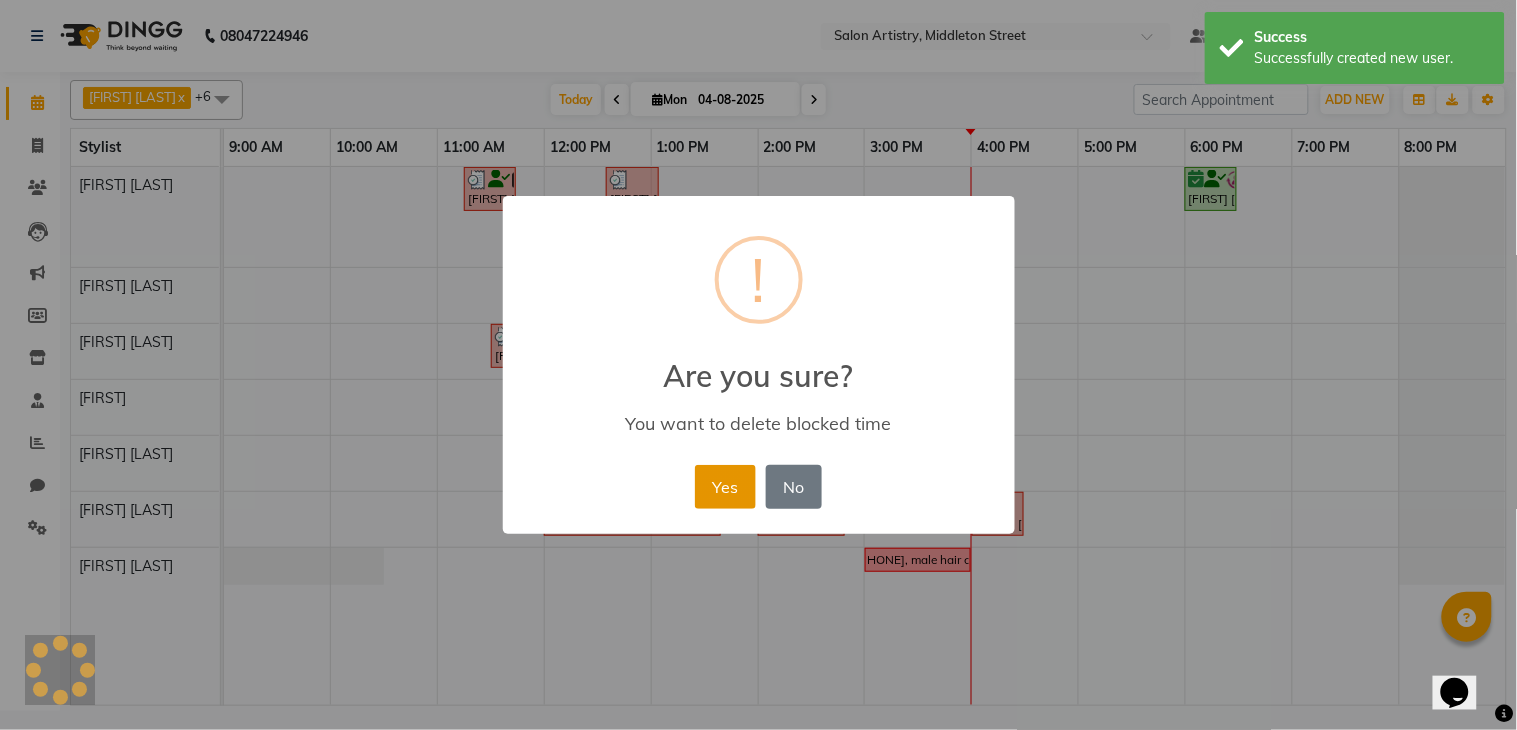 click on "Yes" at bounding box center (725, 487) 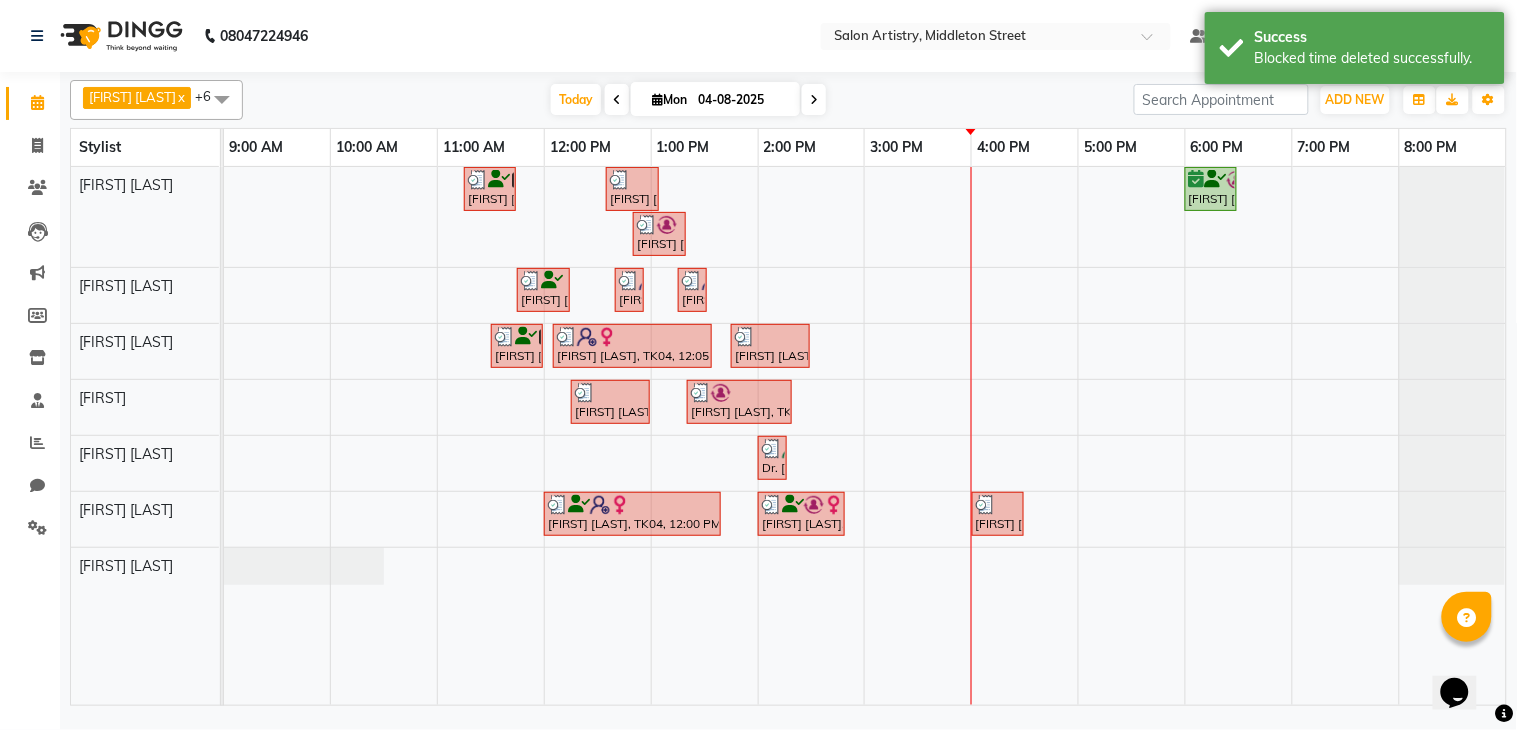 click on "[FIRST] [LAST], TK02, 11:15 AM-11:45 AM, Wash & Plain Dry (With Conditioning)-Upto Mid Back     [FIRST] [LAST], TK07, 12:35 PM-01:05 PM, Wash & Plain Dry (With Conditioning)-Upto Mid Back     [FIRST] [LAST], TK13, 06:00 PM-06:30 PM, Oil Massage - Bio Scalp Shots (Hair Fall/Dandruff/Moisture)     [FIRST] [LAST], TK09, 12:50 PM-01:20 PM, Hair Colour - Root Touch Up (Without Ammonia)     [FIRST] [LAST], TK05, 11:45 AM-12:15 PM, Waxing - Argan Oil Wax - Full Legs     [FIRST] [LAST], TK10, 12:40 PM-12:50 PM, Threading - Eyebrows     [FIRST] [LAST], TK04, 01:15 PM-01:25 PM, Threading - Eyebrows (₹70)     [FIRST] [LAST], TK02, 11:30 AM-12:00 PM, CHANGE OF POLISH     [FIRST] [LAST], TK04, 12:05 PM-01:35 PM, Aroma Pedicure  (with skin lightening effect)     [FIRST] [LAST], TK08, 01:45 PM-02:30 PM, Regular Pedicure     [FIRST] [LAST], TK08, 12:15 PM-01:00 PM, Aroma Pedicure     [FIRST] [LAST], TK09, 01:20 PM-02:20 PM, Foot Relaxing Massage,CUT FILE AND POLISH" at bounding box center [865, 436] 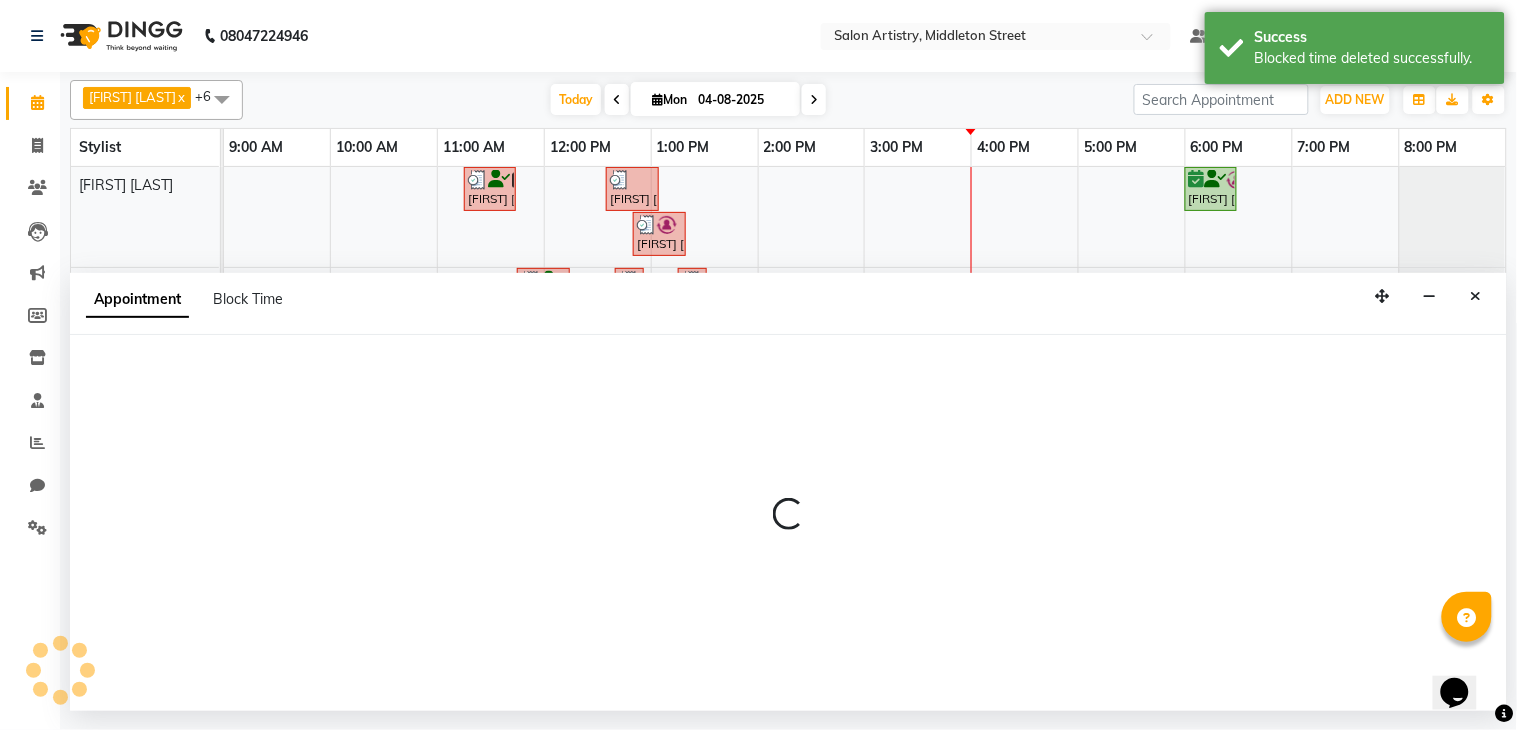 select on "[PHONE]" 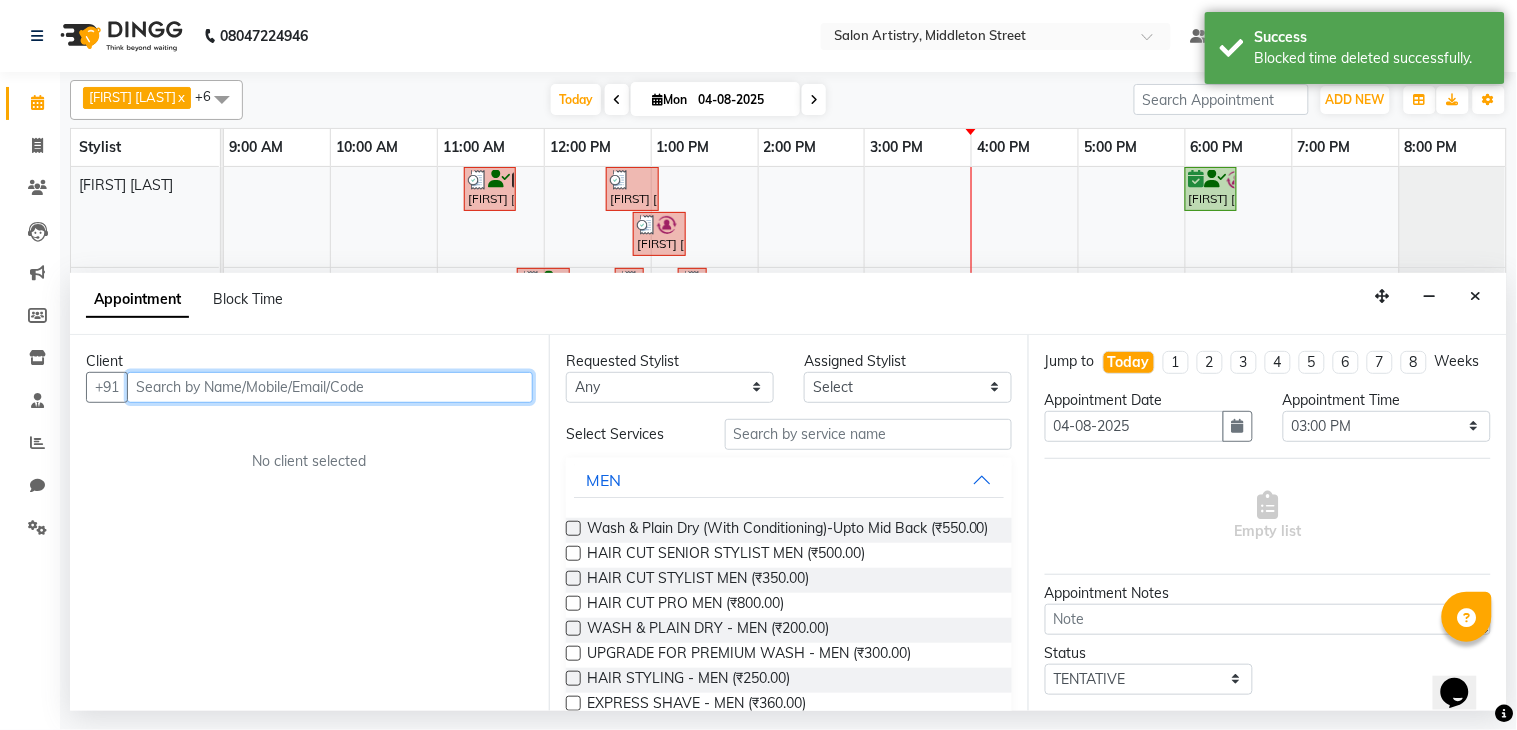 click at bounding box center [330, 387] 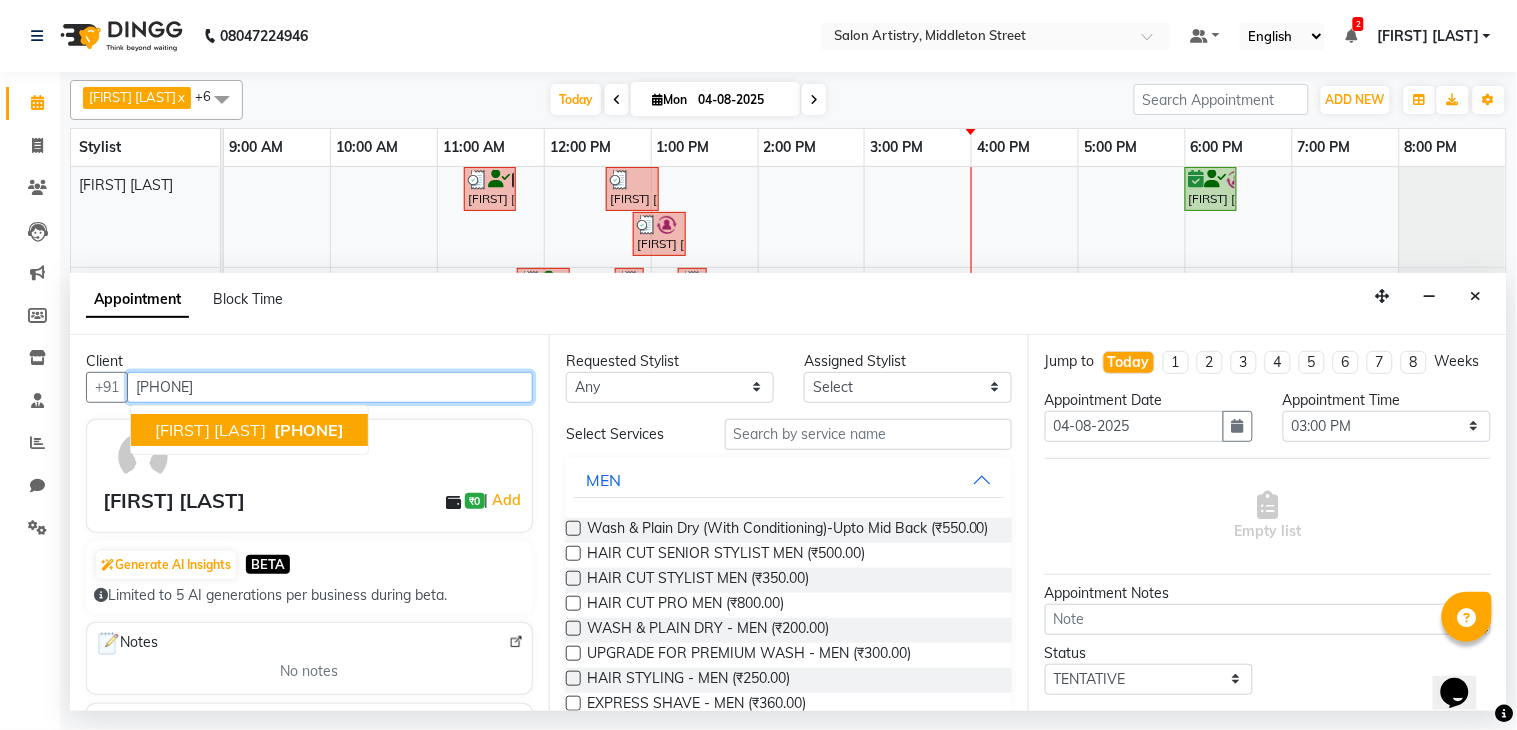 click on "[FIRST] [LAST]" at bounding box center (210, 430) 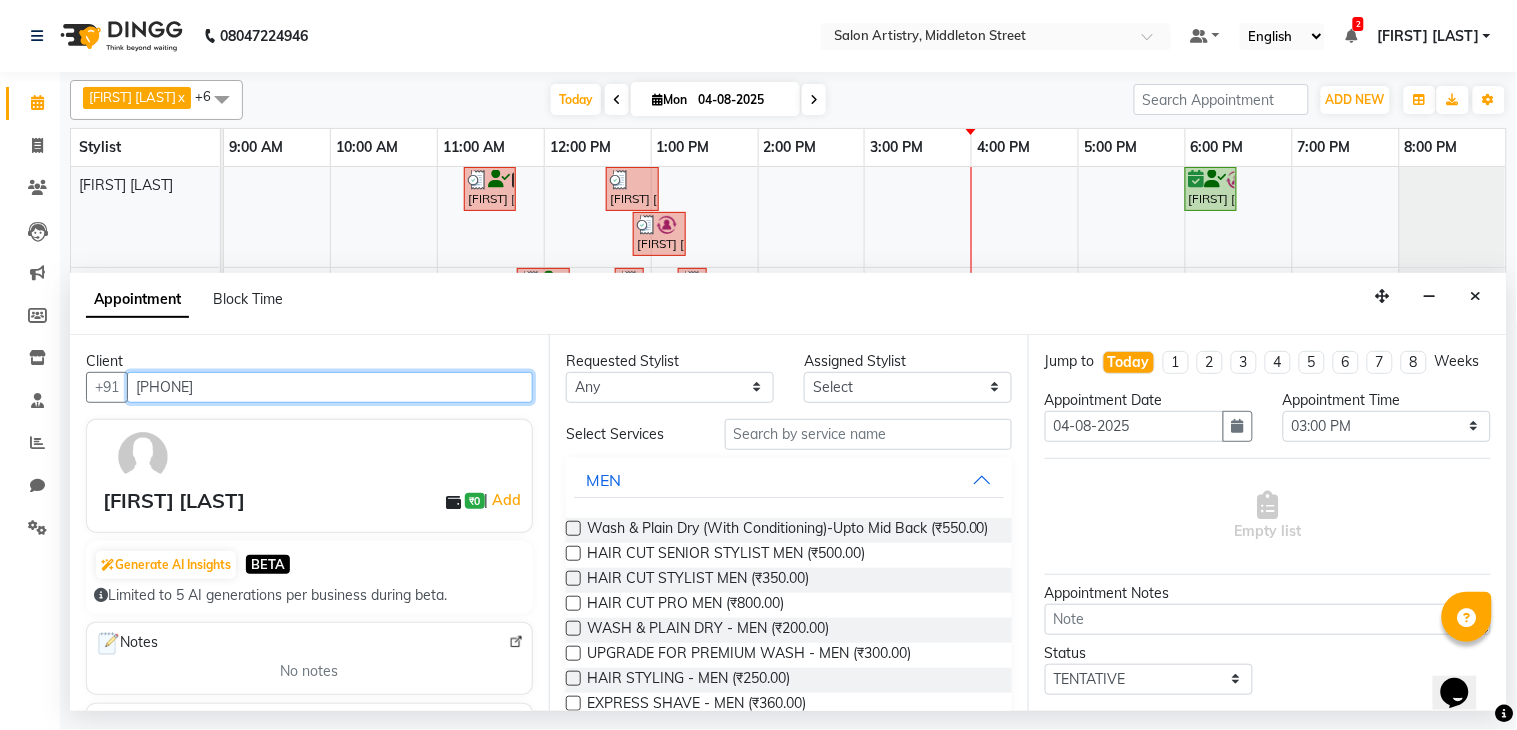 type on "[PHONE]" 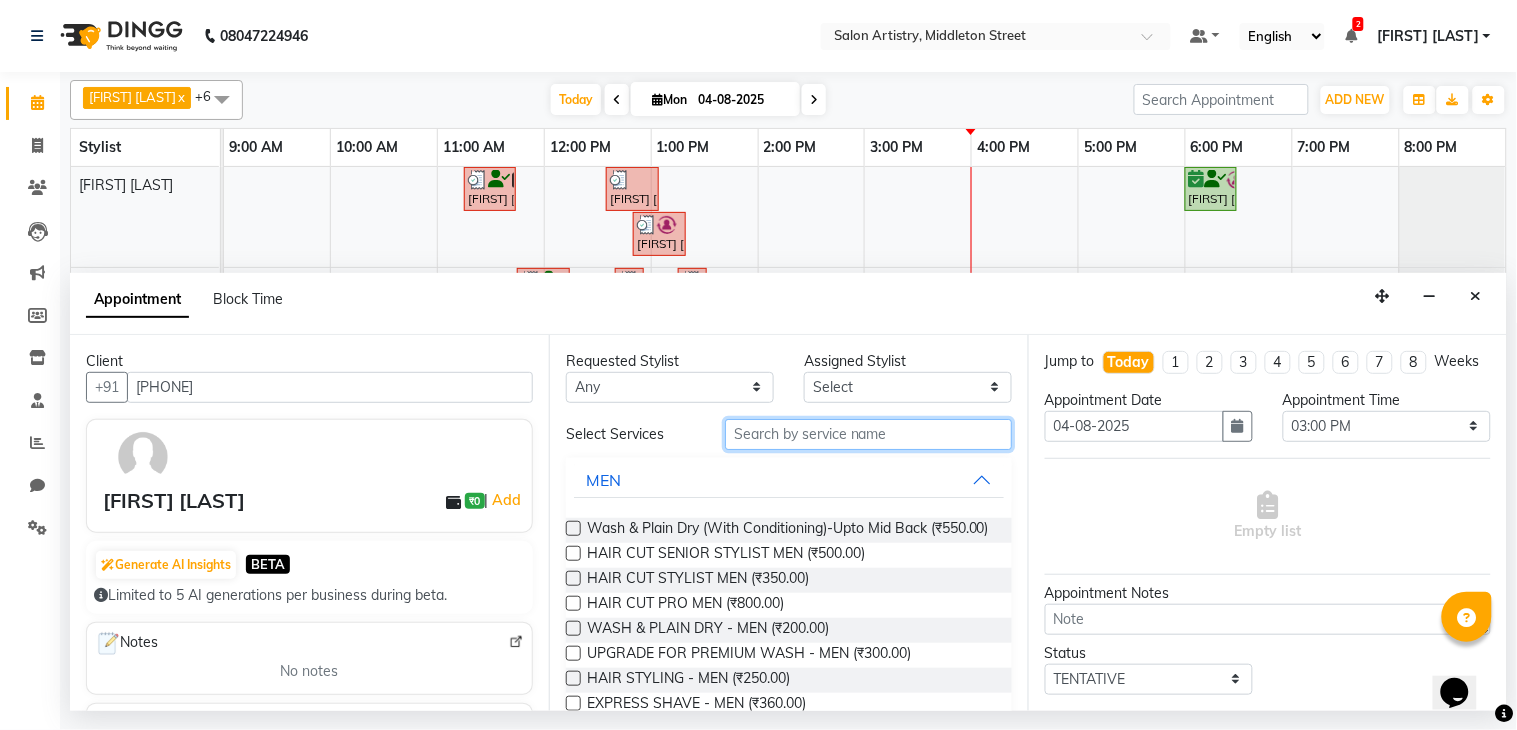click at bounding box center (868, 434) 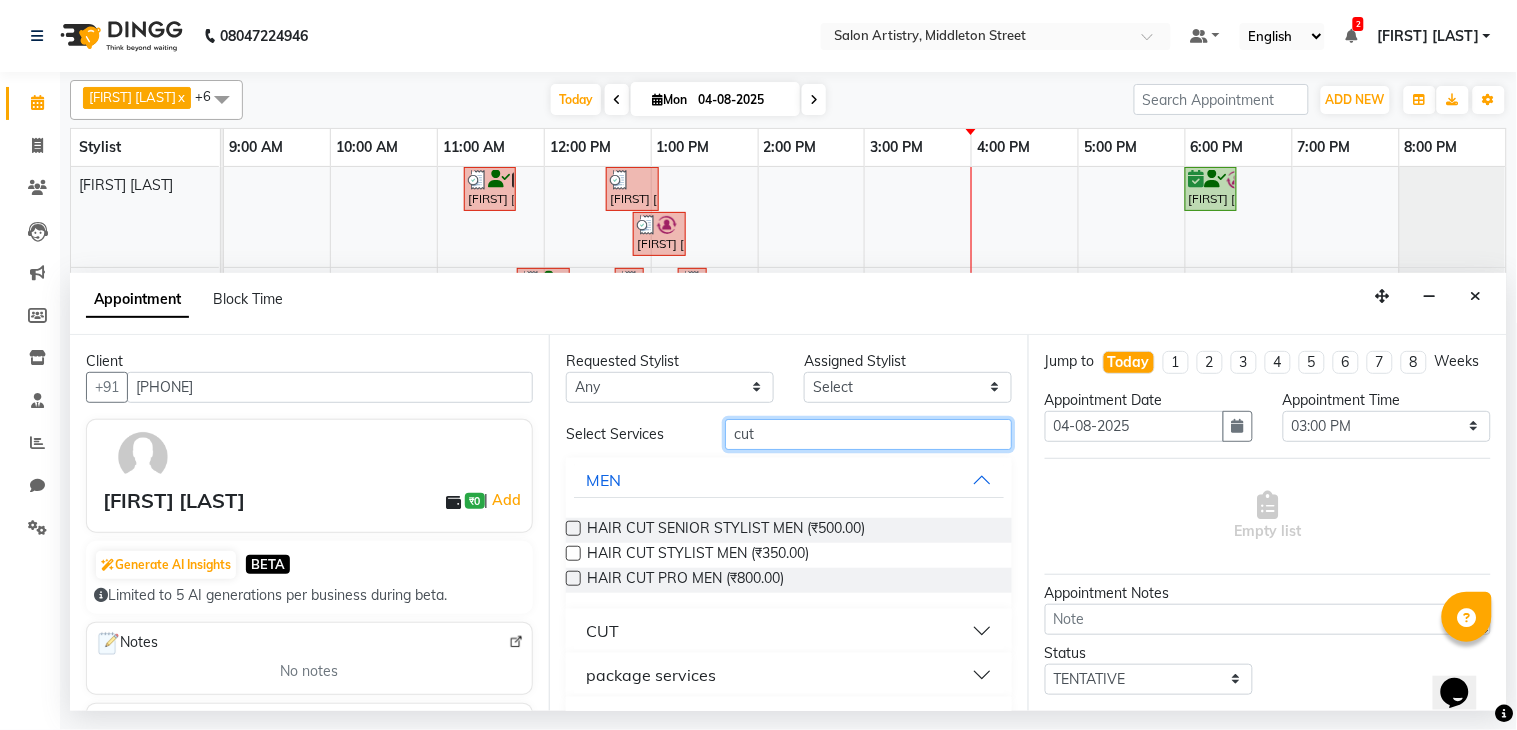 type on "cut" 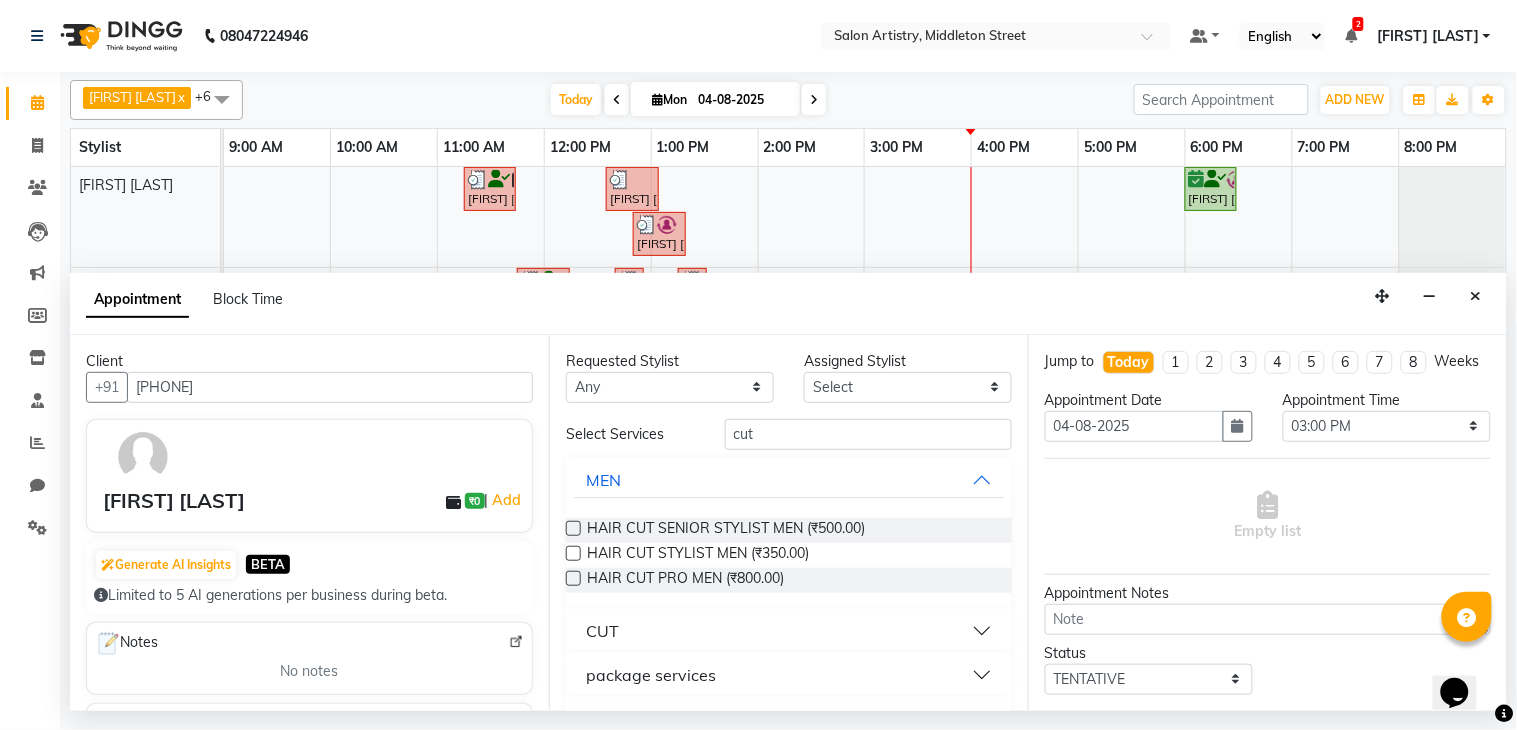 click at bounding box center (573, 528) 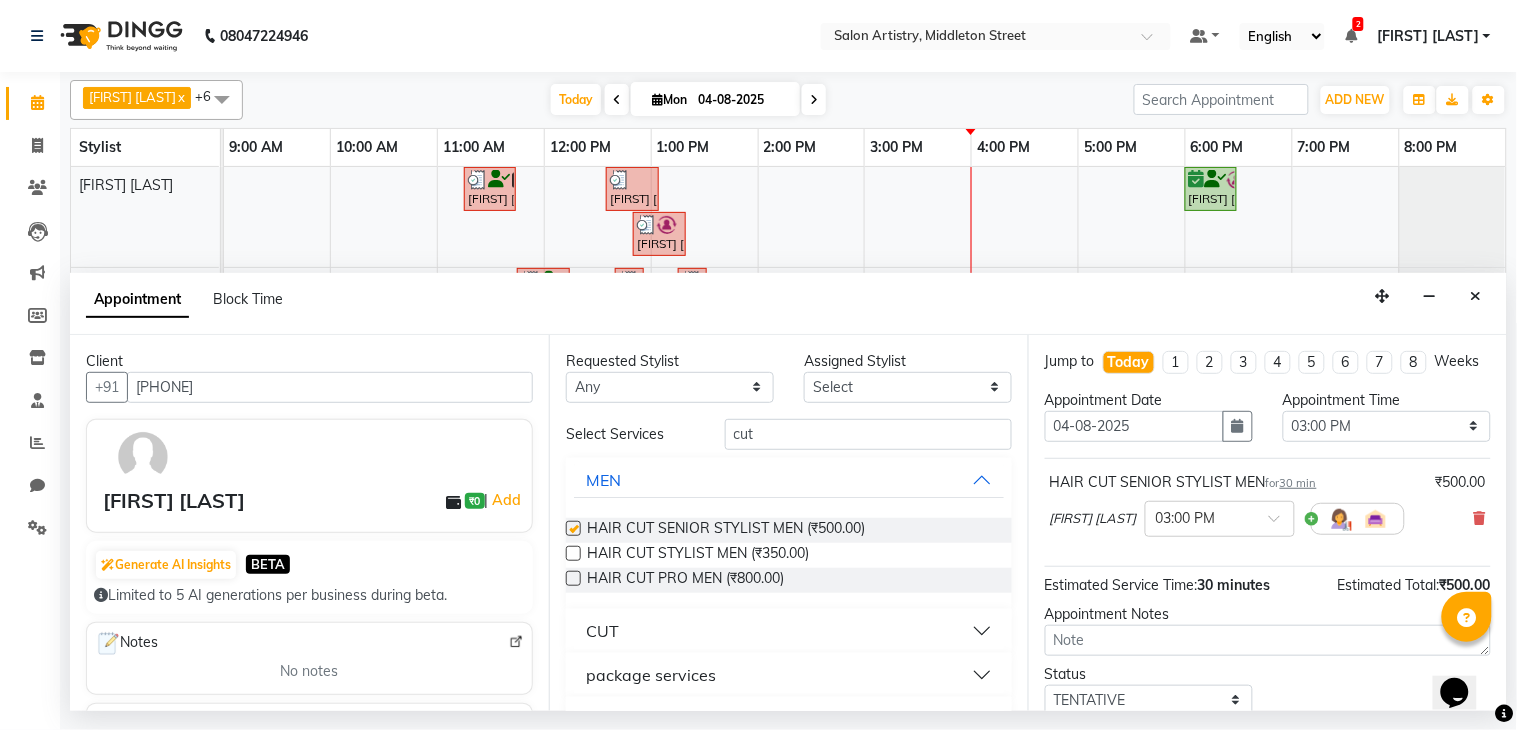 checkbox on "false" 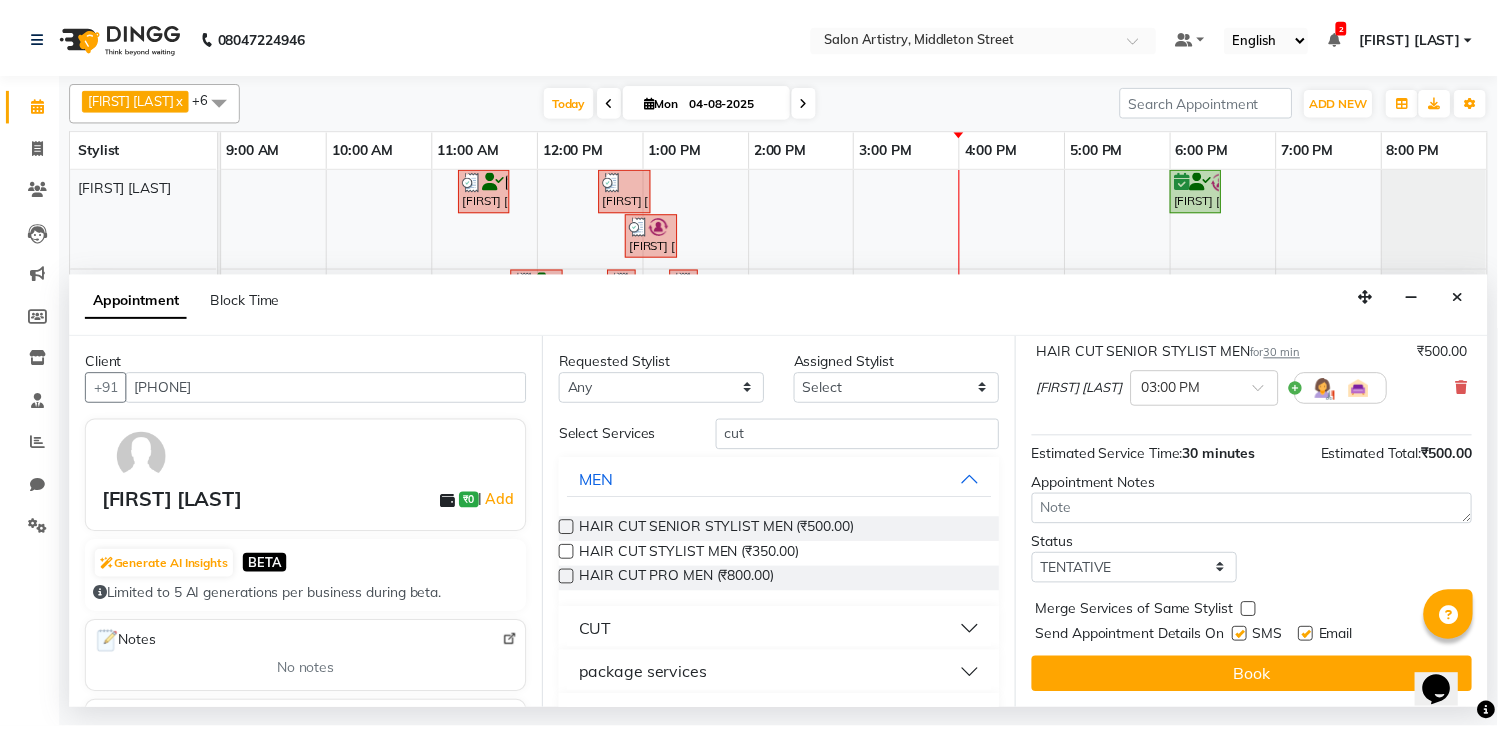 scroll, scrollTop: 150, scrollLeft: 0, axis: vertical 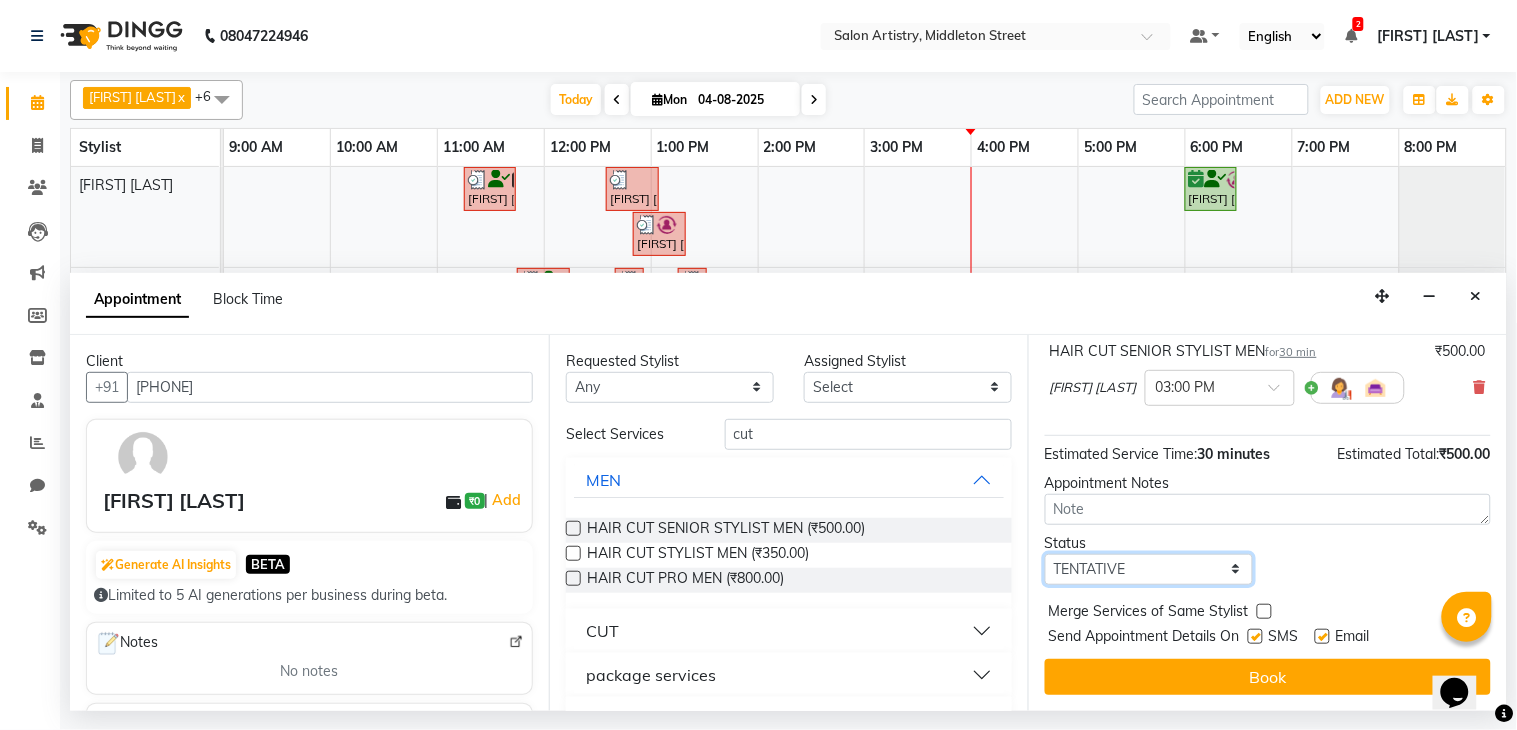 click on "Select TENTATIVE CONFIRM CHECK-IN UPCOMING" at bounding box center (1149, 569) 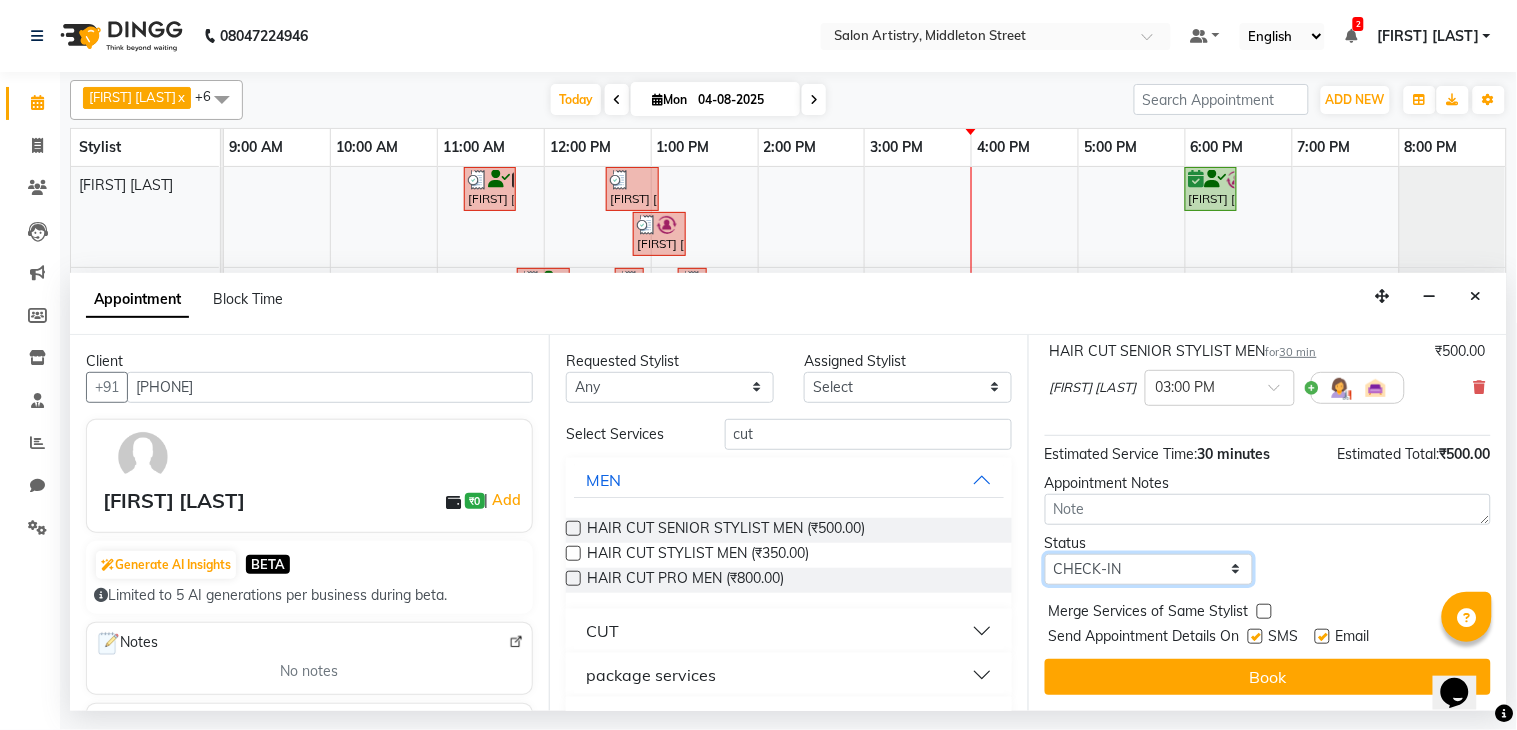 click on "Select TENTATIVE CONFIRM CHECK-IN UPCOMING" at bounding box center (1149, 569) 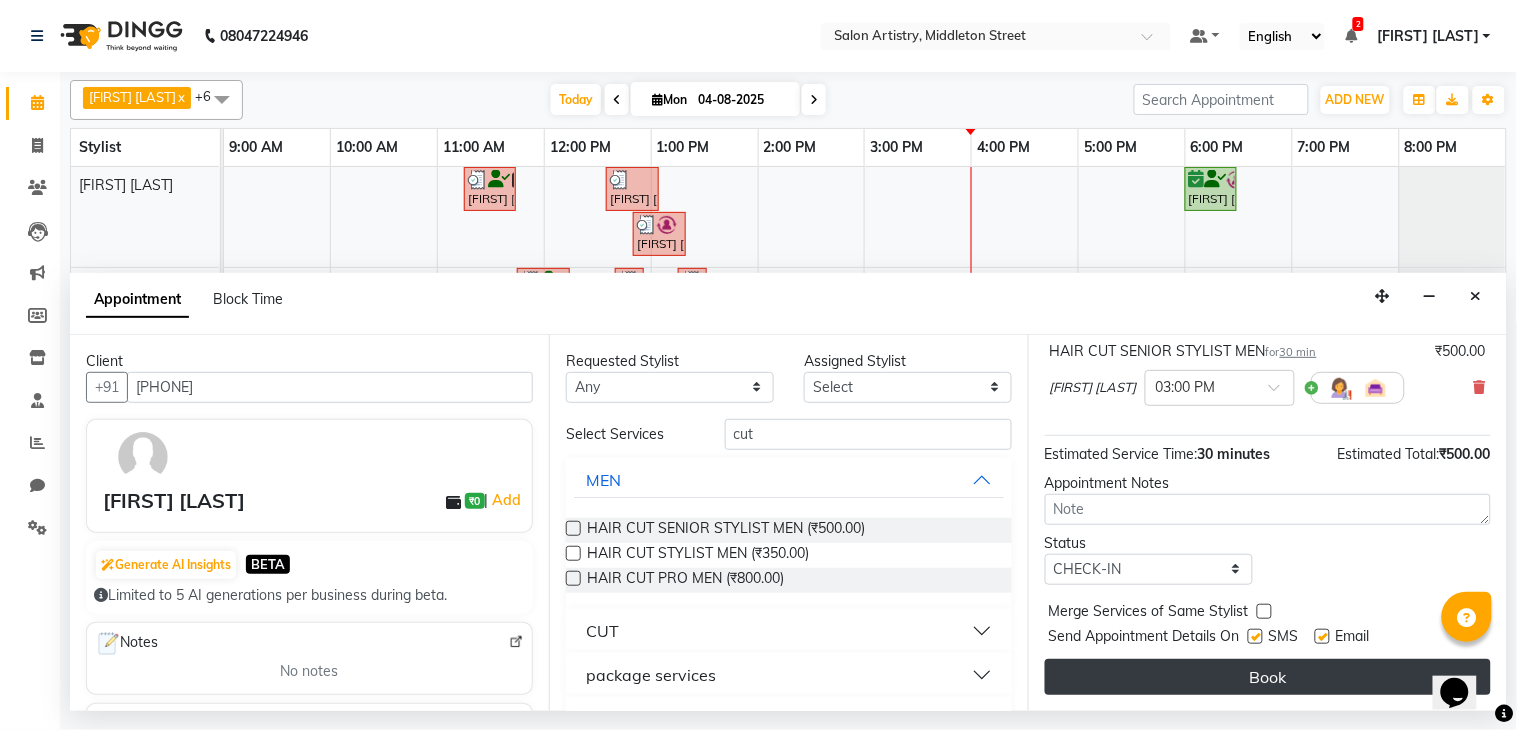 click on "Book" at bounding box center [1268, 677] 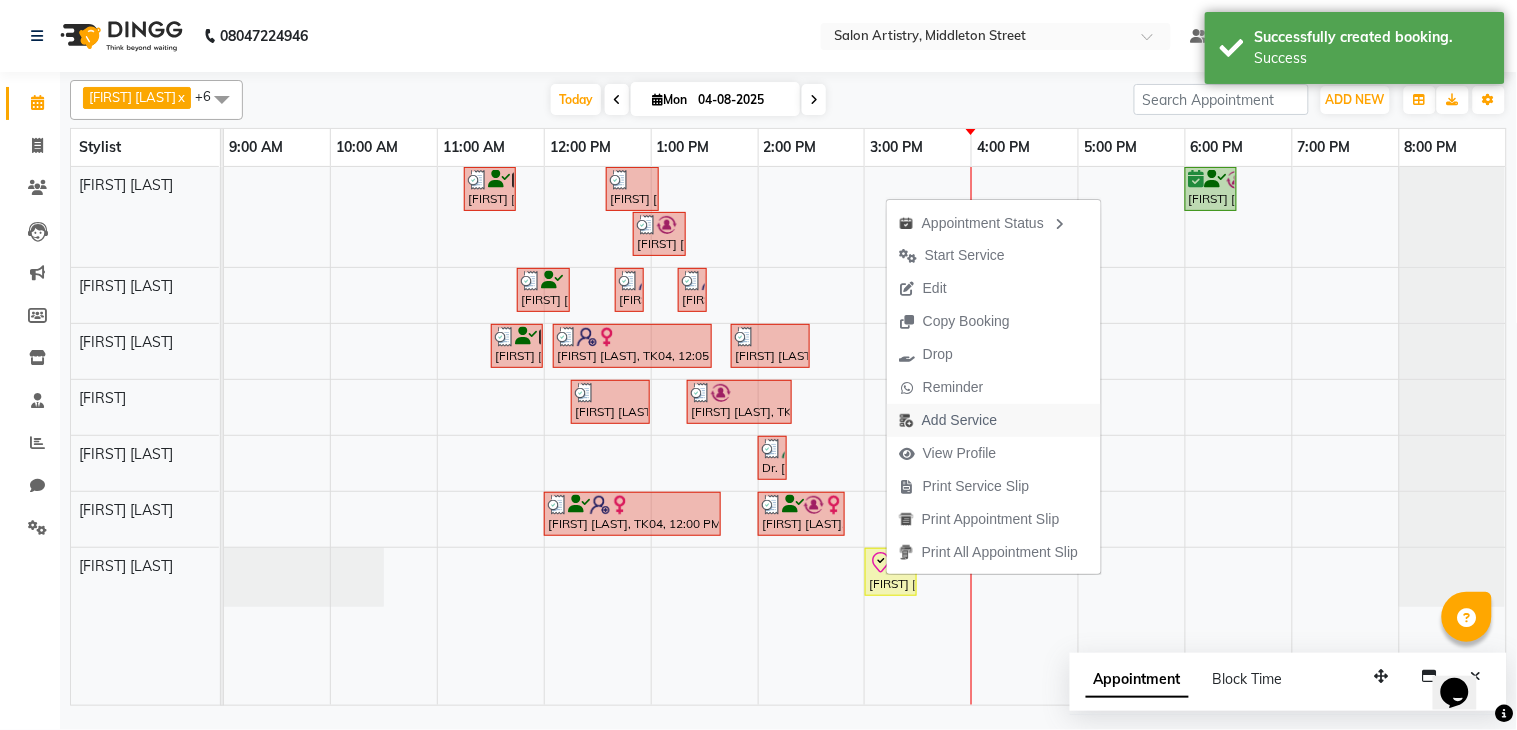 click on "Add Service" at bounding box center (959, 420) 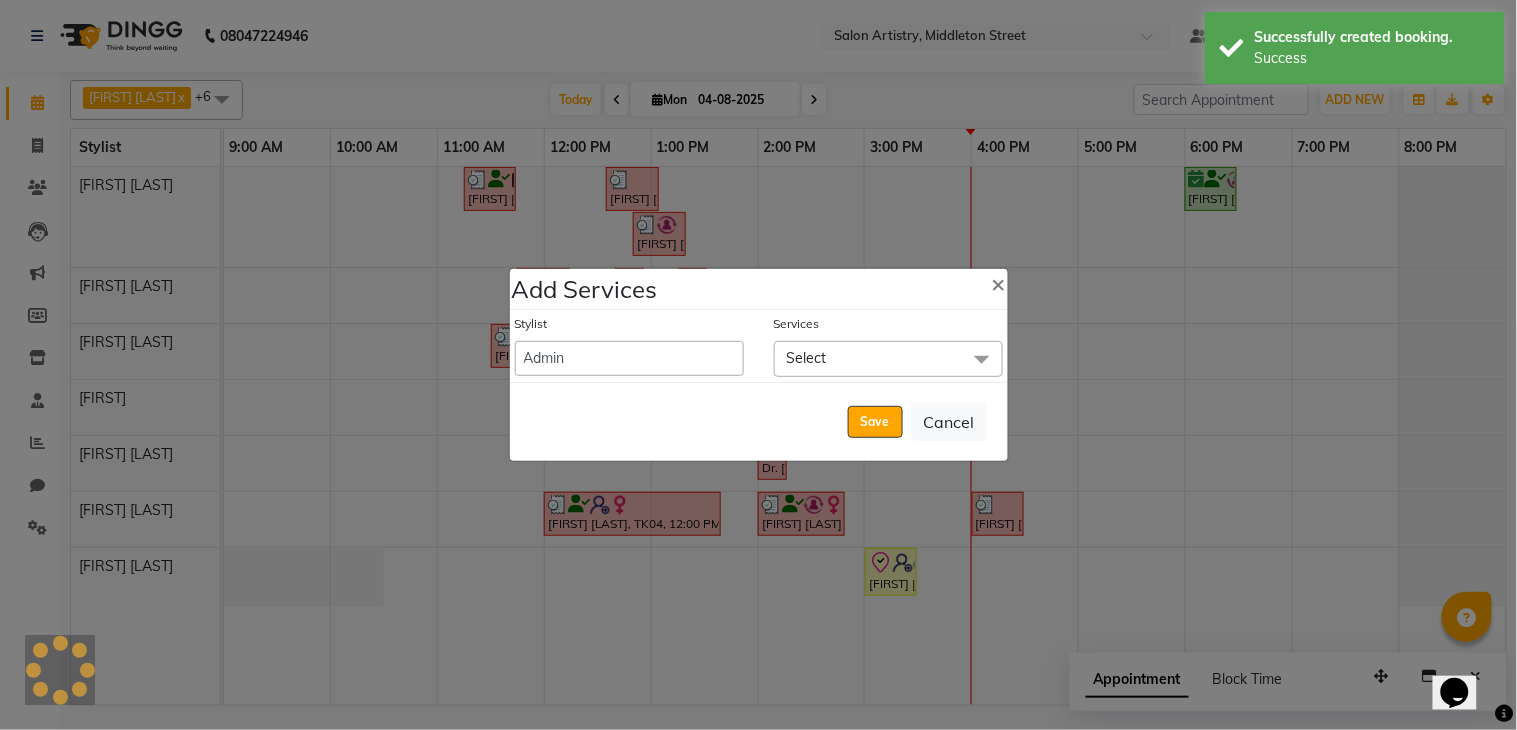 click on "Select" 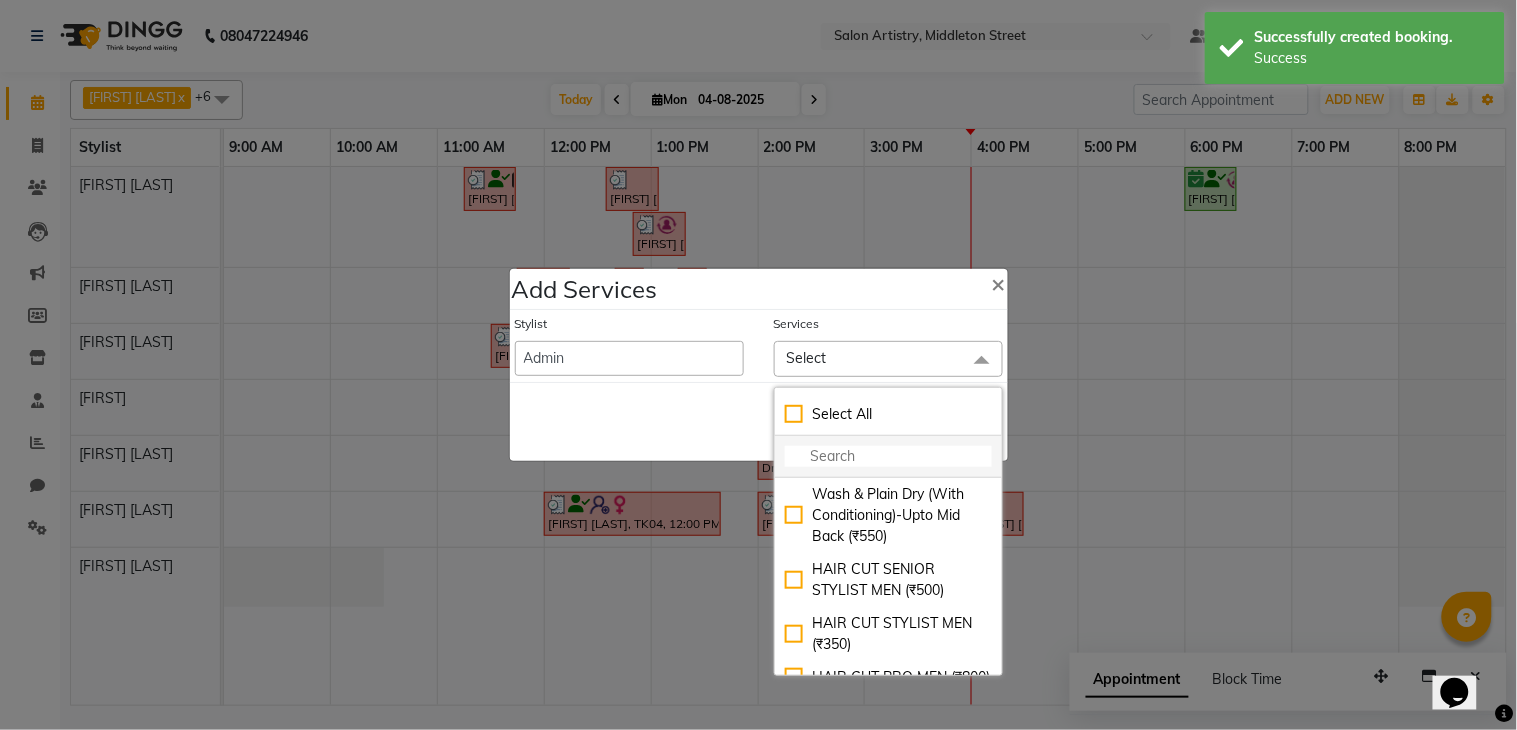 click 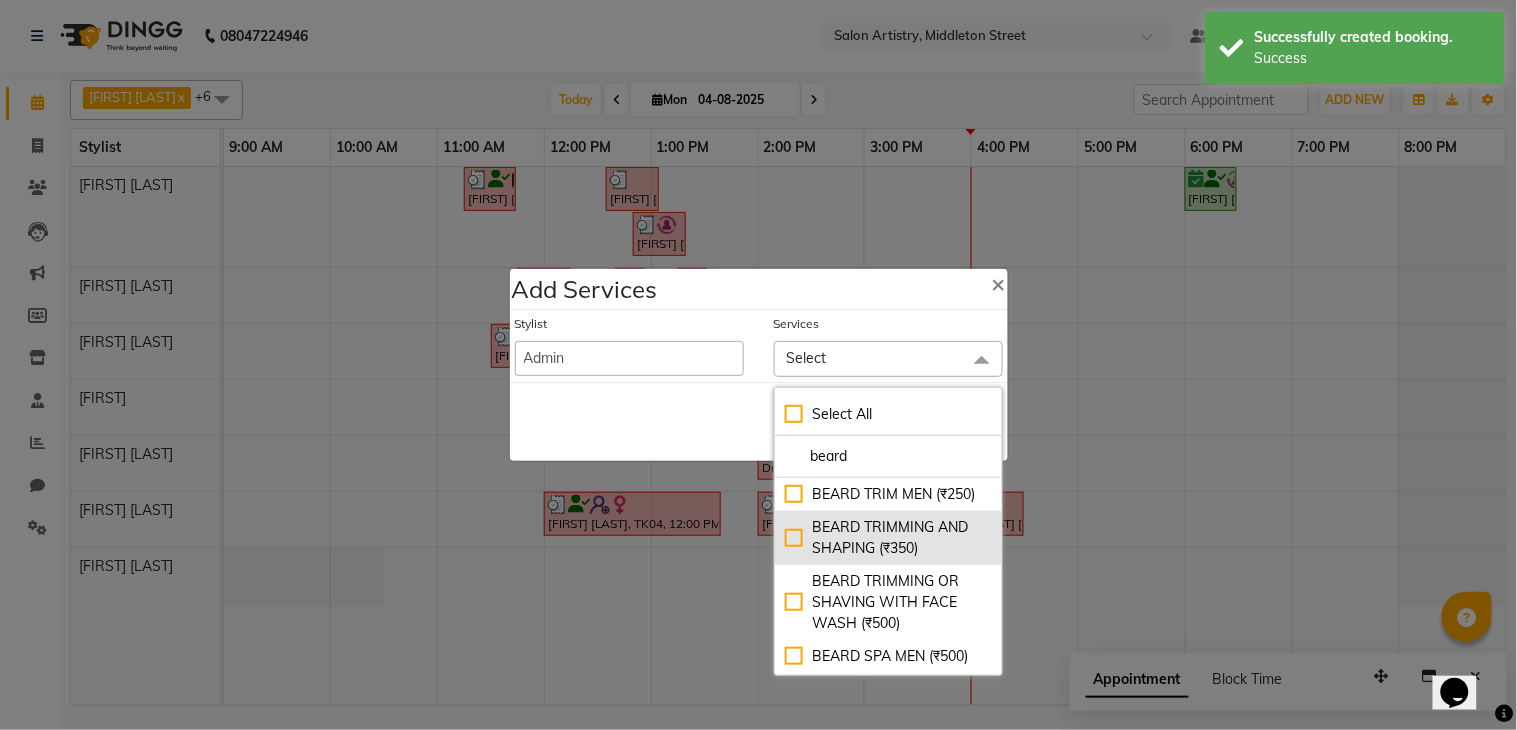 type on "beard" 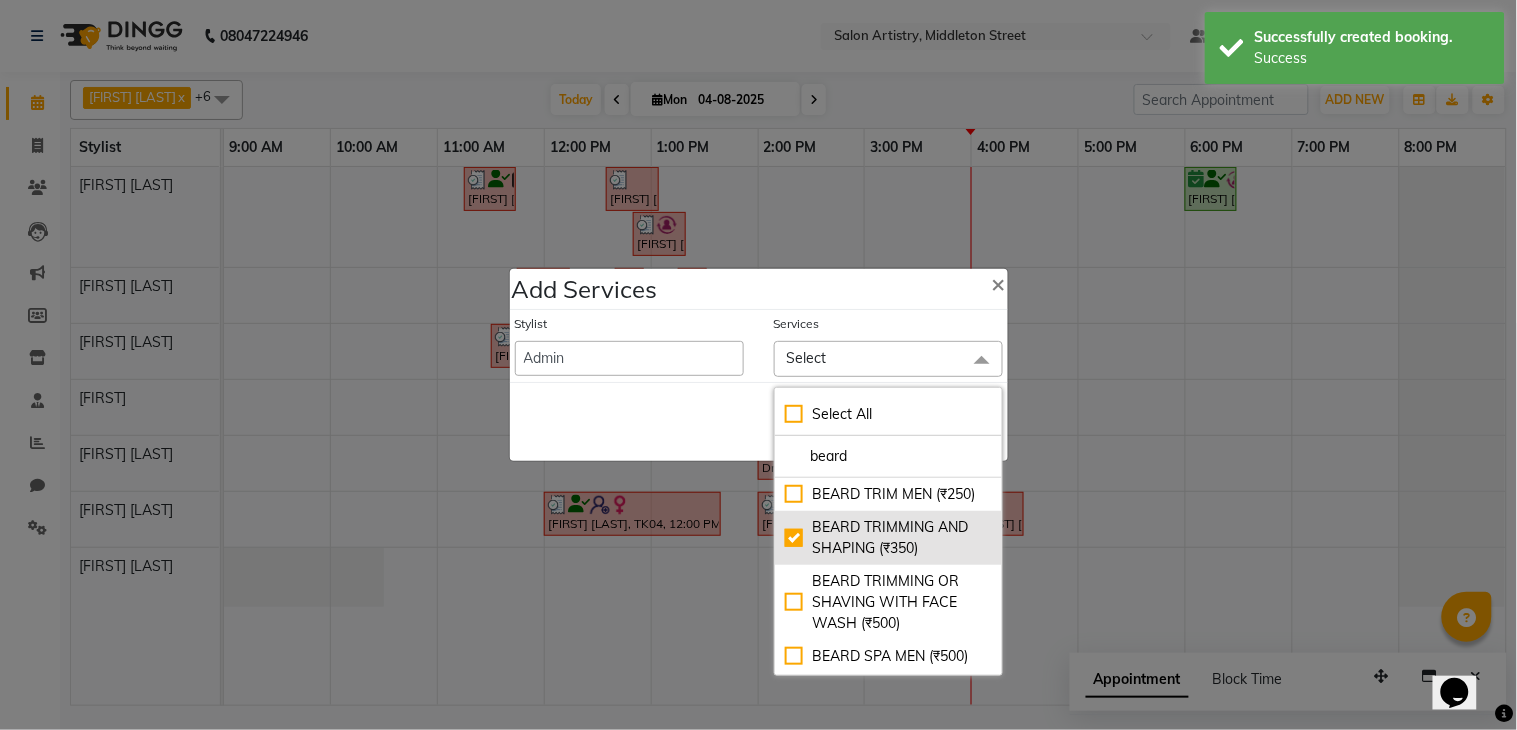 checkbox on "true" 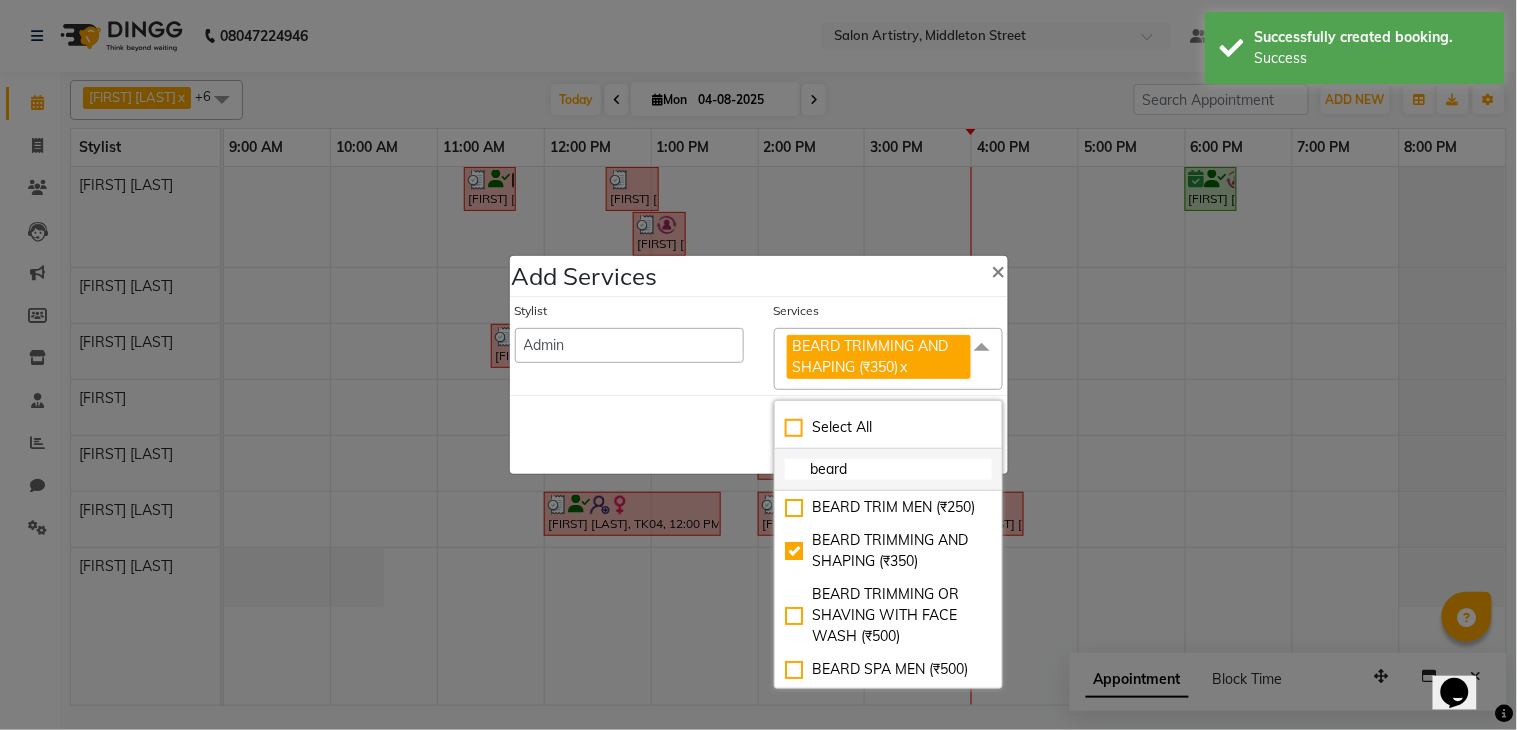 click on "beard" 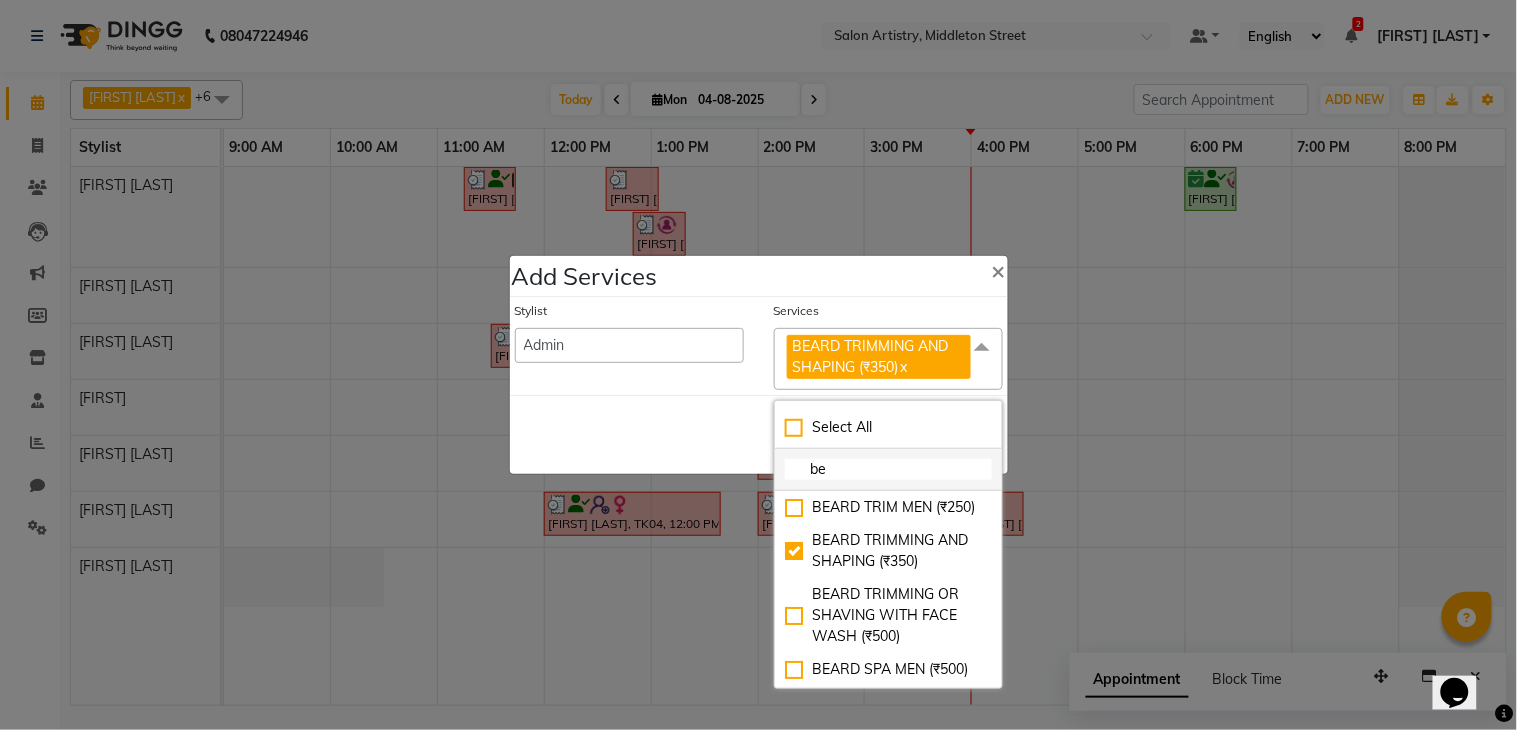 type on "b" 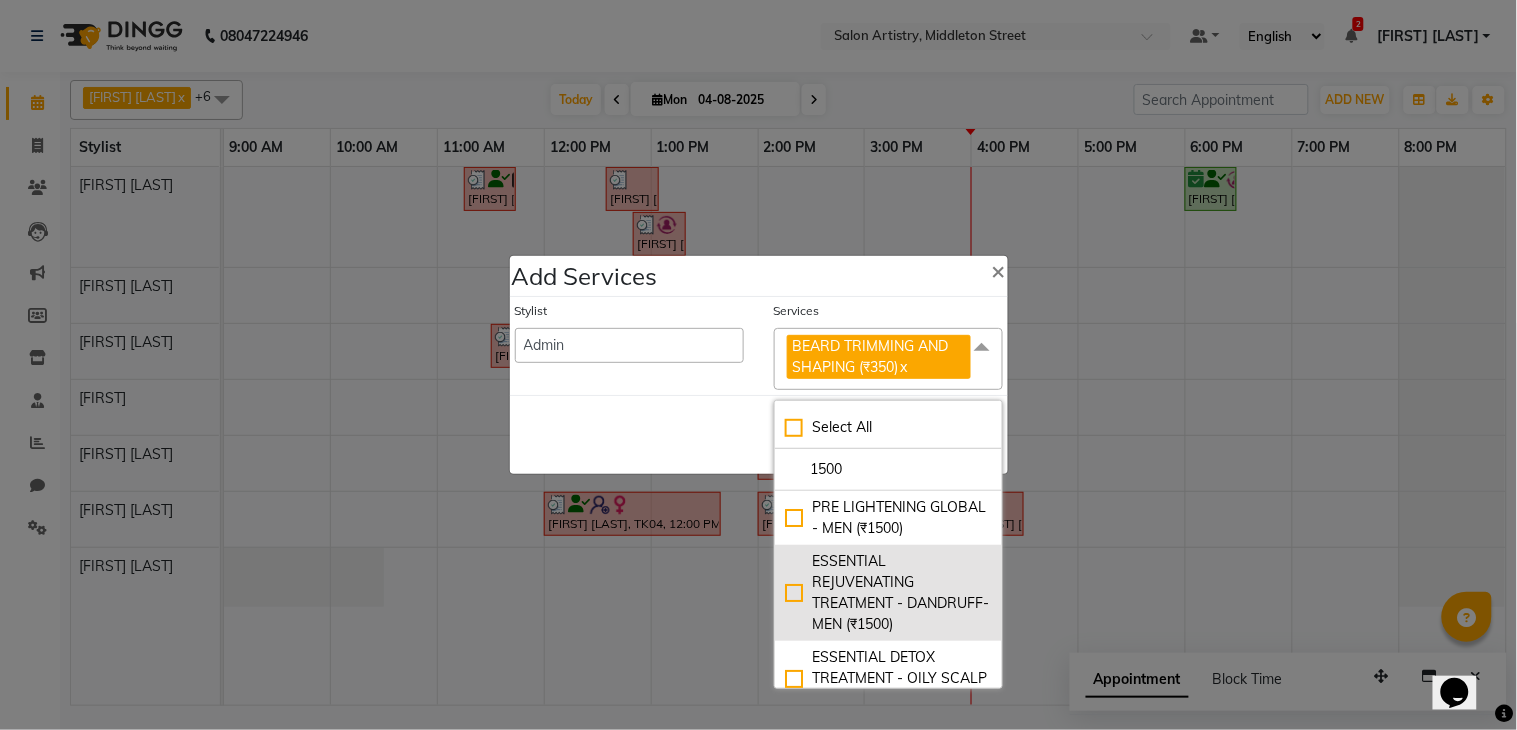 type on "1500" 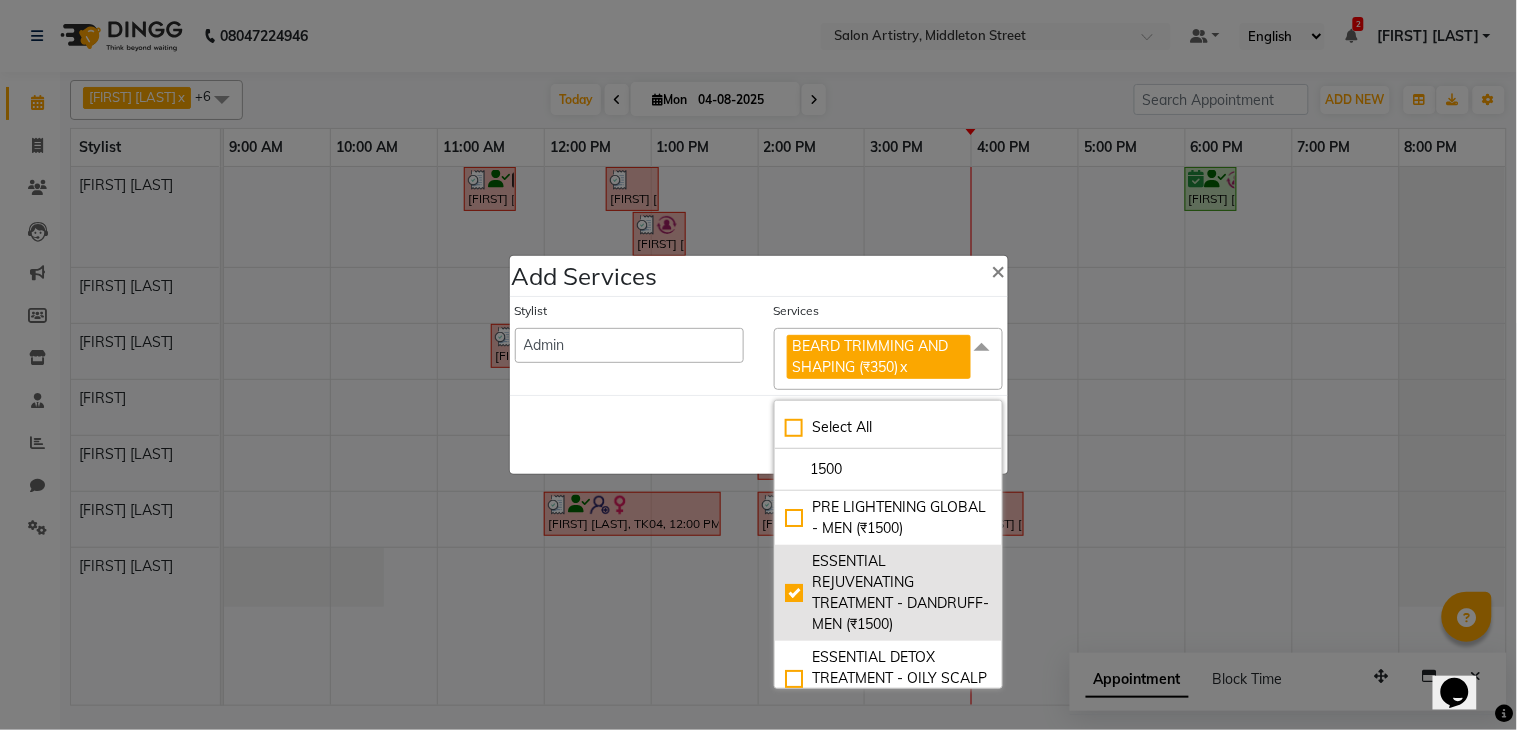 checkbox on "true" 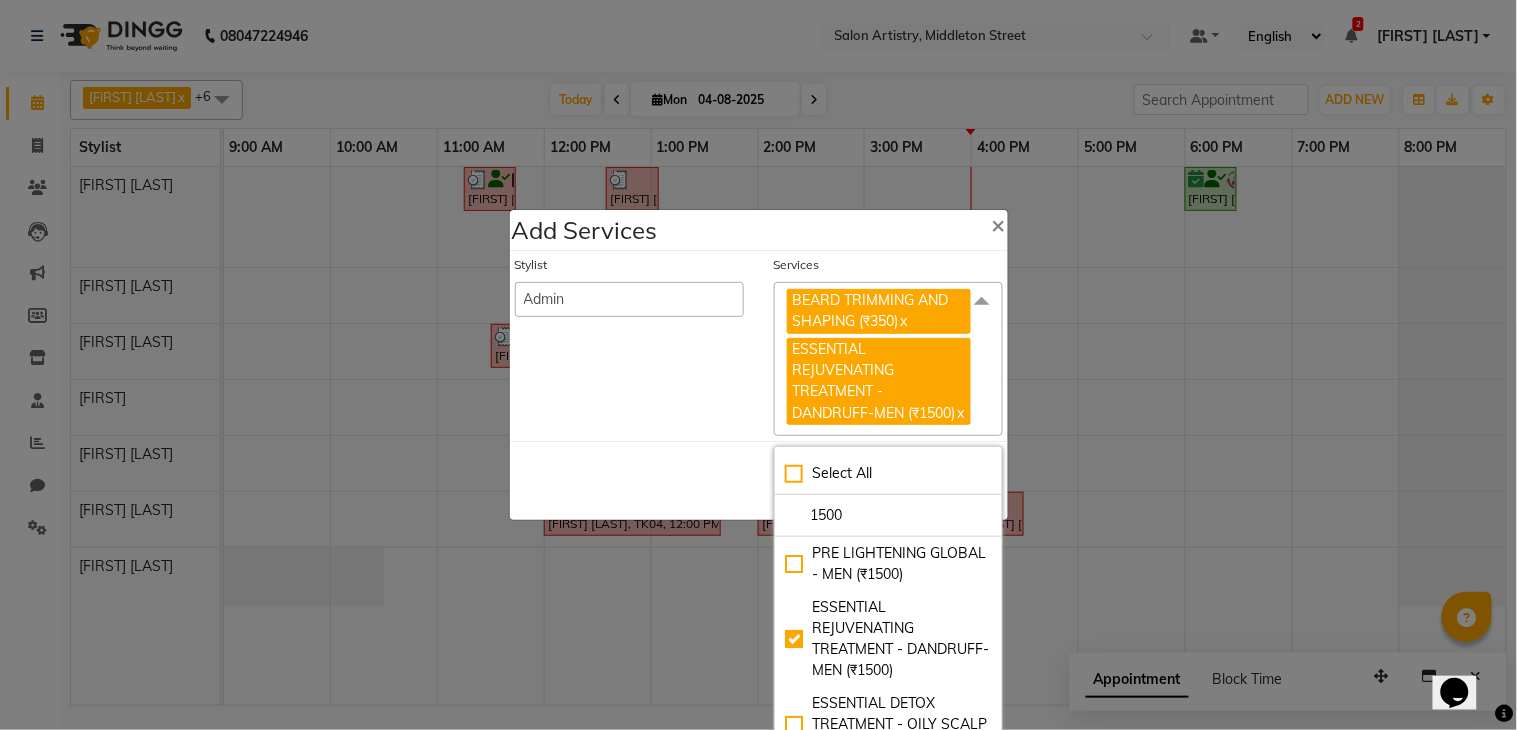 click on "Stylist  Admin   Anupriya Ghosh   Iqbal Ahmed   Irshad Khan   Mannu Kumar Gupta   Mekhla Bhattacharya   Minika Das   Puja Debnath   Reception   Rekha Singh   Ricky Das   Rony Das   Sangeeta Lodh   Sharfaraz Ata Waris   Simmy Rai   Tapasi" 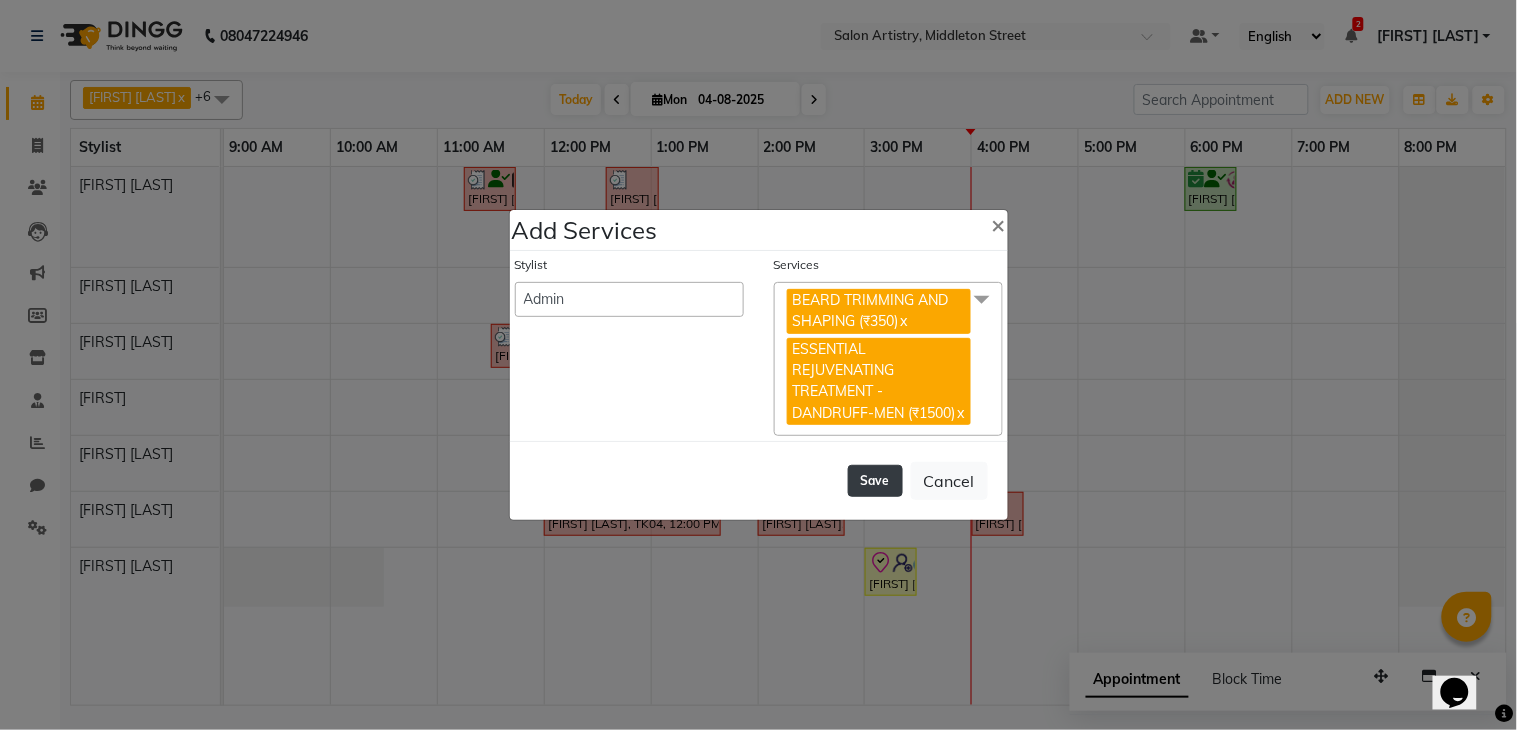 click on "Save" 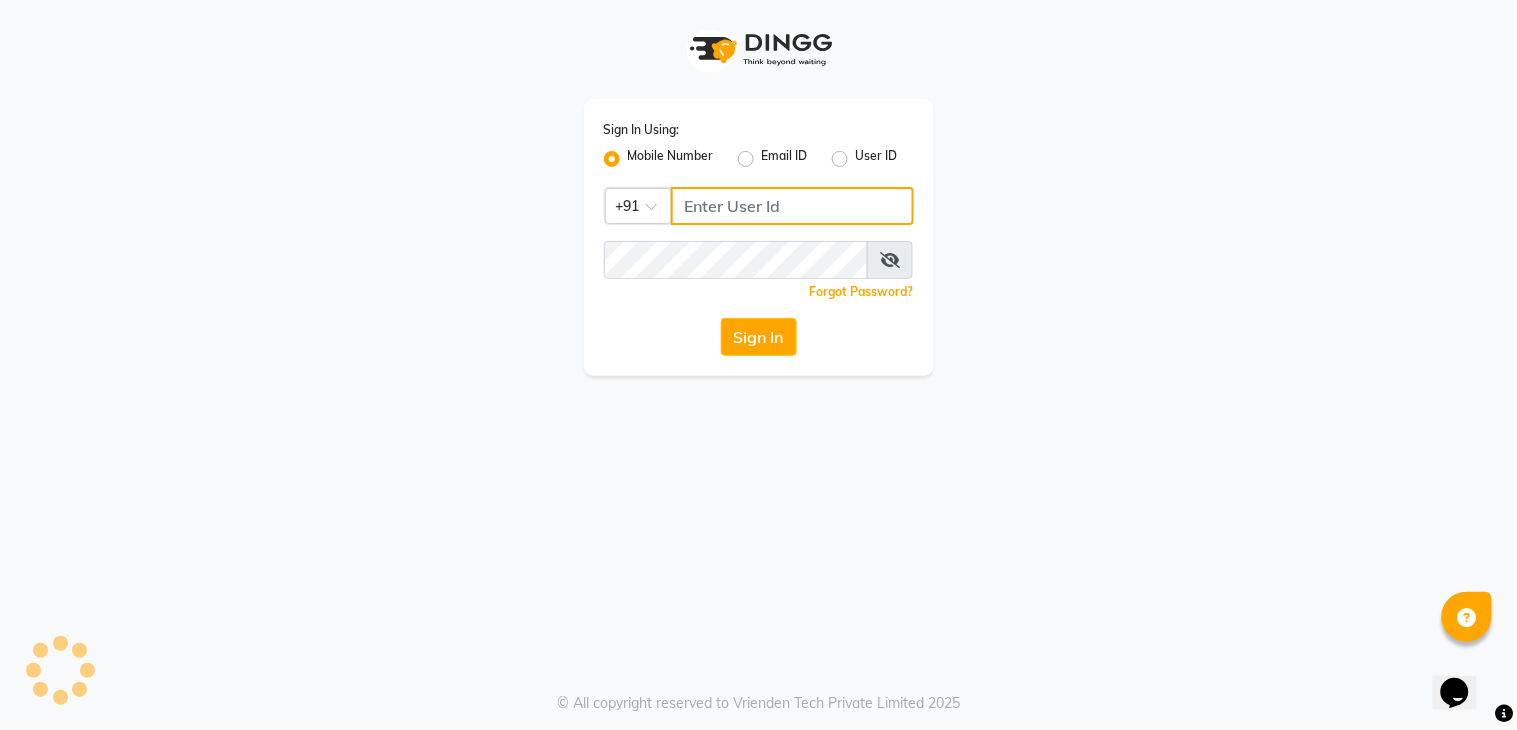 type on "7278274131" 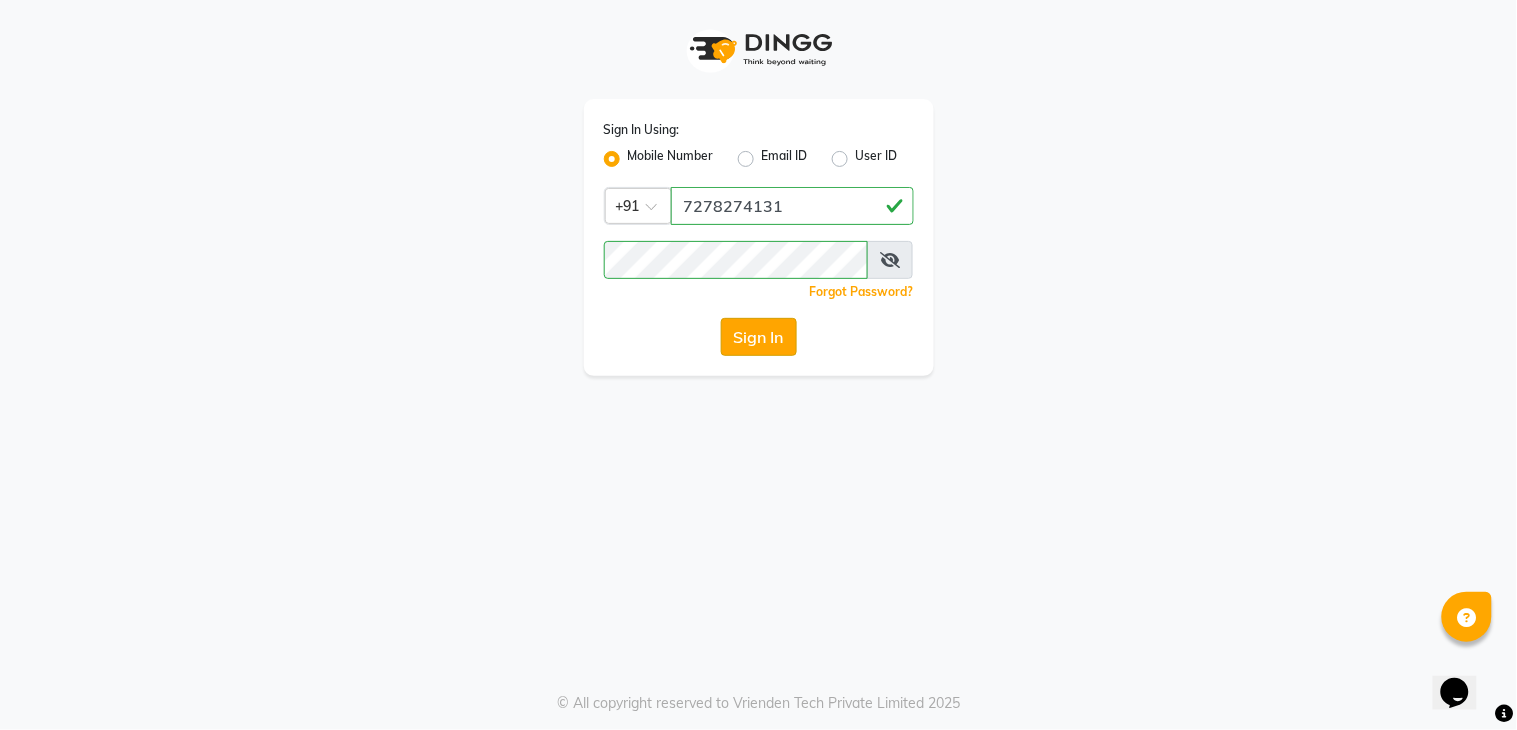 click on "Sign In" 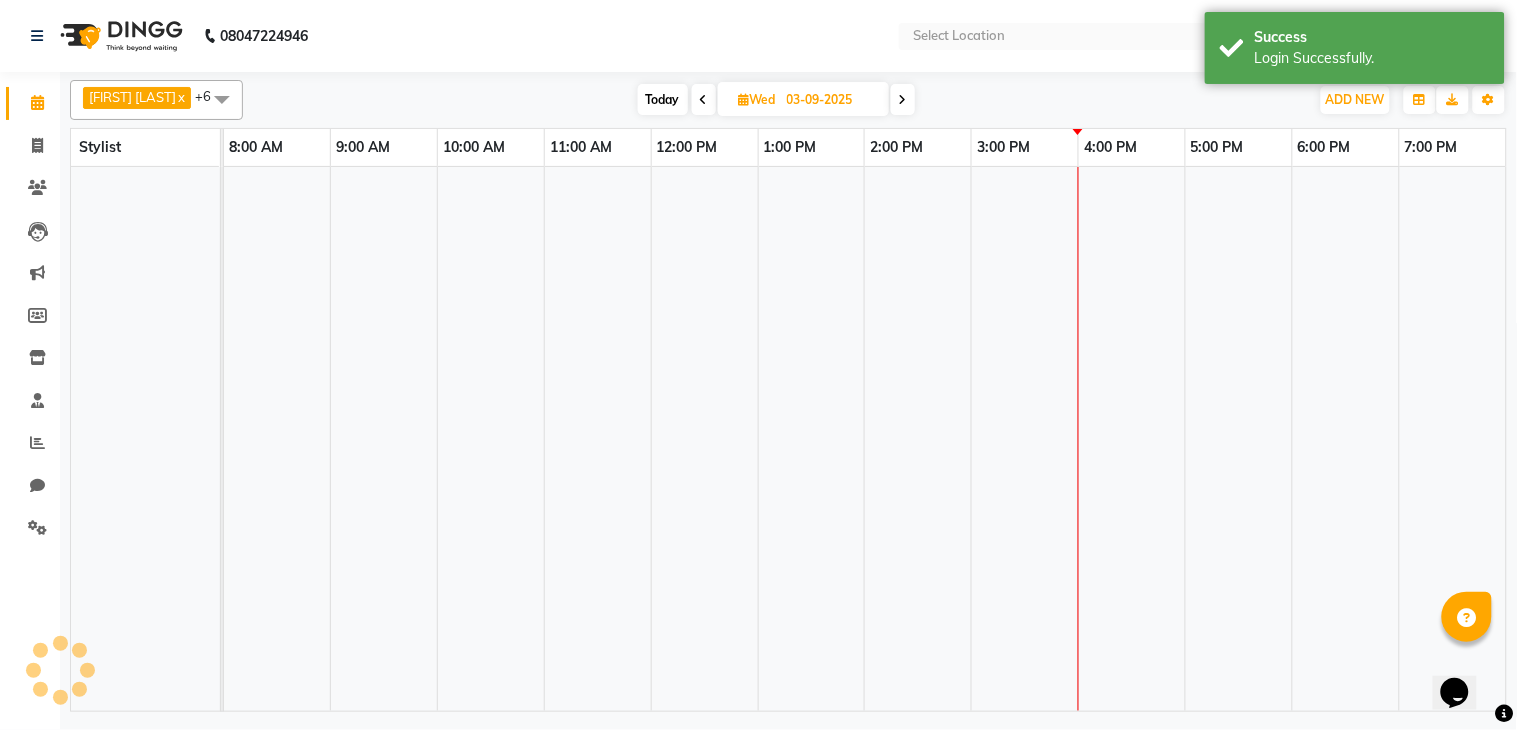 select on "en" 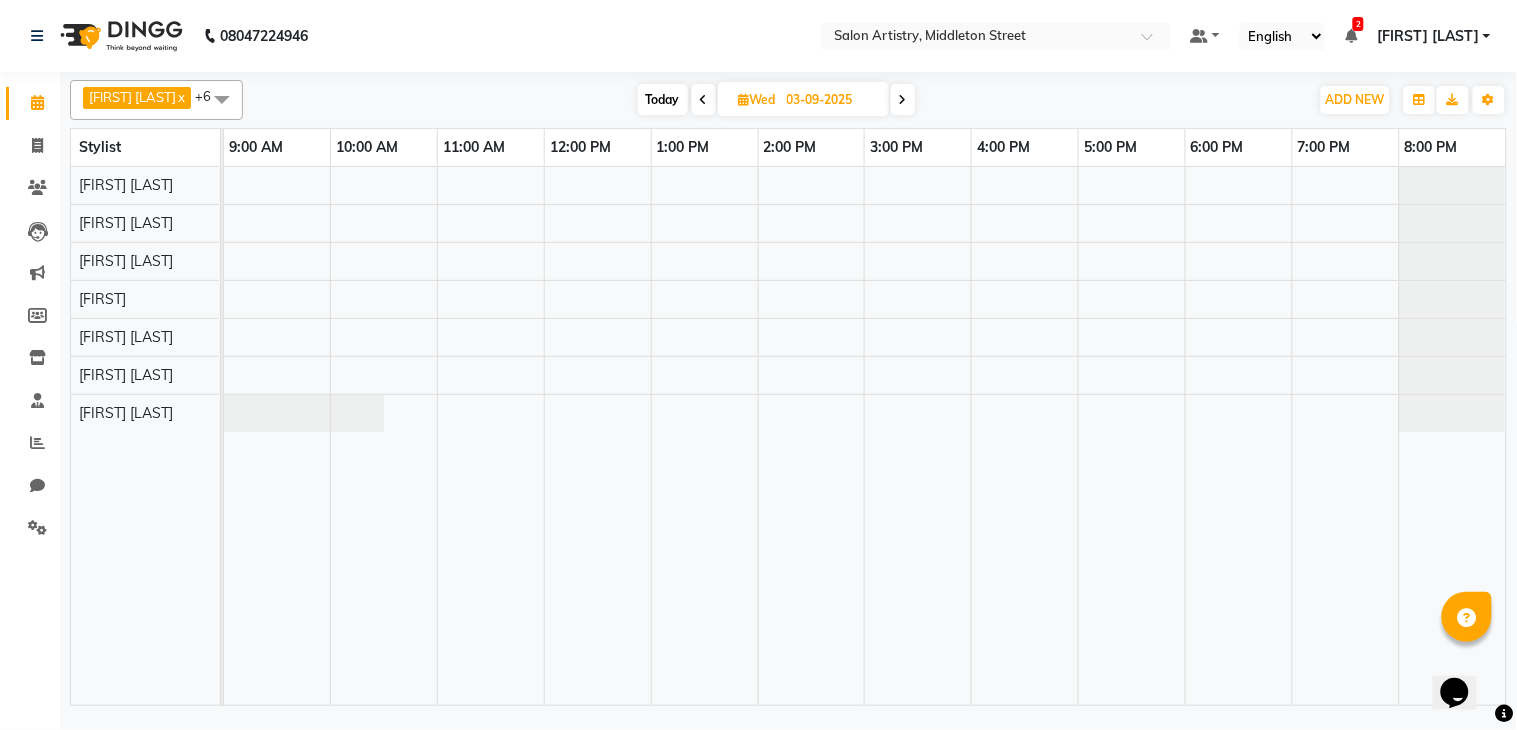 click on "03-09-2025" at bounding box center (831, 100) 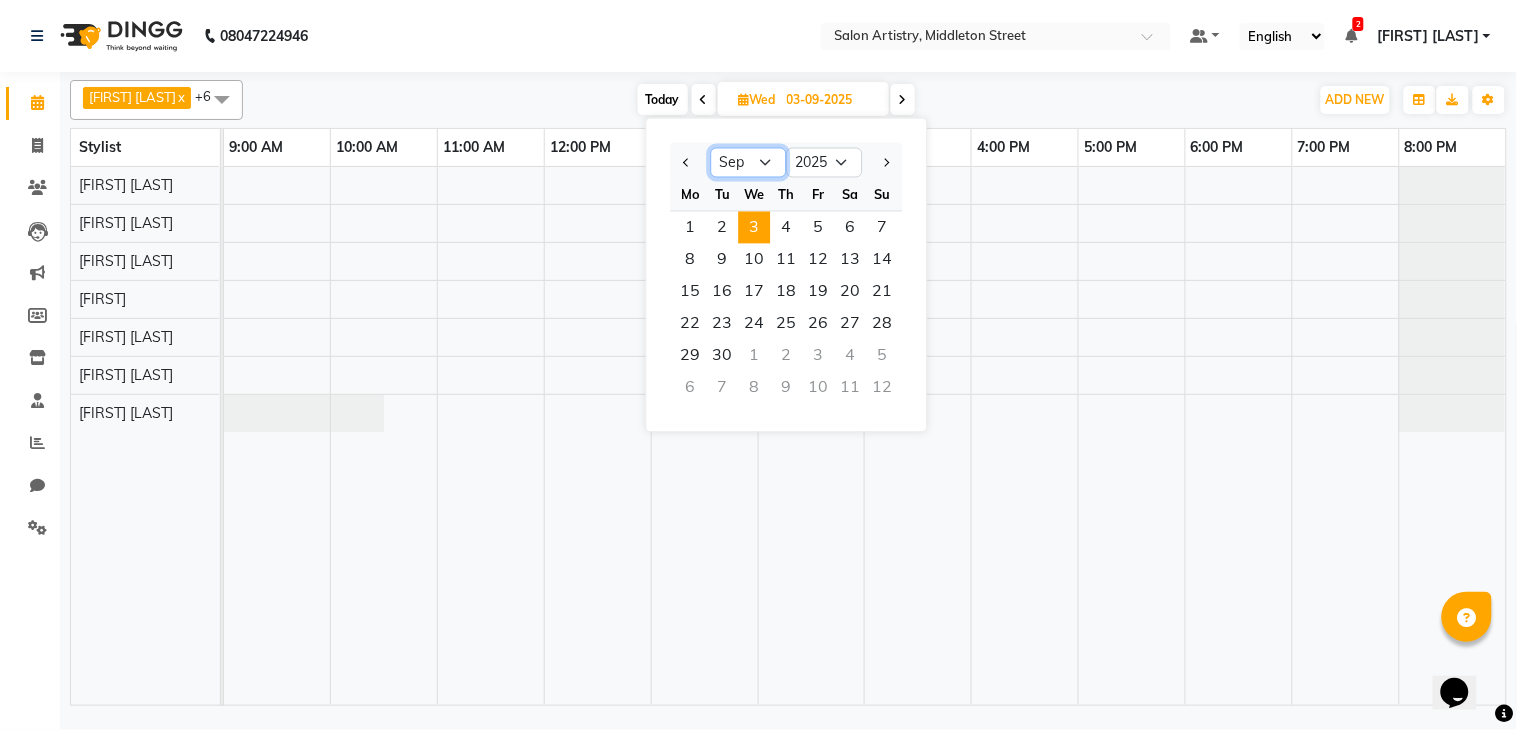 click on "Jan Feb Mar Apr May Jun Jul Aug Sep Oct Nov Dec" at bounding box center (749, 163) 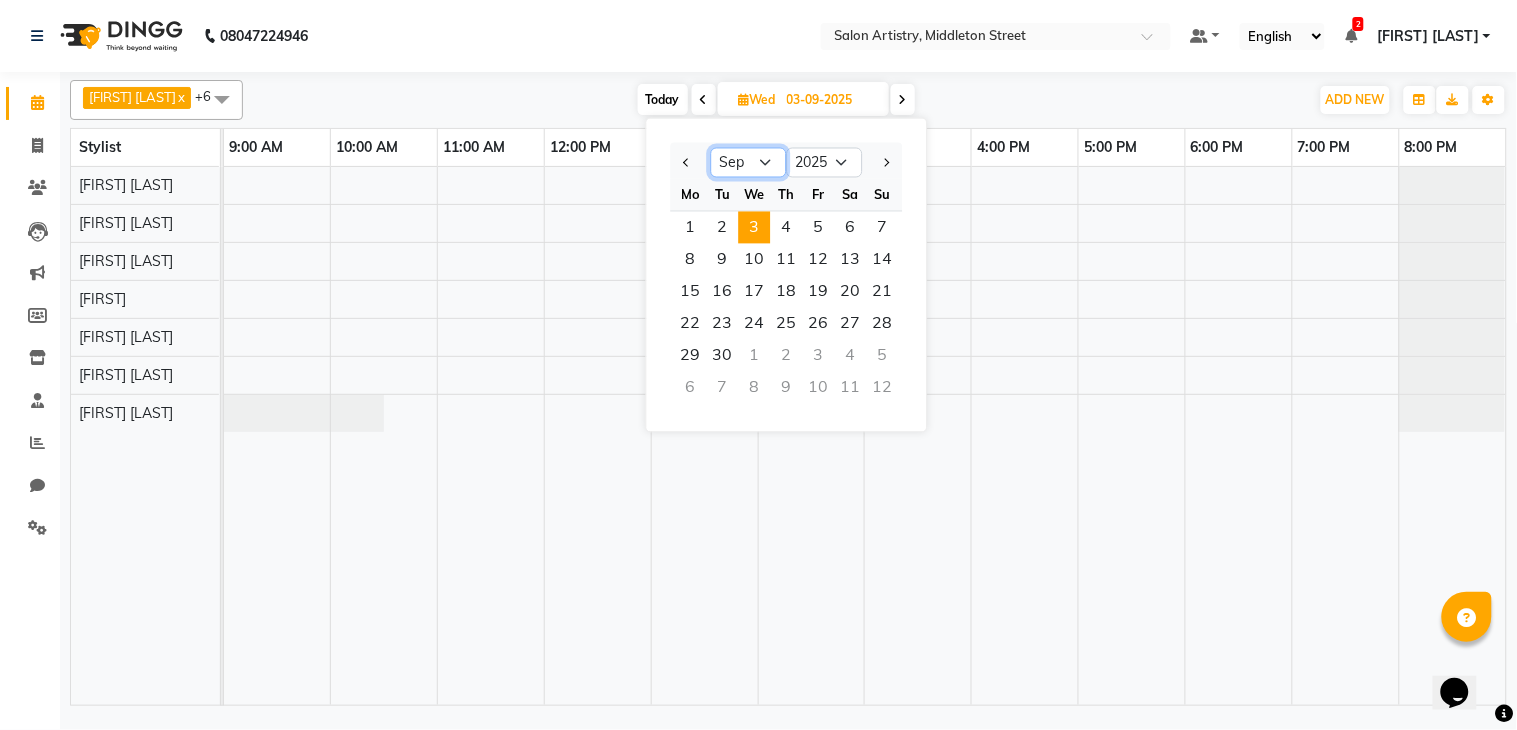 select on "8" 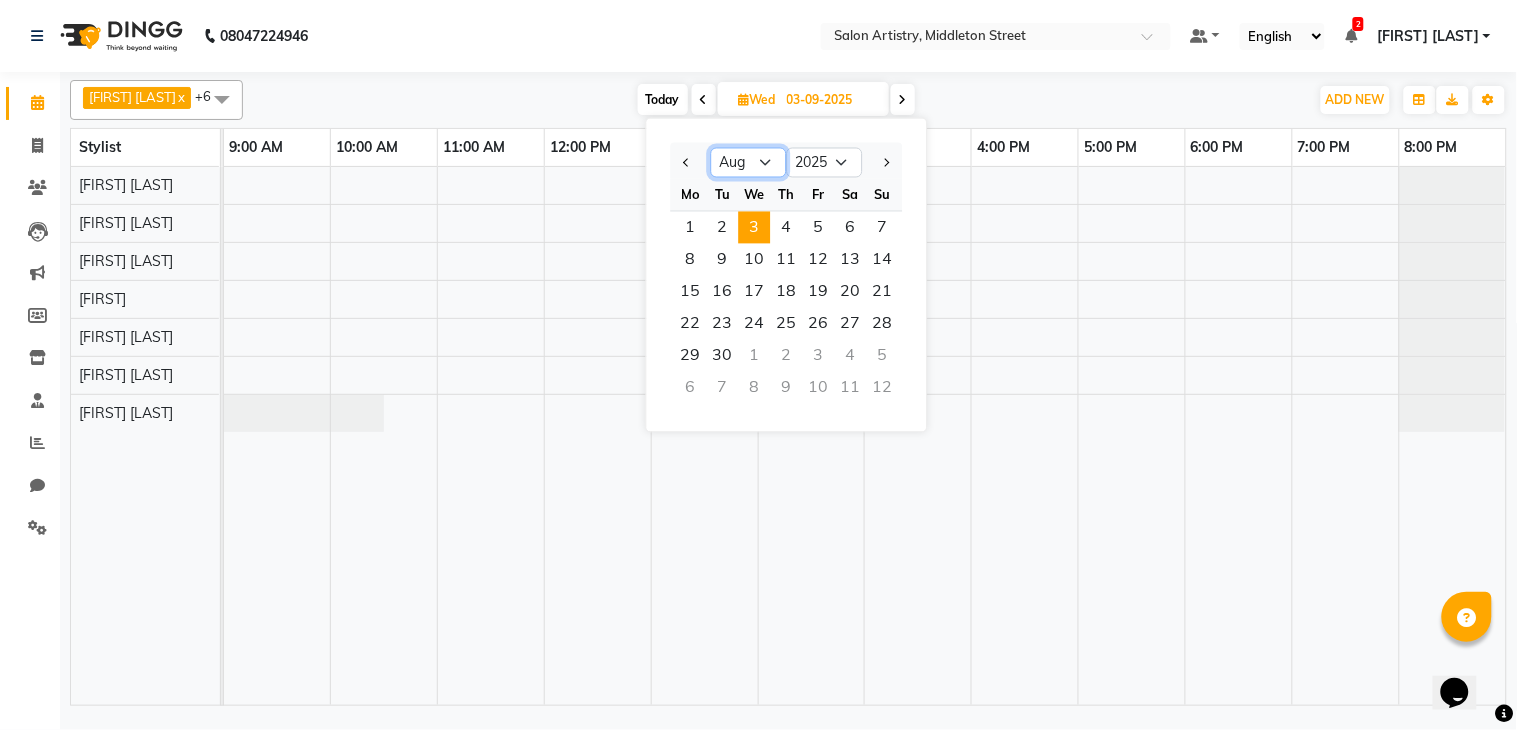 click on "Jan Feb Mar Apr May Jun Jul Aug Sep Oct Nov Dec" at bounding box center (749, 163) 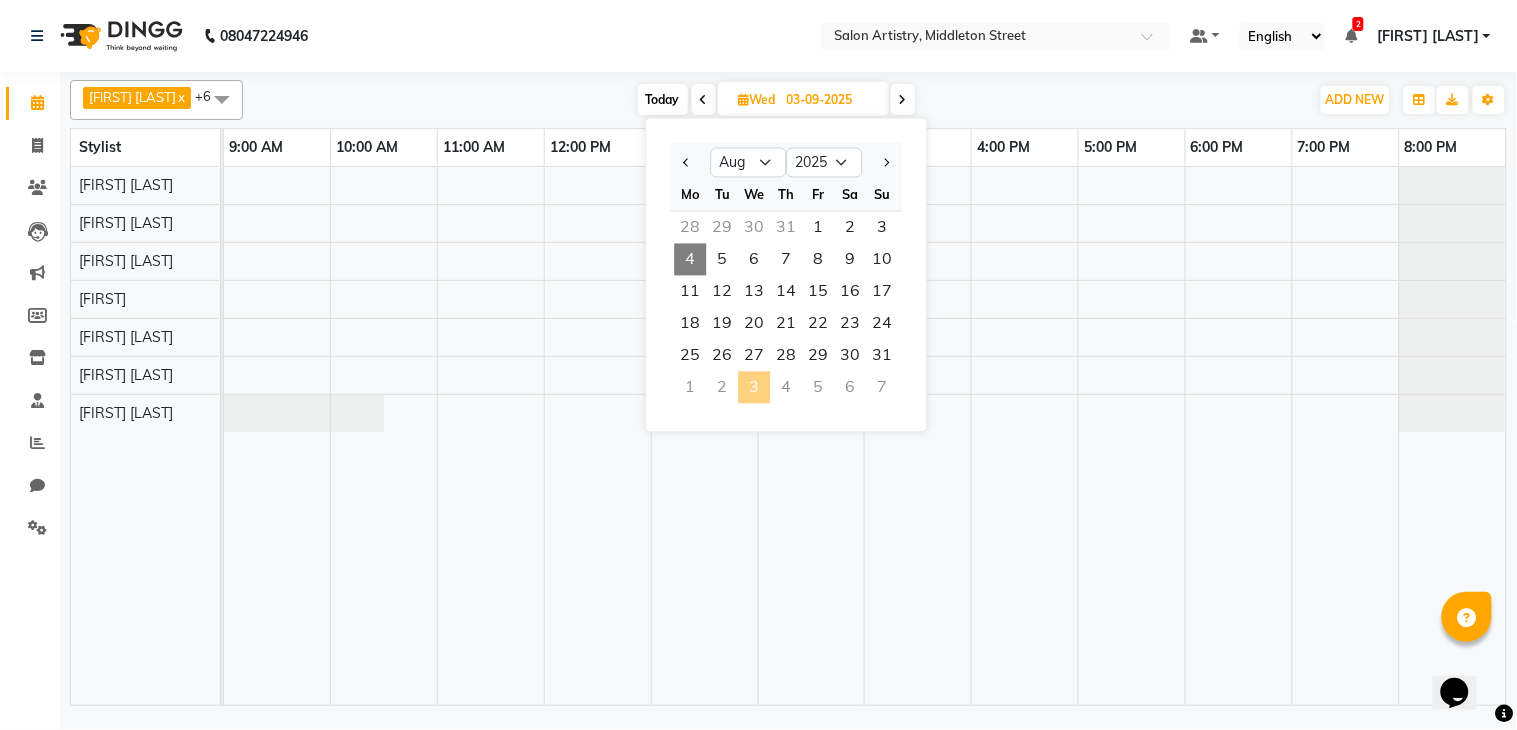 click on "4" at bounding box center [691, 260] 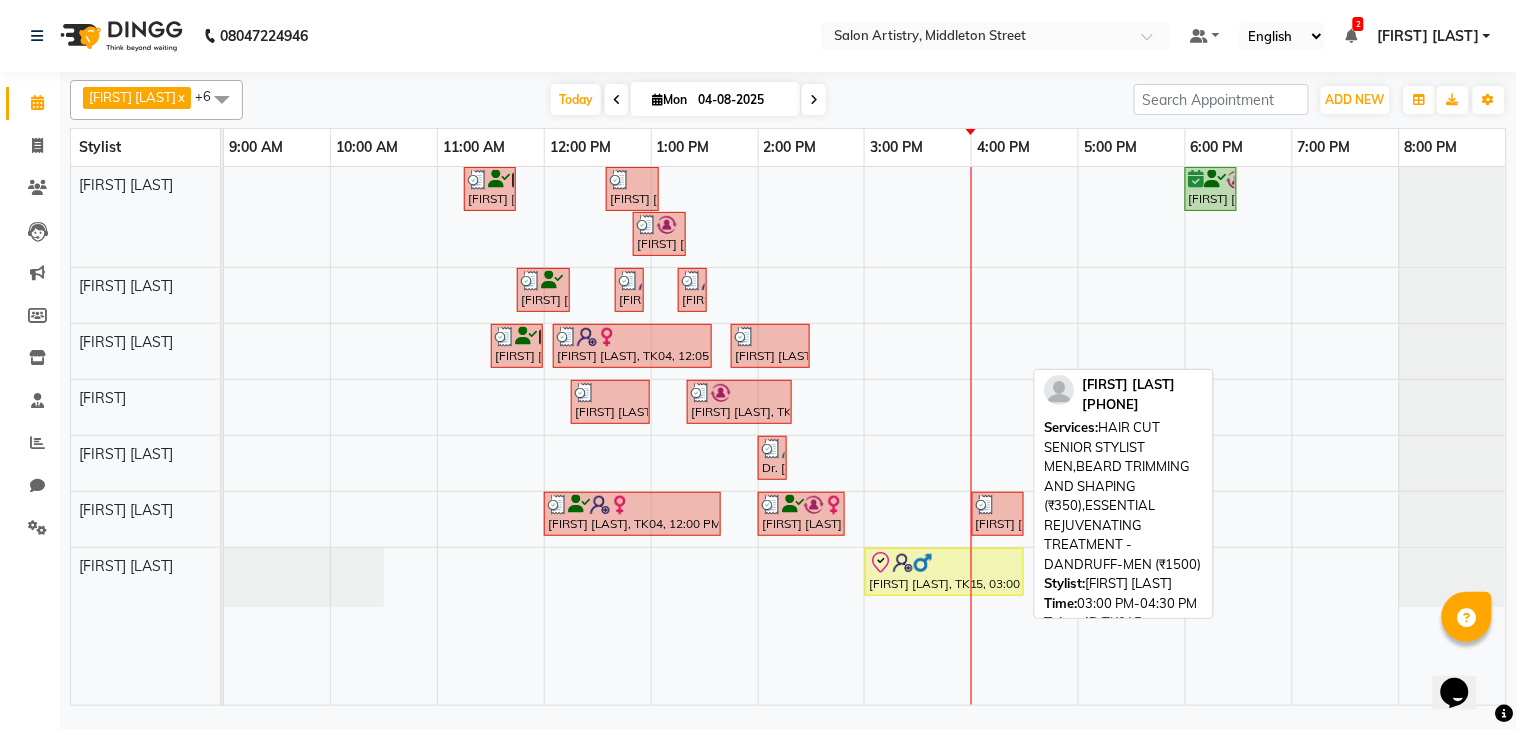 click at bounding box center (944, 563) 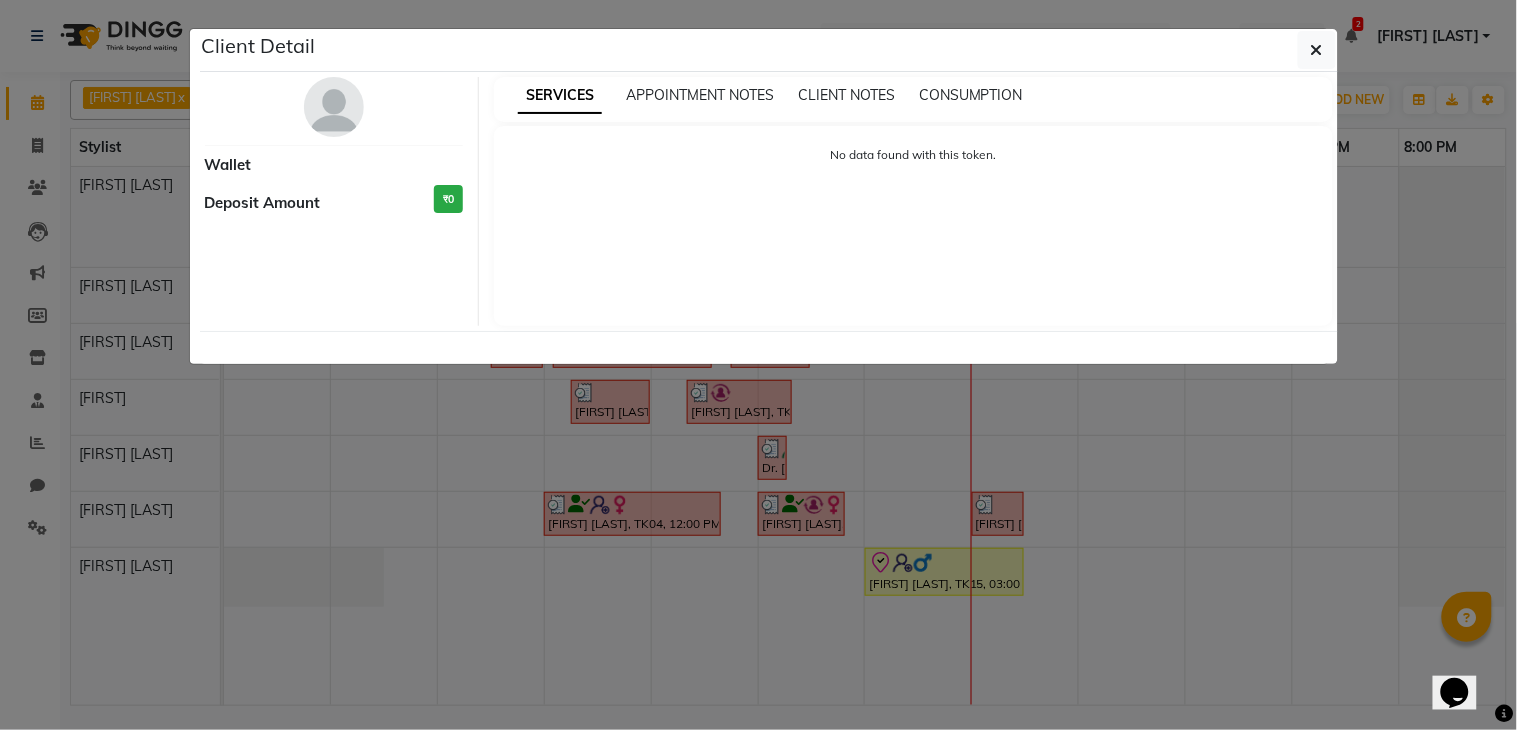 select on "8" 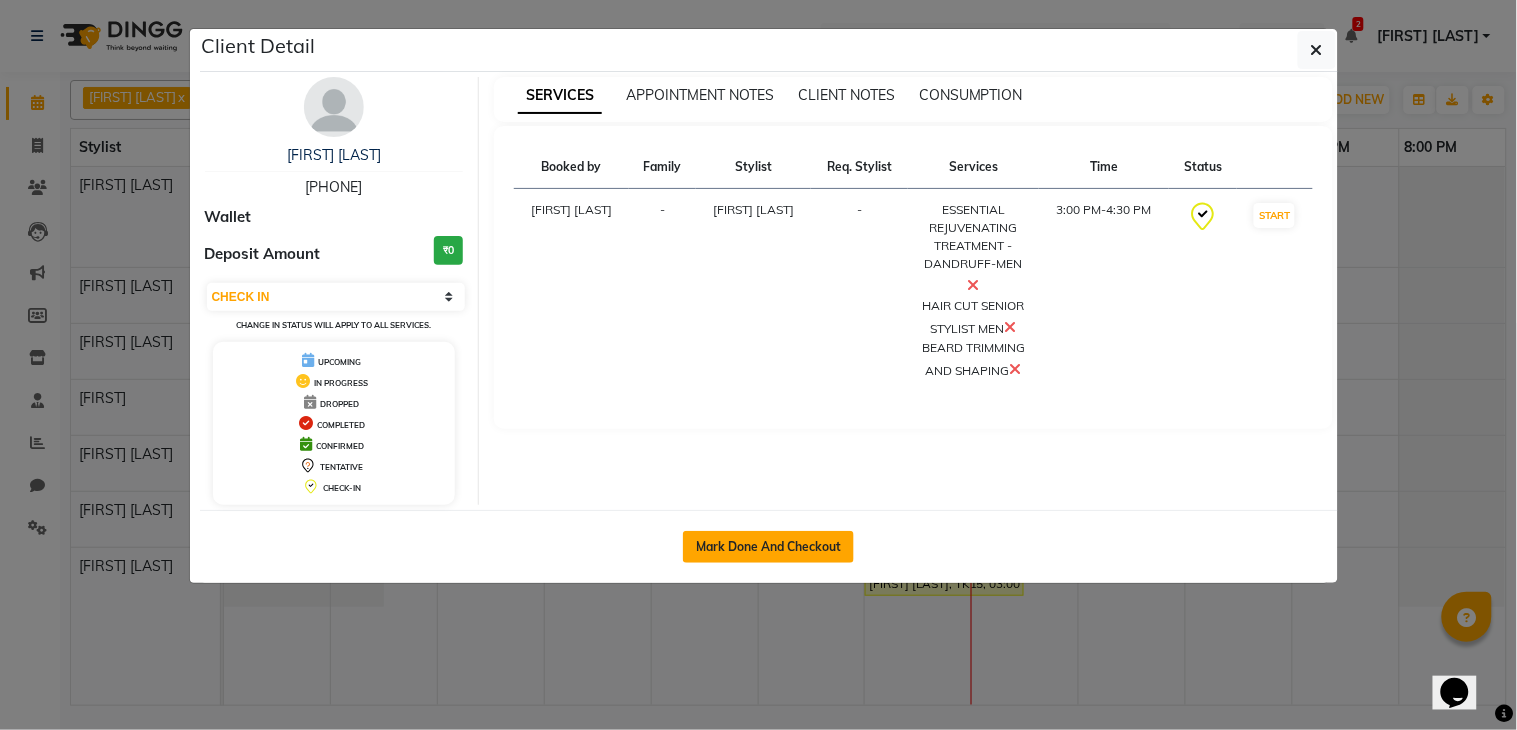 click on "Mark Done And Checkout" 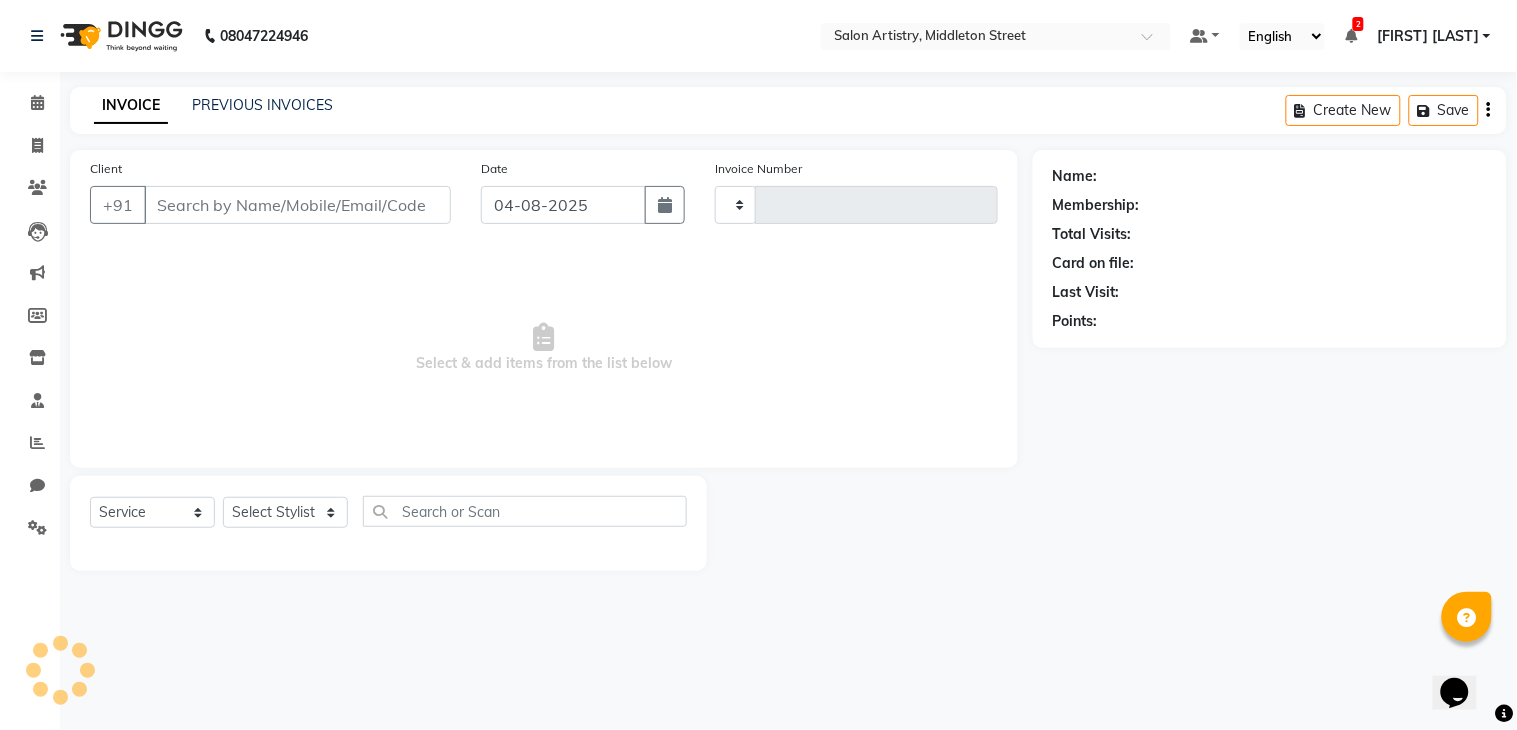 type on "1814" 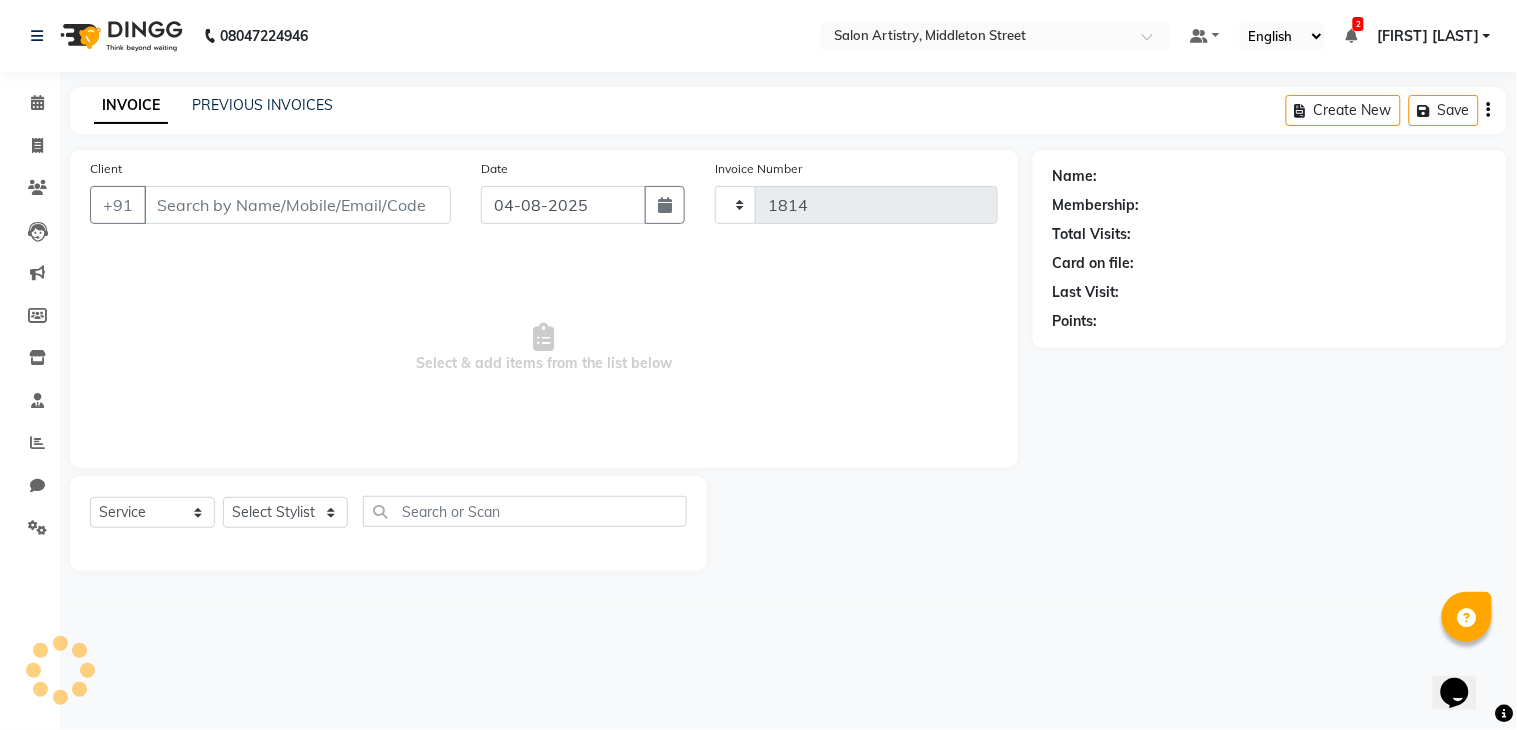 select on "8285" 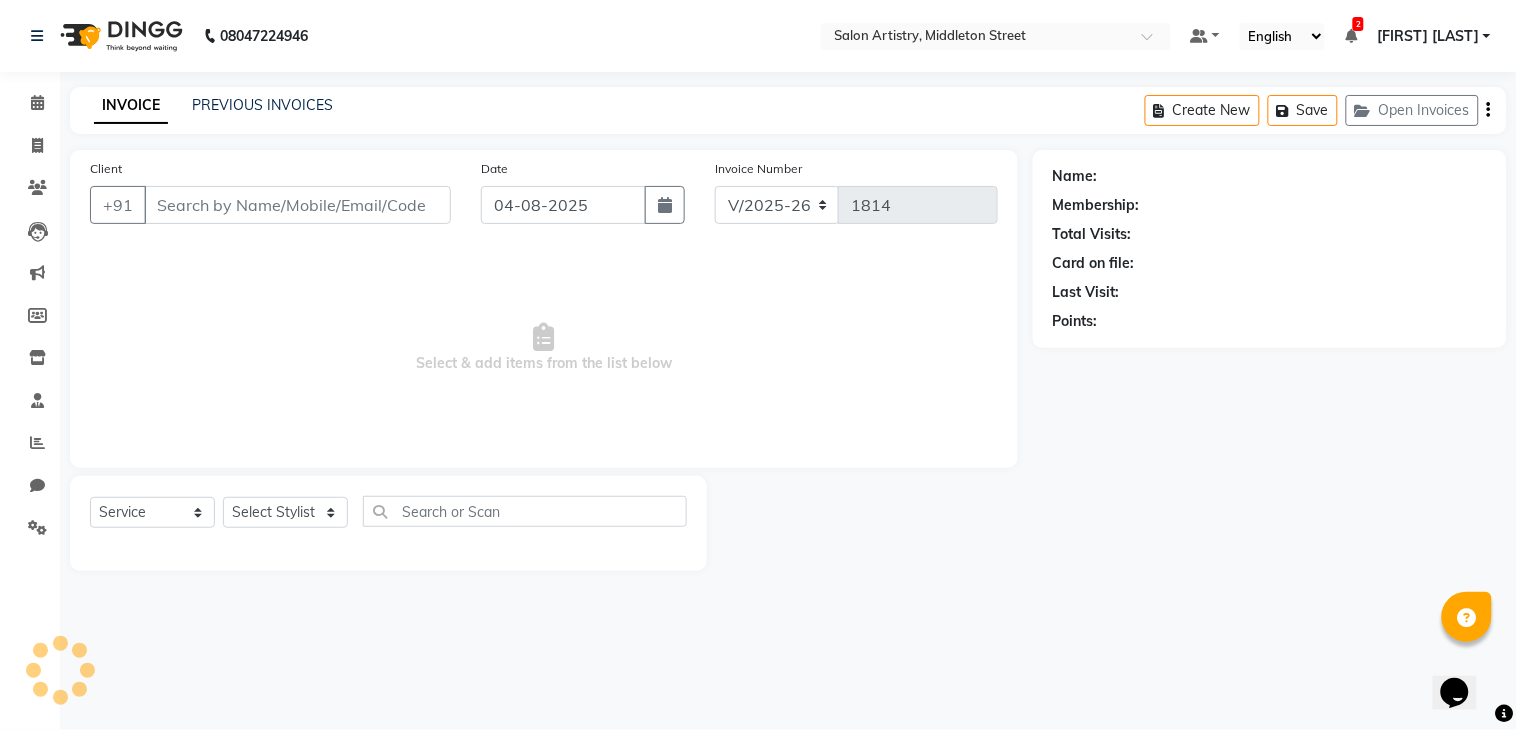 type on "[PHONE]" 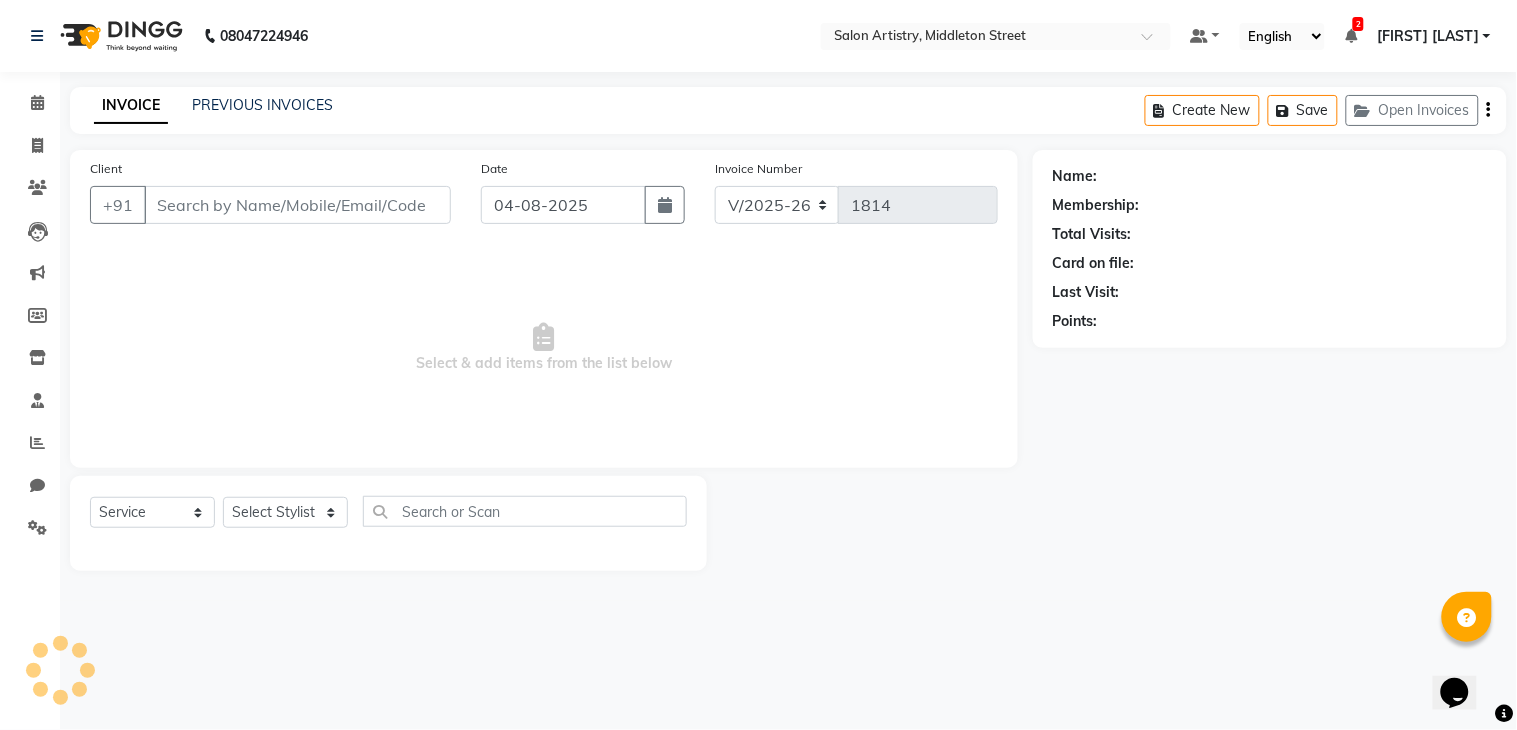 select on "79865" 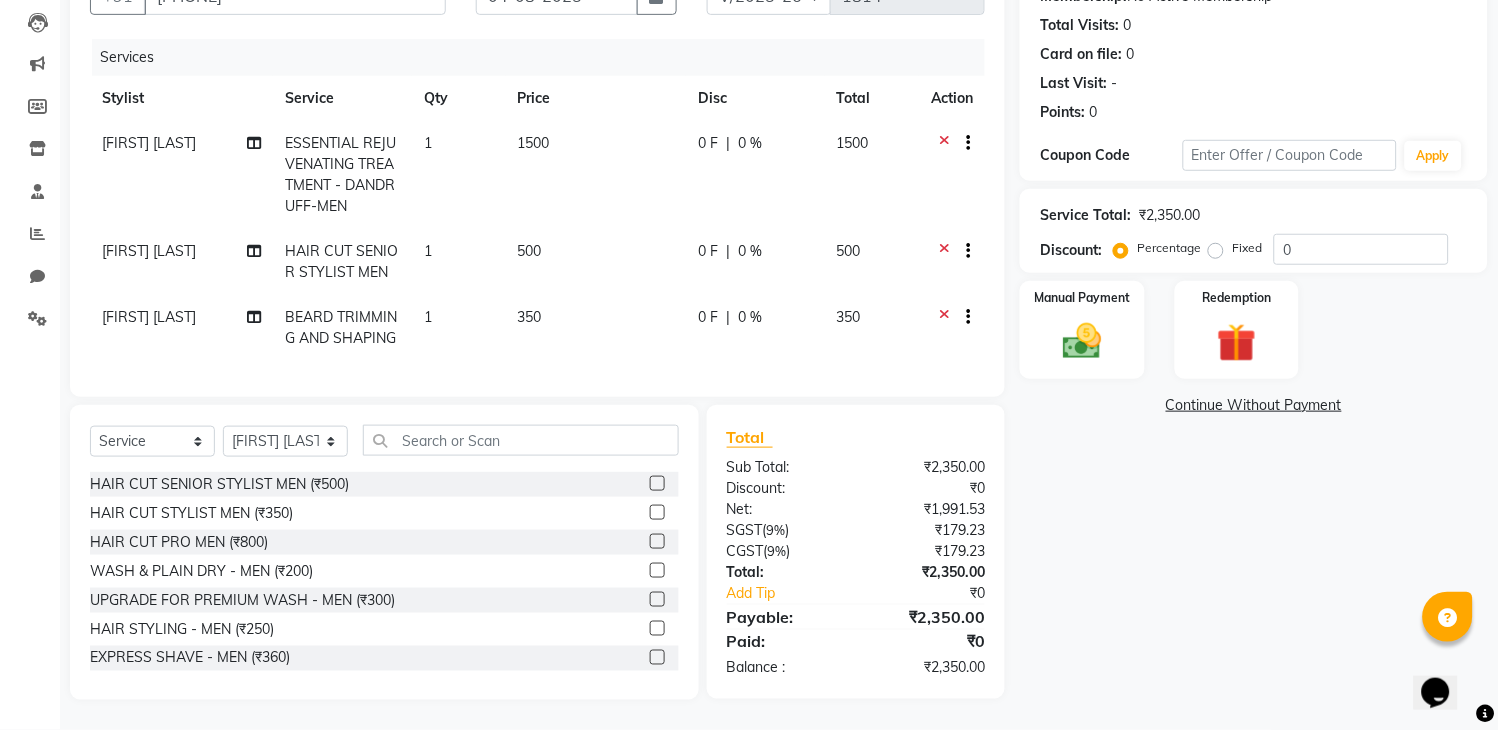 scroll, scrollTop: 227, scrollLeft: 0, axis: vertical 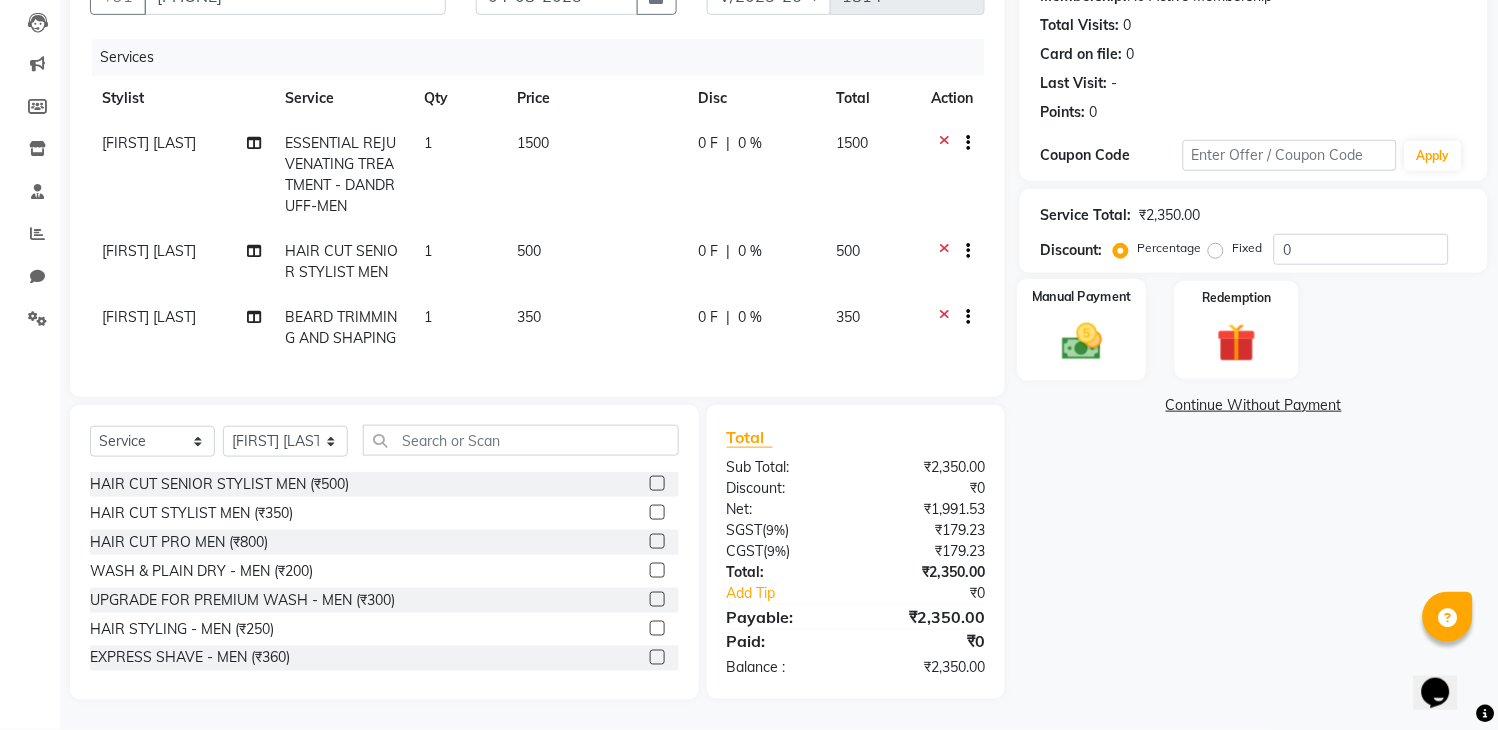 click 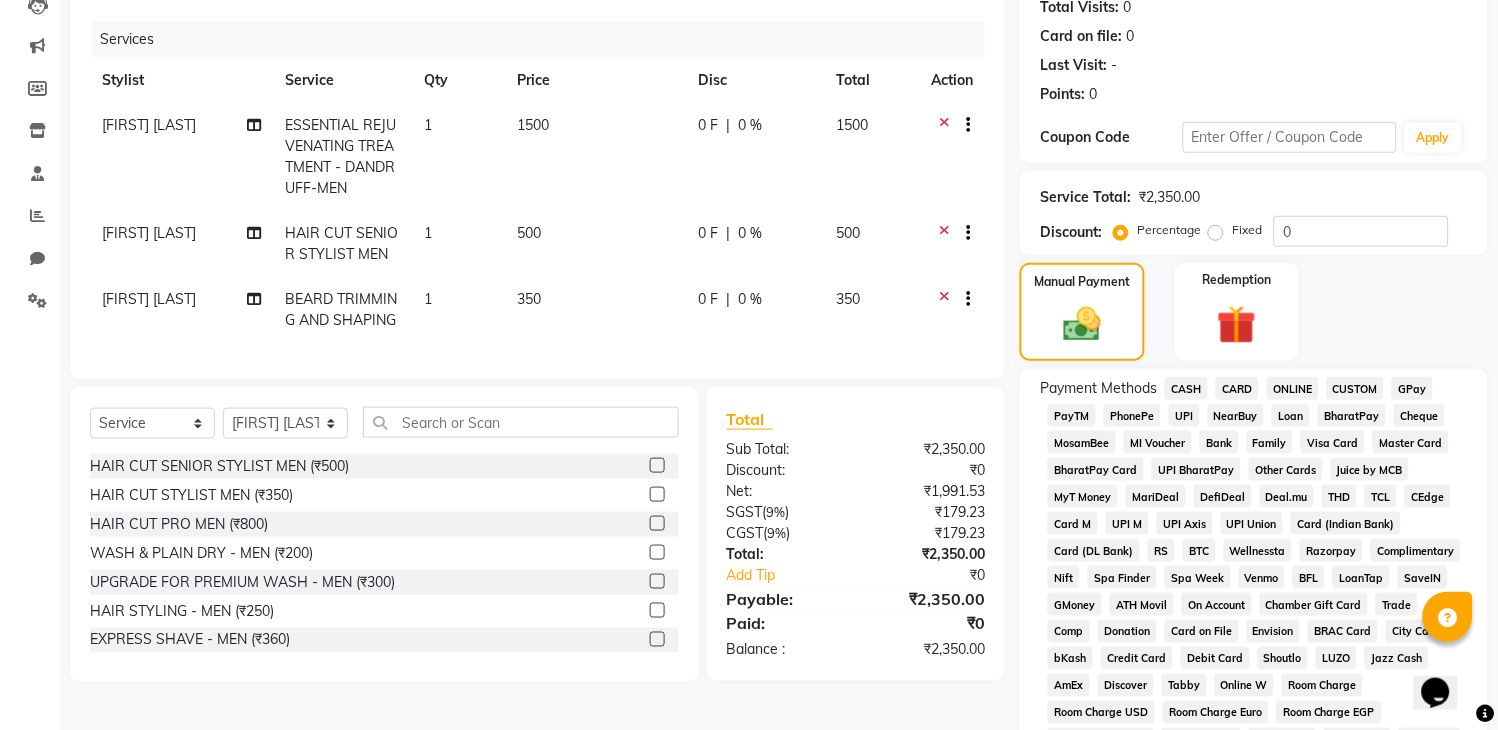 click on "CARD" 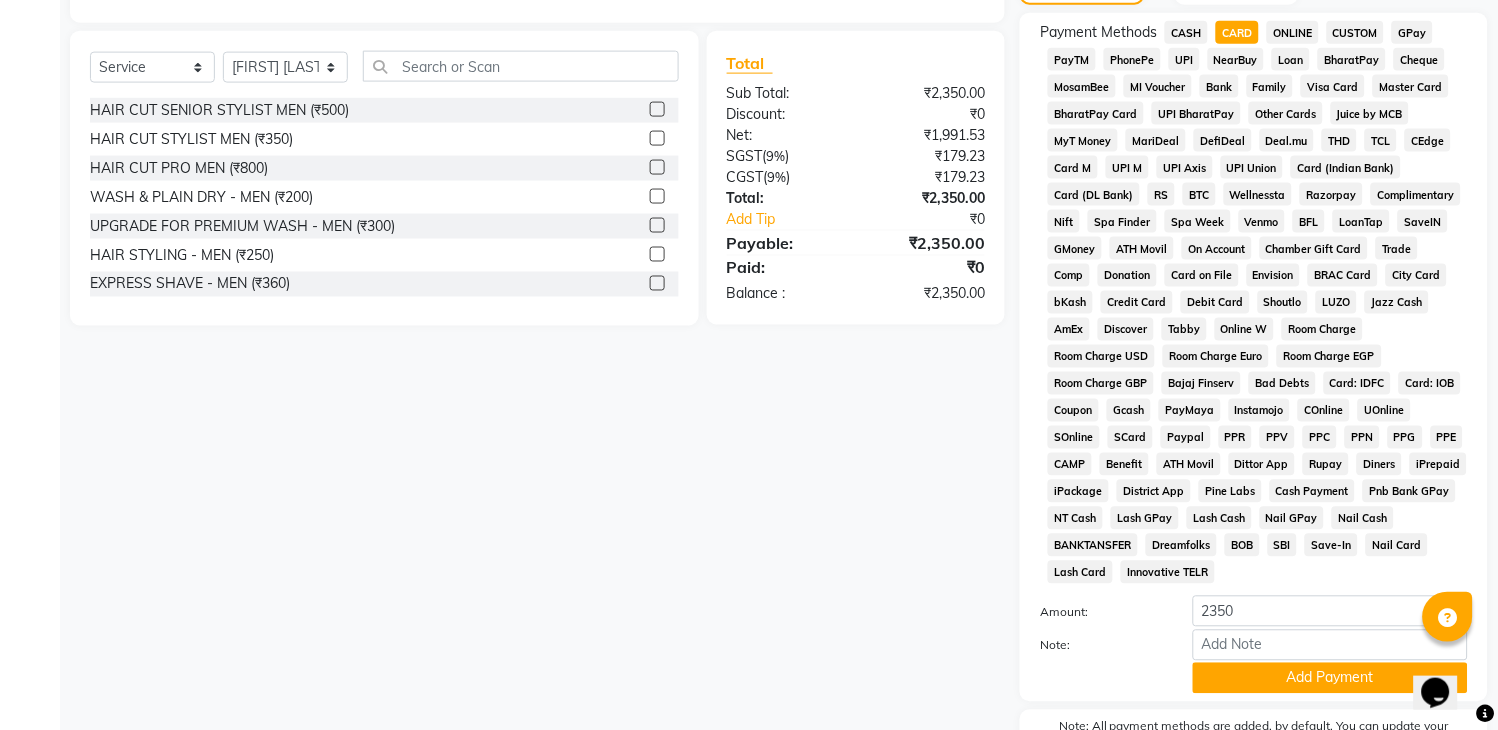 scroll, scrollTop: 707, scrollLeft: 0, axis: vertical 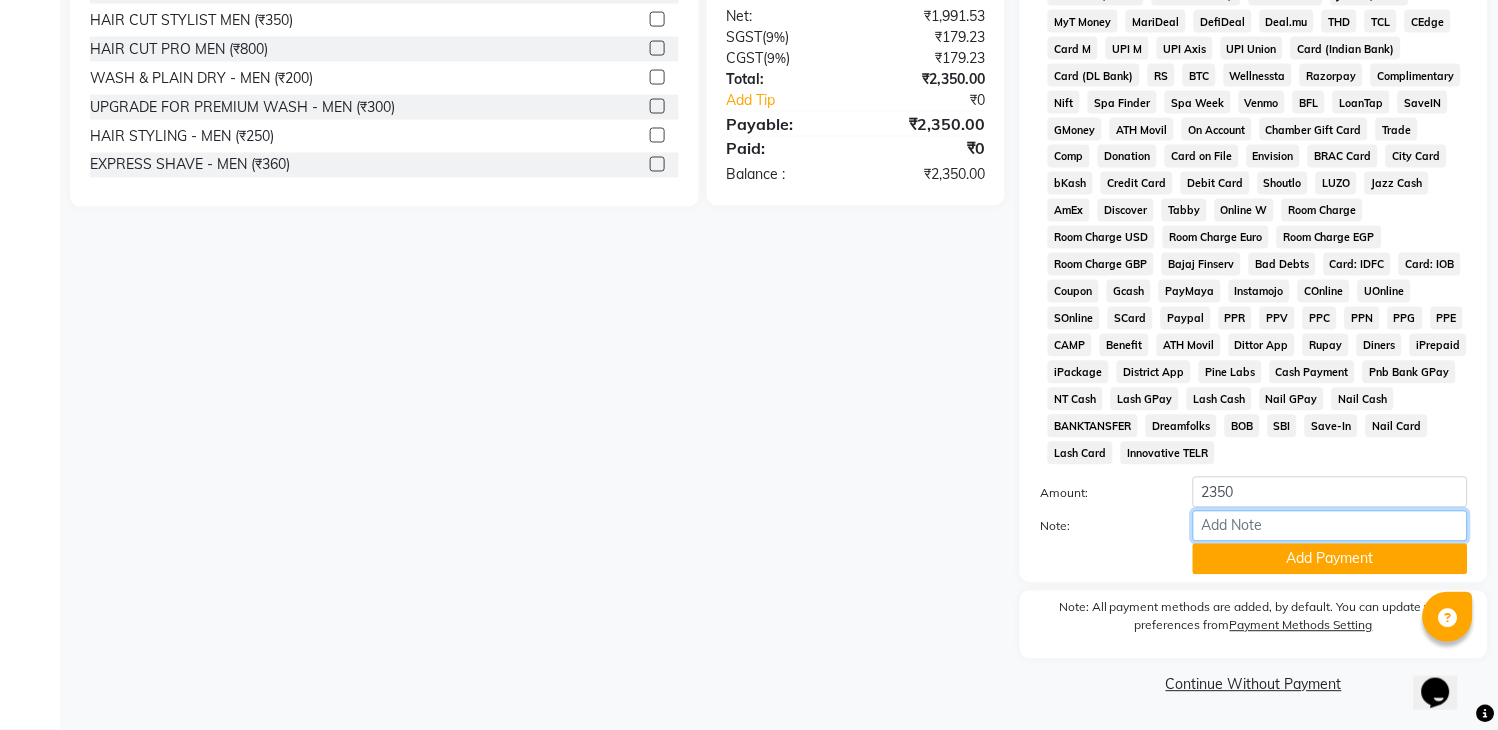 click on "Note:" at bounding box center [1330, 526] 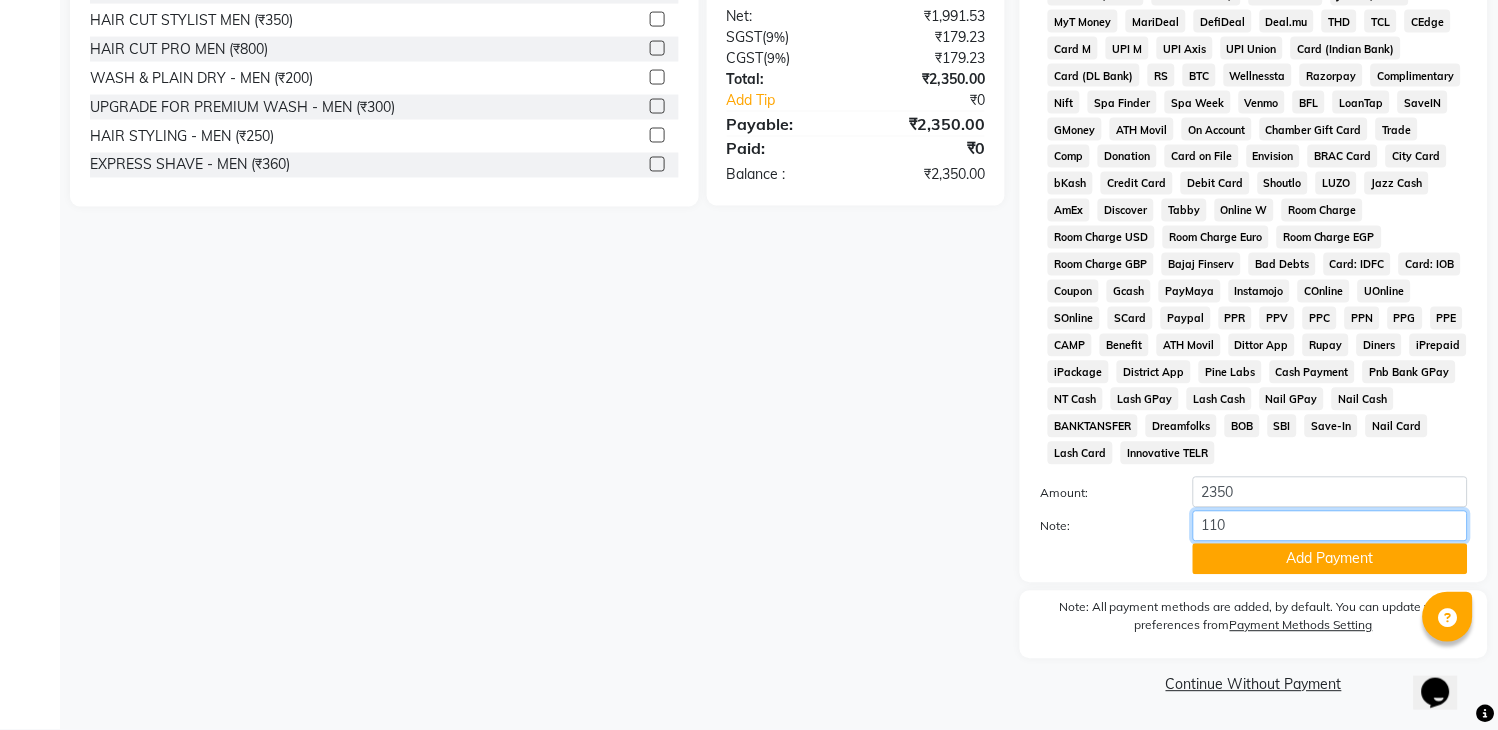 type on "1104" 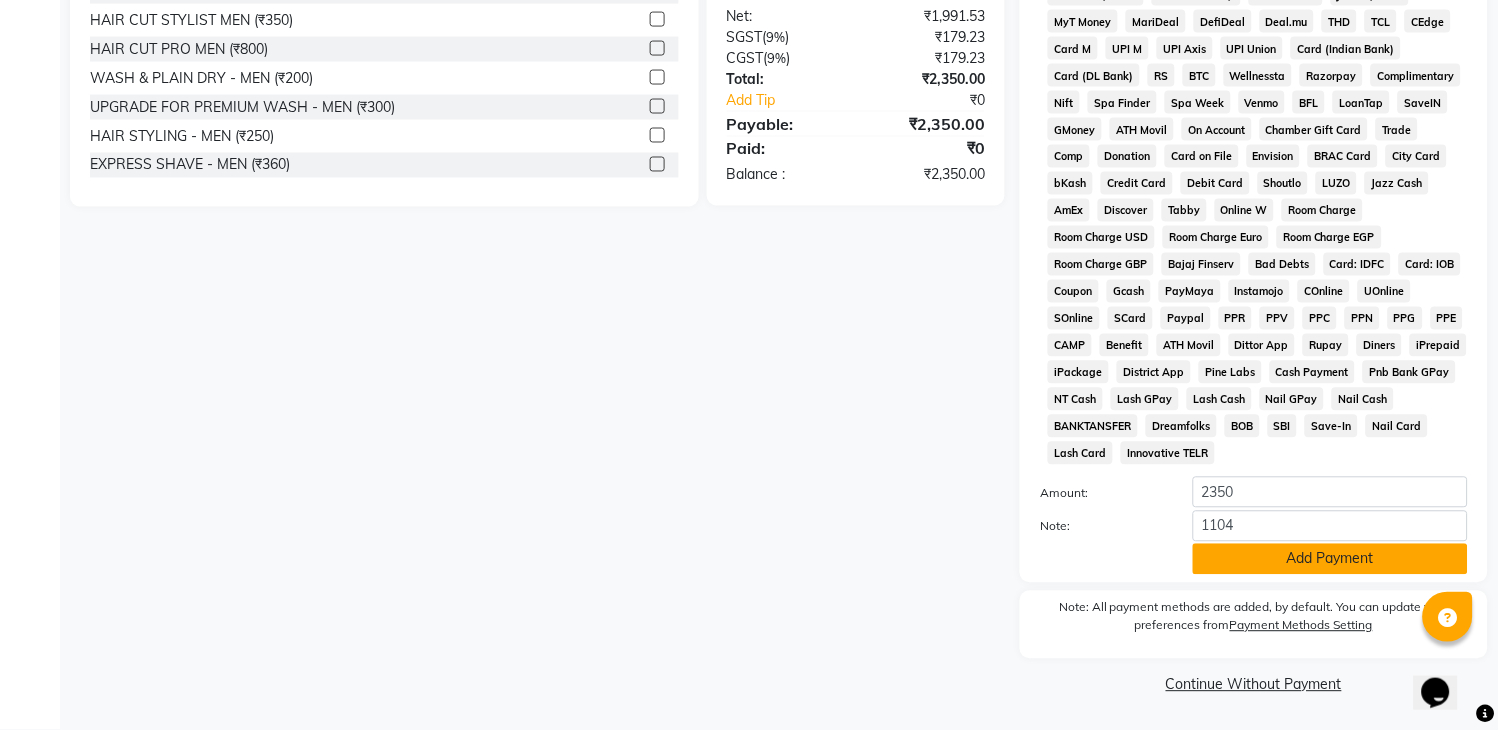 click on "Add Payment" 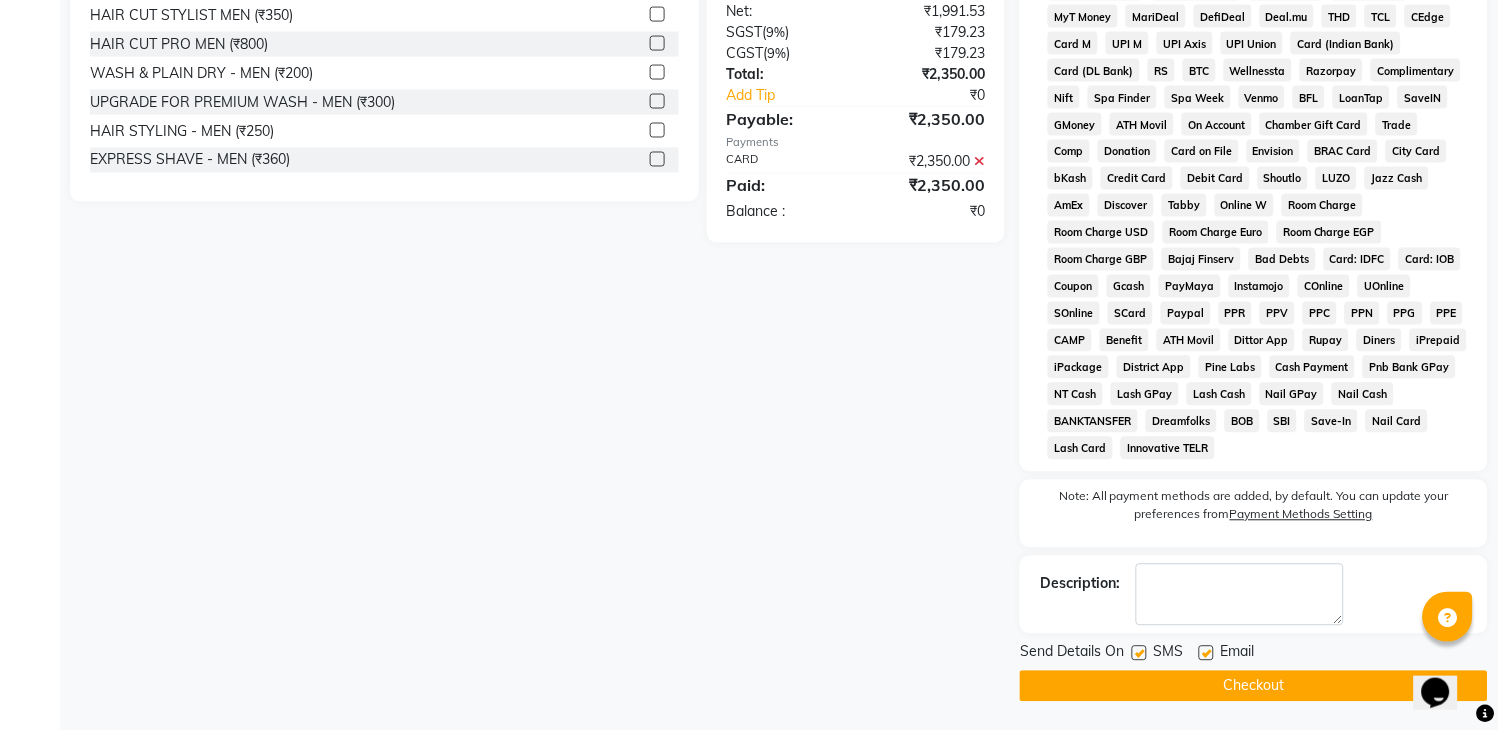 click on "Checkout" 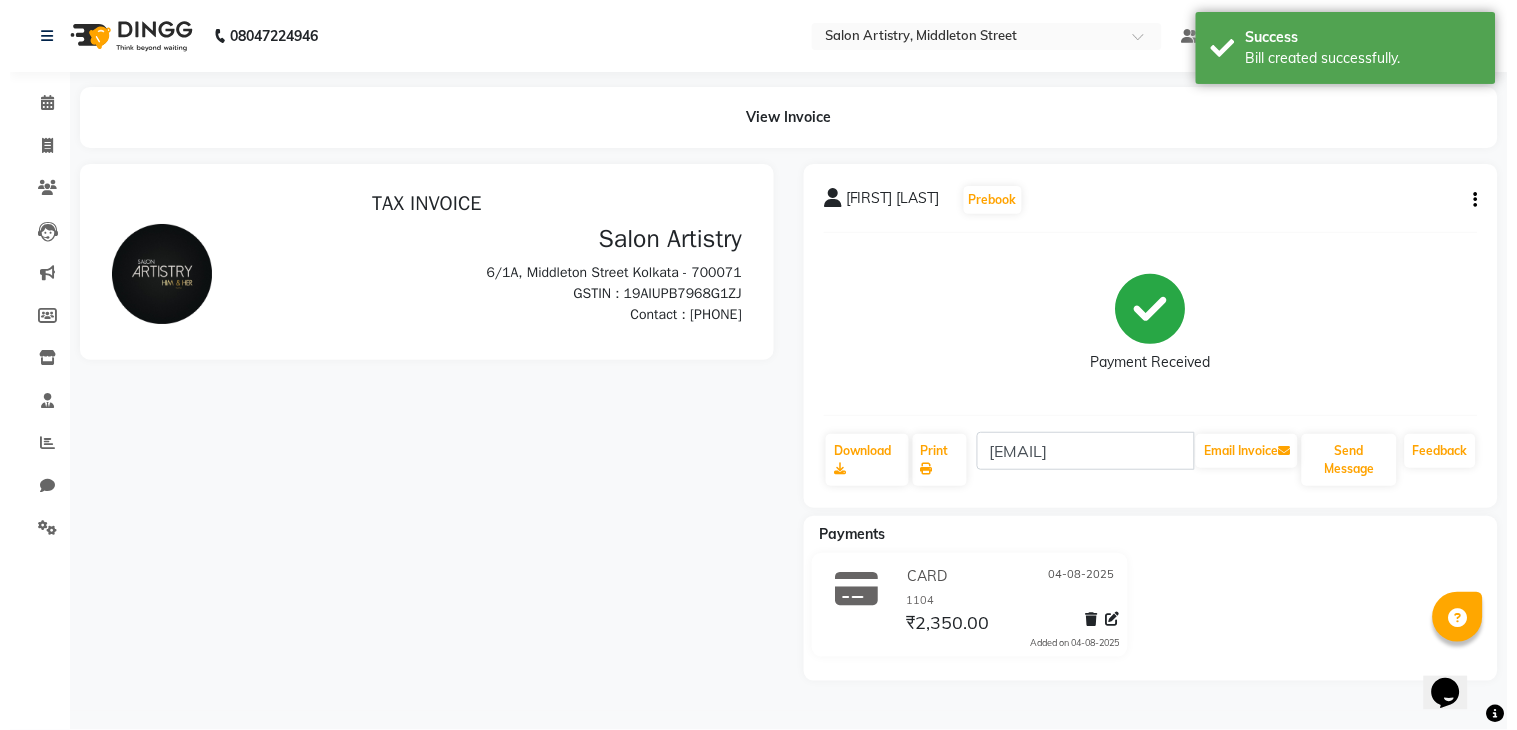 scroll, scrollTop: 0, scrollLeft: 0, axis: both 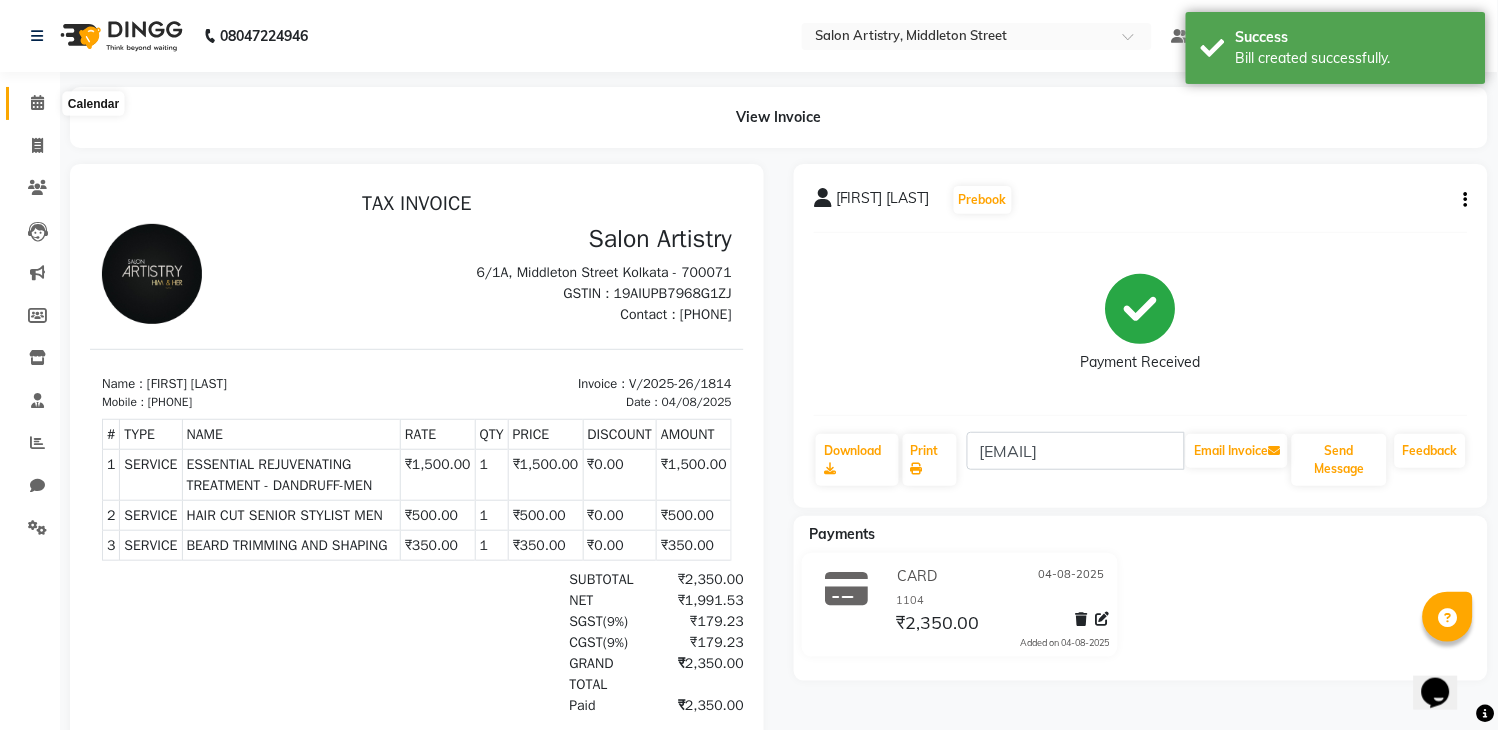 click 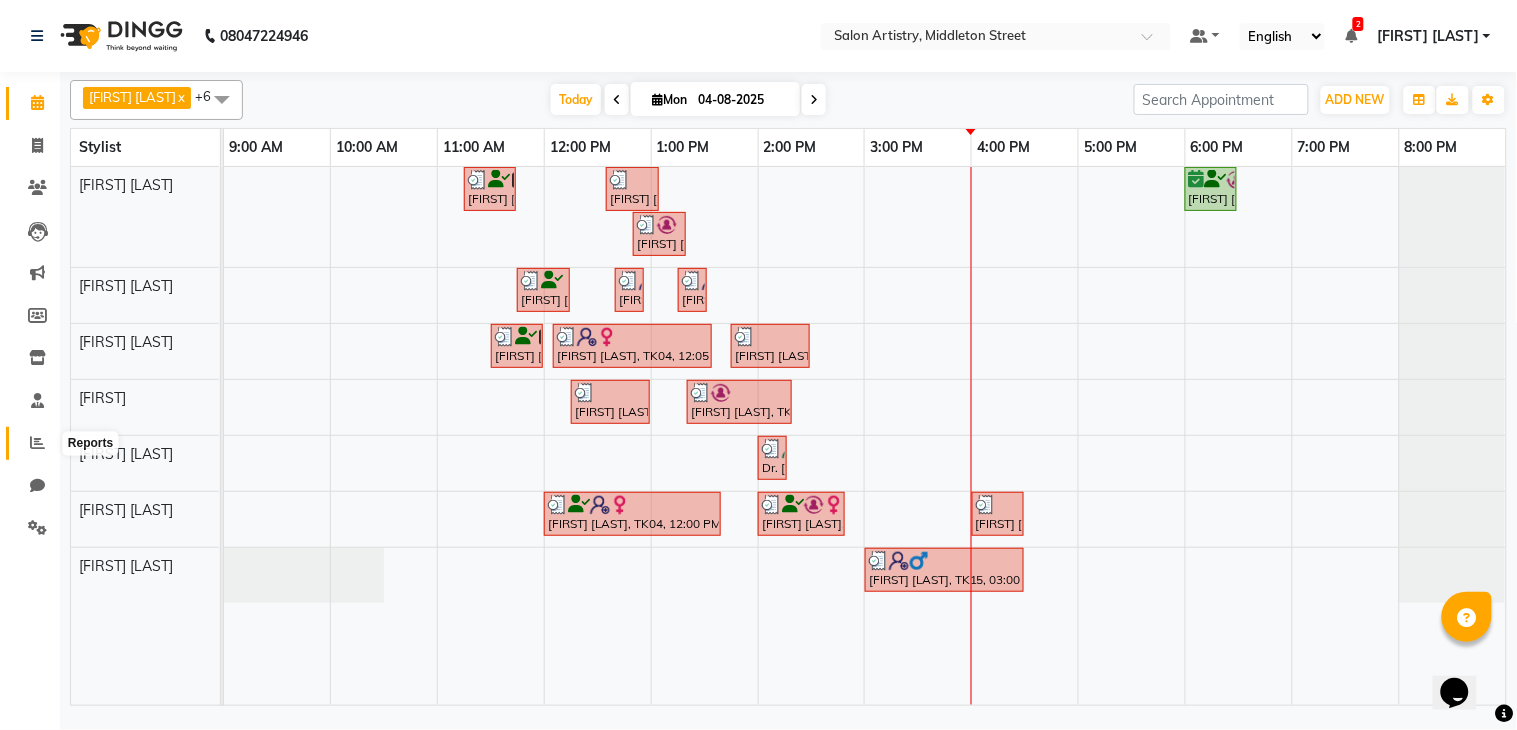 click 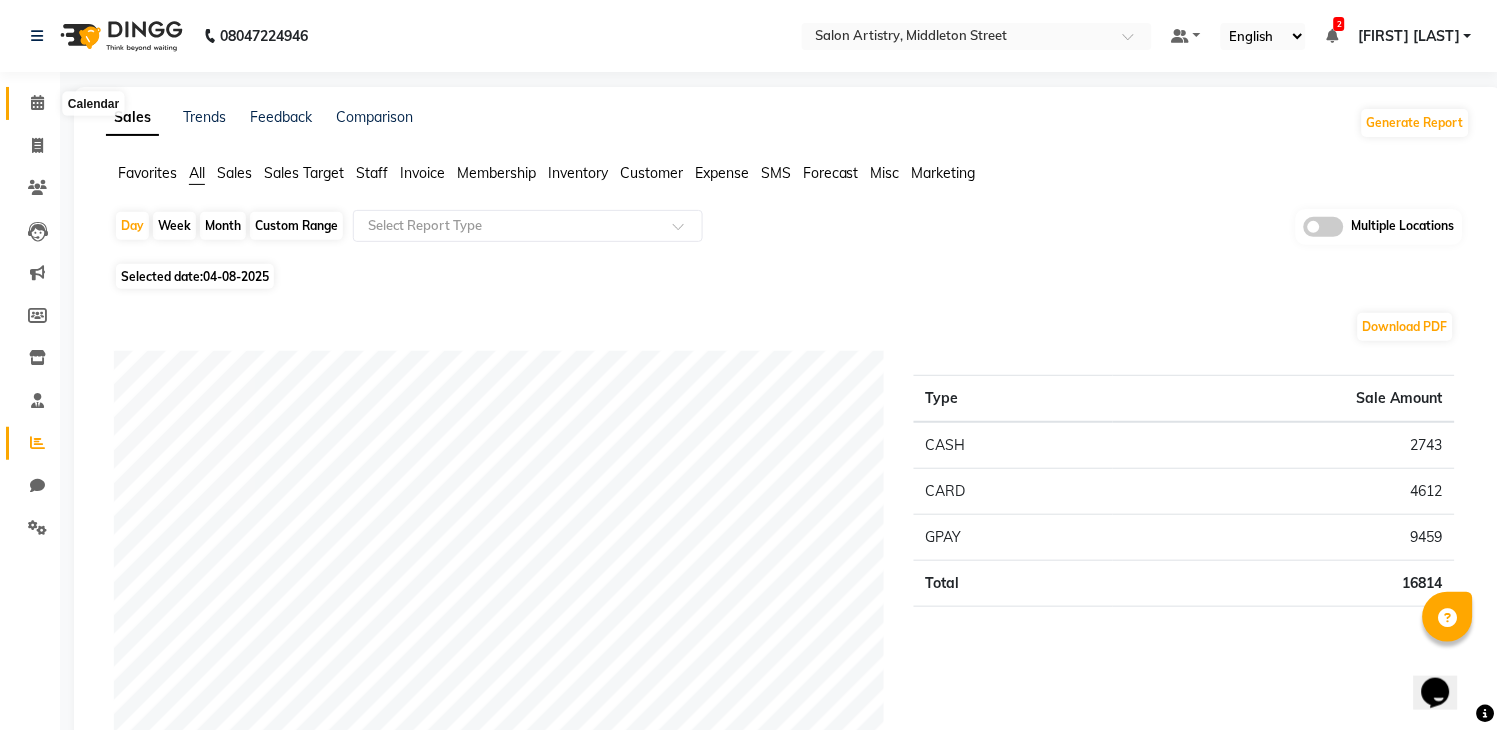click 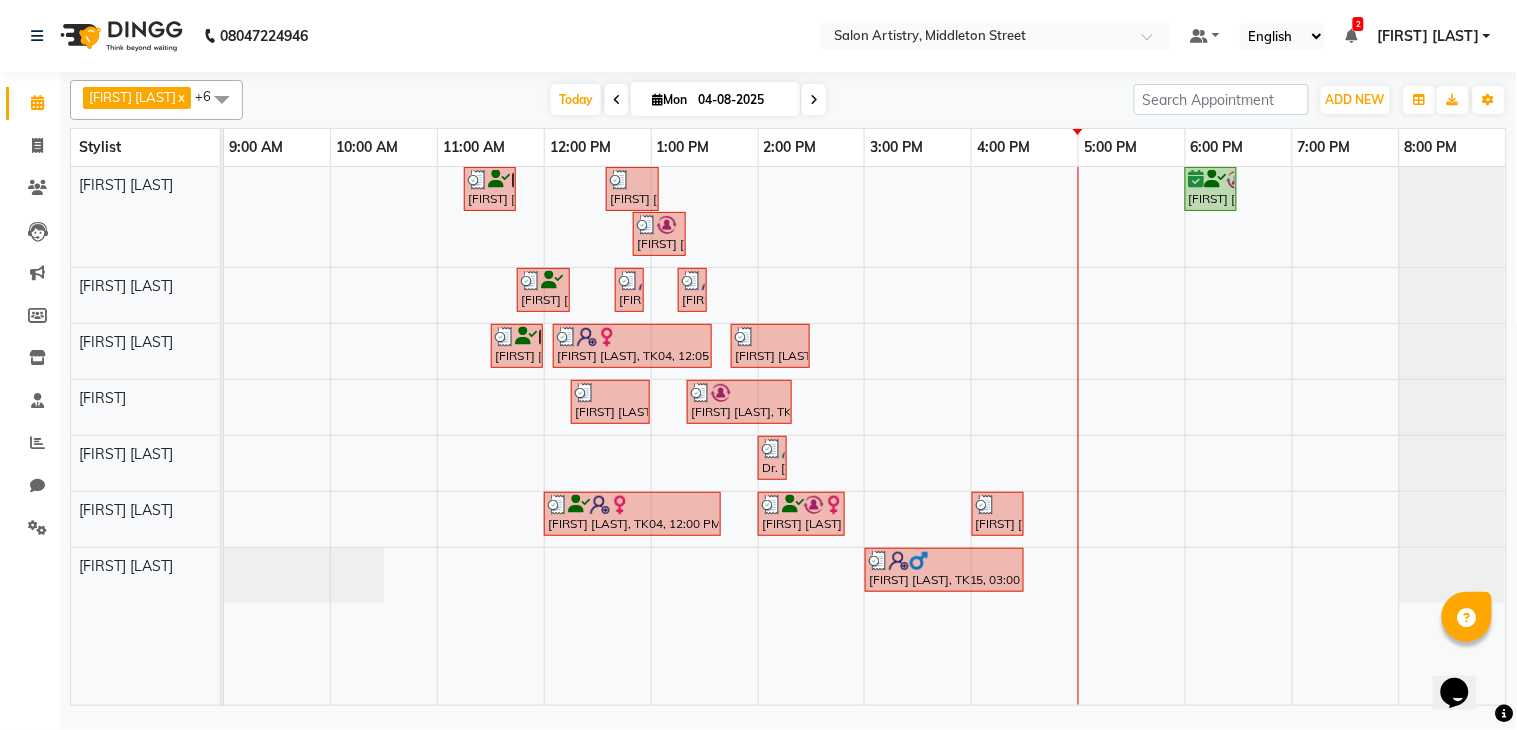 click on "Shikha Nahata, TK02, 11:15 AM-11:45 AM, Wash & Plain Dry (With Conditioning)-Upto Mid Back     Sangeeta Kothari, TK07, 12:35 PM-01:05 PM, Wash & Plain Dry (With Conditioning)-Upto Mid Back     Satarupa Sarkar, TK13, 06:00 PM-06:30 PM, Oil Massage - Bio Scalp Shots (Hair Fall/Dandruff/Moisture)     Seama Tantia, TK09, 12:50 PM-01:20 PM, Hair Colour - Root Touch Up (Without Ammonia)     Neena Mukharjee, TK05, 11:45 AM-12:15 PM, Waxing - Argan Oil Wax - Full Legs     Mridula Jain, TK10, 12:40 PM-12:50 PM, Threading - Eyebrows     Sharanya Ghorai, TK04, 01:15 PM-01:25 PM, Threading - Eyebrows (₹70)     Shikha Nahata, TK02, 11:30 AM-12:00 PM, CHANGE OF POLISH     Sharanya Ghorai, TK04, 12:05 PM-01:35 PM, Aroma Pedicure  (with skin lightening effect)     Ariza Fatma, TK08, 01:45 PM-02:30 PM, Regular Pedicure     Ariza Fatma, TK08, 12:15 PM-01:00 PM, Aroma Pedicure     Seama Tantia, TK09, 01:20 PM-02:20 PM, Foot Relaxing Massage,CUT FILE AND POLISH" at bounding box center [865, 436] 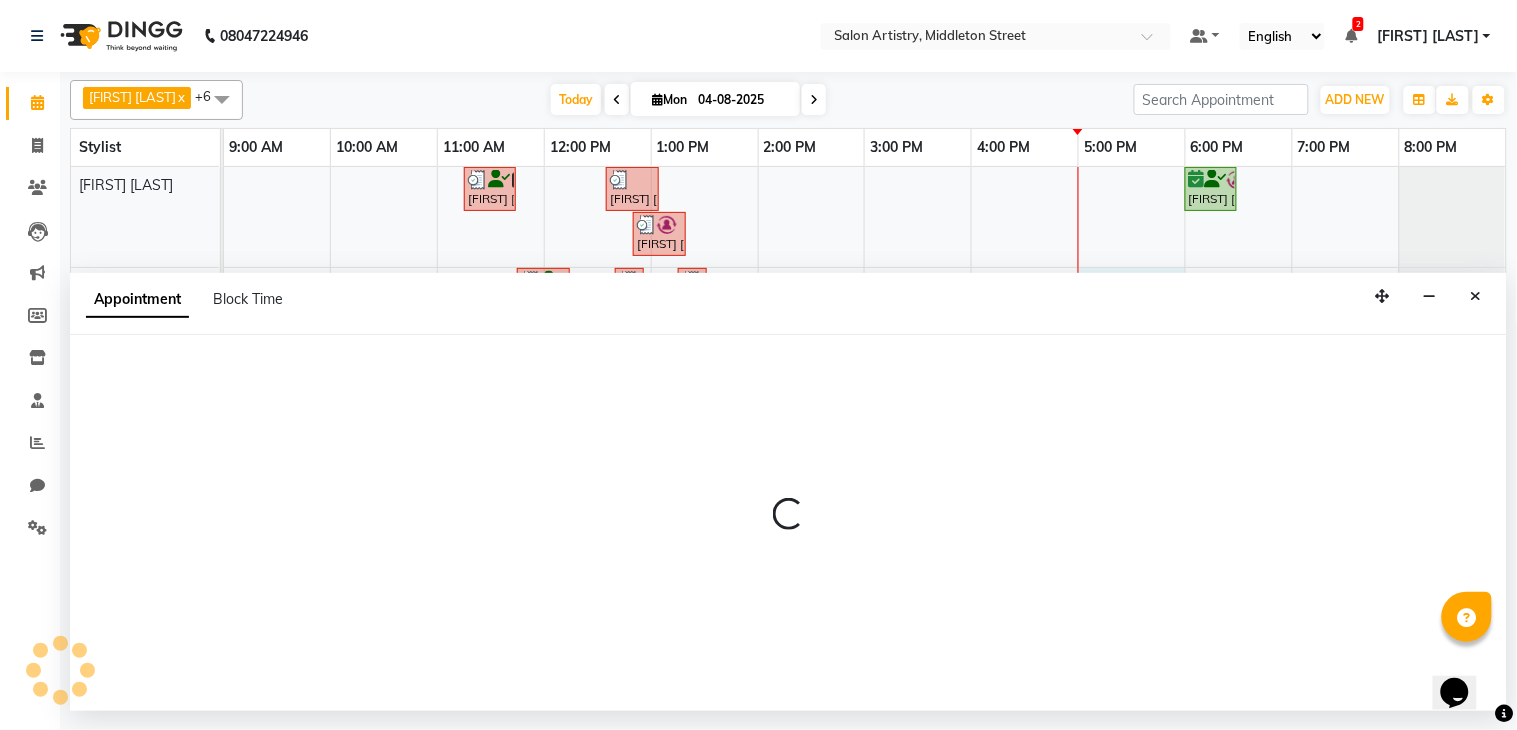 select on "79860" 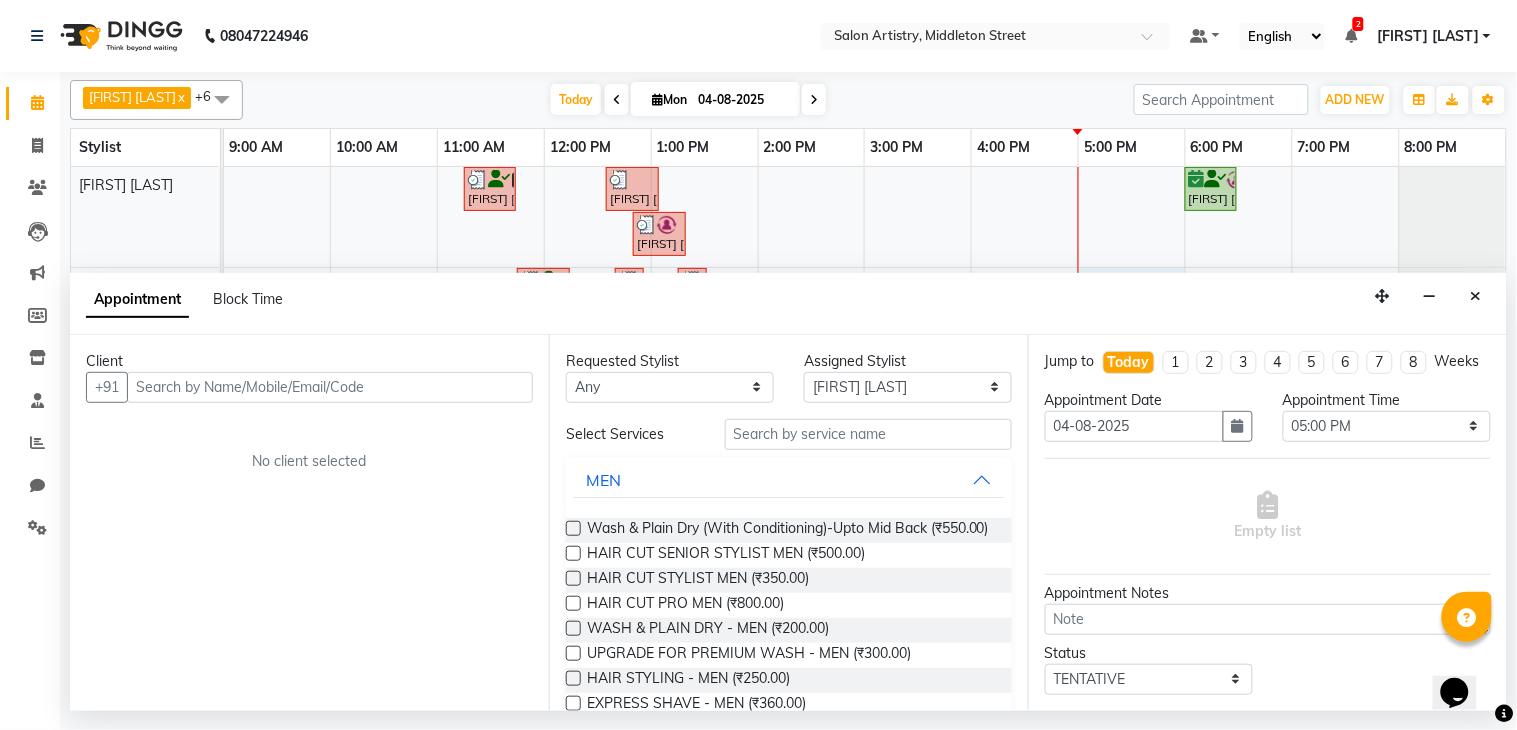 click at bounding box center (330, 387) 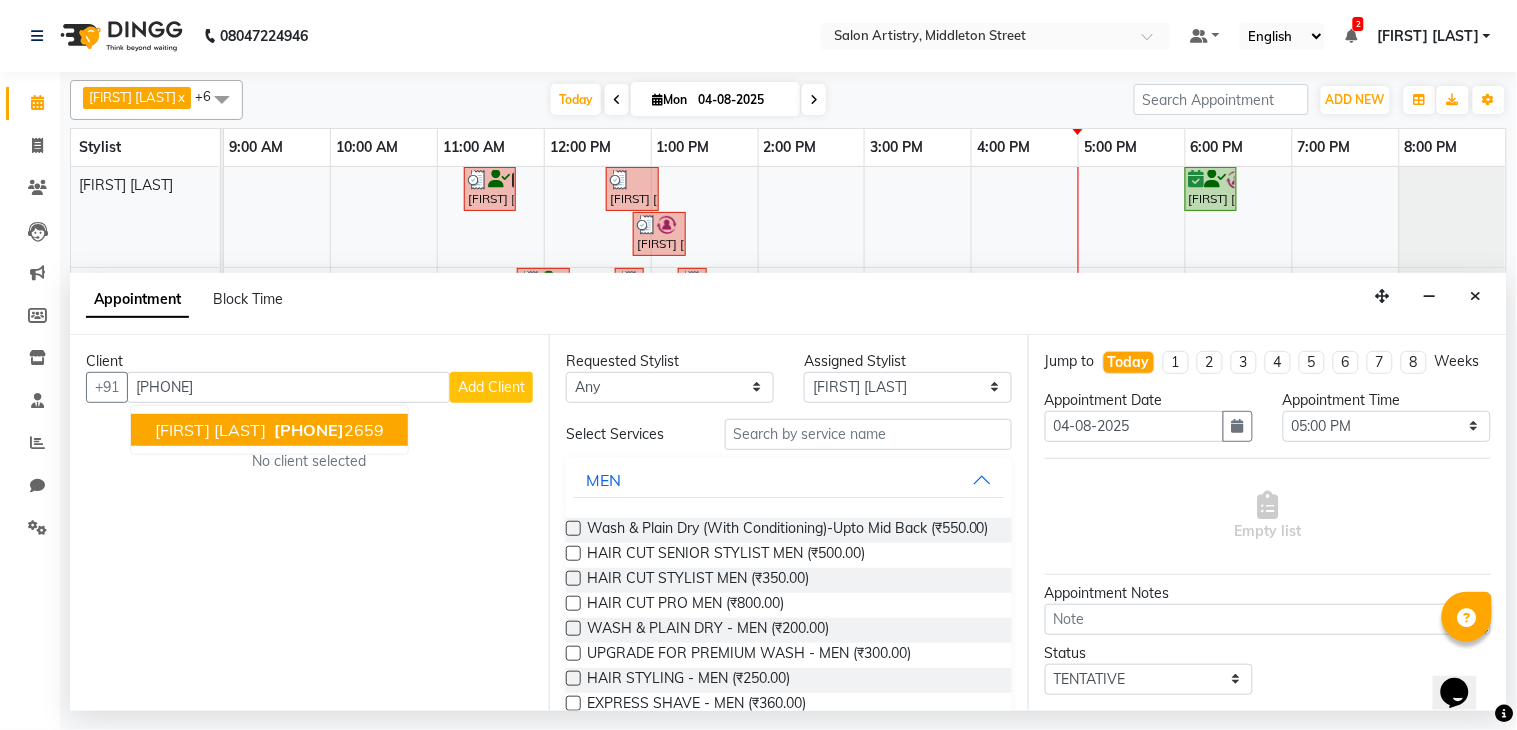 click on "Oindrilla Das" at bounding box center (210, 430) 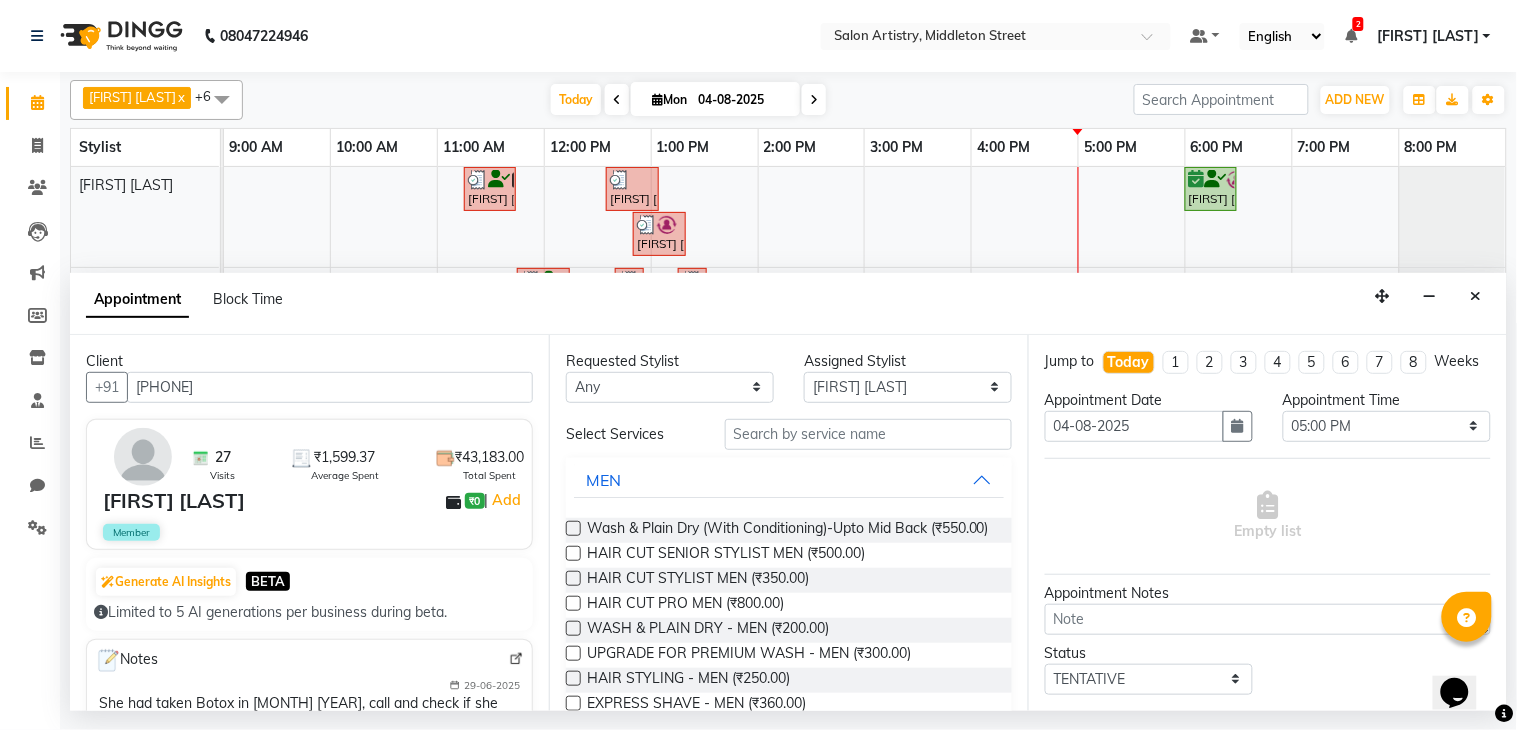 type on "[PHONE]" 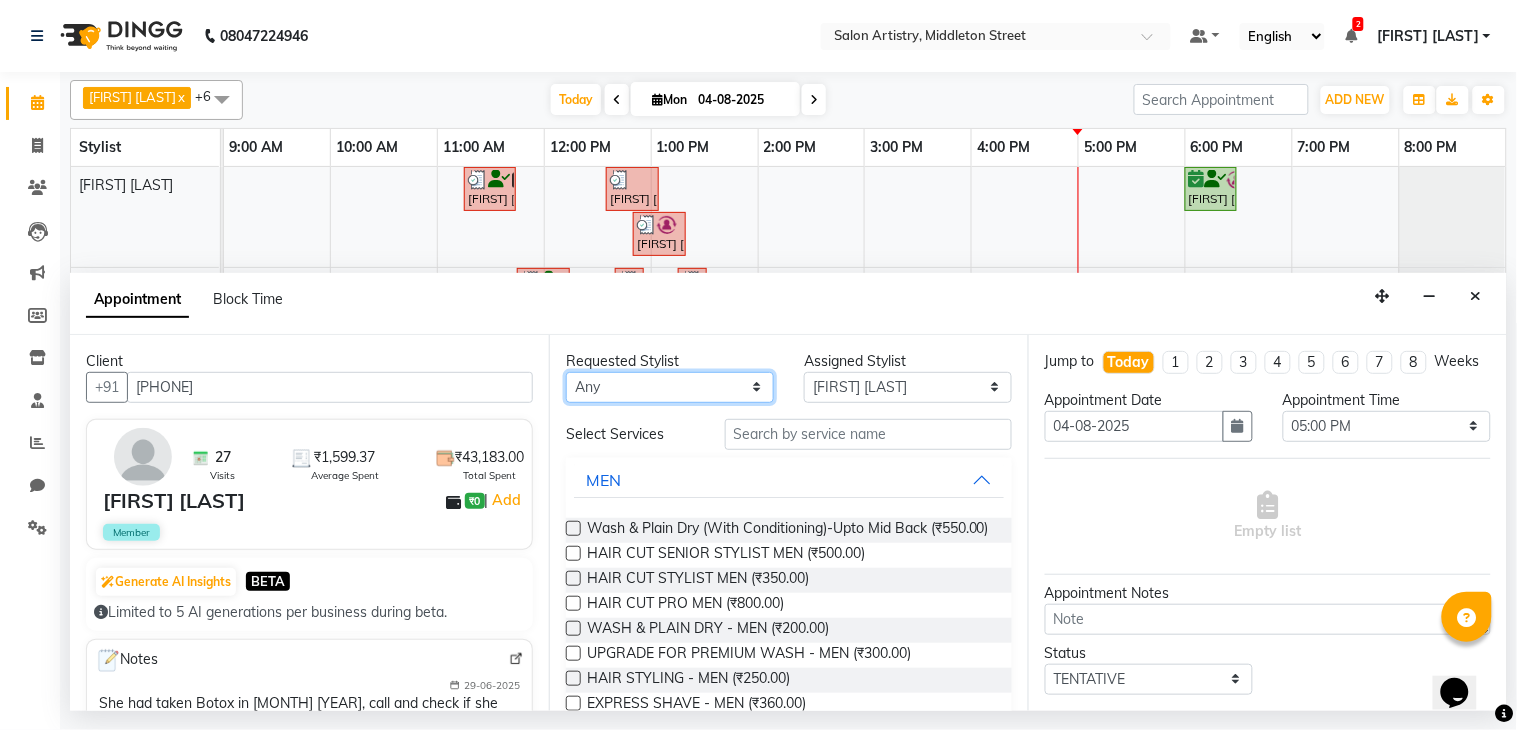 drag, startPoint x: 640, startPoint y: 392, endPoint x: 642, endPoint y: 402, distance: 10.198039 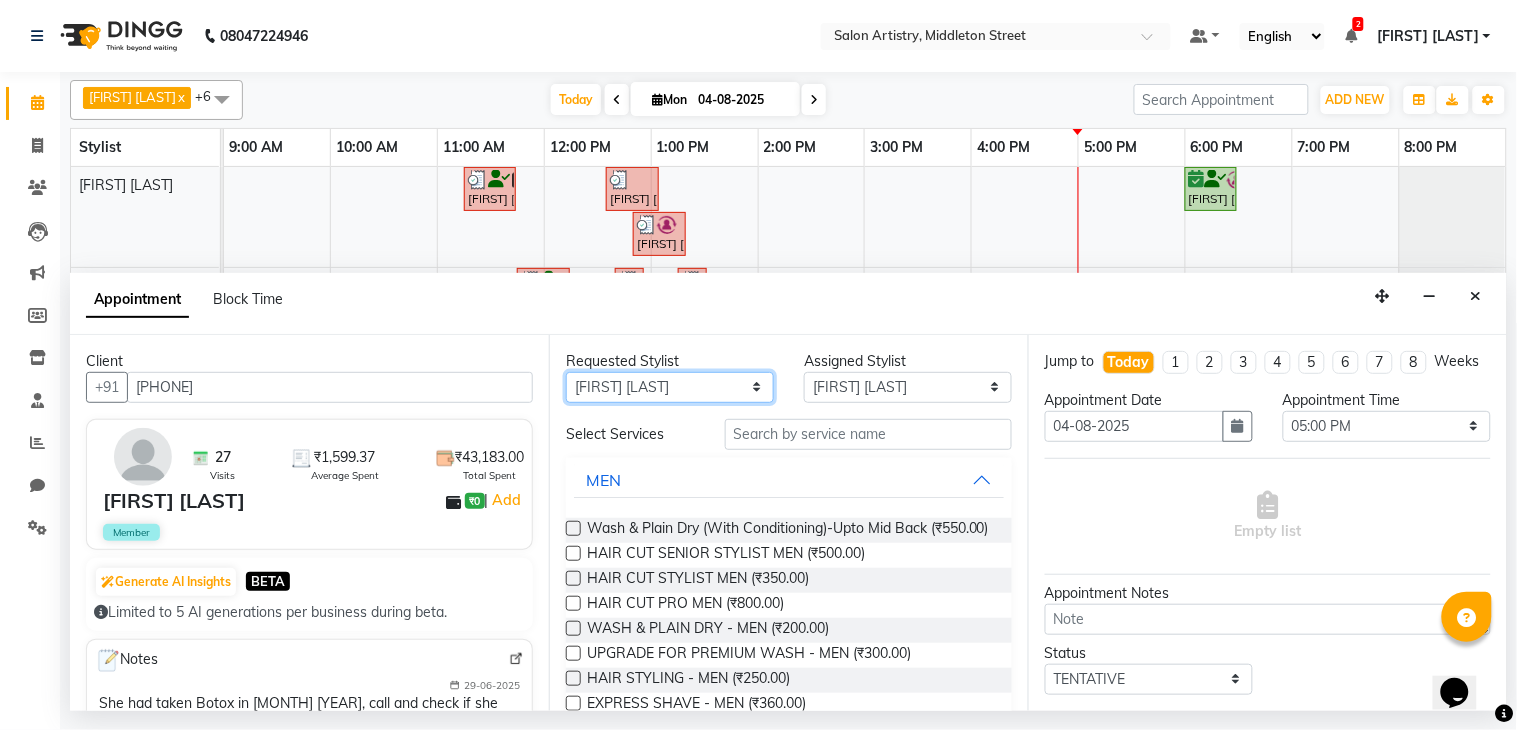 click on "Any Anupriya Ghosh Iqbal Ahmed Irshad Khan Mannu Kumar Gupta Mekhla Bhattacharya Minika Das Puja Debnath Reception Rekha Singh Ricky Das Rony Das Sangeeta Lodh Sharfaraz Ata Waris Simmy Rai Tapasi" at bounding box center (670, 387) 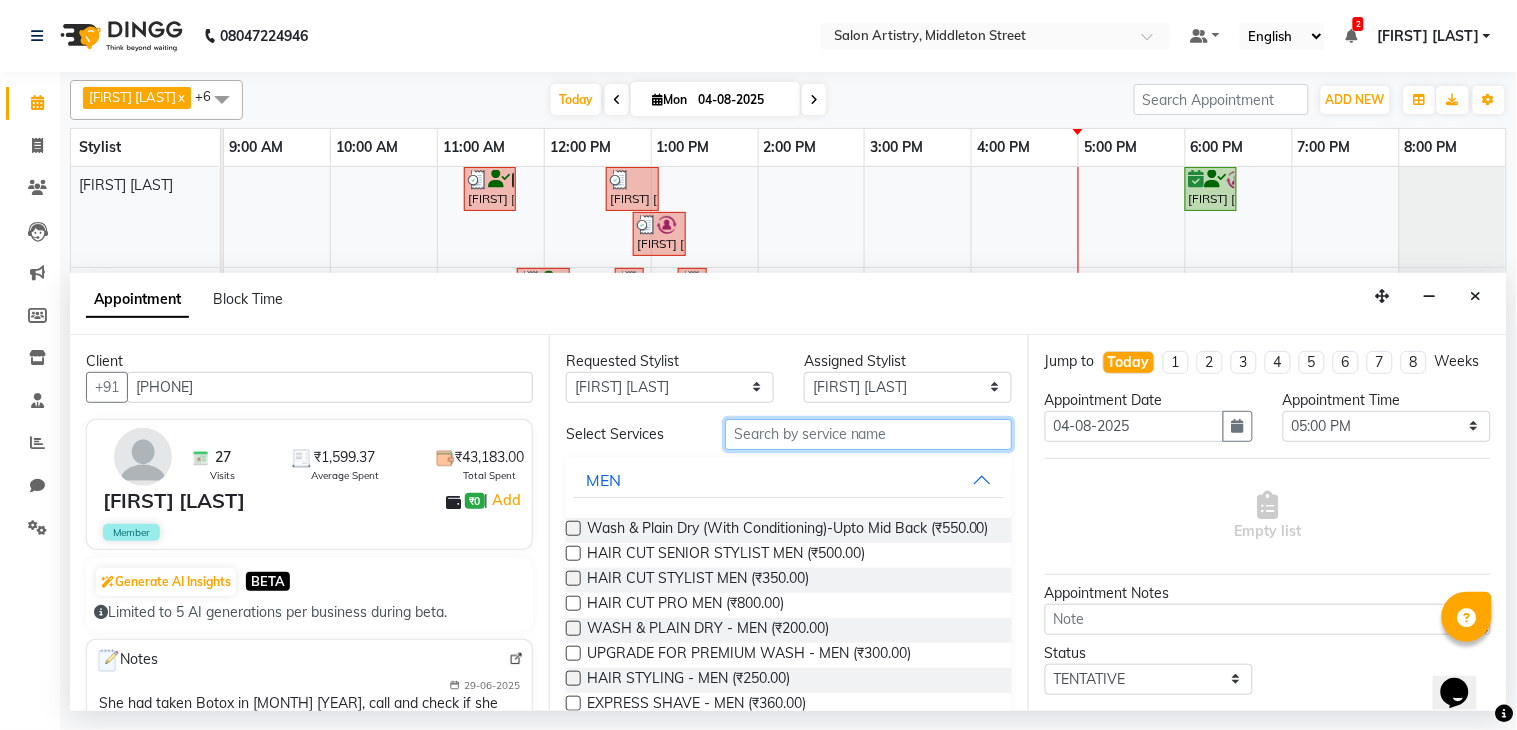 click at bounding box center [868, 434] 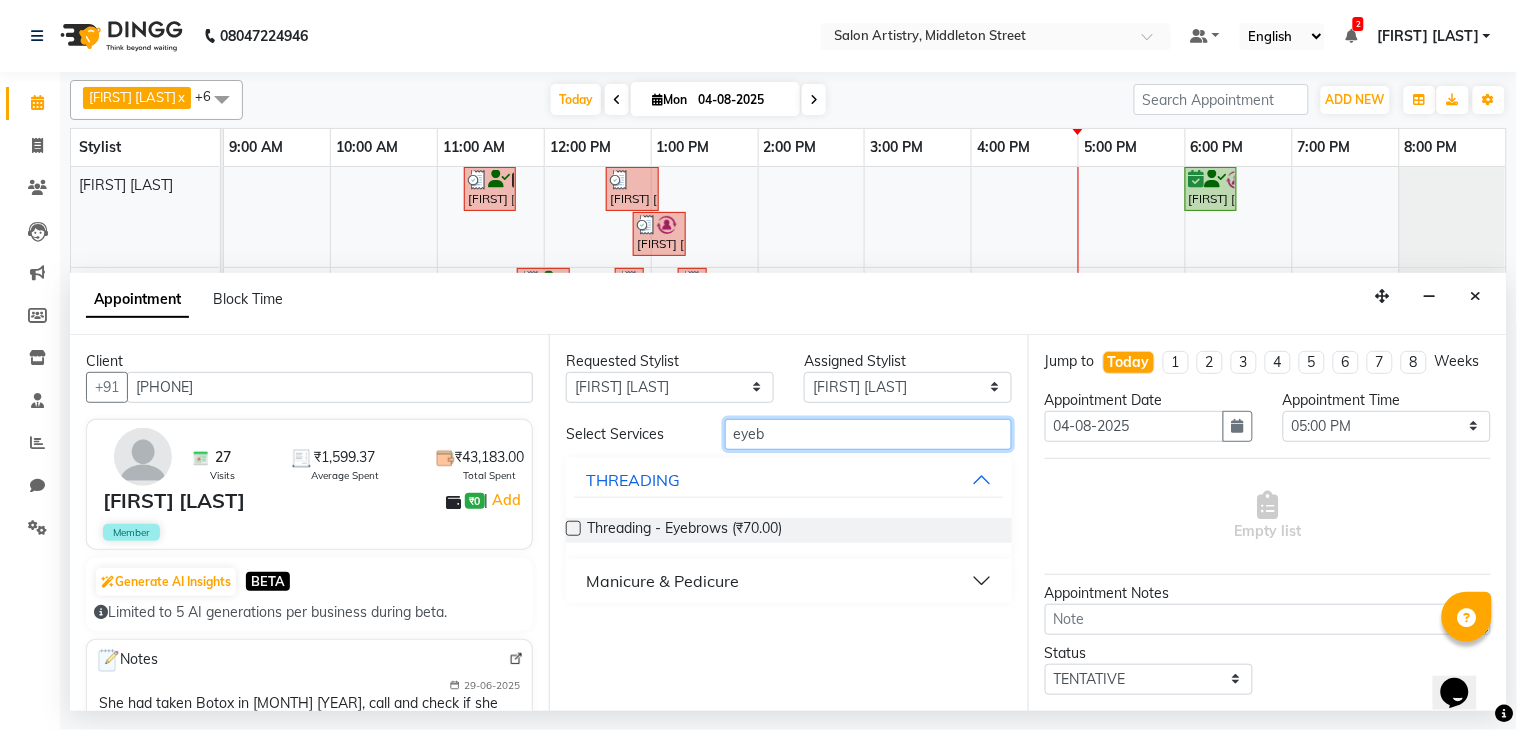 type on "eyeb" 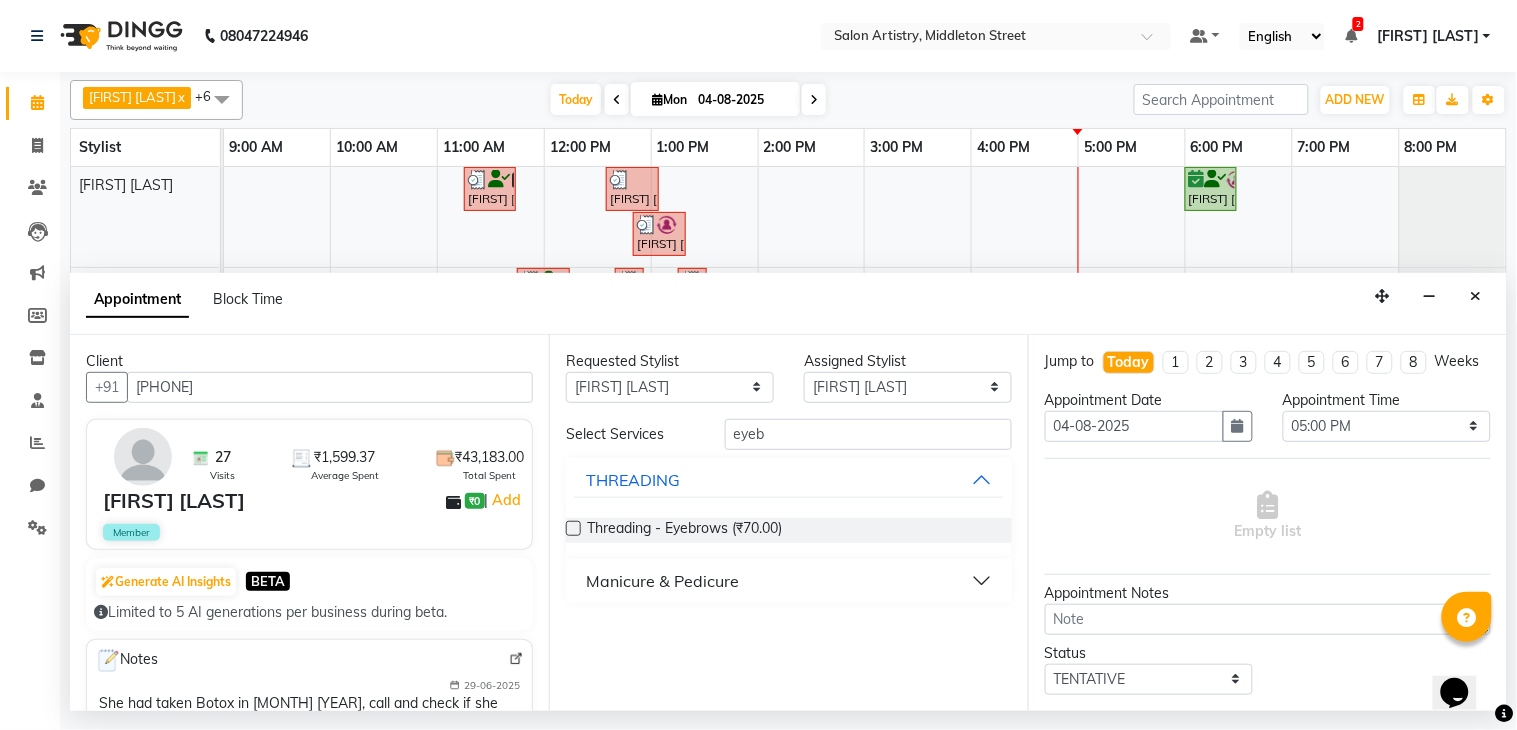 click at bounding box center (573, 528) 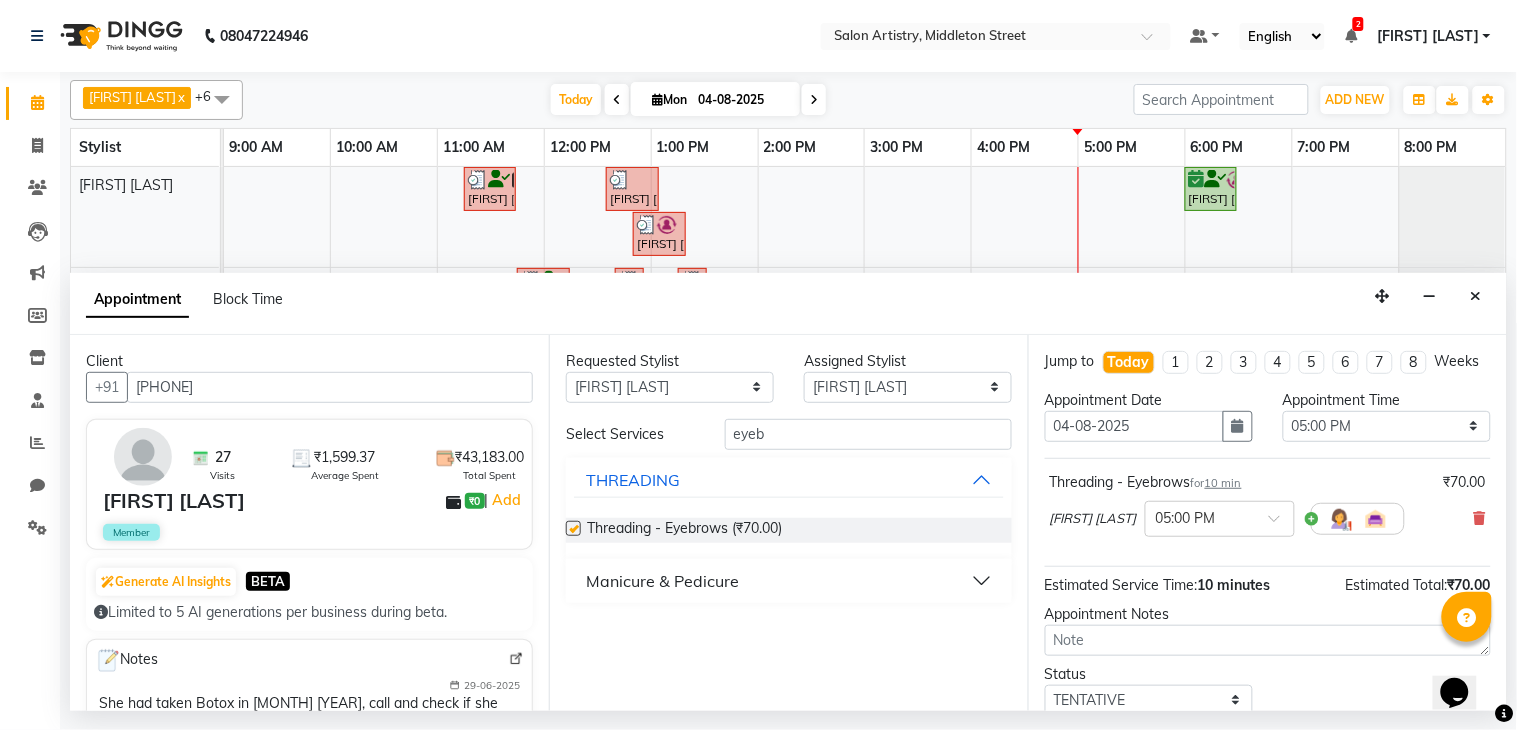 checkbox on "false" 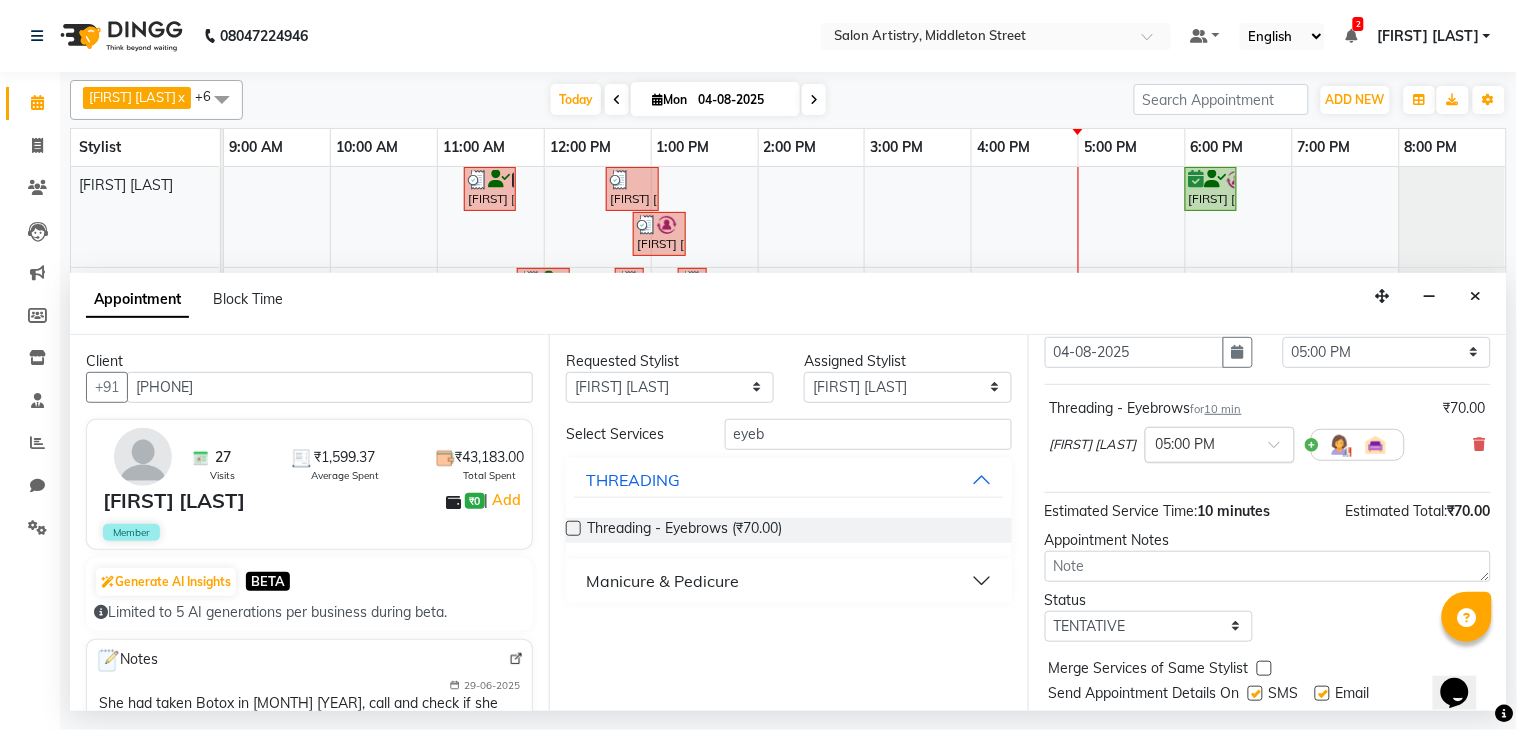 scroll, scrollTop: 111, scrollLeft: 0, axis: vertical 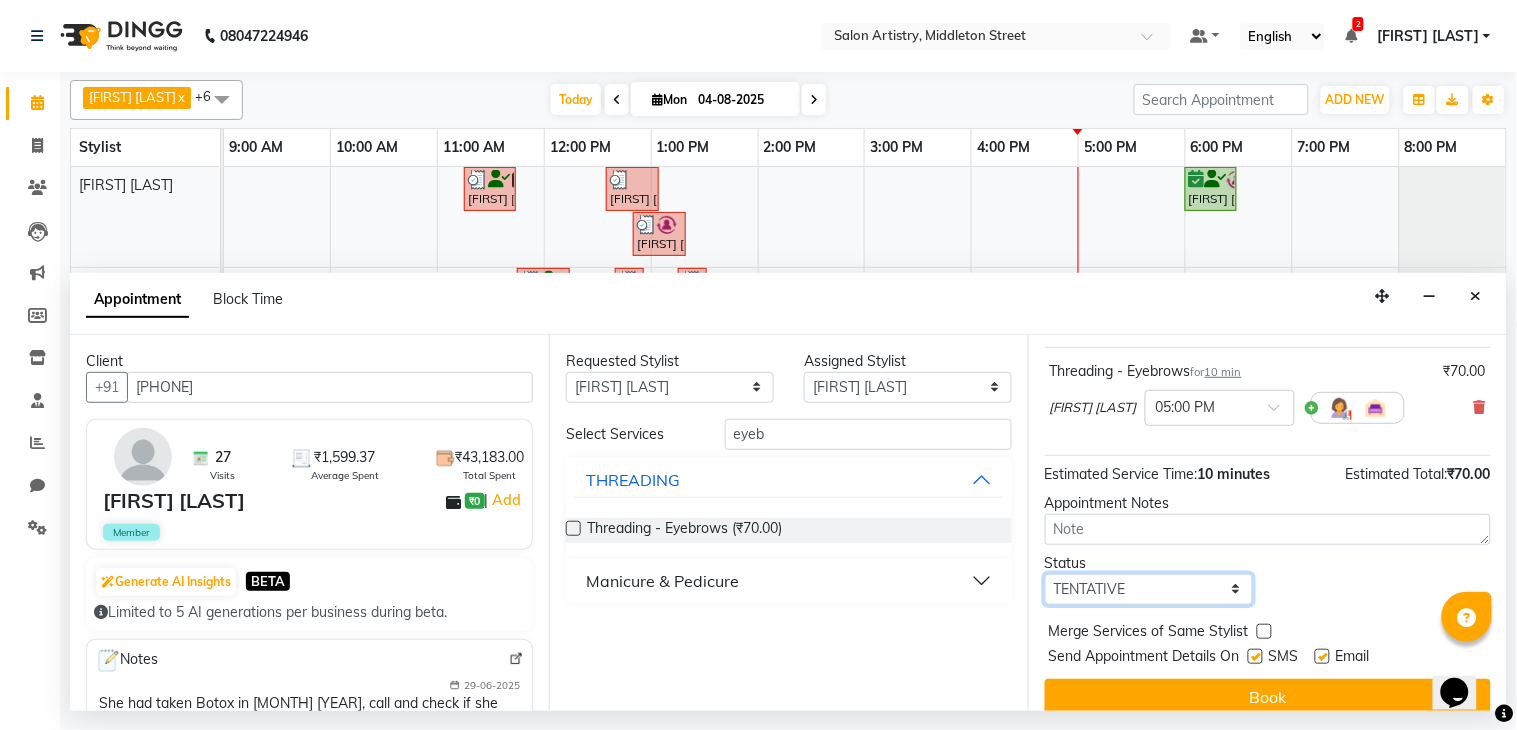 click on "Select TENTATIVE CONFIRM CHECK-IN UPCOMING" at bounding box center [1149, 589] 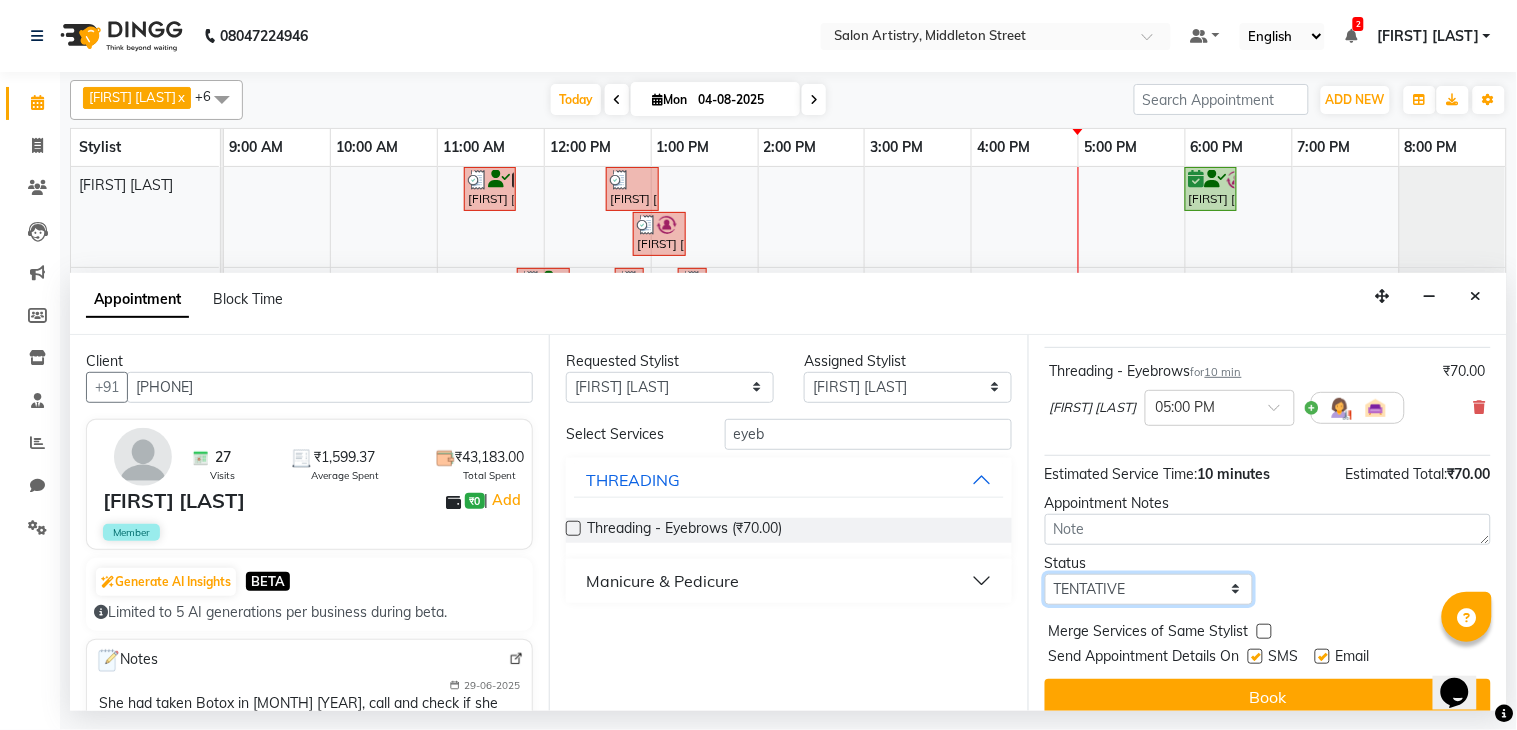 select on "check-in" 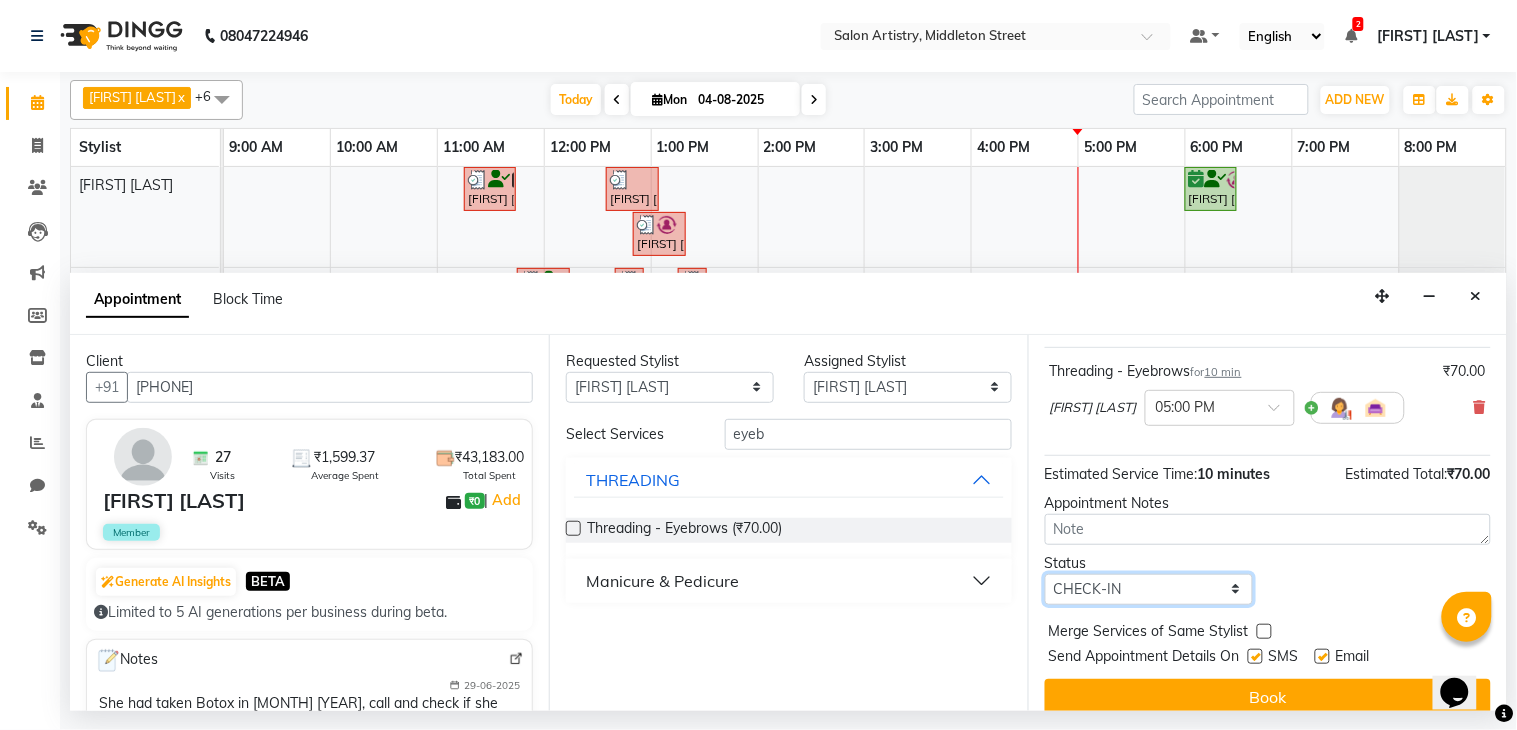 click on "Select TENTATIVE CONFIRM CHECK-IN UPCOMING" at bounding box center [1149, 589] 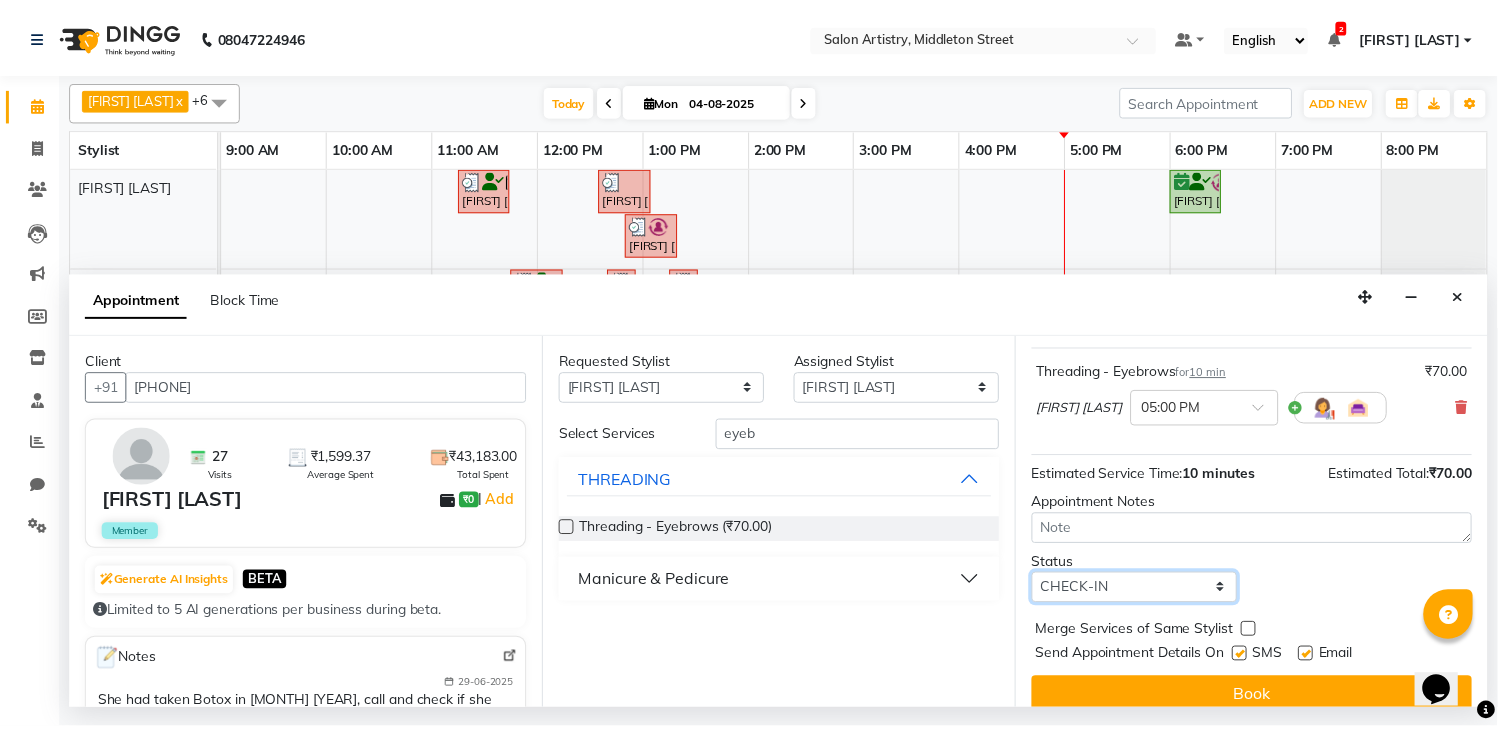 scroll, scrollTop: 150, scrollLeft: 0, axis: vertical 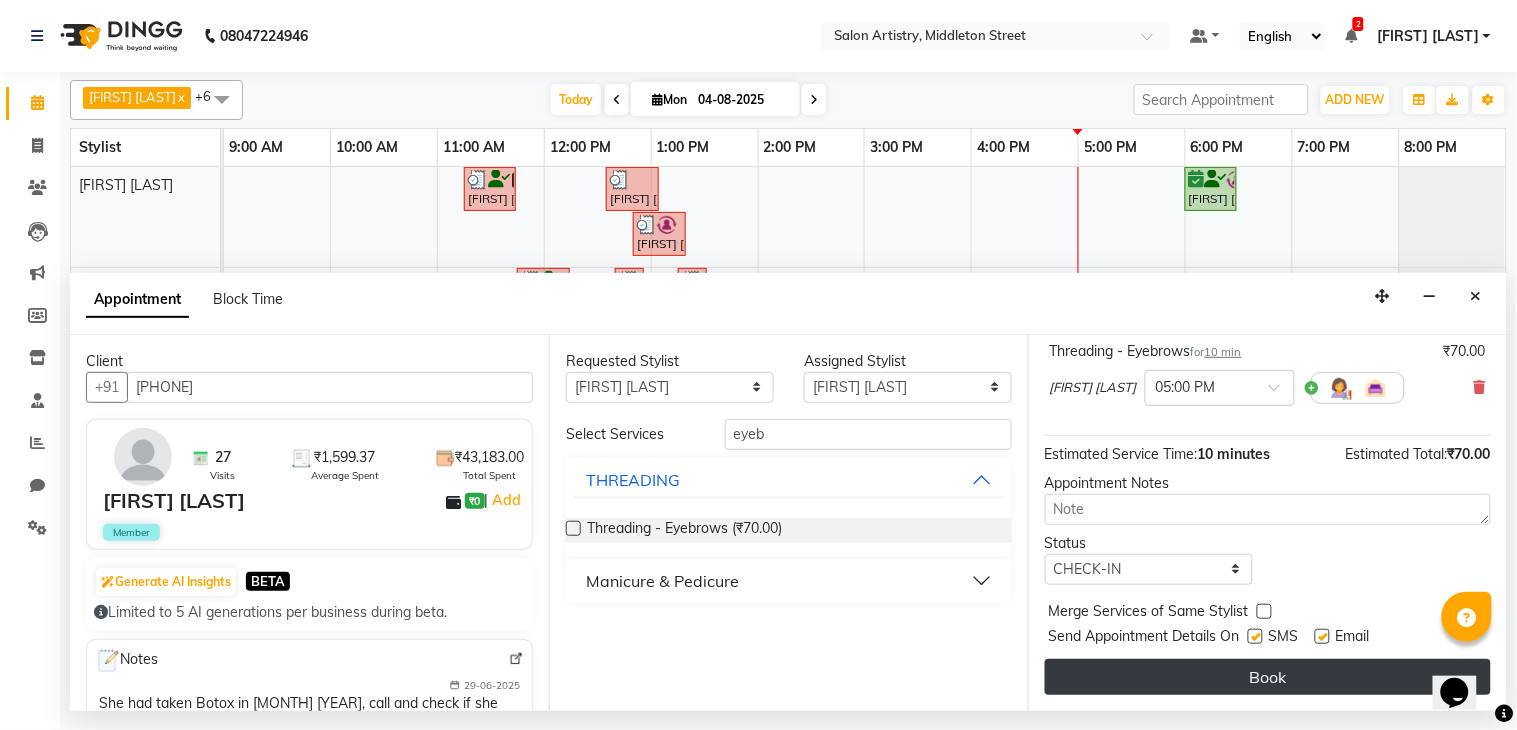click on "Book" at bounding box center [1268, 677] 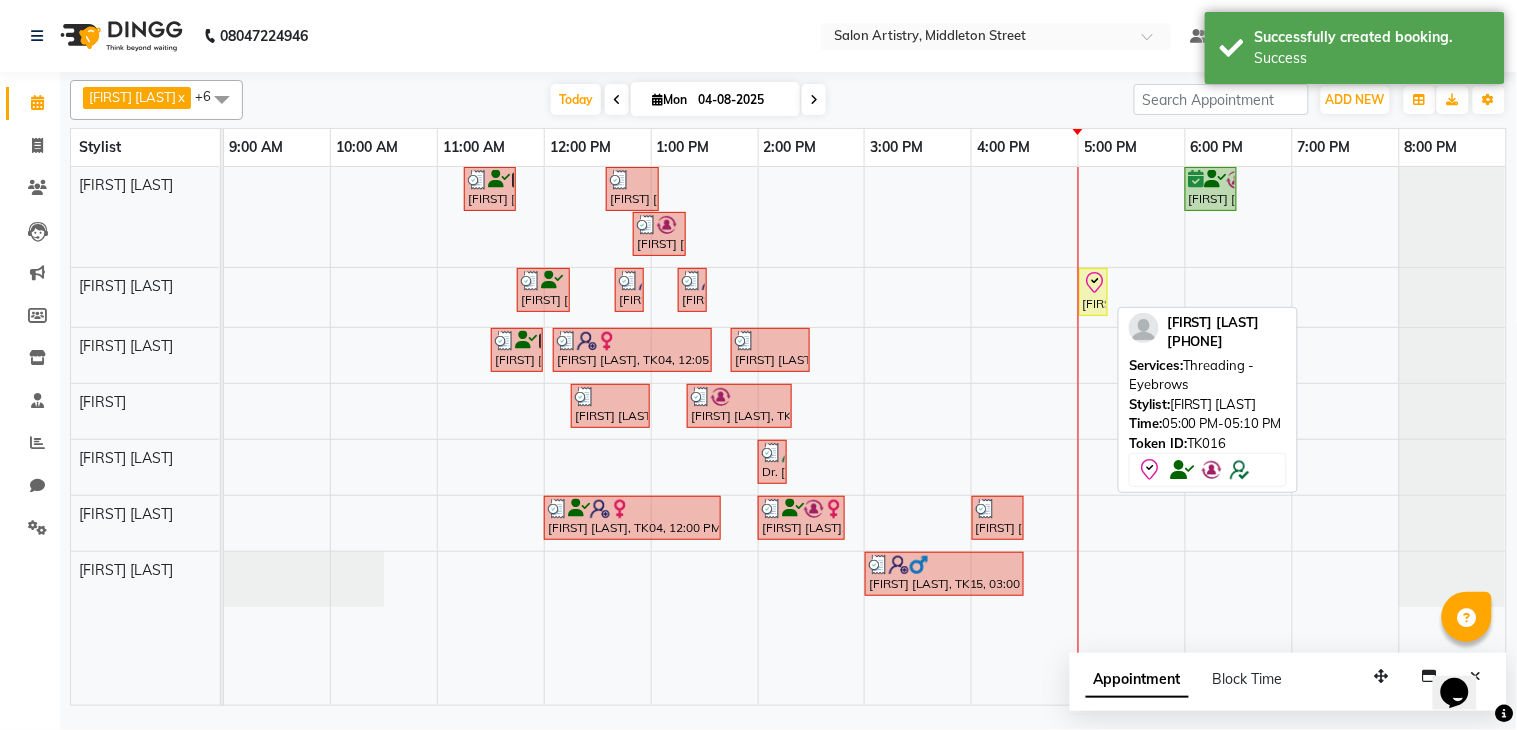 click on "[NAME], TK16, 05:00 PM-05:10 PM, Threading - Eyebrows" at bounding box center [1093, 292] 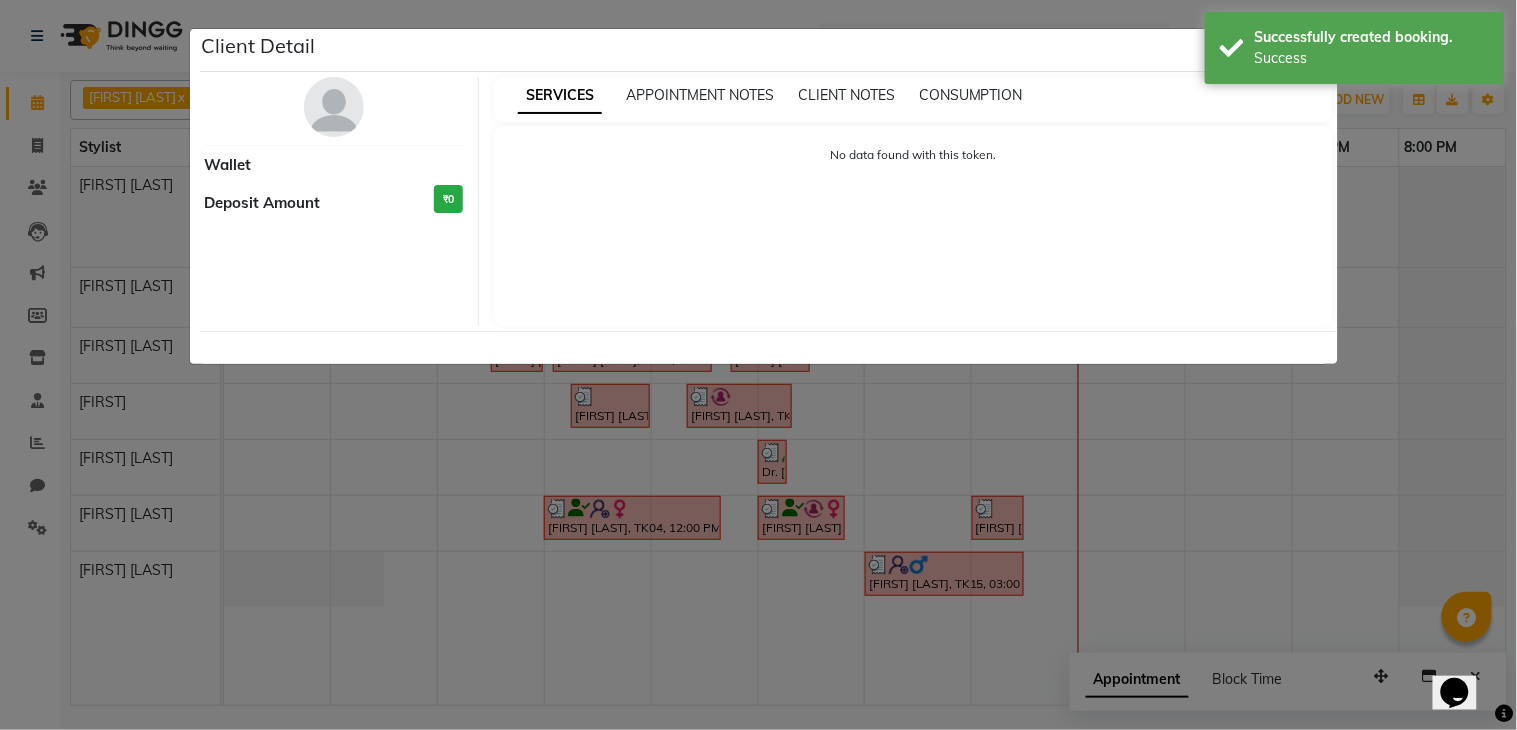 select on "8" 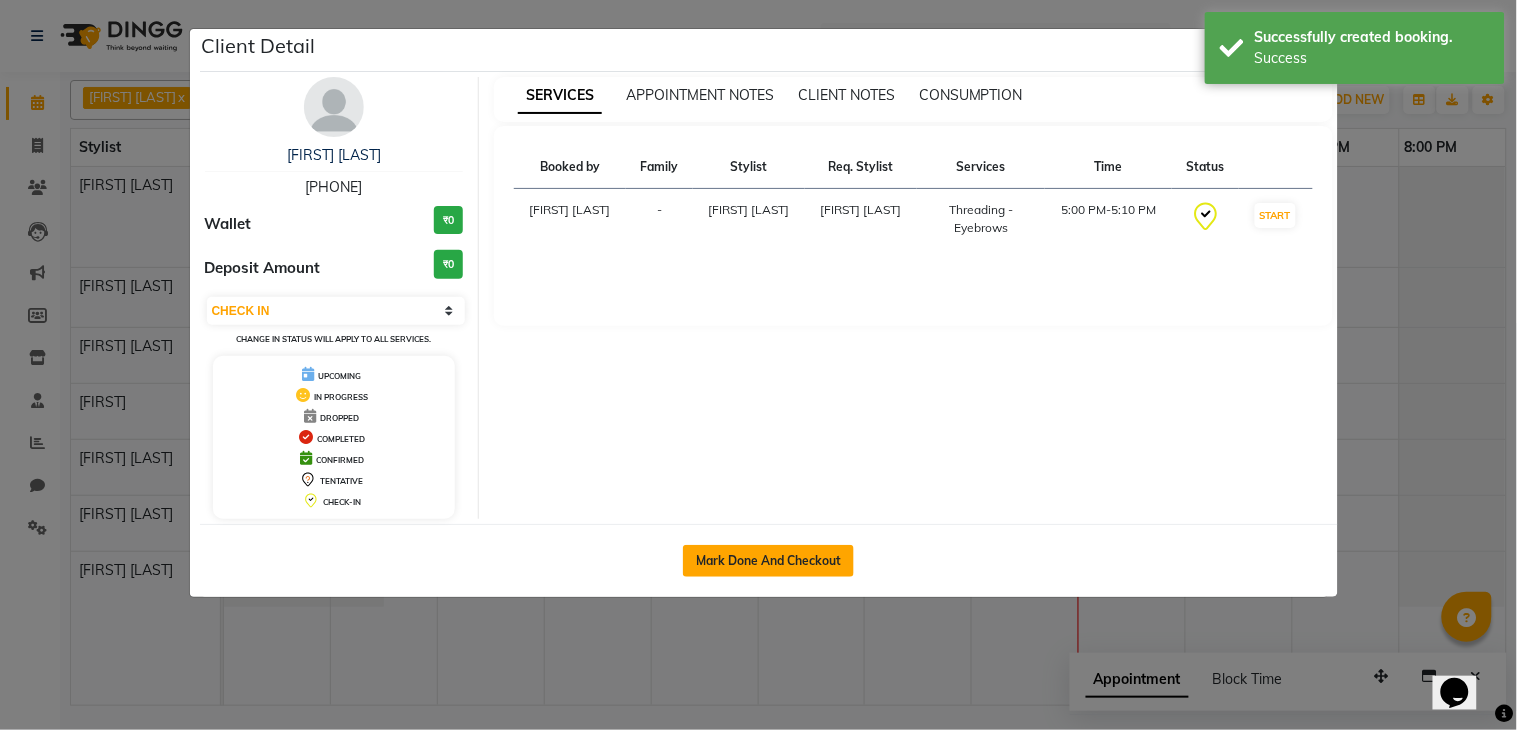 click on "Mark Done And Checkout" 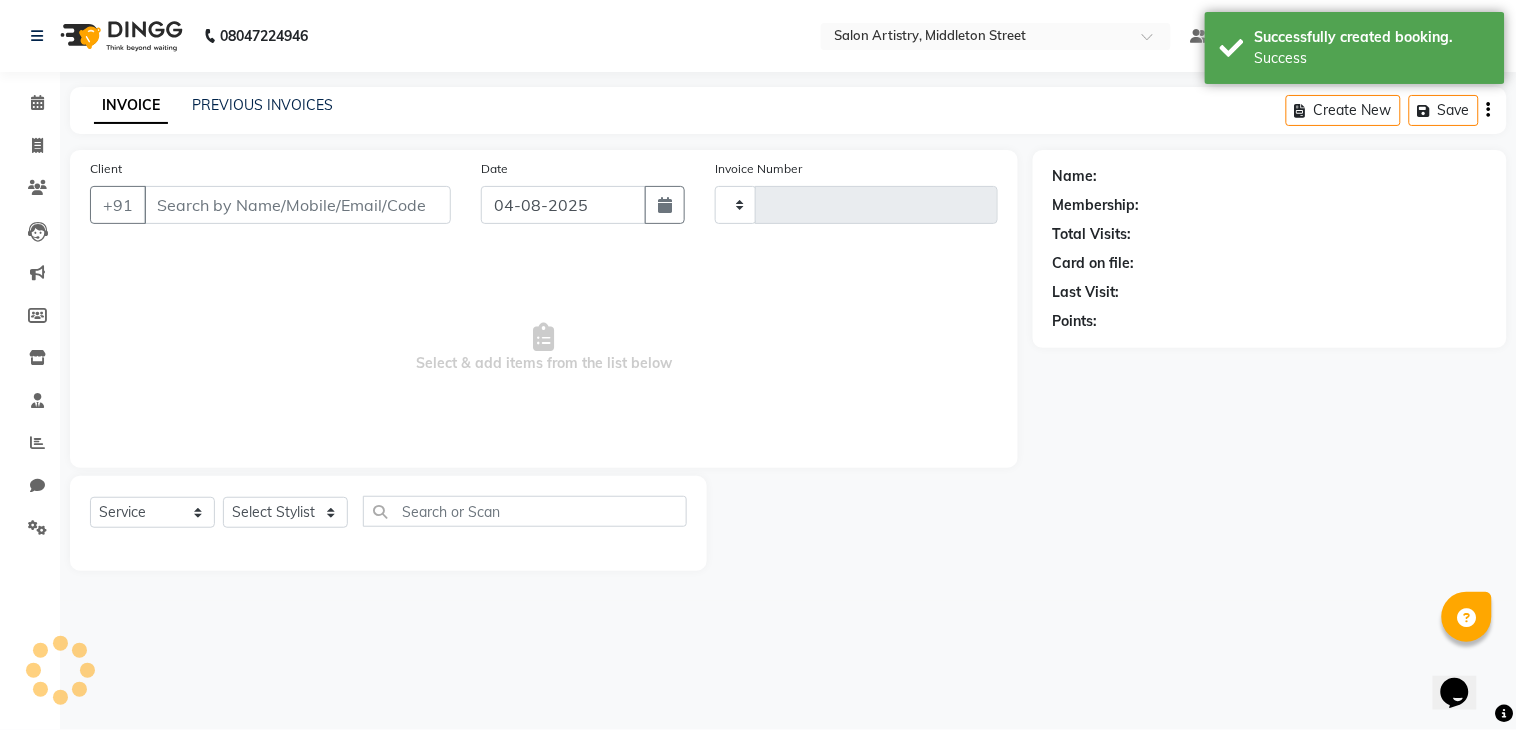 type on "1815" 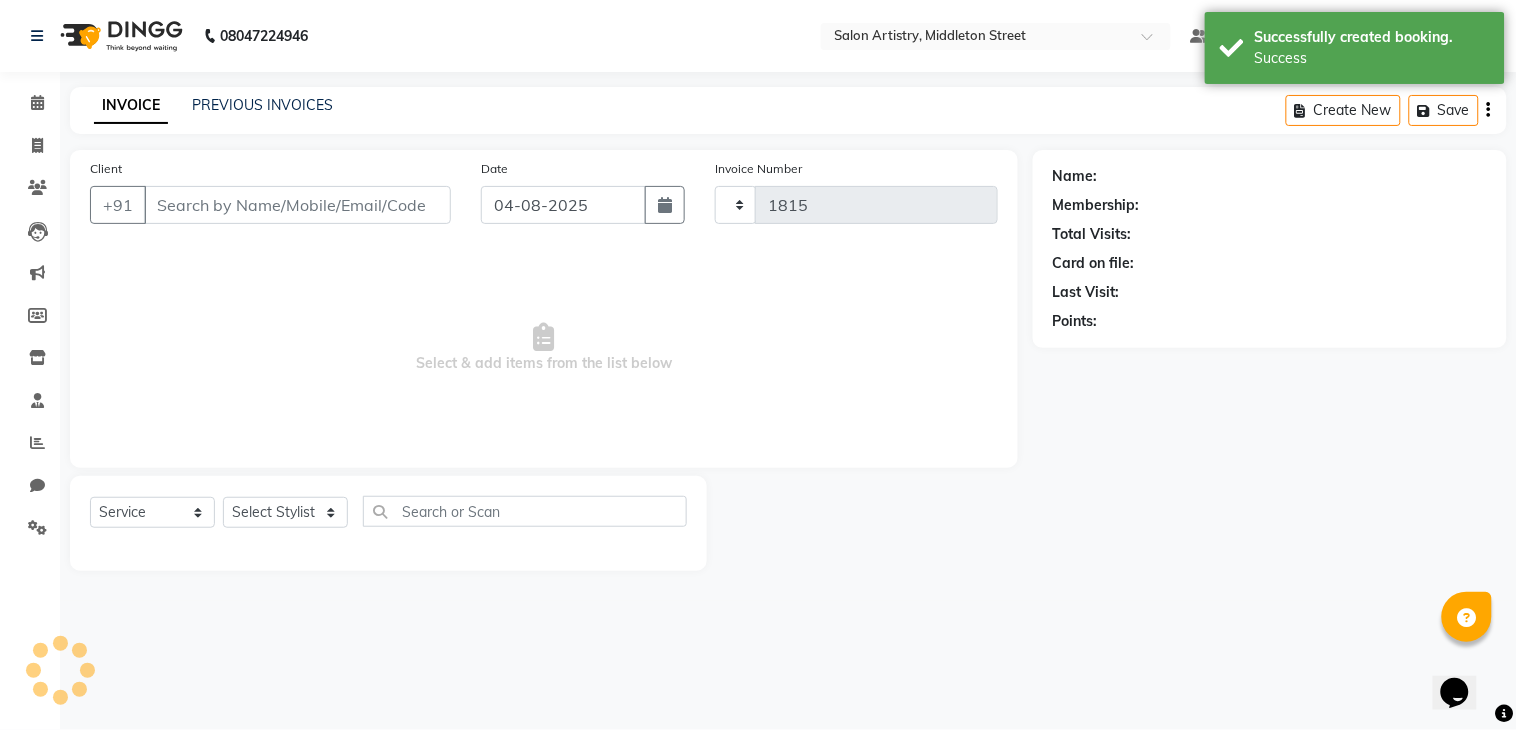 select on "8285" 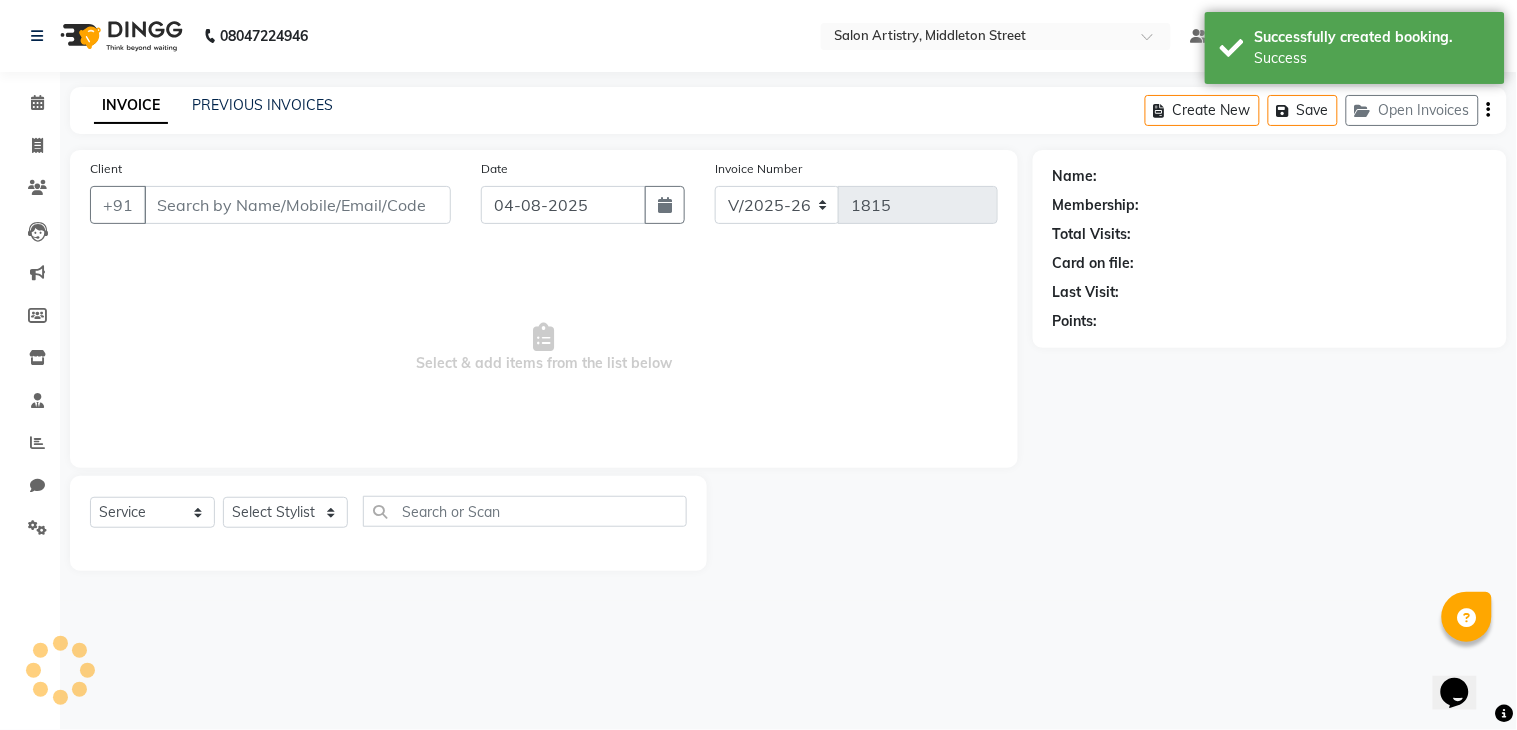 select on "79865" 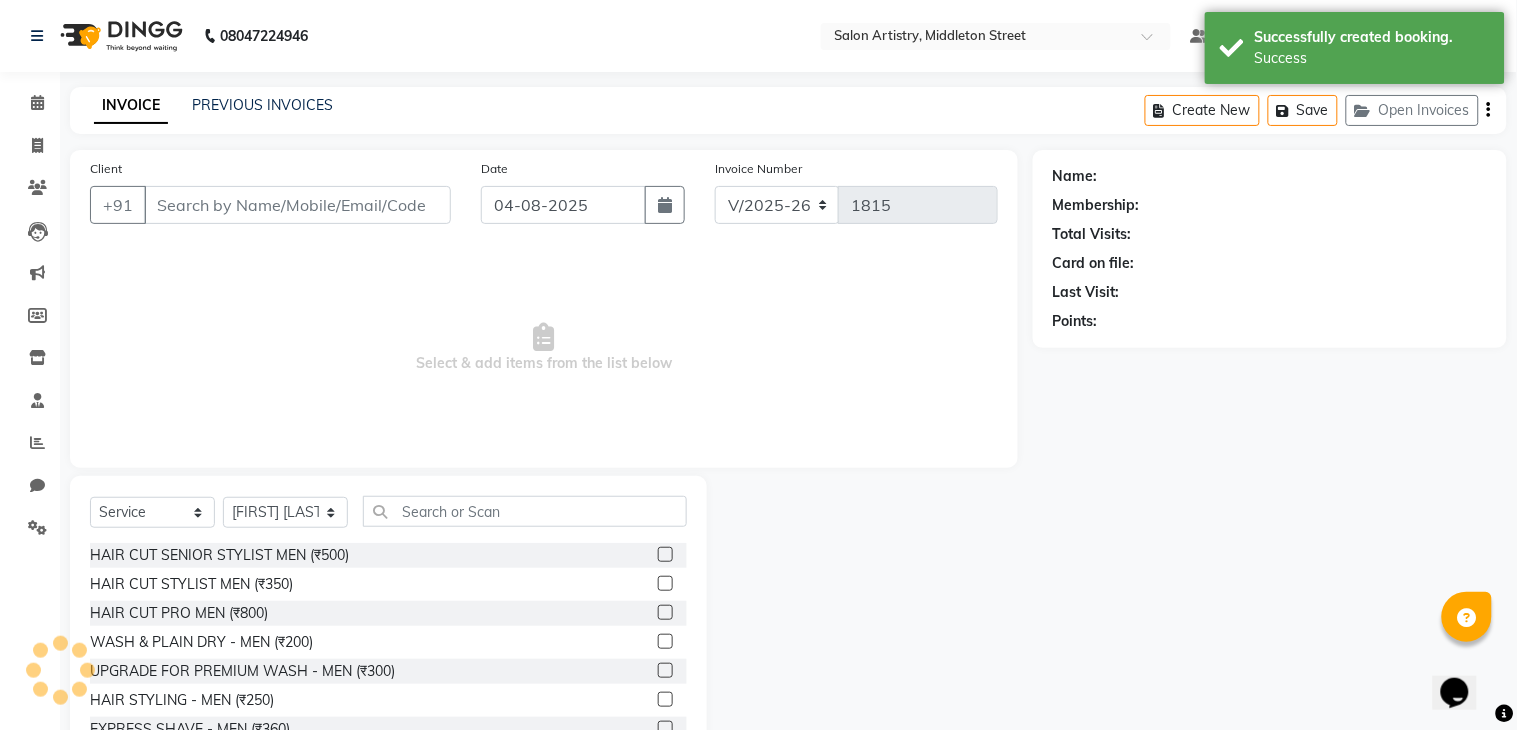 type on "7003452659" 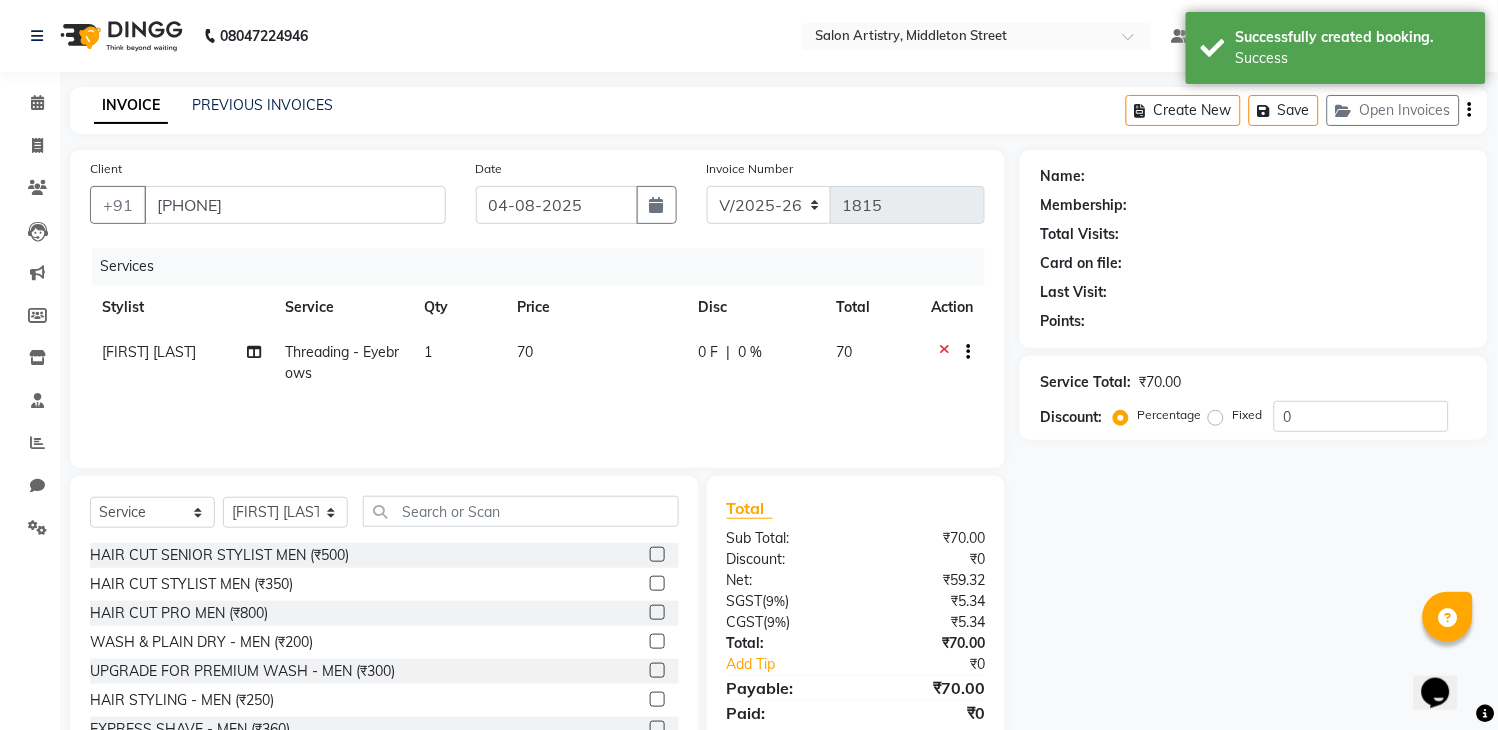 select on "2: Object" 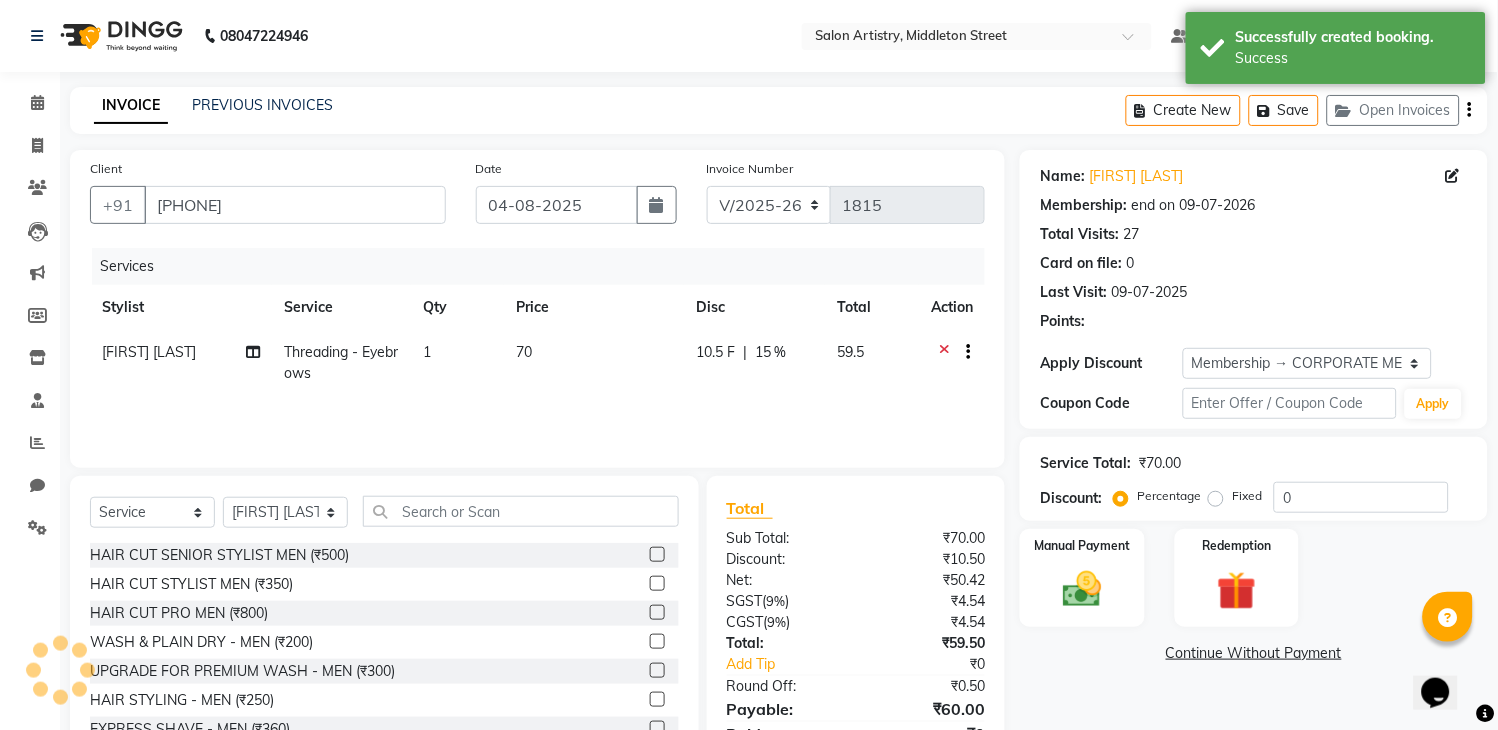 type on "15" 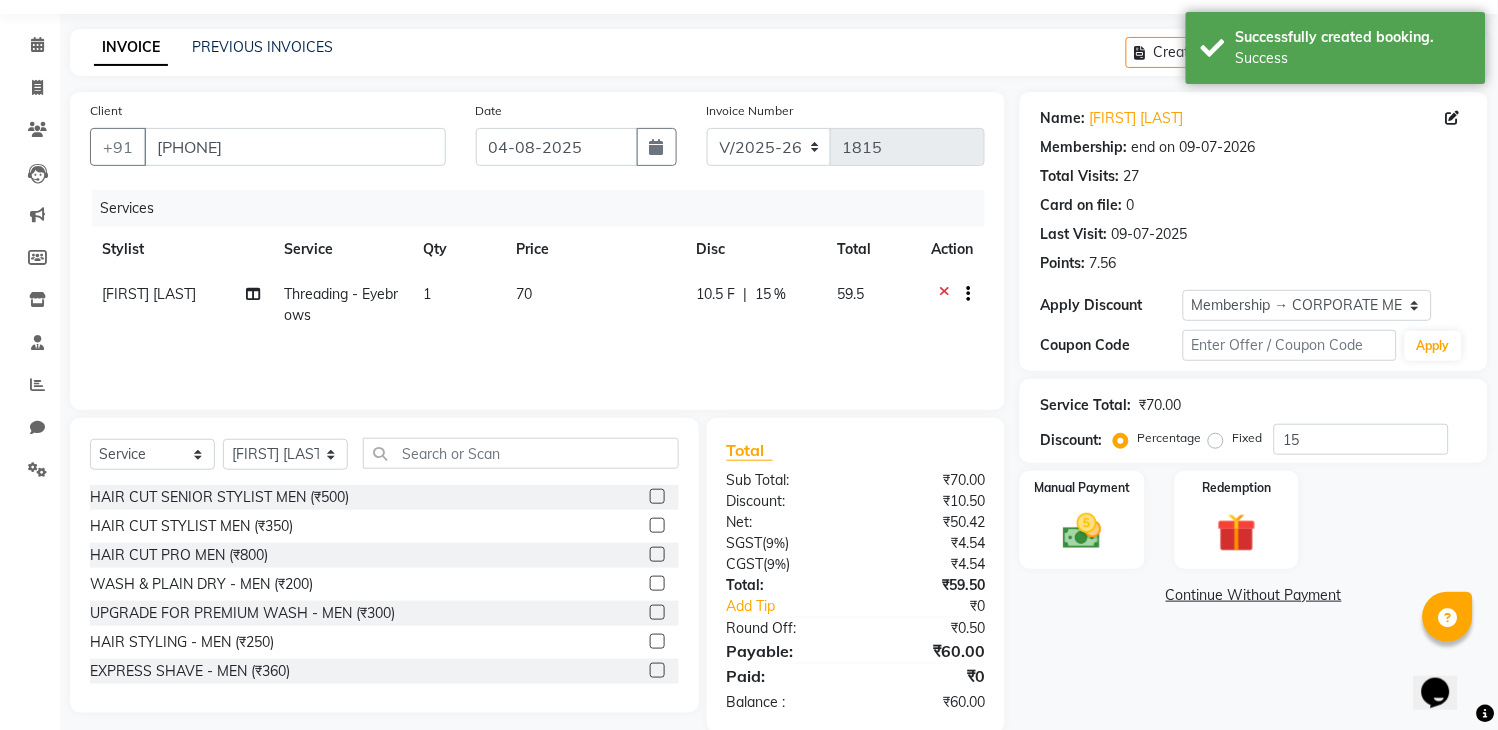scroll, scrollTop: 91, scrollLeft: 0, axis: vertical 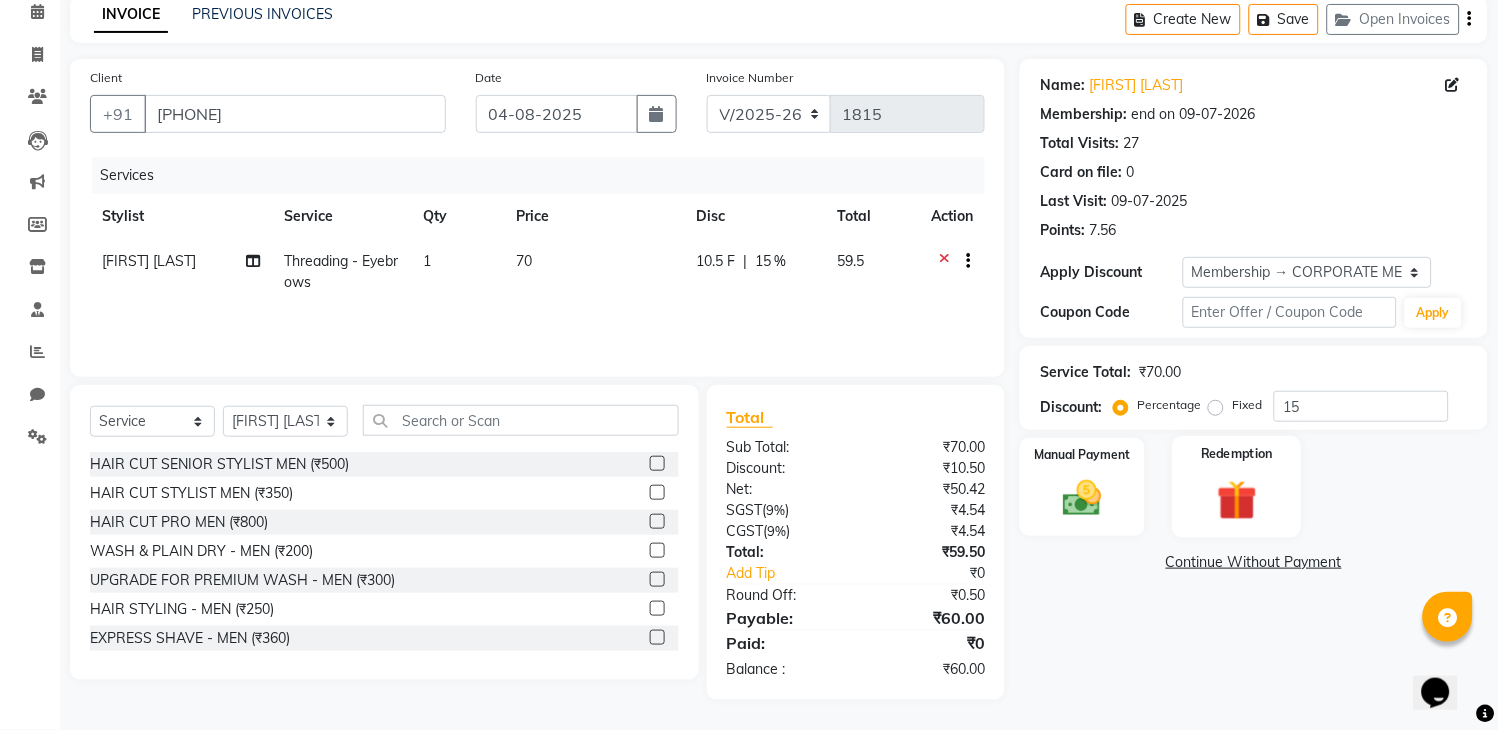 click 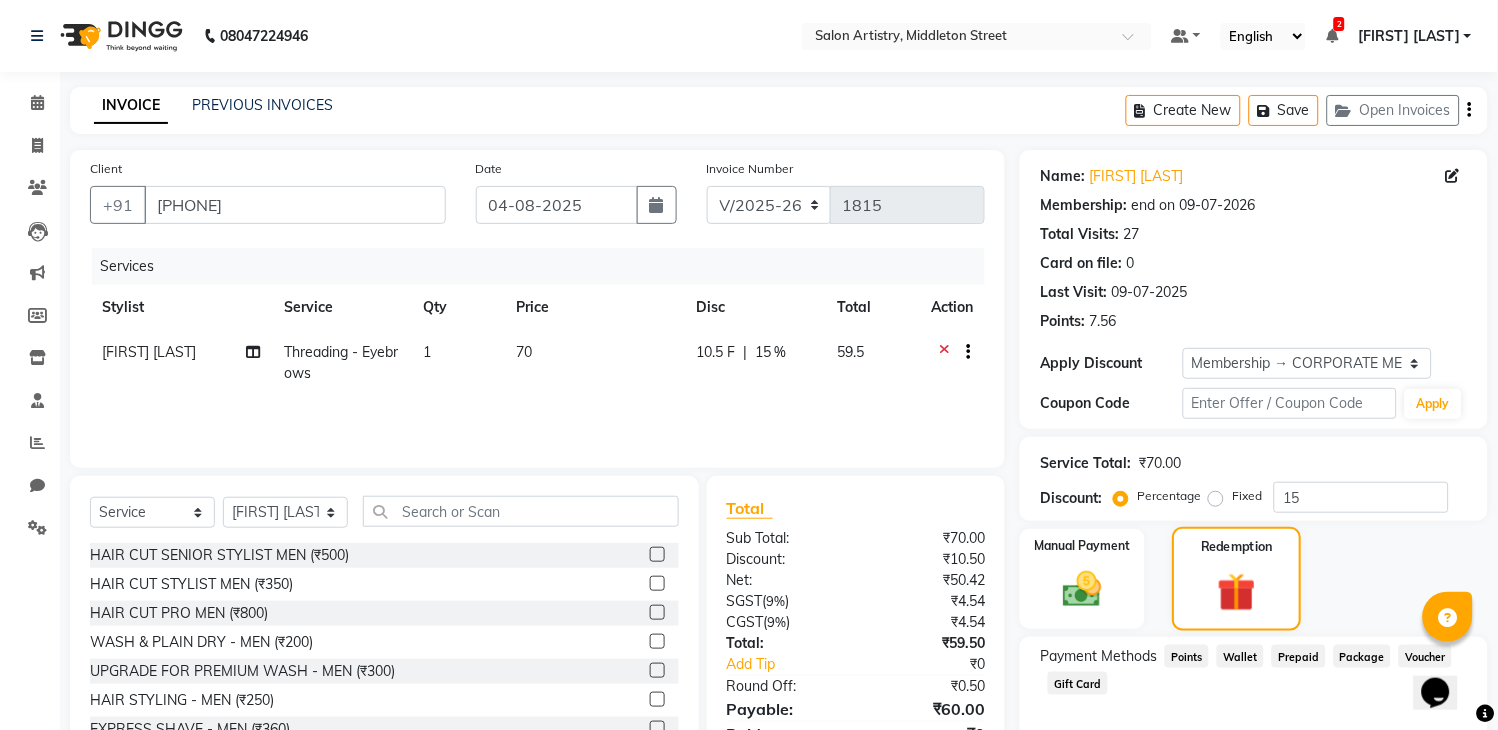 scroll, scrollTop: 62, scrollLeft: 0, axis: vertical 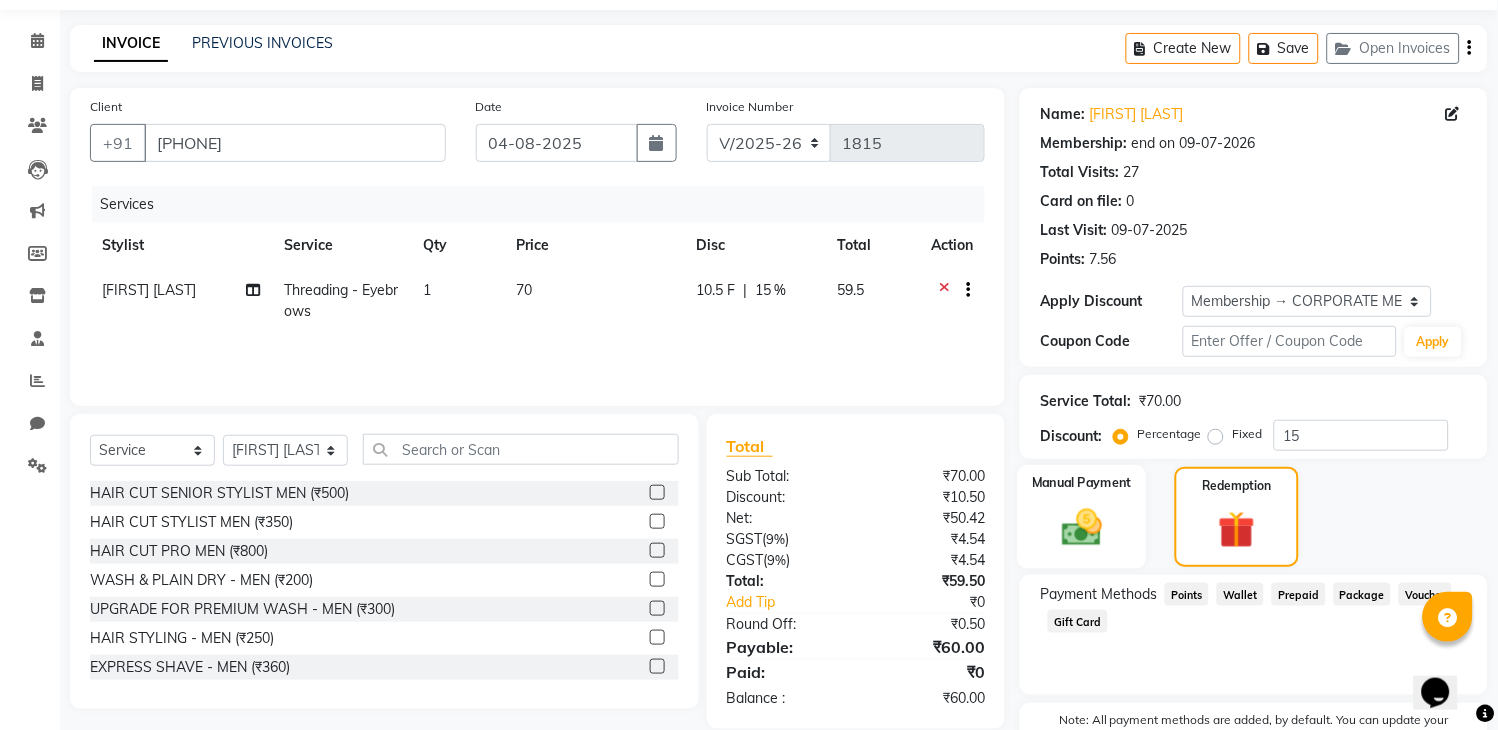 click 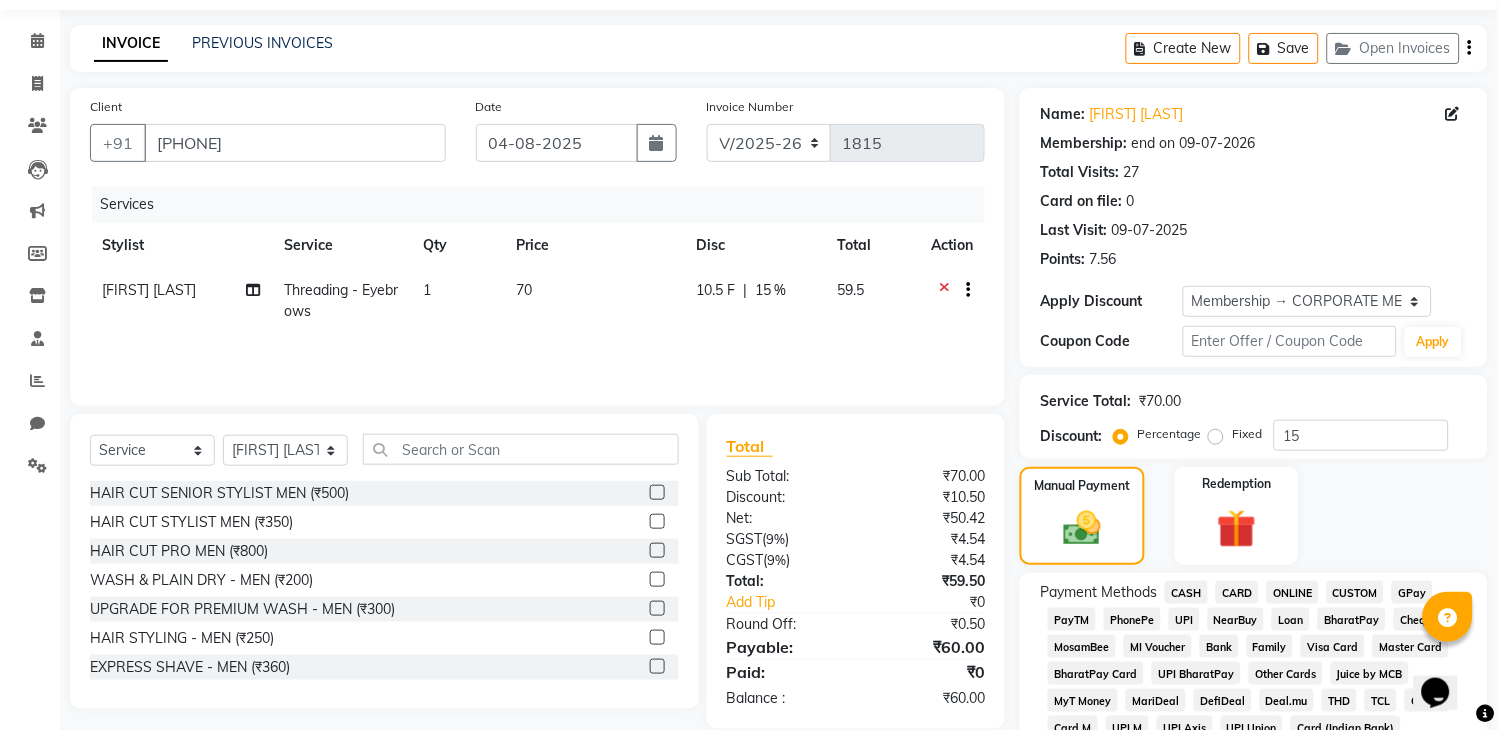 click on "GPay" 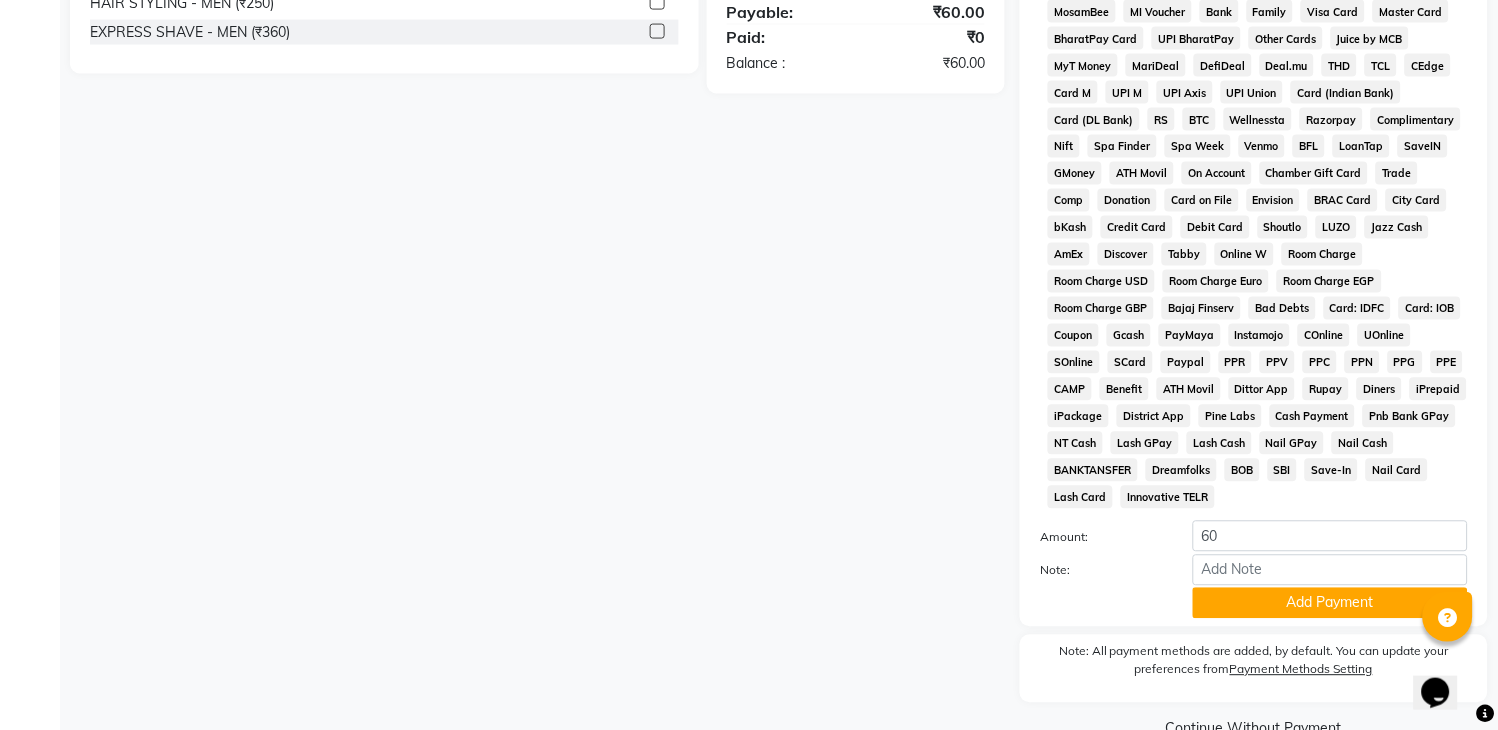 scroll, scrollTop: 728, scrollLeft: 0, axis: vertical 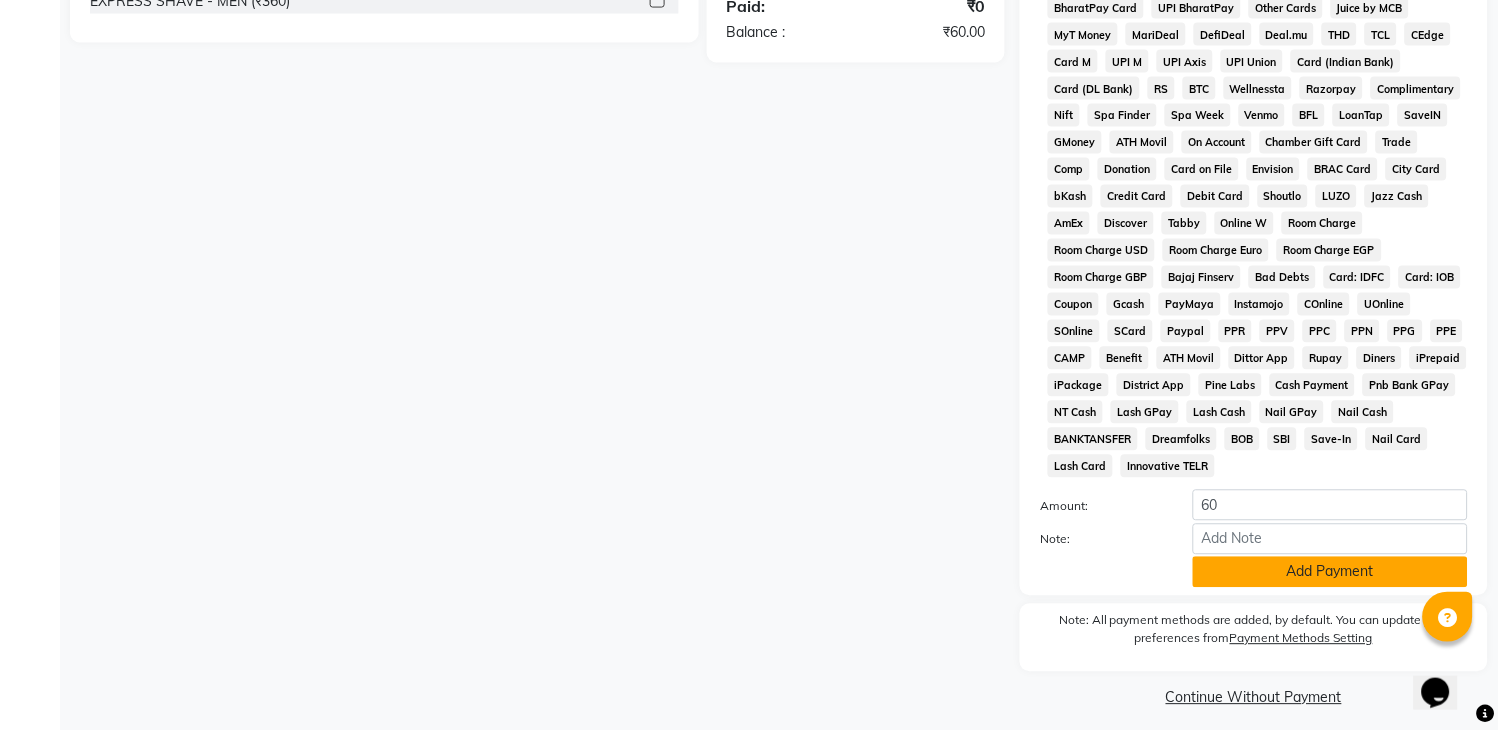 click on "Add Payment" 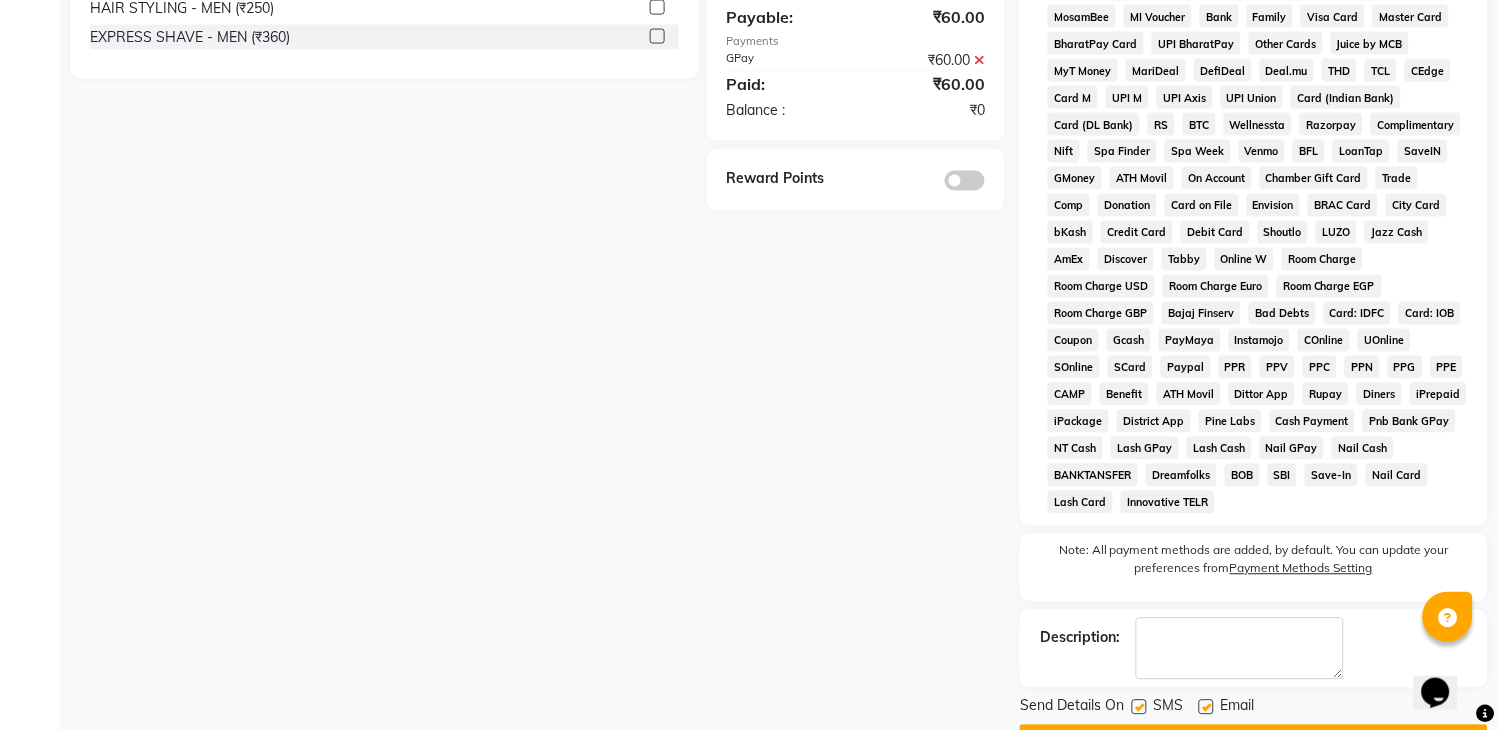 scroll, scrollTop: 728, scrollLeft: 0, axis: vertical 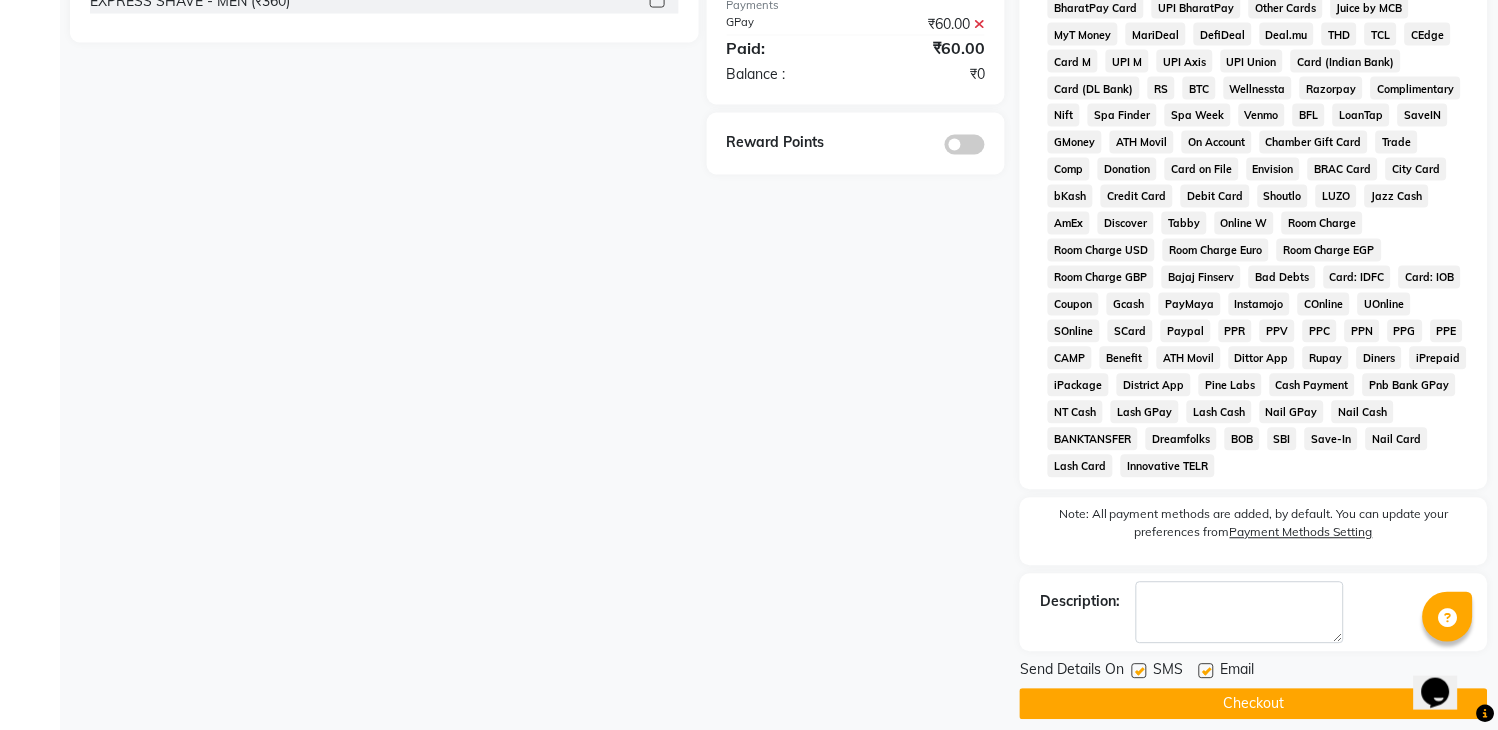 click on "Checkout" 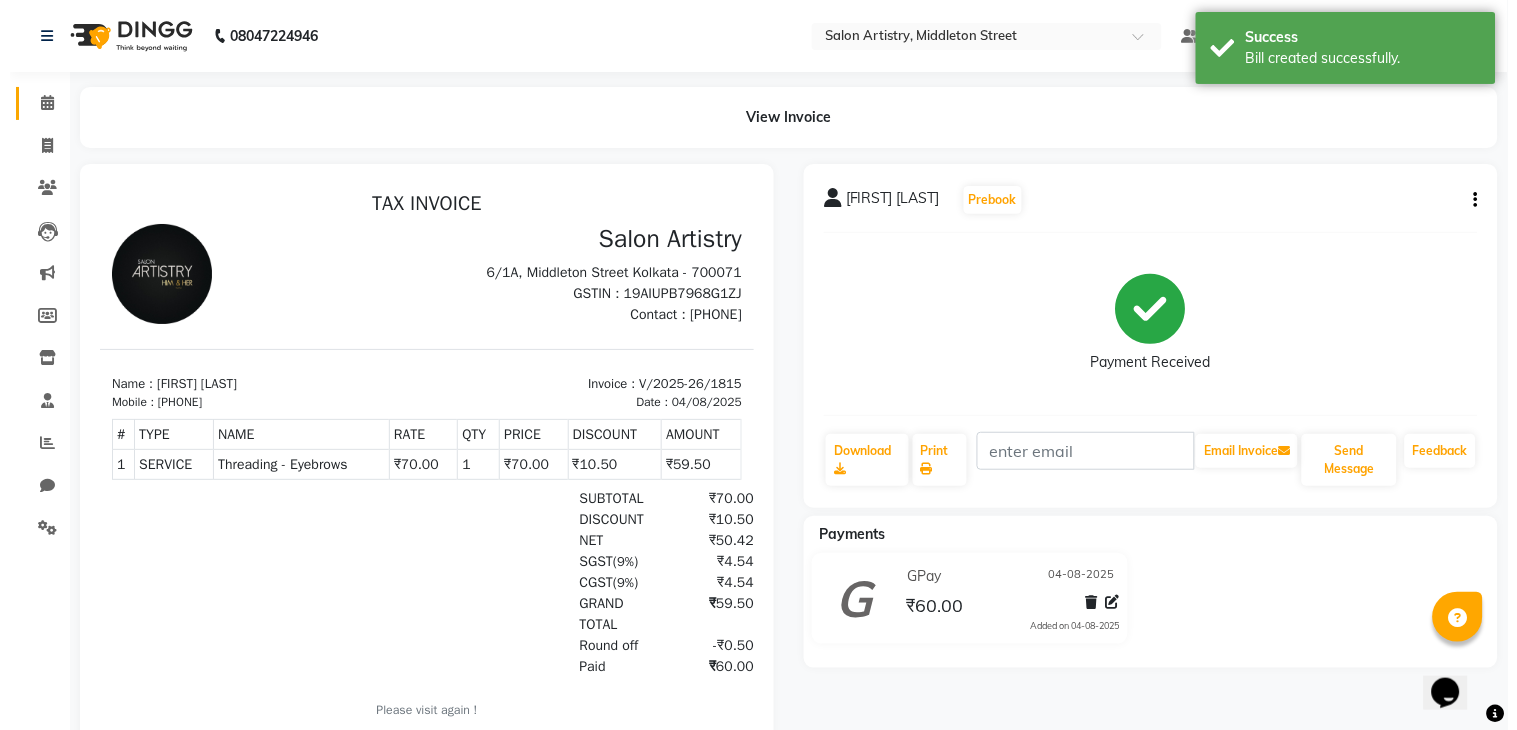 scroll, scrollTop: 0, scrollLeft: 0, axis: both 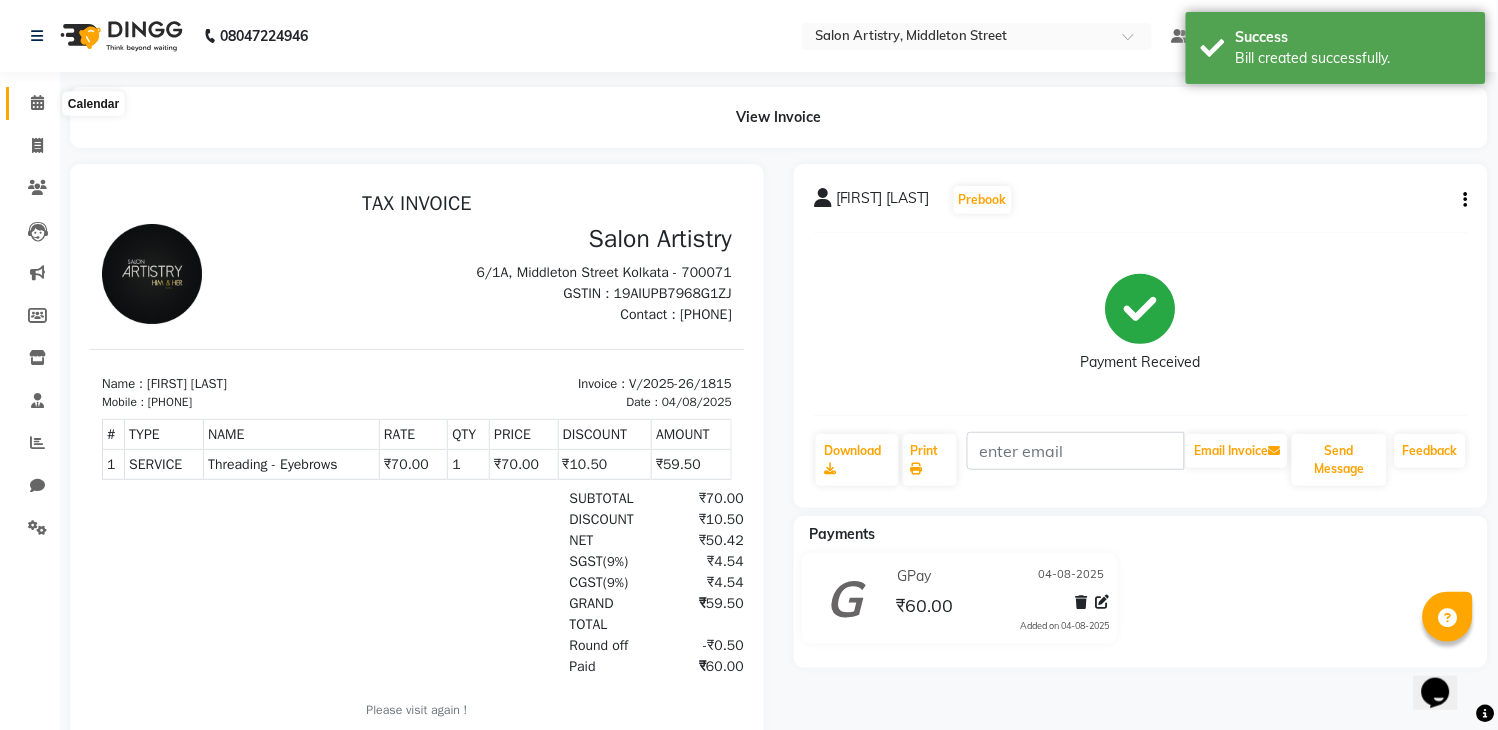 click 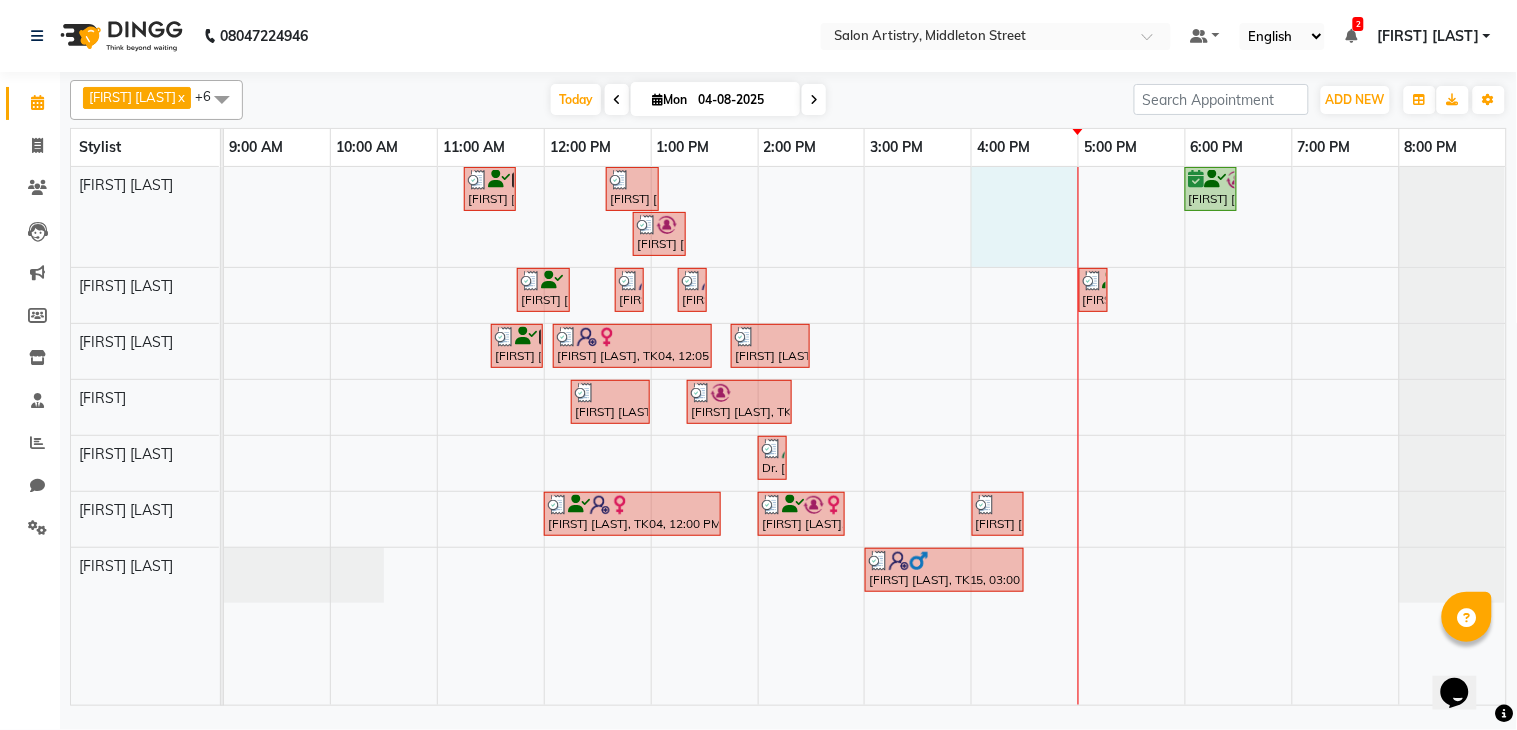 click on "Shikha Nahata, TK02, 11:15 AM-11:45 AM, Wash & Plain Dry (With Conditioning)-Upto Mid Back     Sangeeta Kothari, TK07, 12:35 PM-01:05 PM, Wash & Plain Dry (With Conditioning)-Upto Mid Back     Satarupa Sarkar, TK13, 06:00 PM-06:30 PM, Oil Massage - Bio Scalp Shots (Hair Fall/Dandruff/Moisture)     Seama Tantia, TK09, 12:50 PM-01:20 PM, Hair Colour - Root Touch Up (Without Ammonia)     Neena Mukharjee, TK05, 11:45 AM-12:15 PM, Waxing - Argan Oil Wax - Full Legs     Mridula Jain, TK10, 12:40 PM-12:50 PM, Threading - Eyebrows     Sharanya Ghorai, TK04, 01:15 PM-01:25 PM, Threading - Eyebrows (₹70)     Oindrilla Das, TK16, 05:00 PM-05:10 PM, Threading - Eyebrows     Shikha Nahata, TK02, 11:30 AM-12:00 PM, CHANGE OF POLISH     Sharanya Ghorai, TK04, 12:05 PM-01:35 PM, Aroma Pedicure  (with skin lightening effect)     Ariza Fatma, TK08, 01:45 PM-02:30 PM, Regular Pedicure     Ariza Fatma, TK08, 12:15 PM-01:00 PM, Aroma Pedicure         Dr. Nisa Mirza, TK12, 02:00 PM-02:10 PM, Threading - Eyebrows" at bounding box center [865, 436] 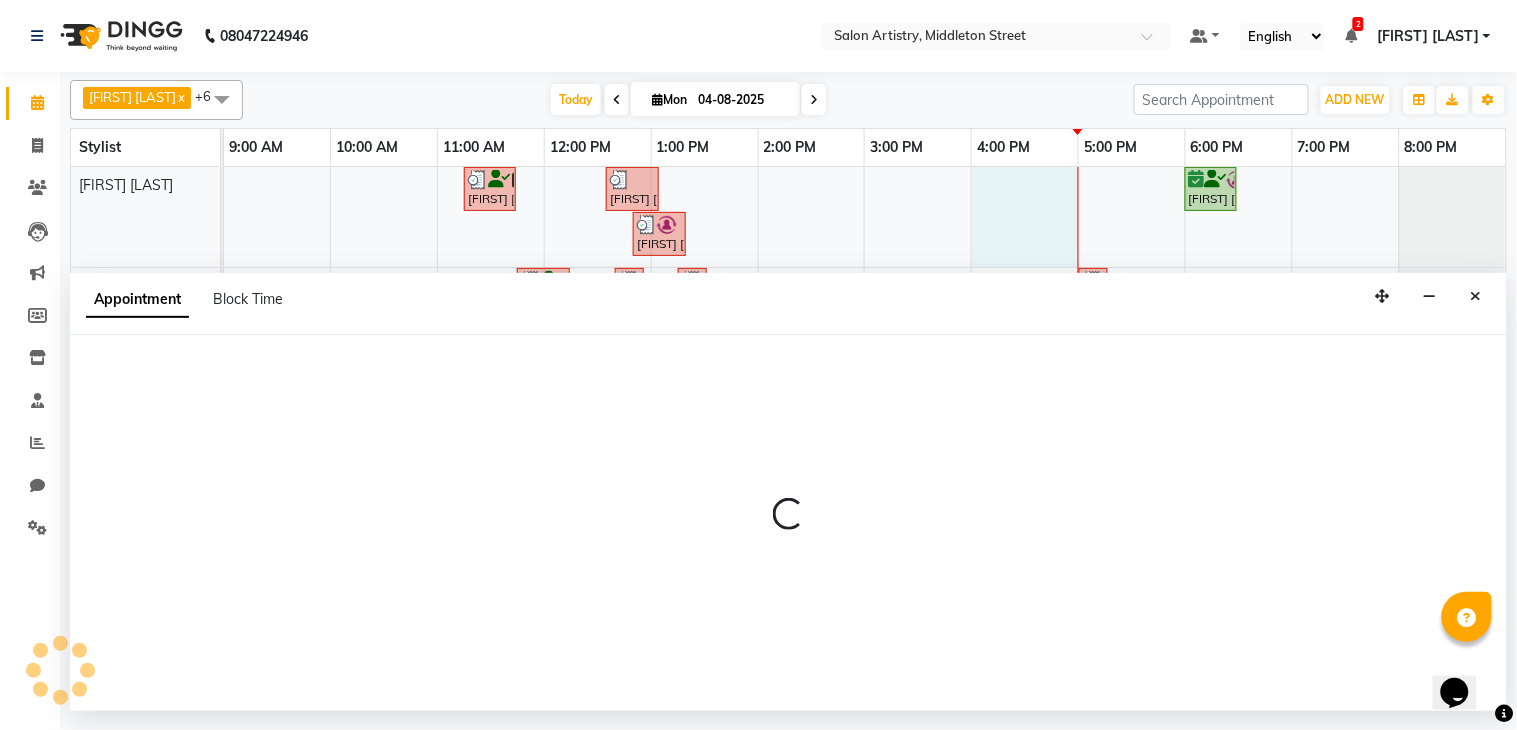 select on "79858" 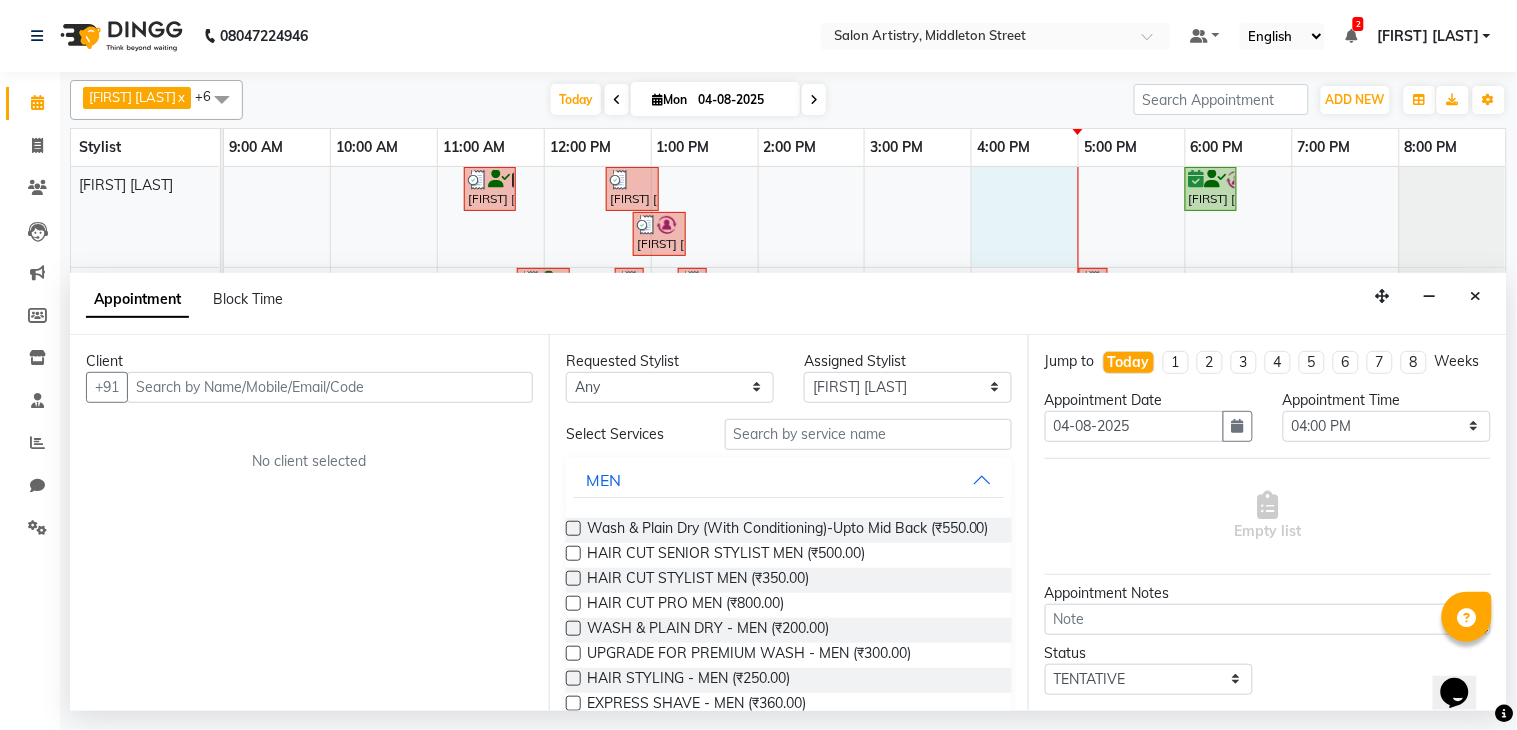 click at bounding box center (330, 387) 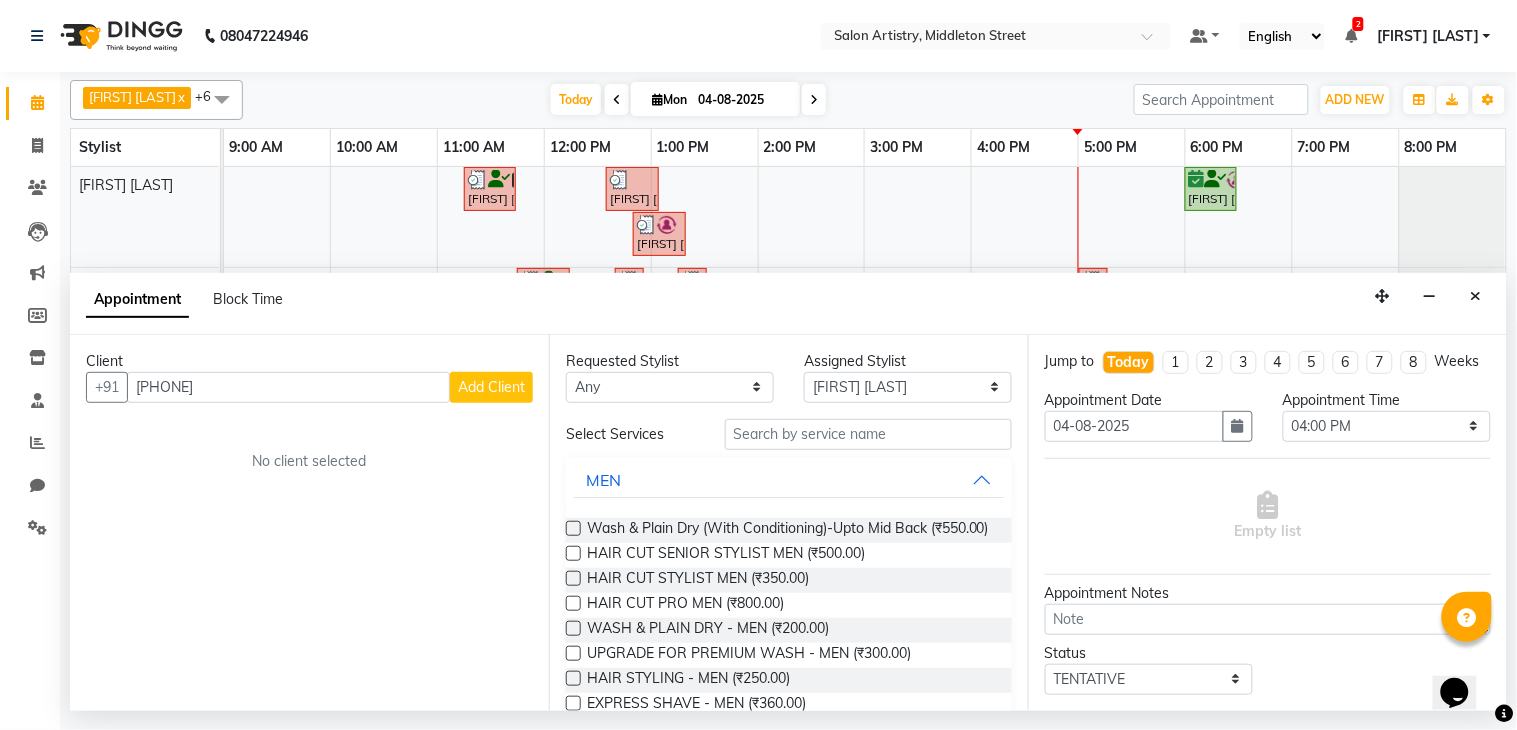 type on "7044612613" 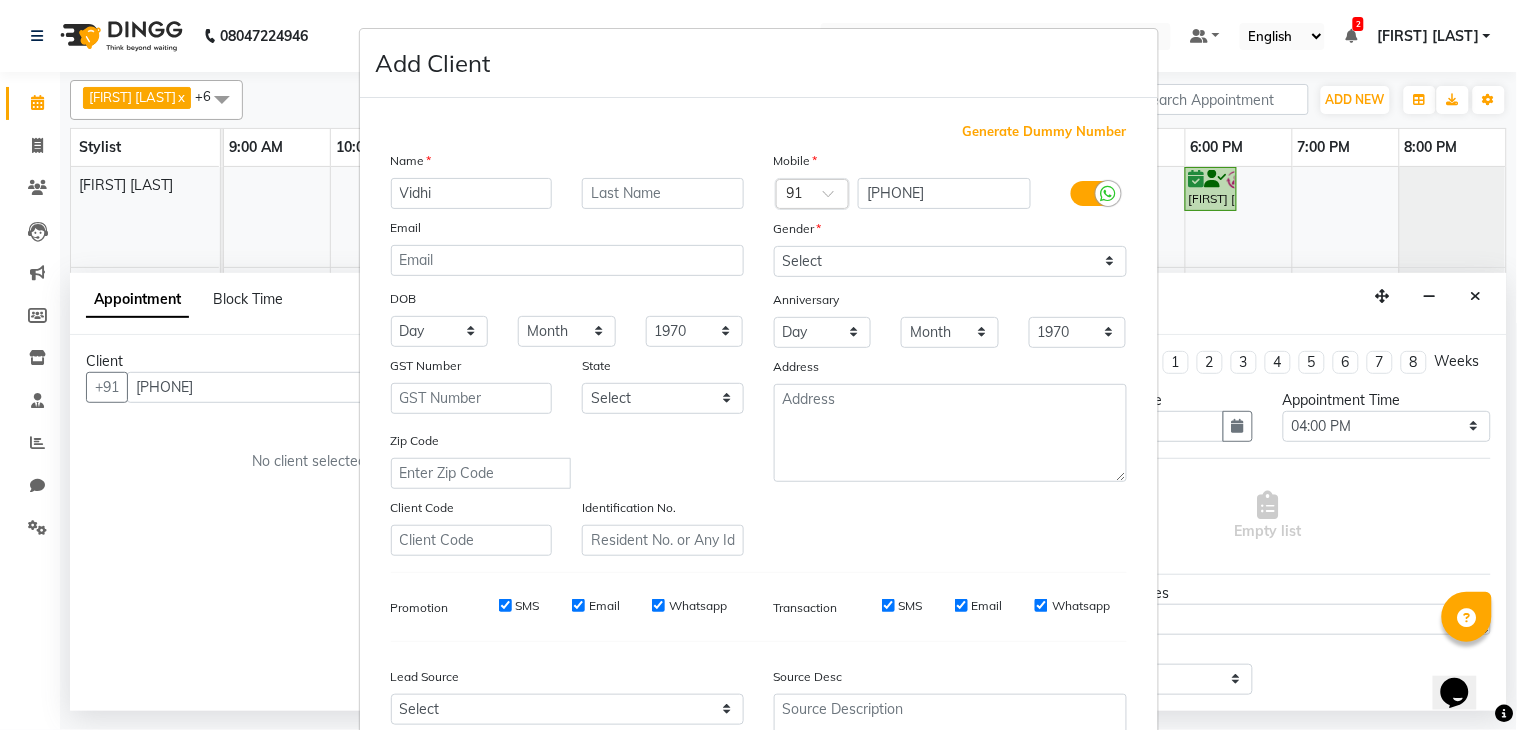type on "Vidhi" 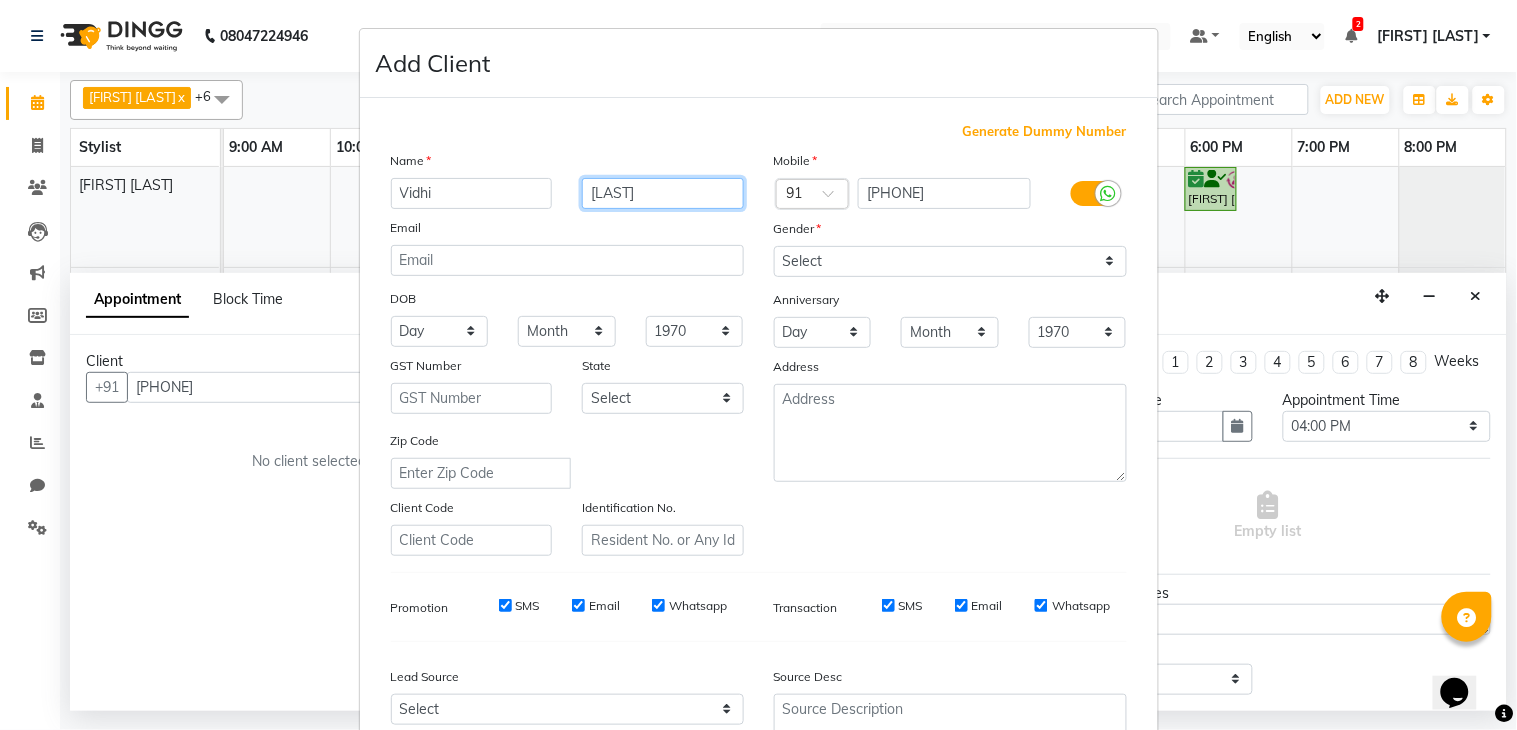 type on "Harlalka" 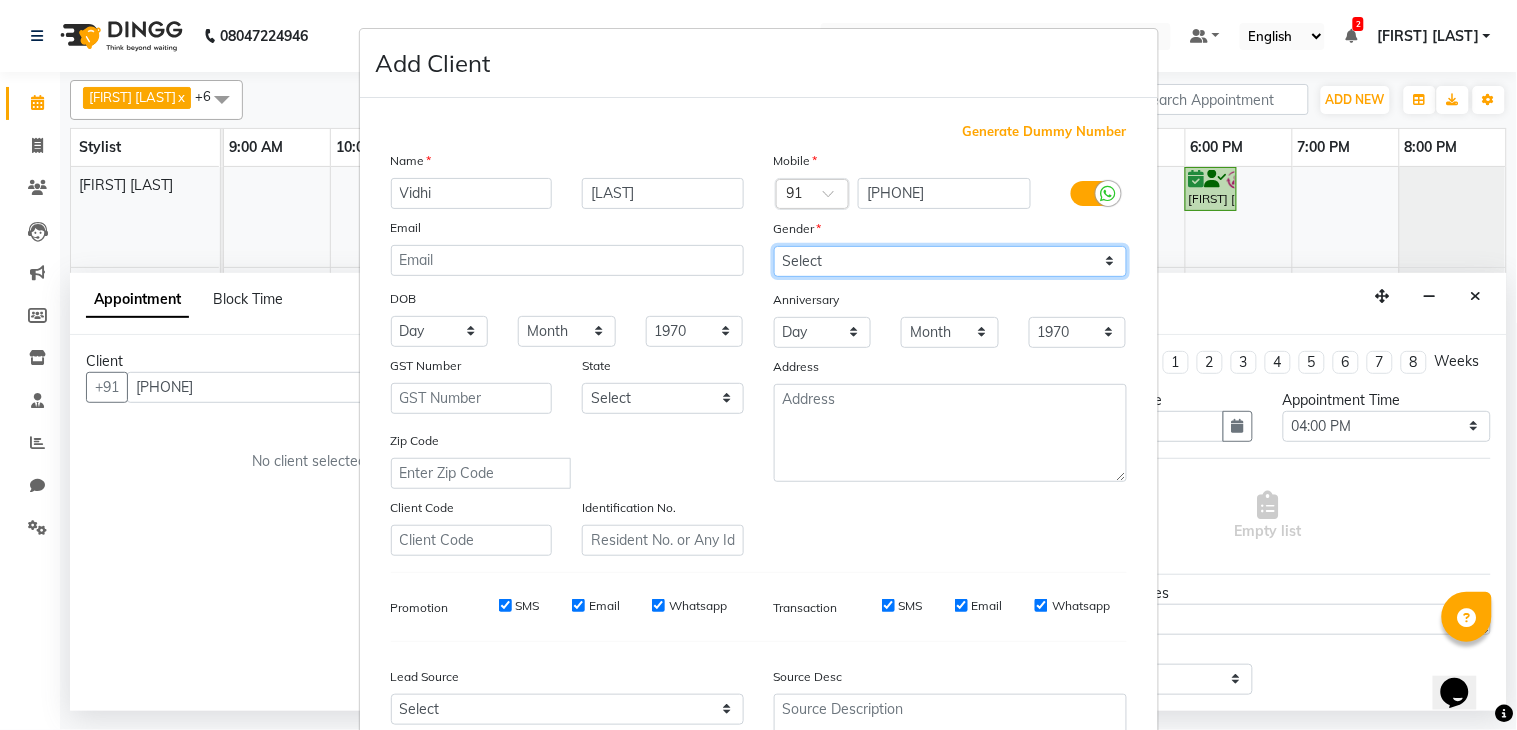 click on "Select Male Female Other Prefer Not To Say" at bounding box center [950, 261] 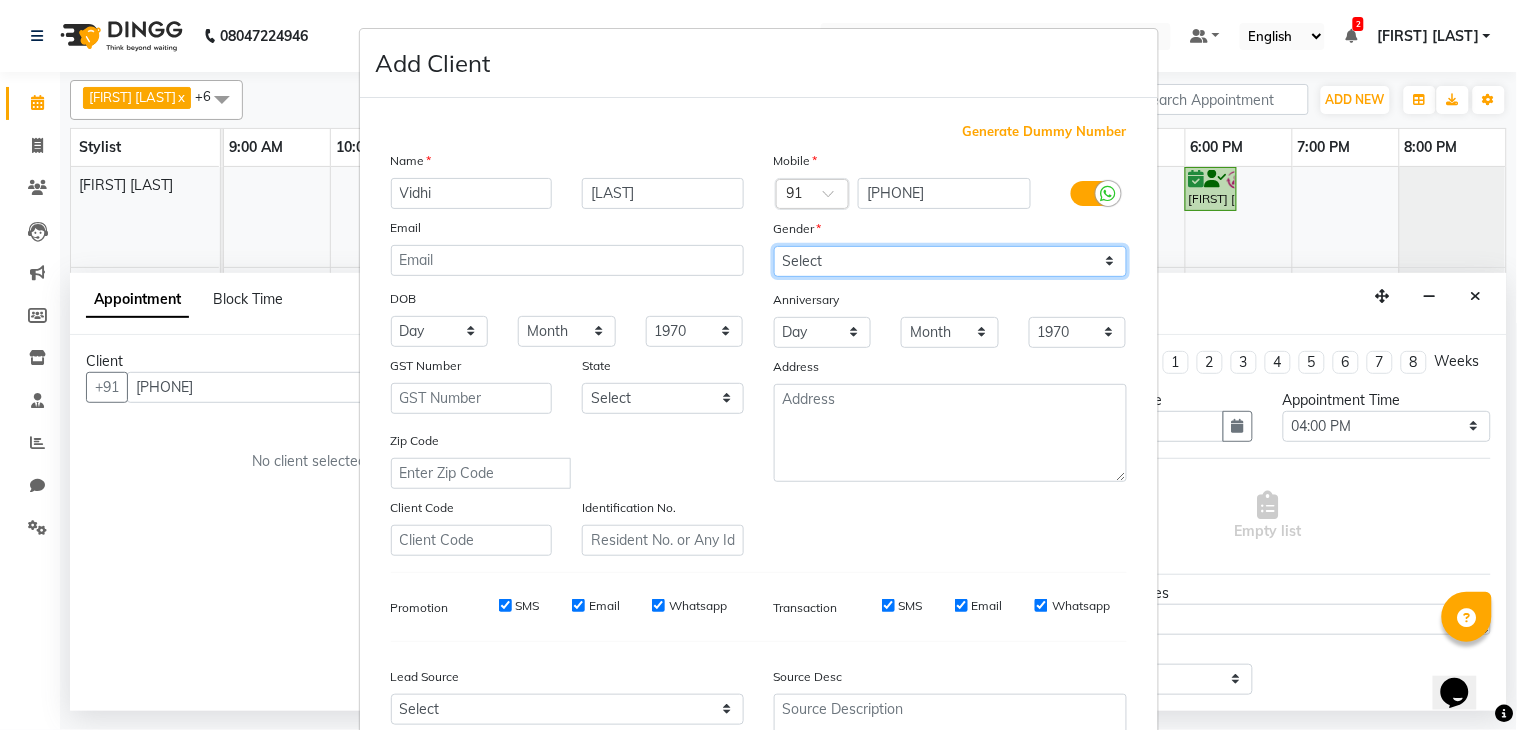 select on "female" 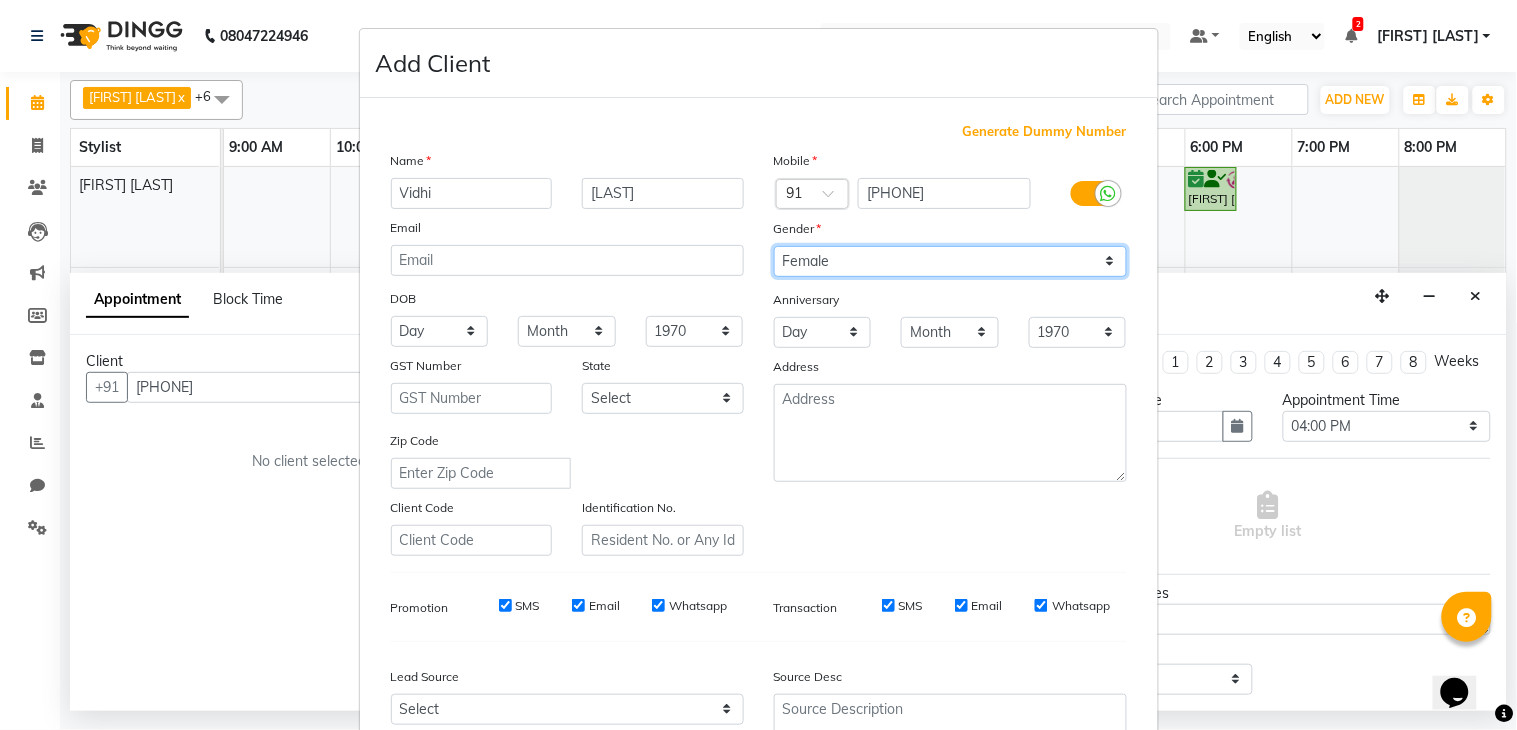 click on "Select Male Female Other Prefer Not To Say" at bounding box center [950, 261] 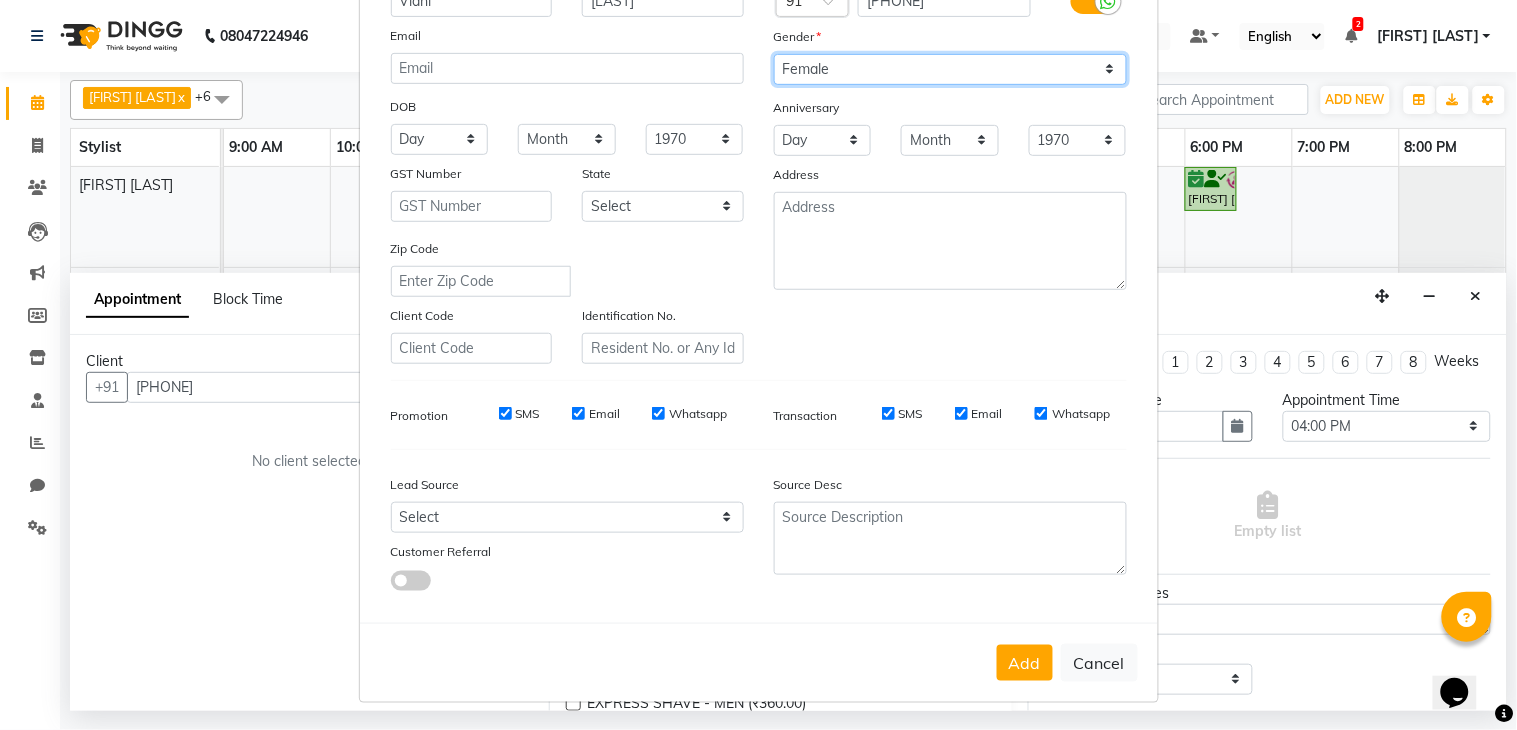 scroll, scrollTop: 194, scrollLeft: 0, axis: vertical 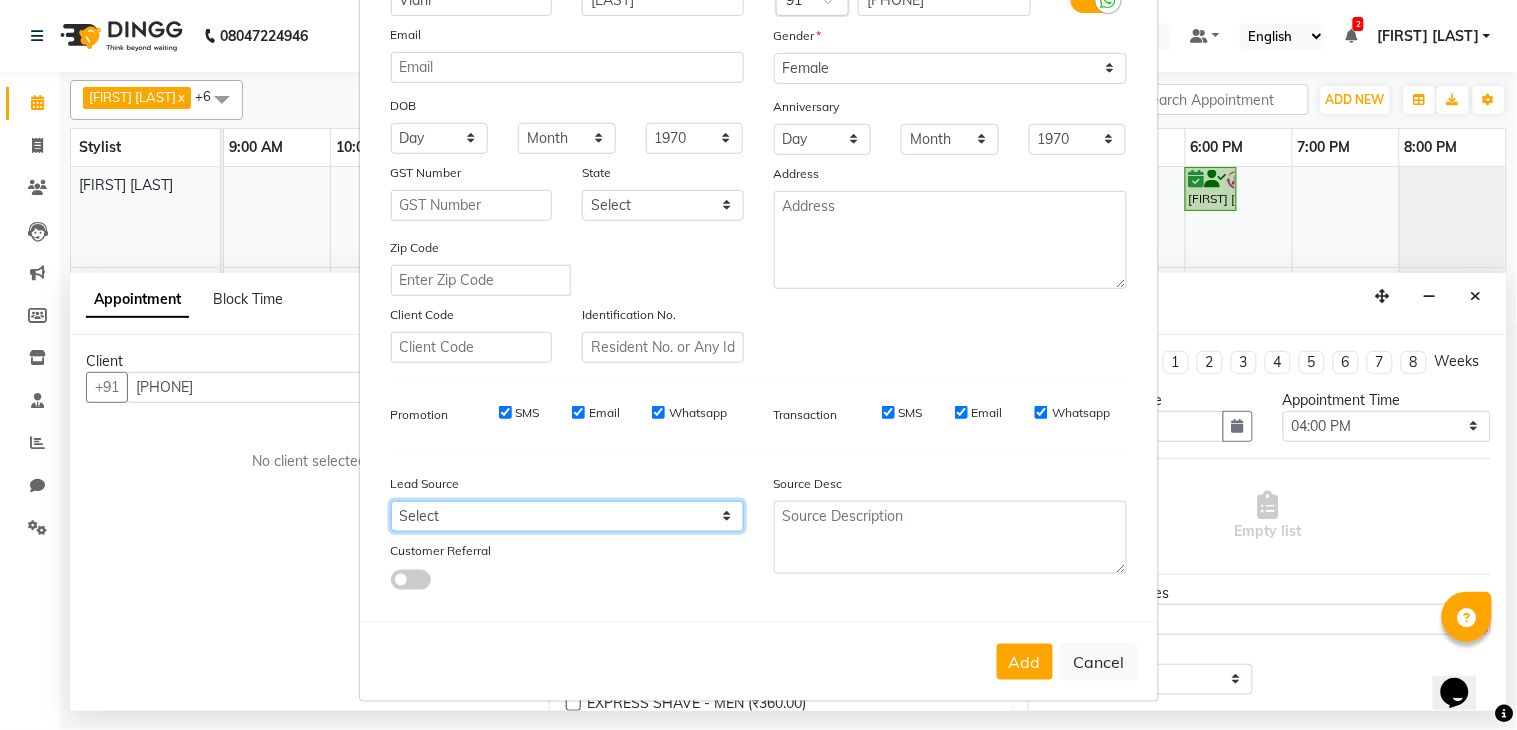 click on "Select Walk-in Referral Internet Friend Word of Mouth Advertisement Facebook JustDial Google Other" at bounding box center (567, 516) 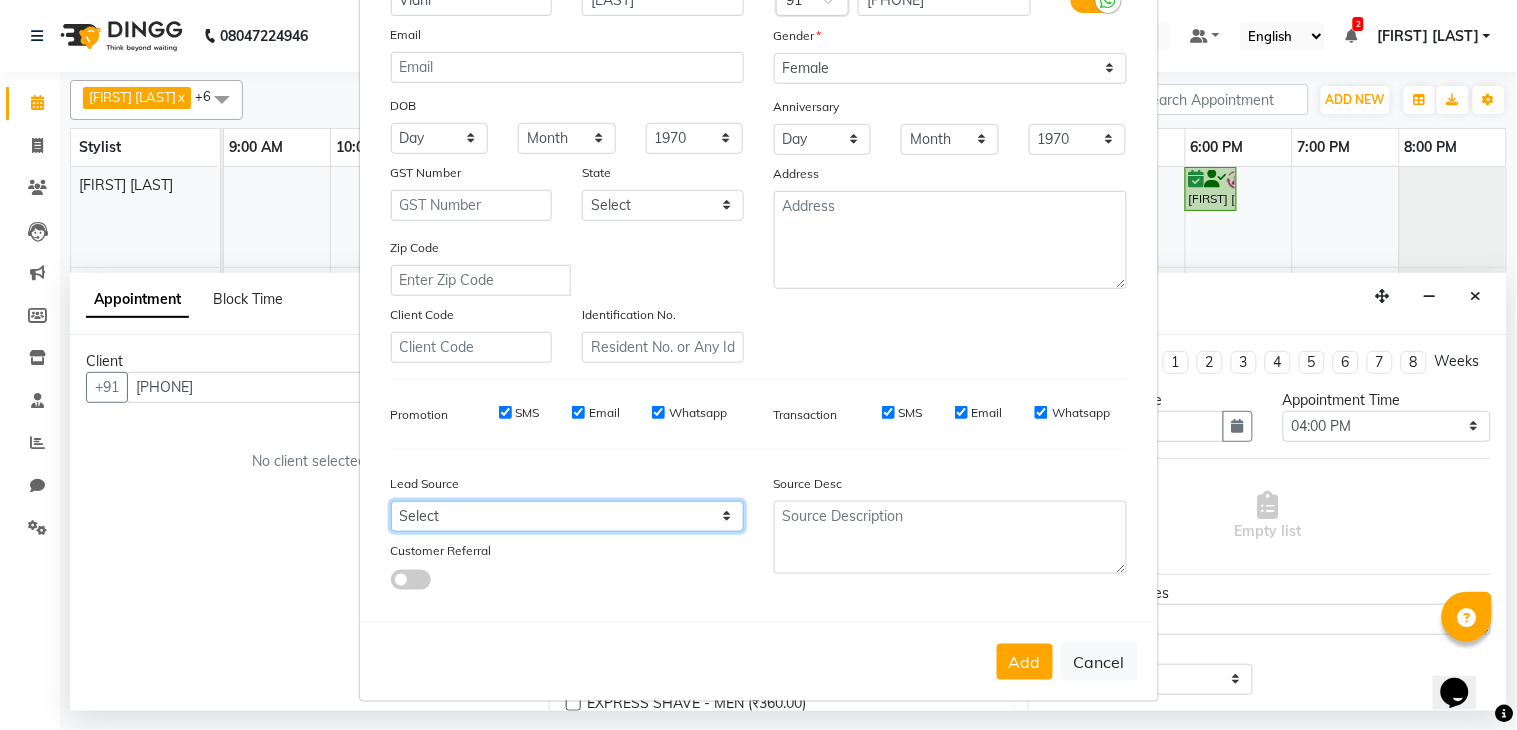 select on "54617" 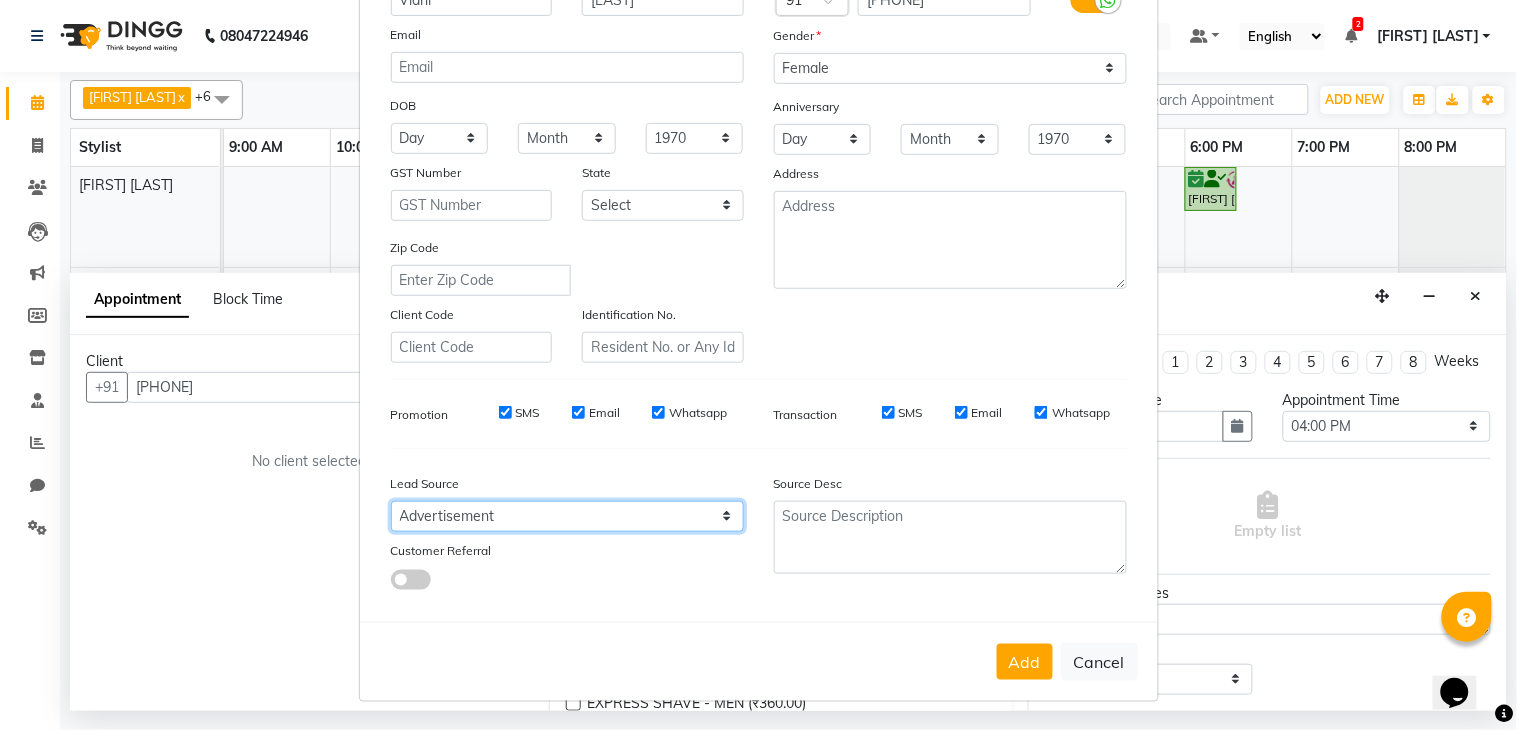 click on "Select Walk-in Referral Internet Friend Word of Mouth Advertisement Facebook JustDial Google Other" at bounding box center [567, 516] 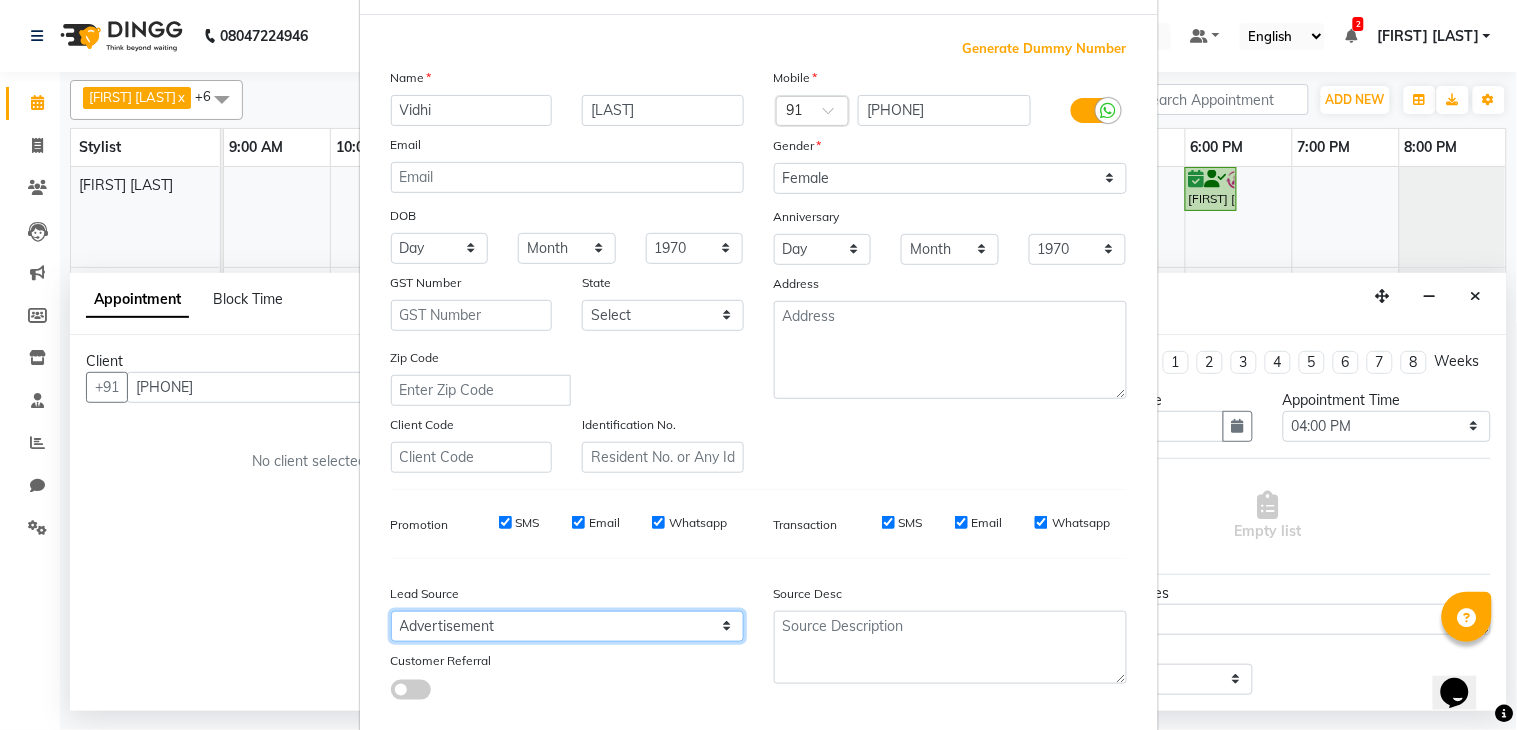 scroll, scrollTop: 194, scrollLeft: 0, axis: vertical 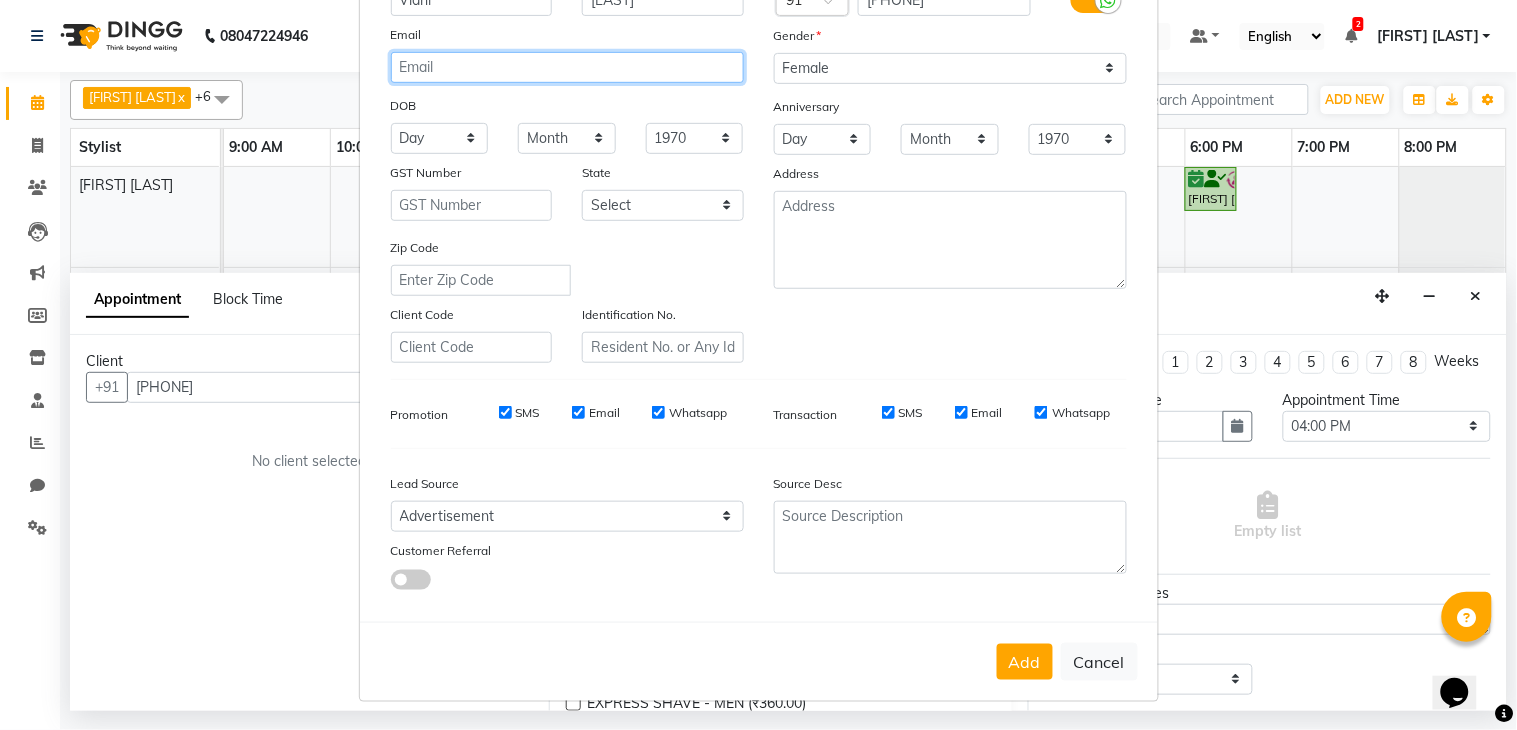 click at bounding box center [567, 67] 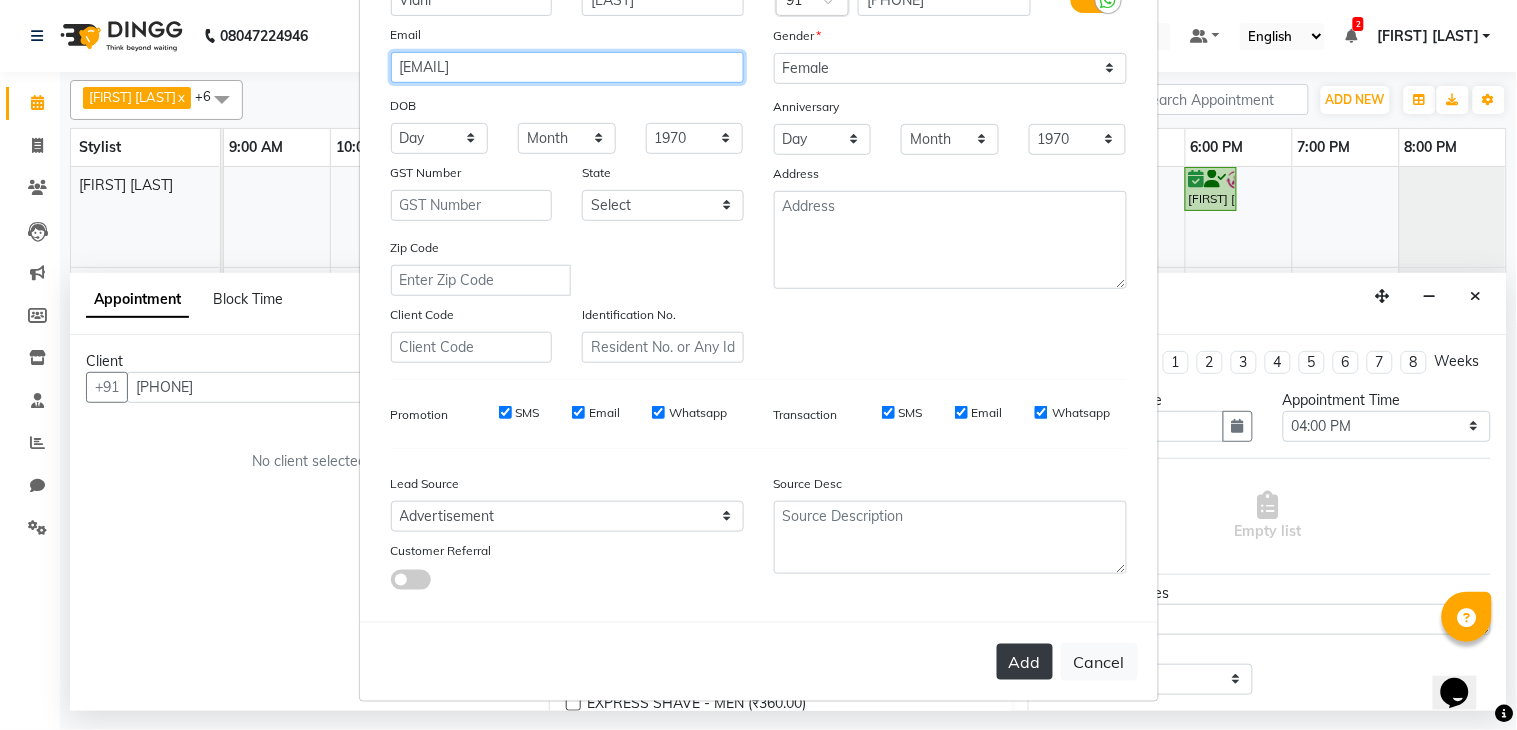 type on "vidhikanoria3@gmail.com" 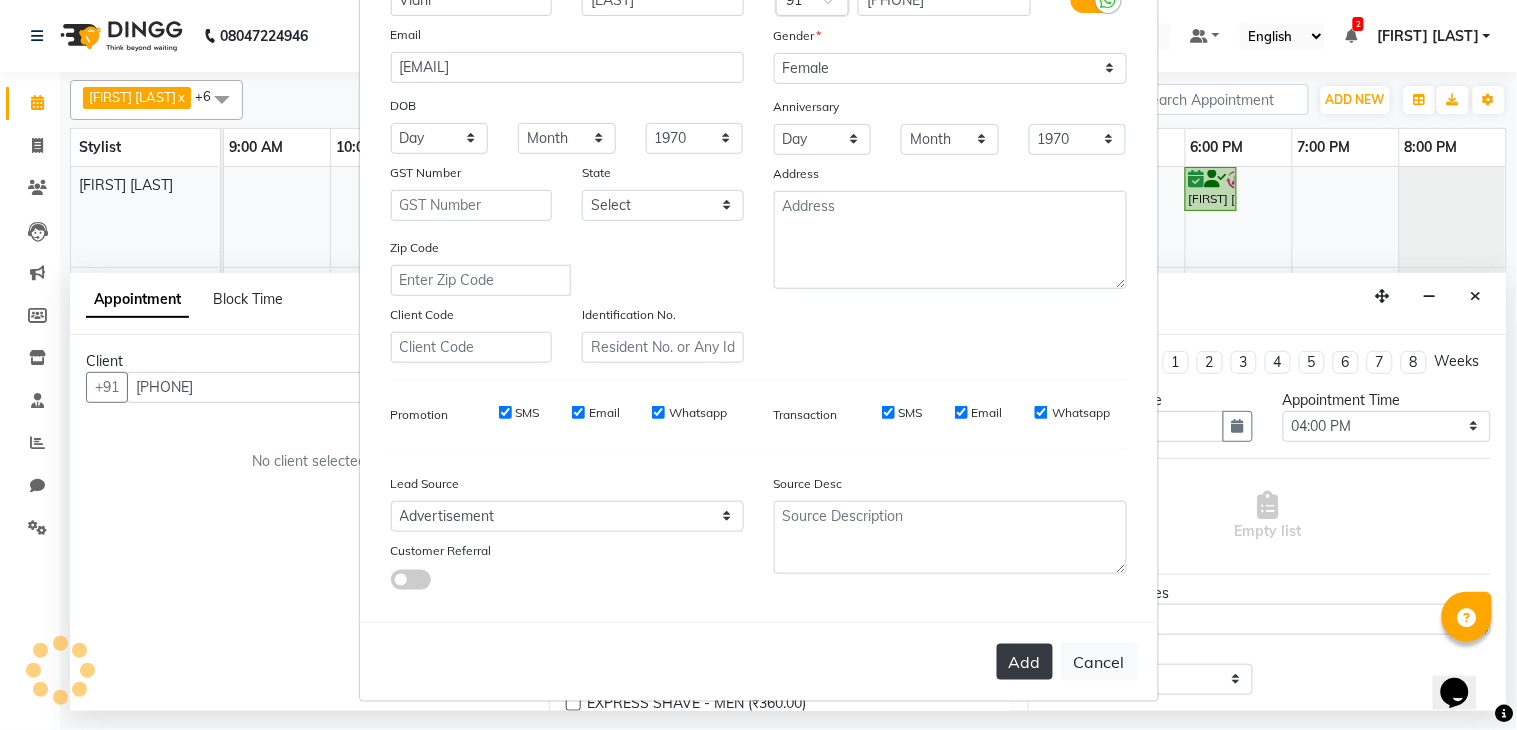 click on "Add" at bounding box center (1025, 662) 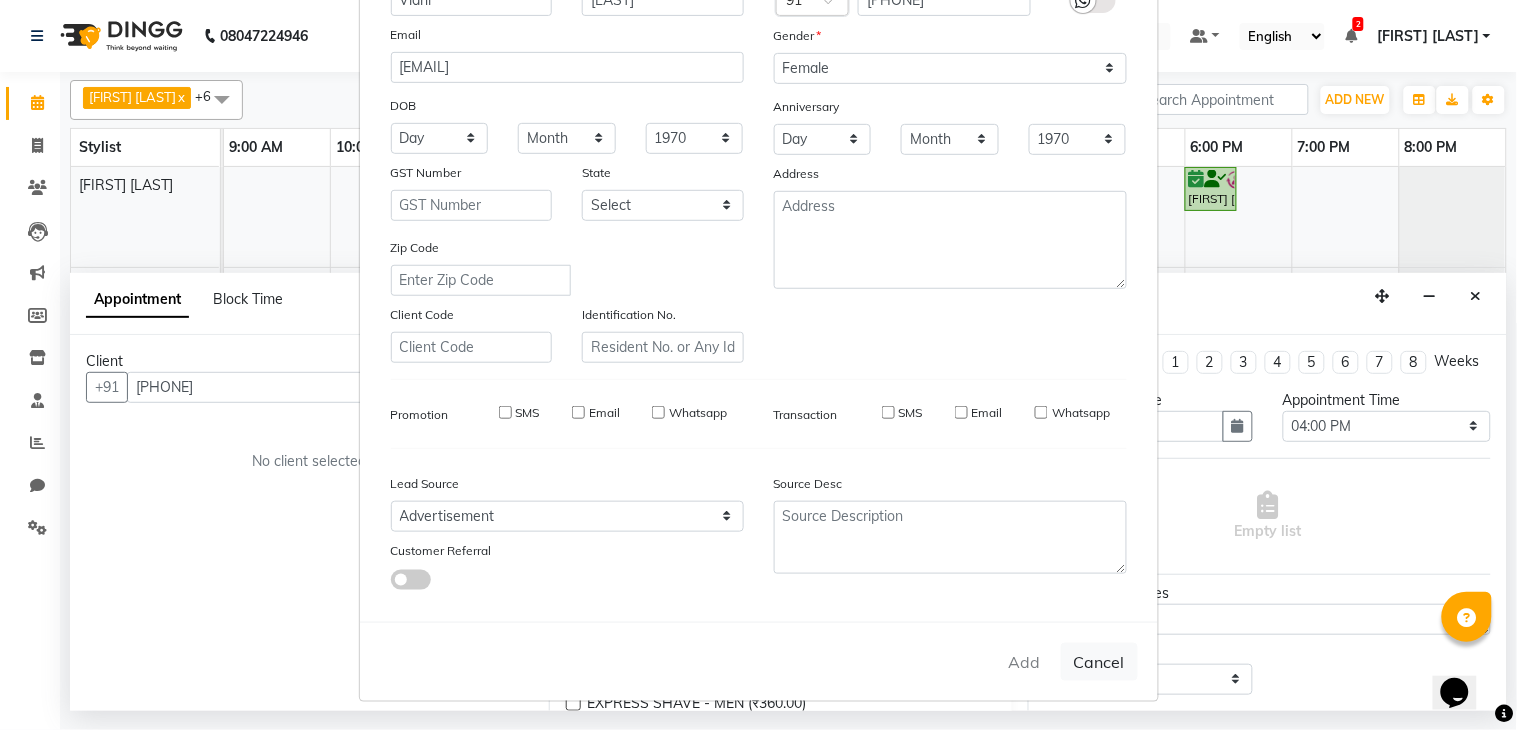 type 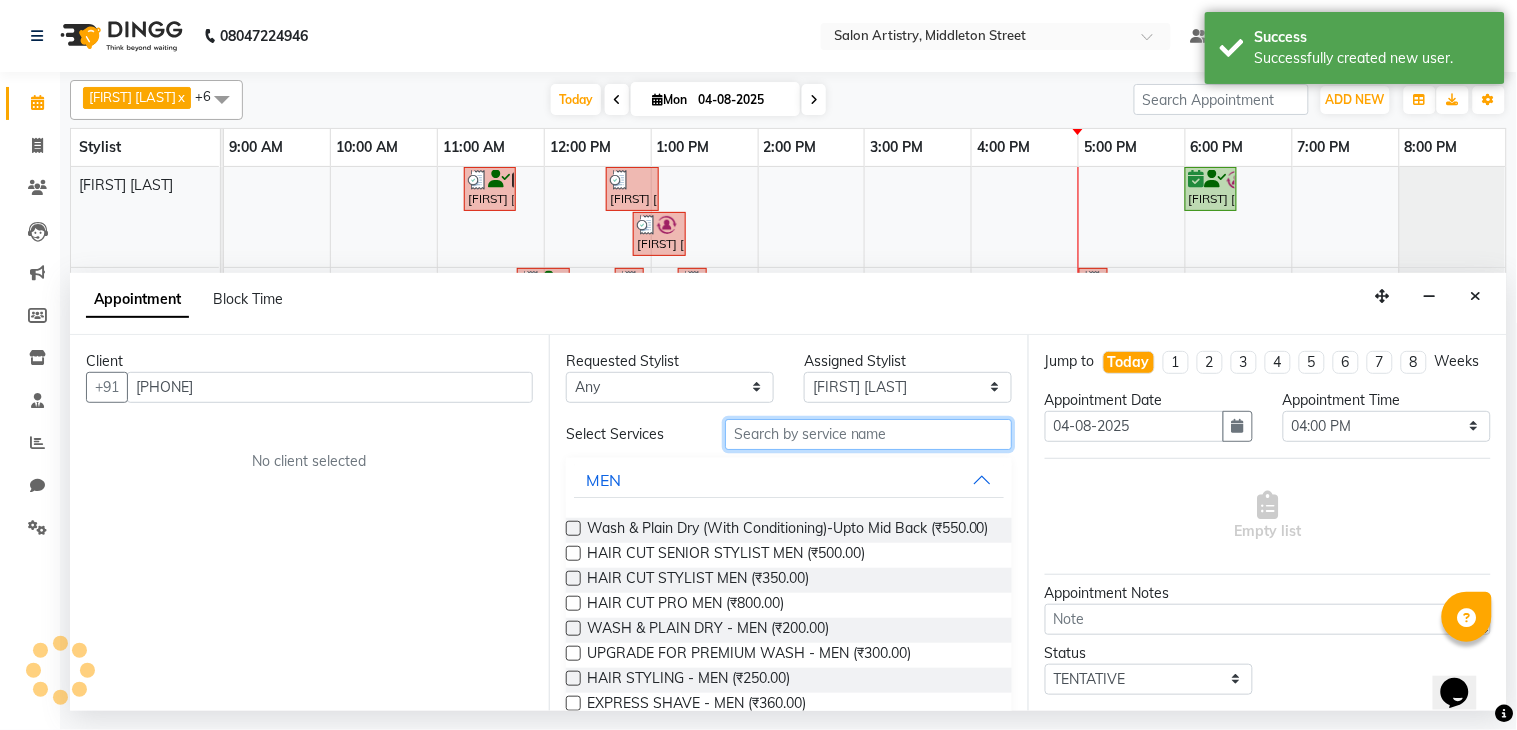 click at bounding box center (868, 434) 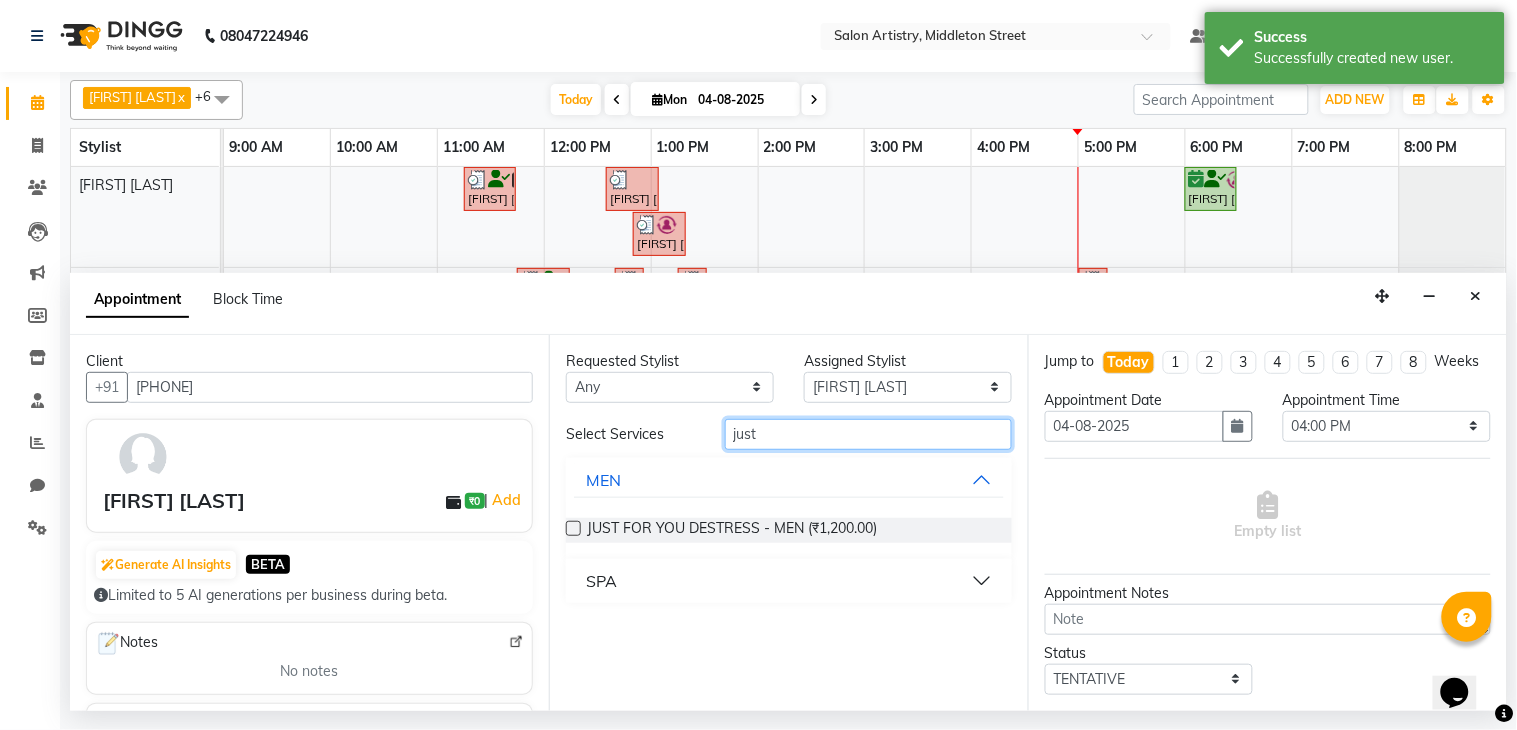 type on "just" 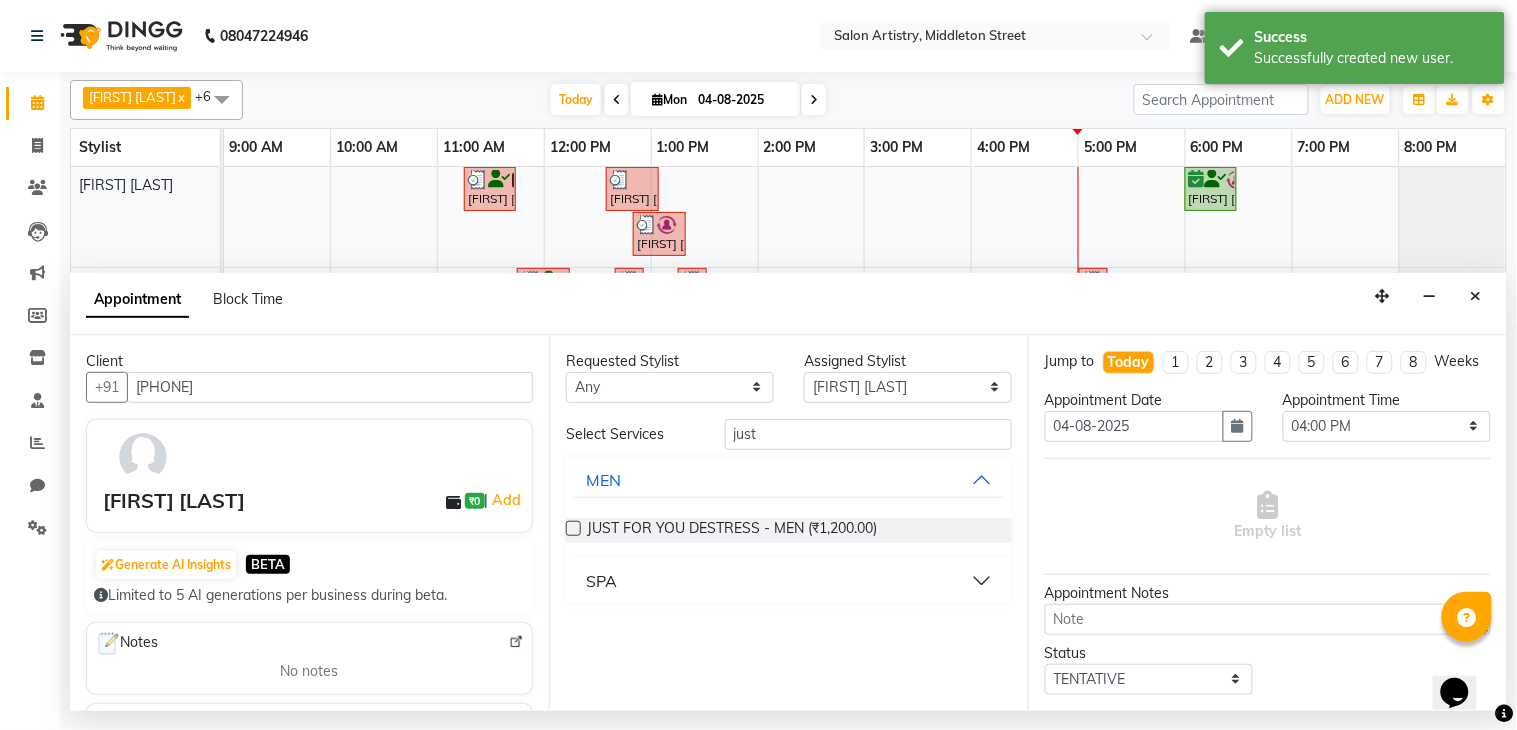 click on "SPA" at bounding box center [601, 581] 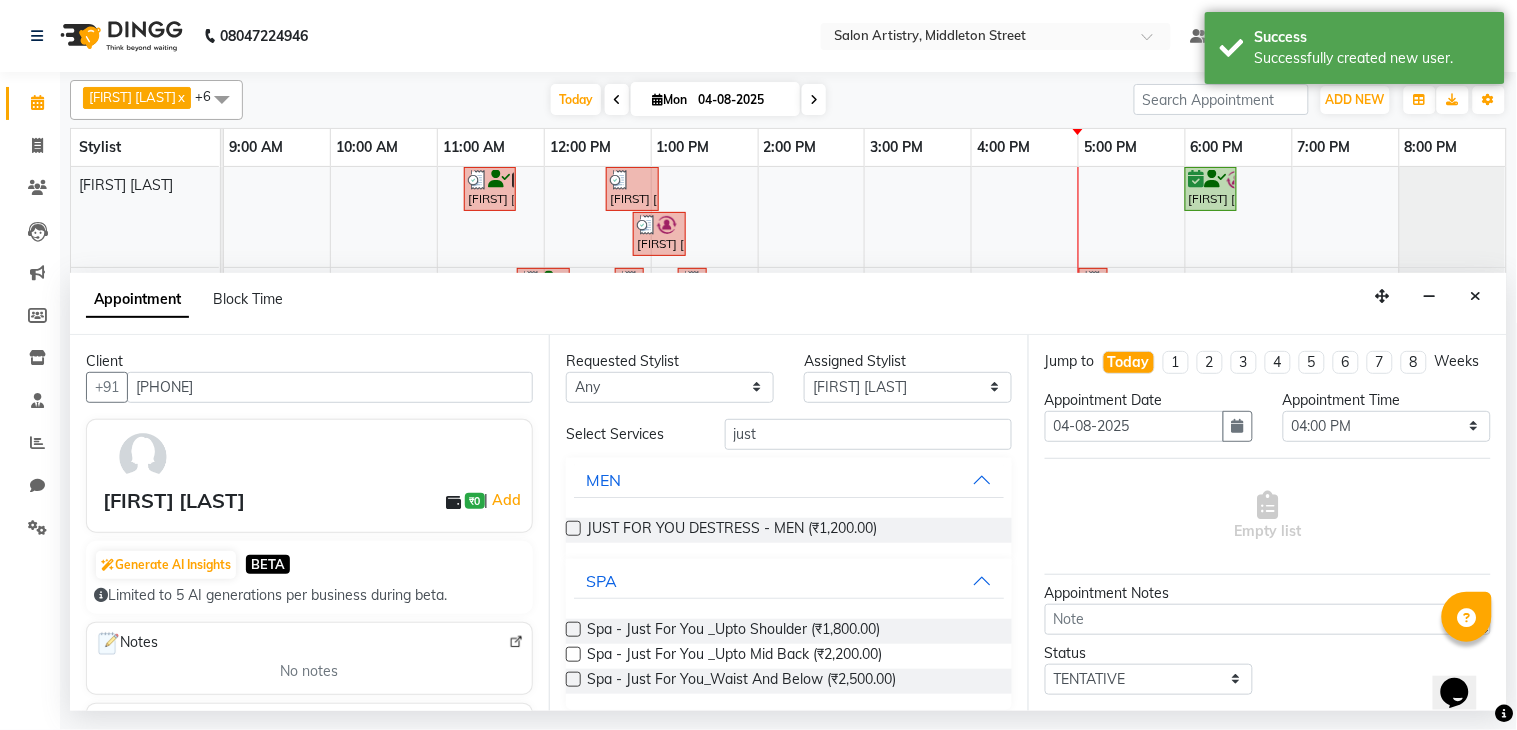 click on "Spa - Just For You _Upto Mid Back (₹2,200.00)" at bounding box center [789, 656] 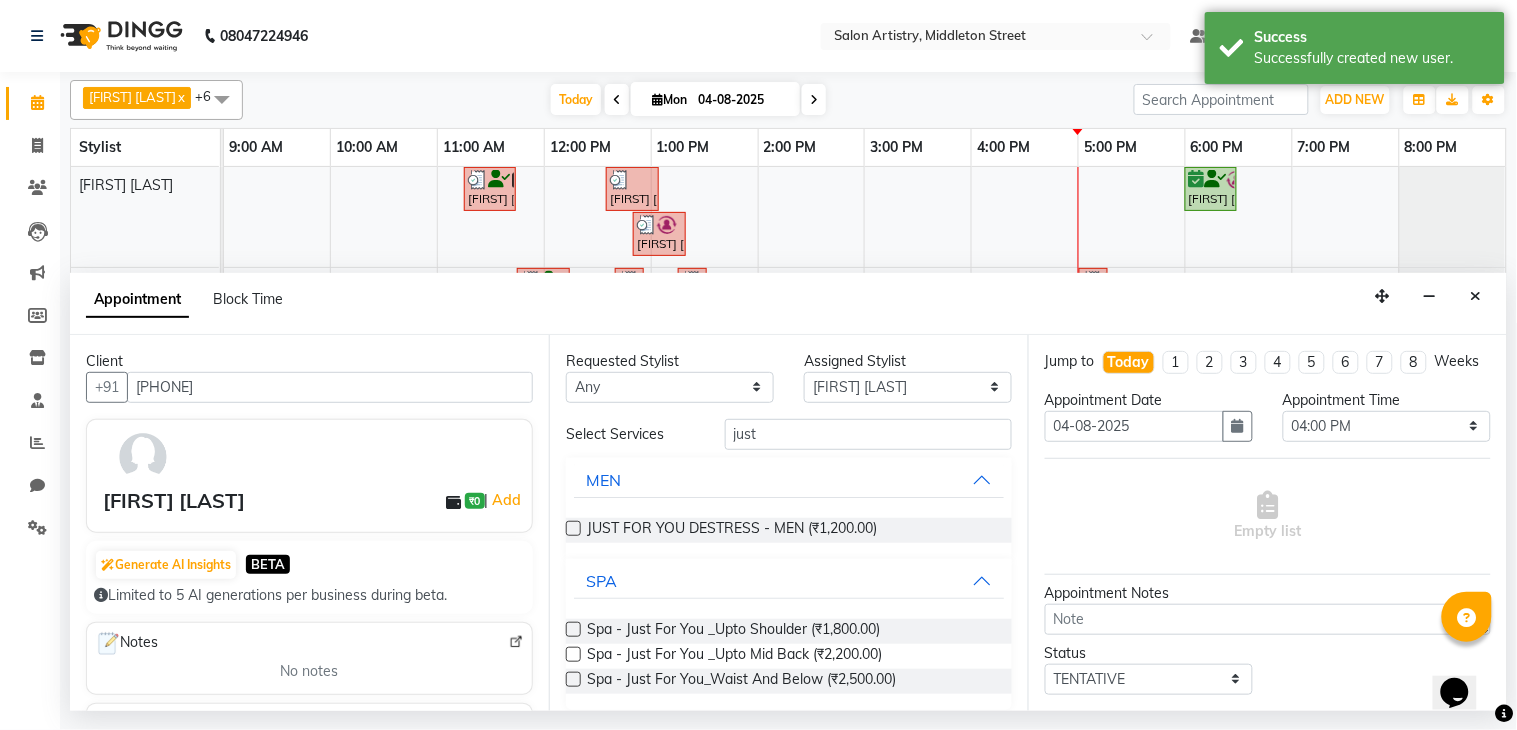 click at bounding box center [573, 654] 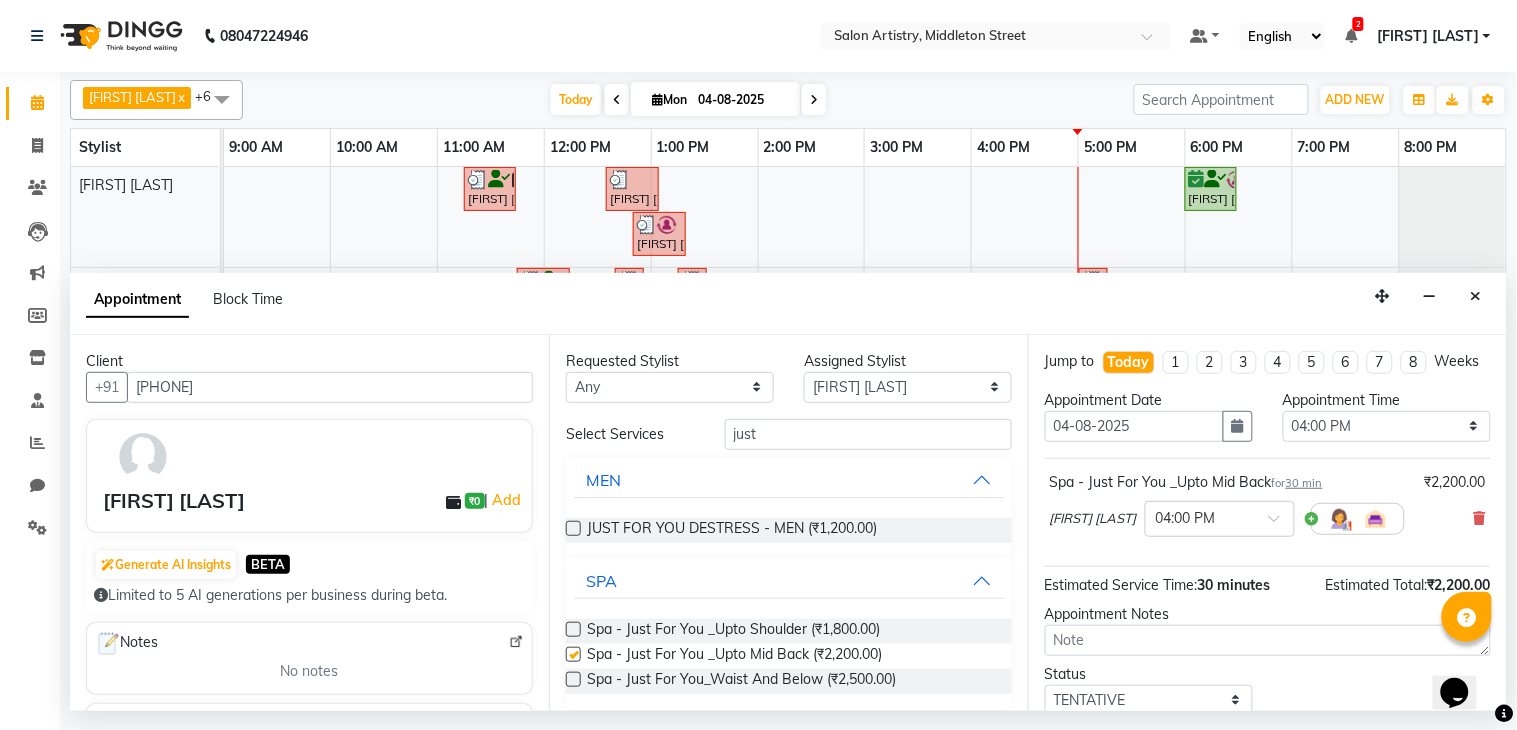 checkbox on "false" 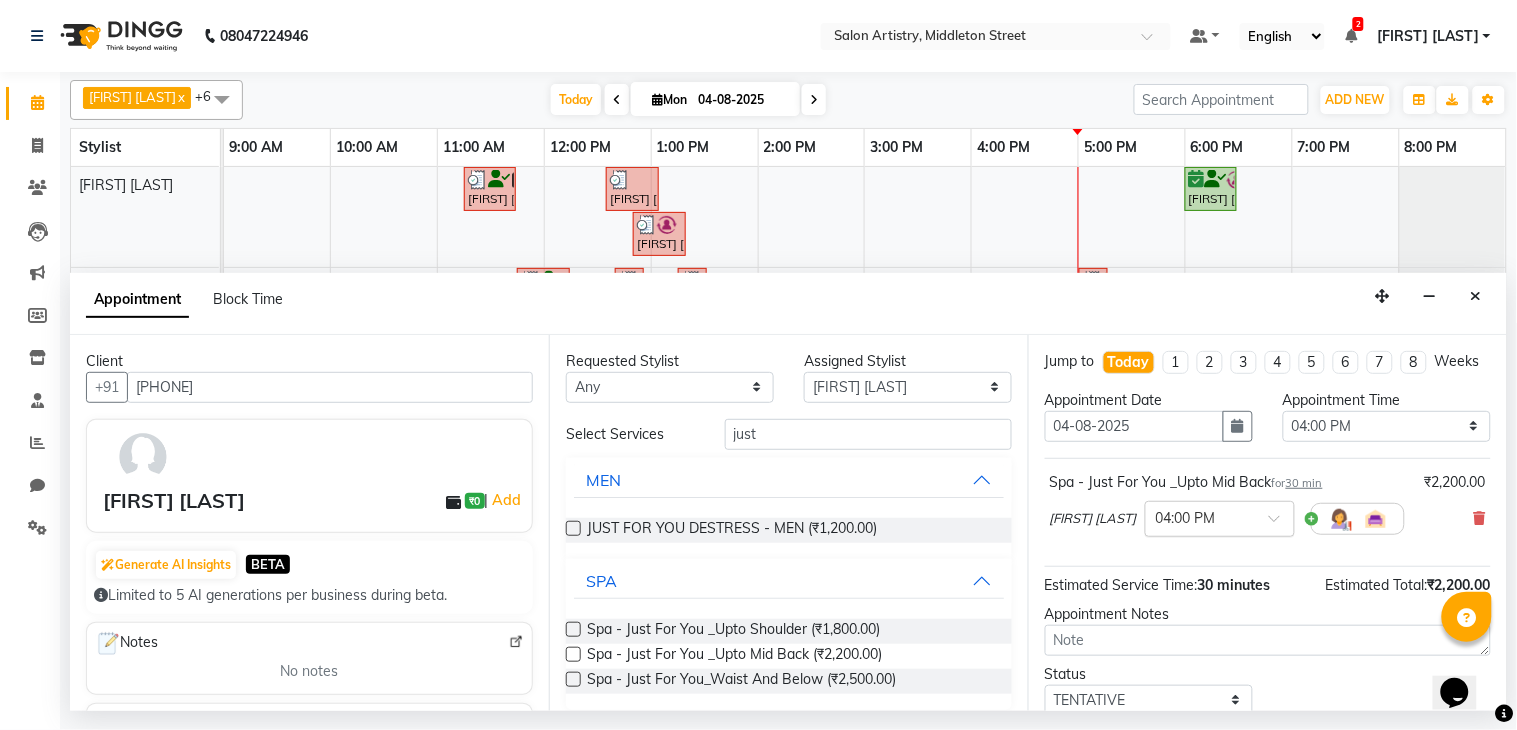 click at bounding box center [1200, 517] 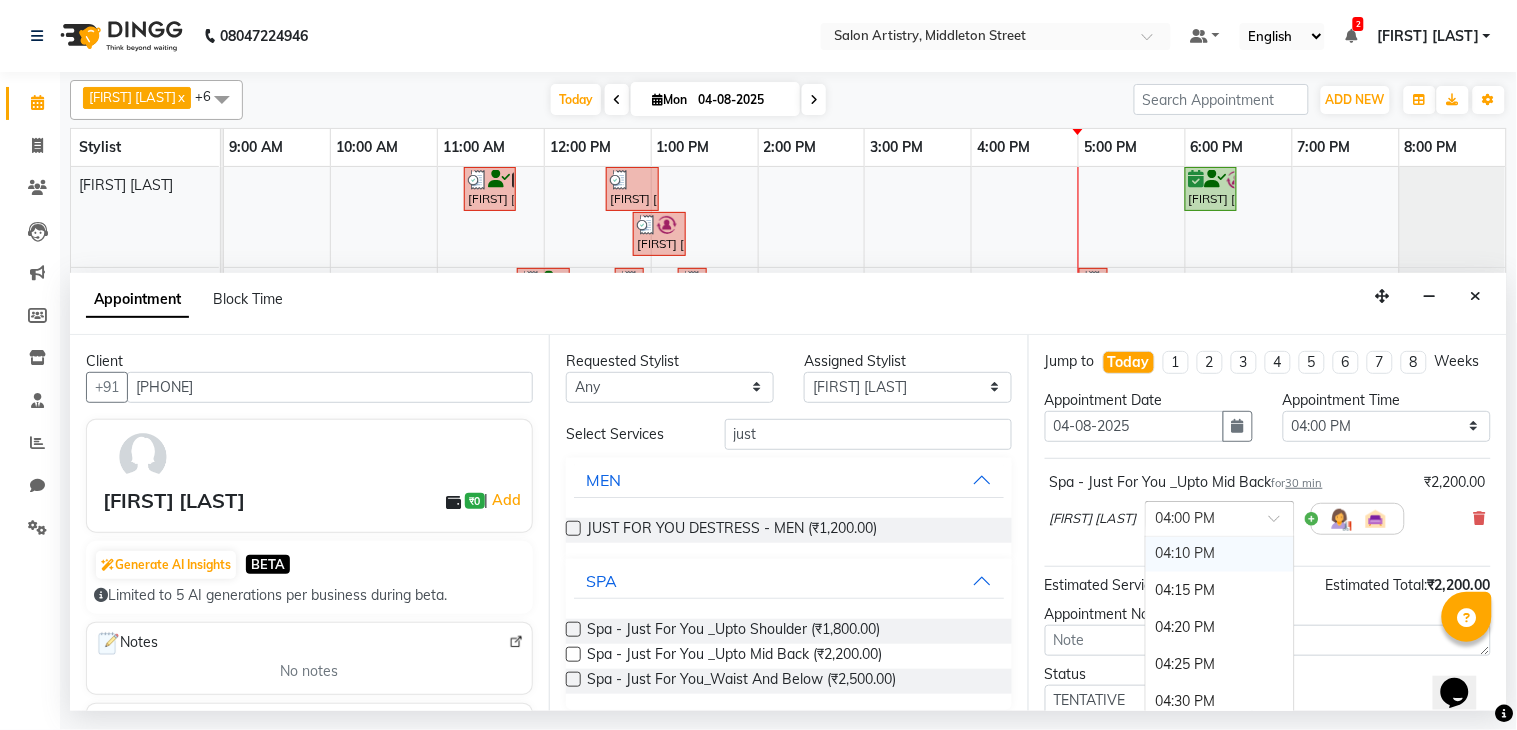 scroll, scrollTop: 2805, scrollLeft: 0, axis: vertical 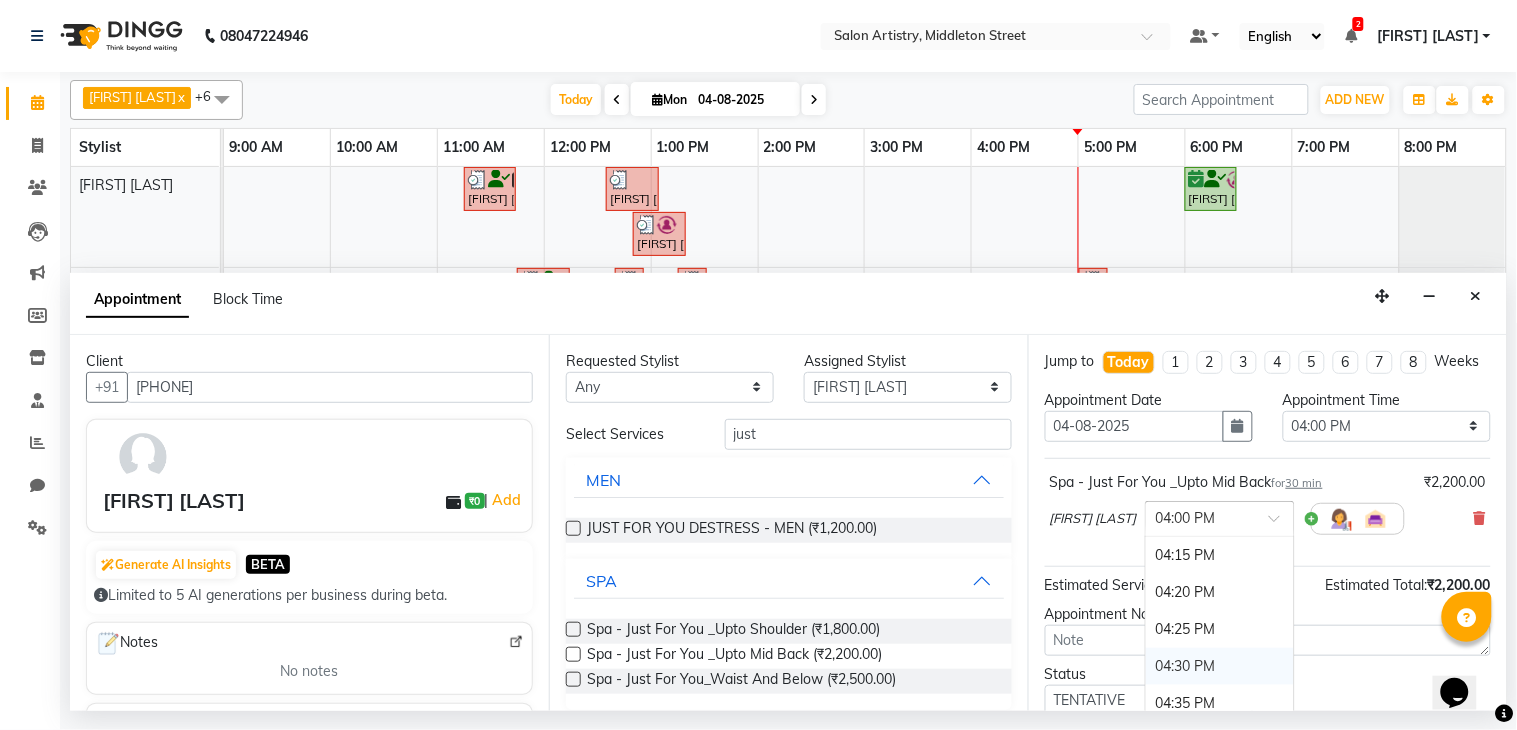 click on "04:30 PM" at bounding box center [1220, 666] 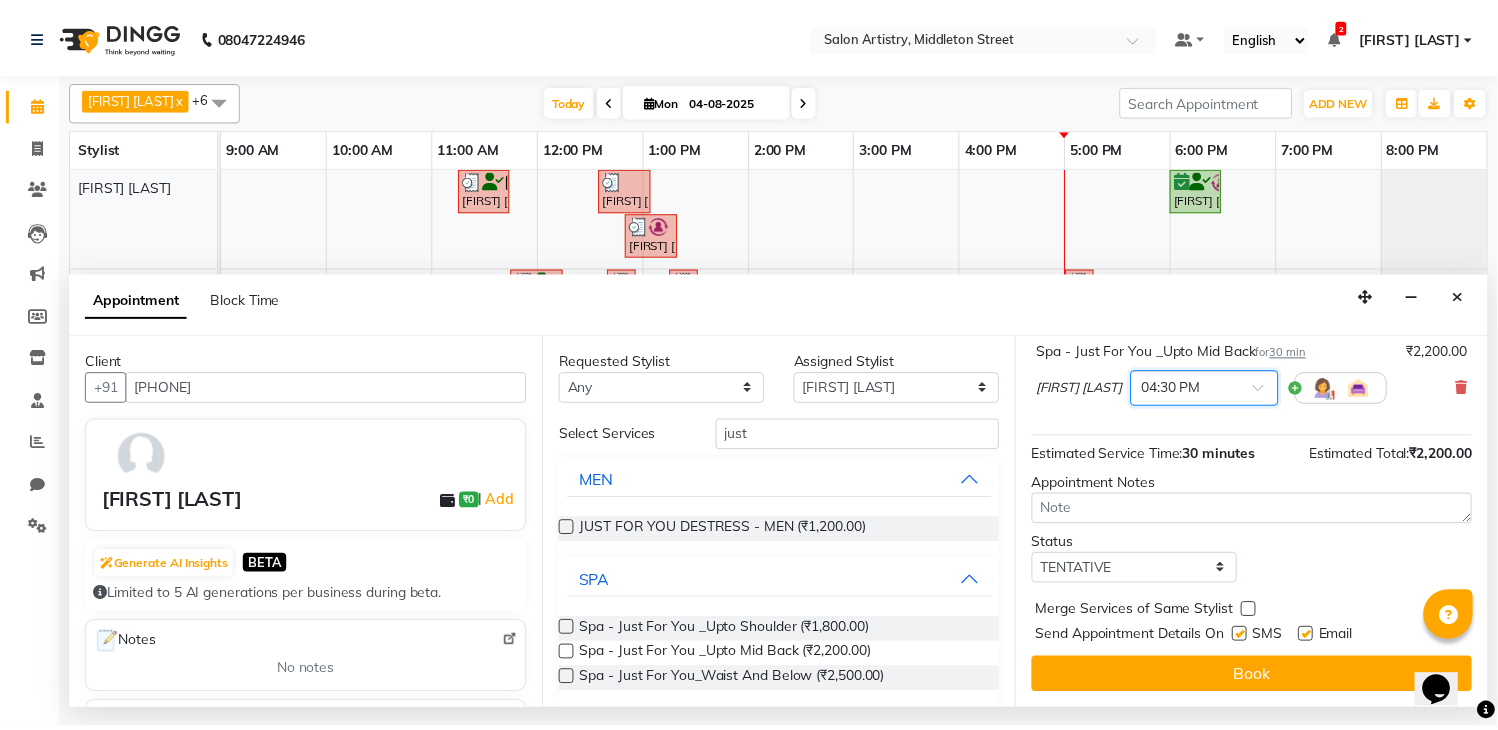 scroll, scrollTop: 150, scrollLeft: 0, axis: vertical 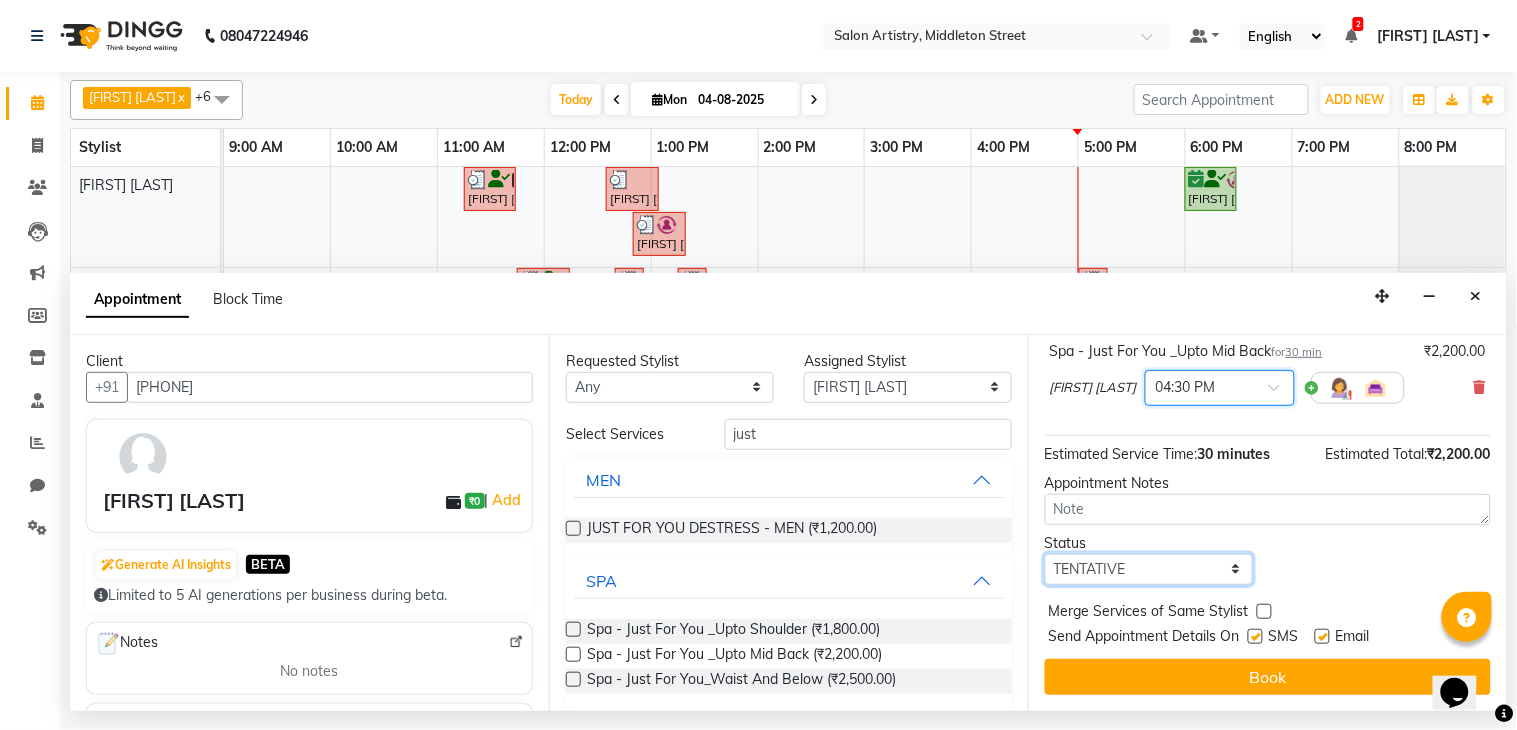 click on "Select TENTATIVE CONFIRM CHECK-IN UPCOMING" at bounding box center (1149, 569) 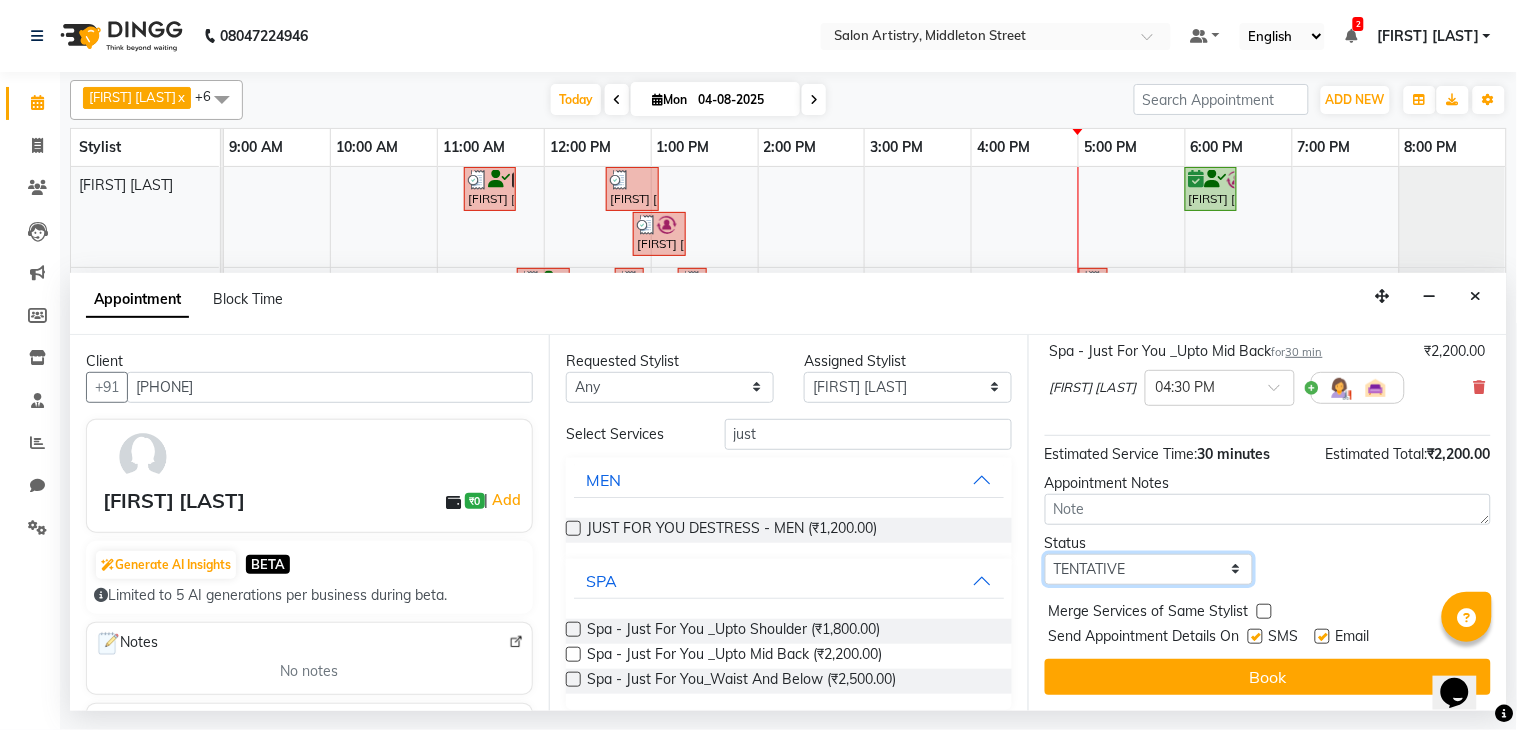 select on "check-in" 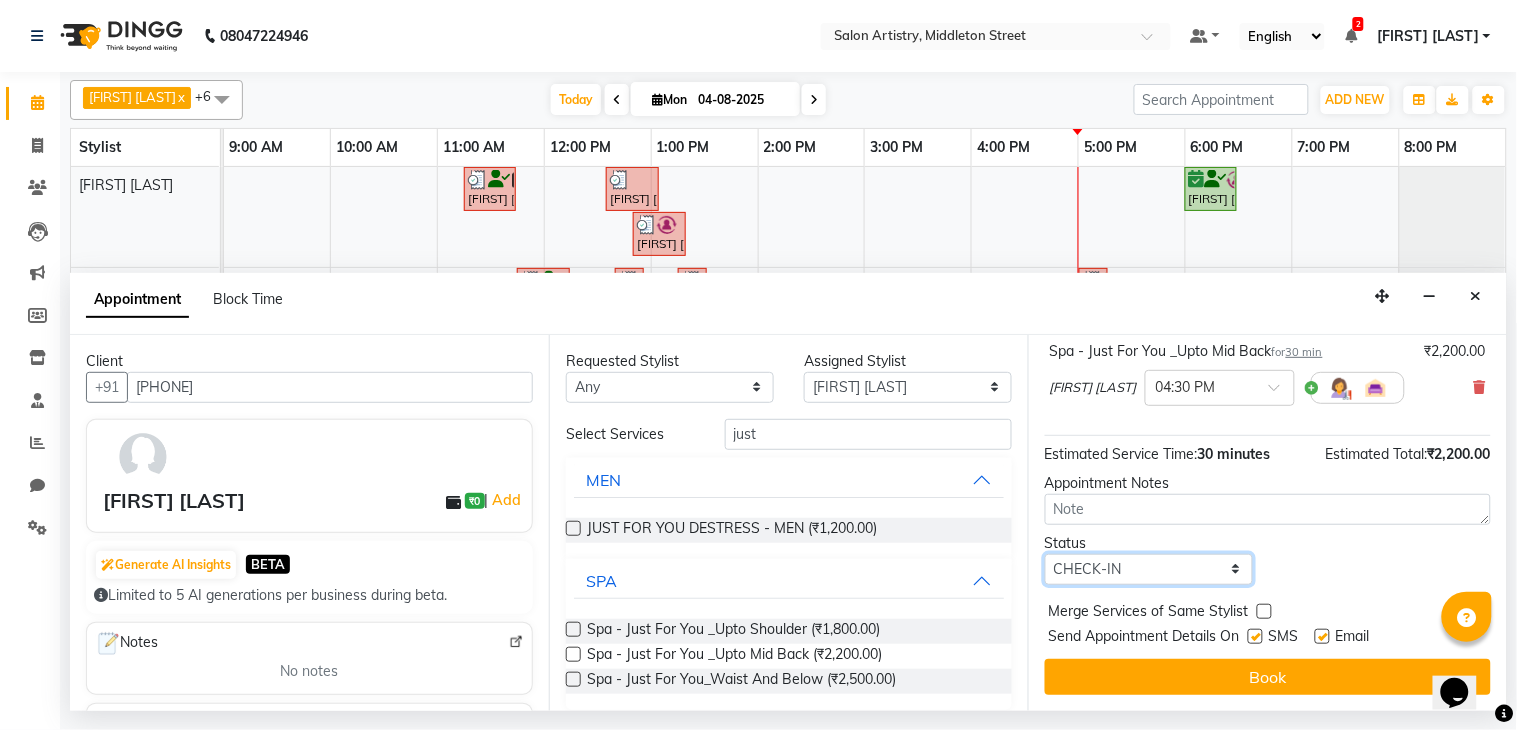 click on "Select TENTATIVE CONFIRM CHECK-IN UPCOMING" at bounding box center [1149, 569] 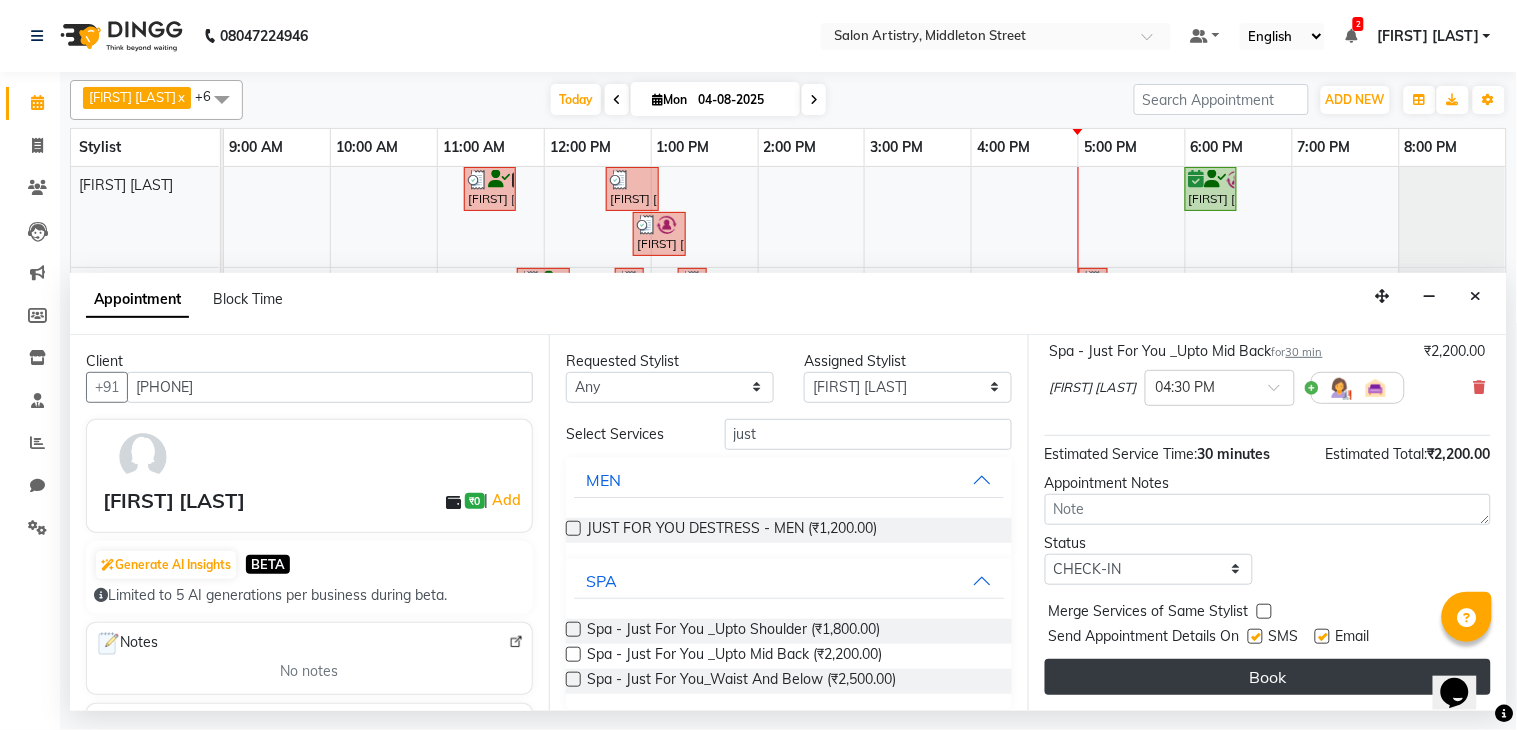 click on "Book" at bounding box center [1268, 677] 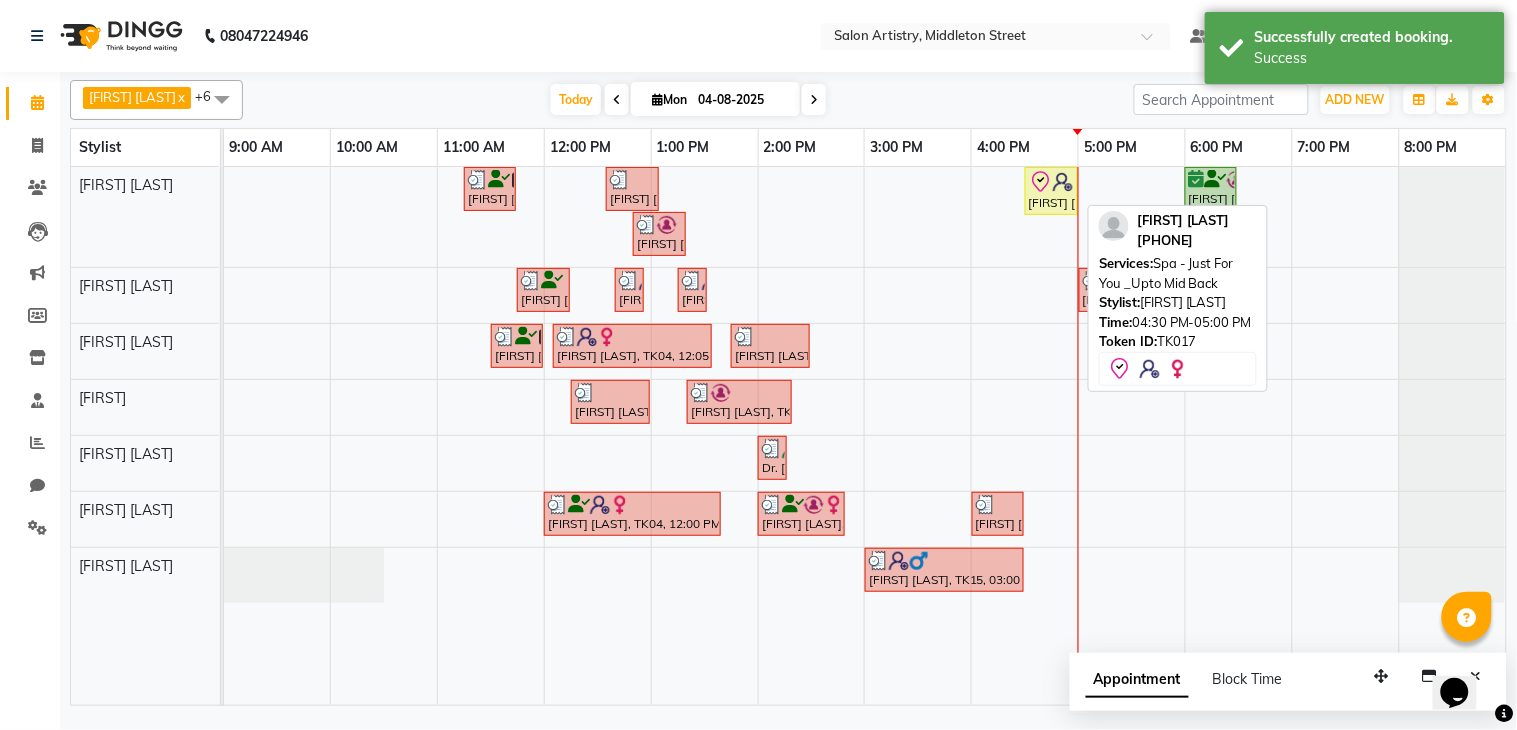click on "[FIRST] [LAST], TK17, 04:30 PM-05:00 PM, Spa - Just For You _Upto Mid Back" at bounding box center [1051, 191] 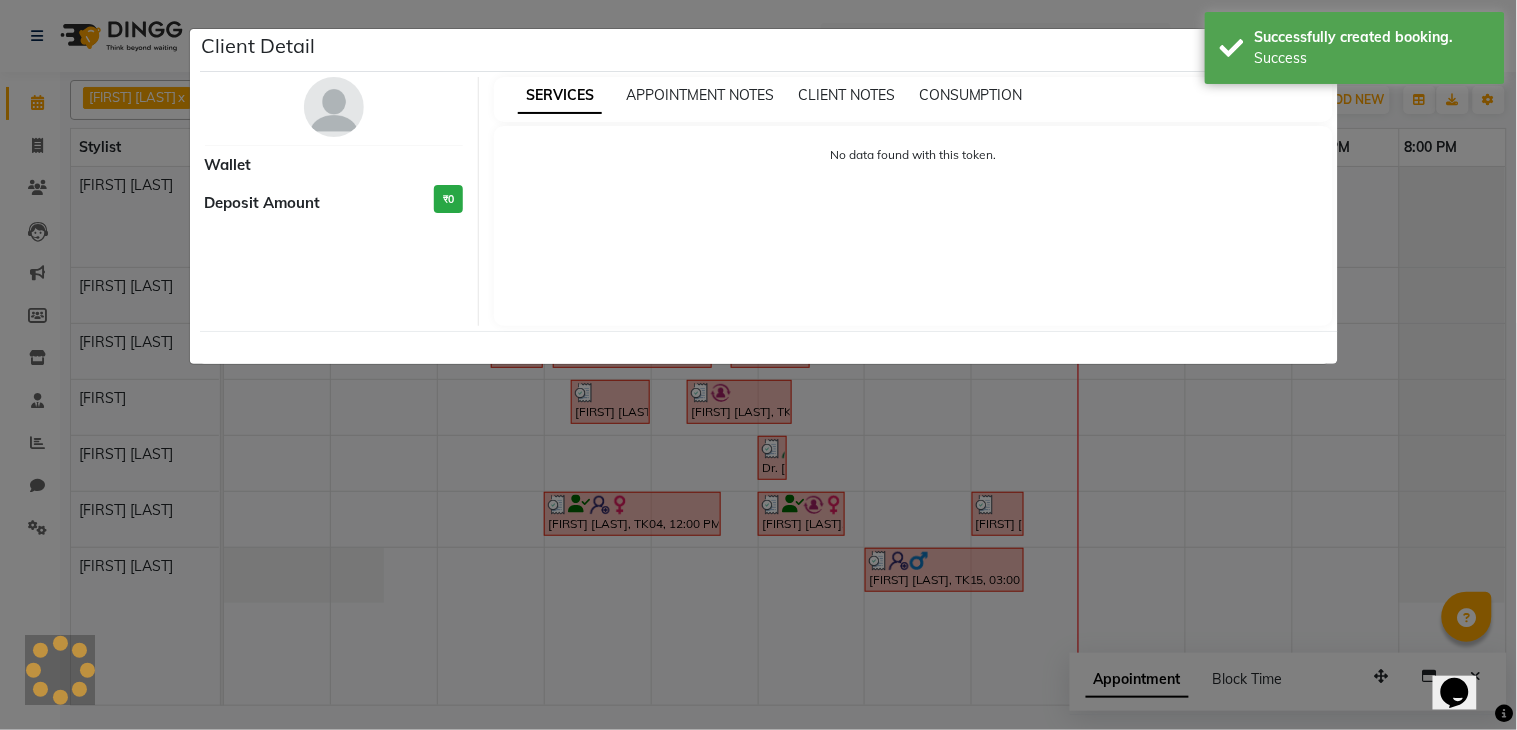 select on "8" 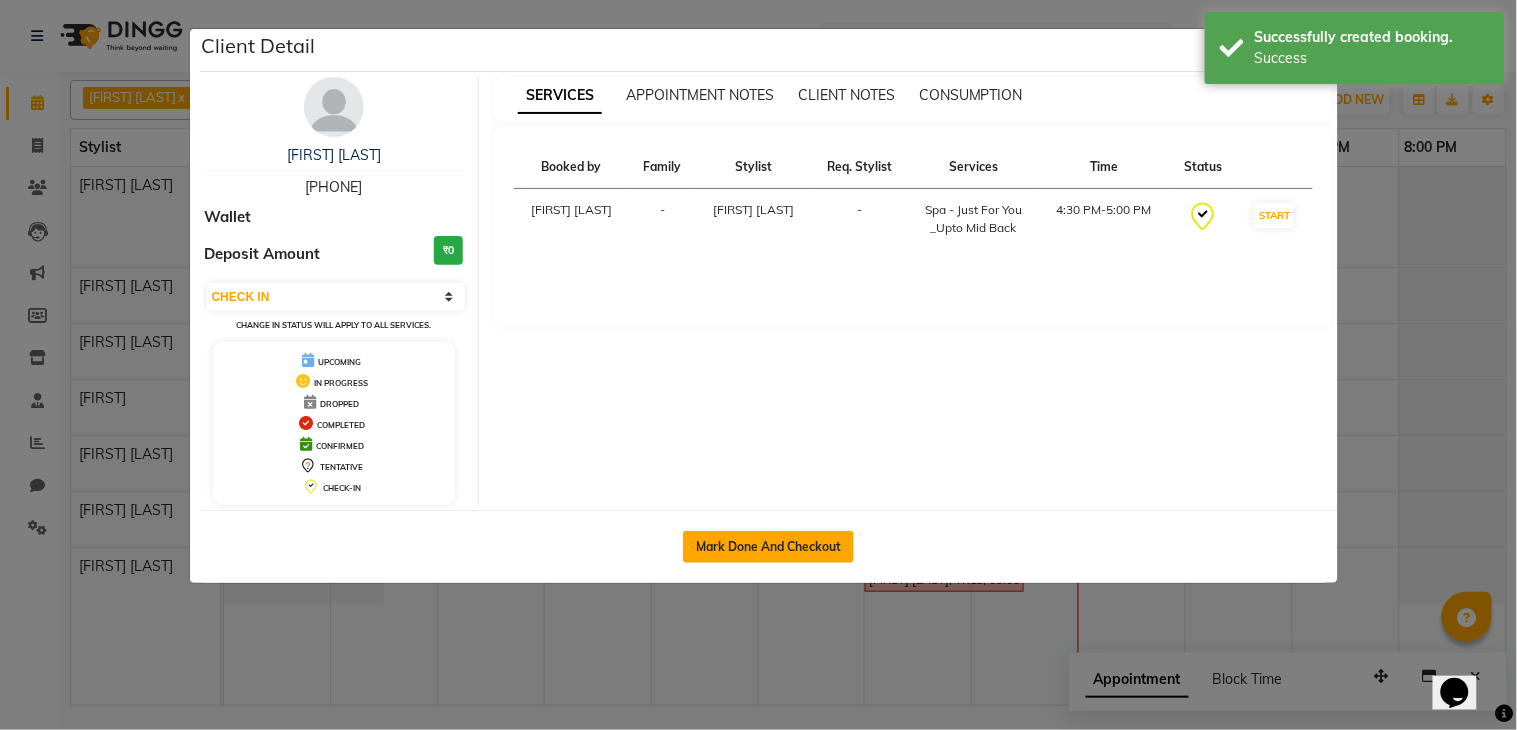 click on "Mark Done And Checkout" 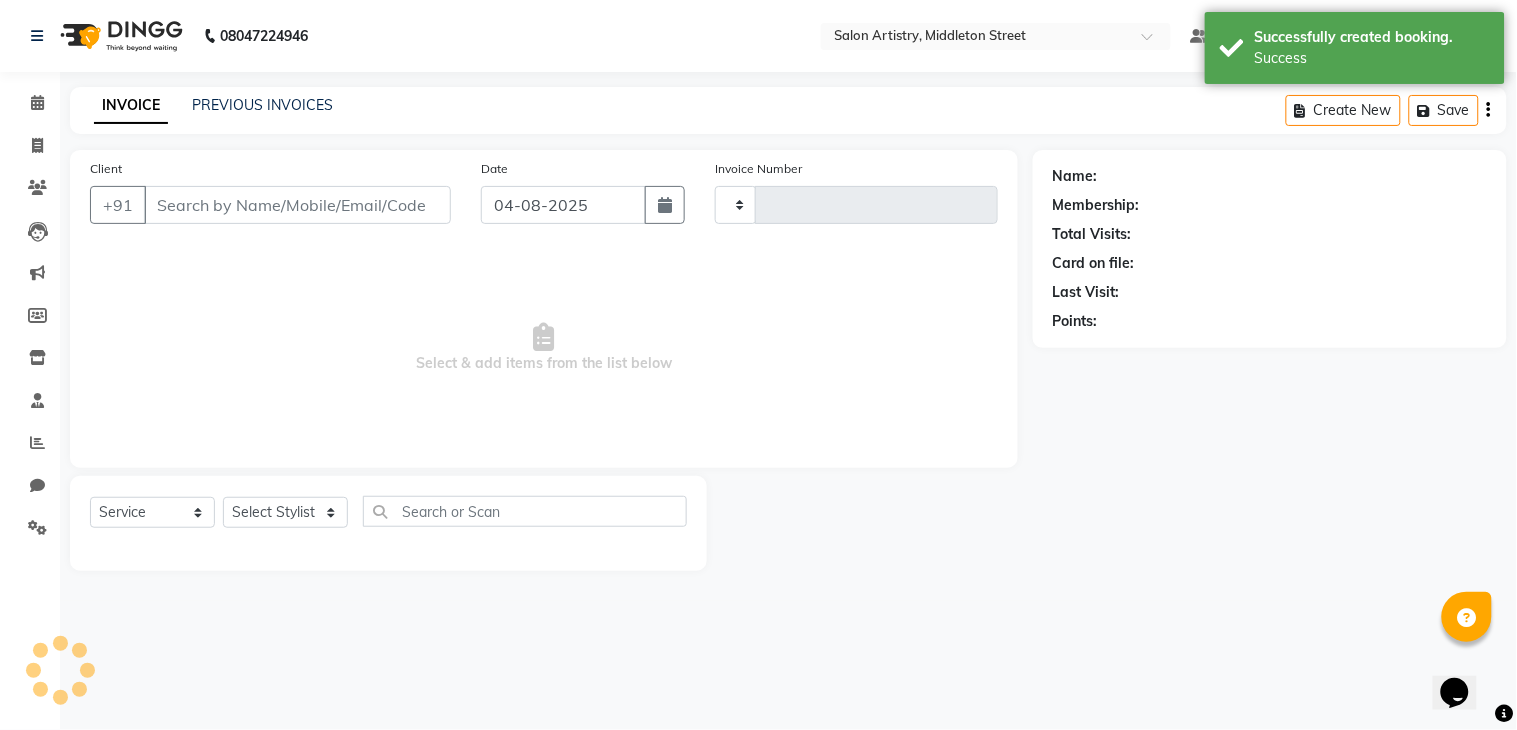 type on "1816" 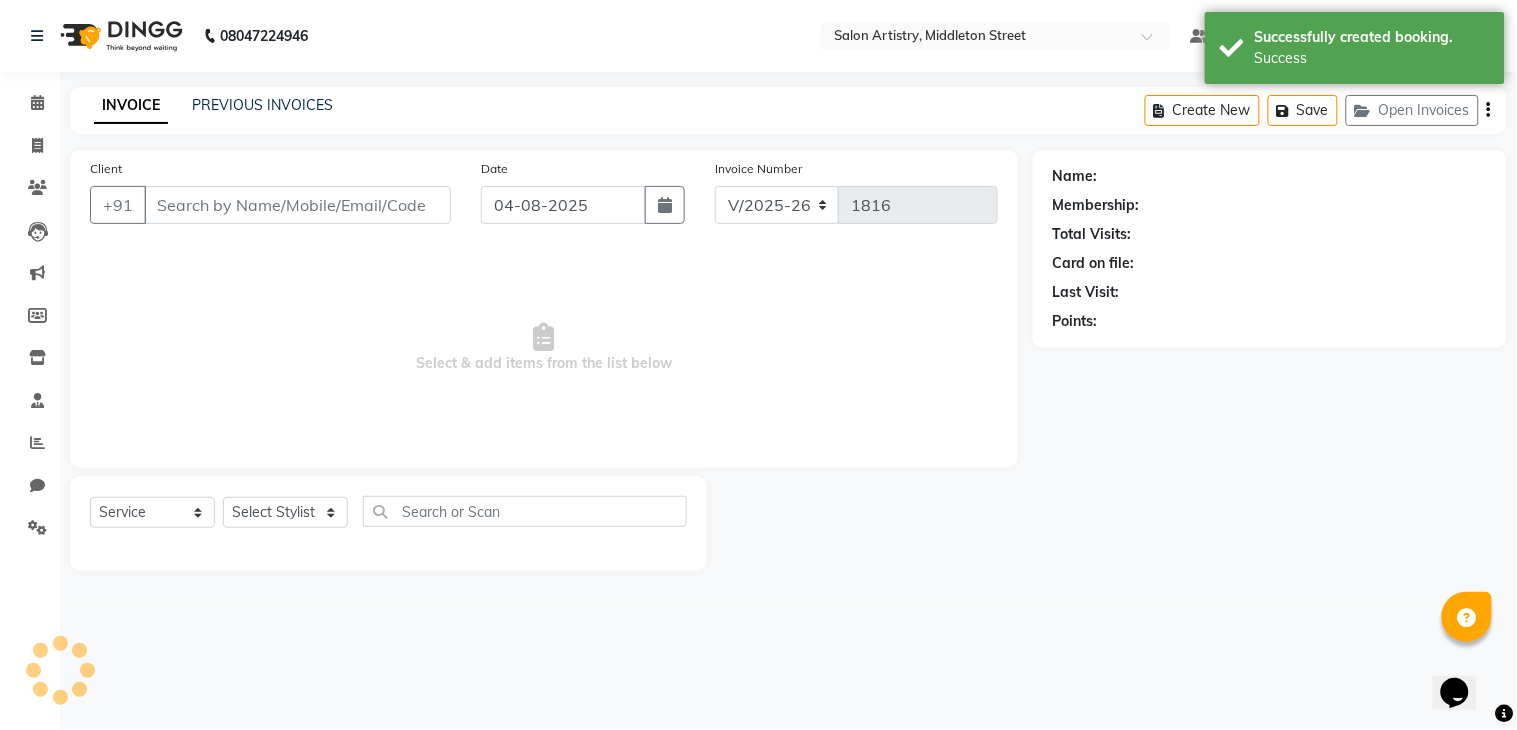 select on "79865" 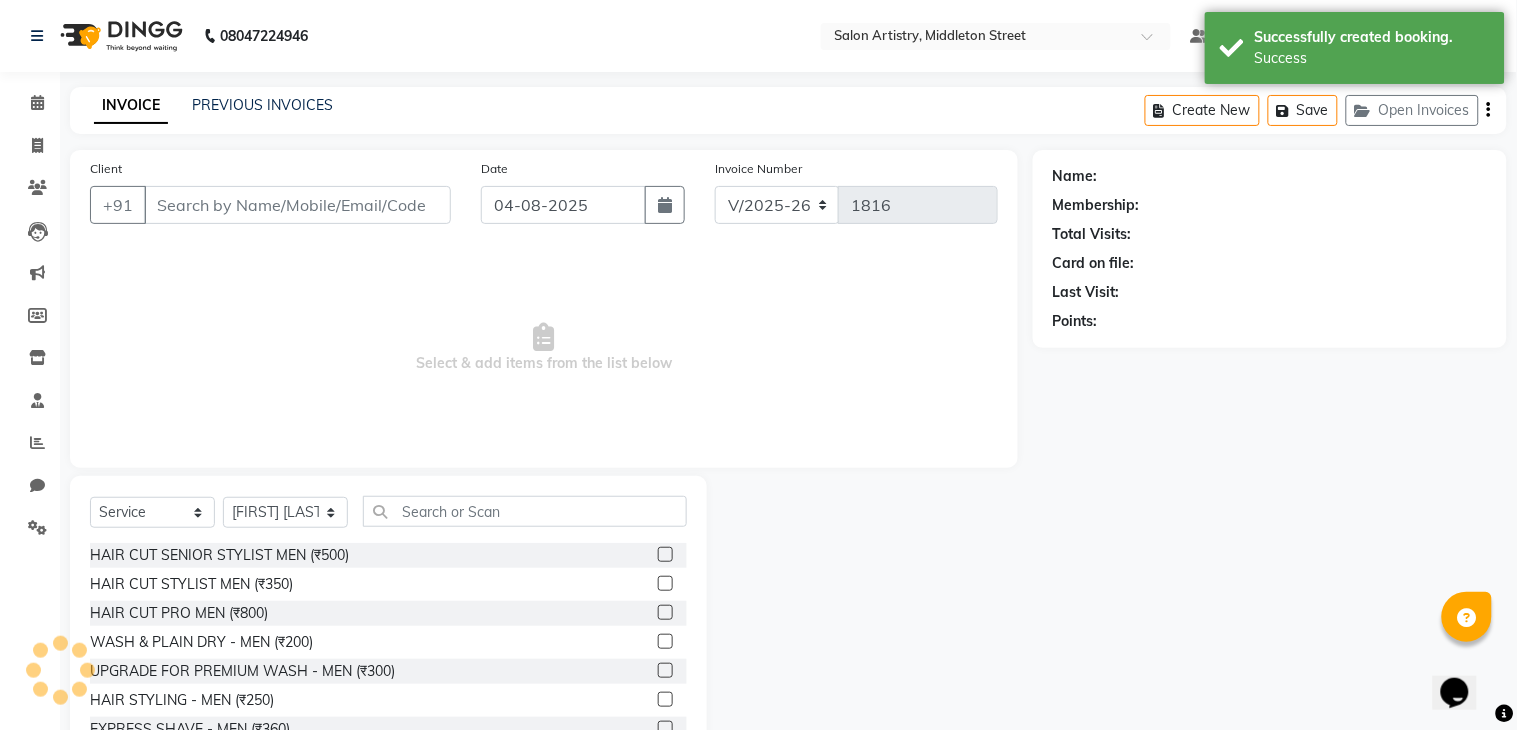 type on "7044612613" 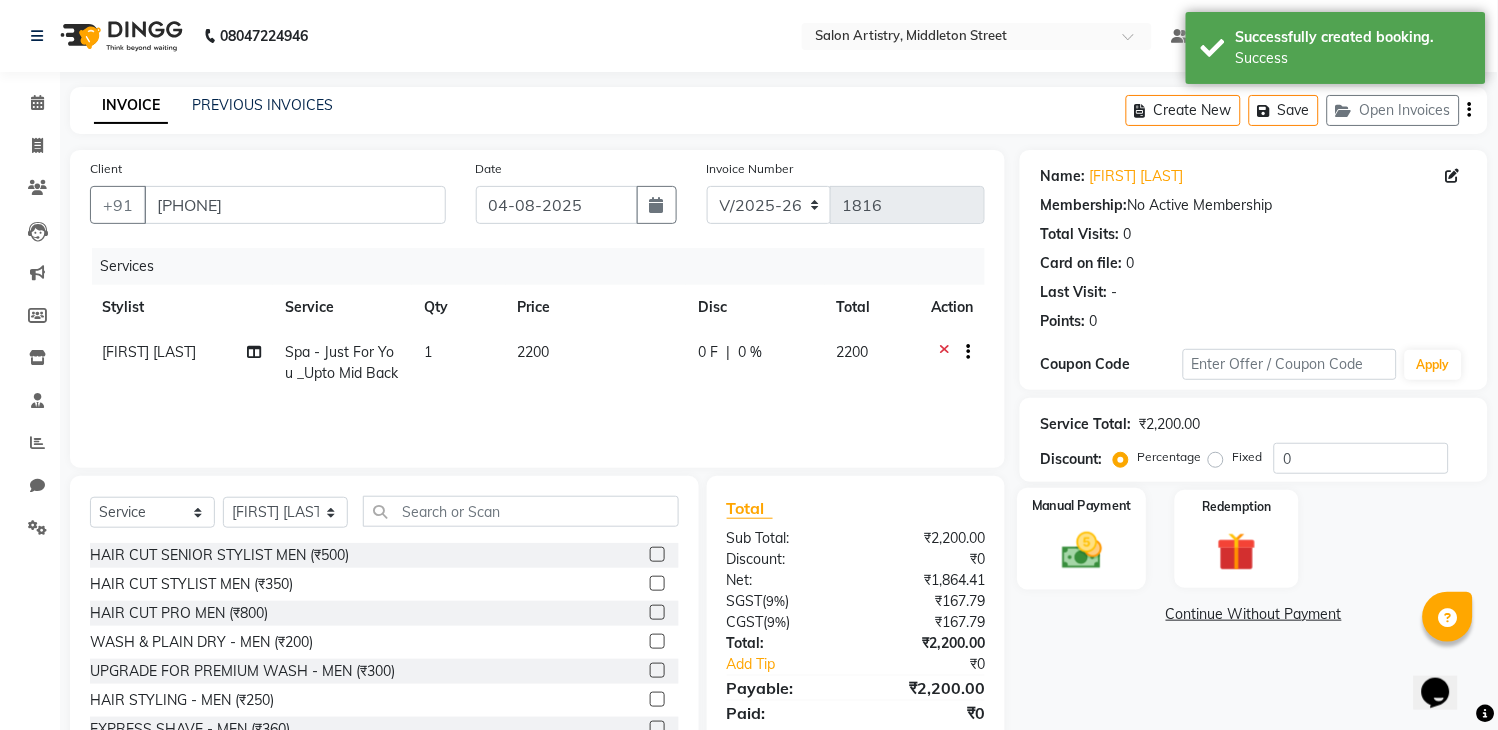 click 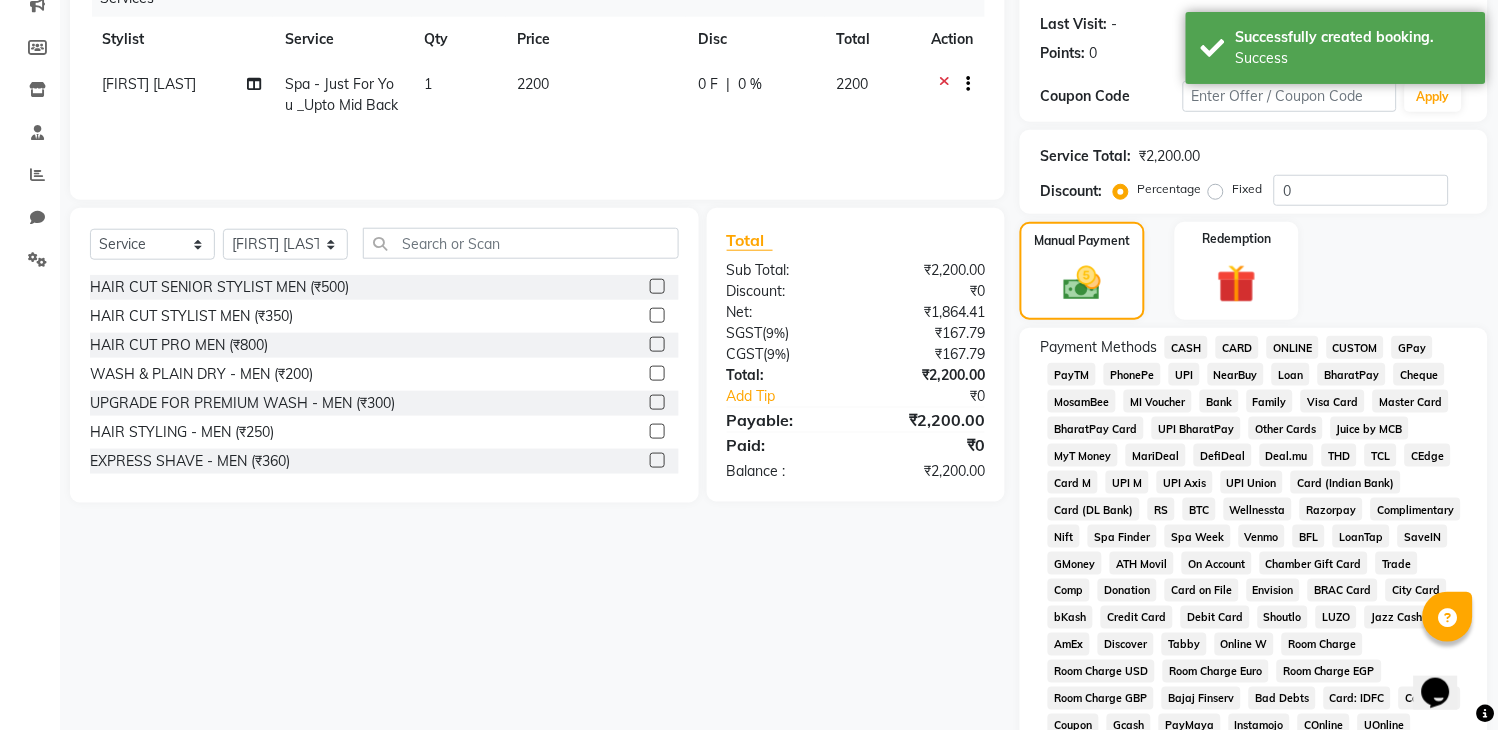 scroll, scrollTop: 333, scrollLeft: 0, axis: vertical 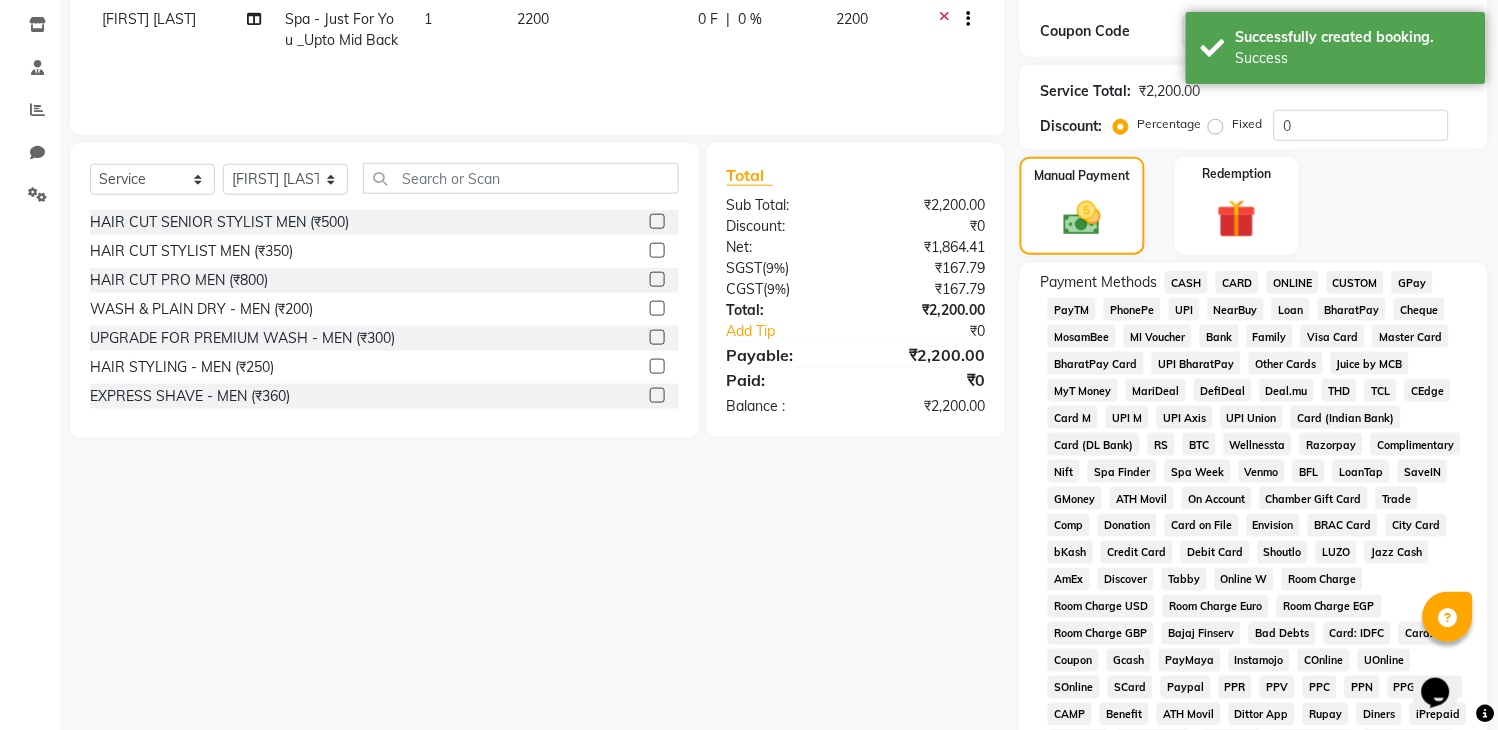 click on "CASH" 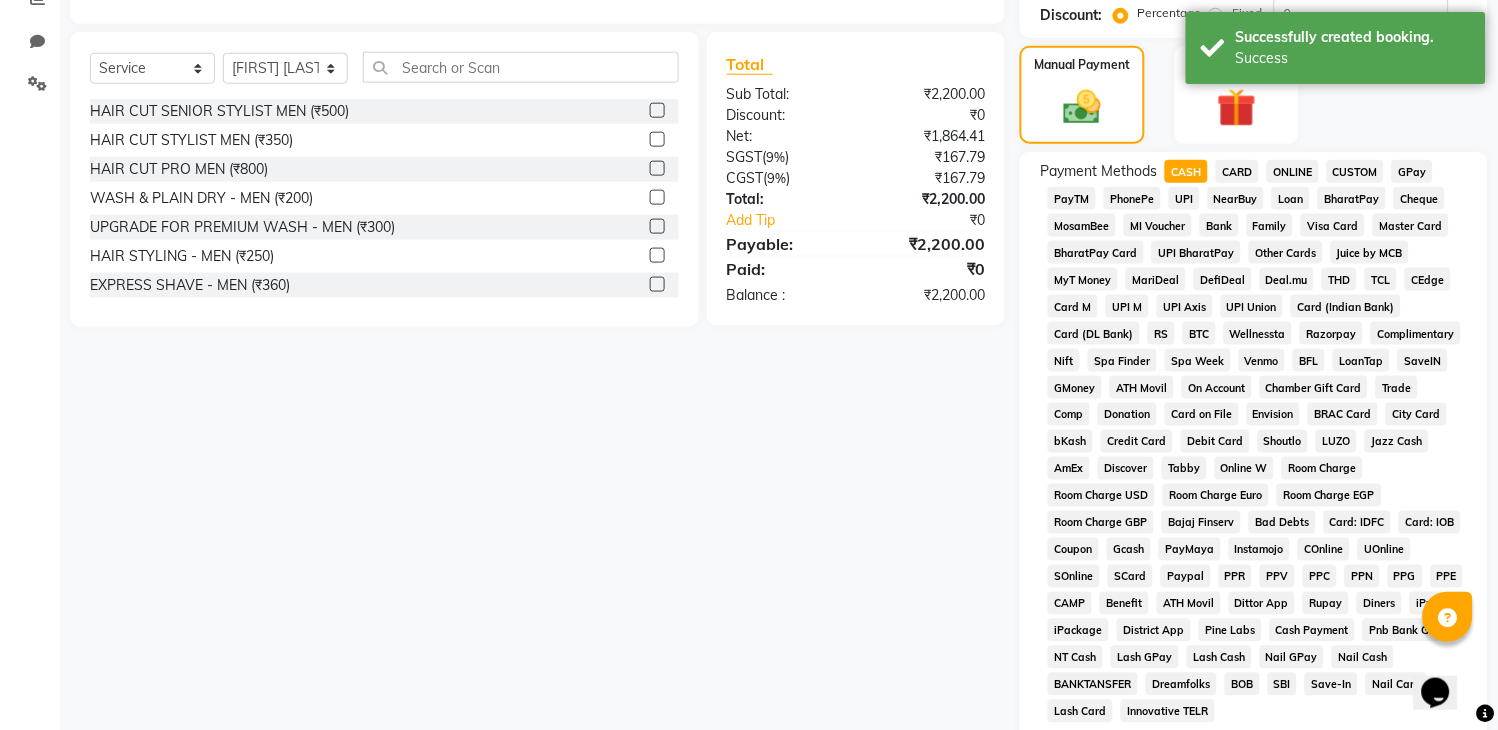 scroll, scrollTop: 596, scrollLeft: 0, axis: vertical 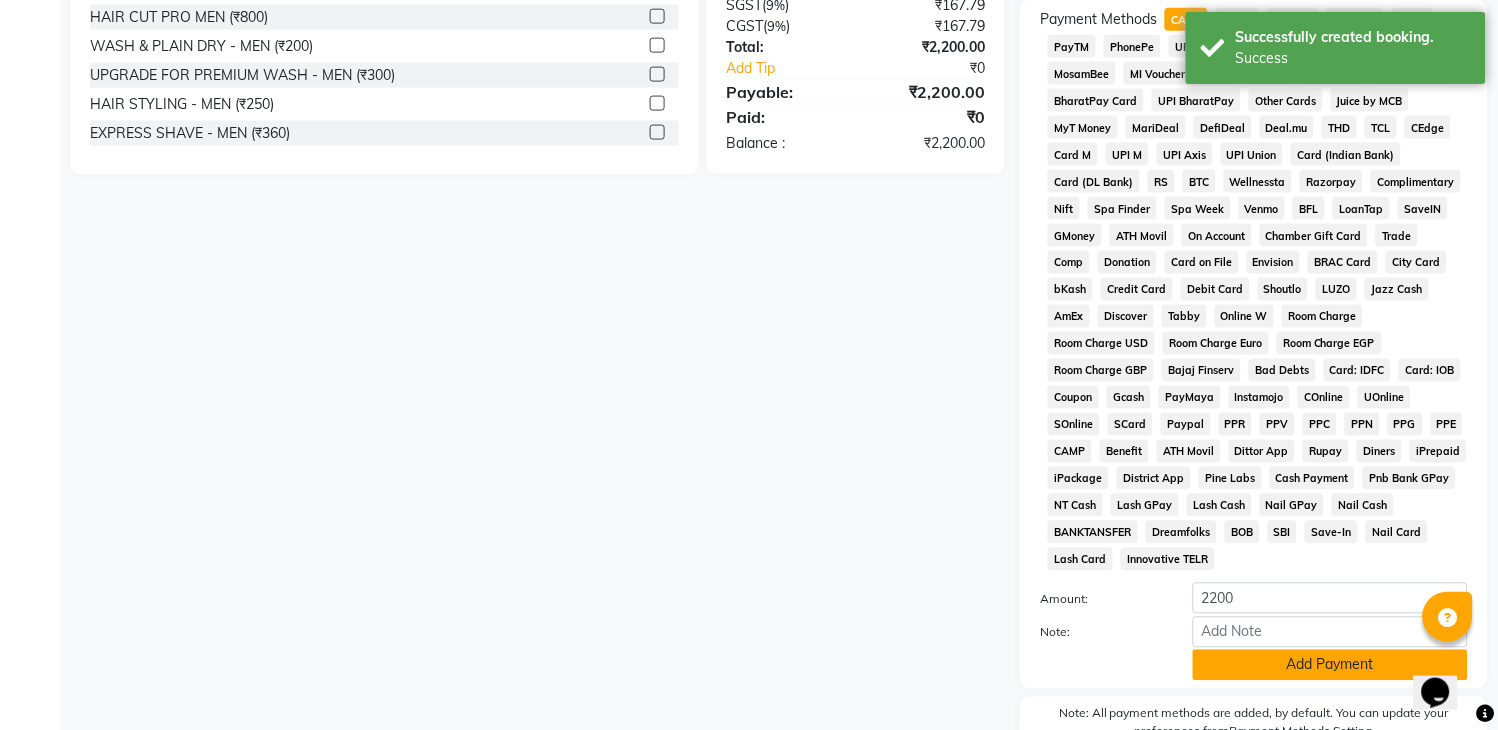 click on "Add Payment" 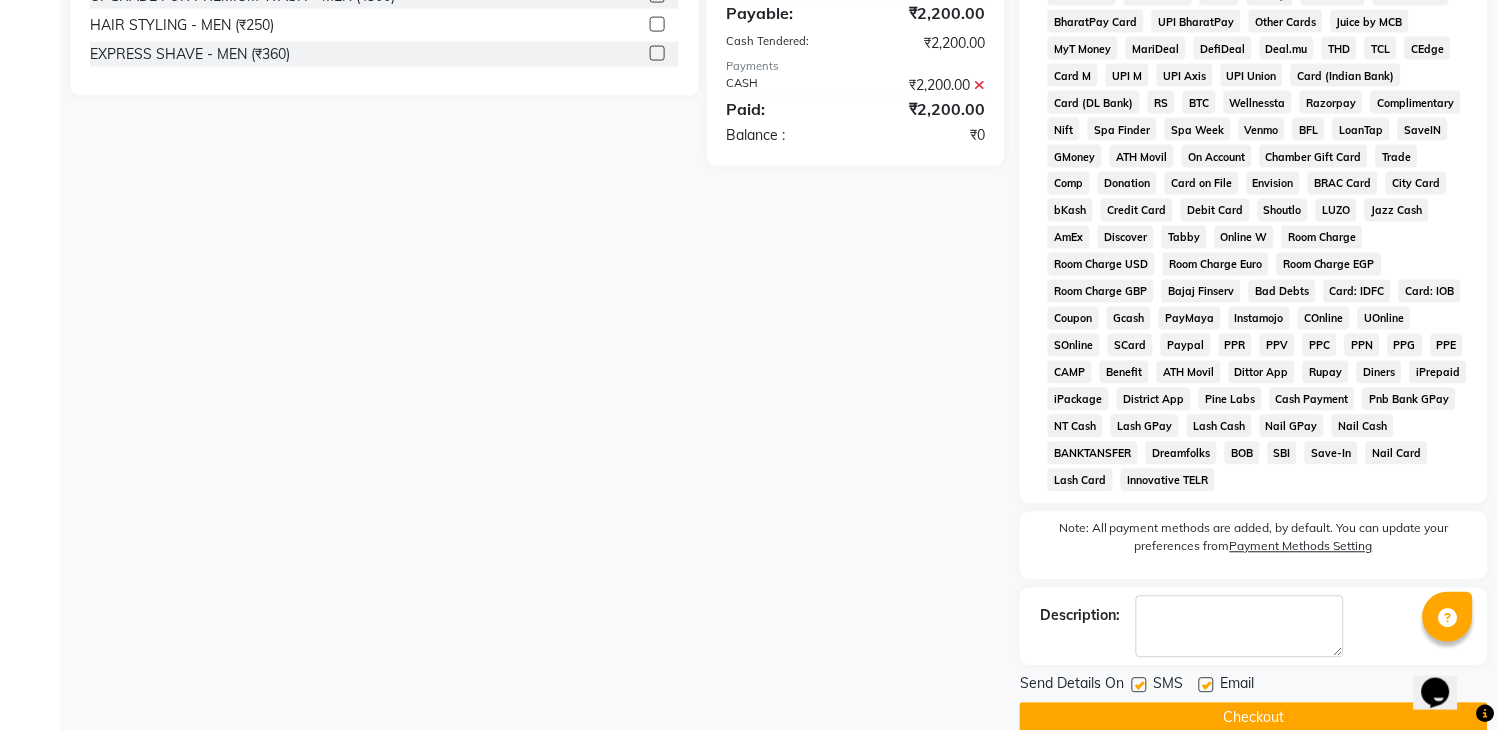 scroll, scrollTop: 714, scrollLeft: 0, axis: vertical 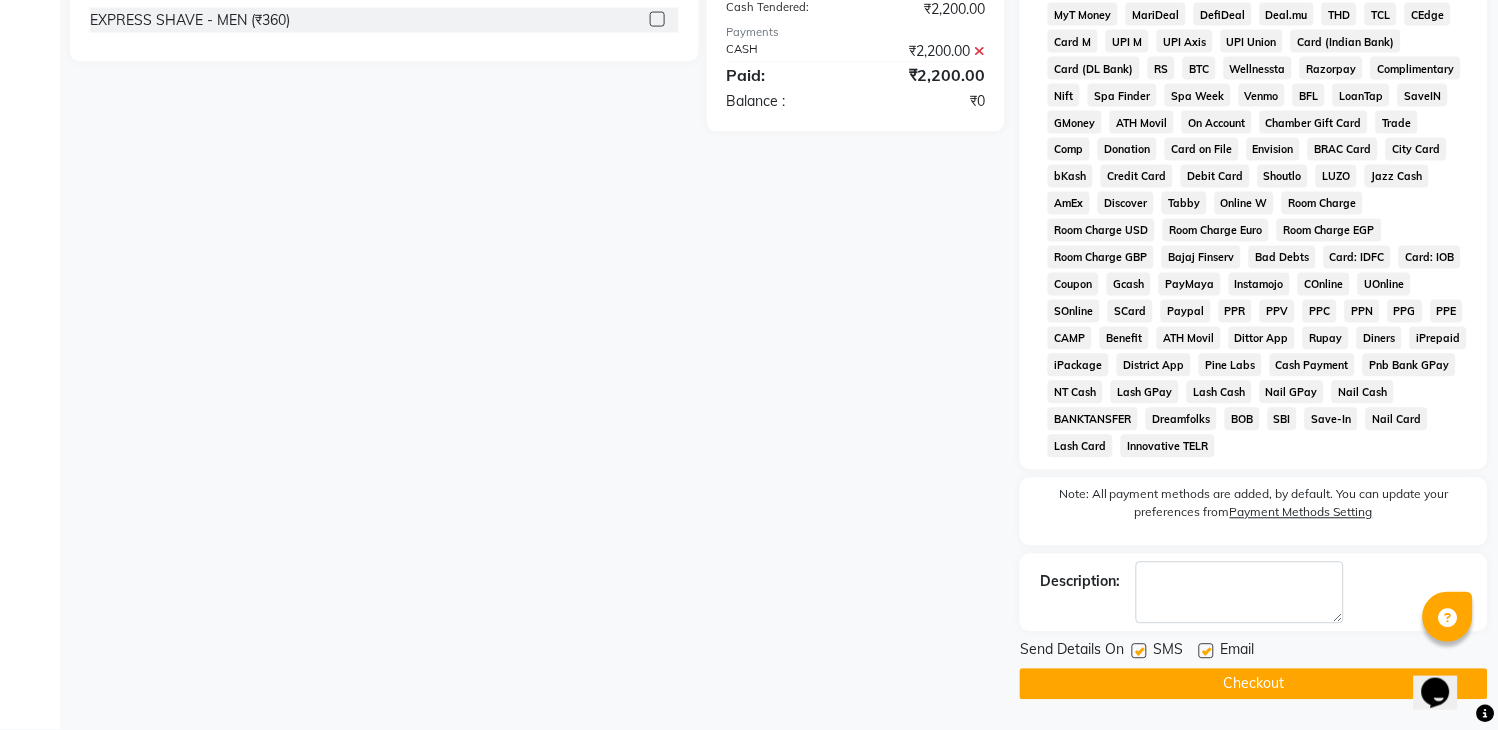 click on "Checkout" 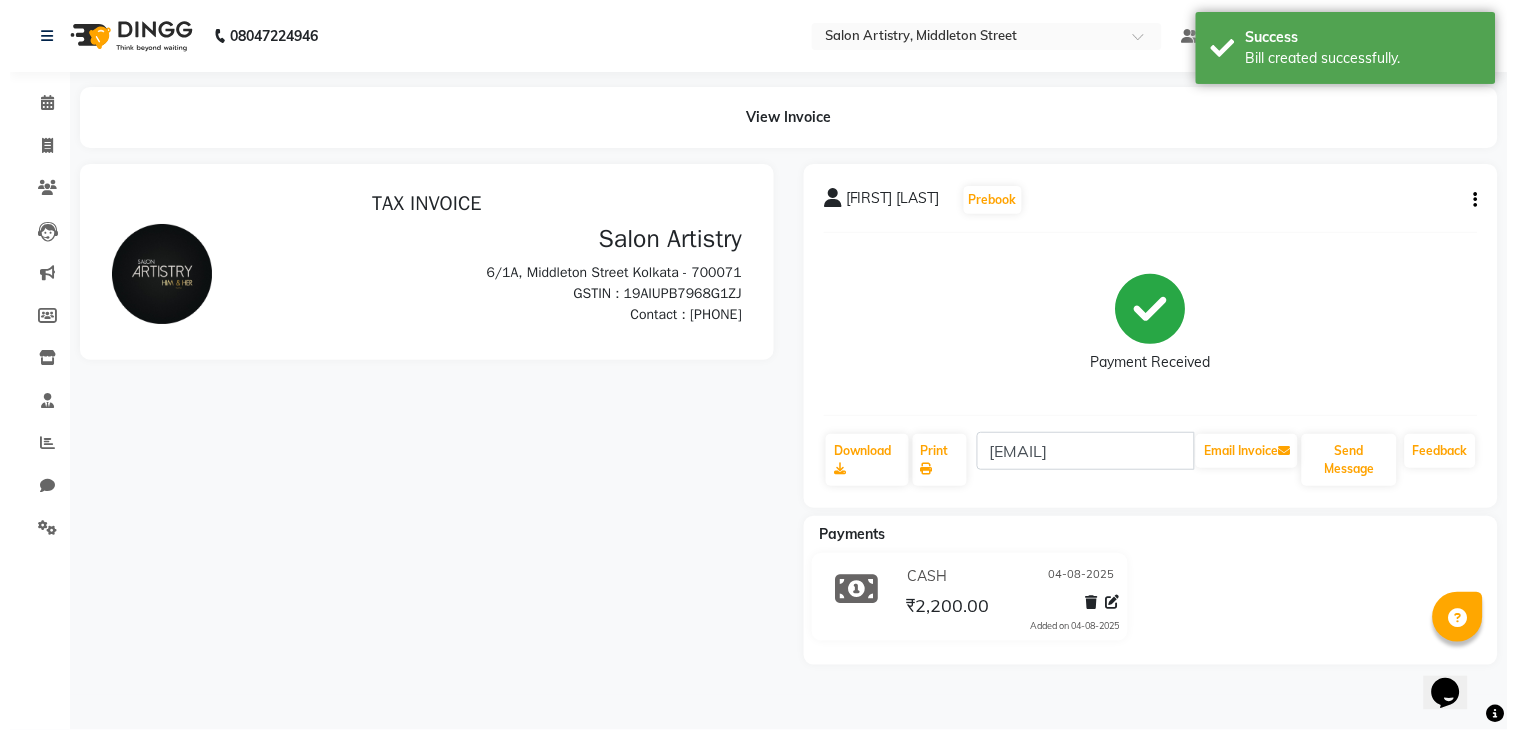 scroll, scrollTop: 0, scrollLeft: 0, axis: both 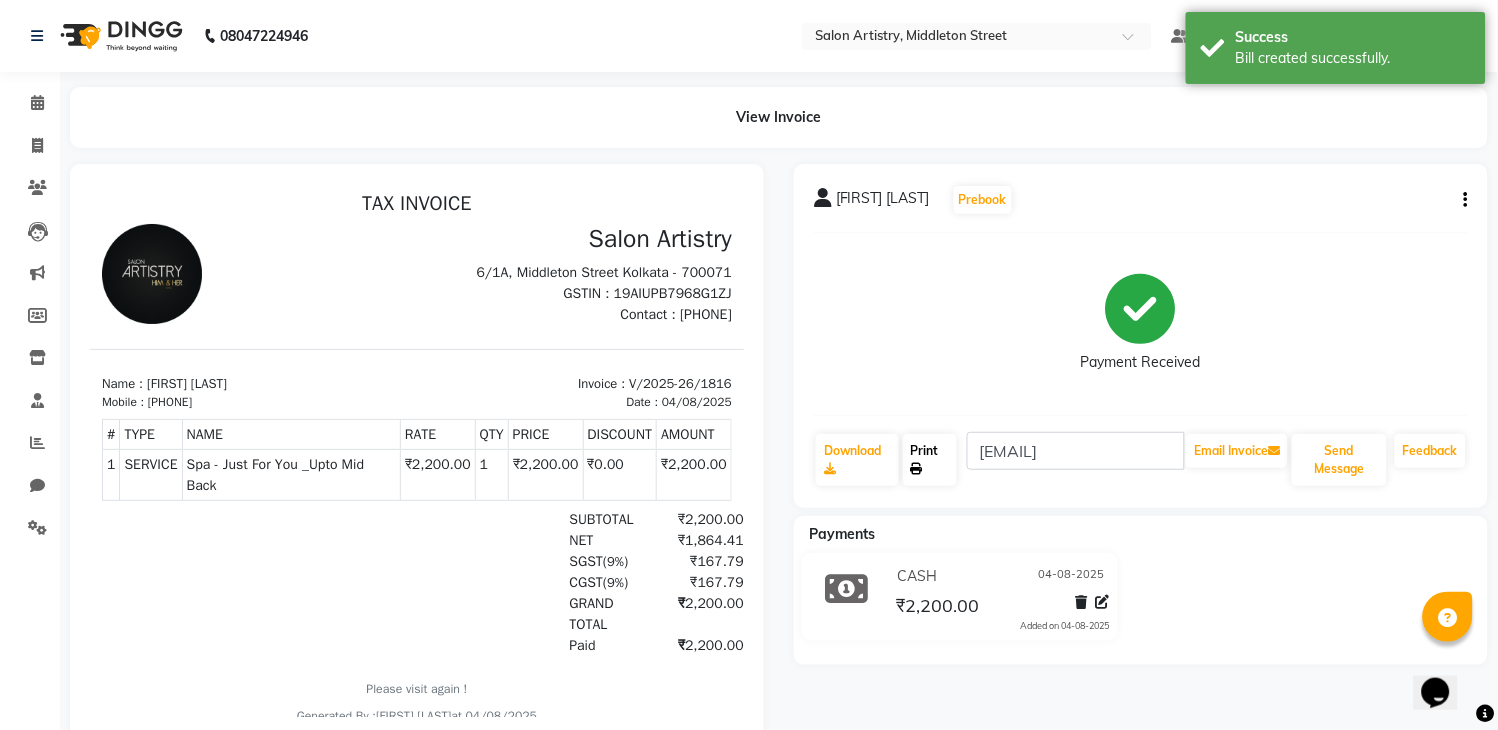 click on "Print" 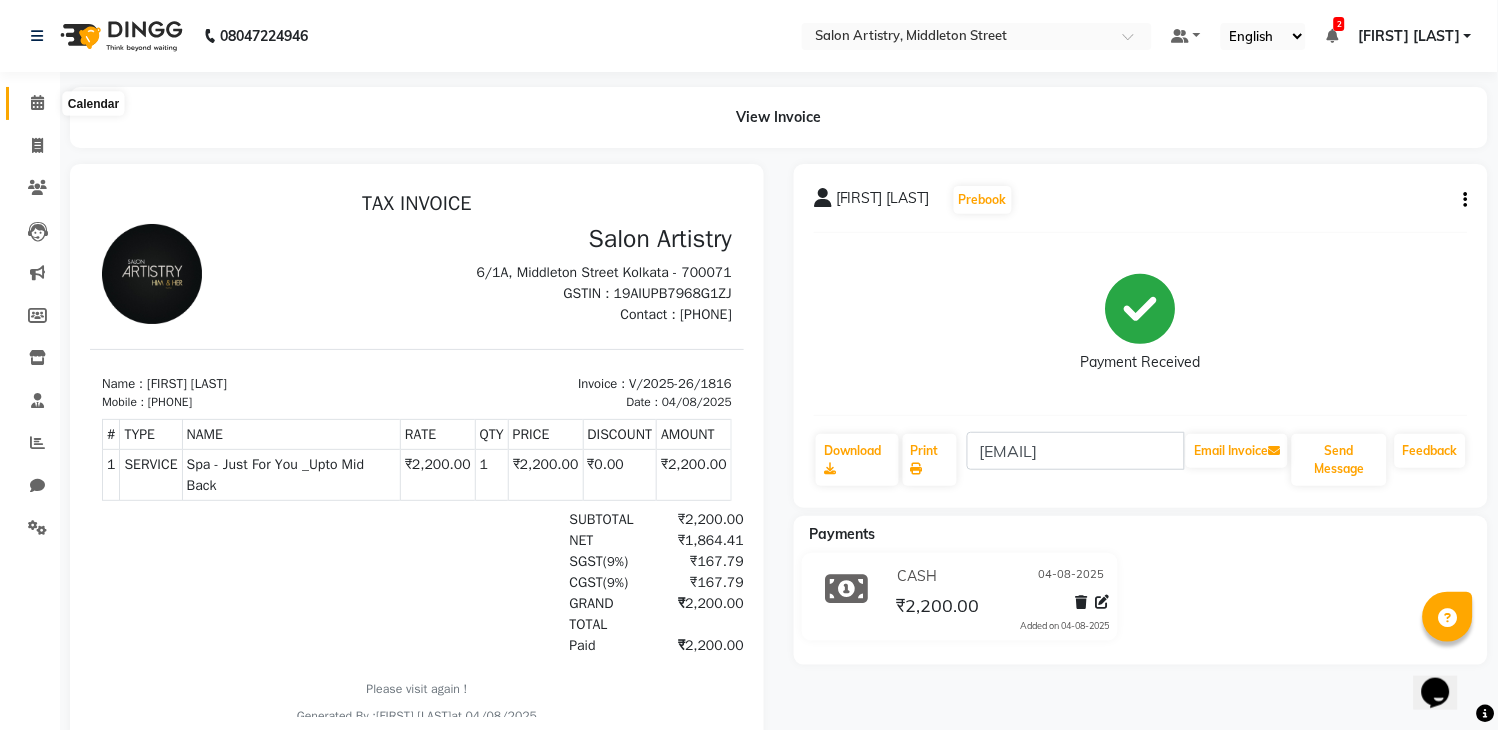 click 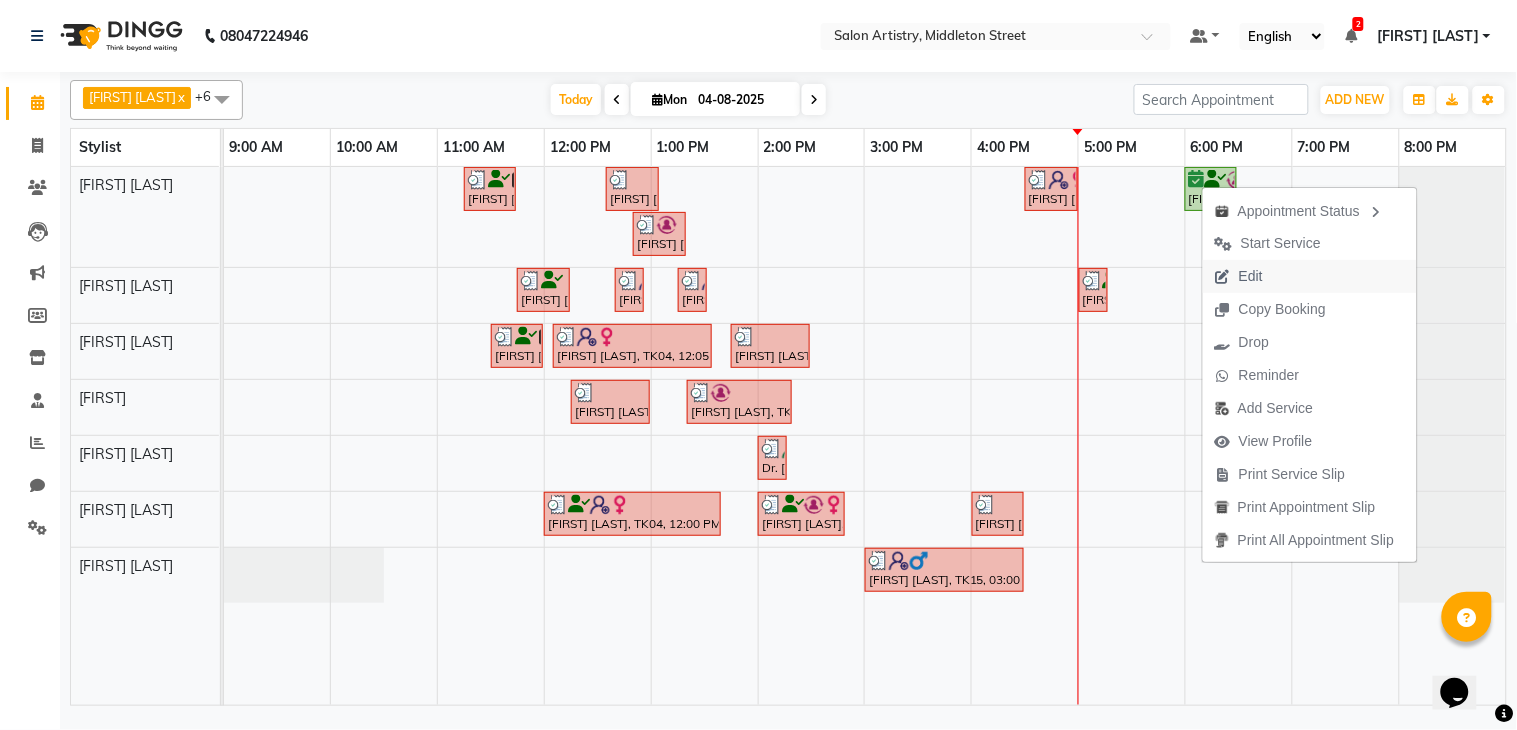 click on "Edit" at bounding box center (1251, 276) 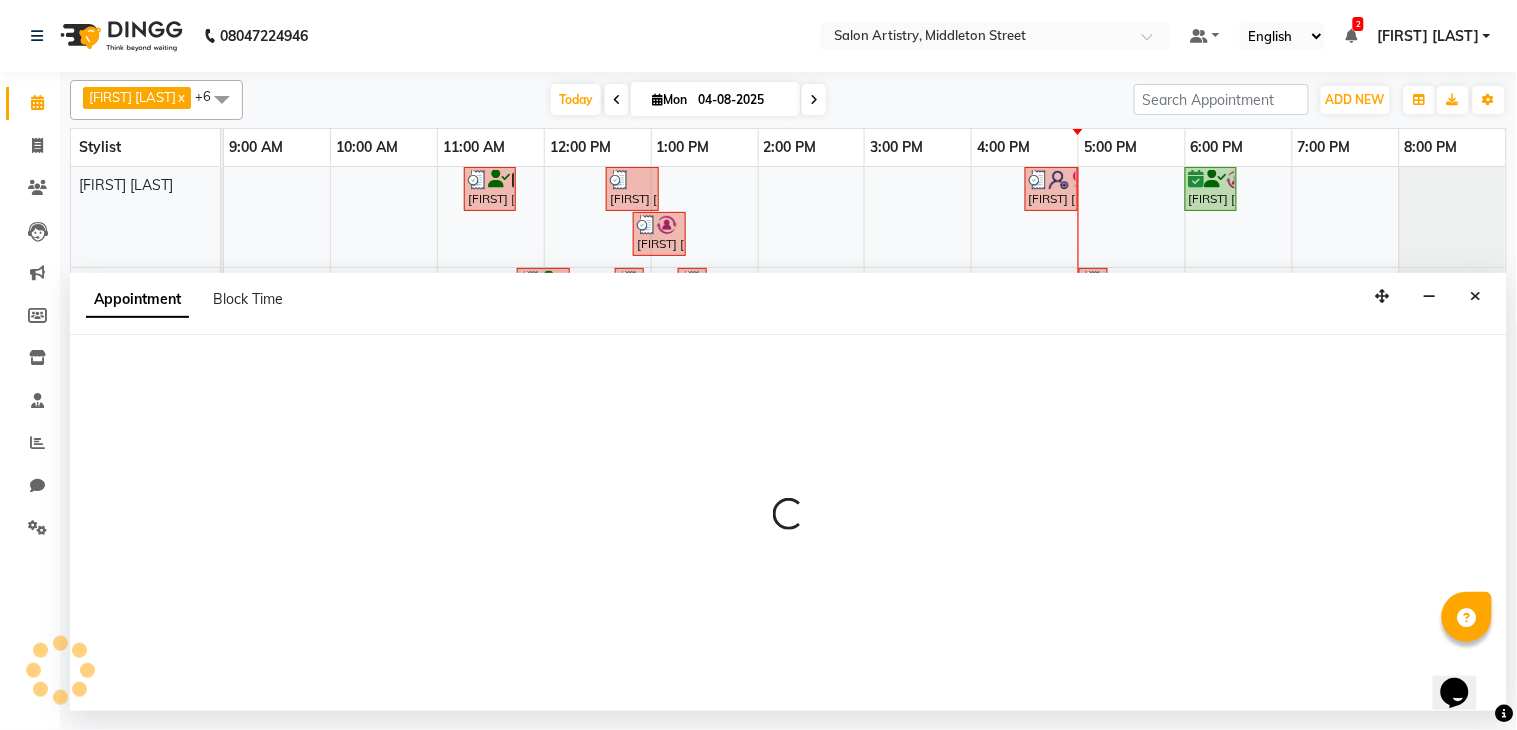 select on "tentative" 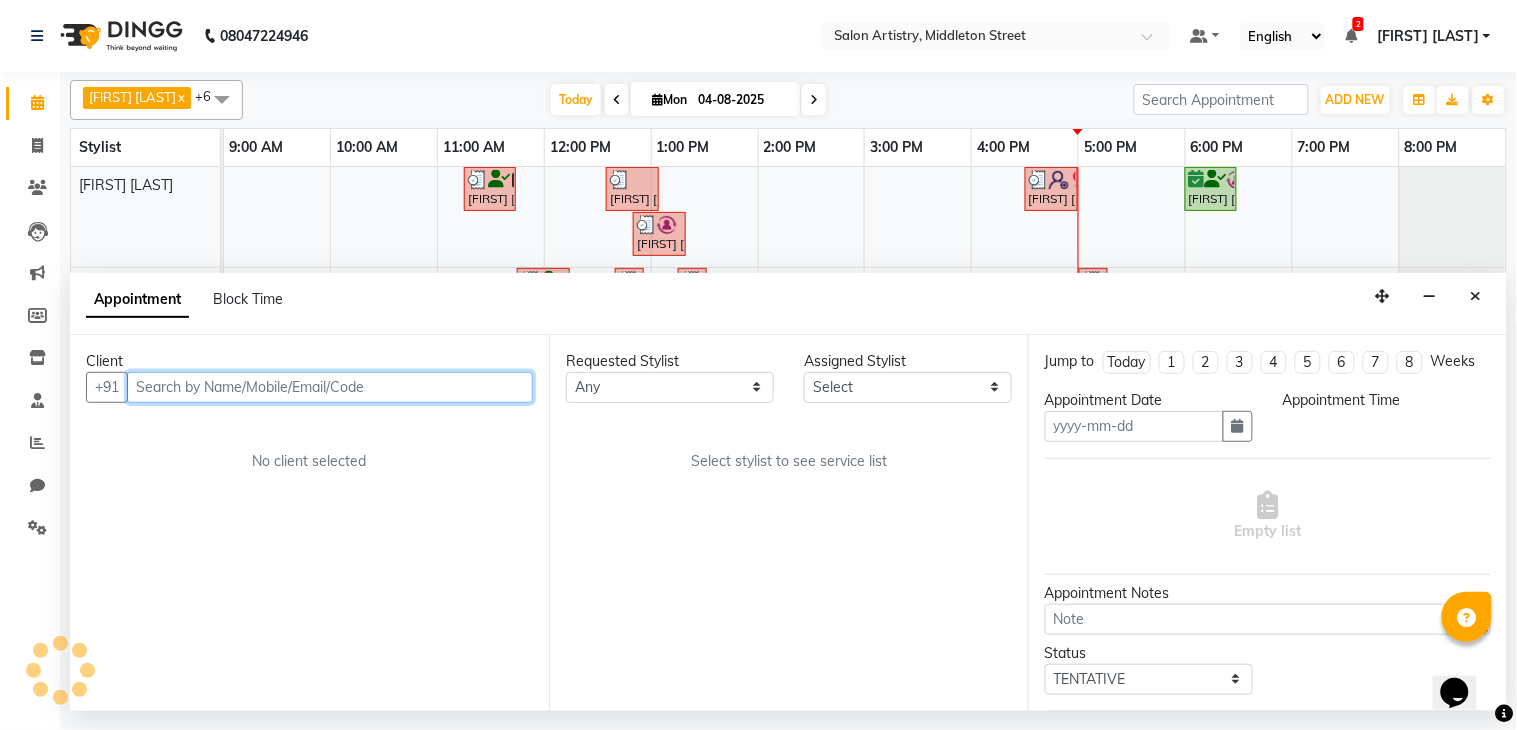 type on "04-08-2025" 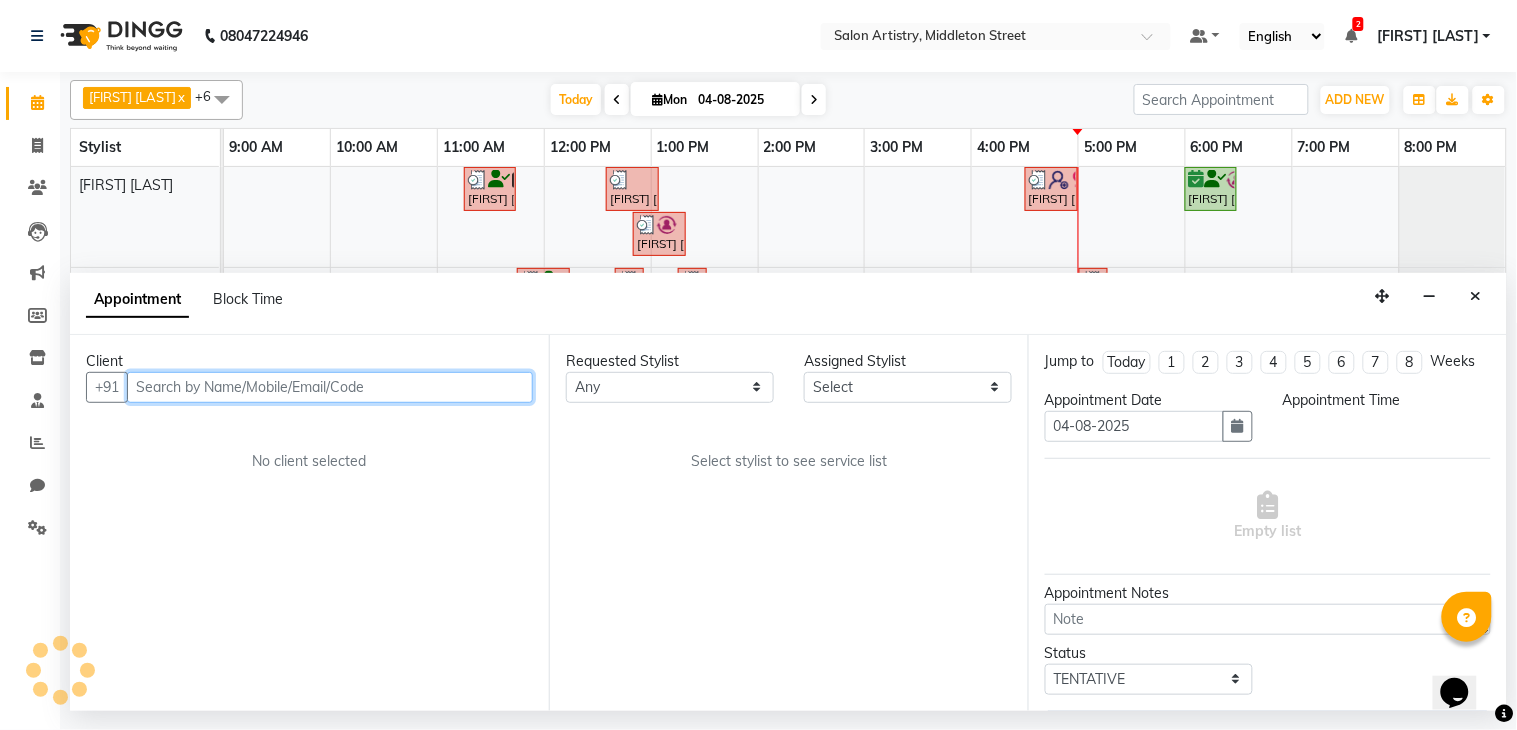 select on "confirm booking" 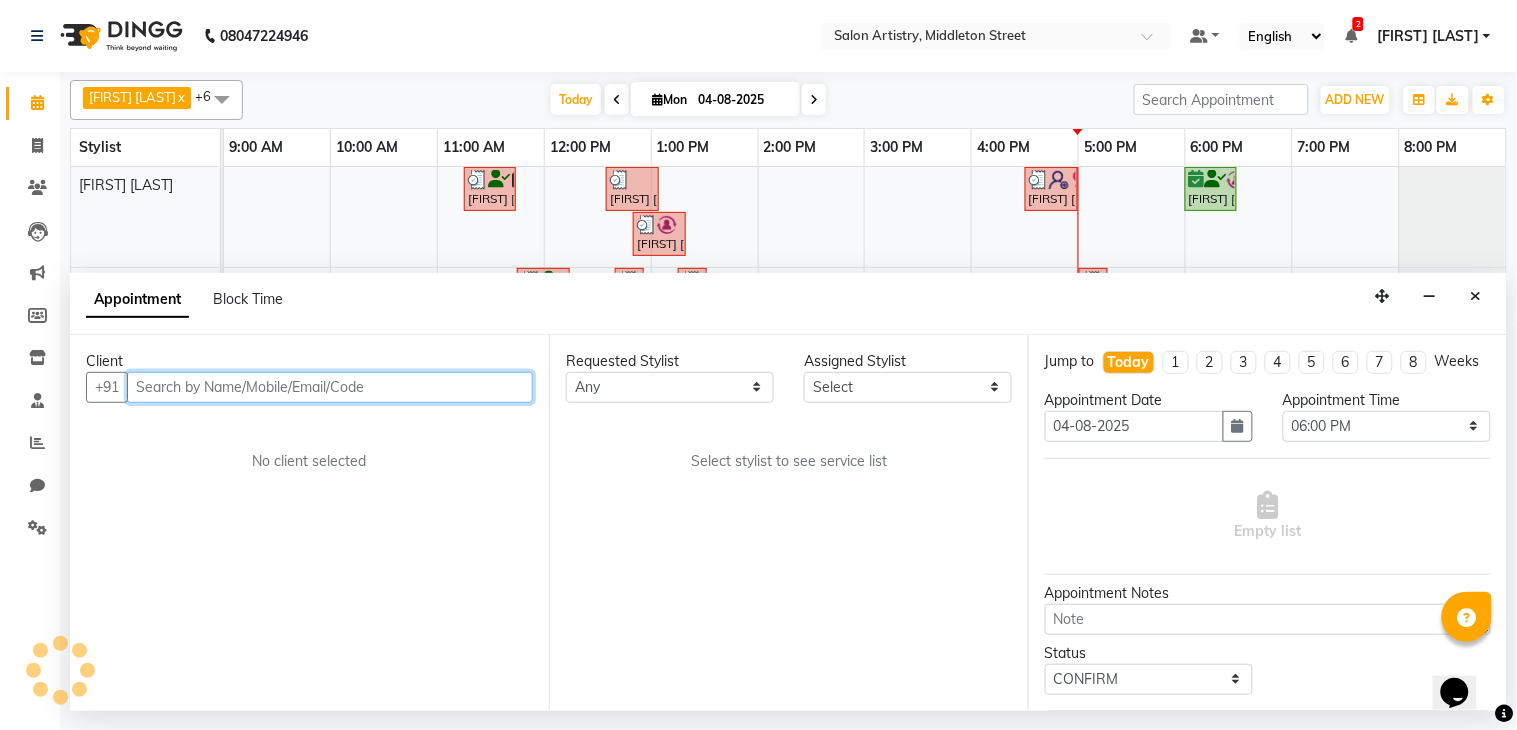 select on "79858" 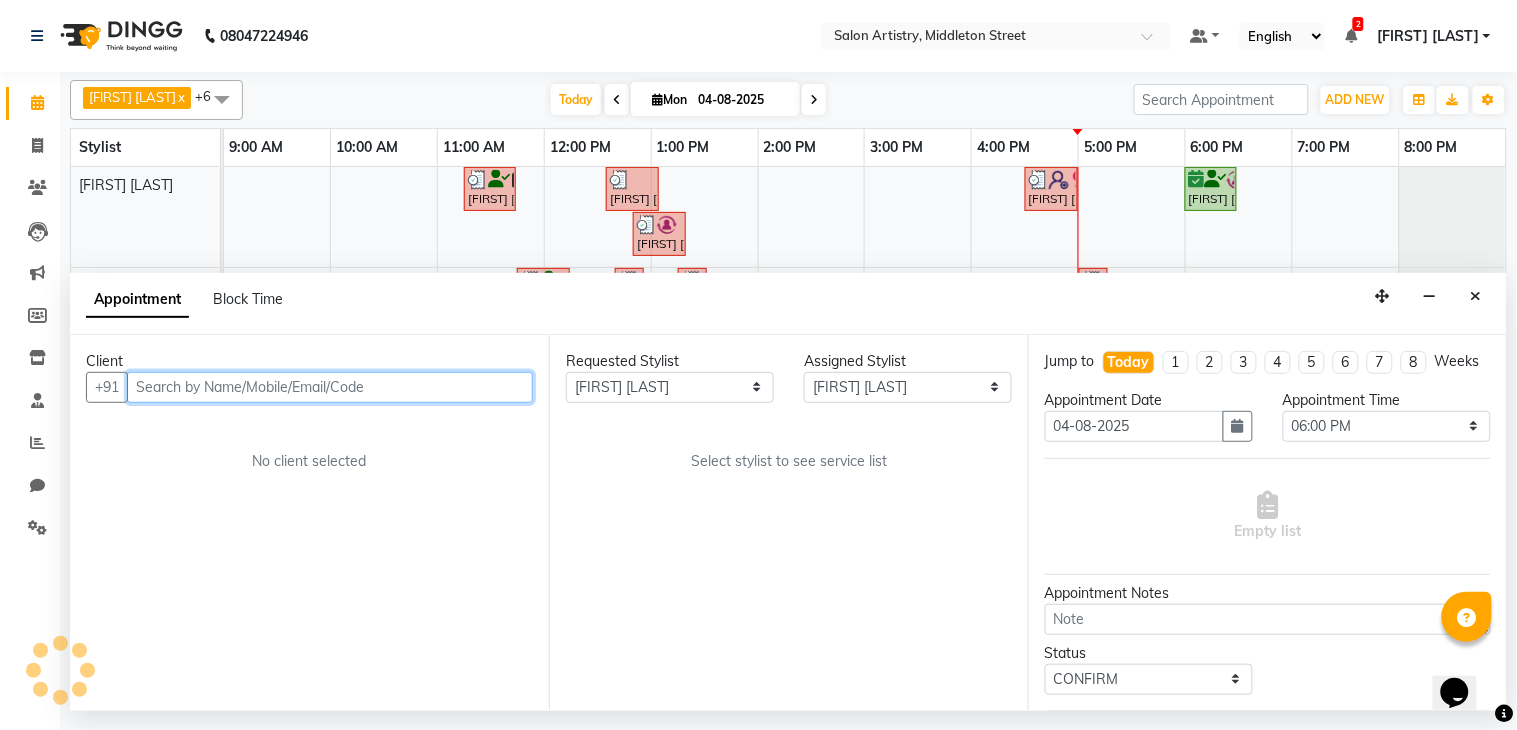 select on "4168" 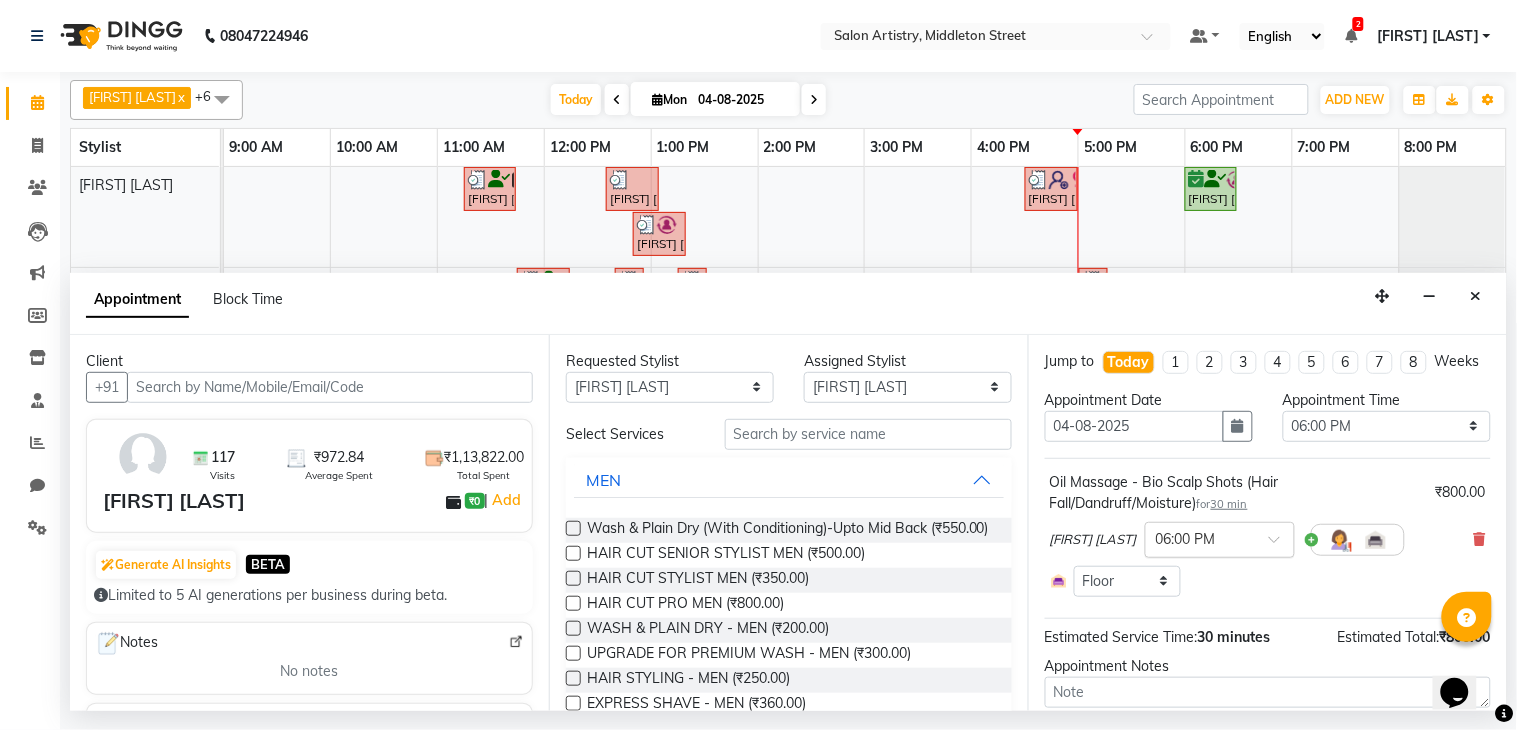click on "× 06:00 PM" at bounding box center [1220, 540] 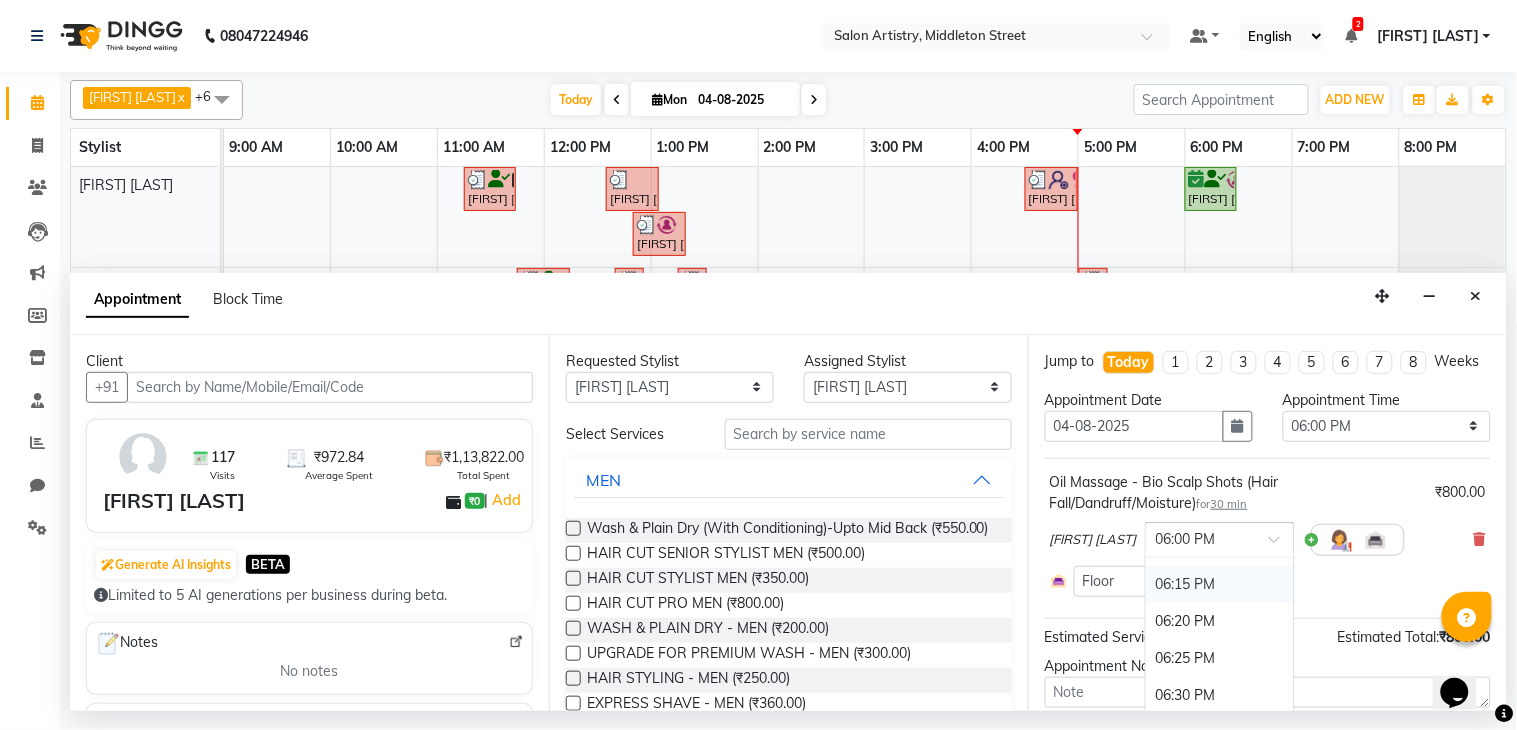 scroll, scrollTop: 3816, scrollLeft: 0, axis: vertical 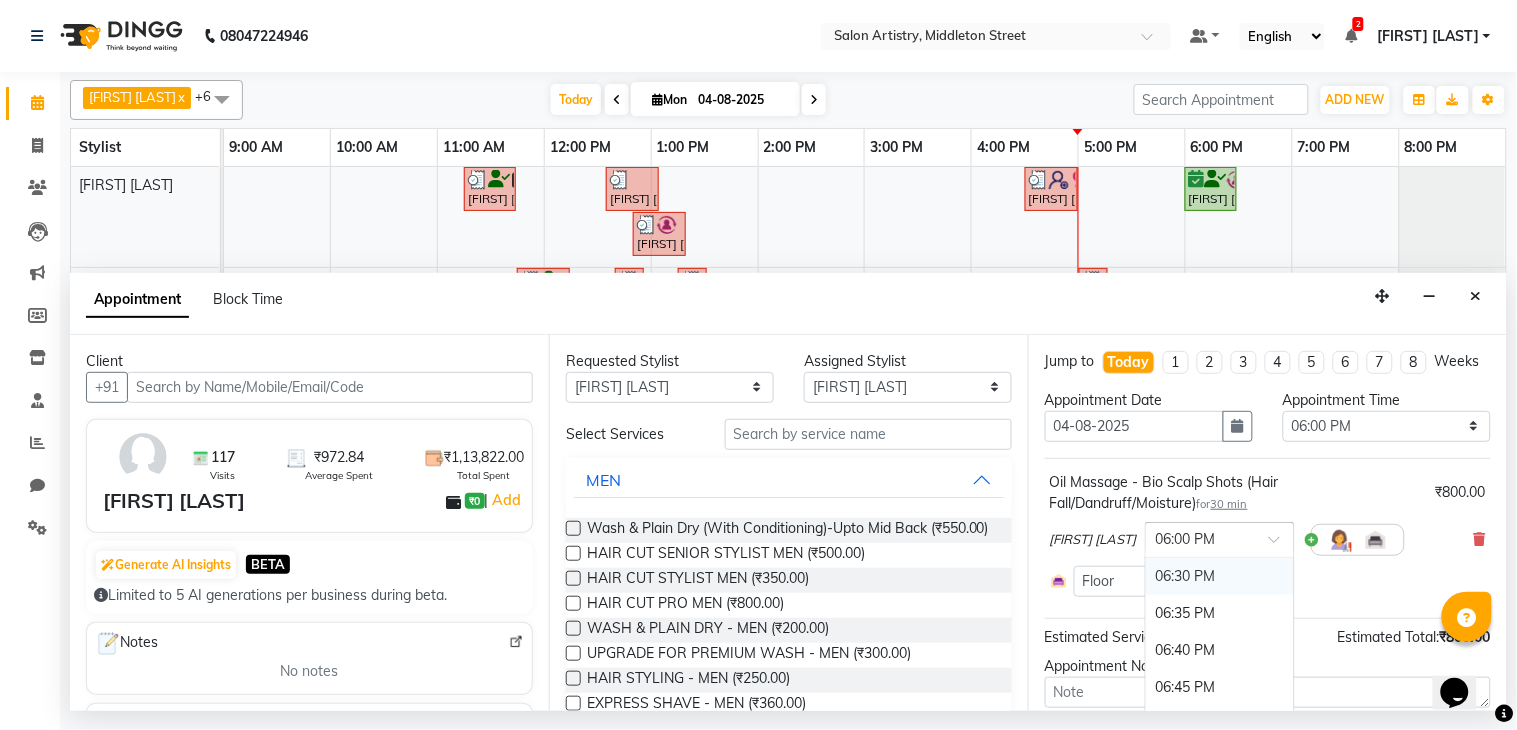 click on "06:30 PM" at bounding box center [1220, 576] 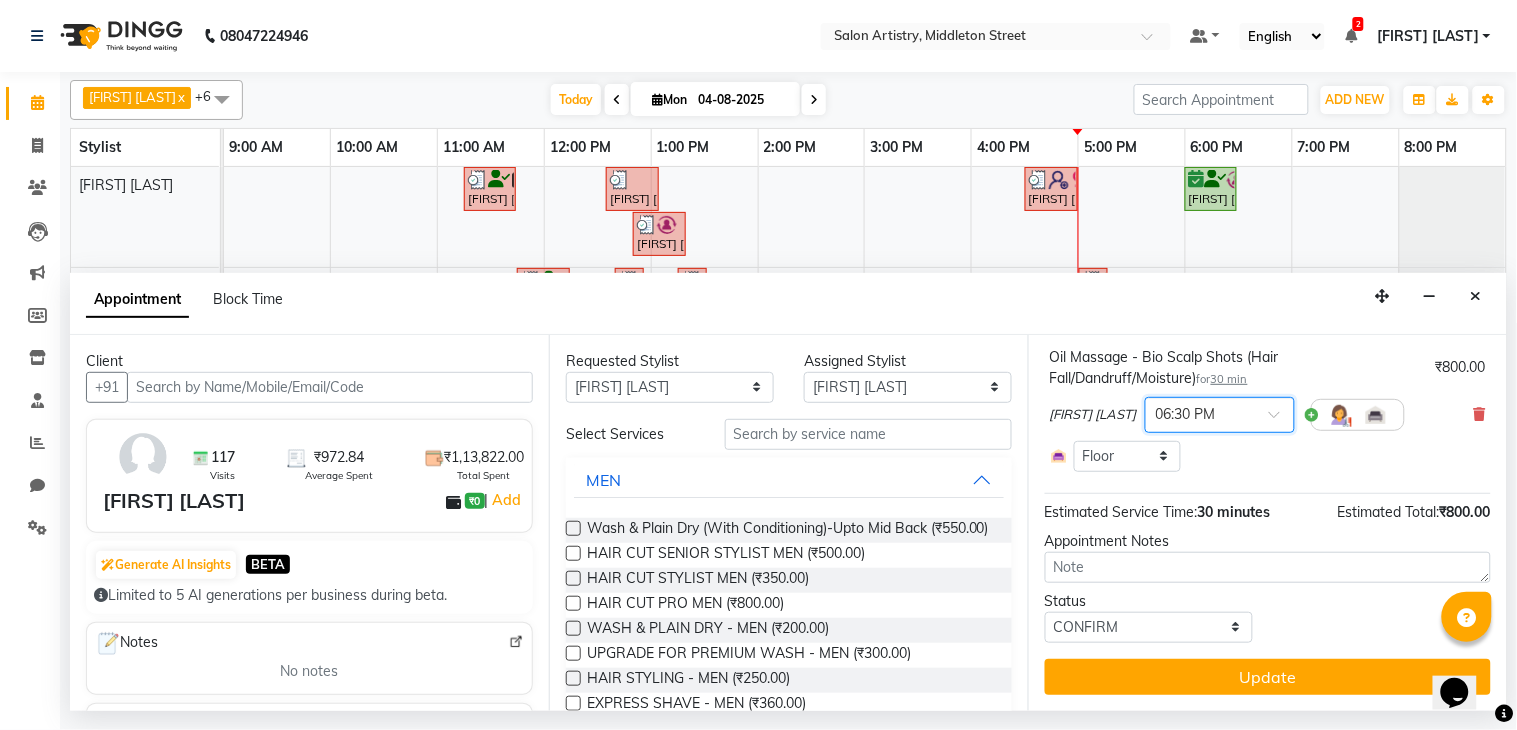 scroll, scrollTop: 144, scrollLeft: 0, axis: vertical 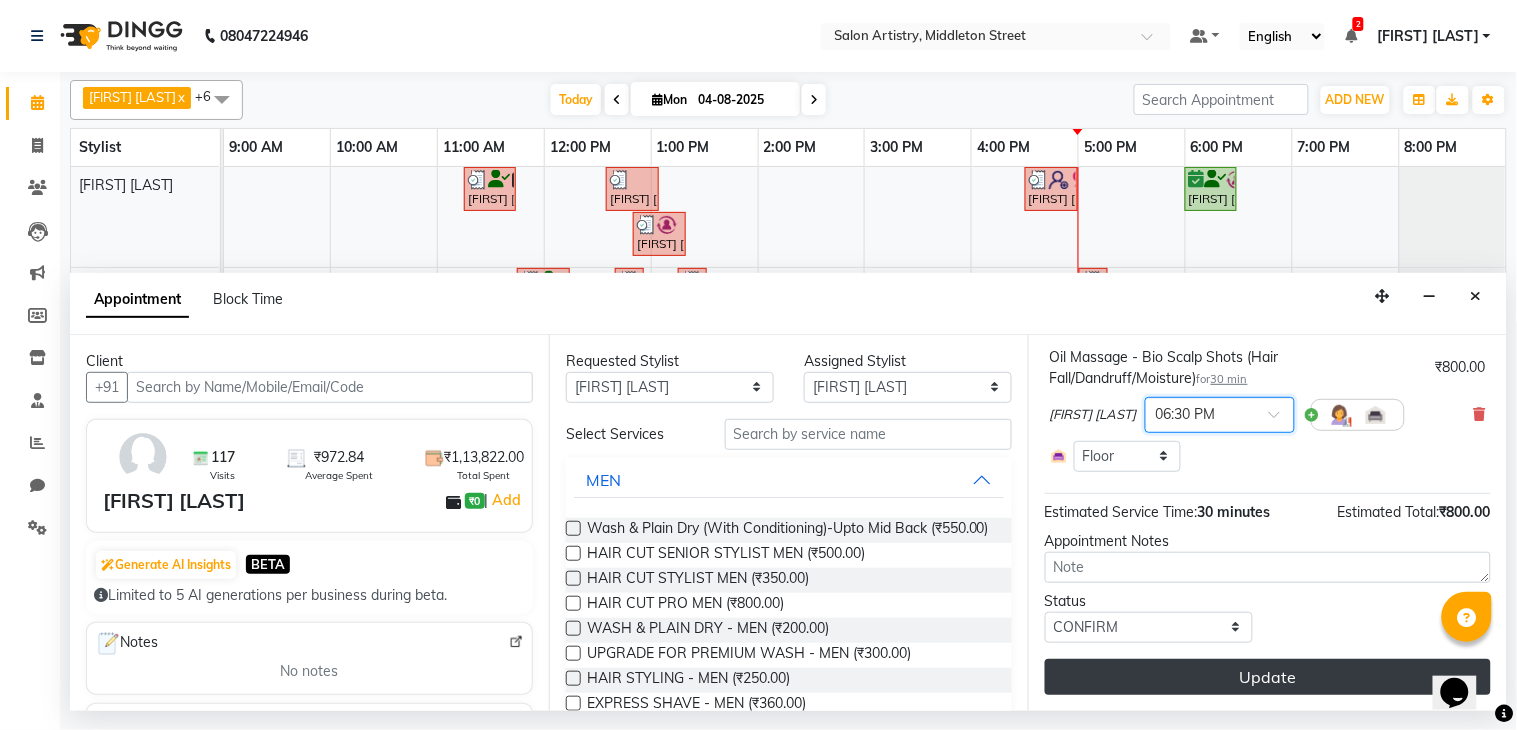 click on "Update" at bounding box center (1268, 677) 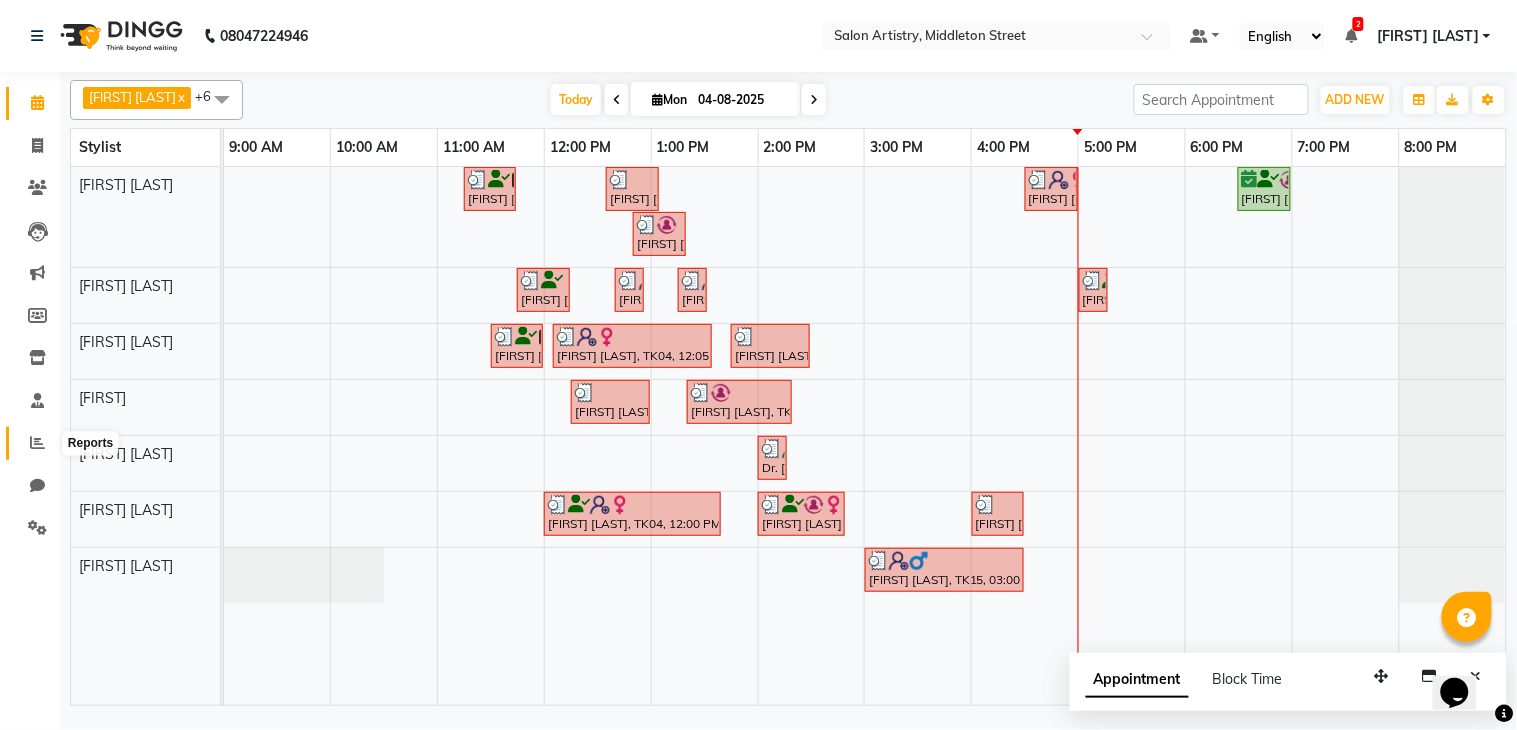click 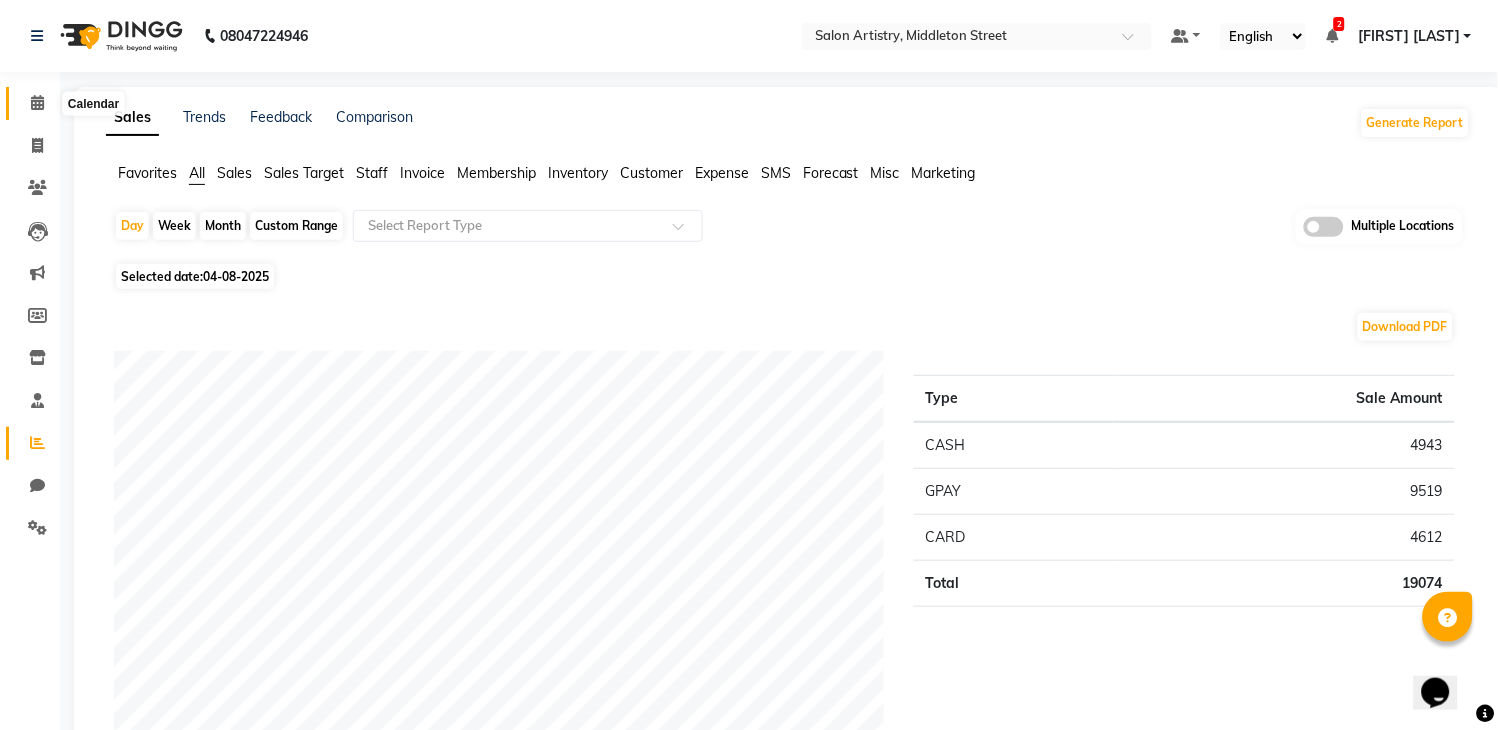 click 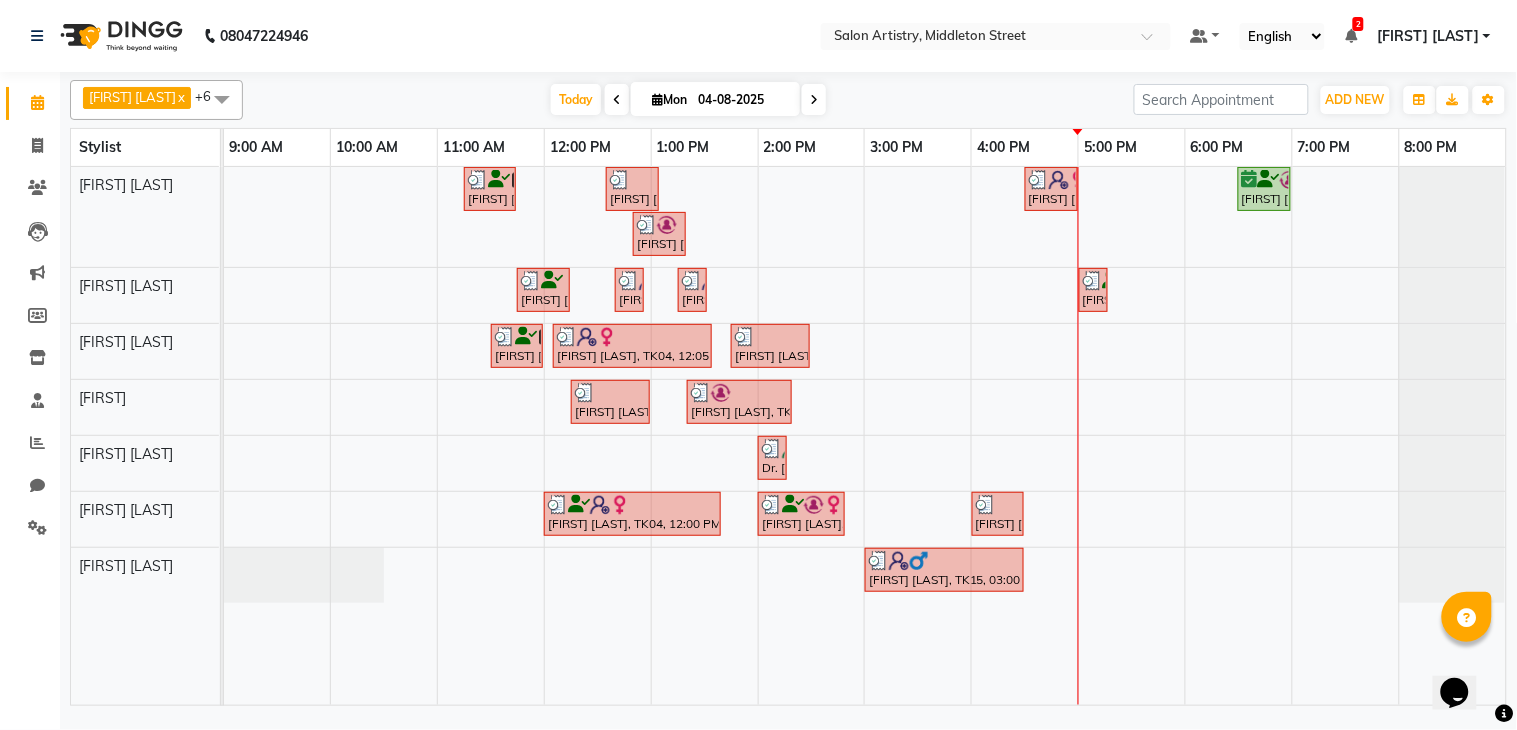 click at bounding box center (814, 99) 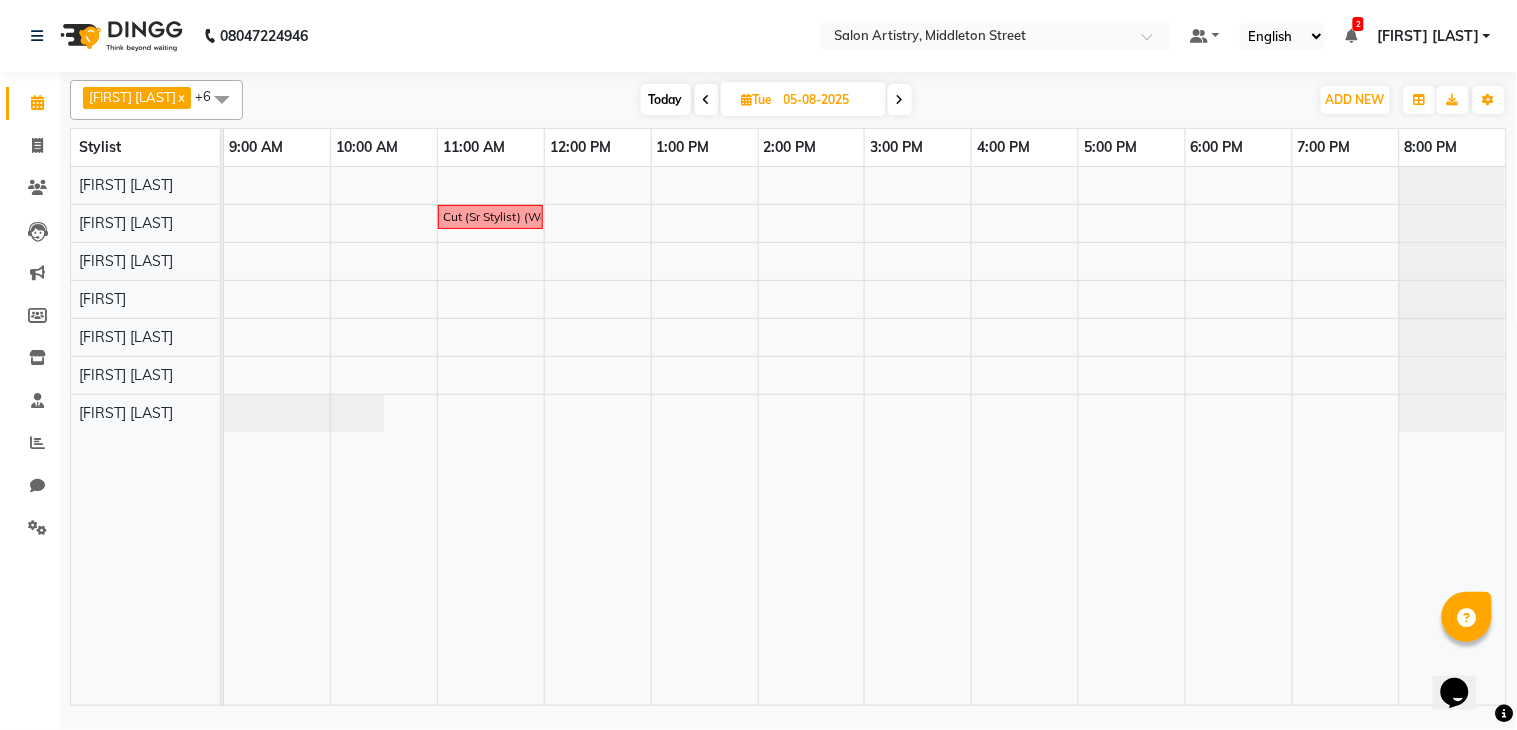 click at bounding box center [222, 99] 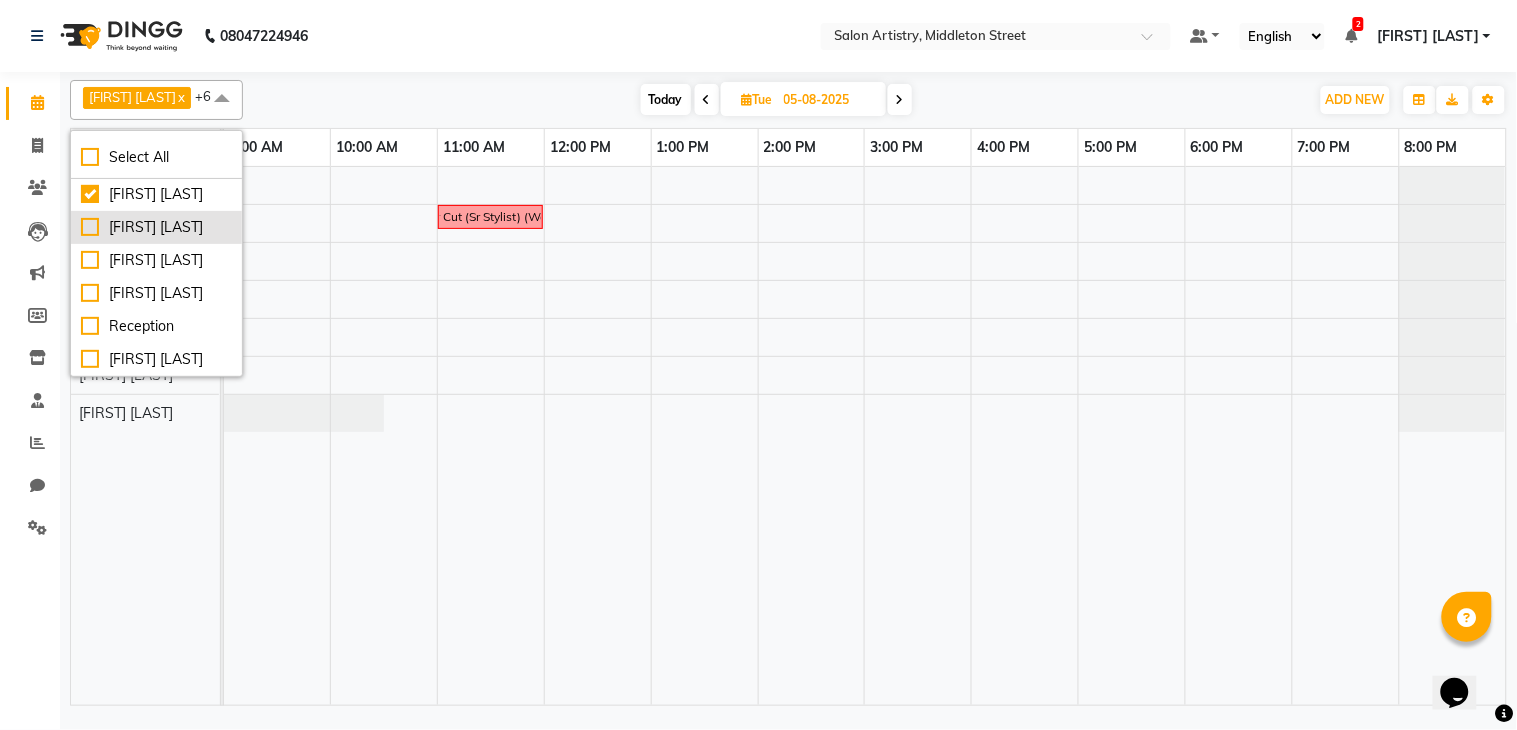 scroll, scrollTop: 201, scrollLeft: 0, axis: vertical 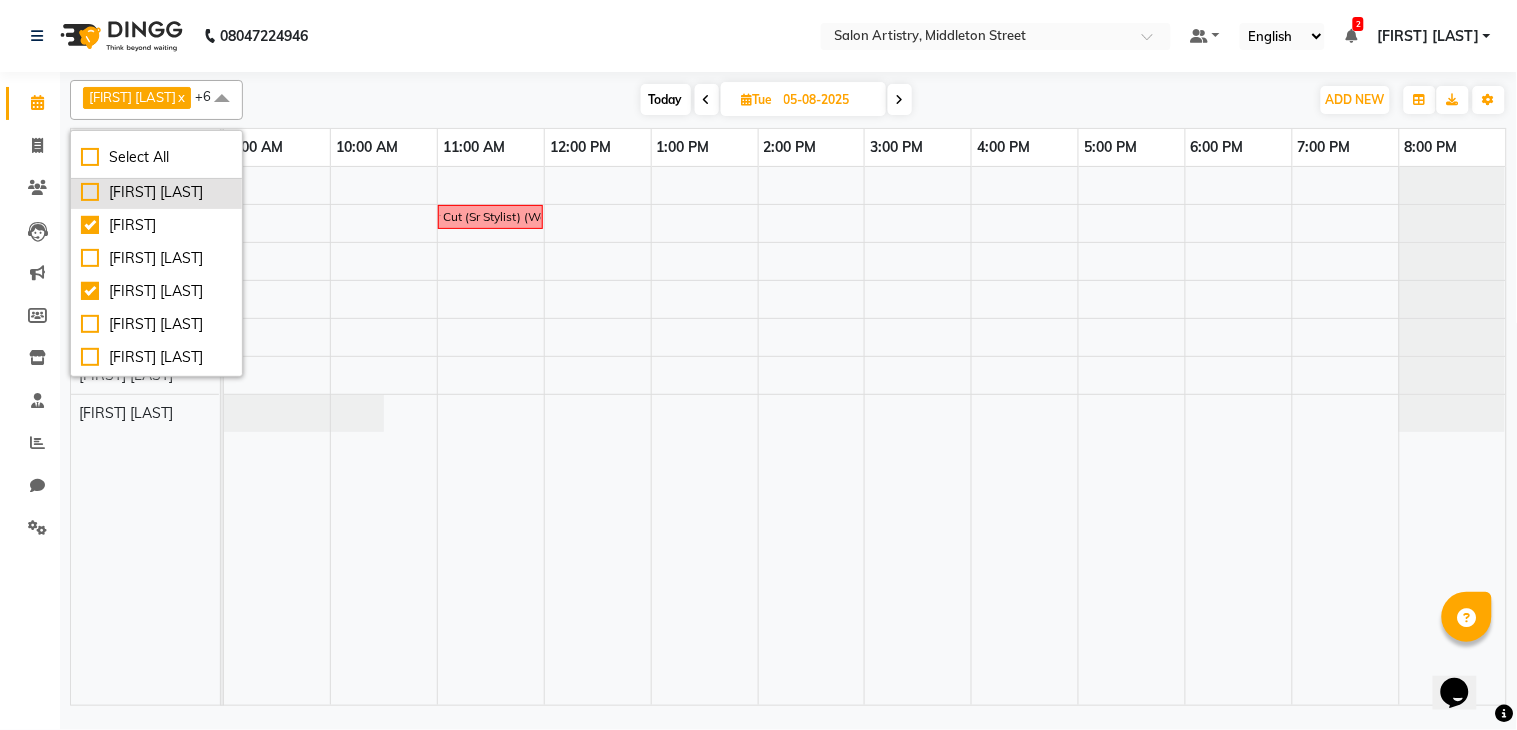 click on "[FIRST] [LAST]" at bounding box center (156, 192) 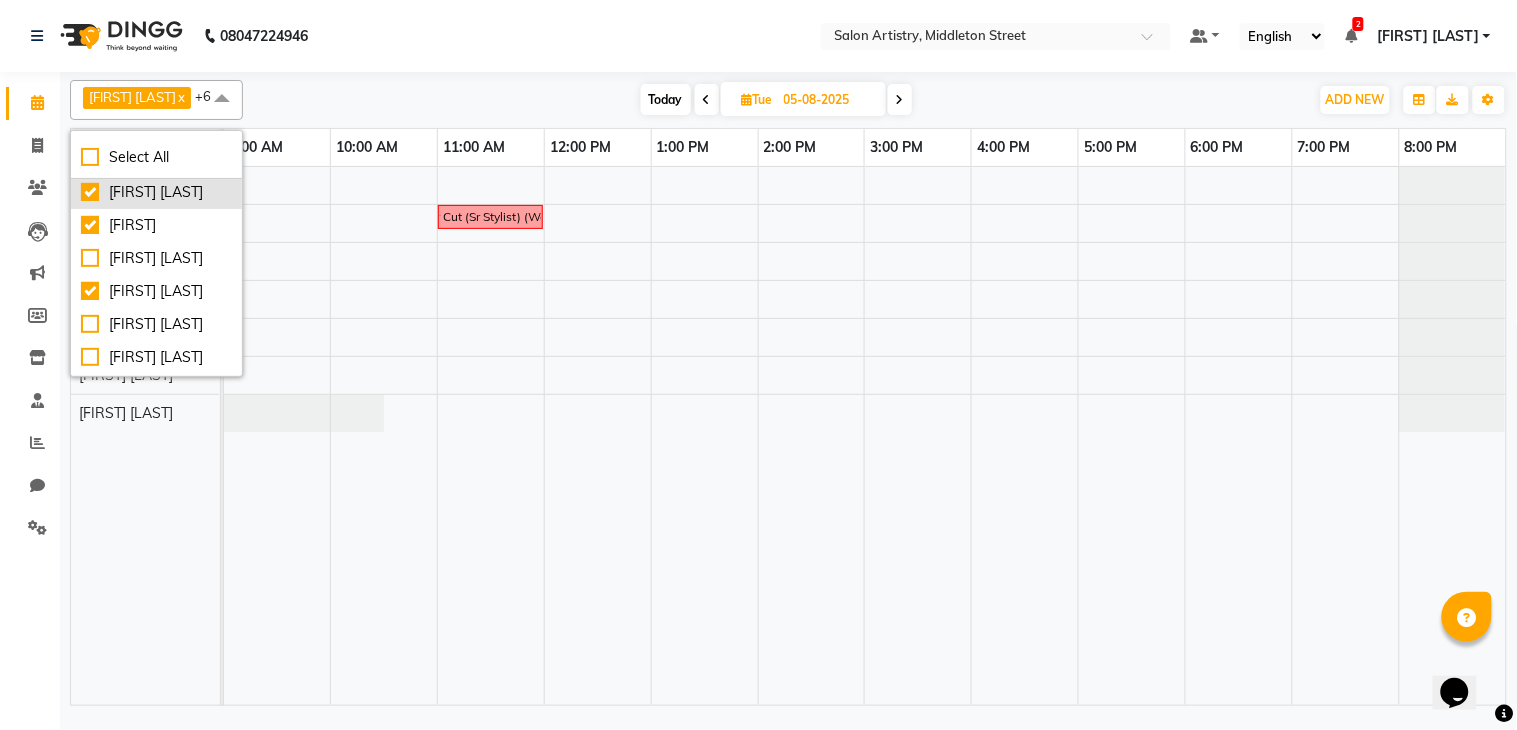 checkbox on "true" 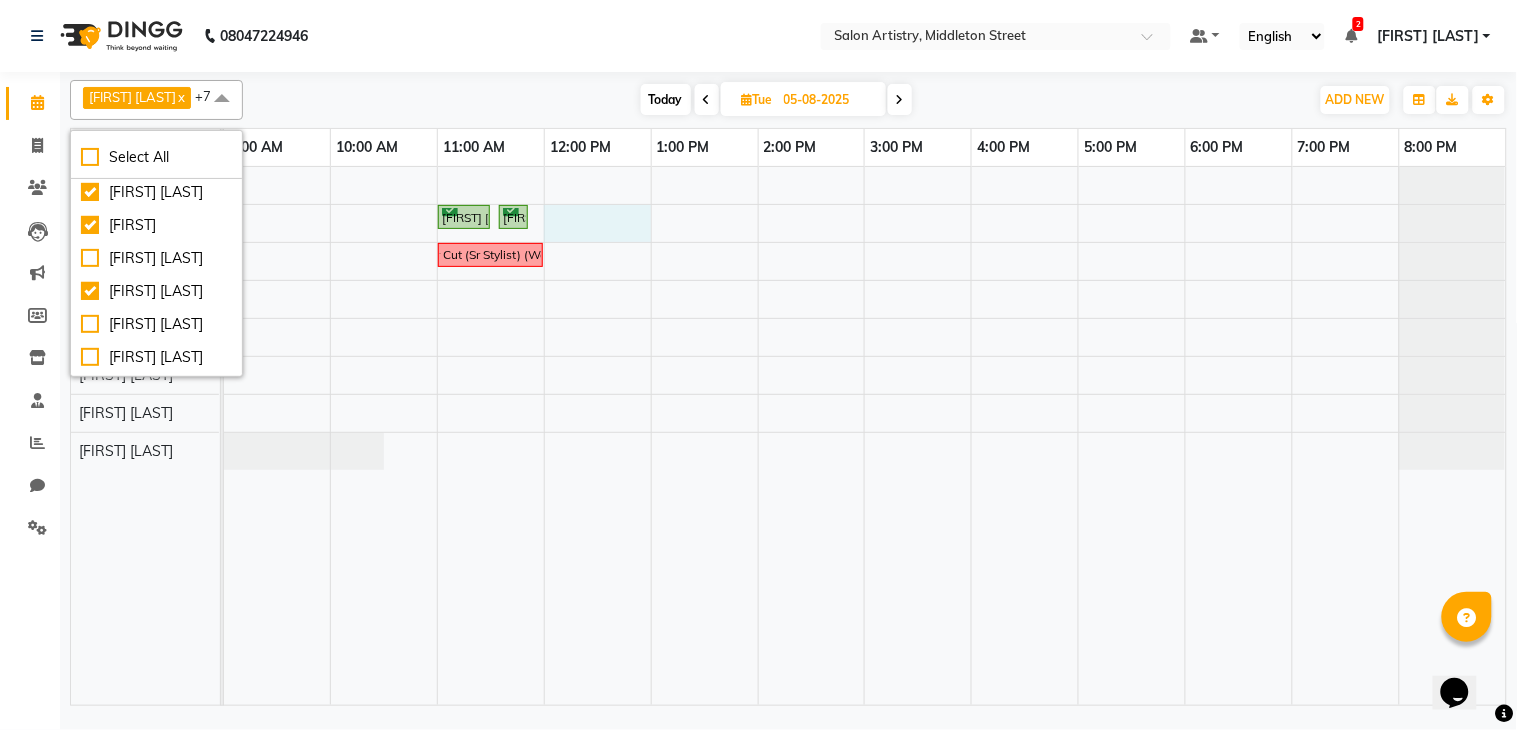 click on "Shilpa Gupta, 11:00 AM-11:30 AM, Wash  - Wash & Plain Dry (Upto Mid Back)     Shilpa Gupta, 11:35 AM-11:45 AM, Upgrade for Premium Hair wash  9007739104Cut - Hair Cut (Sr Stylist) (Wash & Conditioning" at bounding box center (865, 436) 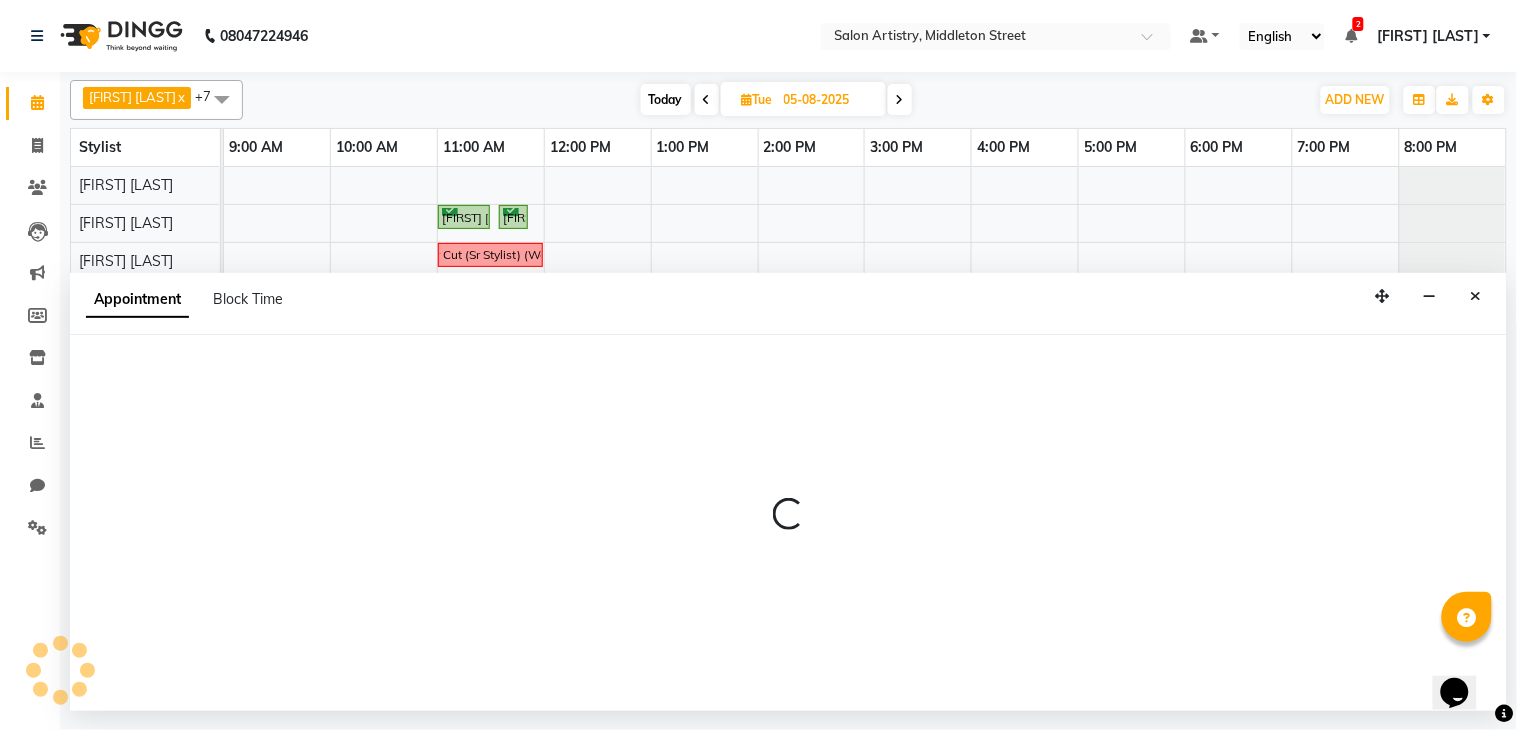 select on "79859" 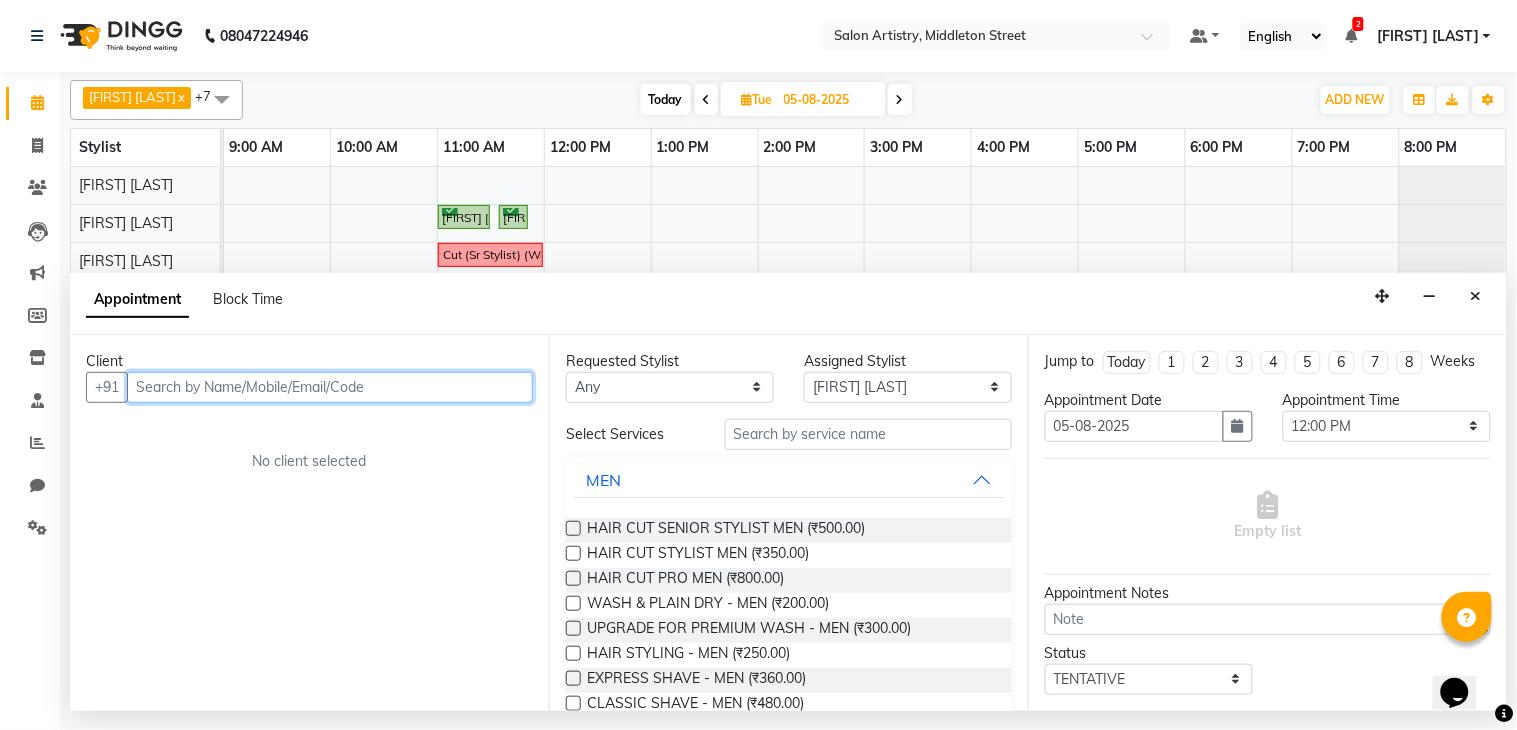 click at bounding box center (330, 387) 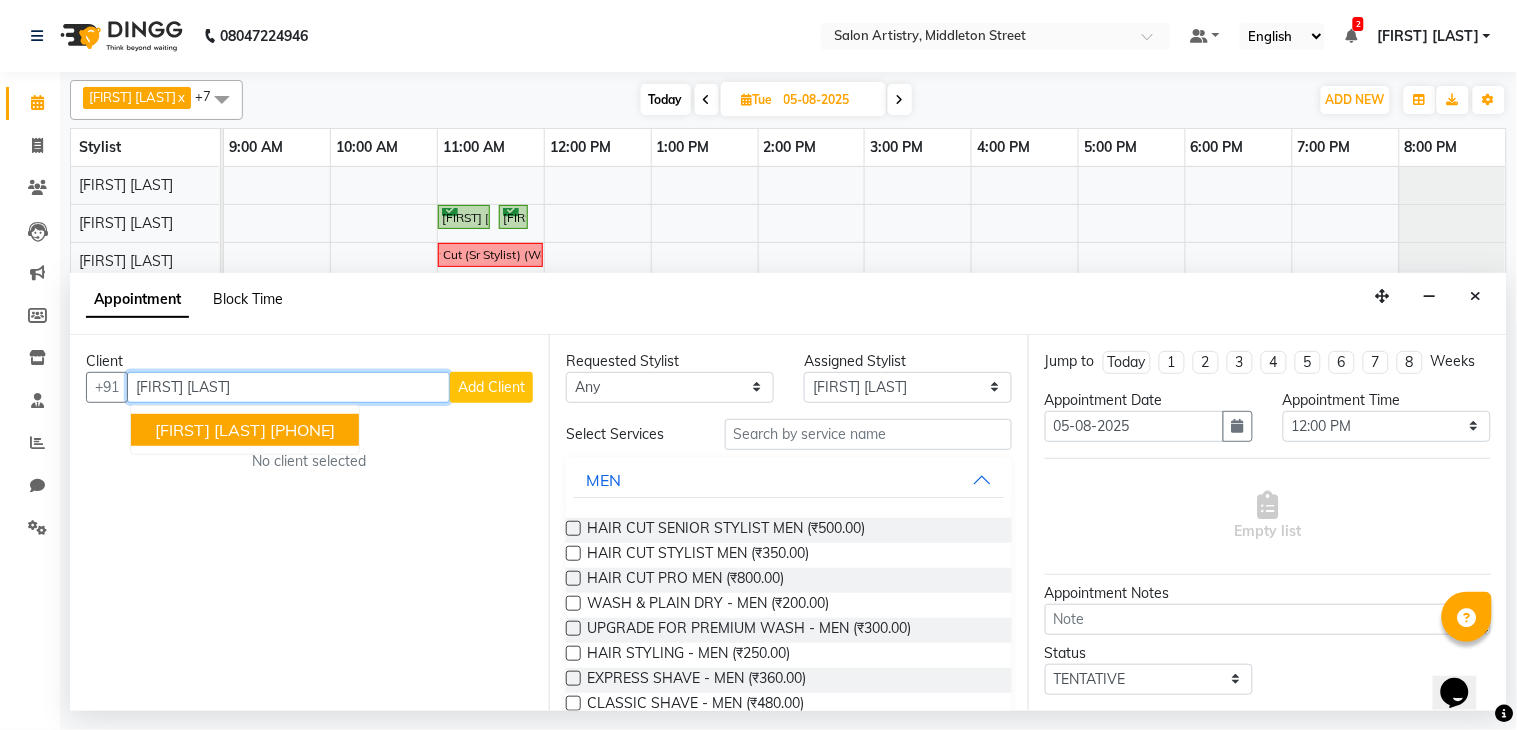 type on "Sweta Gungulia" 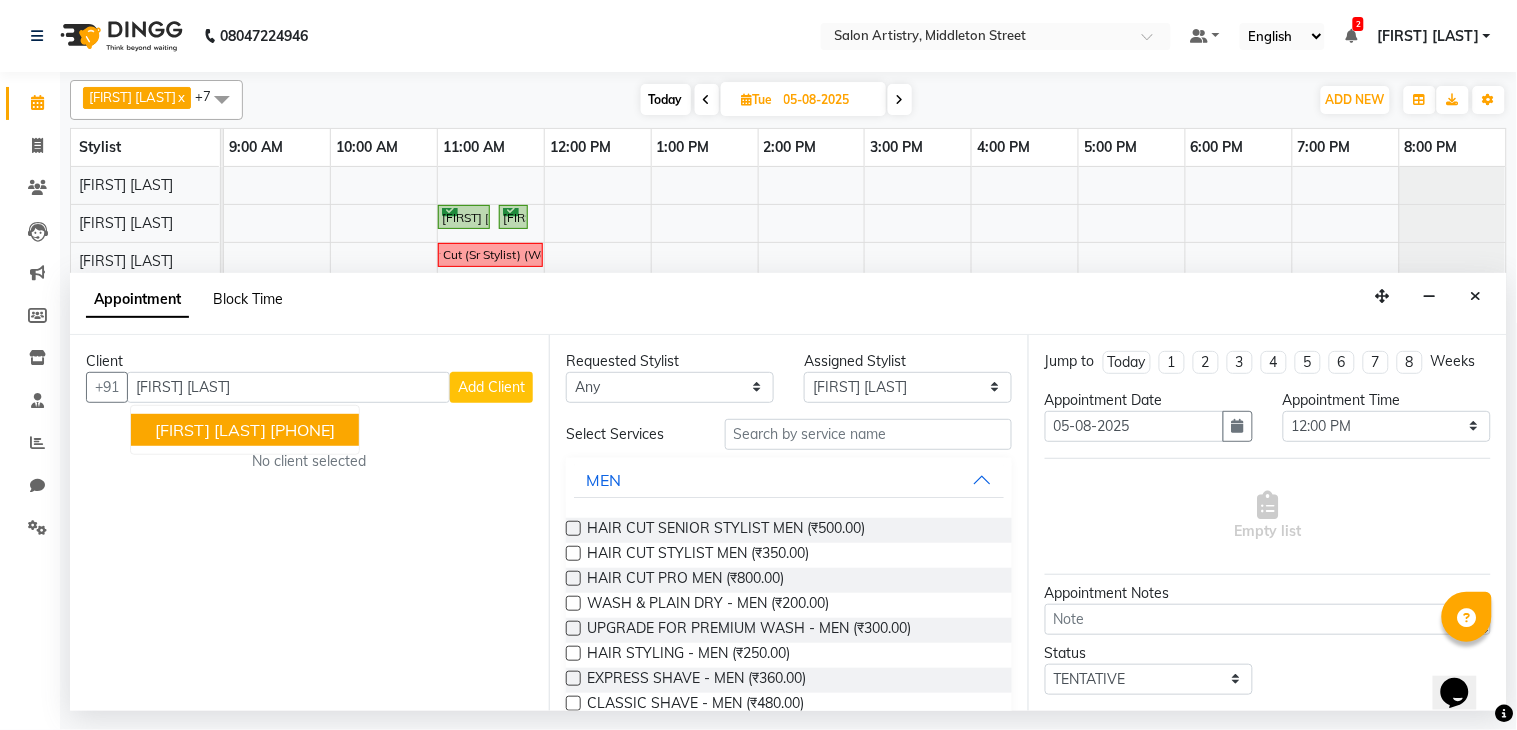 click on "Block Time" at bounding box center (248, 299) 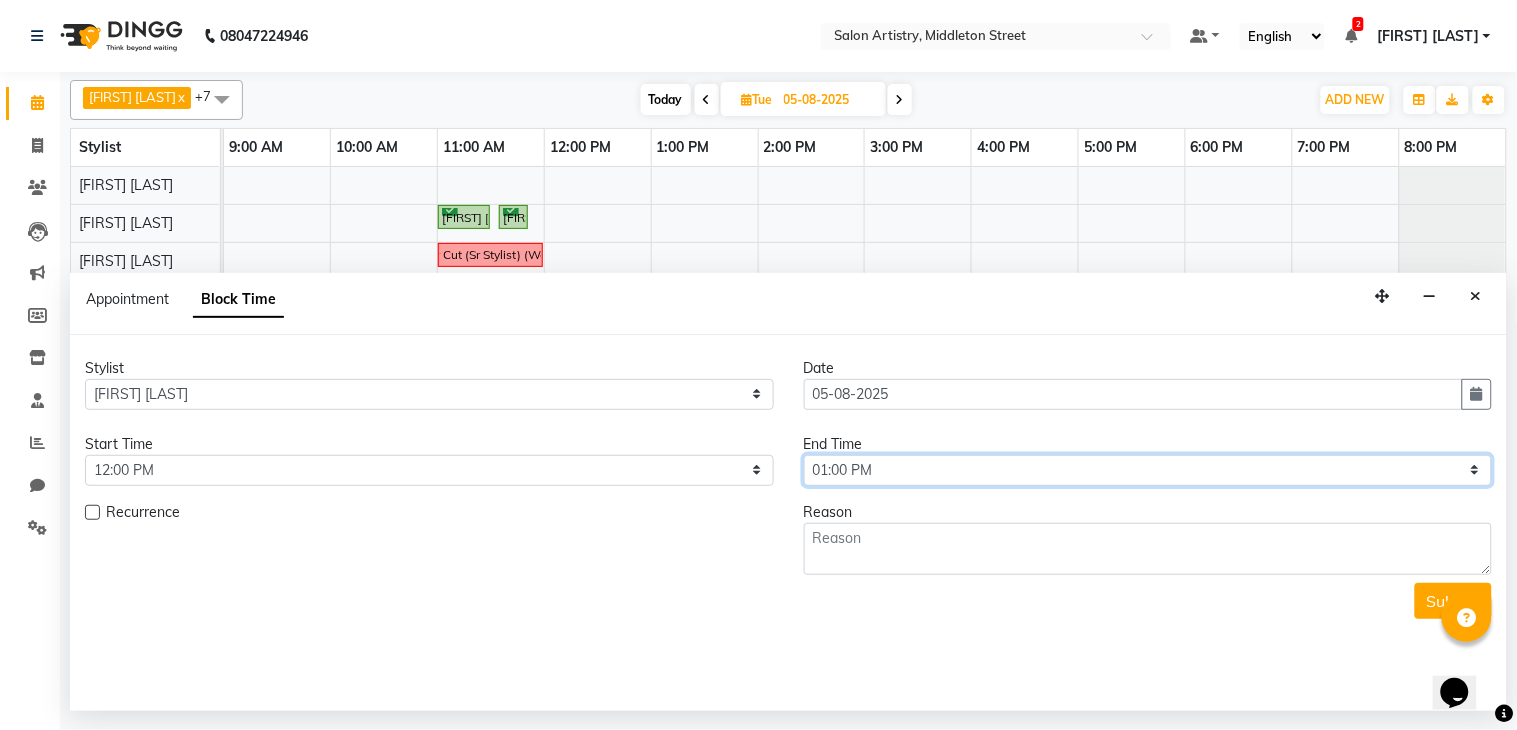 click on "Select 10:00 AM 10:05 AM 10:10 AM 10:15 AM 10:20 AM 10:25 AM 10:30 AM 10:35 AM 10:40 AM 10:45 AM 10:50 AM 10:55 AM 11:00 AM 11:05 AM 11:10 AM 11:15 AM 11:20 AM 11:25 AM 11:30 AM 11:35 AM 11:40 AM 11:45 AM 11:50 AM 11:55 AM 12:00 PM 12:05 PM 12:10 PM 12:15 PM 12:20 PM 12:25 PM 12:30 PM 12:35 PM 12:40 PM 12:45 PM 12:50 PM 12:55 PM 01:00 PM 01:05 PM 01:10 PM 01:15 PM 01:20 PM 01:25 PM 01:30 PM 01:35 PM 01:40 PM 01:45 PM 01:50 PM 01:55 PM 02:00 PM 02:05 PM 02:10 PM 02:15 PM 02:20 PM 02:25 PM 02:30 PM 02:35 PM 02:40 PM 02:45 PM 02:50 PM 02:55 PM 03:00 PM 03:05 PM 03:10 PM 03:15 PM 03:20 PM 03:25 PM 03:30 PM 03:35 PM 03:40 PM 03:45 PM 03:50 PM 03:55 PM 04:00 PM 04:05 PM 04:10 PM 04:15 PM 04:20 PM 04:25 PM 04:30 PM 04:35 PM 04:40 PM 04:45 PM 04:50 PM 04:55 PM 05:00 PM 05:05 PM 05:10 PM 05:15 PM 05:20 PM 05:25 PM 05:30 PM 05:35 PM 05:40 PM 05:45 PM 05:50 PM 05:55 PM 06:00 PM 06:05 PM 06:10 PM 06:15 PM 06:20 PM 06:25 PM 06:30 PM 06:35 PM 06:40 PM 06:45 PM 06:50 PM 06:55 PM 07:00 PM 07:05 PM 07:10 PM 07:15 PM 07:20 PM" at bounding box center [1148, 470] 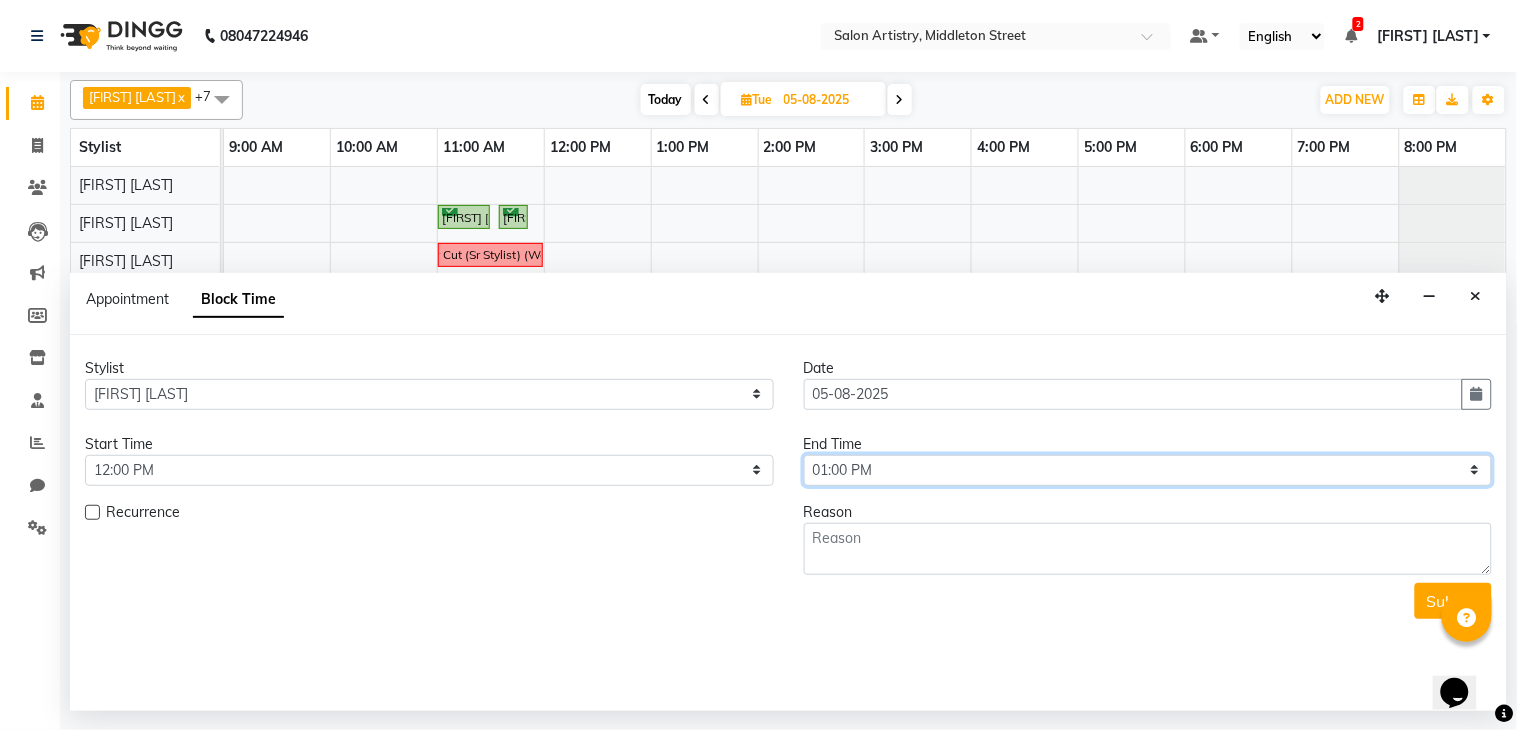 select on "720" 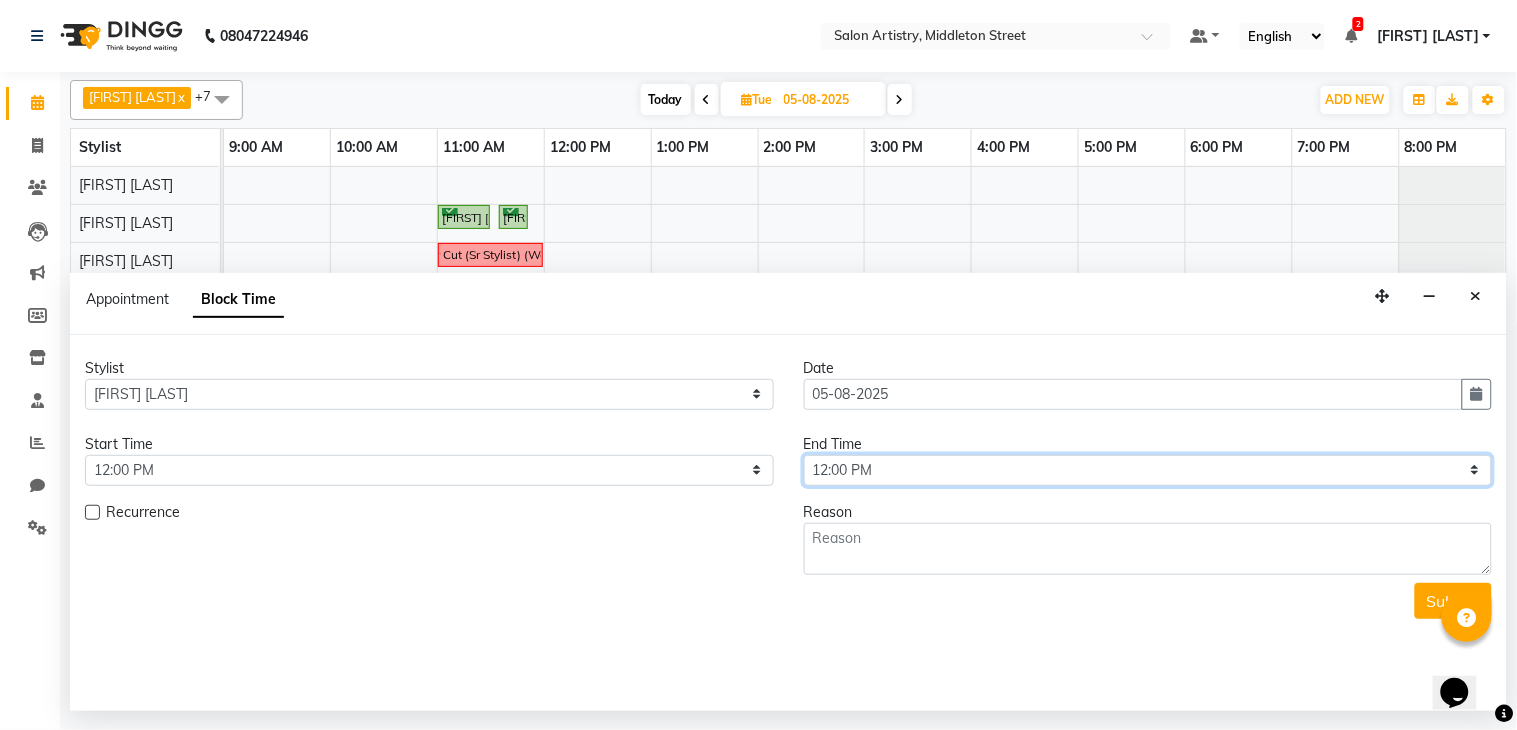 click on "Select 10:00 AM 10:05 AM 10:10 AM 10:15 AM 10:20 AM 10:25 AM 10:30 AM 10:35 AM 10:40 AM 10:45 AM 10:50 AM 10:55 AM 11:00 AM 11:05 AM 11:10 AM 11:15 AM 11:20 AM 11:25 AM 11:30 AM 11:35 AM 11:40 AM 11:45 AM 11:50 AM 11:55 AM 12:00 PM 12:05 PM 12:10 PM 12:15 PM 12:20 PM 12:25 PM 12:30 PM 12:35 PM 12:40 PM 12:45 PM 12:50 PM 12:55 PM 01:00 PM 01:05 PM 01:10 PM 01:15 PM 01:20 PM 01:25 PM 01:30 PM 01:35 PM 01:40 PM 01:45 PM 01:50 PM 01:55 PM 02:00 PM 02:05 PM 02:10 PM 02:15 PM 02:20 PM 02:25 PM 02:30 PM 02:35 PM 02:40 PM 02:45 PM 02:50 PM 02:55 PM 03:00 PM 03:05 PM 03:10 PM 03:15 PM 03:20 PM 03:25 PM 03:30 PM 03:35 PM 03:40 PM 03:45 PM 03:50 PM 03:55 PM 04:00 PM 04:05 PM 04:10 PM 04:15 PM 04:20 PM 04:25 PM 04:30 PM 04:35 PM 04:40 PM 04:45 PM 04:50 PM 04:55 PM 05:00 PM 05:05 PM 05:10 PM 05:15 PM 05:20 PM 05:25 PM 05:30 PM 05:35 PM 05:40 PM 05:45 PM 05:50 PM 05:55 PM 06:00 PM 06:05 PM 06:10 PM 06:15 PM 06:20 PM 06:25 PM 06:30 PM 06:35 PM 06:40 PM 06:45 PM 06:50 PM 06:55 PM 07:00 PM 07:05 PM 07:10 PM 07:15 PM 07:20 PM" at bounding box center [1148, 470] 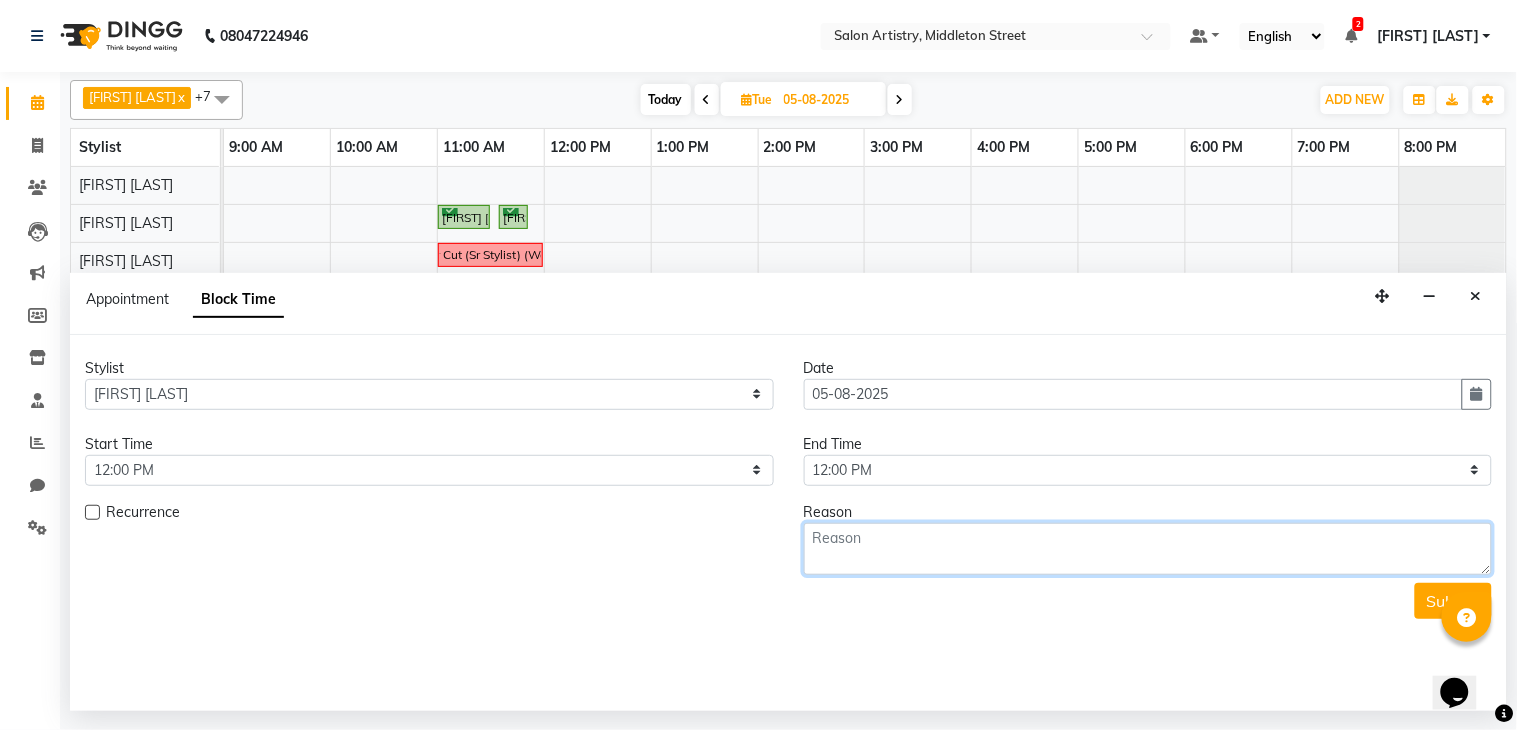 click at bounding box center [1148, 549] 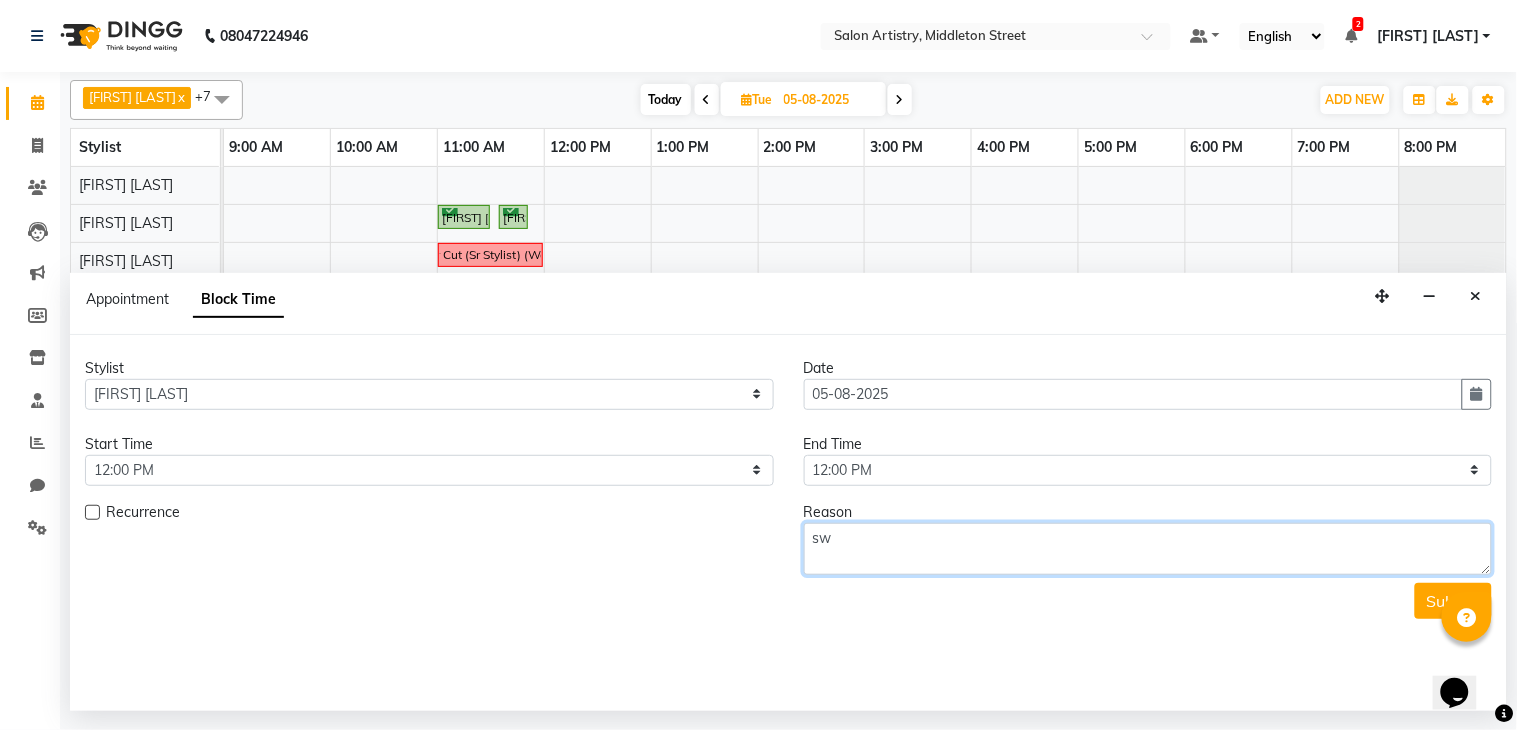 type on "s" 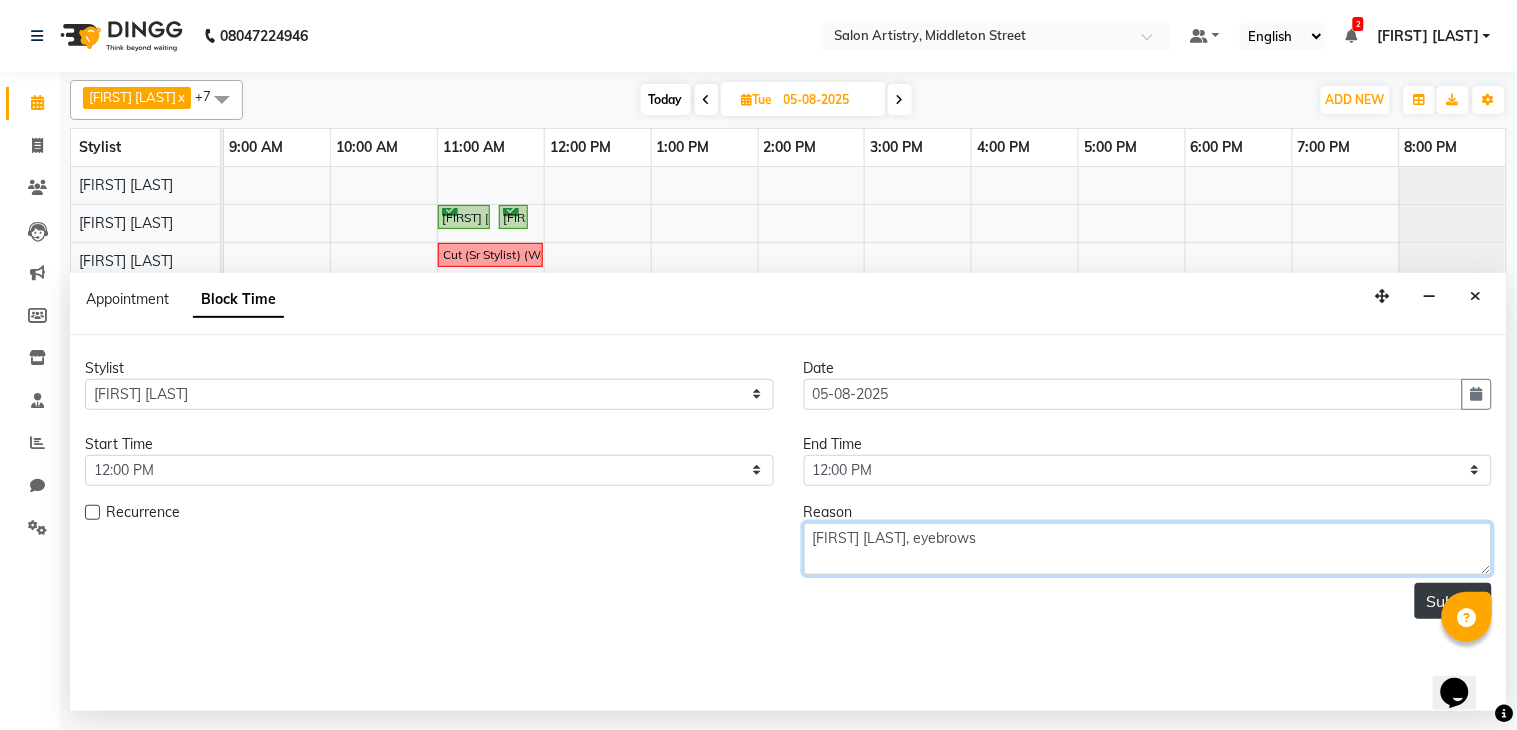 type on "Sweta Gungulia, eyebrows" 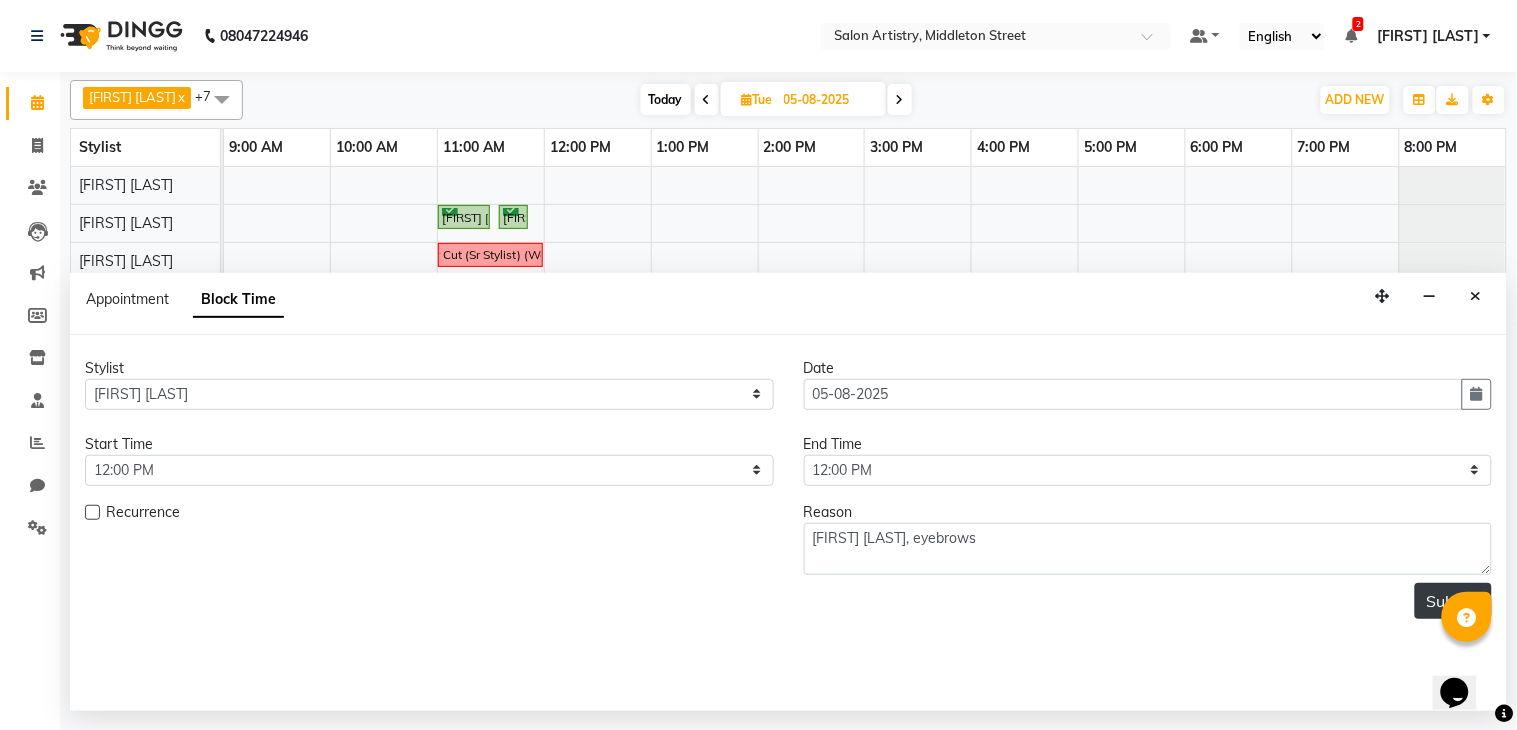 click on "Submit" at bounding box center (1453, 601) 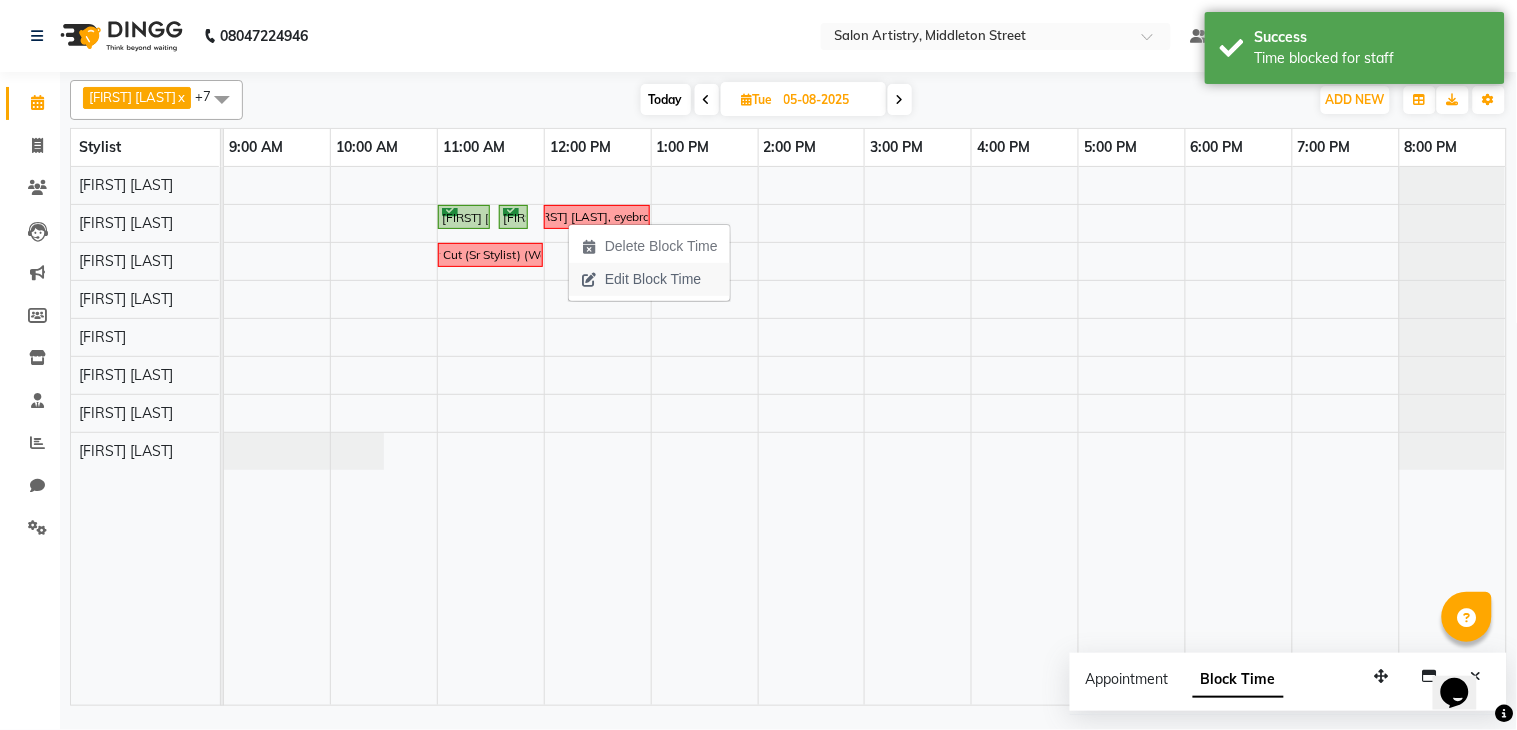 click on "Edit Block Time" at bounding box center (653, 279) 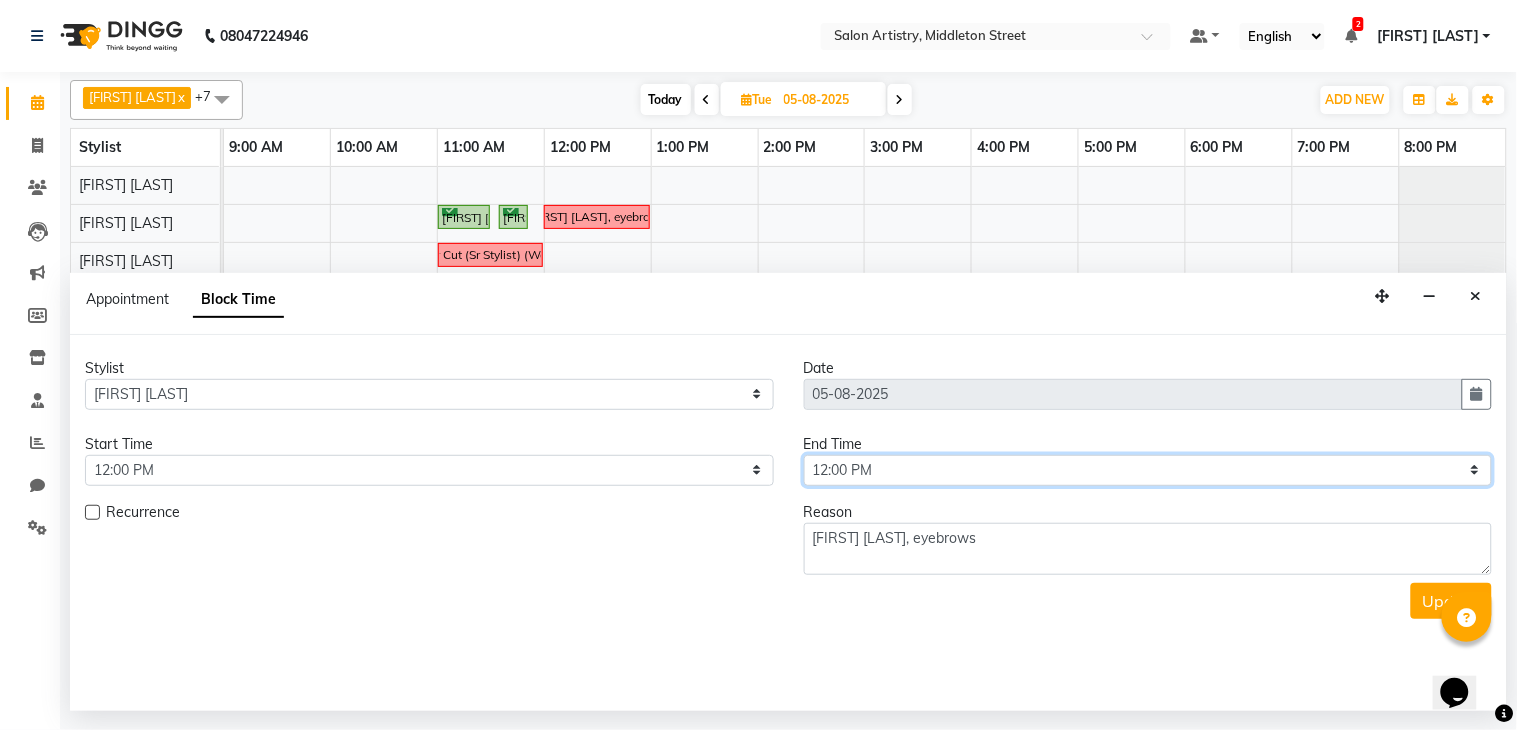 click on "Select 10:00 AM 10:05 AM 10:10 AM 10:15 AM 10:20 AM 10:25 AM 10:30 AM 10:35 AM 10:40 AM 10:45 AM 10:50 AM 10:55 AM 11:00 AM 11:05 AM 11:10 AM 11:15 AM 11:20 AM 11:25 AM 11:30 AM 11:35 AM 11:40 AM 11:45 AM 11:50 AM 11:55 AM 12:00 PM 12:05 PM 12:10 PM 12:15 PM 12:20 PM 12:25 PM 12:30 PM 12:35 PM 12:40 PM 12:45 PM 12:50 PM 12:55 PM 01:00 PM 01:05 PM 01:10 PM 01:15 PM 01:20 PM 01:25 PM 01:30 PM 01:35 PM 01:40 PM 01:45 PM 01:50 PM 01:55 PM 02:00 PM 02:05 PM 02:10 PM 02:15 PM 02:20 PM 02:25 PM 02:30 PM 02:35 PM 02:40 PM 02:45 PM 02:50 PM 02:55 PM 03:00 PM 03:05 PM 03:10 PM 03:15 PM 03:20 PM 03:25 PM 03:30 PM 03:35 PM 03:40 PM 03:45 PM 03:50 PM 03:55 PM 04:00 PM 04:05 PM 04:10 PM 04:15 PM 04:20 PM 04:25 PM 04:30 PM 04:35 PM 04:40 PM 04:45 PM 04:50 PM 04:55 PM 05:00 PM 05:05 PM 05:10 PM 05:15 PM 05:20 PM 05:25 PM 05:30 PM 05:35 PM 05:40 PM 05:45 PM 05:50 PM 05:55 PM 06:00 PM 06:05 PM 06:10 PM 06:15 PM 06:20 PM 06:25 PM 06:30 PM 06:35 PM 06:40 PM 06:45 PM 06:50 PM 06:55 PM 07:00 PM 07:05 PM 07:10 PM 07:15 PM 07:20 PM" at bounding box center [1148, 470] 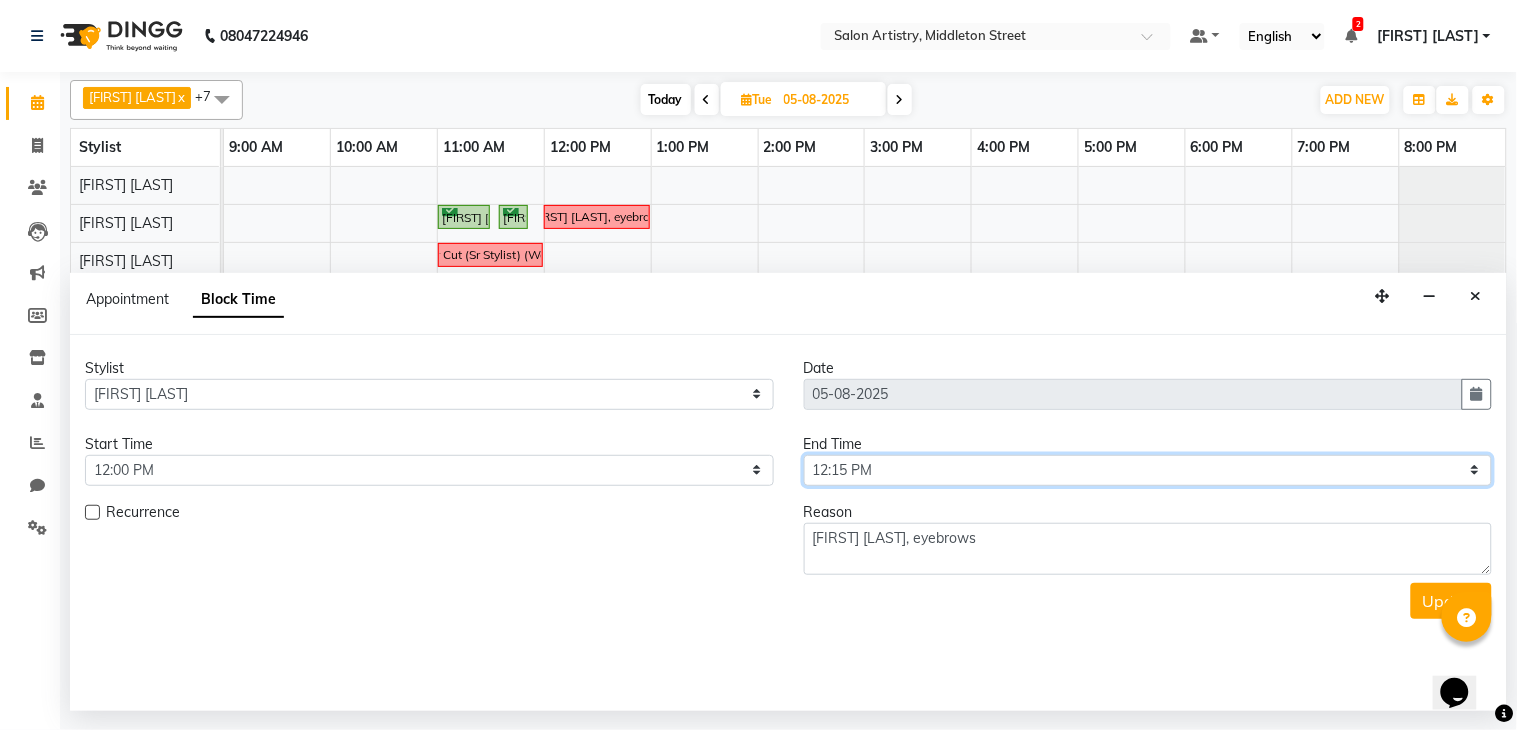 click on "Select 10:00 AM 10:05 AM 10:10 AM 10:15 AM 10:20 AM 10:25 AM 10:30 AM 10:35 AM 10:40 AM 10:45 AM 10:50 AM 10:55 AM 11:00 AM 11:05 AM 11:10 AM 11:15 AM 11:20 AM 11:25 AM 11:30 AM 11:35 AM 11:40 AM 11:45 AM 11:50 AM 11:55 AM 12:00 PM 12:05 PM 12:10 PM 12:15 PM 12:20 PM 12:25 PM 12:30 PM 12:35 PM 12:40 PM 12:45 PM 12:50 PM 12:55 PM 01:00 PM 01:05 PM 01:10 PM 01:15 PM 01:20 PM 01:25 PM 01:30 PM 01:35 PM 01:40 PM 01:45 PM 01:50 PM 01:55 PM 02:00 PM 02:05 PM 02:10 PM 02:15 PM 02:20 PM 02:25 PM 02:30 PM 02:35 PM 02:40 PM 02:45 PM 02:50 PM 02:55 PM 03:00 PM 03:05 PM 03:10 PM 03:15 PM 03:20 PM 03:25 PM 03:30 PM 03:35 PM 03:40 PM 03:45 PM 03:50 PM 03:55 PM 04:00 PM 04:05 PM 04:10 PM 04:15 PM 04:20 PM 04:25 PM 04:30 PM 04:35 PM 04:40 PM 04:45 PM 04:50 PM 04:55 PM 05:00 PM 05:05 PM 05:10 PM 05:15 PM 05:20 PM 05:25 PM 05:30 PM 05:35 PM 05:40 PM 05:45 PM 05:50 PM 05:55 PM 06:00 PM 06:05 PM 06:10 PM 06:15 PM 06:20 PM 06:25 PM 06:30 PM 06:35 PM 06:40 PM 06:45 PM 06:50 PM 06:55 PM 07:00 PM 07:05 PM 07:10 PM 07:15 PM 07:20 PM" at bounding box center [1148, 470] 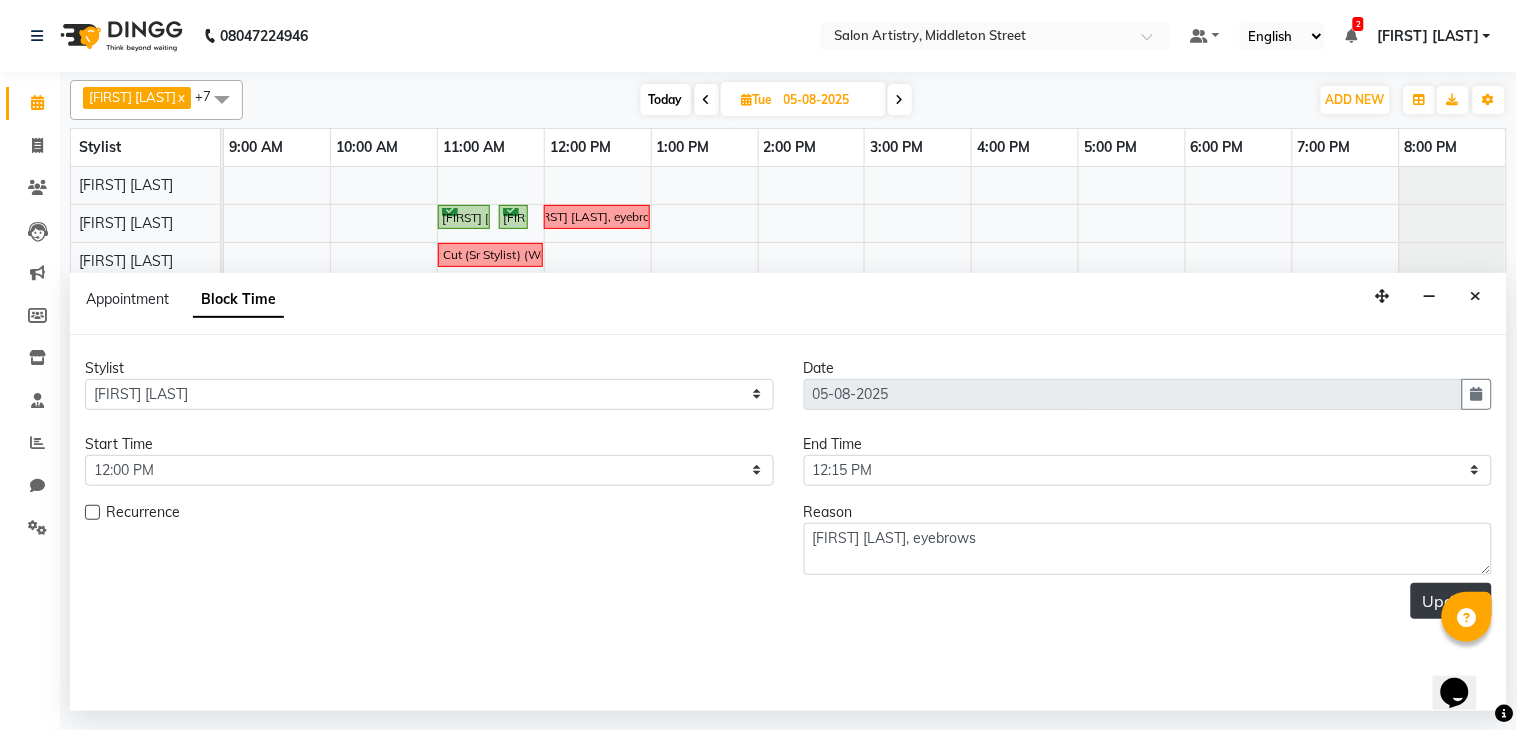 click on "Update" at bounding box center (1451, 601) 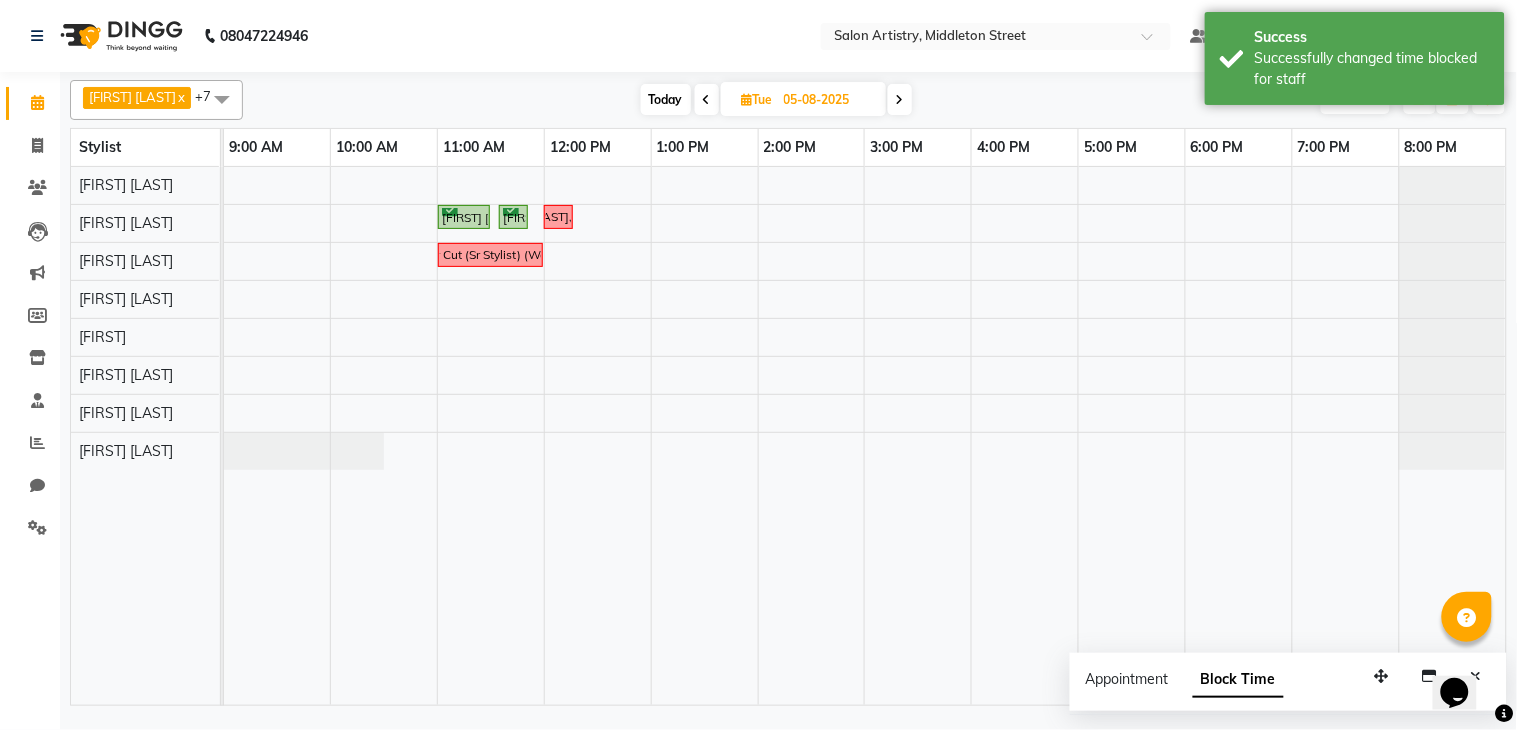 click at bounding box center (222, 99) 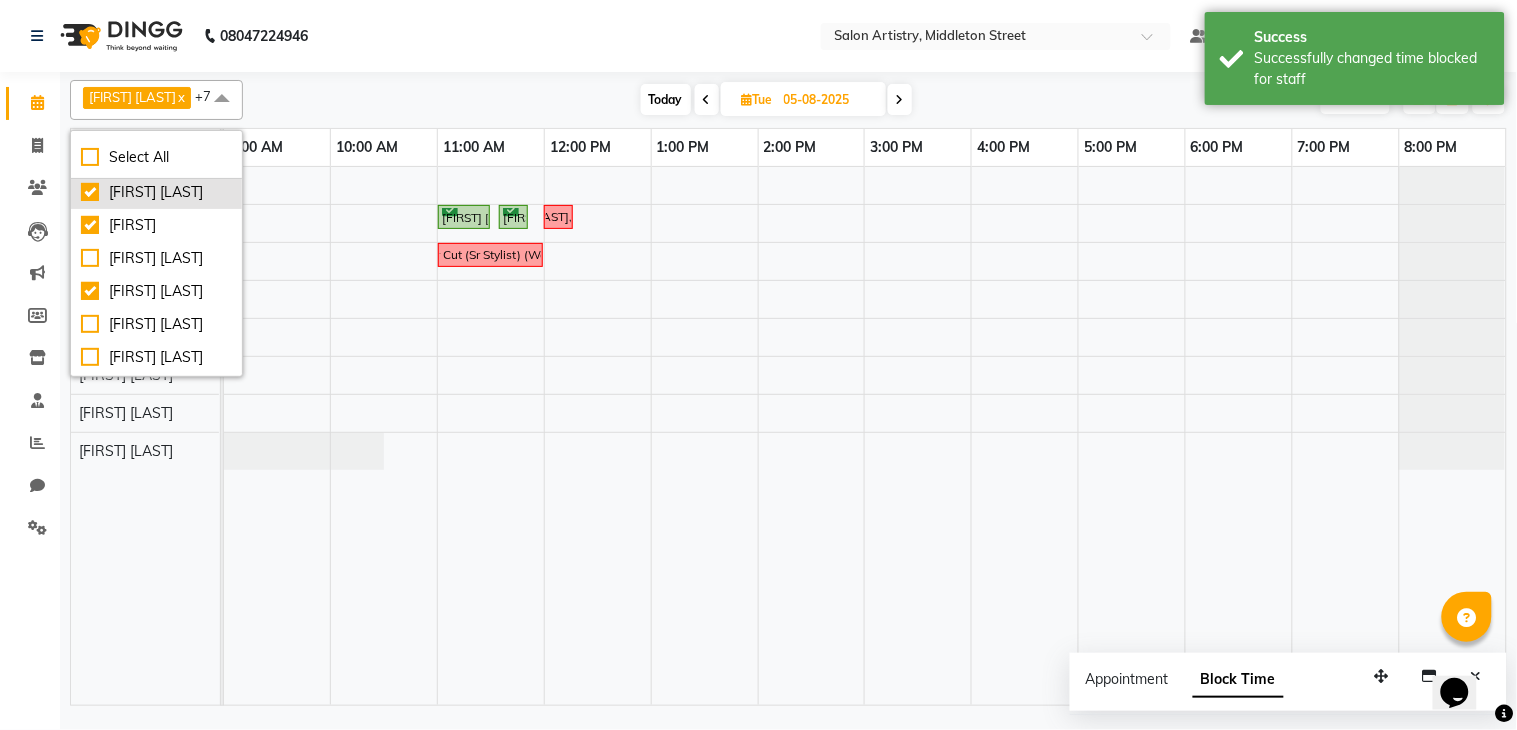 click on "[FIRST] [LAST]" at bounding box center (156, 192) 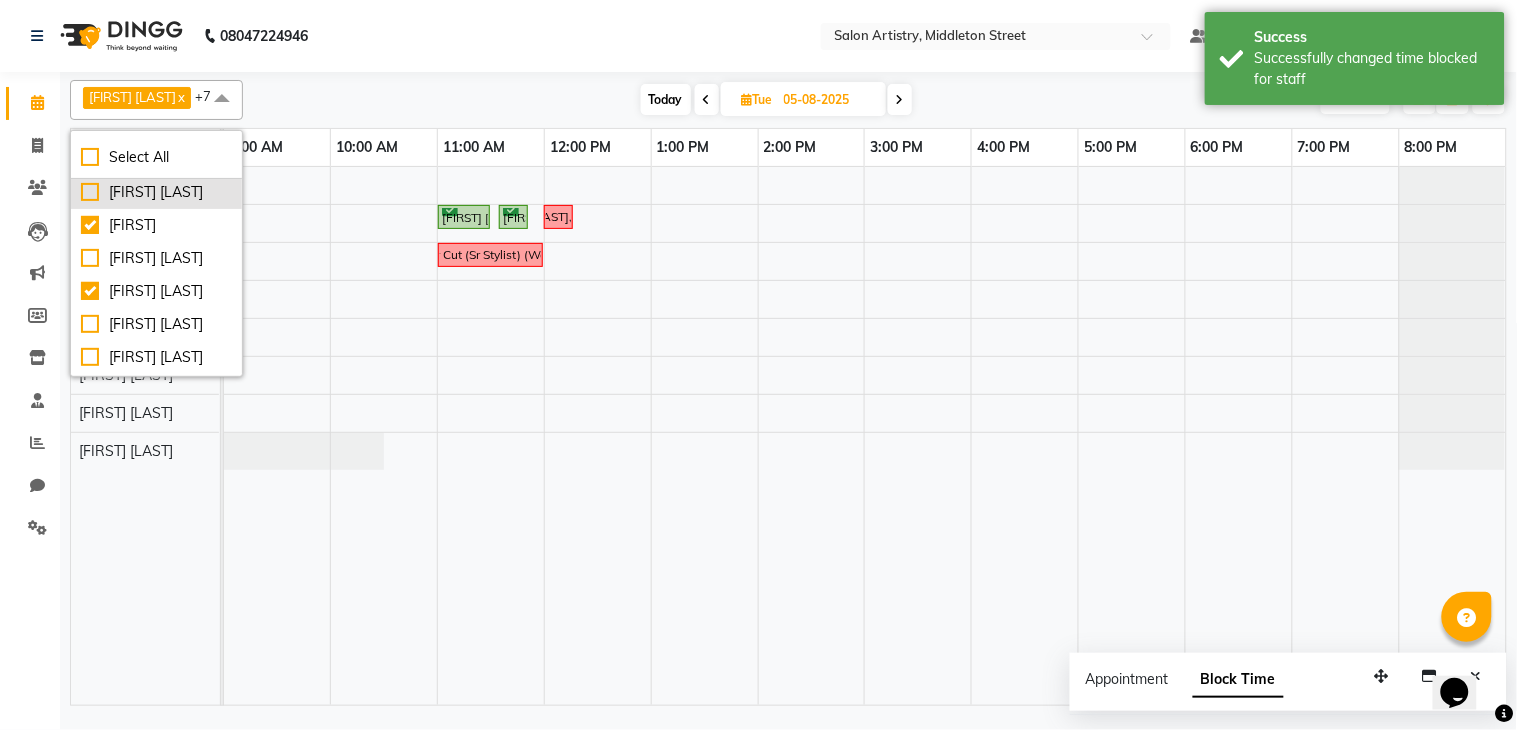 checkbox on "false" 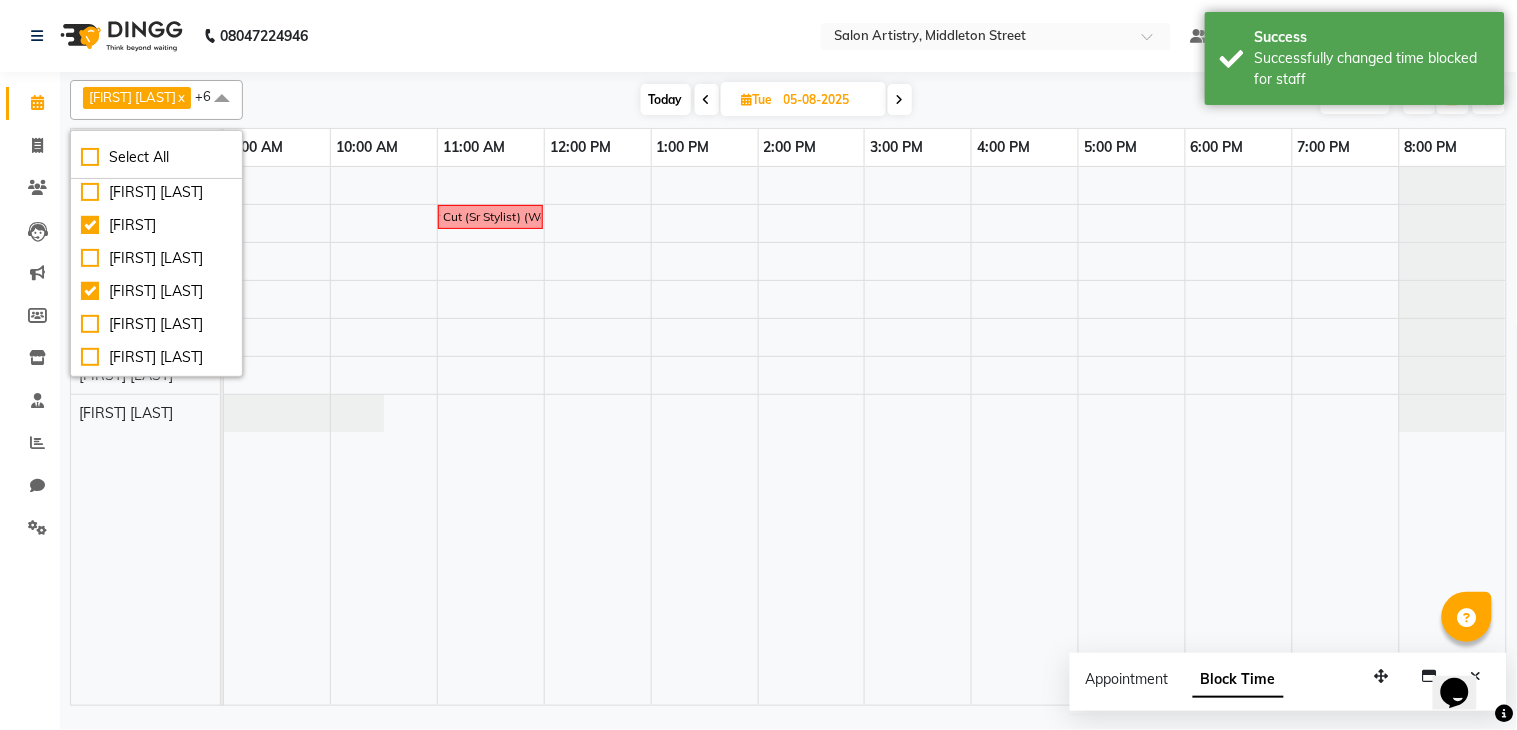click at bounding box center [707, 100] 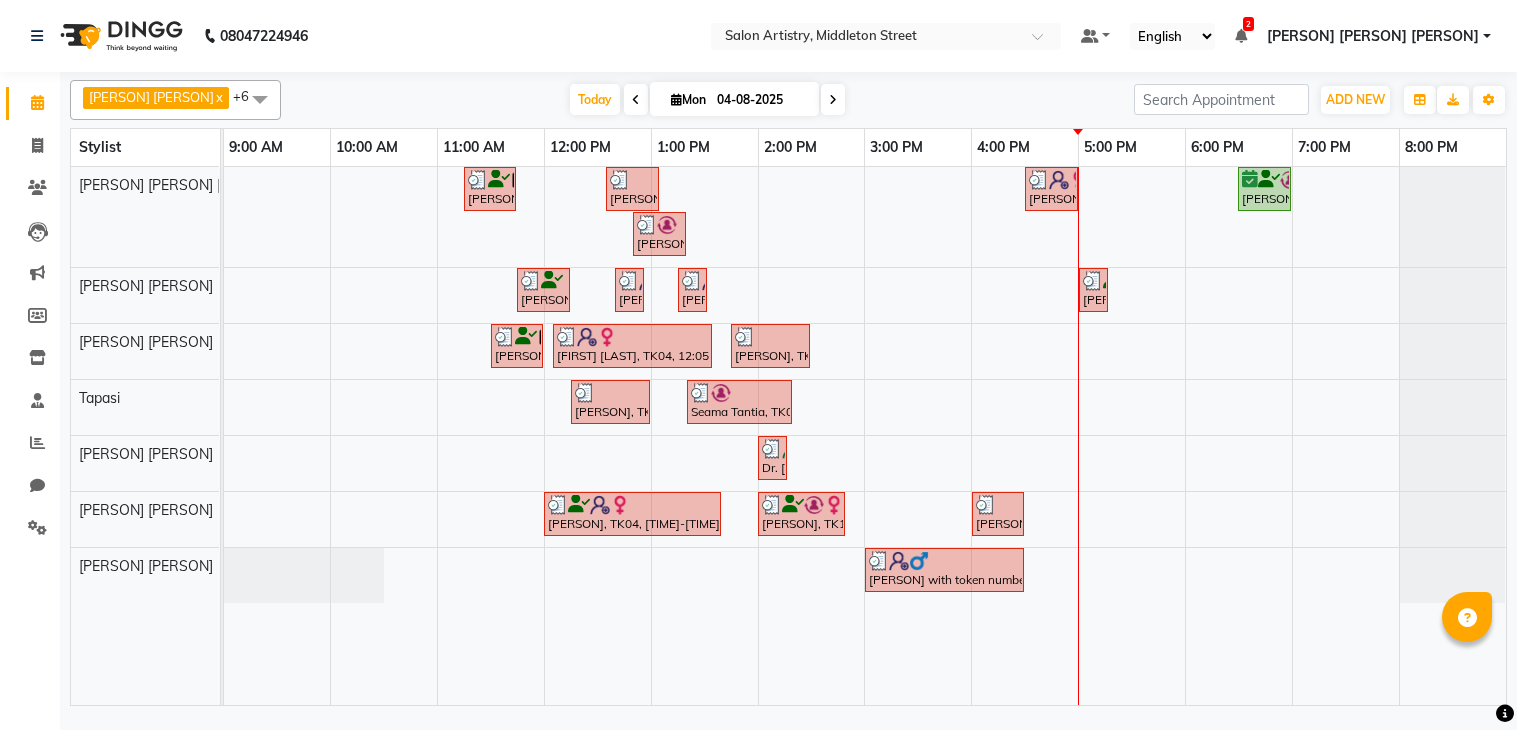 scroll, scrollTop: 0, scrollLeft: 0, axis: both 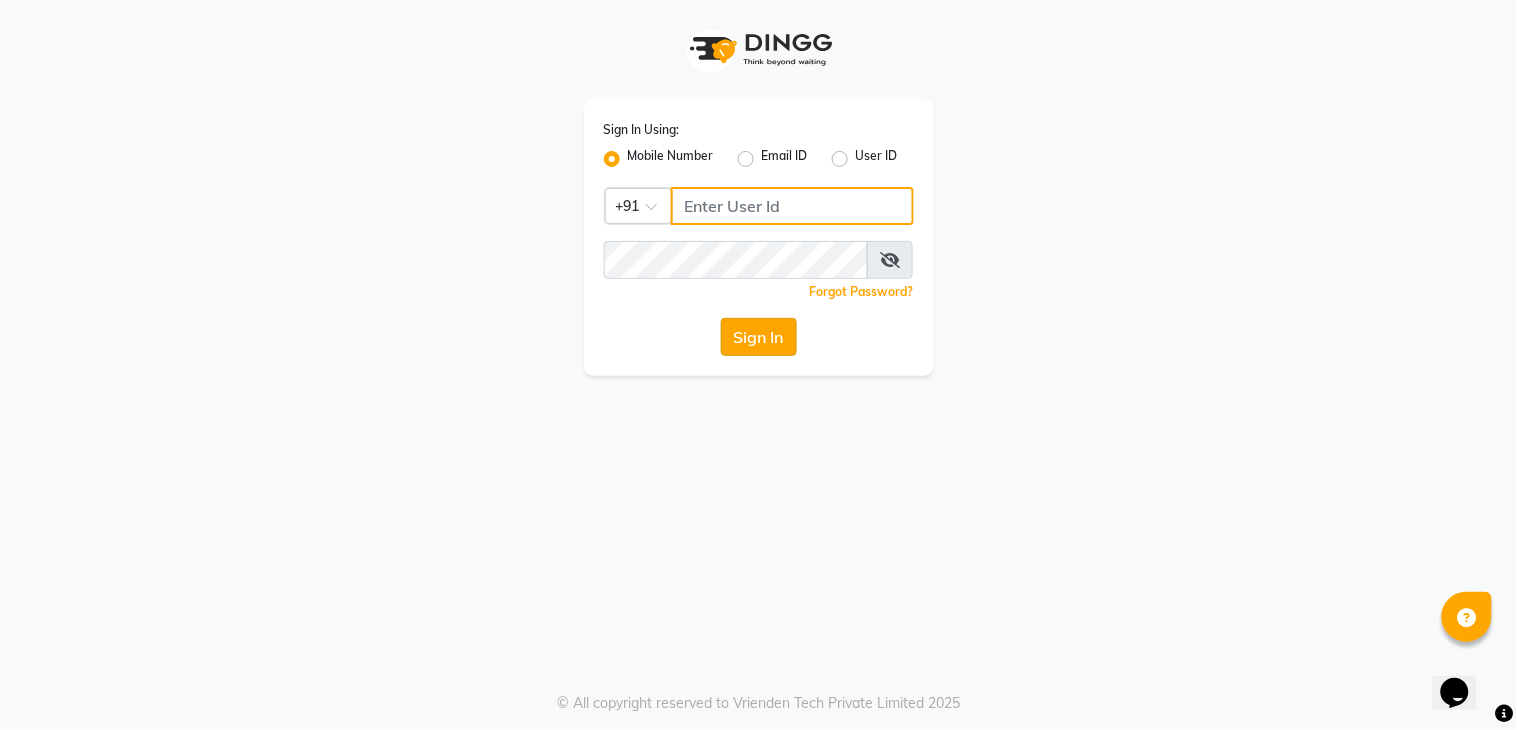 type on "7278274131" 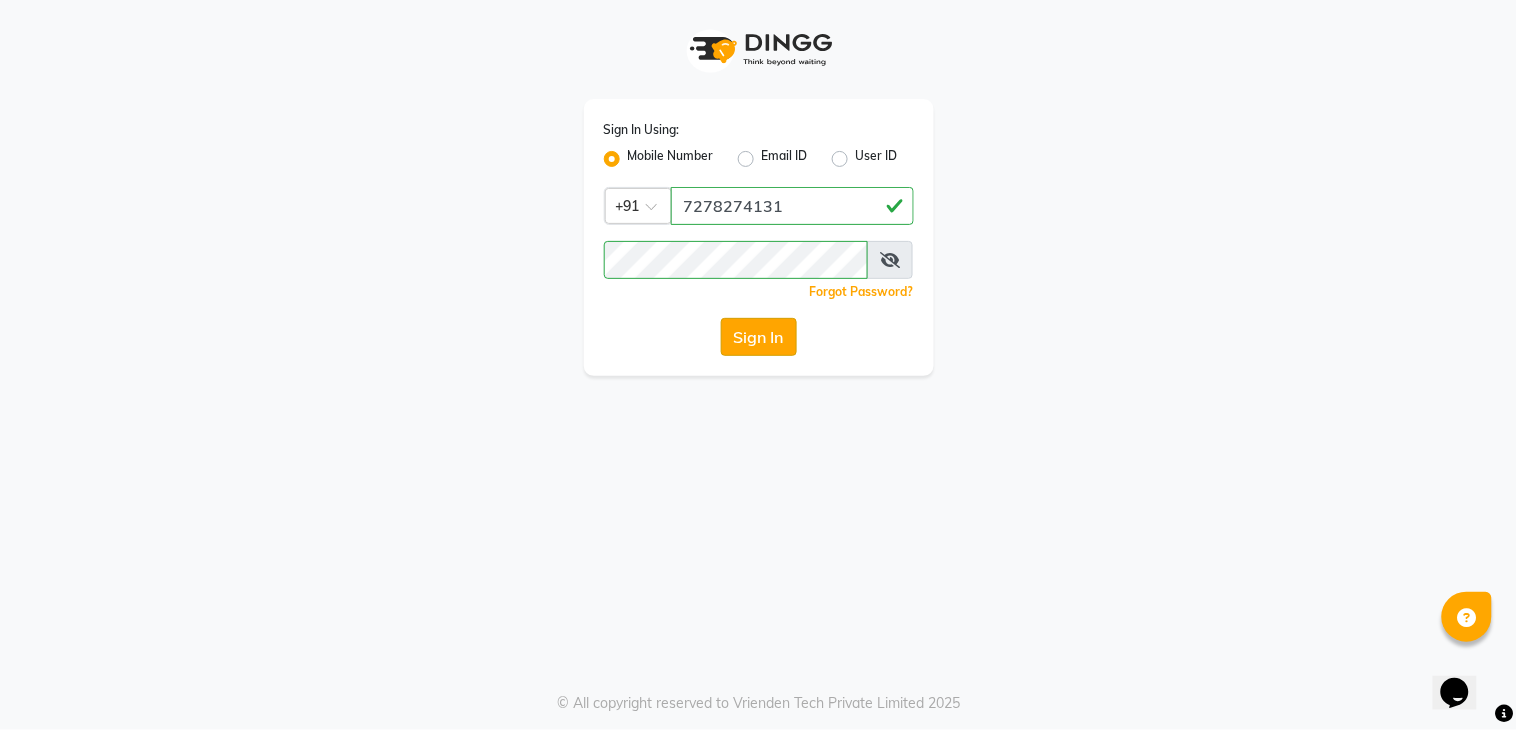 click on "Sign In" 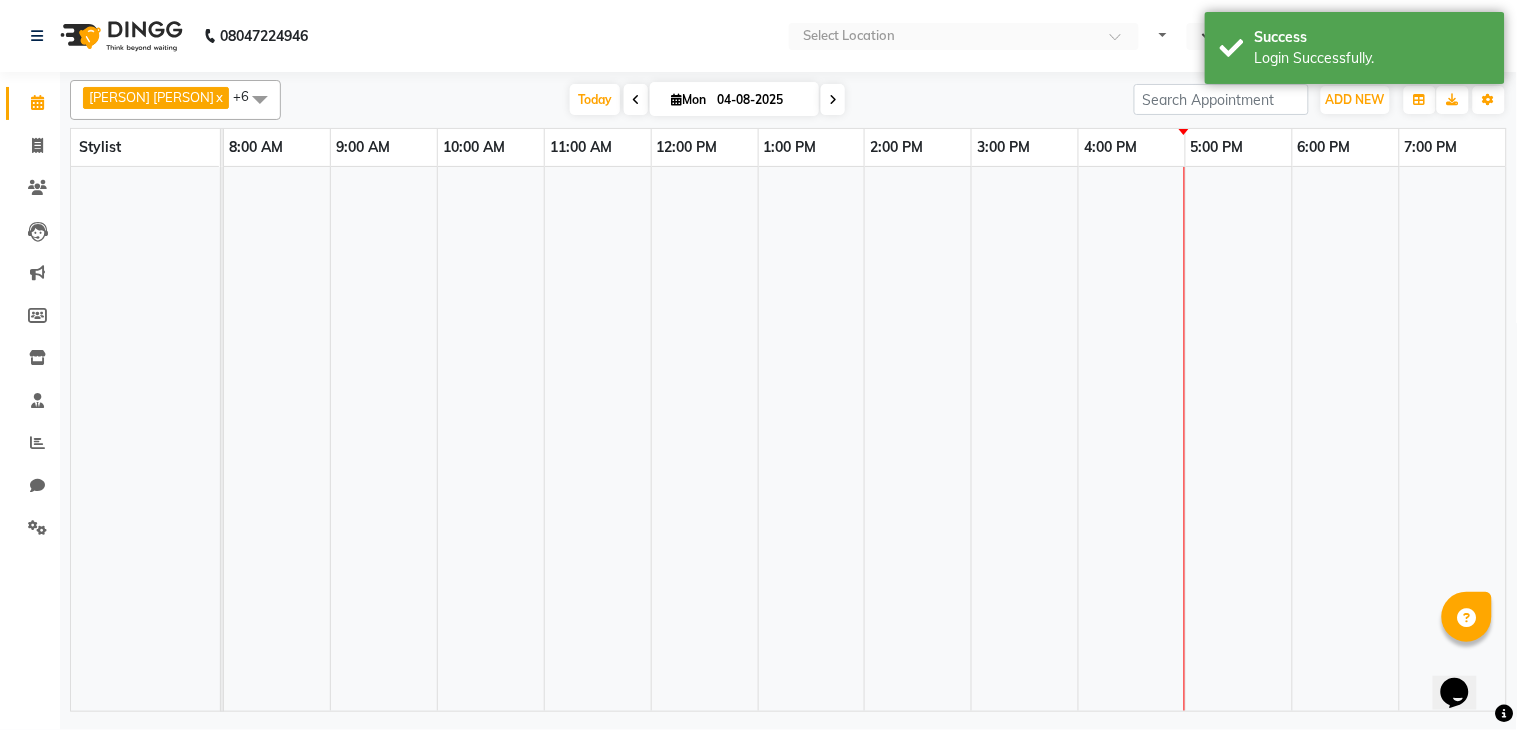 select on "en" 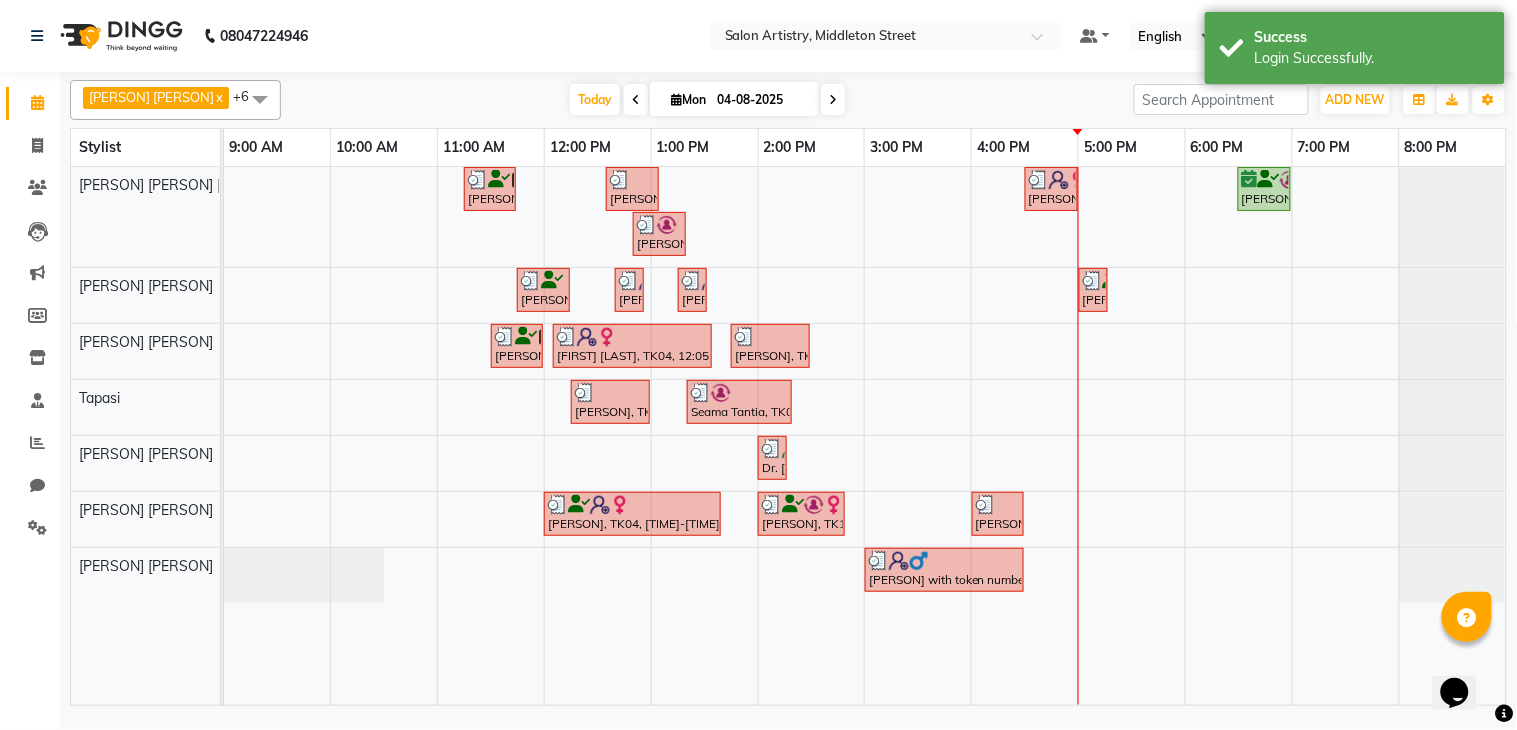 click on "[PERSON], TK02, [TIME]-[TIME], Wash & Plain Dry (With Conditioning)-Upto Mid Back [PERSON], TK07, [TIME]-[TIME], Wash & Plain Dry (With Conditioning)-Upto Mid Back [PERSON], TK17, [TIME]-[TIME], Spa - Just For You _Upto Mid Back [PERSON], TK13, [TIME]-[TIME], Oil Massage - Bio Scalp Shots (Hair Fall/Dandruff/Moisture) [PERSON], TK09, [TIME]-[TIME], Hair Colour - Root Touch Up (Without Ammonia) [PERSON], TK05, [TIME]-[TIME], Waxing - Argan Oil Wax - Full Legs [PERSON], TK10, [TIME]-[TIME], Threading - Eyebrows [PERSON], TK04, [TIME]-[TIME], Threading - Eyebrows ([CURRENCY]) [PERSON], TK16, [TIME]-[TIME], Threading - Eyebrows [PERSON], TK02, [TIME]-[TIME], CHANGE OF POLISH [PERSON], TK04, [TIME]-[TIME], Aroma Pedicure (with skin lightening effect) [PERSON], TK08, [TIME]-[TIME], Regular Pedicure" at bounding box center (865, 436) 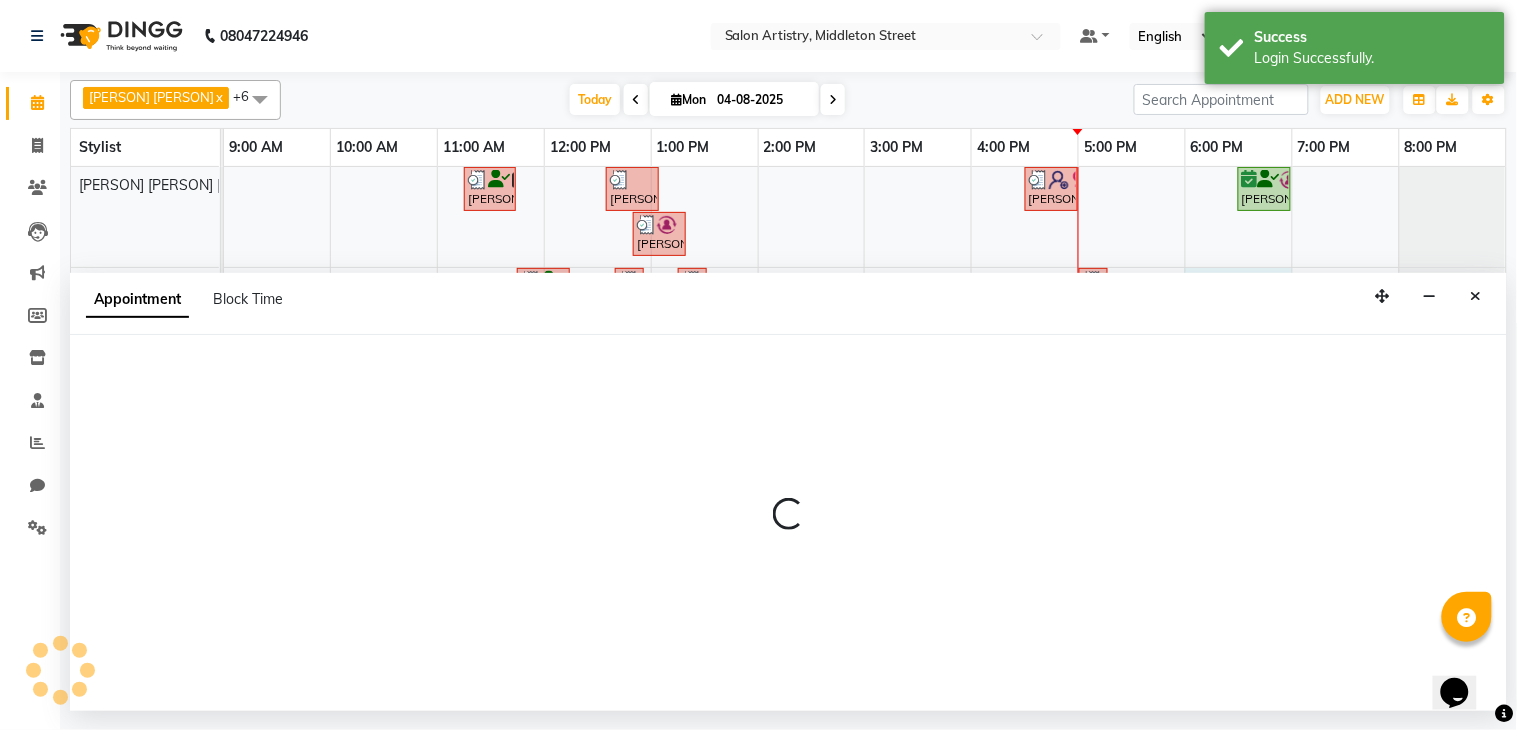 select on "79860" 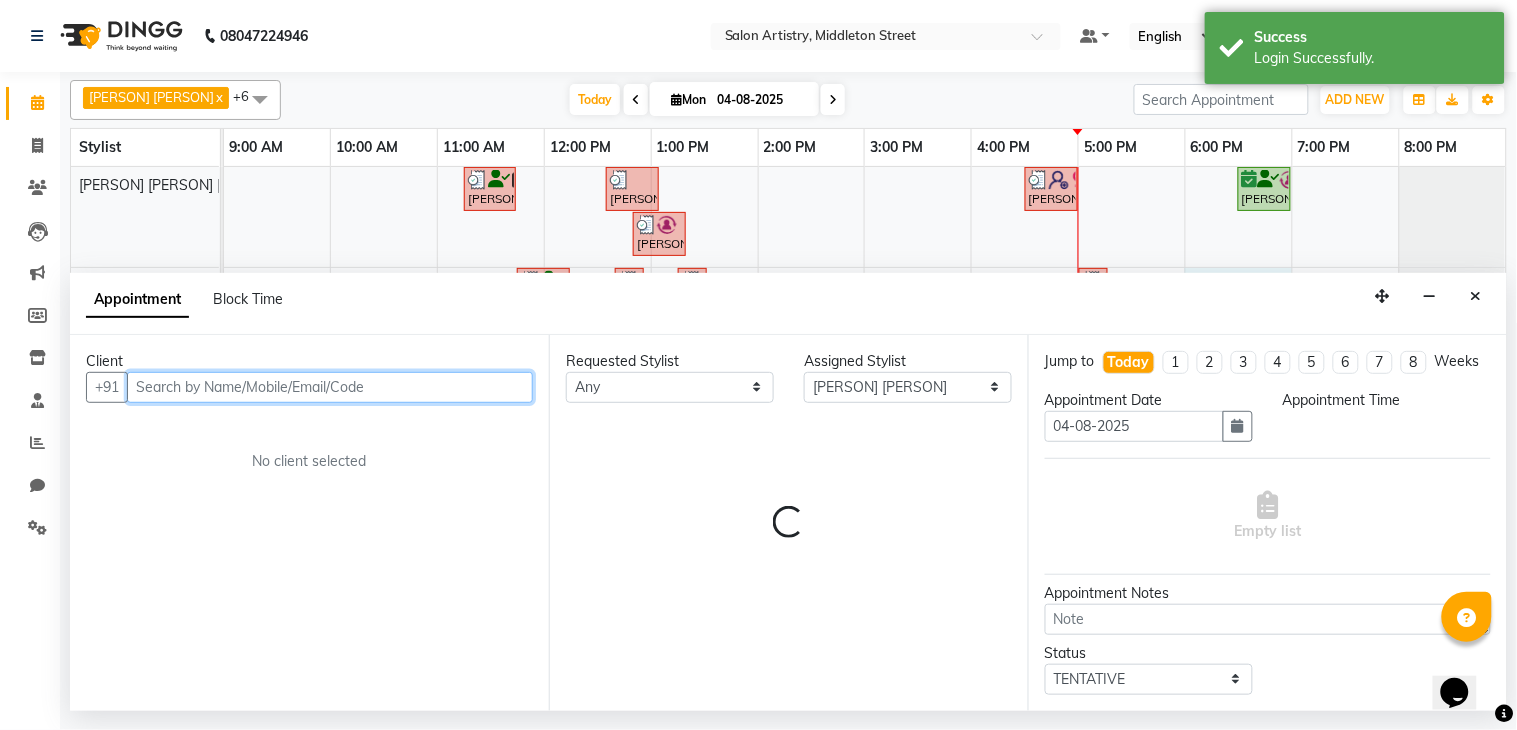select on "1080" 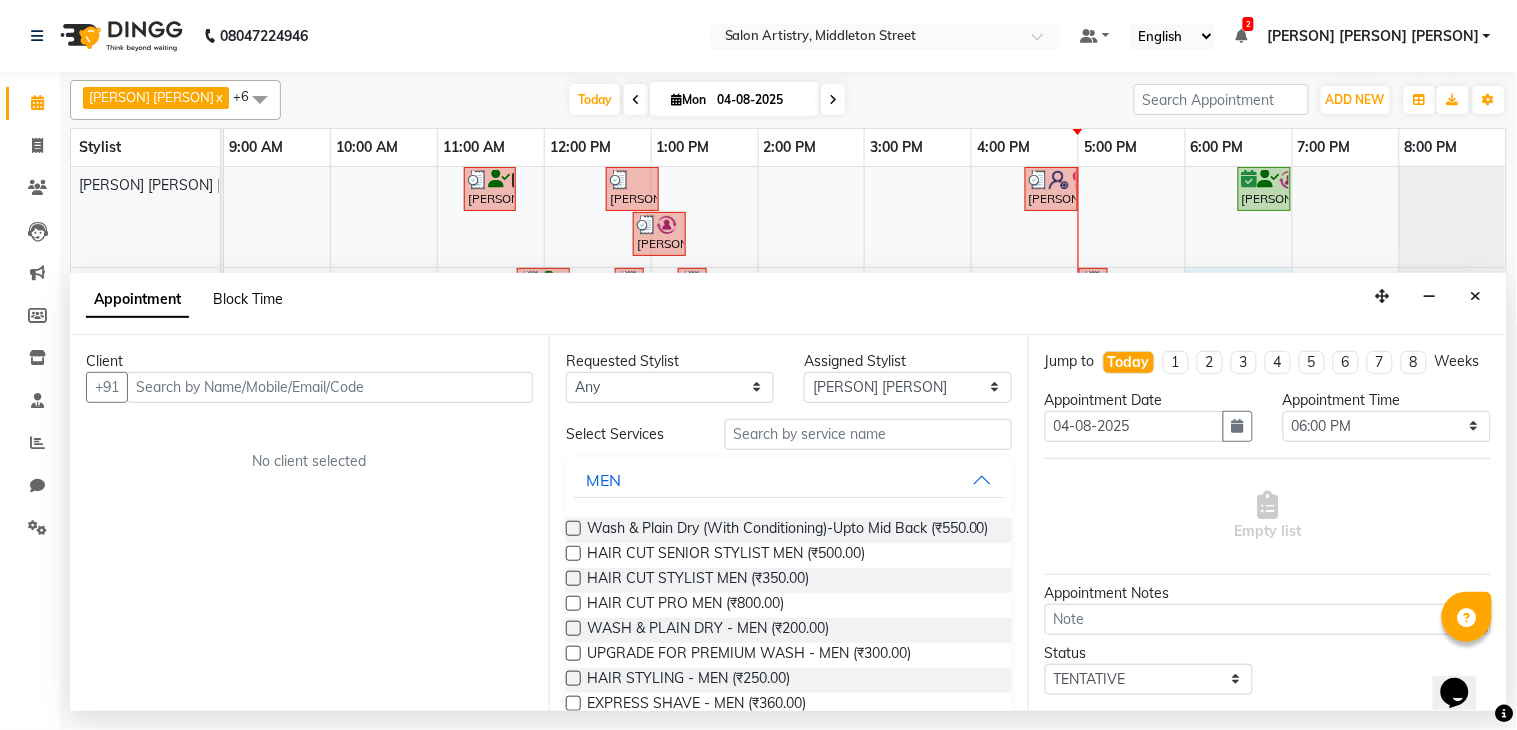 click on "Block Time" at bounding box center [248, 299] 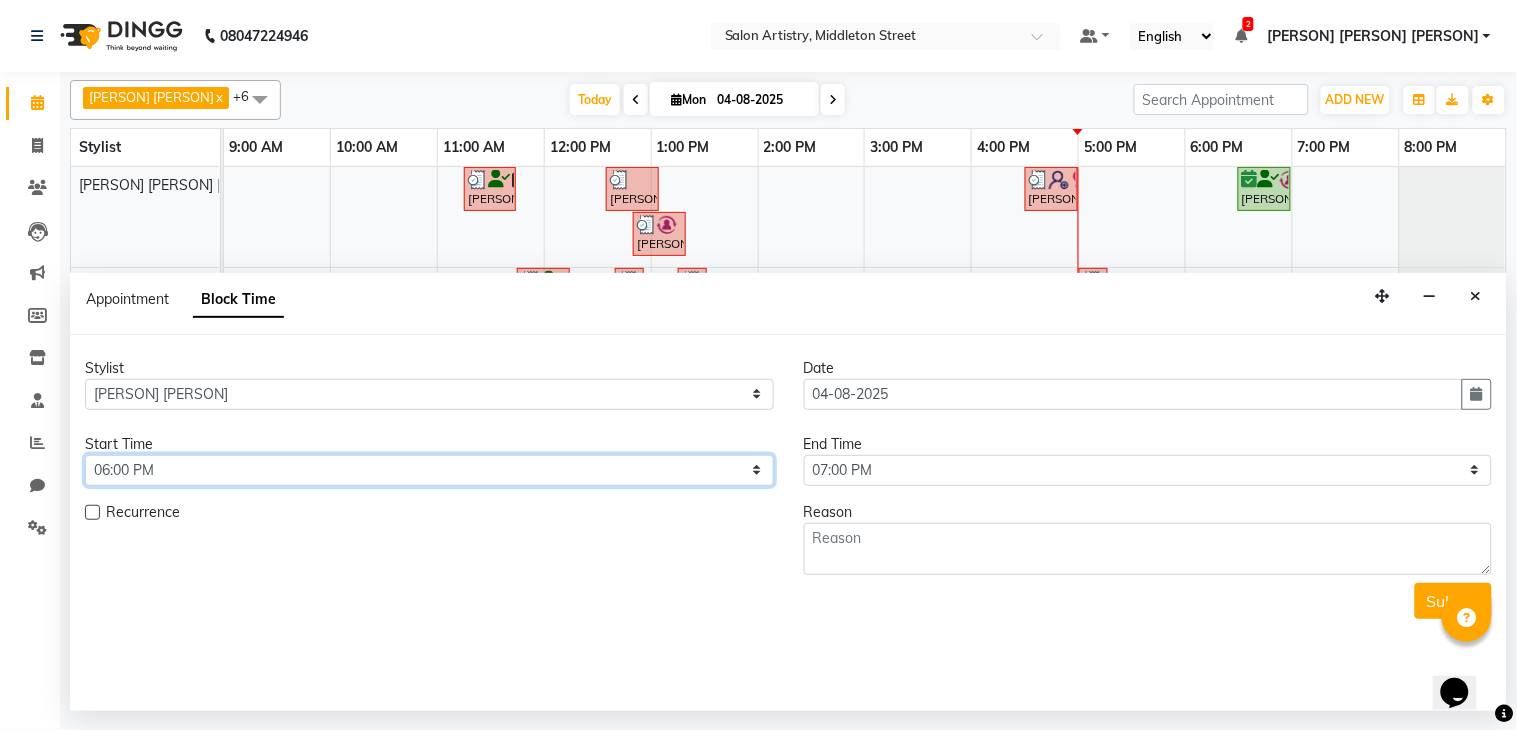 click on "Select 10:00 AM 10:05 AM 10:10 AM 10:15 AM 10:20 AM 10:25 AM 10:30 AM 10:35 AM 10:40 AM 10:45 AM 10:50 AM 10:55 AM 11:00 AM 11:05 AM 11:10 AM 11:15 AM 11:20 AM 11:25 AM 11:30 AM 11:35 AM 11:40 AM 11:45 AM 11:50 AM 11:55 AM 12:00 PM 12:05 PM 12:10 PM 12:15 PM 12:20 PM 12:25 PM 12:30 PM 12:35 PM 12:40 PM 12:45 PM 12:50 PM 12:55 PM 01:00 PM 01:05 PM 01:10 PM 01:15 PM 01:20 PM 01:25 PM 01:30 PM 01:35 PM 01:40 PM 01:45 PM 01:50 PM 01:55 PM 02:00 PM 02:05 PM 02:10 PM 02:15 PM 02:20 PM 02:25 PM 02:30 PM 02:35 PM 02:40 PM 02:45 PM 02:50 PM 02:55 PM 03:00 PM 03:05 PM 03:10 PM 03:15 PM 03:20 PM 03:25 PM 03:30 PM 03:35 PM 03:40 PM 03:45 PM 03:50 PM 03:55 PM 04:00 PM 04:05 PM 04:10 PM 04:15 PM 04:20 PM 04:25 PM 04:30 PM 04:35 PM 04:40 PM 04:45 PM 04:50 PM 04:55 PM 05:00 PM 05:05 PM 05:10 PM 05:15 PM 05:20 PM 05:25 PM 05:30 PM 05:35 PM 05:40 PM 05:45 PM 05:50 PM 05:55 PM 06:00 PM 06:05 PM 06:10 PM 06:15 PM 06:20 PM 06:25 PM 06:30 PM 06:35 PM 06:40 PM 06:45 PM 06:50 PM 06:55 PM 07:00 PM 07:05 PM 07:10 PM 07:15 PM 07:20 PM" at bounding box center (429, 470) 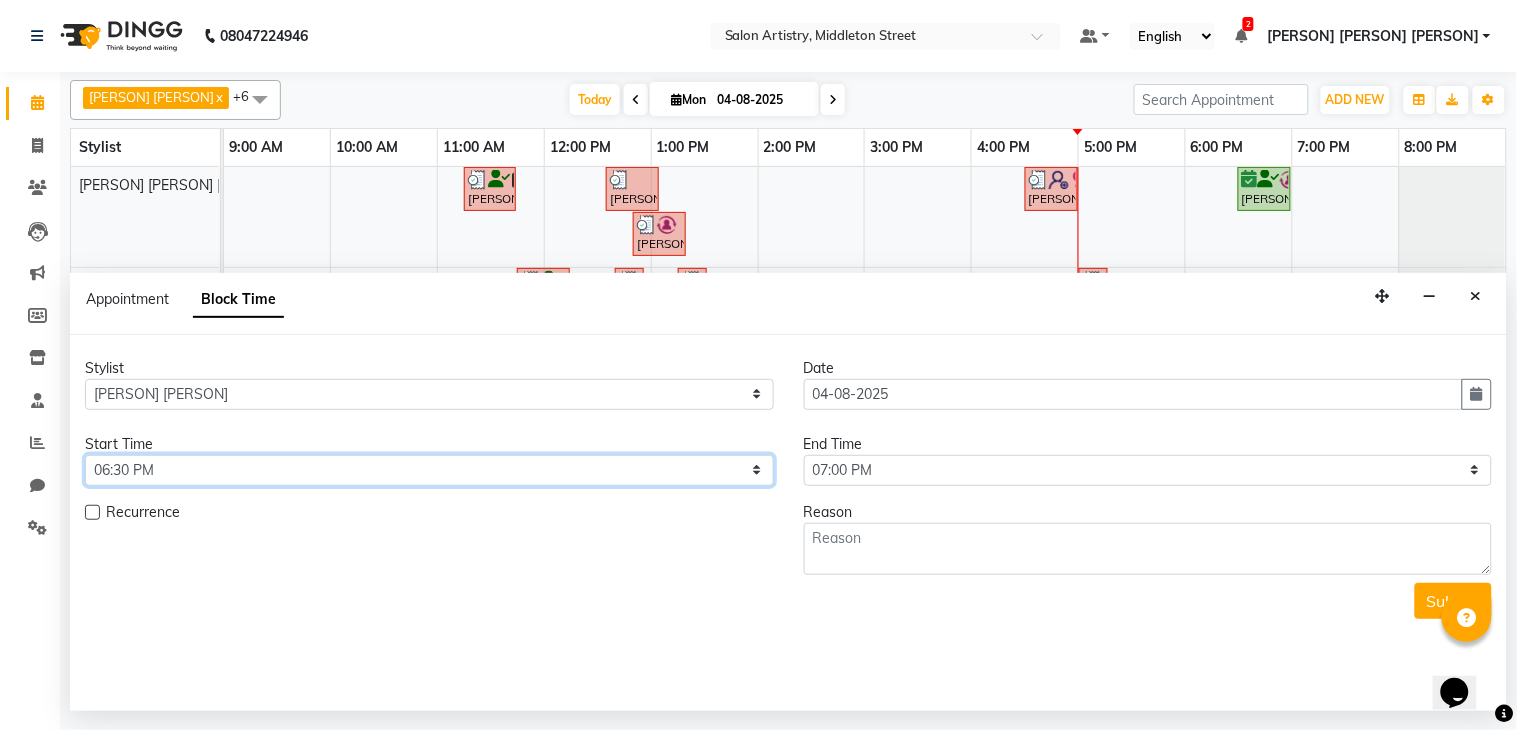 click on "Select 10:00 AM 10:05 AM 10:10 AM 10:15 AM 10:20 AM 10:25 AM 10:30 AM 10:35 AM 10:40 AM 10:45 AM 10:50 AM 10:55 AM 11:00 AM 11:05 AM 11:10 AM 11:15 AM 11:20 AM 11:25 AM 11:30 AM 11:35 AM 11:40 AM 11:45 AM 11:50 AM 11:55 AM 12:00 PM 12:05 PM 12:10 PM 12:15 PM 12:20 PM 12:25 PM 12:30 PM 12:35 PM 12:40 PM 12:45 PM 12:50 PM 12:55 PM 01:00 PM 01:05 PM 01:10 PM 01:15 PM 01:20 PM 01:25 PM 01:30 PM 01:35 PM 01:40 PM 01:45 PM 01:50 PM 01:55 PM 02:00 PM 02:05 PM 02:10 PM 02:15 PM 02:20 PM 02:25 PM 02:30 PM 02:35 PM 02:40 PM 02:45 PM 02:50 PM 02:55 PM 03:00 PM 03:05 PM 03:10 PM 03:15 PM 03:20 PM 03:25 PM 03:30 PM 03:35 PM 03:40 PM 03:45 PM 03:50 PM 03:55 PM 04:00 PM 04:05 PM 04:10 PM 04:15 PM 04:20 PM 04:25 PM 04:30 PM 04:35 PM 04:40 PM 04:45 PM 04:50 PM 04:55 PM 05:00 PM 05:05 PM 05:10 PM 05:15 PM 05:20 PM 05:25 PM 05:30 PM 05:35 PM 05:40 PM 05:45 PM 05:50 PM 05:55 PM 06:00 PM 06:05 PM 06:10 PM 06:15 PM 06:20 PM 06:25 PM 06:30 PM 06:35 PM 06:40 PM 06:45 PM 06:50 PM 06:55 PM 07:00 PM 07:05 PM 07:10 PM 07:15 PM 07:20 PM" at bounding box center (429, 470) 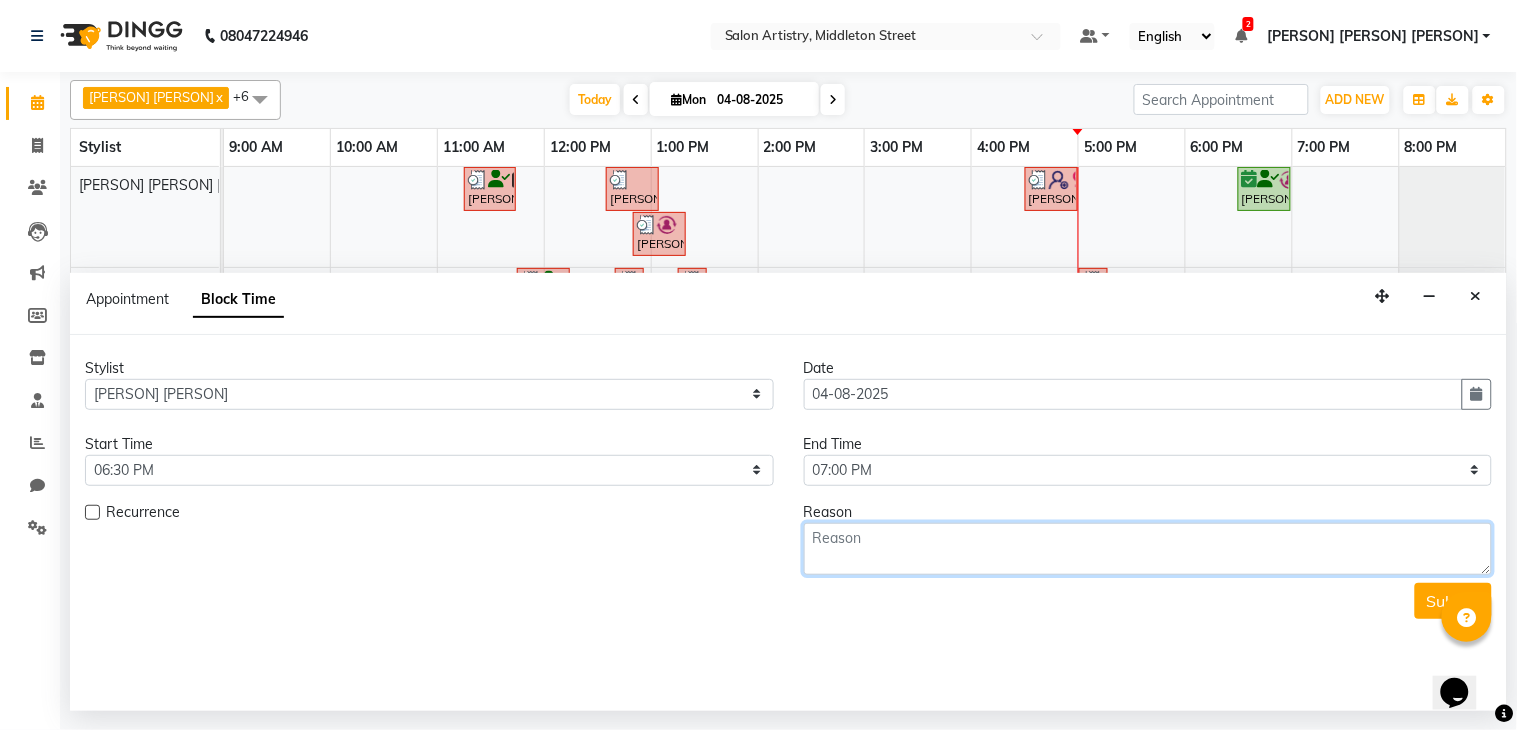 click at bounding box center [1148, 549] 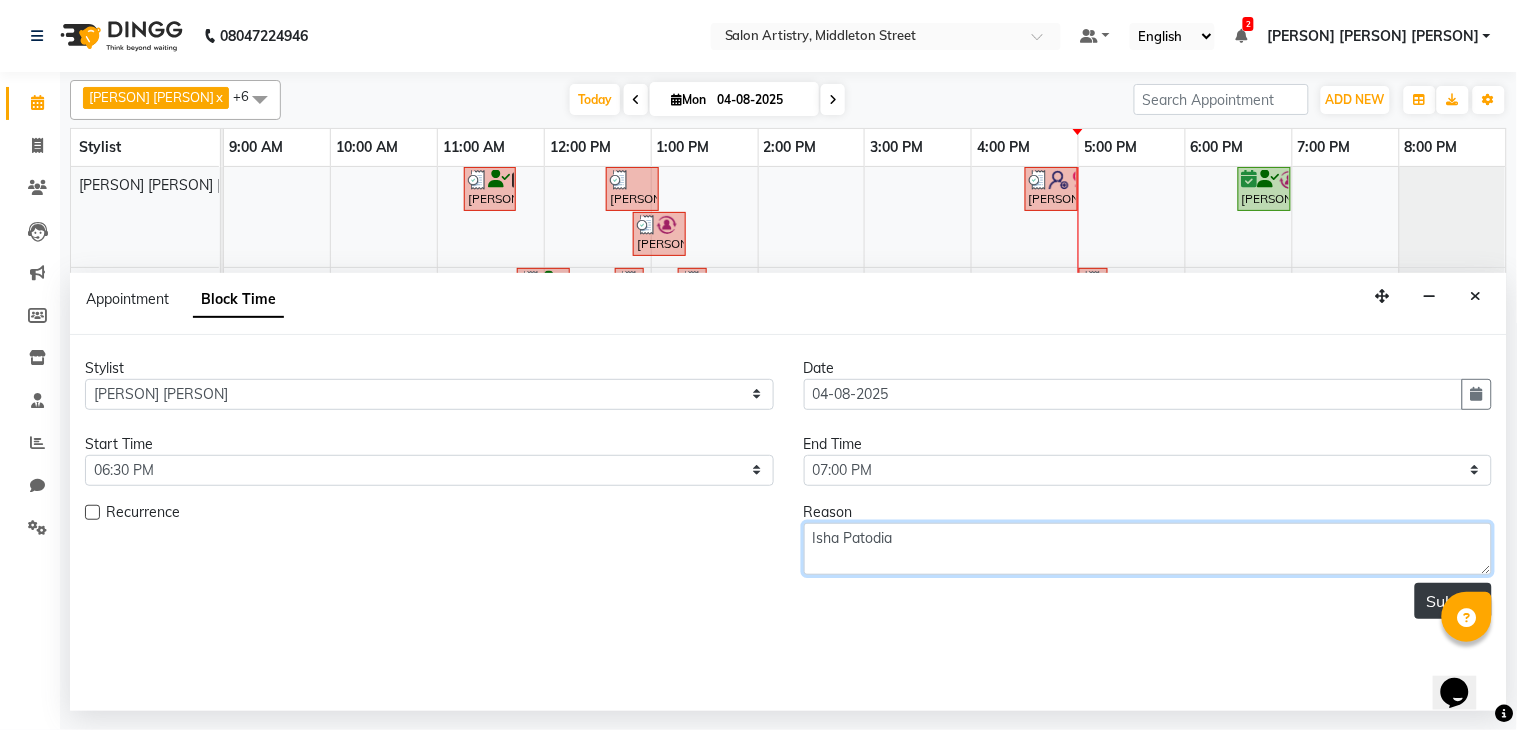 type on "Isha Patodia" 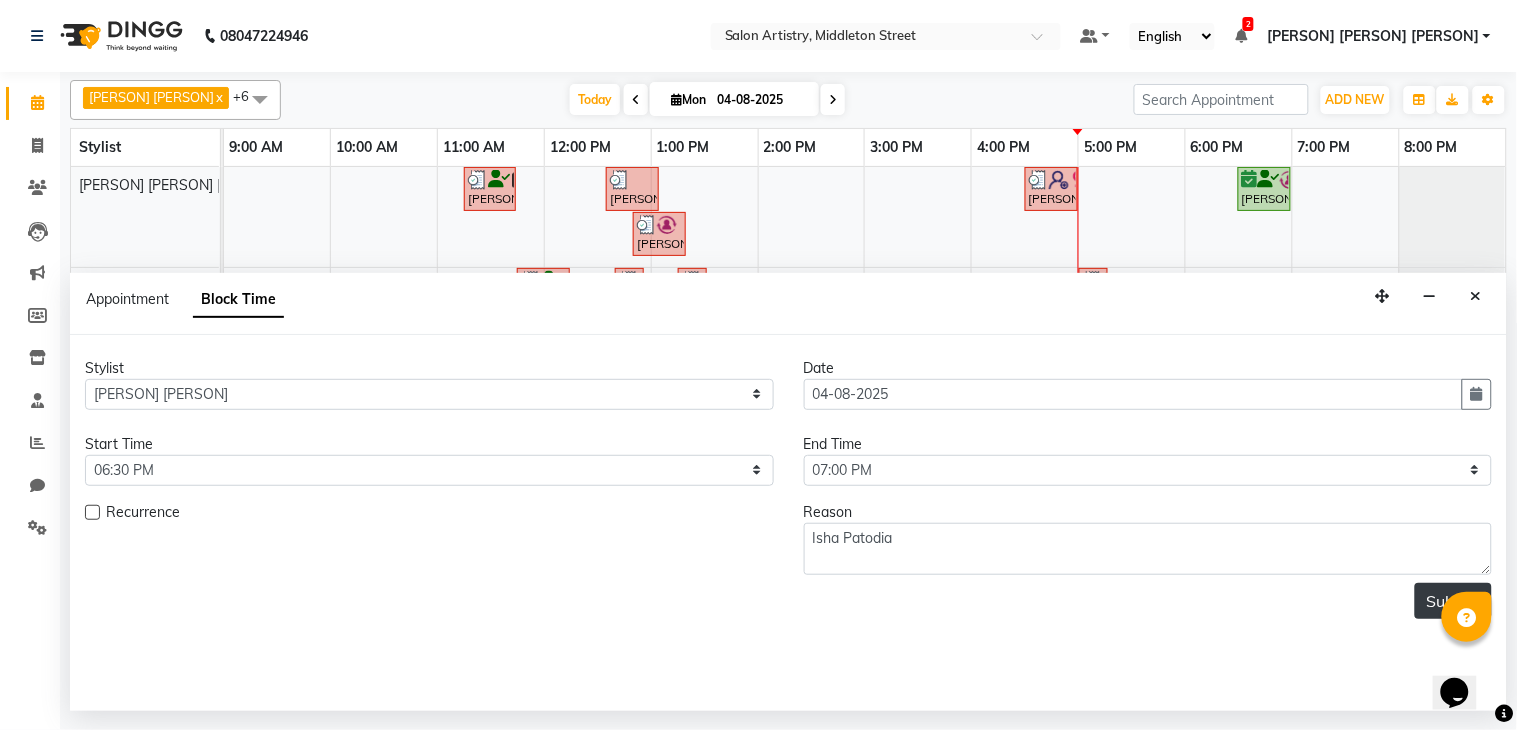 click on "Submit" at bounding box center (1453, 601) 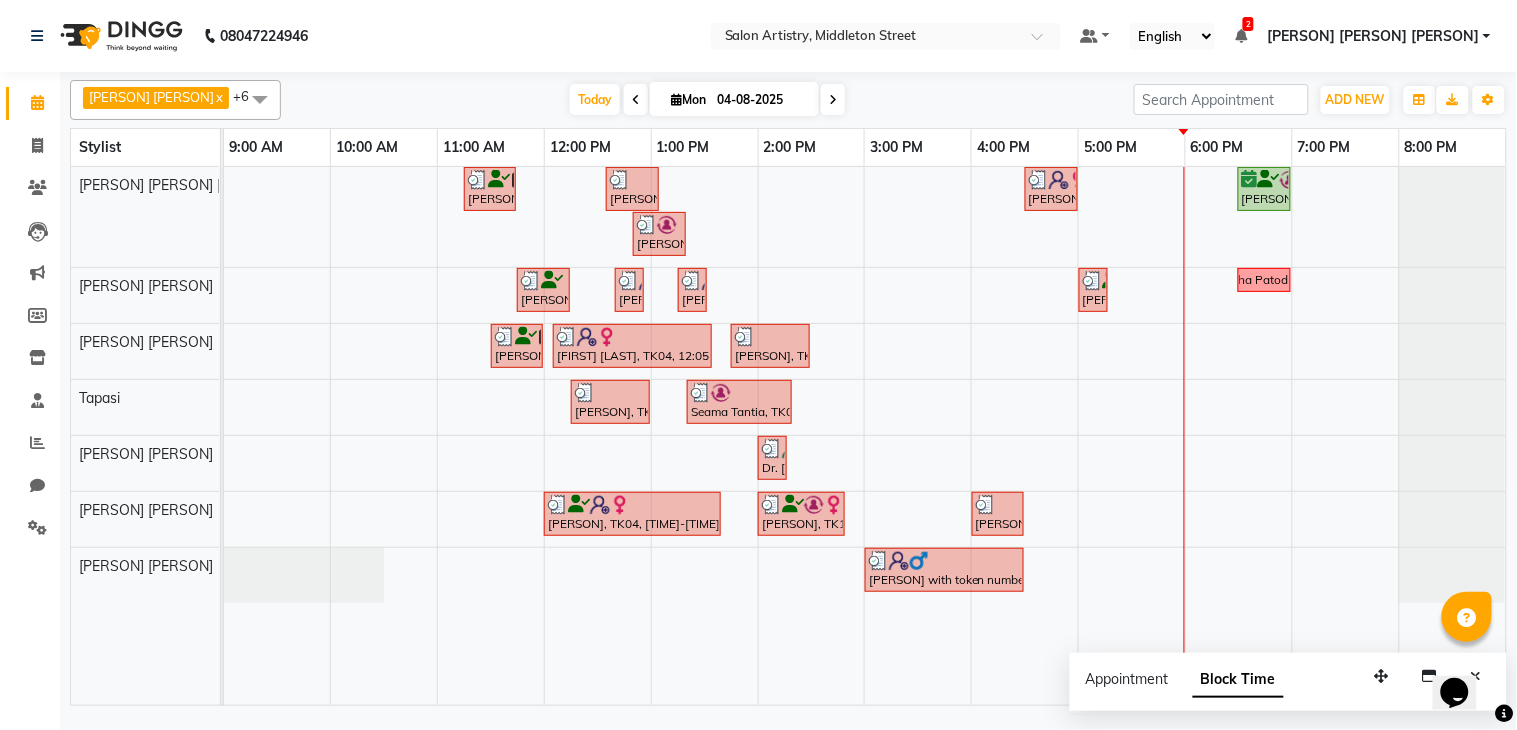 click at bounding box center (833, 99) 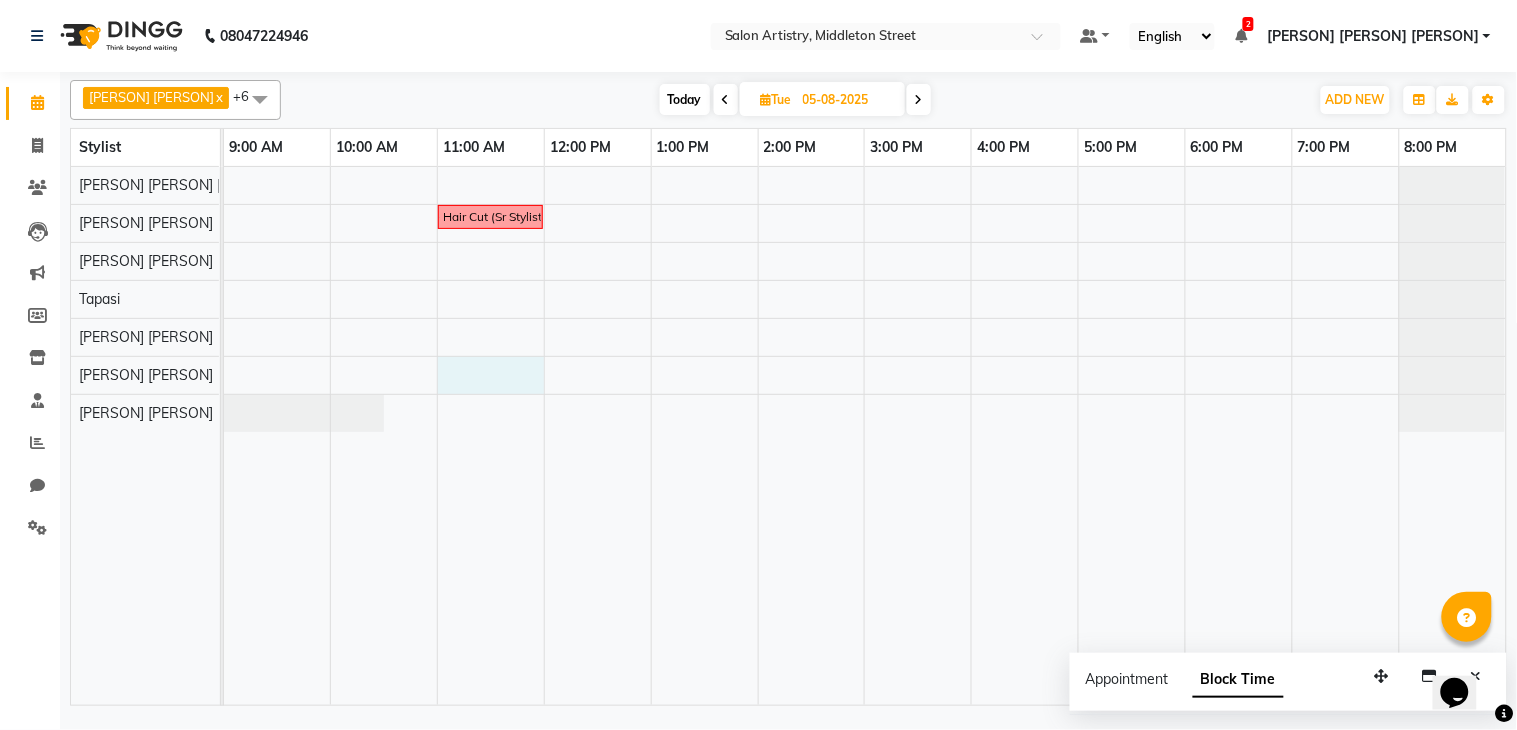 click on "[PHONE][PHONE] Cut - Hair Cut (Sr Stylist) (Wash & Conditioning" at bounding box center (865, 436) 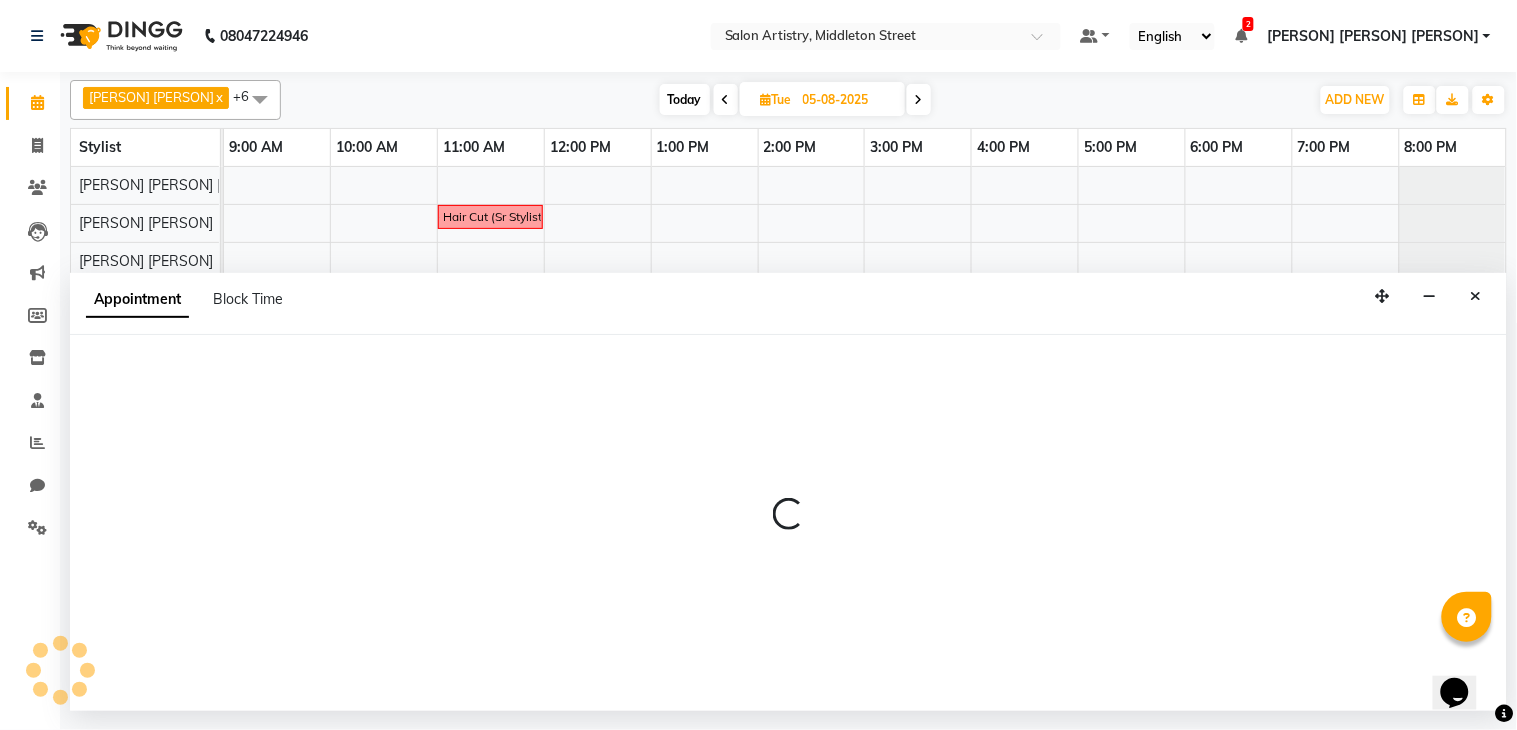 select on "79865" 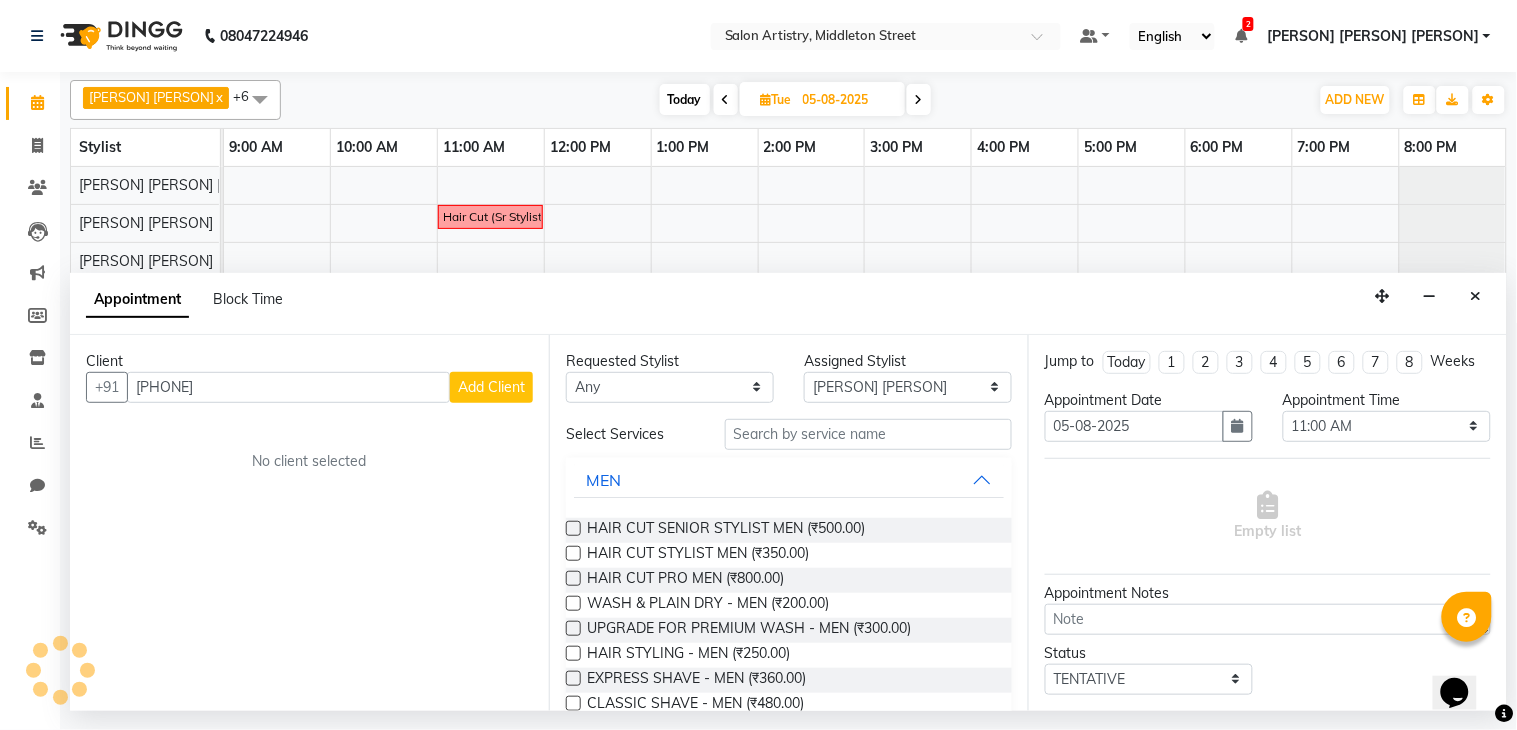 type on "[PHONE]" 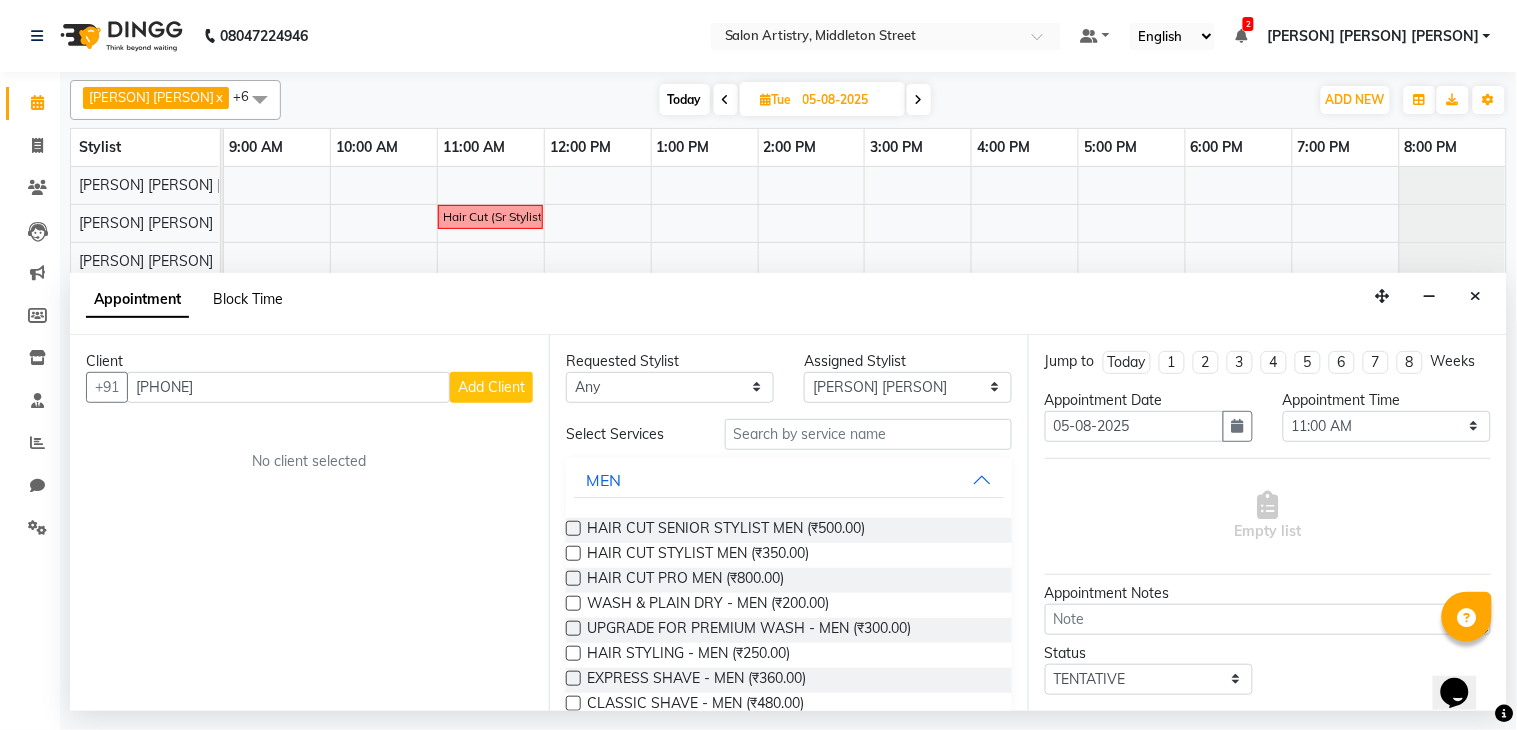 click on "Block Time" at bounding box center (248, 299) 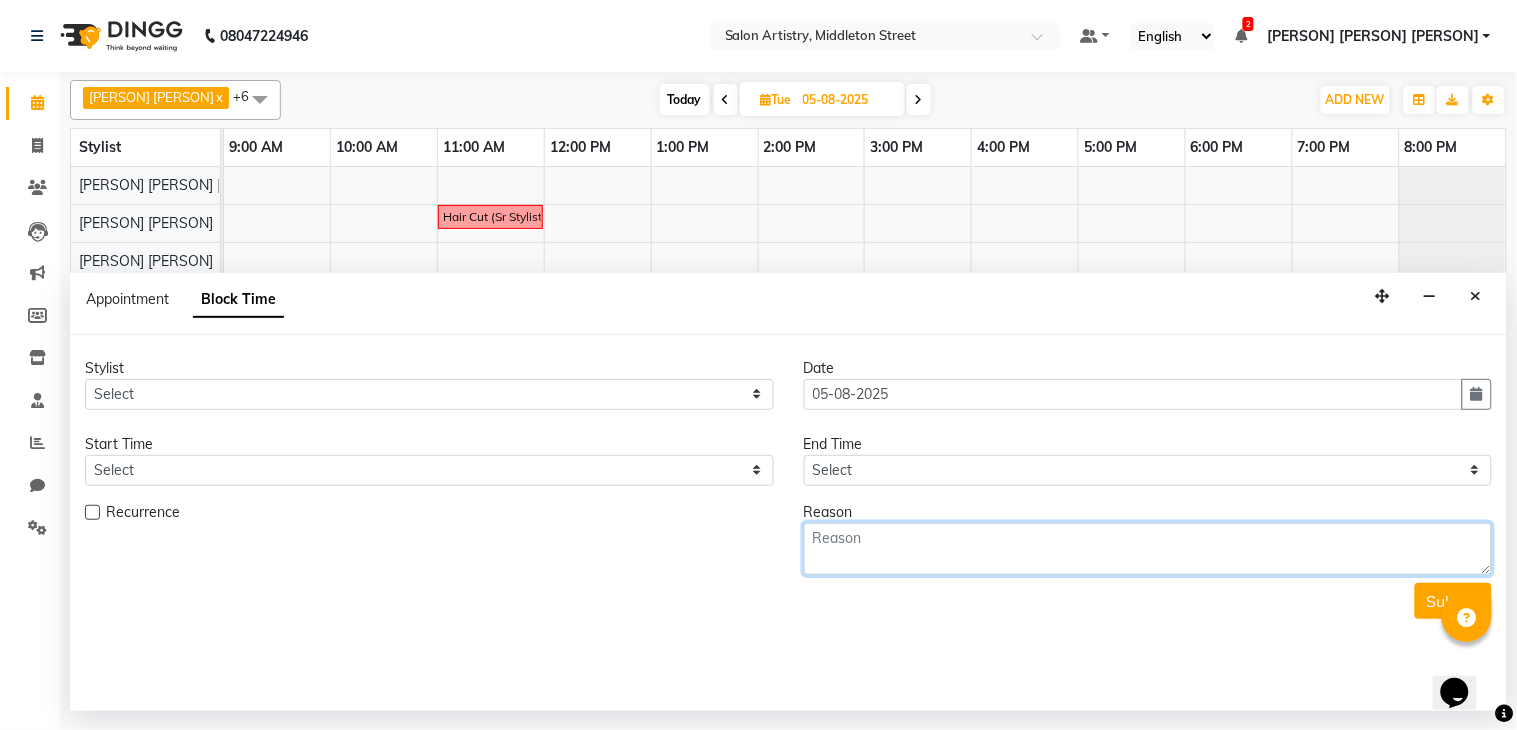 click at bounding box center (1148, 549) 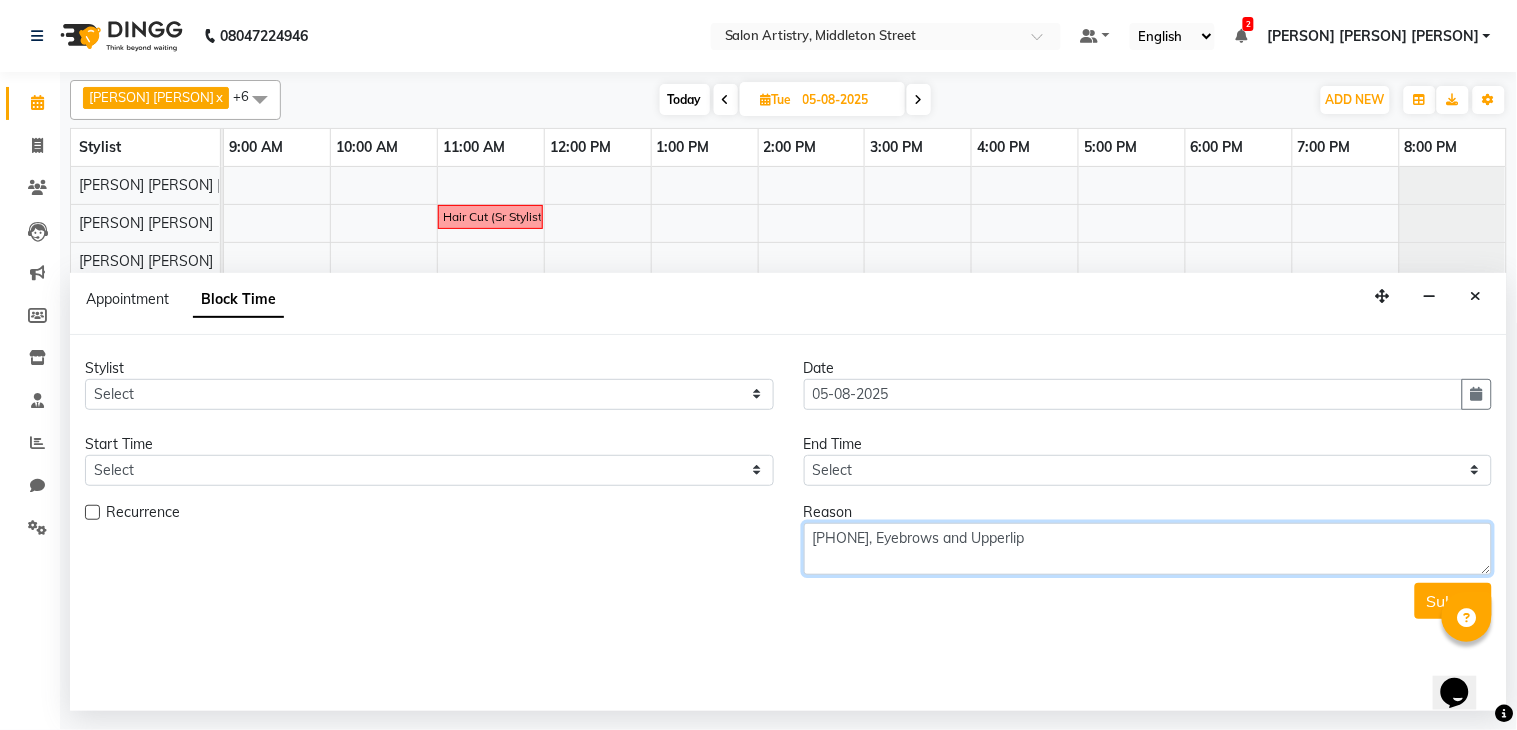 type on "[PHONE], Eyebrows and Upperlip" 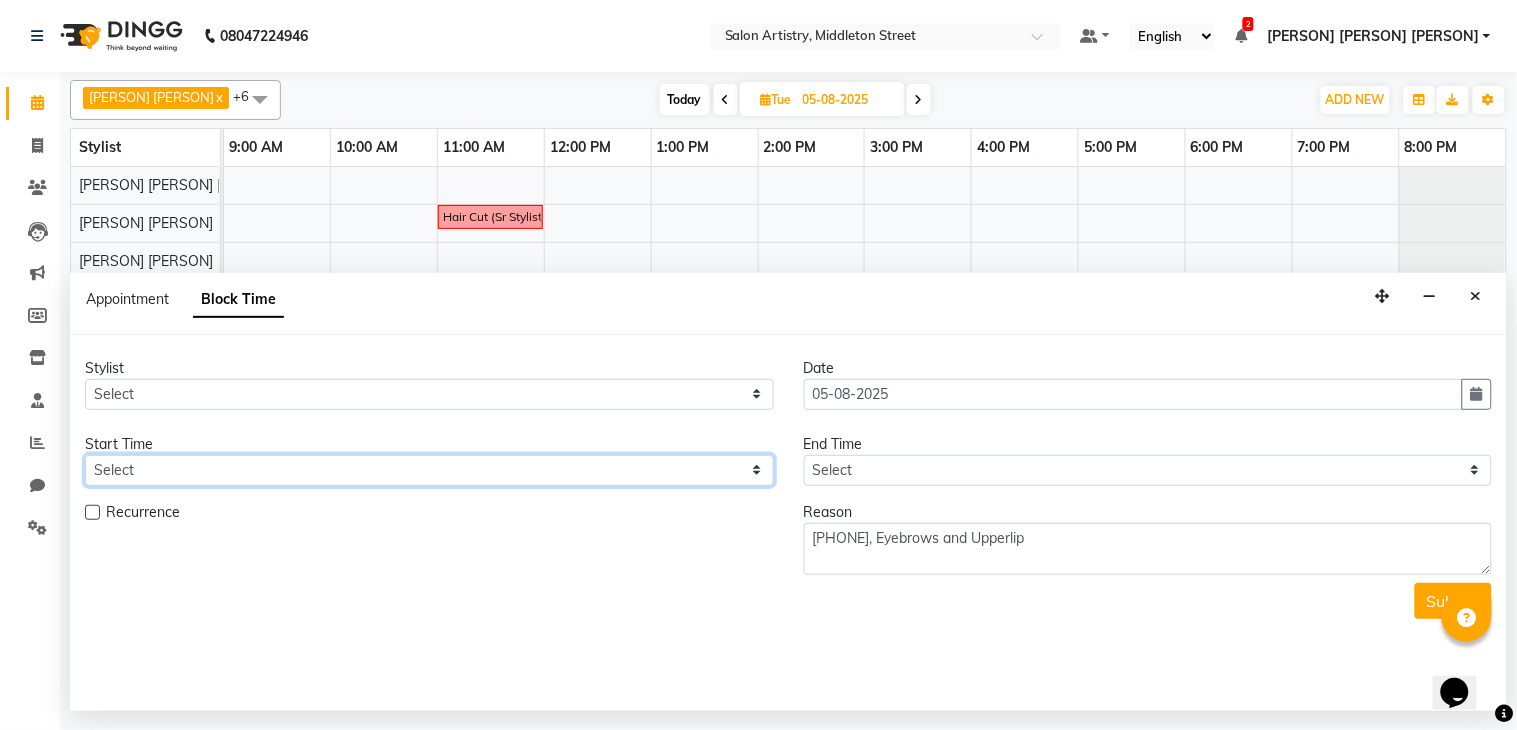 click on "Select" at bounding box center (429, 470) 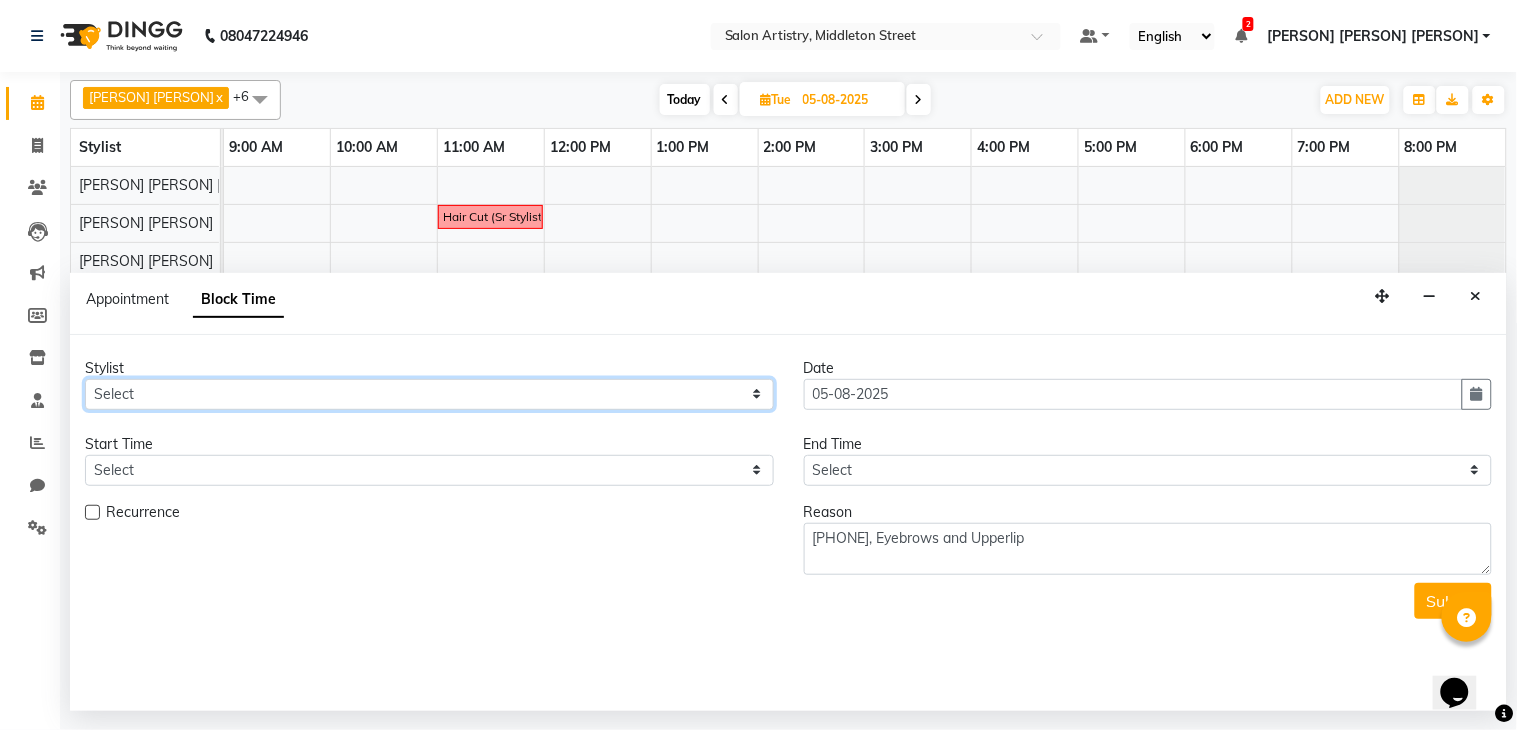 click on "Select [PERSON] [PERSON] [PERSON] [PERSON] [PERSON] [PERSON] [PERSON] [PERSON] [PERSON] [PERSON] [PERSON] [PERSON] [PERSON] [PERSON] [PERSON] [PERSON] [PERSON] [PERSON] [PERSON] [PERSON]" at bounding box center (429, 394) 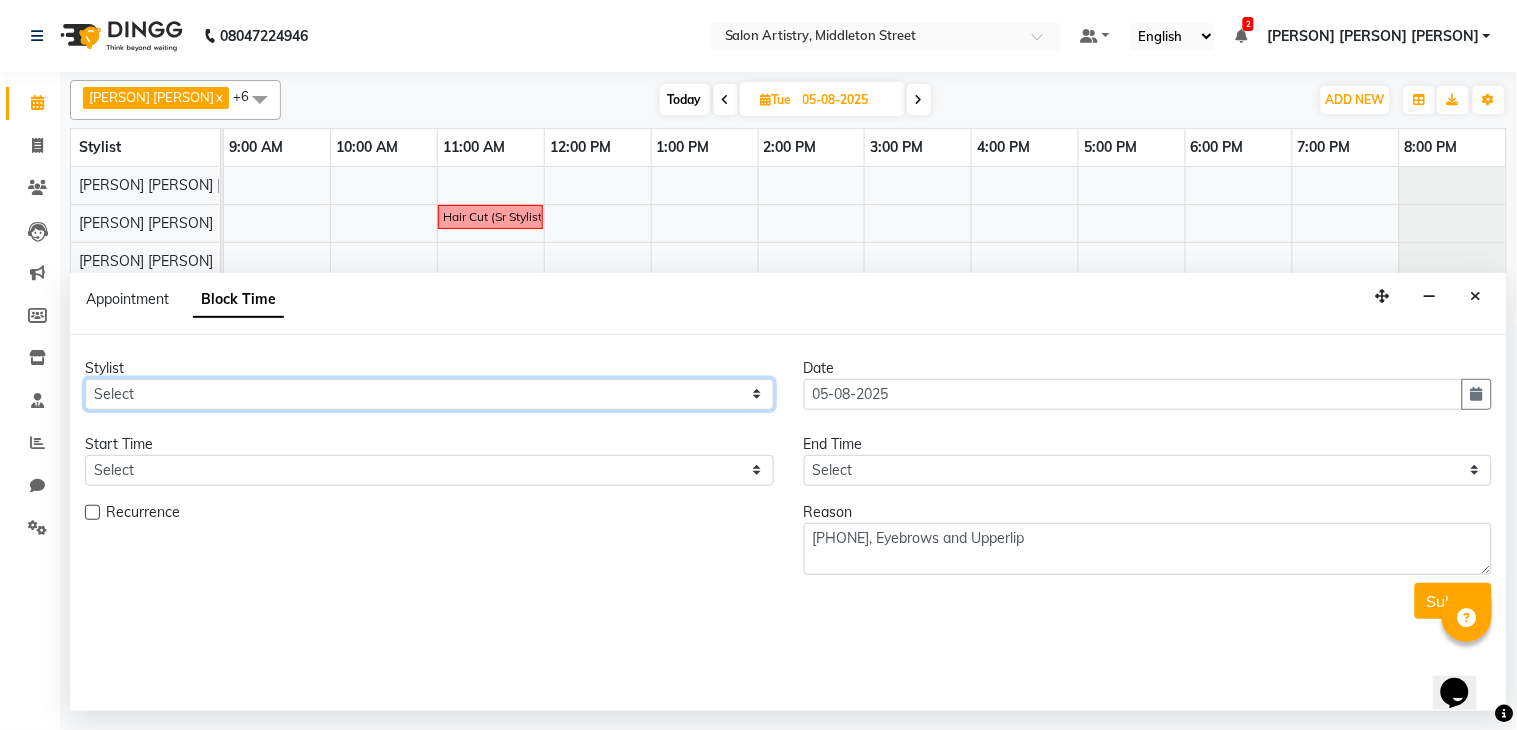 select on "79865" 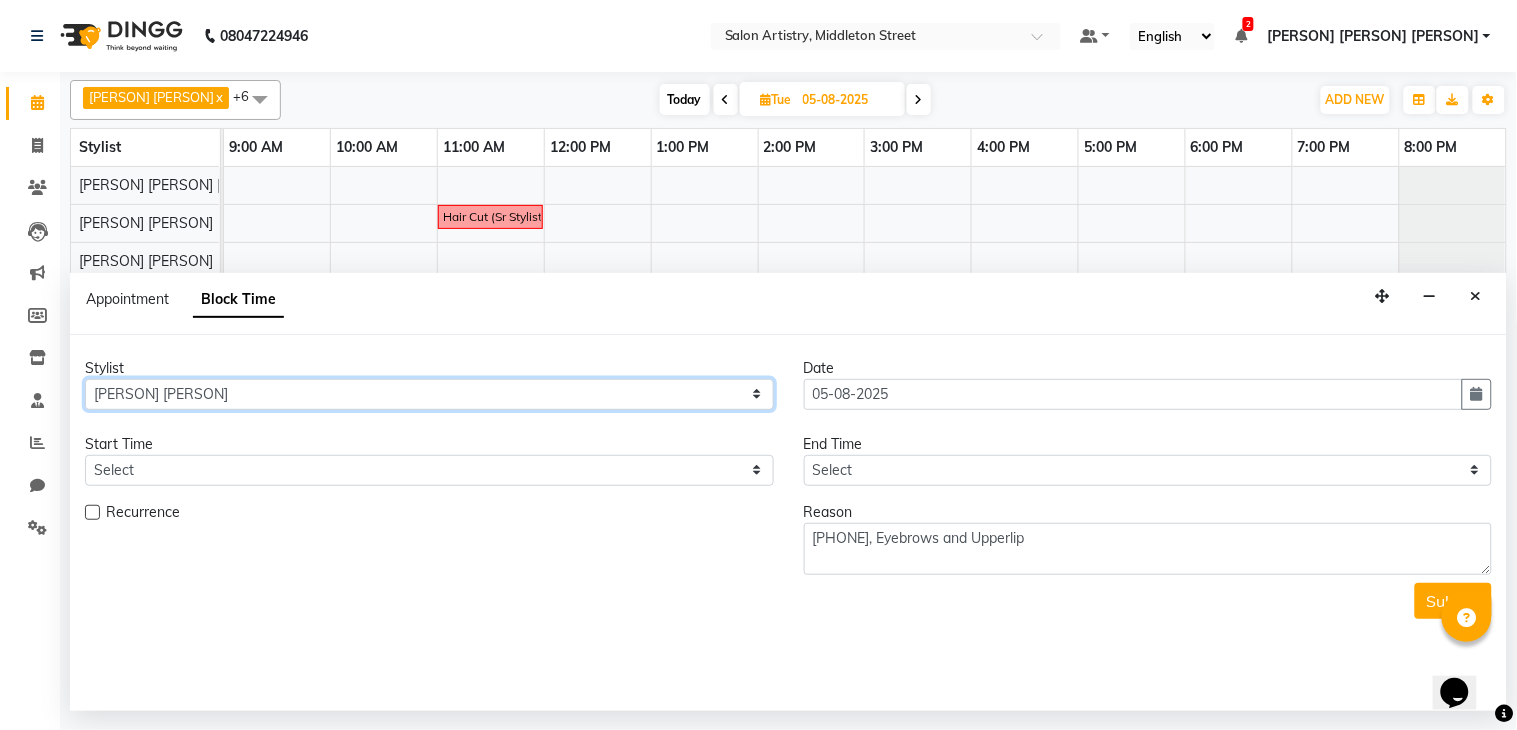 click on "Select [PERSON] [PERSON] [PERSON] [PERSON] [PERSON] [PERSON] [PERSON] [PERSON] [PERSON] [PERSON] [PERSON] [PERSON] [PERSON] [PERSON] [PERSON] [PERSON] [PERSON] [PERSON] [PERSON] [PERSON]" at bounding box center (429, 394) 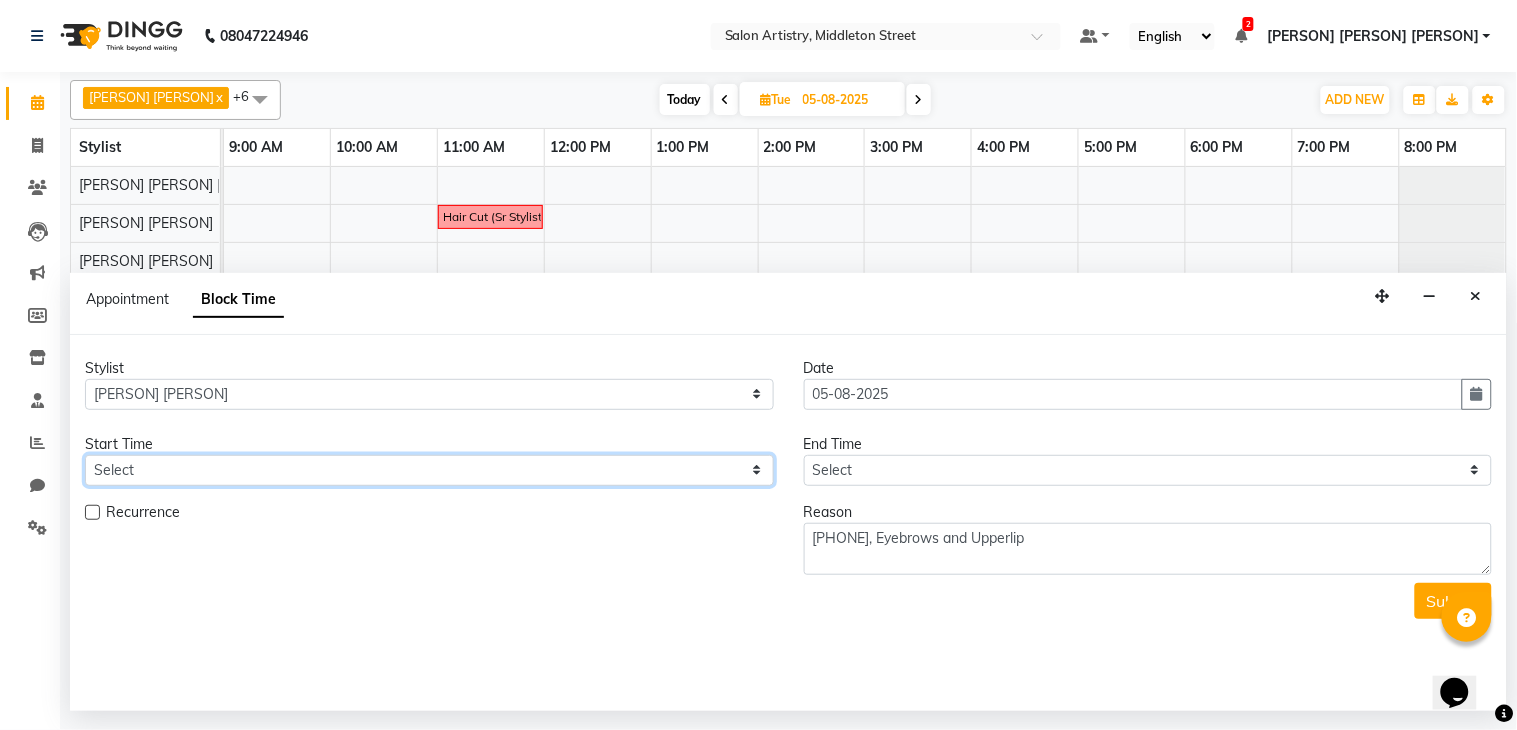 click on "Select" at bounding box center [429, 470] 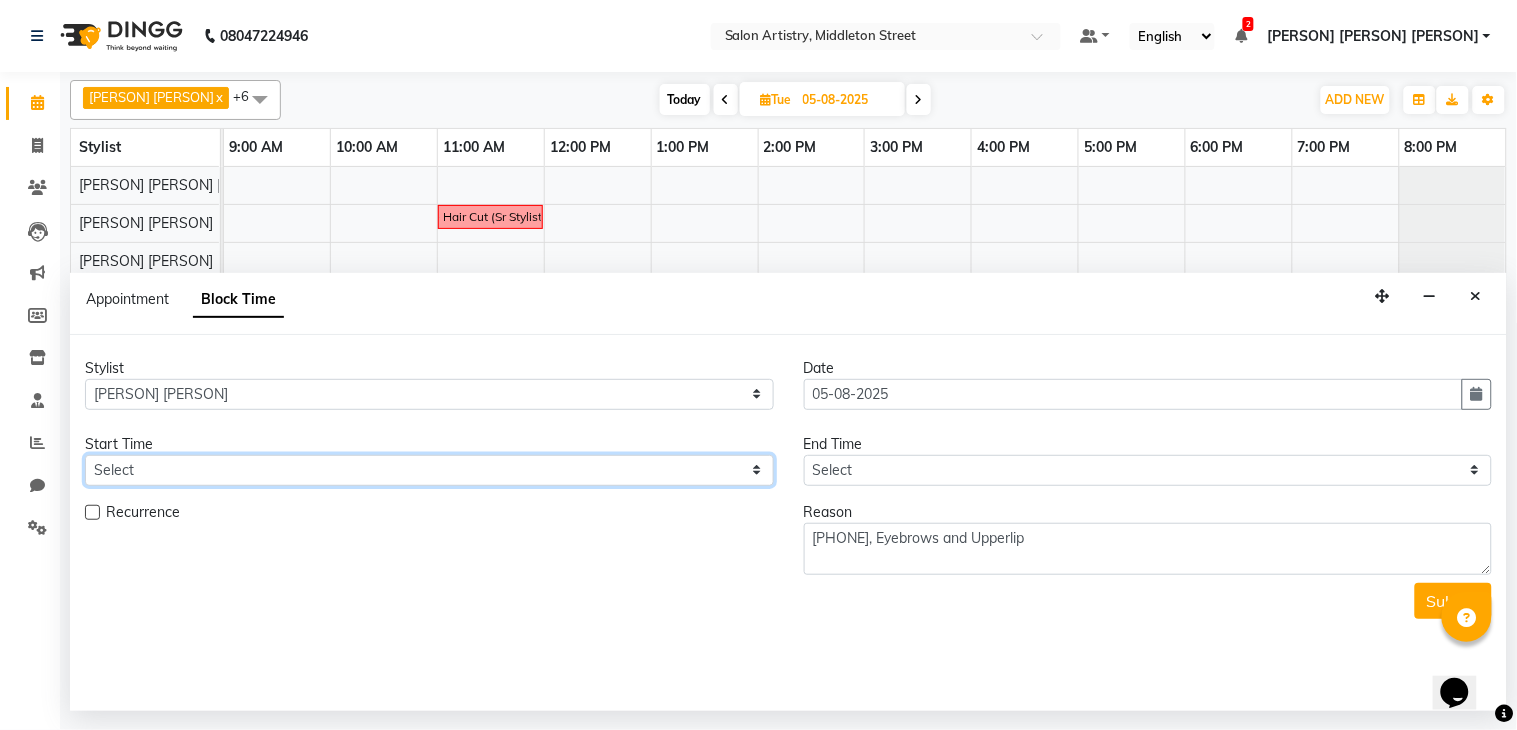 click on "Select" at bounding box center (429, 470) 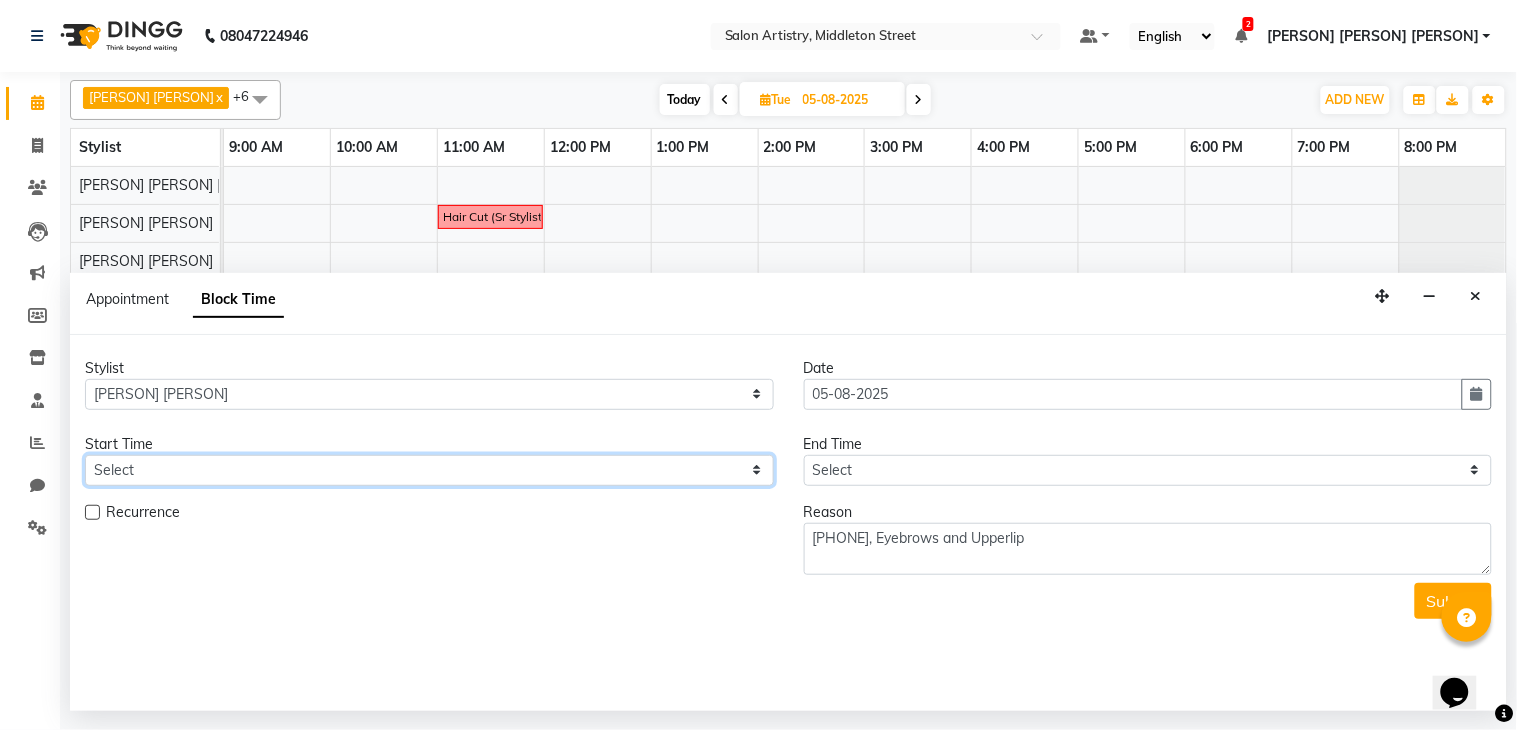 click on "Select" at bounding box center (429, 470) 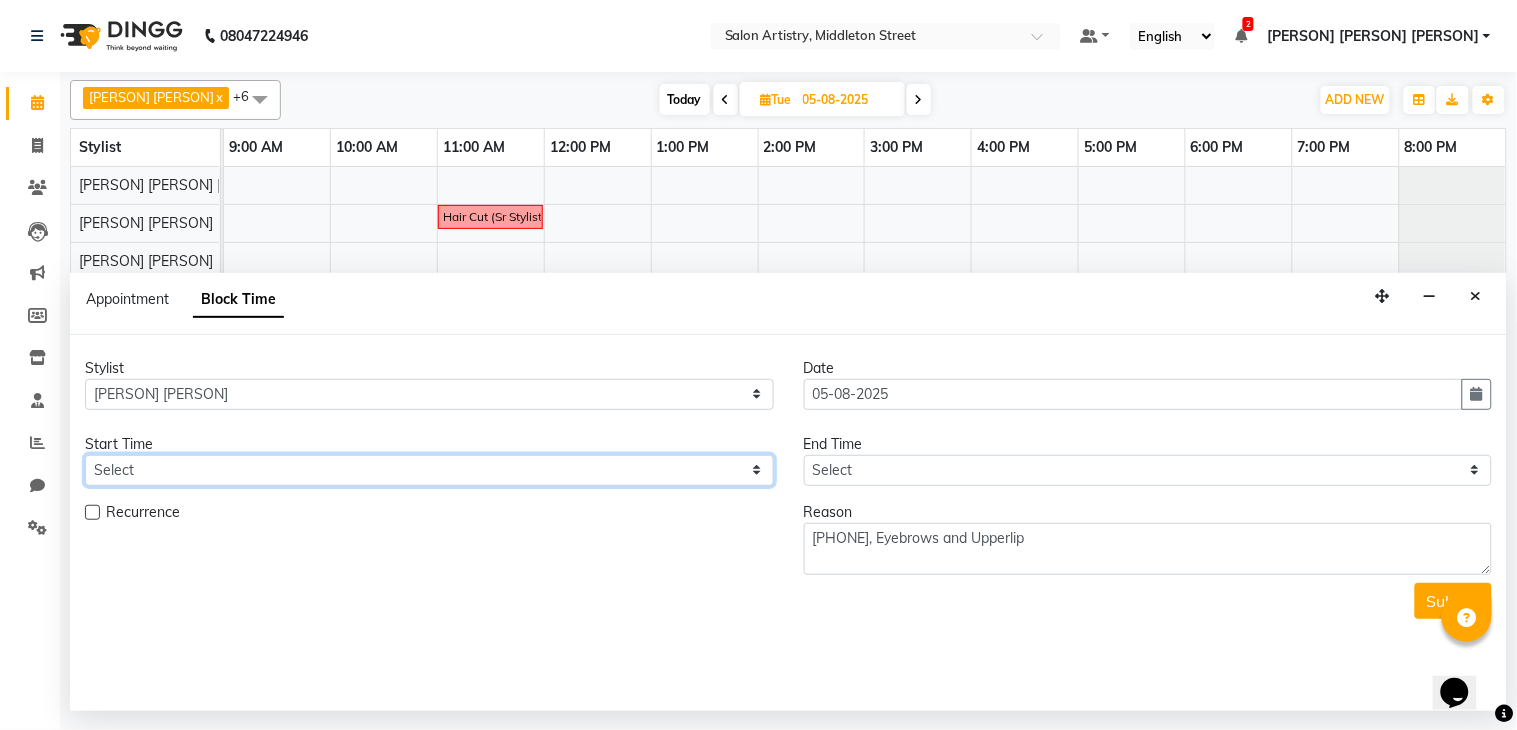 click on "Select" at bounding box center (429, 470) 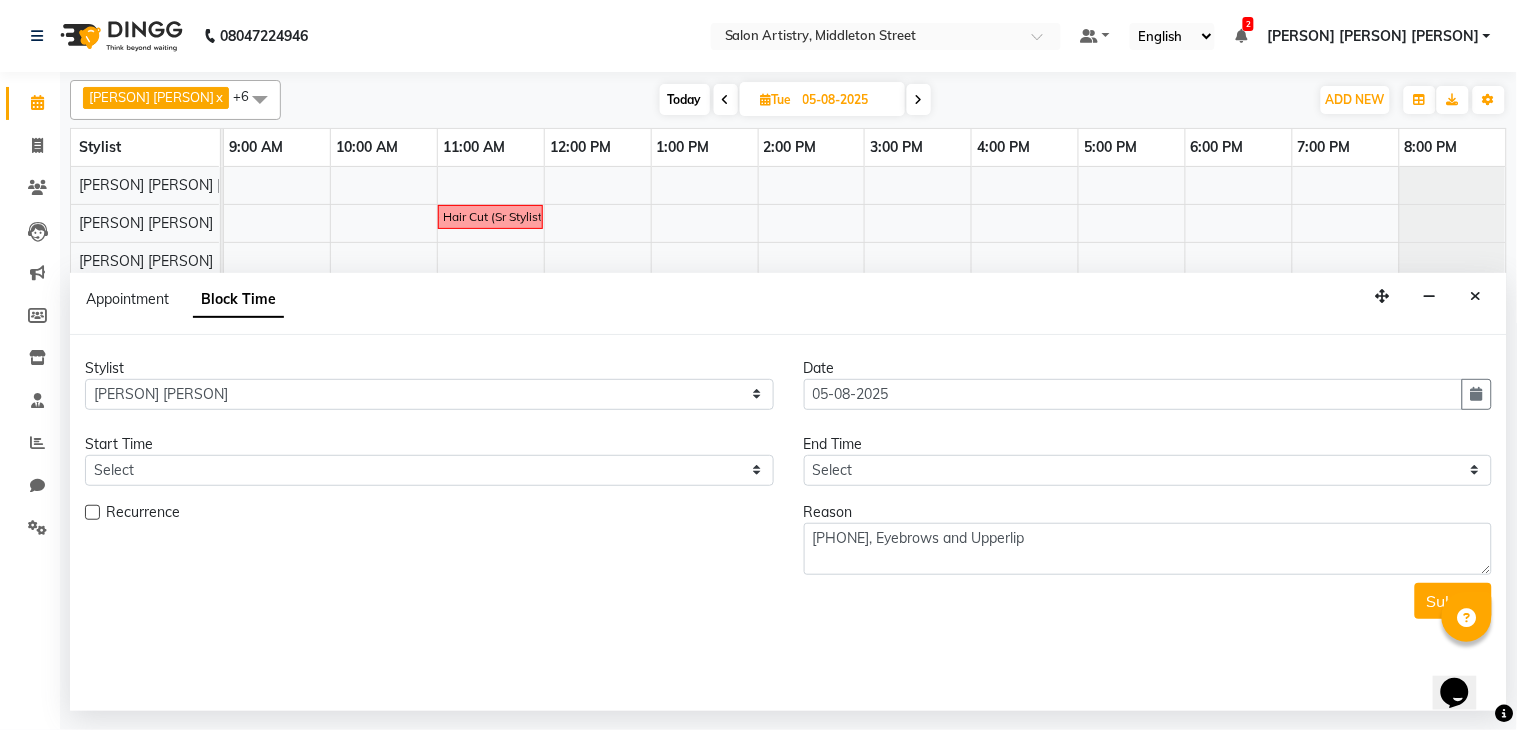 click on "Submit" at bounding box center [788, 601] 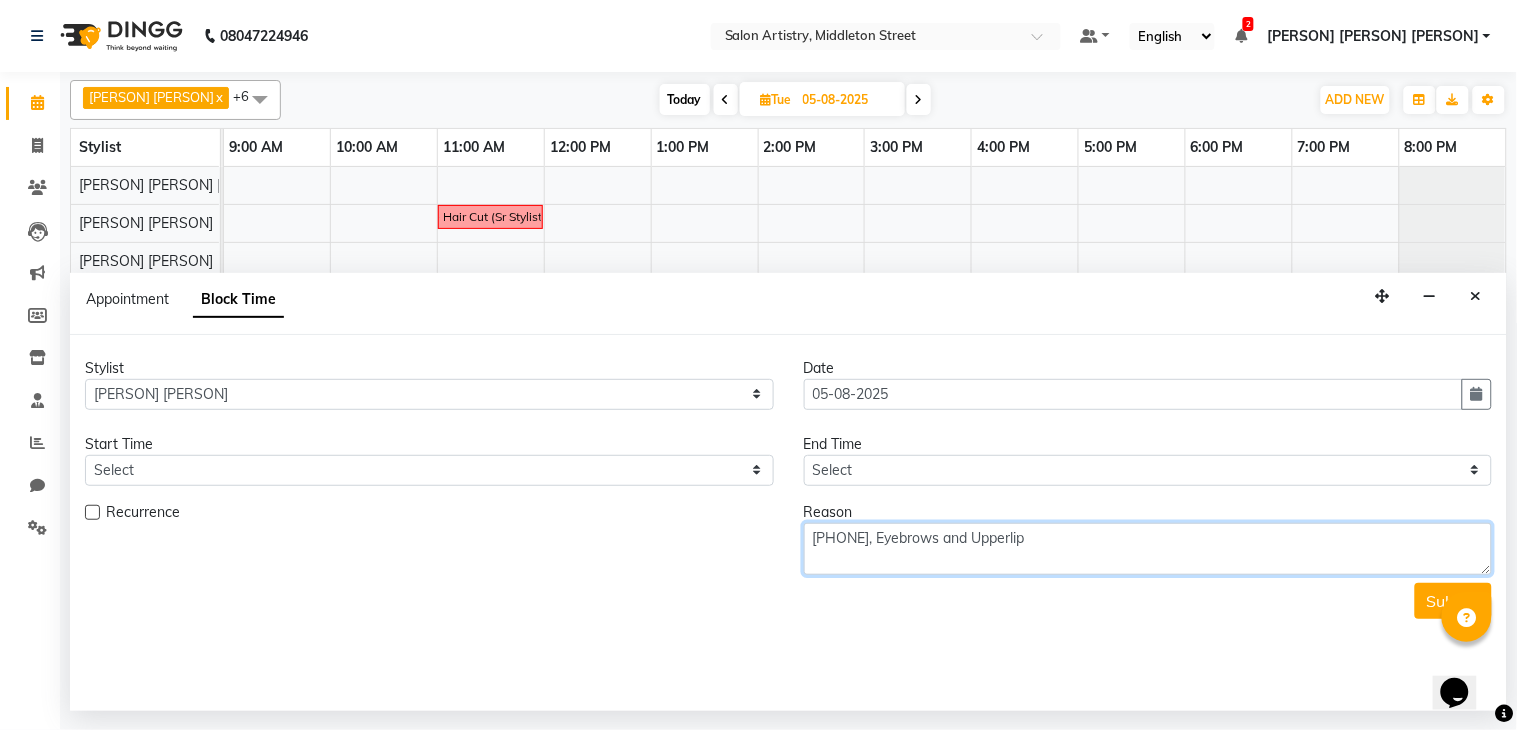 drag, startPoint x: 1081, startPoint y: 543, endPoint x: 735, endPoint y: 510, distance: 347.57013 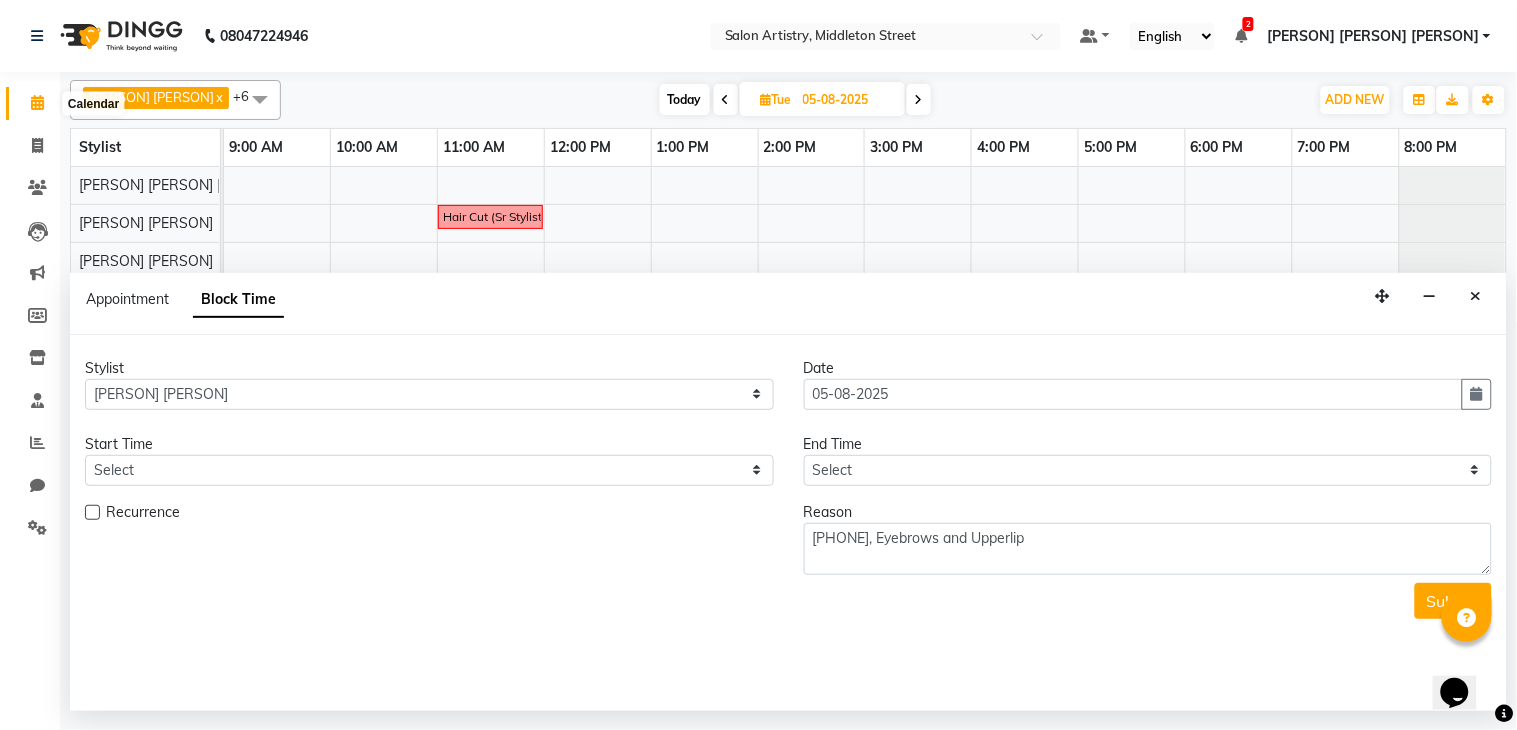 click 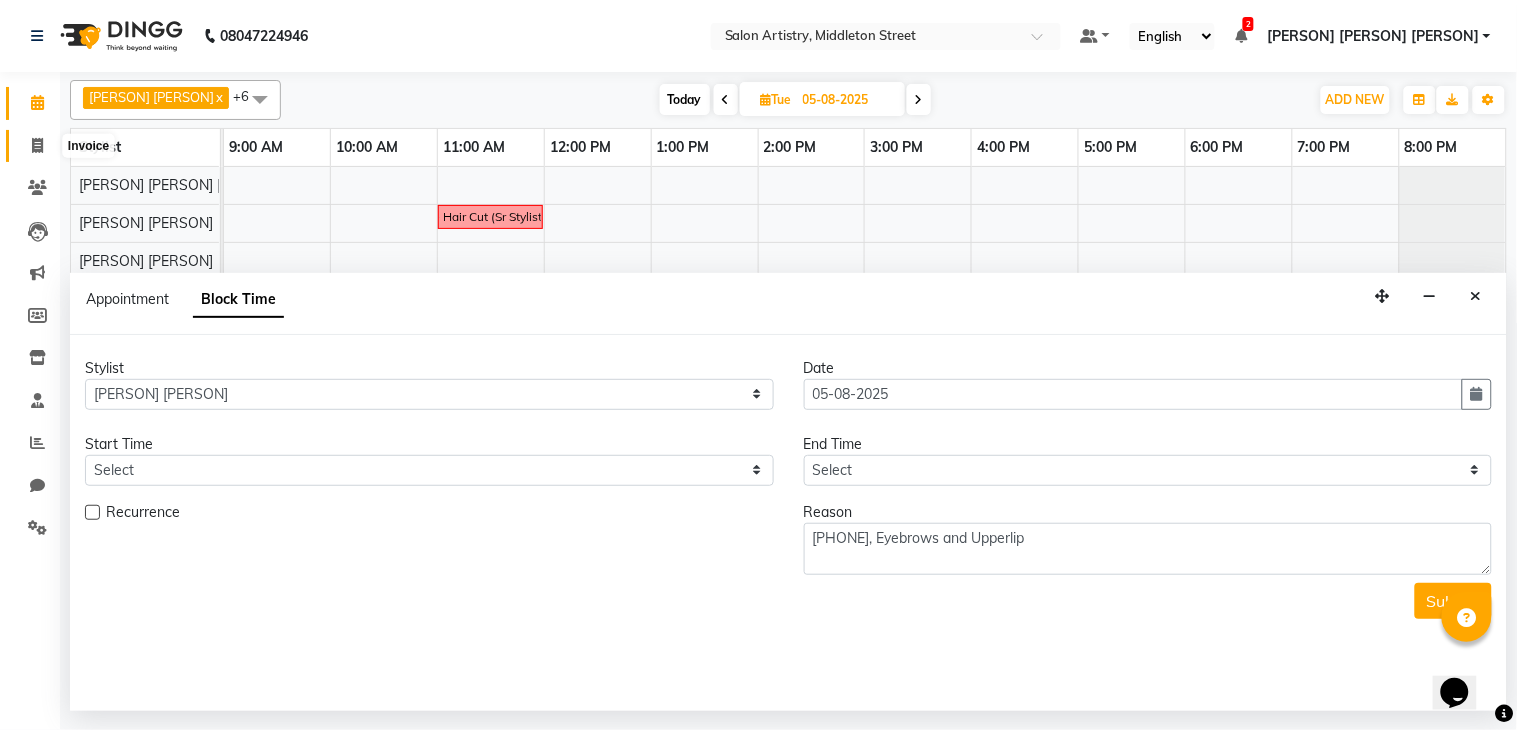click 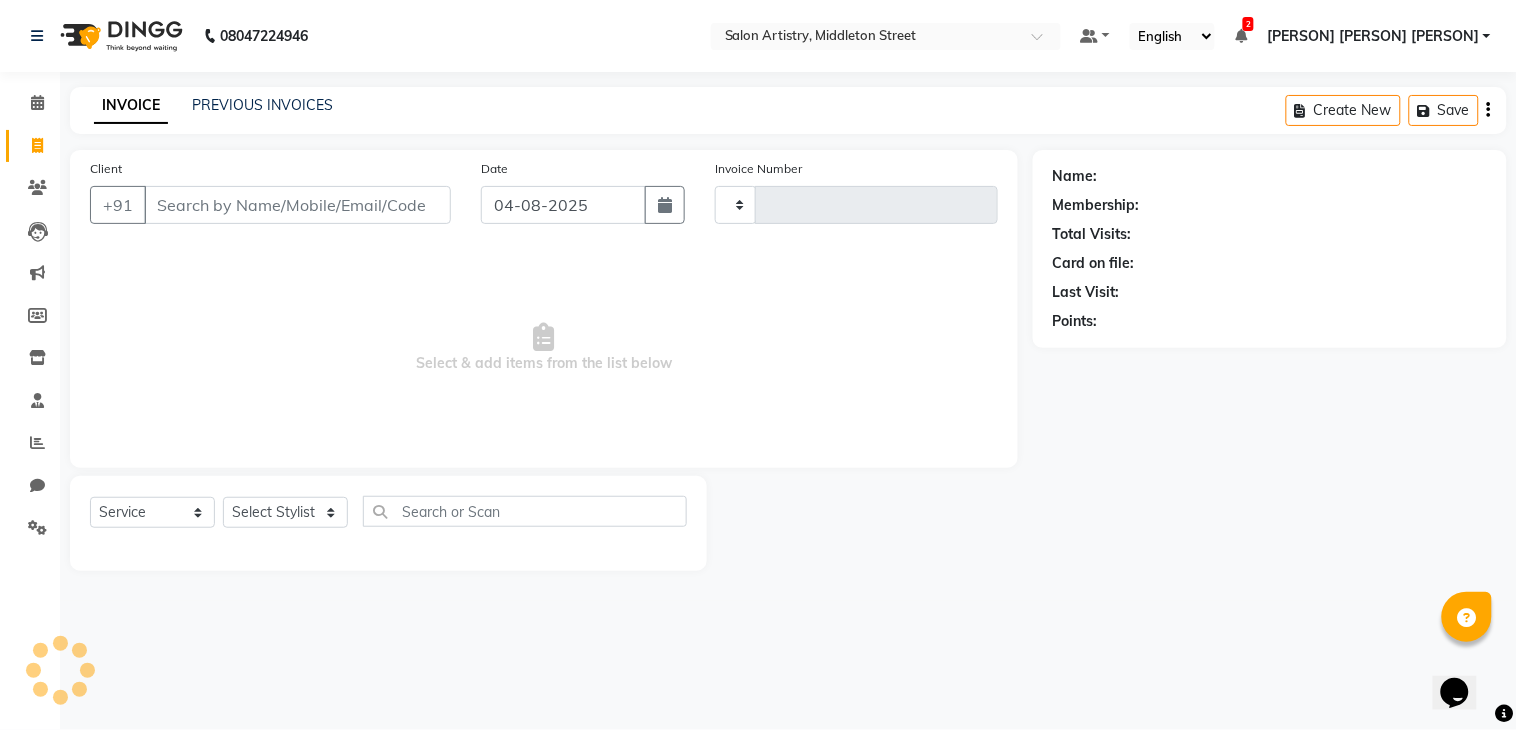 type on "1817" 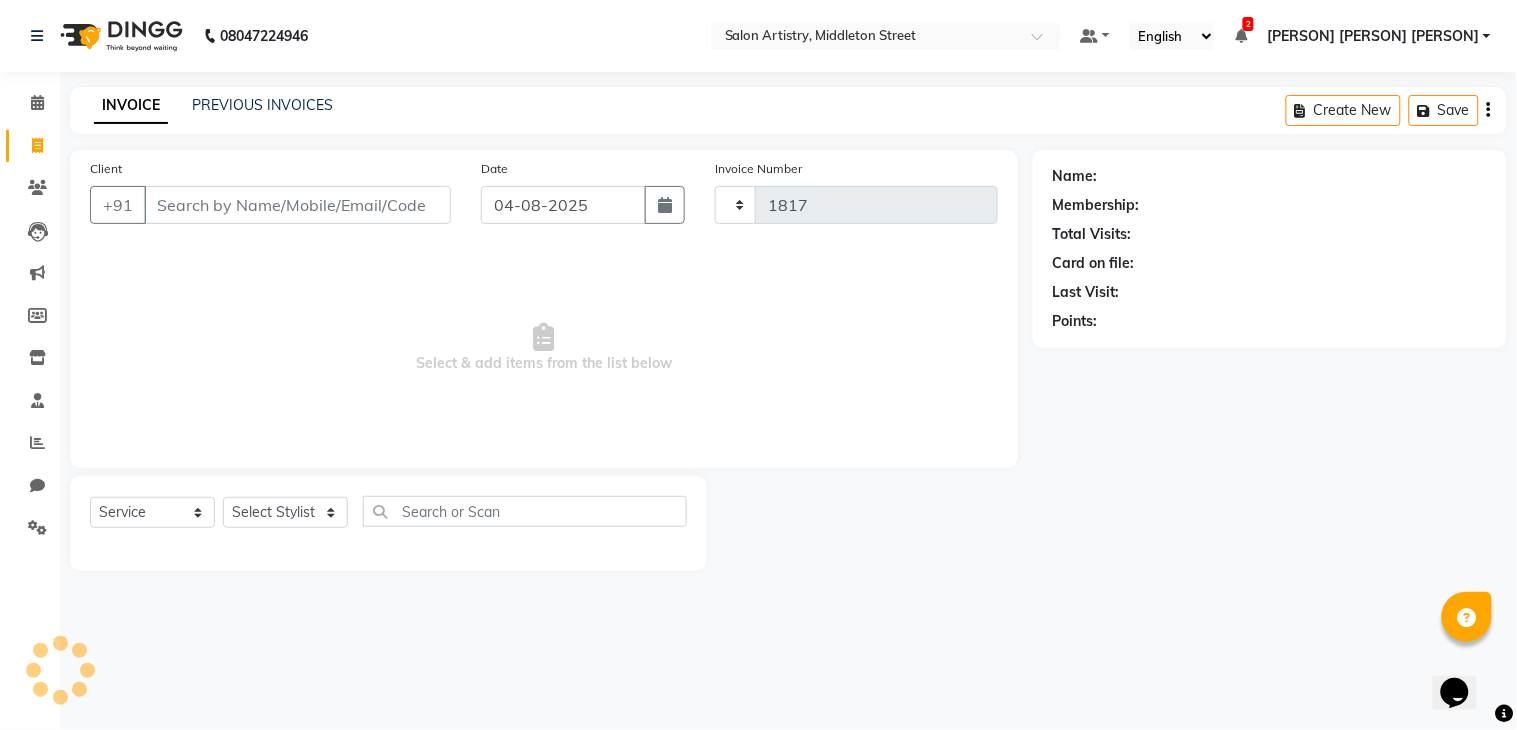 select on "8285" 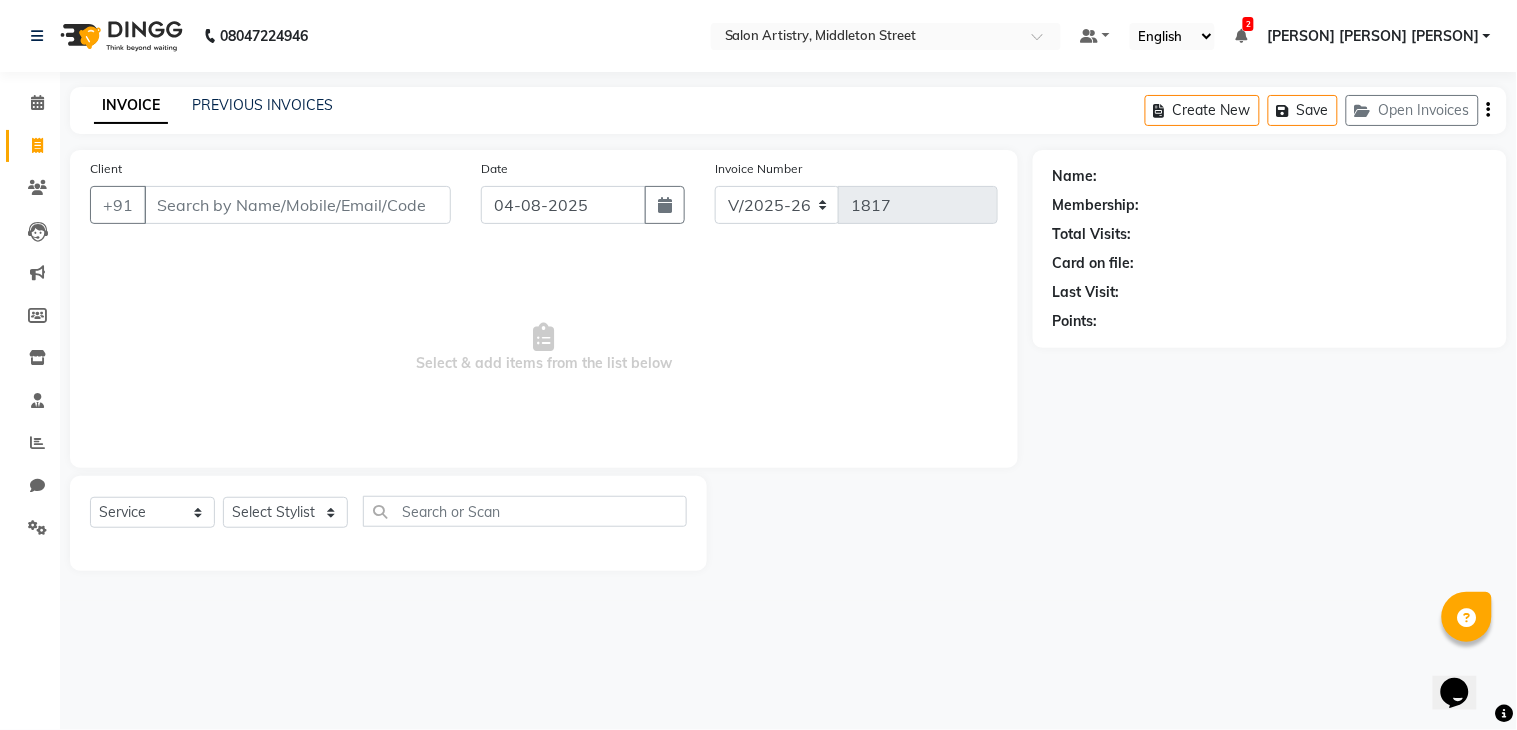 select on "79865" 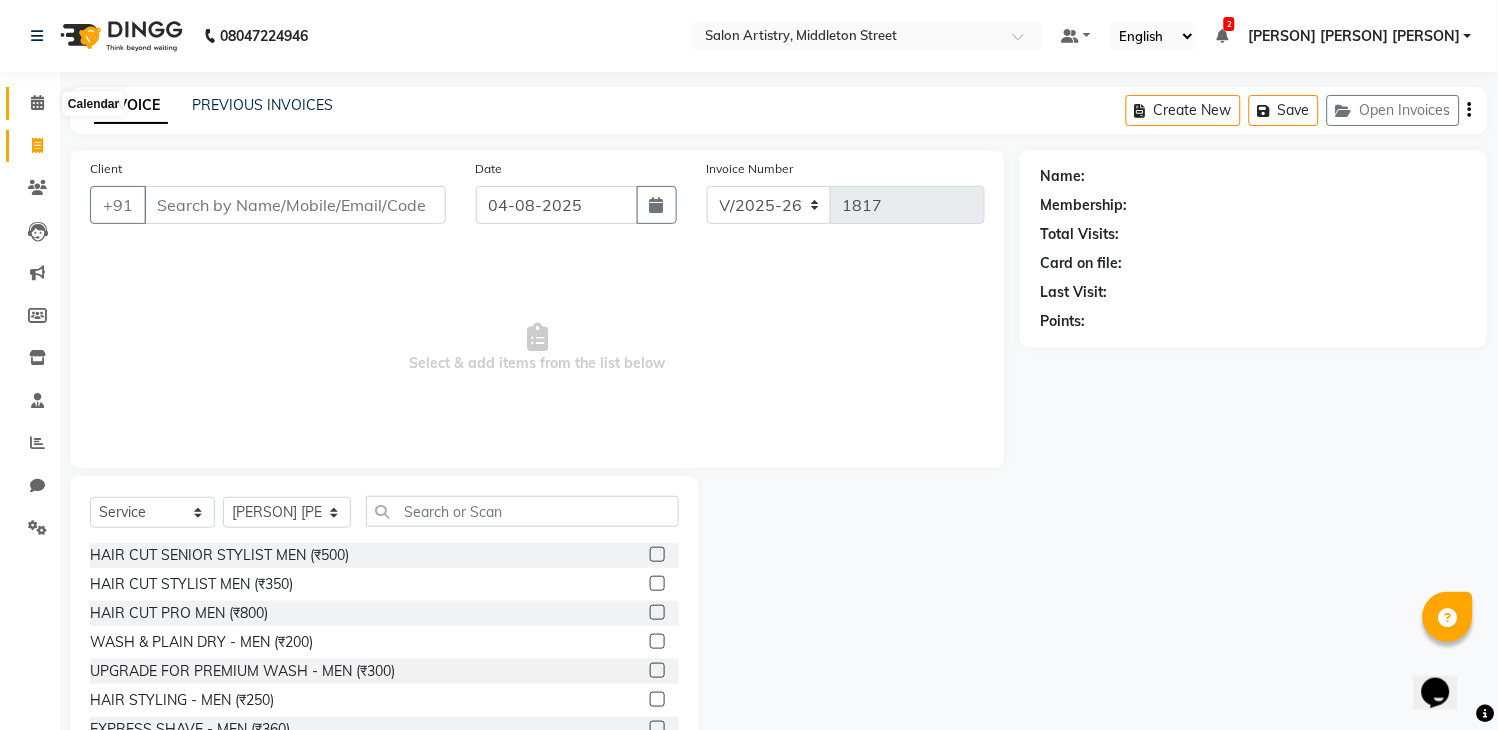 click 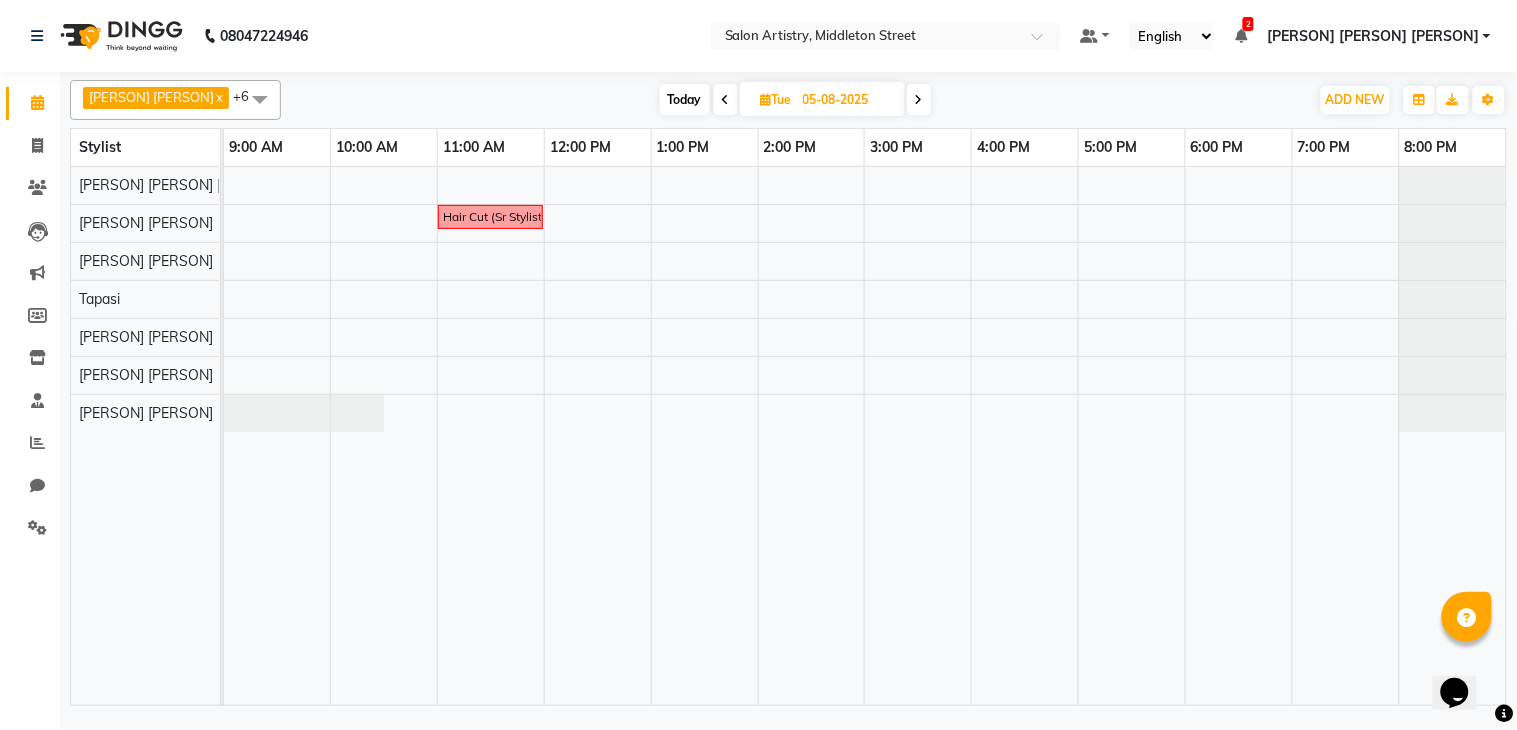 click on "[PHONE][PHONE] Cut - Hair Cut (Sr Stylist) (Wash & Conditioning" at bounding box center [865, 436] 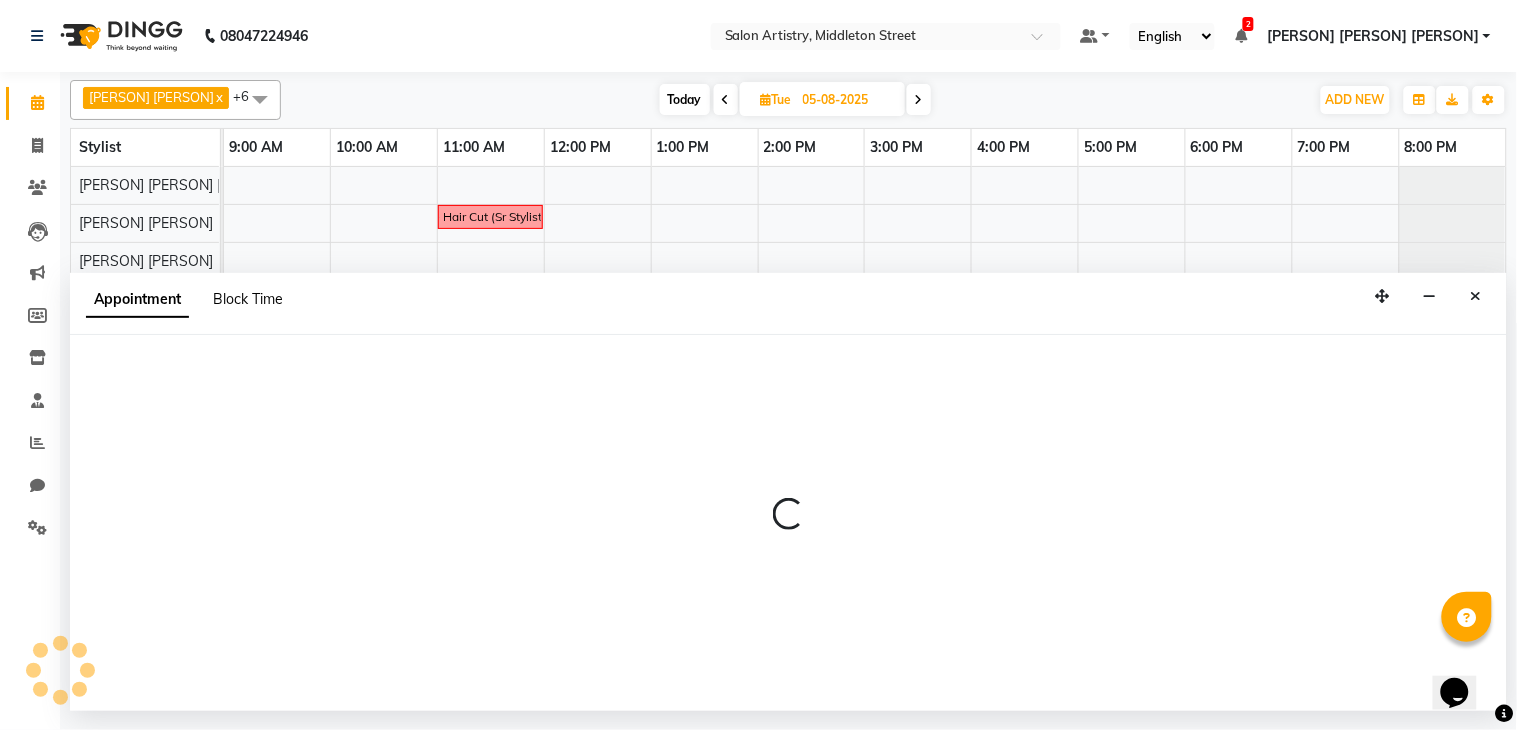 select on "79865" 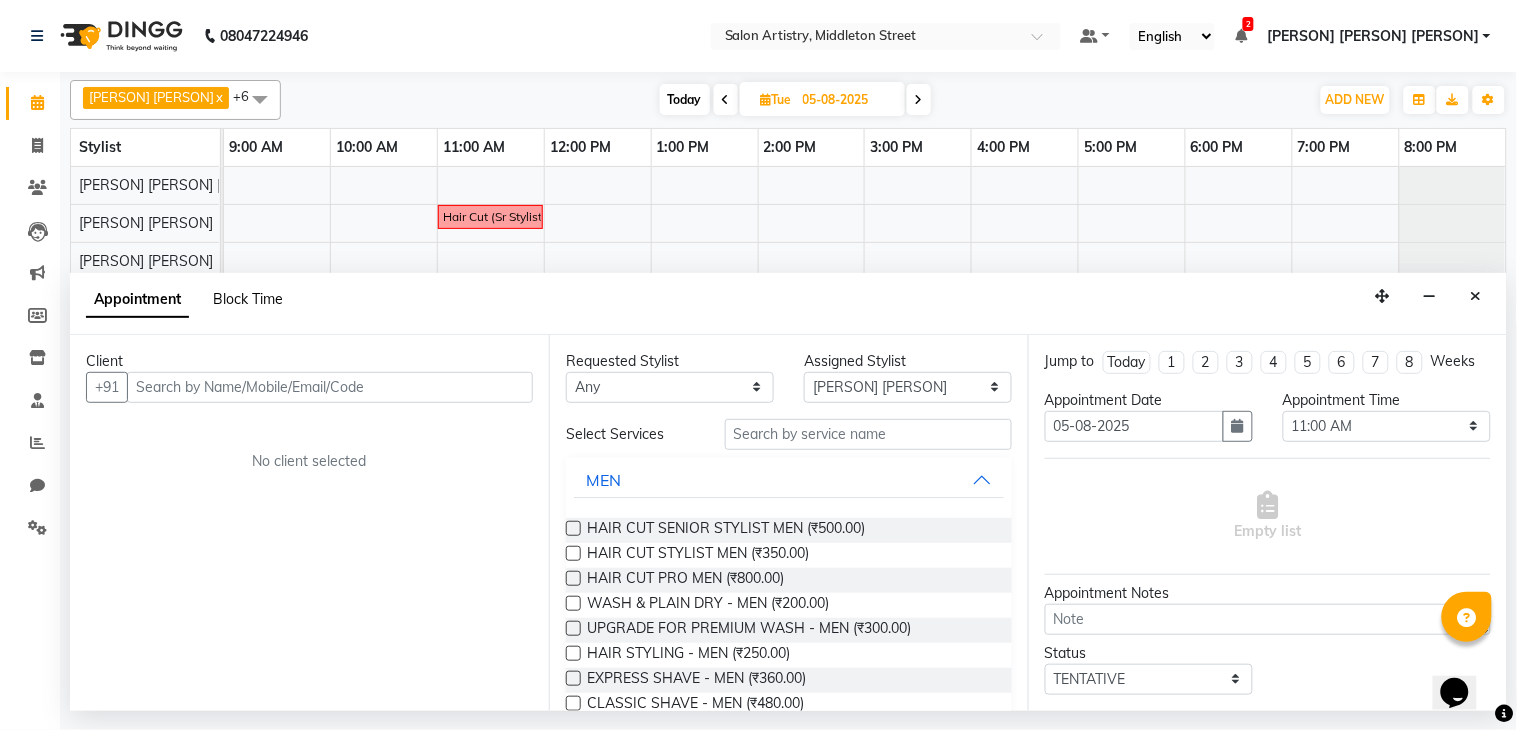 click on "Block Time" at bounding box center (248, 299) 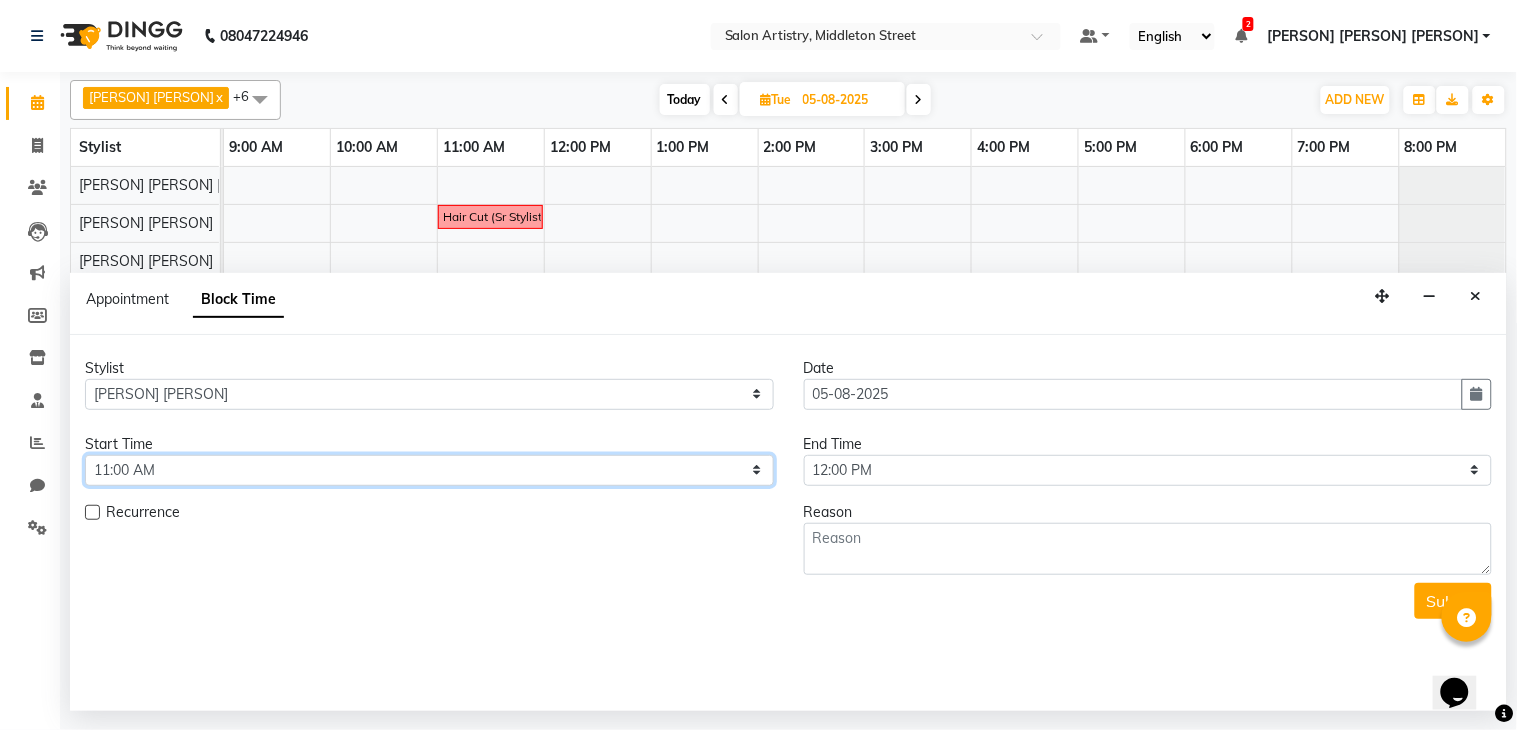 click on "Select 10:00 AM 10:05 AM 10:10 AM 10:15 AM 10:20 AM 10:25 AM 10:30 AM 10:35 AM 10:40 AM 10:45 AM 10:50 AM 10:55 AM 11:00 AM 11:05 AM 11:10 AM 11:15 AM 11:20 AM 11:25 AM 11:30 AM 11:35 AM 11:40 AM 11:45 AM 11:50 AM 11:55 AM 12:00 PM 12:05 PM 12:10 PM 12:15 PM 12:20 PM 12:25 PM 12:30 PM 12:35 PM 12:40 PM 12:45 PM 12:50 PM 12:55 PM 01:00 PM 01:05 PM 01:10 PM 01:15 PM 01:20 PM 01:25 PM 01:30 PM 01:35 PM 01:40 PM 01:45 PM 01:50 PM 01:55 PM 02:00 PM 02:05 PM 02:10 PM 02:15 PM 02:20 PM 02:25 PM 02:30 PM 02:35 PM 02:40 PM 02:45 PM 02:50 PM 02:55 PM 03:00 PM 03:05 PM 03:10 PM 03:15 PM 03:20 PM 03:25 PM 03:30 PM 03:35 PM 03:40 PM 03:45 PM 03:50 PM 03:55 PM 04:00 PM 04:05 PM 04:10 PM 04:15 PM 04:20 PM 04:25 PM 04:30 PM 04:35 PM 04:40 PM 04:45 PM 04:50 PM 04:55 PM 05:00 PM 05:05 PM 05:10 PM 05:15 PM 05:20 PM 05:25 PM 05:30 PM 05:35 PM 05:40 PM 05:45 PM 05:50 PM 05:55 PM 06:00 PM 06:05 PM 06:10 PM 06:15 PM 06:20 PM 06:25 PM 06:30 PM 06:35 PM 06:40 PM 06:45 PM 06:50 PM 06:55 PM 07:00 PM 07:05 PM 07:10 PM 07:15 PM 07:20 PM" at bounding box center (429, 470) 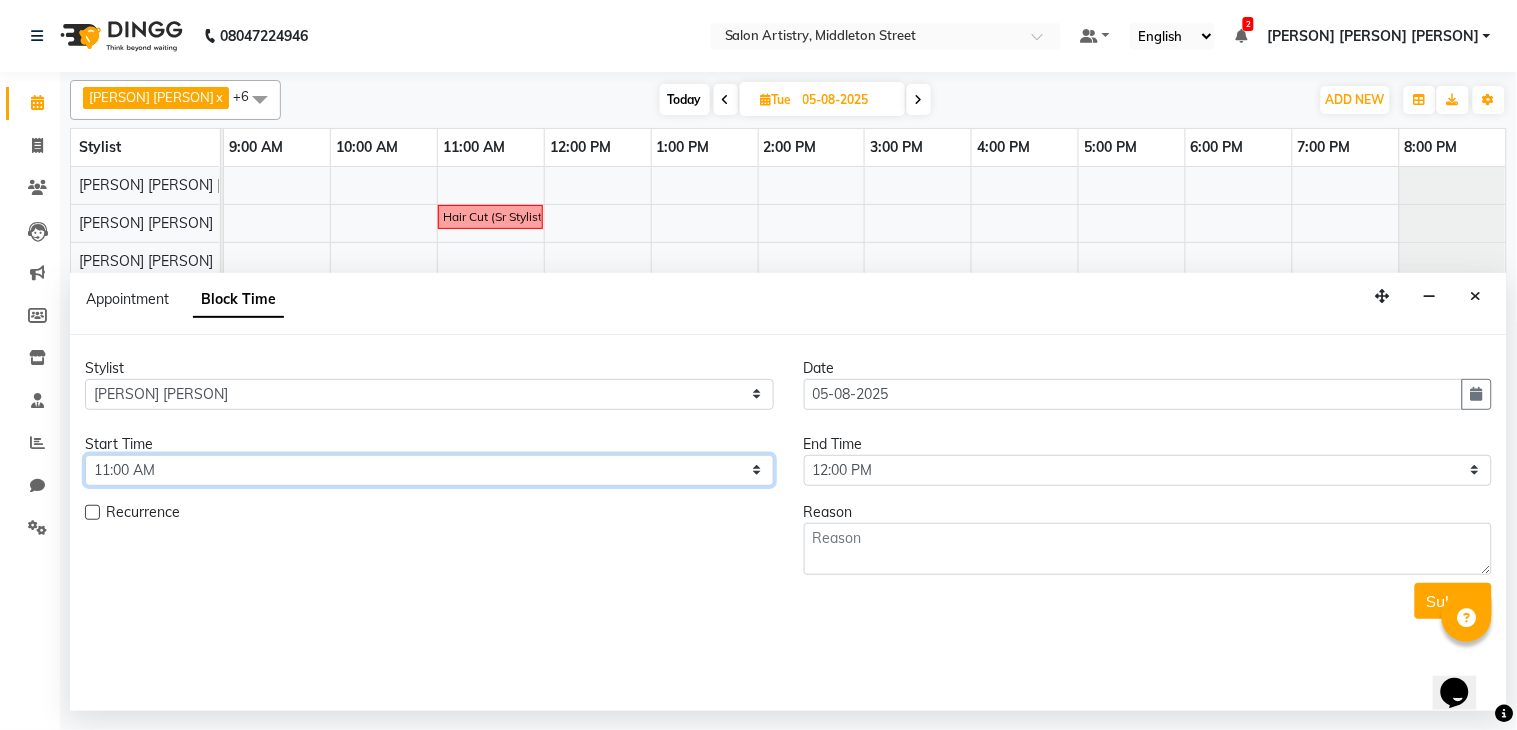select on "645" 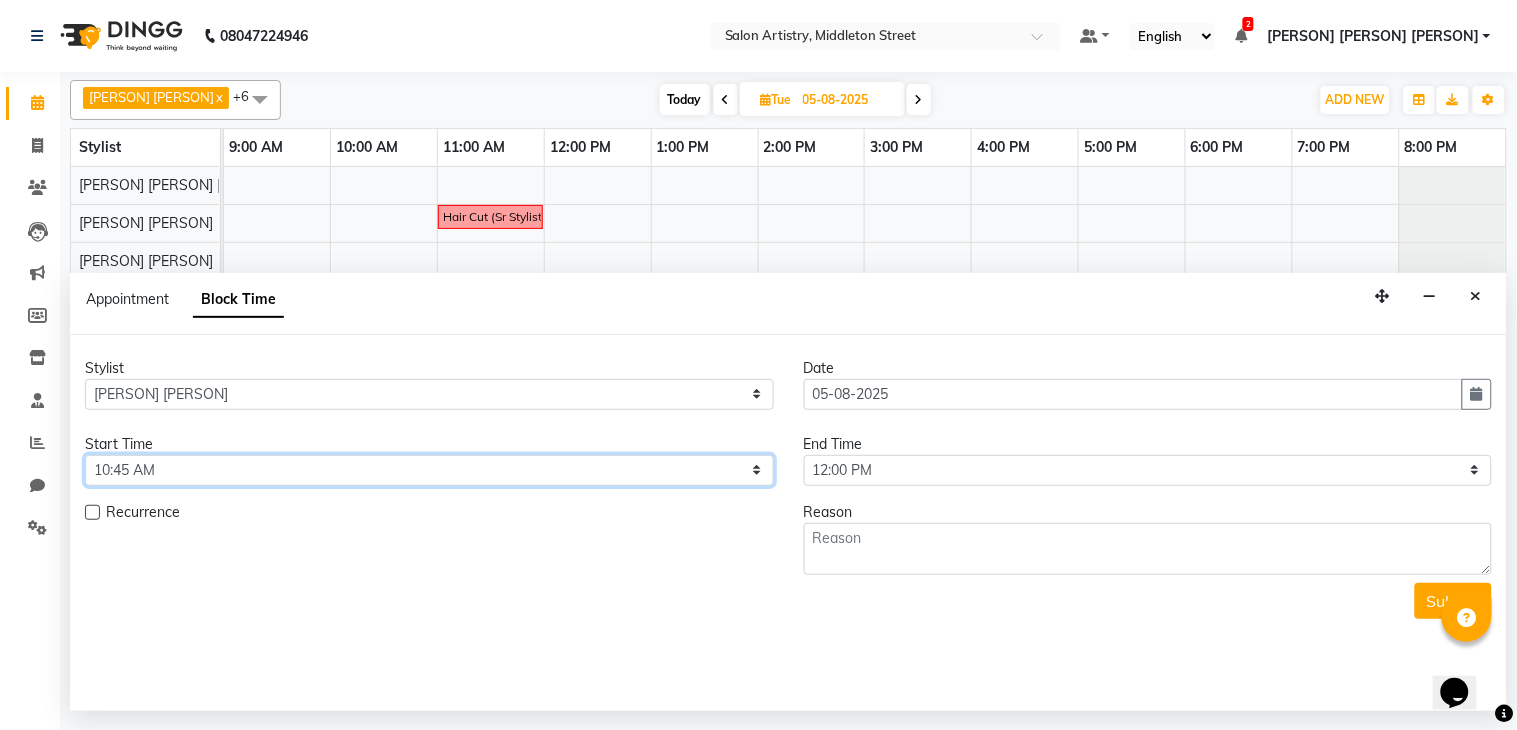 click on "Select 10:00 AM 10:05 AM 10:10 AM 10:15 AM 10:20 AM 10:25 AM 10:30 AM 10:35 AM 10:40 AM 10:45 AM 10:50 AM 10:55 AM 11:00 AM 11:05 AM 11:10 AM 11:15 AM 11:20 AM 11:25 AM 11:30 AM 11:35 AM 11:40 AM 11:45 AM 11:50 AM 11:55 AM 12:00 PM 12:05 PM 12:10 PM 12:15 PM 12:20 PM 12:25 PM 12:30 PM 12:35 PM 12:40 PM 12:45 PM 12:50 PM 12:55 PM 01:00 PM 01:05 PM 01:10 PM 01:15 PM 01:20 PM 01:25 PM 01:30 PM 01:35 PM 01:40 PM 01:45 PM 01:50 PM 01:55 PM 02:00 PM 02:05 PM 02:10 PM 02:15 PM 02:20 PM 02:25 PM 02:30 PM 02:35 PM 02:40 PM 02:45 PM 02:50 PM 02:55 PM 03:00 PM 03:05 PM 03:10 PM 03:15 PM 03:20 PM 03:25 PM 03:30 PM 03:35 PM 03:40 PM 03:45 PM 03:50 PM 03:55 PM 04:00 PM 04:05 PM 04:10 PM 04:15 PM 04:20 PM 04:25 PM 04:30 PM 04:35 PM 04:40 PM 04:45 PM 04:50 PM 04:55 PM 05:00 PM 05:05 PM 05:10 PM 05:15 PM 05:20 PM 05:25 PM 05:30 PM 05:35 PM 05:40 PM 05:45 PM 05:50 PM 05:55 PM 06:00 PM 06:05 PM 06:10 PM 06:15 PM 06:20 PM 06:25 PM 06:30 PM 06:35 PM 06:40 PM 06:45 PM 06:50 PM 06:55 PM 07:00 PM 07:05 PM 07:10 PM 07:15 PM 07:20 PM" at bounding box center [429, 470] 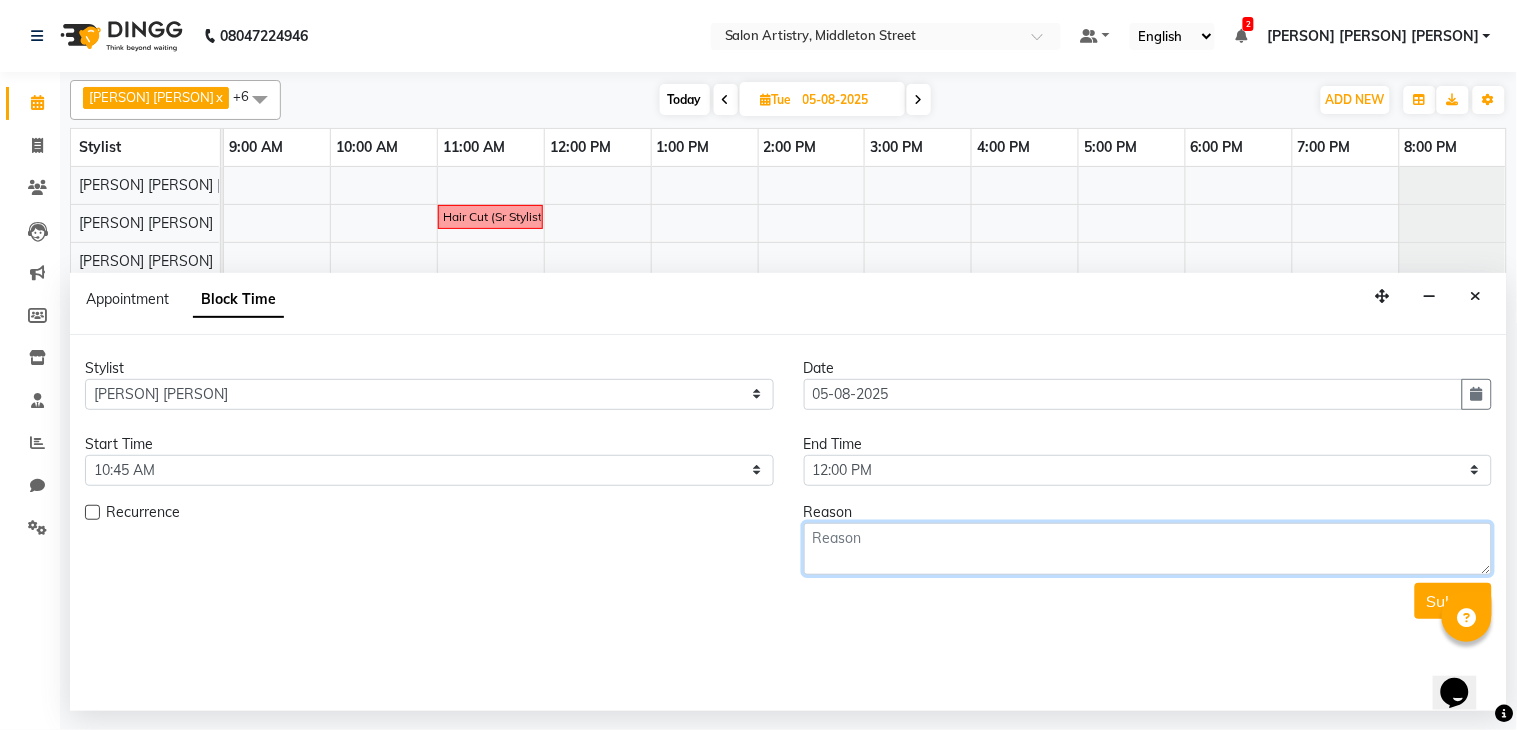 click at bounding box center (1148, 549) 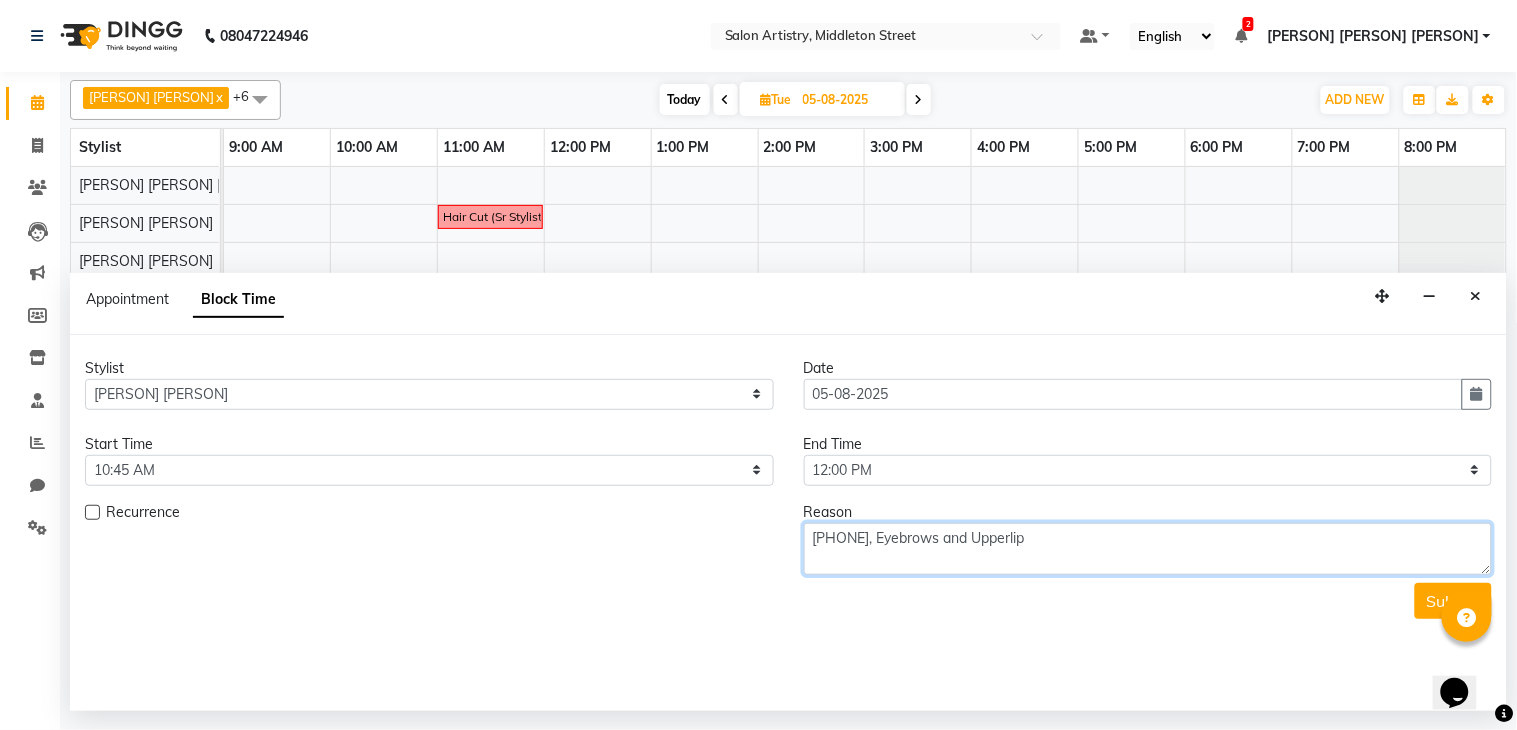 type on "[PHONE], Eyebrows and Upperlip" 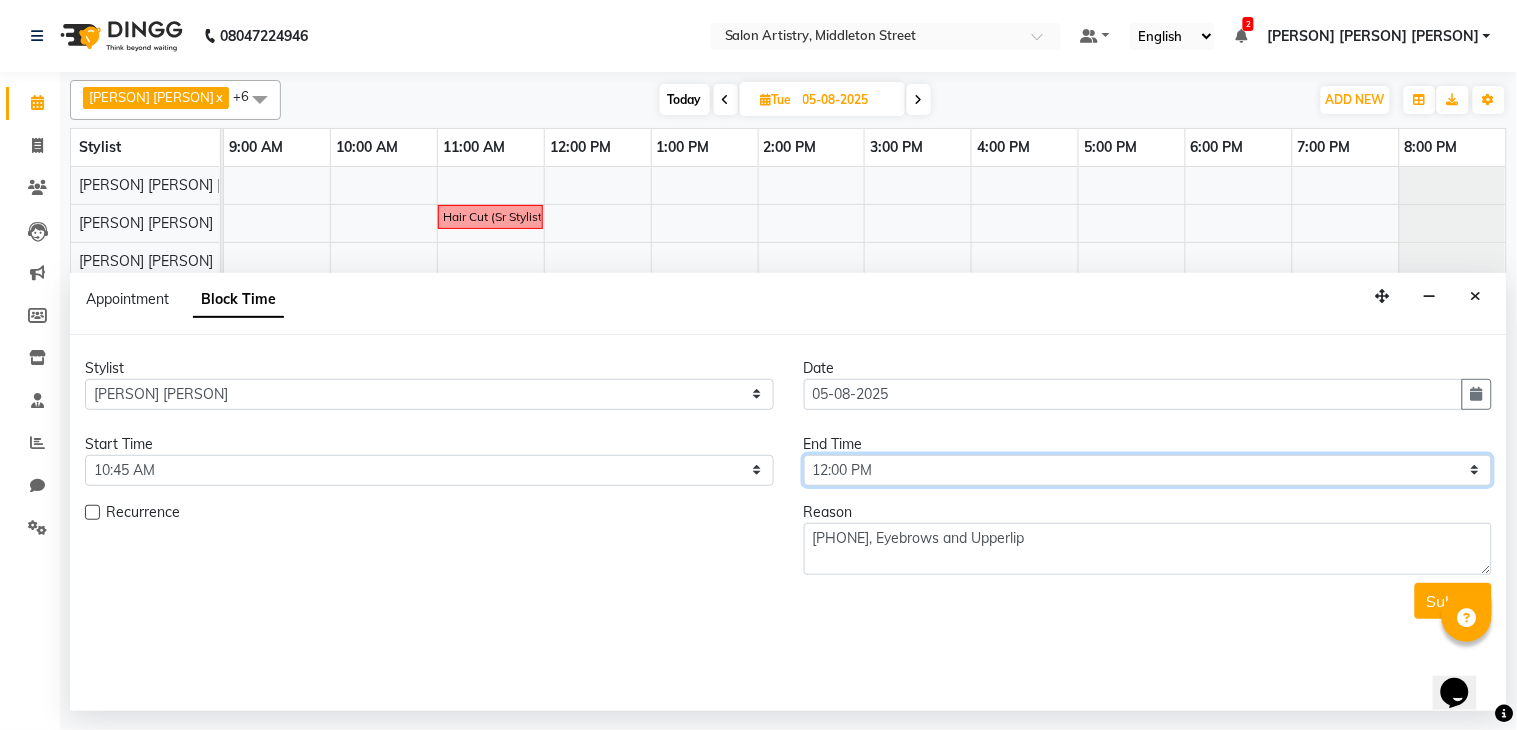 click on "Select 10:00 AM 10:05 AM 10:10 AM 10:15 AM 10:20 AM 10:25 AM 10:30 AM 10:35 AM 10:40 AM 10:45 AM 10:50 AM 10:55 AM 11:00 AM 11:05 AM 11:10 AM 11:15 AM 11:20 AM 11:25 AM 11:30 AM 11:35 AM 11:40 AM 11:45 AM 11:50 AM 11:55 AM 12:00 PM 12:05 PM 12:10 PM 12:15 PM 12:20 PM 12:25 PM 12:30 PM 12:35 PM 12:40 PM 12:45 PM 12:50 PM 12:55 PM 01:00 PM 01:05 PM 01:10 PM 01:15 PM 01:20 PM 01:25 PM 01:30 PM 01:35 PM 01:40 PM 01:45 PM 01:50 PM 01:55 PM 02:00 PM 02:05 PM 02:10 PM 02:15 PM 02:20 PM 02:25 PM 02:30 PM 02:35 PM 02:40 PM 02:45 PM 02:50 PM 02:55 PM 03:00 PM 03:05 PM 03:10 PM 03:15 PM 03:20 PM 03:25 PM 03:30 PM 03:35 PM 03:40 PM 03:45 PM 03:50 PM 03:55 PM 04:00 PM 04:05 PM 04:10 PM 04:15 PM 04:20 PM 04:25 PM 04:30 PM 04:35 PM 04:40 PM 04:45 PM 04:50 PM 04:55 PM 05:00 PM 05:05 PM 05:10 PM 05:15 PM 05:20 PM 05:25 PM 05:30 PM 05:35 PM 05:40 PM 05:45 PM 05:50 PM 05:55 PM 06:00 PM 06:05 PM 06:10 PM 06:15 PM 06:20 PM 06:25 PM 06:30 PM 06:35 PM 06:40 PM 06:45 PM 06:50 PM 06:55 PM 07:00 PM 07:05 PM 07:10 PM 07:15 PM 07:20 PM" at bounding box center (1148, 470) 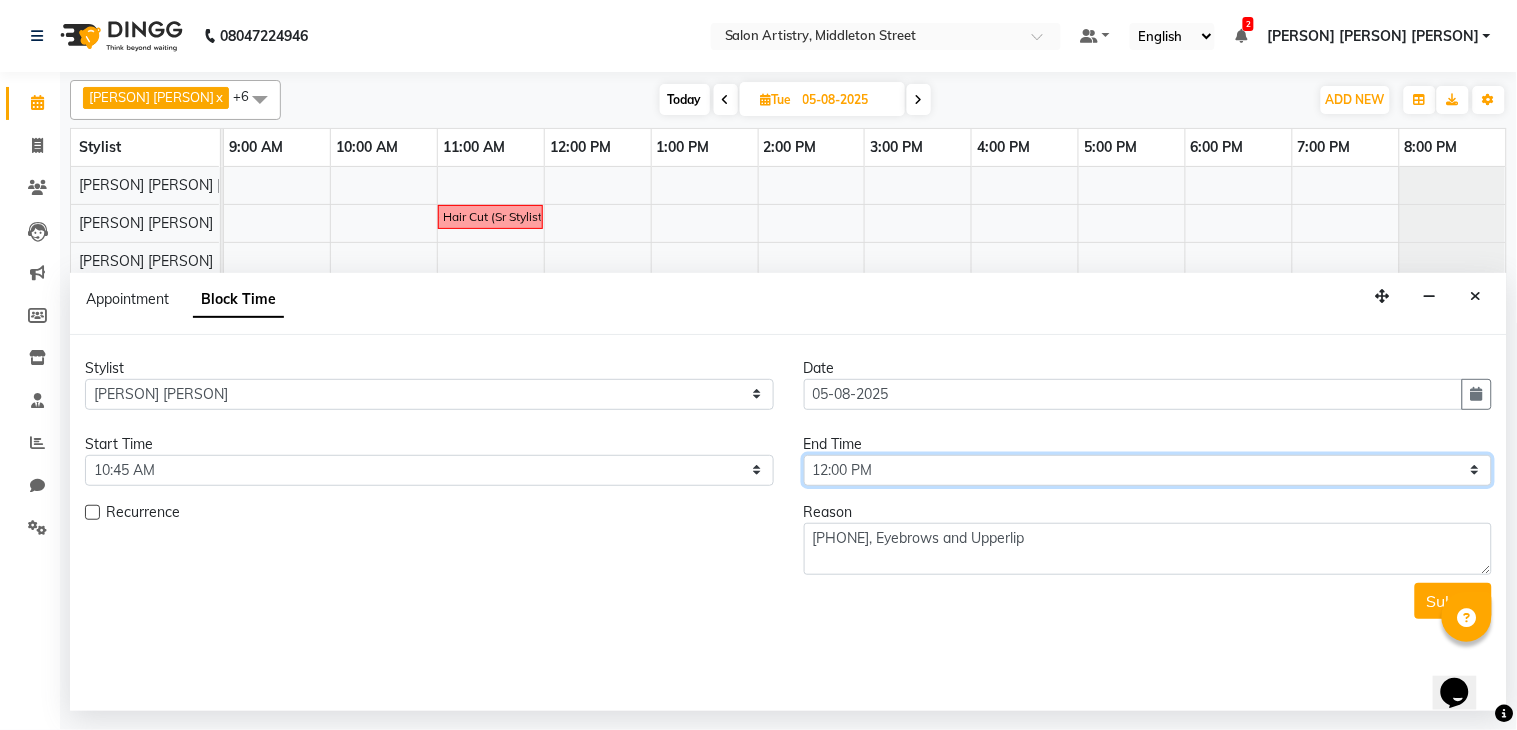 select on "675" 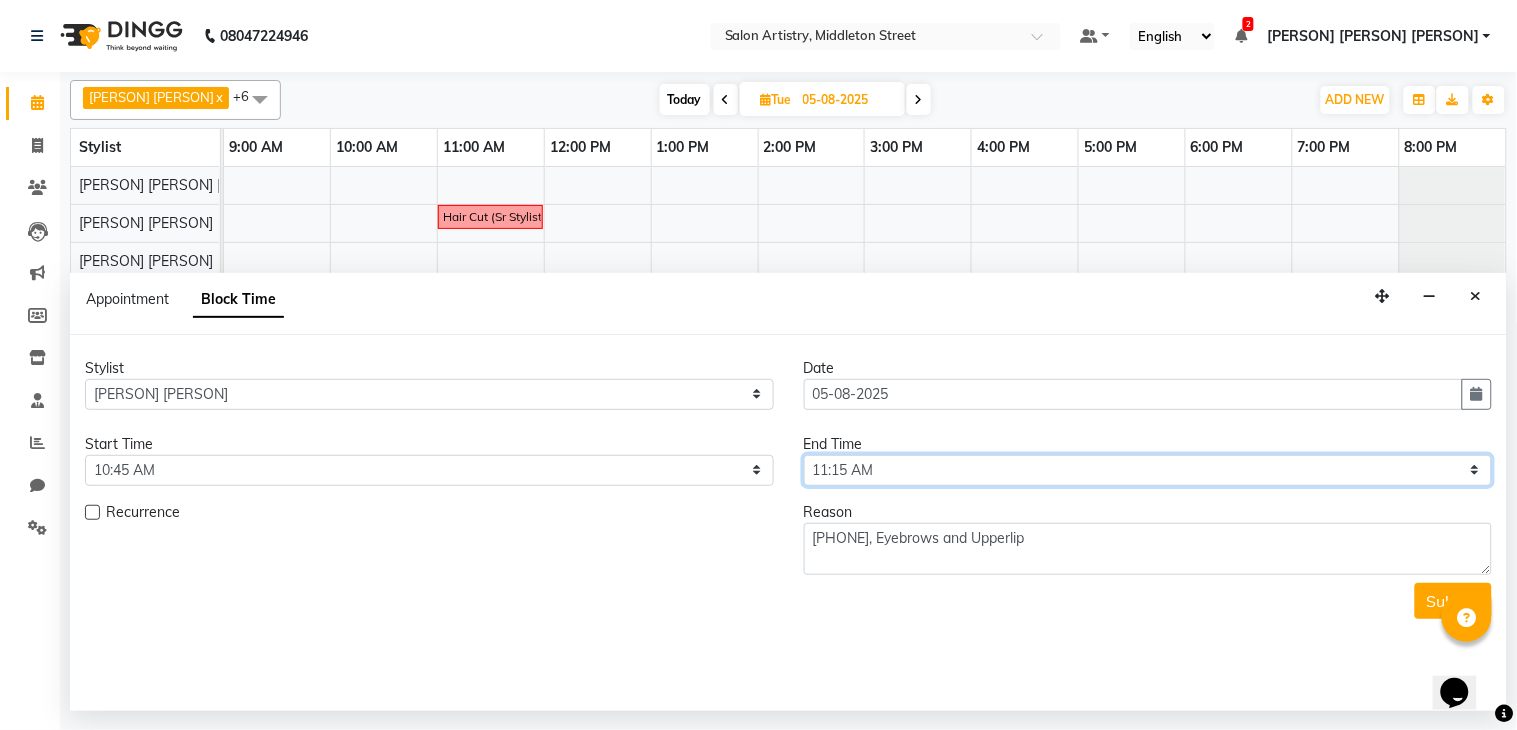 click on "Select 10:00 AM 10:05 AM 10:10 AM 10:15 AM 10:20 AM 10:25 AM 10:30 AM 10:35 AM 10:40 AM 10:45 AM 10:50 AM 10:55 AM 11:00 AM 11:05 AM 11:10 AM 11:15 AM 11:20 AM 11:25 AM 11:30 AM 11:35 AM 11:40 AM 11:45 AM 11:50 AM 11:55 AM 12:00 PM 12:05 PM 12:10 PM 12:15 PM 12:20 PM 12:25 PM 12:30 PM 12:35 PM 12:40 PM 12:45 PM 12:50 PM 12:55 PM 01:00 PM 01:05 PM 01:10 PM 01:15 PM 01:20 PM 01:25 PM 01:30 PM 01:35 PM 01:40 PM 01:45 PM 01:50 PM 01:55 PM 02:00 PM 02:05 PM 02:10 PM 02:15 PM 02:20 PM 02:25 PM 02:30 PM 02:35 PM 02:40 PM 02:45 PM 02:50 PM 02:55 PM 03:00 PM 03:05 PM 03:10 PM 03:15 PM 03:20 PM 03:25 PM 03:30 PM 03:35 PM 03:40 PM 03:45 PM 03:50 PM 03:55 PM 04:00 PM 04:05 PM 04:10 PM 04:15 PM 04:20 PM 04:25 PM 04:30 PM 04:35 PM 04:40 PM 04:45 PM 04:50 PM 04:55 PM 05:00 PM 05:05 PM 05:10 PM 05:15 PM 05:20 PM 05:25 PM 05:30 PM 05:35 PM 05:40 PM 05:45 PM 05:50 PM 05:55 PM 06:00 PM 06:05 PM 06:10 PM 06:15 PM 06:20 PM 06:25 PM 06:30 PM 06:35 PM 06:40 PM 06:45 PM 06:50 PM 06:55 PM 07:00 PM 07:05 PM 07:10 PM 07:15 PM 07:20 PM" at bounding box center (1148, 470) 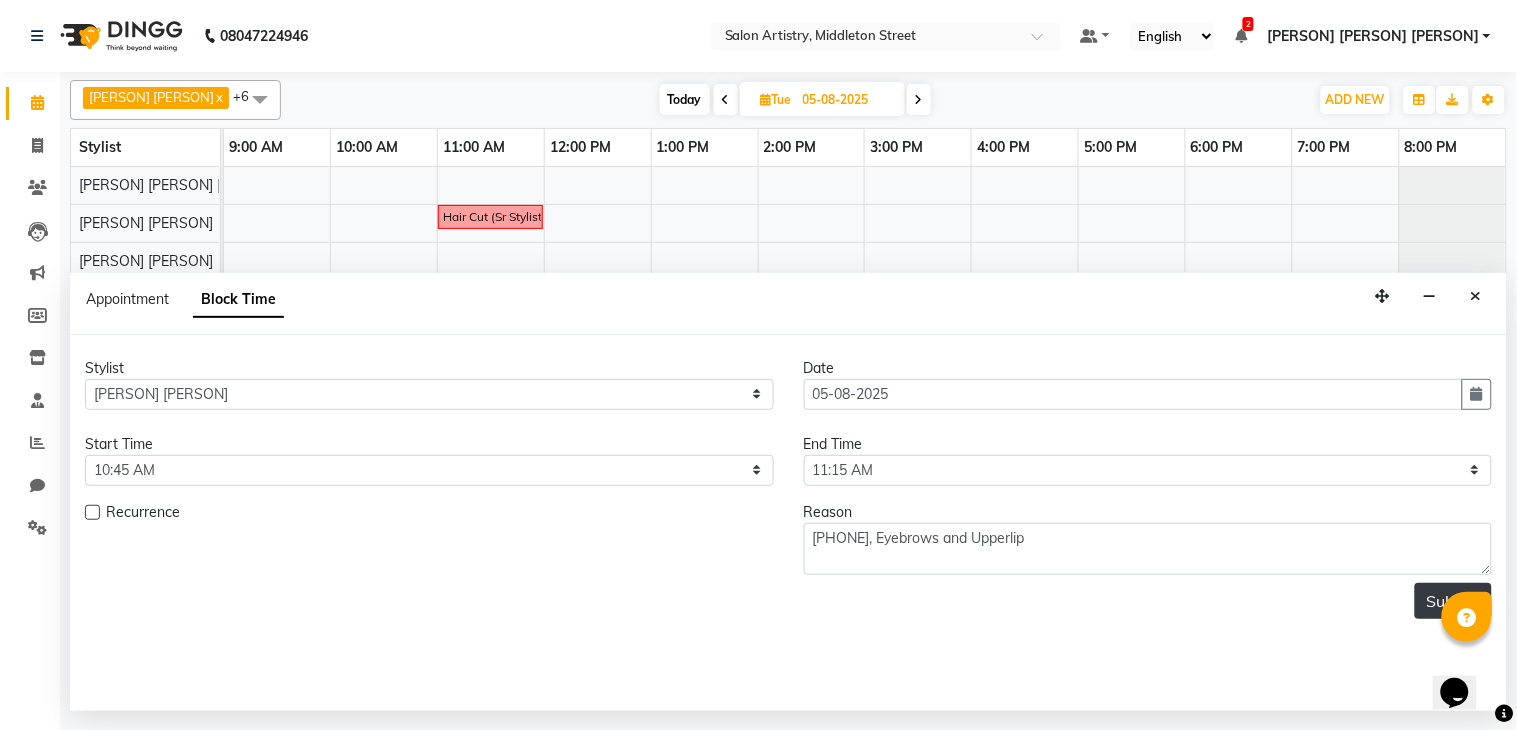 click on "Submit" at bounding box center [1453, 601] 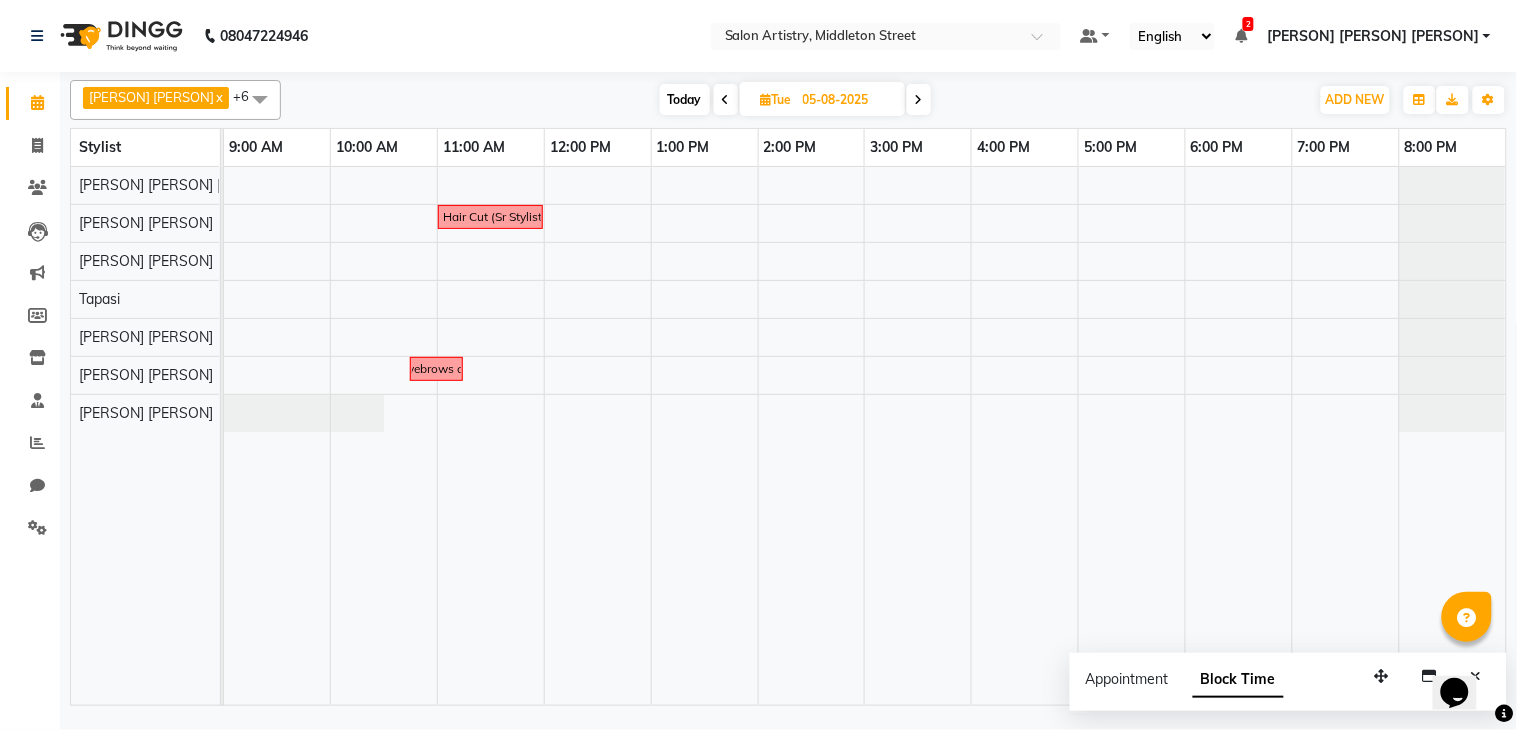 click on "2" at bounding box center [1248, 24] 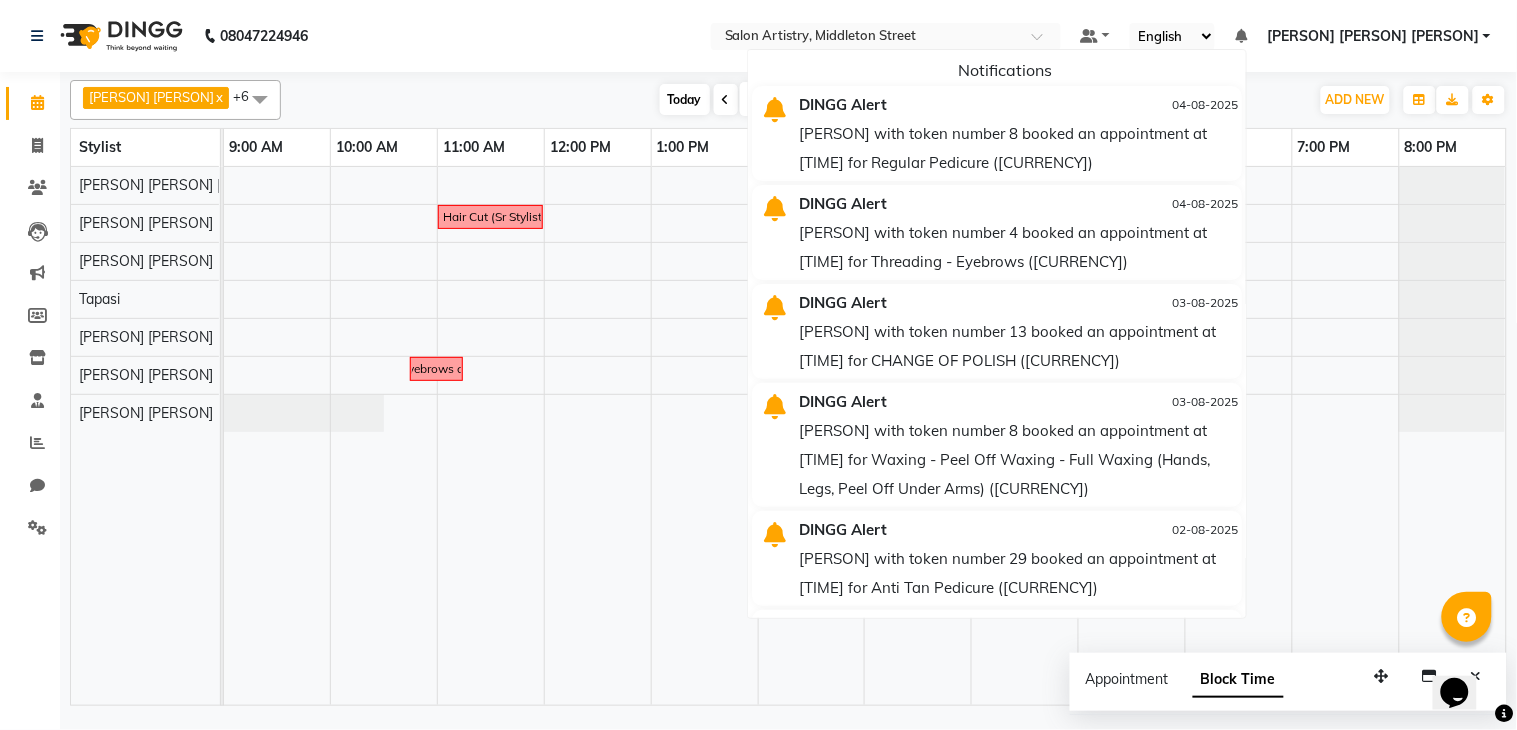 click on "[NUMBER] Select Location × Salon Artistry, Middleton Street Default Panel My Panel English ENGLISH Español العربية मराठी हिंदी ગુજરાતી தமிழ் 中文 Notifications DINGG Alert [DATE] [PERSON] with token number 8 booked an appointment at [TIME] for Regular Pedicure ([CURRENCY]) DINGG Alert [DATE] [PERSON] with token number 4 booked an appointment at [TIME] for Threading - Eyebrows ([CURRENCY]) DINGG Alert [DATE] [PERSON] with token number 13 booked an appointment at [TIME] for CHANGE OF POLISH ([CURRENCY]) DINGG Alert [DATE] [PERSON] with token number 8 booked an appointment at [TIME] for Waxing - Argan Oil Wax - Full Waxing (Hands, Legs, Peel Off Under Arms) ([CURRENCY]) DINGG Alert [DATE] [PERSON] with token number 29 booked an appointment at [TIME] for Anti Tan Pedicure ([CURRENCY]) DINGG Alert [DATE] DINGG Alert [DATE] DINGG Alert [DATE] DINGG Alert [DATE] DINGG Alert [DATE]" 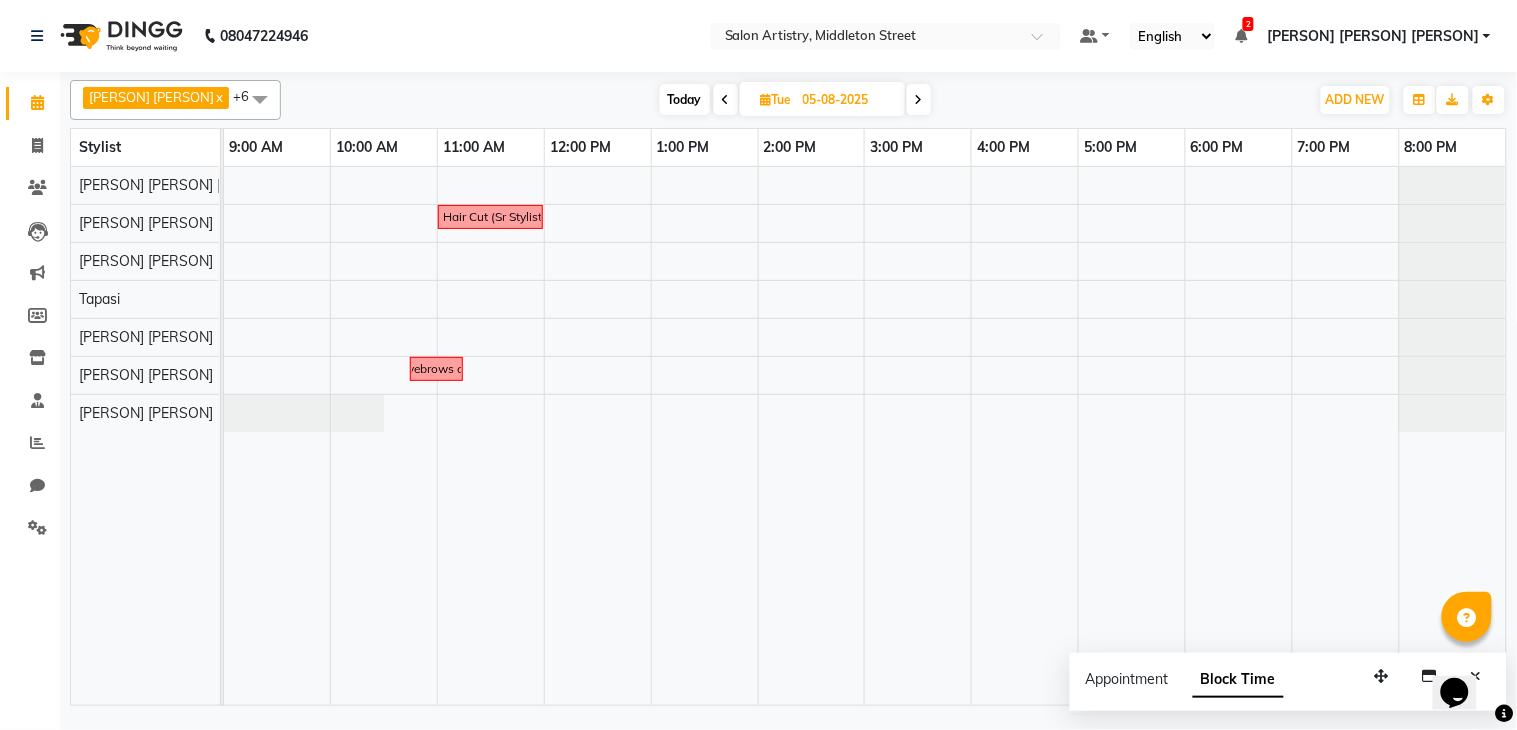 click at bounding box center (726, 100) 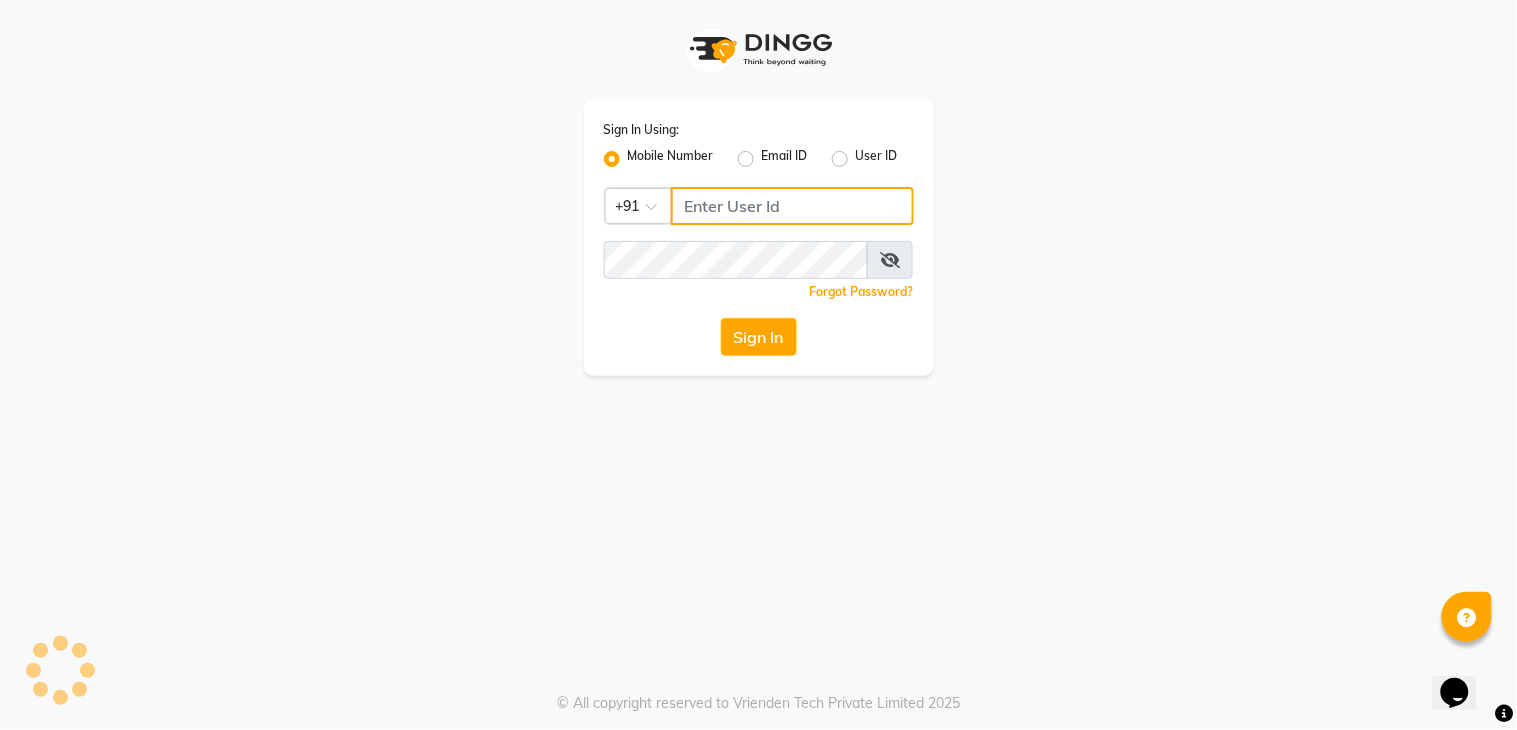 type on "7278274131" 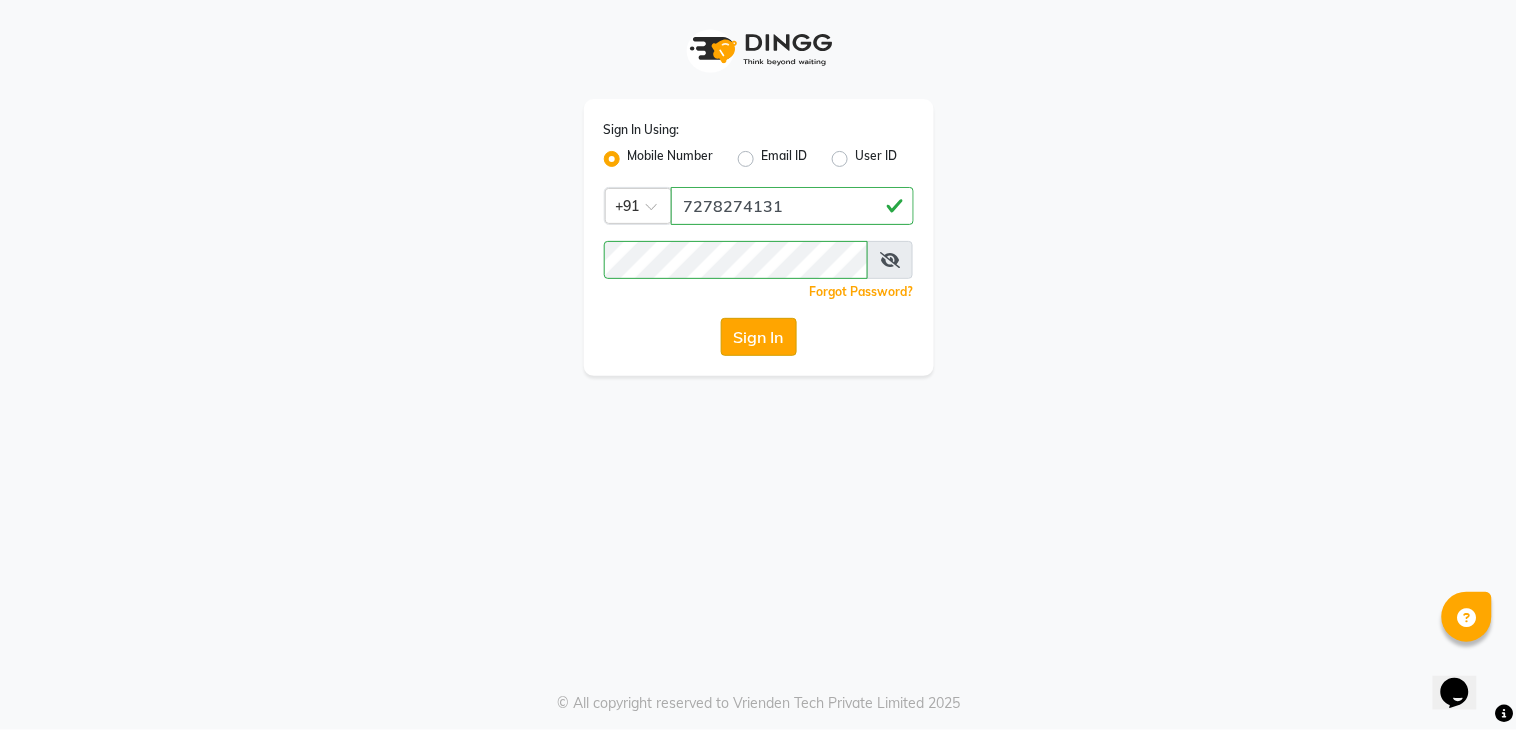 click on "Sign In" 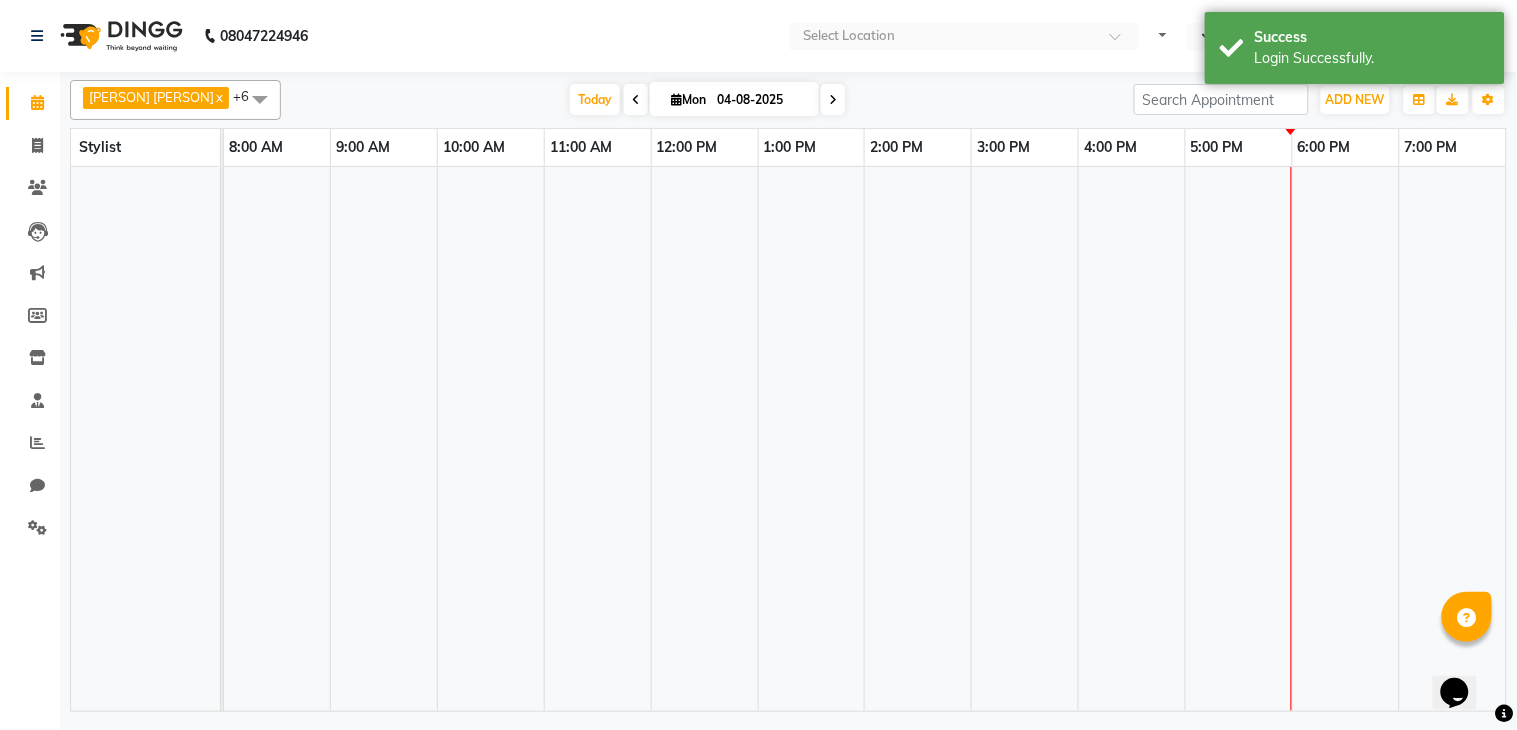 select on "en" 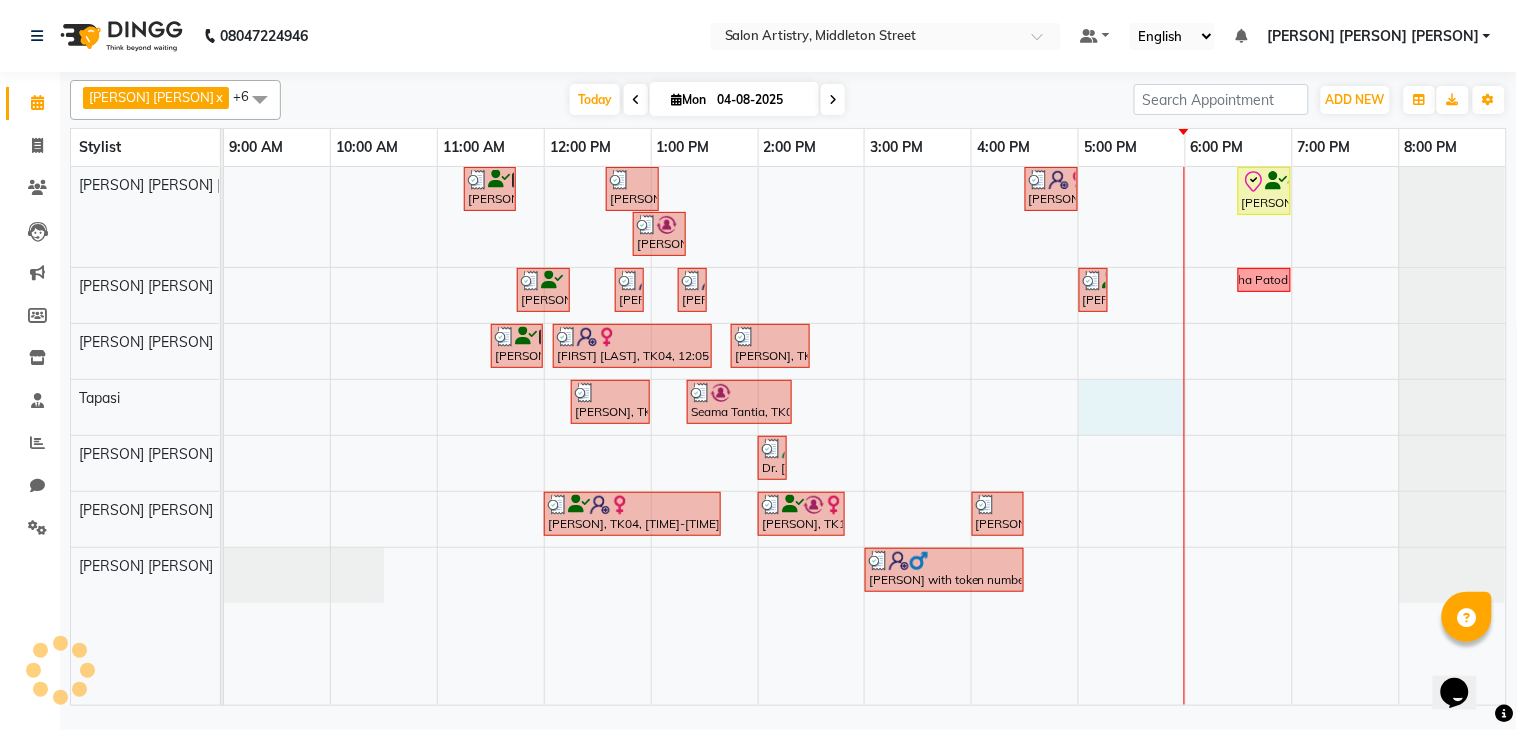 click on "[PERSON], TK02, [TIME]-[TIME], Wash & Plain Dry (With Conditioning)-Upto Mid Back [PERSON], TK07, [TIME]-[TIME], Wash & Plain Dry (With Conditioning)-Upto Mid Back [PERSON], TK17, [TIME]-[TIME], Spa - Just For You _Upto Mid Back
[PERSON], TK13, [TIME]-[TIME], Oil Massage - Bio Scalp Shots (Hair Fall/Dandruff/Moisture) [PERSON], TK09, [TIME]-[TIME], Hair Colour - Root Touch Up (Without Ammonia) [PERSON], TK05, [TIME]-[TIME], Waxing - Argan Oil Wax - Full Legs [PERSON], TK10, [TIME]-[TIME], Threading - Eyebrows [PERSON], TK04, [TIME]-[TIME], Threading - Eyebrows ([CURRENCY]) [PERSON] [PERSON] [PERSON], TK02, [TIME]-[TIME], CHANGE OF POLISH [PERSON], TK04, [TIME]-[TIME], Aroma Pedicure (with skin lightening effect) [PERSON], TK08, [TIME]-[TIME], Regular Pedicure" at bounding box center (865, 436) 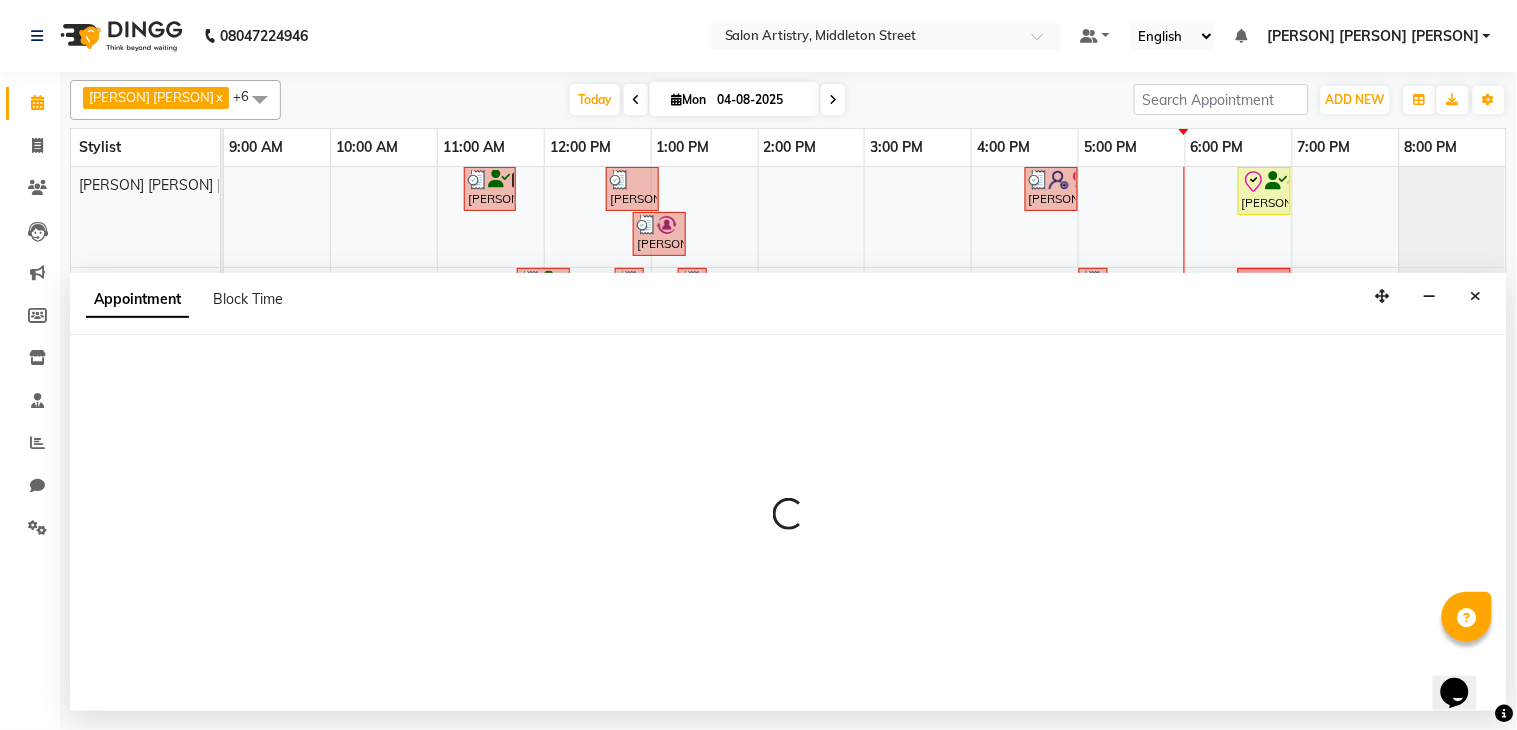 select on "79863" 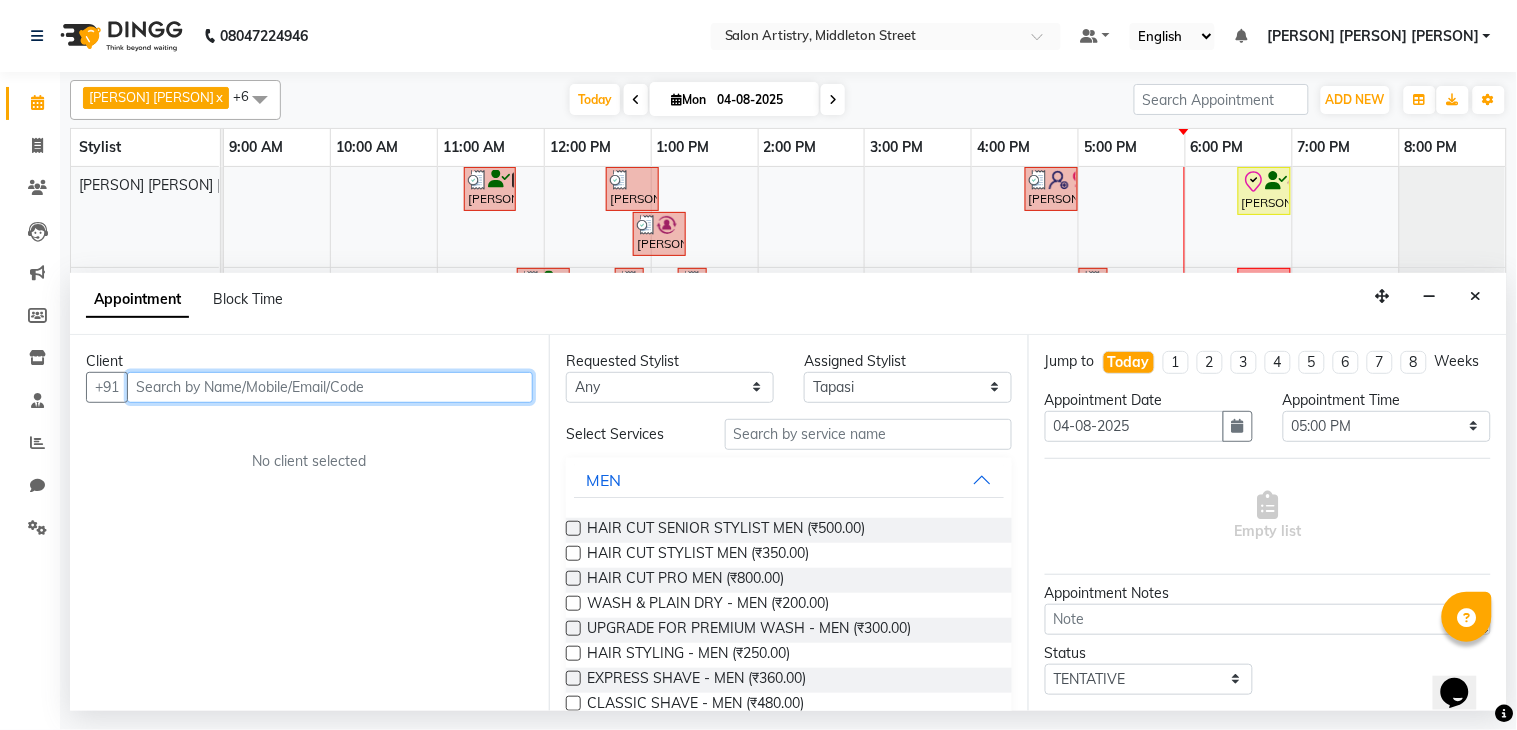 click at bounding box center [330, 387] 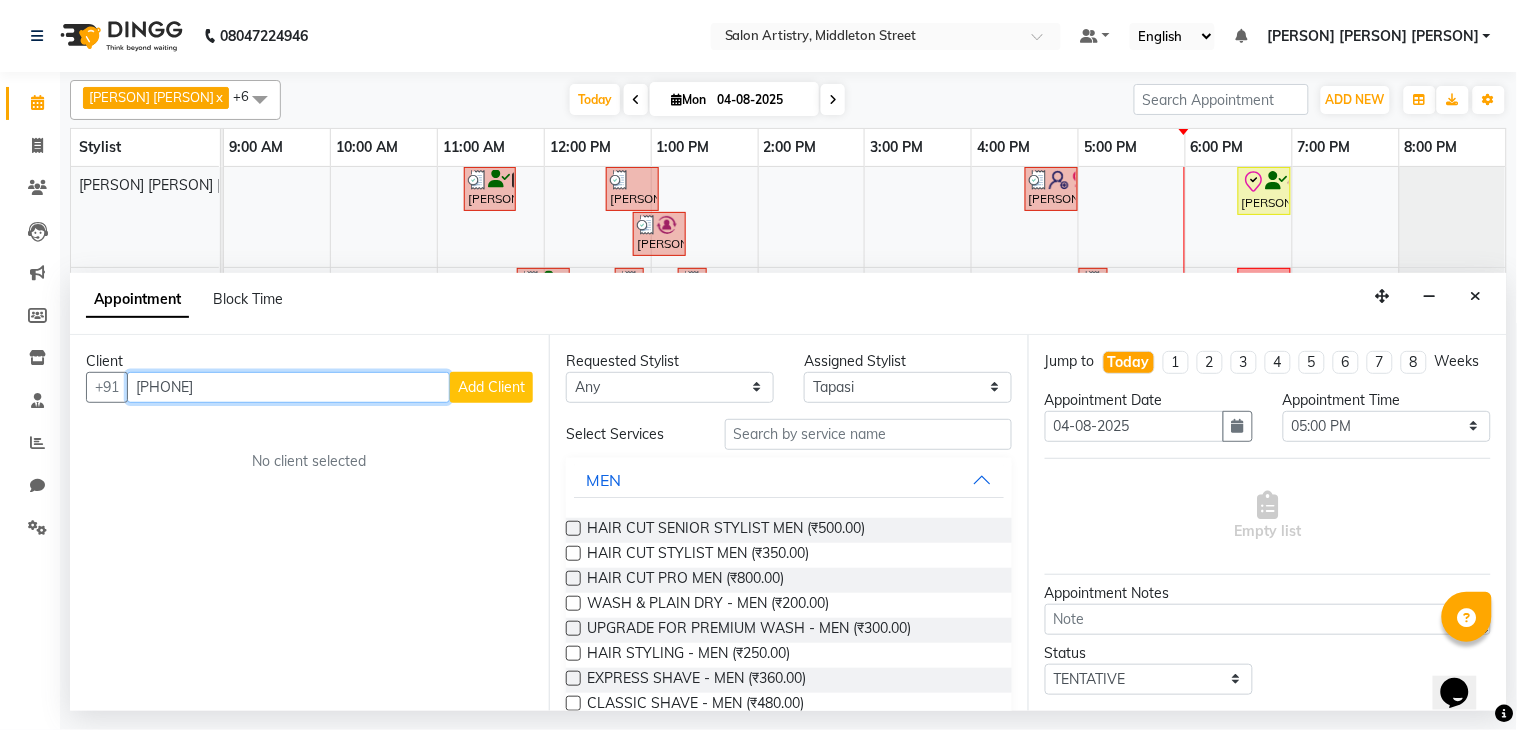 type on "[PHONE]" 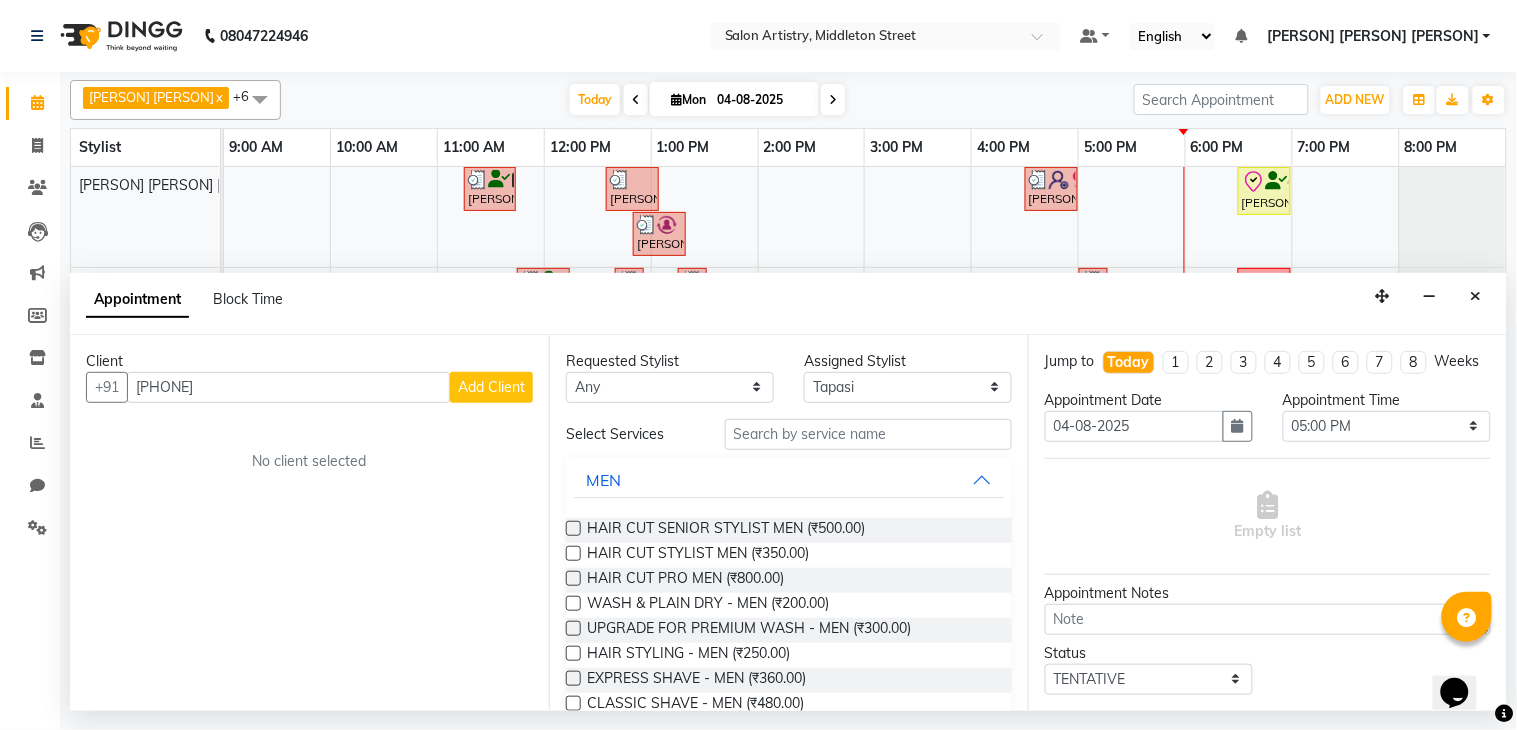 click on "Add Client" at bounding box center (491, 387) 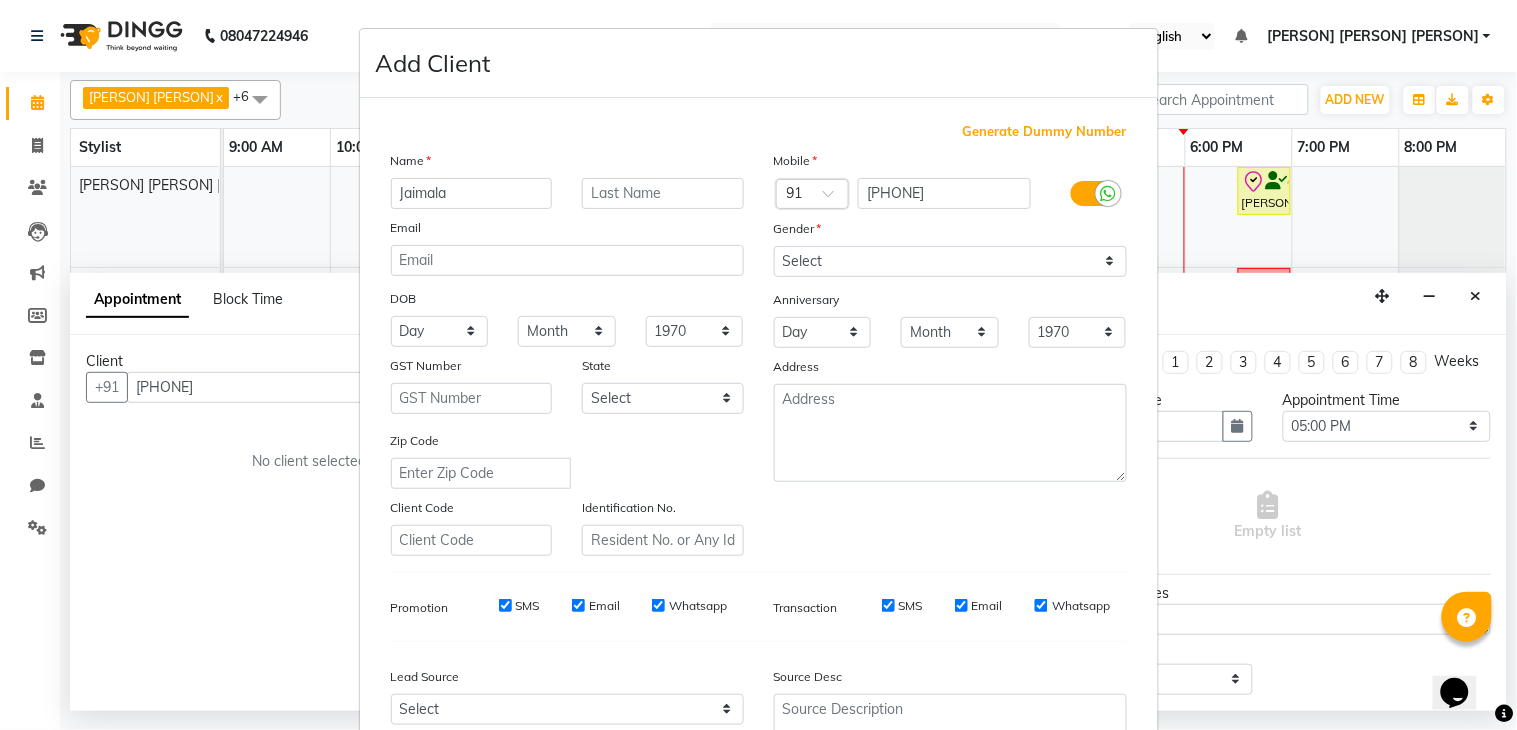 click on "Jaimala" at bounding box center (472, 193) 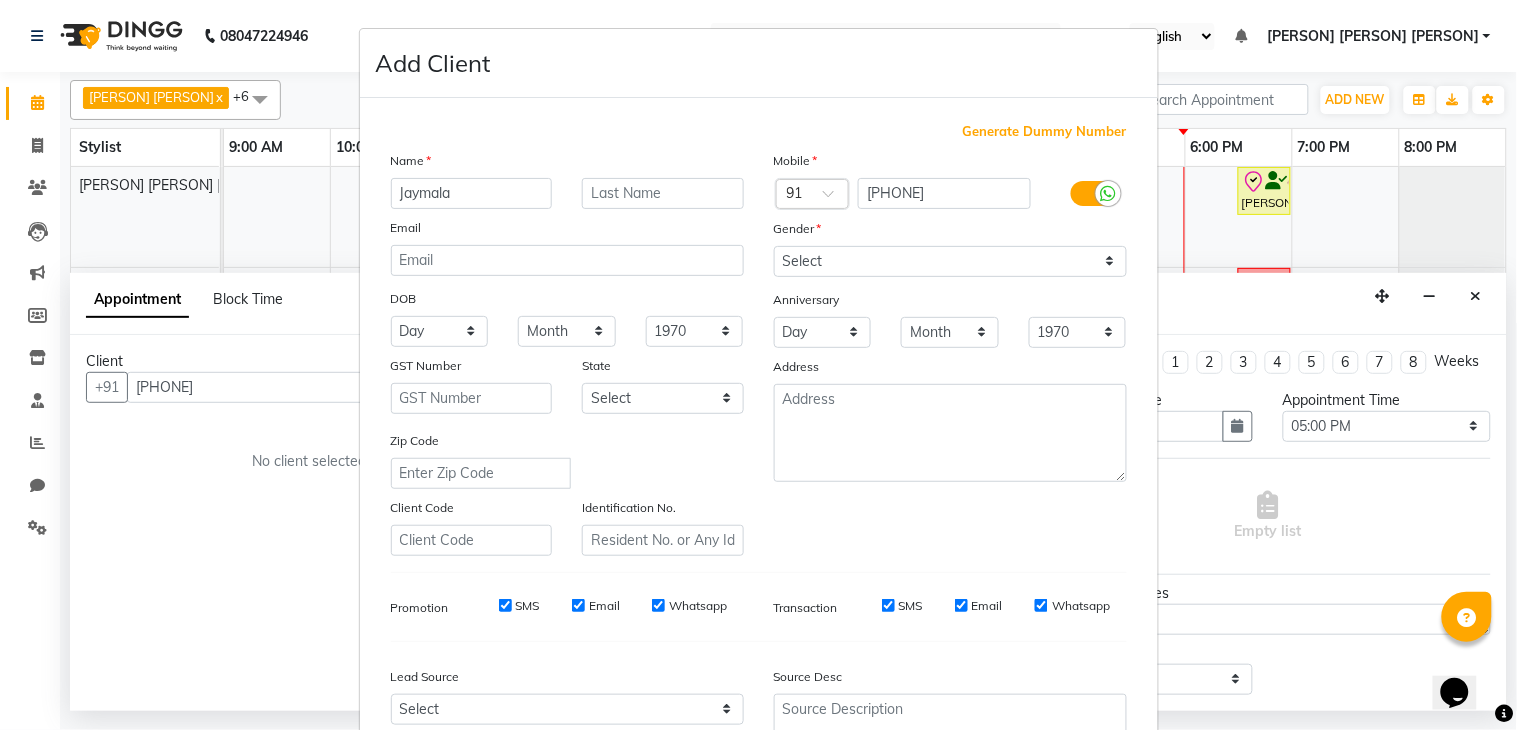 type on "Jaymala" 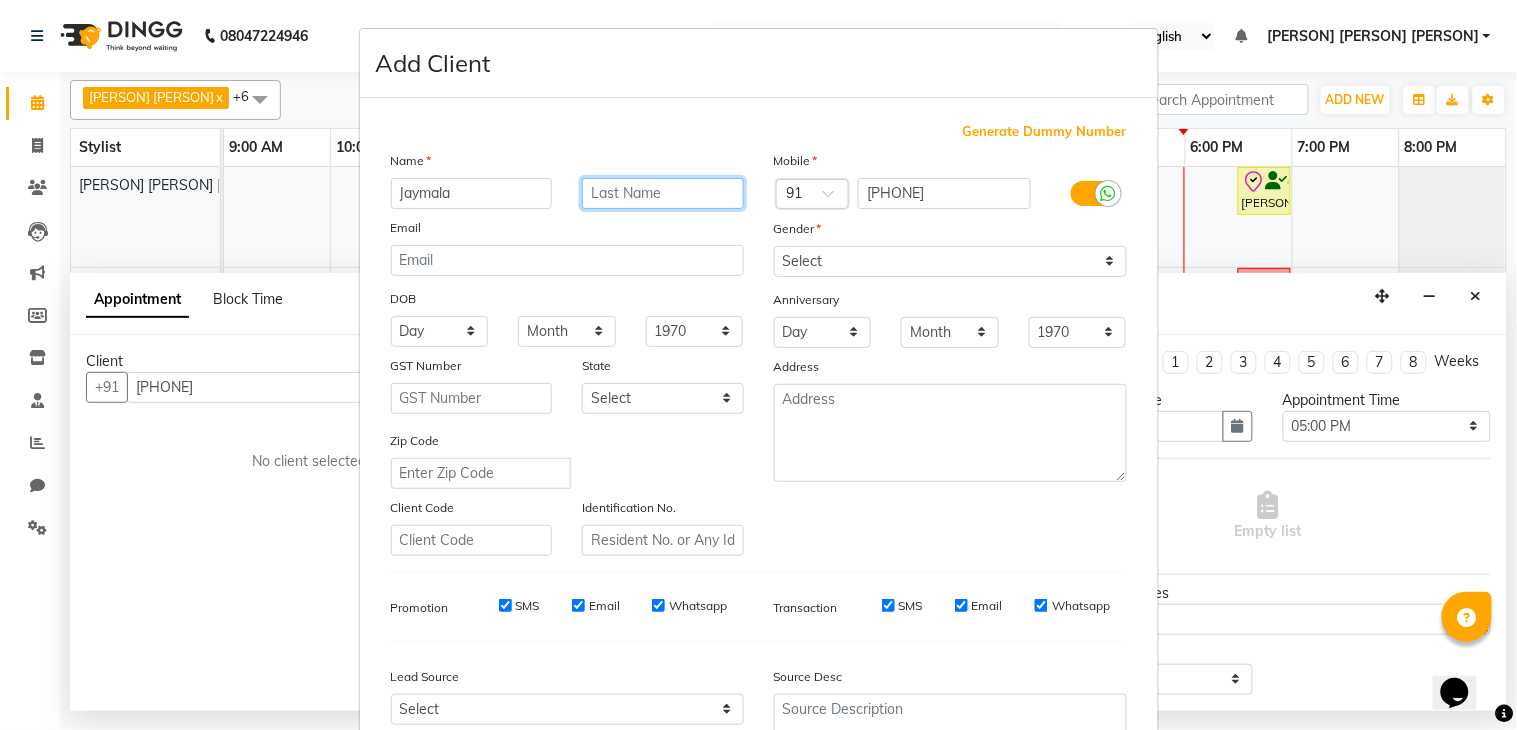 click at bounding box center (663, 193) 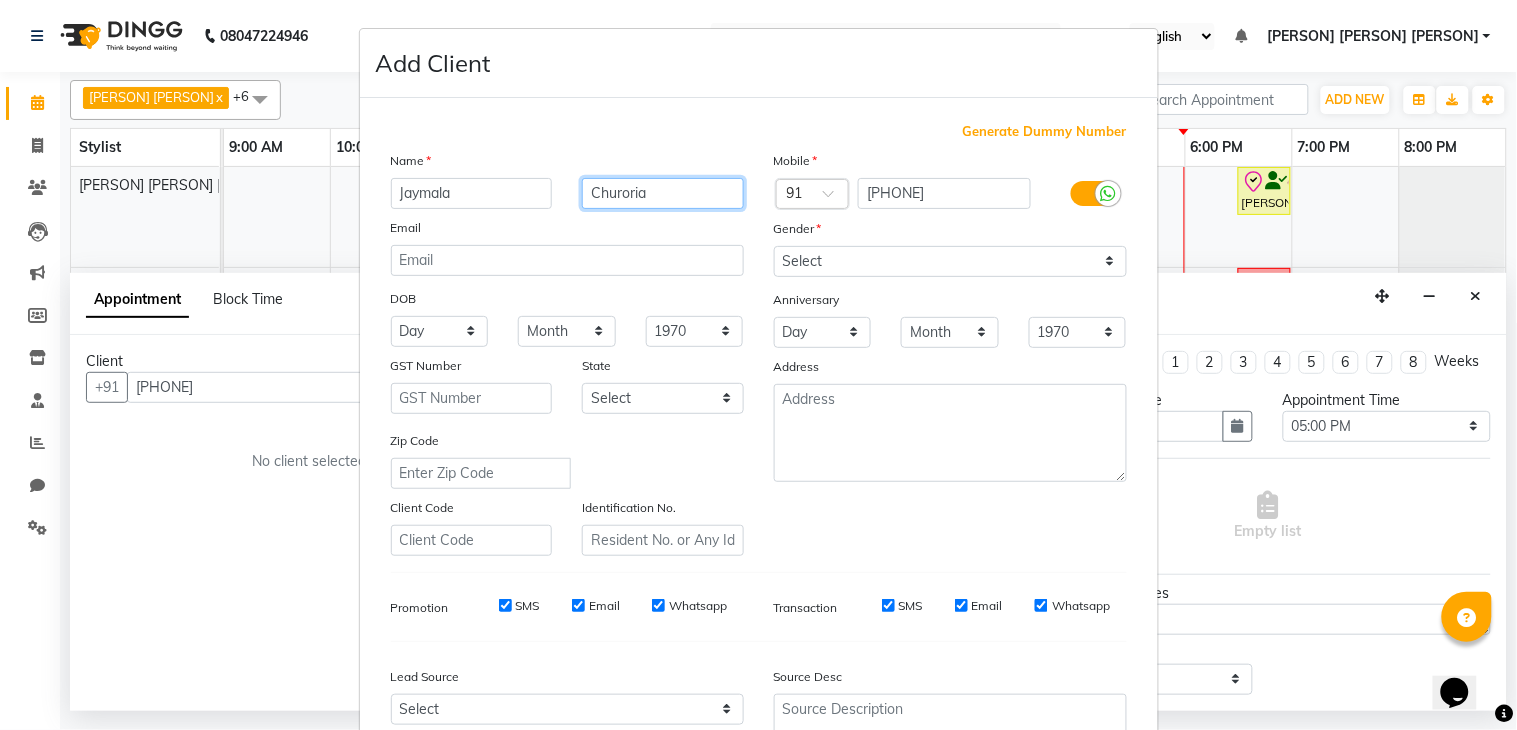 type on "Churoria" 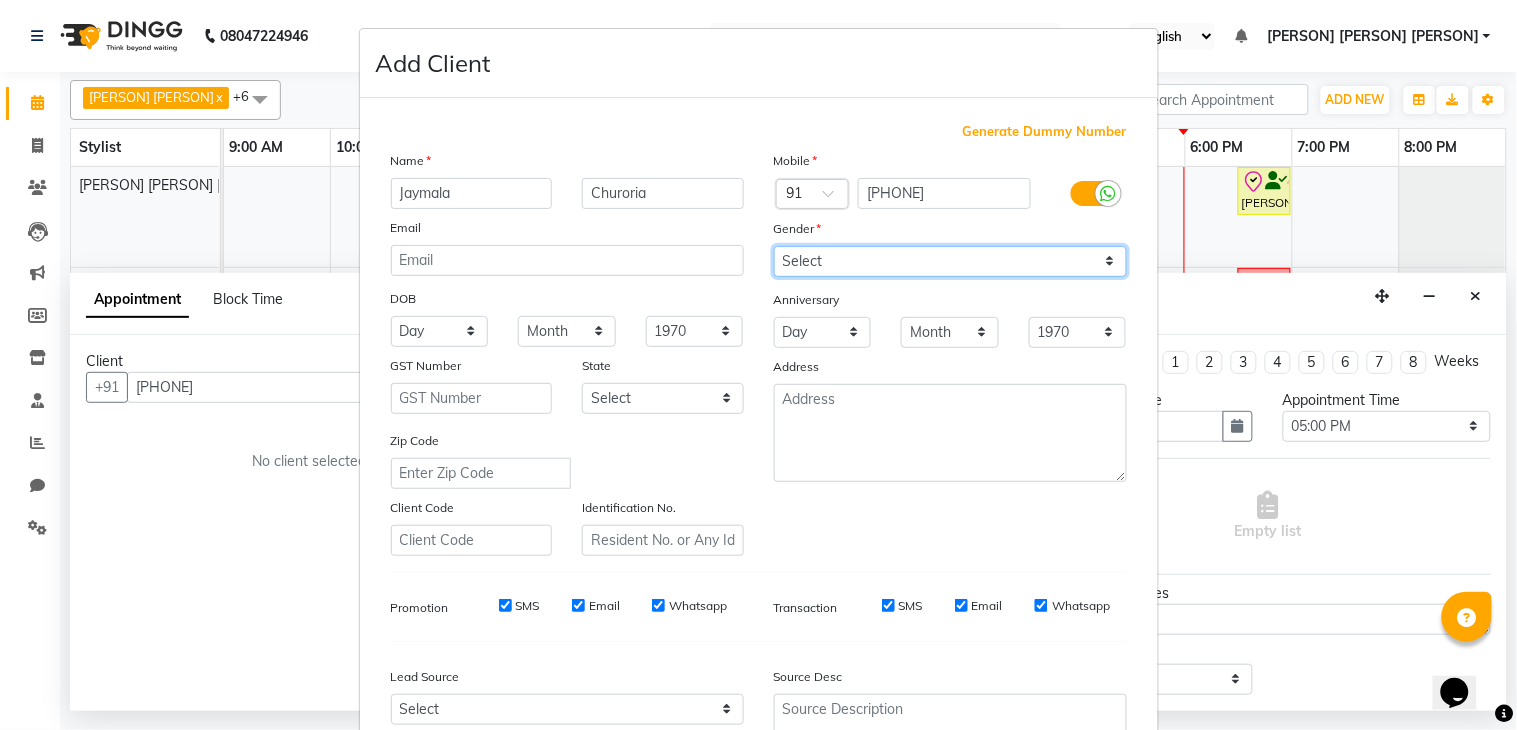 click on "Select Male Female Other Prefer Not To Say" at bounding box center (950, 261) 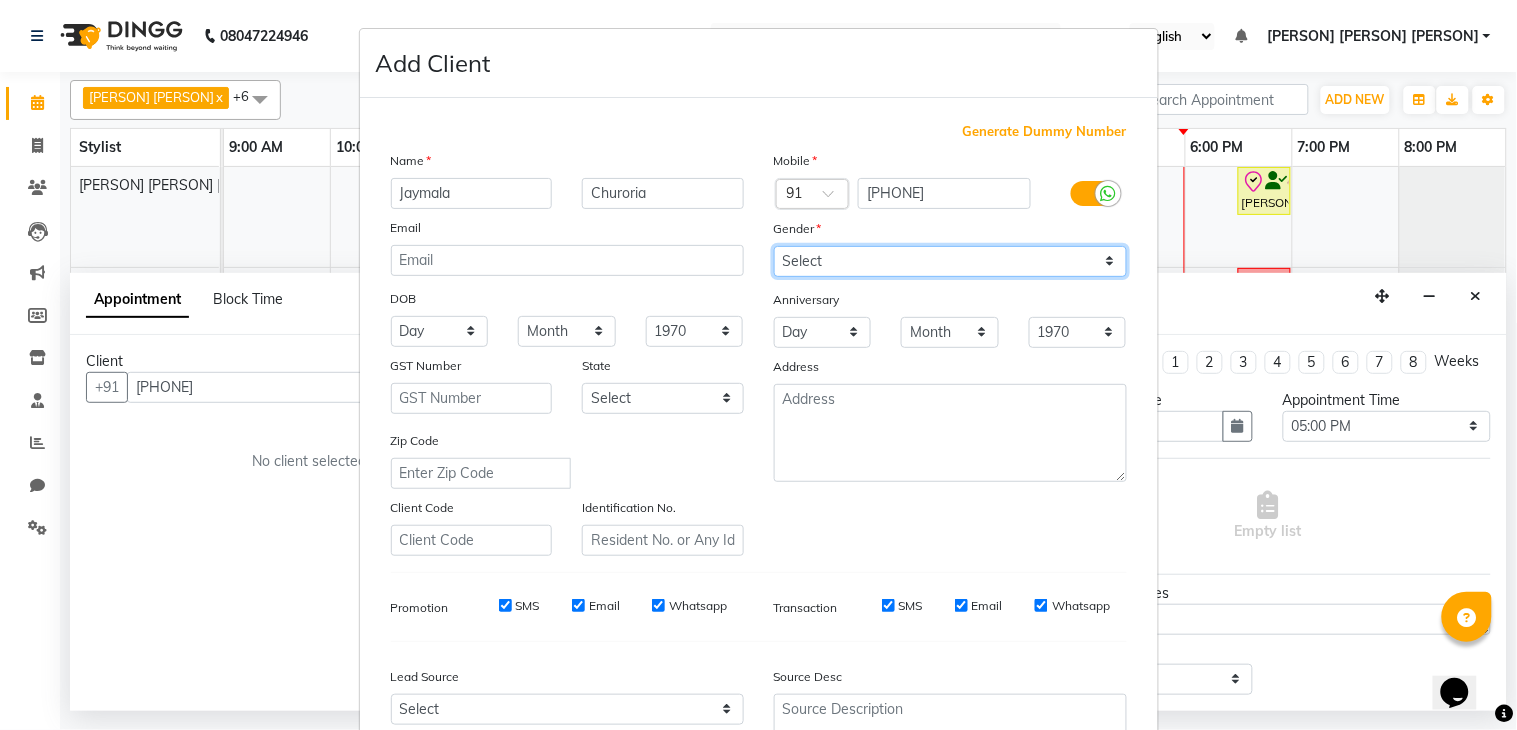select on "female" 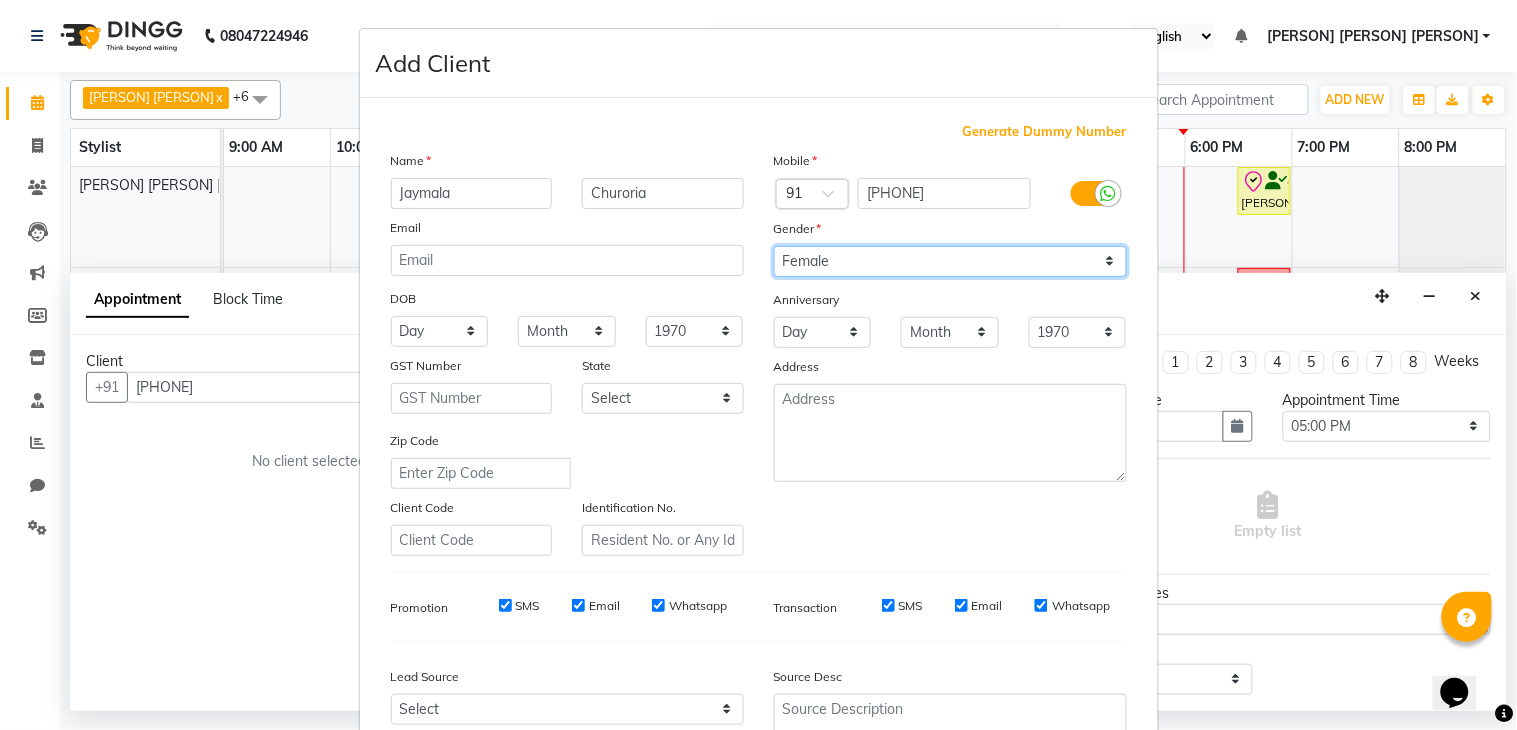 click on "Select Male Female Other Prefer Not To Say" at bounding box center [950, 261] 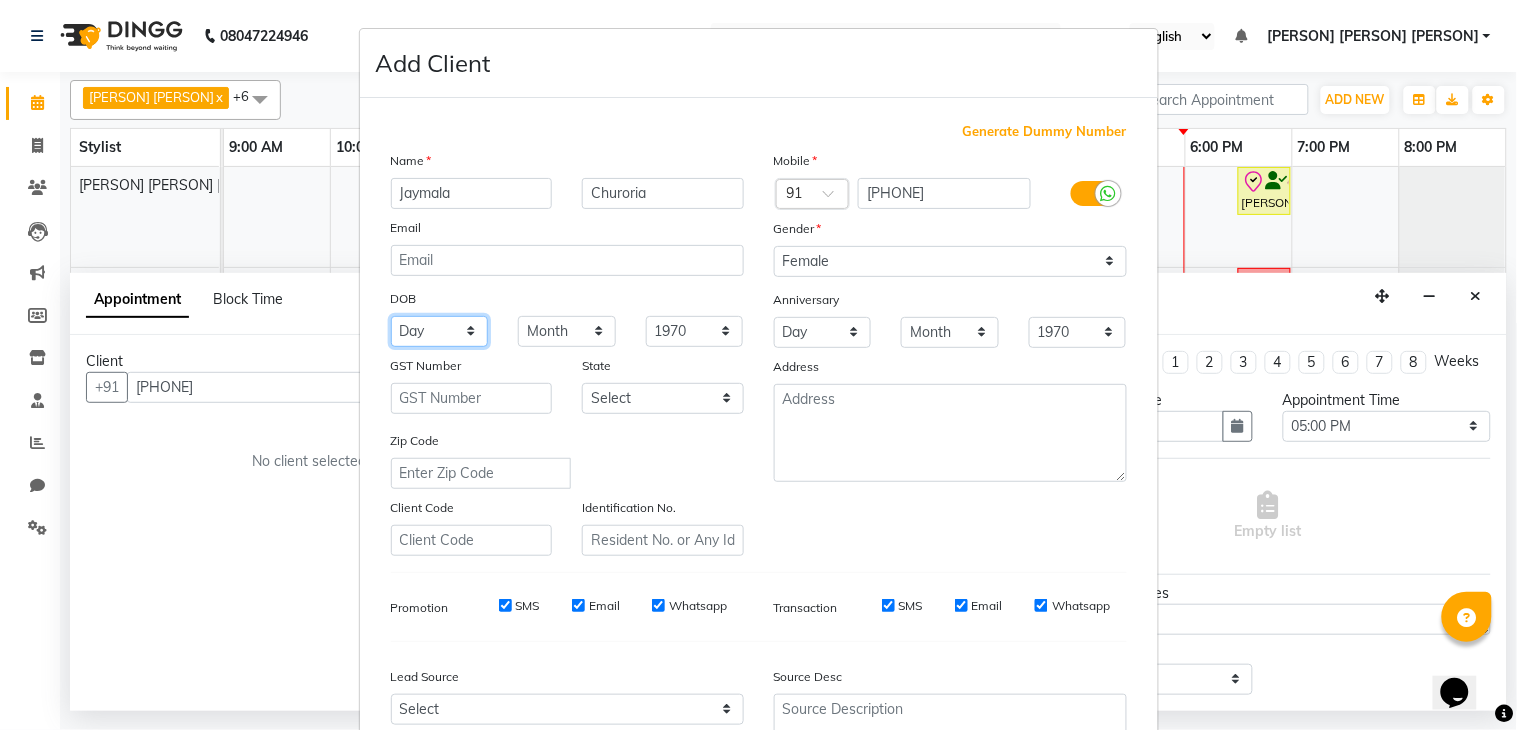 click on "Day 01 02 03 04 05 06 07 08 09 10 11 12 13 14 15 16 17 18 19 20 21 22 23 24 25 26 27 28 29 30 31" at bounding box center (440, 331) 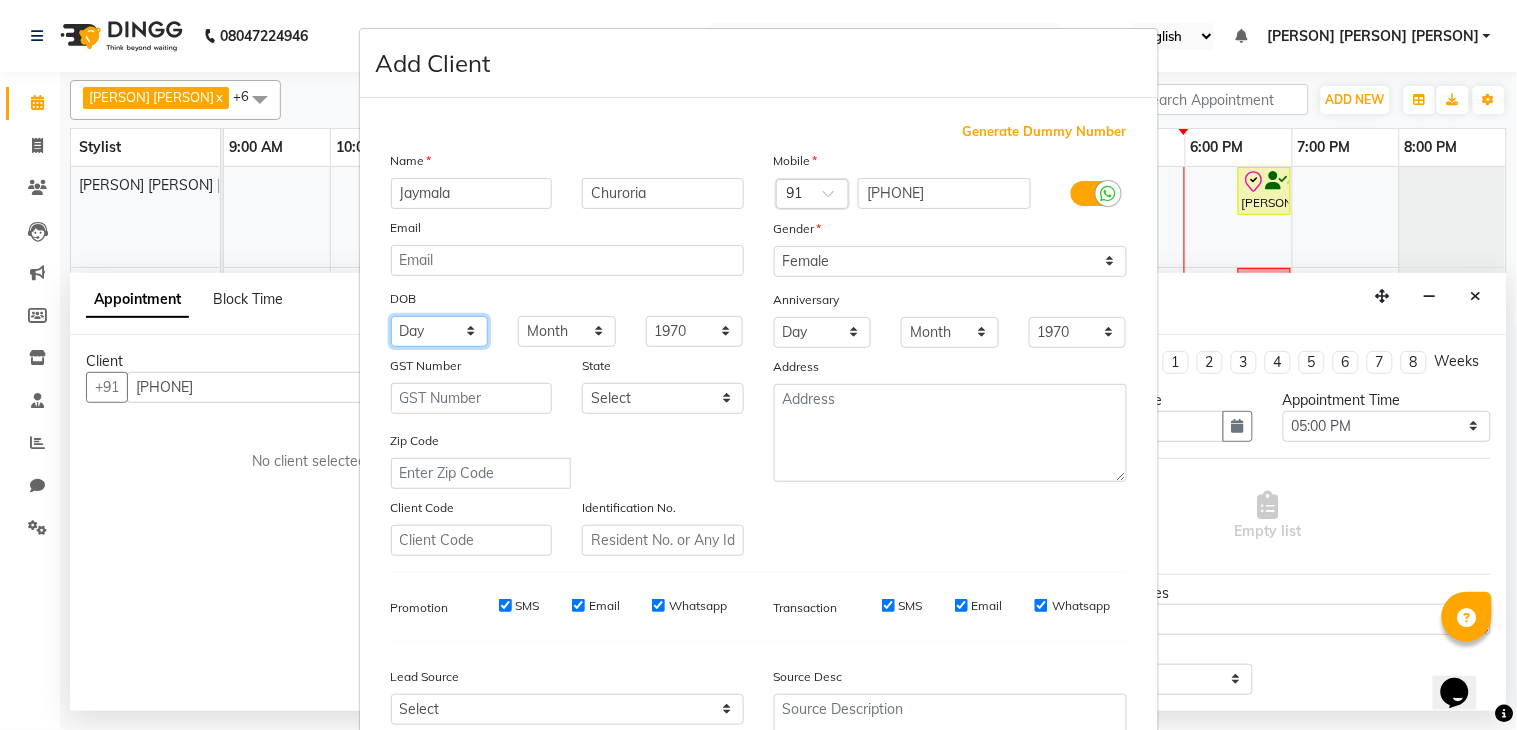 select on "12" 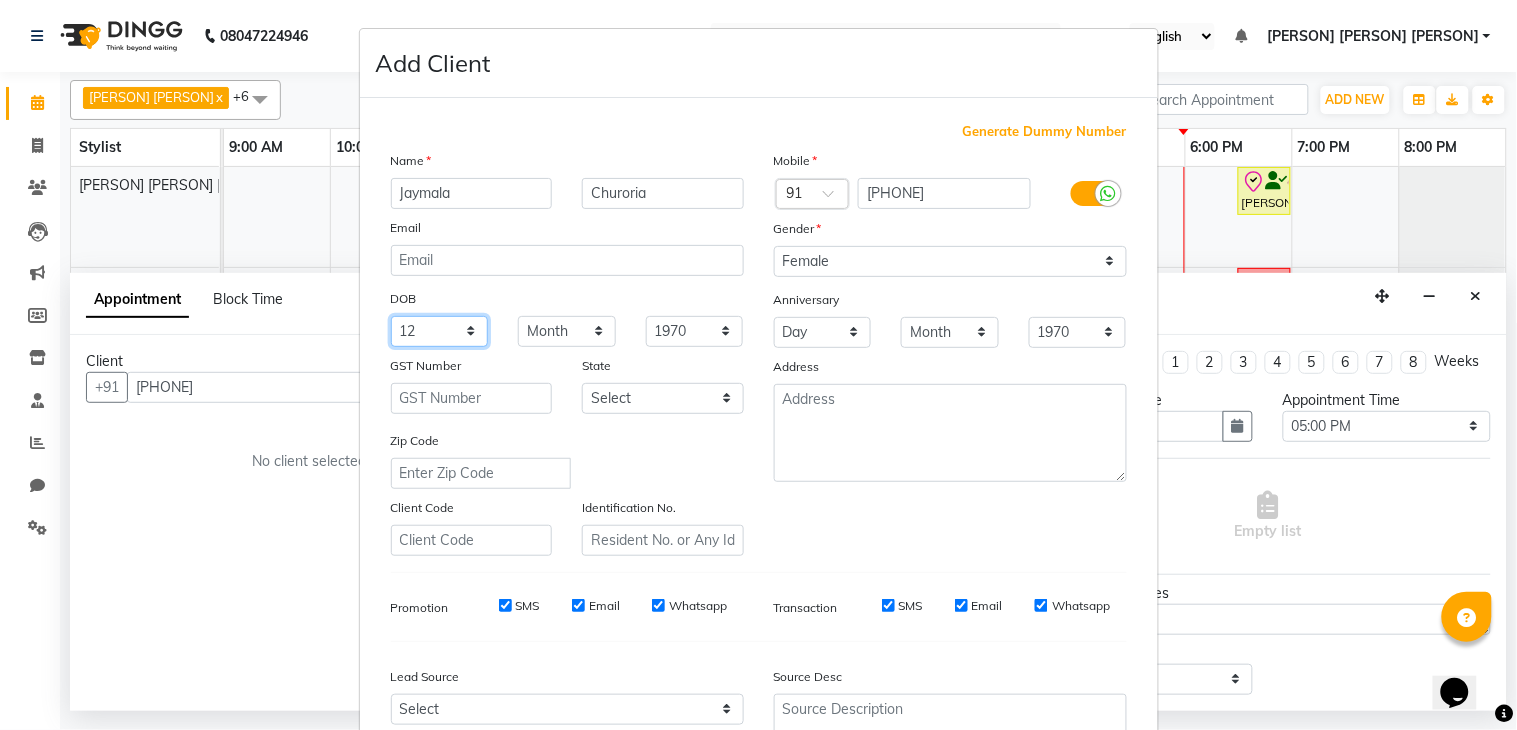 click on "Day 01 02 03 04 05 06 07 08 09 10 11 12 13 14 15 16 17 18 19 20 21 22 23 24 25 26 27 28 29 30 31" at bounding box center (440, 331) 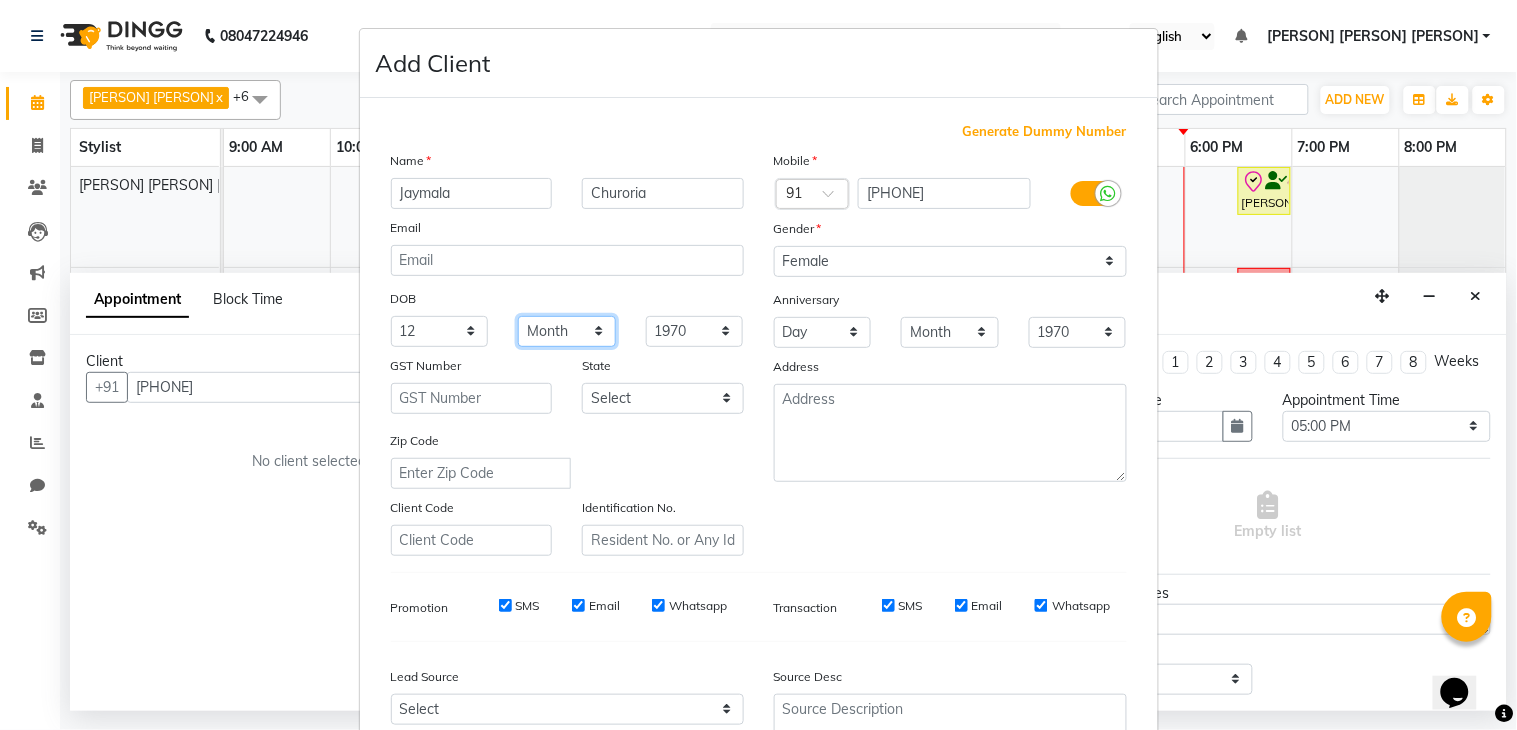 click on "Month January February March April May June July August September October November December" at bounding box center (567, 331) 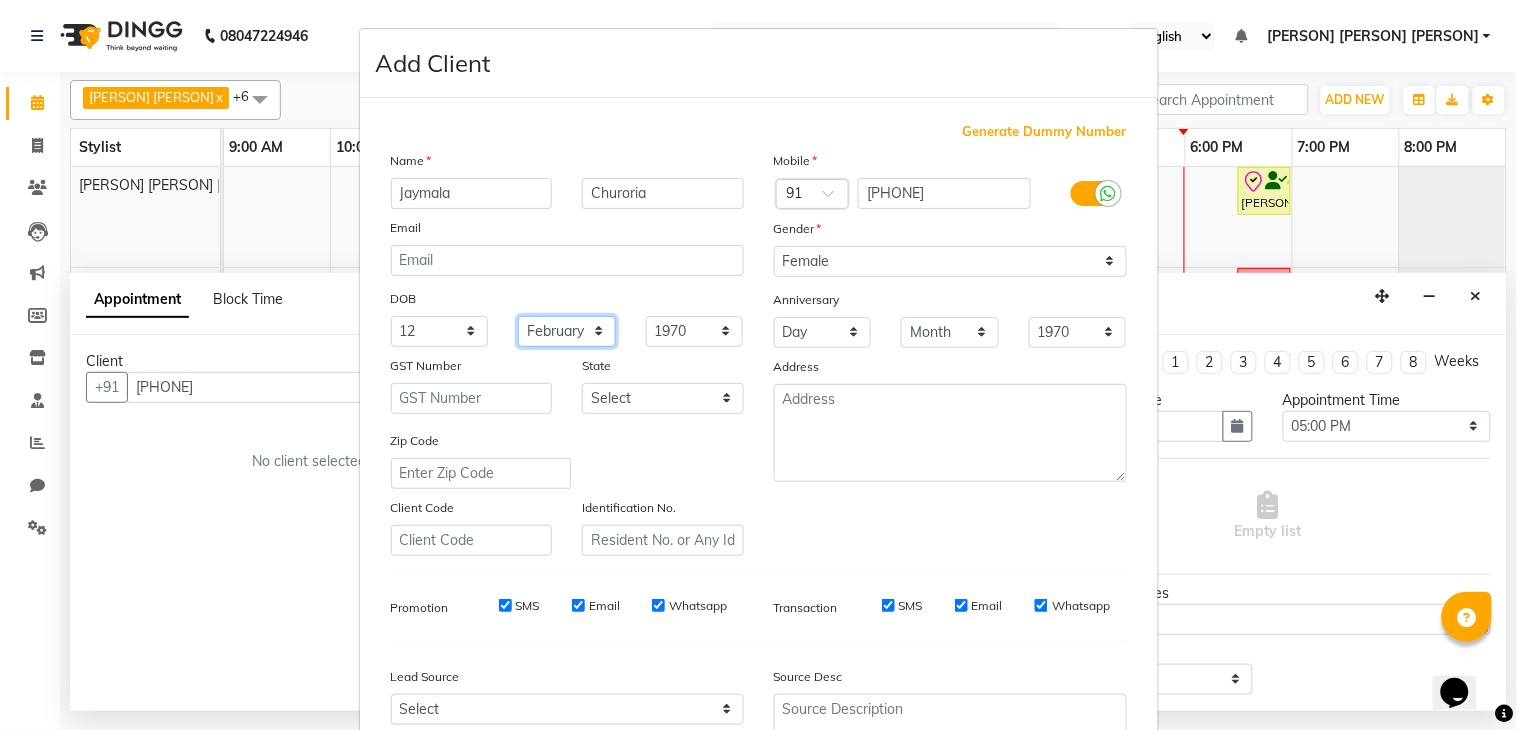 click on "Month January February March April May June July August September October November December" at bounding box center [567, 331] 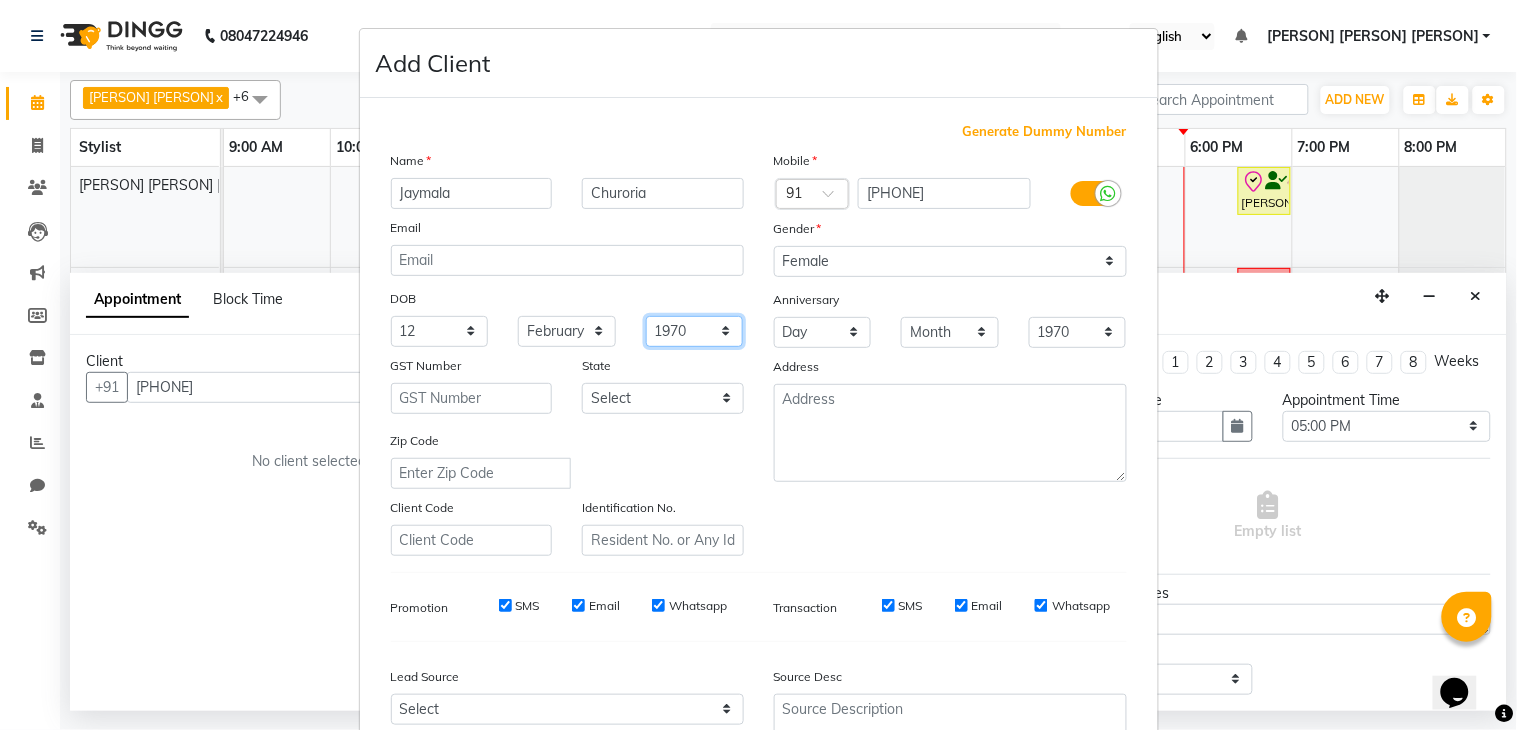 drag, startPoint x: 662, startPoint y: 328, endPoint x: 665, endPoint y: 340, distance: 12.369317 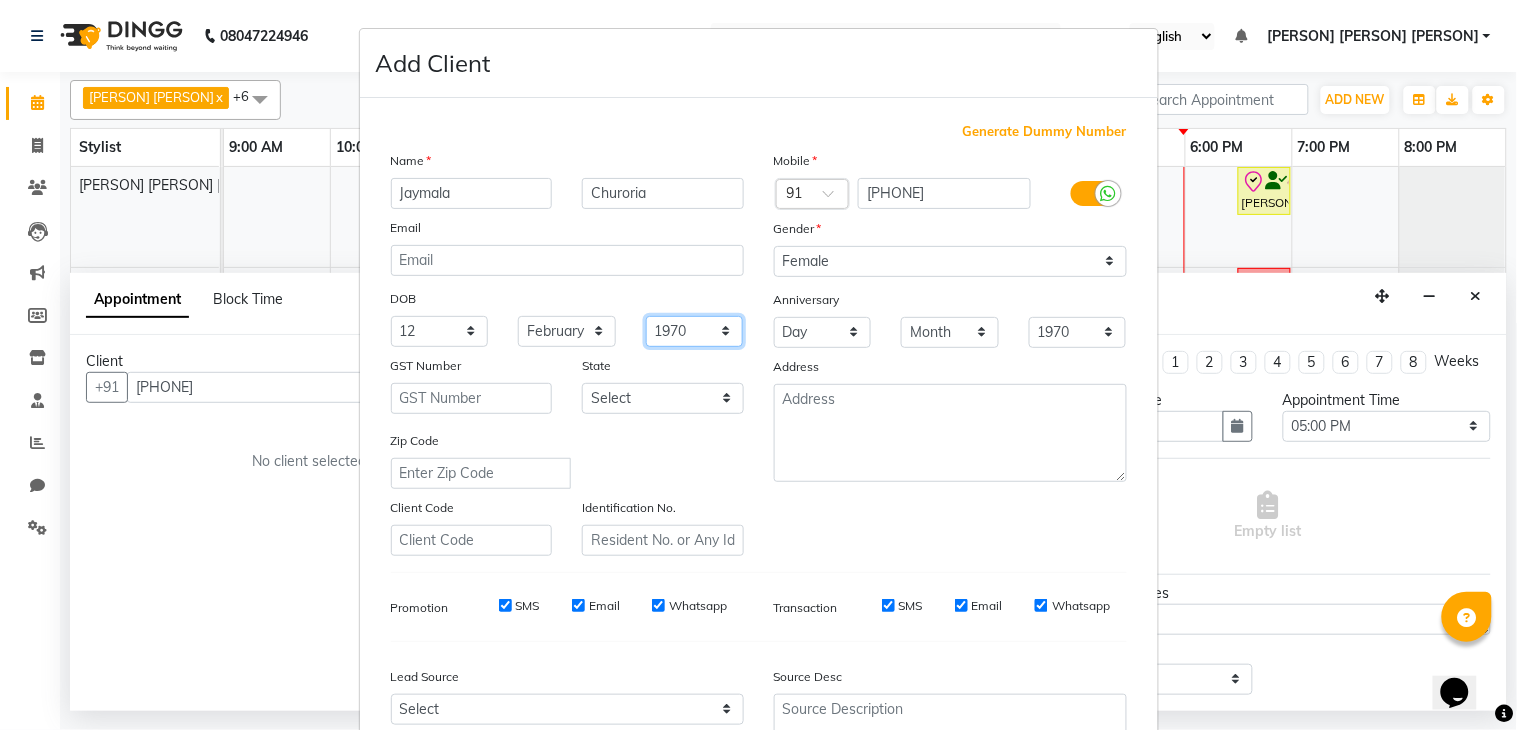 select on "1981" 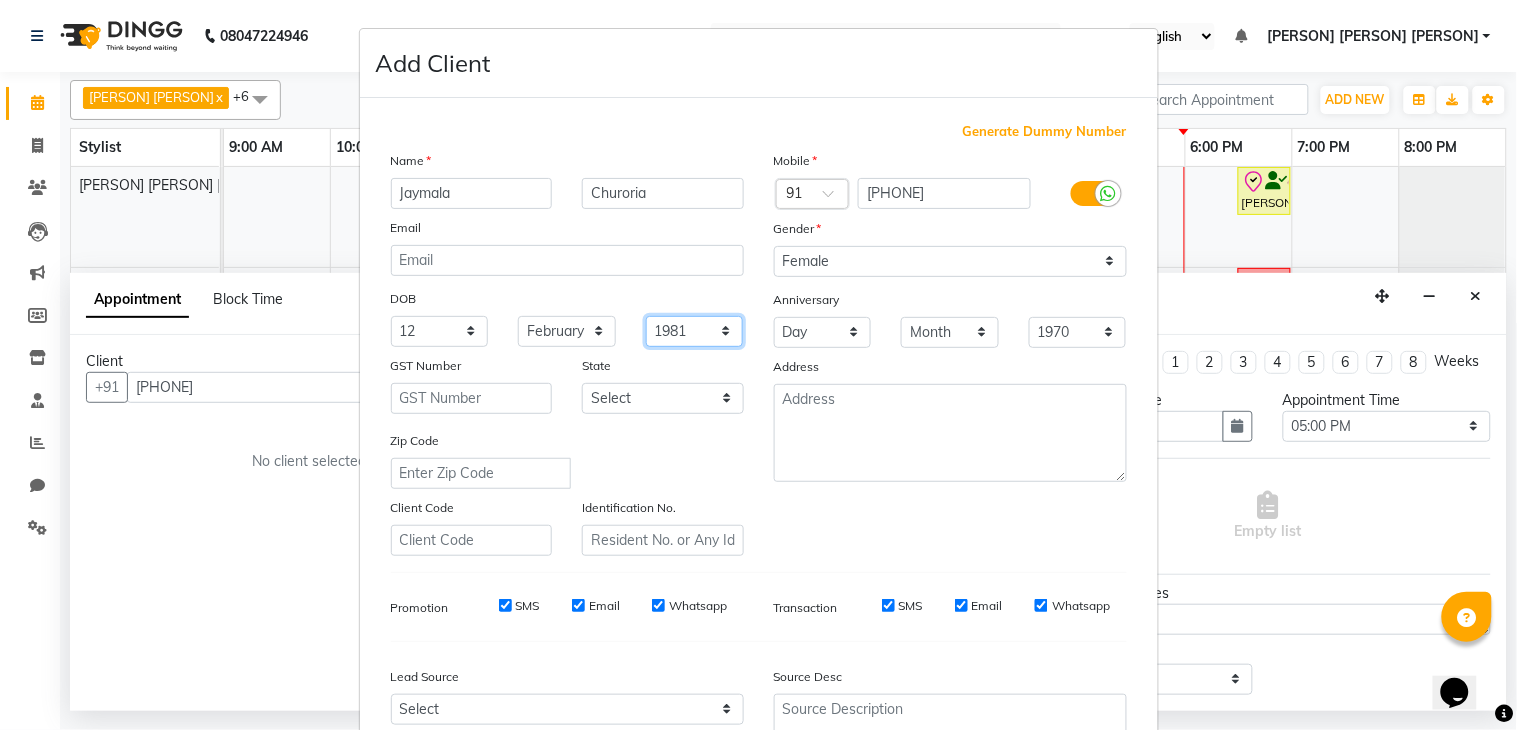 click on "1940 1941 1942 1943 1944 1945 1946 1947 1948 1949 1950 1951 1952 1953 1954 1955 1956 1957 1958 1959 1960 1961 1962 1963 1964 1965 1966 1967 1968 1969 1970 1971 1972 1973 1974 1975 1976 1977 1978 1979 1980 1981 1982 1983 1984 1985 1986 1987 1988 1989 1990 1991 1992 1993 1994 1995 1996 1997 1998 1999 2000 2001 2002 2003 2004 2005 2006 2007 2008 2009 2010 2011 2012 2013 2014 2015 2016 2017 2018 2019 2020 2021 2022 2023 2024" at bounding box center [695, 331] 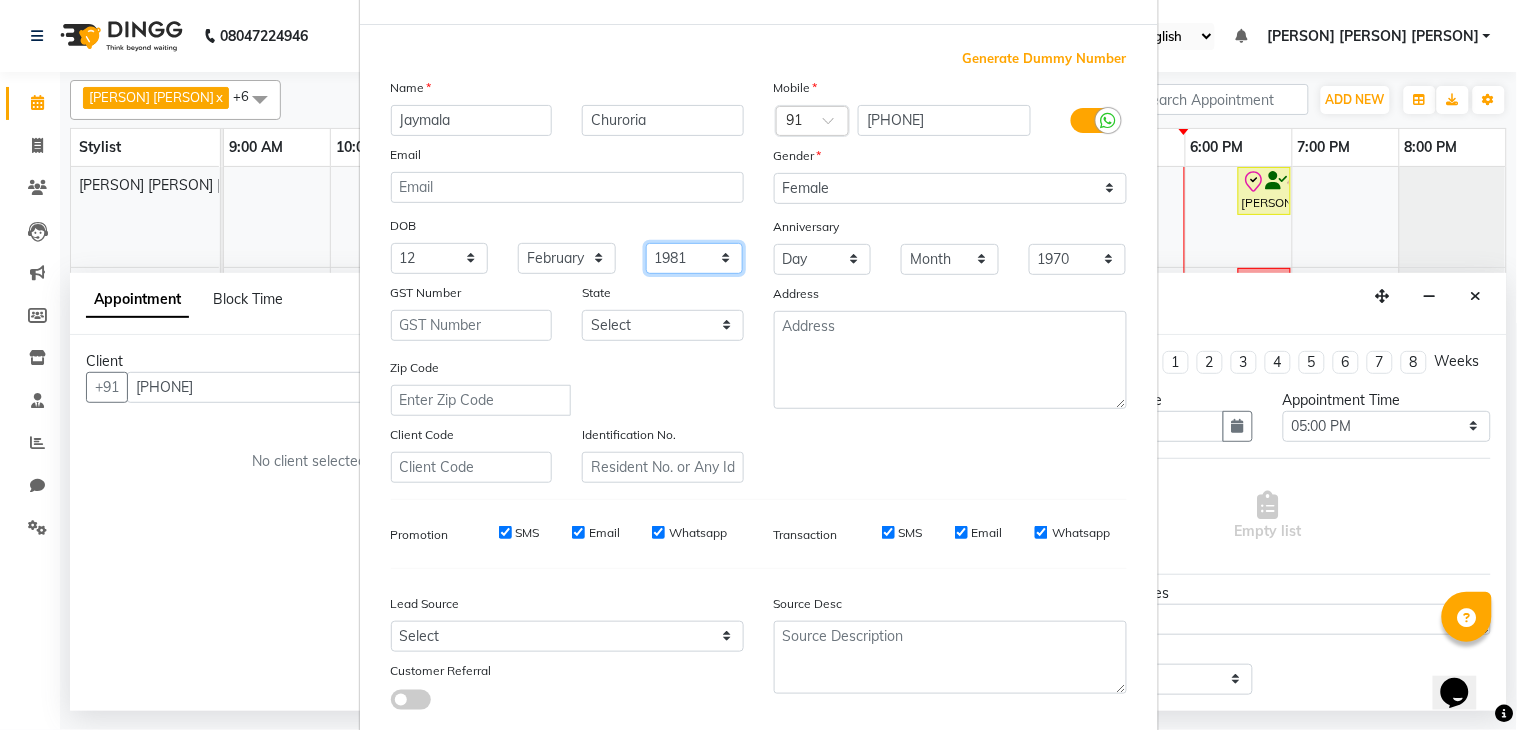 scroll, scrollTop: 111, scrollLeft: 0, axis: vertical 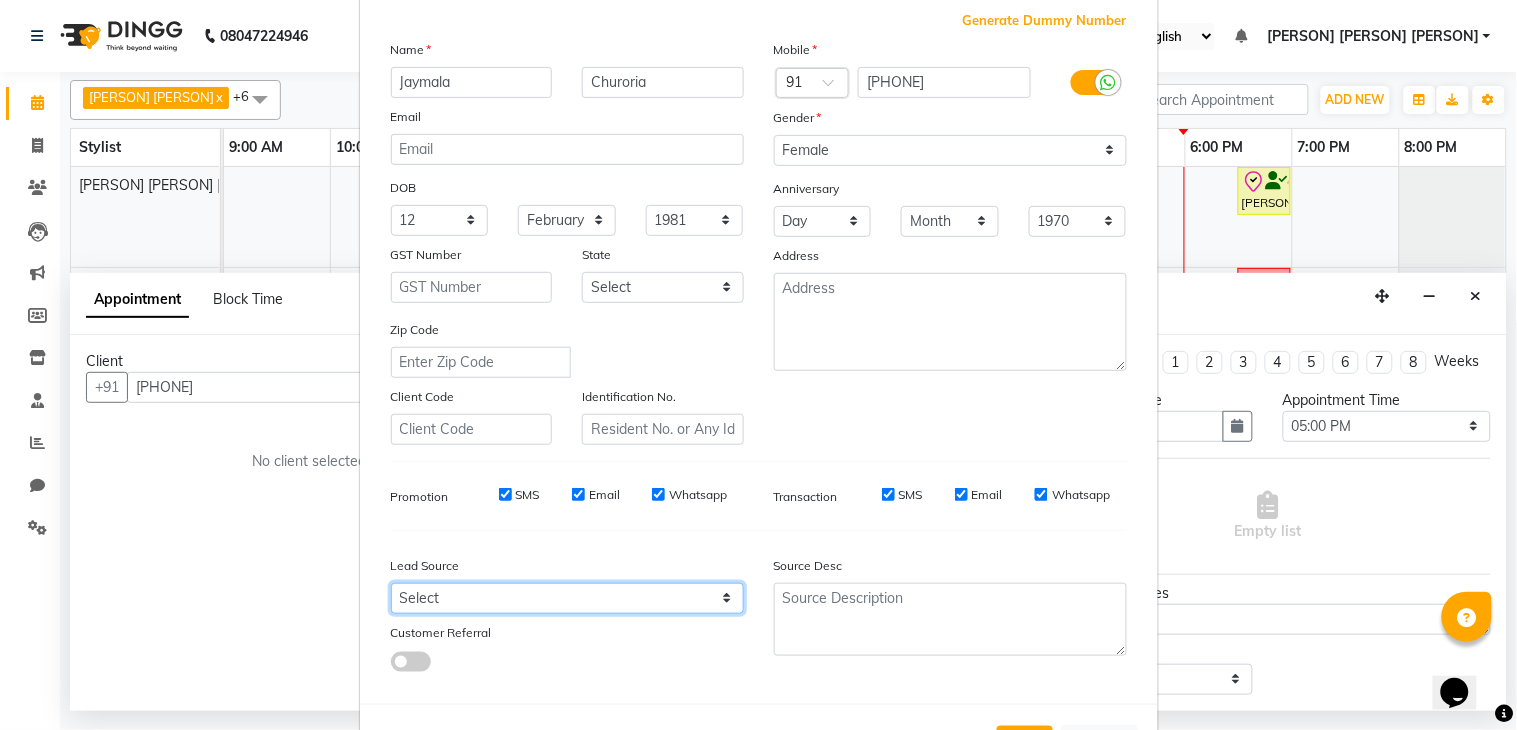 drag, startPoint x: 457, startPoint y: 607, endPoint x: 457, endPoint y: 593, distance: 14 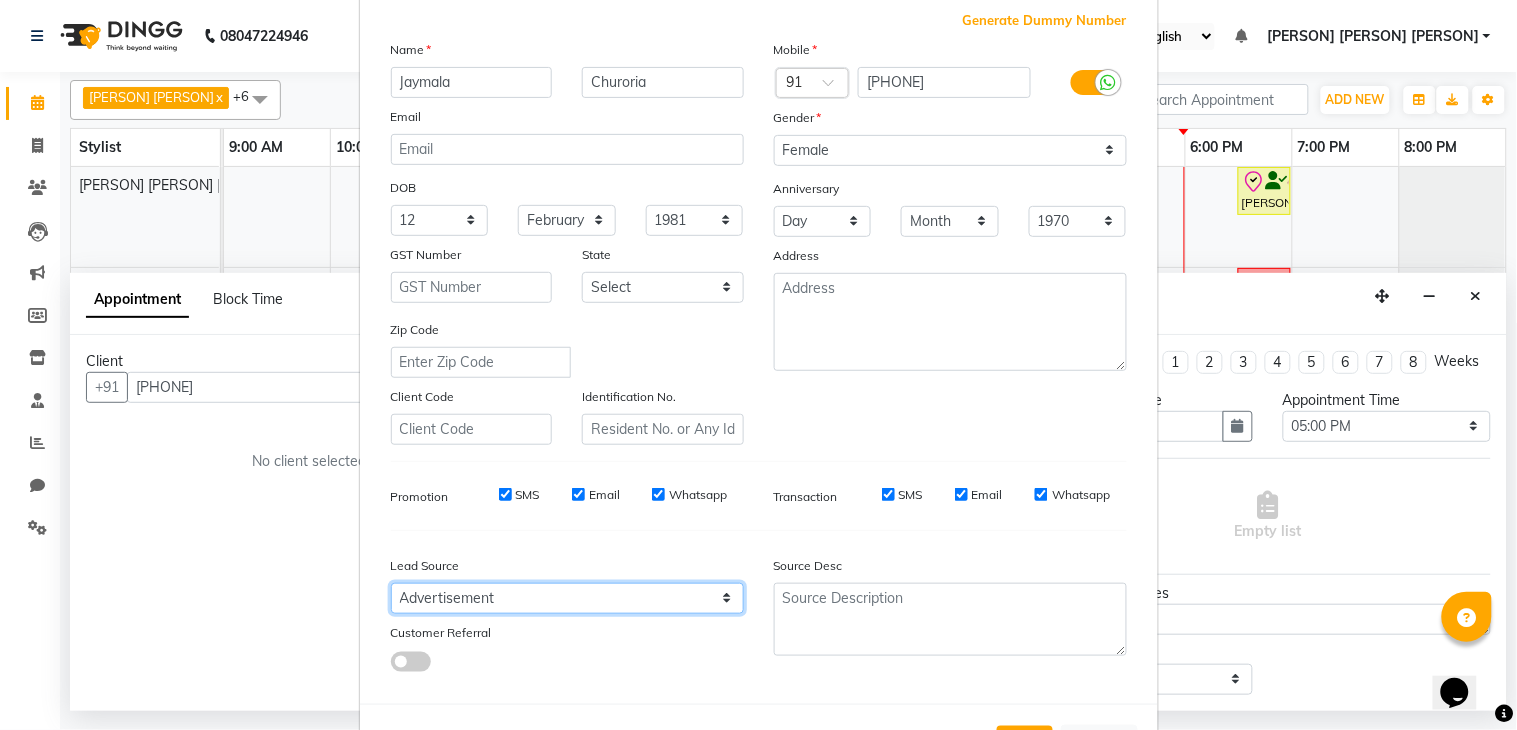 click on "Select Walk-in Referral Internet Friend Word of Mouth Advertisement Facebook JustDial Google Other" at bounding box center (567, 598) 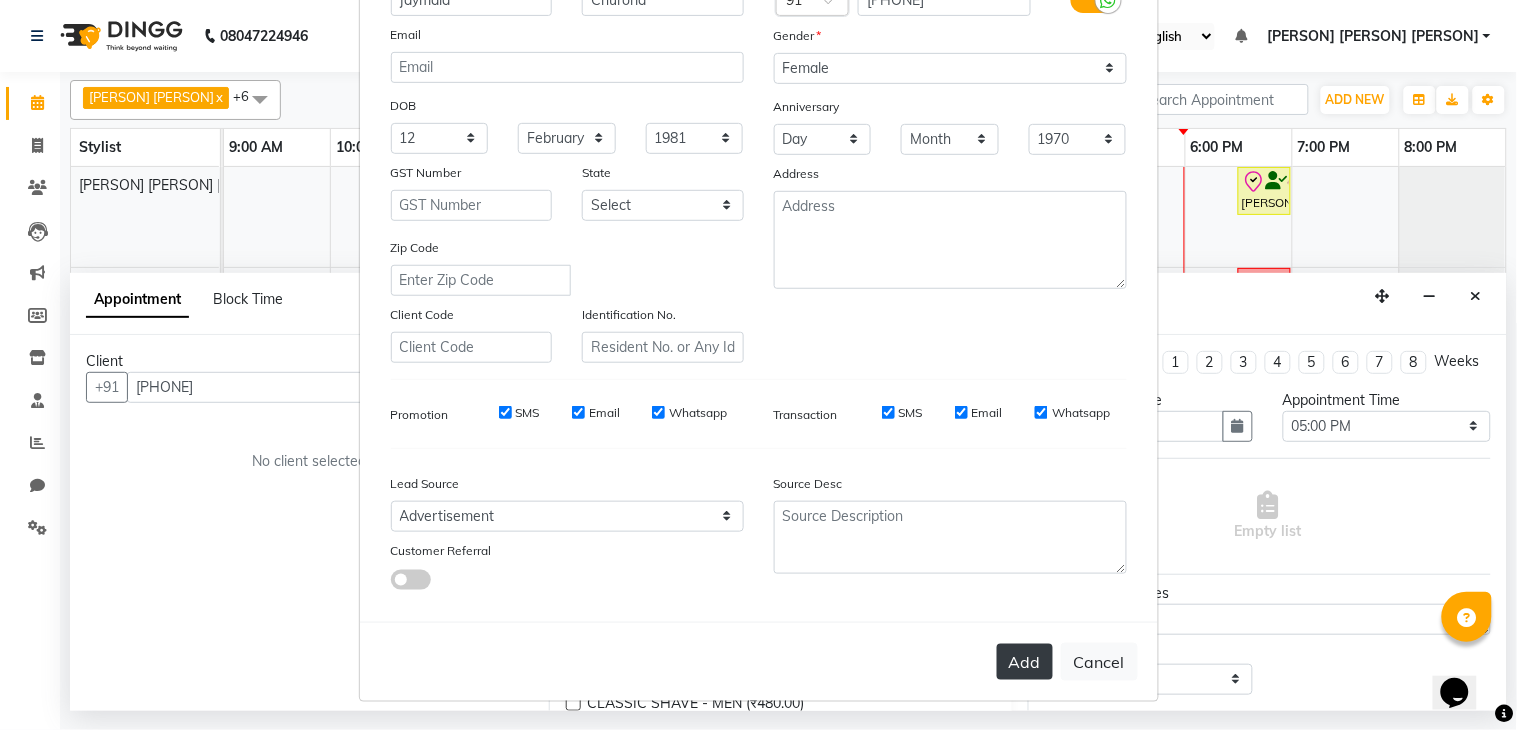 click on "Add" at bounding box center (1025, 662) 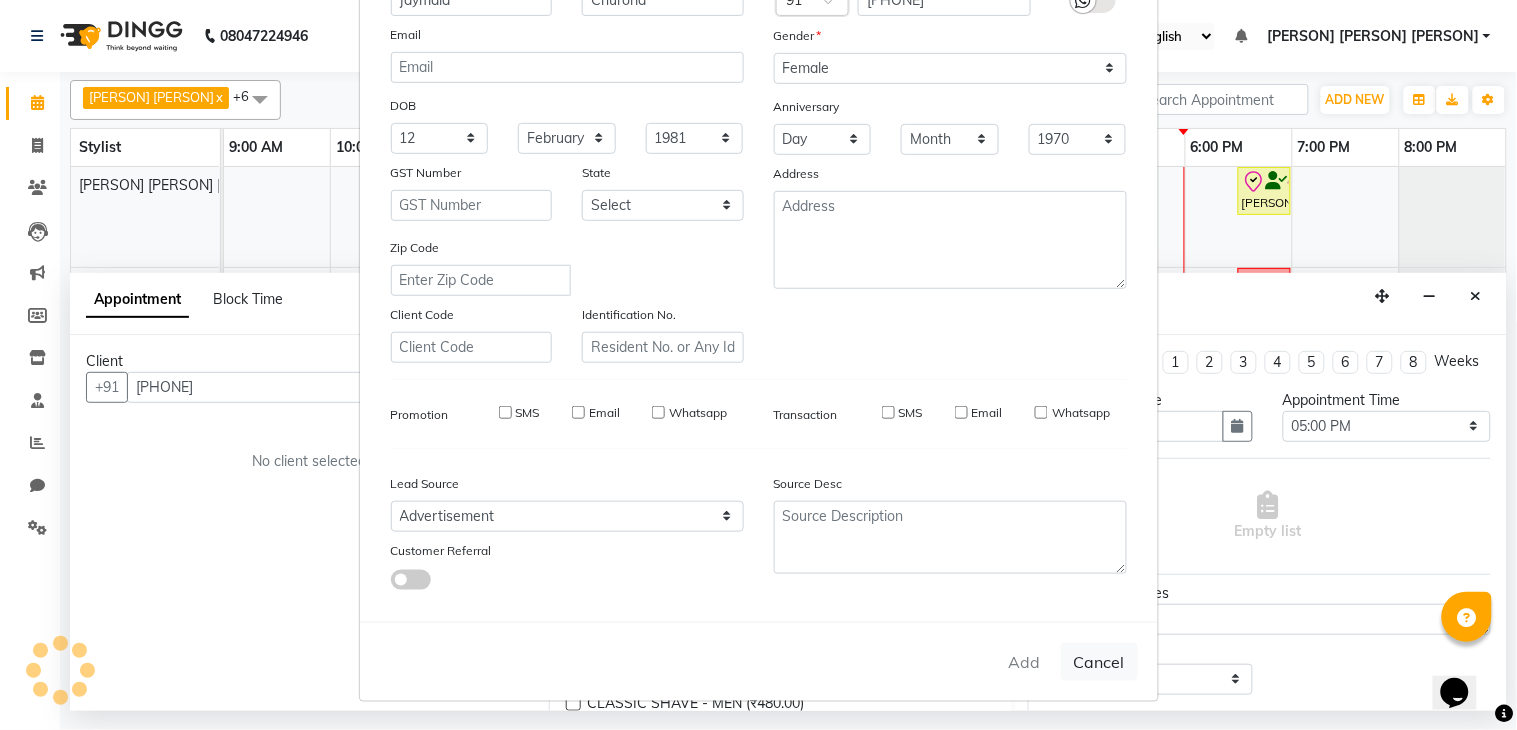 type 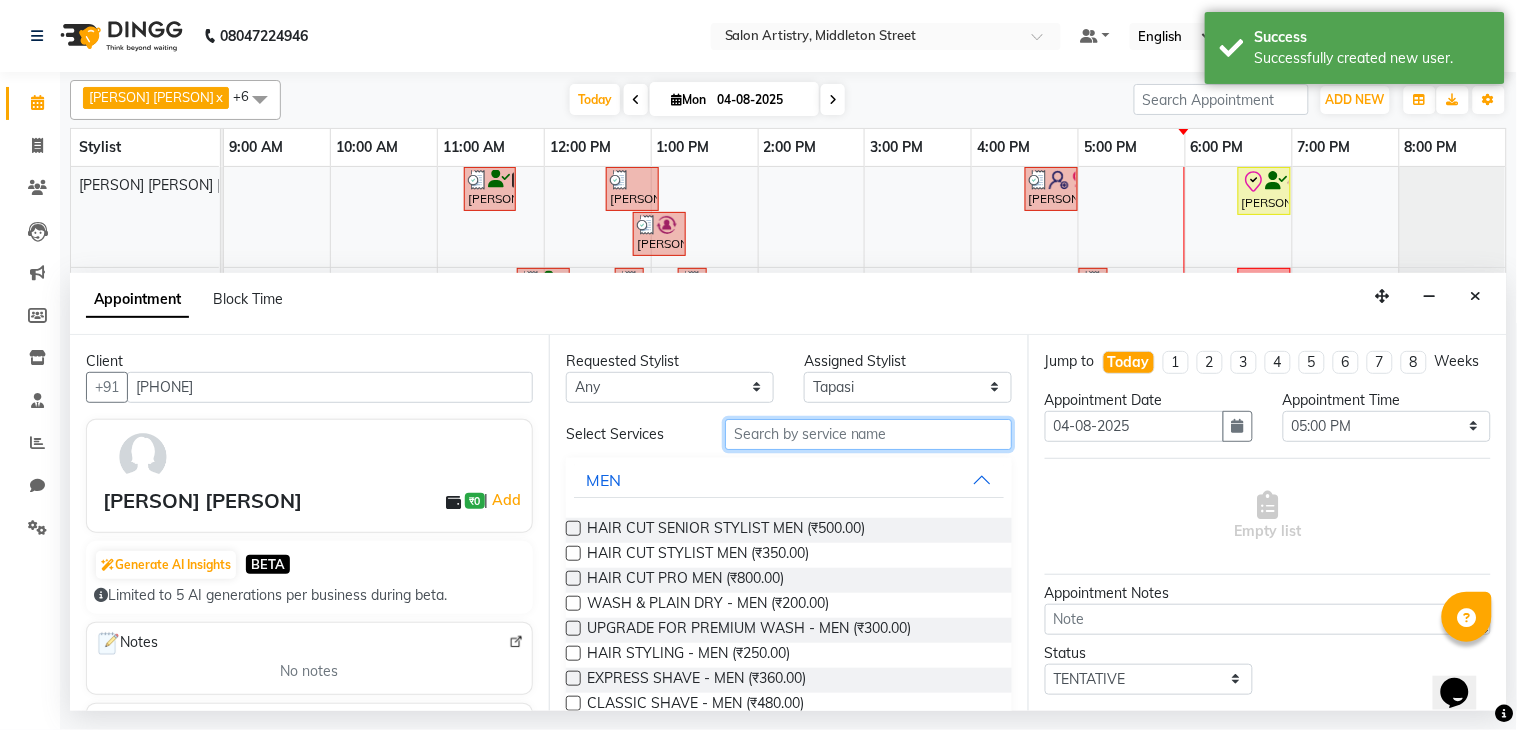 click at bounding box center (868, 434) 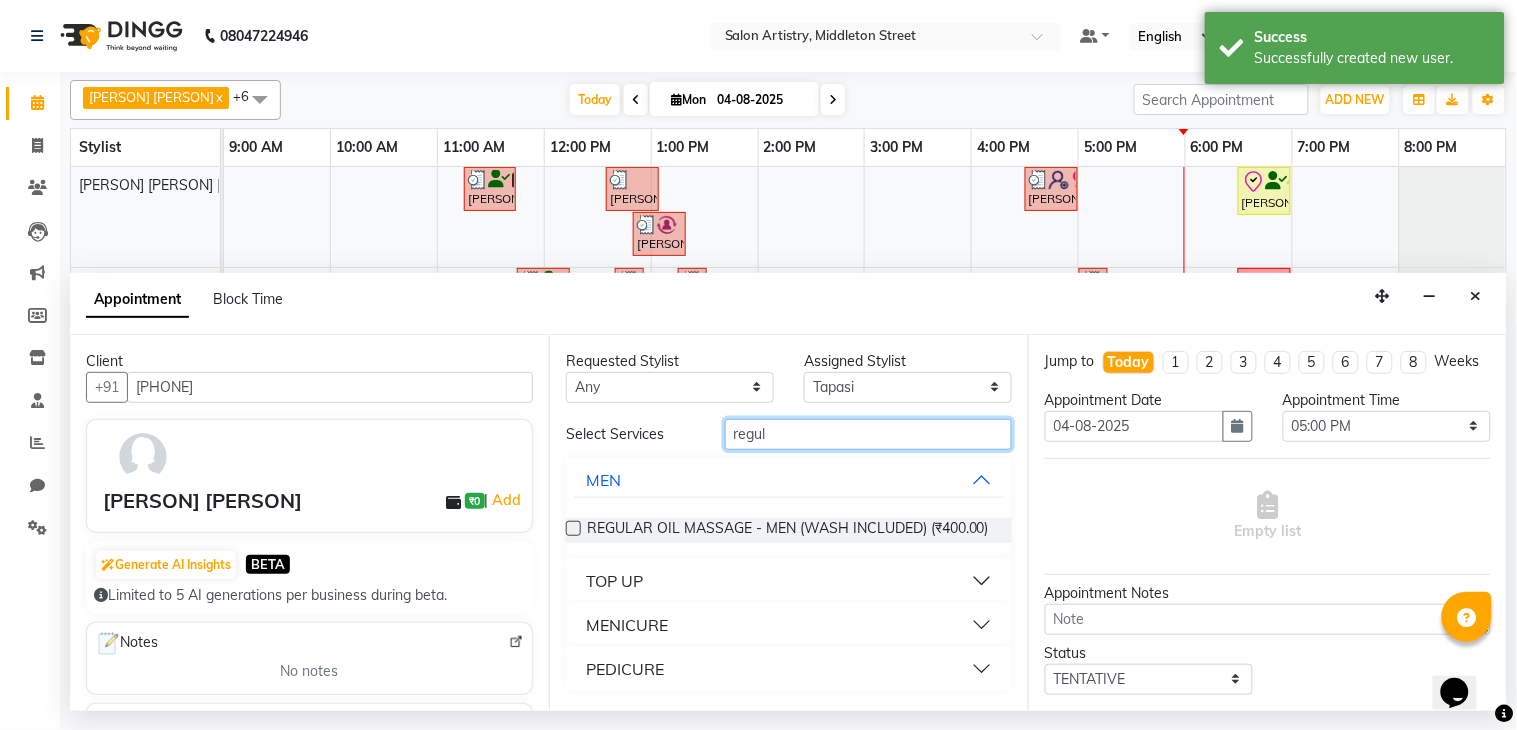 type on "regul" 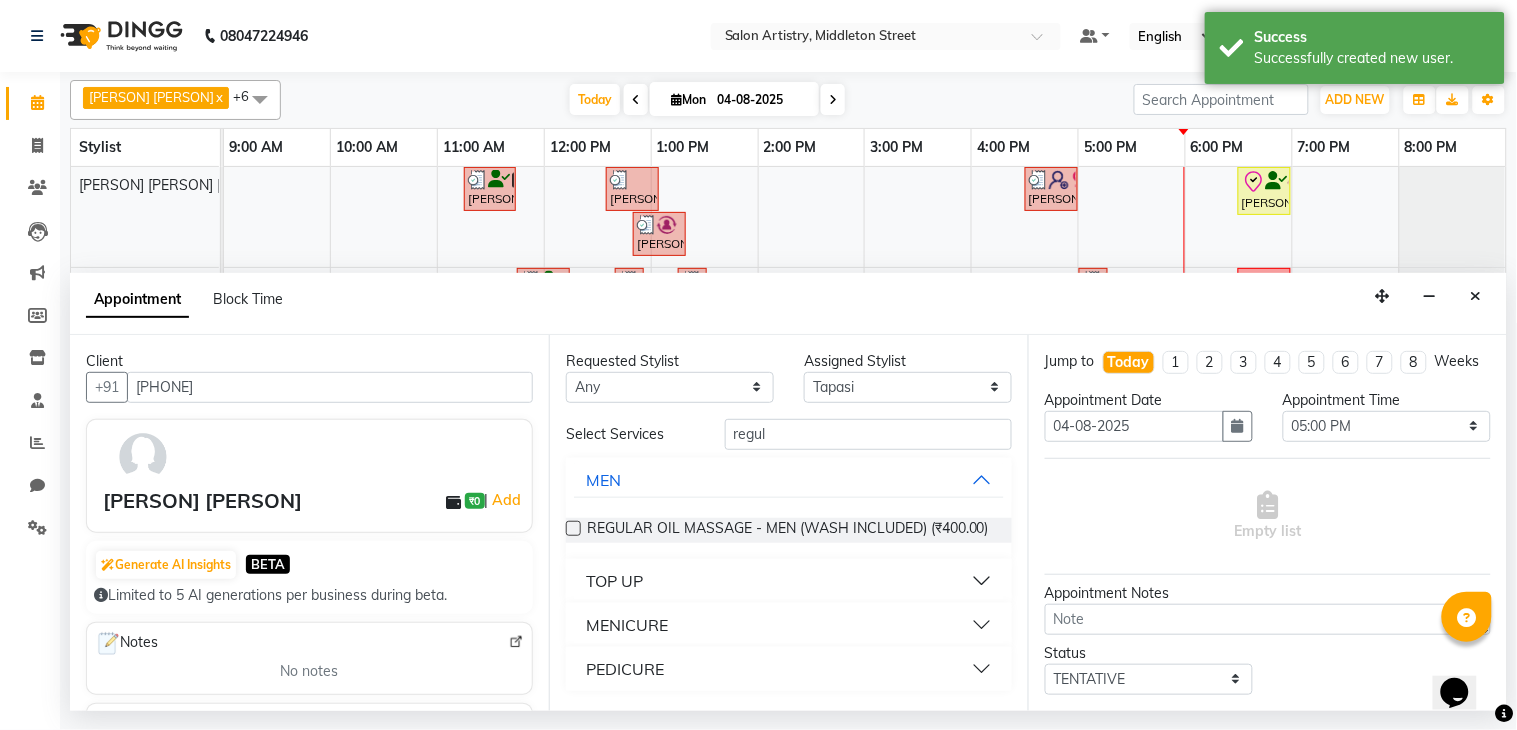 click on "PEDICURE" at bounding box center [789, 669] 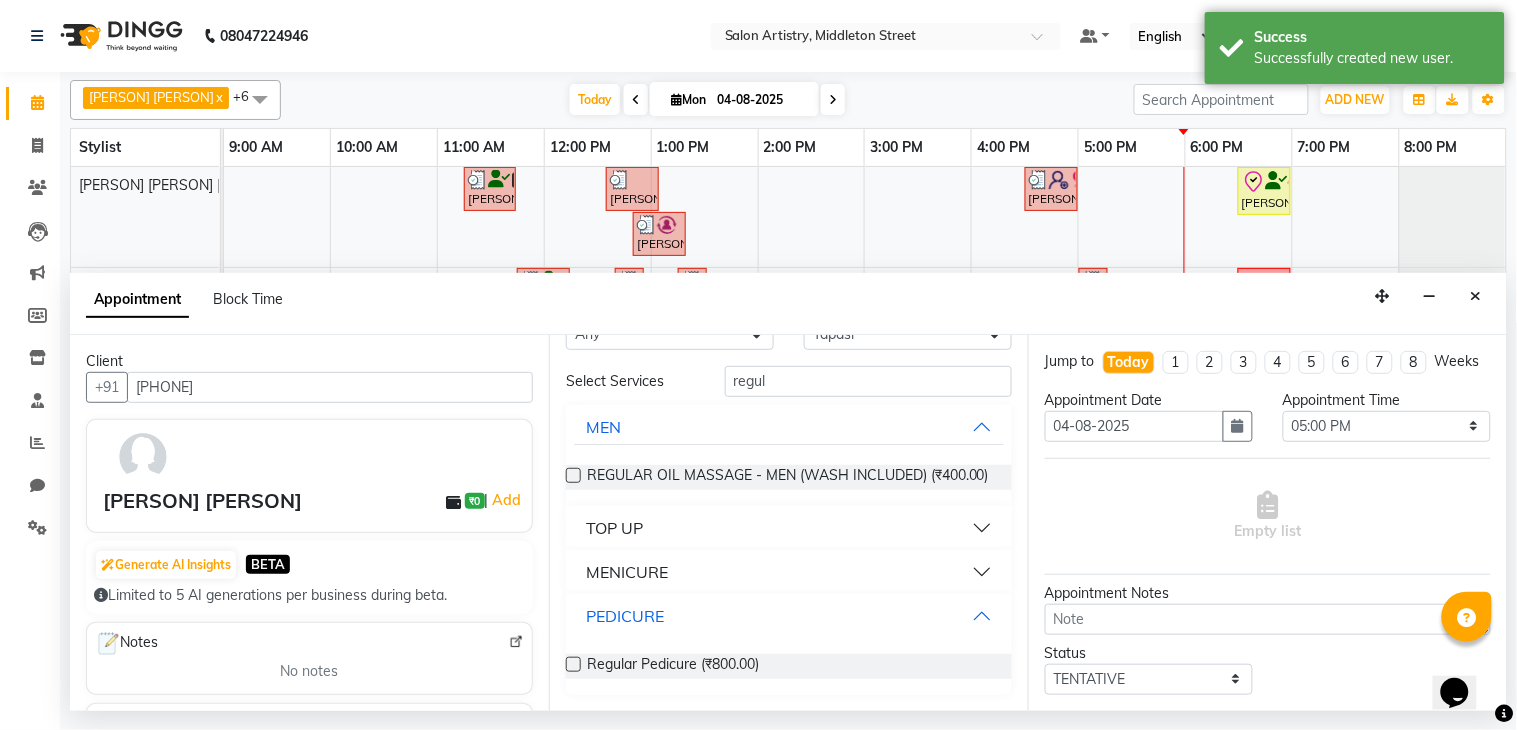 scroll, scrollTop: 70, scrollLeft: 0, axis: vertical 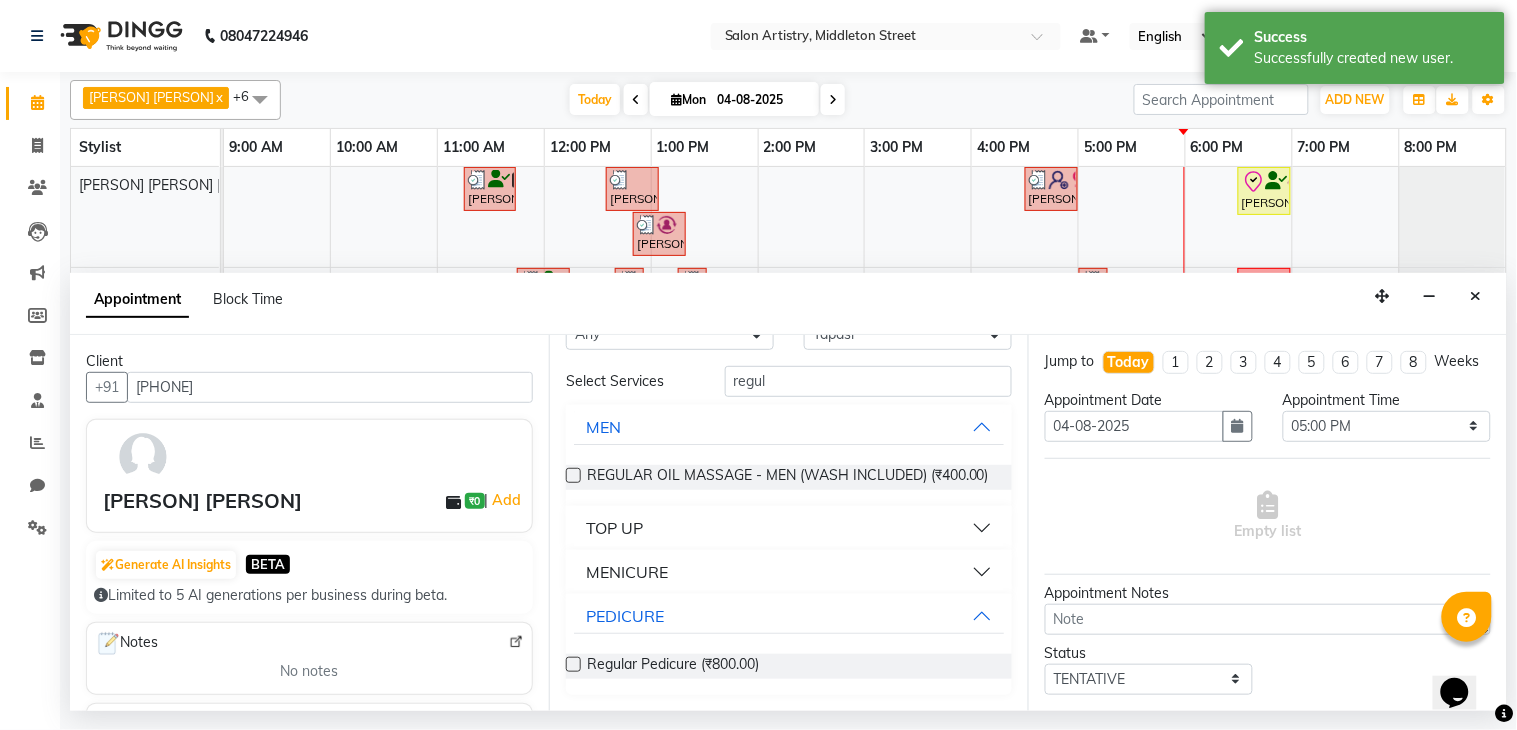 click at bounding box center (573, 664) 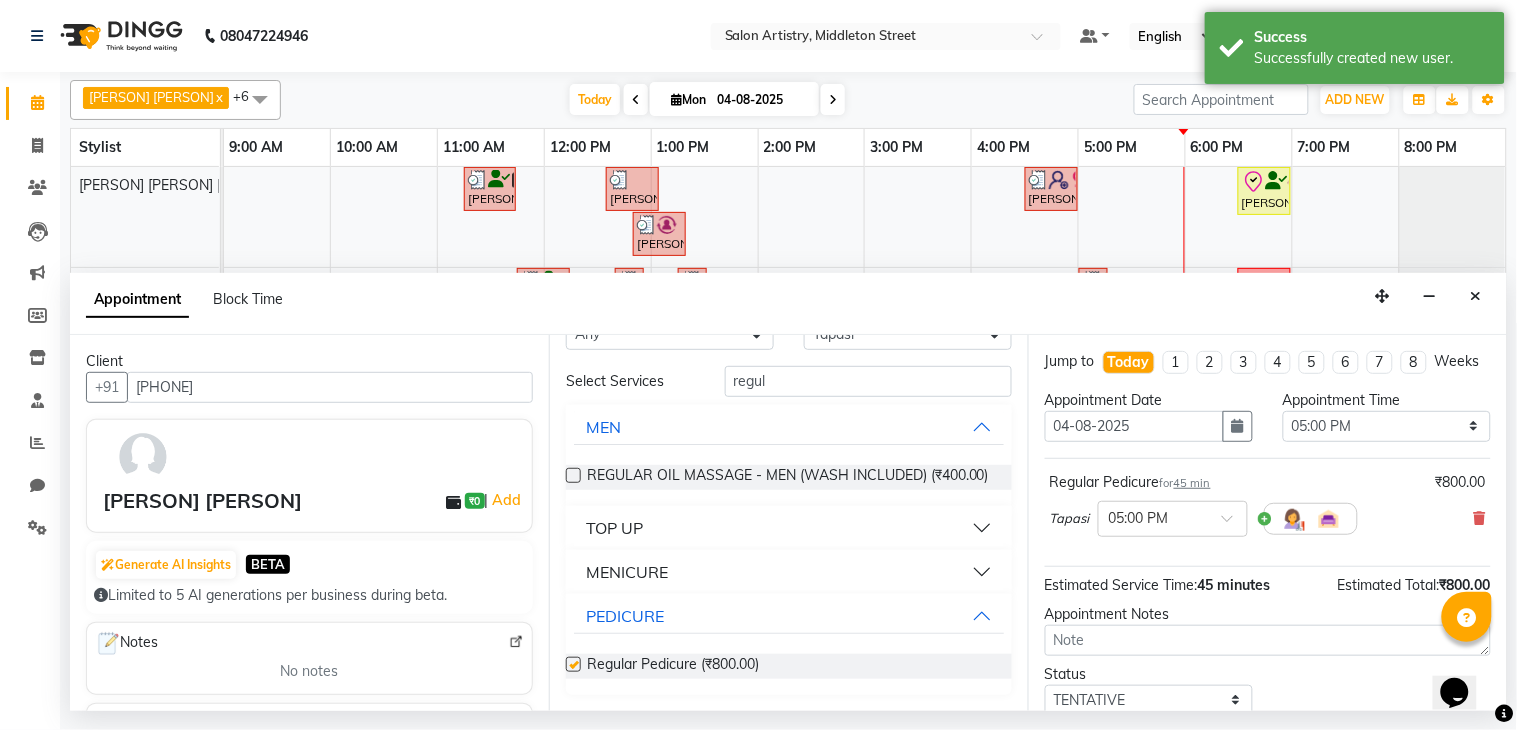 checkbox on "false" 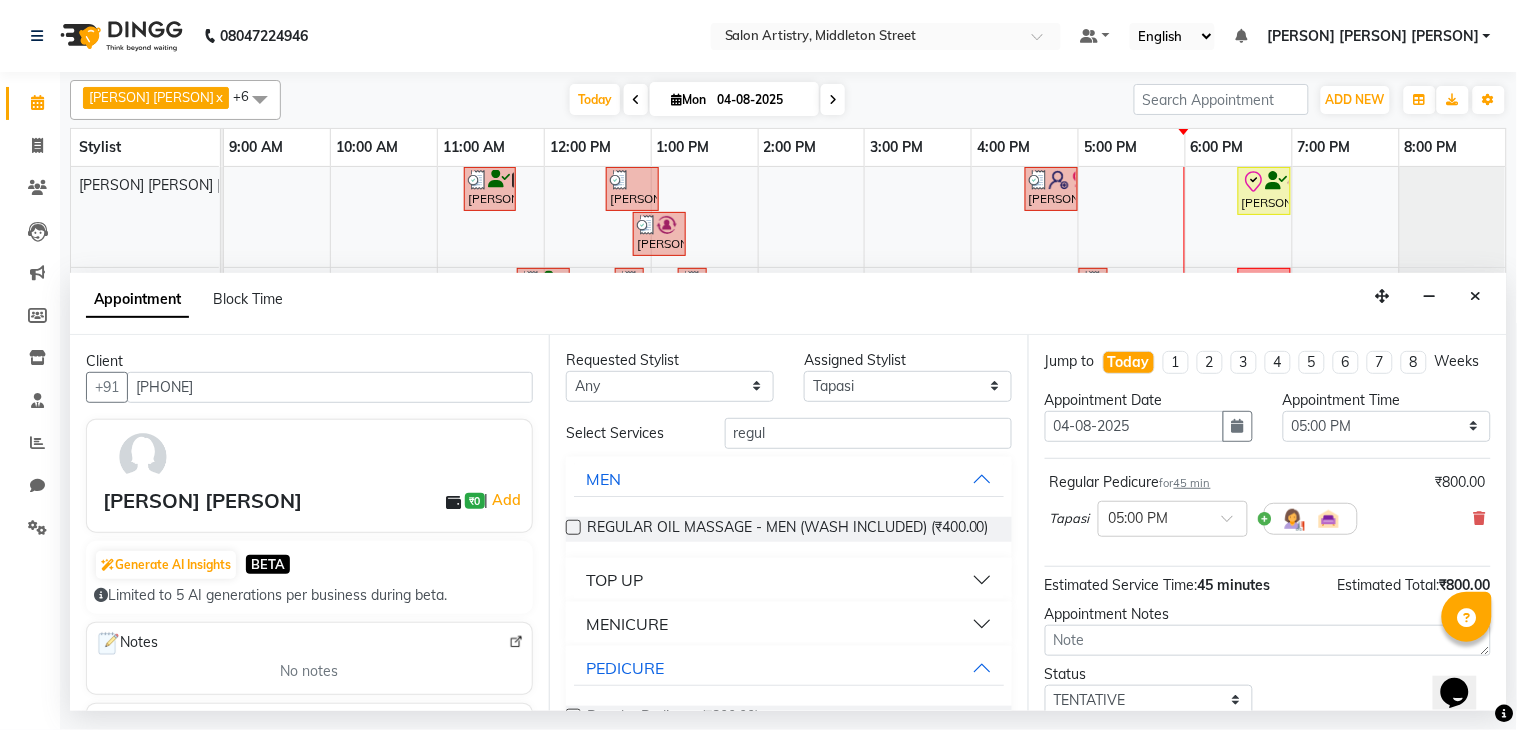 scroll, scrollTop: 0, scrollLeft: 0, axis: both 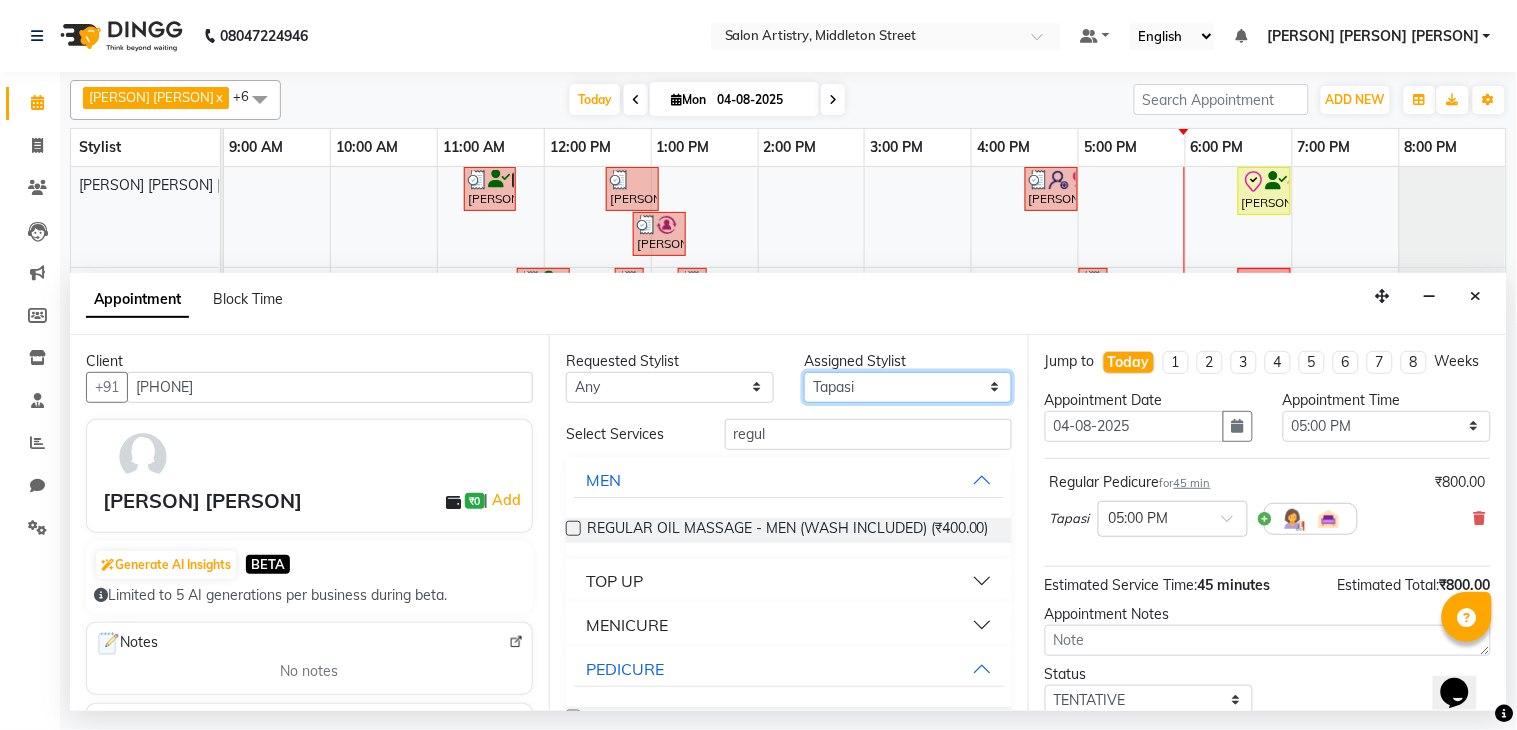 click on "Select [NAME] [NAME] [NAME] [NAME] [NAME] [NAME] [NAME] Reception [NAME] [NAME] [NAME] [NAME] [NAME] [NAME] [NAME]" at bounding box center [908, 387] 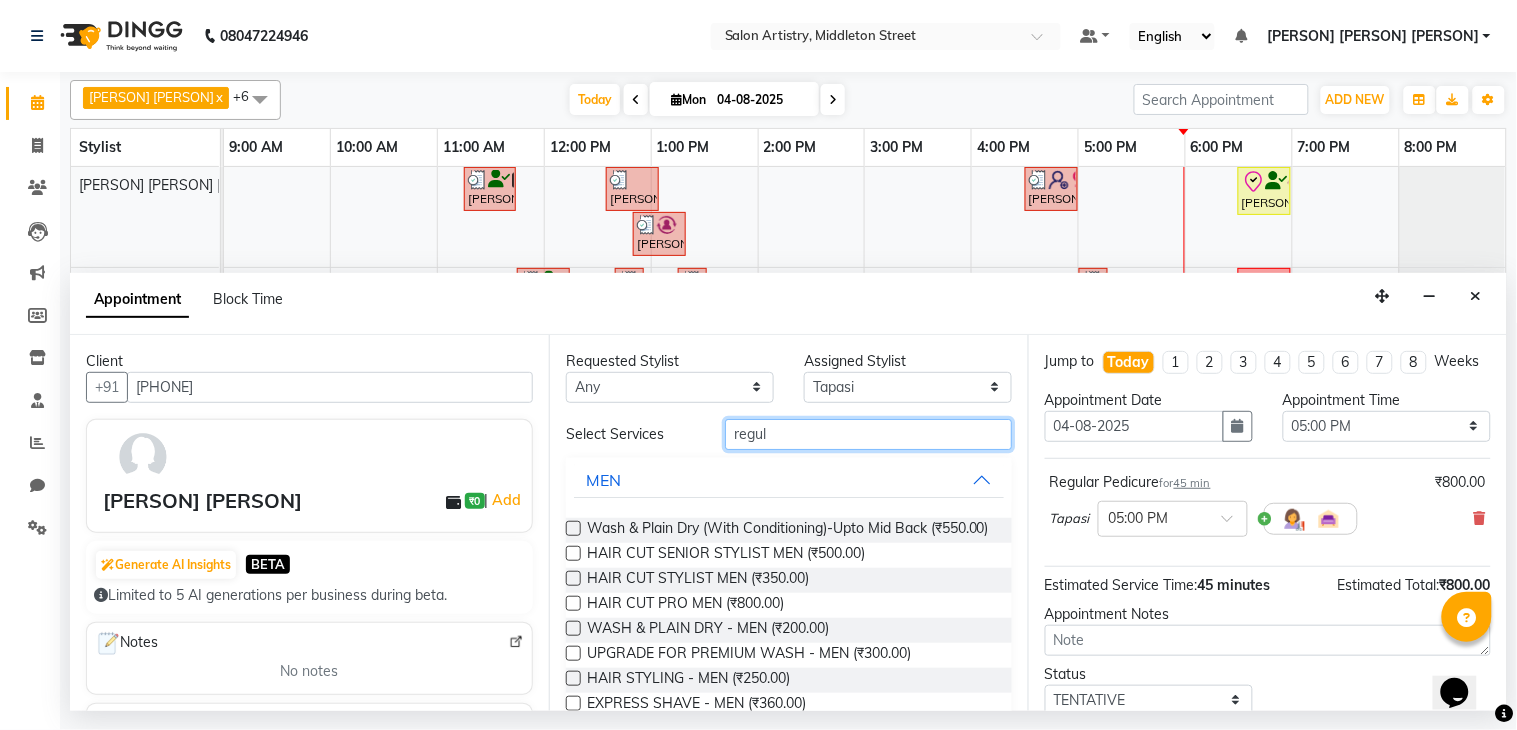 click on "regul" at bounding box center [868, 434] 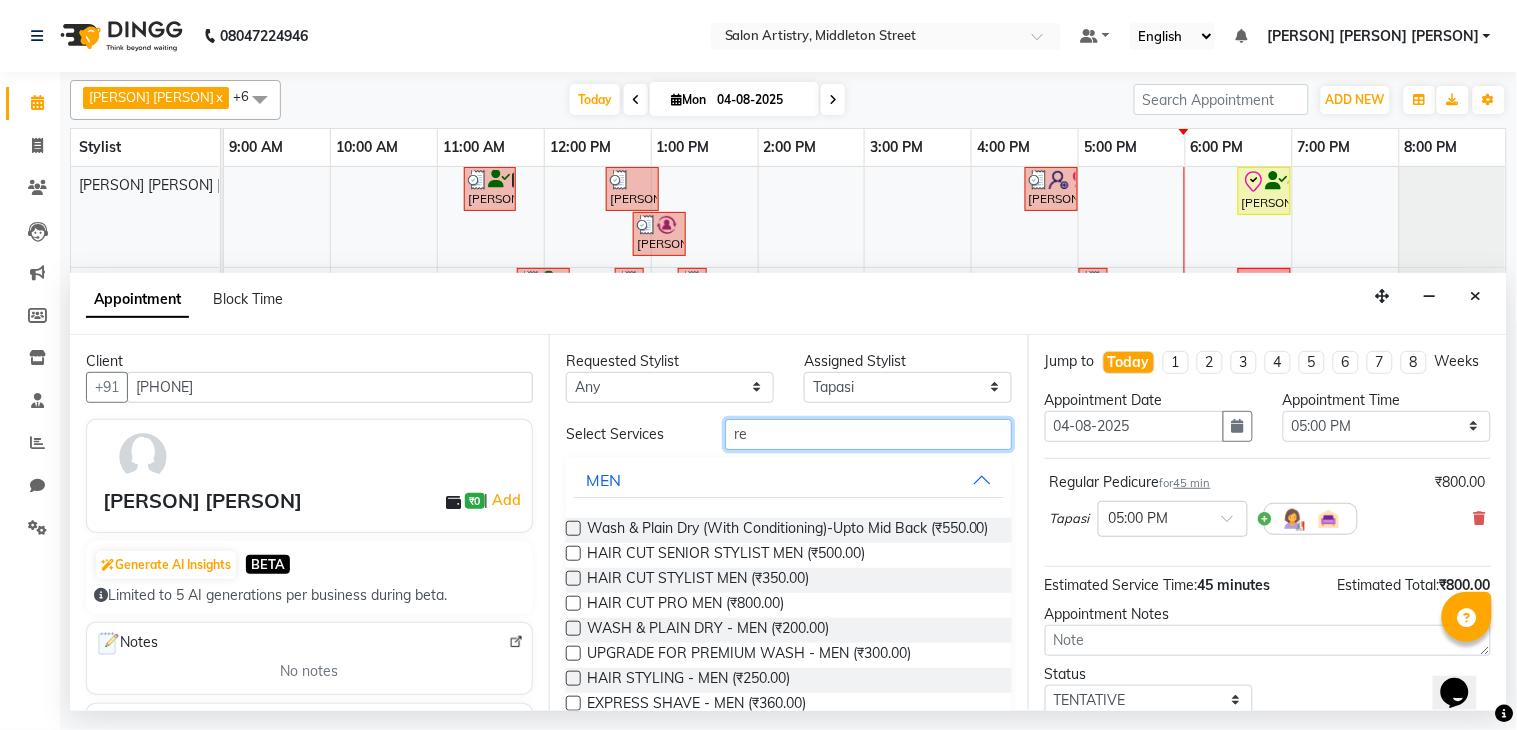 type on "r" 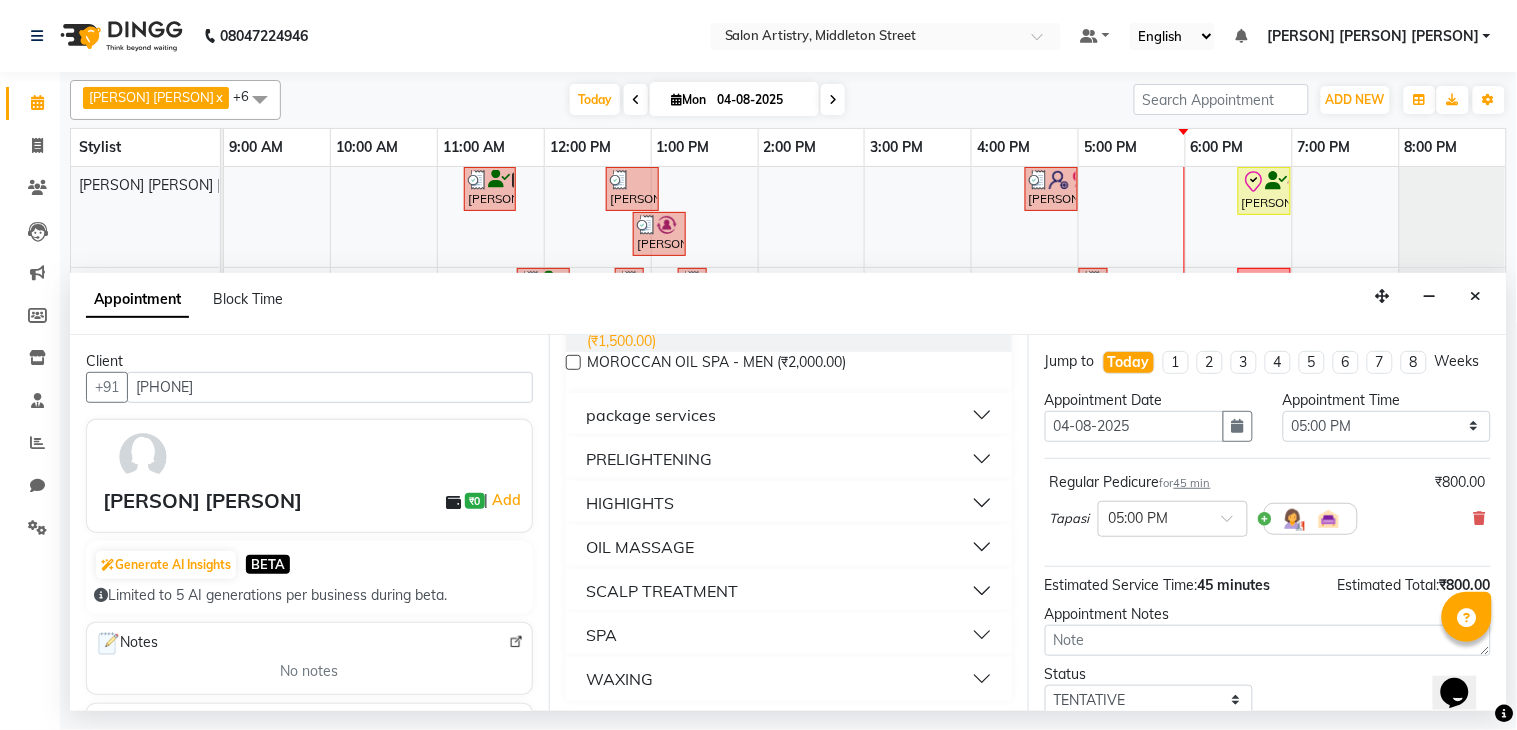 scroll, scrollTop: 333, scrollLeft: 0, axis: vertical 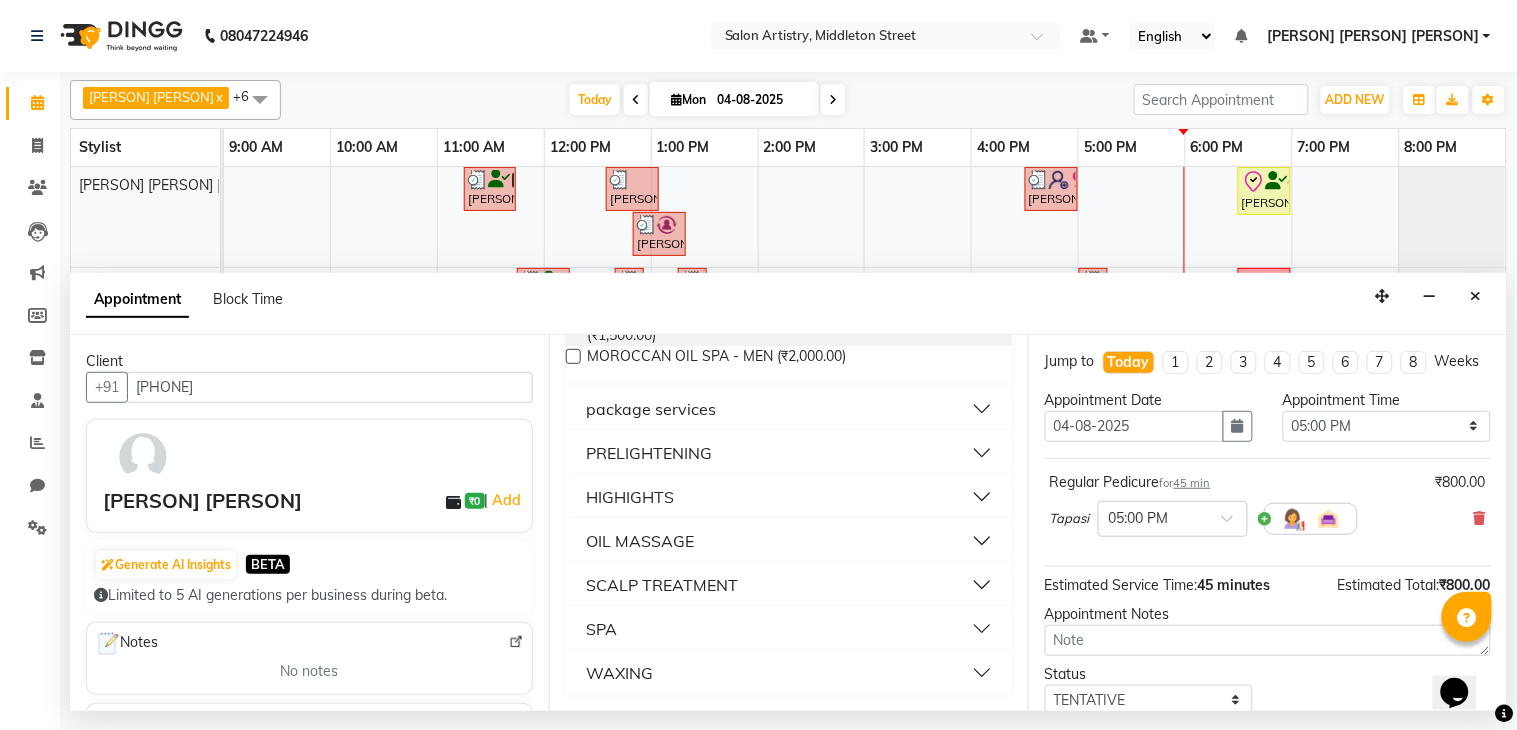 type on "oil" 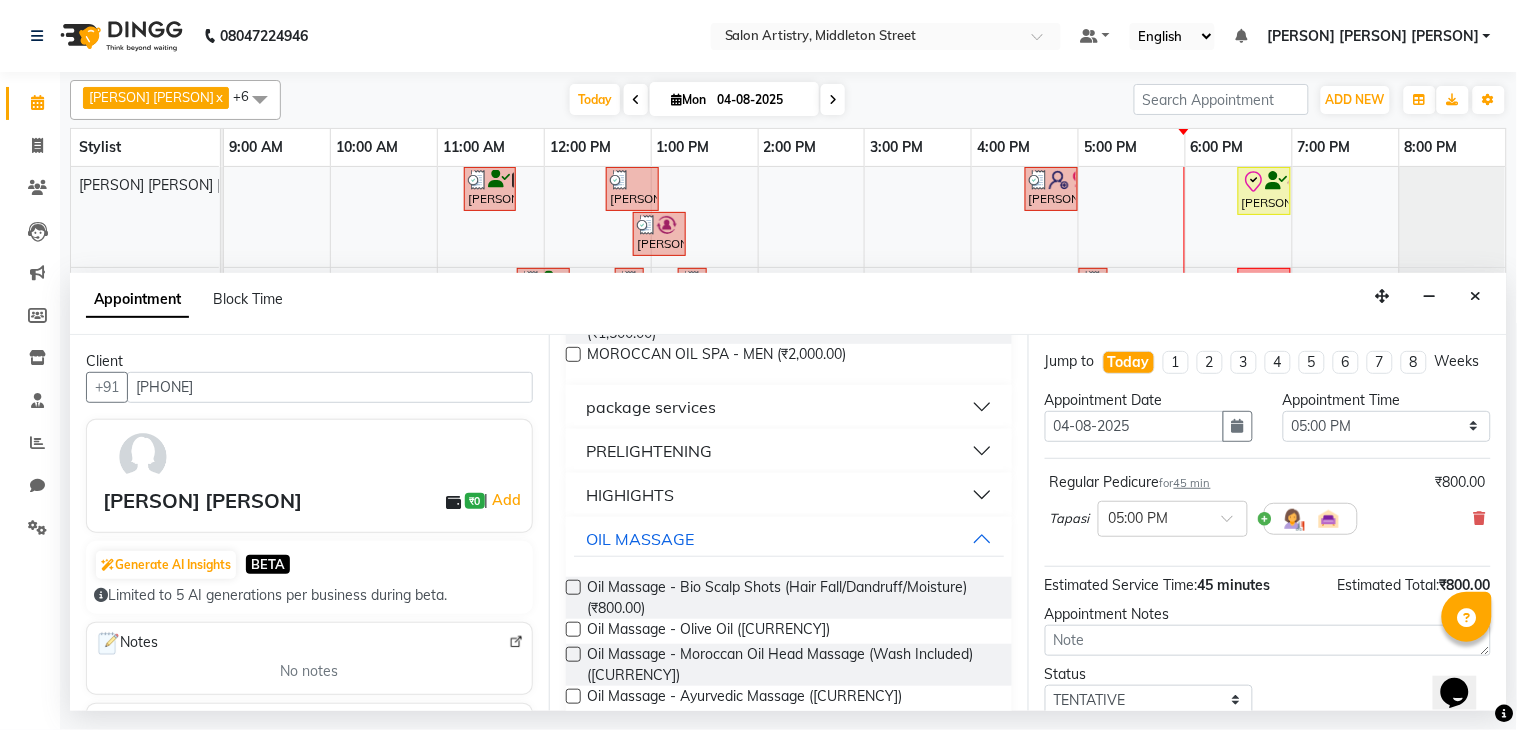 click at bounding box center (573, 629) 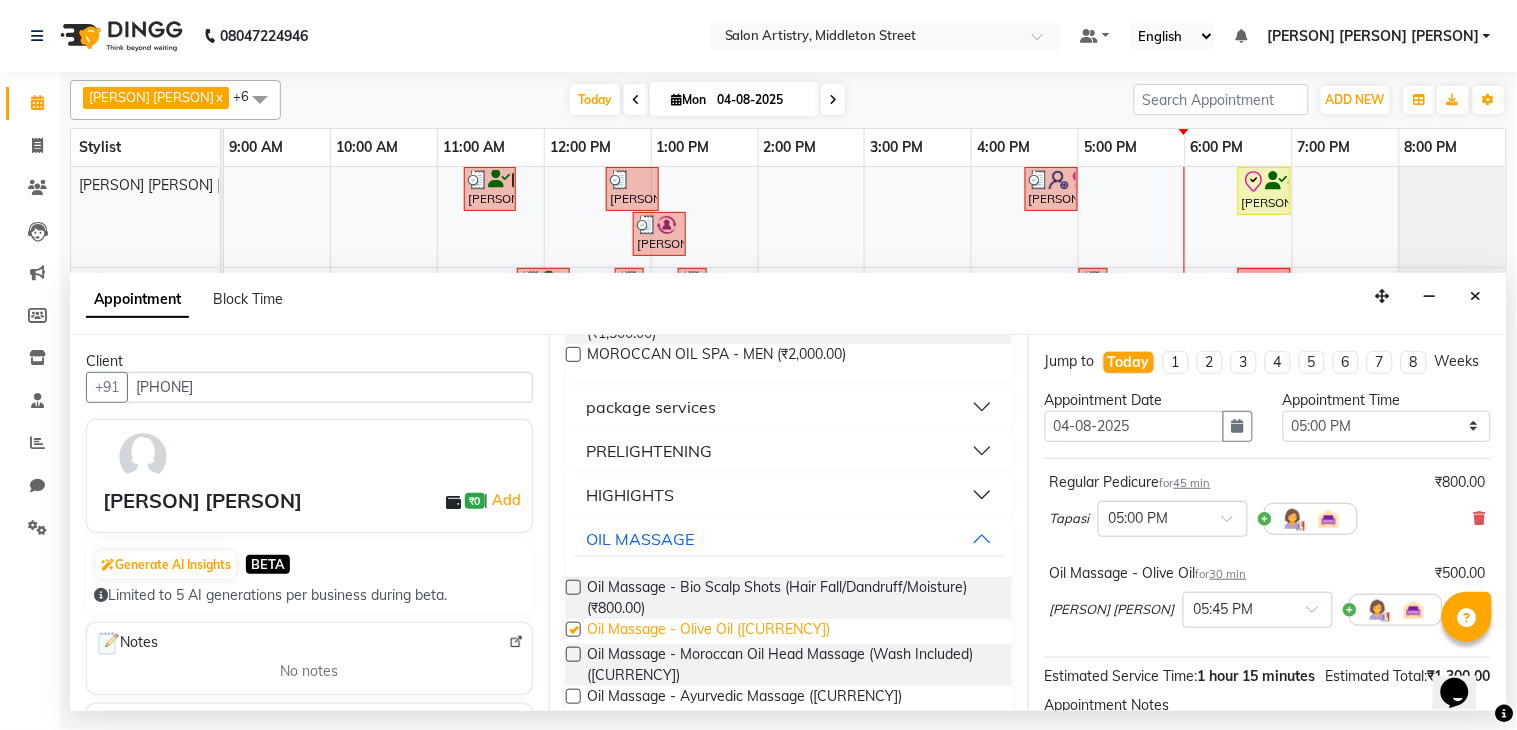 checkbox on "false" 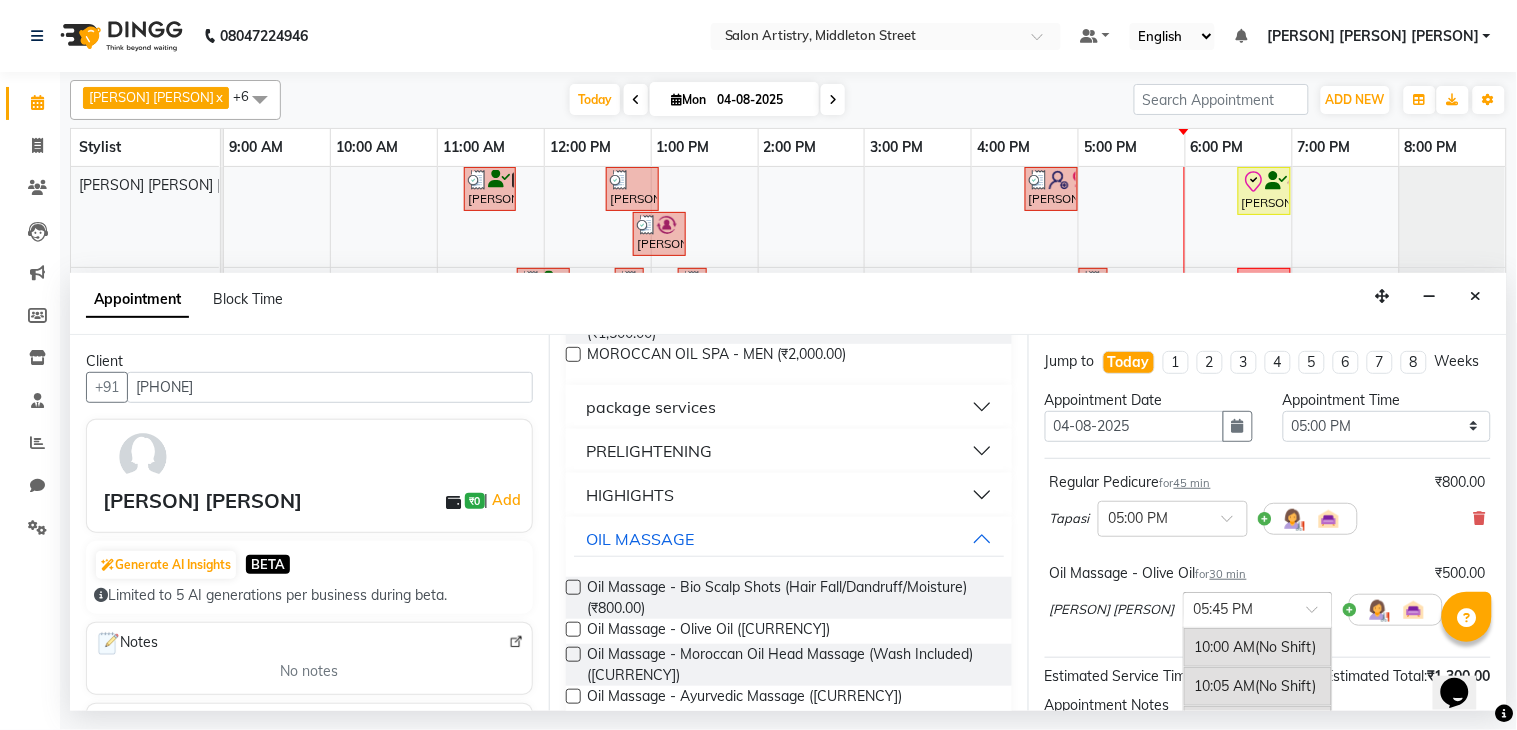 click at bounding box center (1258, 608) 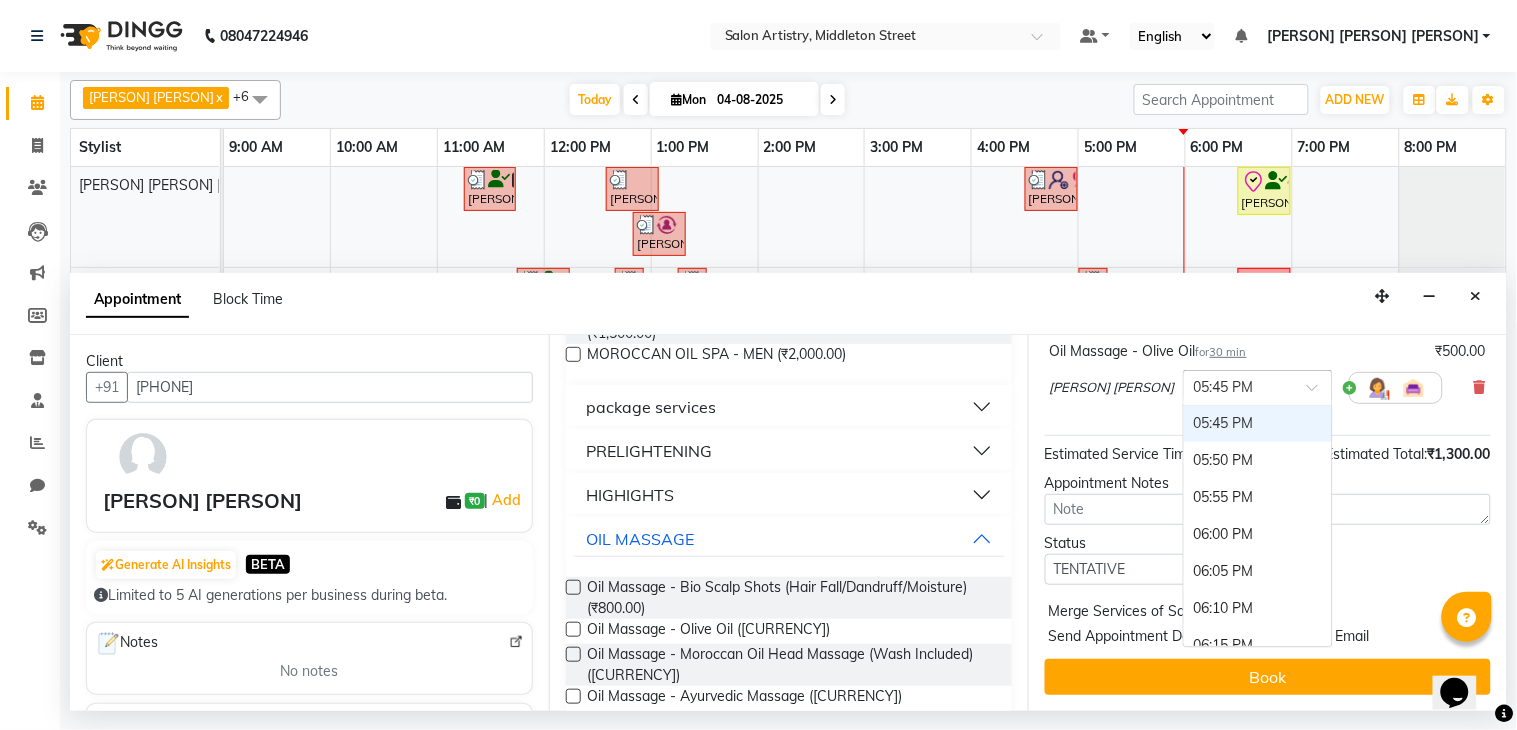 scroll, scrollTop: 262, scrollLeft: 0, axis: vertical 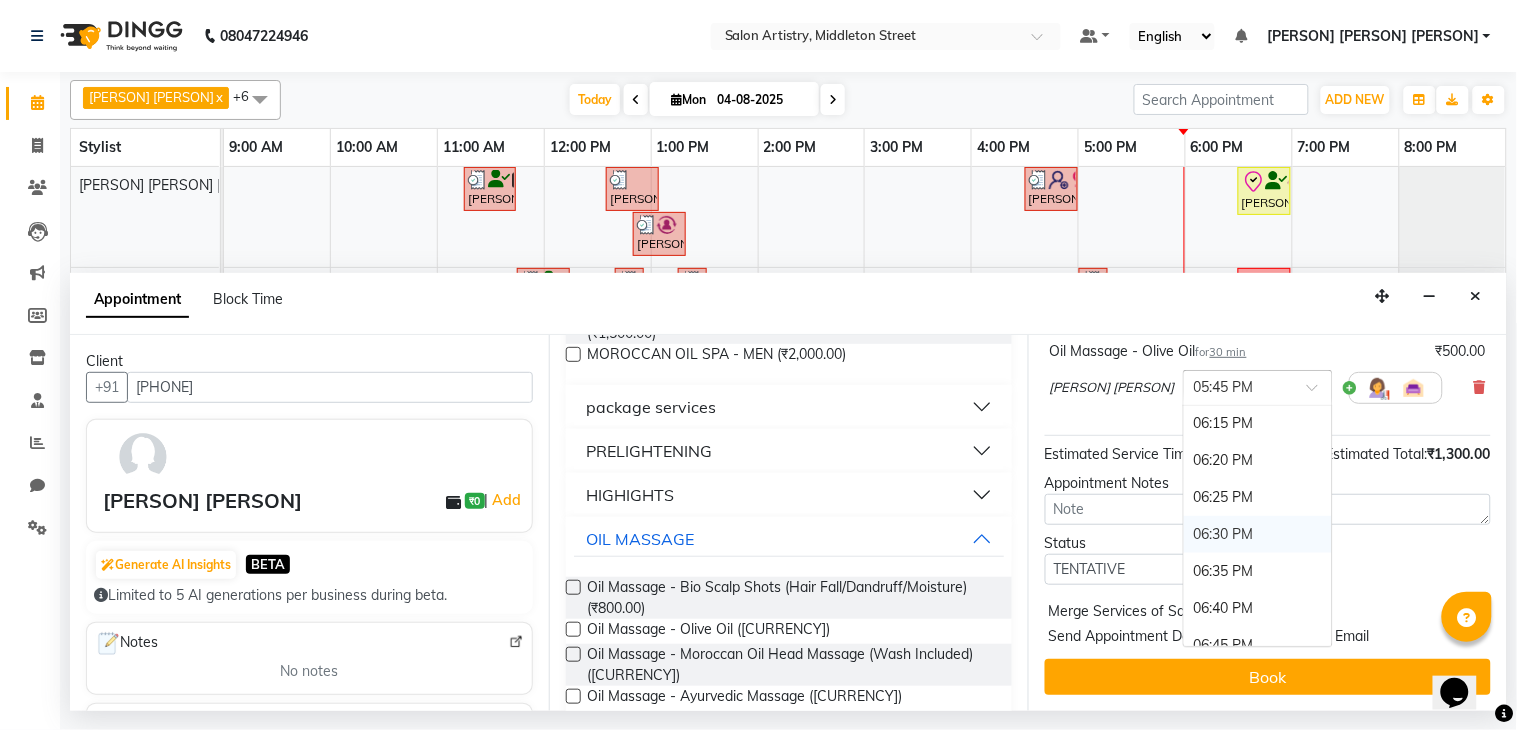 click on "06:30 PM" at bounding box center [1258, 534] 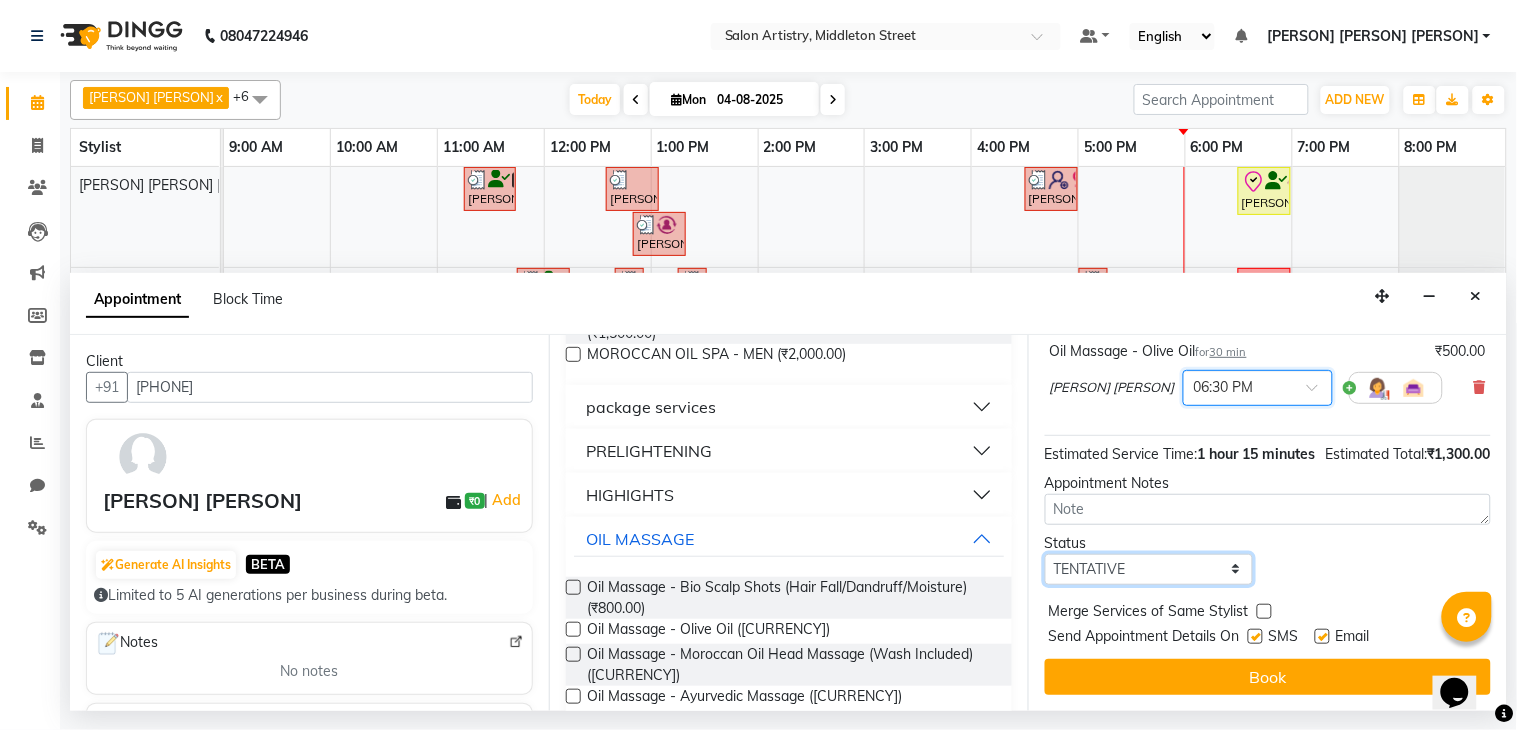 click on "Select TENTATIVE CONFIRM CHECK-IN UPCOMING" at bounding box center [1149, 569] 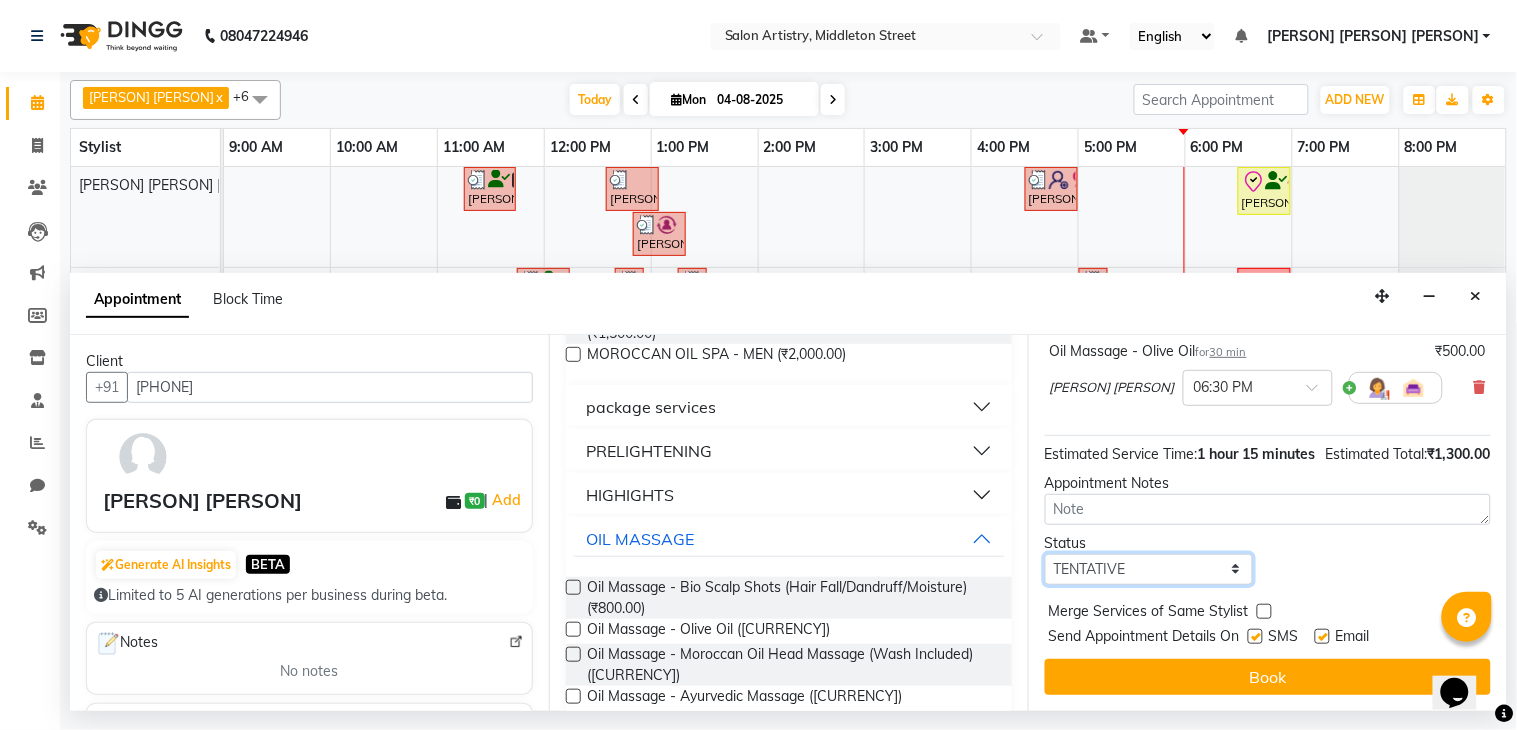 select on "check-in" 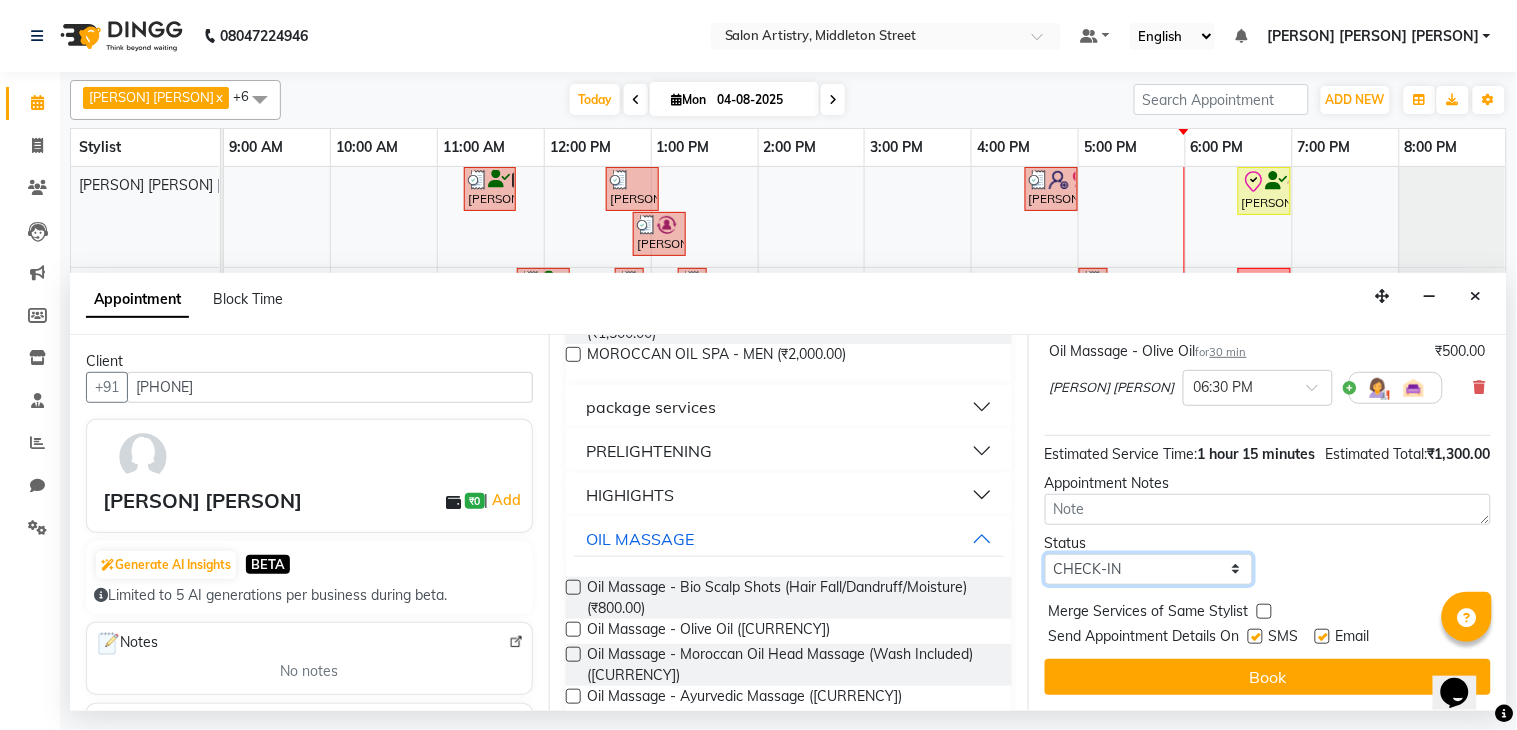 click on "Select TENTATIVE CONFIRM CHECK-IN UPCOMING" at bounding box center (1149, 569) 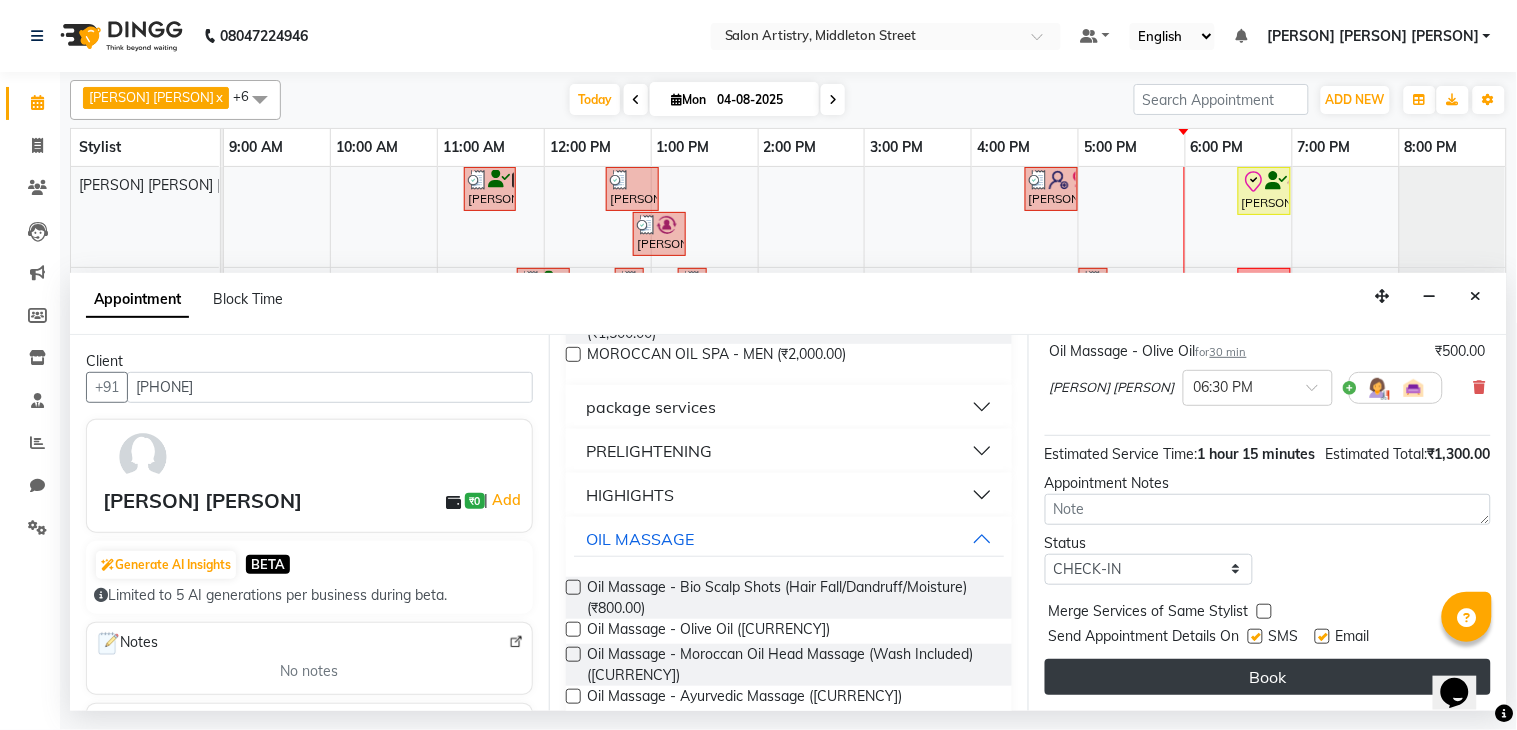 click on "Book" at bounding box center [1268, 677] 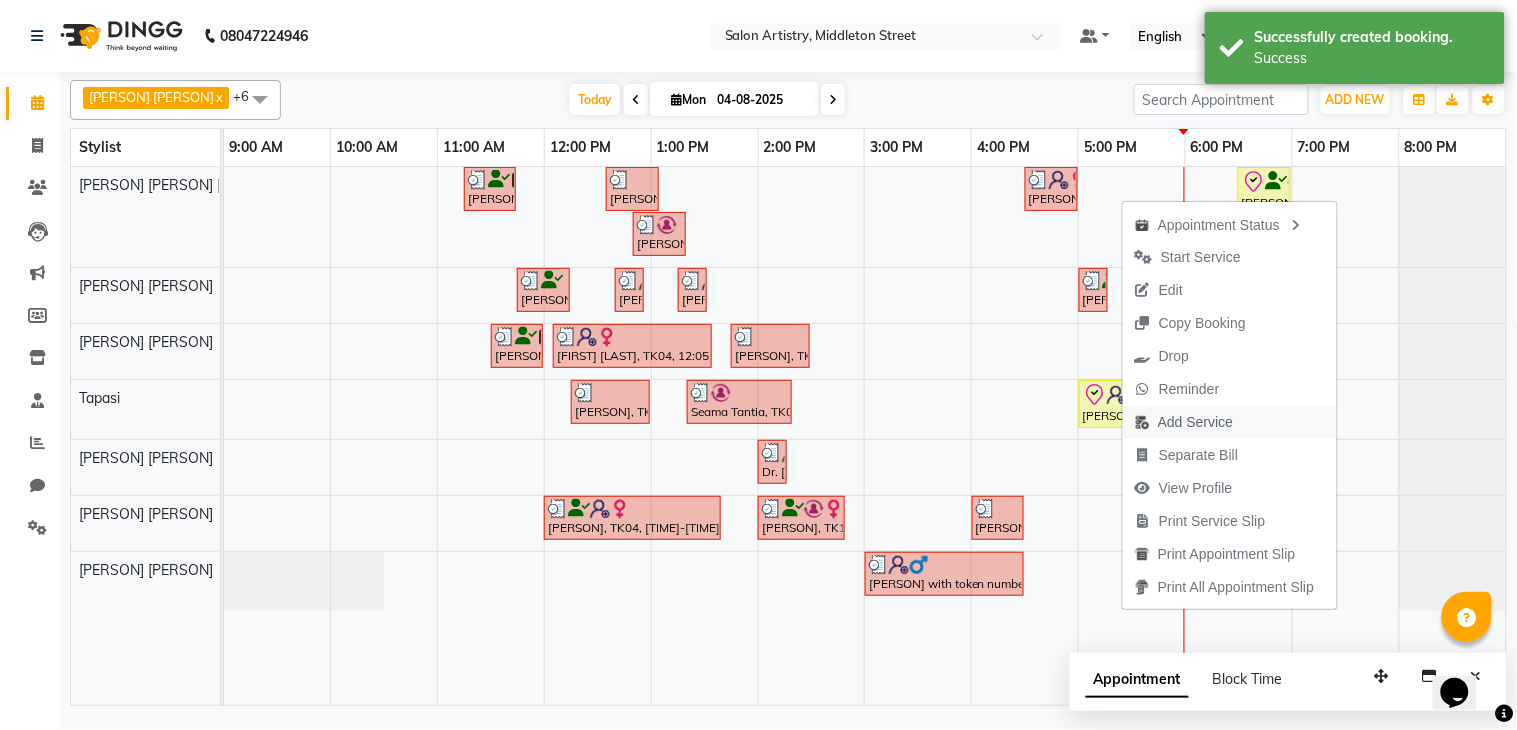 click on "Add Service" at bounding box center [1195, 422] 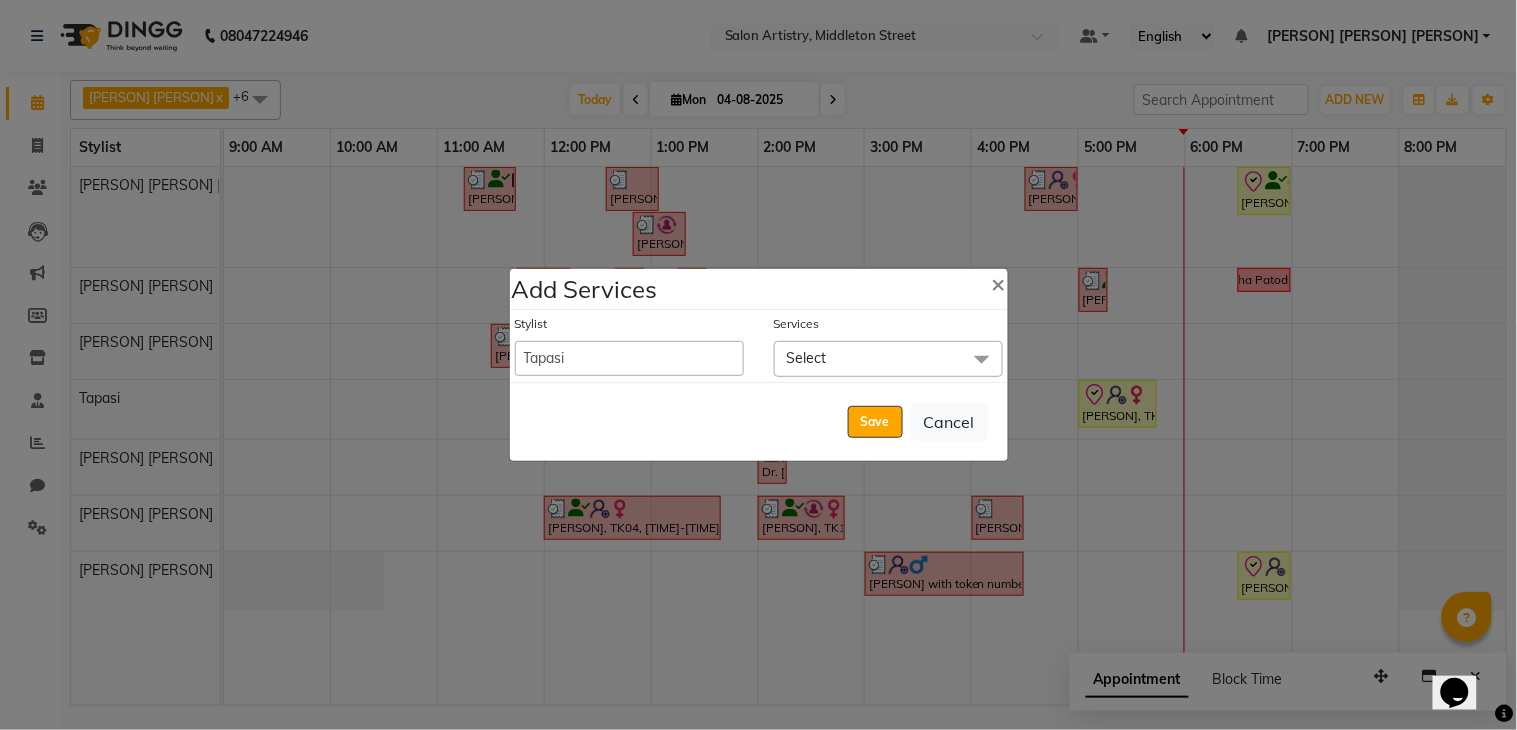 click on "Select" 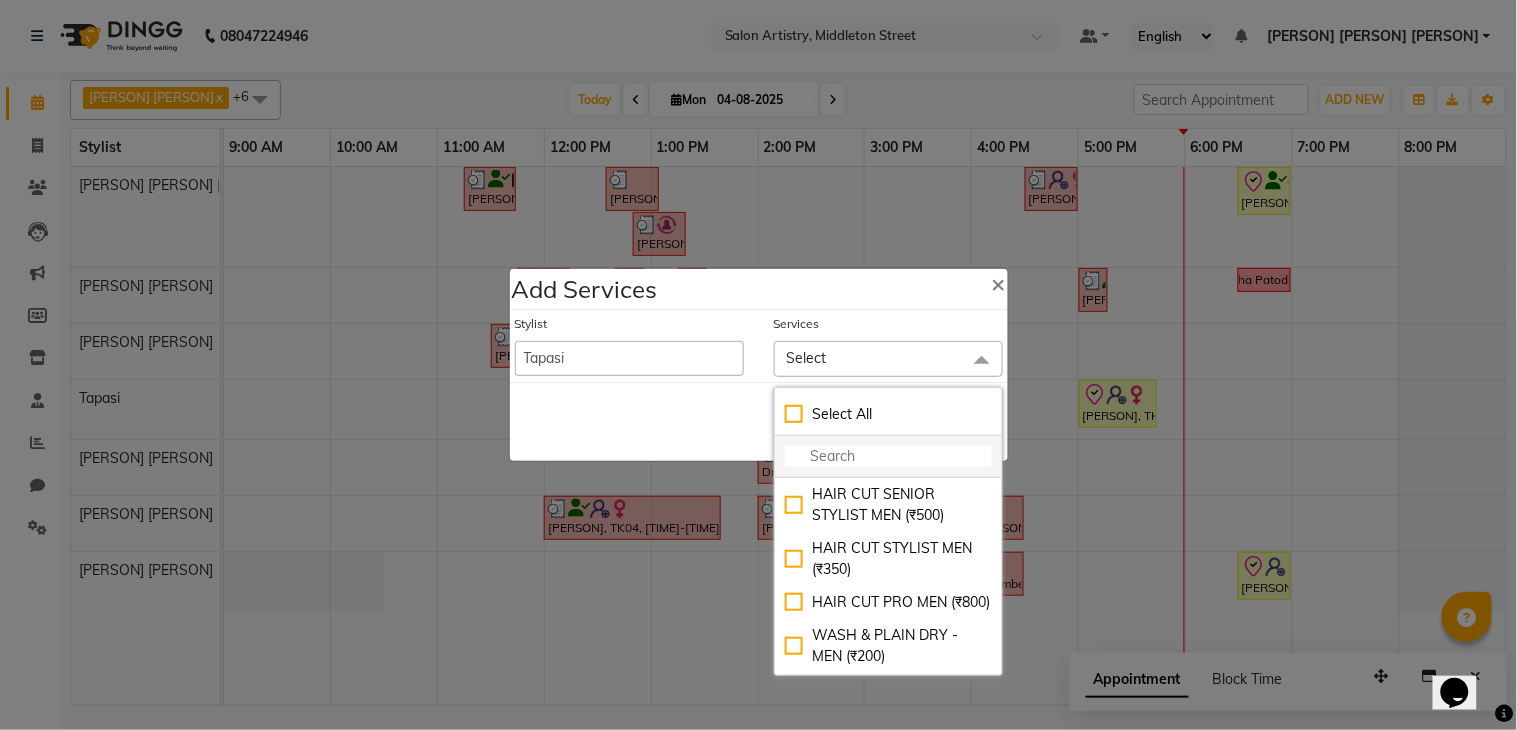 click 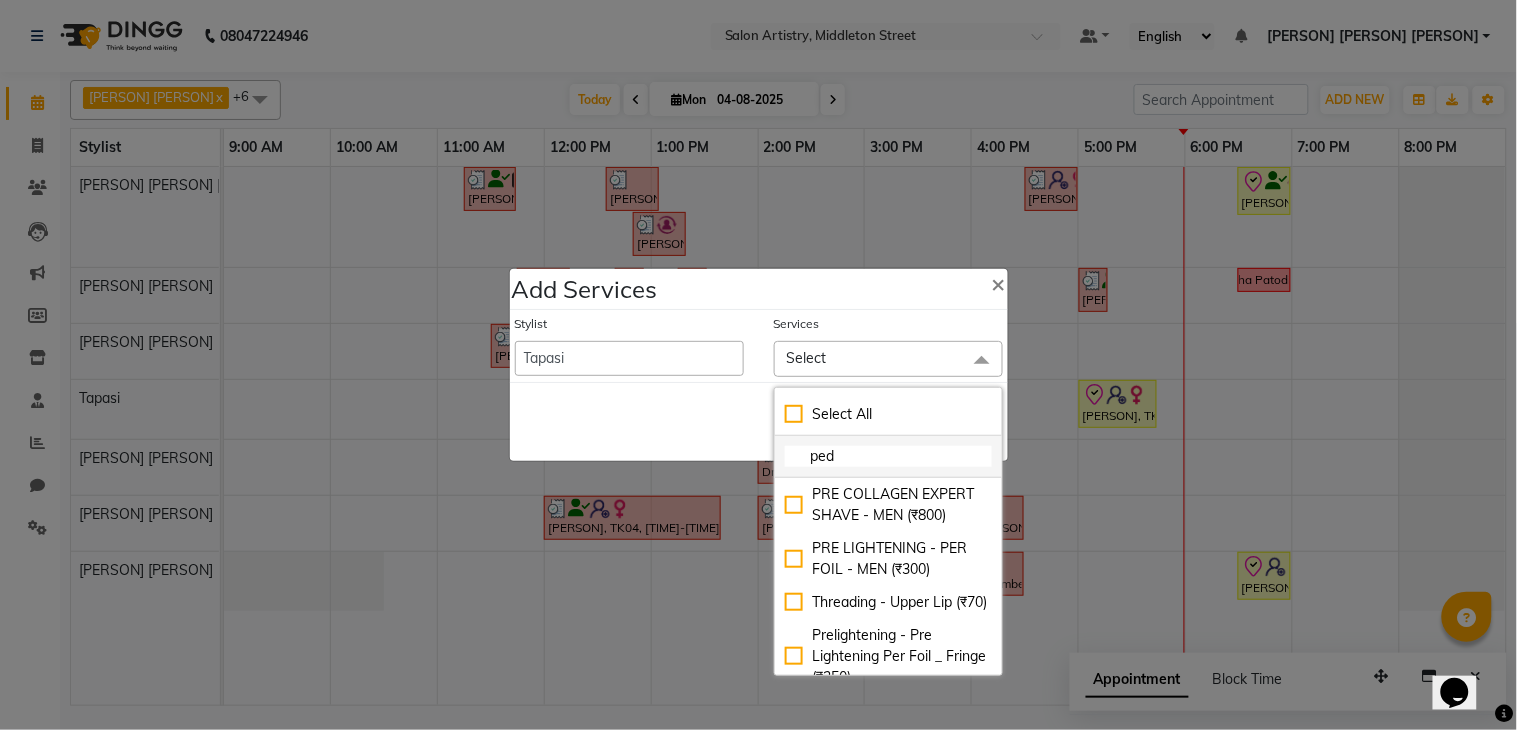 type on "pedi" 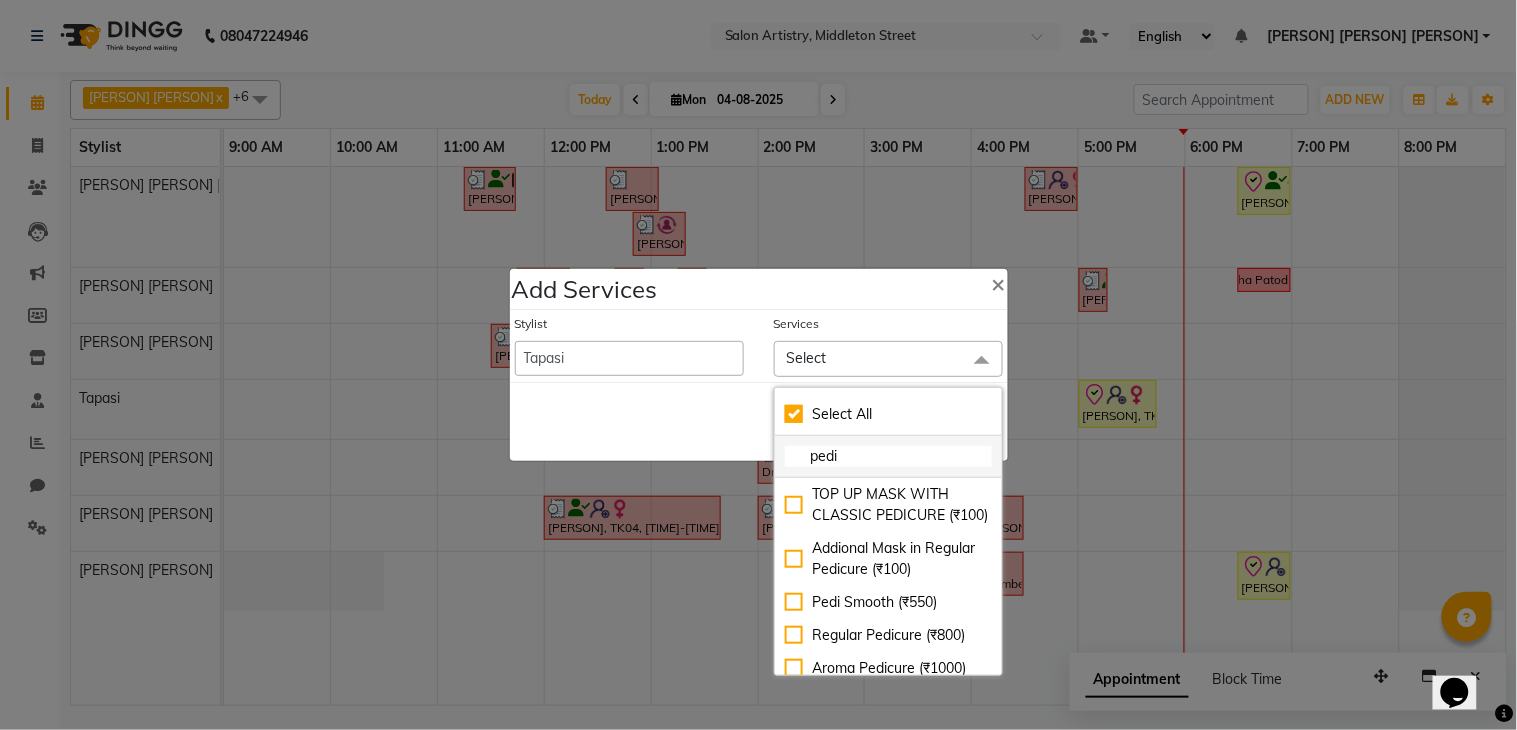 checkbox on "true" 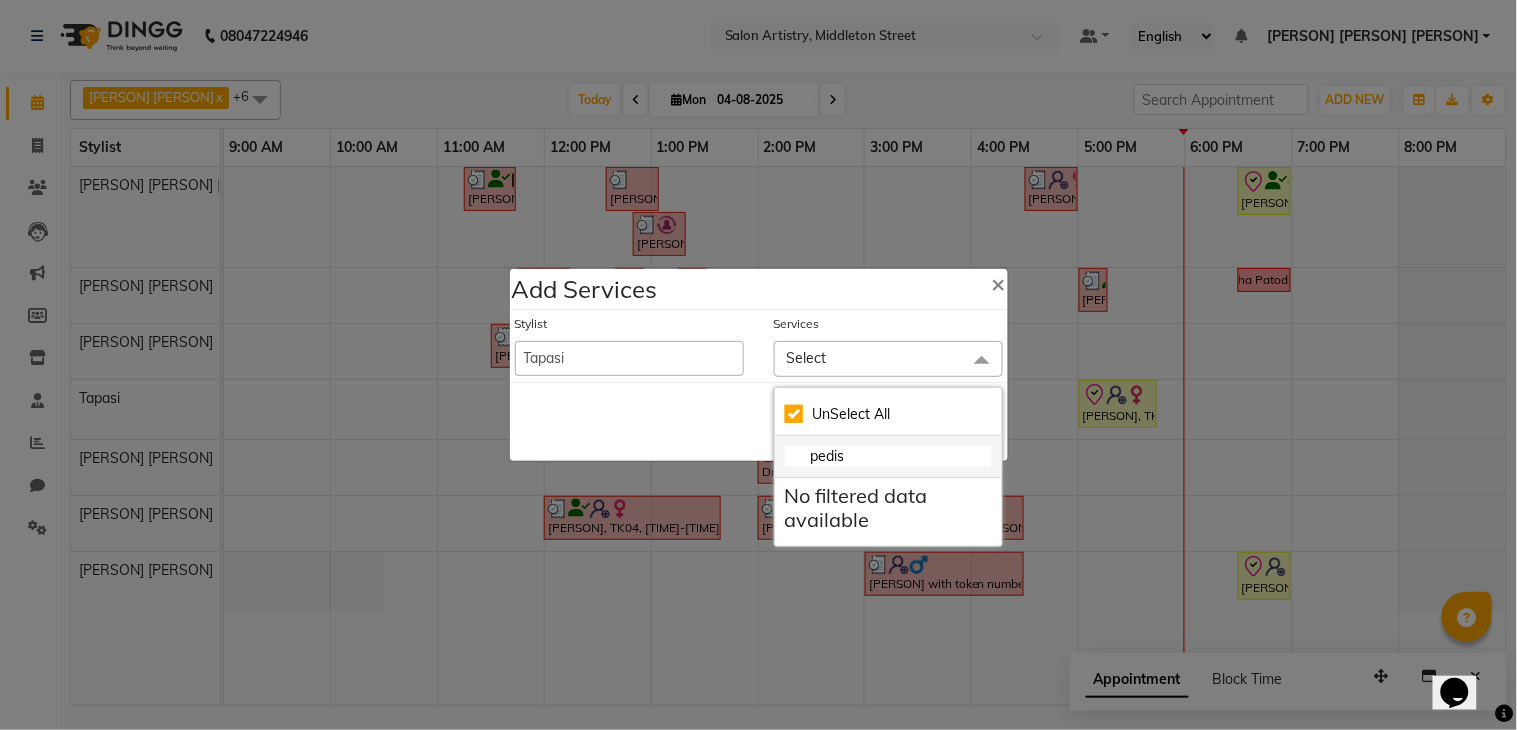 checkbox on "false" 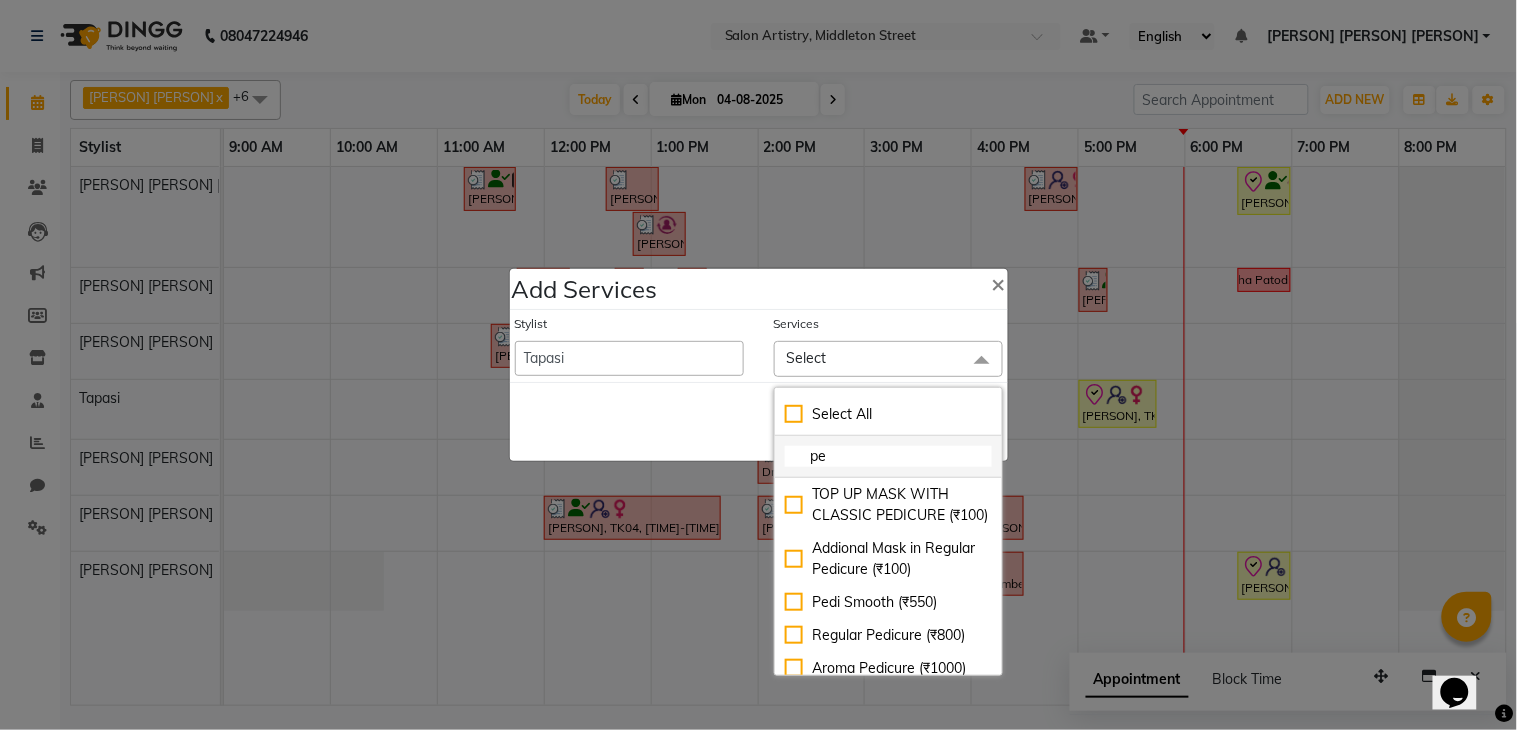 type on "p" 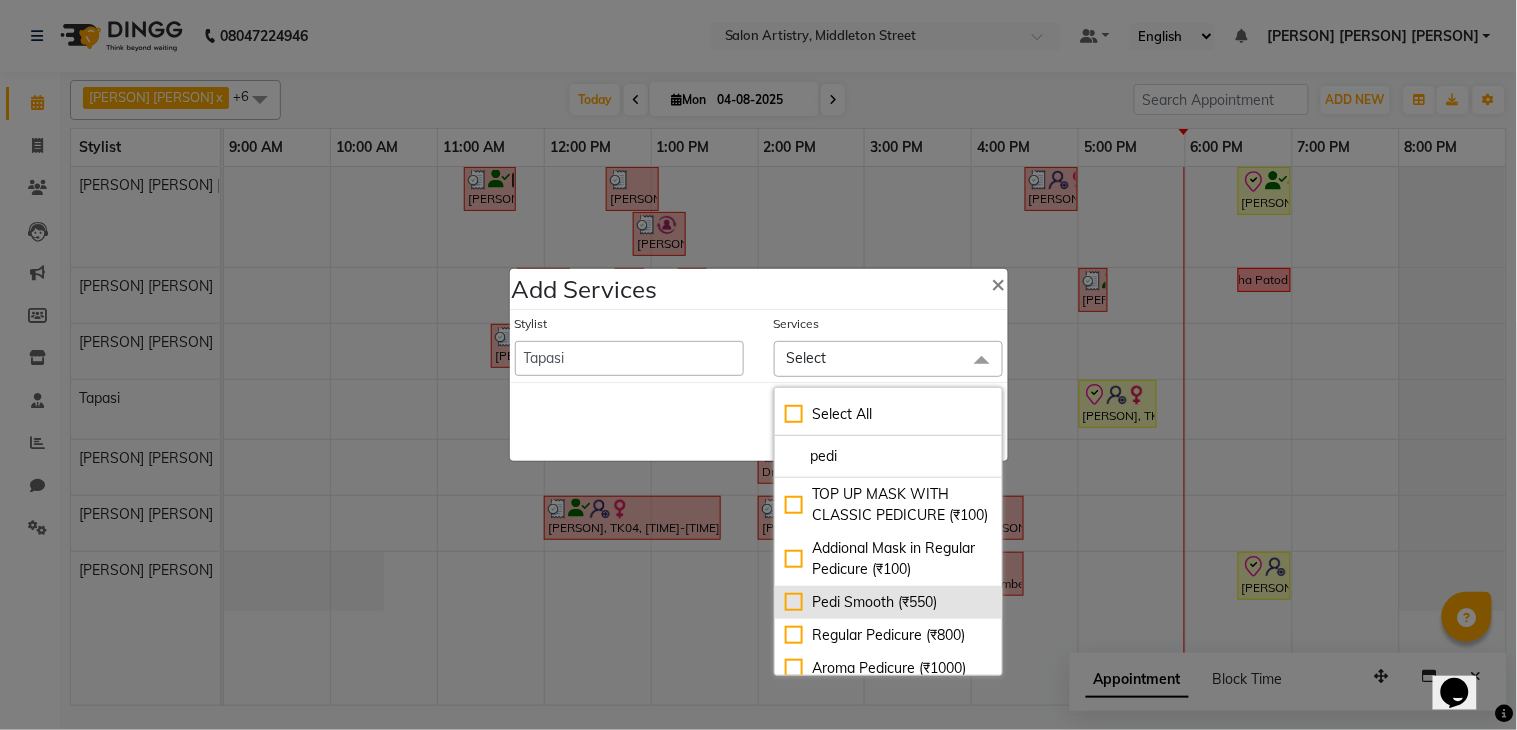 type on "pedi" 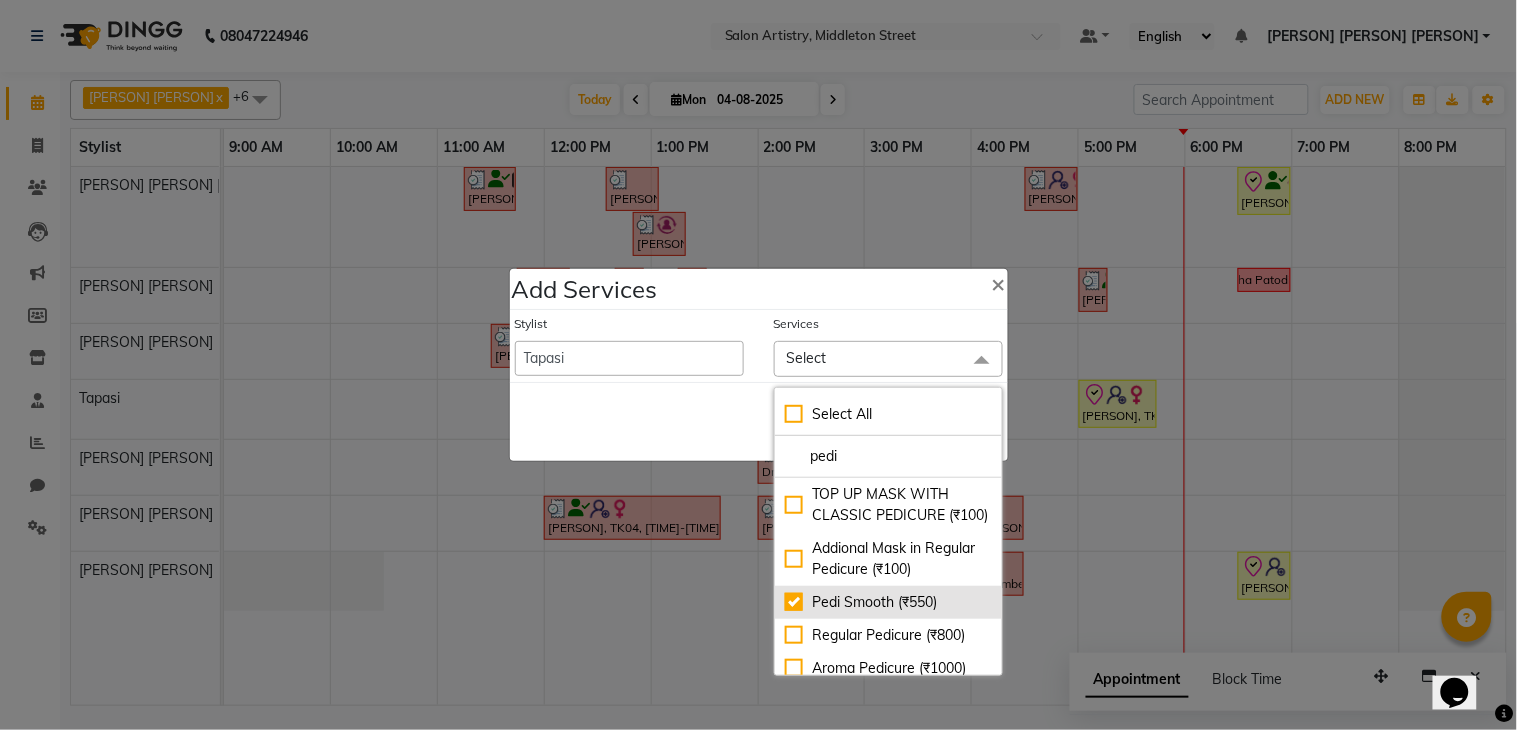 checkbox on "true" 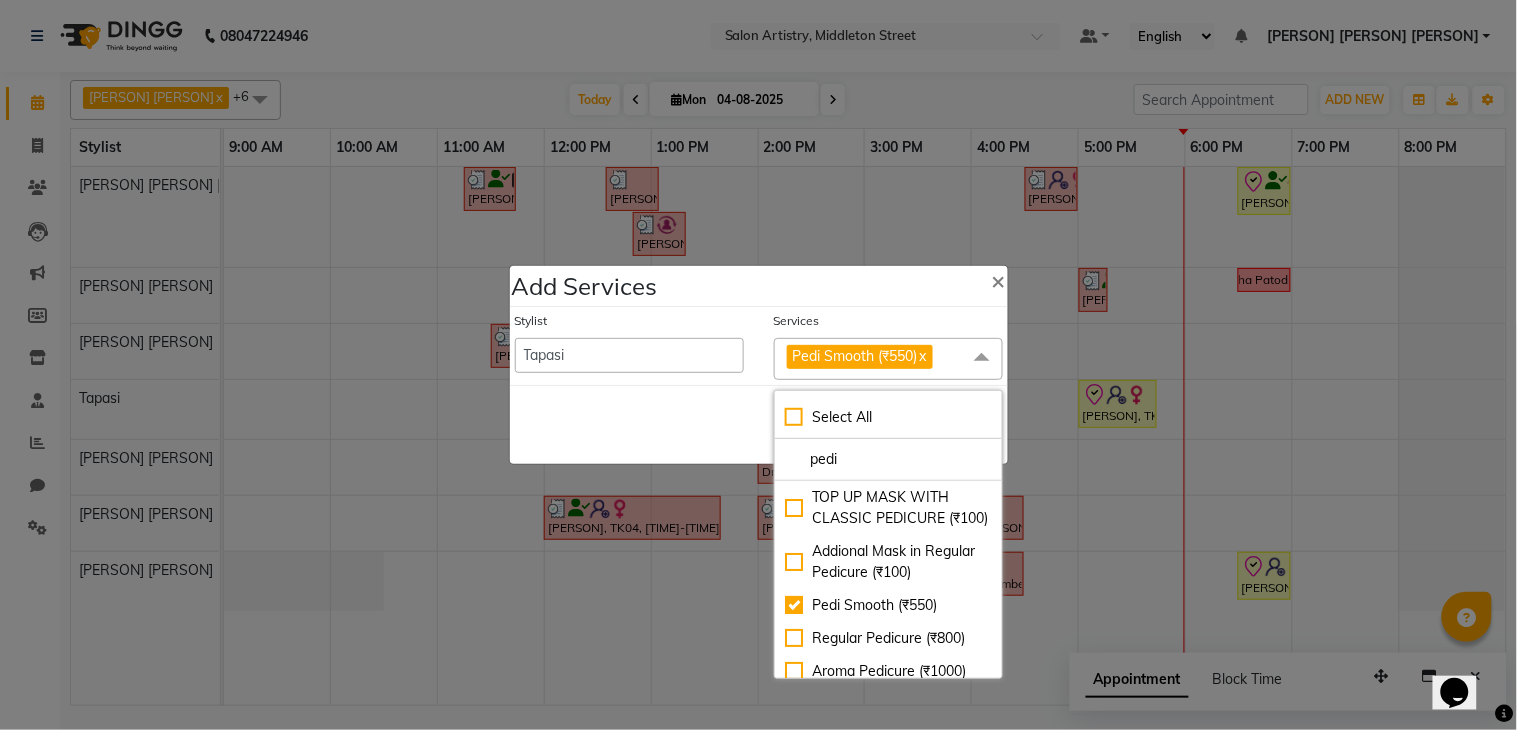 click on "Save   Cancel" 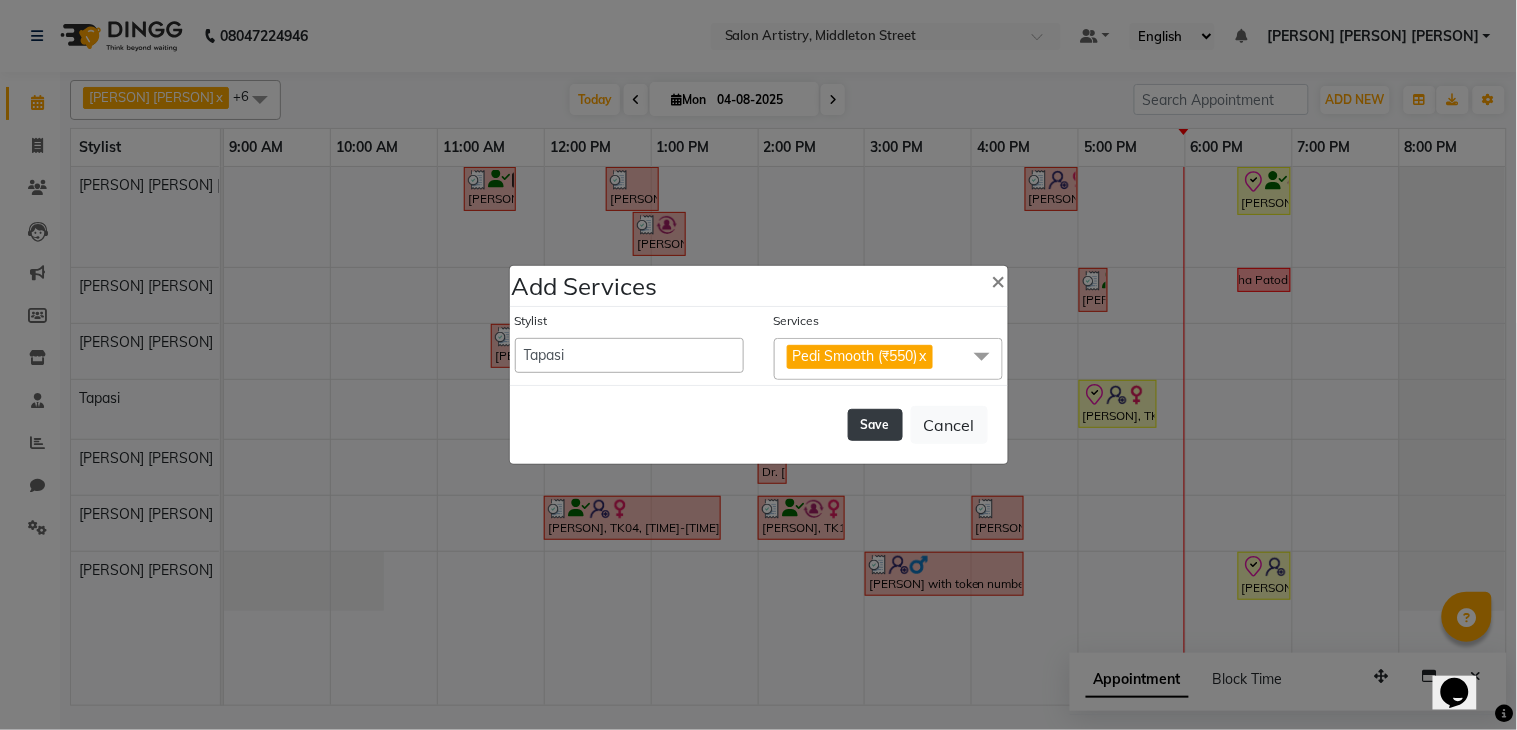 click on "Save" 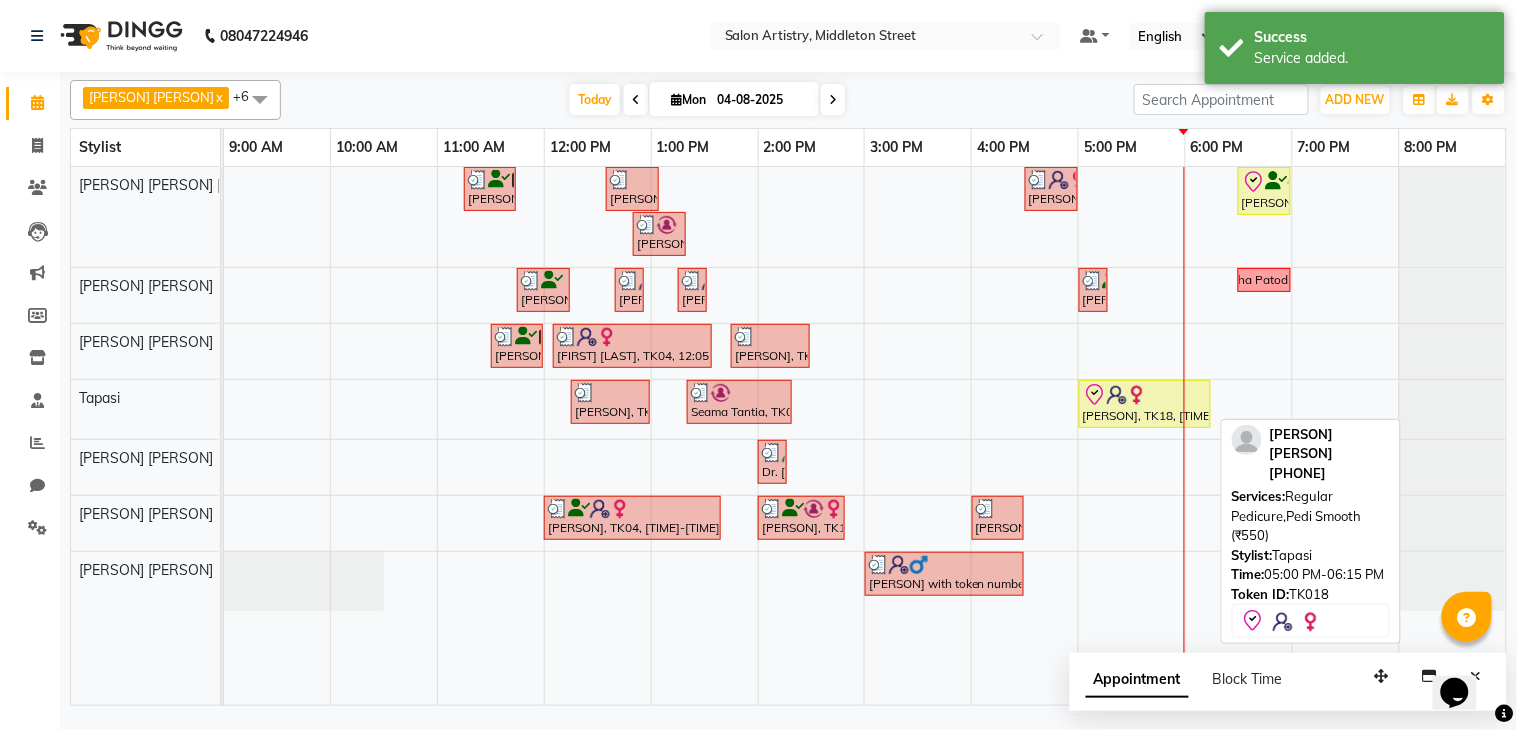 click on "[NAME], TK18, 05:00 PM-06:15 PM, Regular Pedicure,Pedi Smooth (₹550)" at bounding box center (1145, 404) 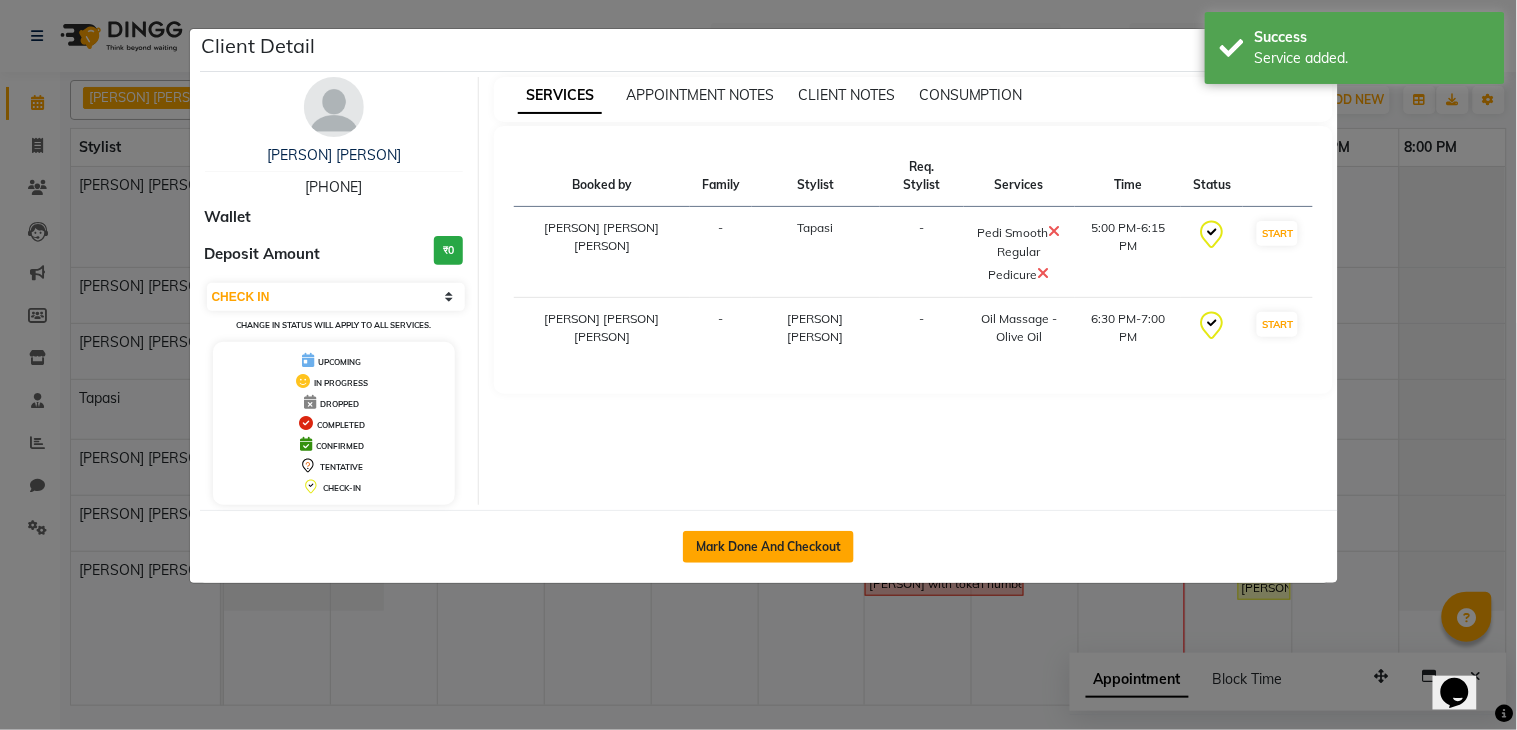 click on "Mark Done And Checkout" 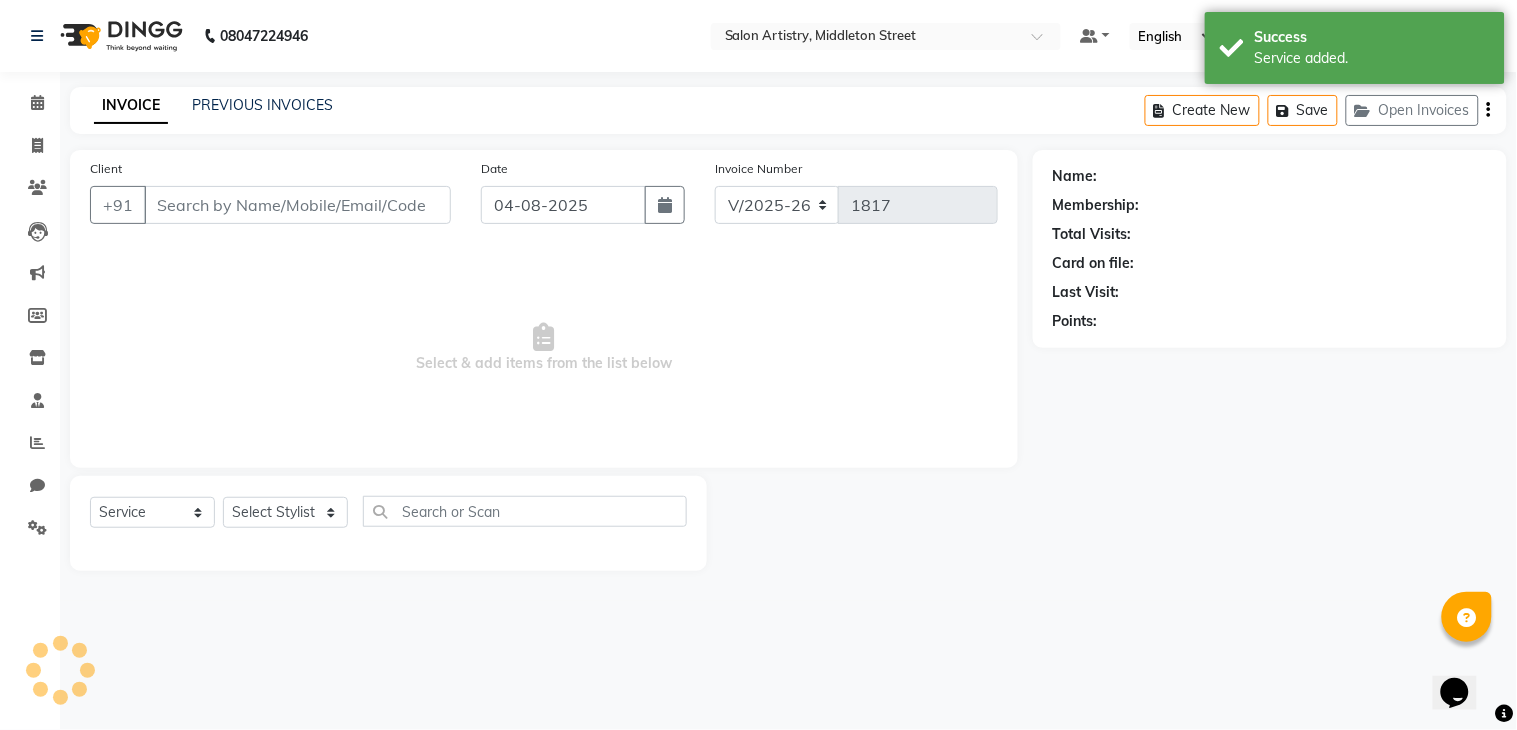 select on "79865" 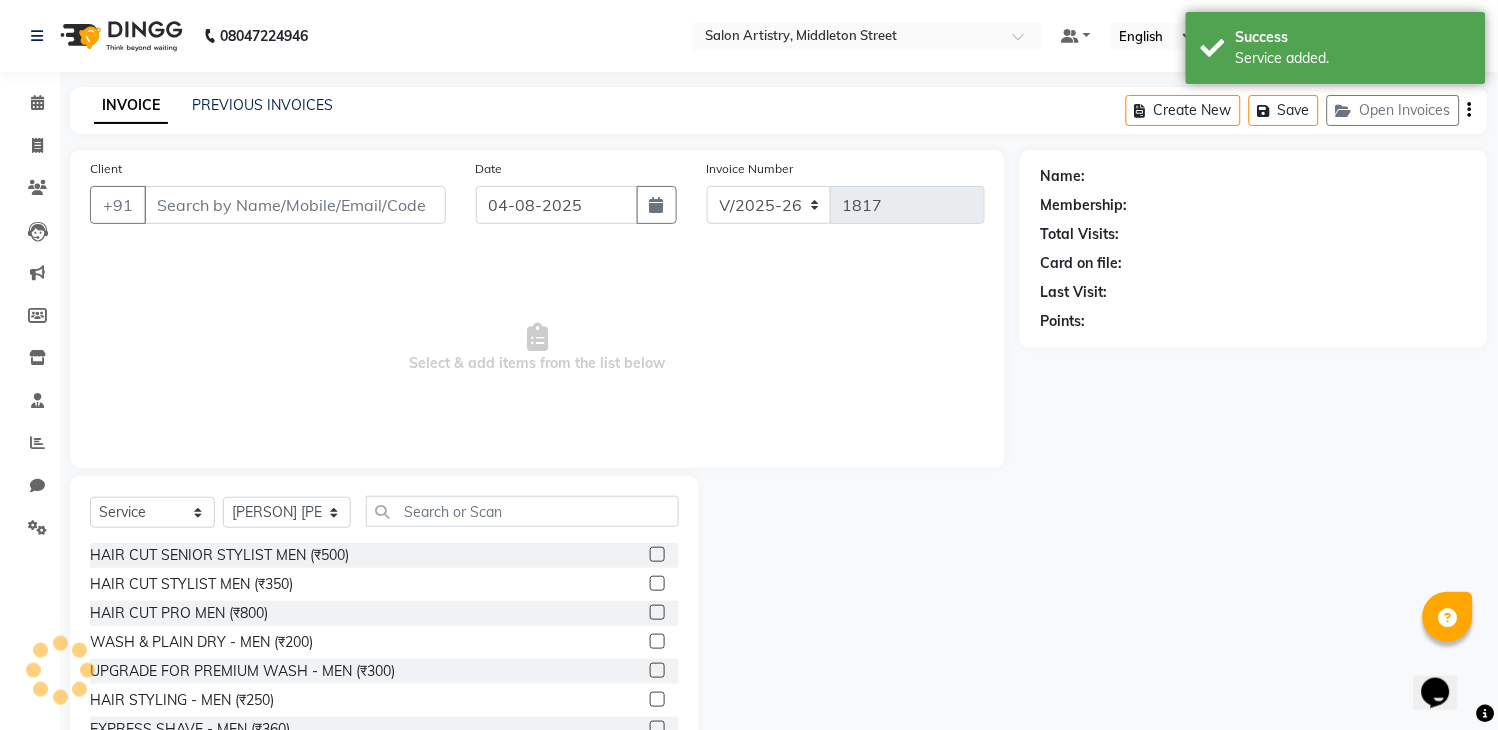 type on "[PHONE]" 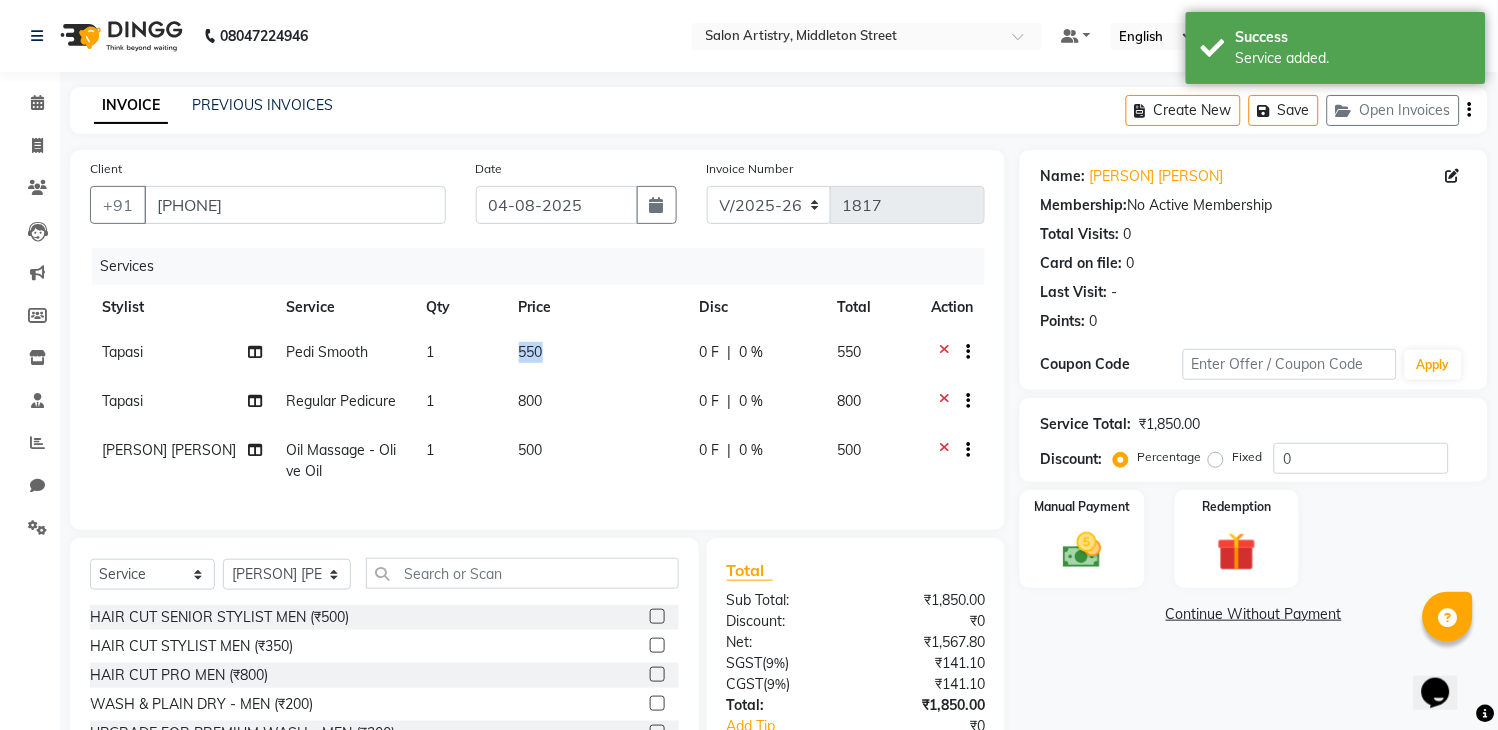 drag, startPoint x: 555, startPoint y: 353, endPoint x: 501, endPoint y: 346, distance: 54.451813 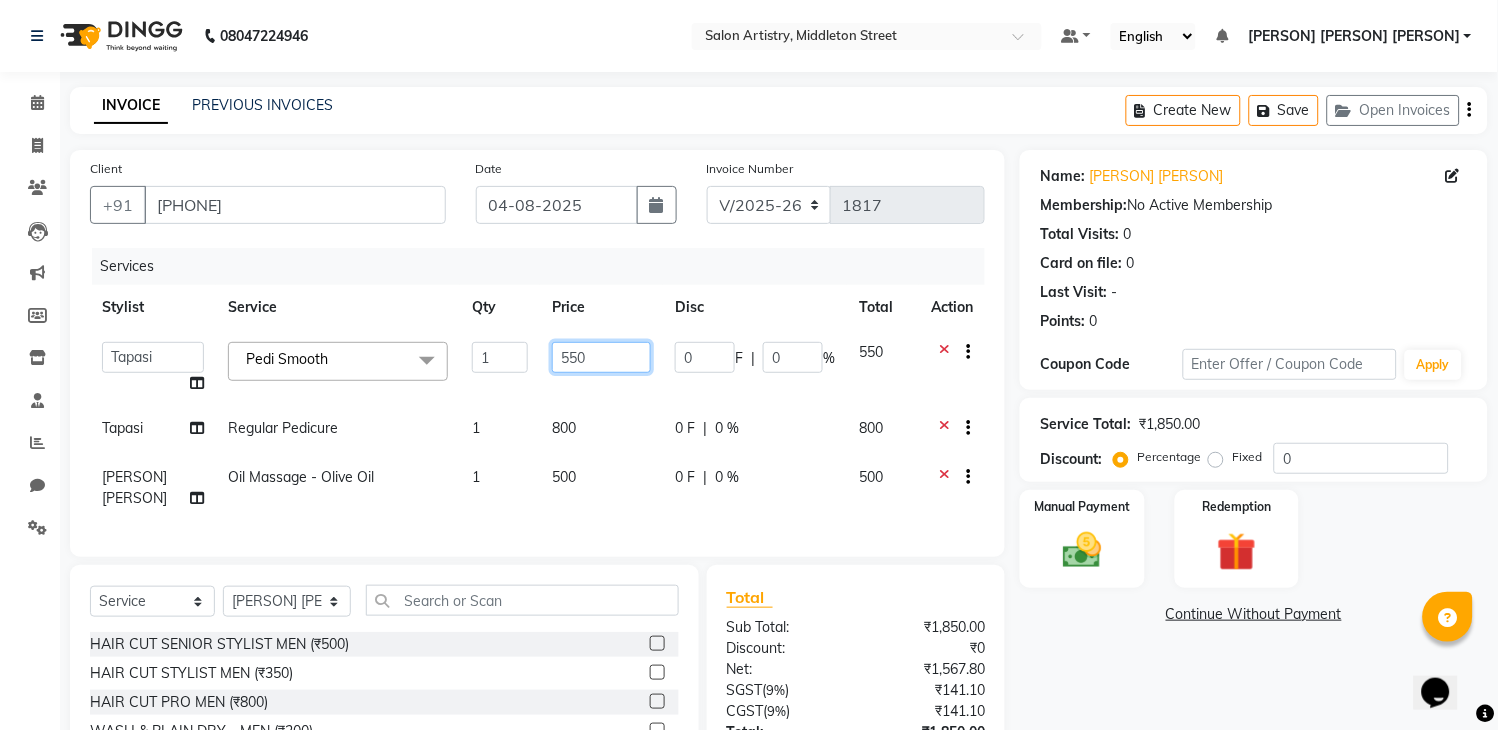 click on "550" 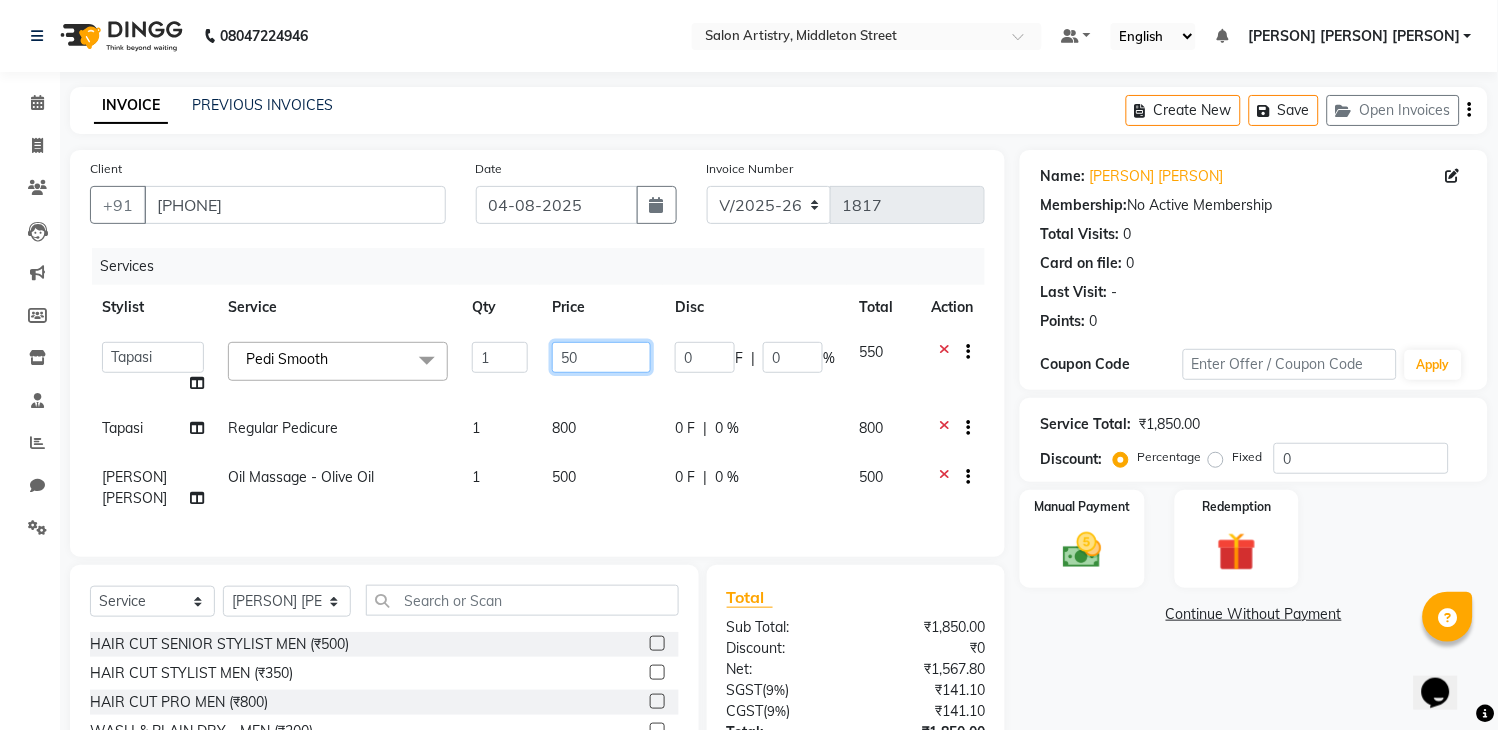 type on "500" 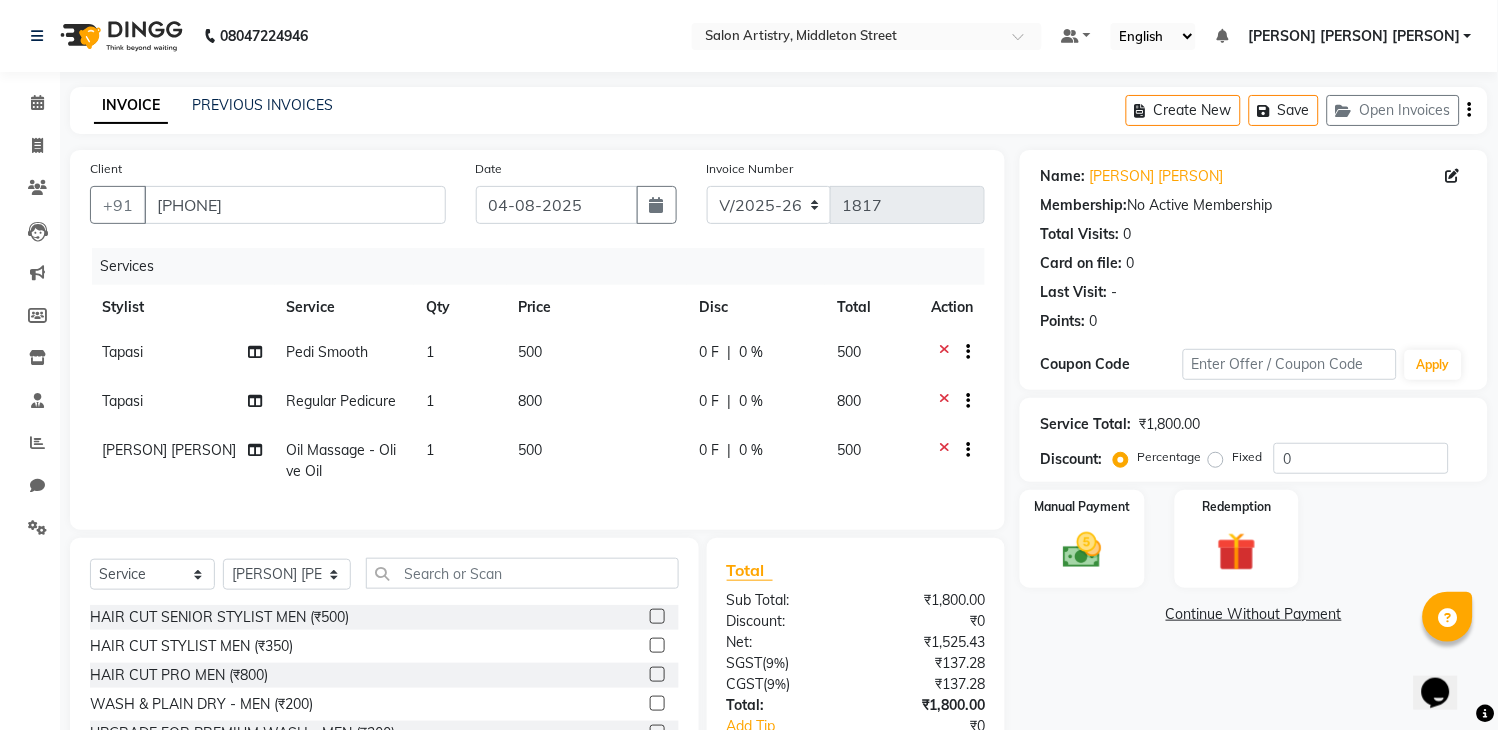 click on "Tapasi Pedi Smooth 1 500 0 F | 0 % 500 Tapasi Regular Pedicure 1 800 0 F | 0 % 800 Irshad Khan Oil Massage - Olive Oil 1 500 0 F | 0 % 500" 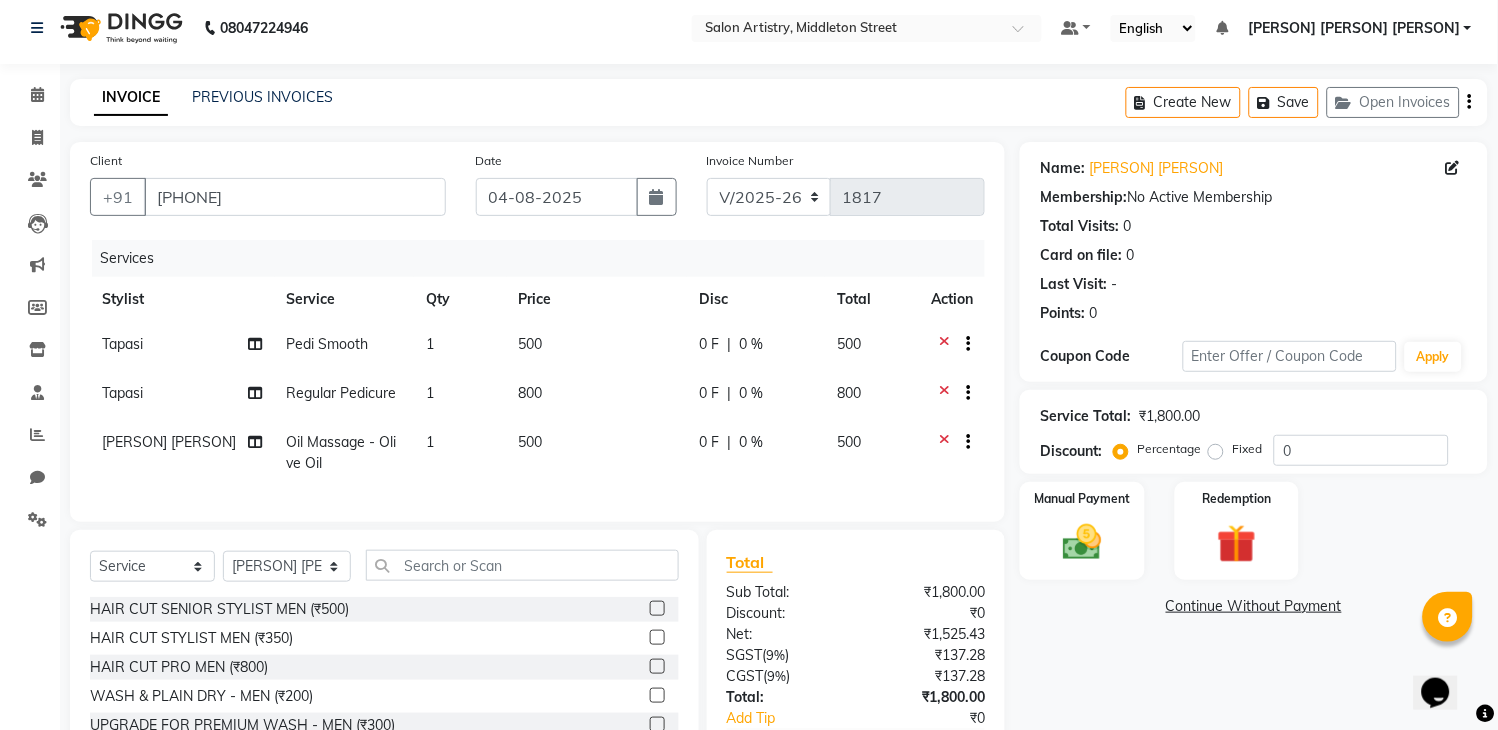 scroll, scrollTop: 0, scrollLeft: 0, axis: both 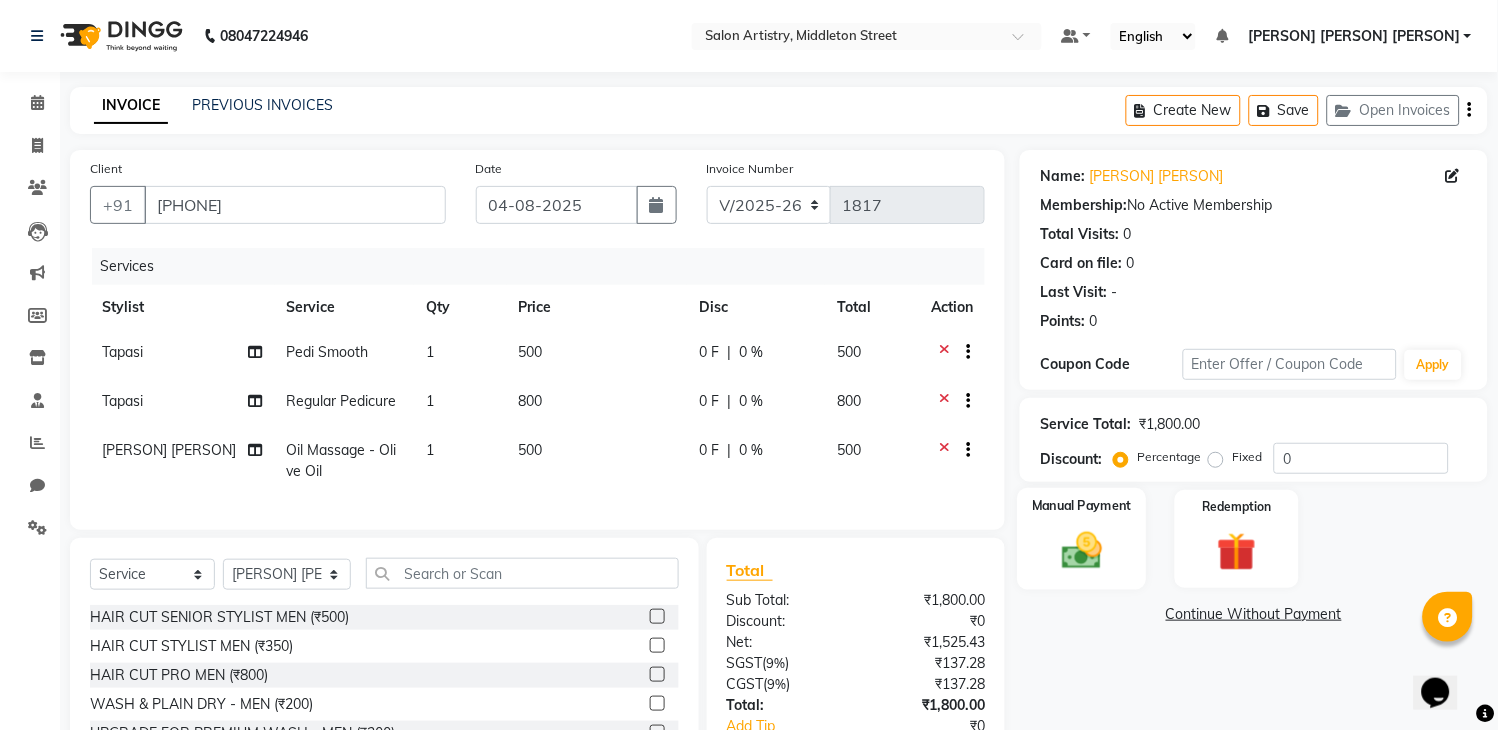 click 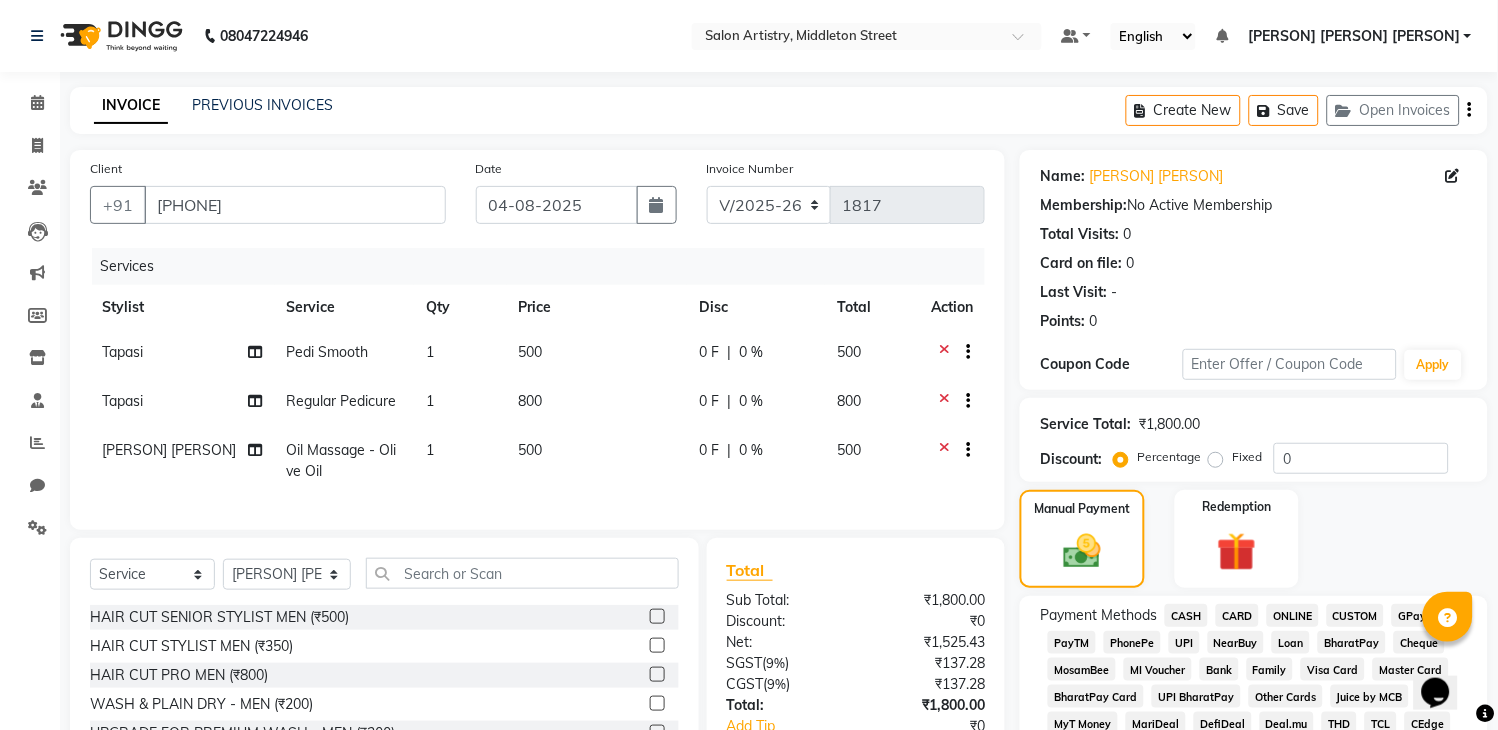 click on "CASH" 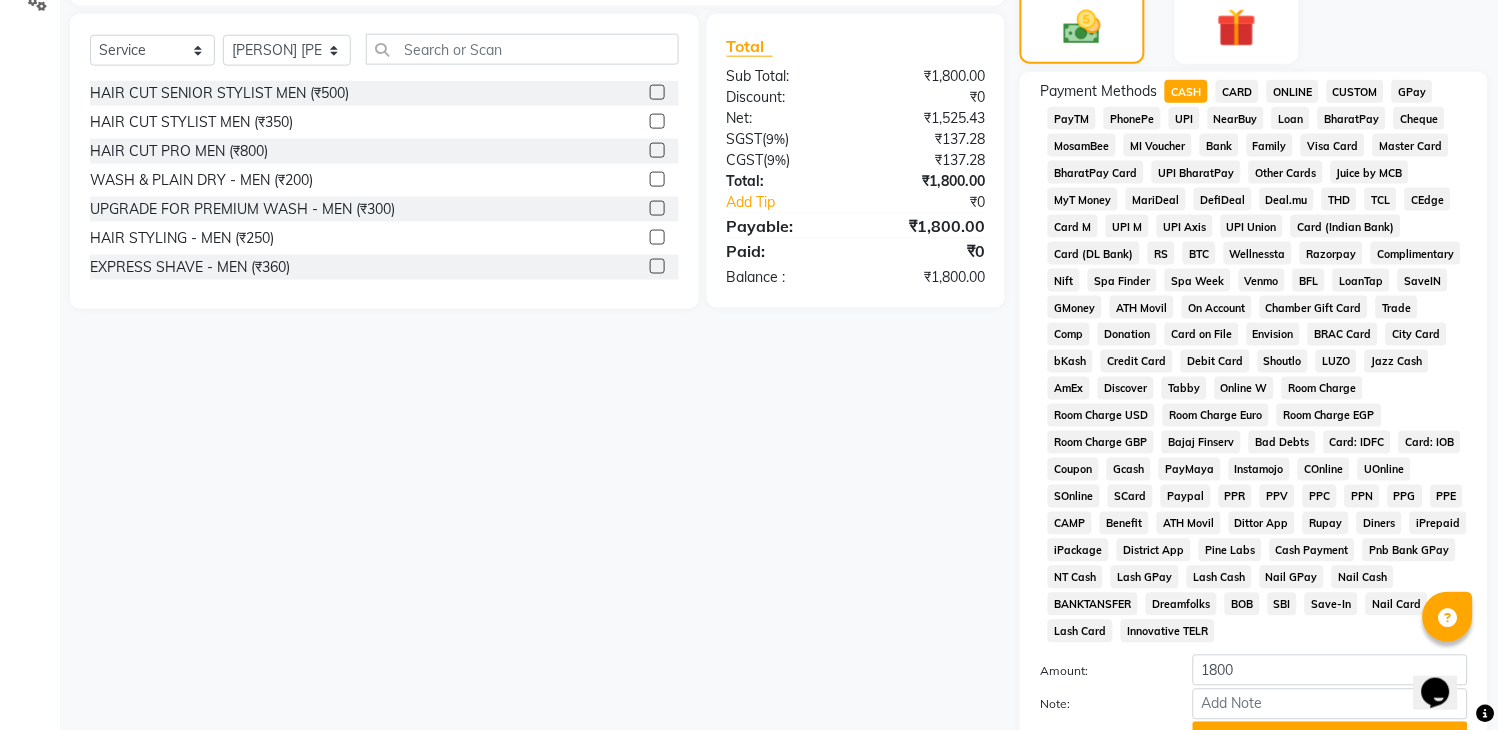 scroll, scrollTop: 555, scrollLeft: 0, axis: vertical 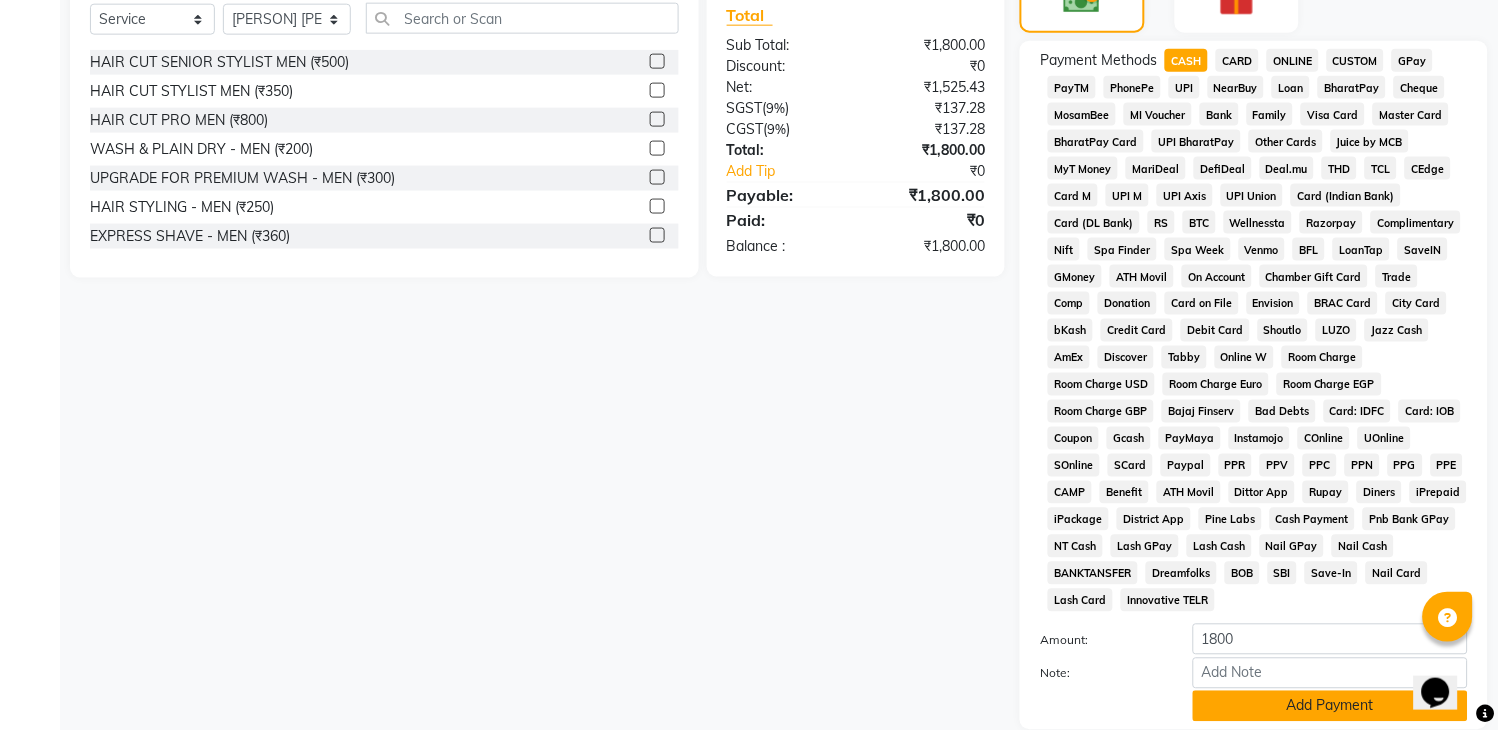 click on "Add Payment" 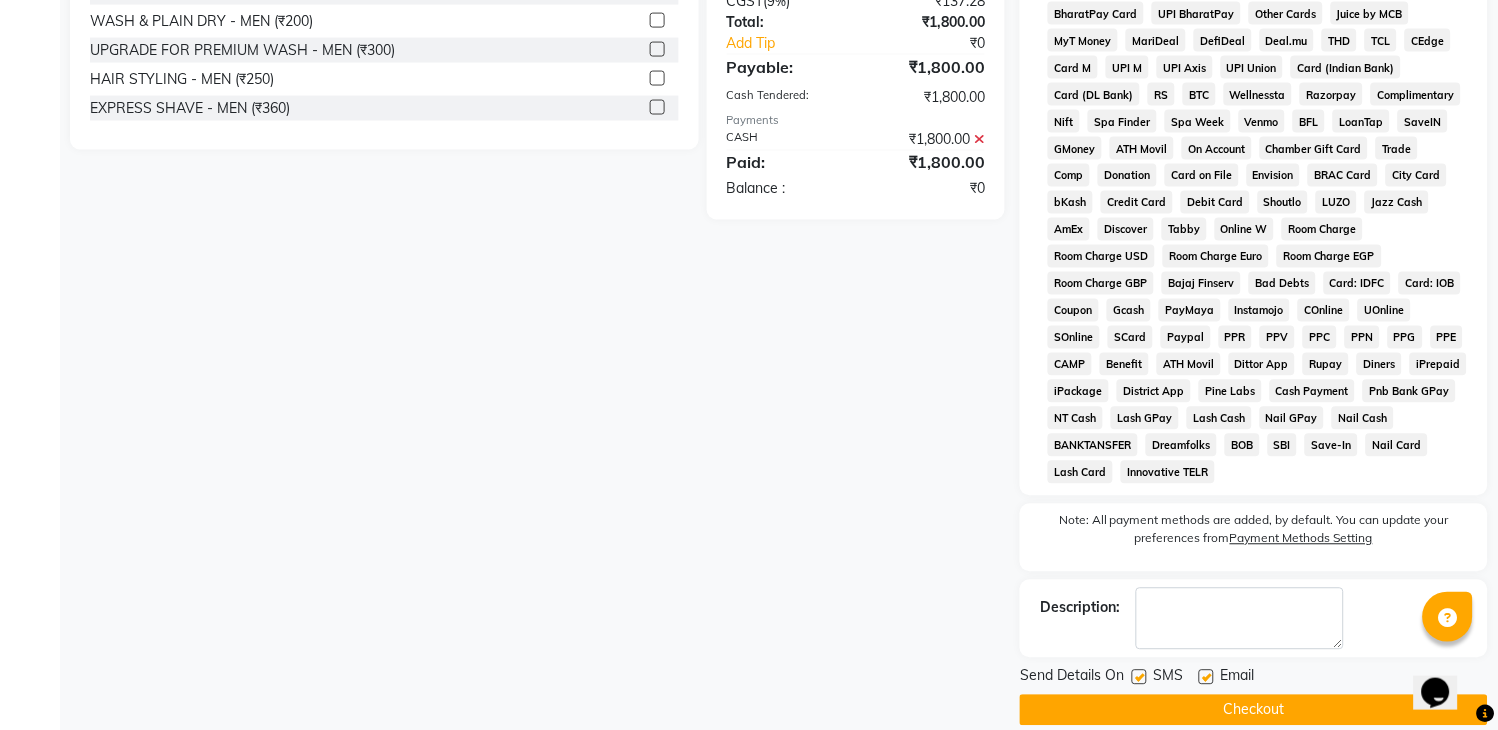 scroll, scrollTop: 714, scrollLeft: 0, axis: vertical 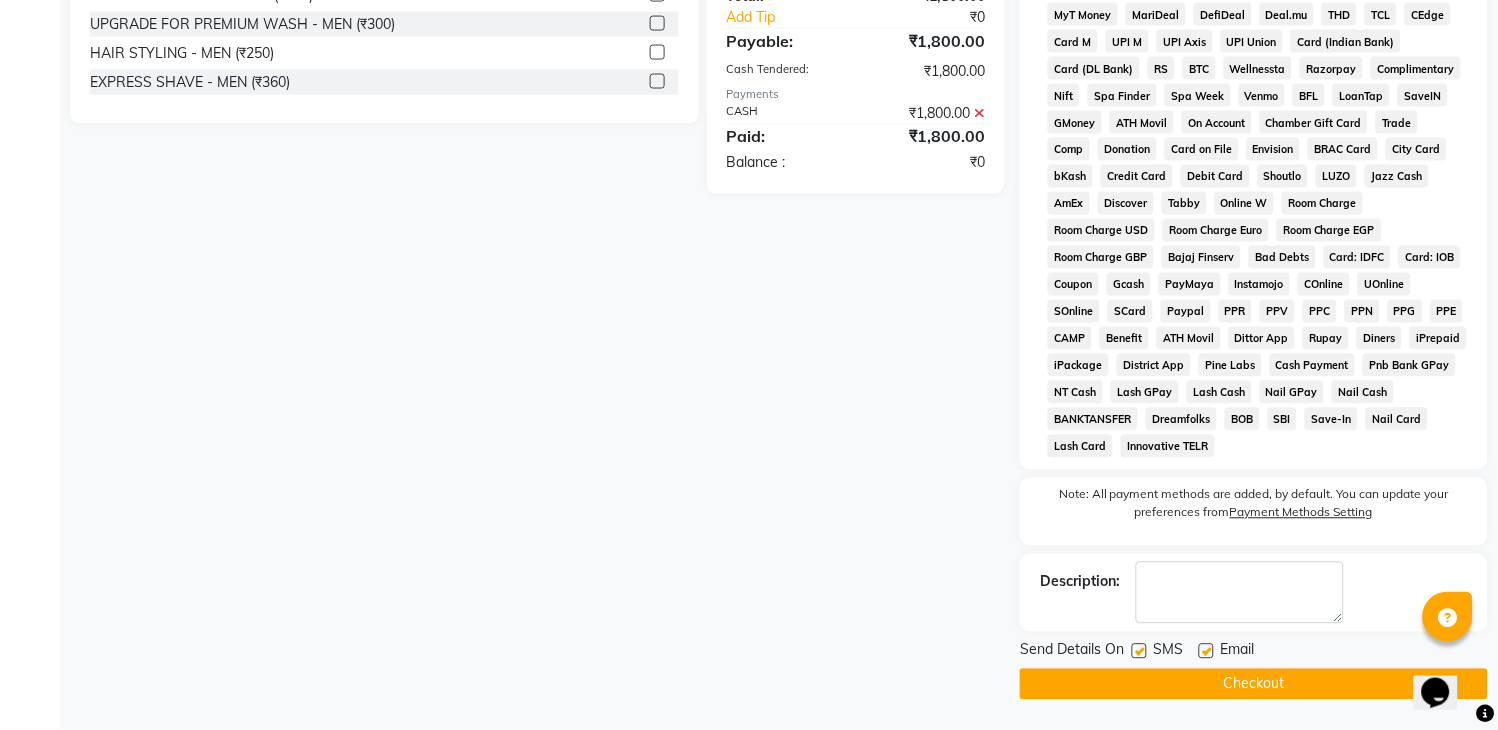 click on "Checkout" 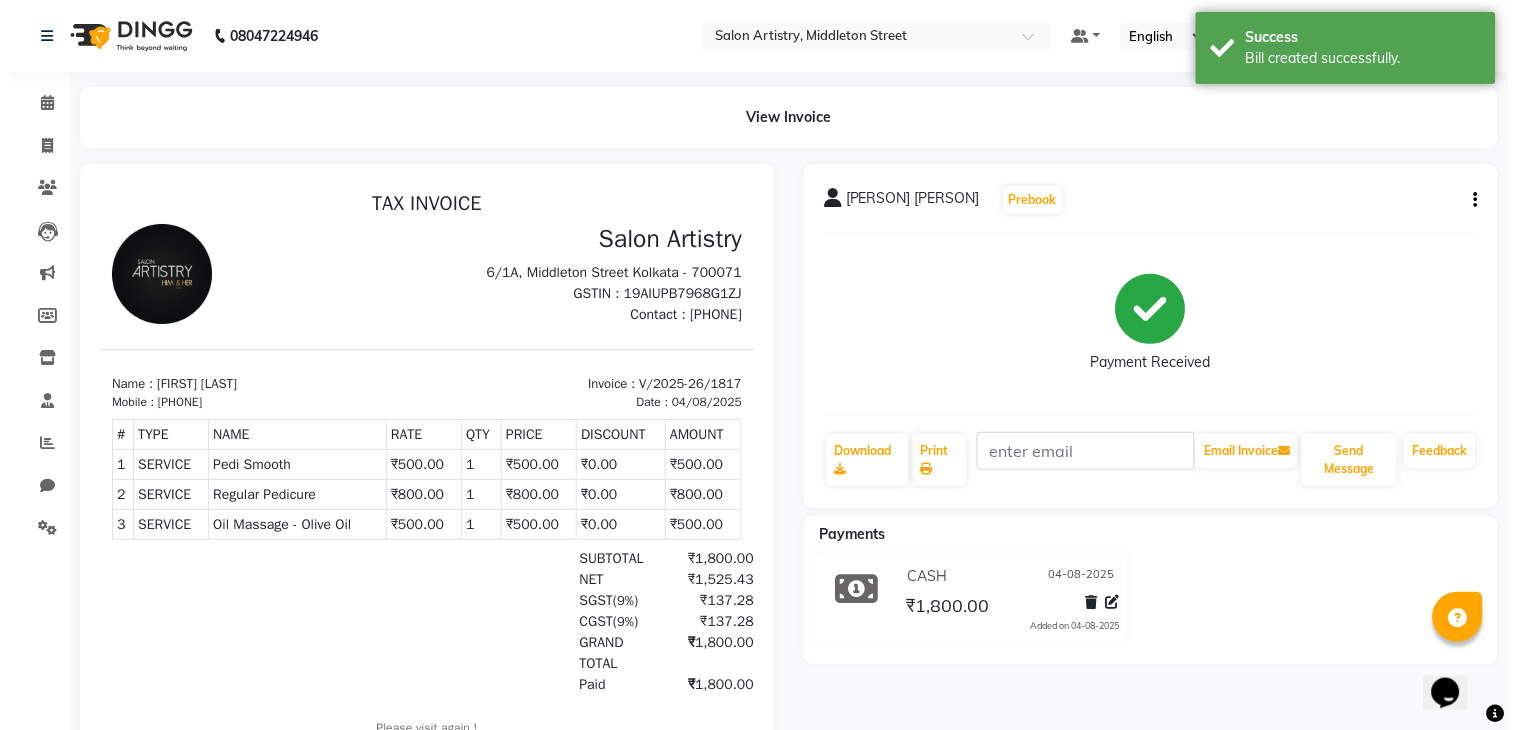 scroll, scrollTop: 0, scrollLeft: 0, axis: both 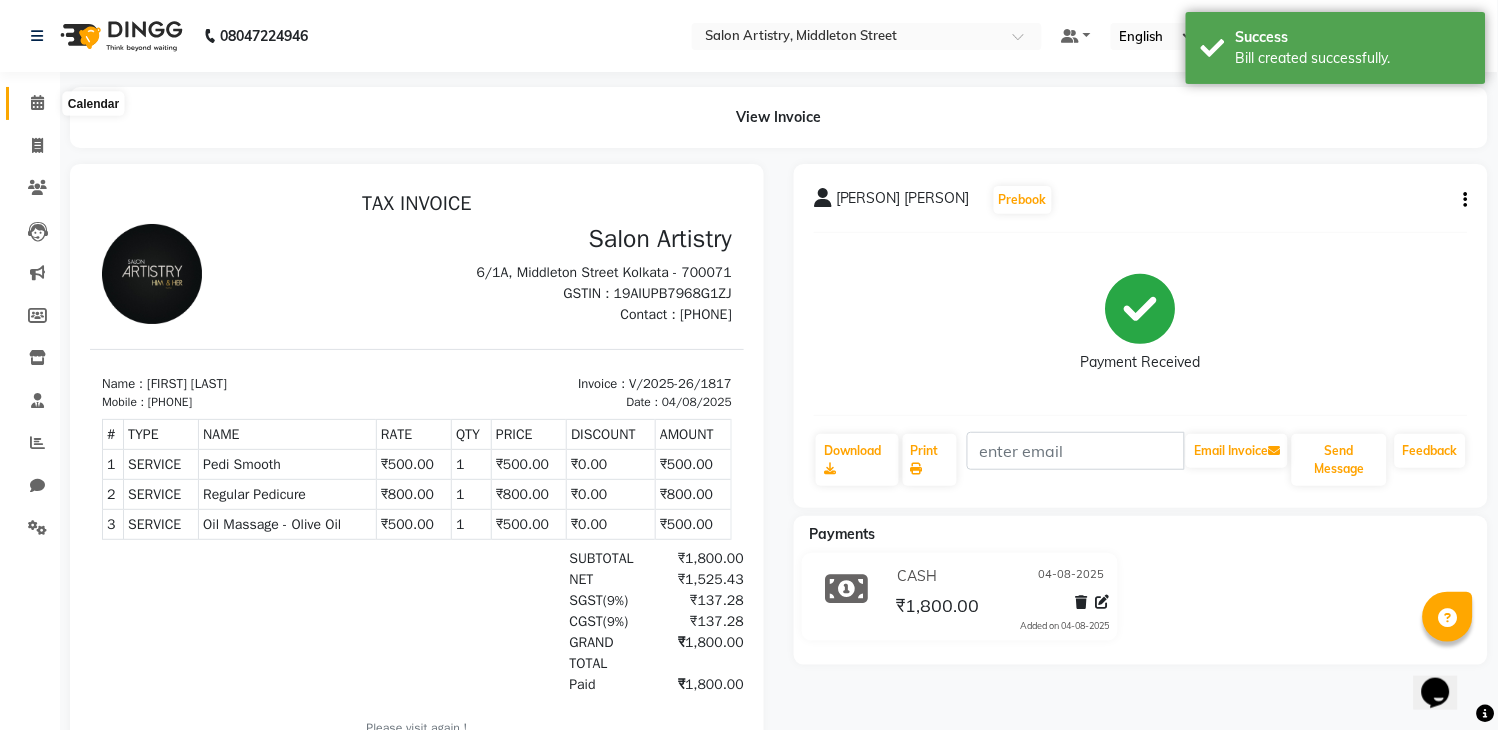 click 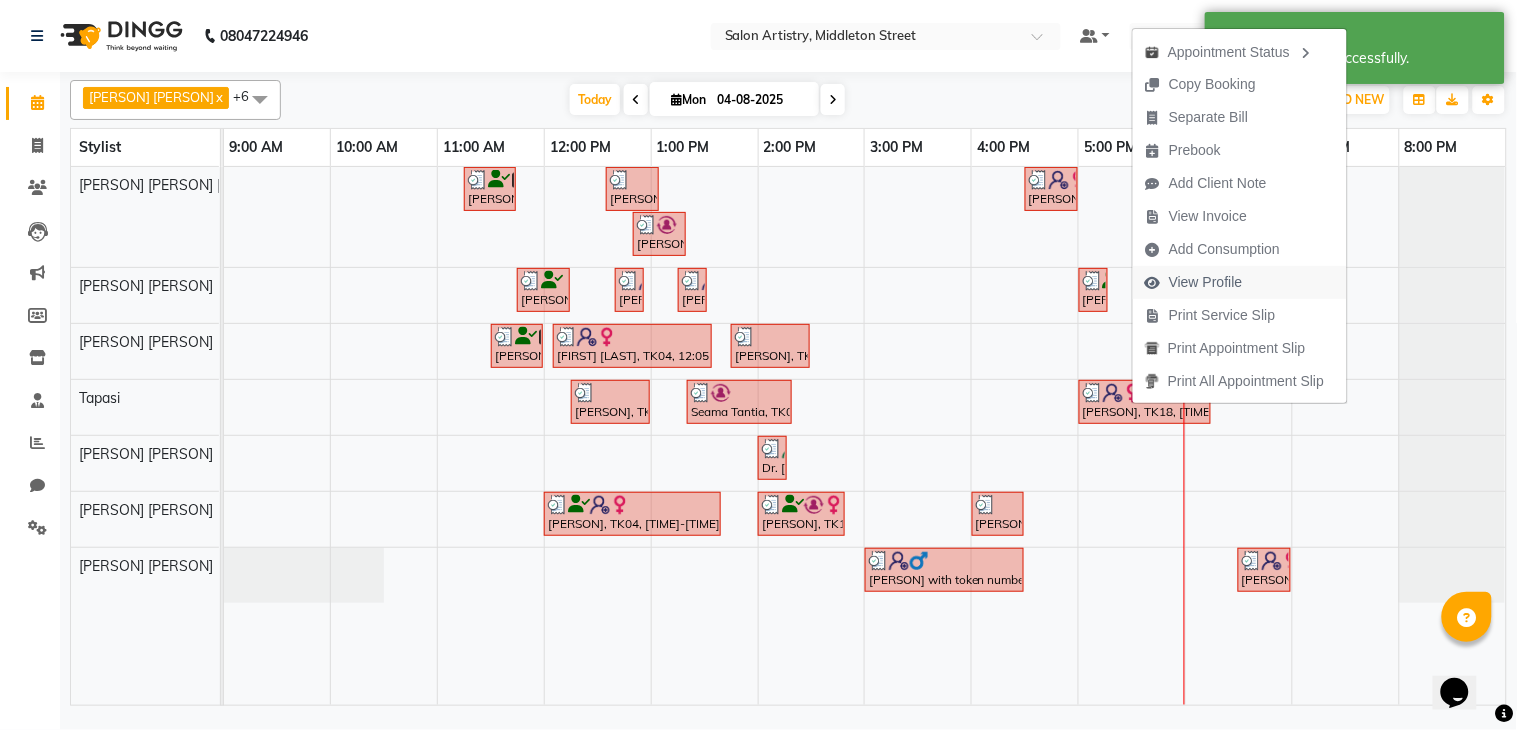 click on "View Profile" at bounding box center [1206, 282] 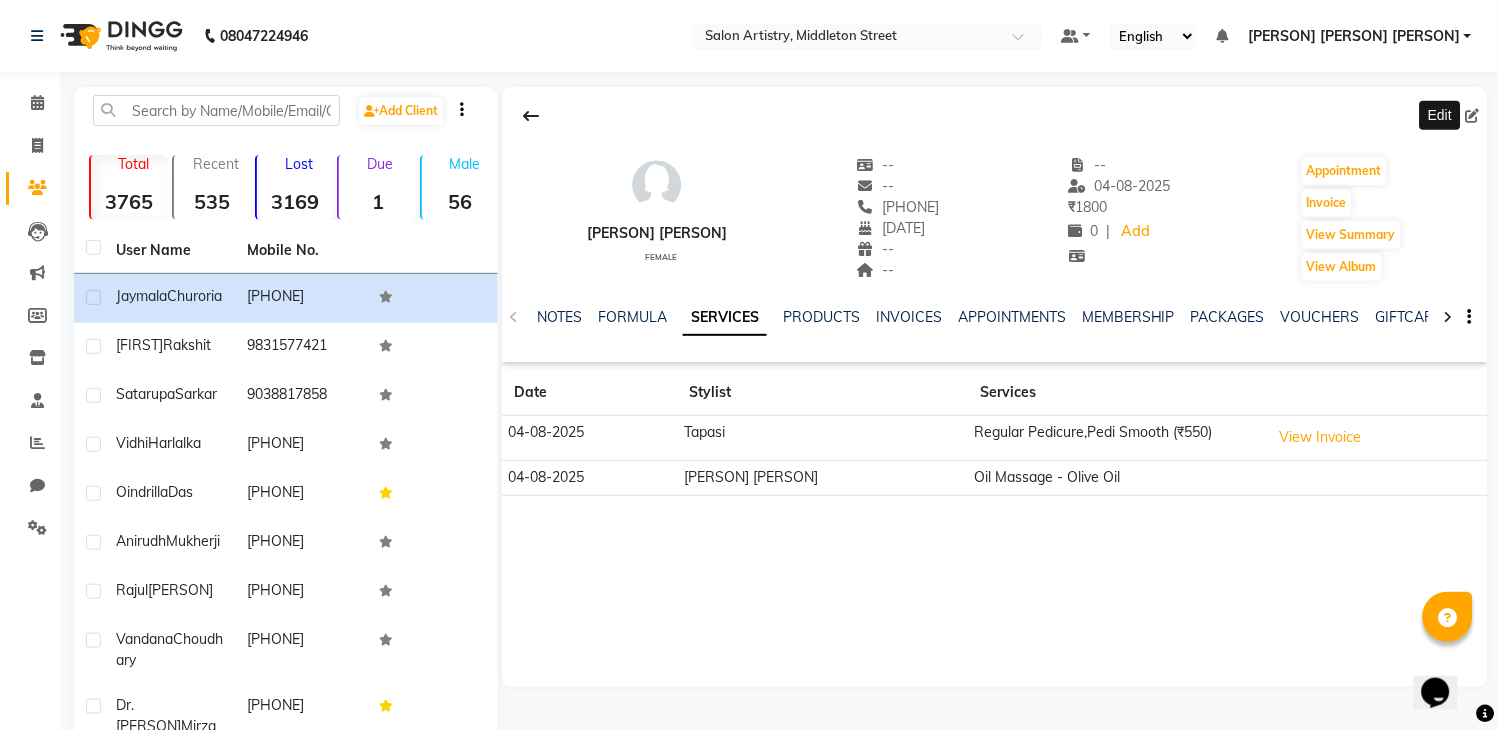 click 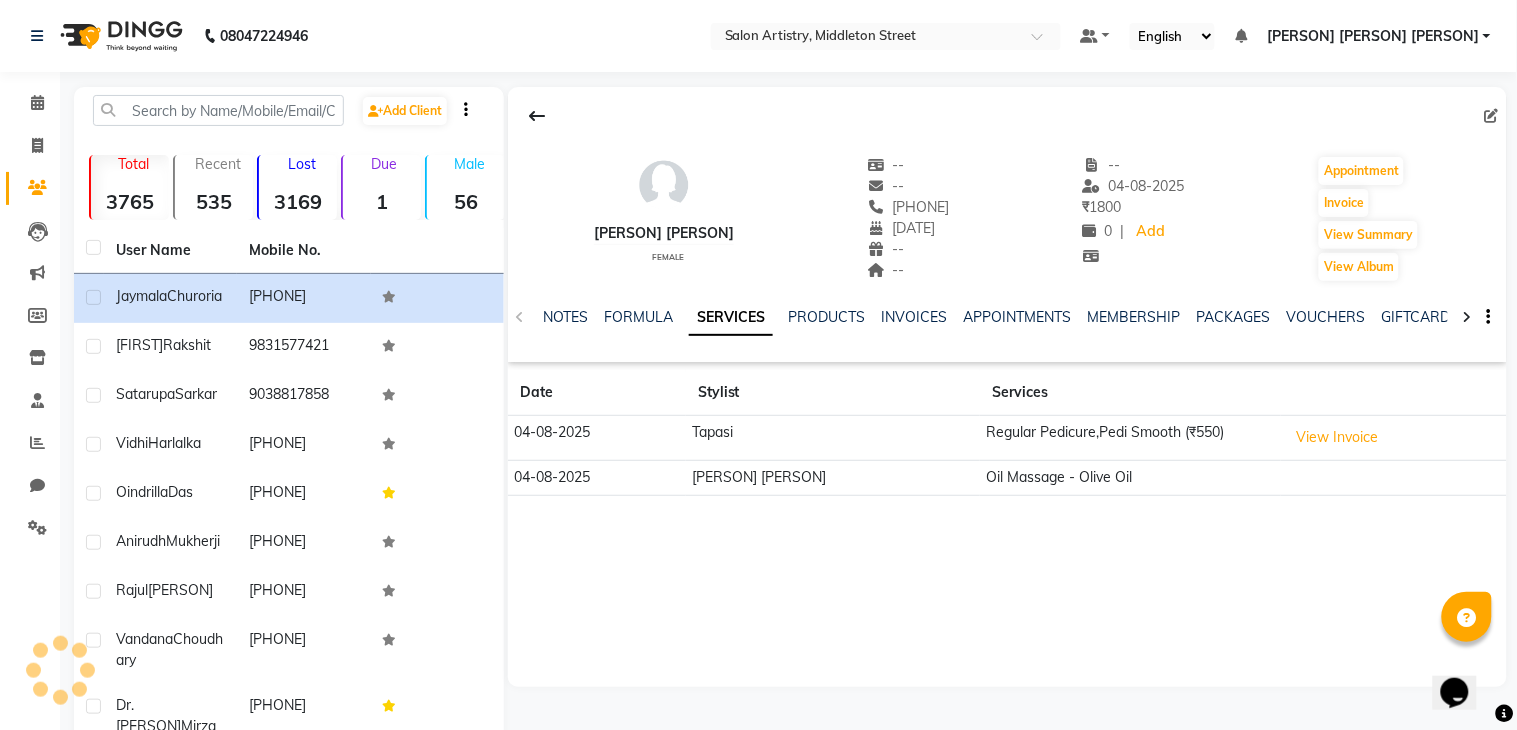 select on "12" 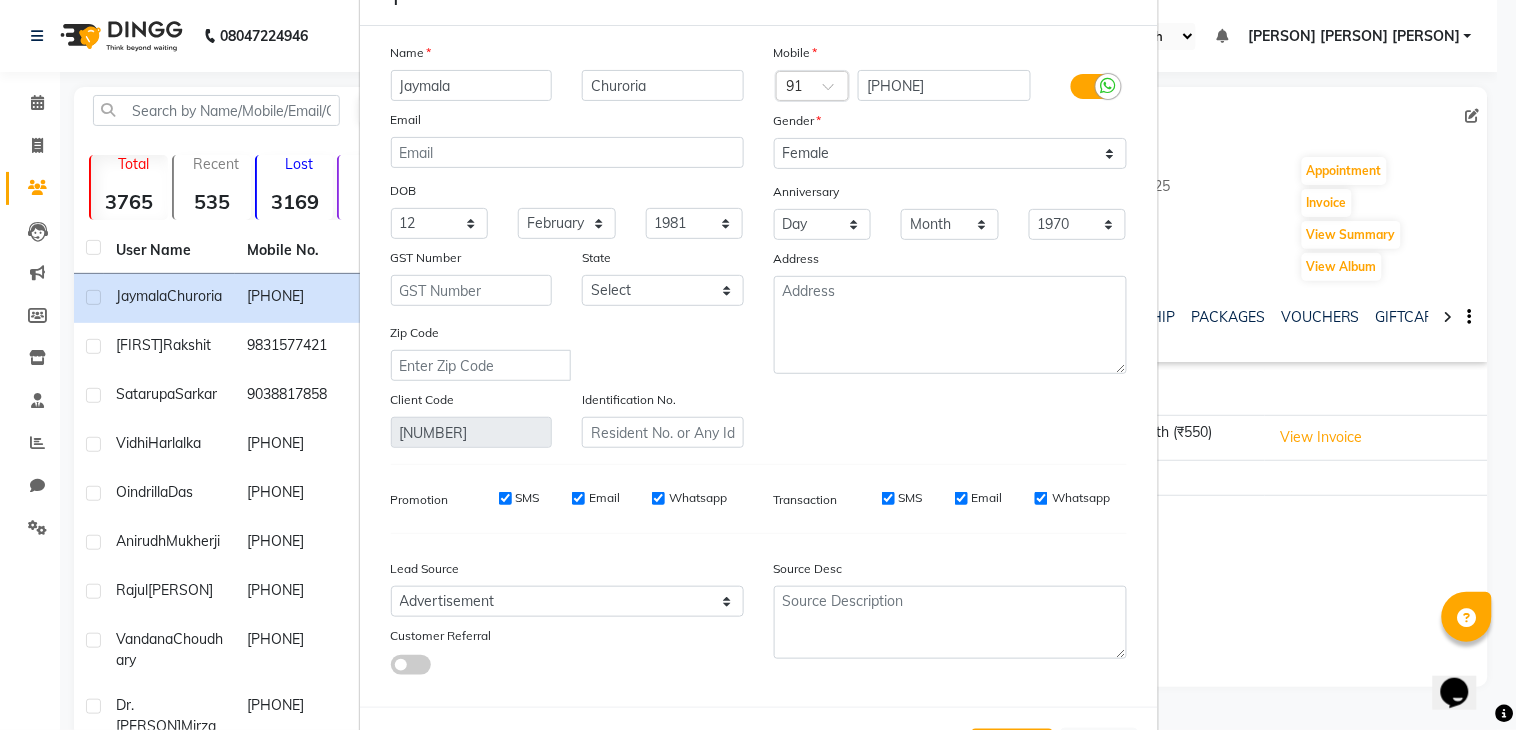 scroll, scrollTop: 111, scrollLeft: 0, axis: vertical 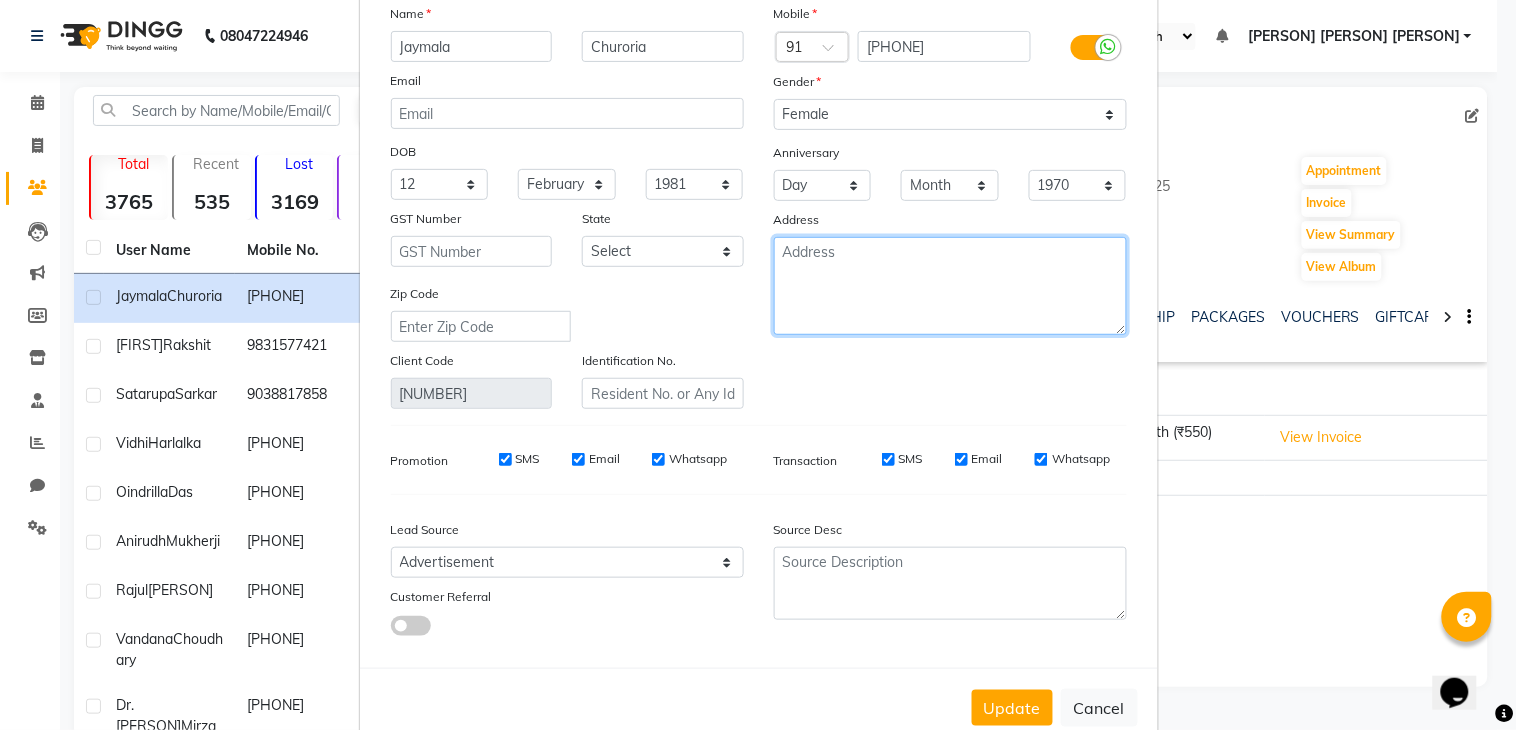 click at bounding box center (950, 286) 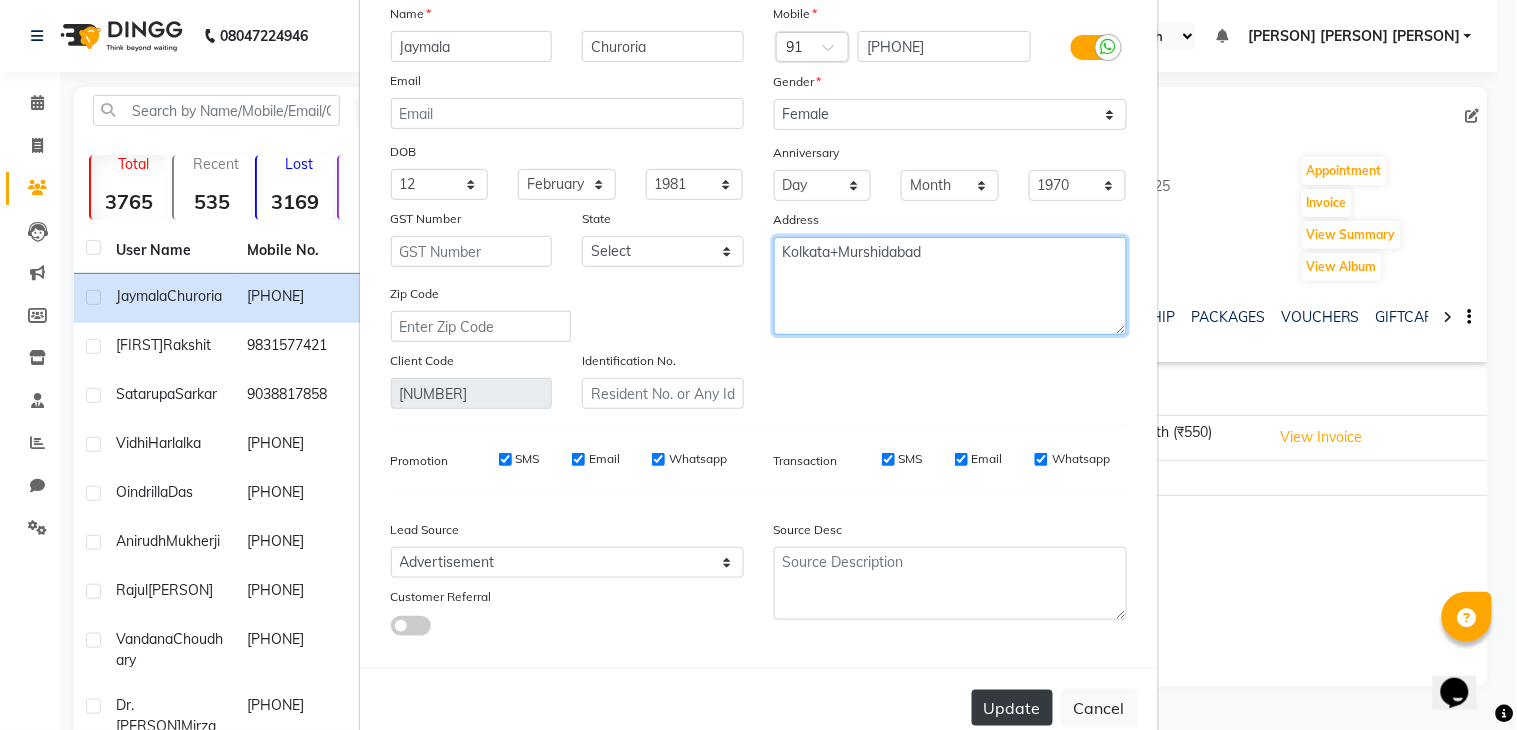 type on "Kolkata+Murshidabad" 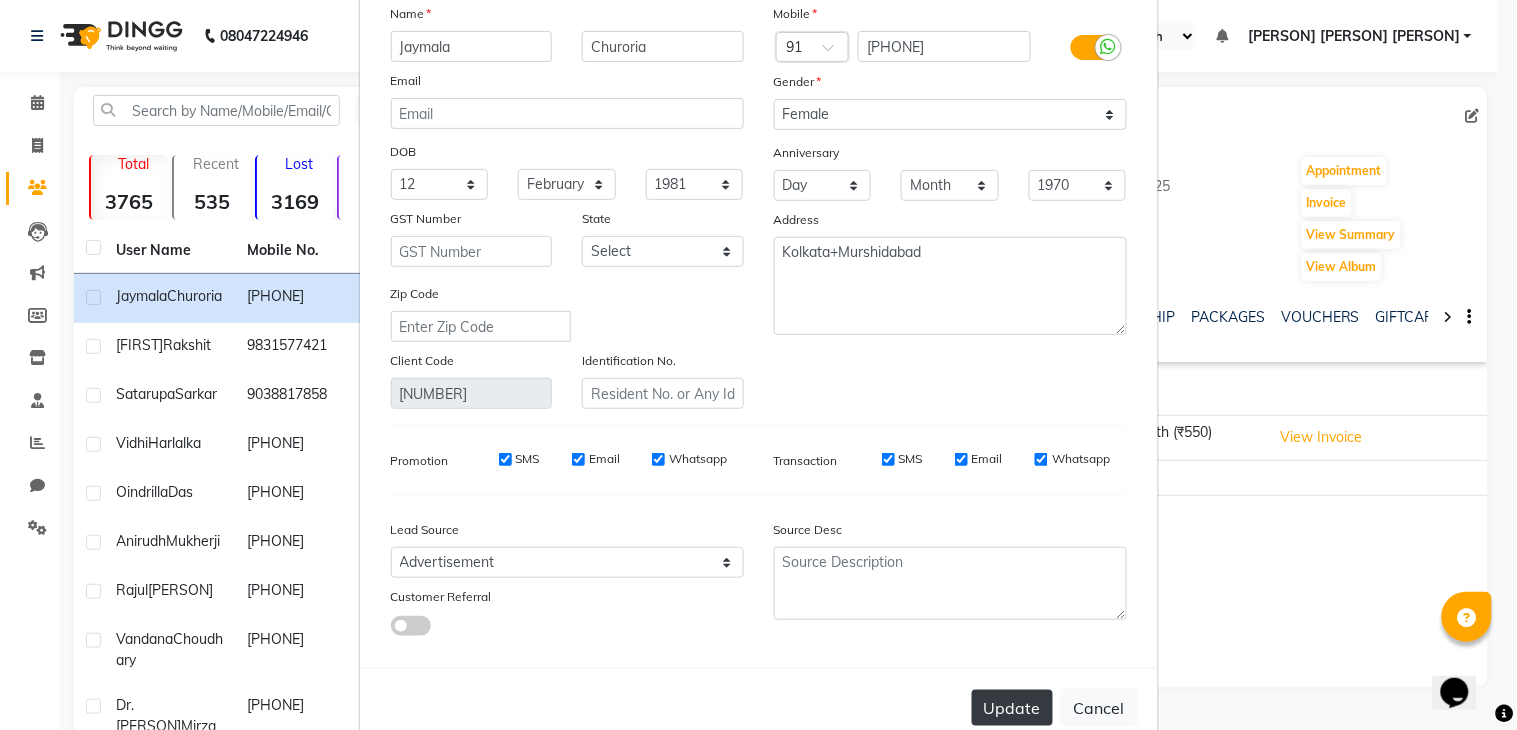 click on "Update" at bounding box center (1012, 708) 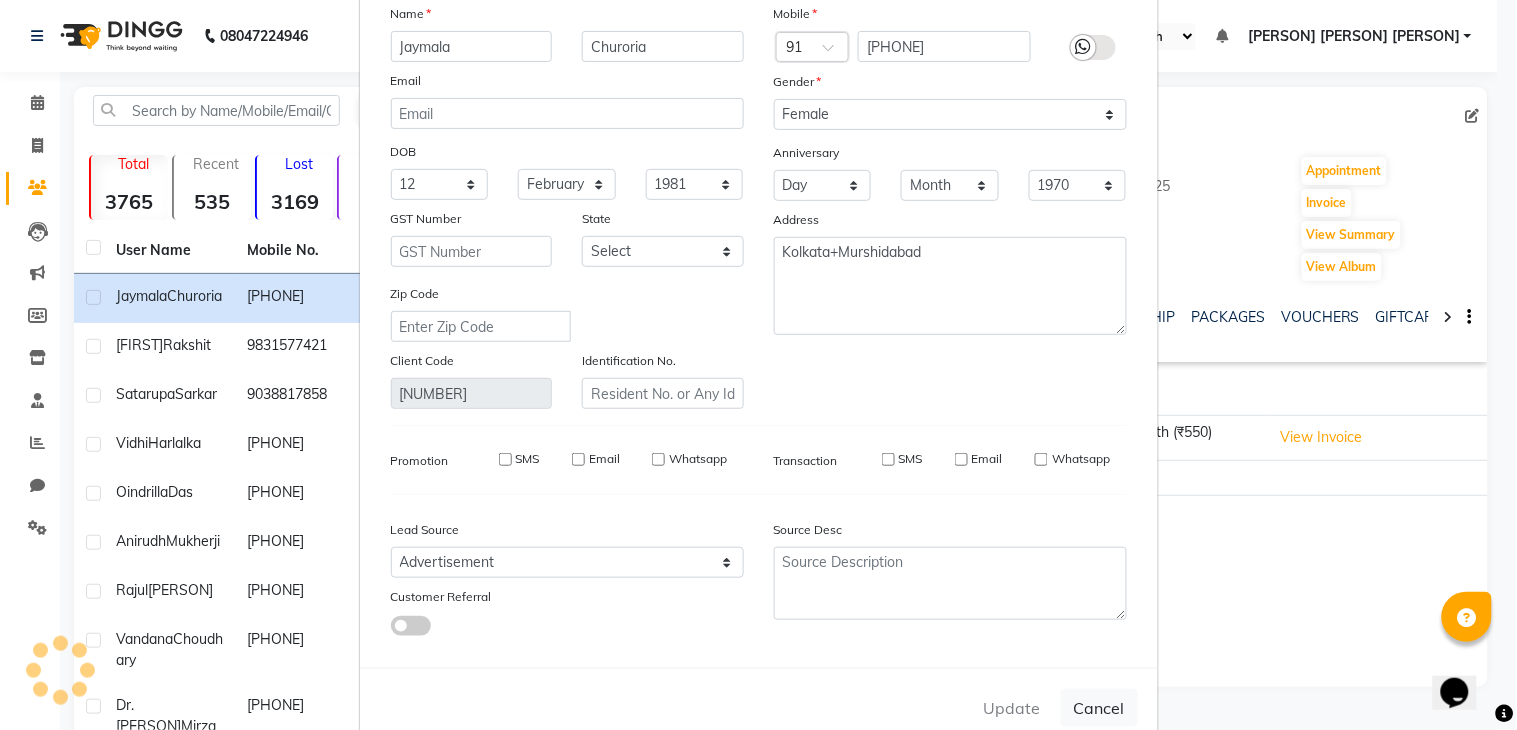 type 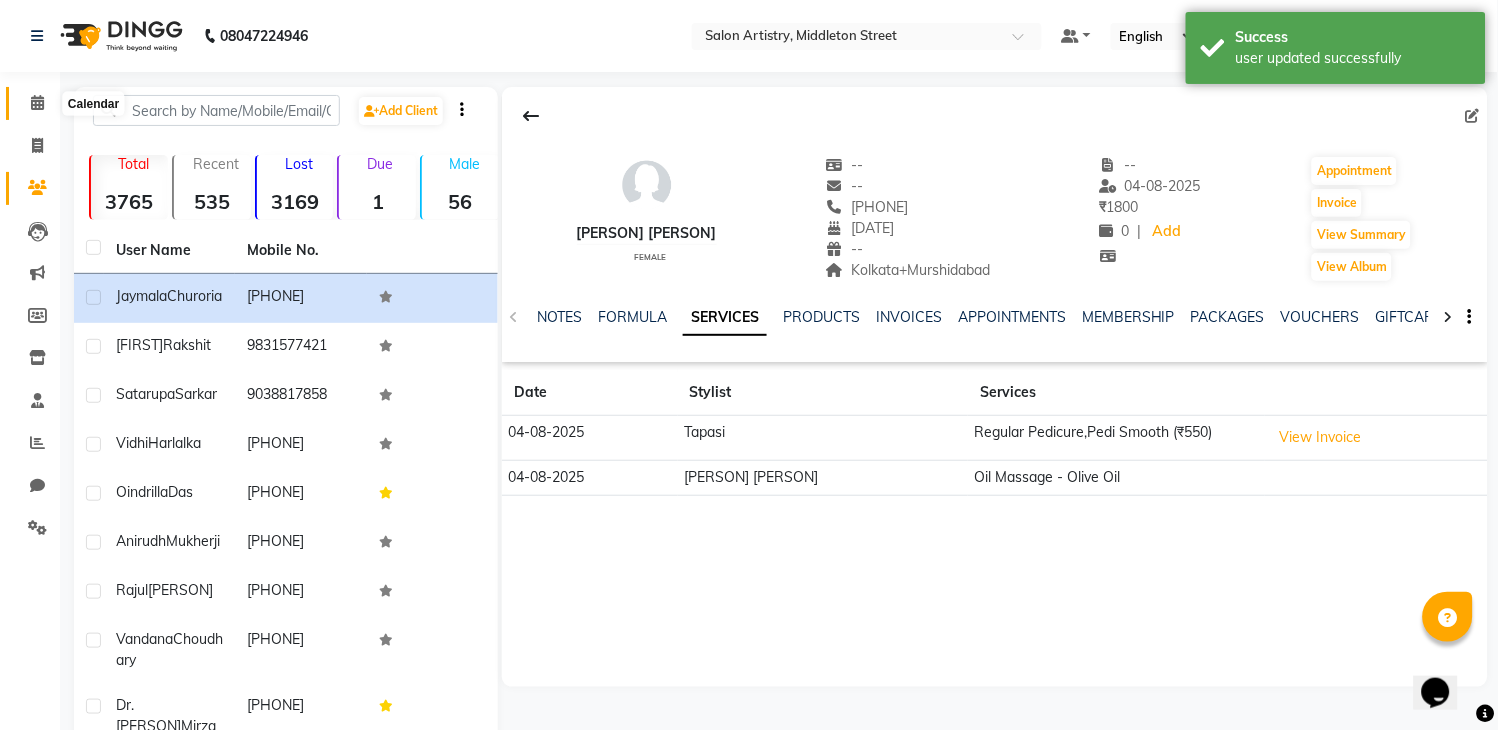 click 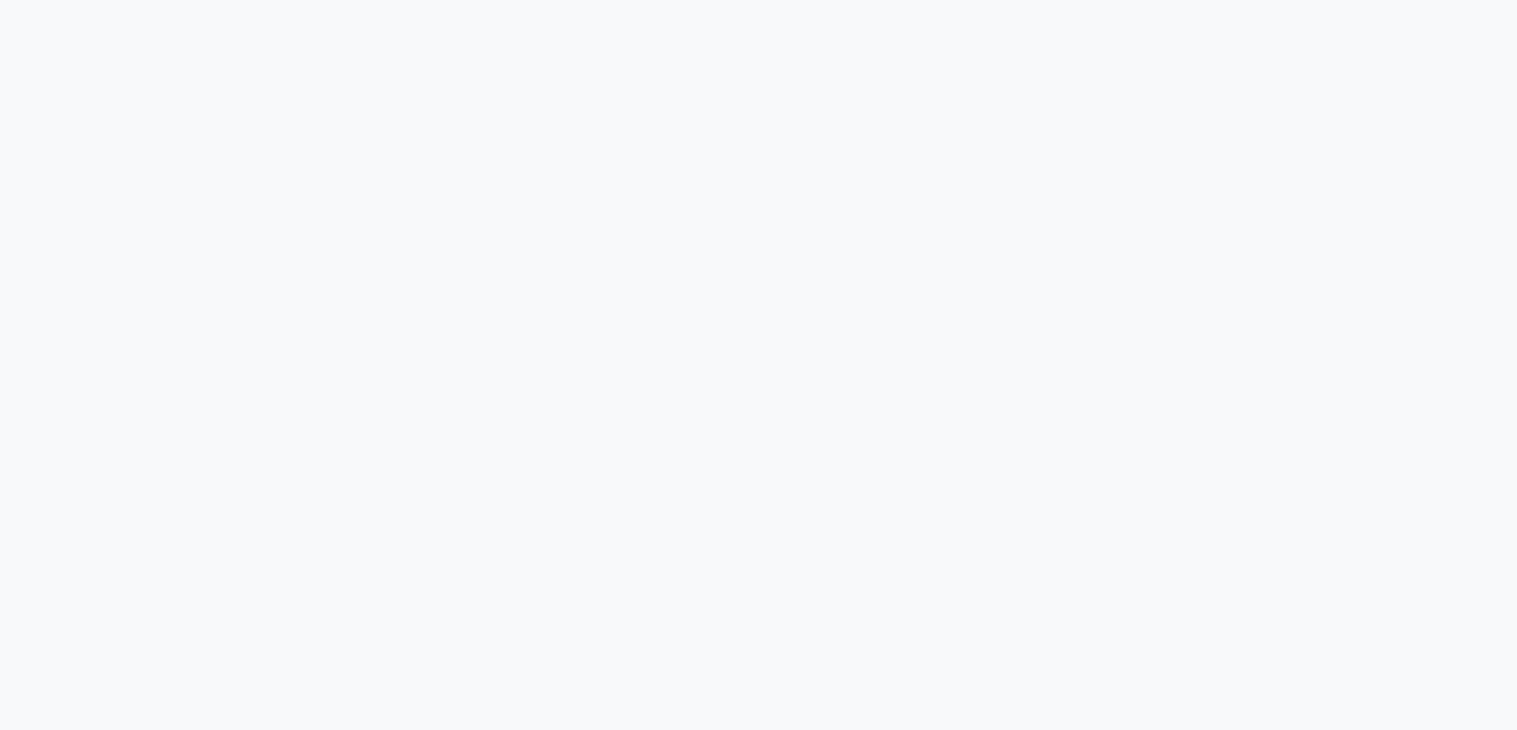 scroll, scrollTop: 0, scrollLeft: 0, axis: both 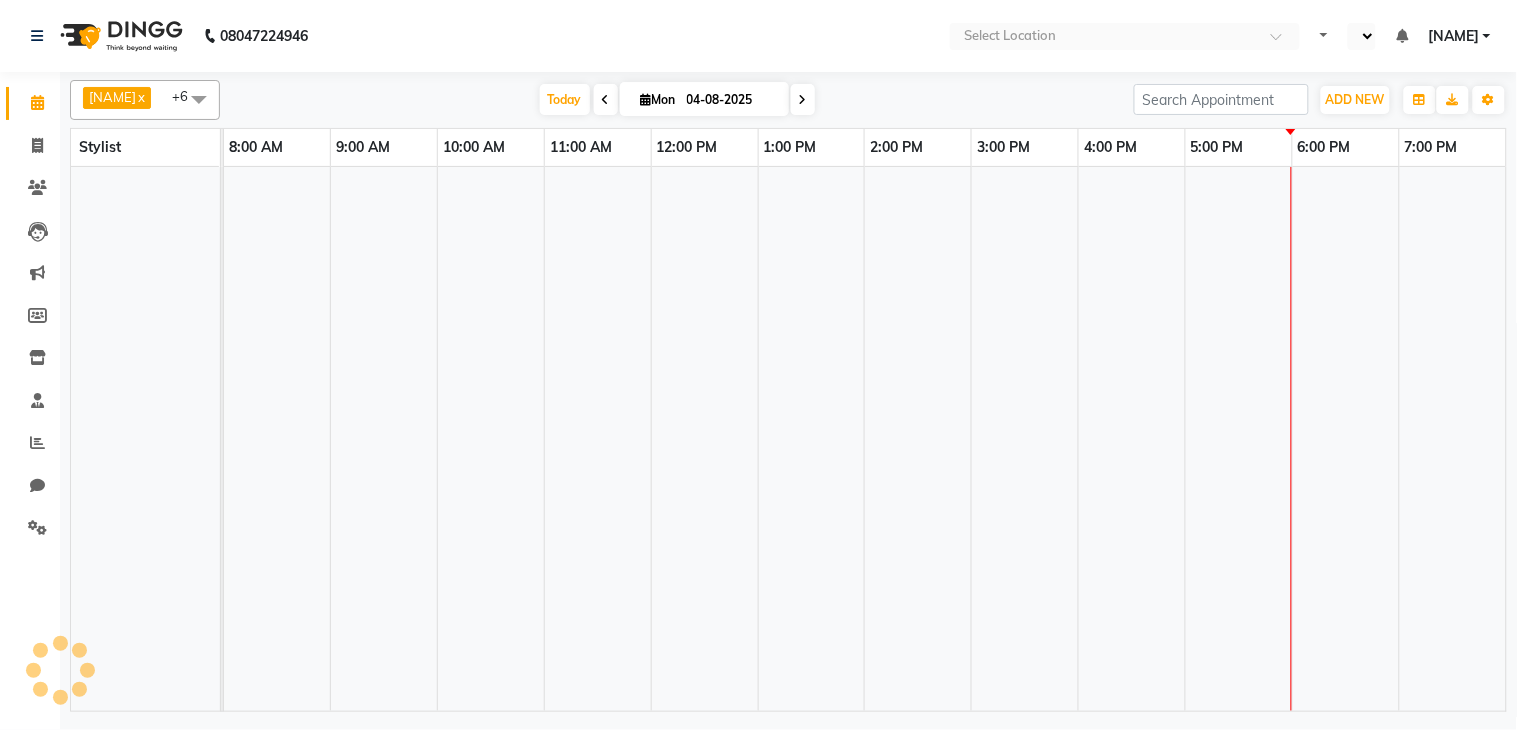 select on "en" 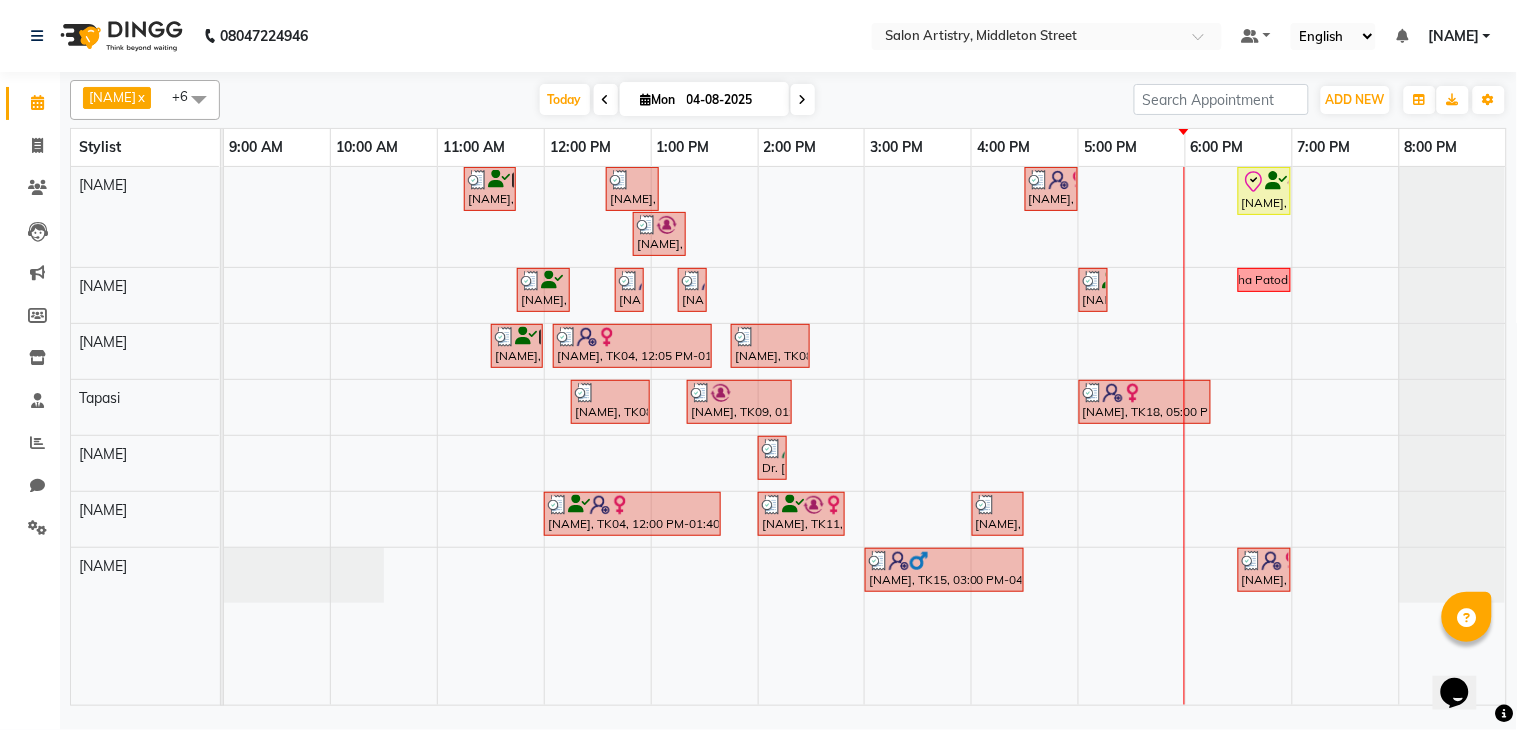 scroll, scrollTop: 0, scrollLeft: 0, axis: both 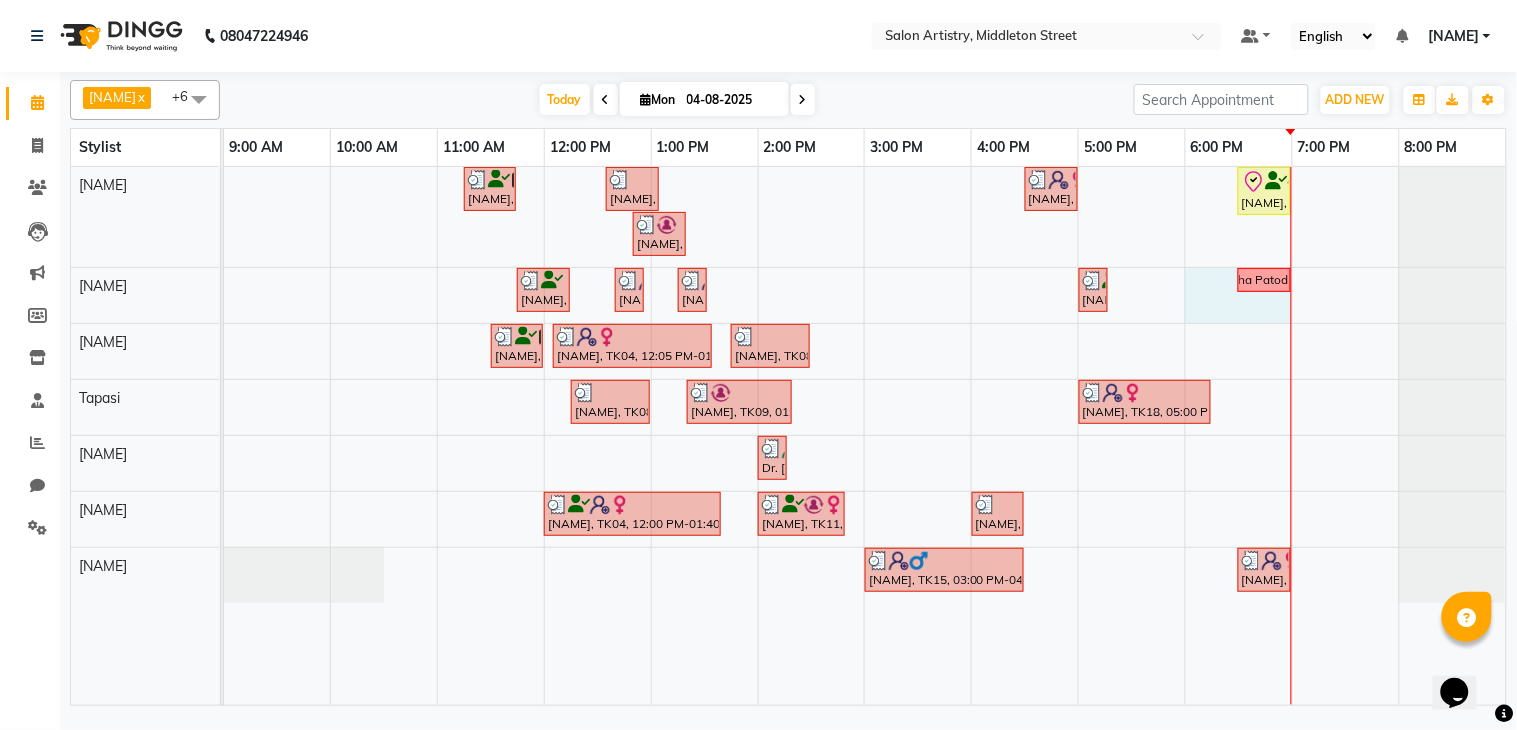 click on "[NAME], TK02, 11:15 AM-11:45 AM, Wash & Plain Dry (With Conditioning)-Upto Mid Back     [NAME], TK07, 12:35 PM-01:05 PM, Wash & Plain Dry (With Conditioning)-Upto Mid Back     [NAME], TK17, 04:30 PM-05:00 PM, Spa - Just For You _Upto Mid Back
[NAME], TK13, 06:30 PM-07:00 PM, Oil Massage - Bio Scalp Shots (Hair Fall/Dandruff/Moisture)     [NAME], TK09, 12:50 PM-01:20 PM, Hair Colour - Root Touch Up (Without Ammonia)     [NAME], TK05, 11:45 AM-12:15 PM, Waxing - Argan Oil Wax - Full Legs     [NAME], TK10, 12:40 PM-12:50 PM, Threading - Eyebrows     [NAME], TK04, 01:15 PM-01:25 PM, Threading - Eyebrows (₹70)     [NAME], TK16, 05:00 PM-05:10 PM, Threading - Eyebrows     [NAME], TK19, 06:00 PM-06:30 PM, Cut - Hair Cut (Sr Stylist) (Wash & Conditioning)     [NAME], TK02, 11:30 AM-12:00 PM, CHANGE OF POLISH     [NAME], TK04, 12:05 PM-01:35 PM, Aroma Pedicure  (with skin lightening effect)" at bounding box center (865, 436) 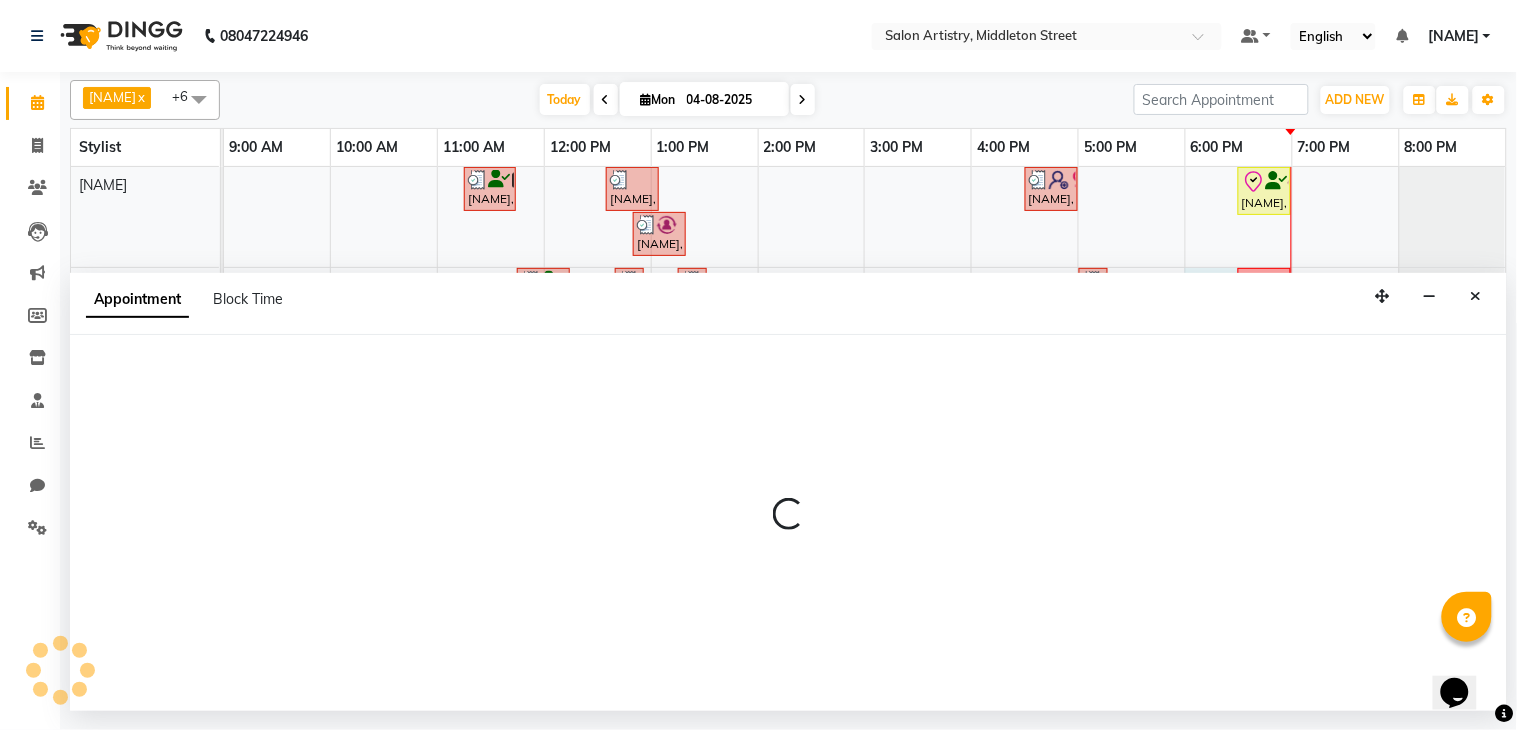 select on "79860" 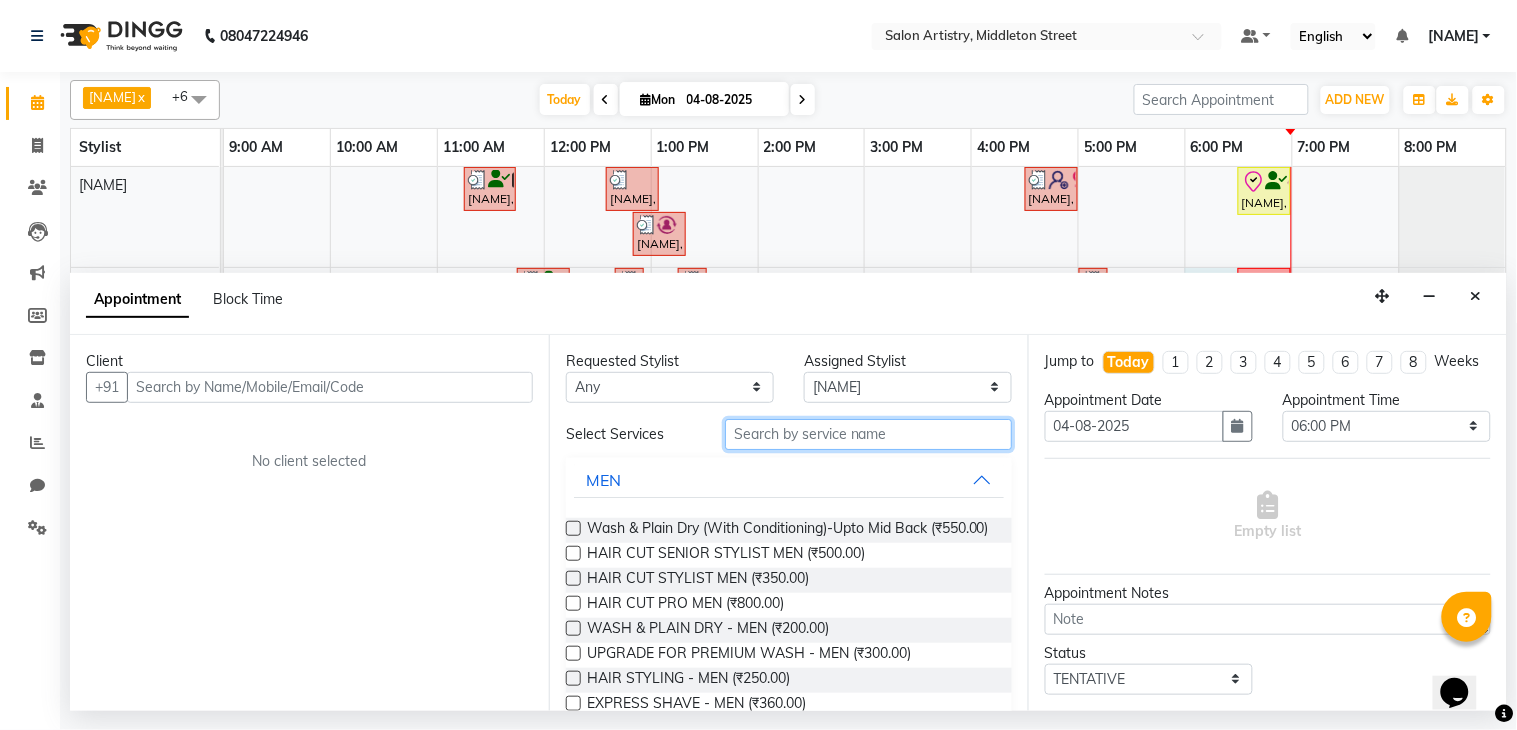 click at bounding box center [868, 434] 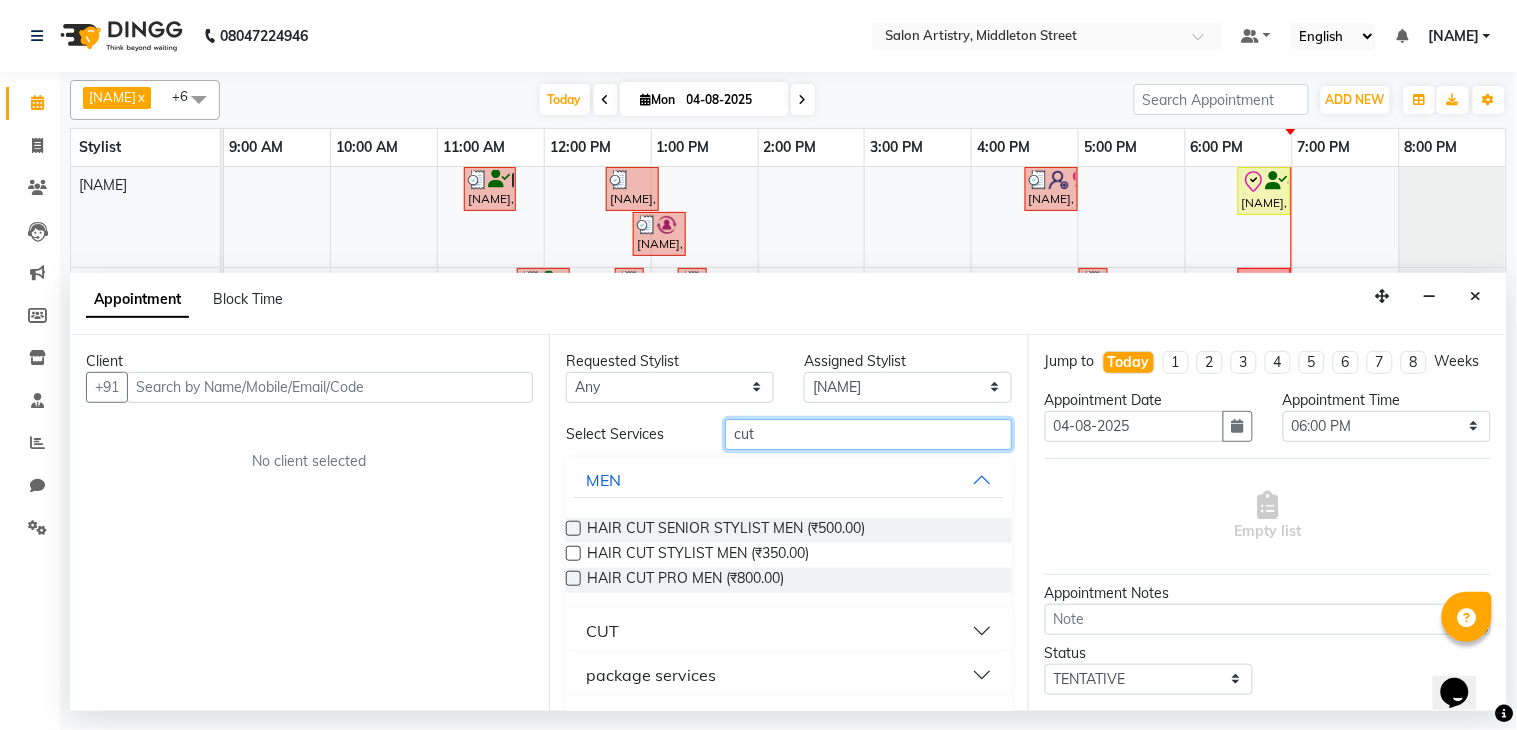 type on "cut" 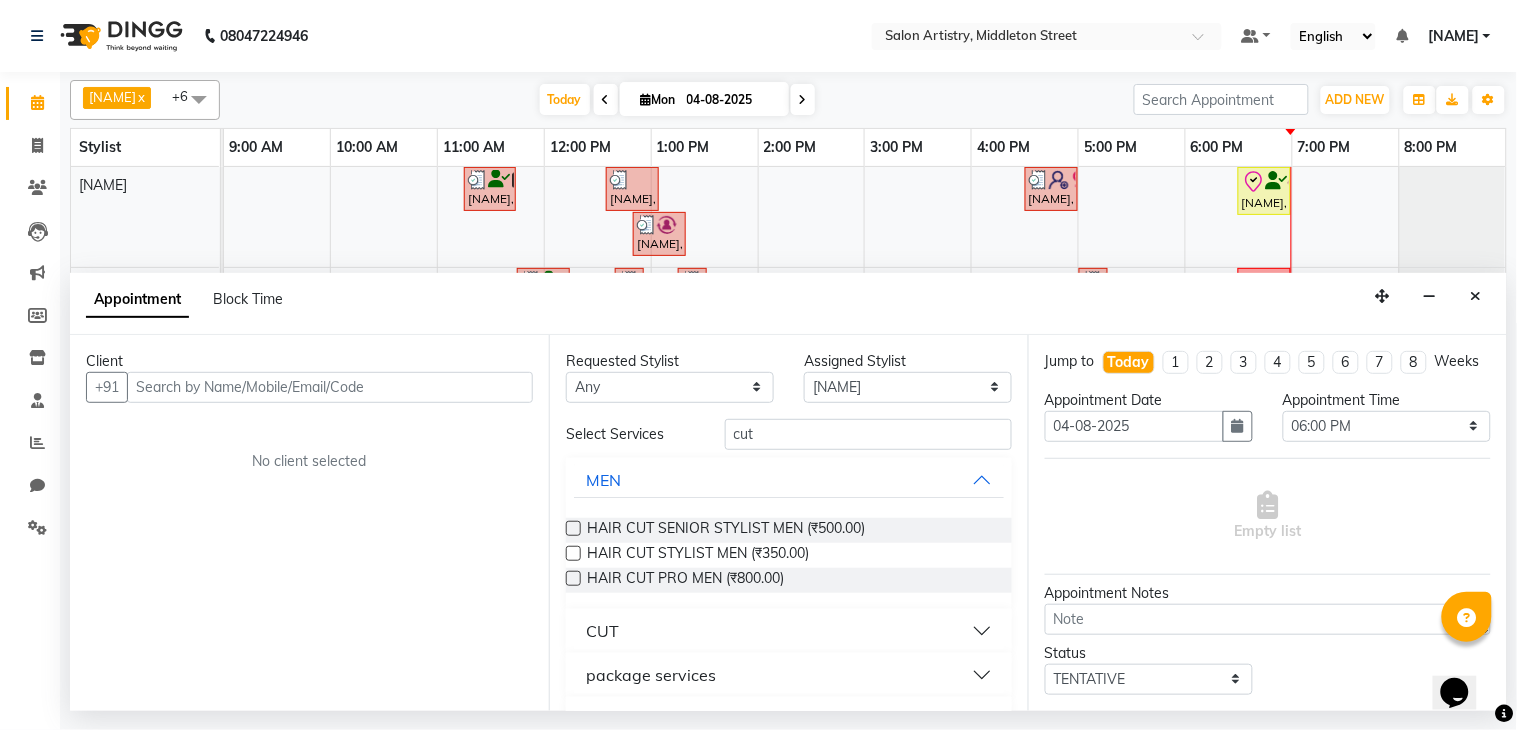 click on "CUT" at bounding box center [789, 631] 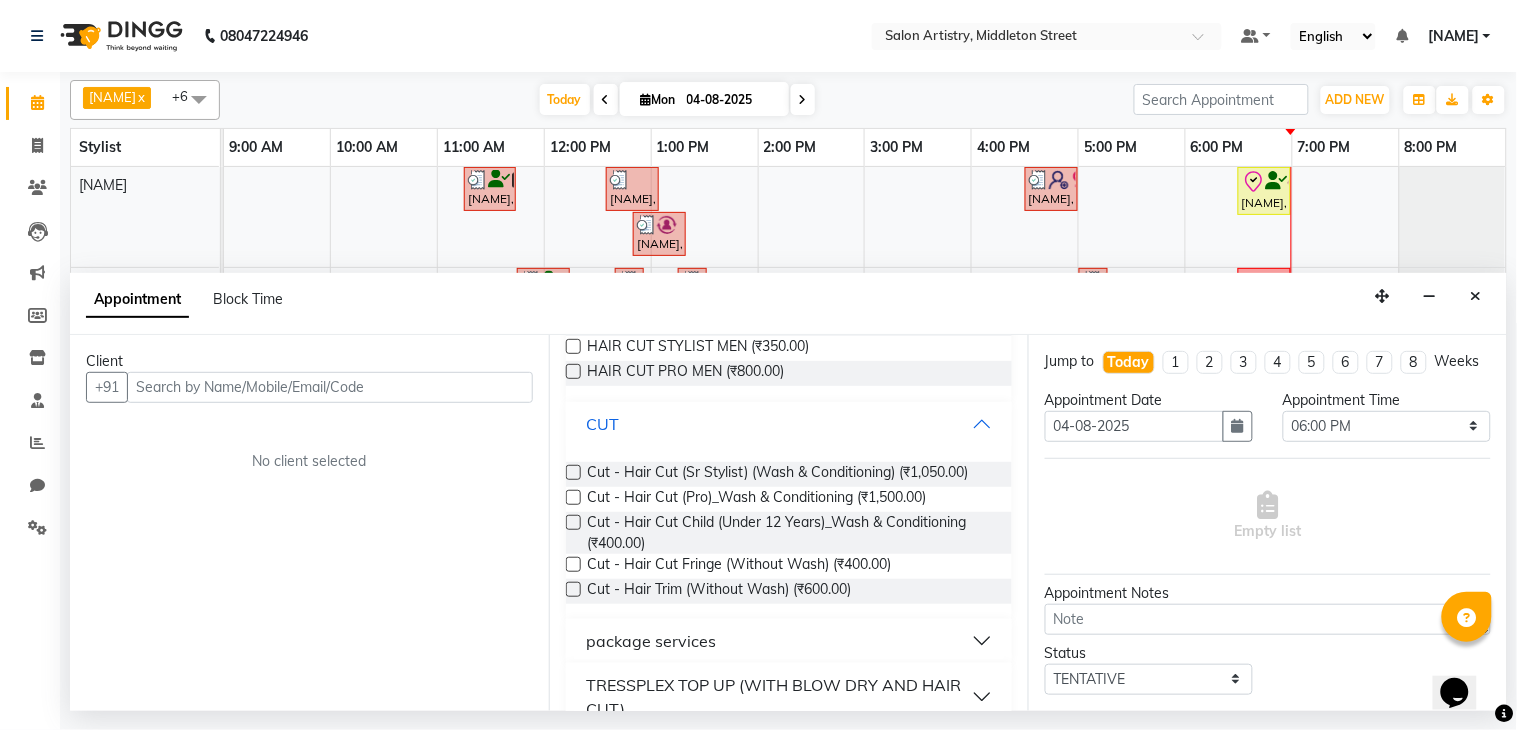 scroll, scrollTop: 274, scrollLeft: 0, axis: vertical 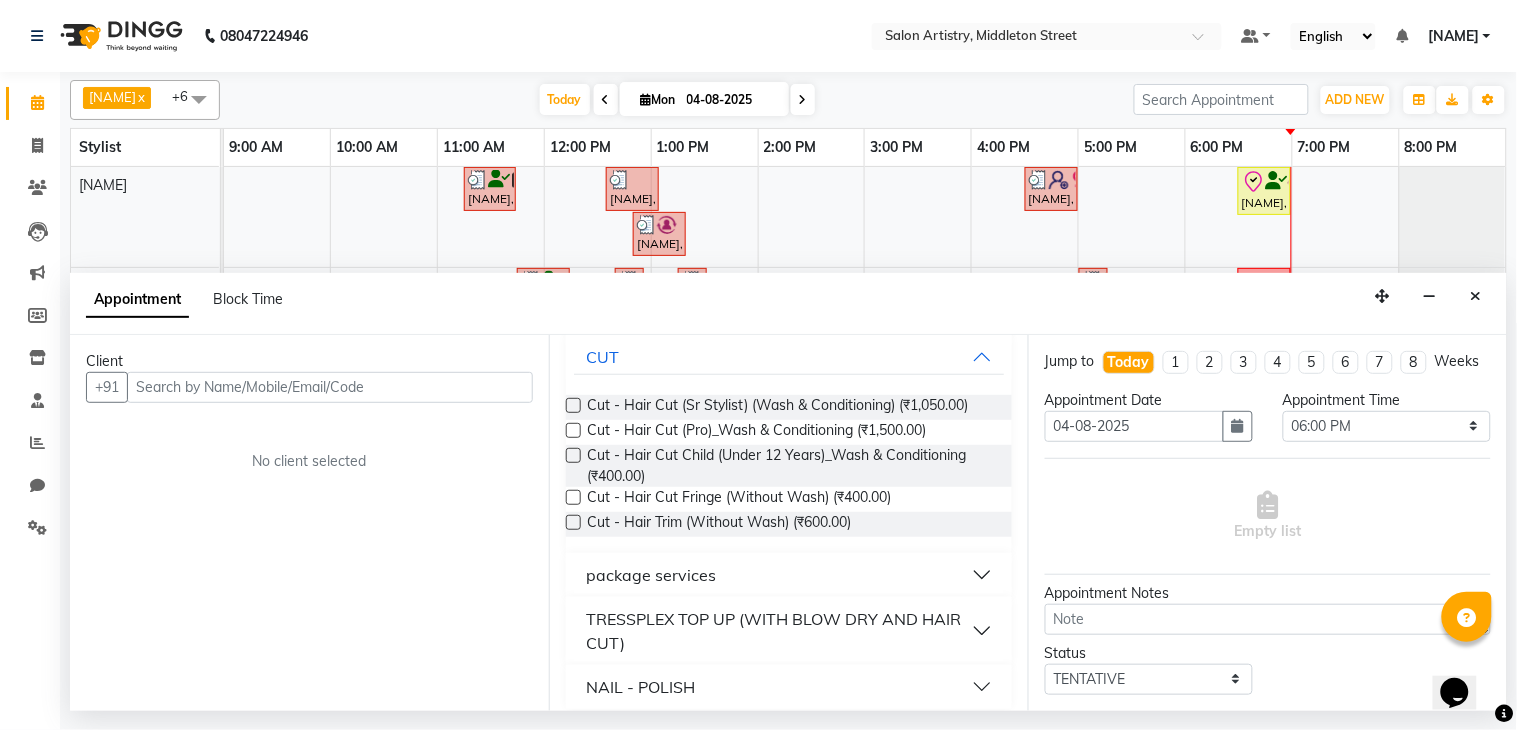 click at bounding box center [573, 405] 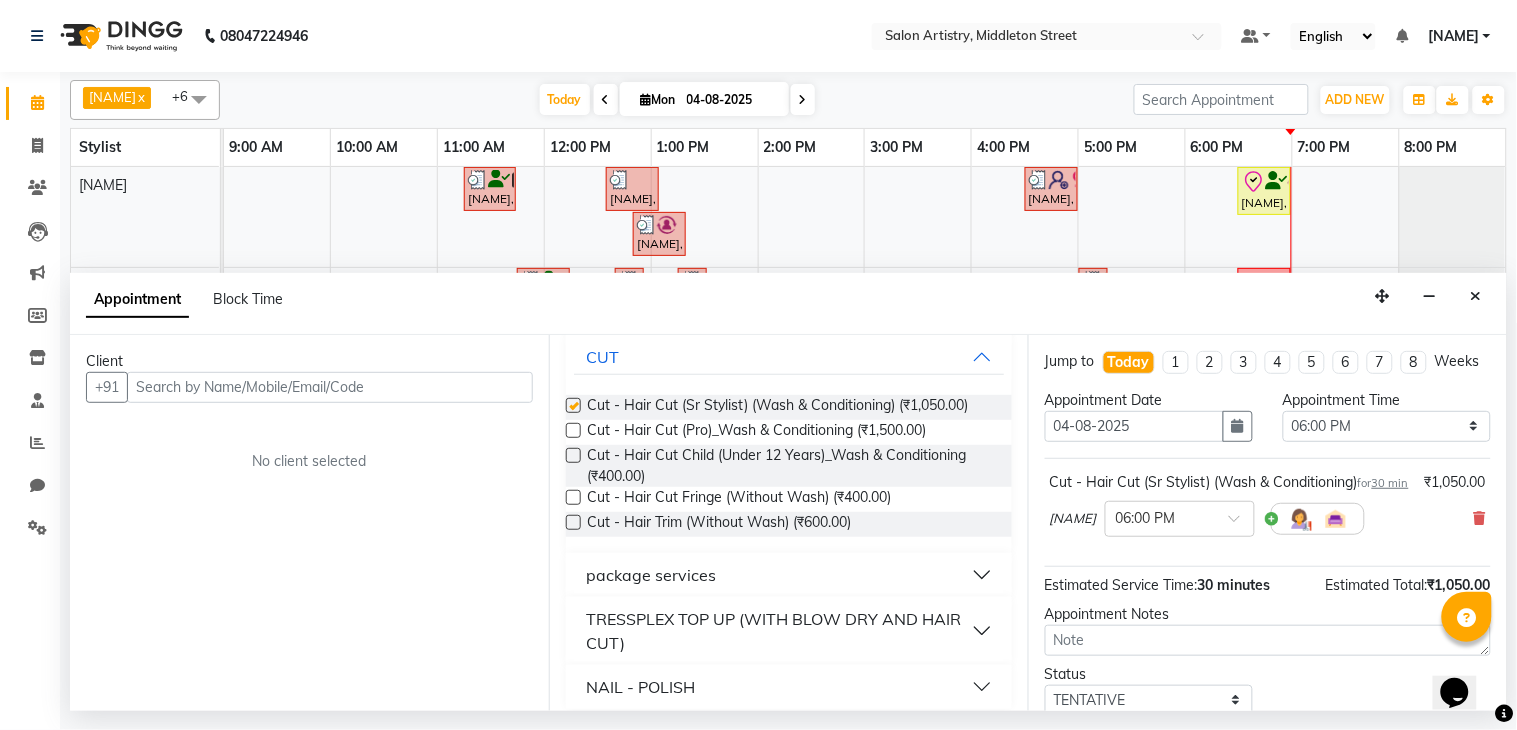 checkbox on "false" 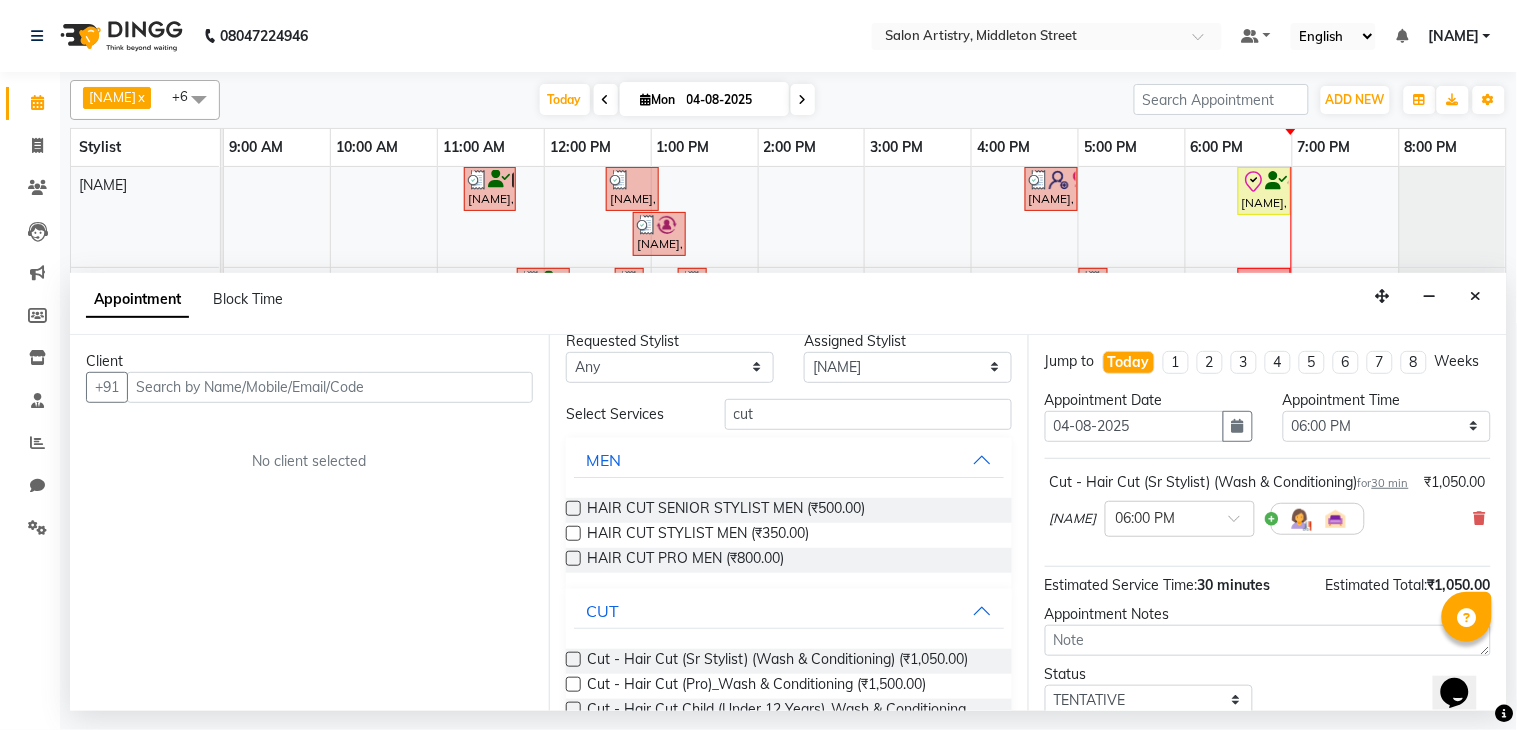 scroll, scrollTop: 0, scrollLeft: 0, axis: both 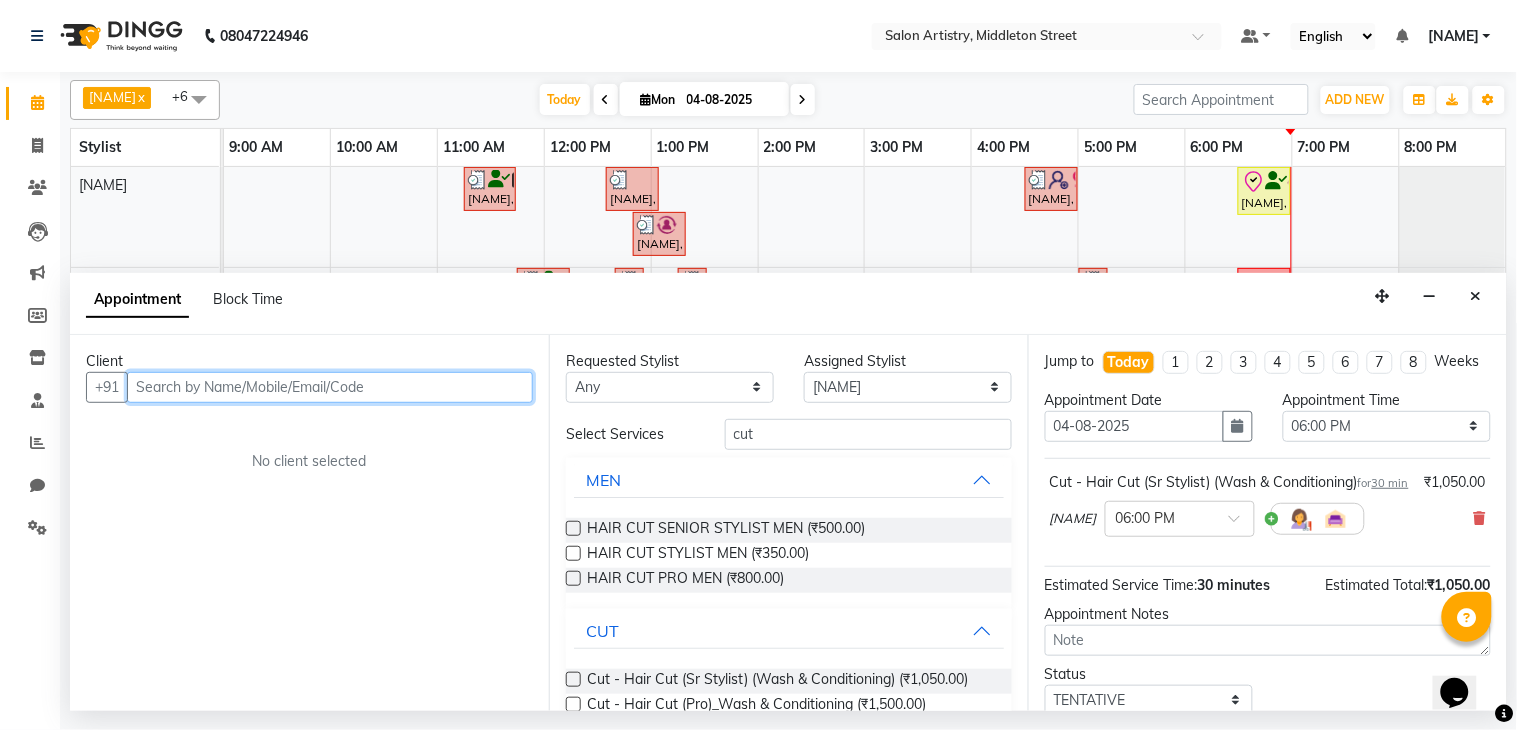 click at bounding box center [330, 387] 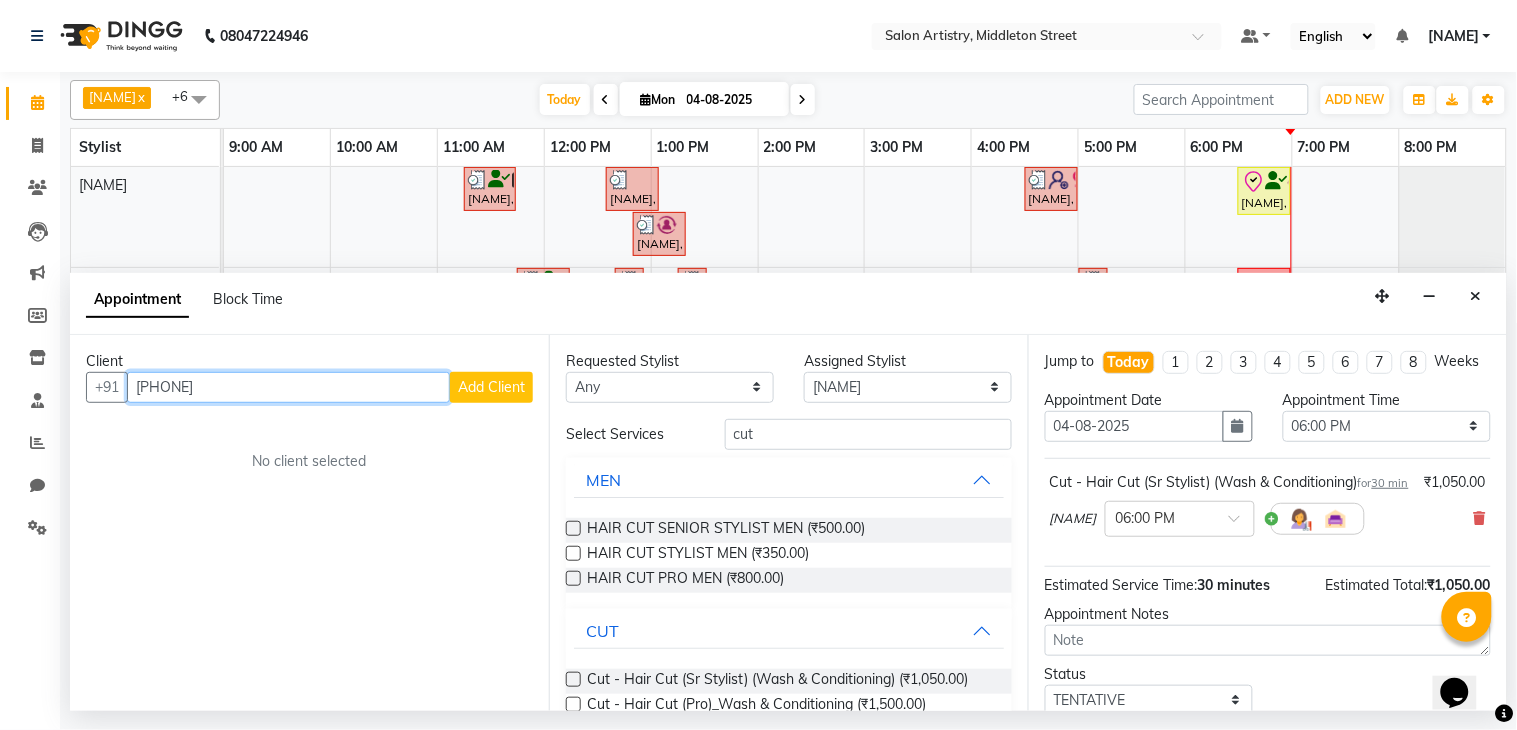 type on "[PHONE]" 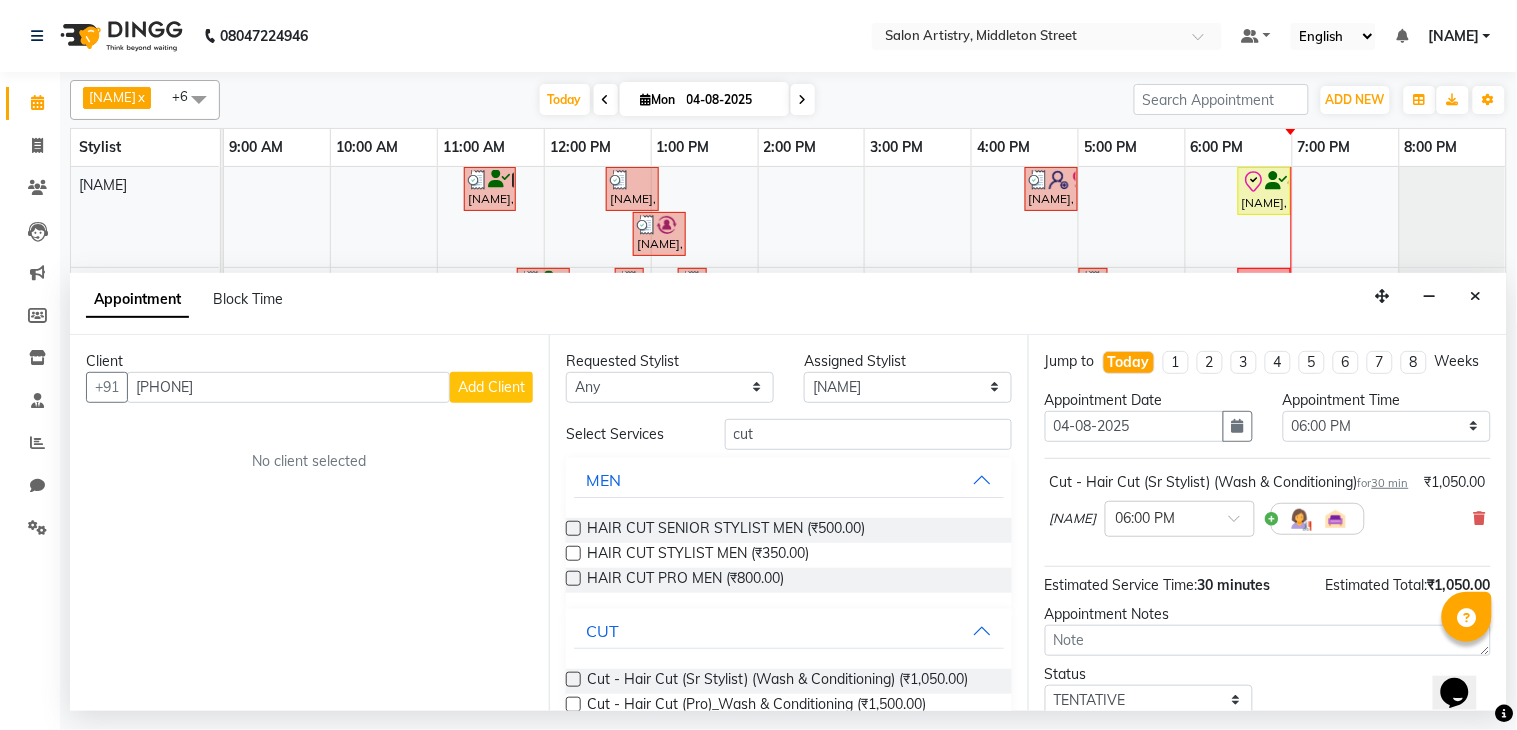 click on "Add Client" at bounding box center [491, 387] 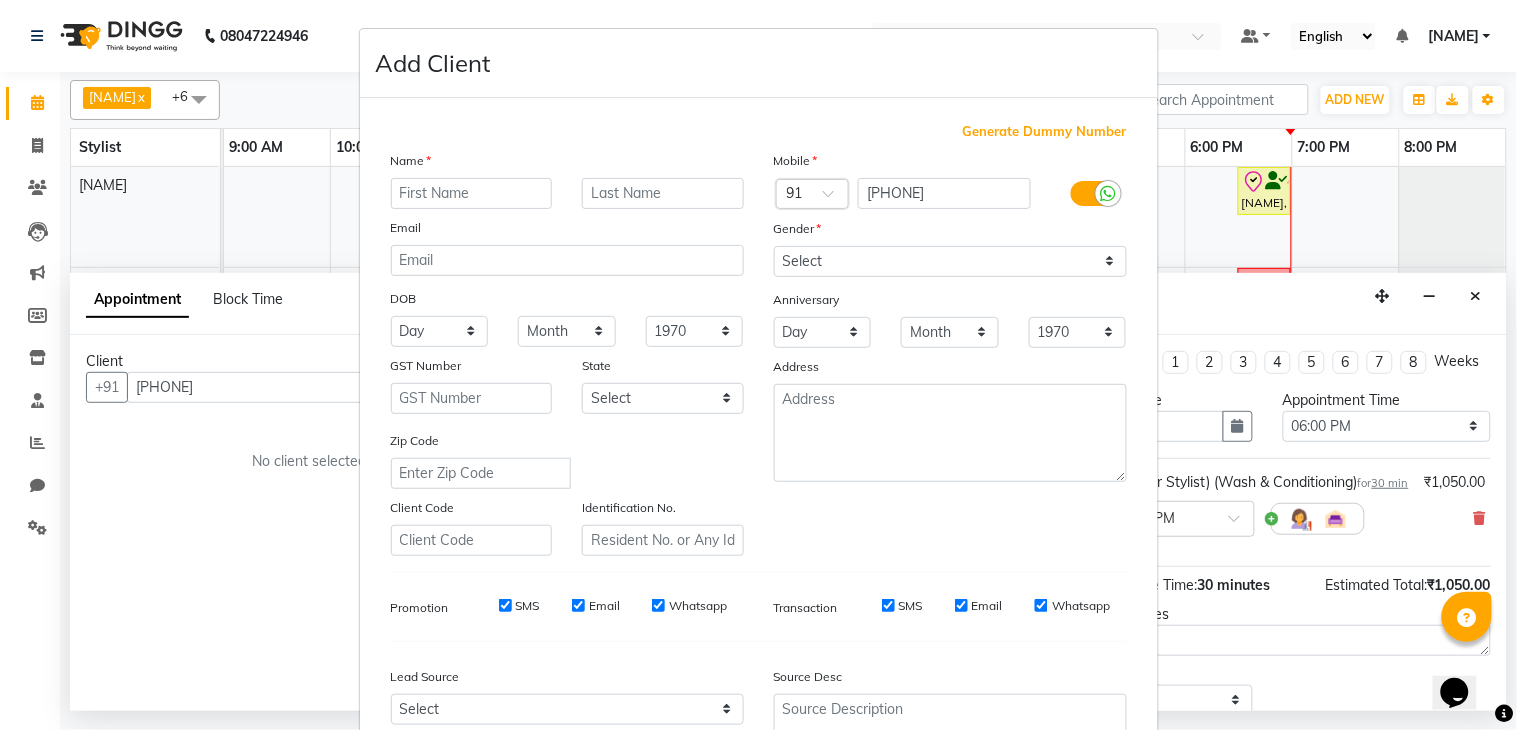 click at bounding box center (472, 193) 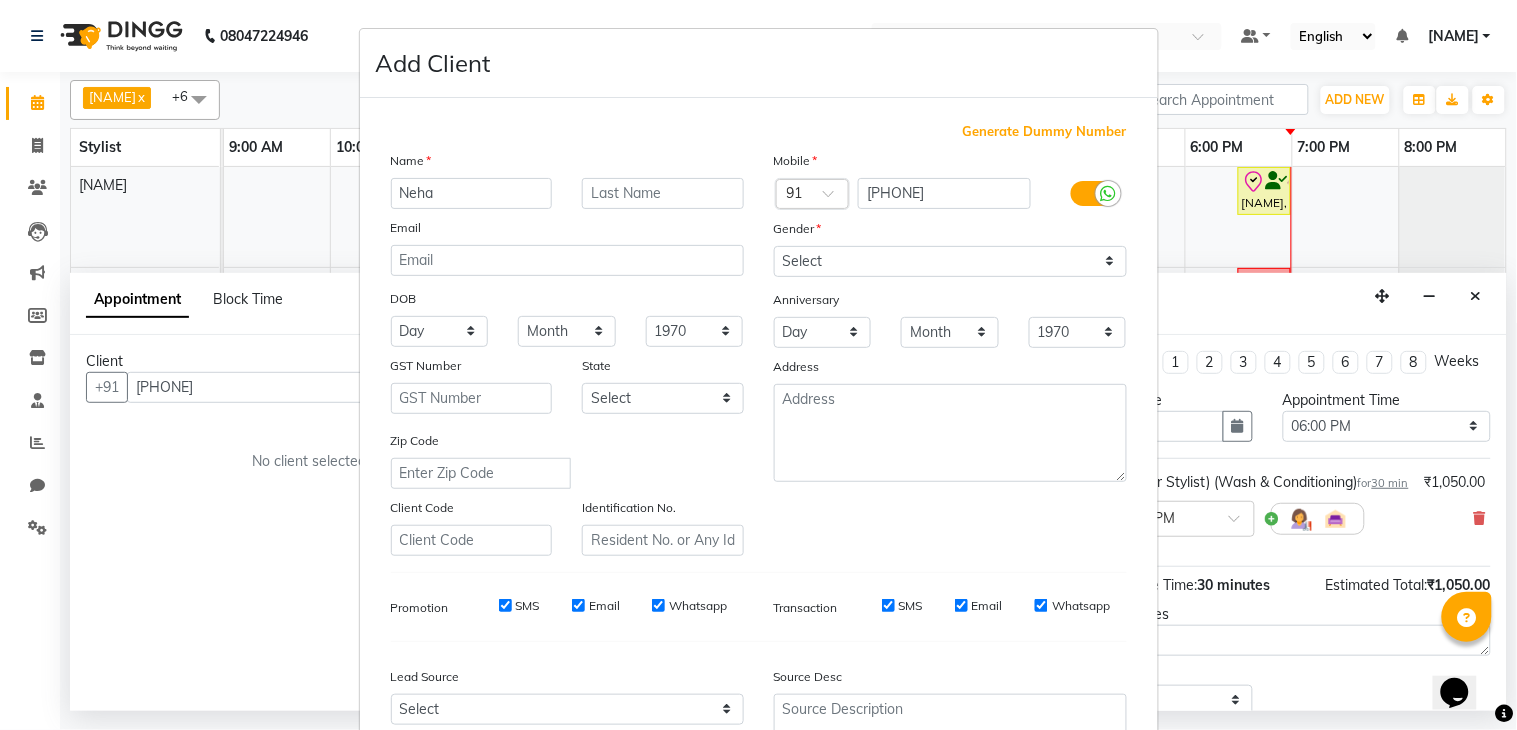 type on "Neha" 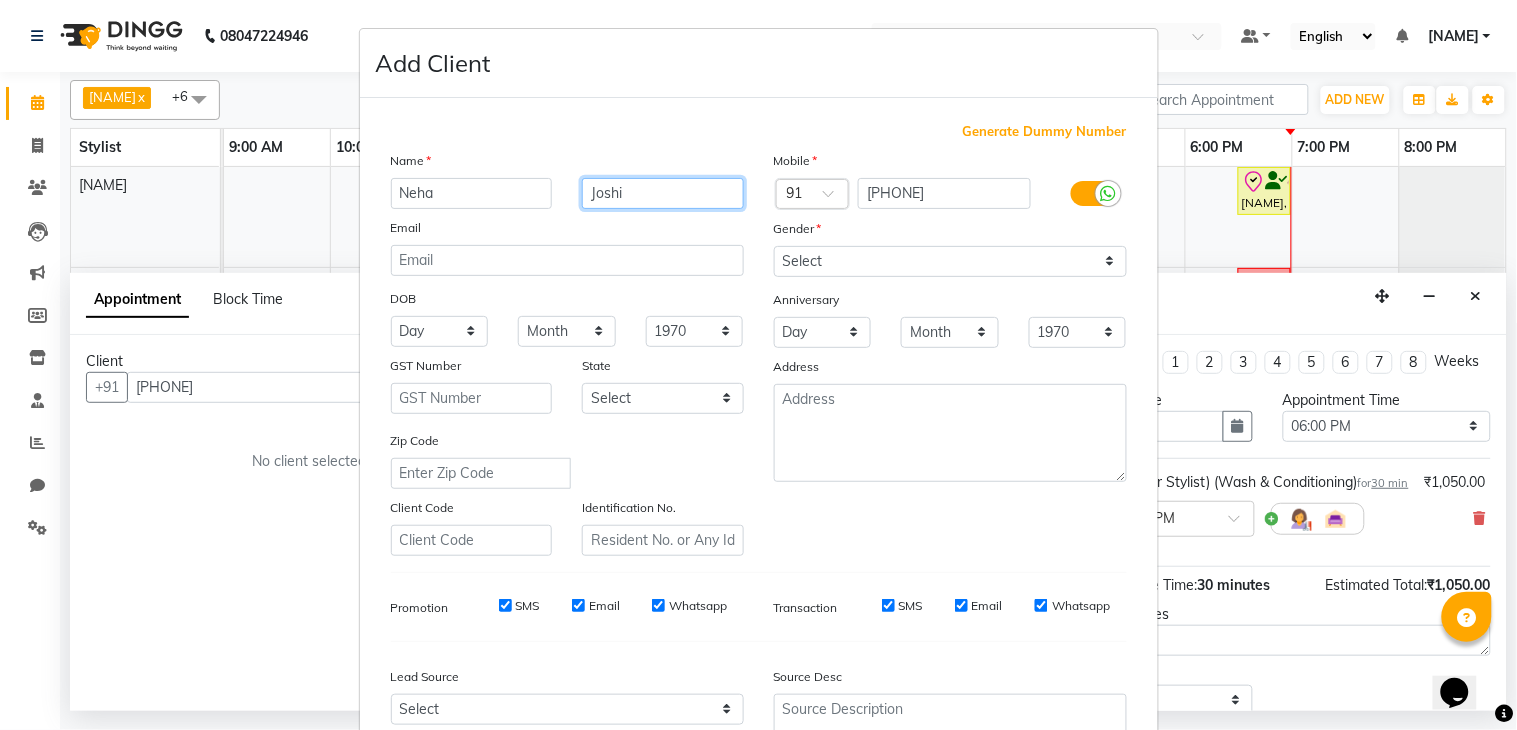 type on "Joshi" 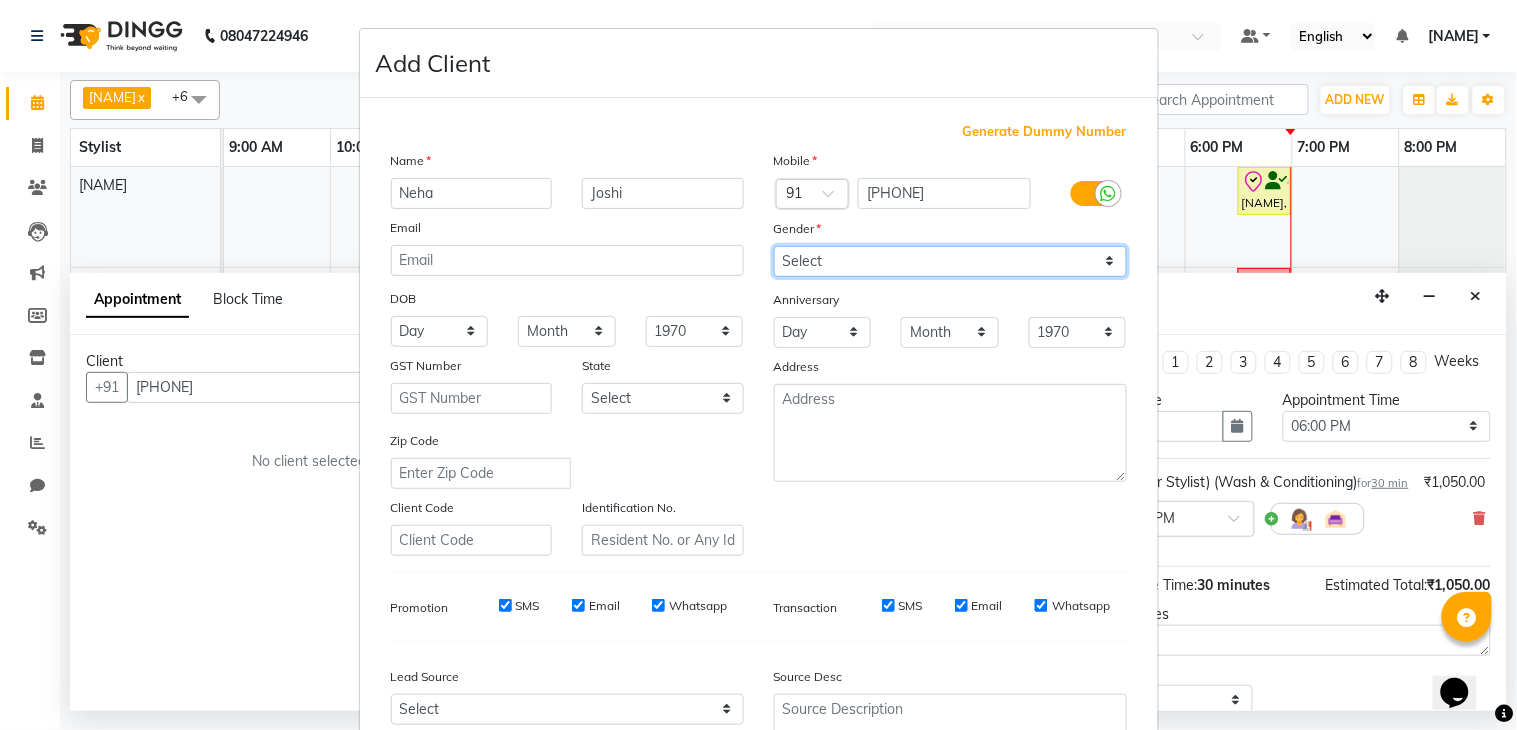 click on "Select Male Female Other Prefer Not To Say" at bounding box center (950, 261) 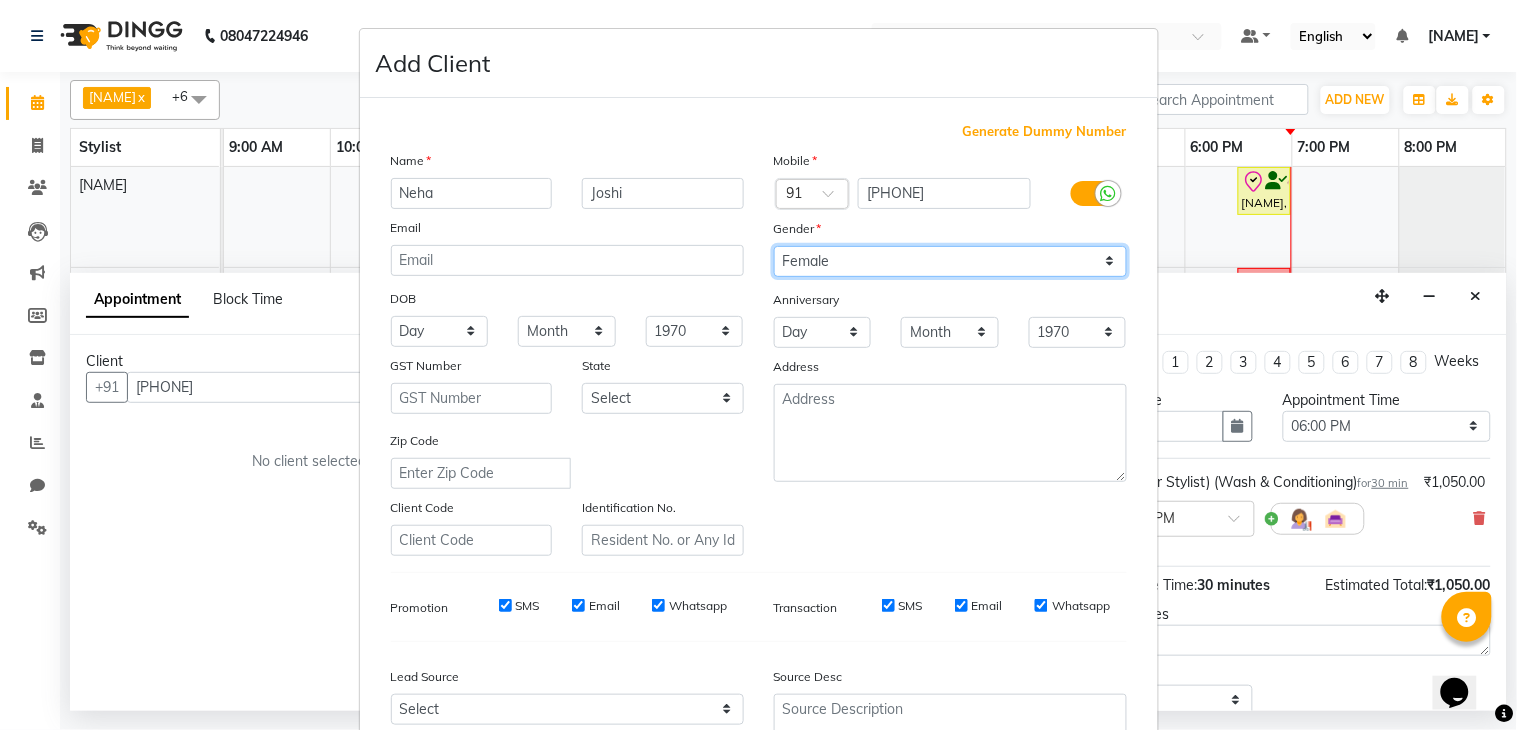 click on "Select Male Female Other Prefer Not To Say" at bounding box center (950, 261) 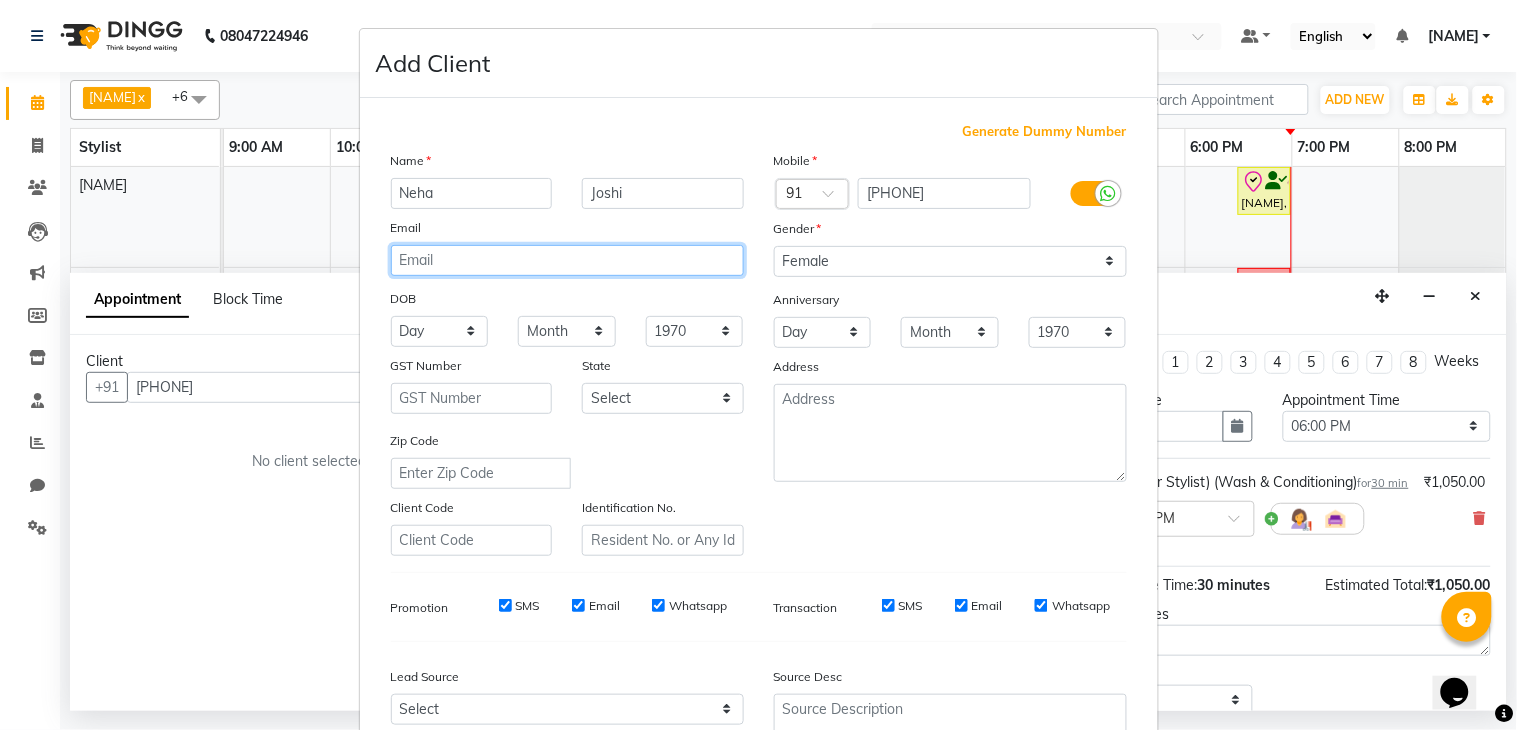 click at bounding box center [567, 260] 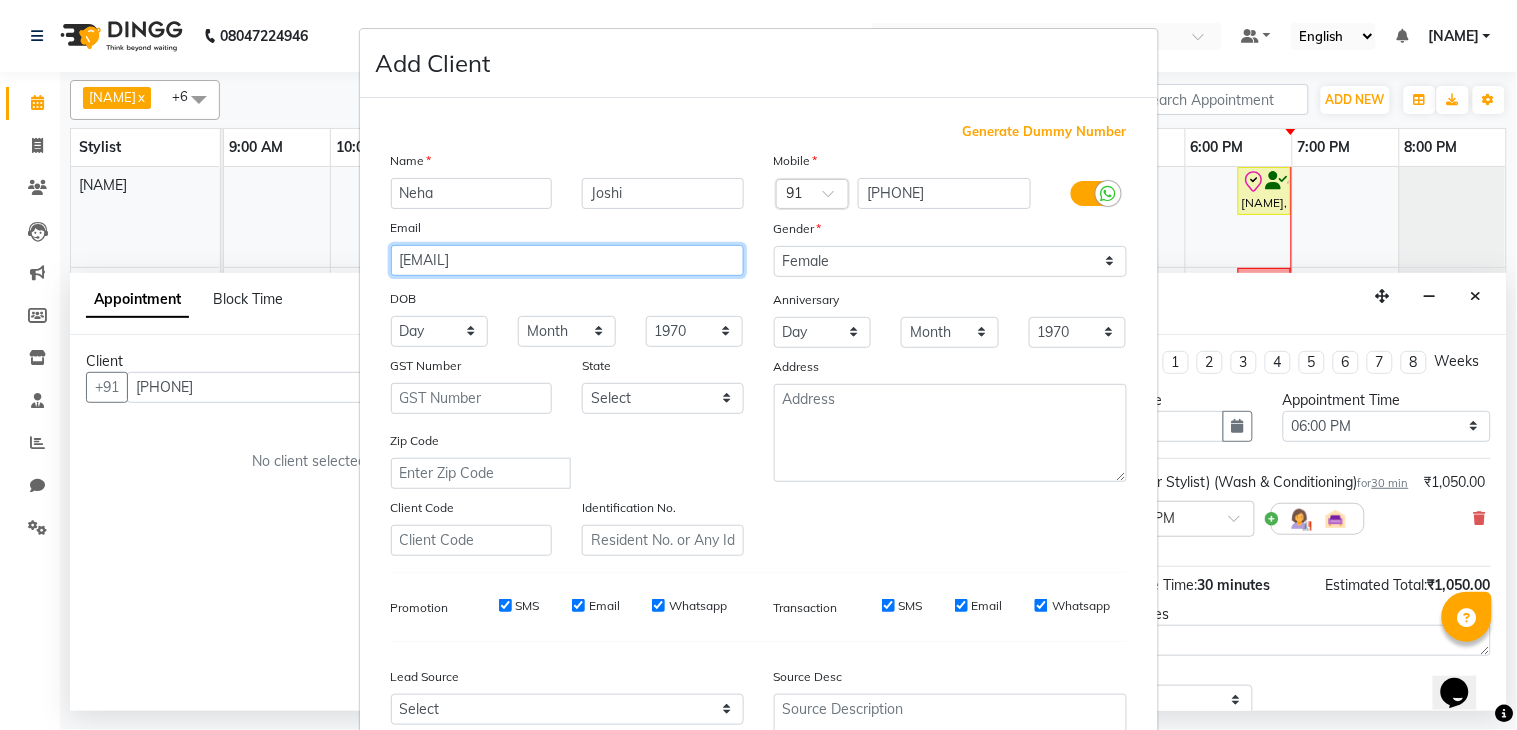 type on "[EMAIL]" 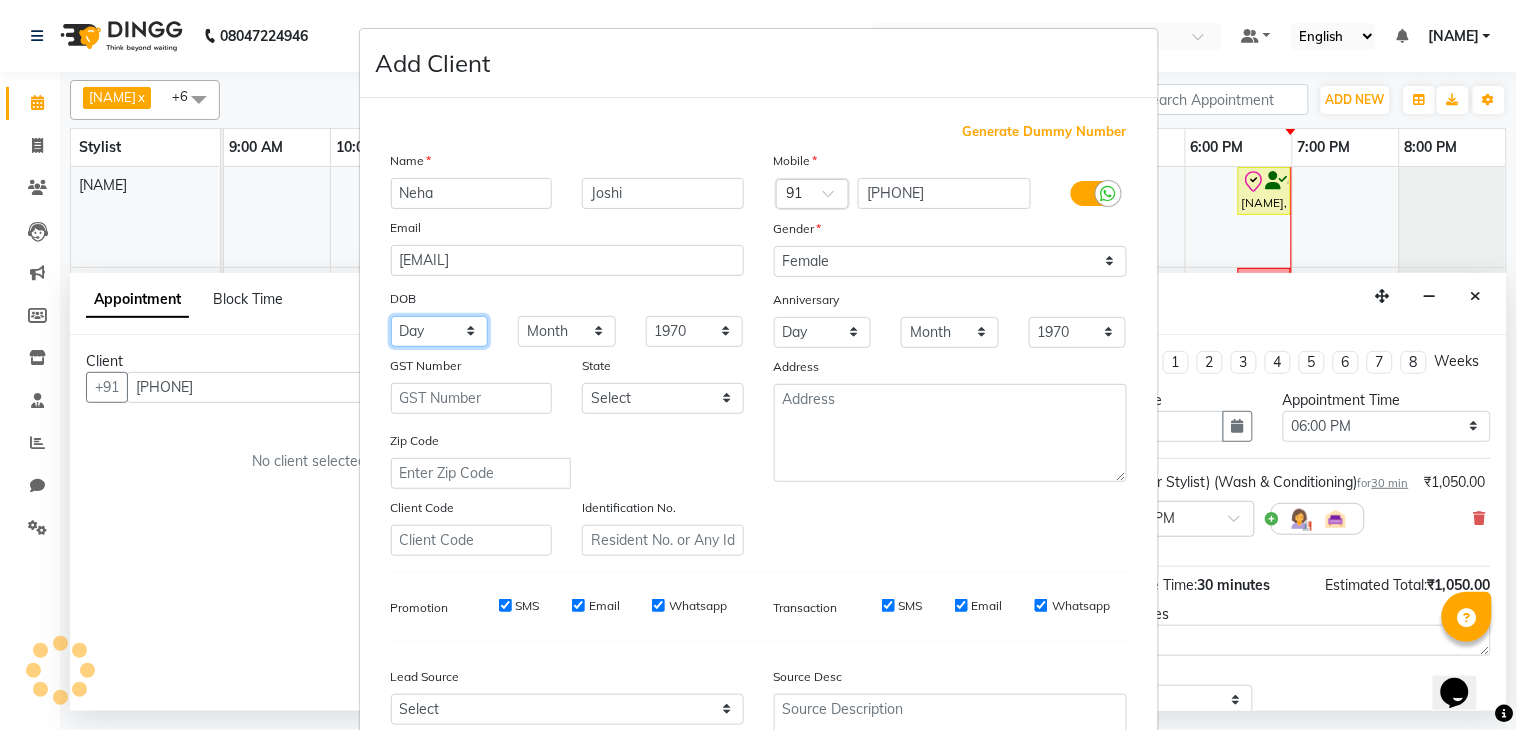 click on "Day 01 02 03 04 05 06 07 08 09 10 11 12 13 14 15 16 17 18 19 20 21 22 23 24 25 26 27 28 29 30 31" at bounding box center (440, 331) 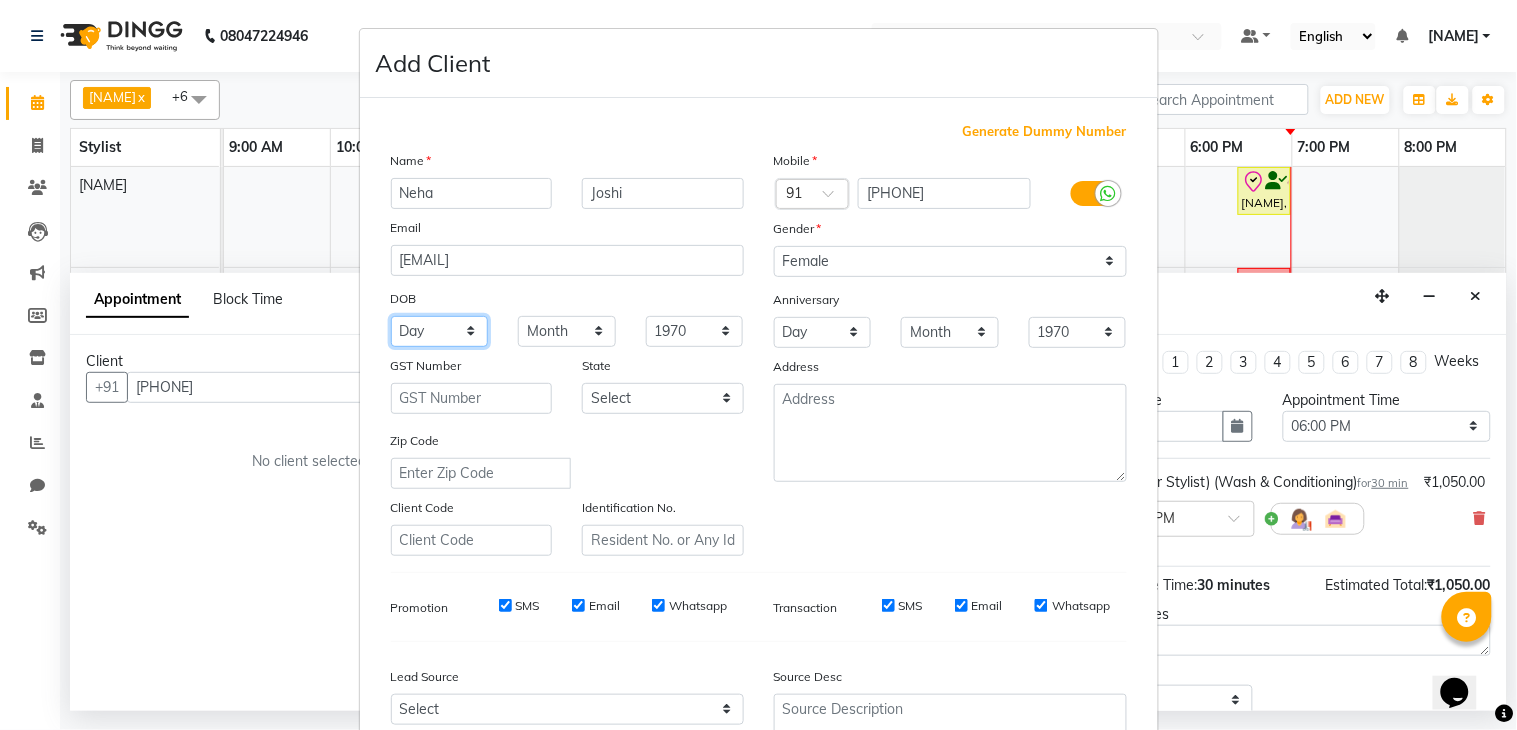 select on "28" 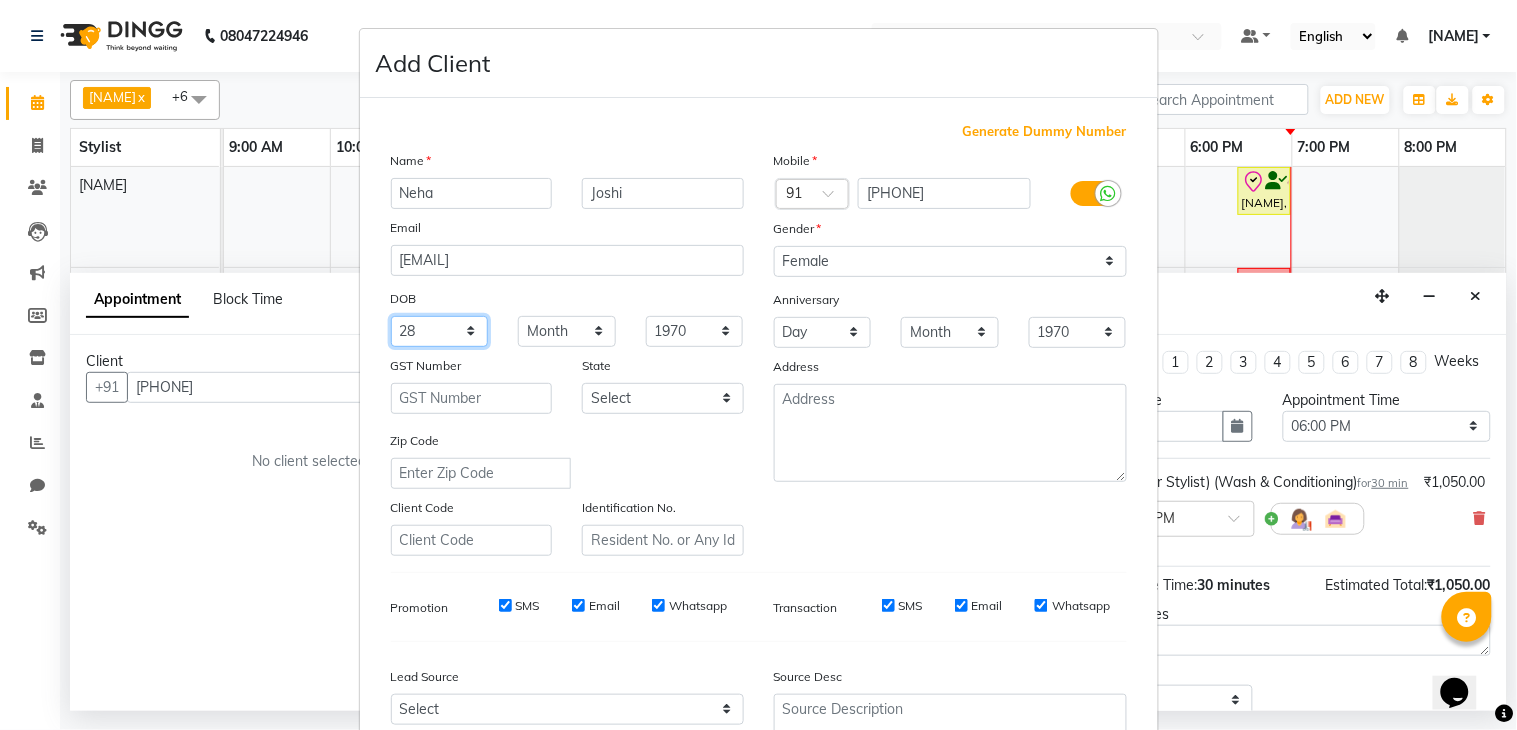 click on "Day 01 02 03 04 05 06 07 08 09 10 11 12 13 14 15 16 17 18 19 20 21 22 23 24 25 26 27 28 29 30 31" at bounding box center (440, 331) 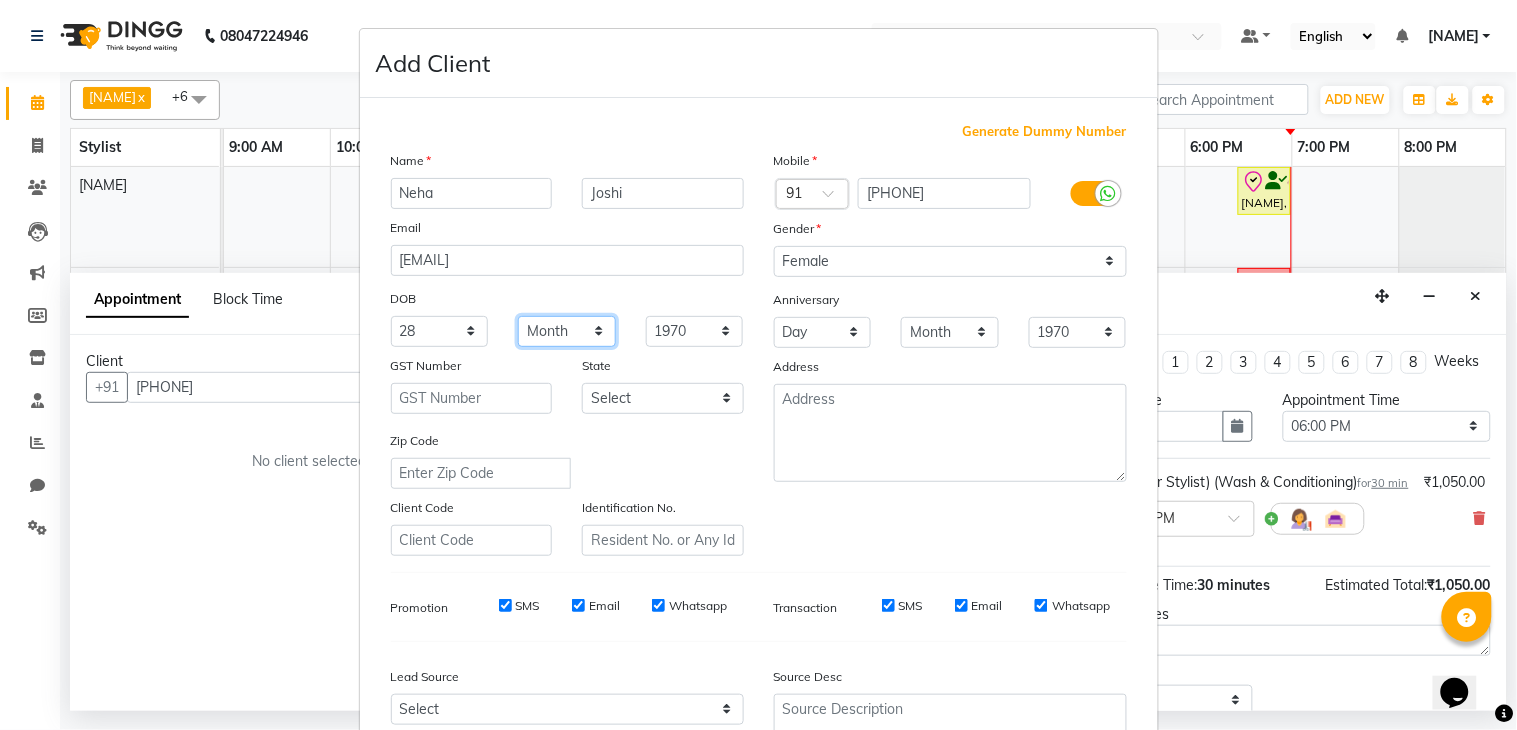 click on "Month January February March April May June July August September October November December" at bounding box center [567, 331] 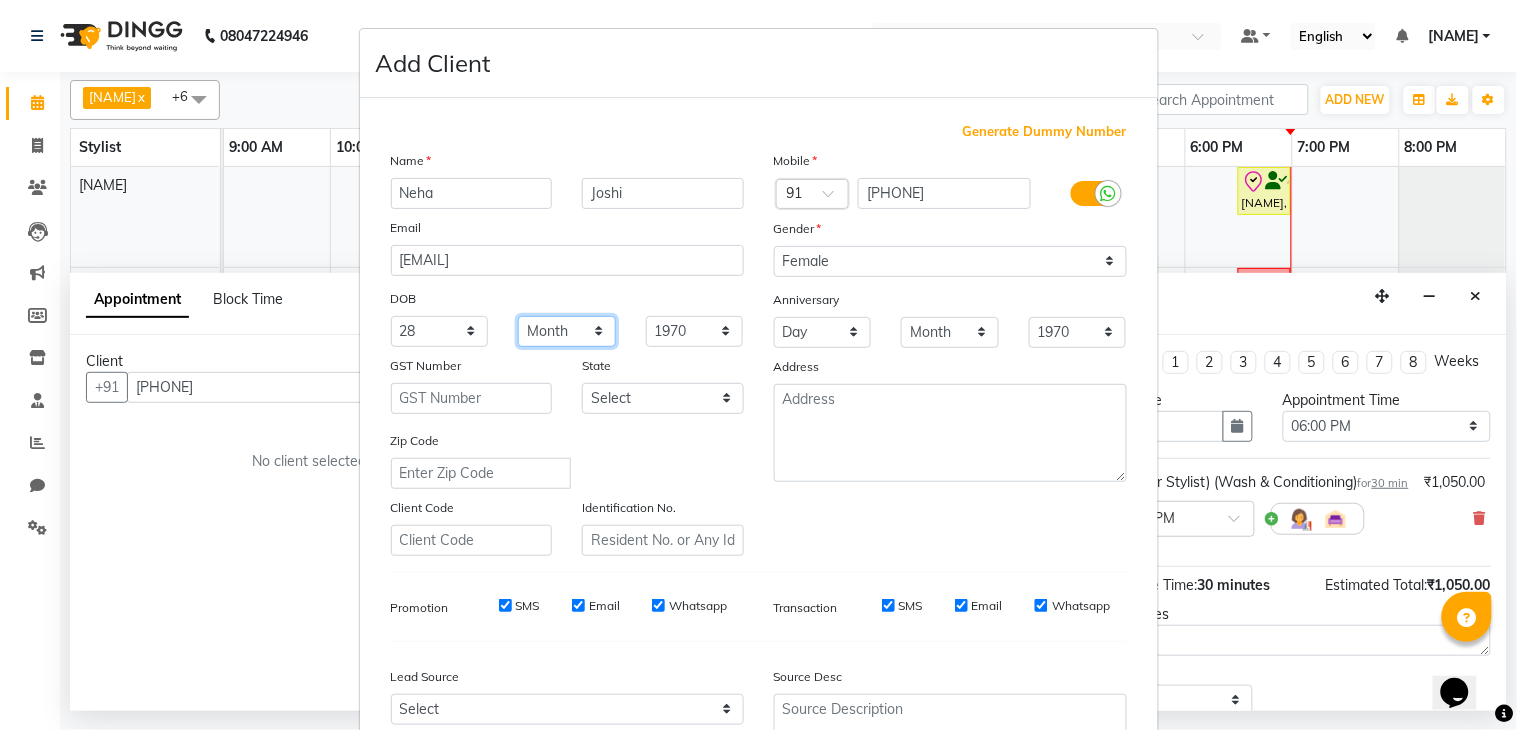 select on "05" 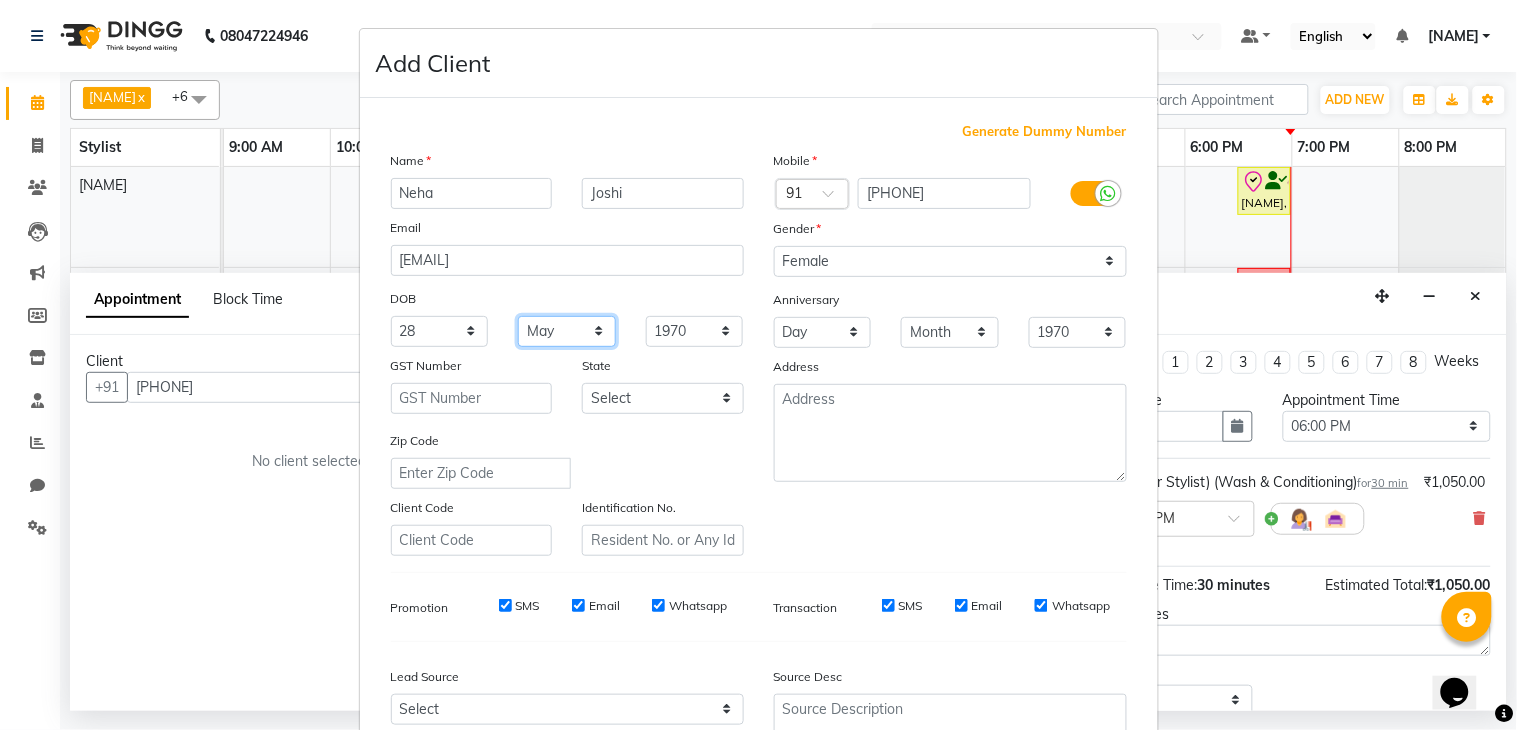 click on "Month January February March April May June July August September October November December" at bounding box center [567, 331] 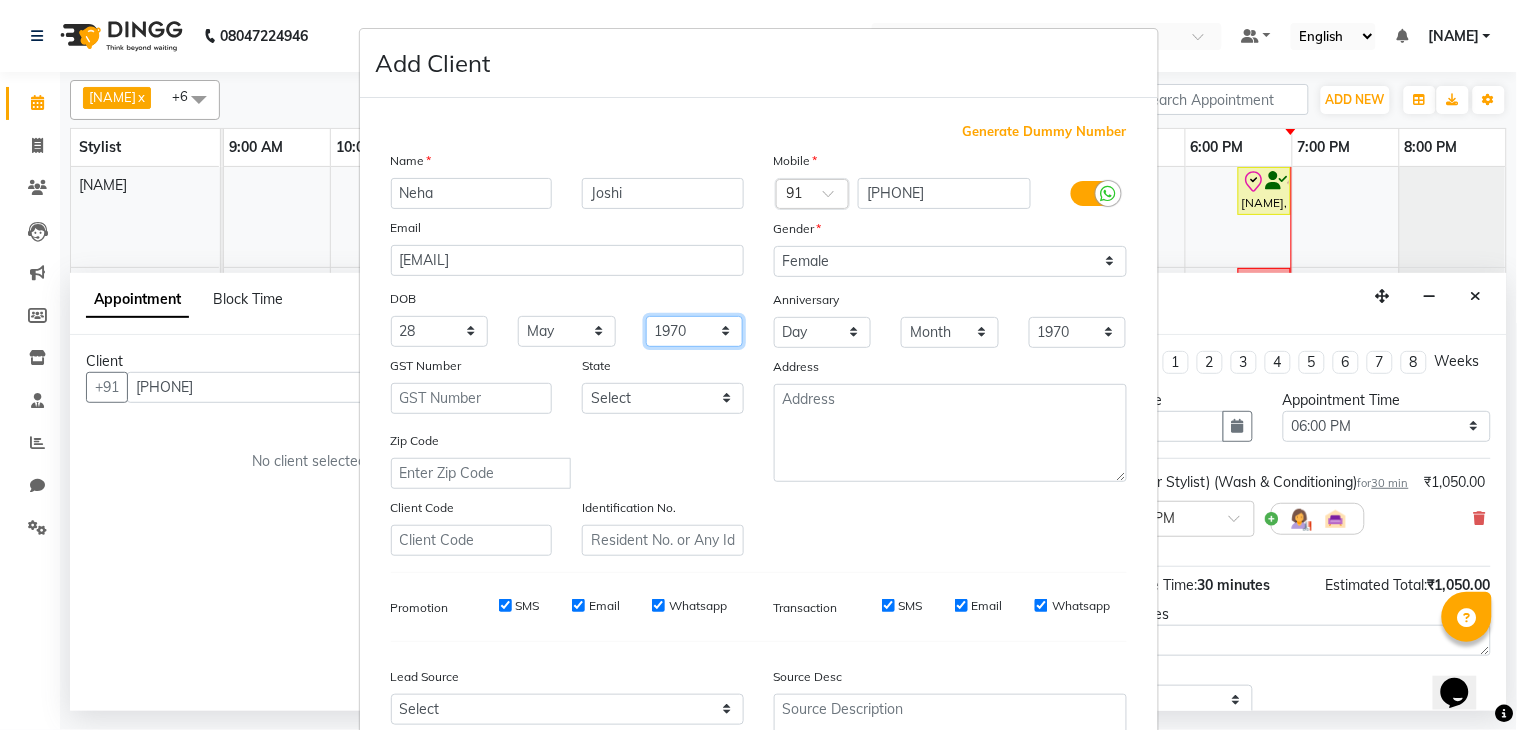 click on "1940 1941 1942 1943 1944 1945 1946 1947 1948 1949 1950 1951 1952 1953 1954 1955 1956 1957 1958 1959 1960 1961 1962 1963 1964 1965 1966 1967 1968 1969 1970 1971 1972 1973 1974 1975 1976 1977 1978 1979 1980 1981 1982 1983 1984 1985 1986 1987 1988 1989 1990 1991 1992 1993 1994 1995 1996 1997 1998 1999 2000 2001 2002 2003 2004 2005 2006 2007 2008 2009 2010 2011 2012 2013 2014 2015 2016 2017 2018 2019 2020 2021 2022 2023 2024" at bounding box center [695, 331] 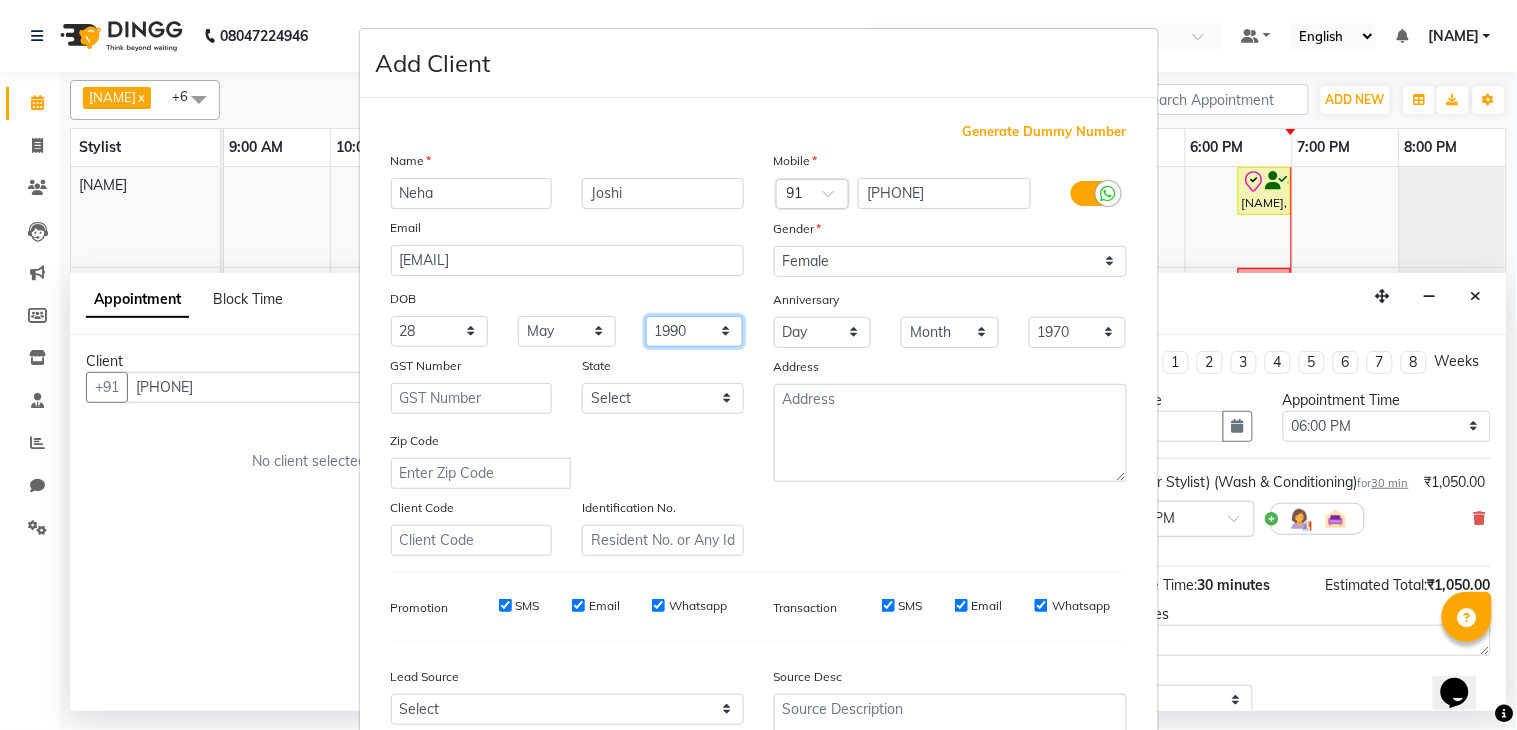 click on "1940 1941 1942 1943 1944 1945 1946 1947 1948 1949 1950 1951 1952 1953 1954 1955 1956 1957 1958 1959 1960 1961 1962 1963 1964 1965 1966 1967 1968 1969 1970 1971 1972 1973 1974 1975 1976 1977 1978 1979 1980 1981 1982 1983 1984 1985 1986 1987 1988 1989 1990 1991 1992 1993 1994 1995 1996 1997 1998 1999 2000 2001 2002 2003 2004 2005 2006 2007 2008 2009 2010 2011 2012 2013 2014 2015 2016 2017 2018 2019 2020 2021 2022 2023 2024" at bounding box center [695, 331] 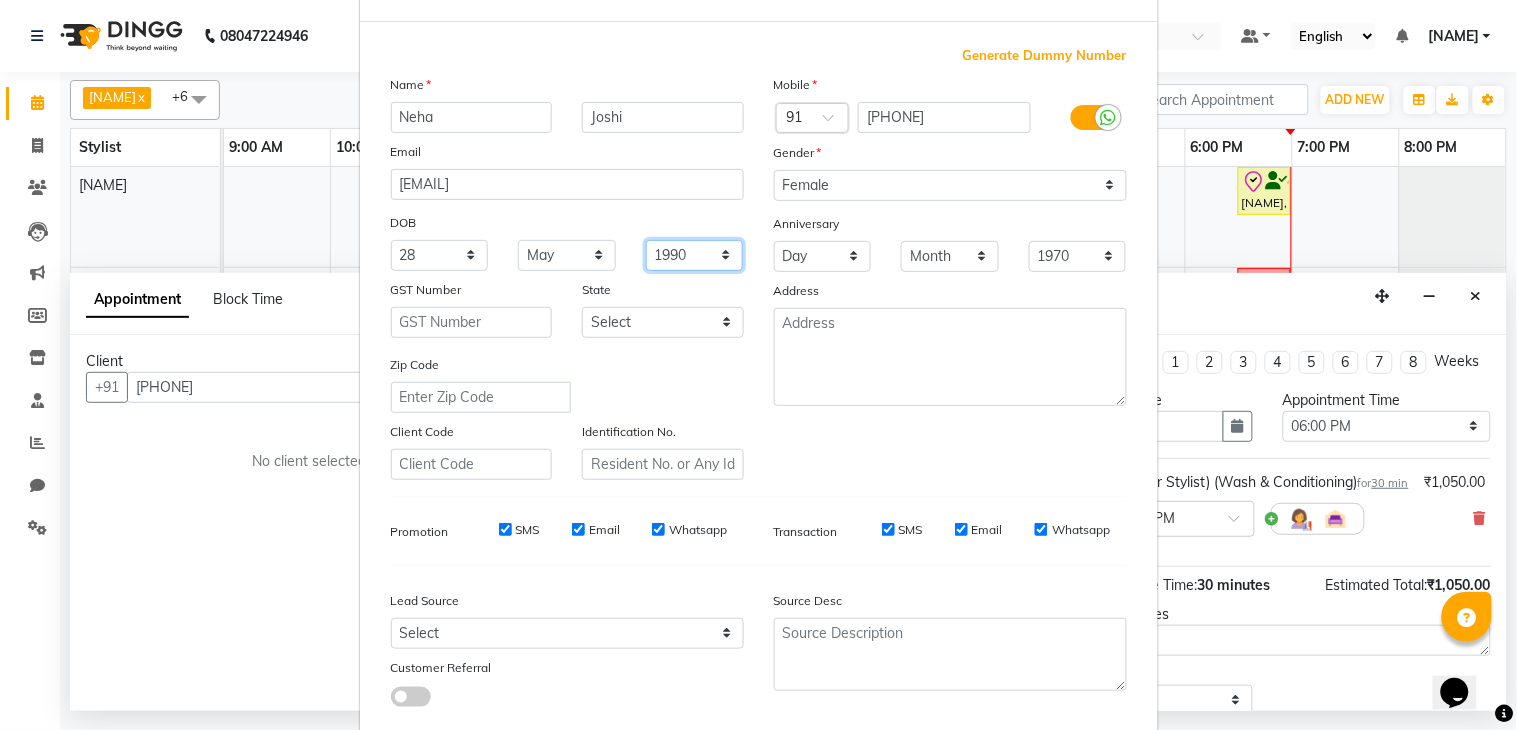 scroll, scrollTop: 194, scrollLeft: 0, axis: vertical 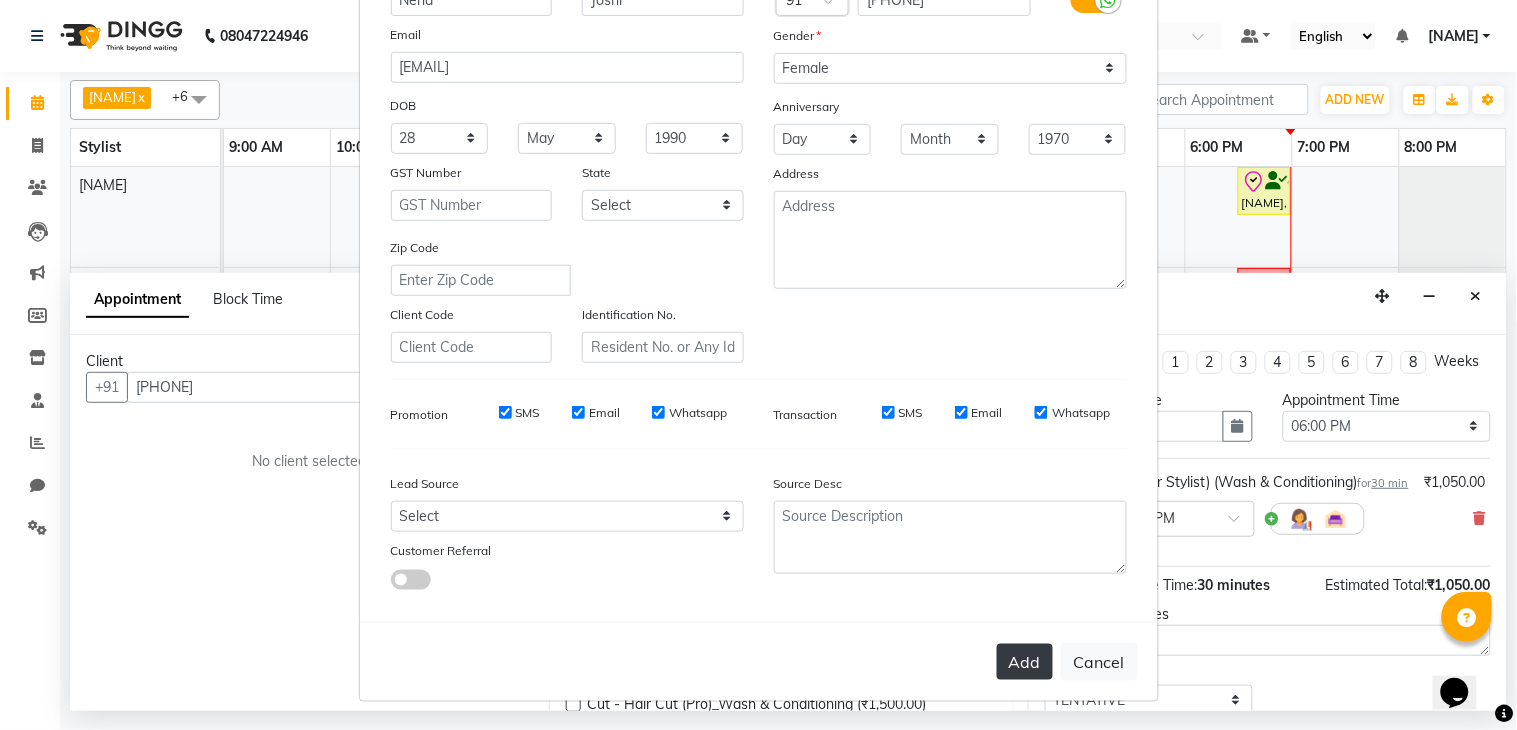 click on "Add" at bounding box center [1025, 662] 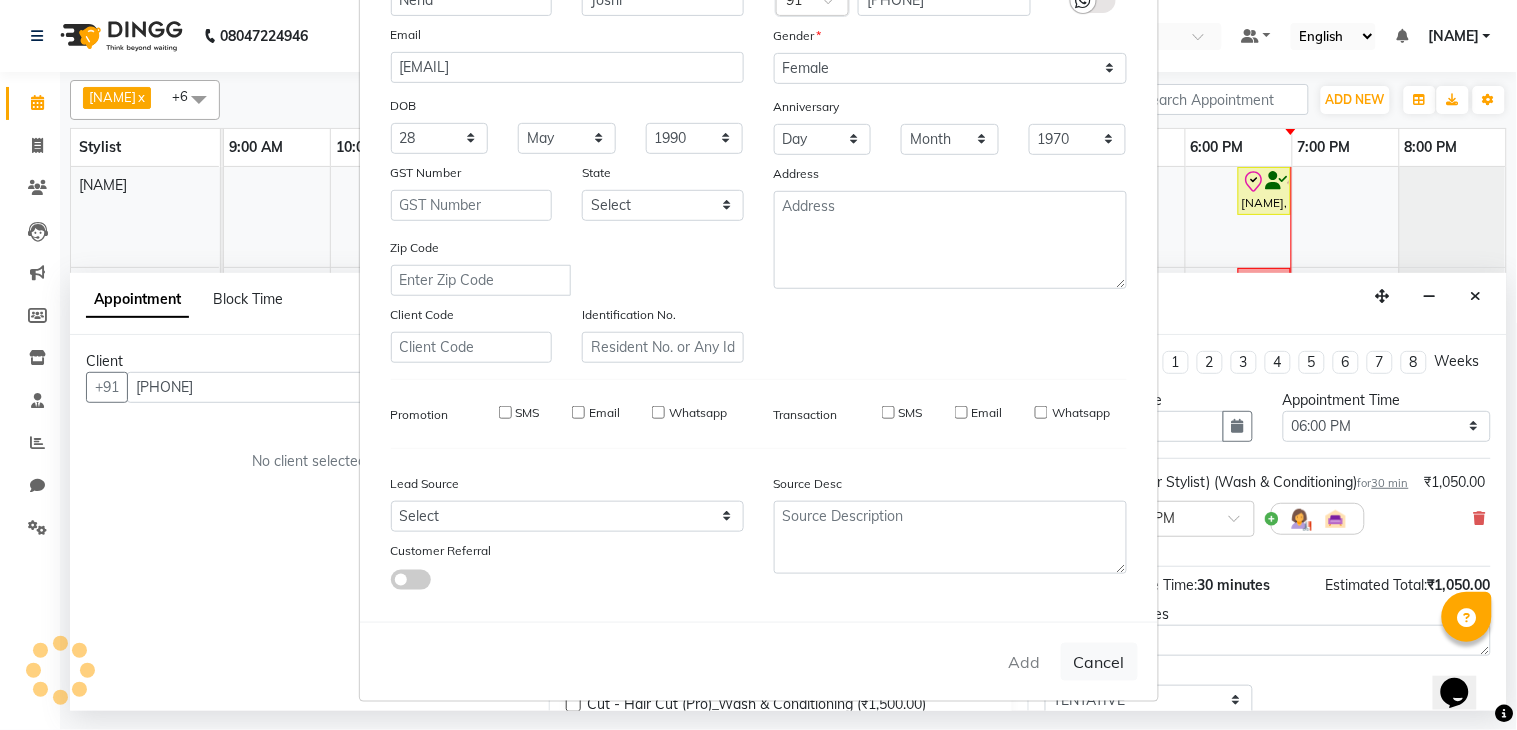 type 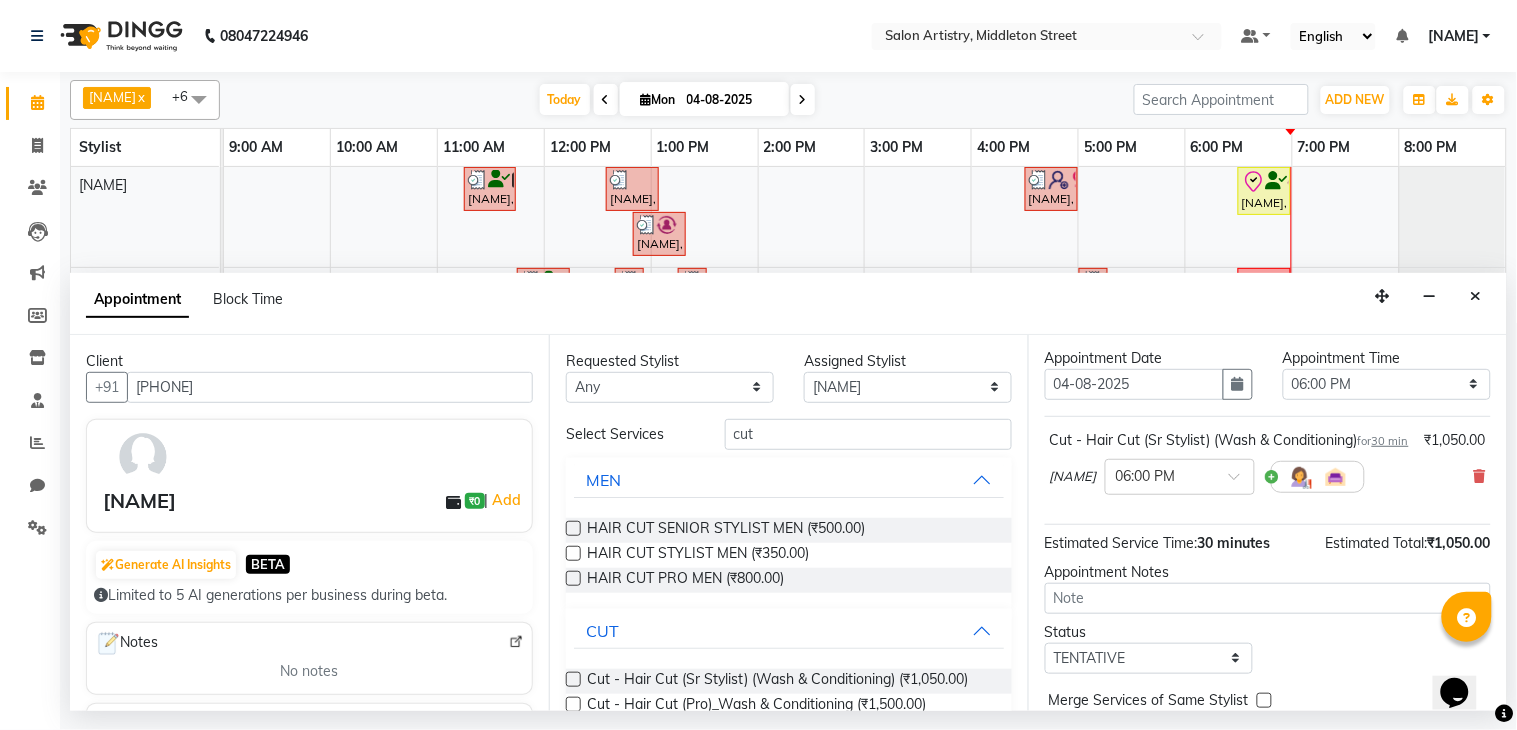 scroll, scrollTop: 111, scrollLeft: 0, axis: vertical 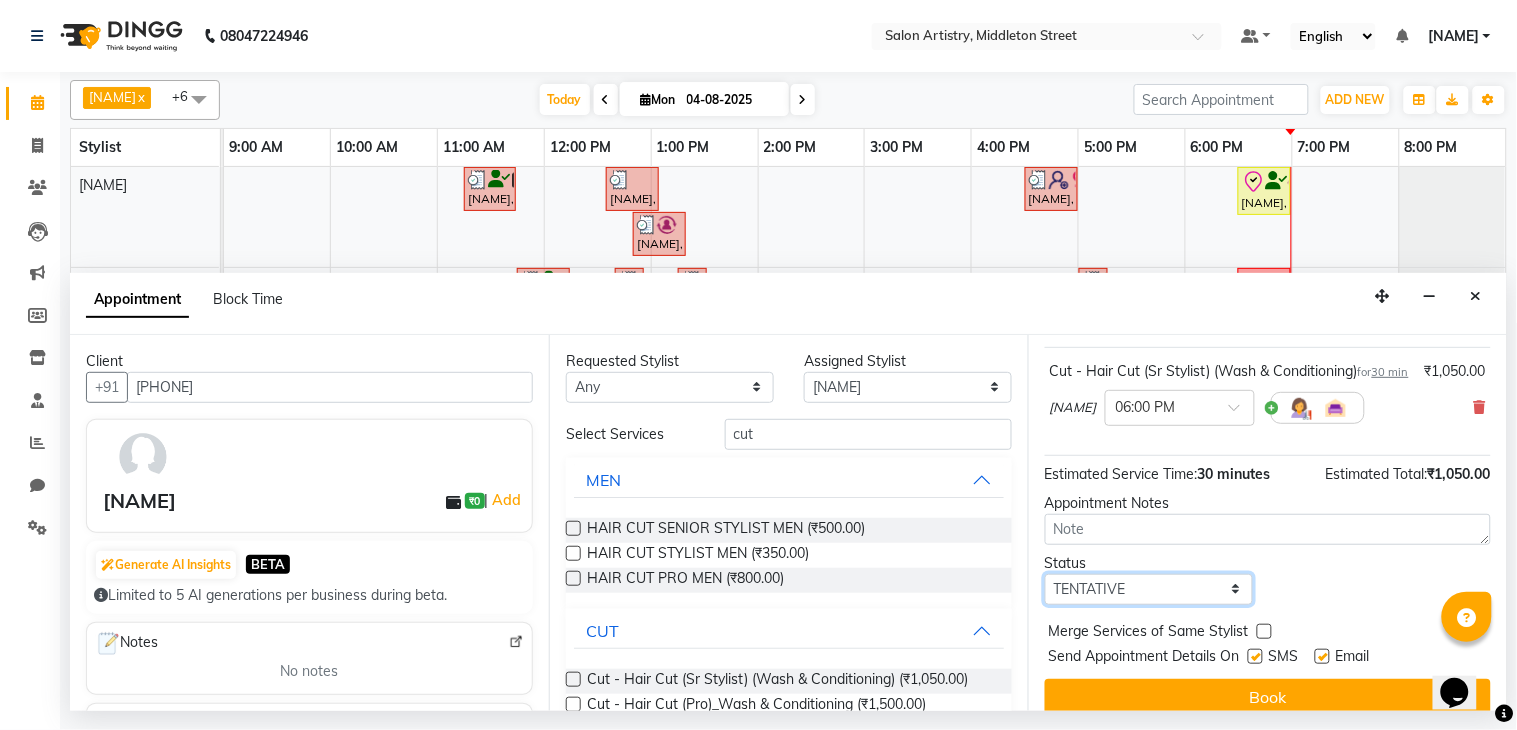click on "Select TENTATIVE CONFIRM CHECK-IN UPCOMING" at bounding box center [1149, 589] 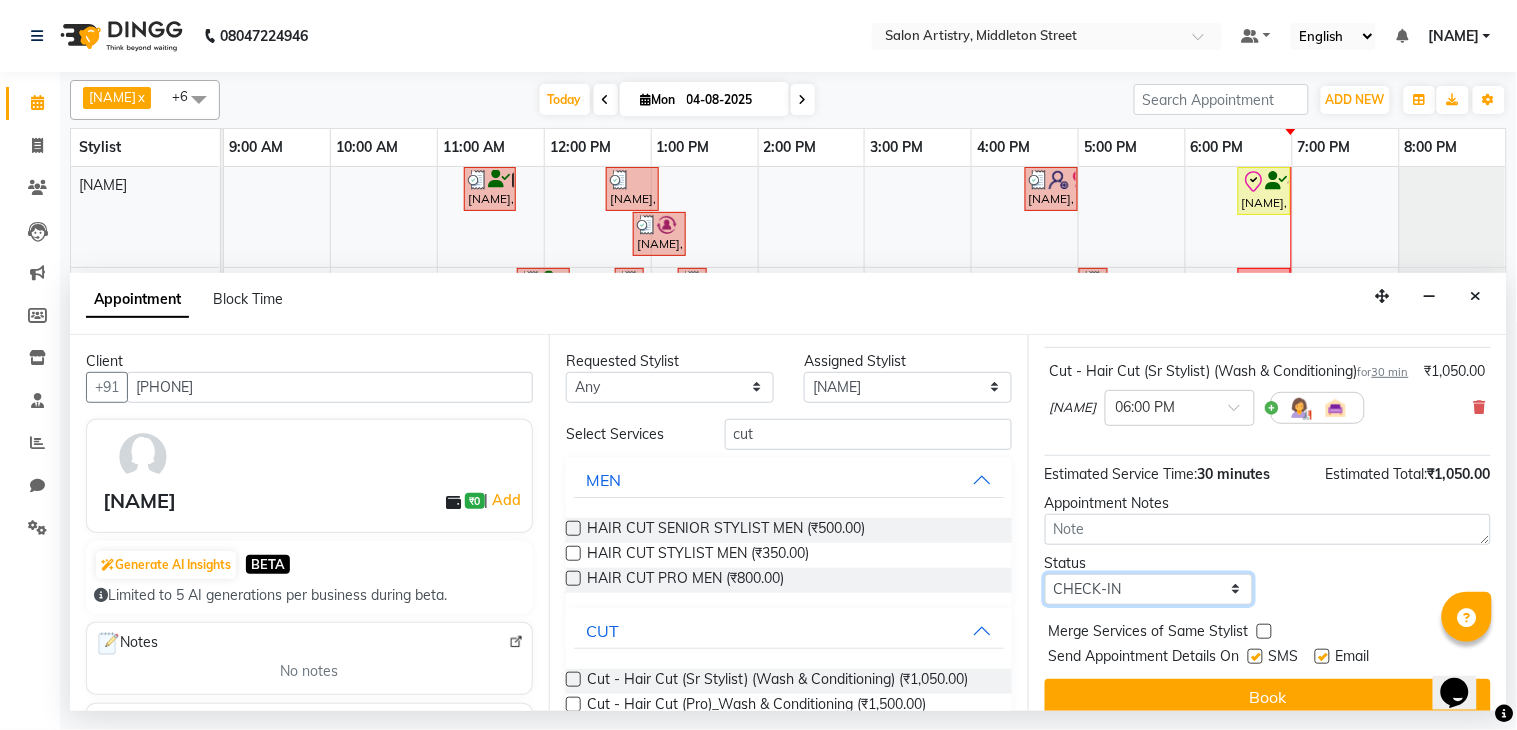 click on "Select TENTATIVE CONFIRM CHECK-IN UPCOMING" at bounding box center (1149, 589) 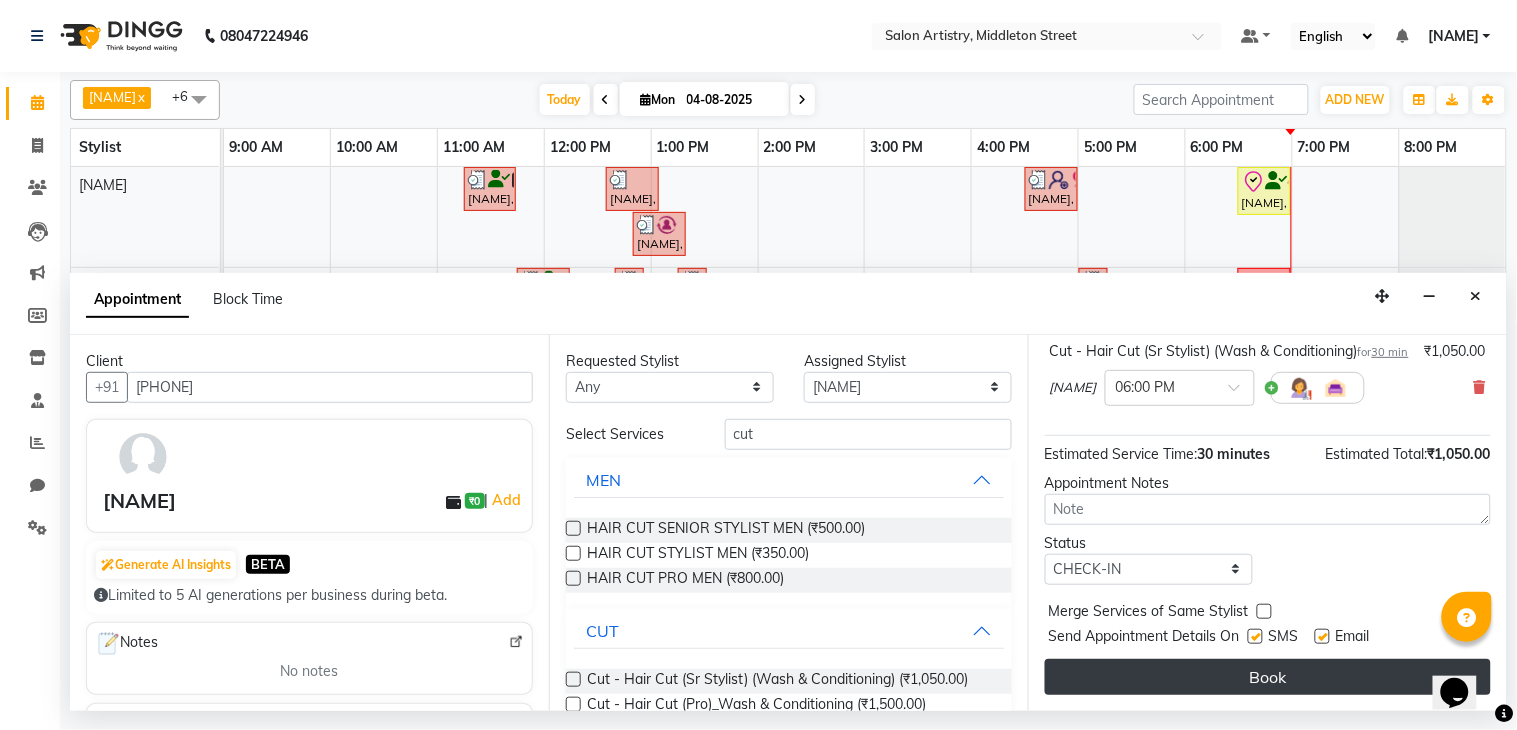 click on "Book" at bounding box center (1268, 677) 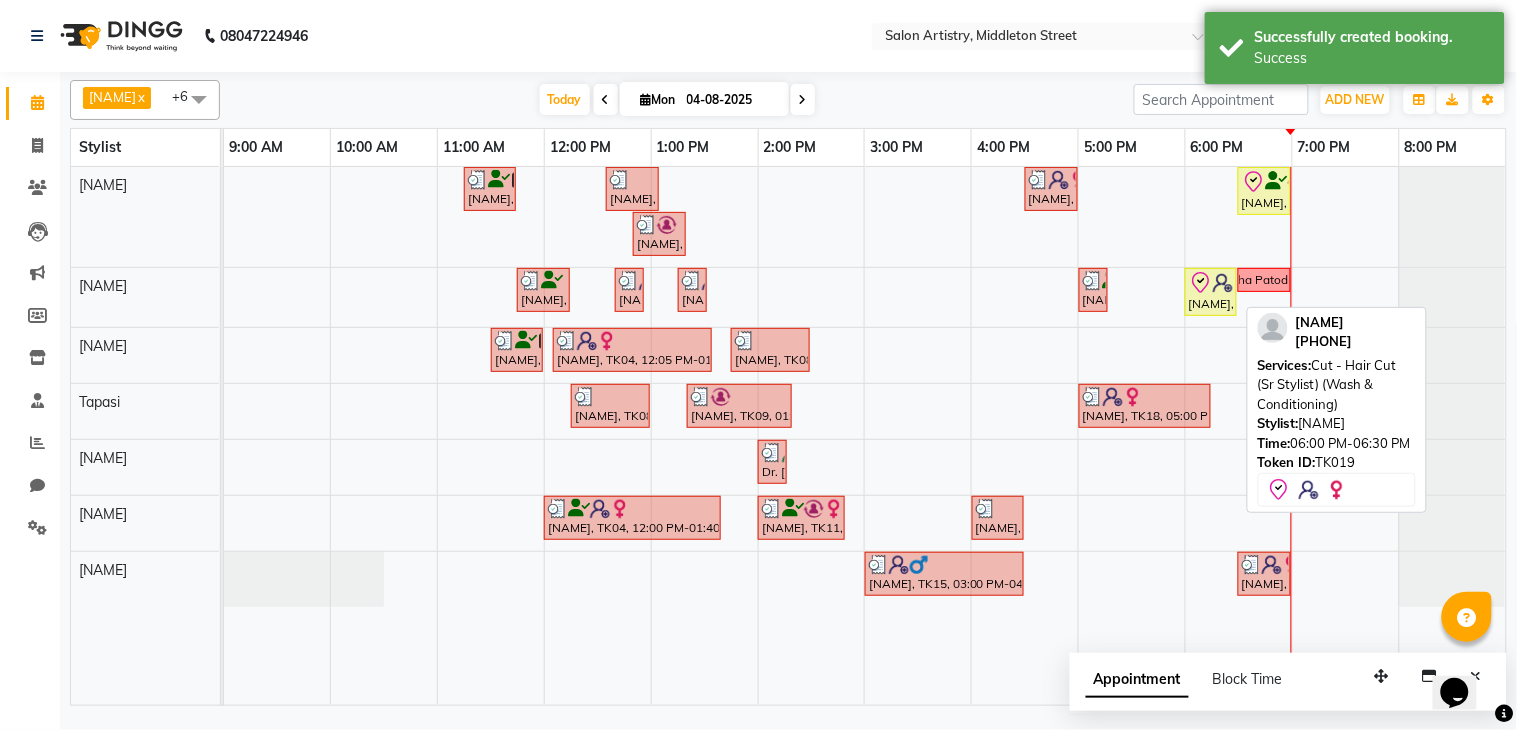 click on "[NAME], TK19, 06:00 PM-06:30 PM, Cut - Hair Cut (Sr Stylist) (Wash & Conditioning)" at bounding box center (1211, 292) 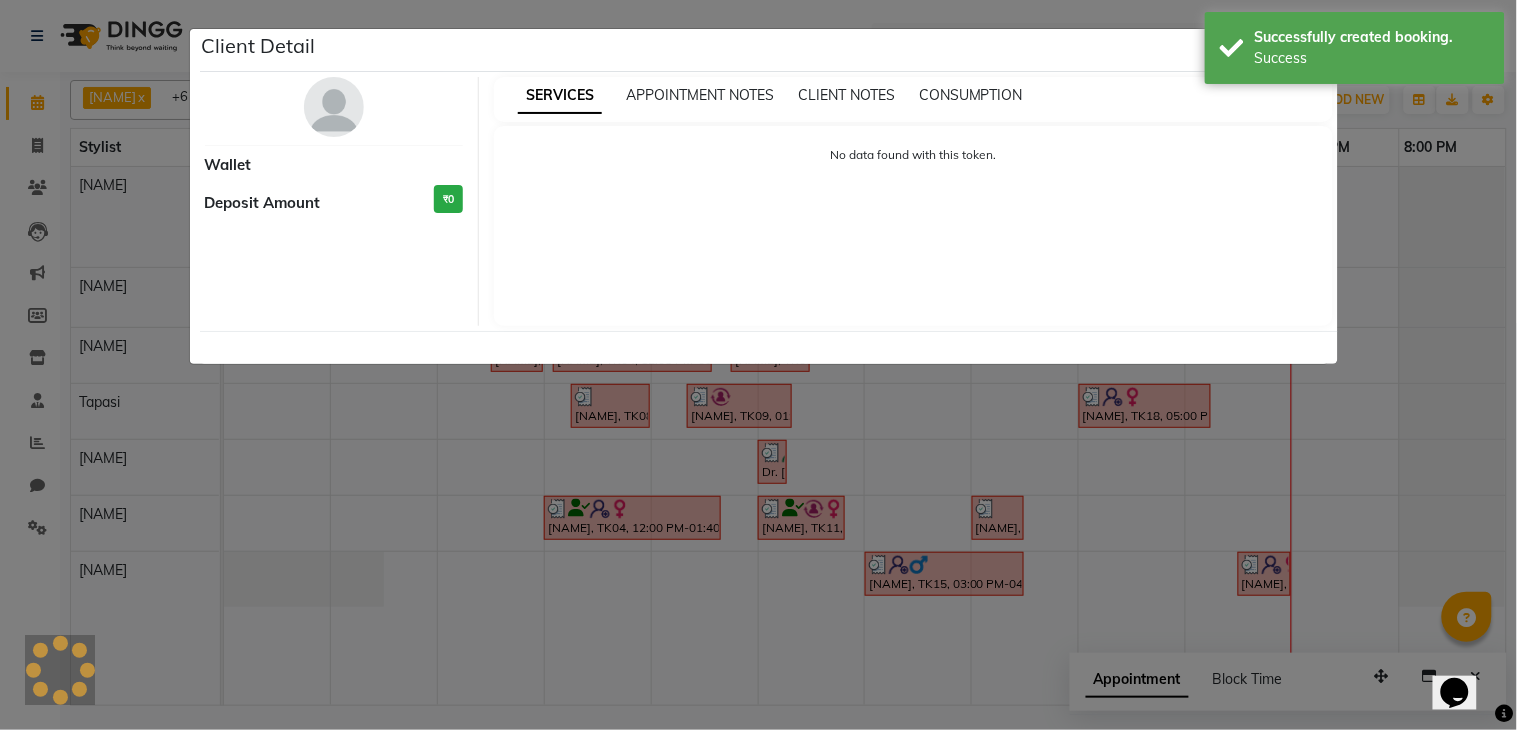 select on "8" 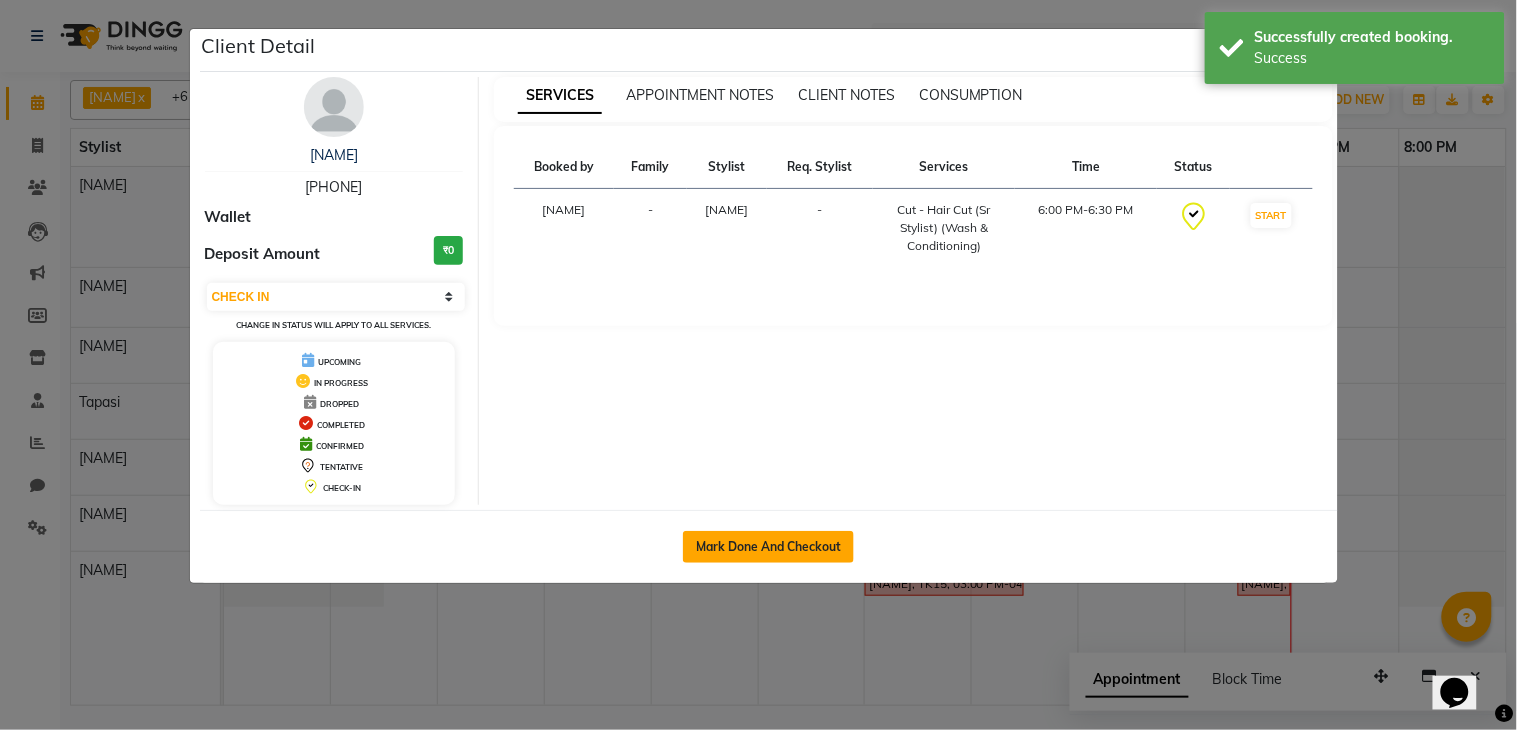 click on "Mark Done And Checkout" 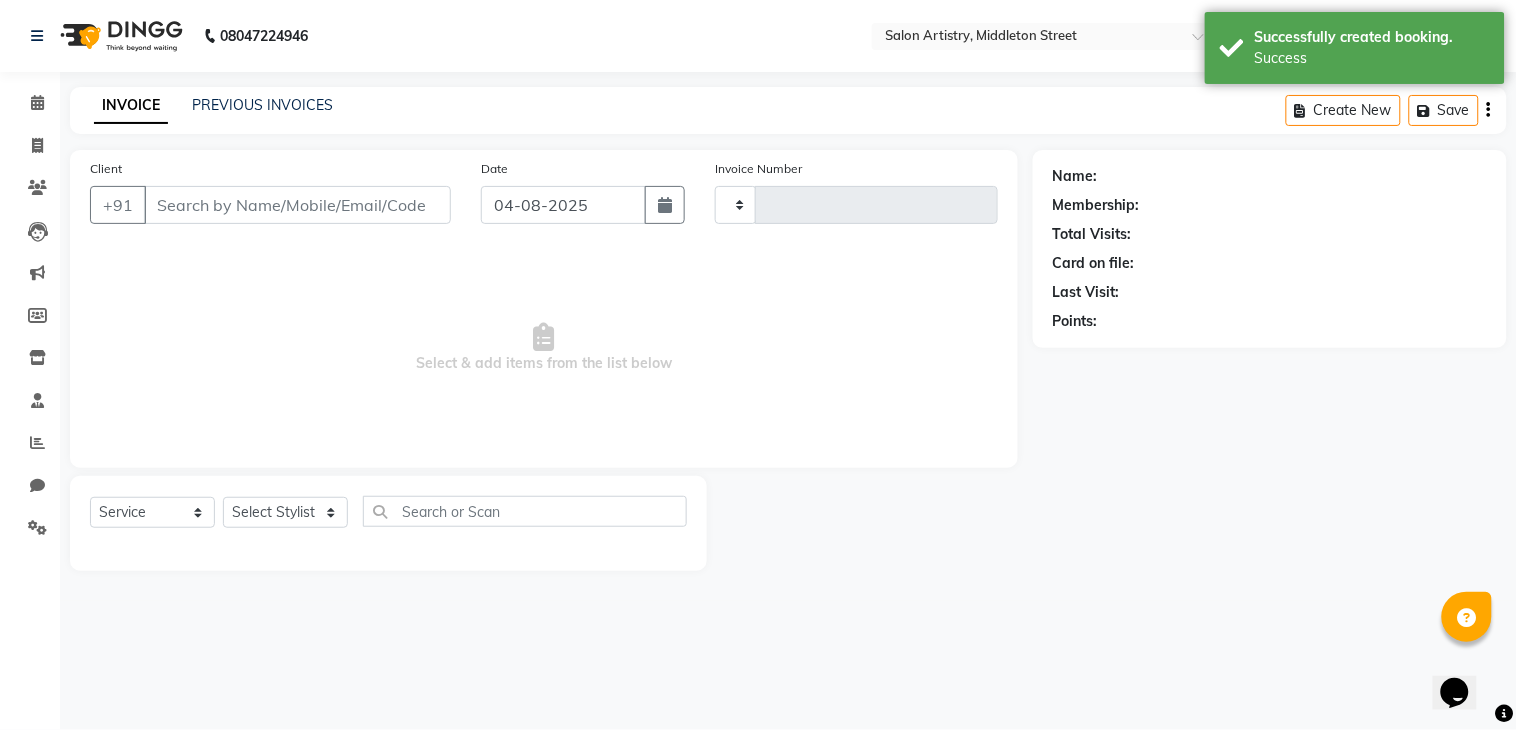 type on "1818" 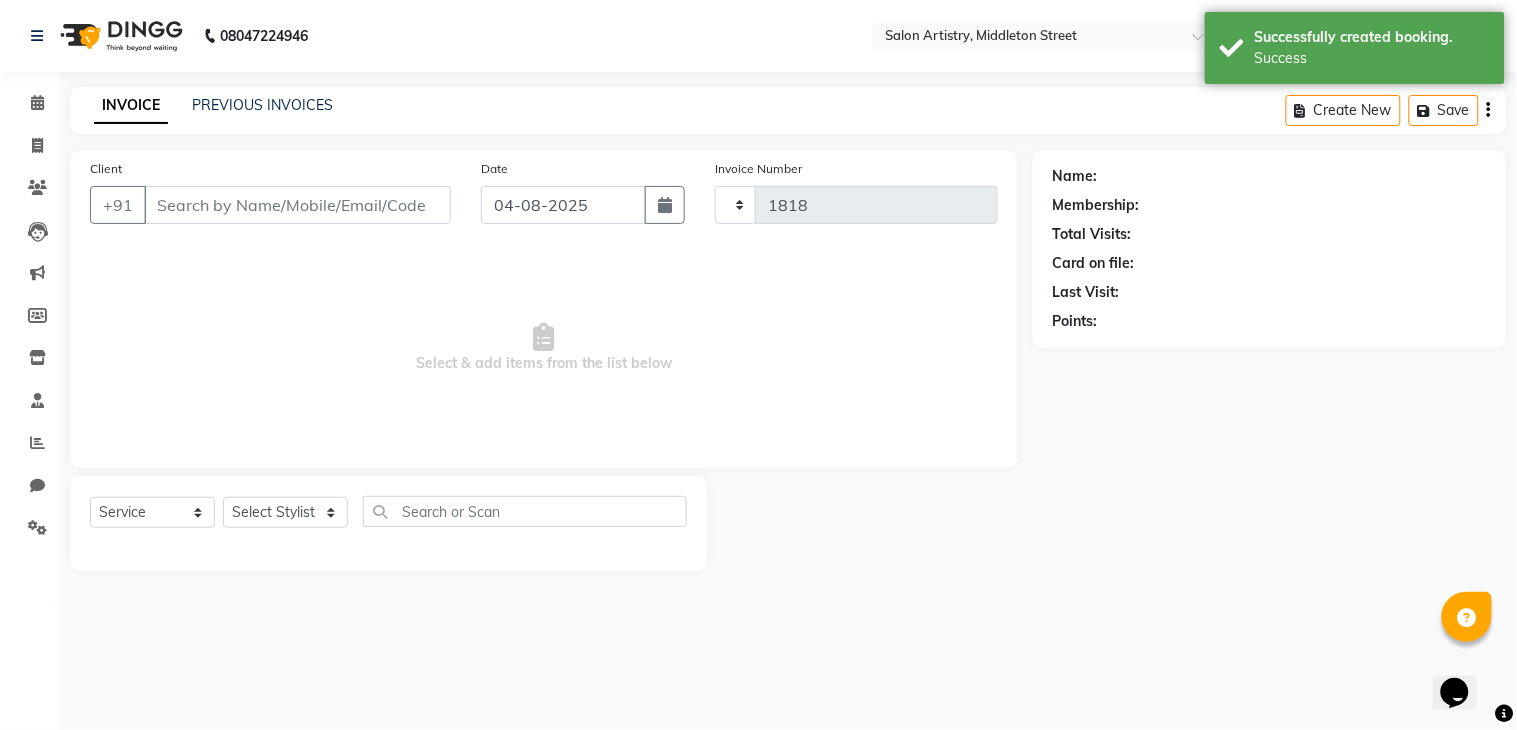 select on "8285" 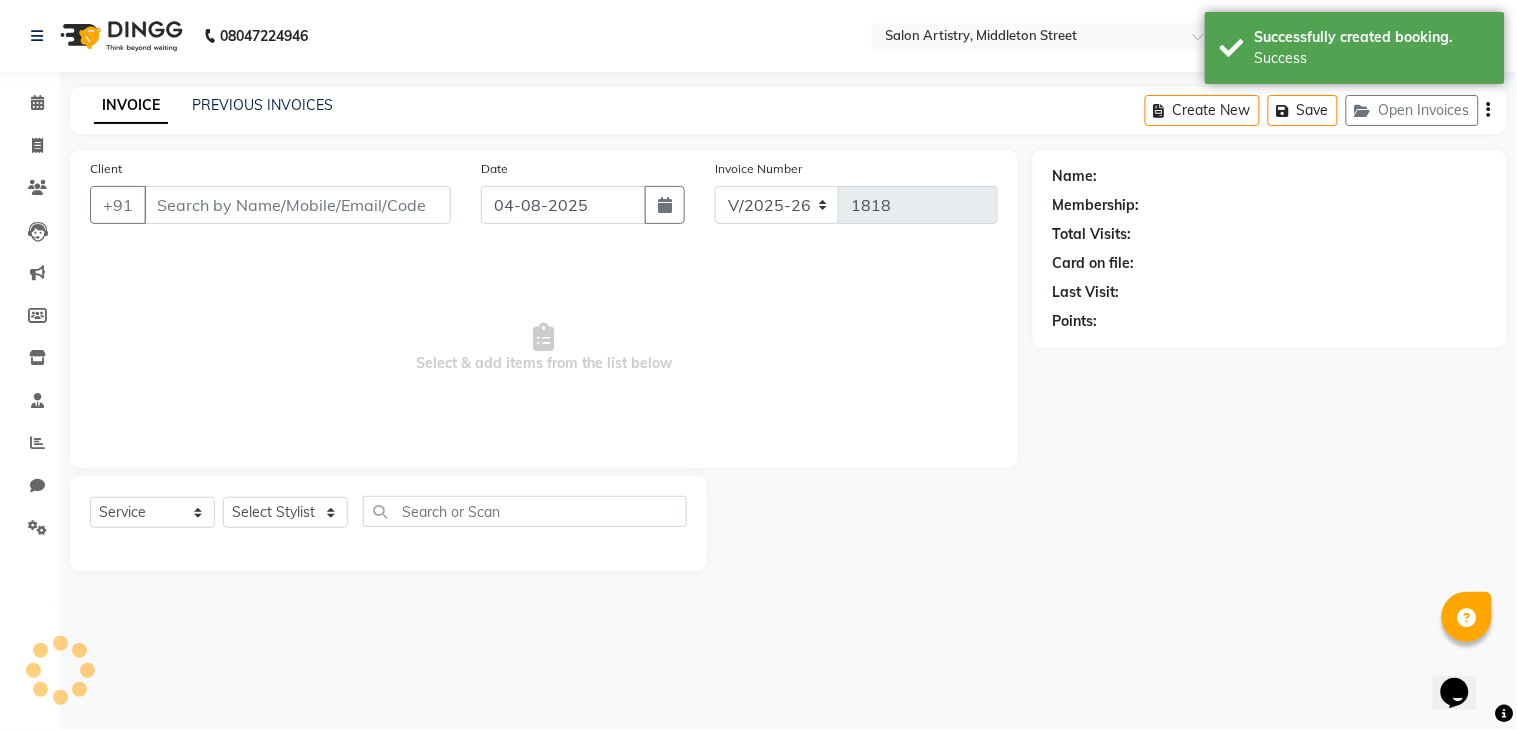 select on "79865" 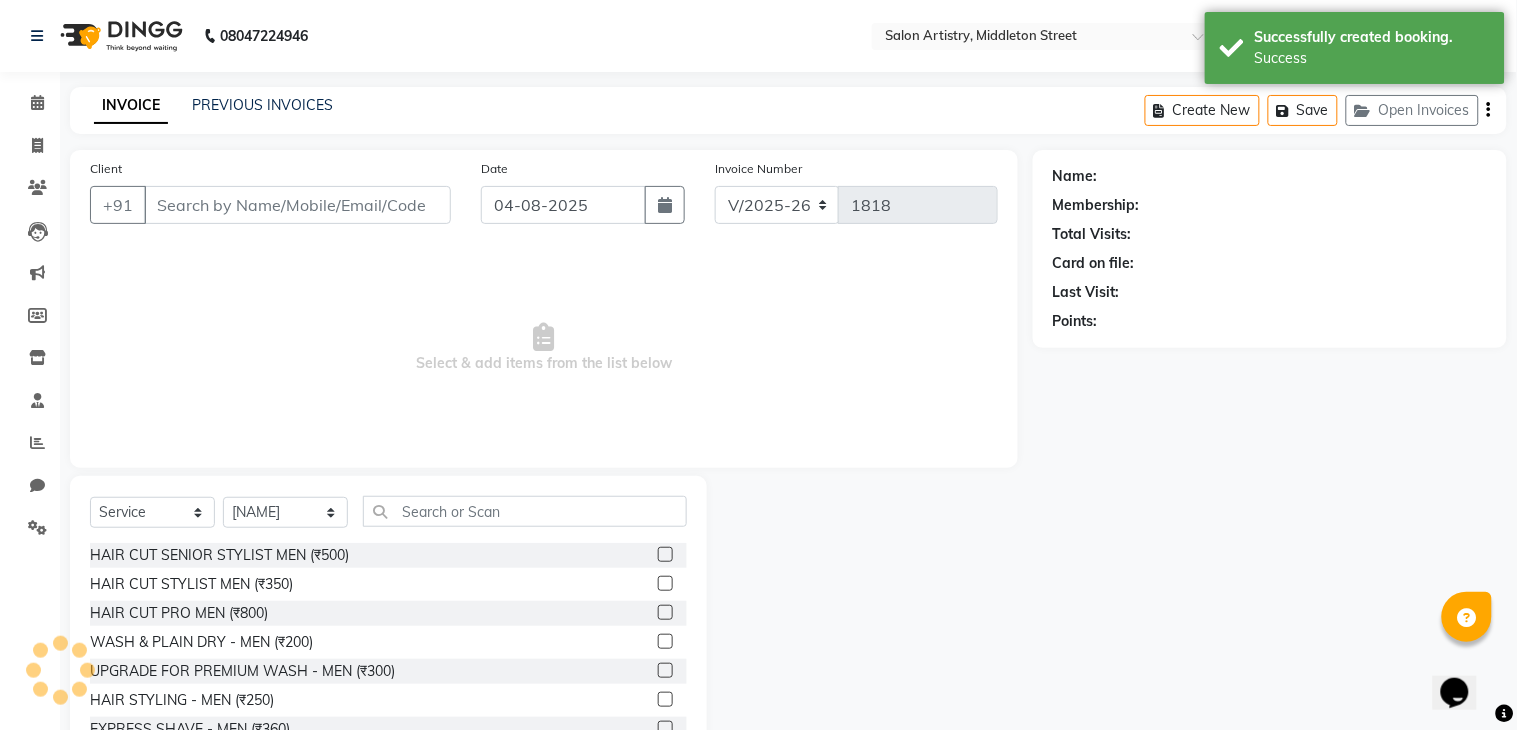 type on "[PHONE]" 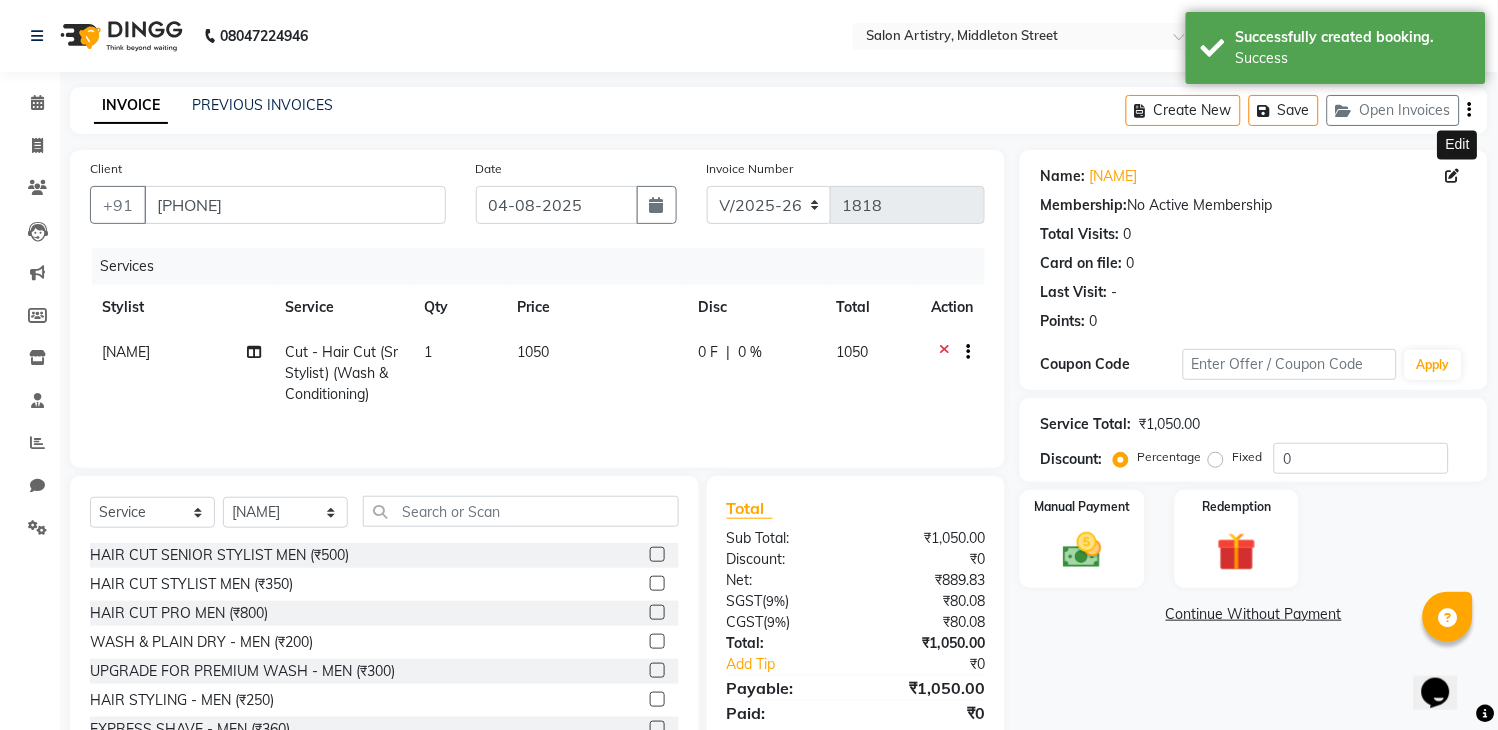 click 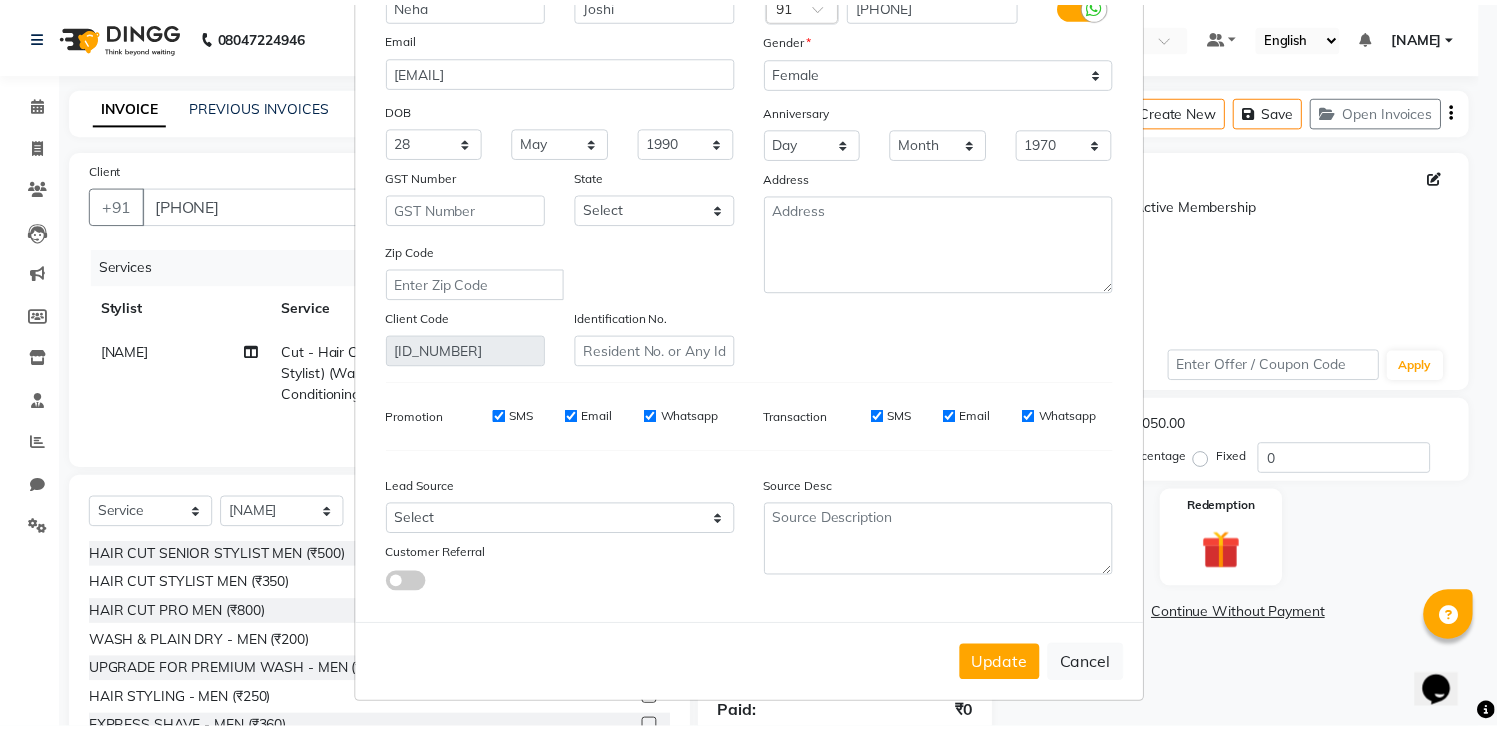 scroll, scrollTop: 160, scrollLeft: 0, axis: vertical 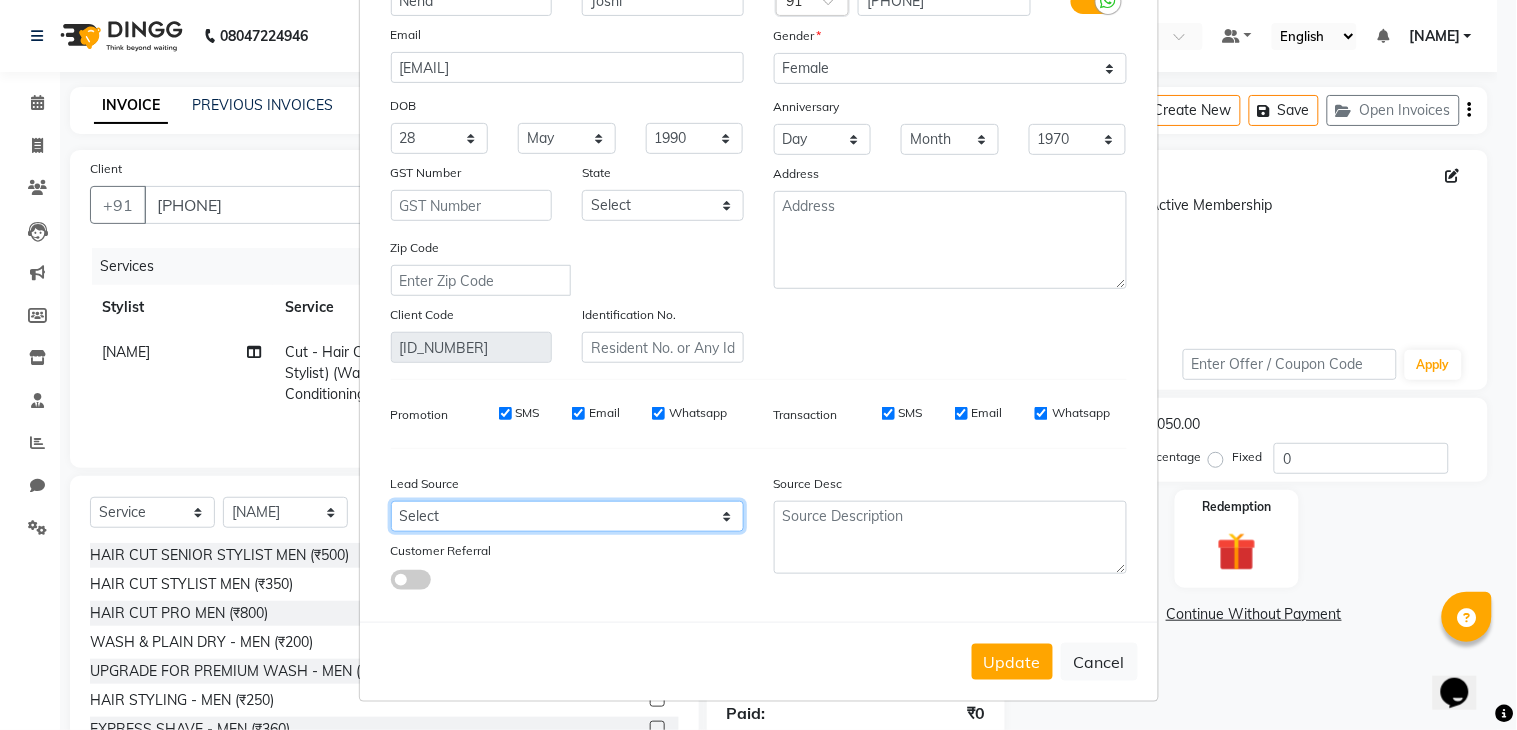 click on "Select Walk-in Referral Internet Friend Word of Mouth Advertisement Facebook JustDial Google Other" at bounding box center (567, 516) 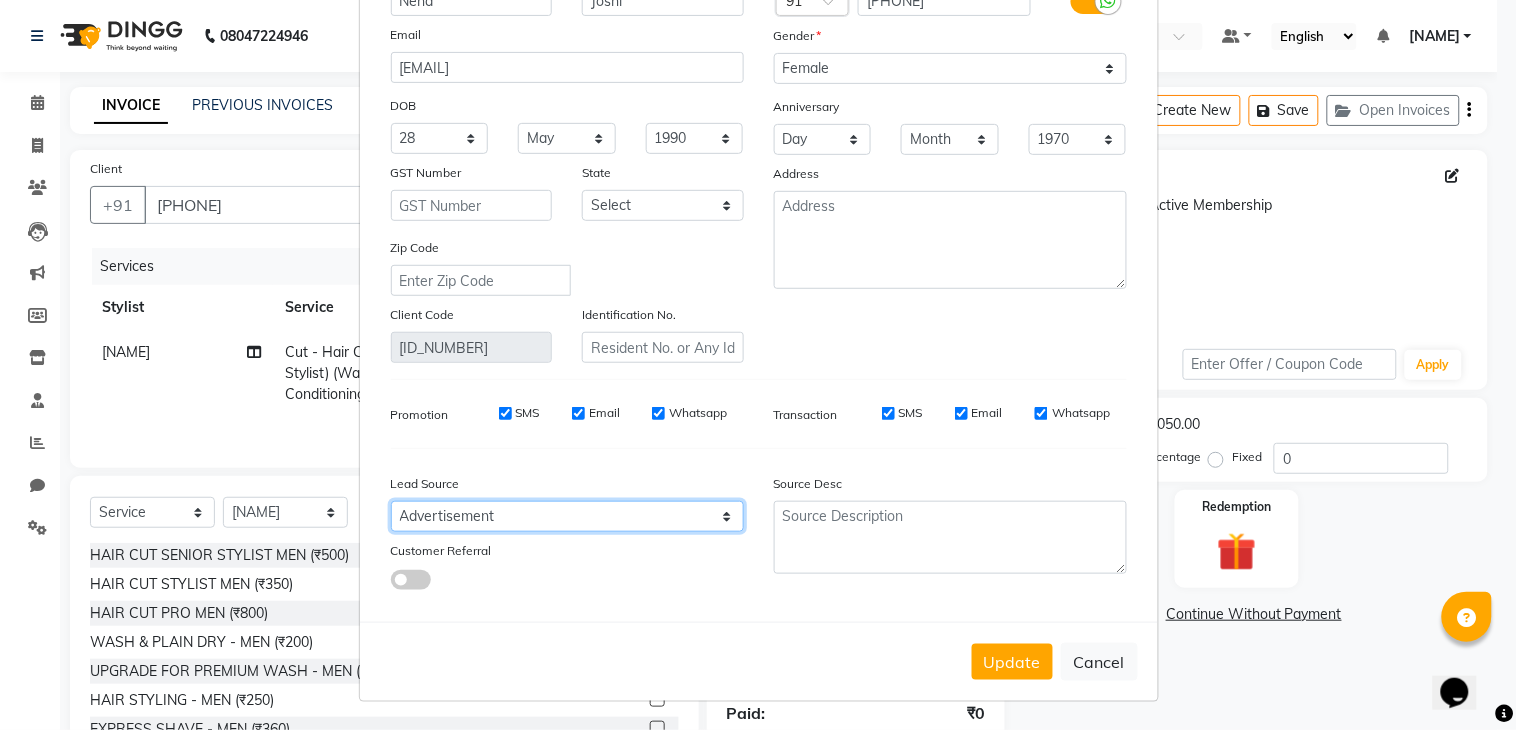click on "Select Walk-in Referral Internet Friend Word of Mouth Advertisement Facebook JustDial Google Other" at bounding box center [567, 516] 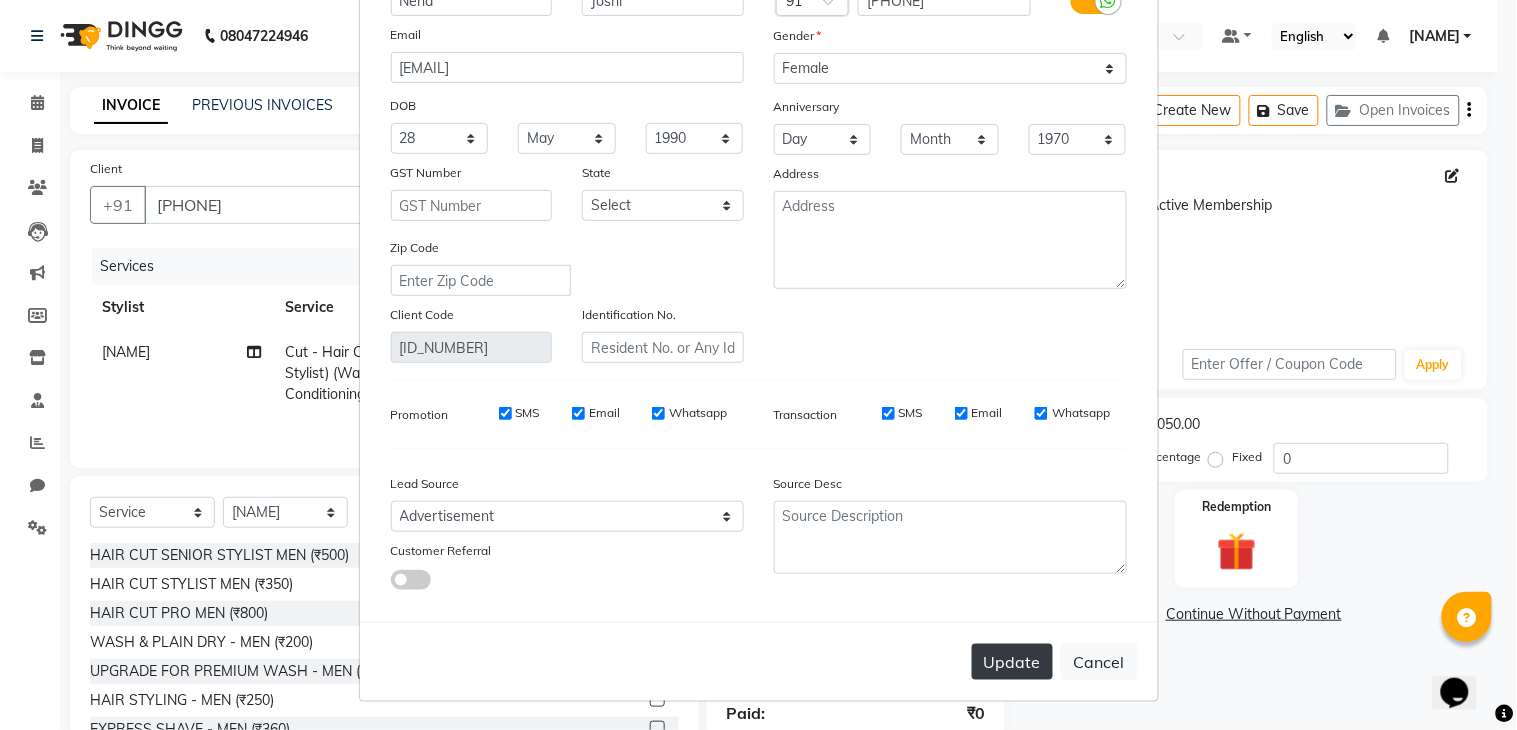 click on "Update" at bounding box center [1012, 662] 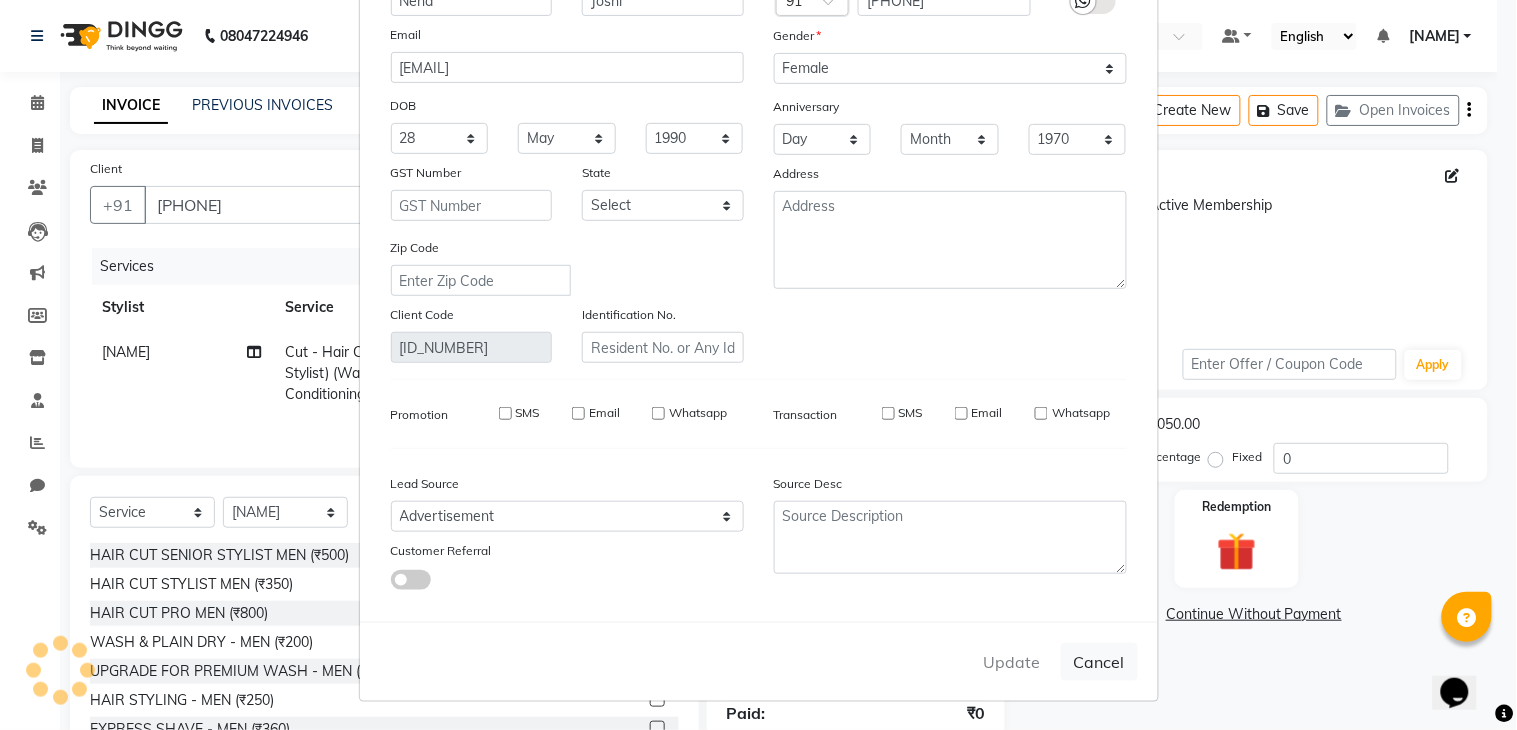 type 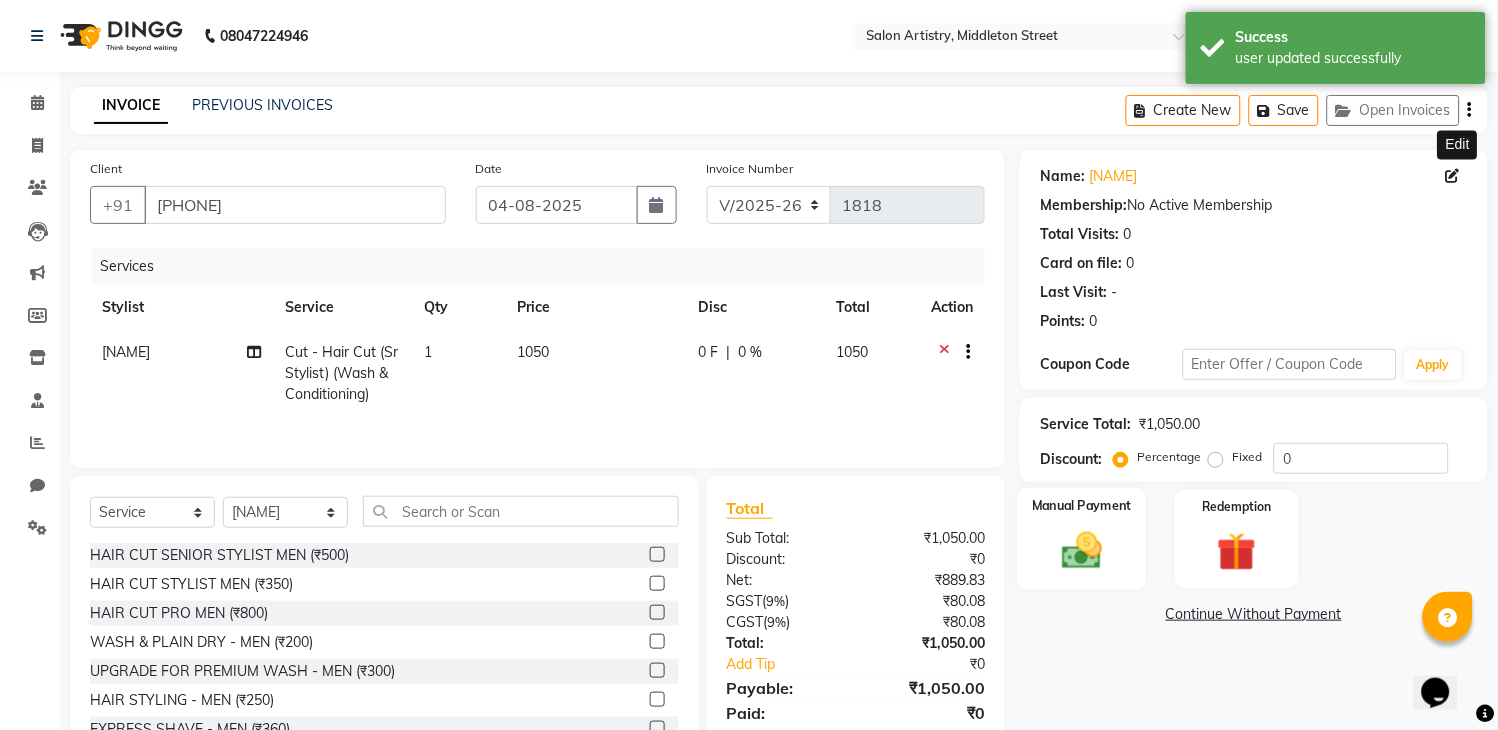 click 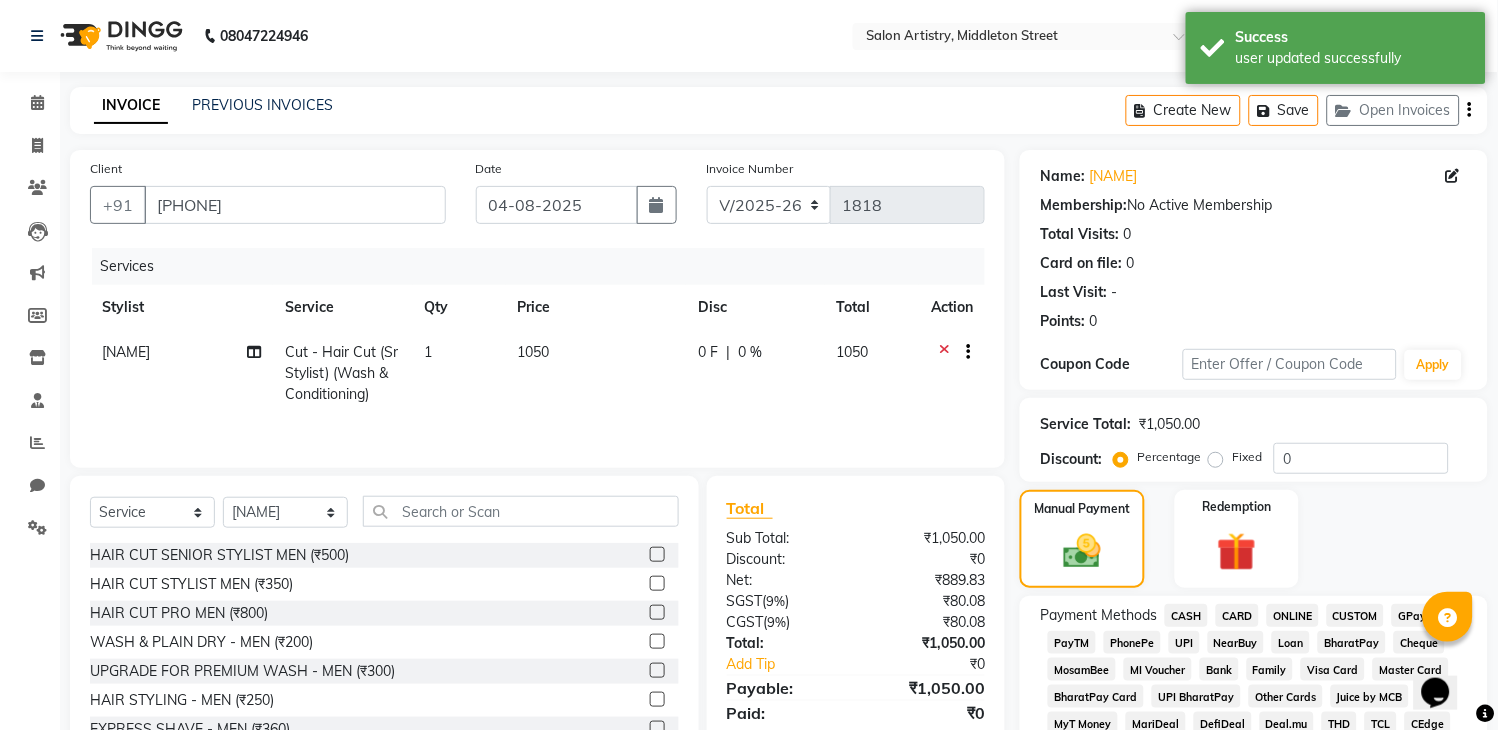 click on "GPay" 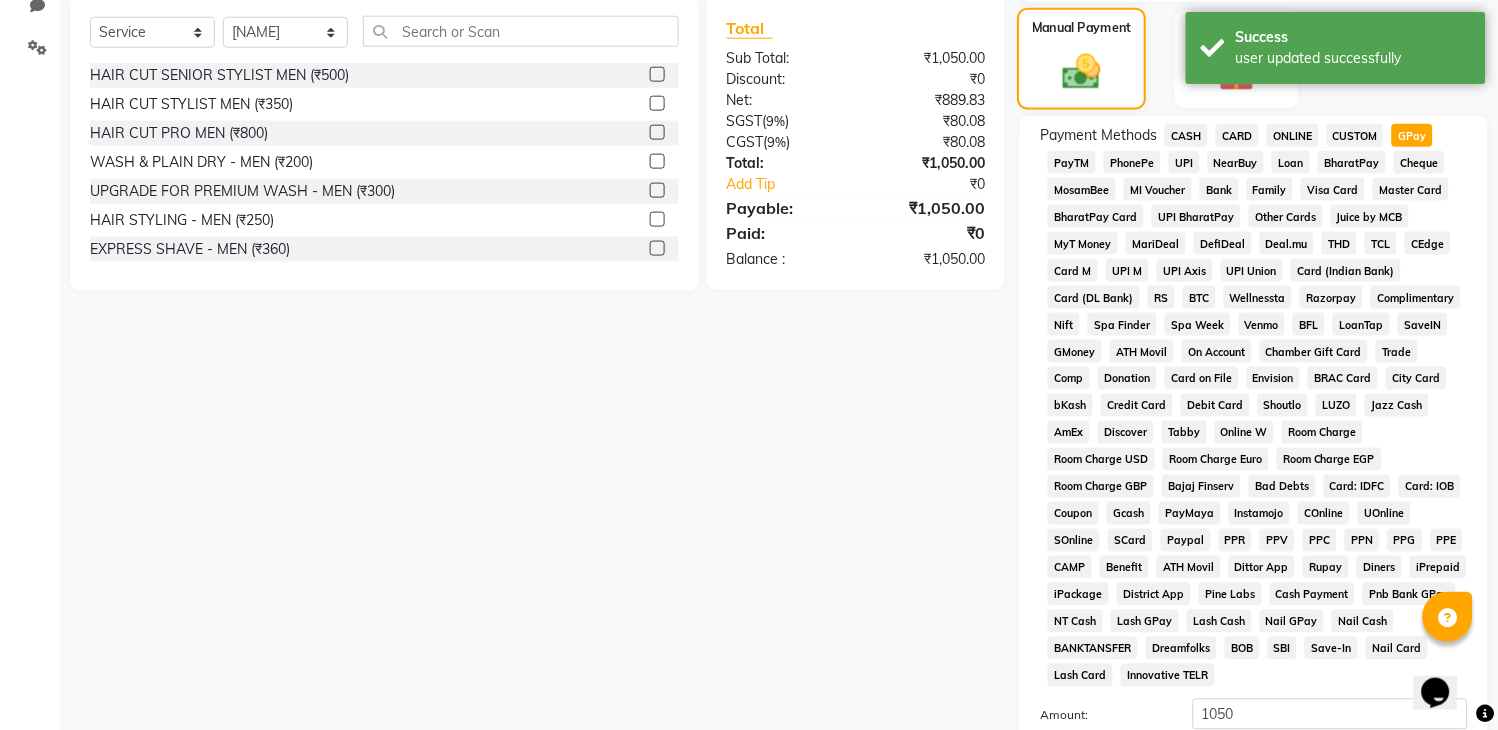 scroll, scrollTop: 666, scrollLeft: 0, axis: vertical 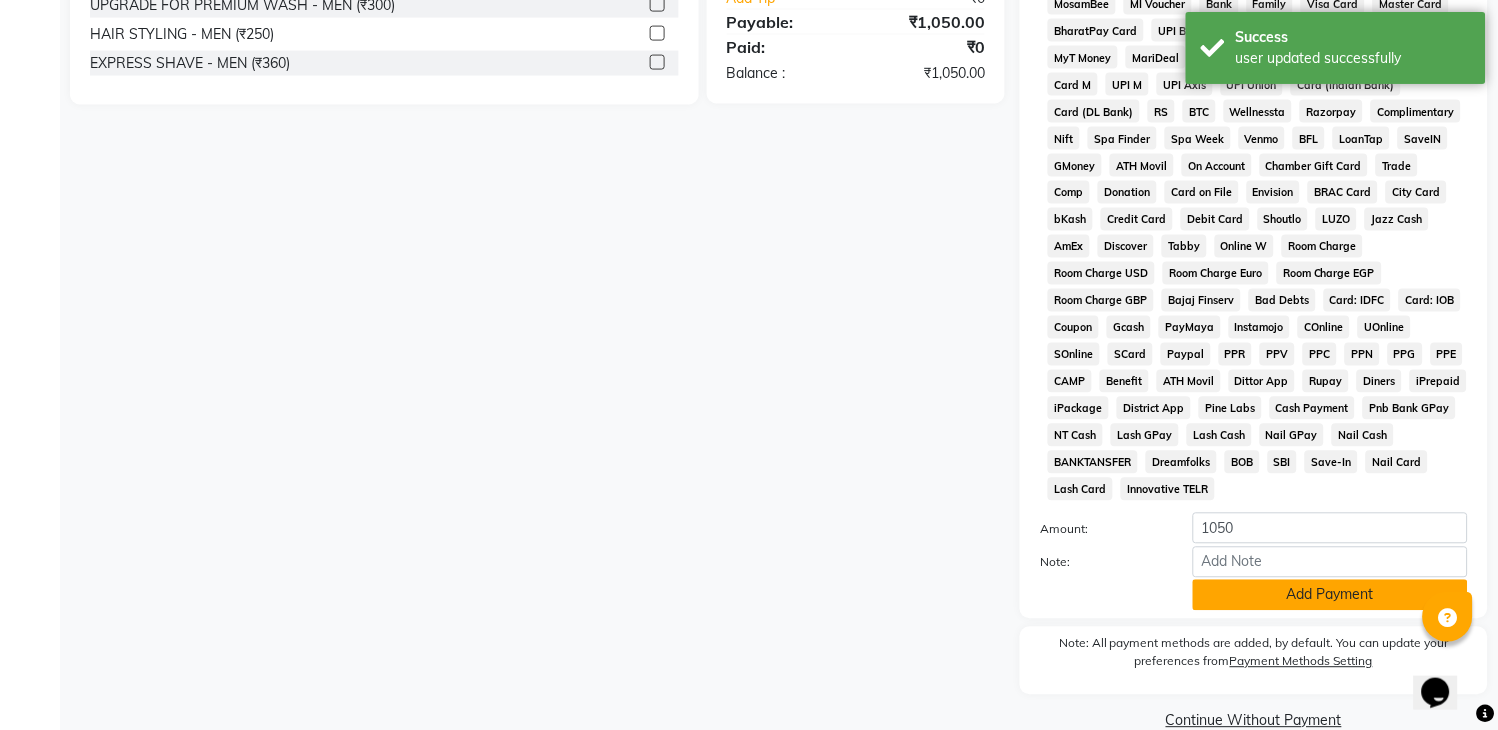 click on "Add Payment" 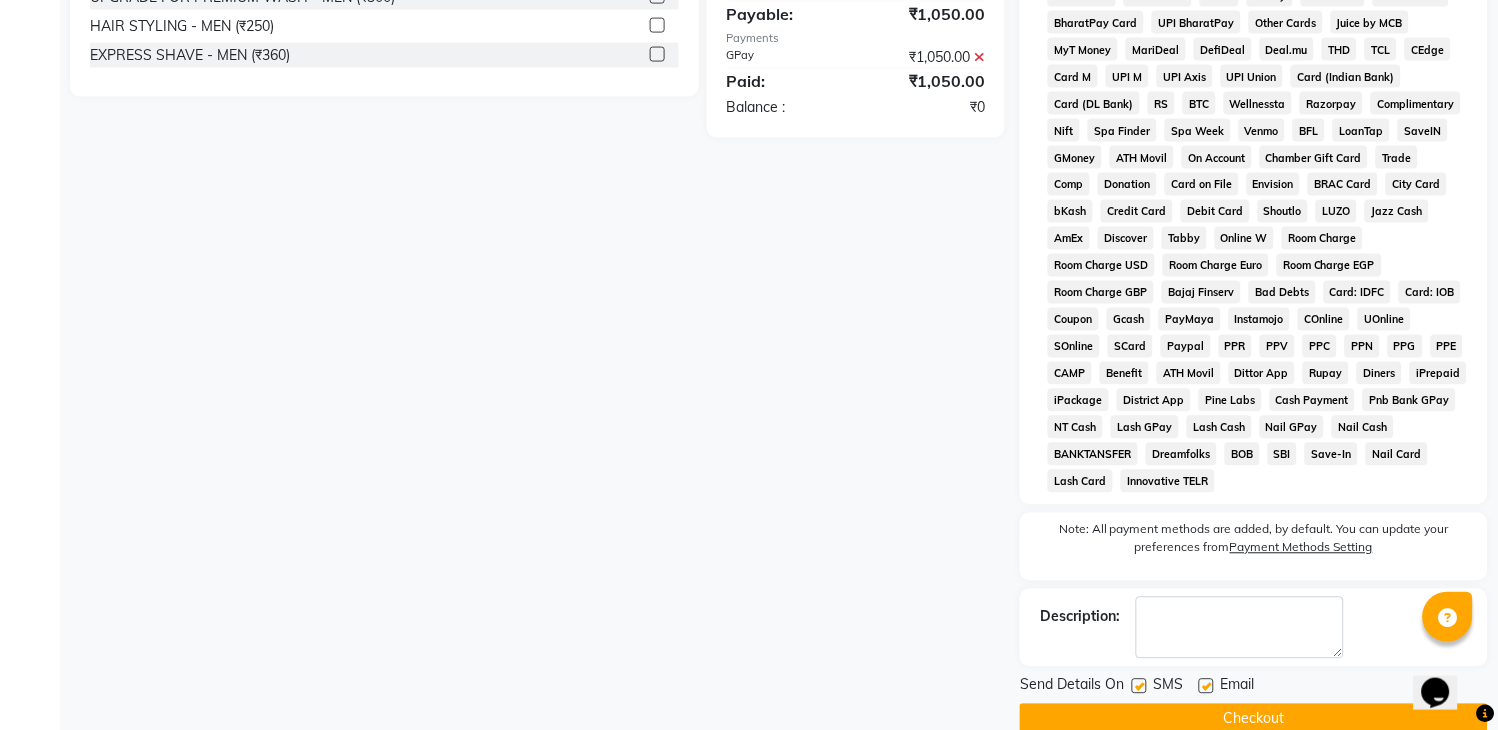 scroll, scrollTop: 714, scrollLeft: 0, axis: vertical 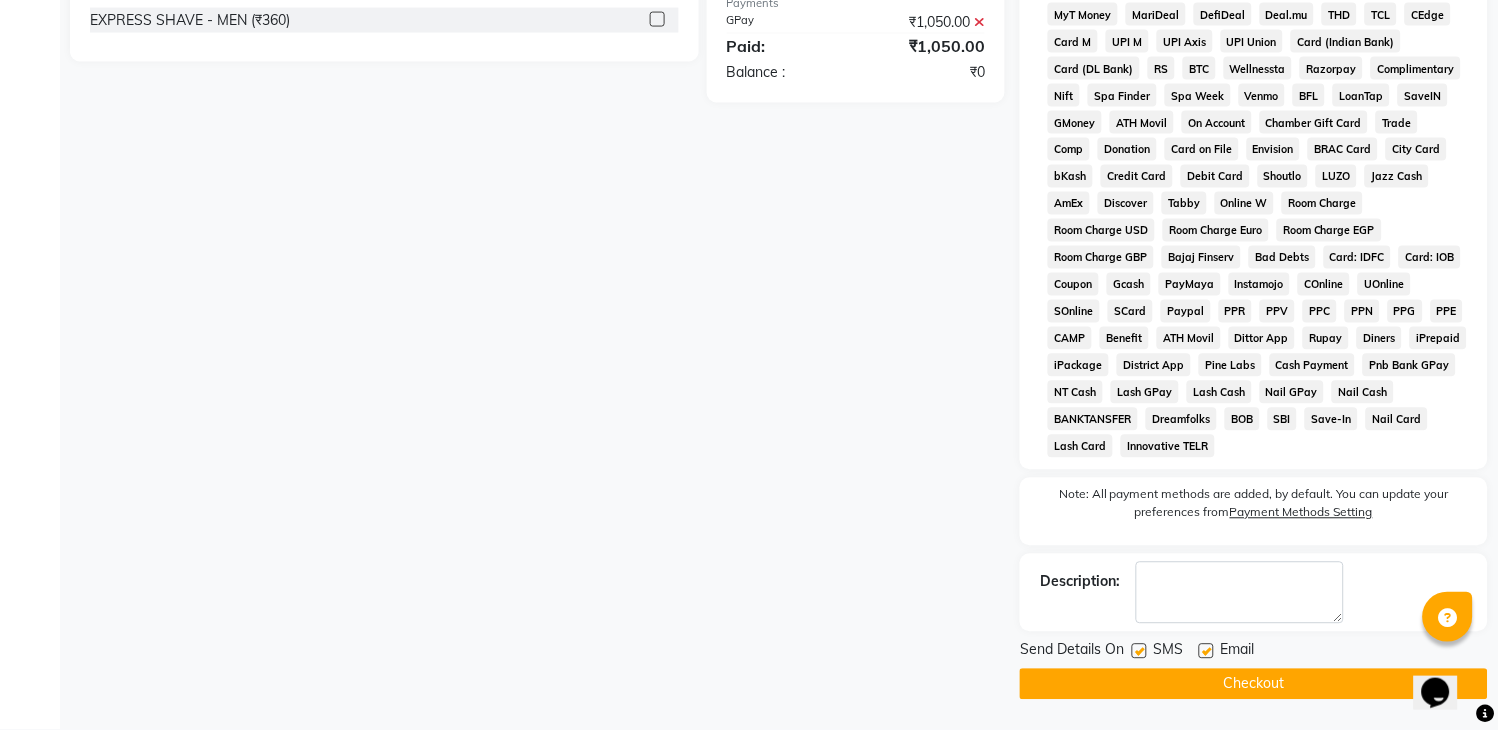 click on "Checkout" 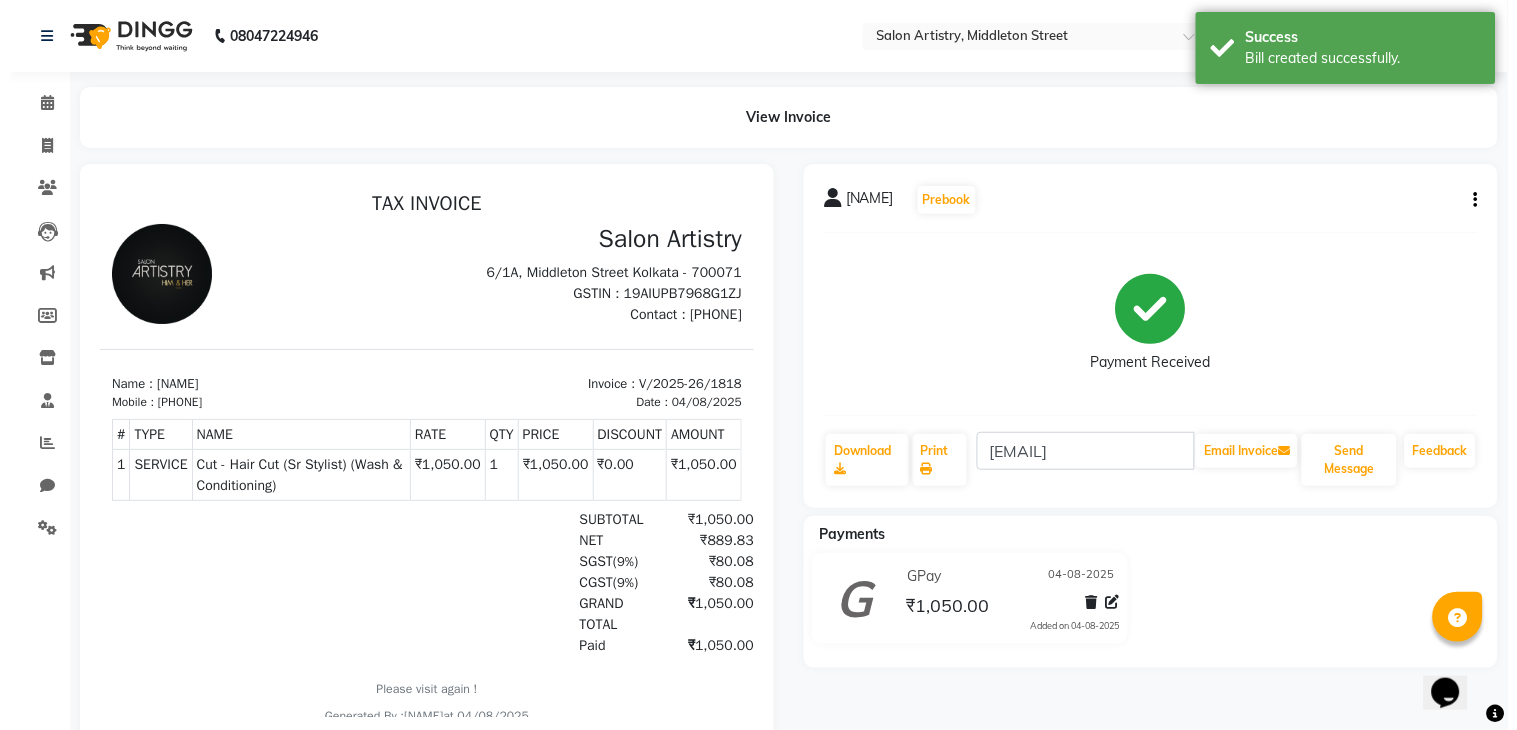 scroll, scrollTop: 0, scrollLeft: 0, axis: both 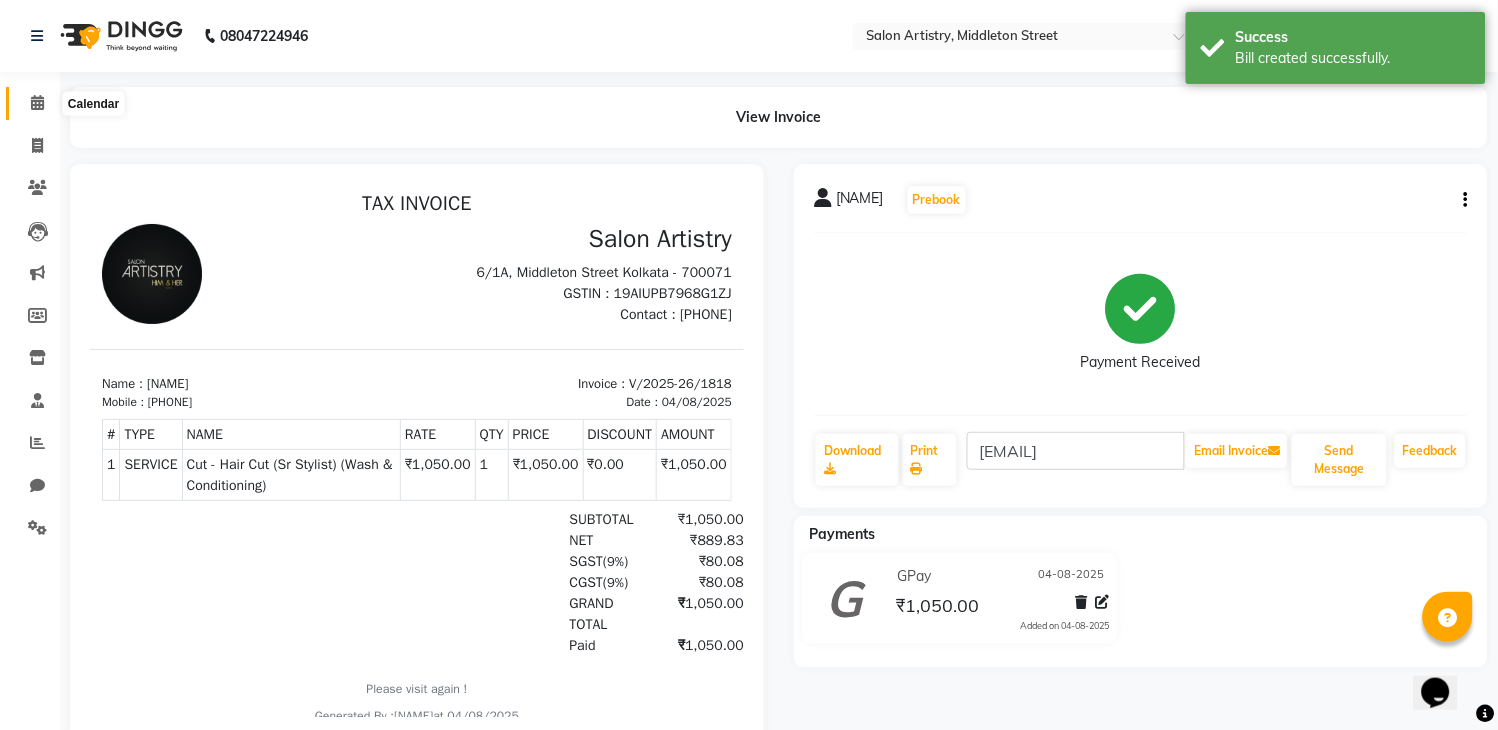 click 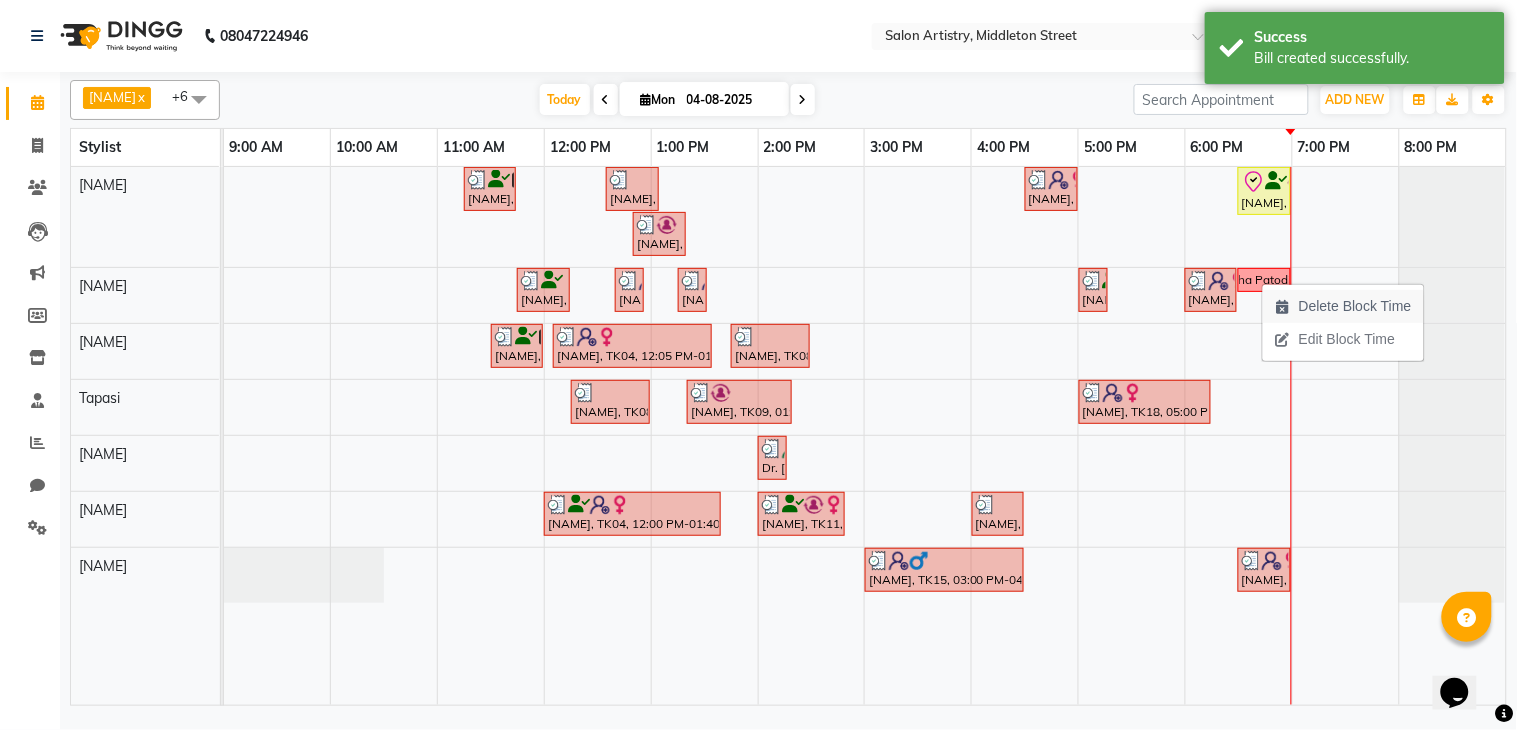 click on "Delete Block Time" at bounding box center [1355, 306] 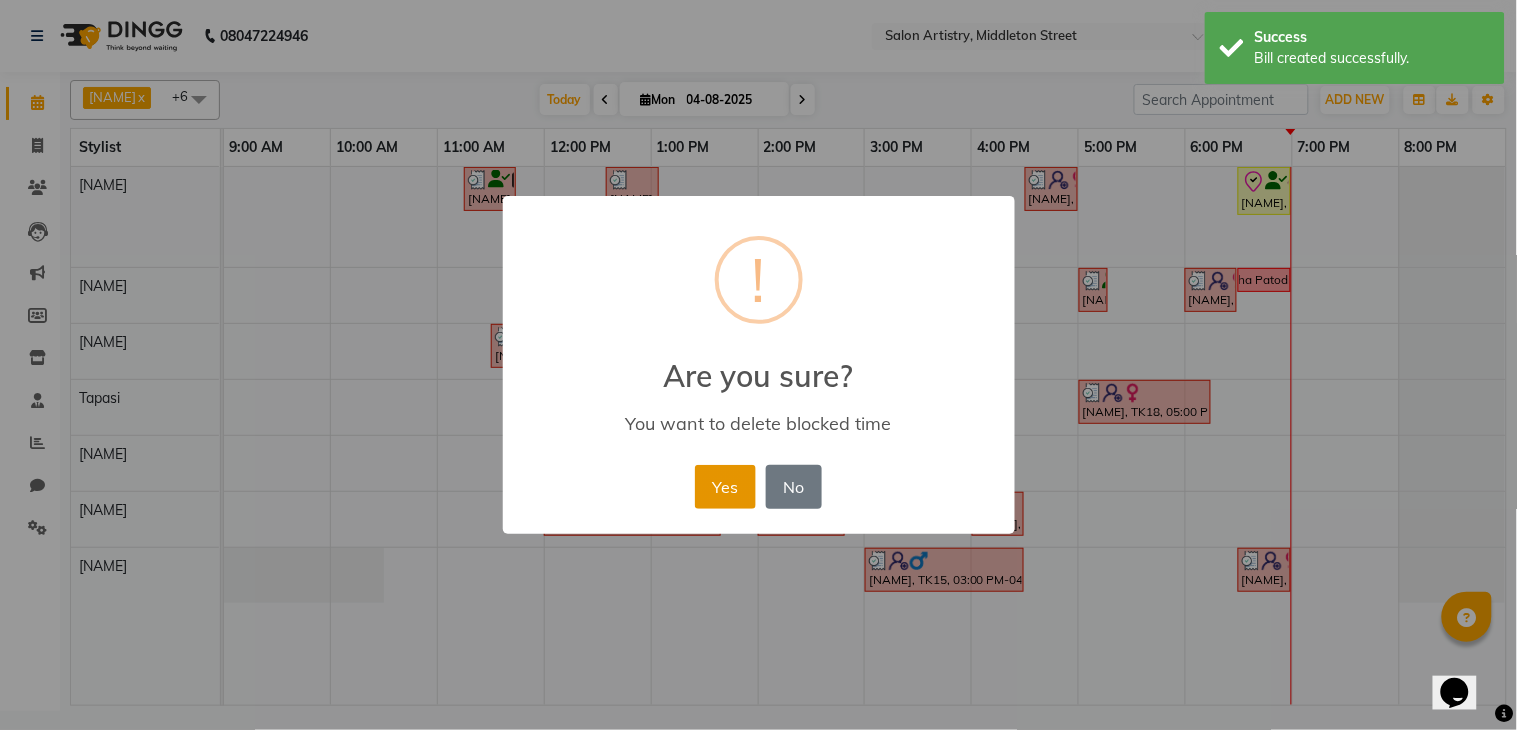 click on "Yes" at bounding box center [725, 487] 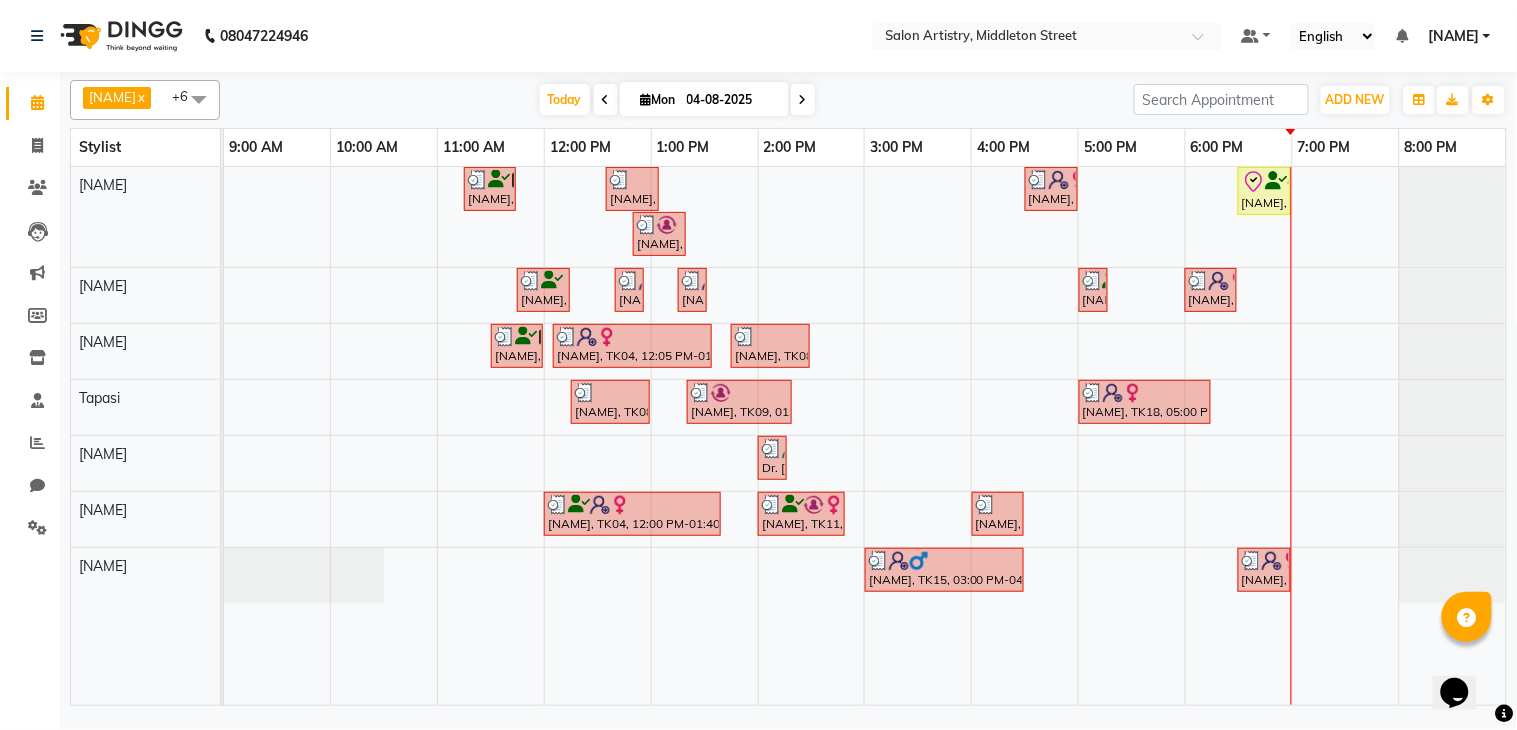 click on "04-08-2025" at bounding box center (731, 100) 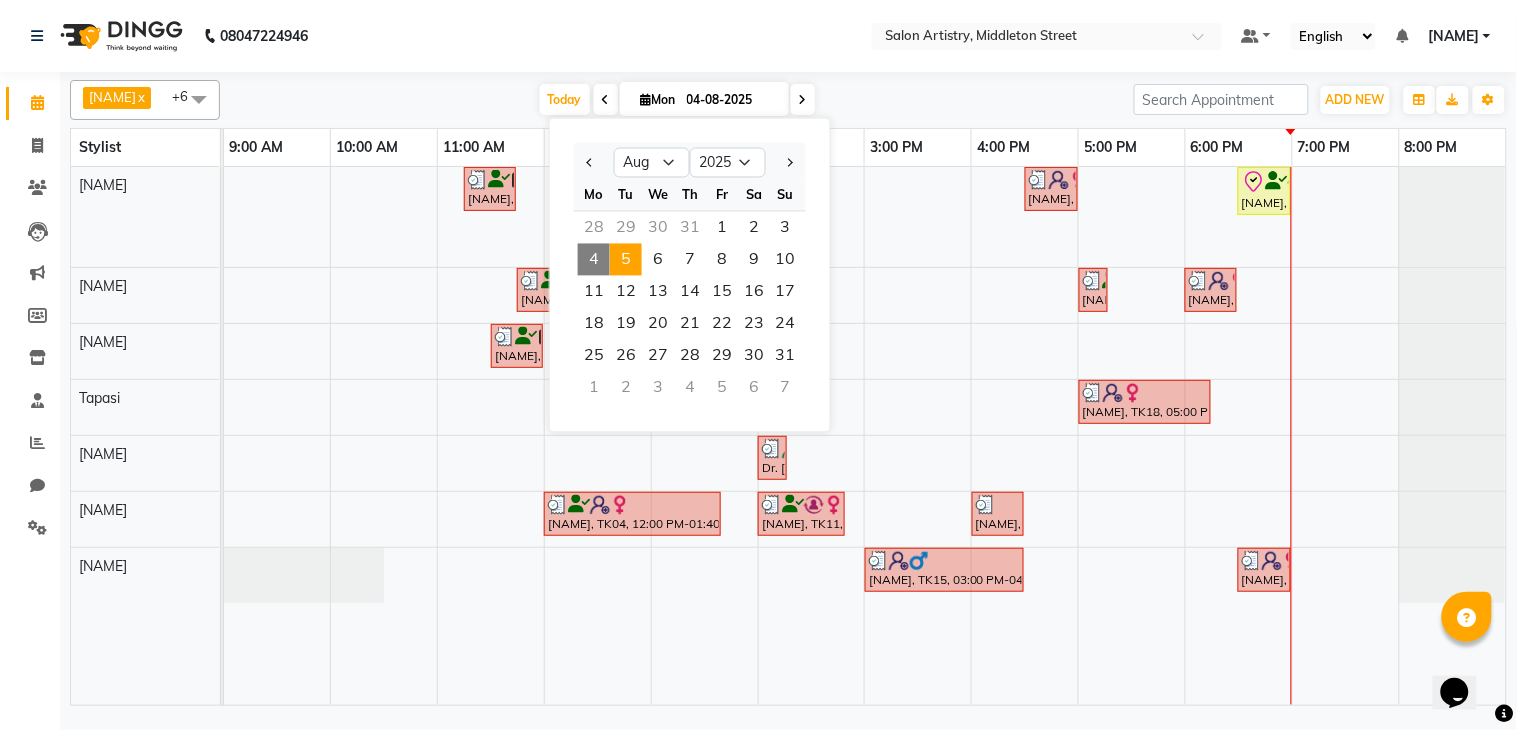 click on "5" at bounding box center (626, 260) 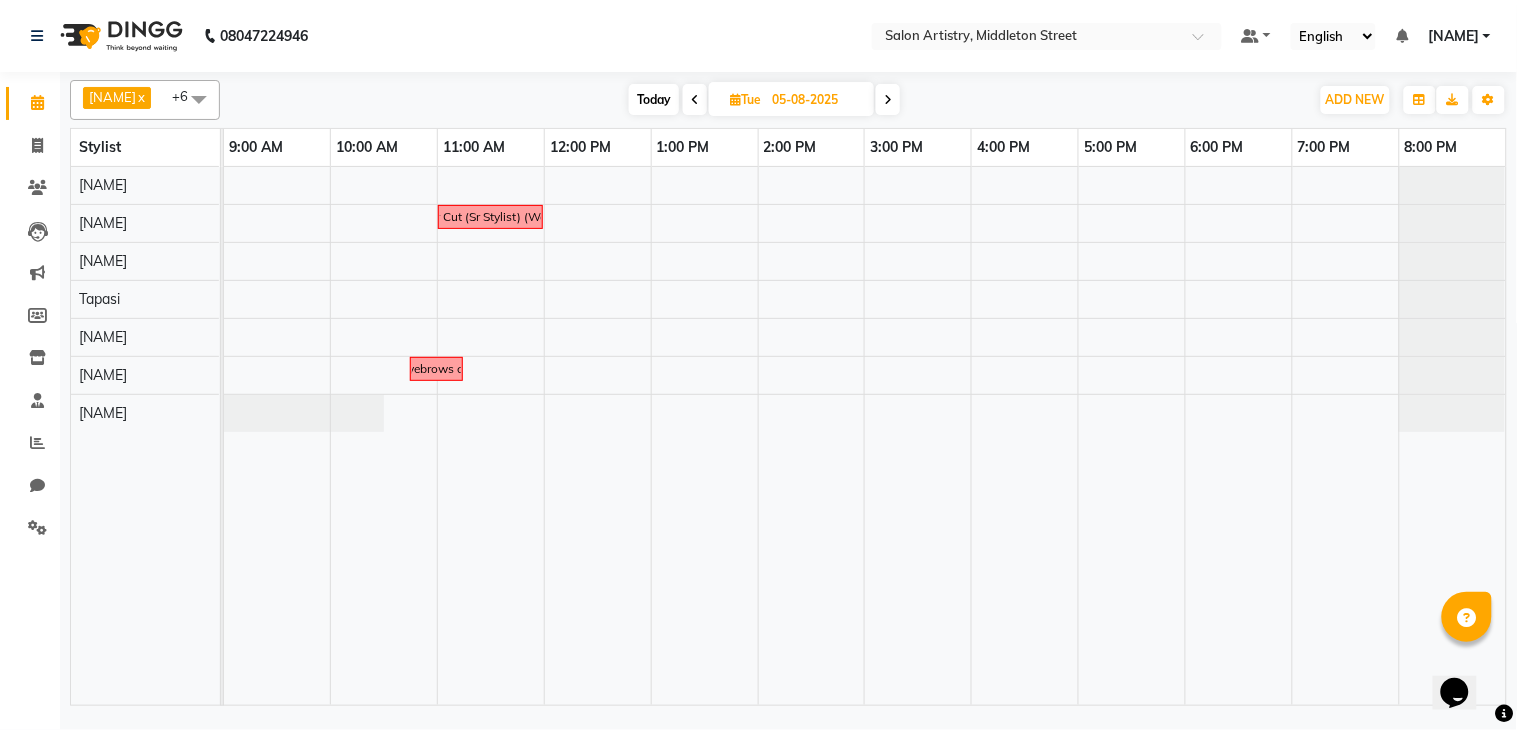 click on "9007739104Cut - Hair Cut (Sr Stylist) (Wash & Conditioning   8011967421, Eyebrows and Upperlip" at bounding box center [865, 436] 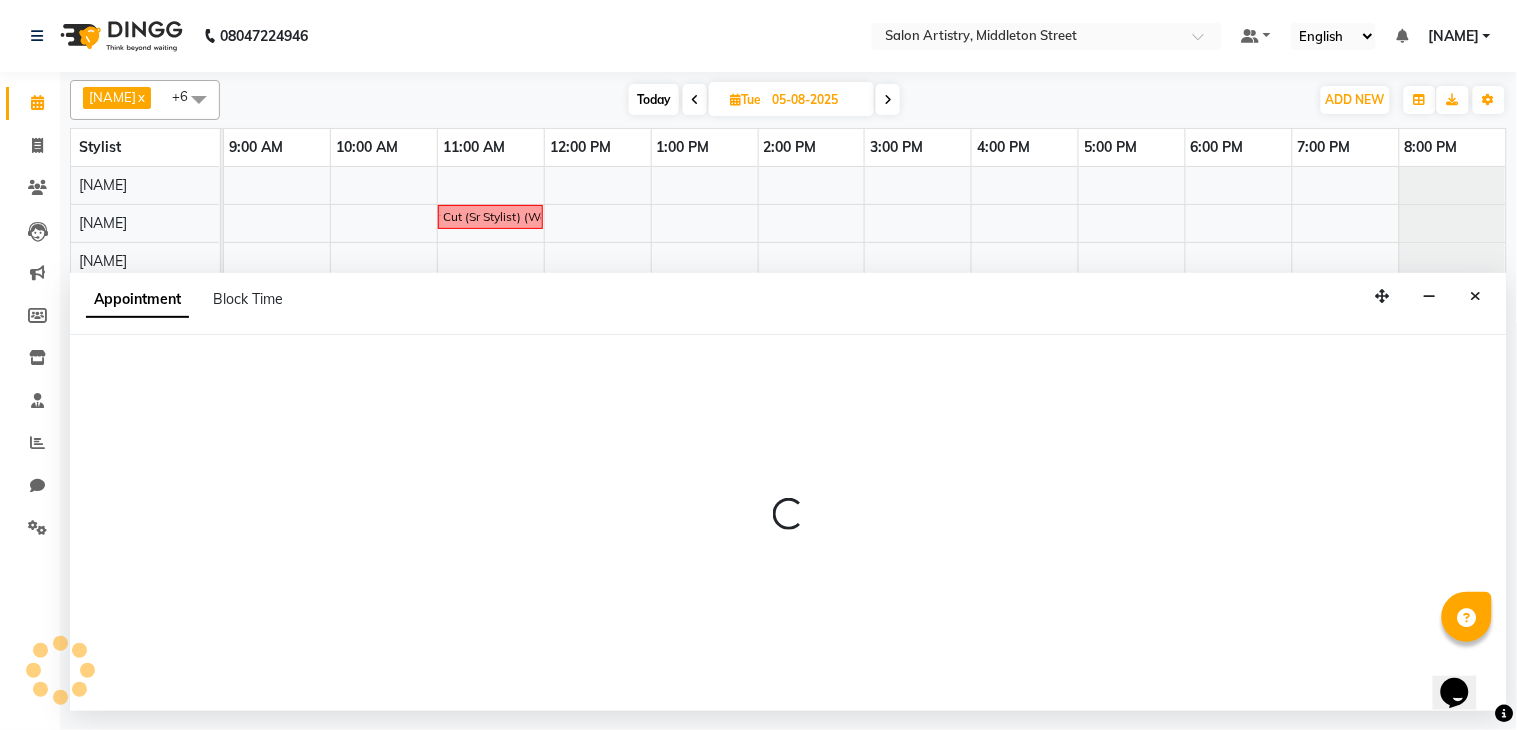 select on "79865" 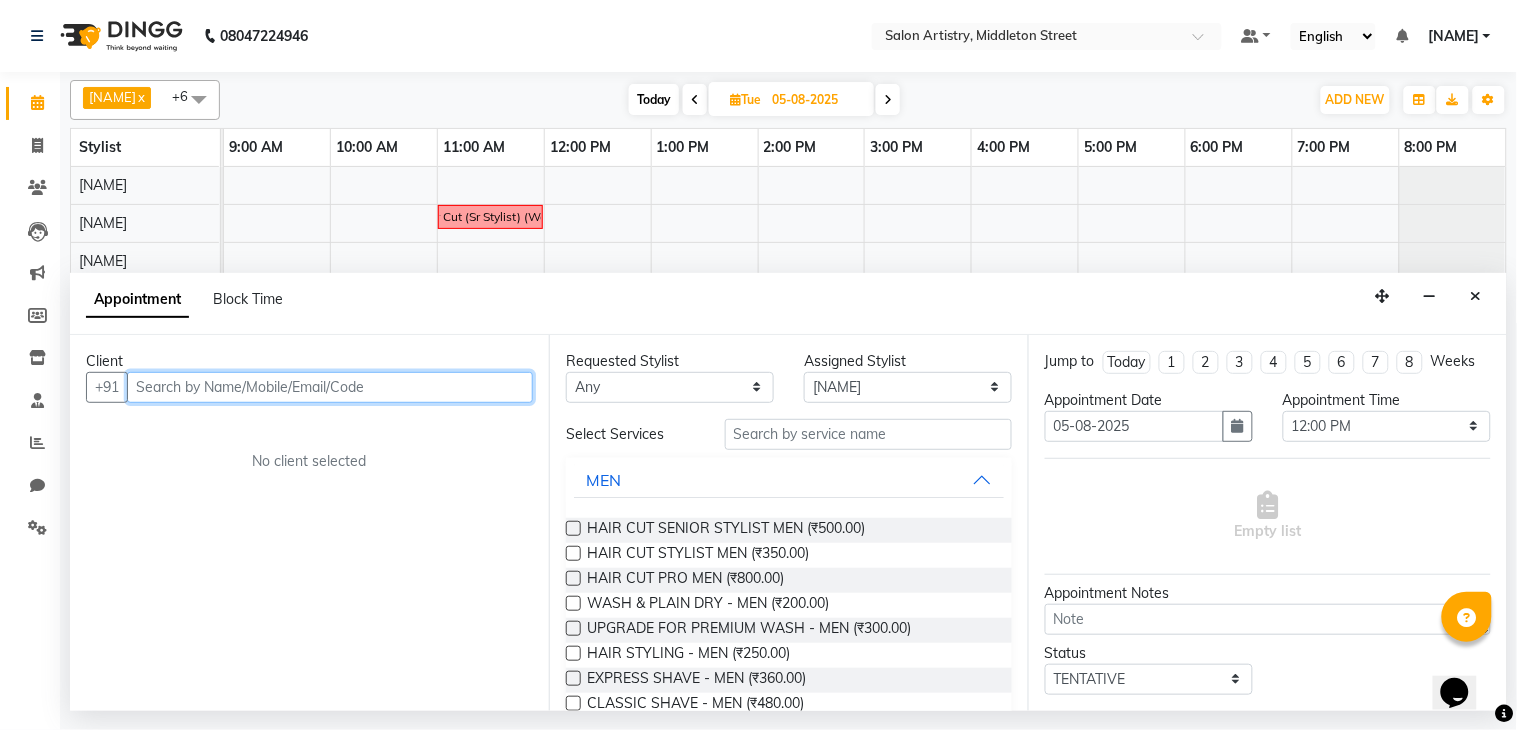 click at bounding box center [330, 387] 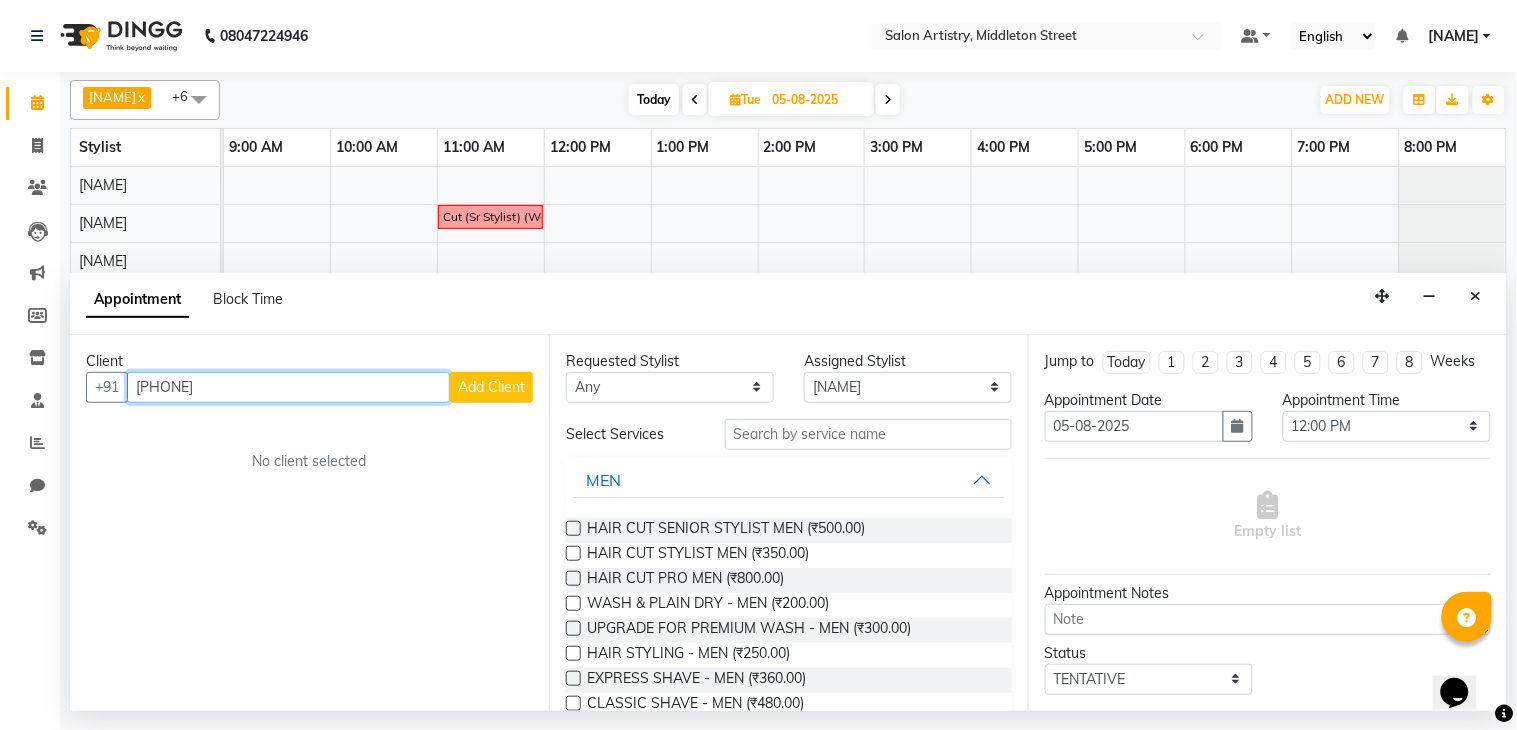 type on "9432565377" 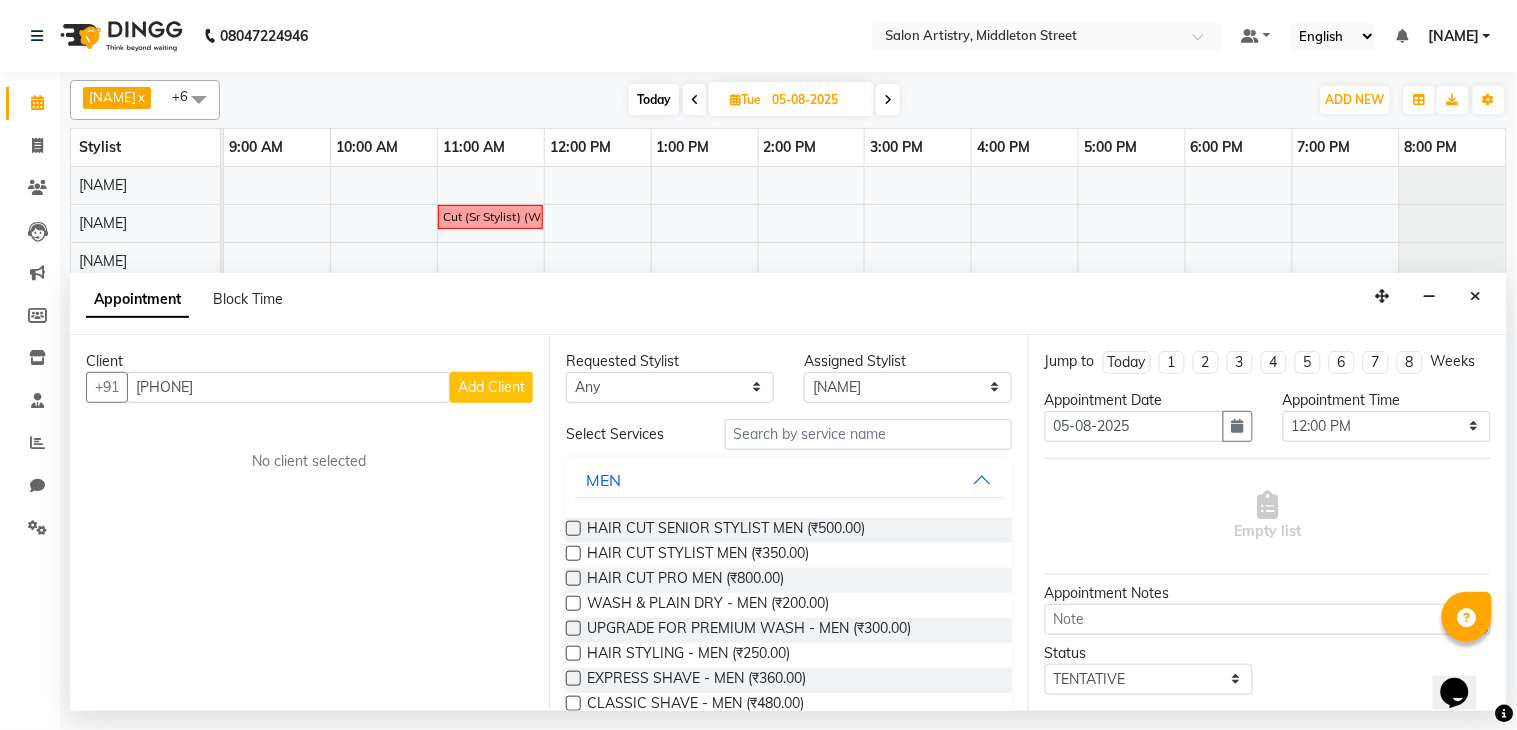 click on "Add Client" at bounding box center (491, 387) 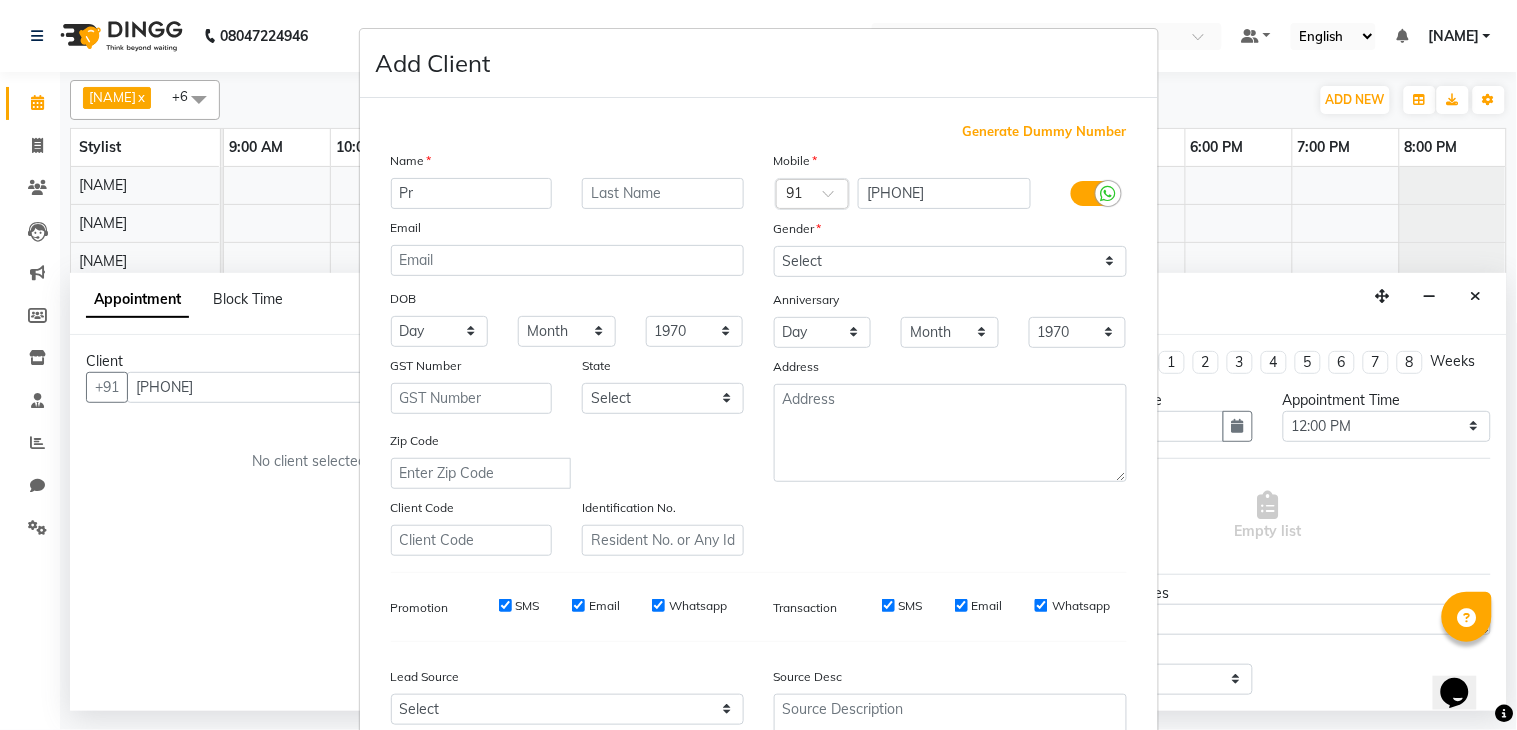 type on "P" 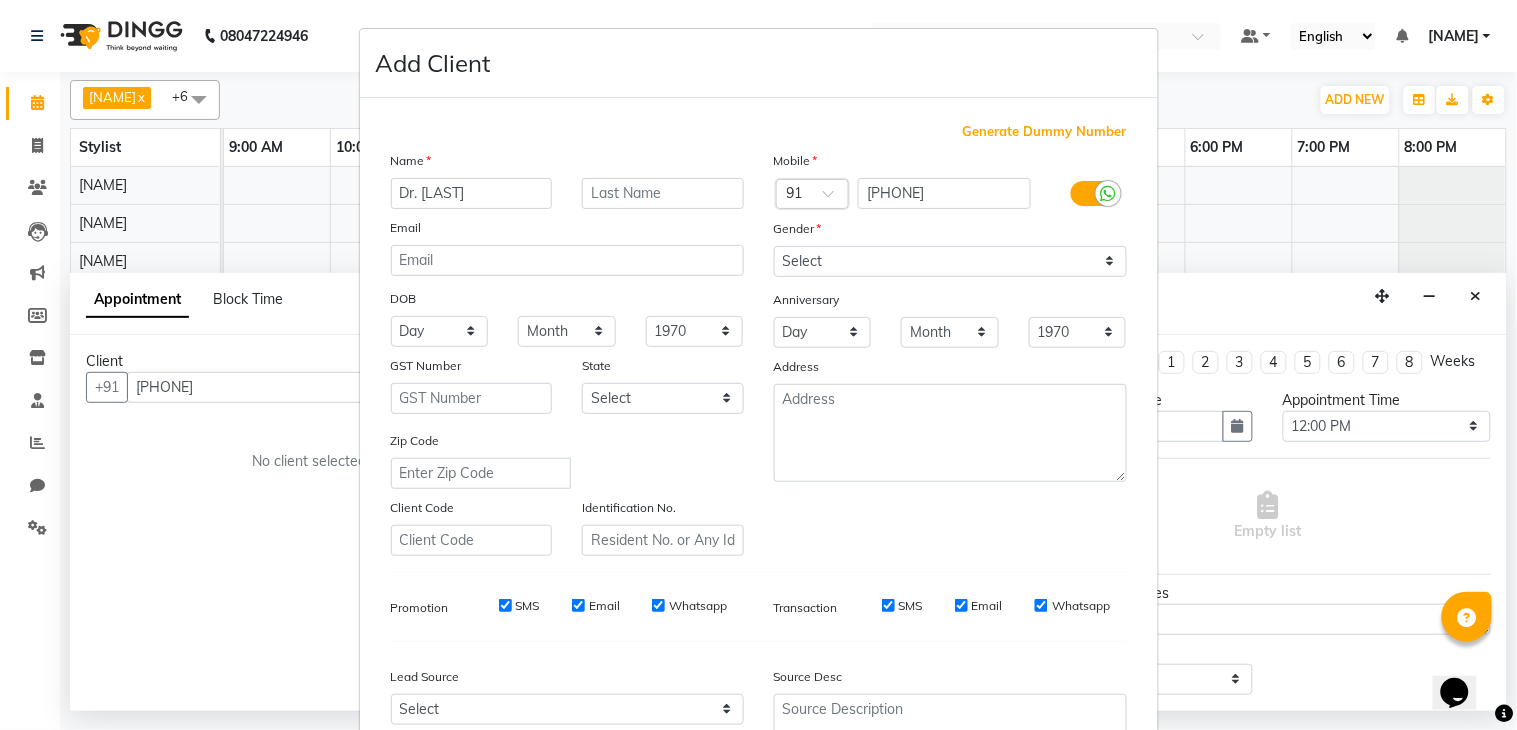 type on "Dr. Pragya" 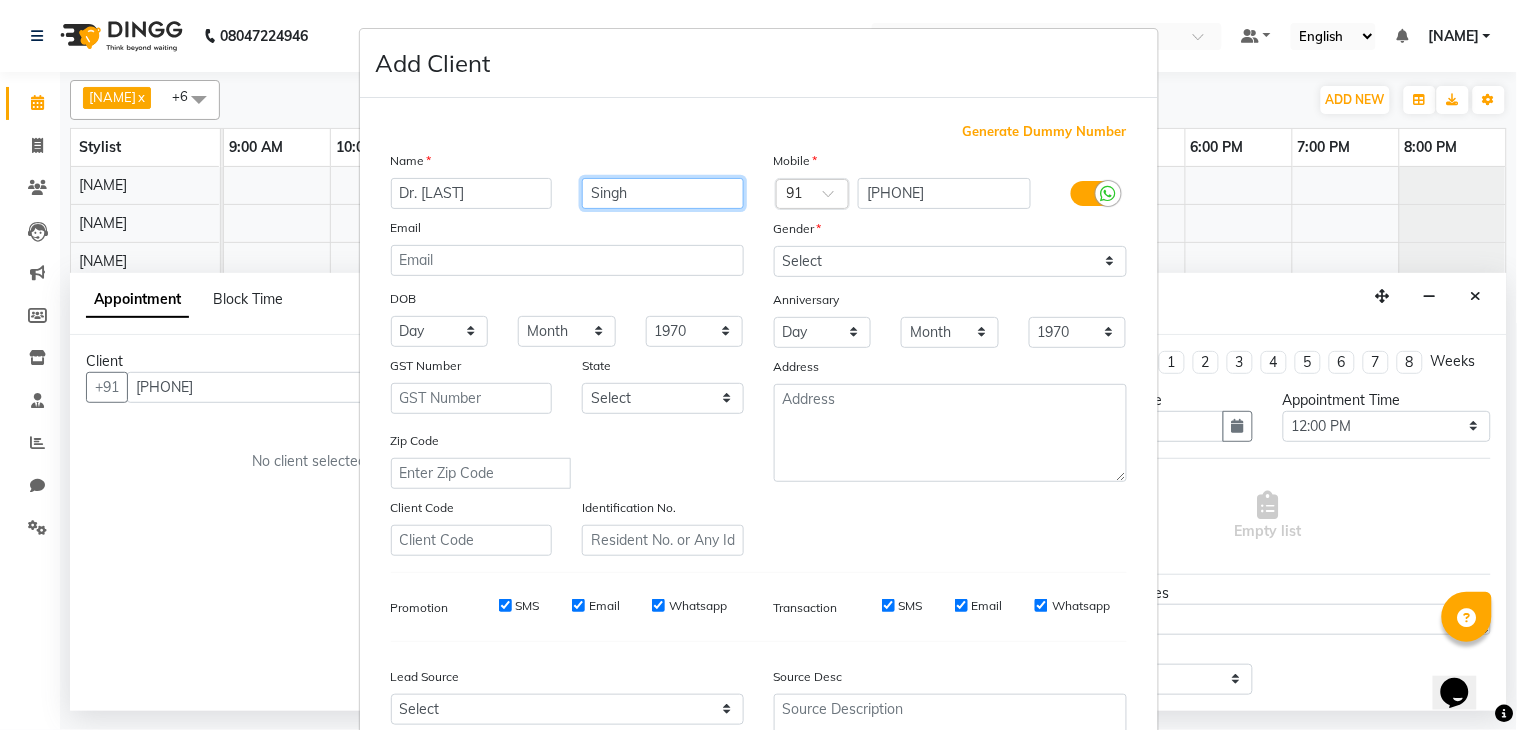 type on "Singh" 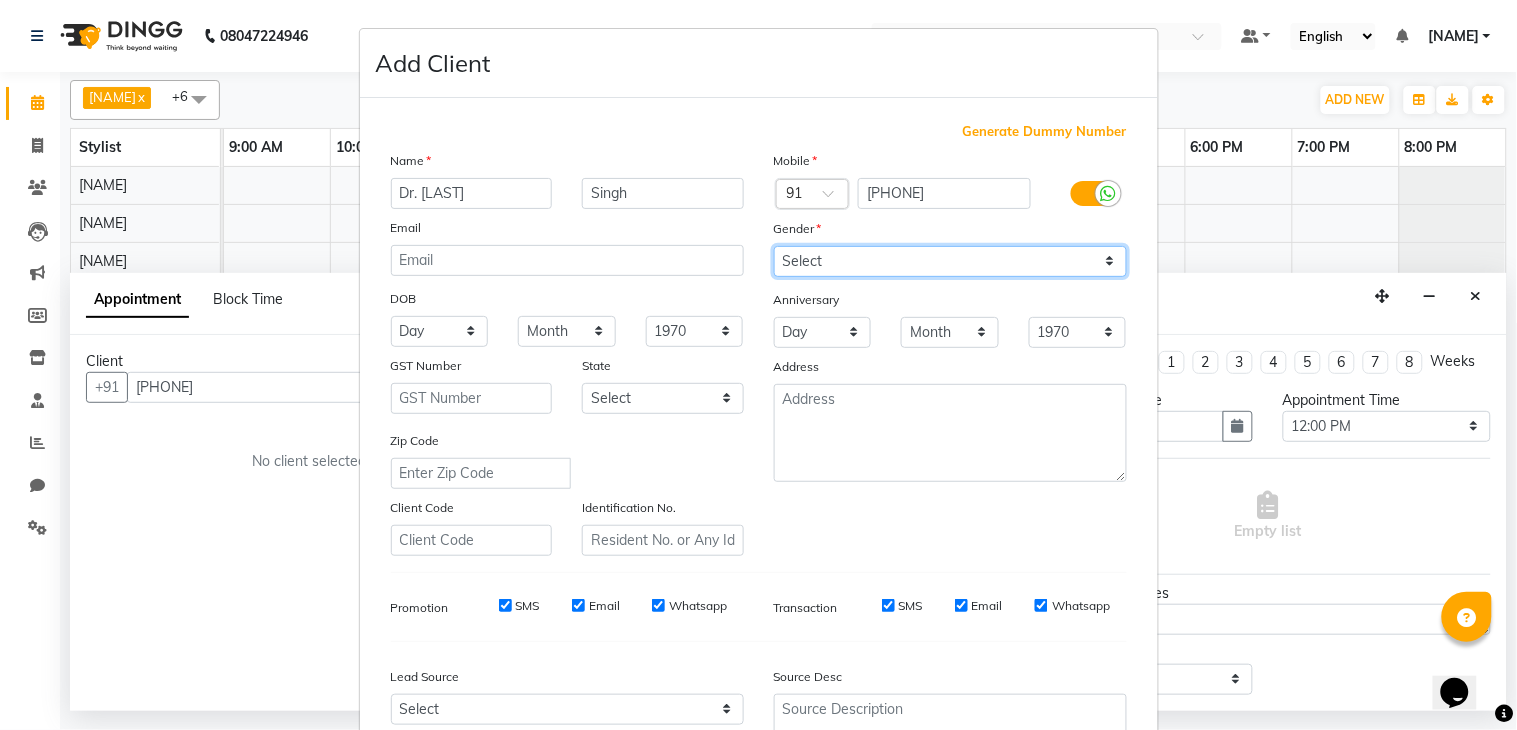click on "Select Male Female Other Prefer Not To Say" at bounding box center [950, 261] 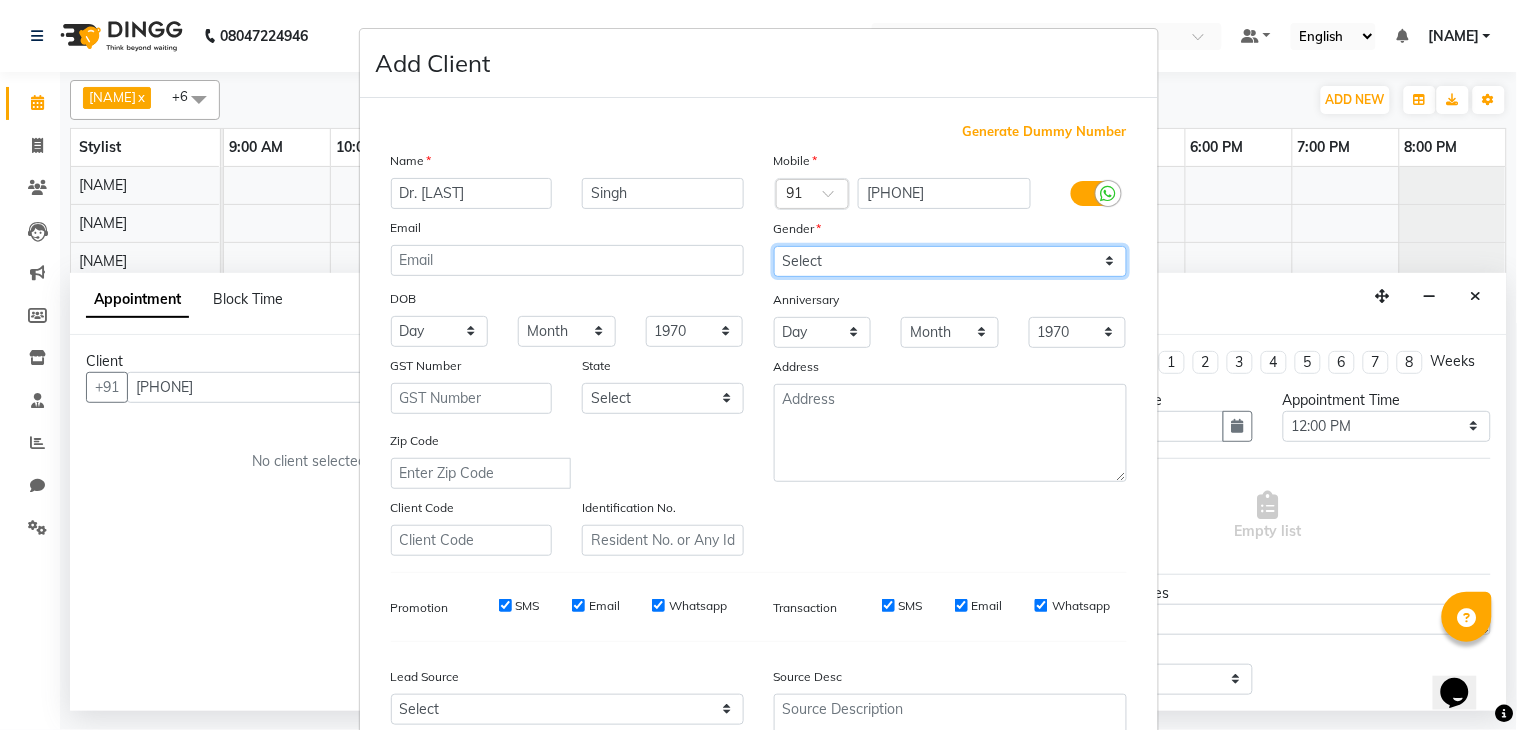 select on "female" 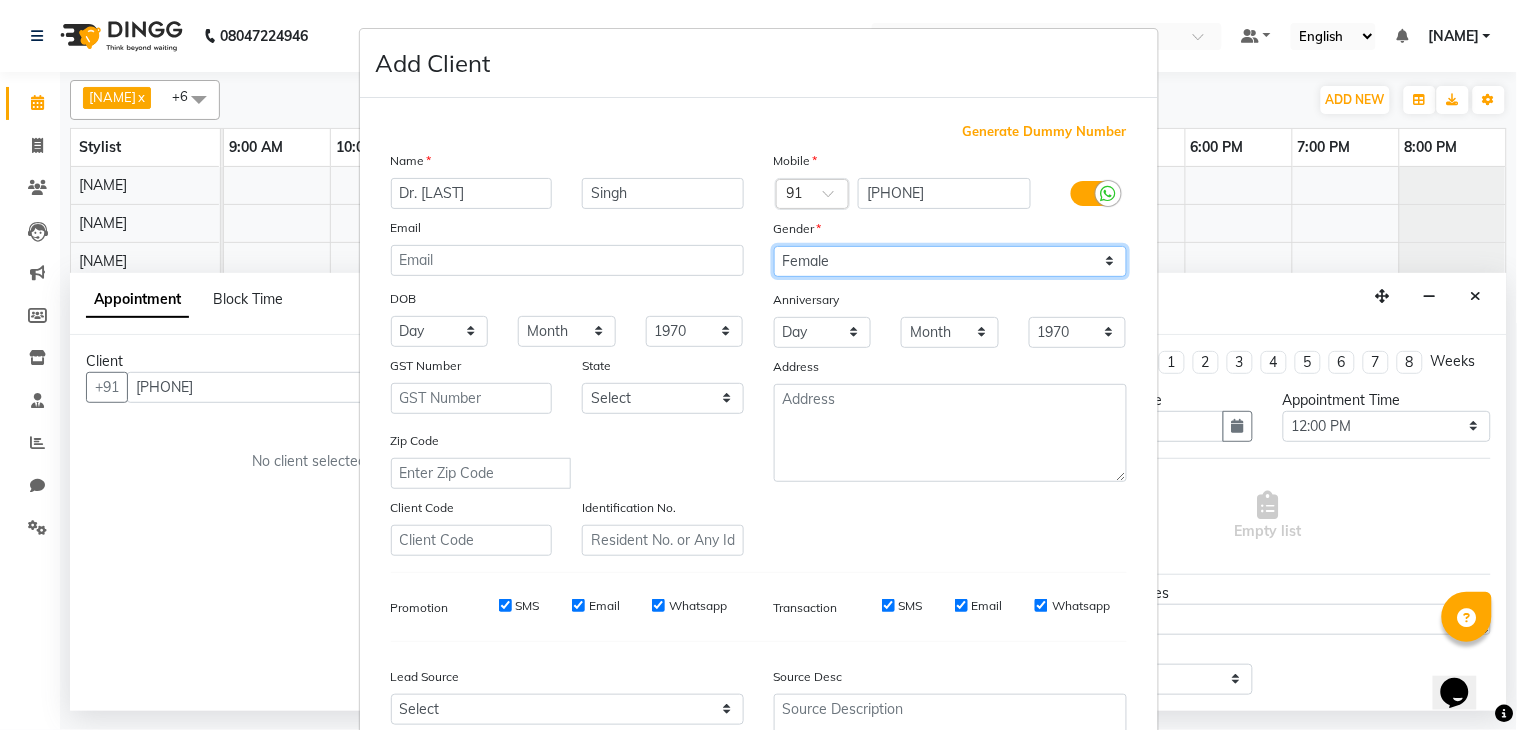 click on "Select Male Female Other Prefer Not To Say" at bounding box center [950, 261] 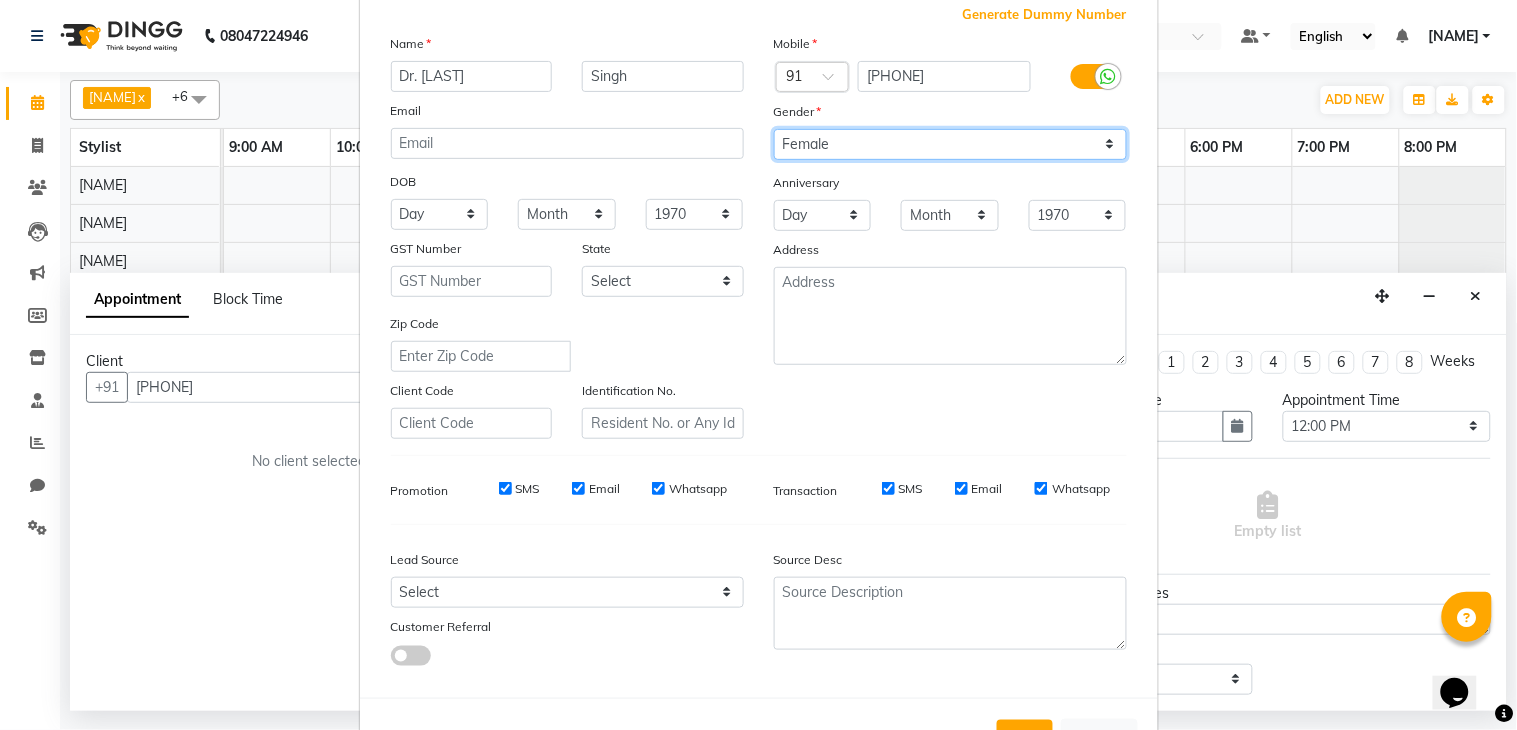 scroll, scrollTop: 194, scrollLeft: 0, axis: vertical 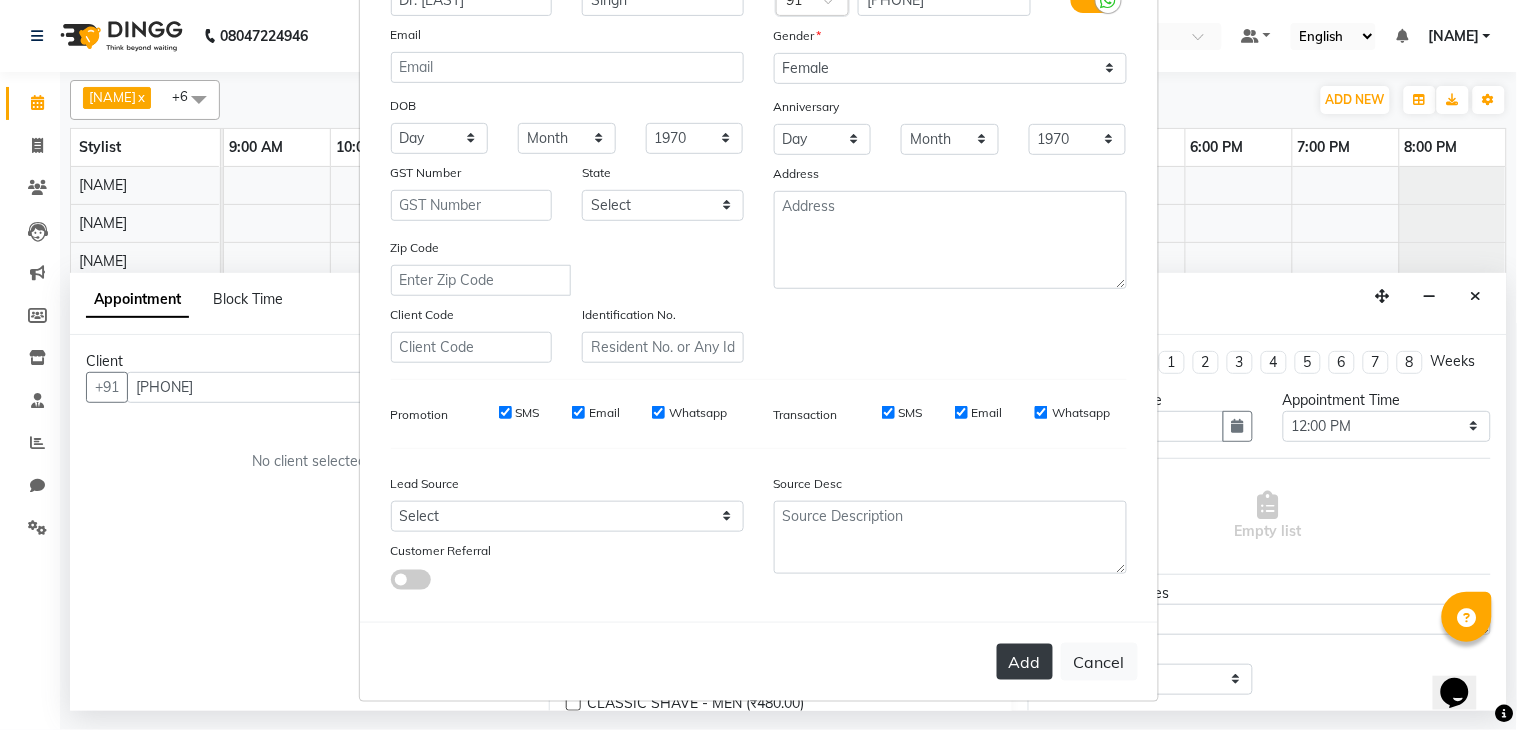 click on "Add" at bounding box center [1025, 662] 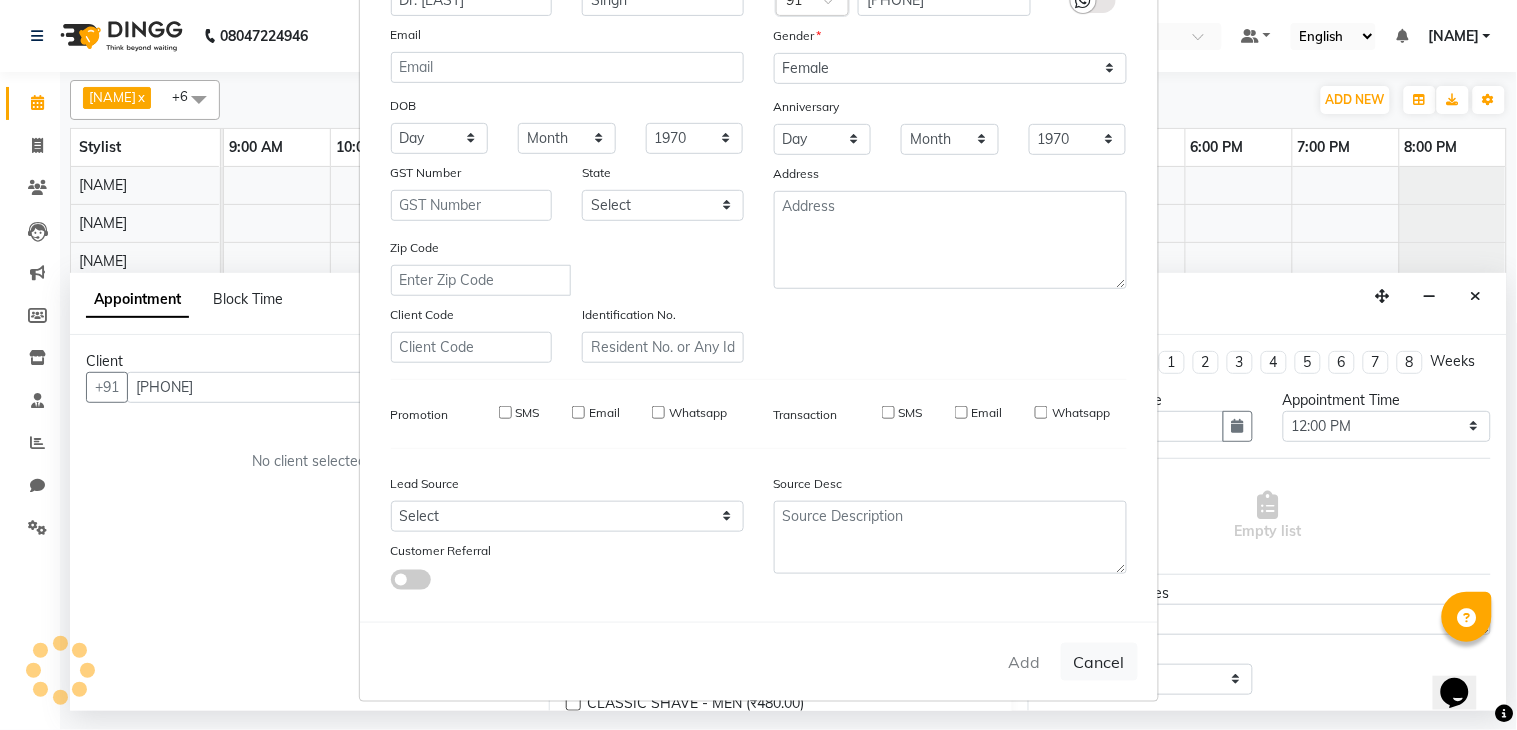 type 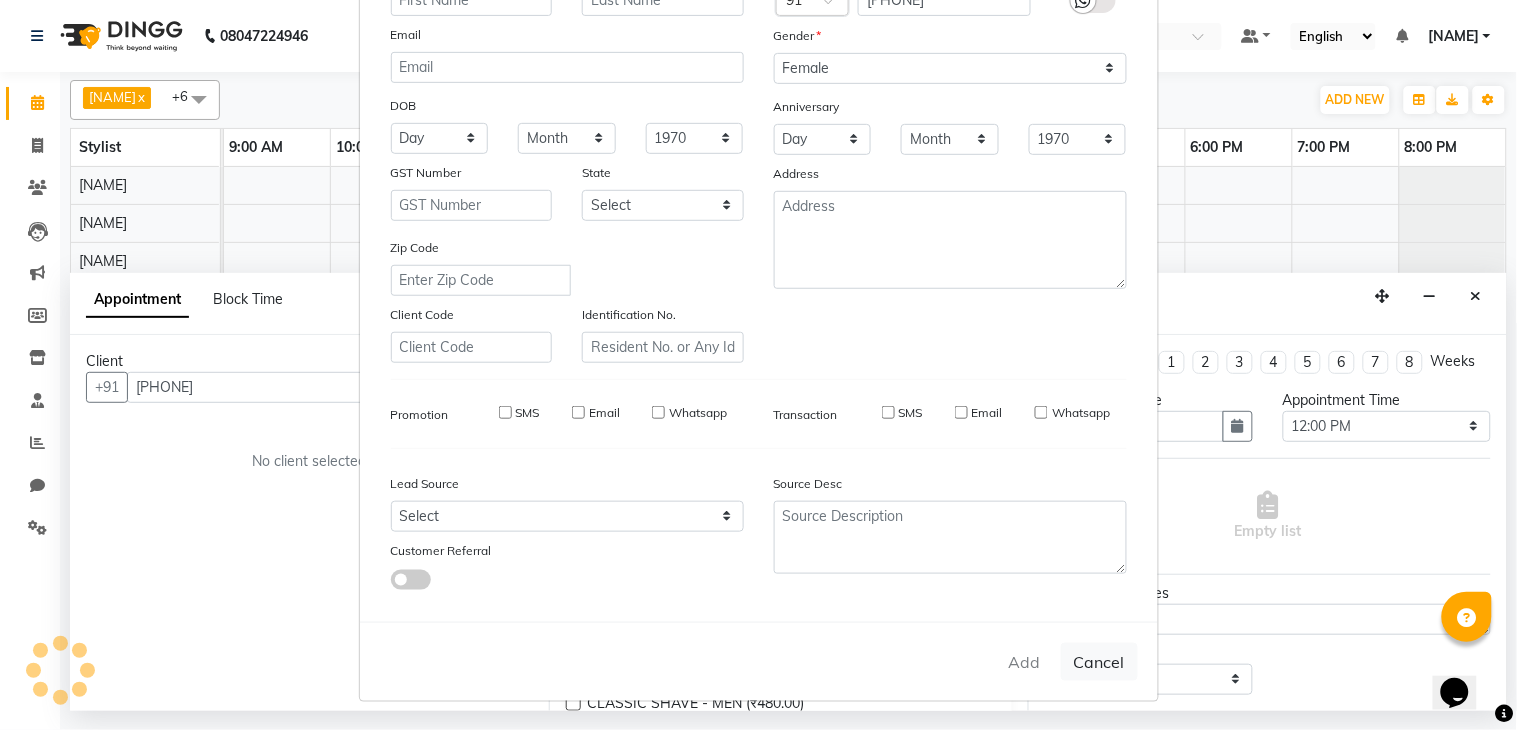 select 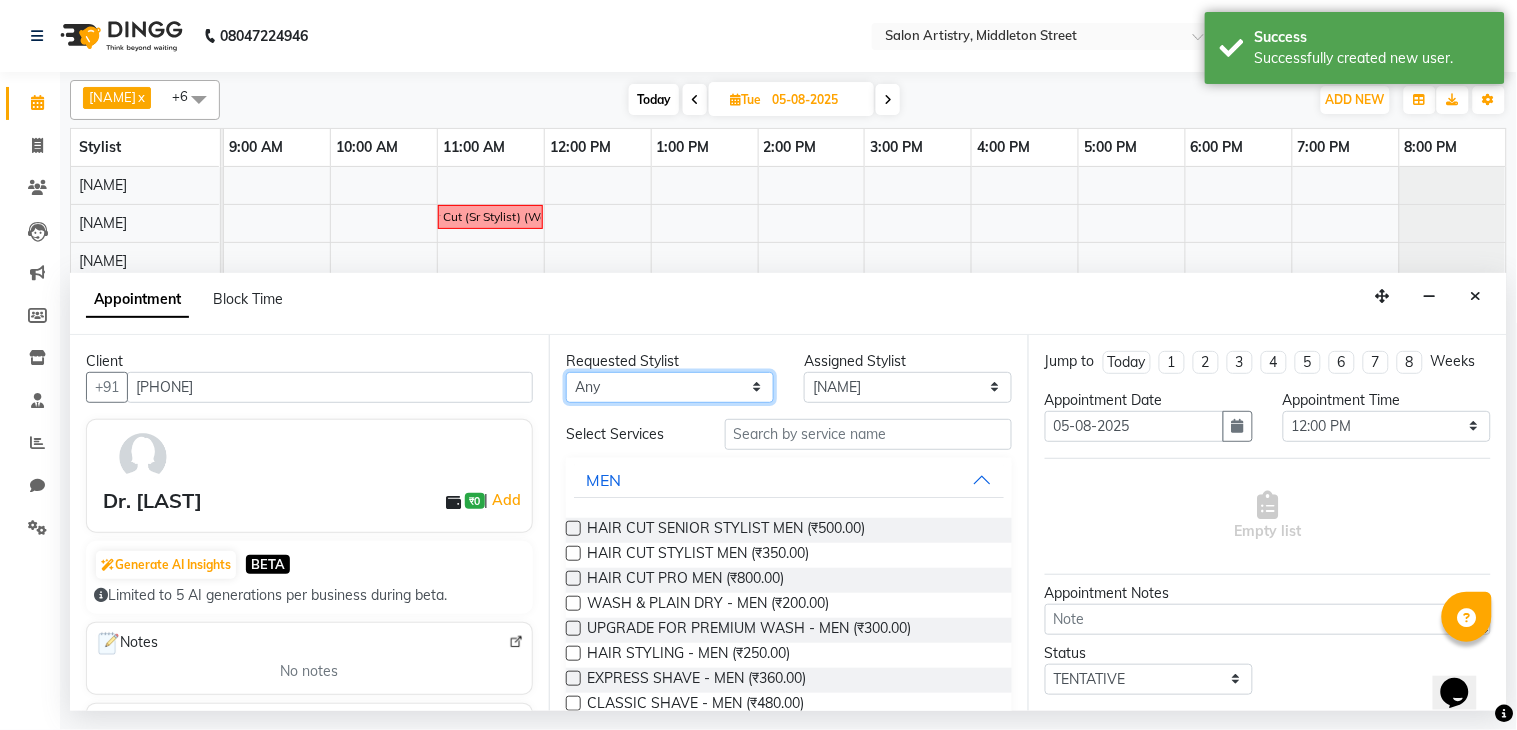 click on "Any Anupriya Ghosh Iqbal Ahmed Irshad Khan Mannu Kumar Gupta Mekhla Bhattacharya Minika Das Puja Debnath Reception Rekha Singh Ricky Das Rony Das Sangeeta Lodh Sharfaraz Ata Waris Simmy Rai Tapasi" at bounding box center (670, 387) 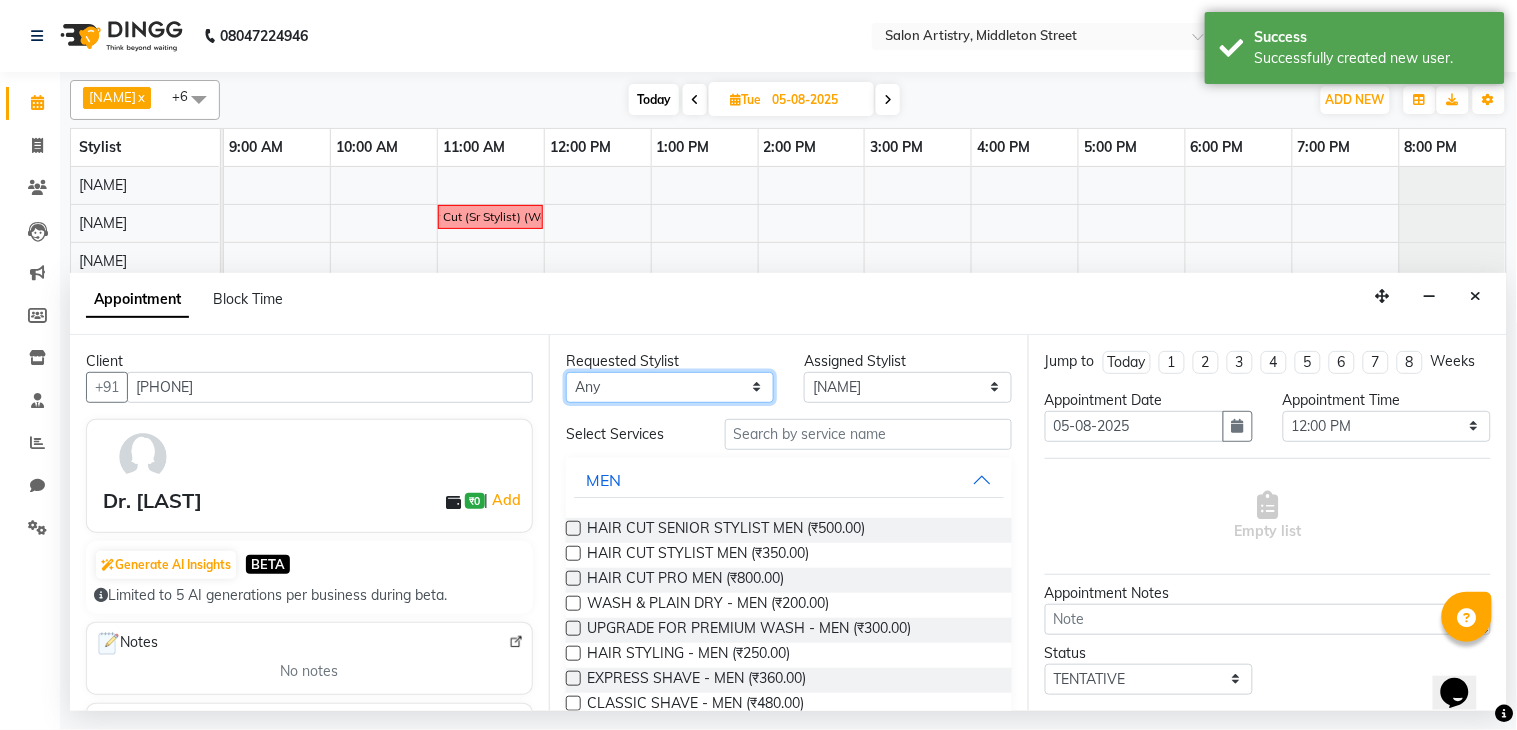 select on "79865" 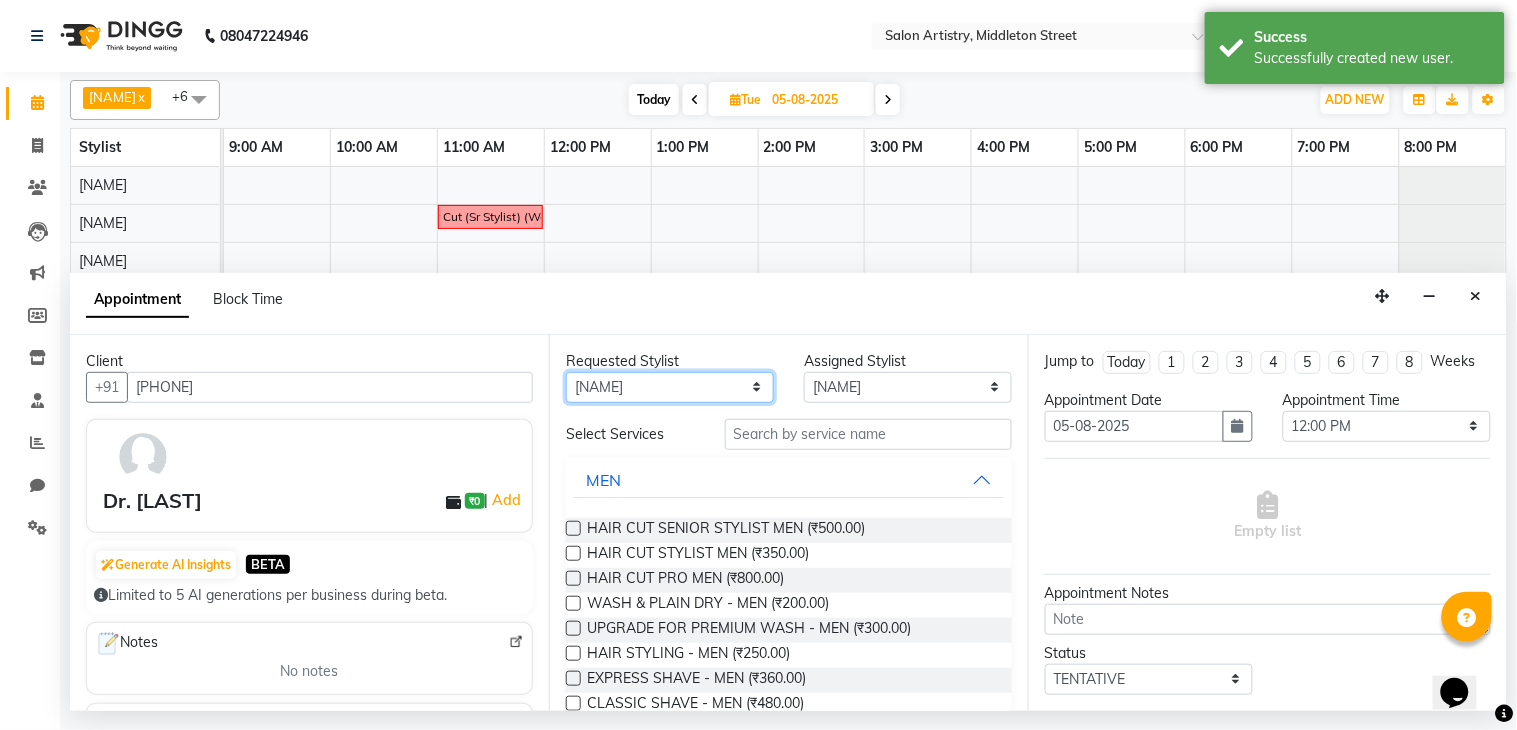 click on "Any Anupriya Ghosh Iqbal Ahmed Irshad Khan Mannu Kumar Gupta Mekhla Bhattacharya Minika Das Puja Debnath Reception Rekha Singh Ricky Das Rony Das Sangeeta Lodh Sharfaraz Ata Waris Simmy Rai Tapasi" at bounding box center (670, 387) 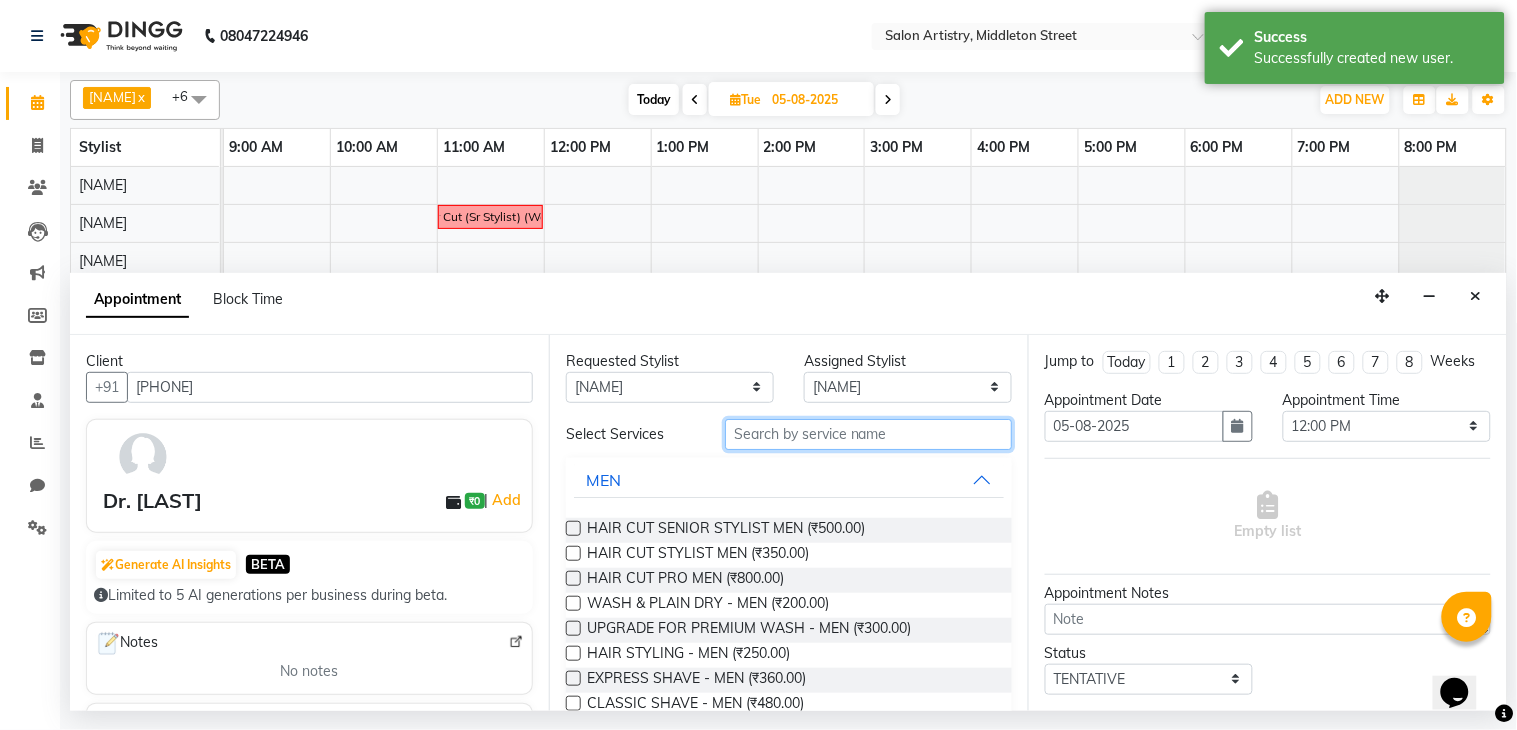 click at bounding box center [868, 434] 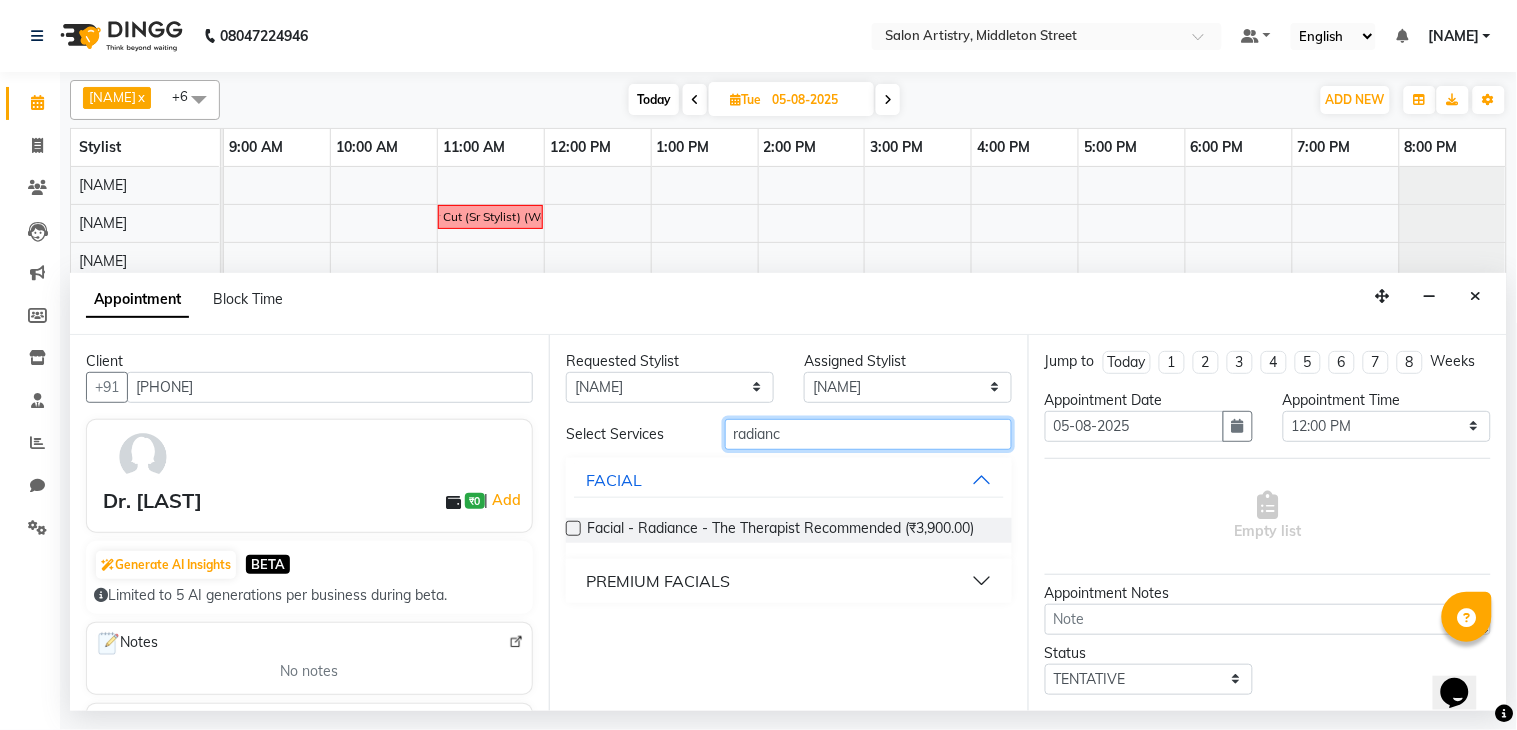 type on "radianc" 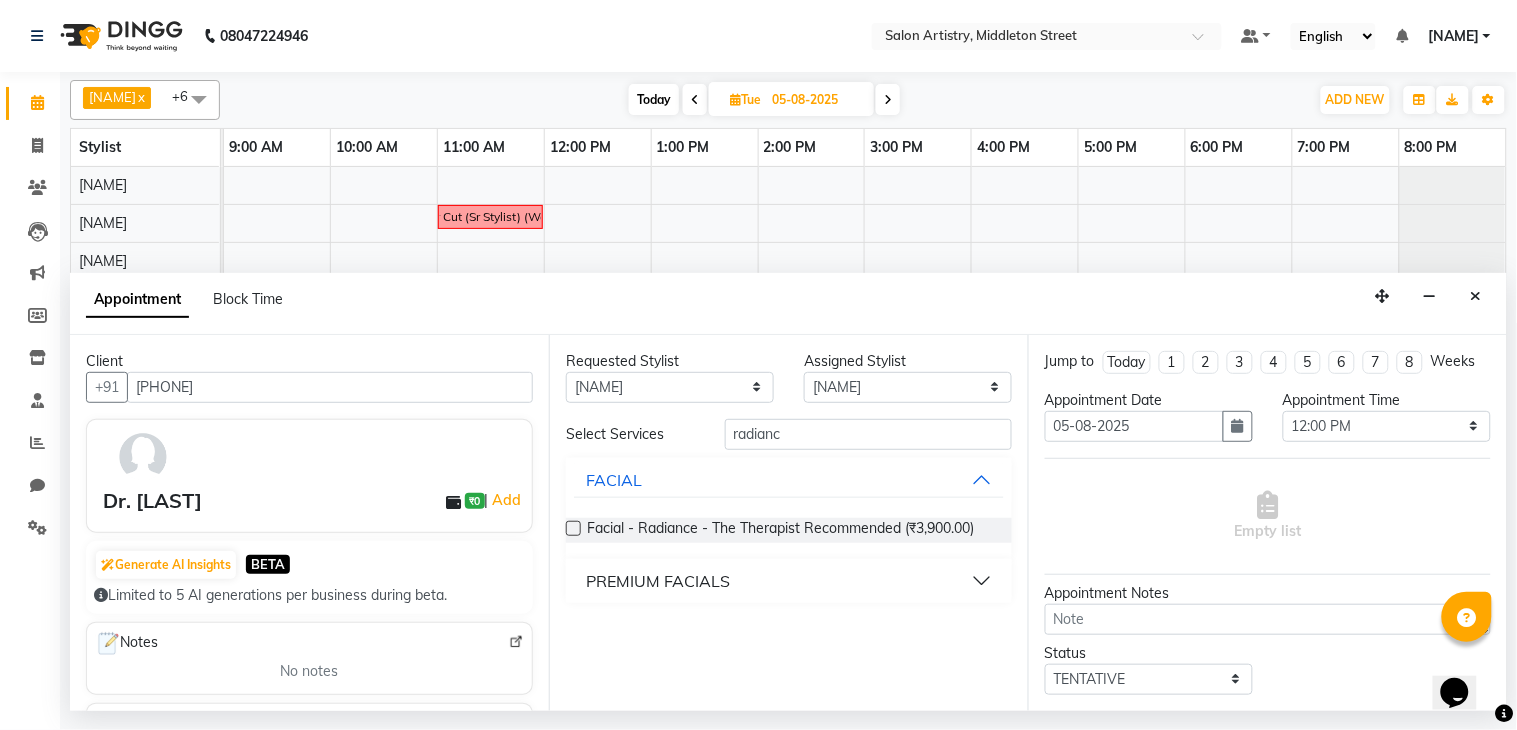 click at bounding box center [573, 528] 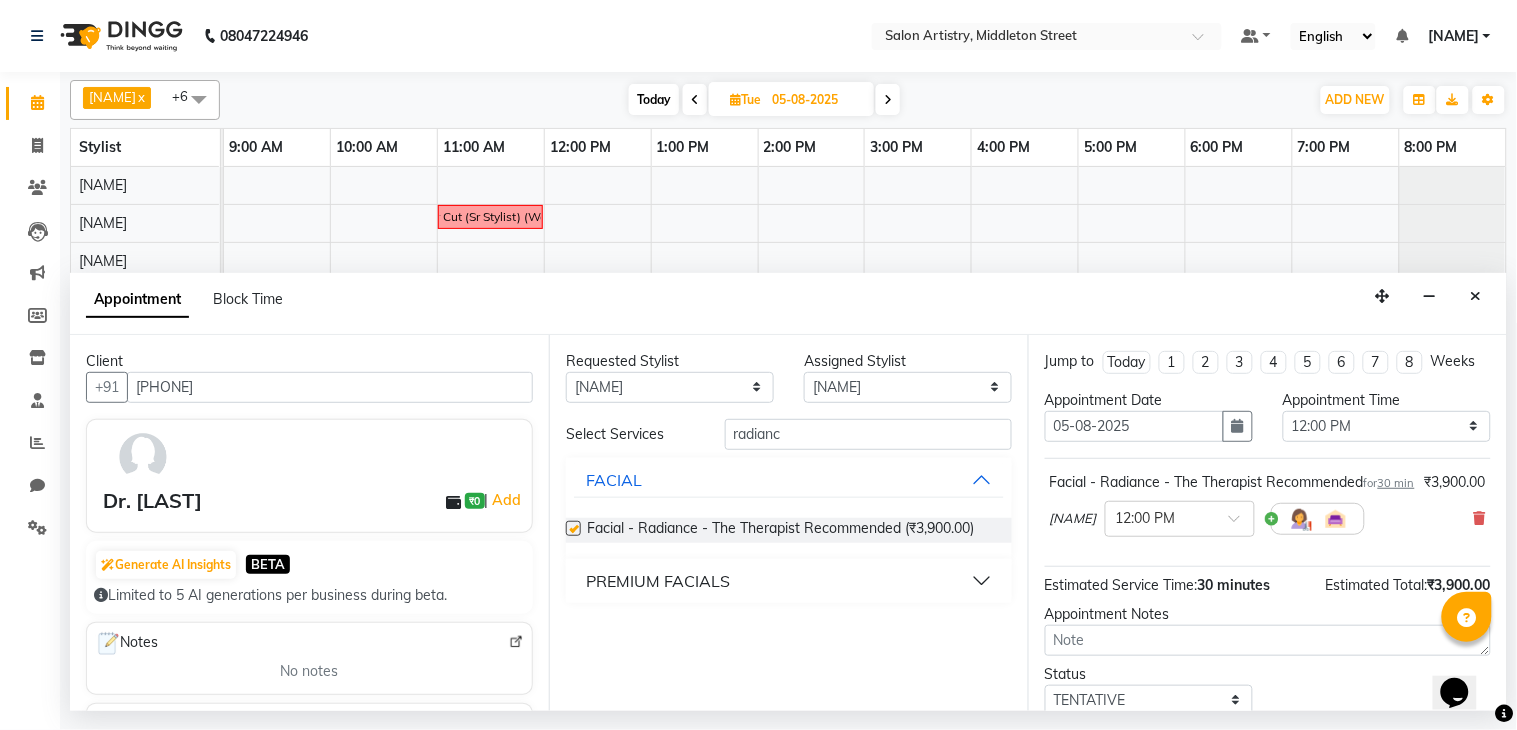 checkbox on "false" 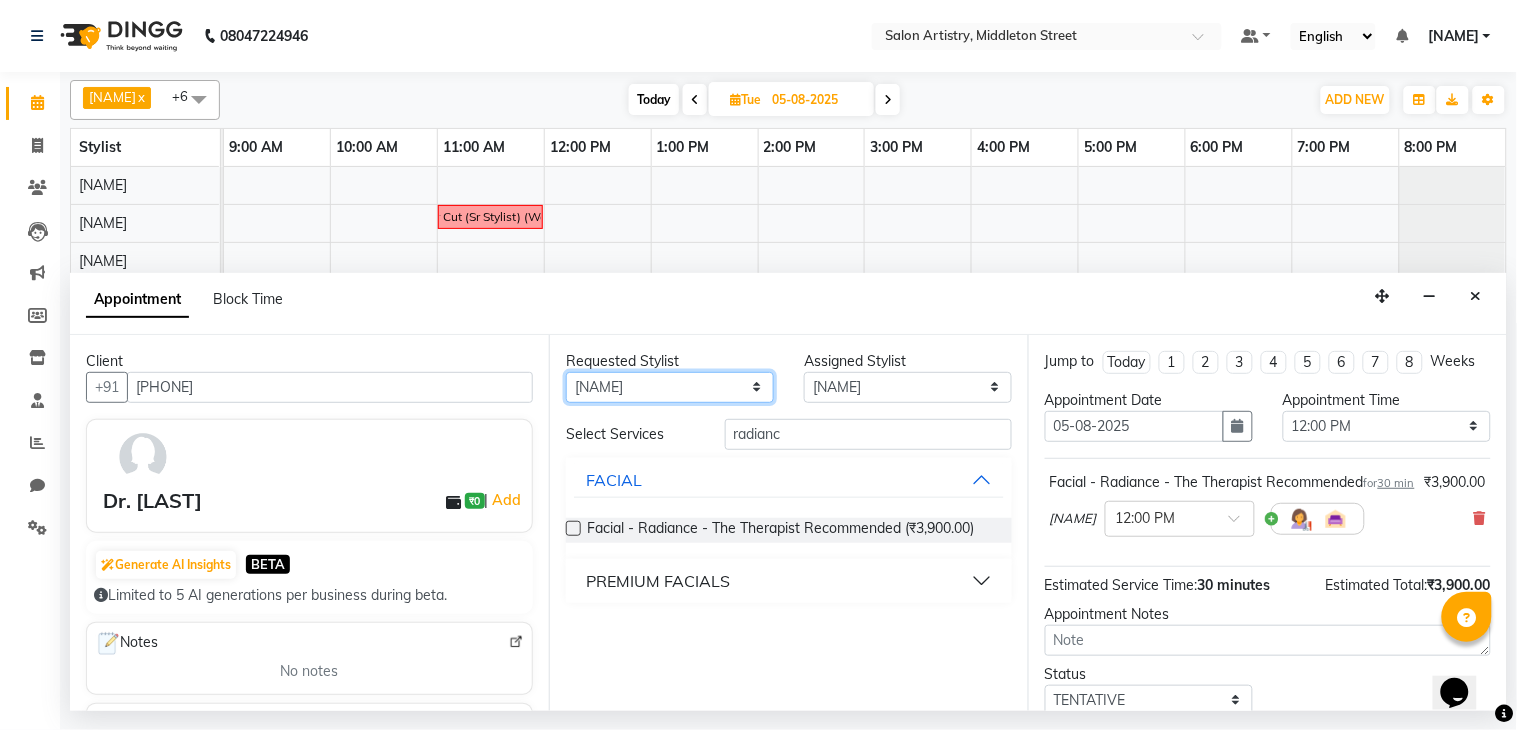 drag, startPoint x: 667, startPoint y: 386, endPoint x: 665, endPoint y: 397, distance: 11.18034 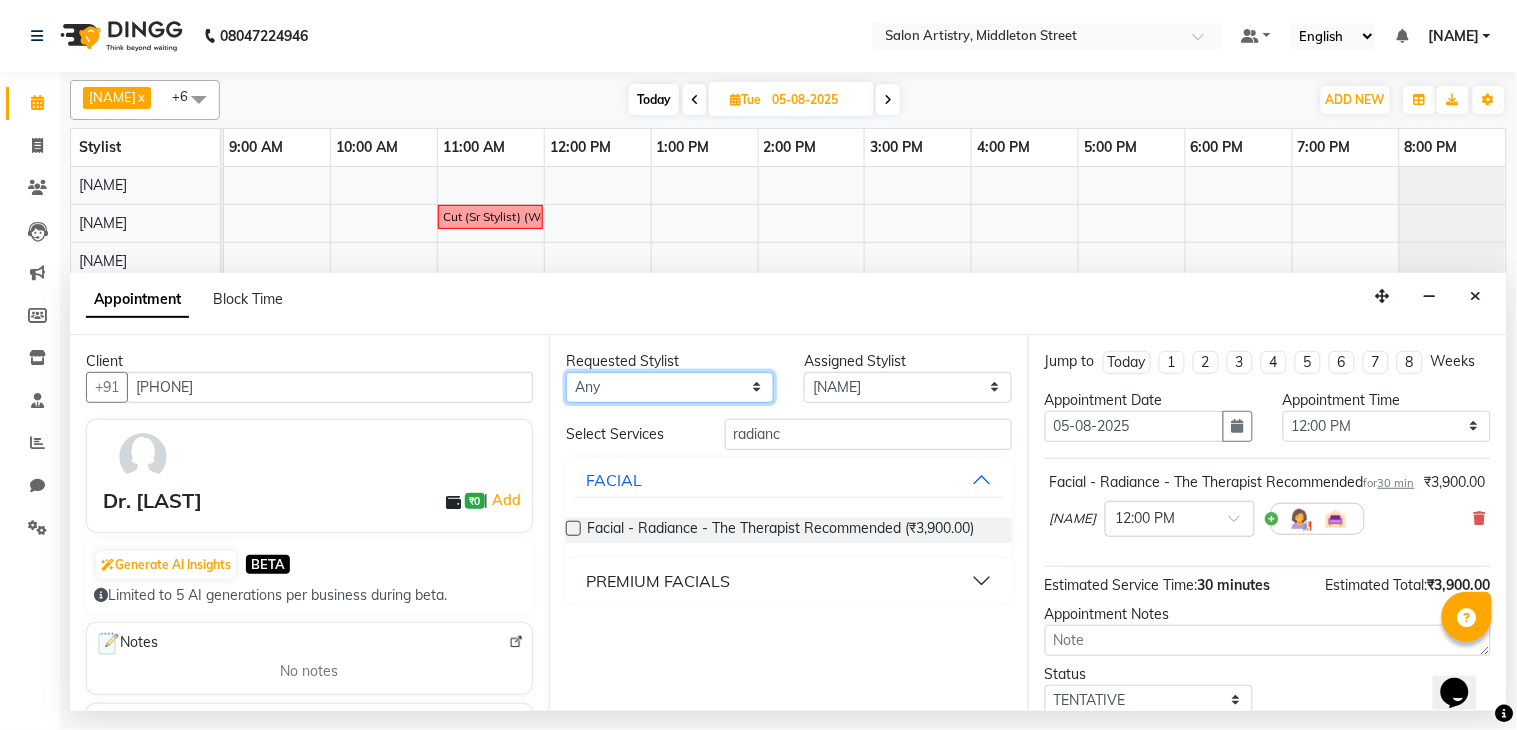 click on "Any Anupriya Ghosh Iqbal Ahmed Irshad Khan Mannu Kumar Gupta Mekhla Bhattacharya Minika Das Puja Debnath Reception Rekha Singh Ricky Das Rony Das Sangeeta Lodh Sharfaraz Ata Waris Simmy Rai Tapasi" at bounding box center [670, 387] 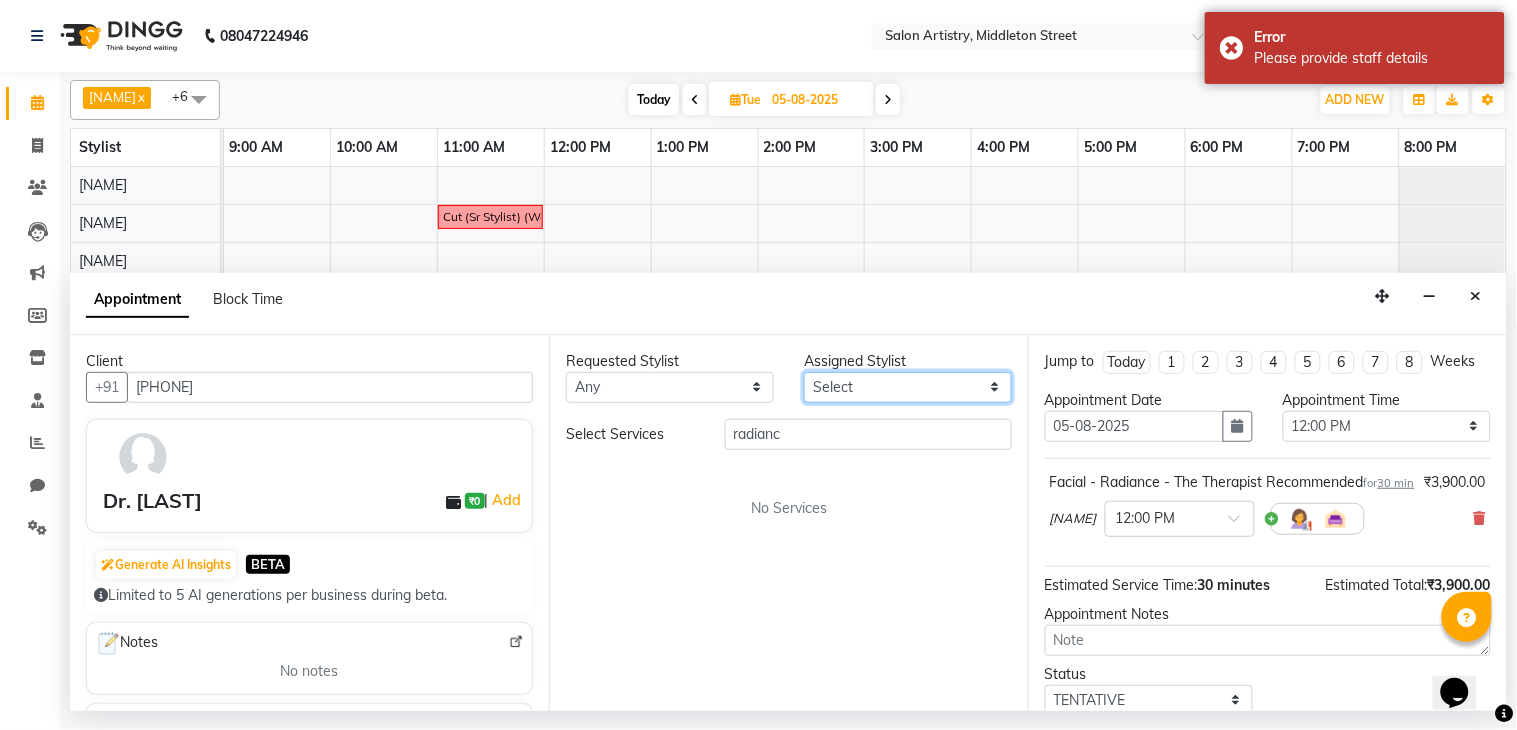click on "Select [FIRST] [LAST] [FIRST] [LAST] [FIRST] [LAST] [FIRST] [LAST] [FIRST] [LAST] [FIRST] [LAST] [FIRST] [LAST] Reception [FIRST] [LAST] [FIRST] [LAST] [FIRST] [LAST] [FIRST] [LAST] [FIRST] [LAST] [FIRST] [LAST] Tapasi" at bounding box center [908, 387] 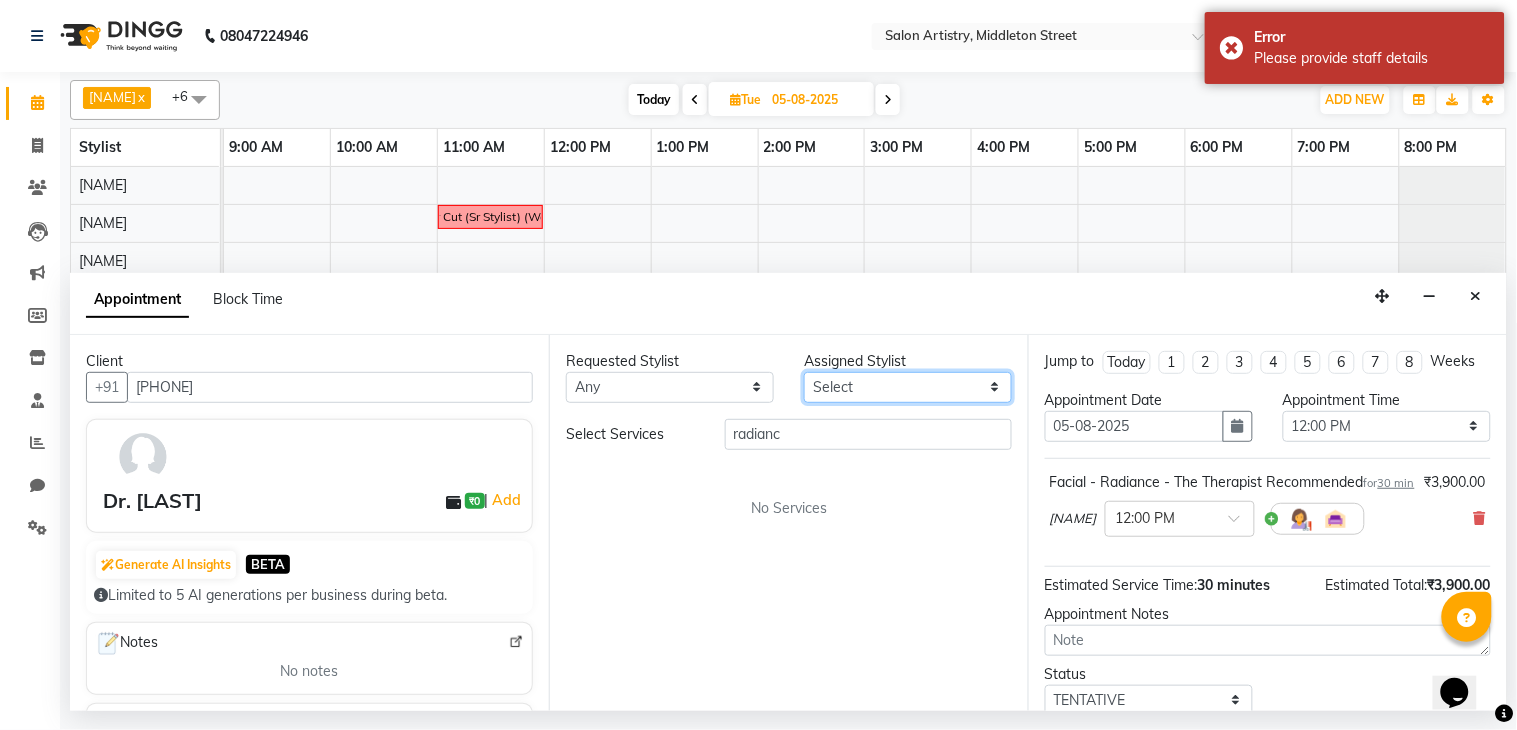 select on "79859" 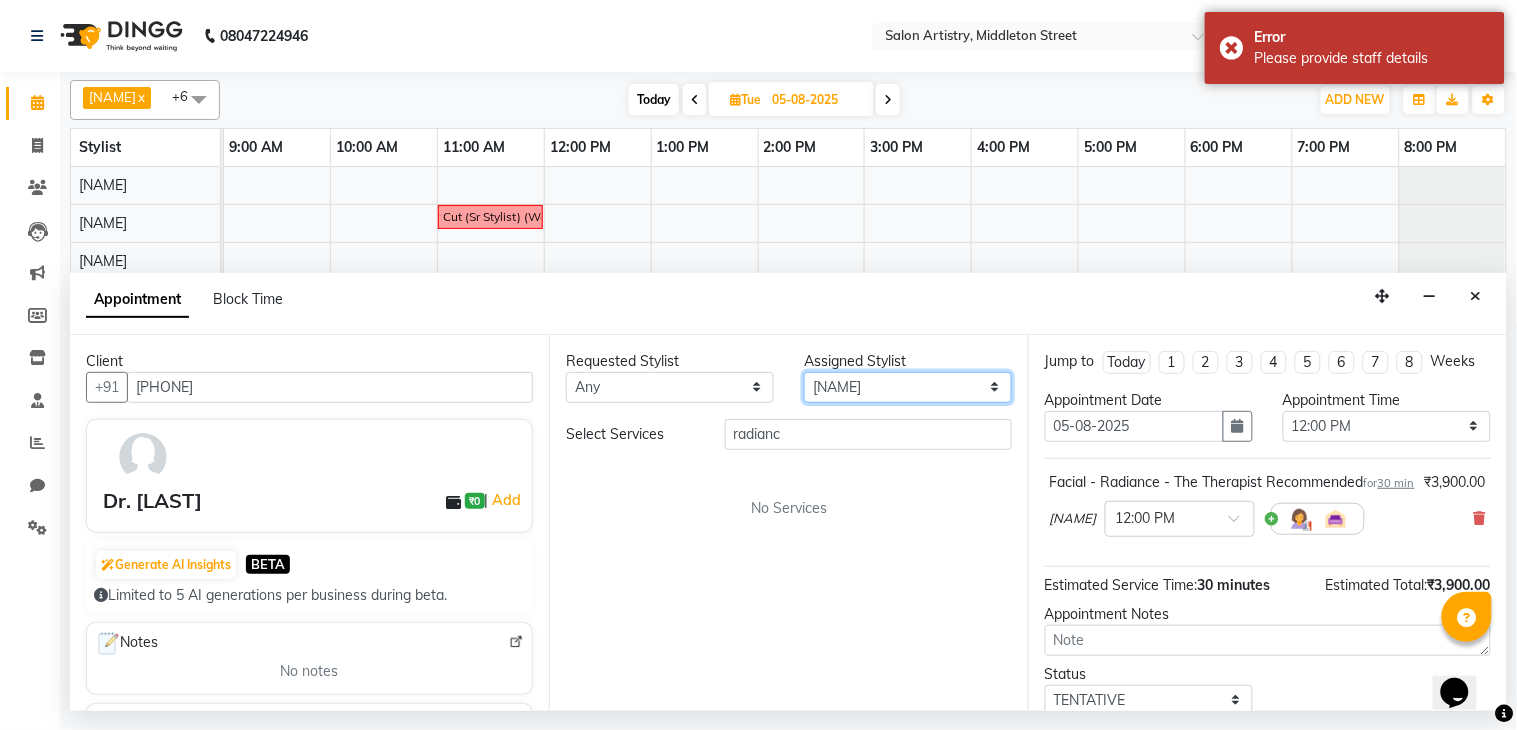 click on "Select [FIRST] [LAST] [FIRST] [LAST] [FIRST] [LAST] [FIRST] [LAST] [FIRST] [LAST] [FIRST] [LAST] [FIRST] [LAST] Reception [FIRST] [LAST] [FIRST] [LAST] [FIRST] [LAST] [FIRST] [LAST] [FIRST] [LAST] [FIRST] [LAST] Tapasi" at bounding box center (908, 387) 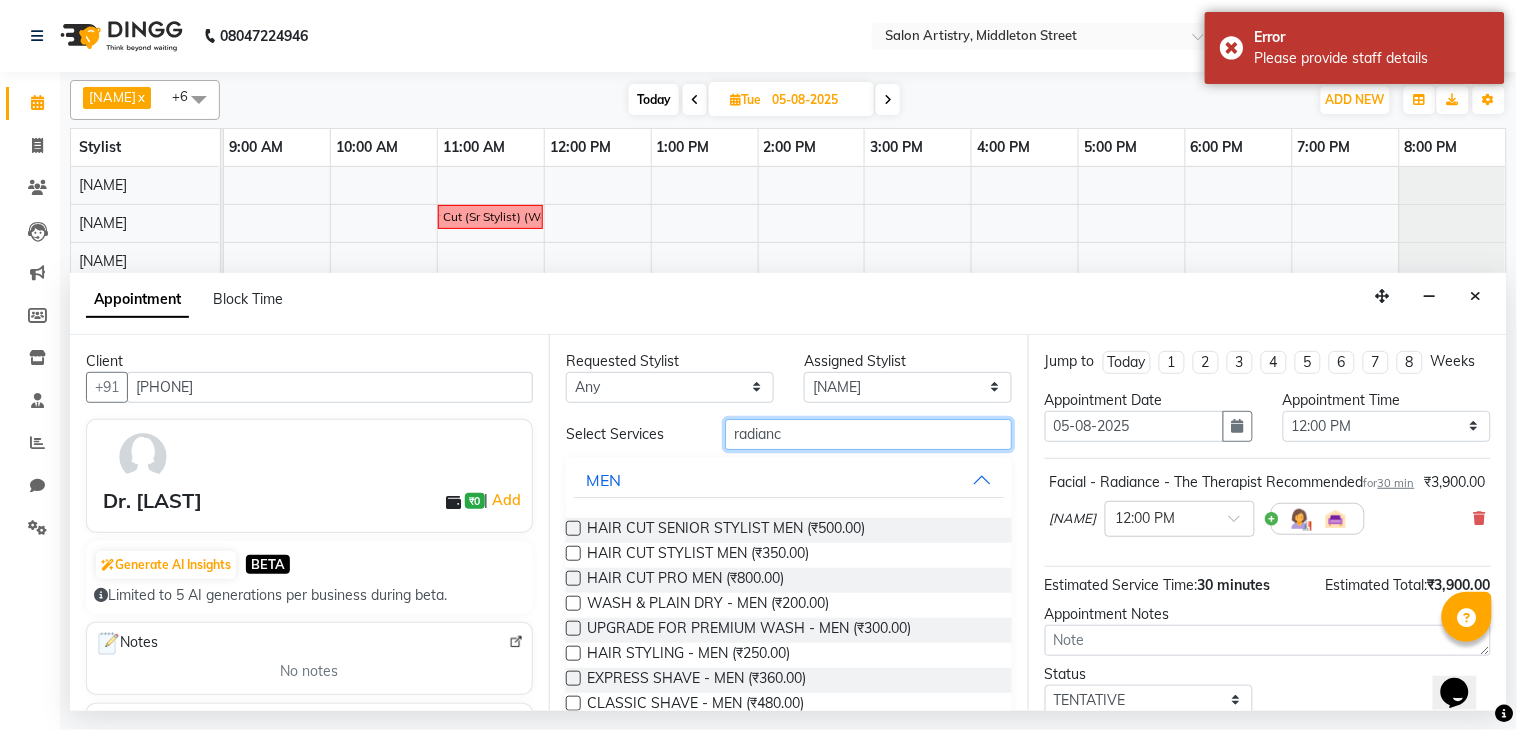 click on "radianc" at bounding box center [868, 434] 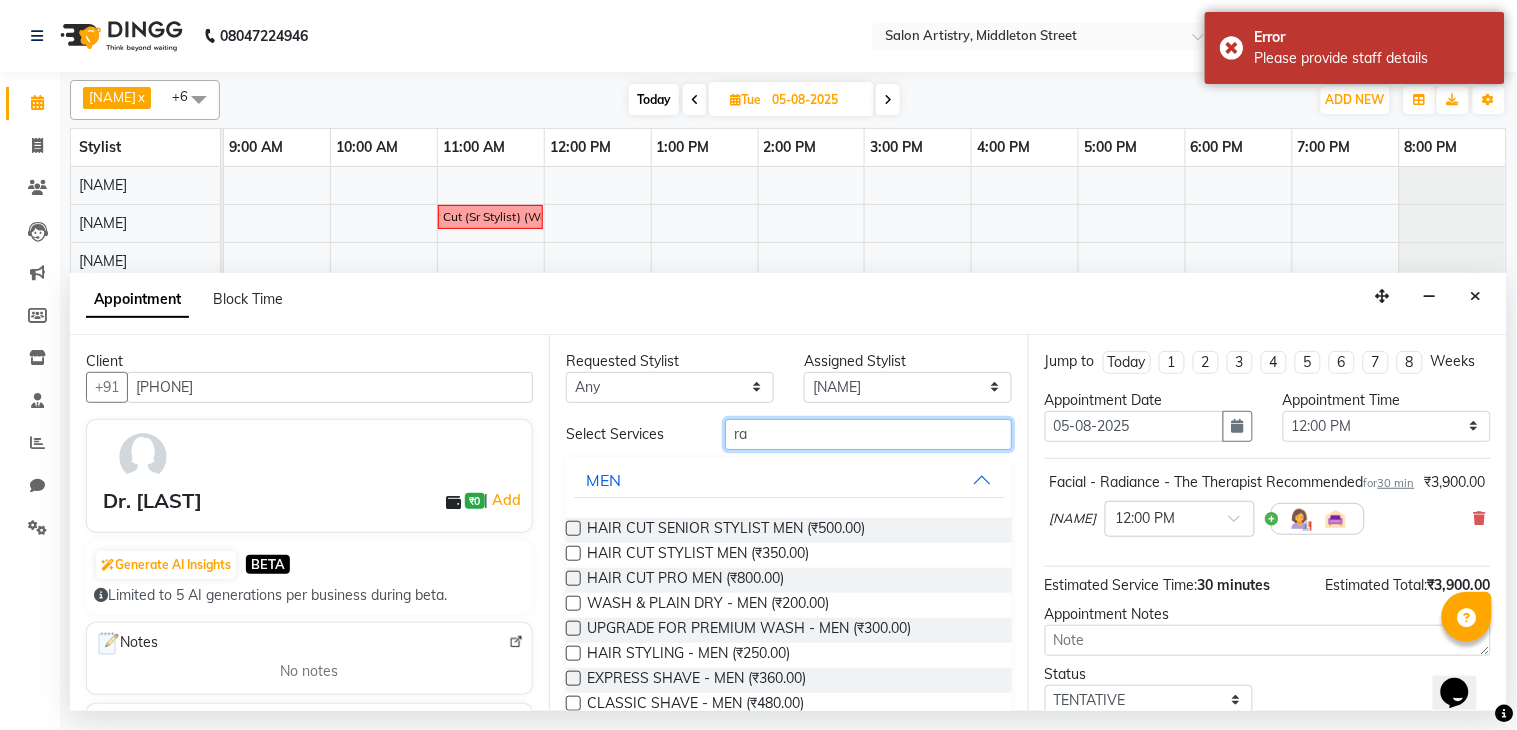 type on "r" 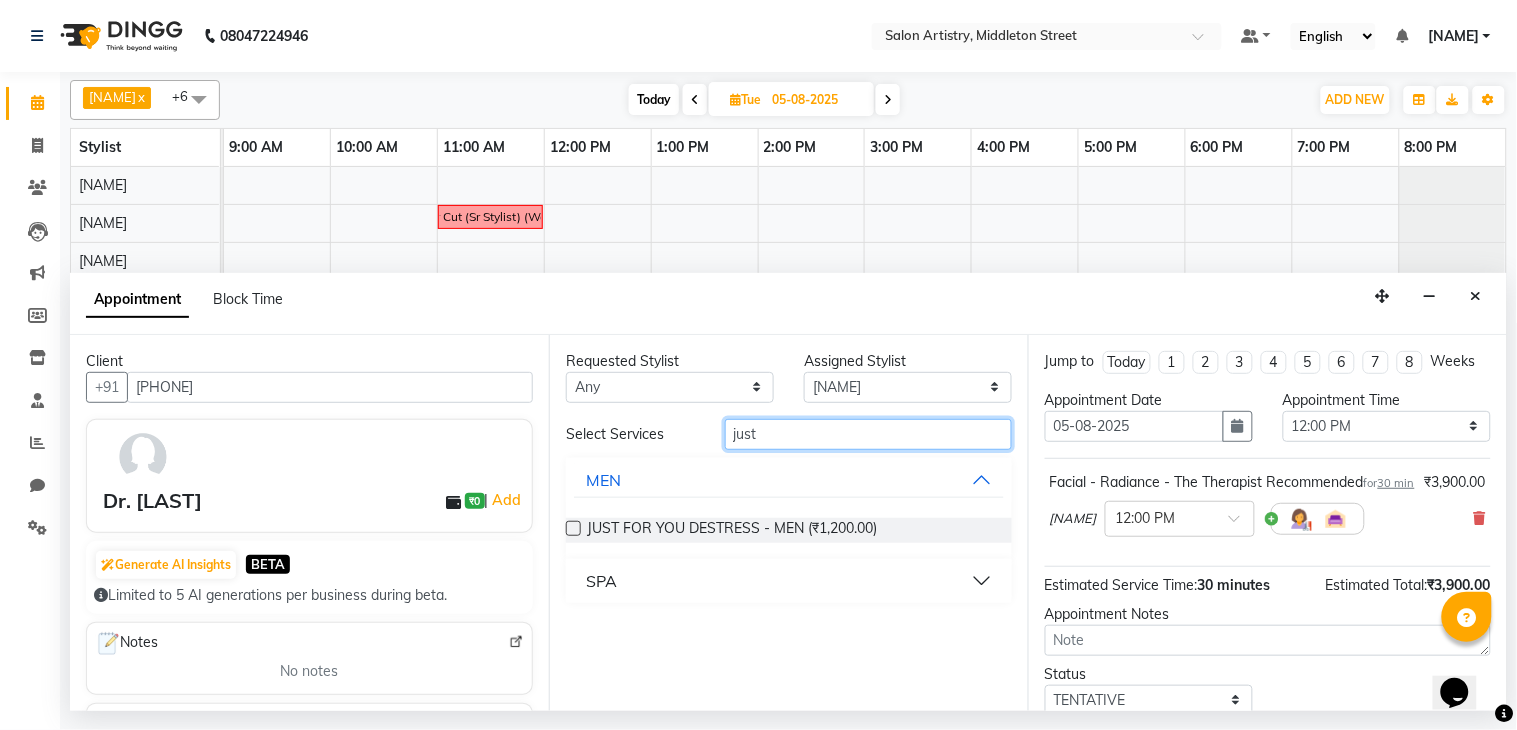 type on "just" 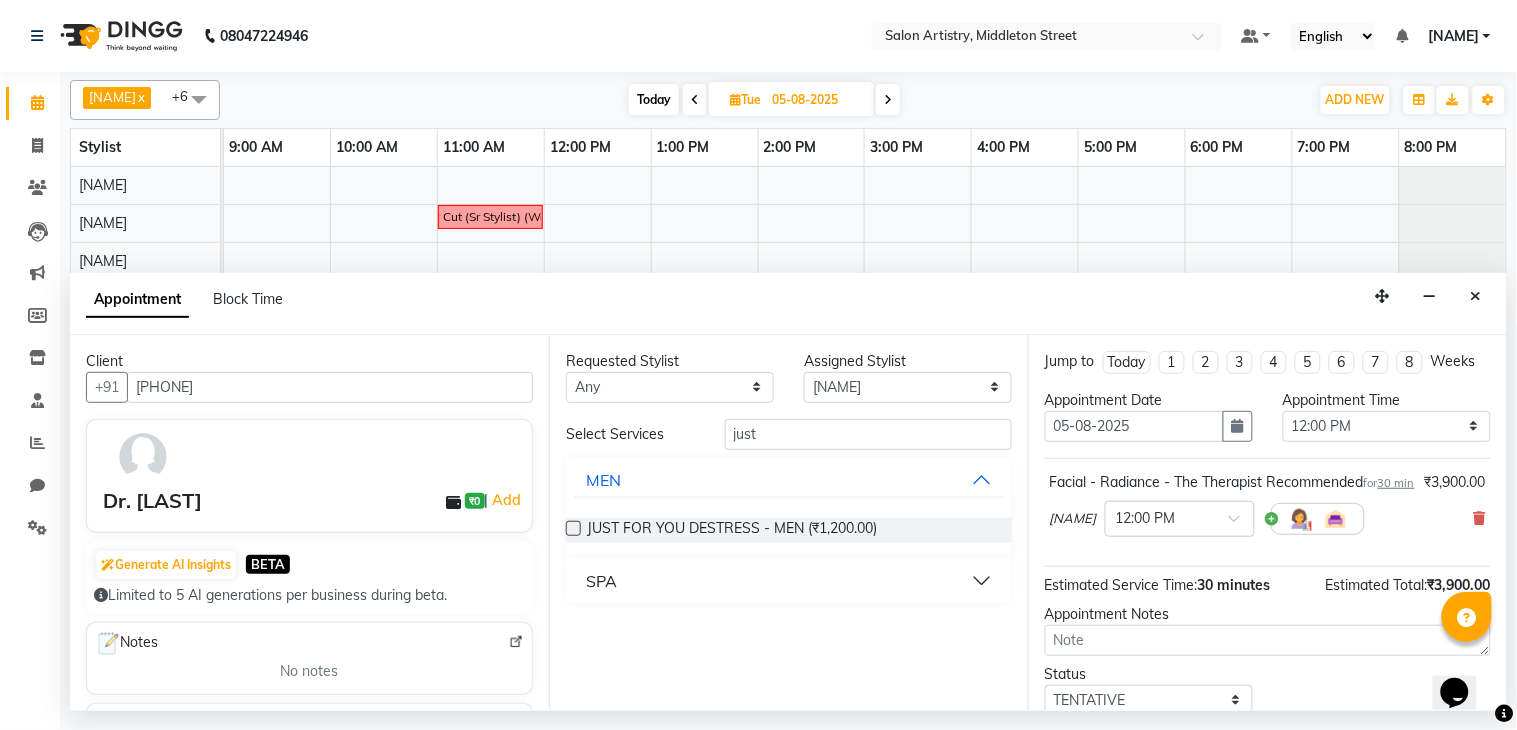 click on "SPA" at bounding box center (789, 581) 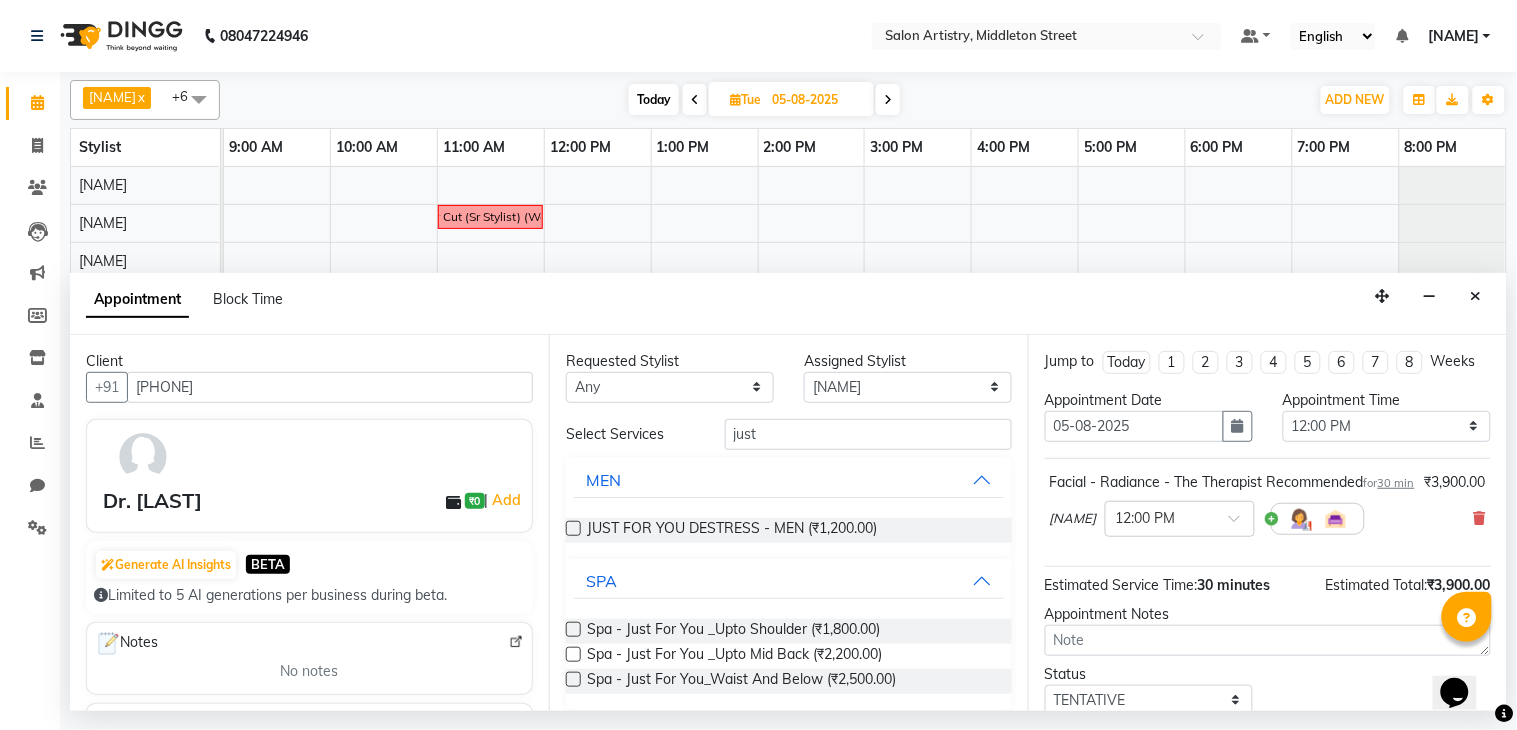 click at bounding box center [573, 654] 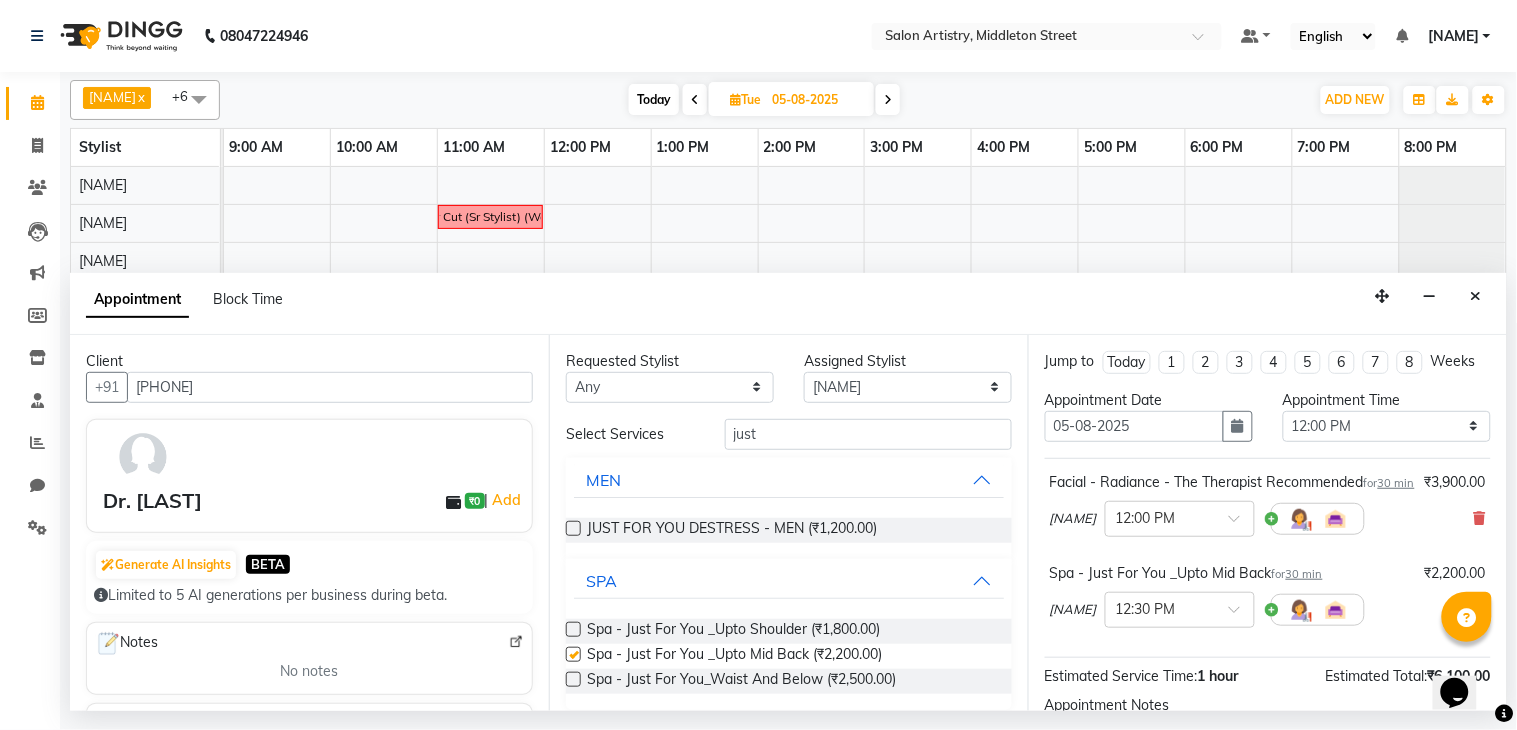 checkbox on "false" 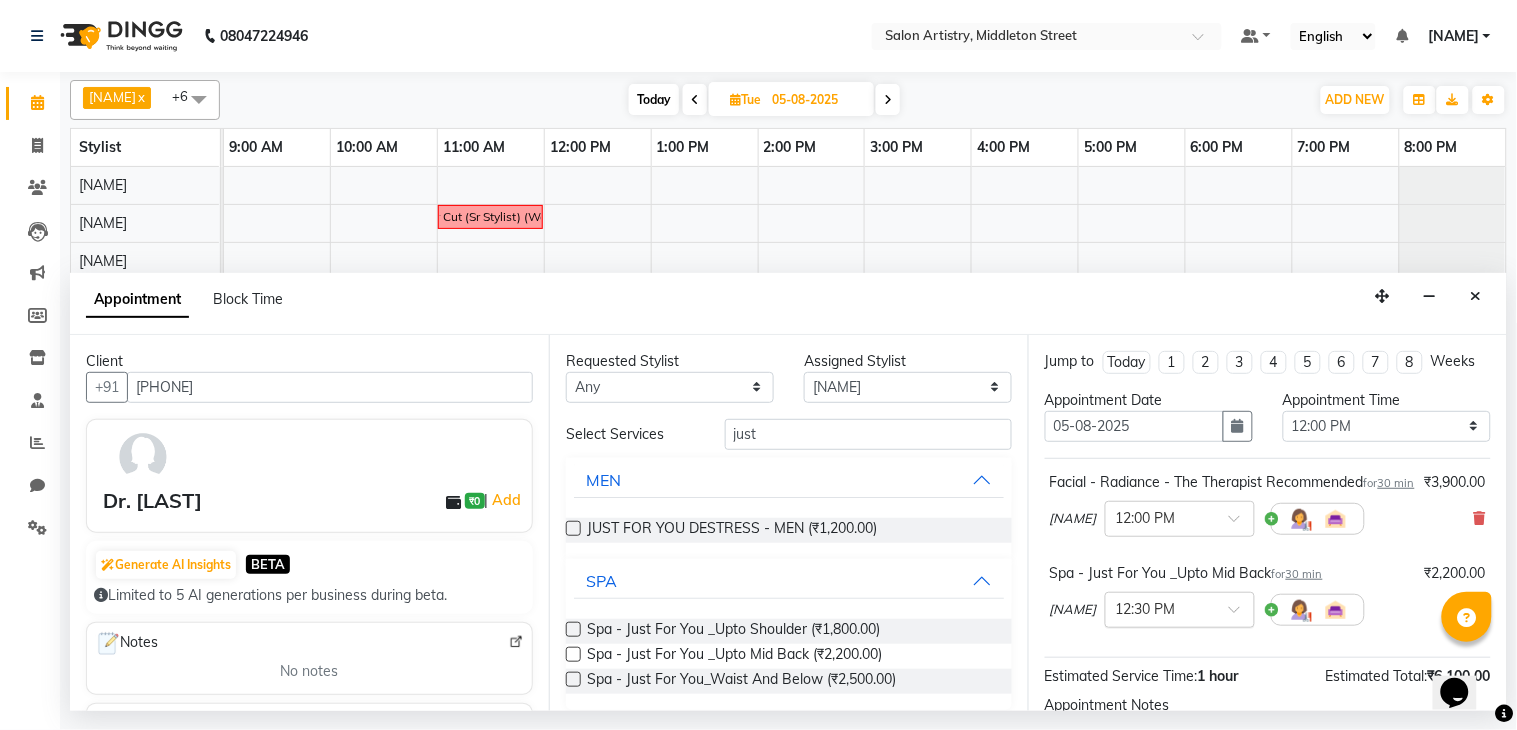 click at bounding box center (1160, 608) 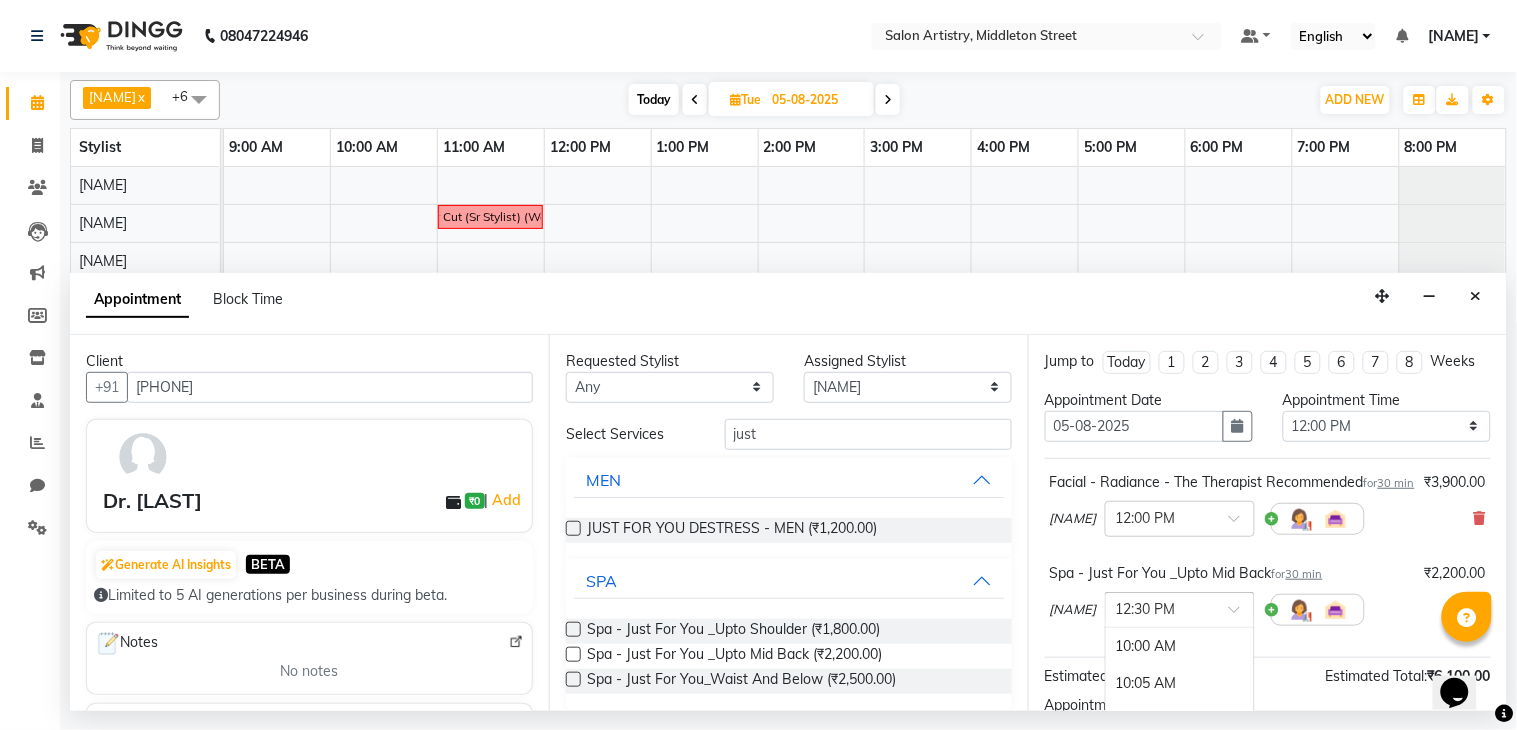 scroll, scrollTop: 1132, scrollLeft: 0, axis: vertical 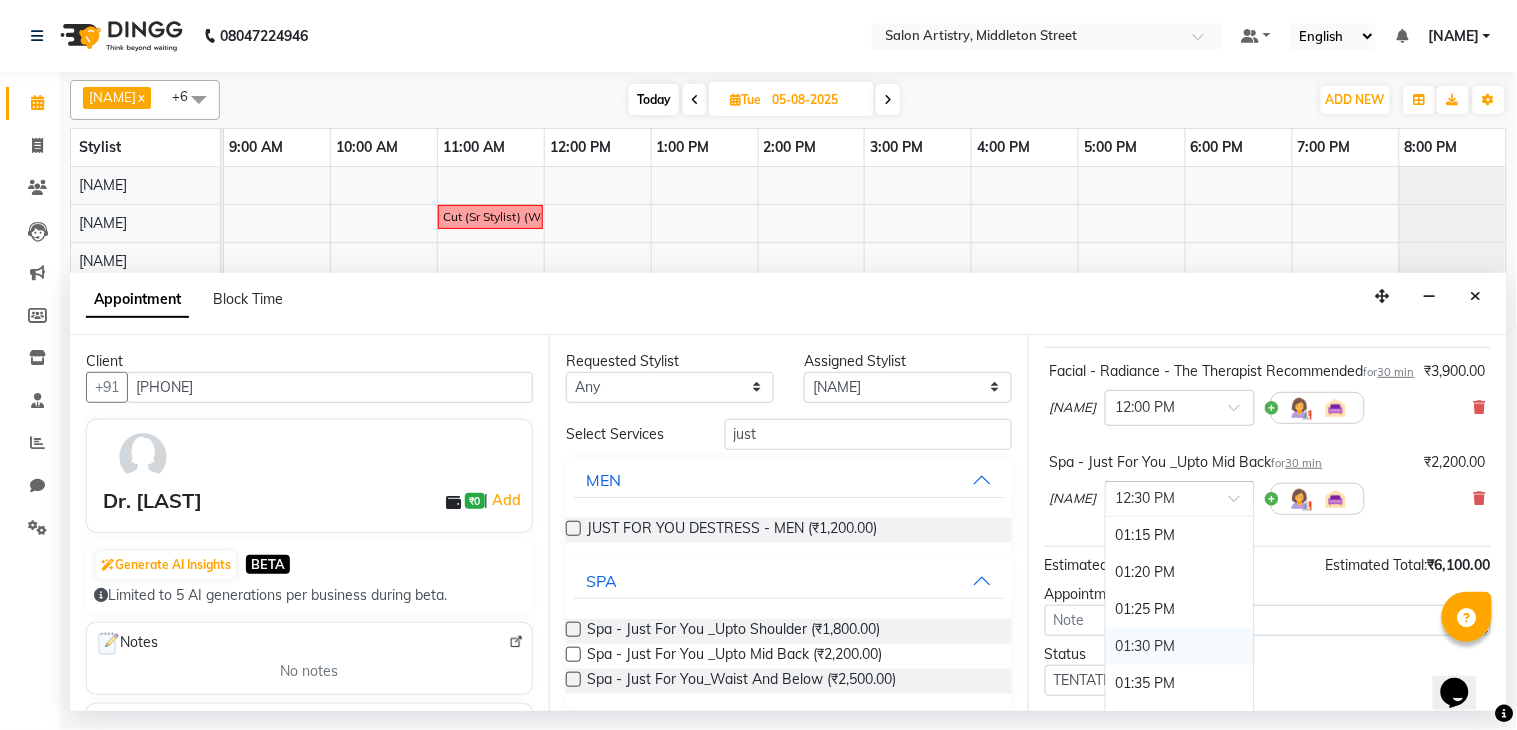 click on "01:30 PM" at bounding box center (1180, 646) 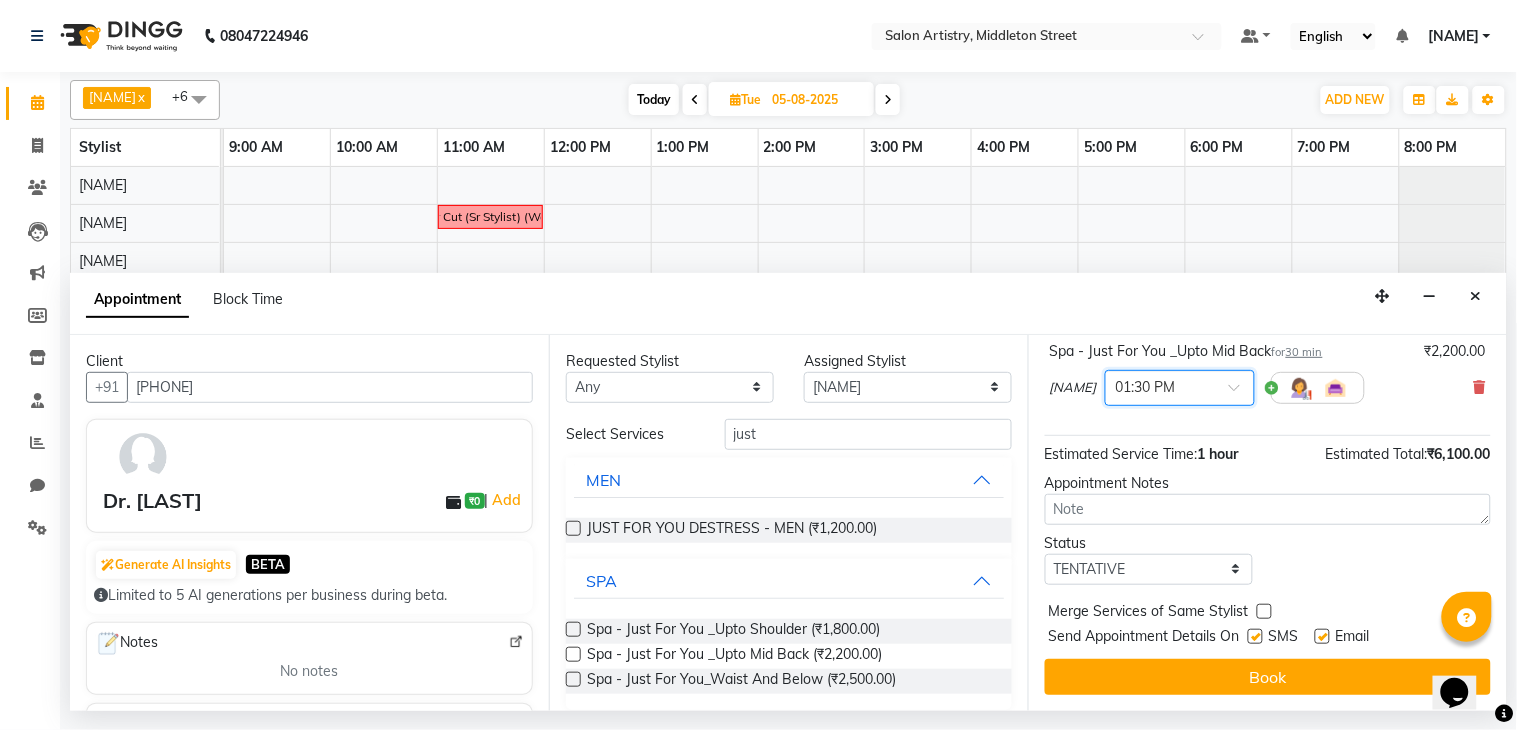 scroll, scrollTop: 262, scrollLeft: 0, axis: vertical 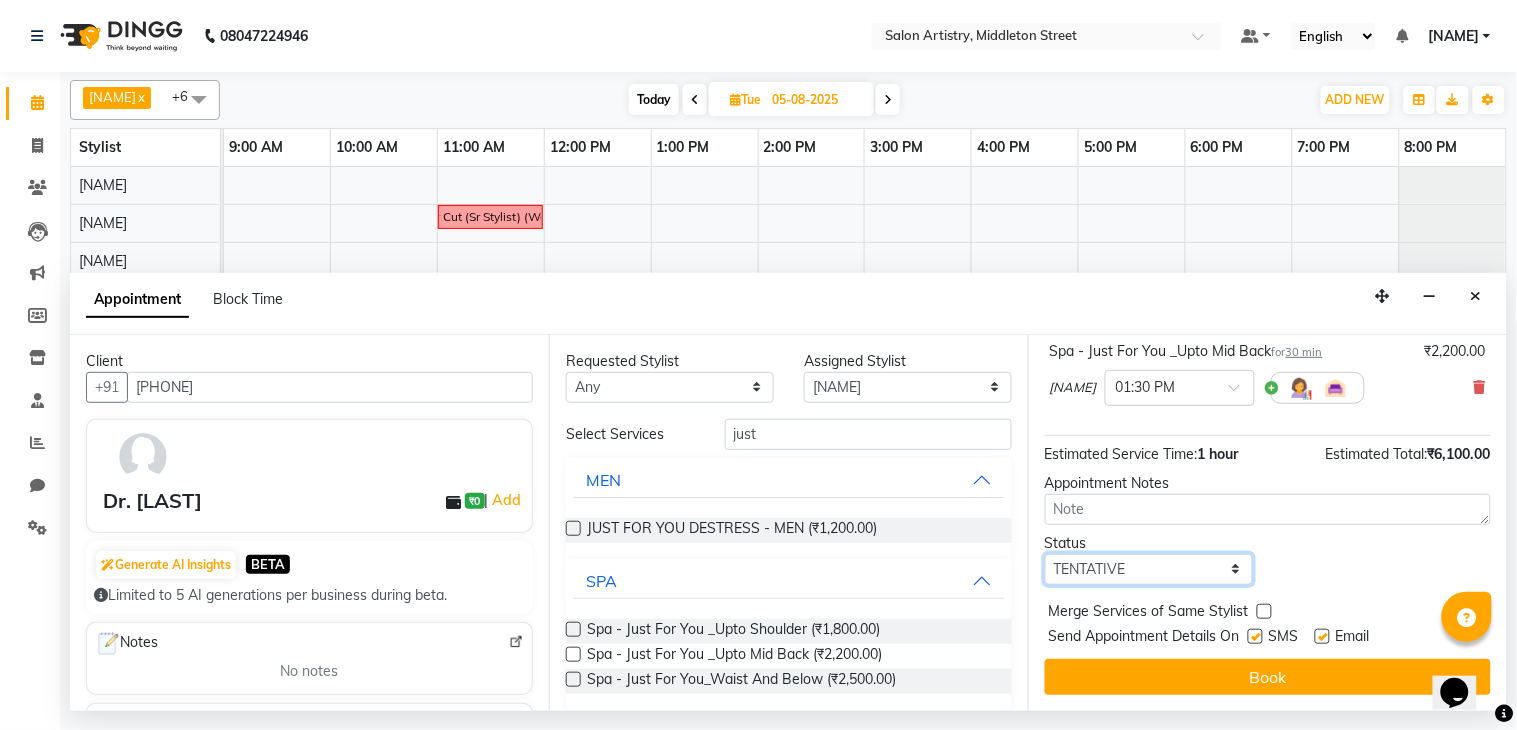 click on "Select TENTATIVE CONFIRM UPCOMING" at bounding box center [1149, 569] 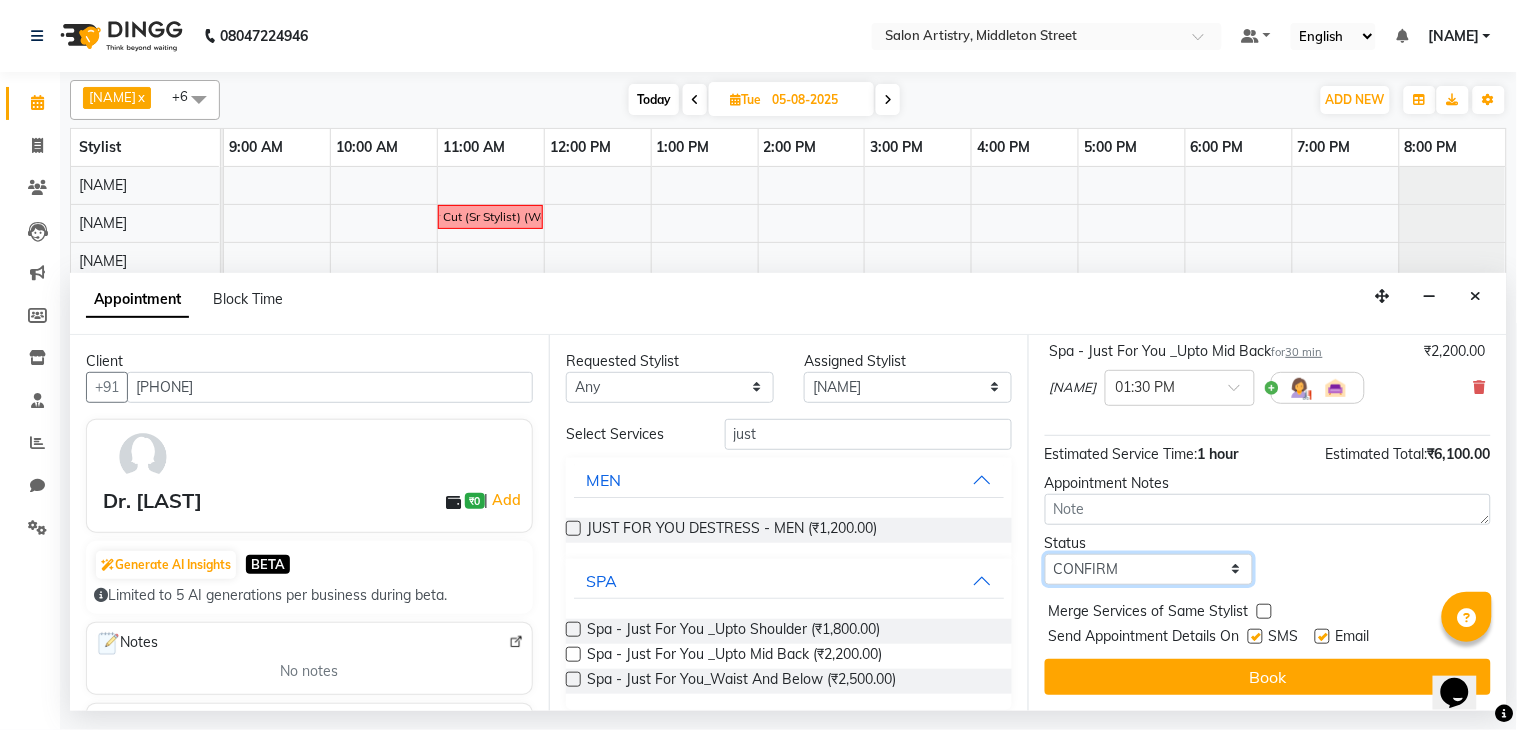 click on "Select TENTATIVE CONFIRM UPCOMING" at bounding box center (1149, 569) 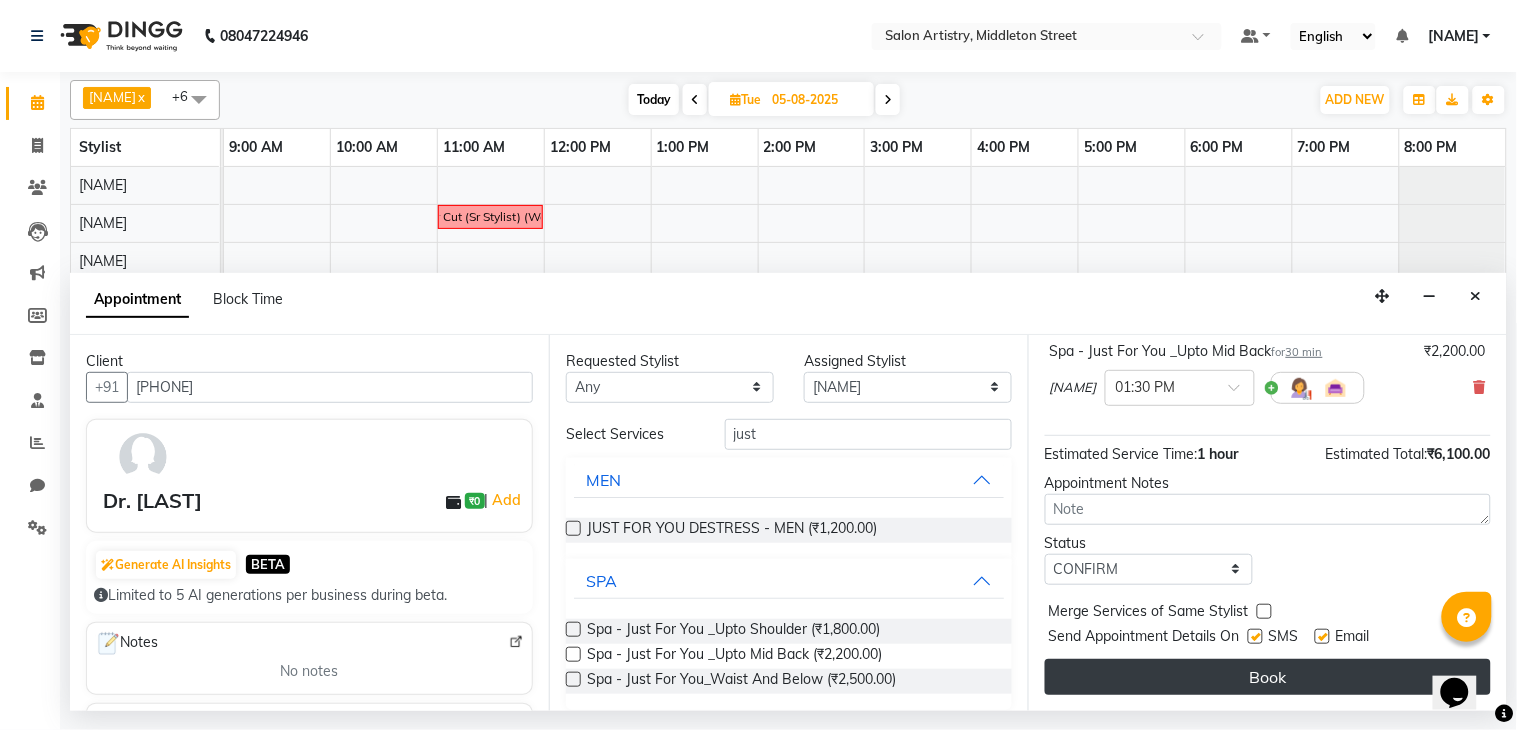 click on "Book" at bounding box center [1268, 677] 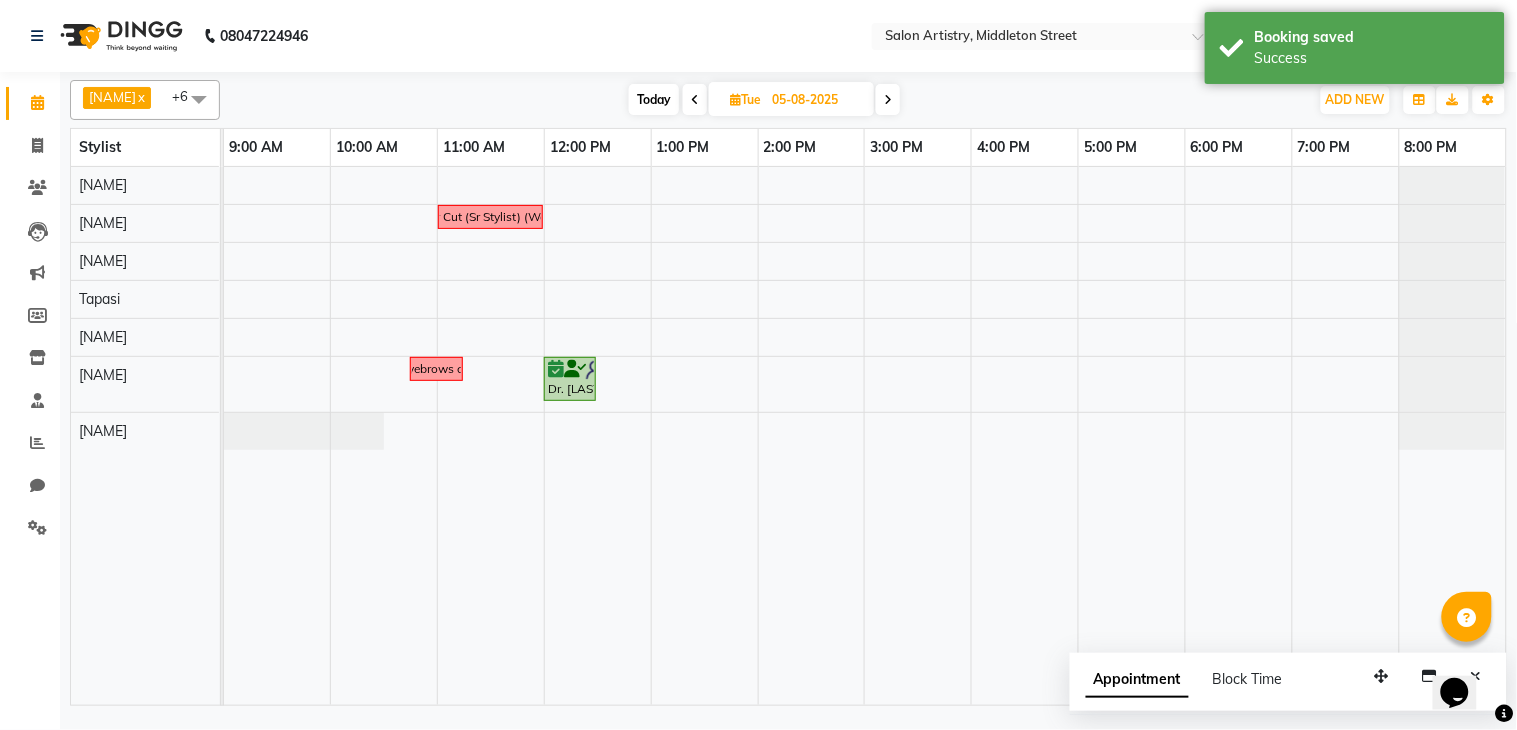 click at bounding box center [199, 99] 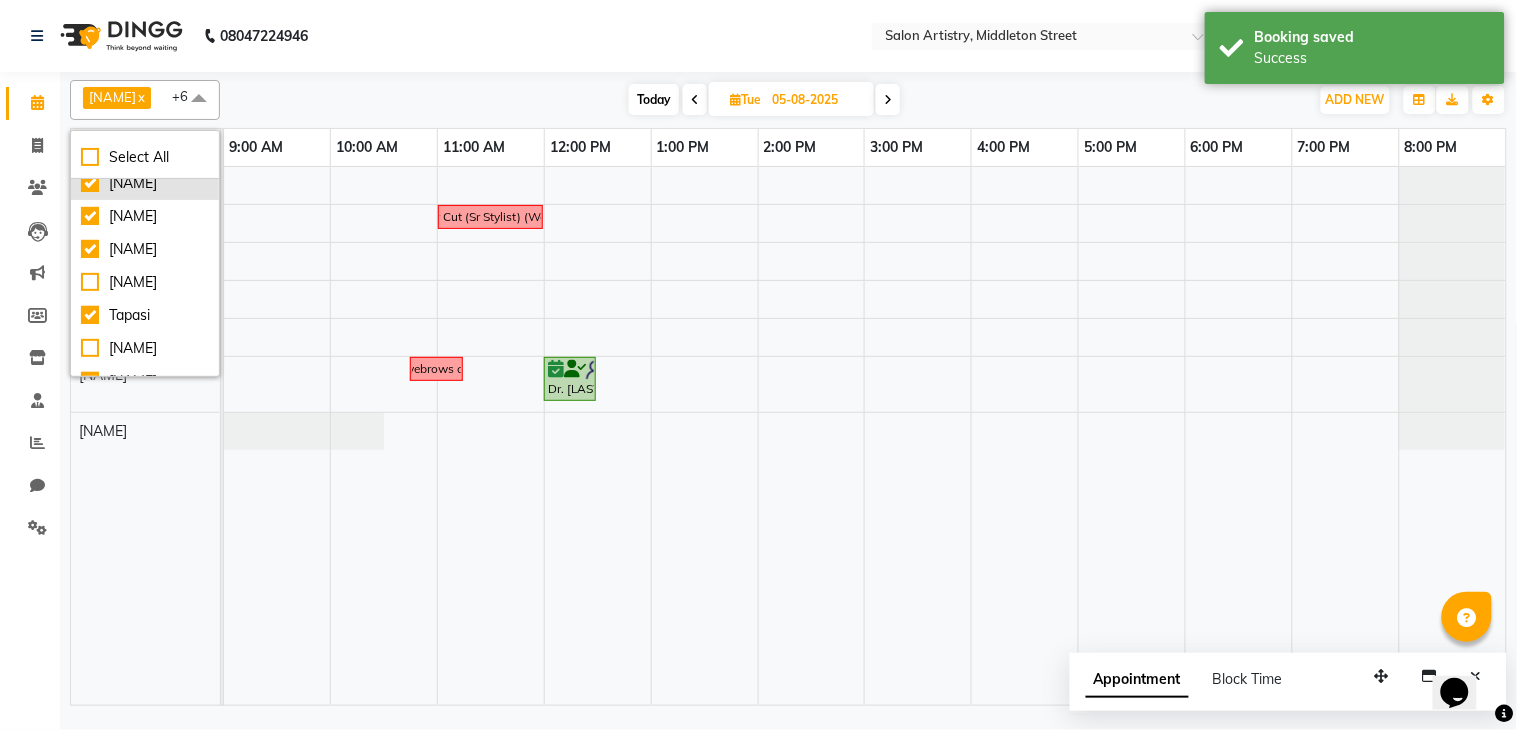 scroll, scrollTop: 222, scrollLeft: 0, axis: vertical 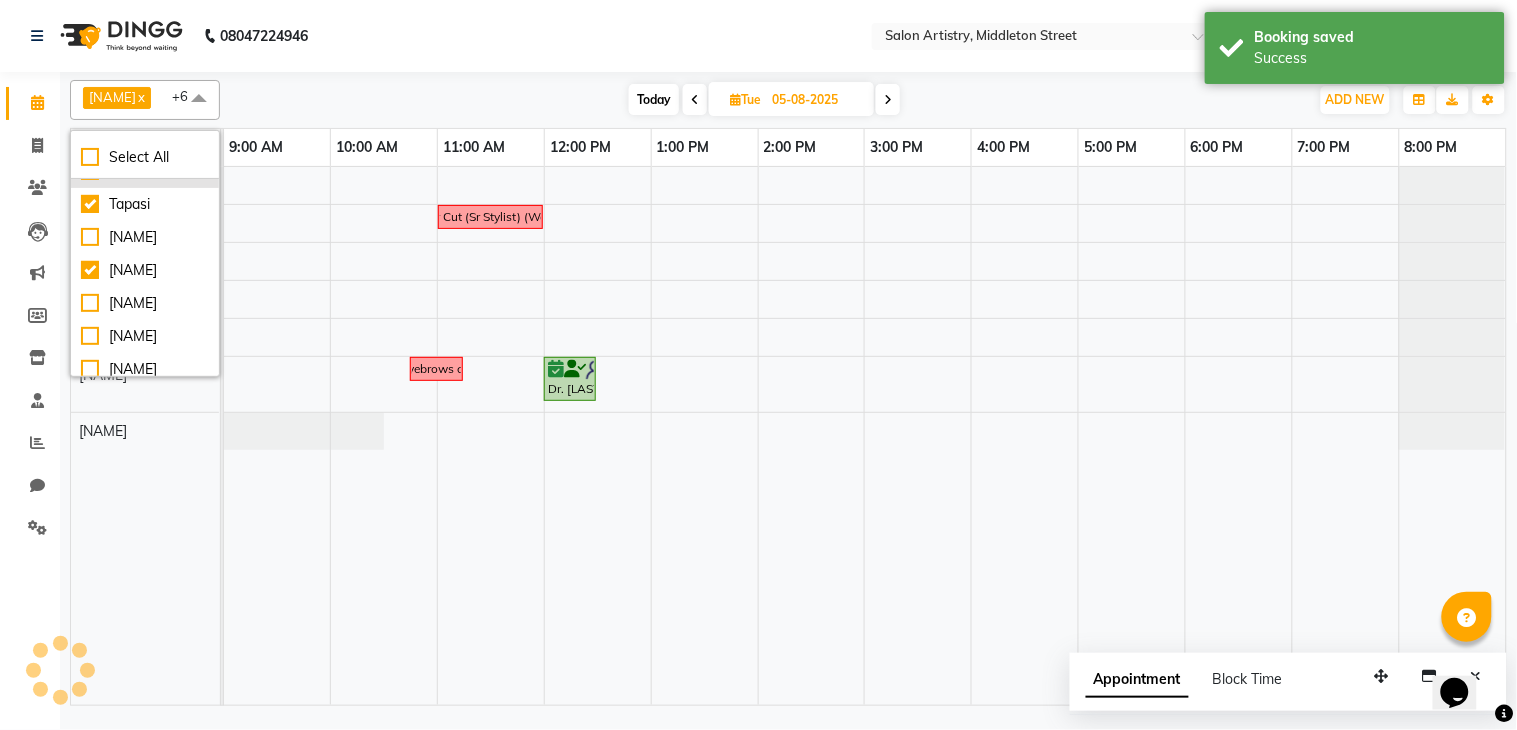 click on "[FIRST] [LAST]" at bounding box center [145, 171] 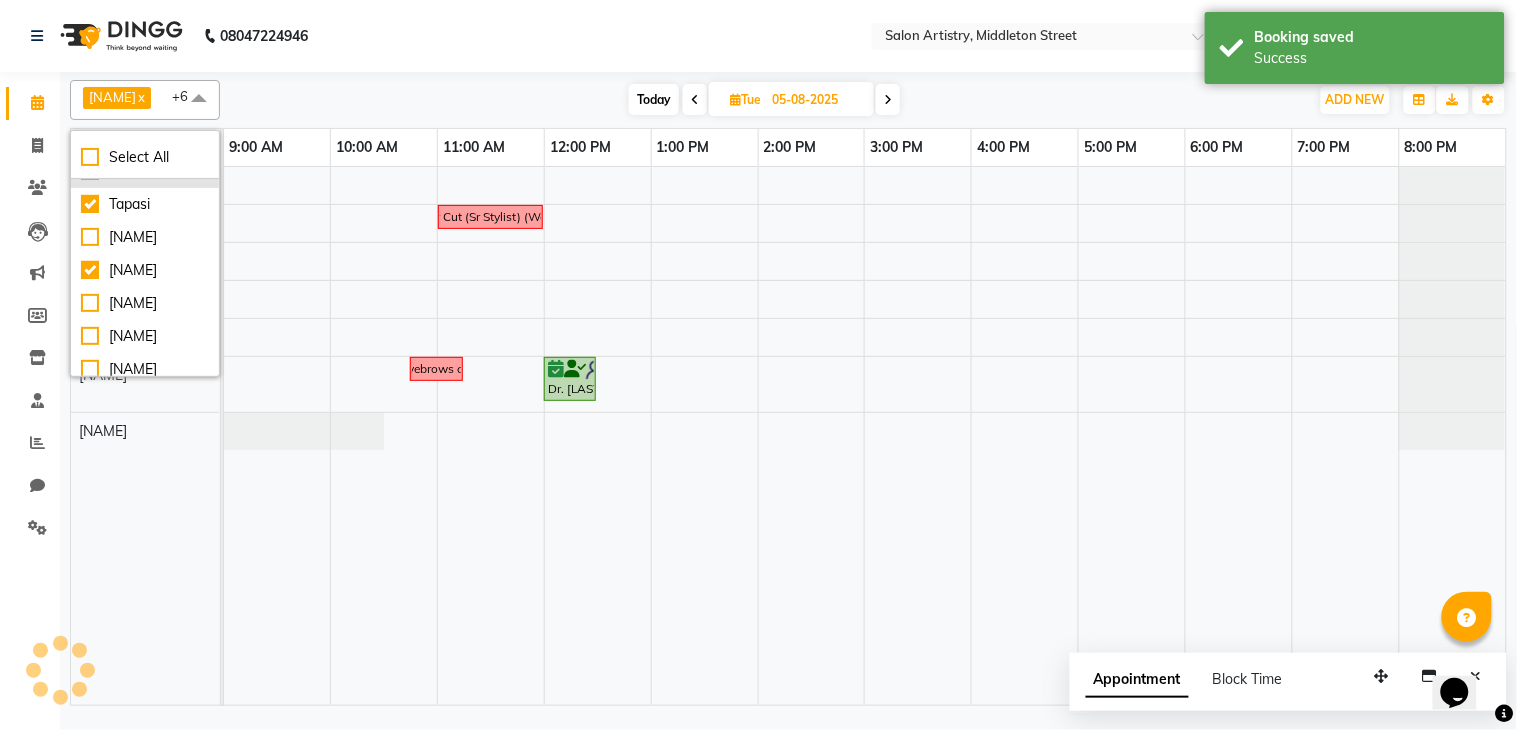 checkbox on "true" 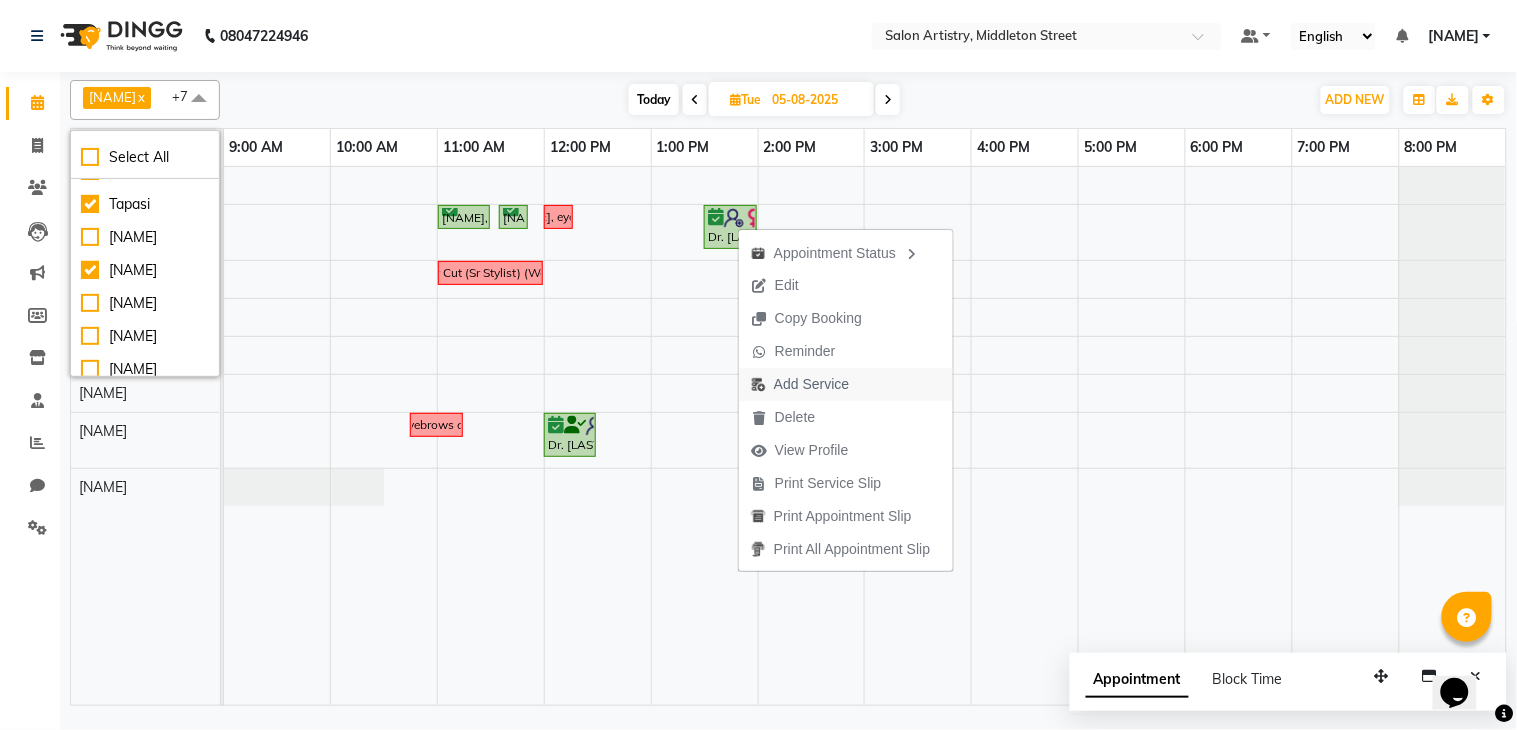 click on "Add Service" at bounding box center (811, 384) 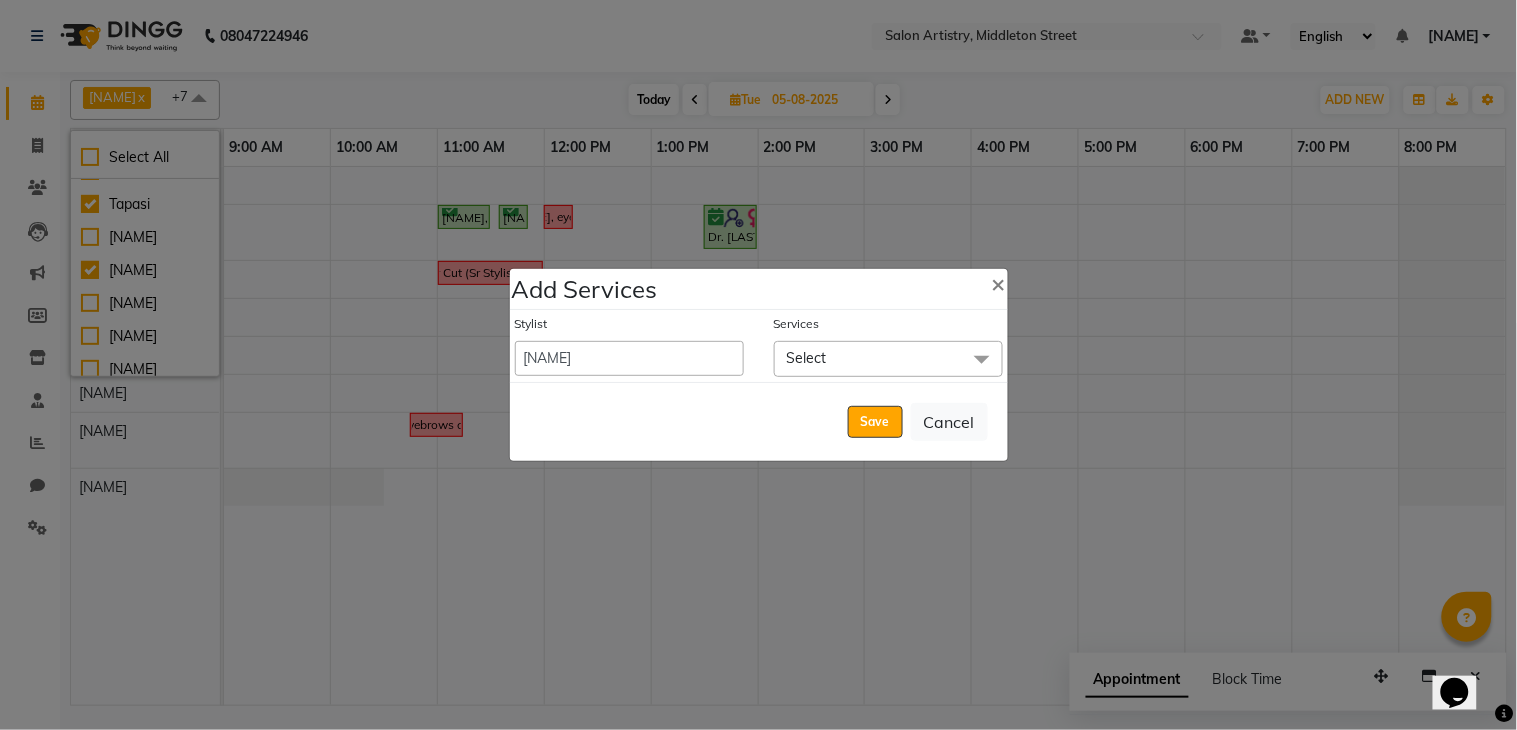 click on "Select" 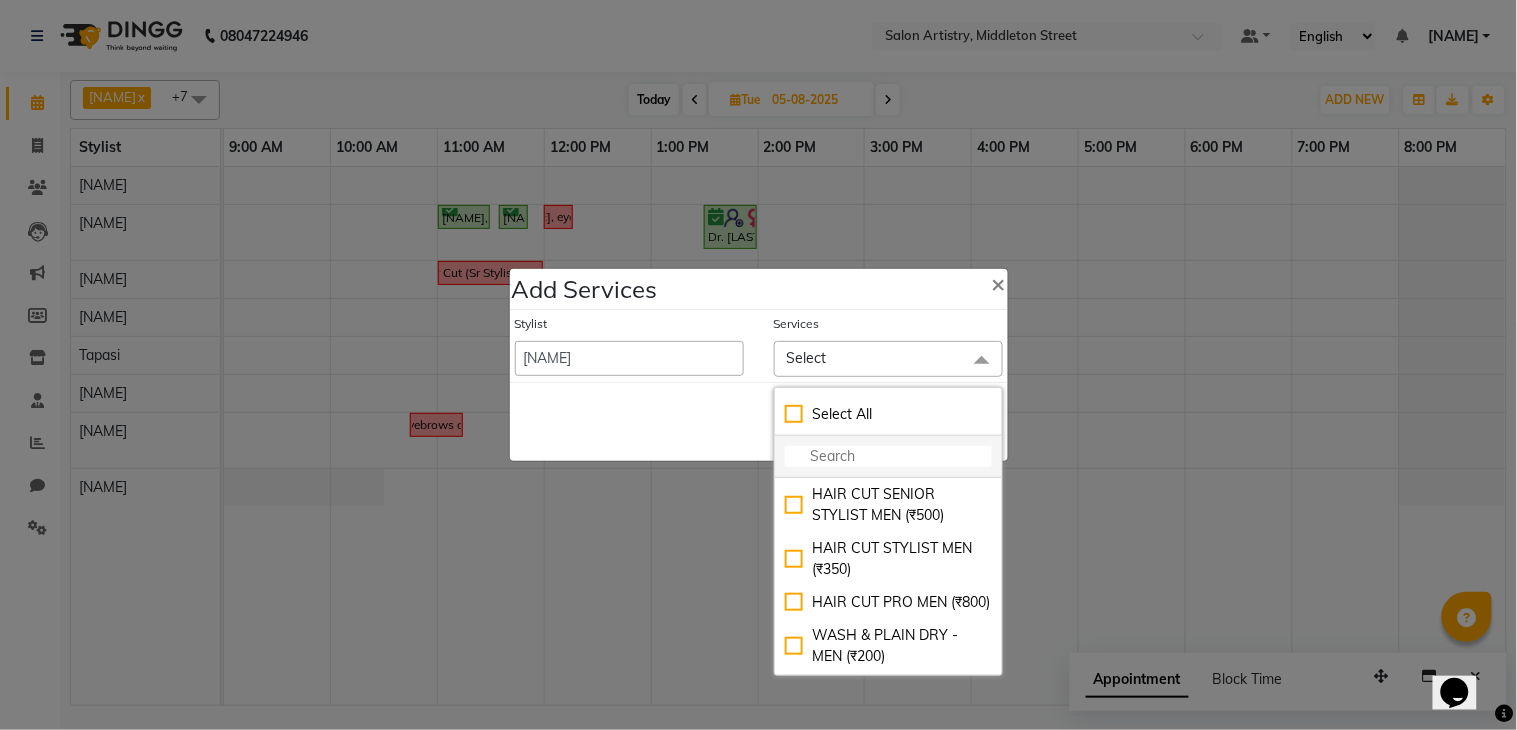 click 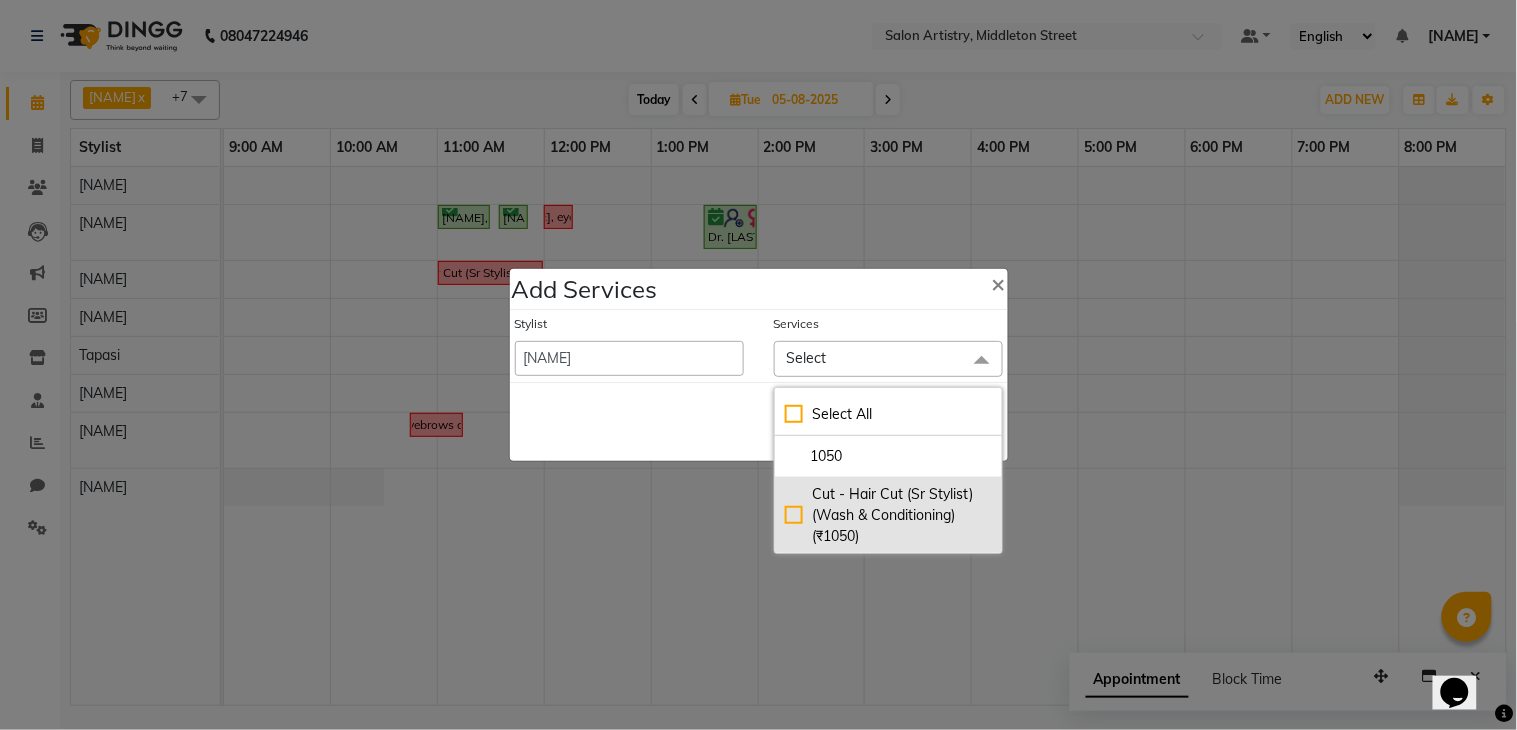 type on "1050" 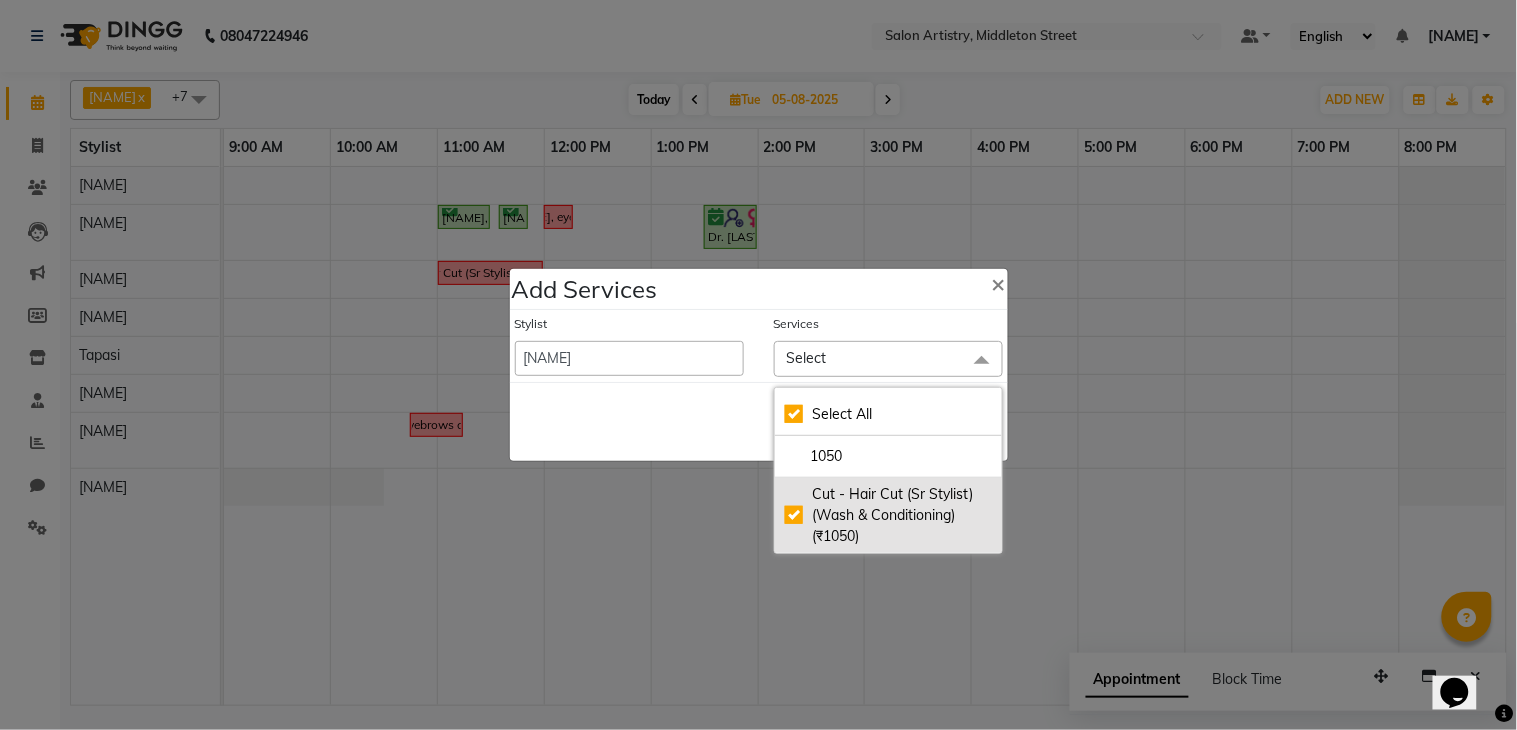 checkbox on "true" 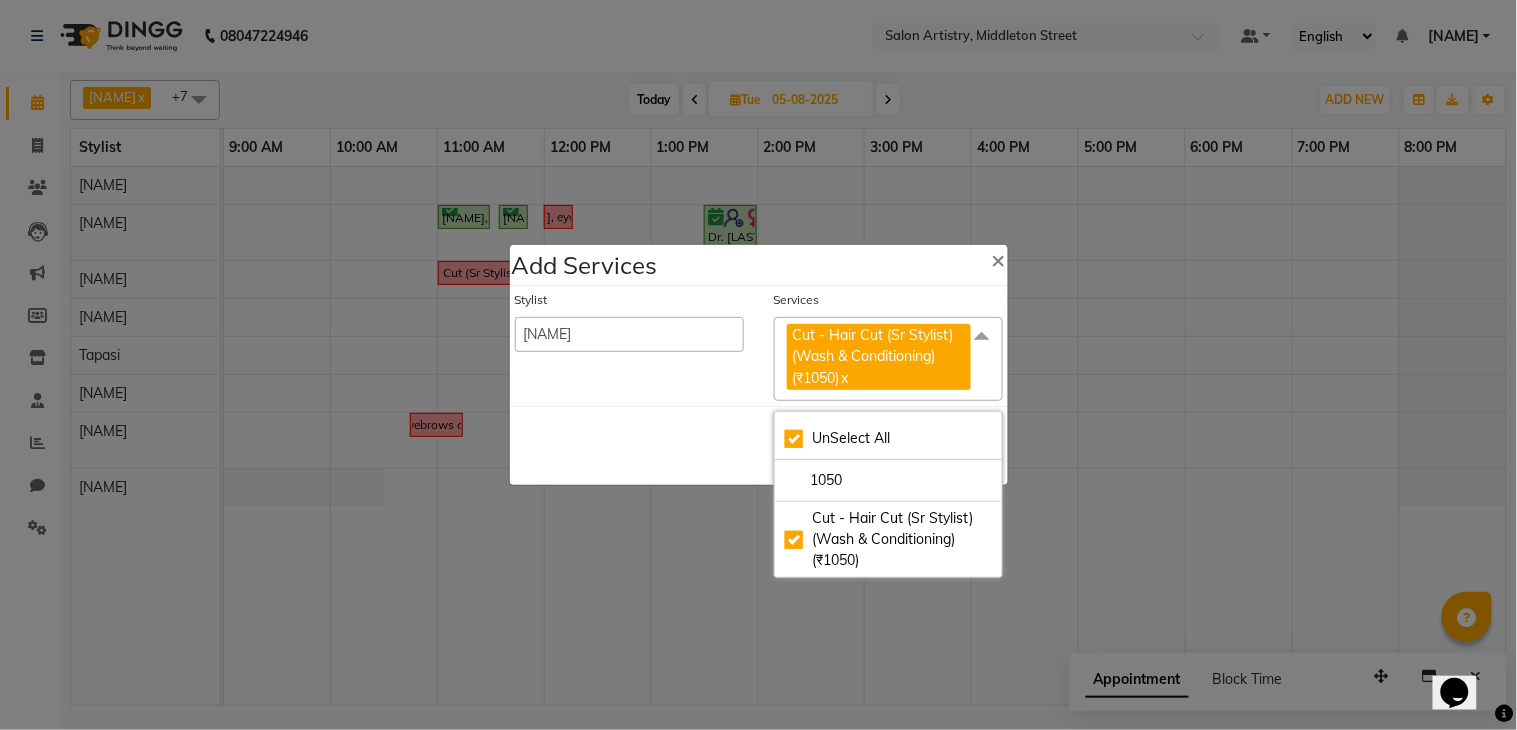 click on "Save   Cancel" 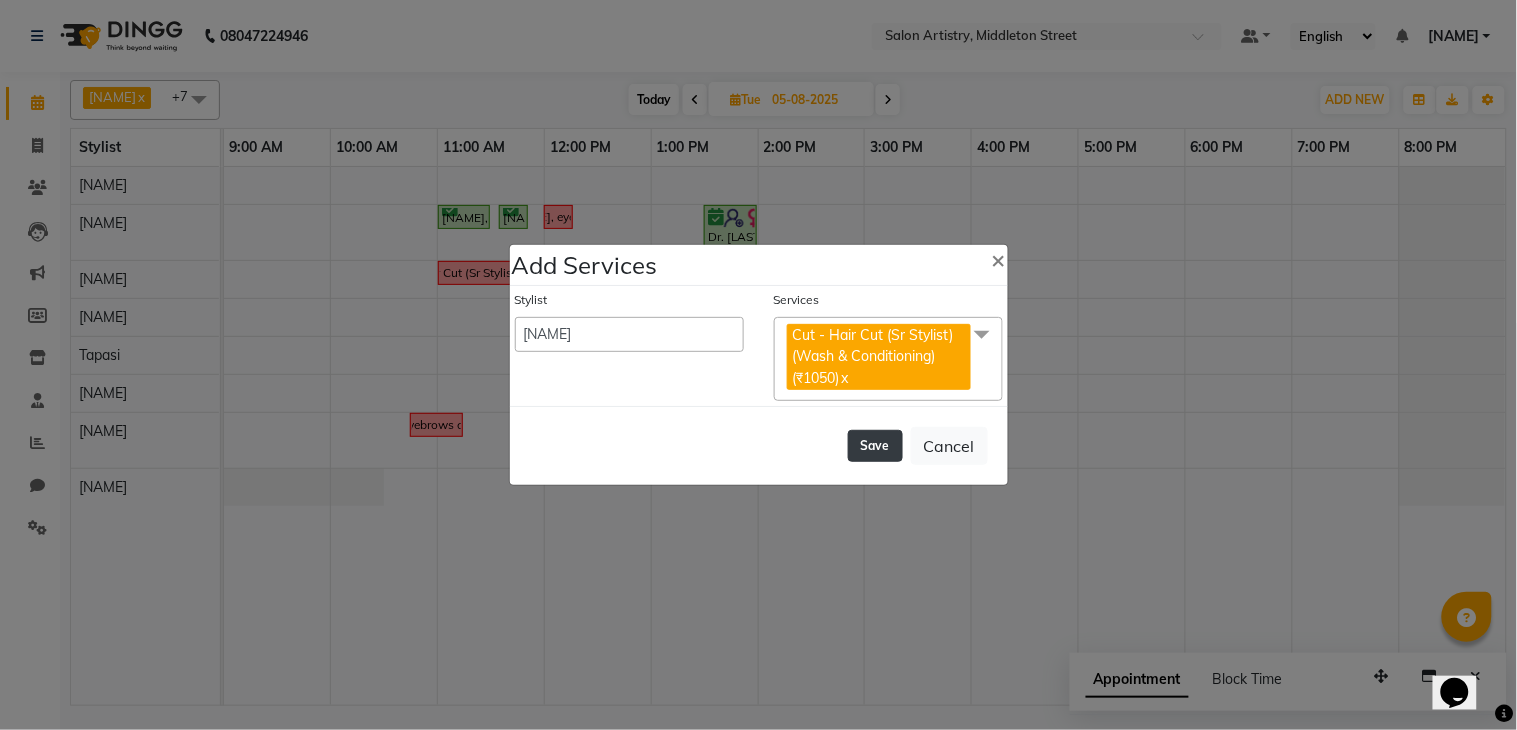 click on "Save" 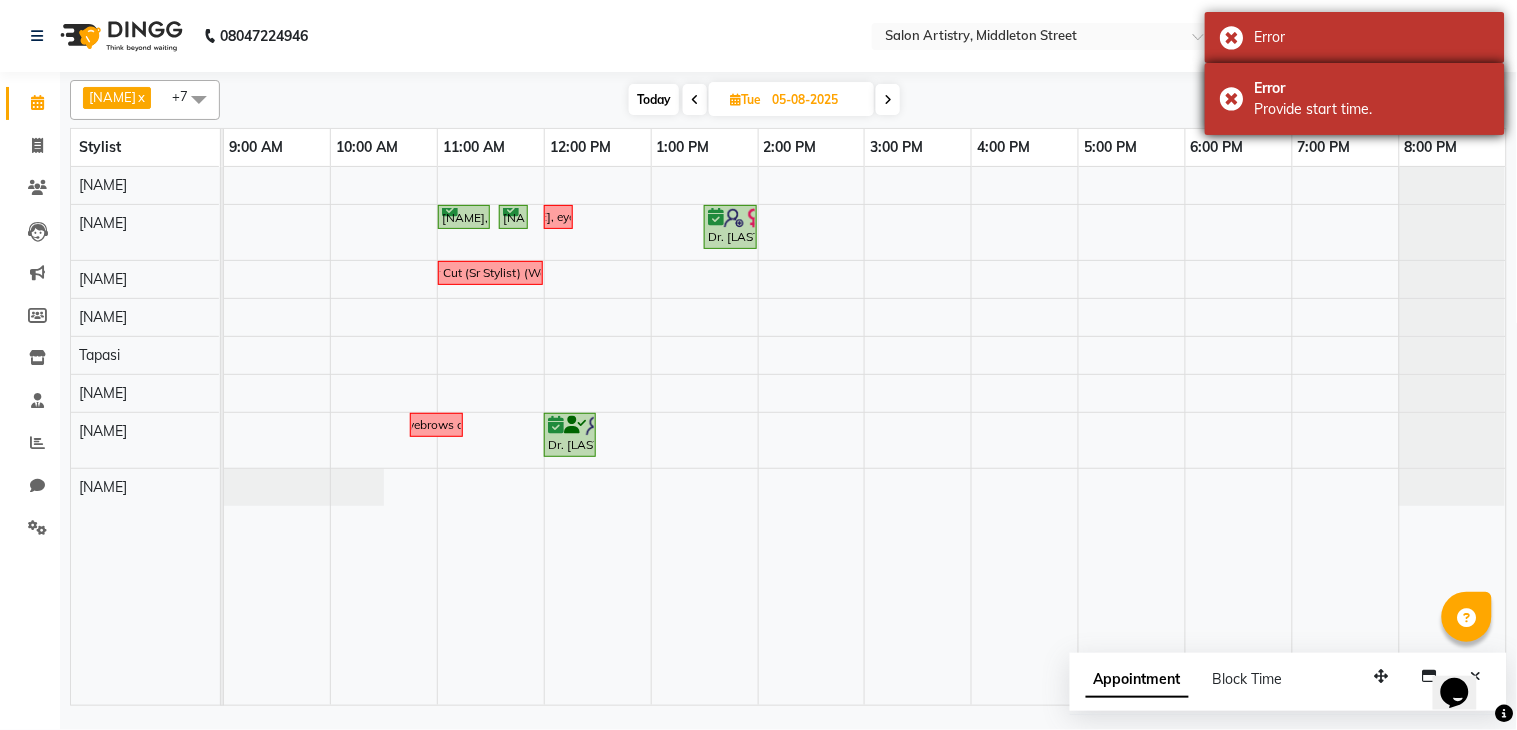 drag, startPoint x: 1307, startPoint y: 93, endPoint x: 1294, endPoint y: 43, distance: 51.662365 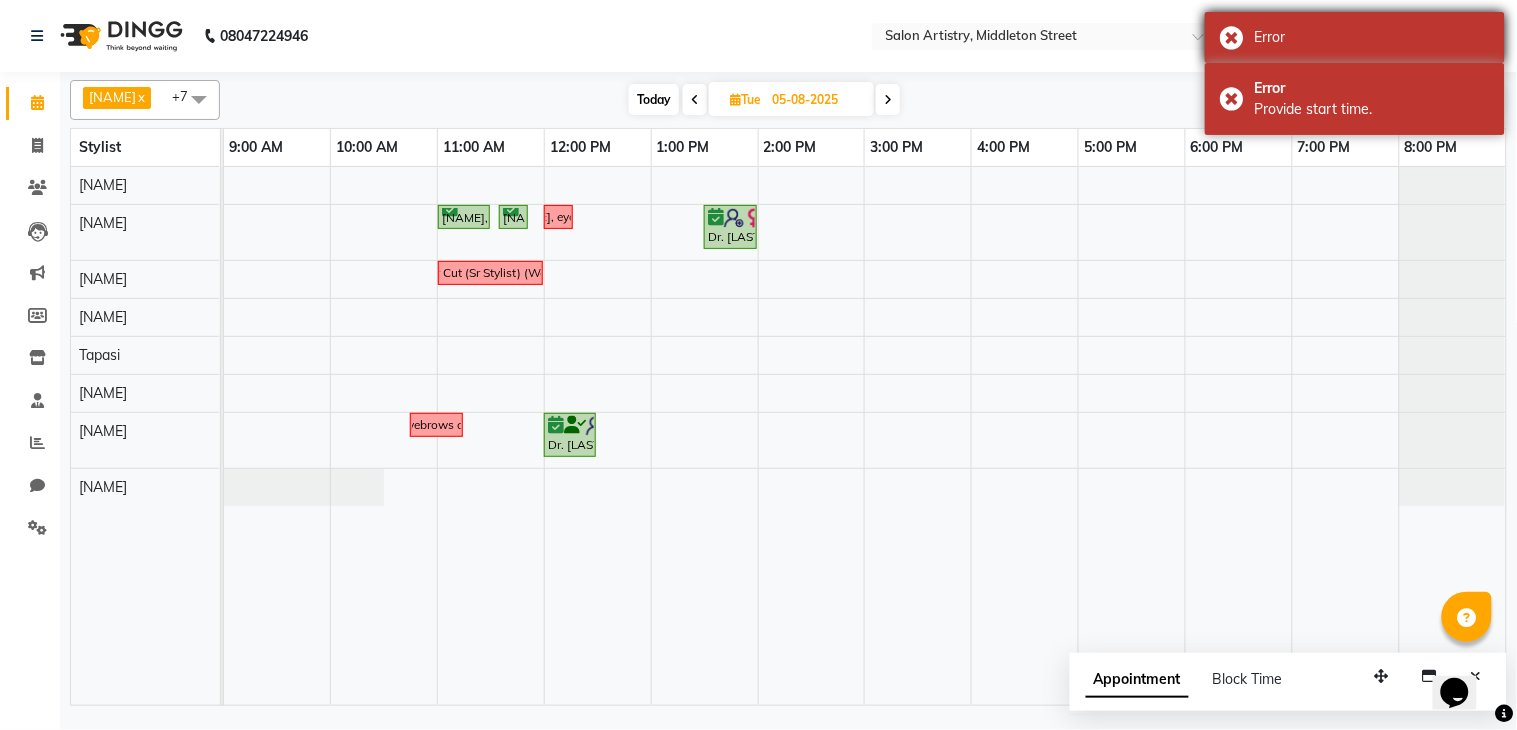 click on "Error" at bounding box center [1372, 88] 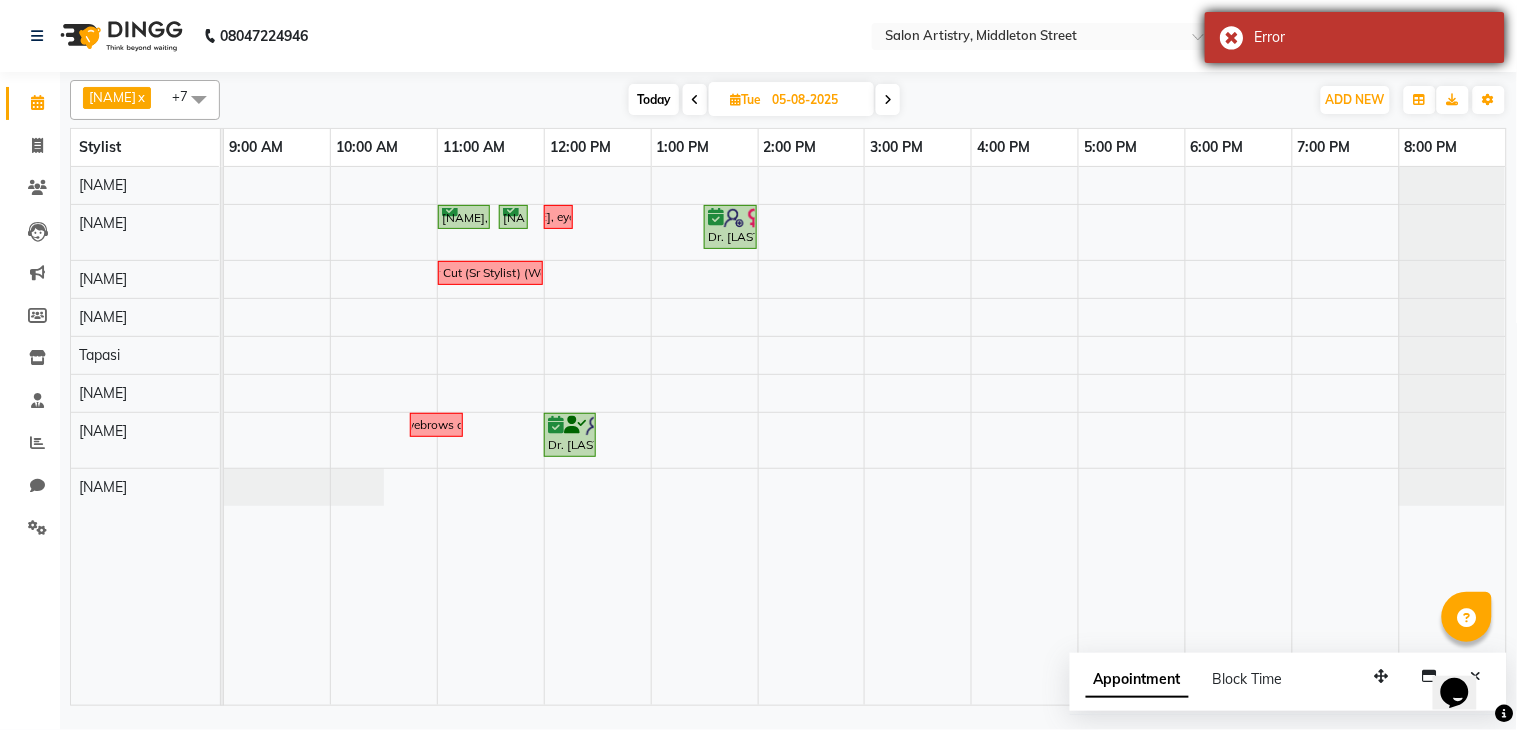 click on "Error" at bounding box center [1372, 37] 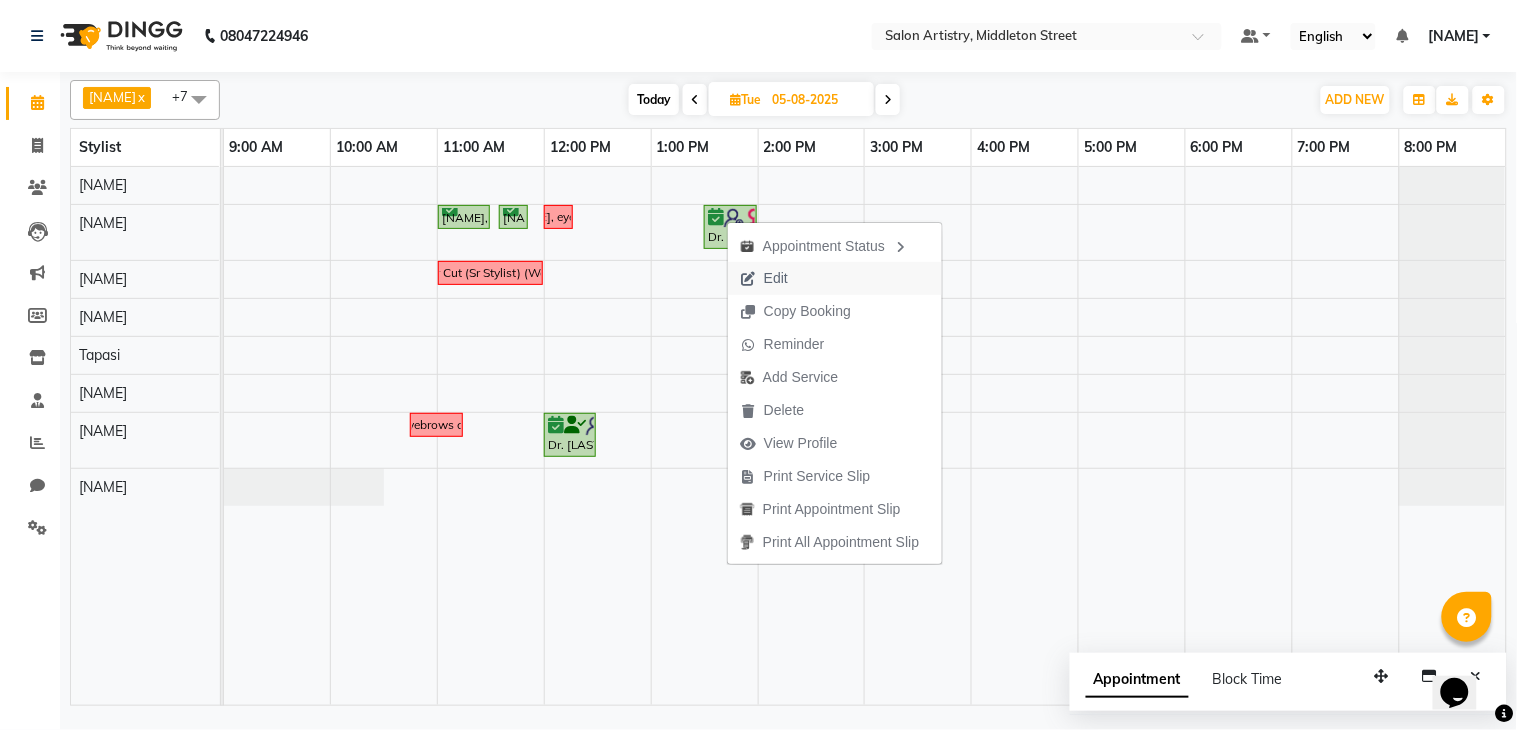 click on "Edit" at bounding box center [776, 278] 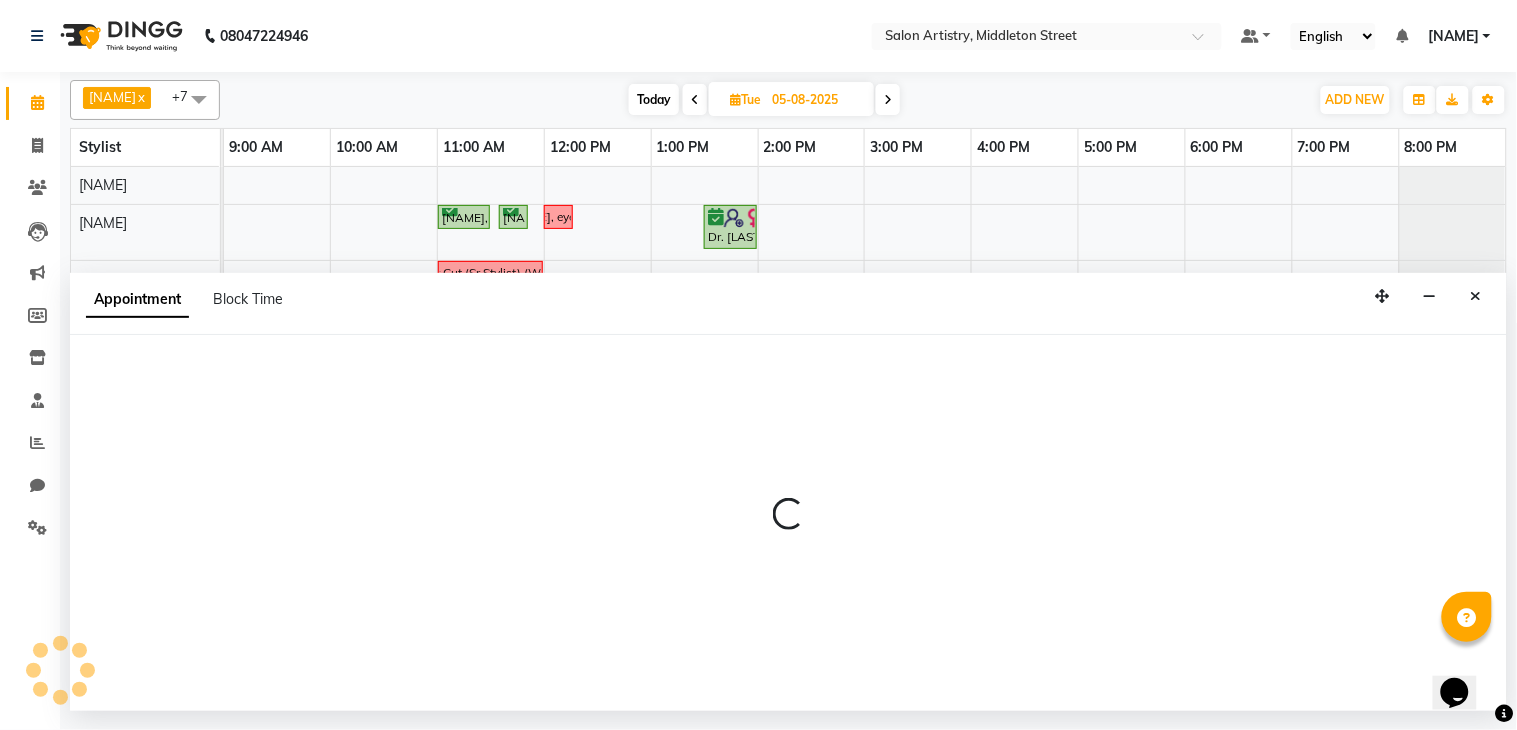 select on "confirm booking" 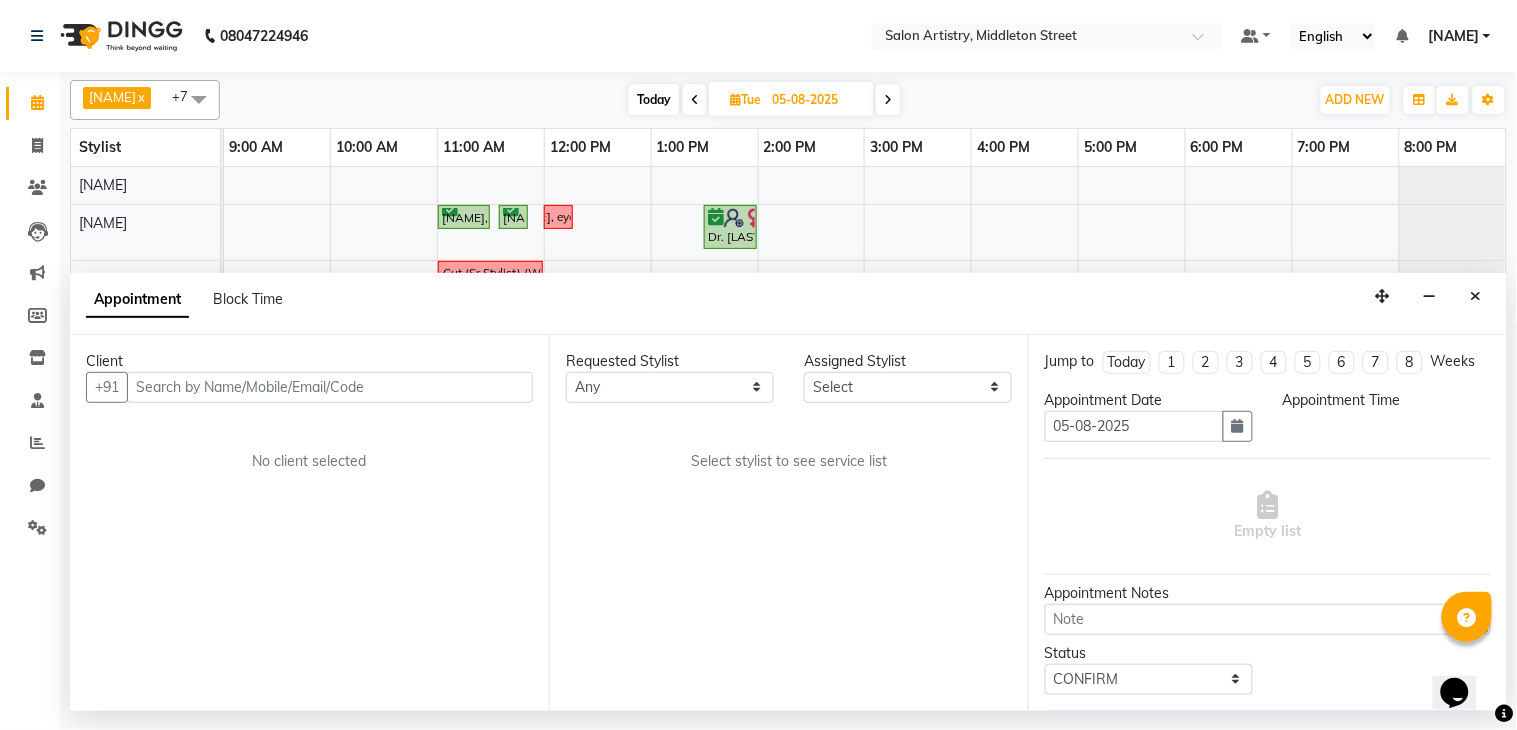 select on "720" 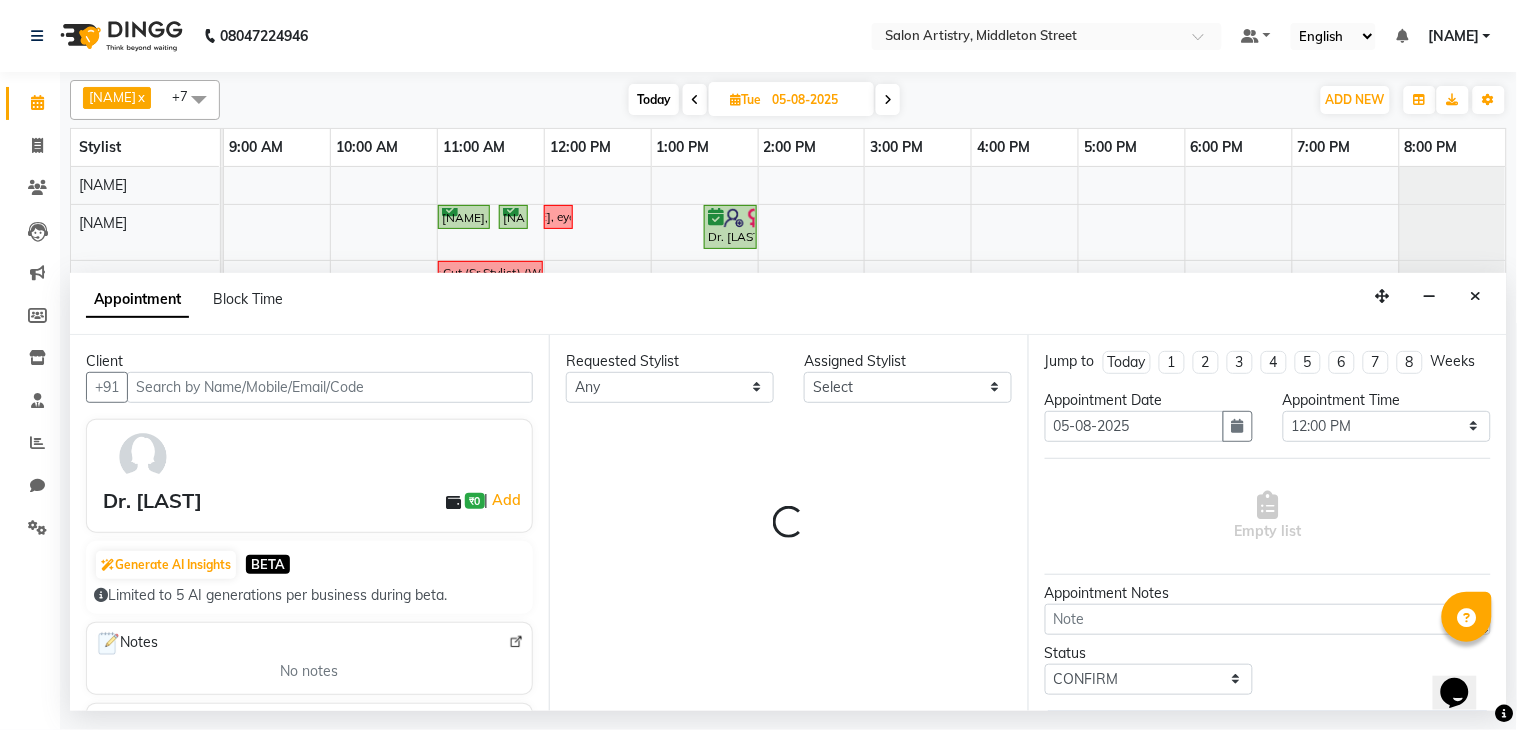 select on "79859" 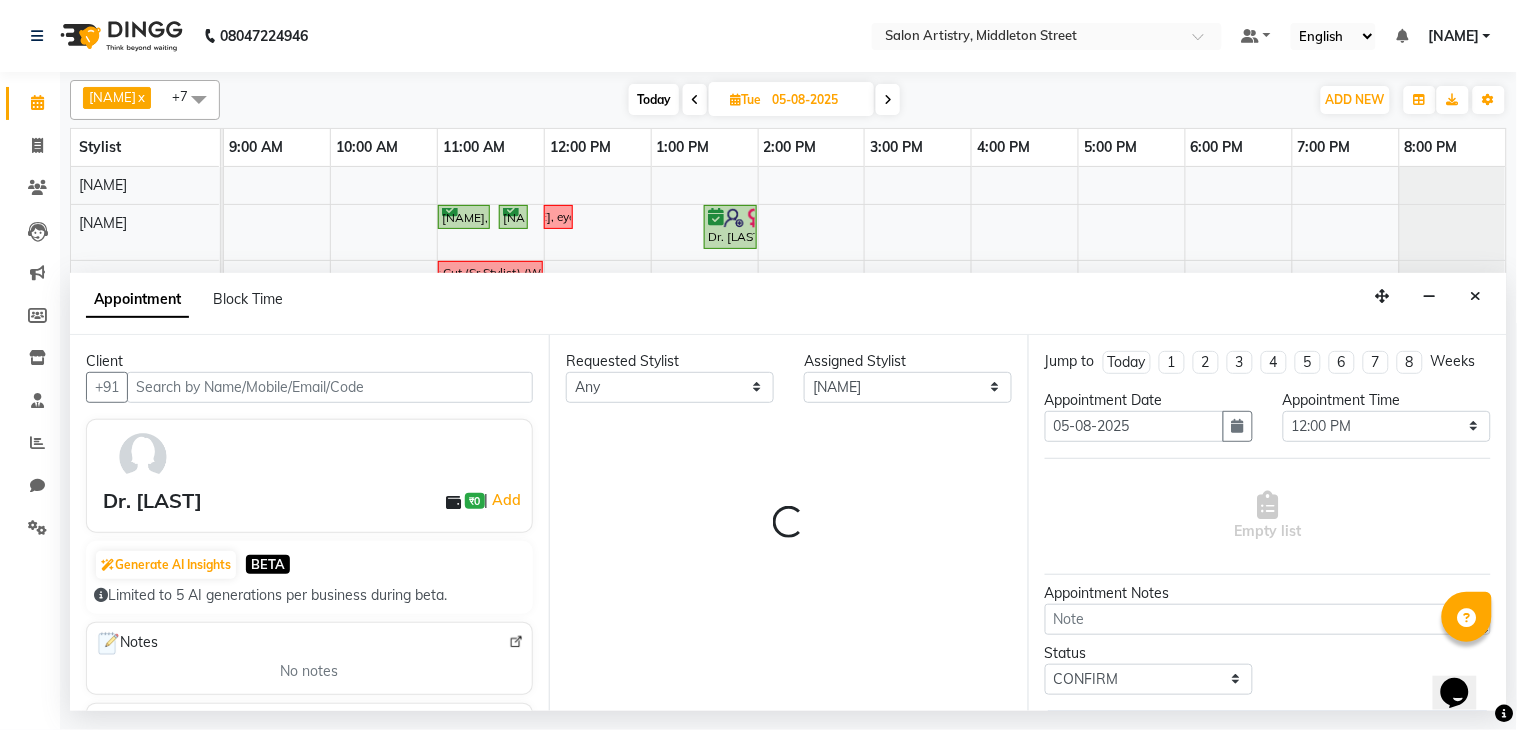 select on "4168" 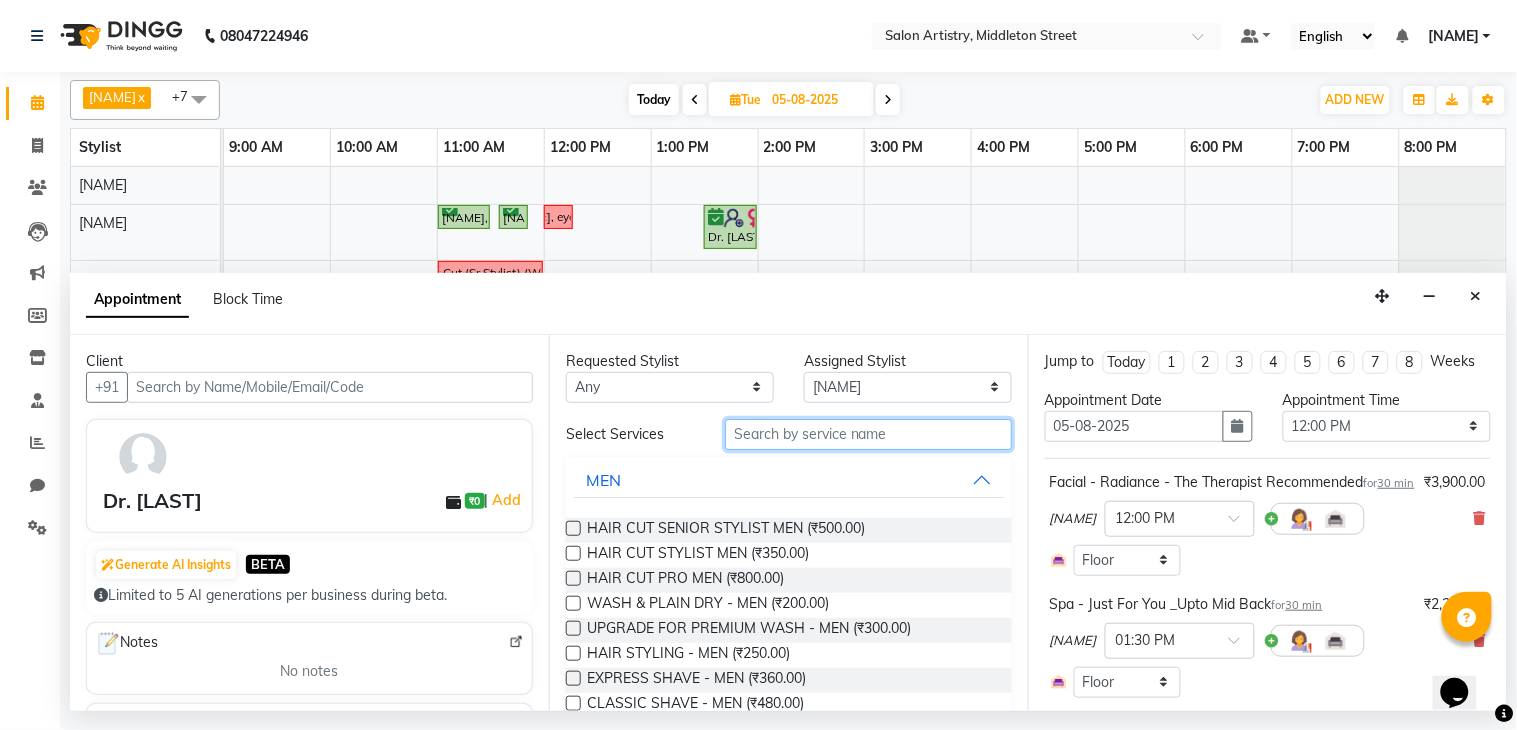 click at bounding box center [868, 434] 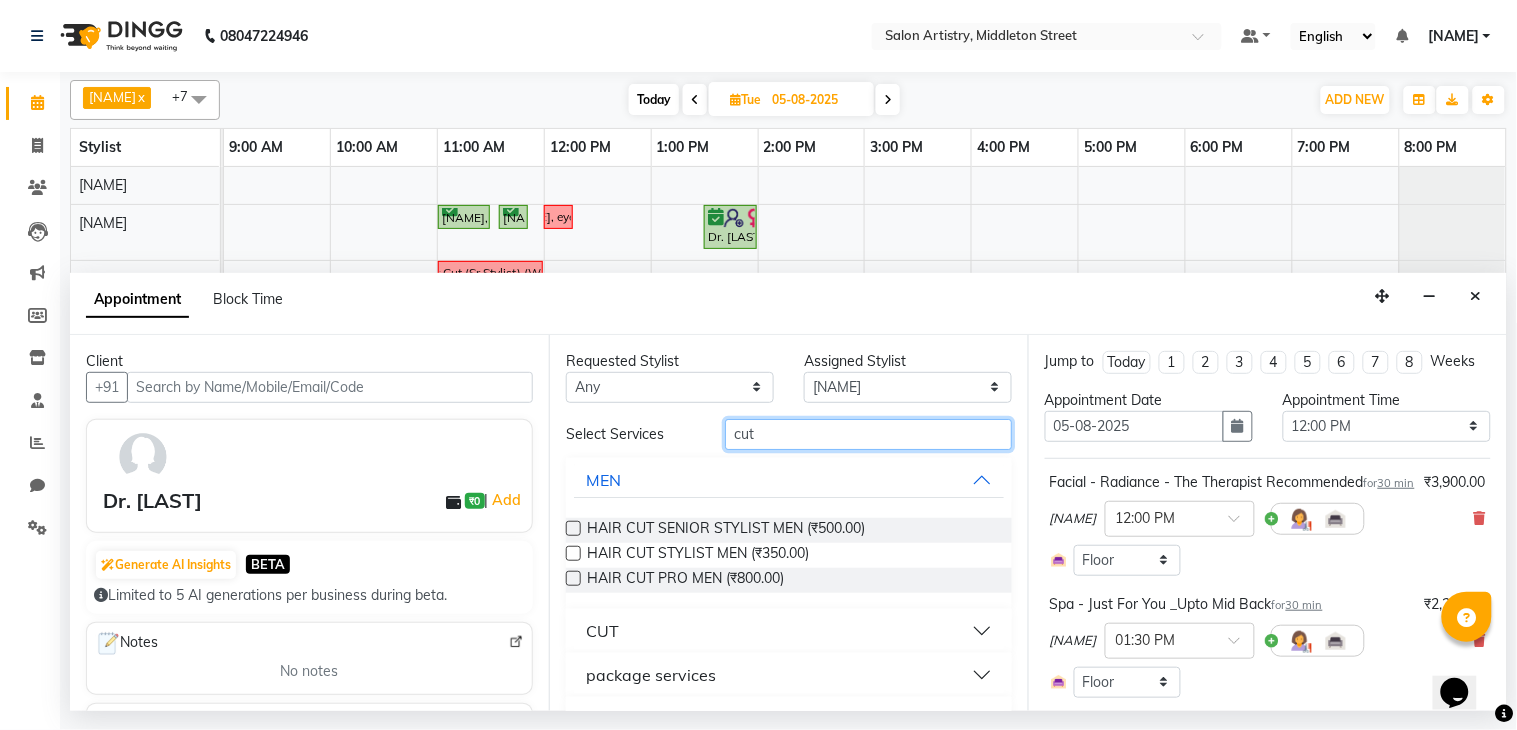 type on "cut" 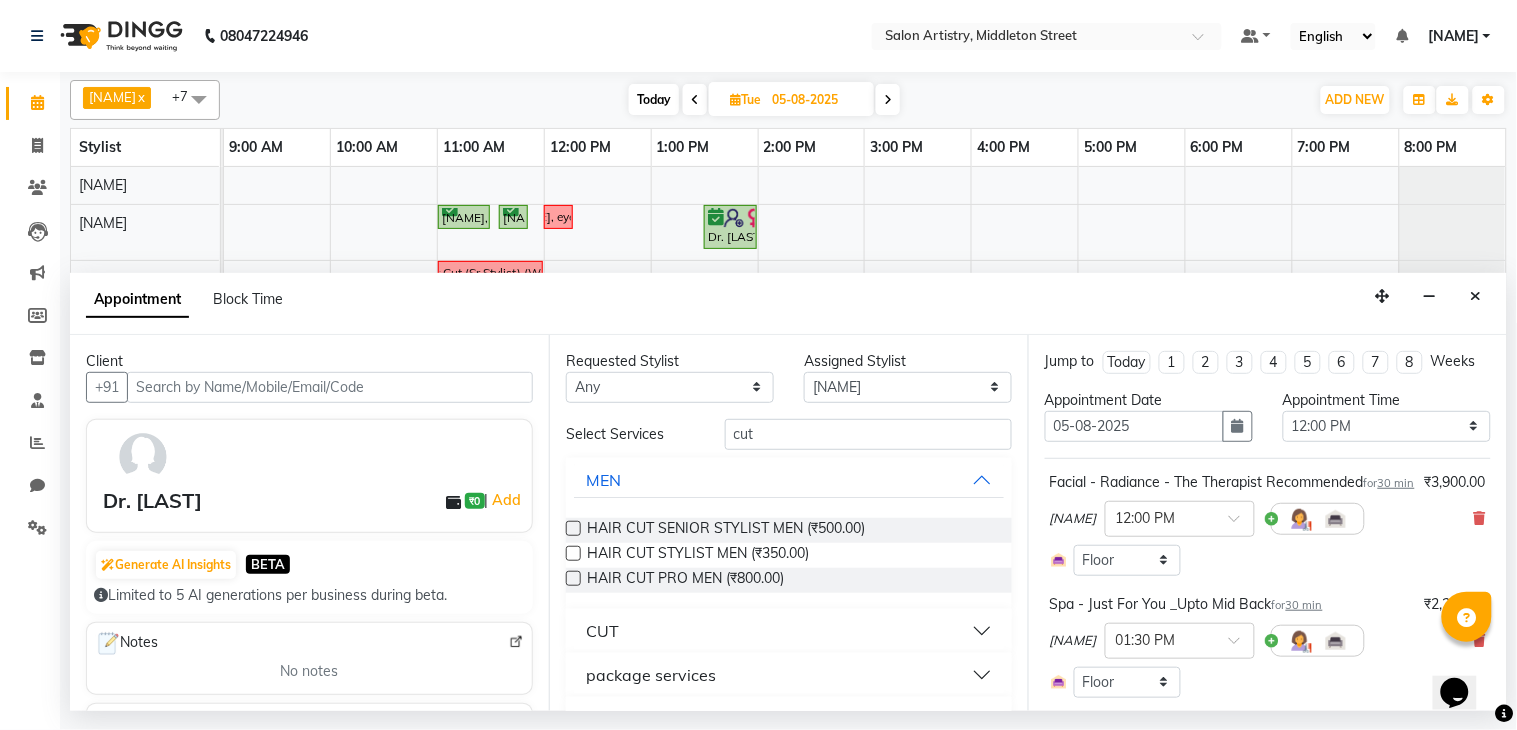 click on "CUT" at bounding box center (789, 631) 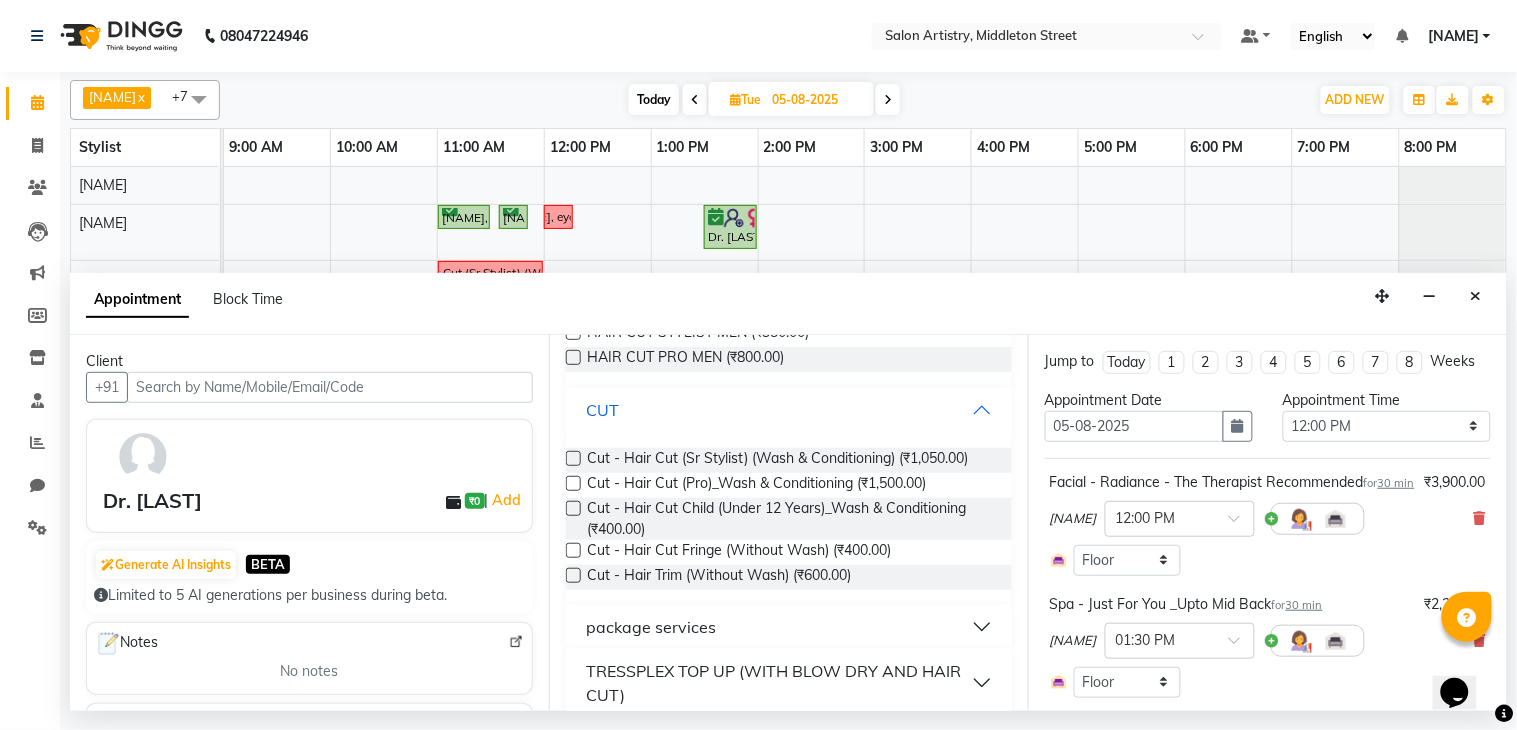 scroll, scrollTop: 222, scrollLeft: 0, axis: vertical 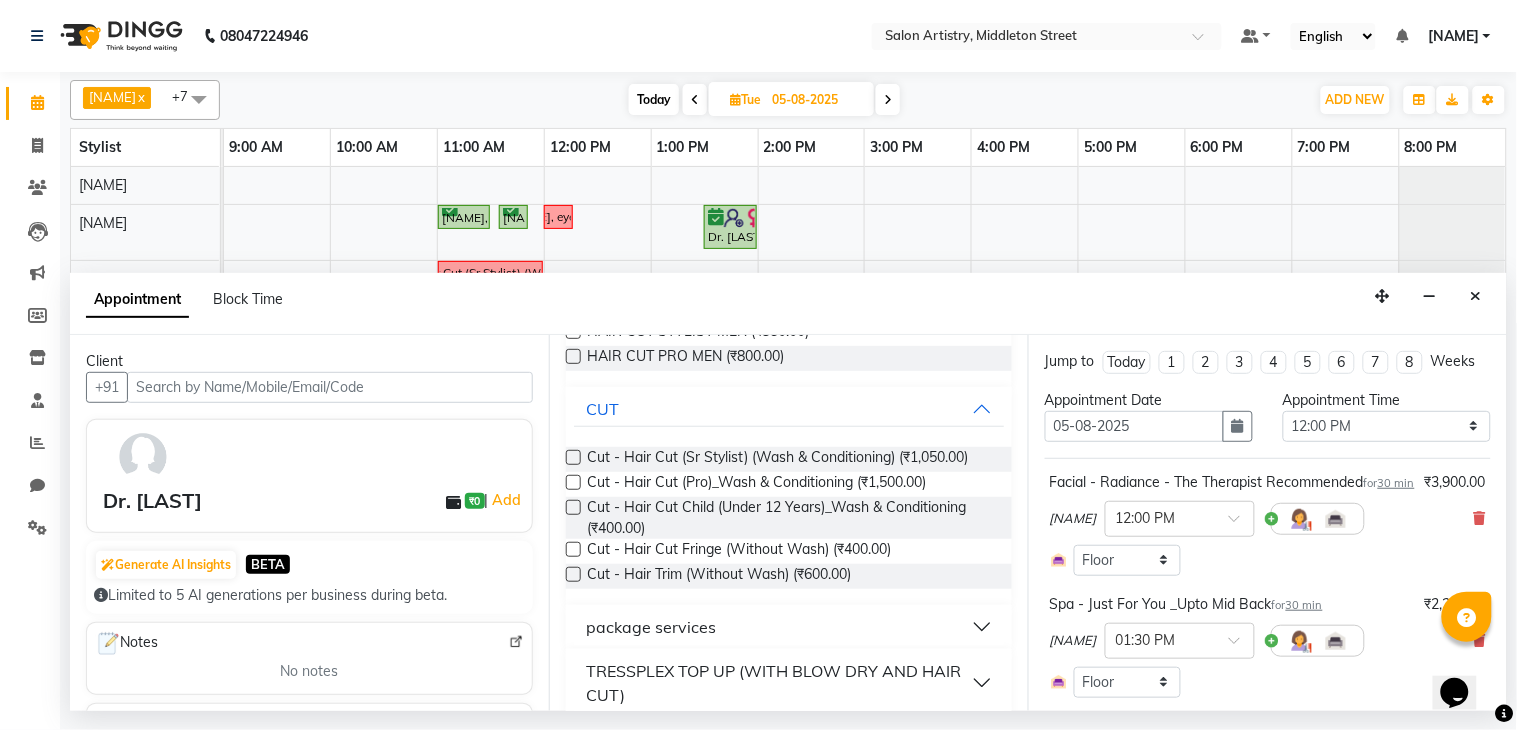 click at bounding box center [573, 457] 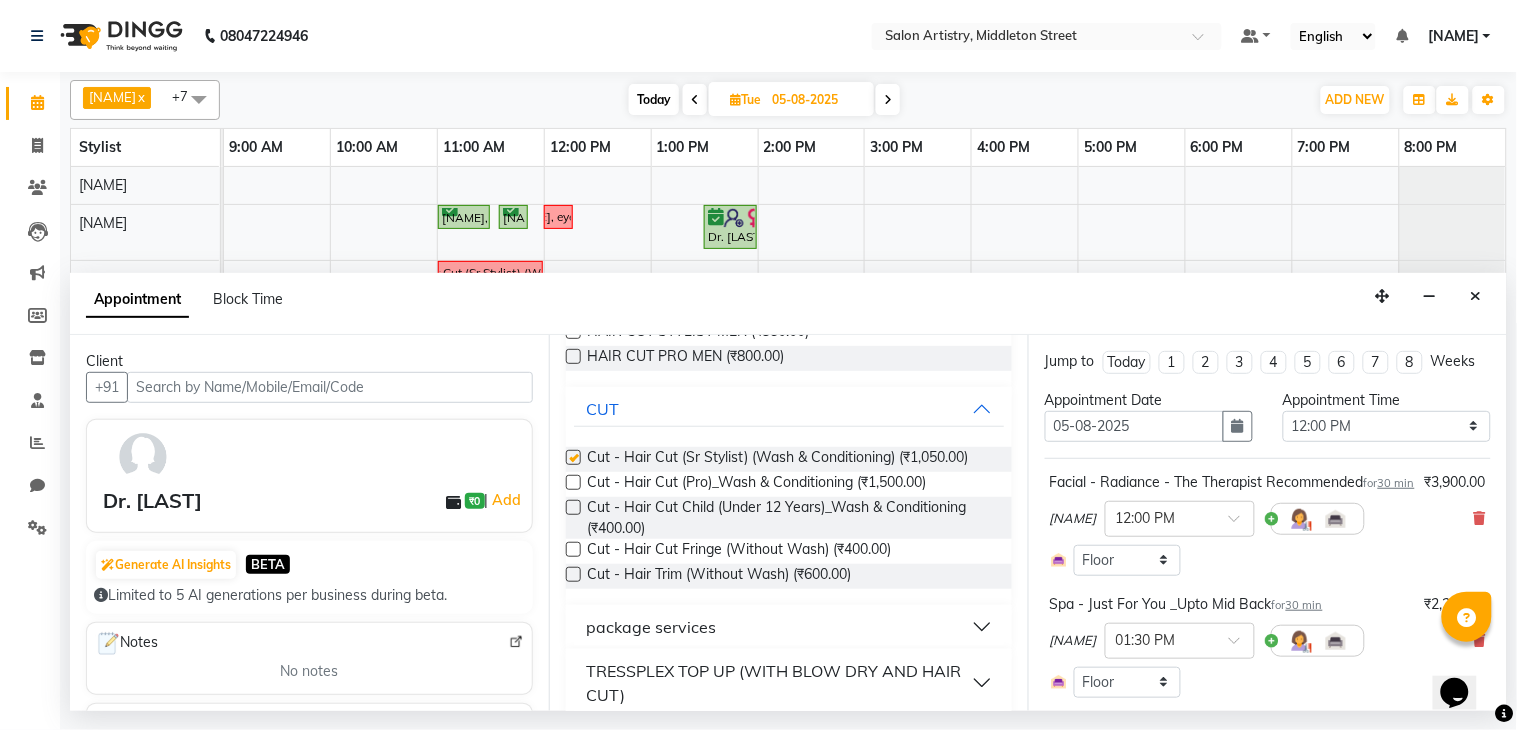 checkbox on "false" 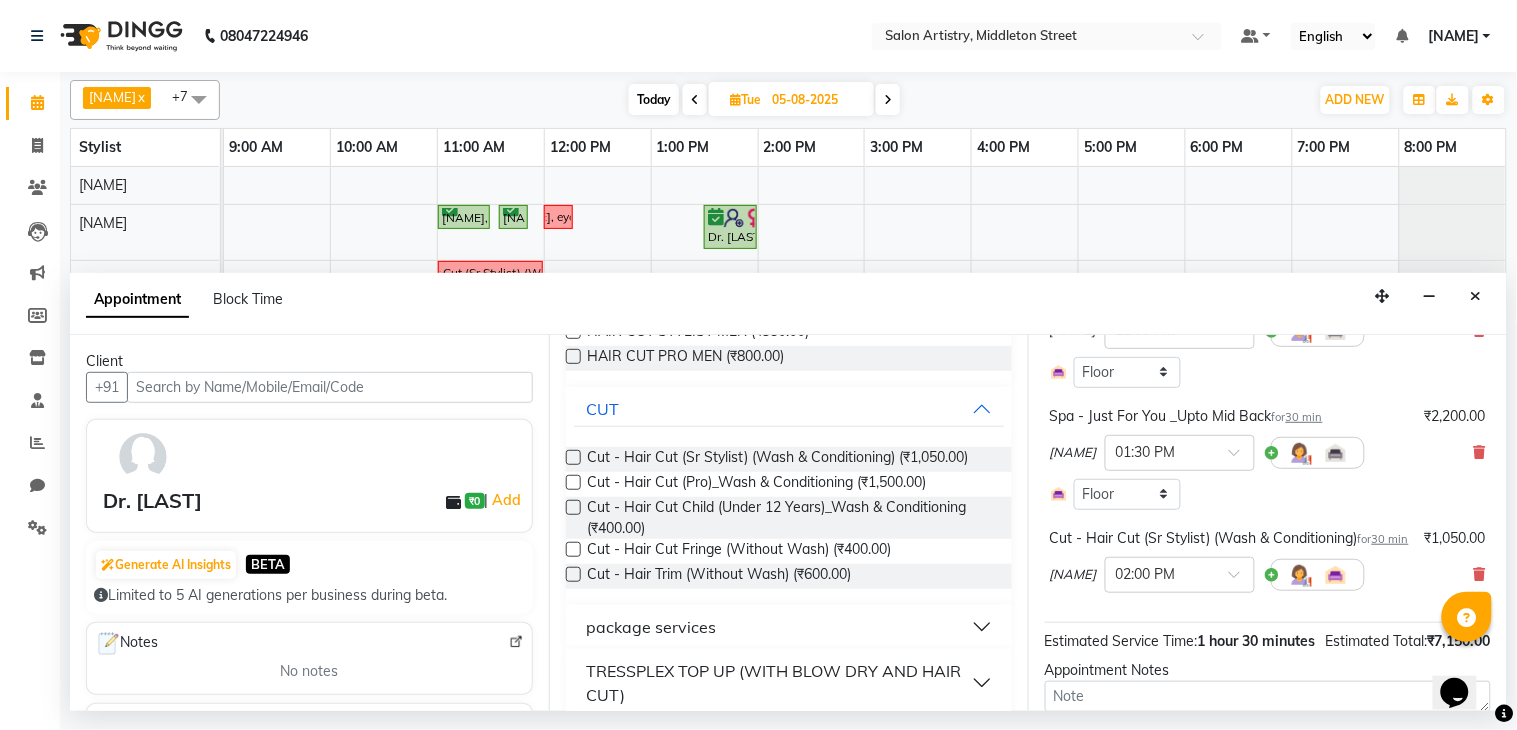 scroll, scrollTop: 222, scrollLeft: 0, axis: vertical 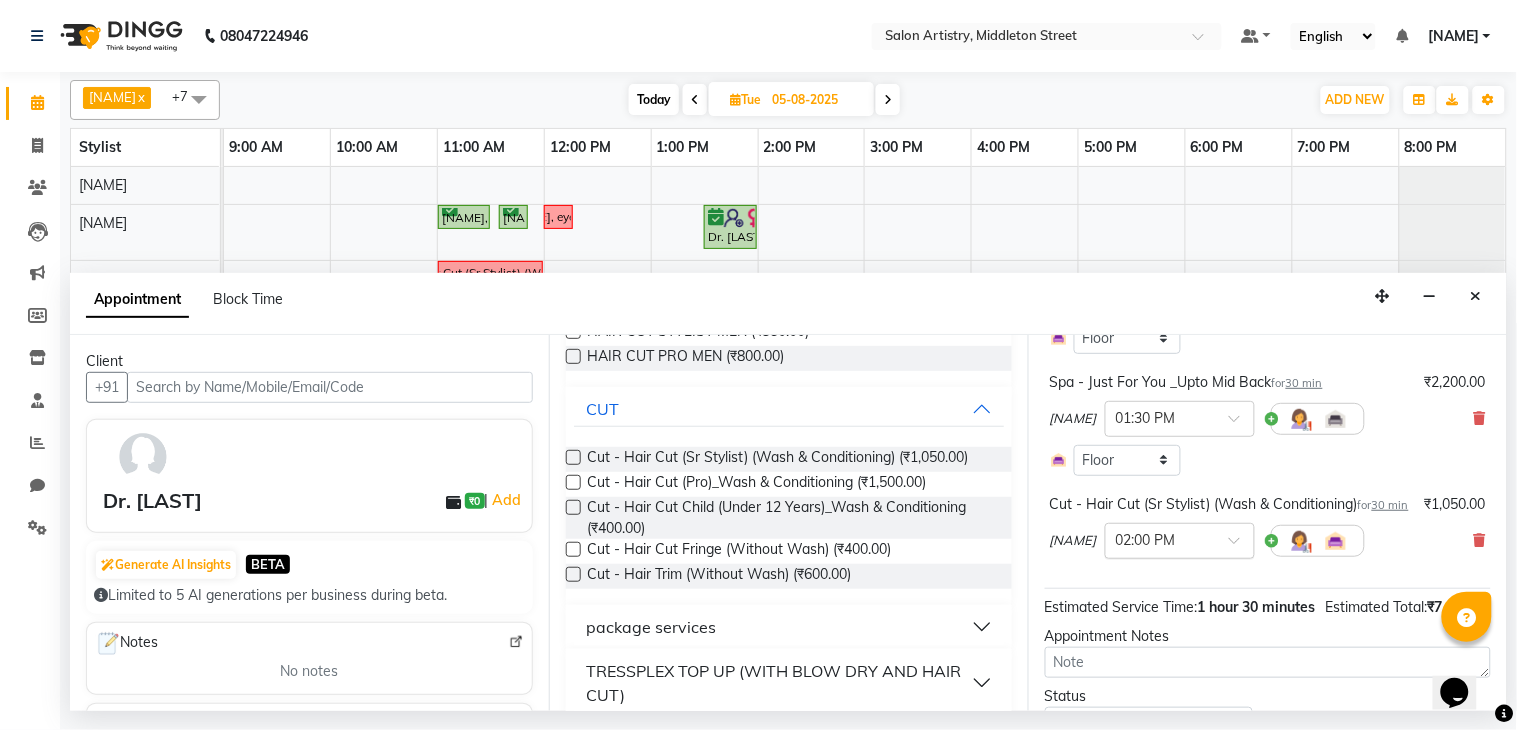 click at bounding box center (1160, 539) 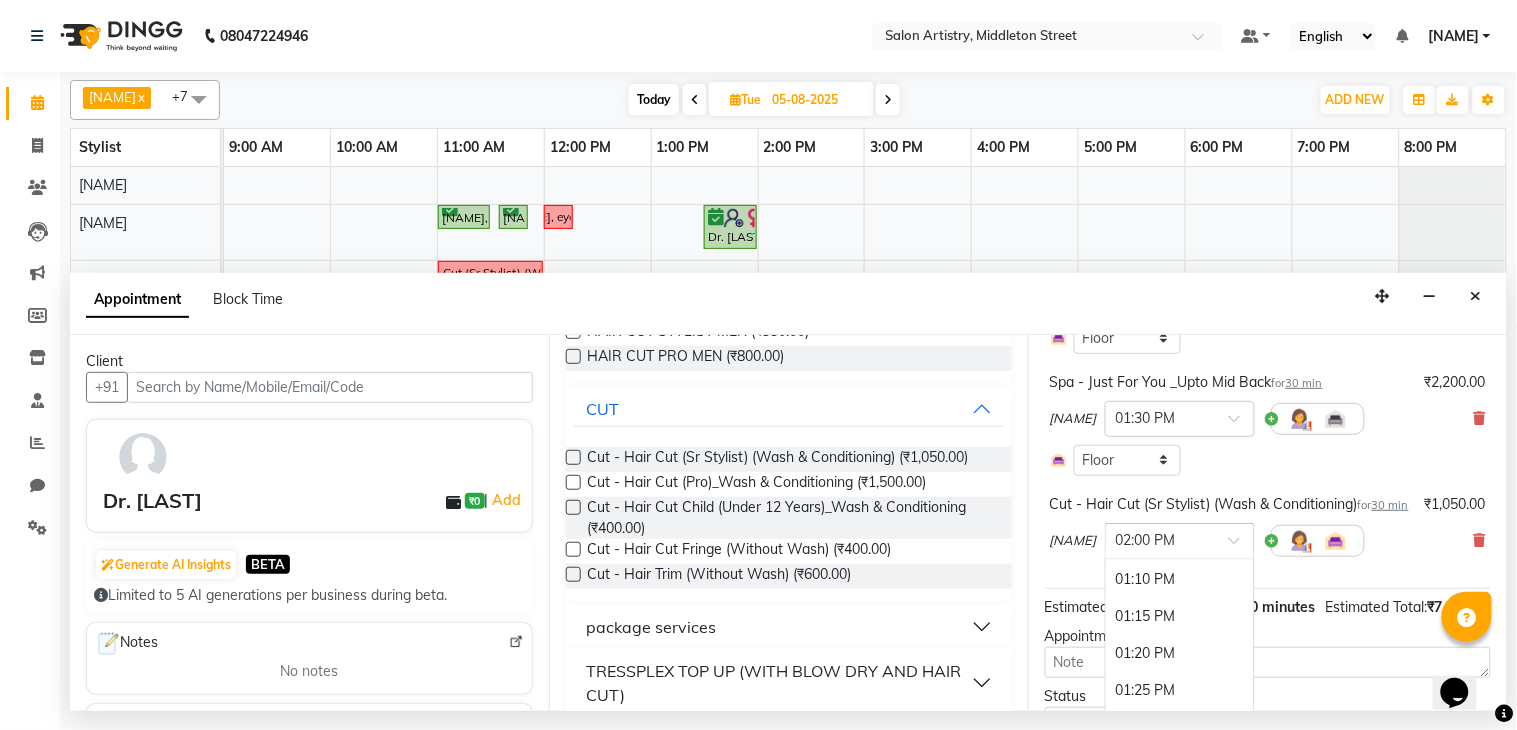 scroll, scrollTop: 1465, scrollLeft: 0, axis: vertical 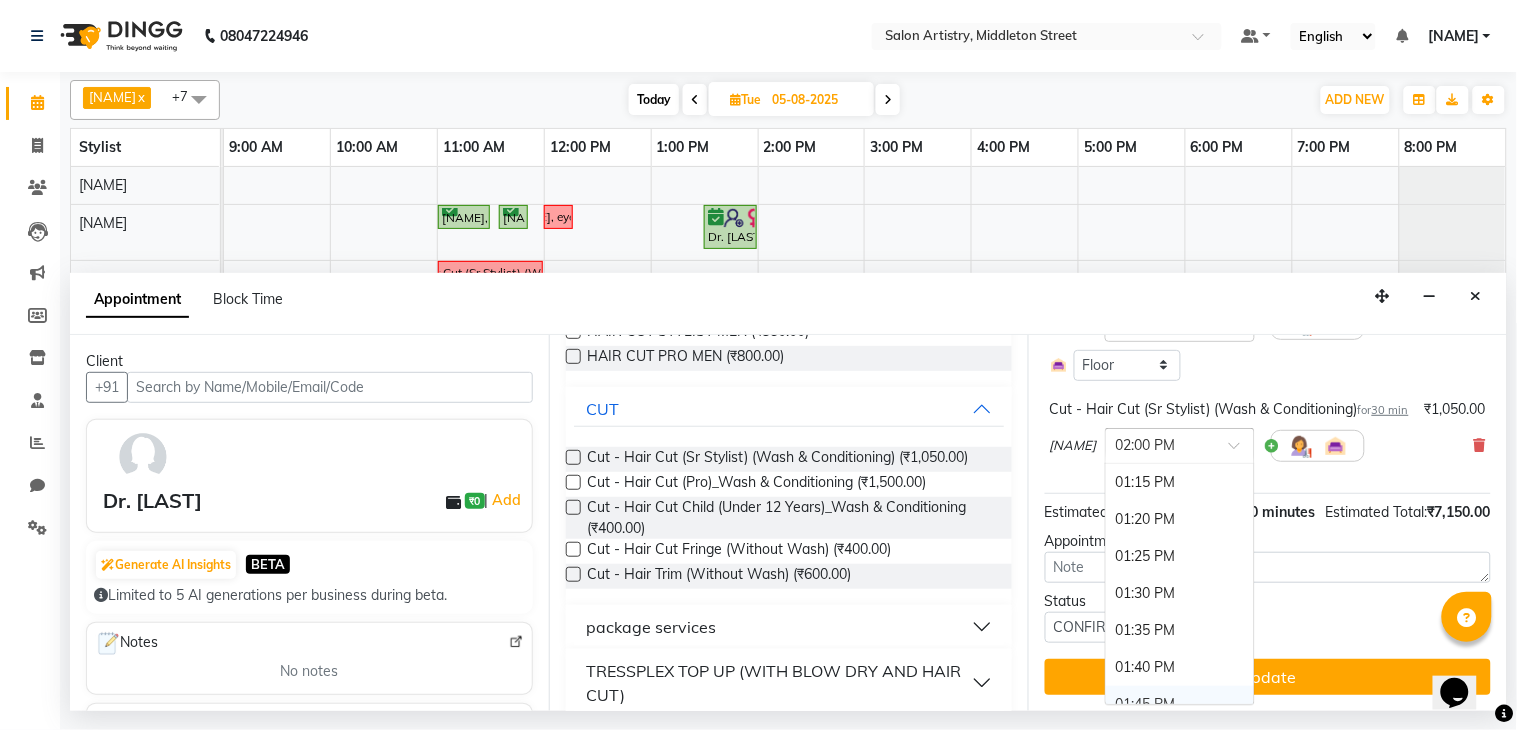 click on "01:45 PM" at bounding box center [1180, 704] 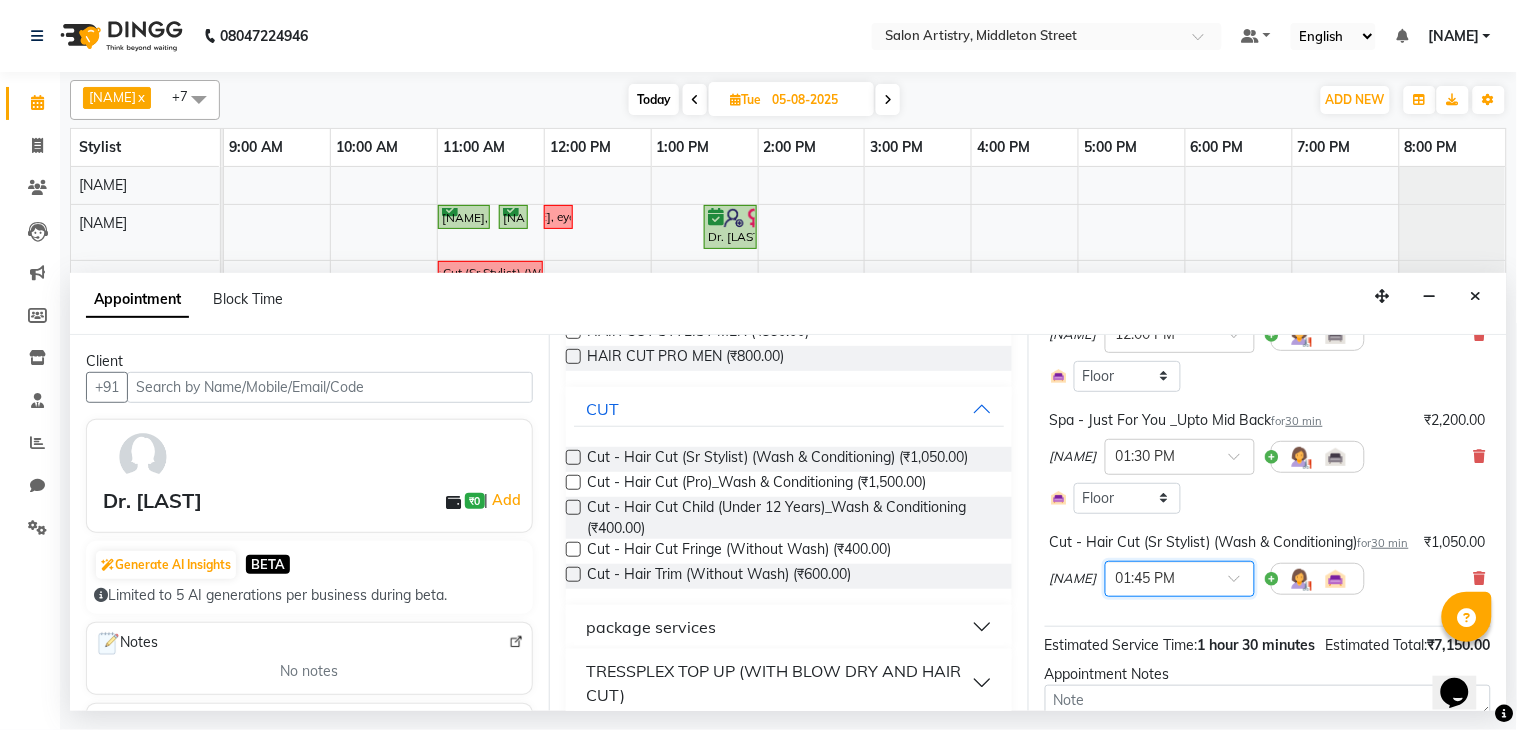 scroll, scrollTop: 222, scrollLeft: 0, axis: vertical 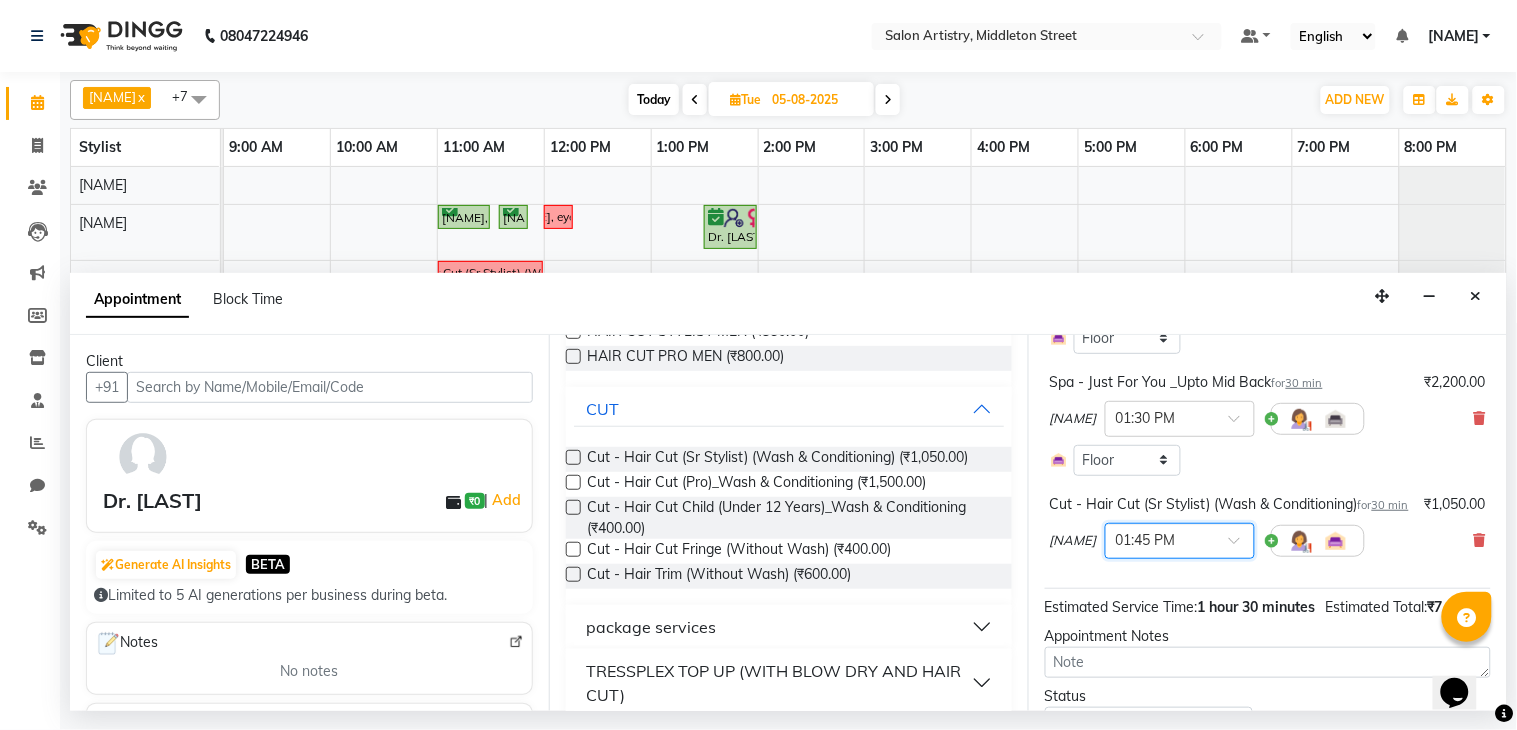 click at bounding box center [1180, 539] 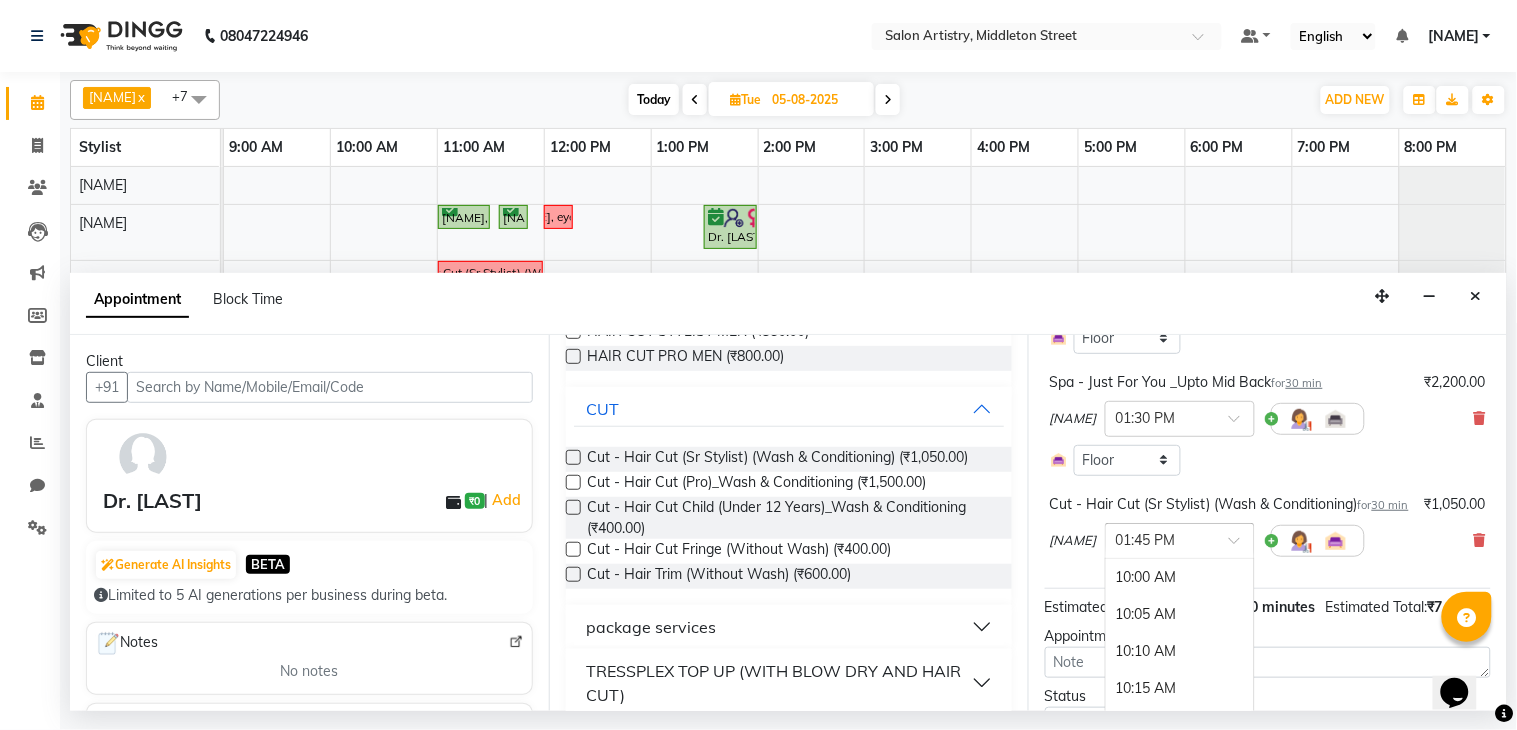 scroll, scrollTop: 1687, scrollLeft: 0, axis: vertical 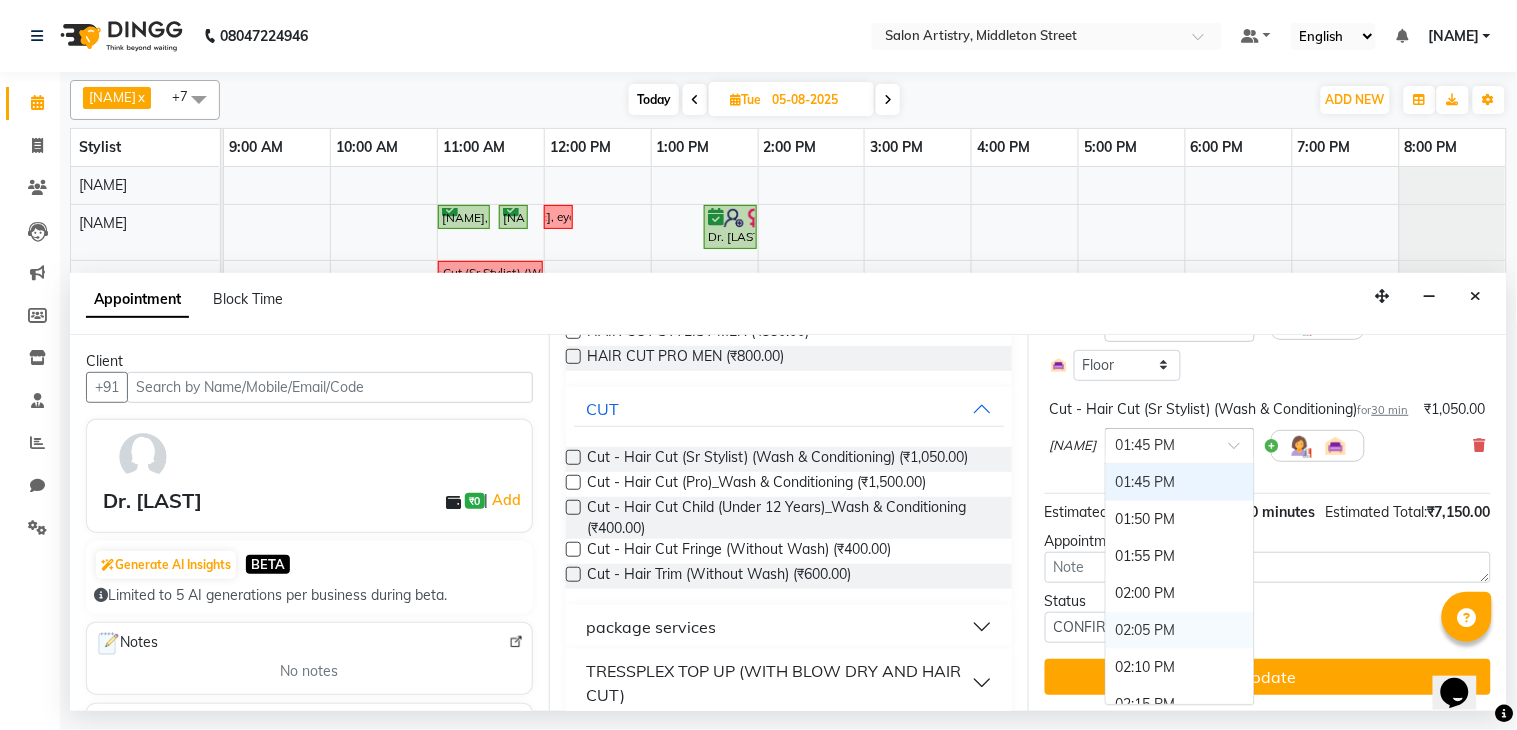 click on "02:05 PM" at bounding box center (1180, 630) 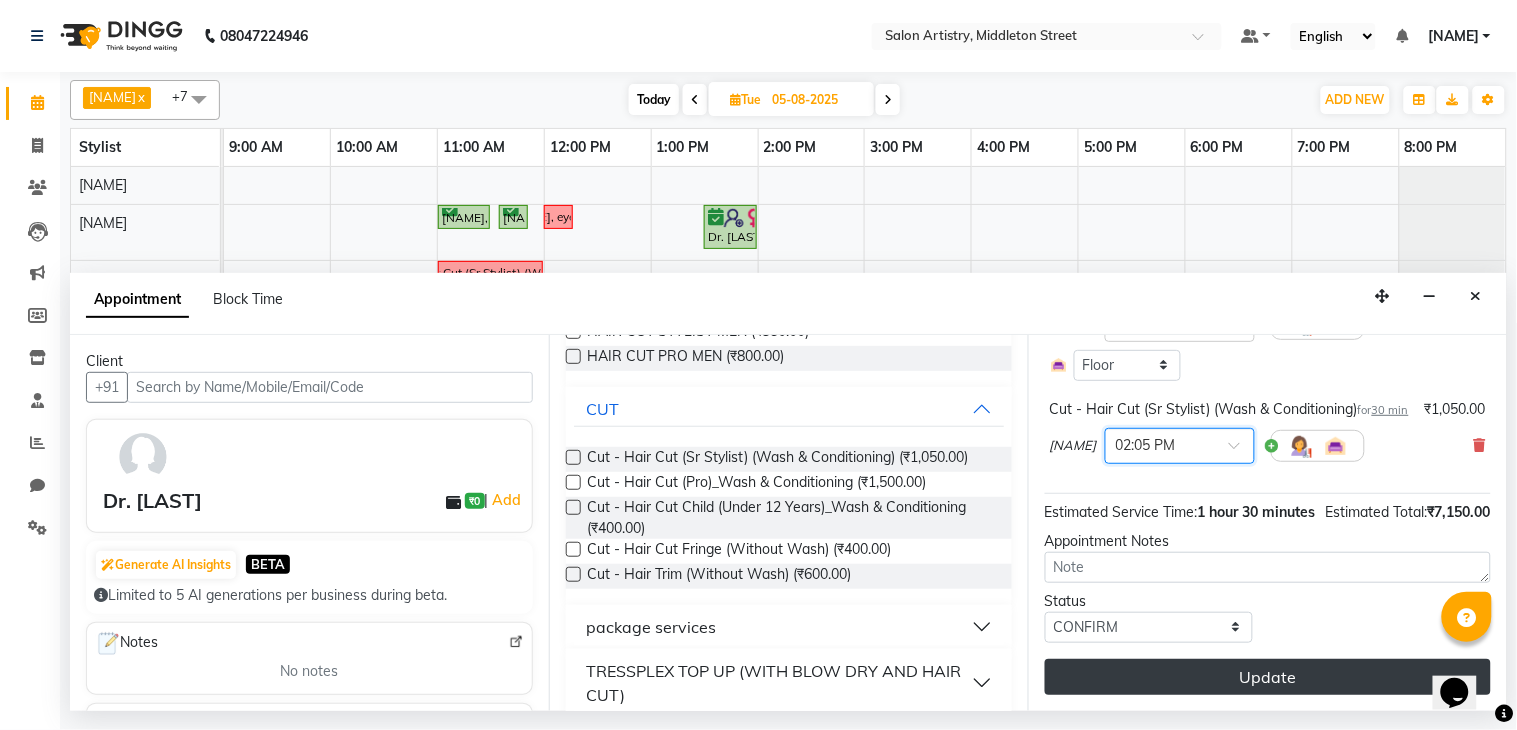 click on "Update" at bounding box center [1268, 677] 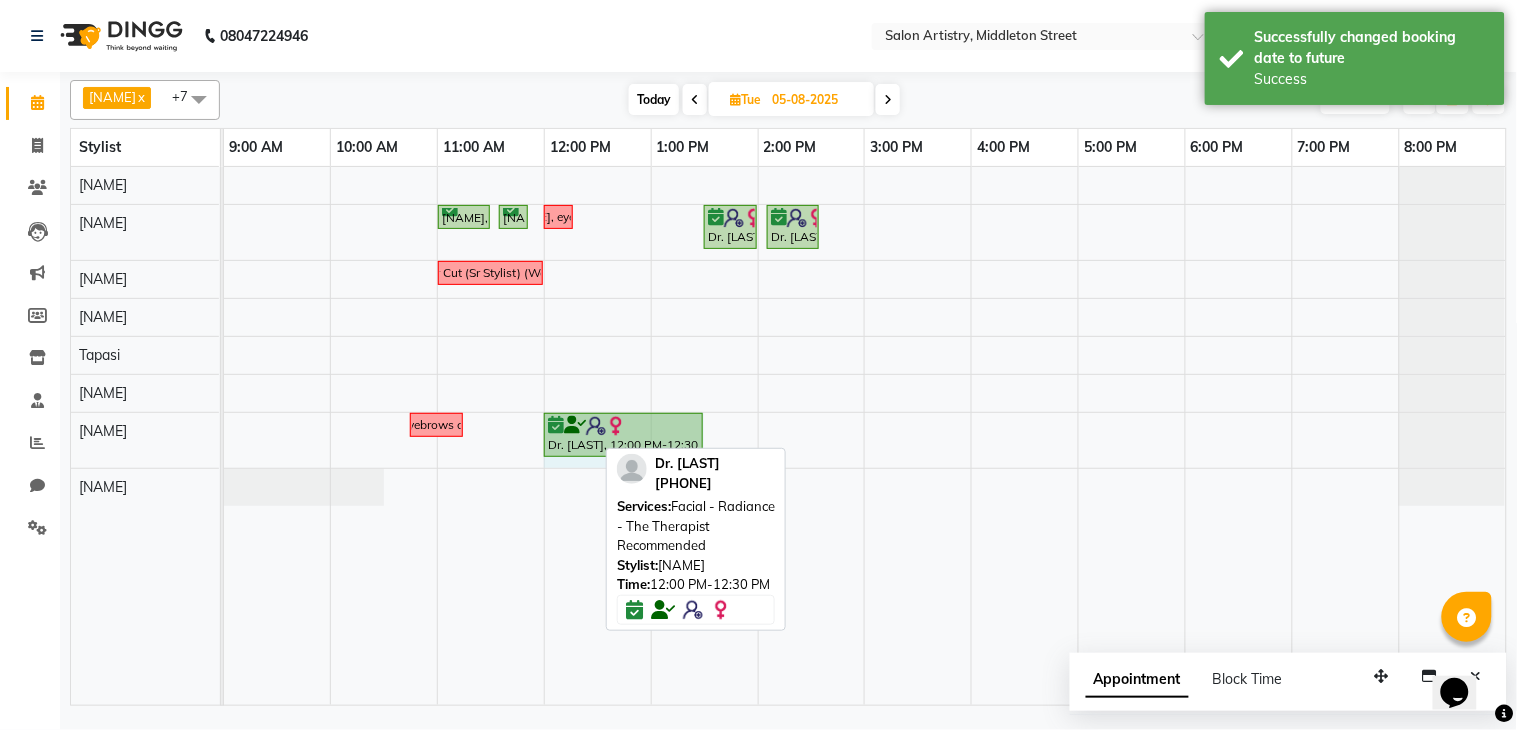 drag, startPoint x: 593, startPoint y: 438, endPoint x: 656, endPoint y: 457, distance: 65.802734 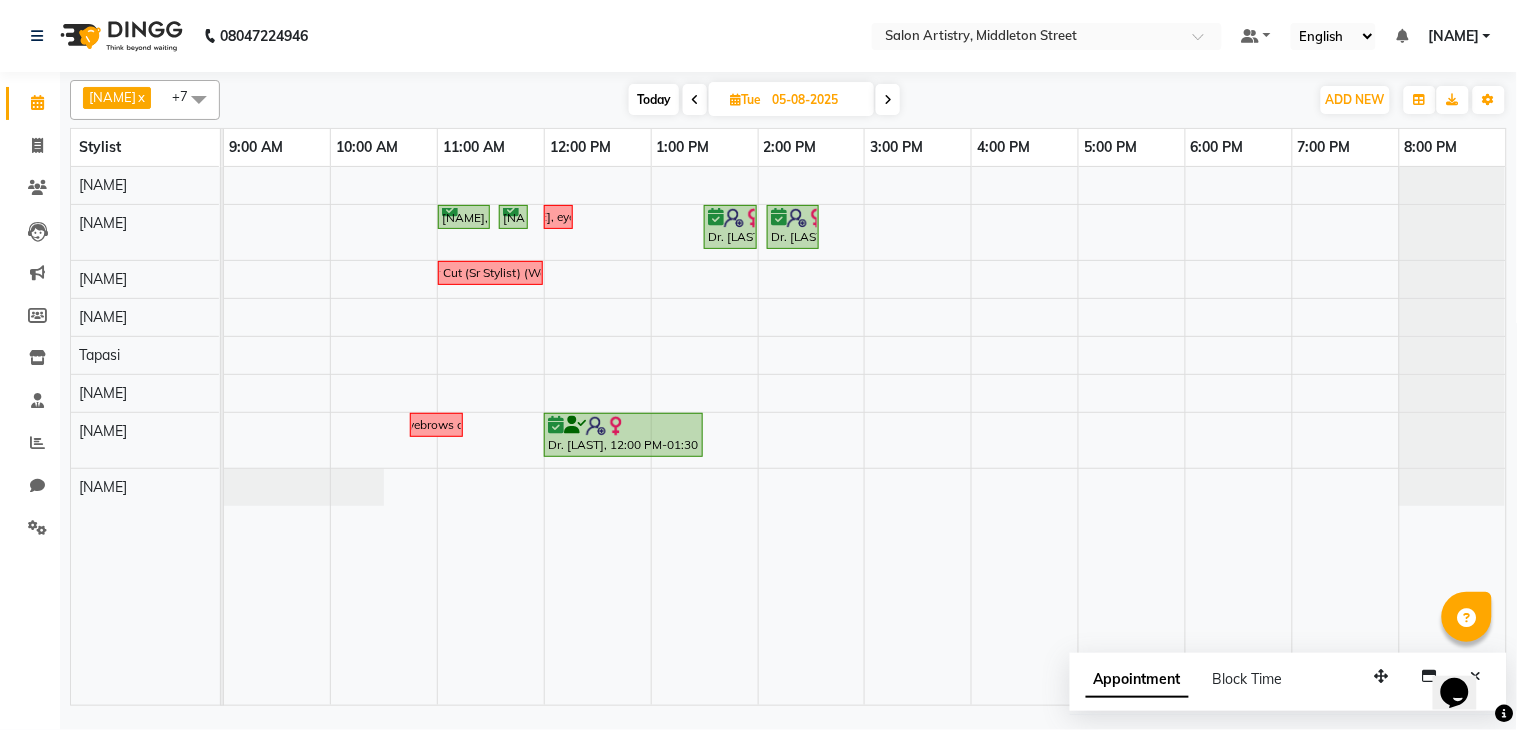 click at bounding box center [695, 100] 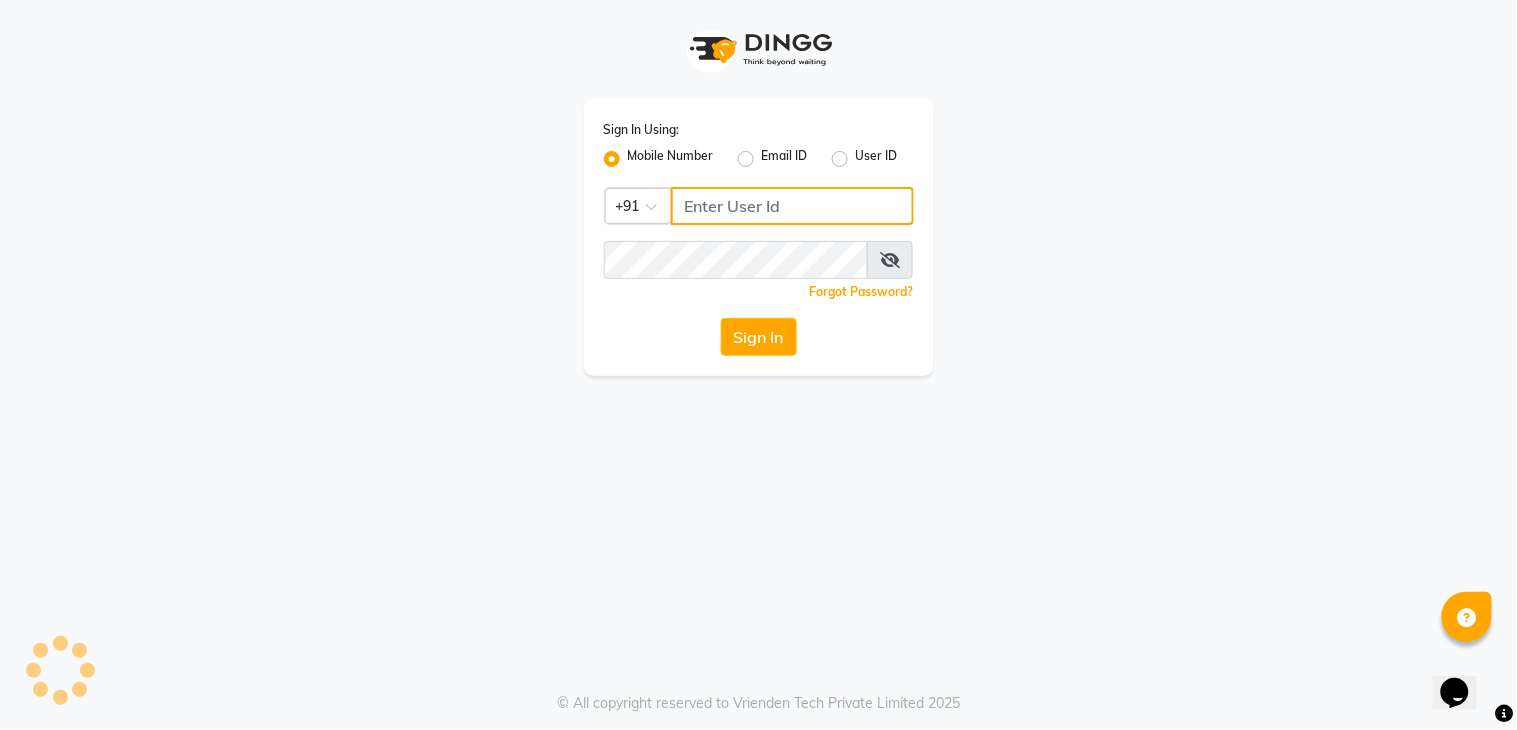 type on "7278274131" 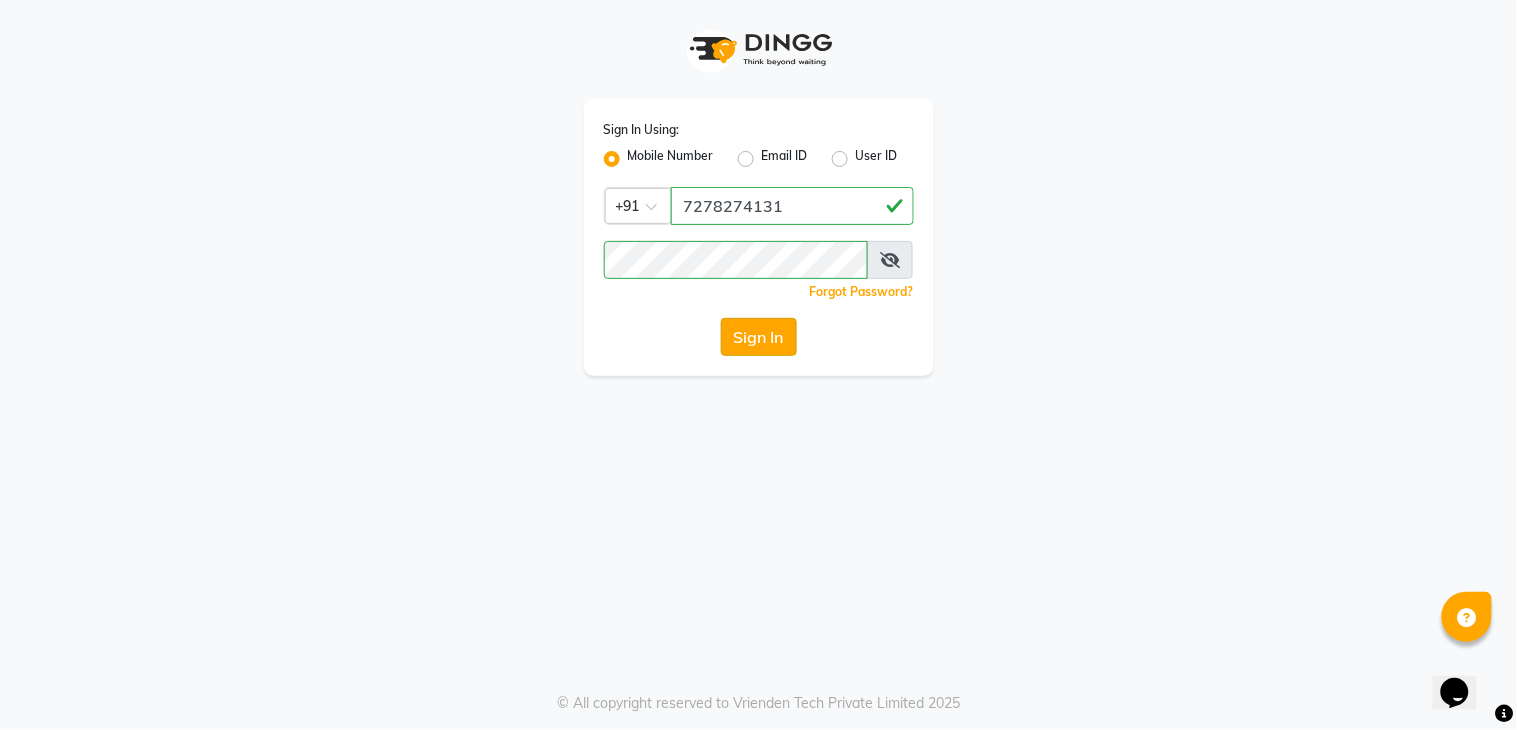click on "Sign In" 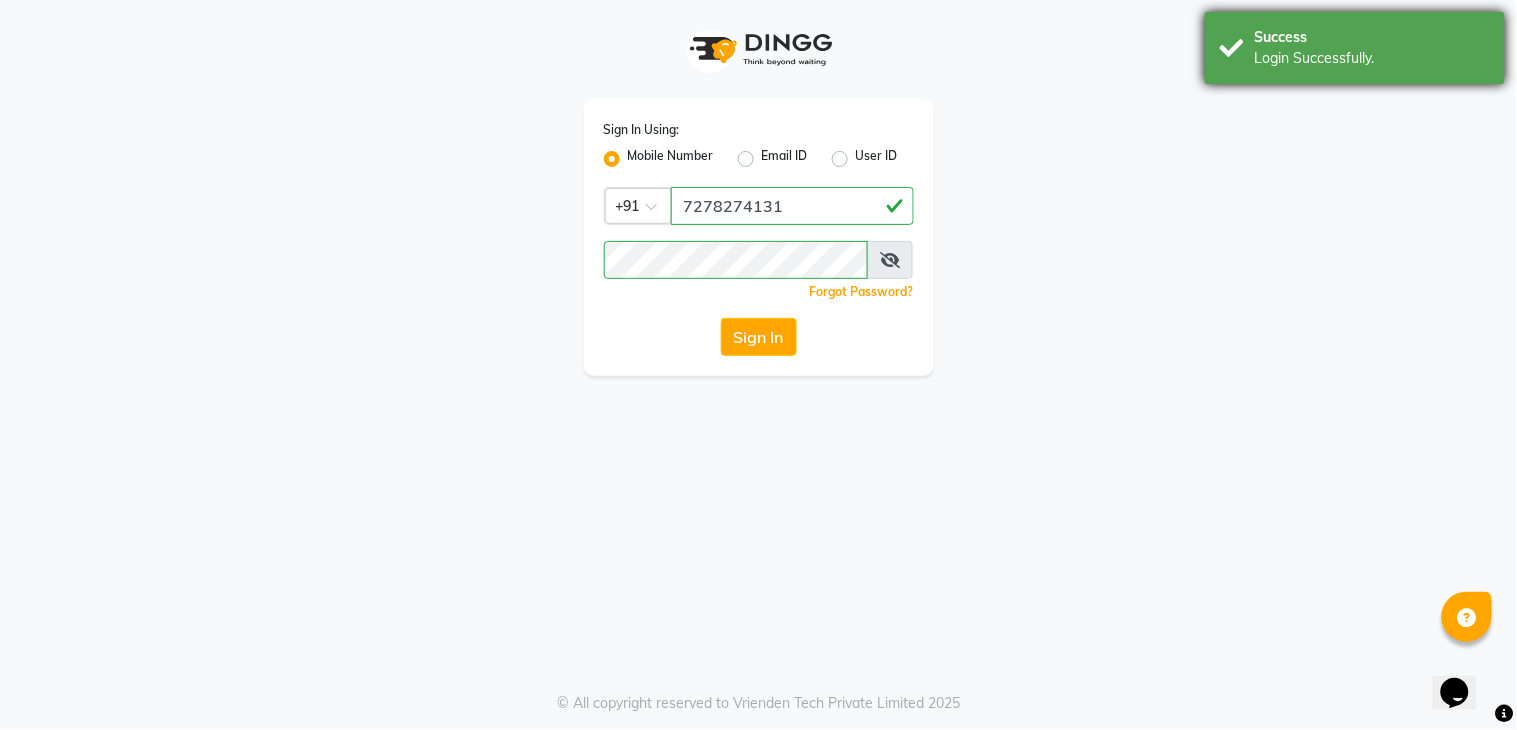 click on "Login Successfully." at bounding box center (1372, 58) 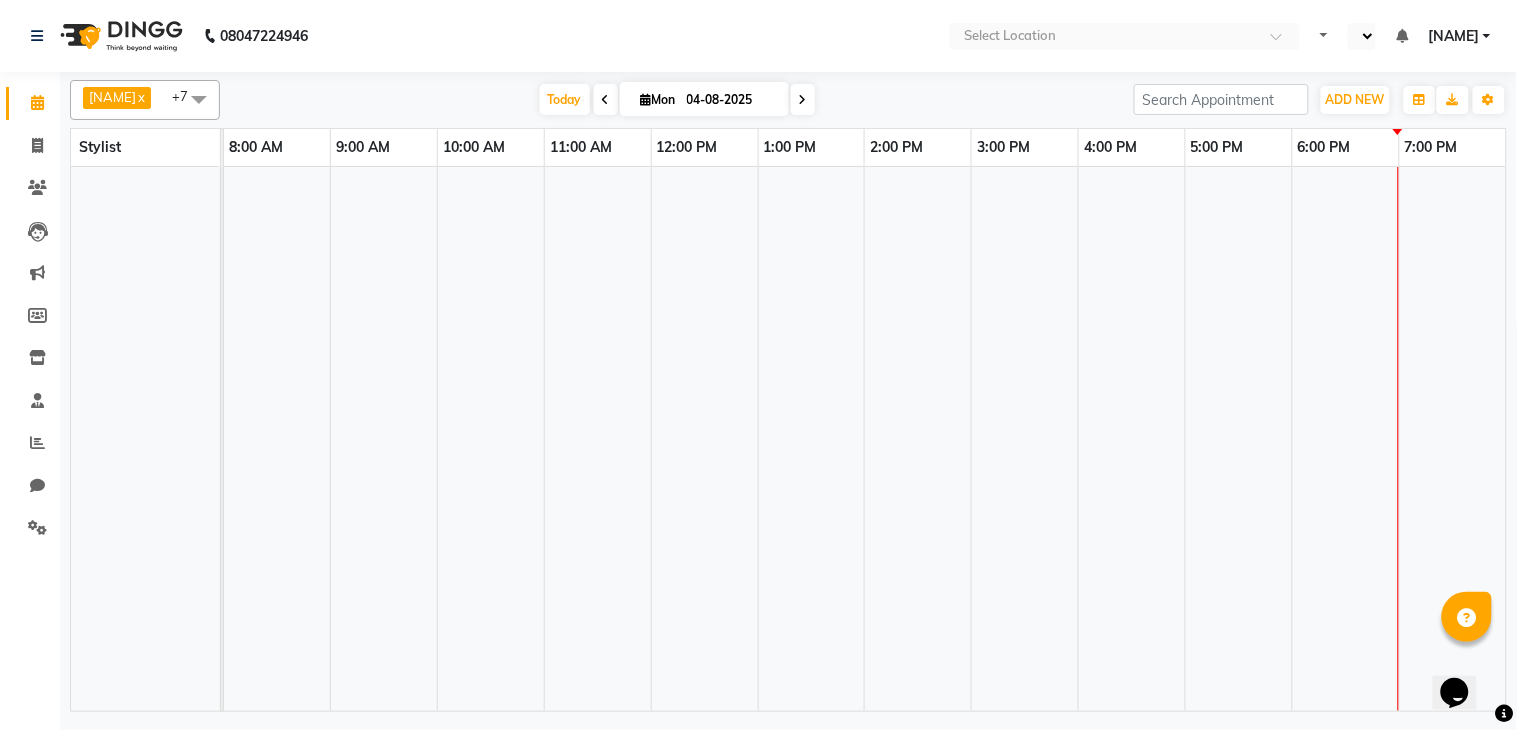 select on "en" 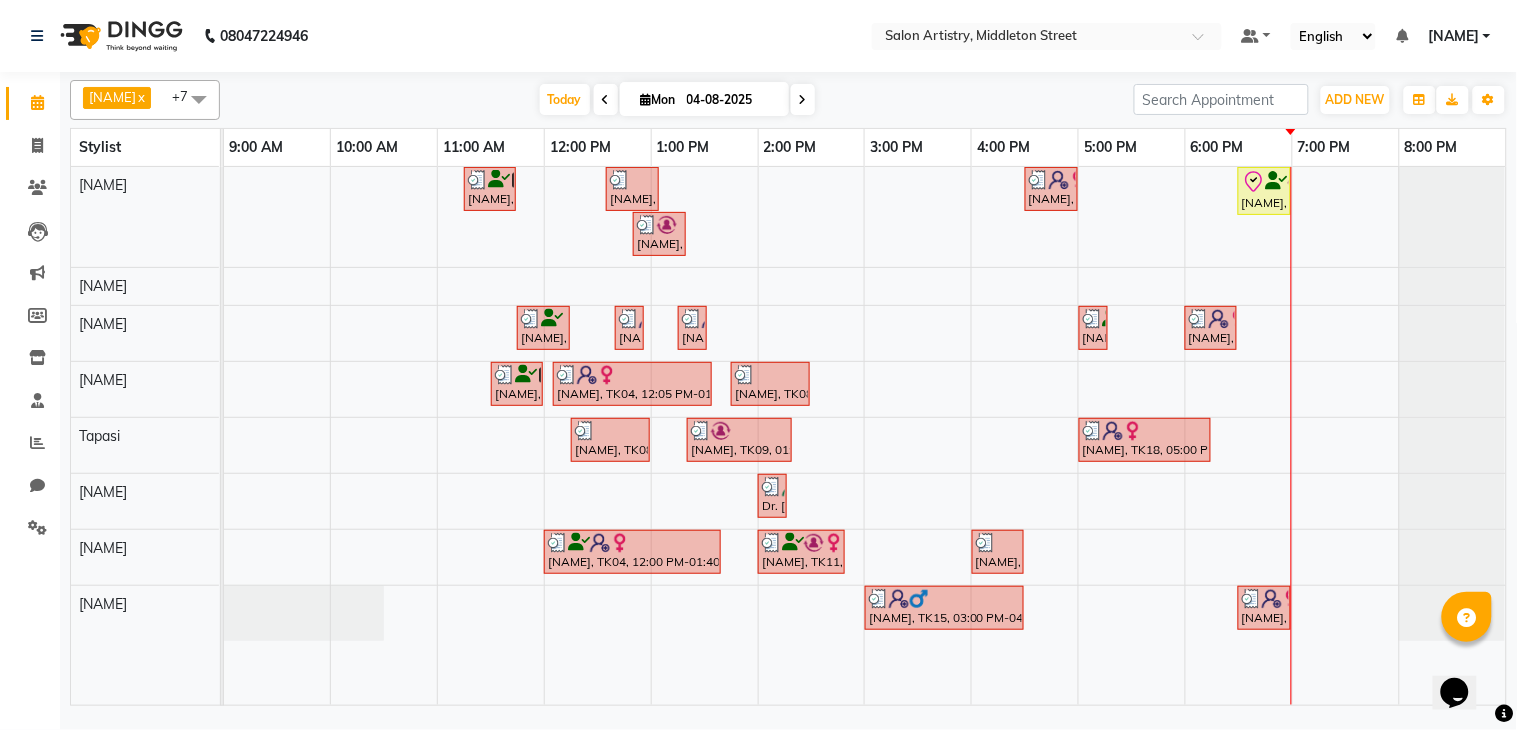 click on "Shikha Nahata, TK02, 11:15 AM-11:45 AM, Wash & Plain Dry (With Conditioning)-Upto Mid Back     Sangeeta Kothari, TK07, 12:35 PM-01:05 PM, Wash & Plain Dry (With Conditioning)-Upto Mid Back     Vidhi Harlalka, TK17, 04:30 PM-05:00 PM, Spa - Just For You _Upto Mid Back
Satarupa Sarkar, TK13, 06:30 PM-07:00 PM, Oil Massage - Bio Scalp Shots (Hair Fall/Dandruff/Moisture)     Seama Tantia, TK09, 12:50 PM-01:20 PM, Hair Colour - Root Touch Up (Without Ammonia)     Neena Mukharjee, TK05, 11:45 AM-12:15 PM, Waxing - Argan Oil Wax - Full Legs     Mridula Jain, TK10, 12:40 PM-12:50 PM, Threading - Eyebrows     Sharanya Ghorai, TK04, 01:15 PM-01:25 PM, Threading - Eyebrows (₹70)     Oindrilla Das, TK16, 05:00 PM-05:10 PM, Threading - Eyebrows     Neha Joshi, TK19, 06:00 PM-06:30 PM, Cut - Hair Cut (Sr Stylist) (Wash & Conditioning)     Shikha Nahata, TK02, 11:30 AM-12:00 PM, CHANGE OF POLISH     Sharanya Ghorai, TK04, 12:05 PM-01:35 PM, Aroma Pedicure  (with skin lightening effect)" at bounding box center (865, 436) 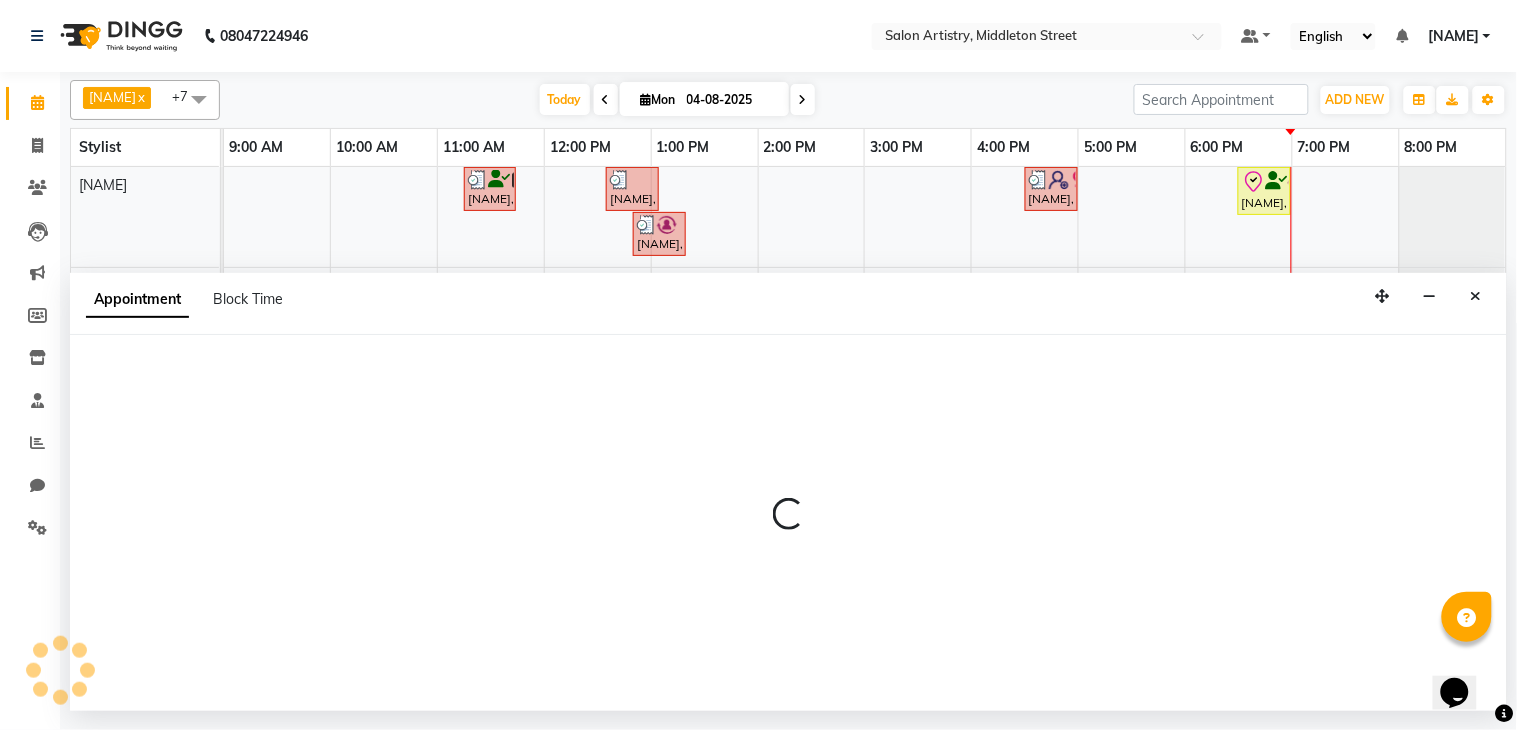select on "79865" 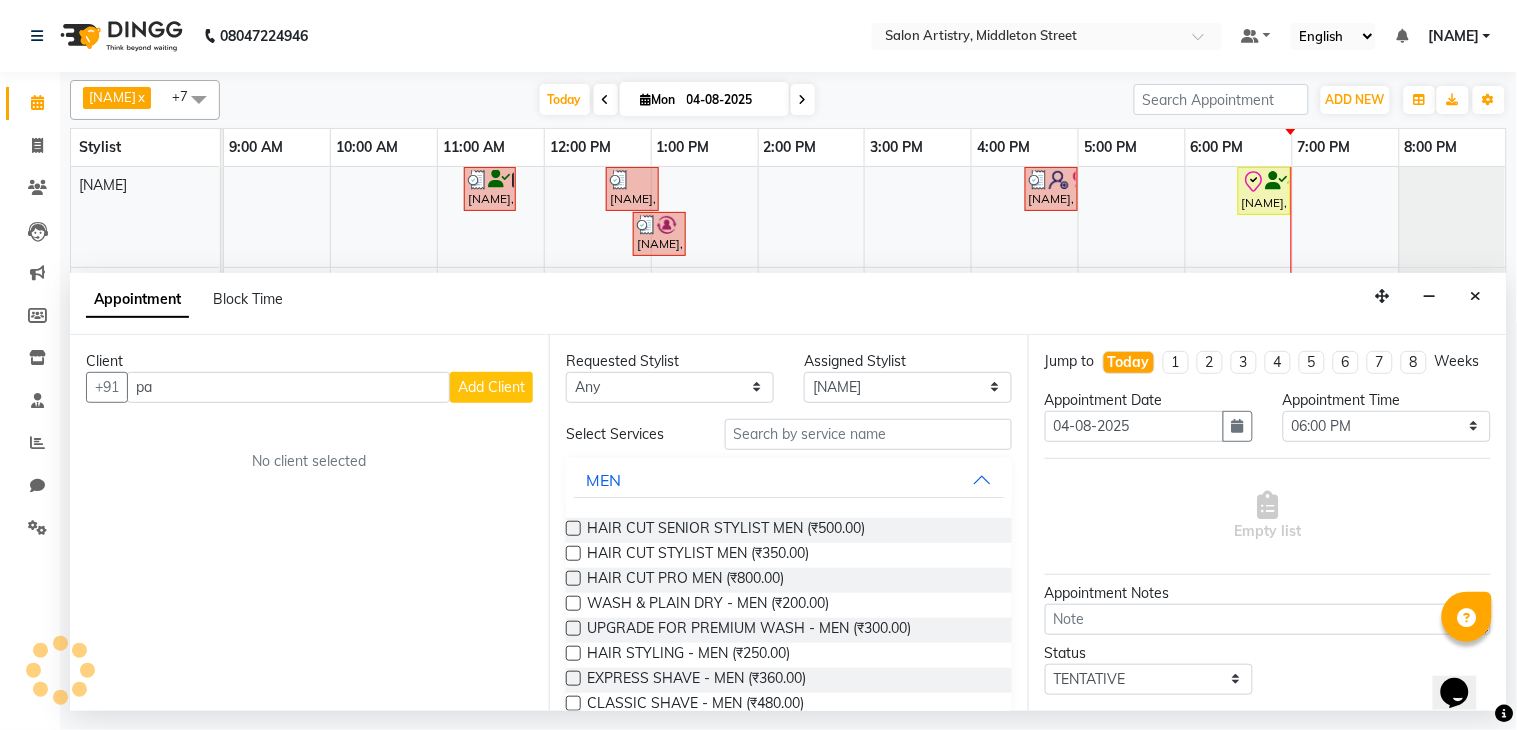 type on "p" 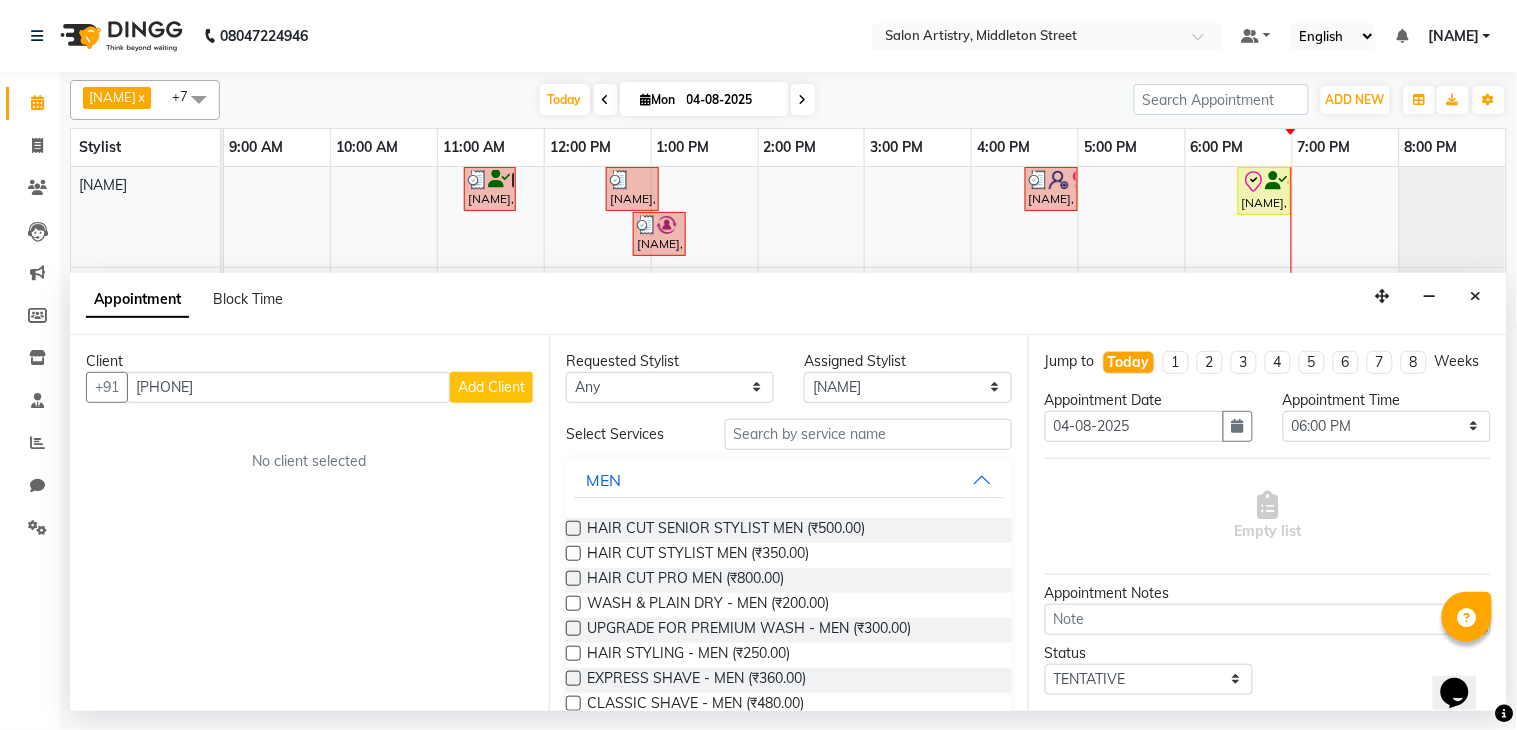 type on "9830996848" 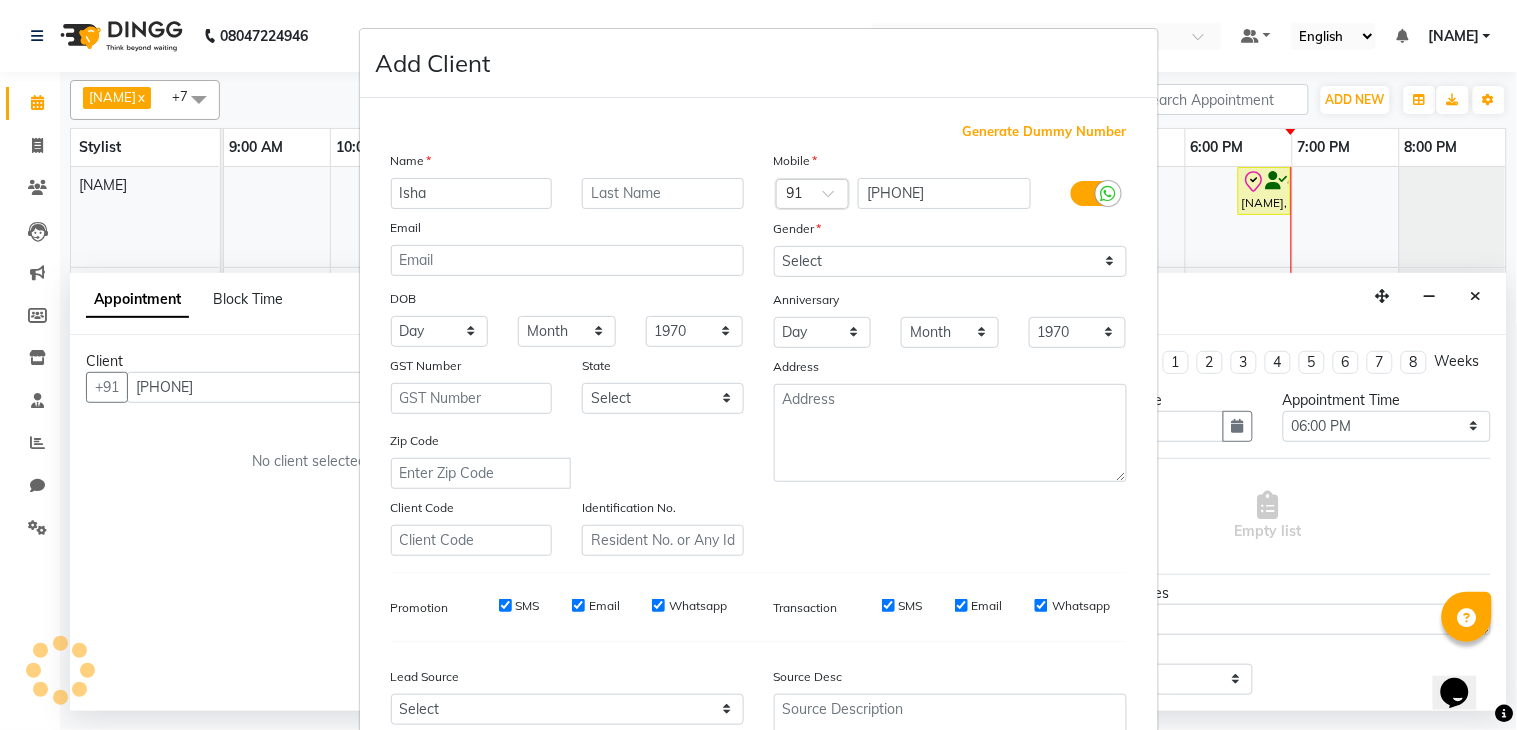type on "Isha" 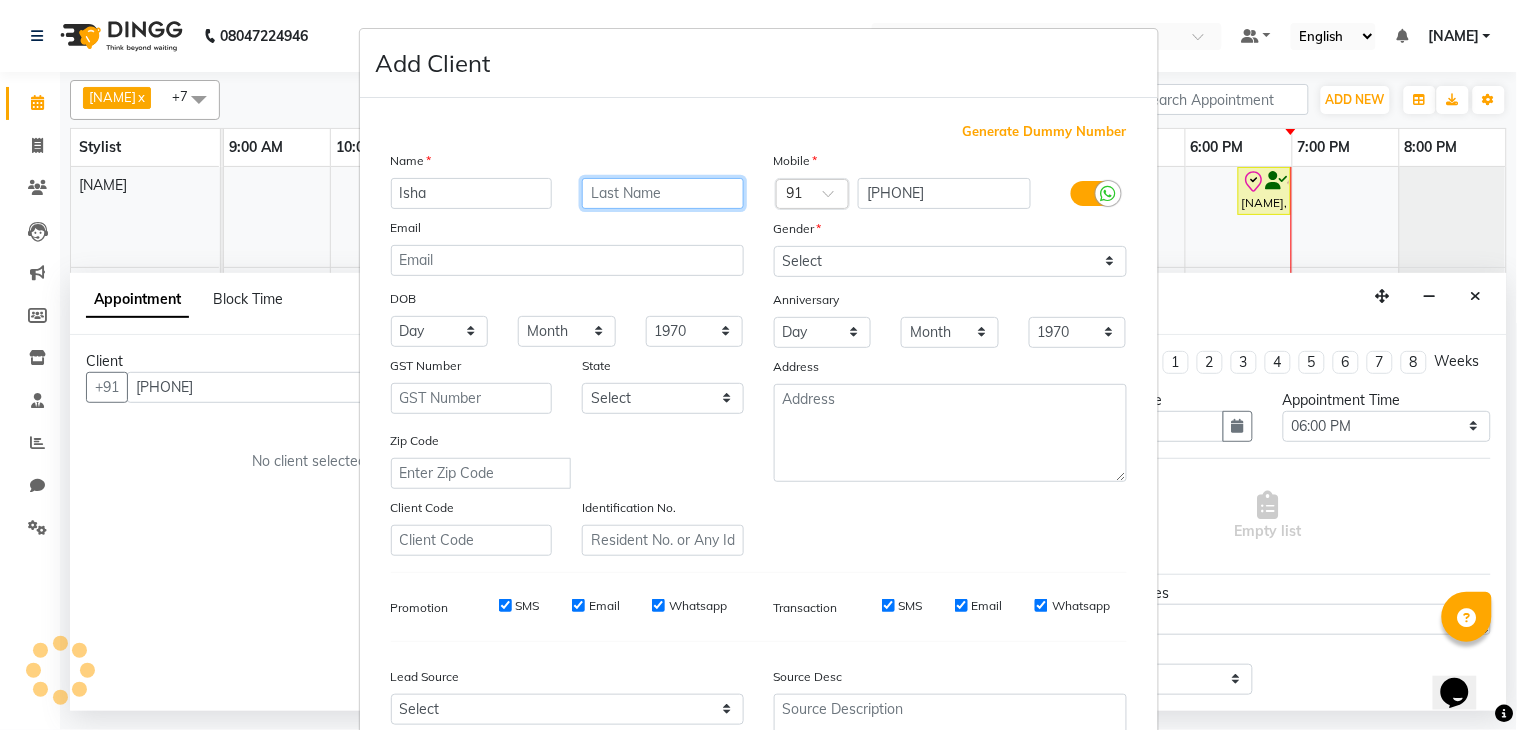 click at bounding box center [663, 193] 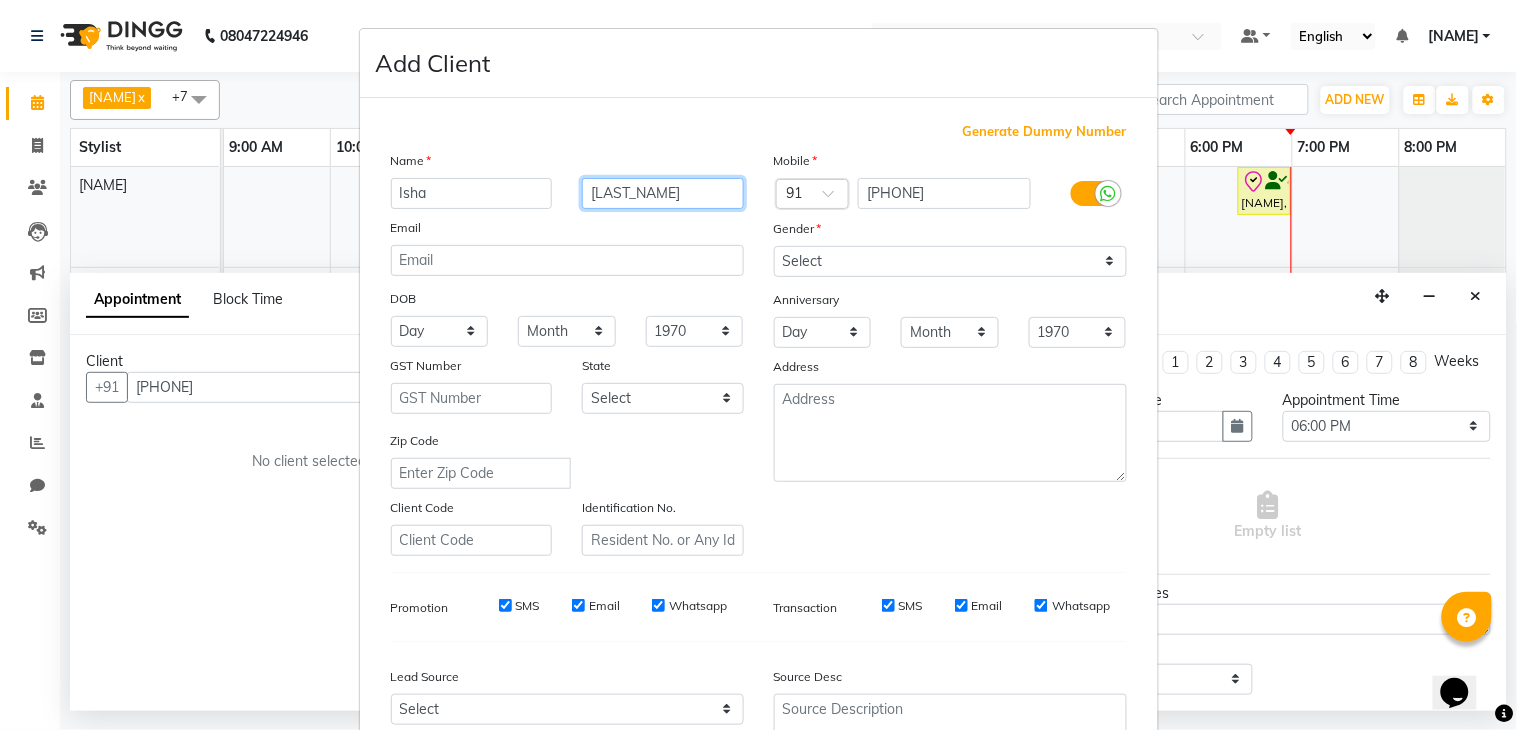 type on "Patodia" 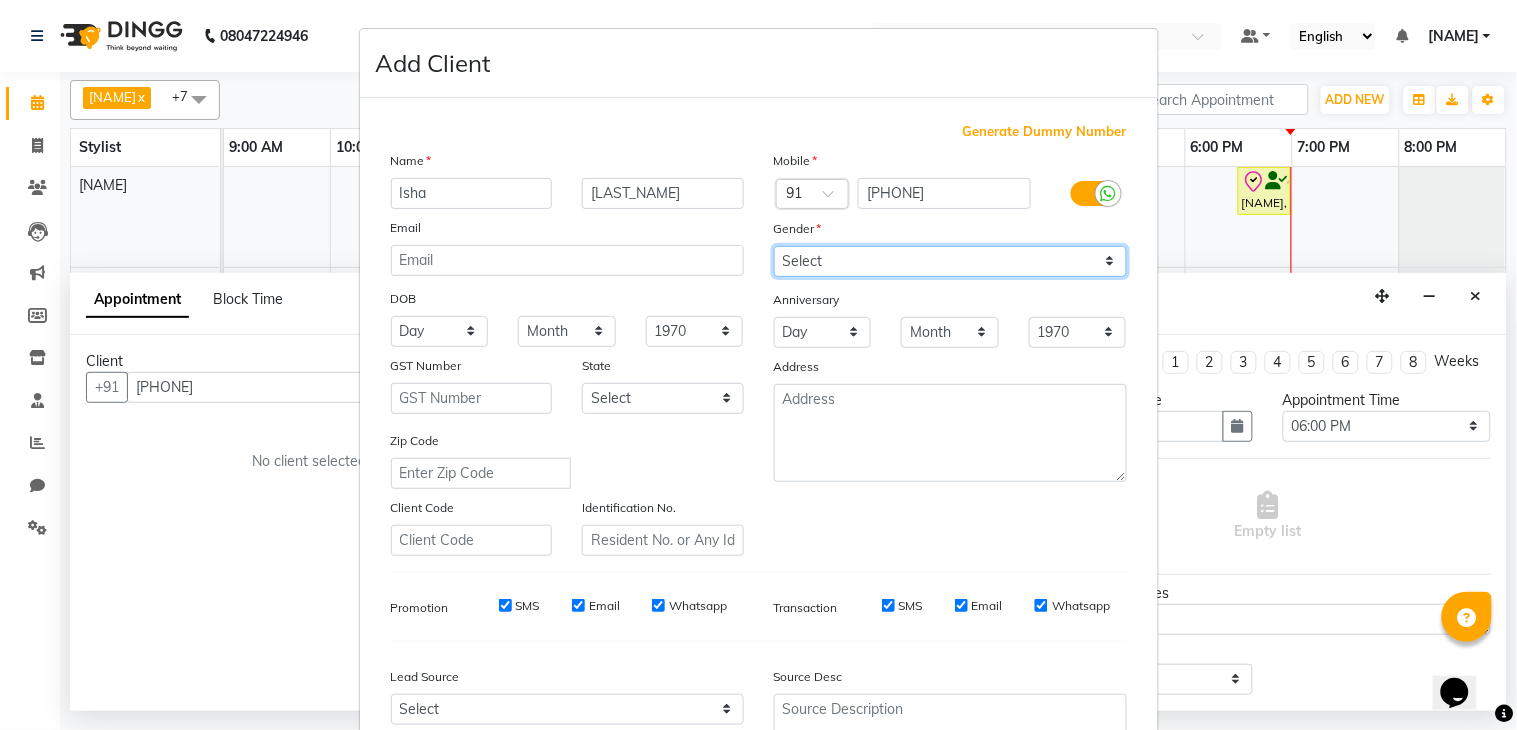 click on "Select Male Female Other Prefer Not To Say" at bounding box center [950, 261] 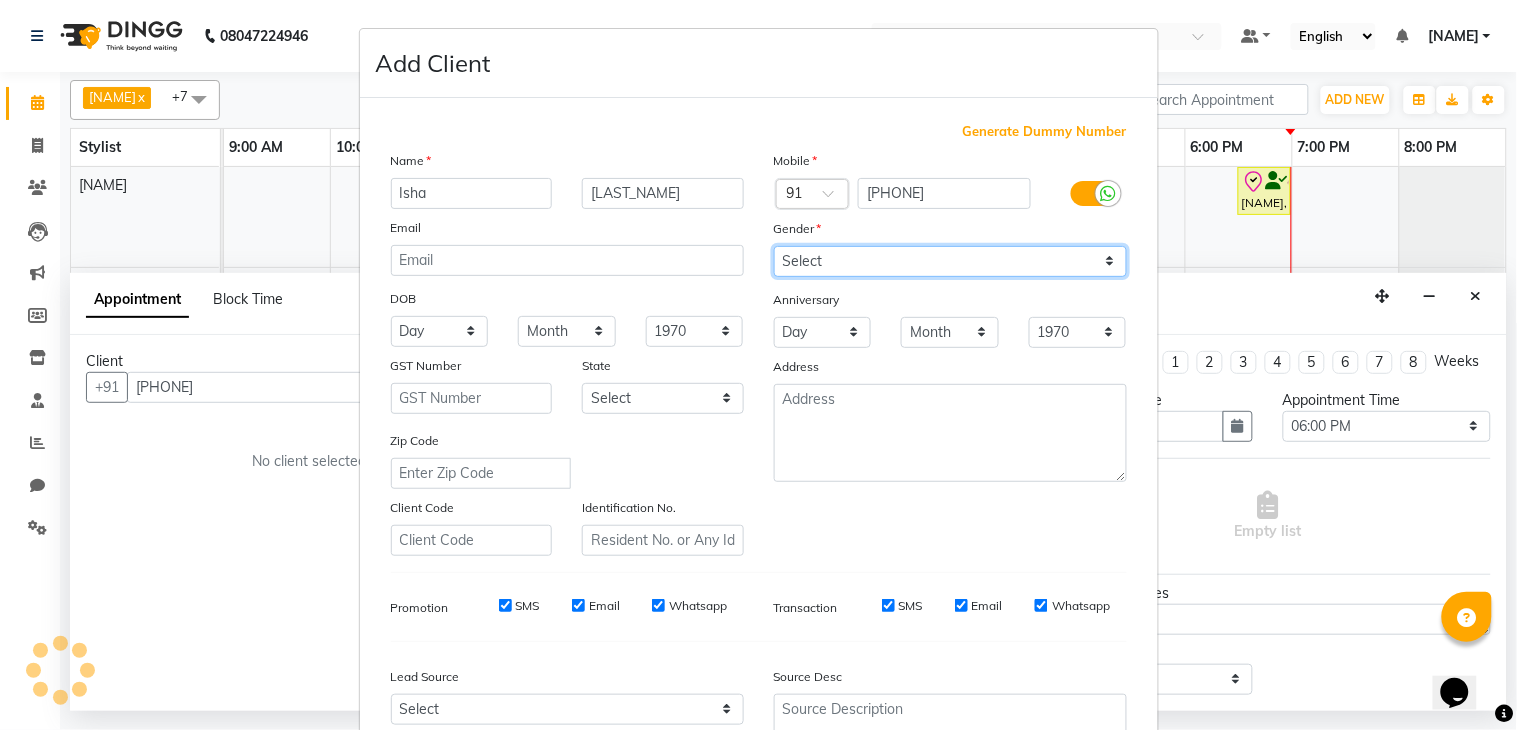 select on "female" 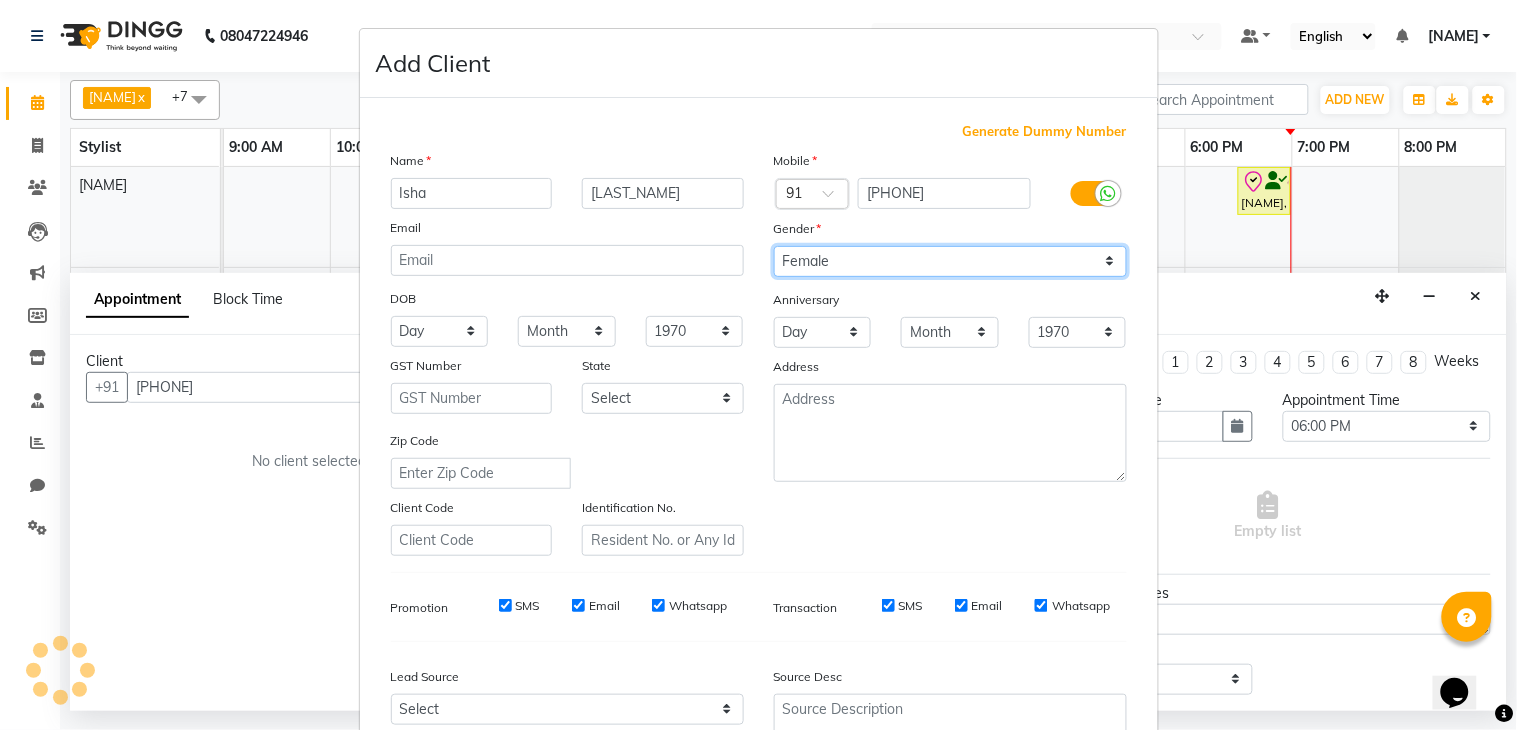 click on "Select Male Female Other Prefer Not To Say" at bounding box center [950, 261] 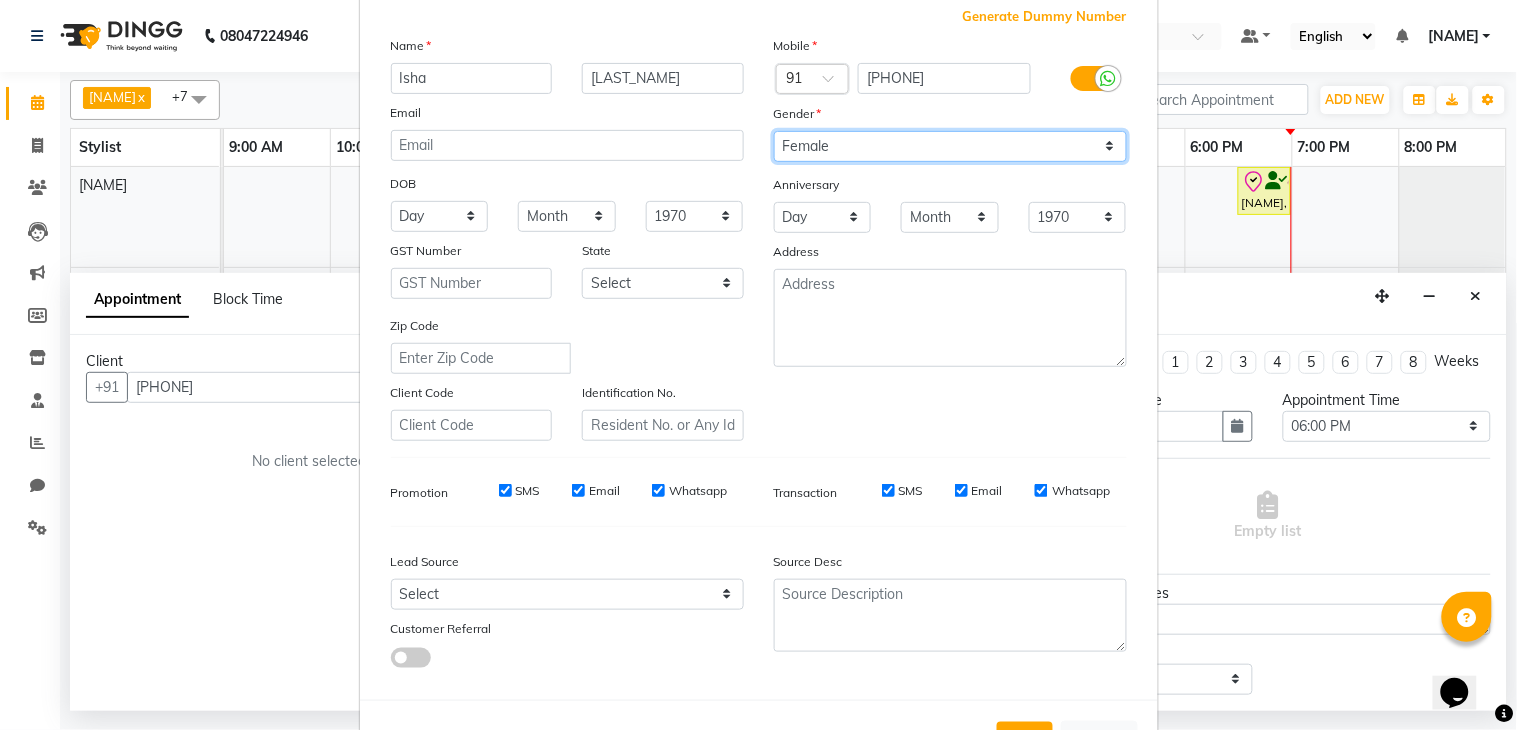 scroll, scrollTop: 194, scrollLeft: 0, axis: vertical 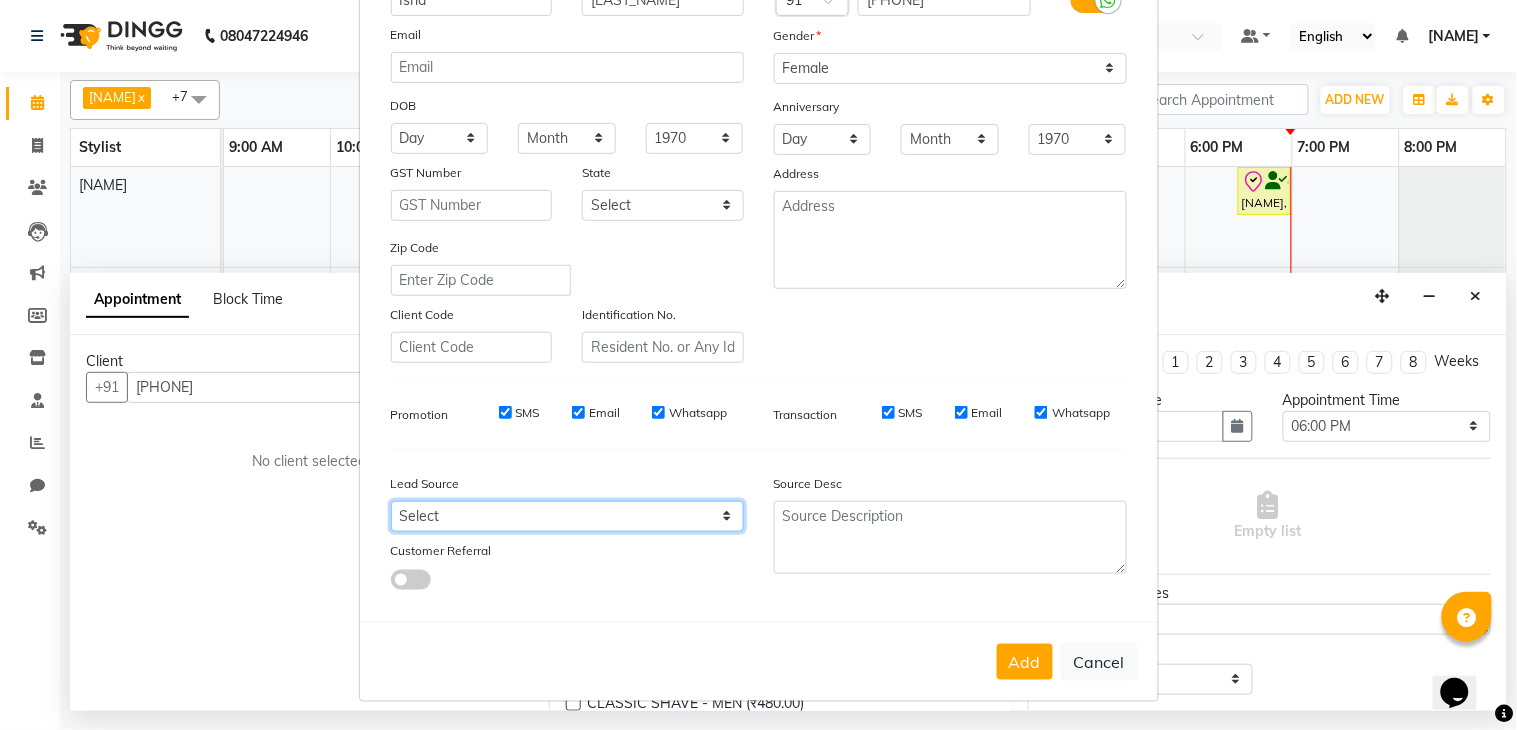 click on "Select Walk-in Referral Internet Friend Word of Mouth Advertisement Facebook JustDial Google Other" at bounding box center (567, 516) 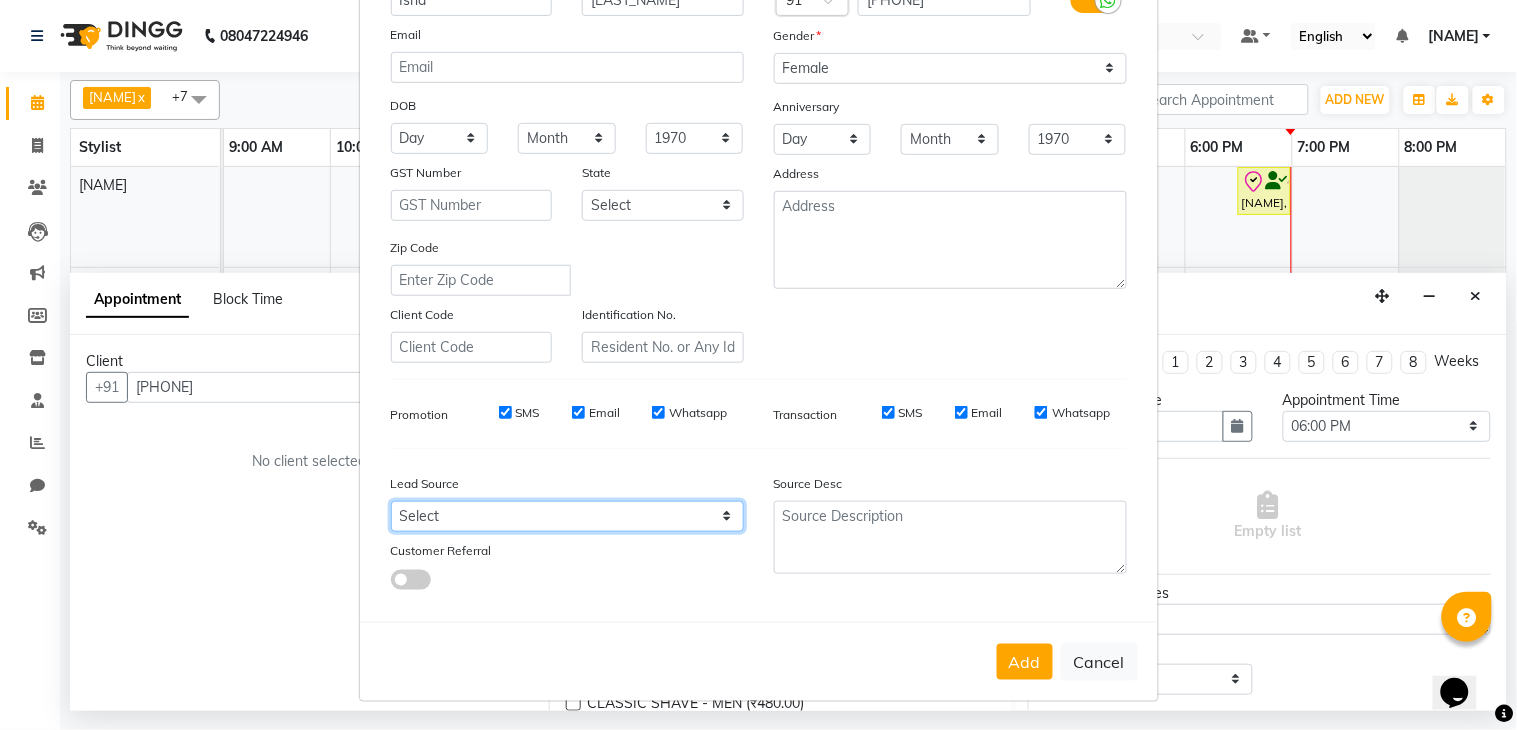 select on "54621" 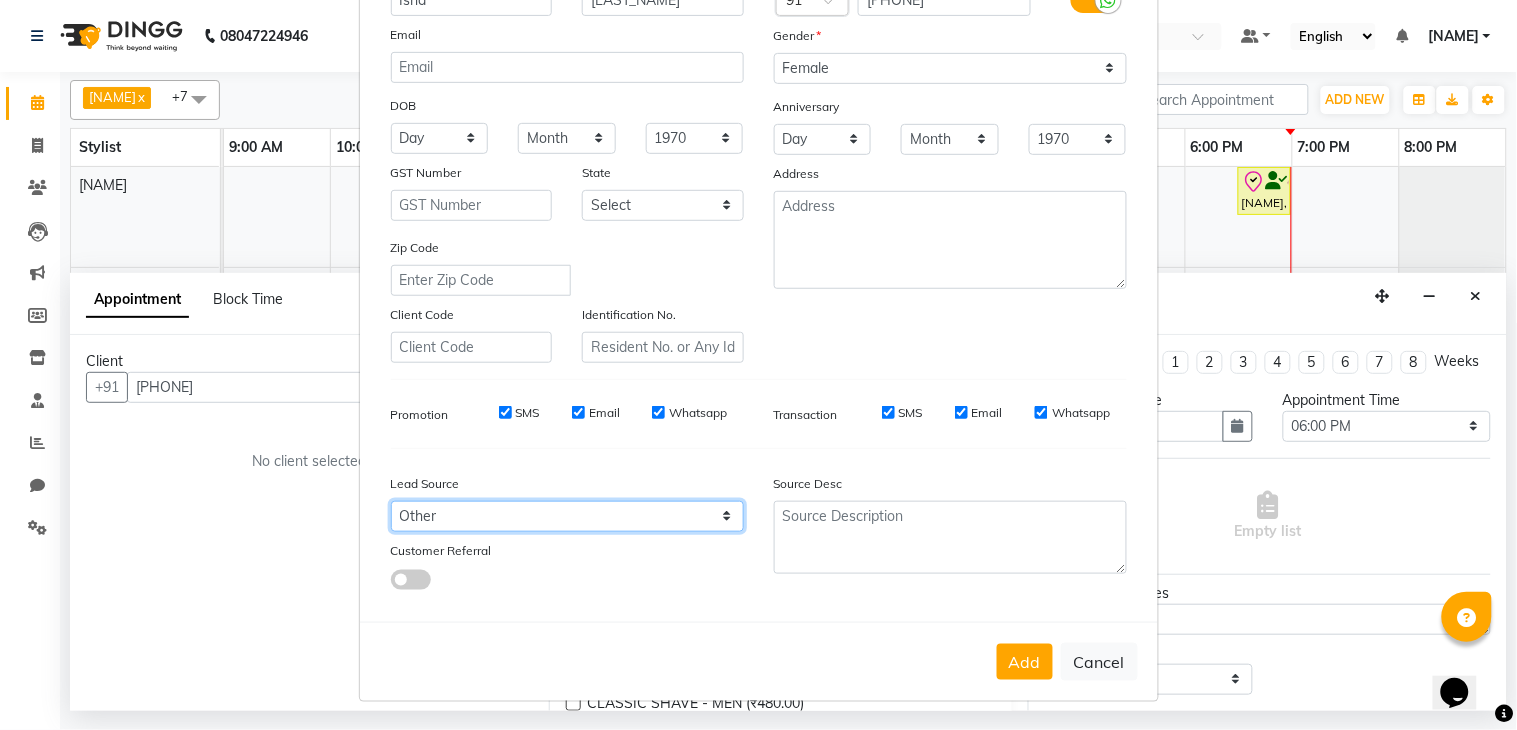 click on "Select Walk-in Referral Internet Friend Word of Mouth Advertisement Facebook JustDial Google Other" at bounding box center (567, 516) 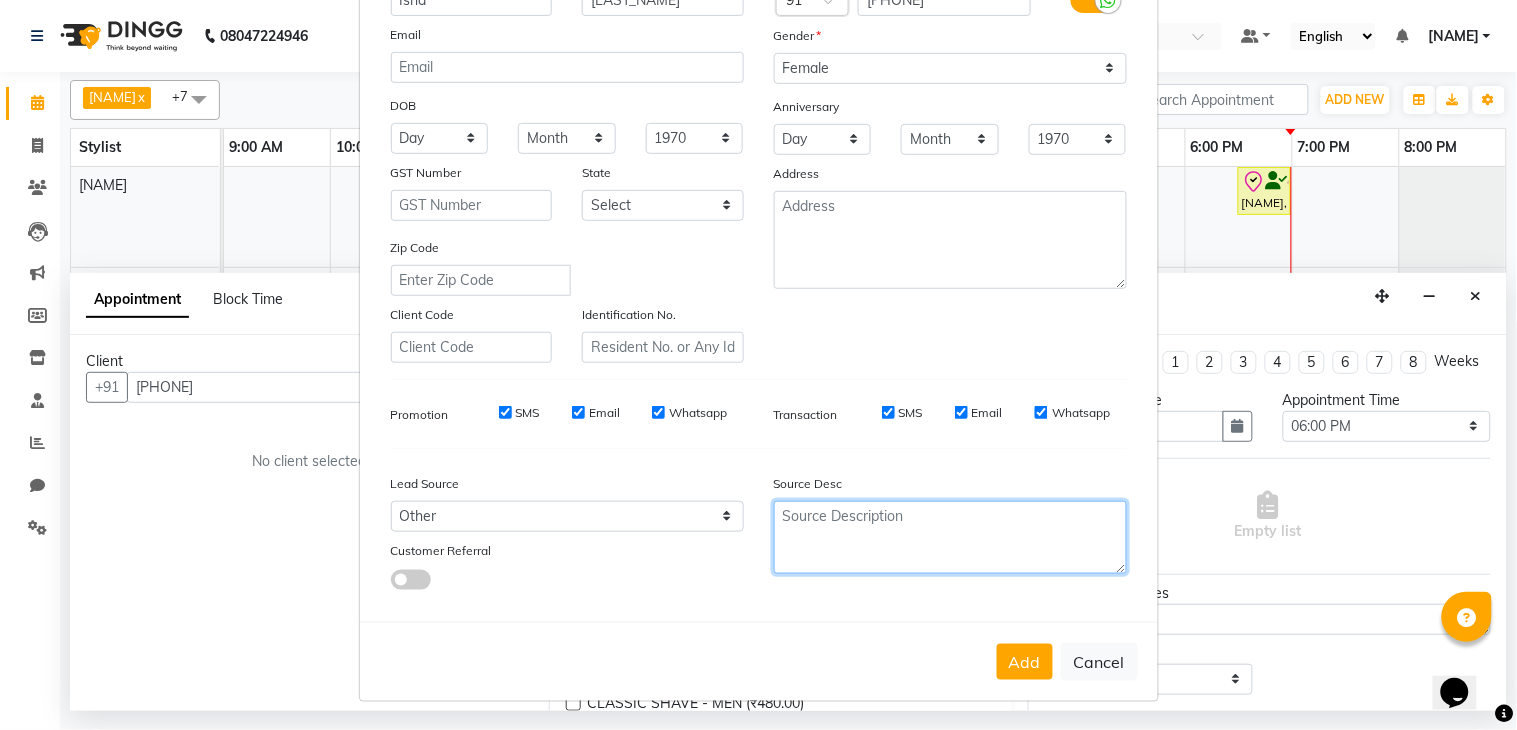 click at bounding box center (950, 537) 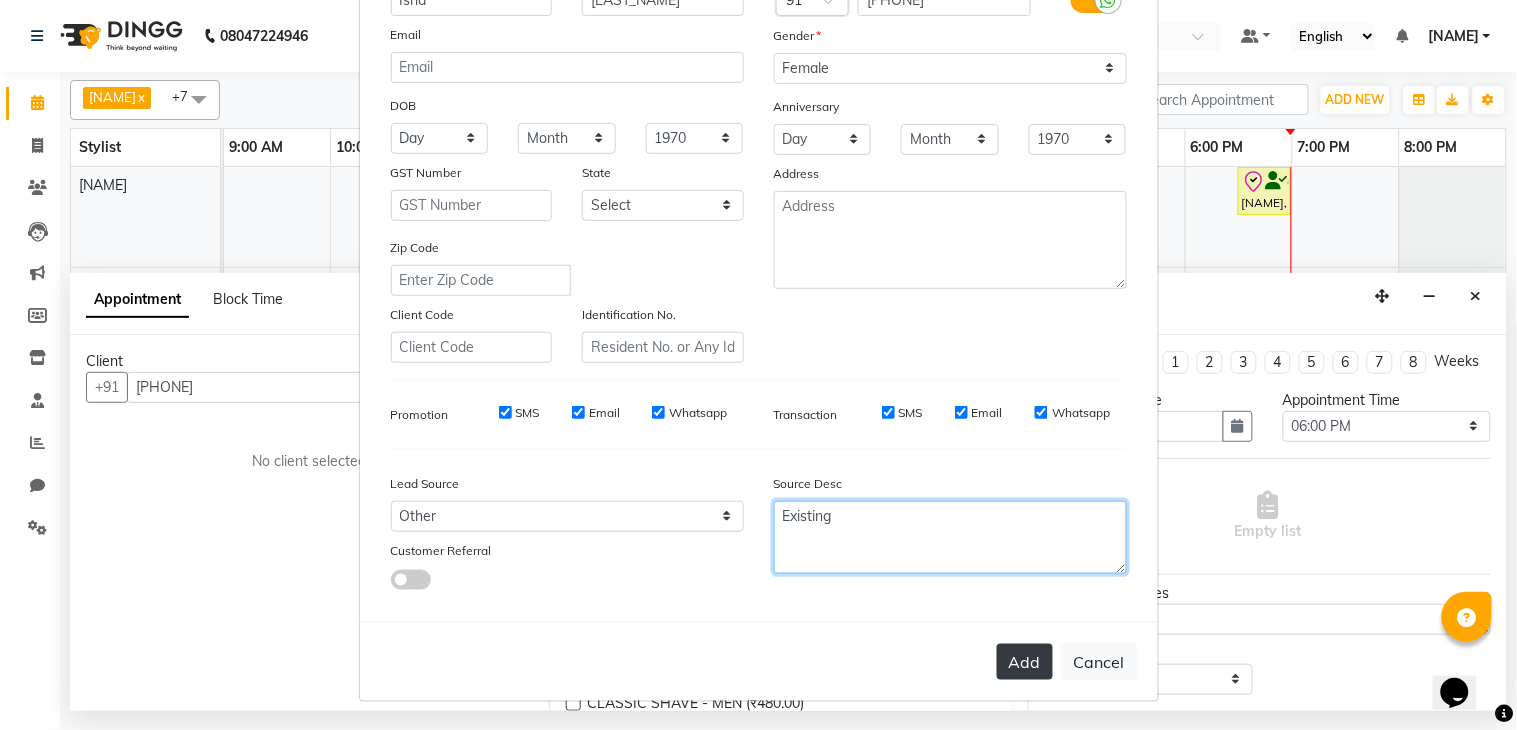 type on "Existing" 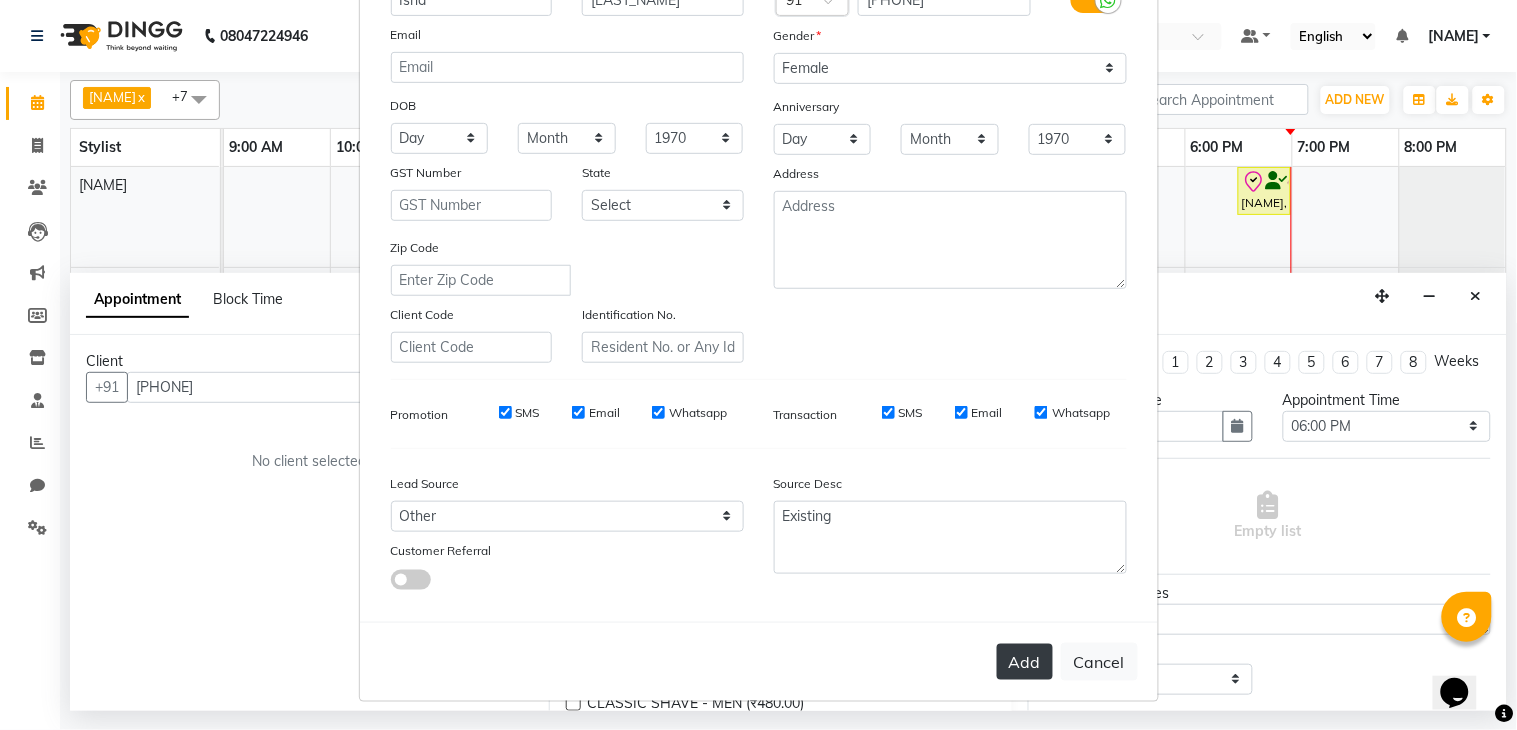 click on "Add" at bounding box center [1025, 662] 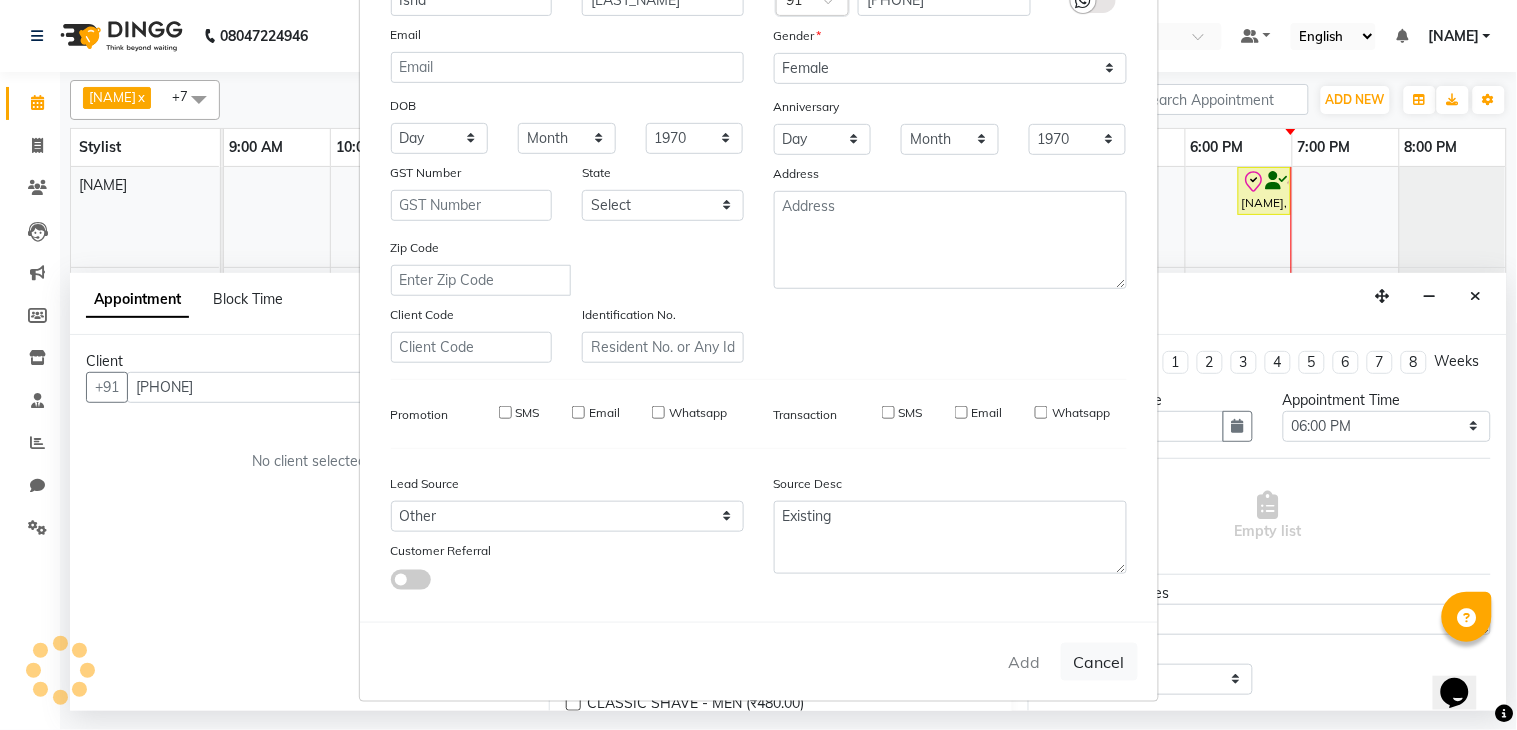type 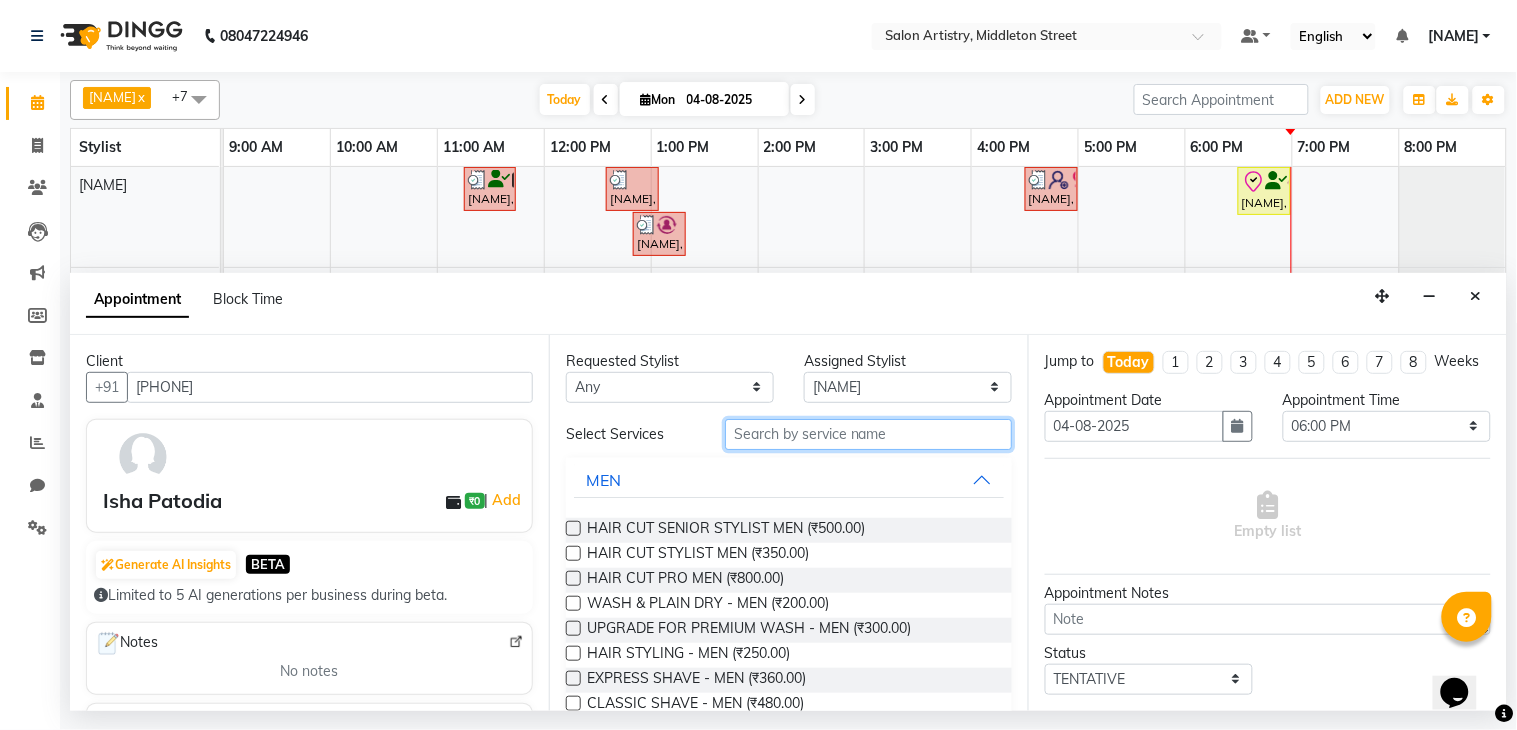 click at bounding box center (868, 434) 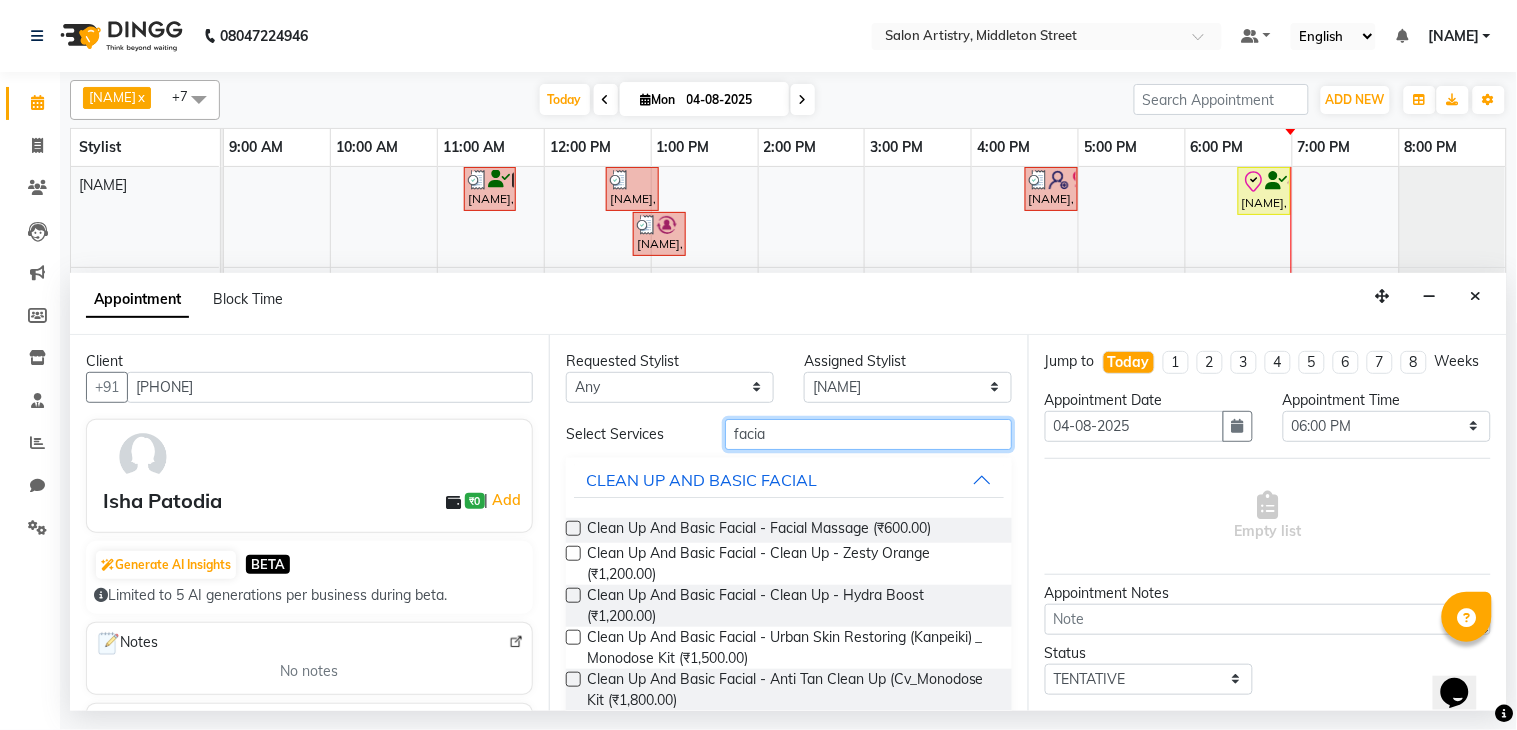 type on "facia" 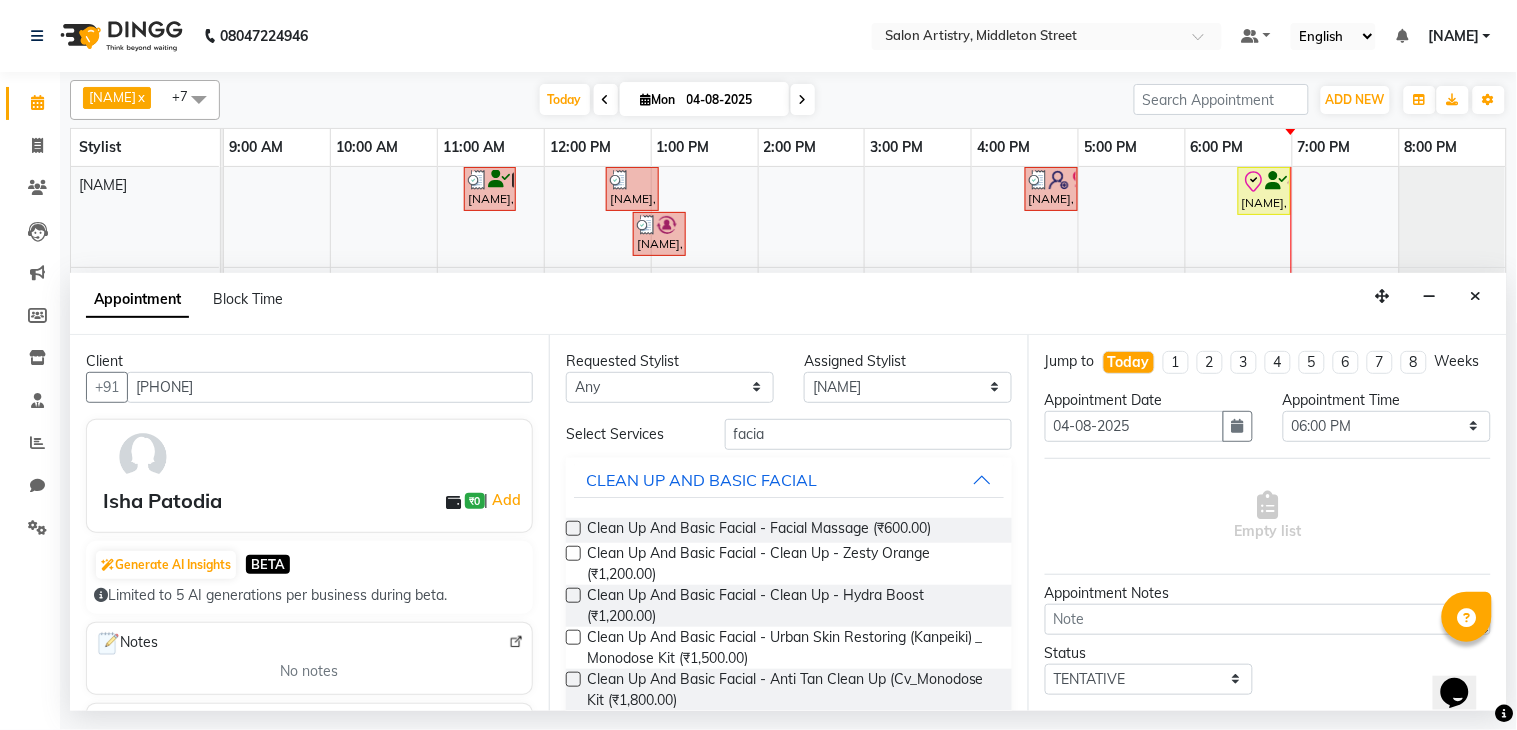 click at bounding box center [573, 528] 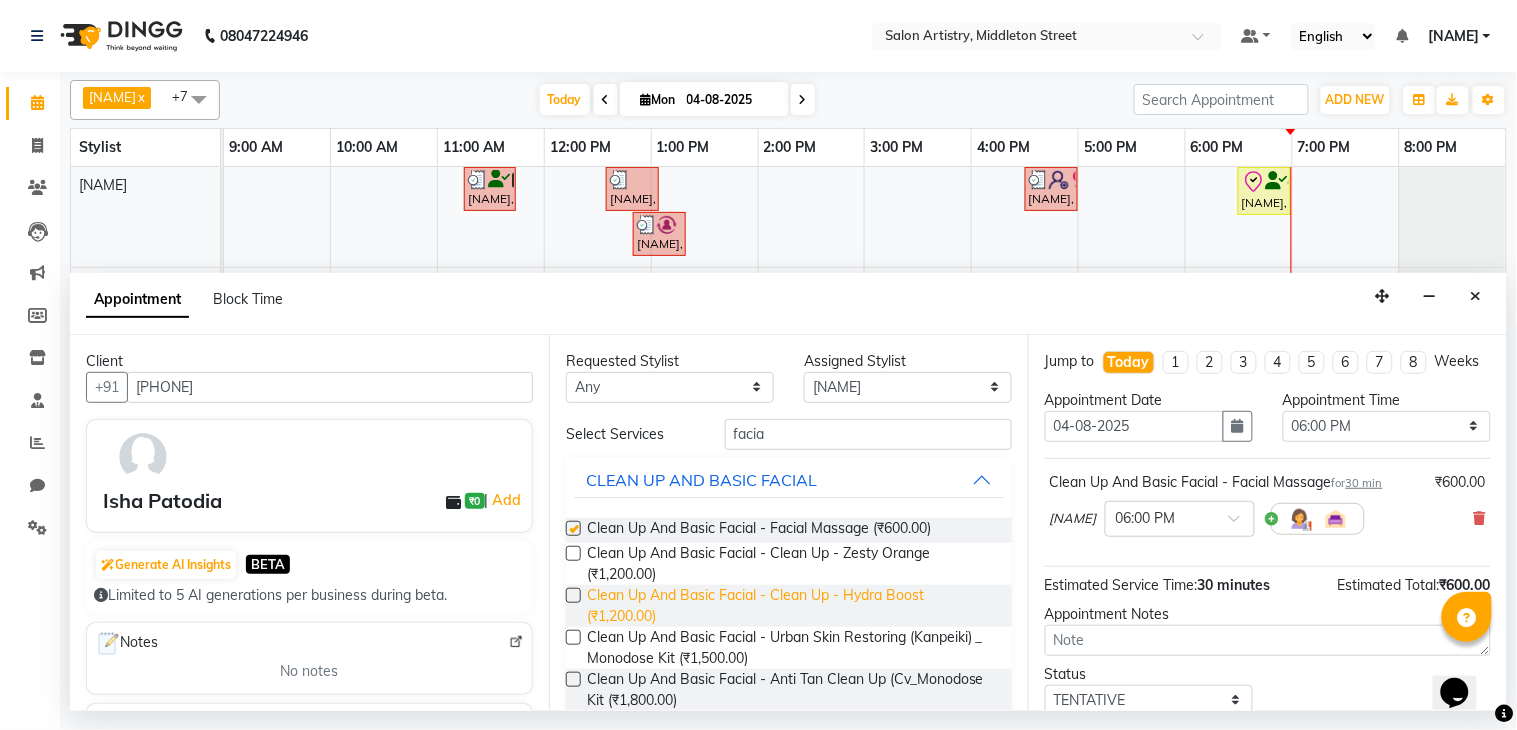 checkbox on "false" 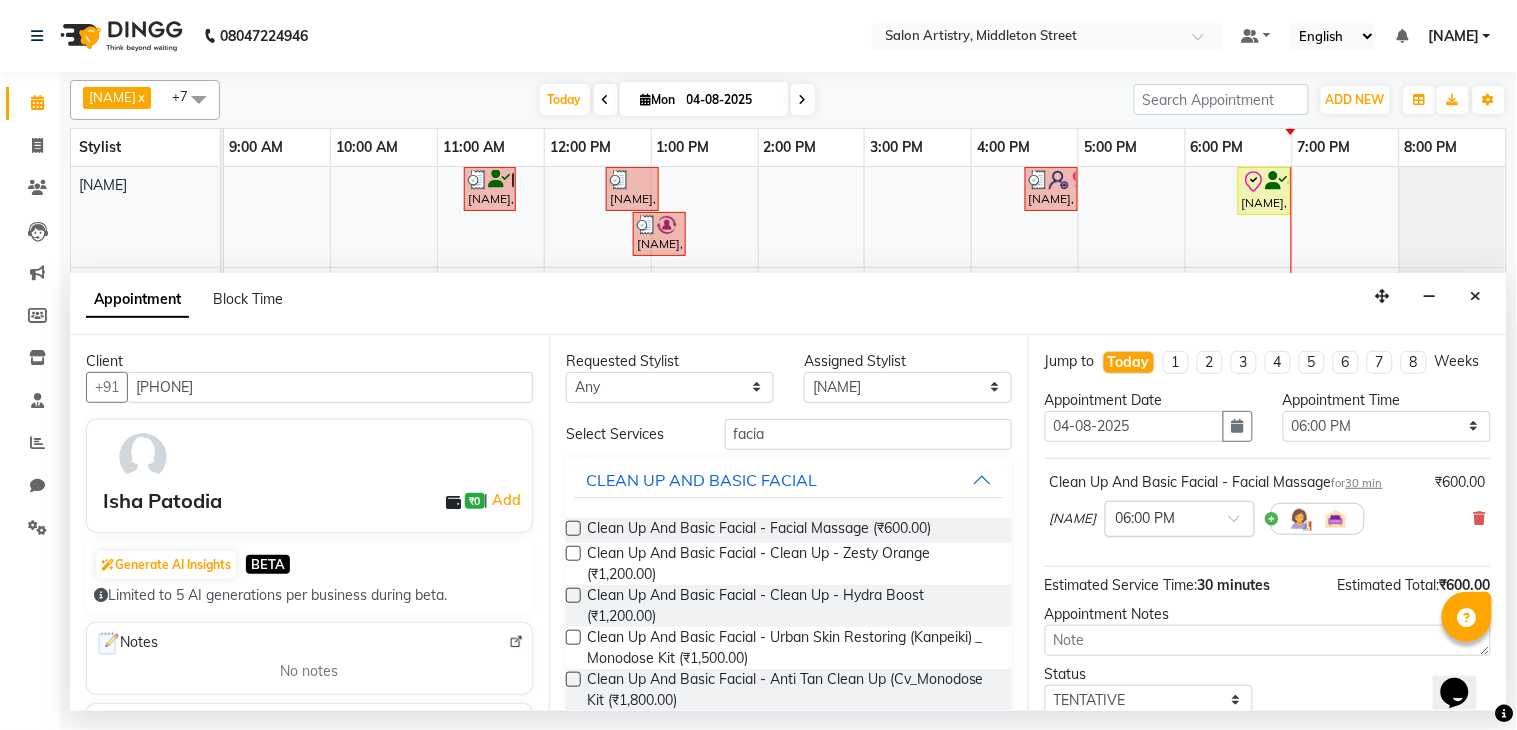 click at bounding box center (1160, 517) 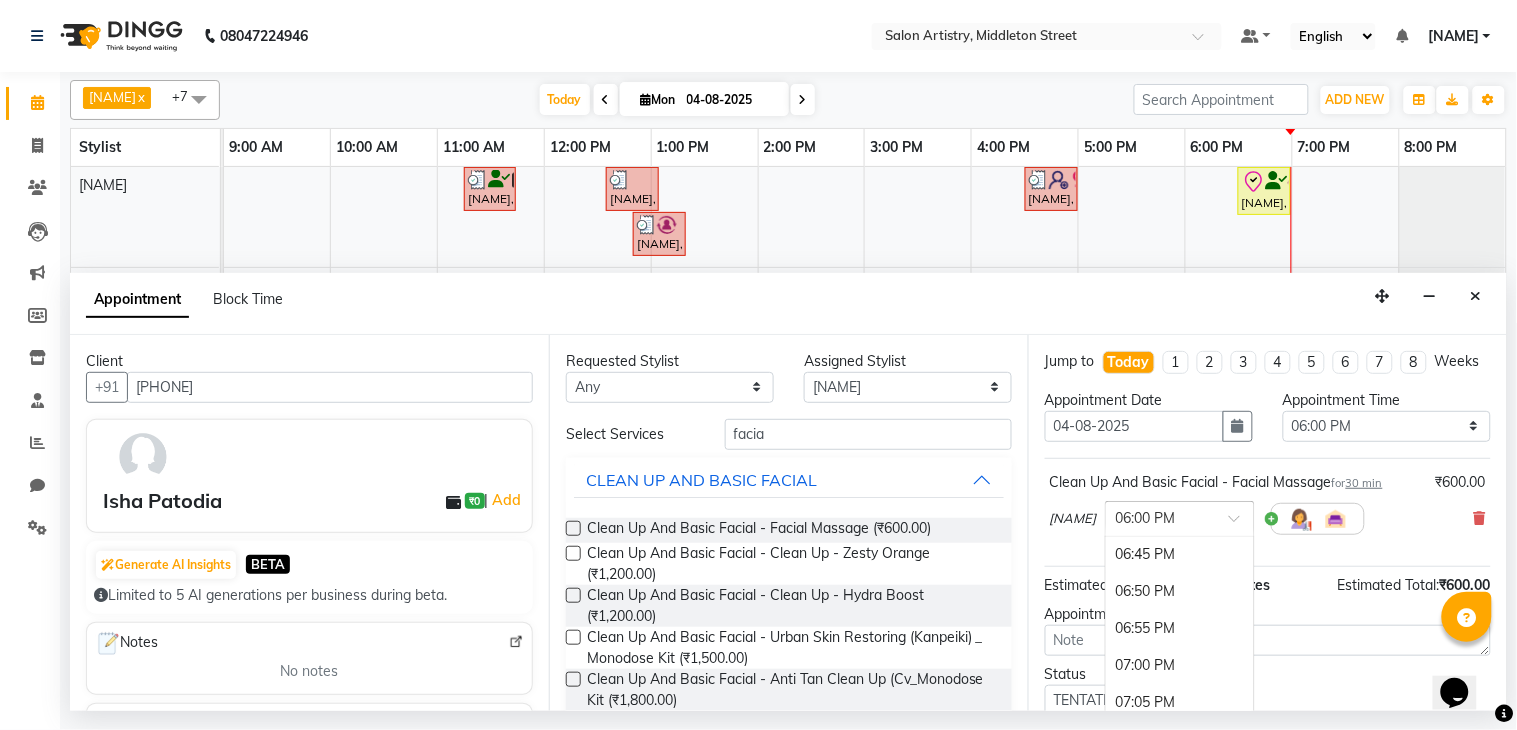 scroll, scrollTop: 3961, scrollLeft: 0, axis: vertical 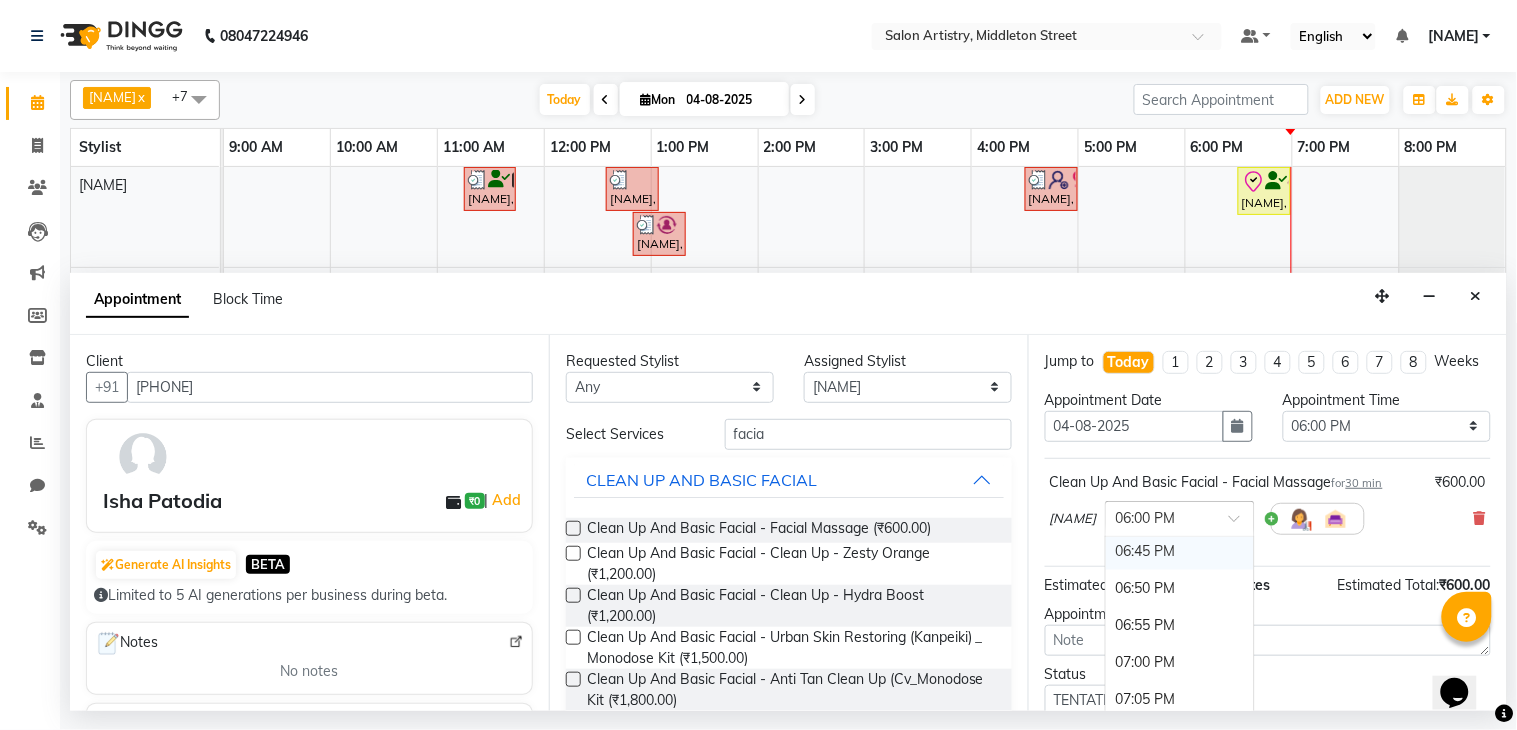 click on "06:45 PM" at bounding box center (1180, 551) 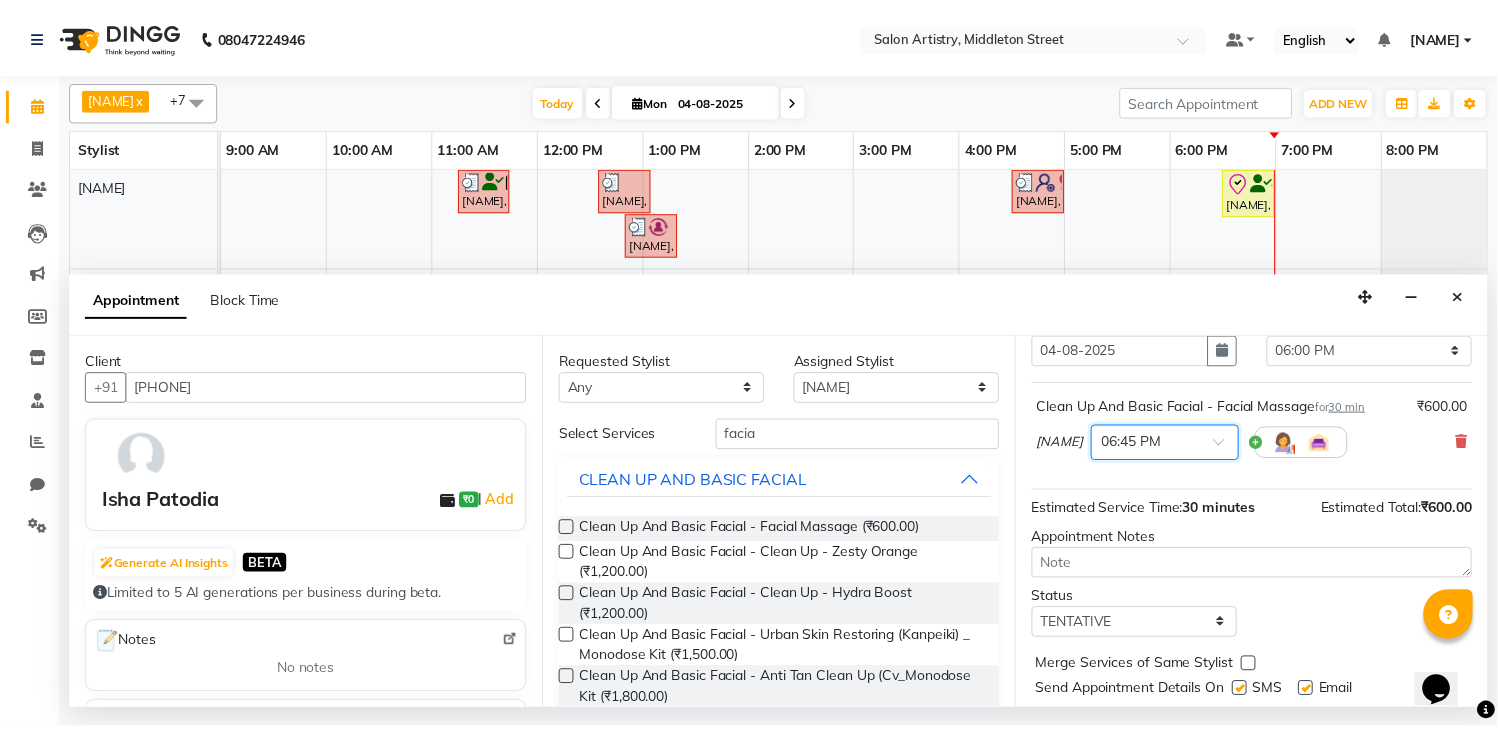 scroll, scrollTop: 150, scrollLeft: 0, axis: vertical 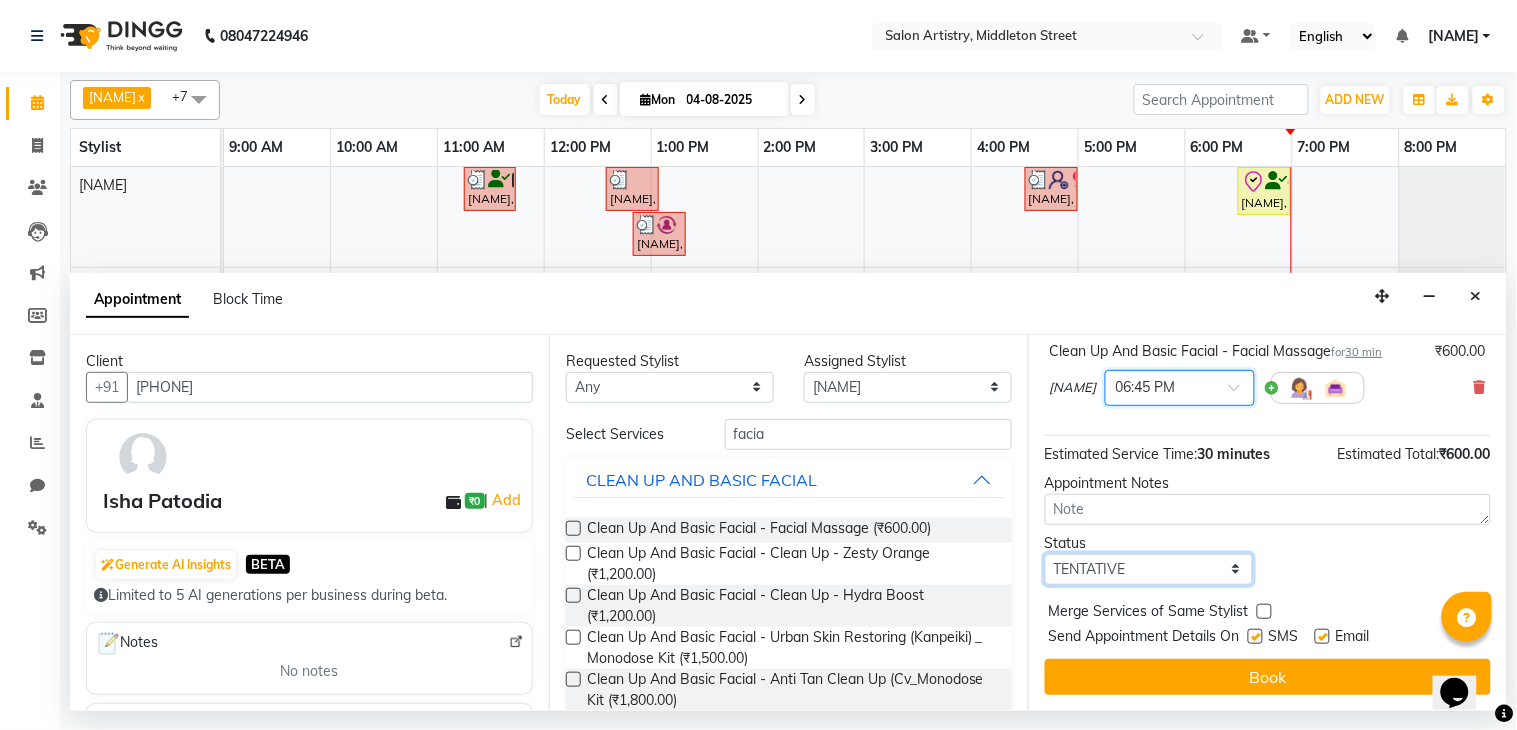 click on "Select TENTATIVE CONFIRM CHECK-IN UPCOMING" at bounding box center [1149, 569] 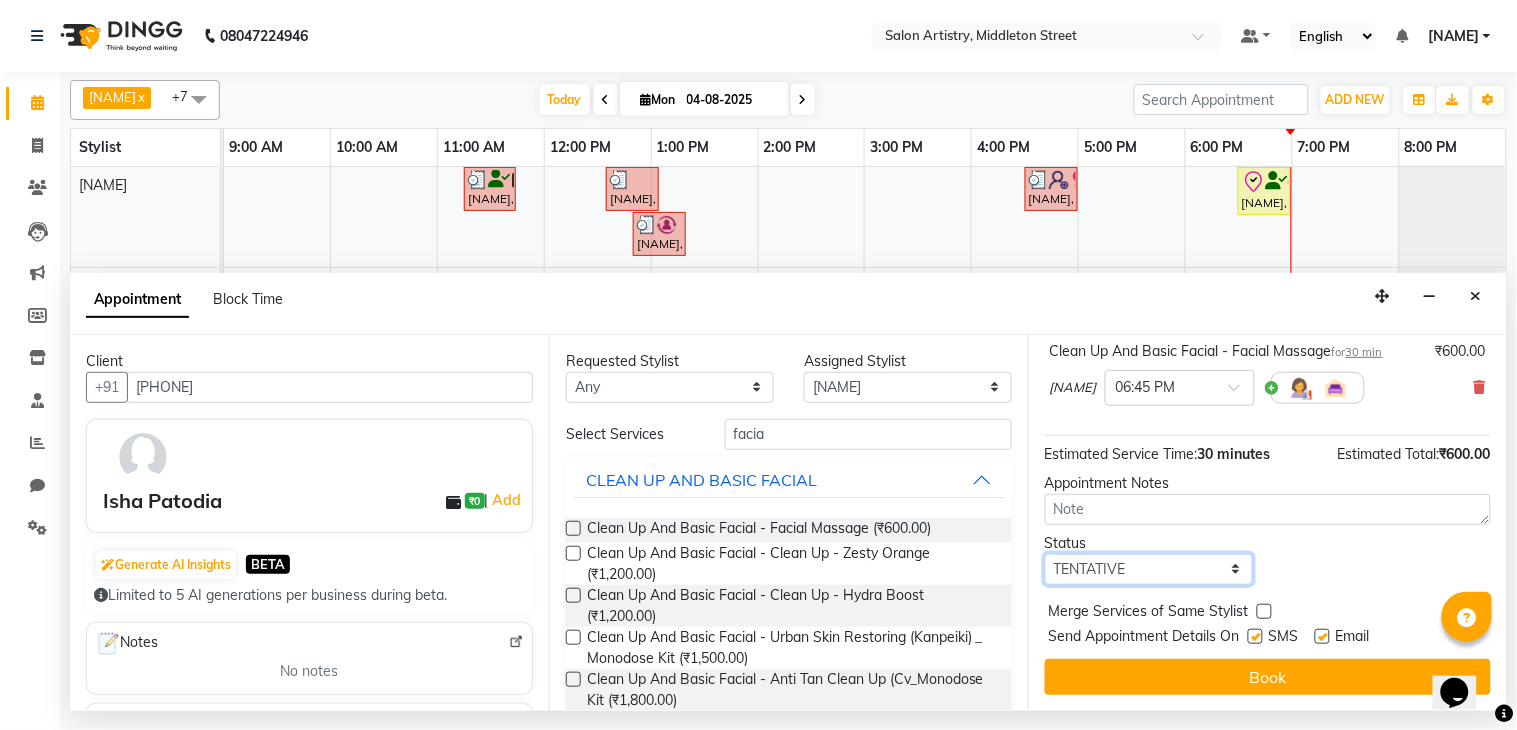 select on "check-in" 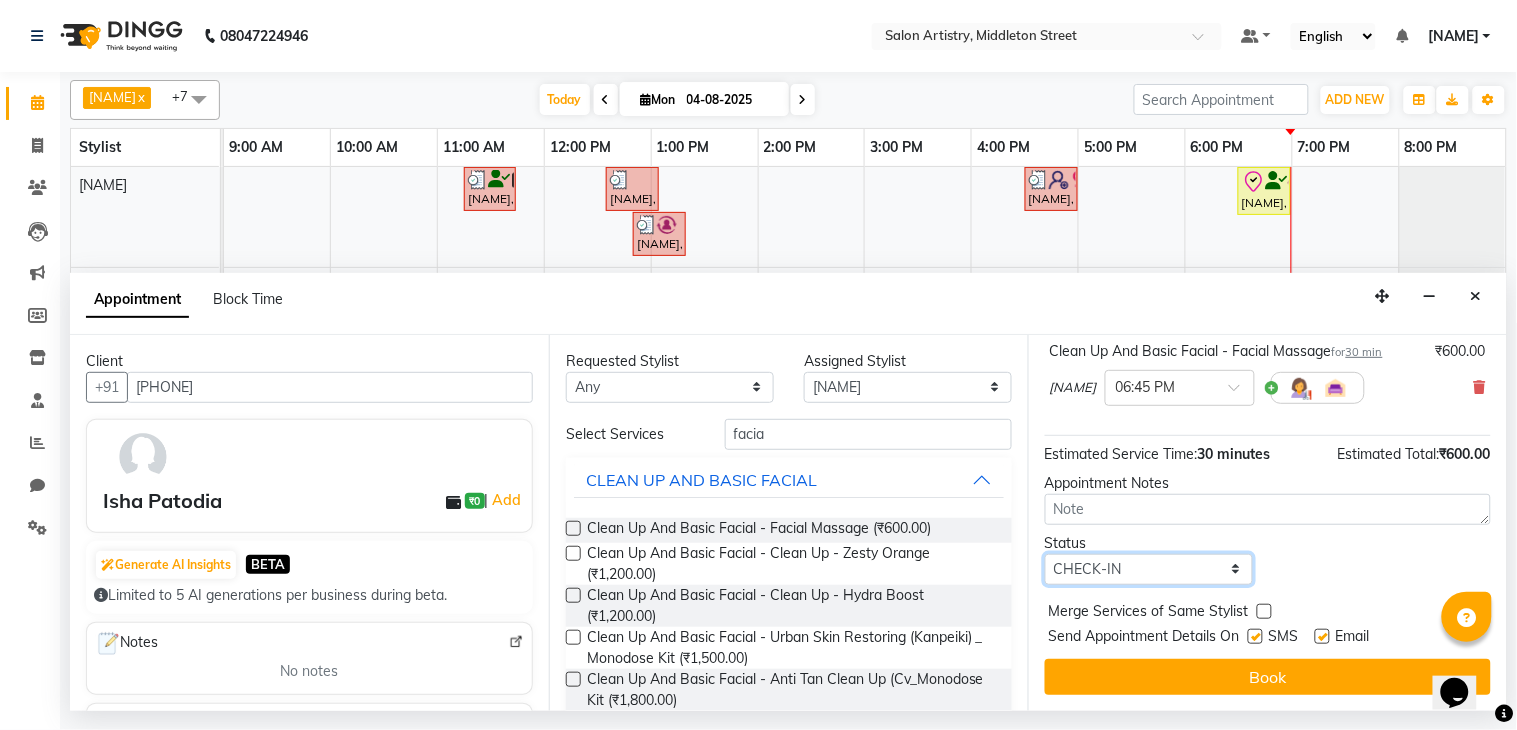 click on "Select TENTATIVE CONFIRM CHECK-IN UPCOMING" at bounding box center [1149, 569] 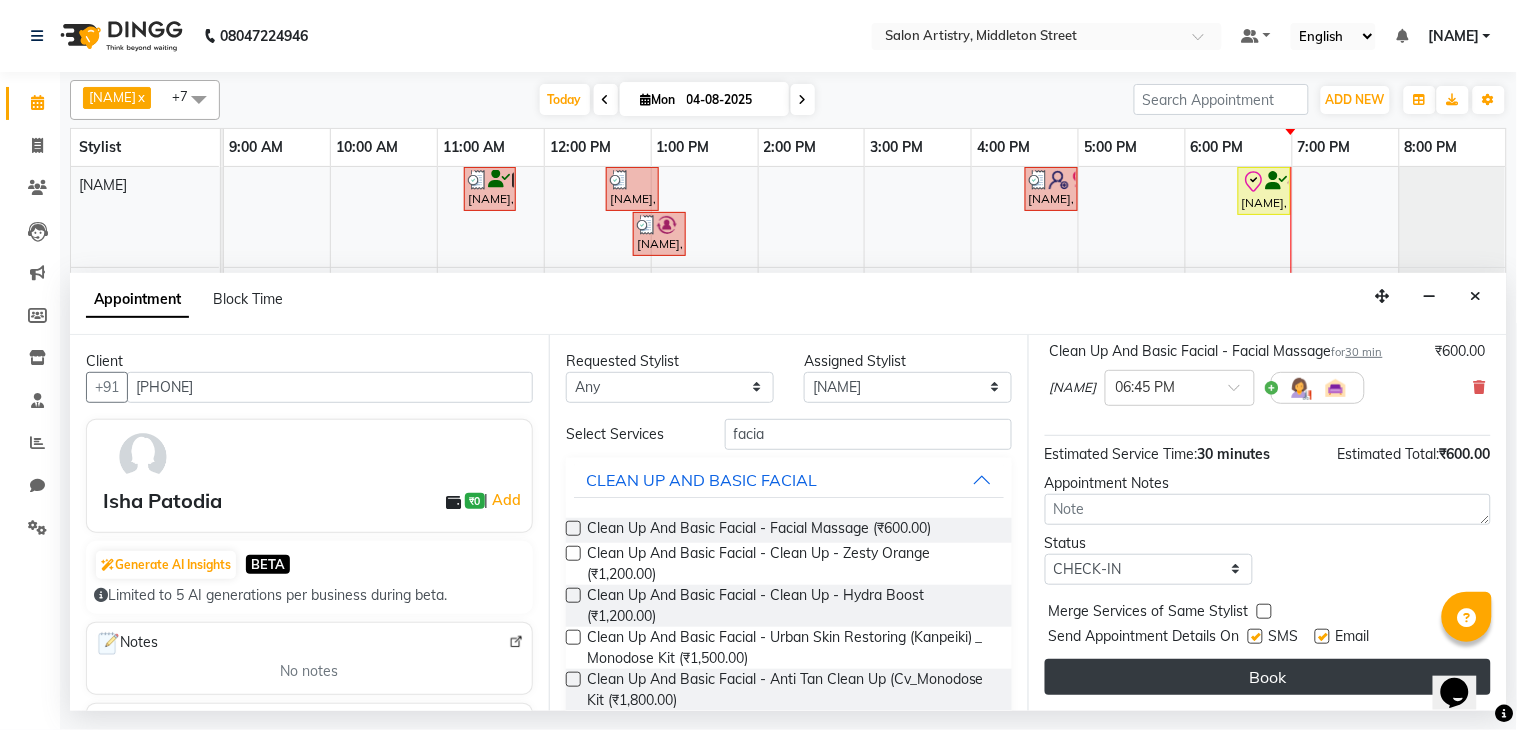click on "Book" at bounding box center [1268, 677] 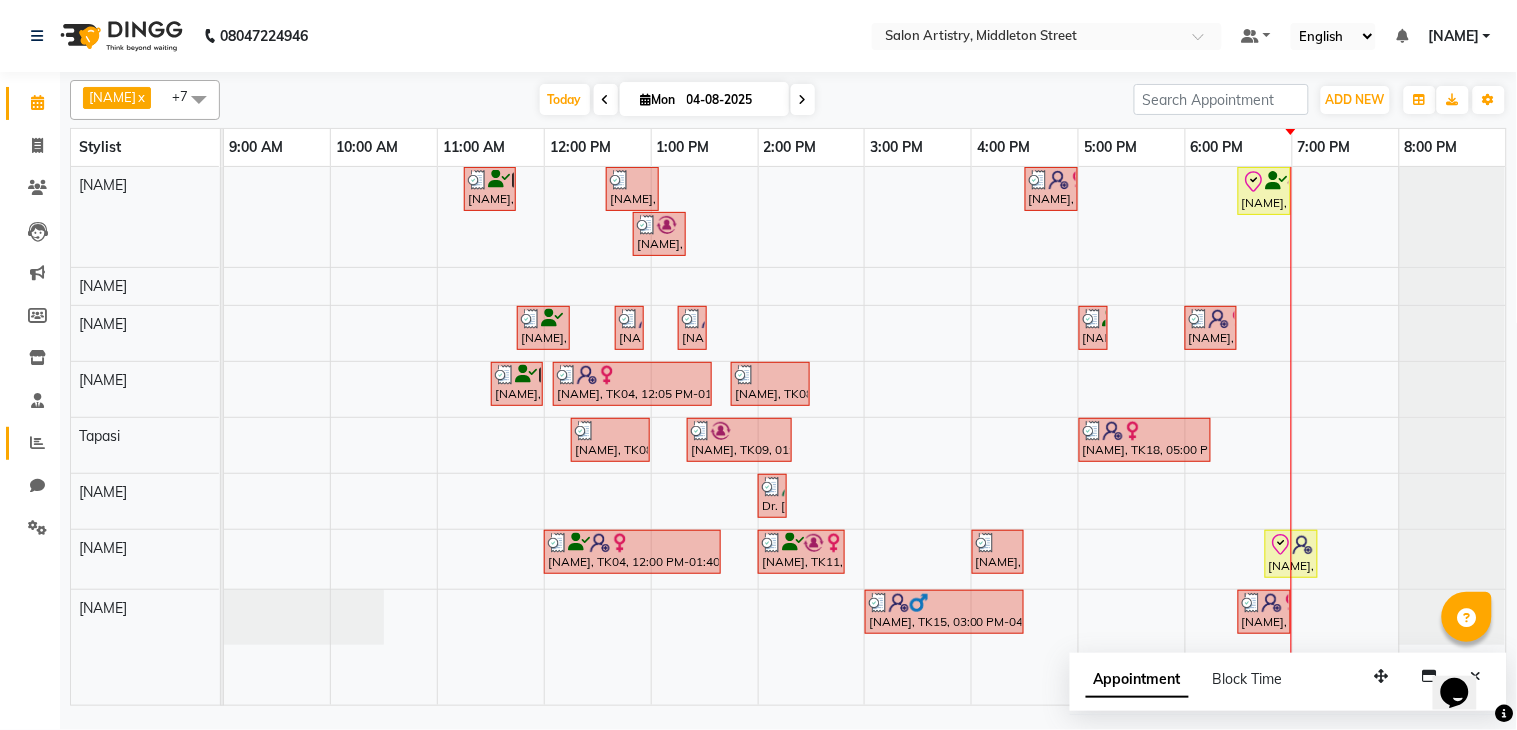 click 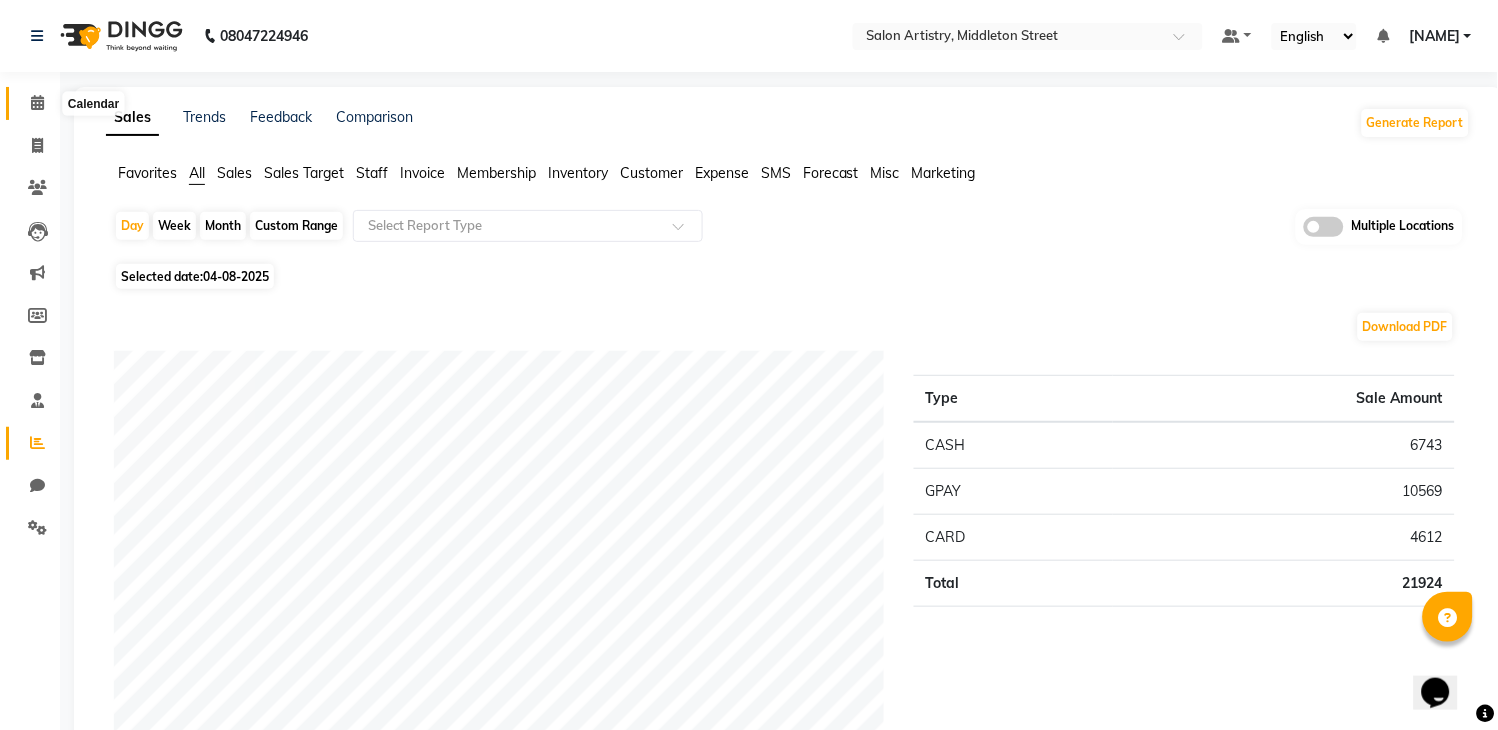 click 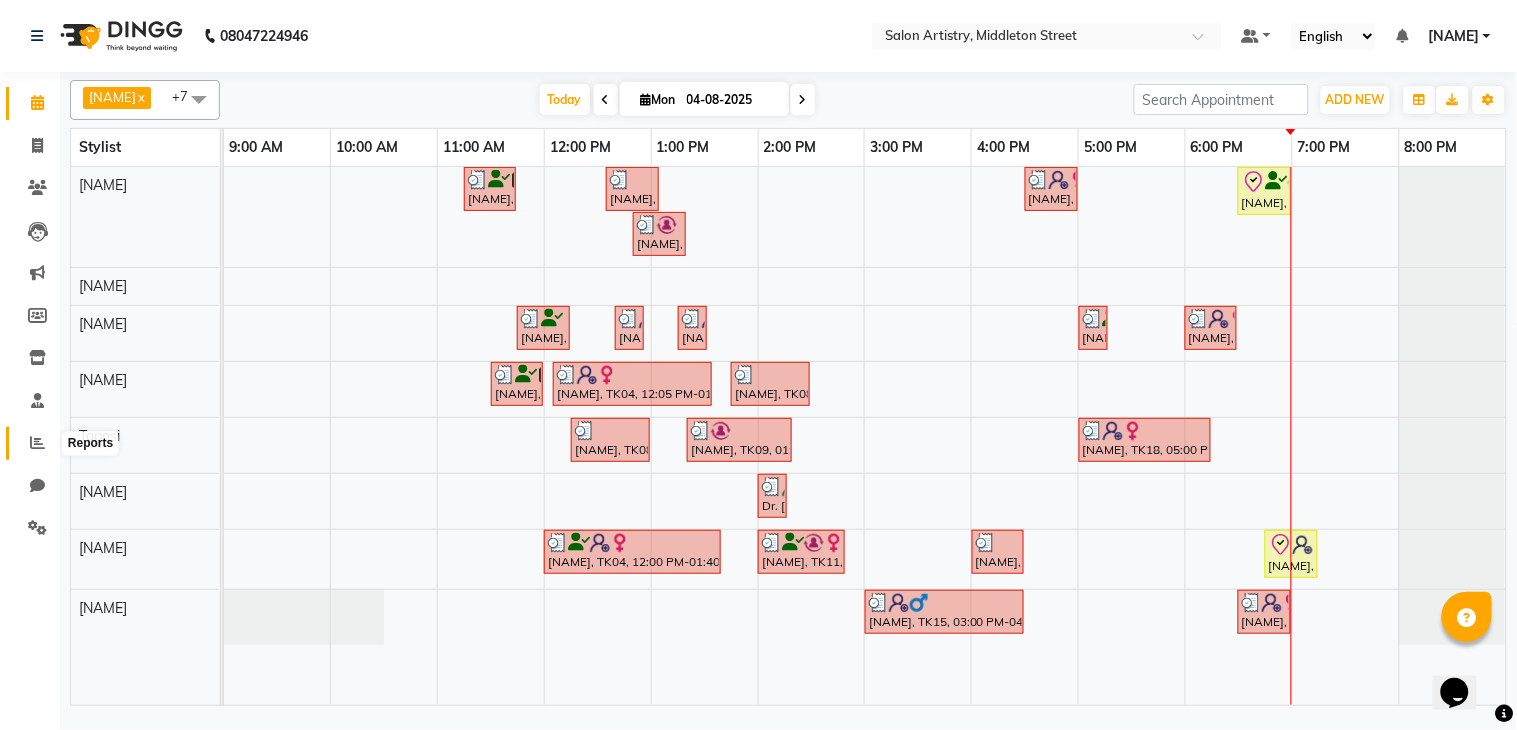 click 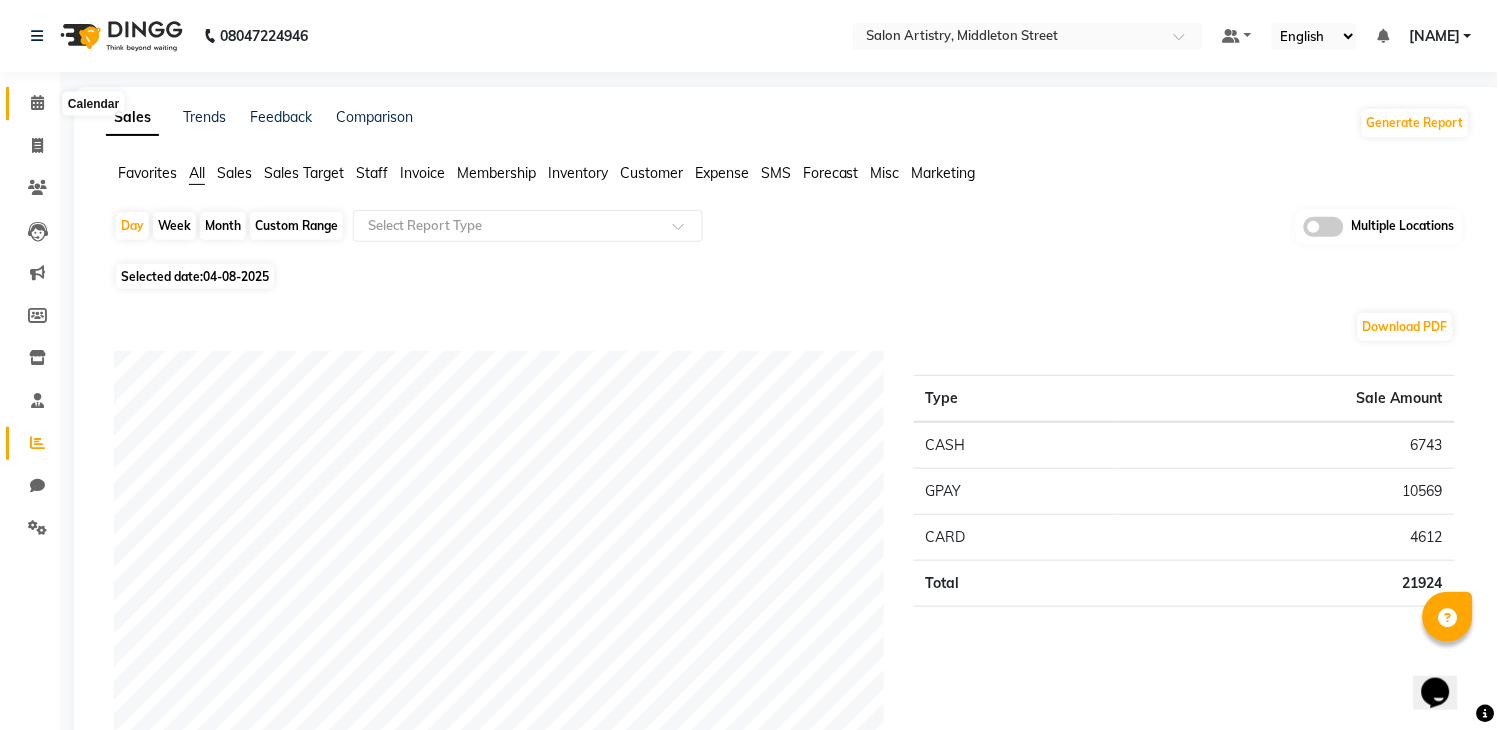 click 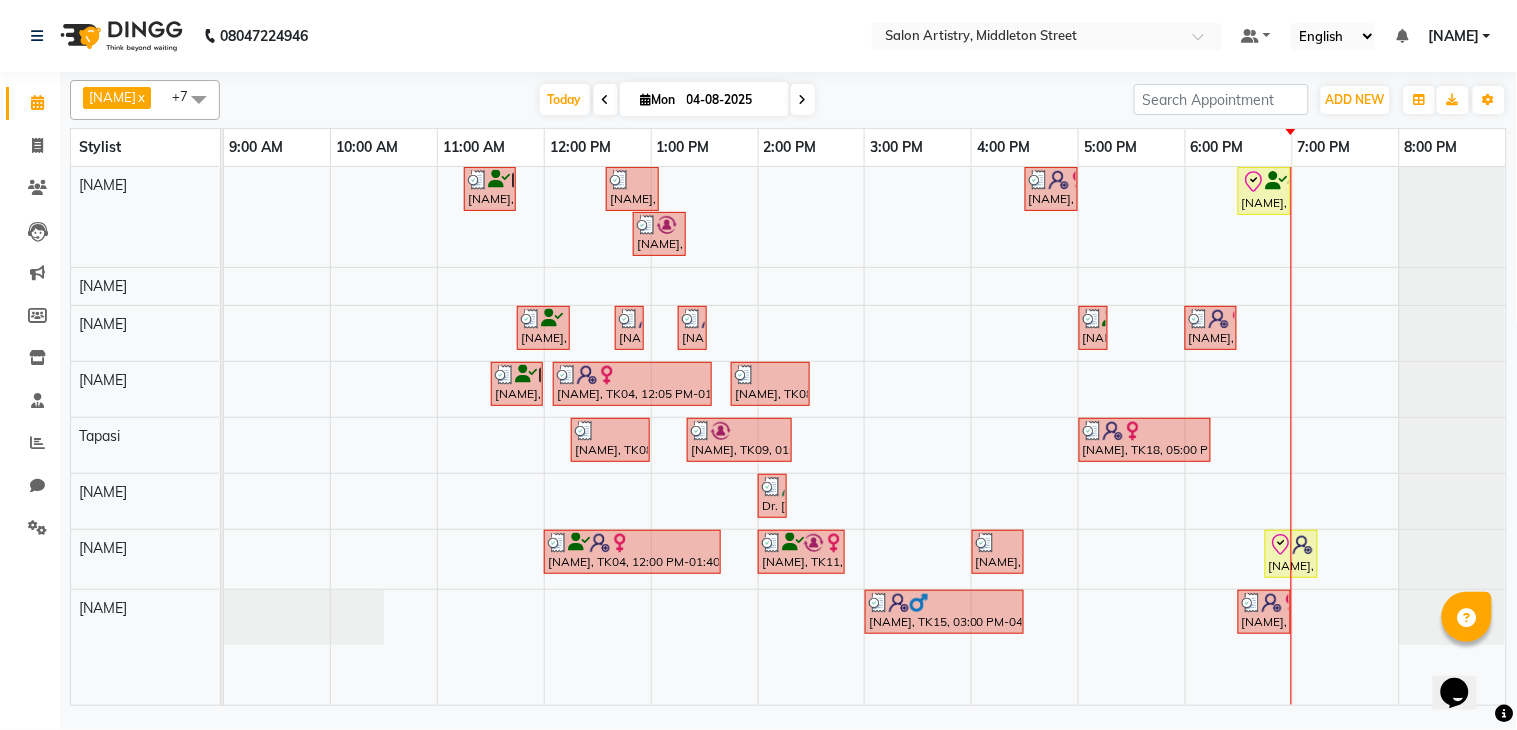 click at bounding box center (1452, 389) 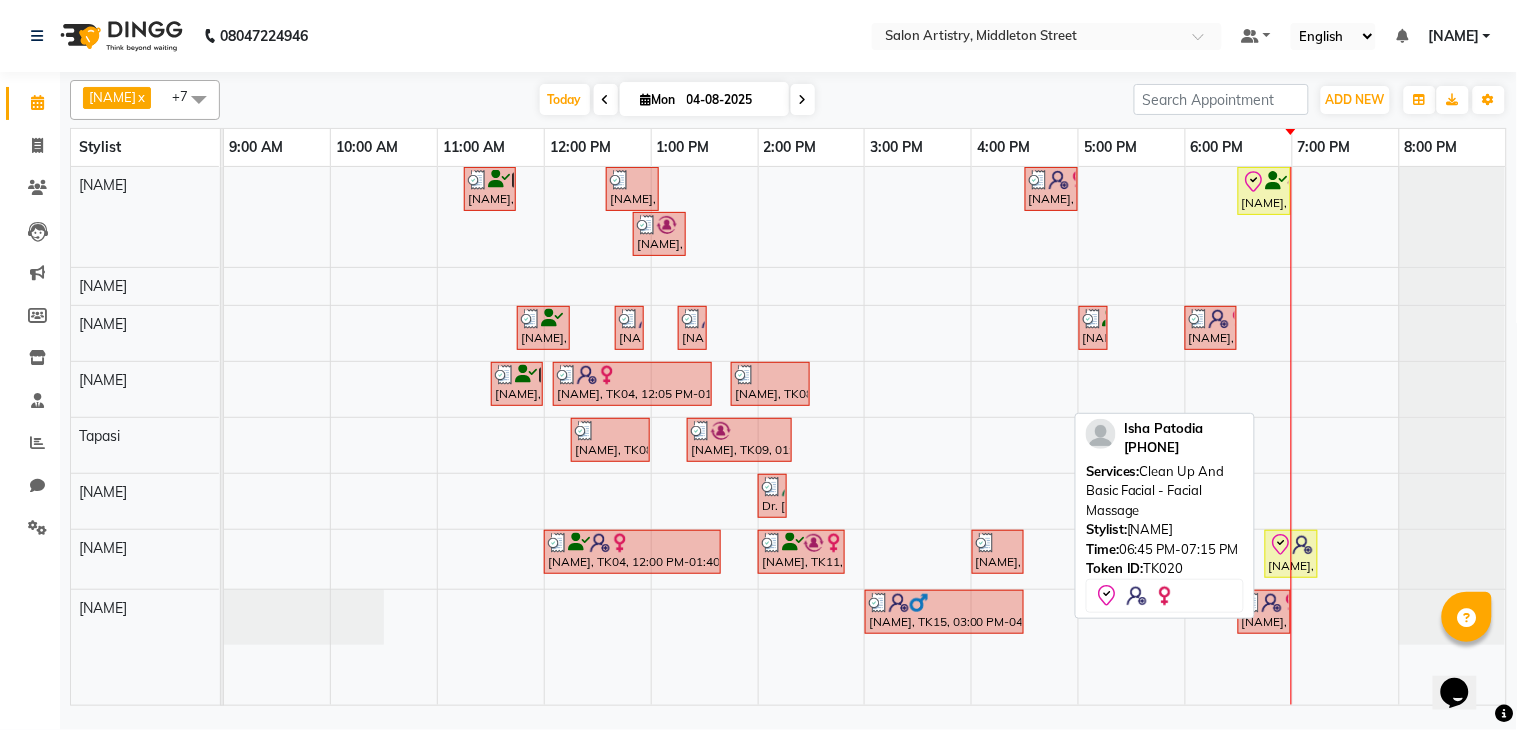 click on "[FIRST] [LAST], TK20, 06:45 PM-07:15 PM, Clean Up And Basic Facial - Facial Massage" at bounding box center [1291, 554] 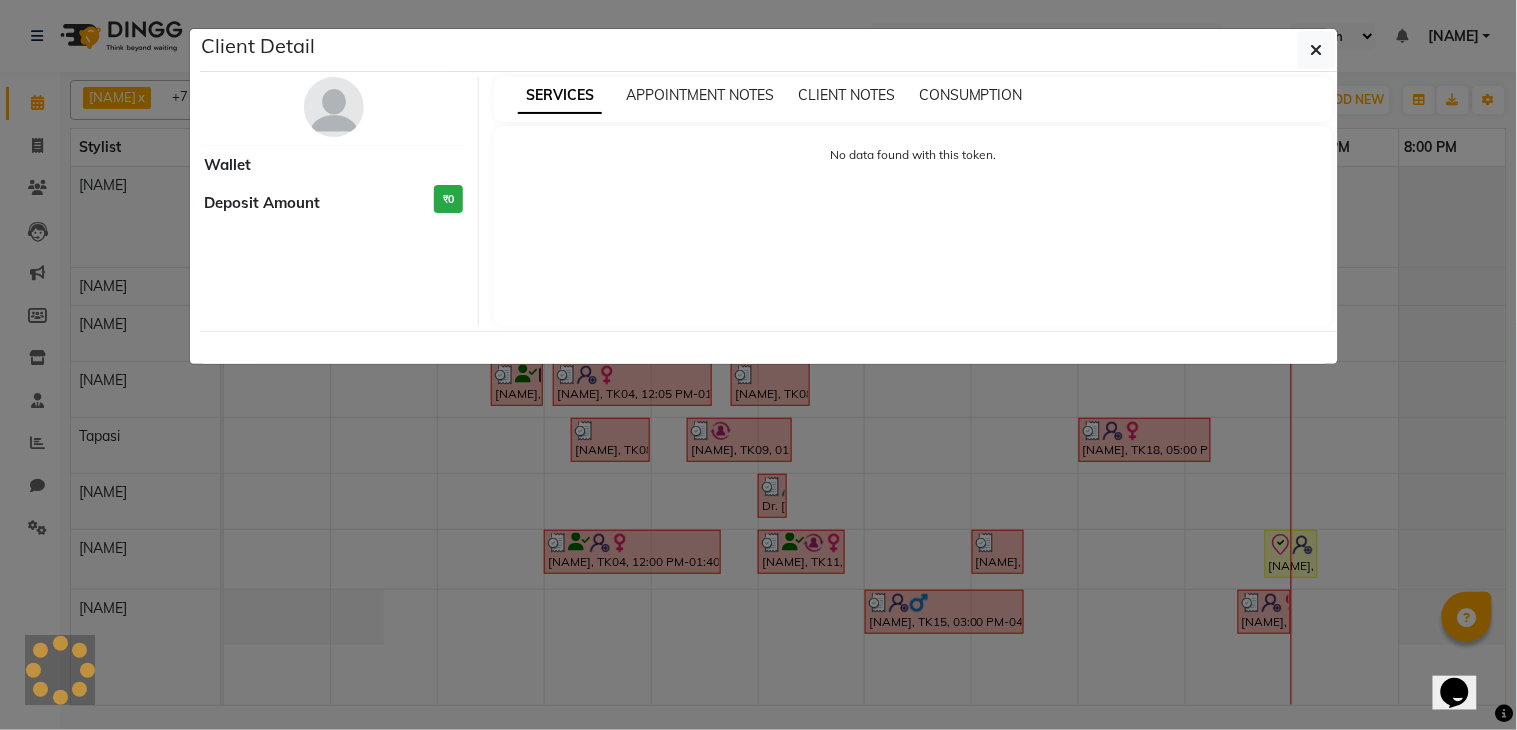 select on "8" 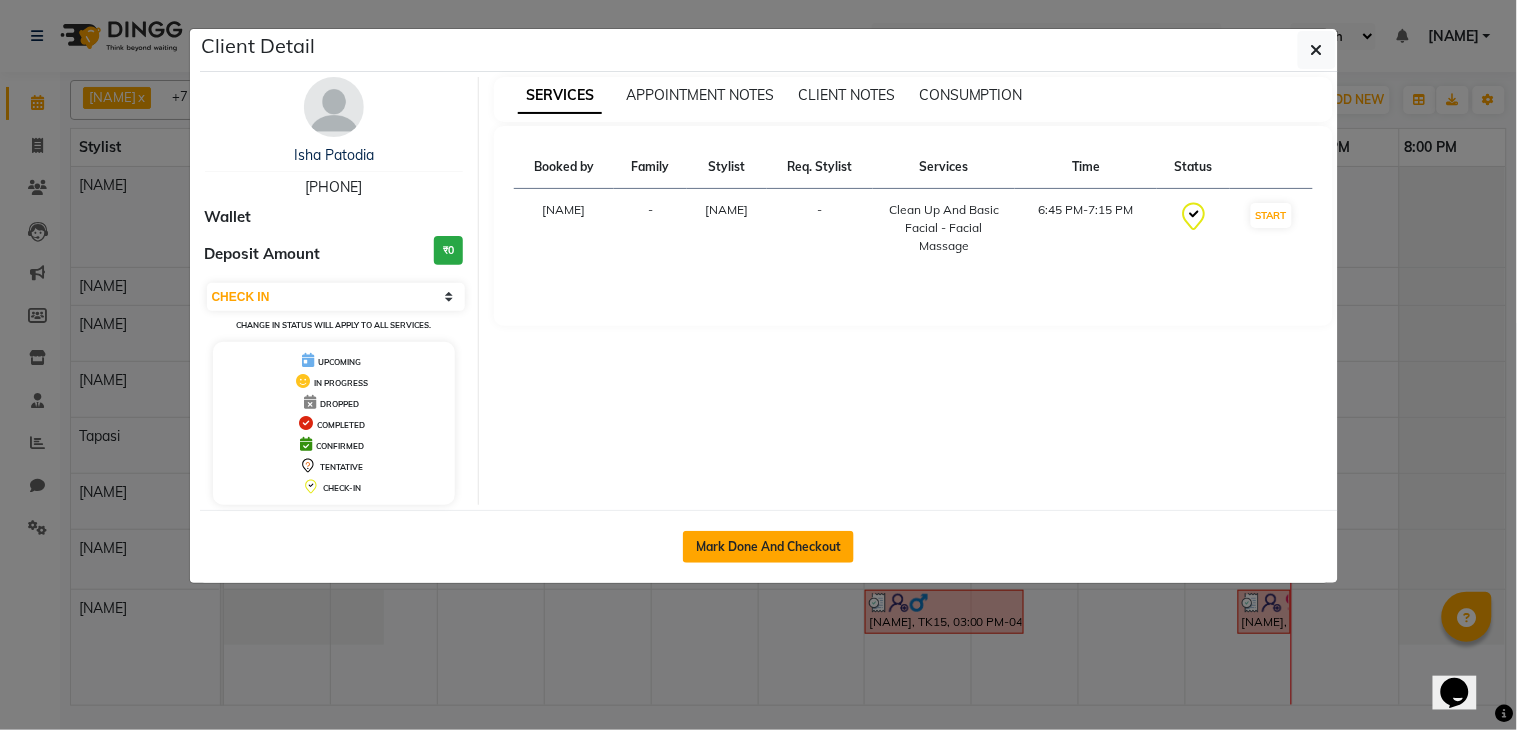 click on "Mark Done And Checkout" 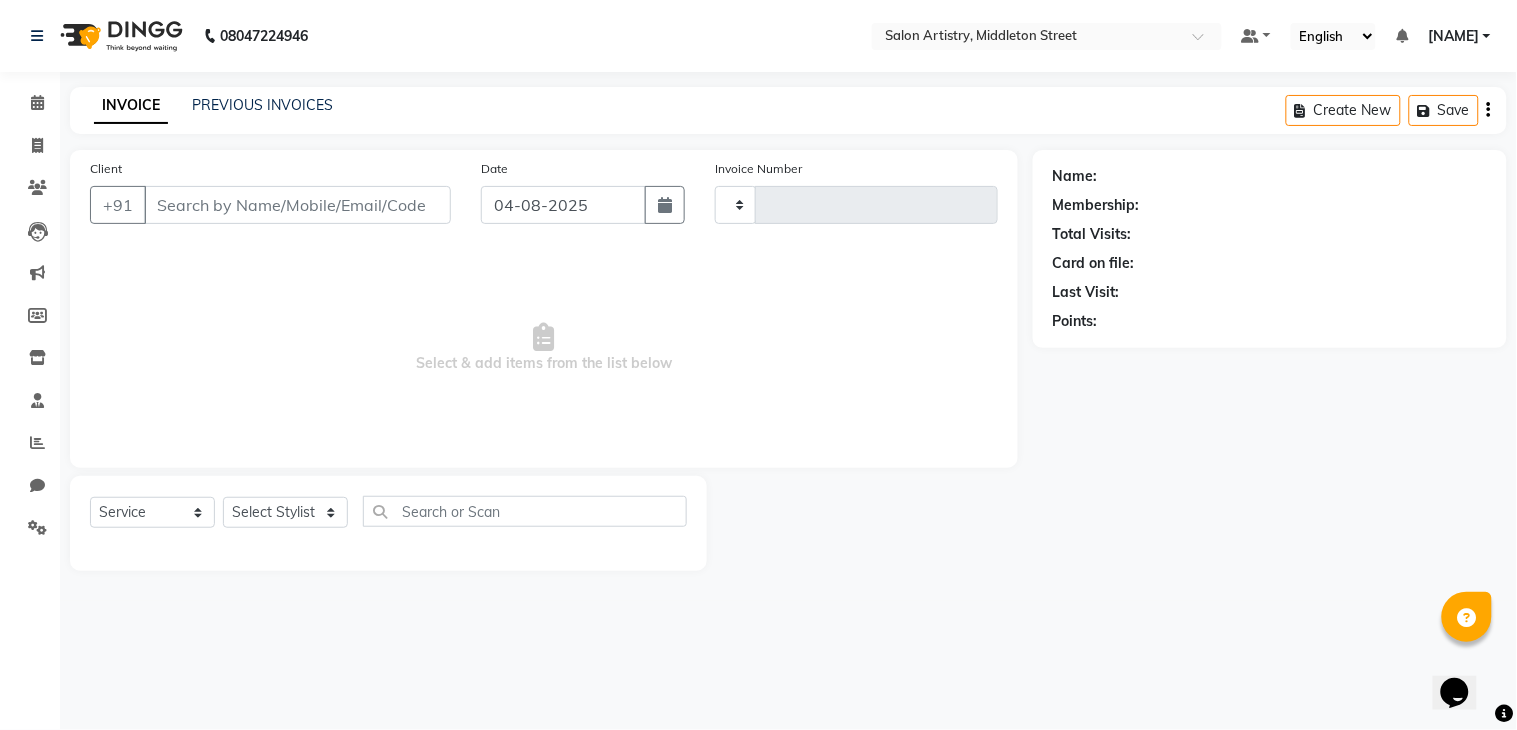 type on "1819" 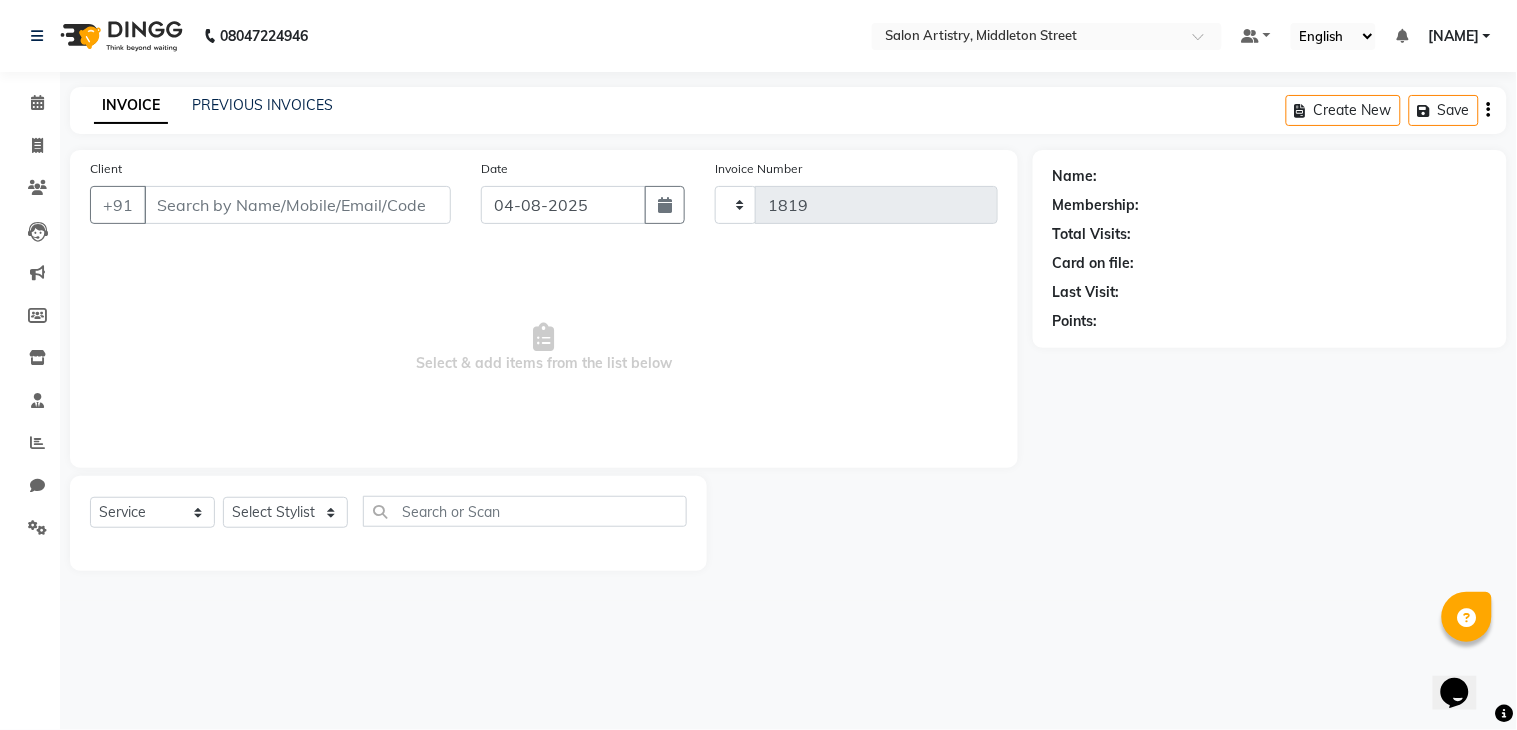 select on "3" 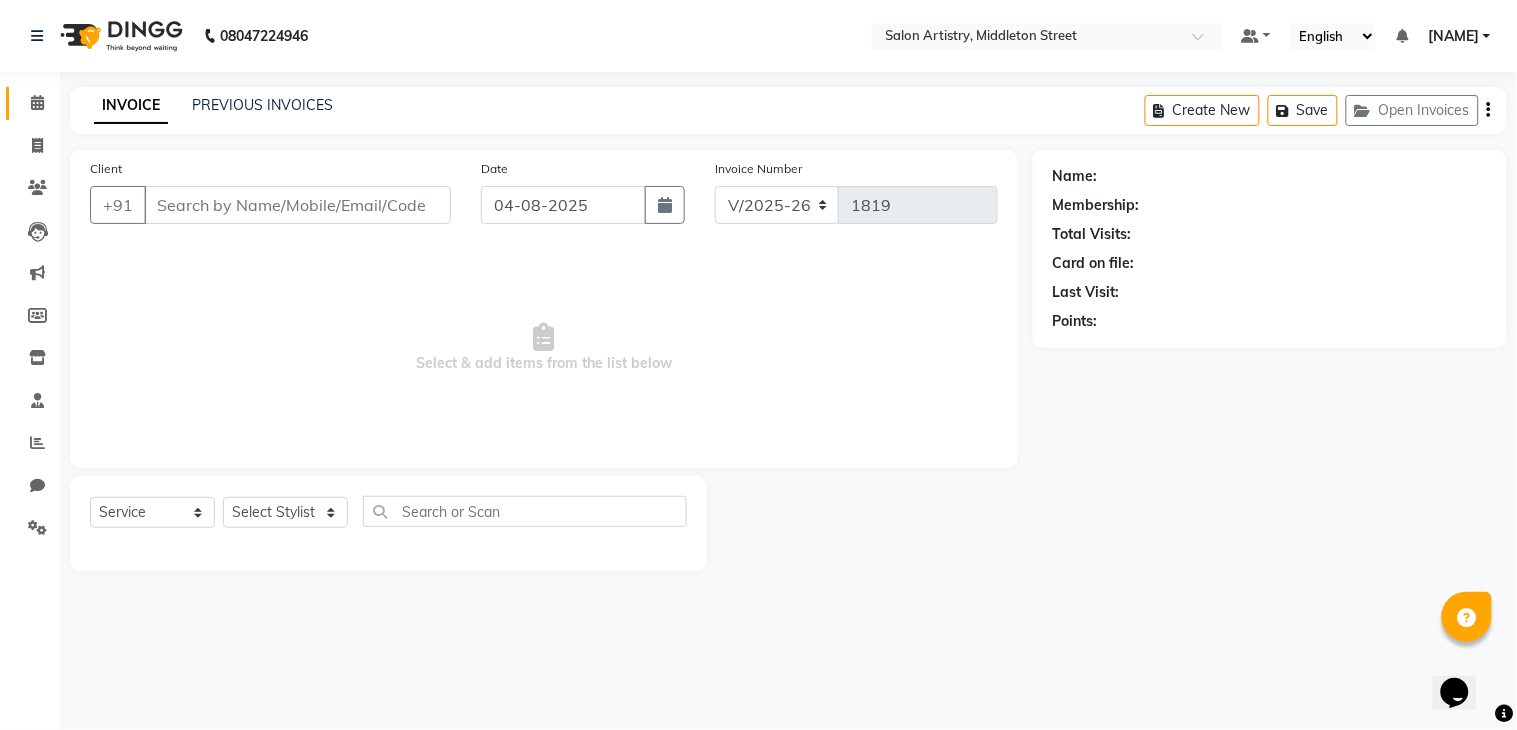 select on "79865" 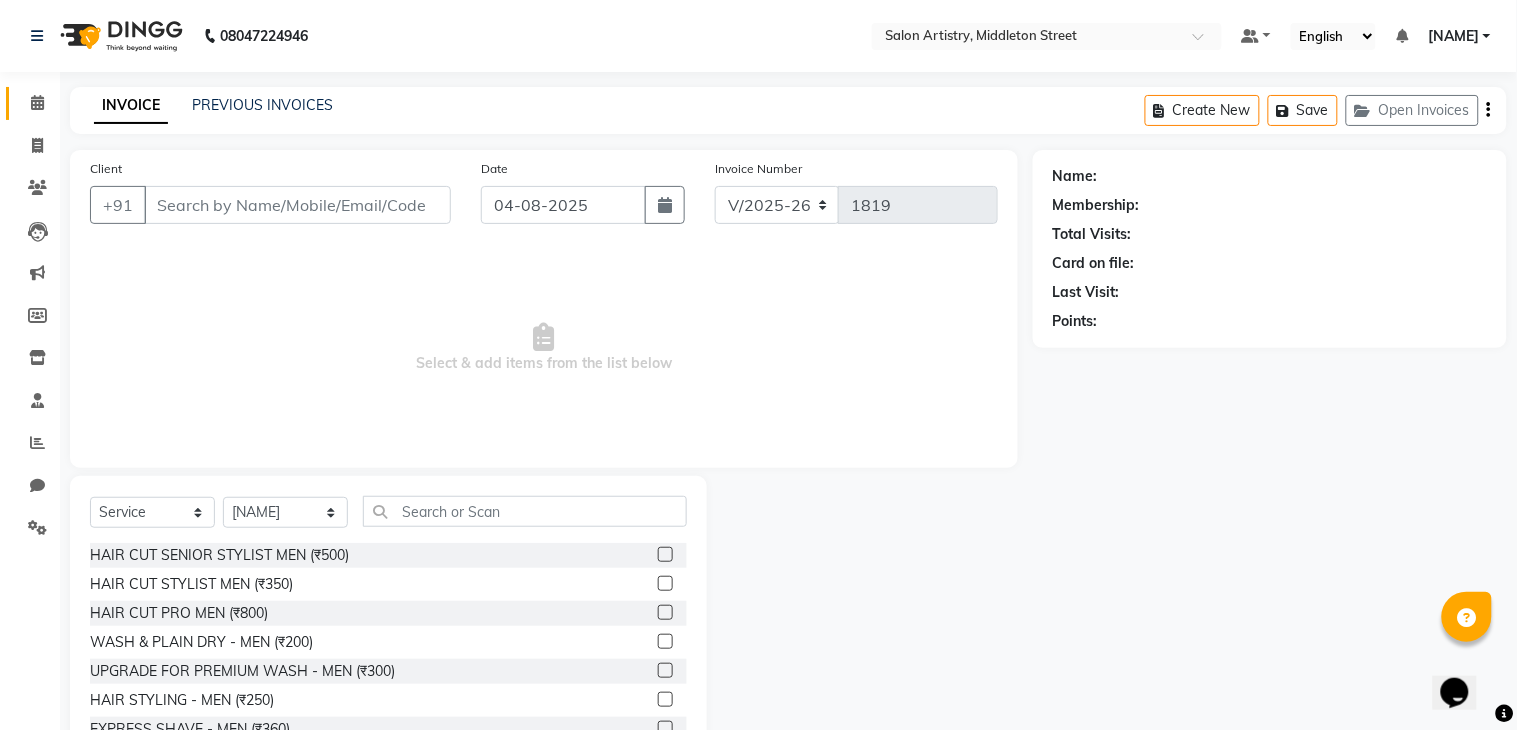 type on "9830996848" 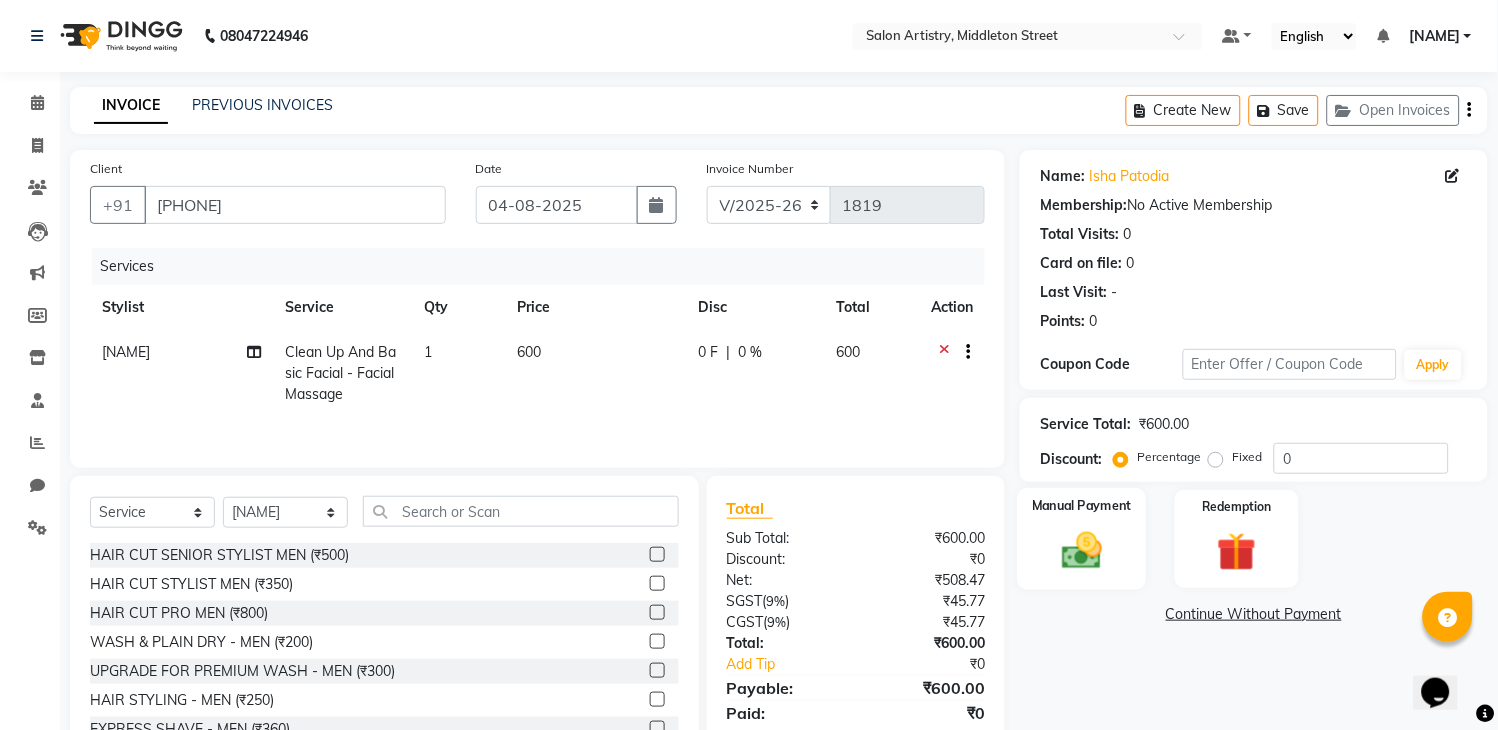 click 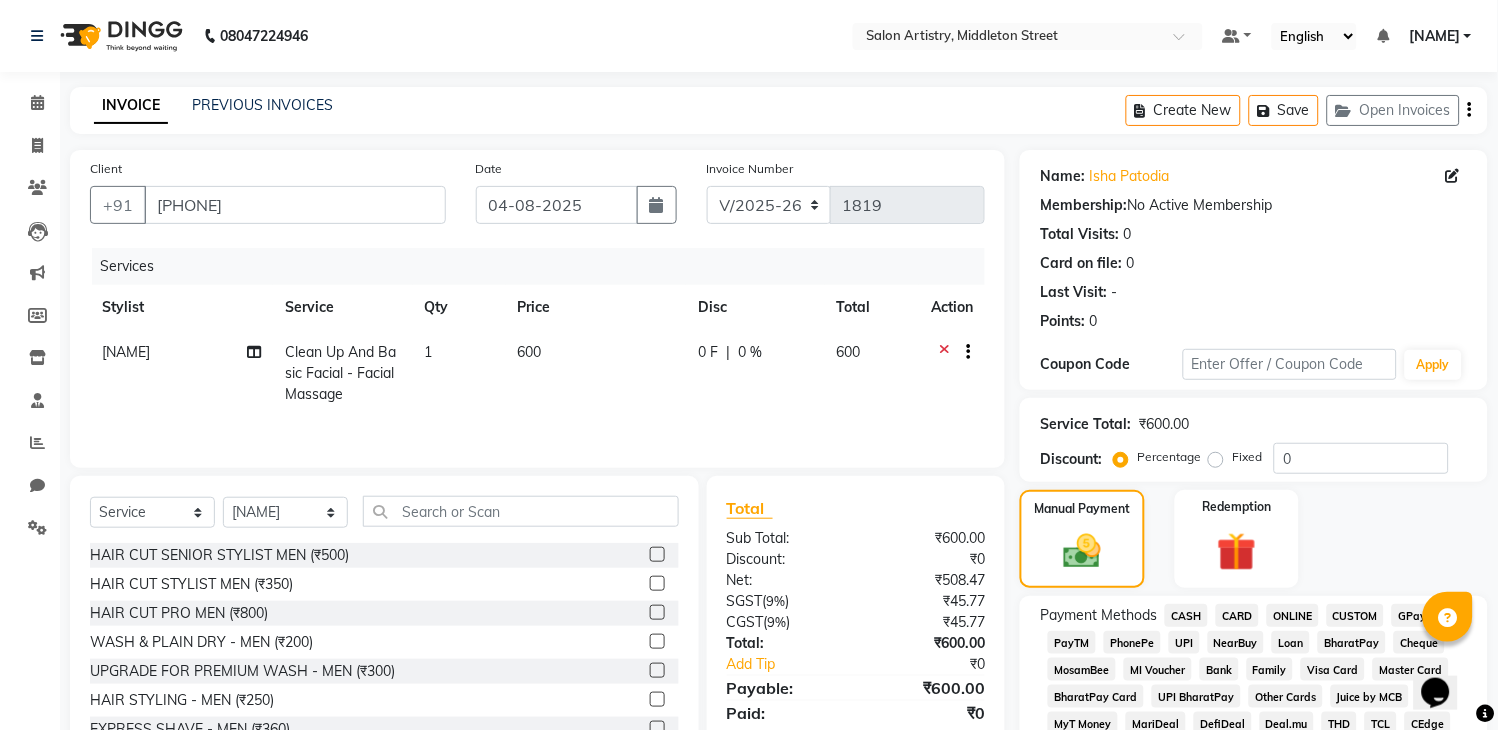 click on "CASH" 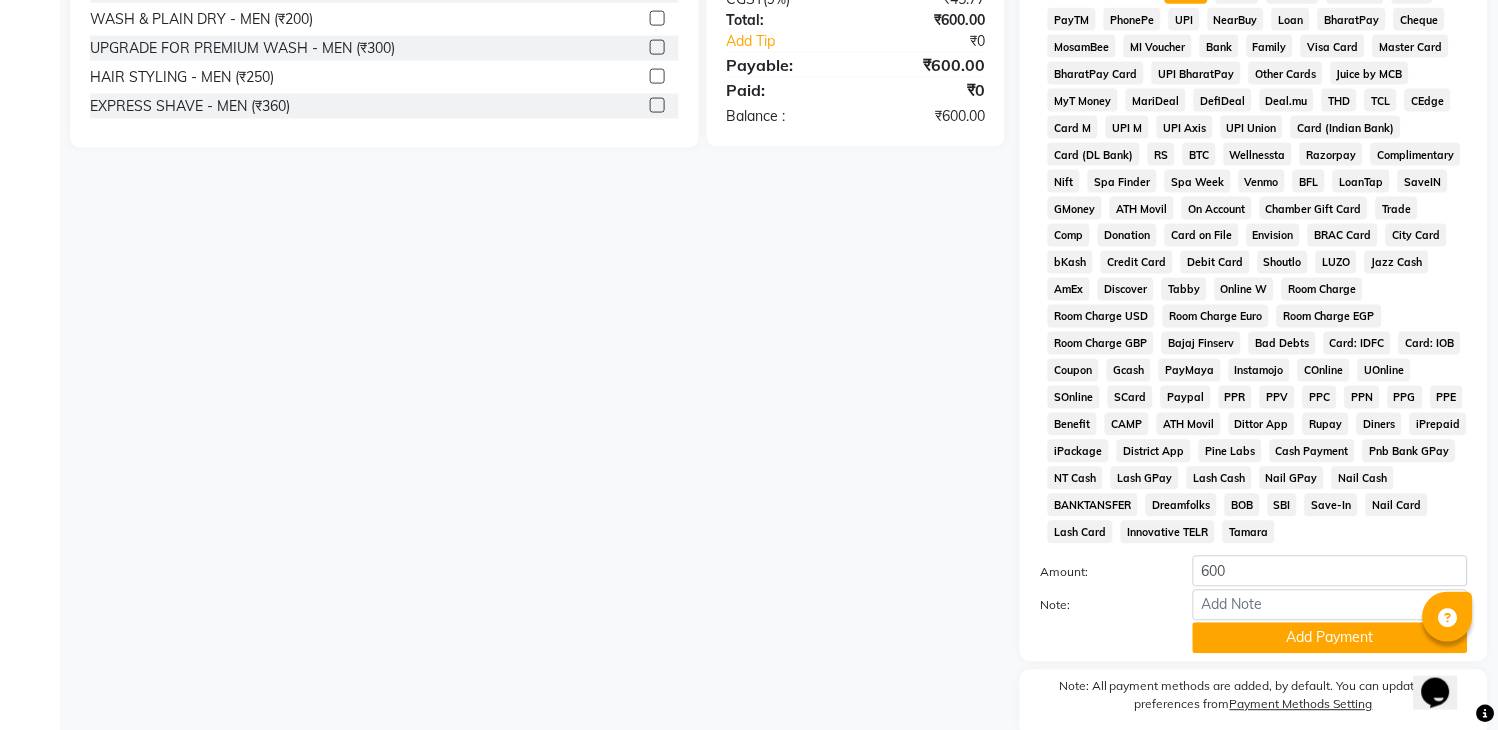 scroll, scrollTop: 666, scrollLeft: 0, axis: vertical 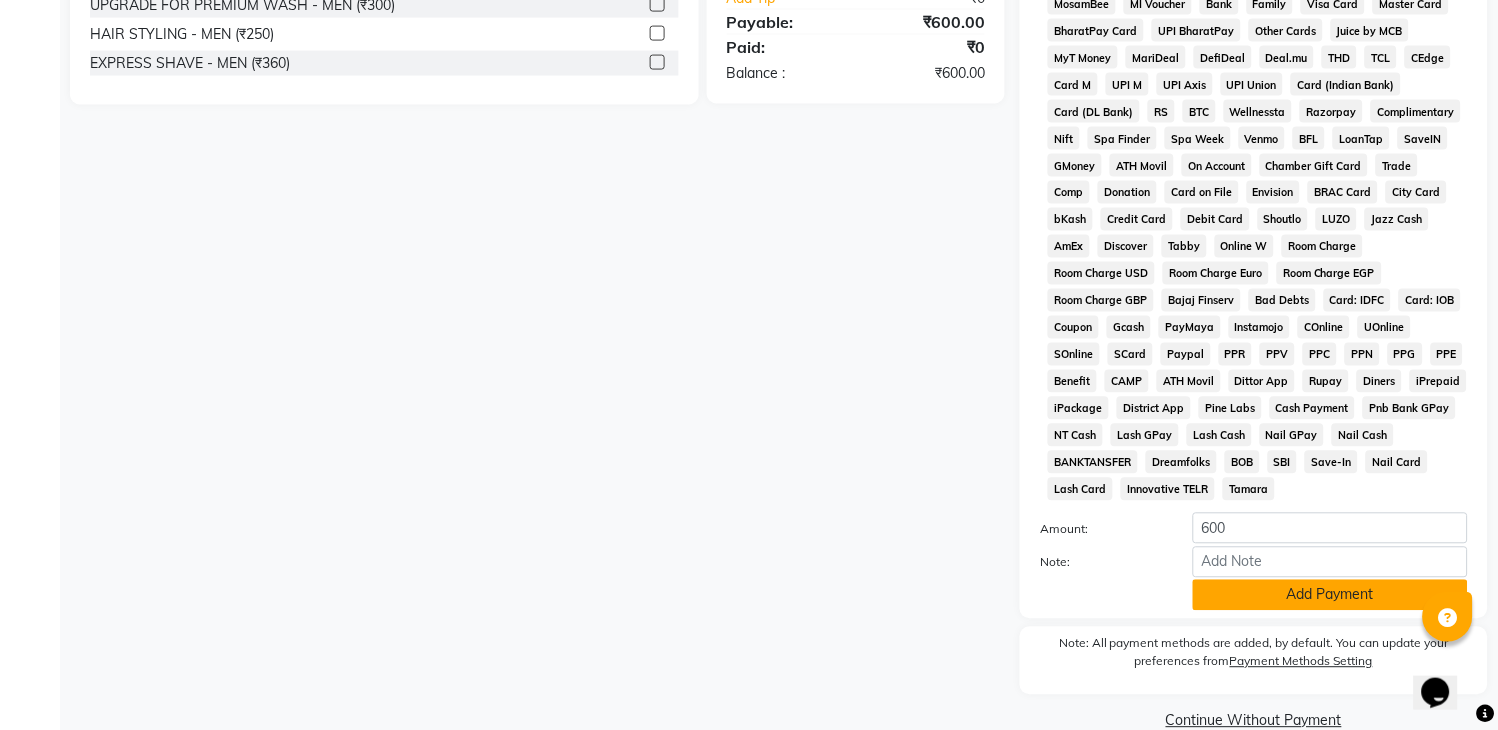 click on "Add Payment" 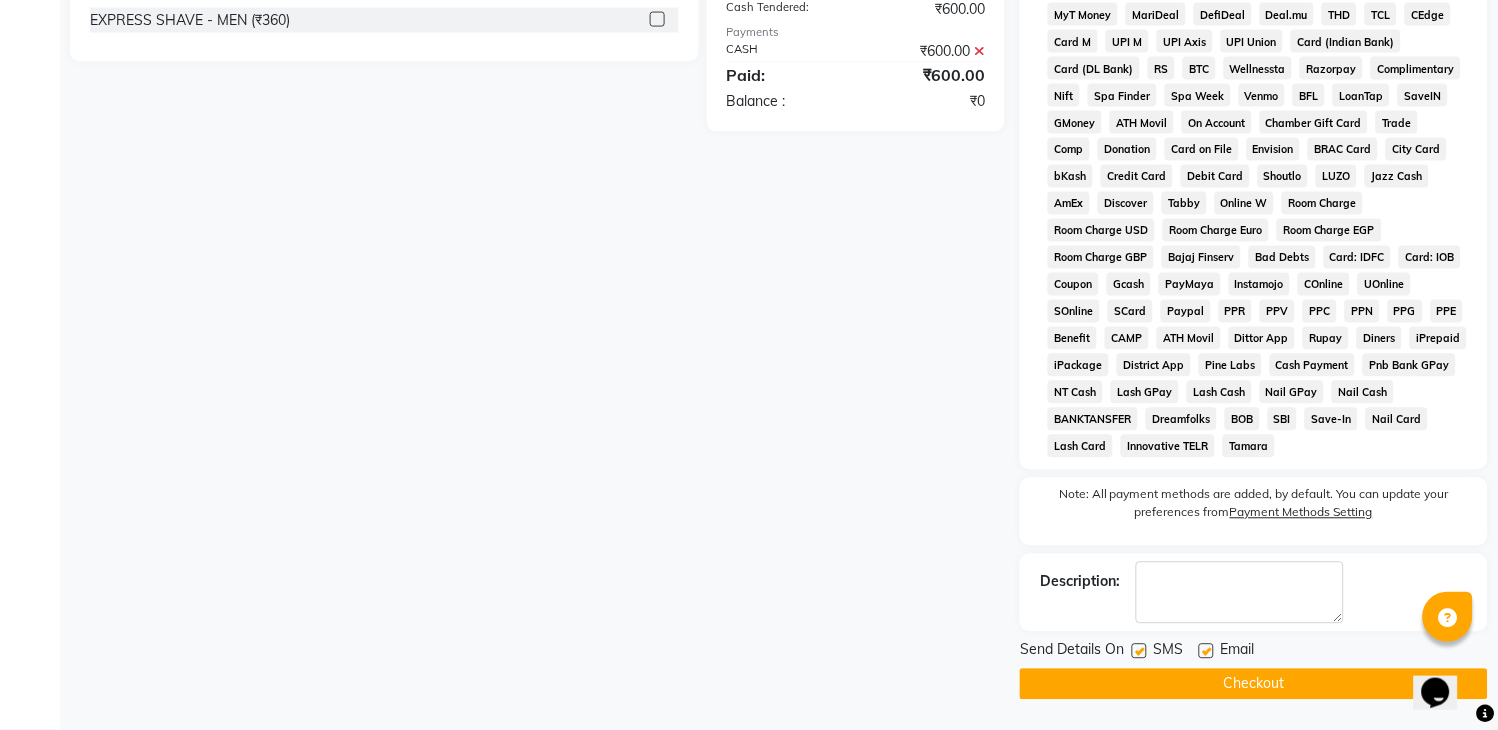 scroll, scrollTop: 714, scrollLeft: 0, axis: vertical 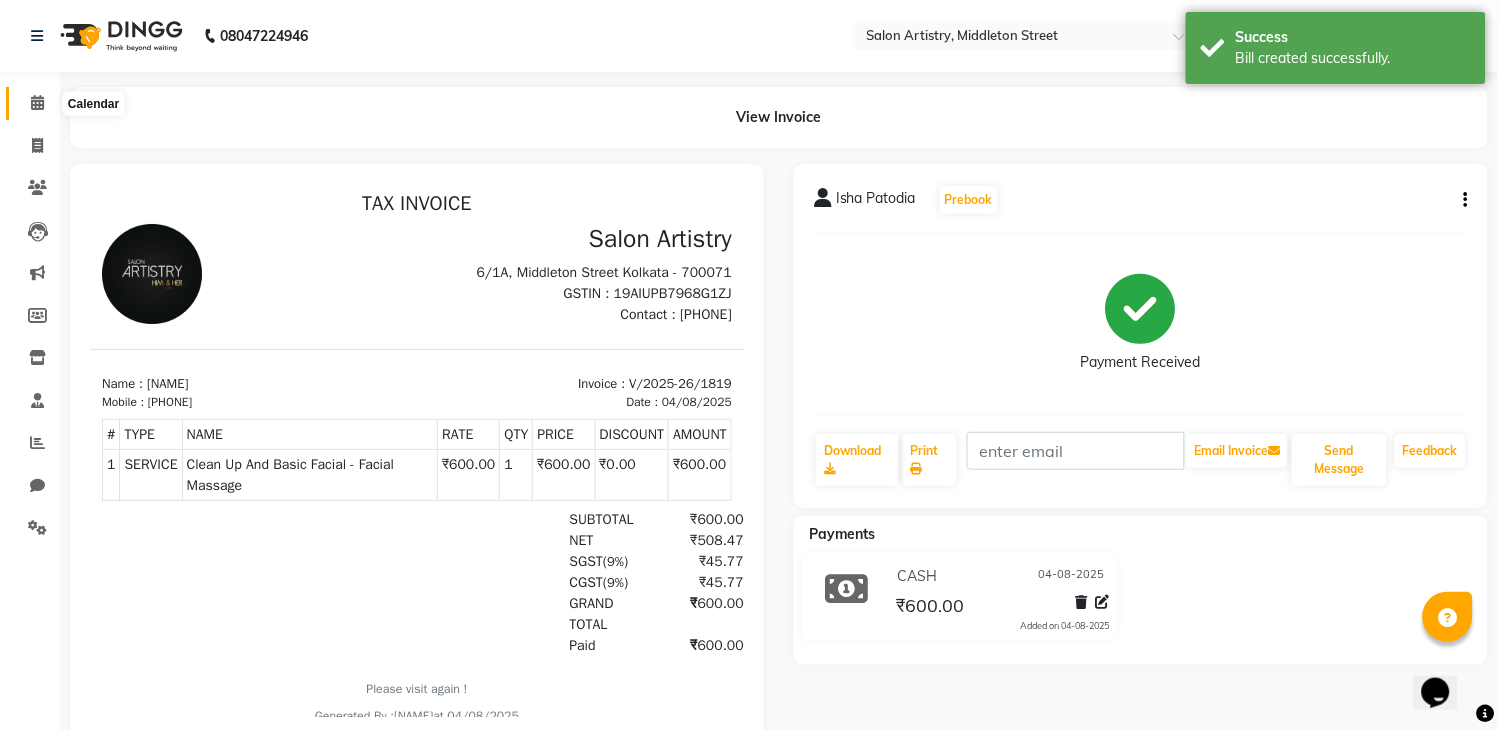 click 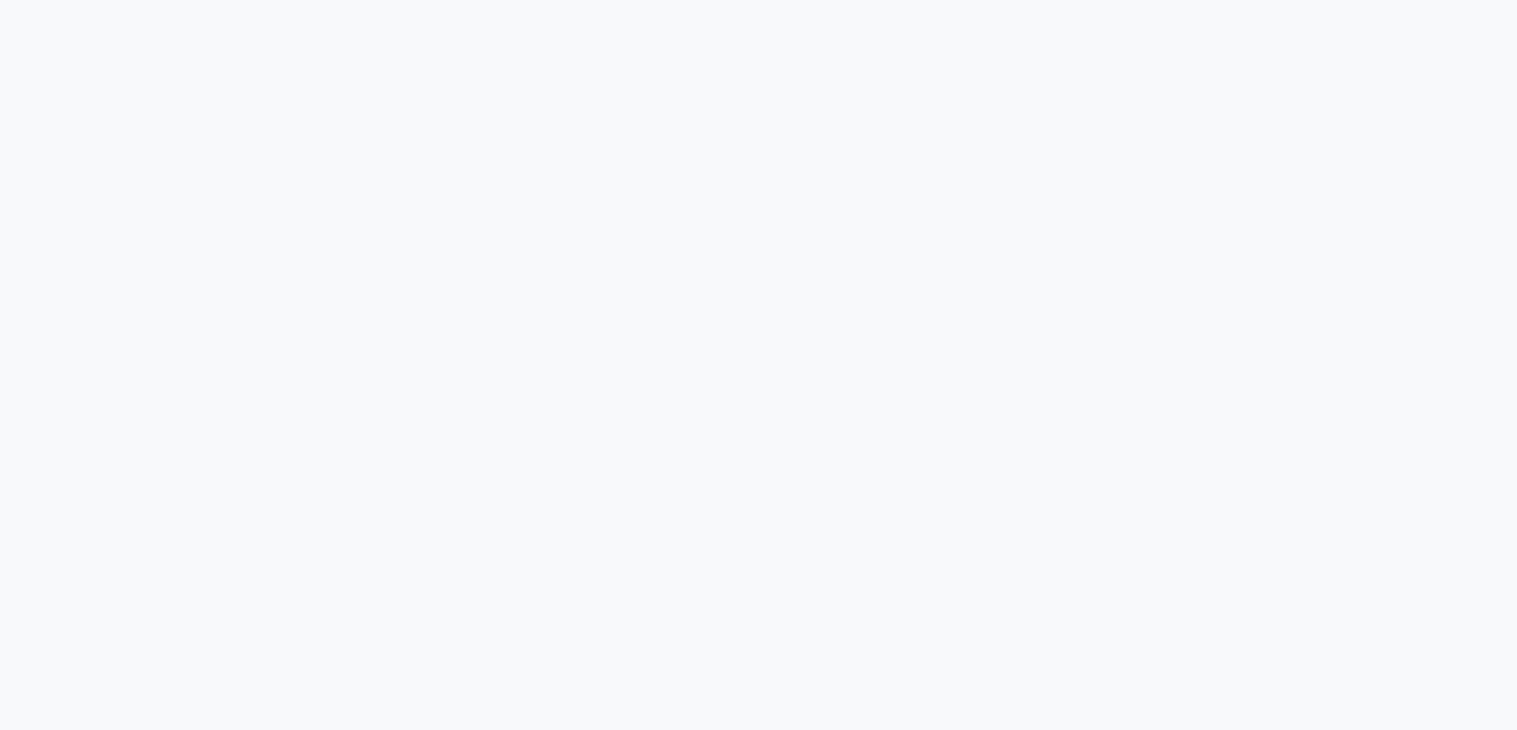 scroll, scrollTop: 0, scrollLeft: 0, axis: both 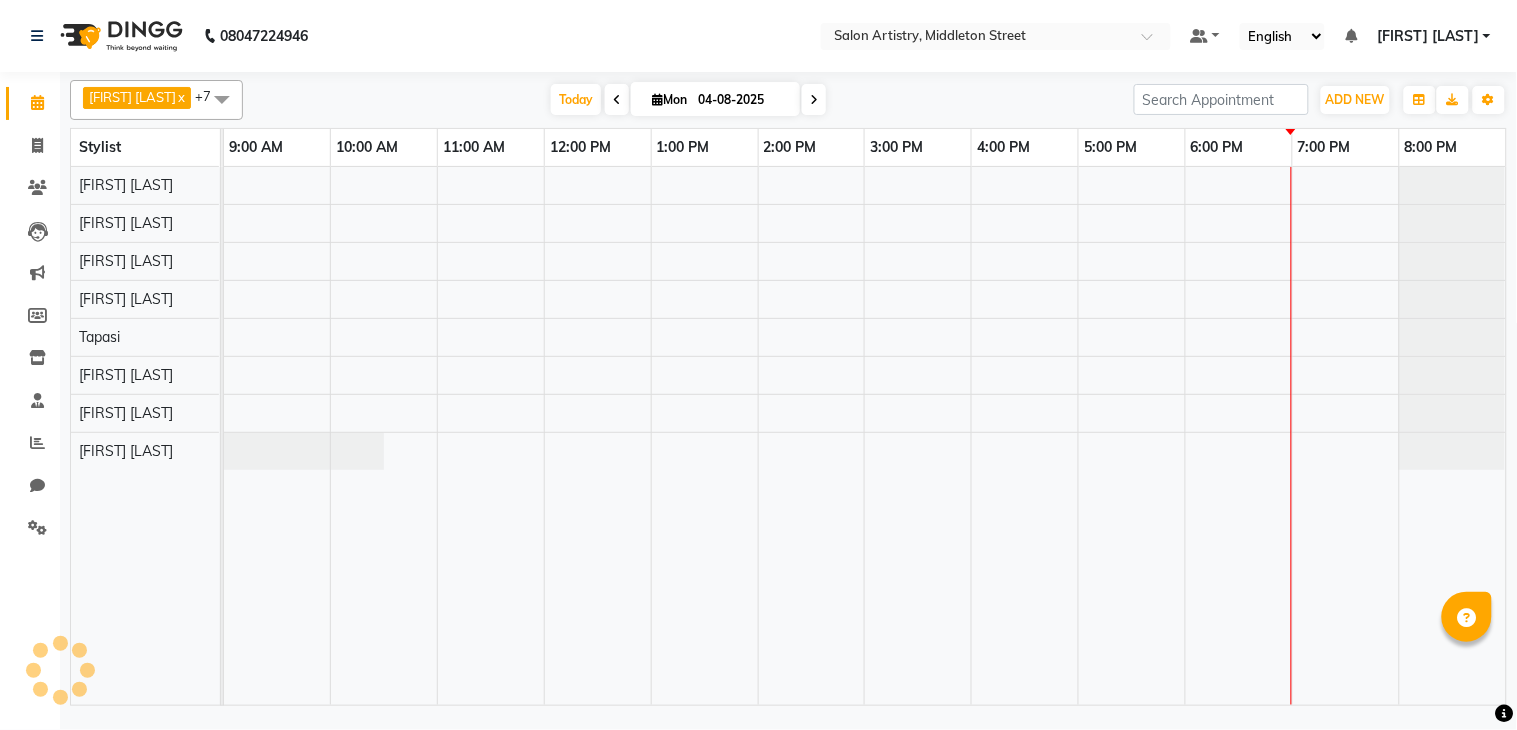 select on "en" 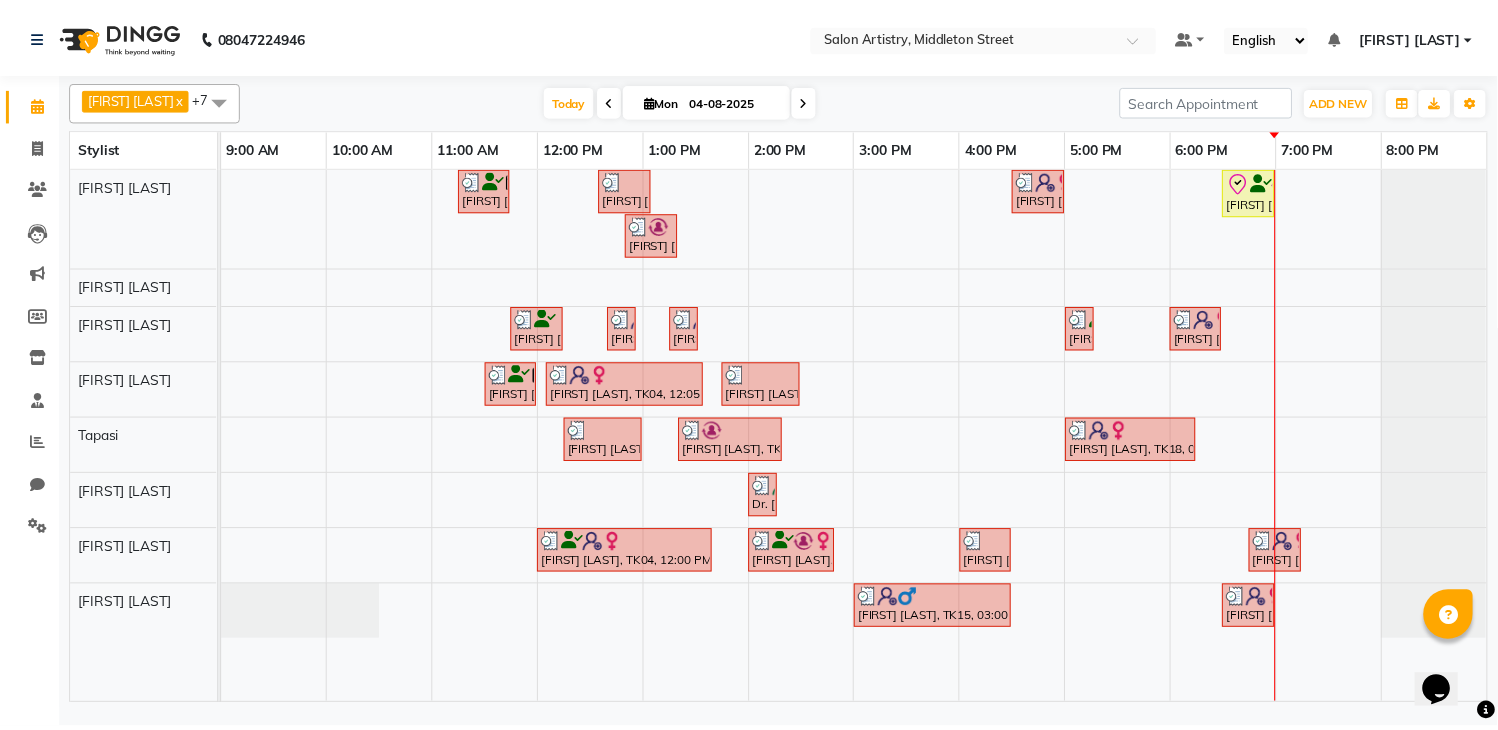 scroll, scrollTop: 0, scrollLeft: 0, axis: both 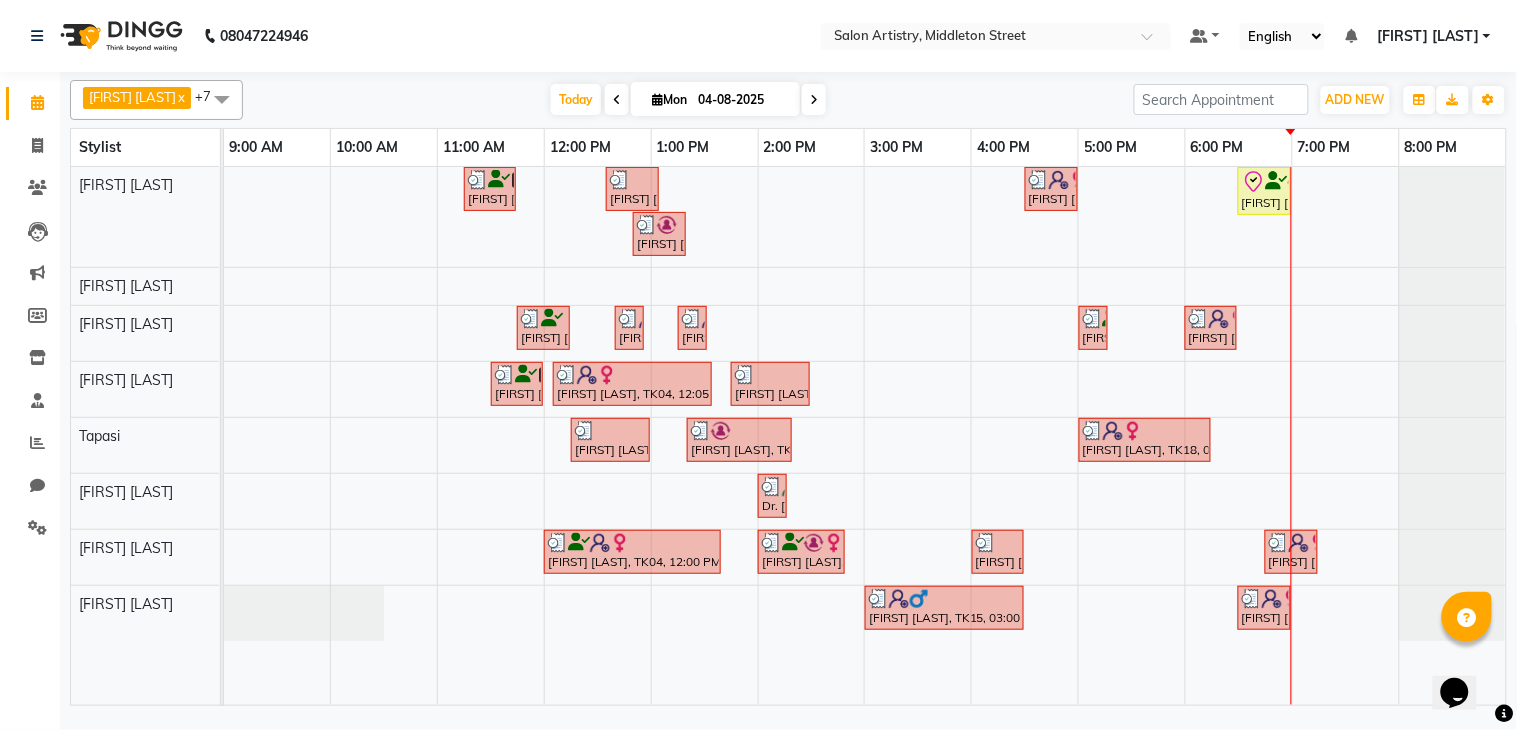 click on "Mon 04-08-2025" at bounding box center [715, 99] 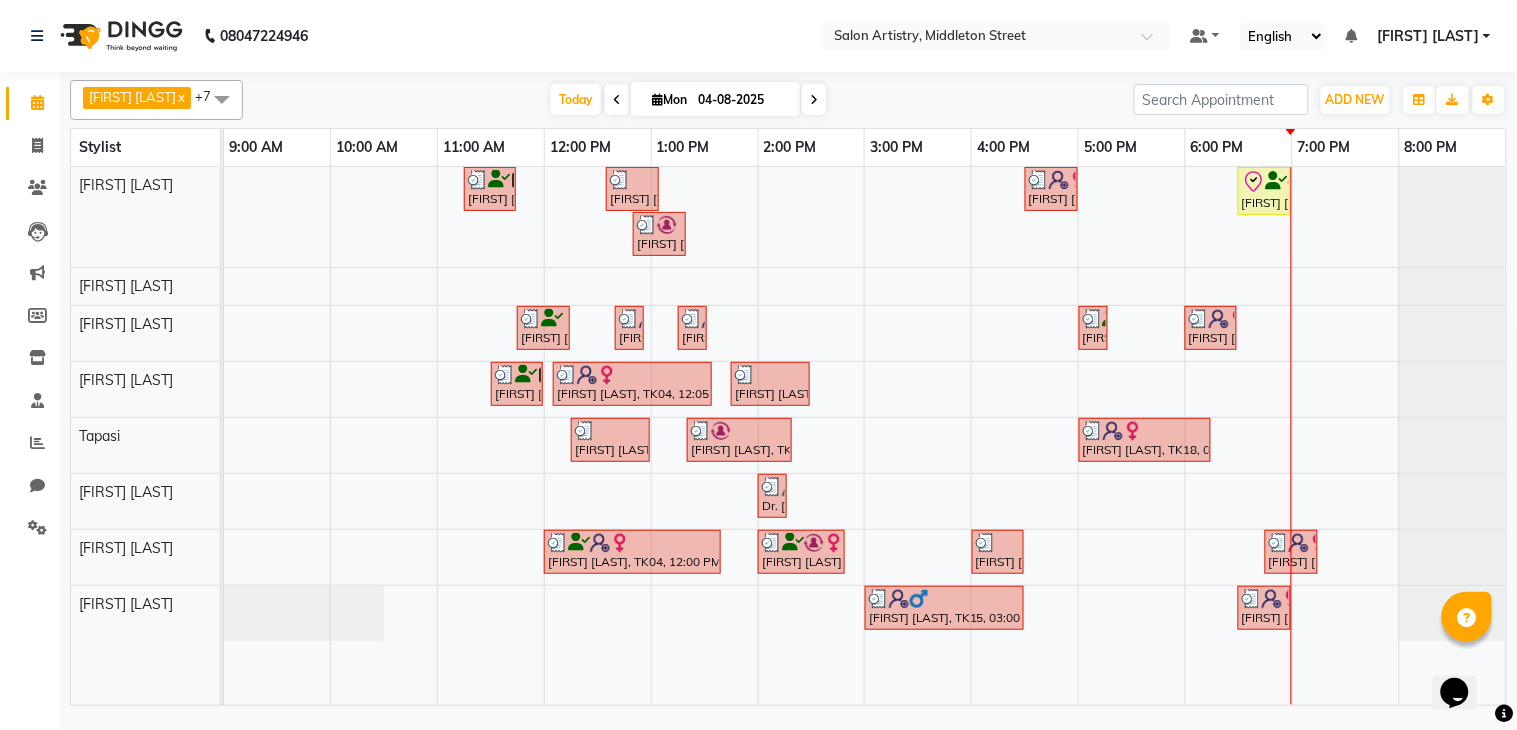 click at bounding box center [657, 99] 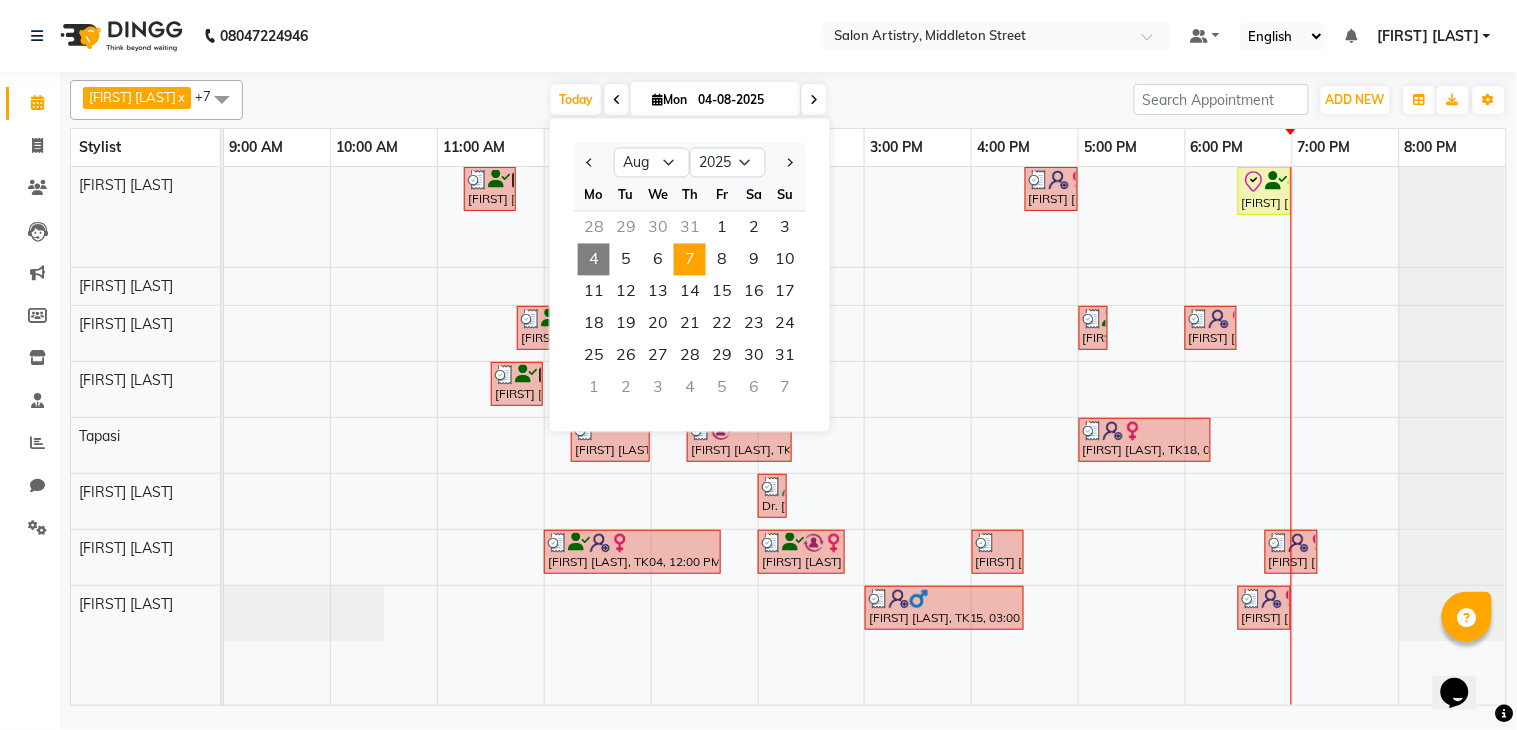 click on "7" at bounding box center [690, 260] 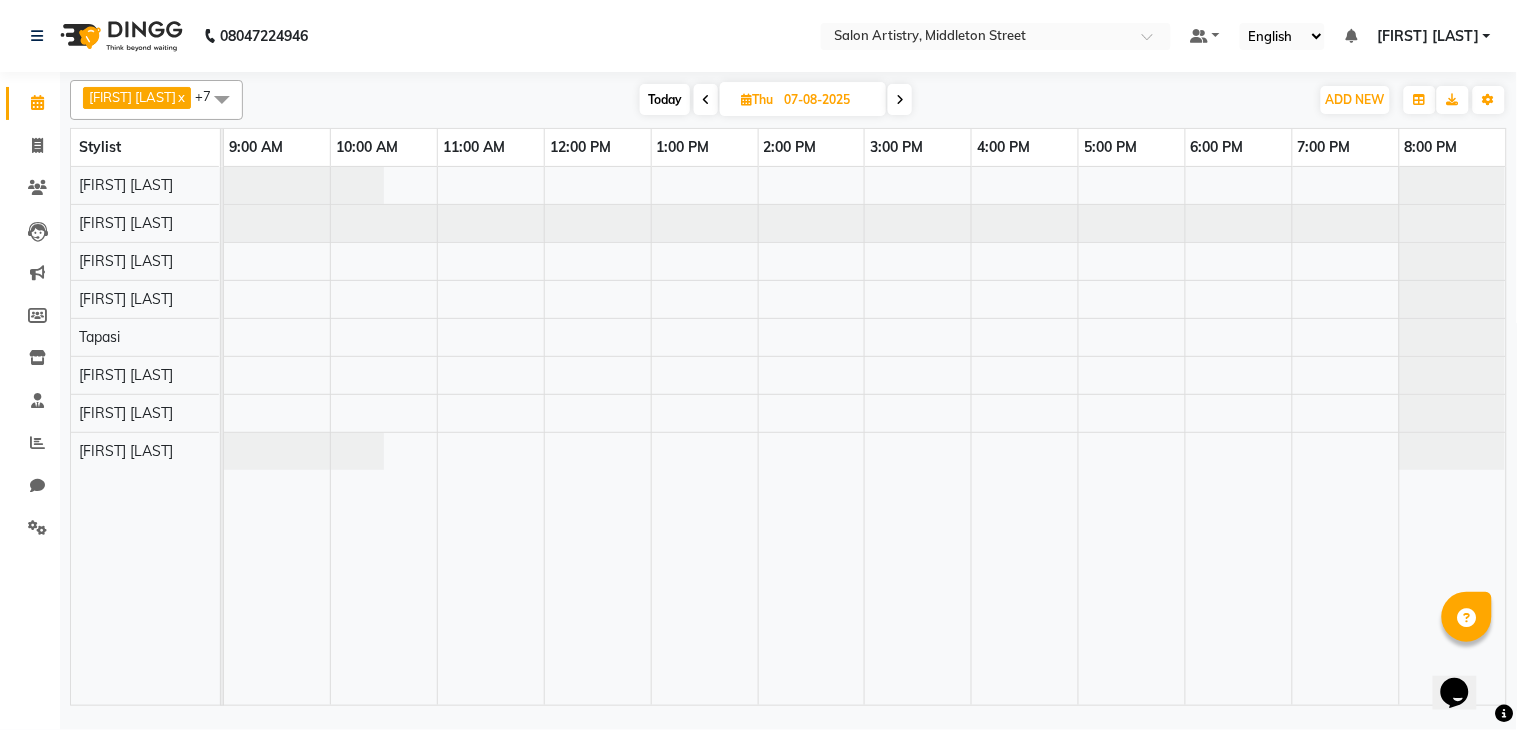 click at bounding box center [865, 436] 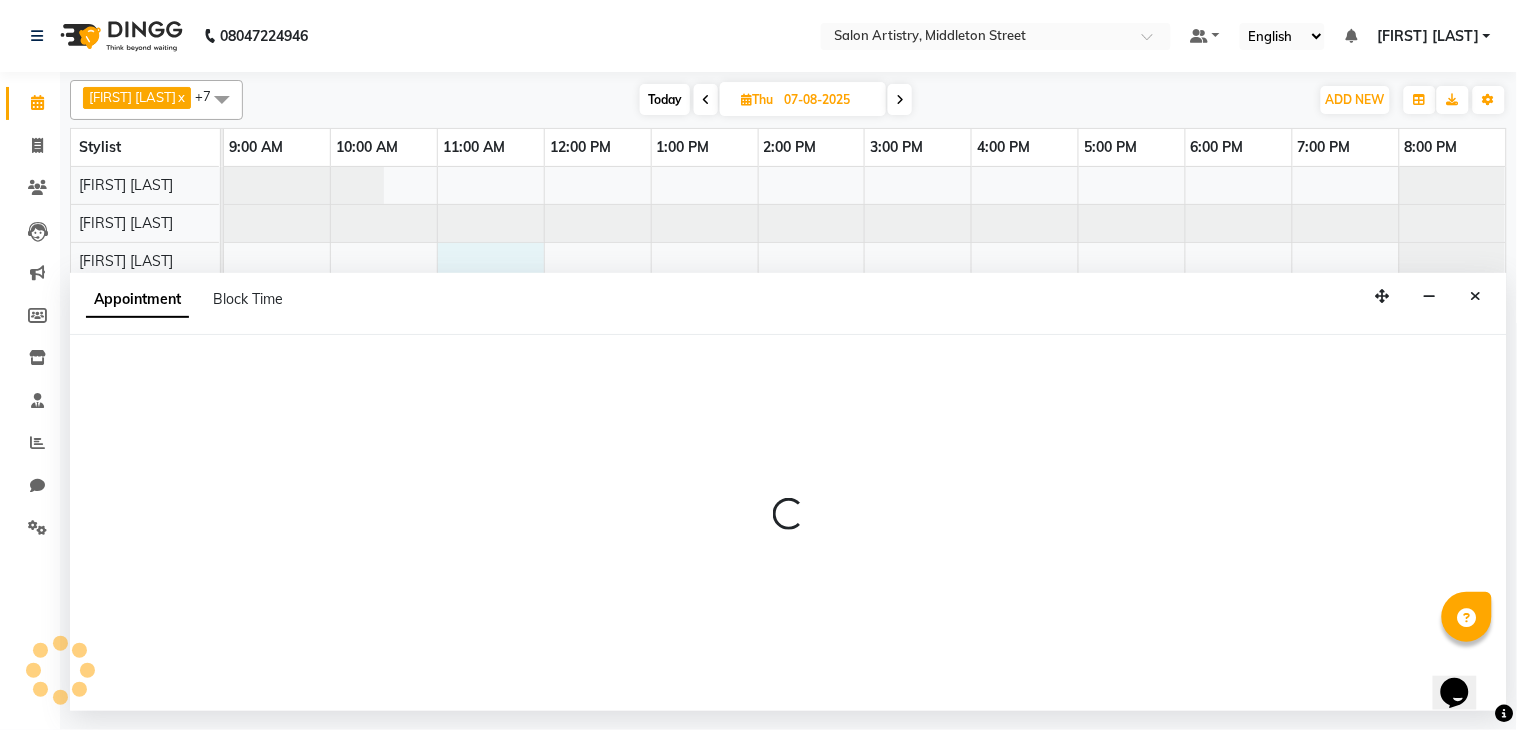 select on "79860" 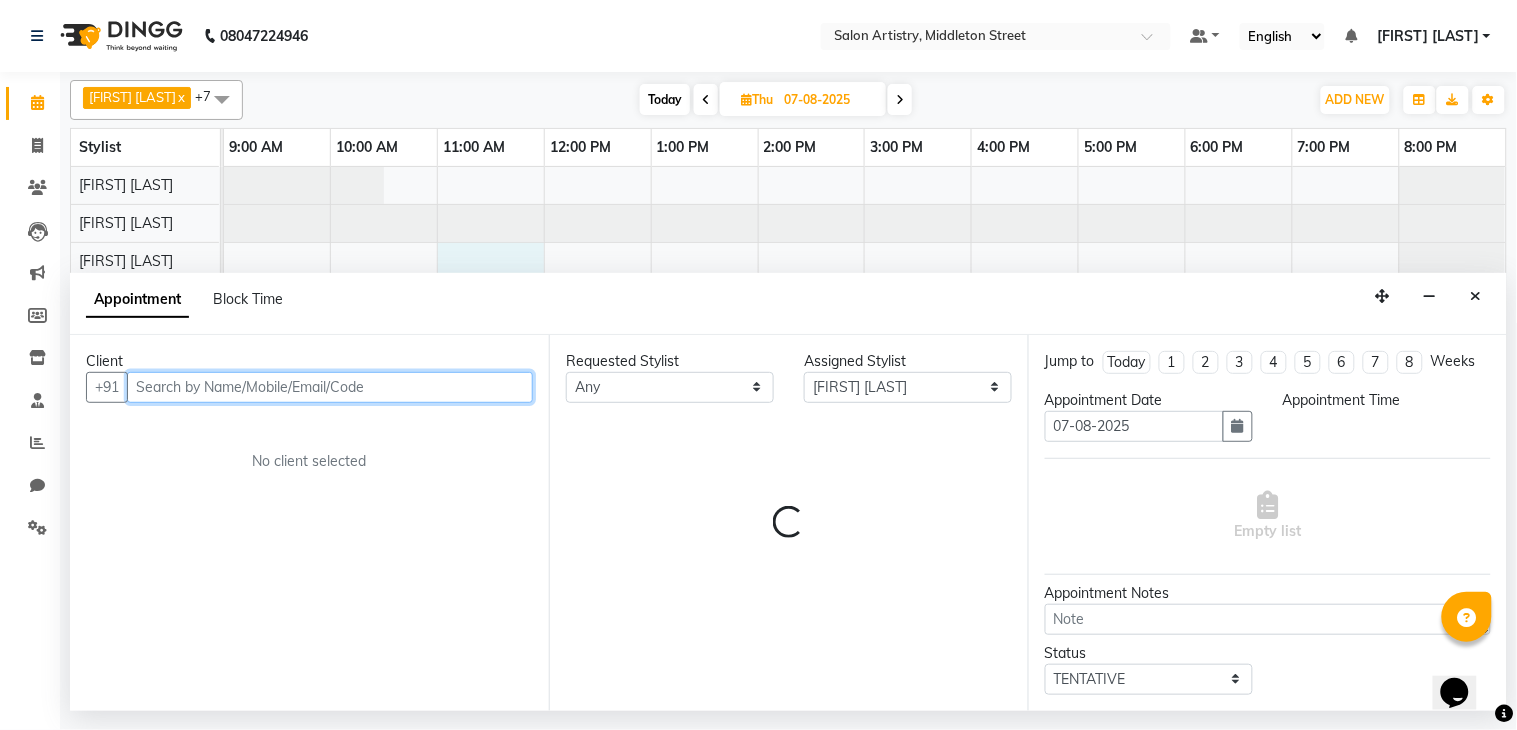 select on "660" 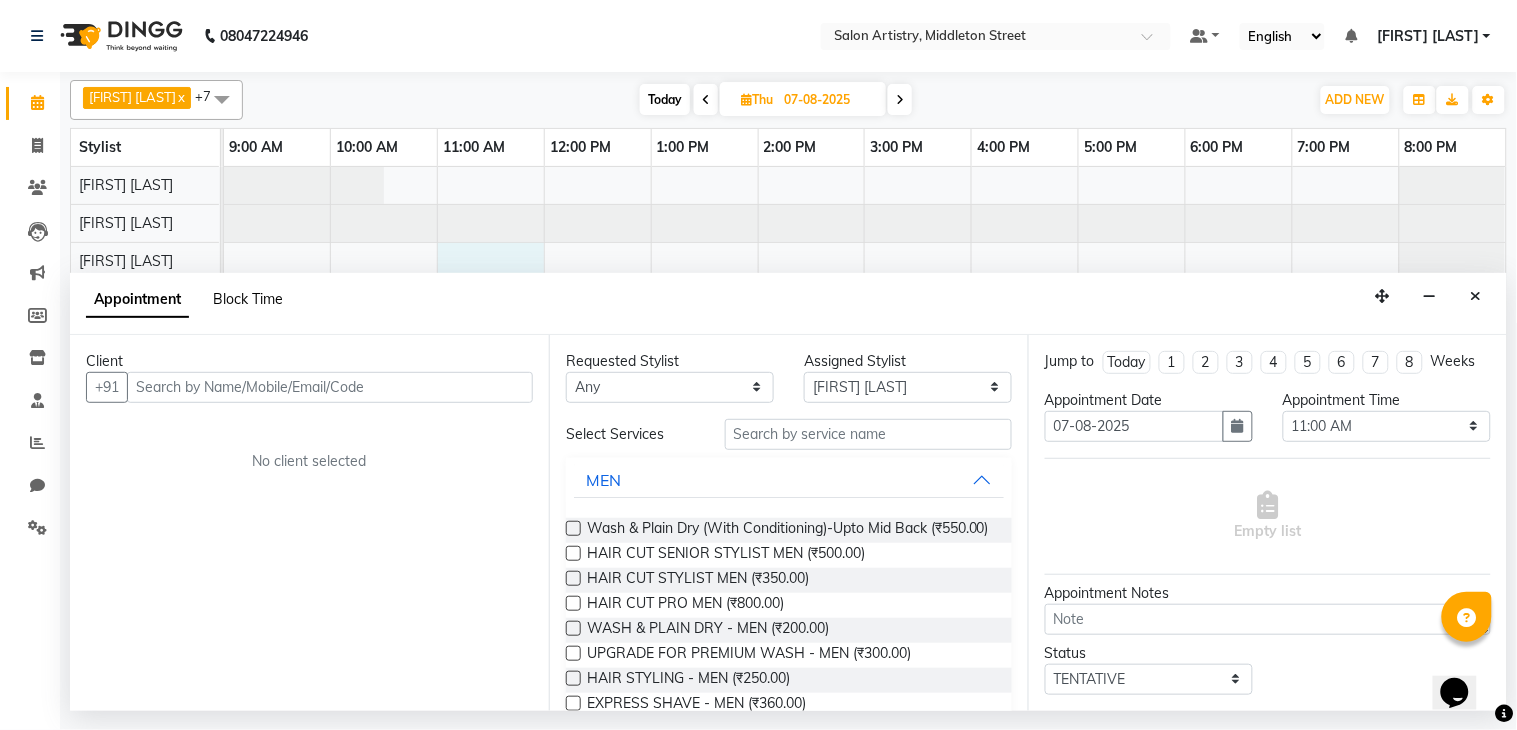 click on "Block Time" at bounding box center [248, 299] 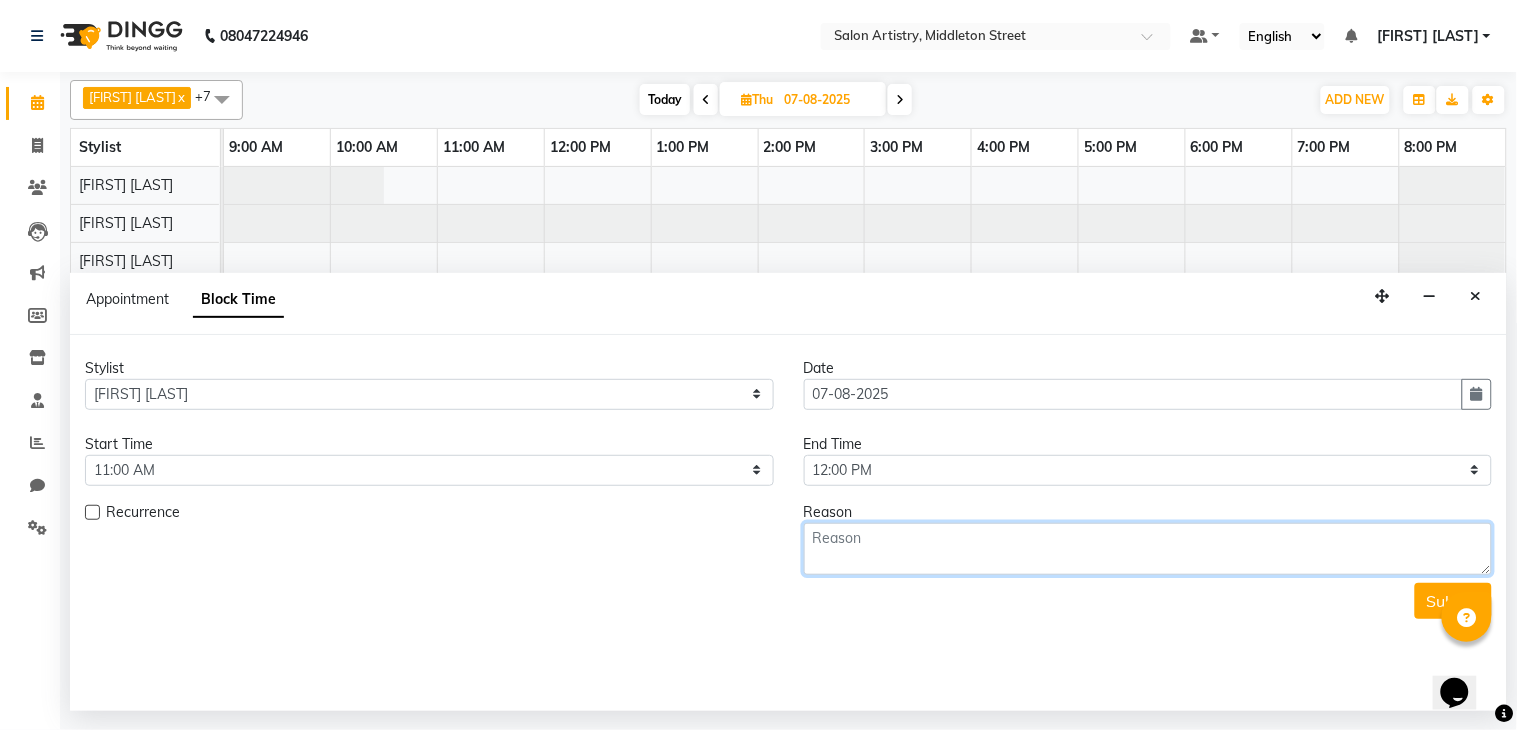 click at bounding box center (1148, 549) 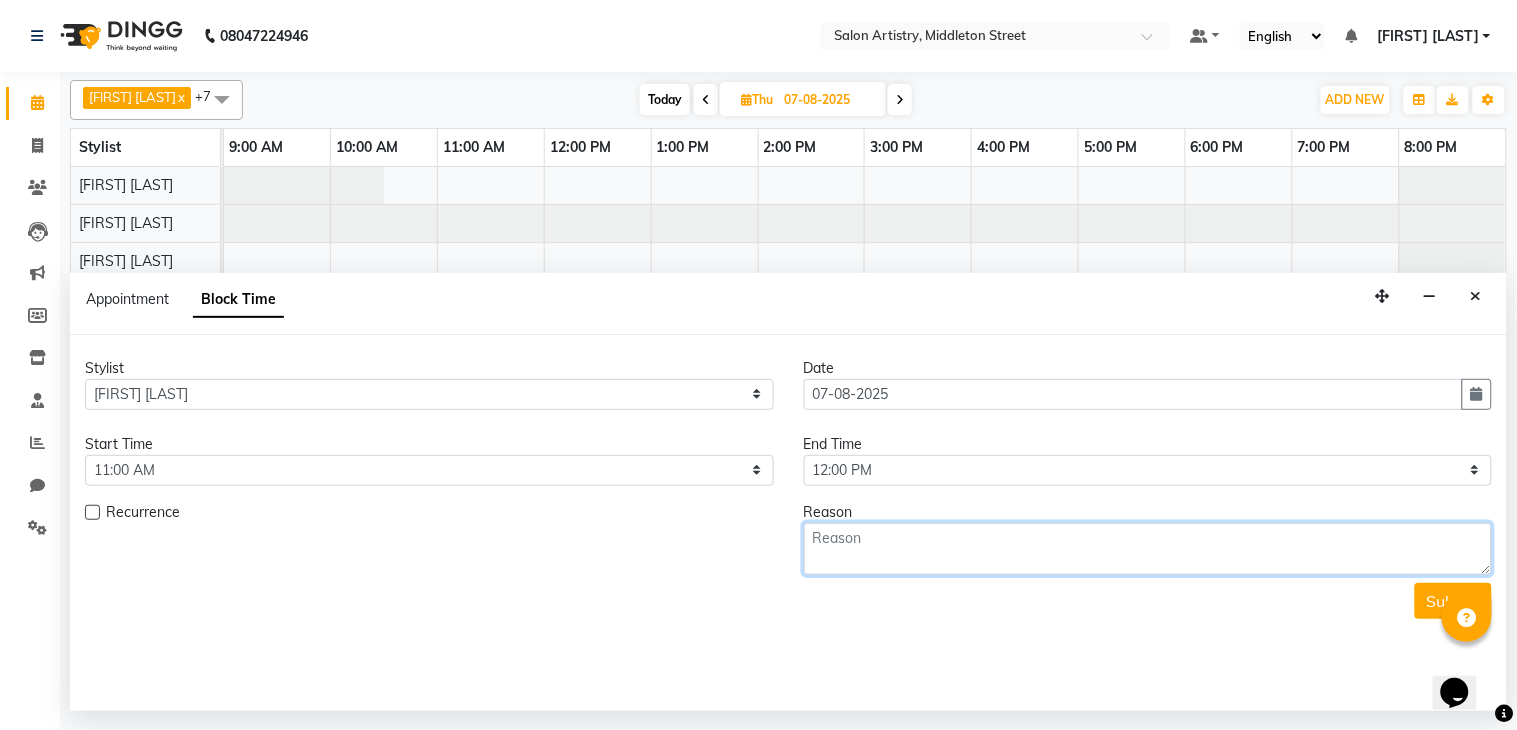 click at bounding box center (865, 436) 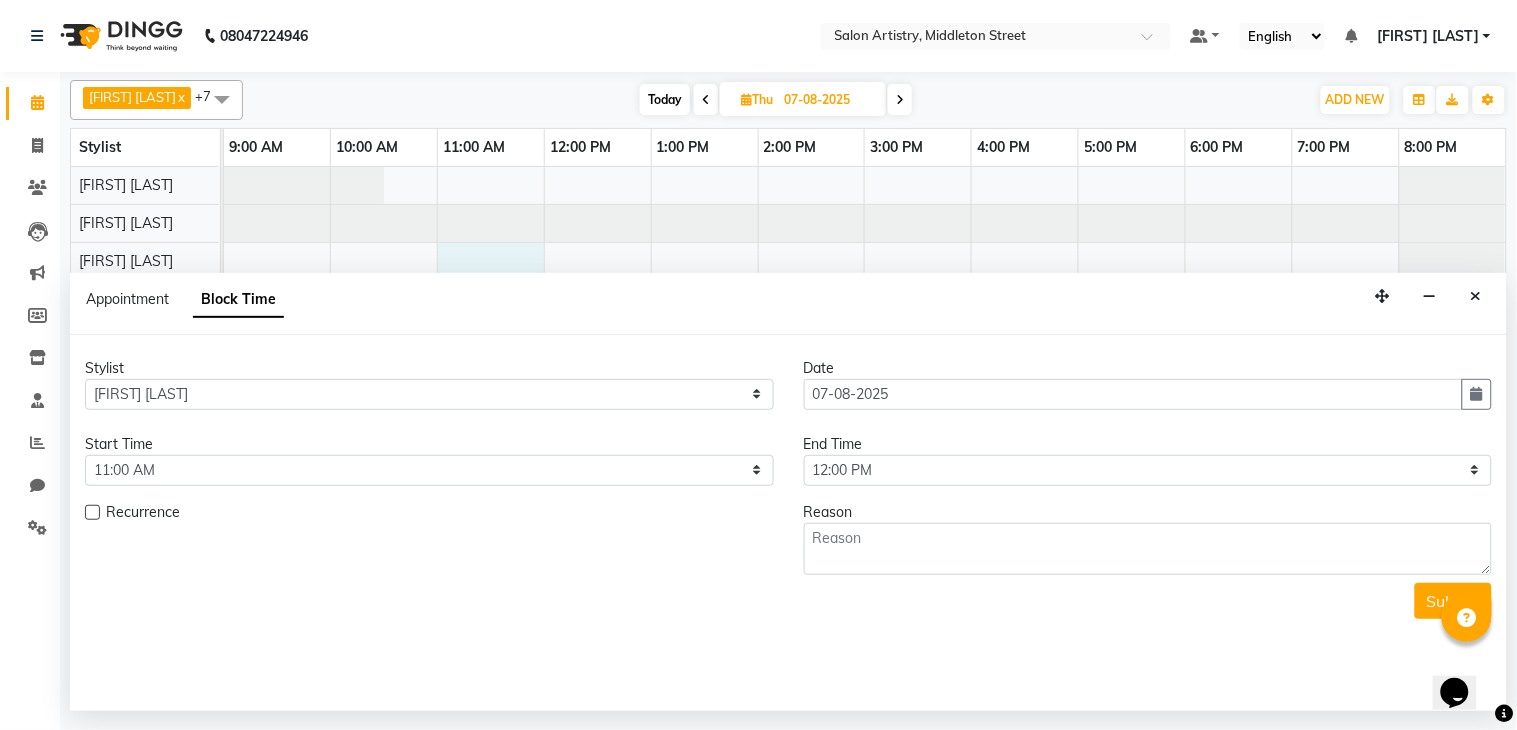 select on "79860" 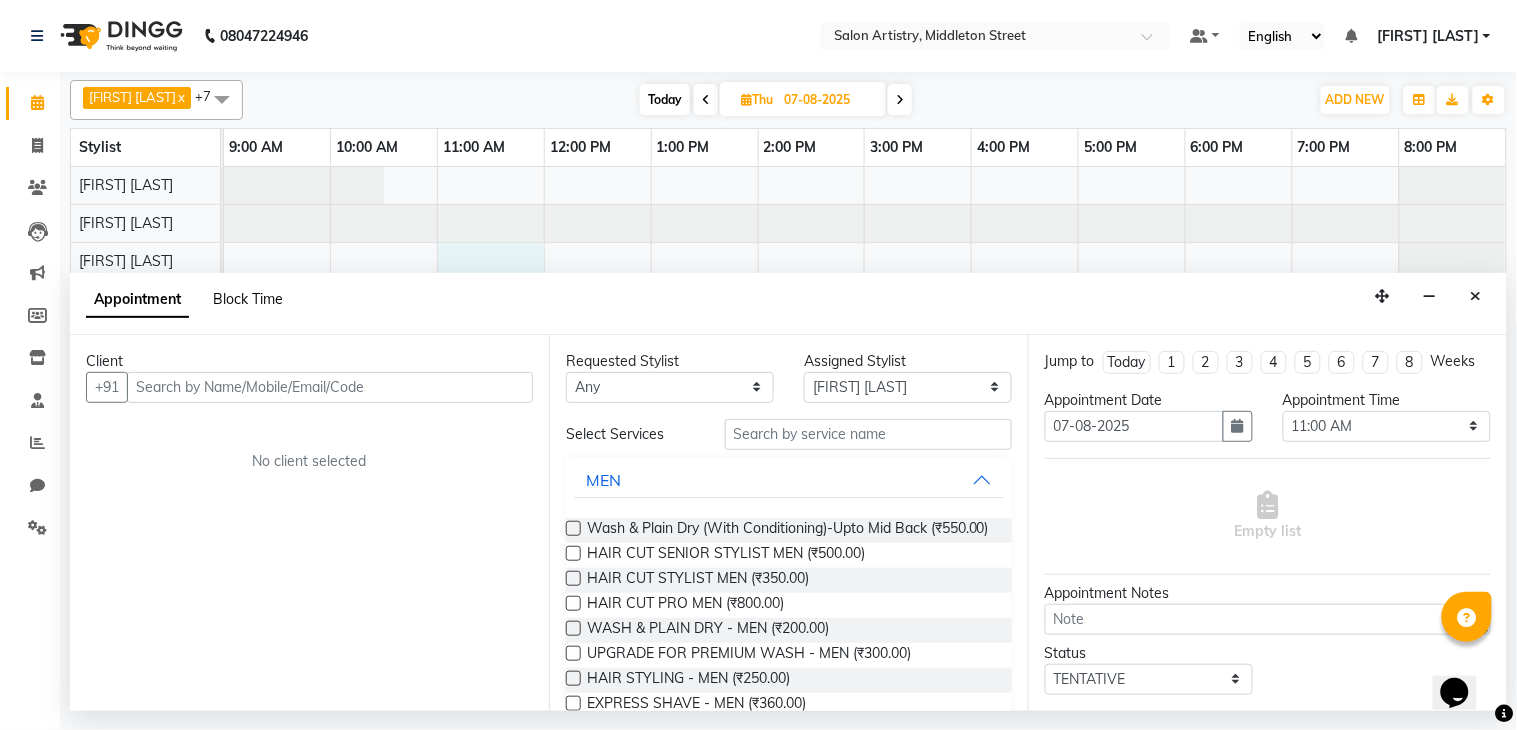 click on "Block Time" at bounding box center (248, 299) 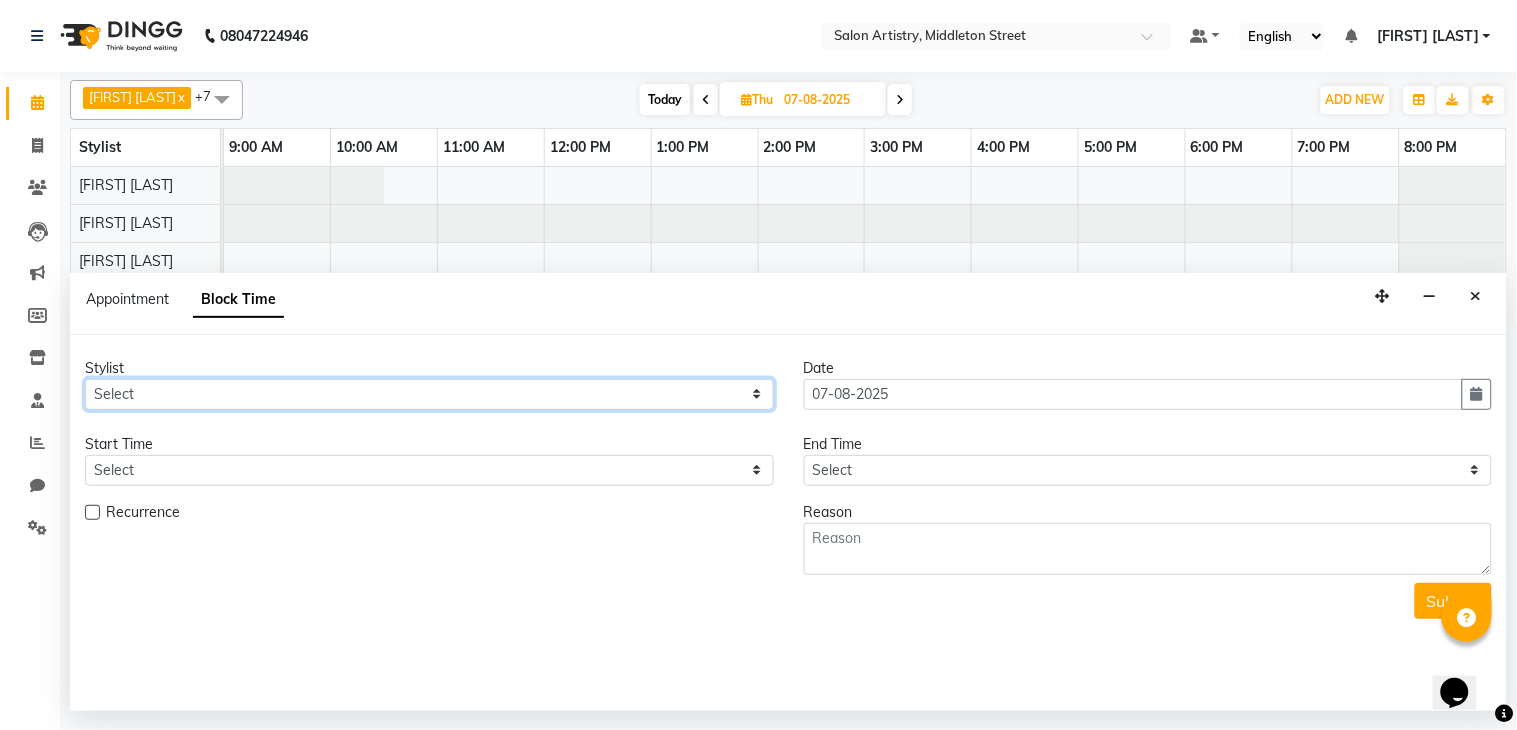 click on "Select [FIRST] [LAST] [FIRST] [LAST] [FIRST] [LAST] [FIRST] [LAST] [FIRST] [LAST] [FIRST] [LAST] [FIRST] [LAST] Reception [FIRST] [LAST] [FIRST] [LAST] [FIRST] [LAST] [FIRST] [LAST] [FIRST] [LAST] [FIRST] [LAST] Tapasi" at bounding box center [429, 394] 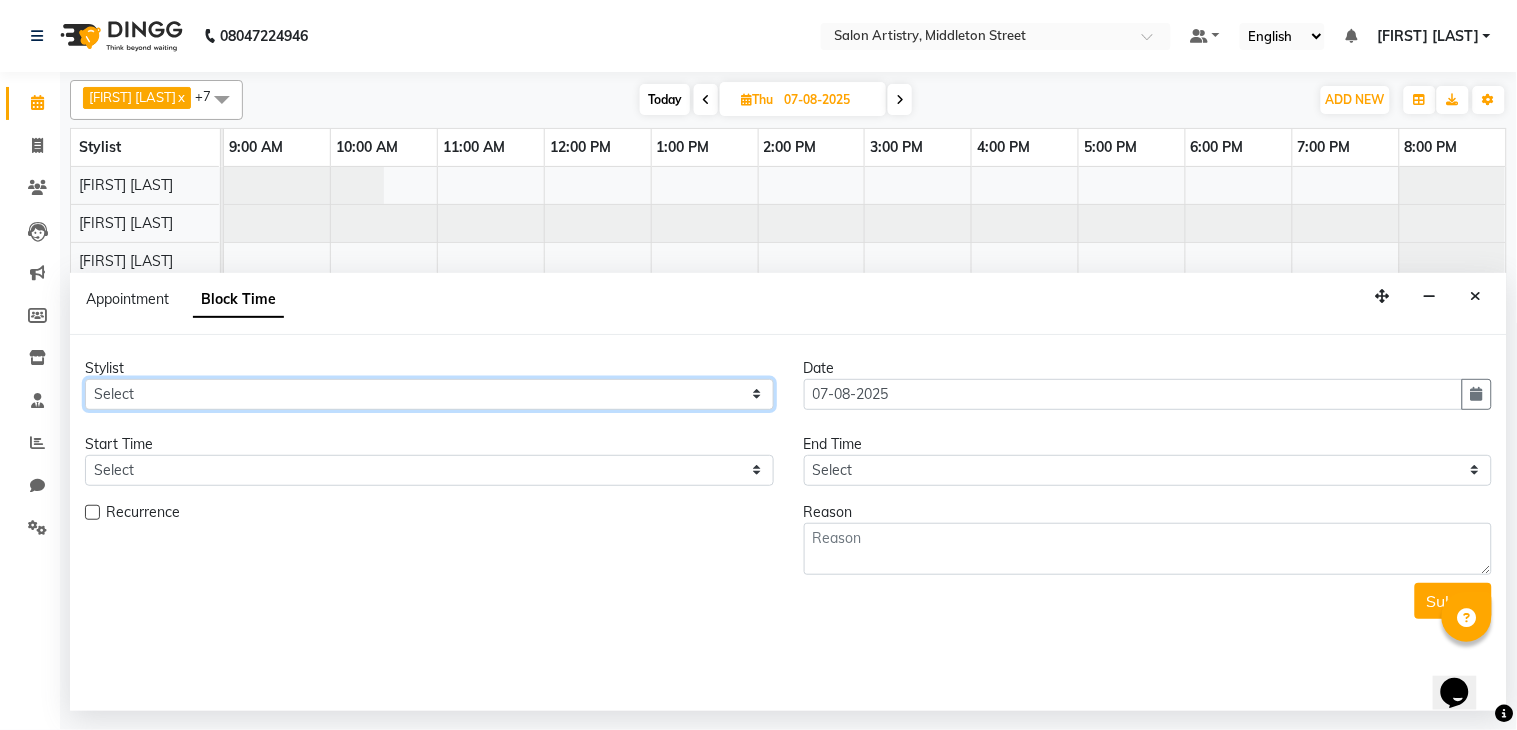select on "79860" 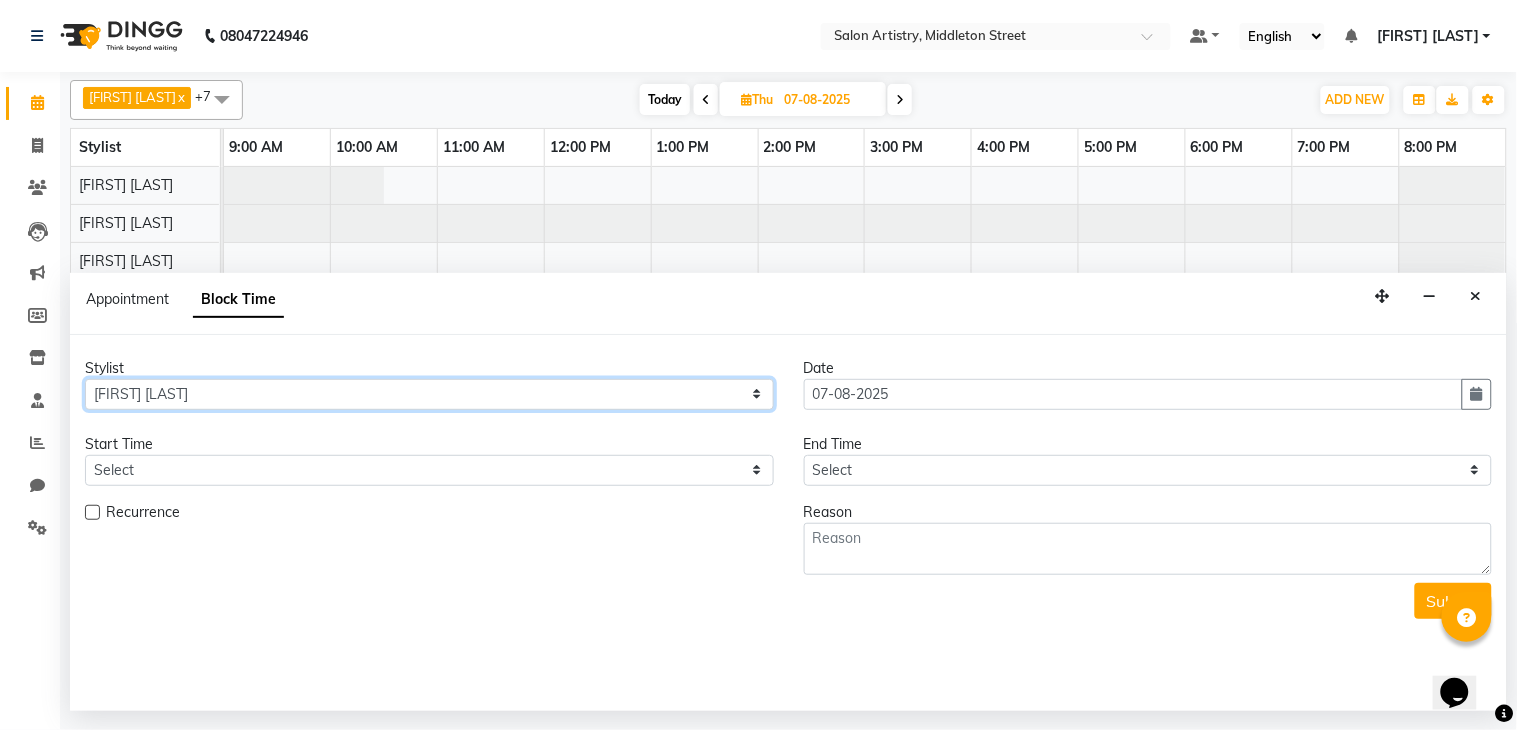 click on "Select [FIRST] [LAST] [FIRST] [LAST] [FIRST] [LAST] [FIRST] [LAST] [FIRST] [LAST] [FIRST] [LAST] [FIRST] [LAST] Reception [FIRST] [LAST] [FIRST] [LAST] [FIRST] [LAST] [FIRST] [LAST] [FIRST] [LAST] [FIRST] [LAST] Tapasi" at bounding box center (429, 394) 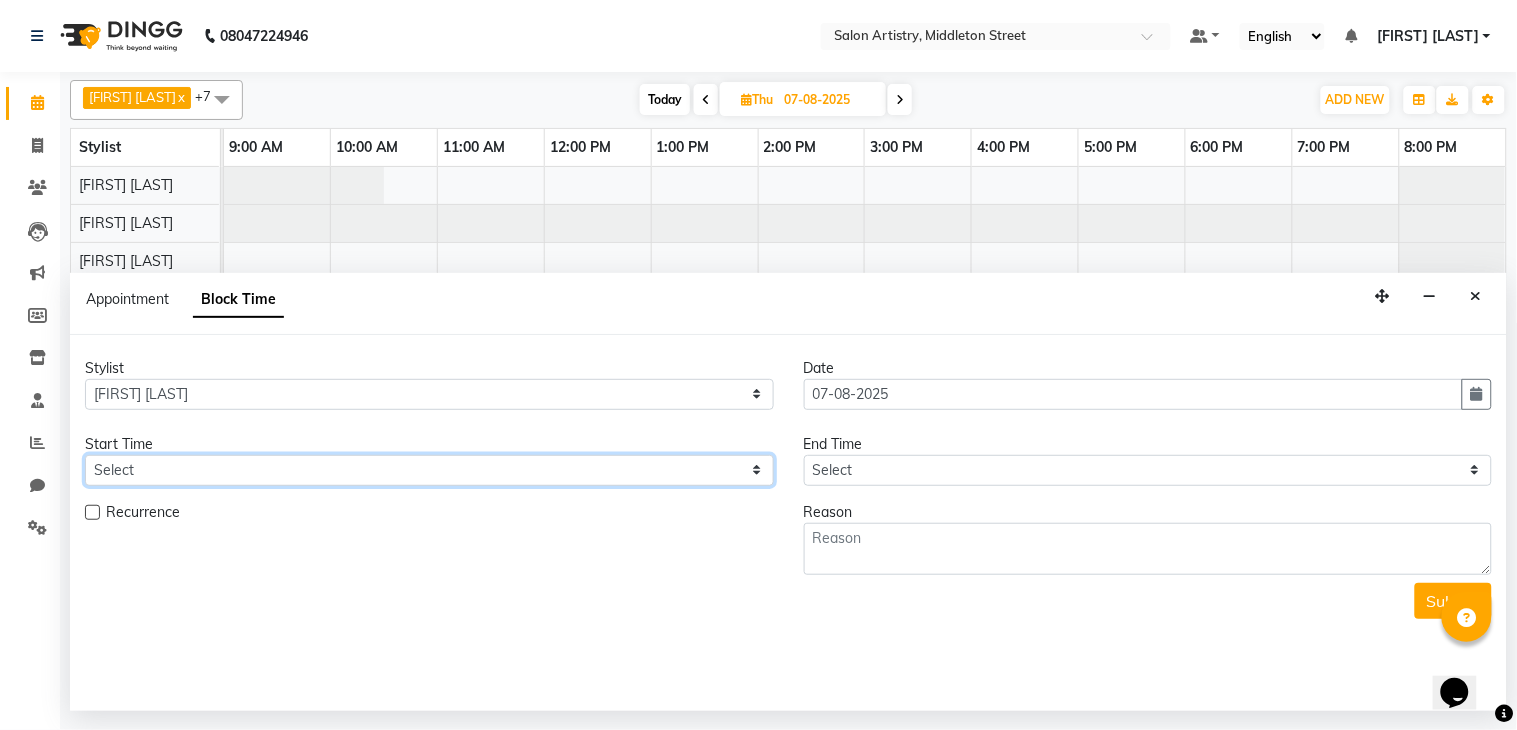 click on "Select" at bounding box center (429, 470) 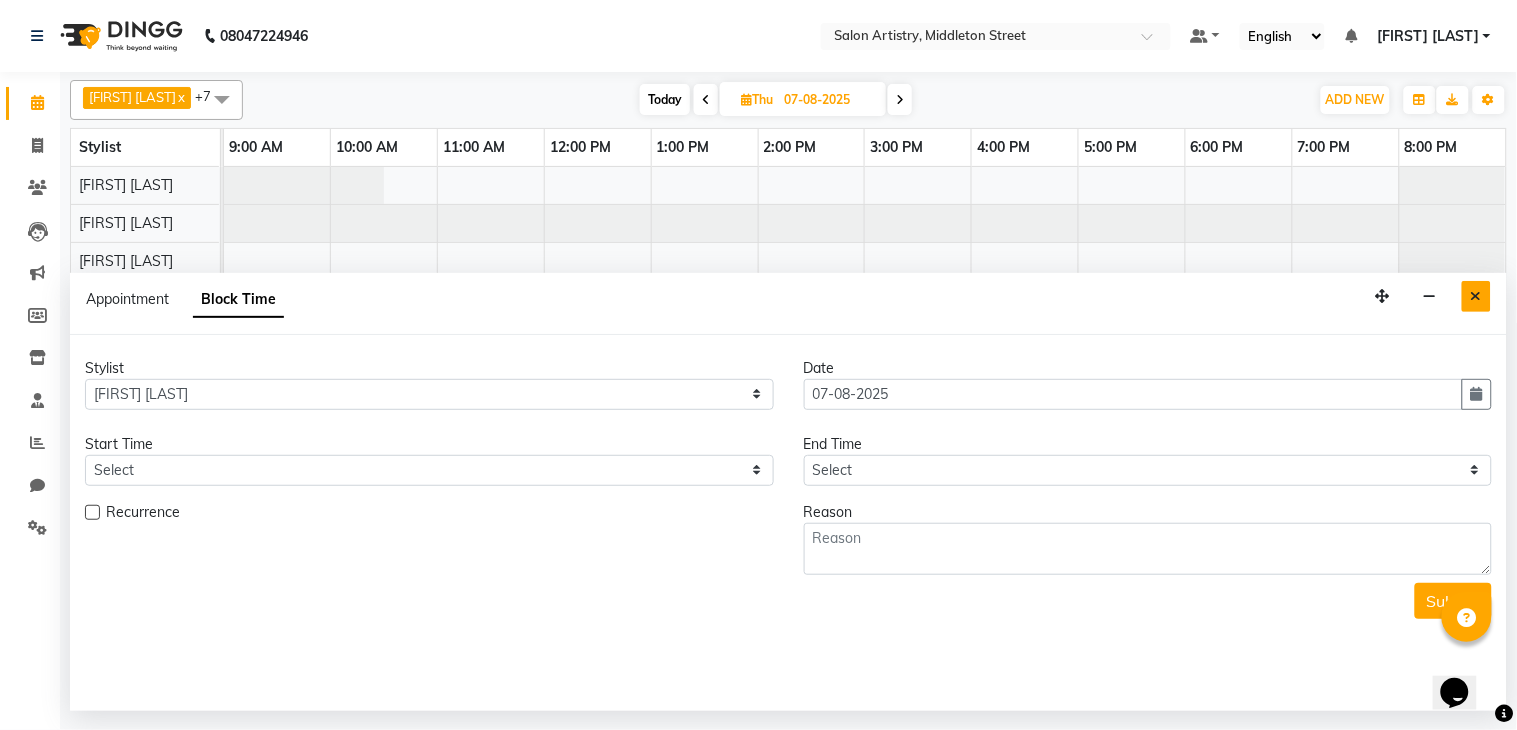 click at bounding box center [1476, 296] 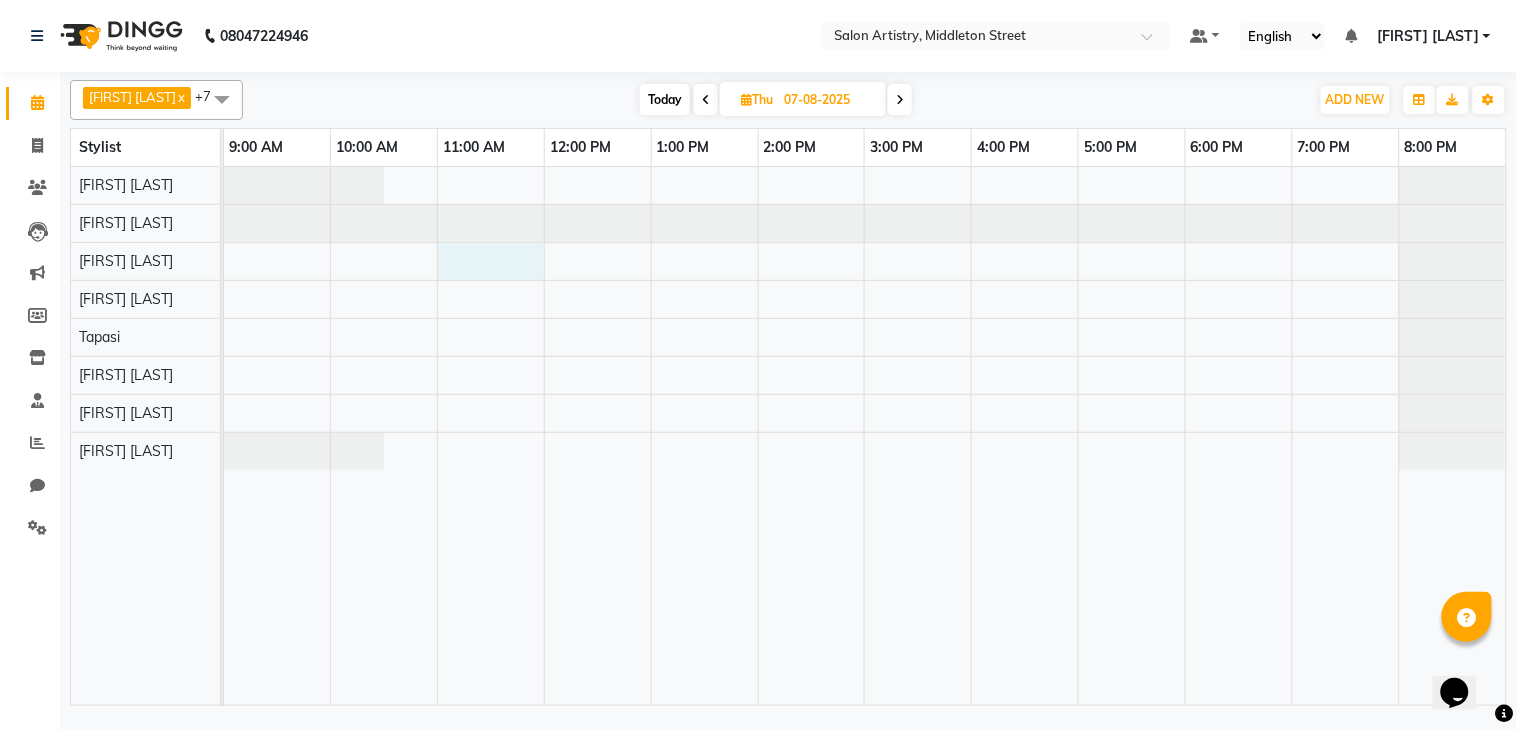 click at bounding box center [865, 436] 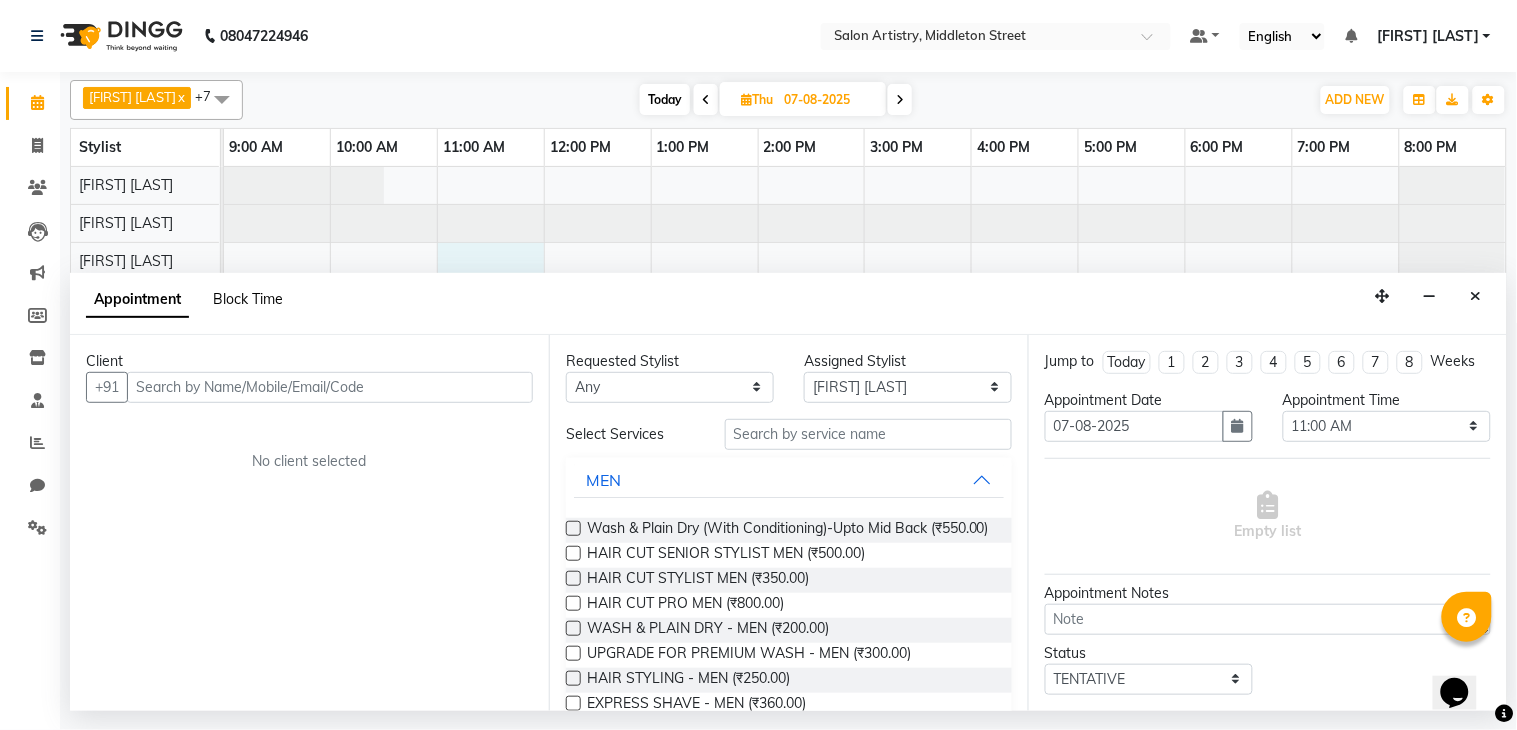 click on "Block Time" at bounding box center [248, 299] 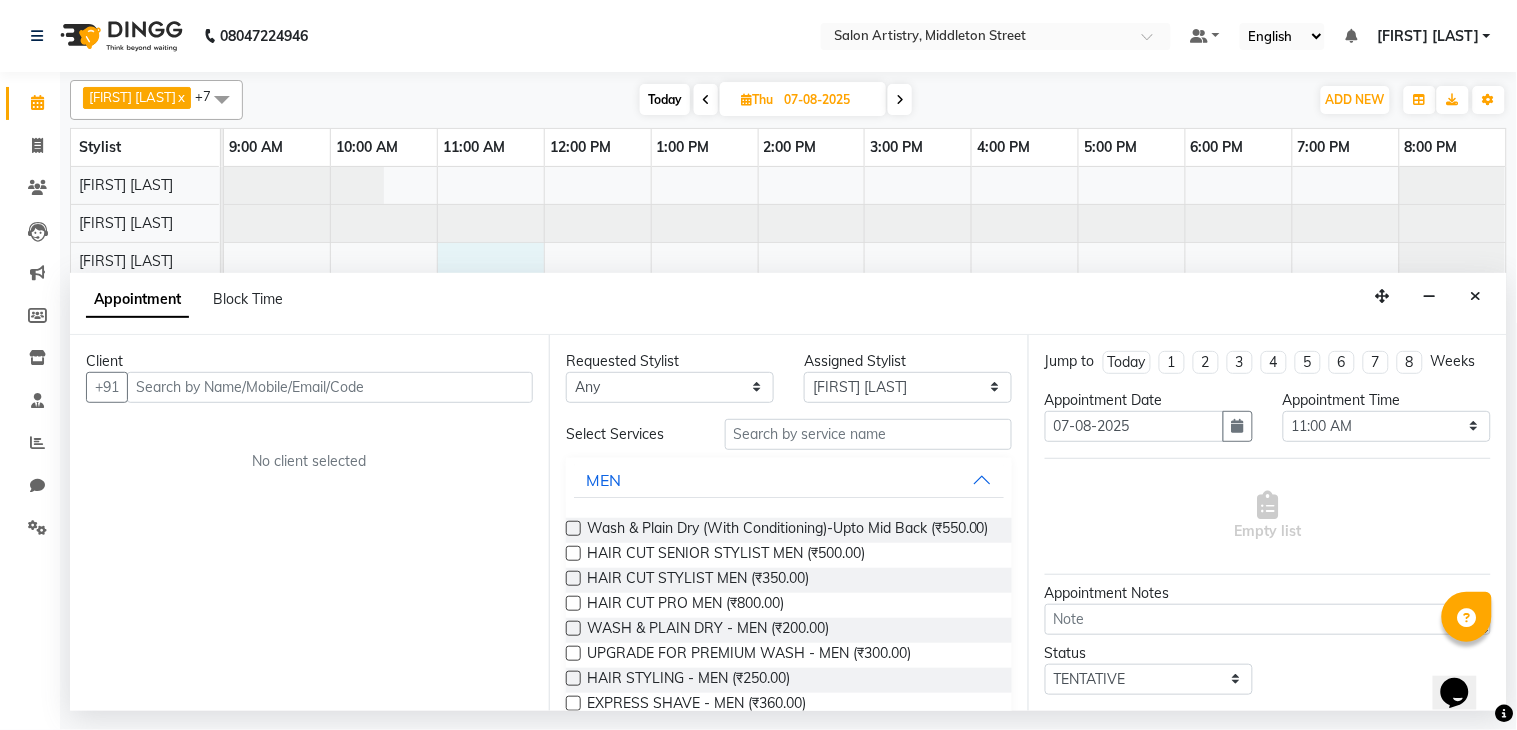 select on "79860" 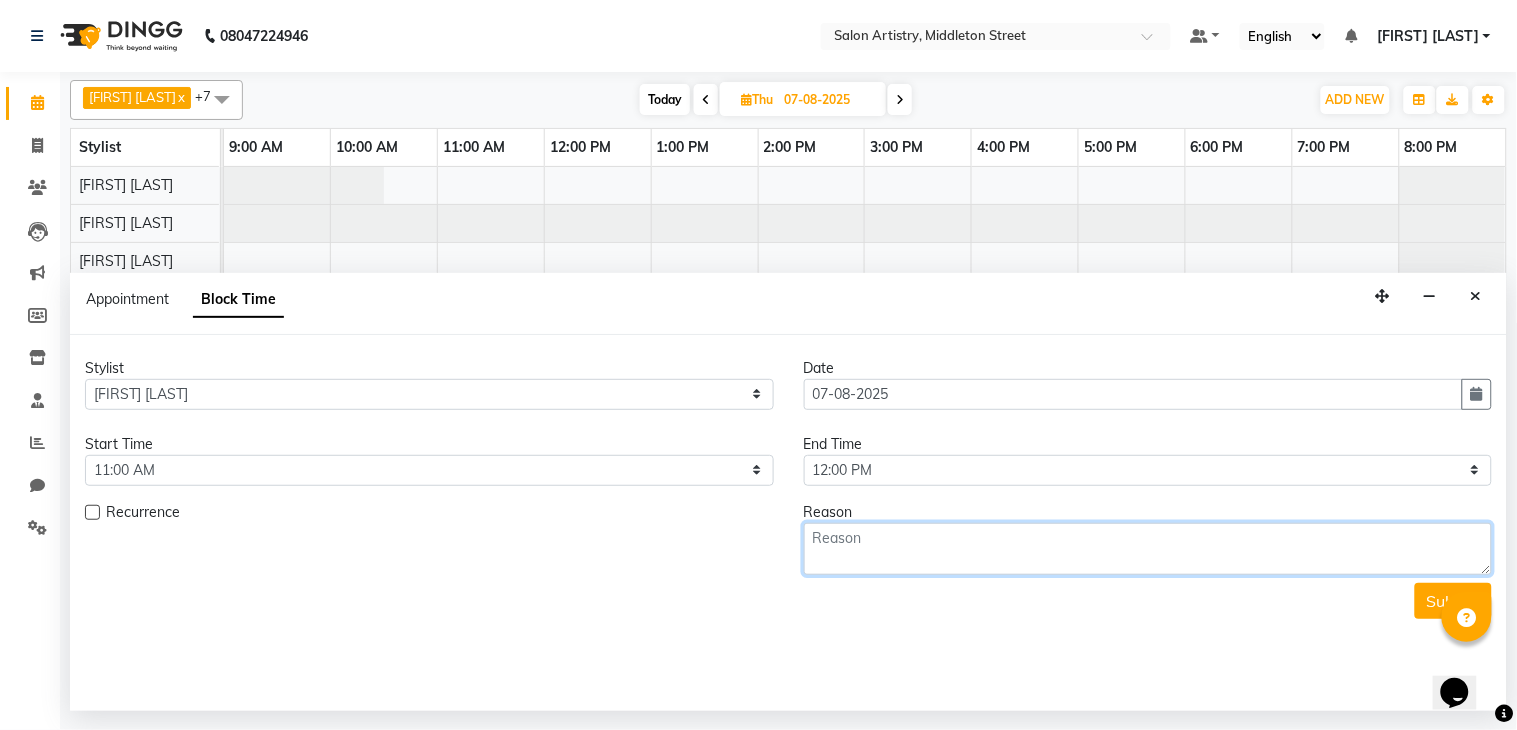 click at bounding box center (1148, 549) 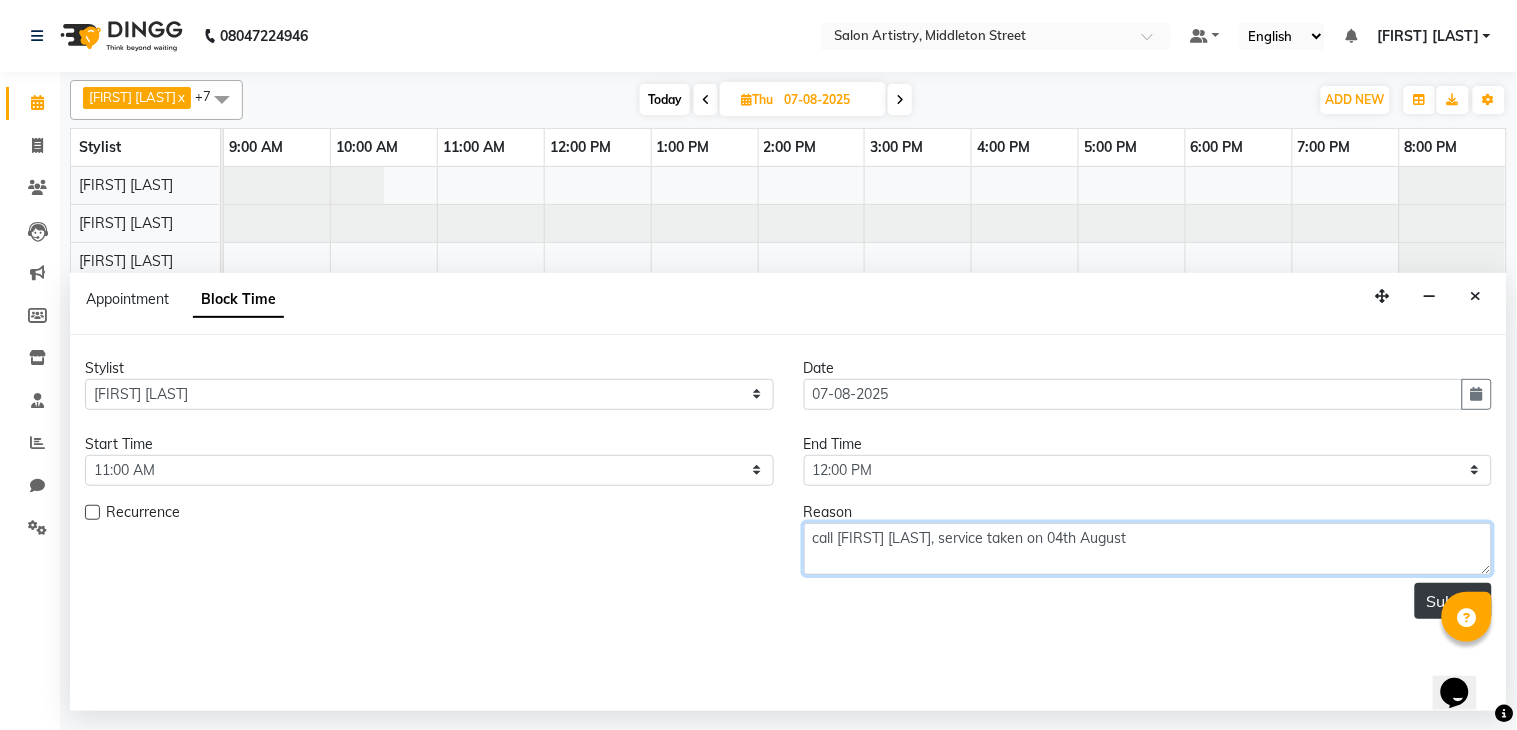 type on "call [FIRST] [LAST], service taken on 04th August" 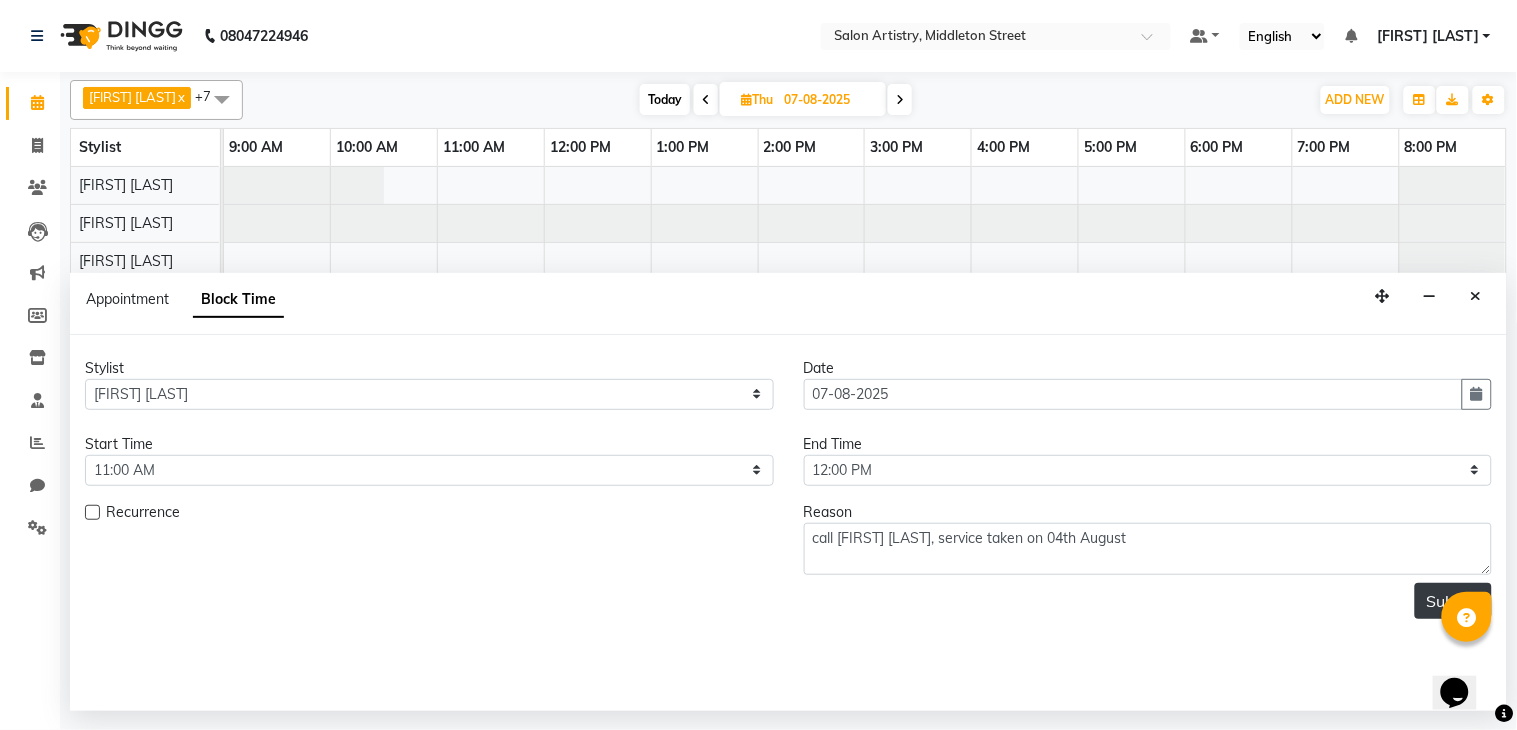 click on "Submit" at bounding box center (1453, 601) 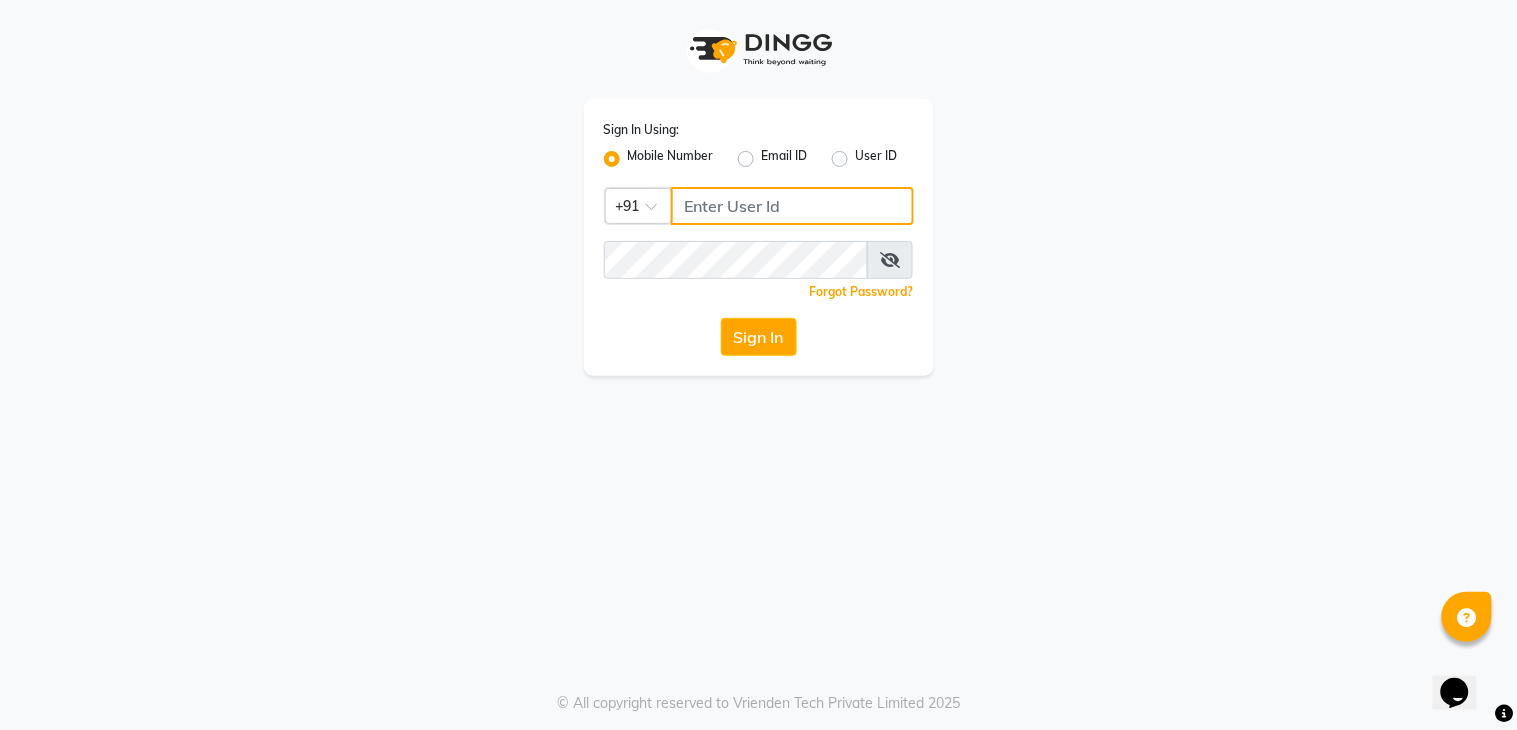 type on "7278274131" 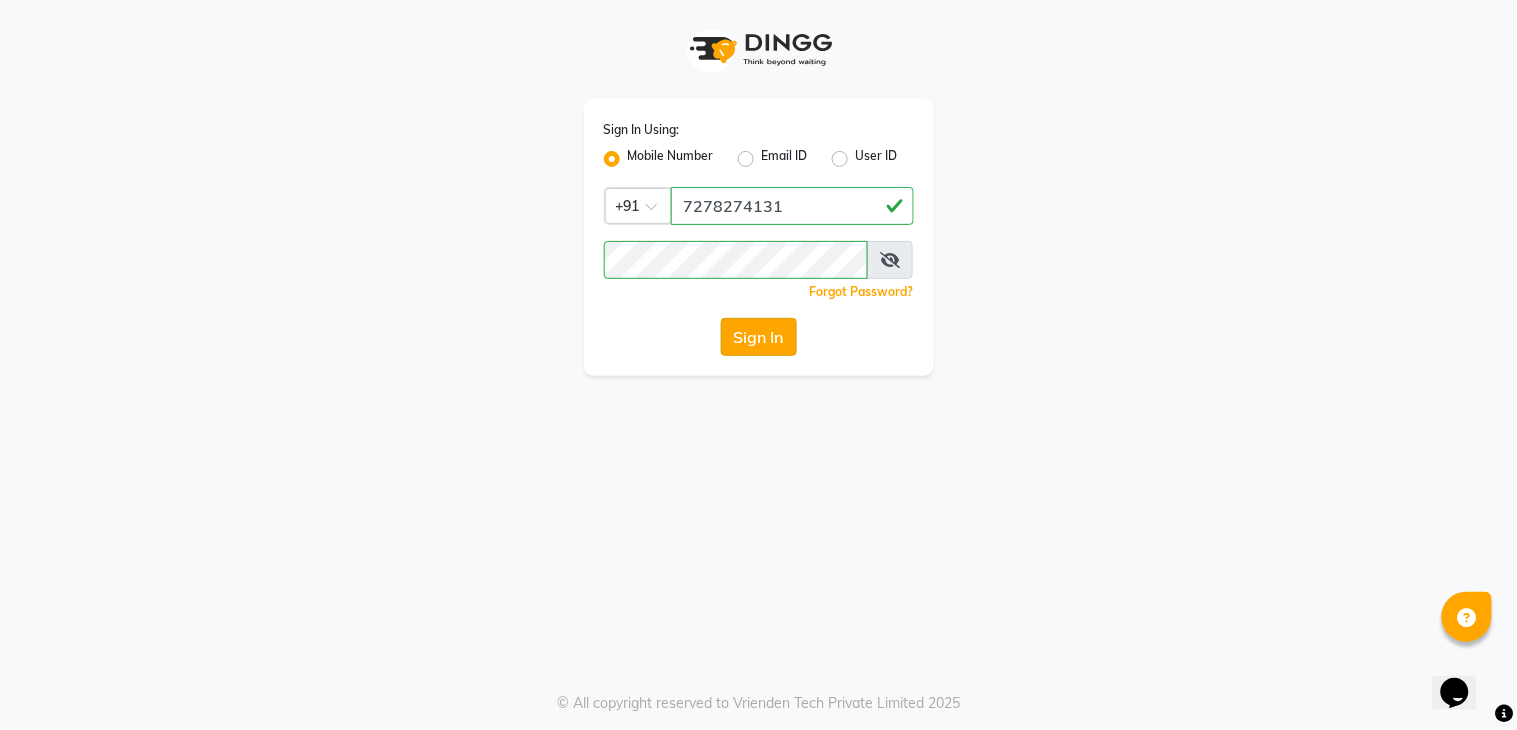 click on "Sign In" 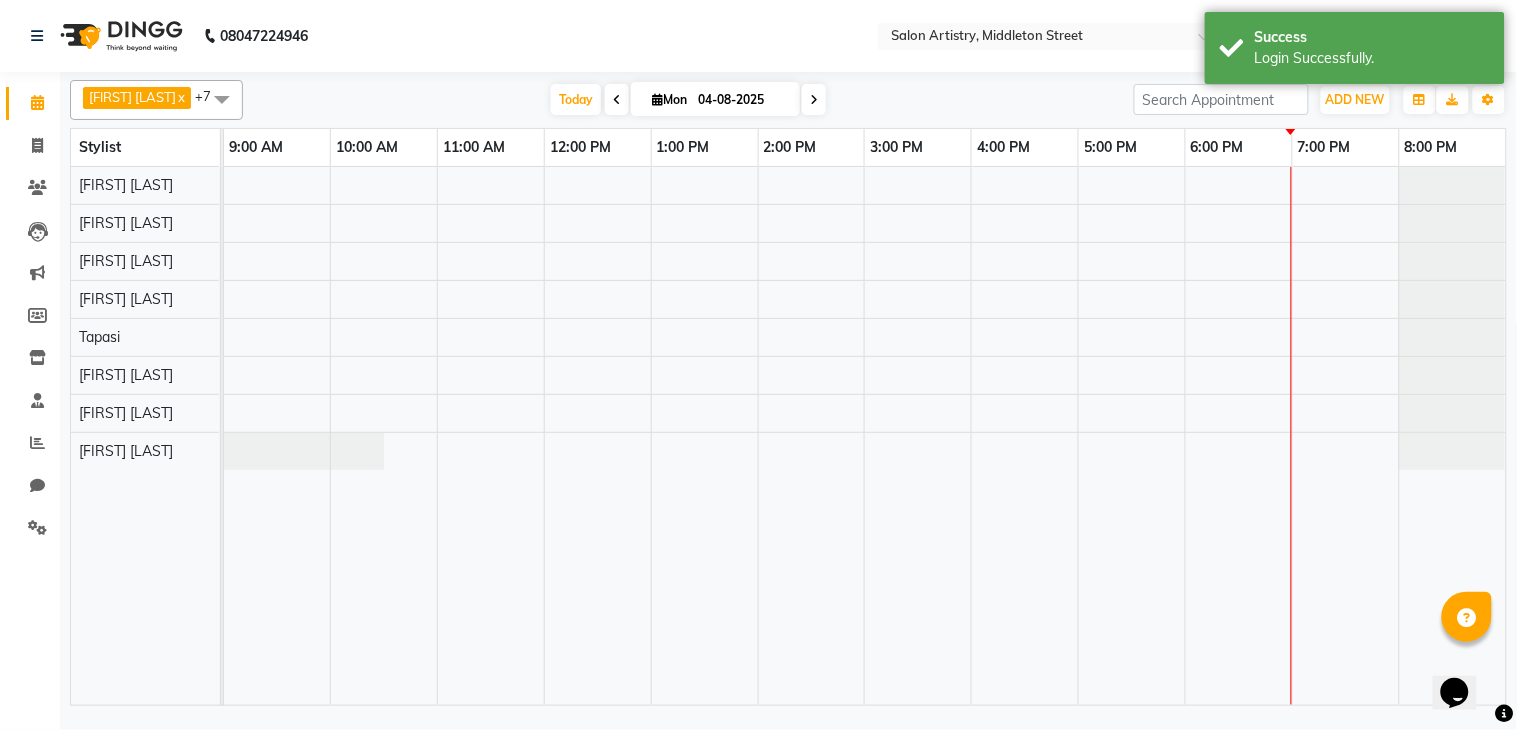 select on "en" 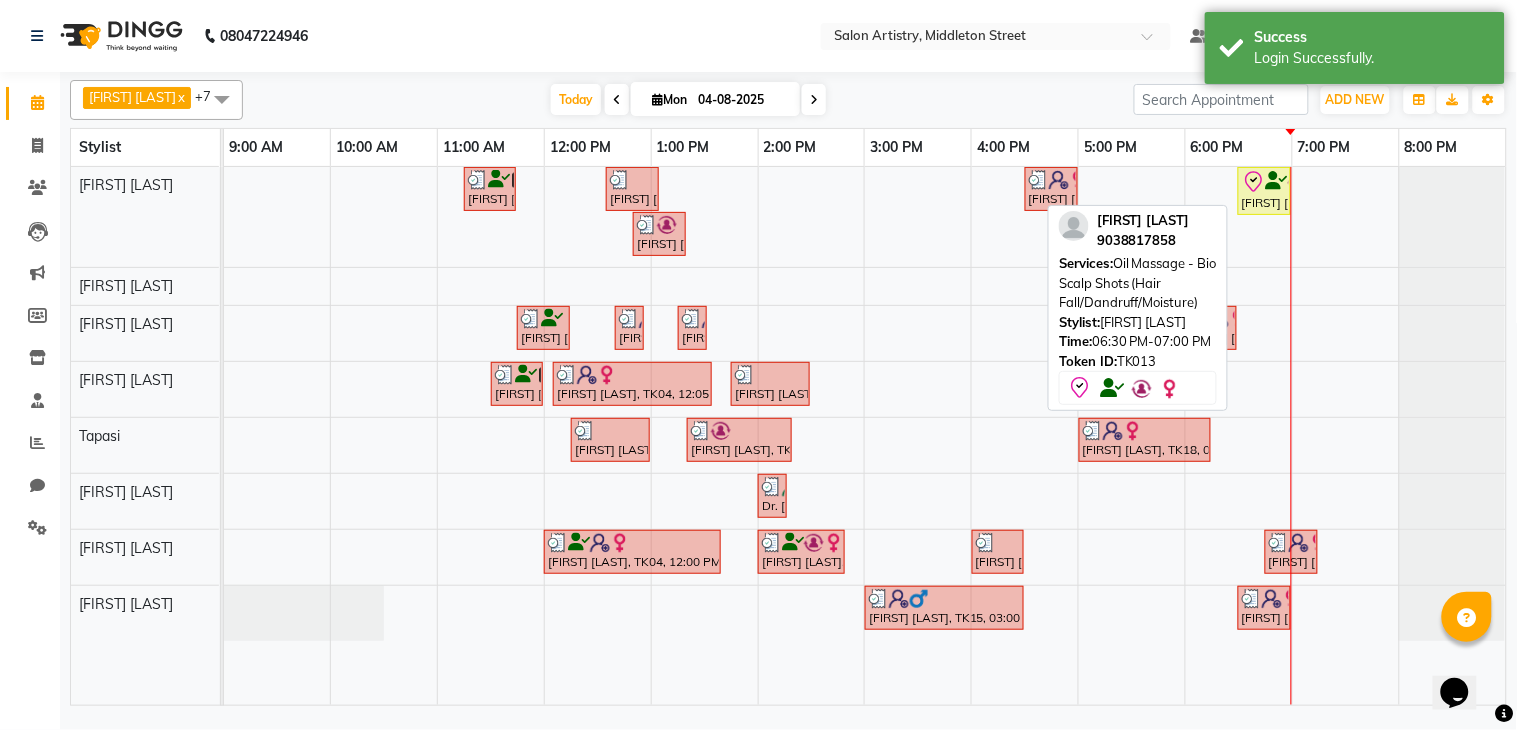 click on "[FIRST] [LAST], TK13, 06:30 PM-07:00 PM, Oil Massage - Bio Scalp Shots (Hair Fall/Dandruff/Moisture)" at bounding box center [1264, 191] 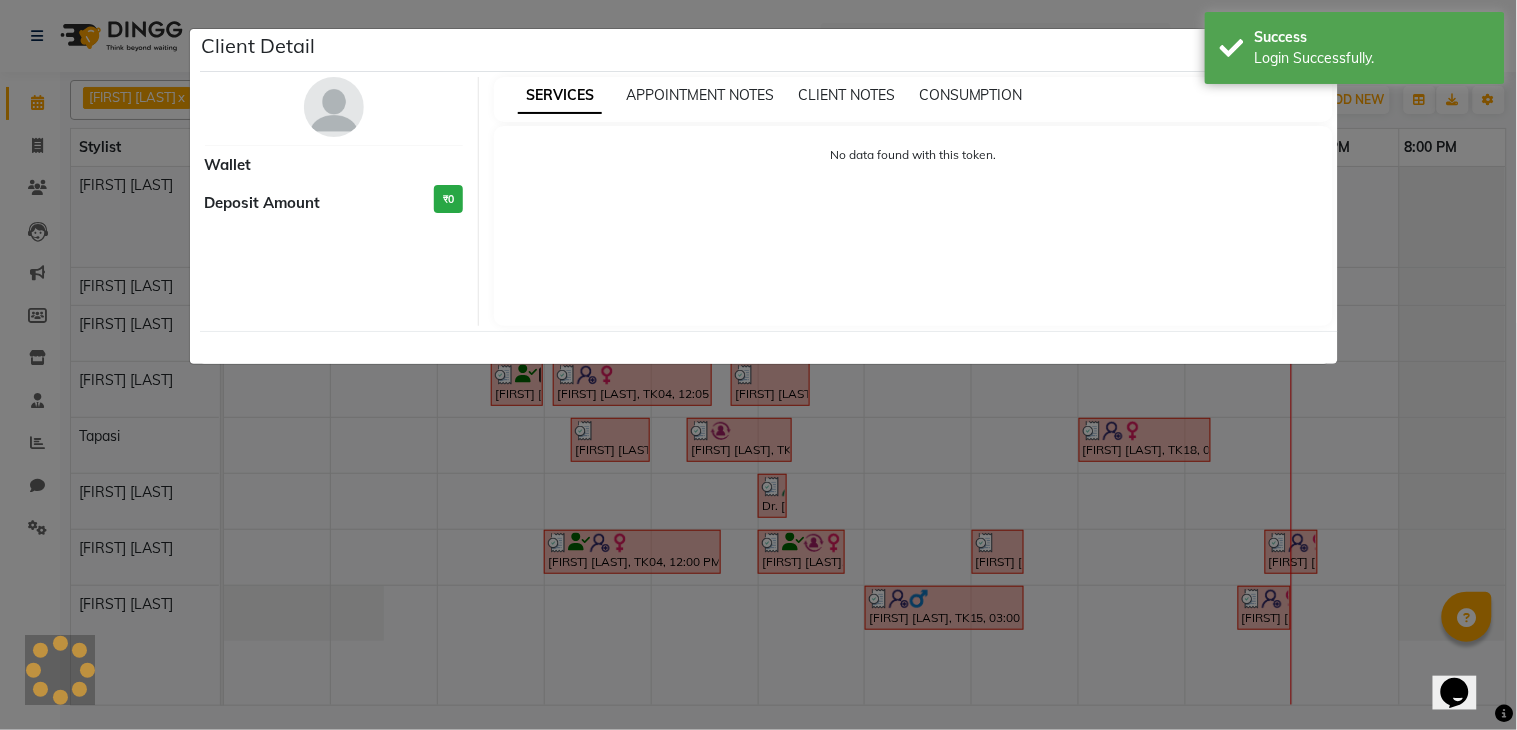 select on "8" 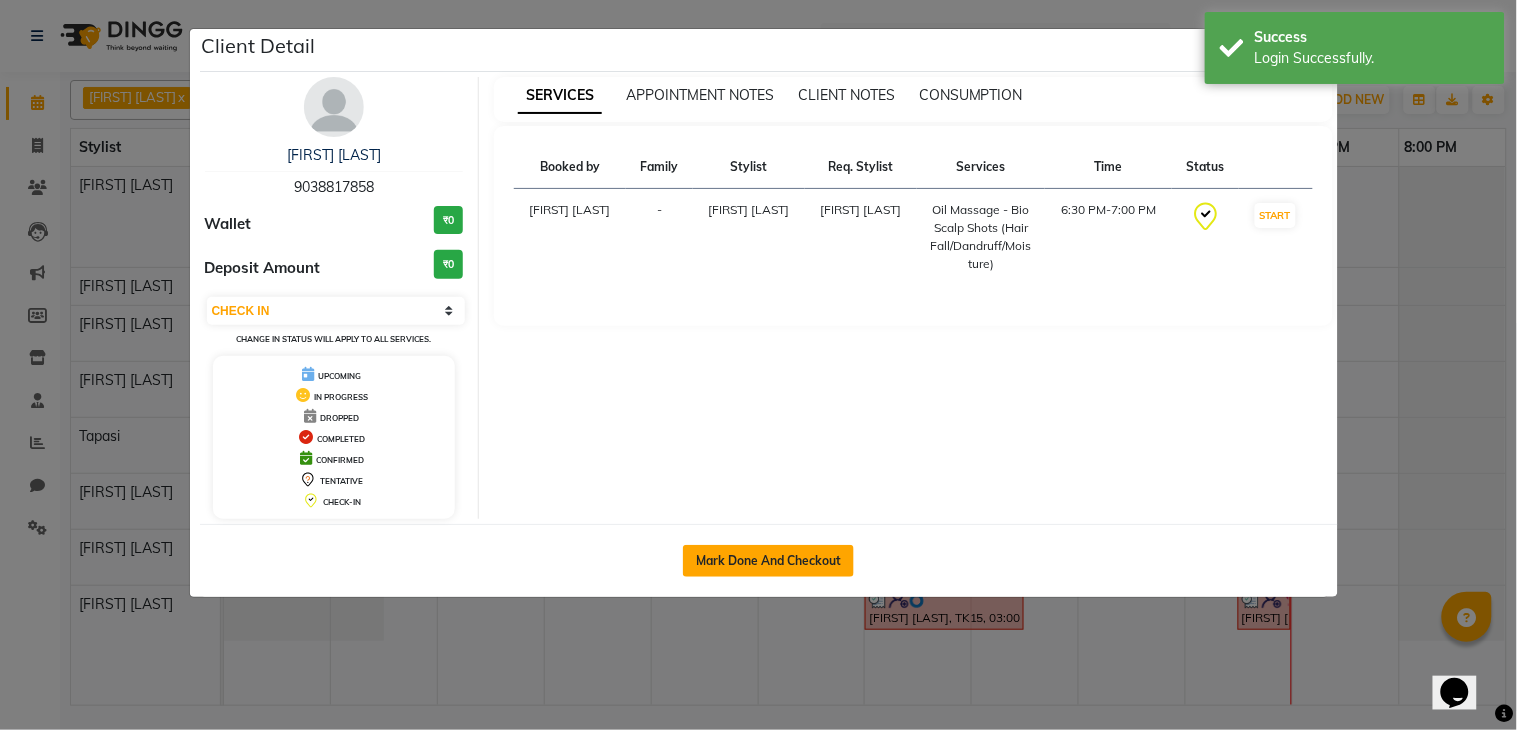 click on "Mark Done And Checkout" 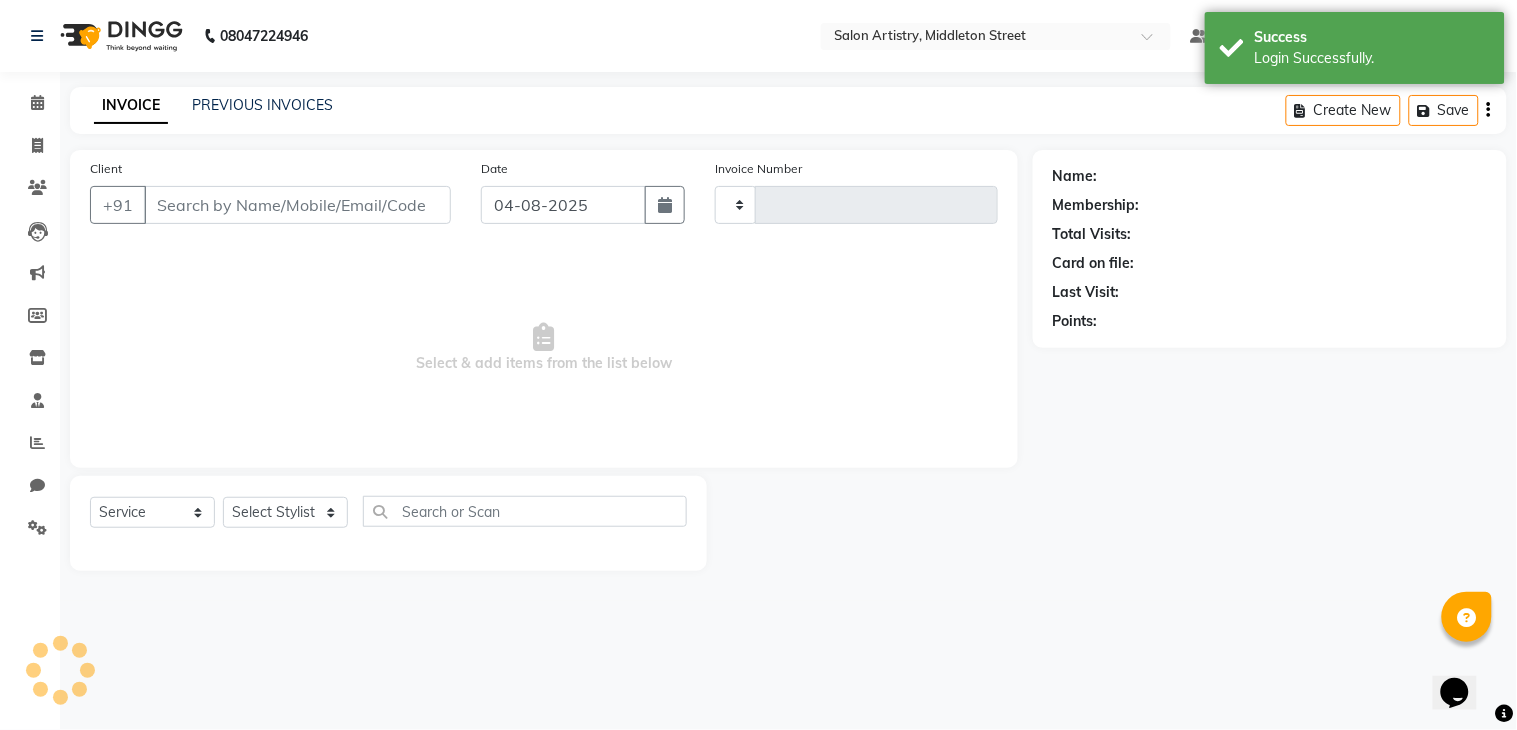 select on "79865" 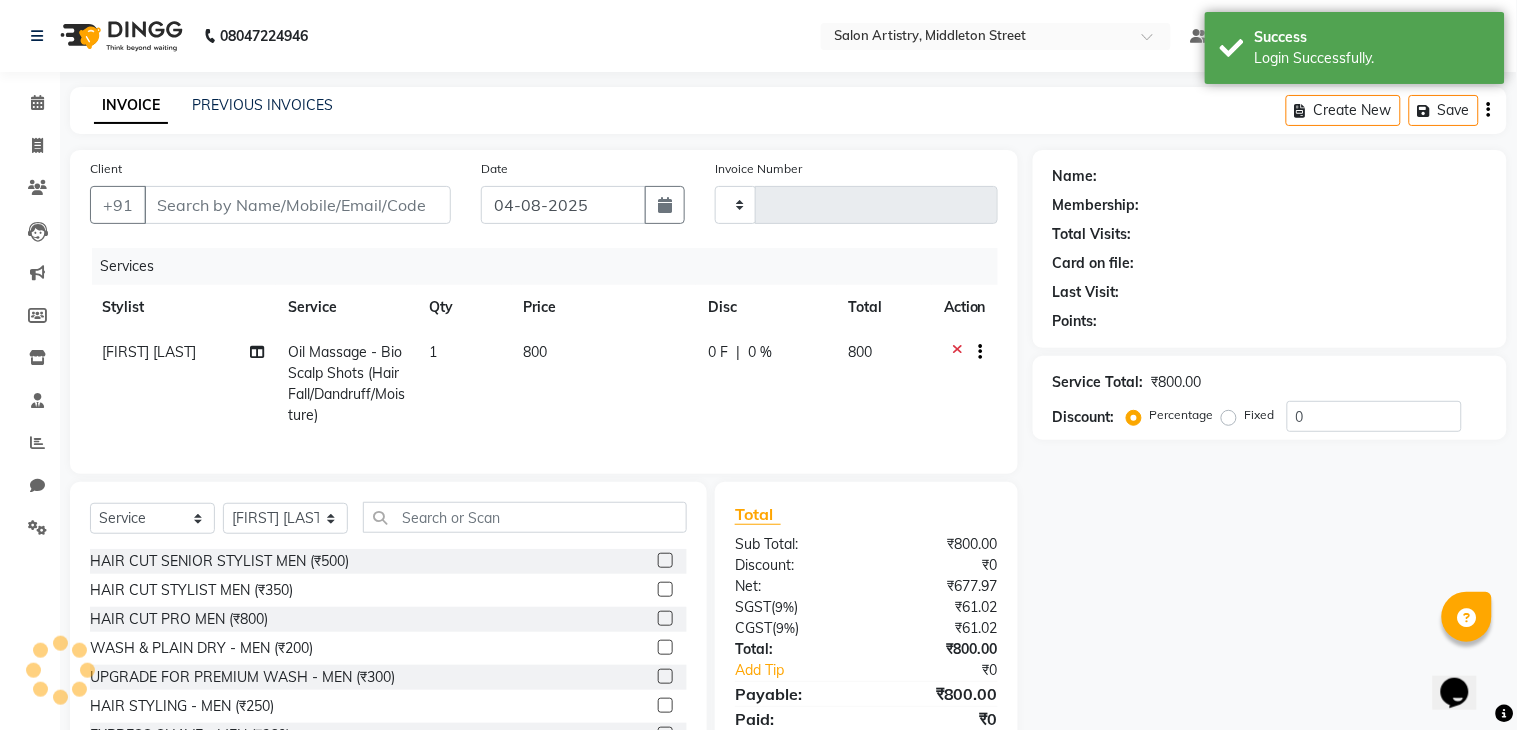 type on "9038817858" 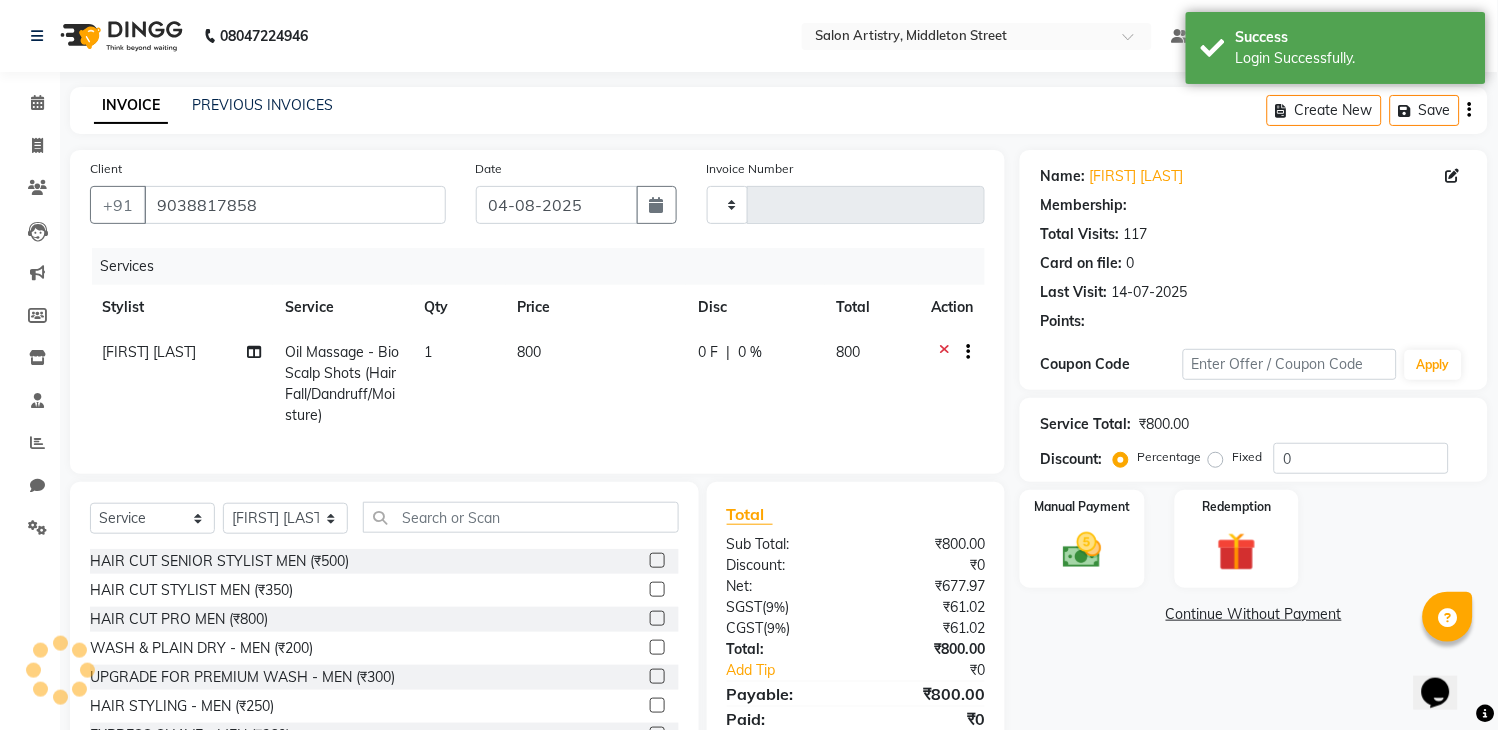 type on "1820" 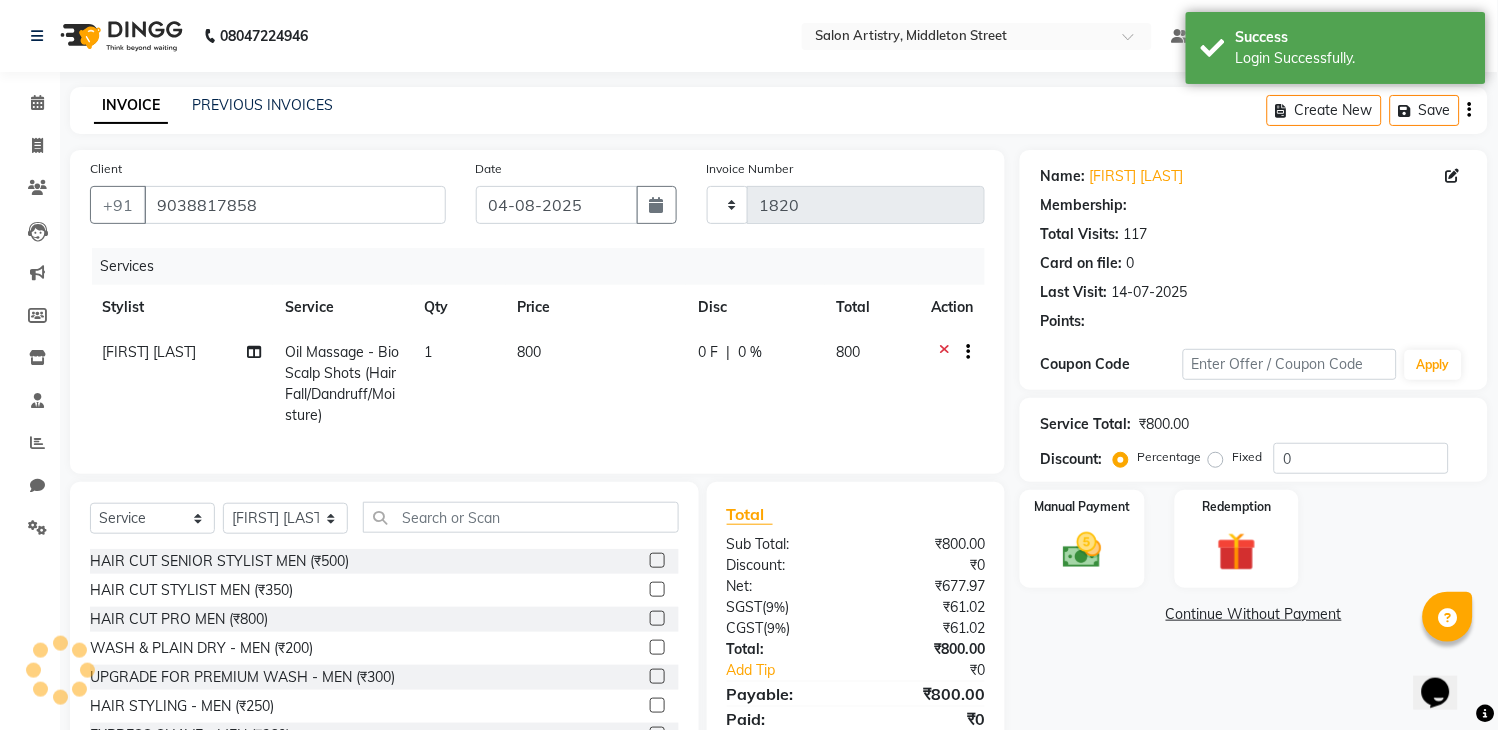 select on "8285" 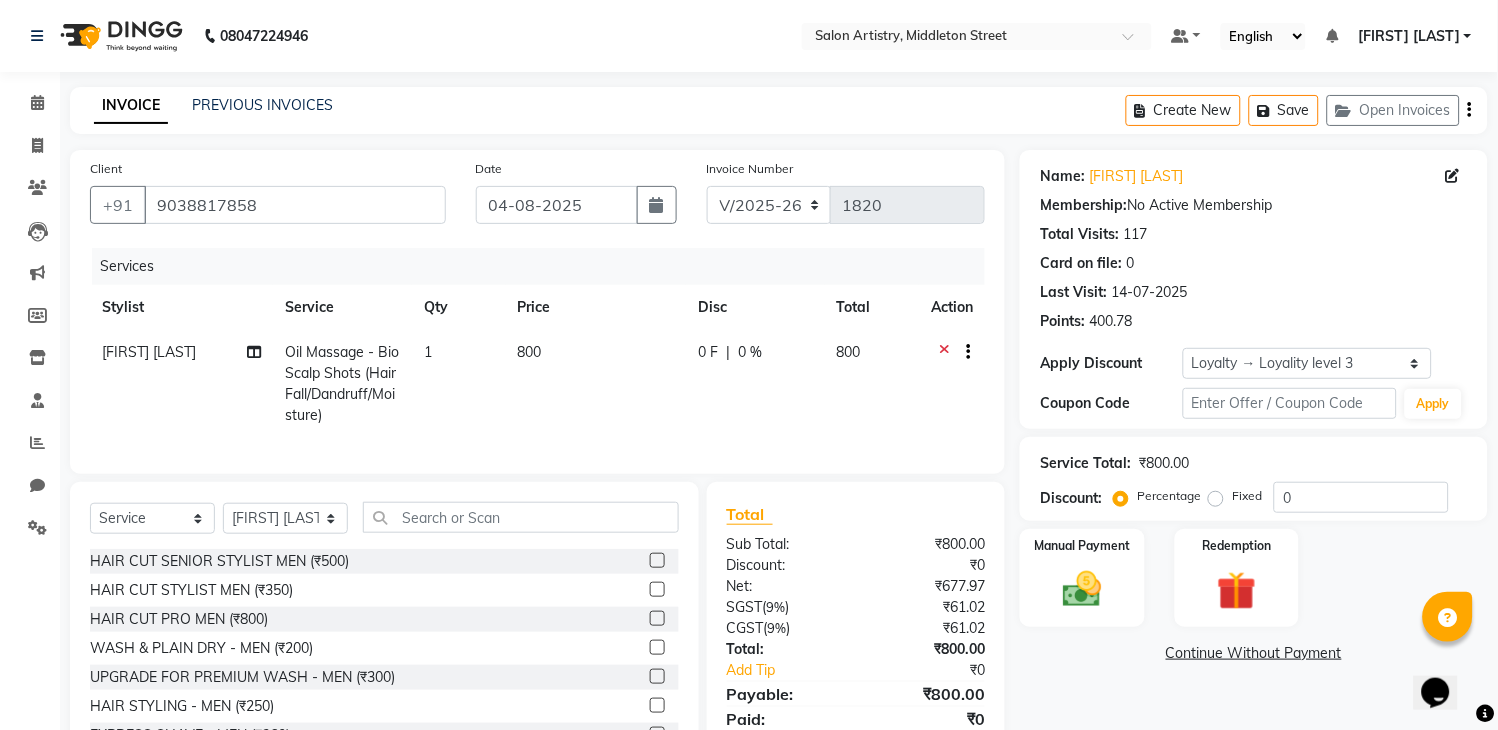 click on "0 %" 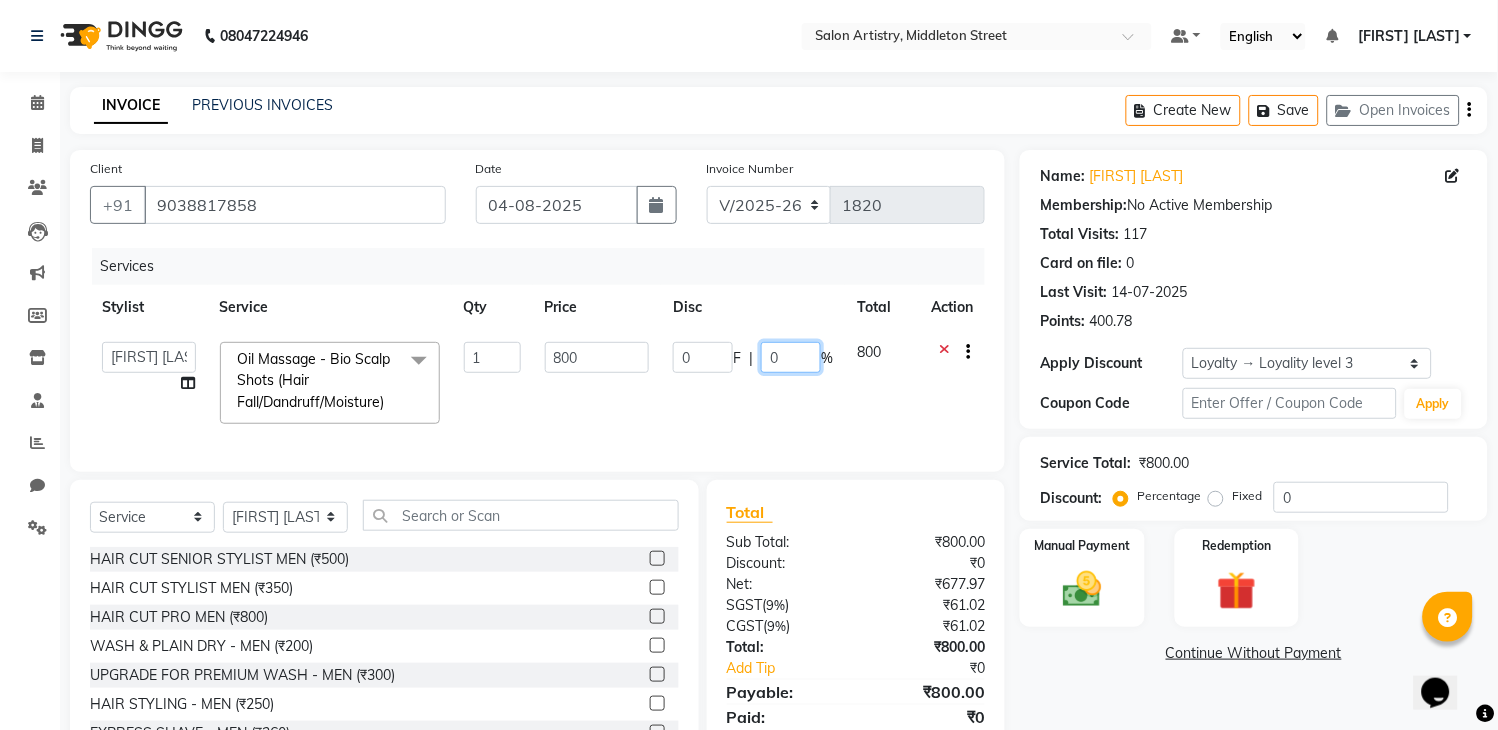 click on "0" 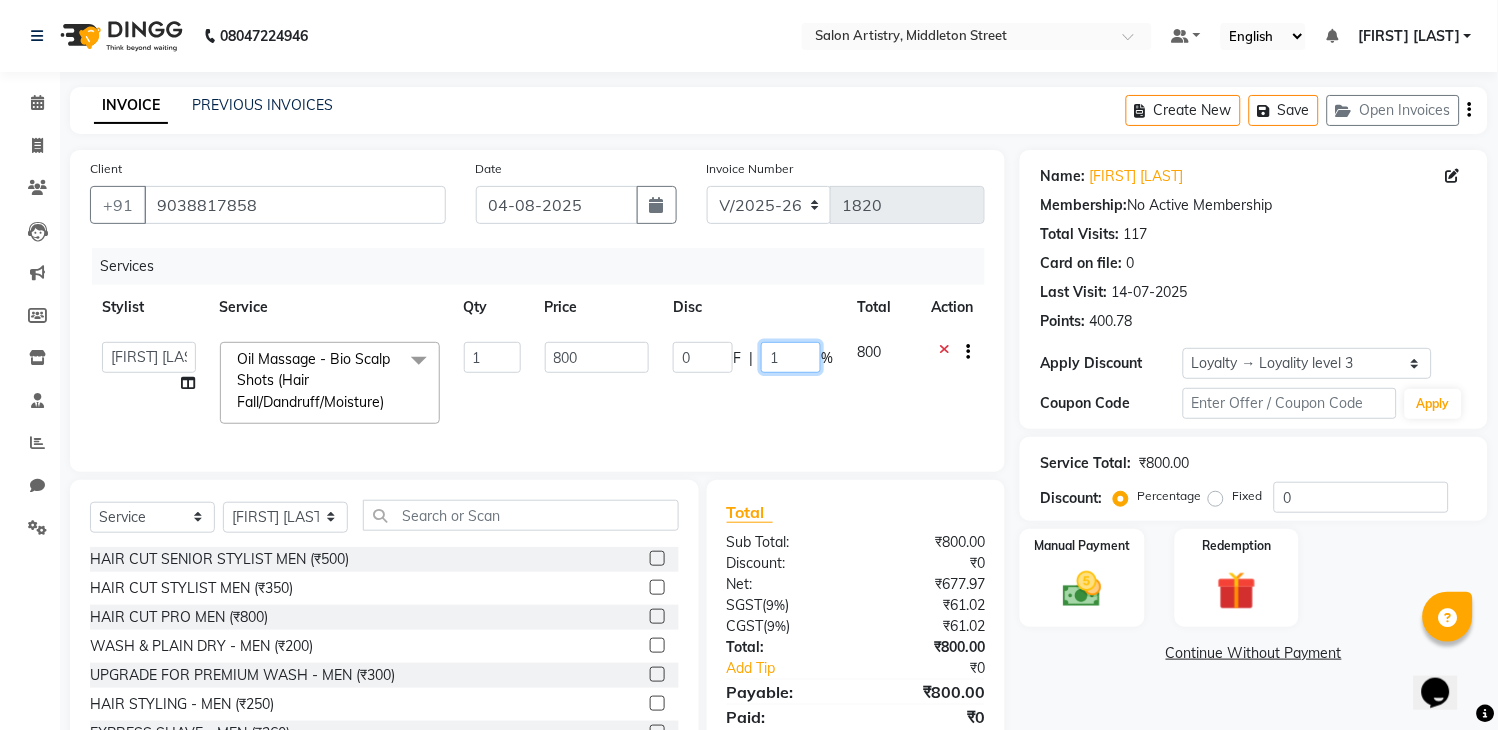 type on "15" 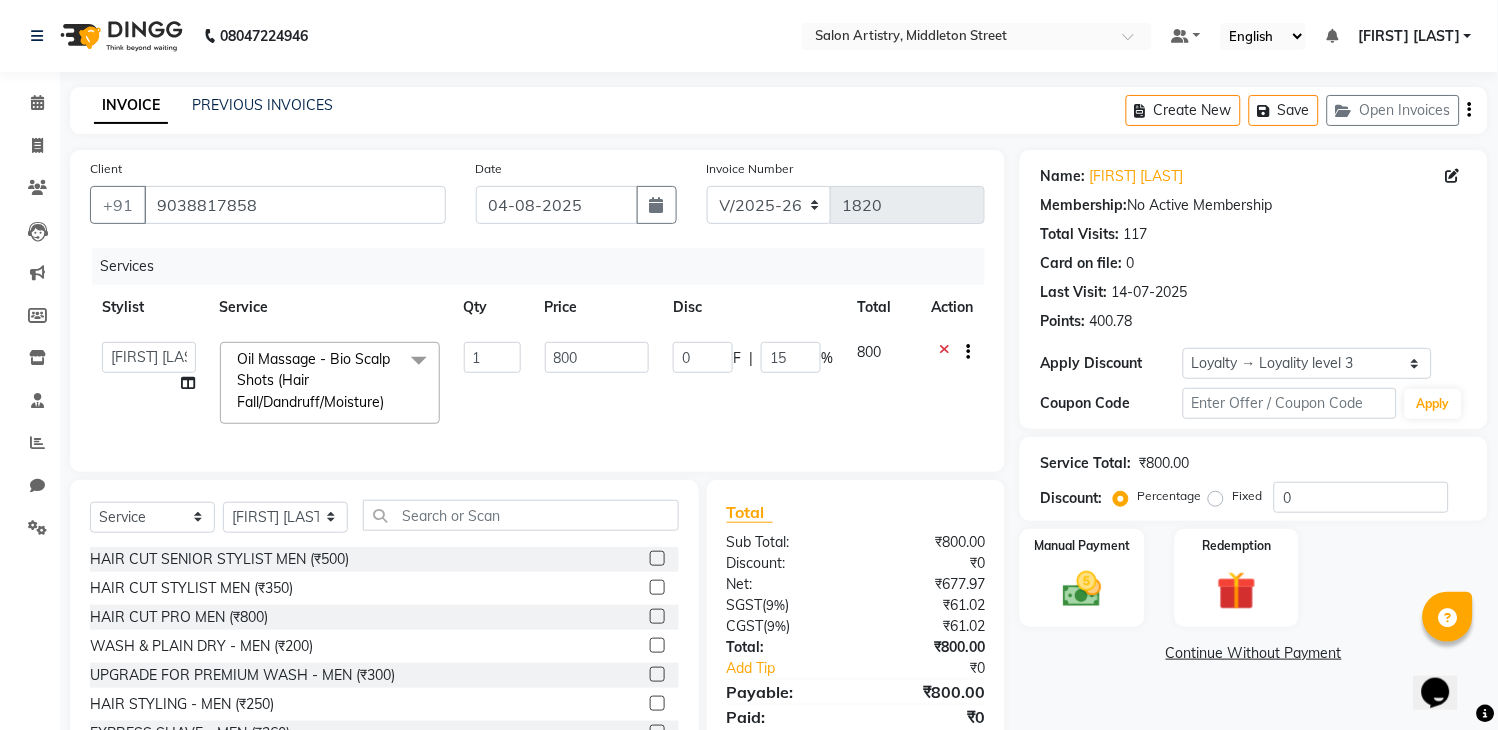 click on "INVOICE PREVIOUS INVOICES Create New   Save   Open Invoices" 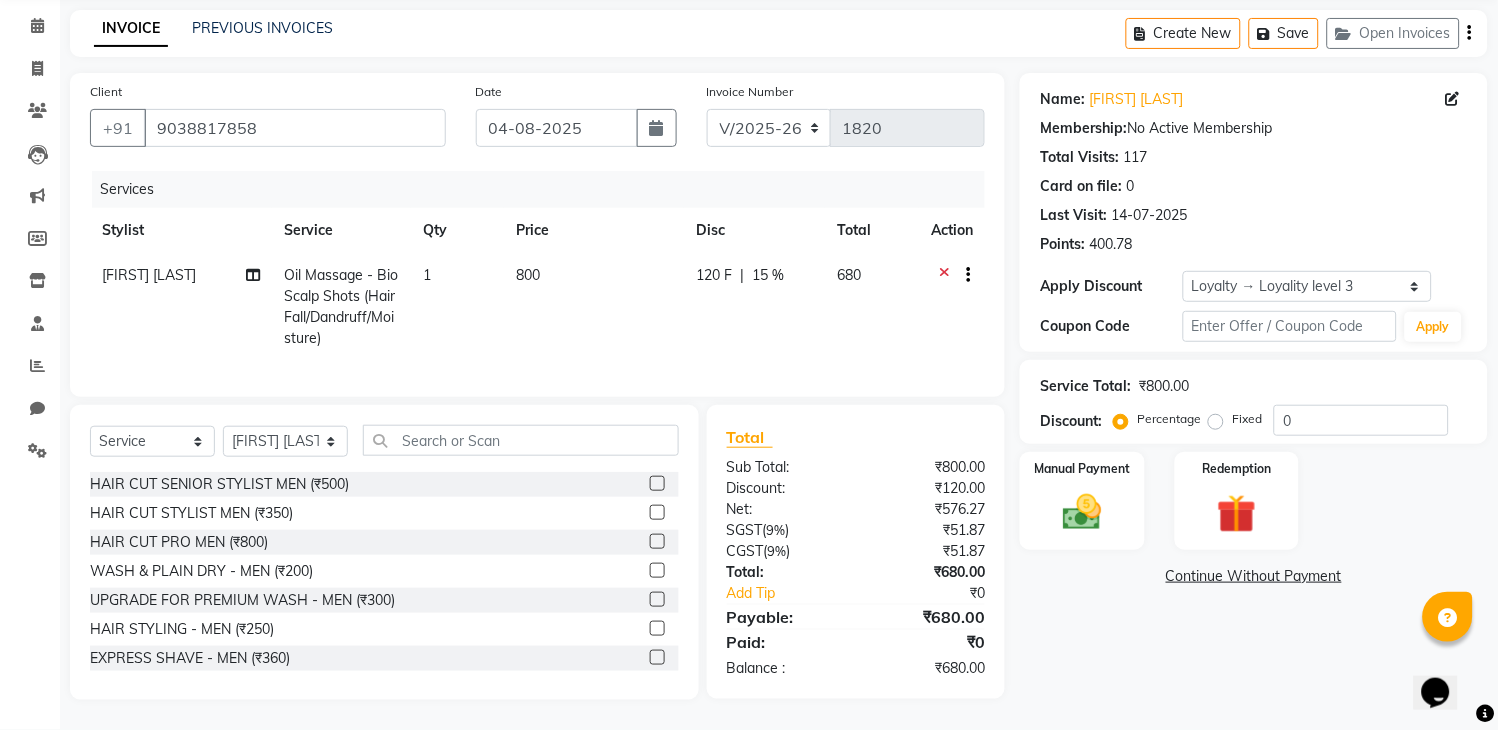 scroll, scrollTop: 95, scrollLeft: 0, axis: vertical 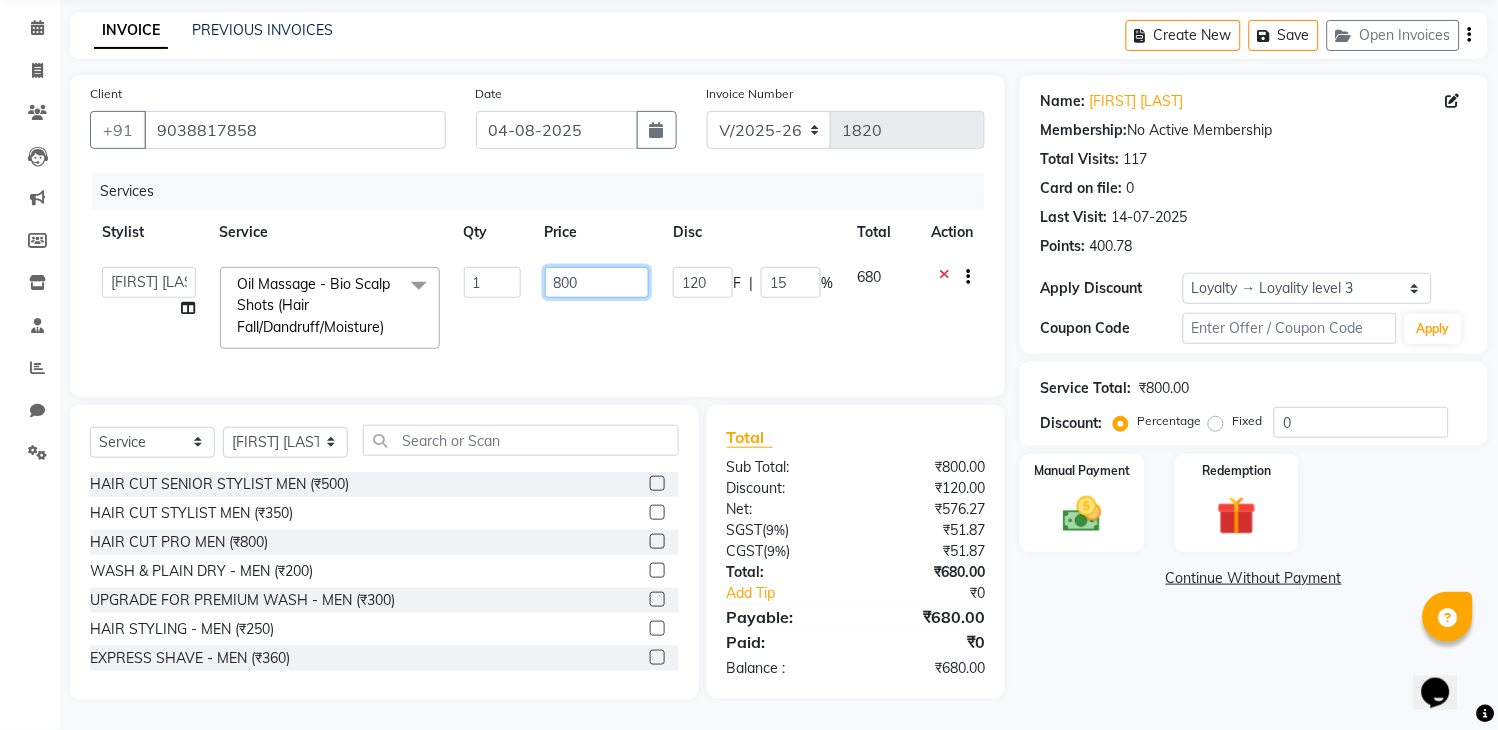 click on "800" 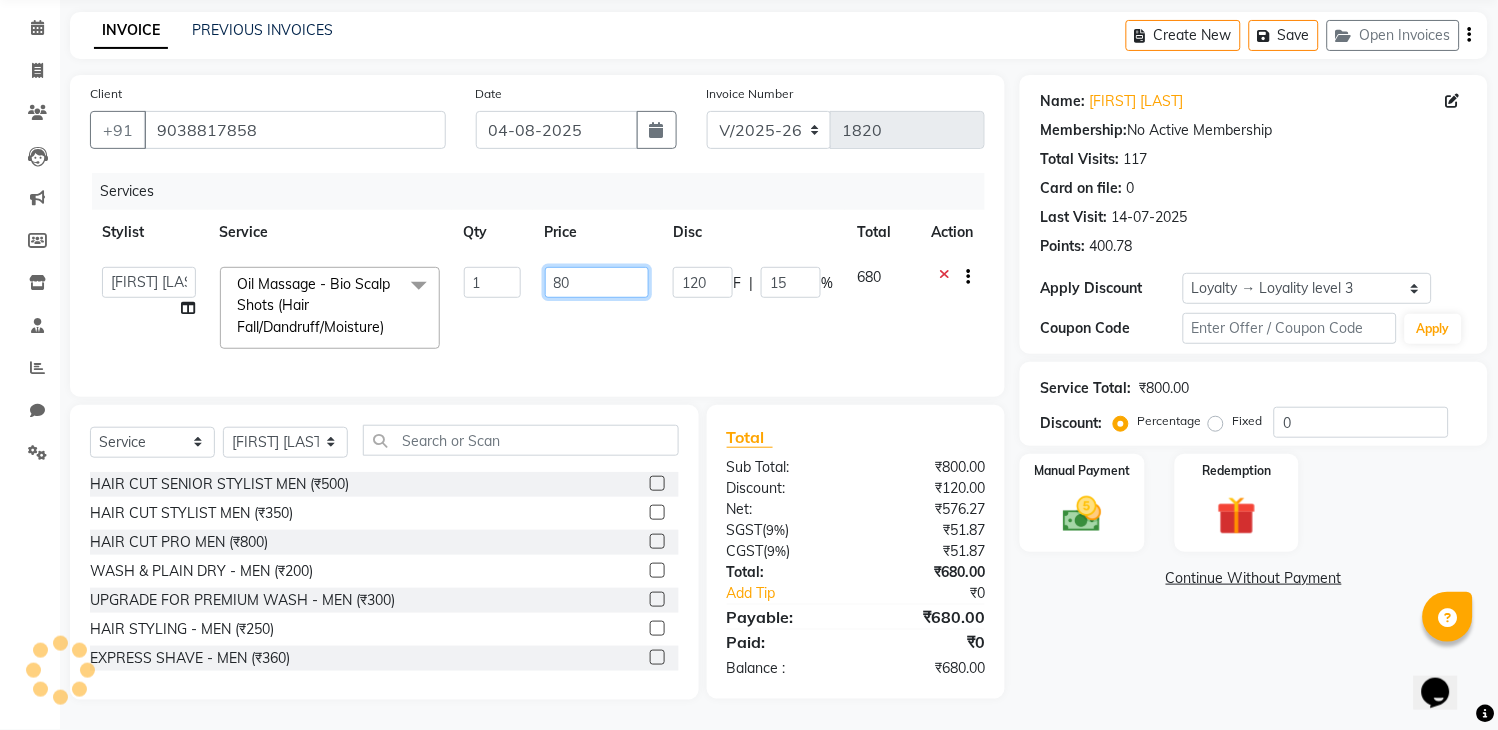 type on "8" 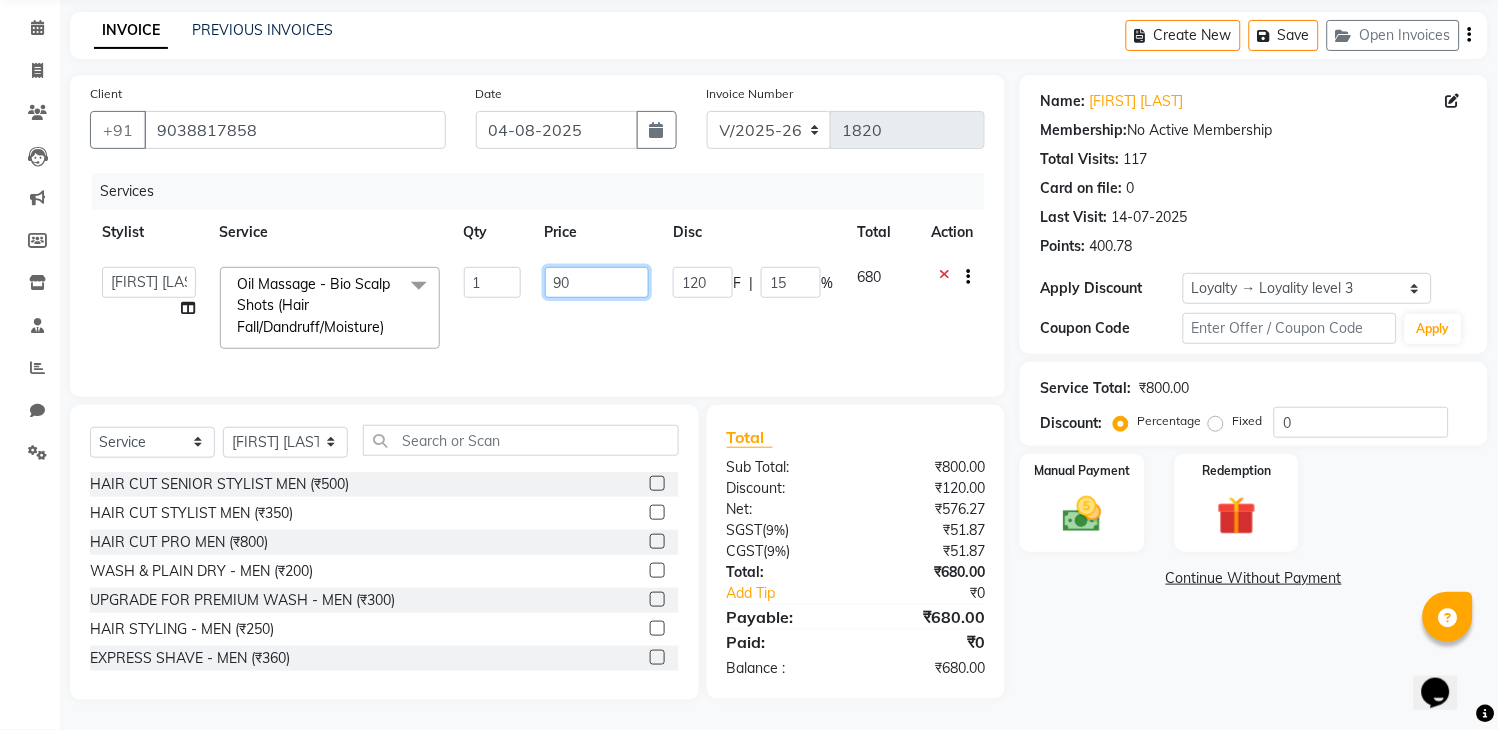 type on "900" 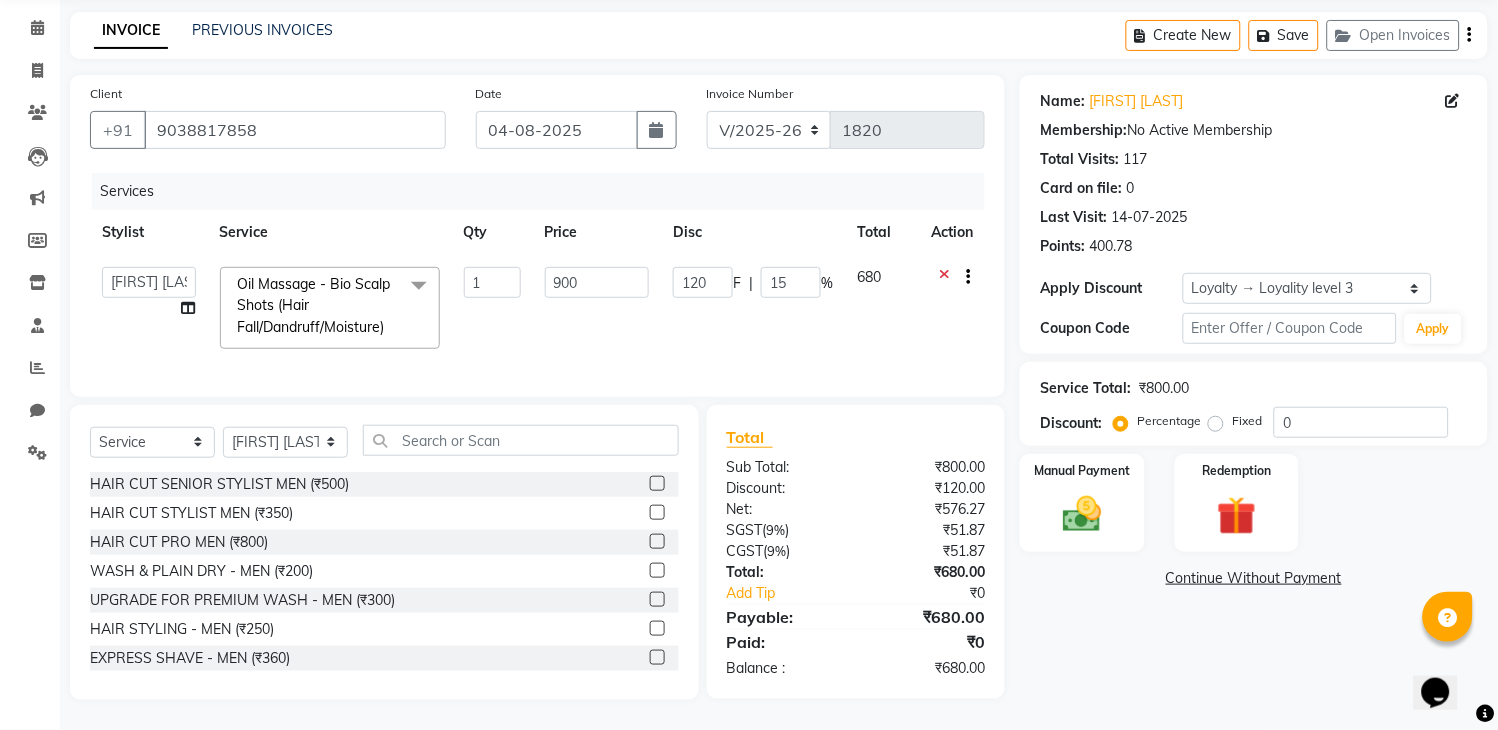 click on "Client +[COUNTRY CODE] [PHONE] Date [DATE] Invoice Number V/2025 V/2025-26 1820 Services Stylist Service Qty Price Disc Total Action  Admin   [FIRST] [LAST]   [FIRST] [LAST]   [FIRST] [LAST]   [FIRST] [LAST]   [FIRST] [LAST]   [FIRST] [LAST]   [FIRST] [LAST]   Reception   [FIRST] [LAST]   [FIRST] [LAST]   [FIRST] [LAST]   [FIRST] [LAST]   [FIRST] [LAST]   [FIRST] [LAST]   Tapasi  Oil Massage - Bio Scalp Shots (Hair Fall/Dandruff/Moisture)  x Wash & Plain Dry (With Conditioning)-Upto Mid Back (₹550) HAIR CUT SENIOR STYLIST MEN (₹500) HAIR CUT STYLIST MEN (₹350) HAIR CUT PRO MEN (₹800) WASH & PLAIN DRY - MEN (₹200) UPGRADE FOR PREMIUM WASH - MEN (₹300) HAIR STYLING - MEN (₹250) EXPRESS SHAVE - MEN (₹360) CLASSIC SHAVE - MEN (₹480) HEAD SHAVE - MEN (₹500) PRE COLLAGEN EXPERT SHAVE - MEN (₹800) BEARD TRIM MEN (₹250) BEARD TRIMMING AND SHAPING (₹350) BEARD TRIMMING OR SHAVING WITH FACE WASH (₹500) BEARD SPA MEN (₹500) PRE LIGHTENING - PER FOIL - MEN (₹300) PRE LIGHTENING GLOBAL - MEN (₹1500) 1 900 120 F" 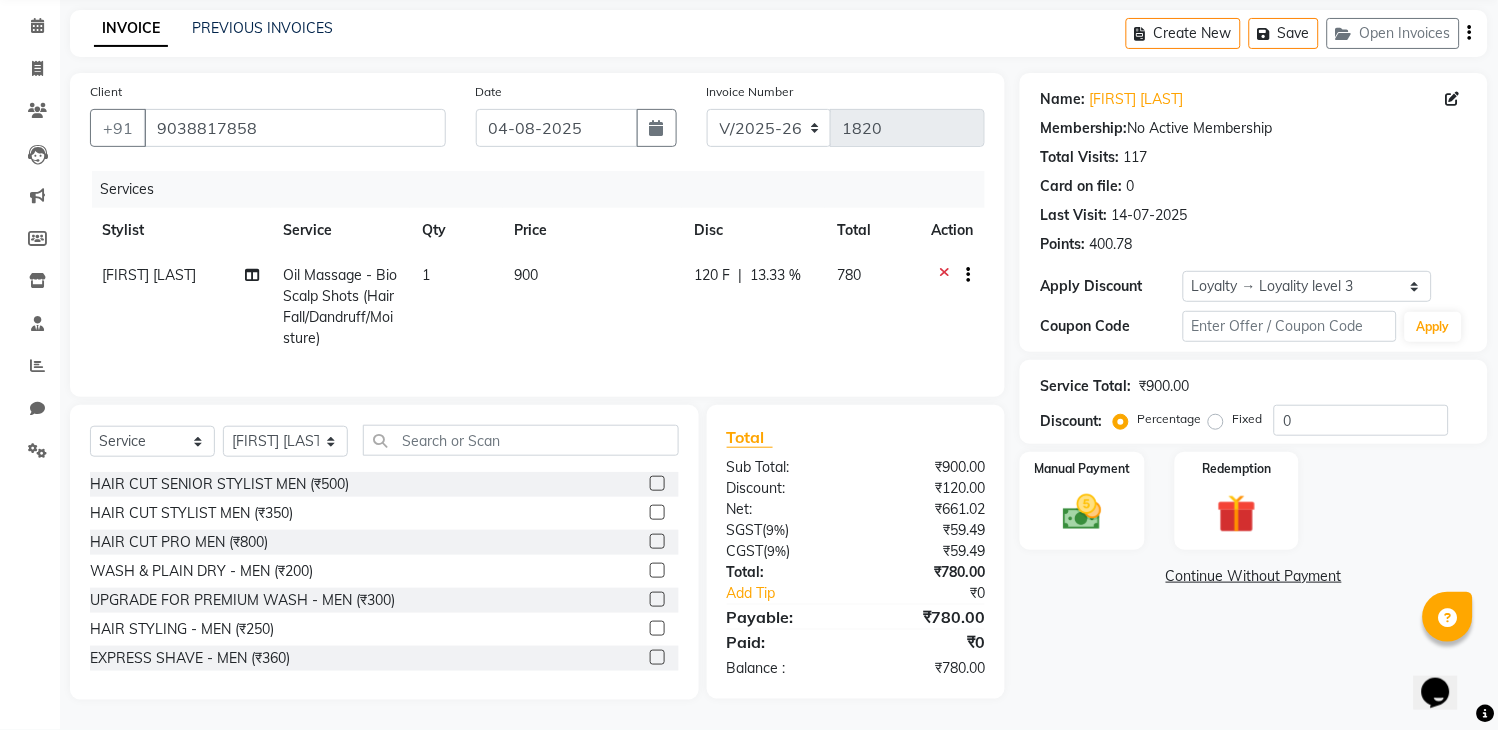 click on "13.33 %" 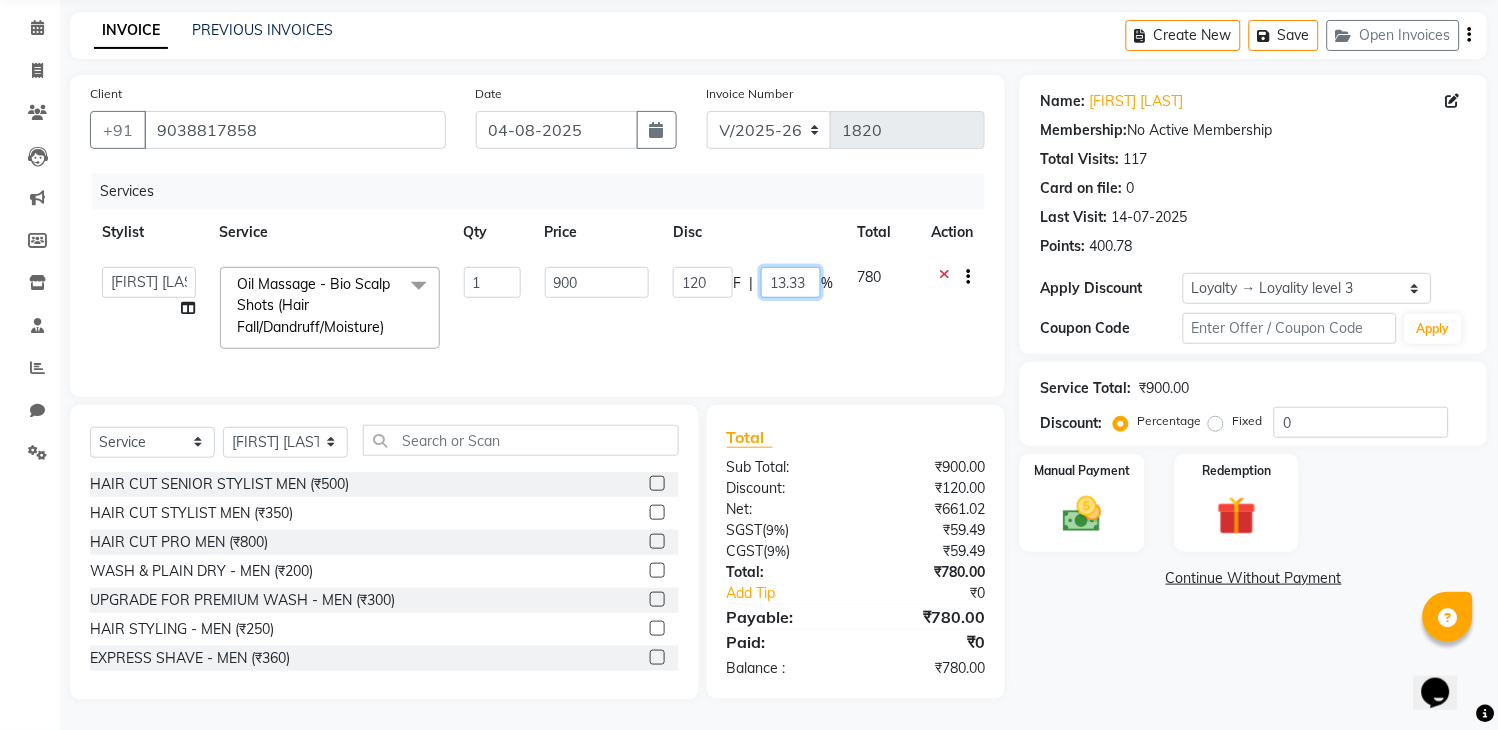 click on "13.33" 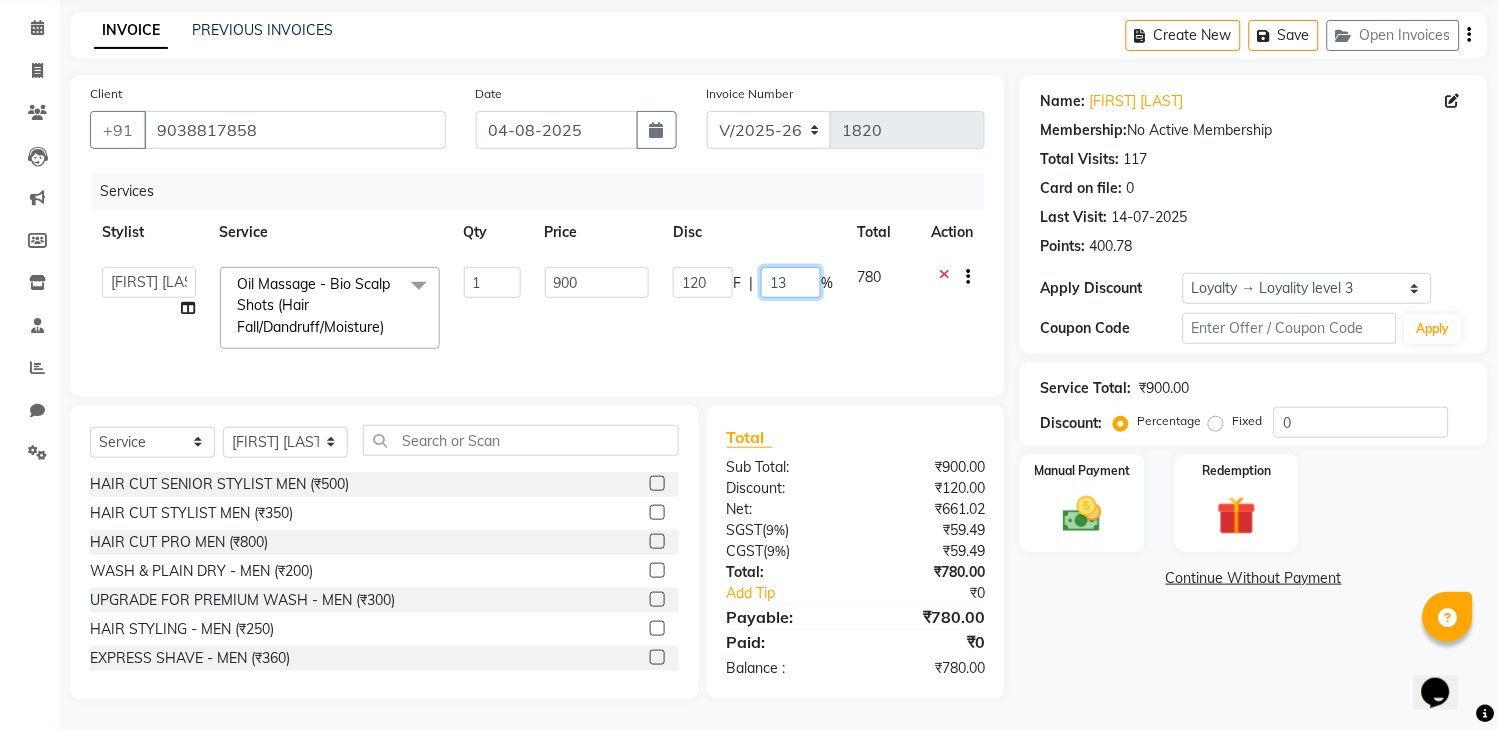 type on "1" 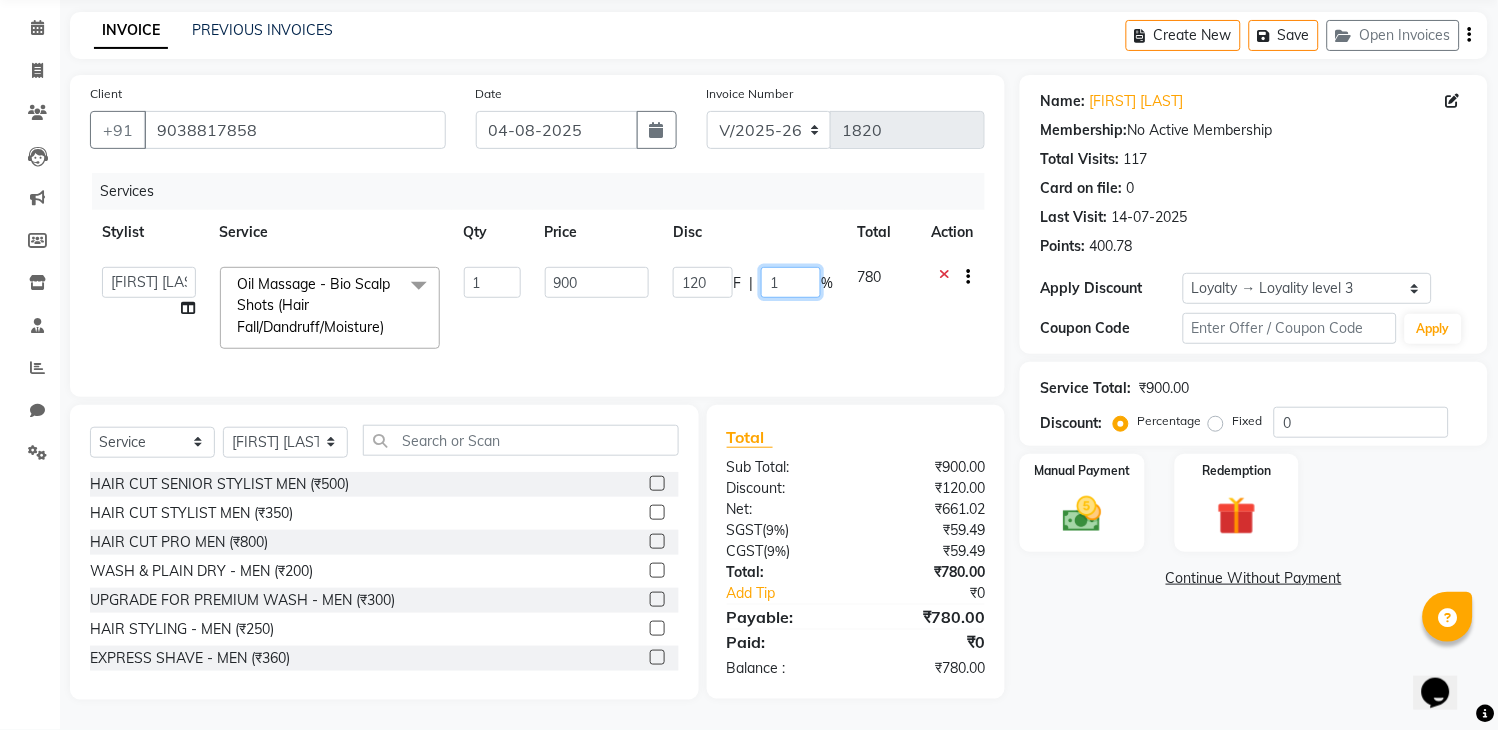 type on "15" 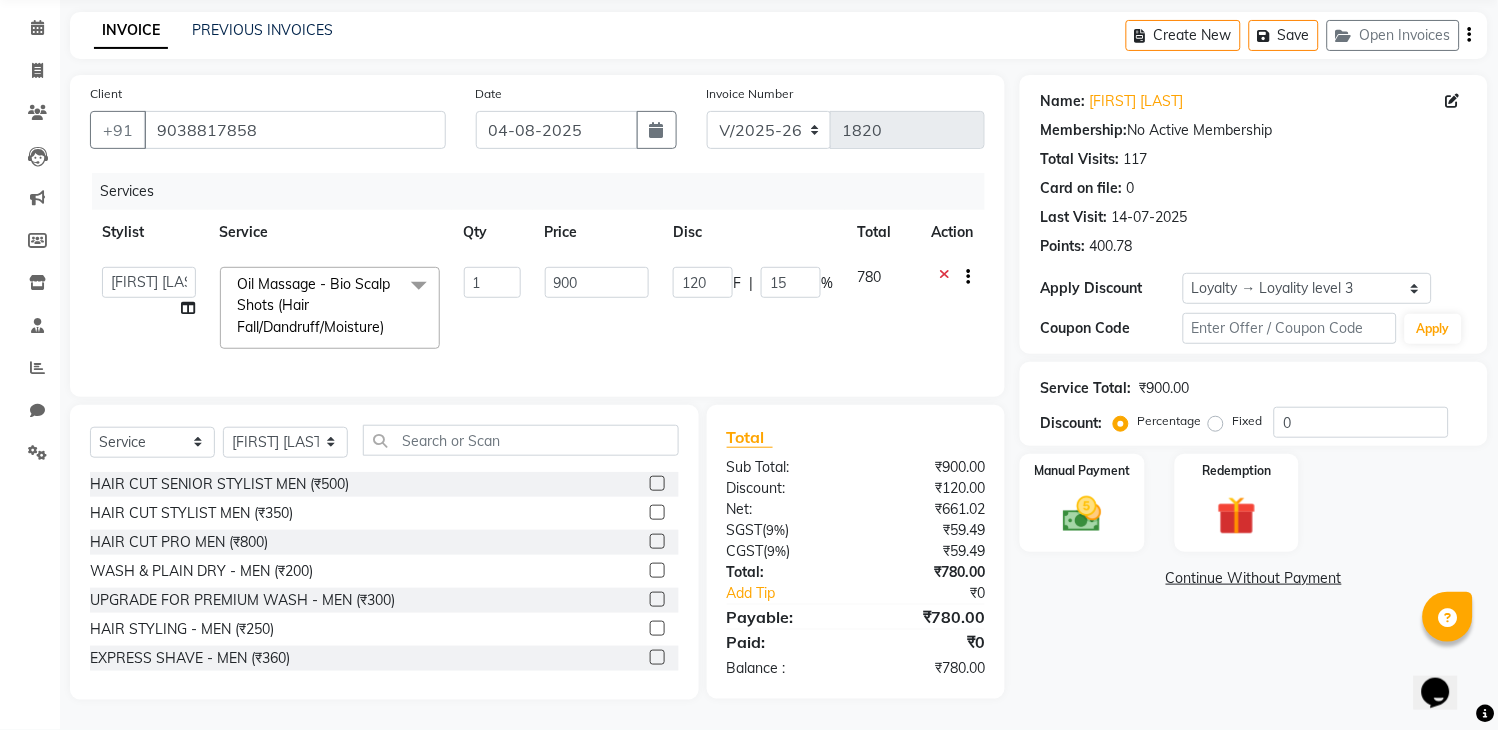 click on "Client +[COUNTRY CODE] [PHONE] Date [DATE] Invoice Number V/2025 V/2025-26 1820 Services Stylist Service Qty Price Disc Total Action  Admin   [FIRST] [LAST]   [FIRST] [LAST]   [FIRST] [LAST]   [FIRST] [LAST]   [FIRST] [LAST]   [FIRST] [LAST]   [FIRST] [LAST]   Reception   [FIRST] [LAST]   [FIRST] [LAST]   [FIRST] [LAST]   [FIRST] [LAST]   [FIRST] [LAST]   [FIRST] [LAST]   Tapasi  Oil Massage - Bio Scalp Shots (Hair Fall/Dandruff/Moisture)  x Wash & Plain Dry (With Conditioning)-Upto Mid Back (₹550) HAIR CUT SENIOR STYLIST MEN (₹500) HAIR CUT STYLIST MEN (₹350) HAIR CUT PRO MEN (₹800) WASH & PLAIN DRY - MEN (₹200) UPGRADE FOR PREMIUM WASH - MEN (₹300) HAIR STYLING - MEN (₹250) EXPRESS SHAVE - MEN (₹360) CLASSIC SHAVE - MEN (₹480) HEAD SHAVE - MEN (₹500) PRE COLLAGEN EXPERT SHAVE - MEN (₹800) BEARD TRIM MEN (₹250) BEARD TRIMMING AND SHAPING (₹350) BEARD TRIMMING OR SHAVING WITH FACE WASH (₹500) BEARD SPA MEN (₹500) PRE LIGHTENING - PER FOIL - MEN (₹300) PRE LIGHTENING GLOBAL - MEN (₹1500) 1 900 120 F" 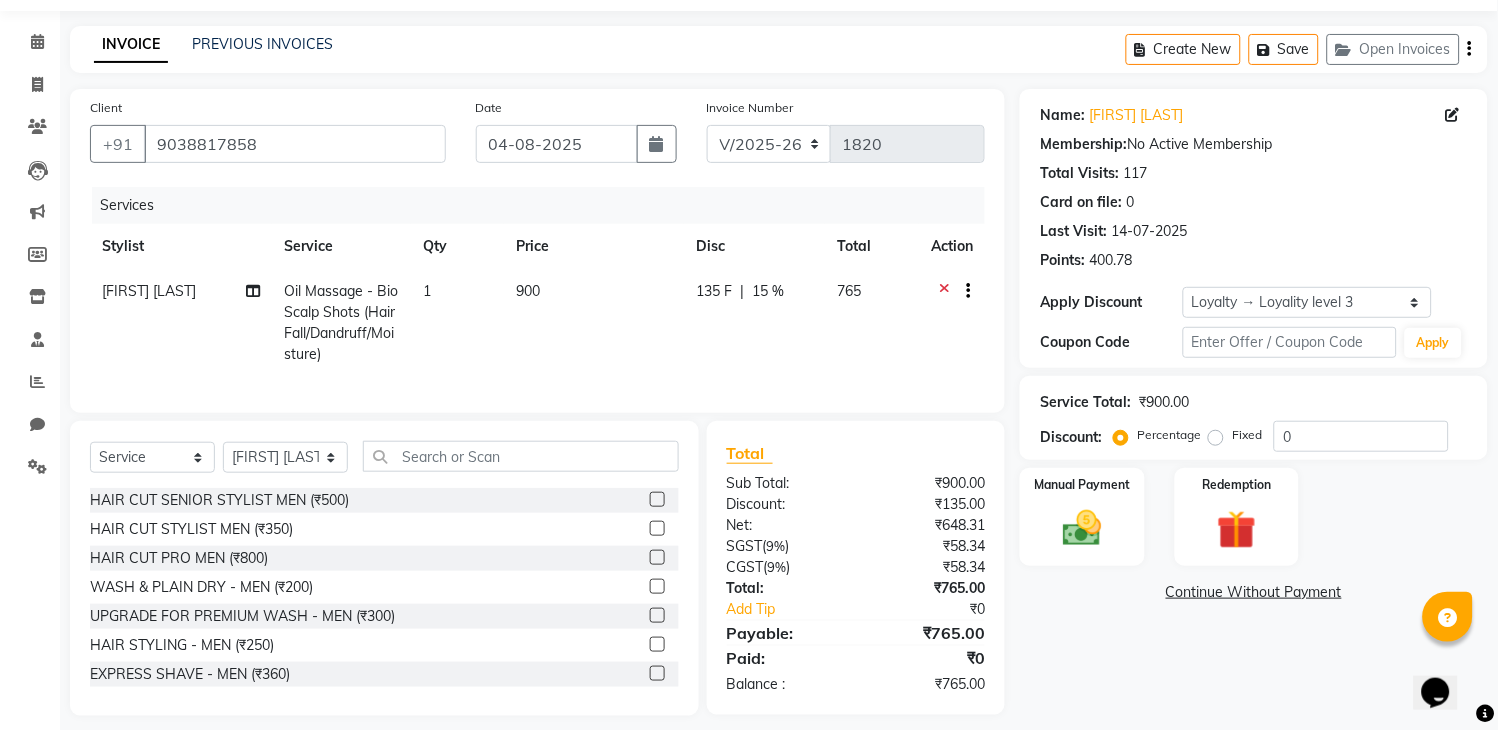 scroll, scrollTop: 95, scrollLeft: 0, axis: vertical 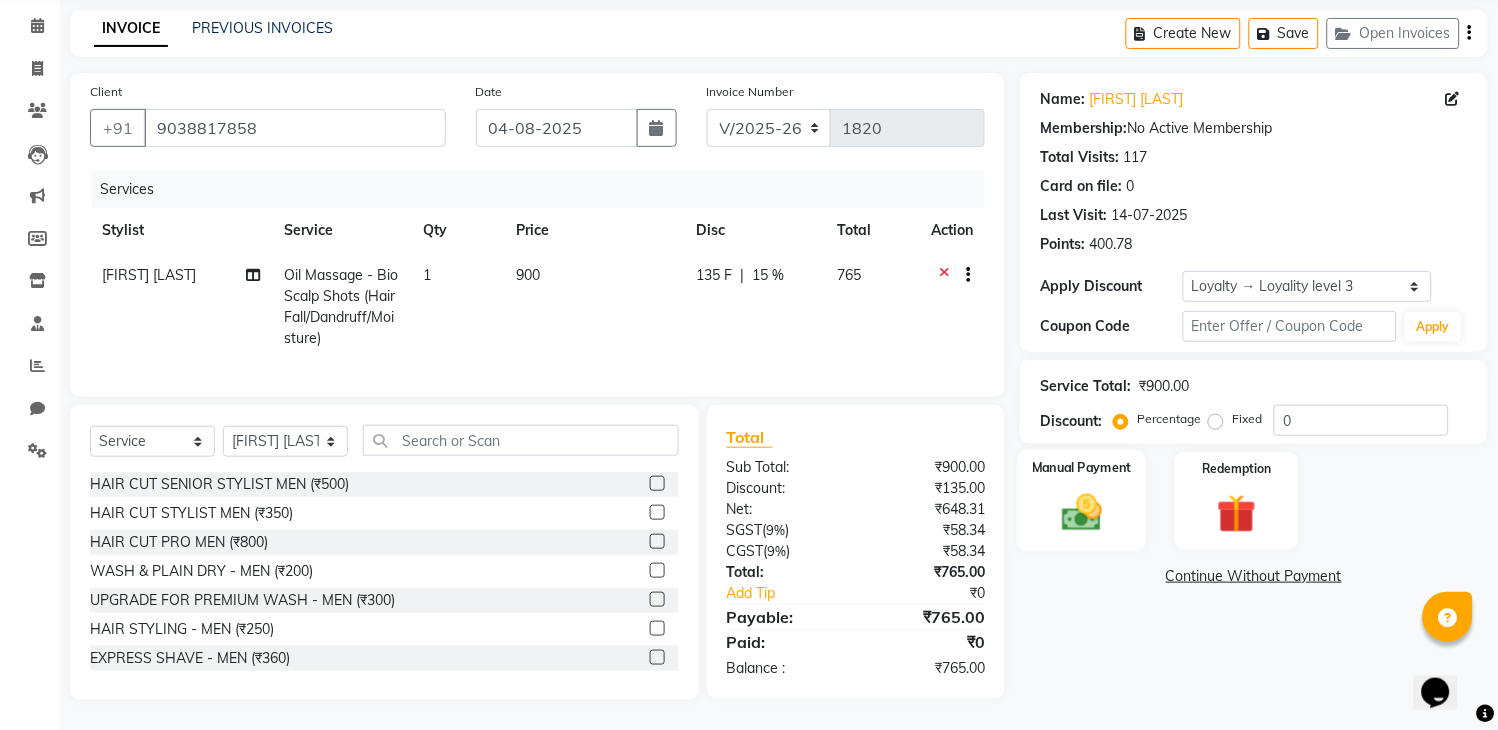 click 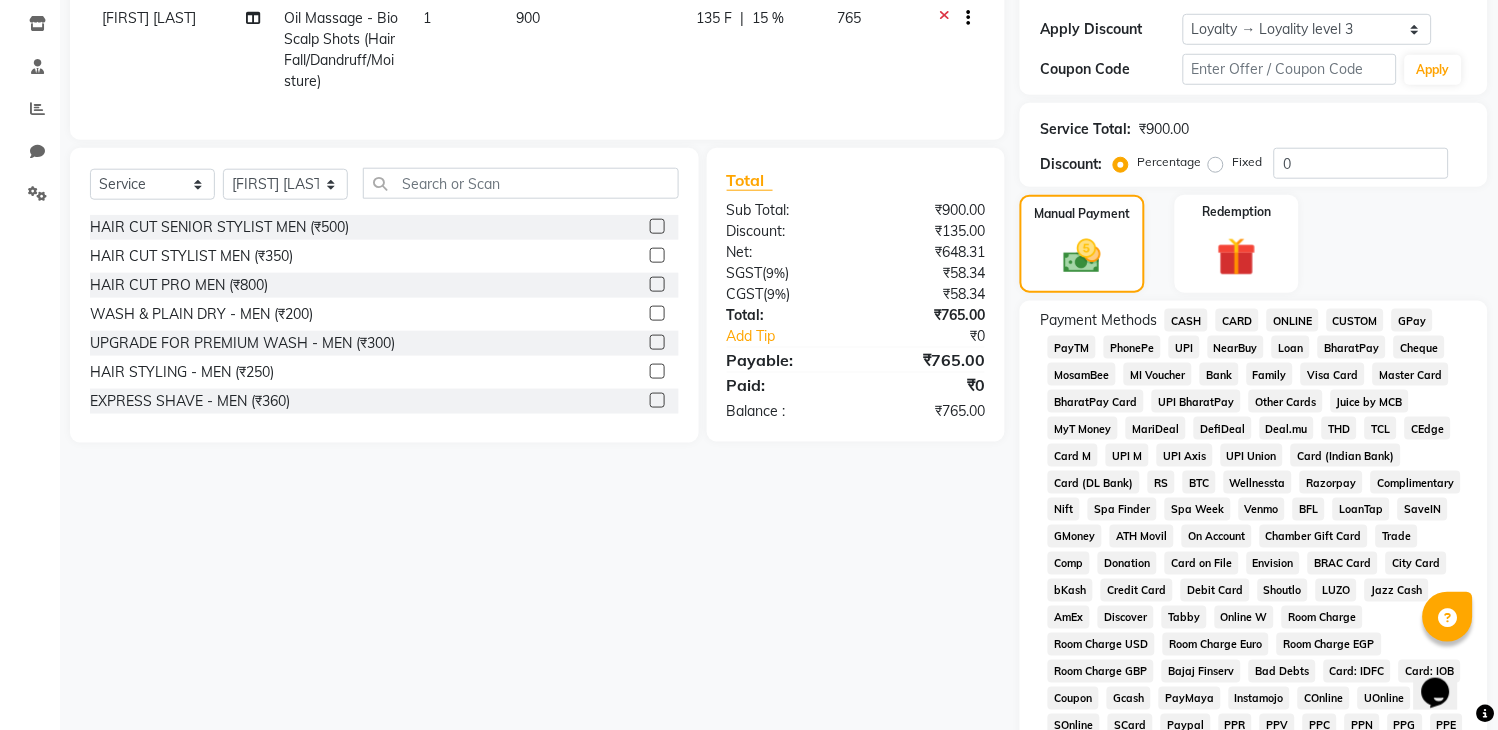 scroll, scrollTop: 444, scrollLeft: 0, axis: vertical 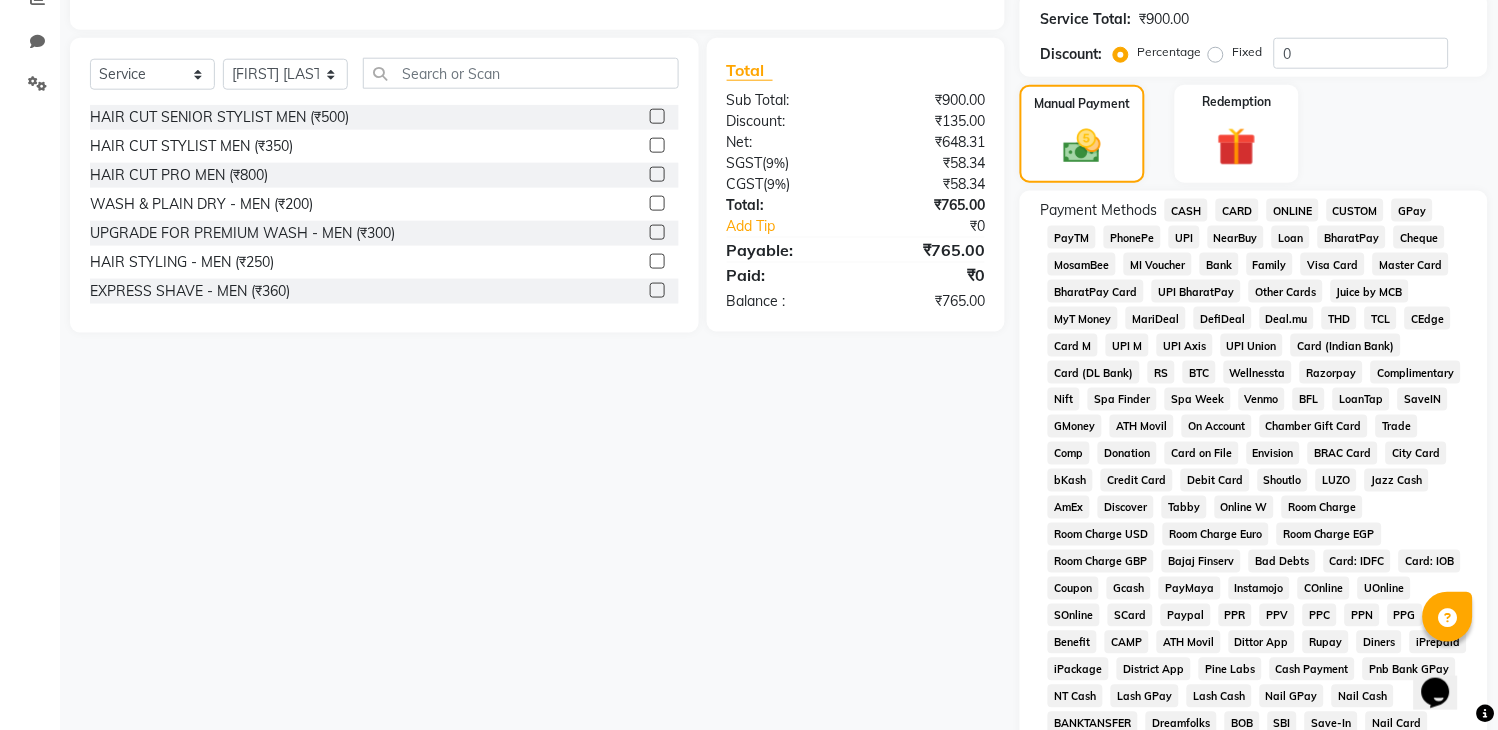 click on "CASH" 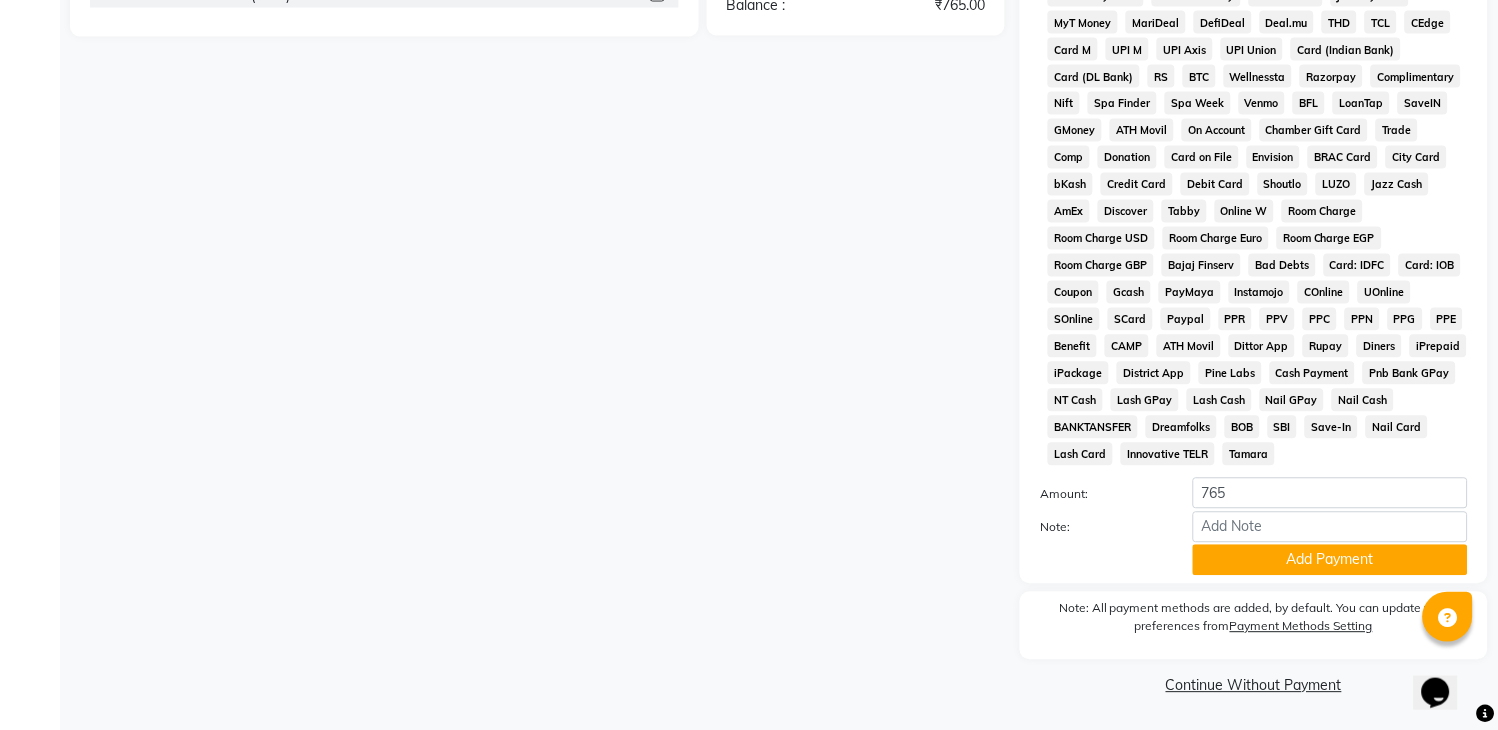 scroll, scrollTop: 746, scrollLeft: 0, axis: vertical 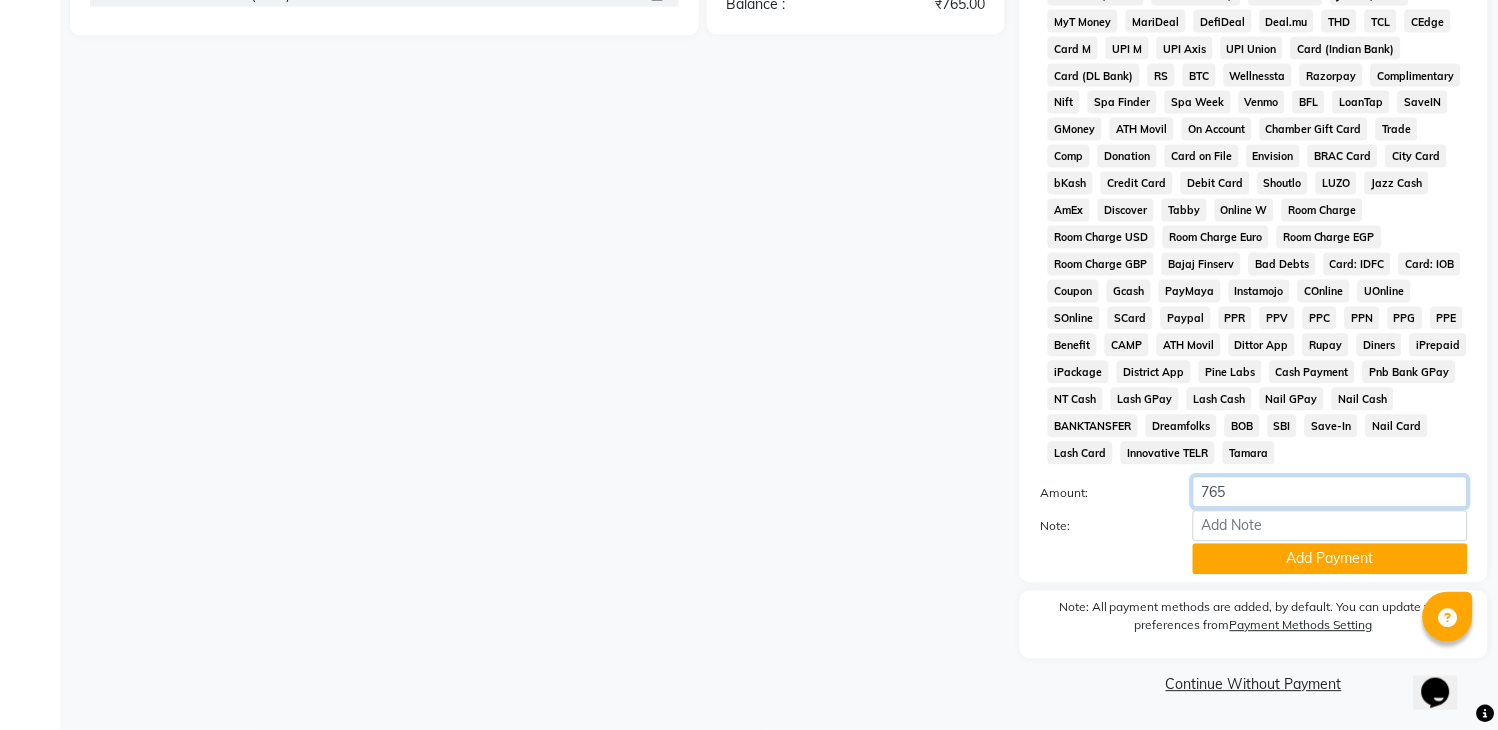 click on "765" 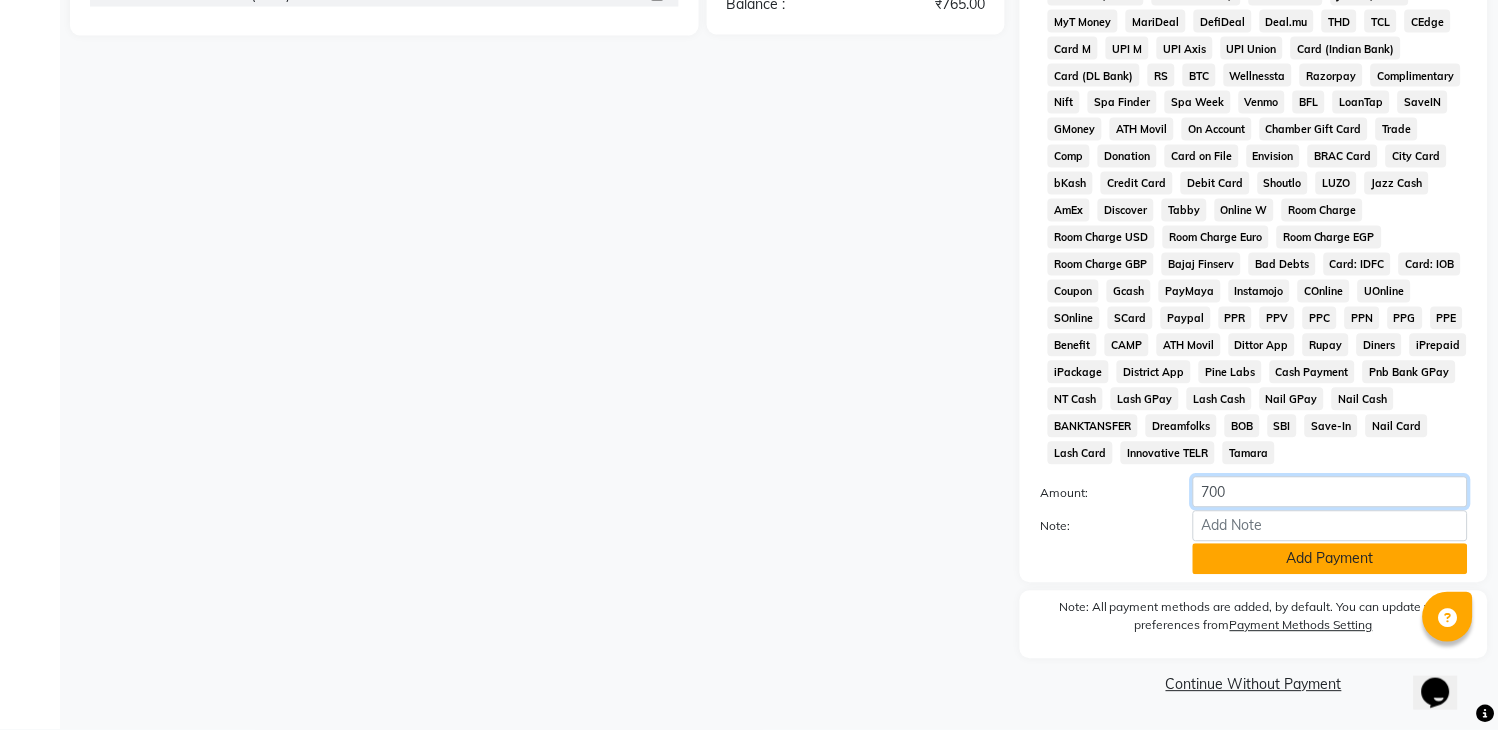 type on "700" 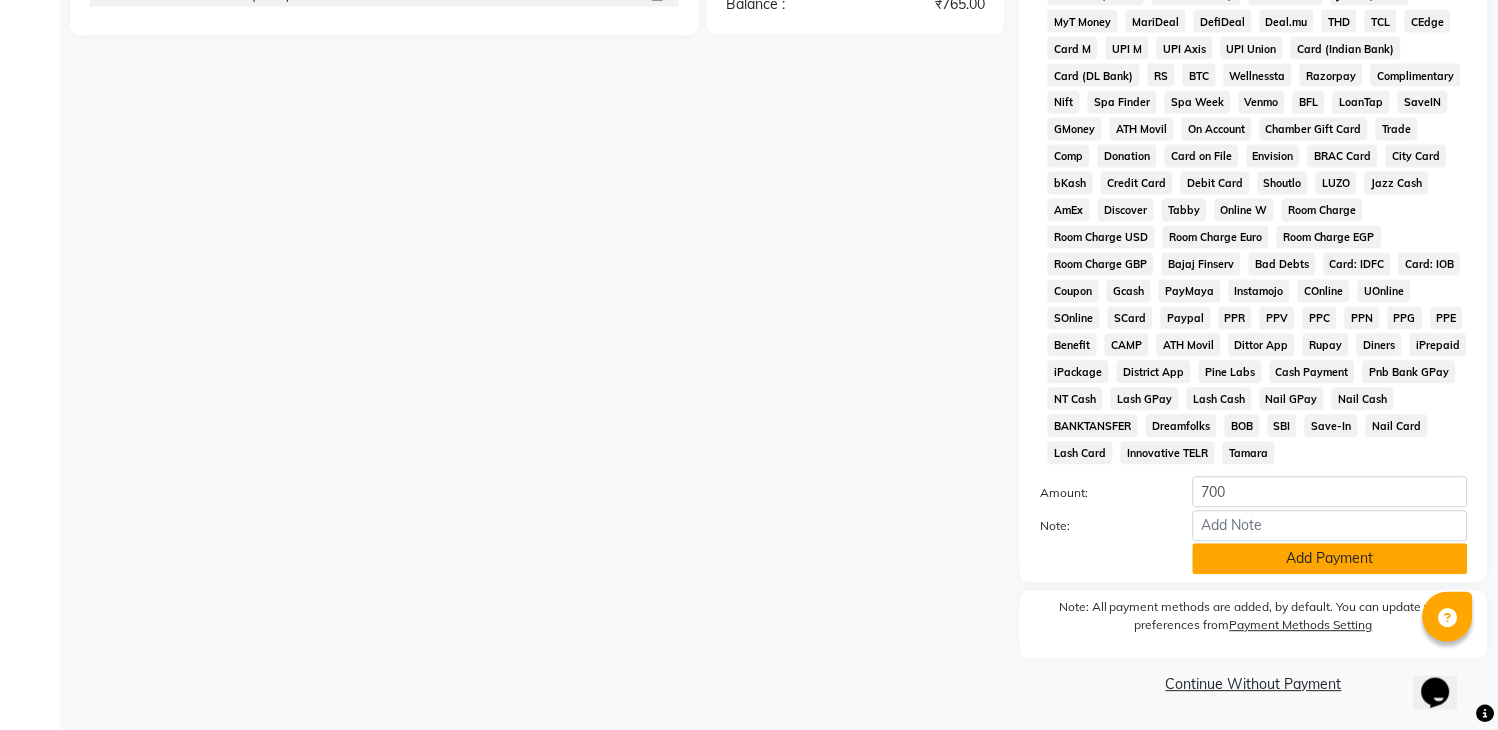 click on "Add Payment" 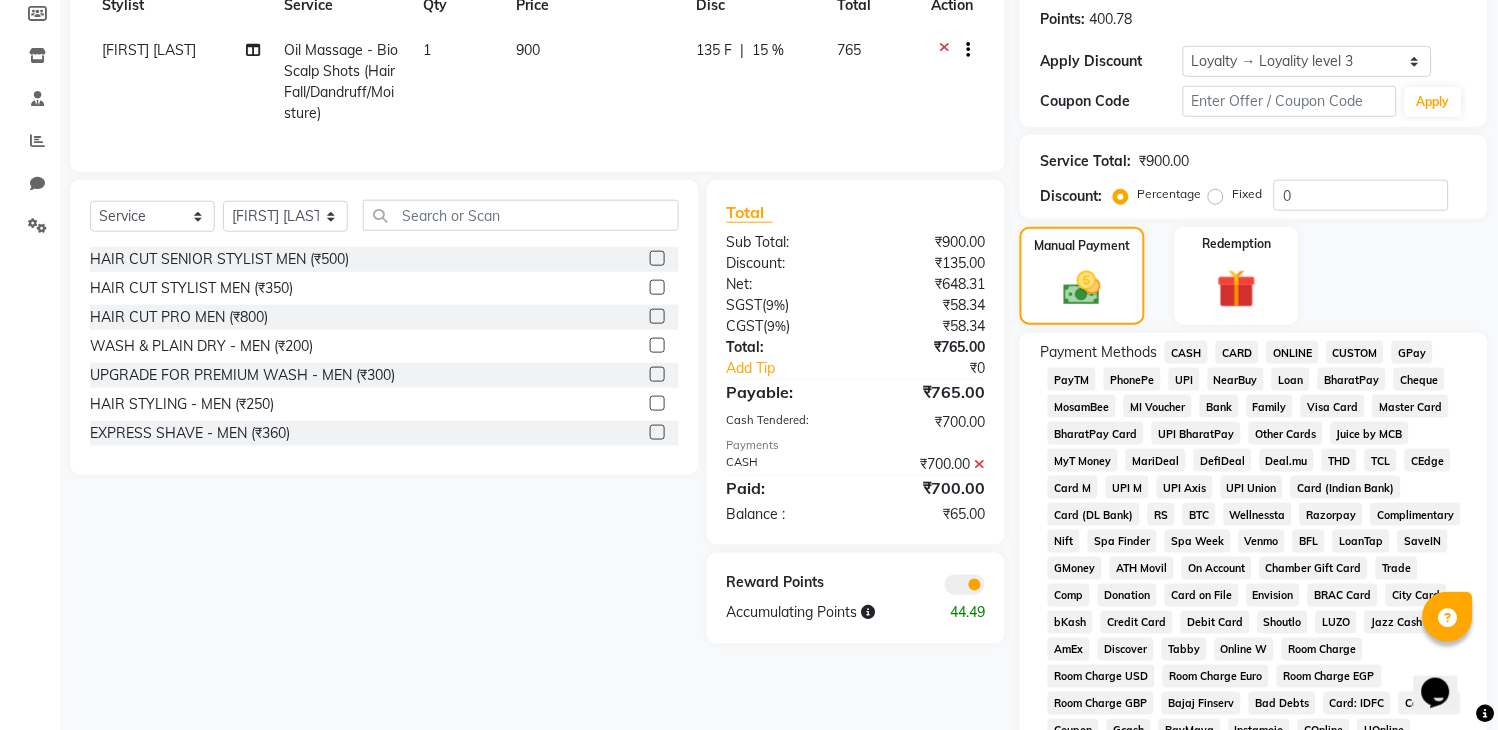 scroll, scrollTop: 413, scrollLeft: 0, axis: vertical 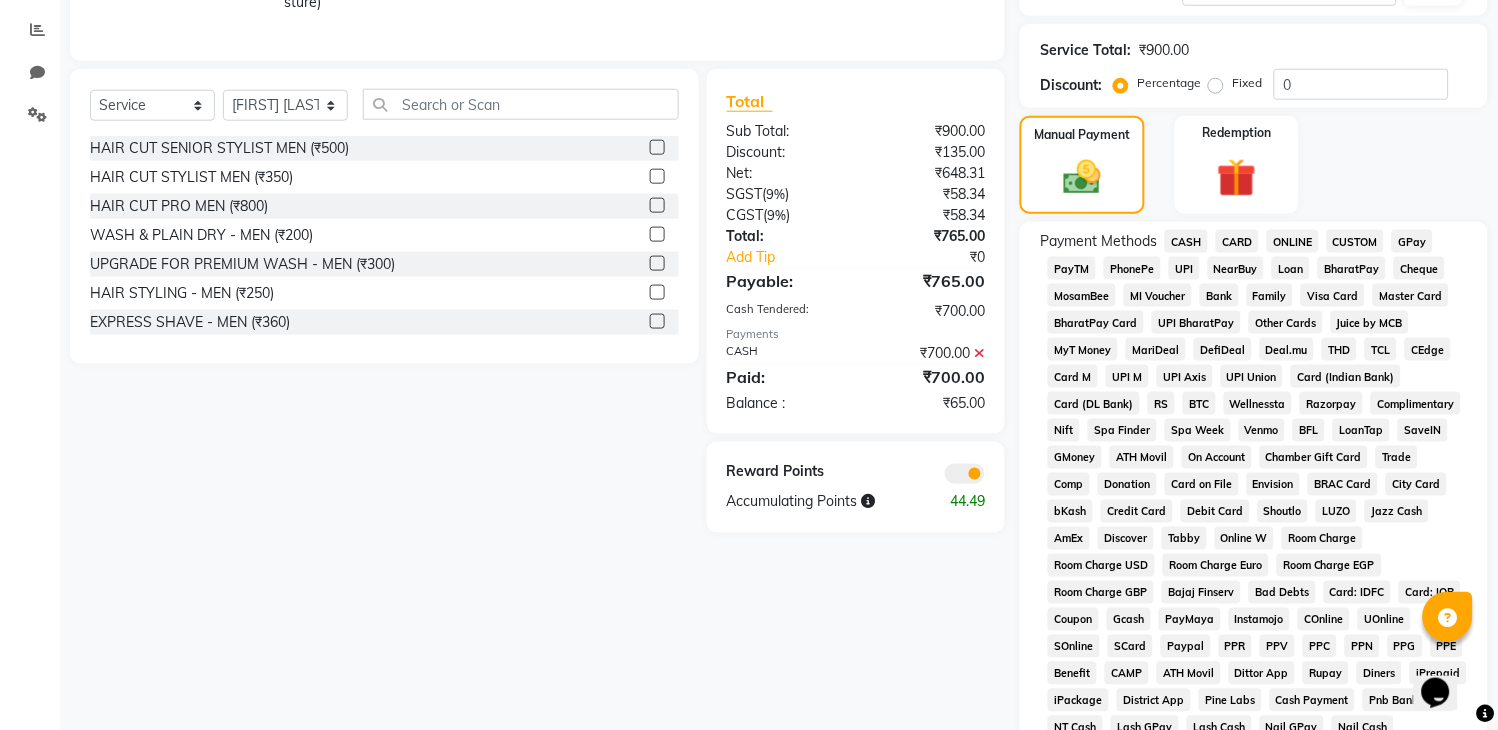 click on "GPay" 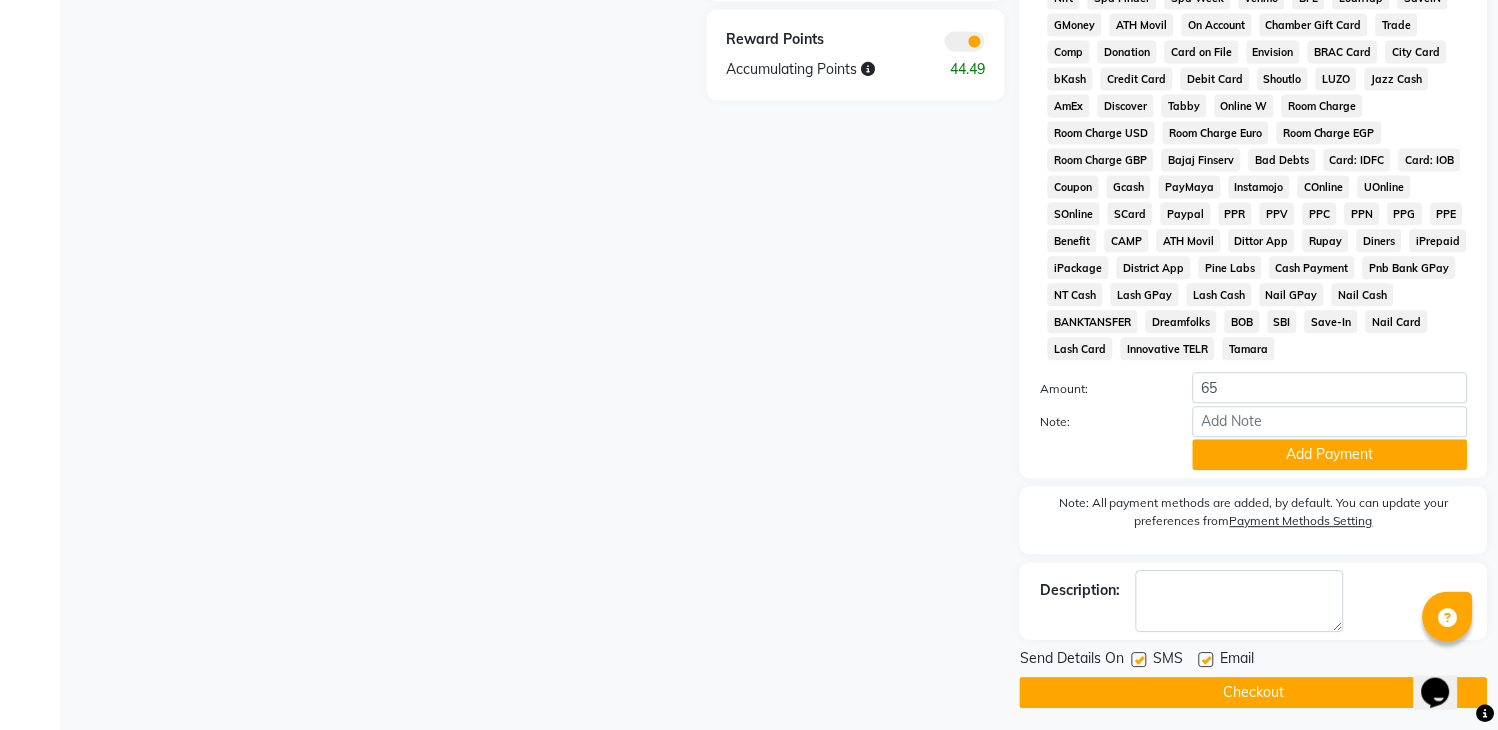 scroll, scrollTop: 857, scrollLeft: 0, axis: vertical 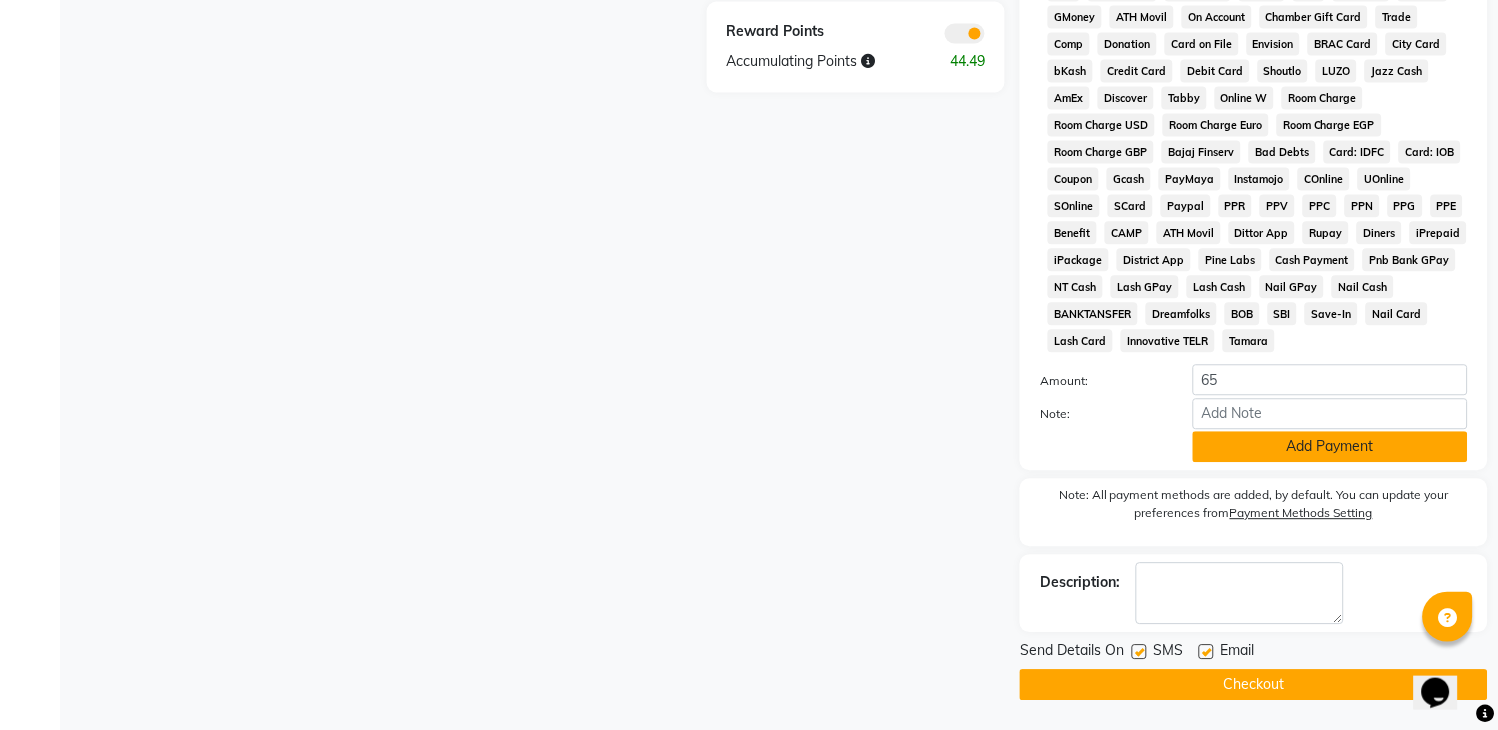 click on "Add Payment" 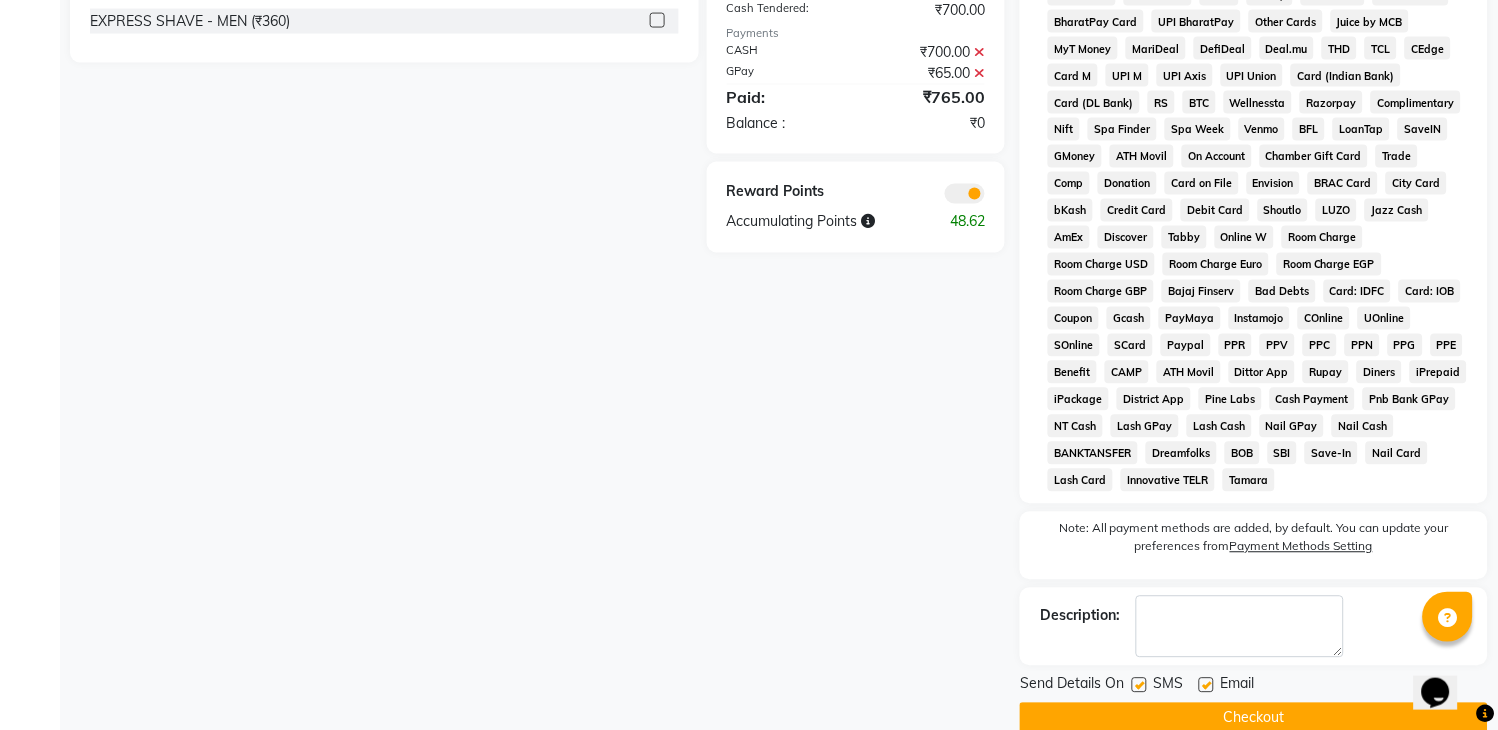 scroll, scrollTop: 753, scrollLeft: 0, axis: vertical 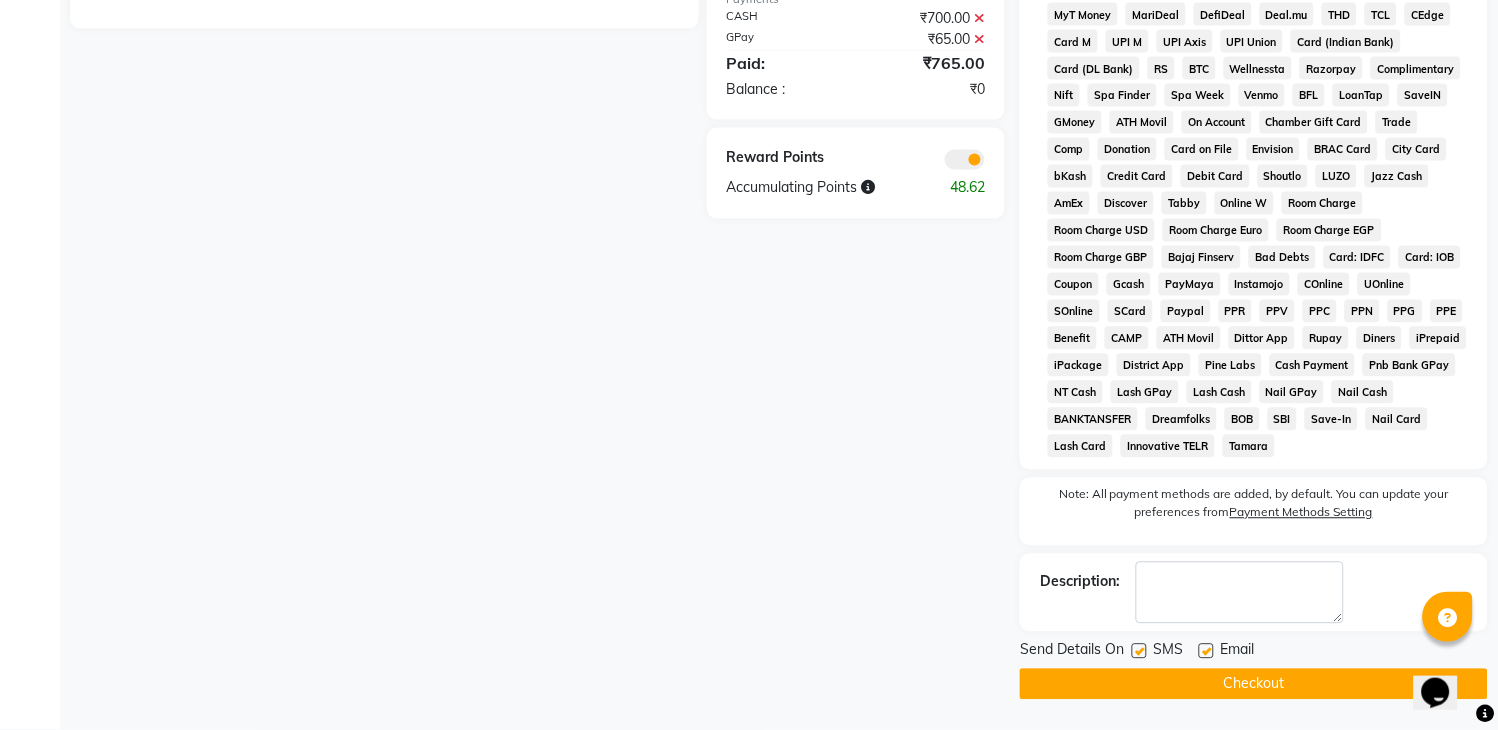 click on "Checkout" 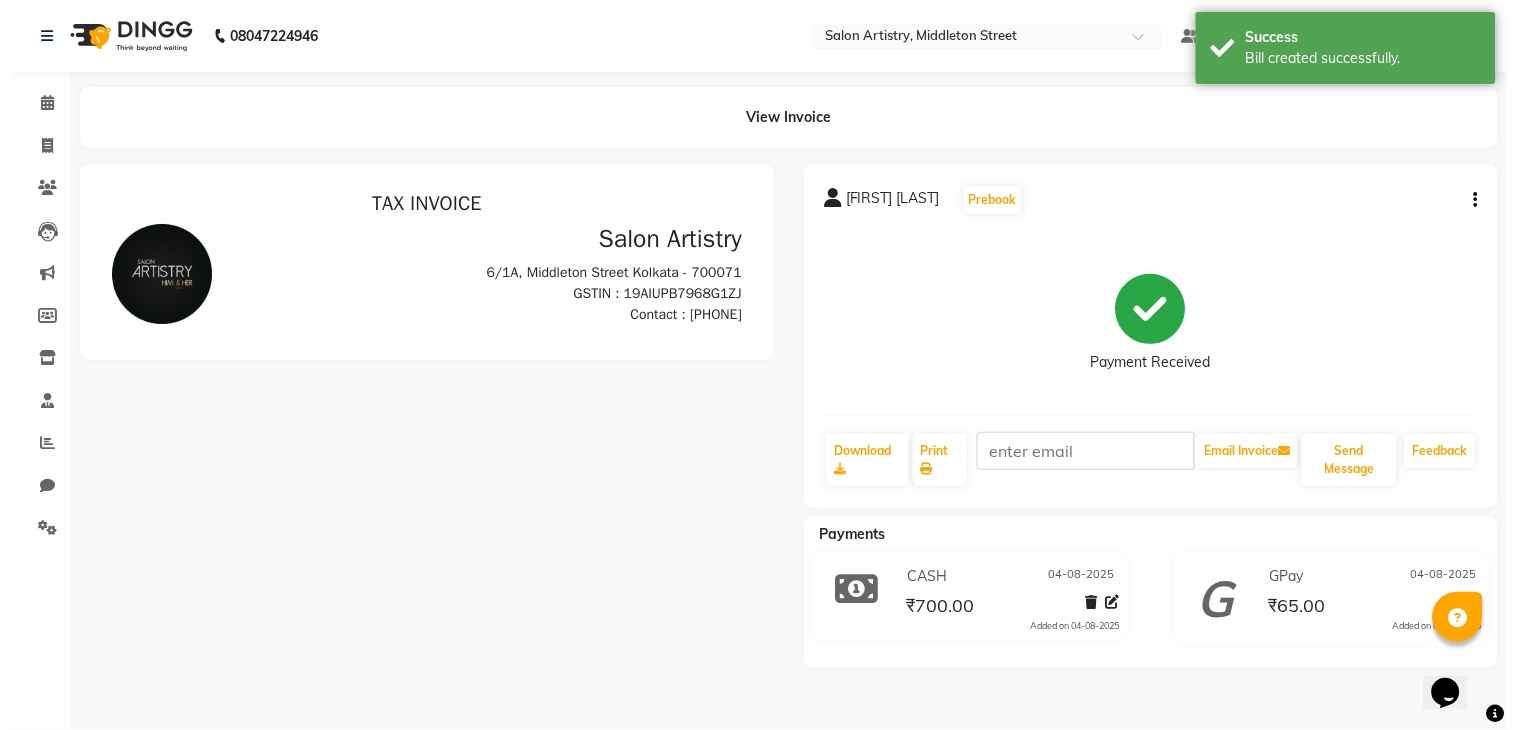scroll, scrollTop: 0, scrollLeft: 0, axis: both 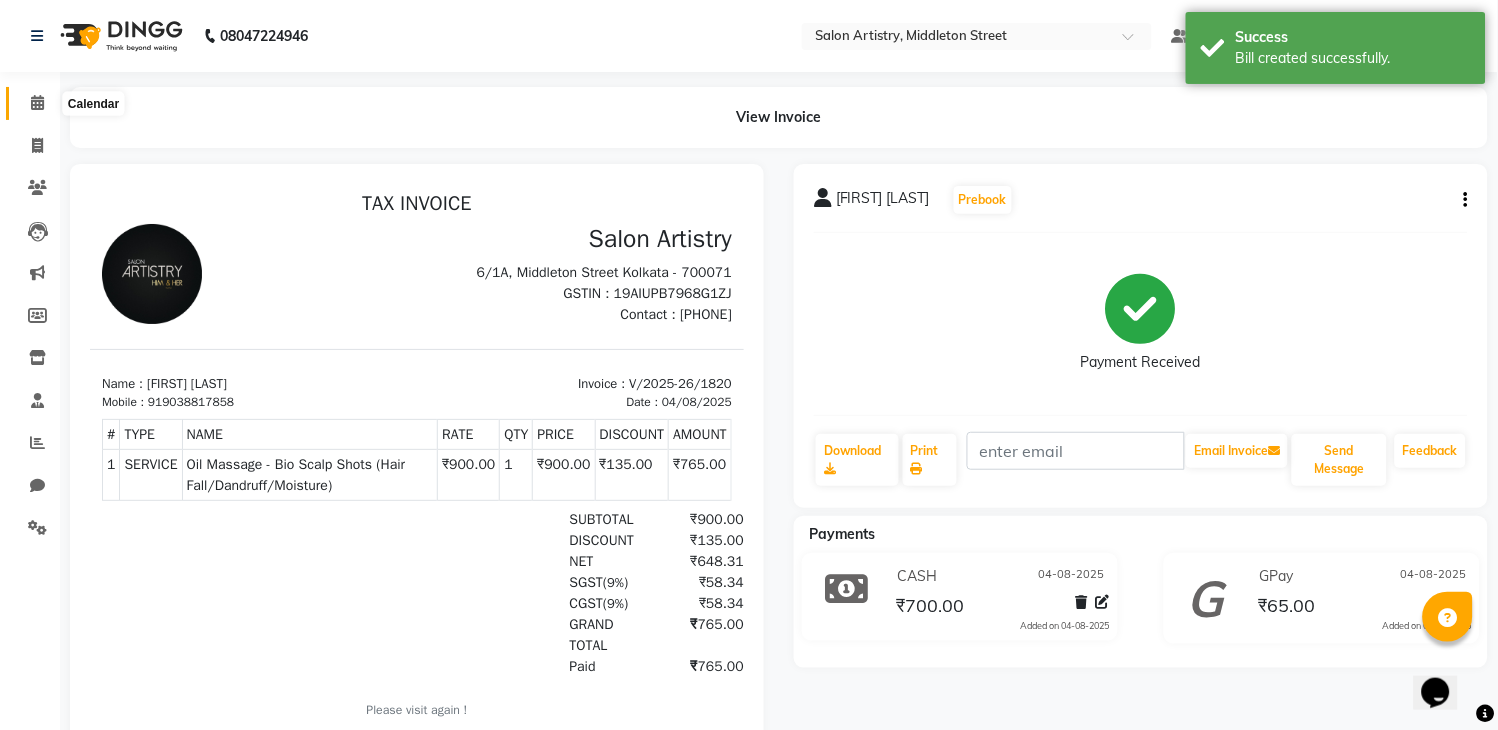 click 